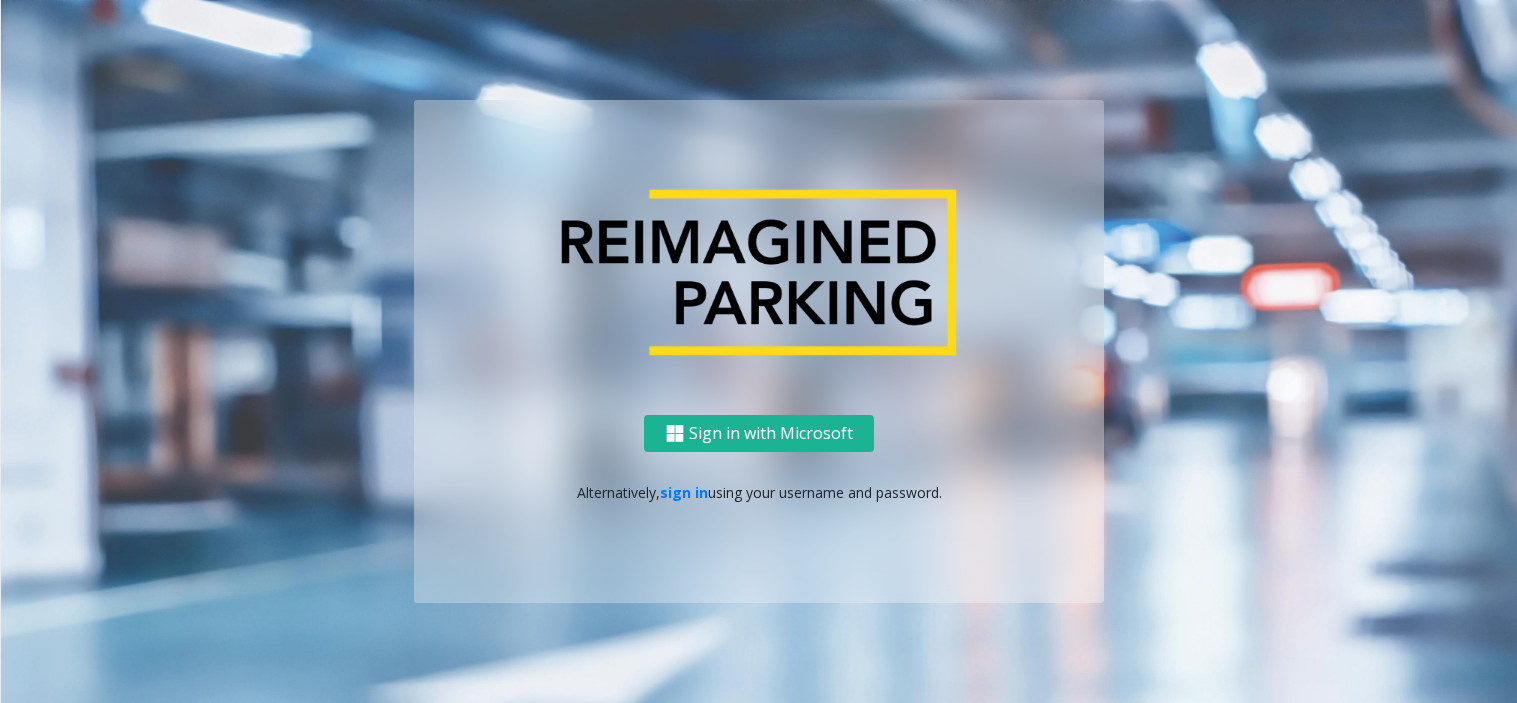 scroll, scrollTop: 0, scrollLeft: 0, axis: both 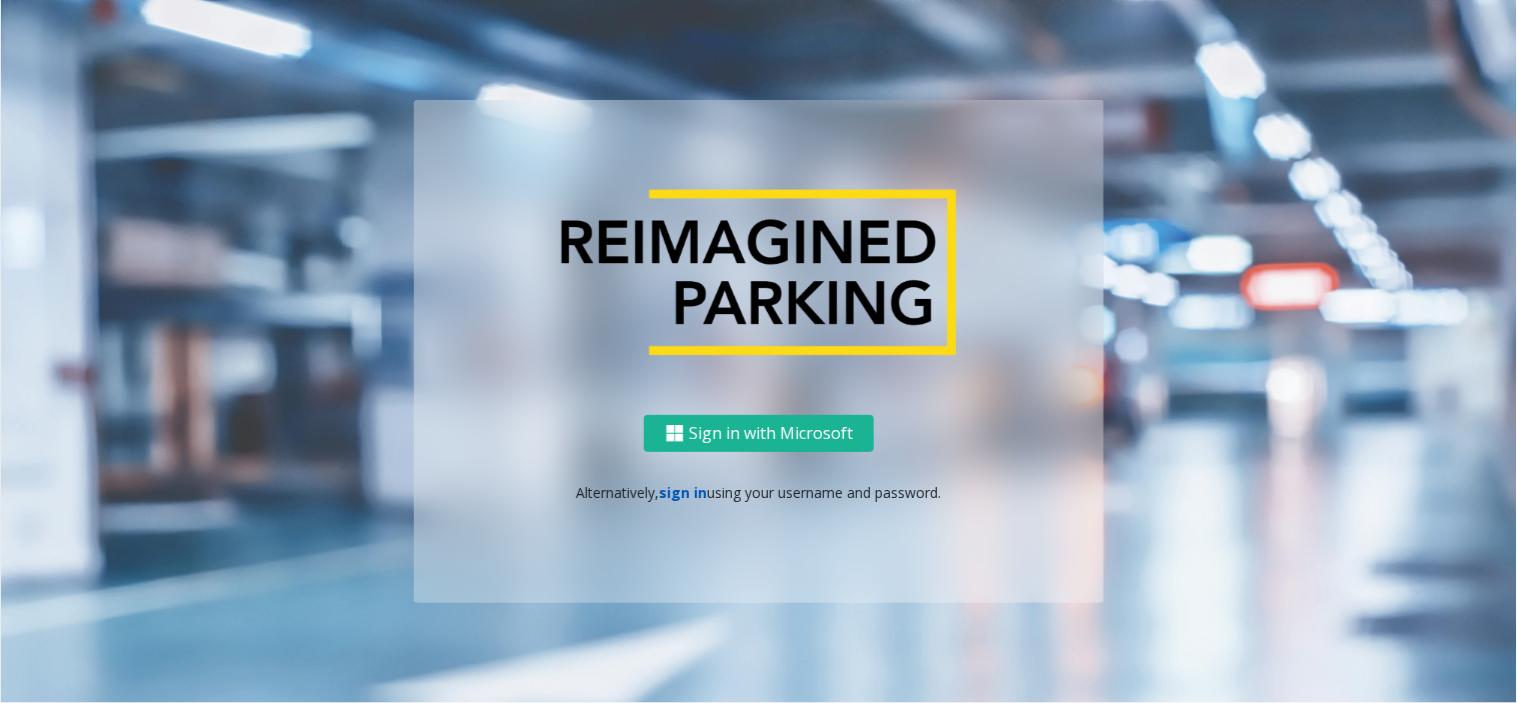 click on "sign in" 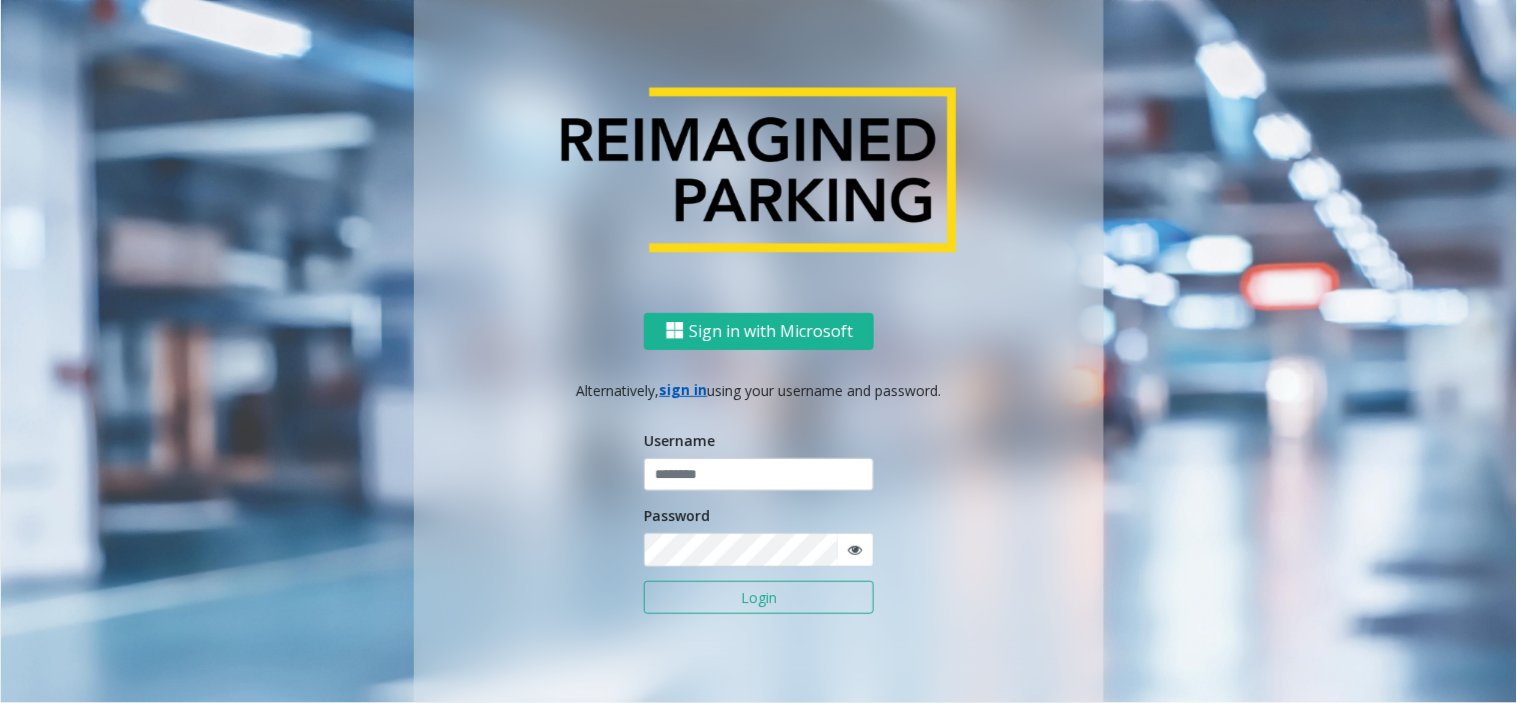 click on "Username Password Login" 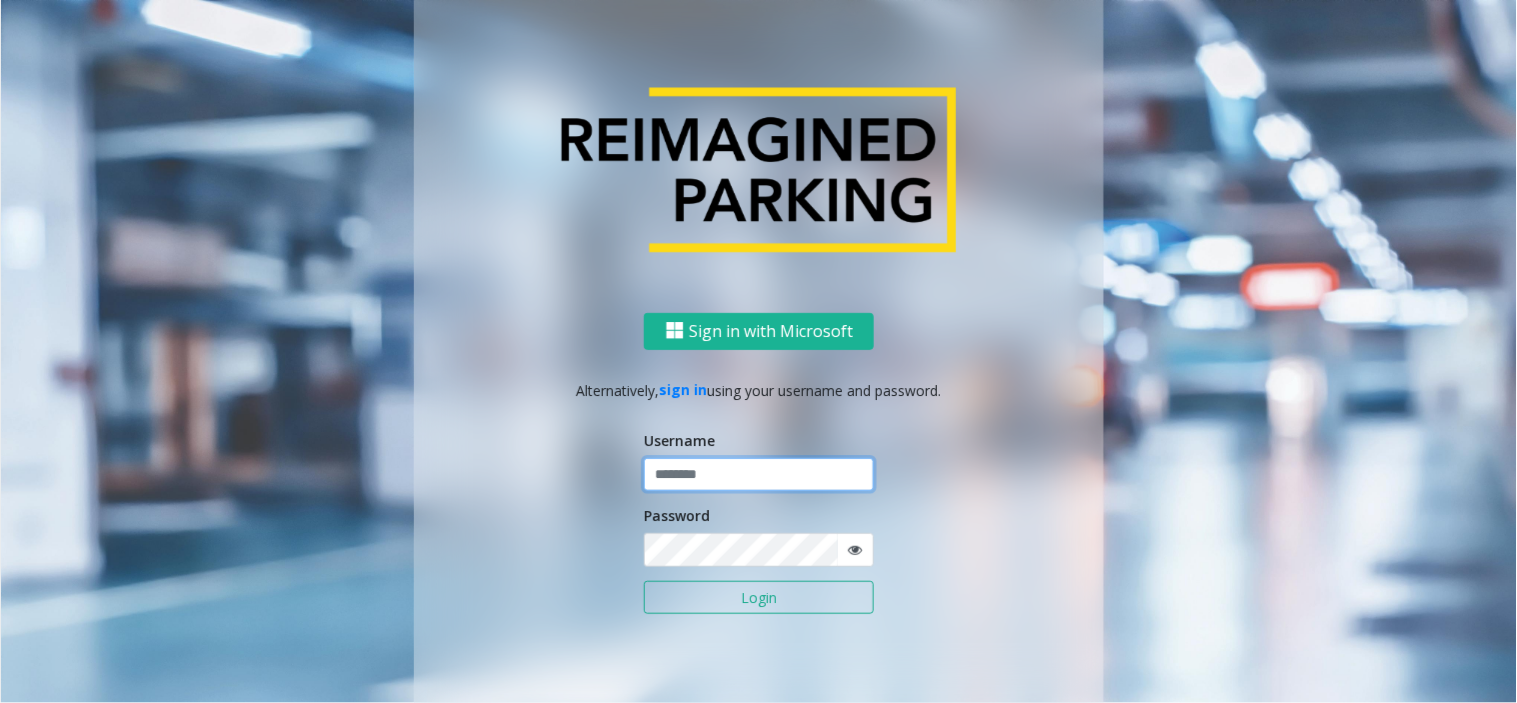 type on "*******" 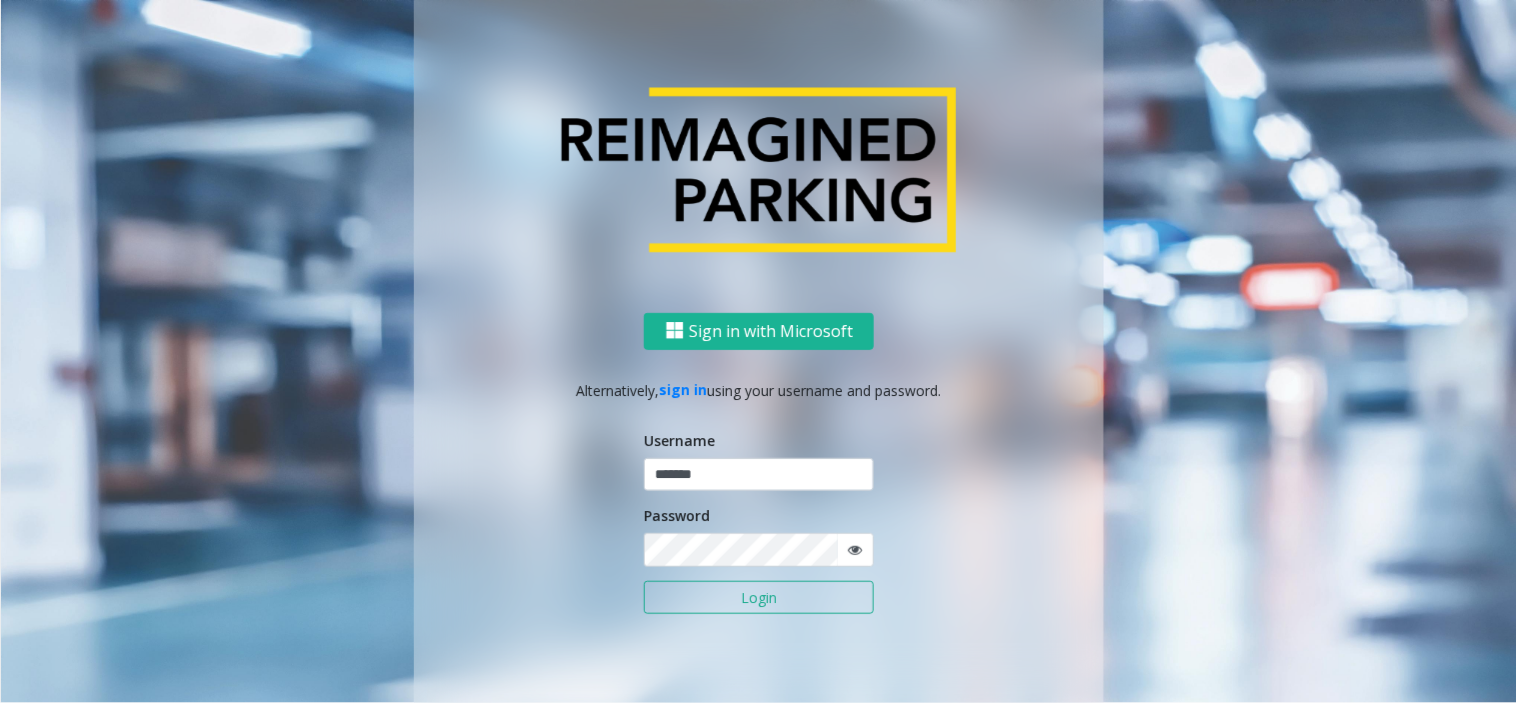 click on "*******" 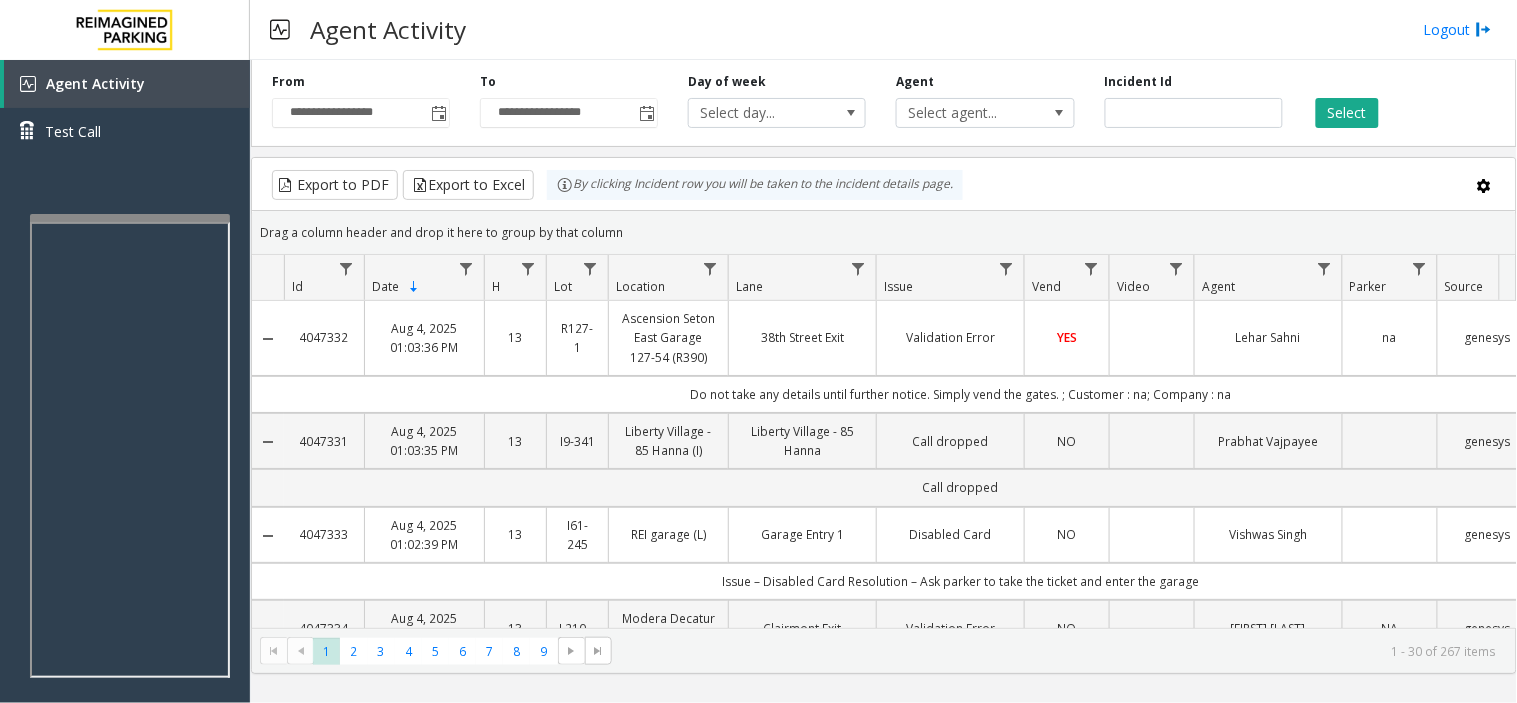 drag, startPoint x: 695, startPoint y: 20, endPoint x: 668, endPoint y: 22, distance: 27.073973 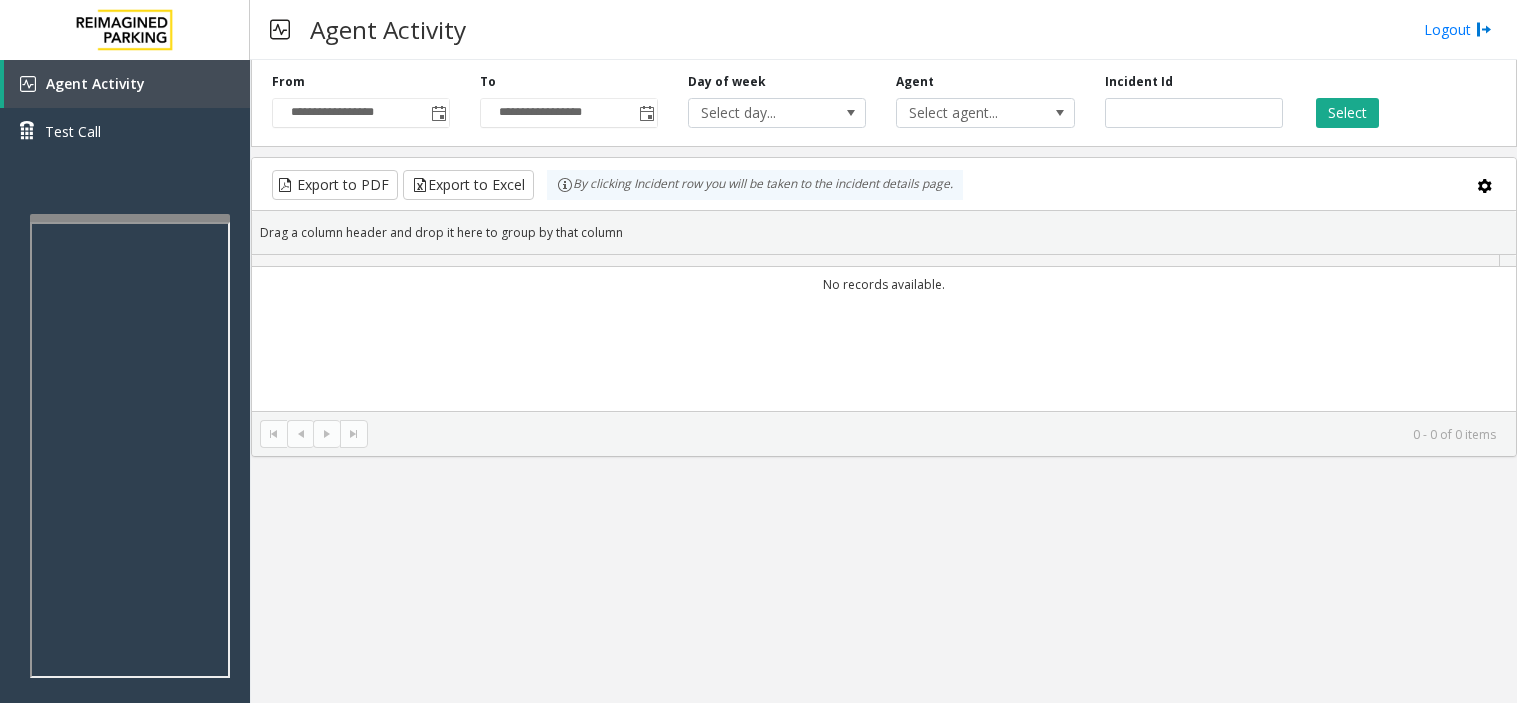scroll, scrollTop: 0, scrollLeft: 0, axis: both 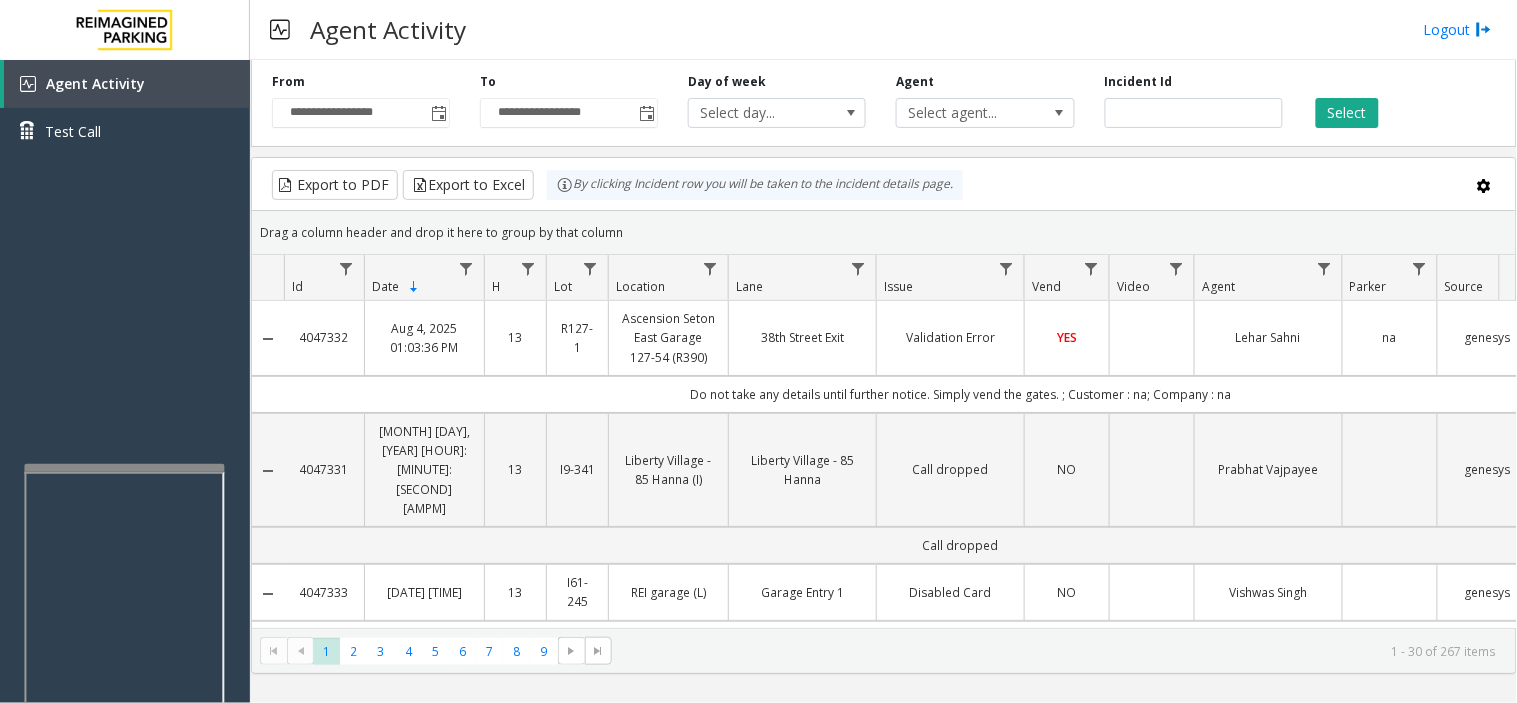 click at bounding box center (124, 468) 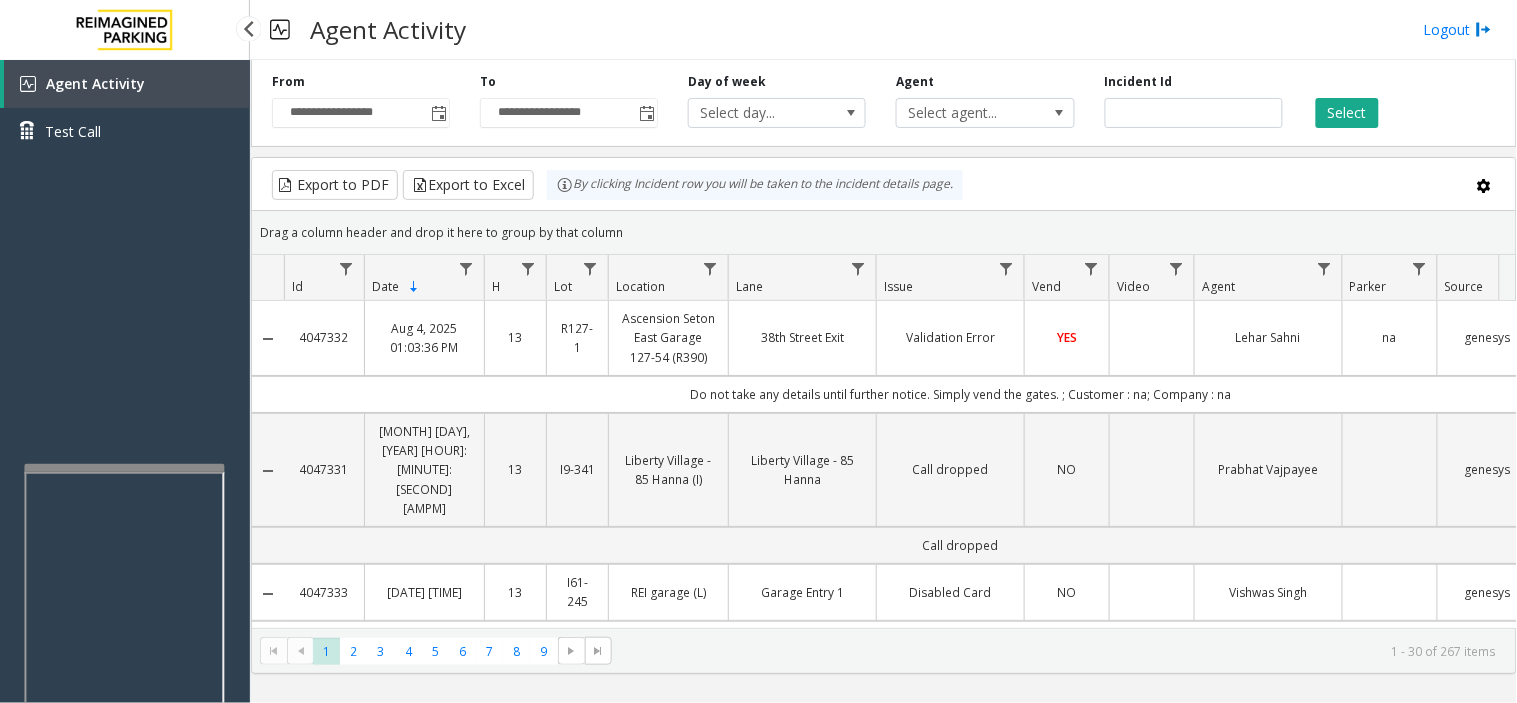 drag, startPoint x: 143, startPoint y: 444, endPoint x: 132, endPoint y: 440, distance: 11.7046995 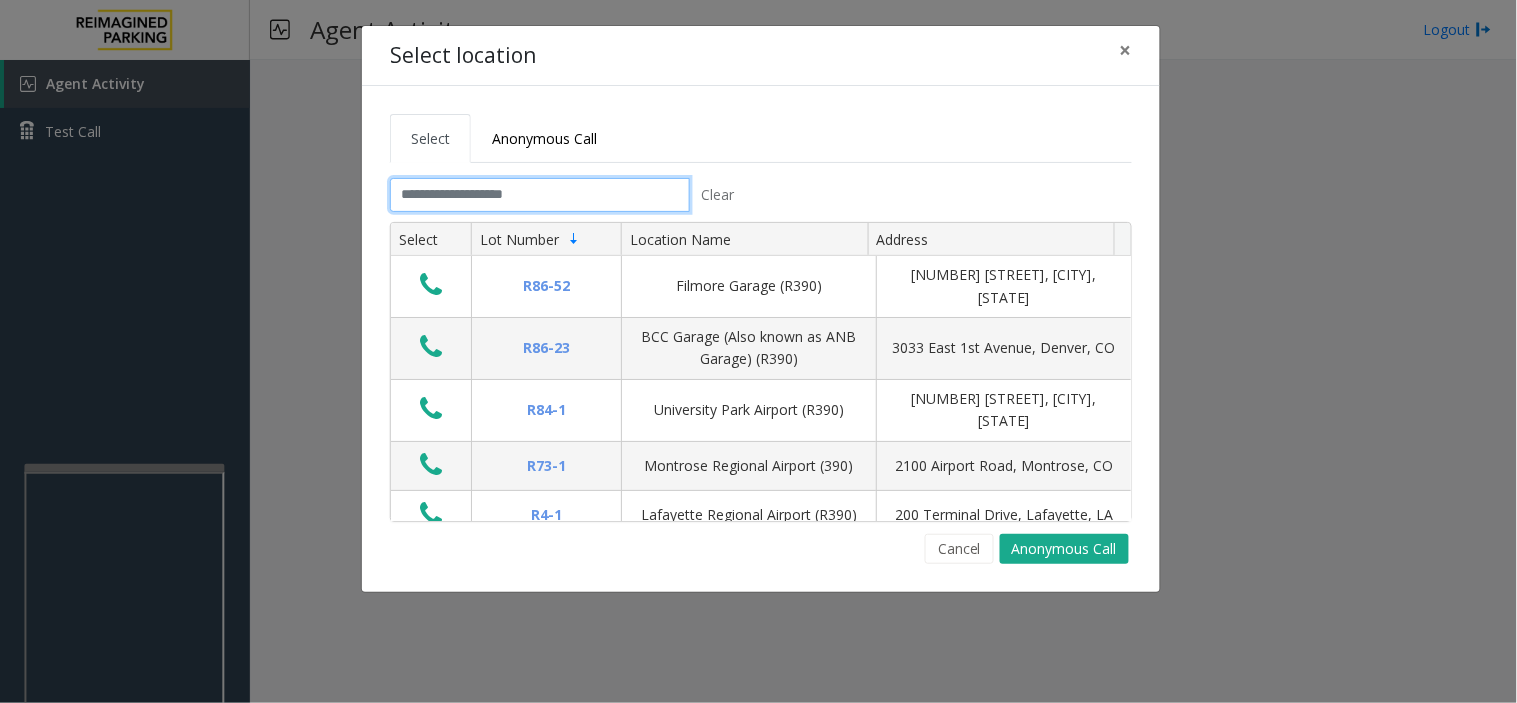 click 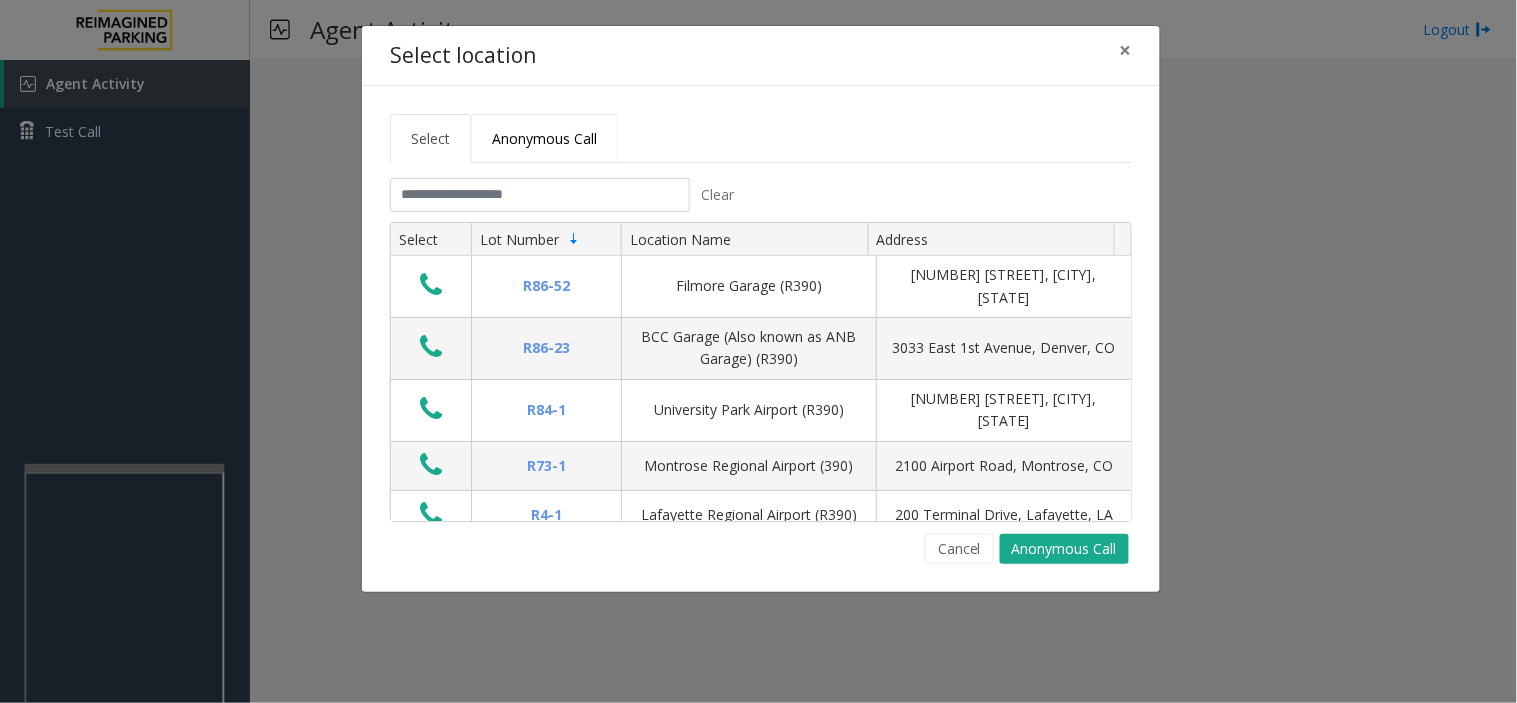 click on "Anonymous Call" 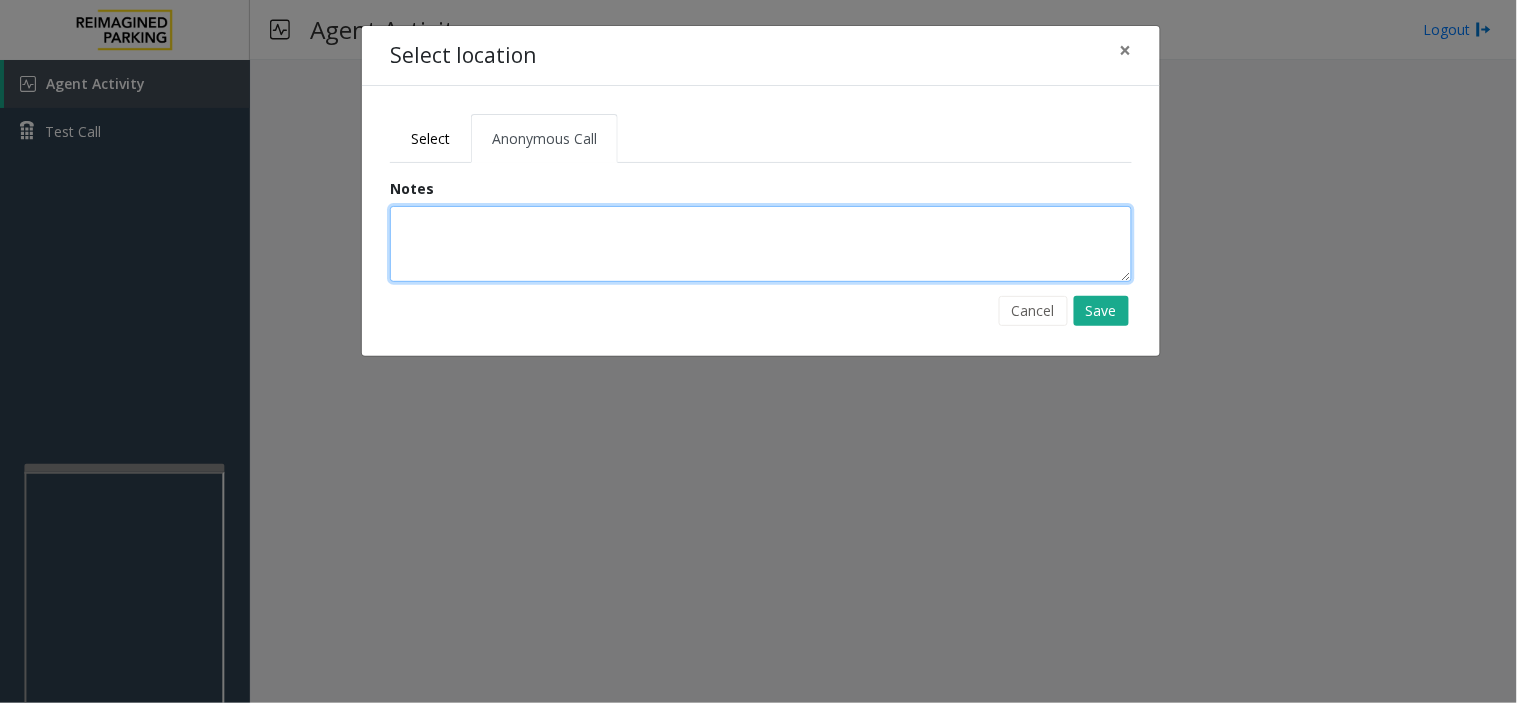 click 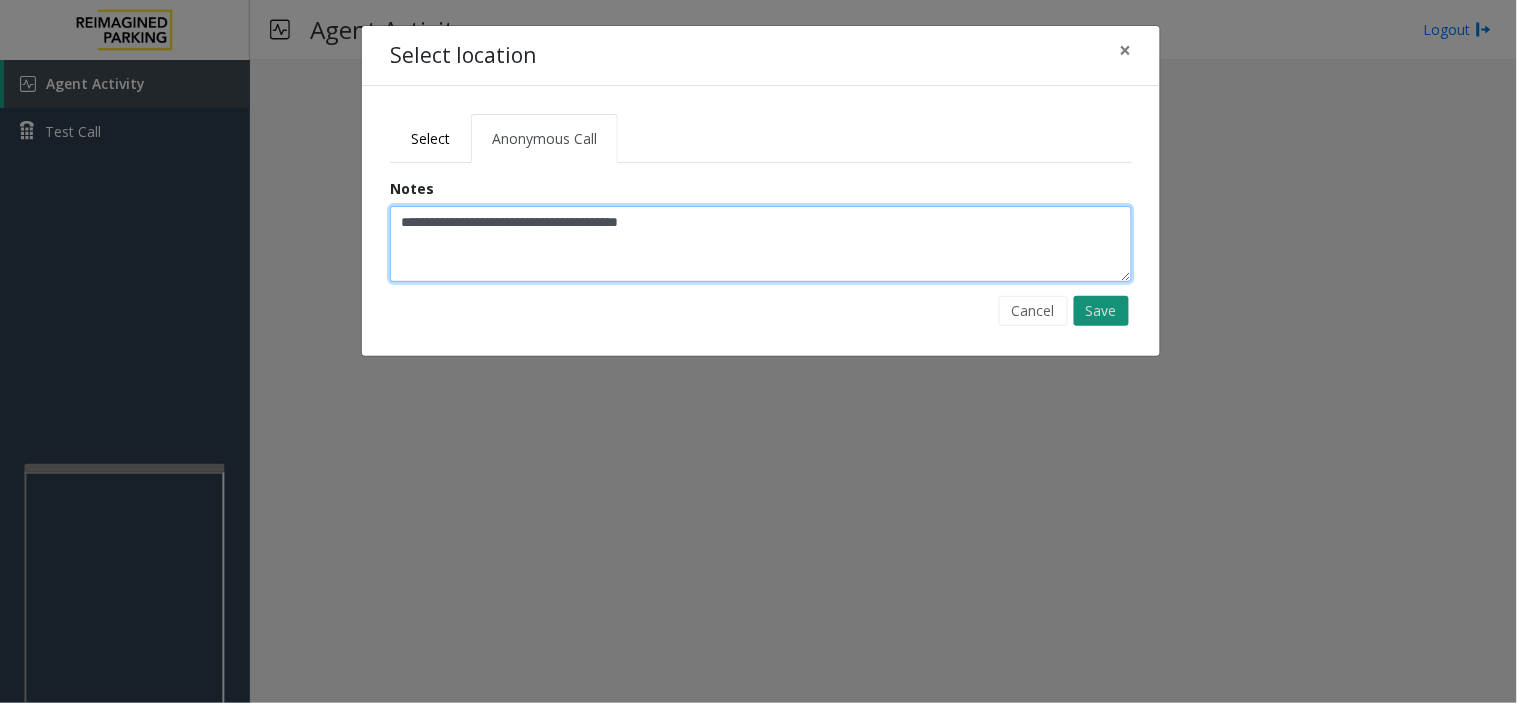 type on "**********" 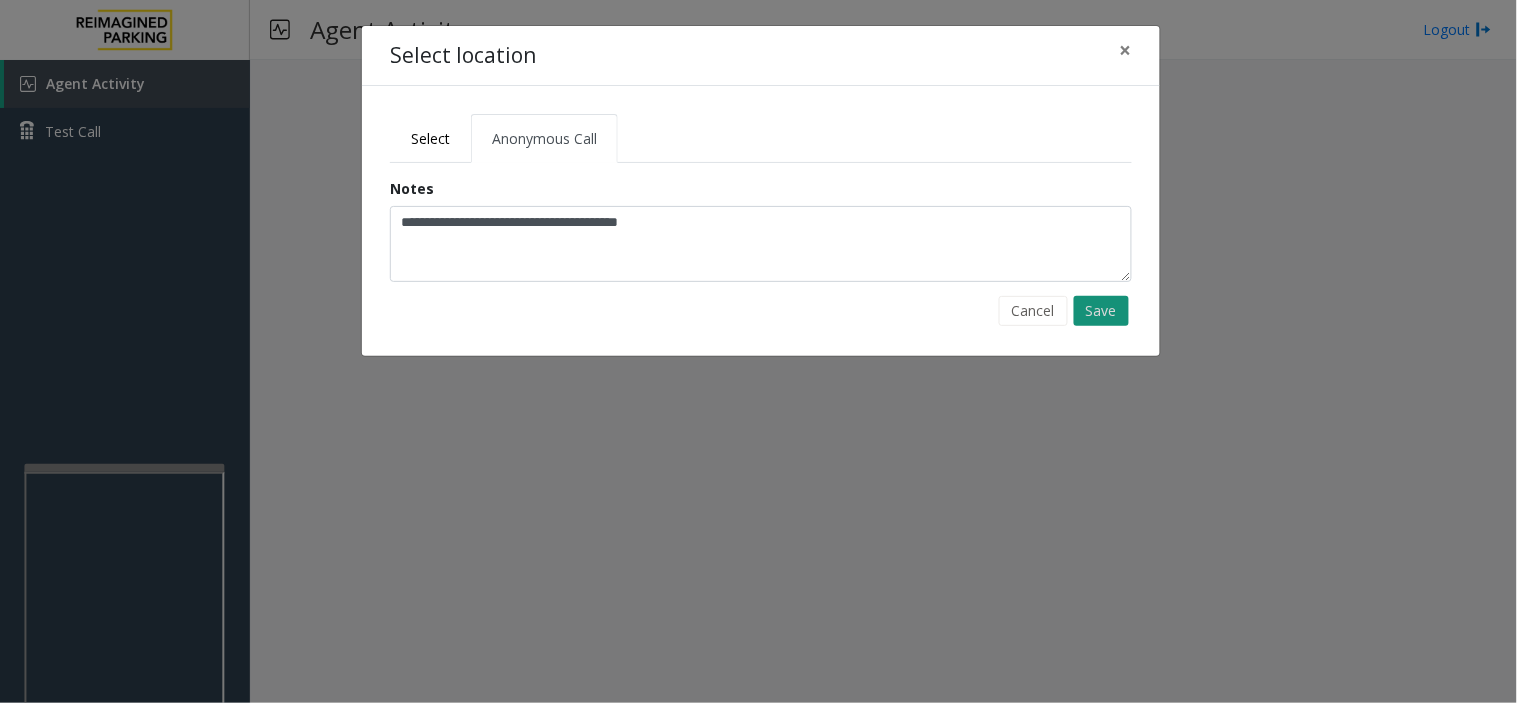 click on "Save" 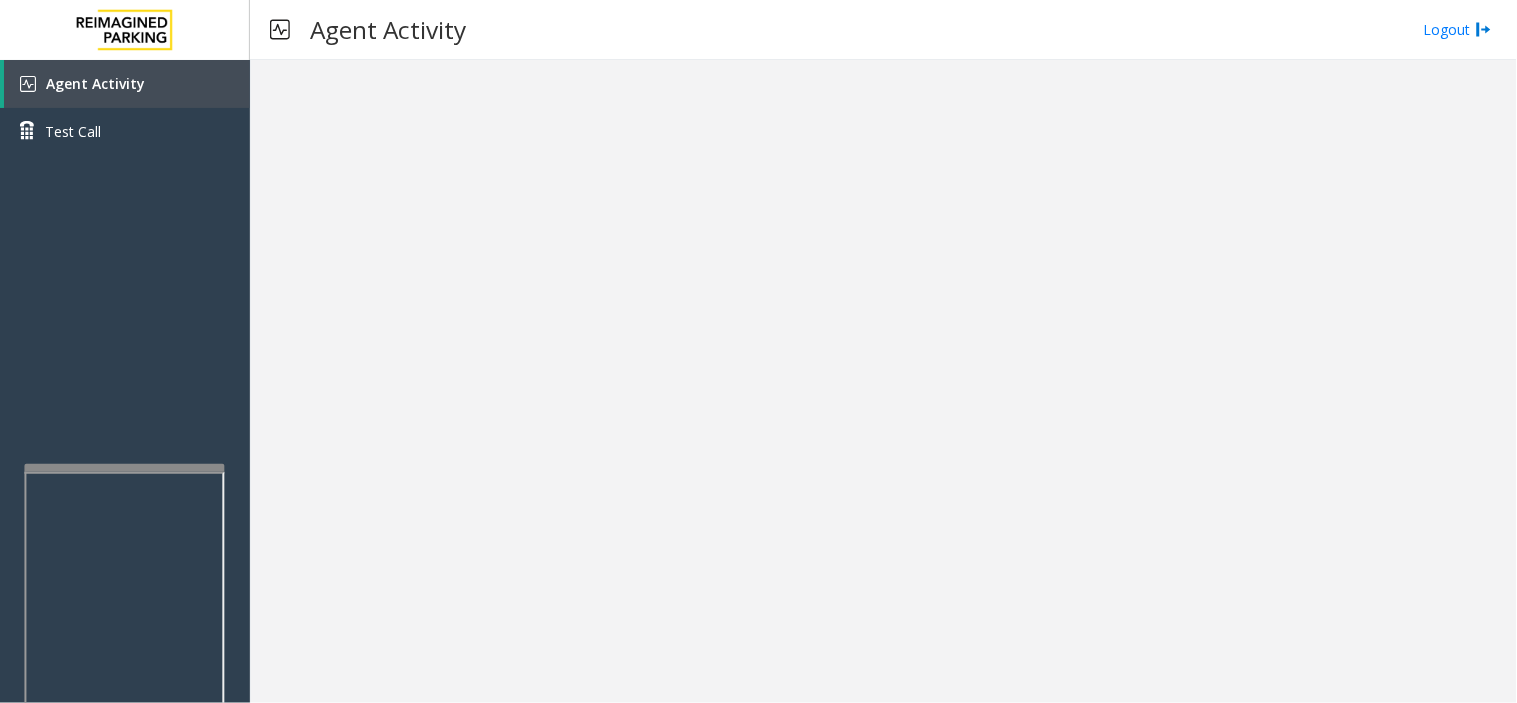 drag, startPoint x: 543, startPoint y: 196, endPoint x: 525, endPoint y: 103, distance: 94.72592 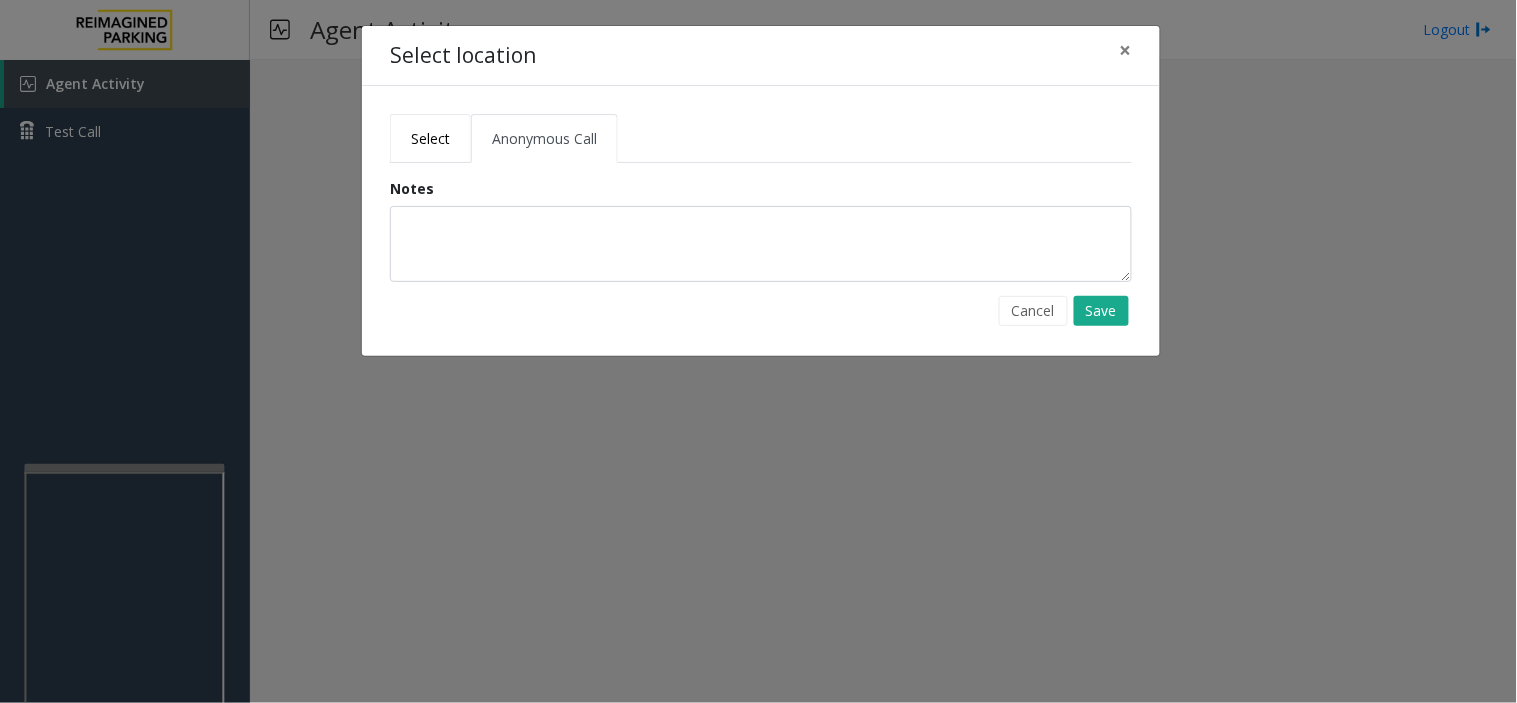 click on "Select" 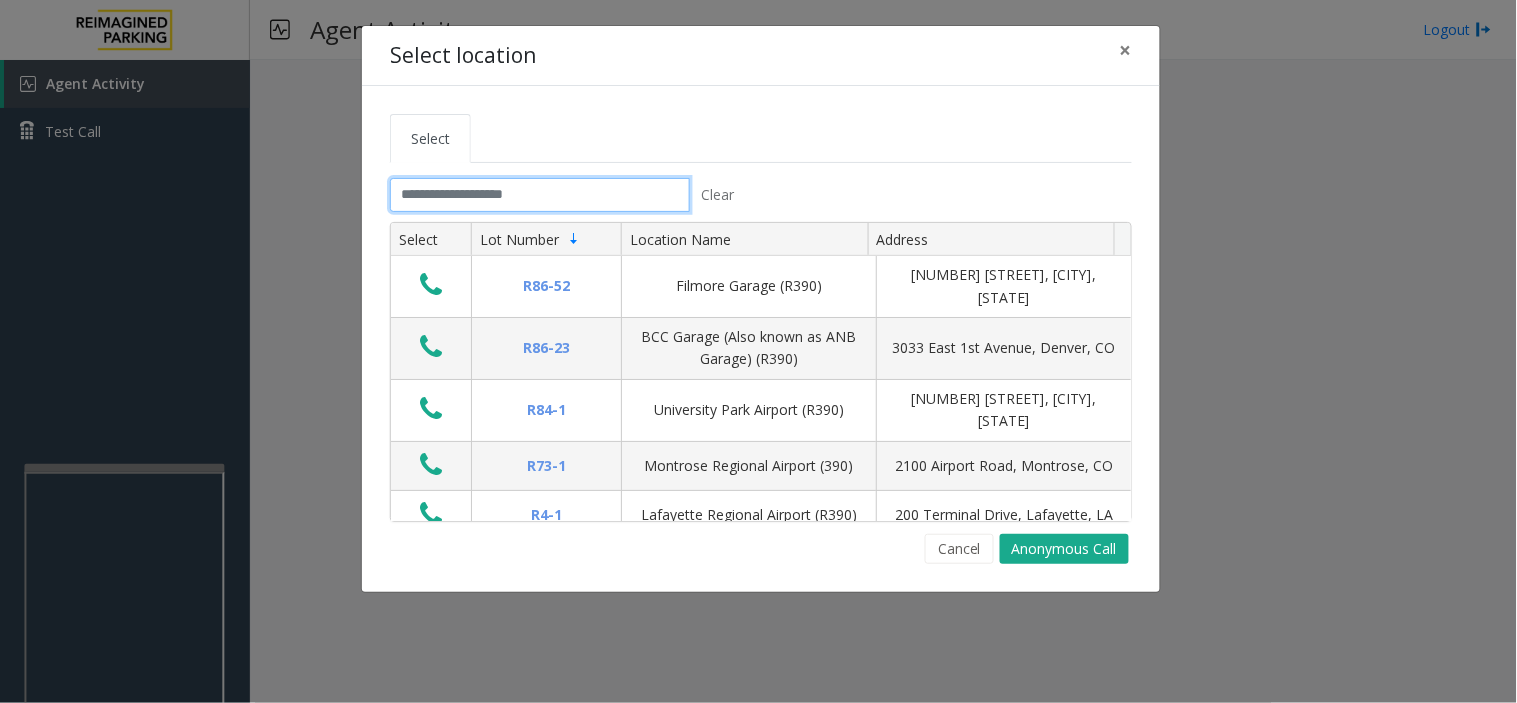 click 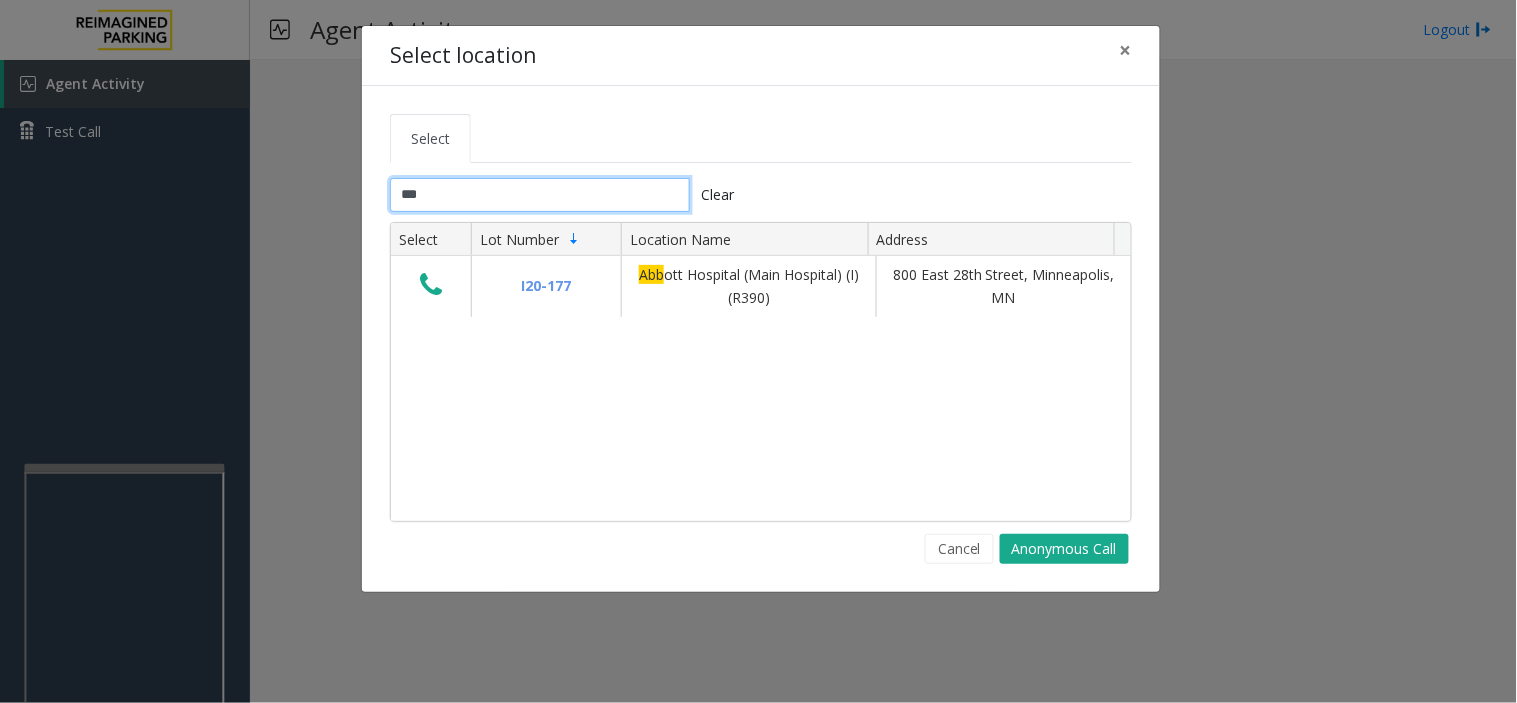 type on "***" 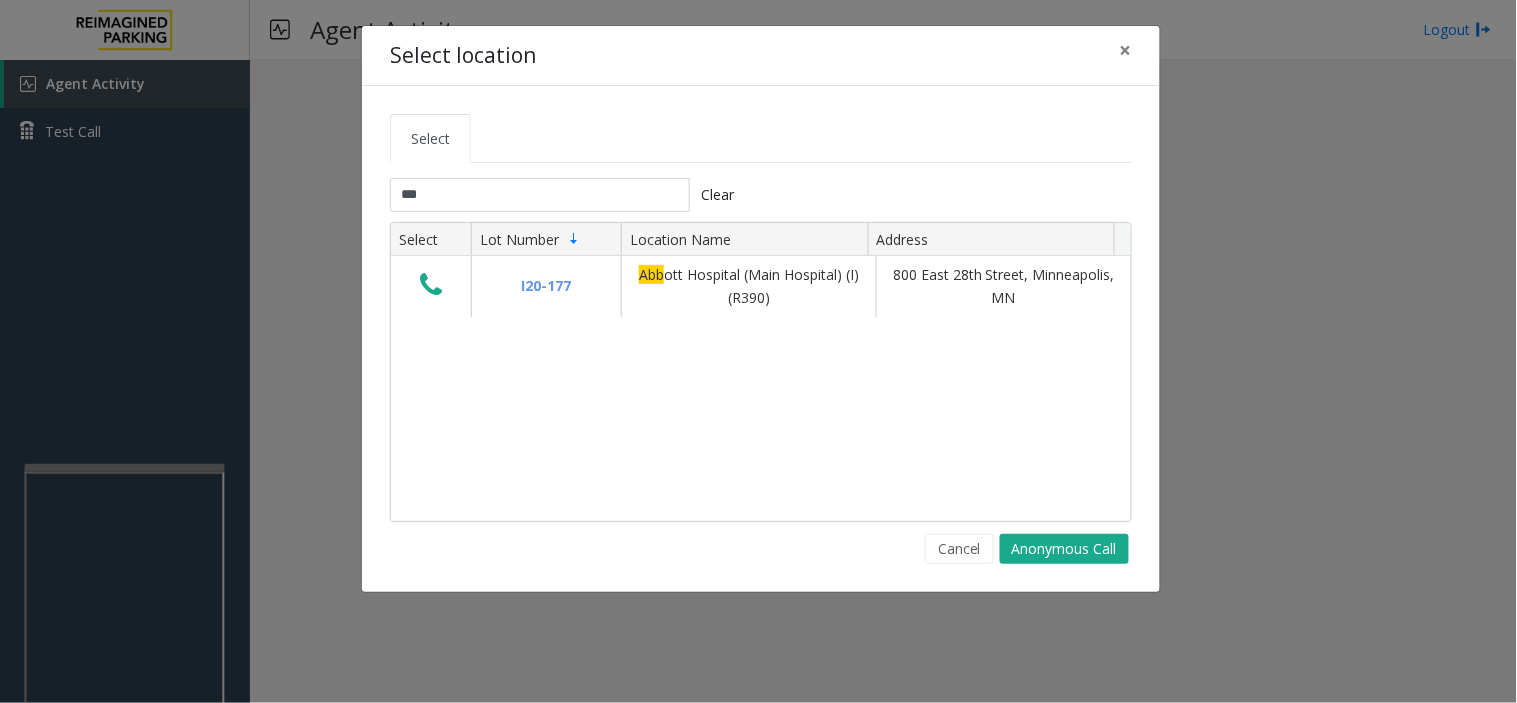 drag, startPoint x: 720, startPoint y: 132, endPoint x: 686, endPoint y: 128, distance: 34.234486 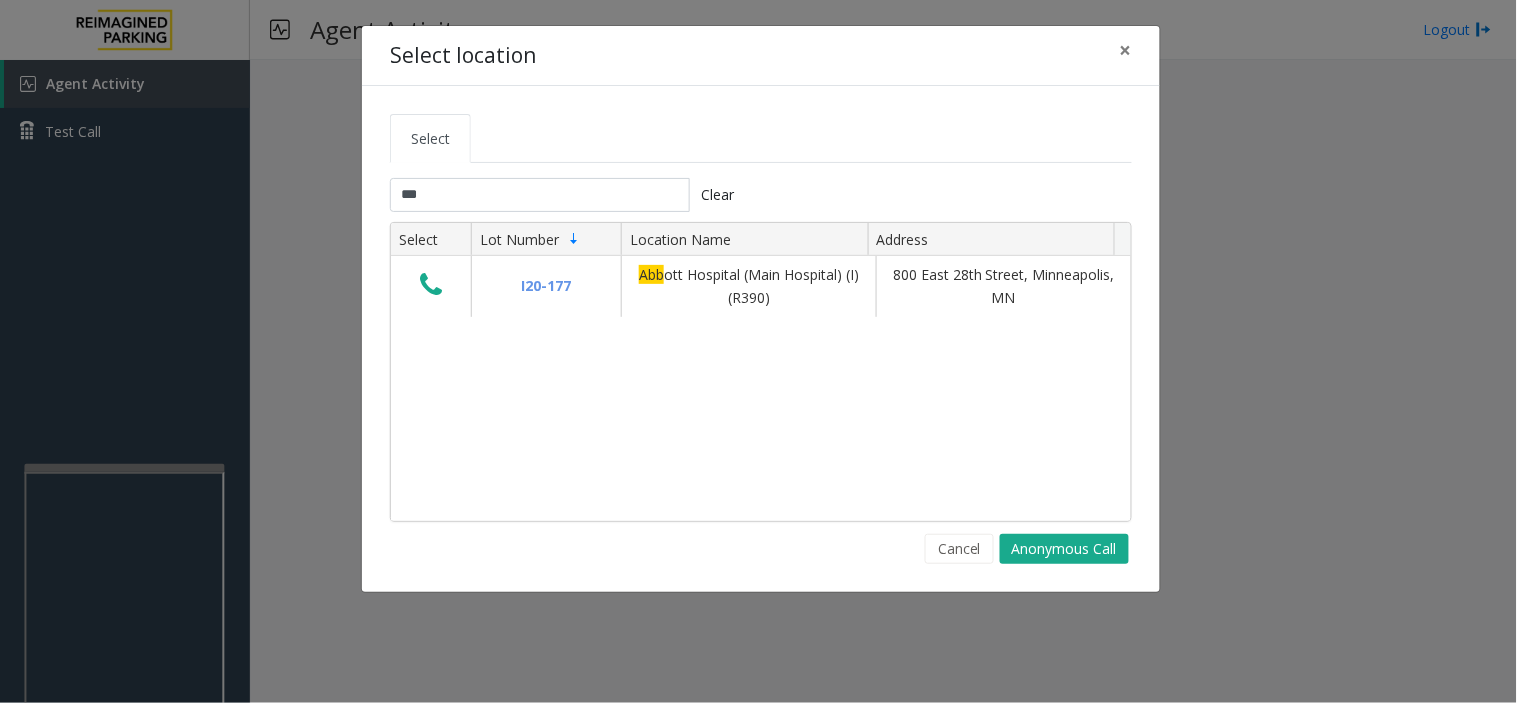 click on "Cancel Anonymous Call" 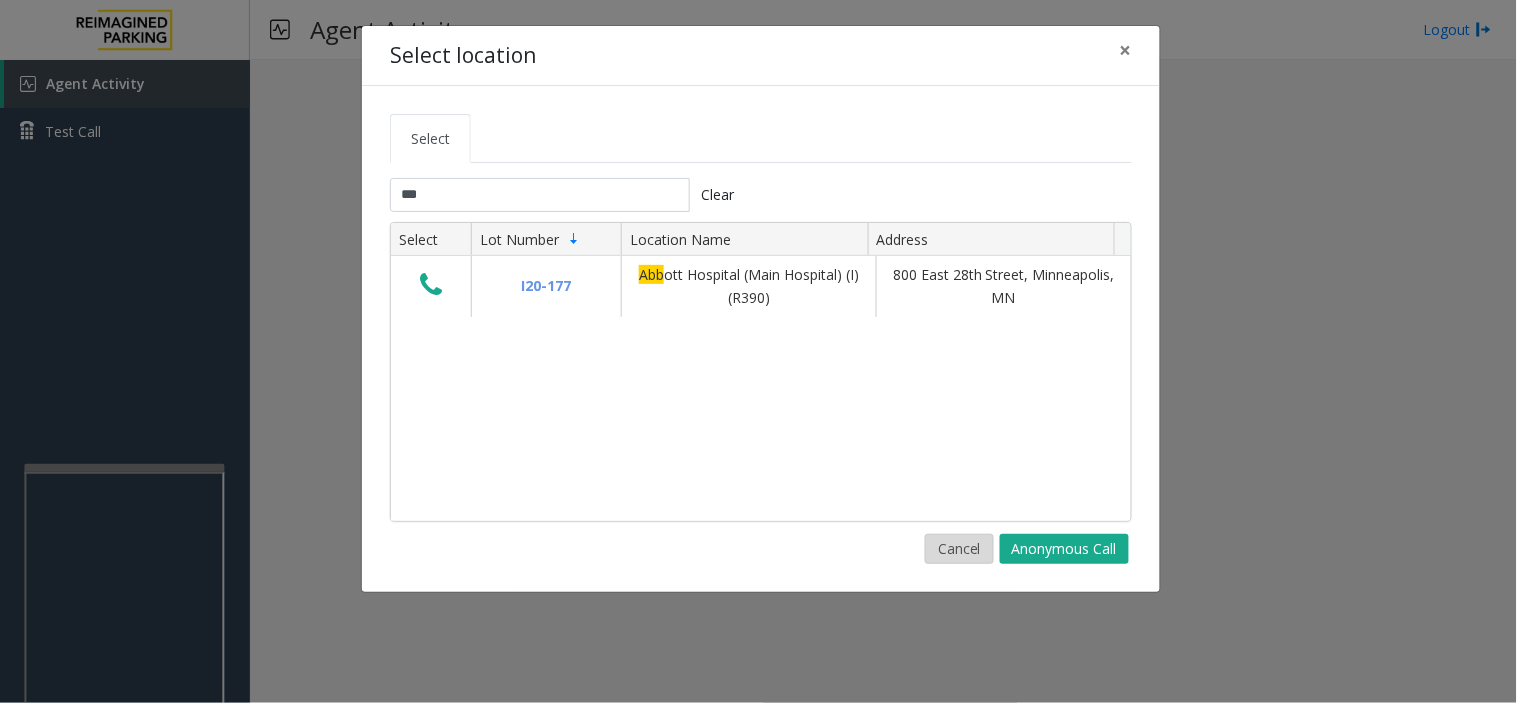 click on "Cancel" 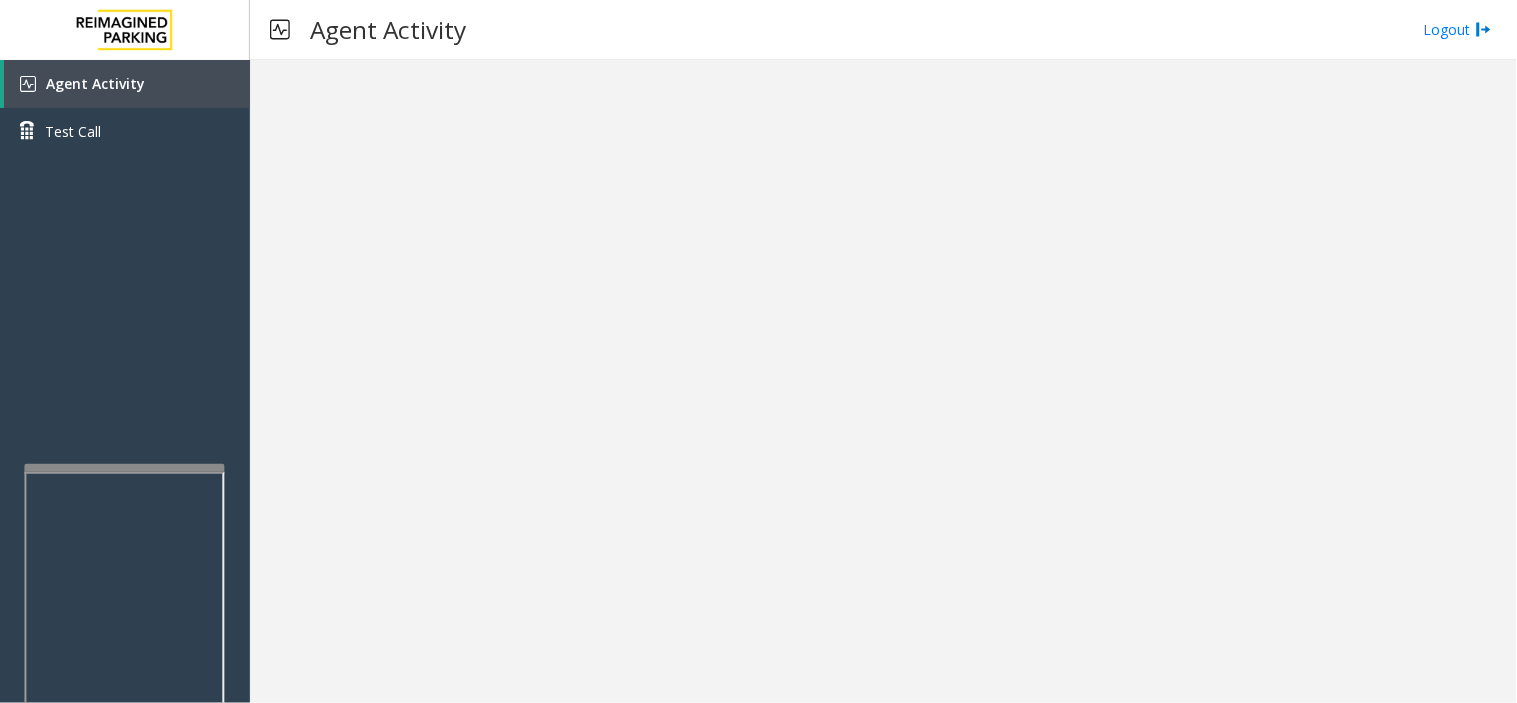 drag, startPoint x: 675, startPoint y: 263, endPoint x: 598, endPoint y: 282, distance: 79.30952 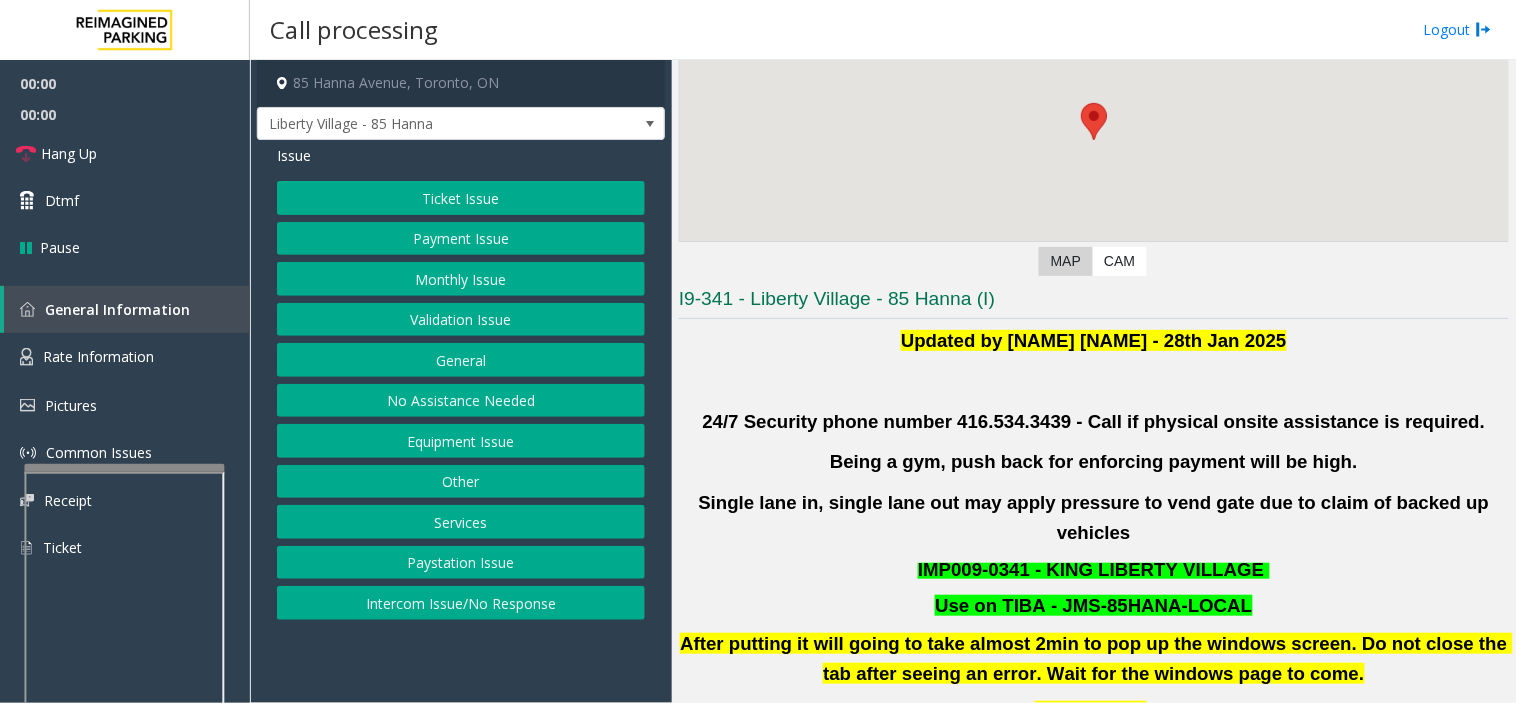 scroll, scrollTop: 555, scrollLeft: 0, axis: vertical 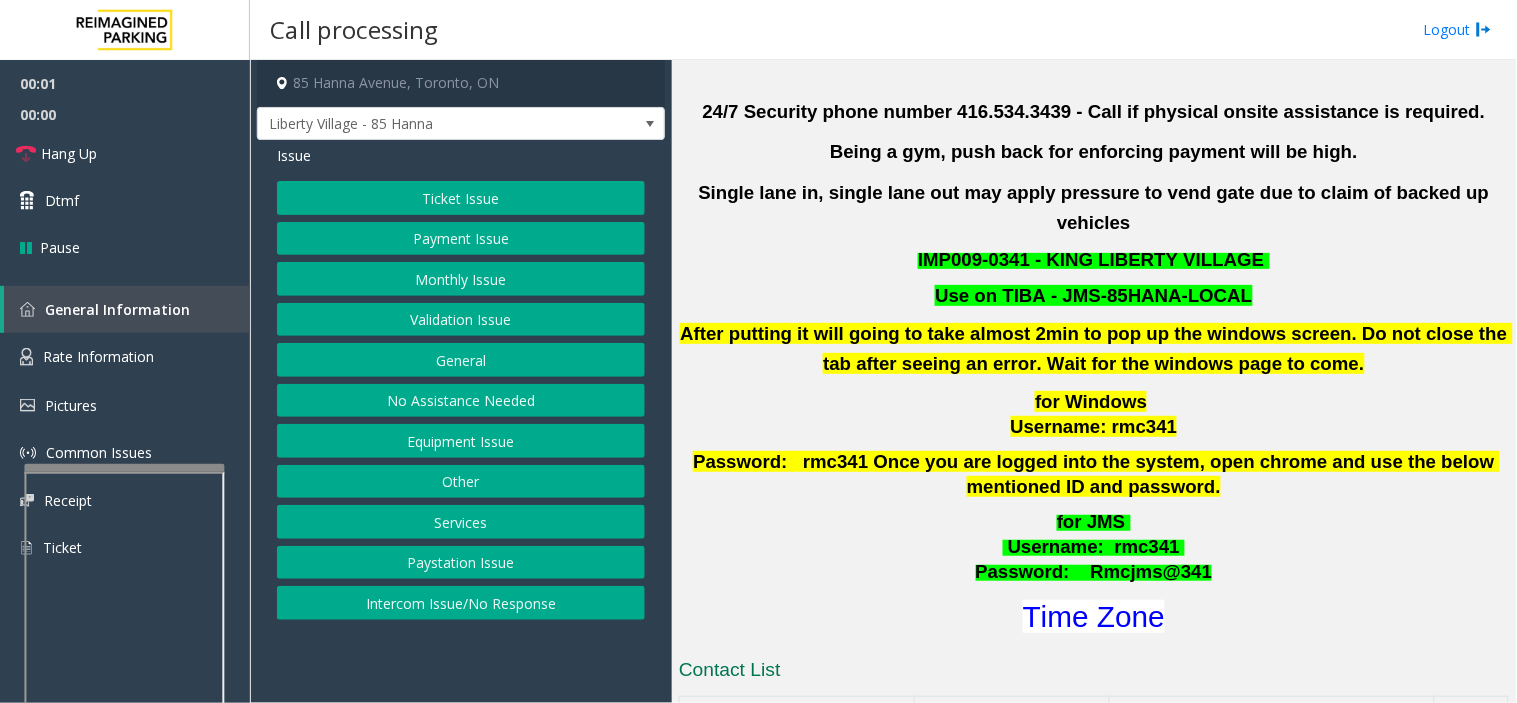 click on "Validation Issue" 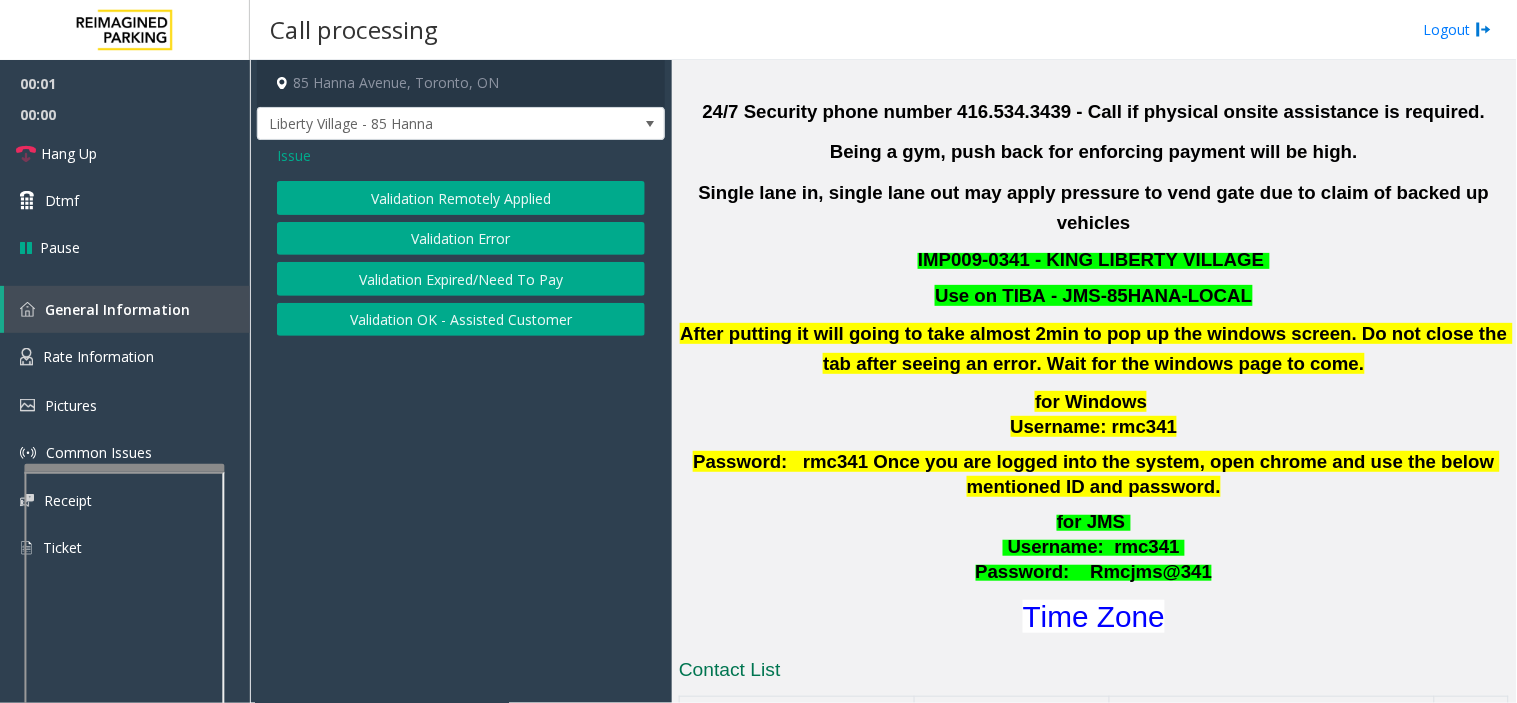 click on "Validation Remotely Applied" 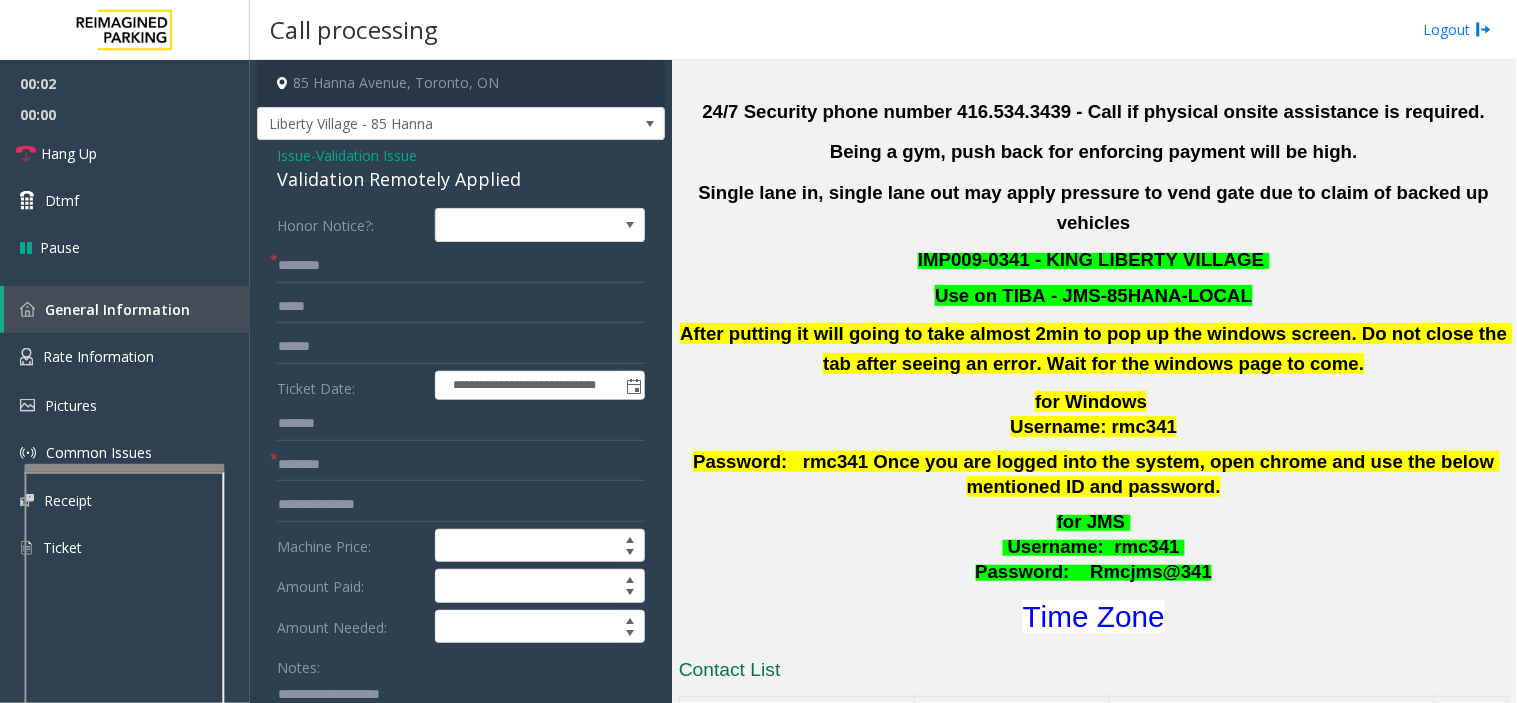 click on "Validation Issue" 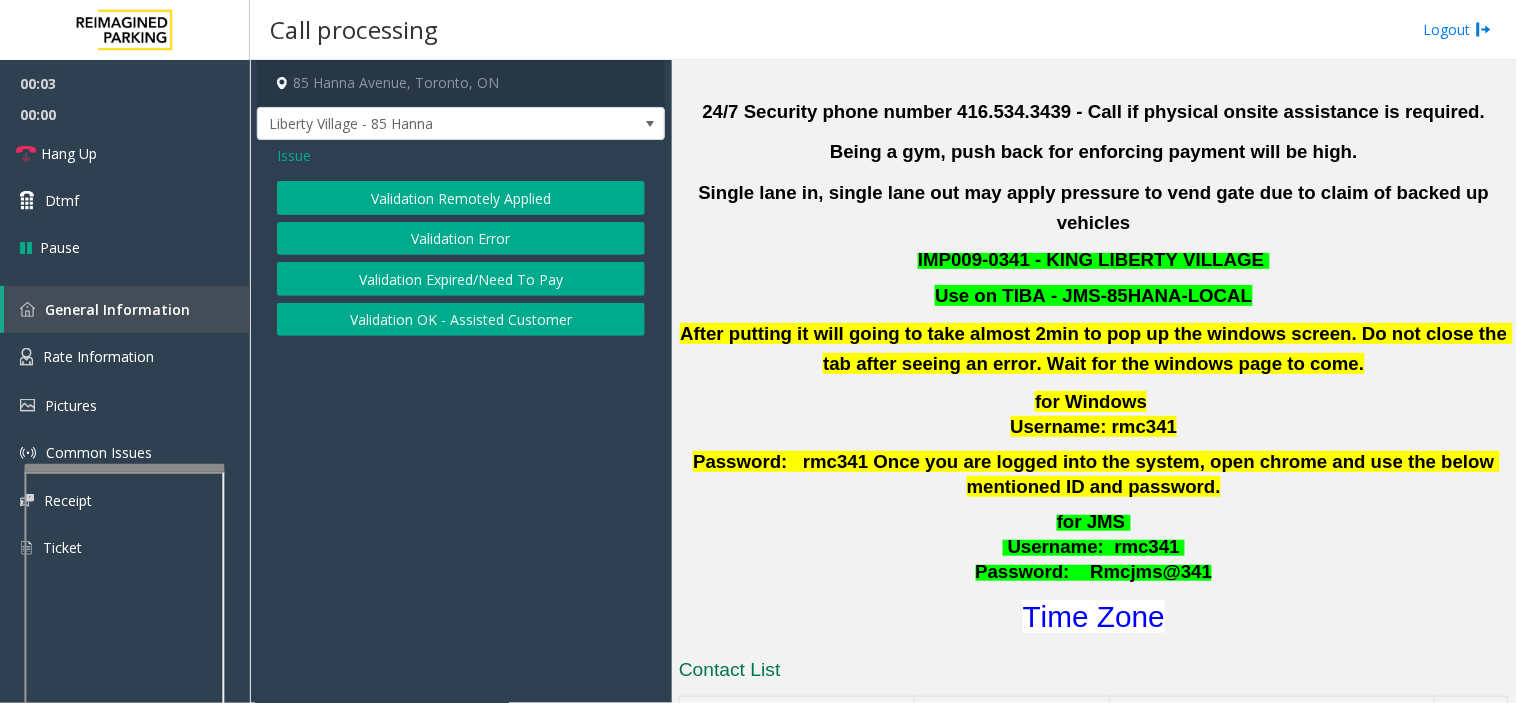 click on "Validation Error" 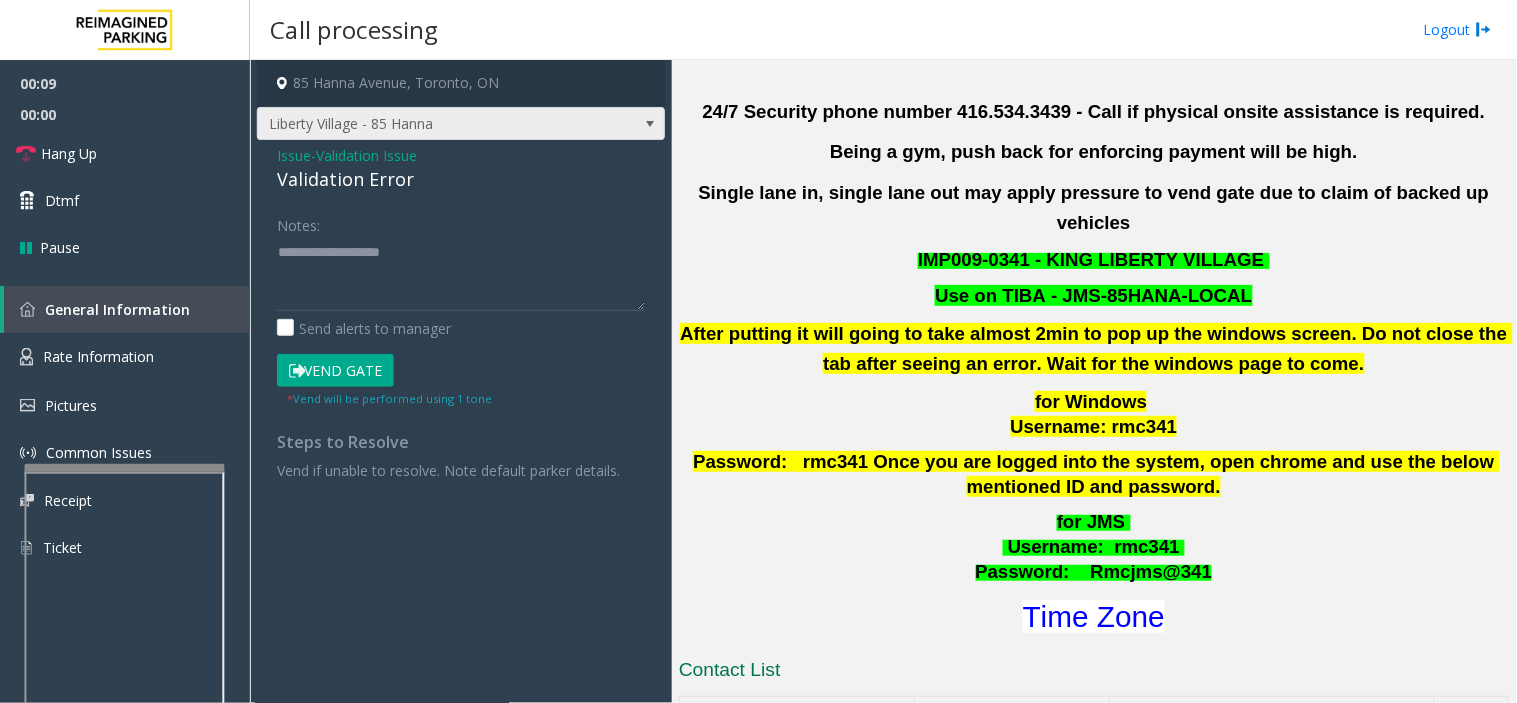 click on "Liberty Village - 85 Hanna" at bounding box center (420, 124) 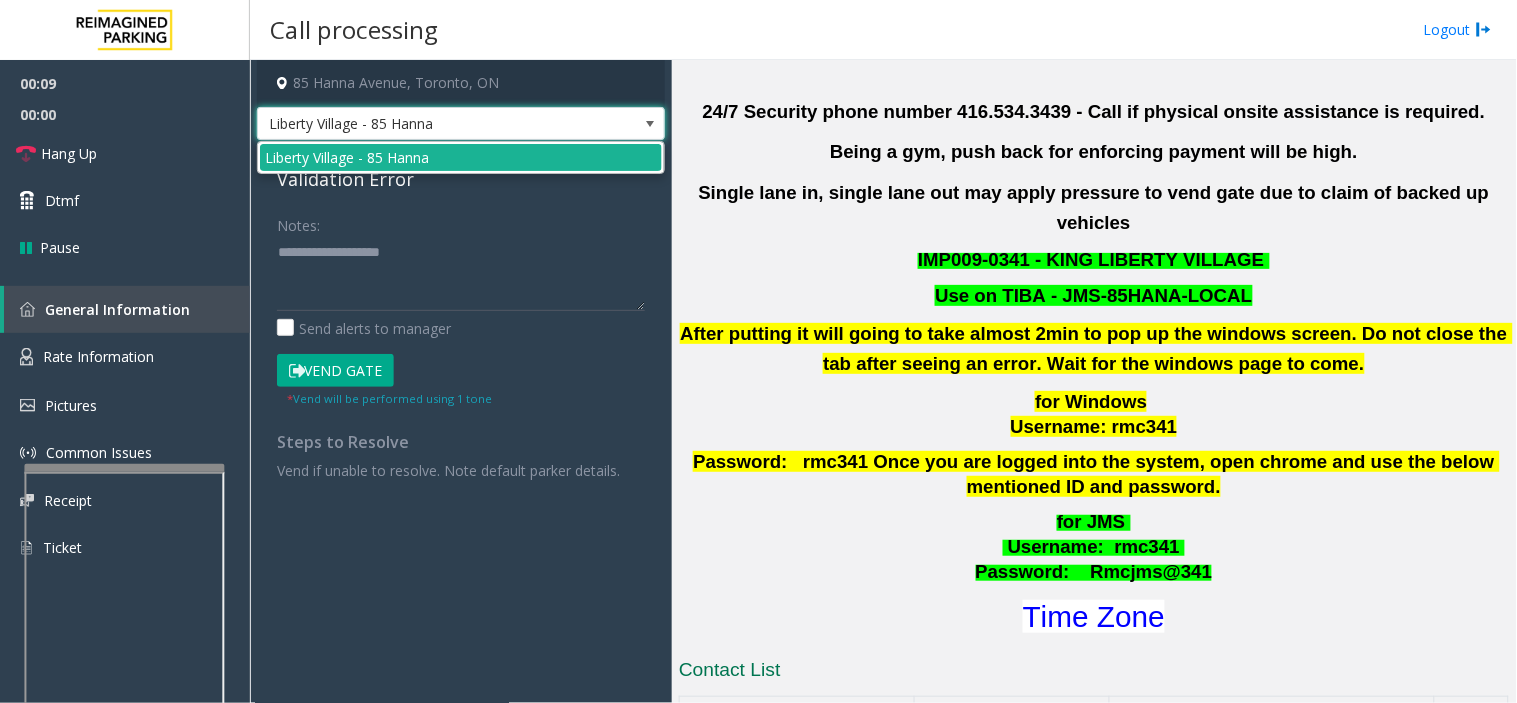 click on "Notes:" 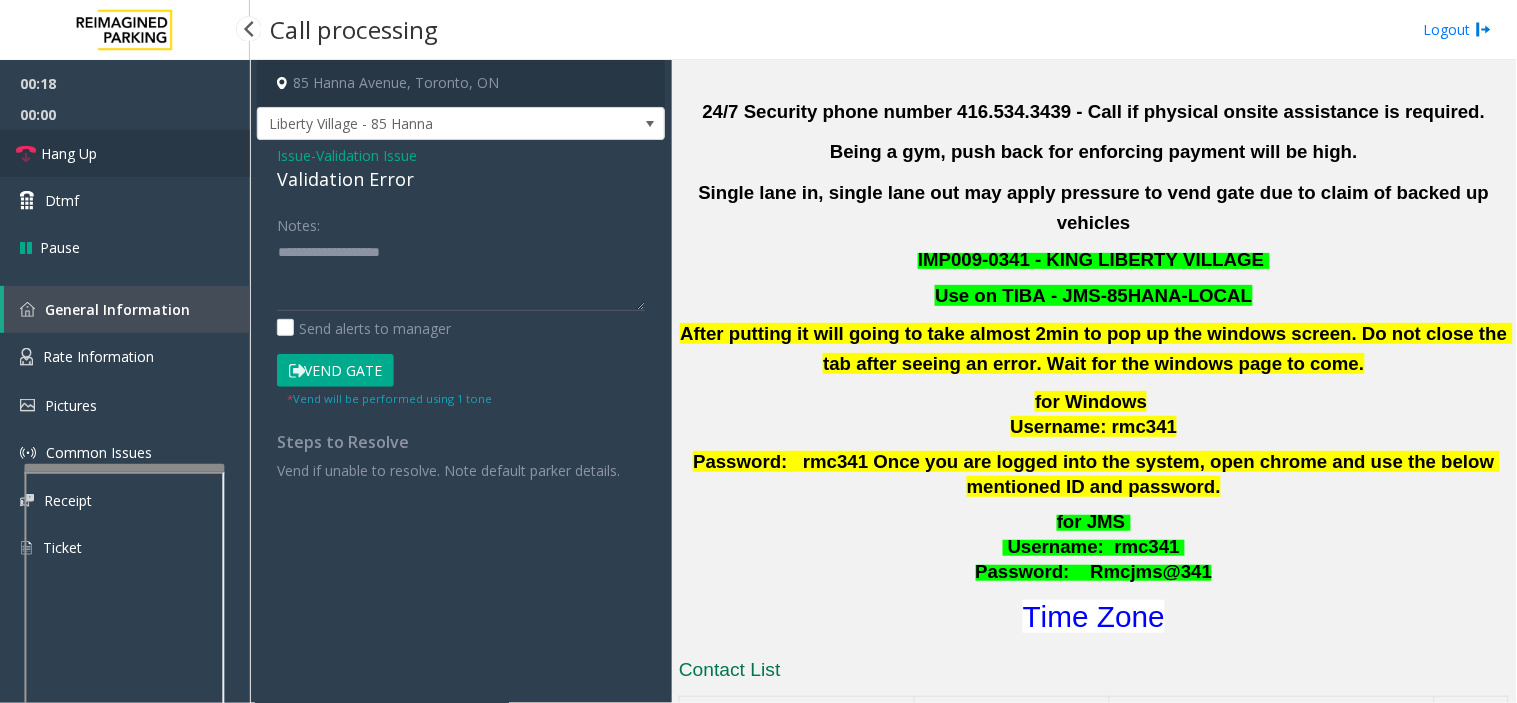 click on "Hang Up" at bounding box center (125, 153) 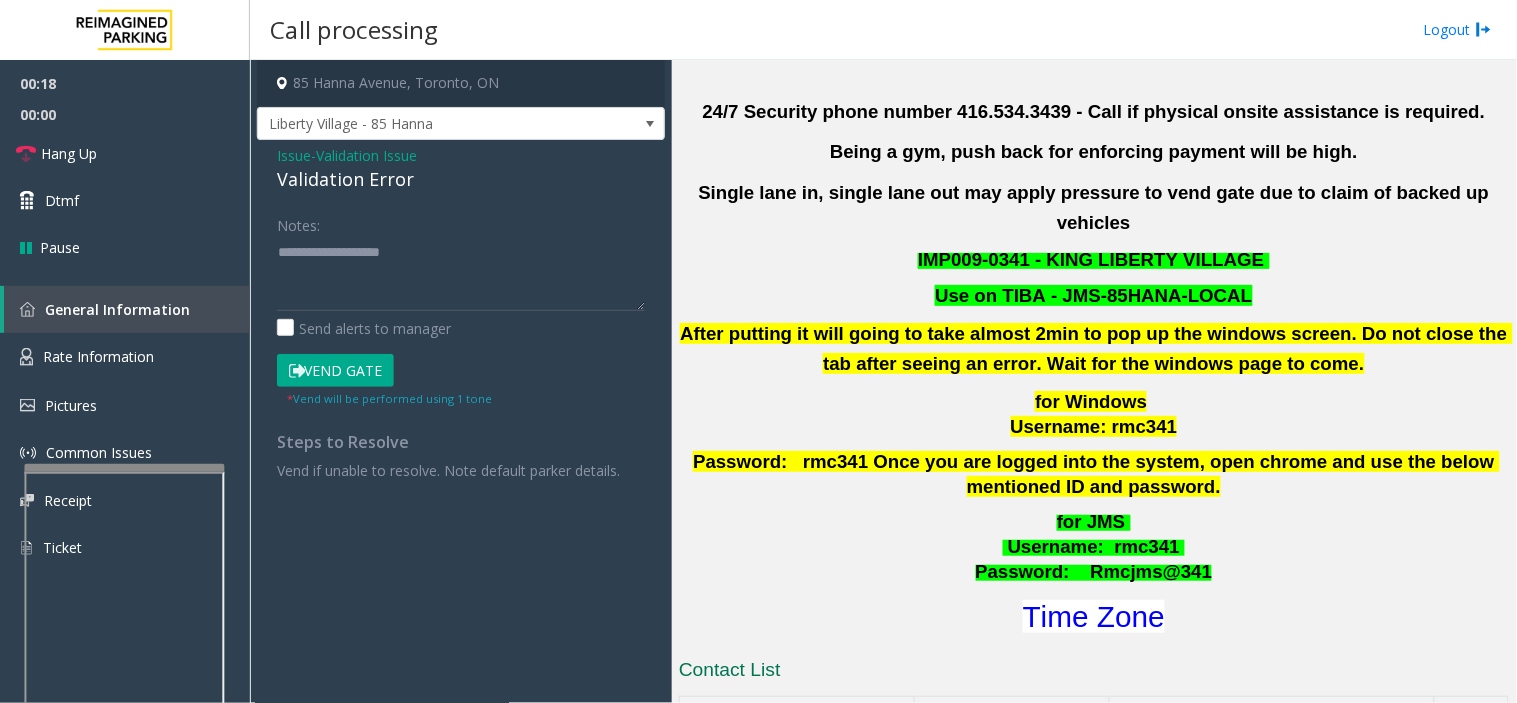 click on "Issue" 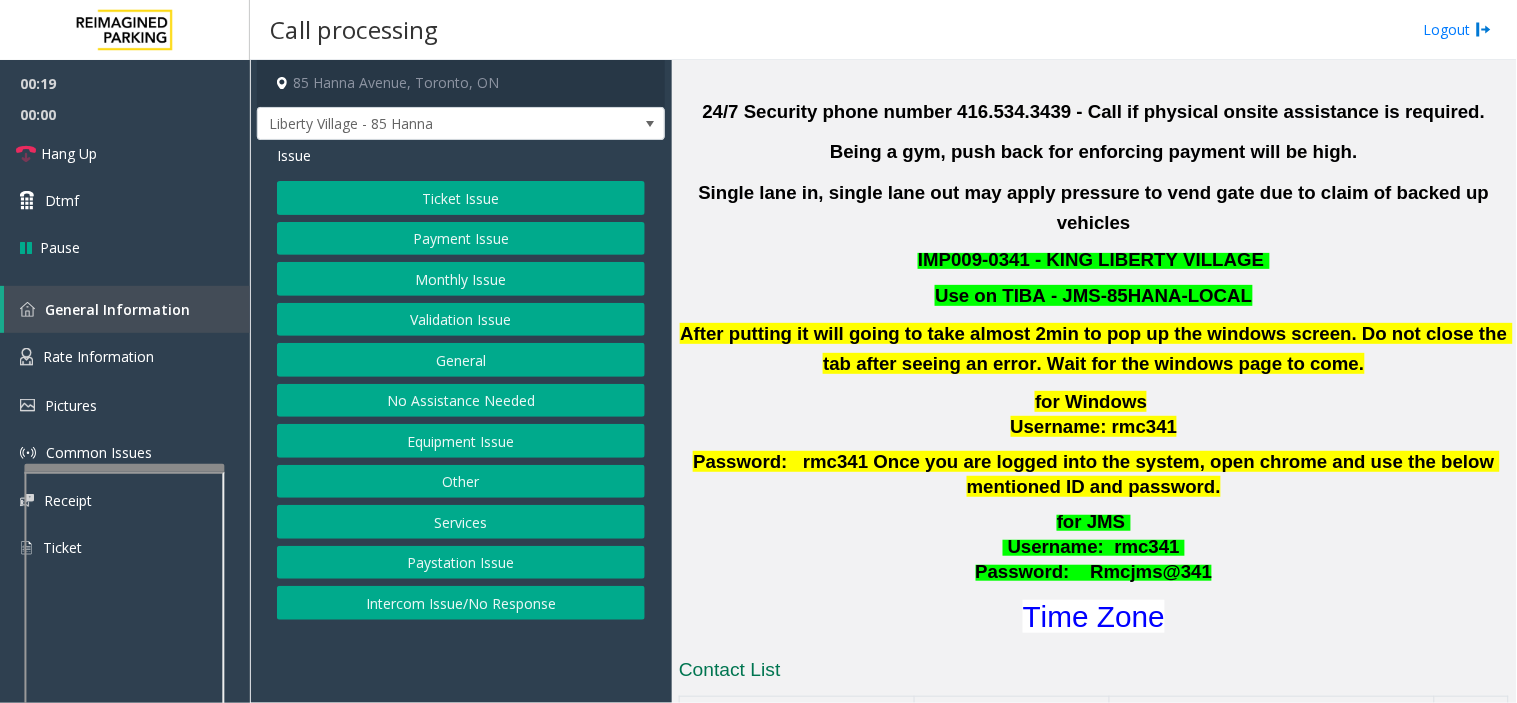 click on "Payment Issue" 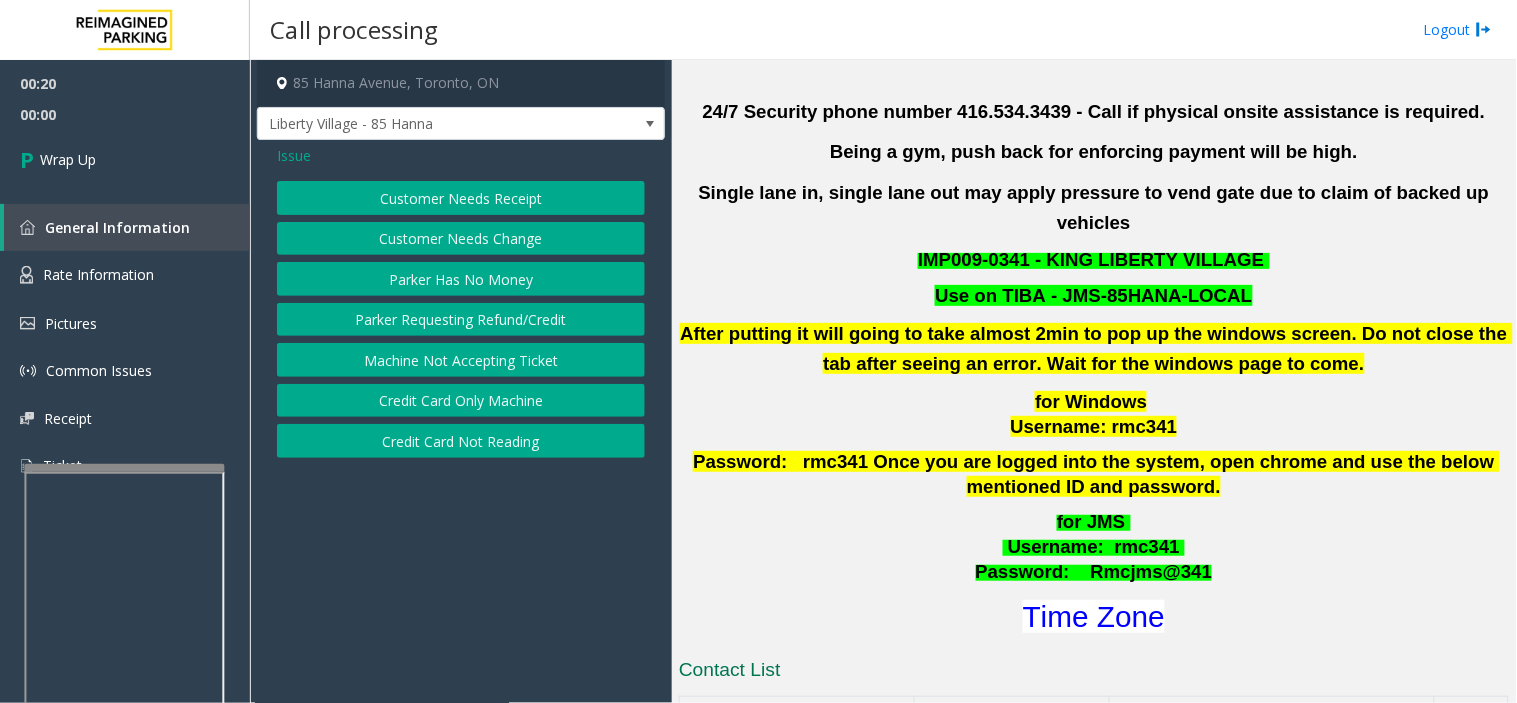 click on "Issue" 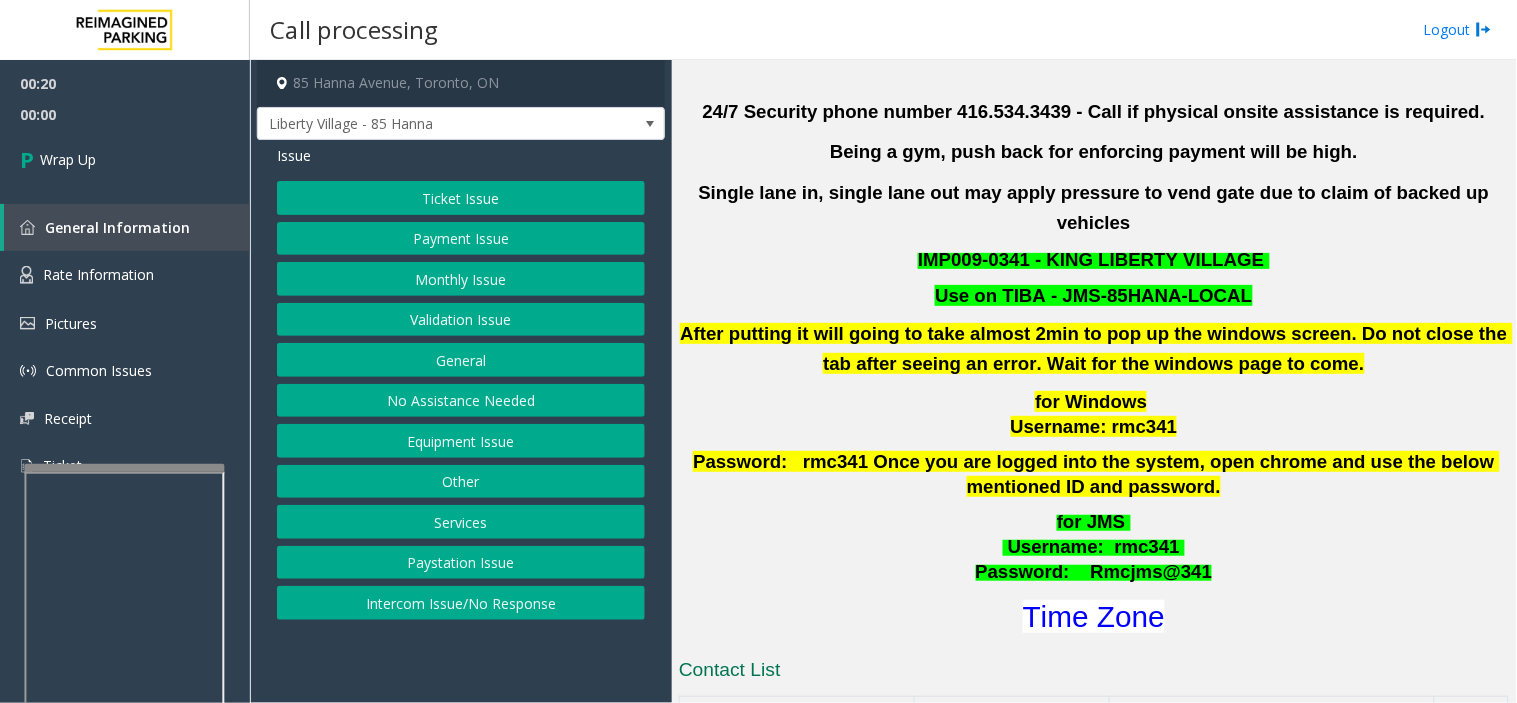 click on "Ticket Issue" 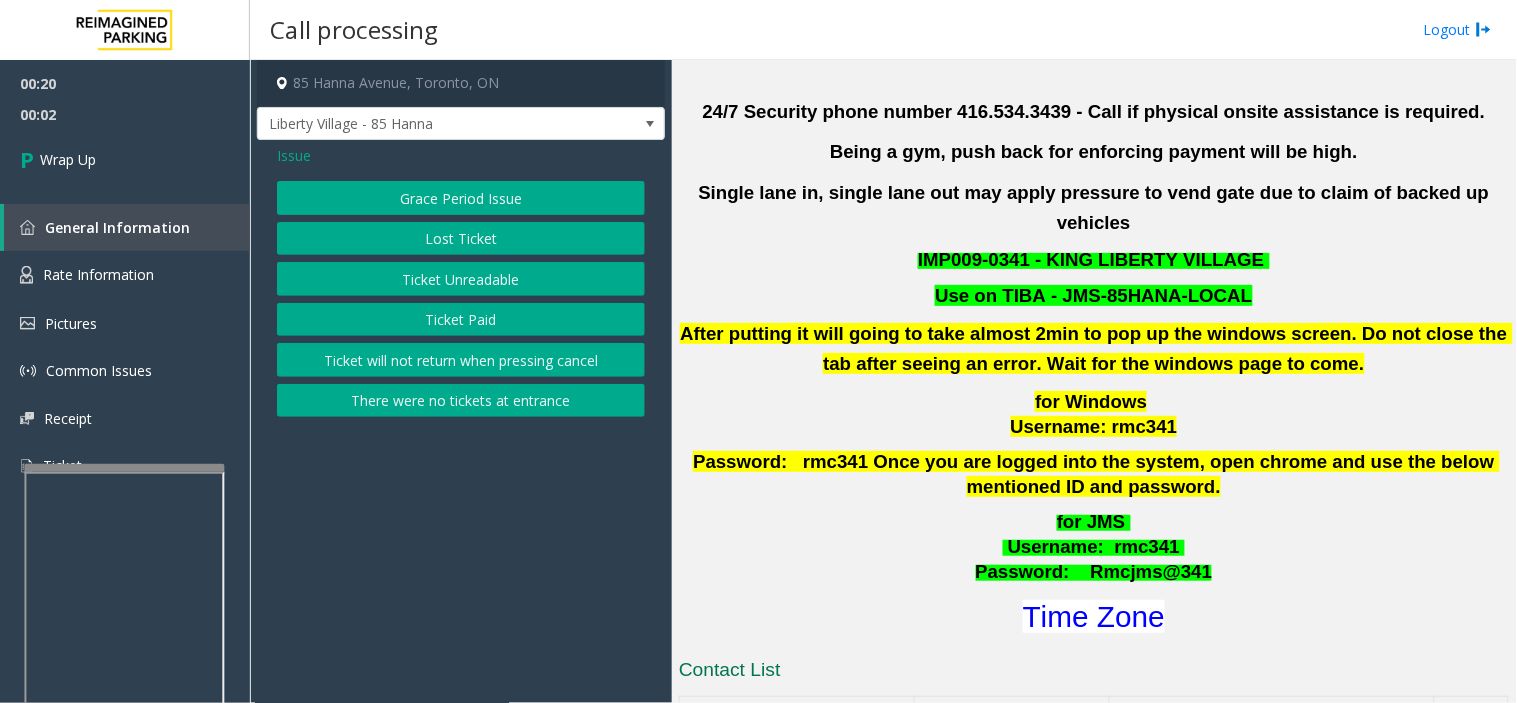 click on "Issue" 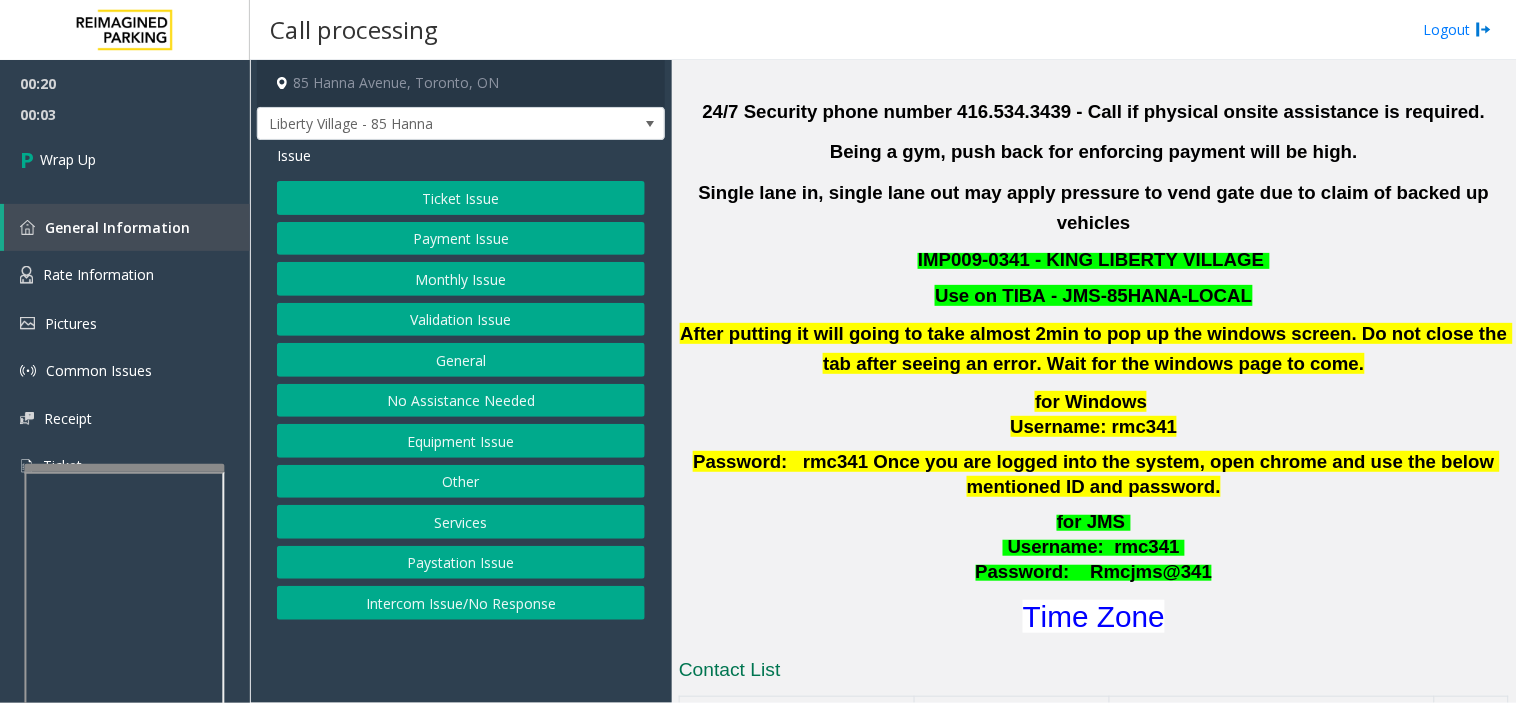 click on "Equipment Issue" 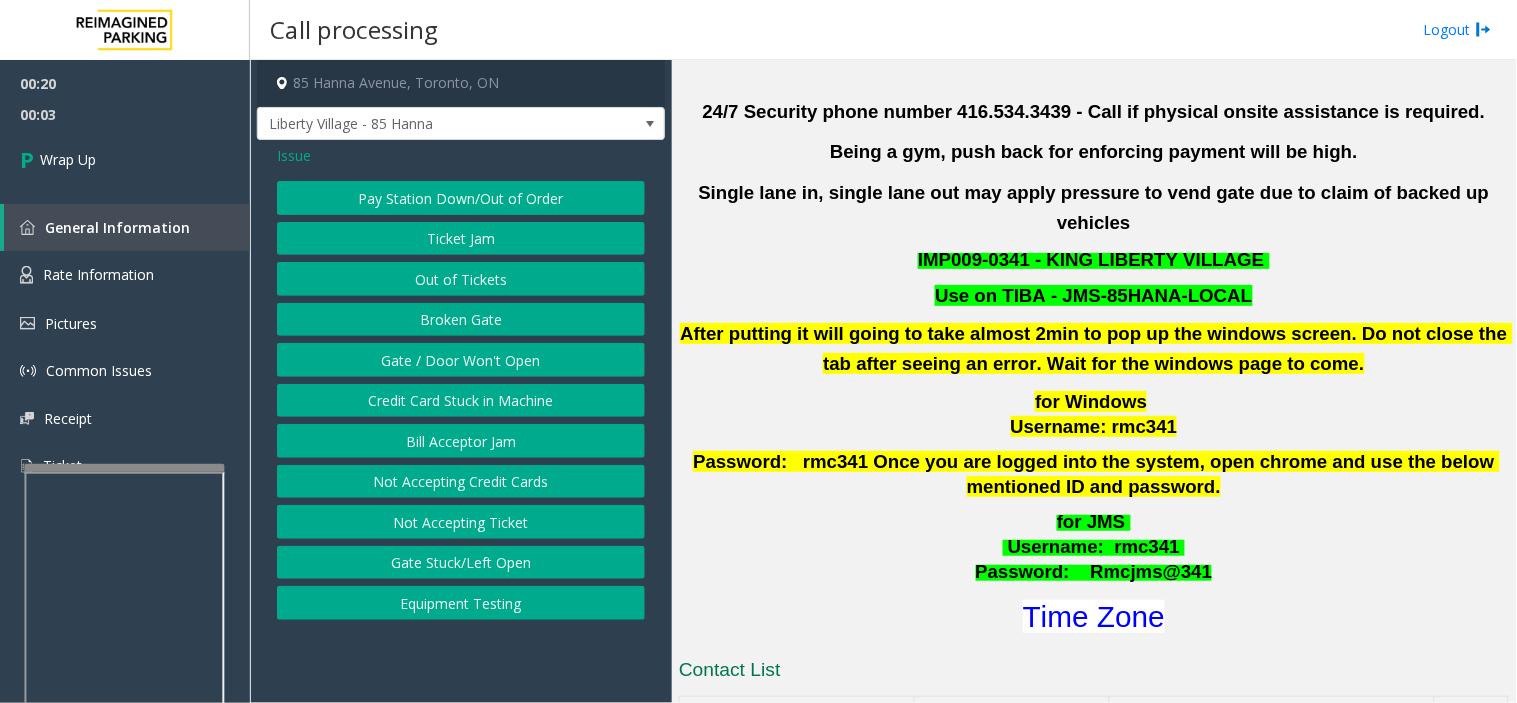 click on "Gate / Door Won't Open" 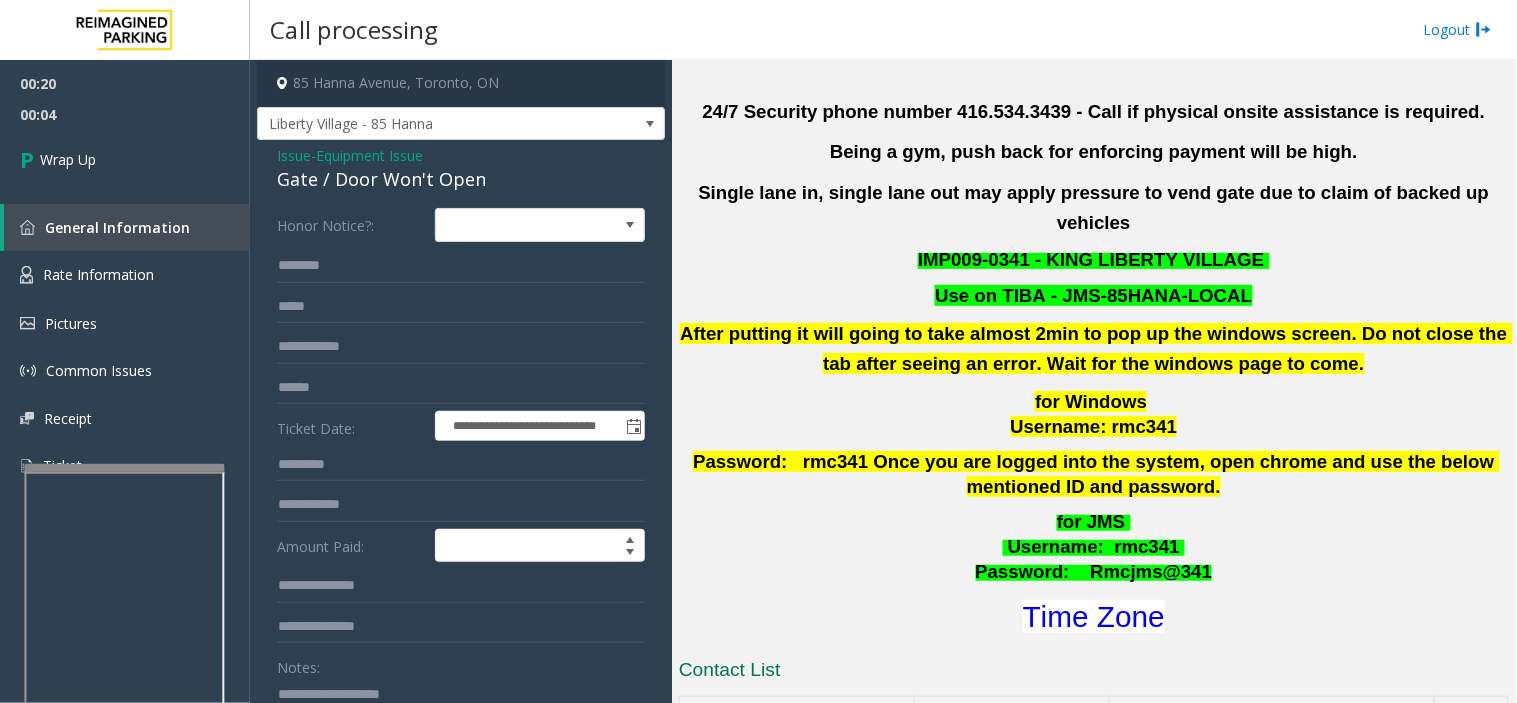 click 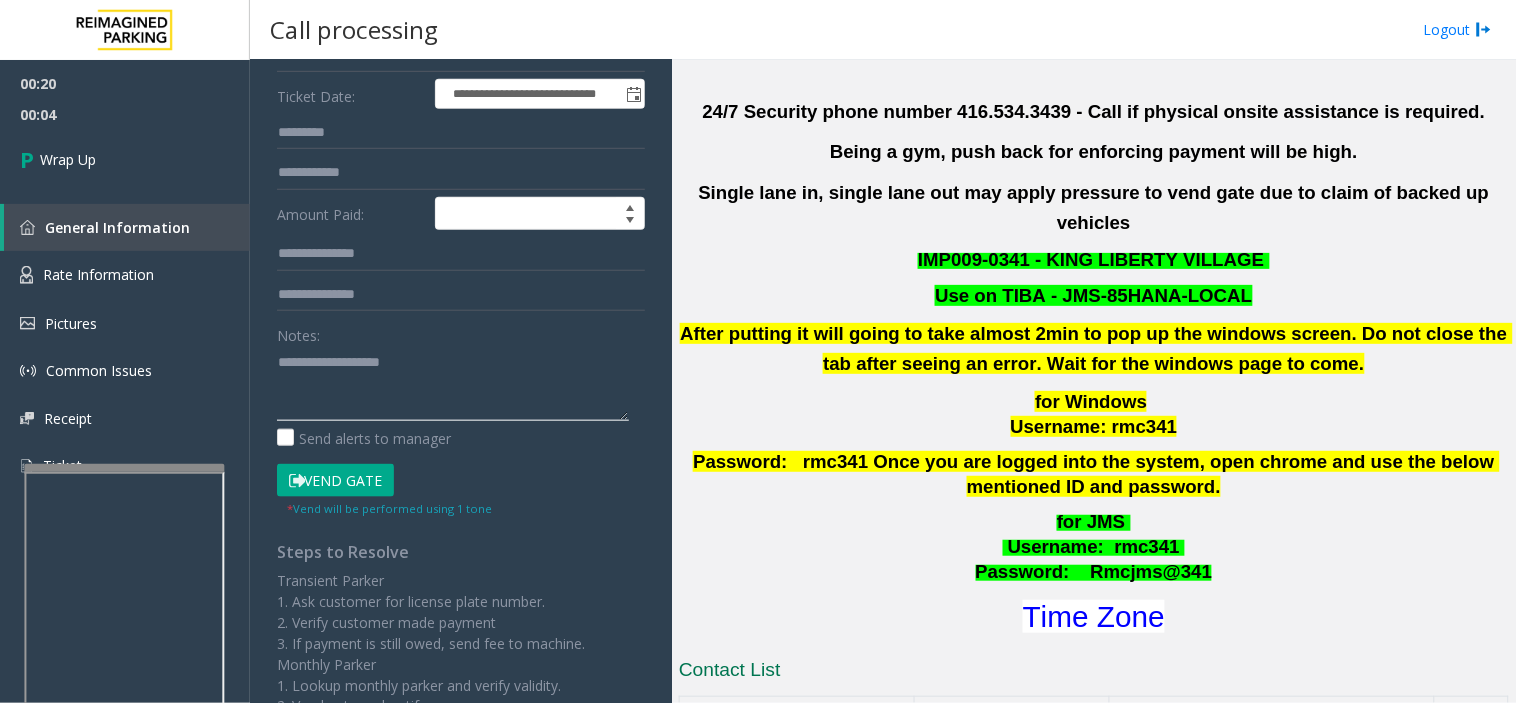 scroll, scrollTop: 333, scrollLeft: 0, axis: vertical 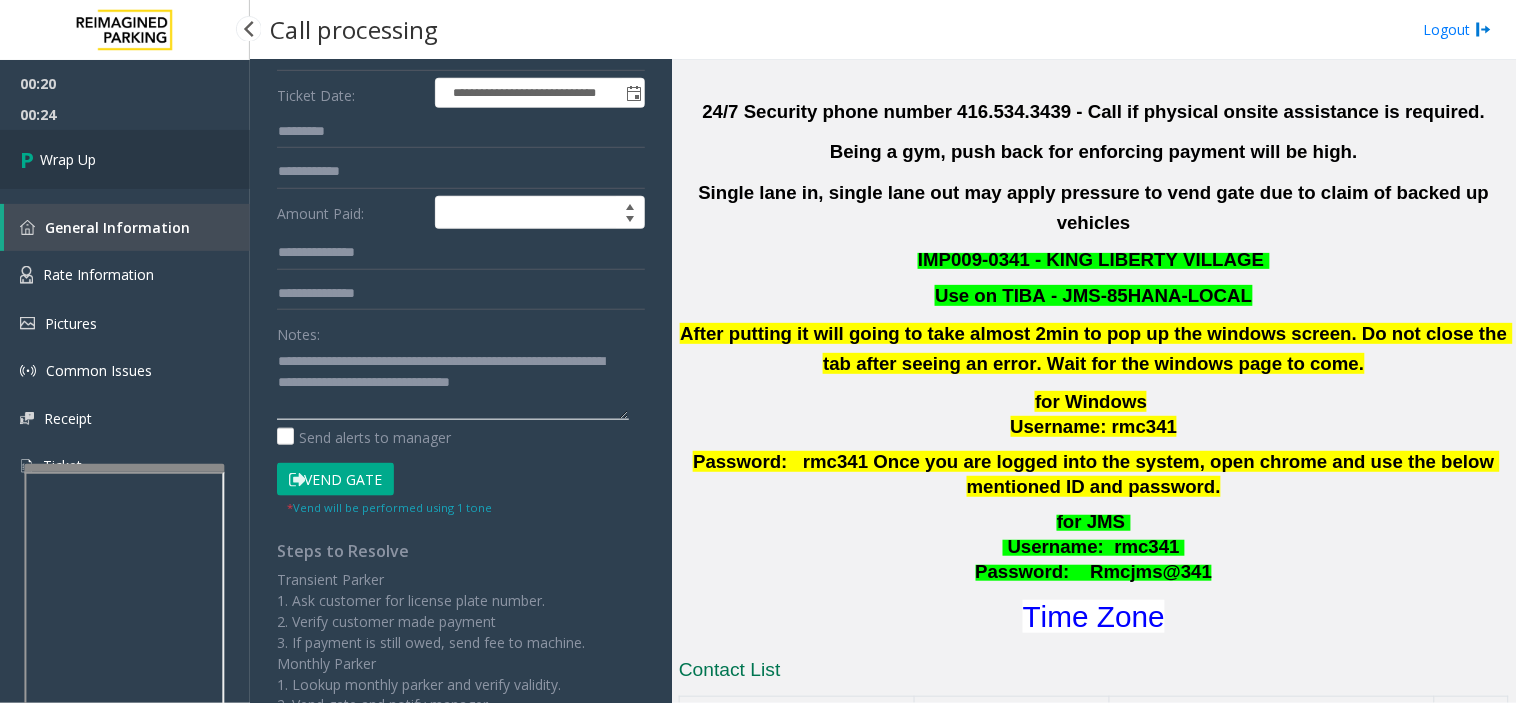 type on "**********" 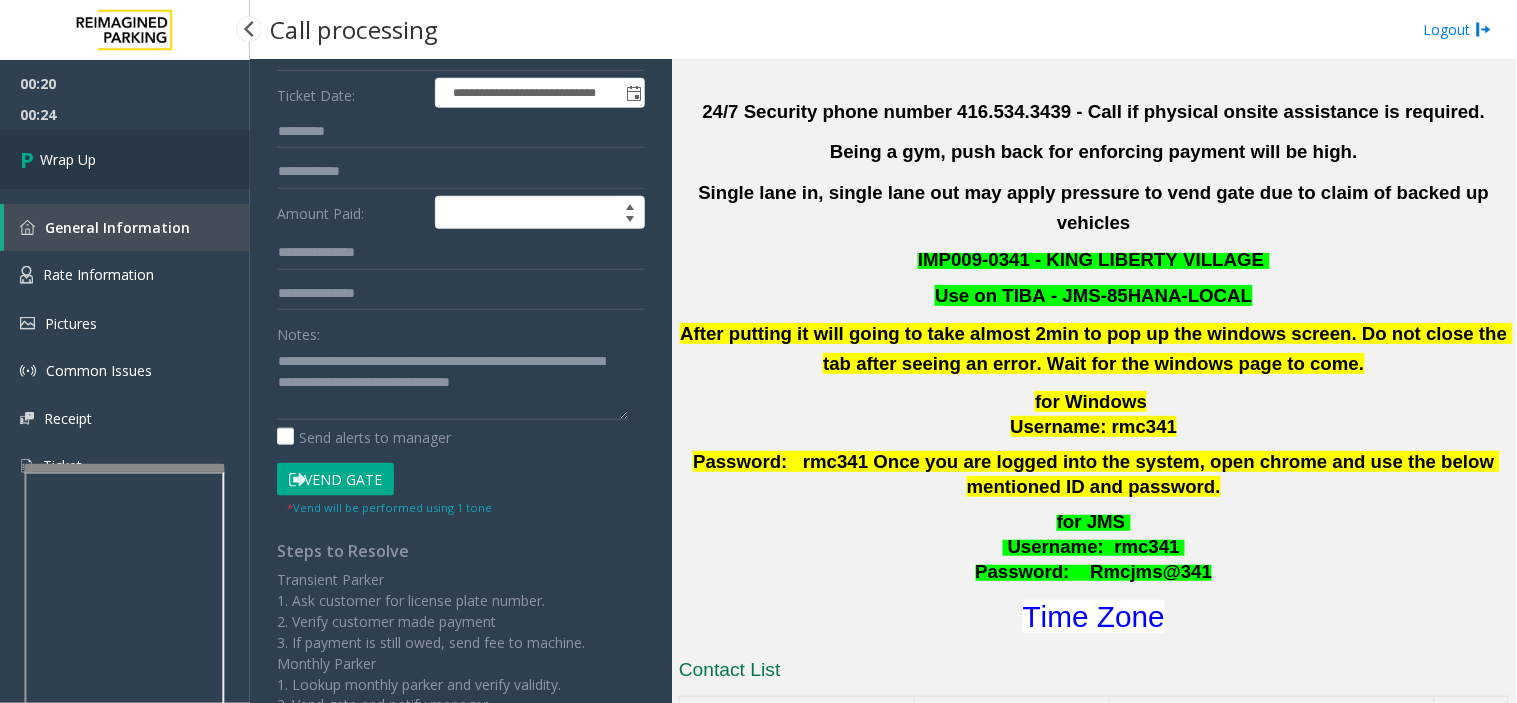click on "Wrap Up" at bounding box center [125, 159] 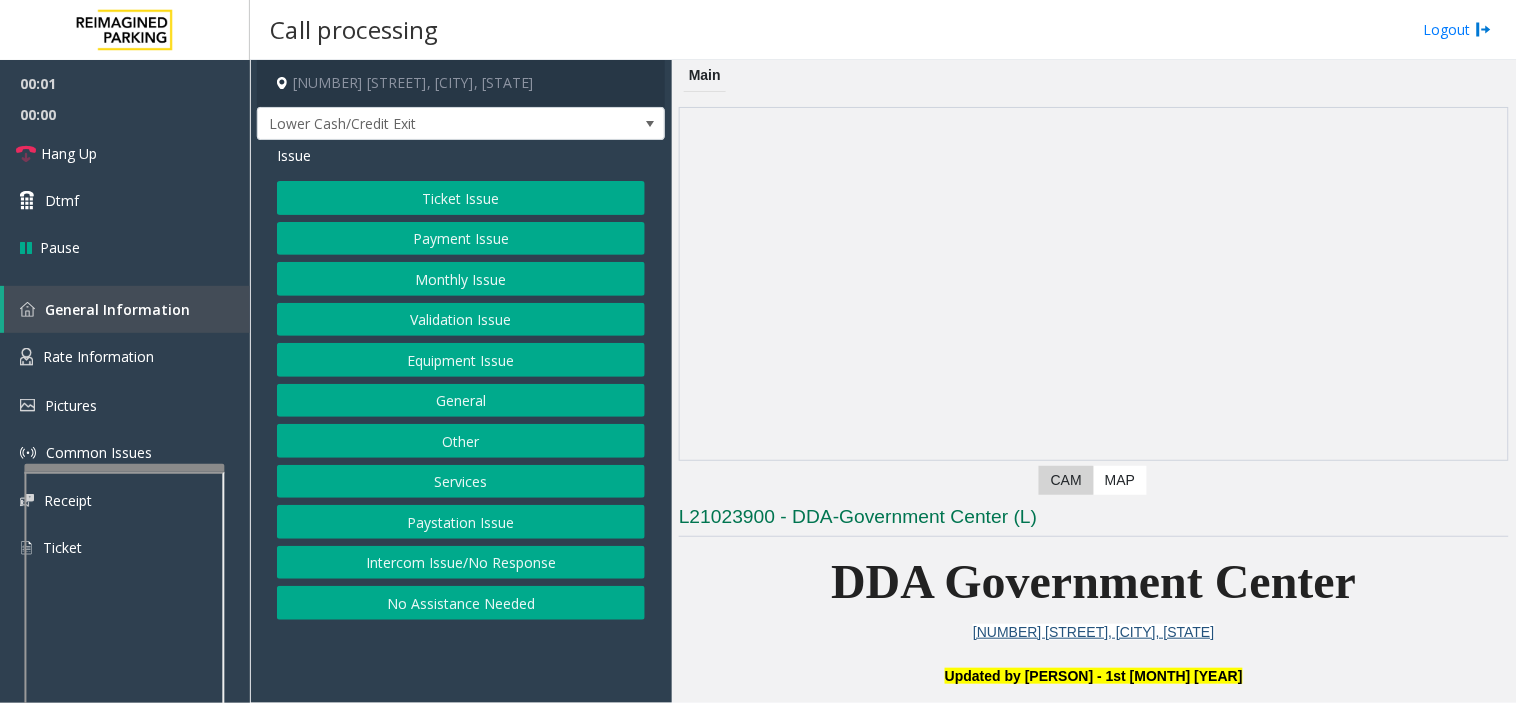 scroll, scrollTop: 555, scrollLeft: 0, axis: vertical 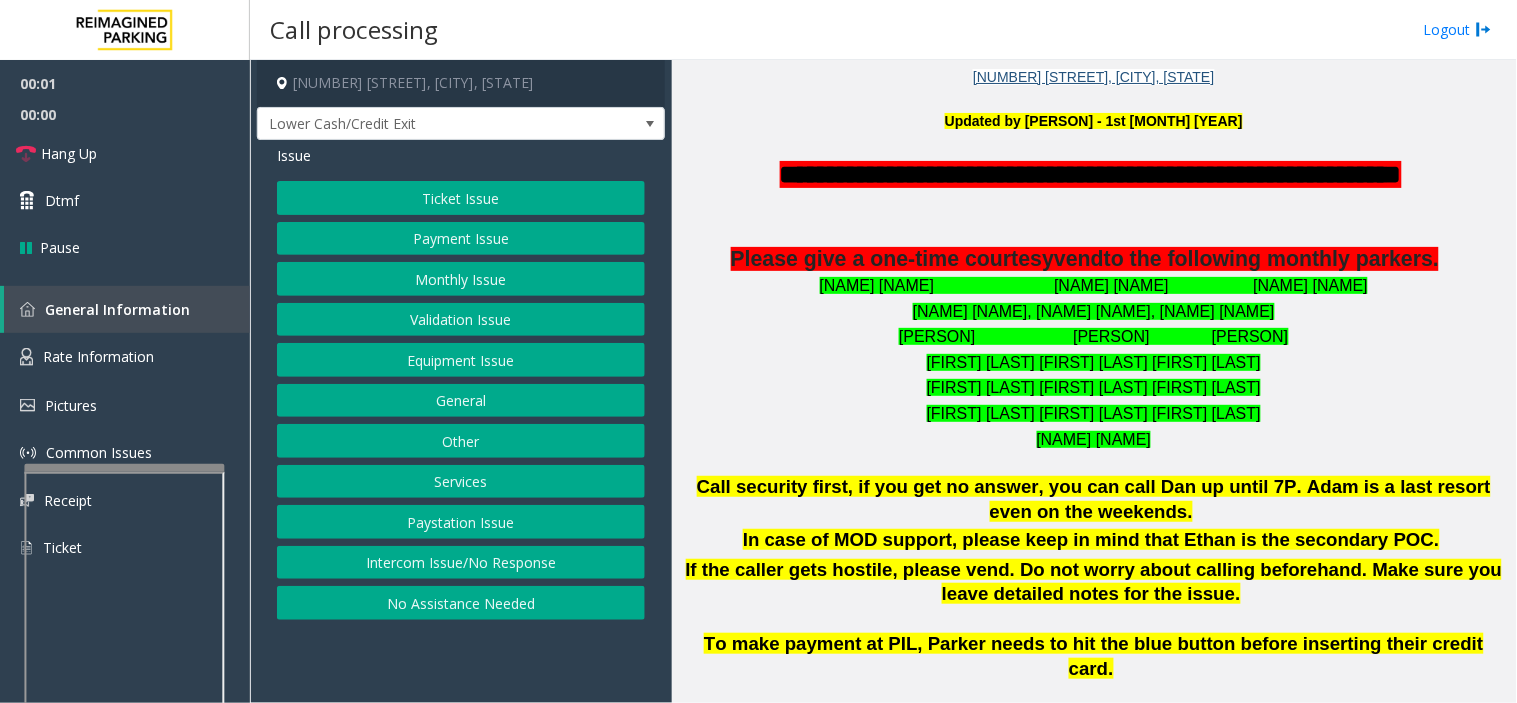 drag, startPoint x: 945, startPoint y: 577, endPoint x: 935, endPoint y: 580, distance: 10.440307 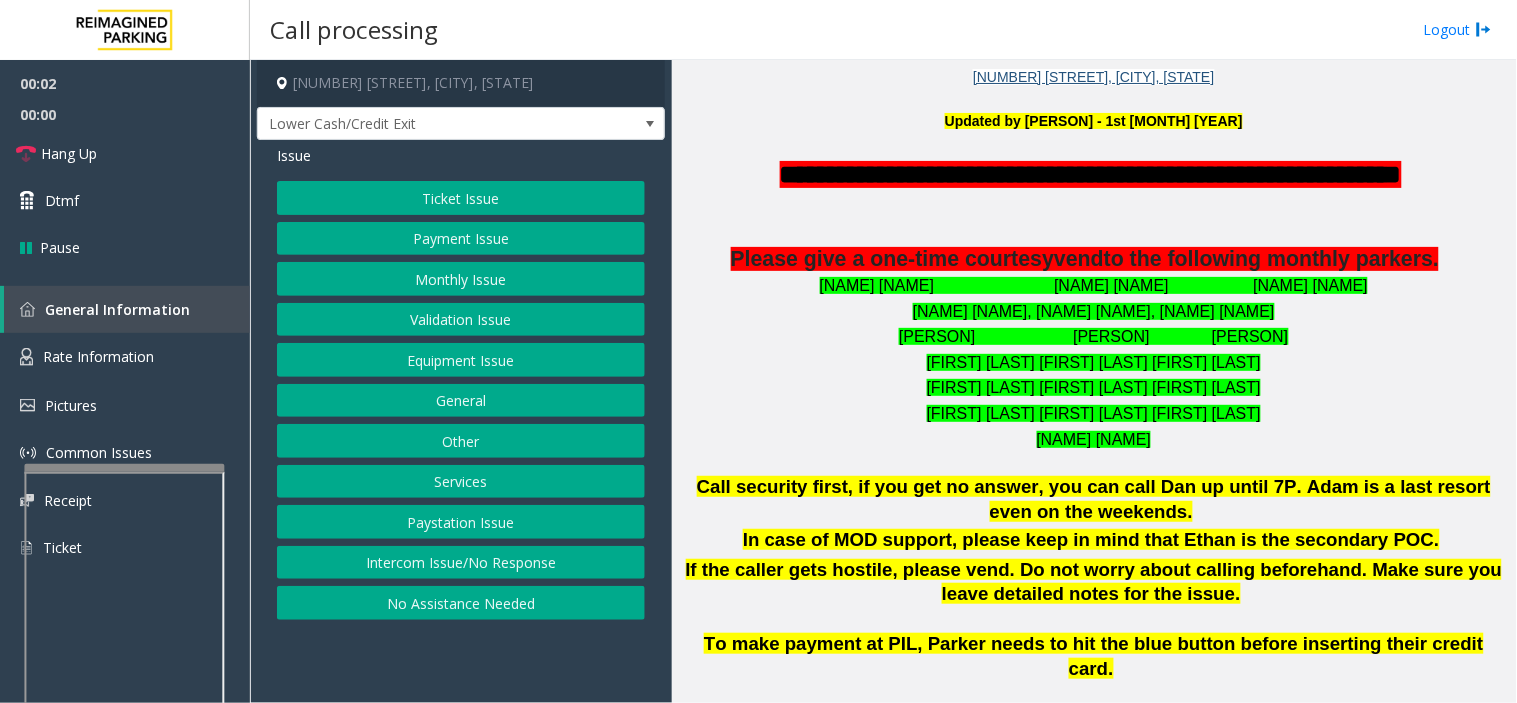 drag, startPoint x: 935, startPoint y: 580, endPoint x: 901, endPoint y: 602, distance: 40.496914 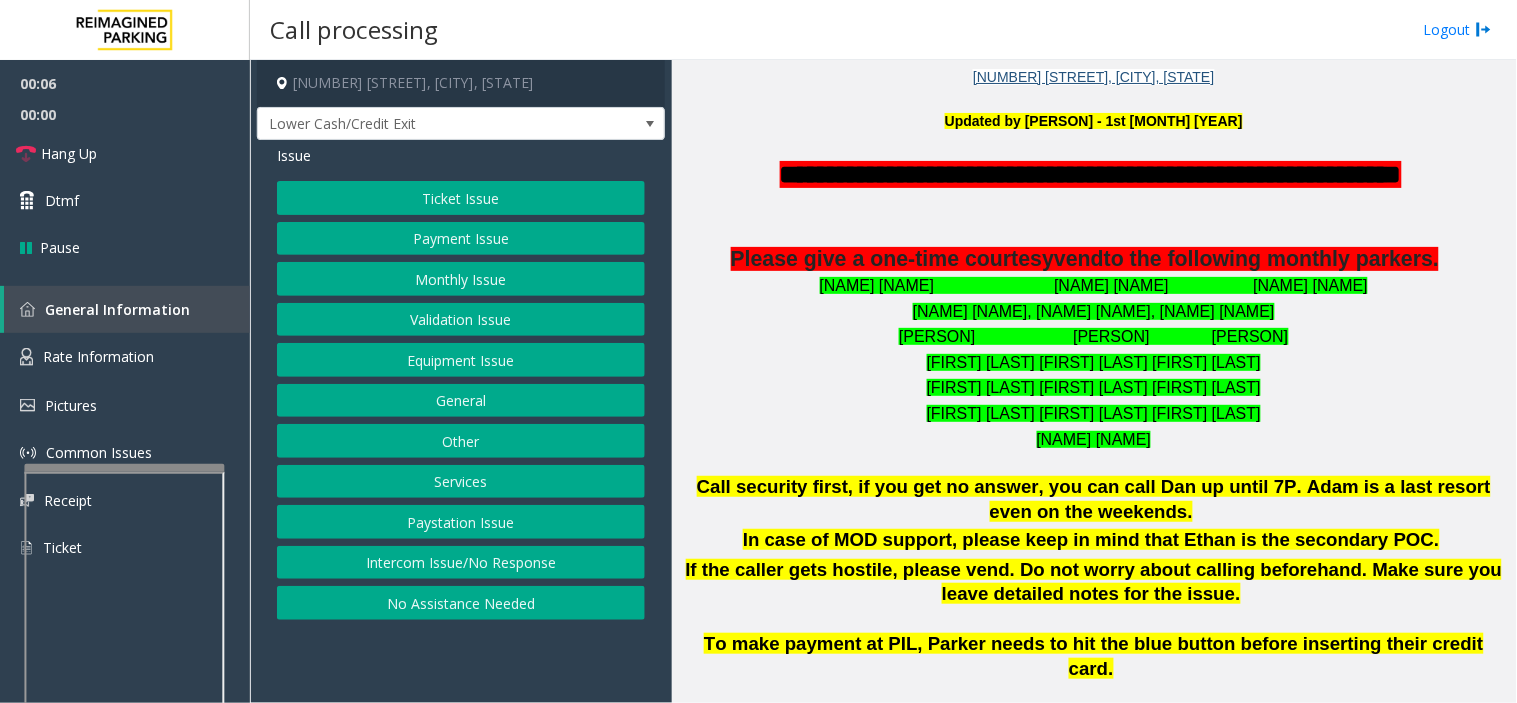 click on "Intercom Issue/No Response" 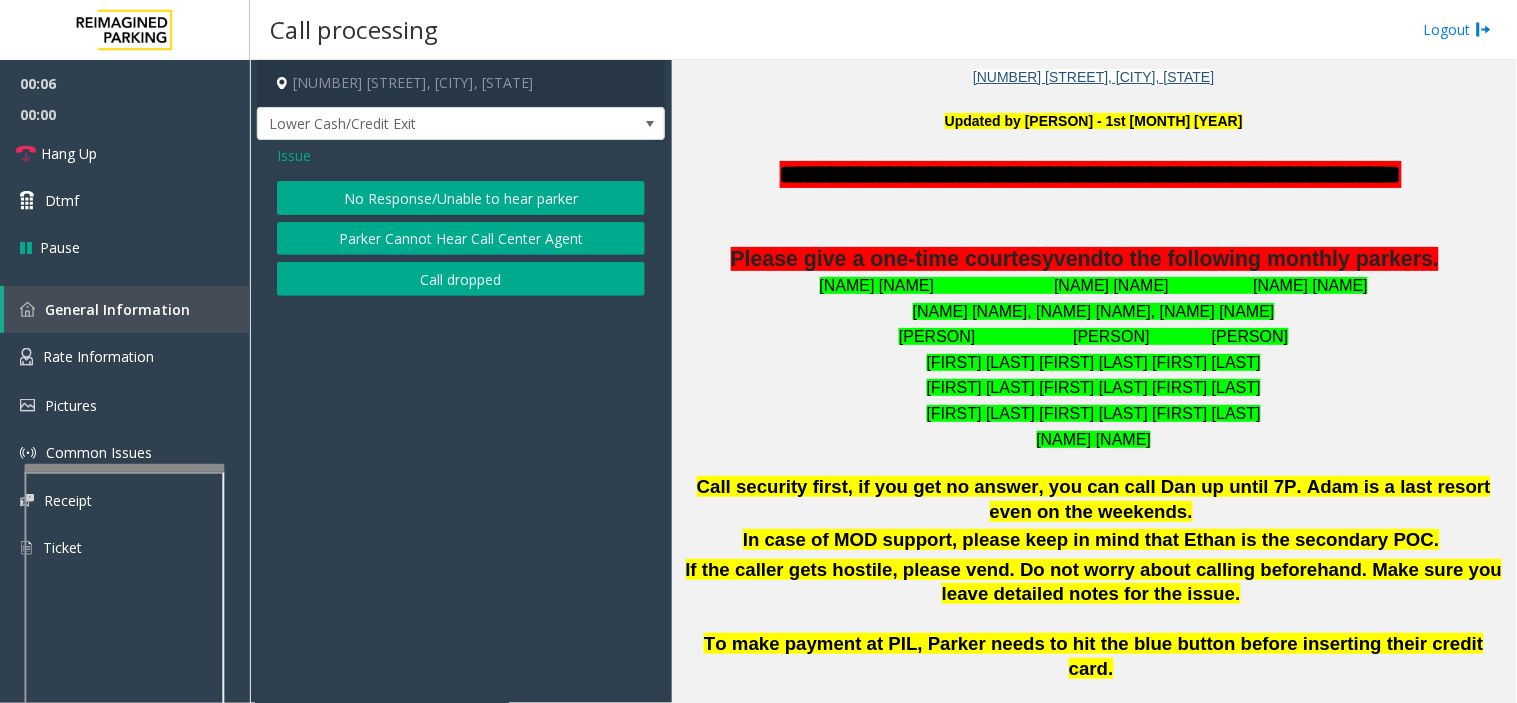 type 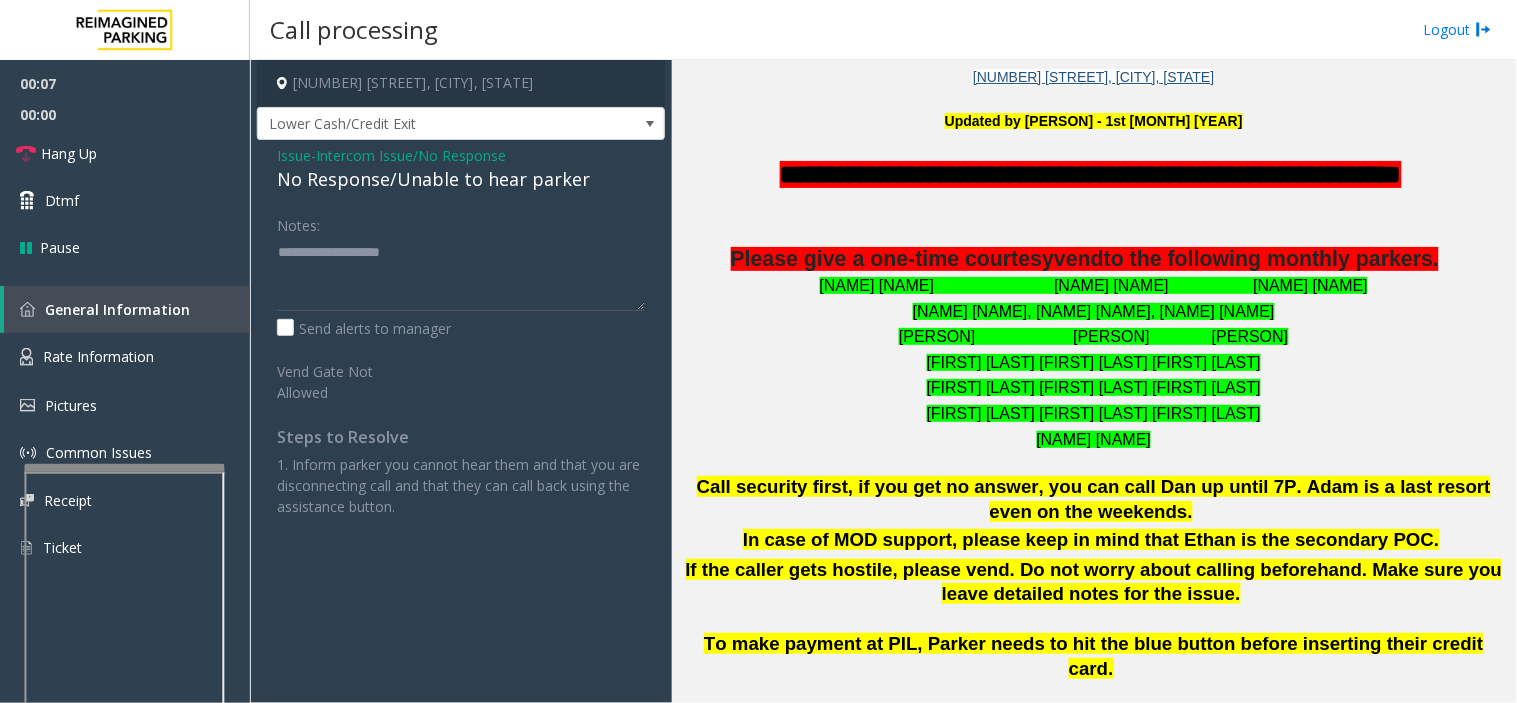 click on "Issue  -  Intercom Issue/No Response No Response/Unable to hear parker Notes:                      Send alerts to manager  Vend Gate Not Allowed  Steps to Resolve 1. Inform parker you cannot hear them and that you are disconnecting call and that they can call back using the assistance button." 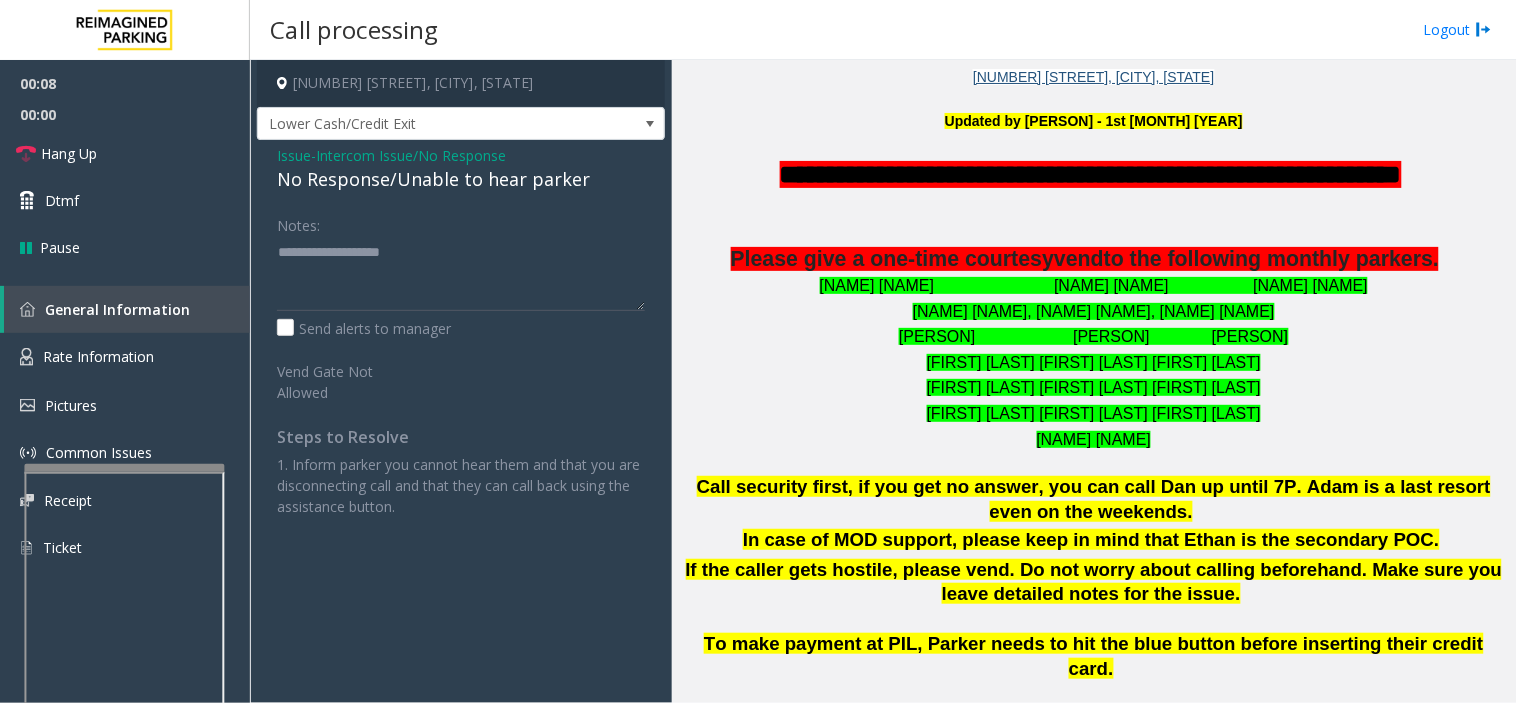 click on "No Response/Unable to hear parker" 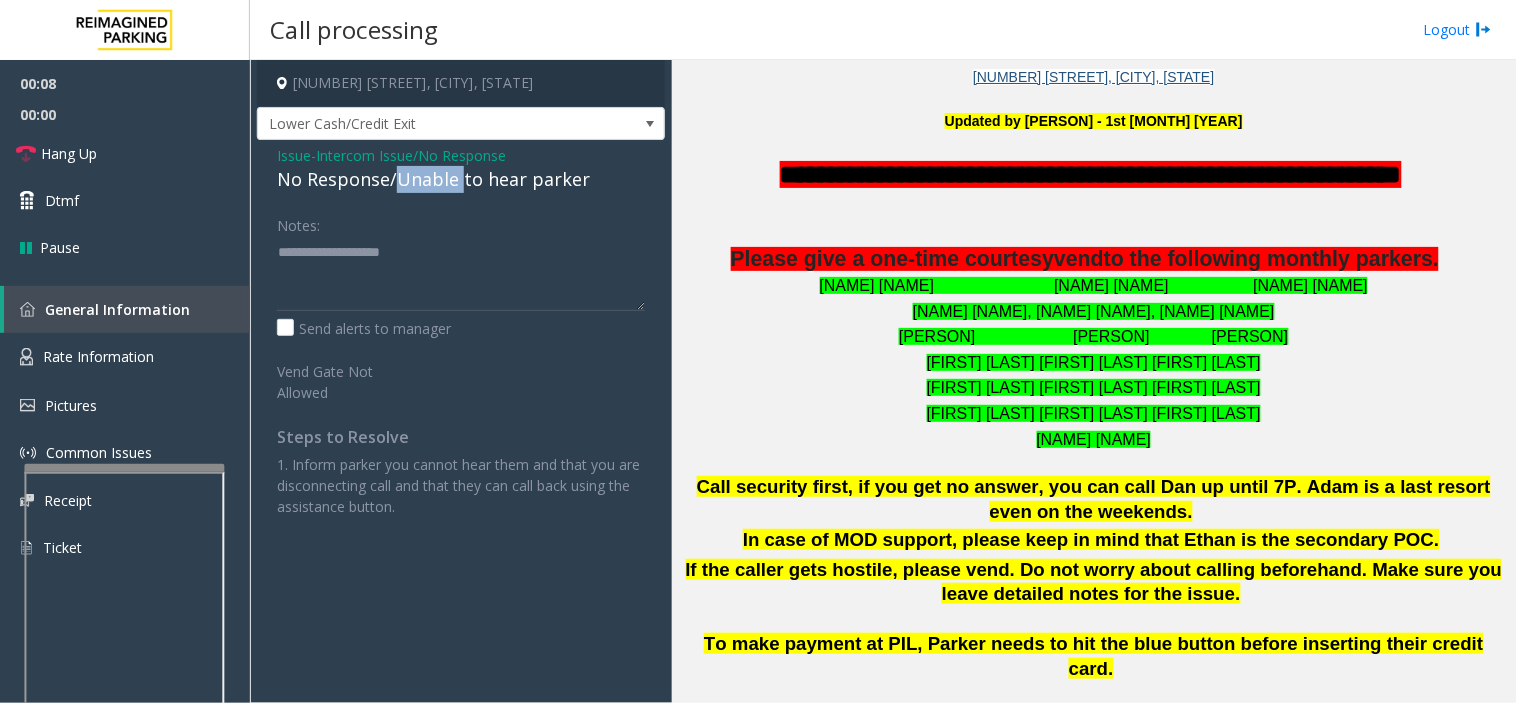 click on "No Response/Unable to hear parker" 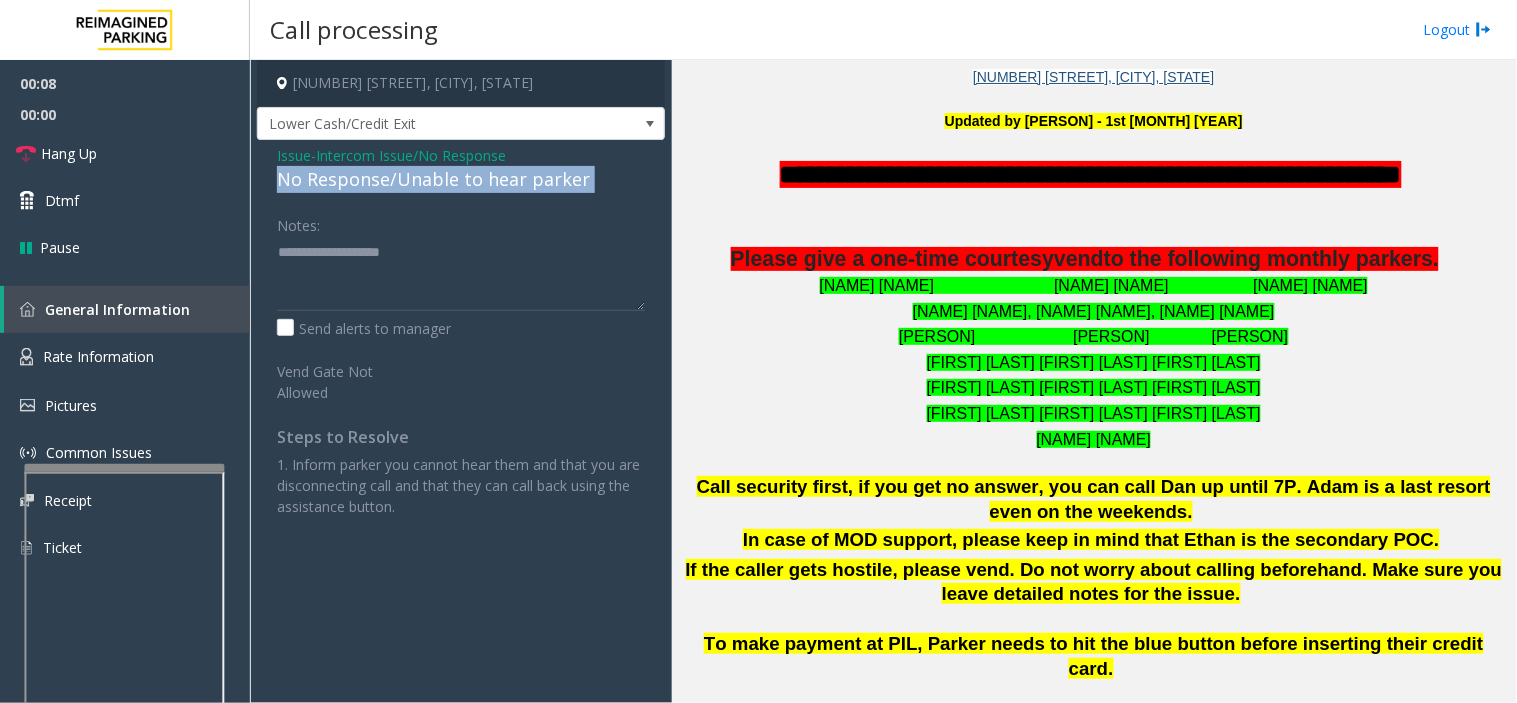 click on "No Response/Unable to hear parker" 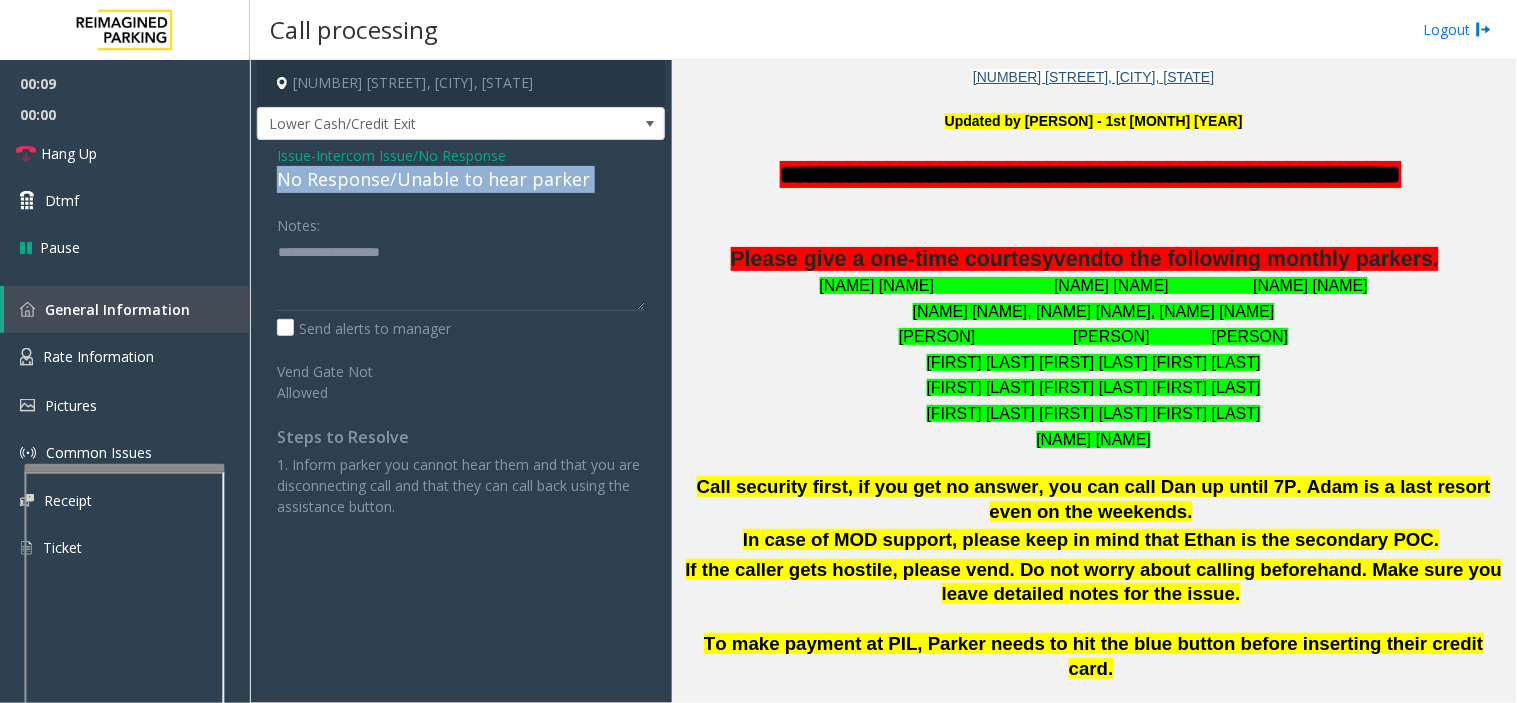 copy on "No Response/Unable to hear parker" 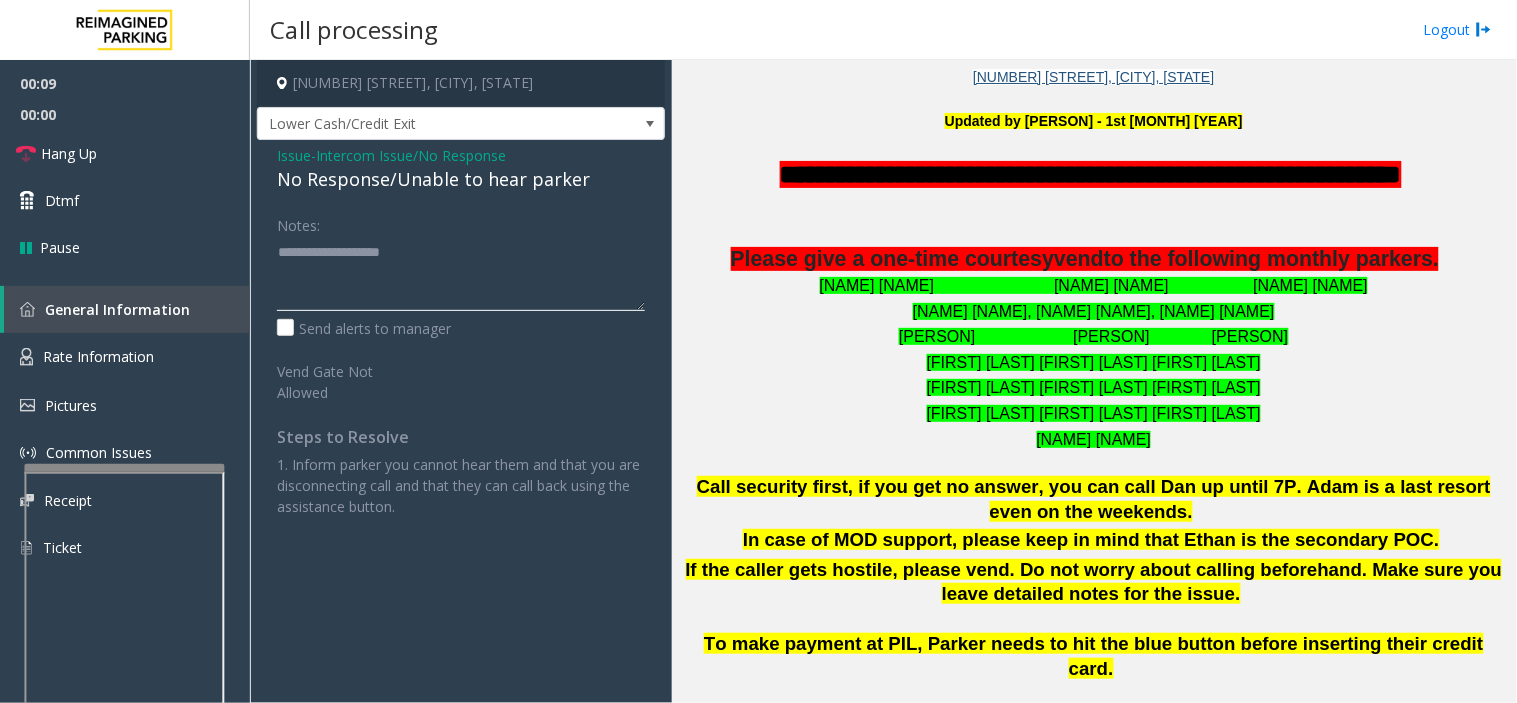 click 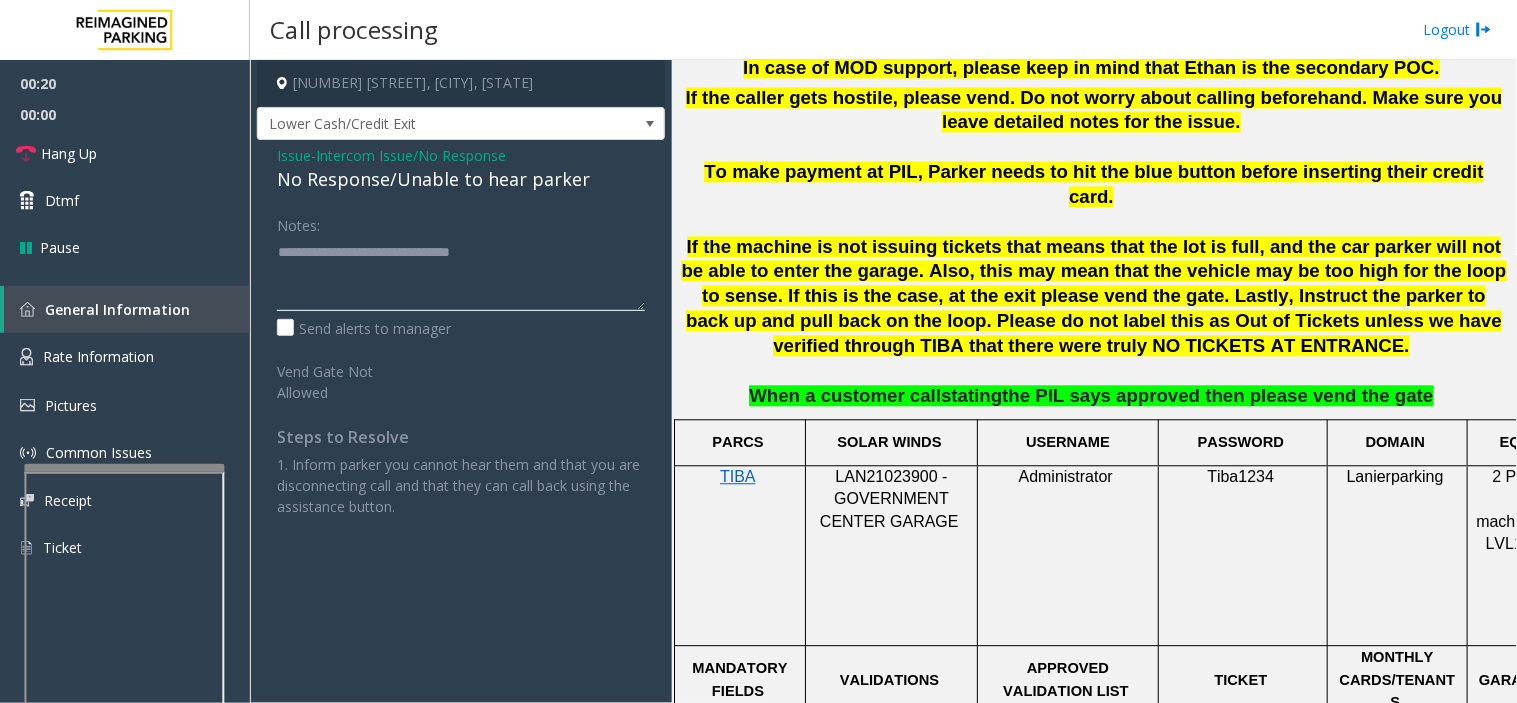 scroll, scrollTop: 1000, scrollLeft: 0, axis: vertical 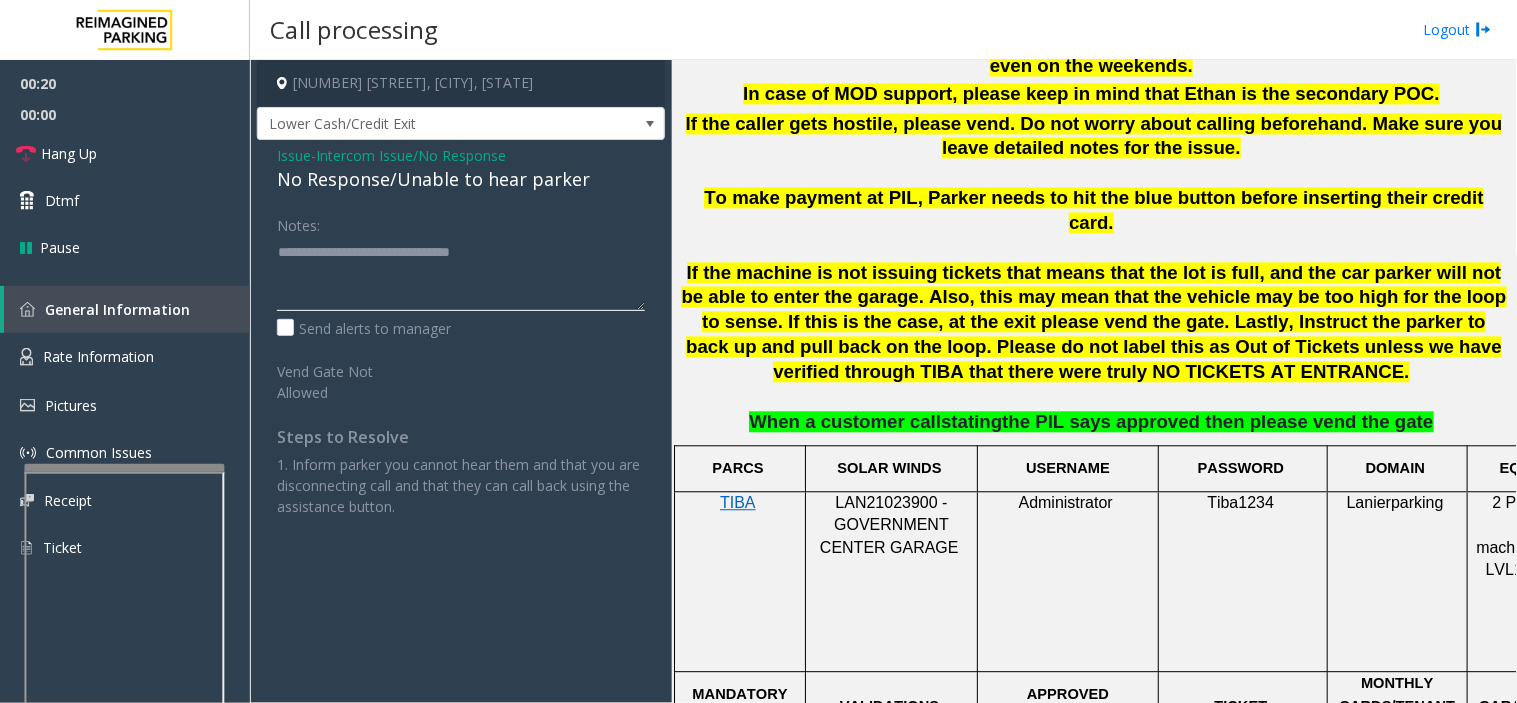 type on "**********" 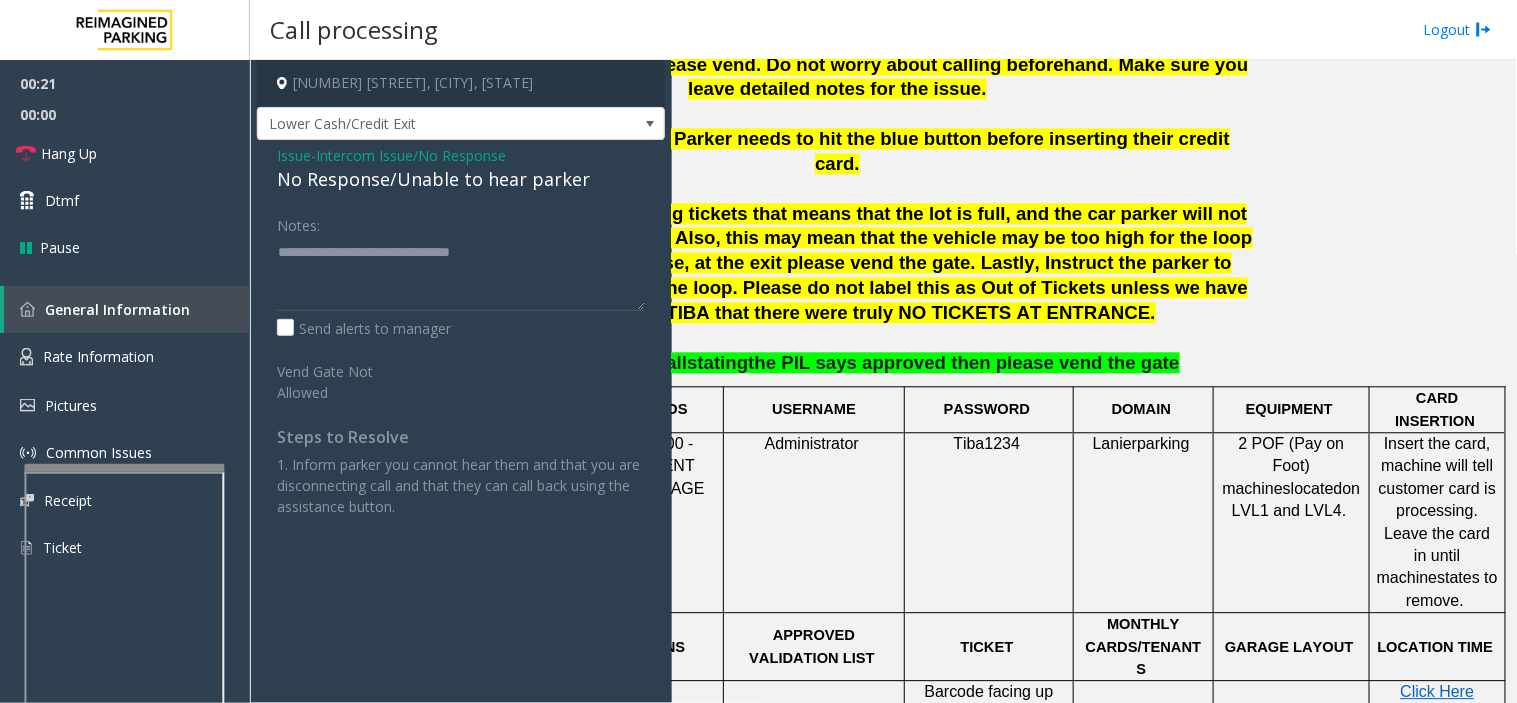 scroll, scrollTop: 1070, scrollLeft: 270, axis: both 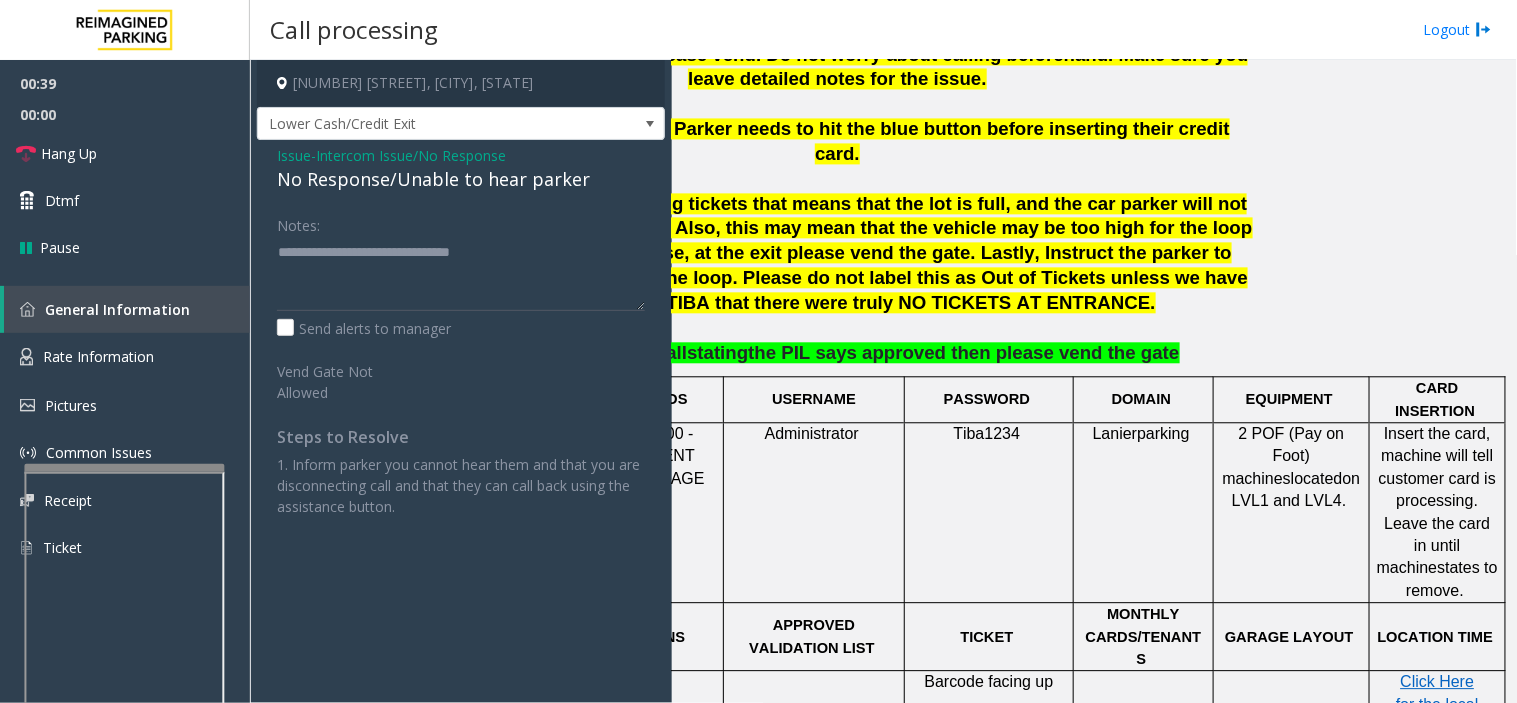 click on "Issue" 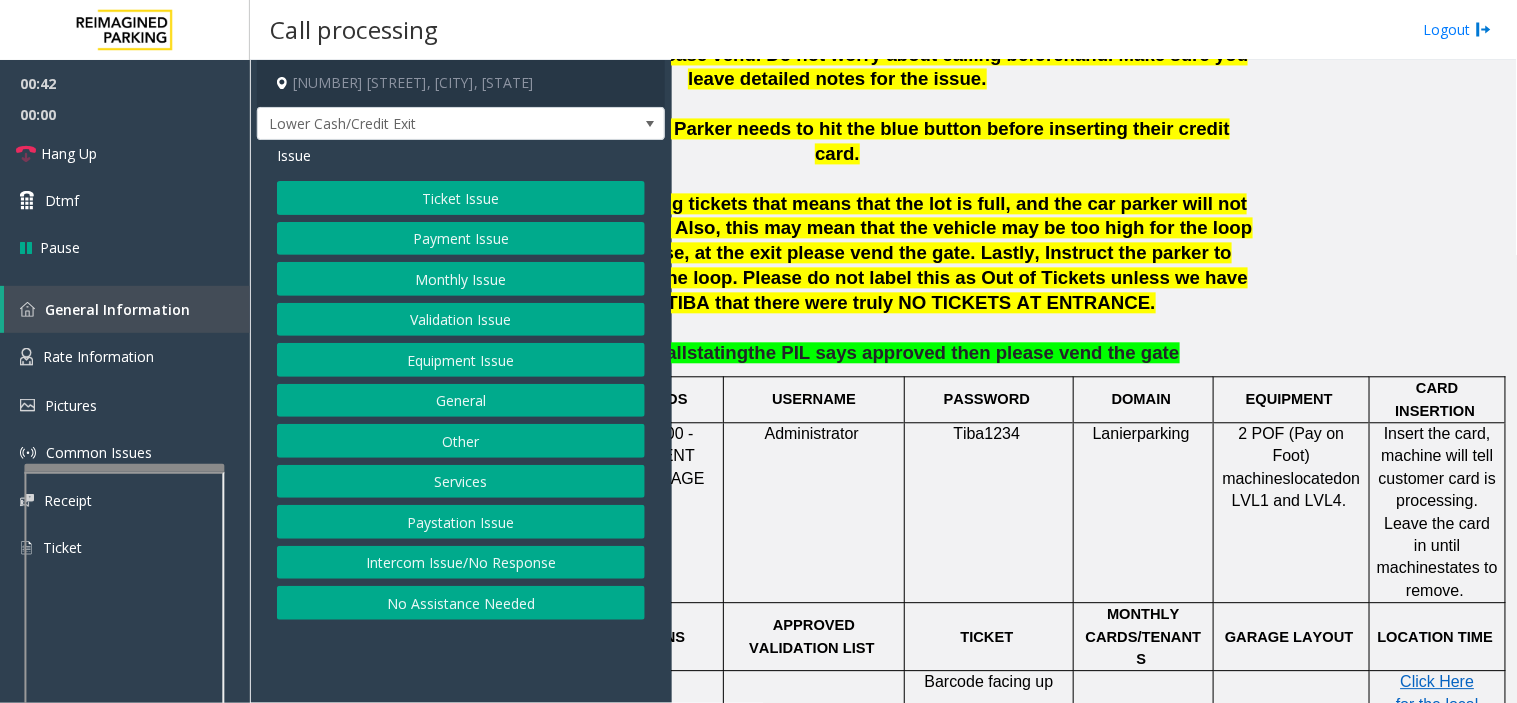 click on "Payment Issue" 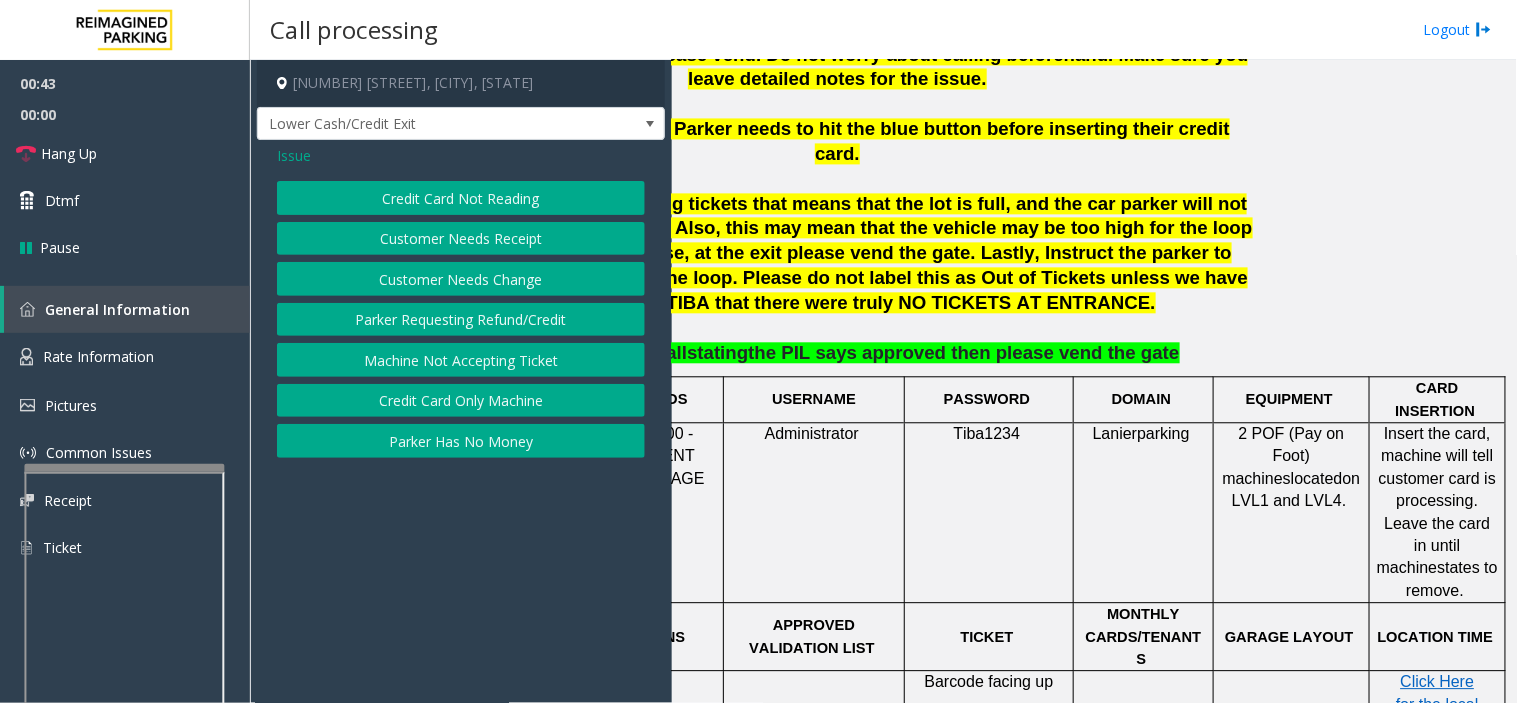 click on "Credit Card Not Reading" 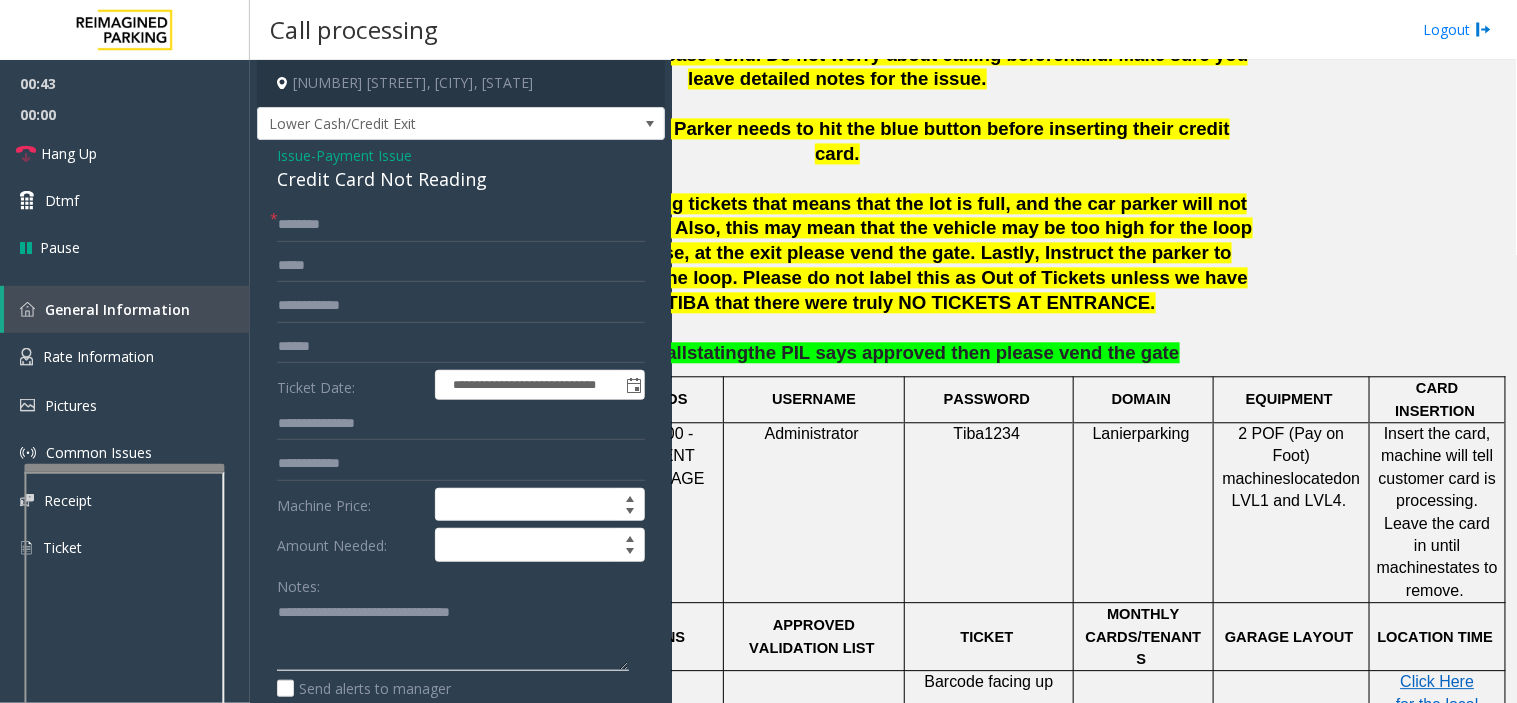 click 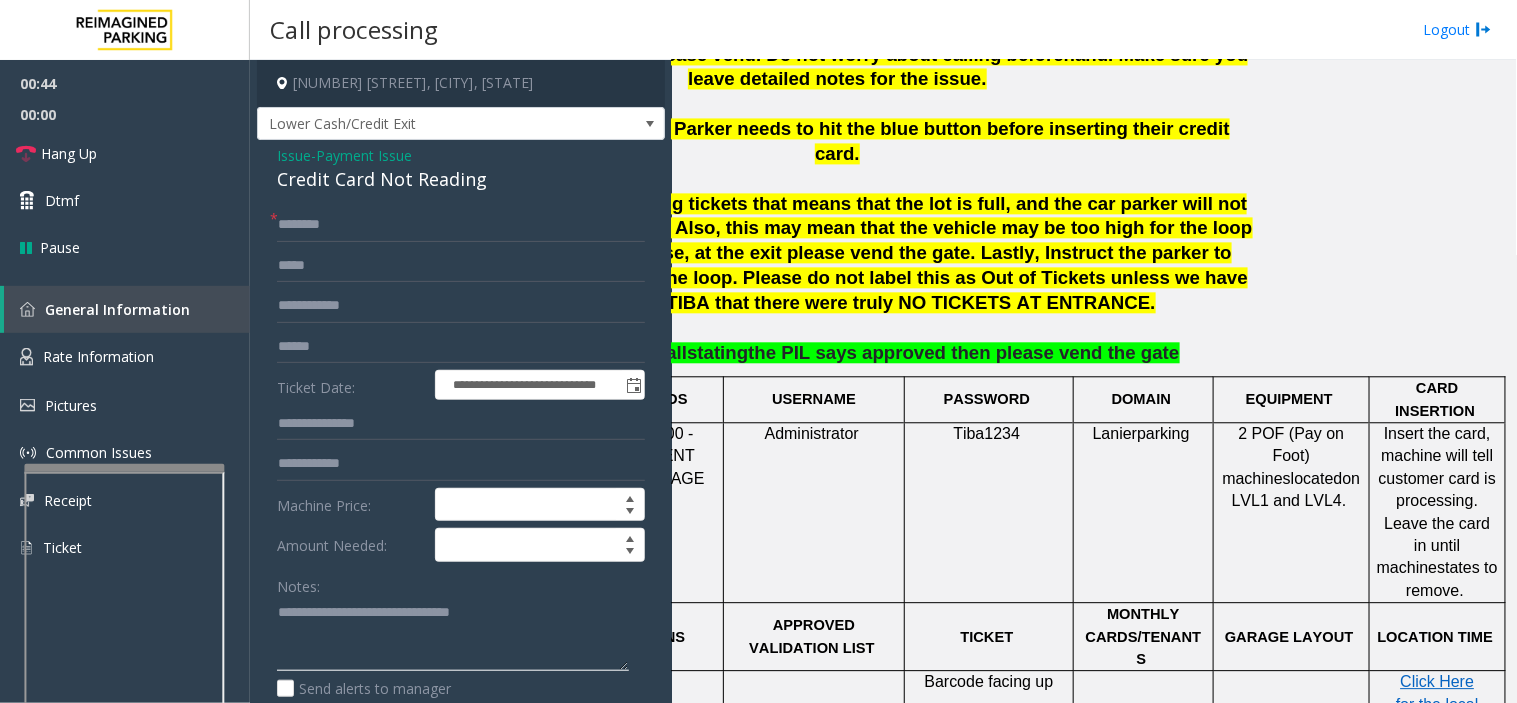 click 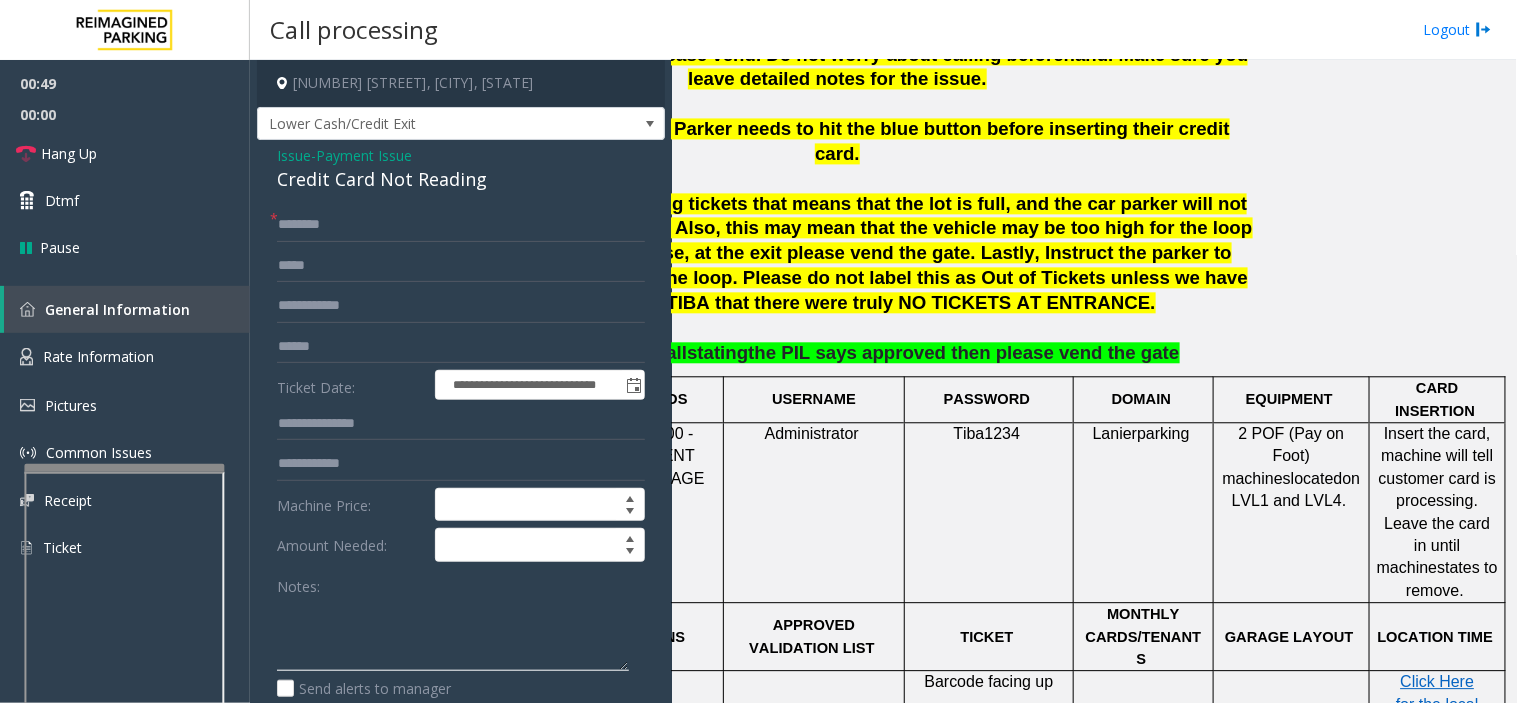paste on "**********" 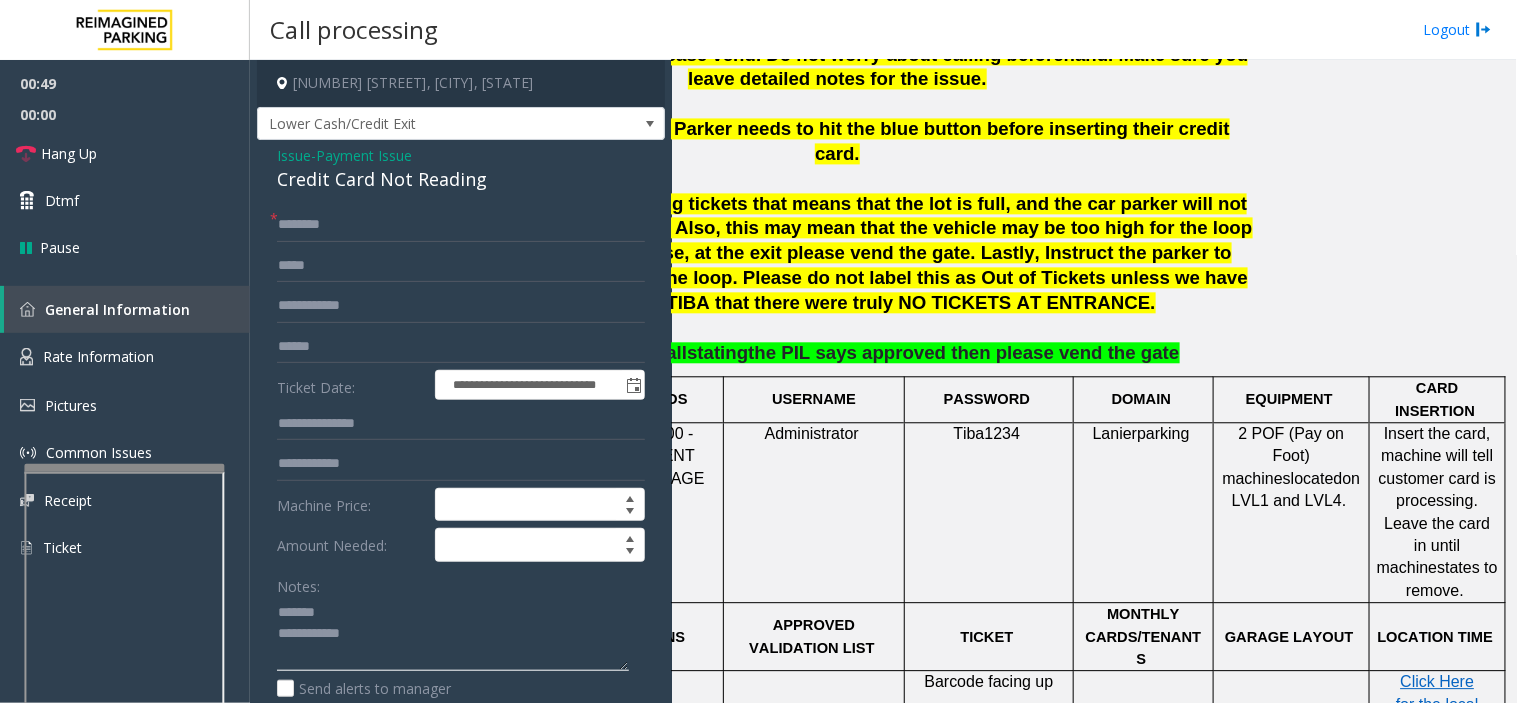 click 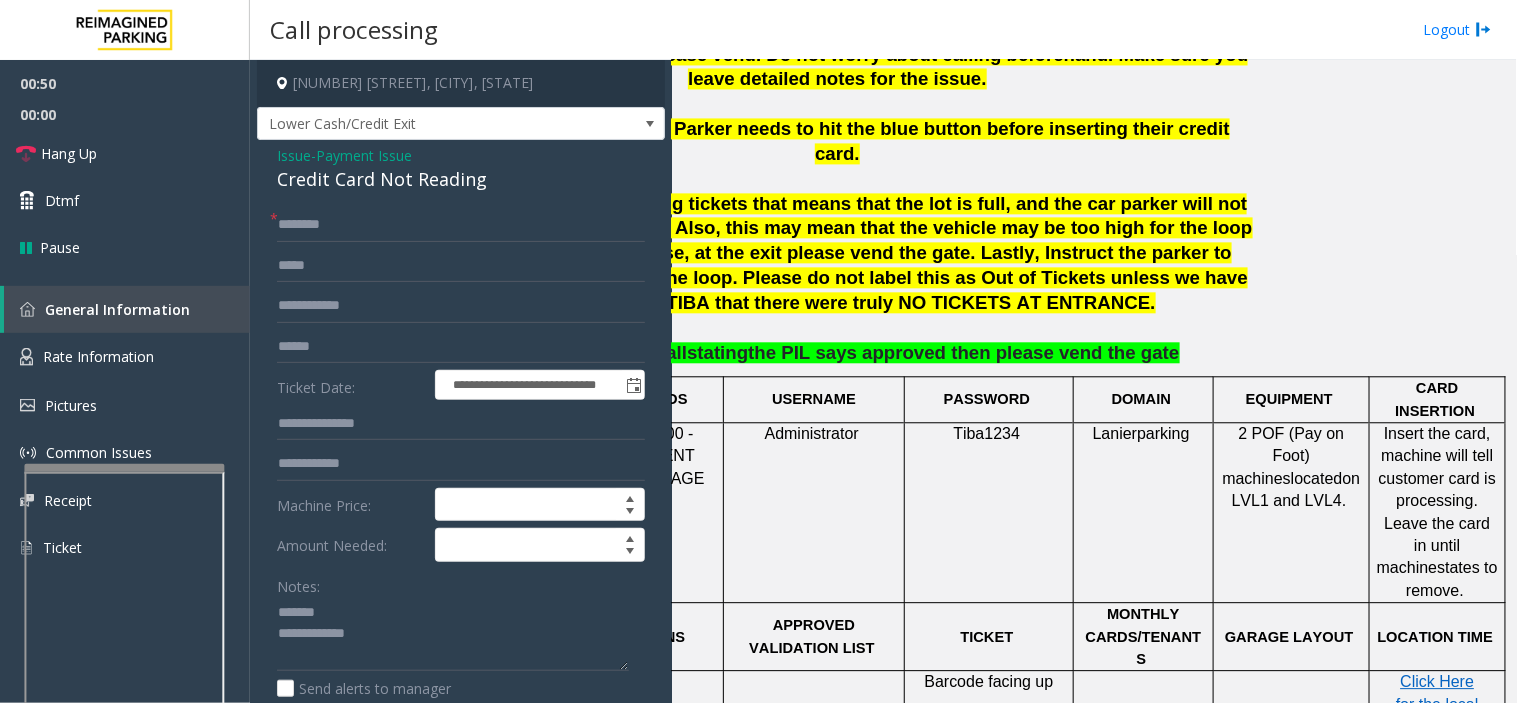 click on "**********" 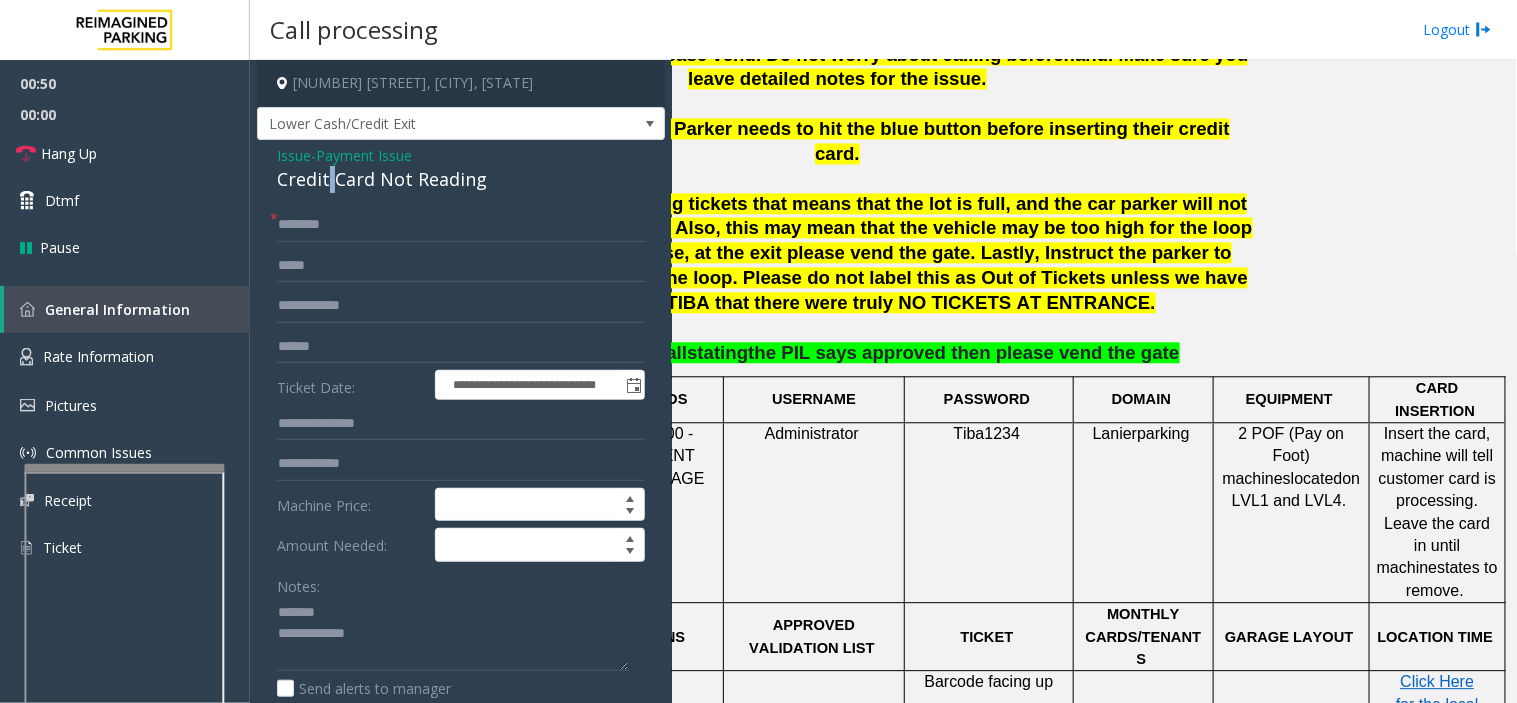click on "Credit Card Not Reading" 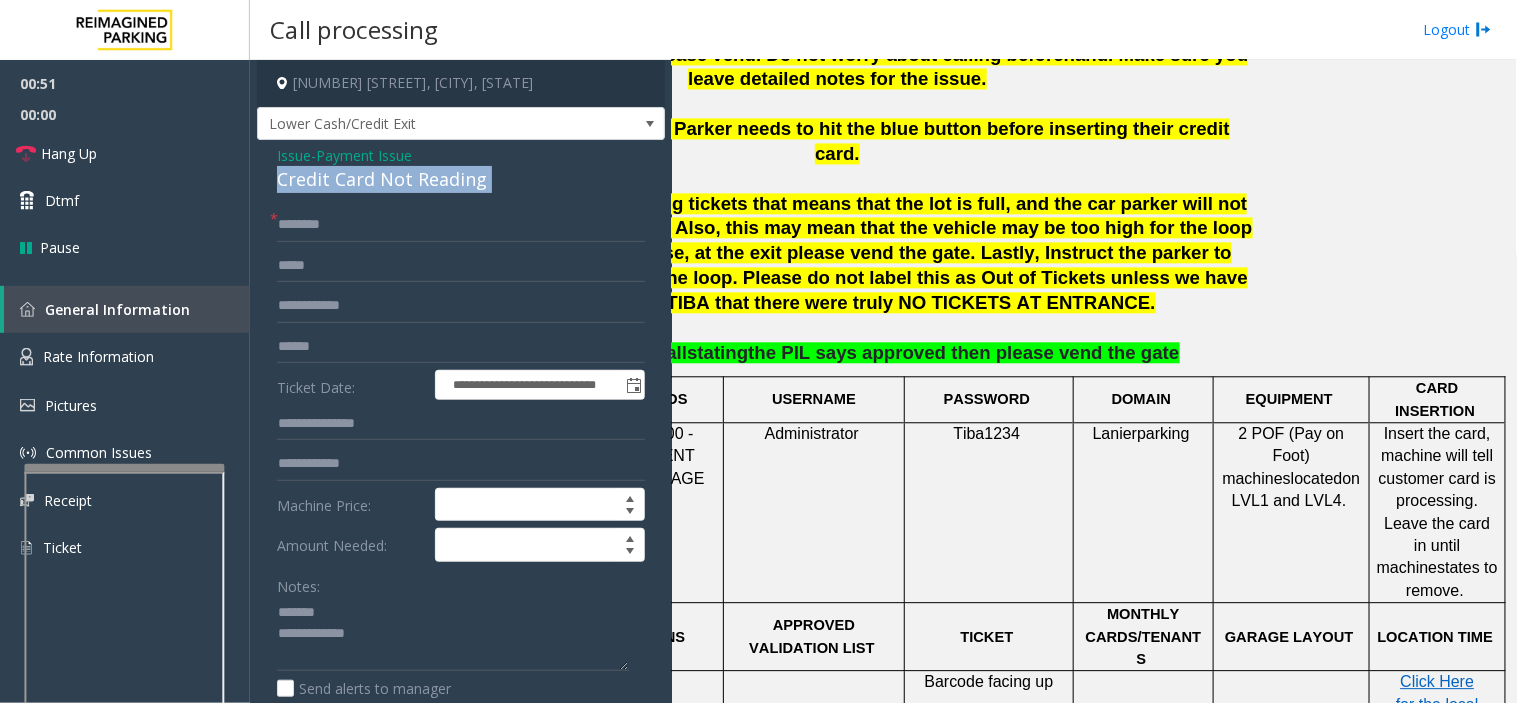 click on "Credit Card Not Reading" 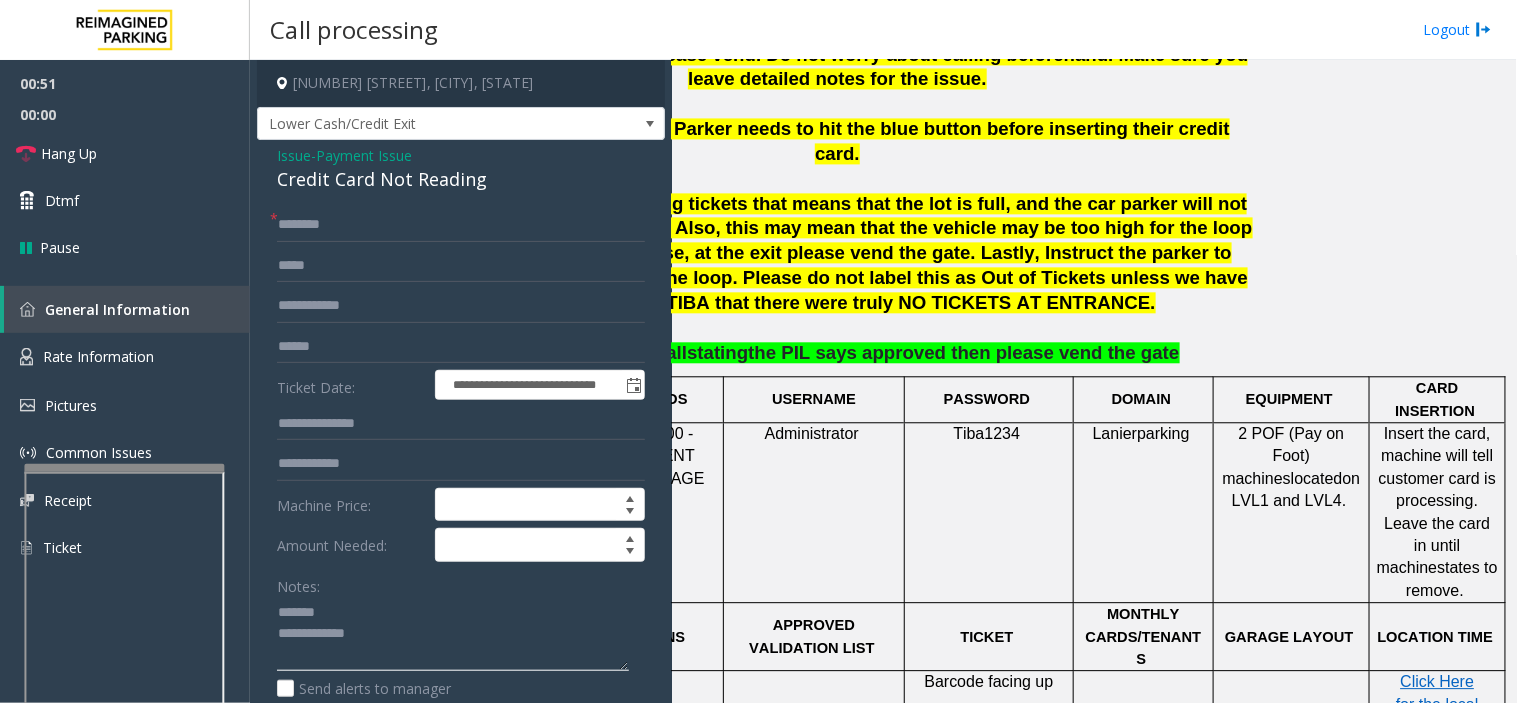 click 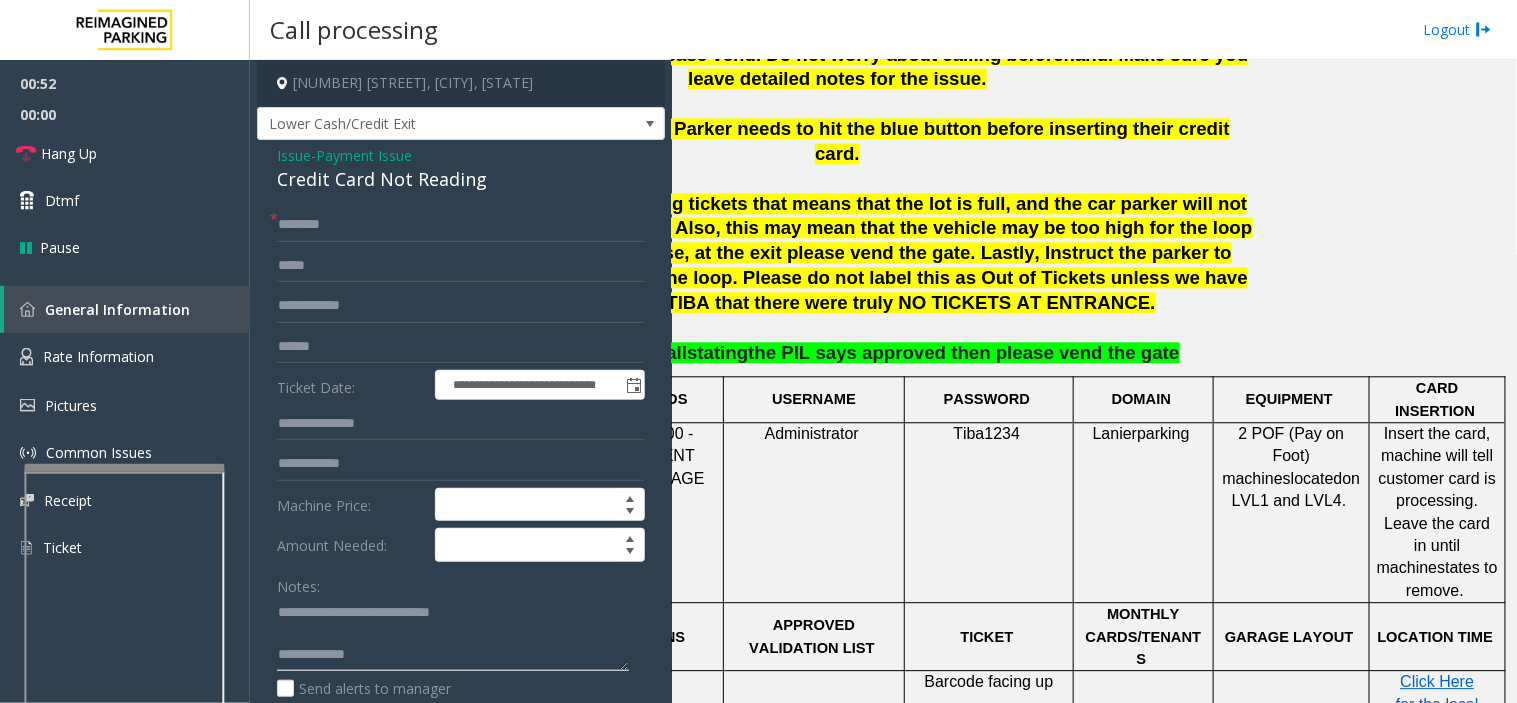 click 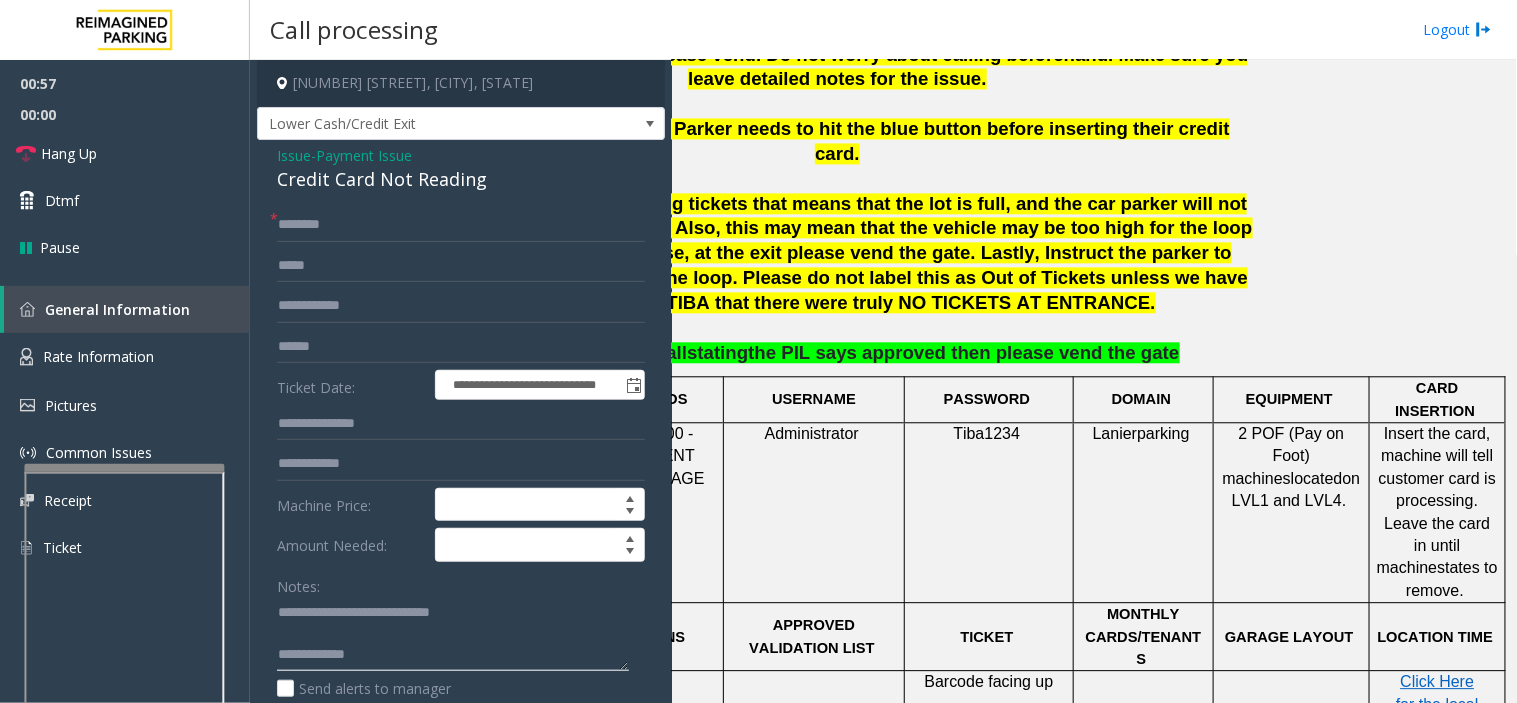 click 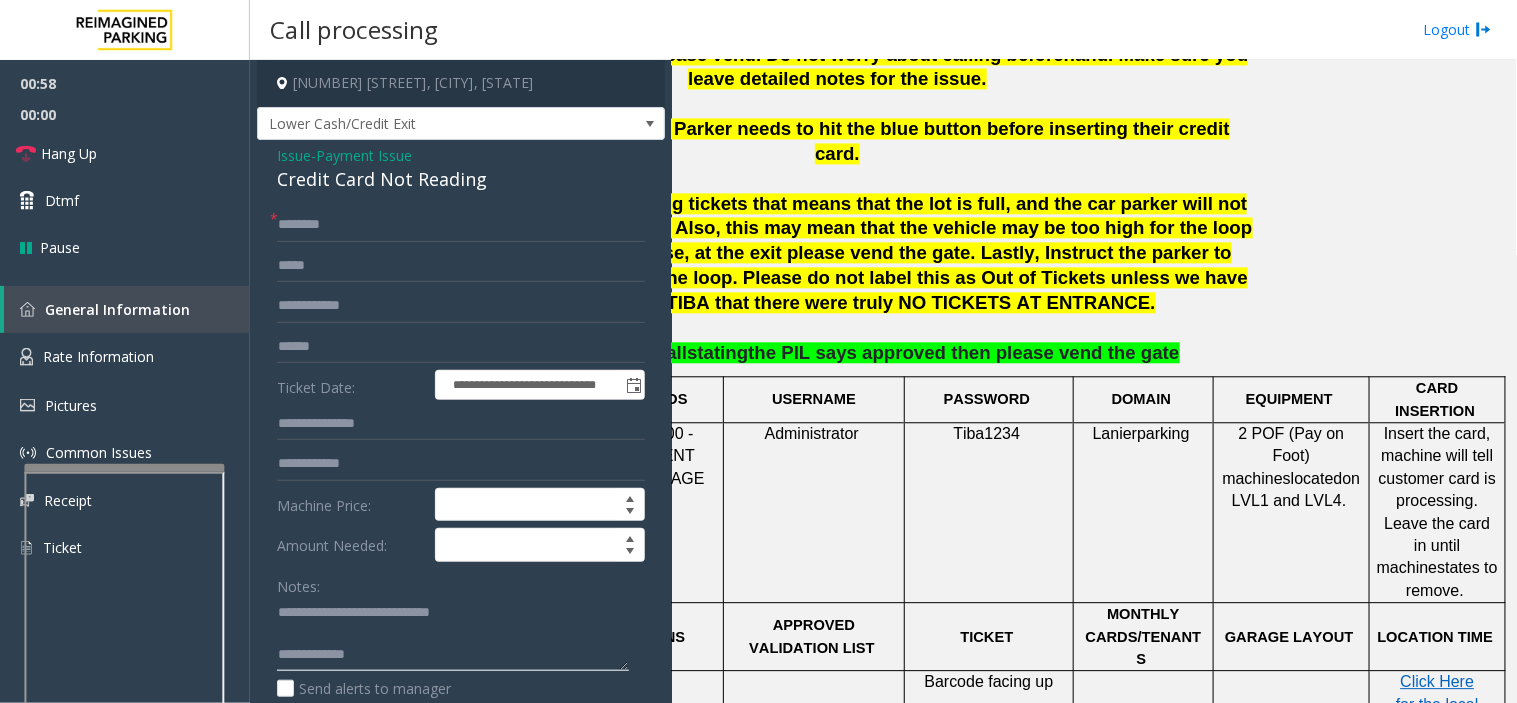 paste on "**********" 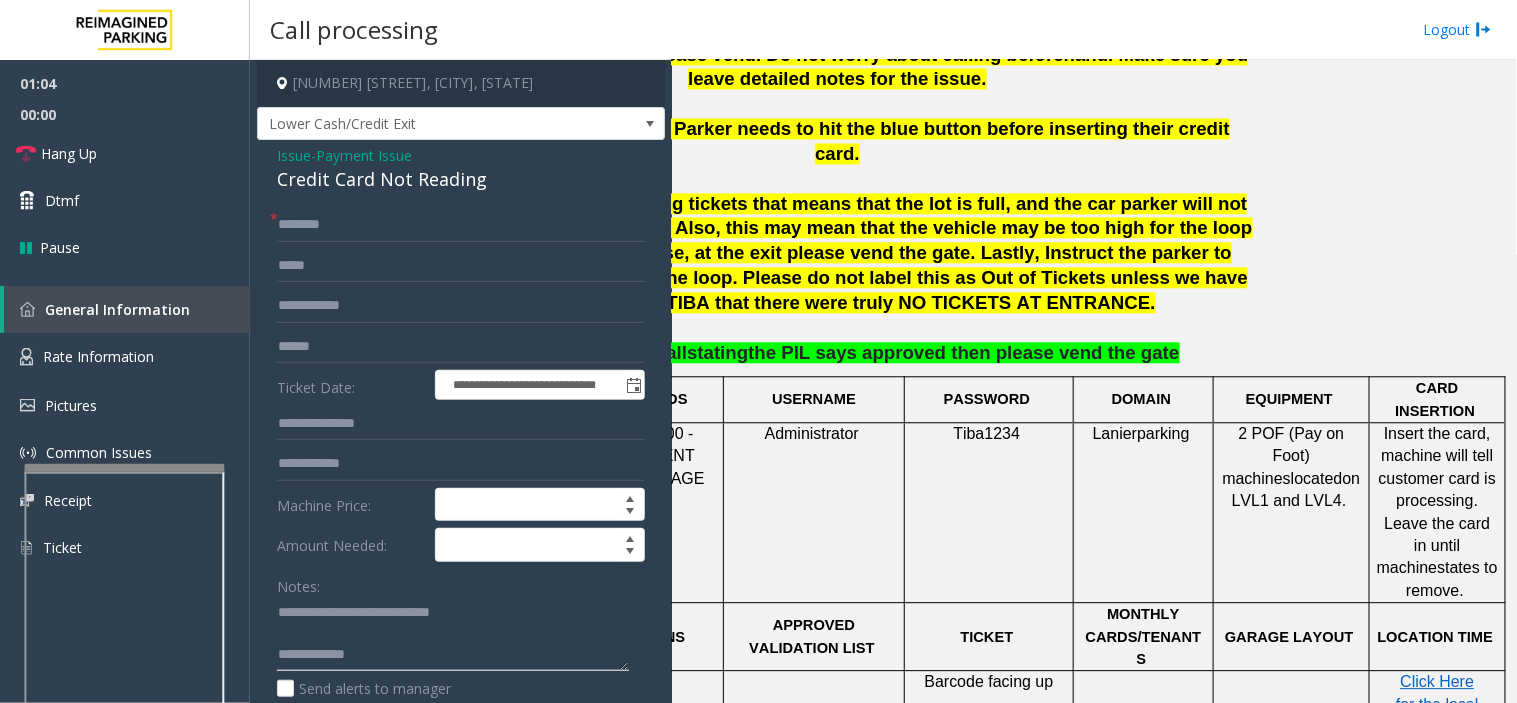 paste on "**********" 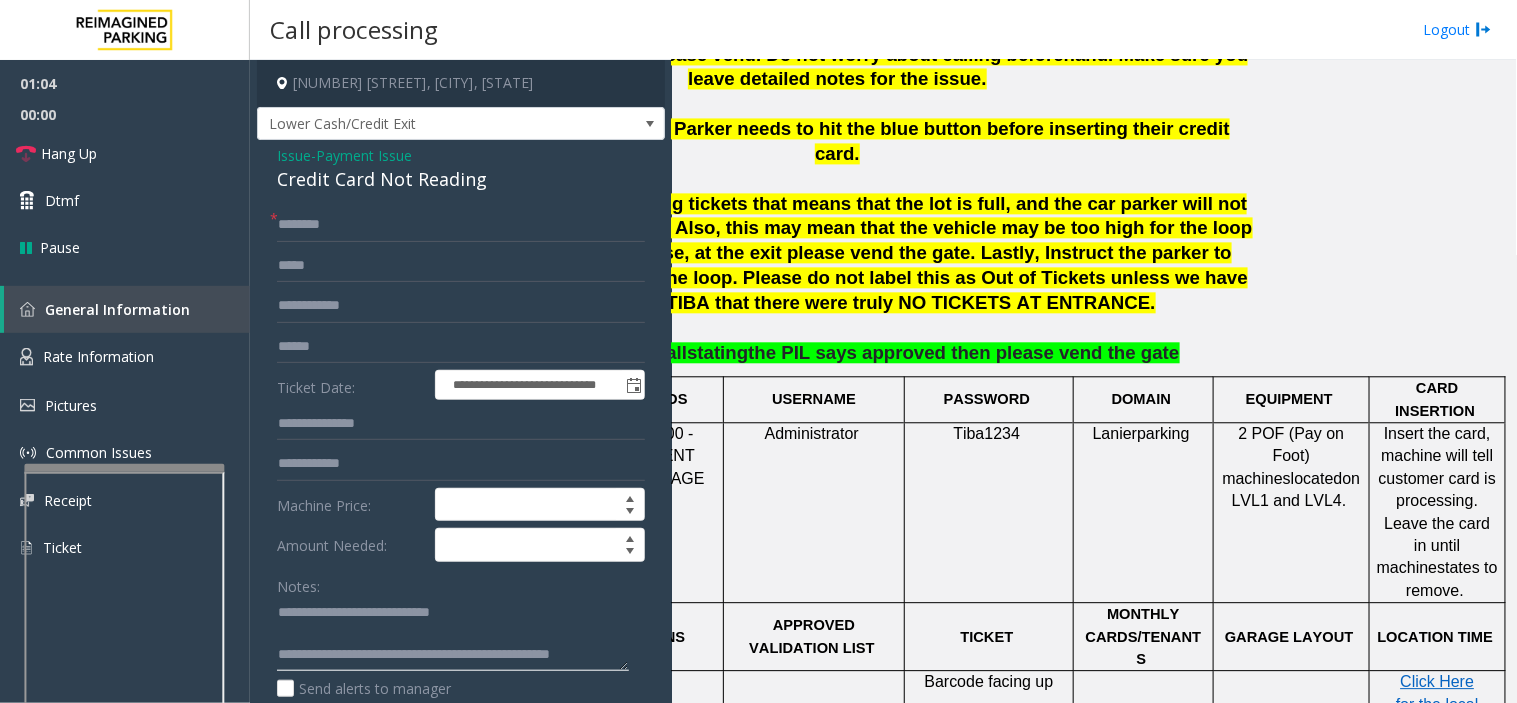 click 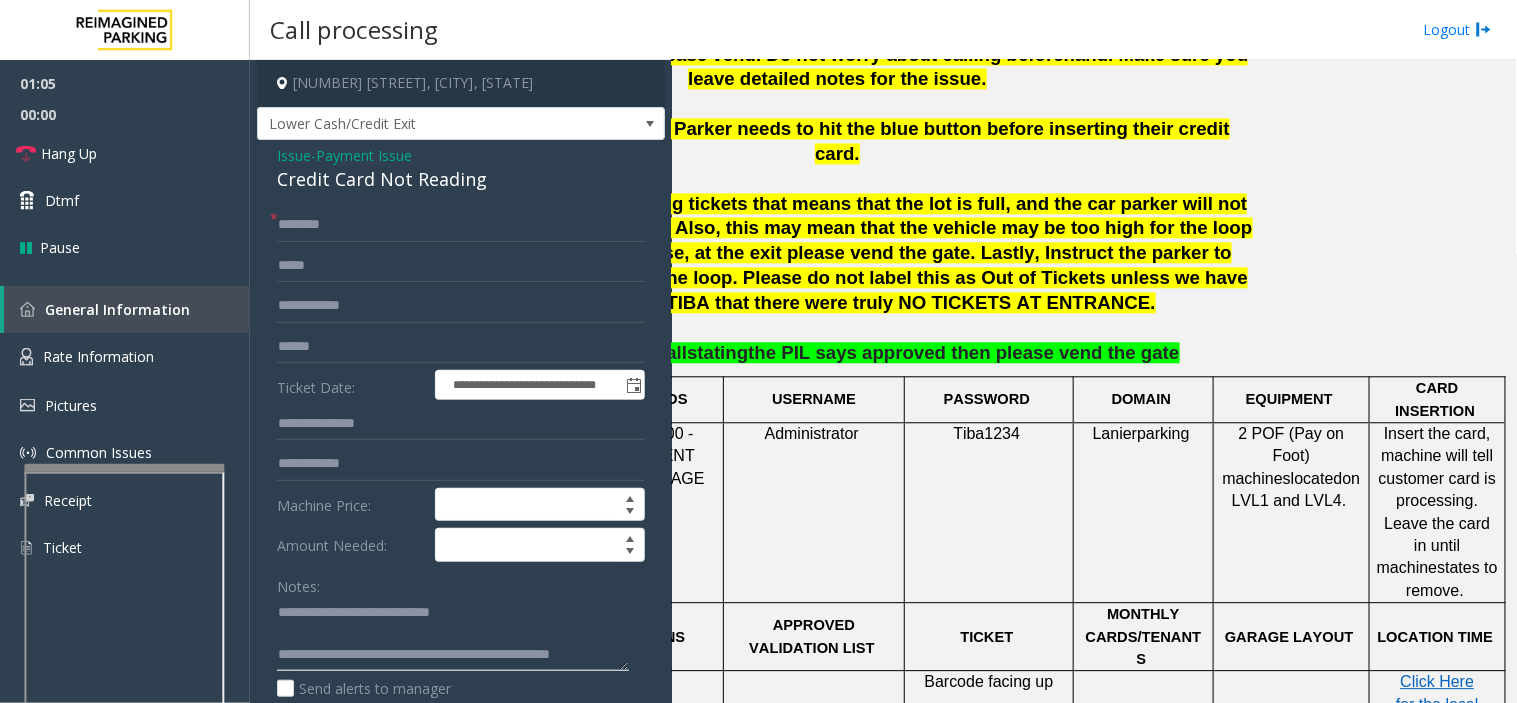 type on "**********" 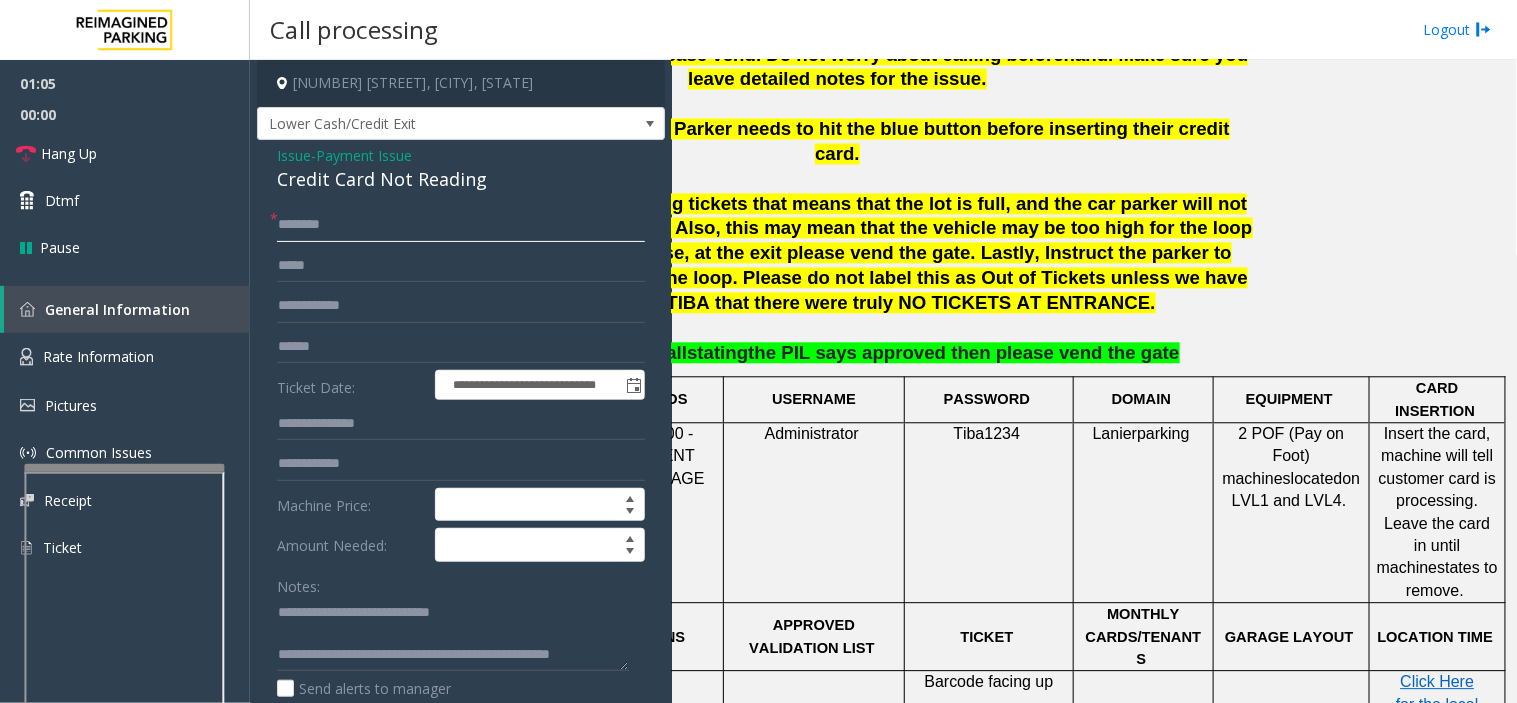 click 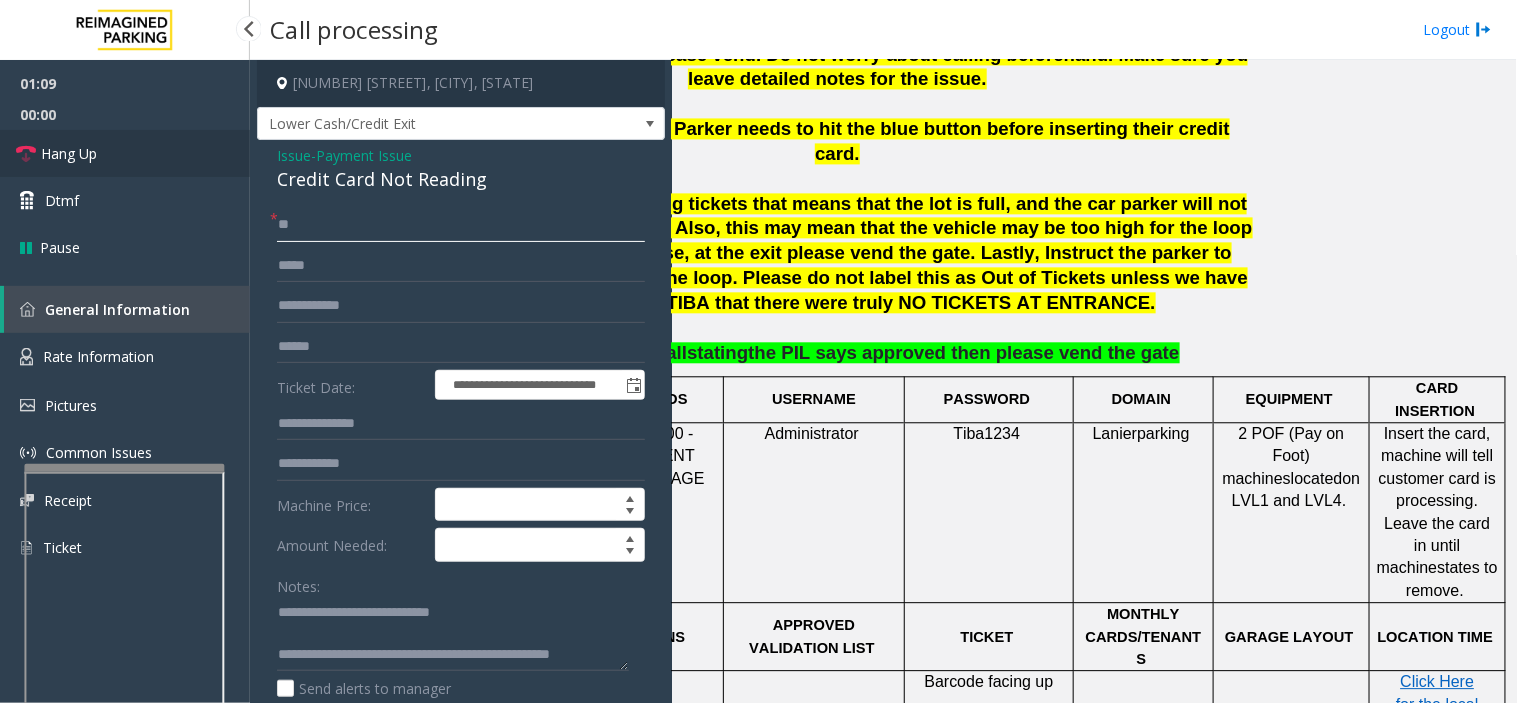 type on "**" 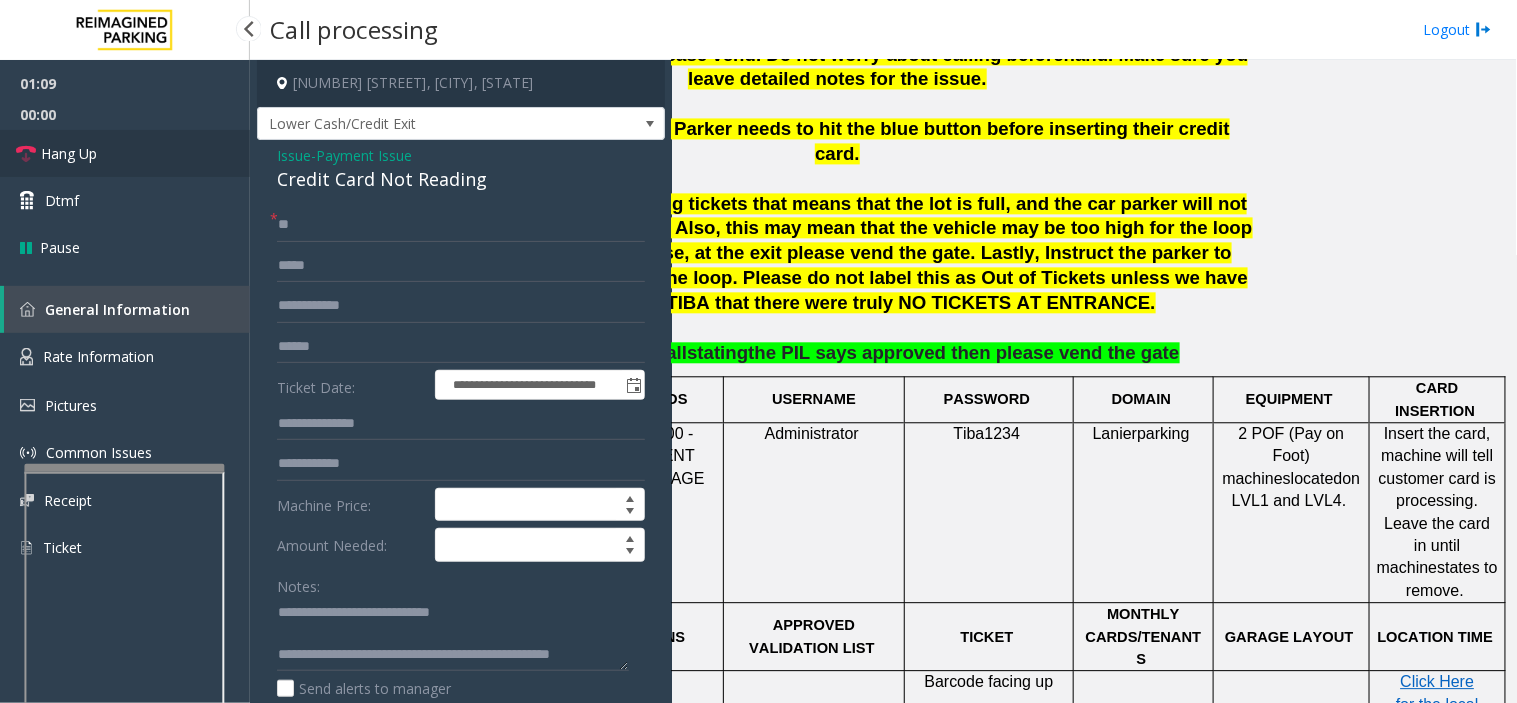 click on "Hang Up" at bounding box center [125, 153] 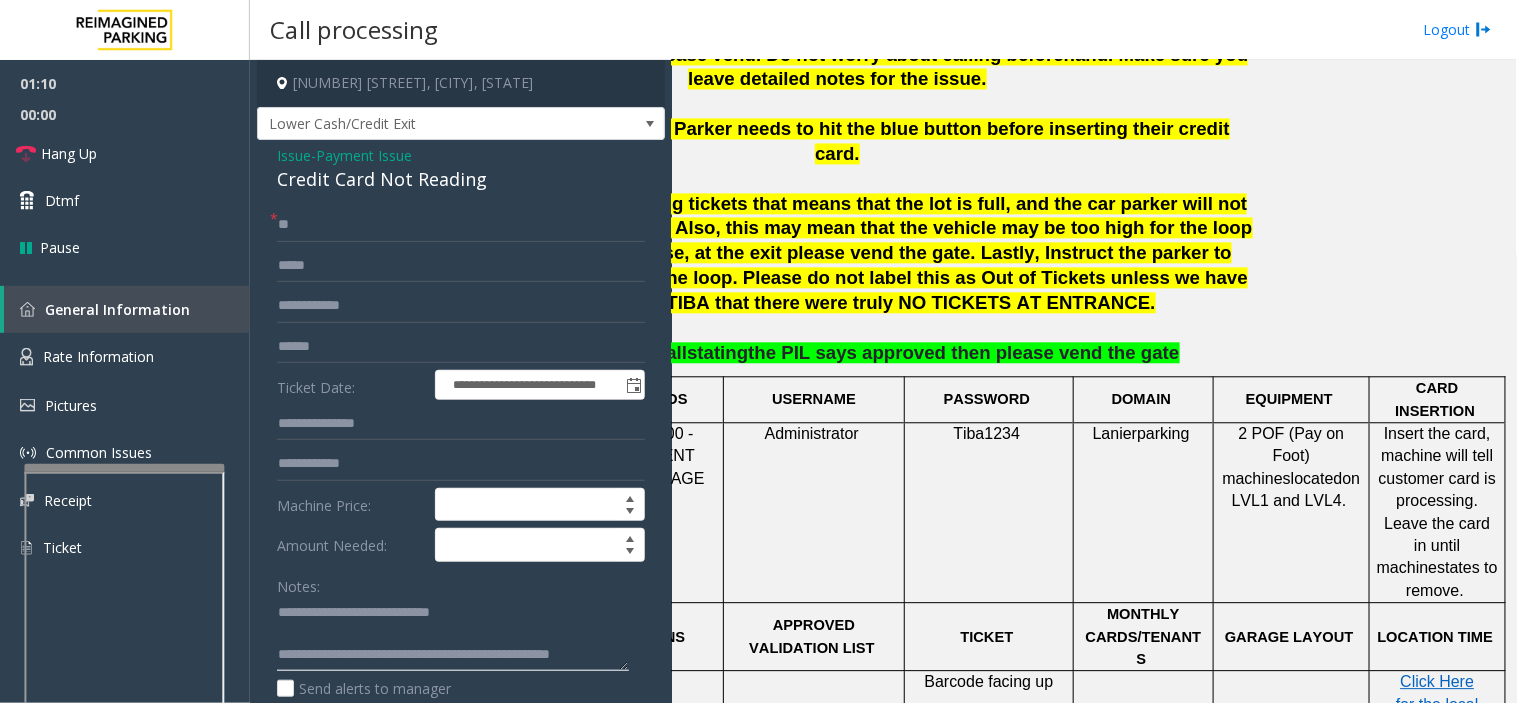 click 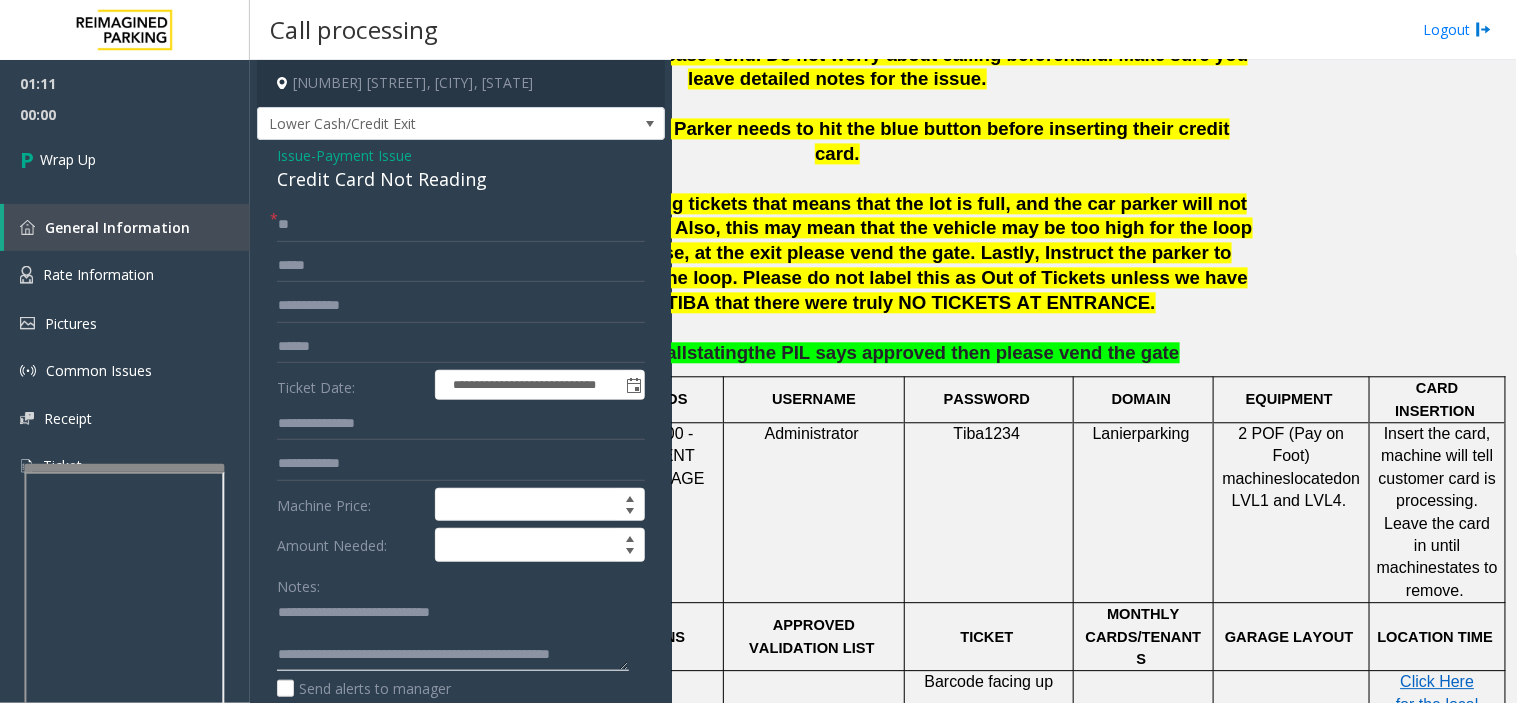 click 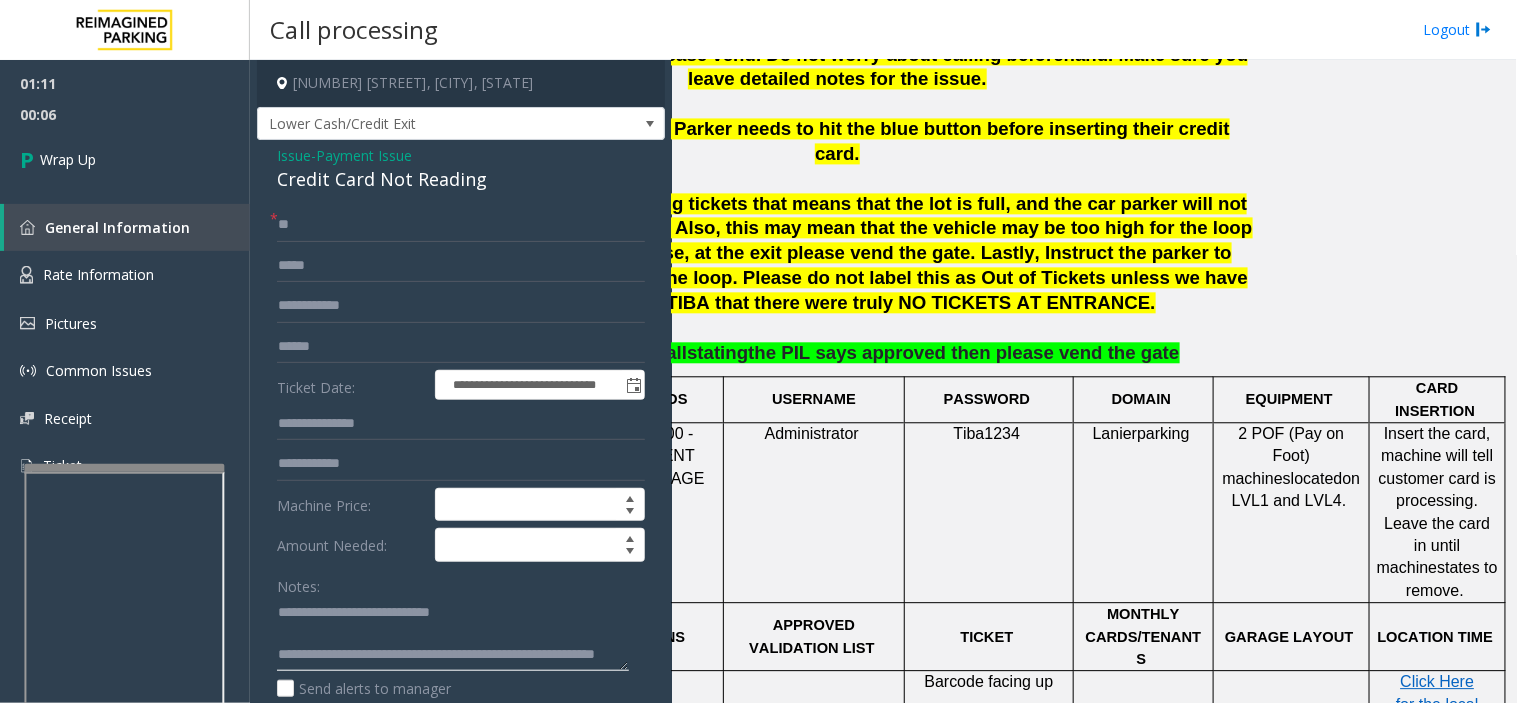 click 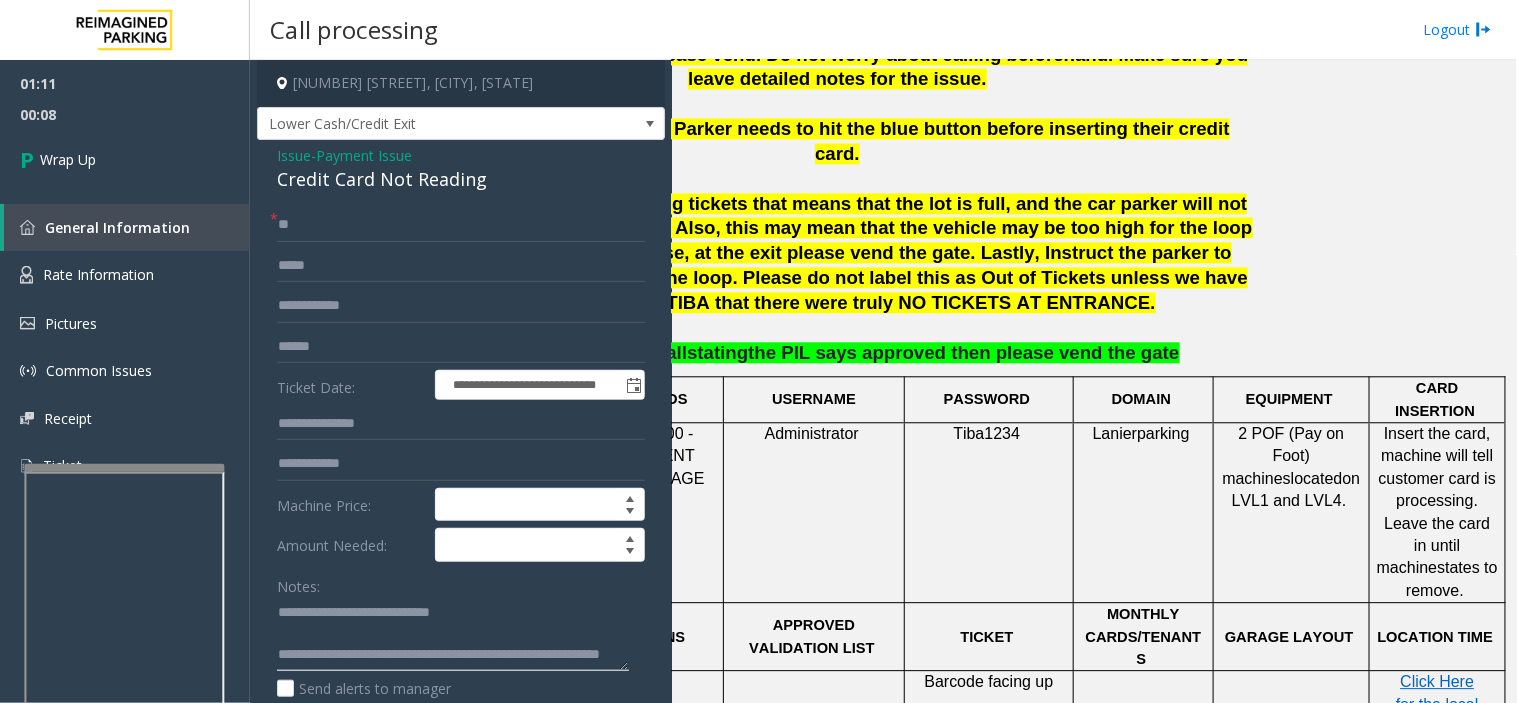 paste on "**********" 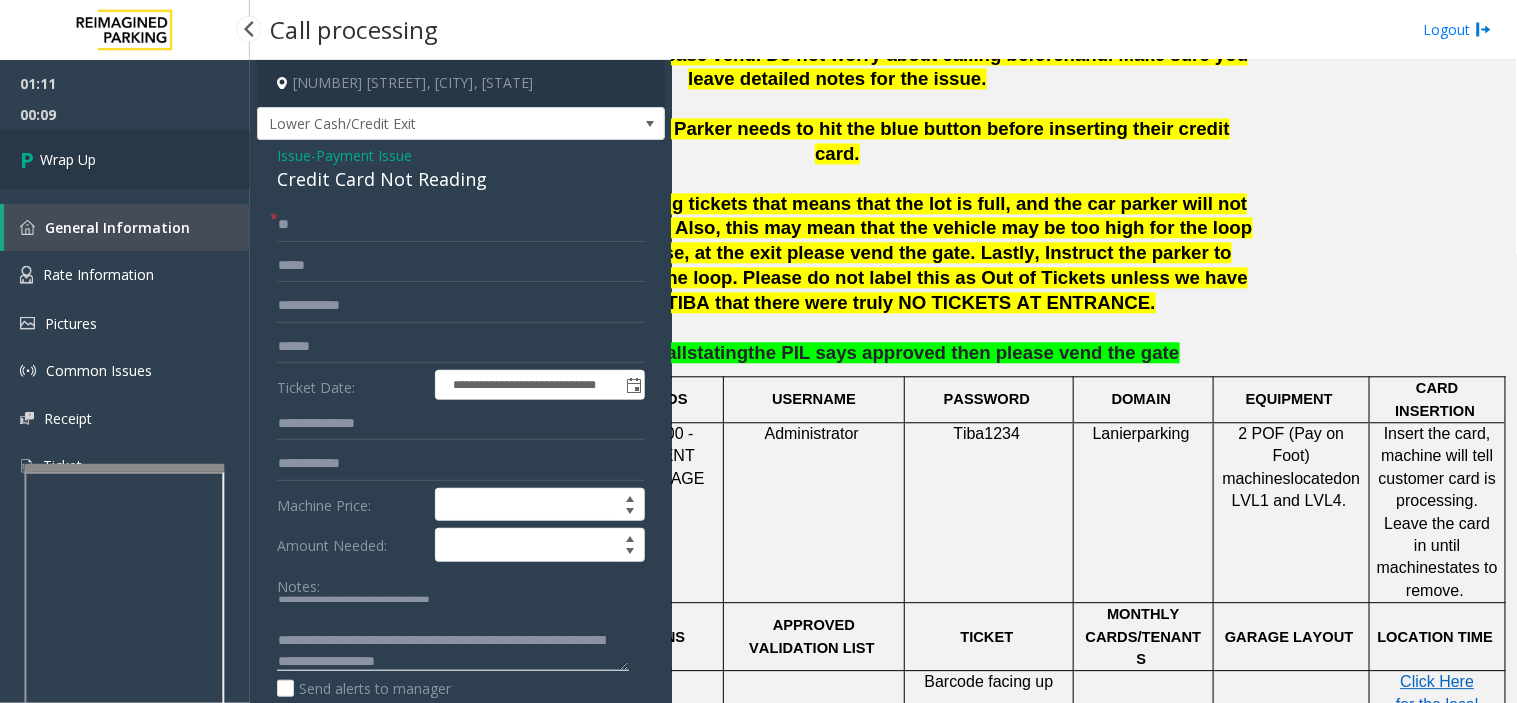 type on "**********" 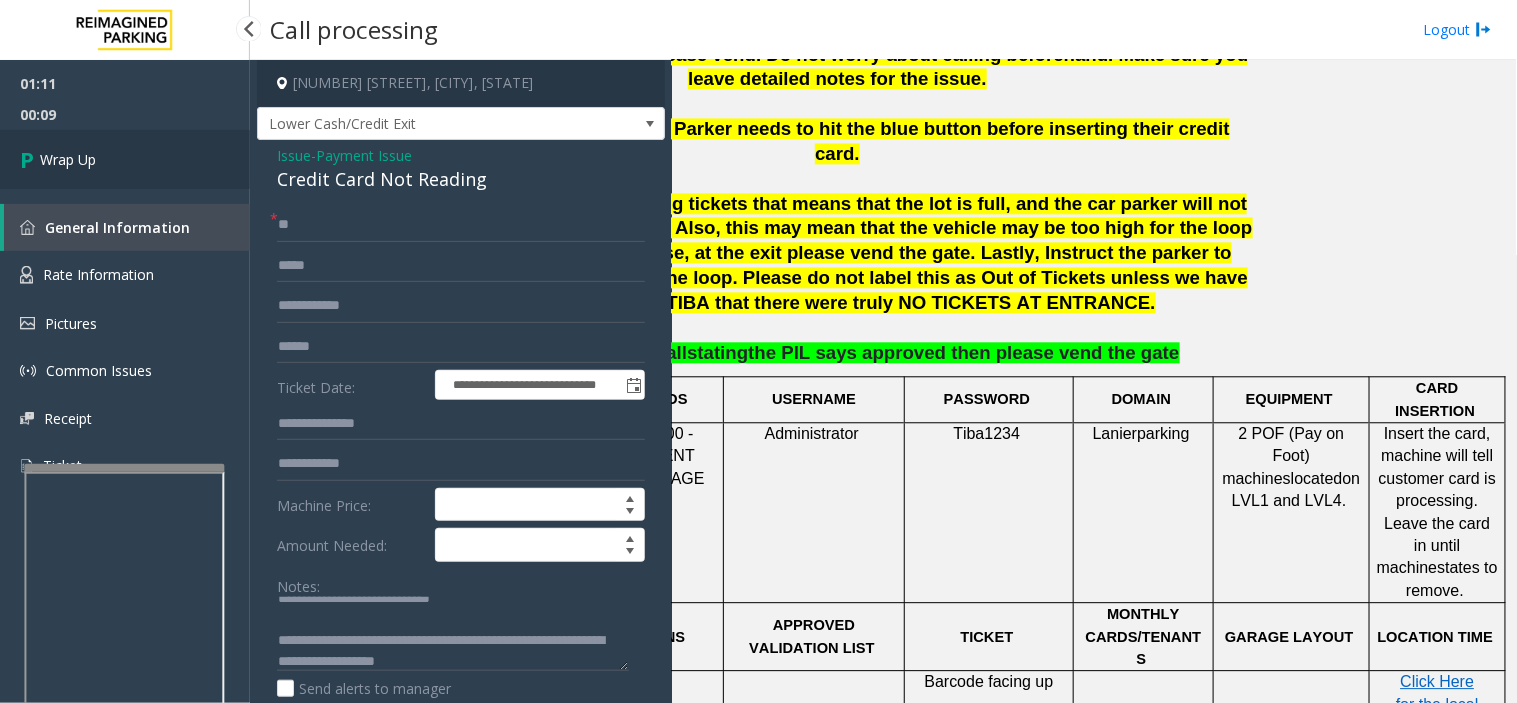 click on "Wrap Up" at bounding box center [125, 159] 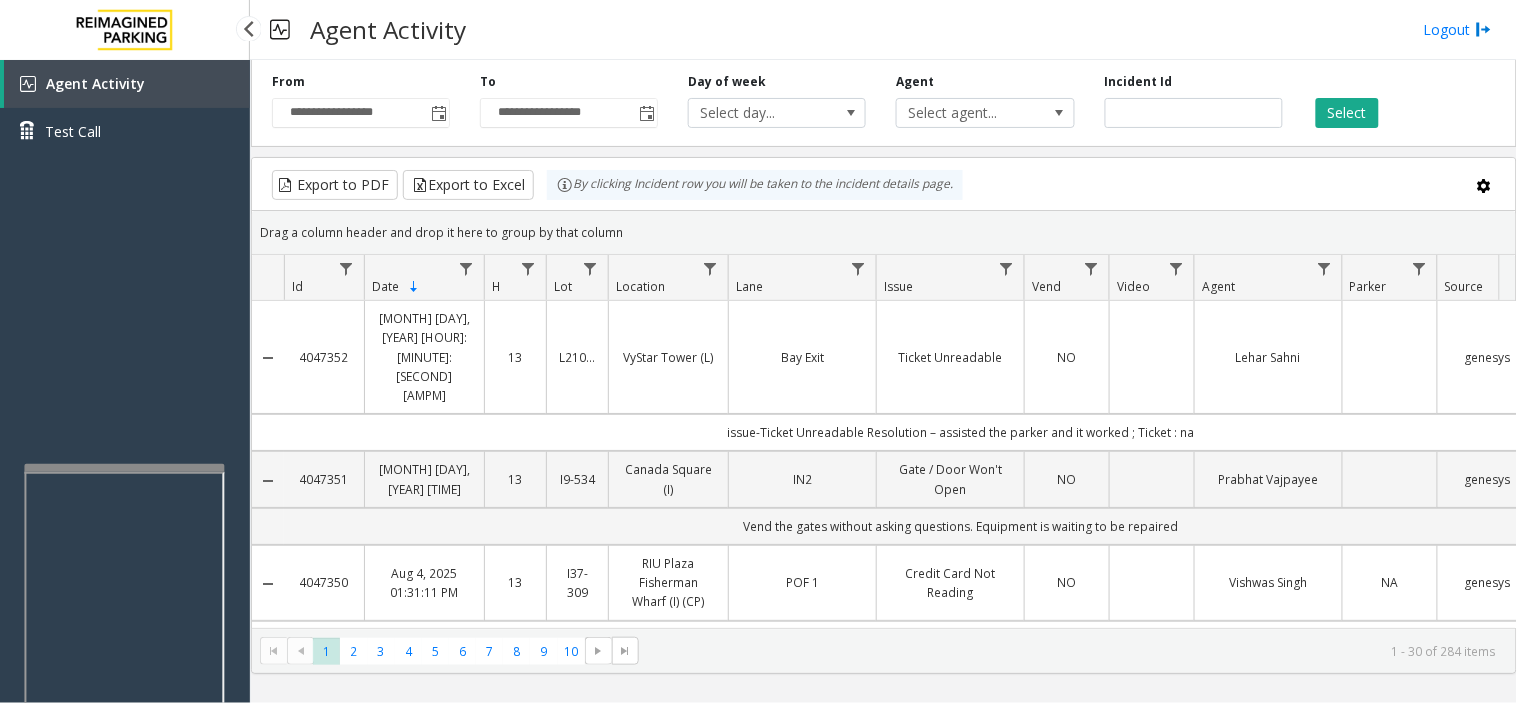 drag, startPoint x: 116, startPoint y: 222, endPoint x: 40, endPoint y: 278, distance: 94.40339 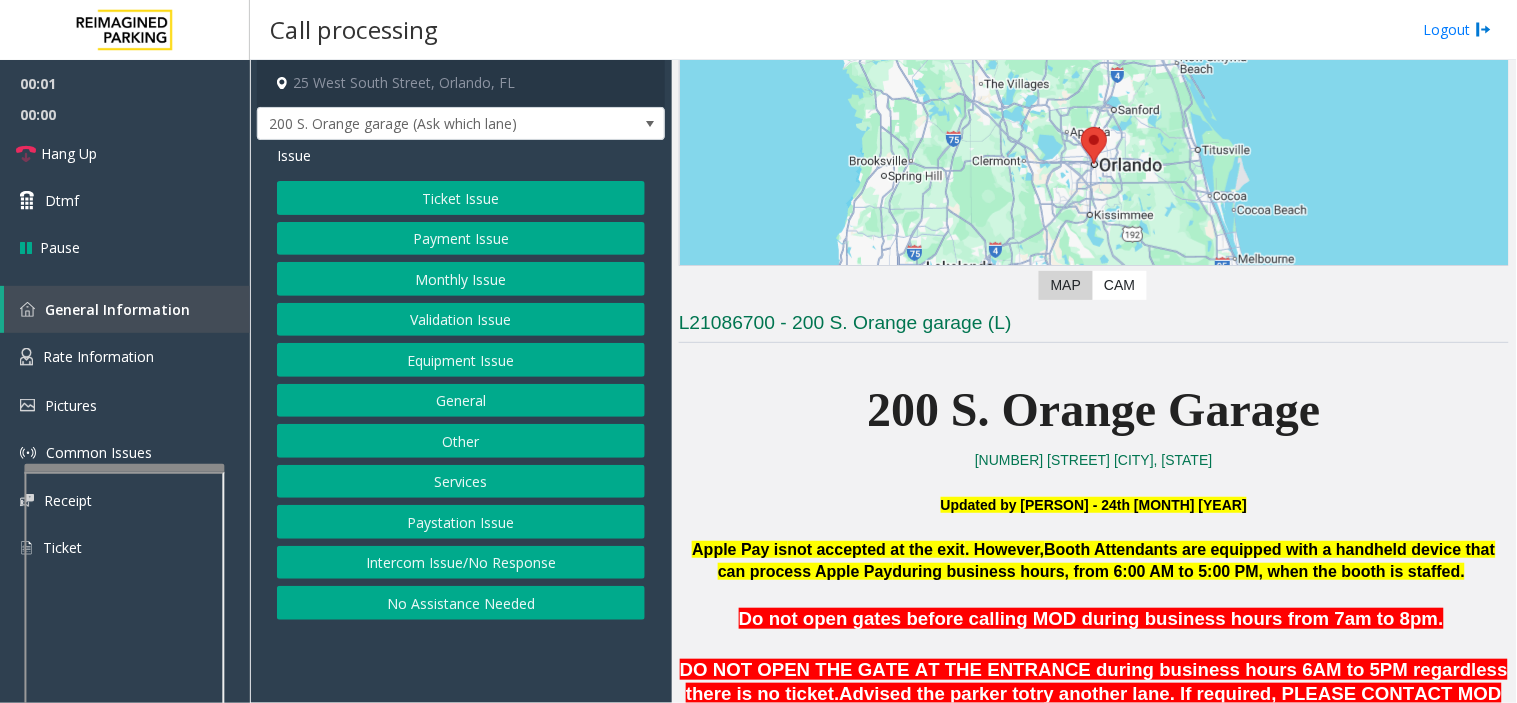 scroll, scrollTop: 444, scrollLeft: 0, axis: vertical 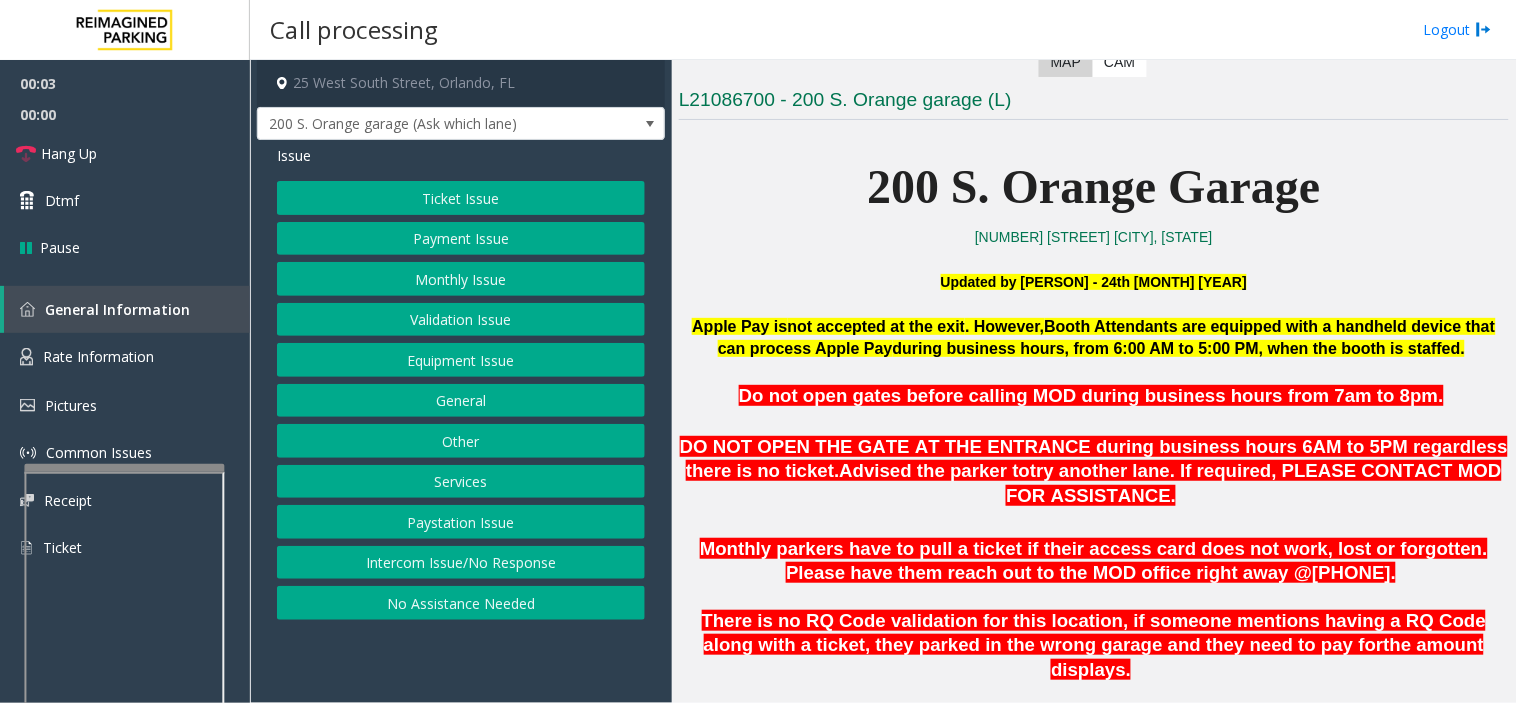 click on "Intercom Issue/No Response" 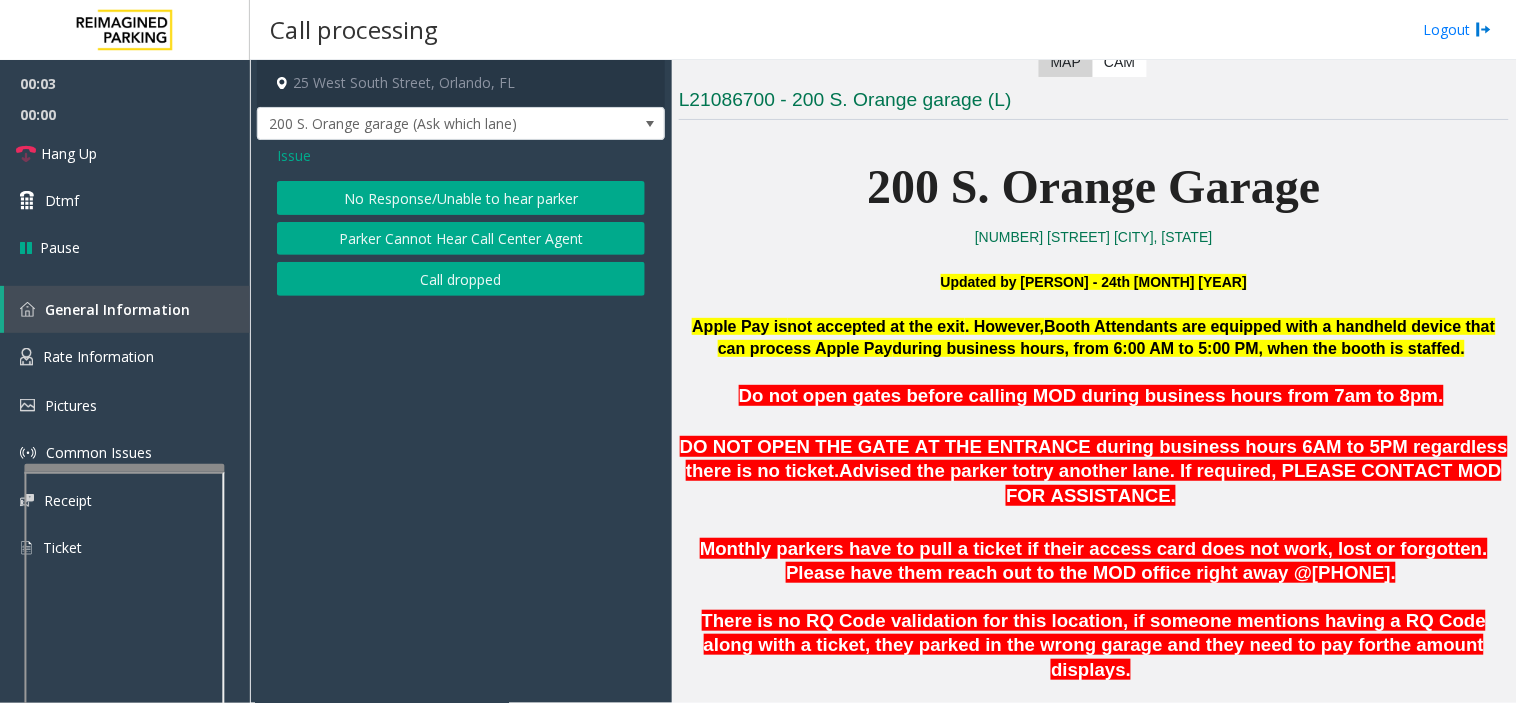 click on "No Response/Unable to hear parker" 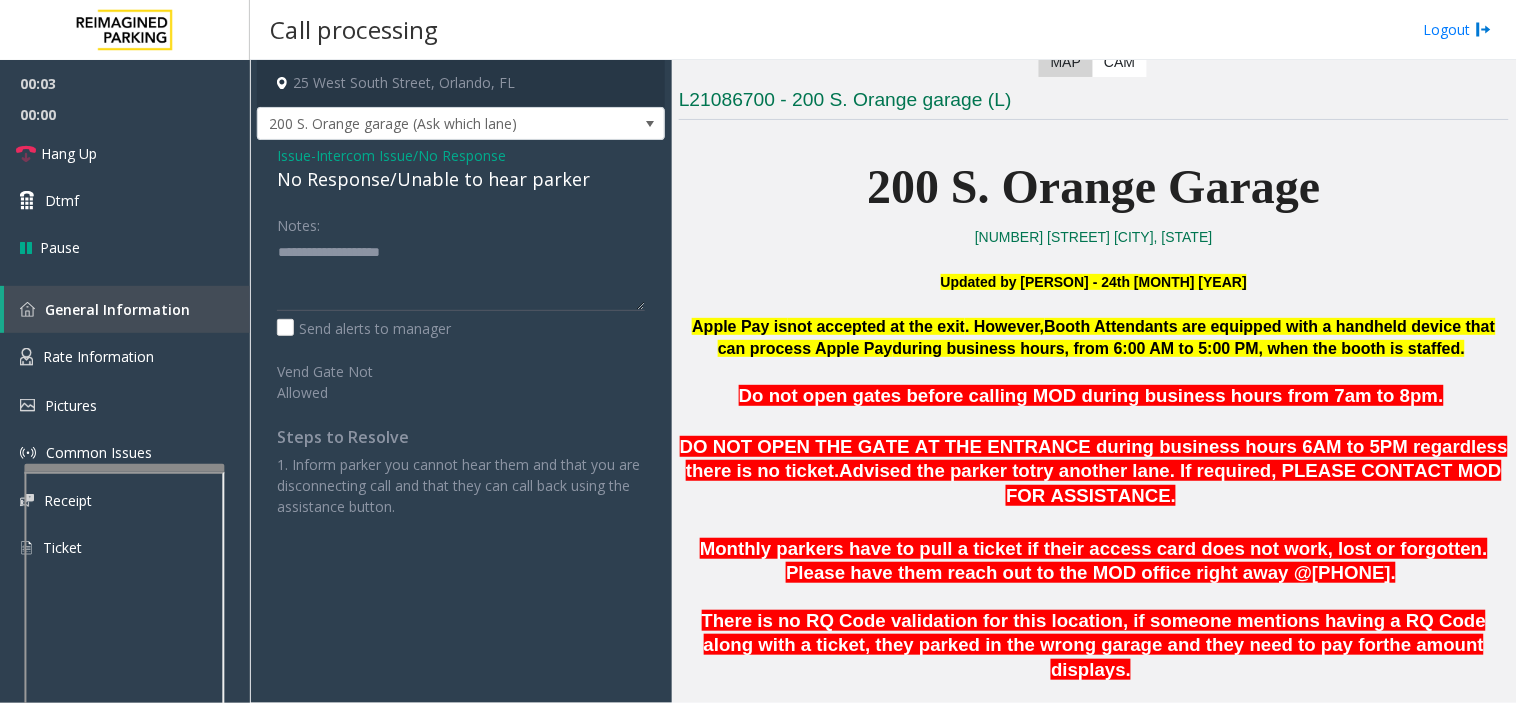 click on "Issue  -  Intercom Issue/No Response No Response/Unable to hear parker Notes:                      Send alerts to manager  Vend Gate Not Allowed  Steps to Resolve 1. Inform parker you cannot hear them and that you are disconnecting call and that they can call back using the assistance button." 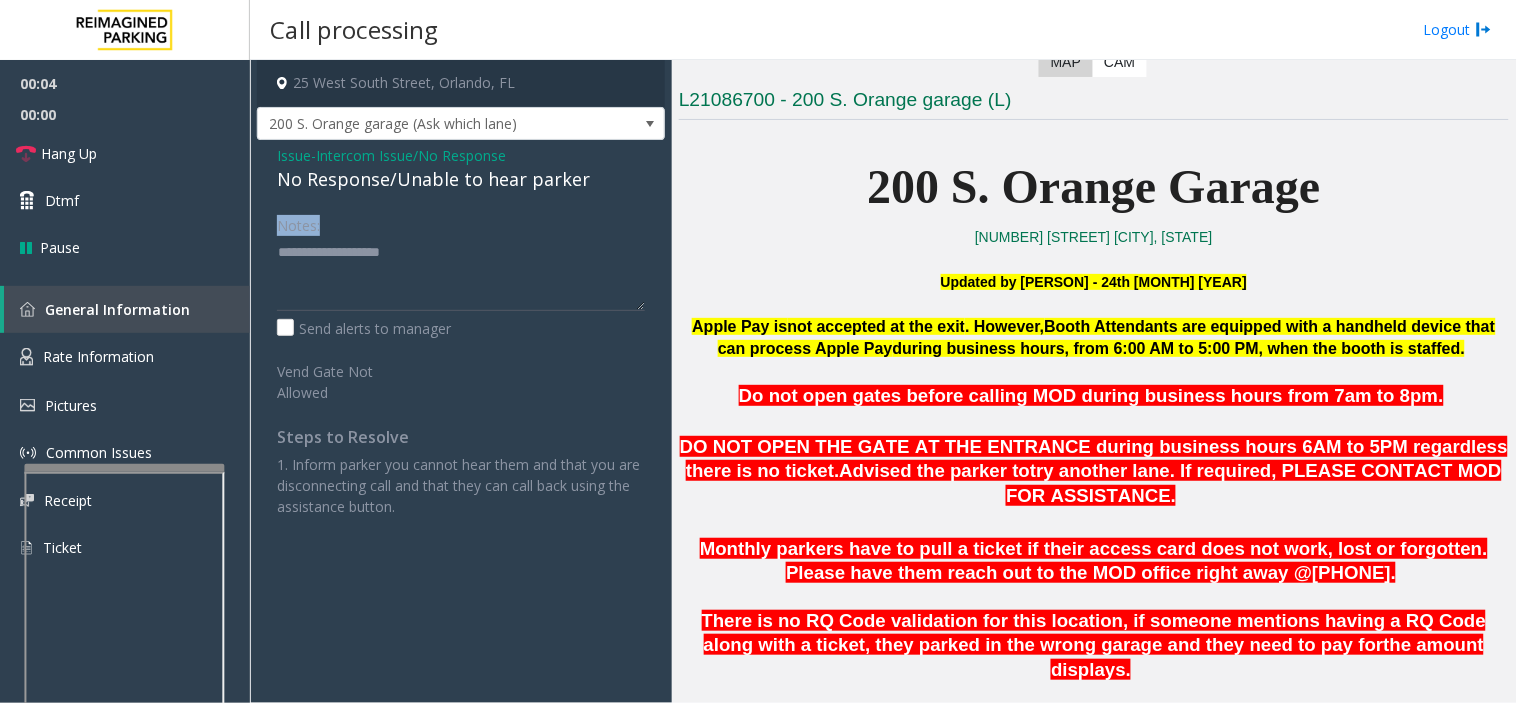 click on "Issue  -  Intercom Issue/No Response No Response/Unable to hear parker Notes:                      Send alerts to manager  Vend Gate Not Allowed  Steps to Resolve 1. Inform parker you cannot hear them and that you are disconnecting call and that they can call back using the assistance button." 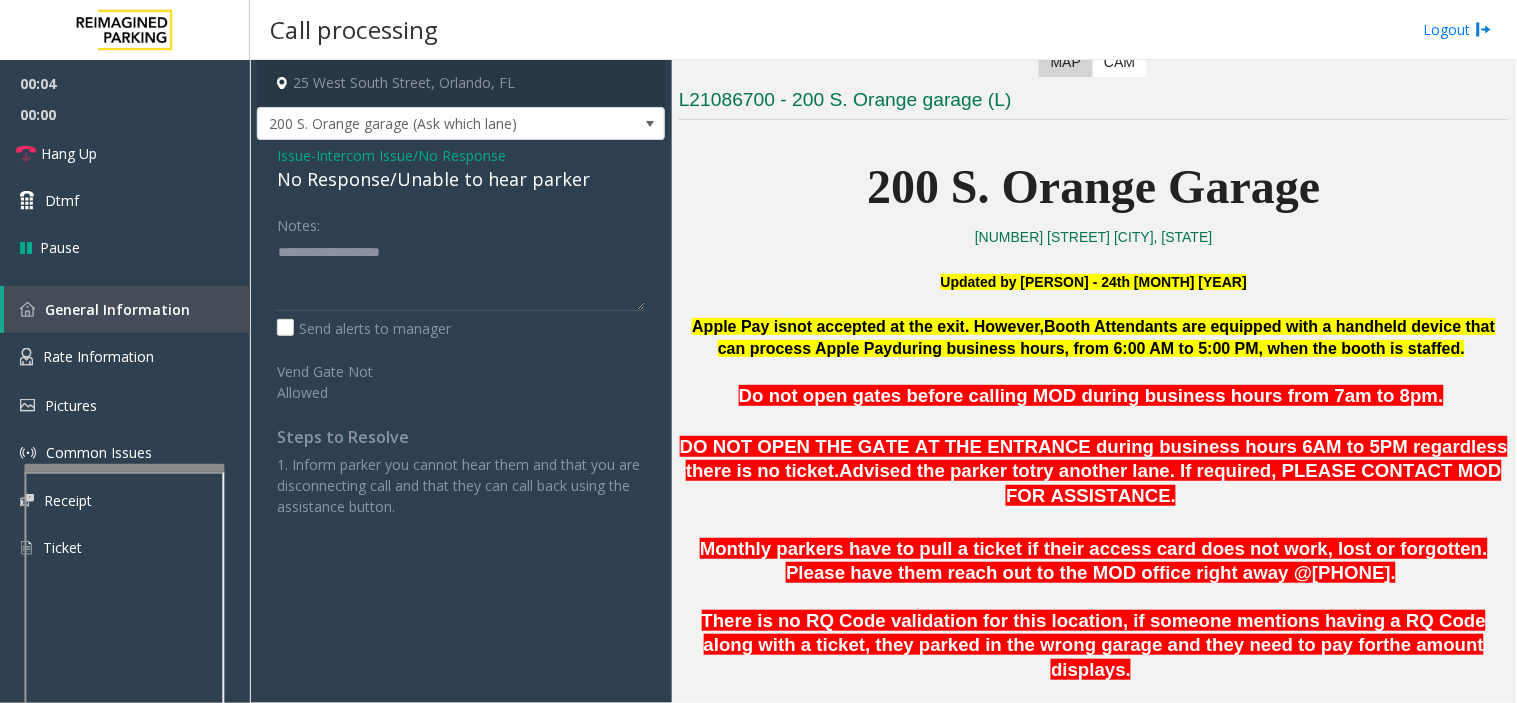 click on "Issue  -  Intercom Issue/No Response No Response/Unable to hear parker Notes:                      Send alerts to manager  Vend Gate Not Allowed  Steps to Resolve 1. Inform parker you cannot hear them and that you are disconnecting call and that they can call back using the assistance button." 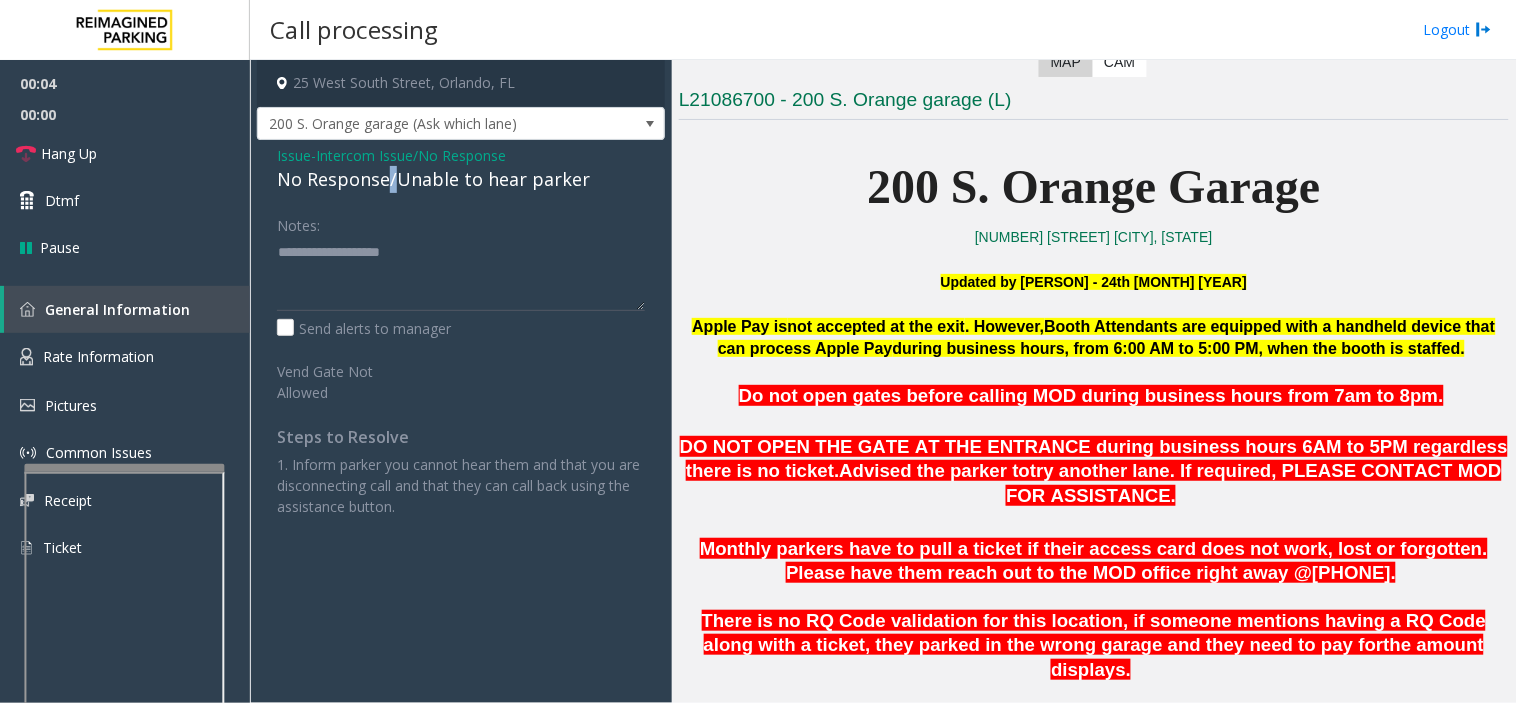 click on "No Response/Unable to hear parker" 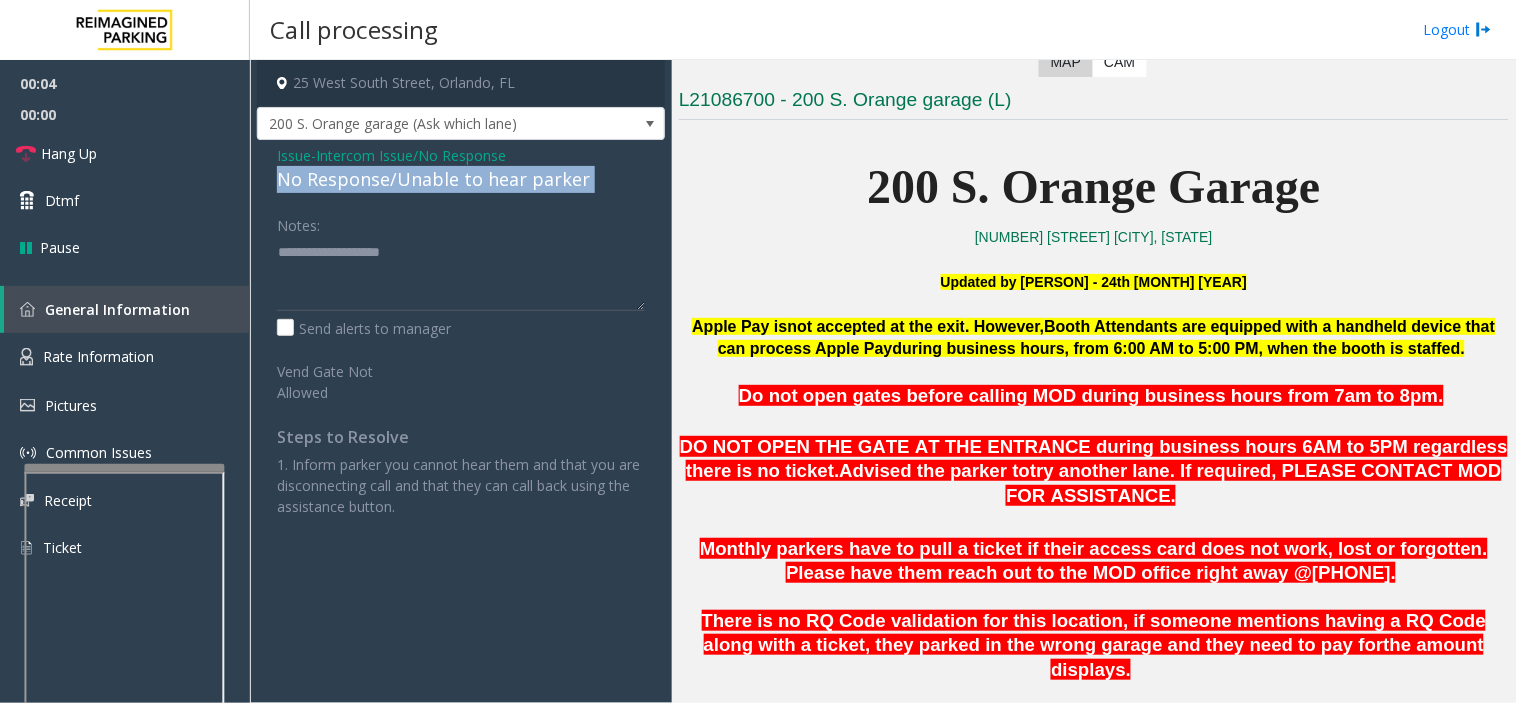 click on "No Response/Unable to hear parker" 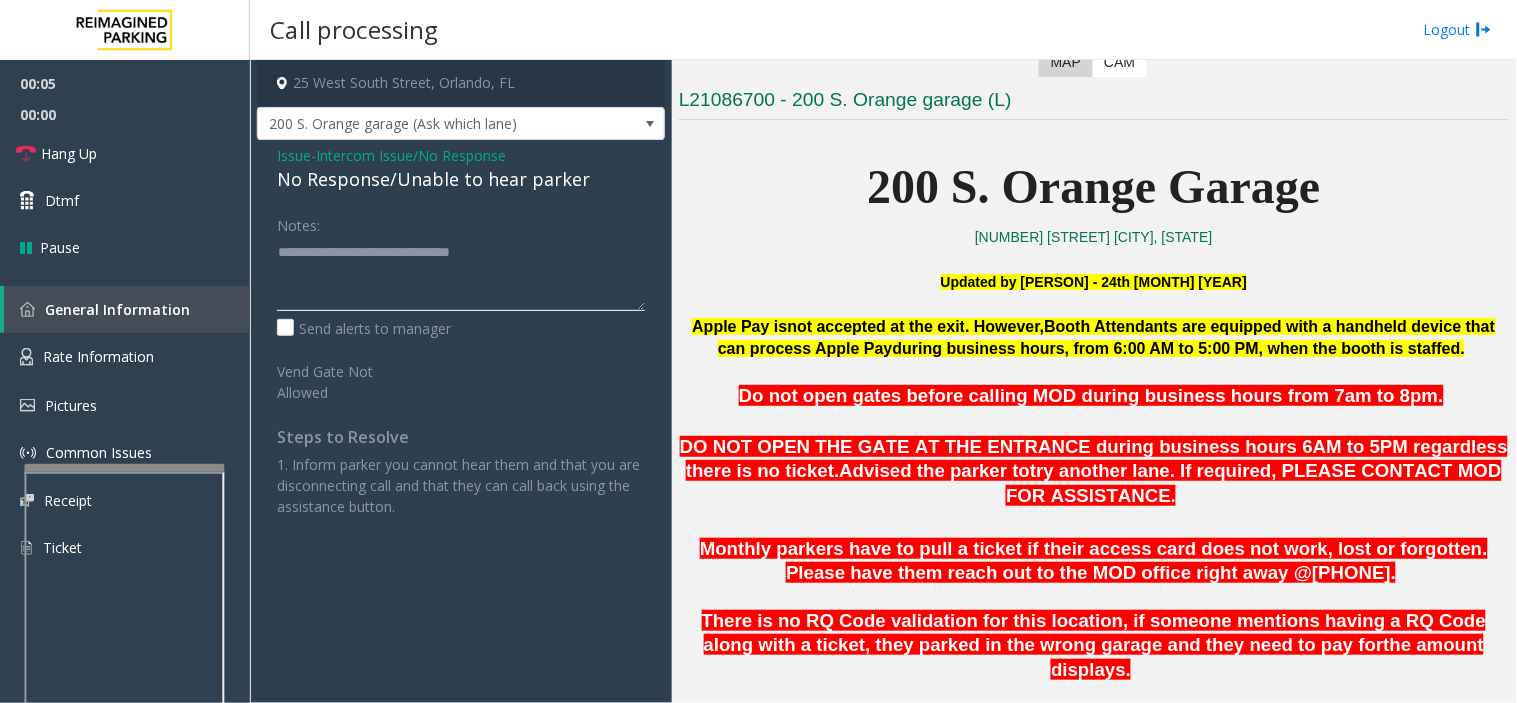 click 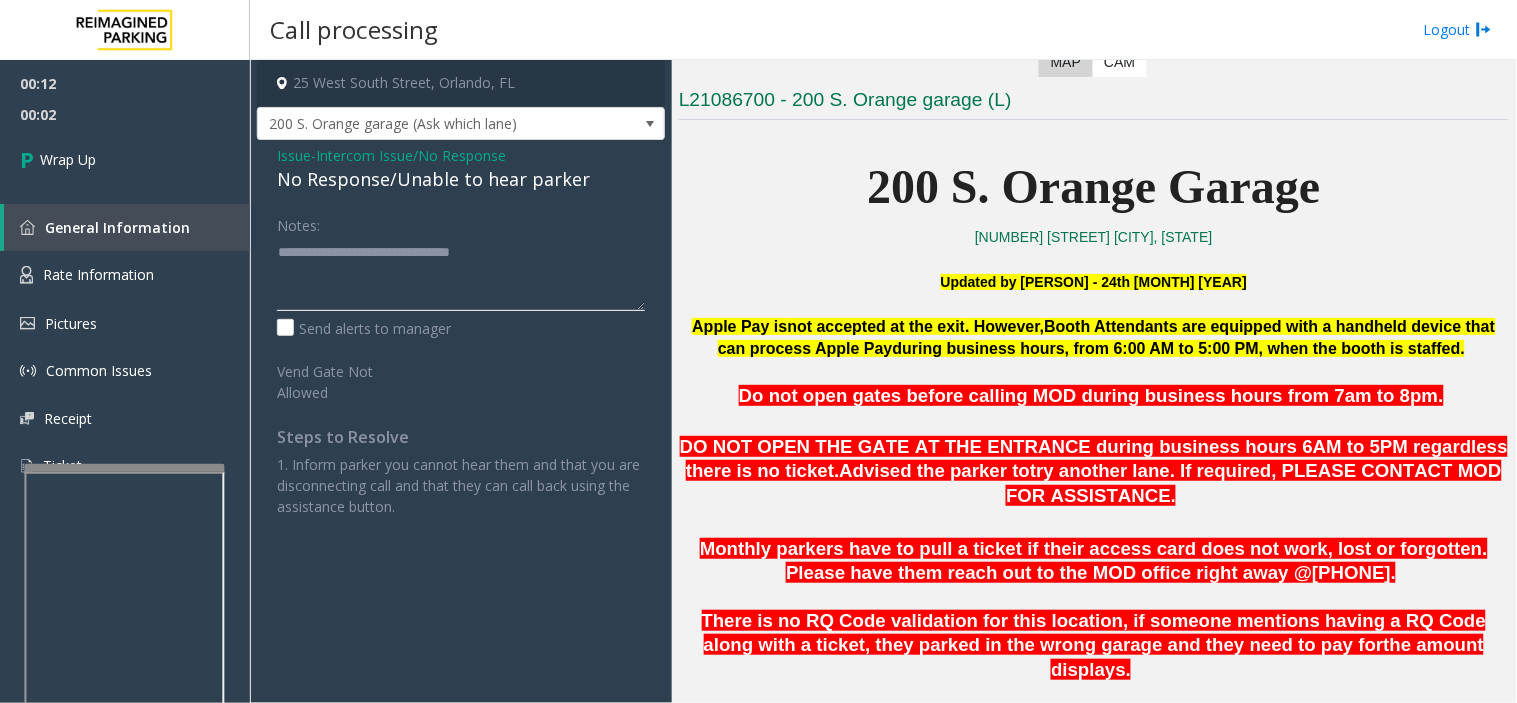 type on "**********" 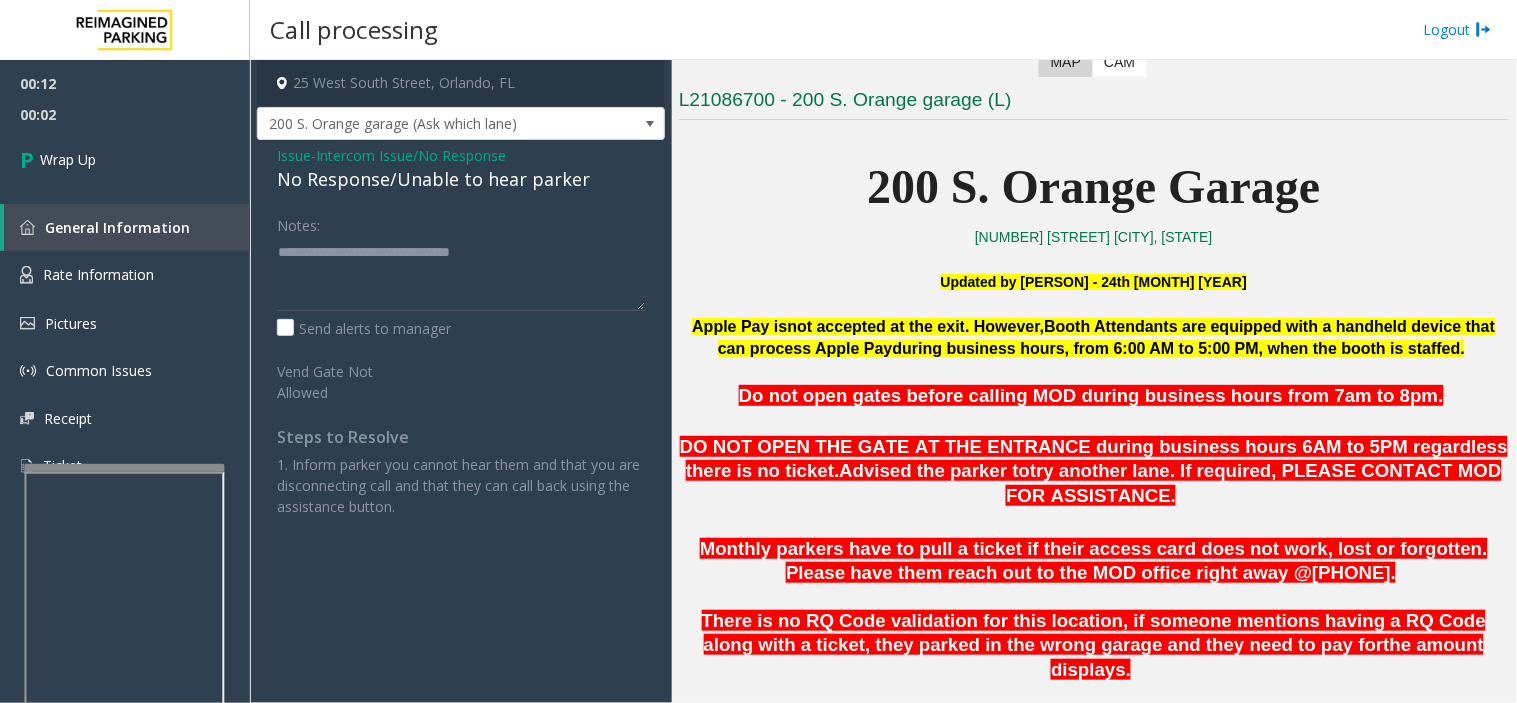 click on "No Response/Unable to hear parker" 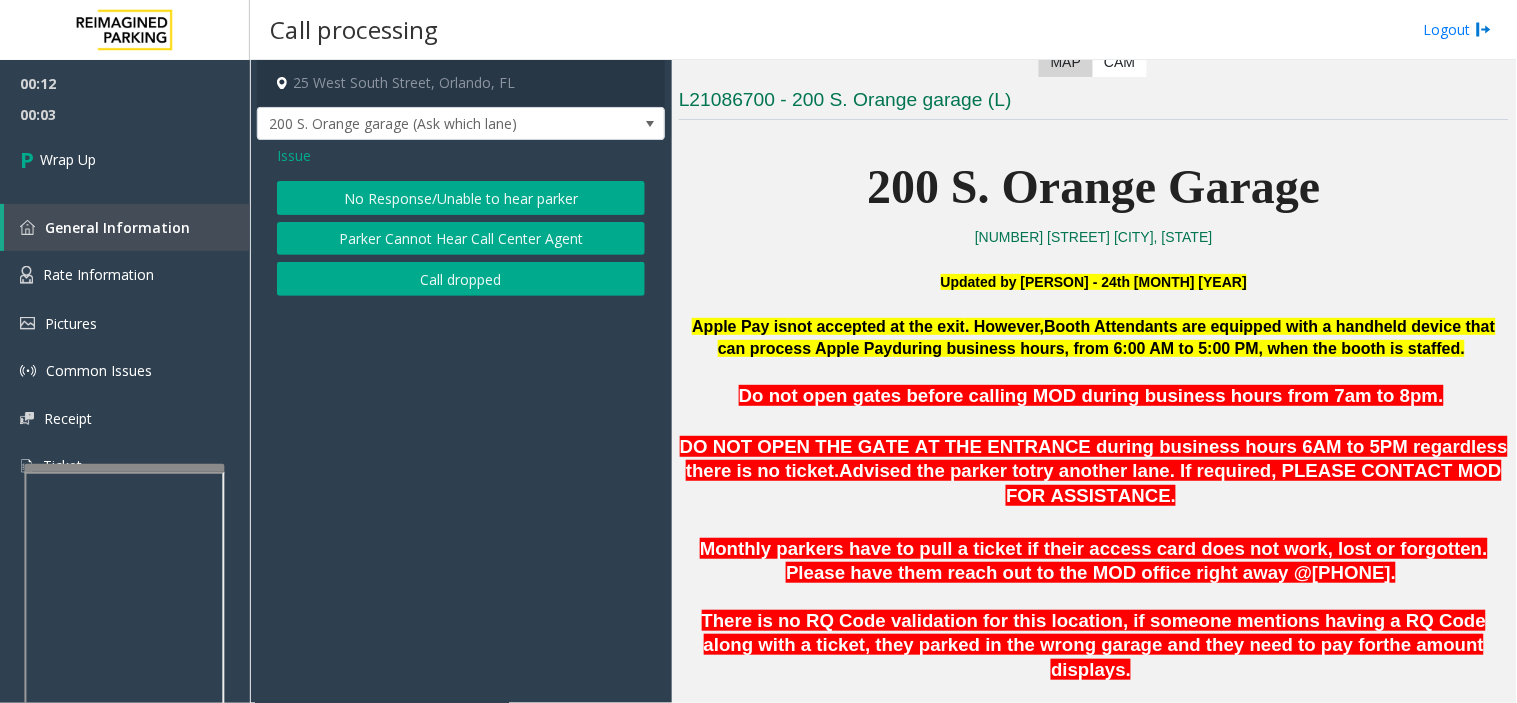 click on "Call dropped" 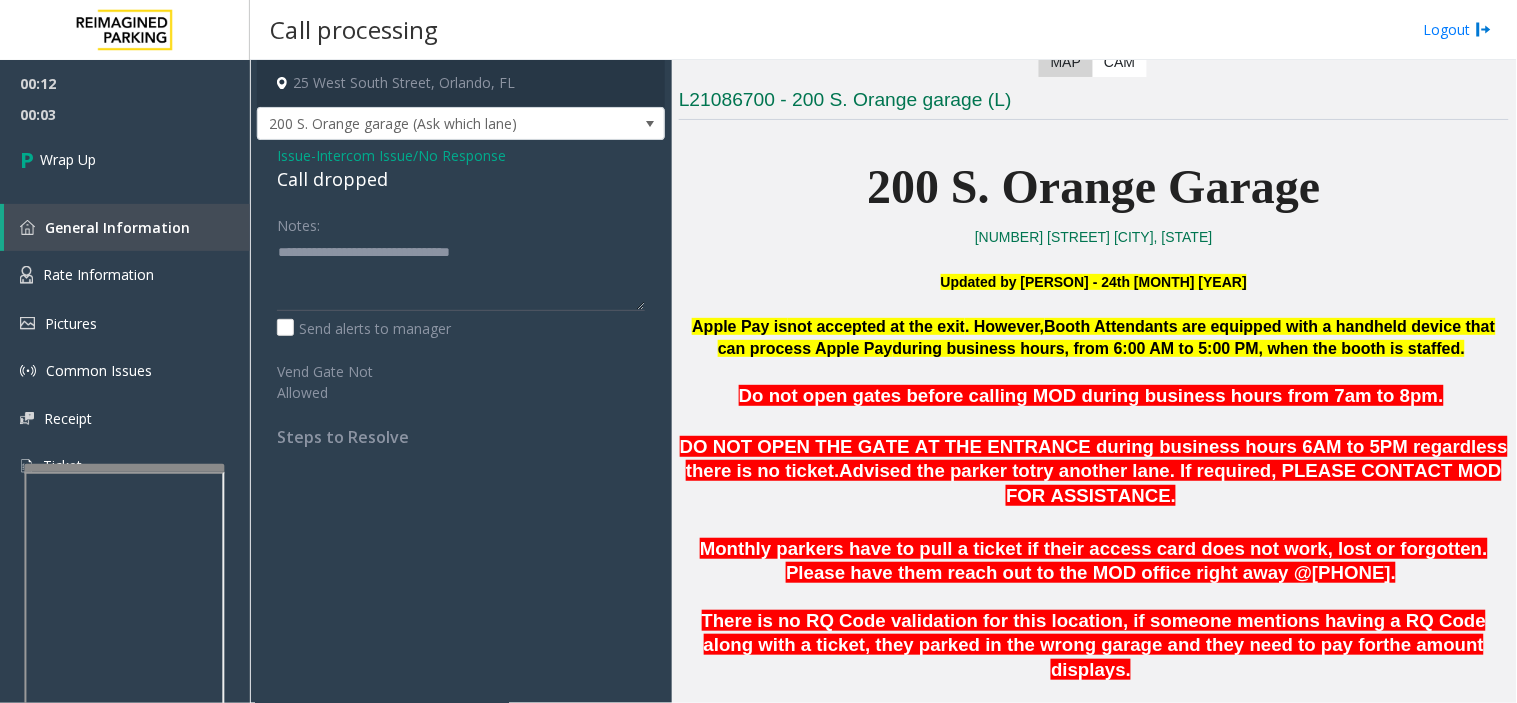 click on "Call dropped" 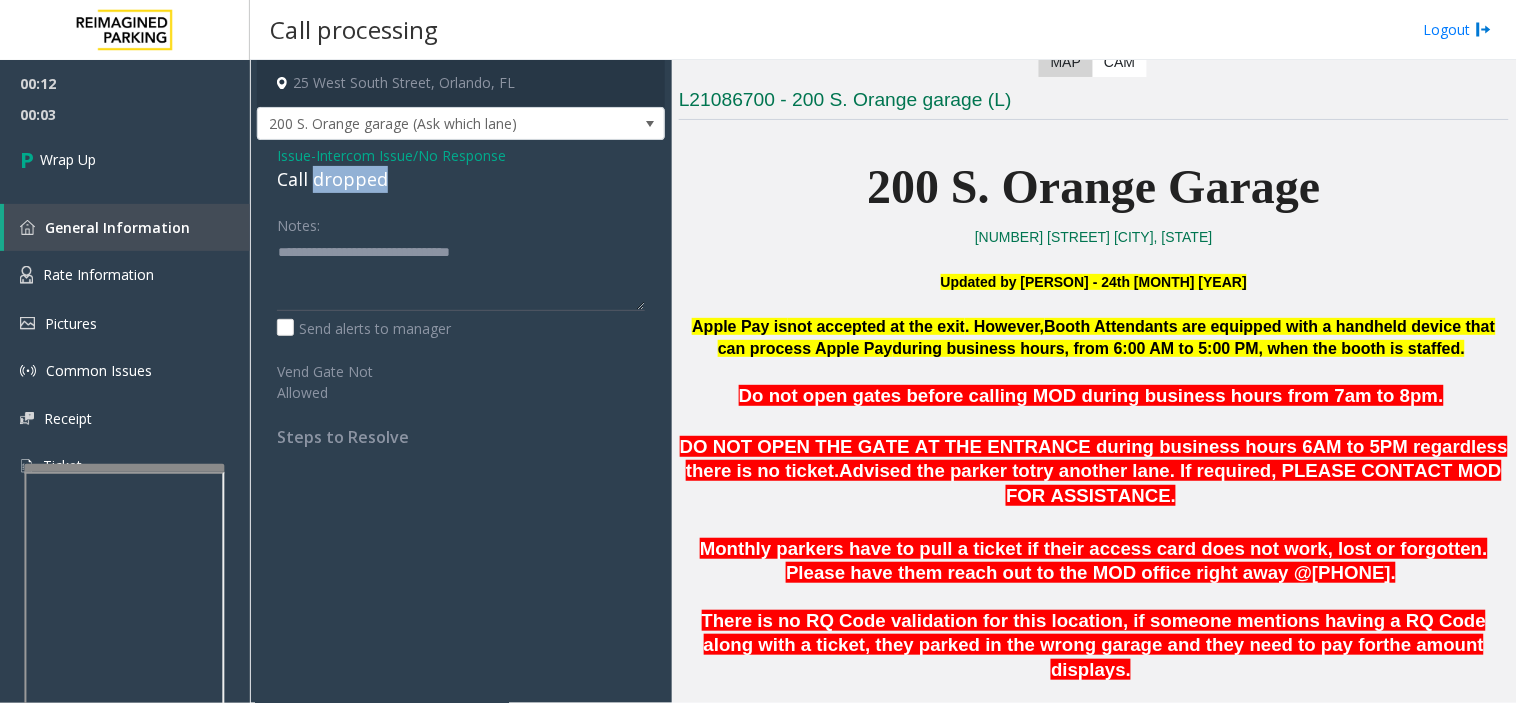 click on "Call dropped" 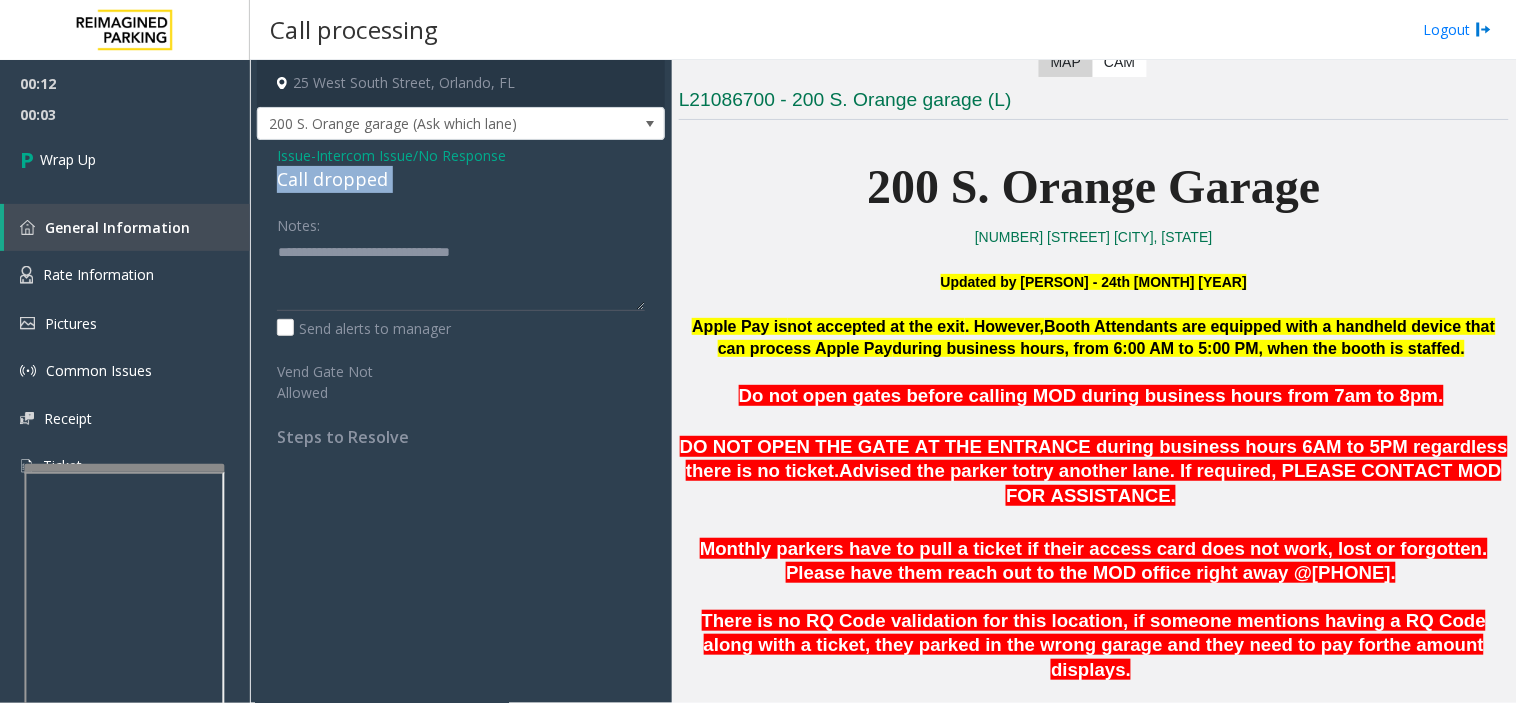 click on "Call dropped" 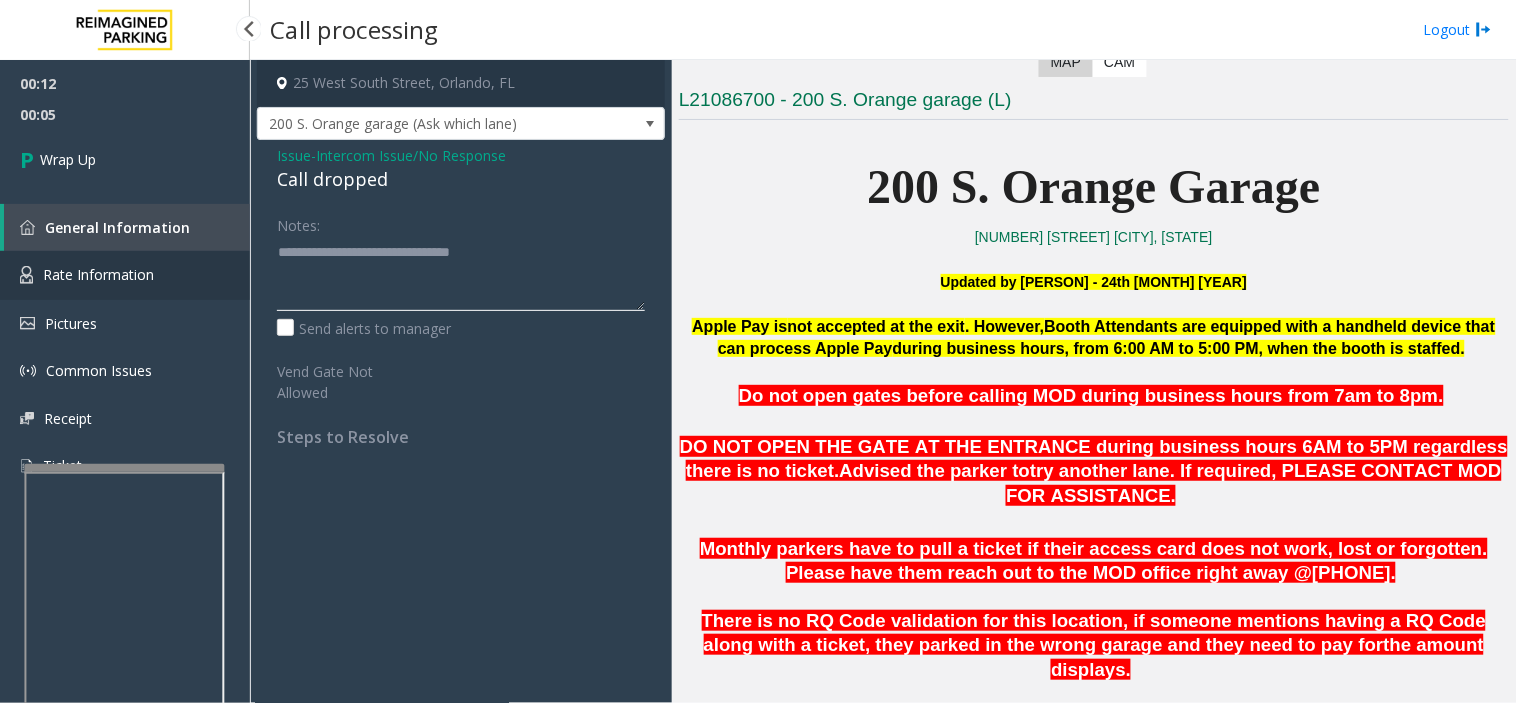 drag, startPoint x: 548, startPoint y: 248, endPoint x: 192, endPoint y: 251, distance: 356.01263 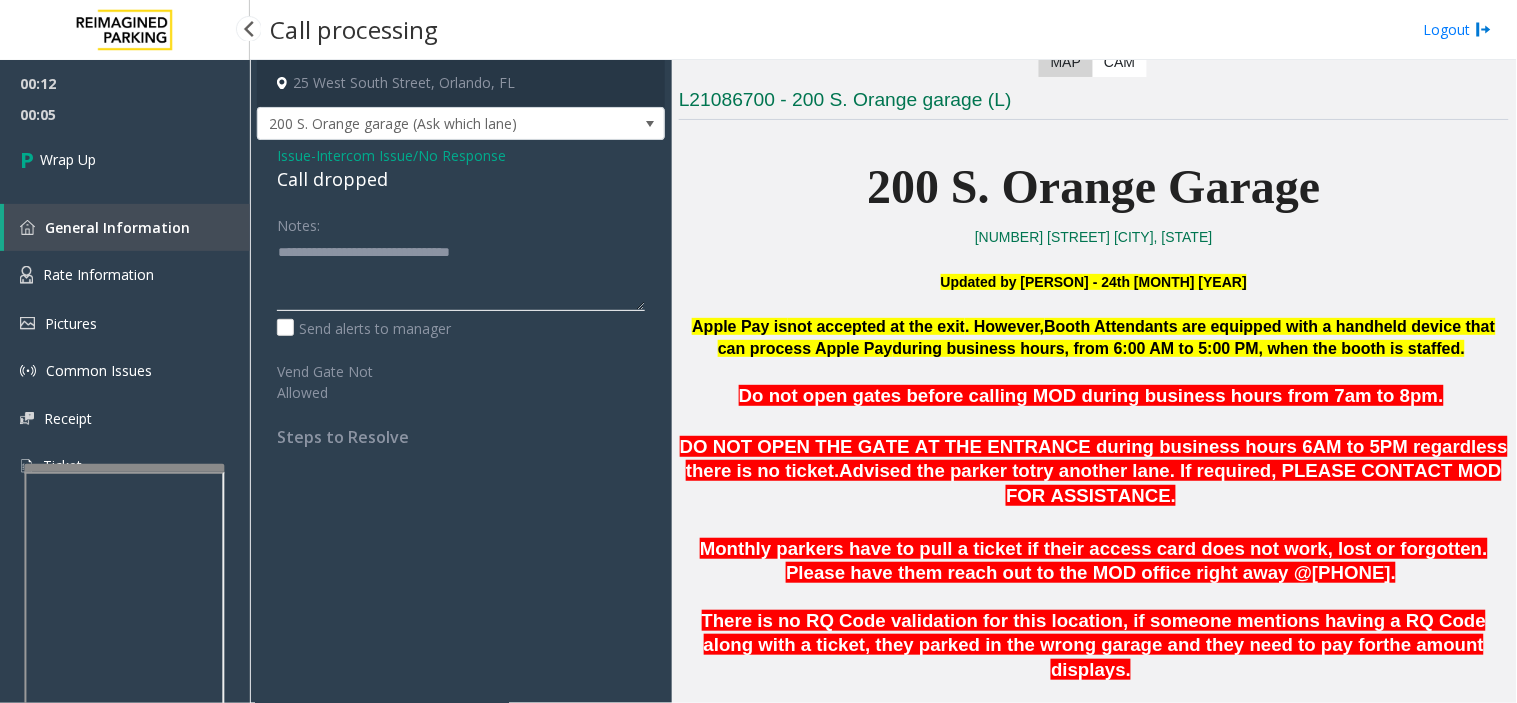 paste 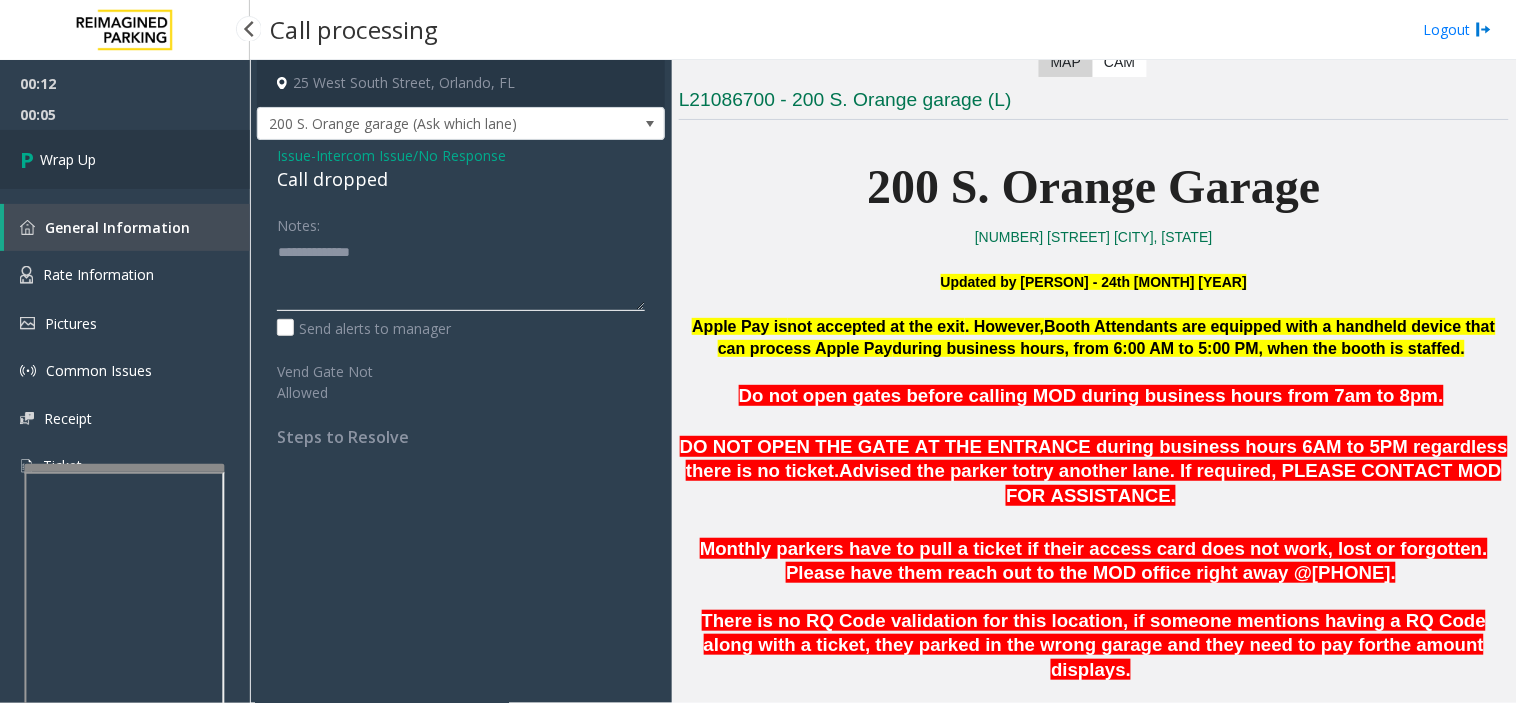 type on "**********" 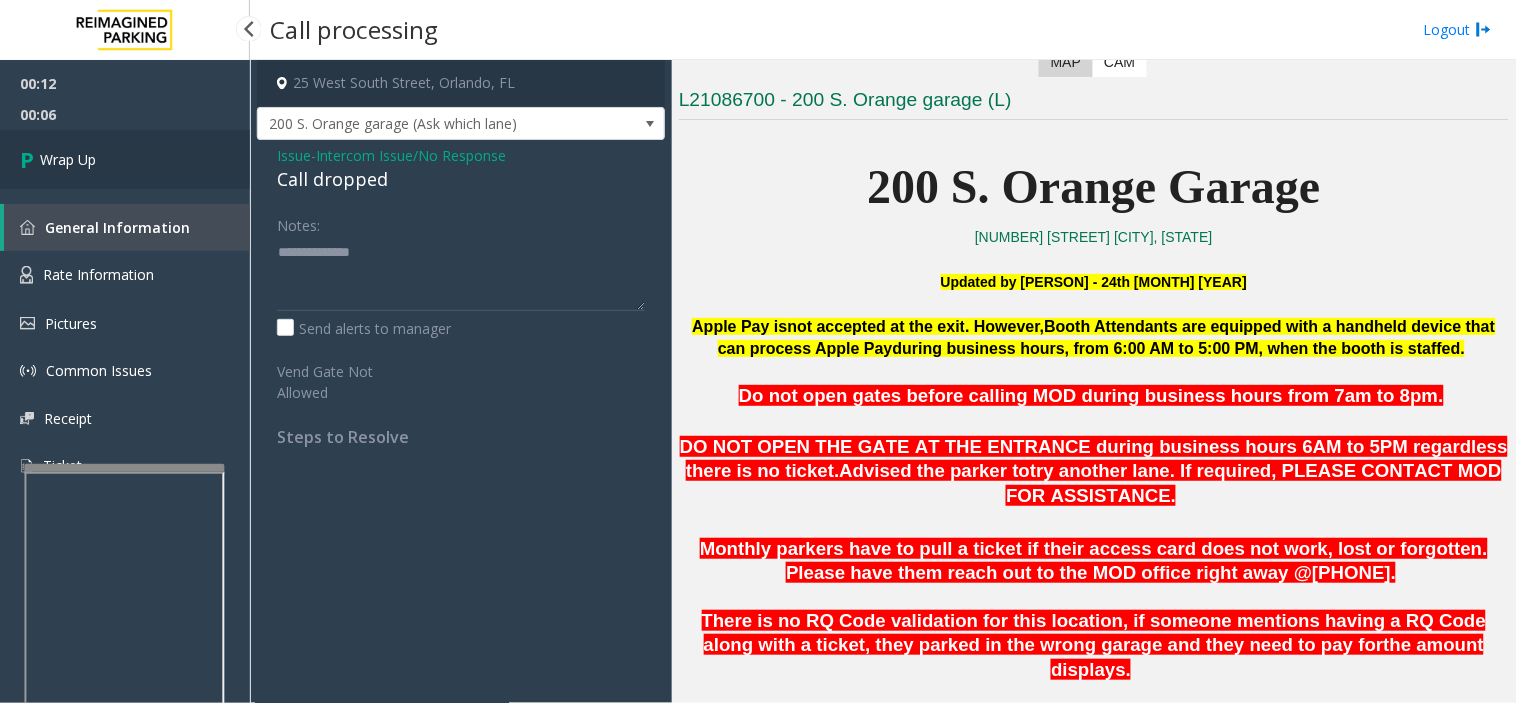 click on "Wrap Up" at bounding box center [125, 159] 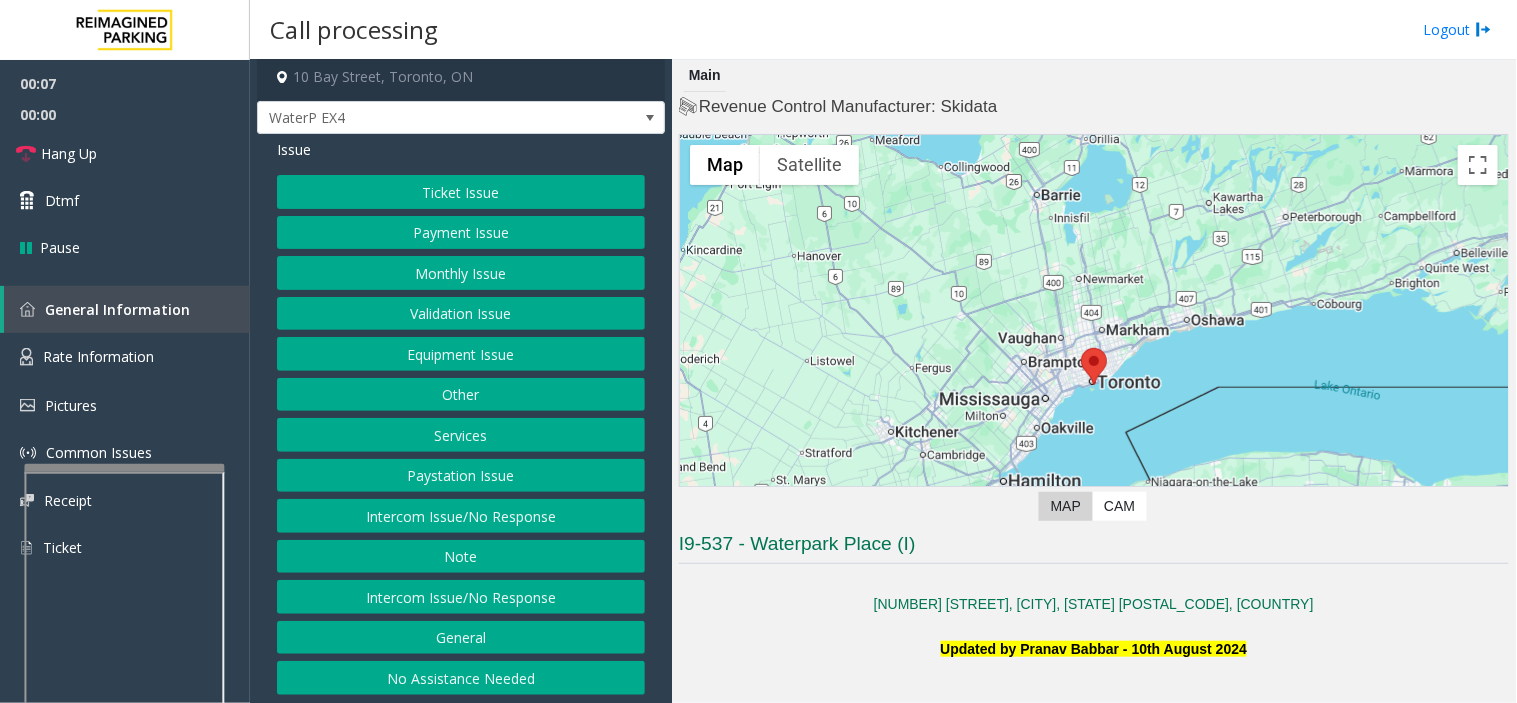 scroll, scrollTop: 10, scrollLeft: 0, axis: vertical 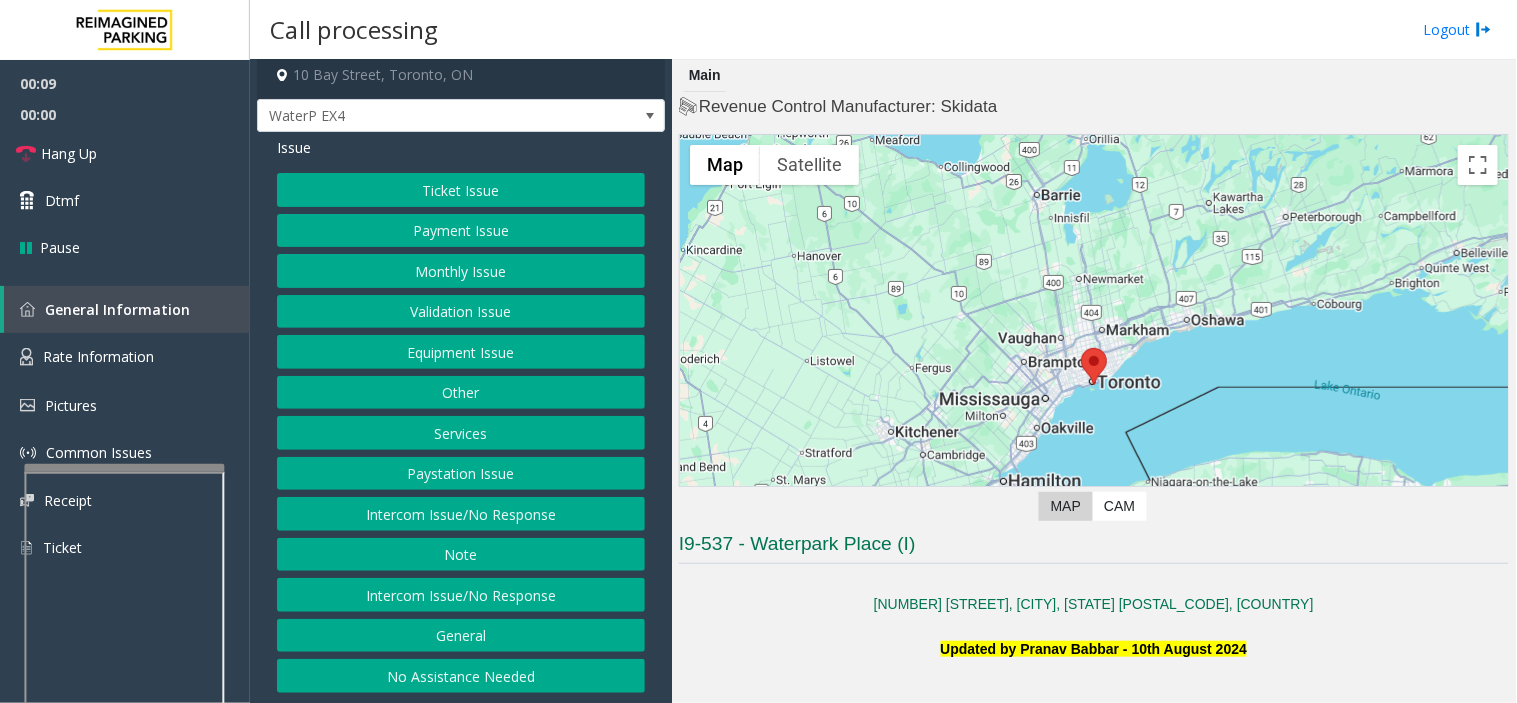 drag, startPoint x: 486, startPoint y: 685, endPoint x: 418, endPoint y: 556, distance: 145.82524 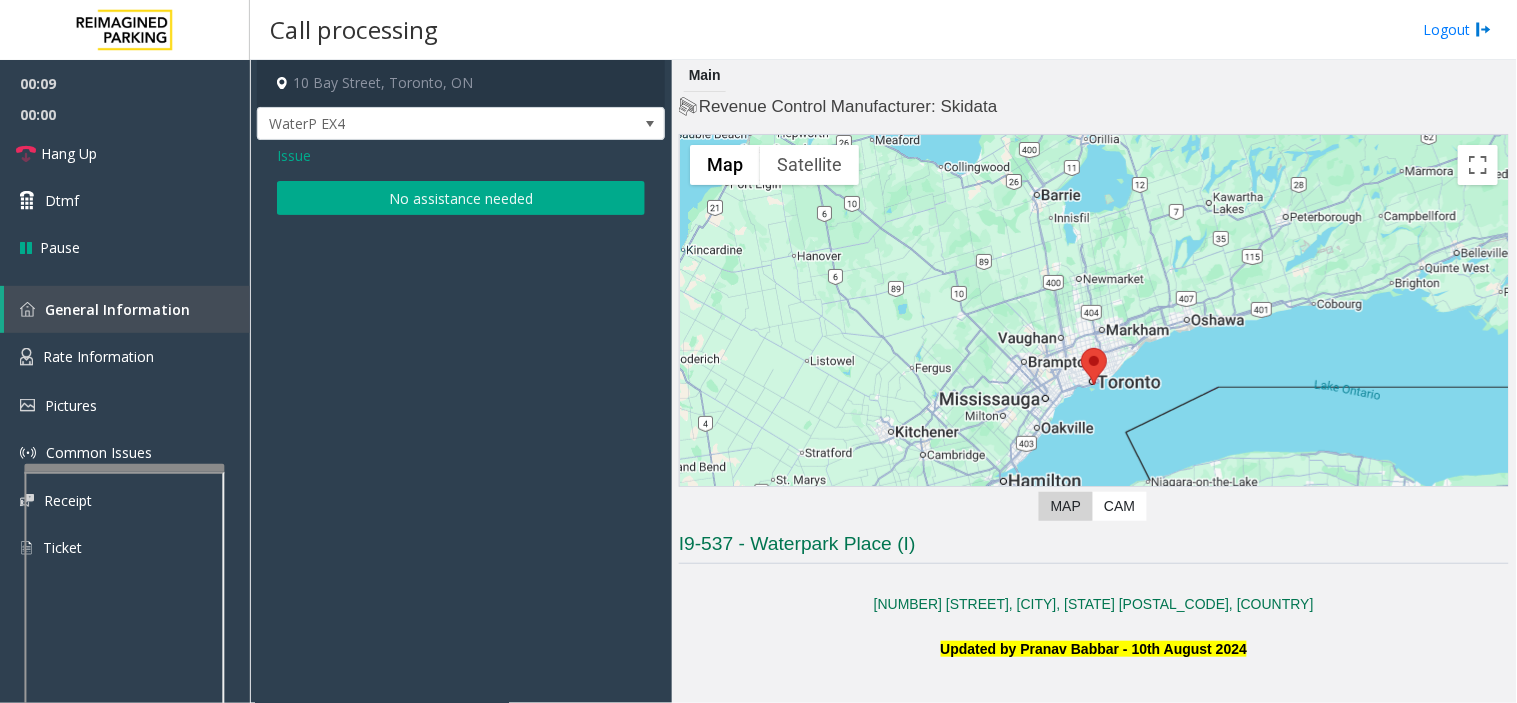 click on "No assistance needed" 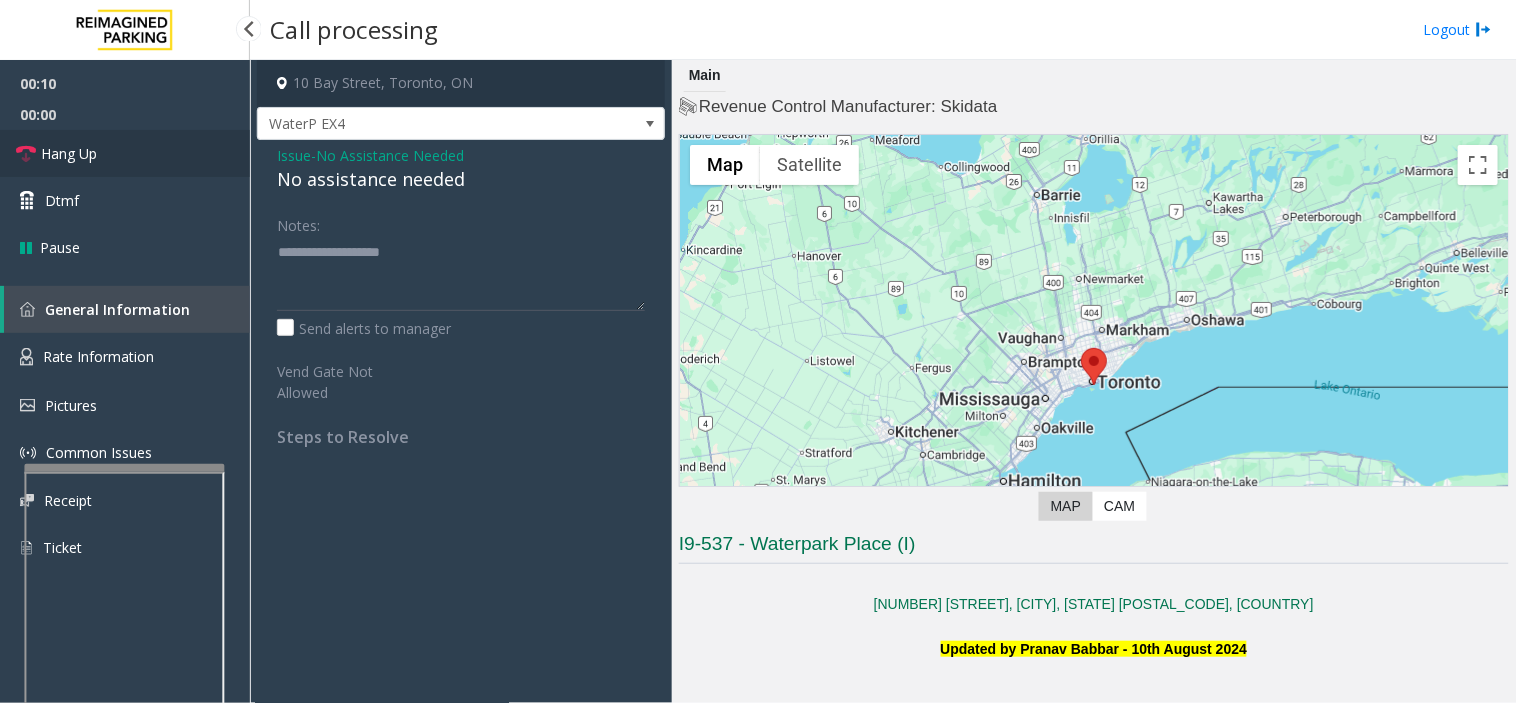 click on "Hang Up" at bounding box center [125, 153] 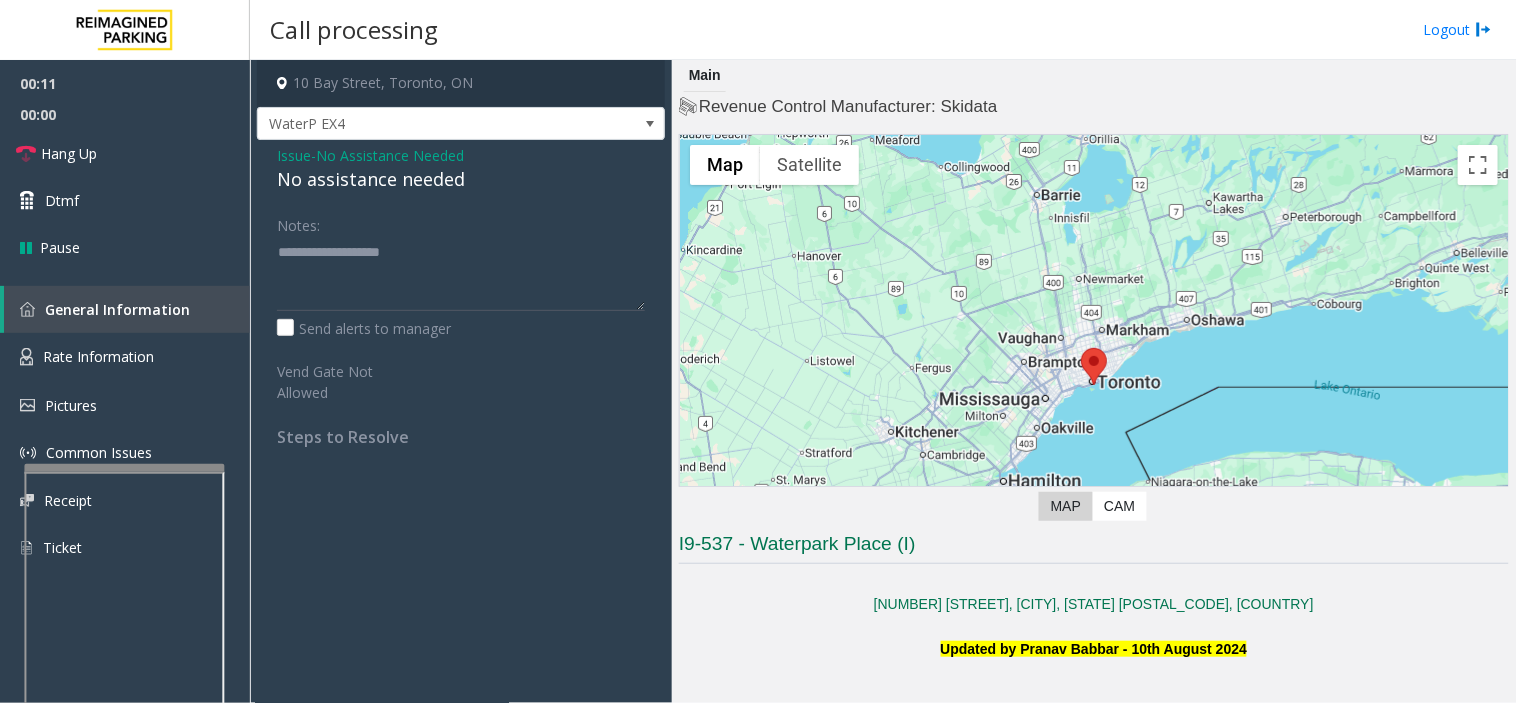click on "No assistance needed" 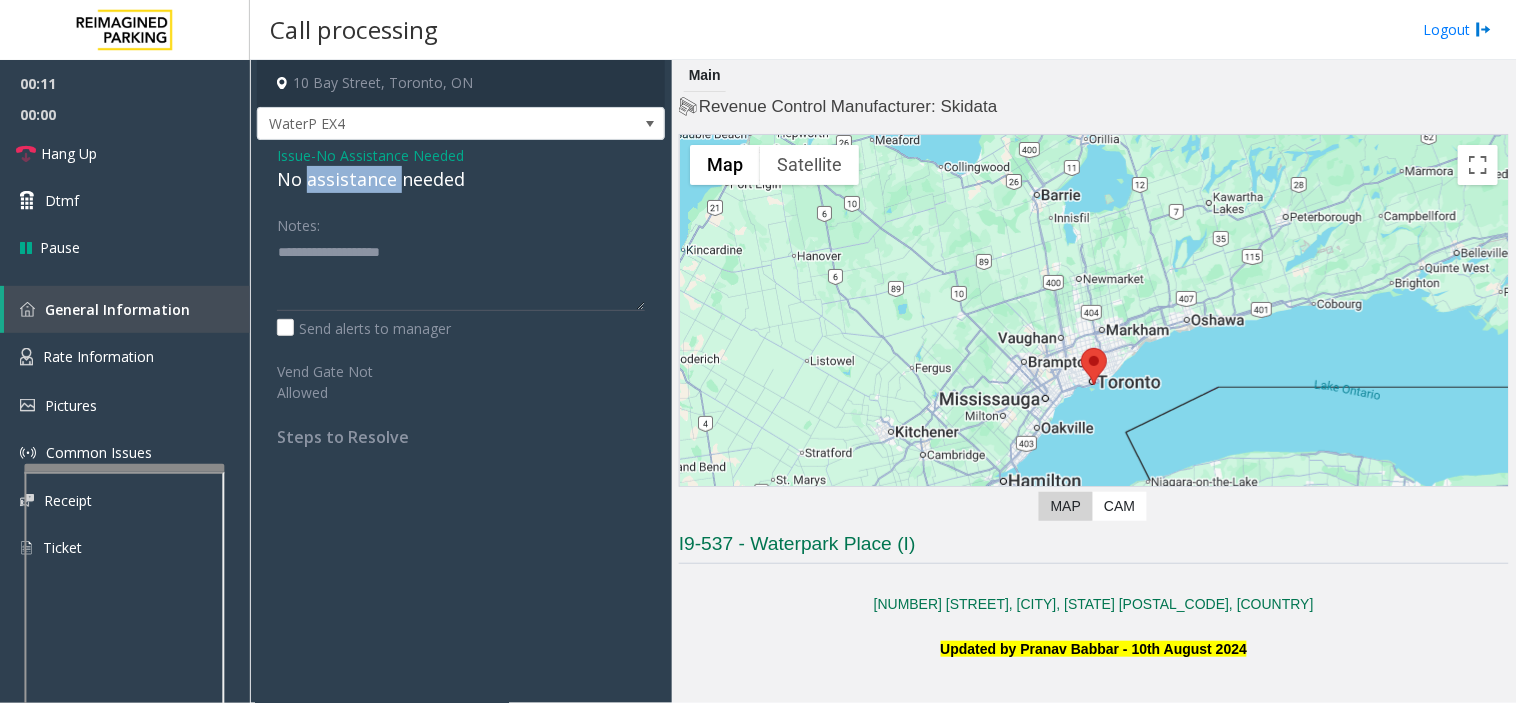 click on "No assistance needed" 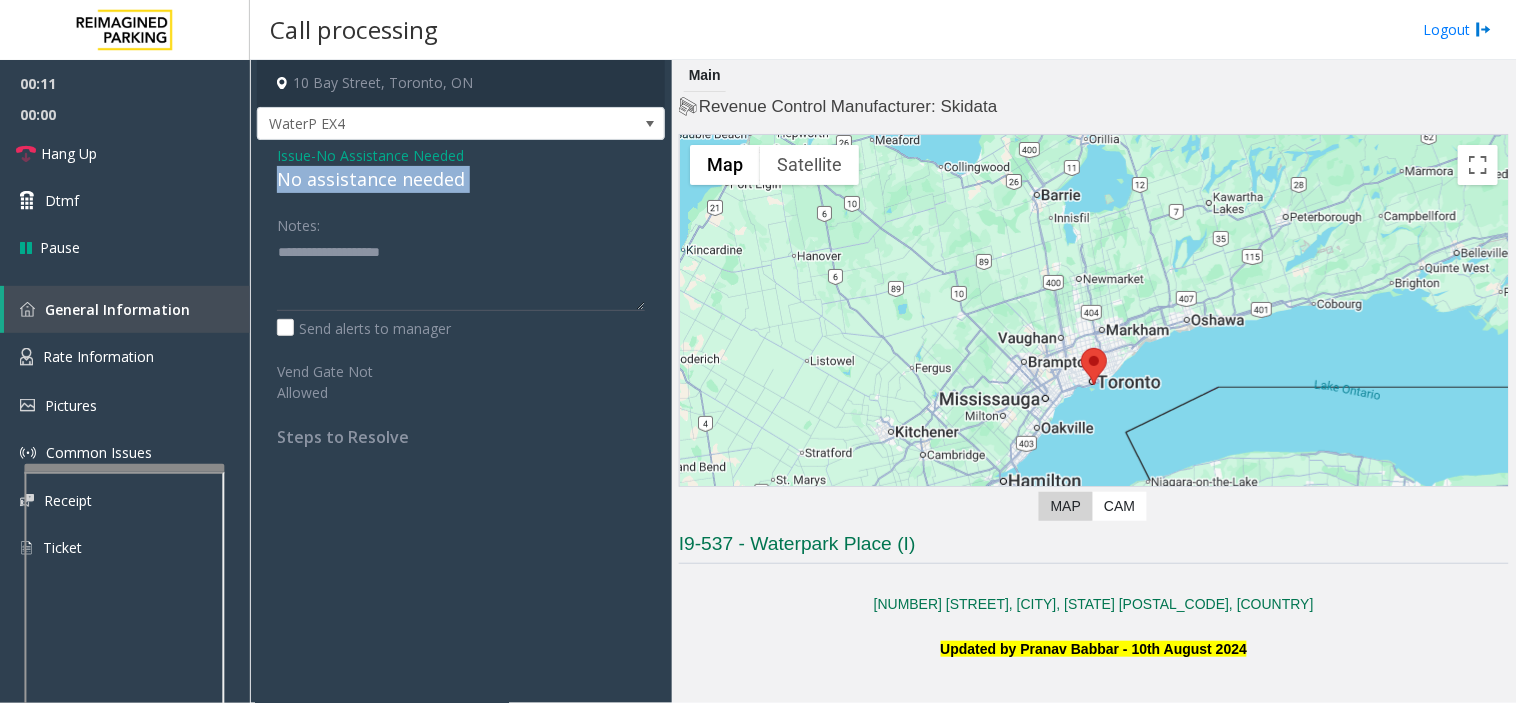 click on "No assistance needed" 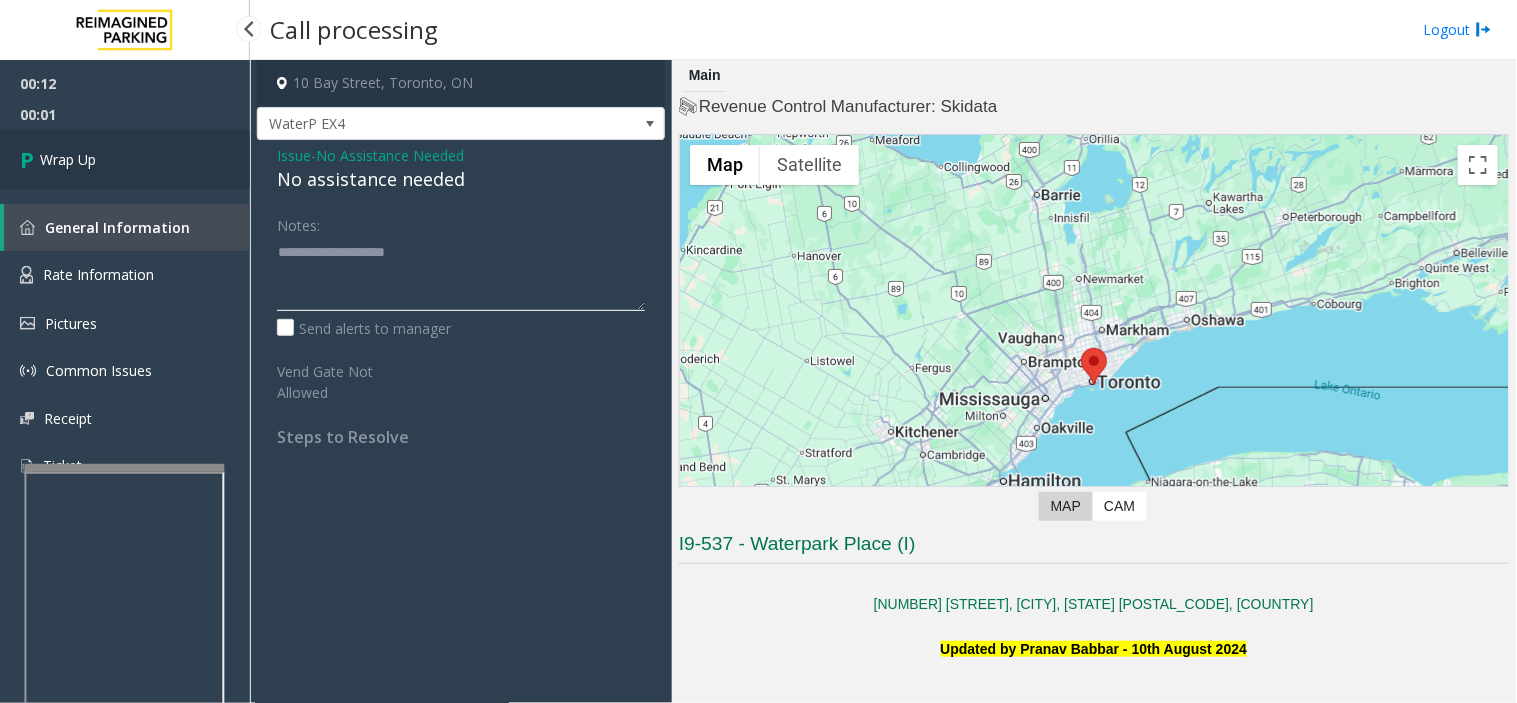 type on "**********" 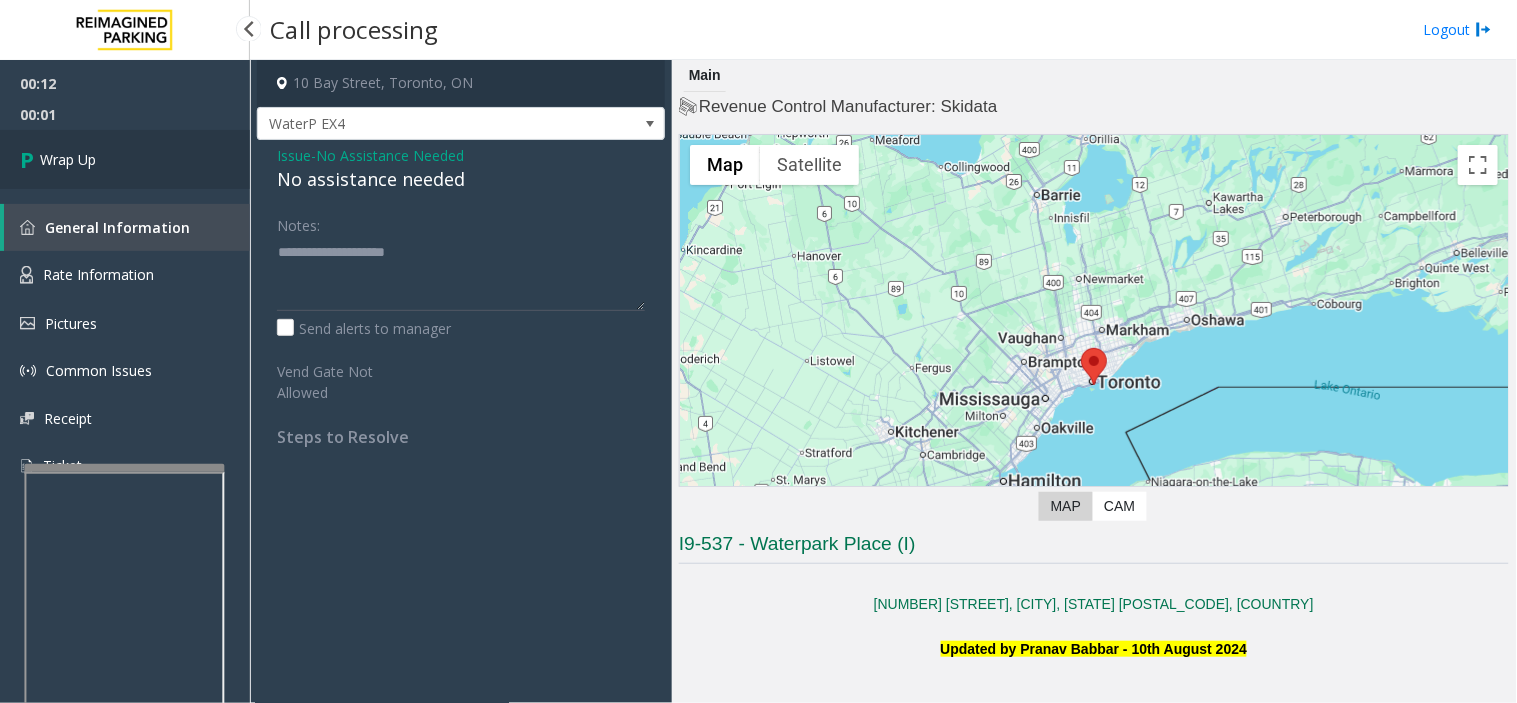 click on "Wrap Up" at bounding box center [125, 159] 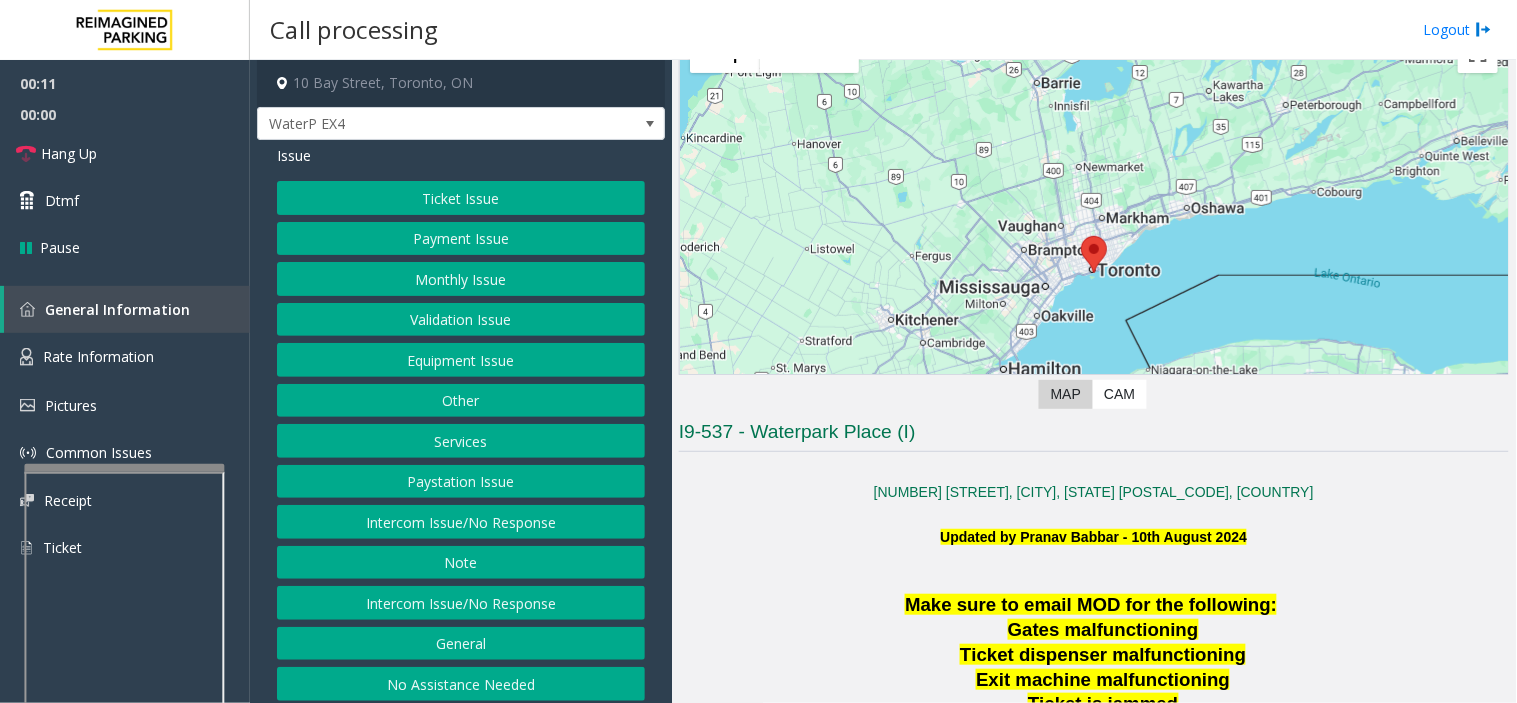 scroll, scrollTop: 444, scrollLeft: 0, axis: vertical 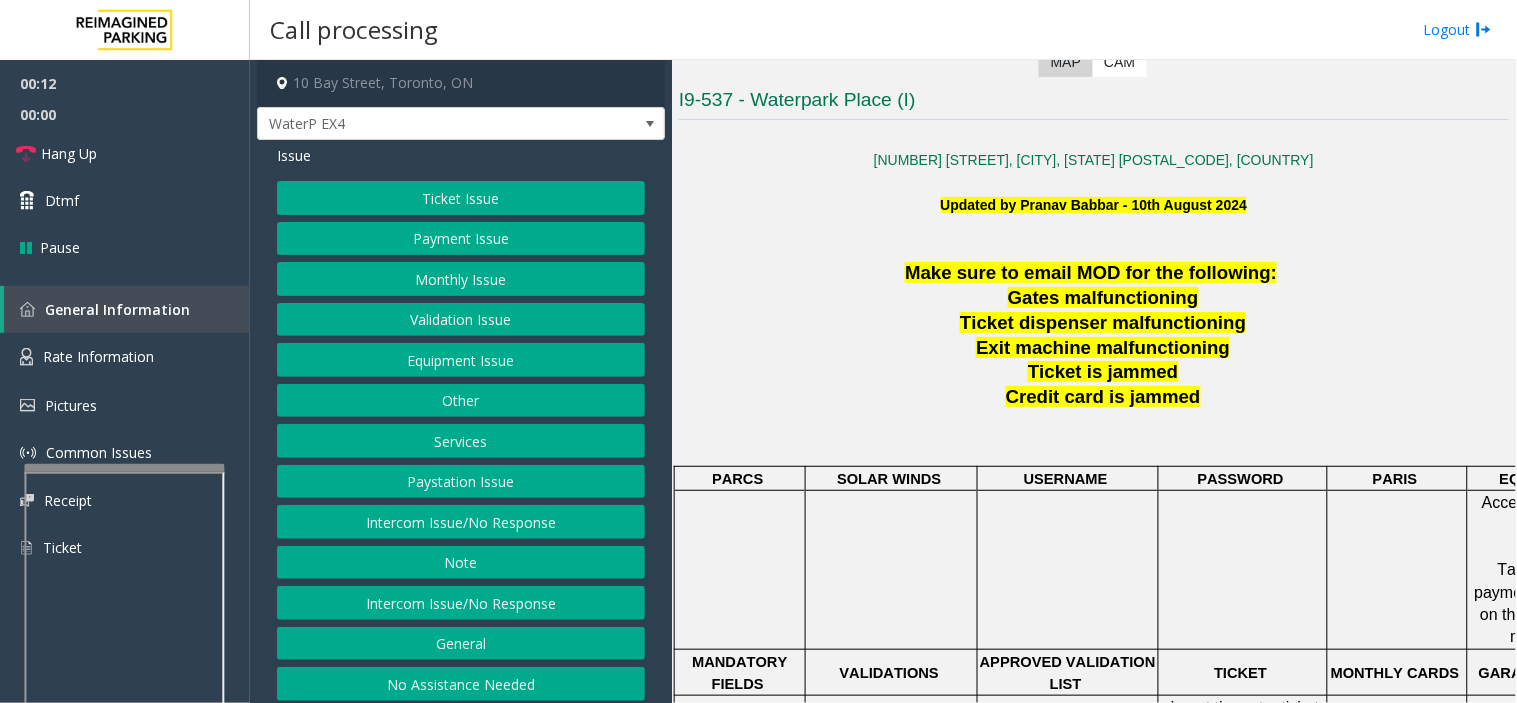 drag, startPoint x: 825, startPoint y: 531, endPoint x: 784, endPoint y: 573, distance: 58.694122 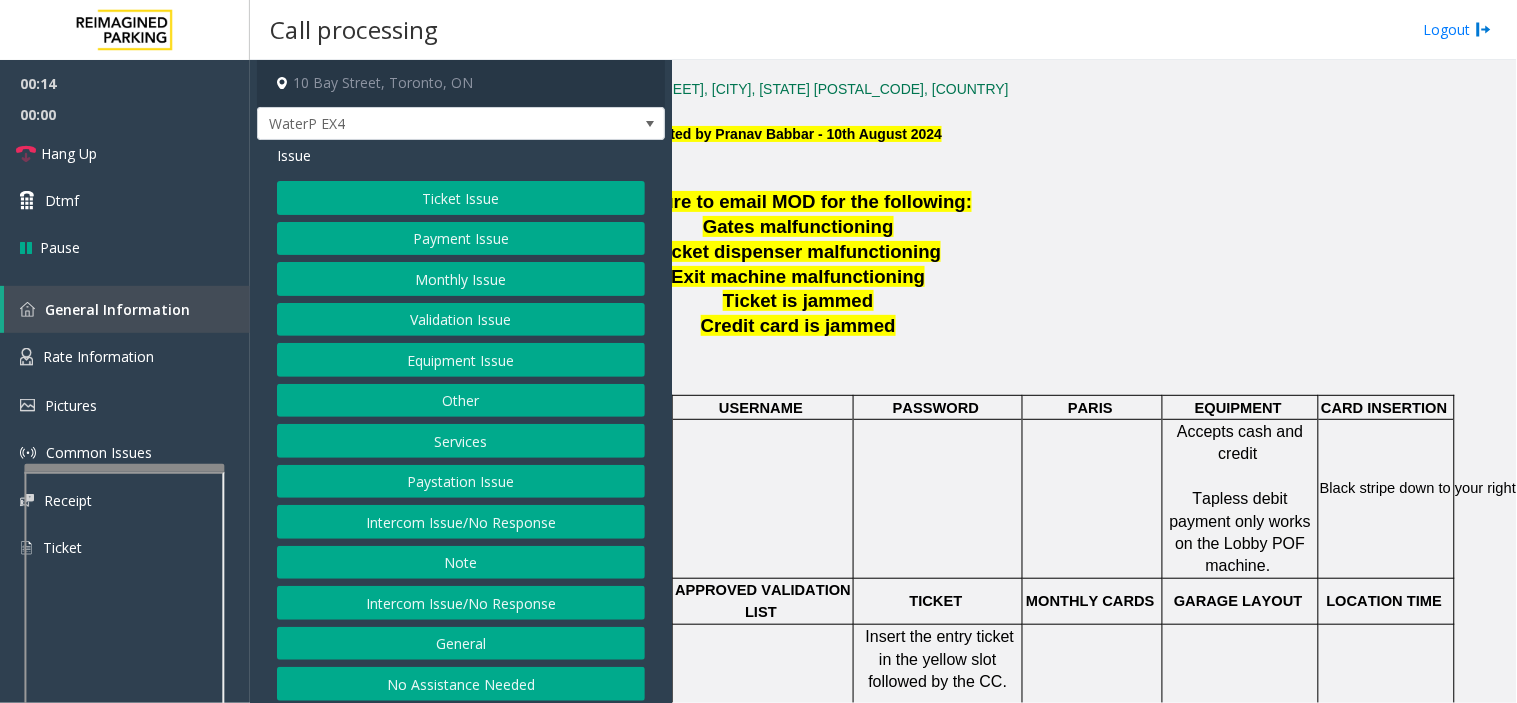 scroll, scrollTop: 554, scrollLeft: 312, axis: both 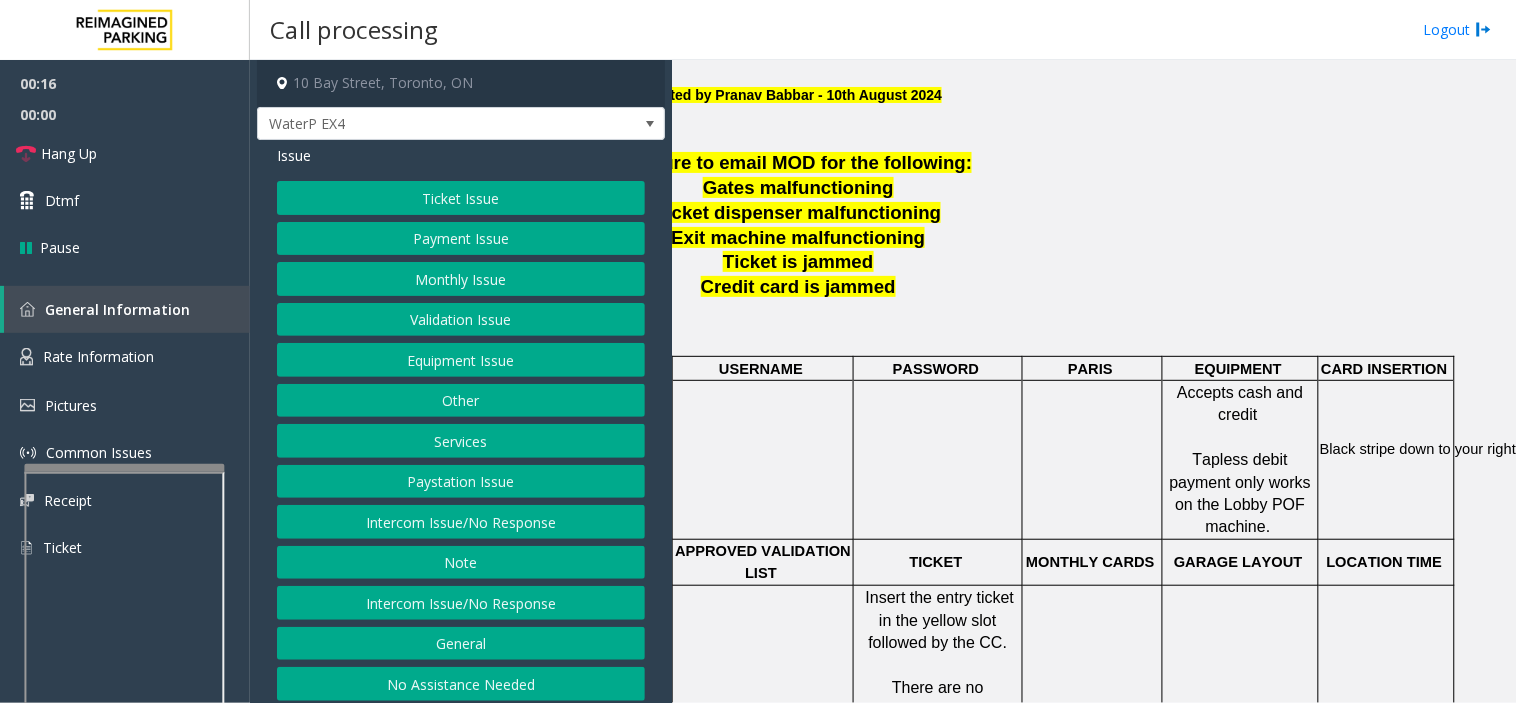 click on "Ticket Issue   Payment Issue   Monthly Issue   Validation Issue   Equipment Issue   Other   Services   Paystation Issue   Intercom Issue/No Response   Note   Intercom Issue/No Response   General   No Assistance Needed" 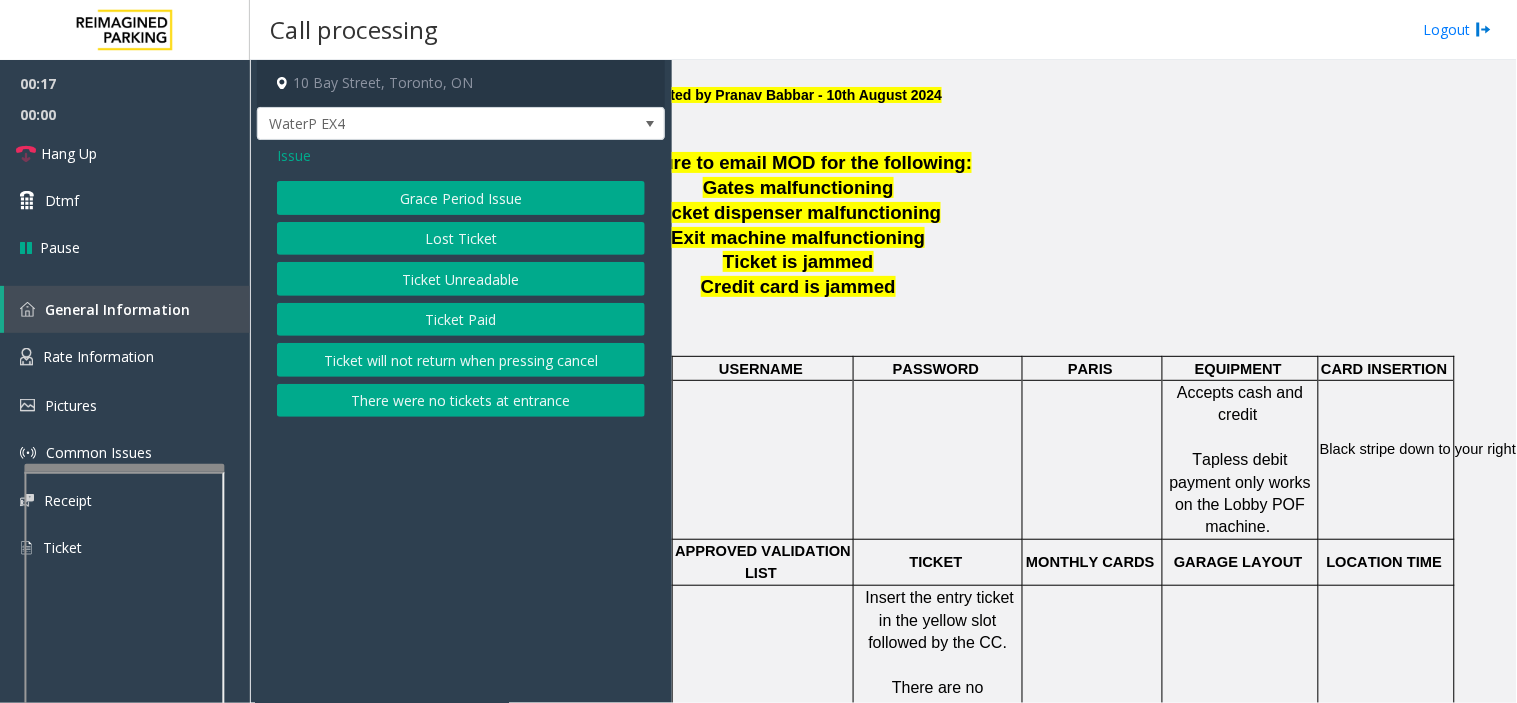 click on "Ticket Paid" 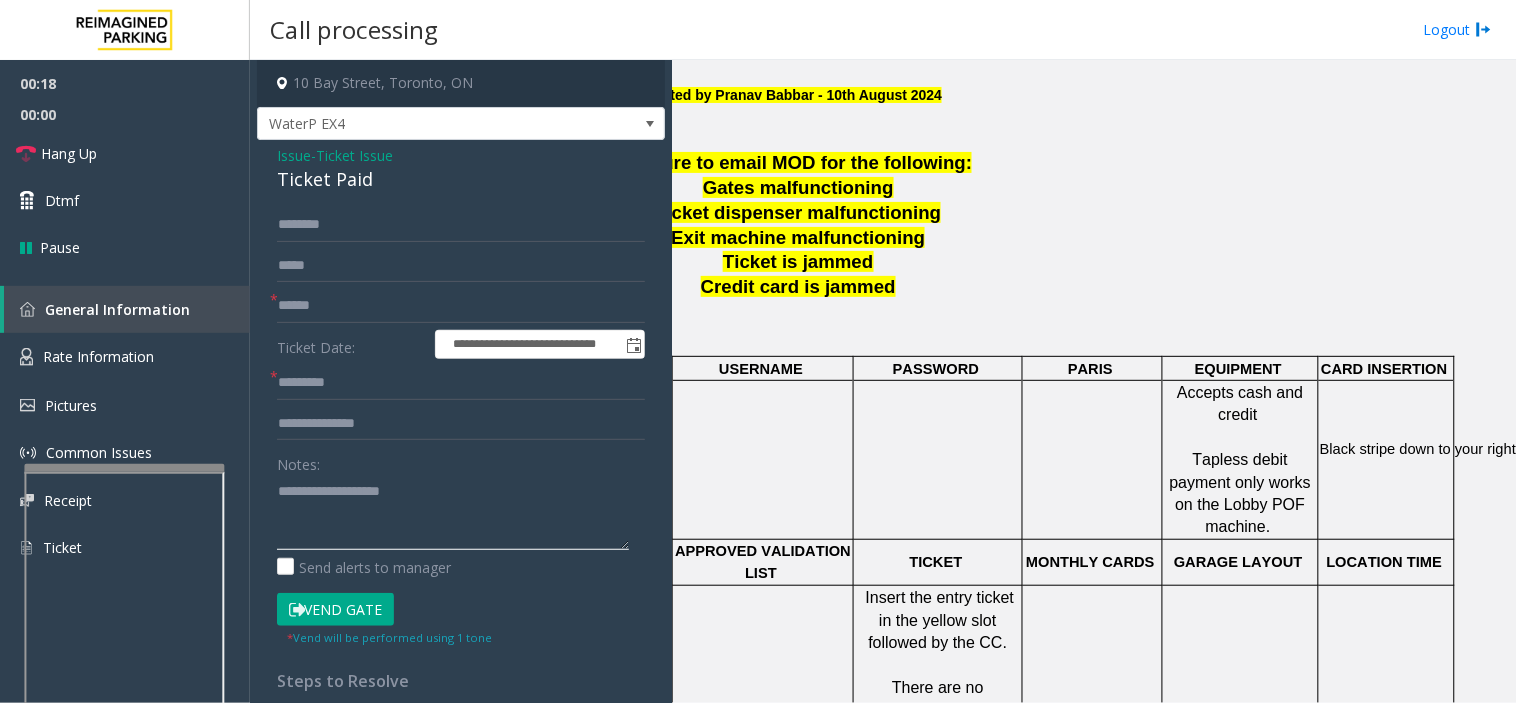 paste on "**********" 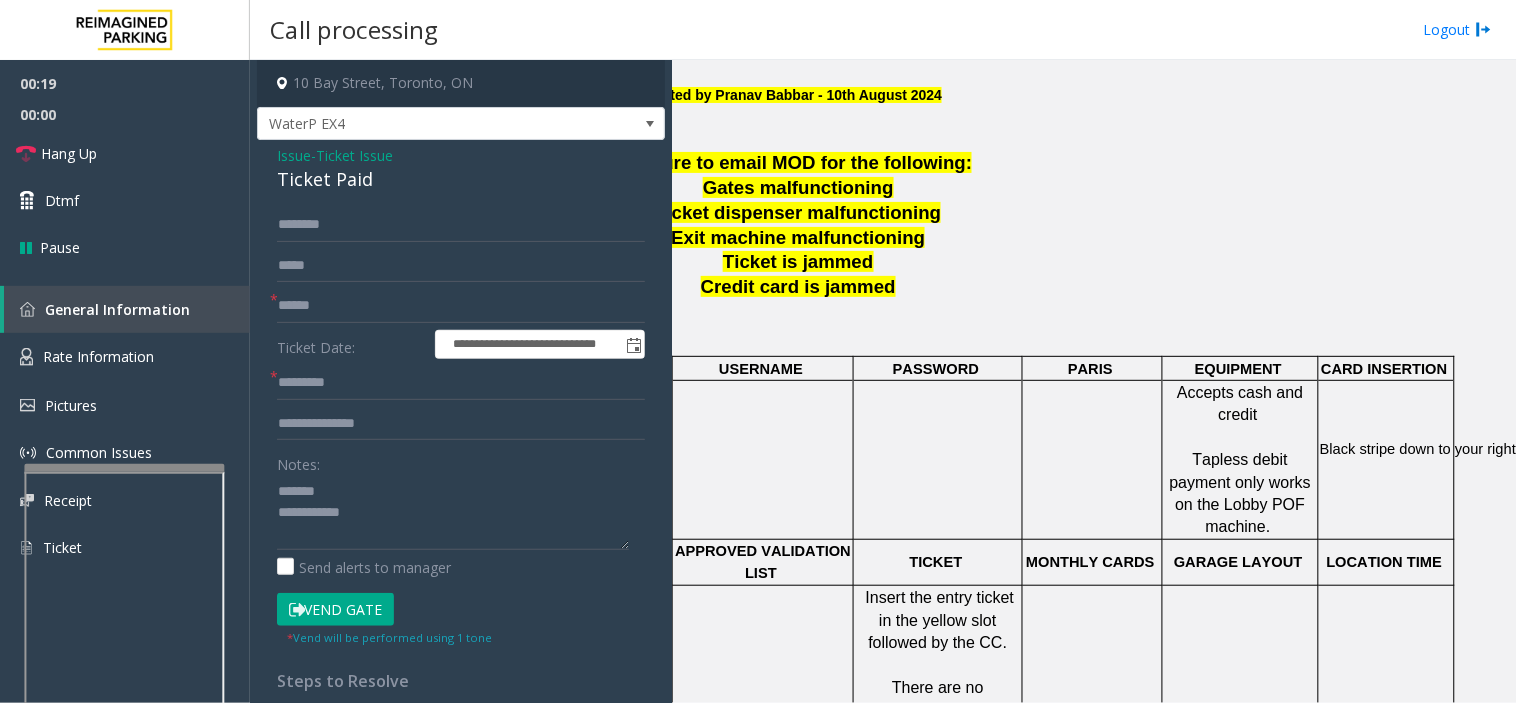 click on "Ticket Paid" 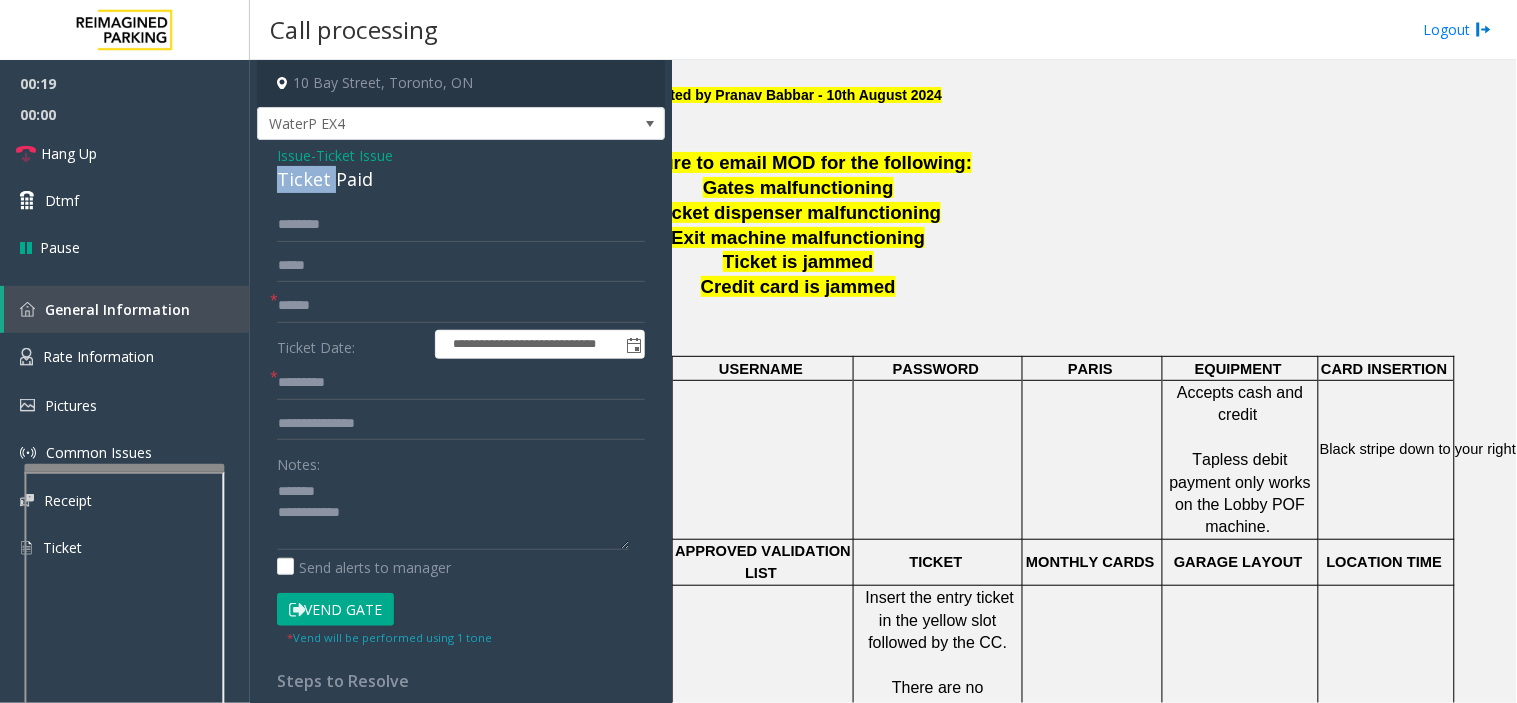 click on "Ticket Paid" 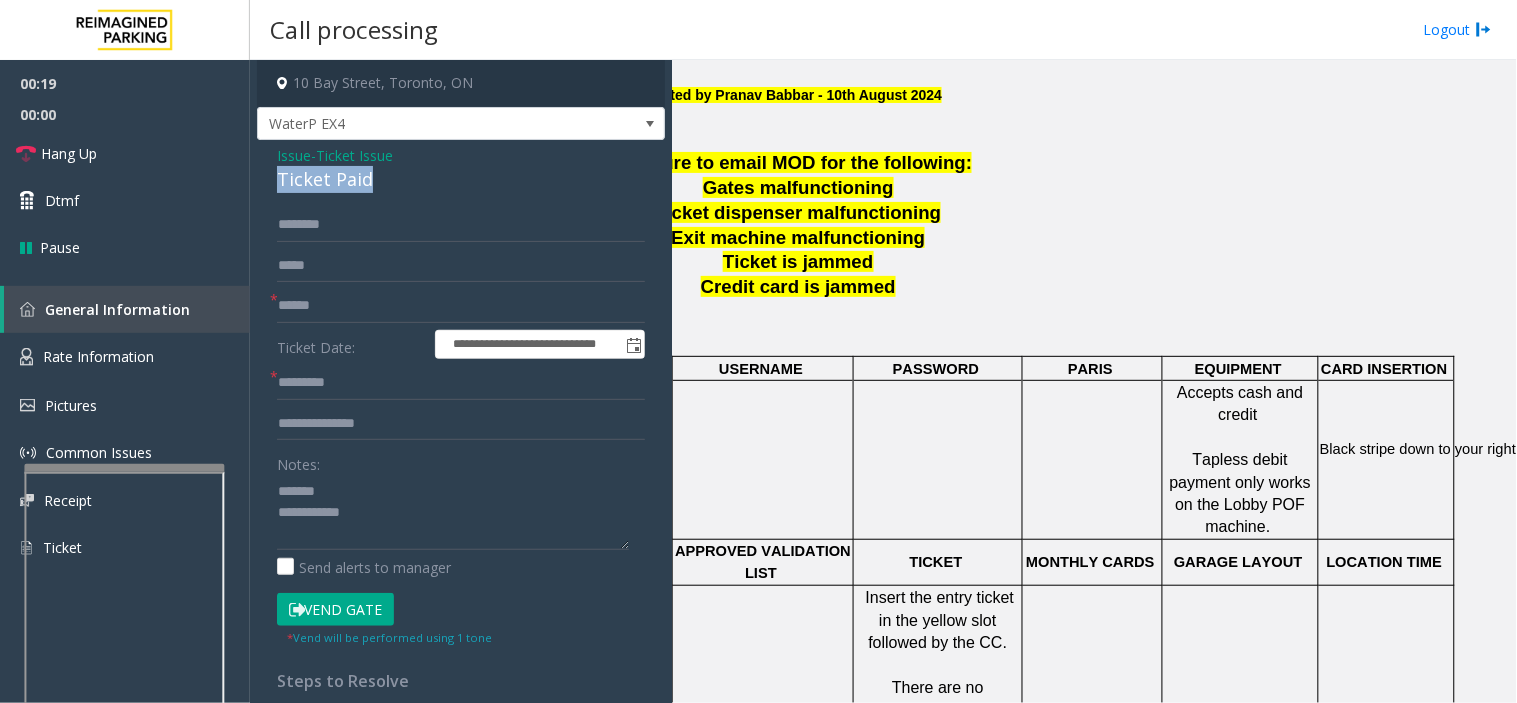 click on "Ticket Paid" 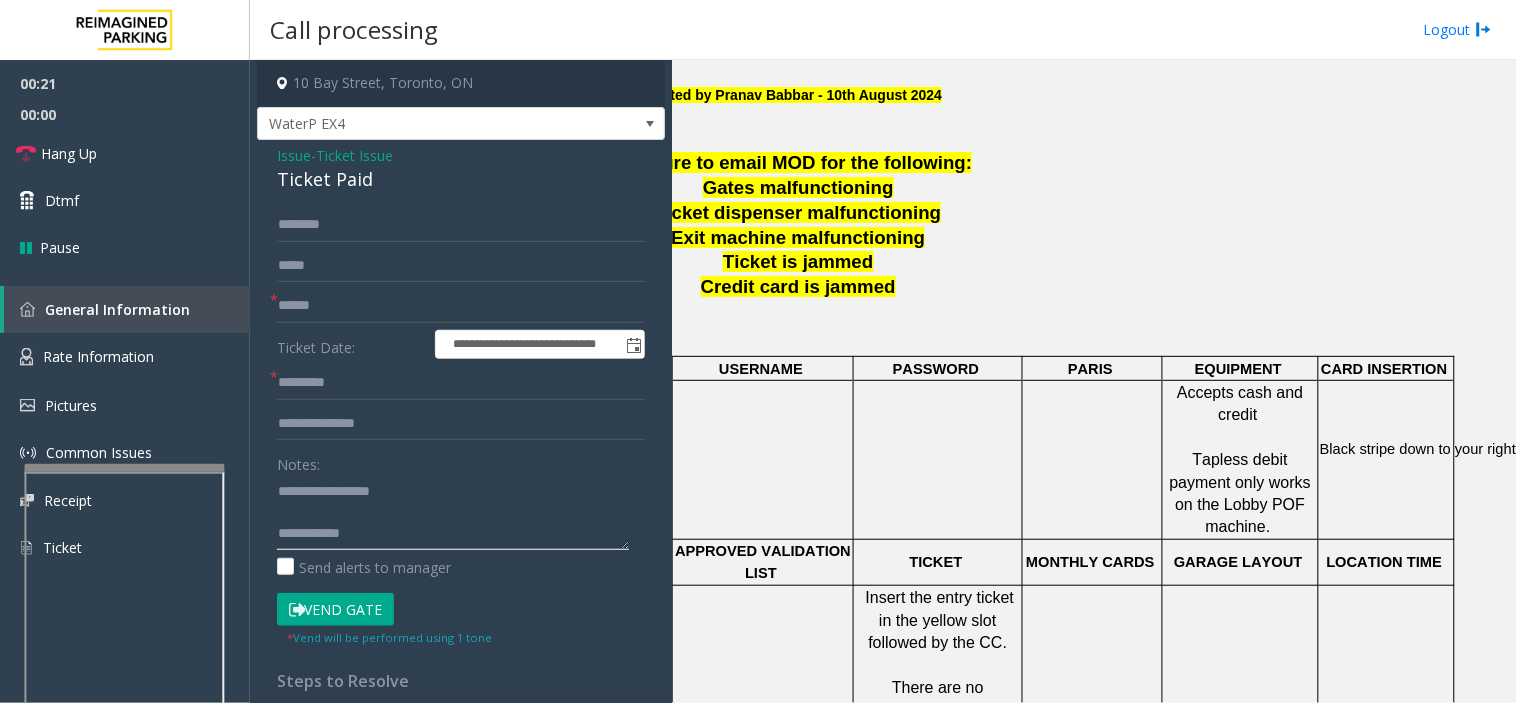 click 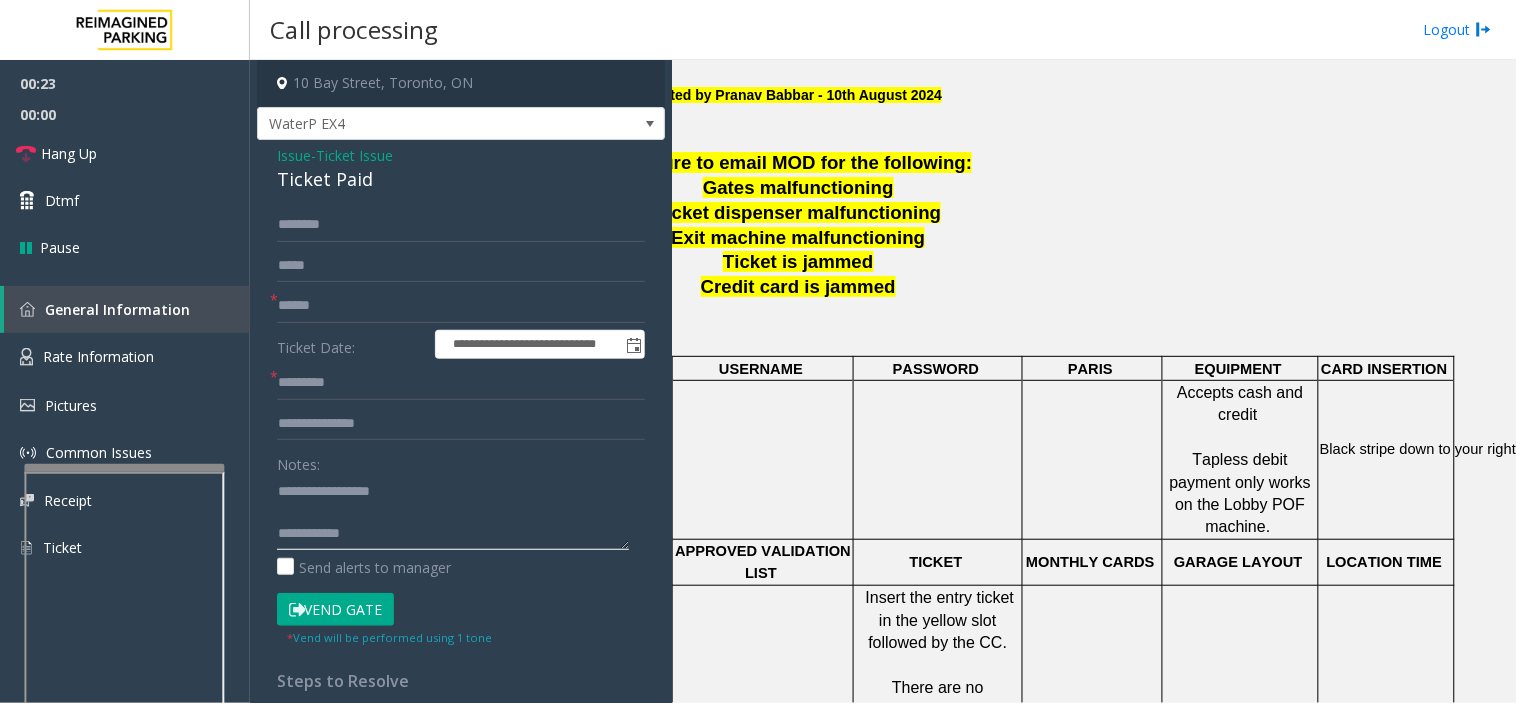 type on "**********" 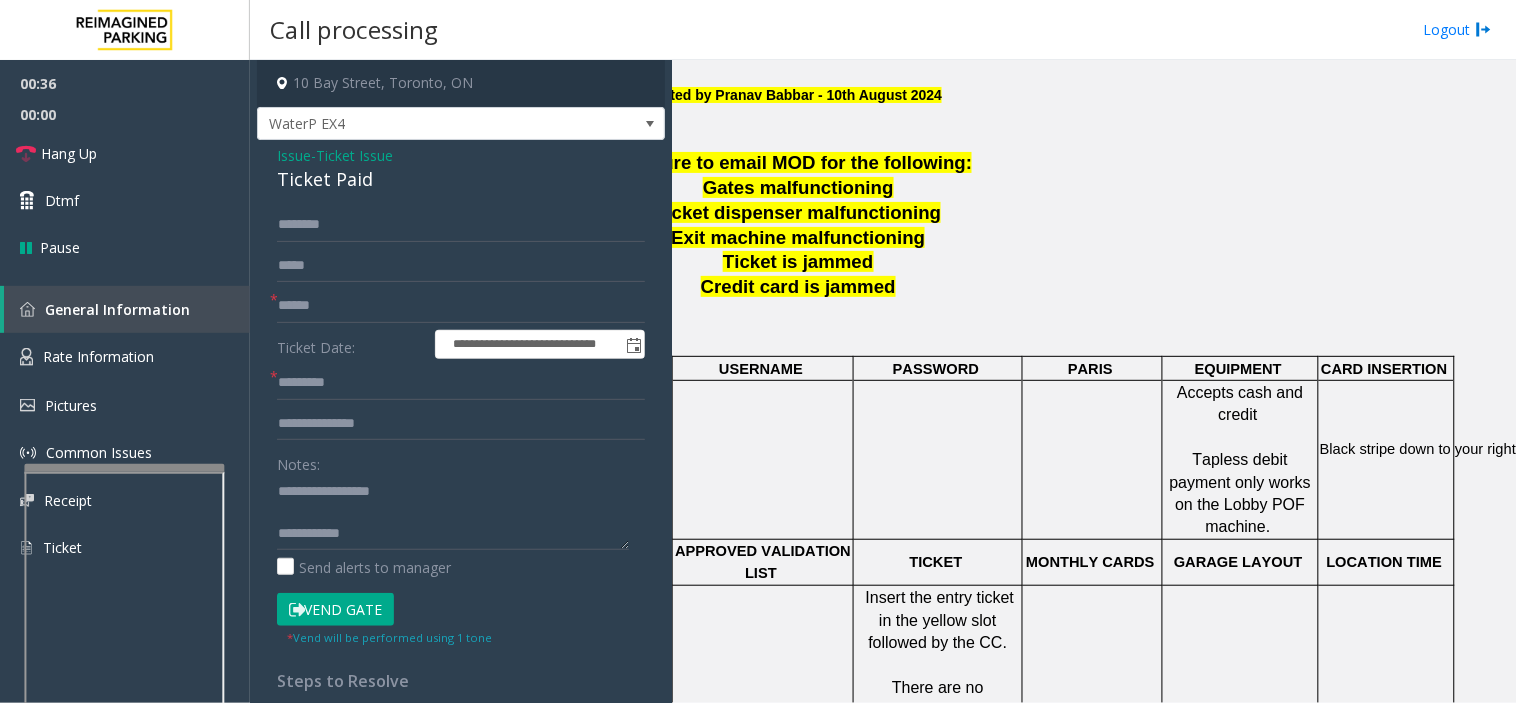 drag, startPoint x: 362, startPoint y: 544, endPoint x: 792, endPoint y: 306, distance: 491.47125 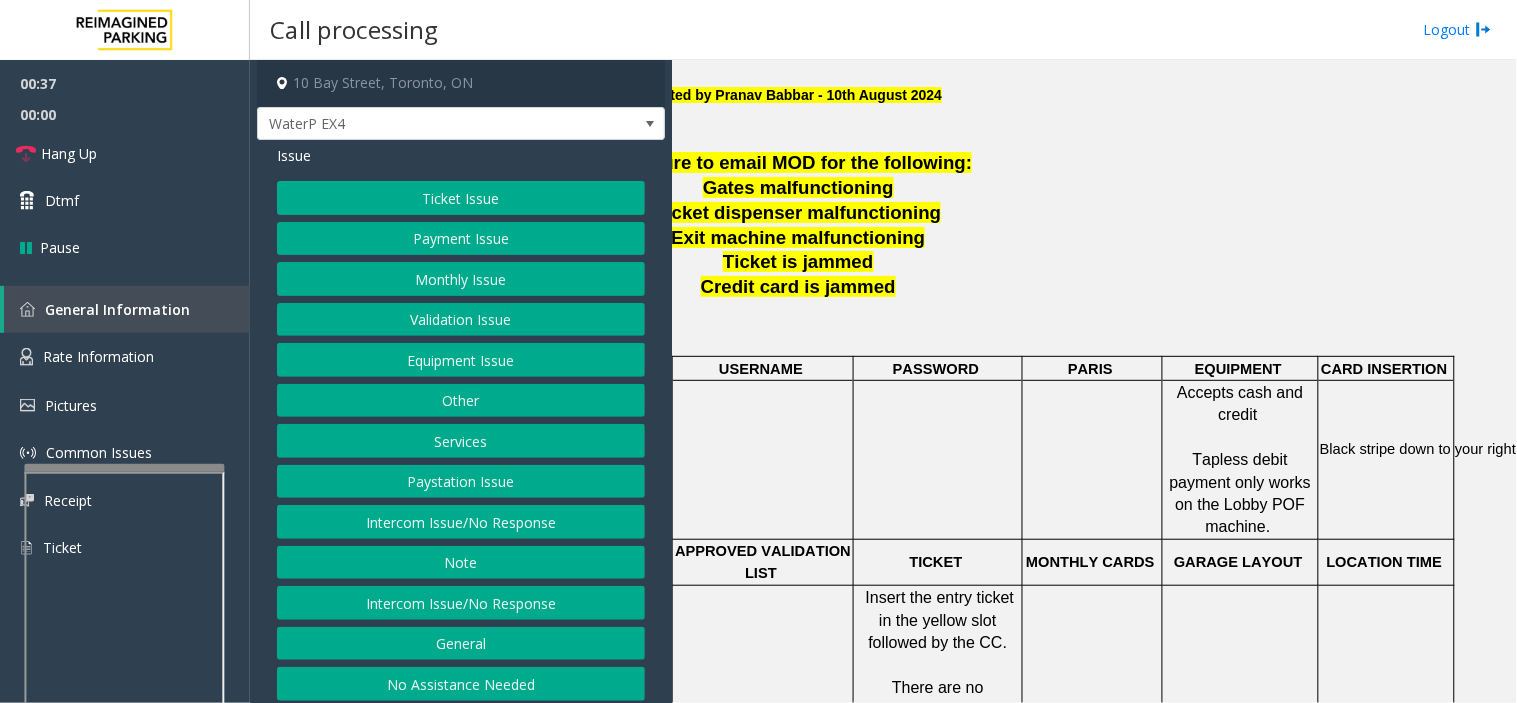 click on "Payment Issue" 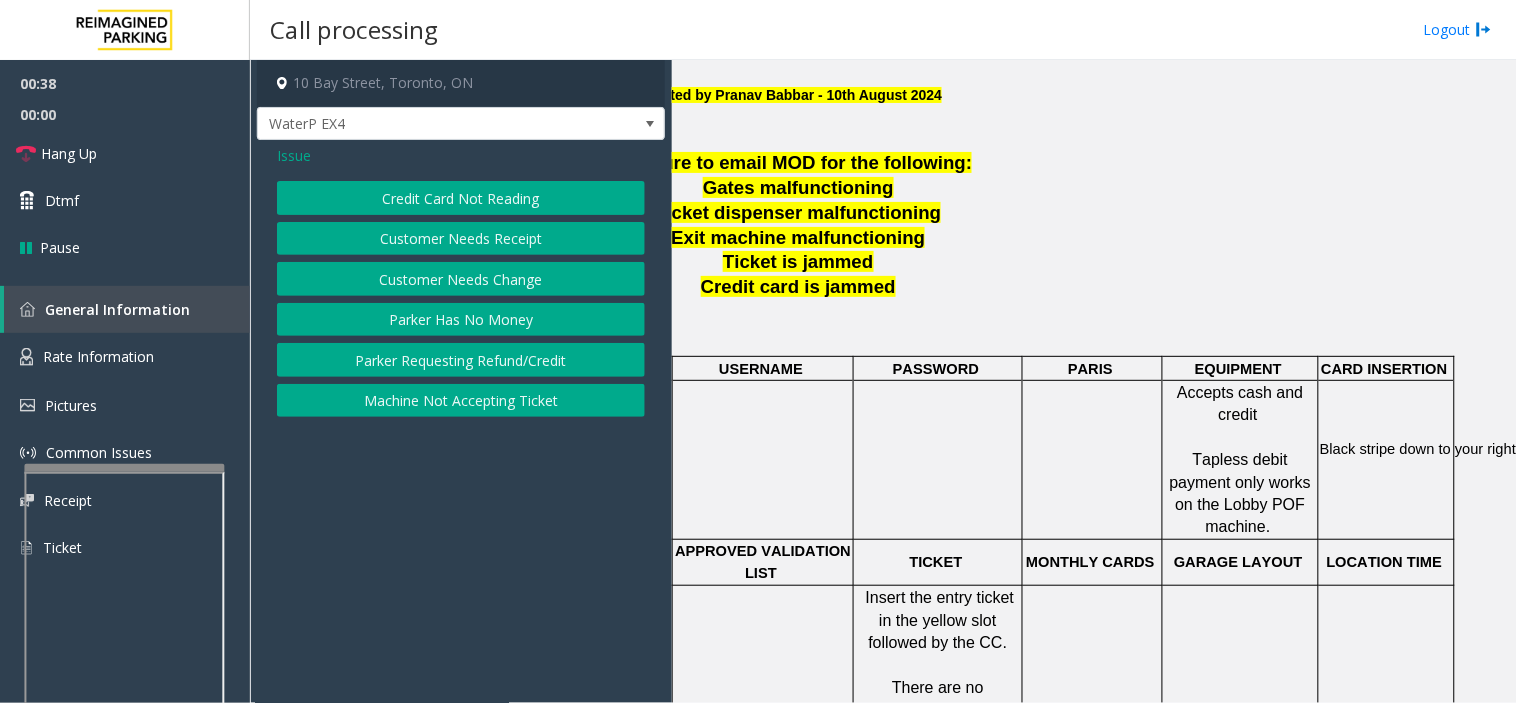 click on "Credit Card Not Reading" 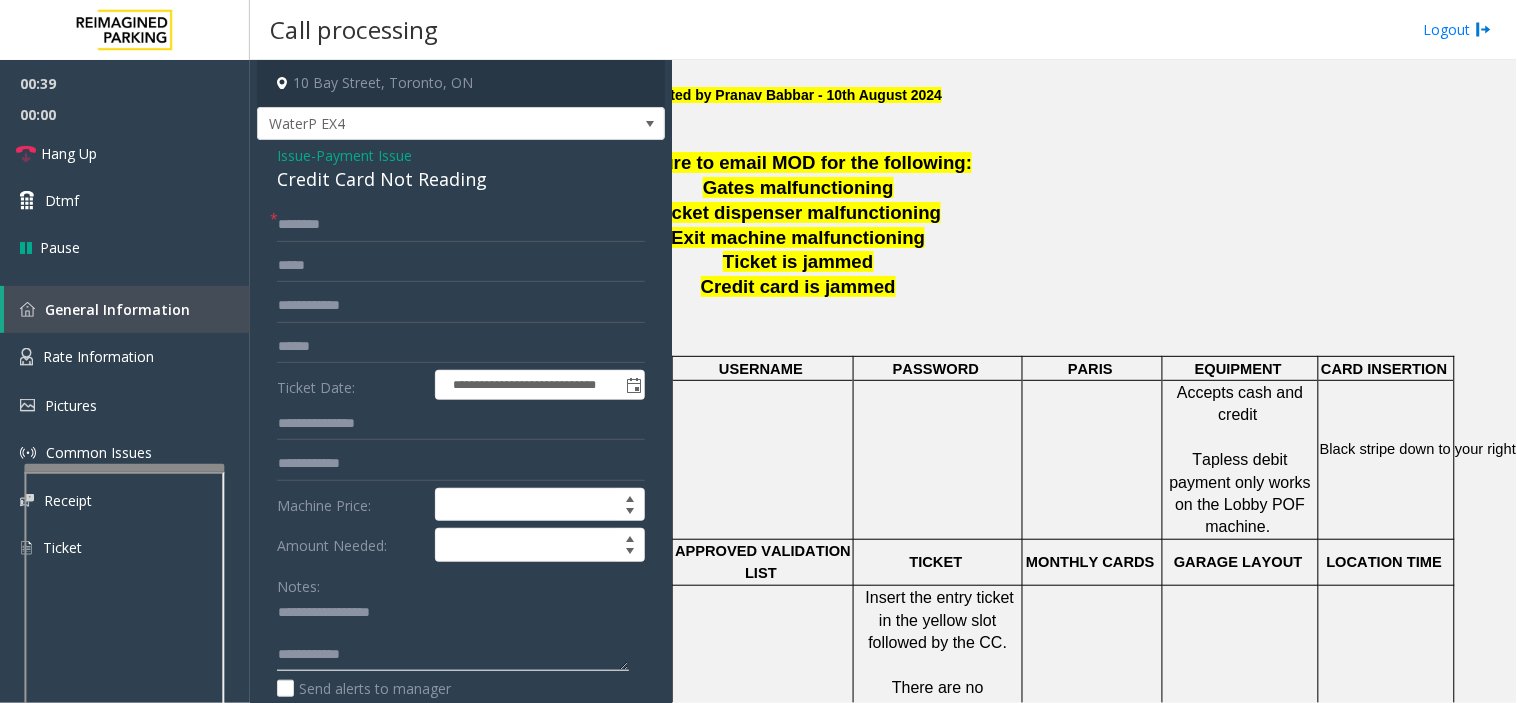 drag, startPoint x: 331, startPoint y: 616, endPoint x: 422, endPoint y: 607, distance: 91.44397 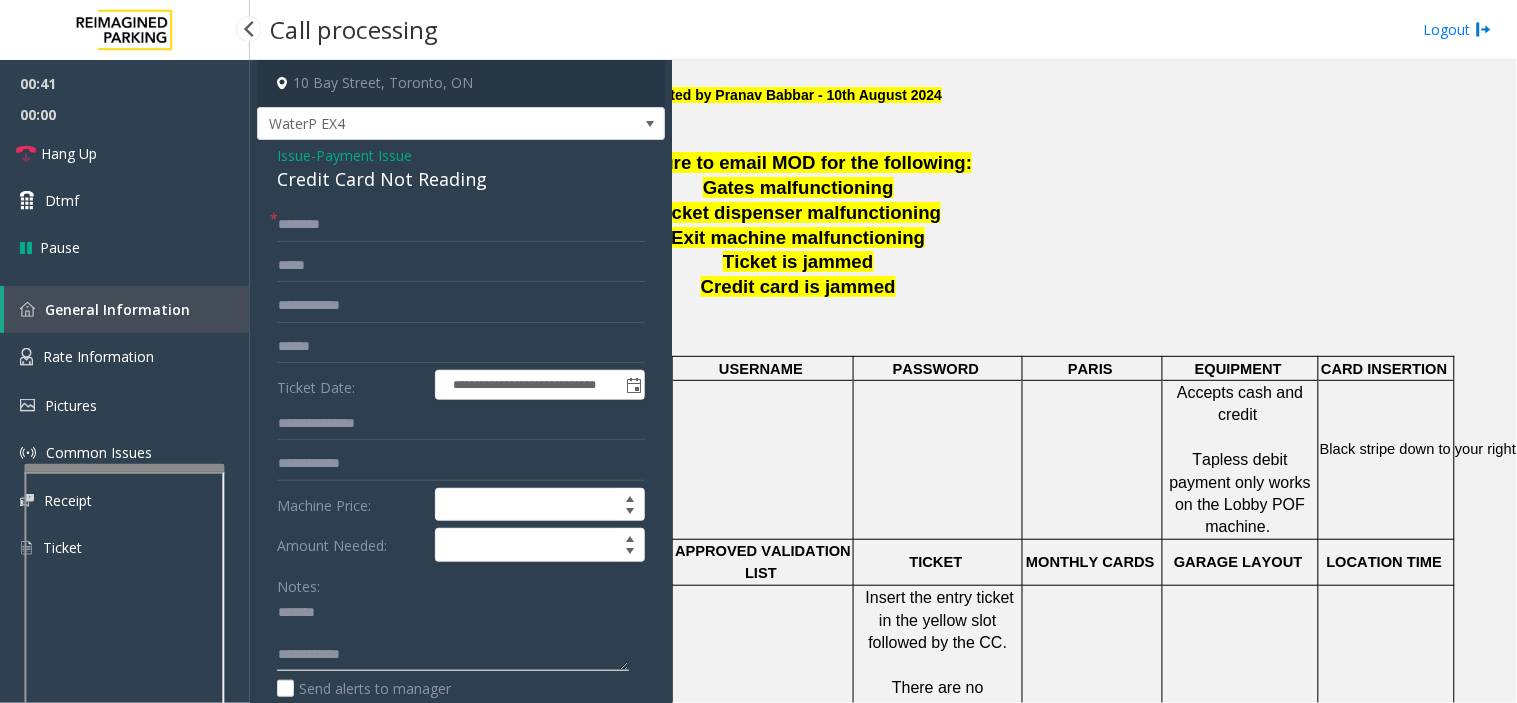 type on "**********" 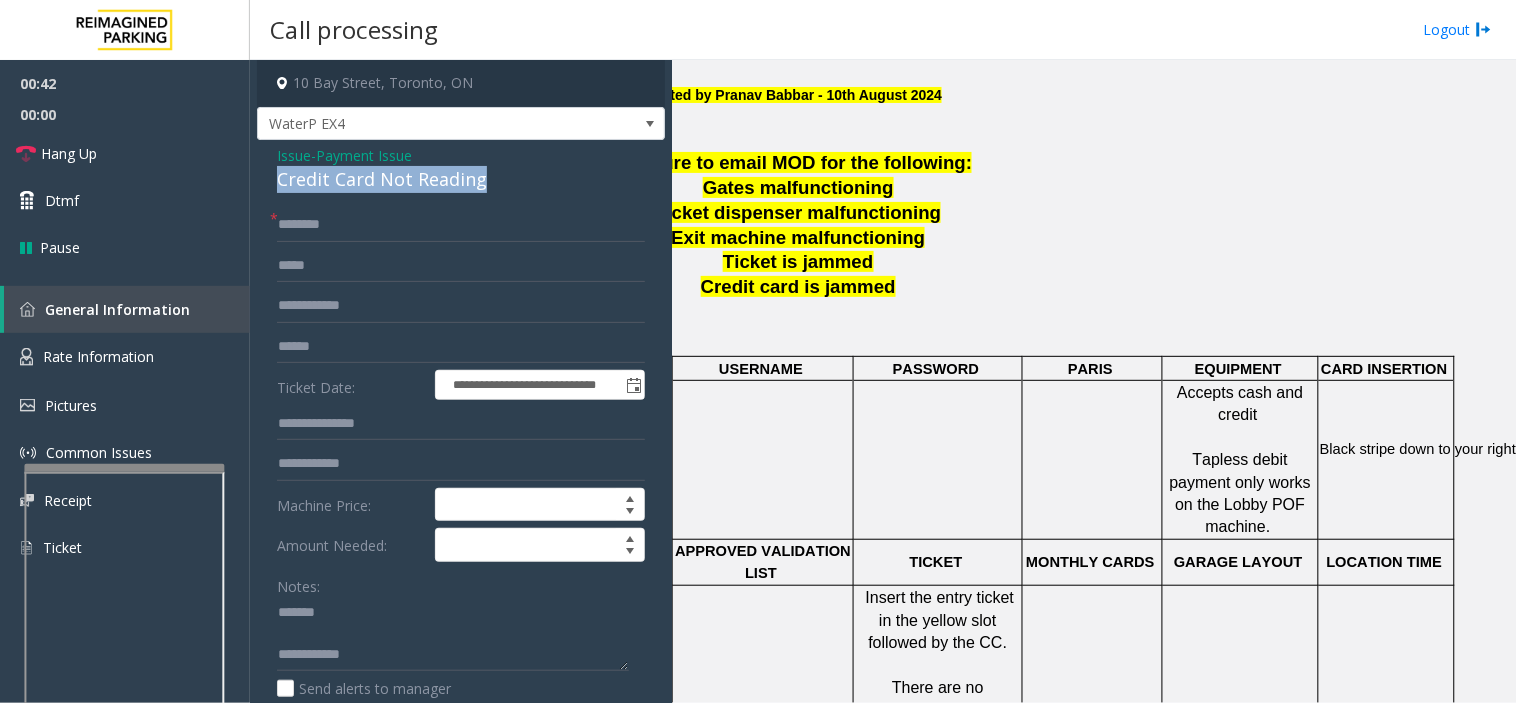 drag, startPoint x: 265, startPoint y: 176, endPoint x: 438, endPoint y: 201, distance: 174.79703 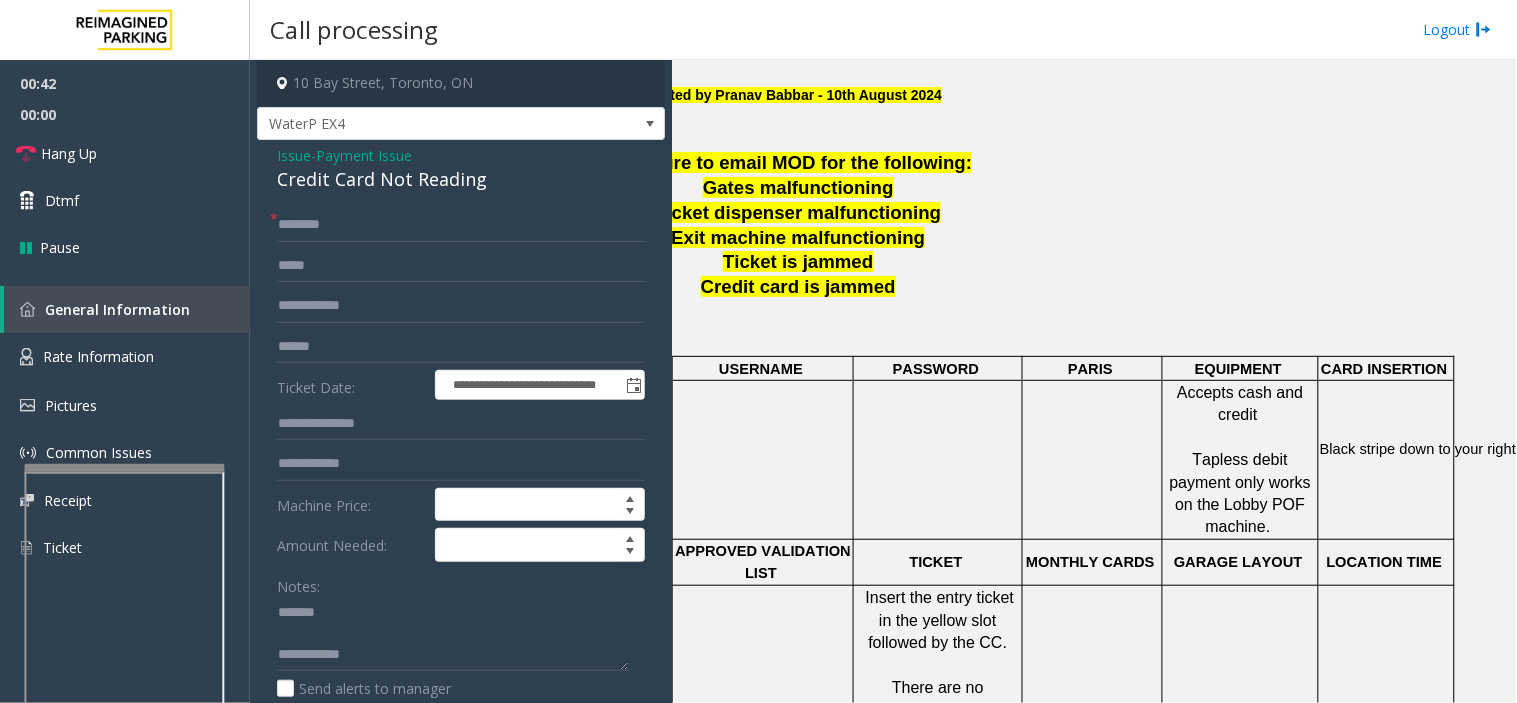 click on "**********" 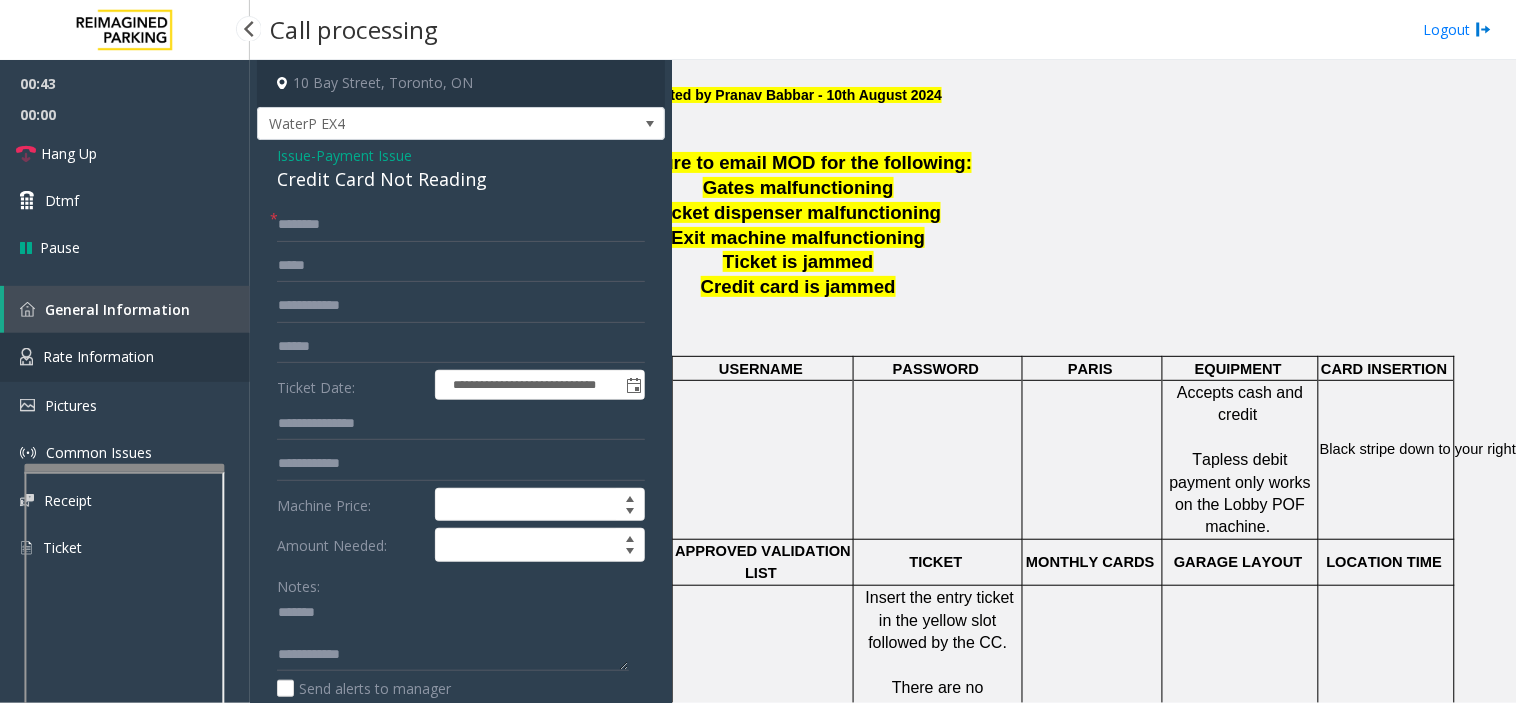 click on "Rate Information" at bounding box center (125, 357) 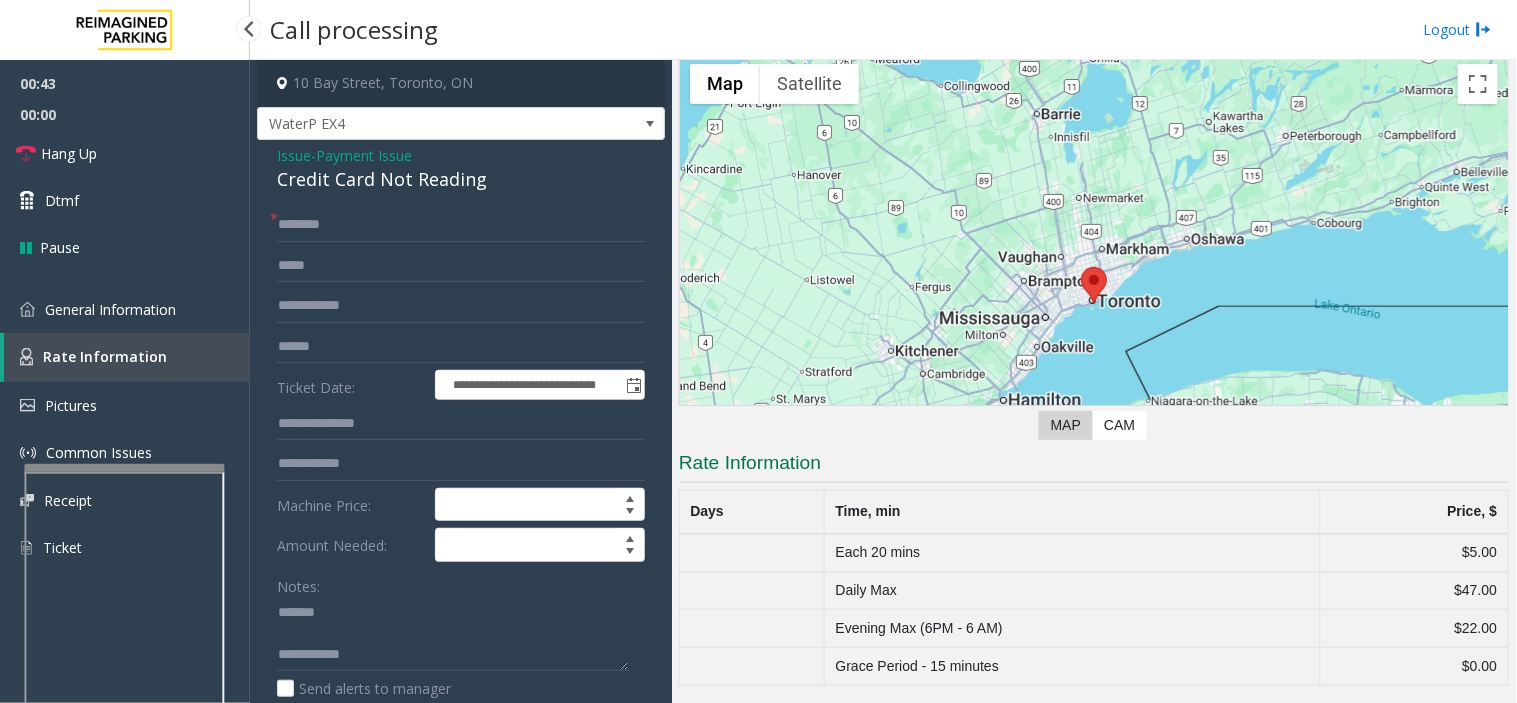 scroll, scrollTop: 81, scrollLeft: 0, axis: vertical 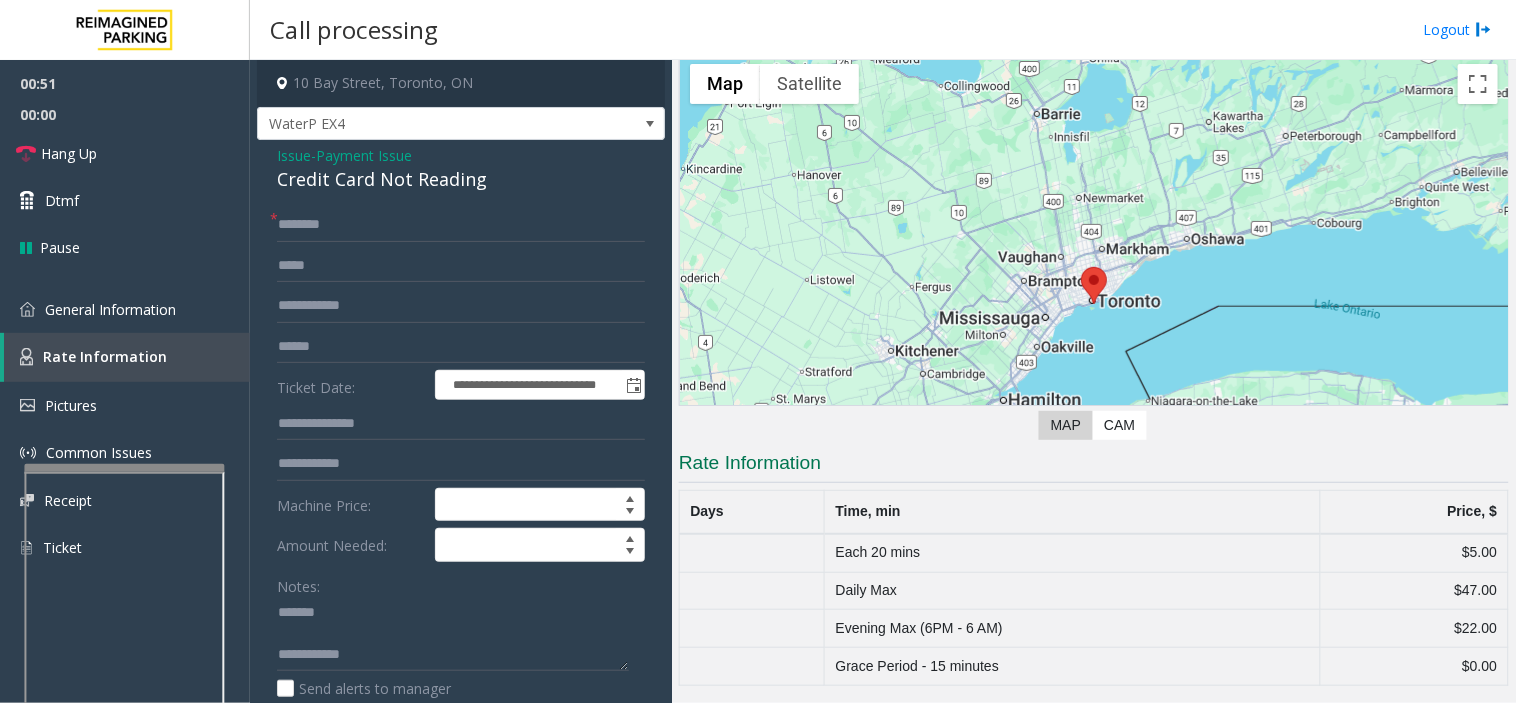 click on "Issue" 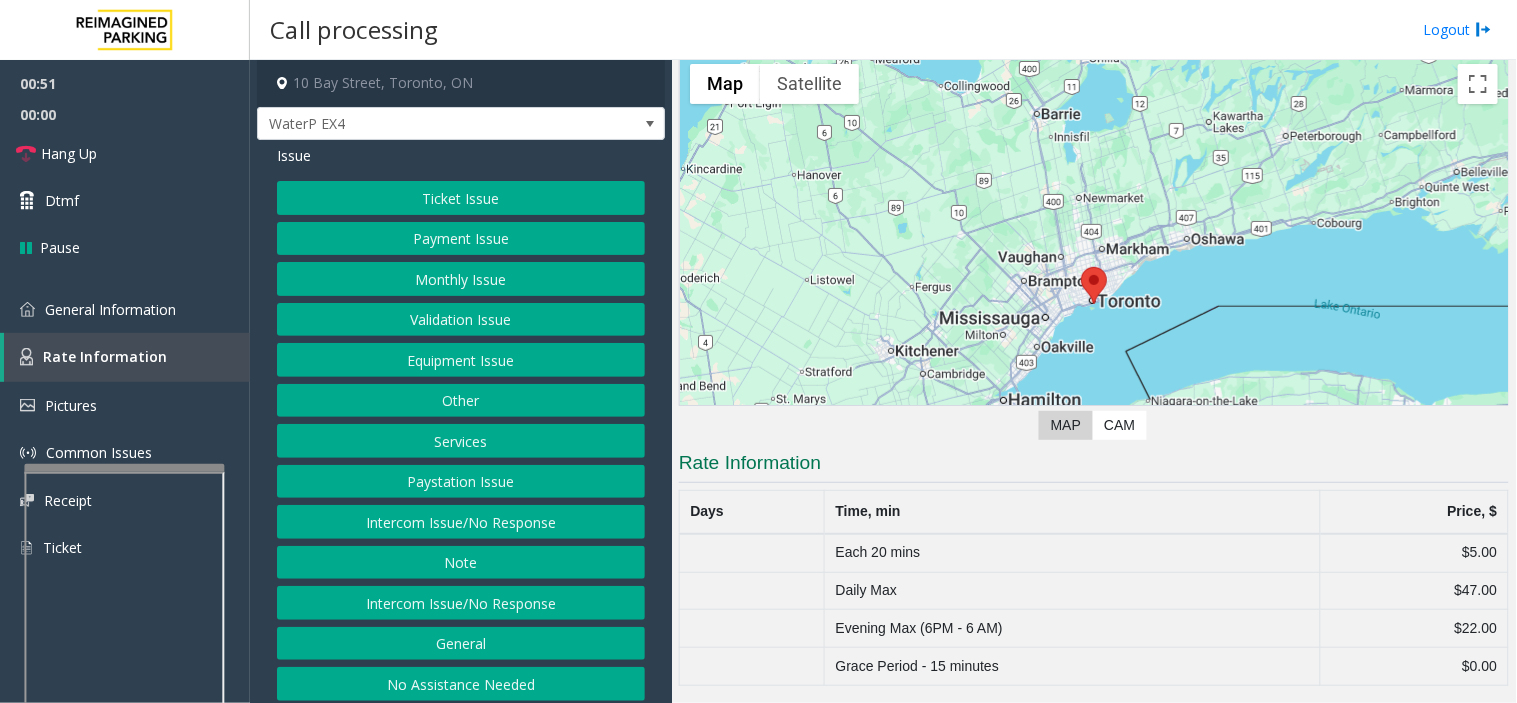 click on "Ticket Issue" 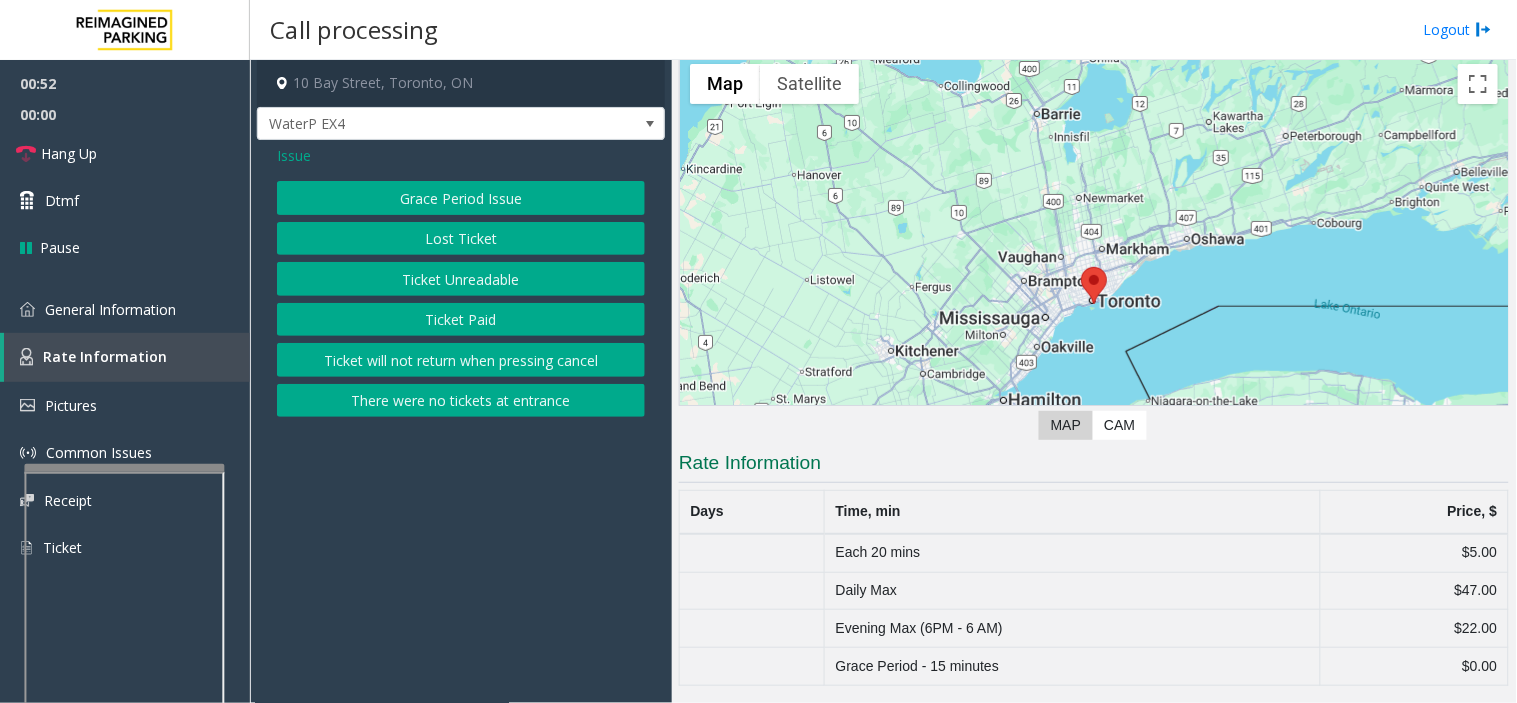 click on "Grace Period Issue" 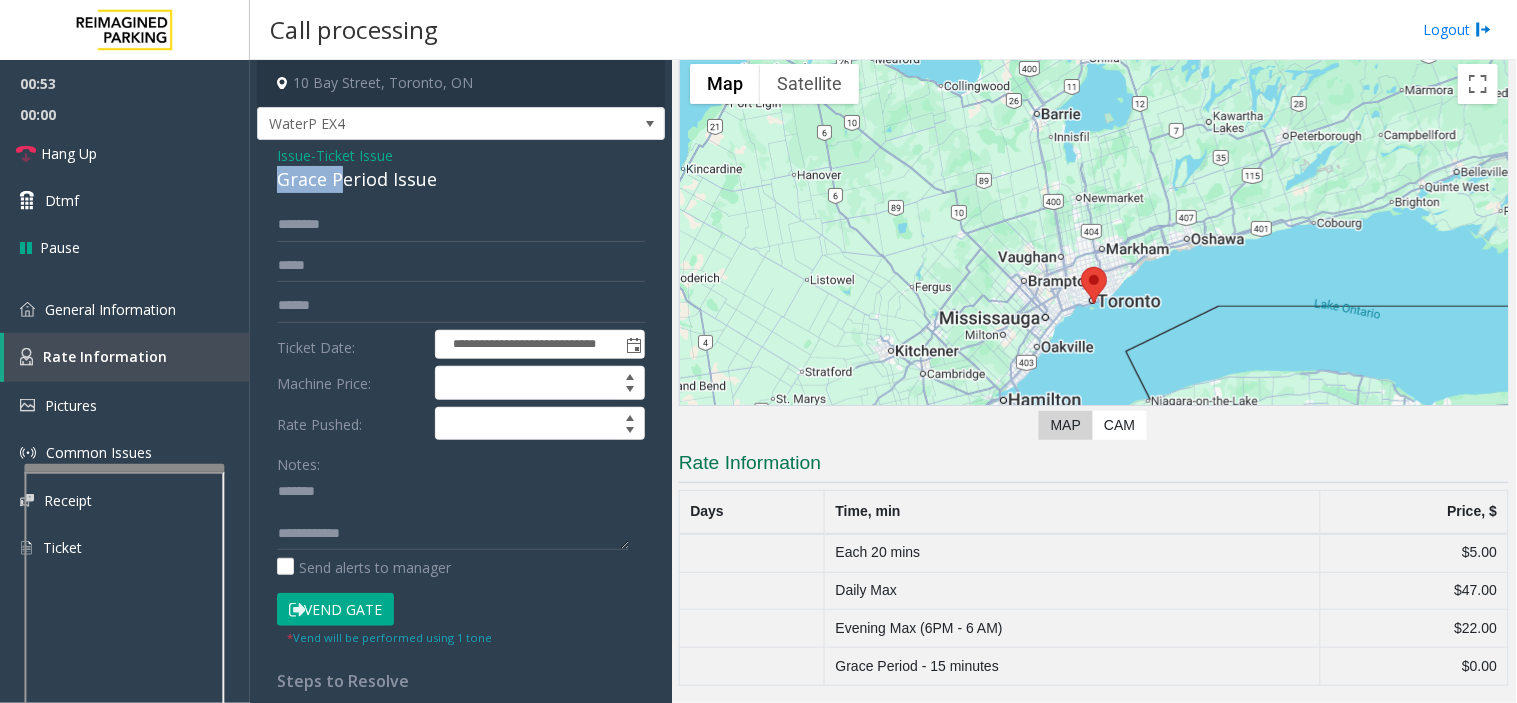 drag, startPoint x: 271, startPoint y: 178, endPoint x: 434, endPoint y: 178, distance: 163 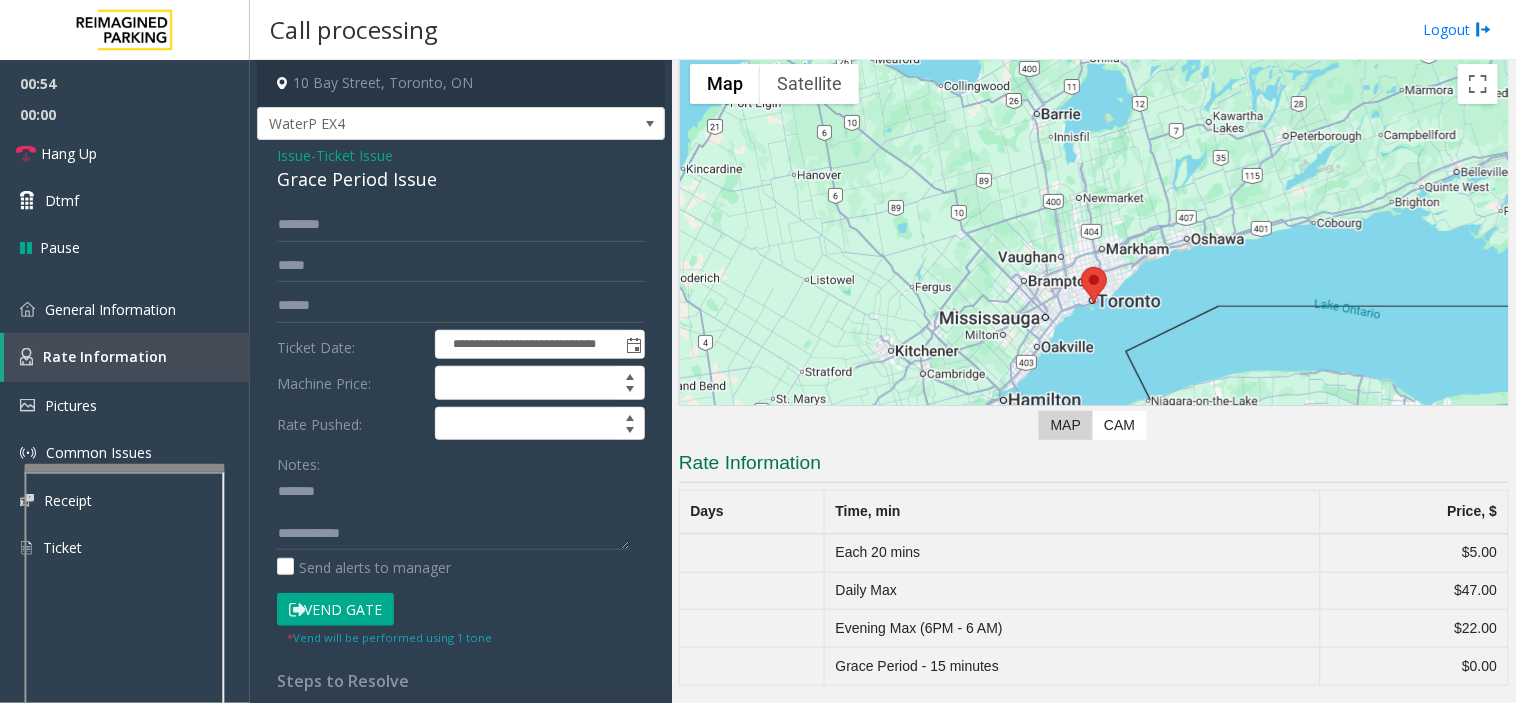 click on "Grace Period Issue" 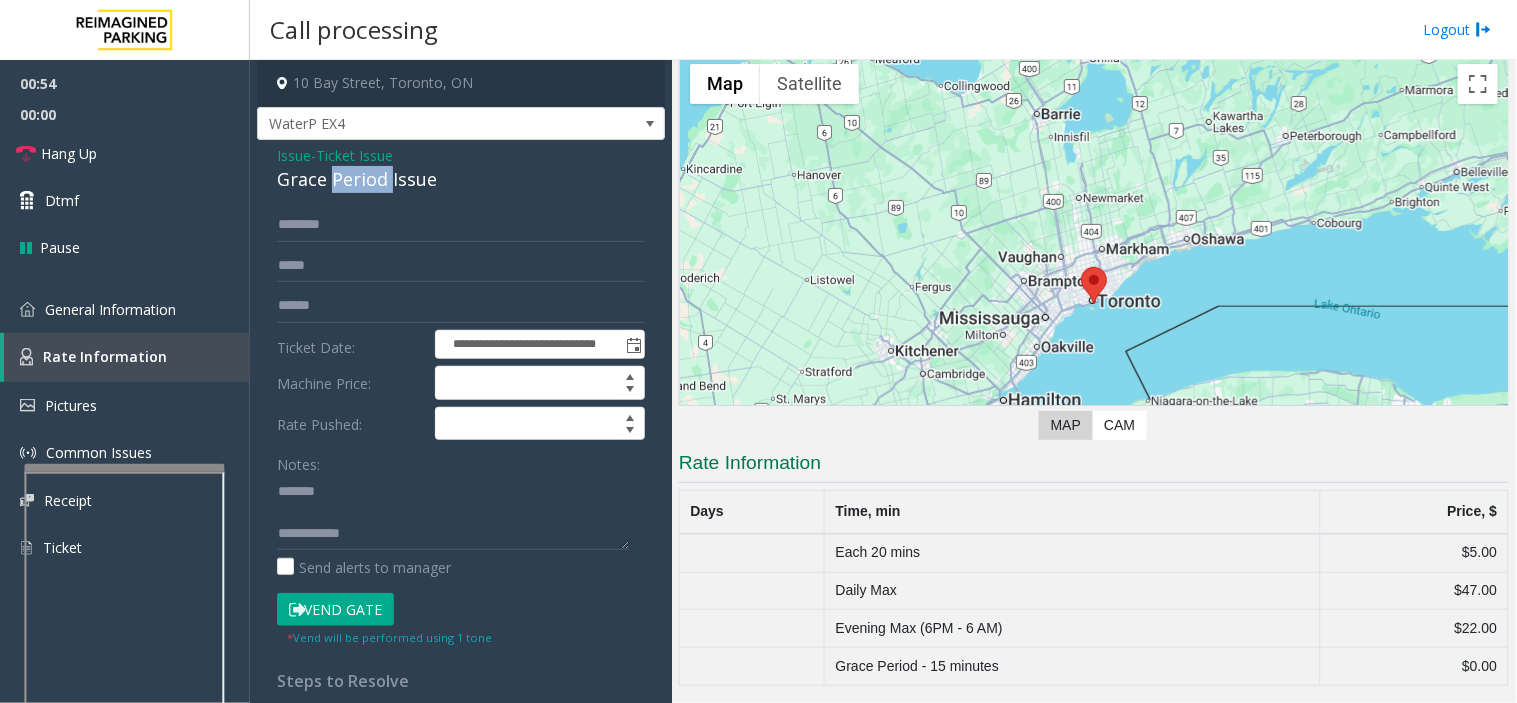 click on "Grace Period Issue" 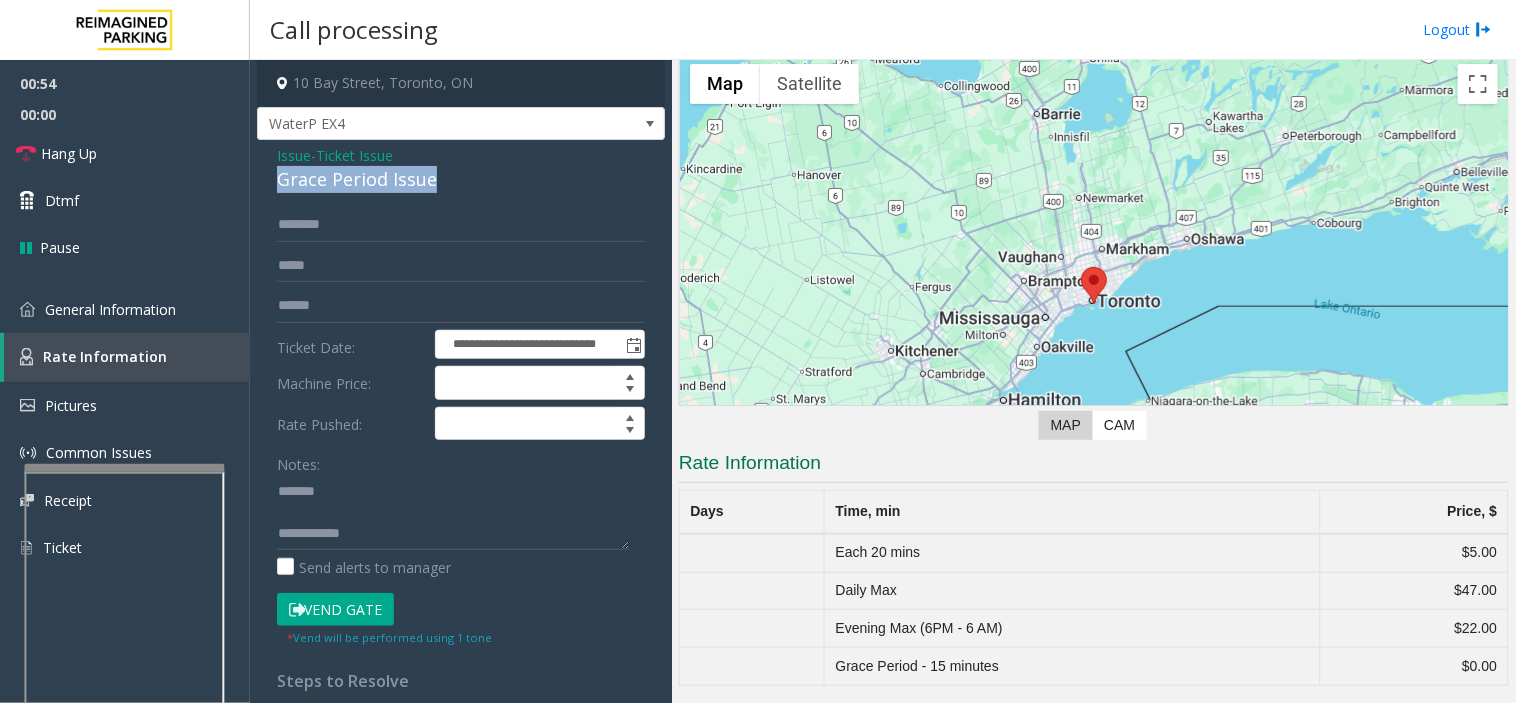click on "Grace Period Issue" 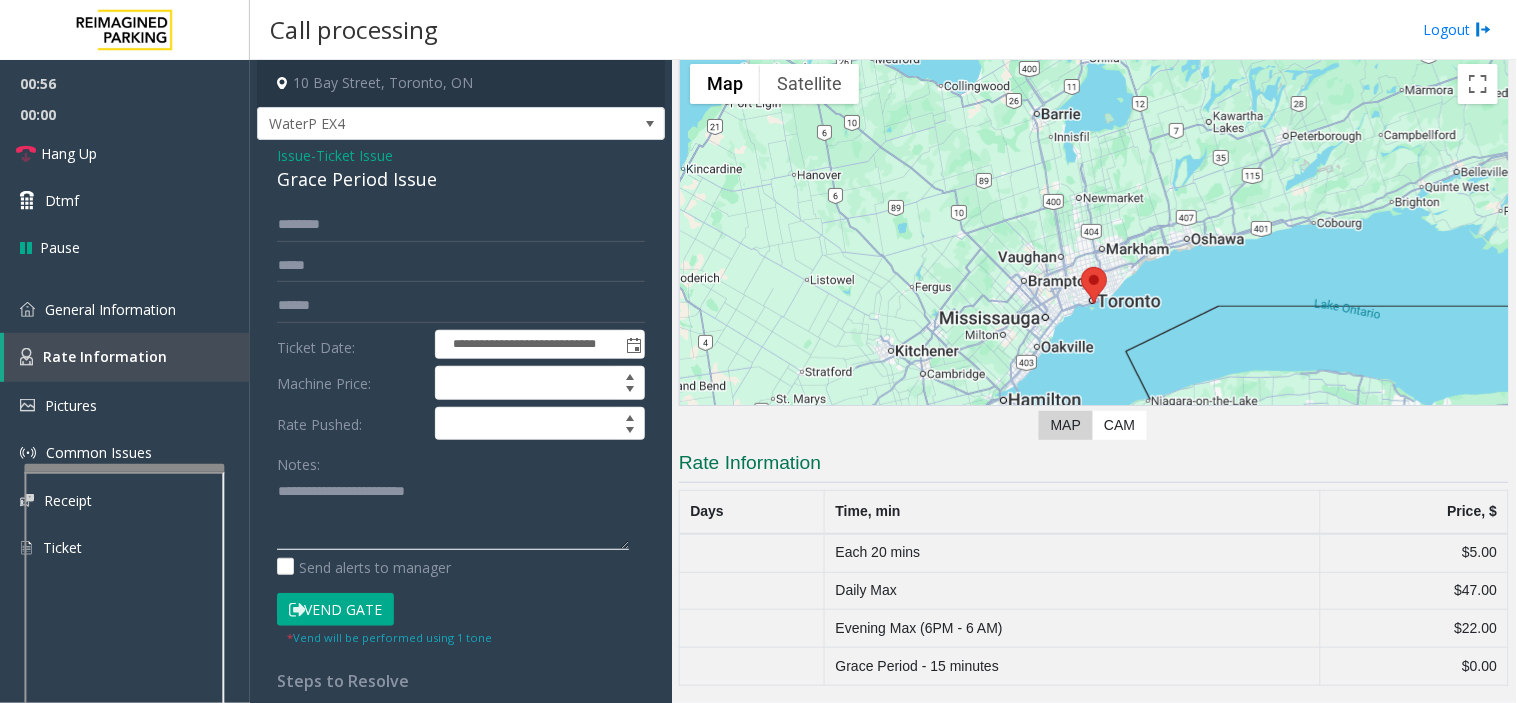 click 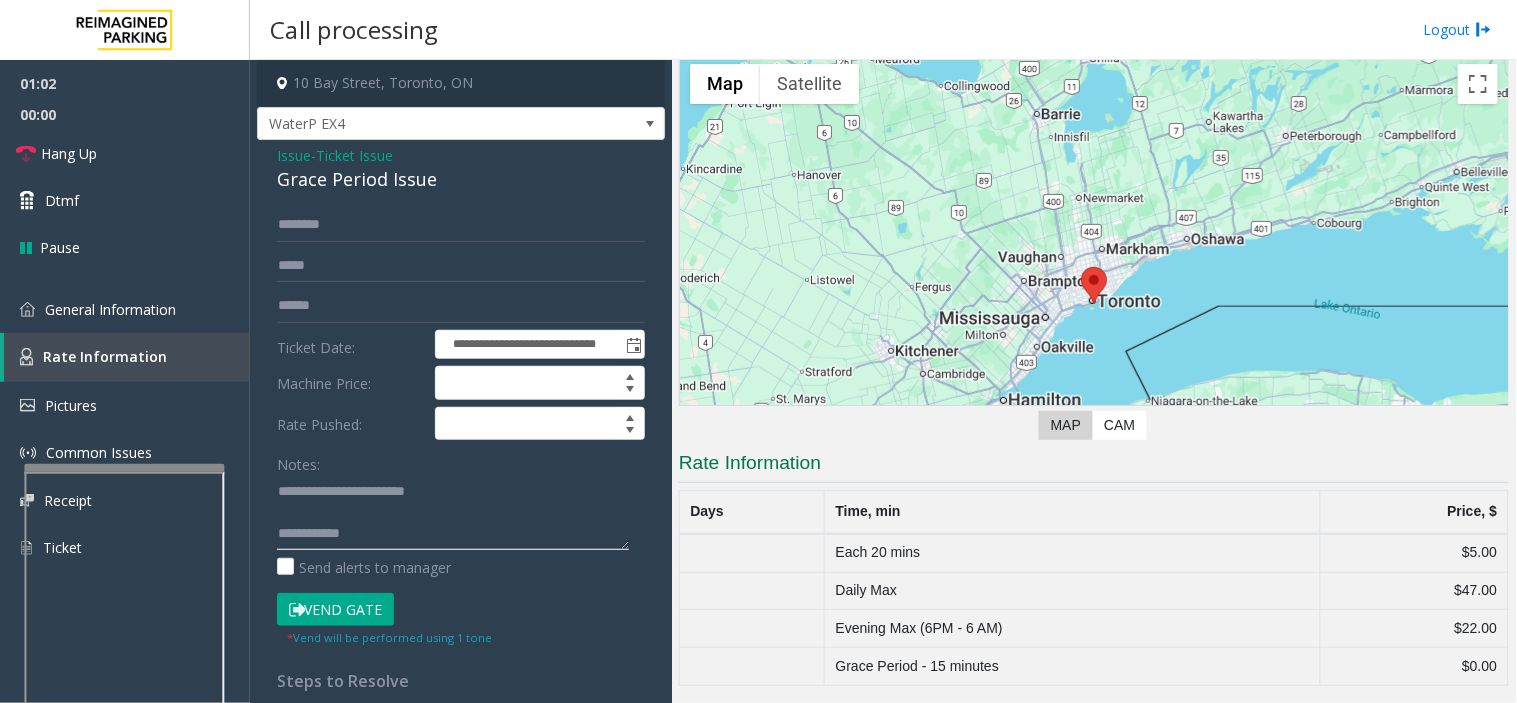 paste on "**********" 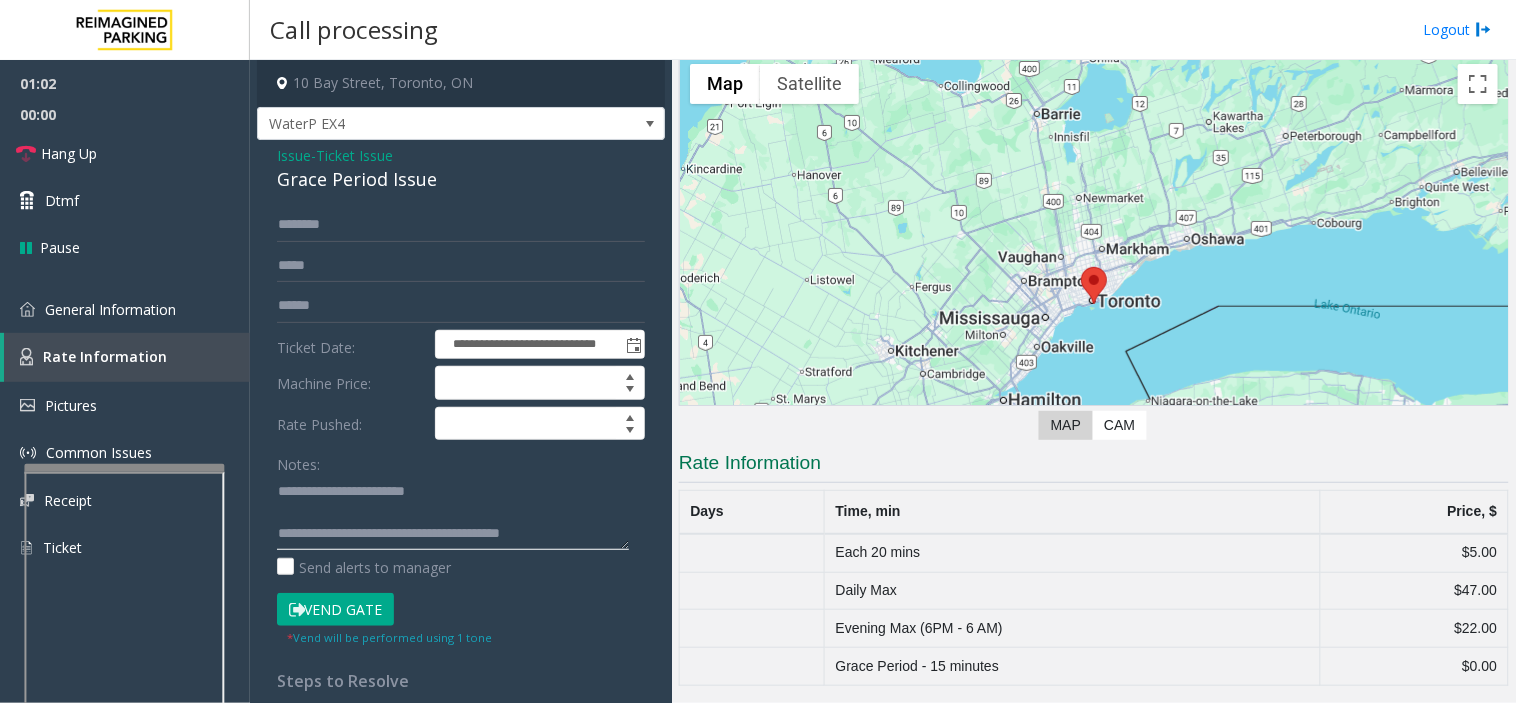 type on "**********" 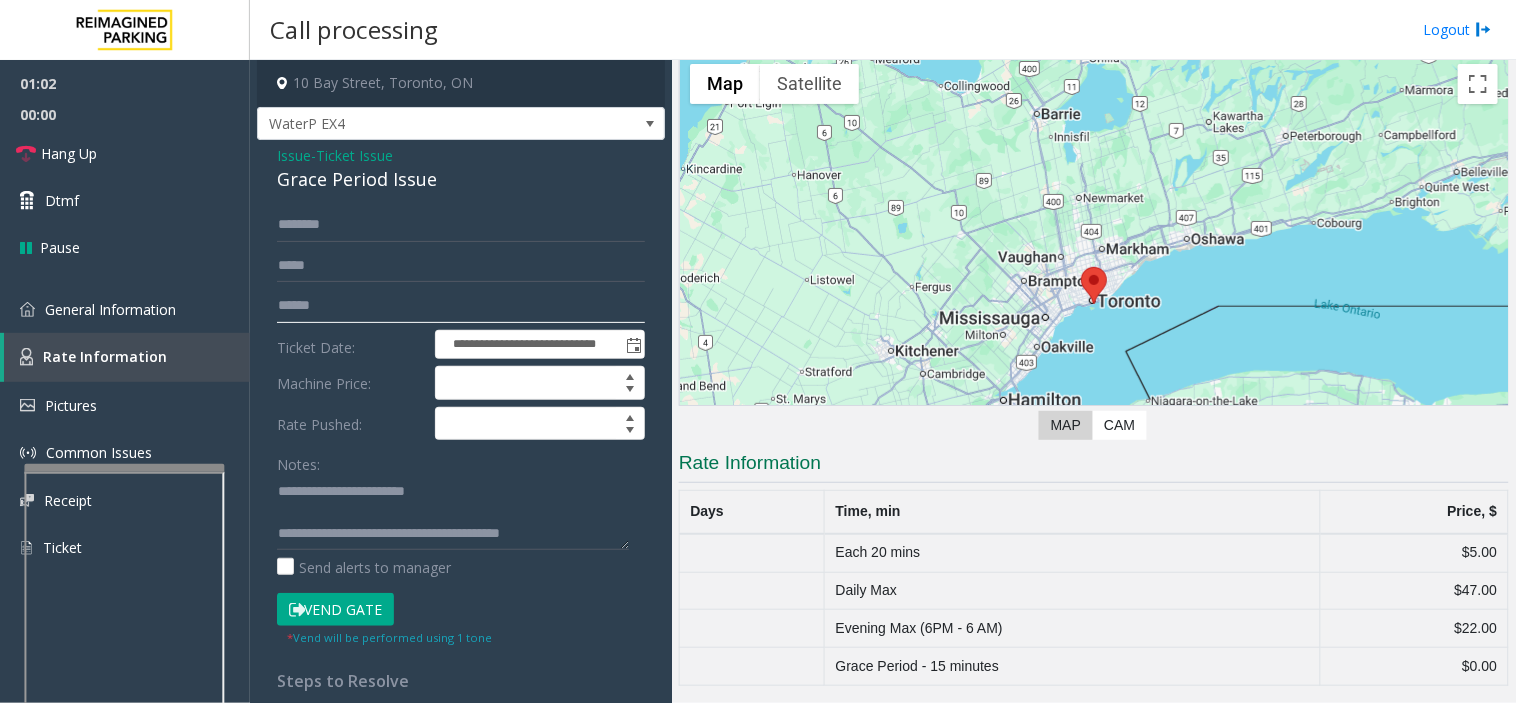 click 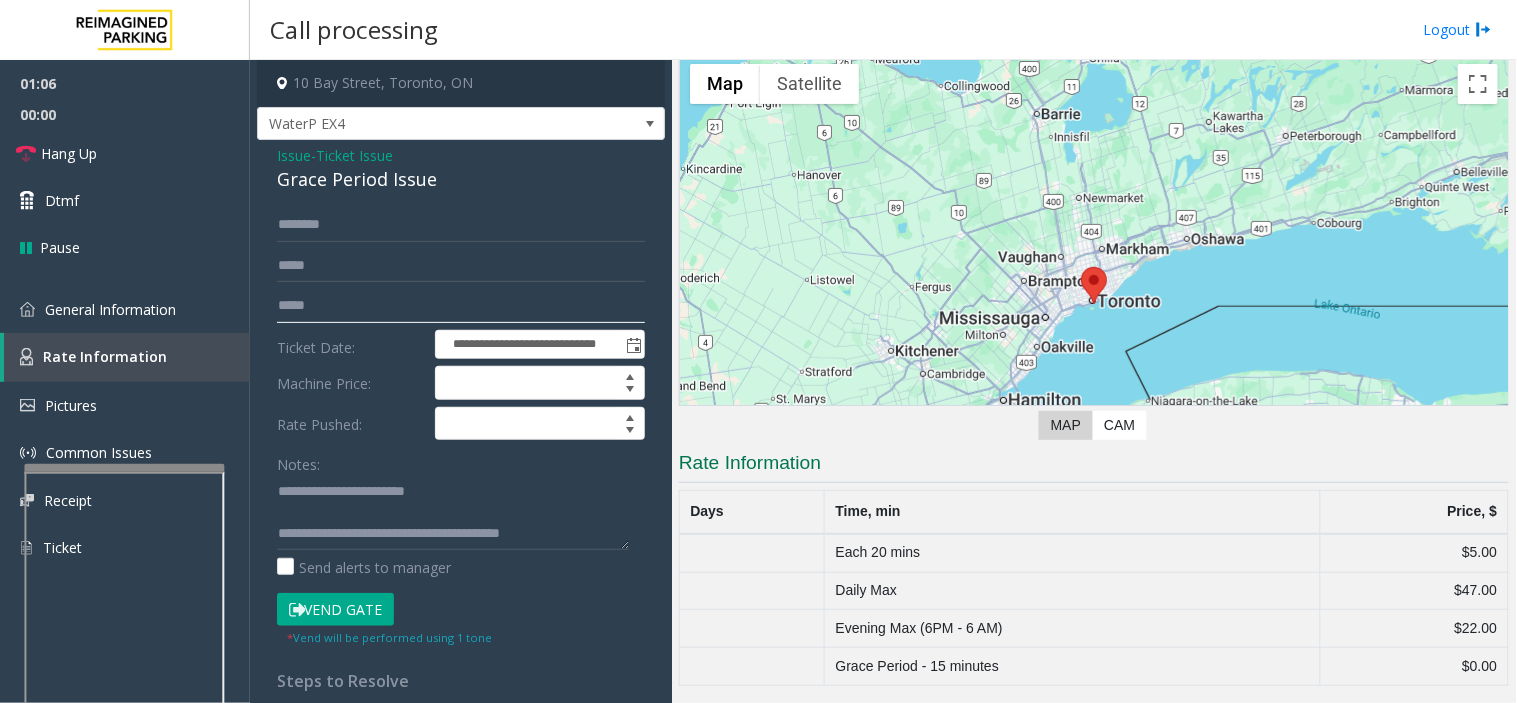 type on "******" 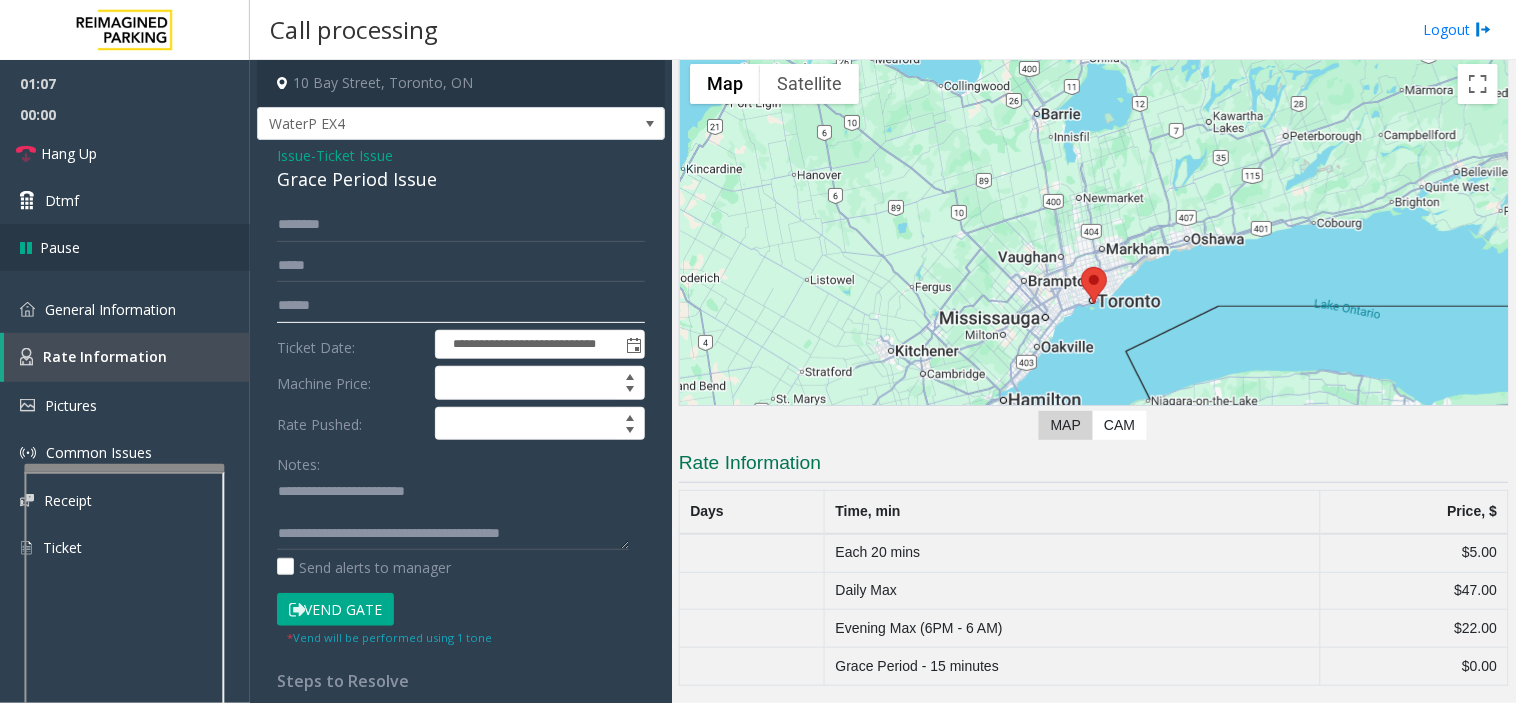 drag, startPoint x: 365, startPoint y: 300, endPoint x: 63, endPoint y: 270, distance: 303.48642 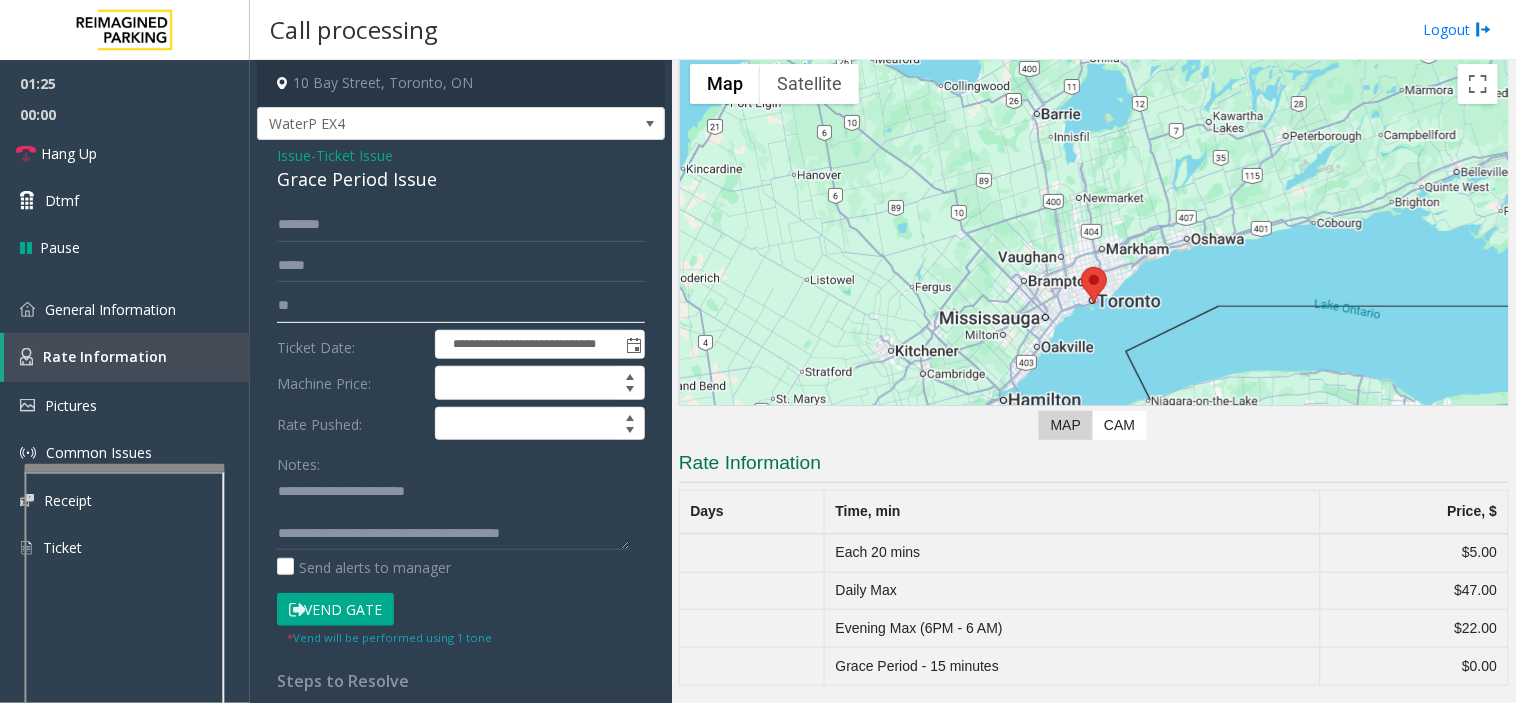 type on "*" 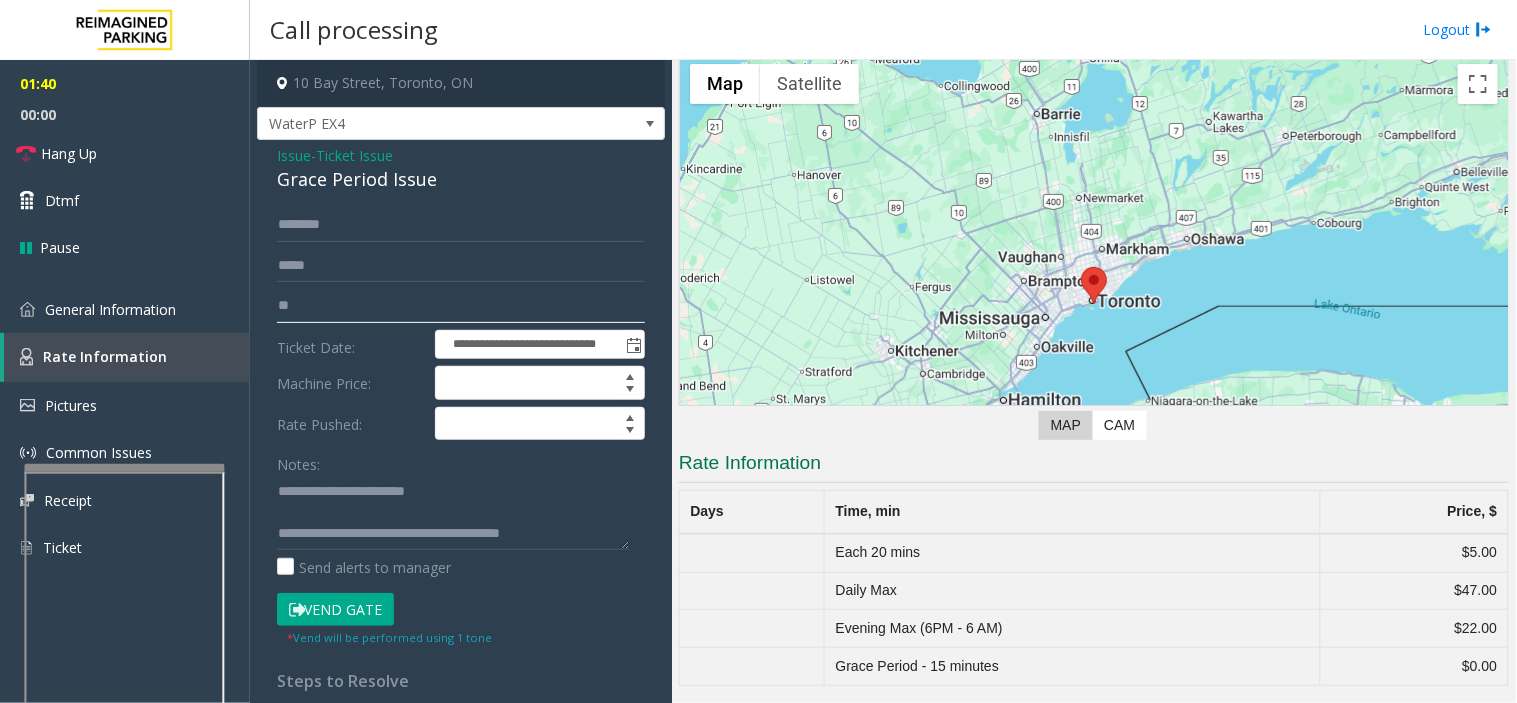 type on "*" 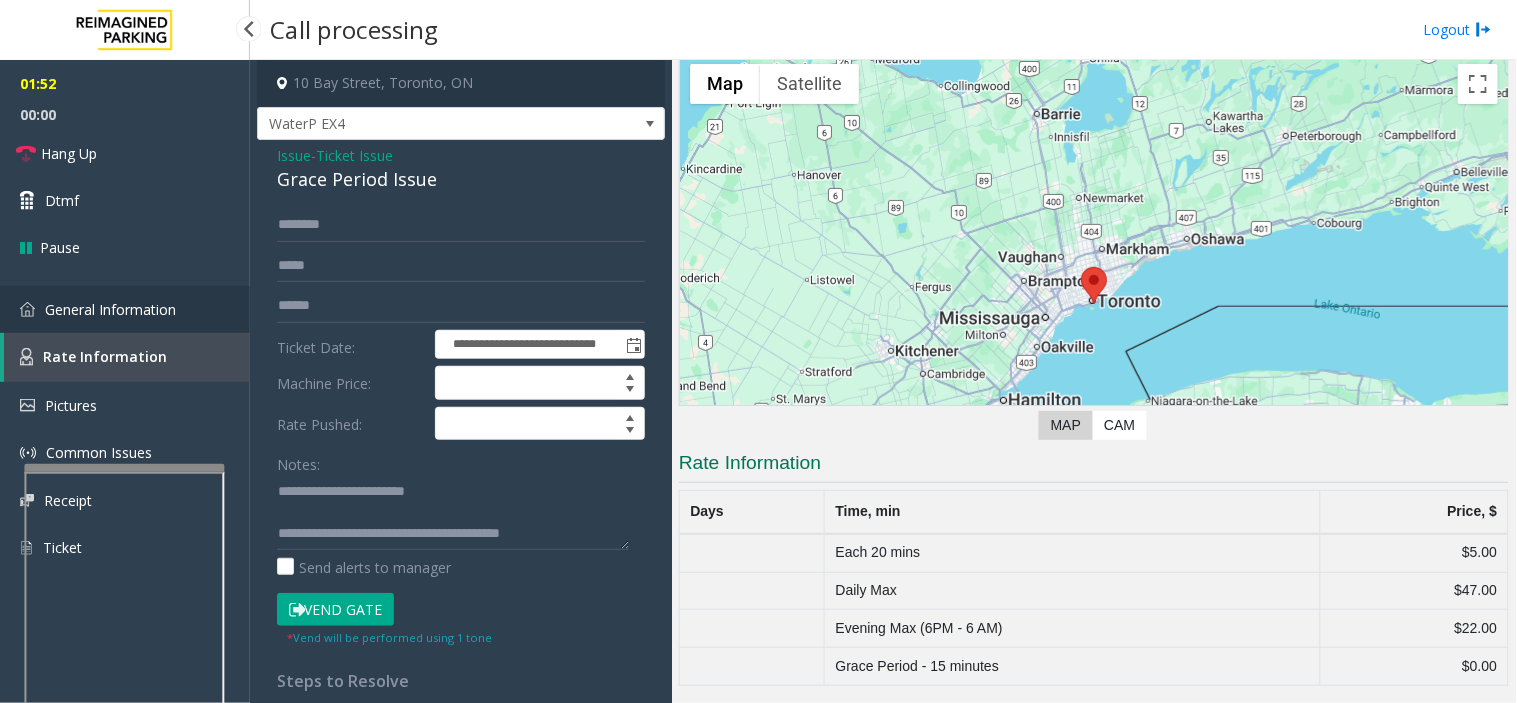 click on "General Information" at bounding box center [125, 309] 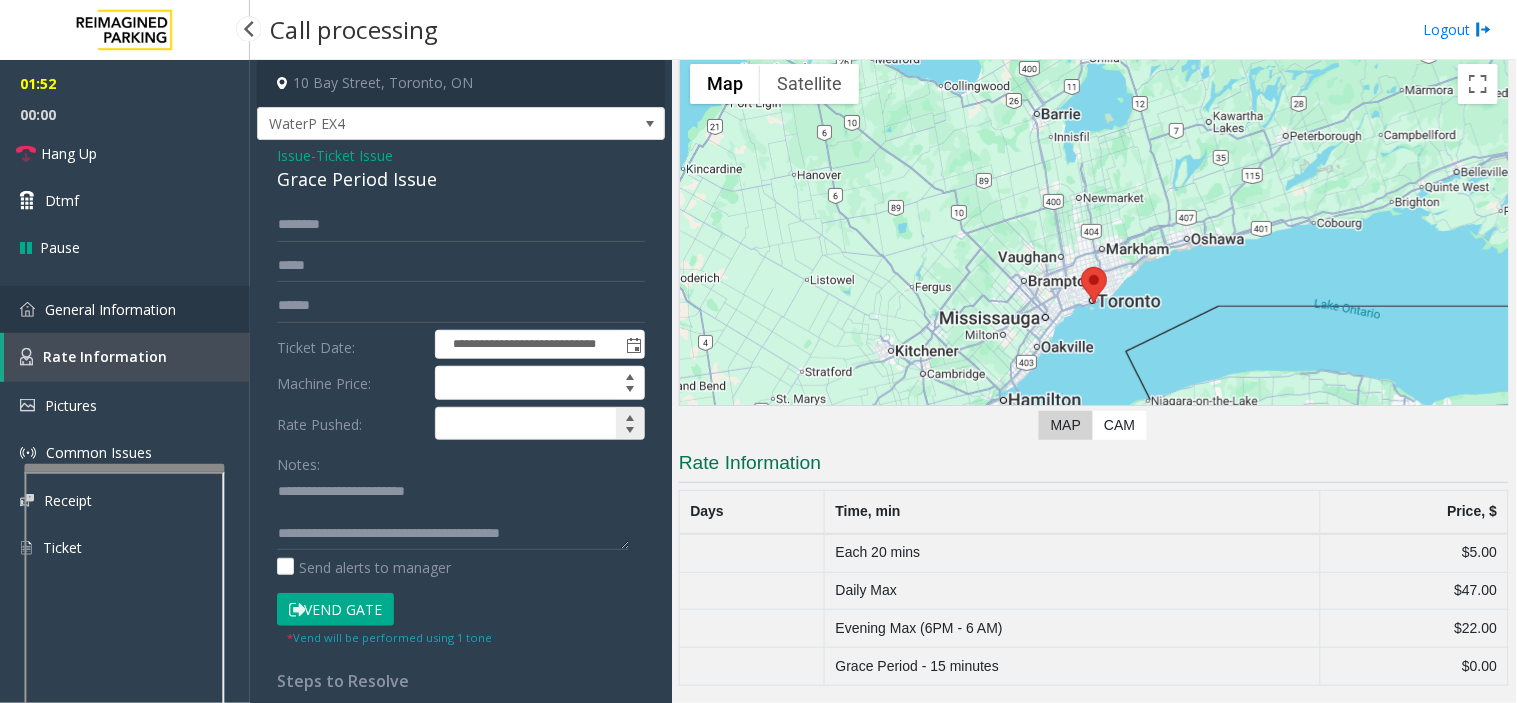 scroll, scrollTop: 554, scrollLeft: 0, axis: vertical 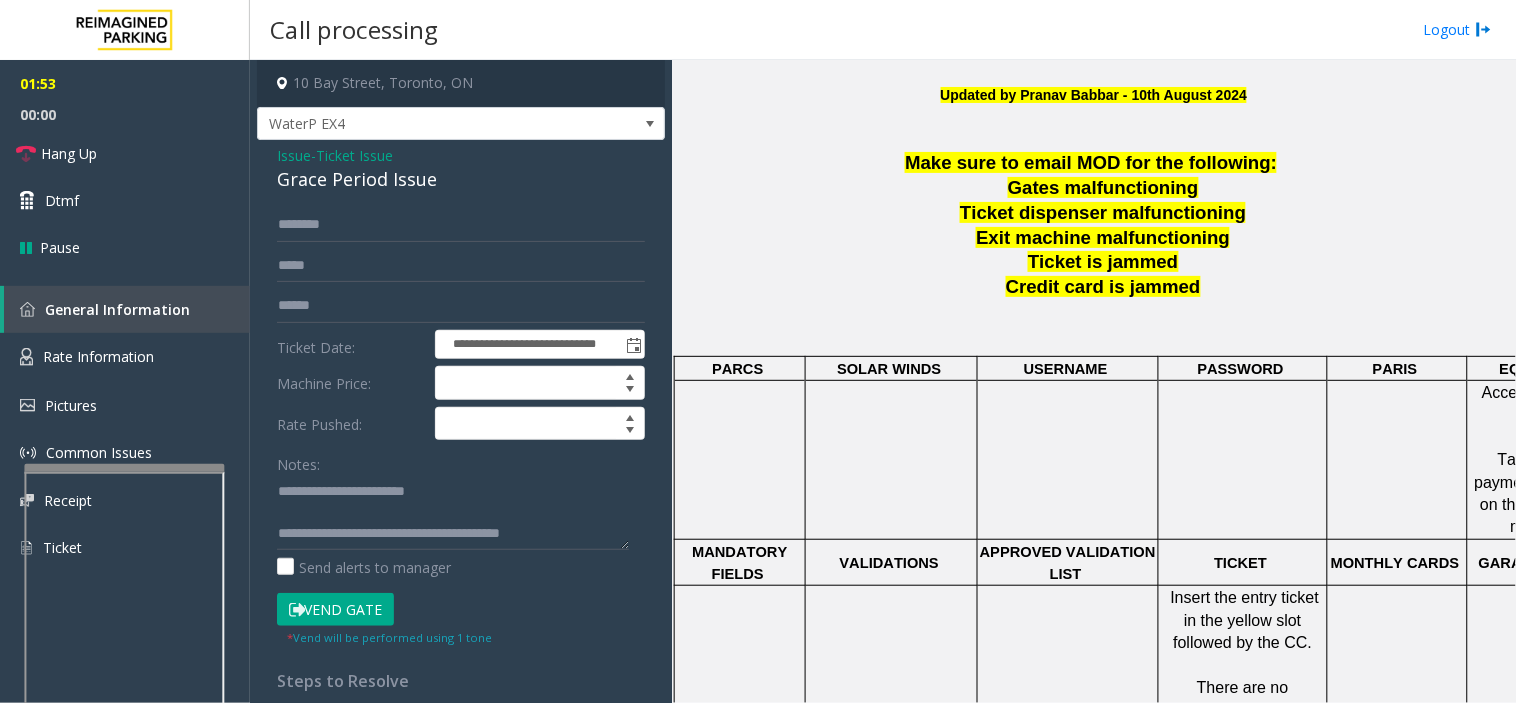 drag, startPoint x: 1144, startPoint y: 600, endPoint x: 1128, endPoint y: 600, distance: 16 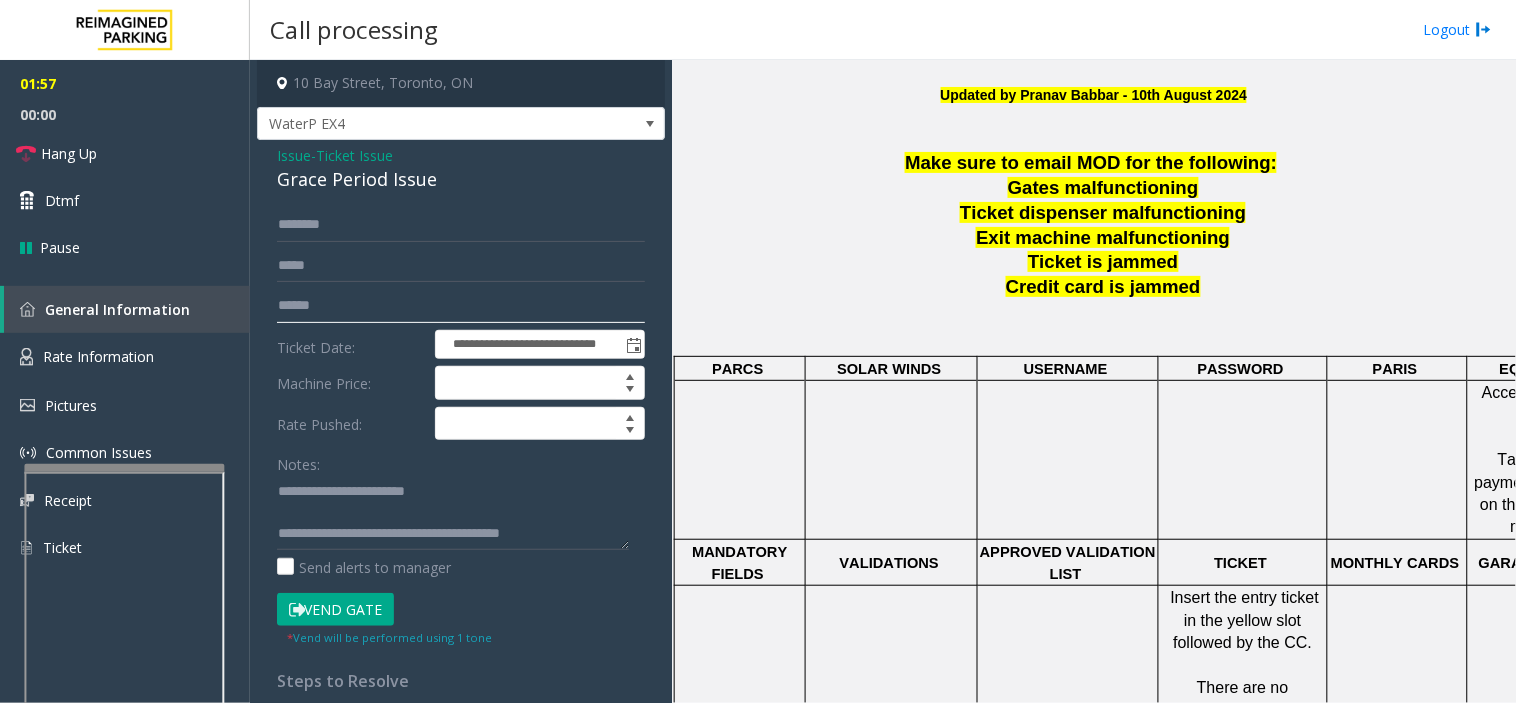 drag, startPoint x: 444, startPoint y: 300, endPoint x: 370, endPoint y: 298, distance: 74.02702 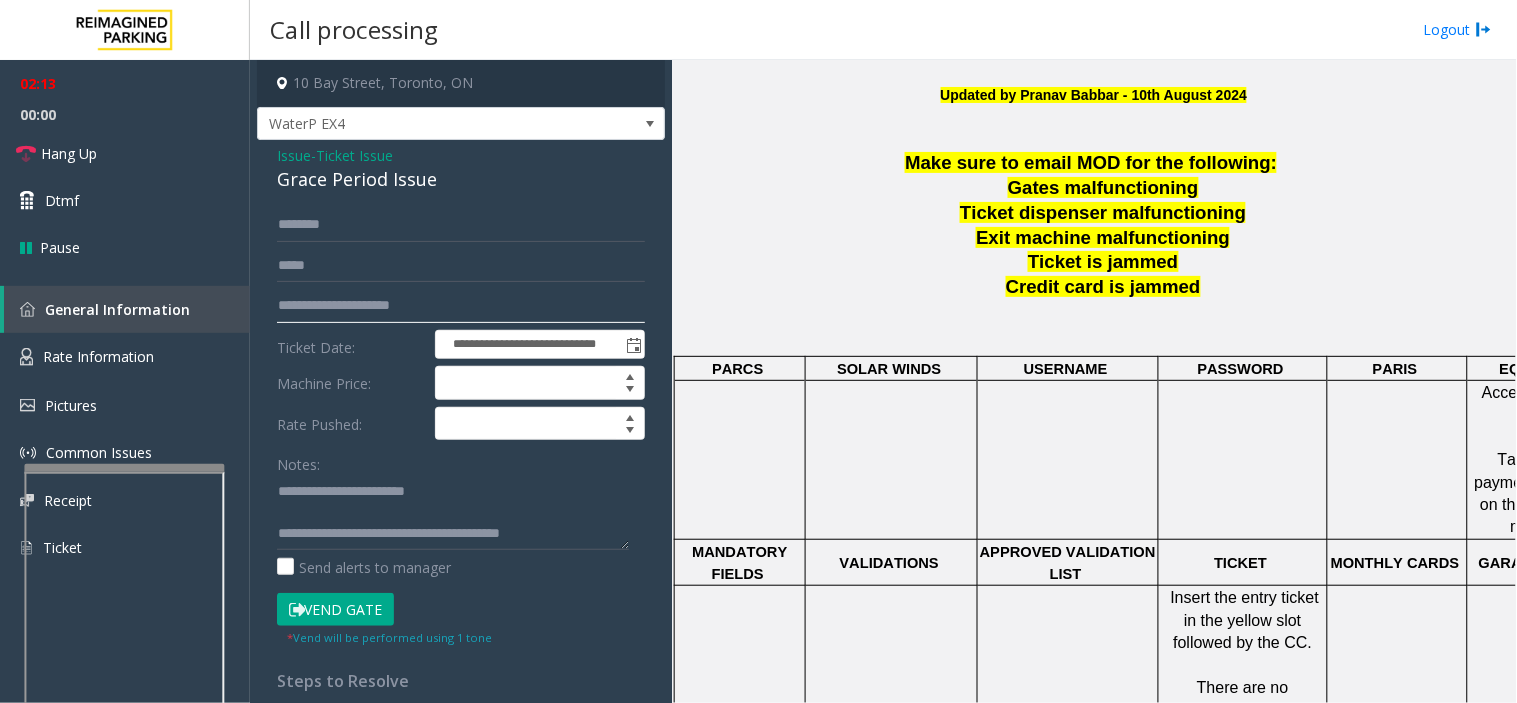 type on "**********" 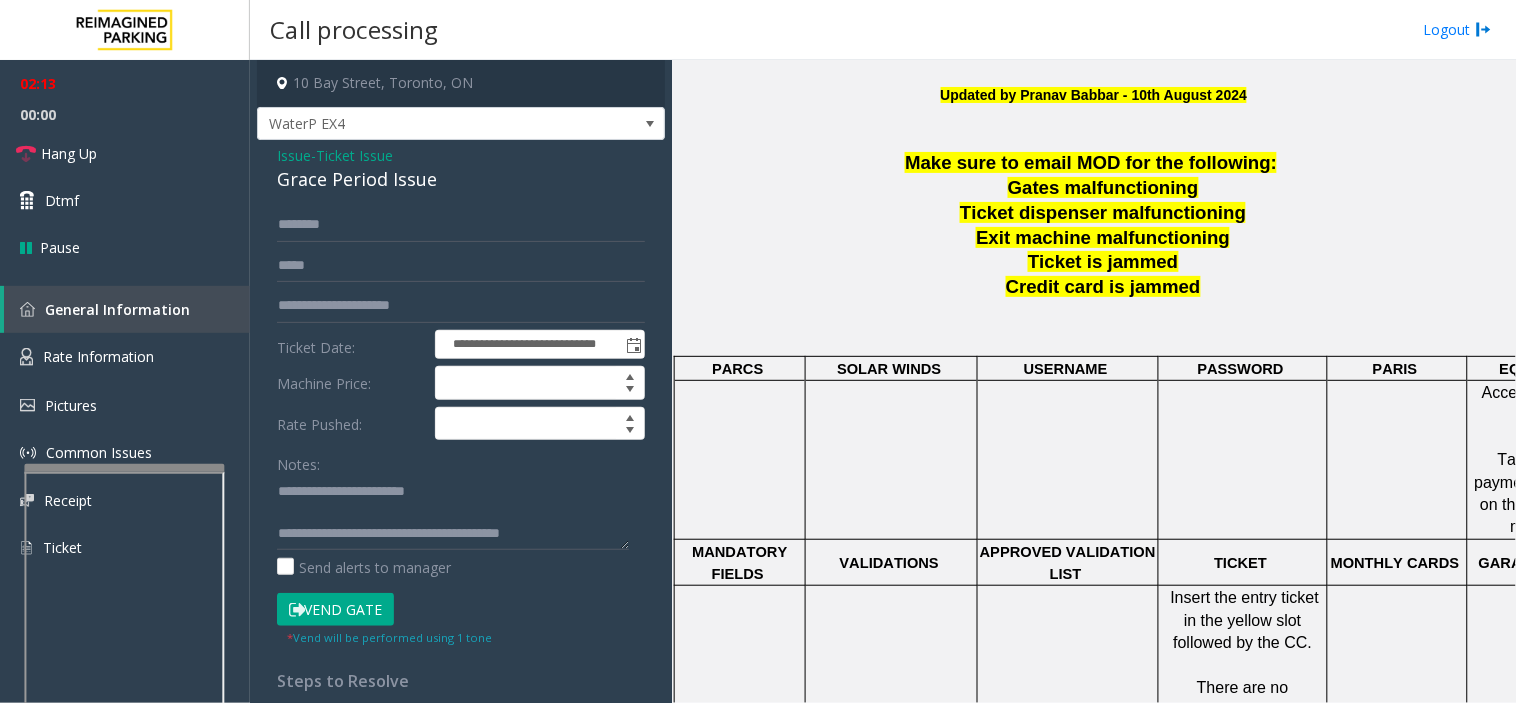 click on "Vend Gate" 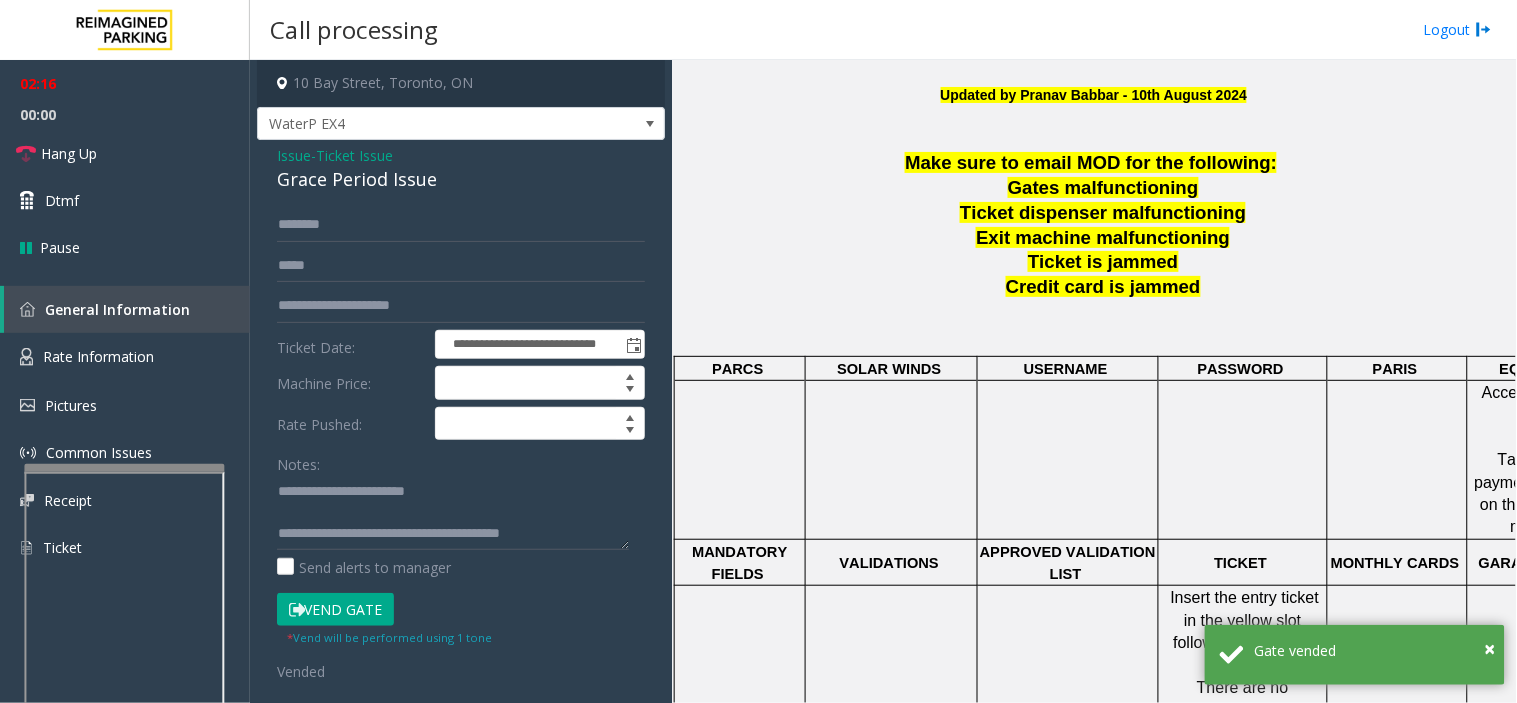 drag, startPoint x: 984, startPoint y: 467, endPoint x: 898, endPoint y: 492, distance: 89.560036 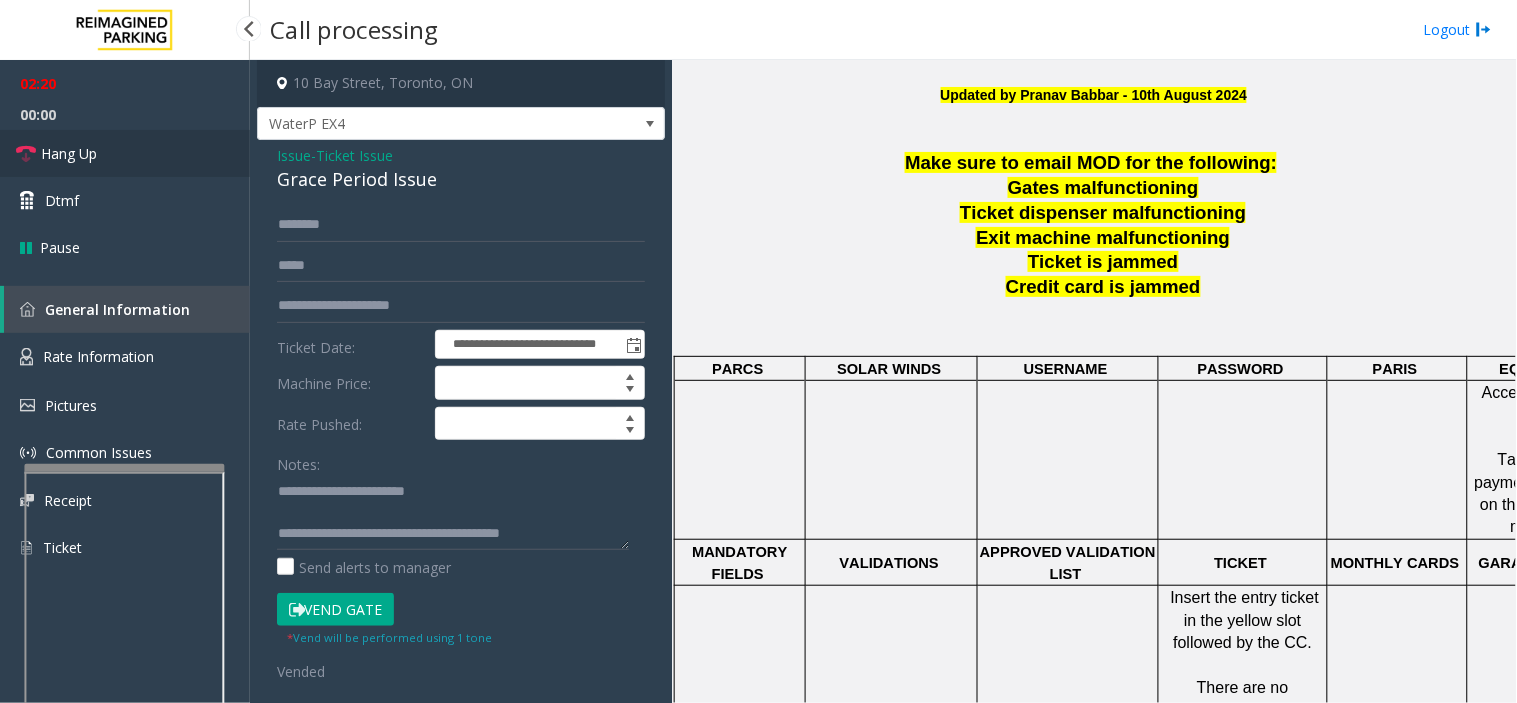 click on "Hang Up" at bounding box center (125, 153) 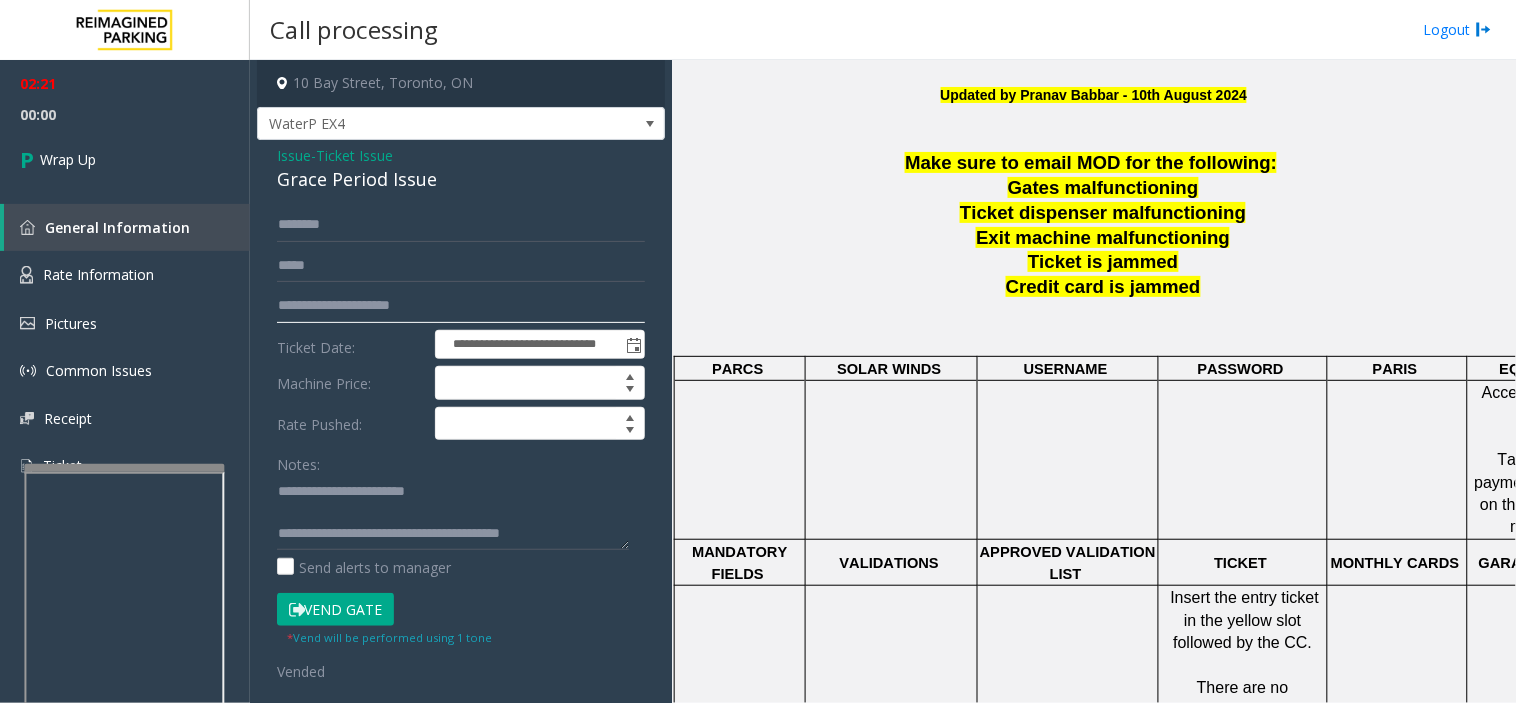 click on "**********" 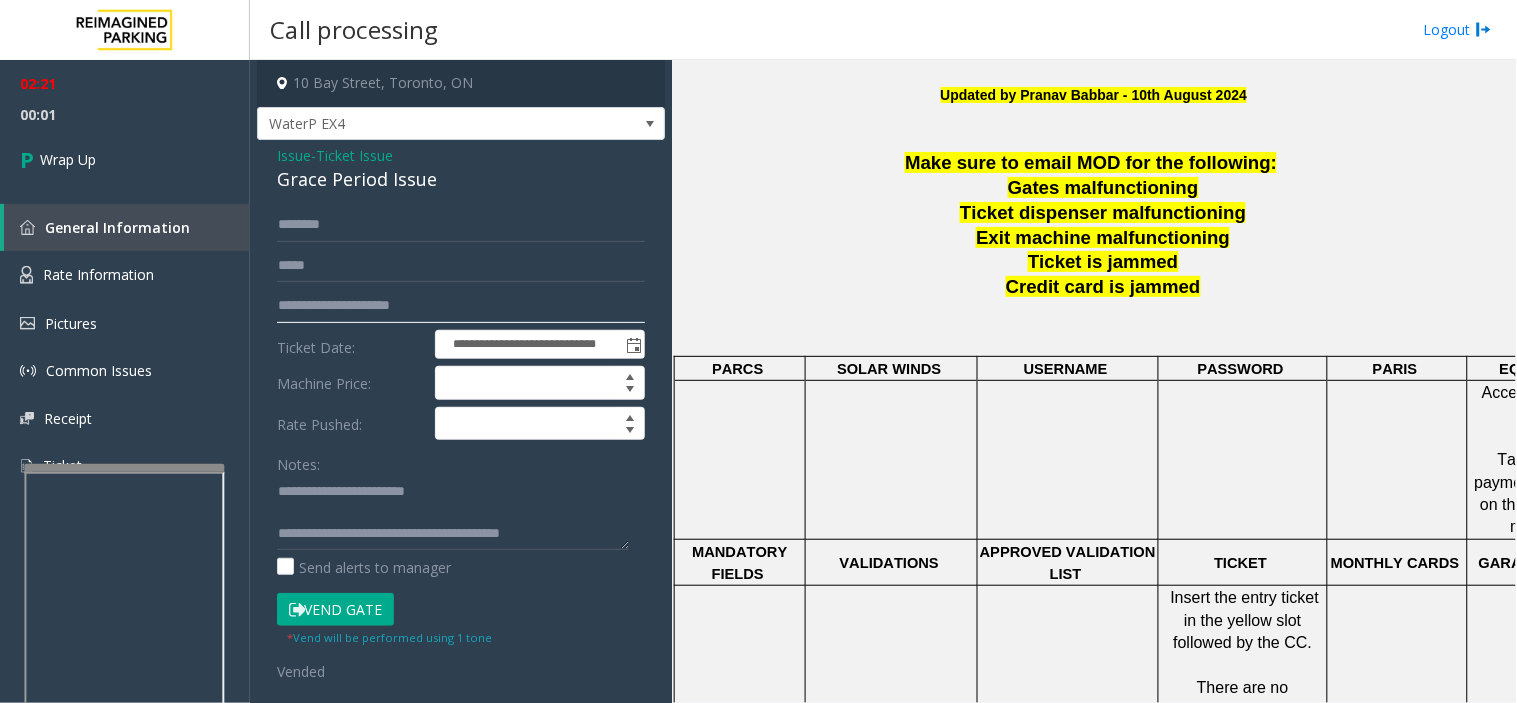 click on "**********" 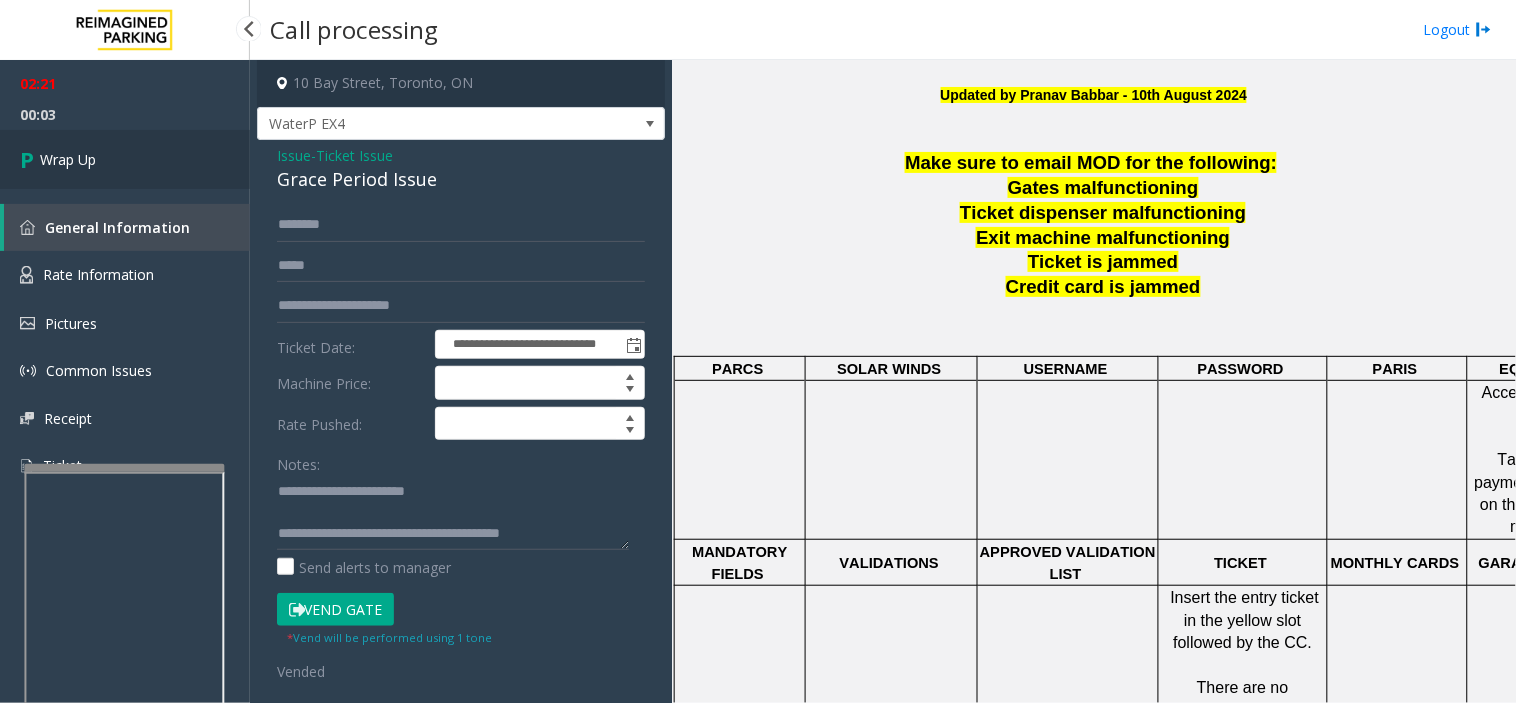 click on "Wrap Up" at bounding box center [125, 159] 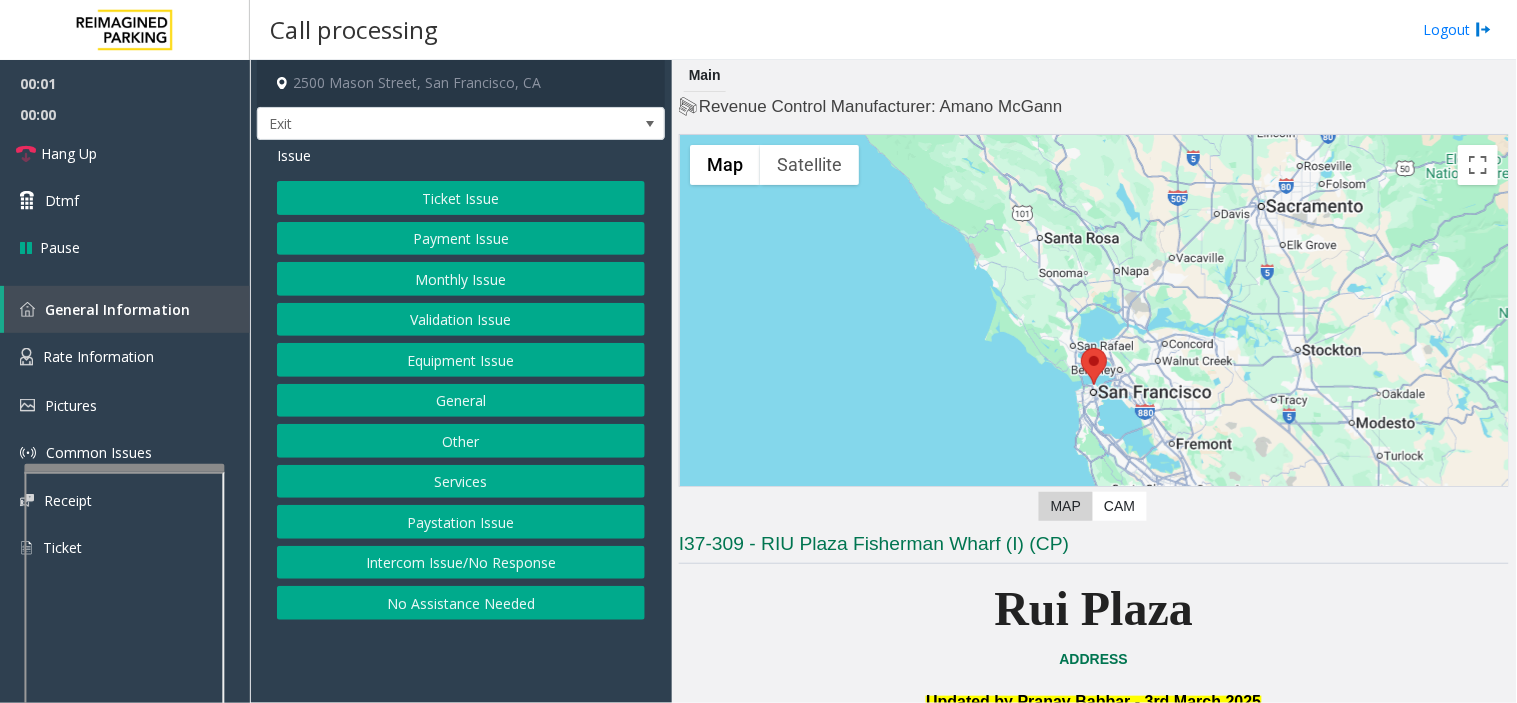 drag, startPoint x: 814, startPoint y: 656, endPoint x: 785, endPoint y: 668, distance: 31.38471 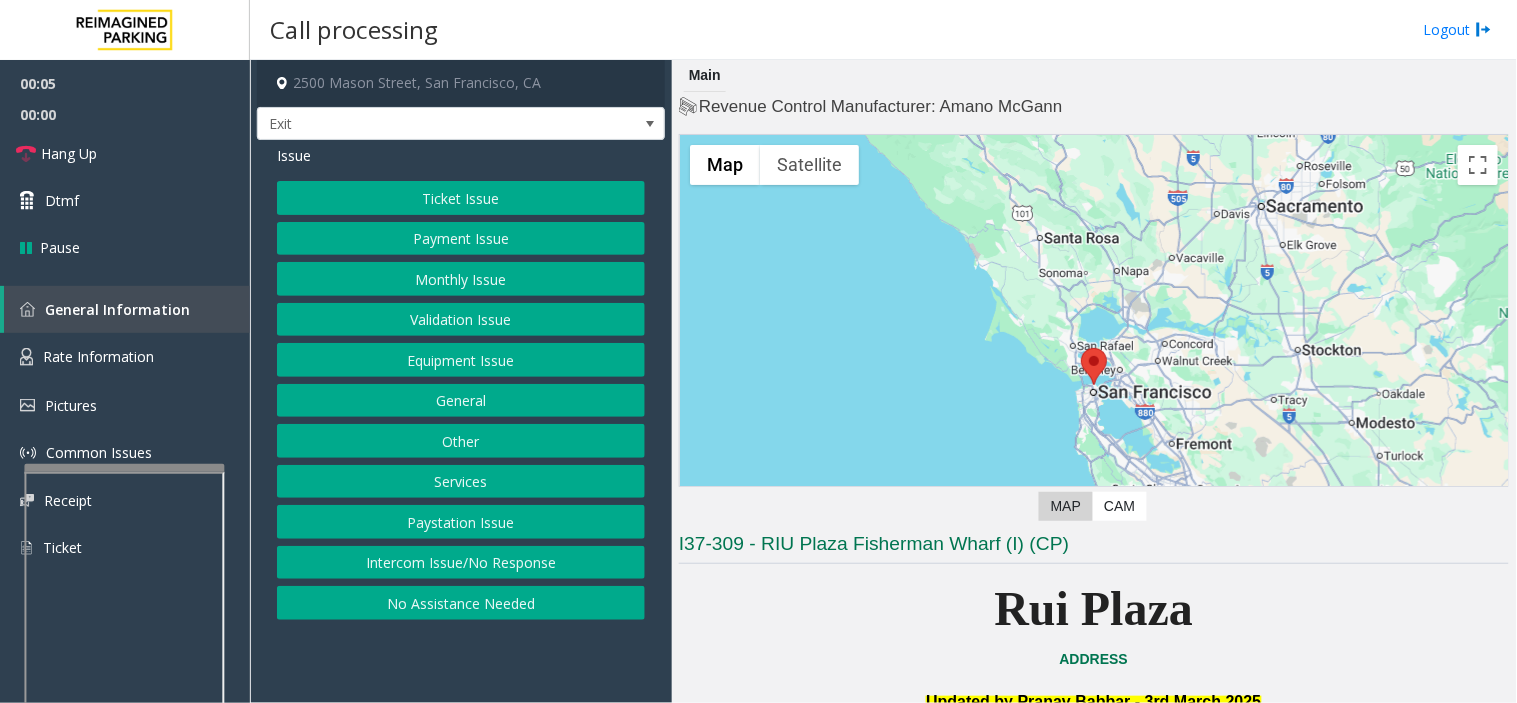 click on "Monthly Issue" 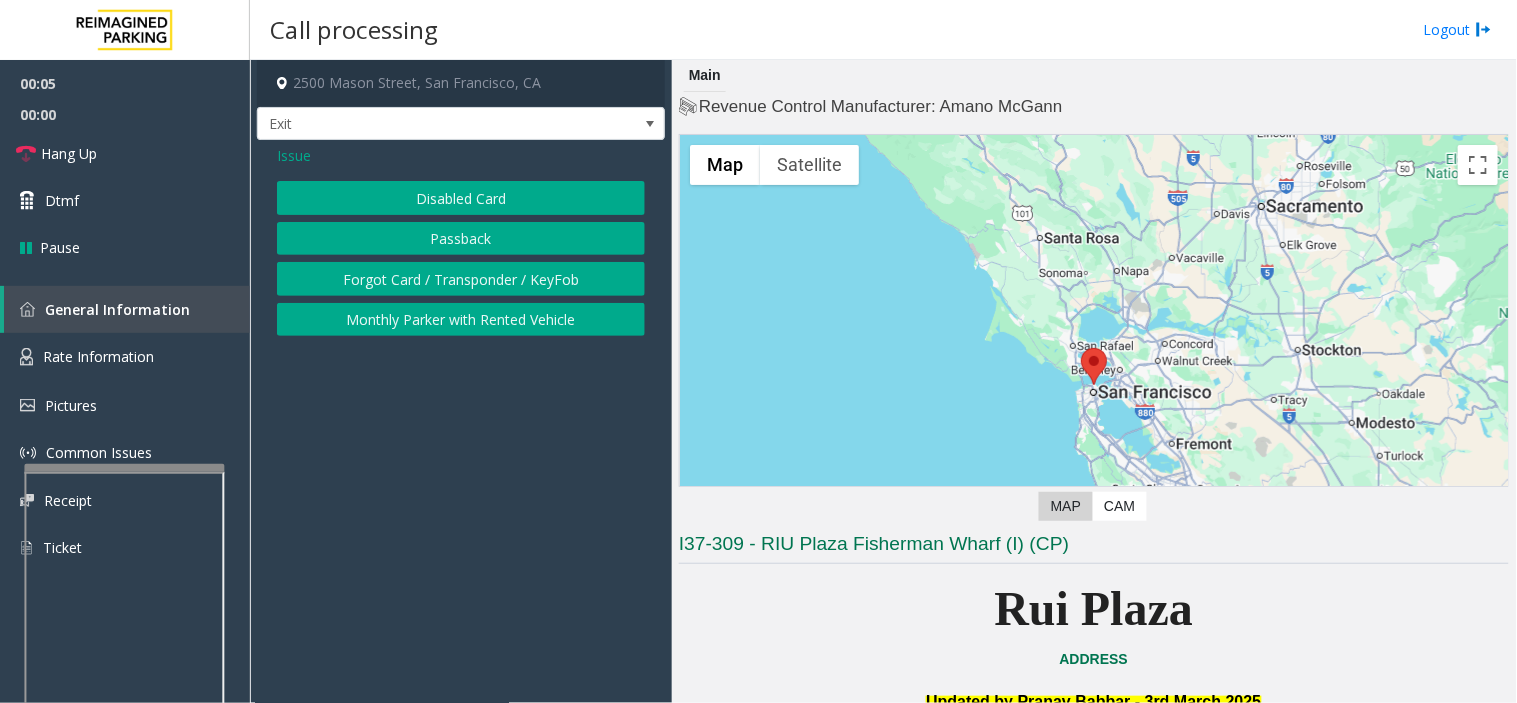 click on "Forgot Card / Transponder / KeyFob" 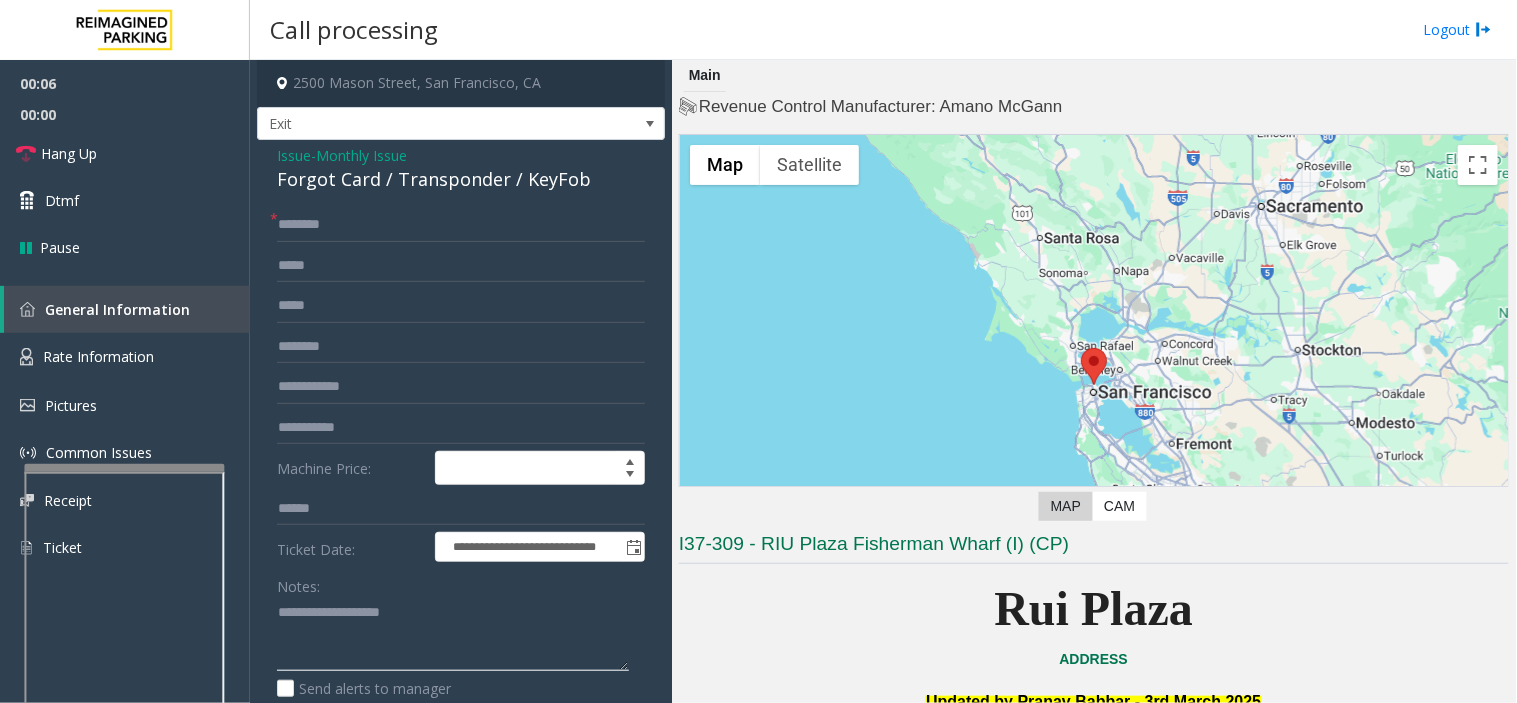 paste on "**********" 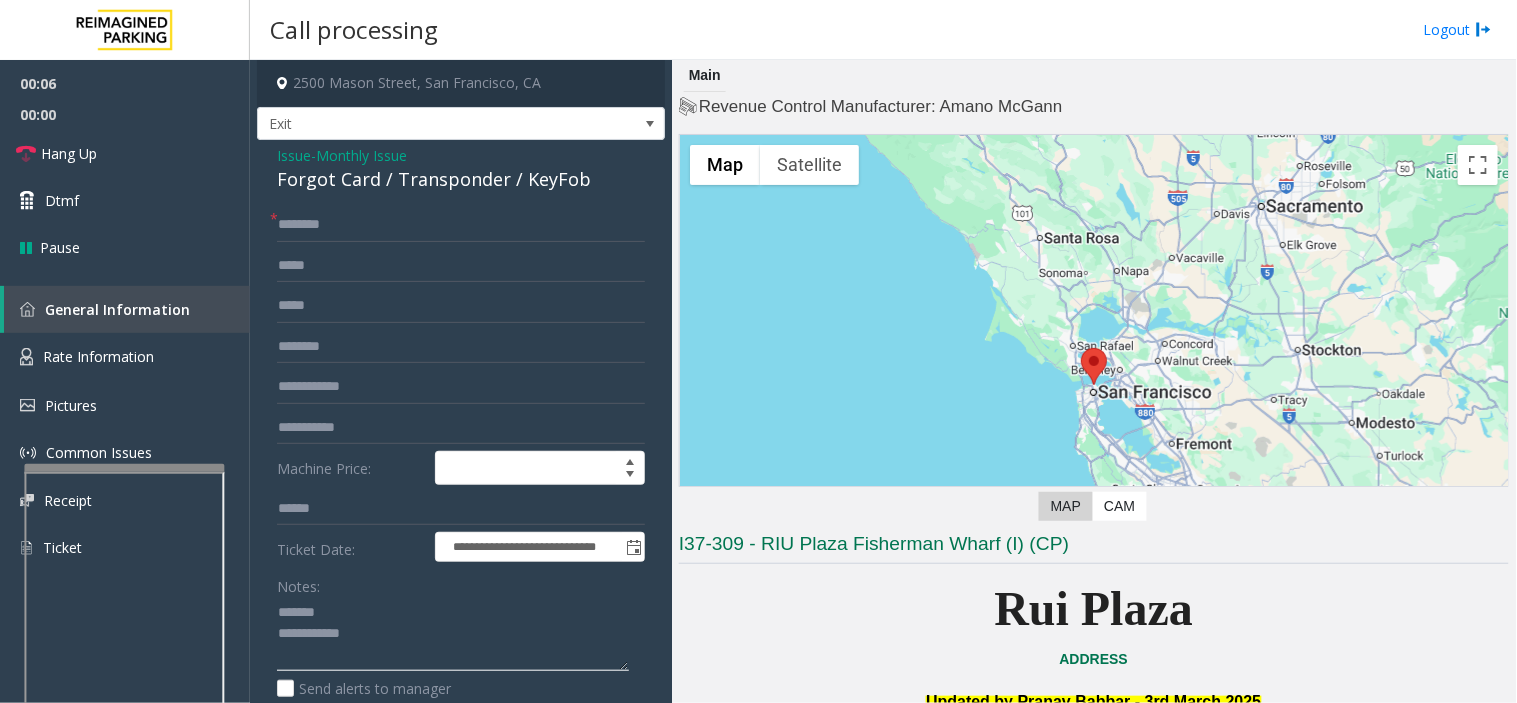 click 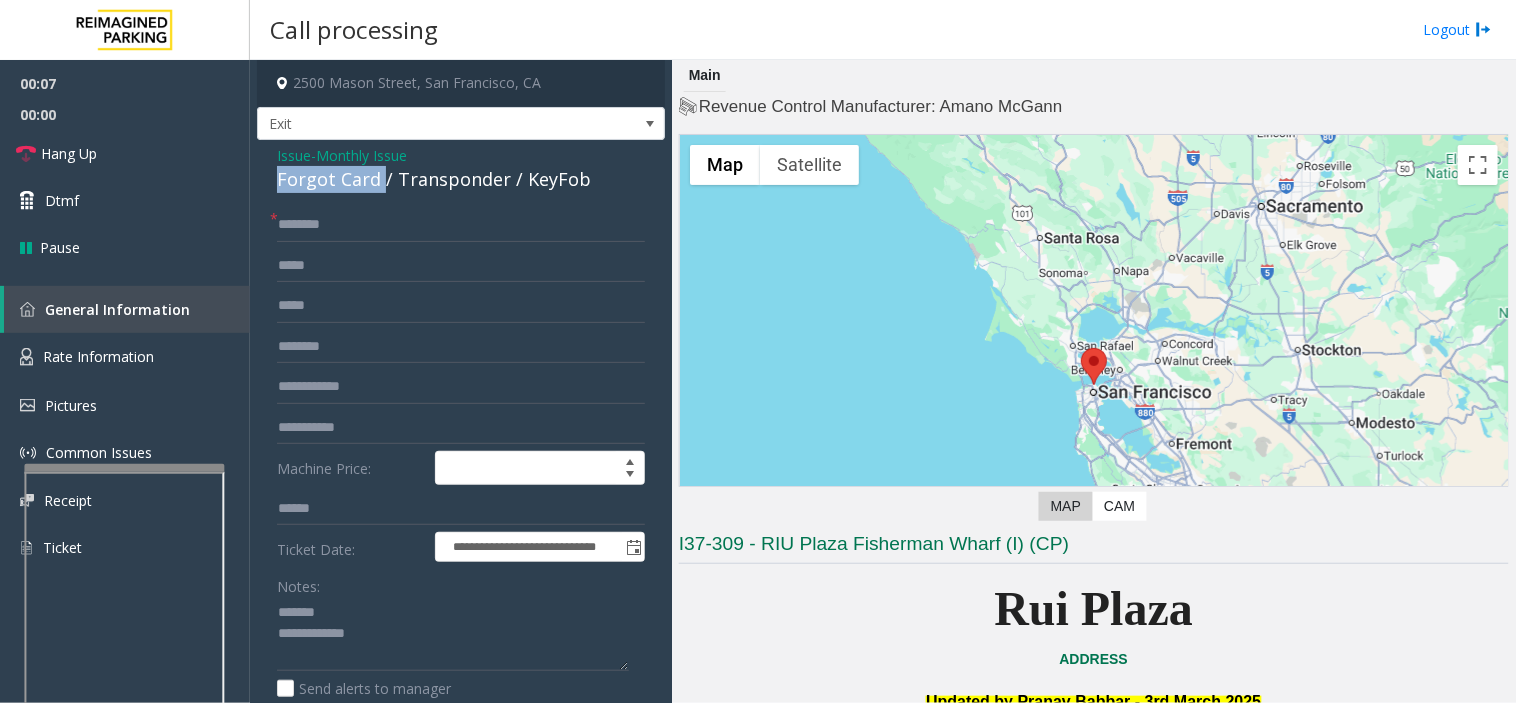 drag, startPoint x: 318, startPoint y: 184, endPoint x: 378, endPoint y: 181, distance: 60.074955 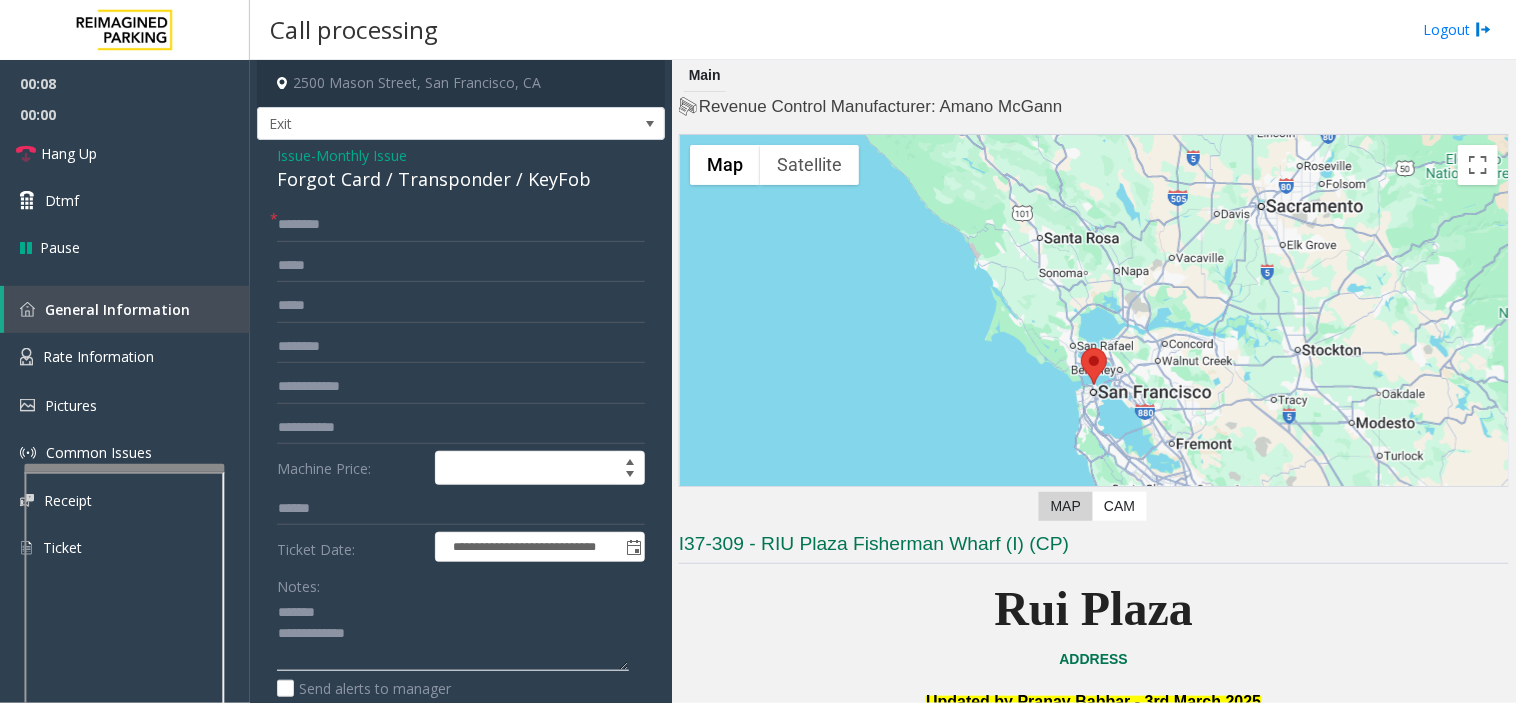 click 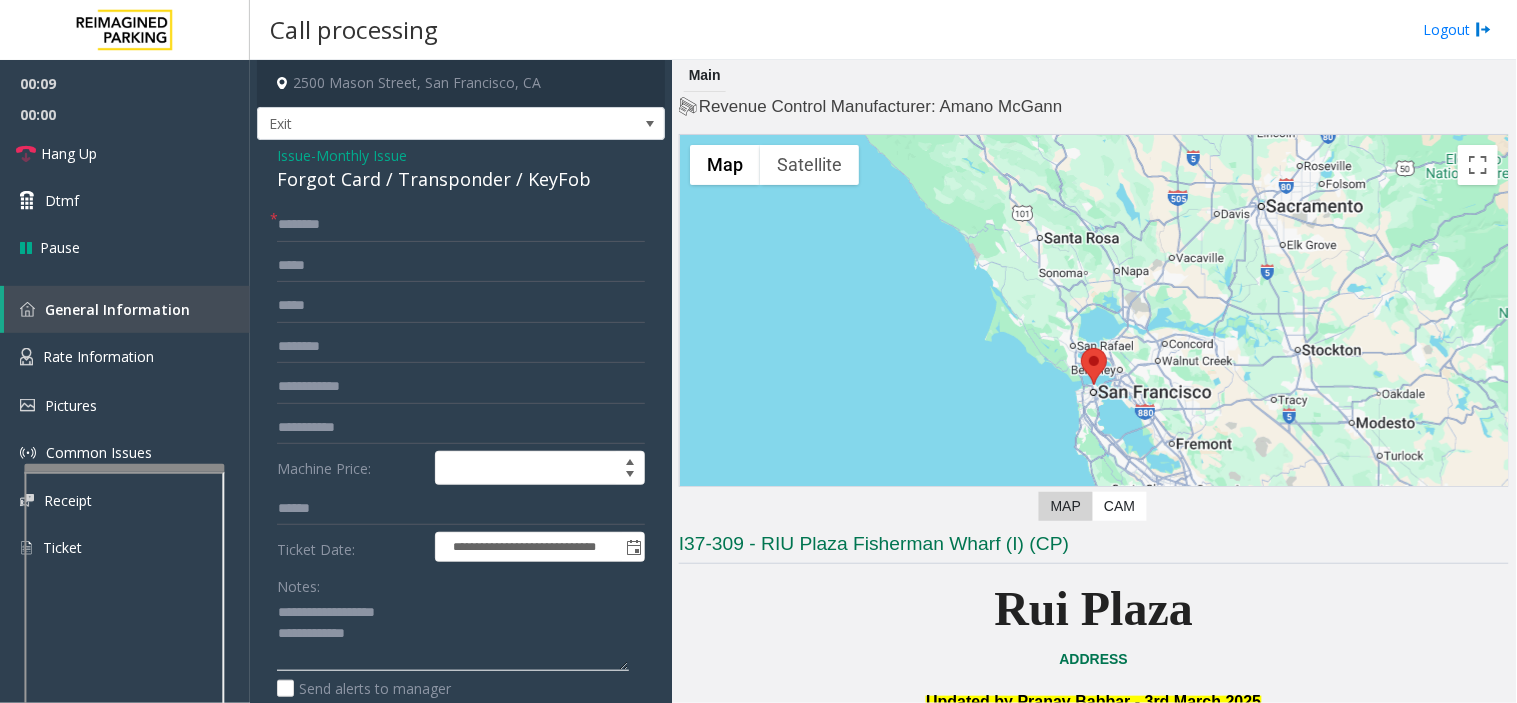 click 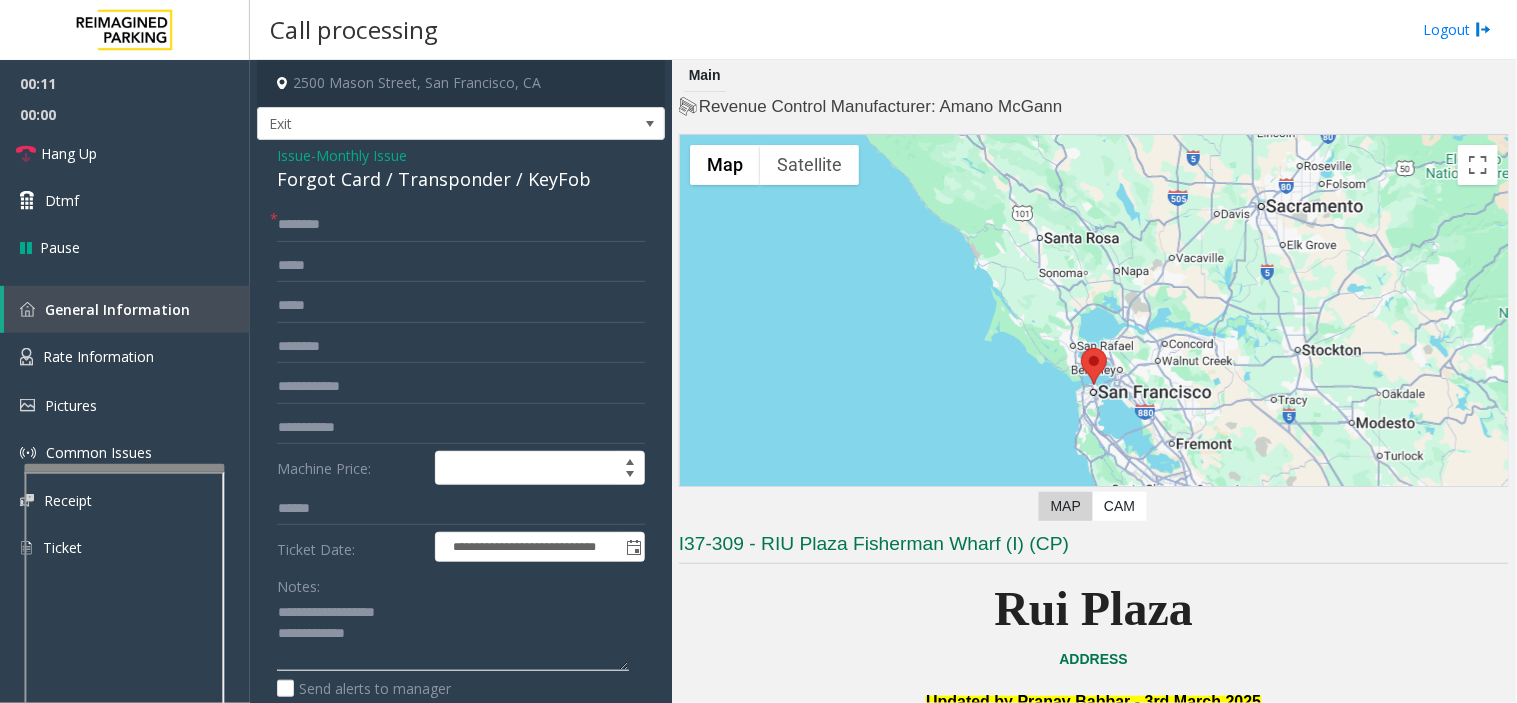 type on "**********" 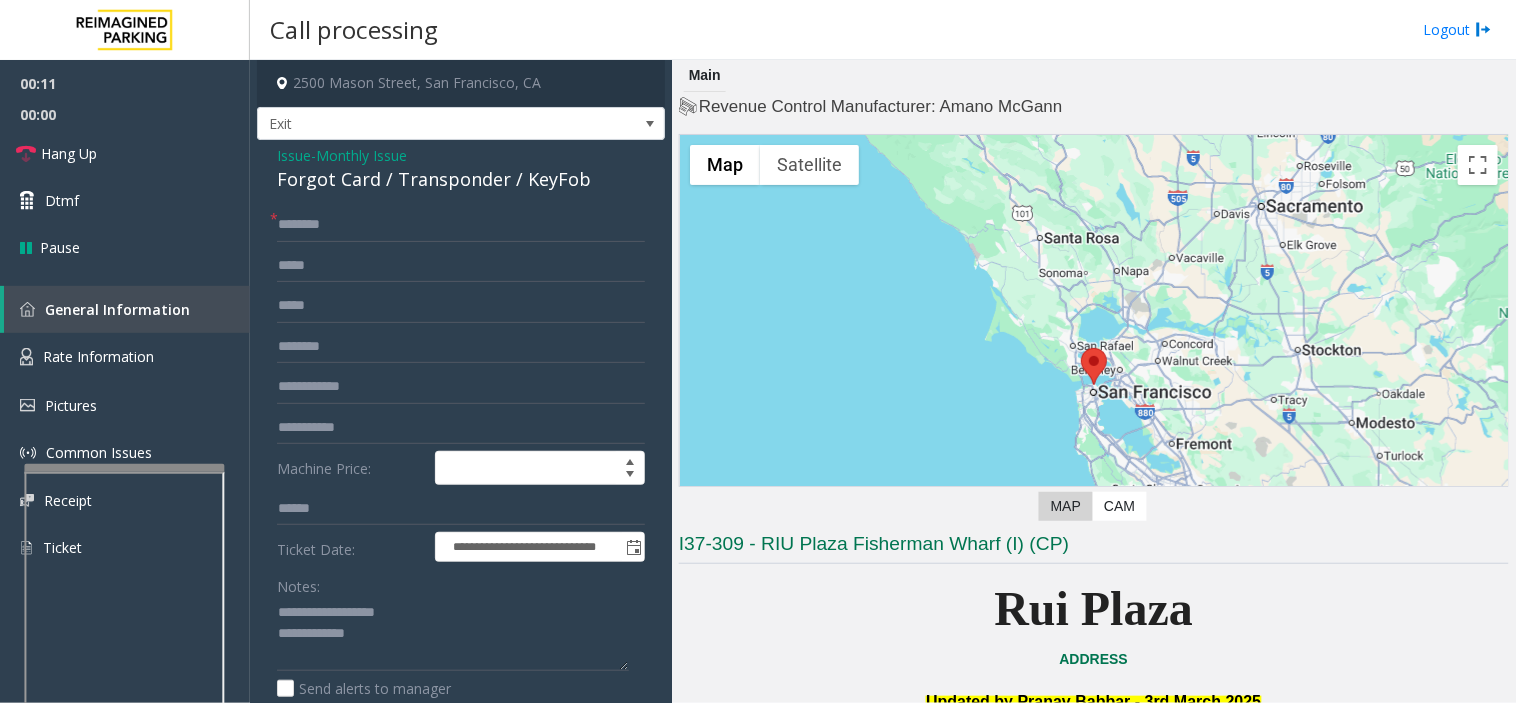 click on "Issue" 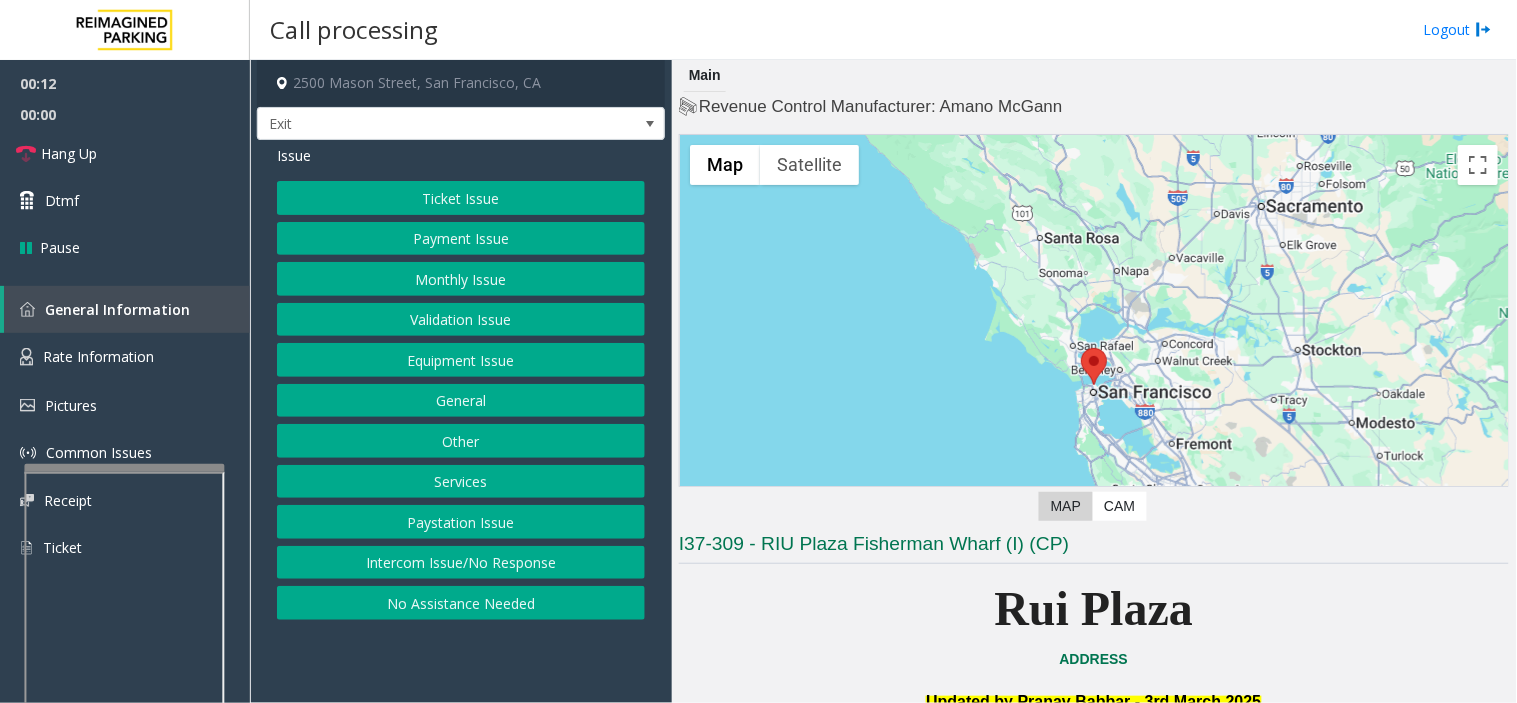 click on "Services" 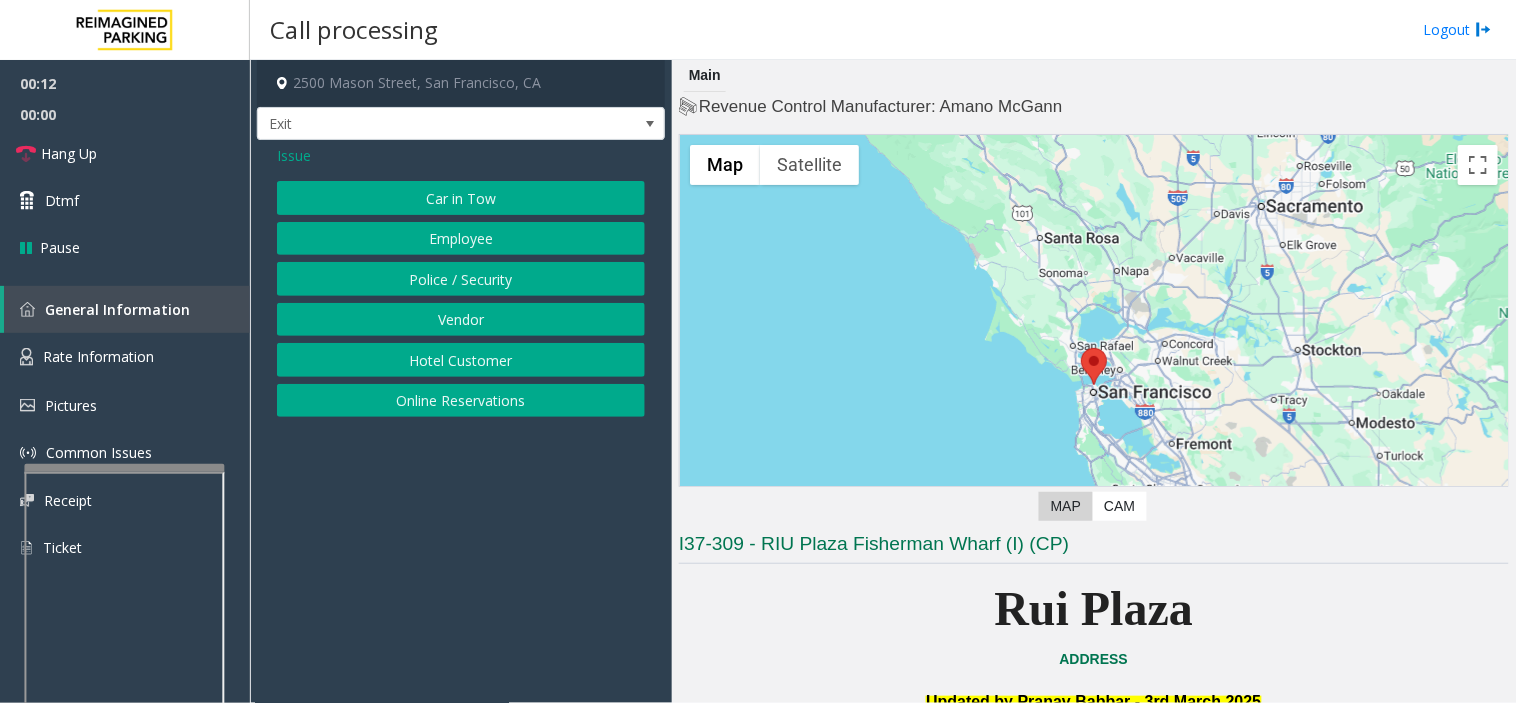 click on "Hotel Customer" 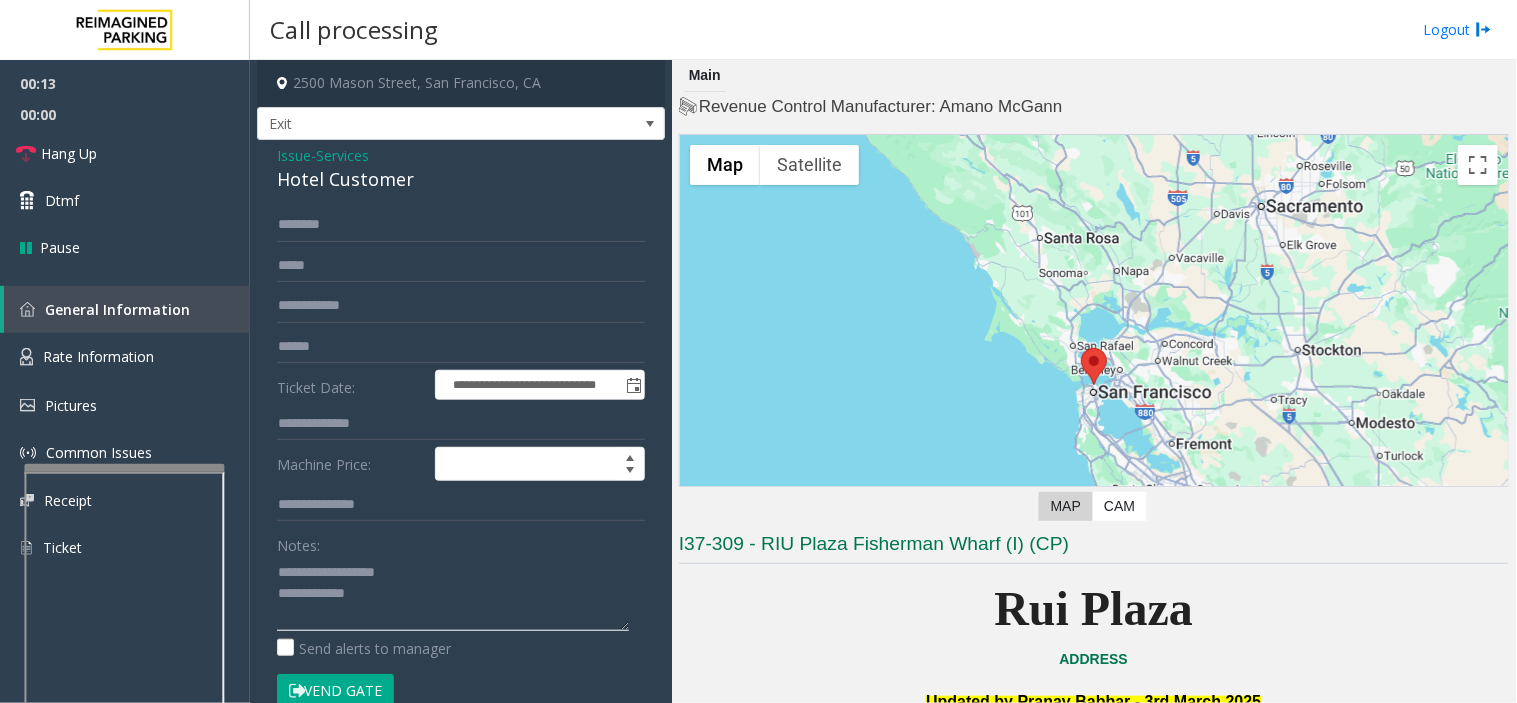 click 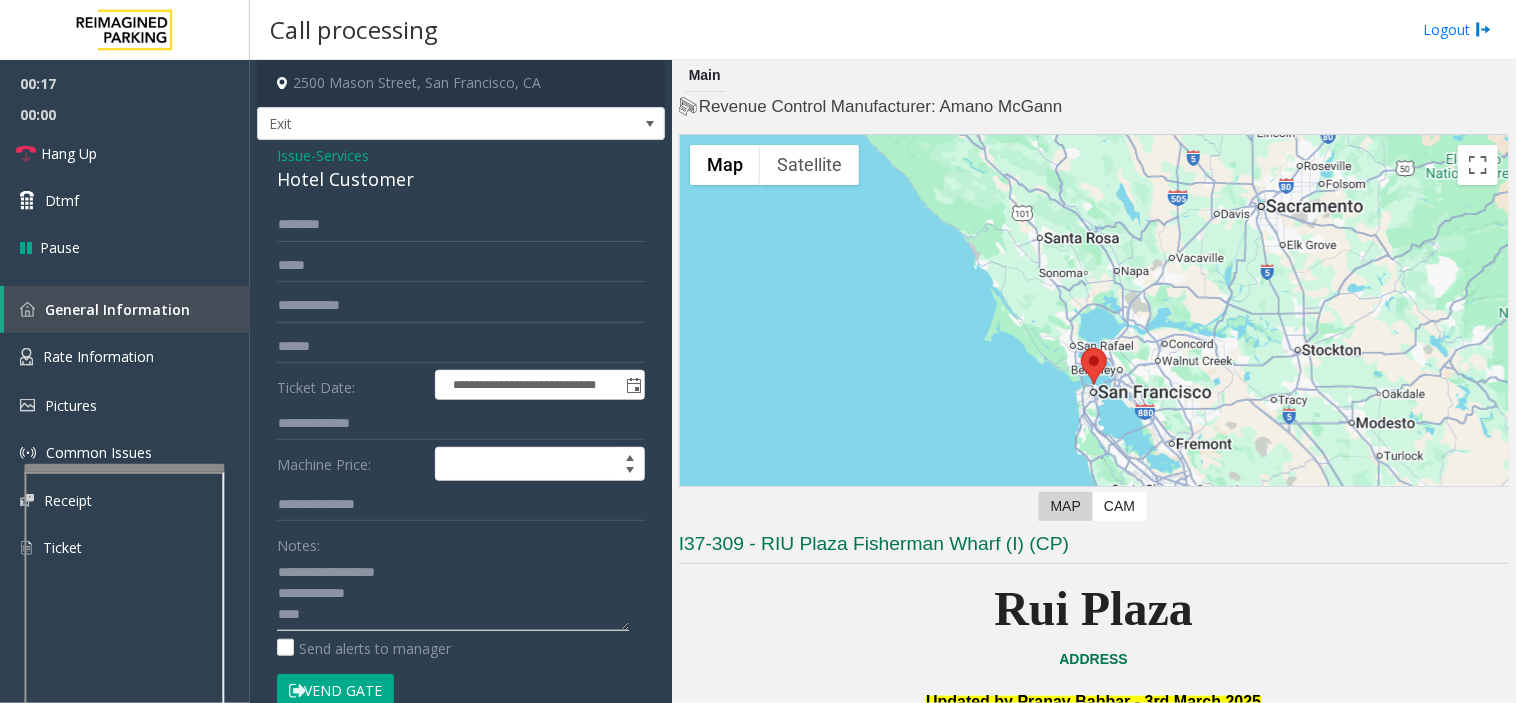 click 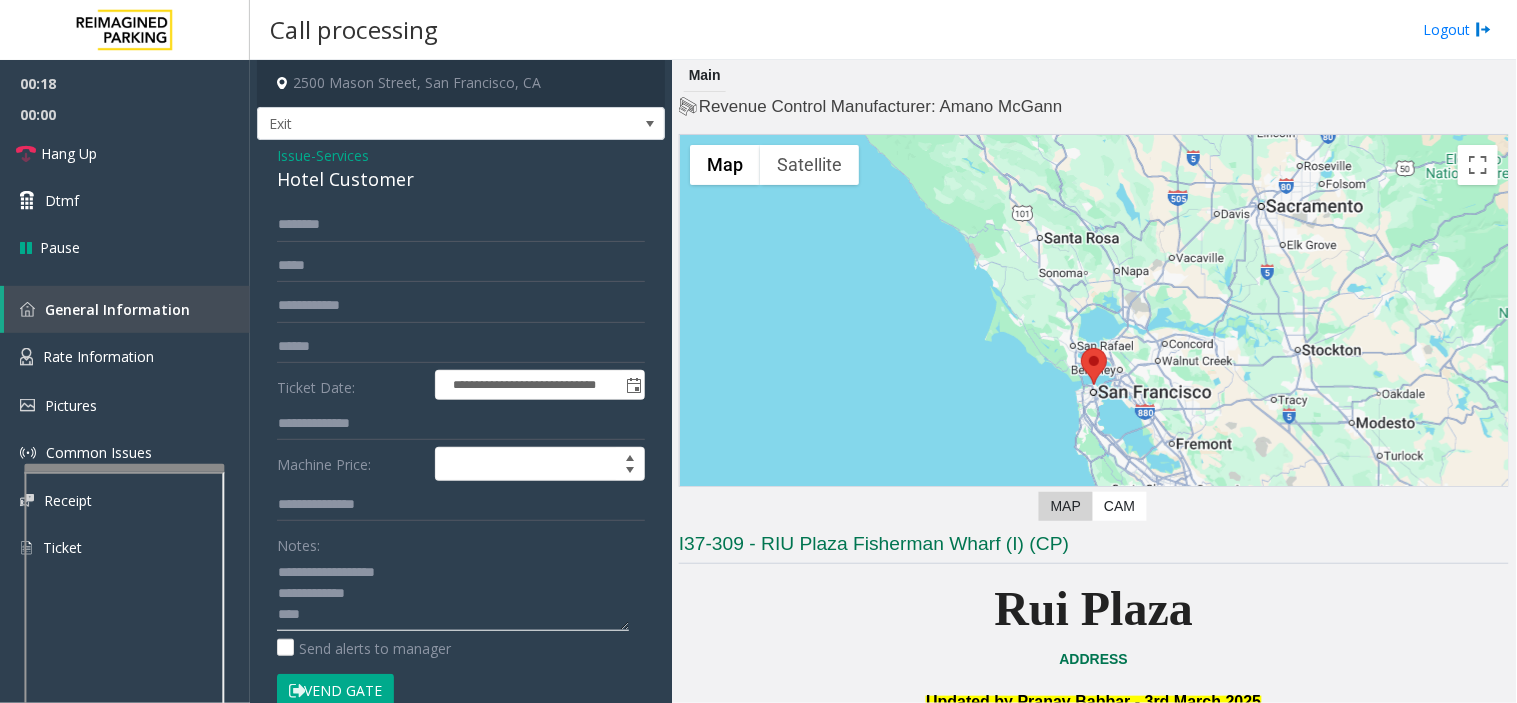 click 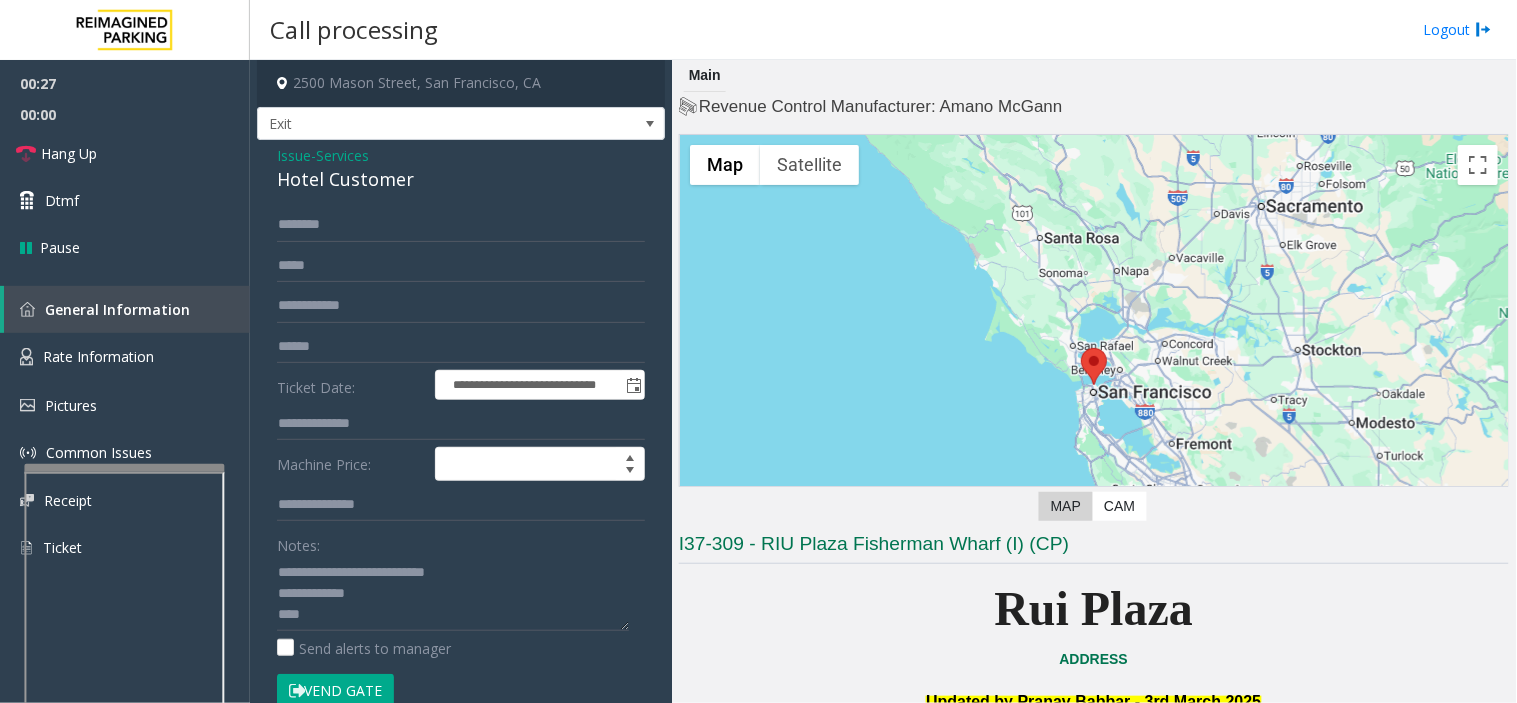 click on "Vend Gate" 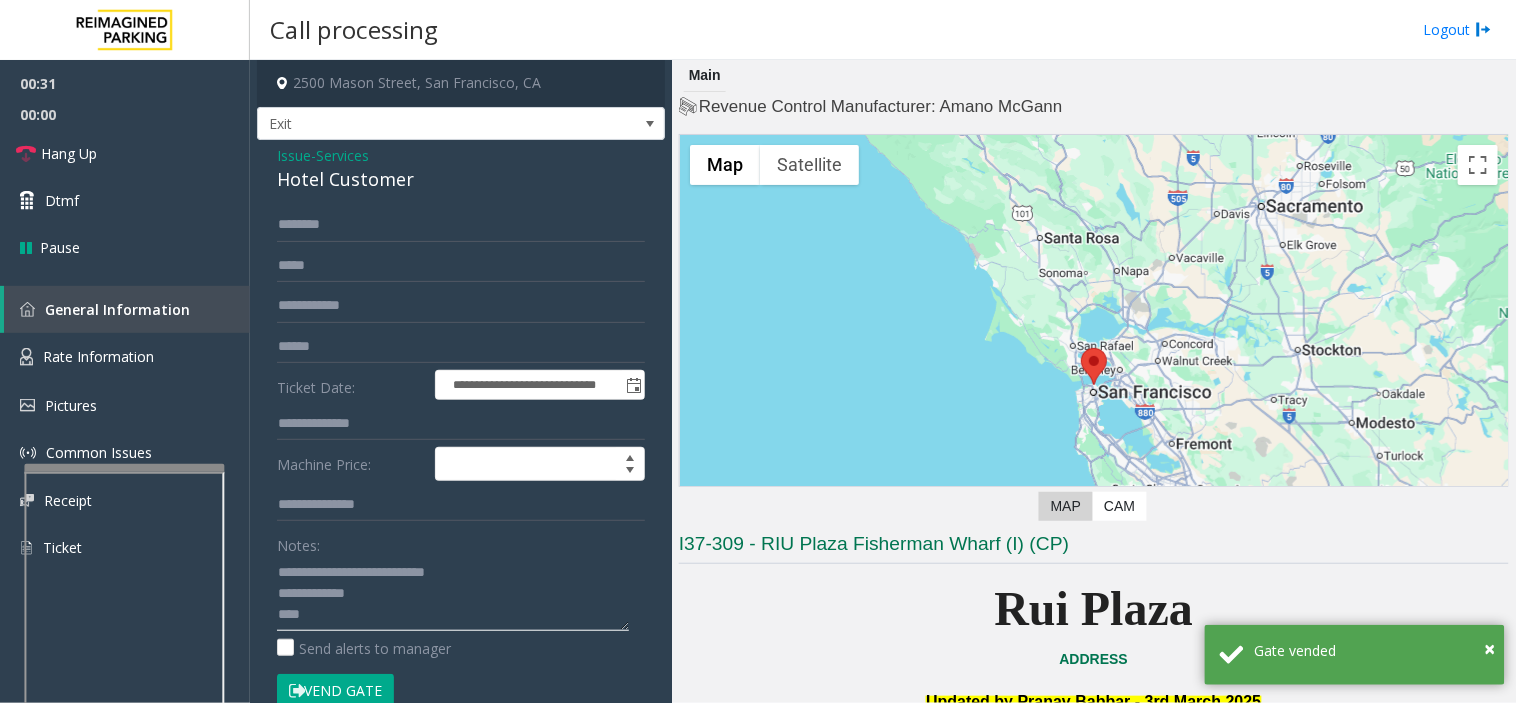 click 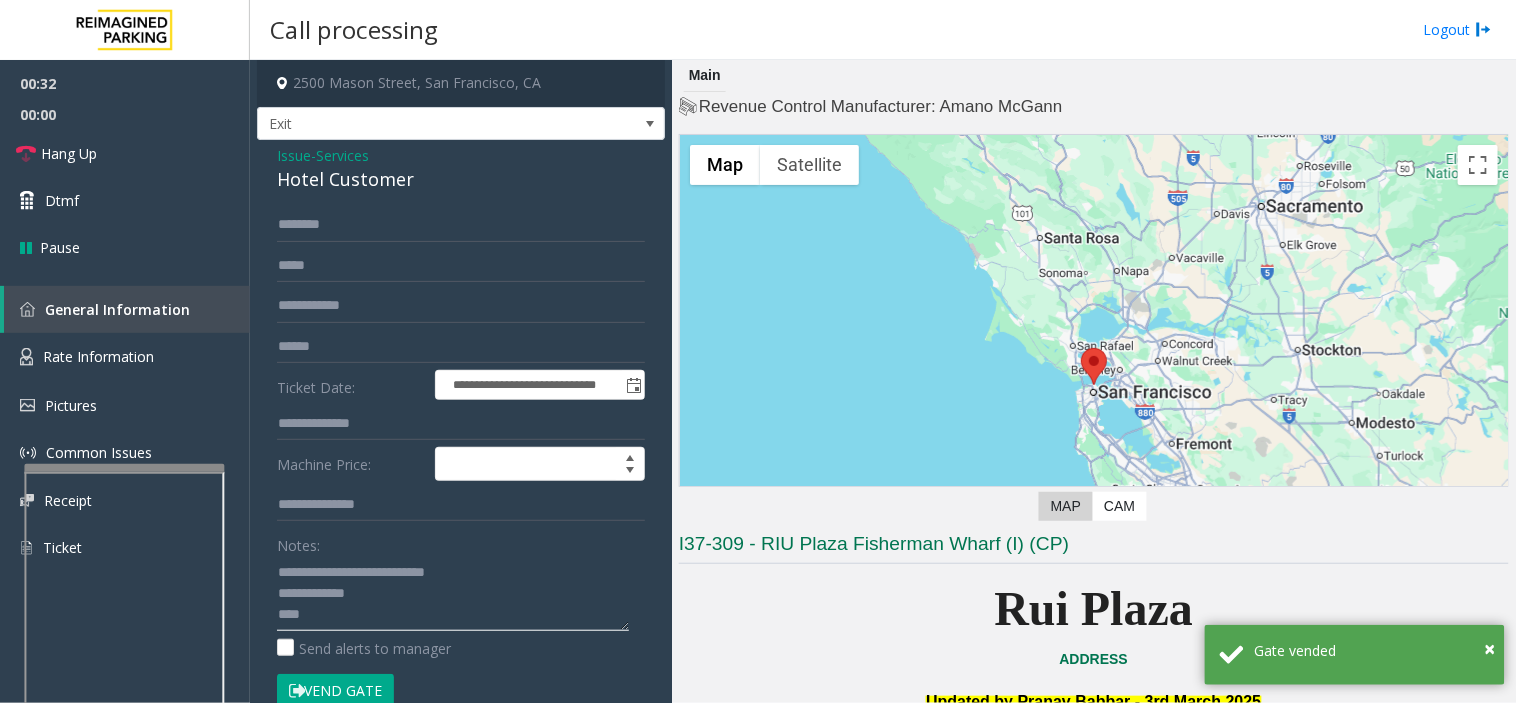 click 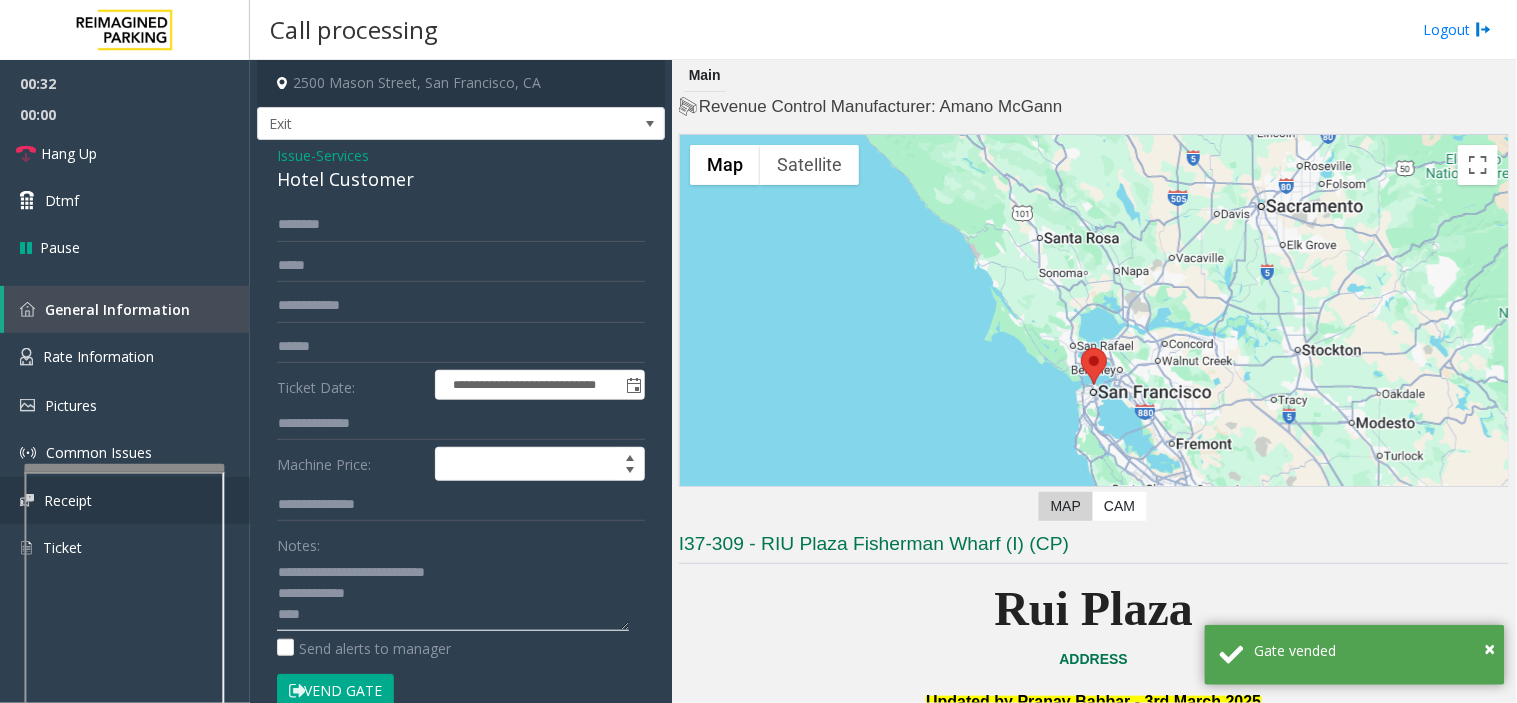 paste on "**********" 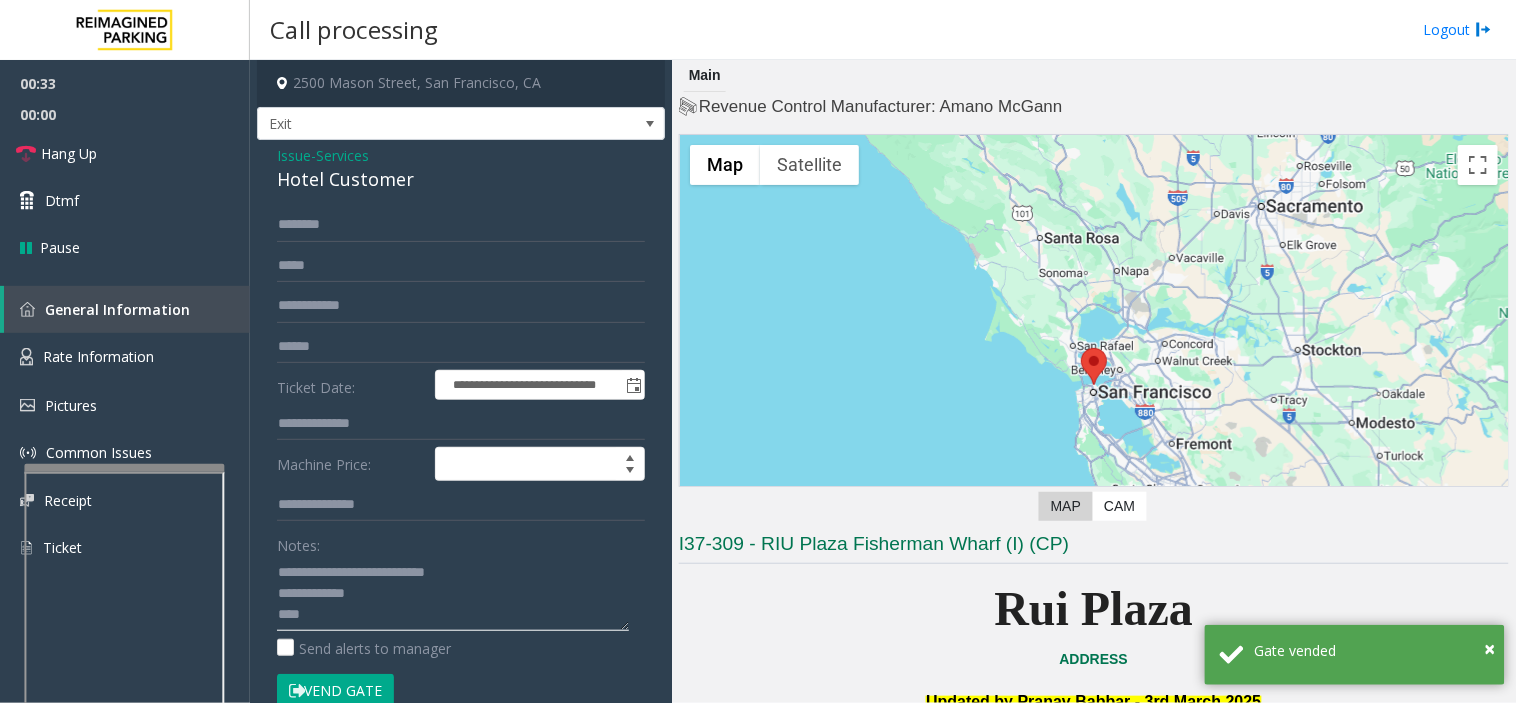 click 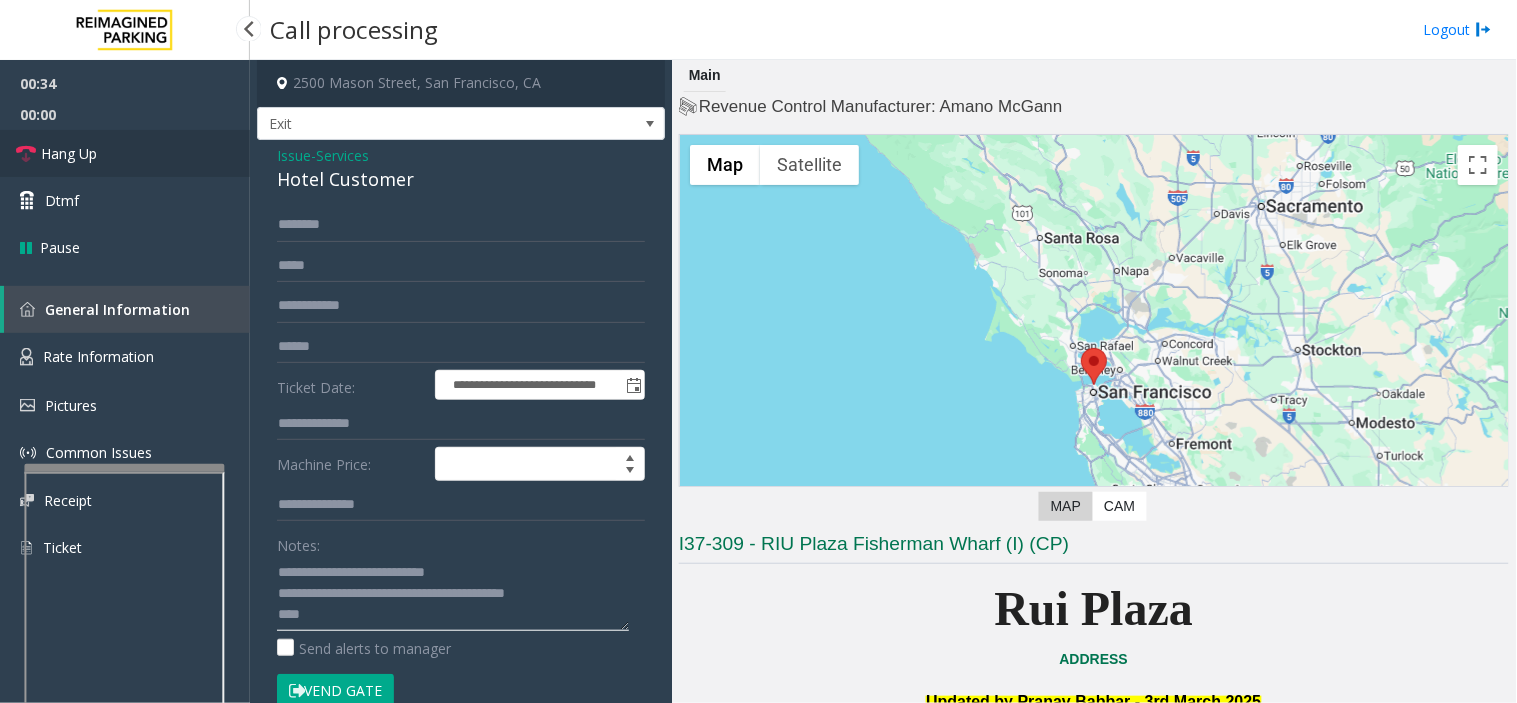 type on "**********" 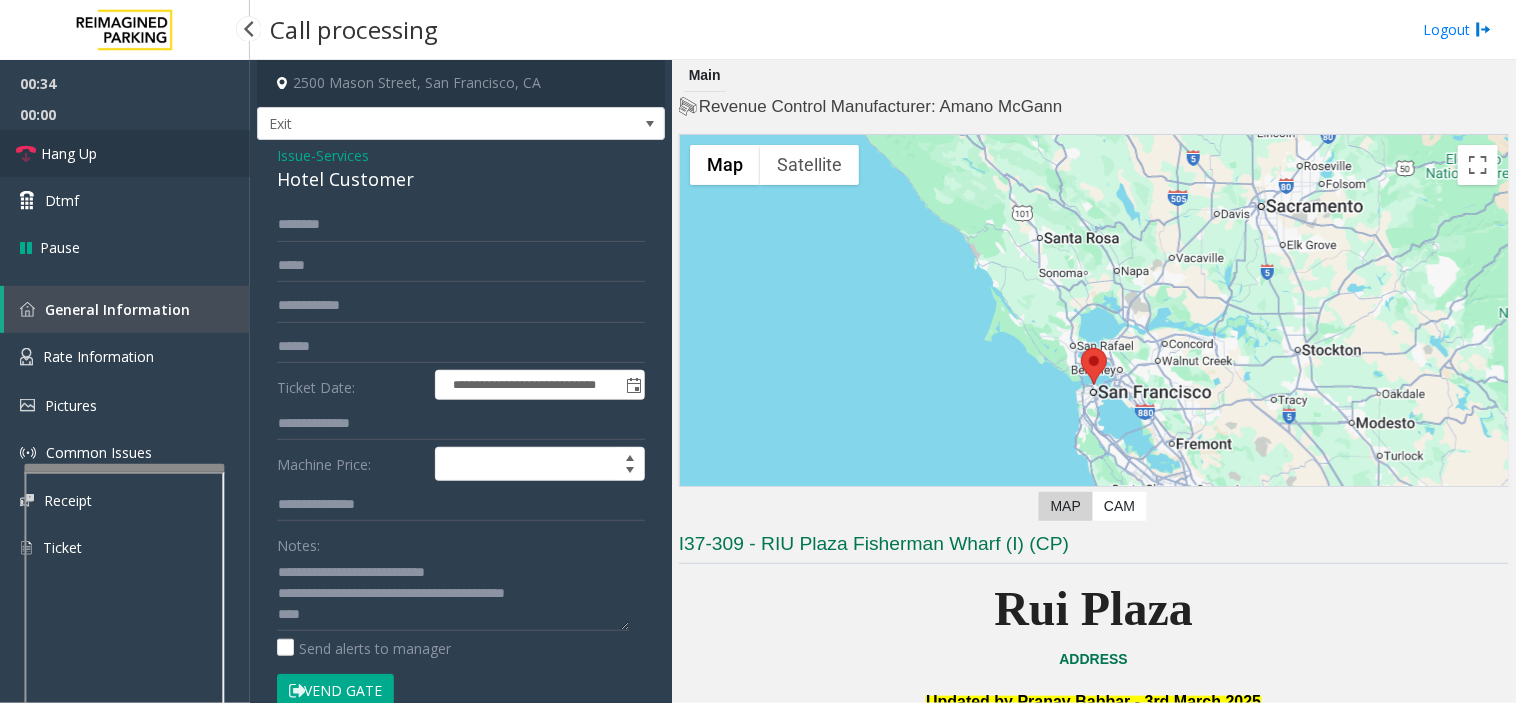 click on "Hang Up" at bounding box center [125, 153] 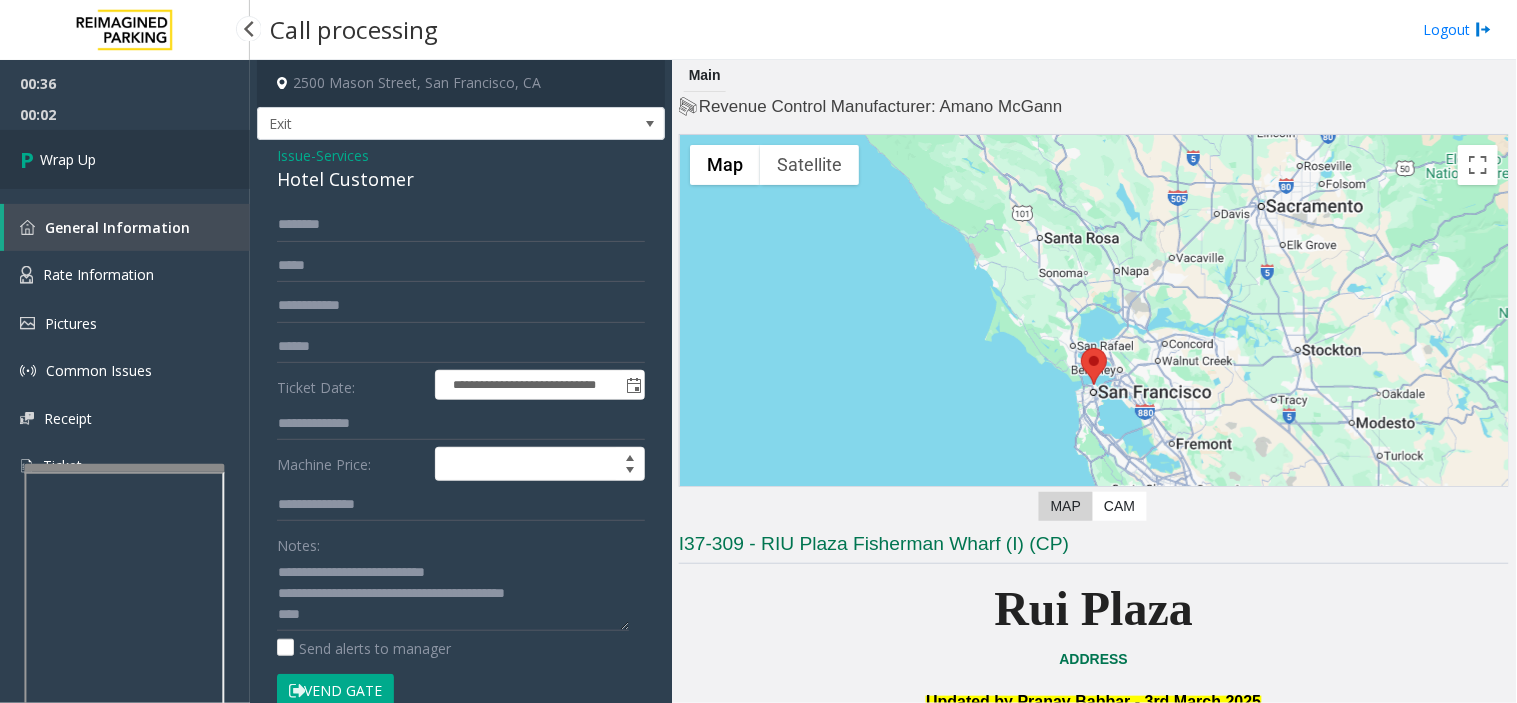 click on "Wrap Up" at bounding box center (125, 159) 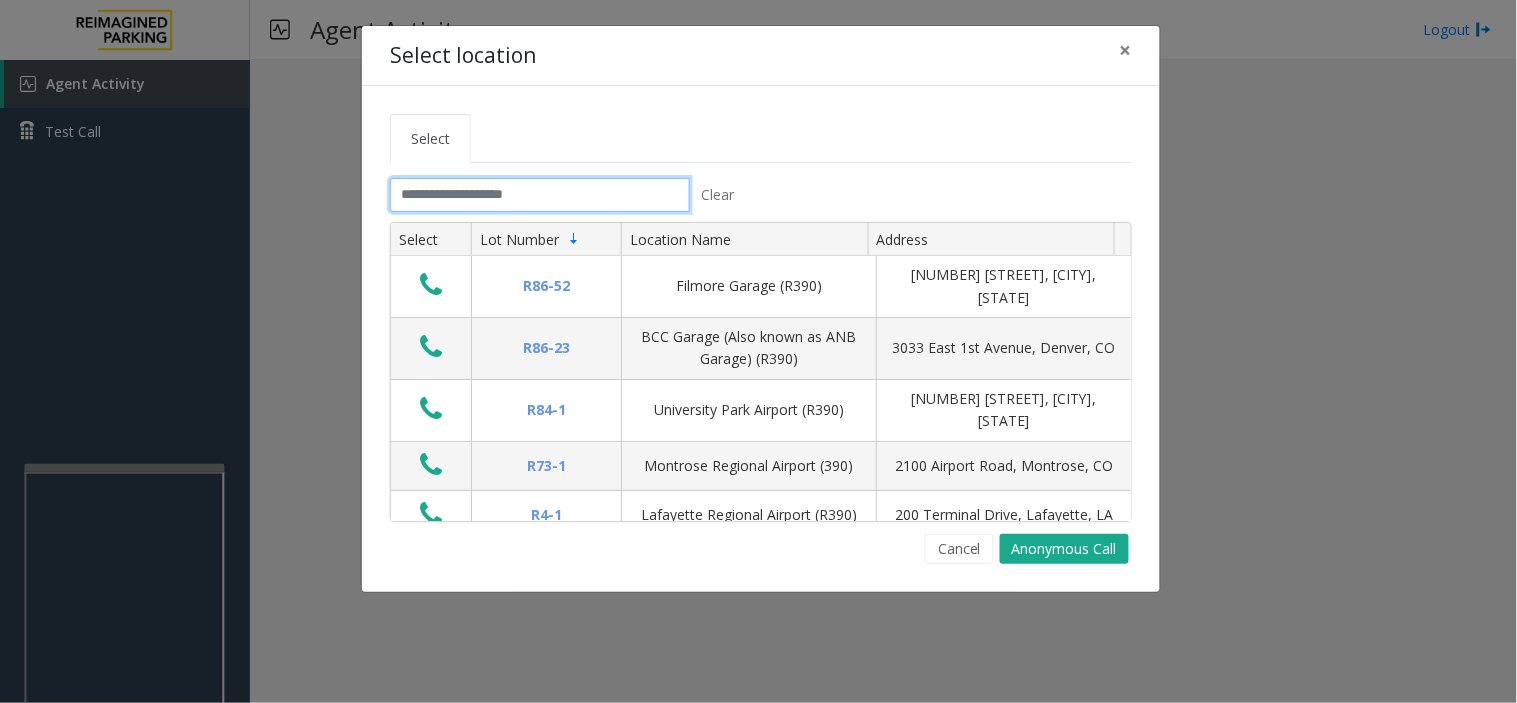 click 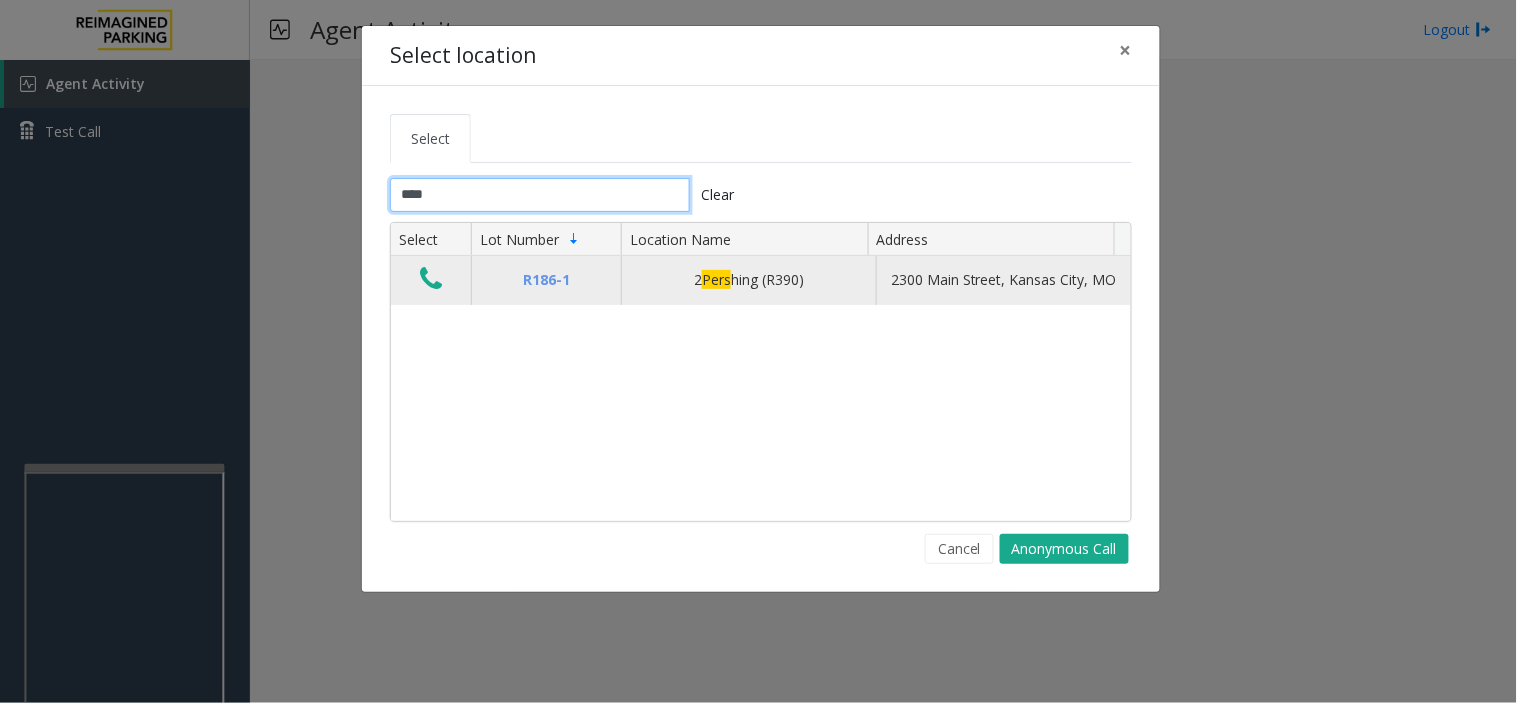 type on "****" 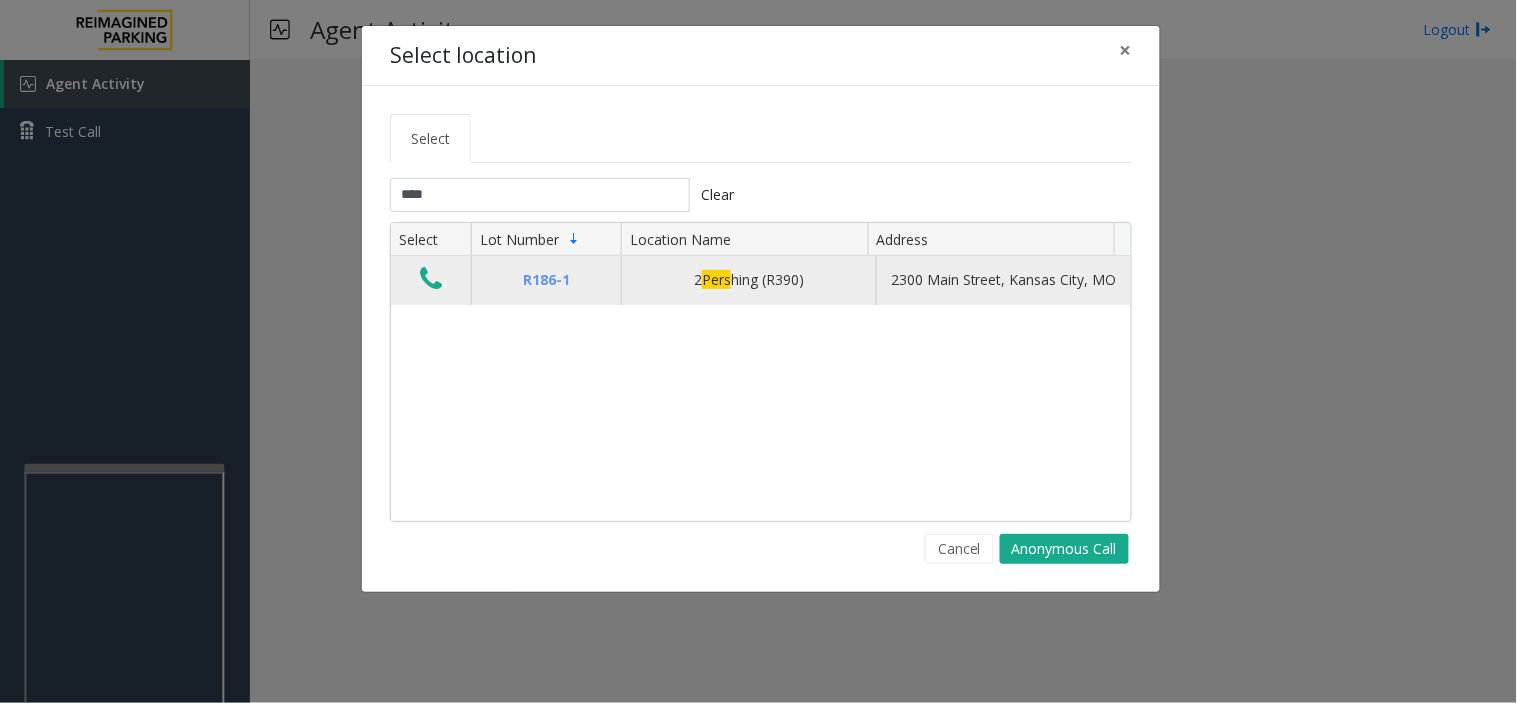 click 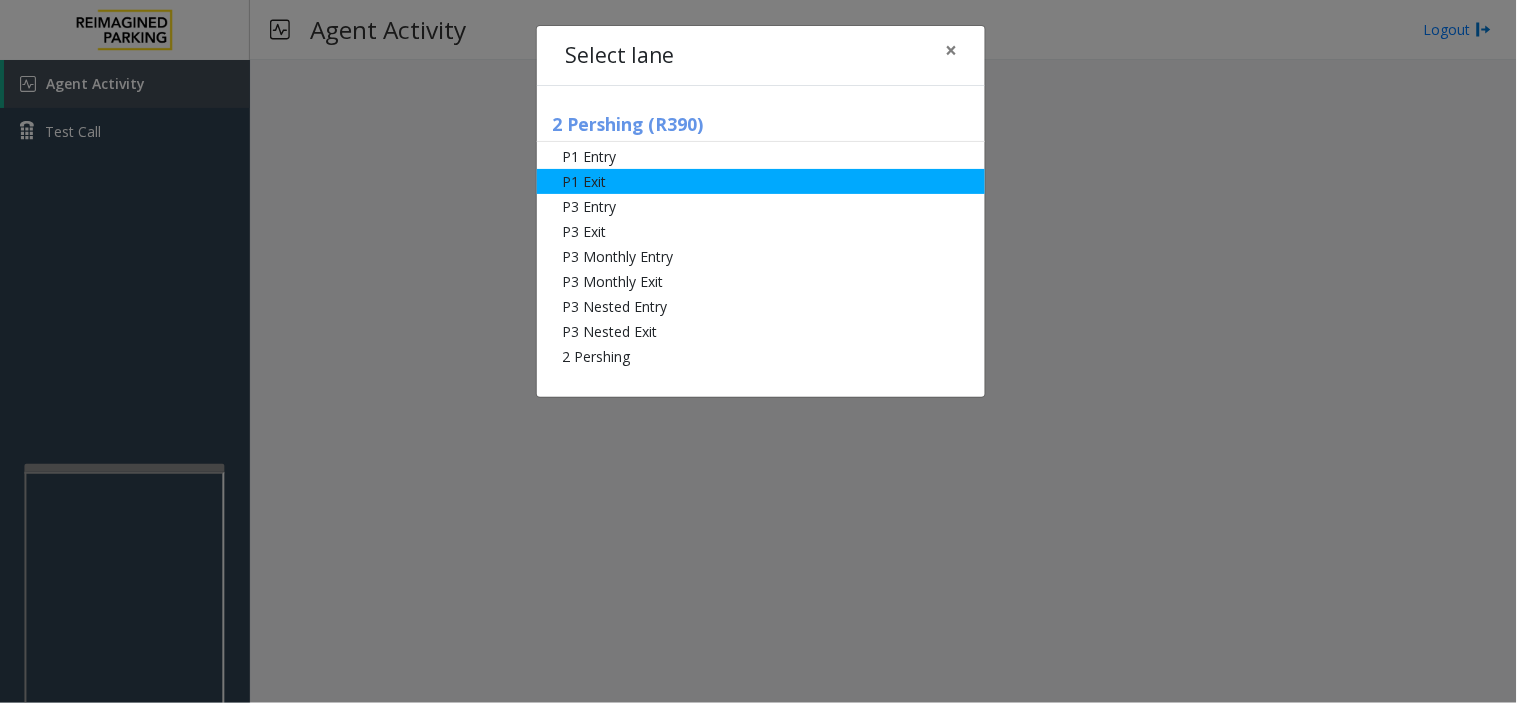 click on "P1 Exit" 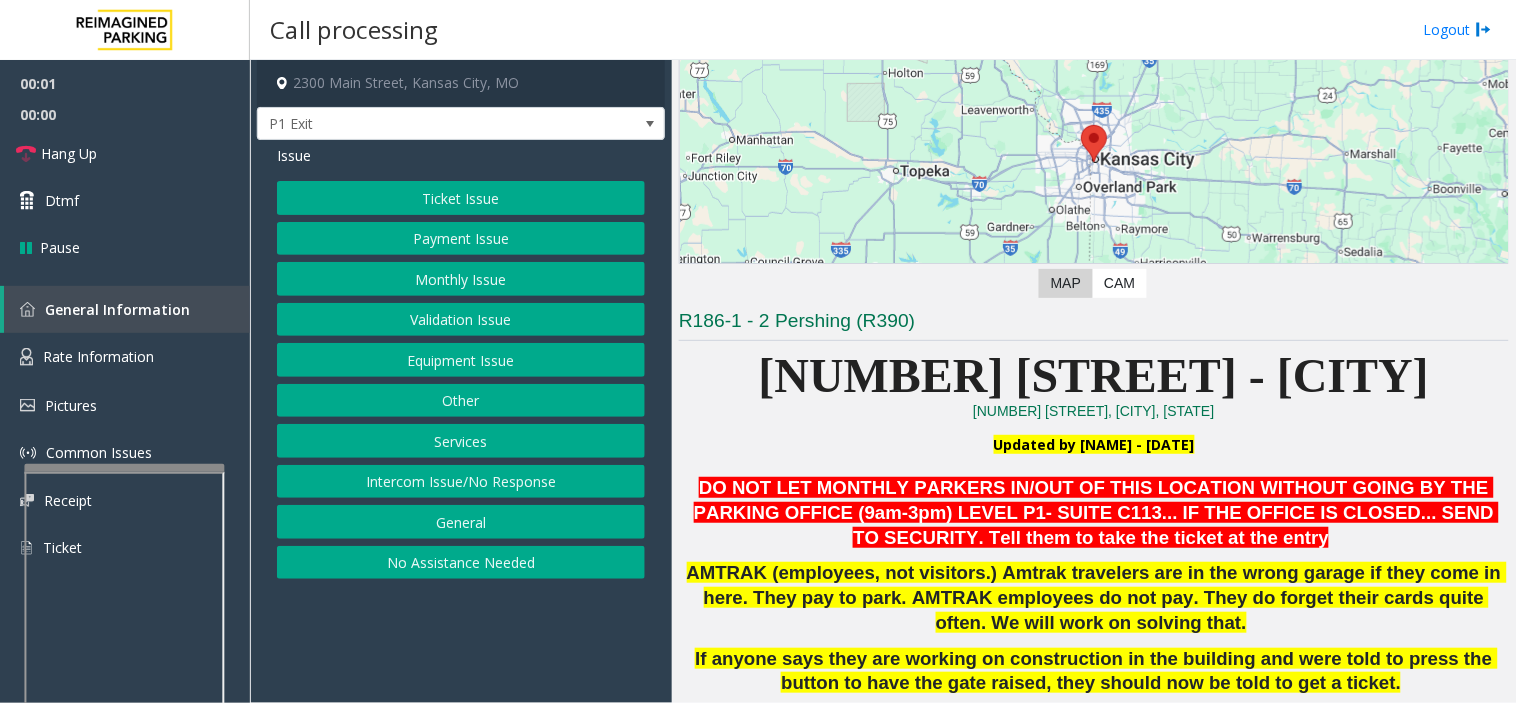 scroll, scrollTop: 556, scrollLeft: 0, axis: vertical 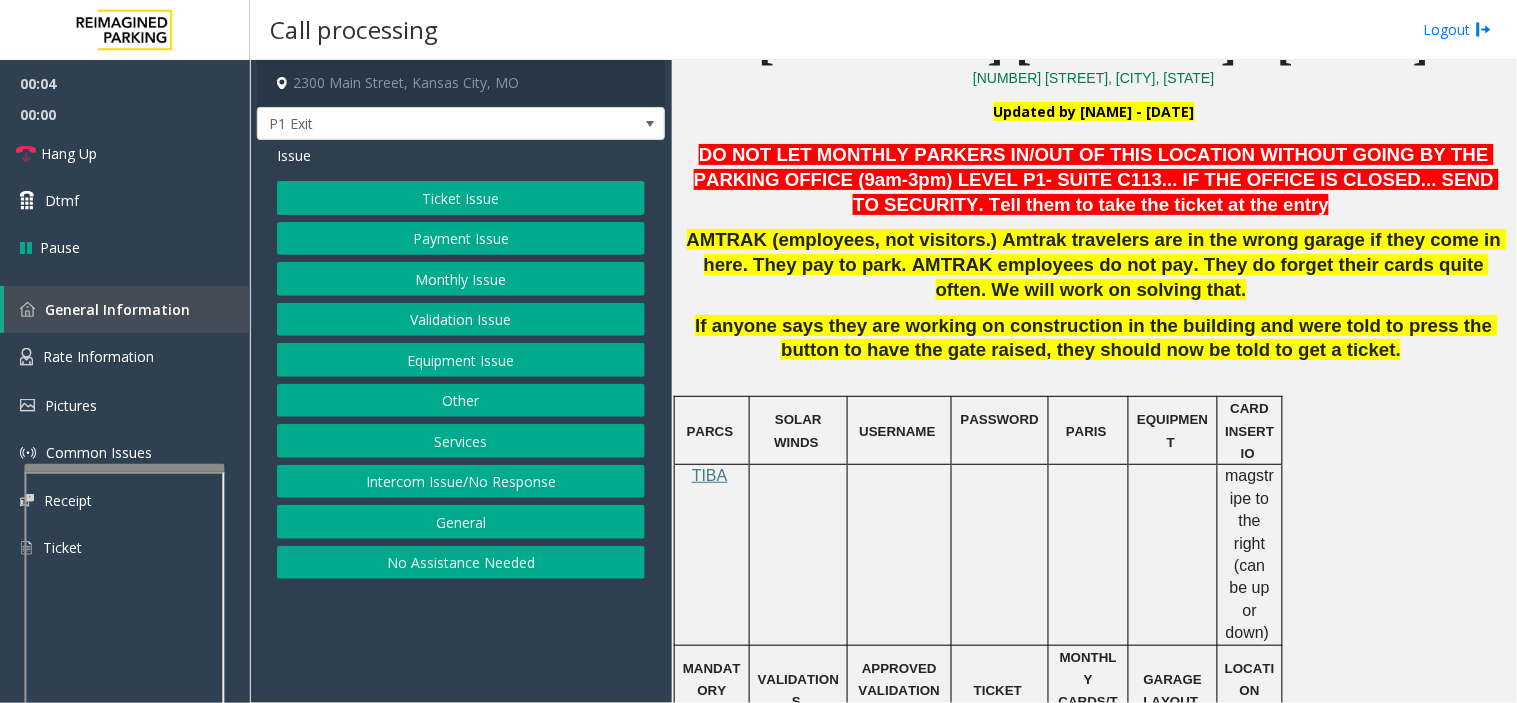 drag, startPoint x: 491, startPoint y: 635, endPoint x: 472, endPoint y: 641, distance: 19.924858 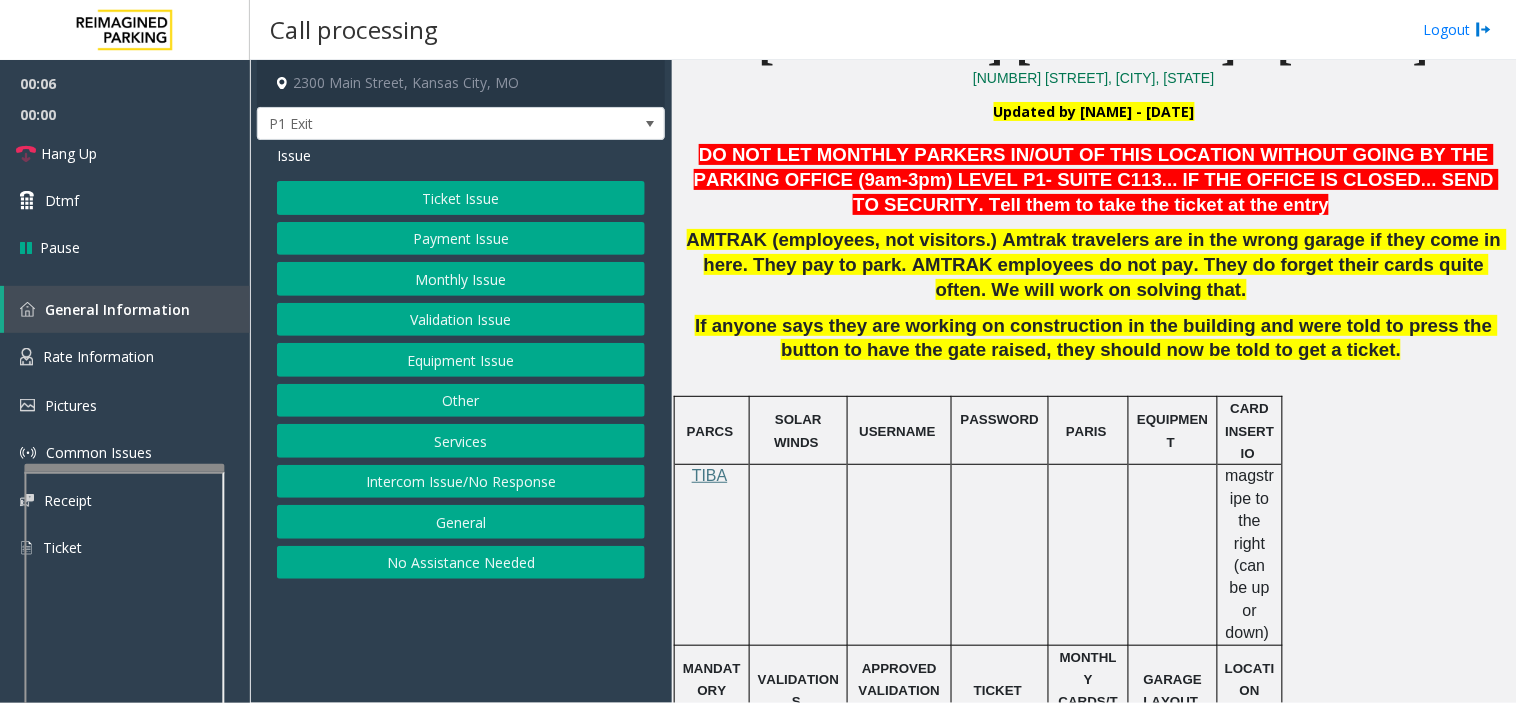 click on "Payment Issue" 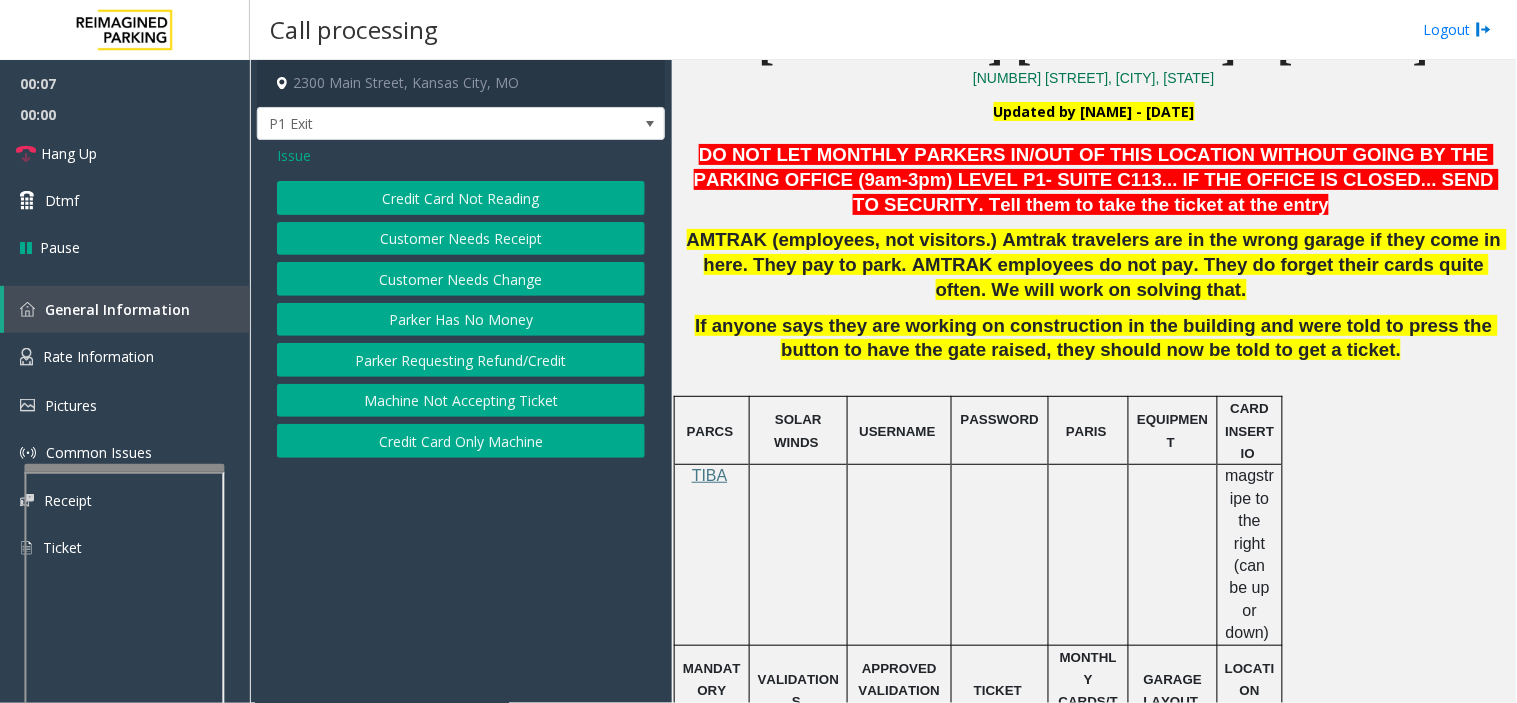 click on "Credit Card Not Reading" 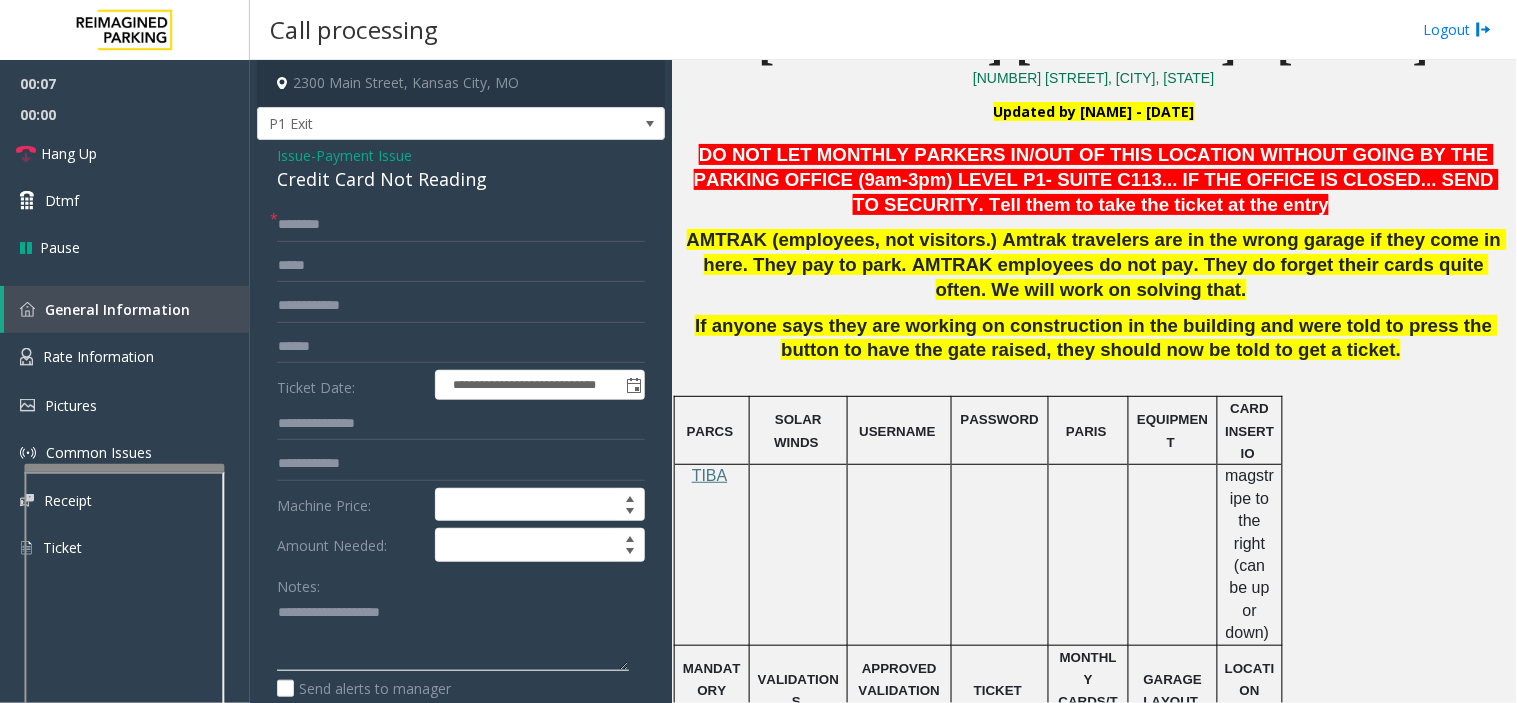 click 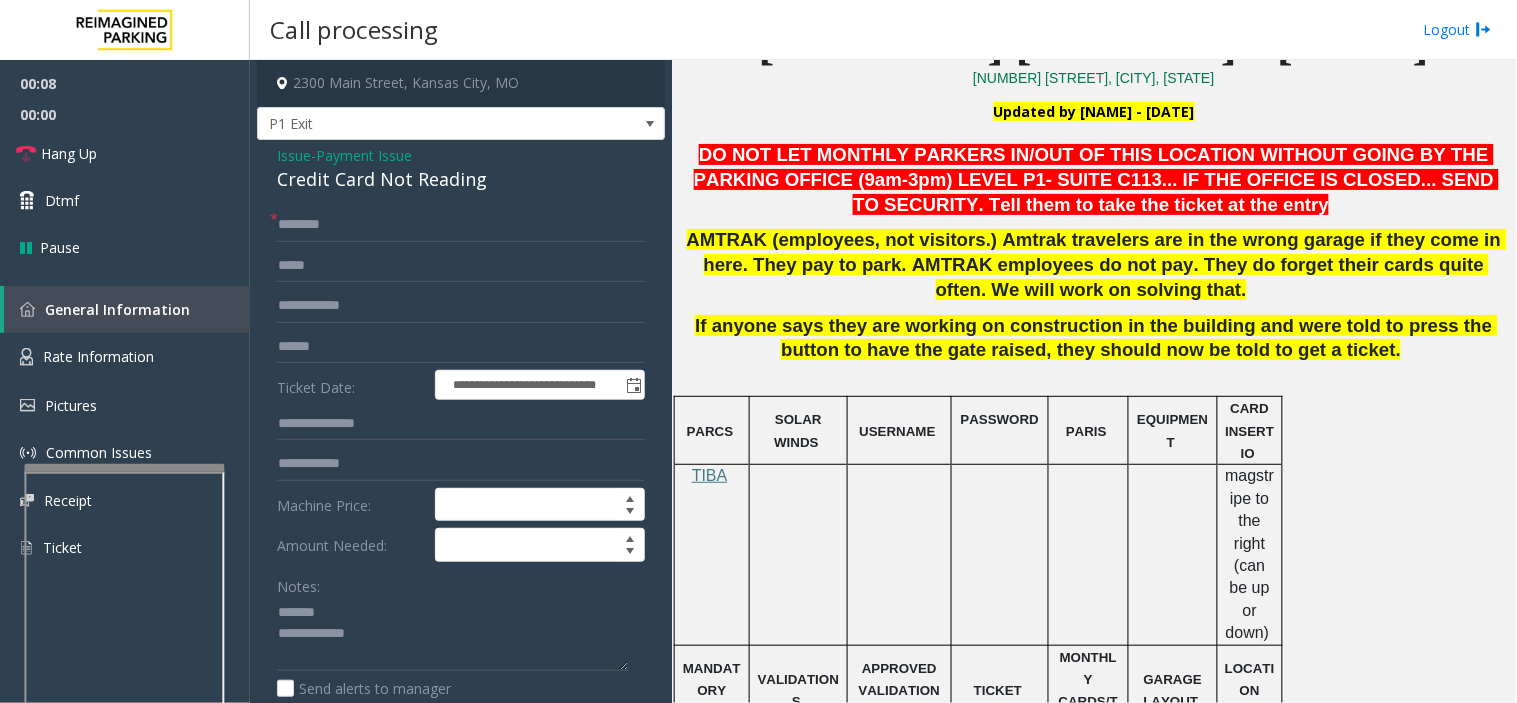 click on "Credit Card Not Reading" 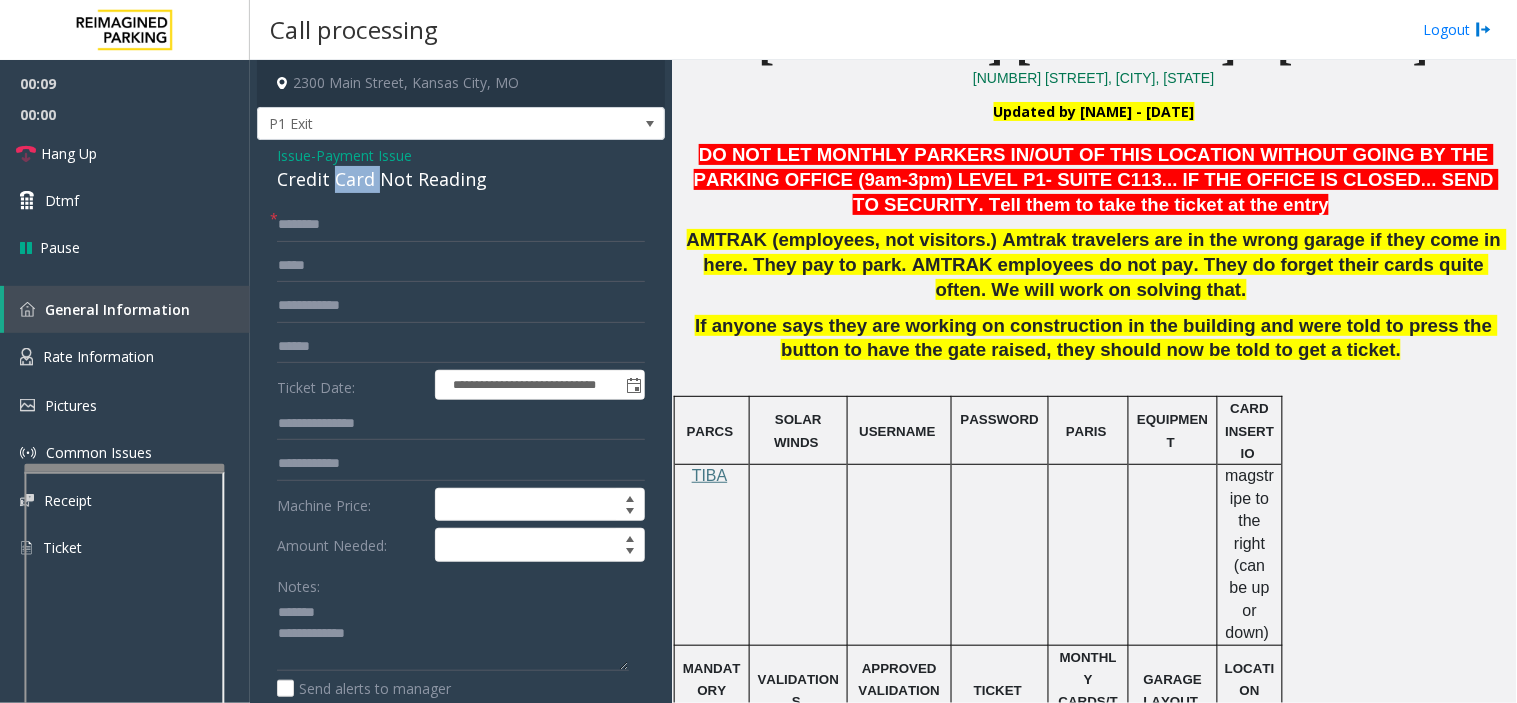 click on "Credit Card Not Reading" 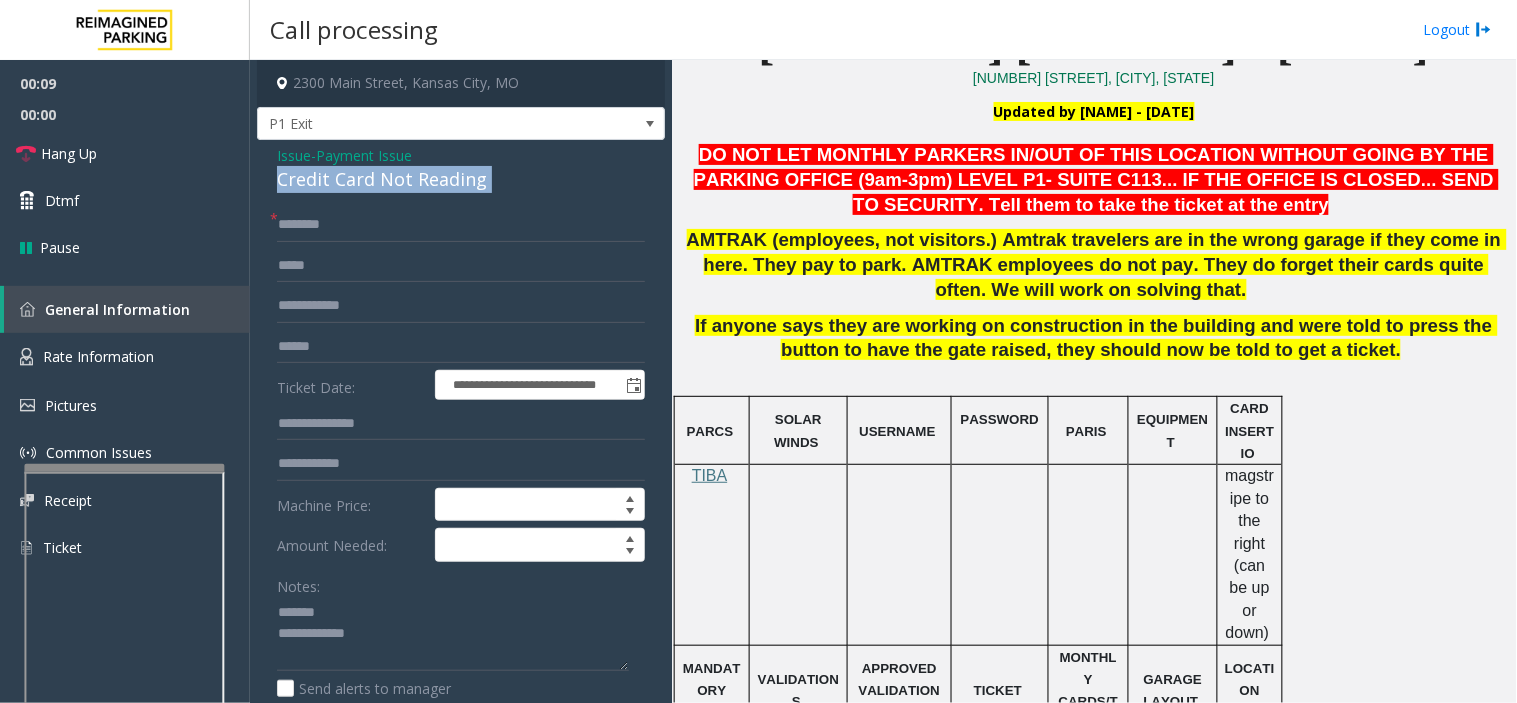 click on "Credit Card Not Reading" 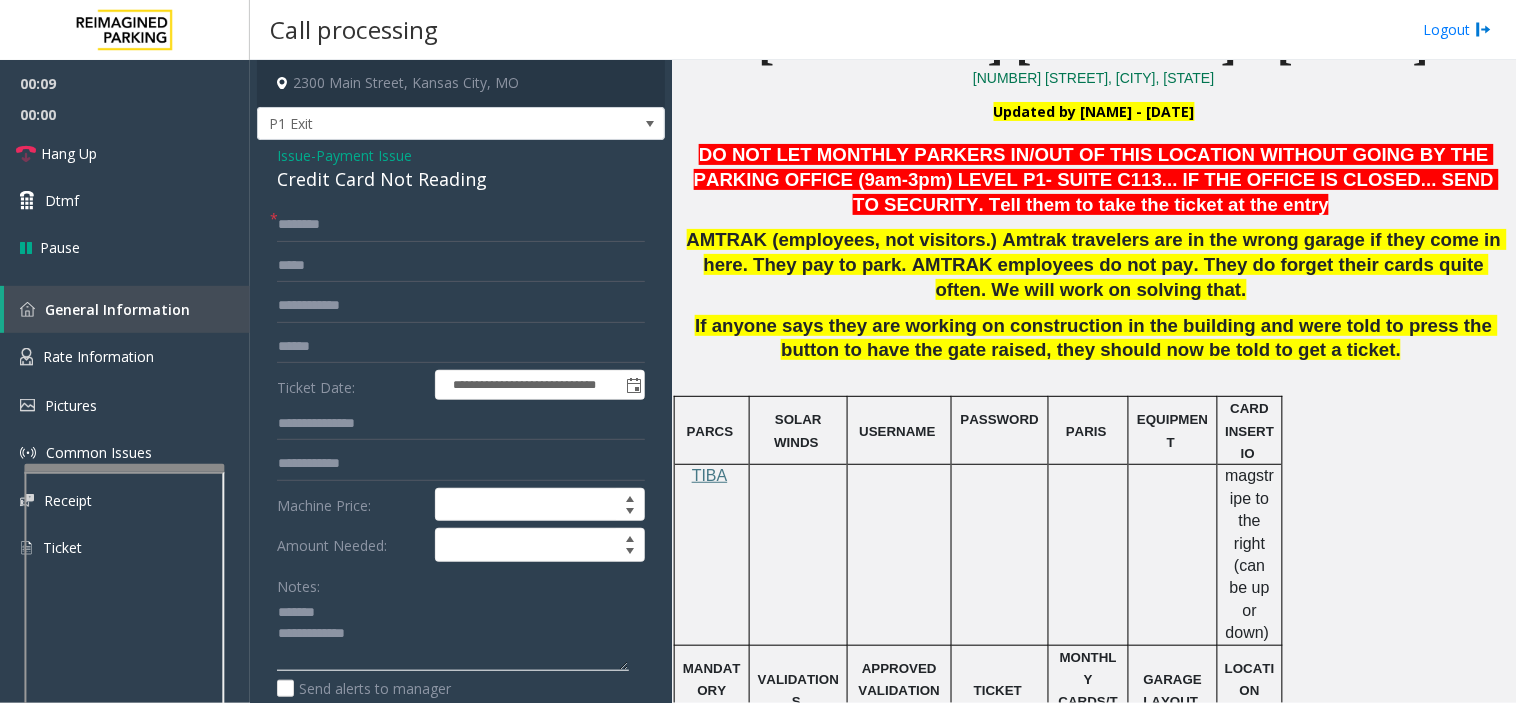 click 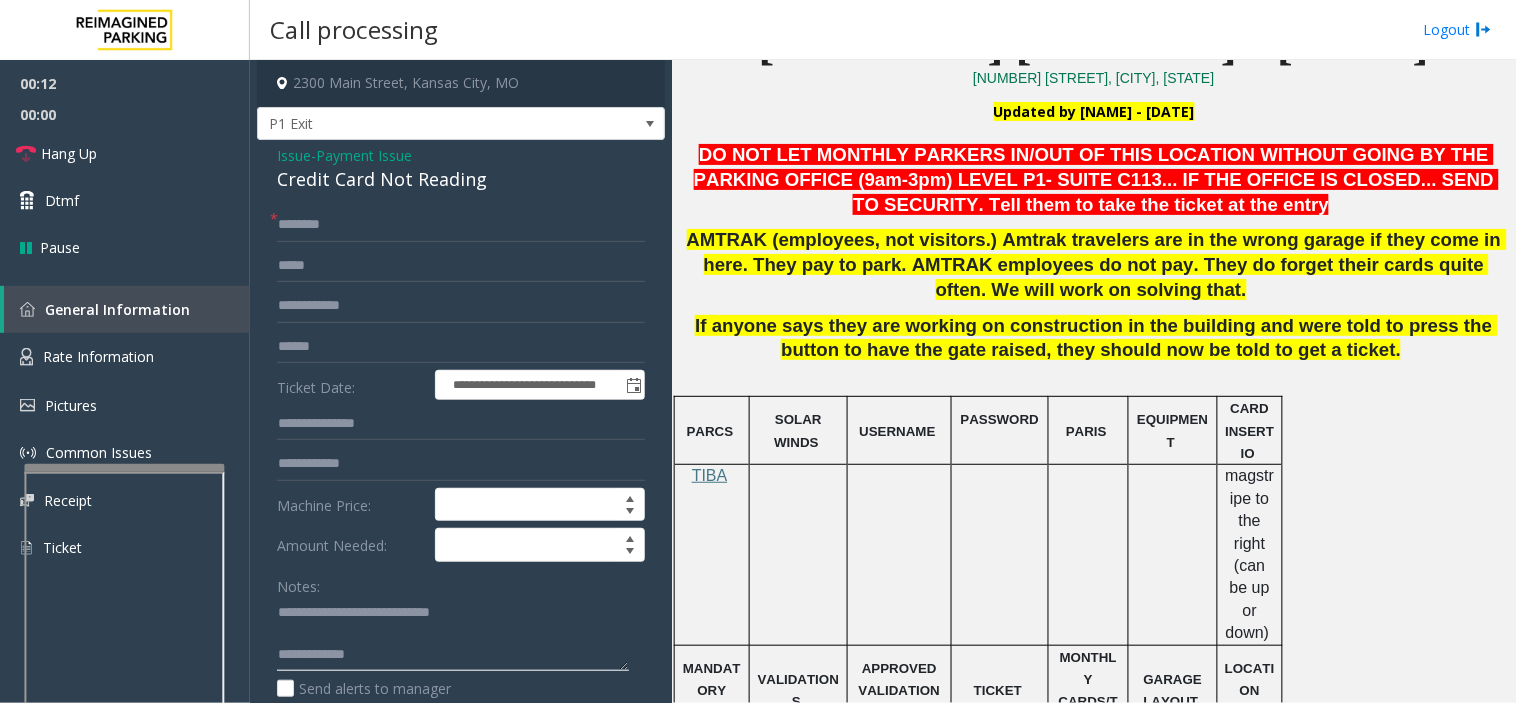 paste on "**********" 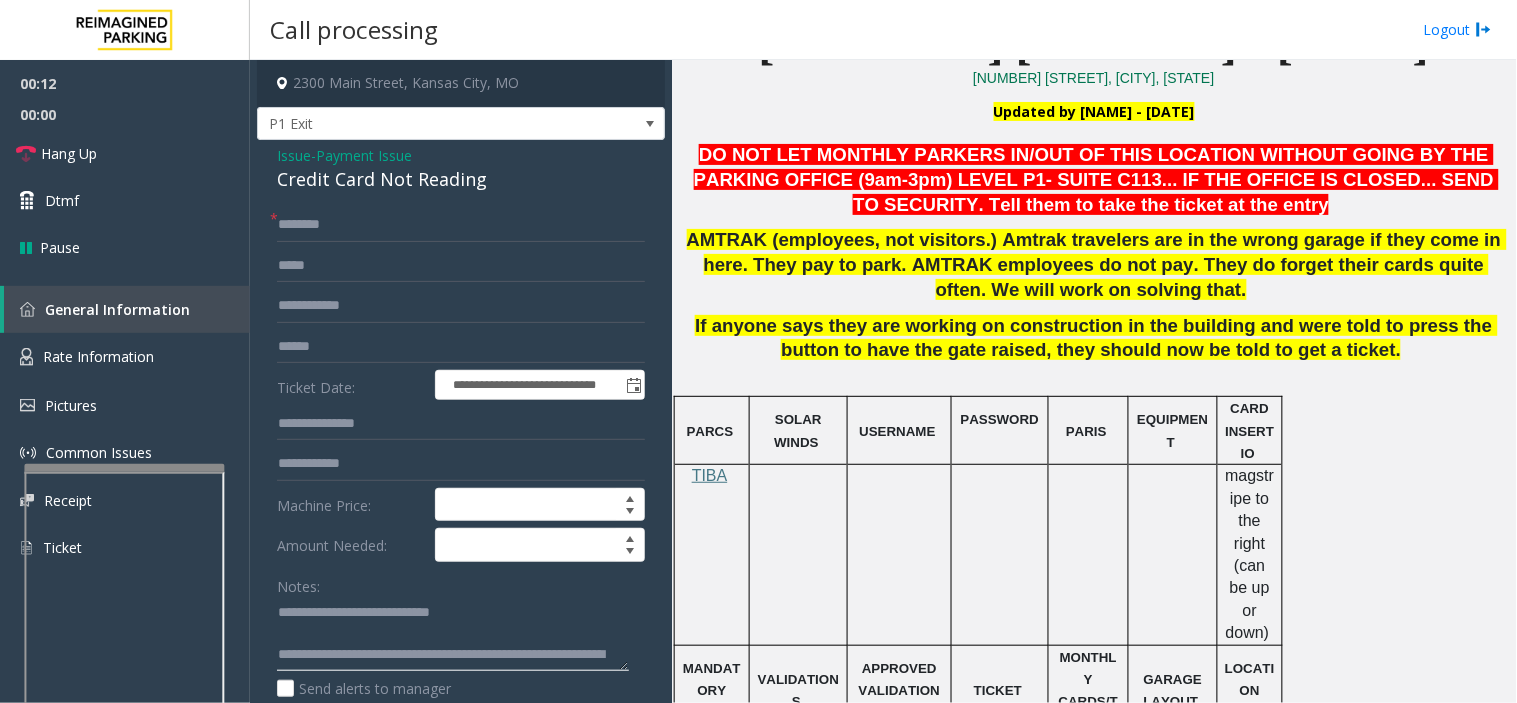 click 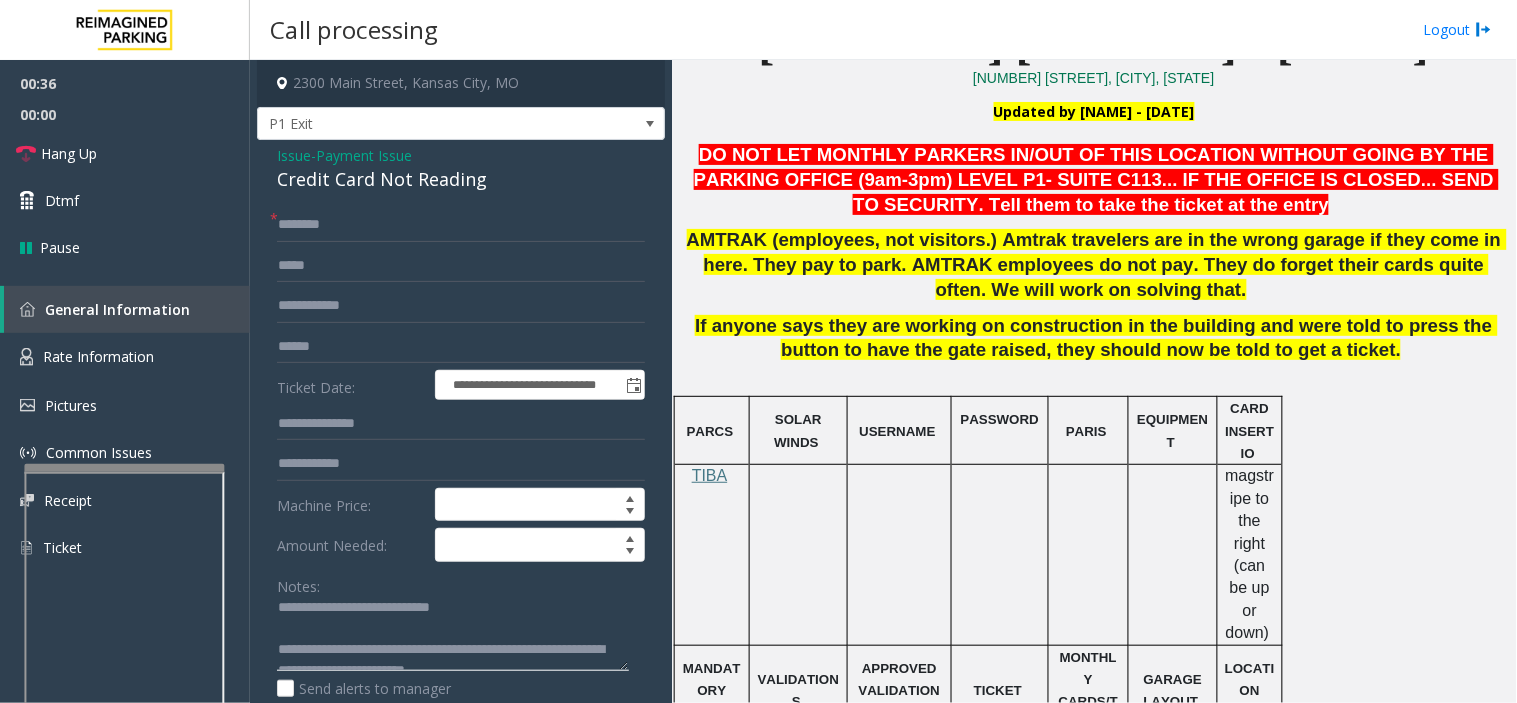 scroll, scrollTop: 0, scrollLeft: 0, axis: both 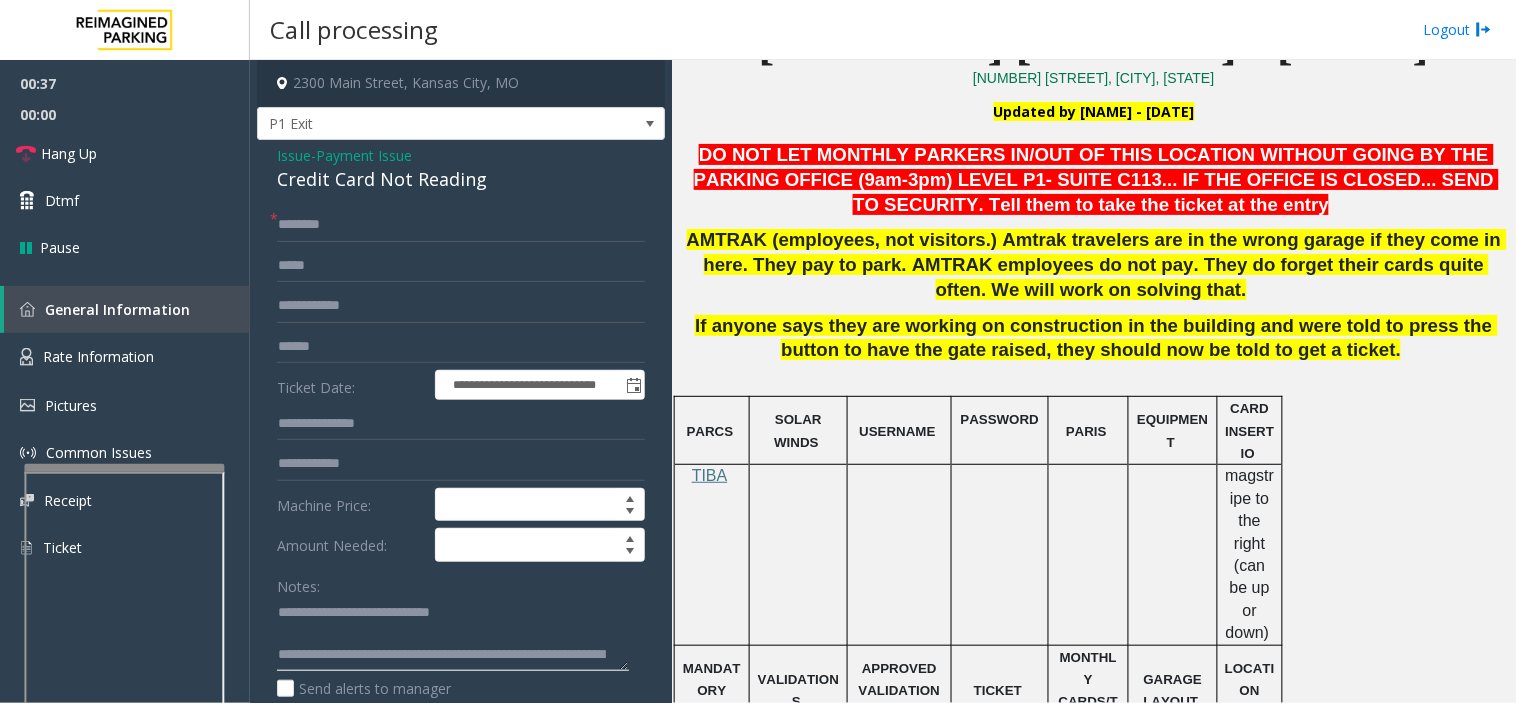 type on "**********" 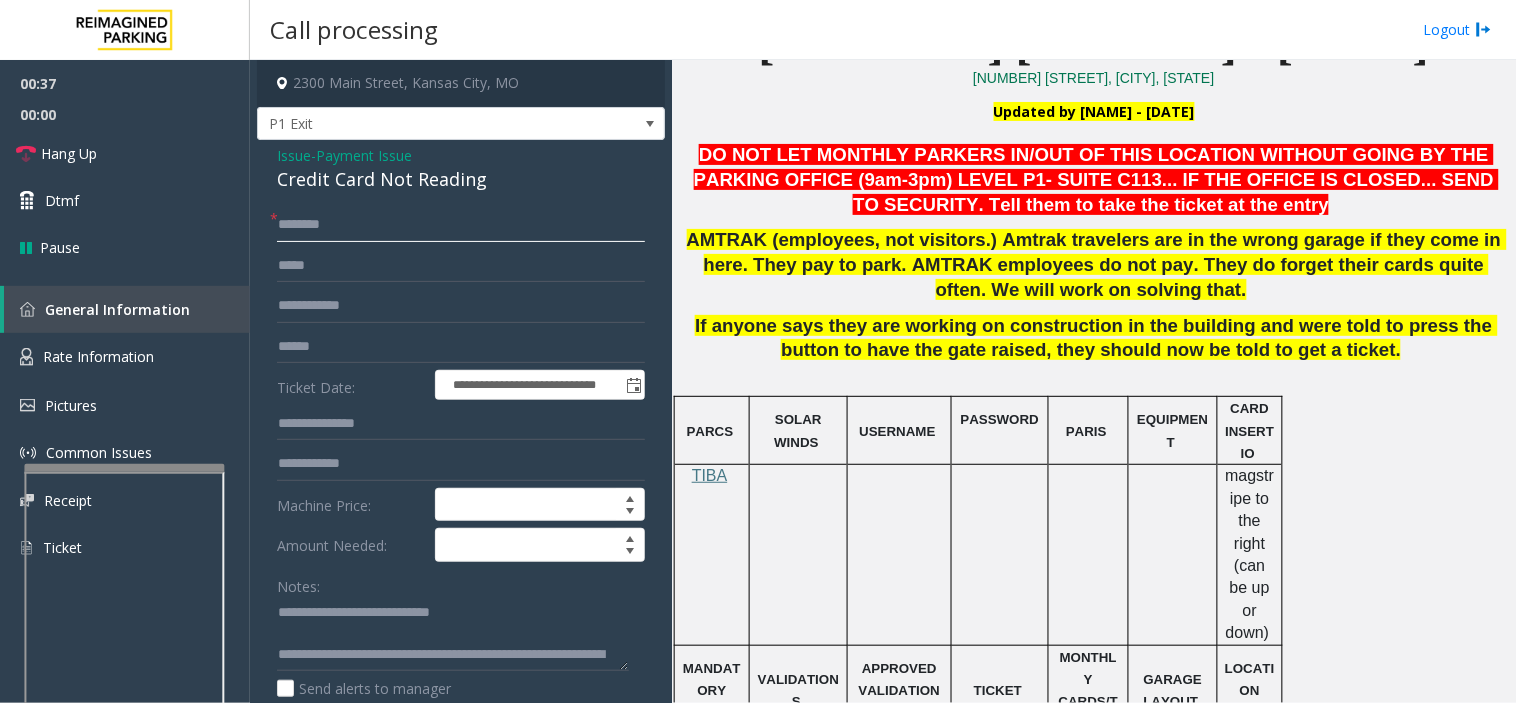 click 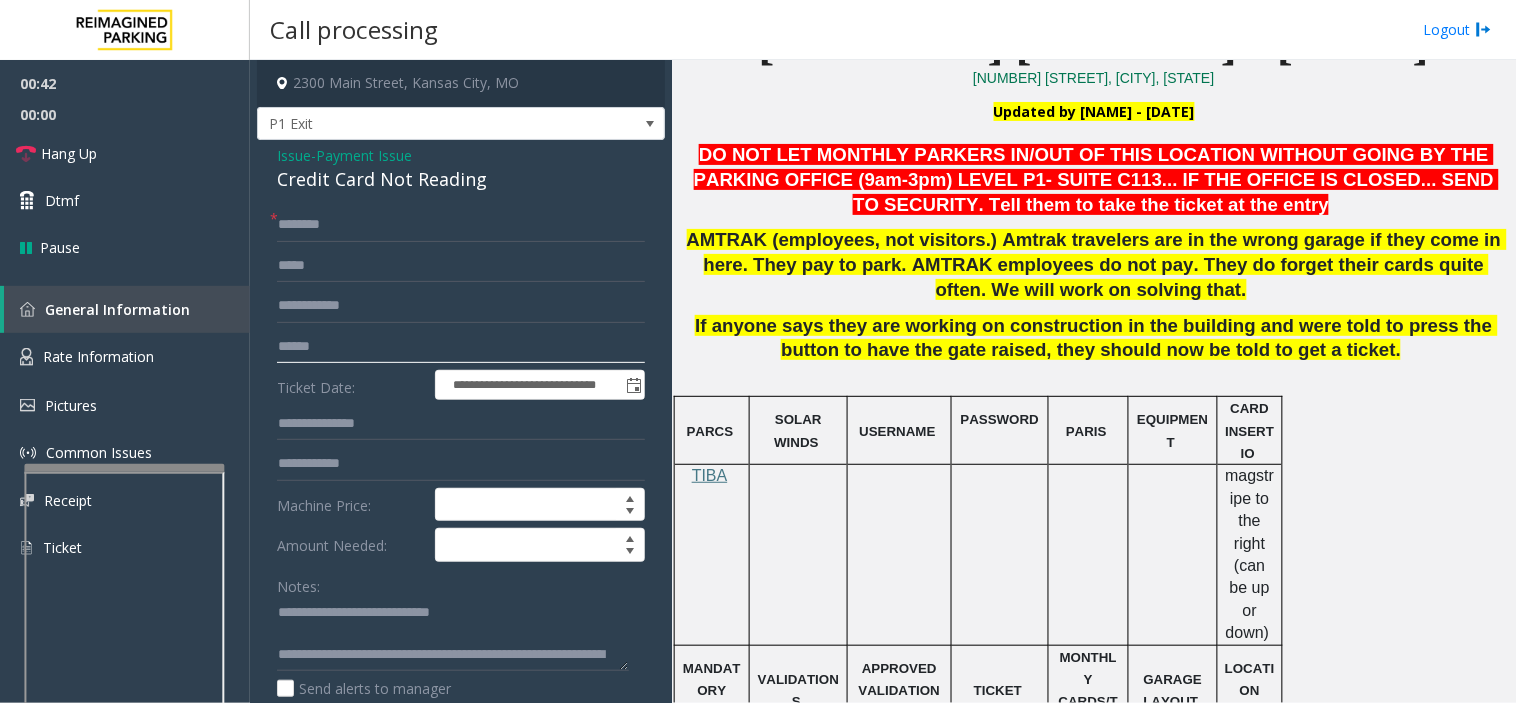 click 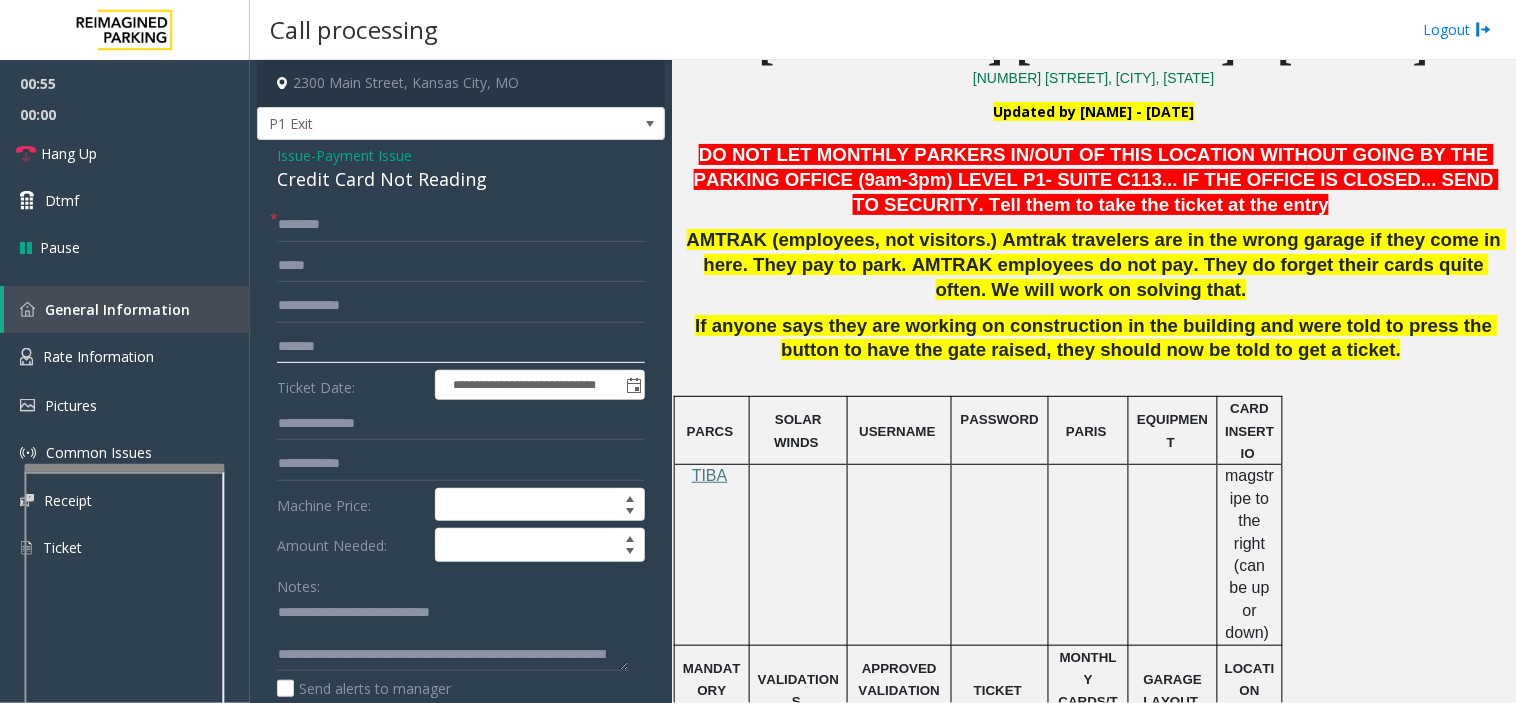 type on "*******" 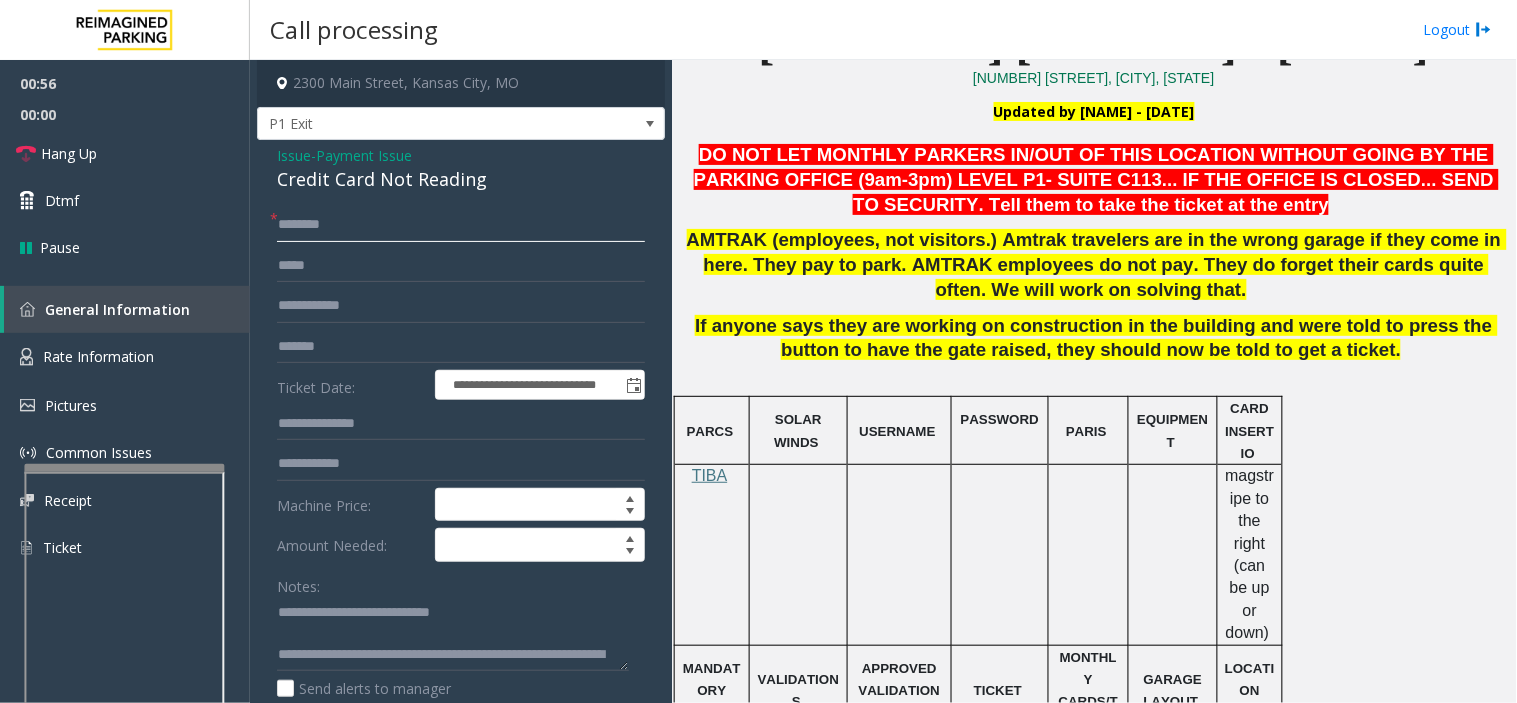 click 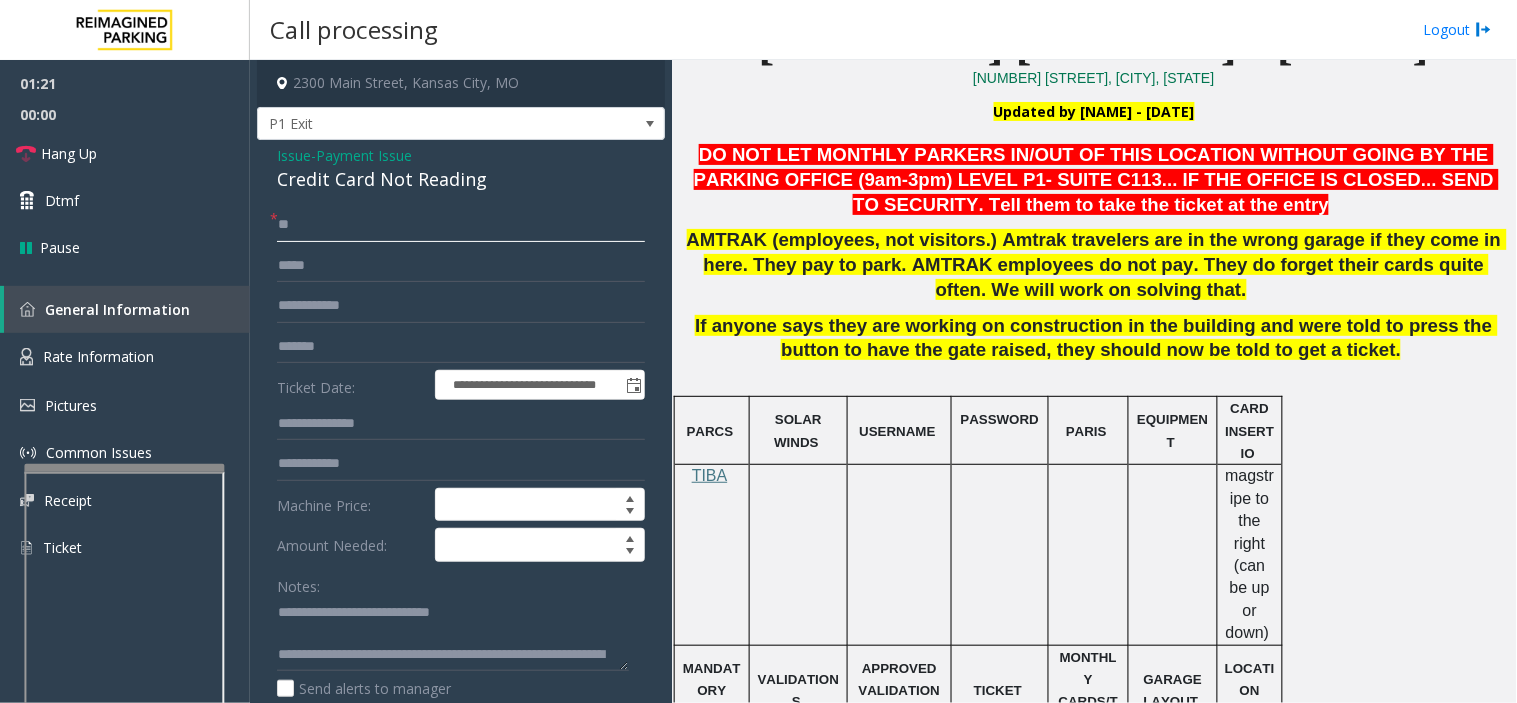 type on "*" 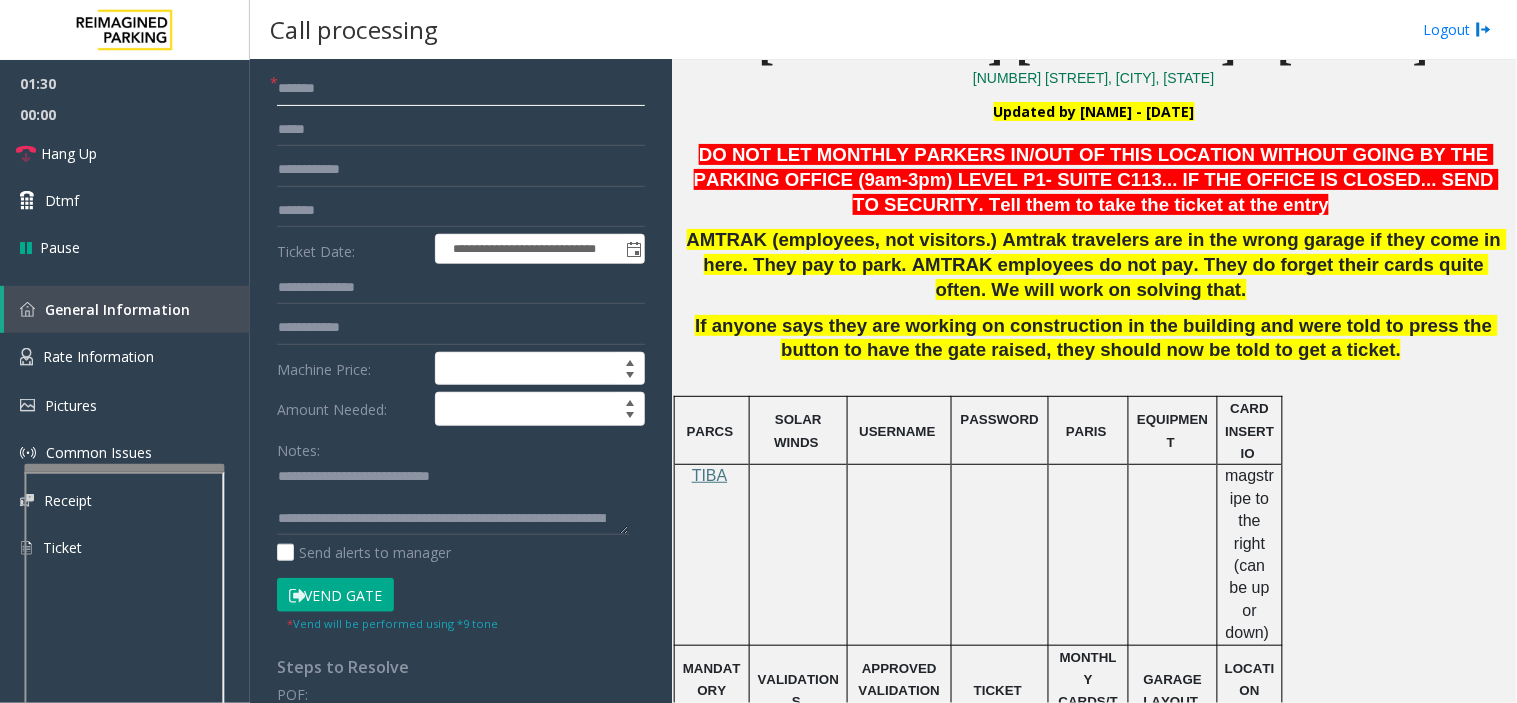 scroll, scrollTop: 222, scrollLeft: 0, axis: vertical 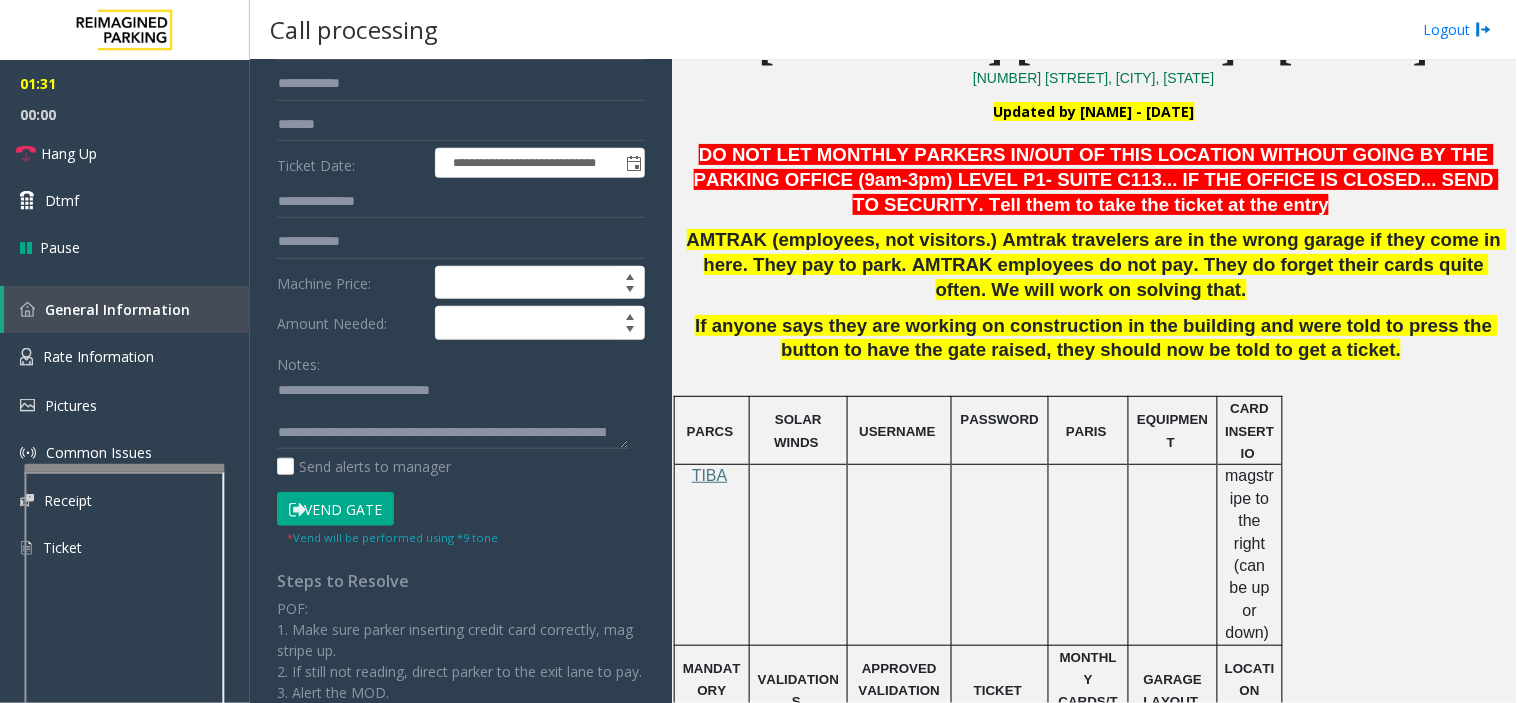 type on "*******" 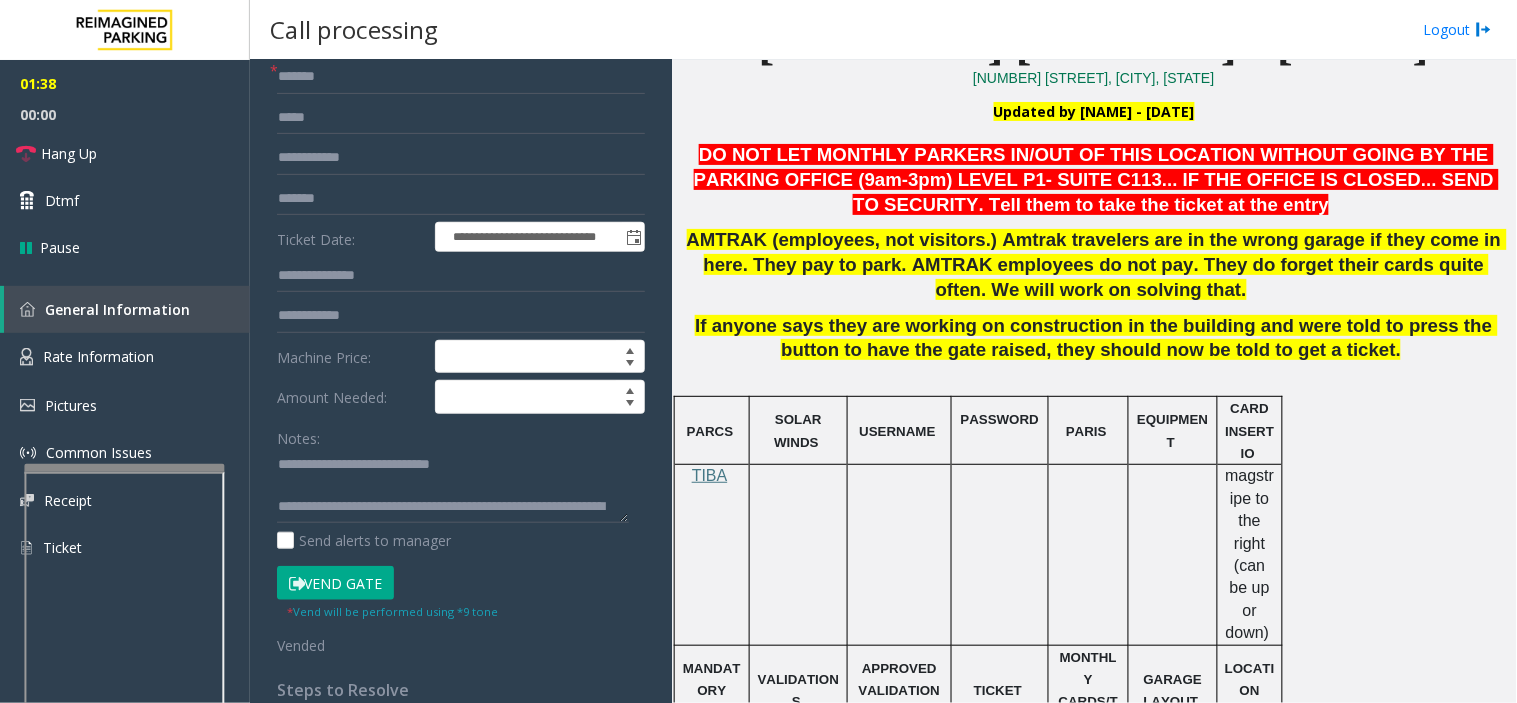 scroll, scrollTop: 0, scrollLeft: 0, axis: both 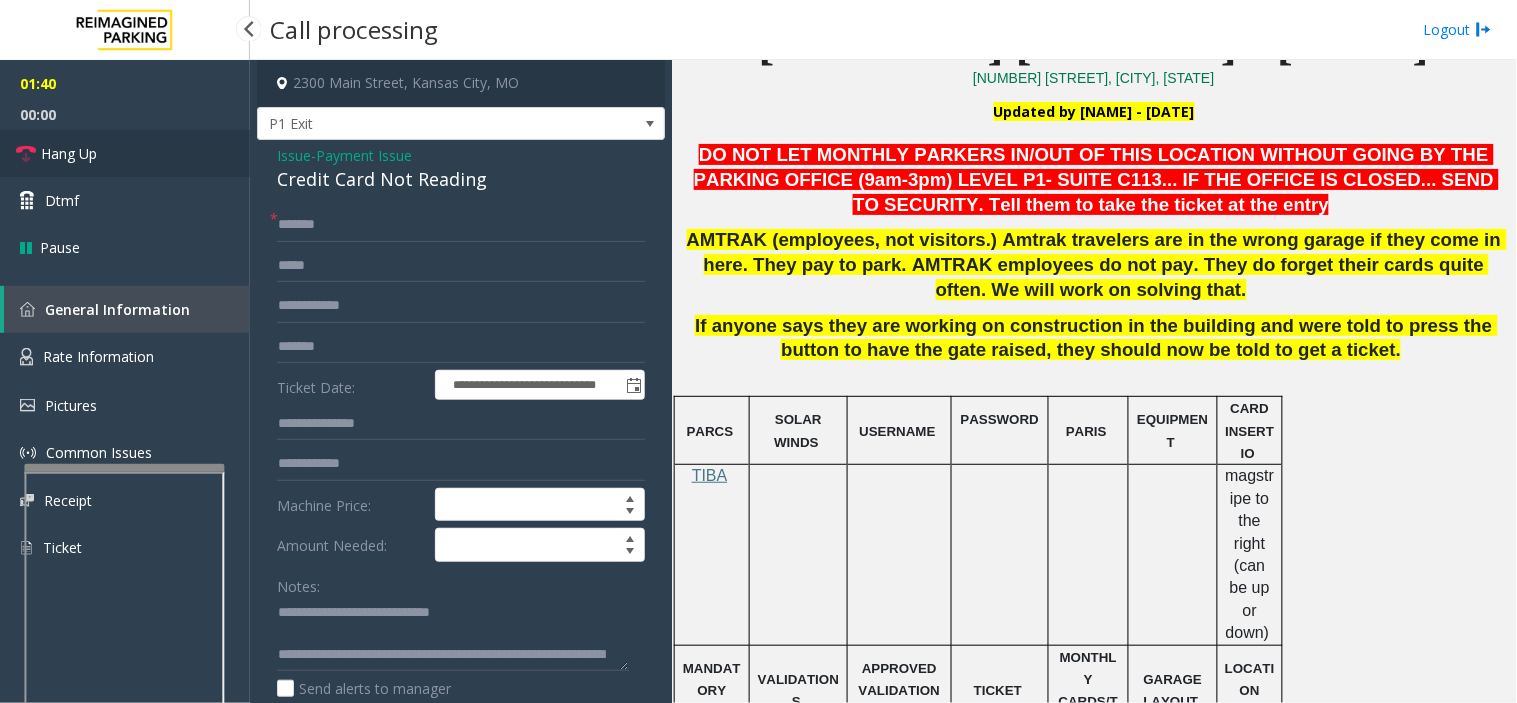click on "Hang Up" at bounding box center [125, 153] 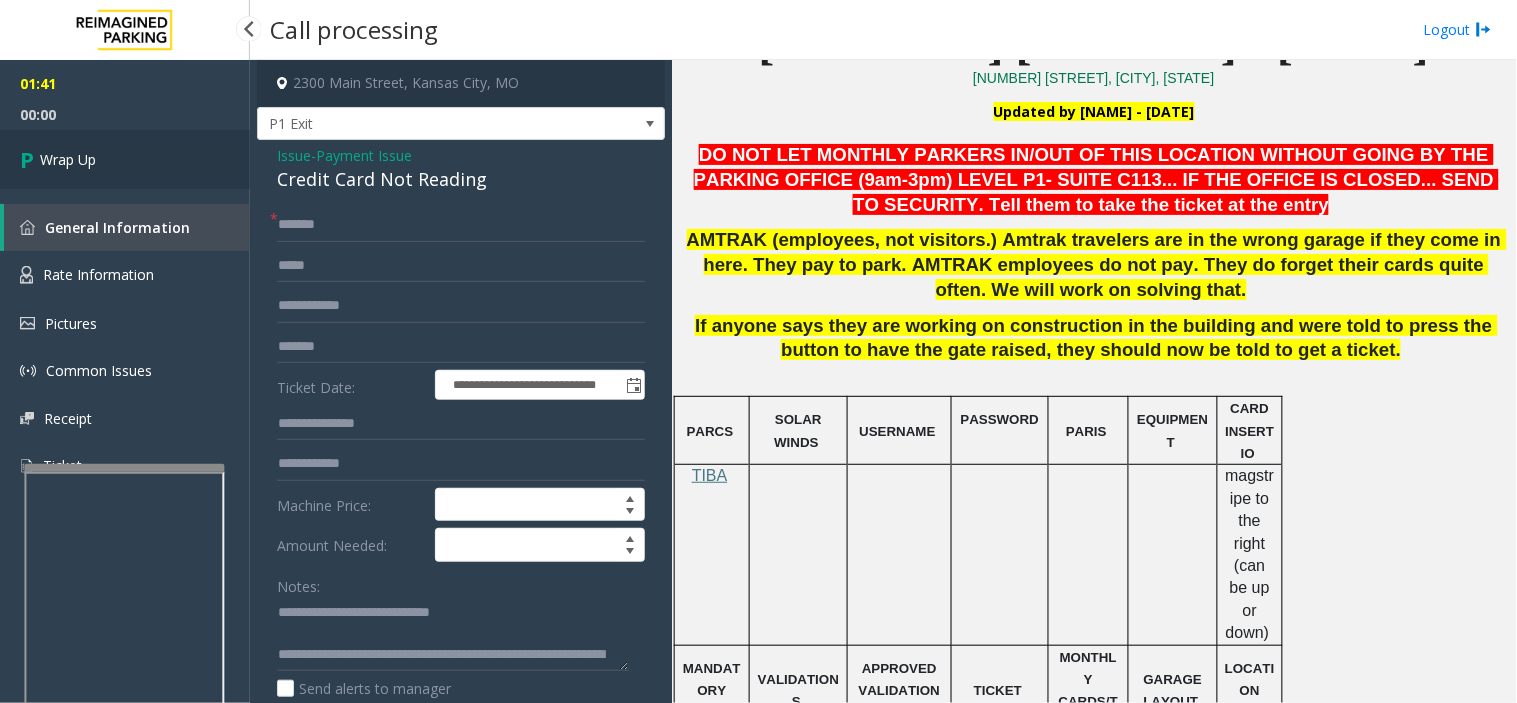 click on "Wrap Up" at bounding box center [125, 159] 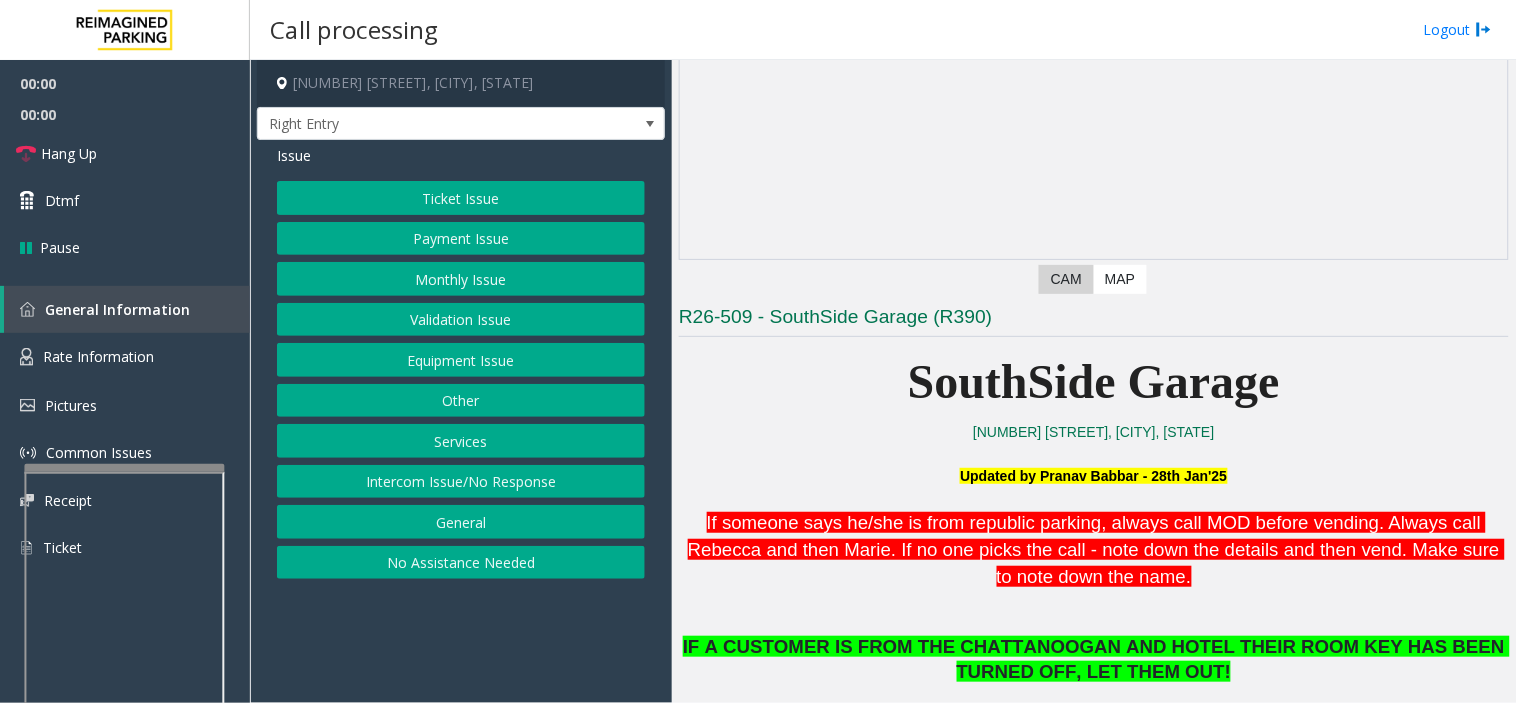scroll, scrollTop: 555, scrollLeft: 0, axis: vertical 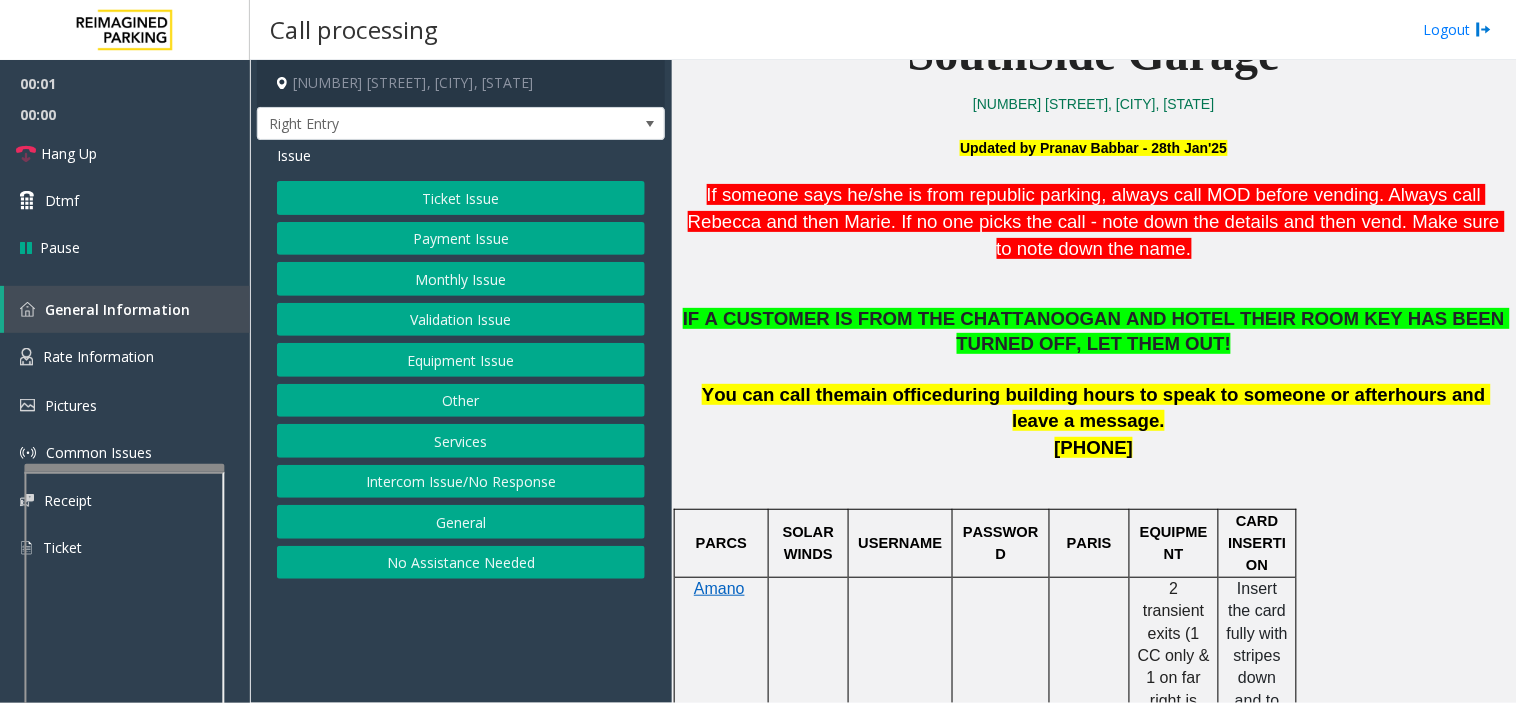 drag, startPoint x: 867, startPoint y: 497, endPoint x: 804, endPoint y: 598, distance: 119.03781 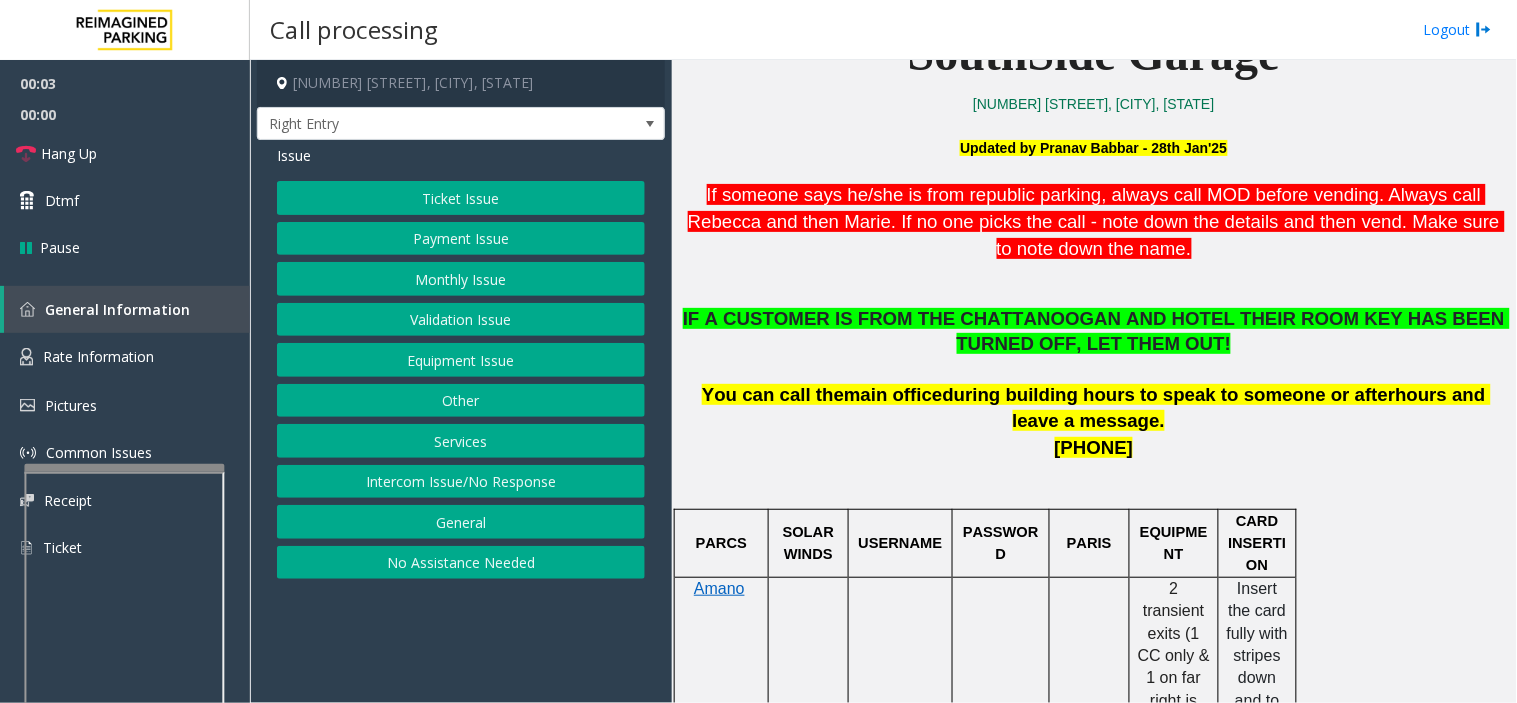 drag, startPoint x: 541, startPoint y: 614, endPoint x: 496, endPoint y: 625, distance: 46.32494 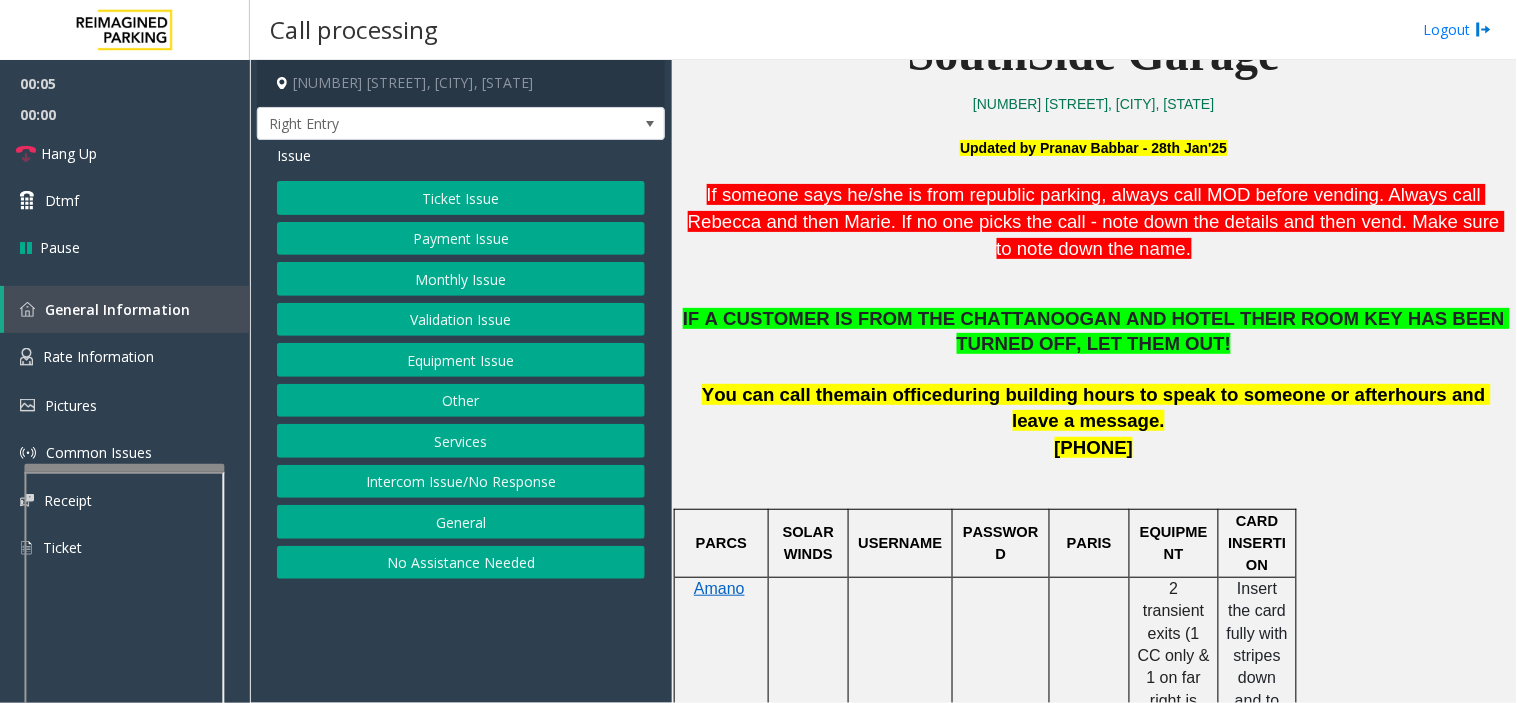 click on "Monthly Issue" 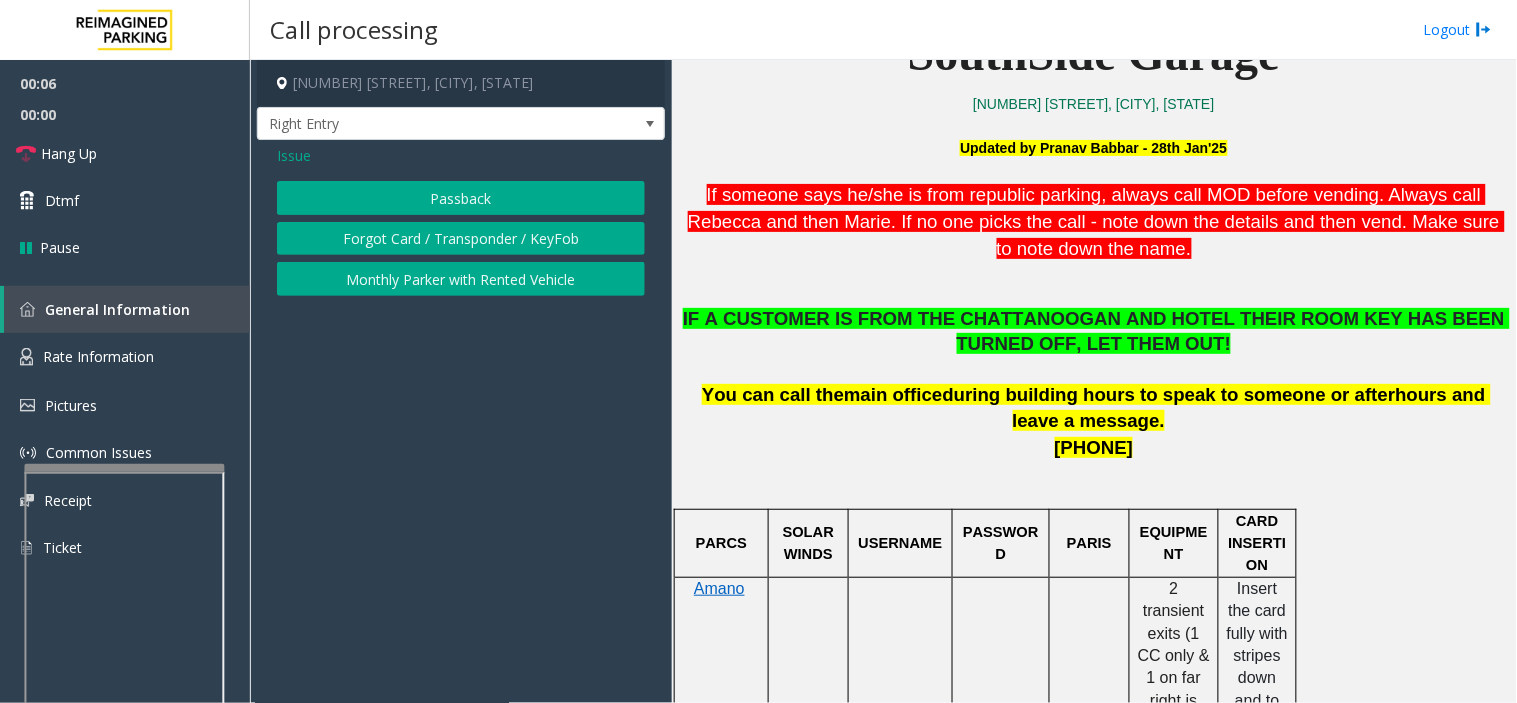 click on "Forgot Card / Transponder / KeyFob" 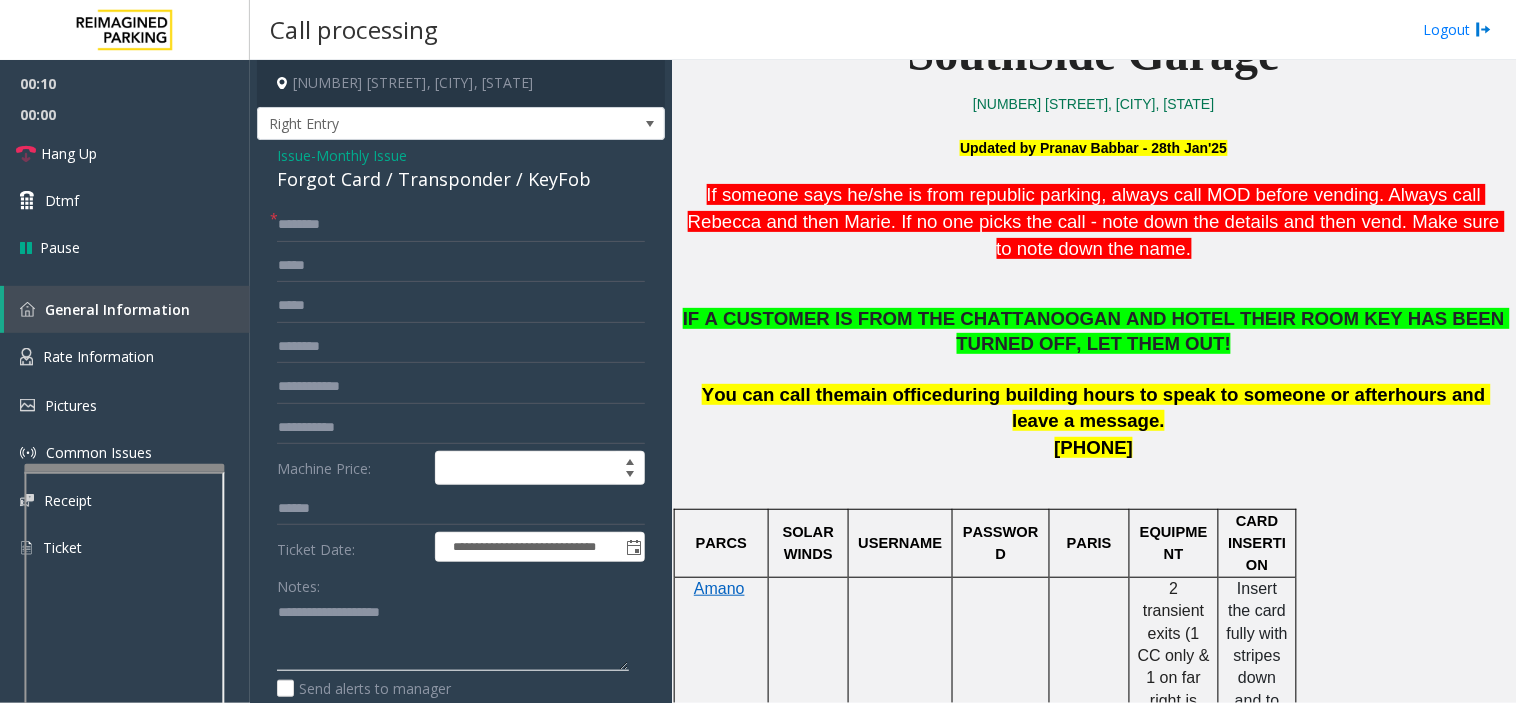 paste on "**********" 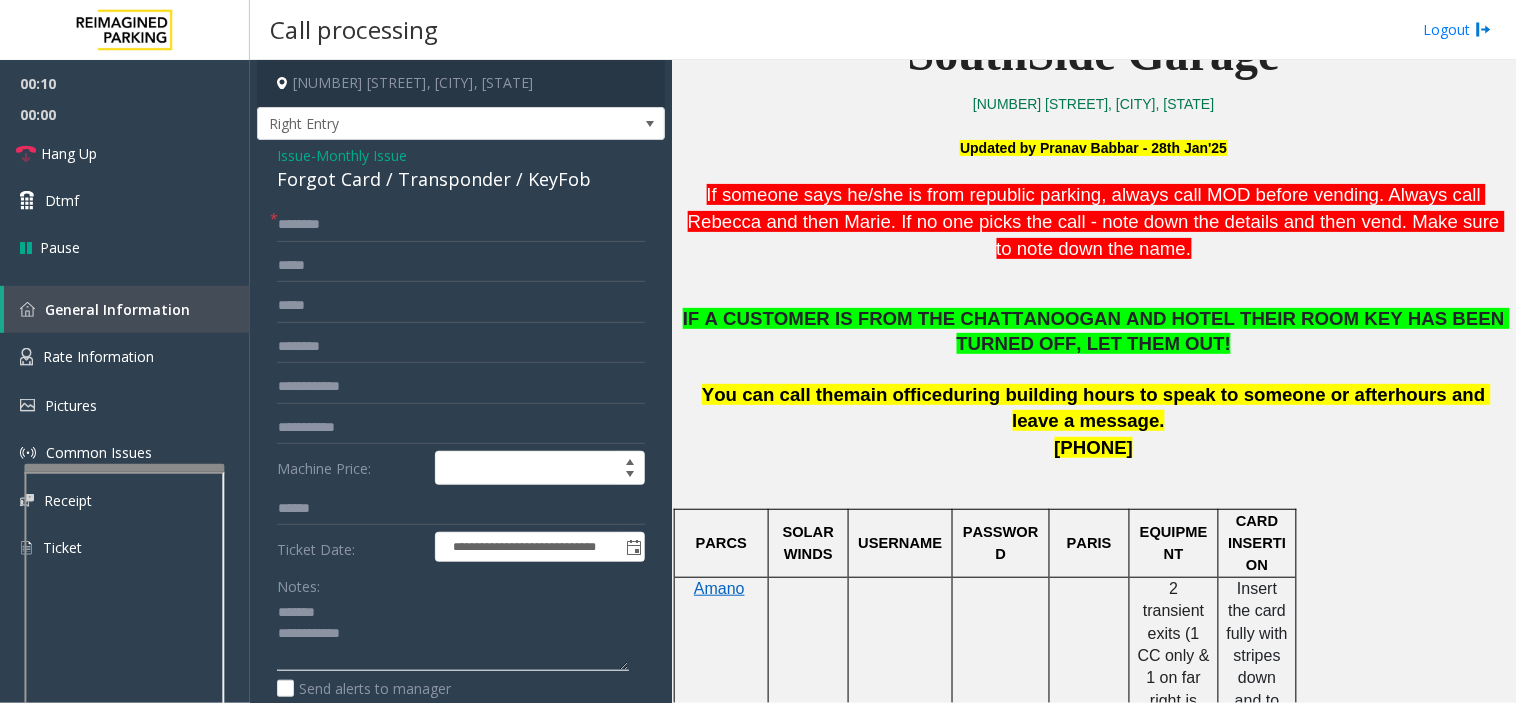 click 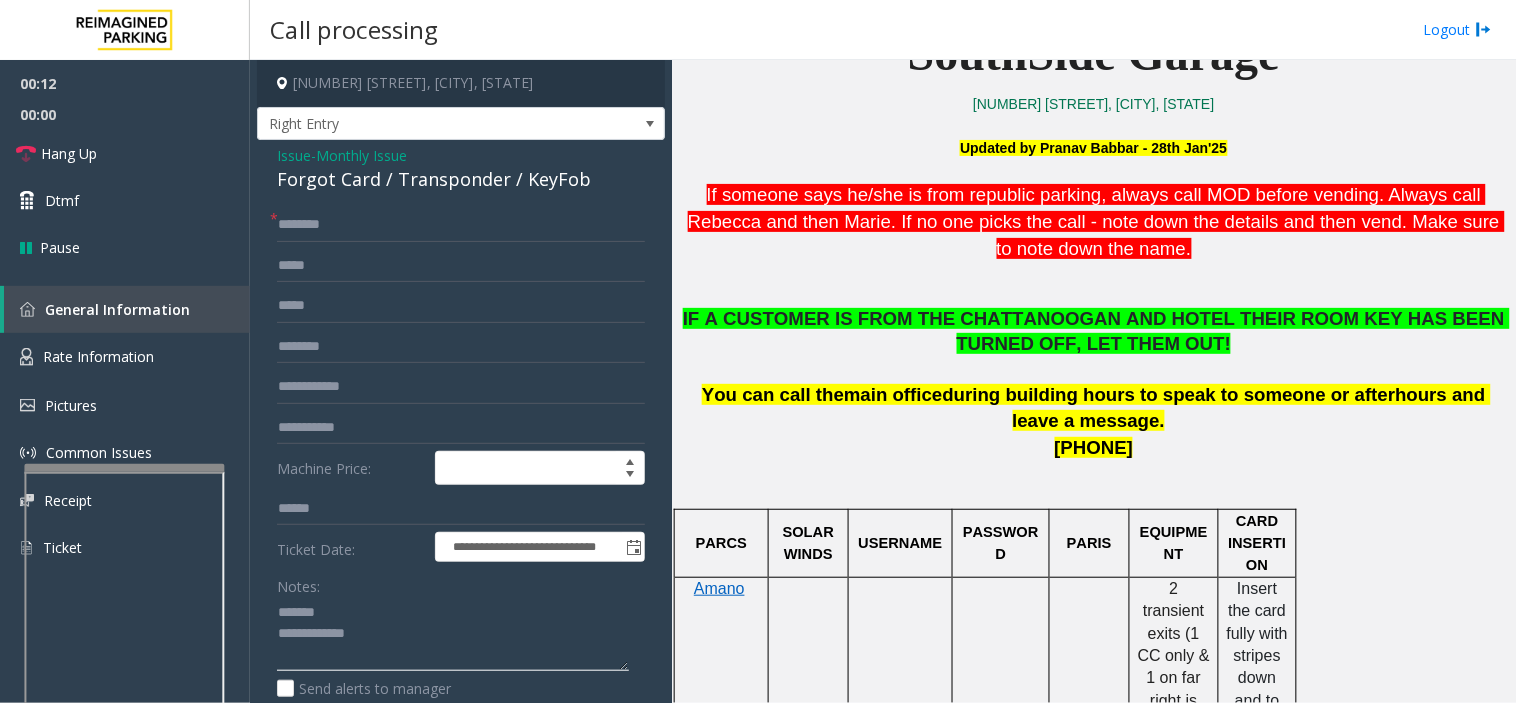 type on "**********" 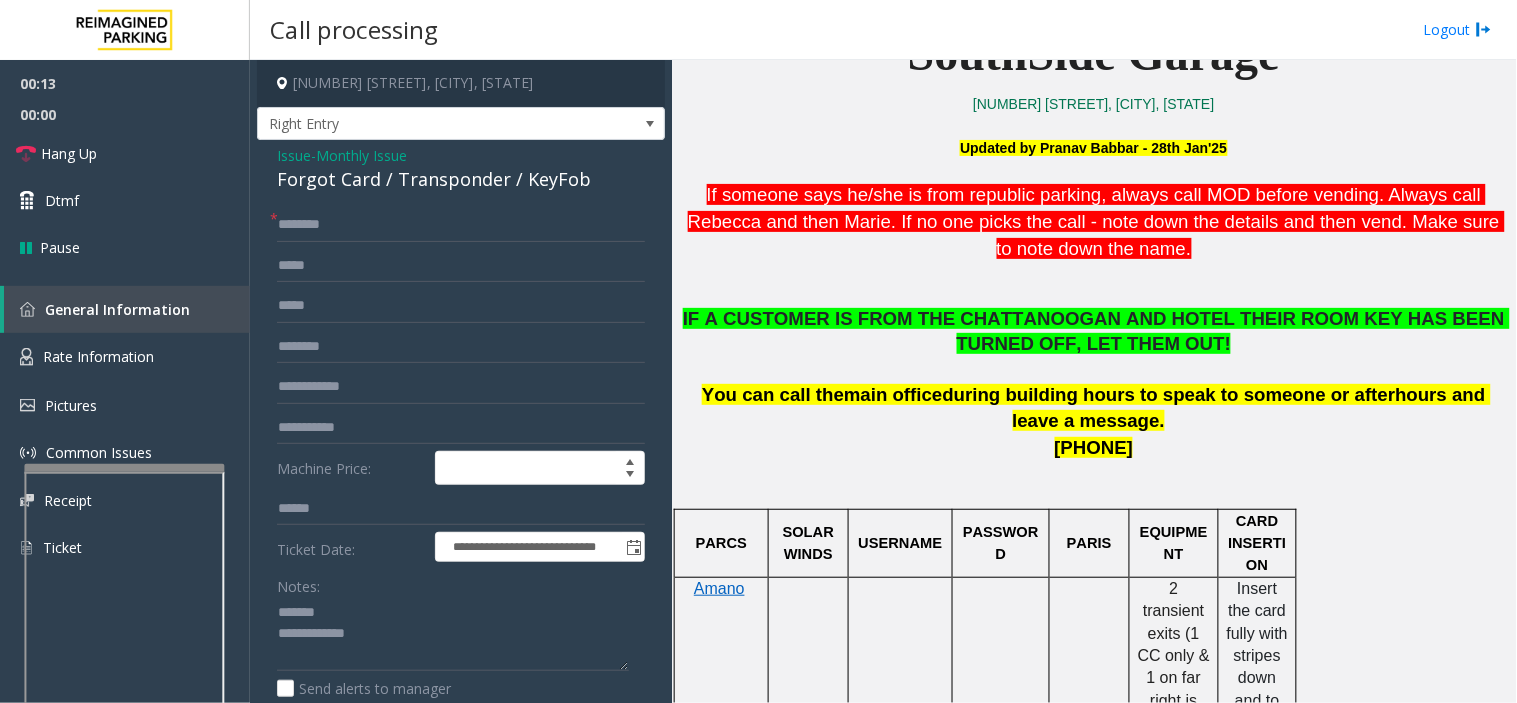 click on "Issue" 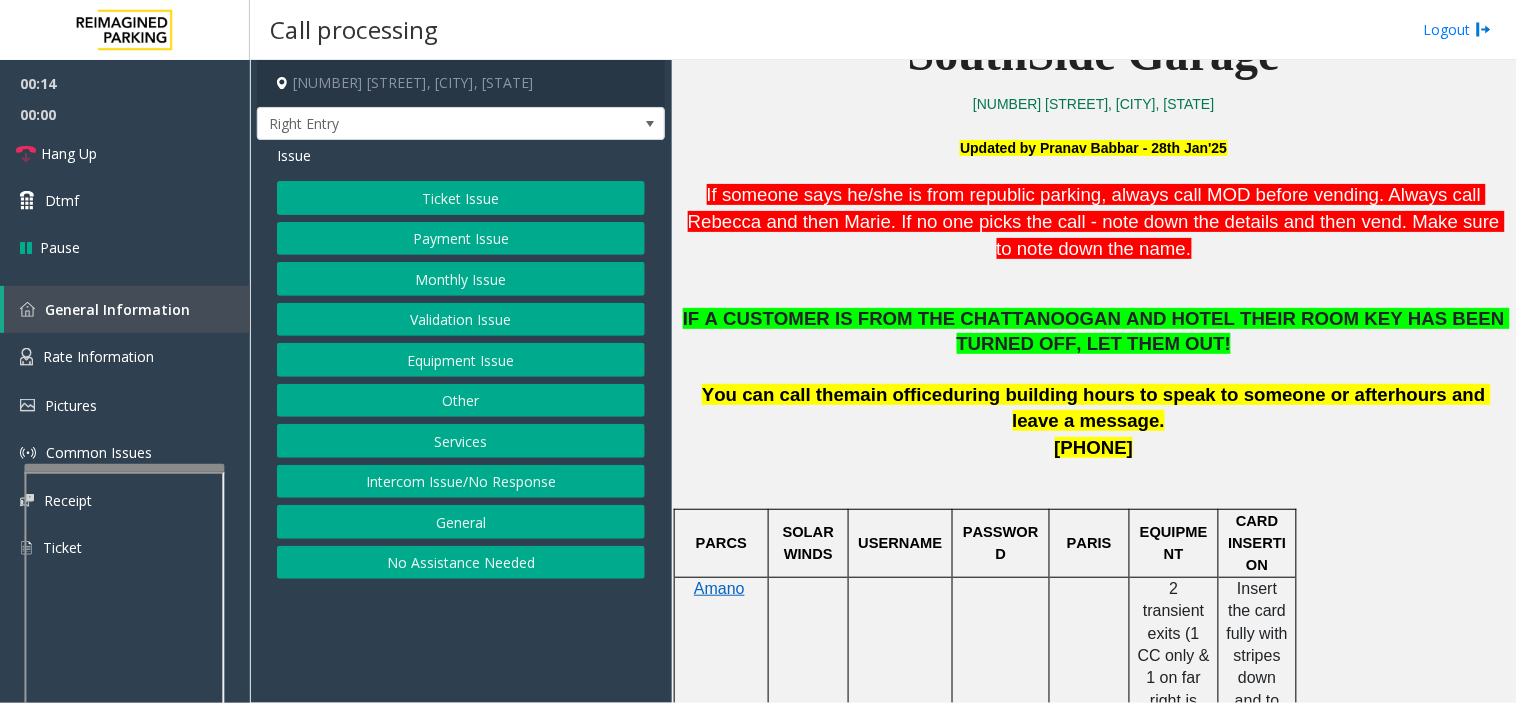 click on "Services" 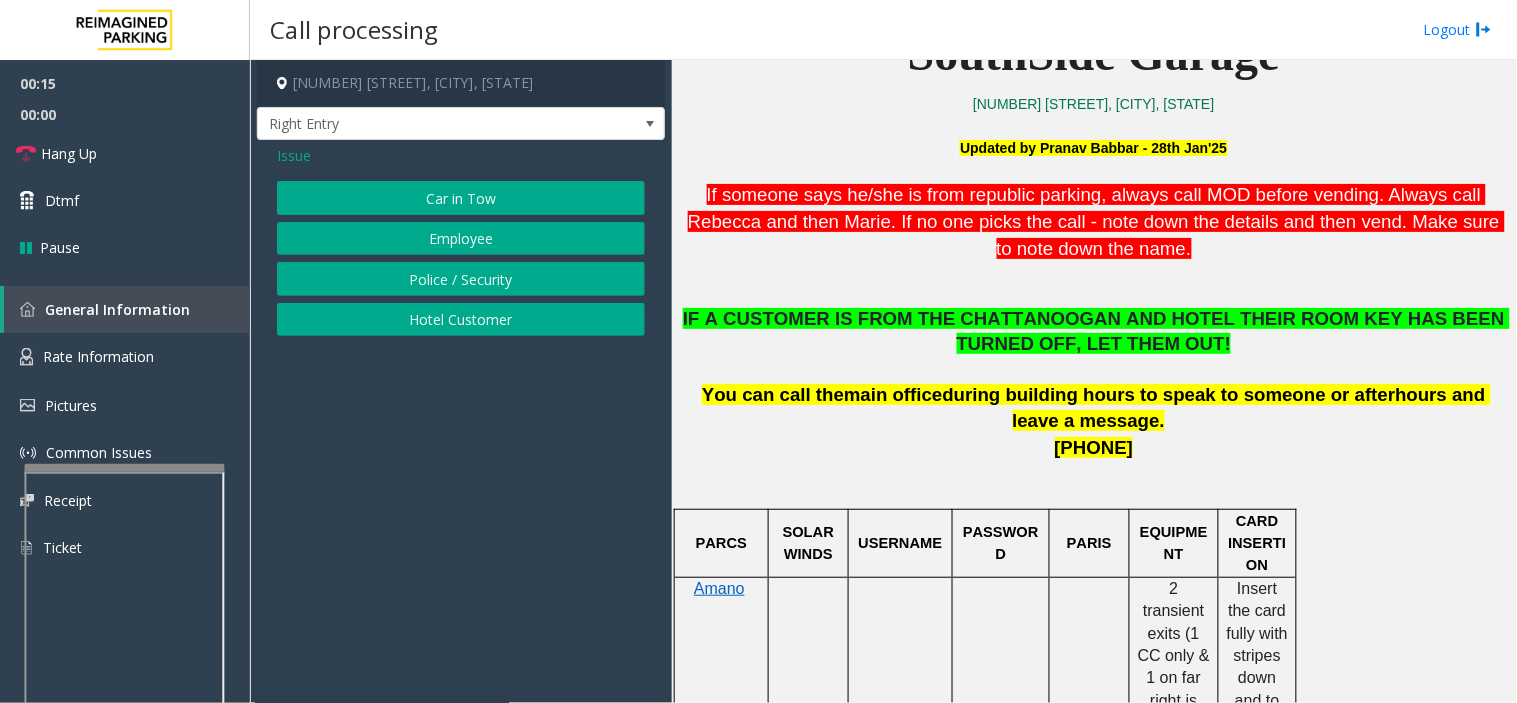 click on "Hotel Customer" 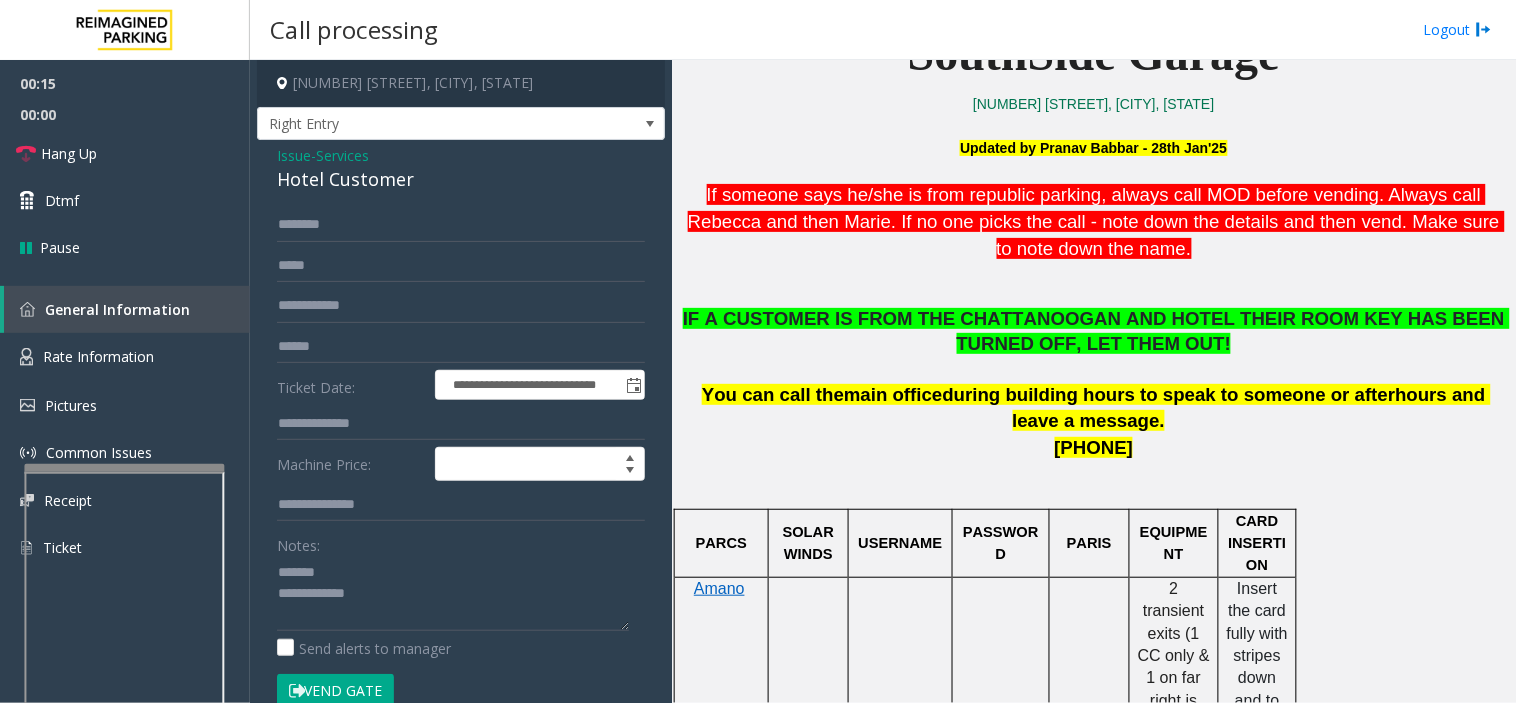 click on "Hotel Customer" 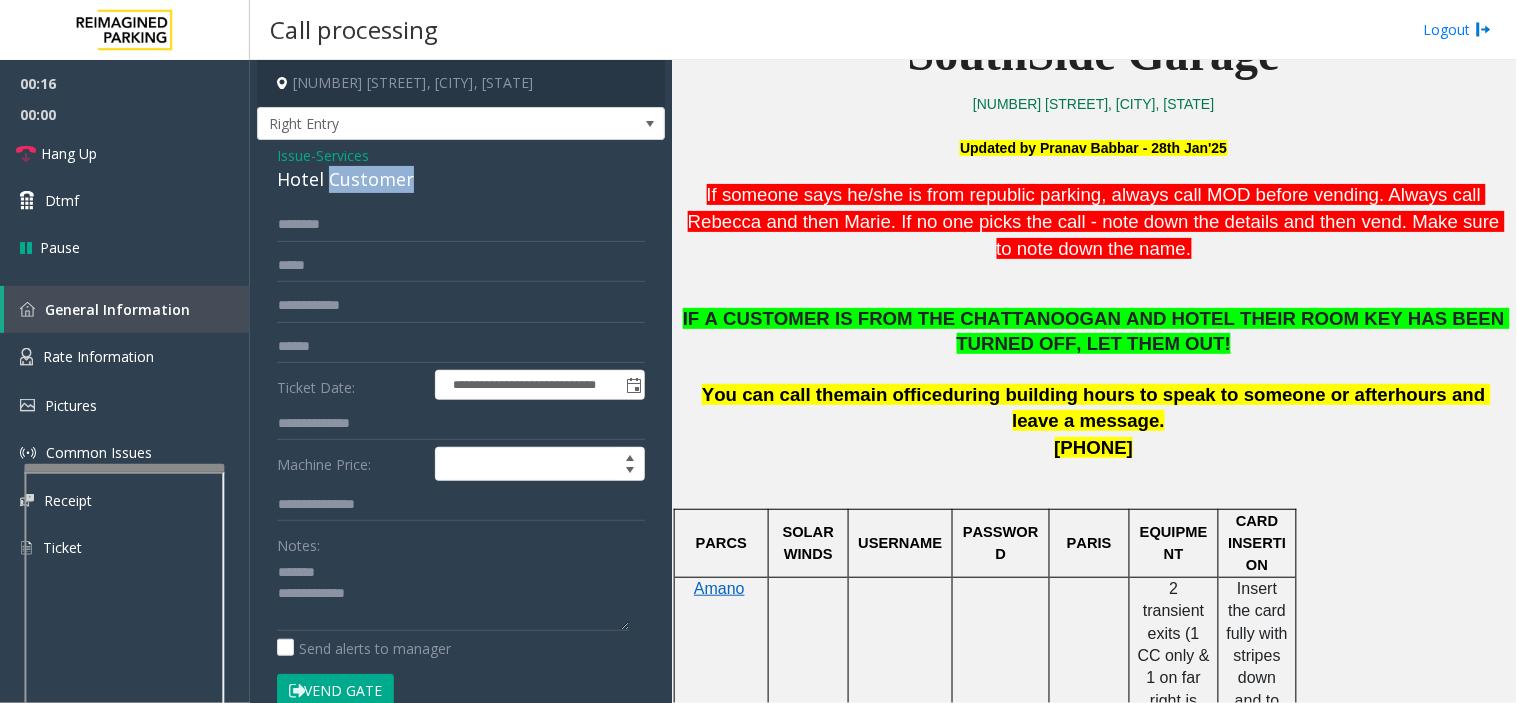 click on "Hotel Customer" 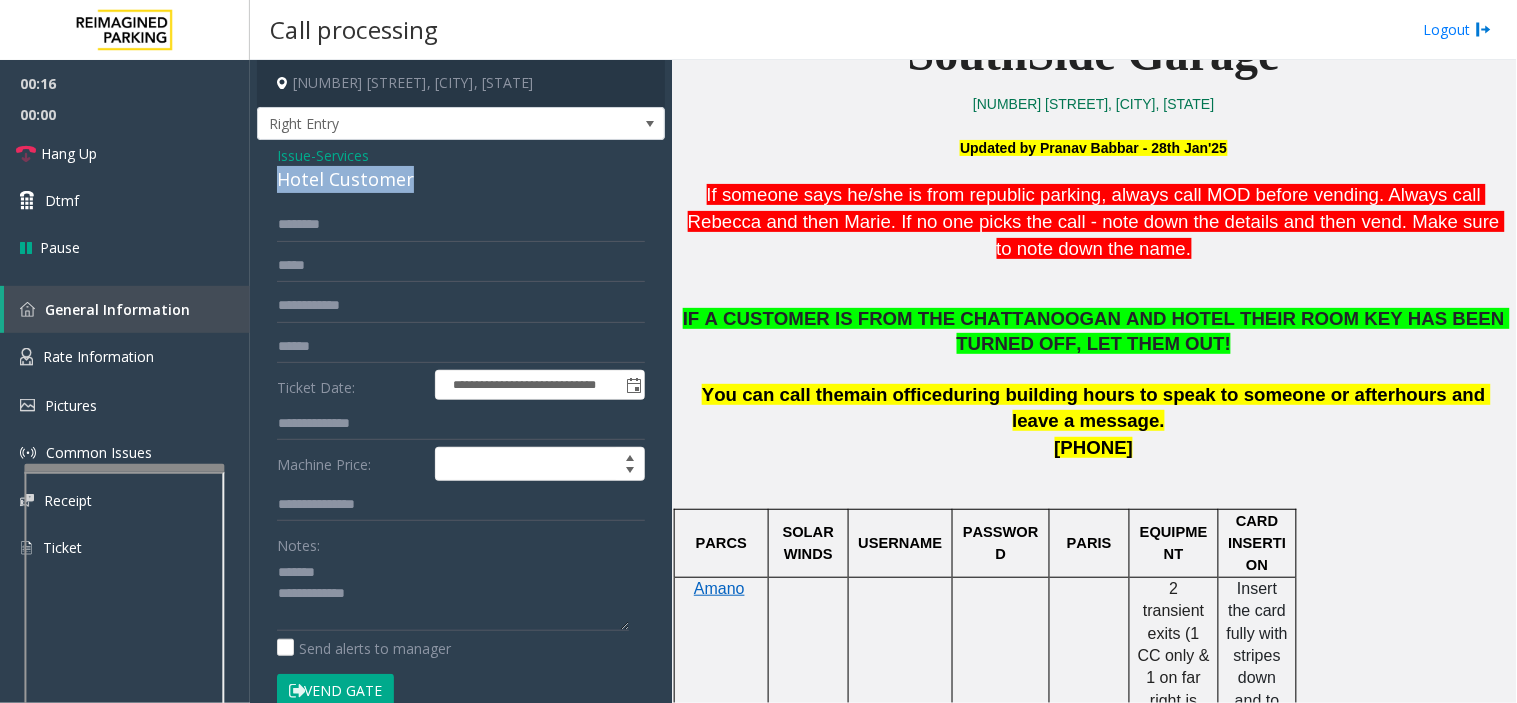click on "Hotel Customer" 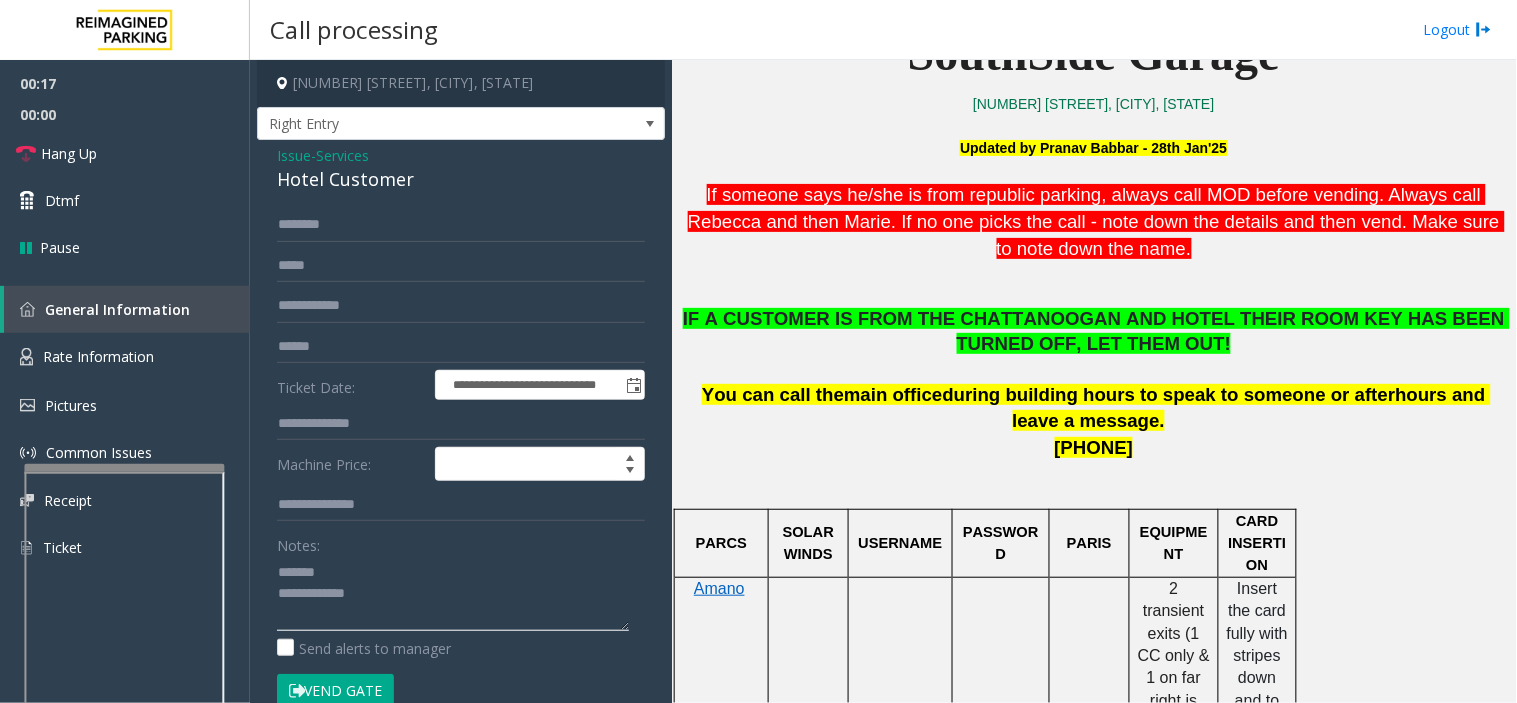 paste on "**********" 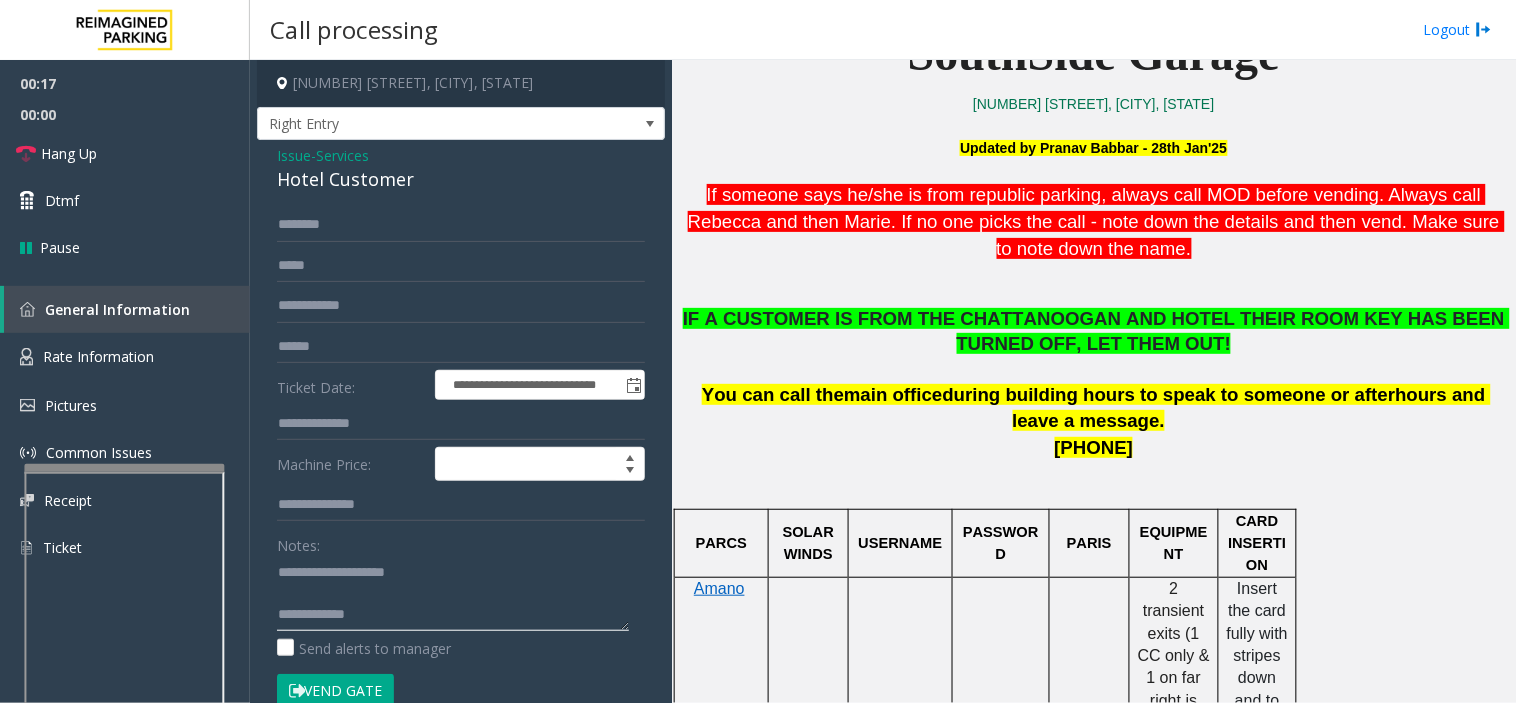 click 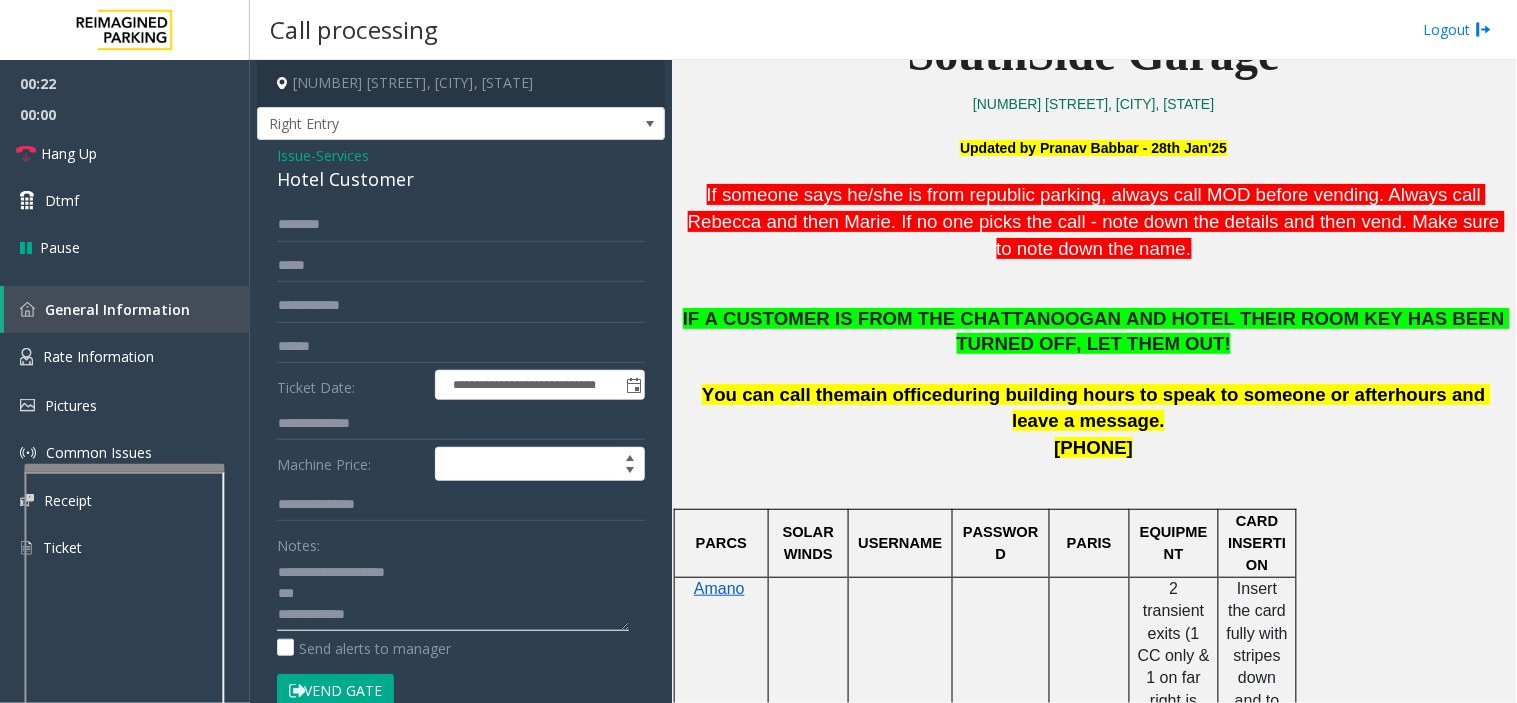 click 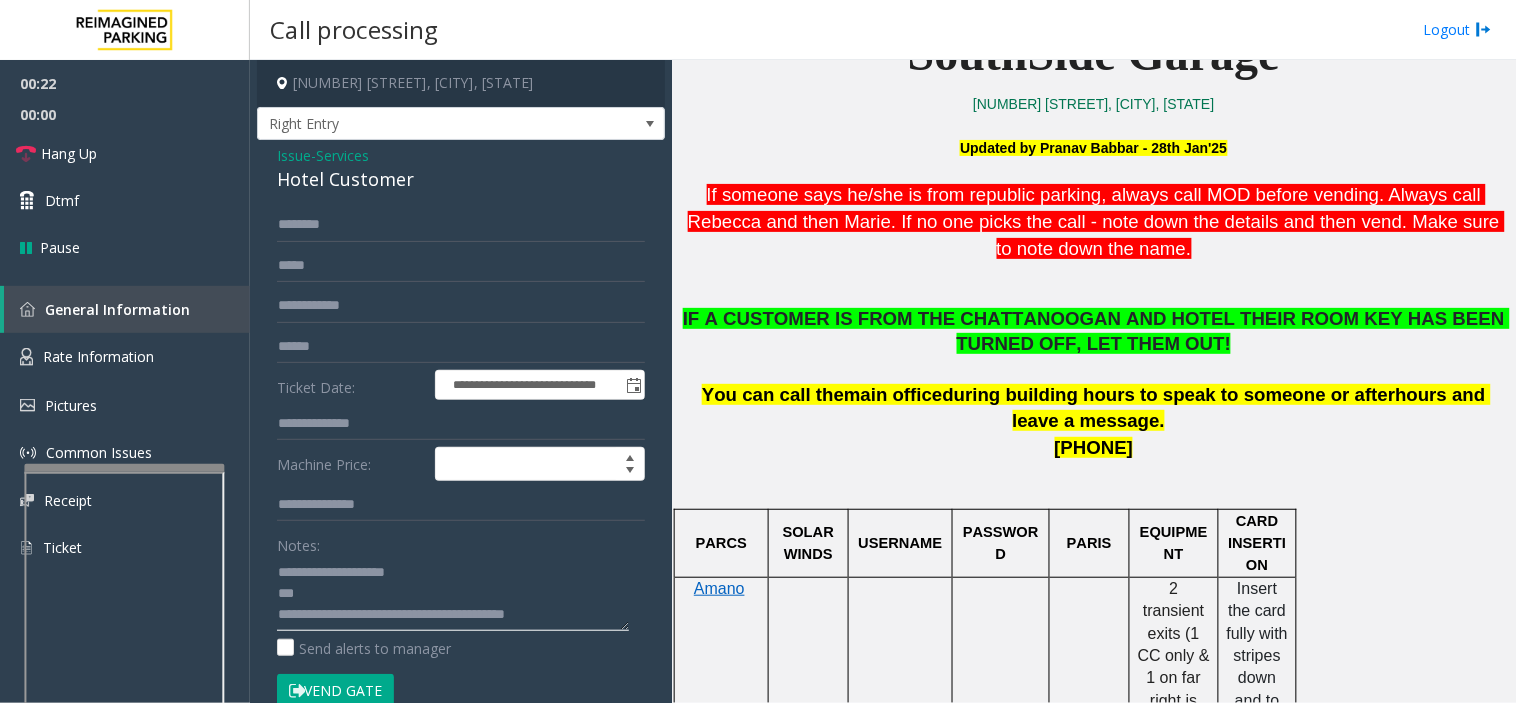 type on "**********" 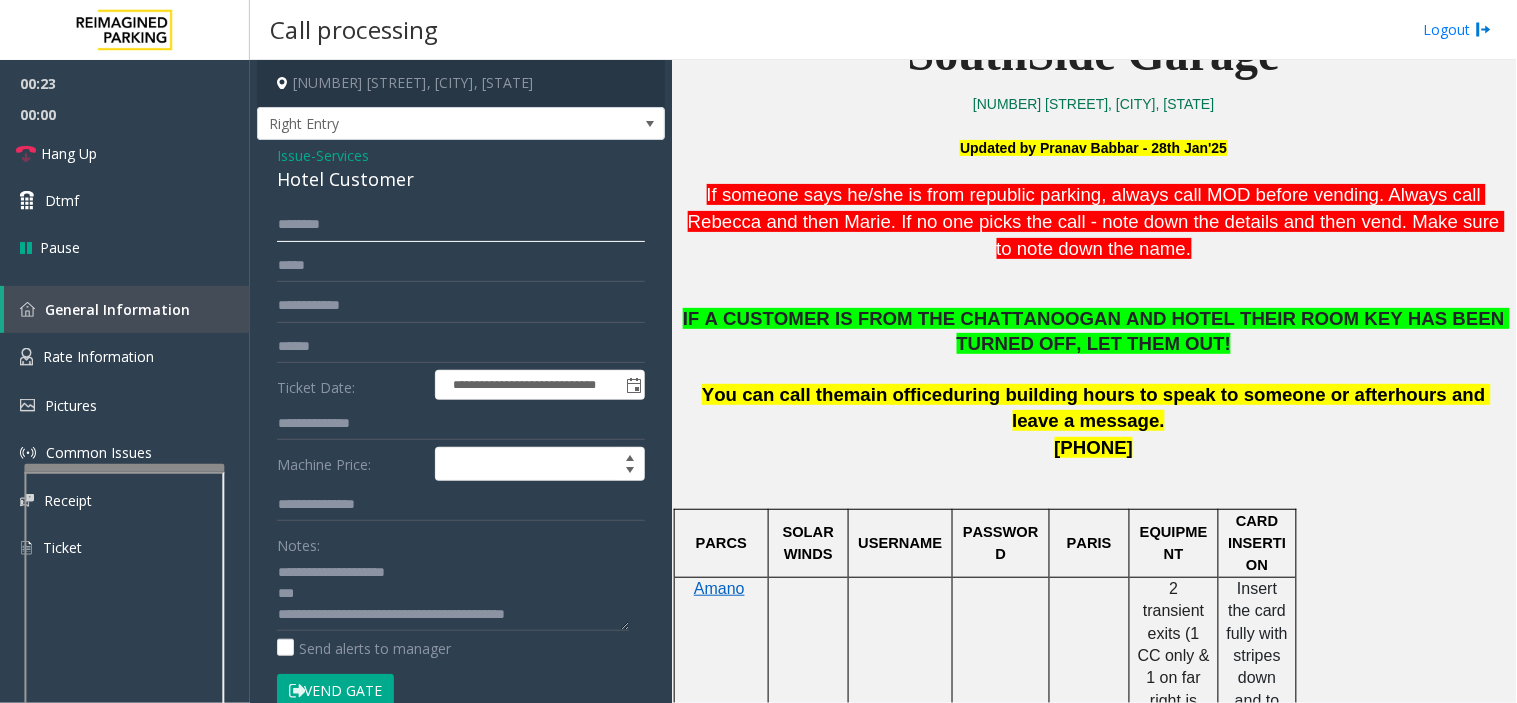 click 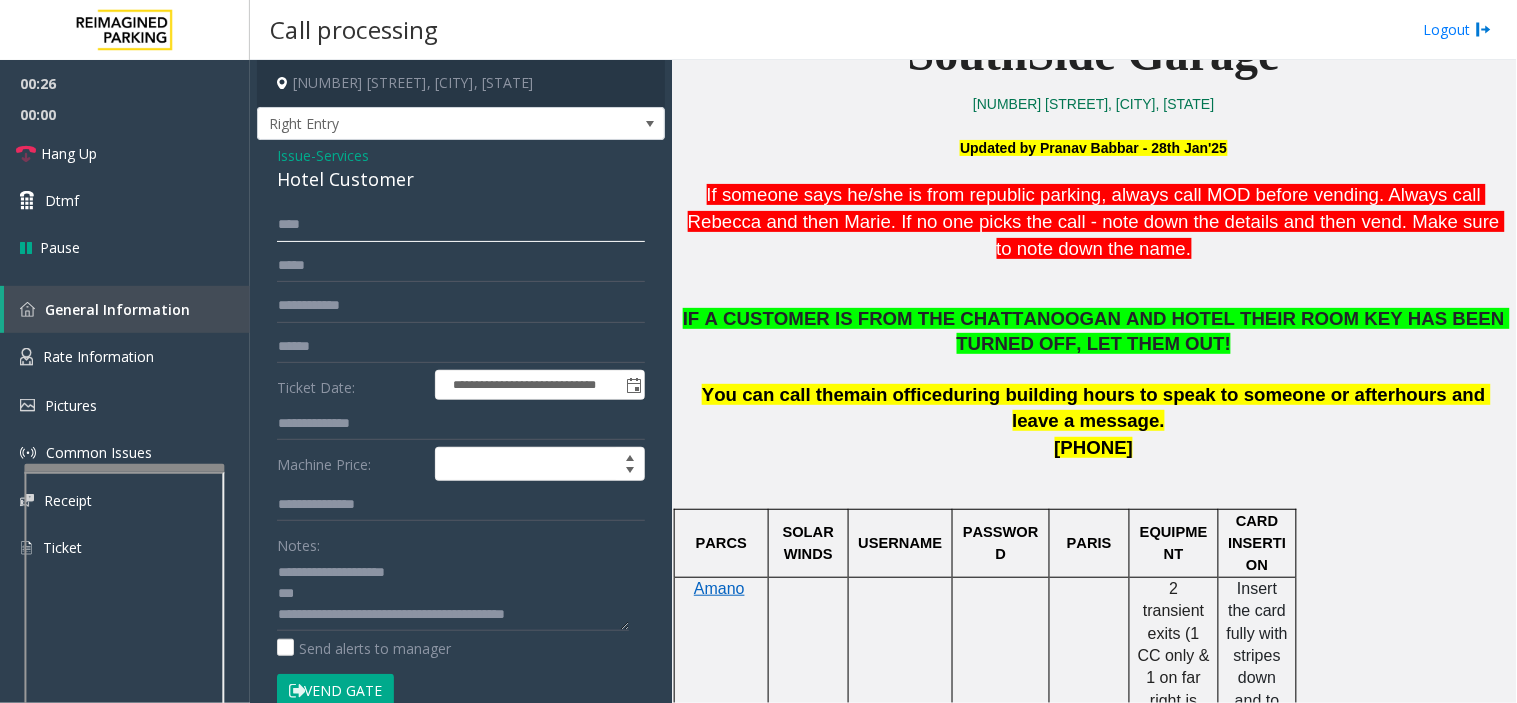 type on "****" 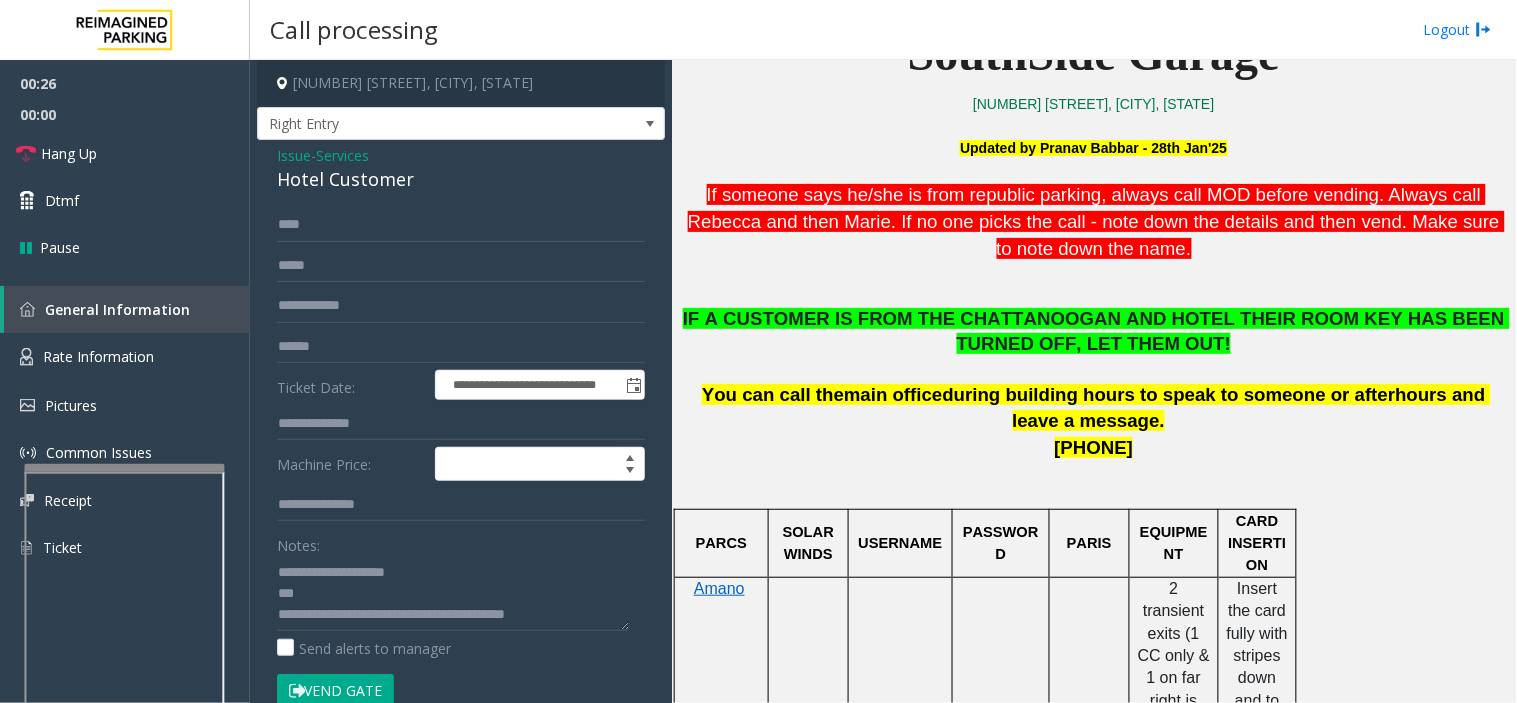 click on "Vend Gate" 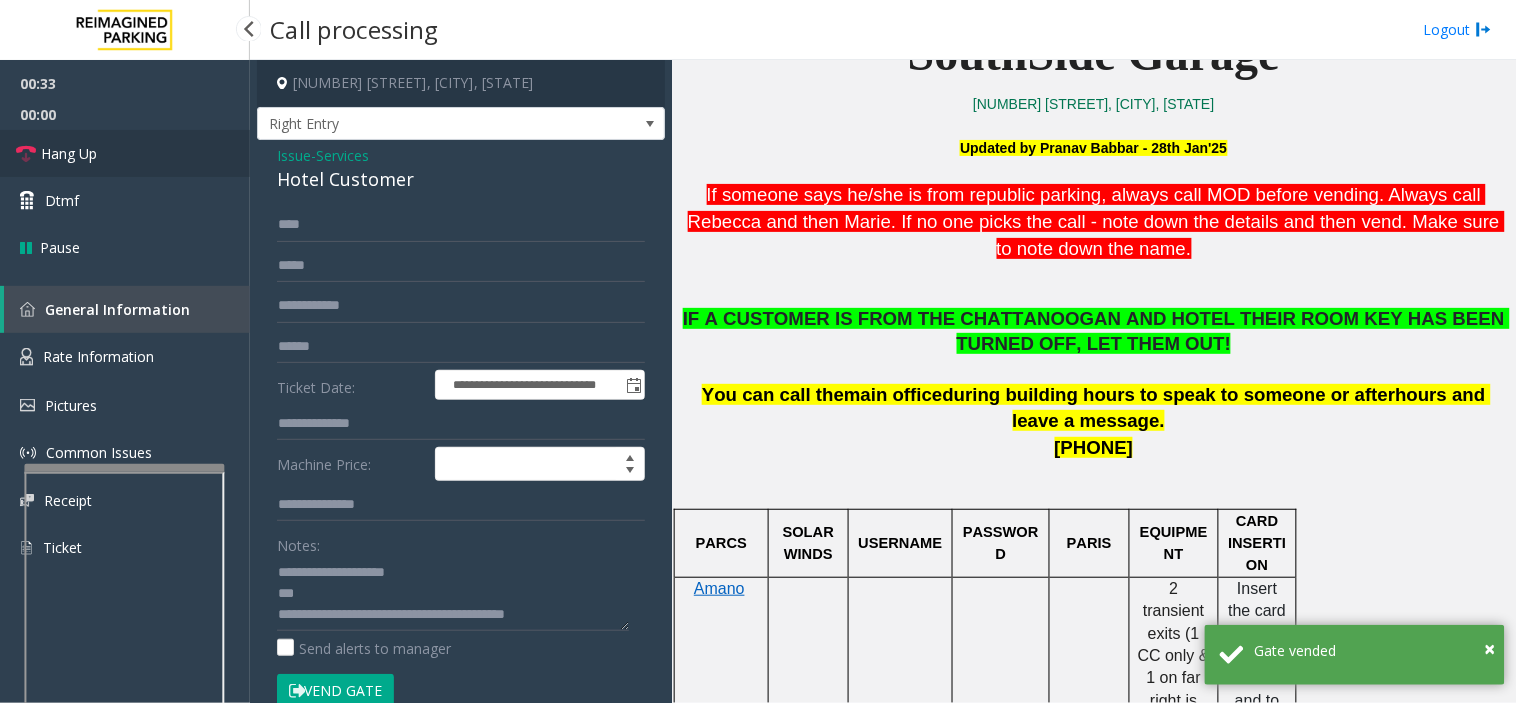 click on "Hang Up" at bounding box center (125, 153) 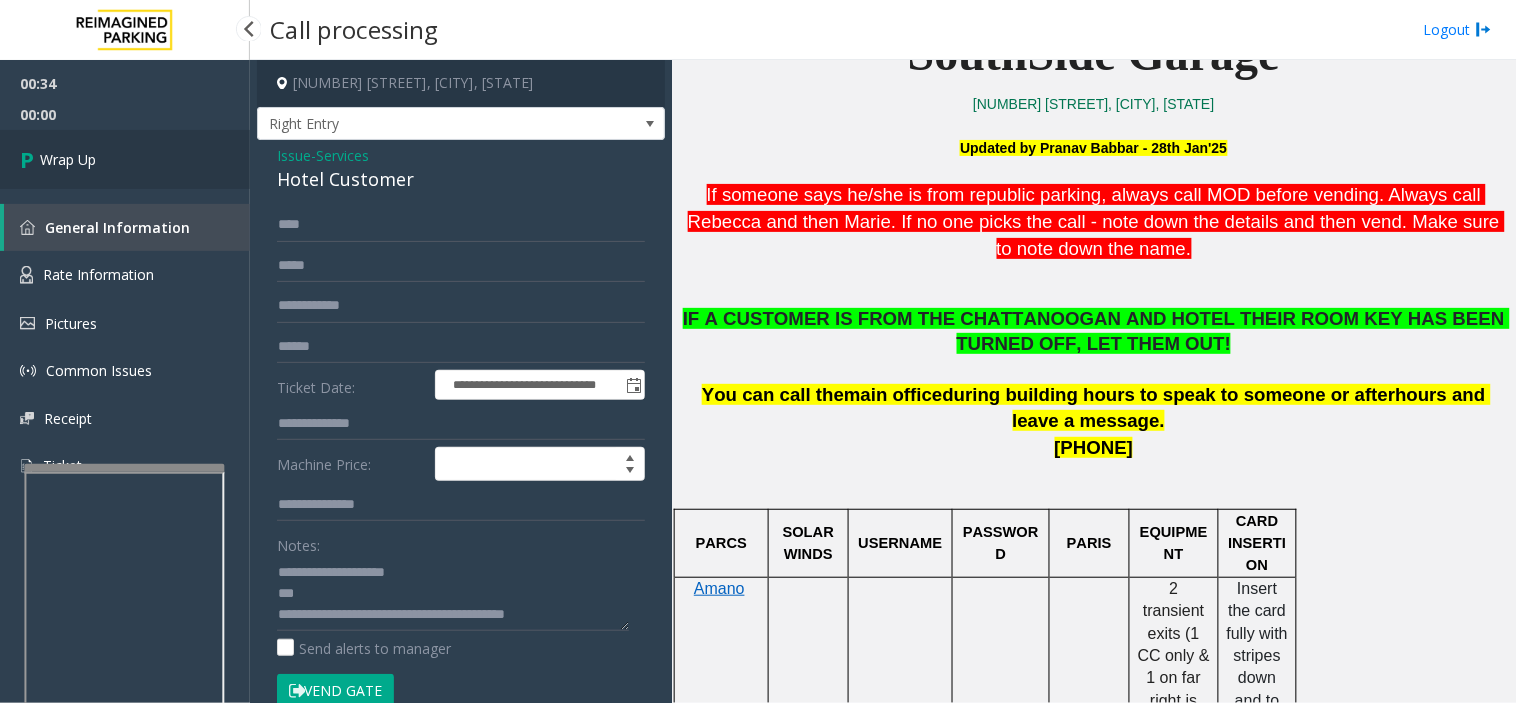 click on "Wrap Up" at bounding box center (125, 159) 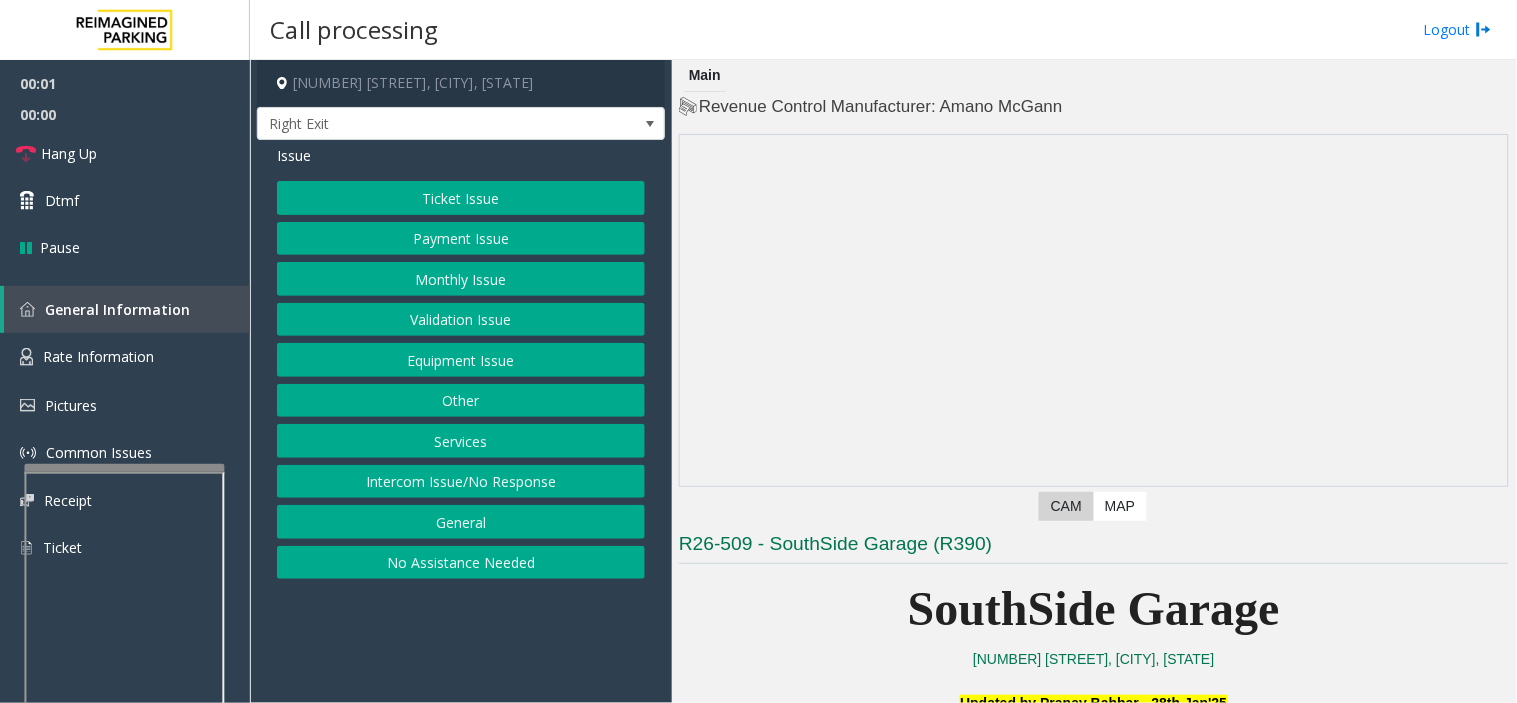 scroll, scrollTop: 555, scrollLeft: 0, axis: vertical 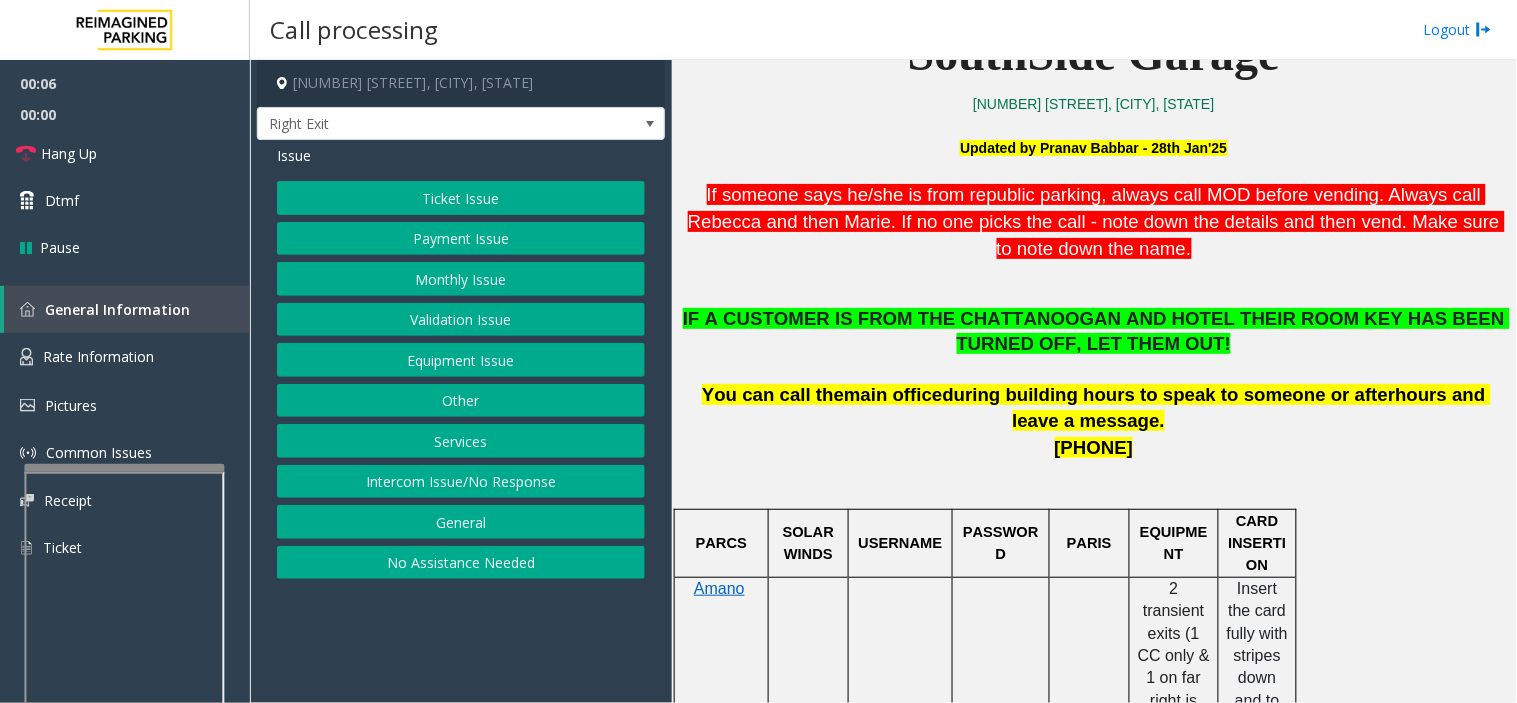 click on "Services" 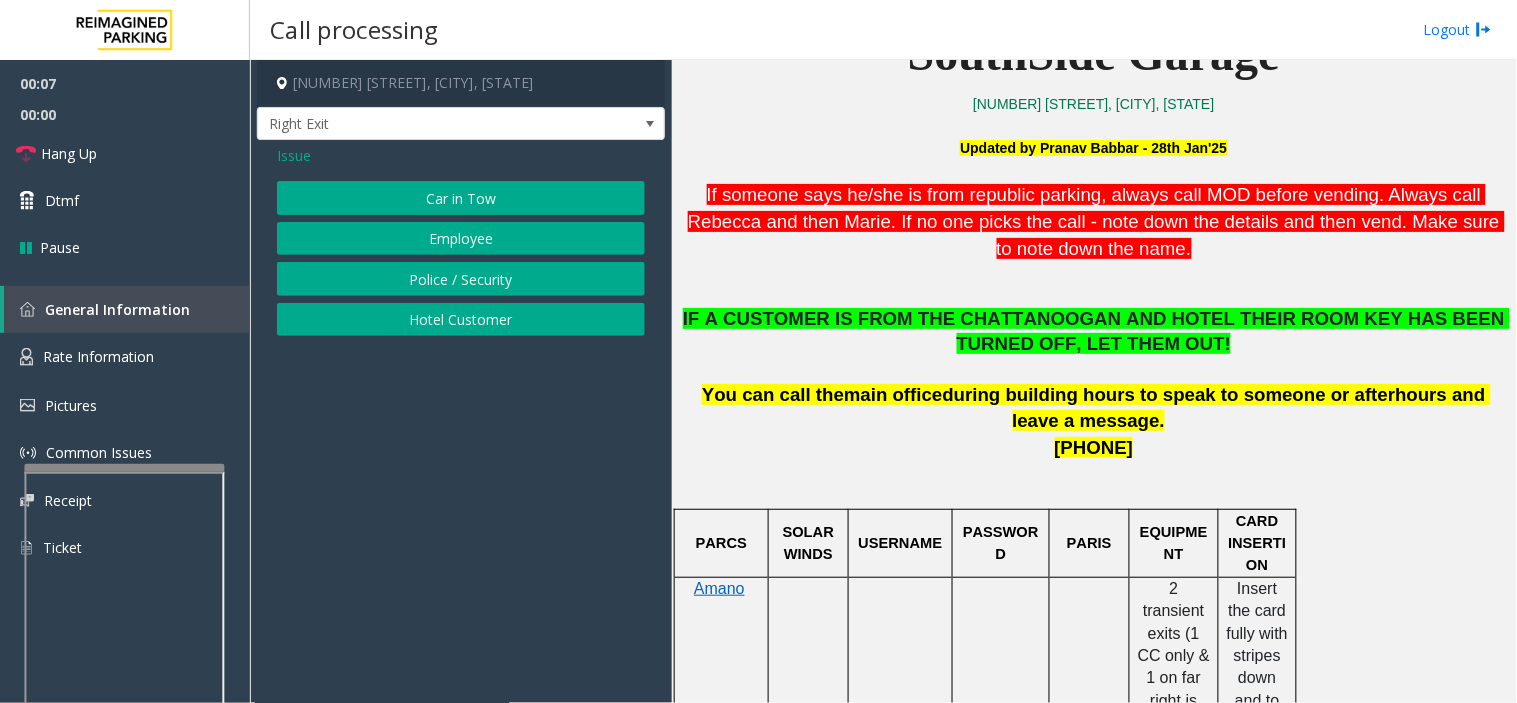 click on "Hotel Customer" 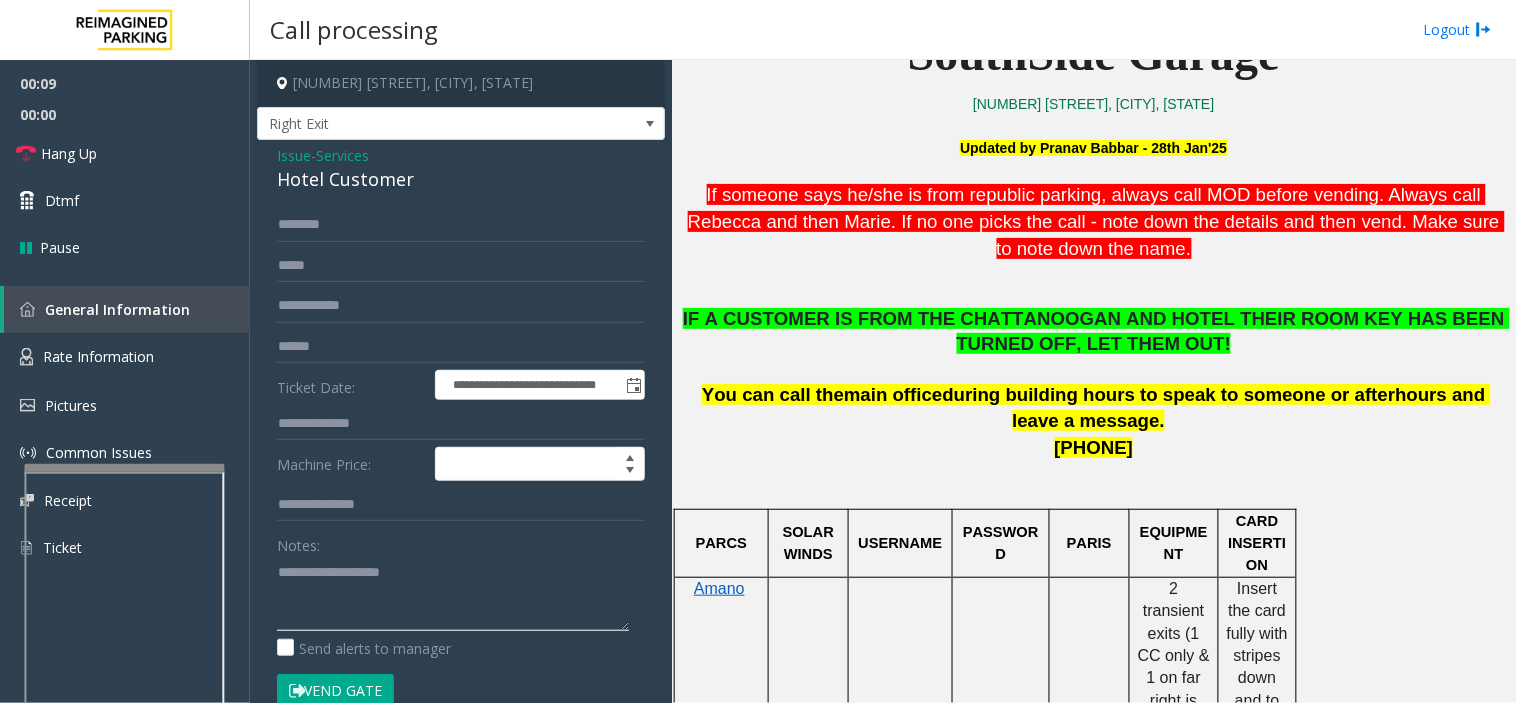 paste on "**********" 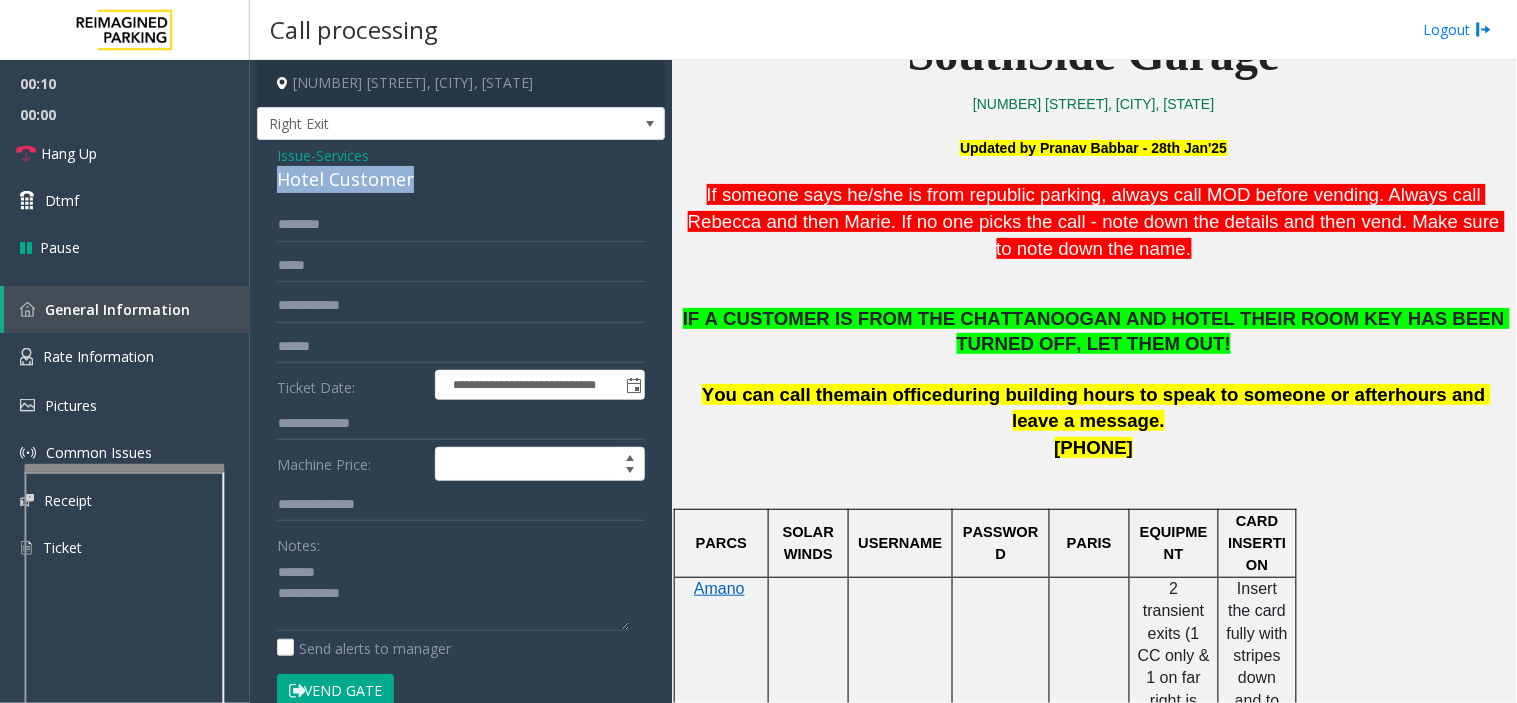 drag, startPoint x: 273, startPoint y: 180, endPoint x: 447, endPoint y: 188, distance: 174.1838 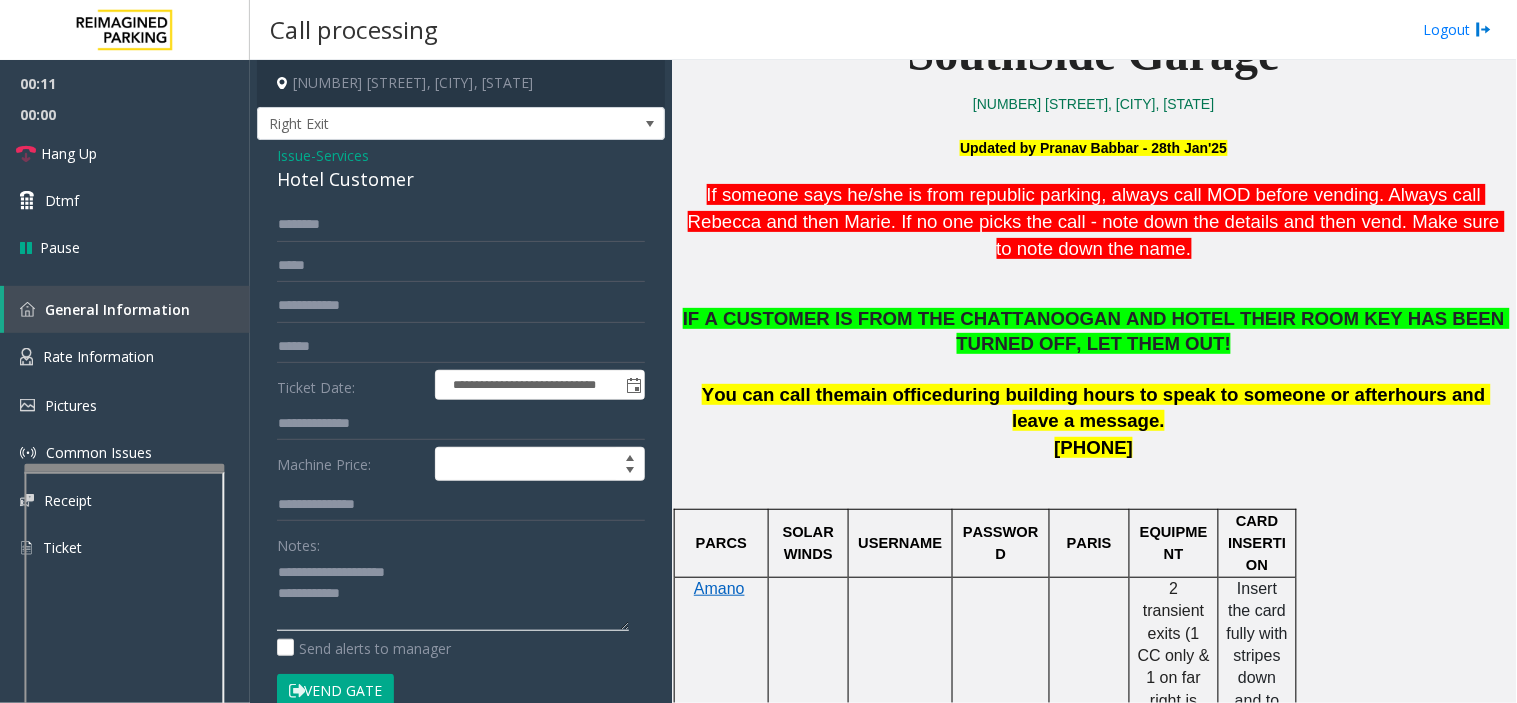click 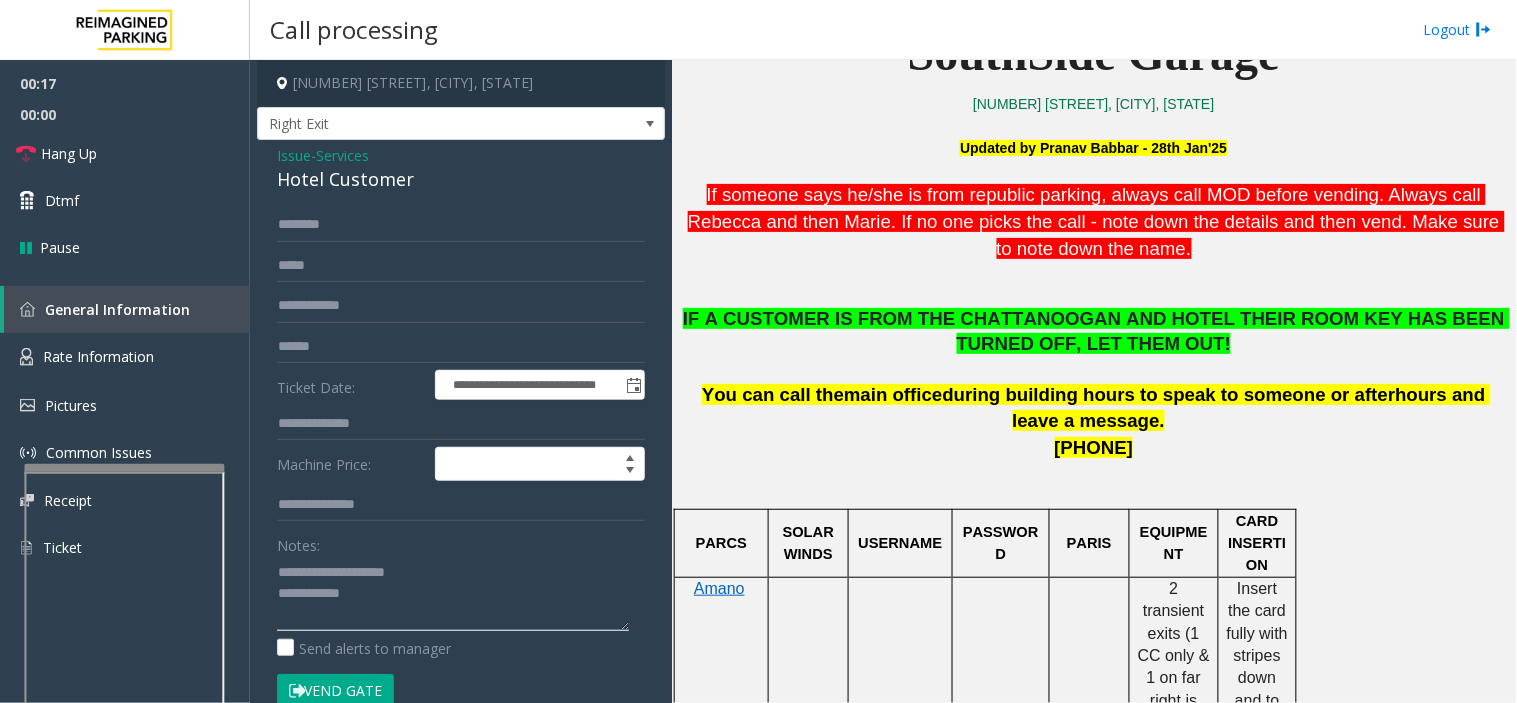 paste on "**********" 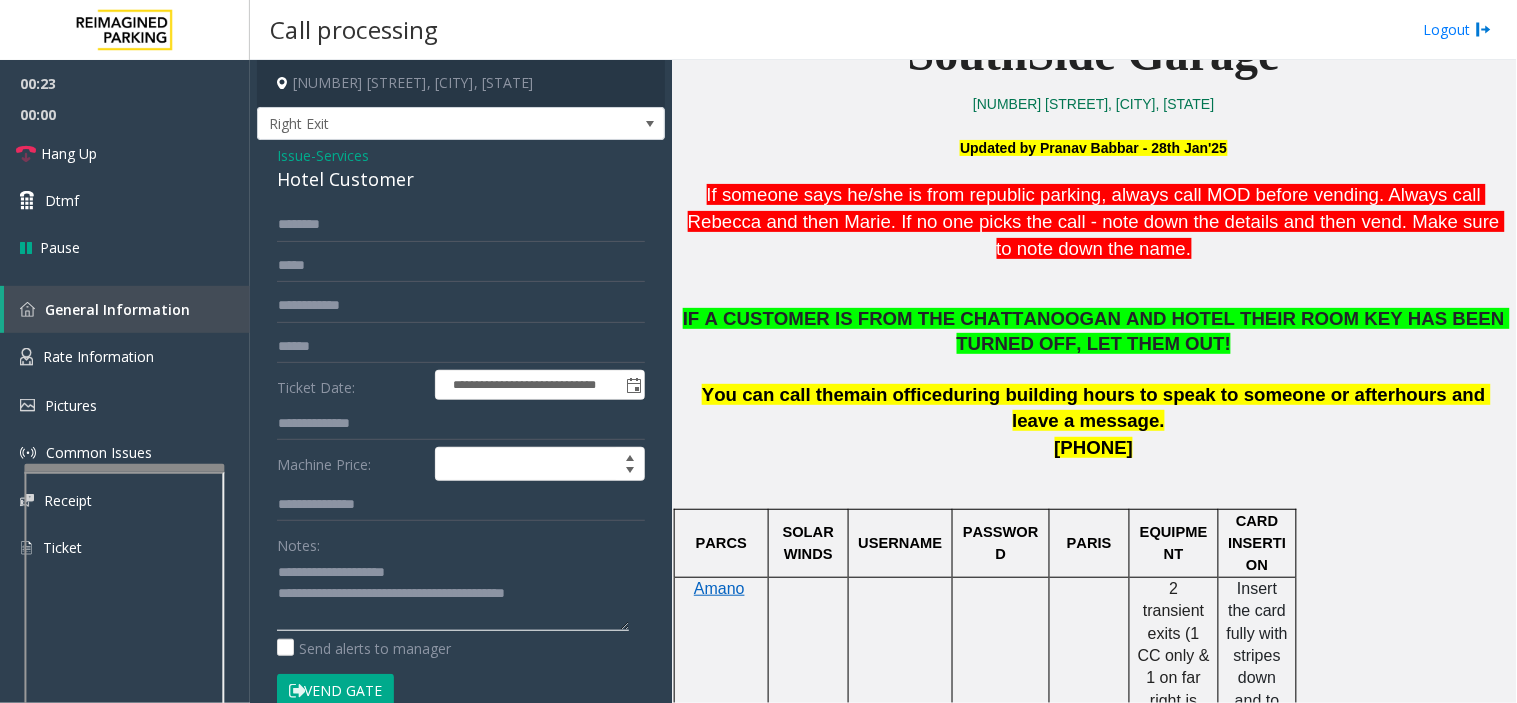 type on "**********" 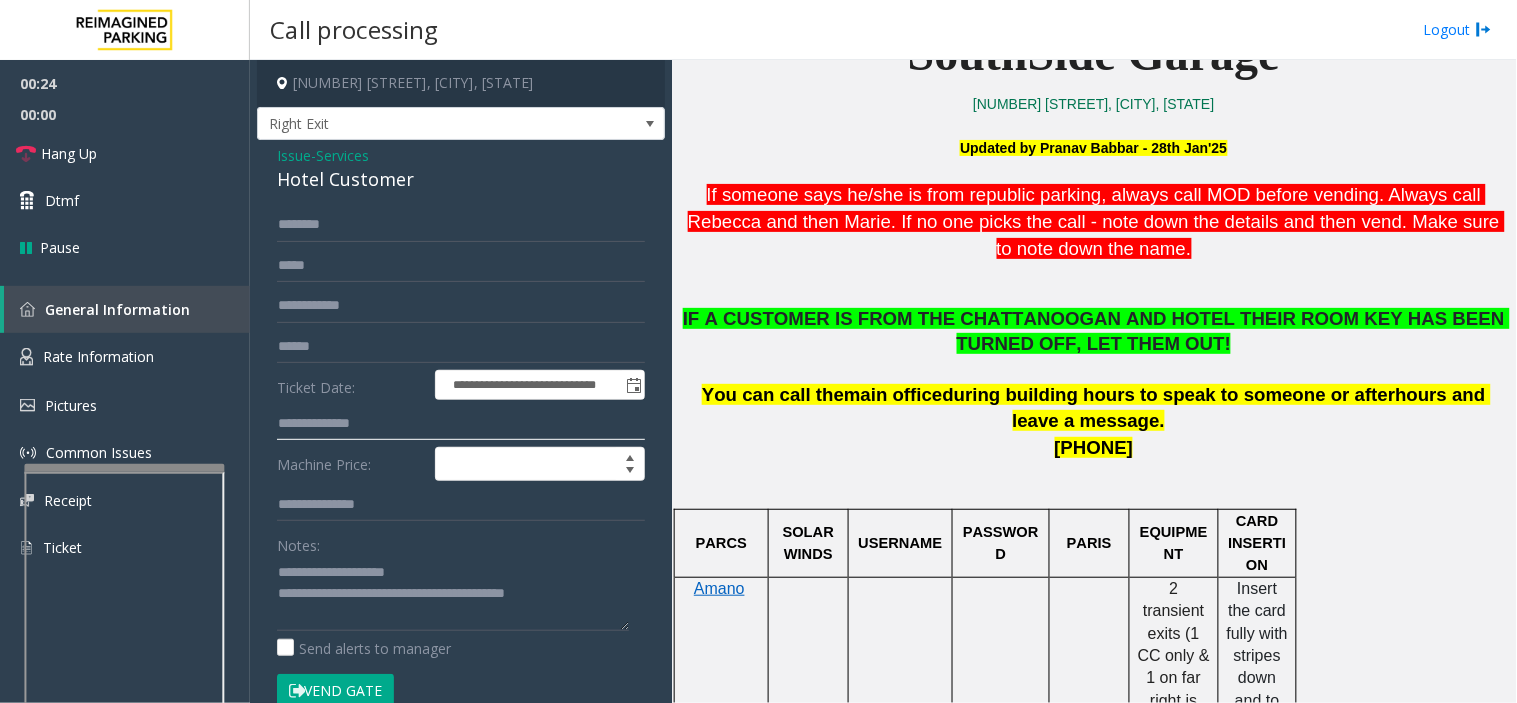 click 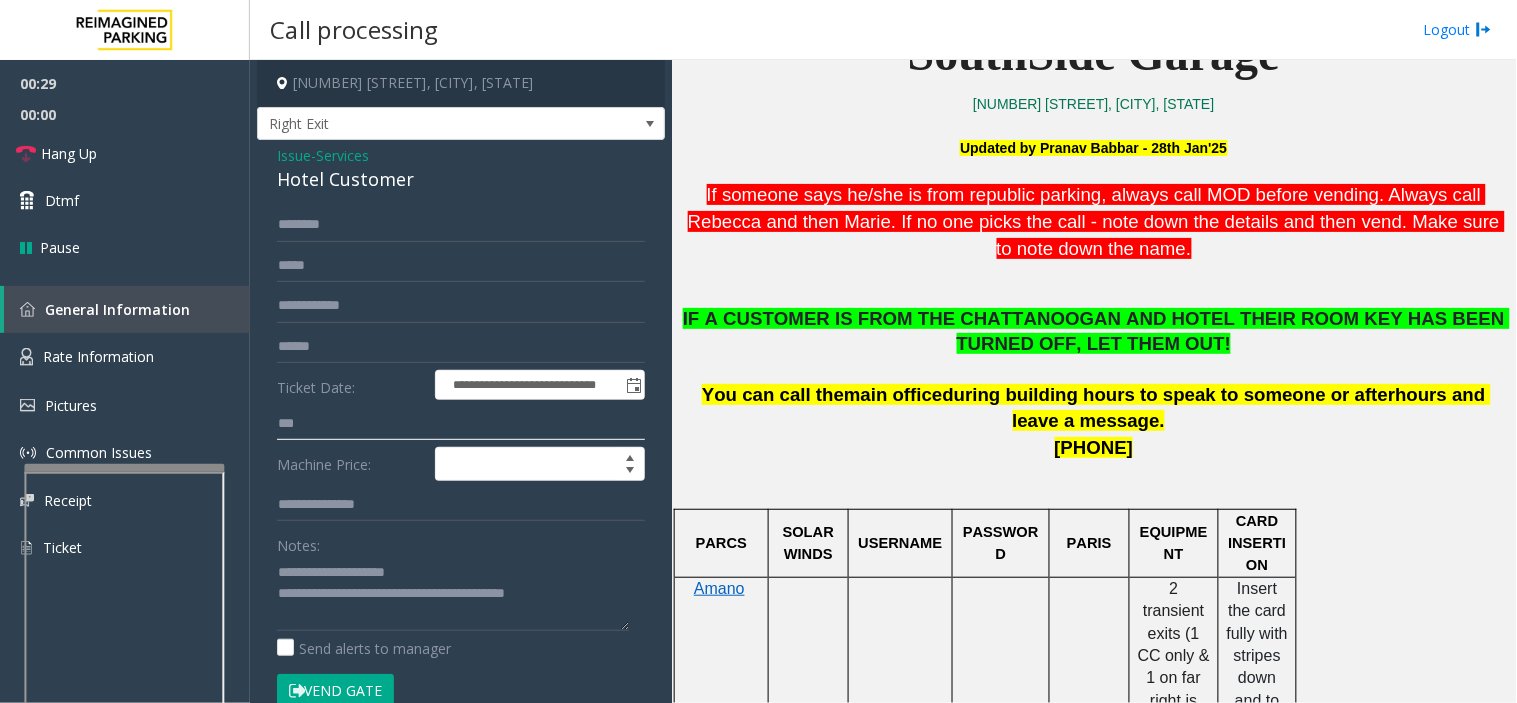 type on "***" 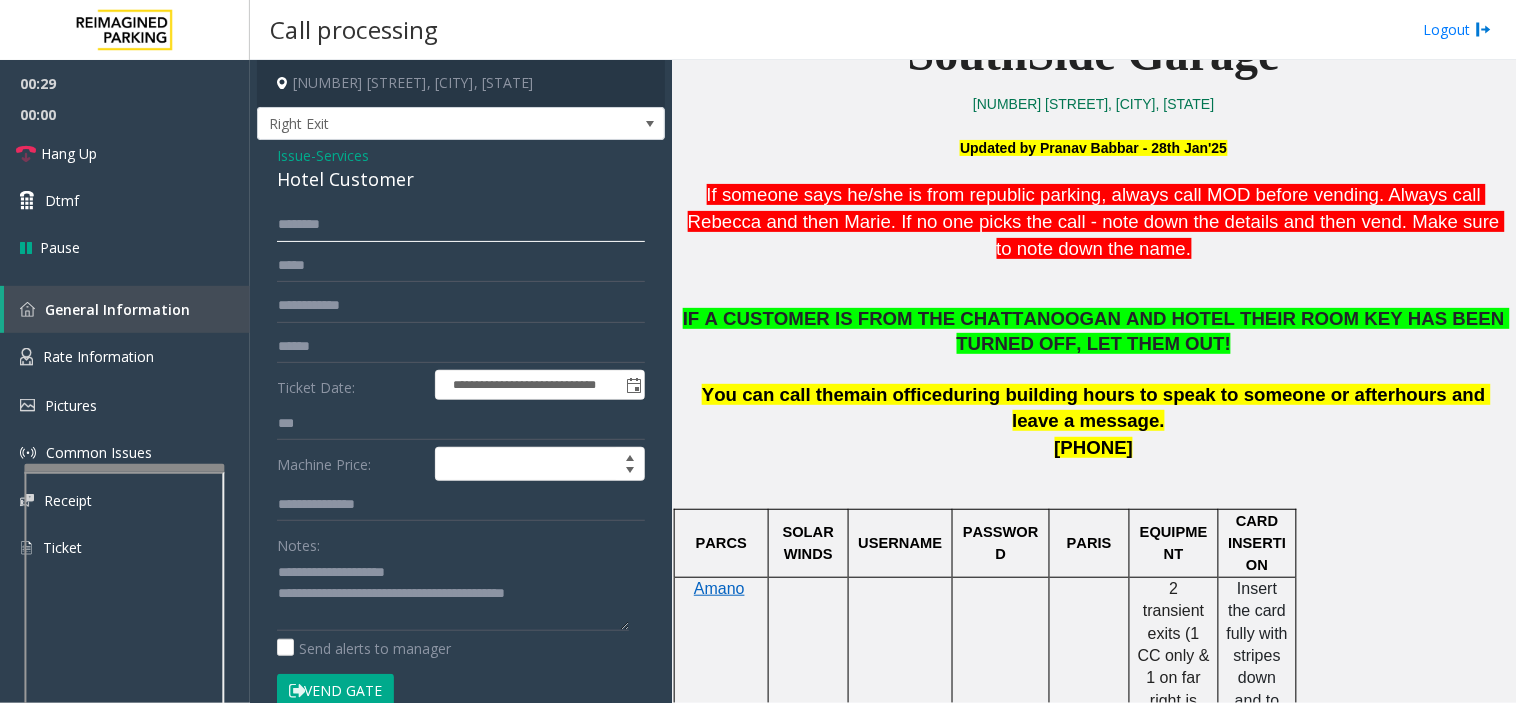 click 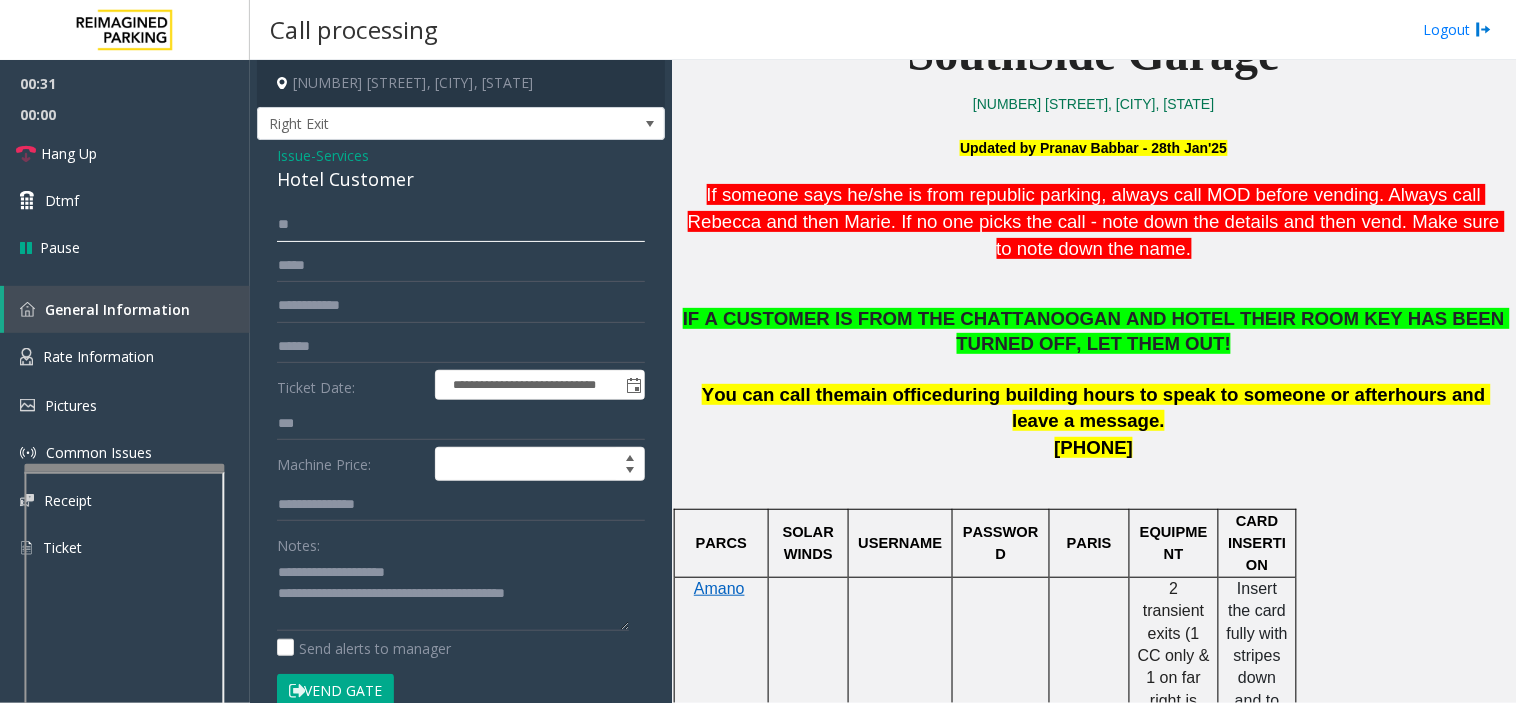 type on "*" 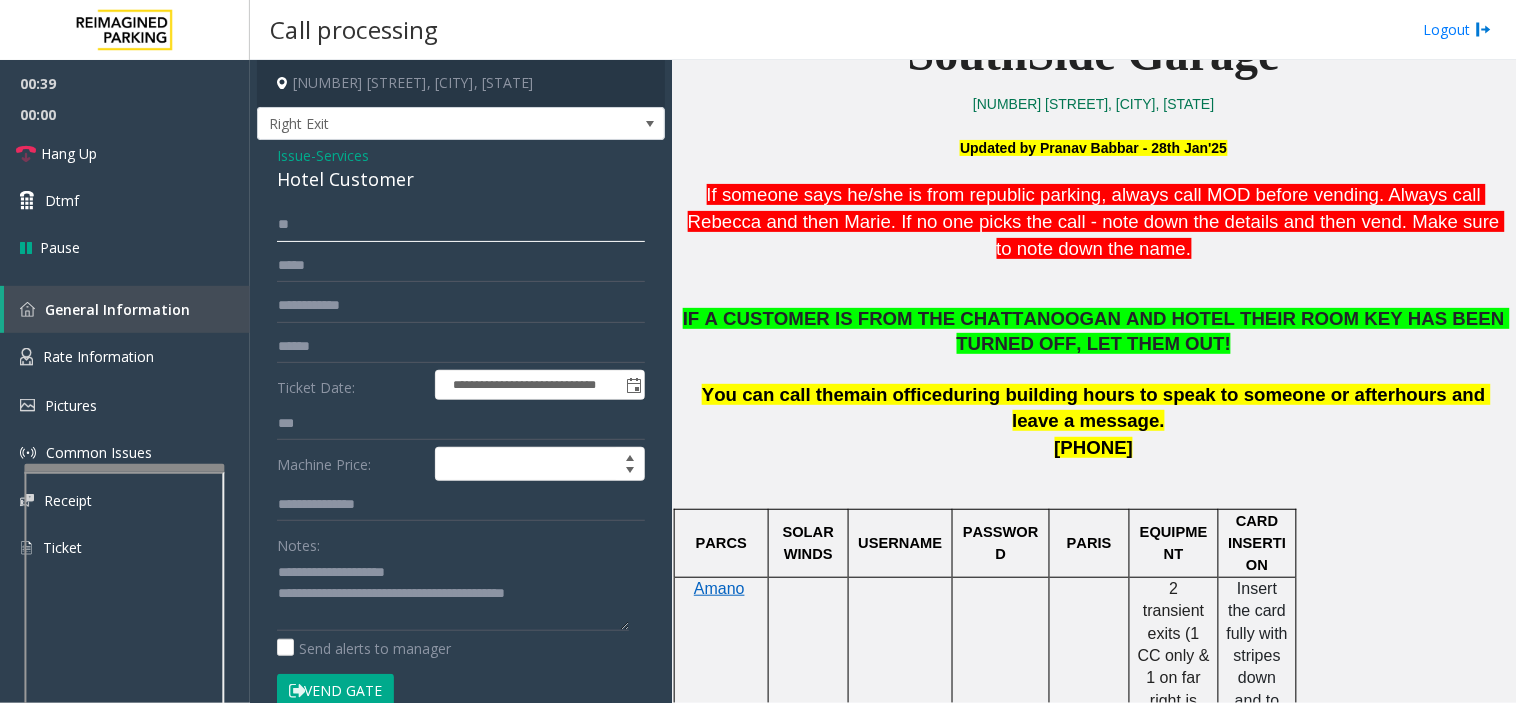 type on "*" 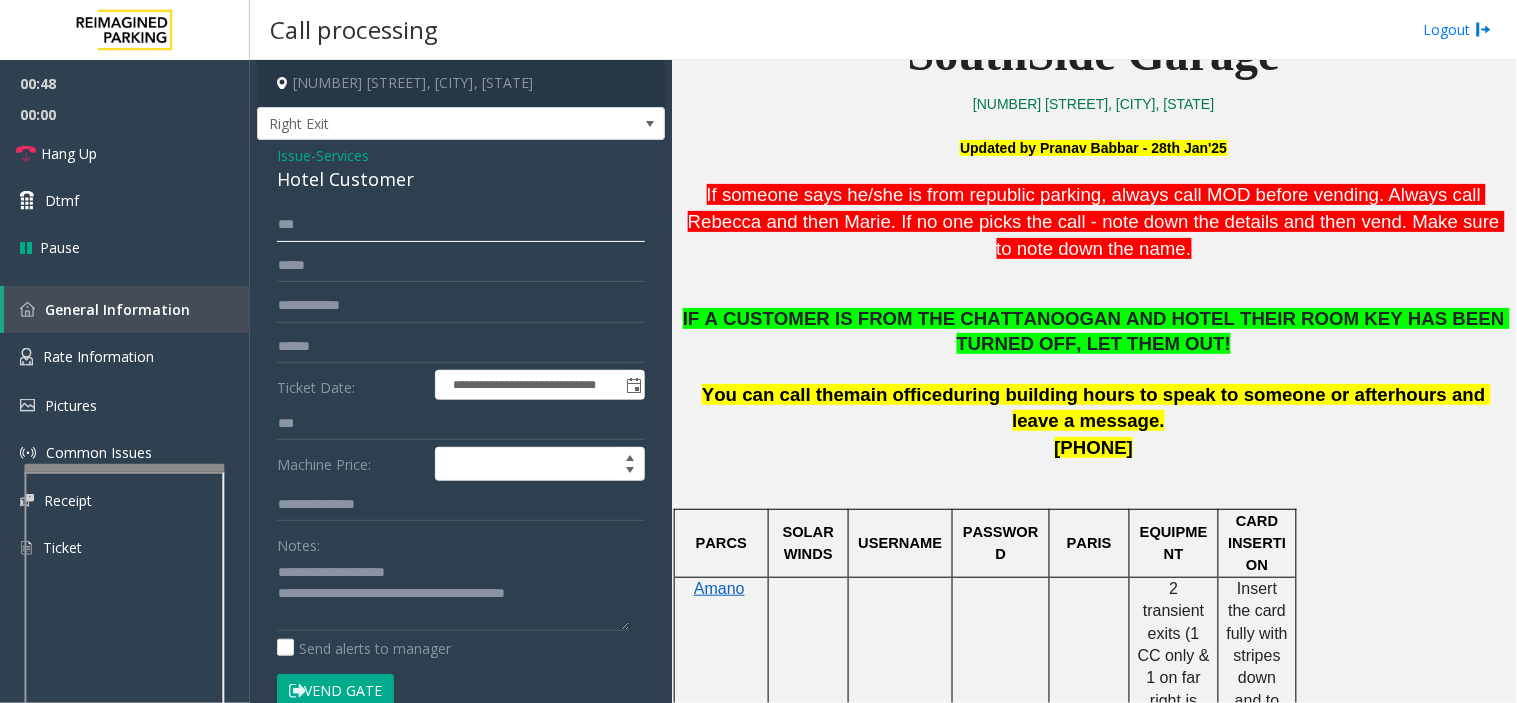 type on "***" 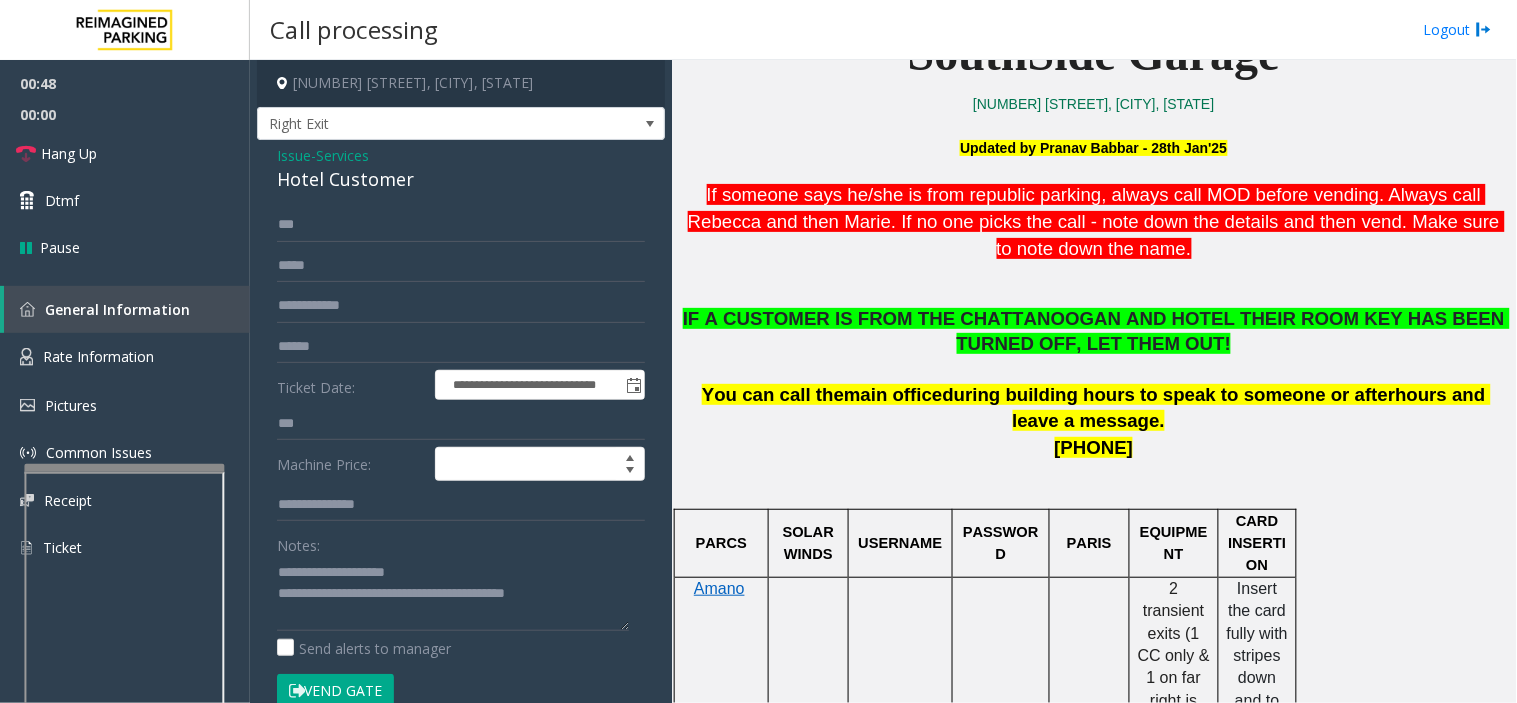 click on "Vend Gate" 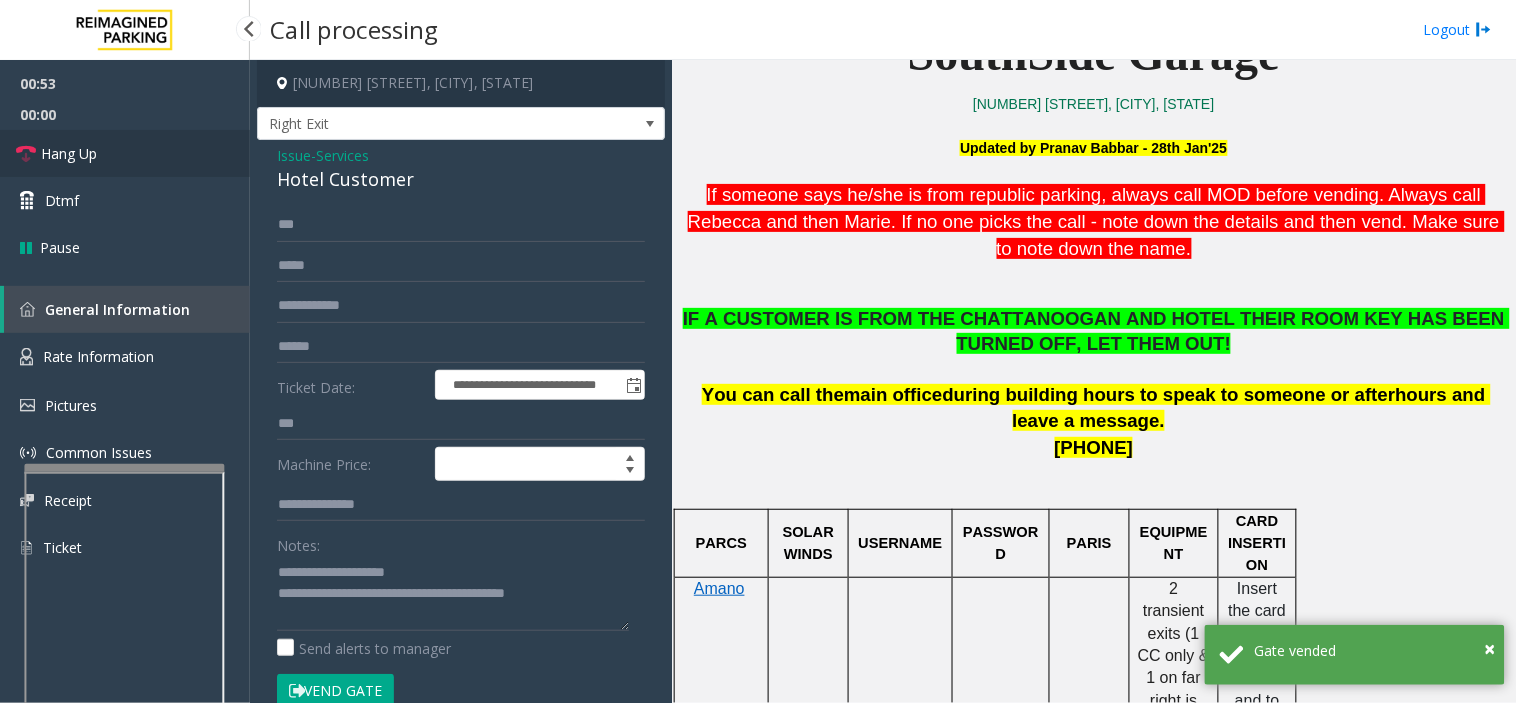 click on "Hang Up" at bounding box center [125, 153] 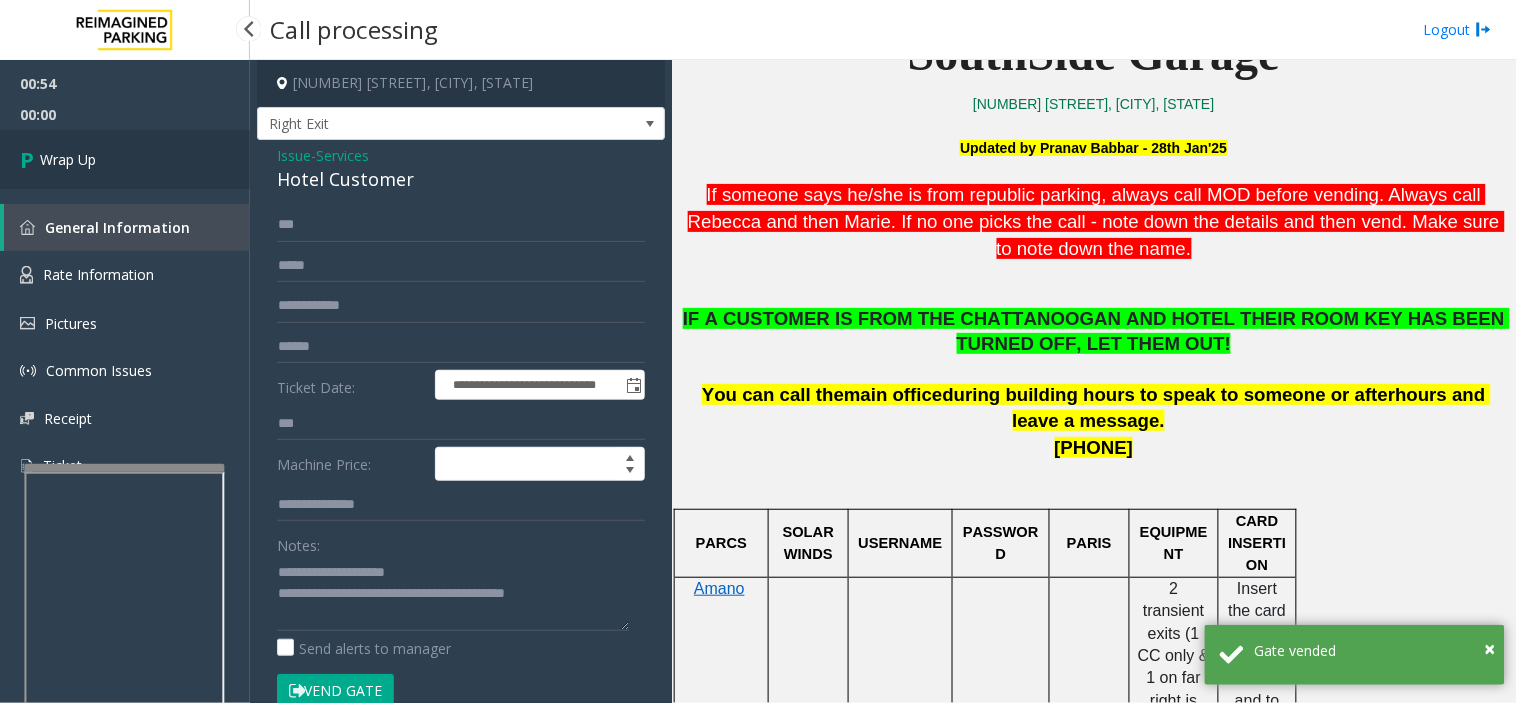 click on "Wrap Up" at bounding box center (125, 159) 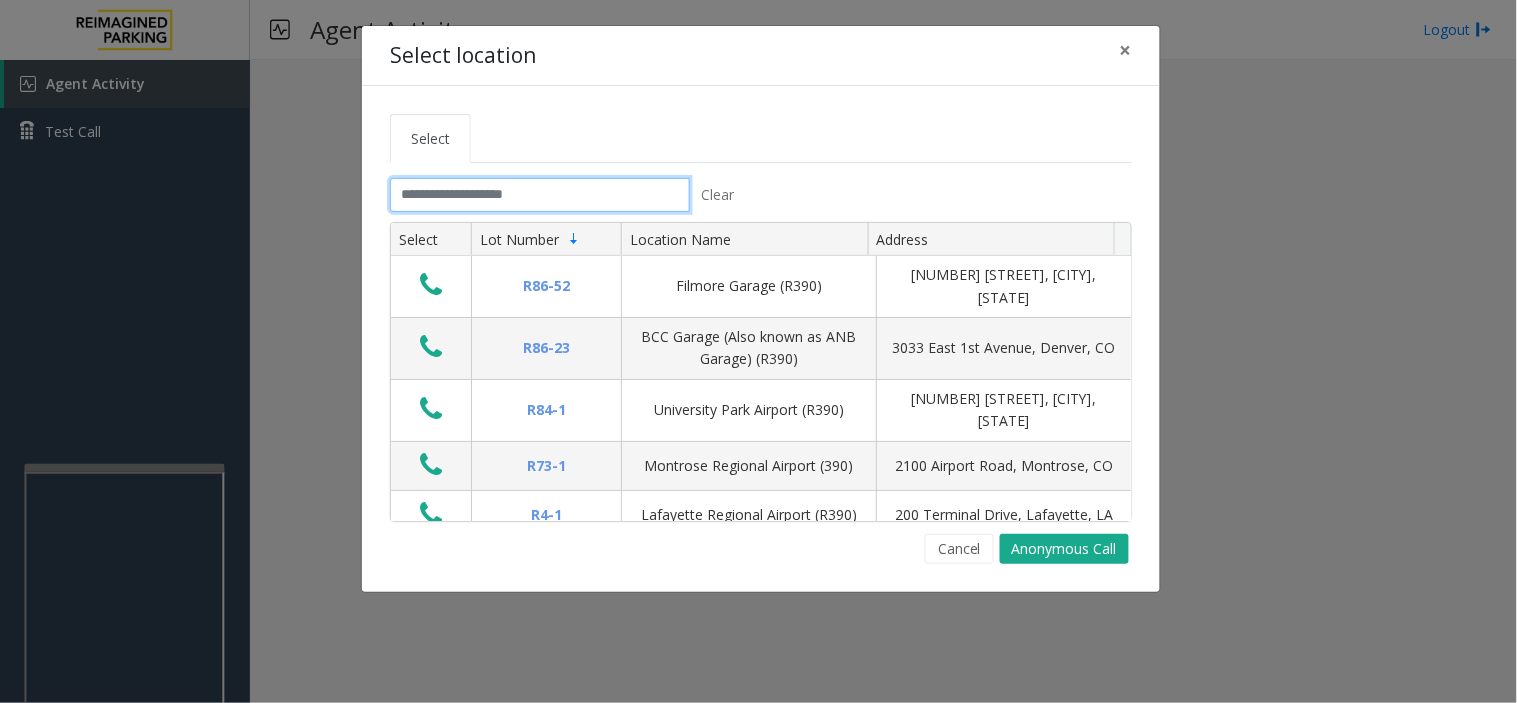 click 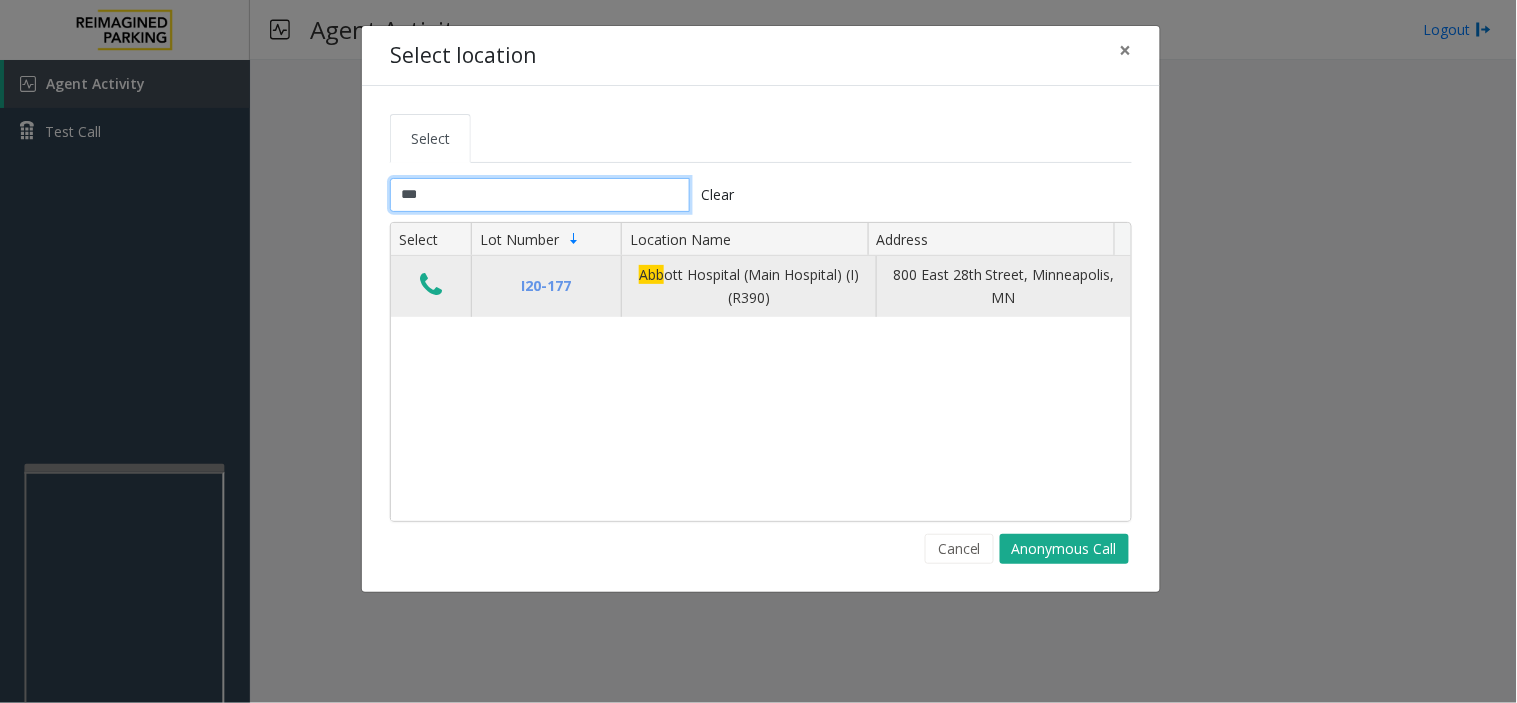 type on "***" 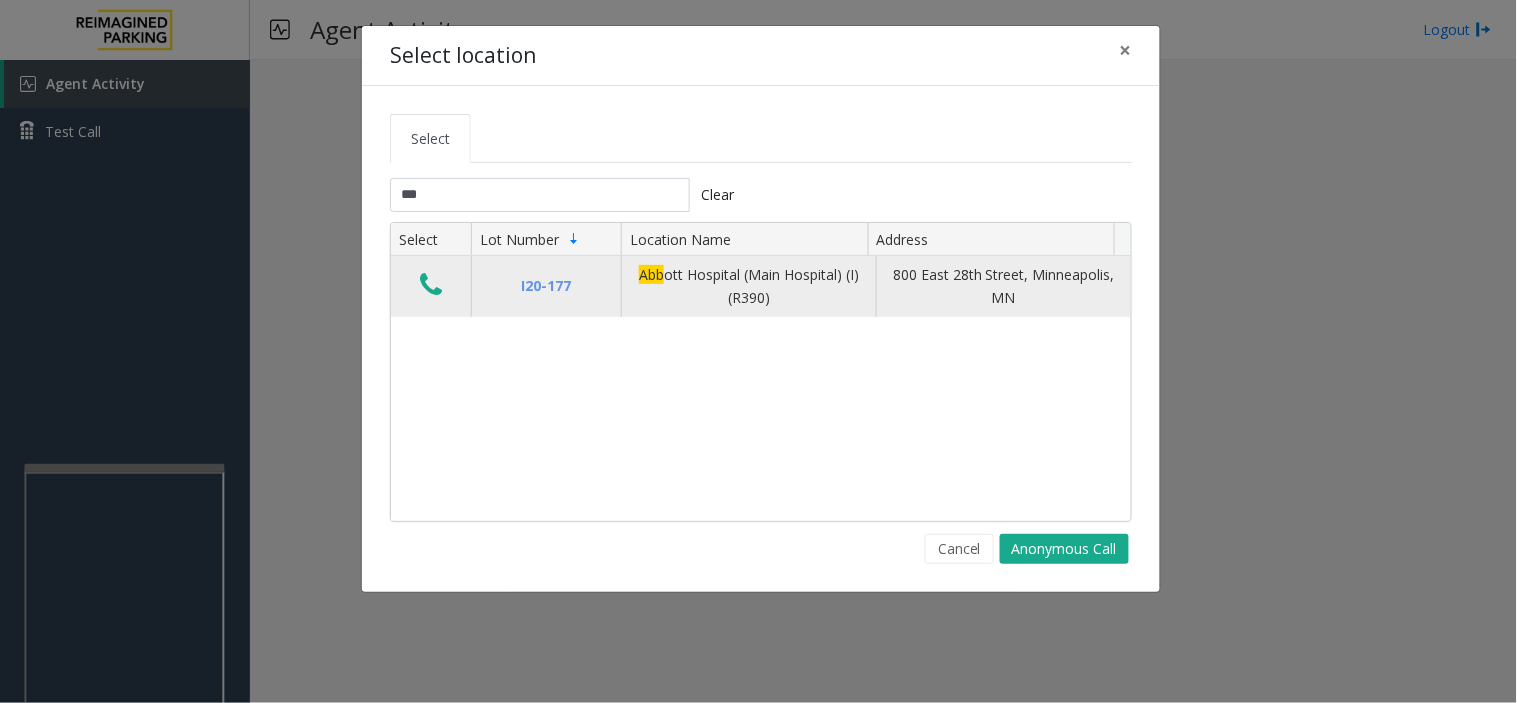 click 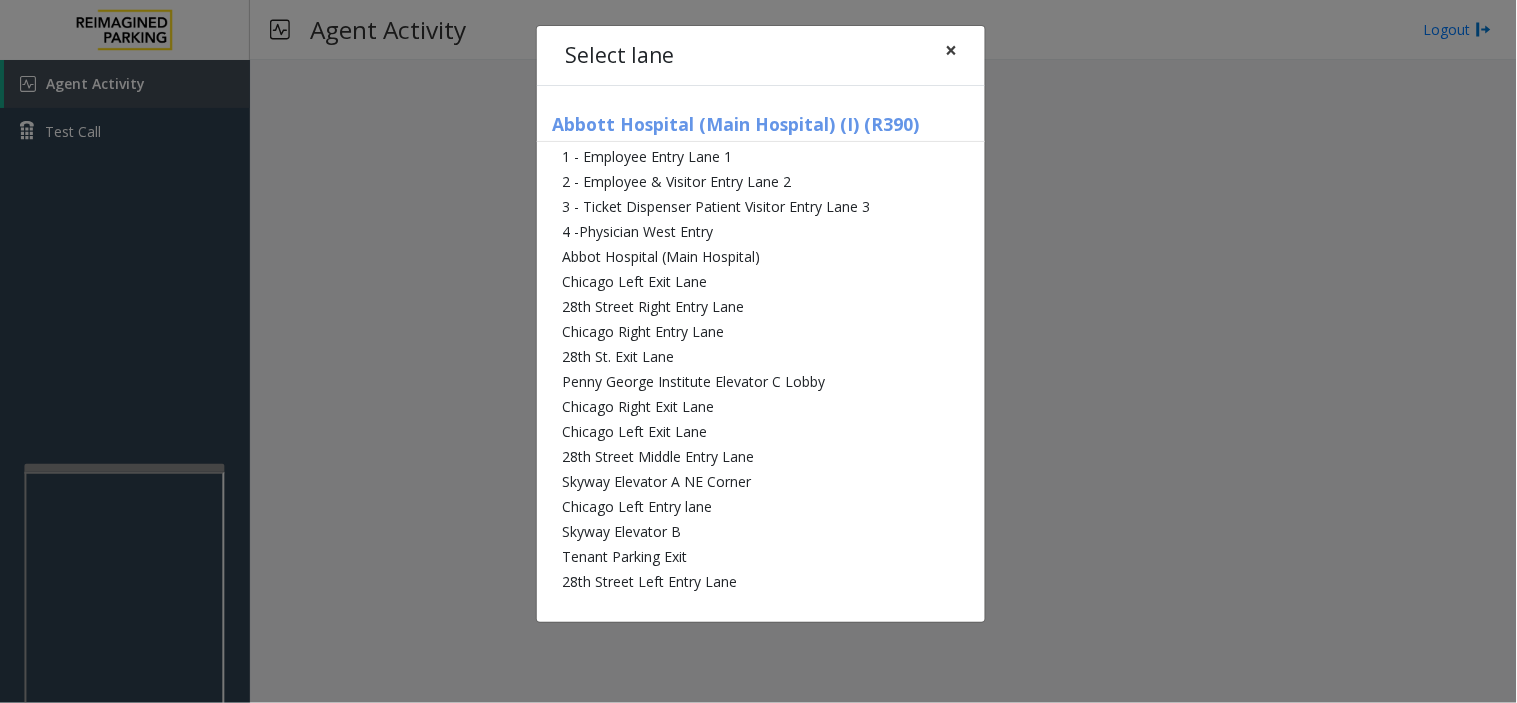 click on "×" 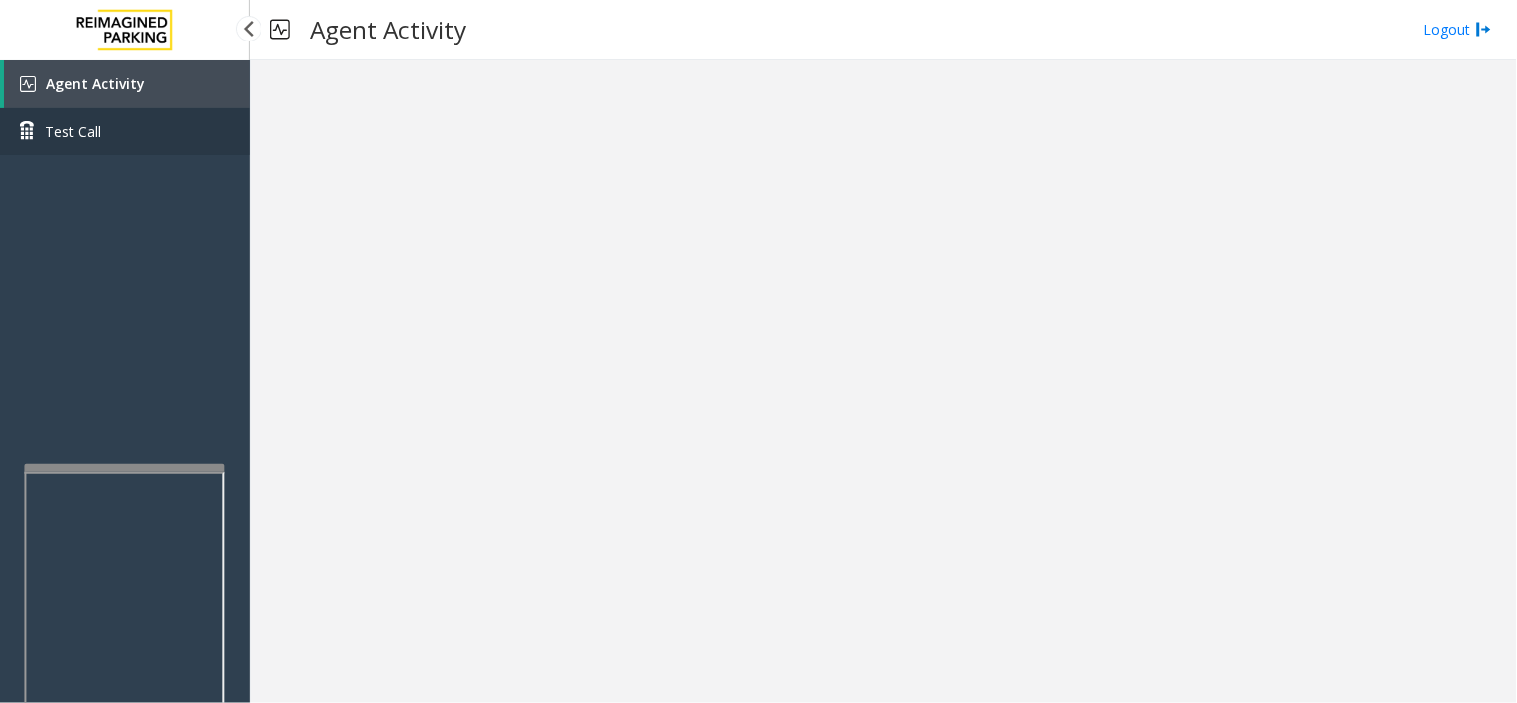 click on "Test Call" at bounding box center [125, 131] 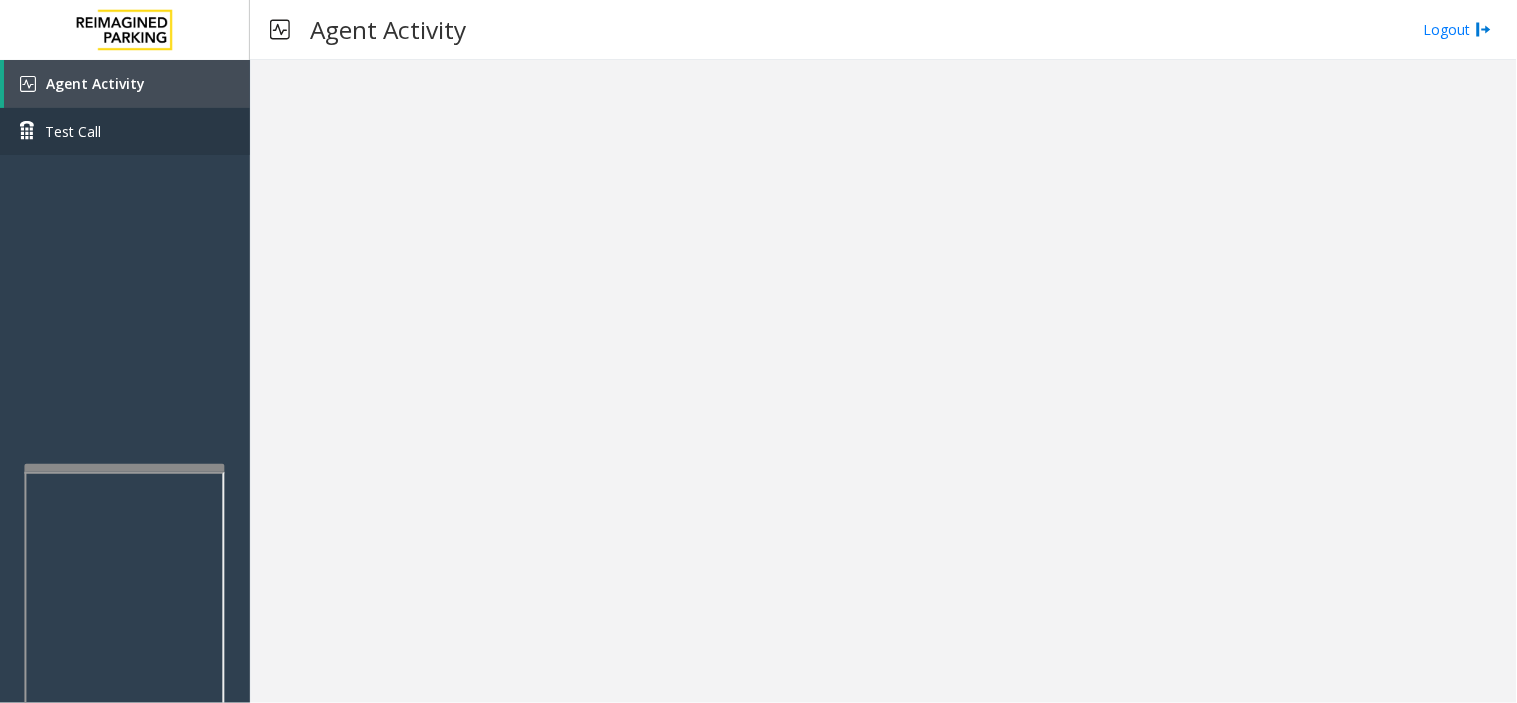 type 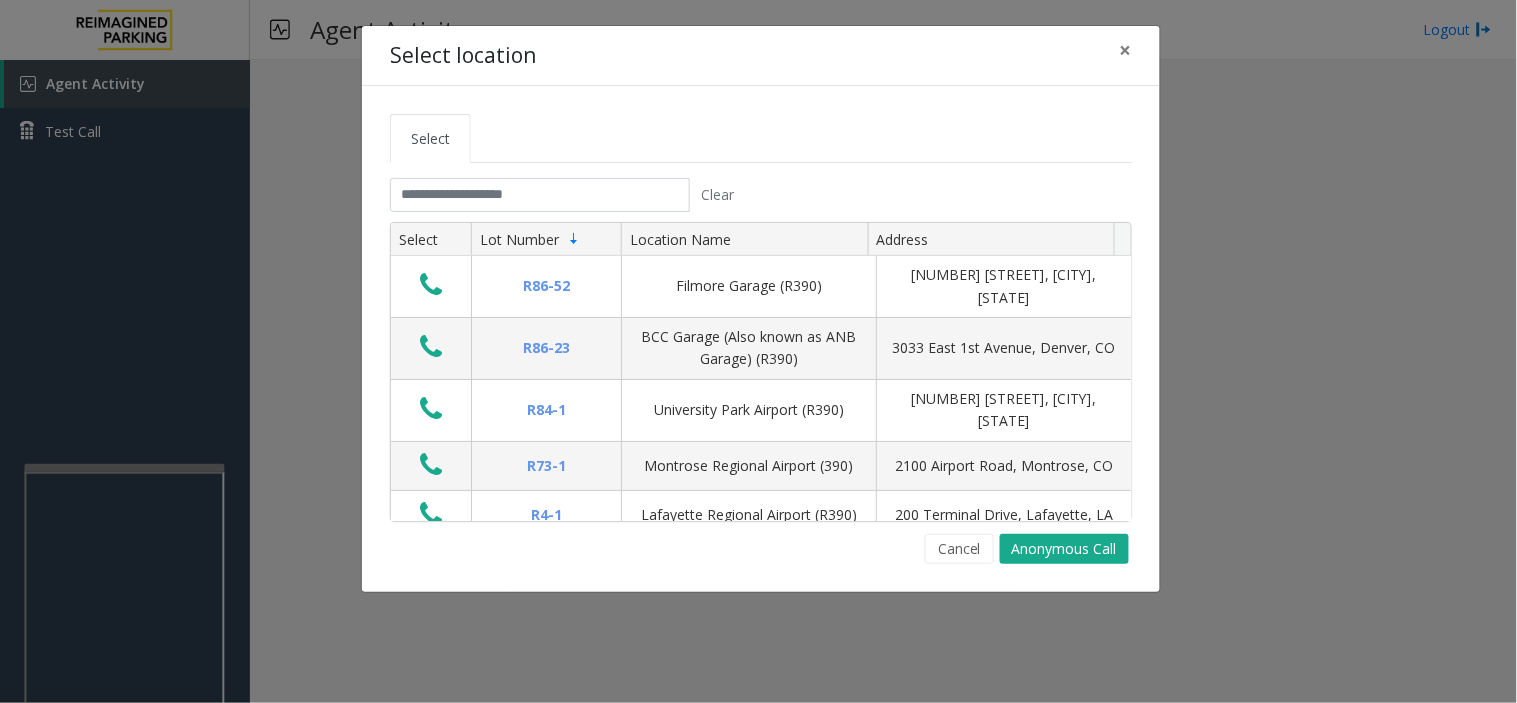 drag, startPoint x: 610, startPoint y: 96, endPoint x: 565, endPoint y: 117, distance: 49.658836 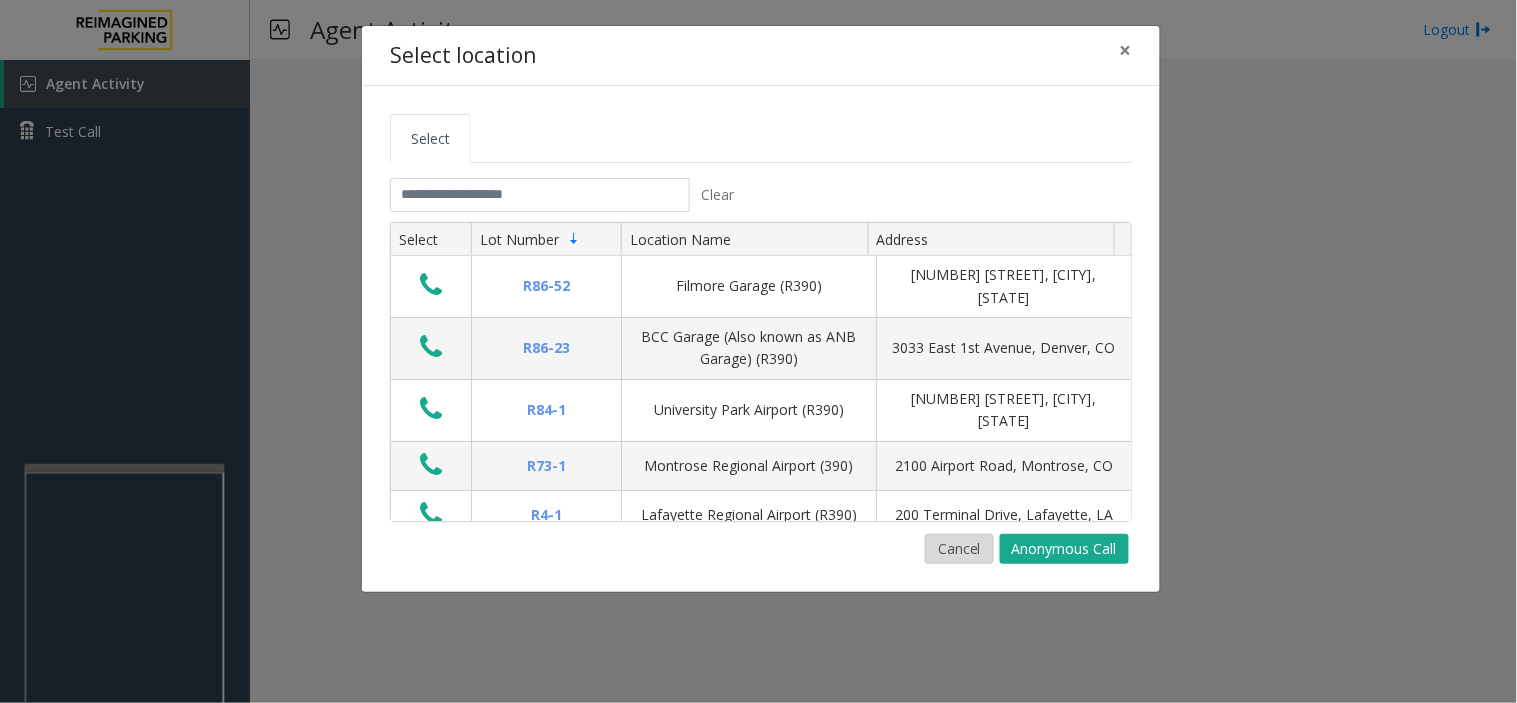 click on "Cancel" 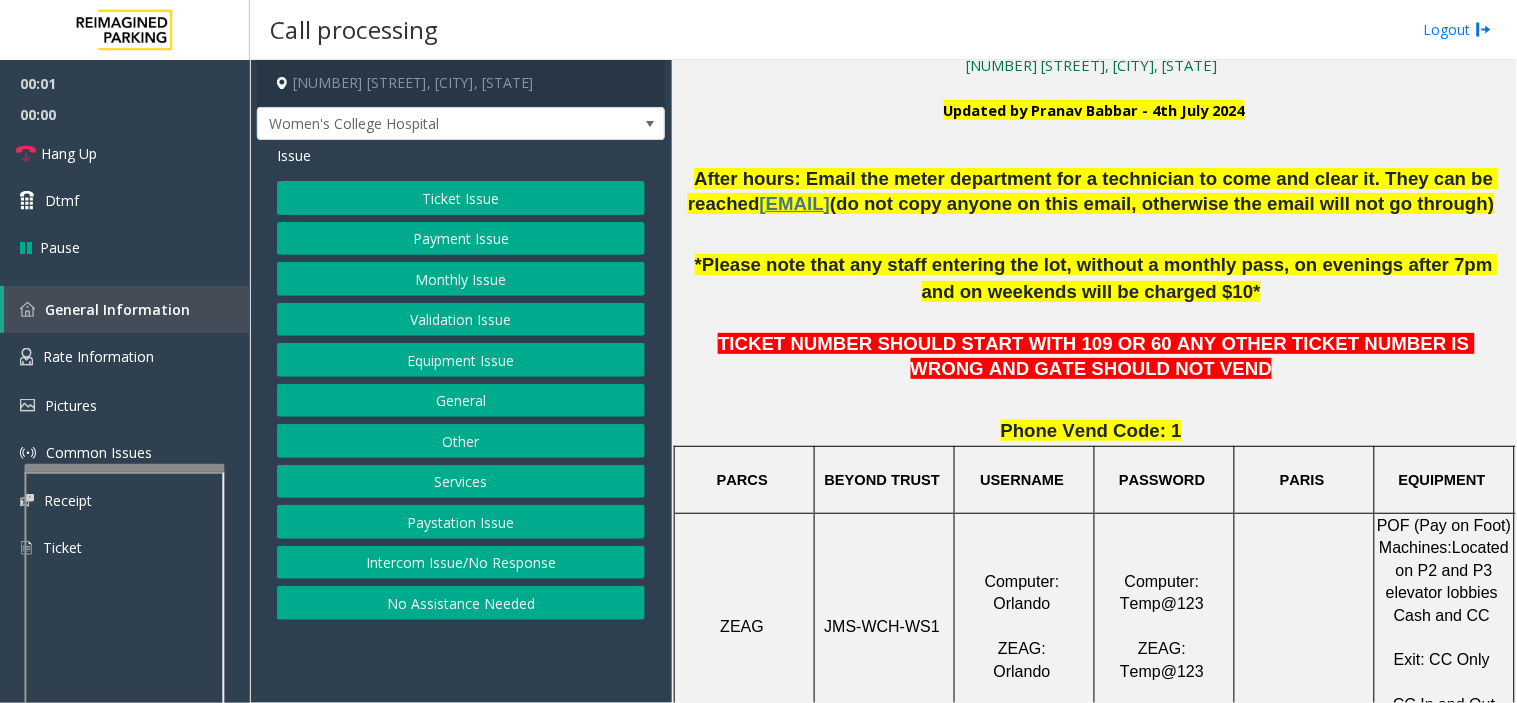 scroll, scrollTop: 555, scrollLeft: 0, axis: vertical 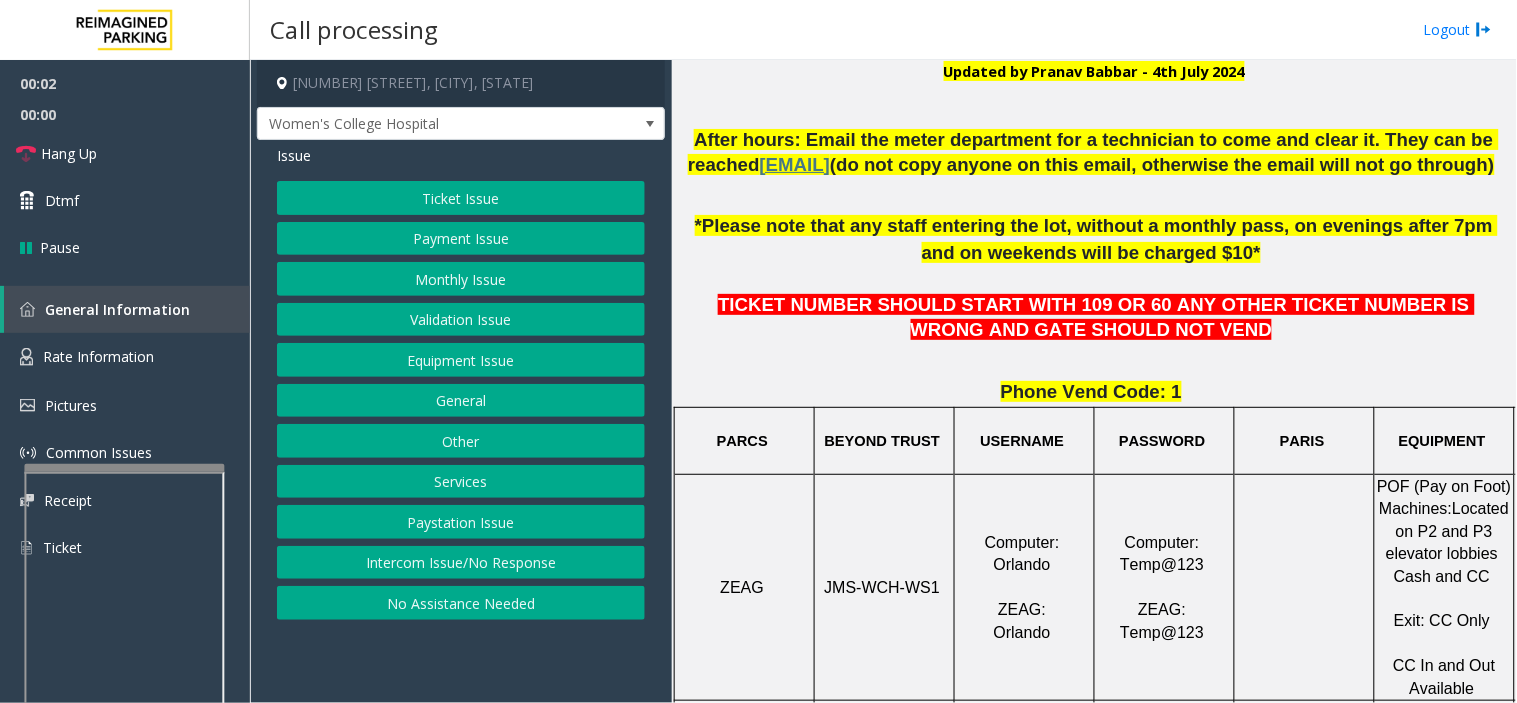 click on "JMS-WCH-WS1" 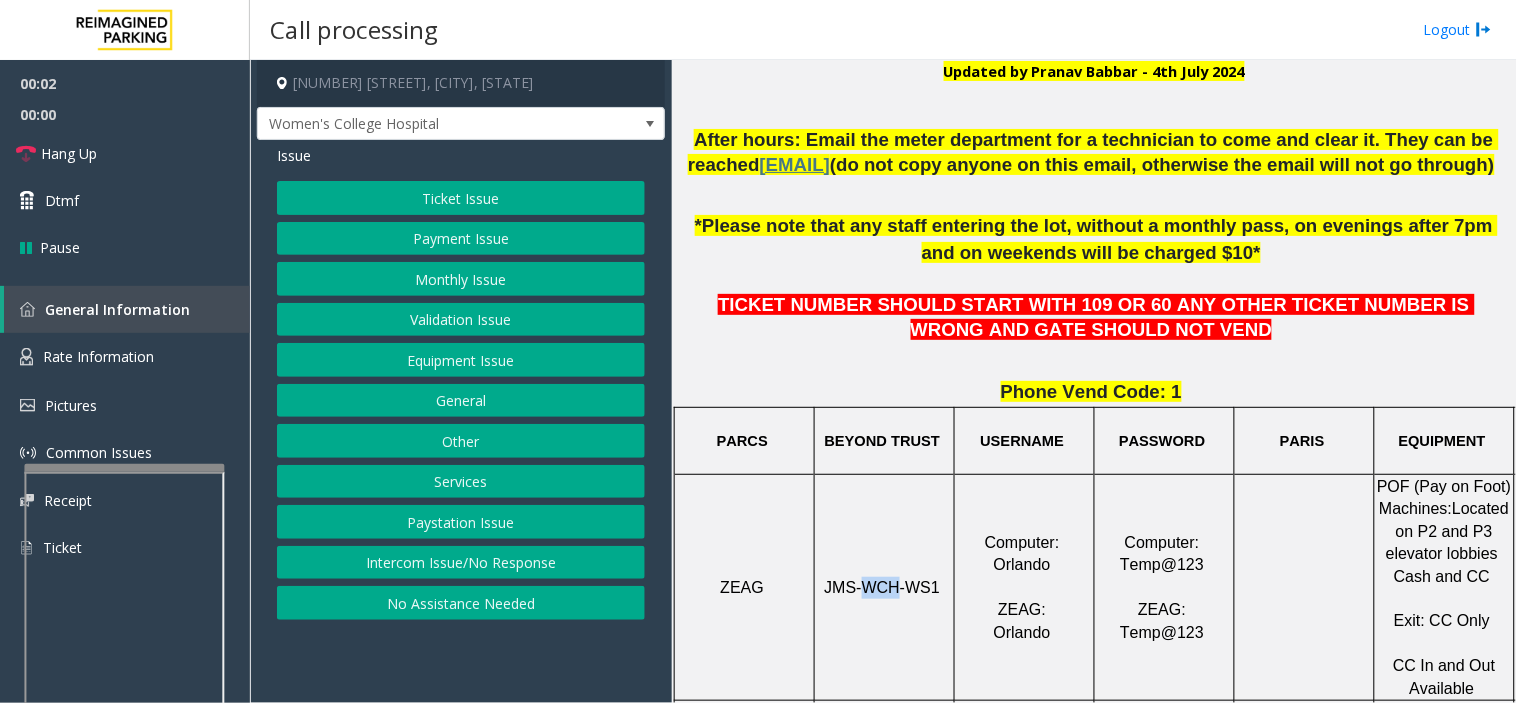 click on "JMS-WCH-WS1" 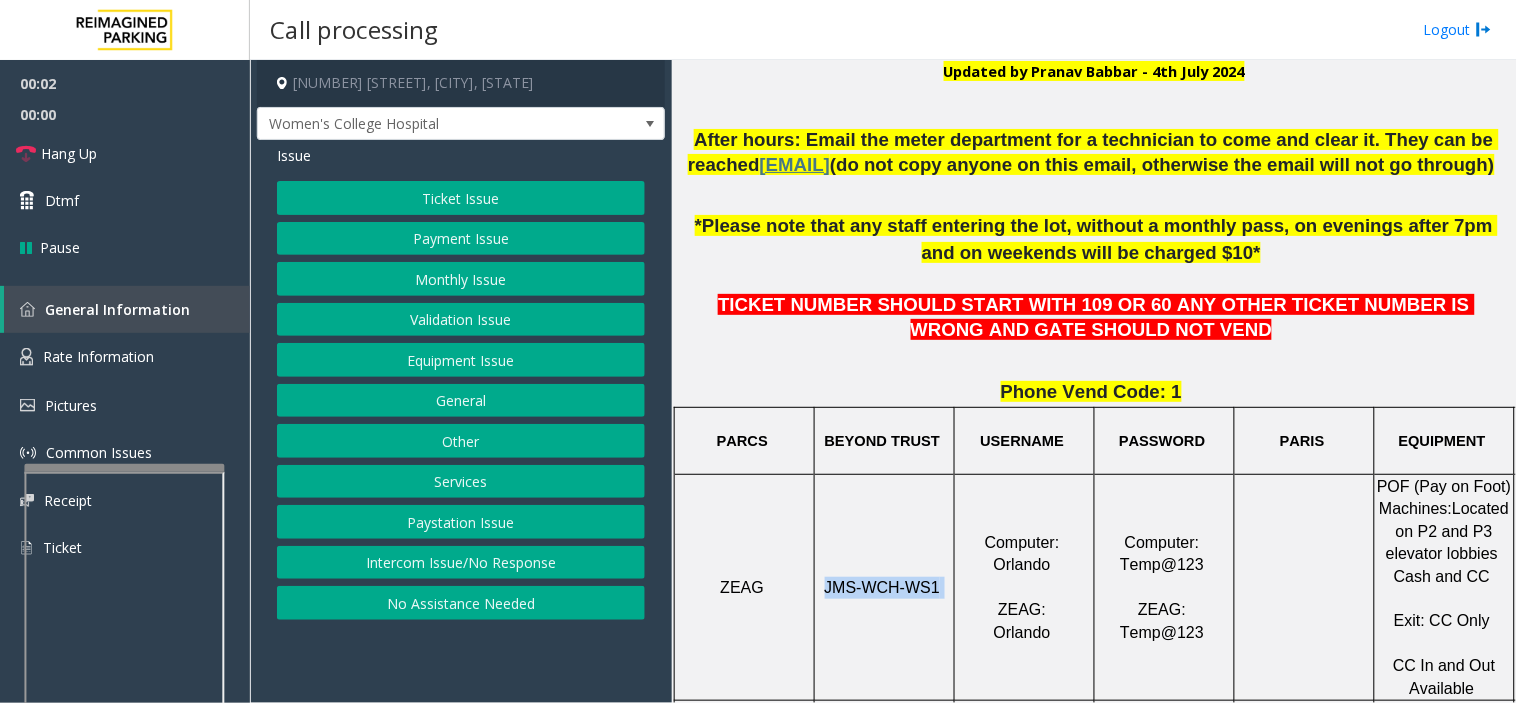 click on "JMS-WCH-WS1" 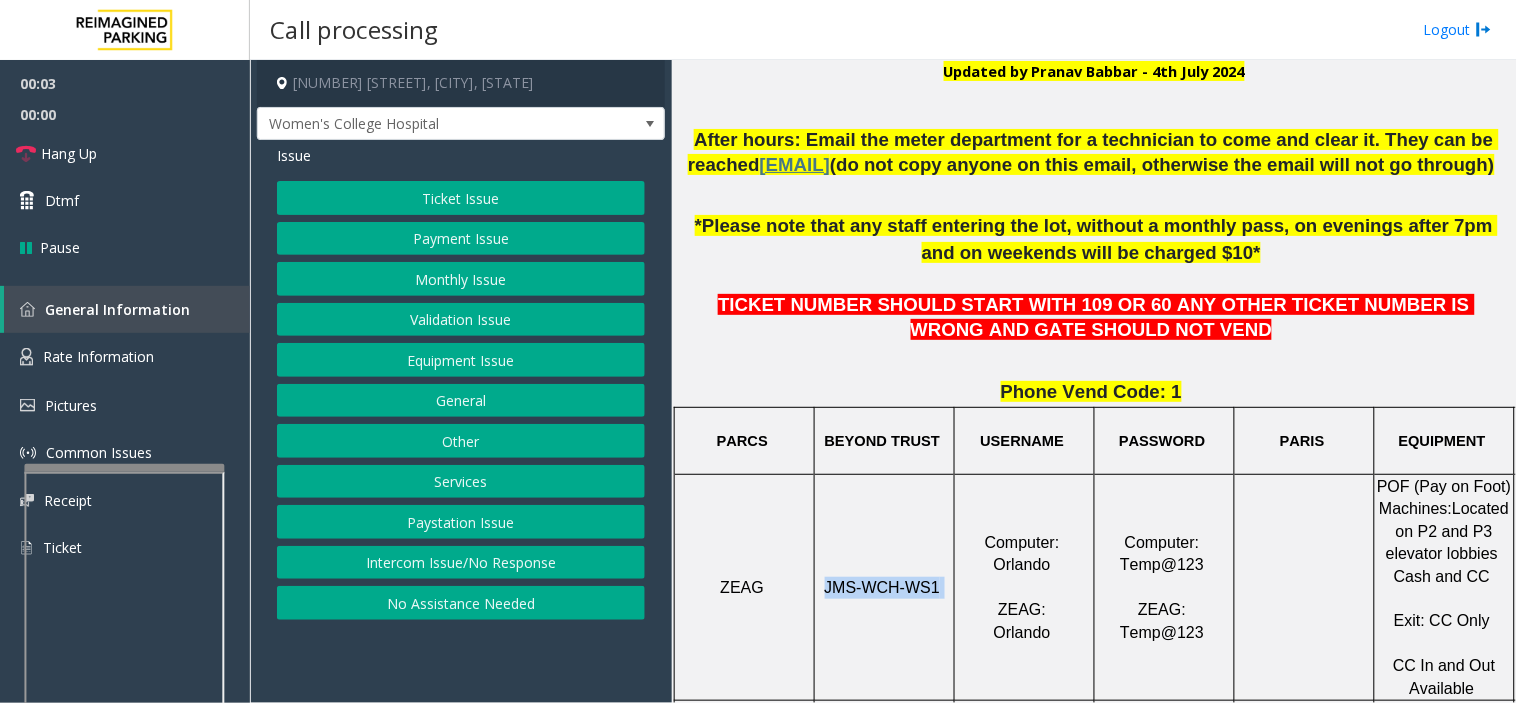 copy on "JMS-WCH-WS1" 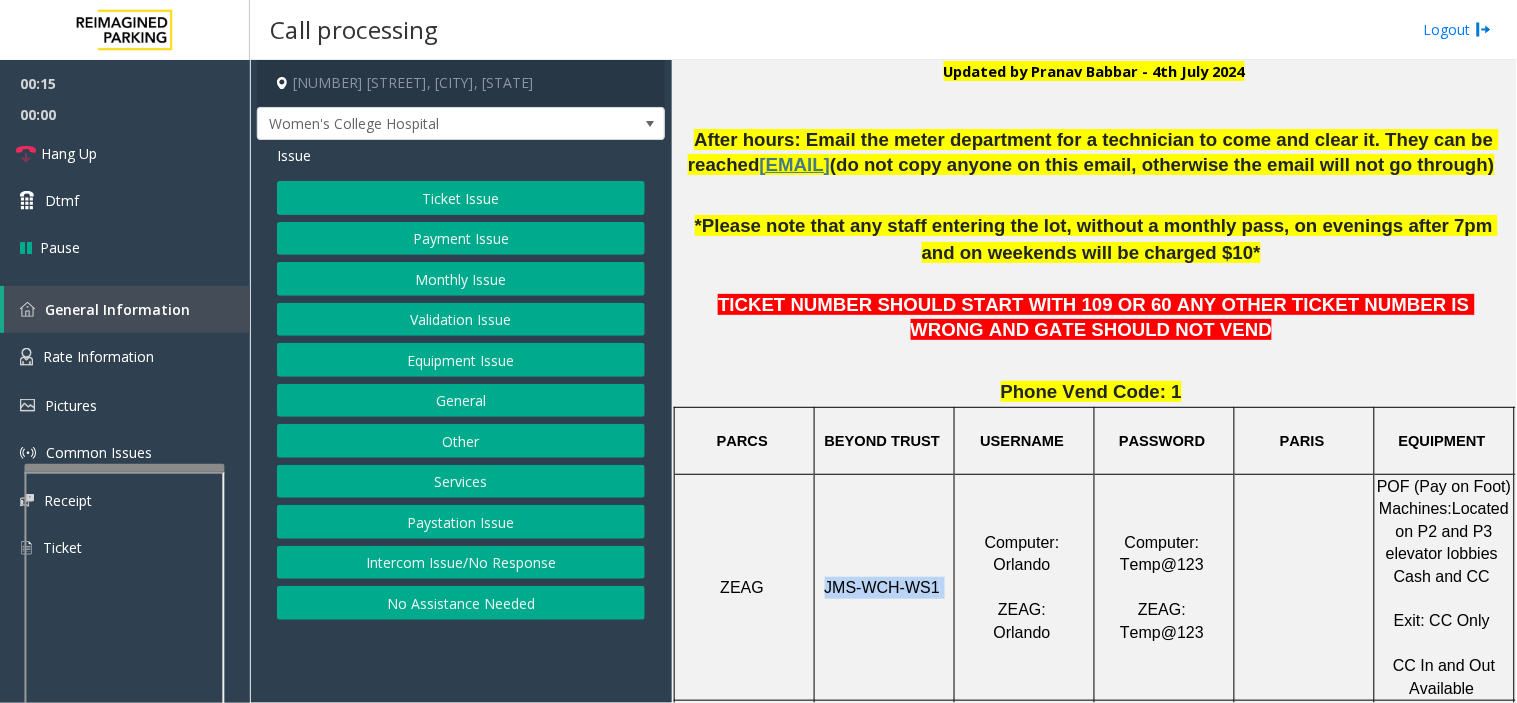 click on "Payment Issue" 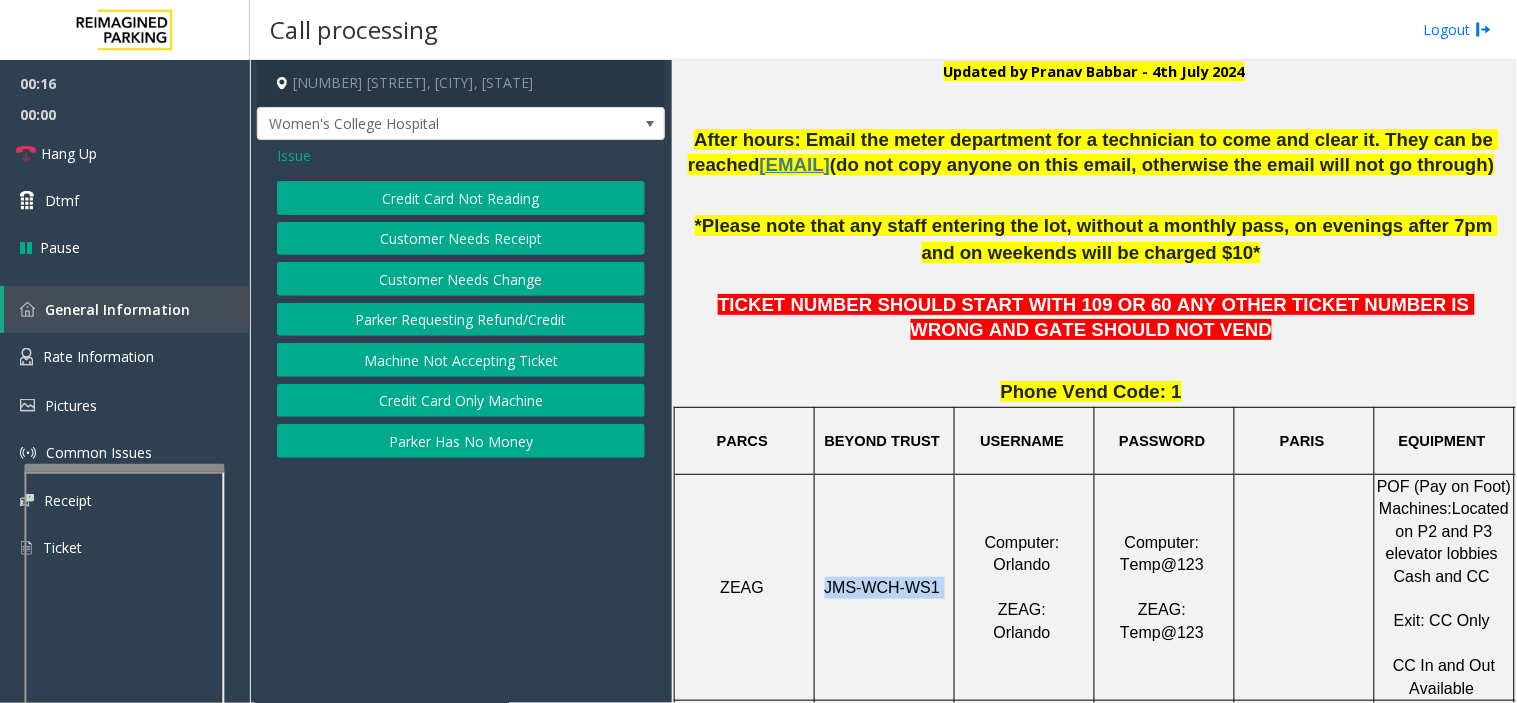 click on "Credit Card Not Reading" 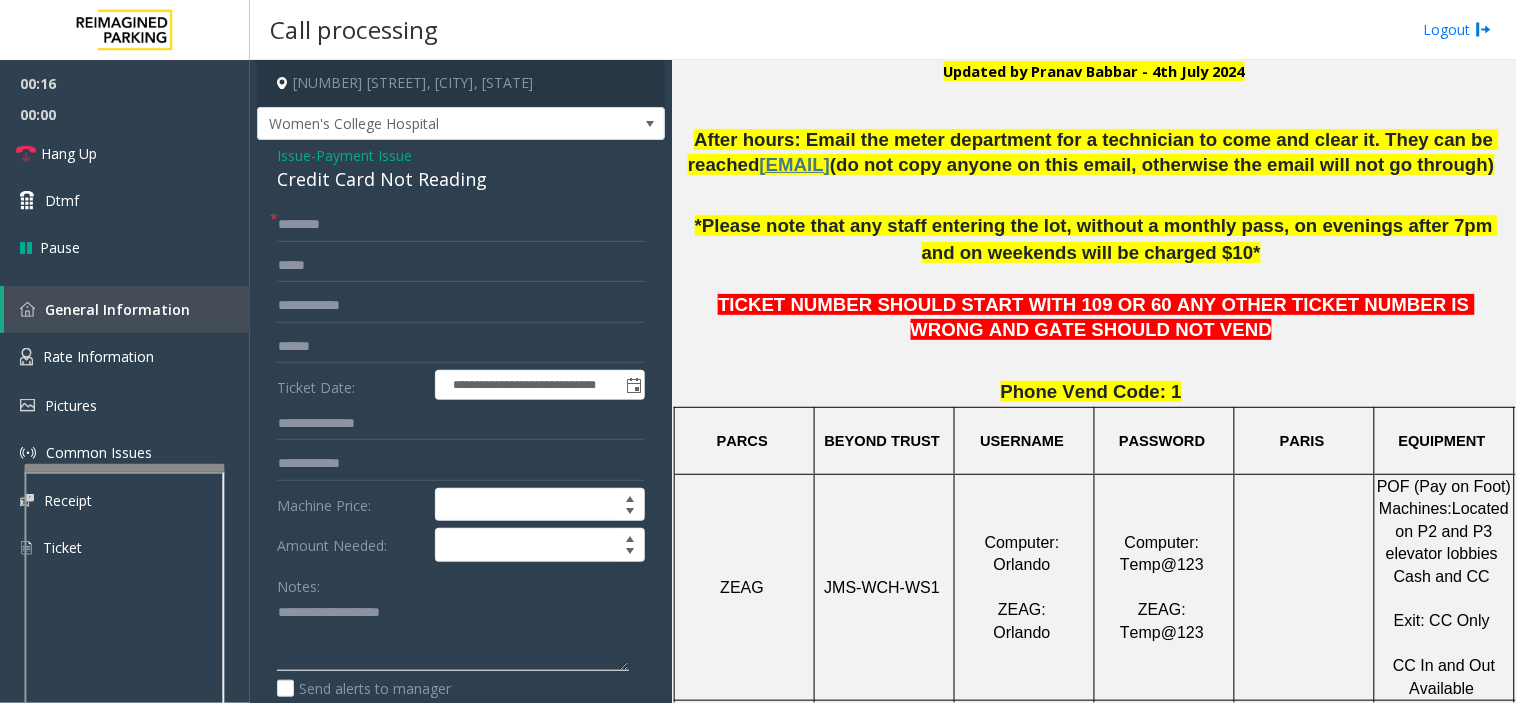 click 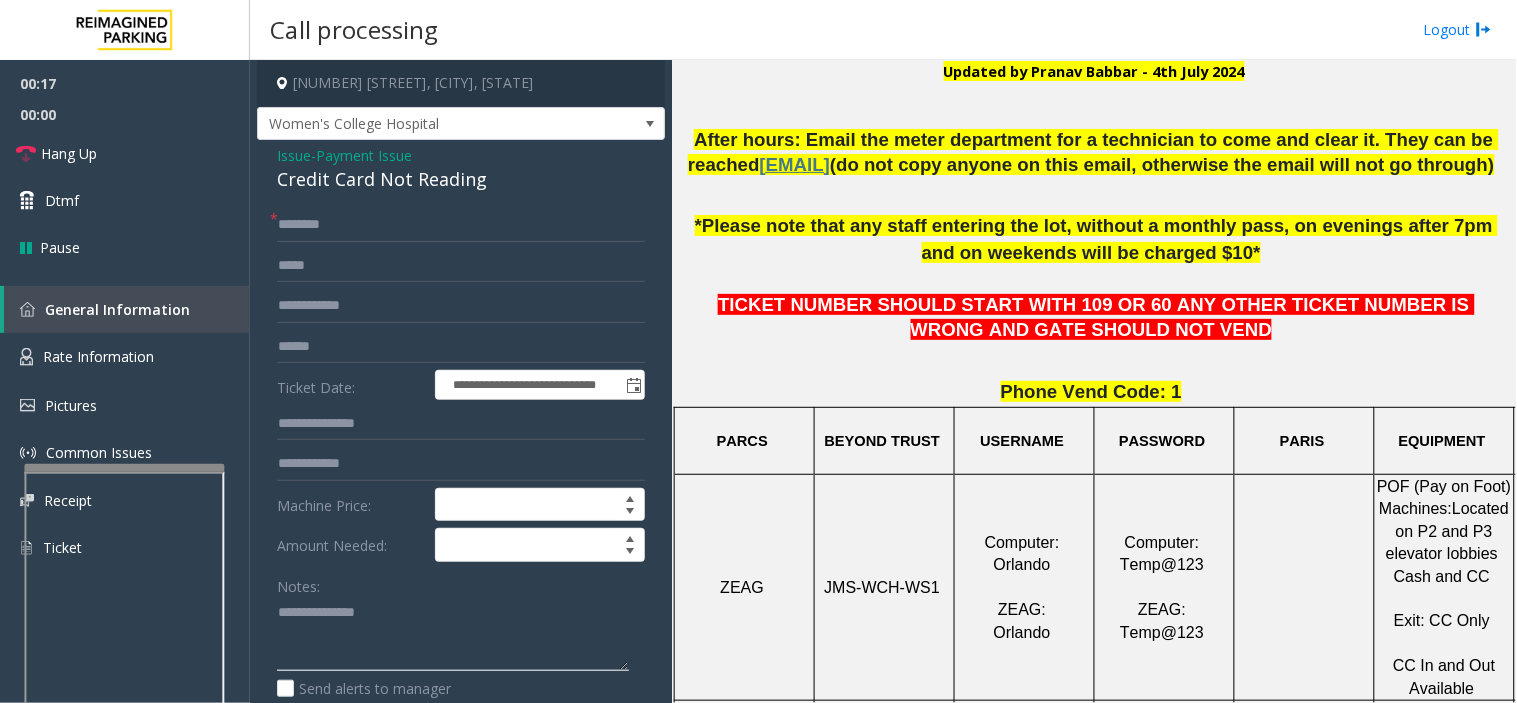 type on "**********" 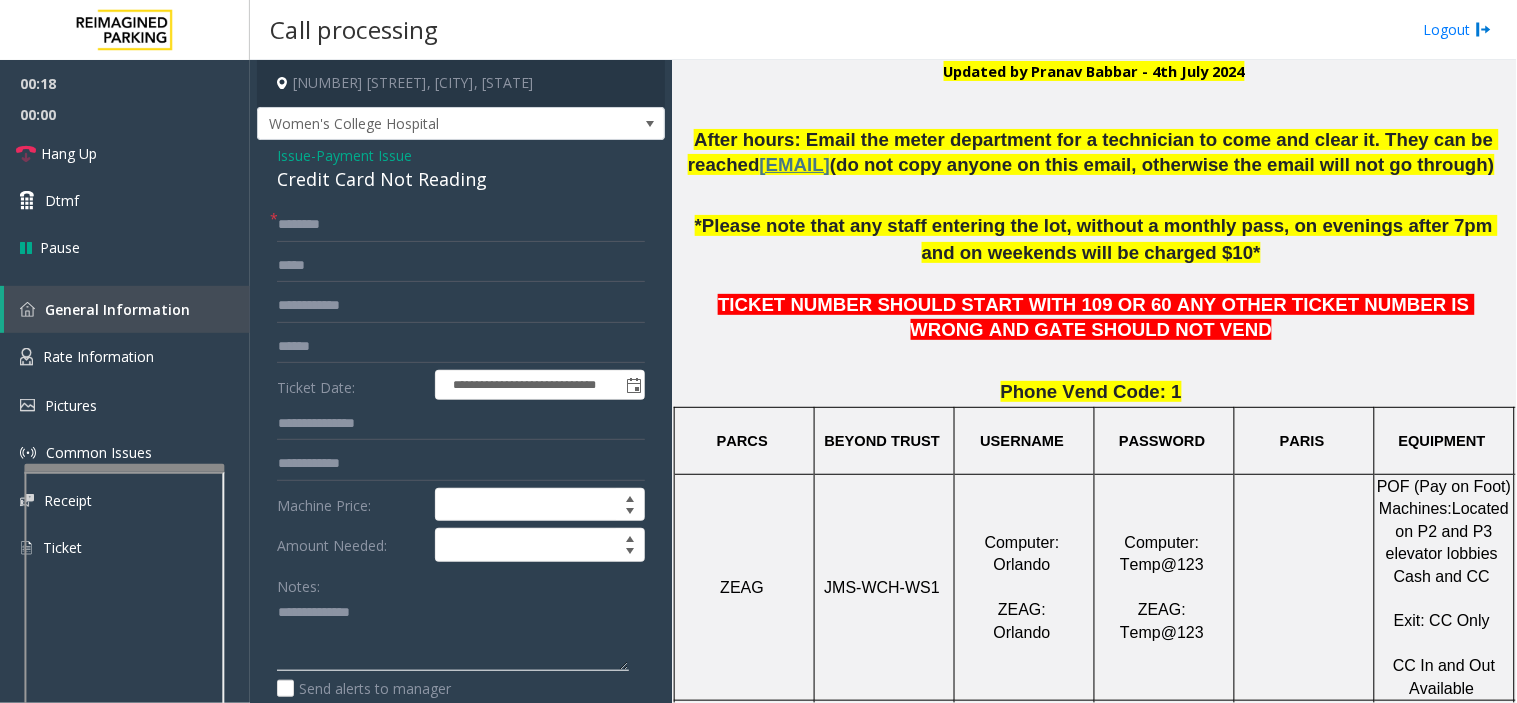 type 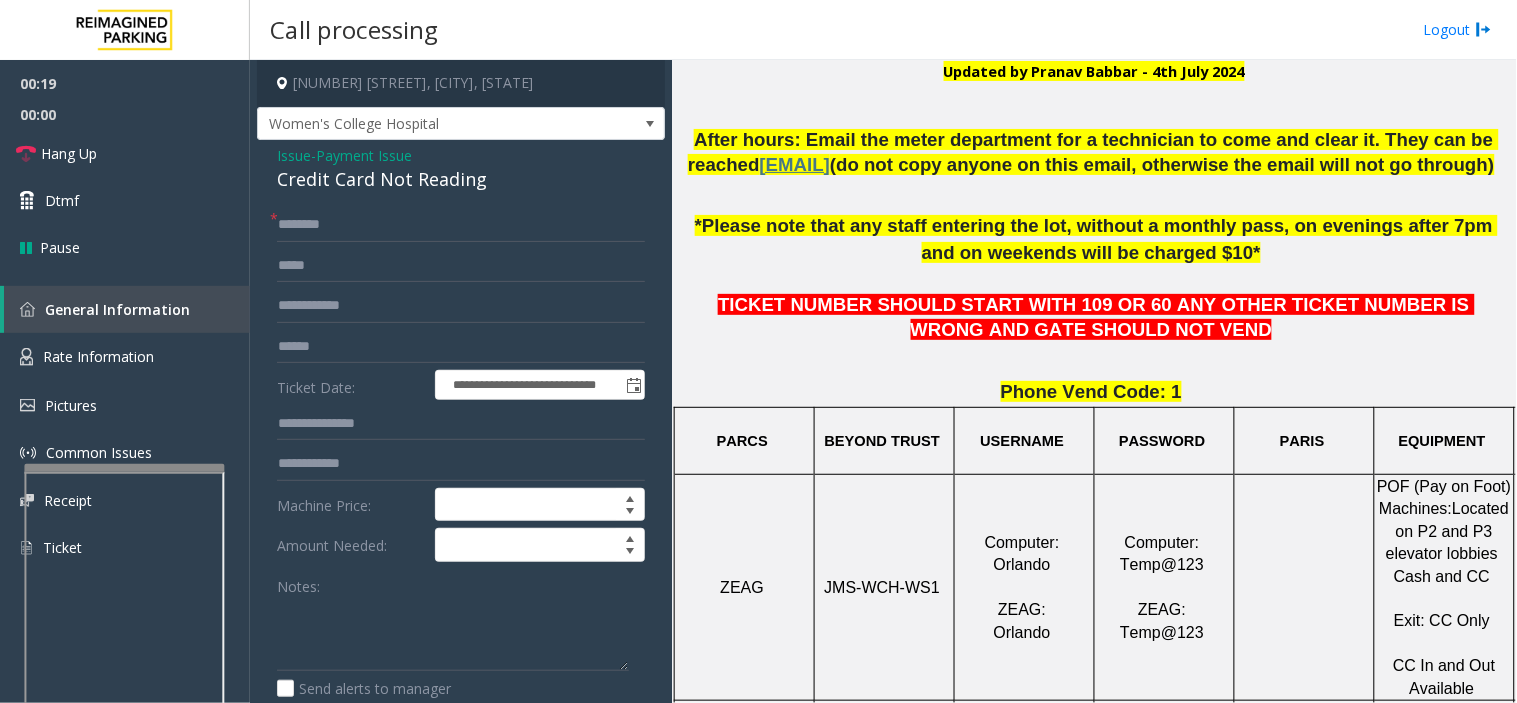 click on "**********" 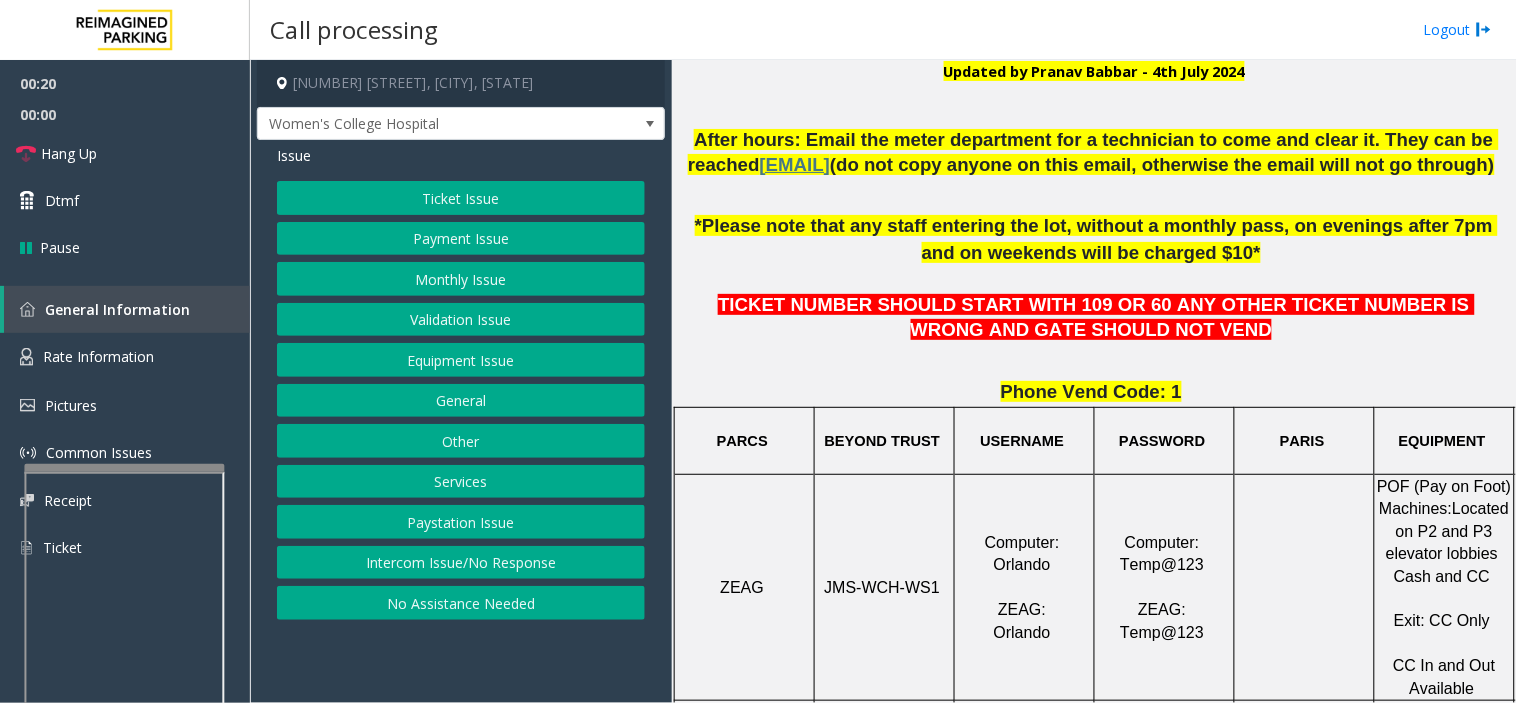 click on "Ticket Issue" 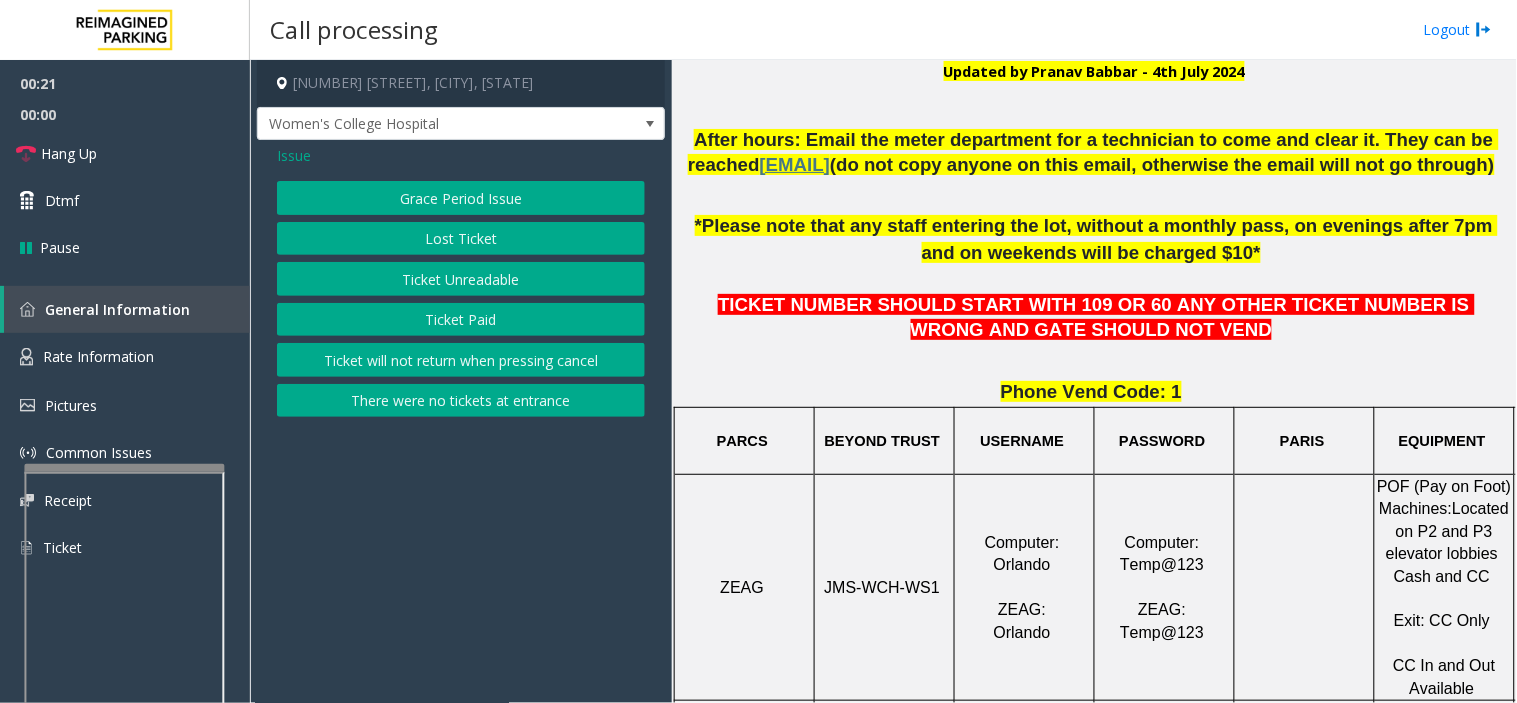 click on "Ticket Unreadable" 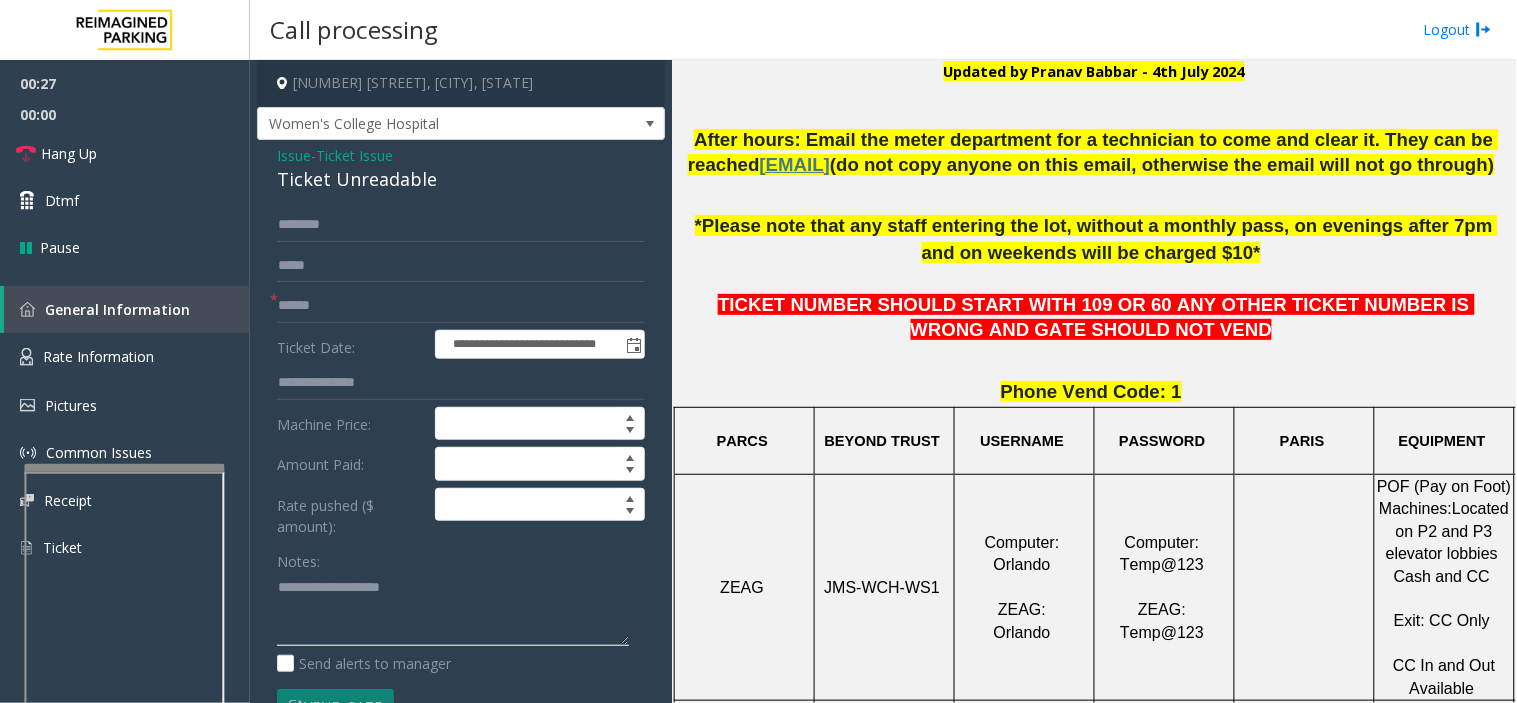 click 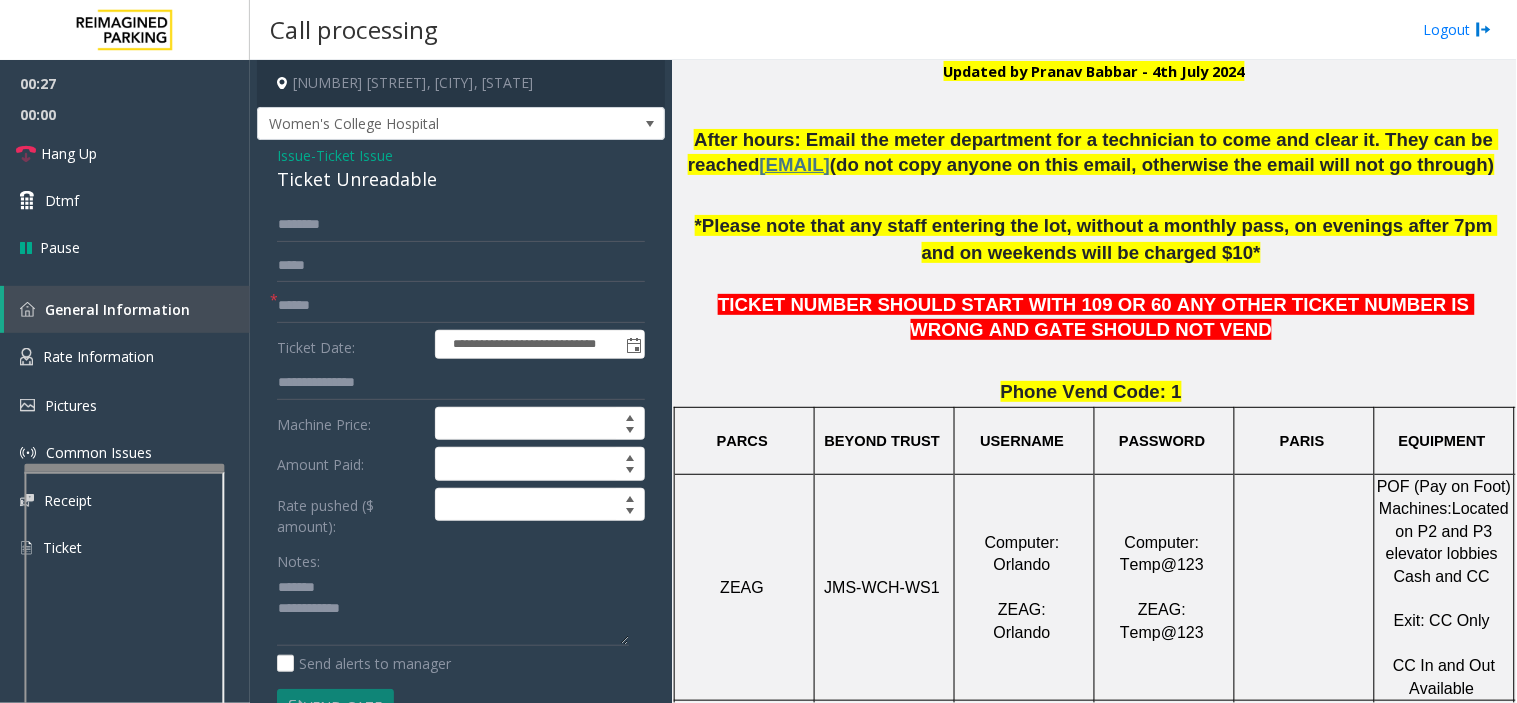 click on "Ticket Unreadable" 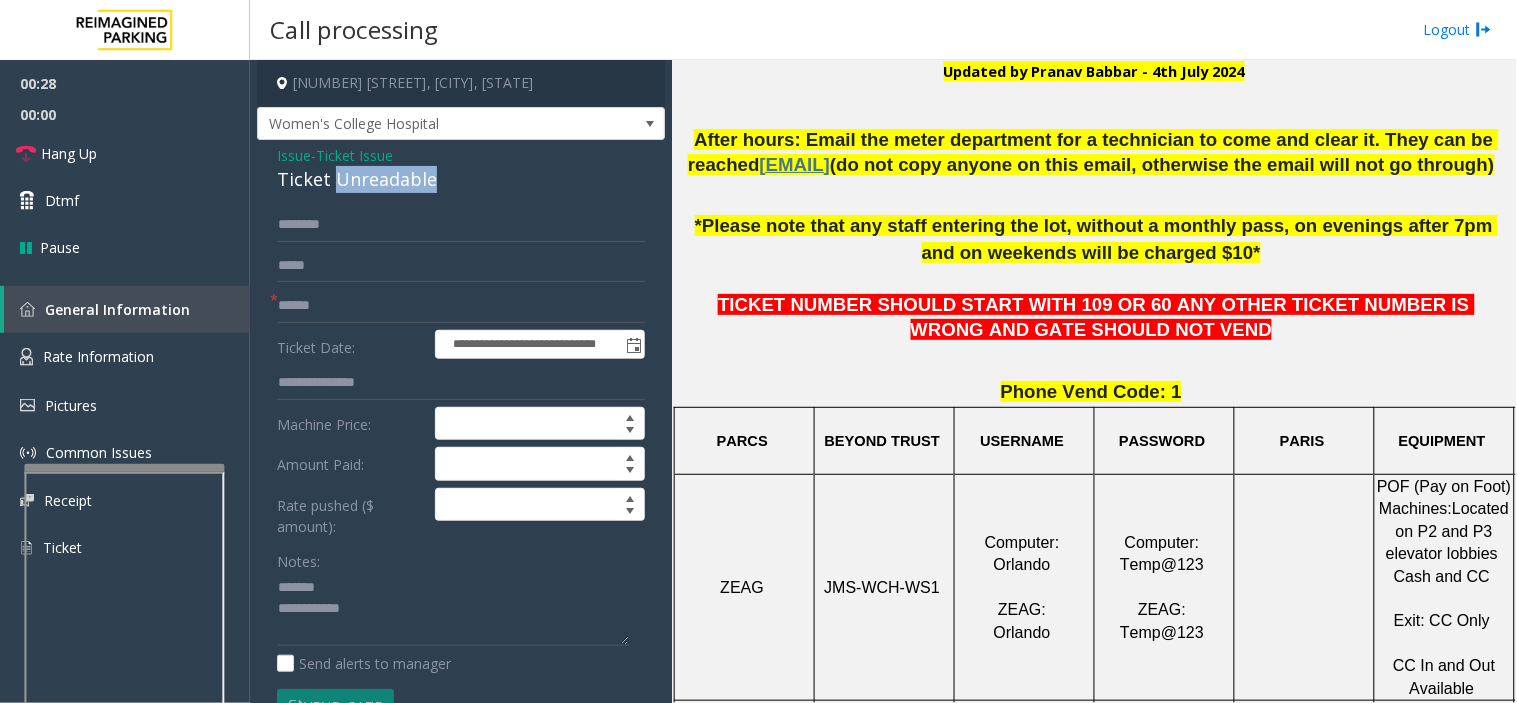 click on "Ticket Unreadable" 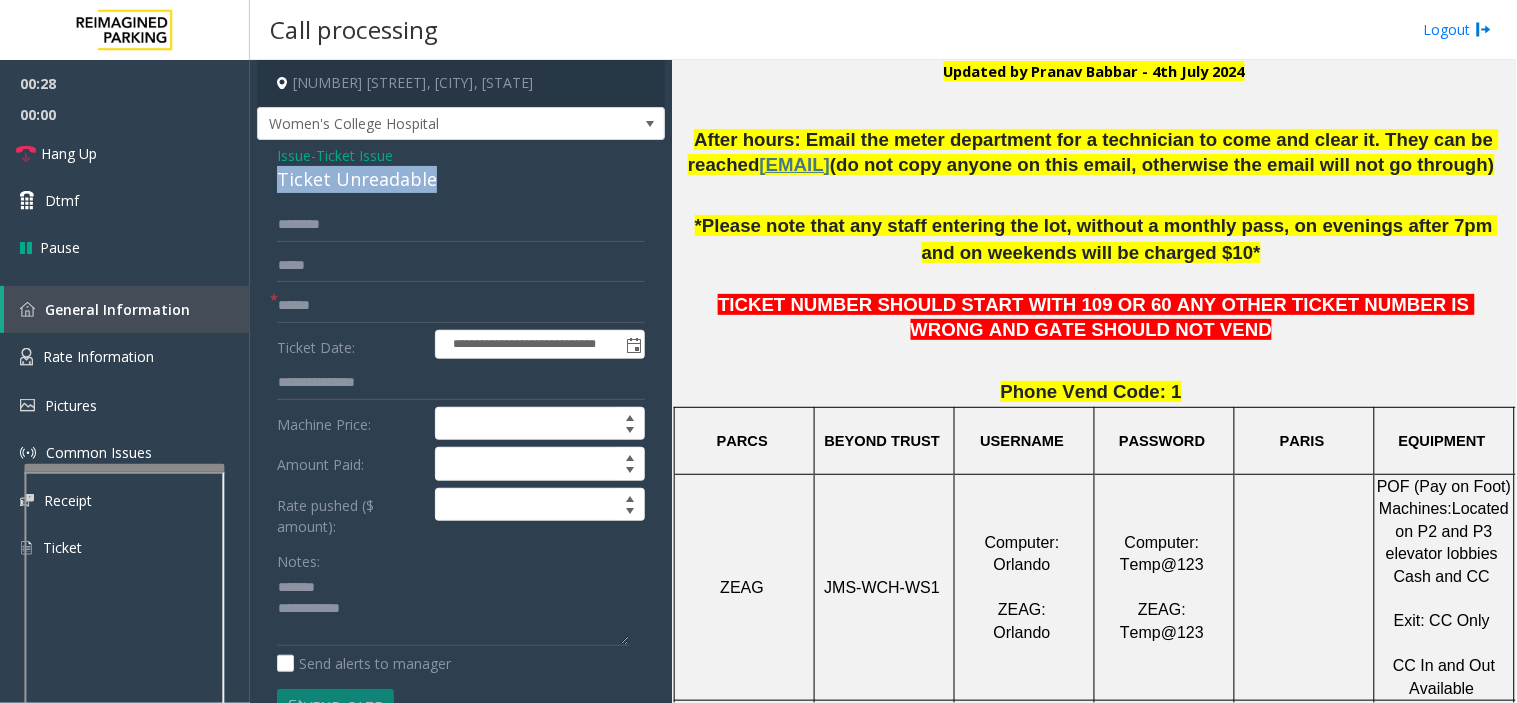 click on "Ticket Unreadable" 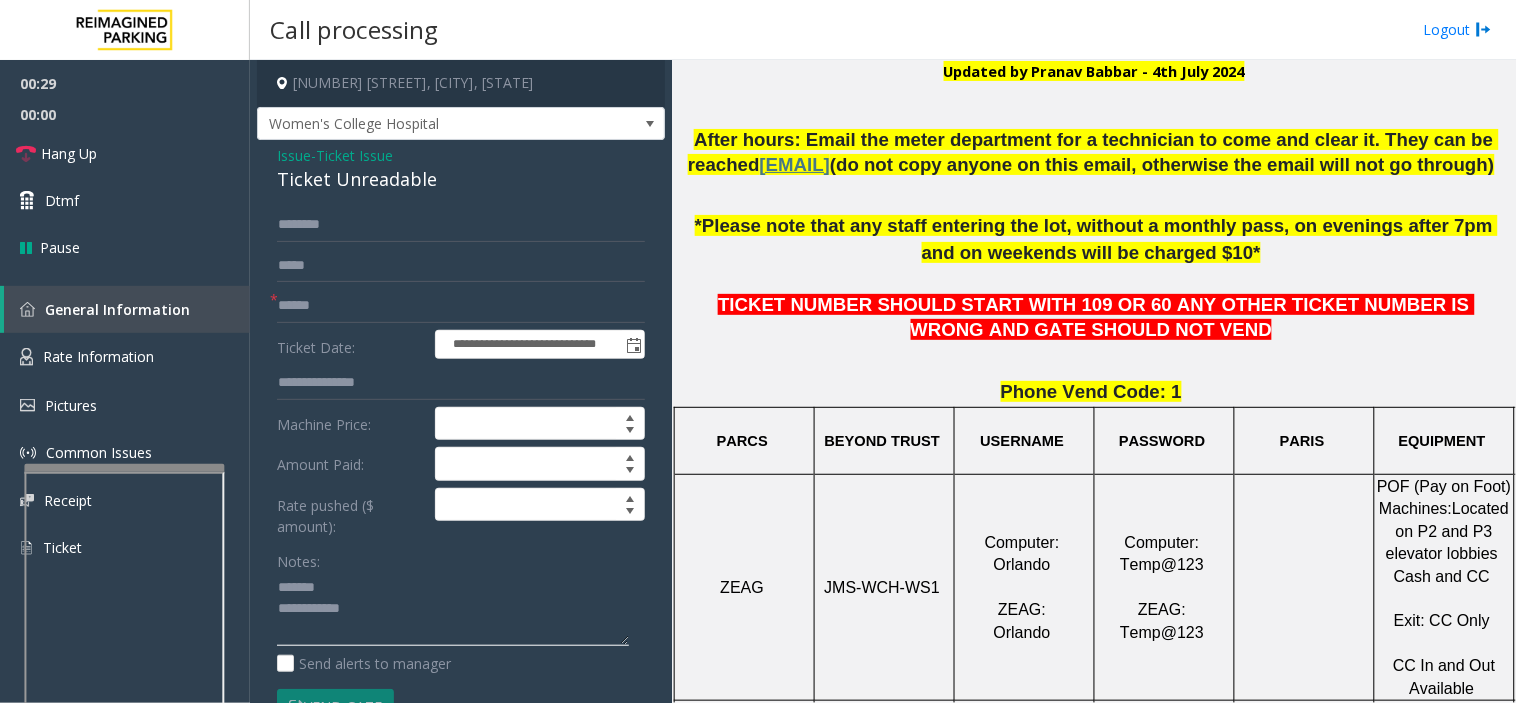 click 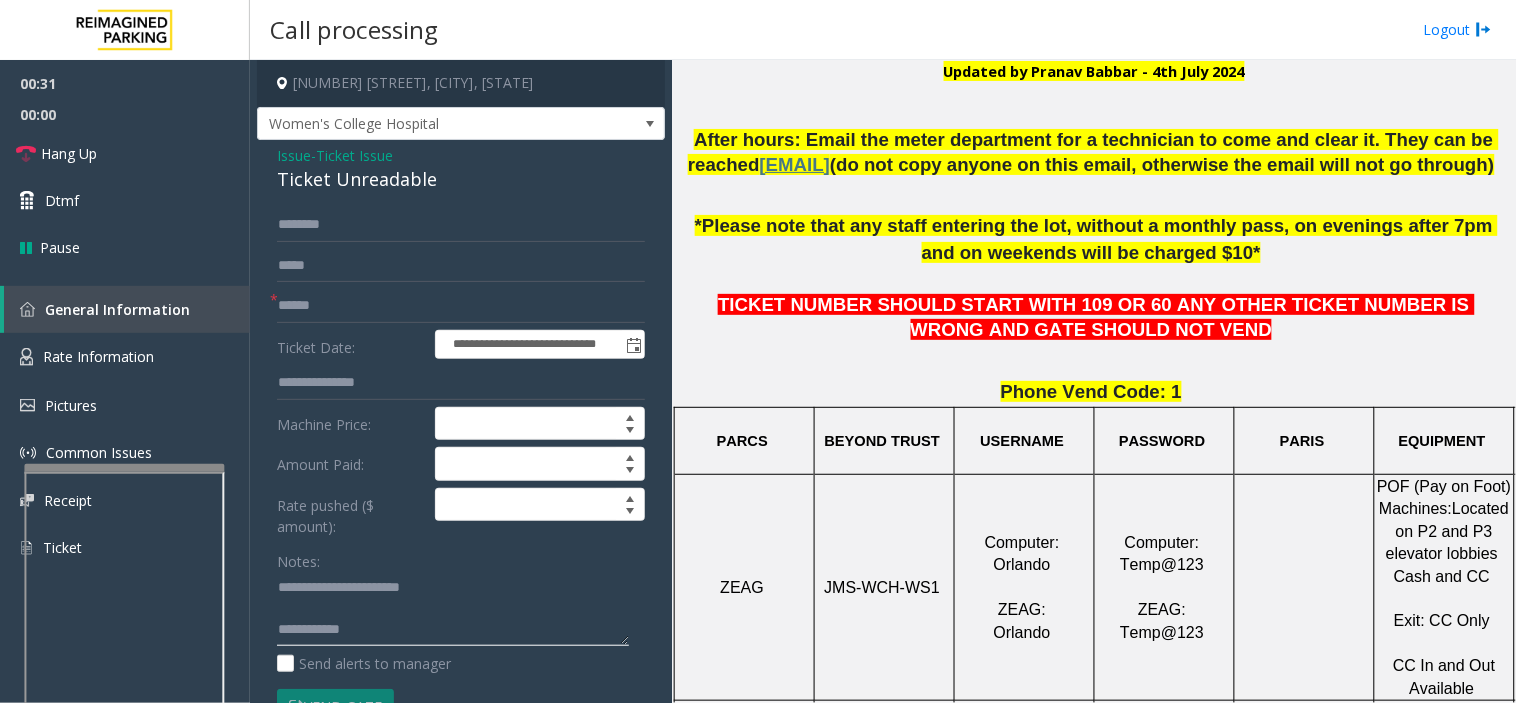 paste on "**********" 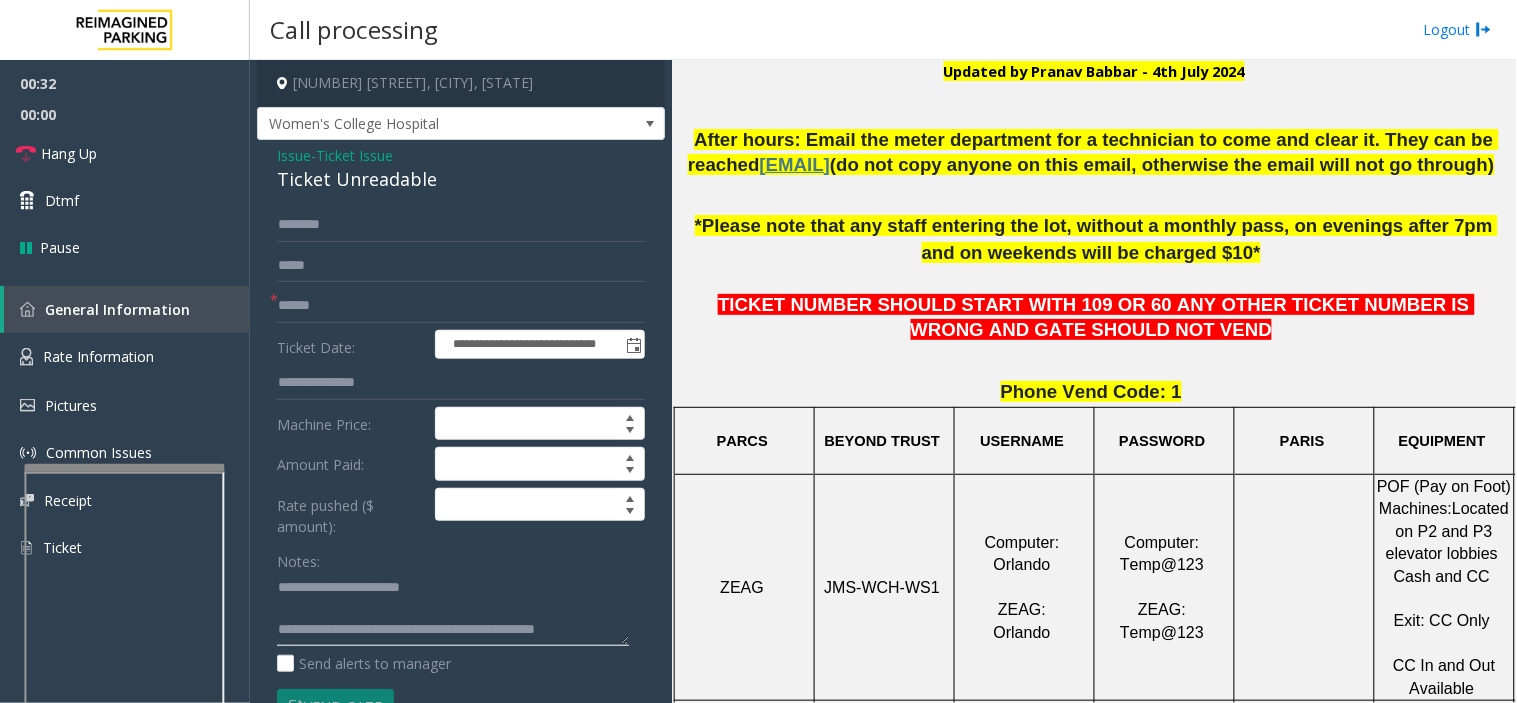 type on "**********" 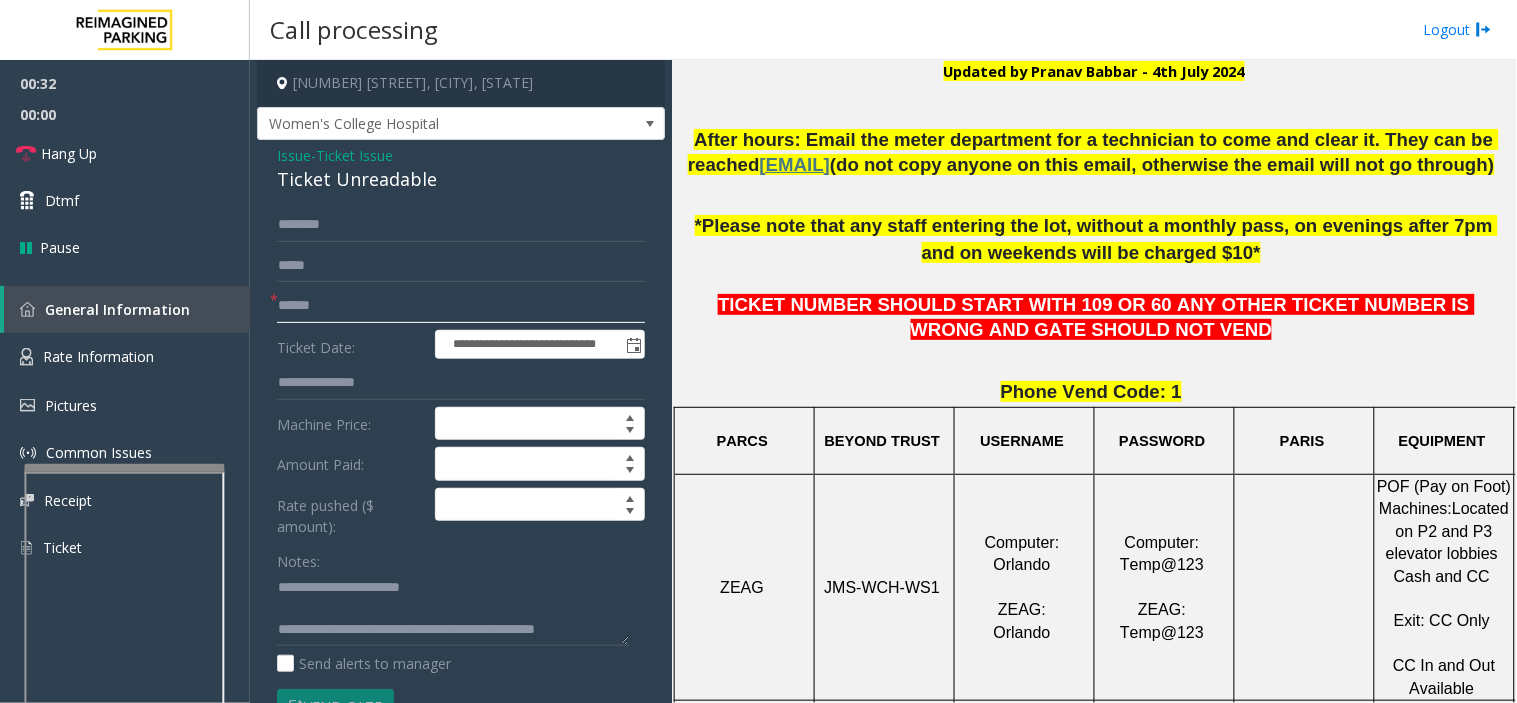 click 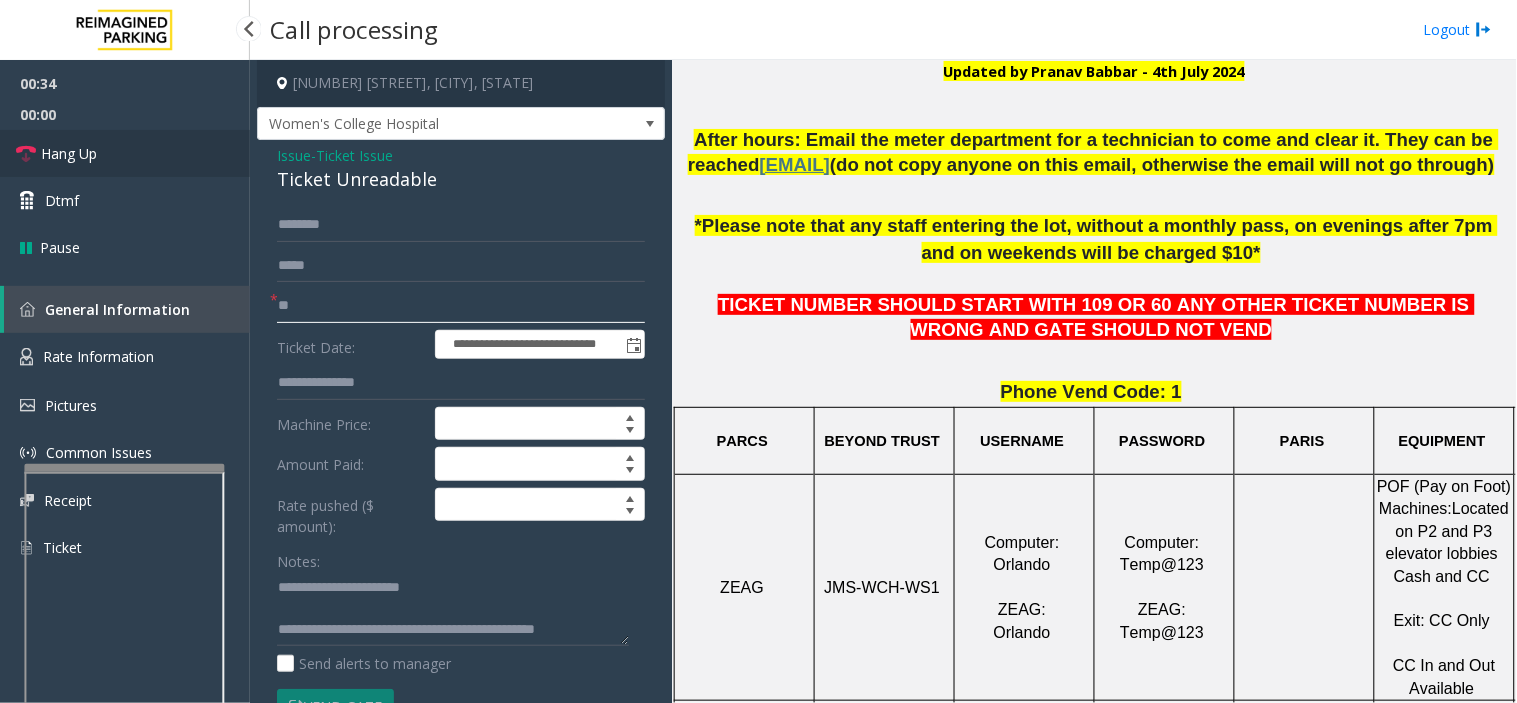 type on "**" 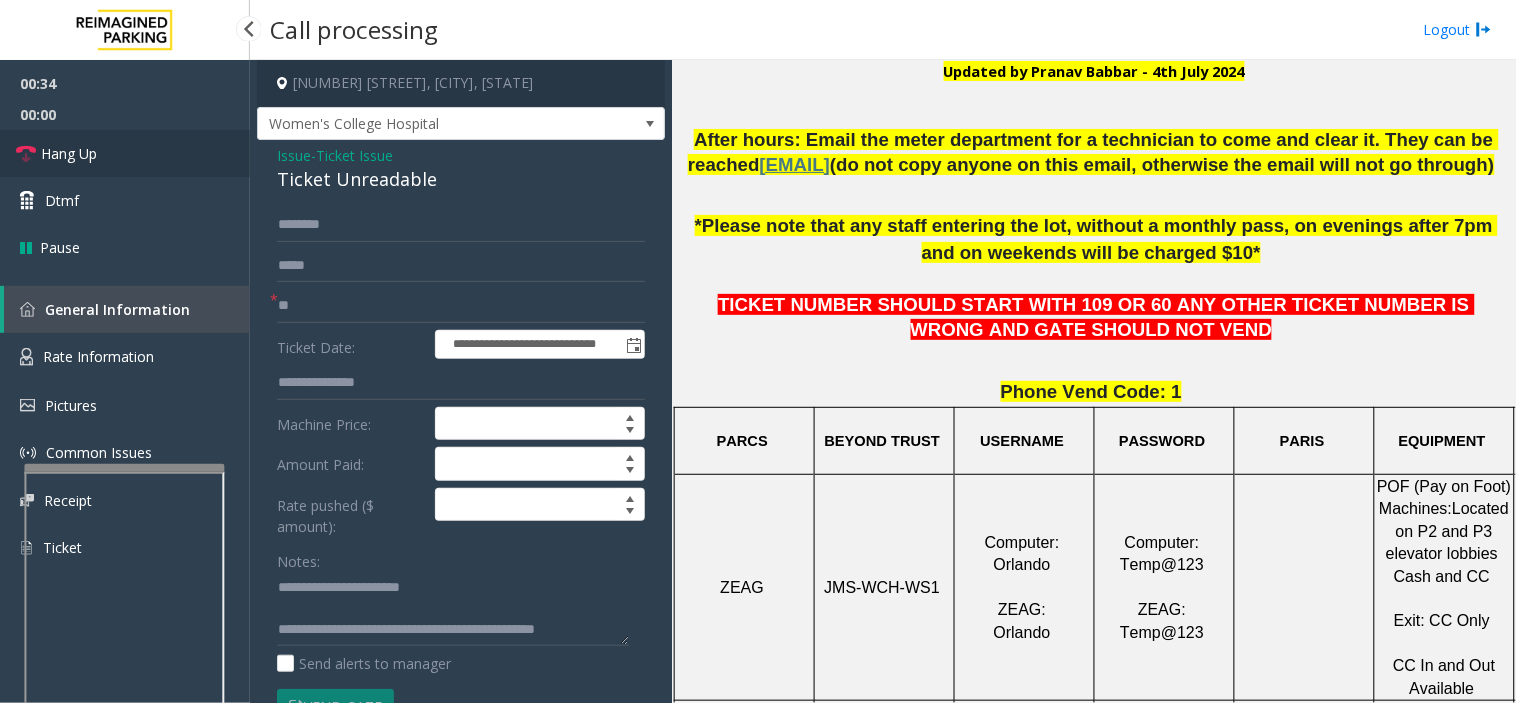 click on "Hang Up" at bounding box center (125, 153) 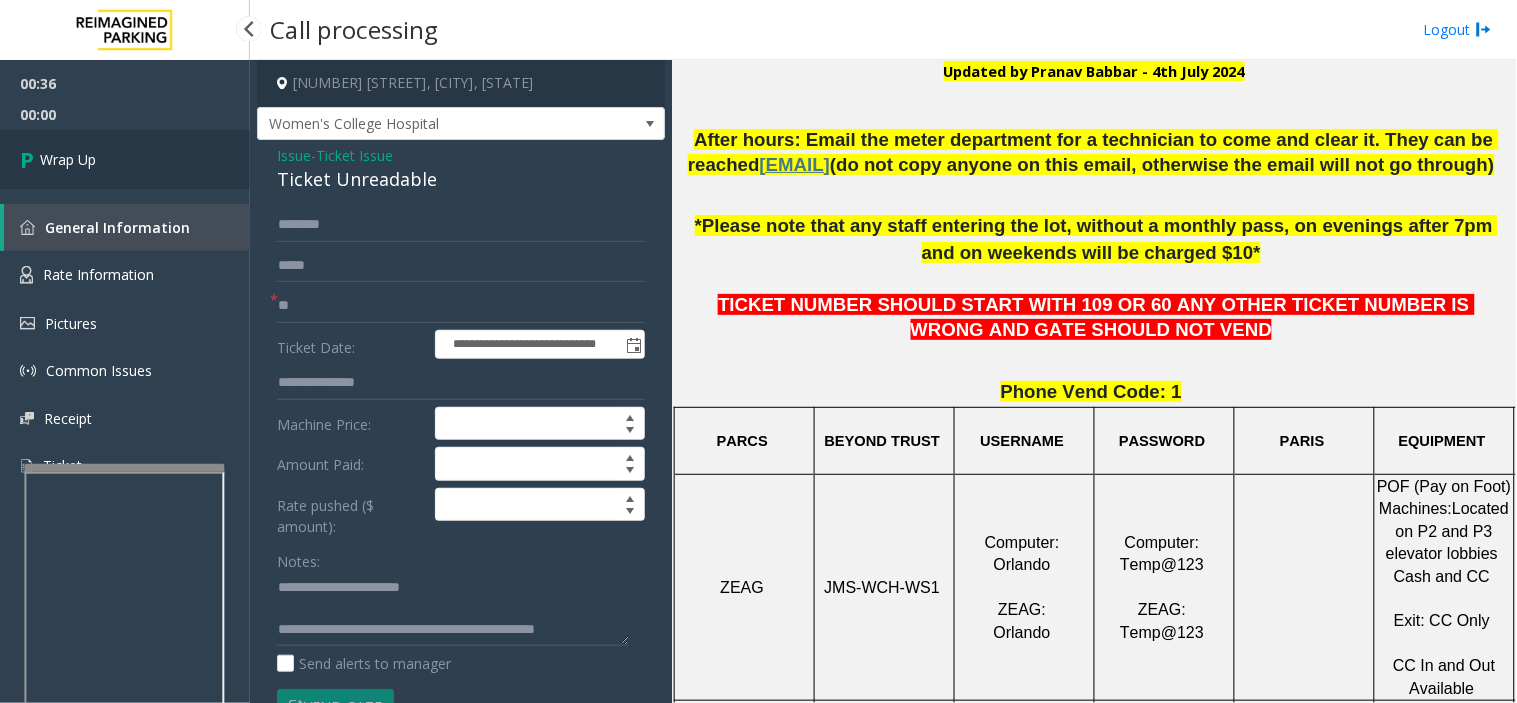 click on "Wrap Up" at bounding box center (125, 159) 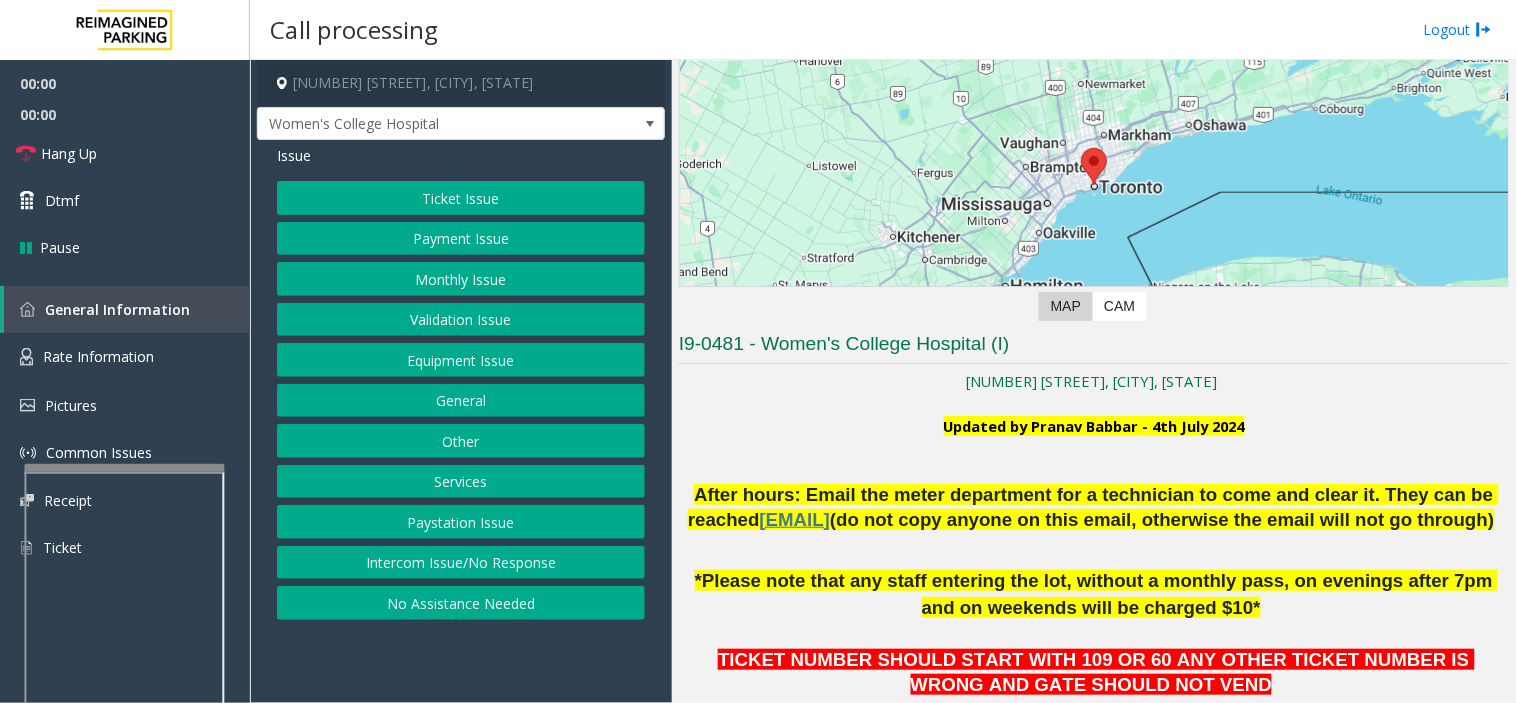 scroll, scrollTop: 444, scrollLeft: 0, axis: vertical 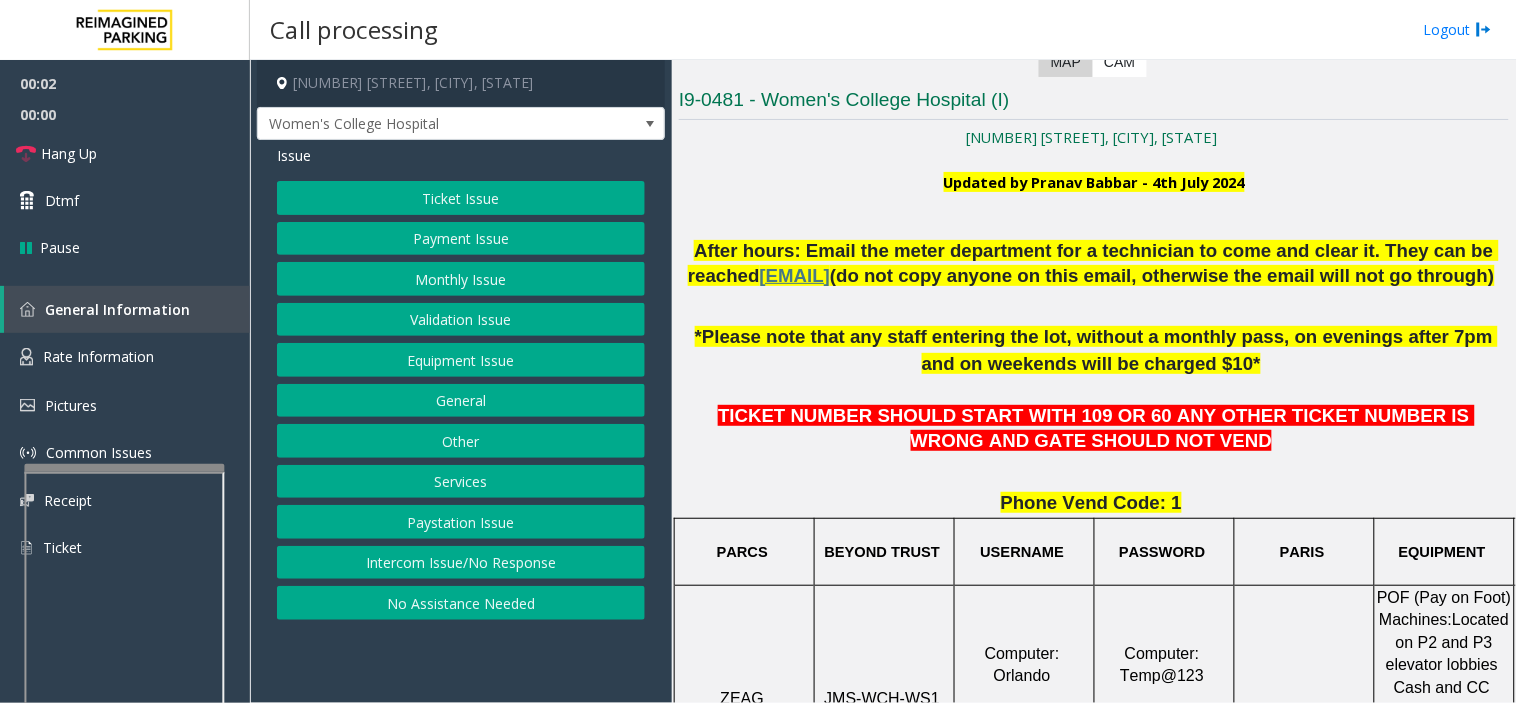 click on "Ticket Issue" 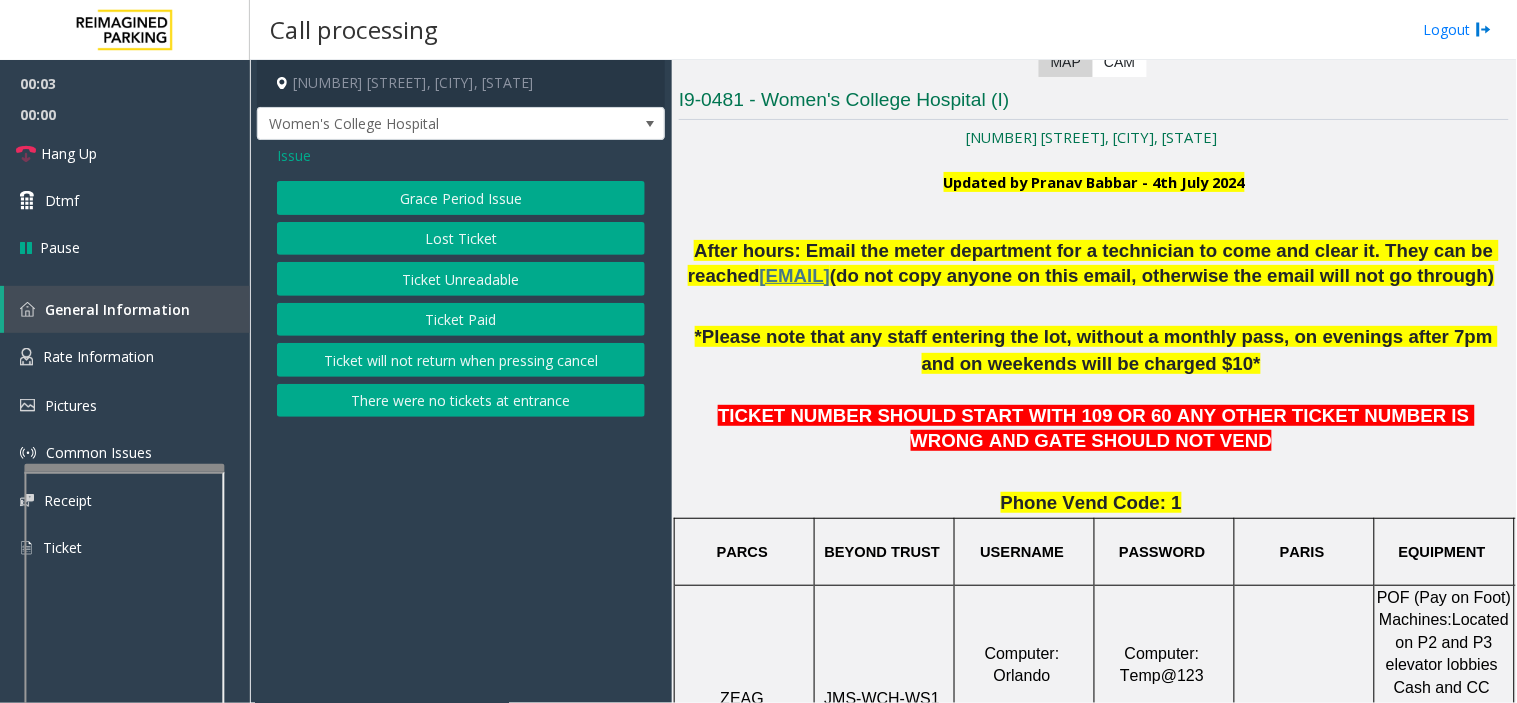 click on "Grace Period Issue   Lost Ticket   Ticket Unreadable   Ticket Paid   Ticket will not return when pressing cancel   There were no tickets at entrance" 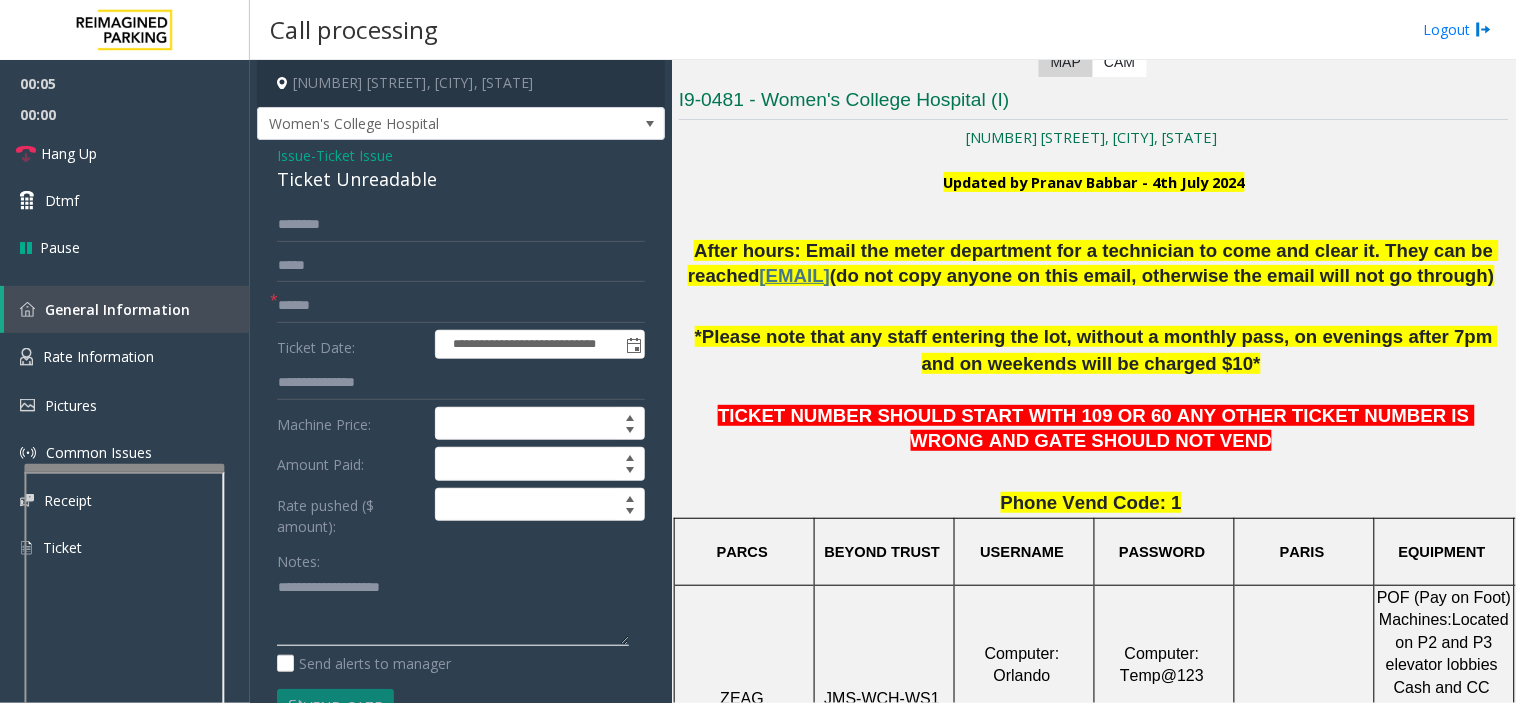 paste on "**********" 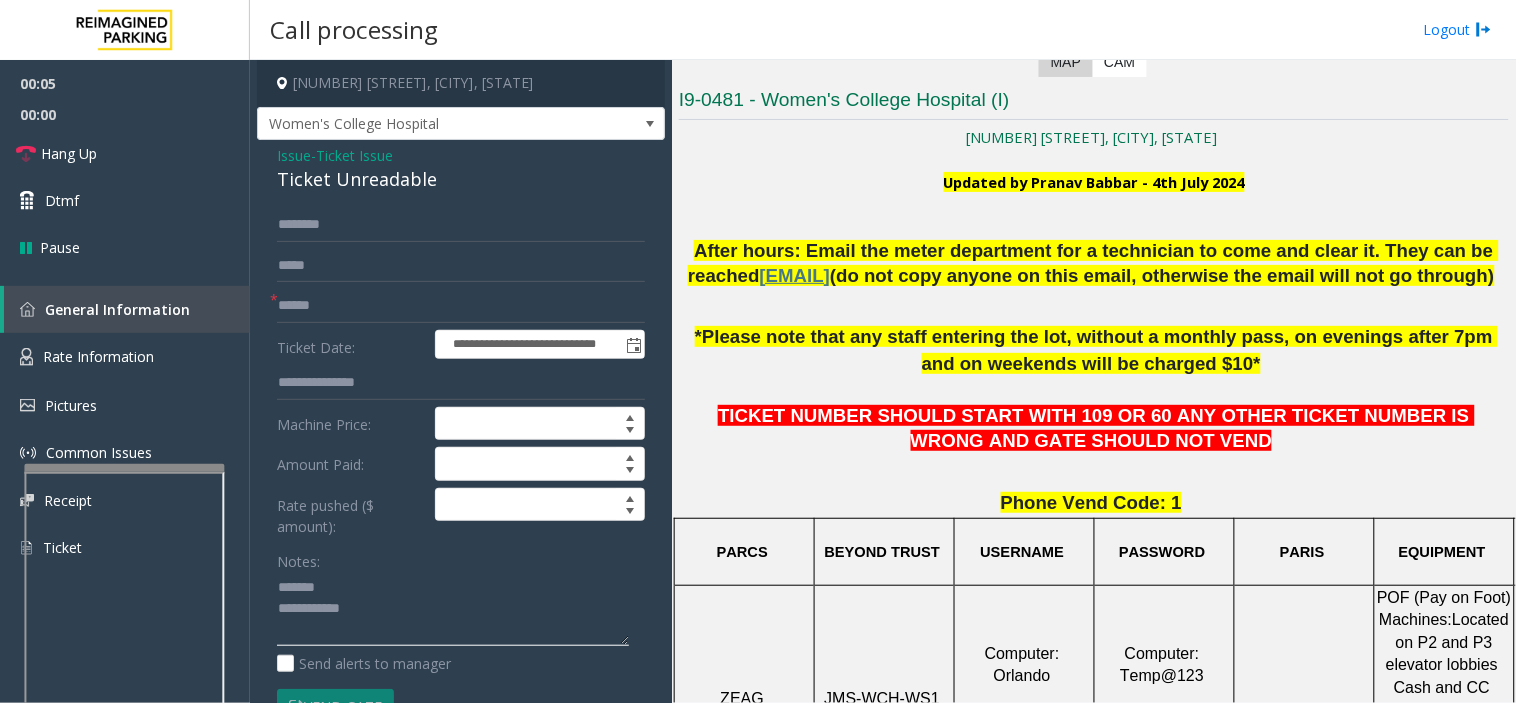 click 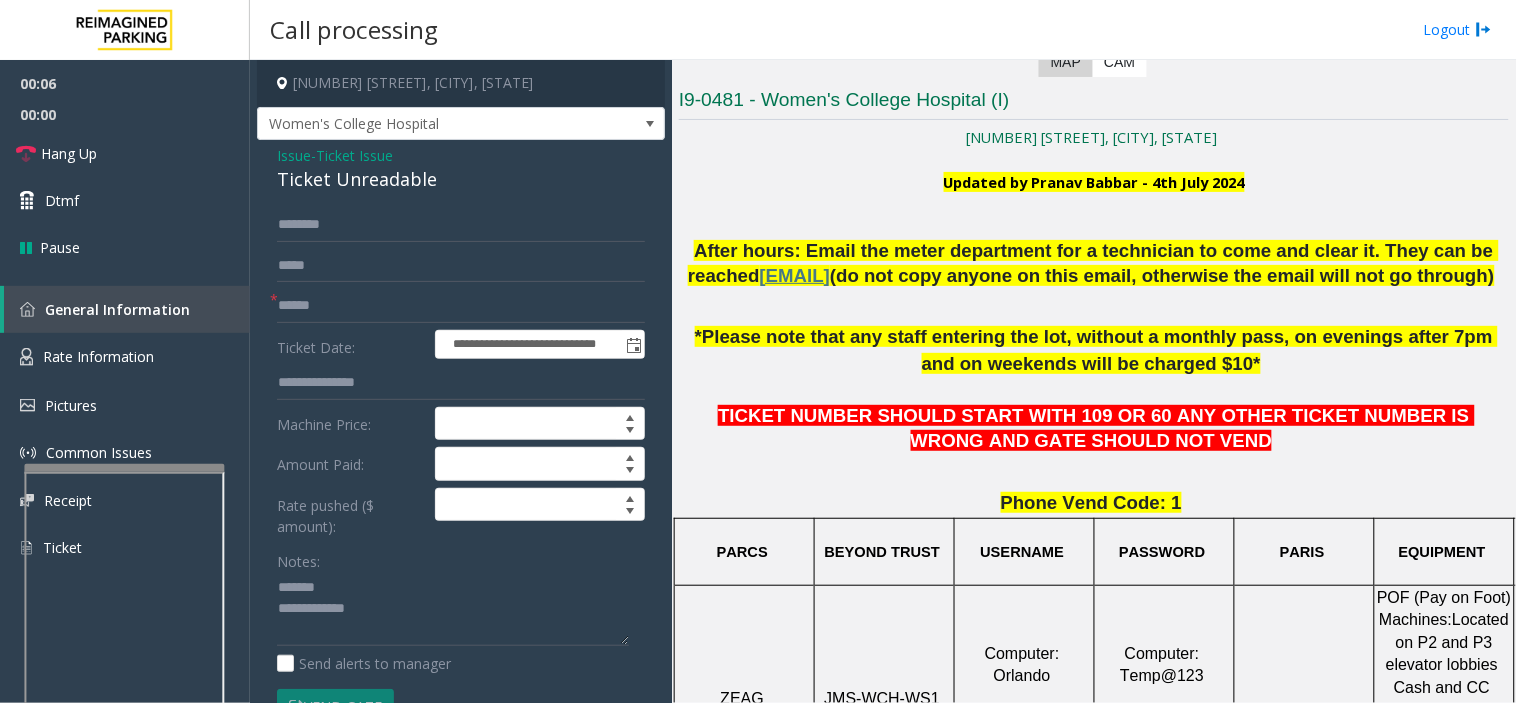 click on "Ticket Unreadable" 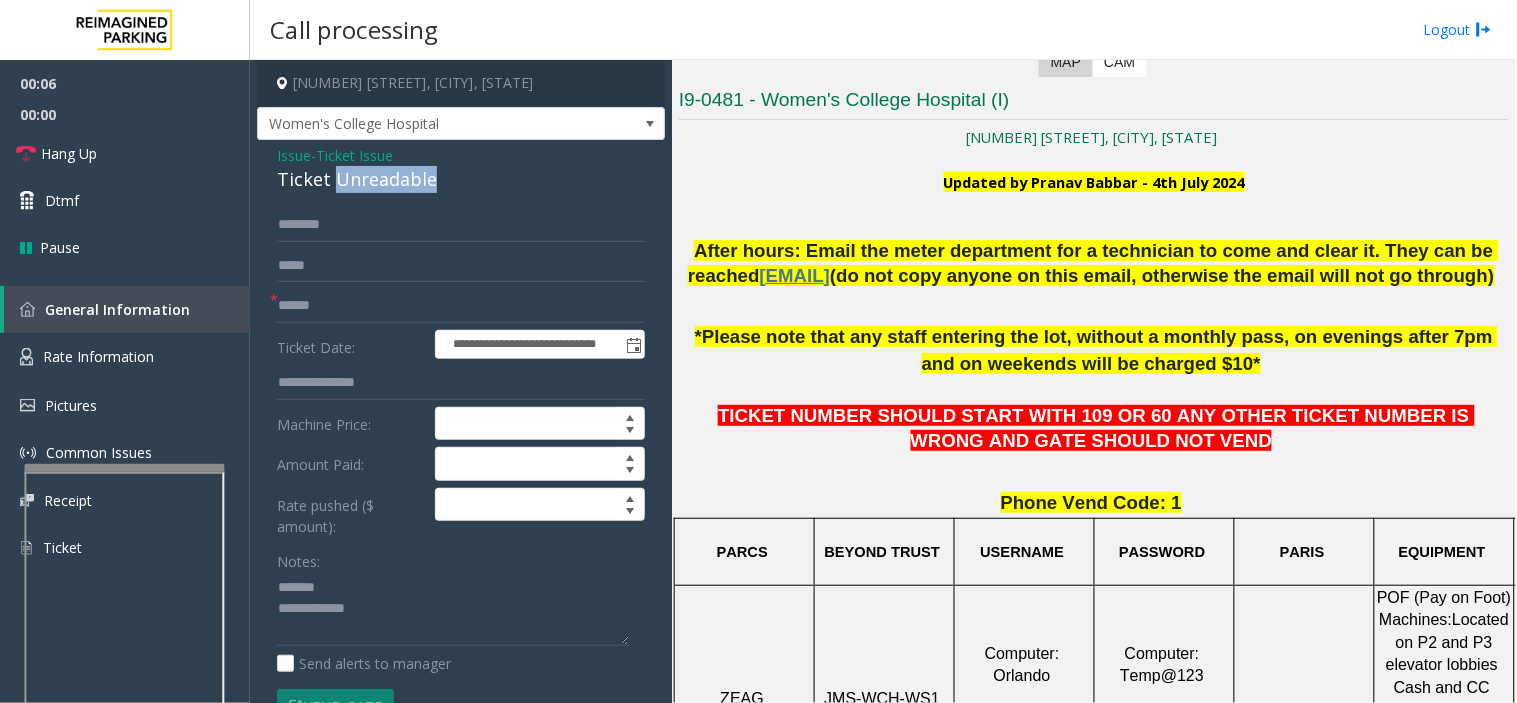 click on "Ticket Unreadable" 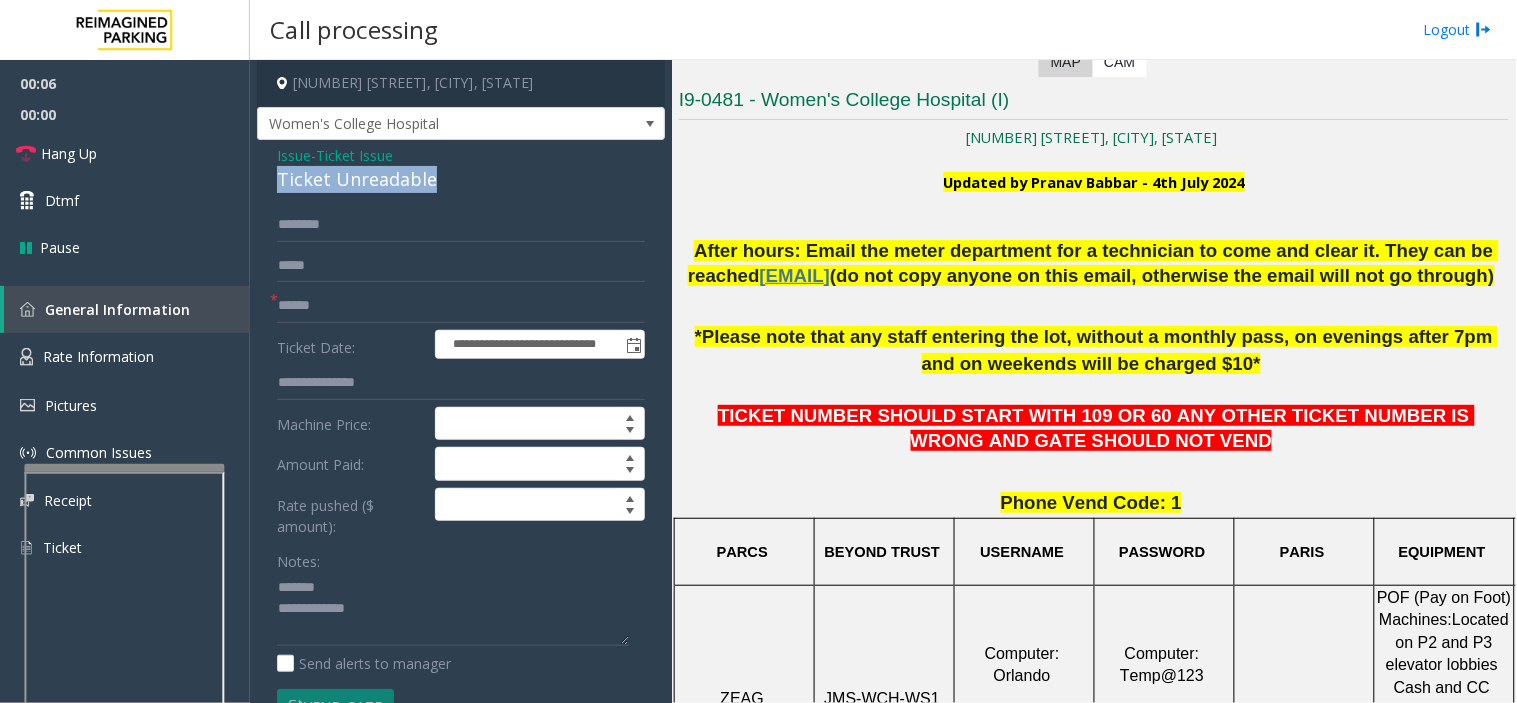 click on "Ticket Unreadable" 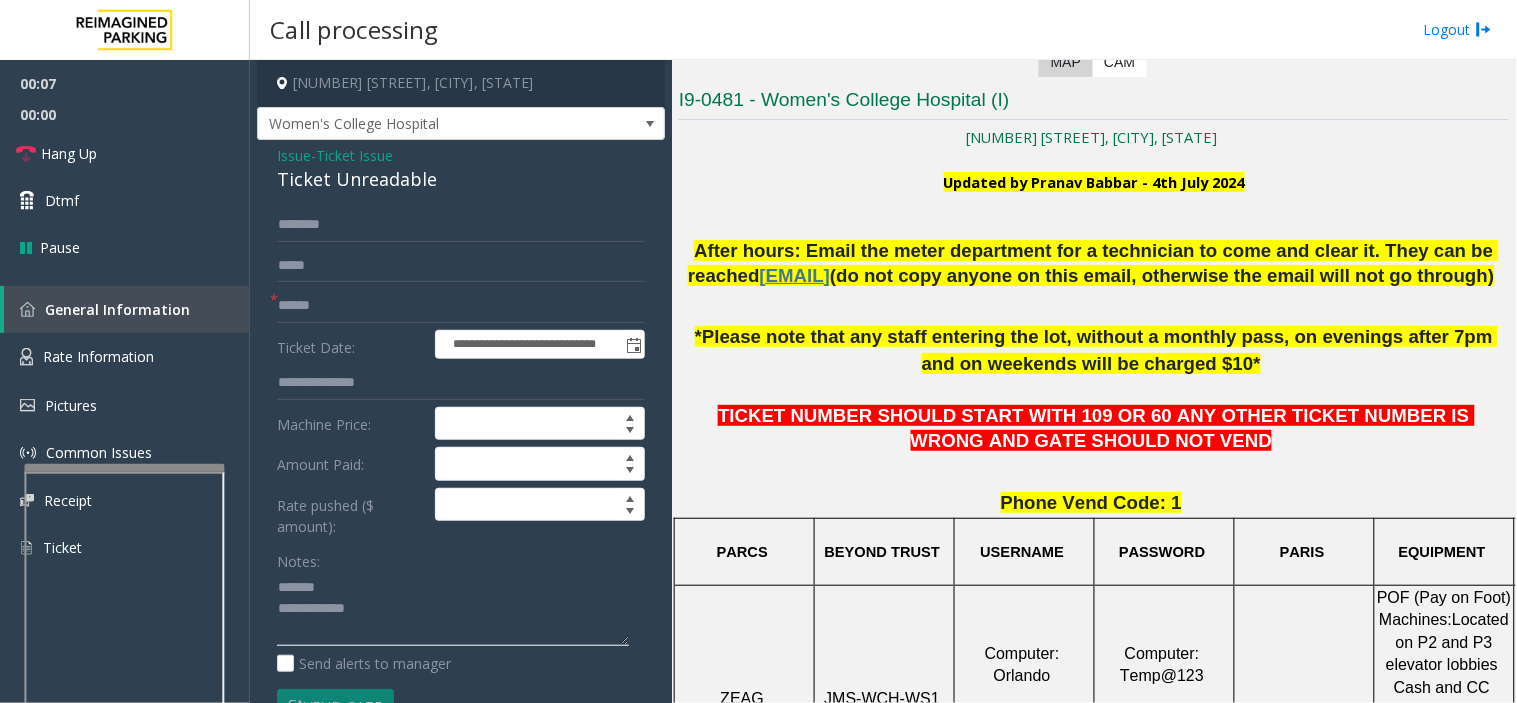 paste on "**********" 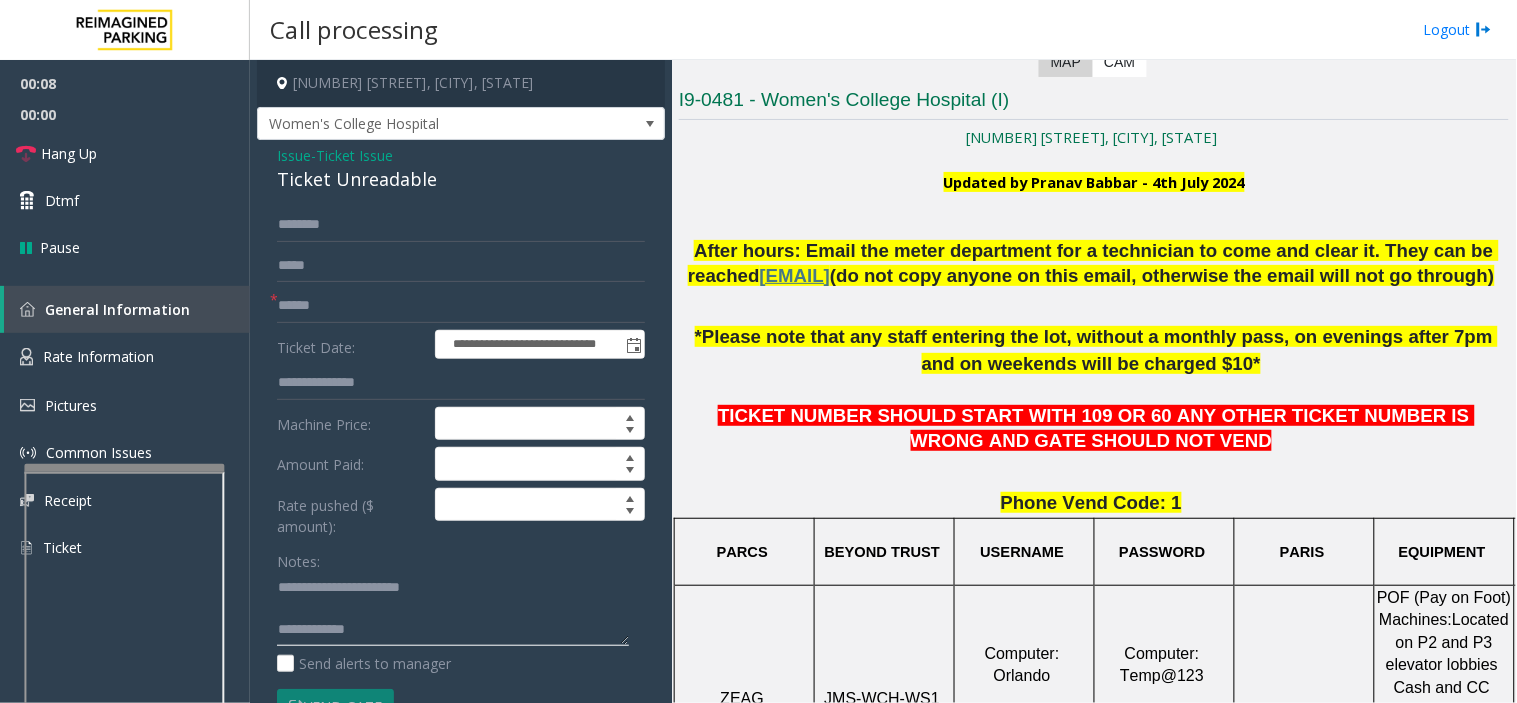 click 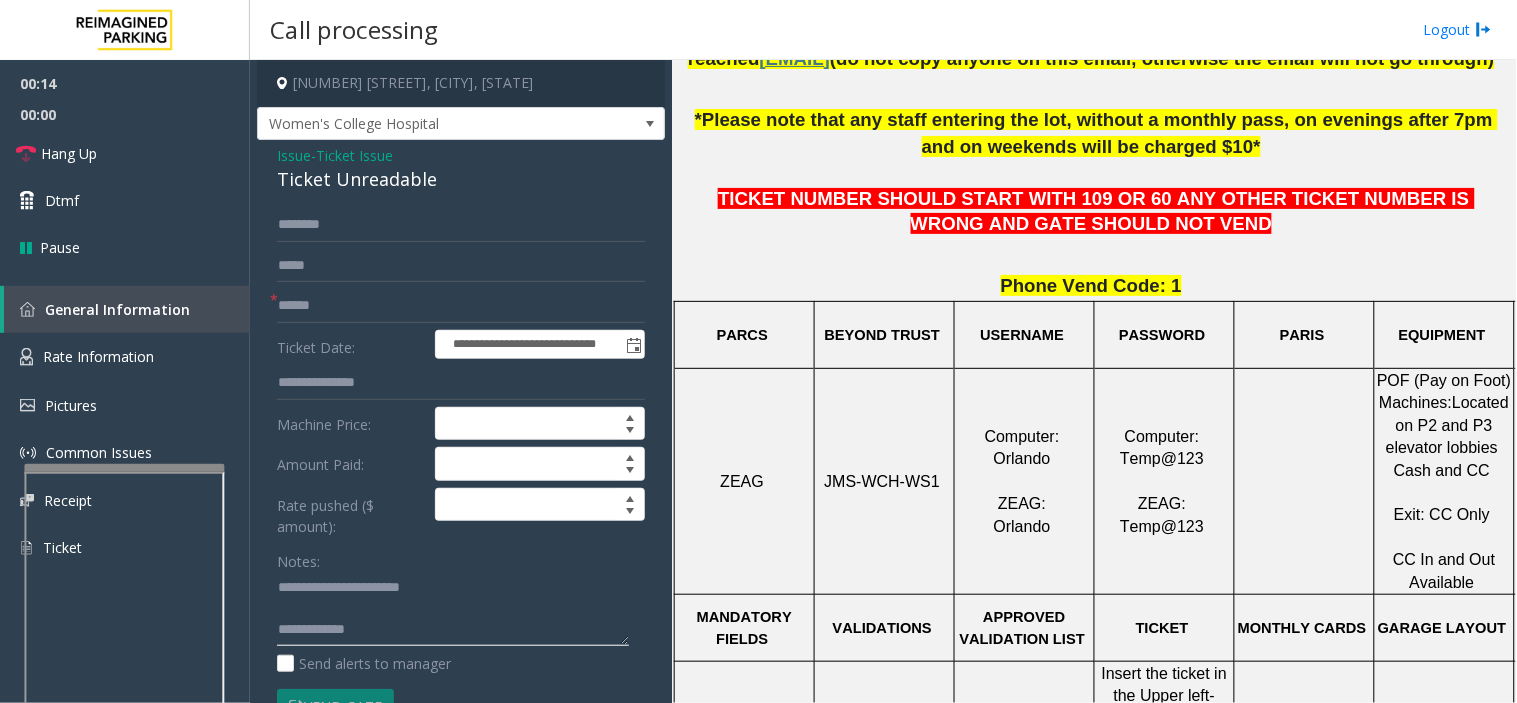 scroll, scrollTop: 888, scrollLeft: 0, axis: vertical 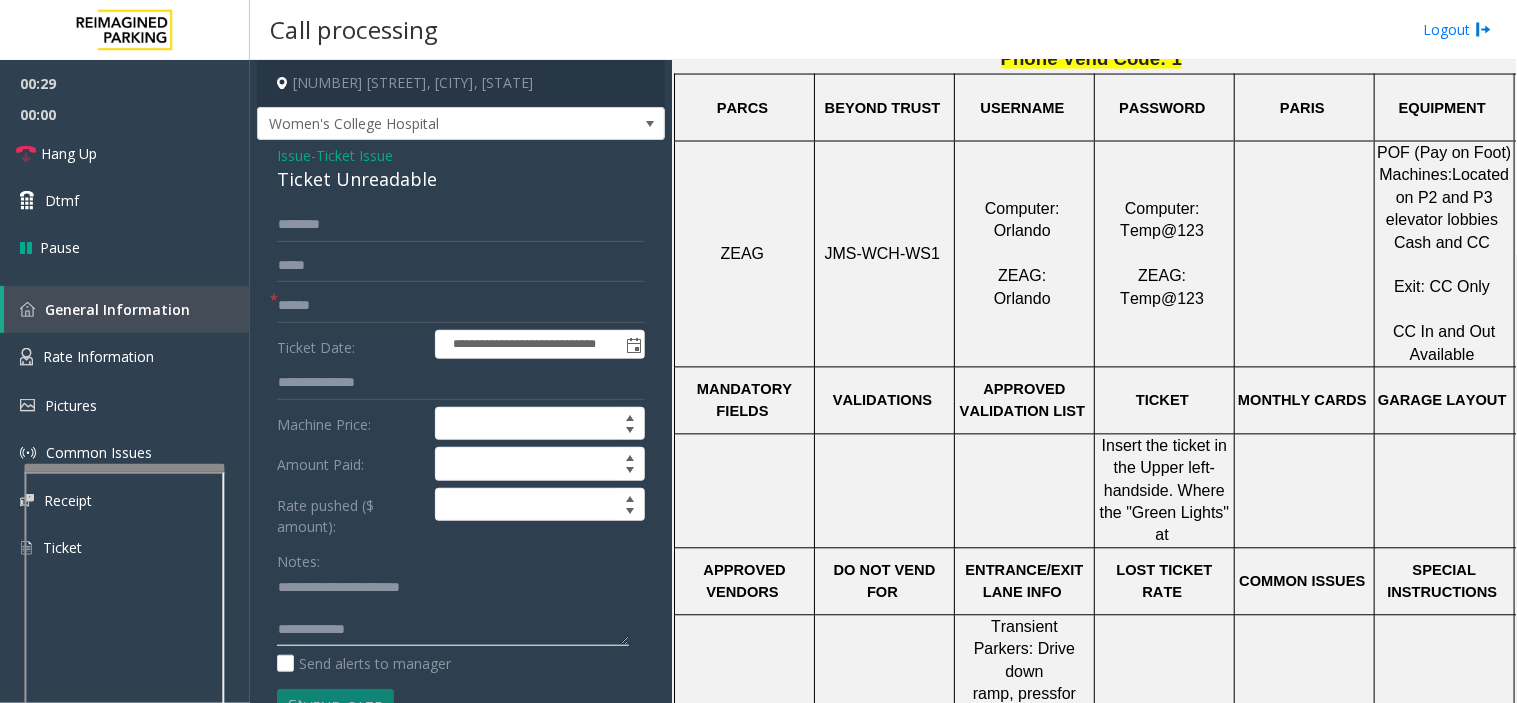 click 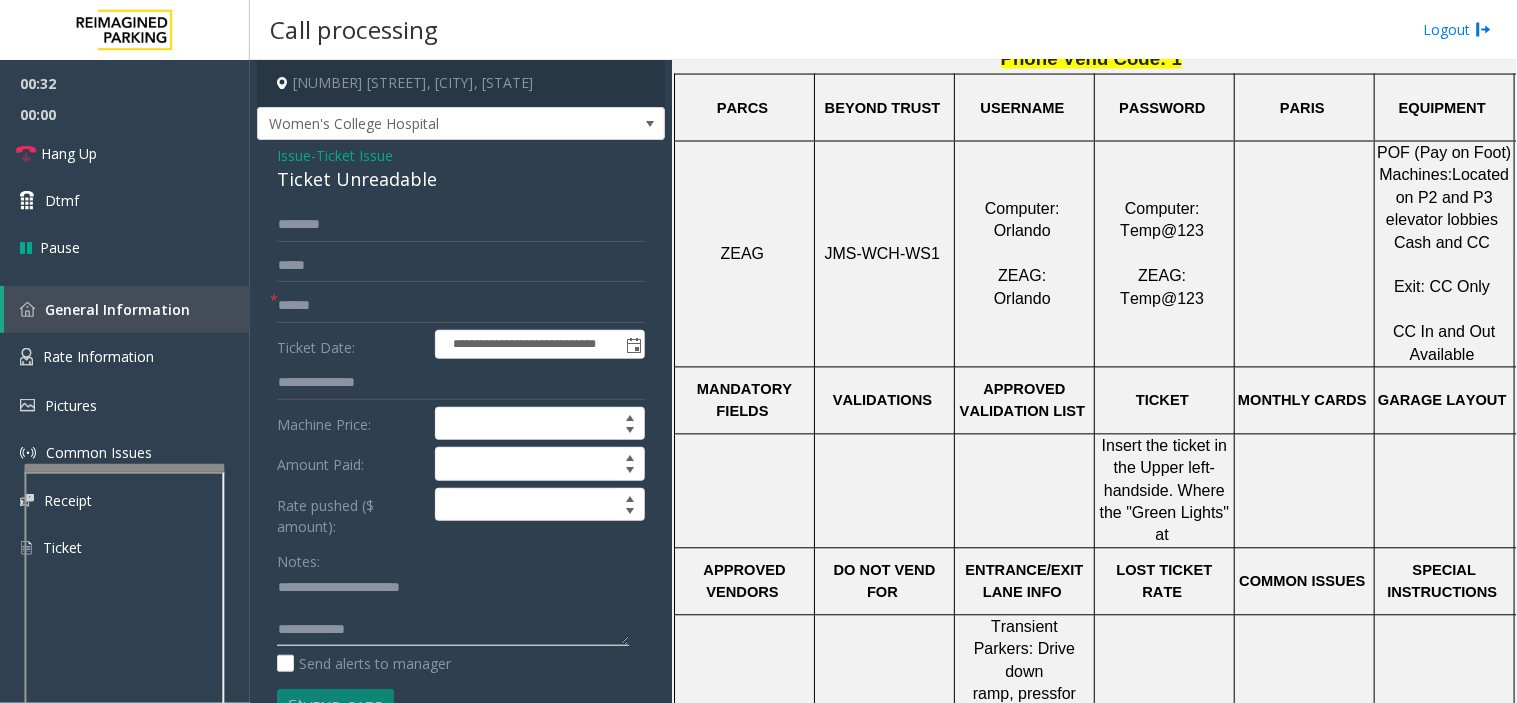 paste on "**********" 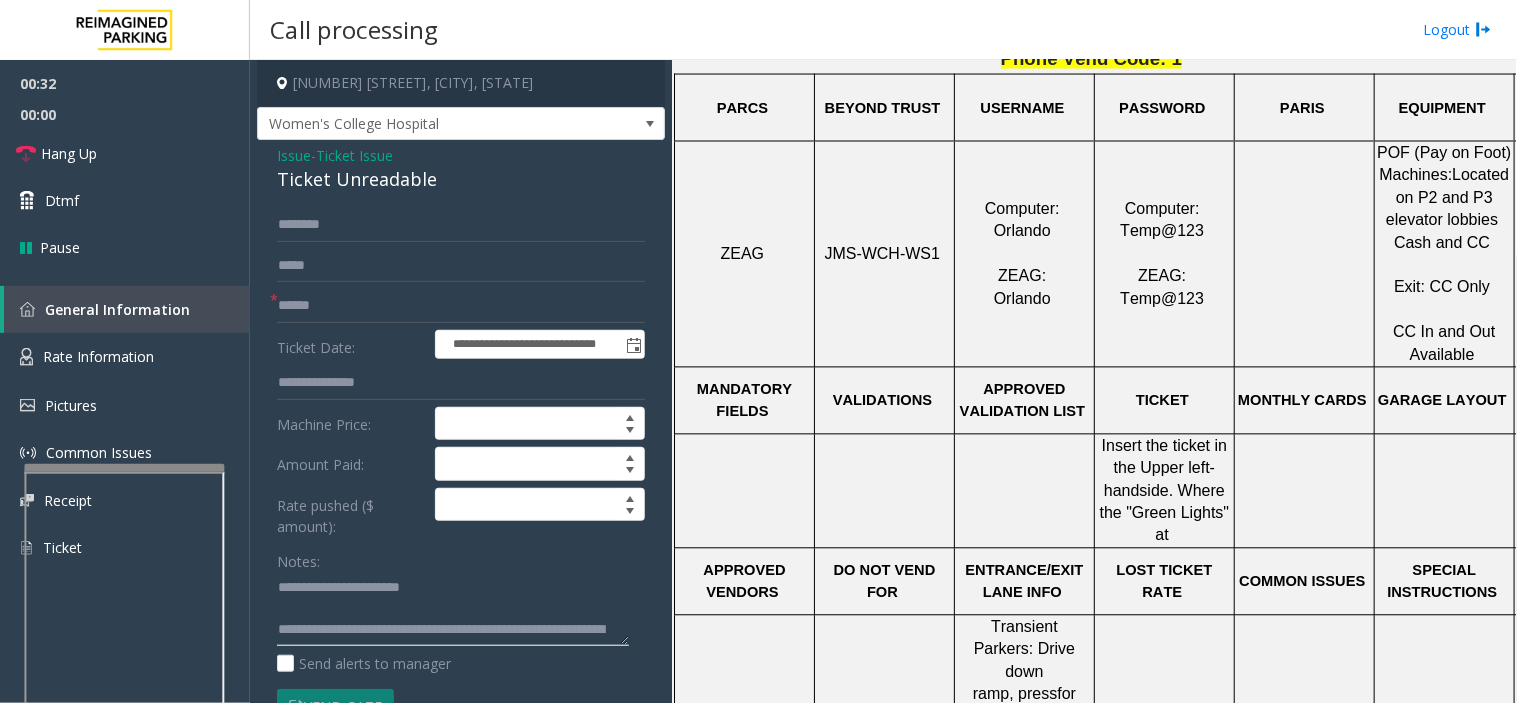 click 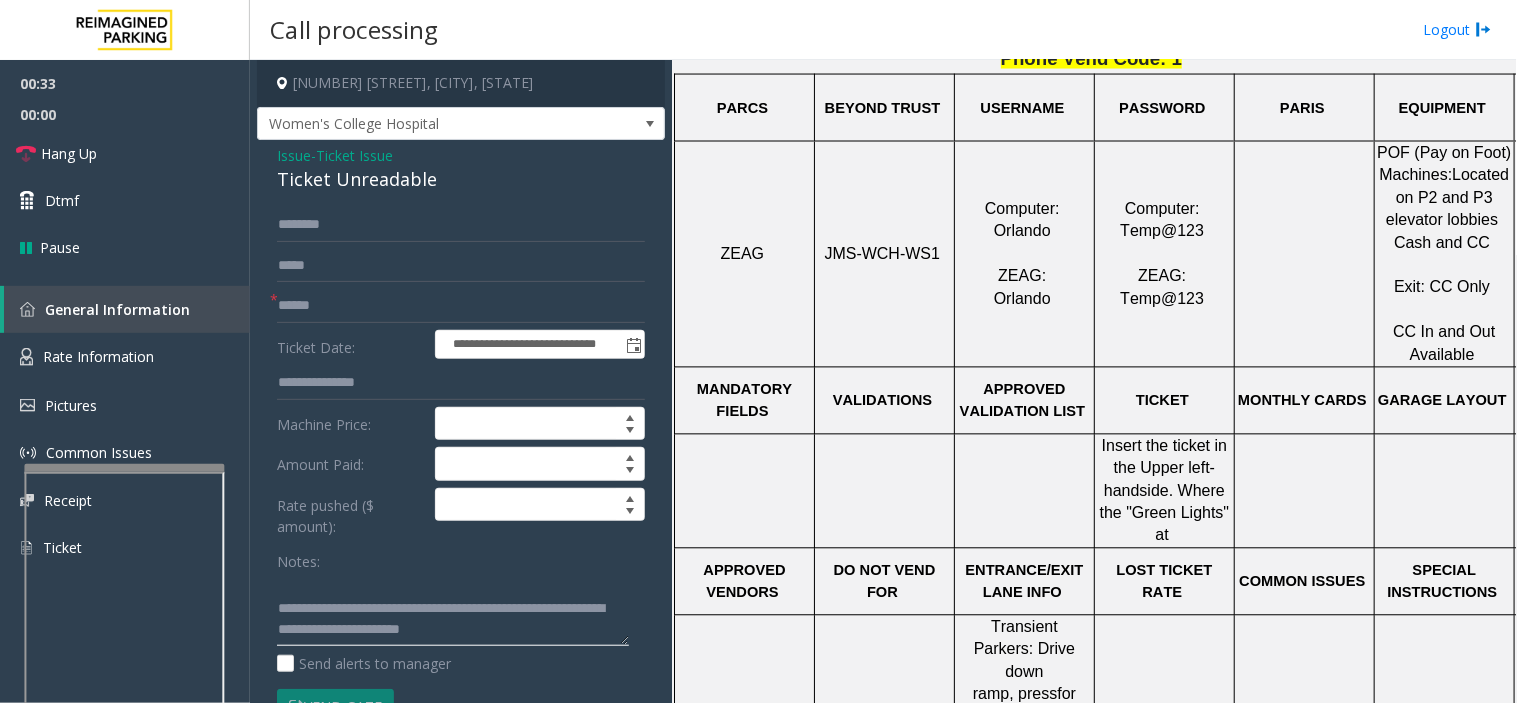 scroll, scrollTop: 21, scrollLeft: 0, axis: vertical 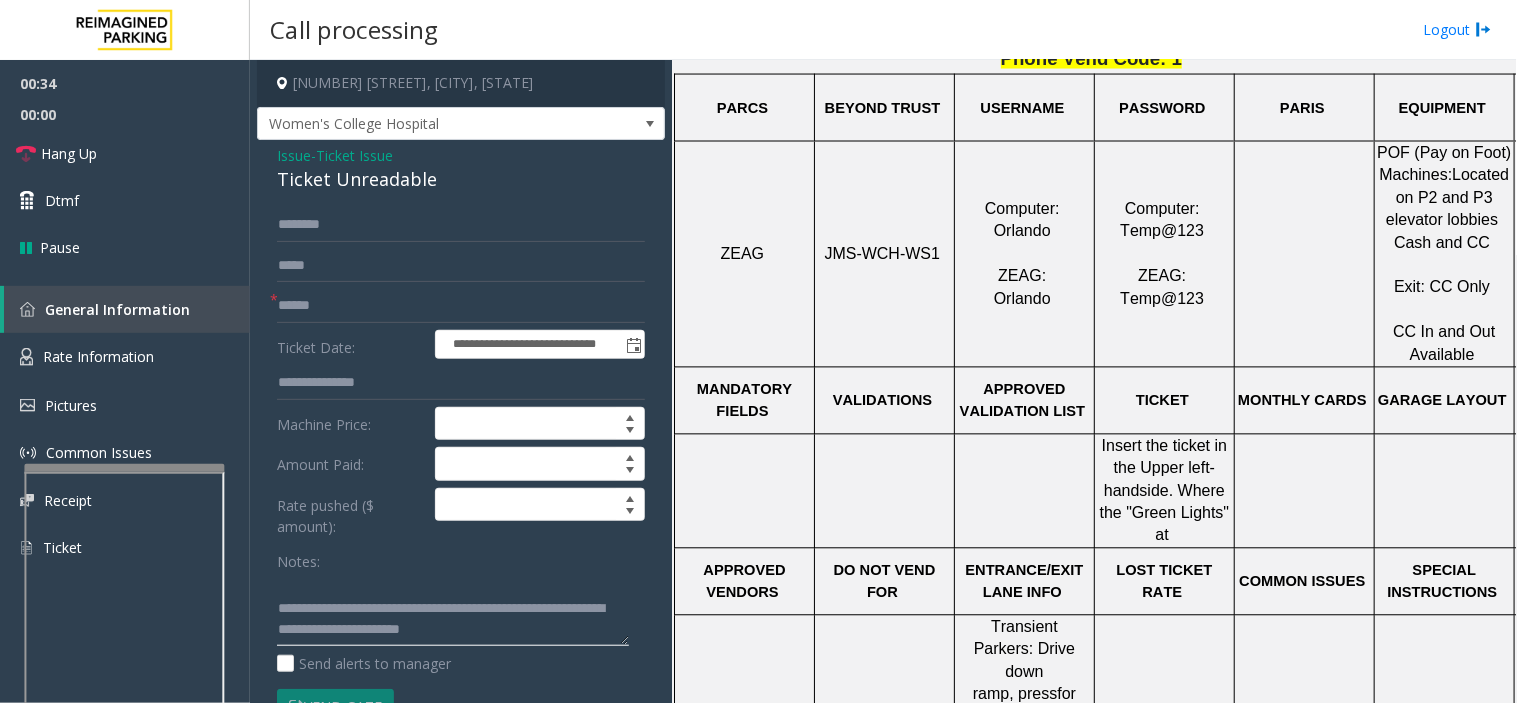 type on "**********" 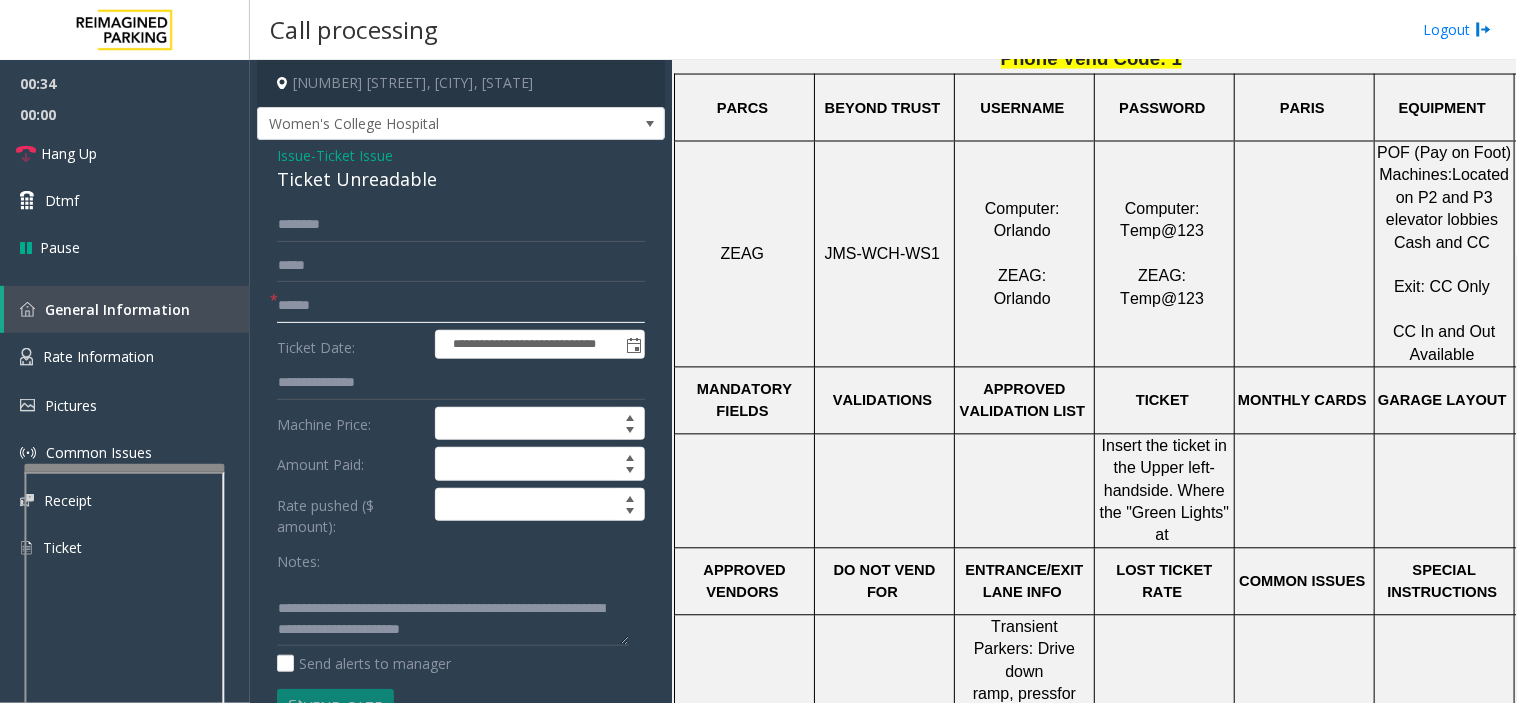 click 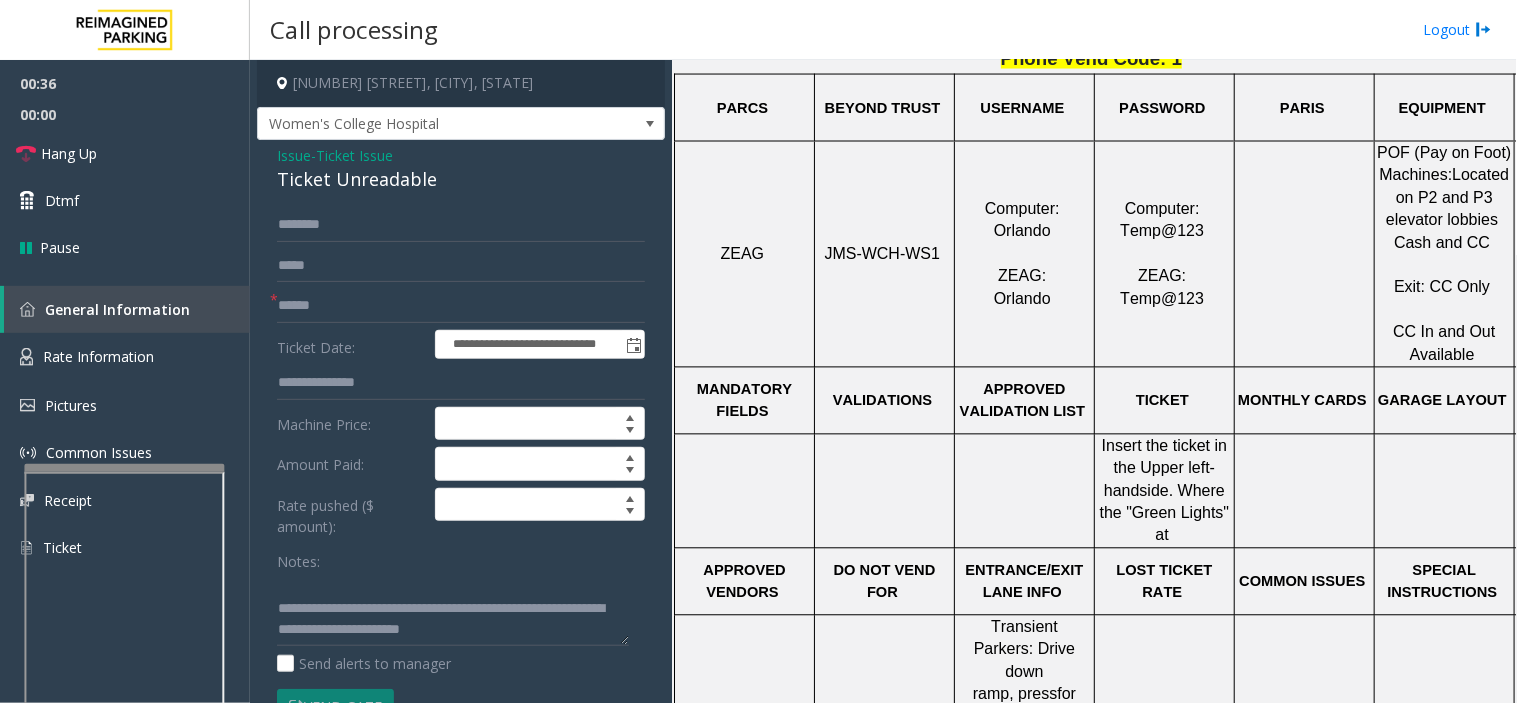 click on "JMS-WCH-WS1" 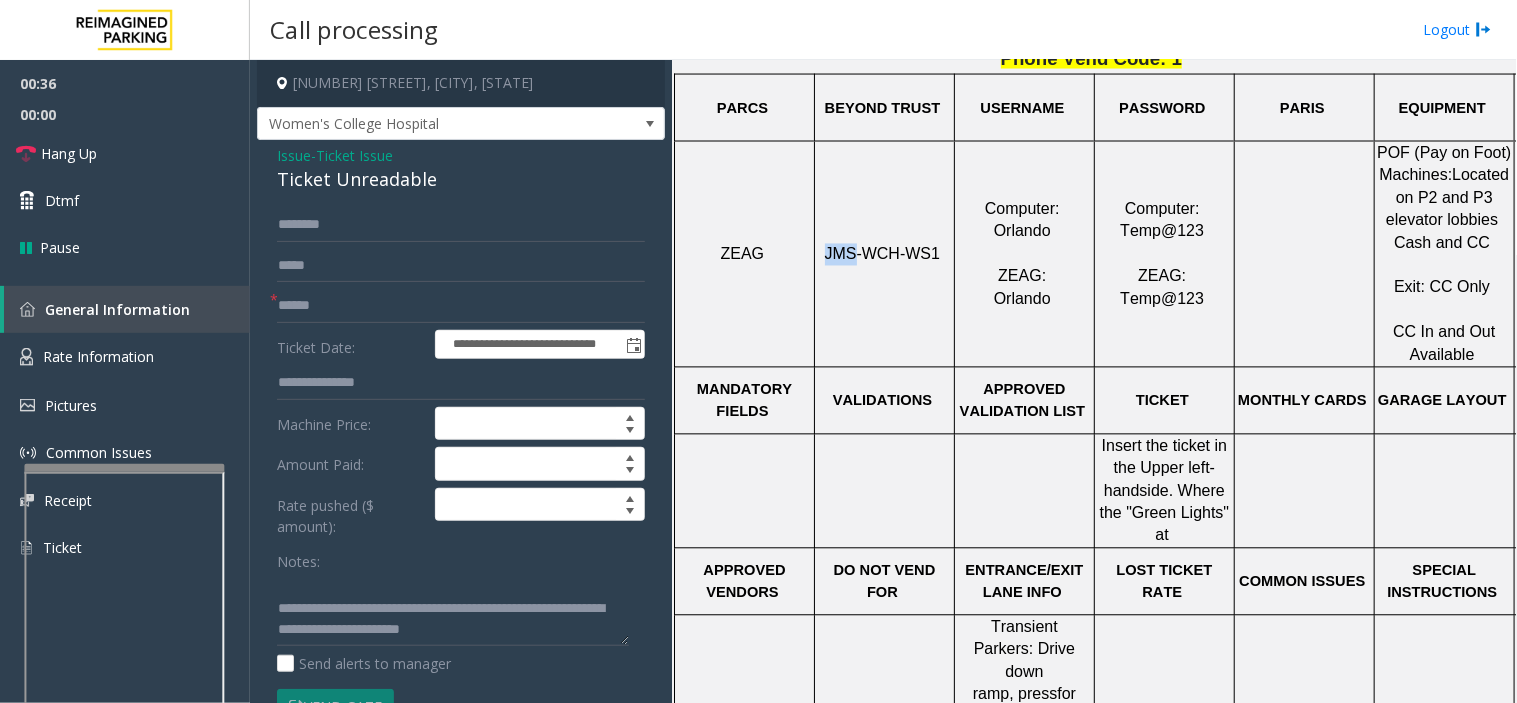 click on "JMS-WCH-WS1" 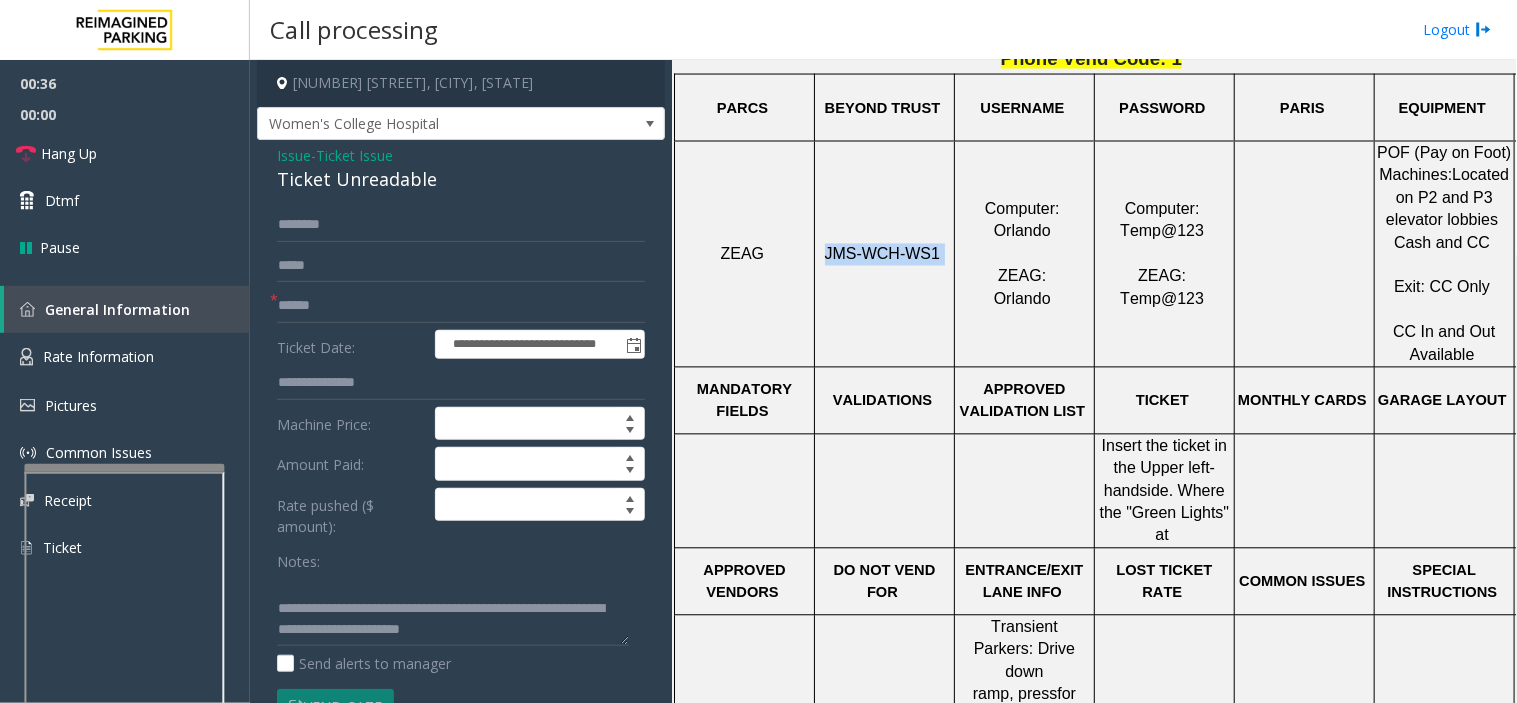 click on "JMS-WCH-WS1" 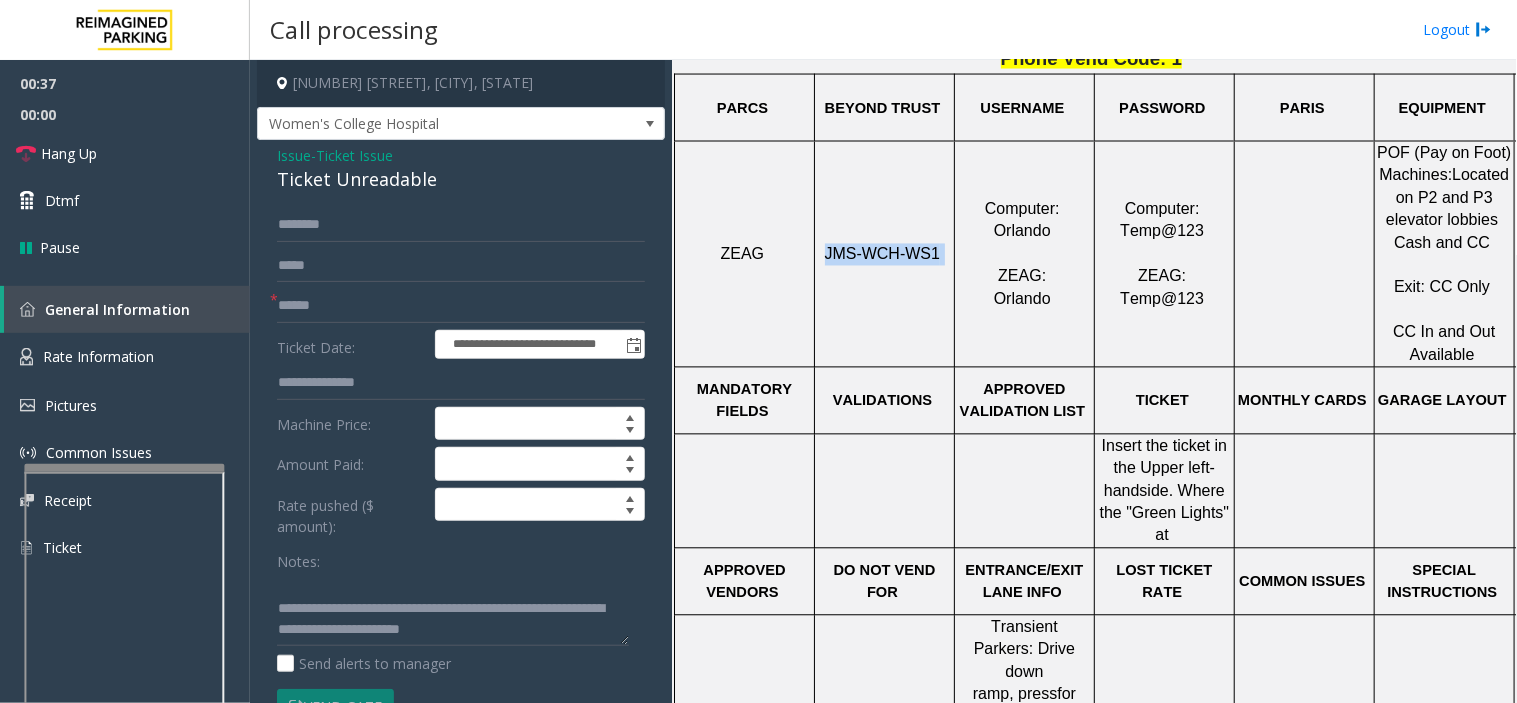 copy on "JMS-WCH-WS1" 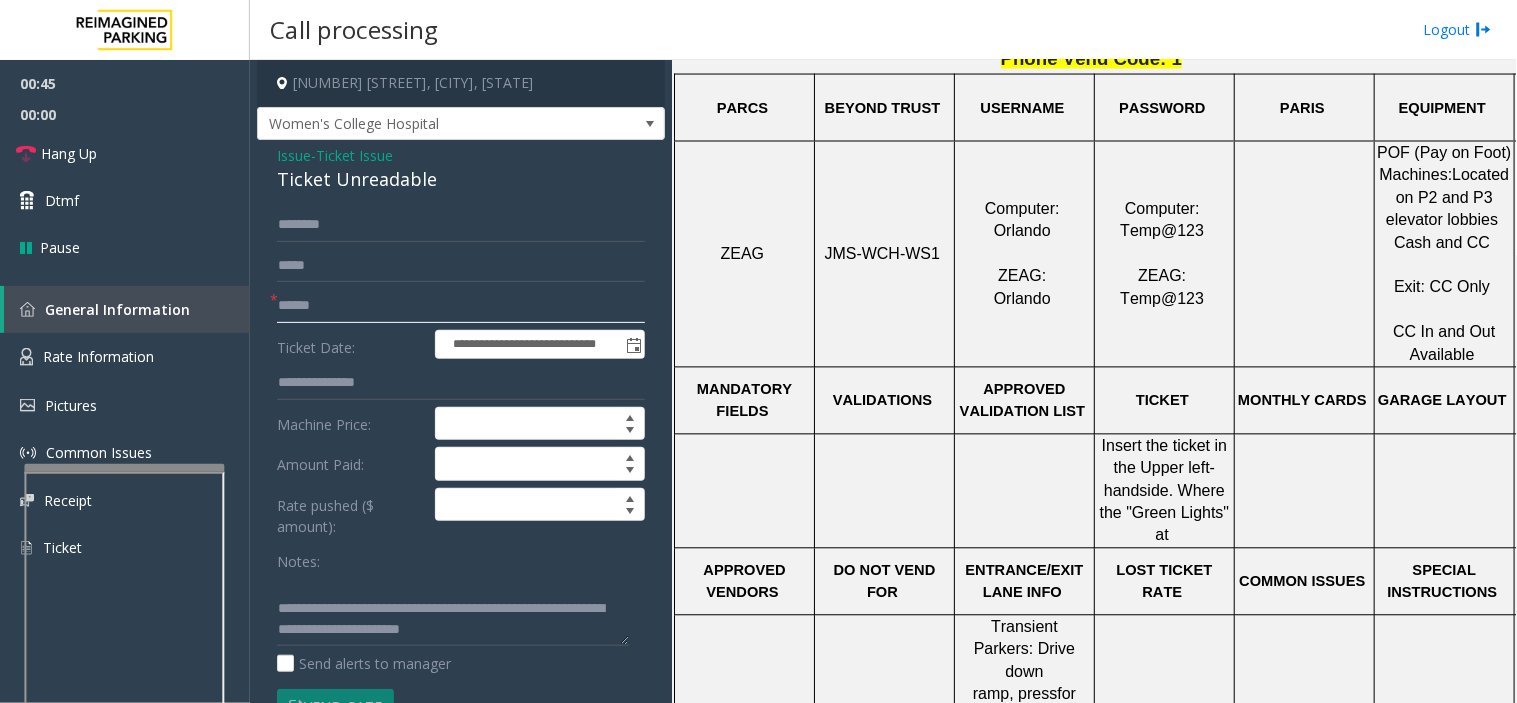 drag, startPoint x: 404, startPoint y: 297, endPoint x: 420, endPoint y: 286, distance: 19.416489 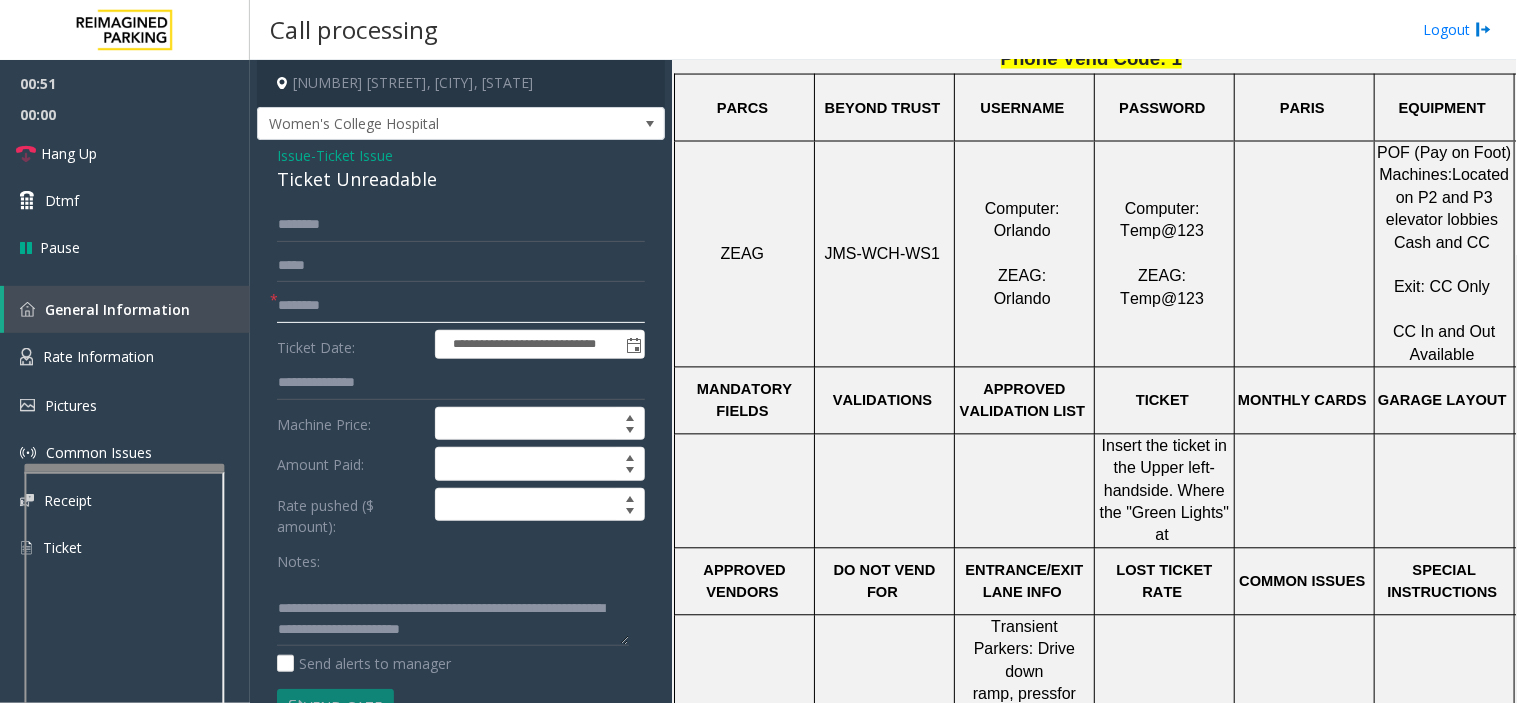 type on "********" 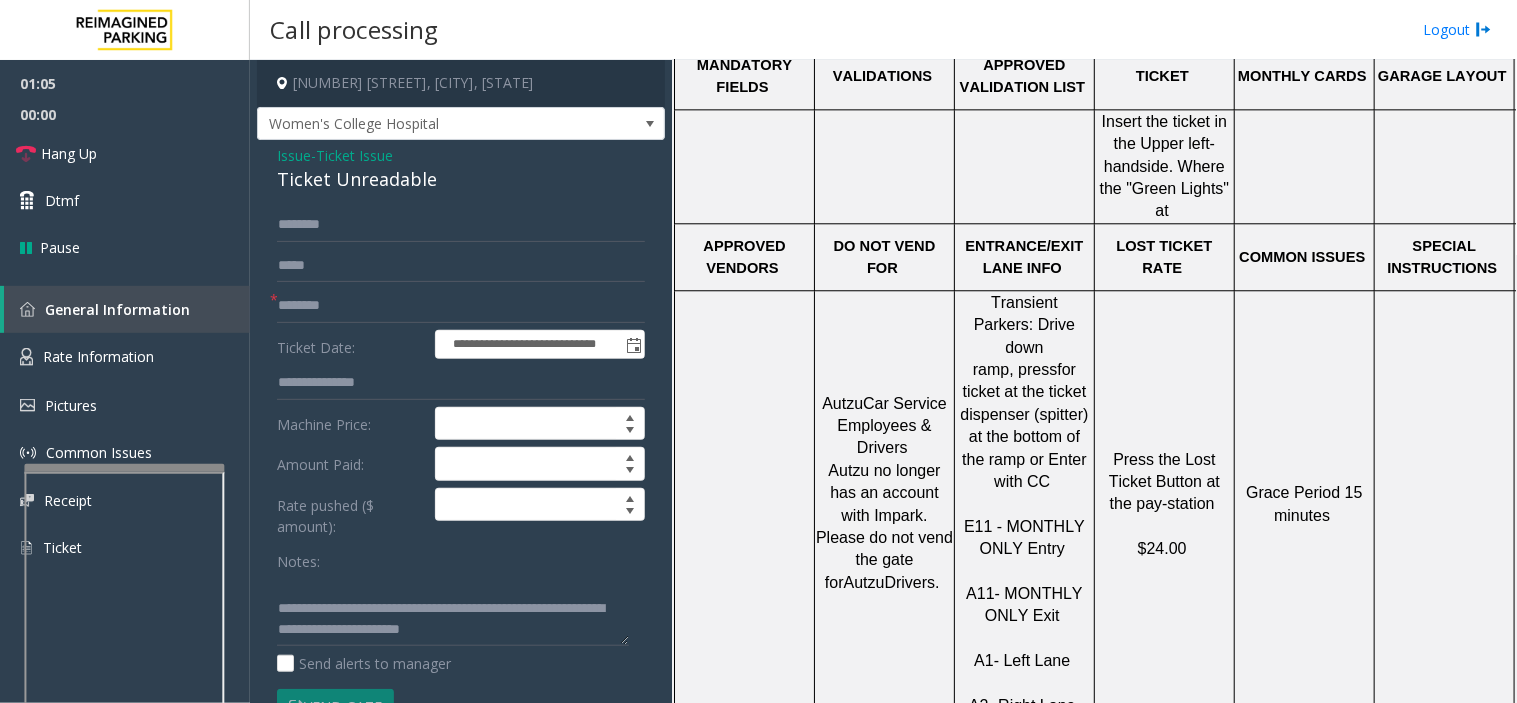 scroll, scrollTop: 1222, scrollLeft: 0, axis: vertical 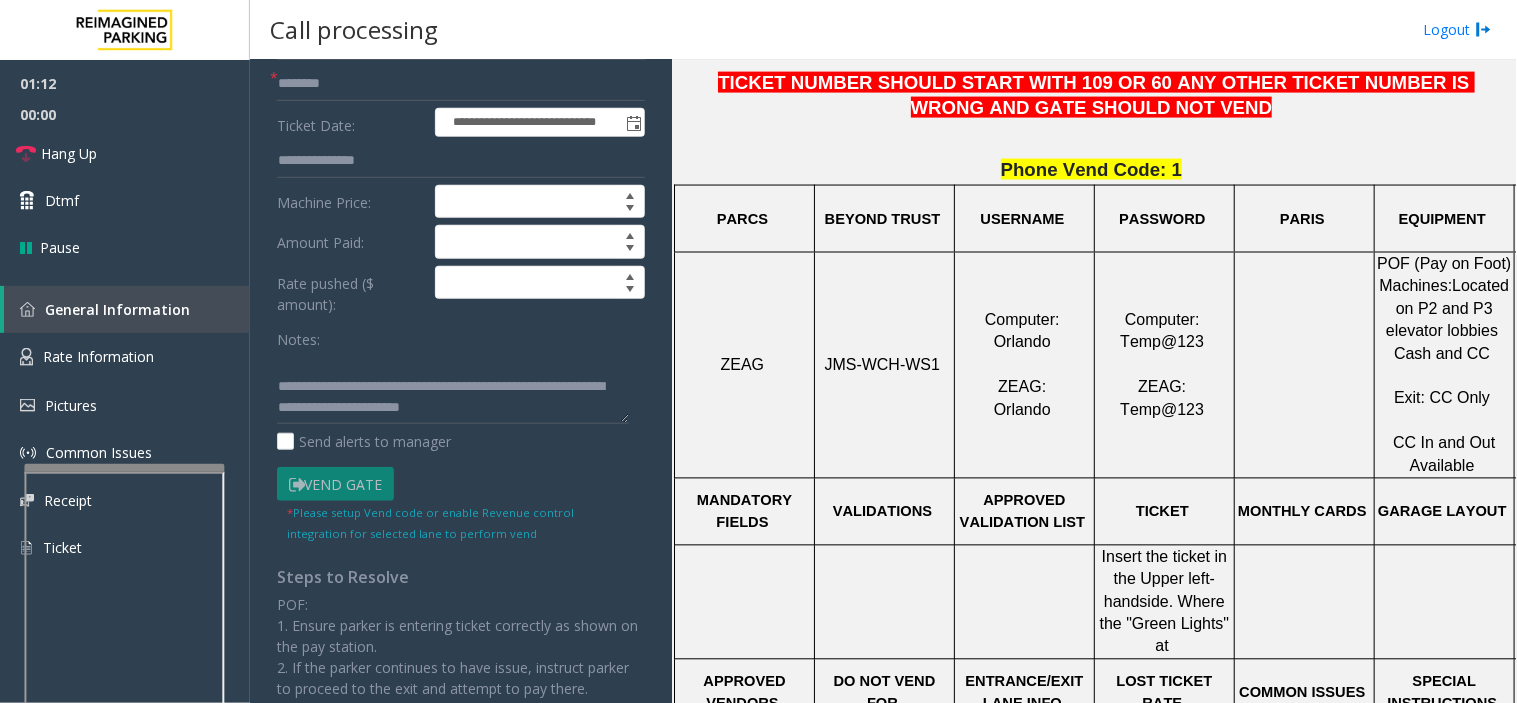 drag, startPoint x: 970, startPoint y: 343, endPoint x: 918, endPoint y: 384, distance: 66.21933 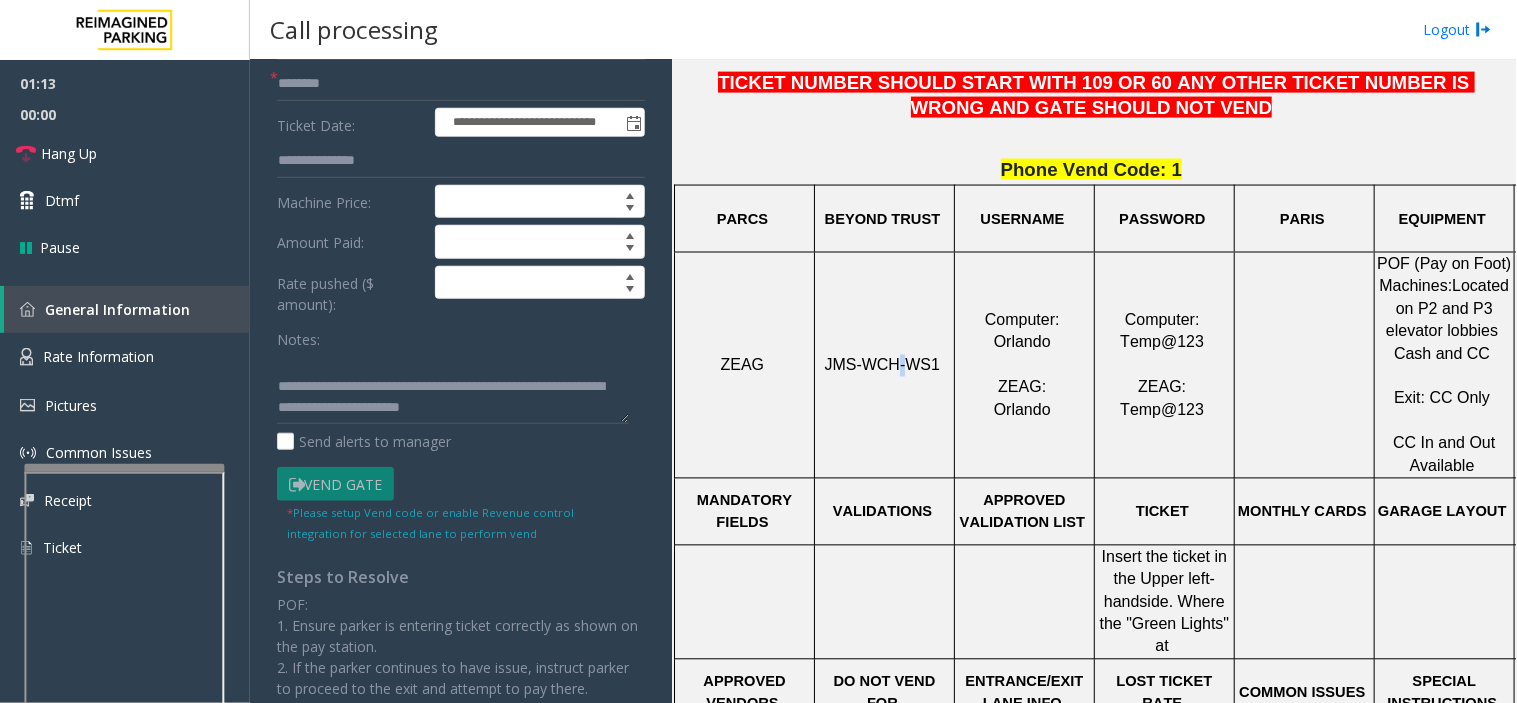 click on "JMS-WCH-WS1" 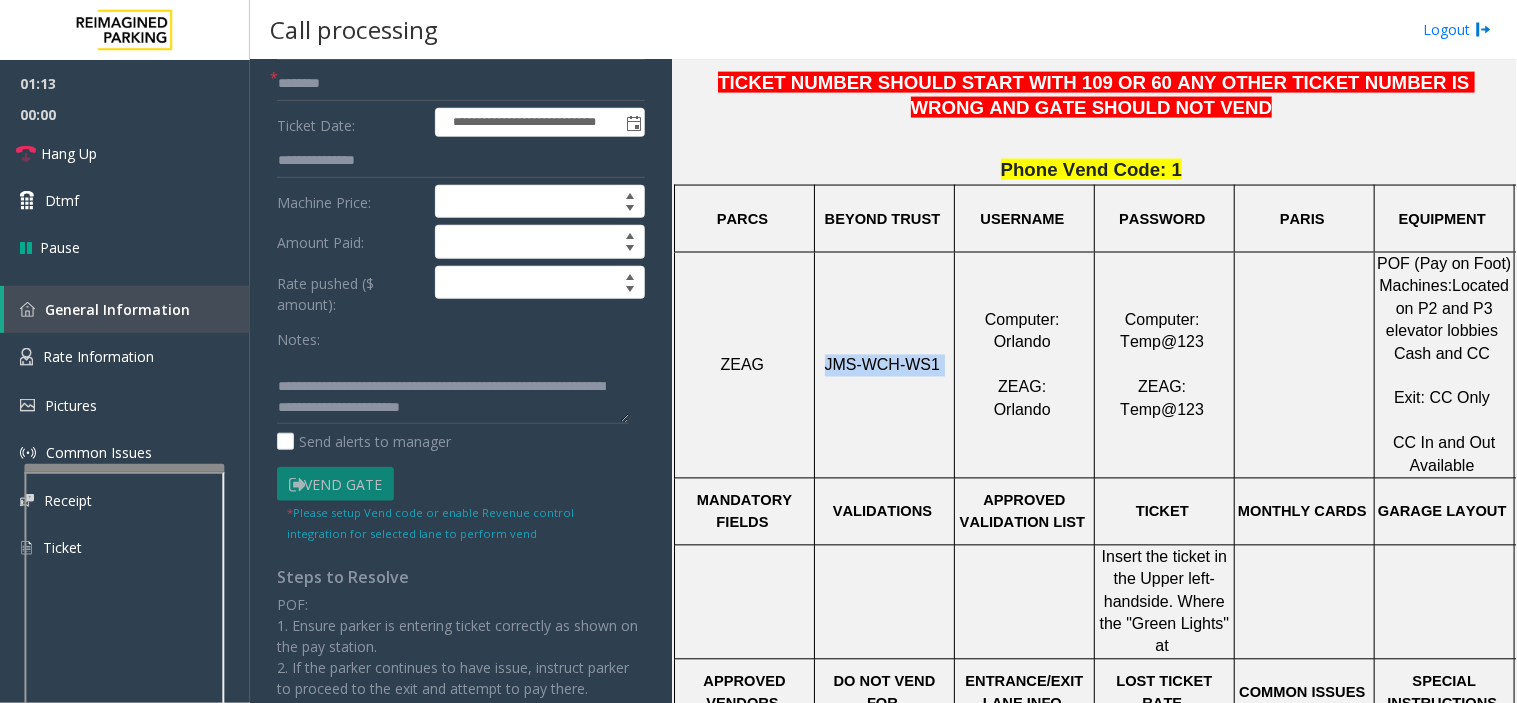 click on "JMS-WCH-WS1" 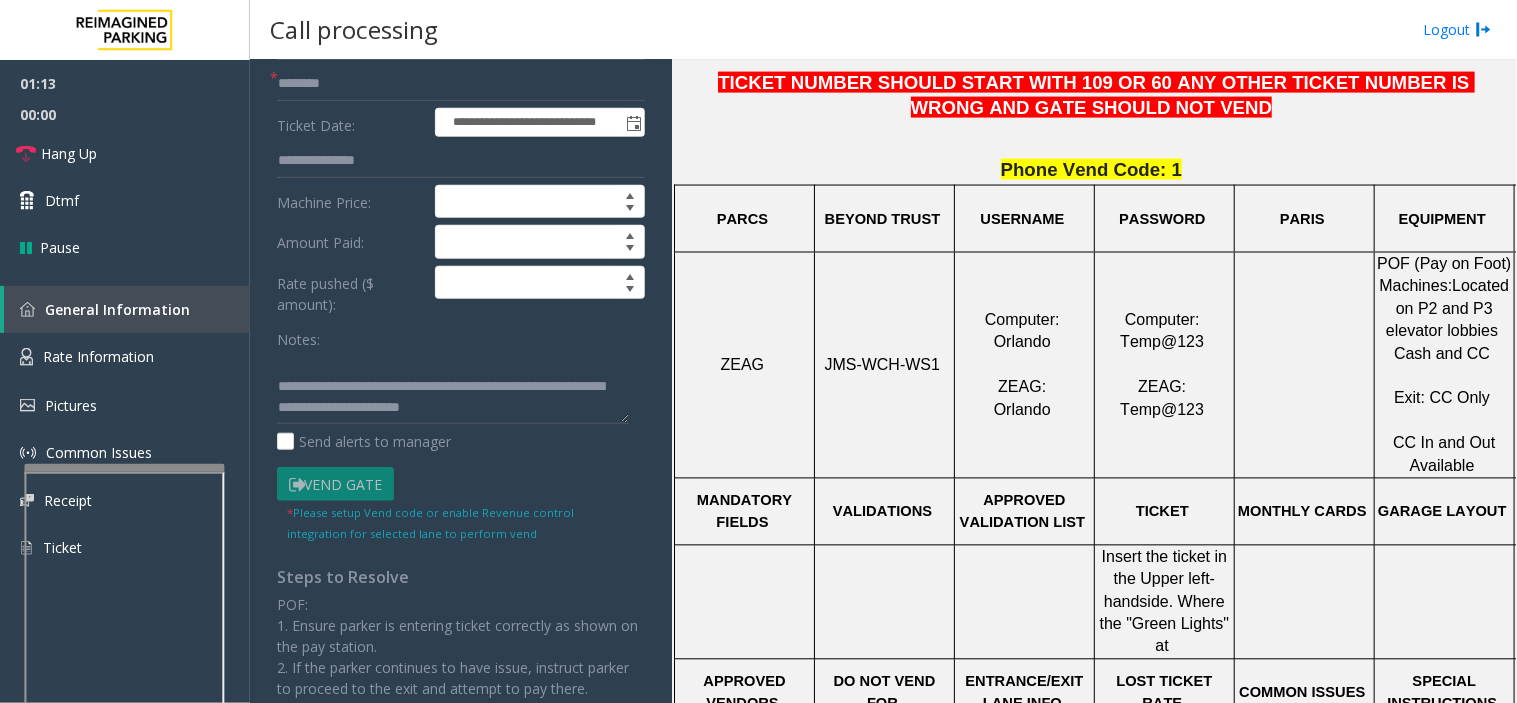 click on "Computer:   Orlando     ZEAG:   Orlando" 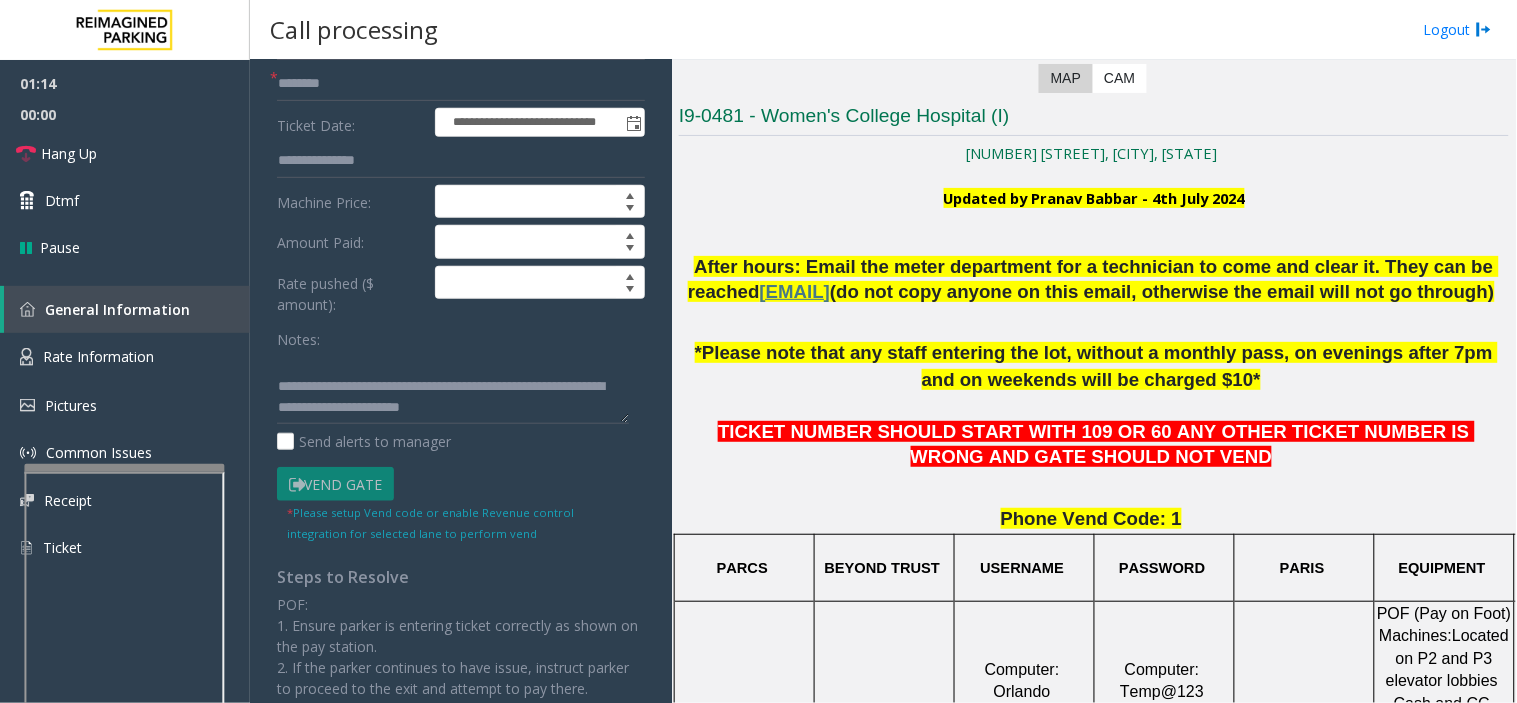 scroll, scrollTop: 111, scrollLeft: 0, axis: vertical 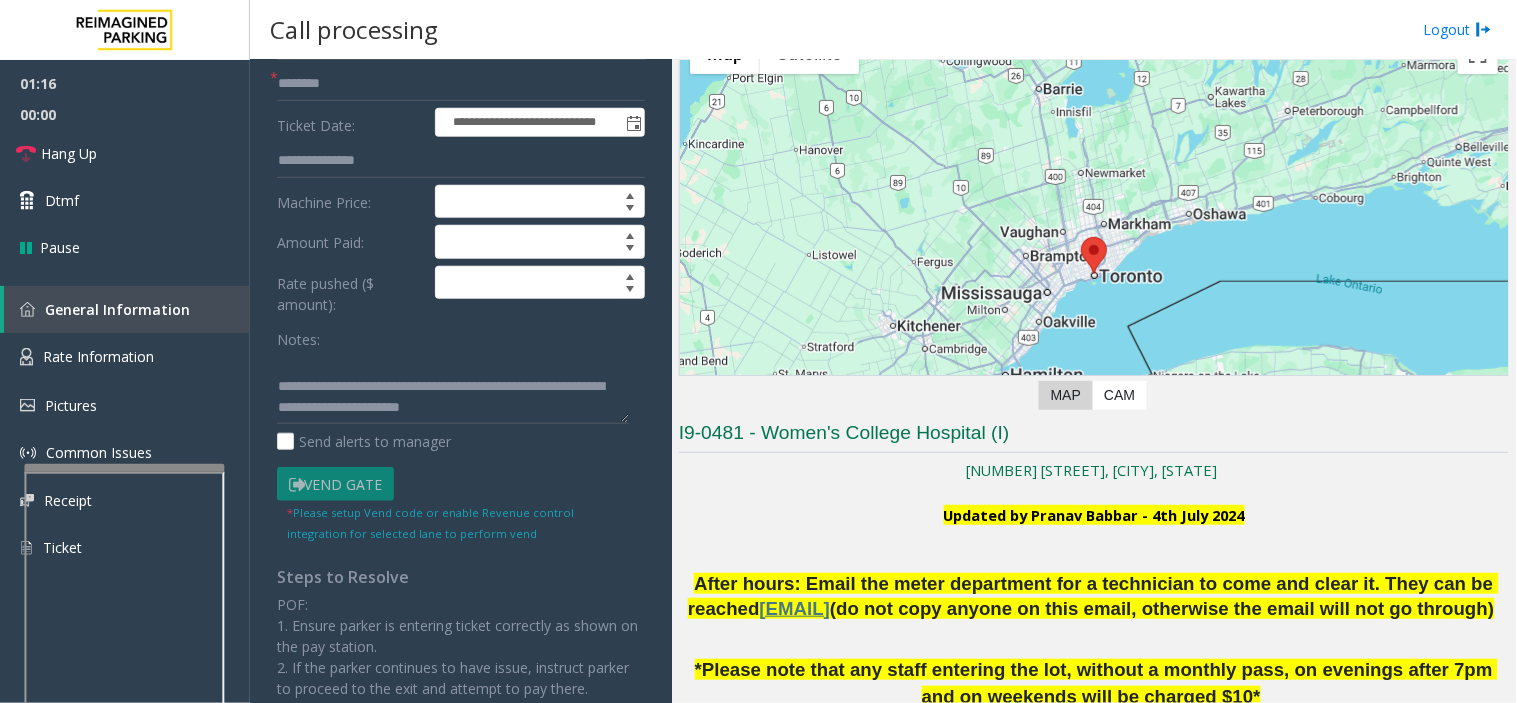 drag, startPoint x: 954, startPoint y: 511, endPoint x: 862, endPoint y: 512, distance: 92.00543 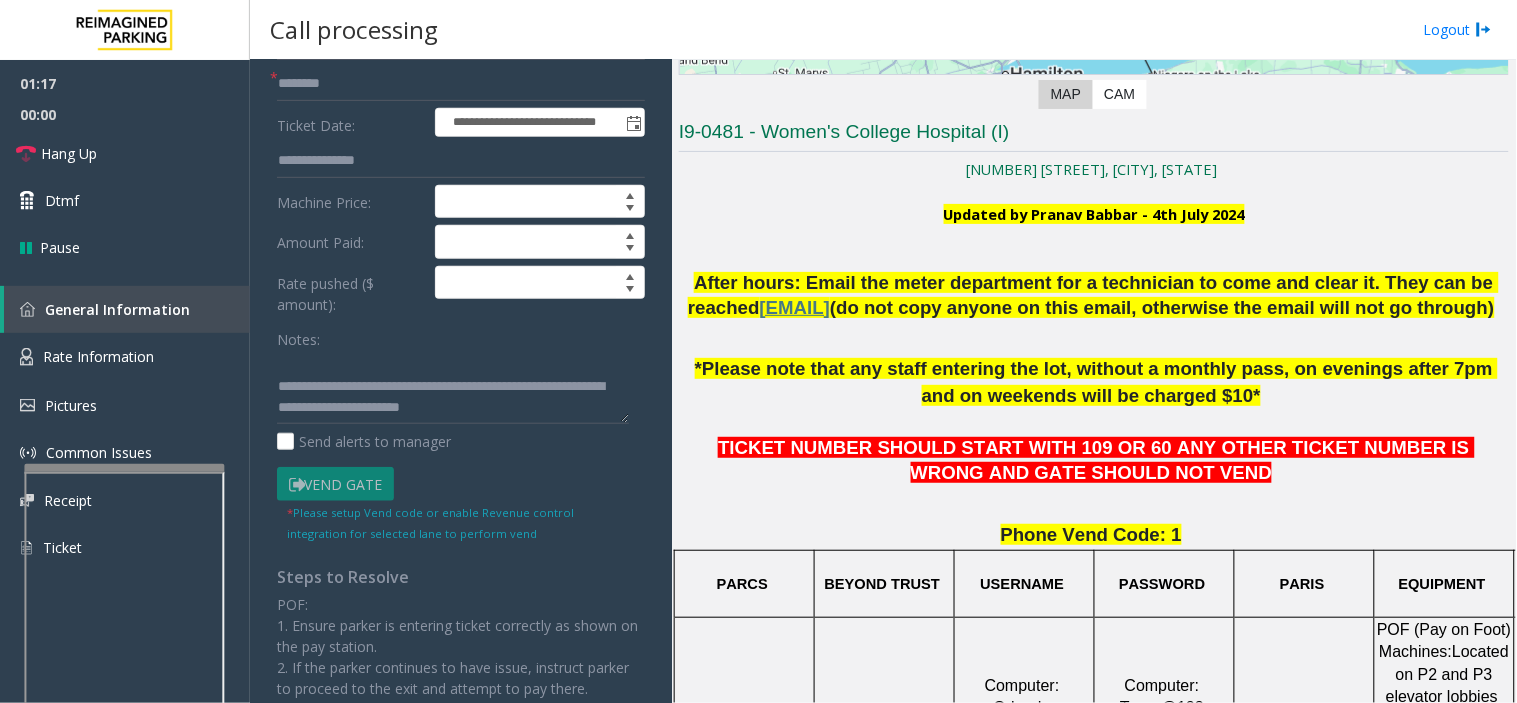 scroll, scrollTop: 444, scrollLeft: 0, axis: vertical 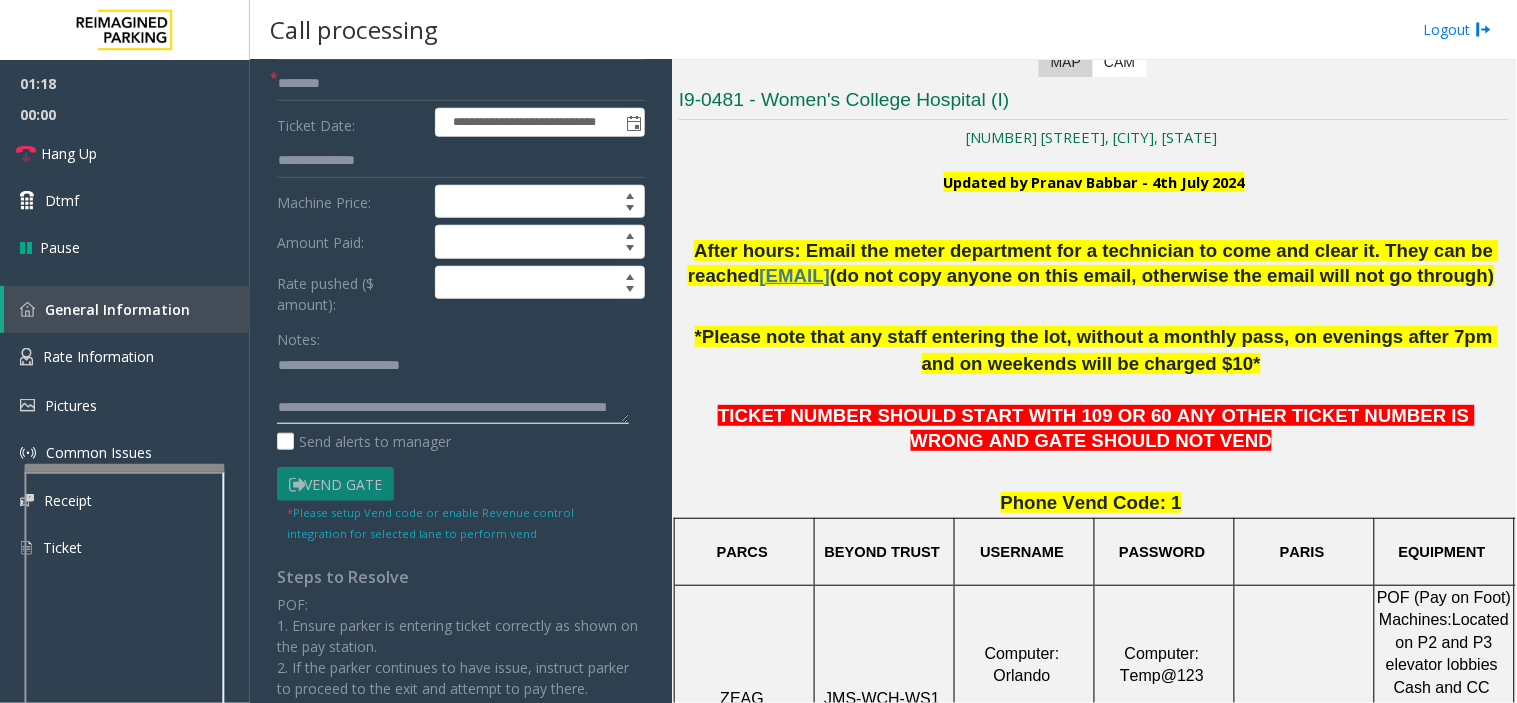 click 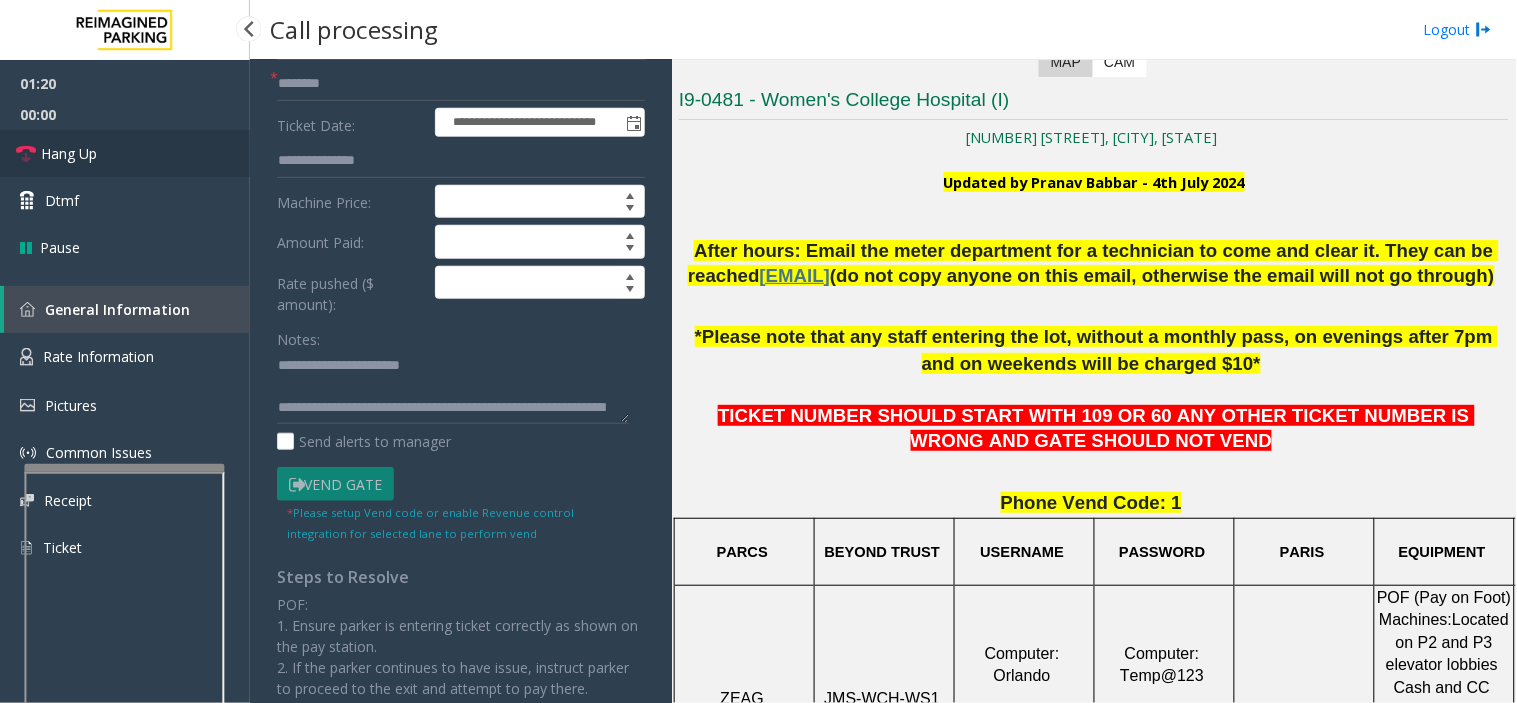 click on "Hang Up" at bounding box center (125, 153) 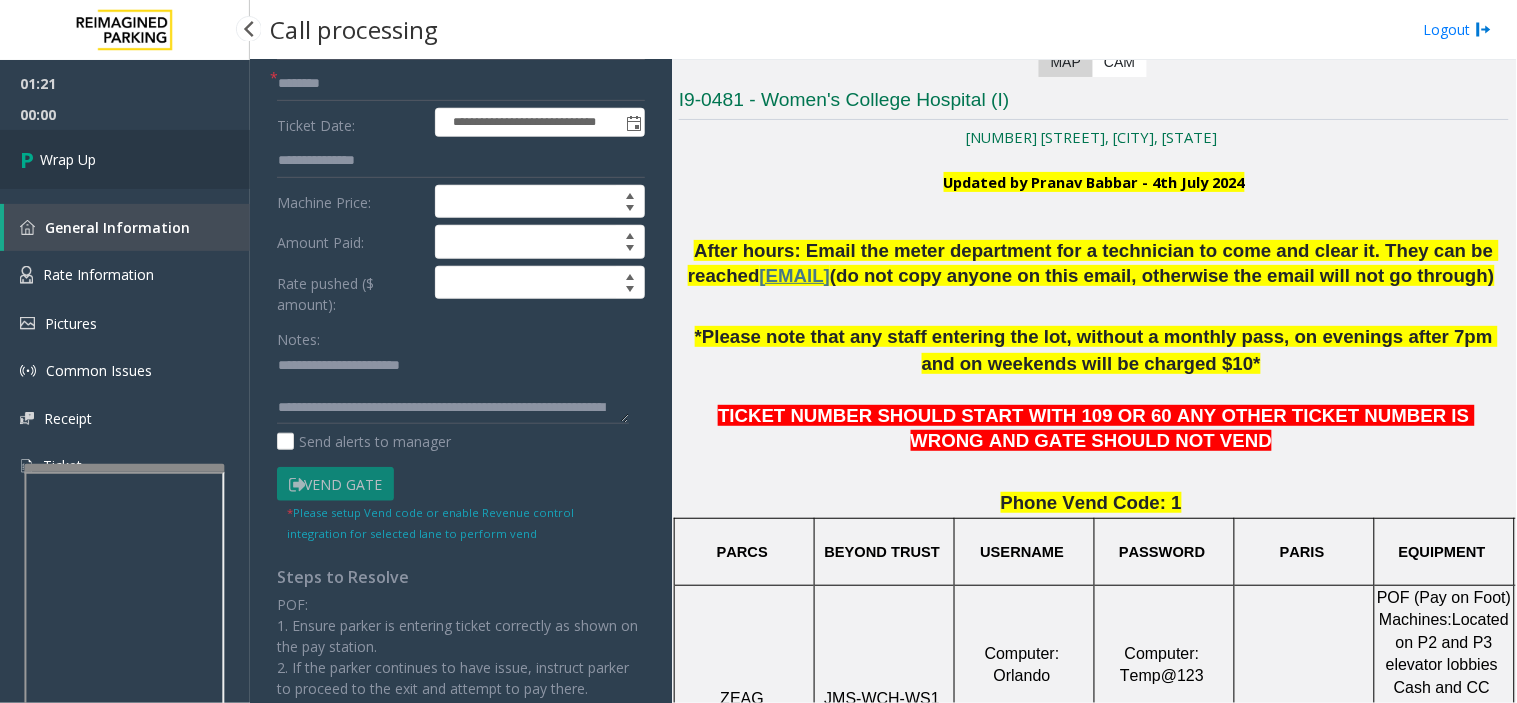 click on "Wrap Up" at bounding box center (125, 159) 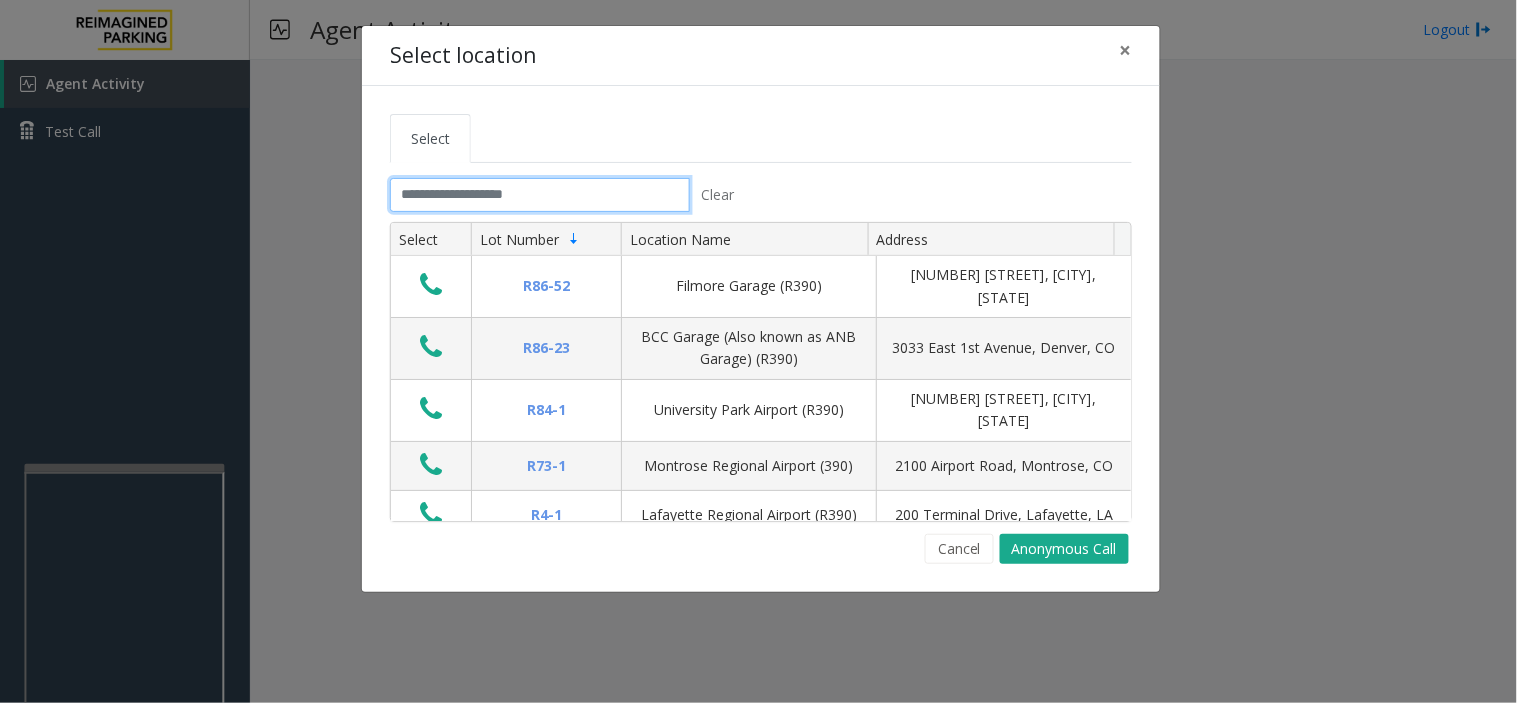 click 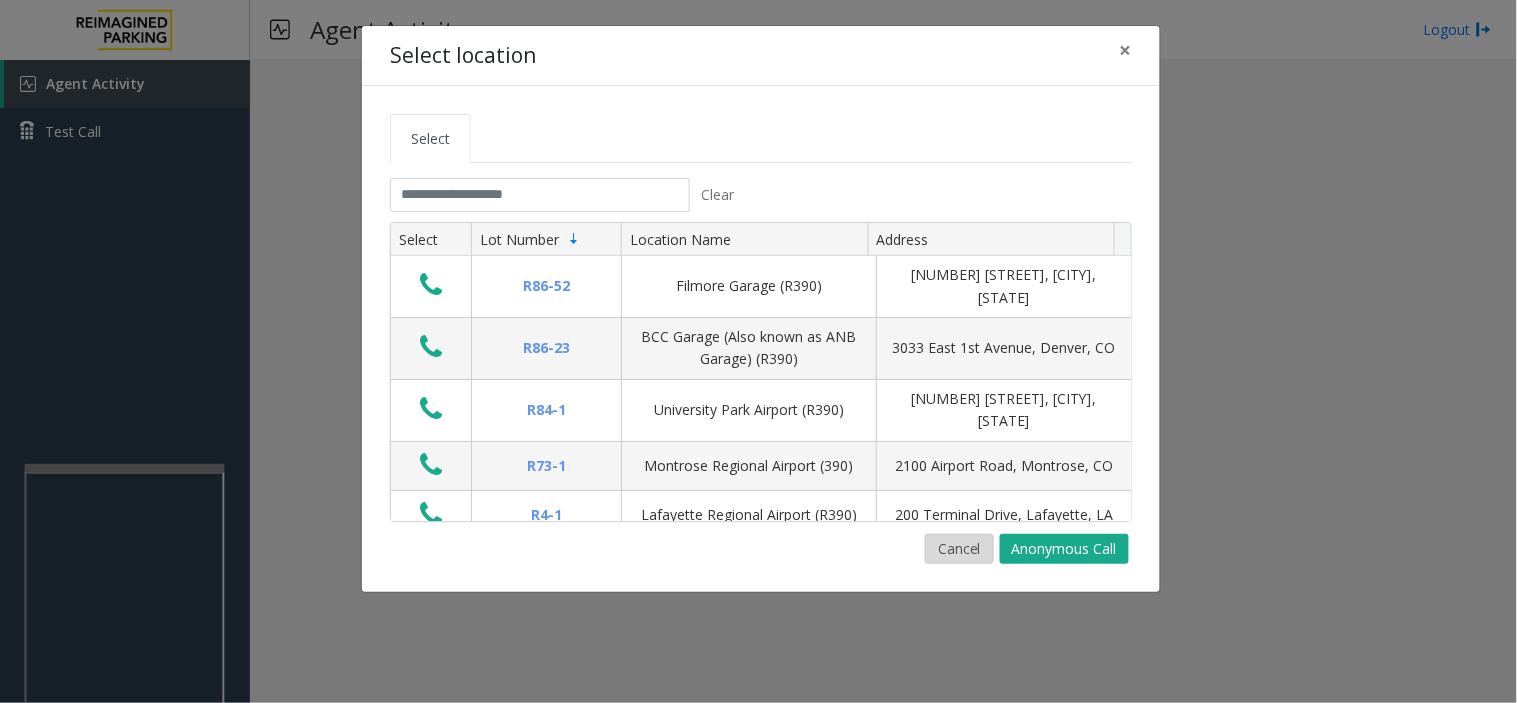 click on "Cancel" 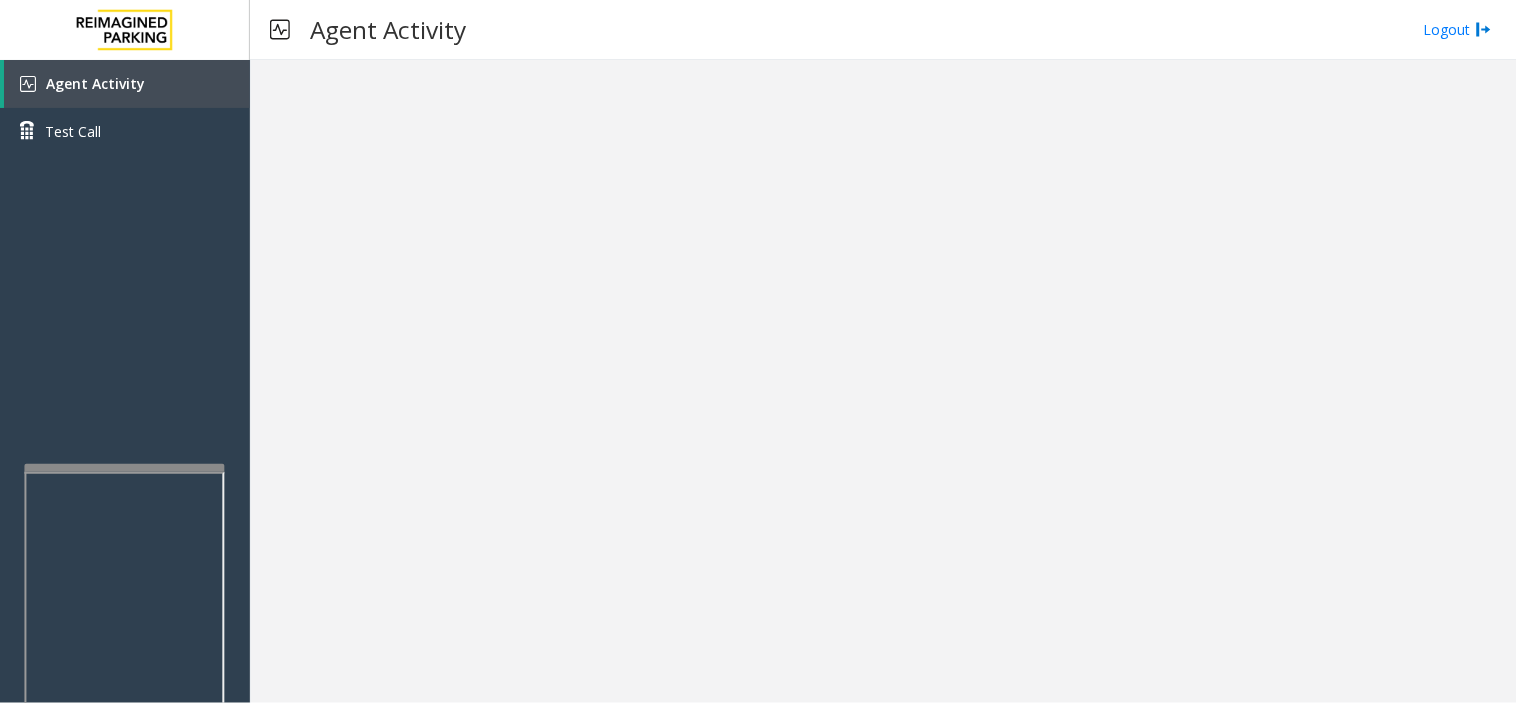 click at bounding box center [883, 381] 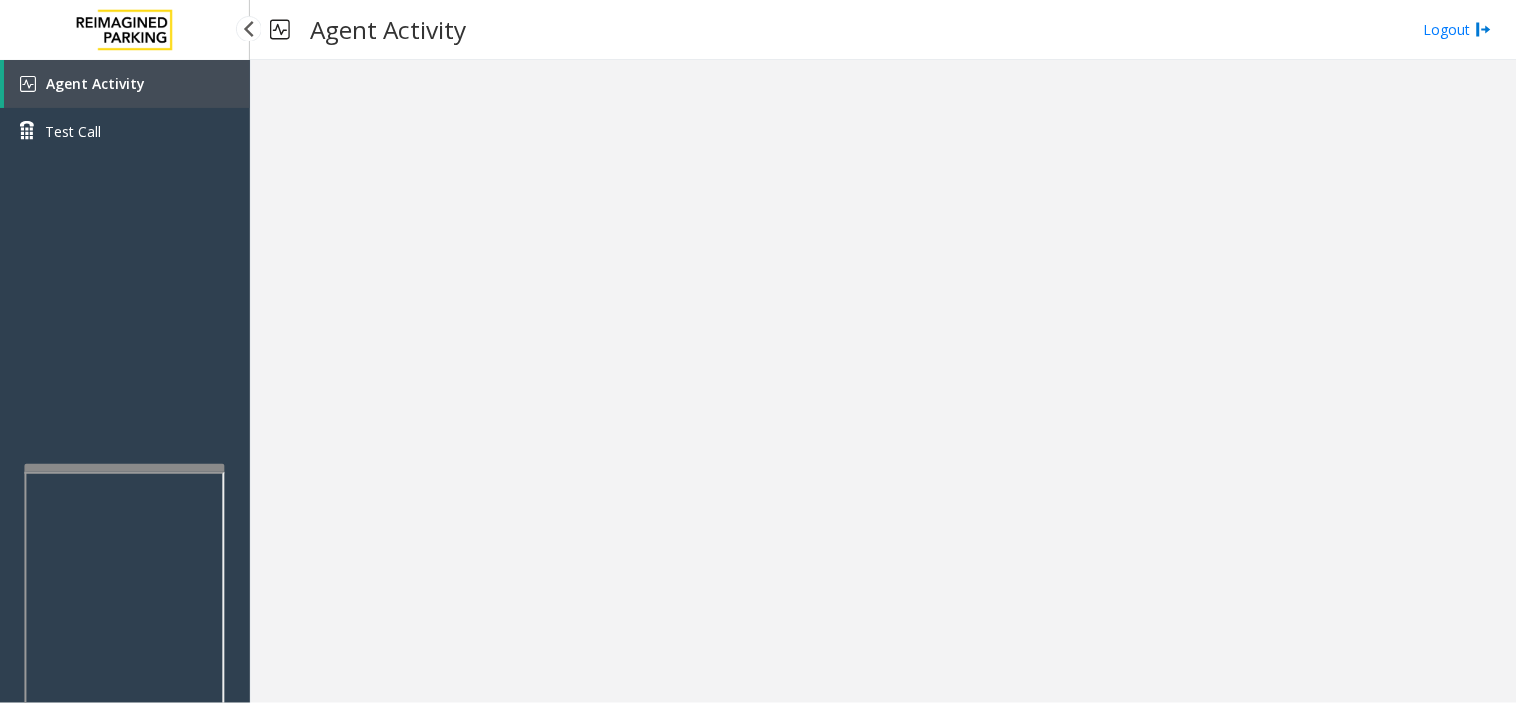drag, startPoint x: 120, startPoint y: 348, endPoint x: 76, endPoint y: 368, distance: 48.332184 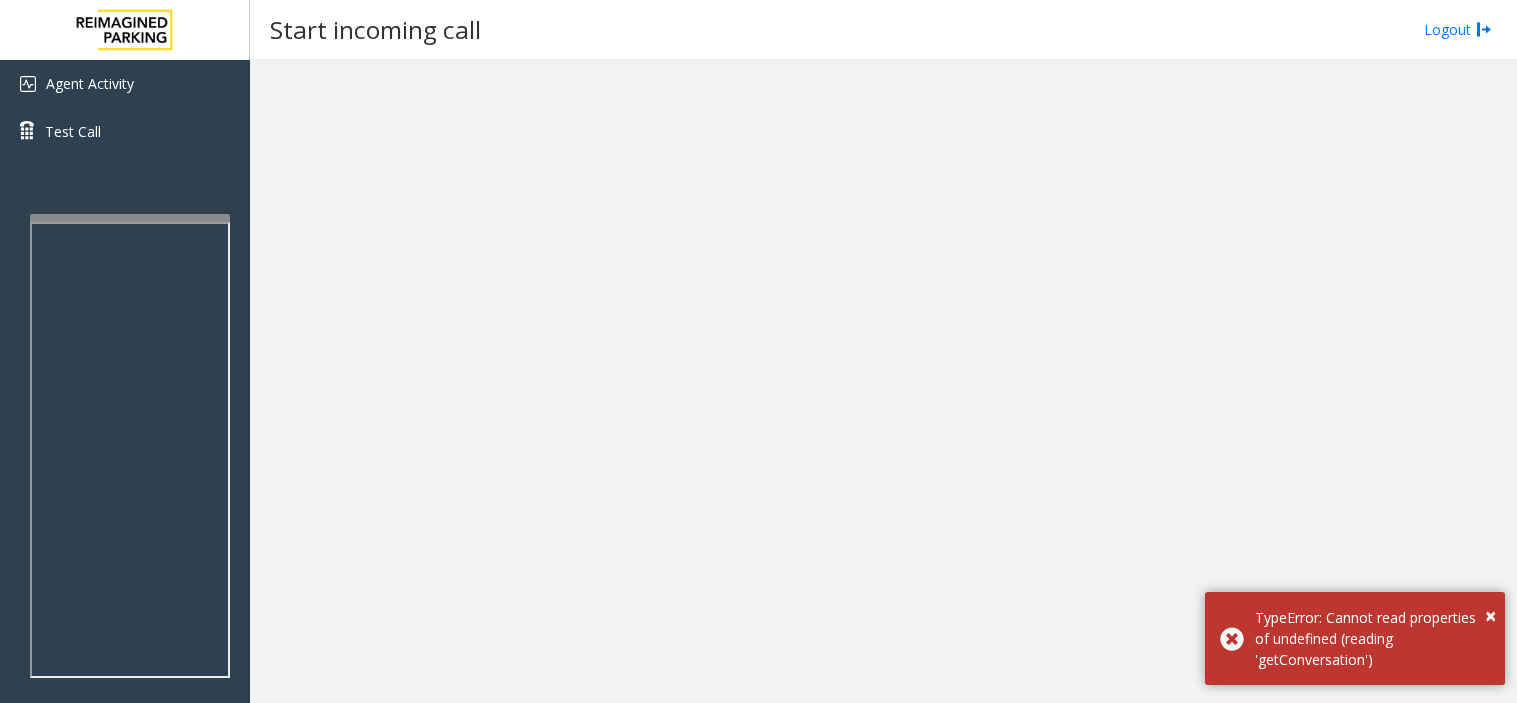 scroll, scrollTop: 0, scrollLeft: 0, axis: both 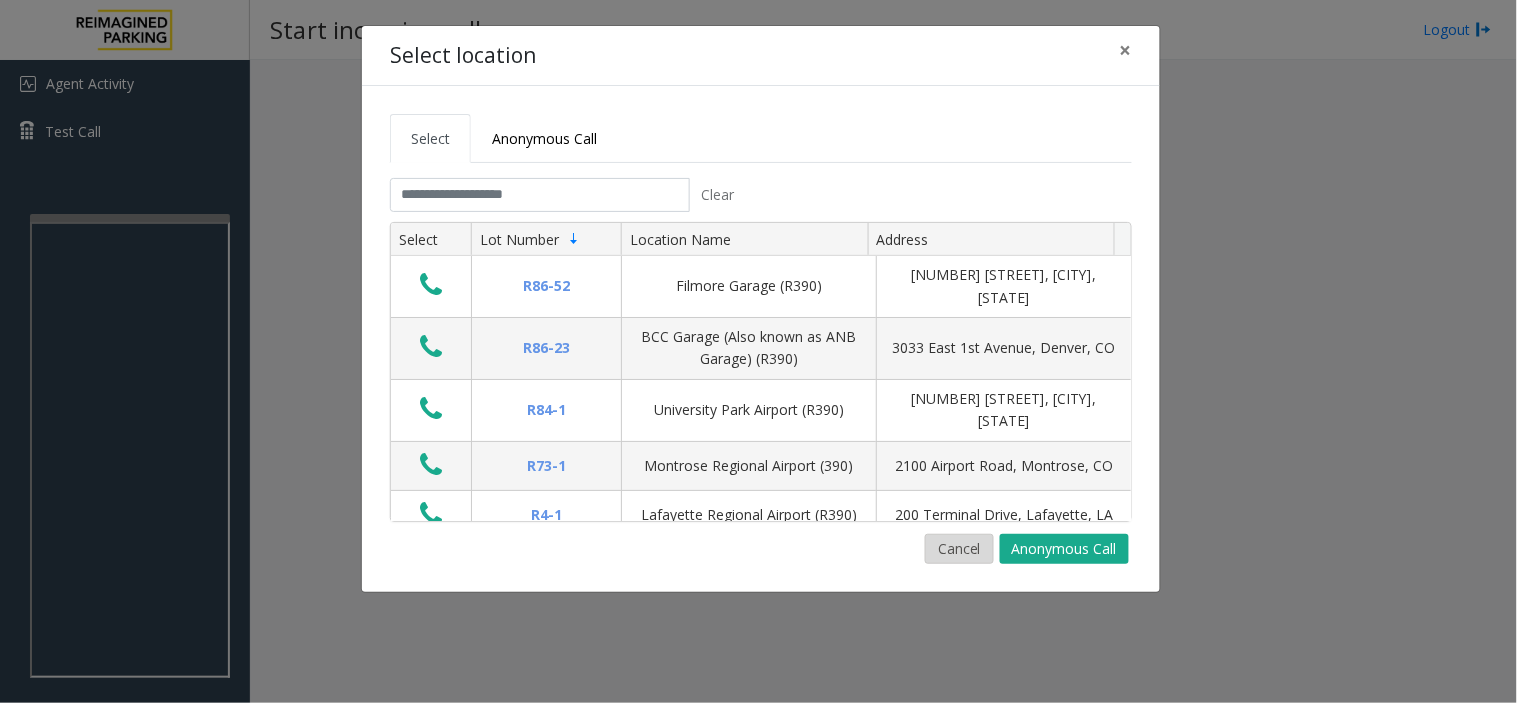 click on "Cancel" 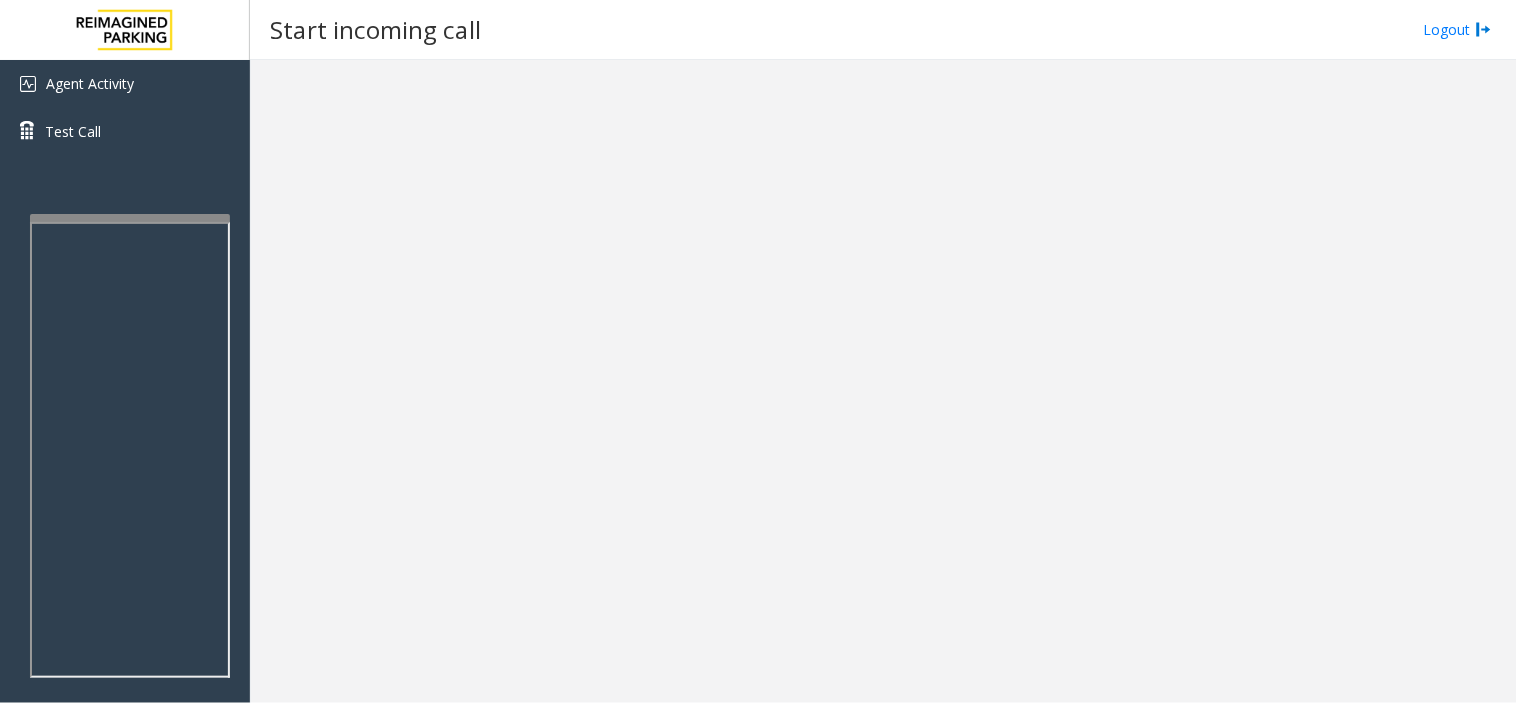 drag, startPoint x: 820, startPoint y: 197, endPoint x: 704, endPoint y: 371, distance: 209.12198 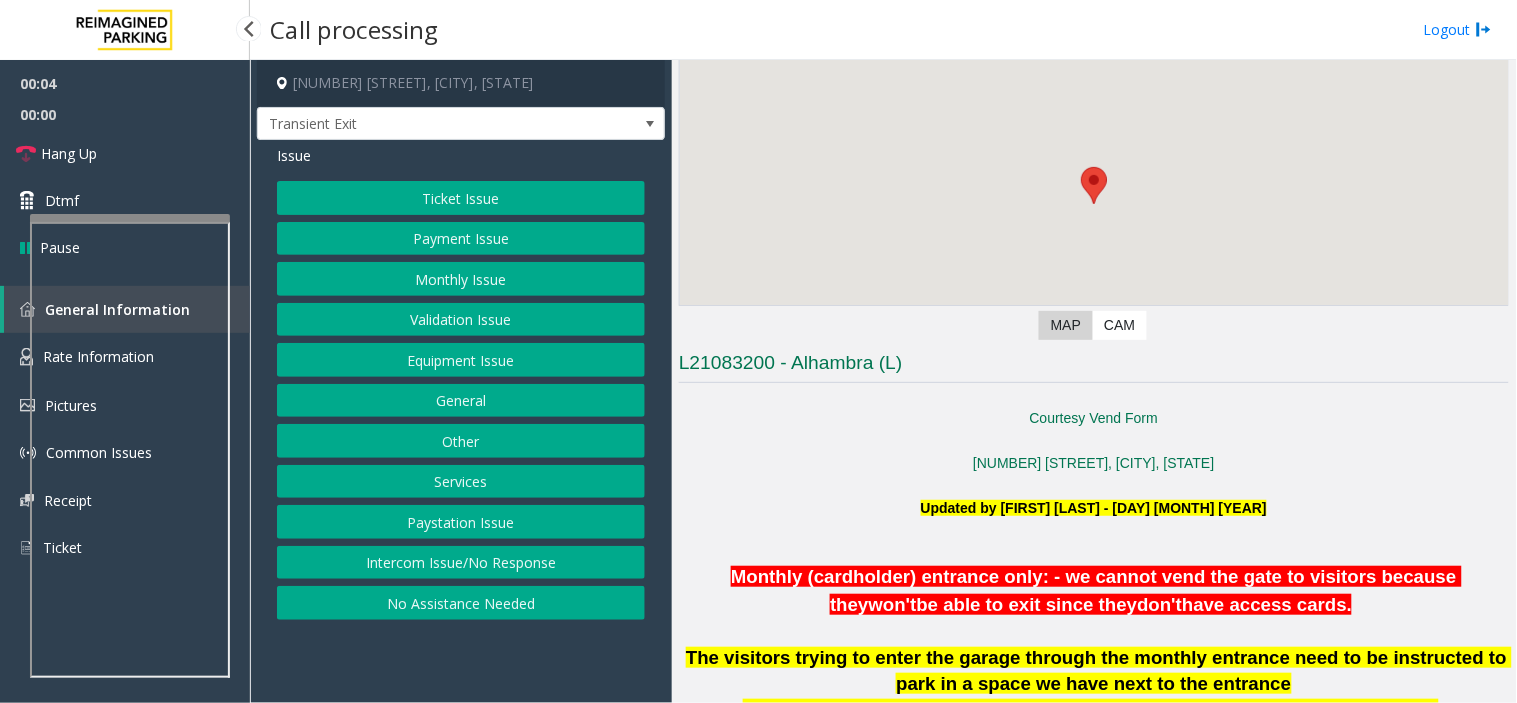 scroll, scrollTop: 444, scrollLeft: 0, axis: vertical 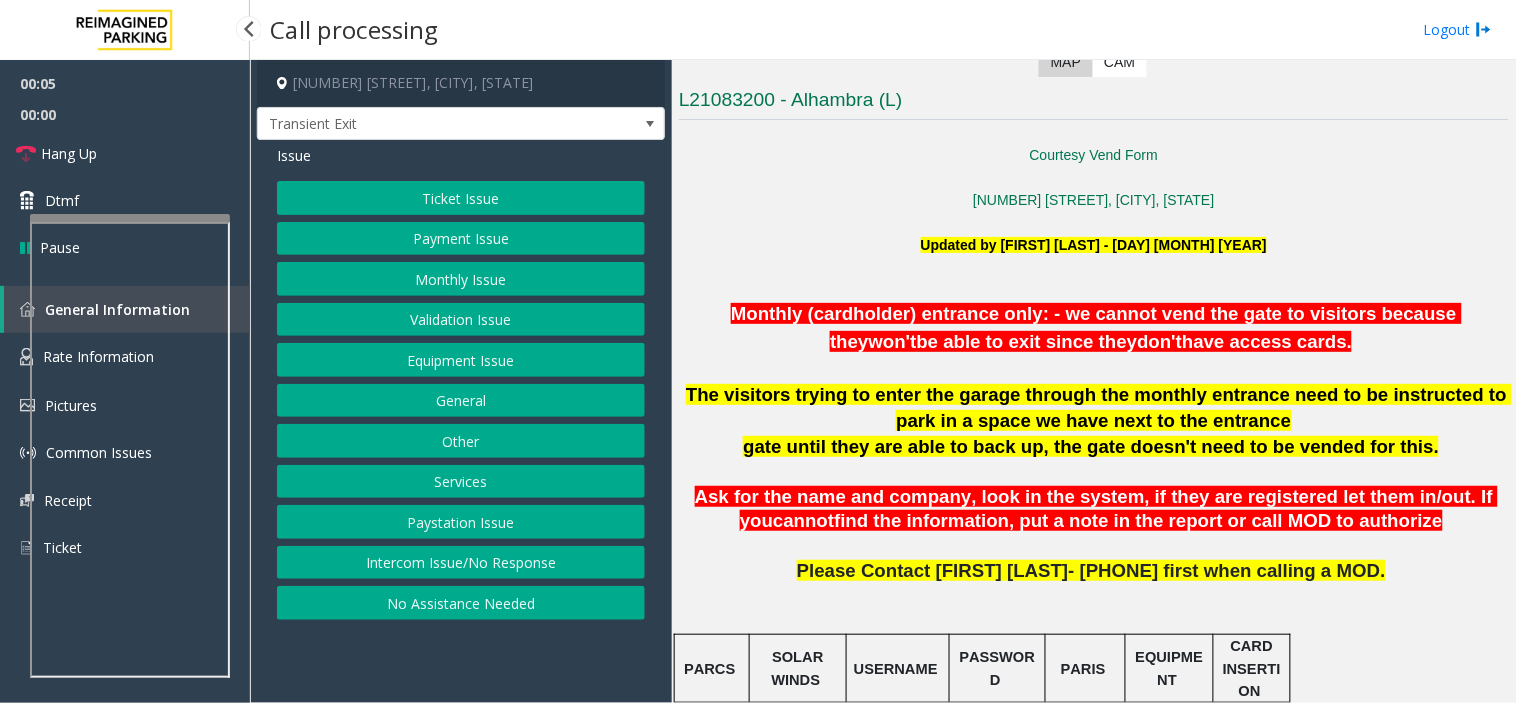 click on "Payment Issue" 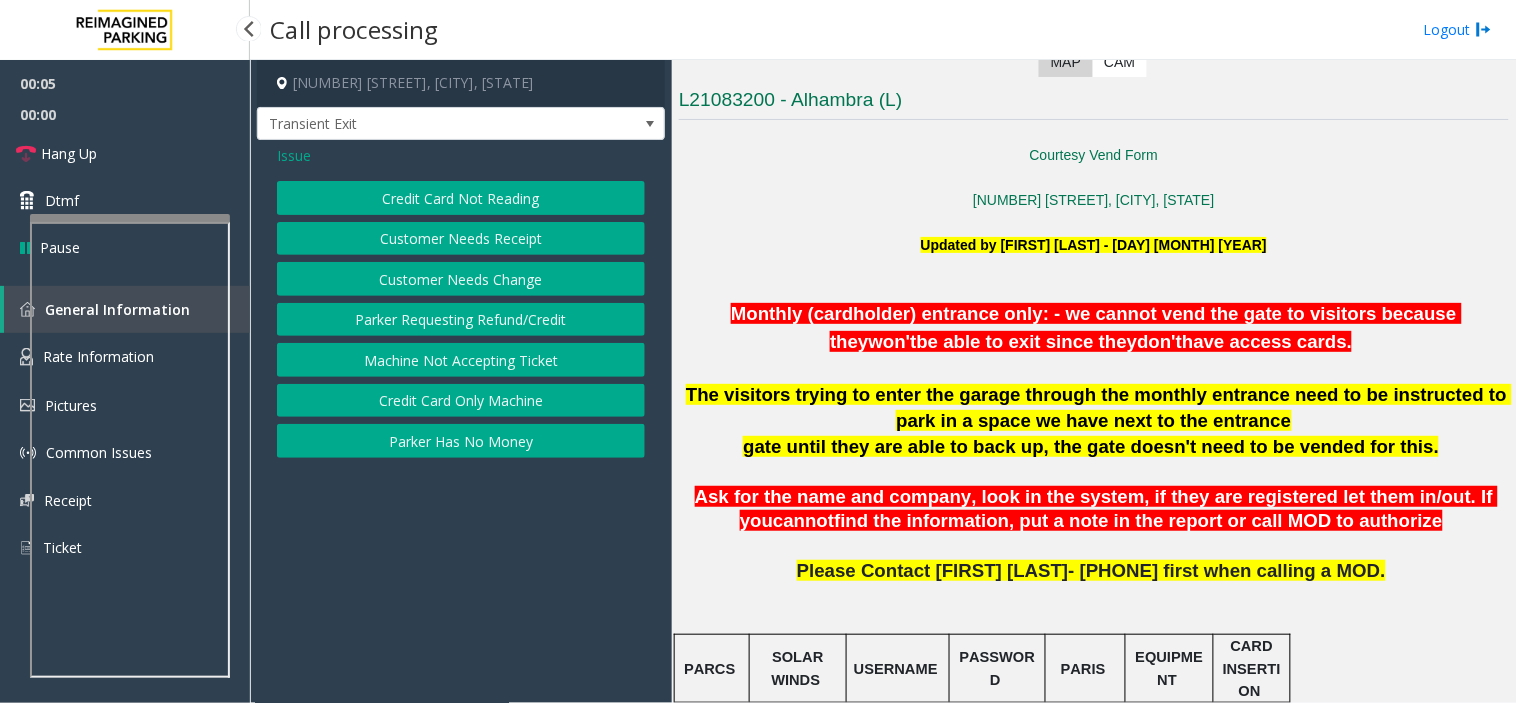 click on "Issue  Credit Card Not Reading   Customer Needs Receipt   Customer Needs Change   Parker Requesting Refund/Credit   Machine Not Accepting Ticket   Credit Card Only Machine   Parker Has No Money" 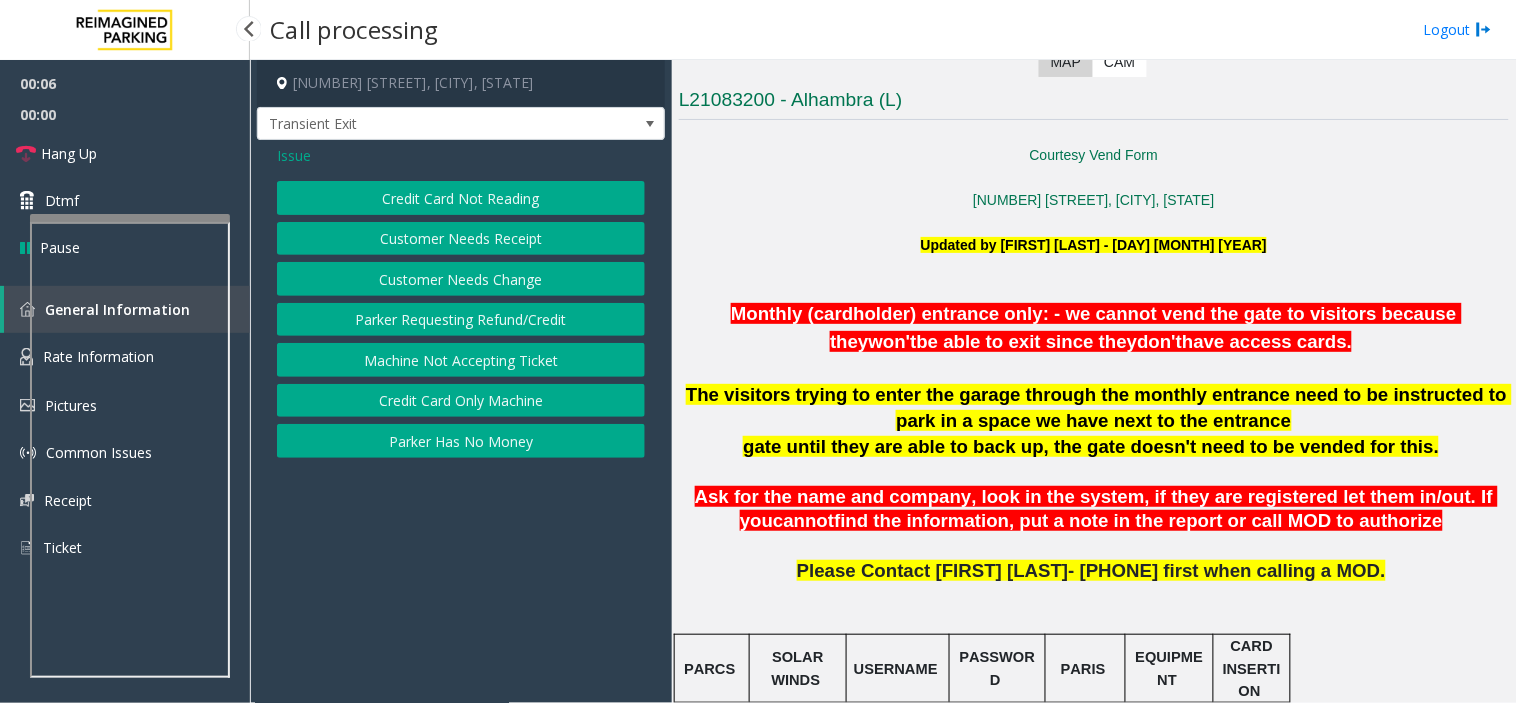 click on "Credit Card Not Reading" 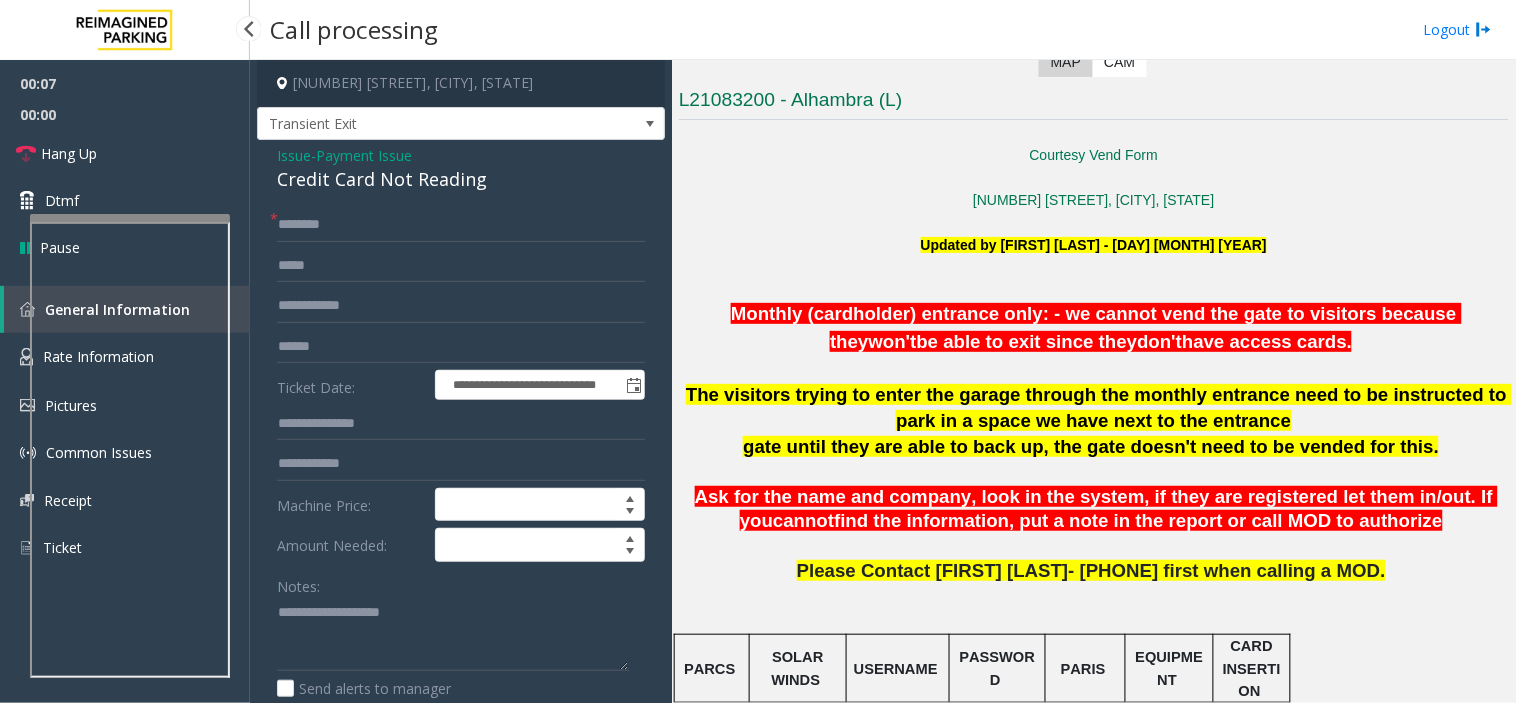 scroll, scrollTop: 1000, scrollLeft: 0, axis: vertical 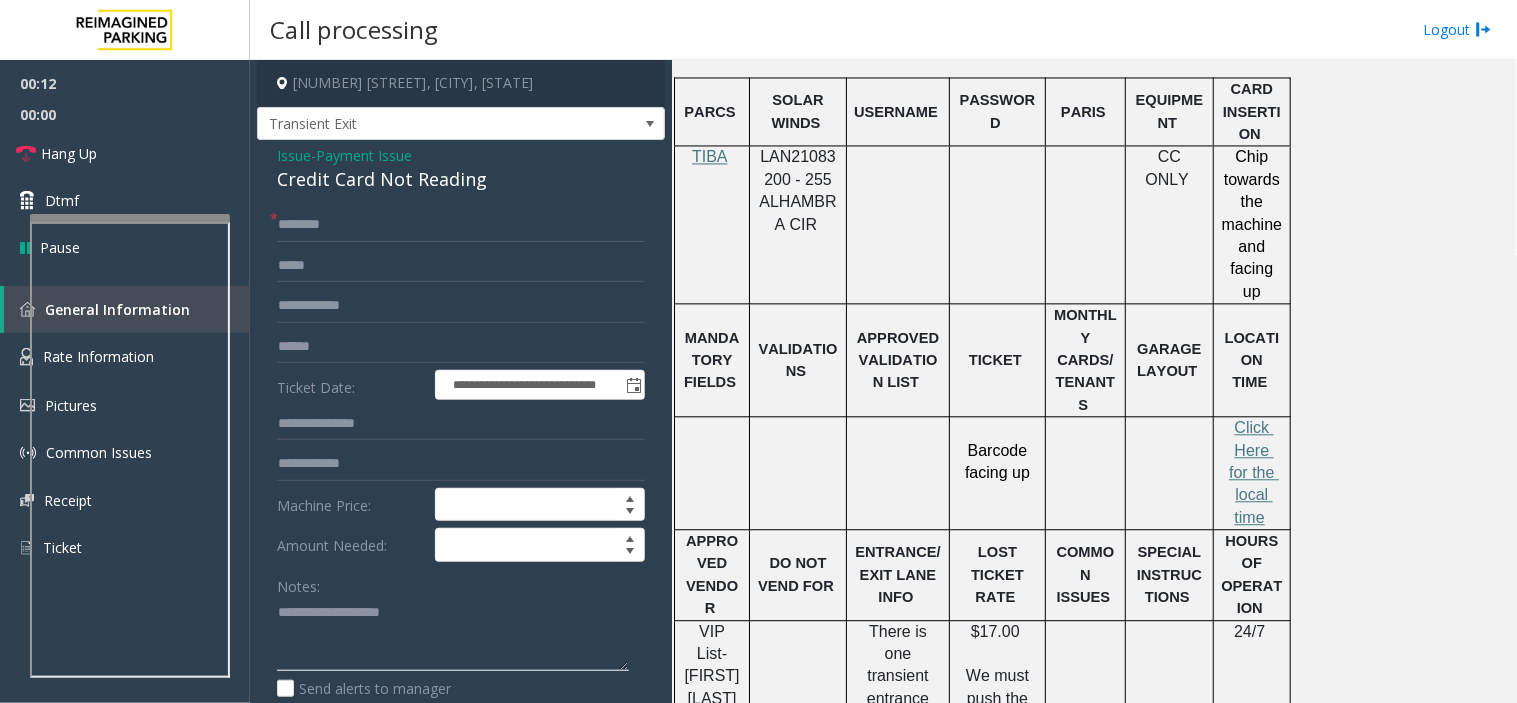 click 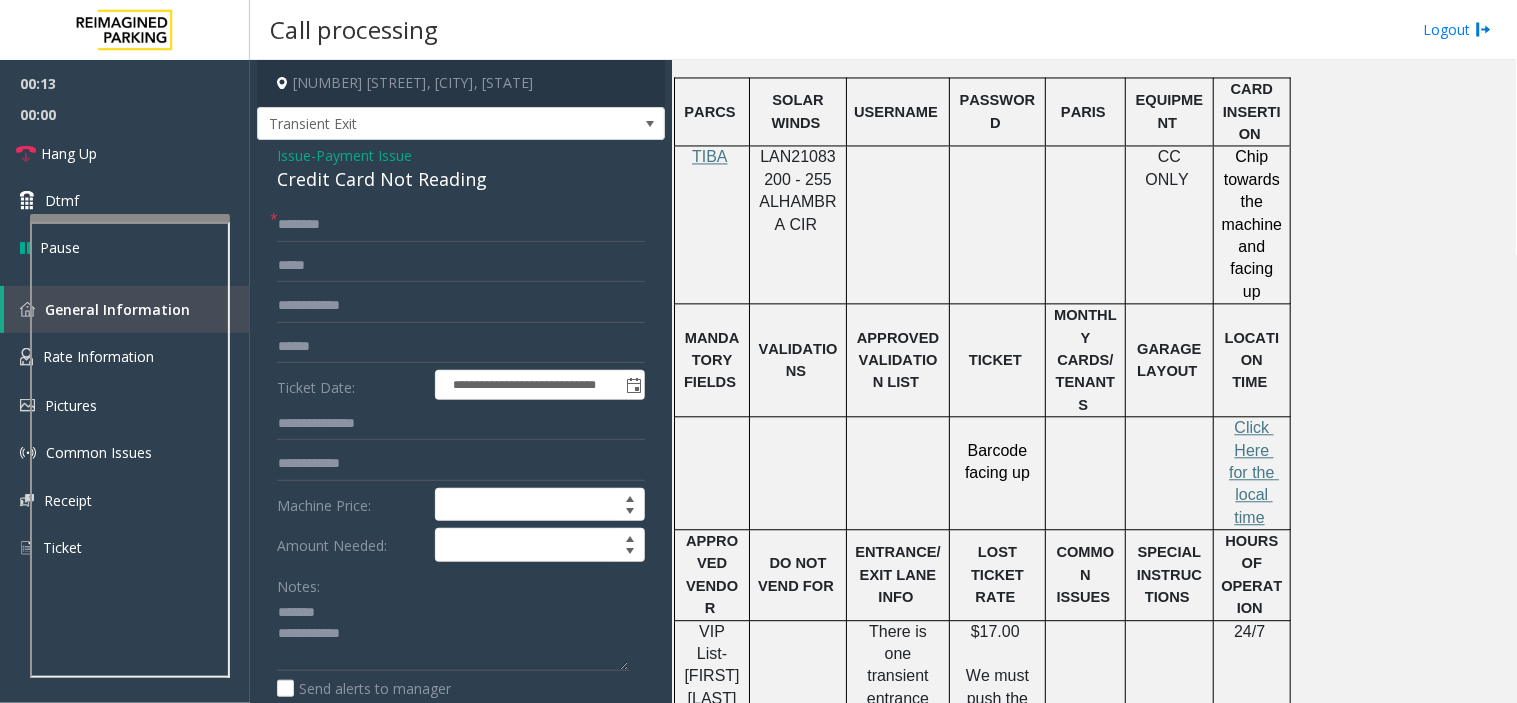 click on "Credit Card Not Reading" 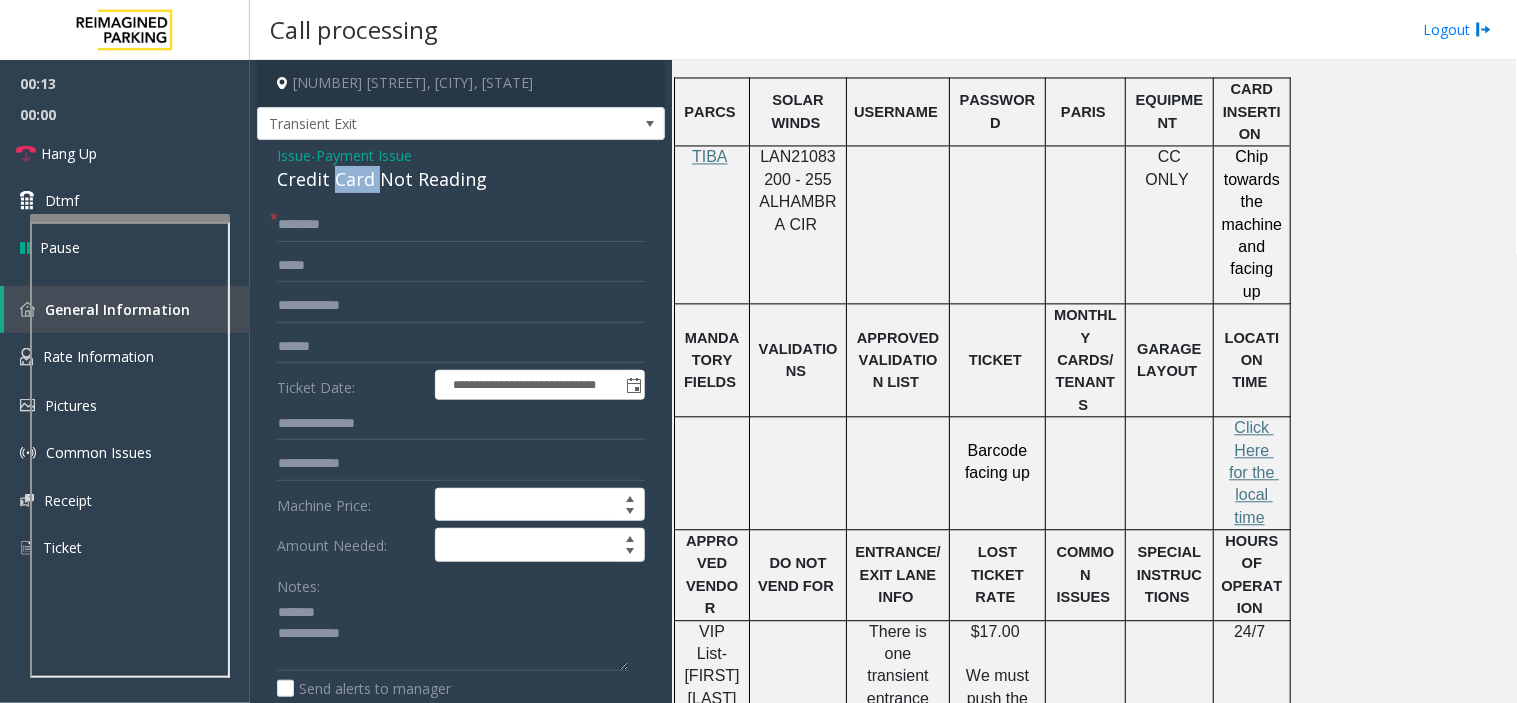 click on "Credit Card Not Reading" 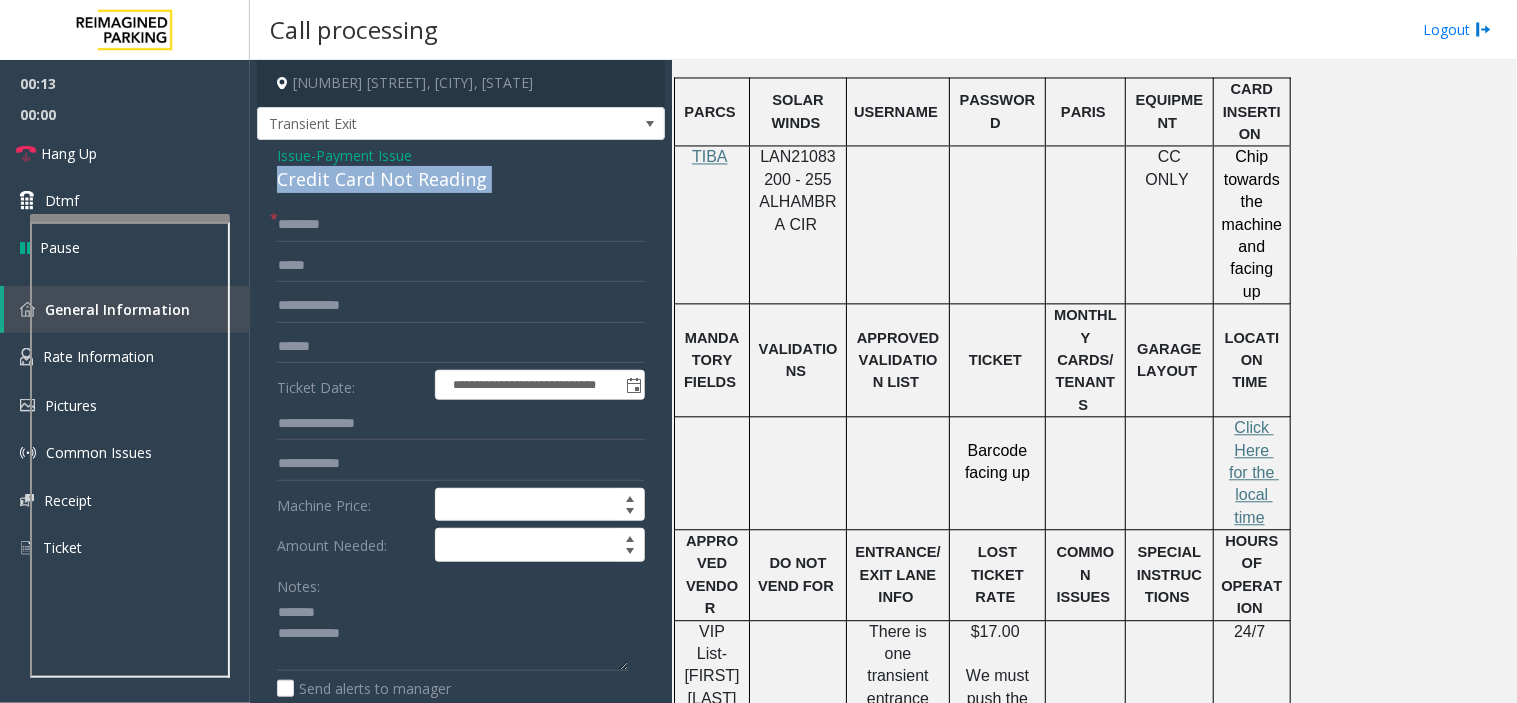 click on "Credit Card Not Reading" 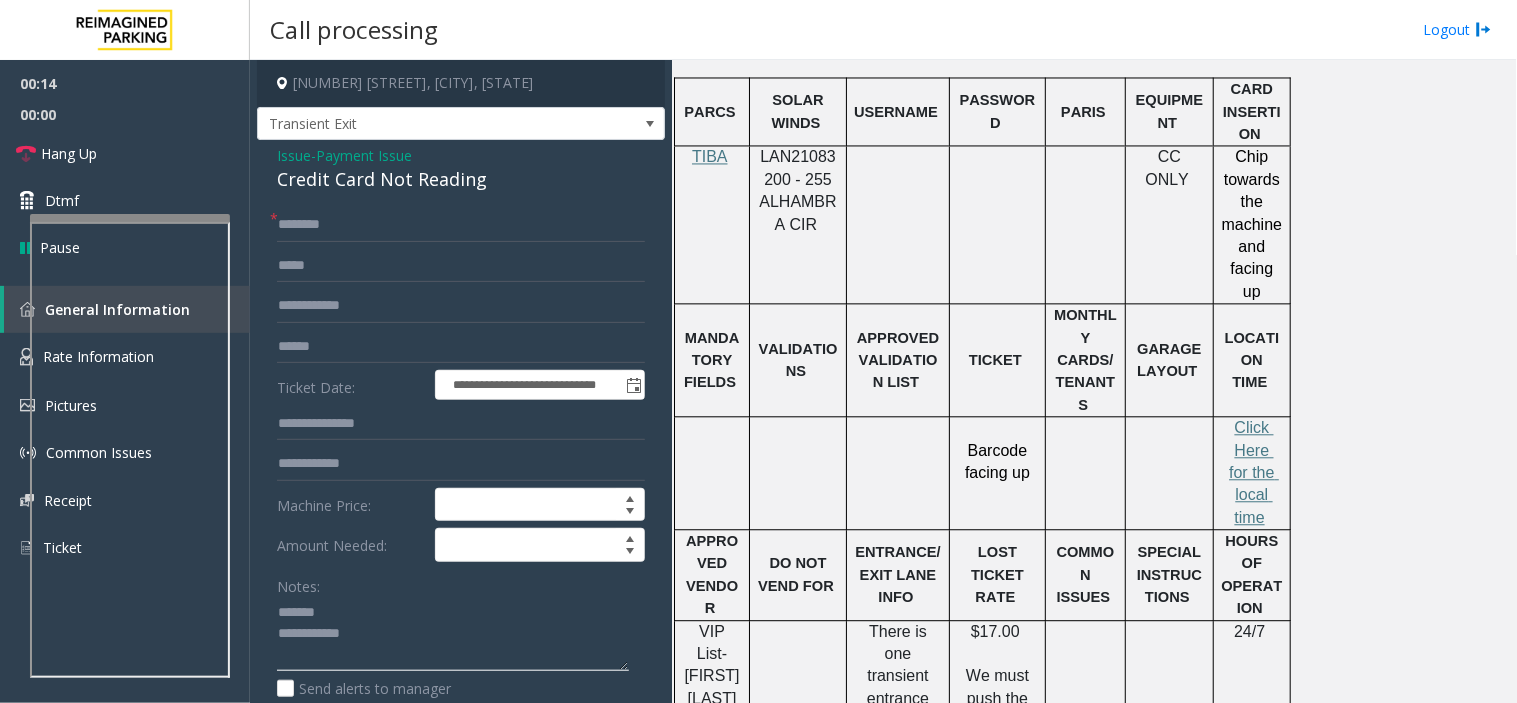 click 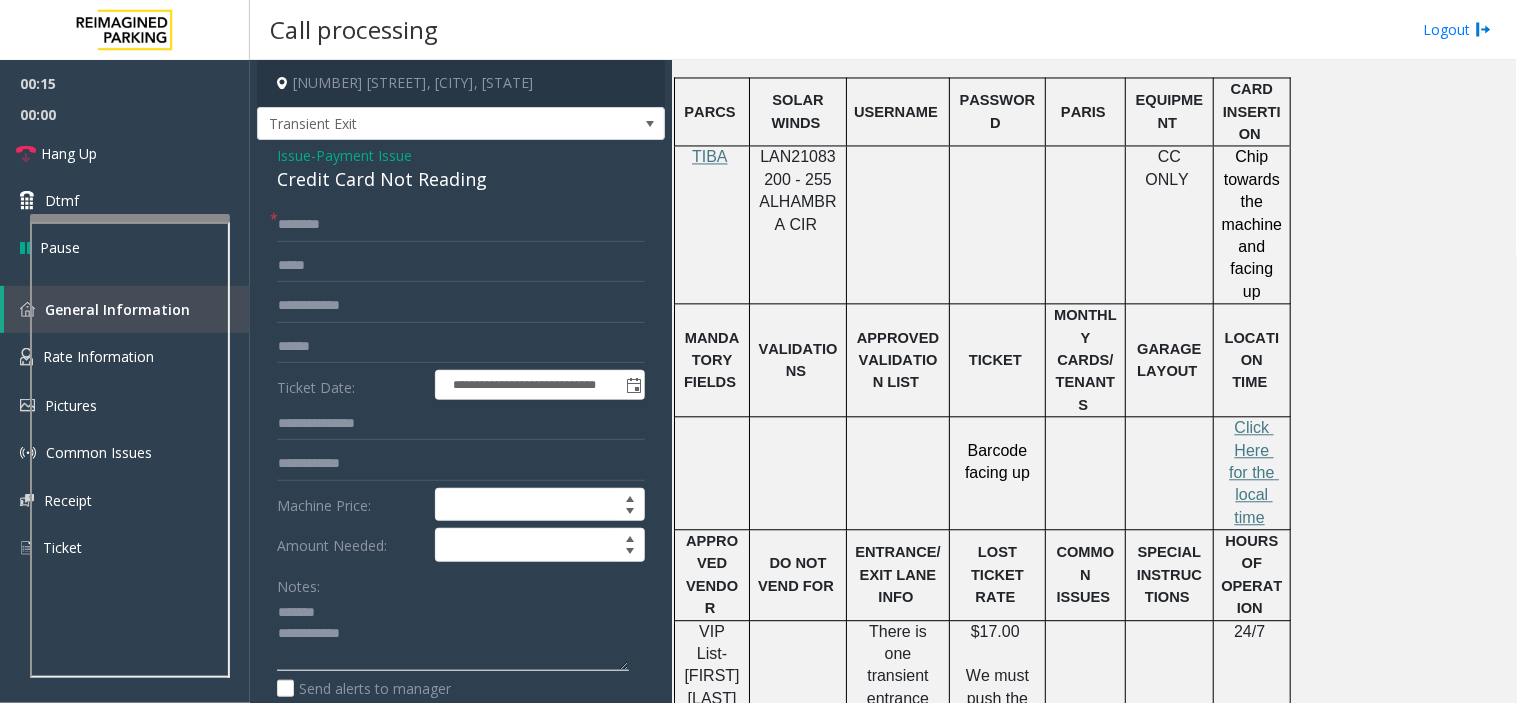 click 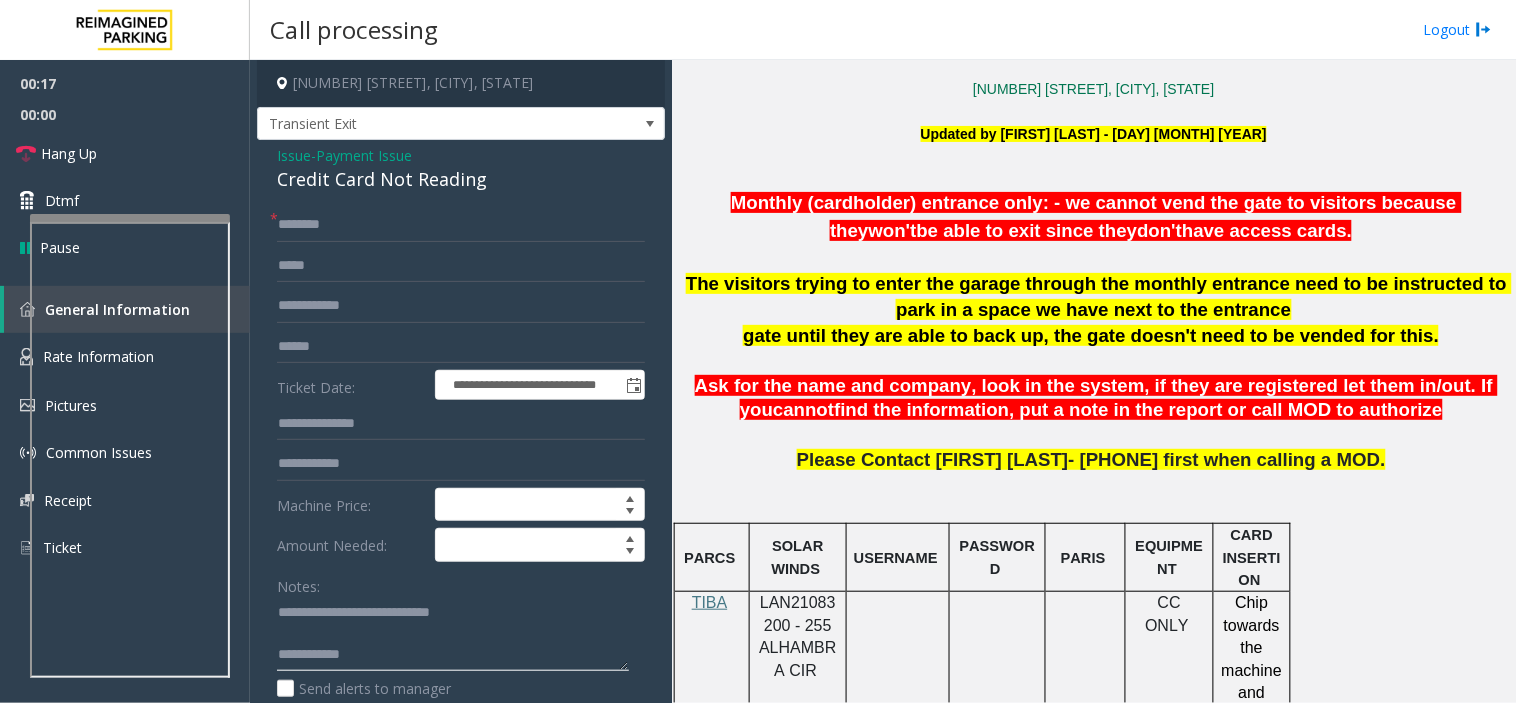 scroll, scrollTop: 666, scrollLeft: 0, axis: vertical 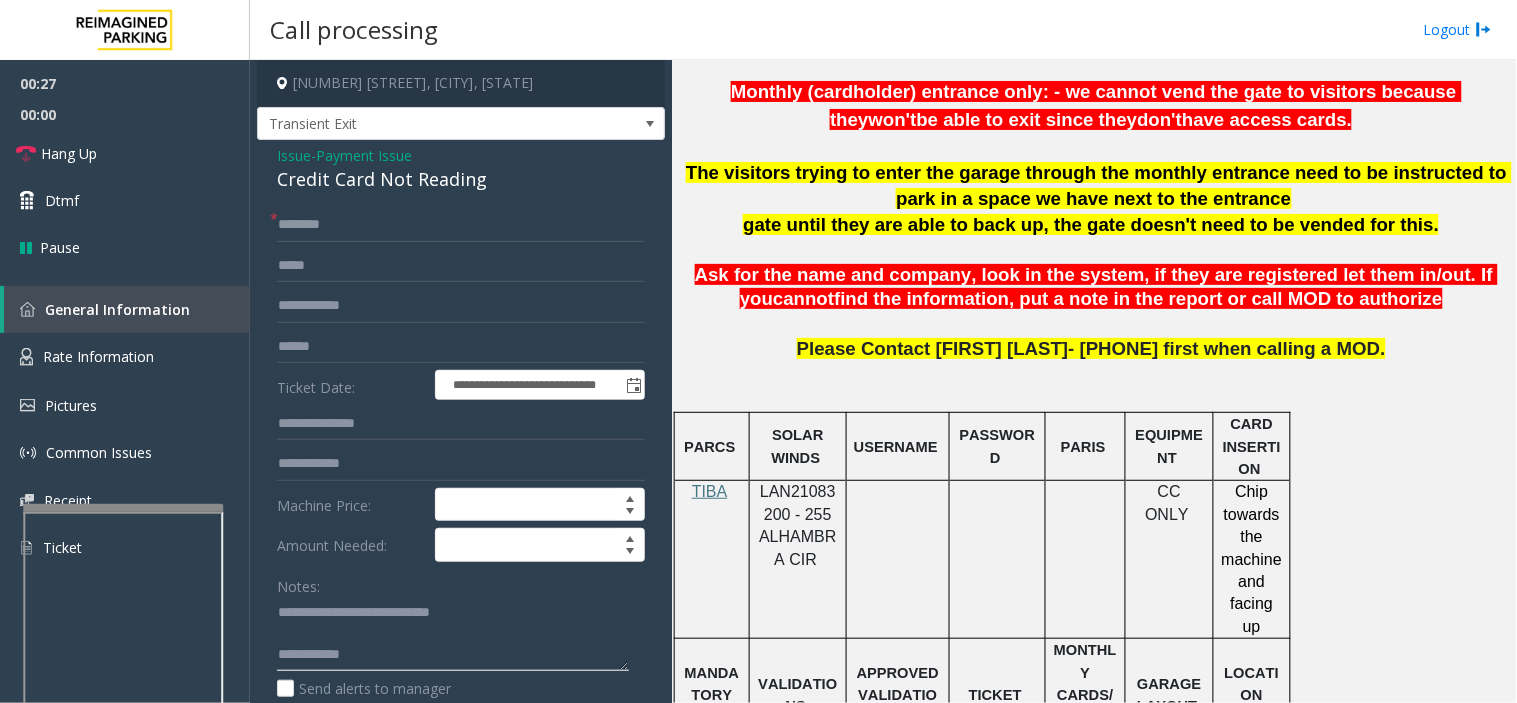 click at bounding box center (123, 508) 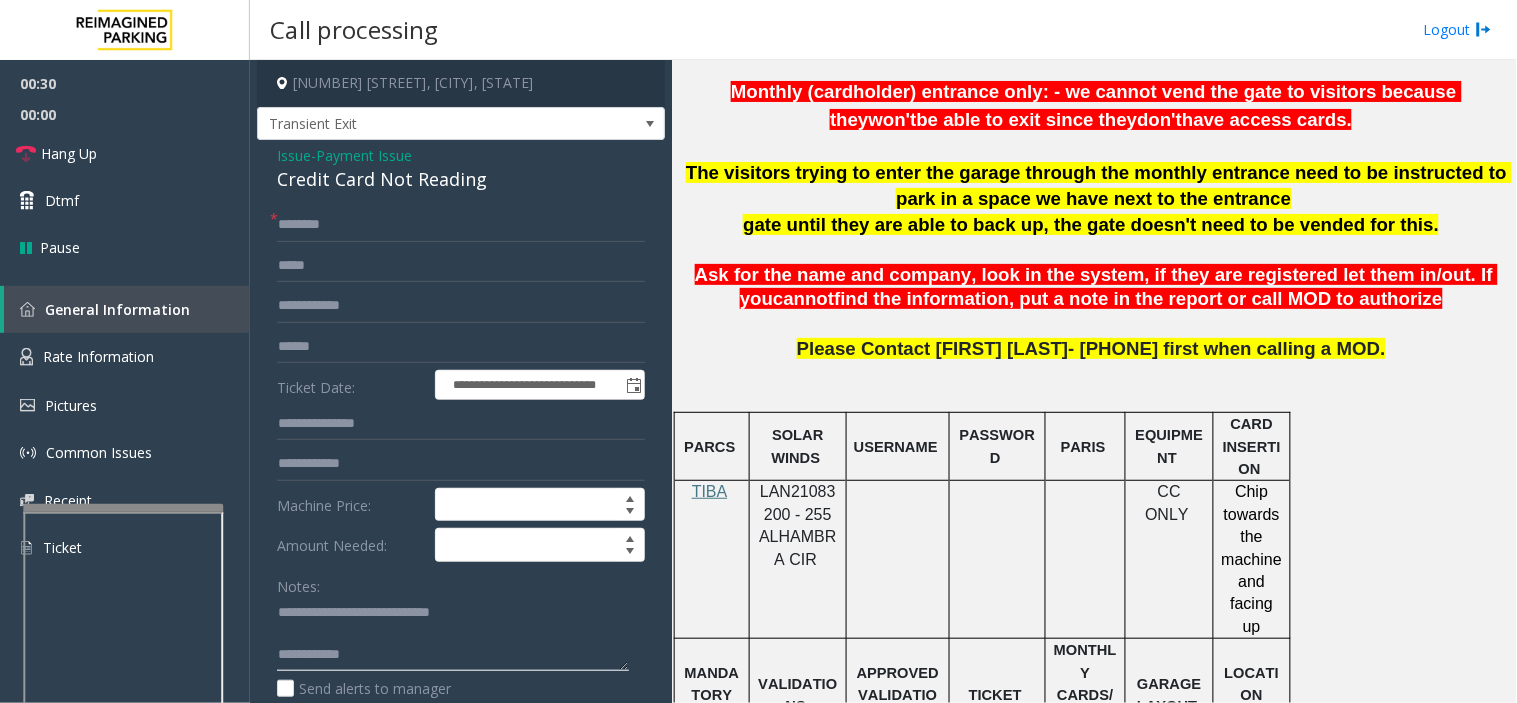 click 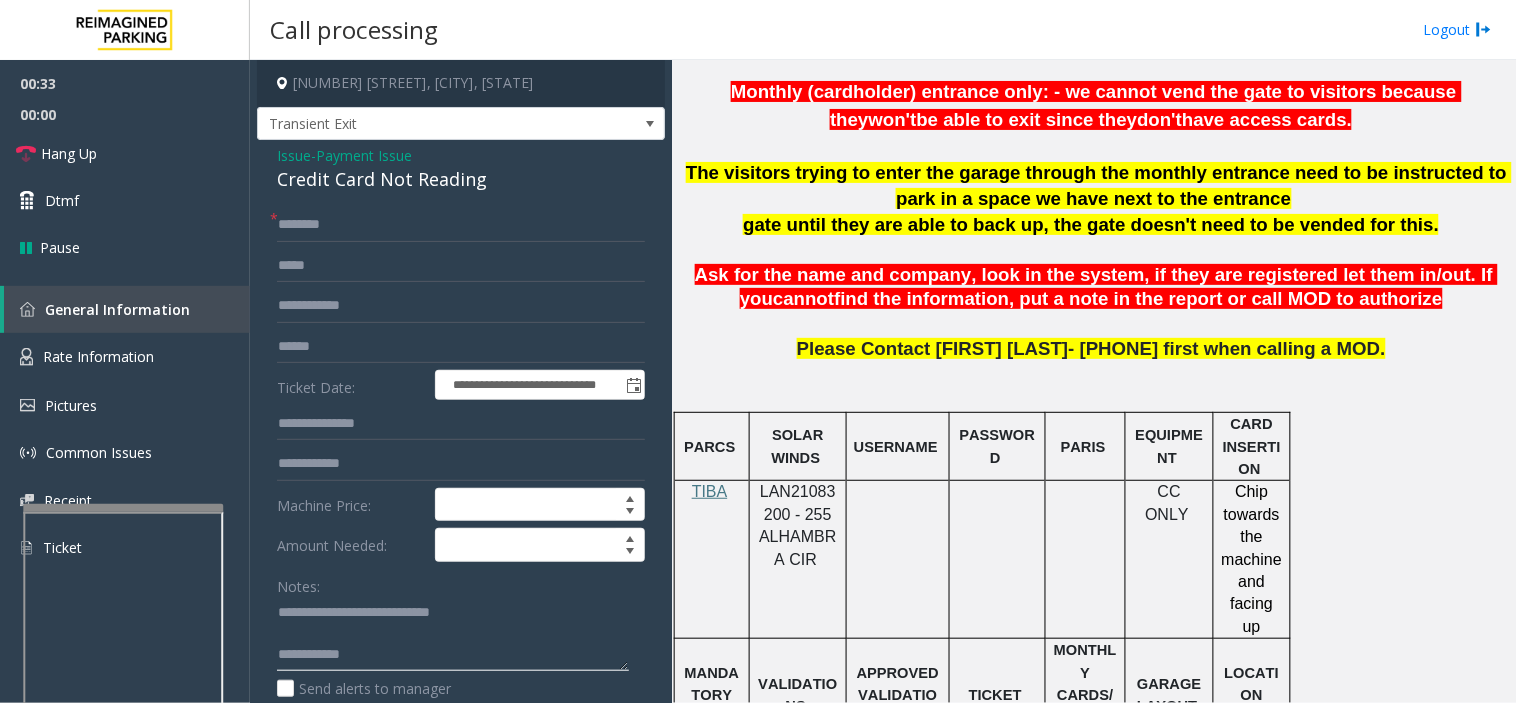 paste on "**********" 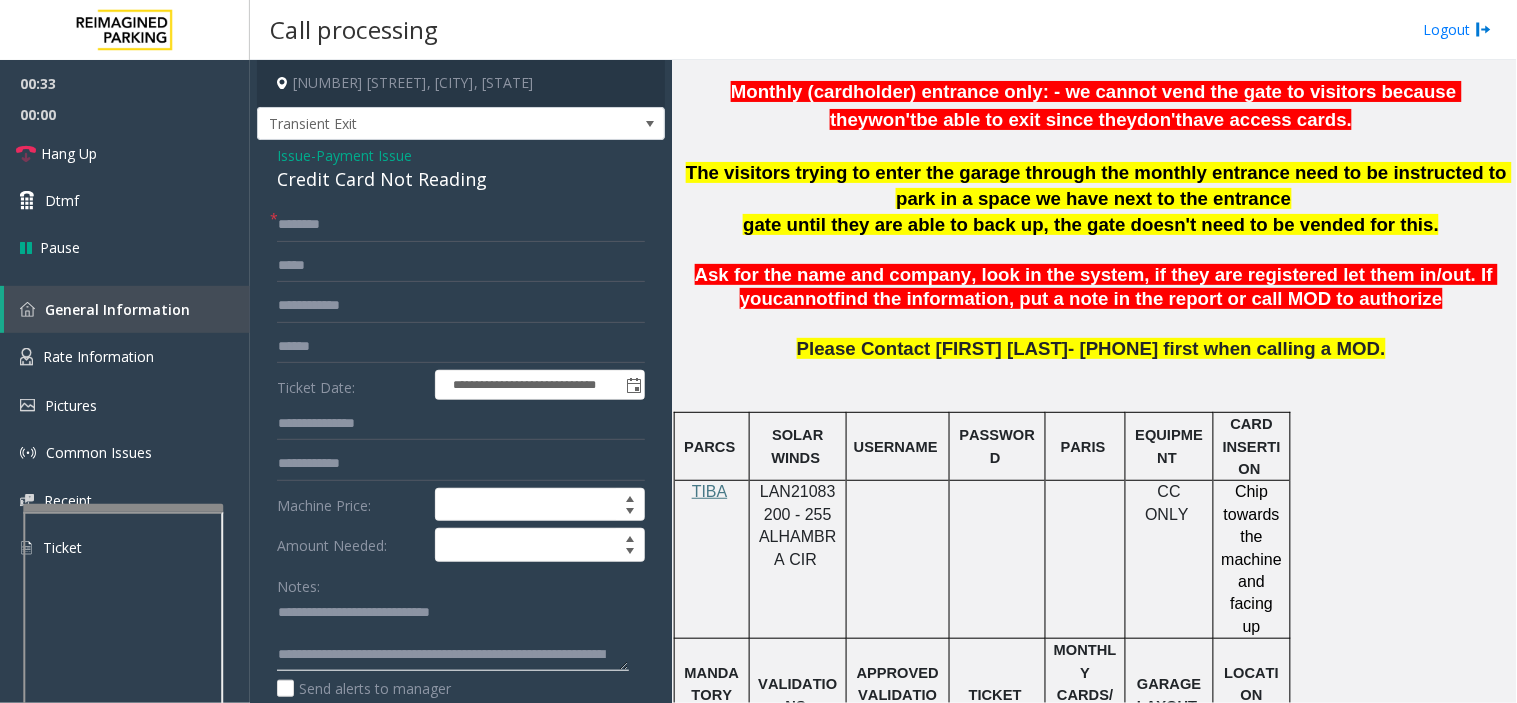 click 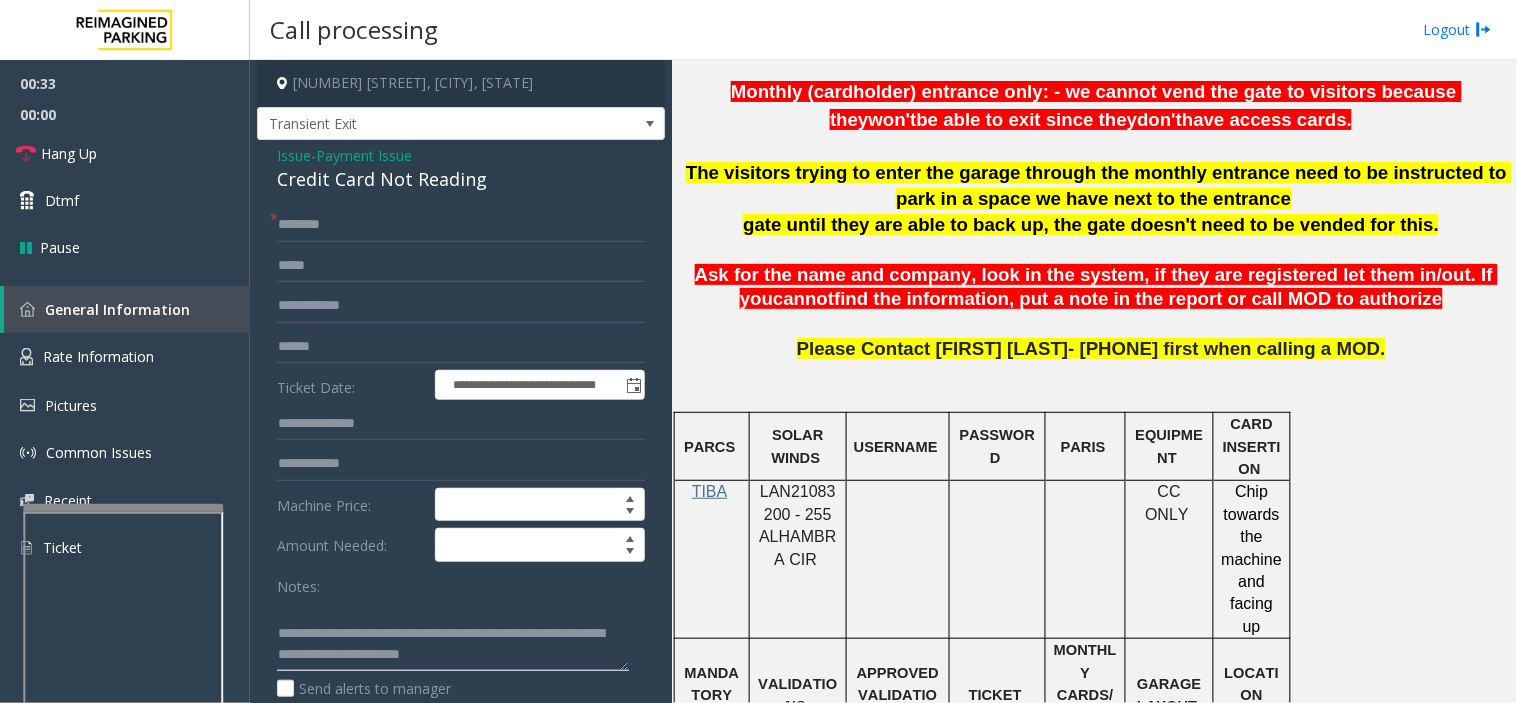 type on "**********" 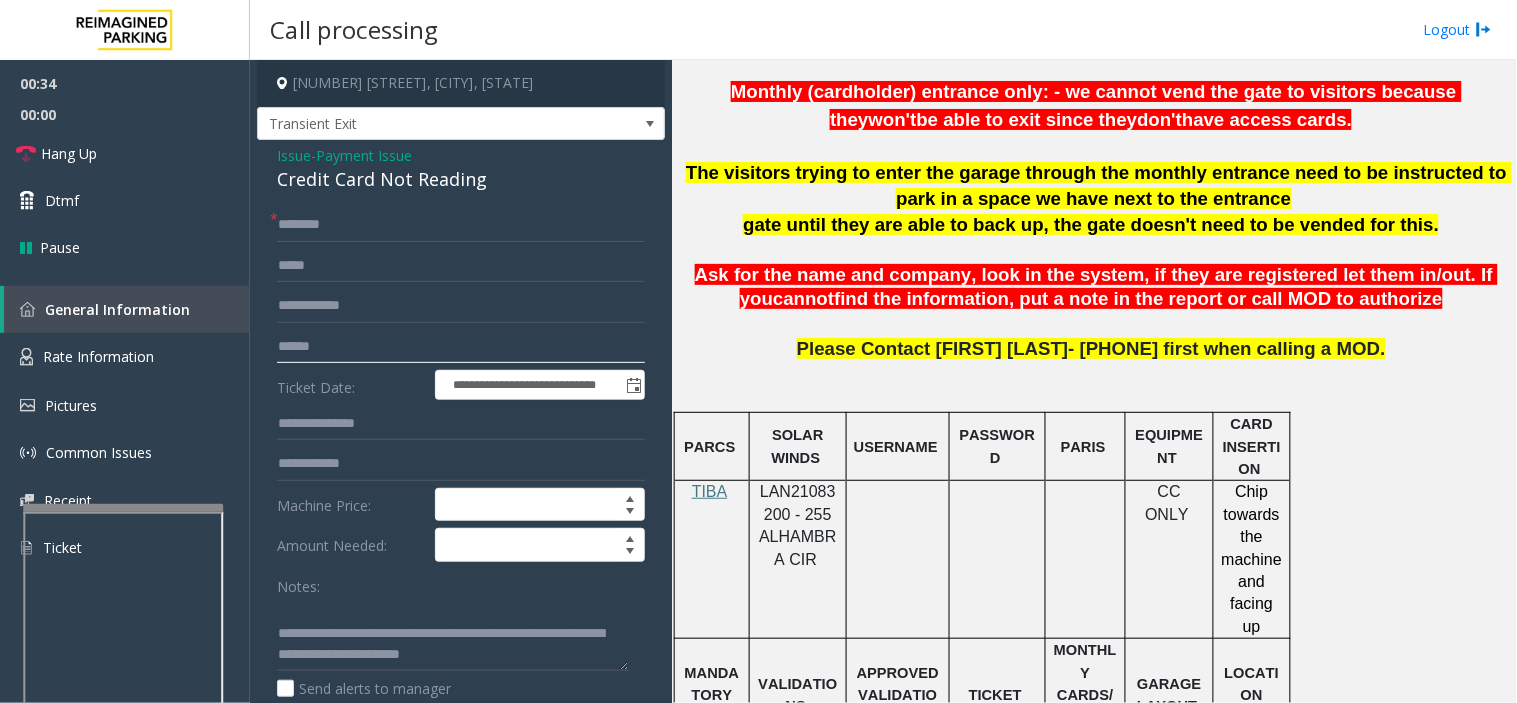 click 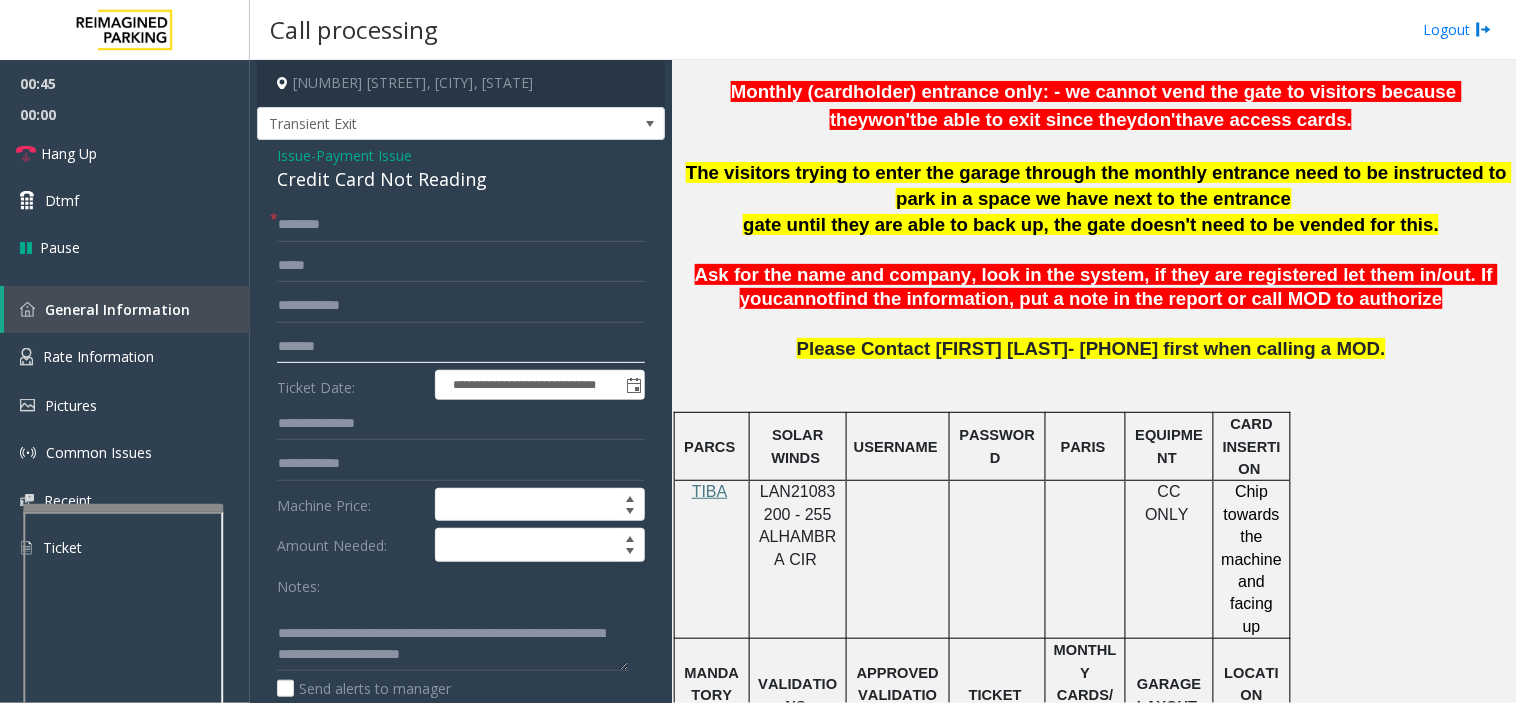 type on "*******" 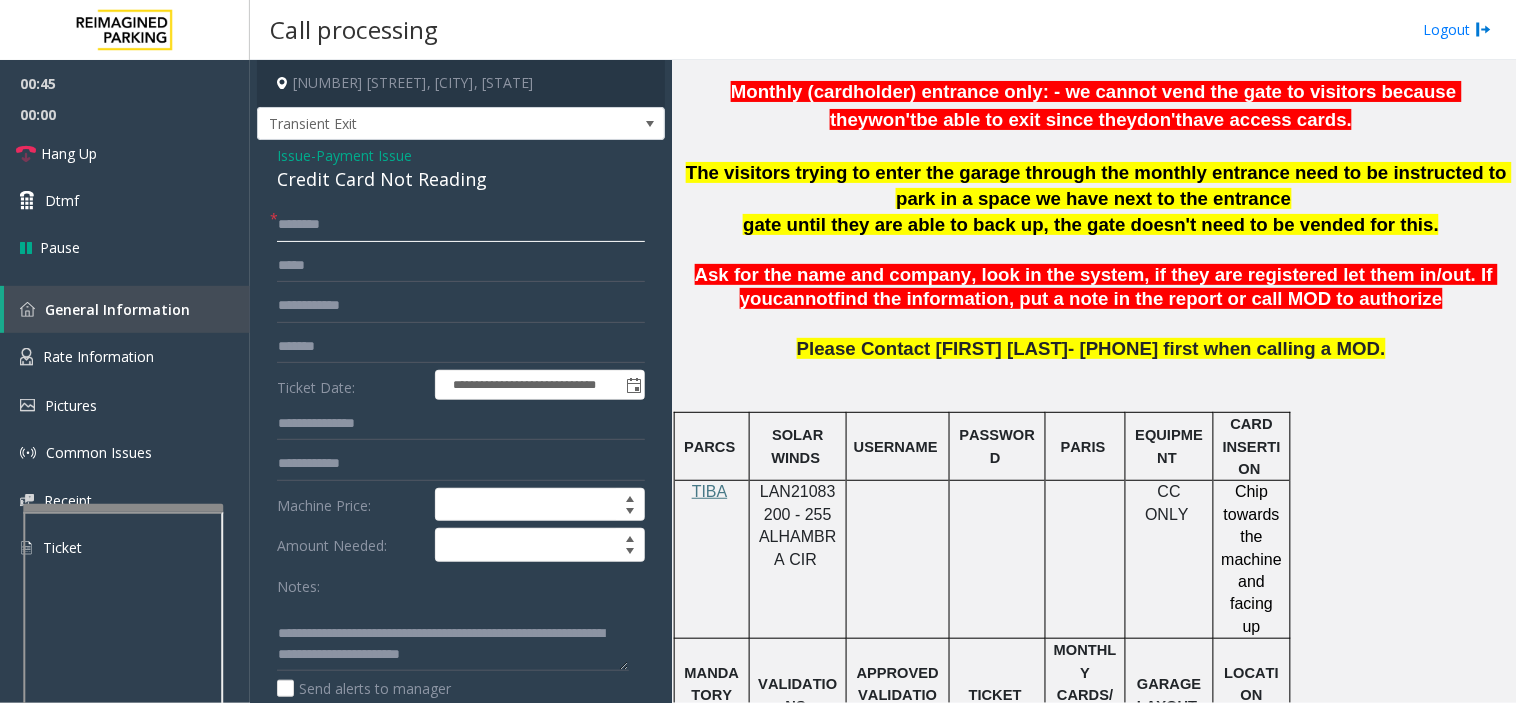 click 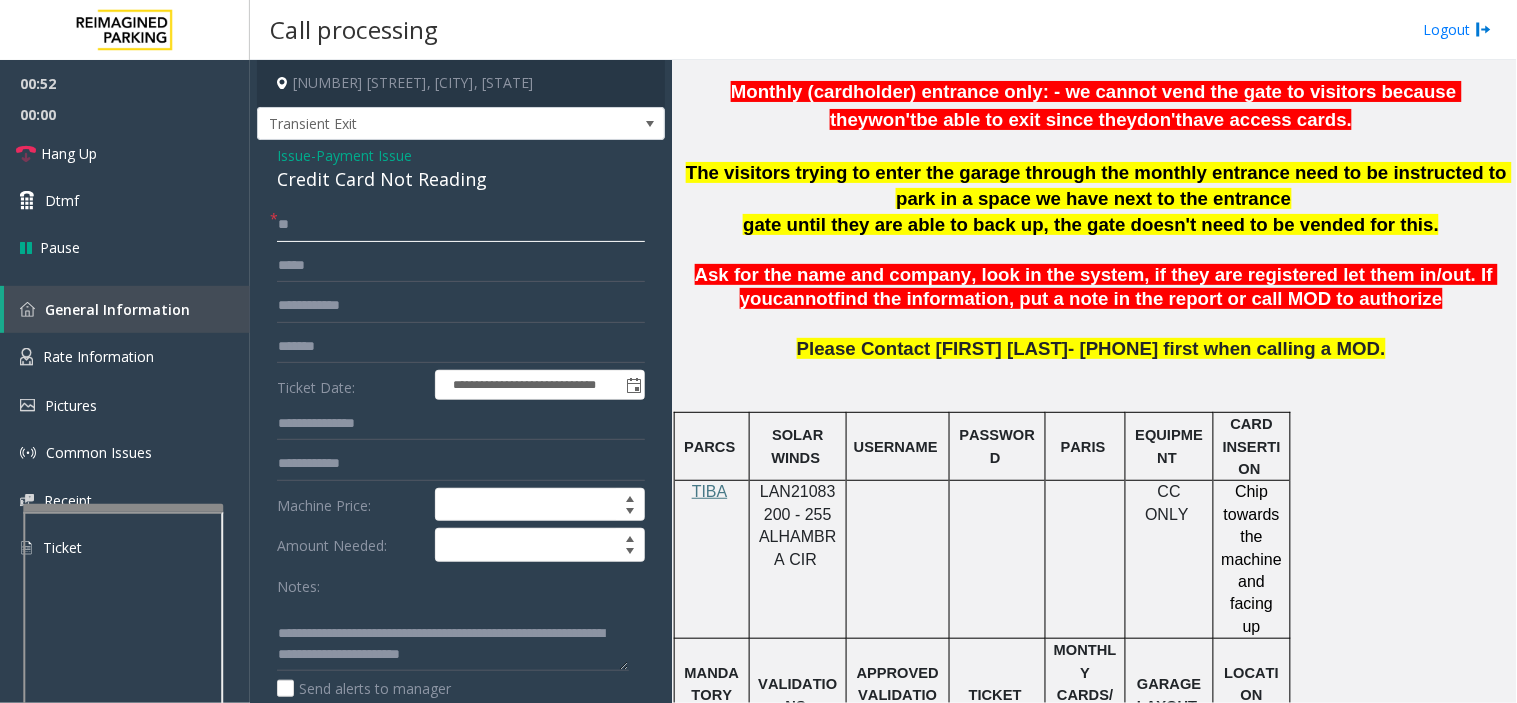 type on "*" 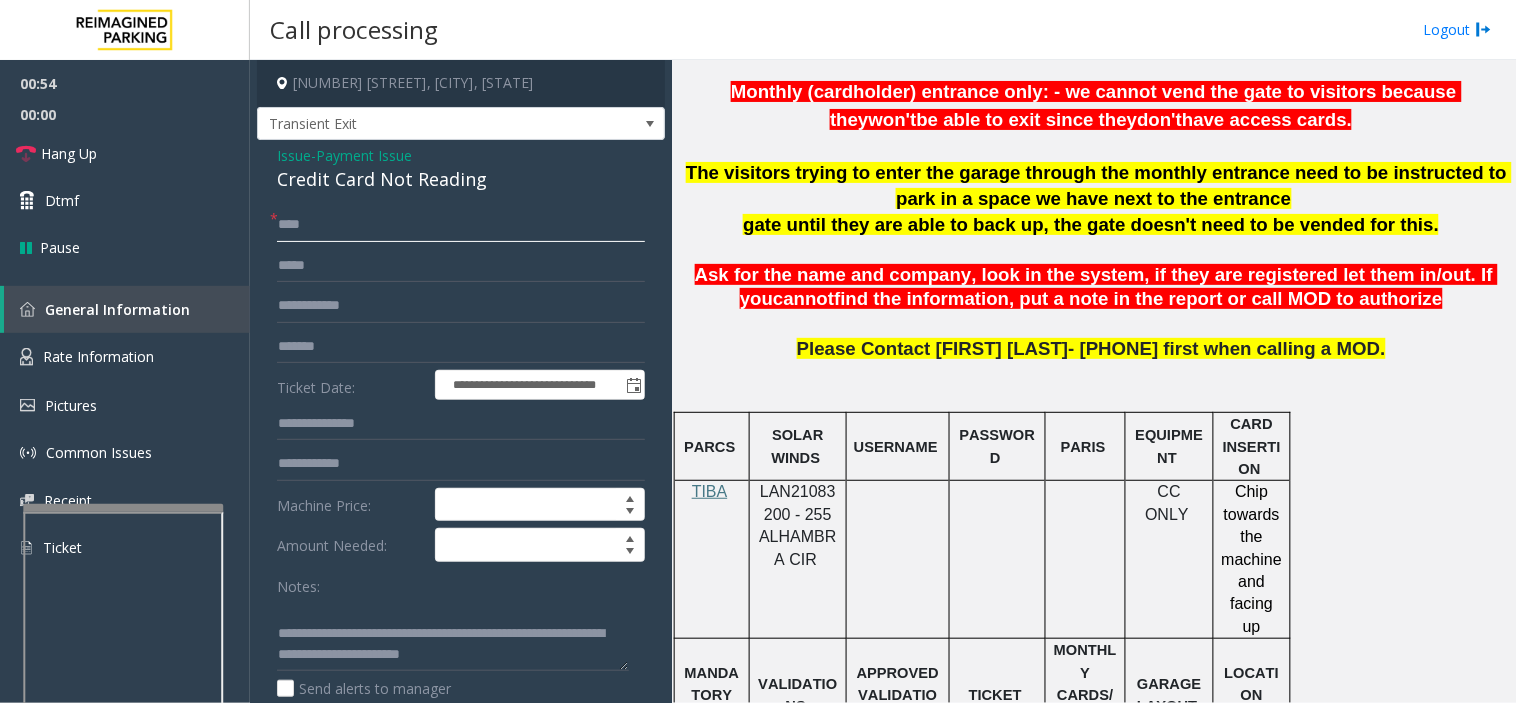 scroll, scrollTop: 333, scrollLeft: 0, axis: vertical 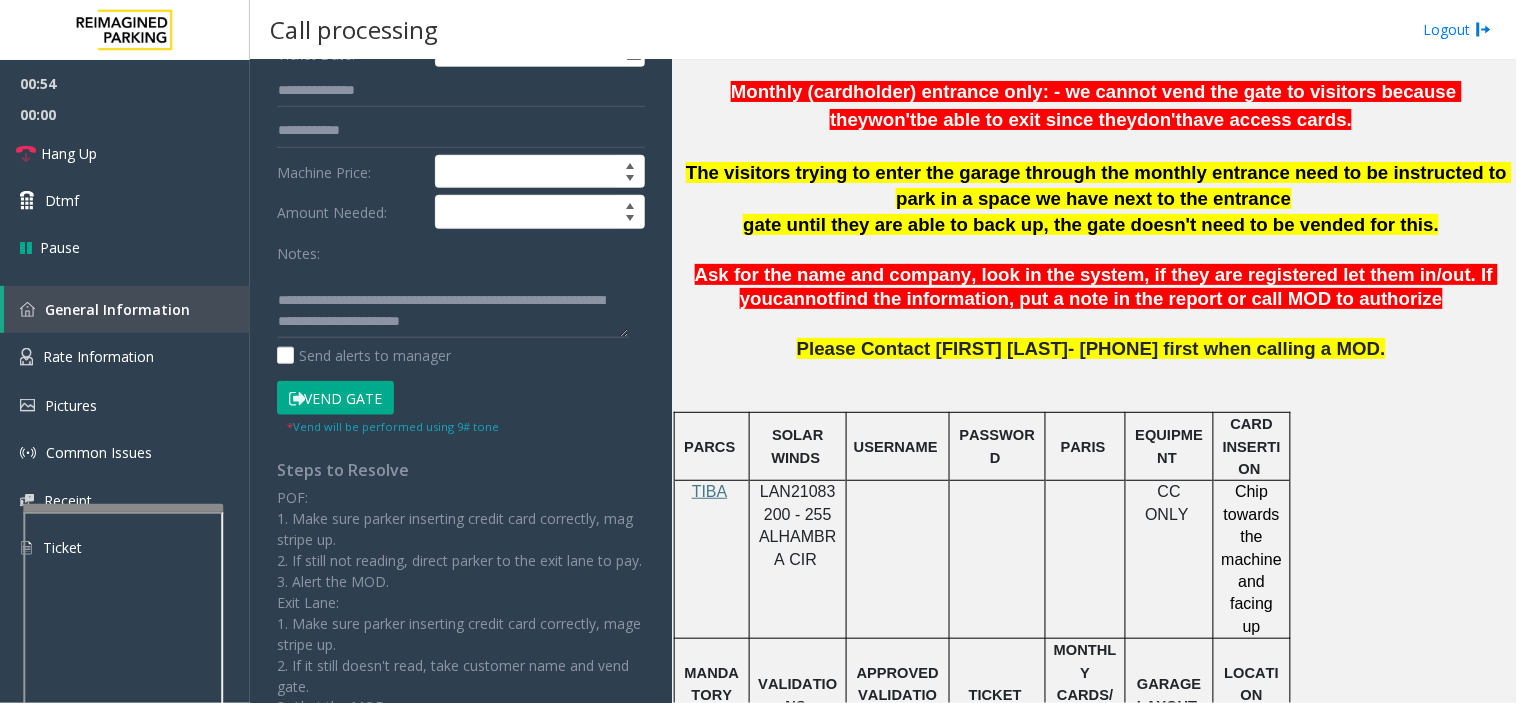 type on "****" 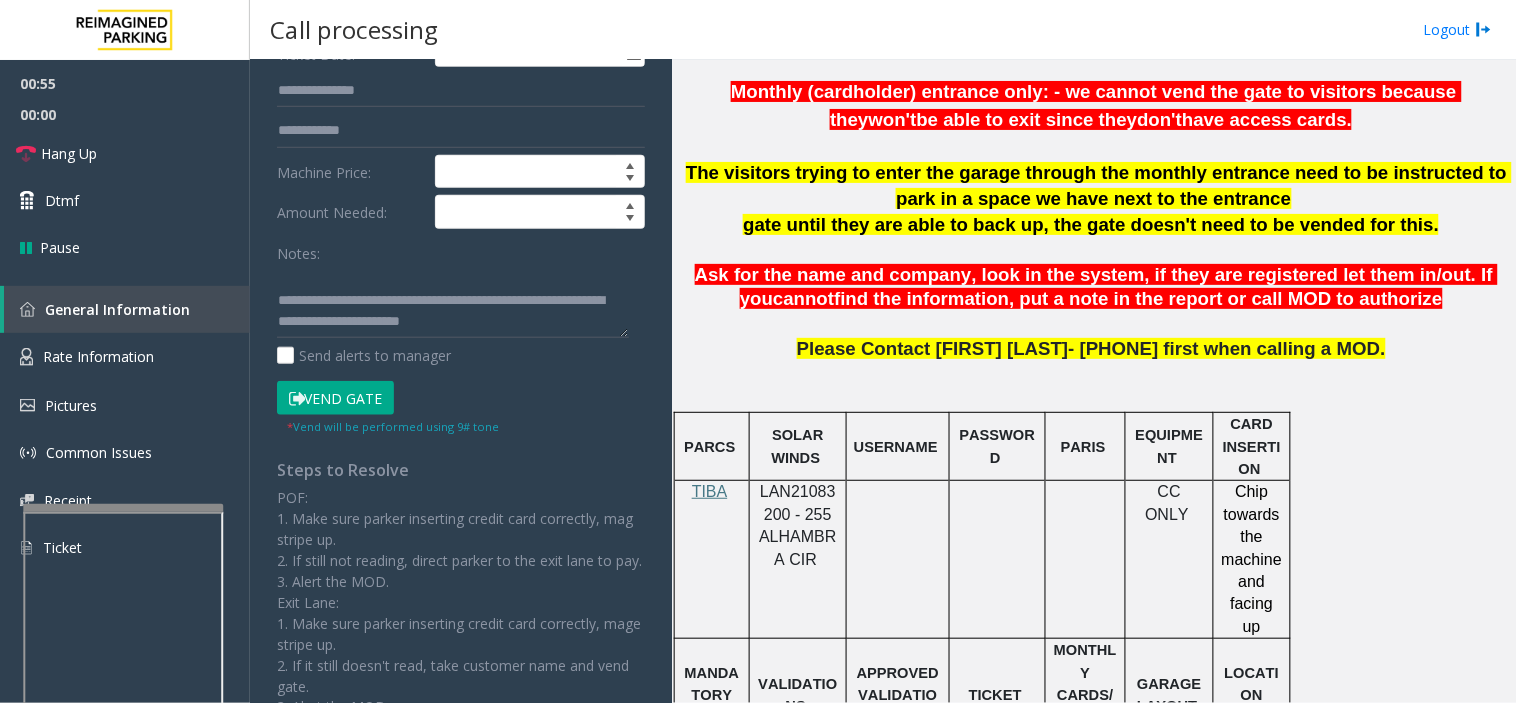 click on "Vend Gate" 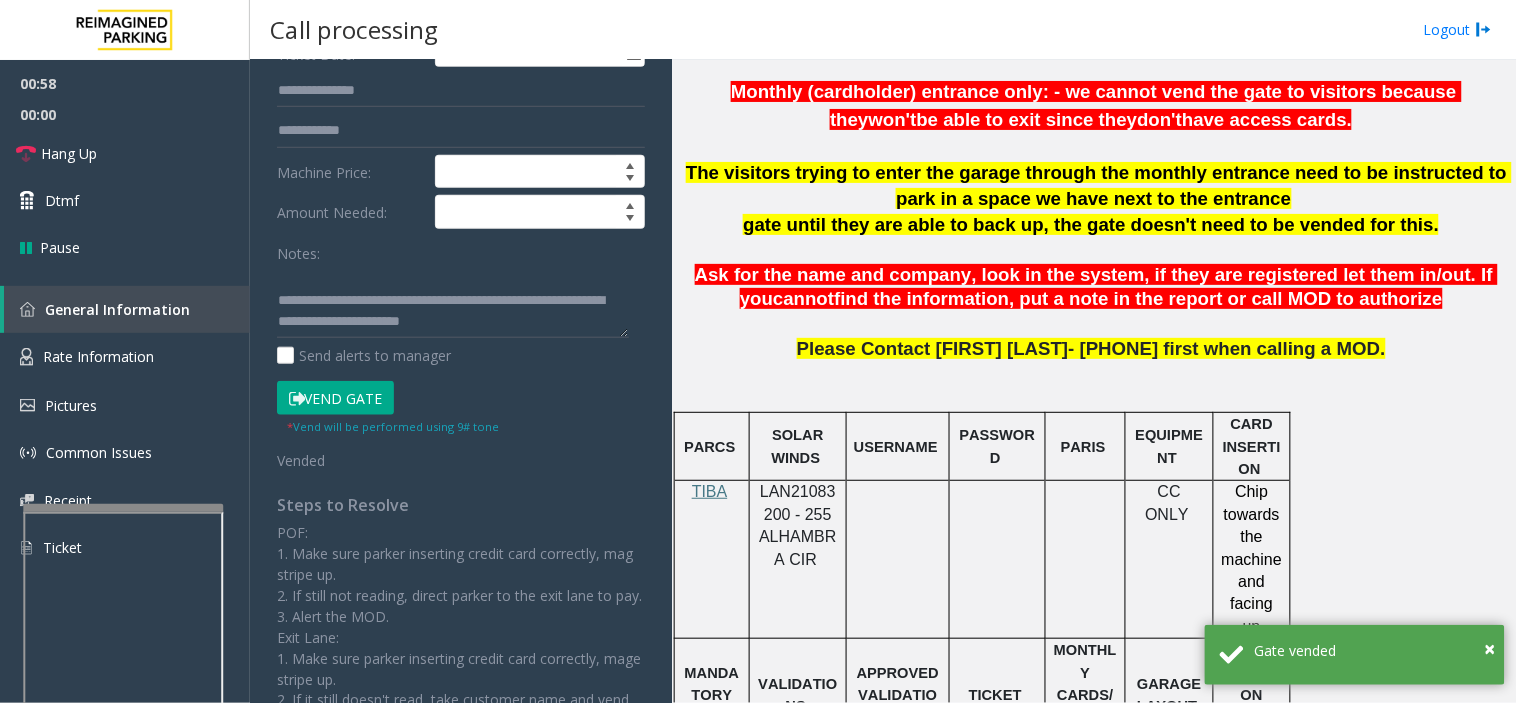 scroll, scrollTop: 0, scrollLeft: 0, axis: both 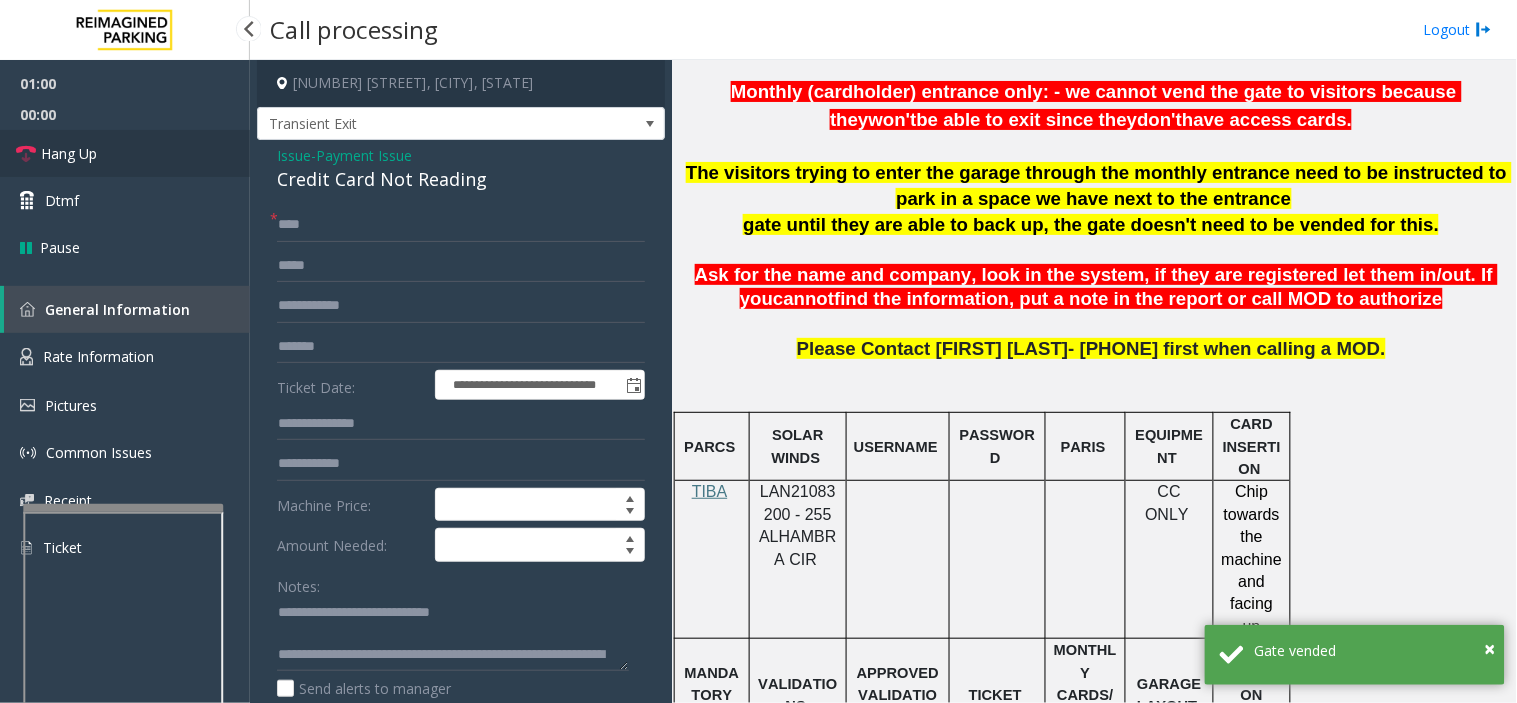 click on "Hang Up" at bounding box center (125, 153) 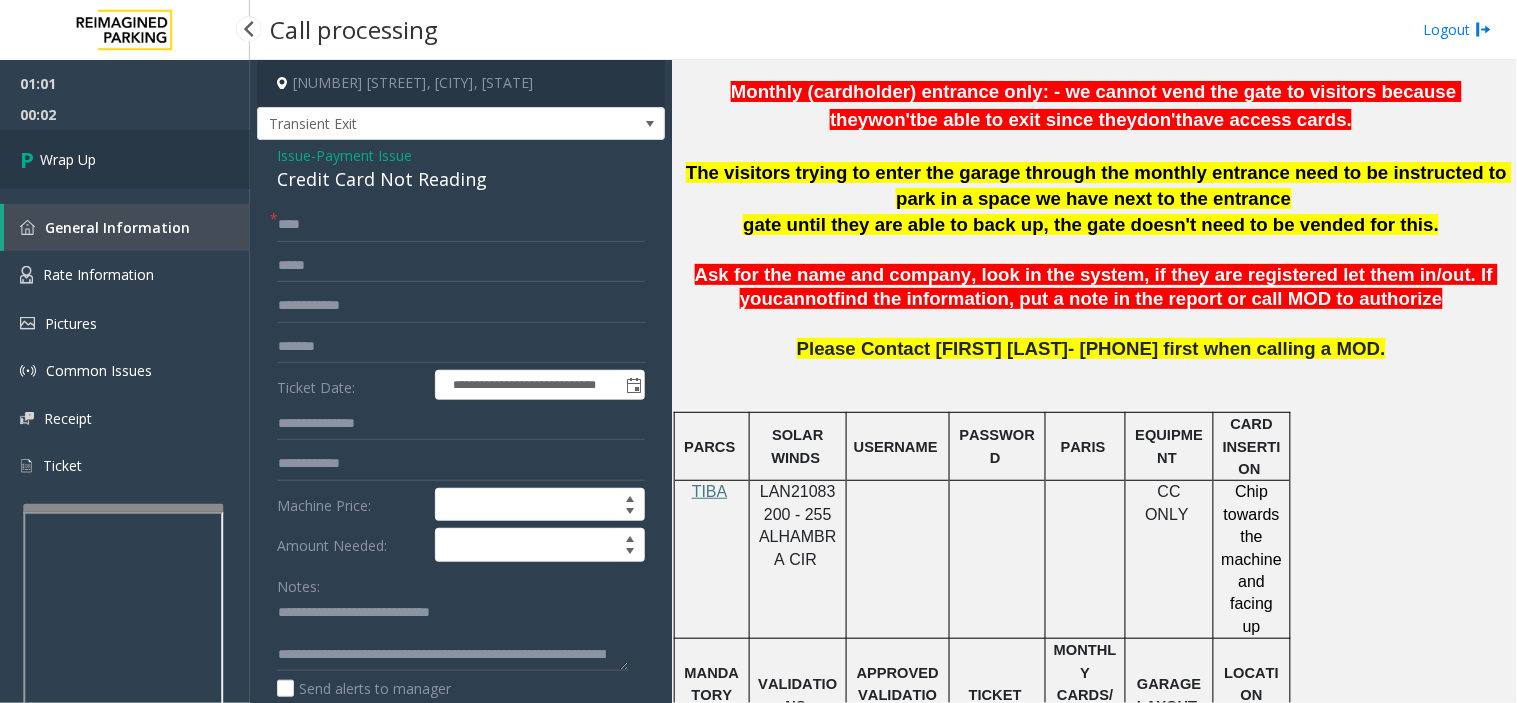 click on "Wrap Up" at bounding box center (125, 159) 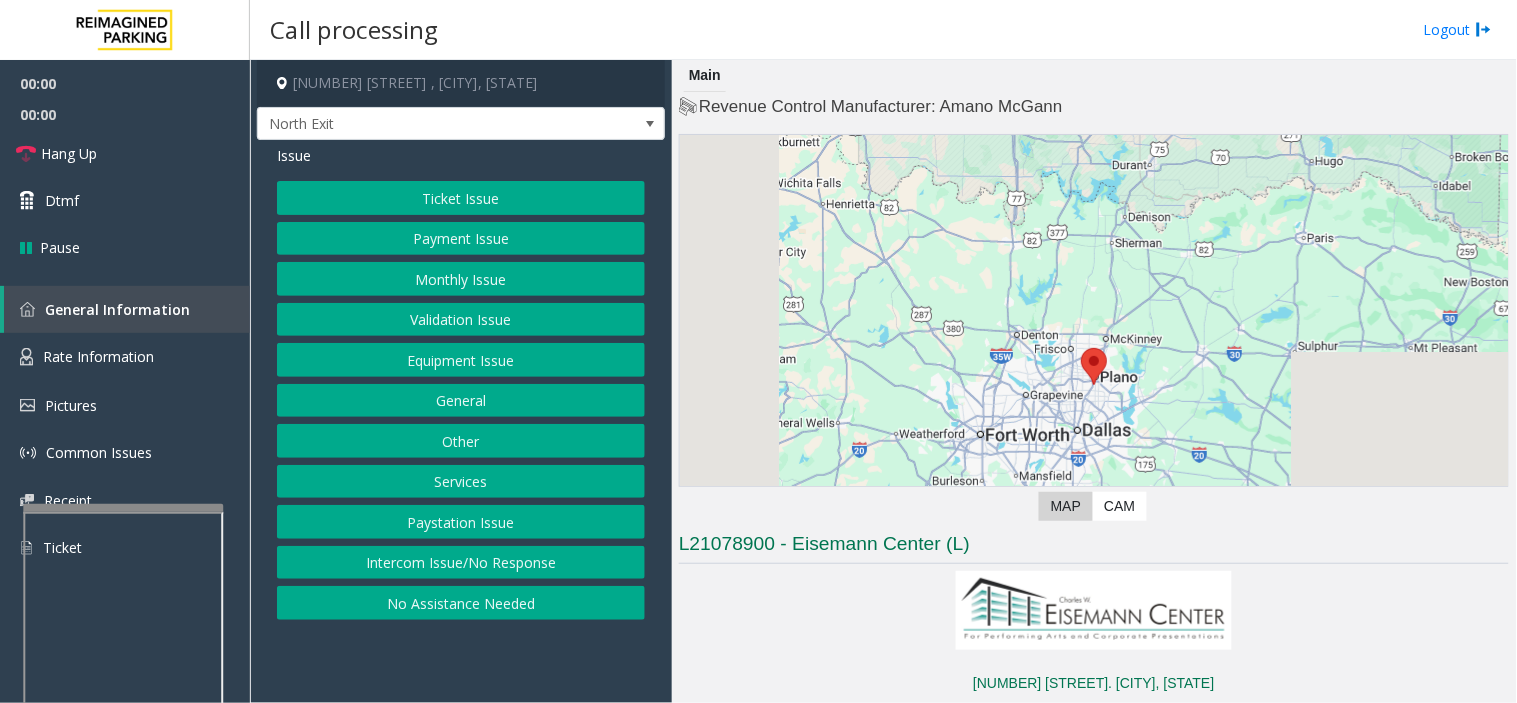 scroll, scrollTop: 555, scrollLeft: 0, axis: vertical 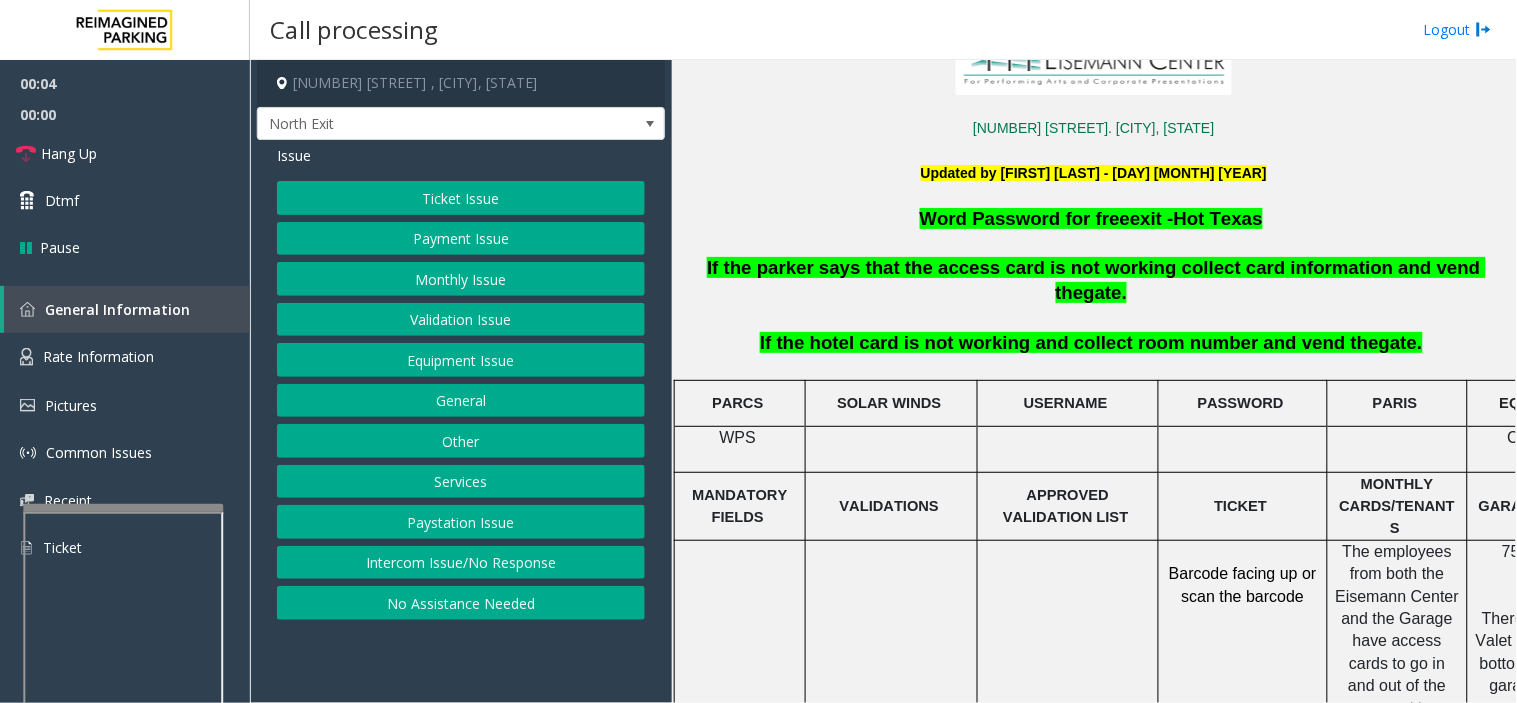 click on "Intercom Issue/No Response" 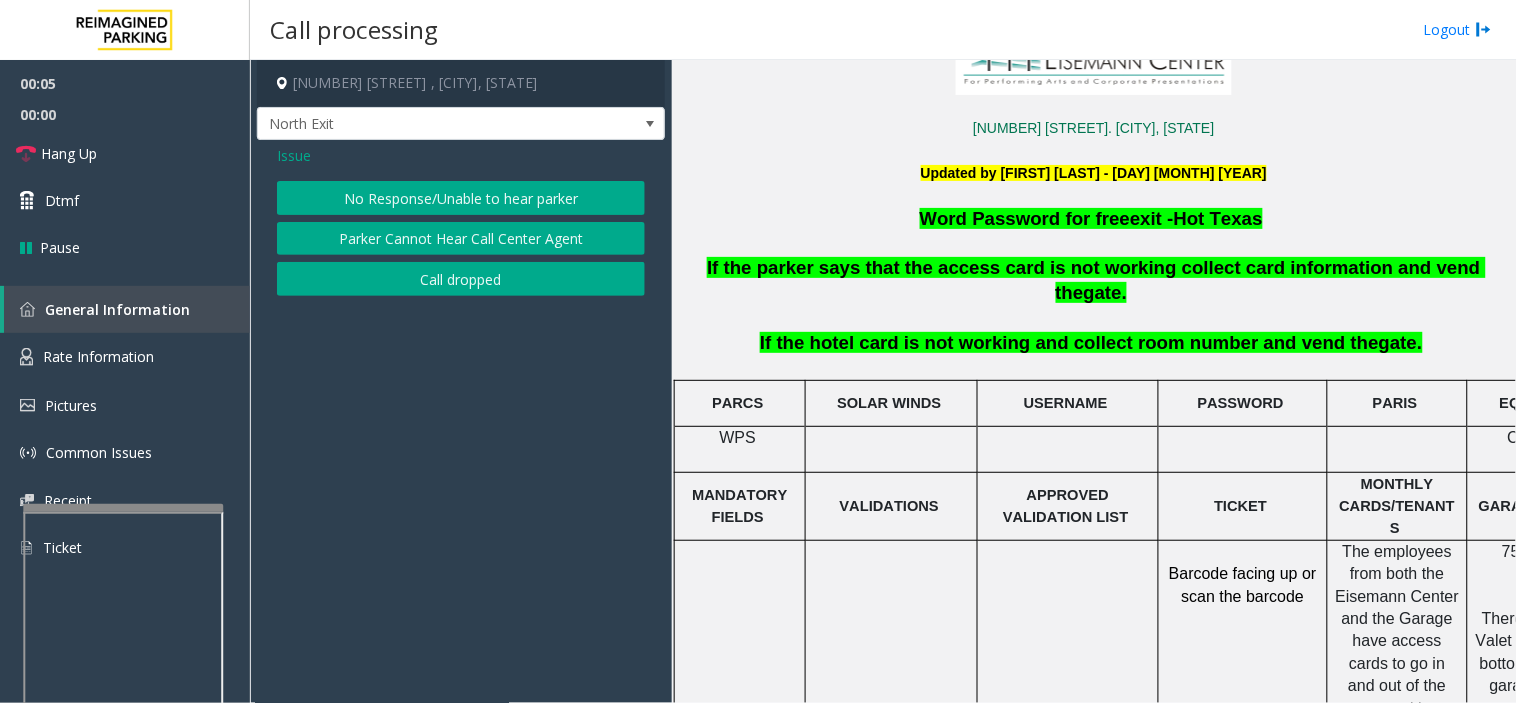 click on "No Response/Unable to hear parker" 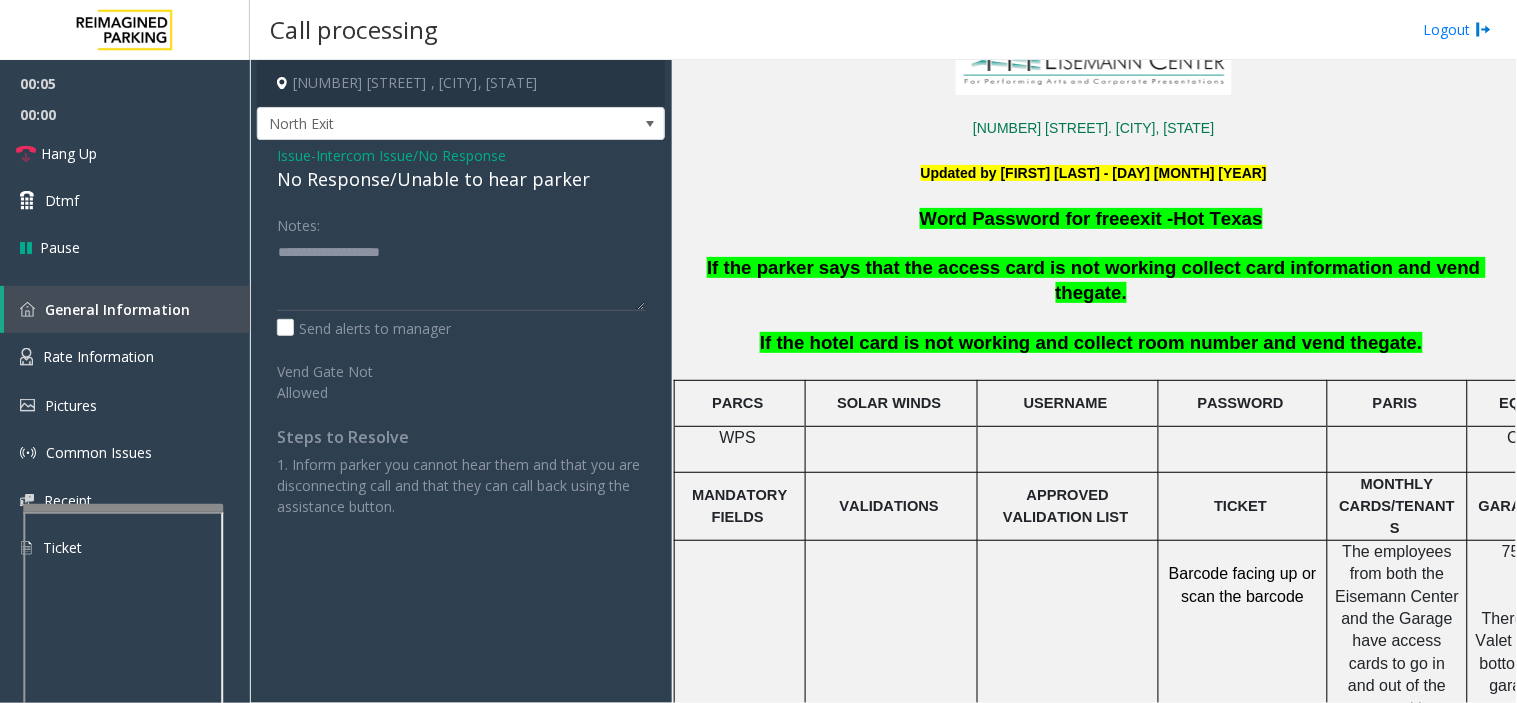 click on "No Response/Unable to hear parker" 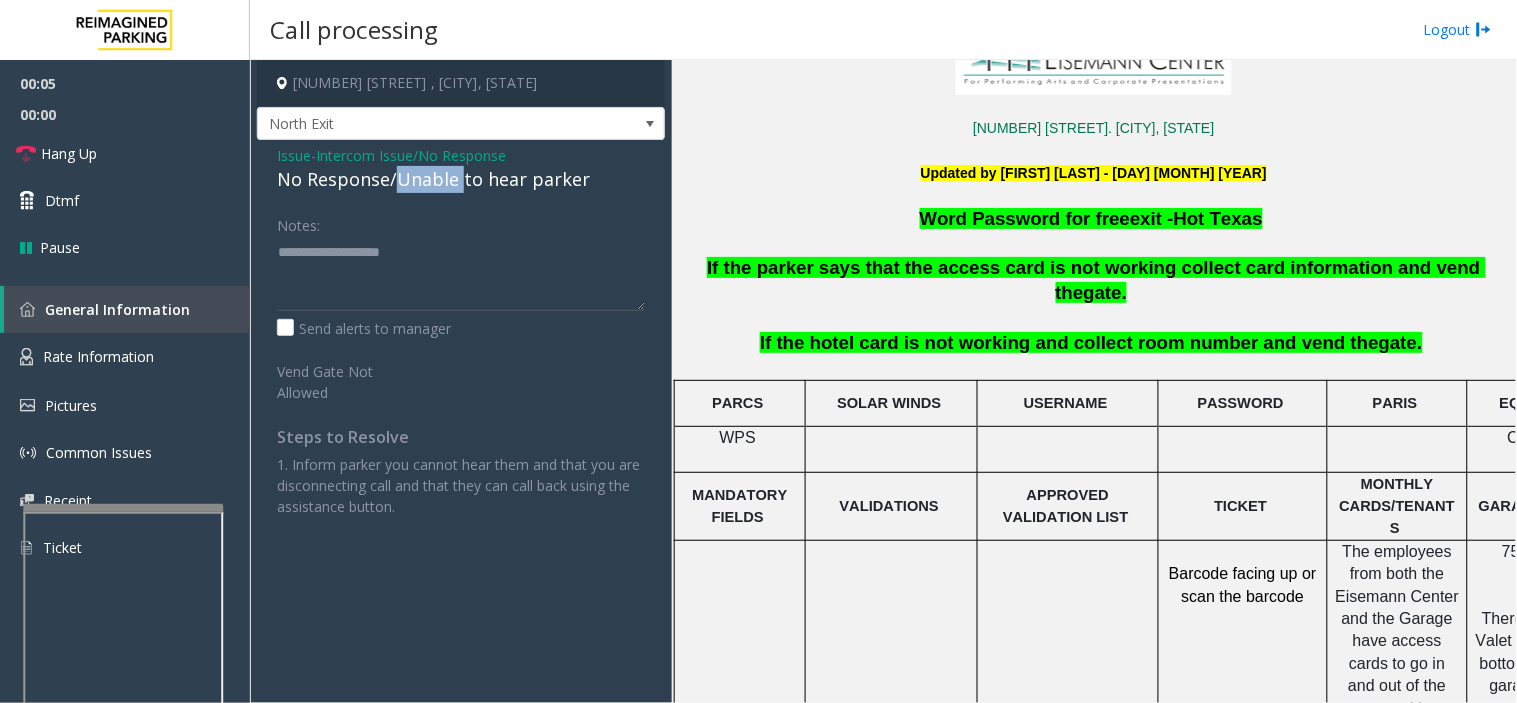 click on "No Response/Unable to hear parker" 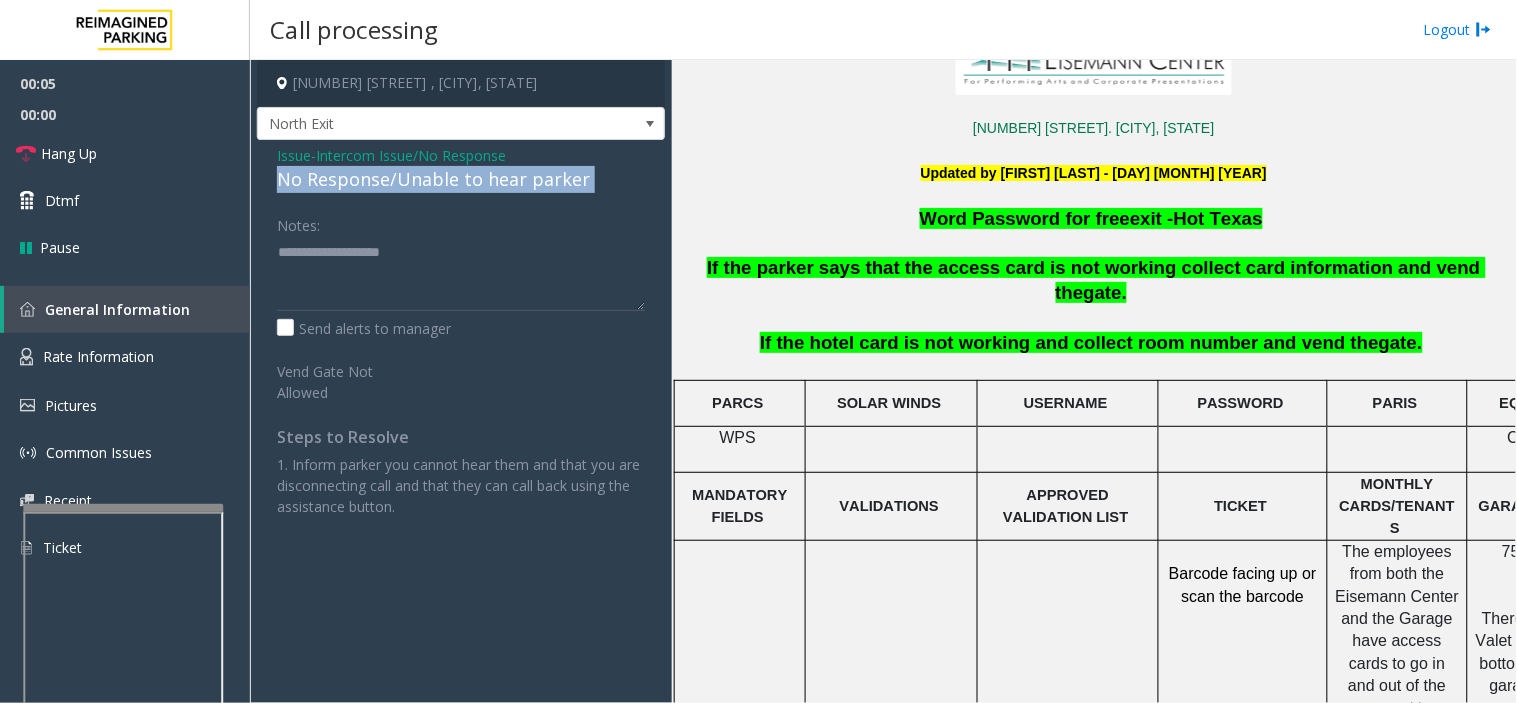click on "No Response/Unable to hear parker" 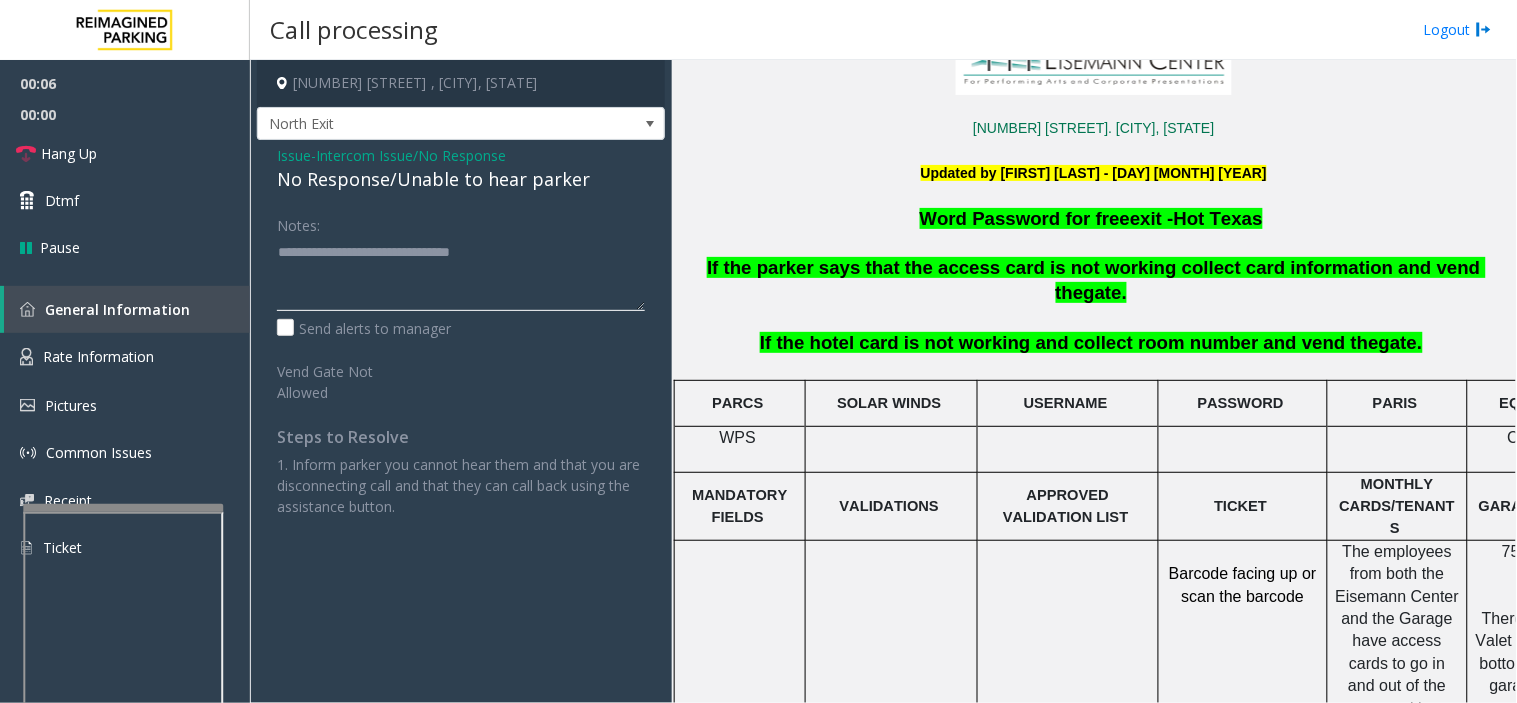 click 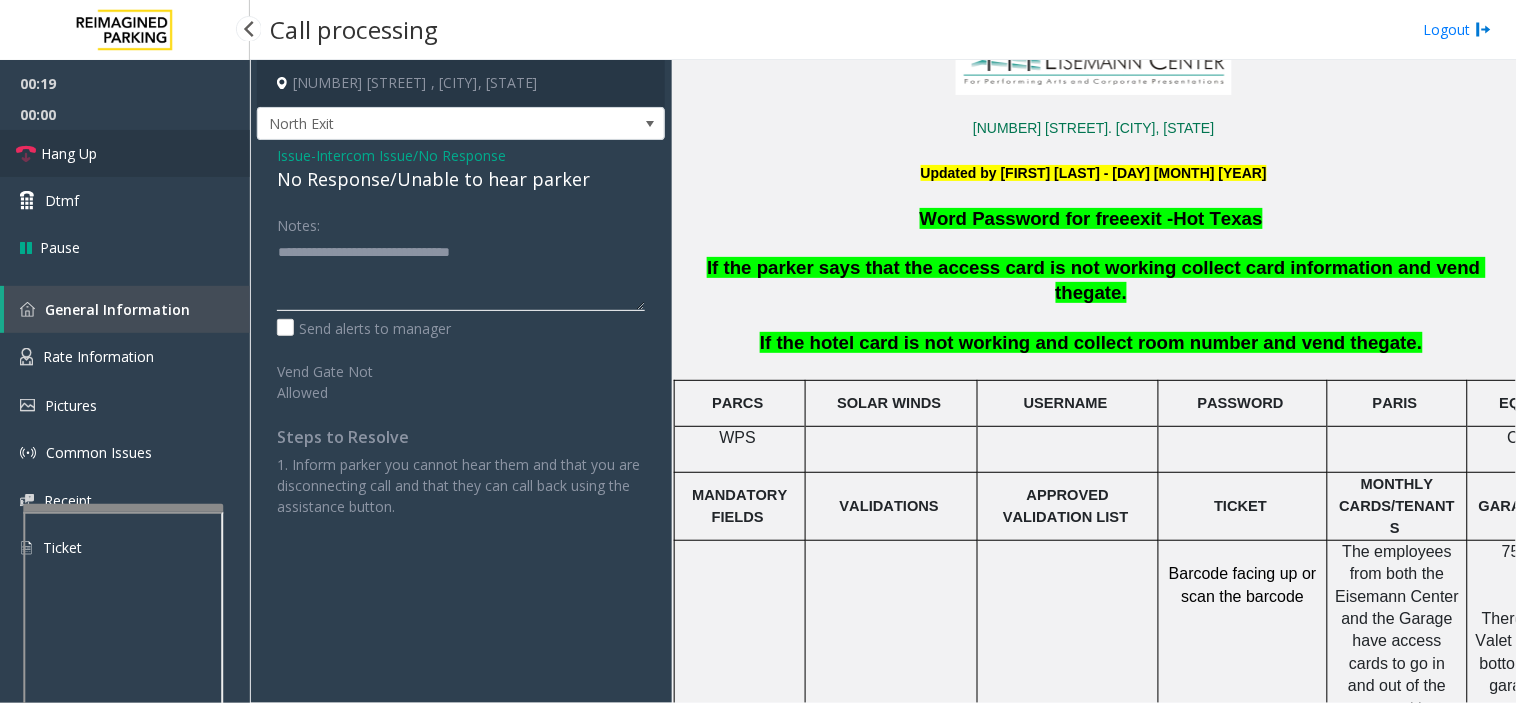 type on "**********" 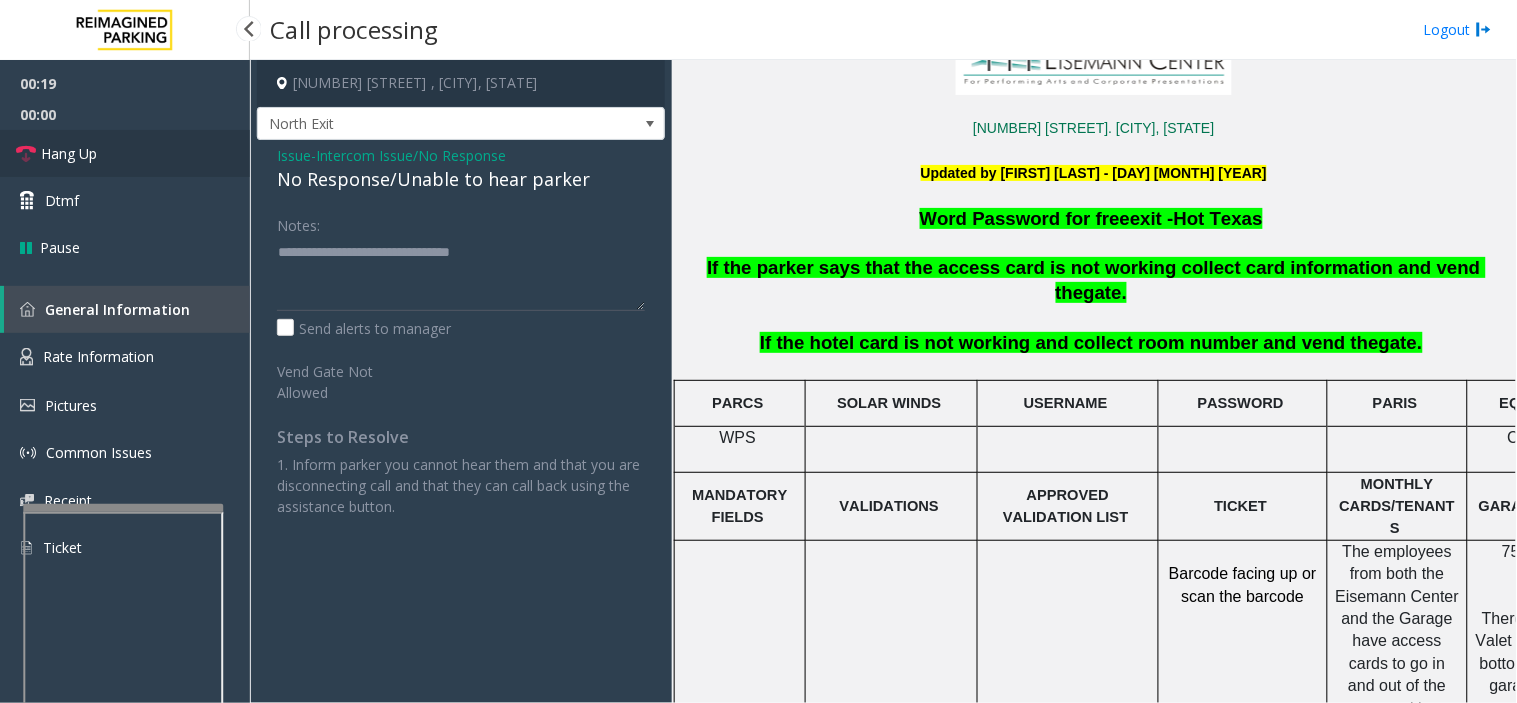 click on "Hang Up" at bounding box center [125, 153] 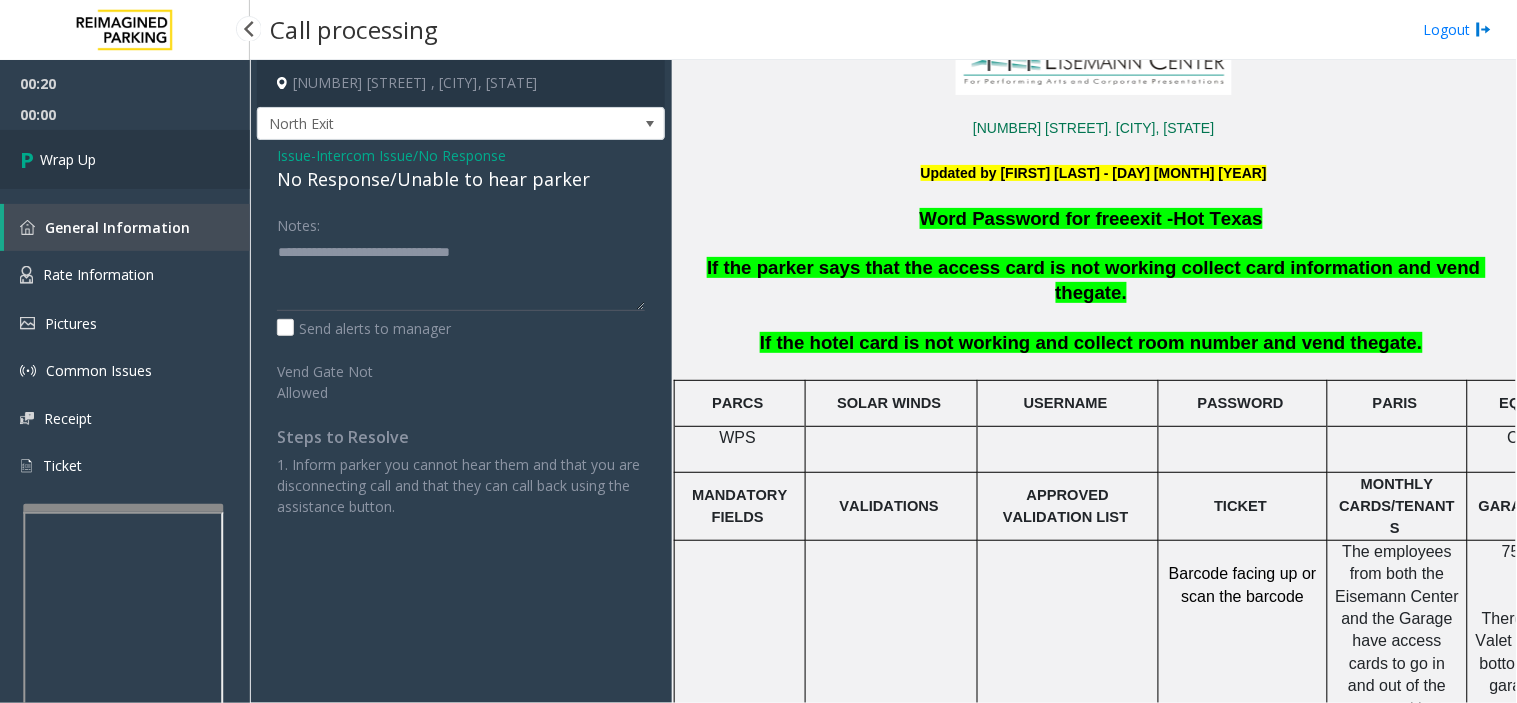 click on "Wrap Up" at bounding box center (125, 159) 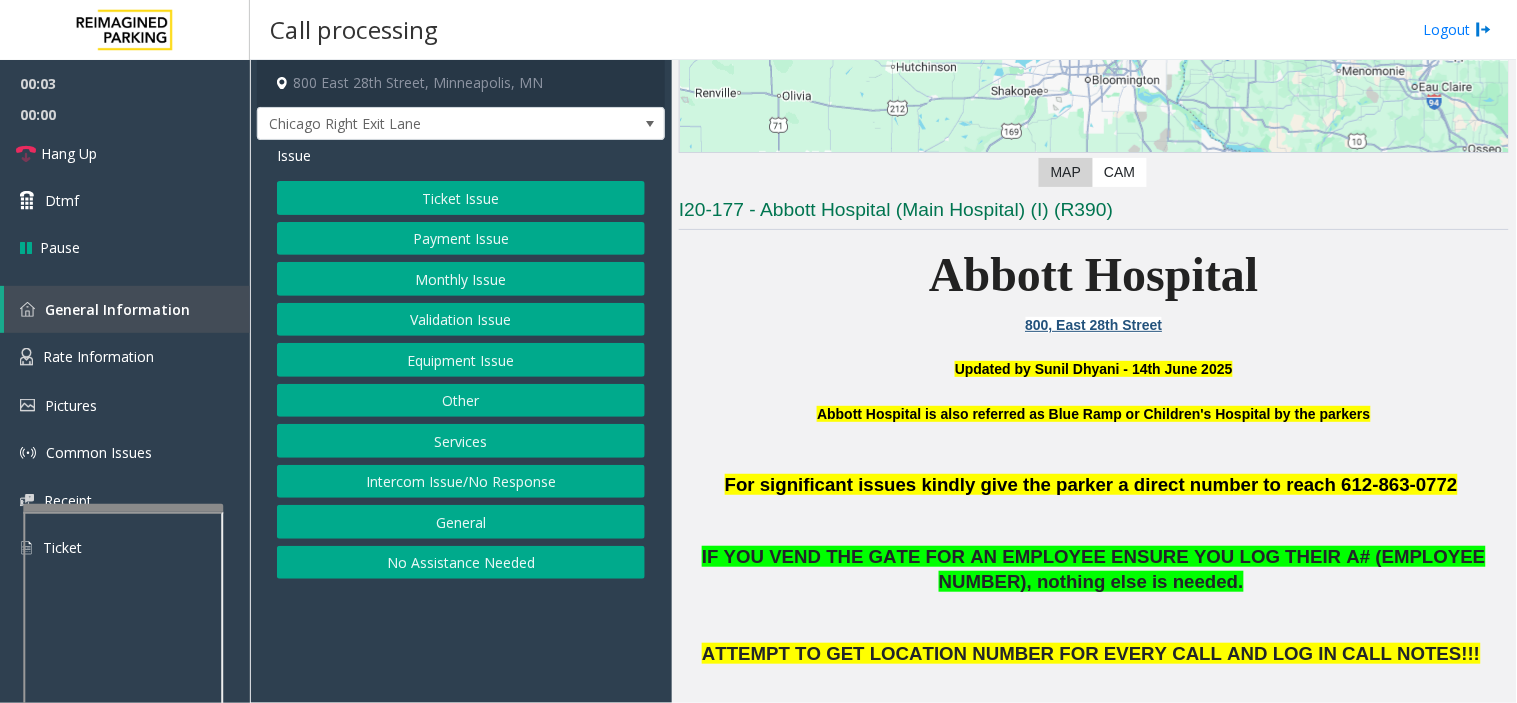 scroll, scrollTop: 333, scrollLeft: 0, axis: vertical 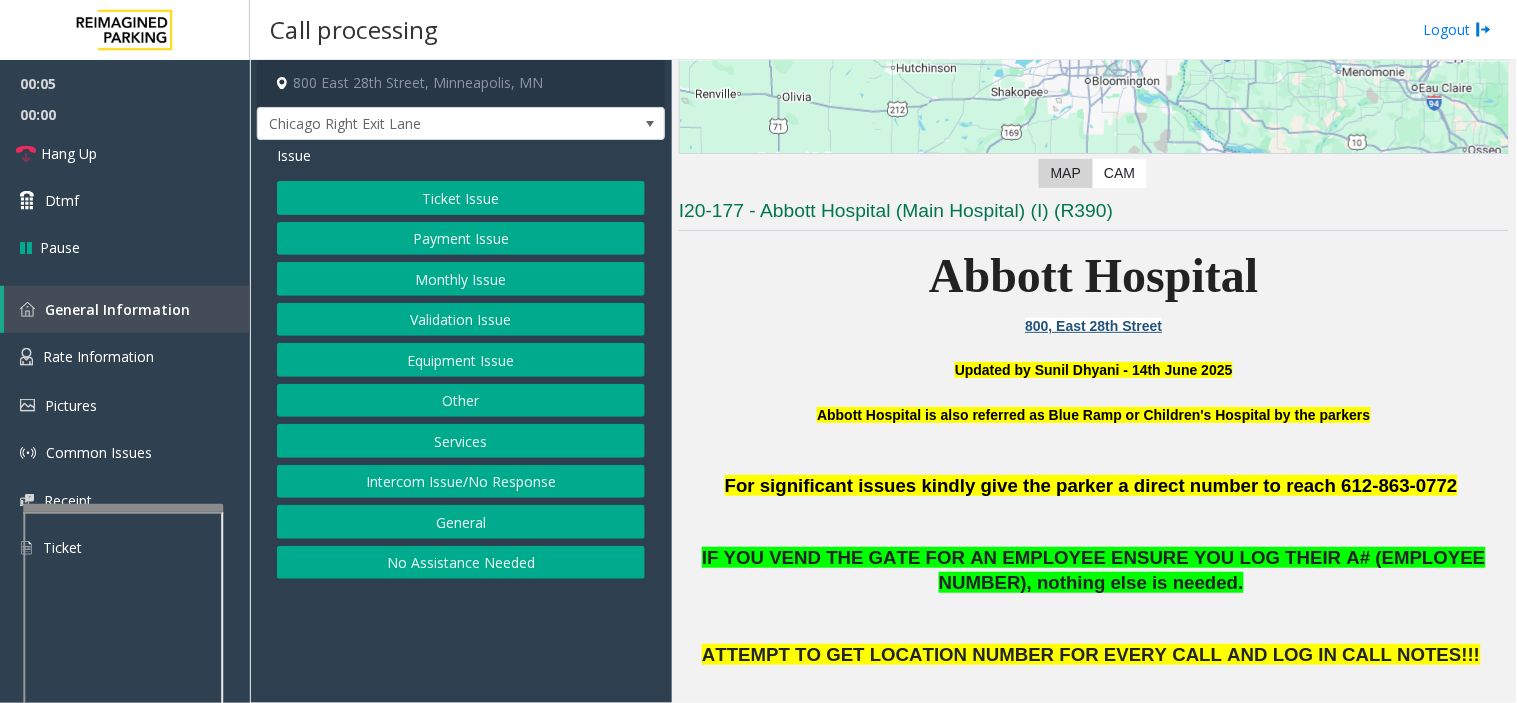 drag, startPoint x: 417, startPoint y: 654, endPoint x: 384, endPoint y: 647, distance: 33.734257 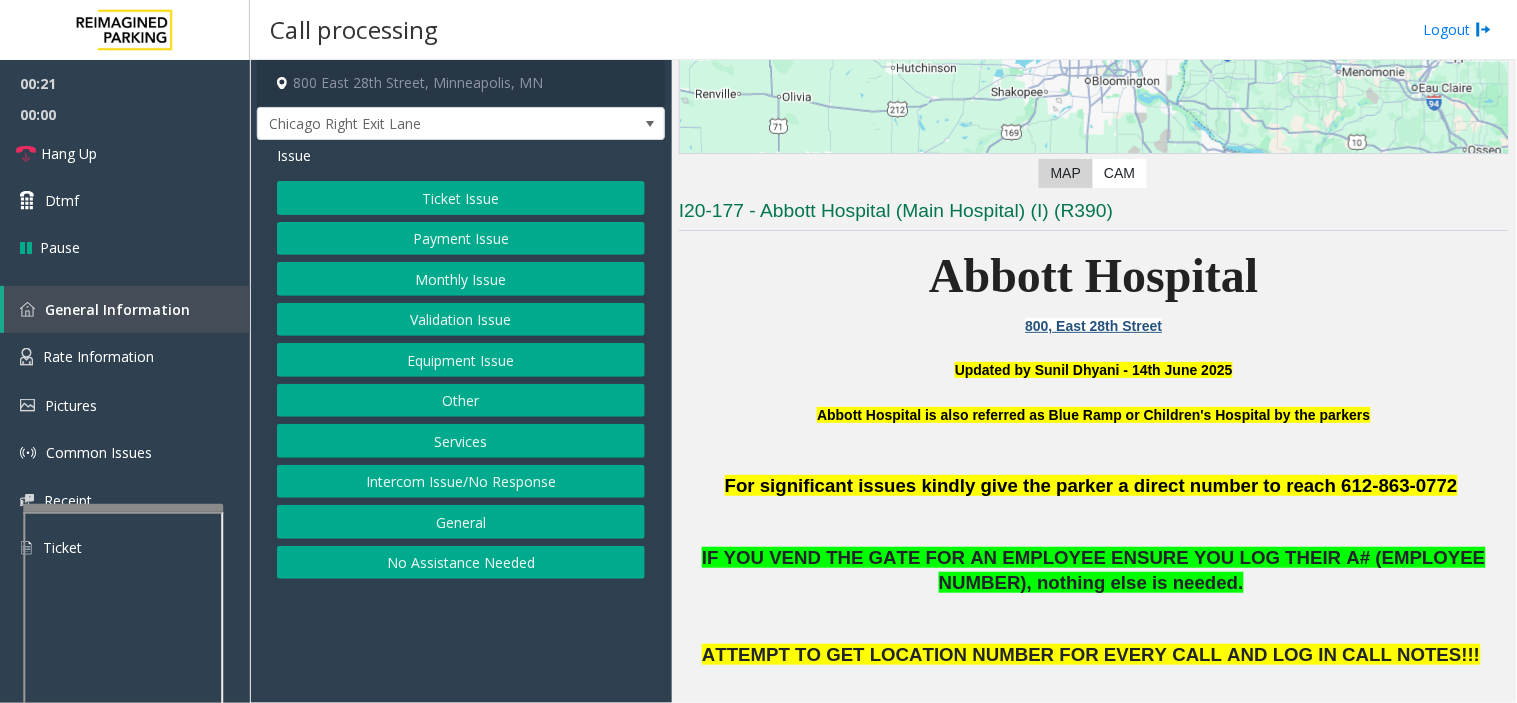 click on "Payment Issue" 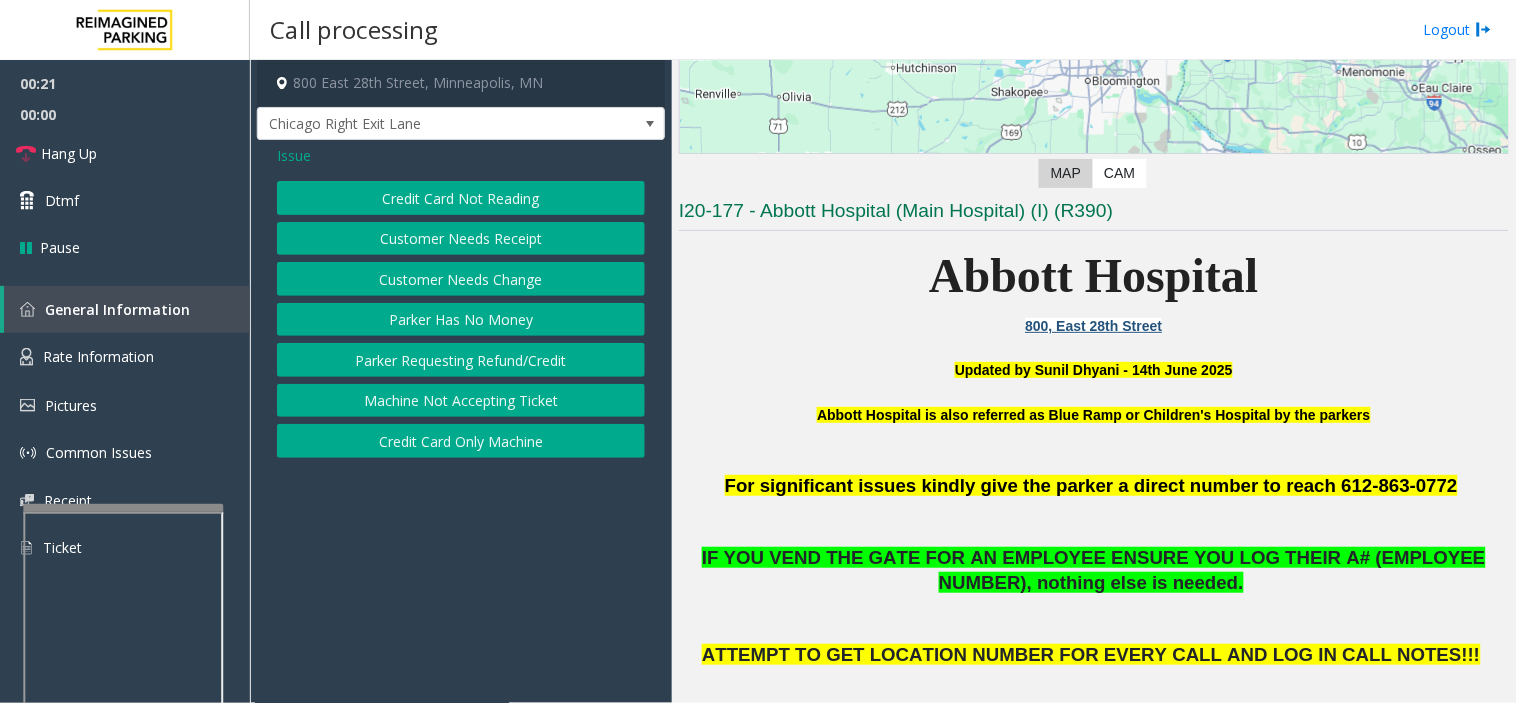 click on "Credit Card Not Reading" 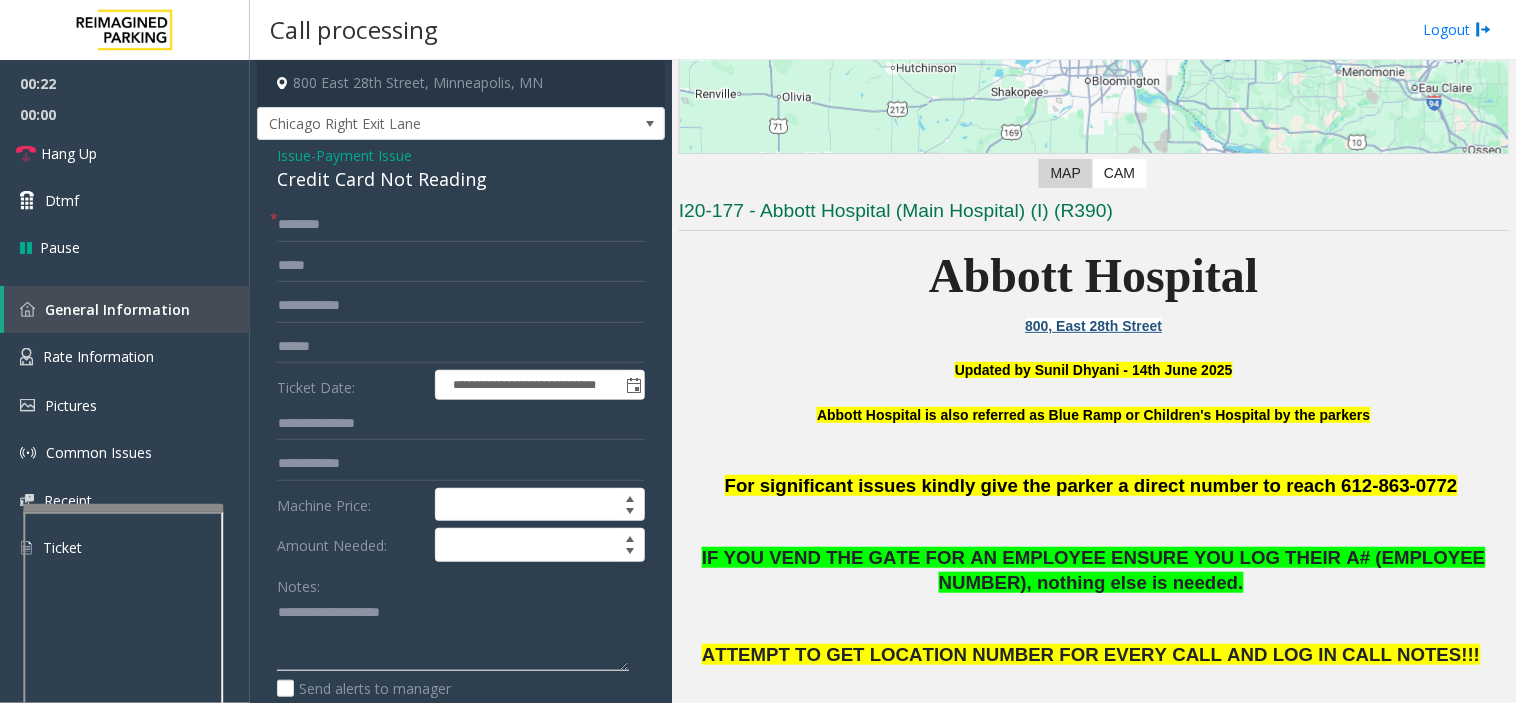 paste on "**********" 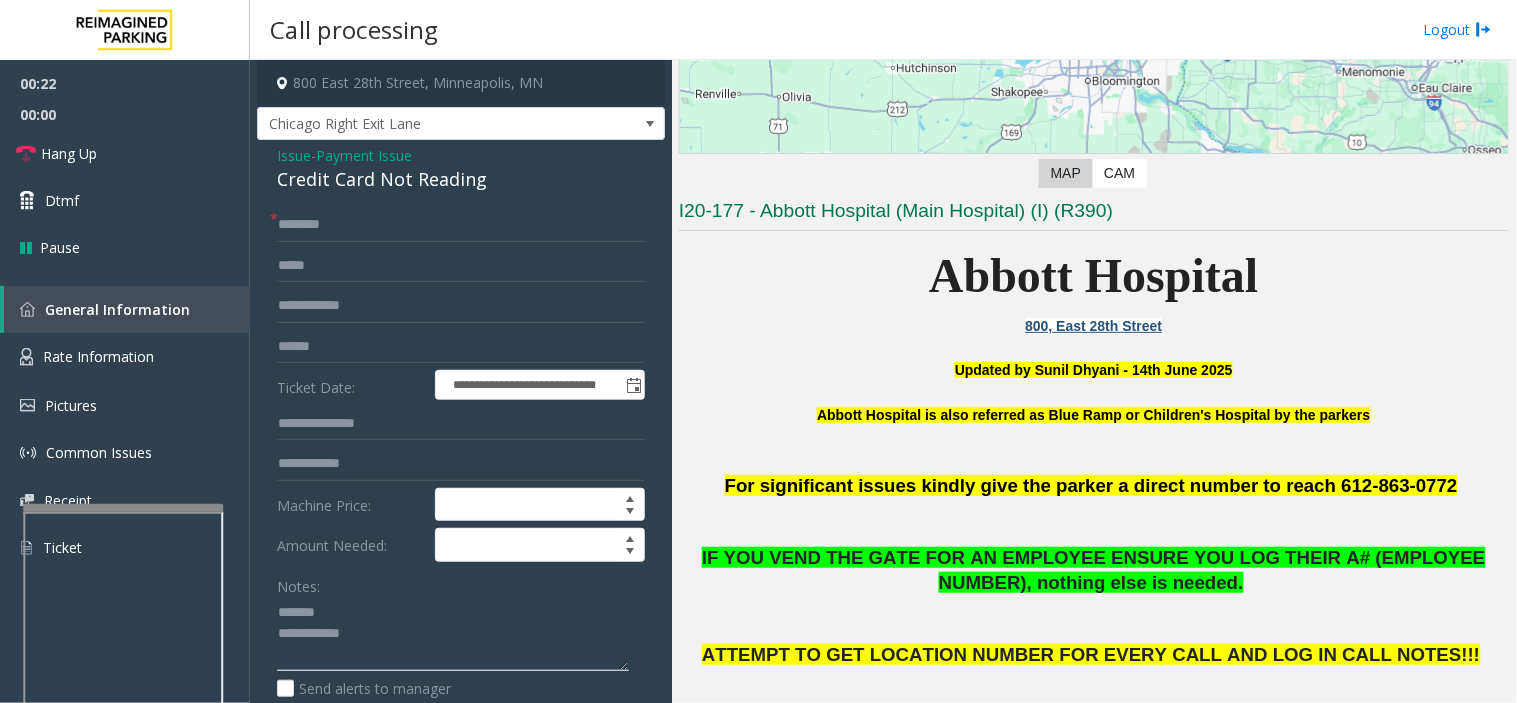 click 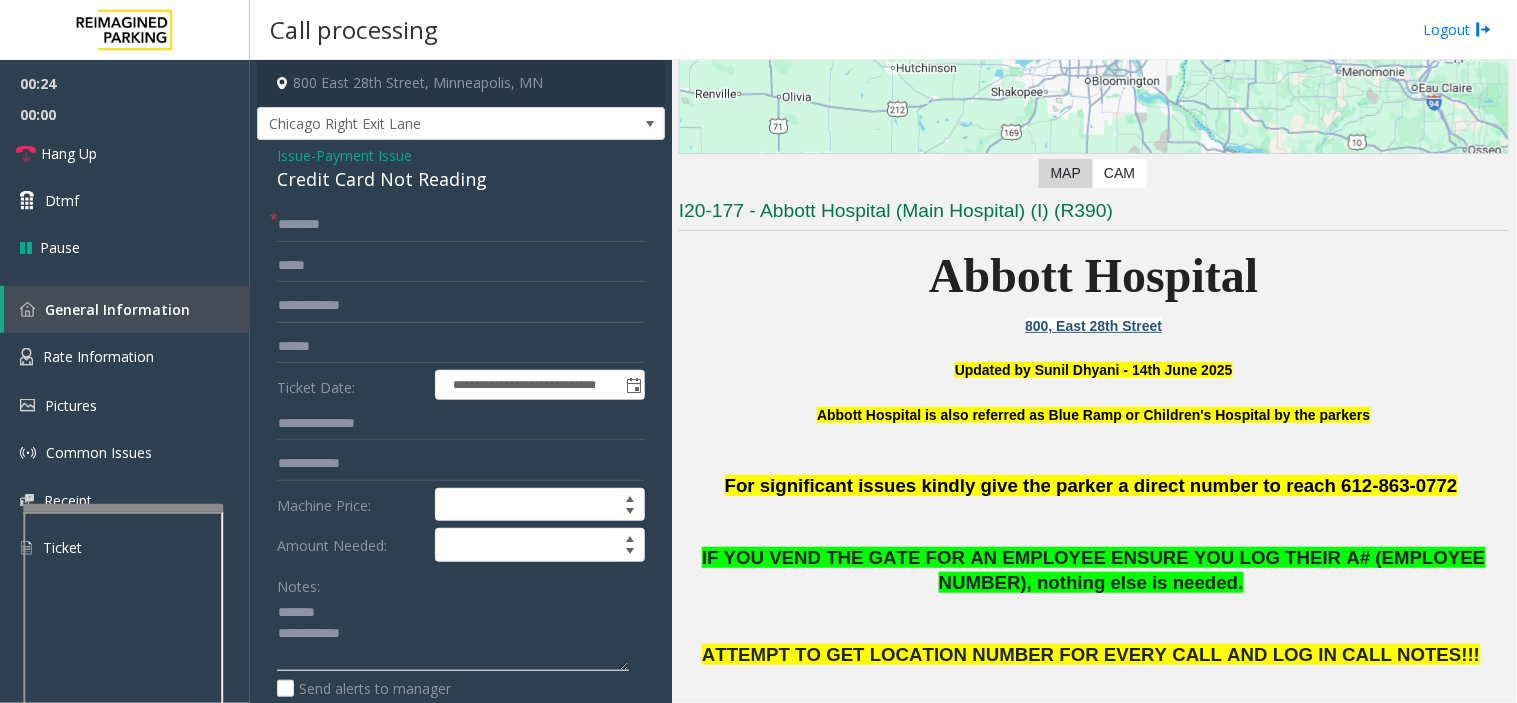 type on "**********" 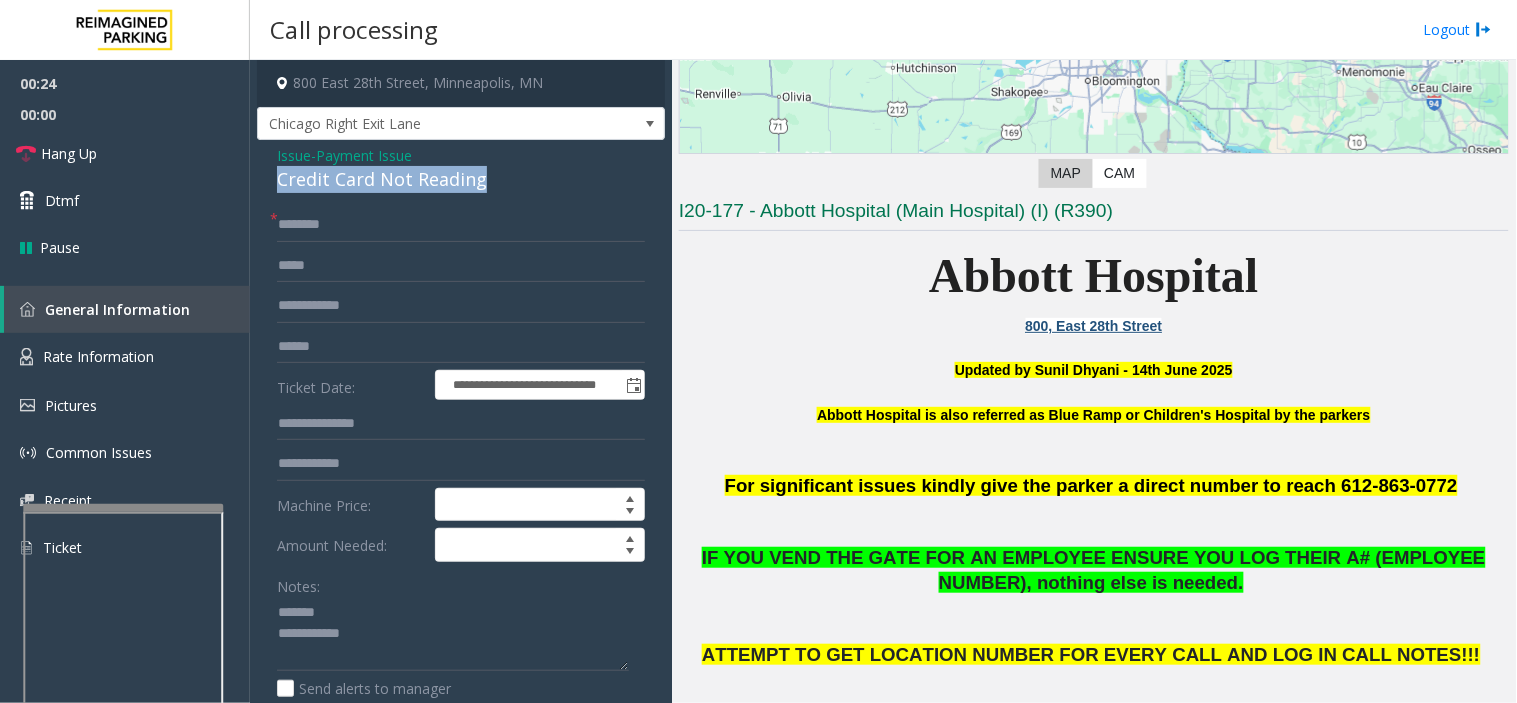 drag, startPoint x: 272, startPoint y: 178, endPoint x: 513, endPoint y: 183, distance: 241.05186 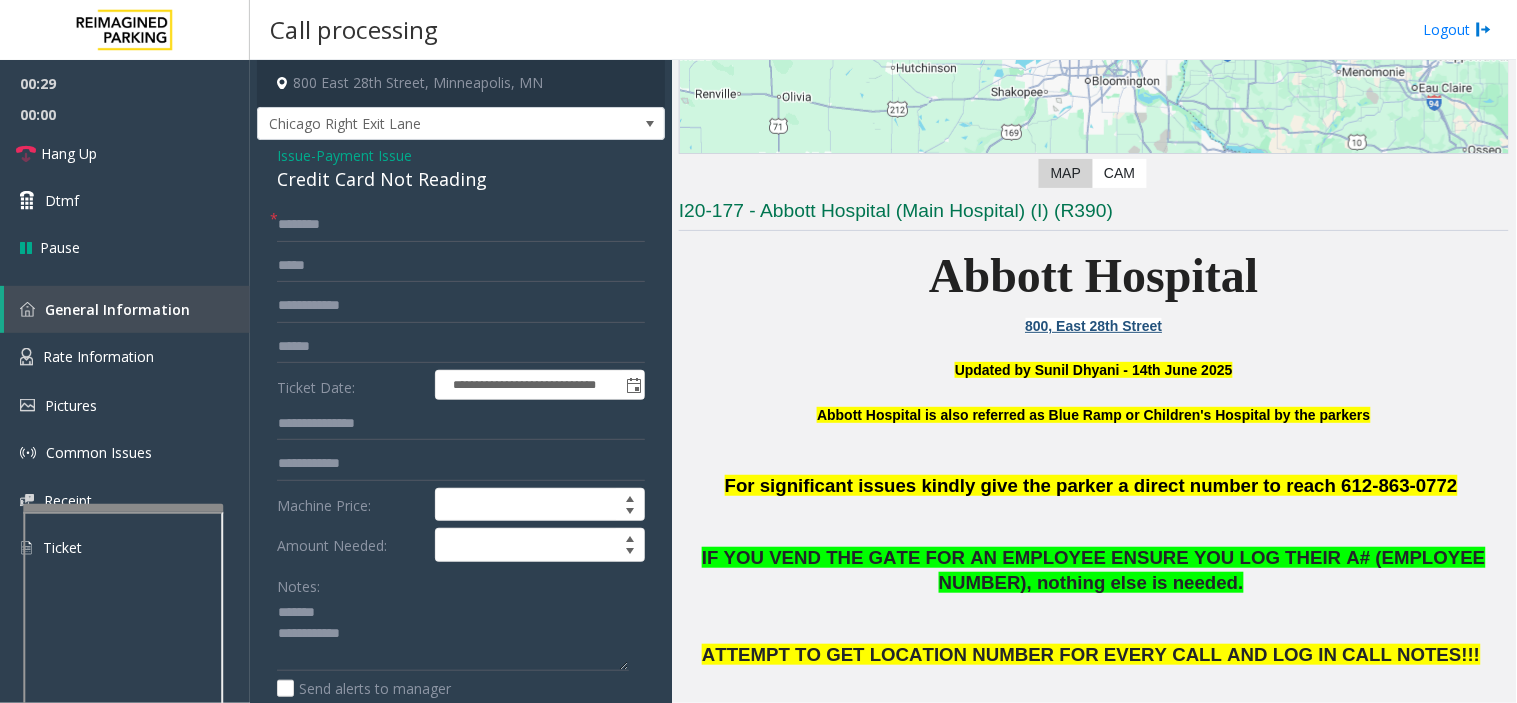 click on "Issue" 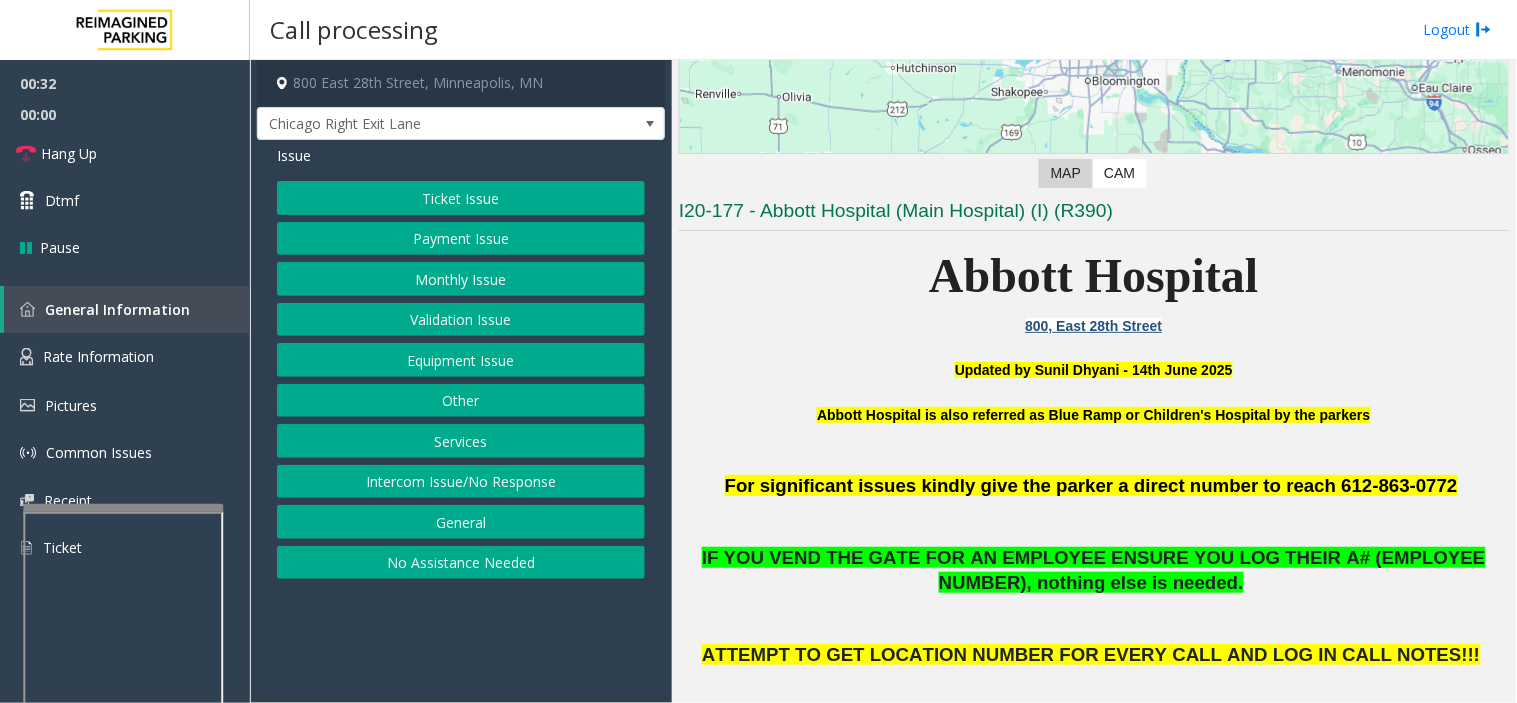 click on "Equipment Issue" 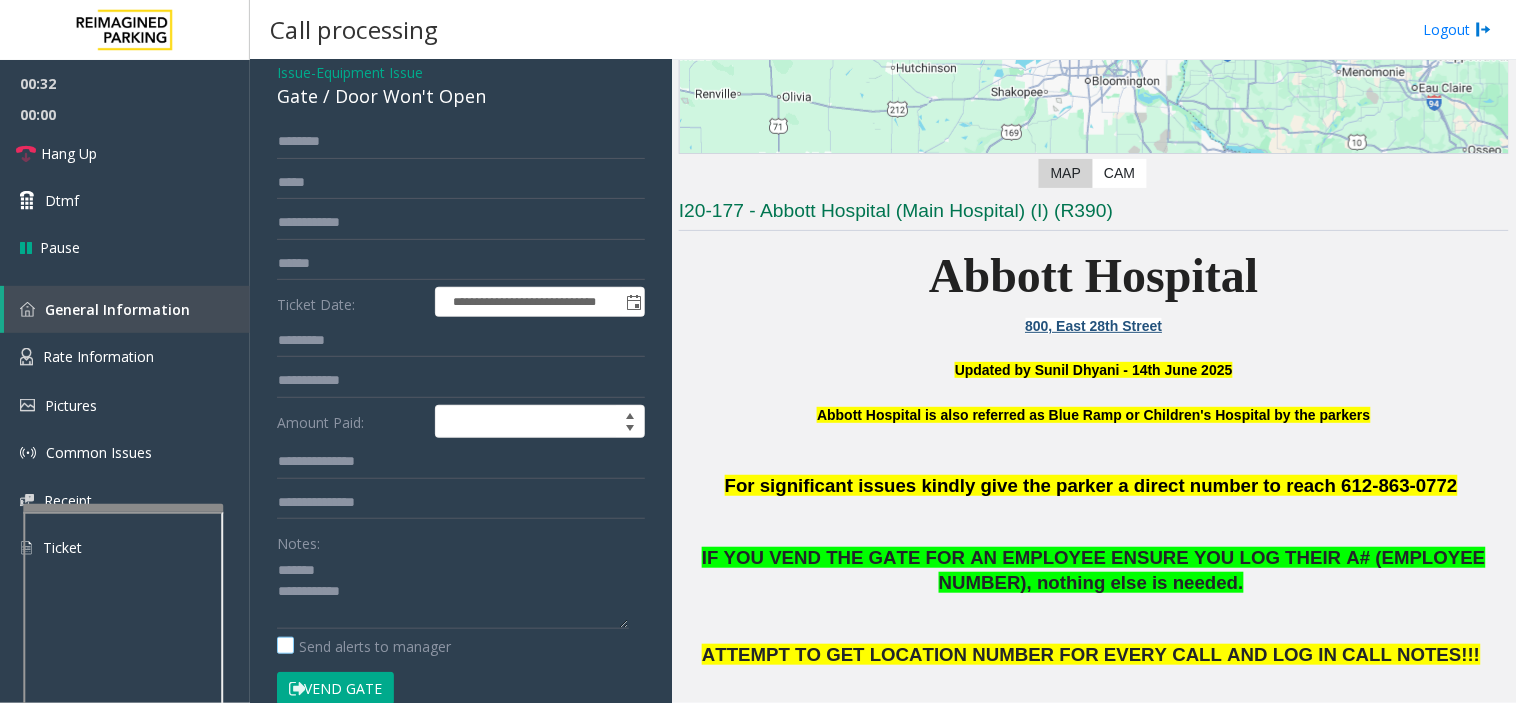 scroll, scrollTop: 222, scrollLeft: 0, axis: vertical 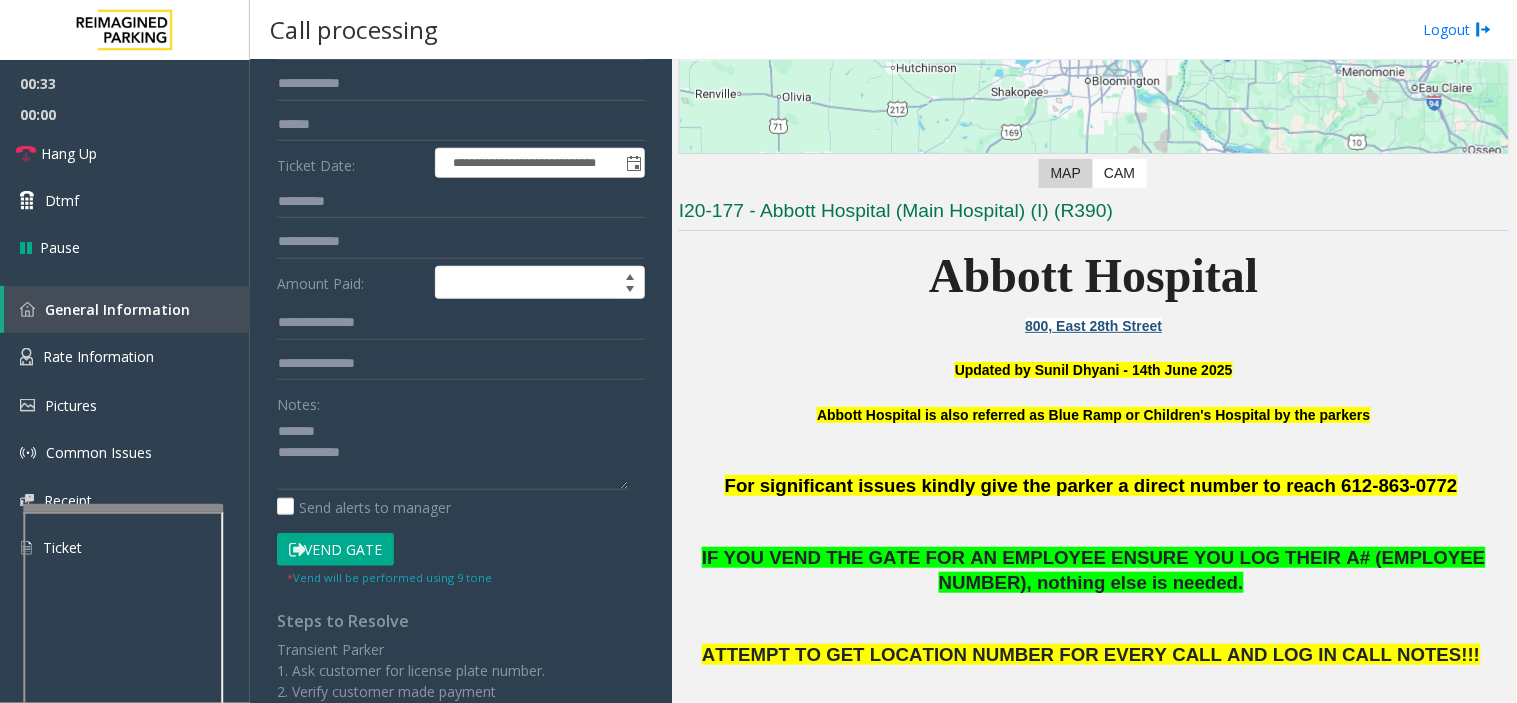 click on "Vend Gate" 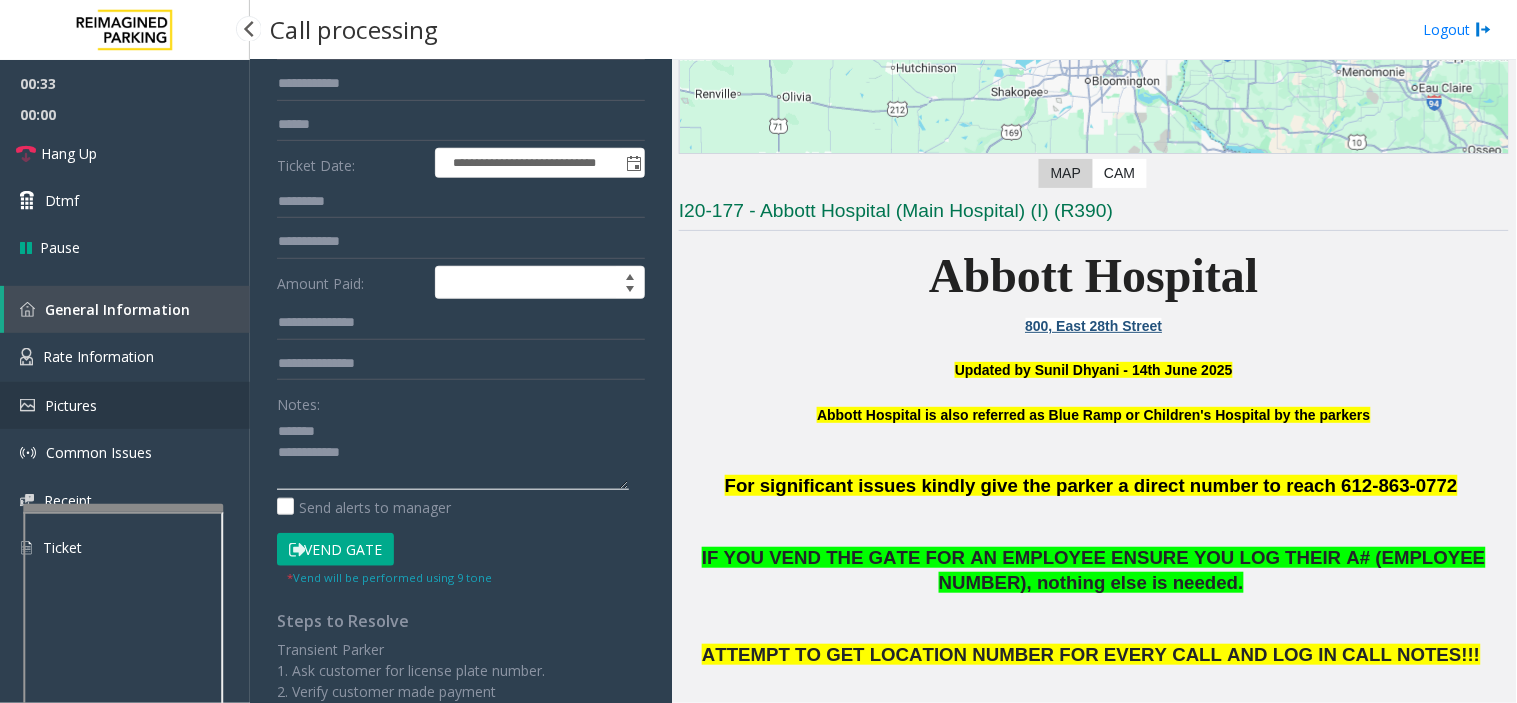 drag, startPoint x: 417, startPoint y: 462, endPoint x: 194, endPoint y: 402, distance: 230.93073 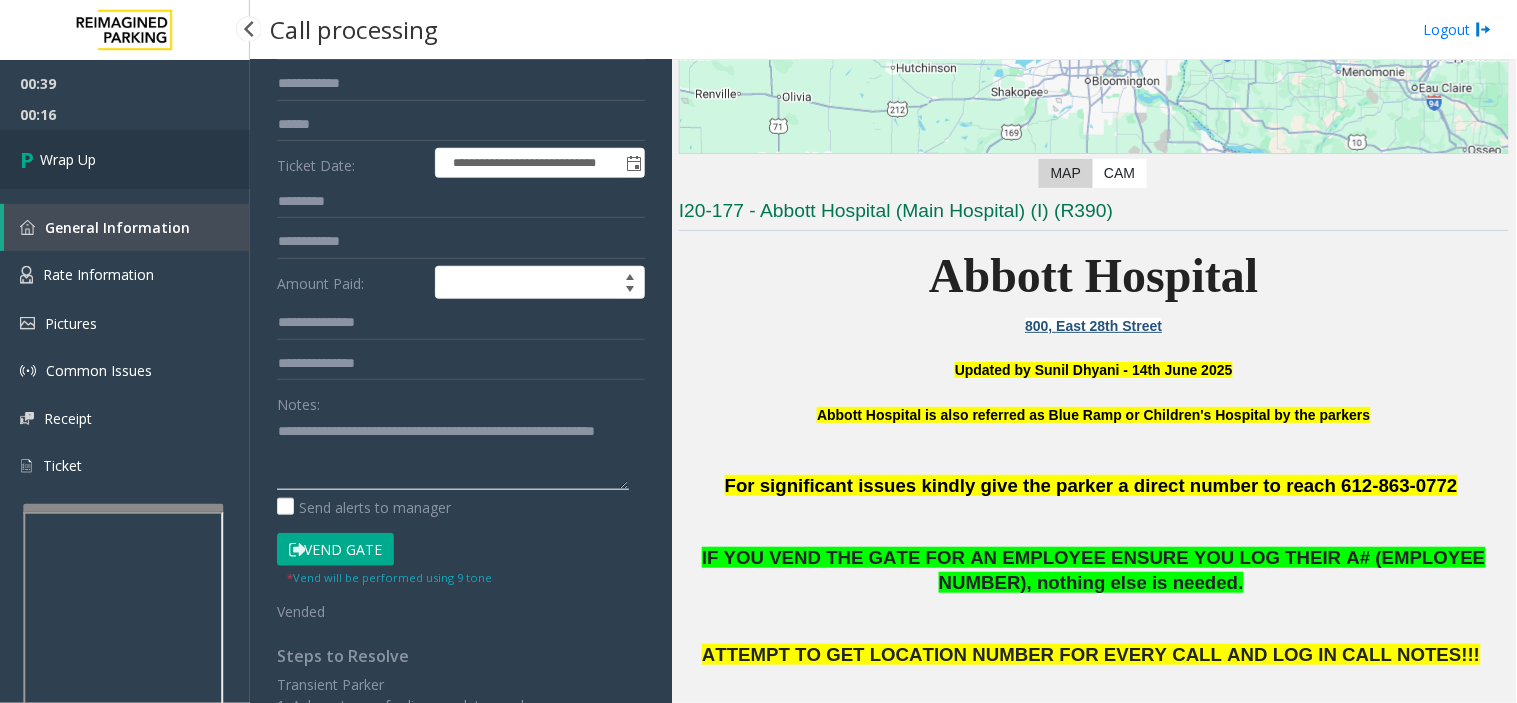 type on "**********" 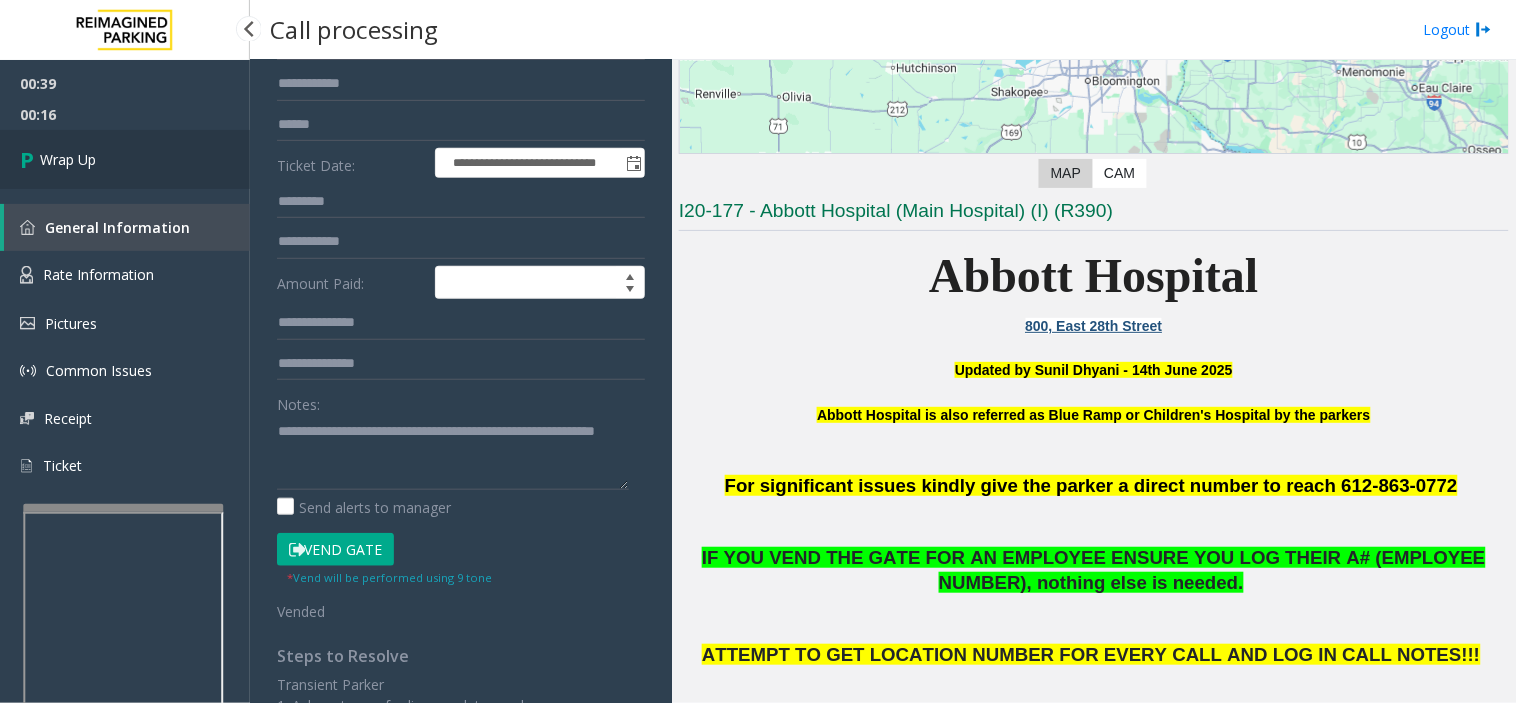 click on "Wrap Up" at bounding box center (68, 159) 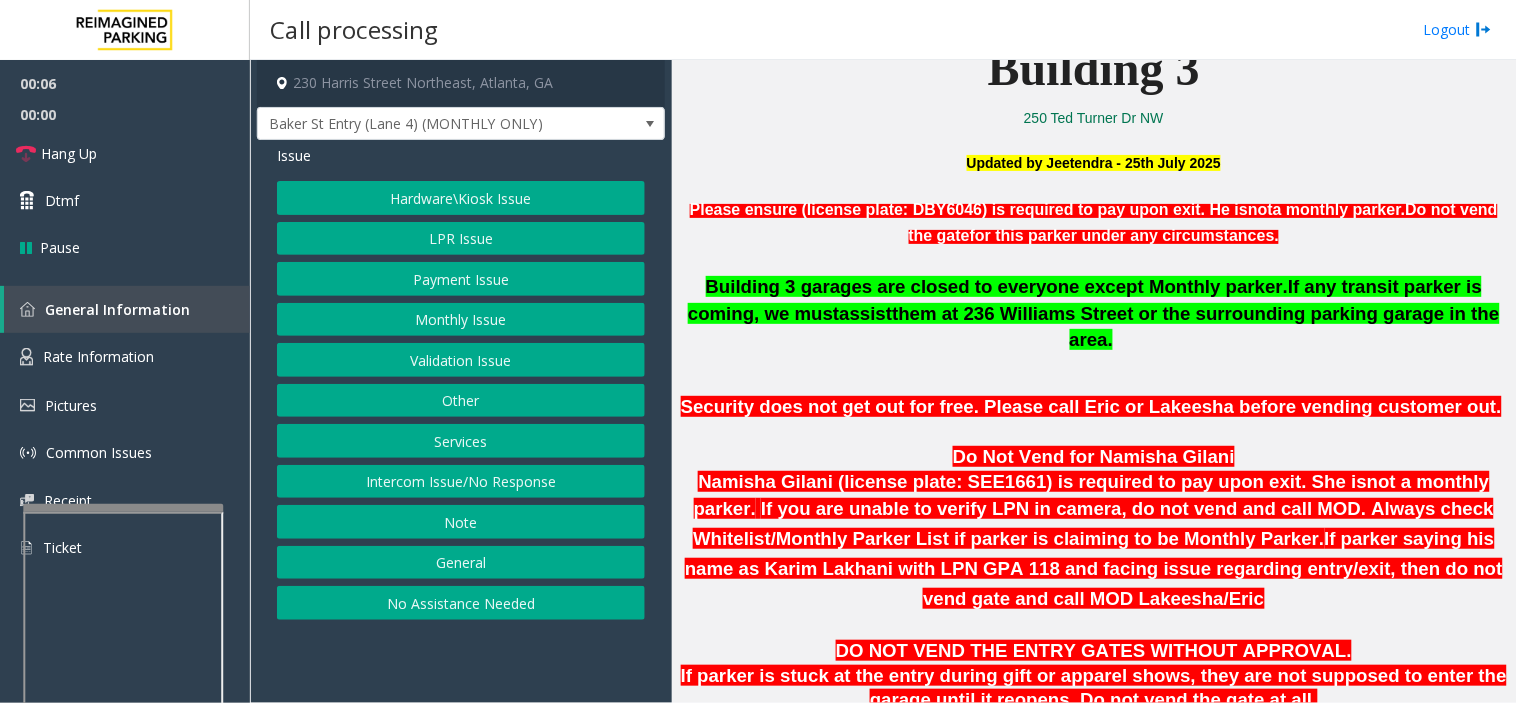scroll, scrollTop: 777, scrollLeft: 0, axis: vertical 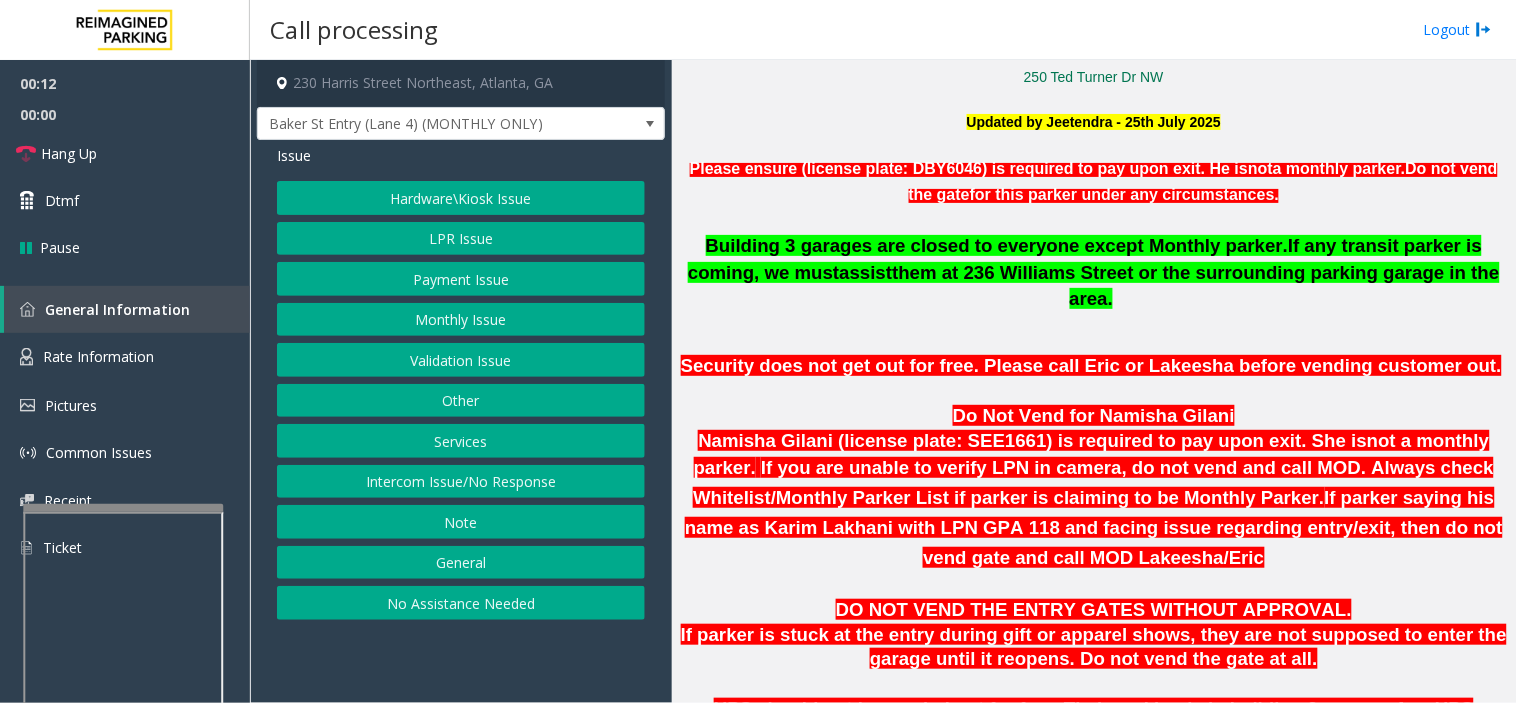 drag, startPoint x: 1246, startPoint y: 342, endPoint x: 867, endPoint y: 457, distance: 396.06314 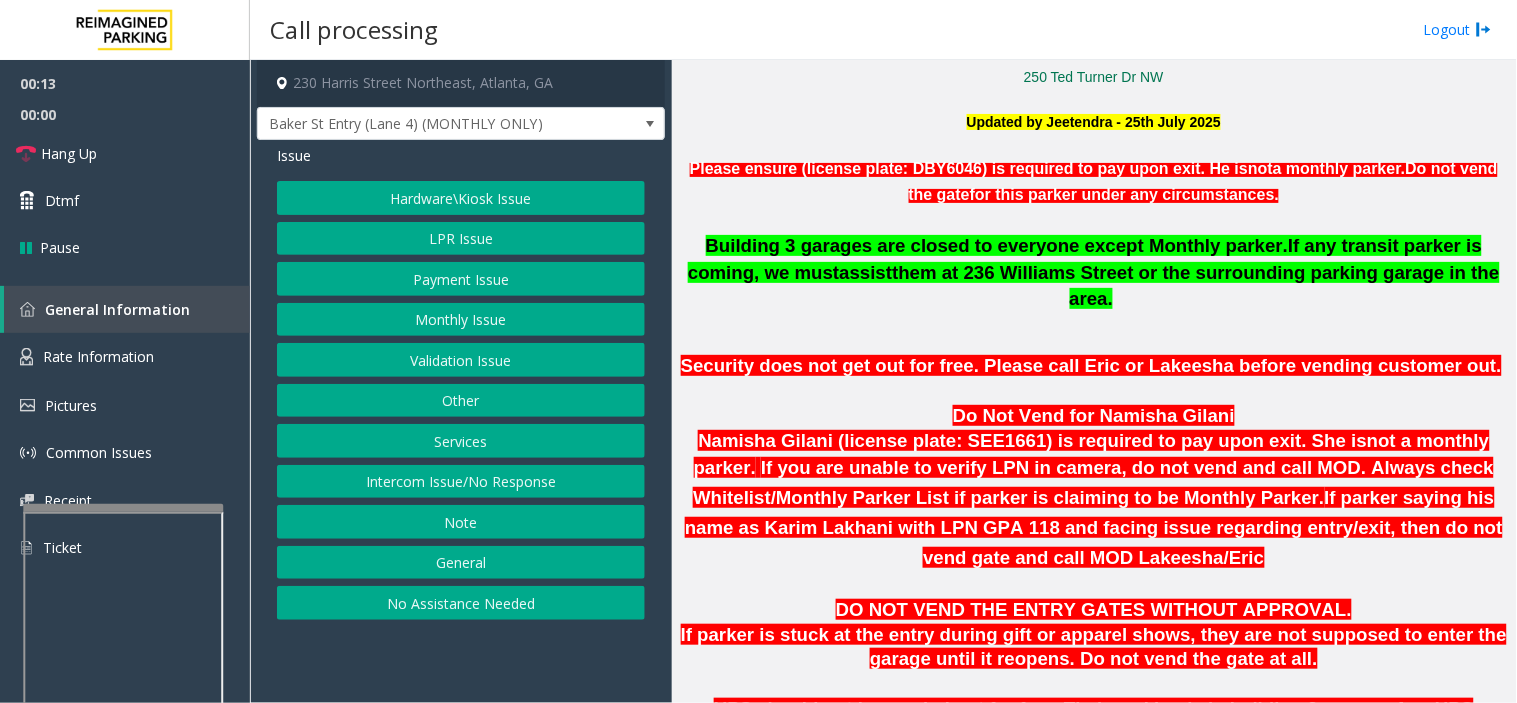 click on "If you are unable to verify LPN in camera, do not vend and call MOD. Always check Whitelist/Monthly Parker List if parker is claiming to be Monthly Parker." 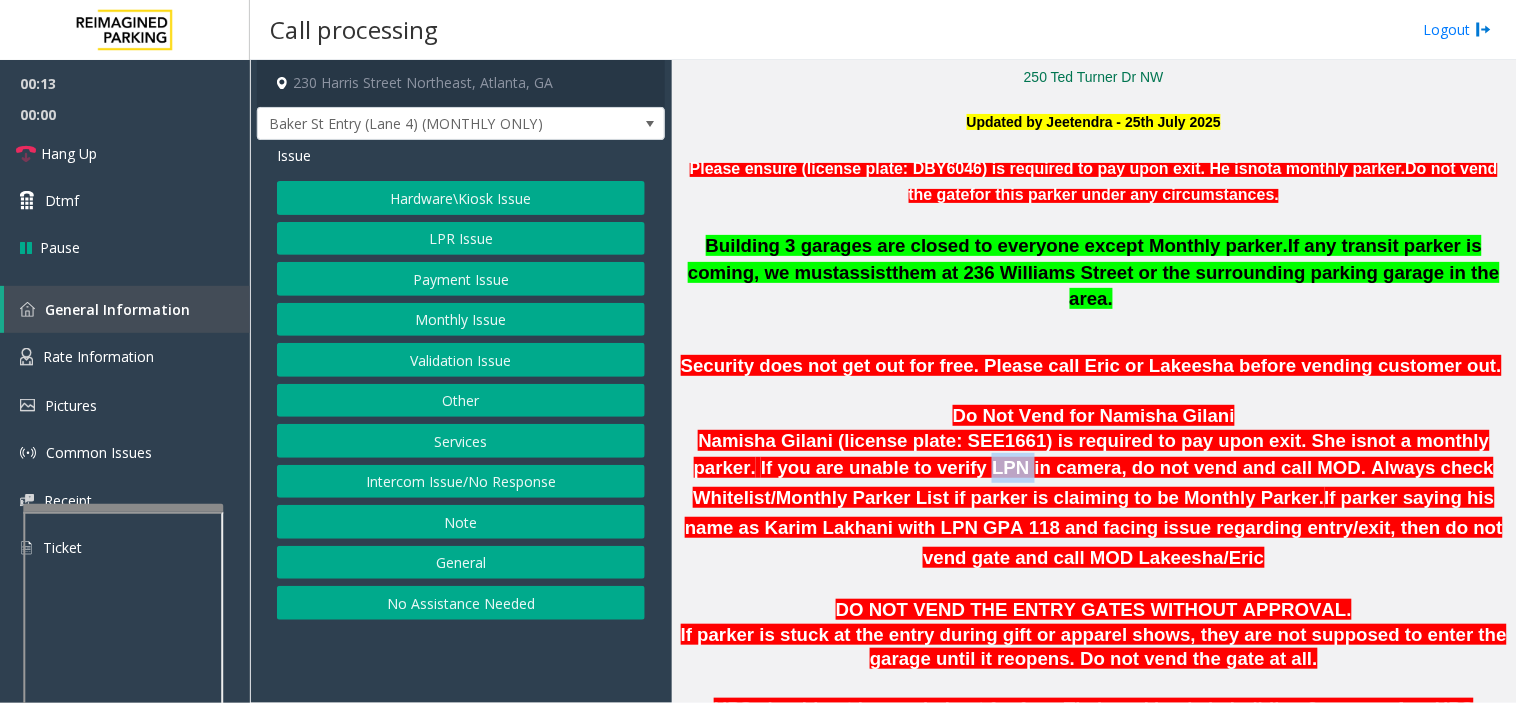 click on "If you are unable to verify LPN in camera, do not vend and call MOD. Always check Whitelist/Monthly Parker List if parker is claiming to be Monthly Parker." 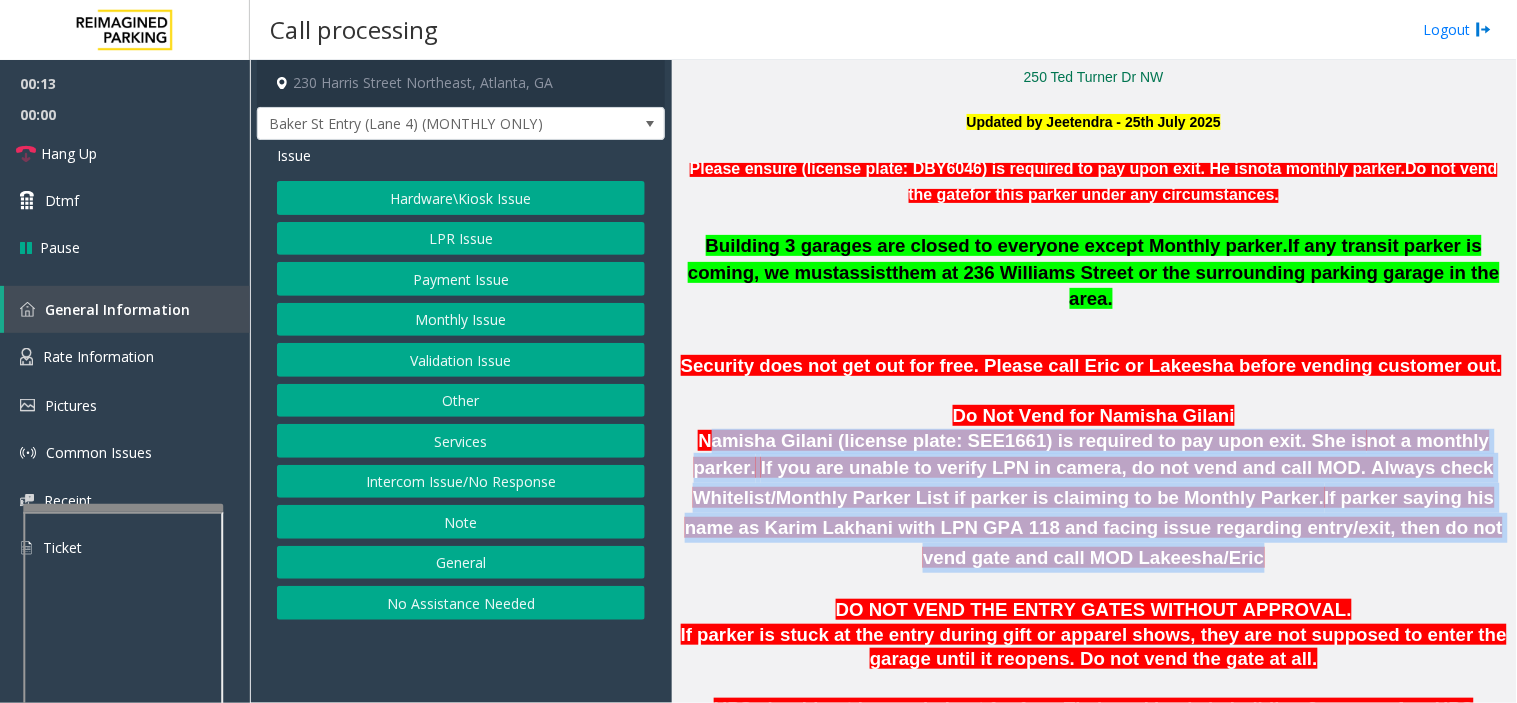 click on "If you are unable to verify LPN in camera, do not vend and call MOD. Always check Whitelist/Monthly Parker List if parker is claiming to be Monthly Parker." 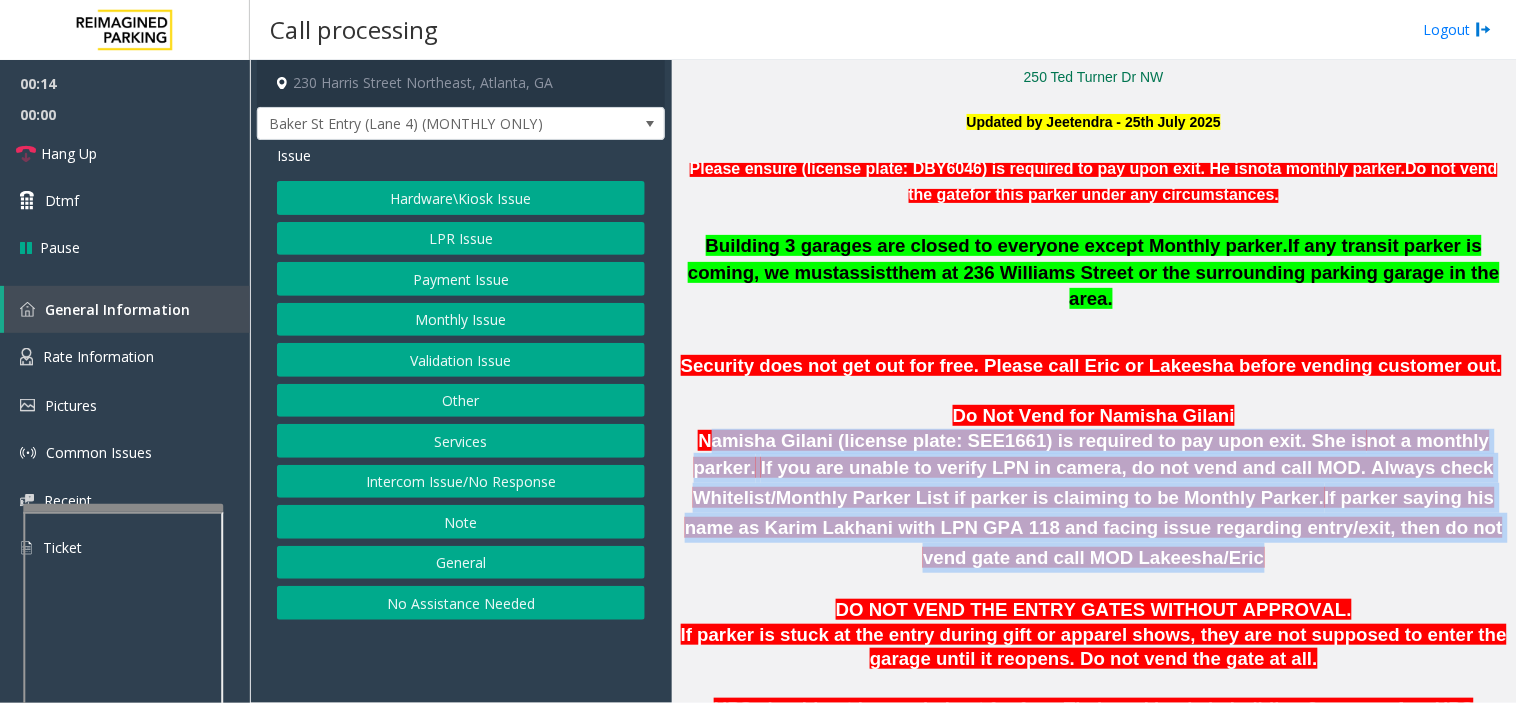 click on "If parker saying his name as Karim Lakhani with LPN GPA 118 and facing issue regarding entry/exit, then do not vend gate and call MOD Lakeesha/Eric" 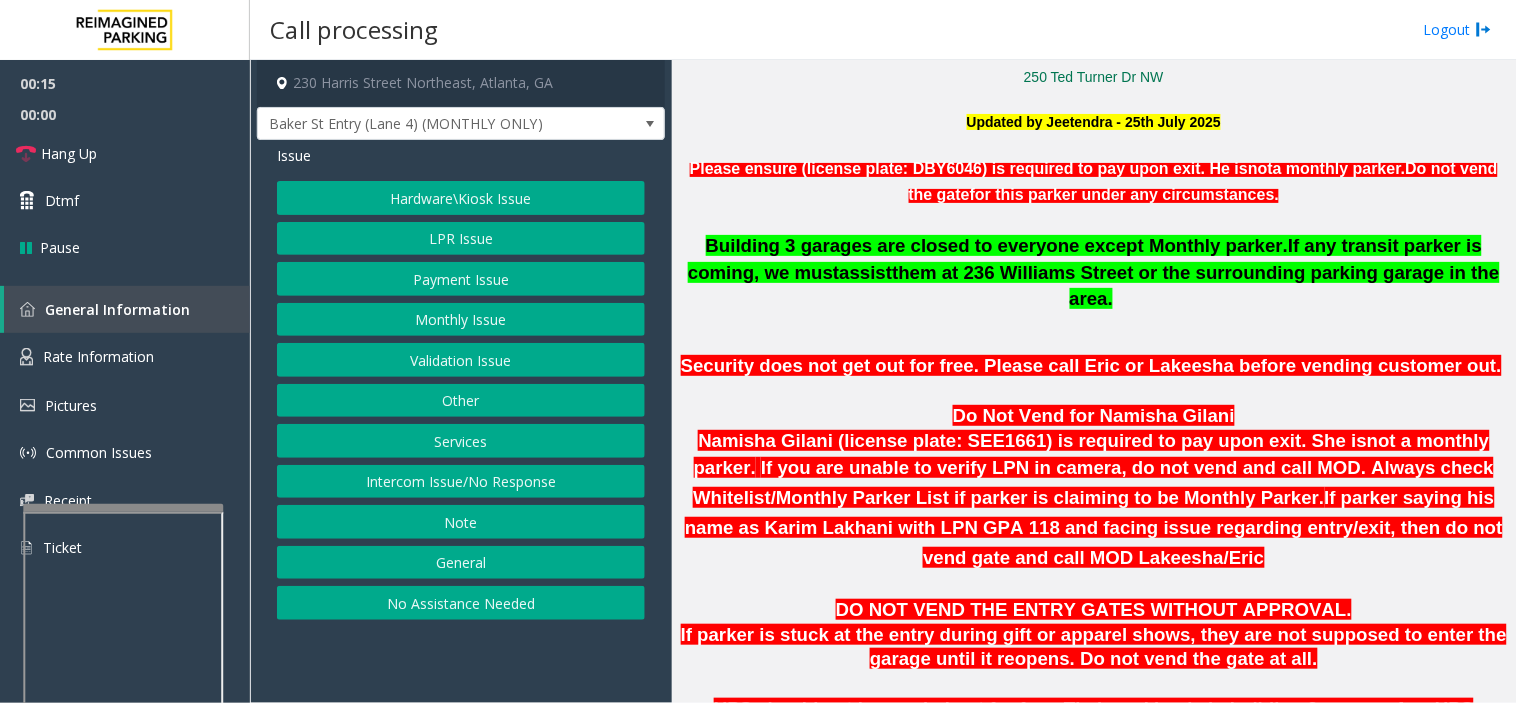 click on "LPR Issue" 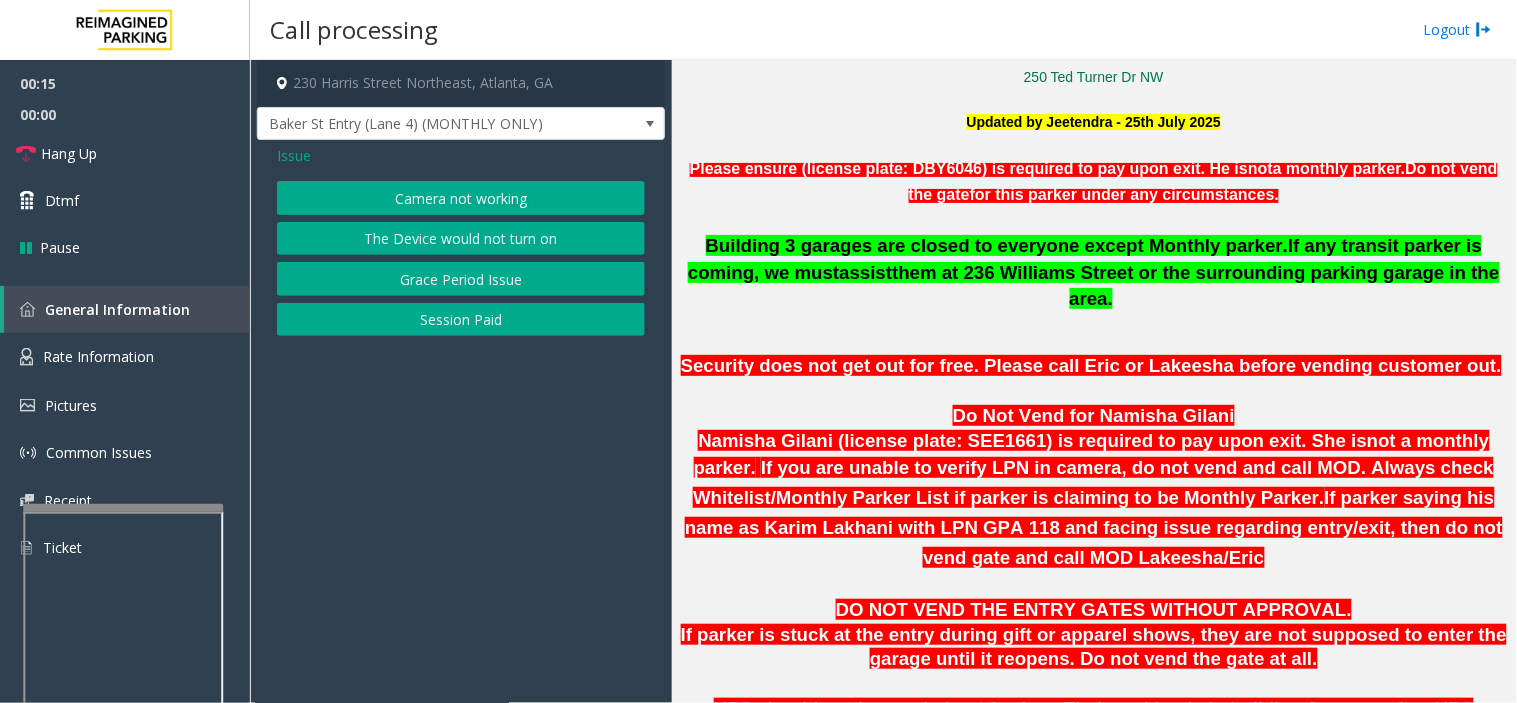 click on "Camera not working" 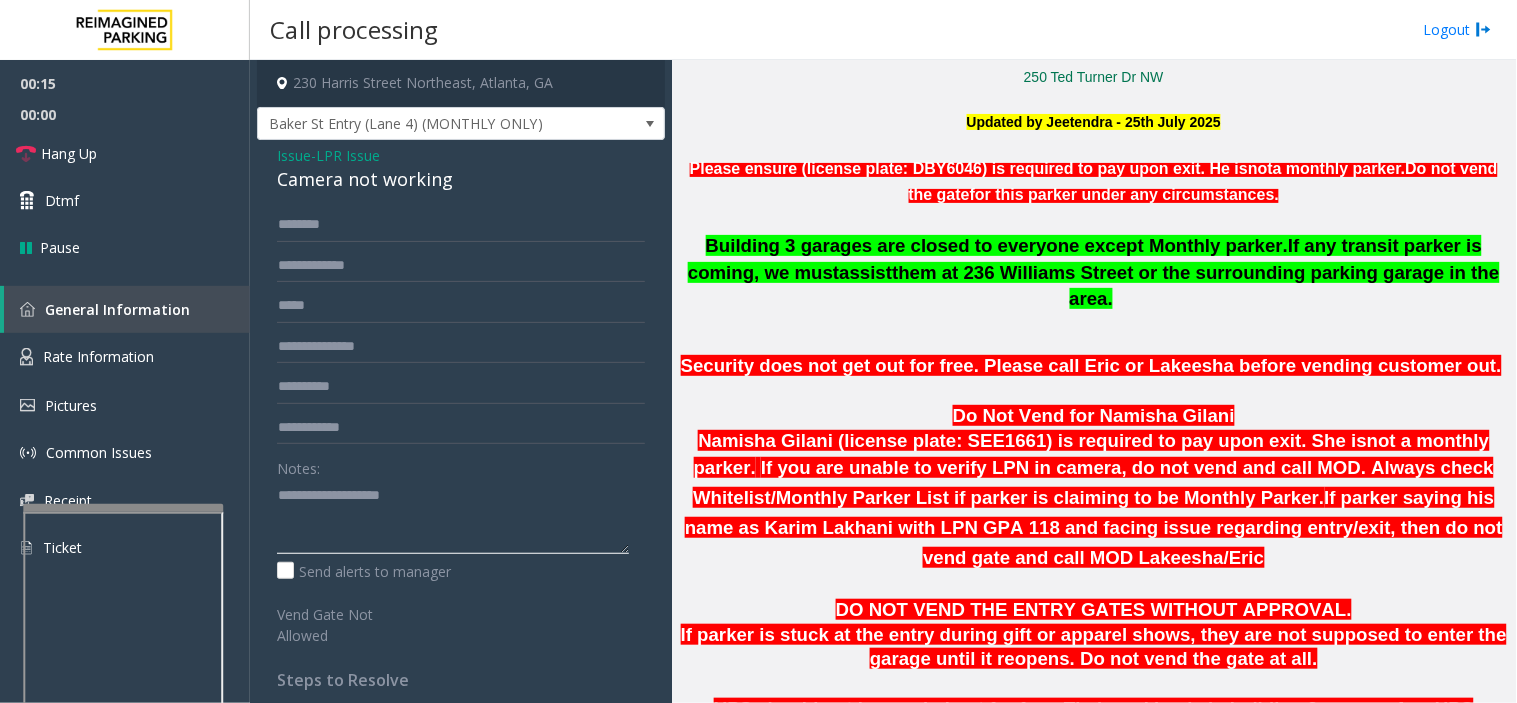 click 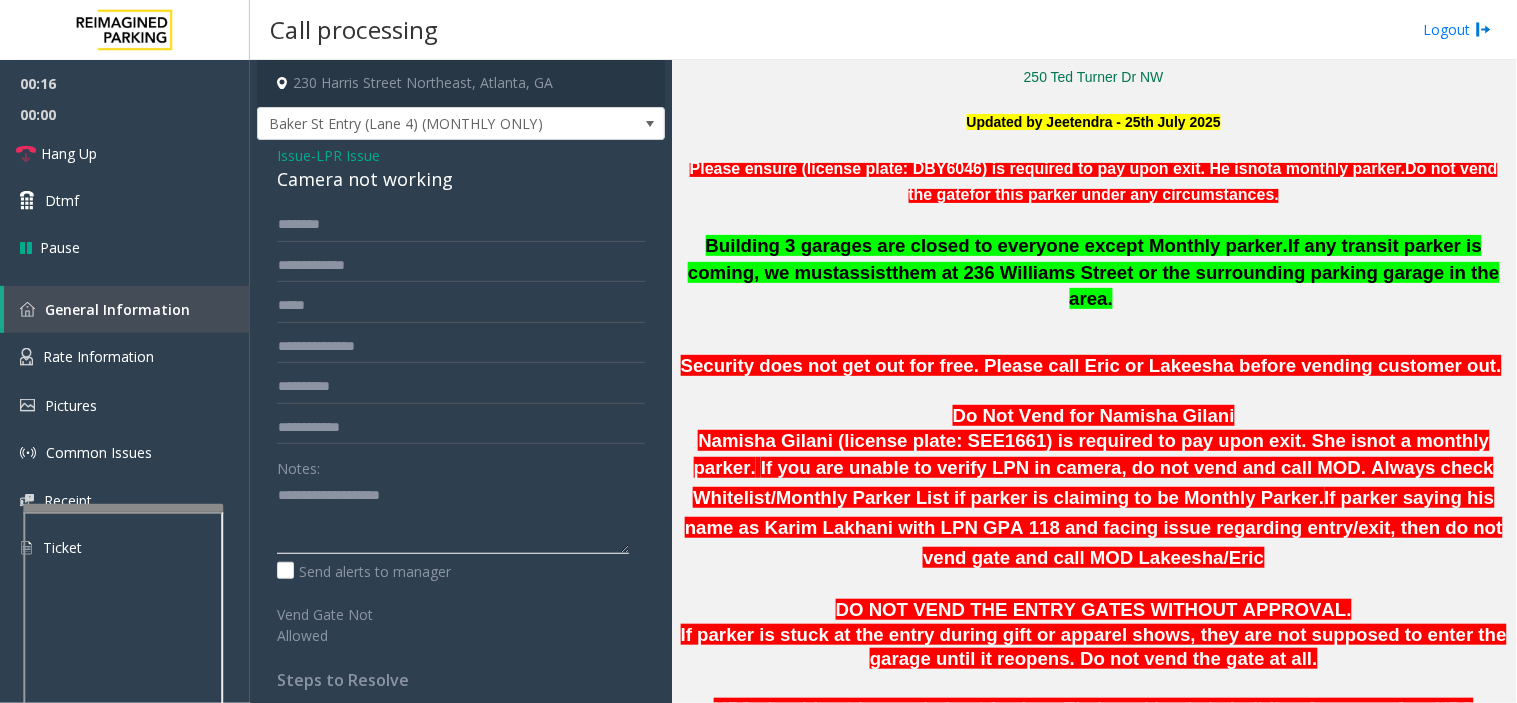 paste on "**********" 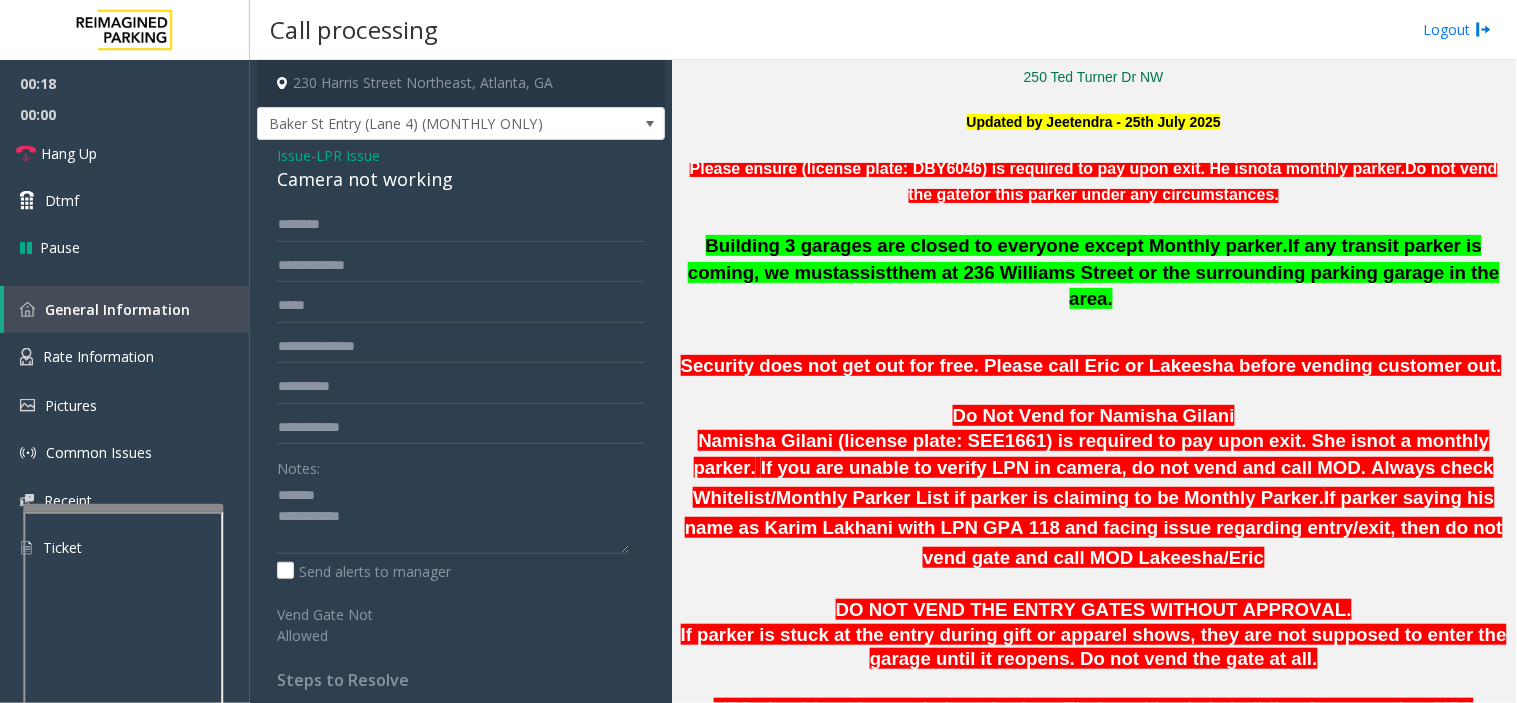 click on "Camera not working" 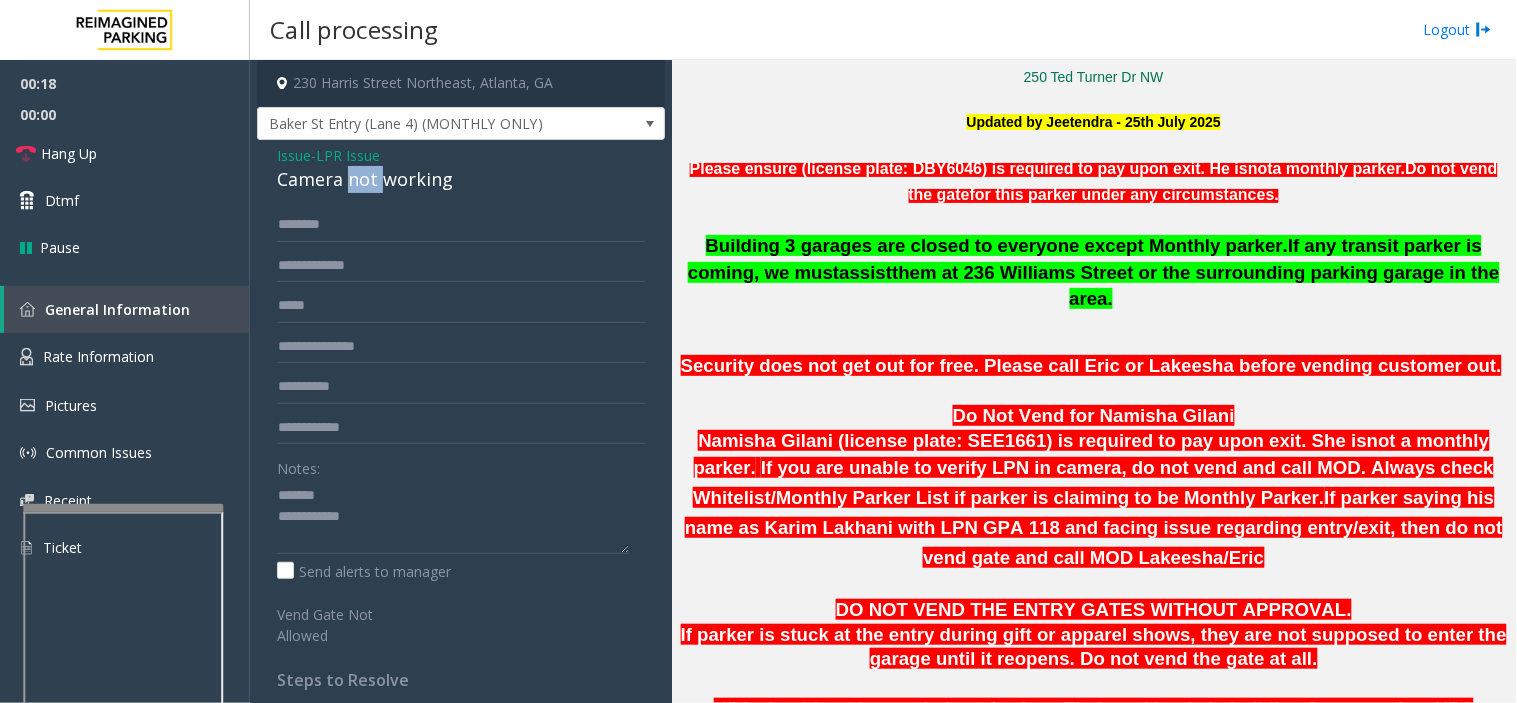 click on "Camera not working" 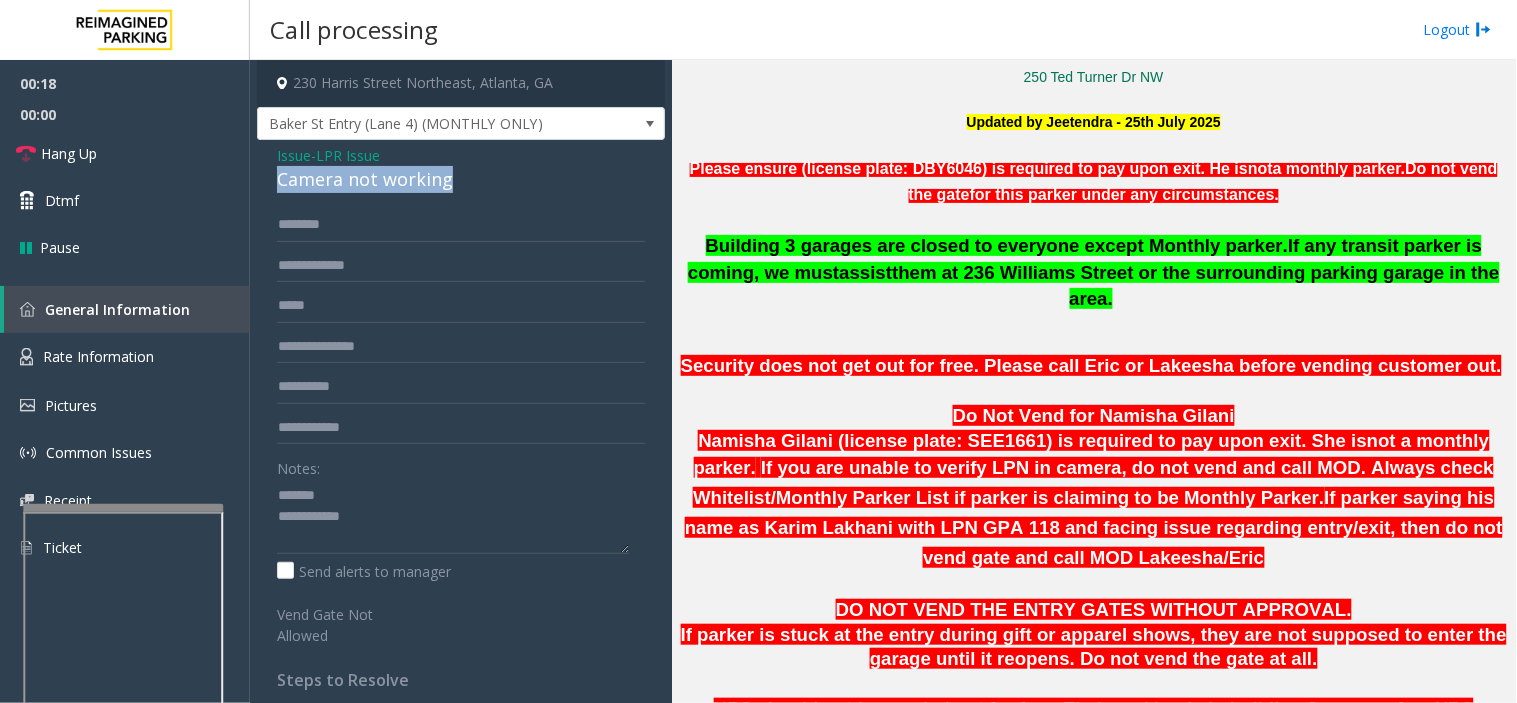 click on "Camera not working" 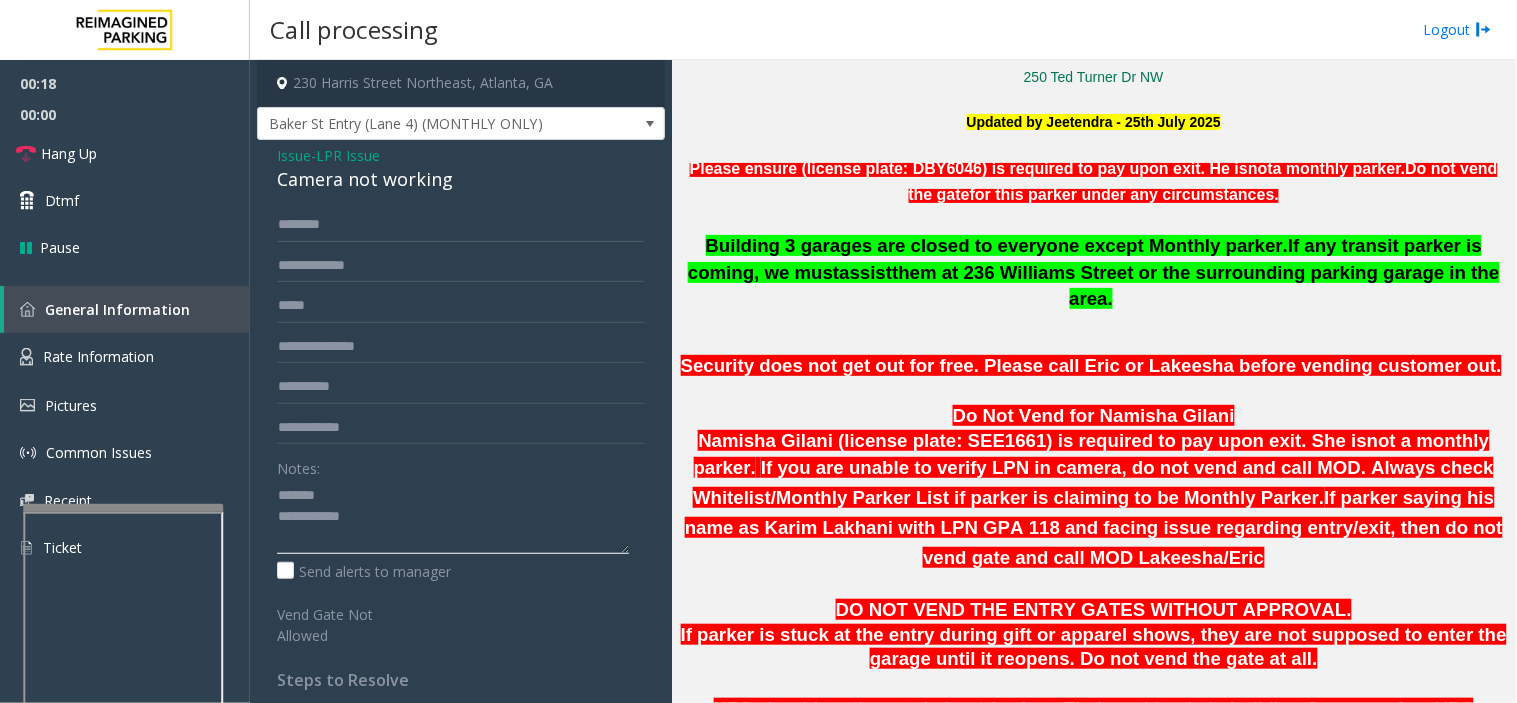 click 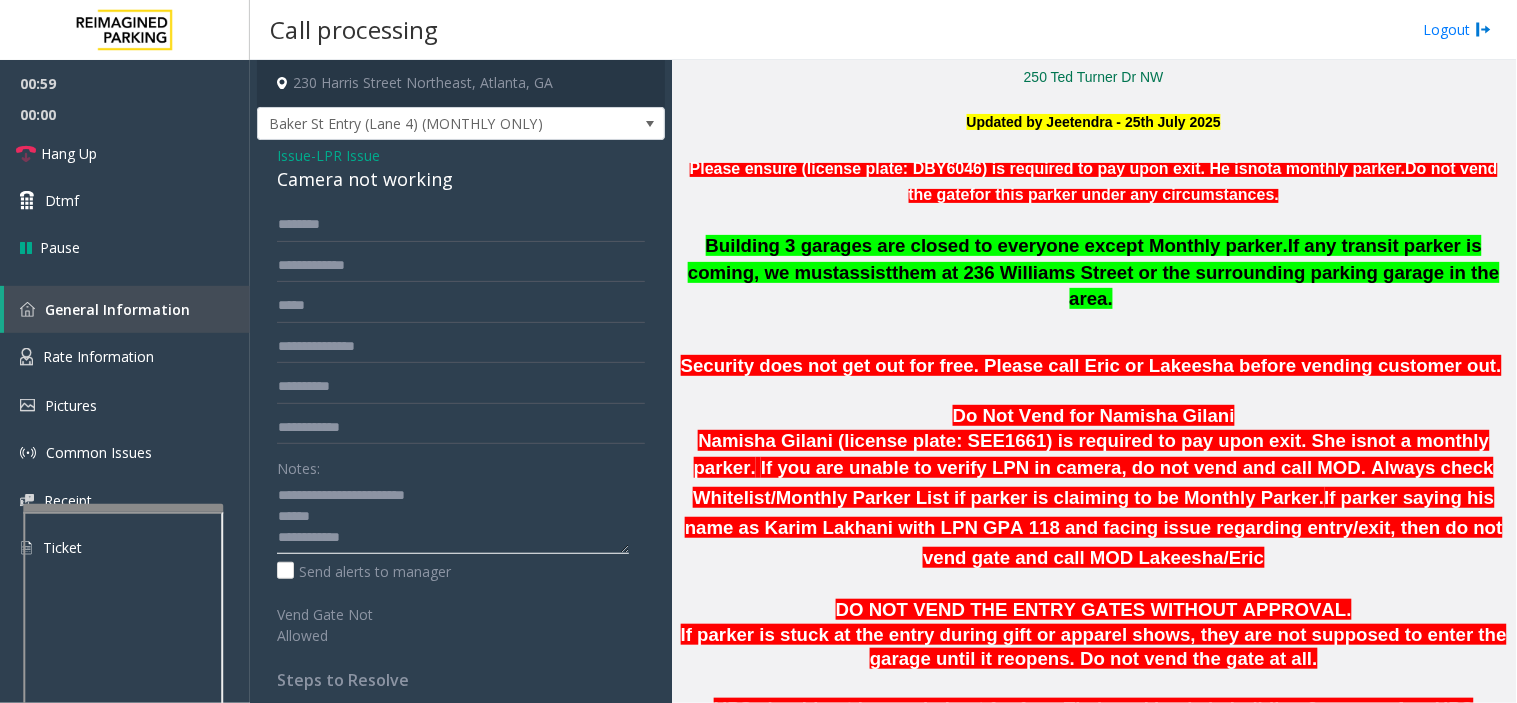 click 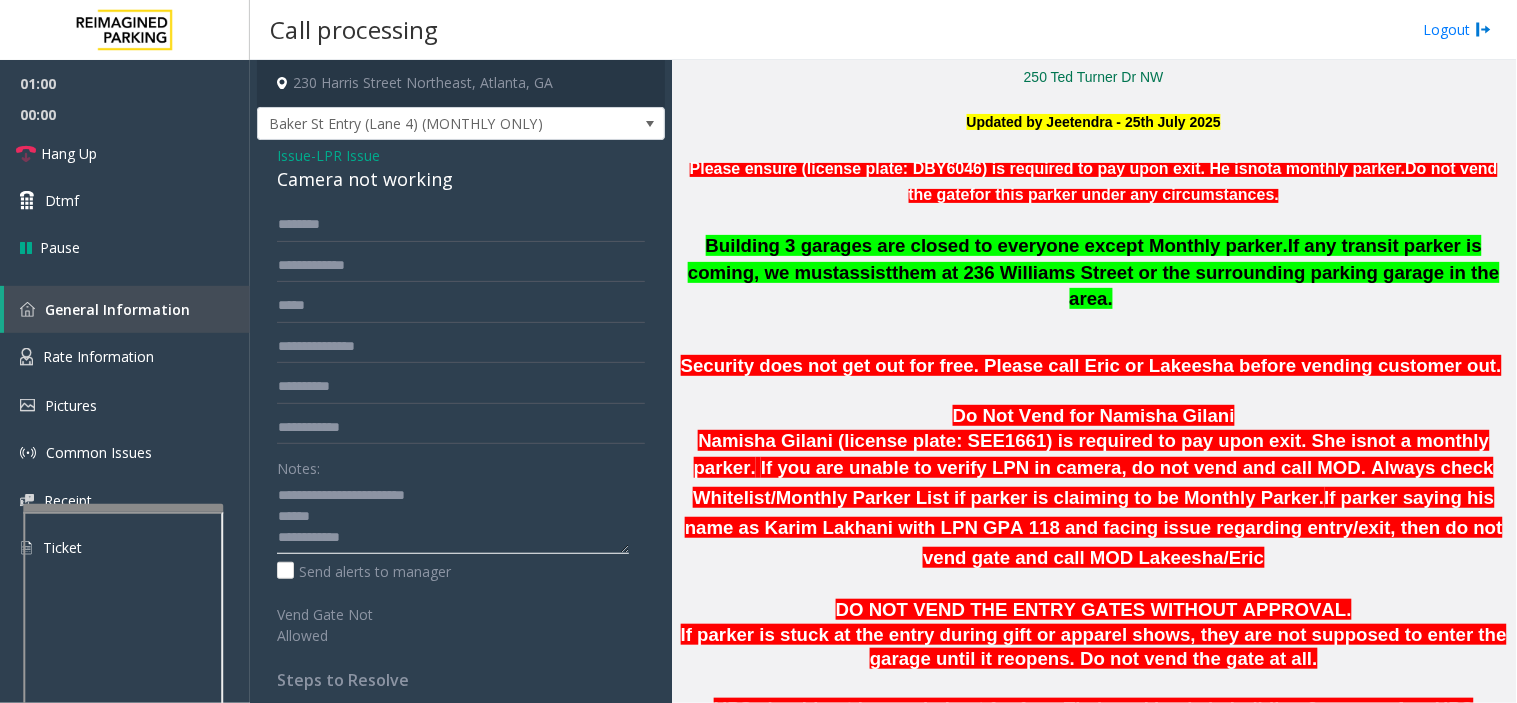 click 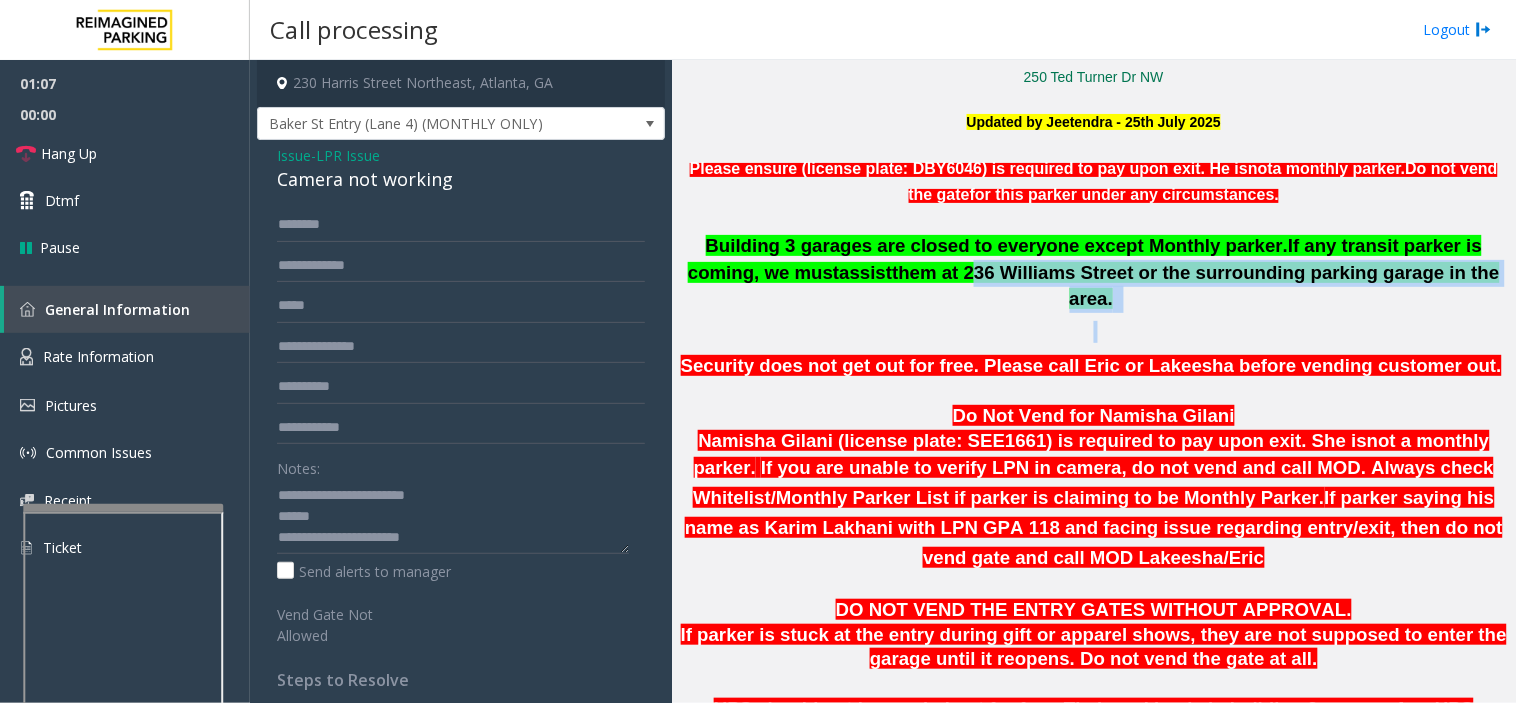 drag, startPoint x: 910, startPoint y: 275, endPoint x: 634, endPoint y: 405, distance: 305.0836 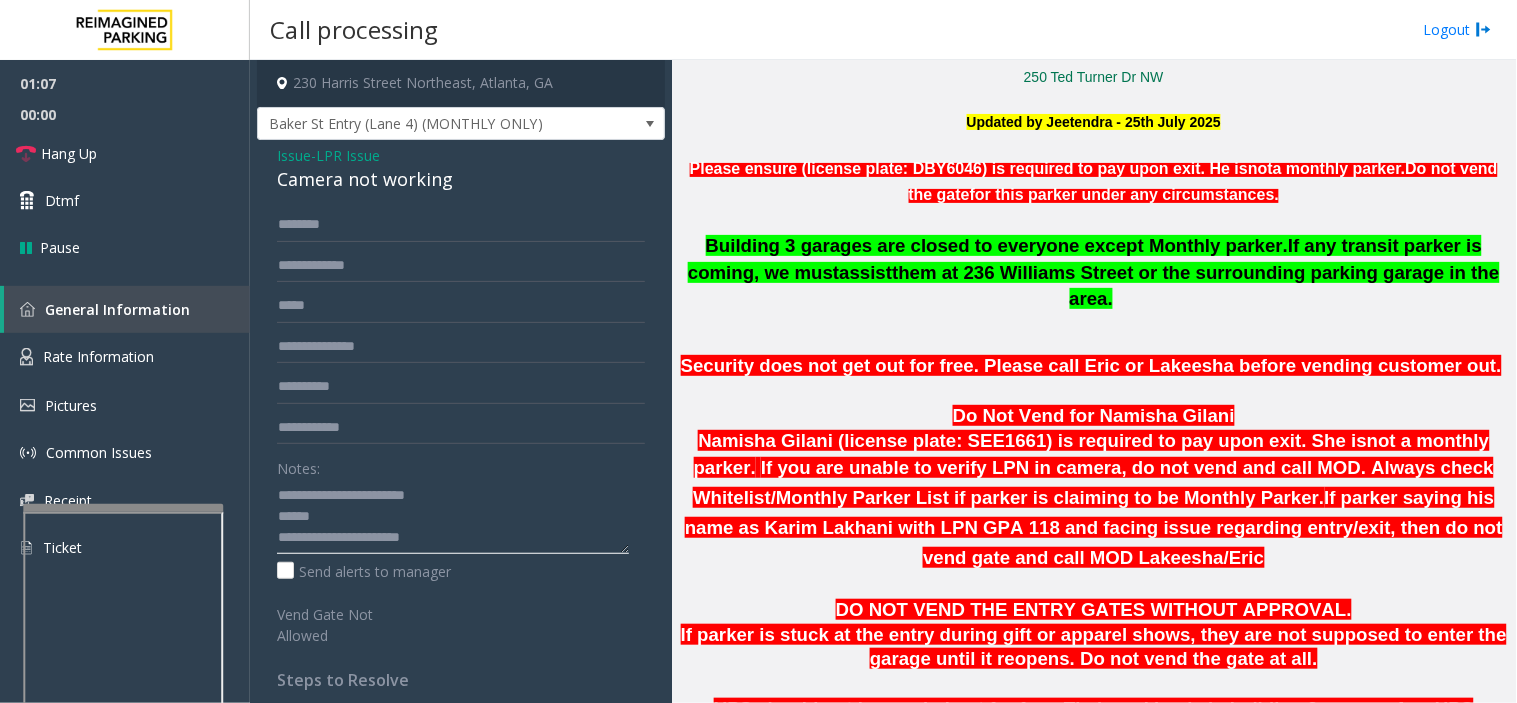 paste on "**********" 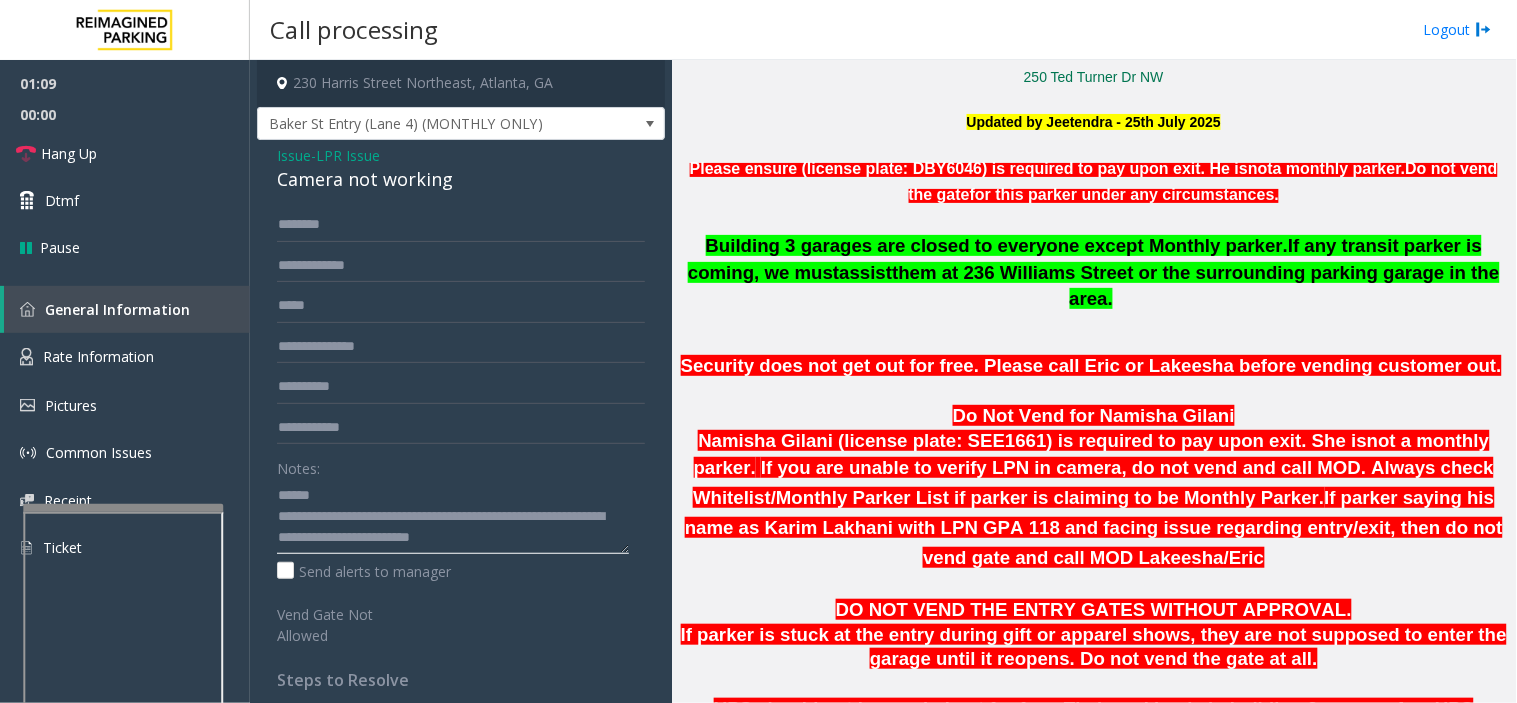 scroll, scrollTop: 21, scrollLeft: 0, axis: vertical 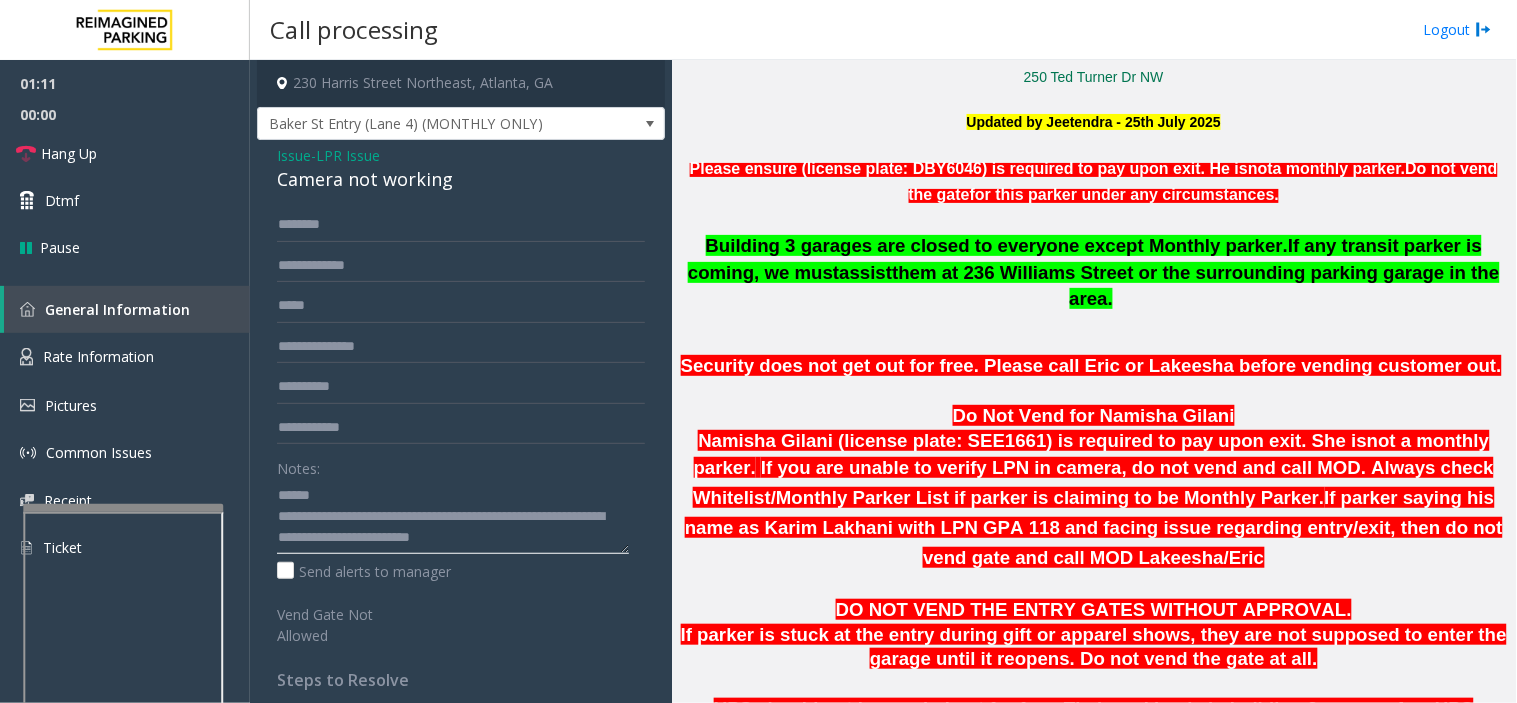 type on "**********" 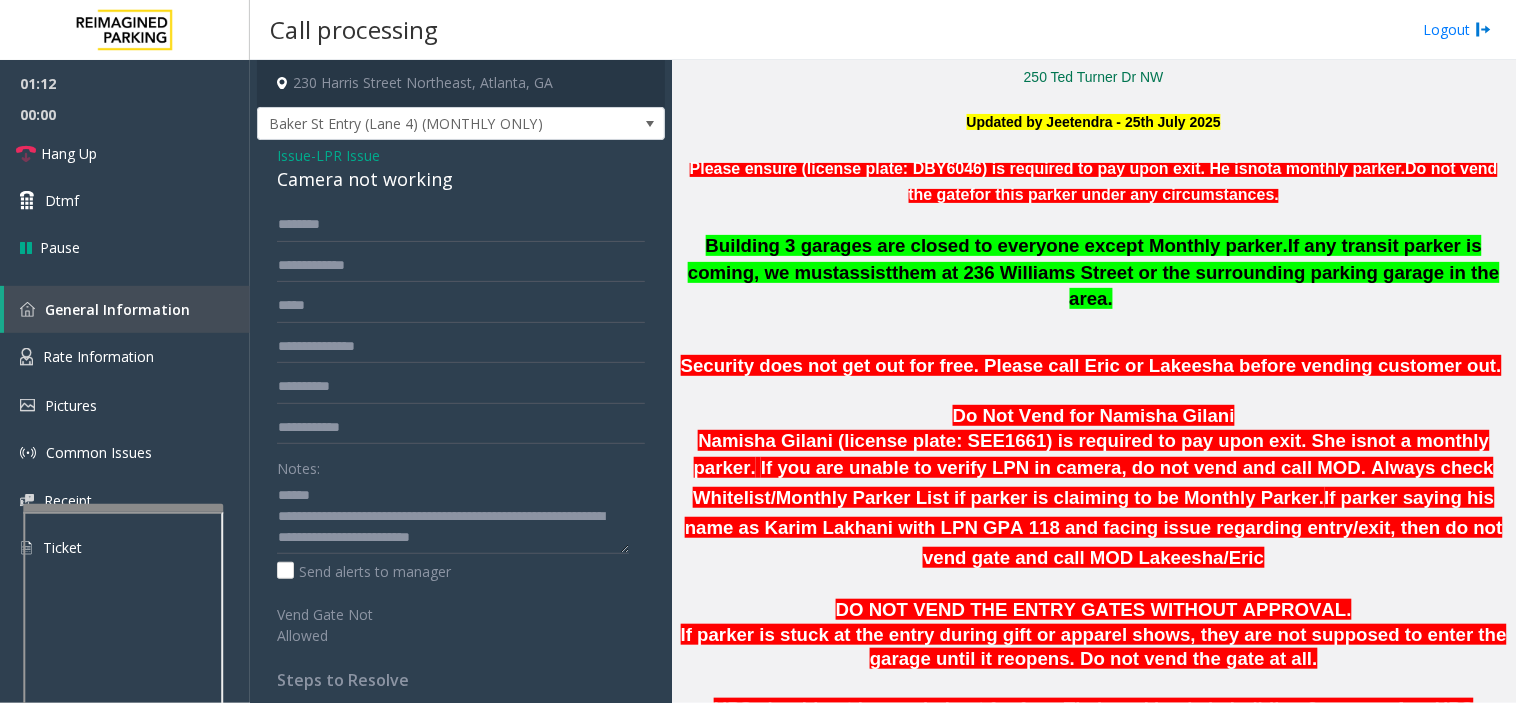click on "Issue" 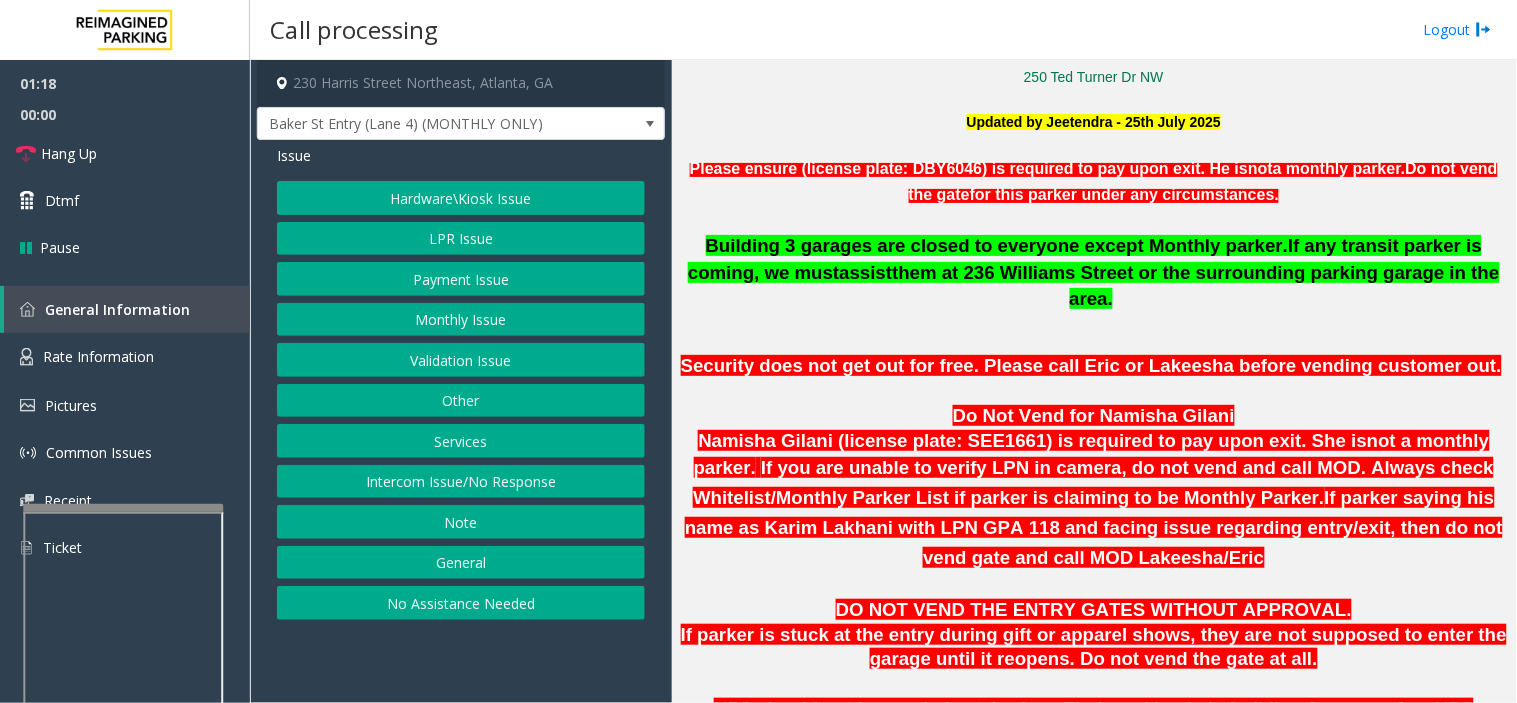 click on "Hardware\Kiosk Issue" 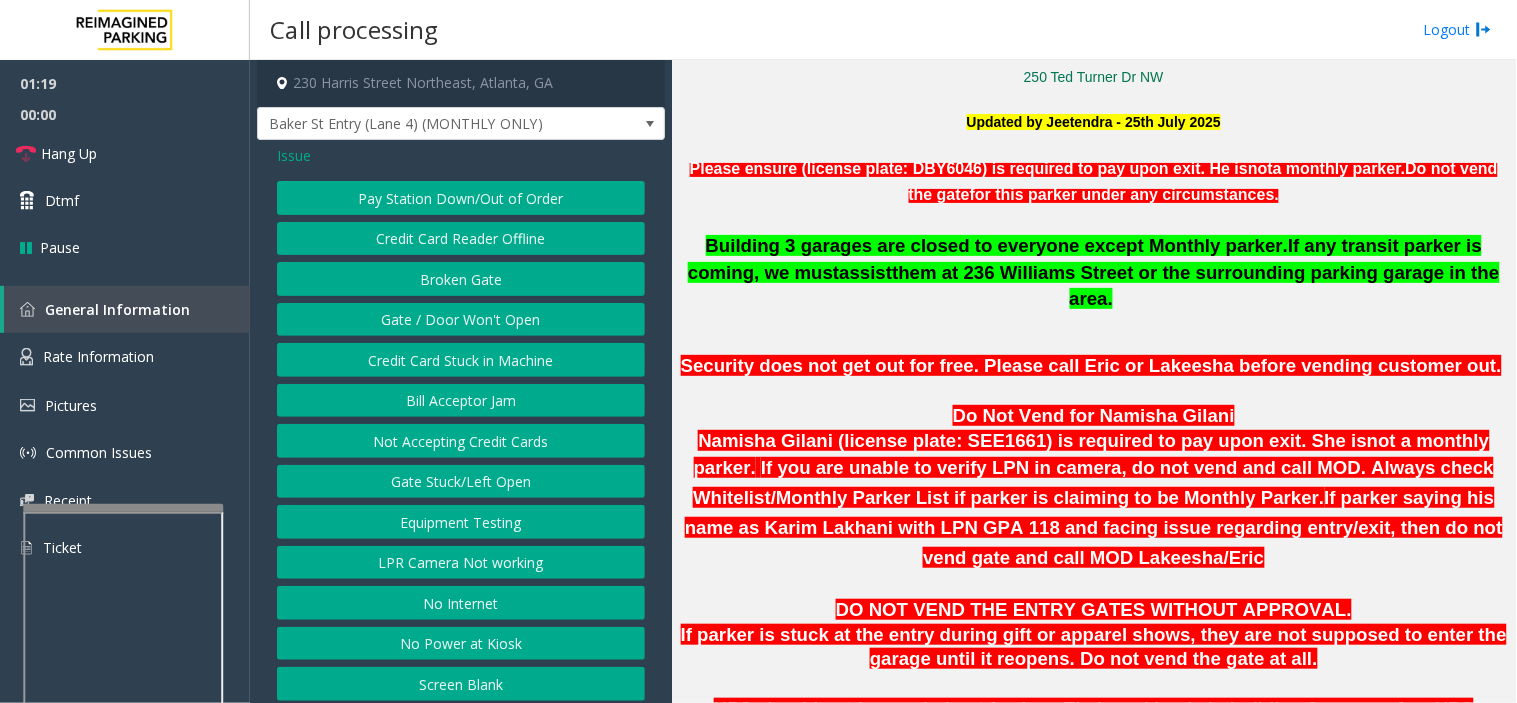 click on "Gate / Door Won't Open" 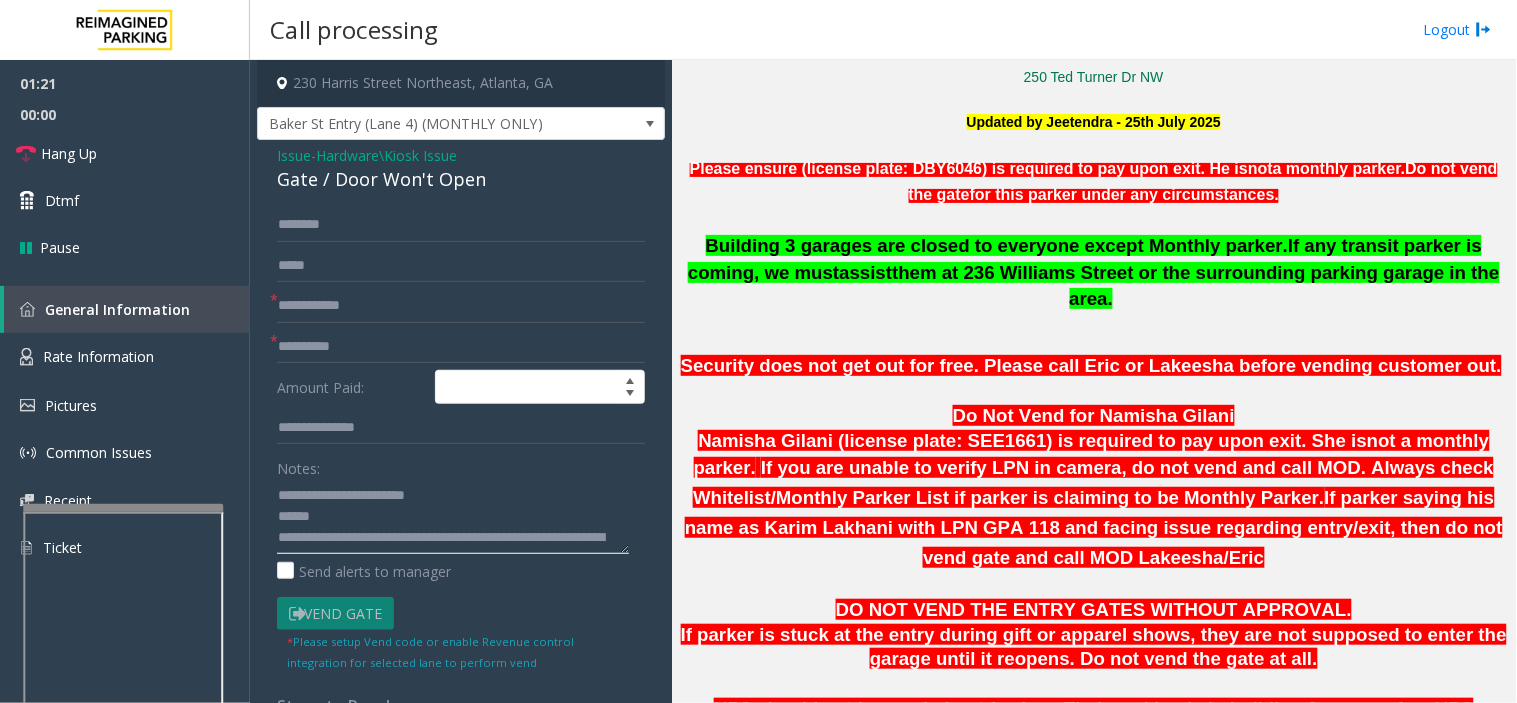 drag, startPoint x: 322, startPoint y: 493, endPoint x: 496, endPoint y: 490, distance: 174.02586 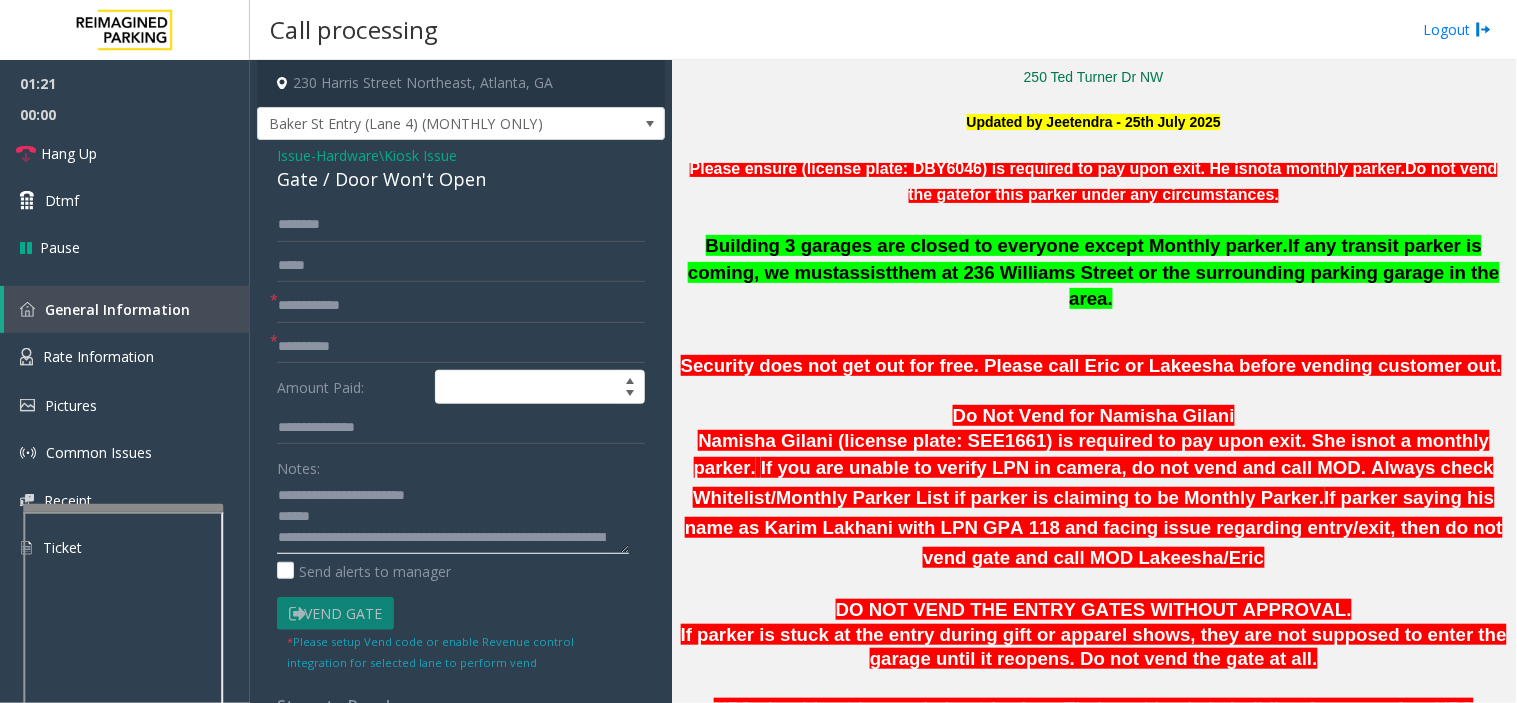 click 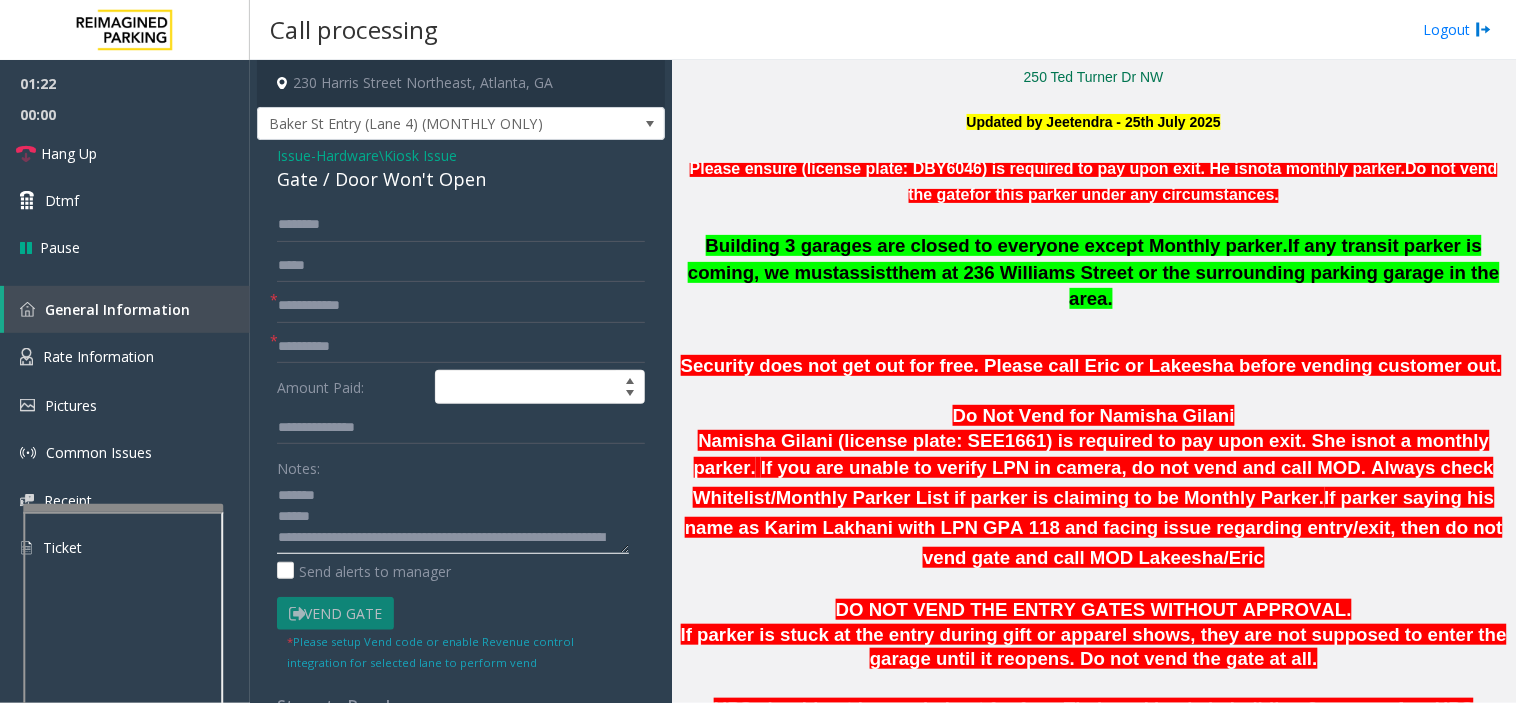 click 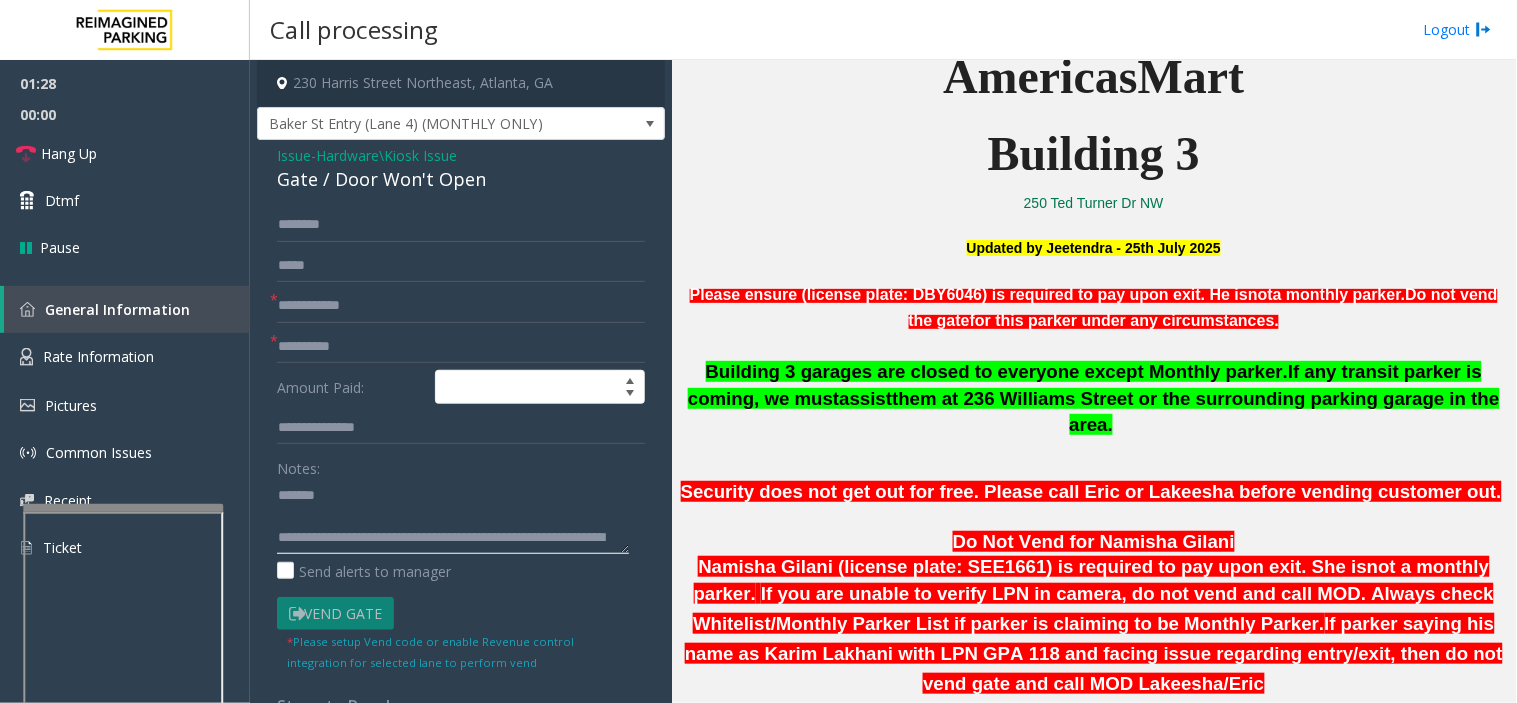 scroll, scrollTop: 666, scrollLeft: 0, axis: vertical 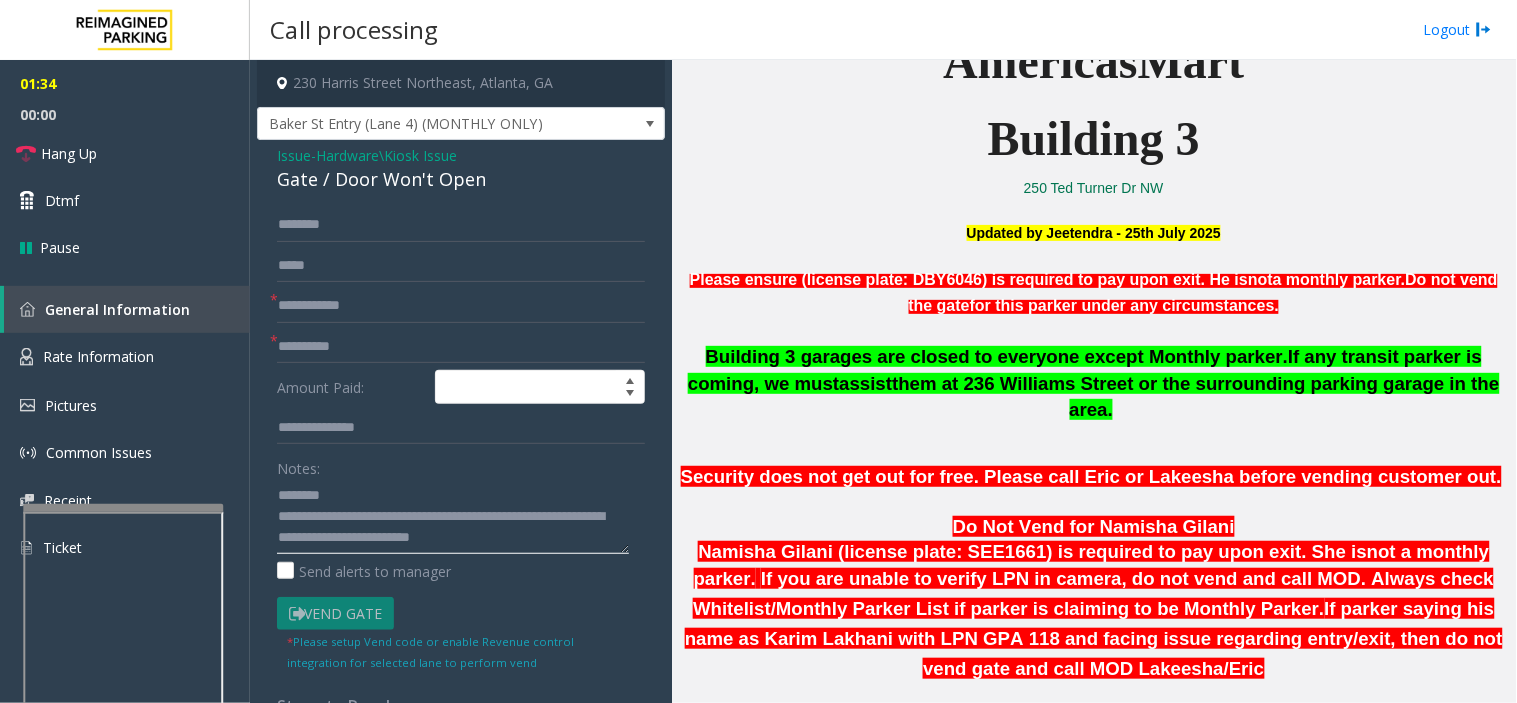 type on "**********" 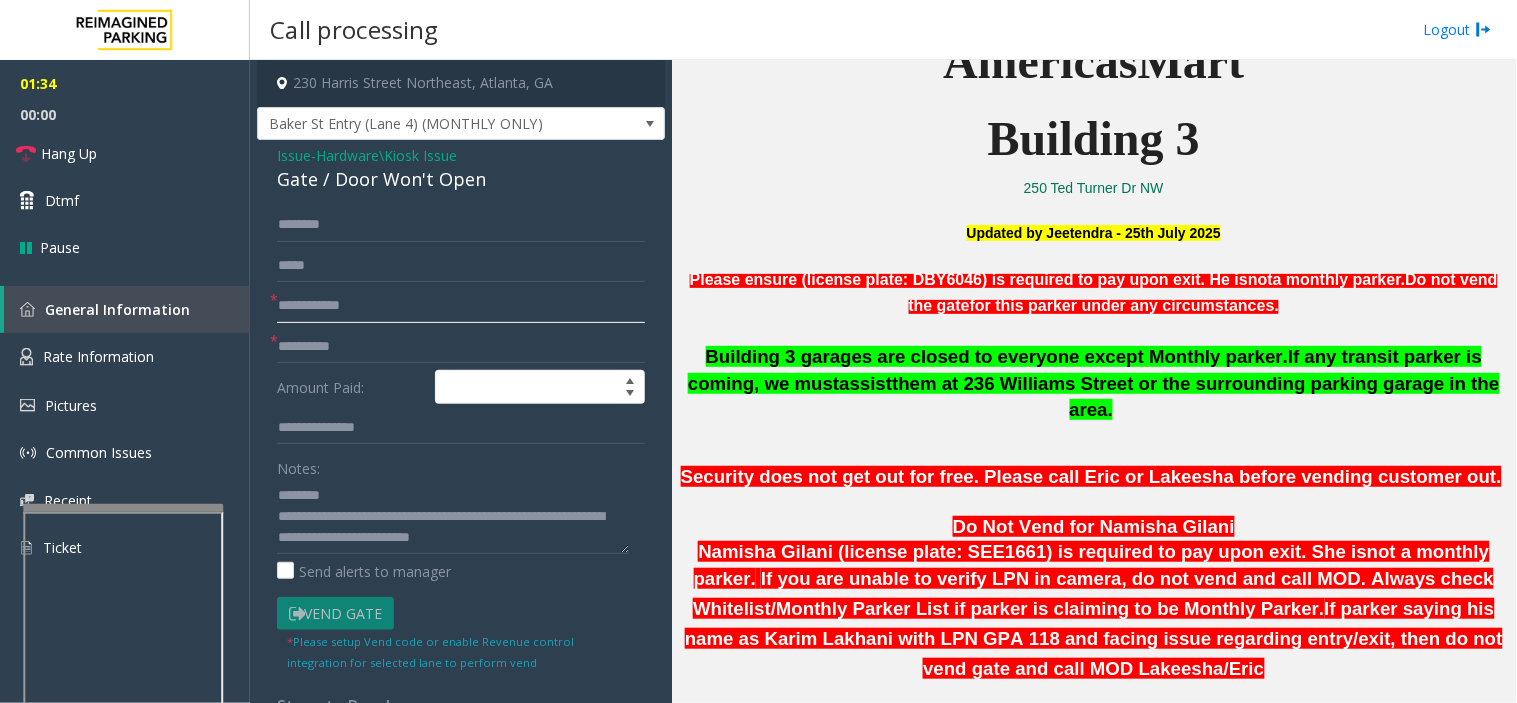 click 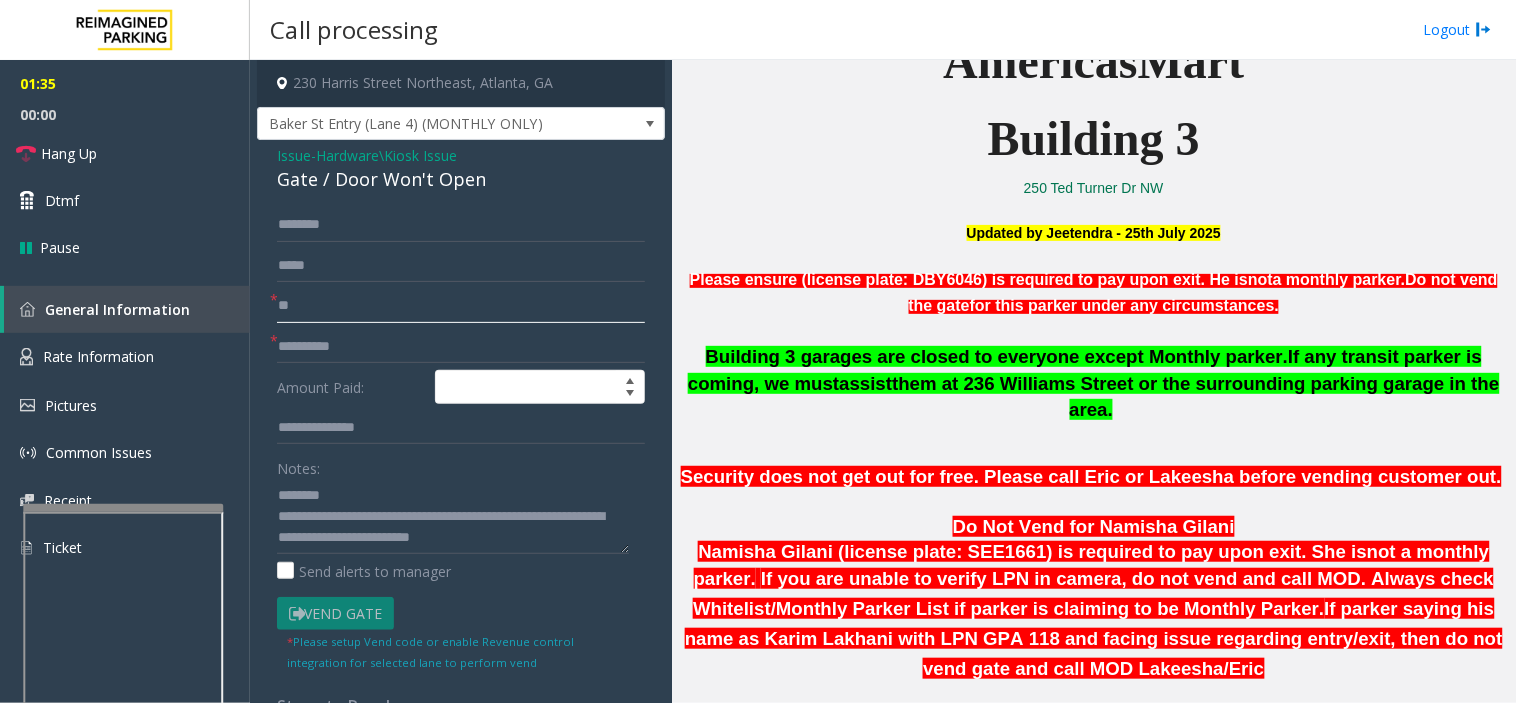 type on "**" 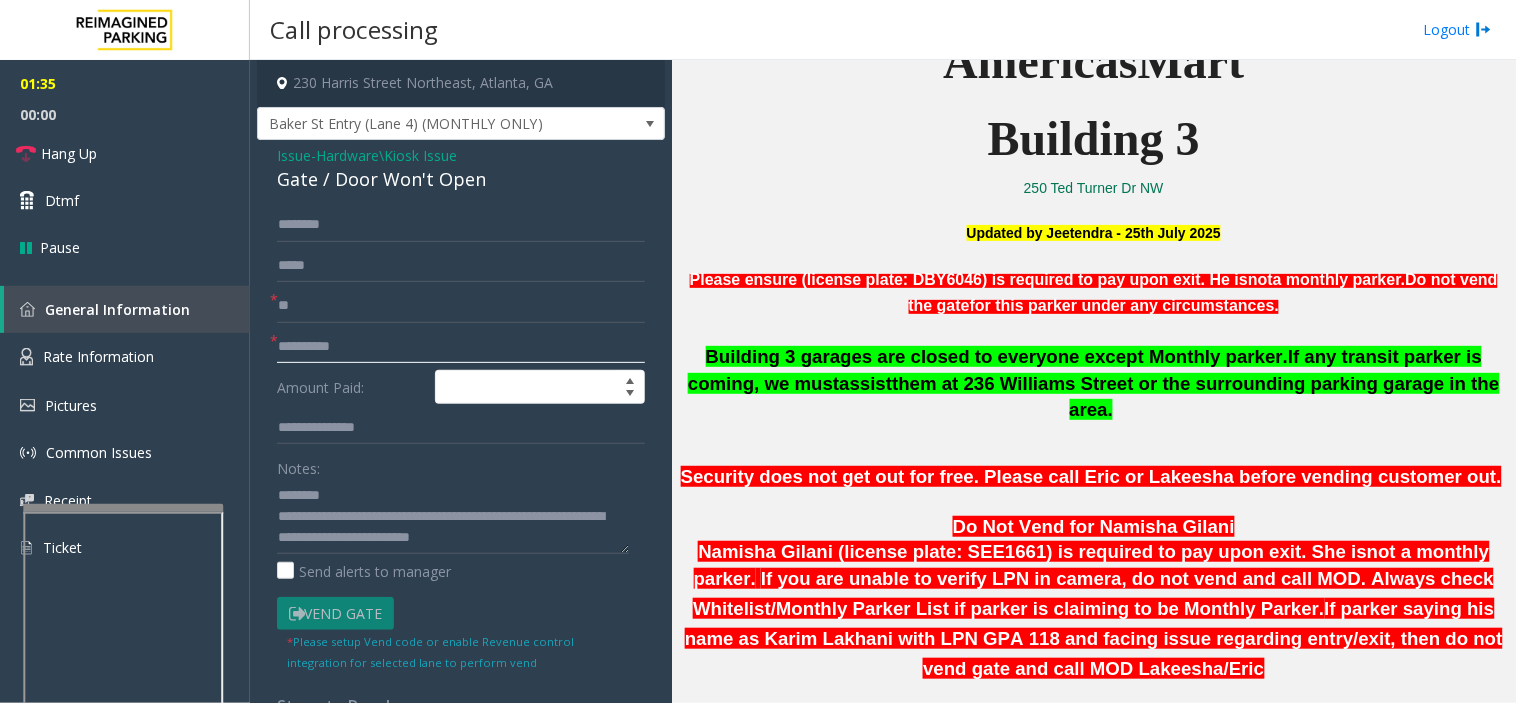 click 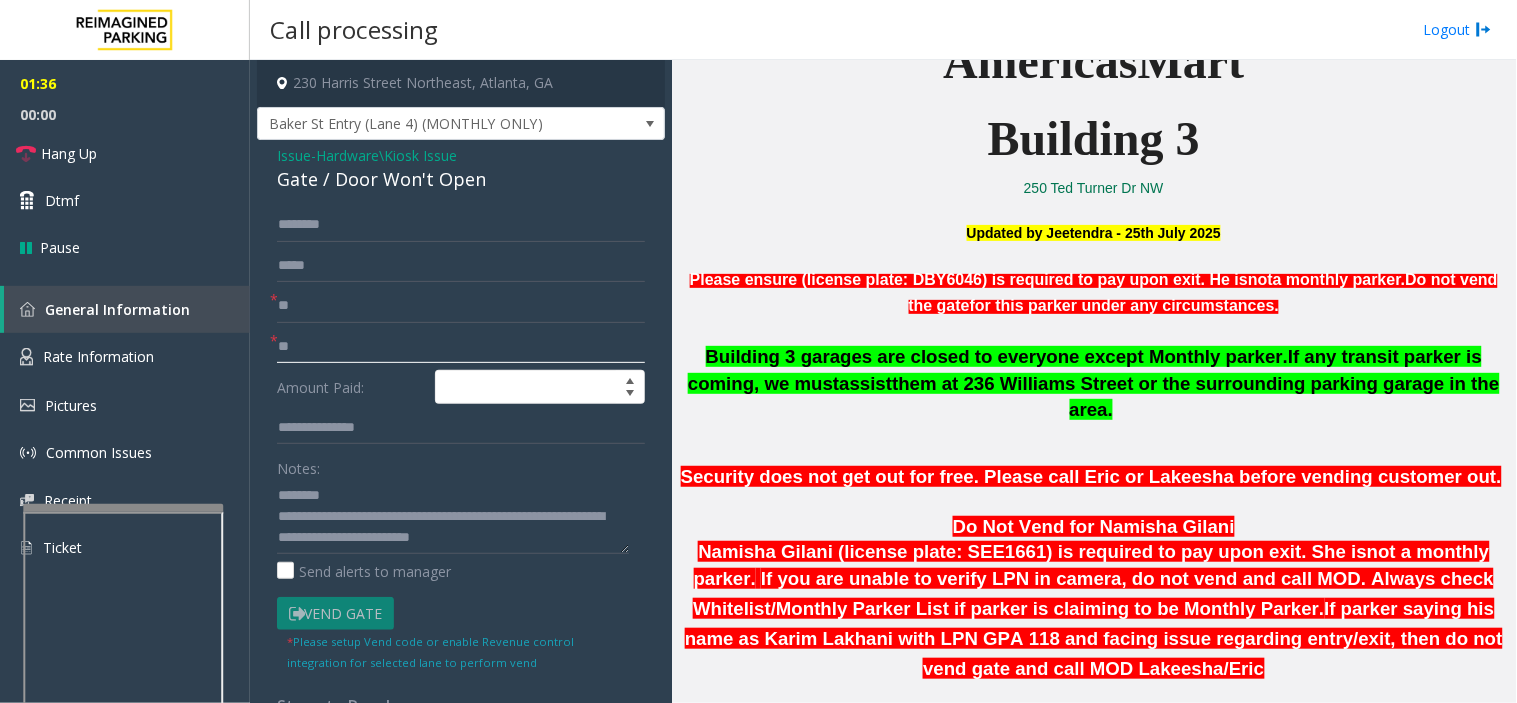 type on "**" 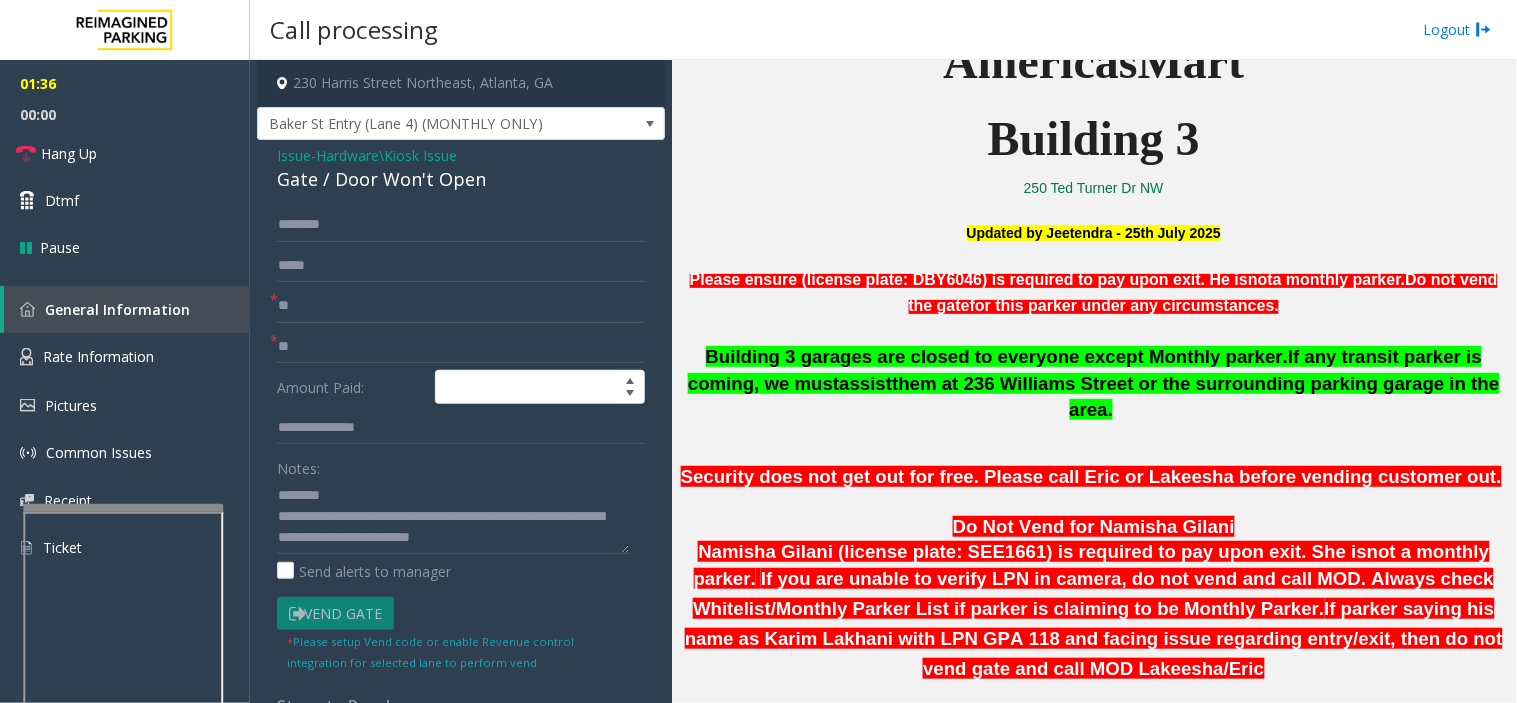 click on "Notes:" 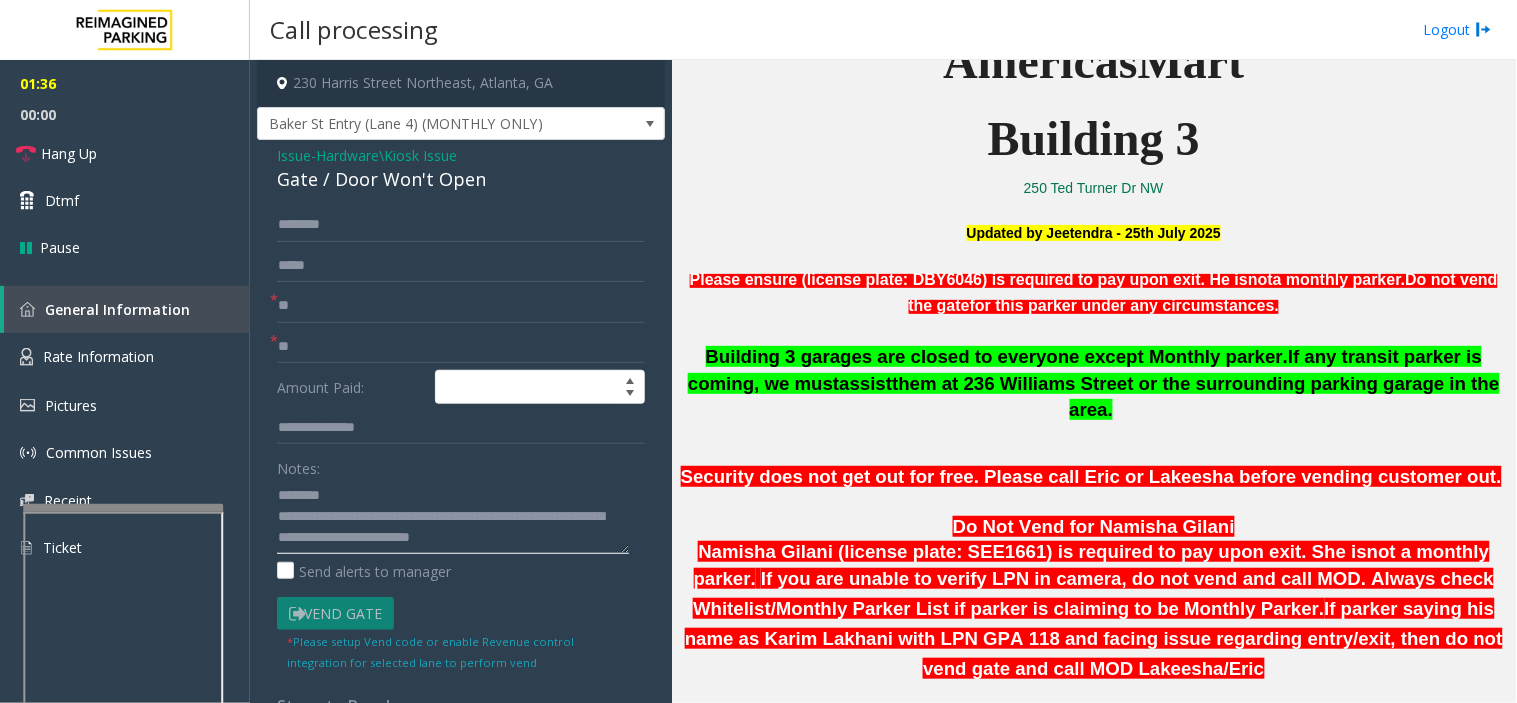 click 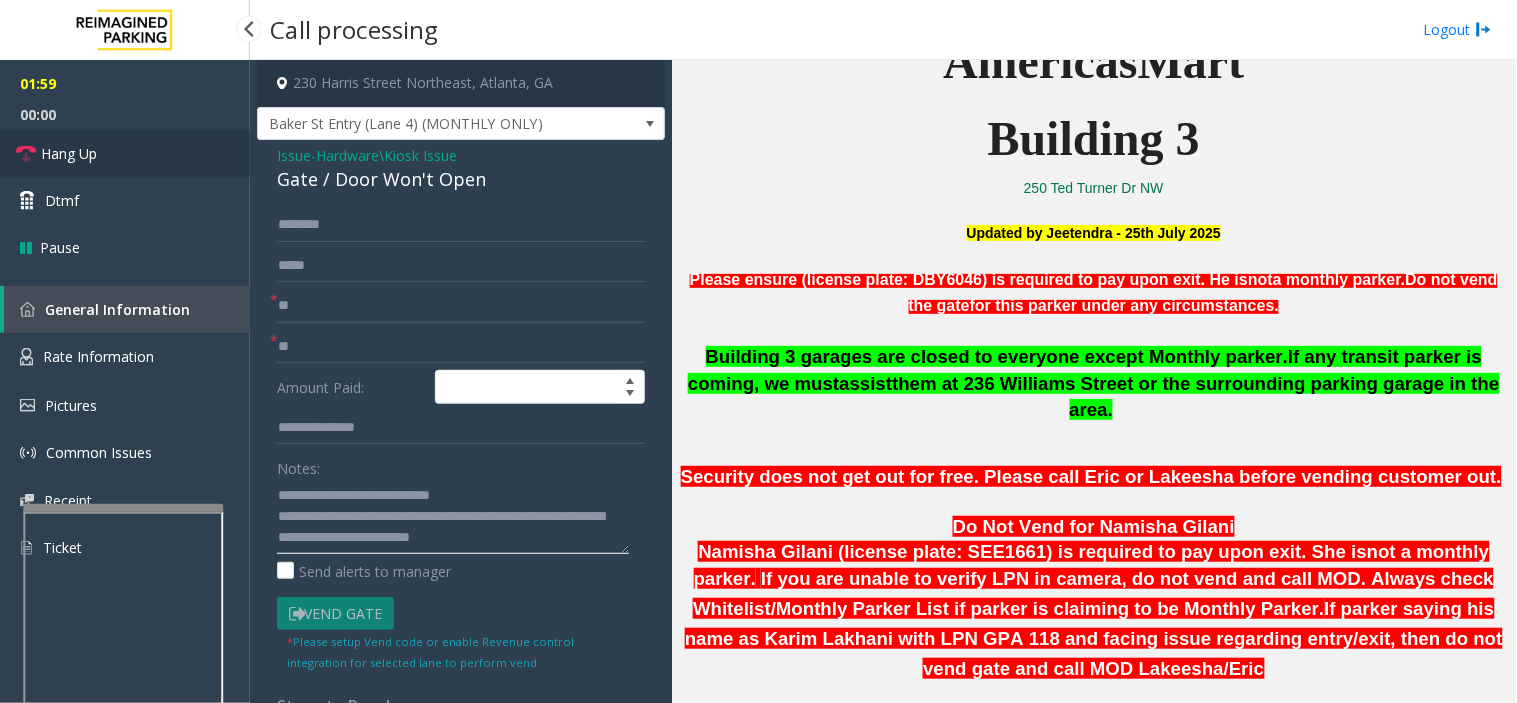 type on "**********" 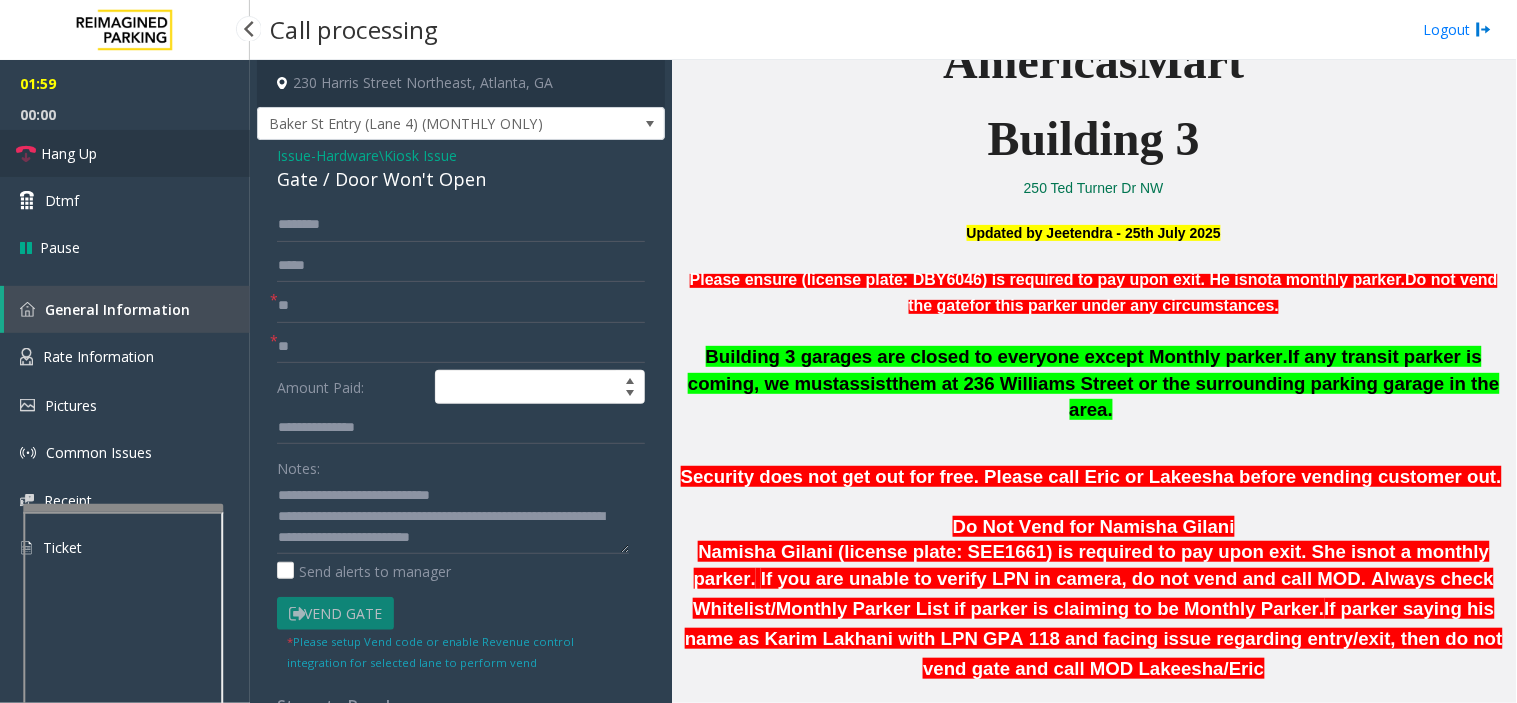 click on "Hang Up" at bounding box center (125, 153) 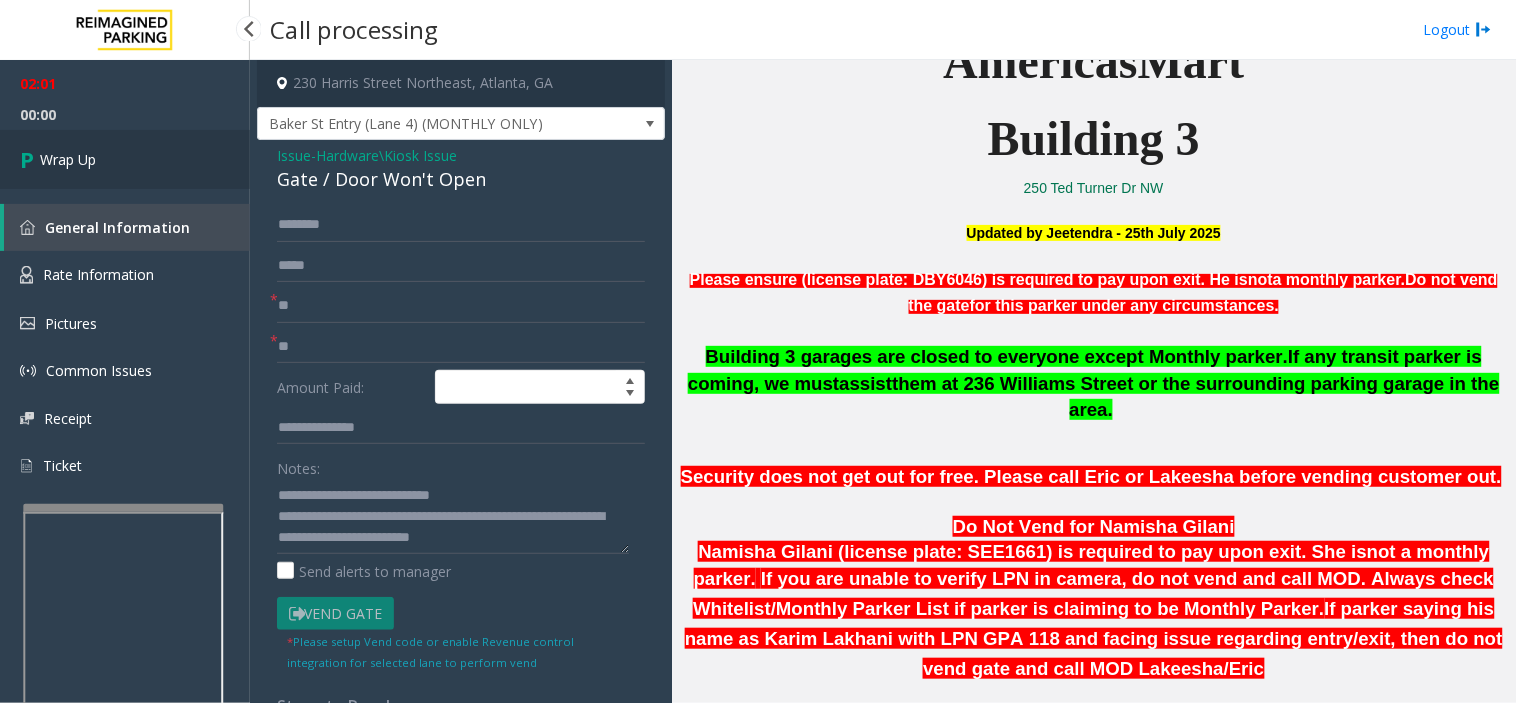 click on "Wrap Up" at bounding box center [125, 159] 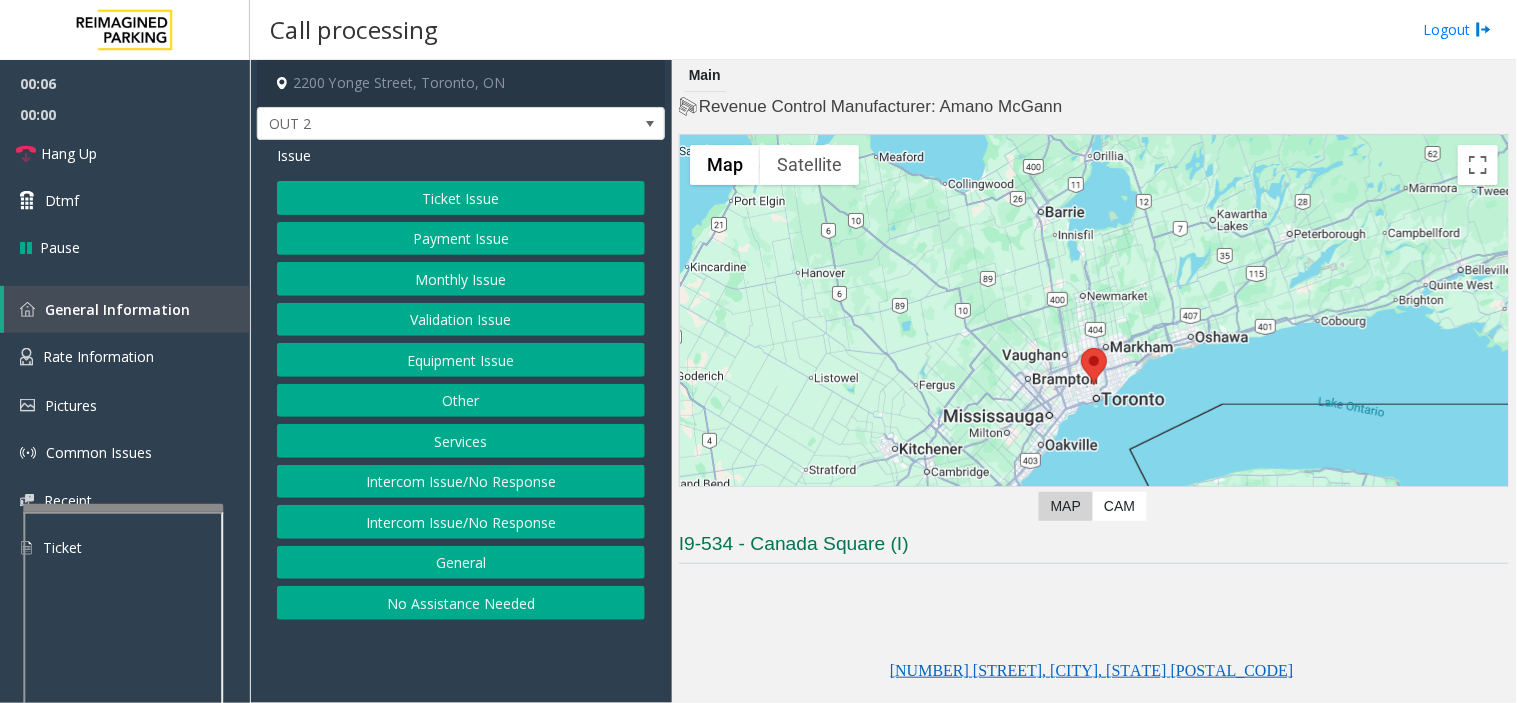click on "Ticket Issue   Payment Issue   Monthly Issue   Validation Issue   Equipment Issue   Other   Services   Intercom Issue/No Response   Intercom Issue/No Response   General   No Assistance Needed" 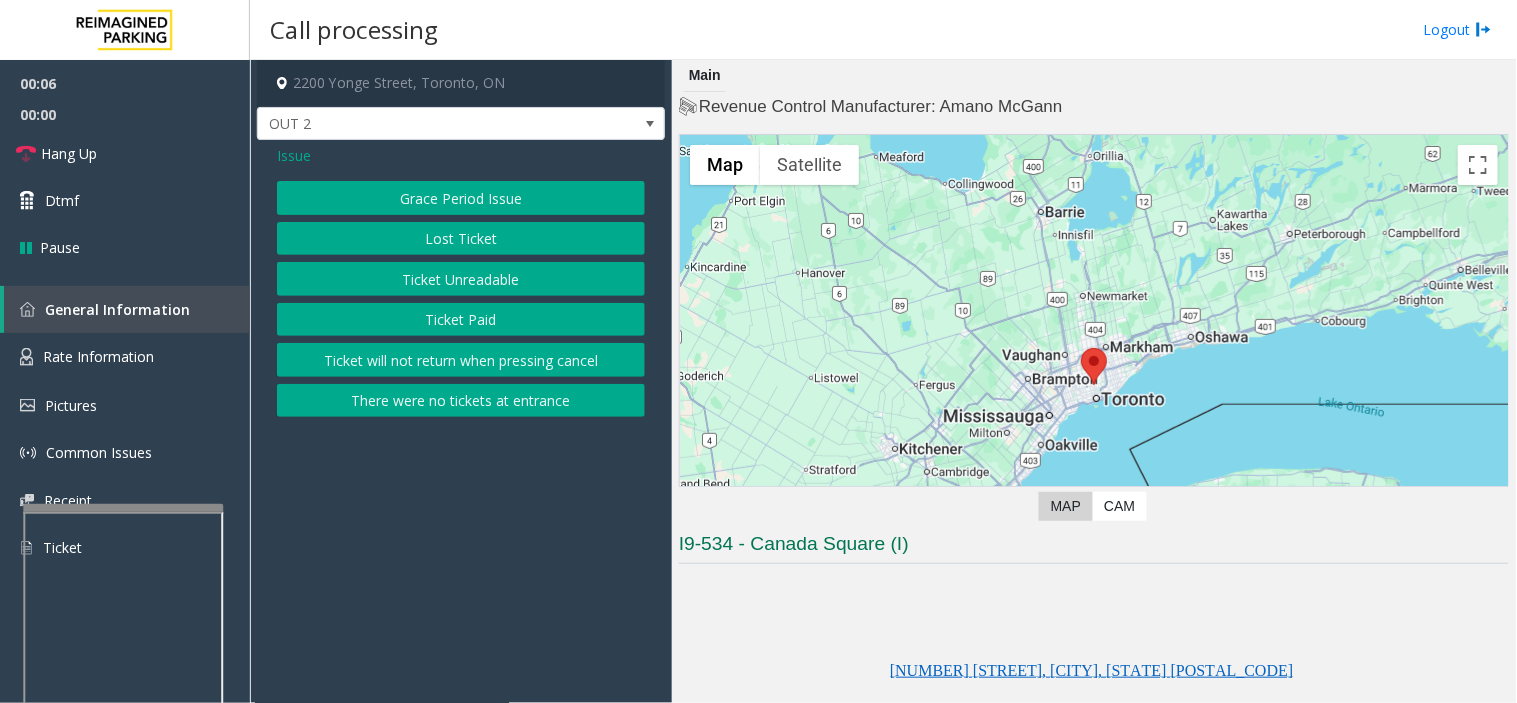click on "Ticket Unreadable" 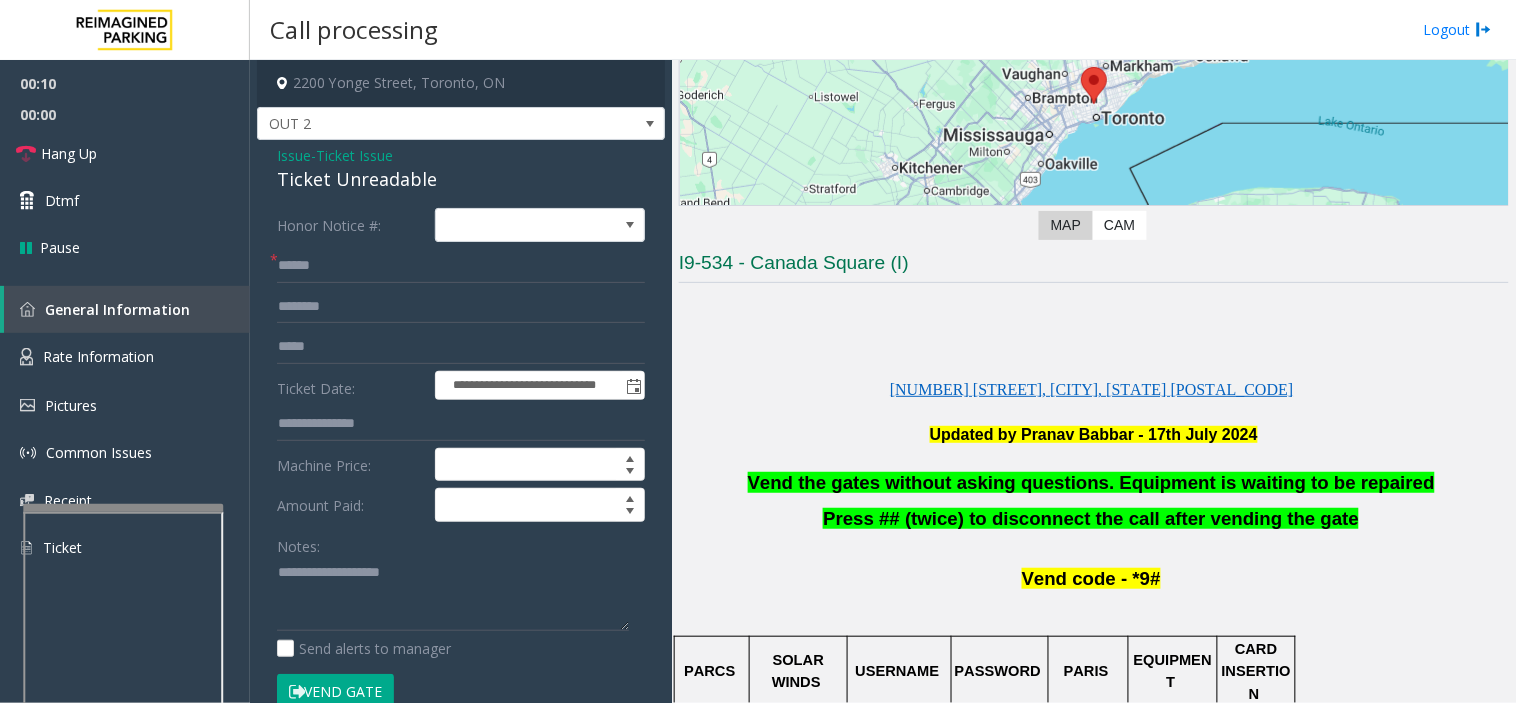 scroll, scrollTop: 444, scrollLeft: 0, axis: vertical 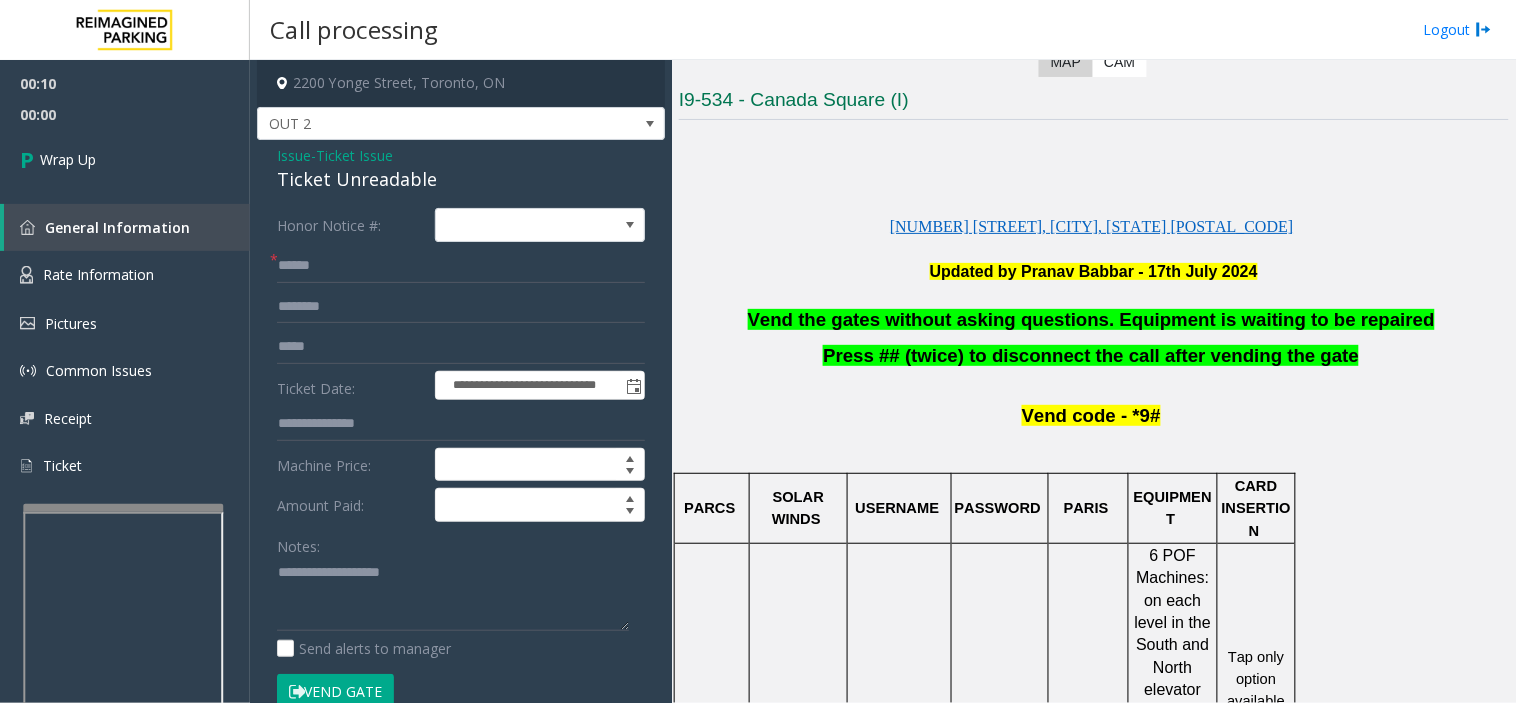 click 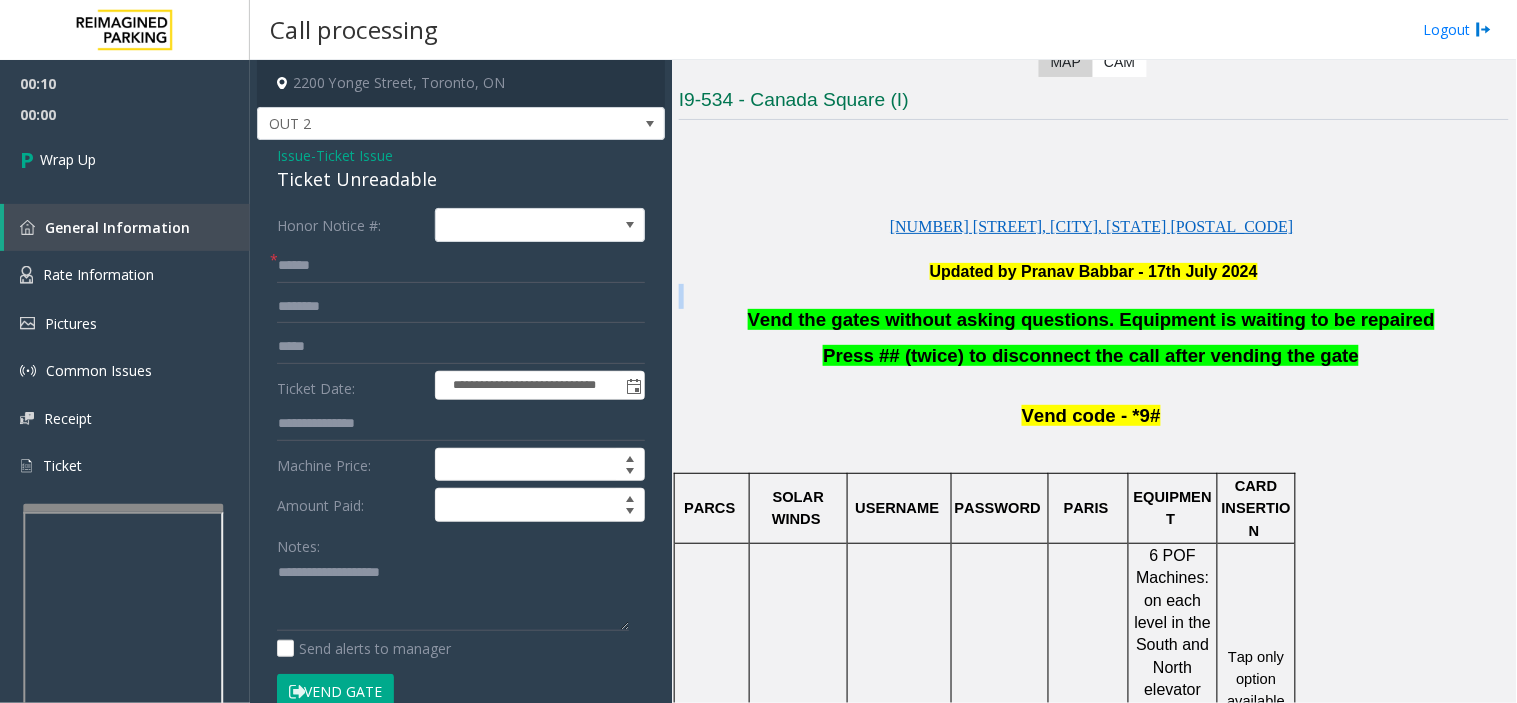click 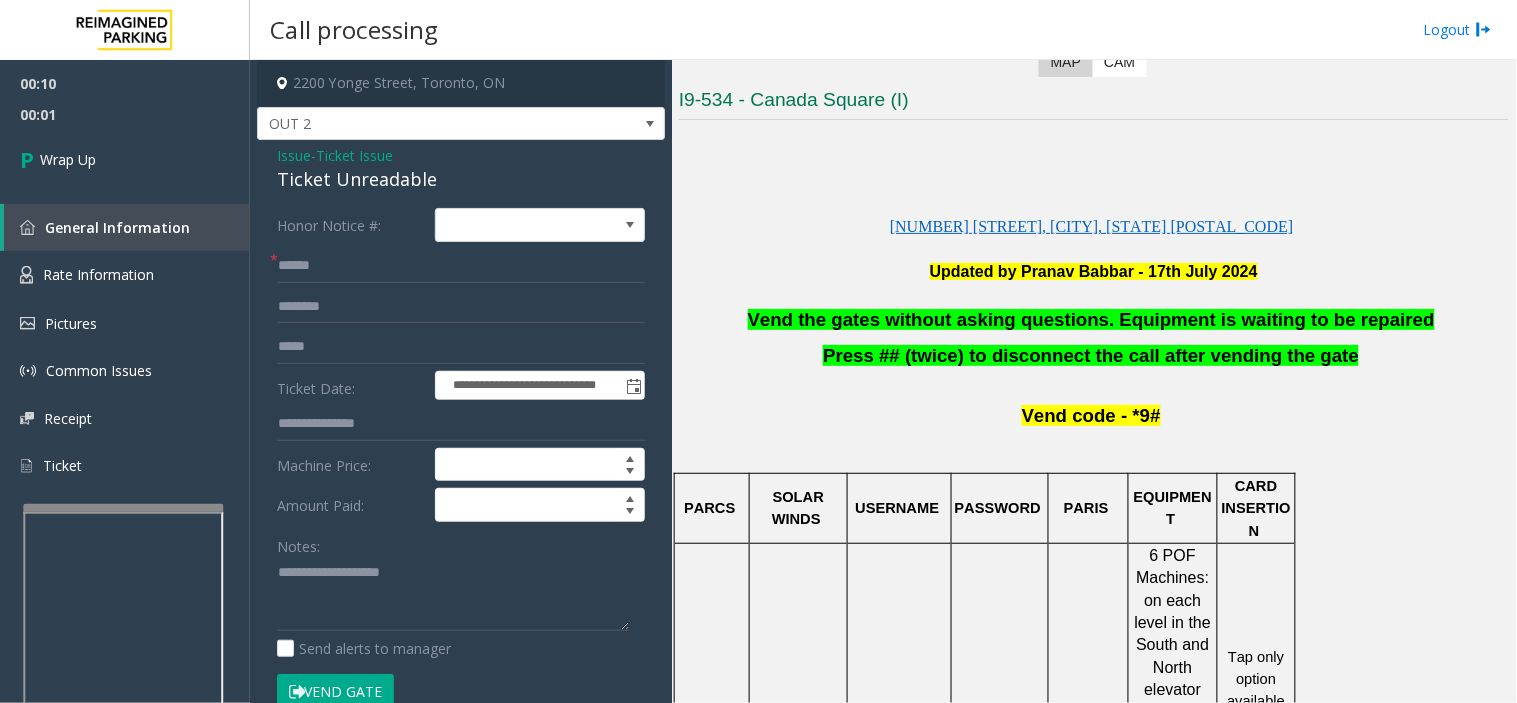 click on "Vend the gates without asking questions. Equipment is waiting to be repaired   Press ## (twice) to disconnect the call after vending the gate      Vend code - *9#   PARCS   SOLAR WINDS   USERNAME   PASSWORD   PARIS   EQUIPMENT   CARD INSERTION             6 POF Machines: on each level in the South and North elevator lobbies     ALL accept Cash and CC    Tap only option available MANDATORY FIELDS   VALIDATIONS   APPROVED VALIDATION LIST   TICKET   MONTHLY CARDS   GARAGE LAYOUT   LOCATION TIME     Mandarin restaurant - Full Validation      Barcode ticket scan   3 parking levels ; 839 spaces   Local Time Zone   APPROVED VENDORS   DO NOT VEND FOR   ENTRANCE/EXIT LANE INFO   LOST TICKET RATE   COMMON ISSUES   SPECIAL INSTRUCTIONS   HOURS OF OPERATION   TTC     One main entrance/exit off Berwick Ave     Nest Is for  Monthly Only   $23.00   GRACE PERIOD IS 15 MINUTES     24/7/3 65     Location Information     This garage is  utilized" 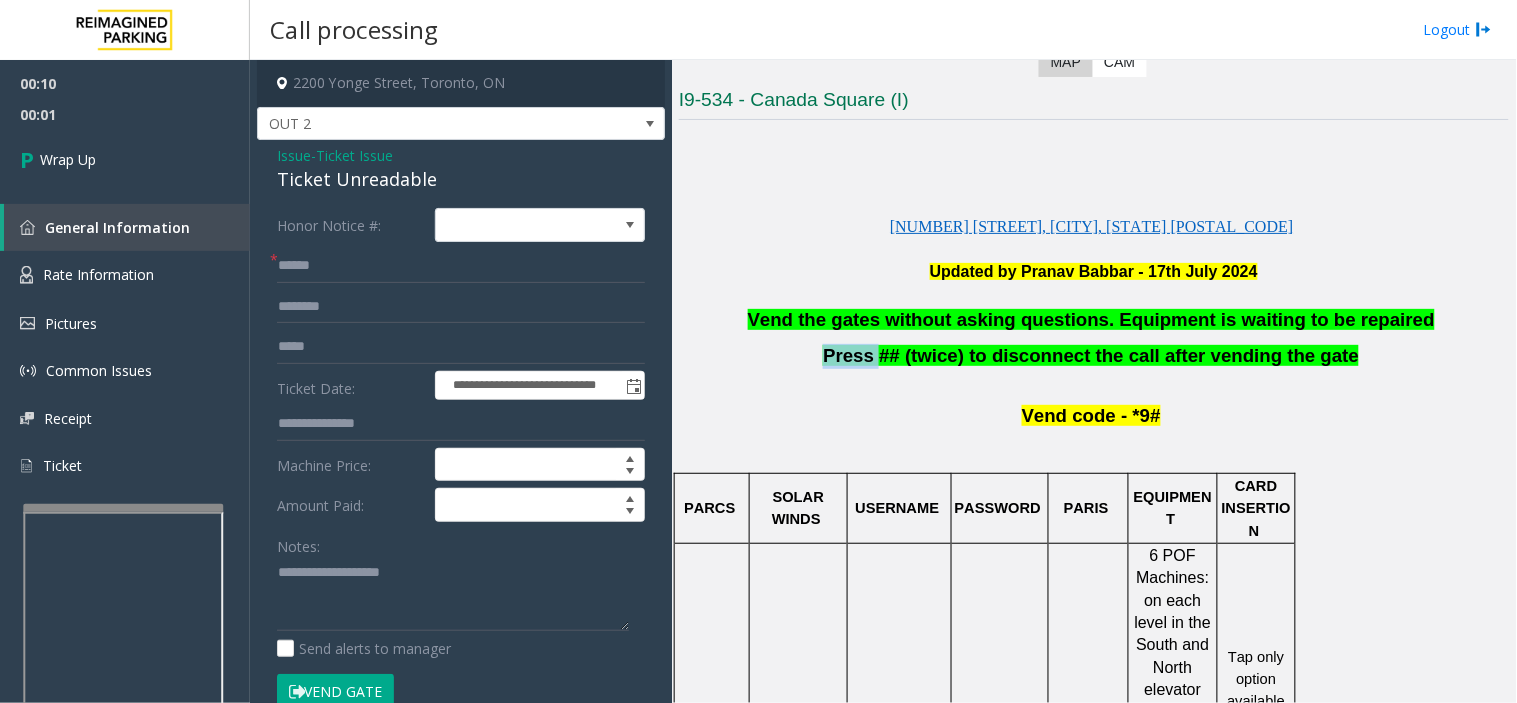 click on "Vend the gates without asking questions. Equipment is waiting to be repaired   Press ## (twice) to disconnect the call after vending the gate      Vend code - *9#   PARCS   SOLAR WINDS   USERNAME   PASSWORD   PARIS   EQUIPMENT   CARD INSERTION             6 POF Machines: on each level in the South and North elevator lobbies     ALL accept Cash and CC    Tap only option available MANDATORY FIELDS   VALIDATIONS   APPROVED VALIDATION LIST   TICKET   MONTHLY CARDS   GARAGE LAYOUT   LOCATION TIME     Mandarin restaurant - Full Validation      Barcode ticket scan   3 parking levels ; 839 spaces   Local Time Zone   APPROVED VENDORS   DO NOT VEND FOR   ENTRANCE/EXIT LANE INFO   LOST TICKET RATE   COMMON ISSUES   SPECIAL INSTRUCTIONS   HOURS OF OPERATION   TTC     One main entrance/exit off Berwick Ave     Nest Is for  Monthly Only   $23.00   GRACE PERIOD IS 15 MINUTES     24/7/3 65     Location Information     This garage is  utilized" 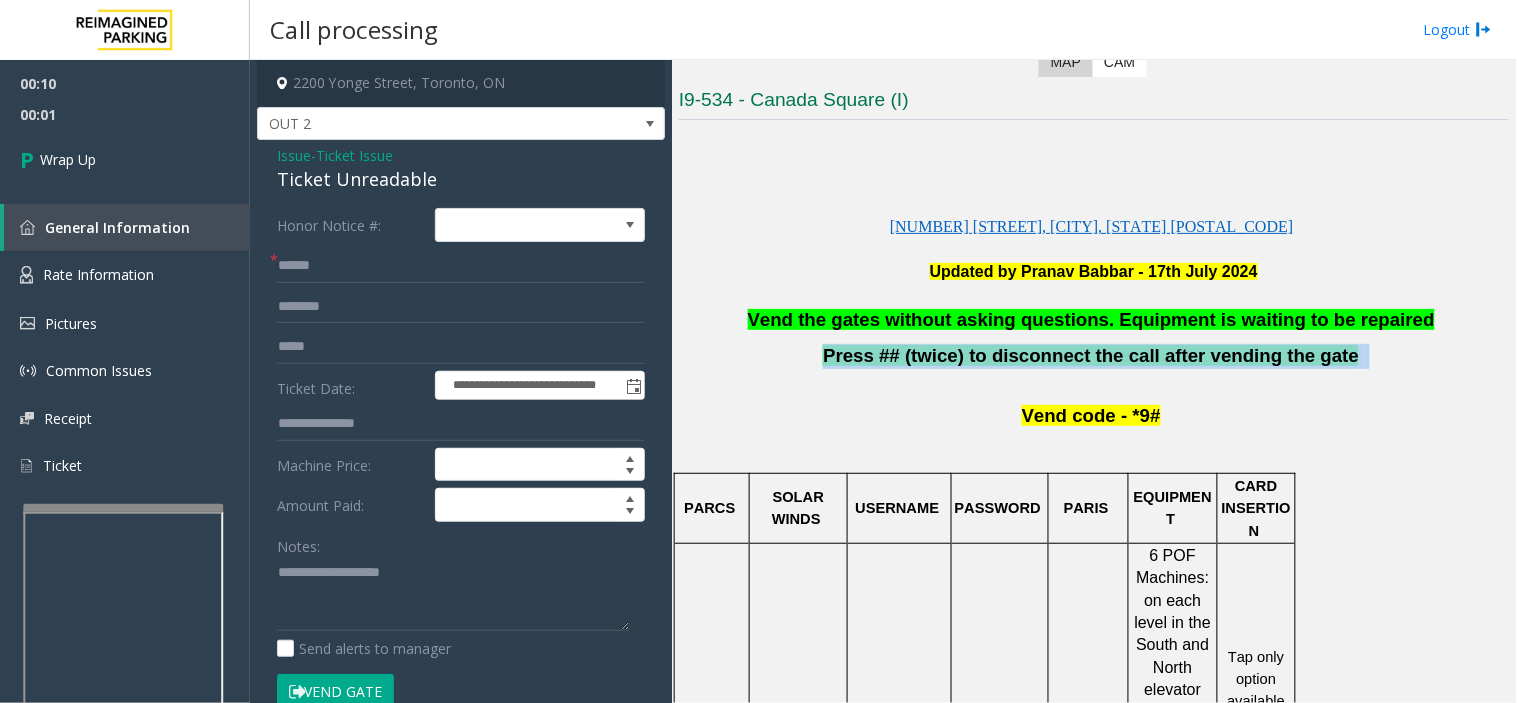 click on "Vend the gates without asking questions. Equipment is waiting to be repaired   Press ## (twice) to disconnect the call after vending the gate      Vend code - *9#   PARCS   SOLAR WINDS   USERNAME   PASSWORD   PARIS   EQUIPMENT   CARD INSERTION             6 POF Machines: on each level in the South and North elevator lobbies     ALL accept Cash and CC    Tap only option available MANDATORY FIELDS   VALIDATIONS   APPROVED VALIDATION LIST   TICKET   MONTHLY CARDS   GARAGE LAYOUT   LOCATION TIME     Mandarin restaurant - Full Validation      Barcode ticket scan   3 parking levels ; 839 spaces   Local Time Zone   APPROVED VENDORS   DO NOT VEND FOR   ENTRANCE/EXIT LANE INFO   LOST TICKET RATE   COMMON ISSUES   SPECIAL INSTRUCTIONS   HOURS OF OPERATION   TTC     One main entrance/exit off Berwick Ave     Nest Is for  Monthly Only   $23.00   GRACE PERIOD IS 15 MINUTES     24/7/3 65     Location Information     This garage is  utilized" 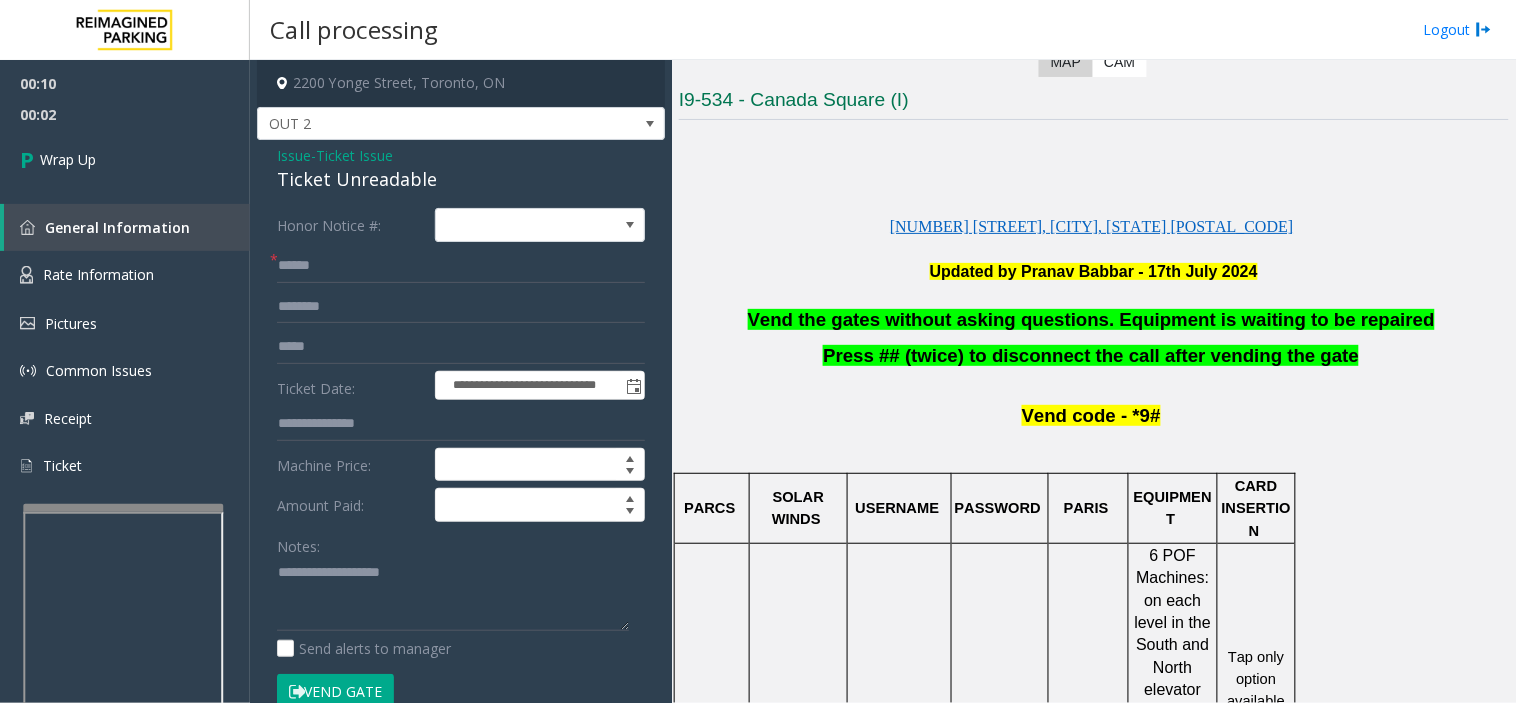click on "Vend the gates without asking questions. Equipment is waiting to be repaired" 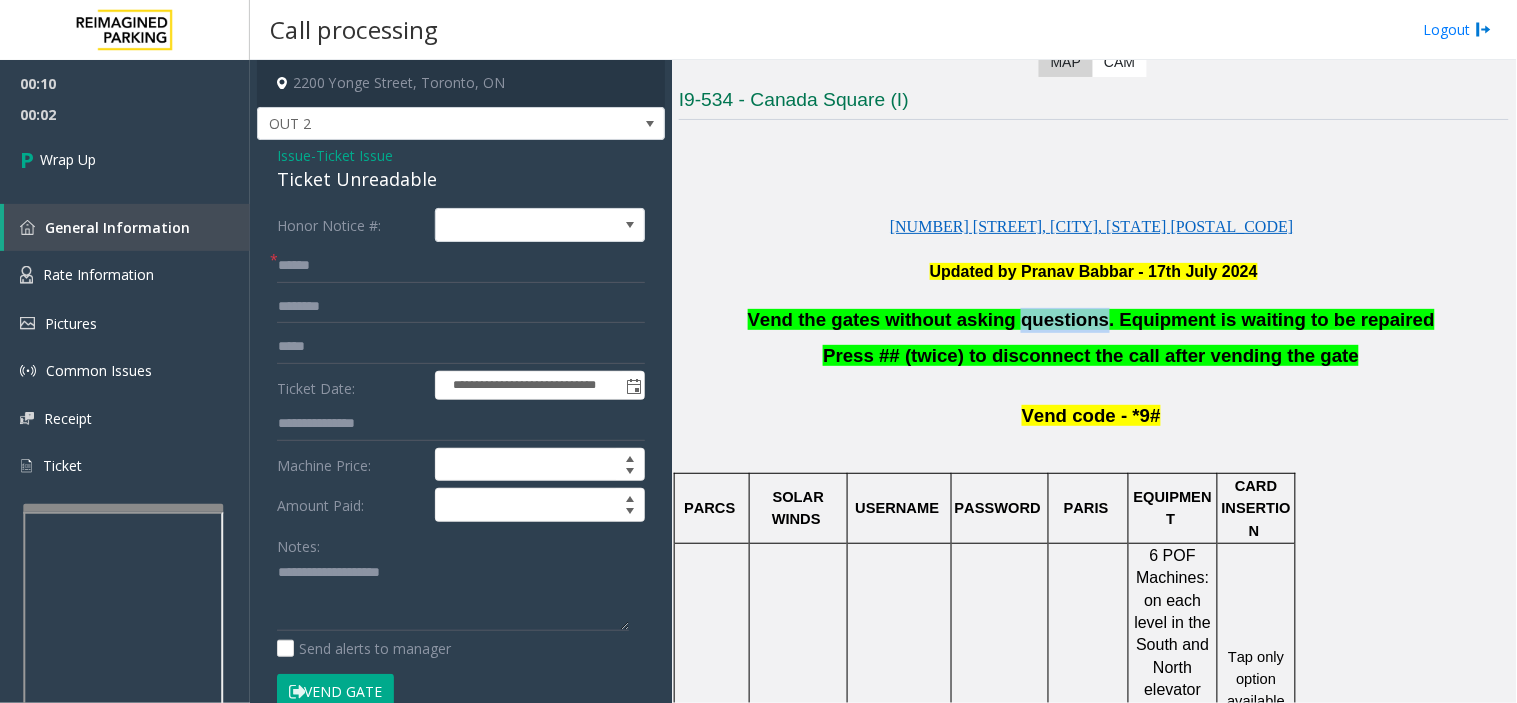 click on "Vend the gates without asking questions. Equipment is waiting to be repaired" 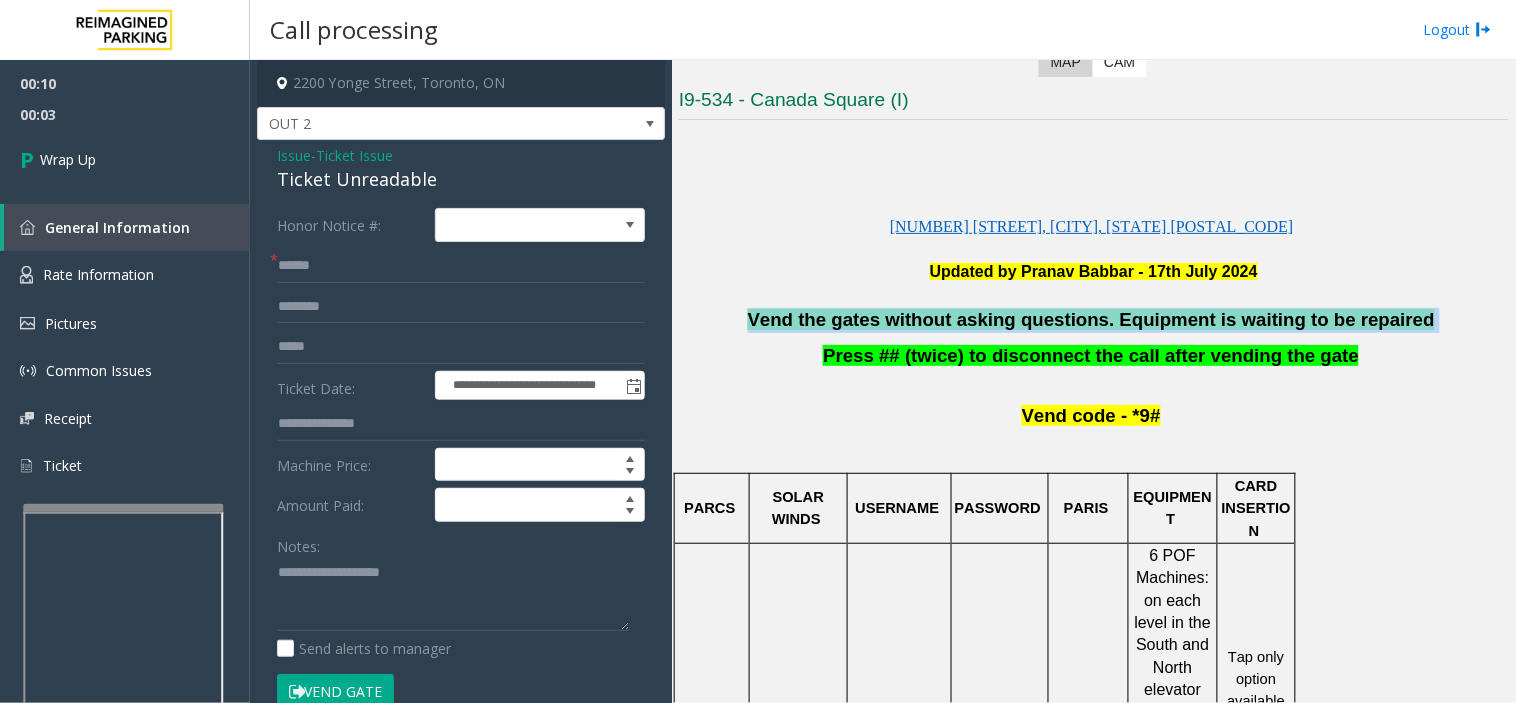 click on "Vend the gates without asking questions. Equipment is waiting to be repaired" 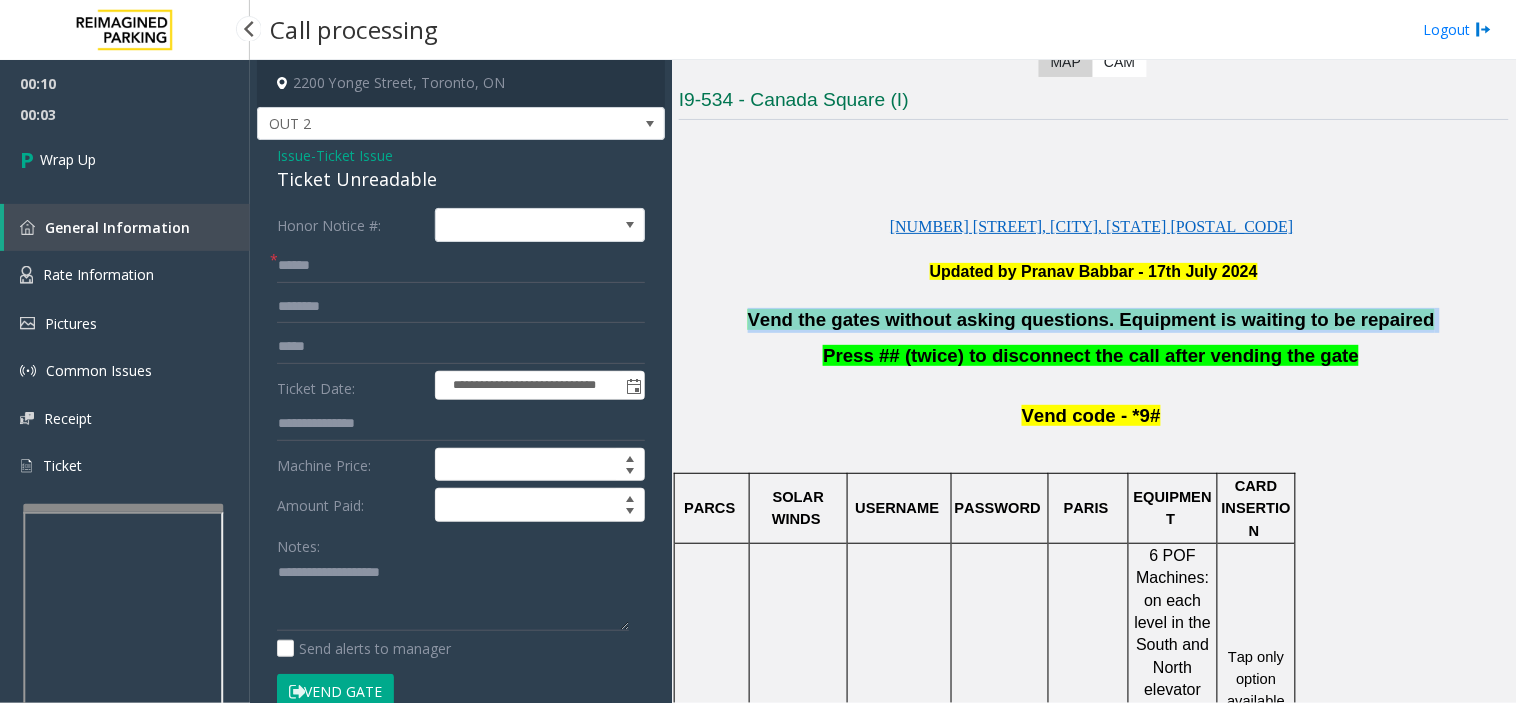 copy on "Vend the gates without asking questions. Equipment is waiting to be repaired" 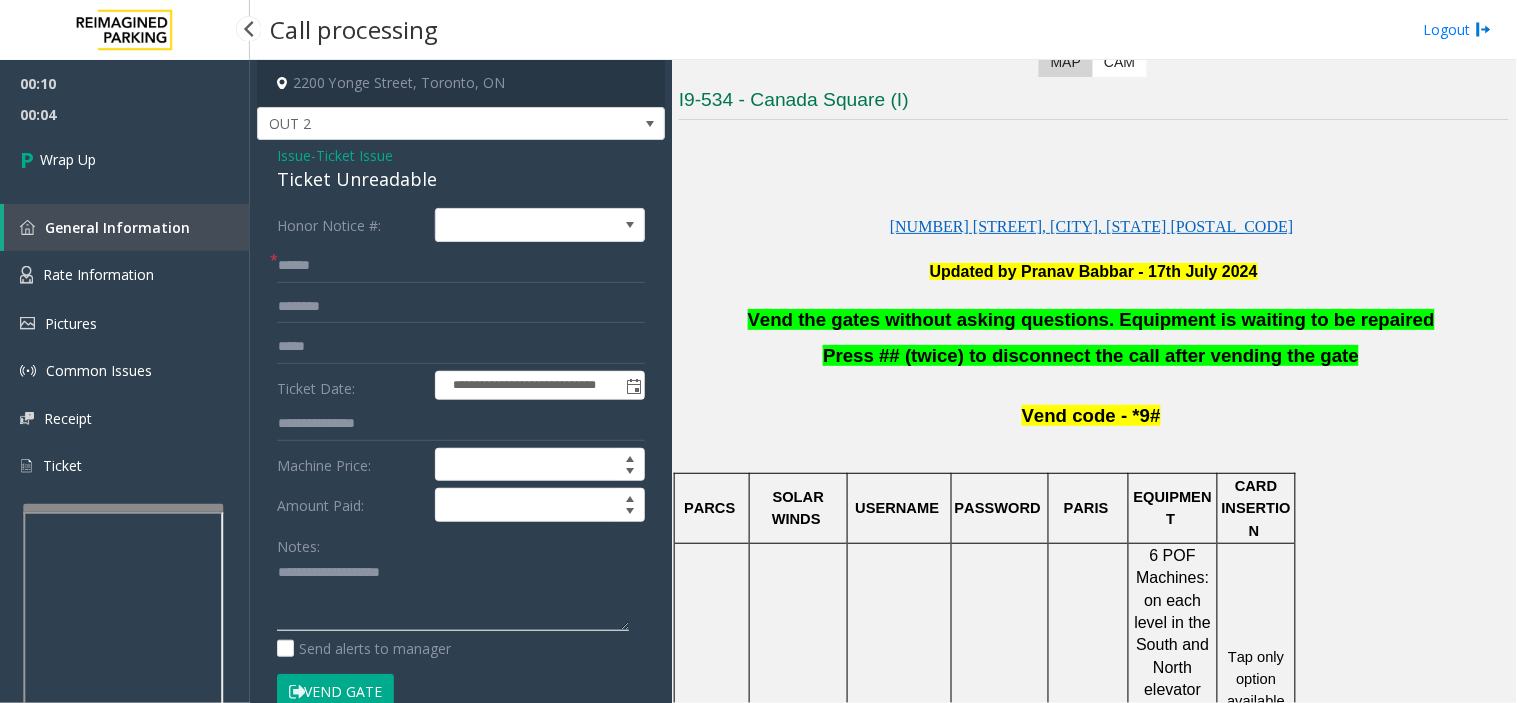 click 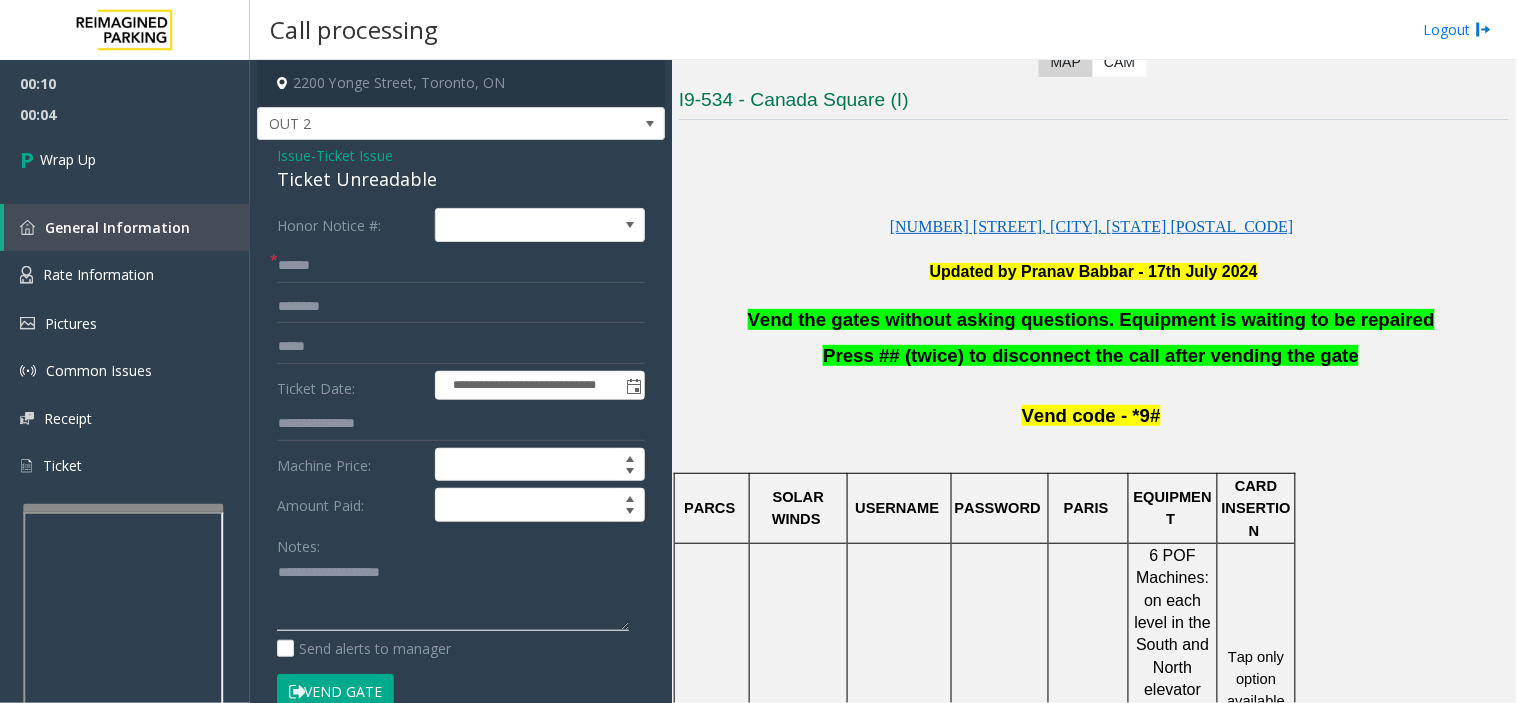 paste on "**********" 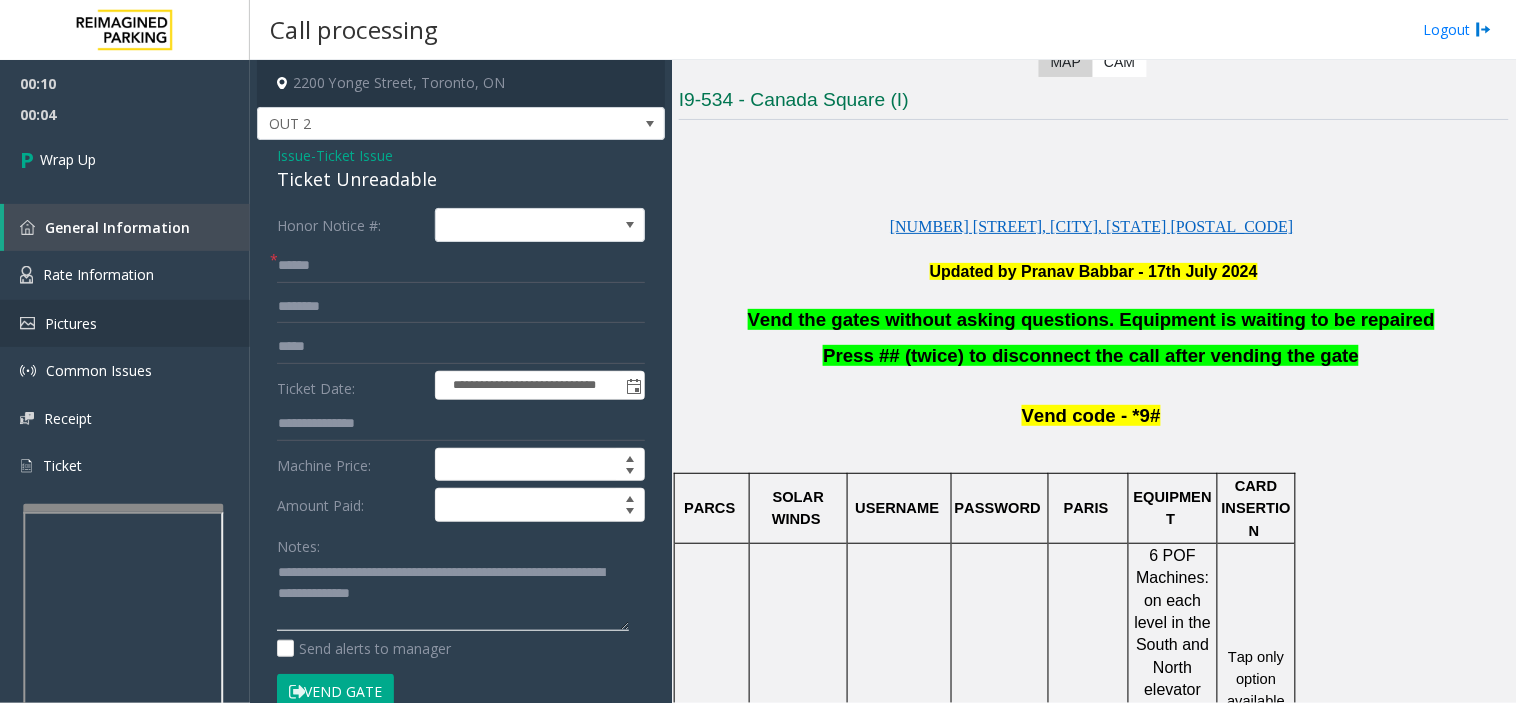 scroll, scrollTop: 14, scrollLeft: 0, axis: vertical 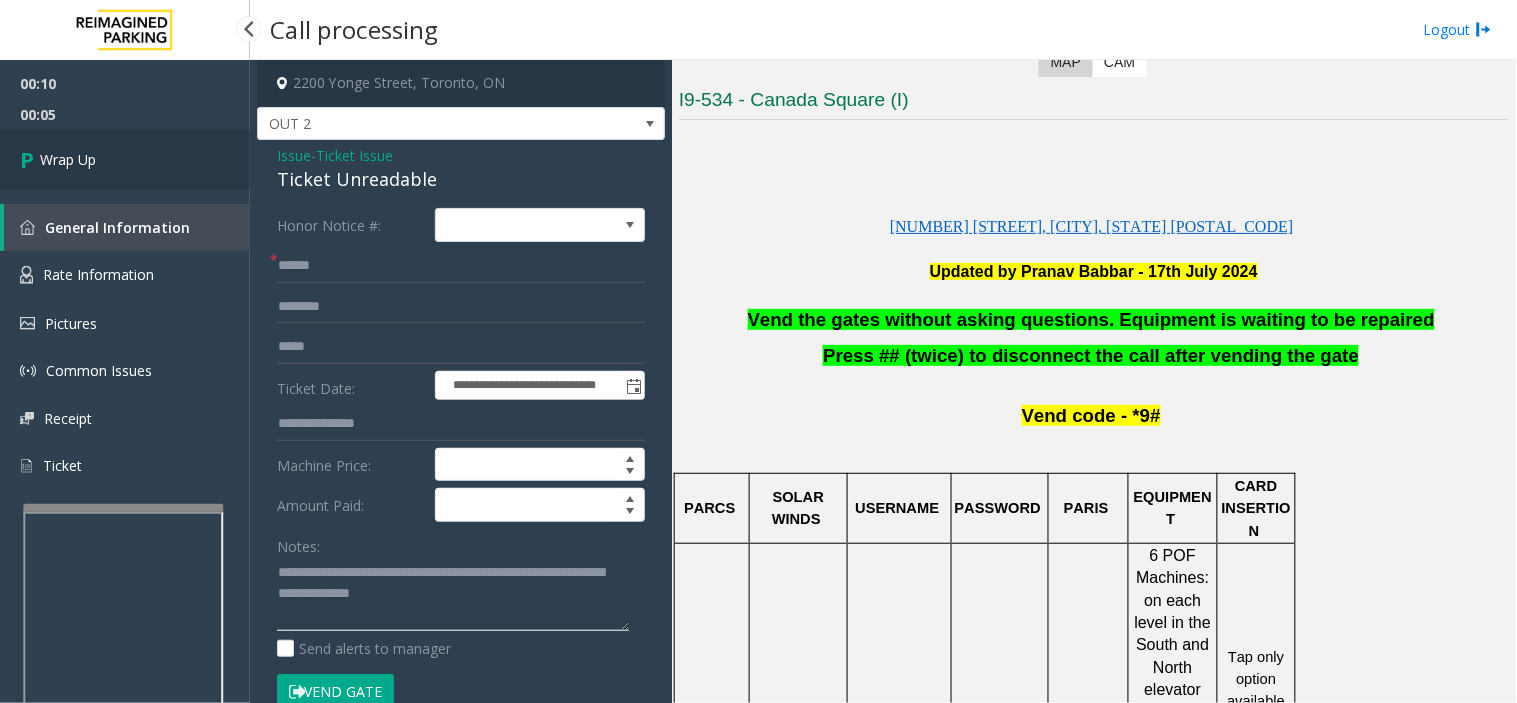 type on "**********" 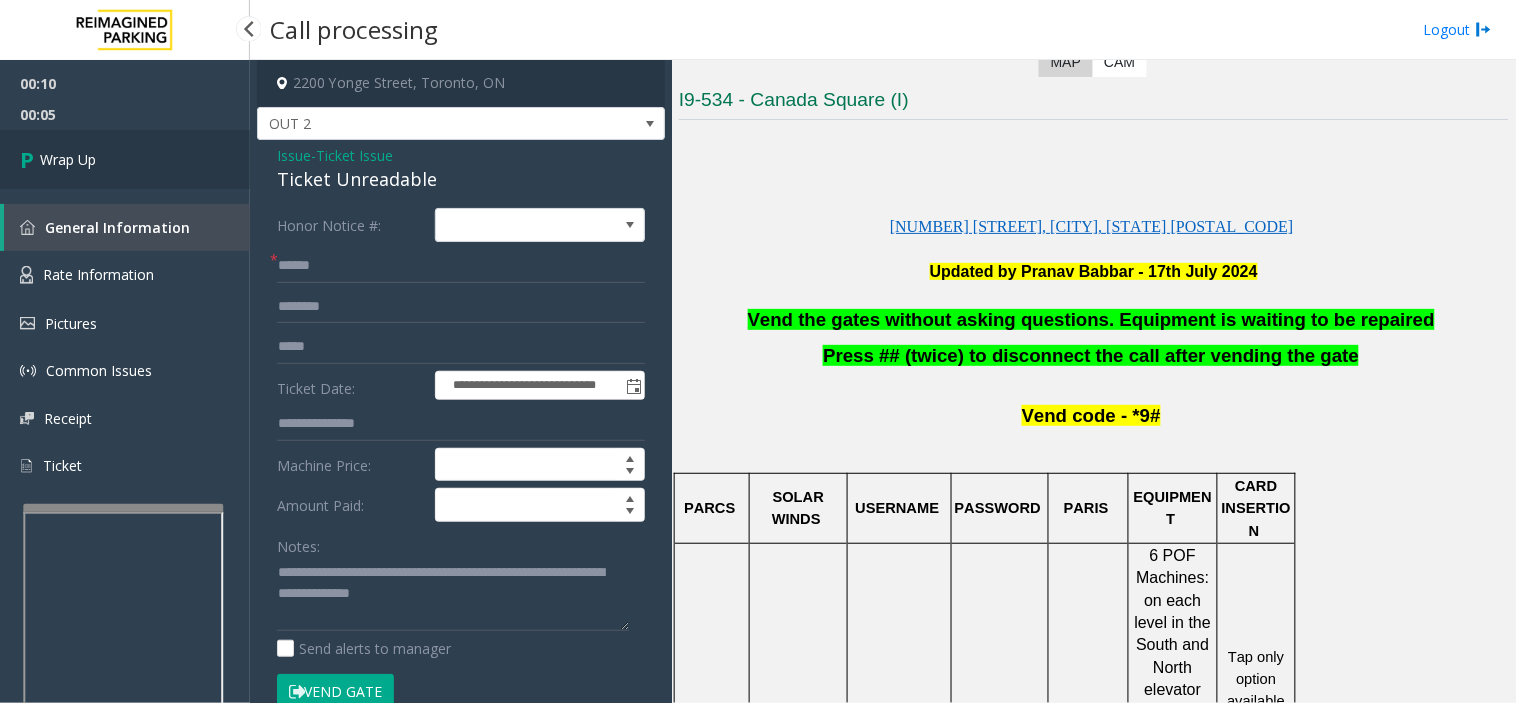 click on "Wrap Up" at bounding box center [125, 159] 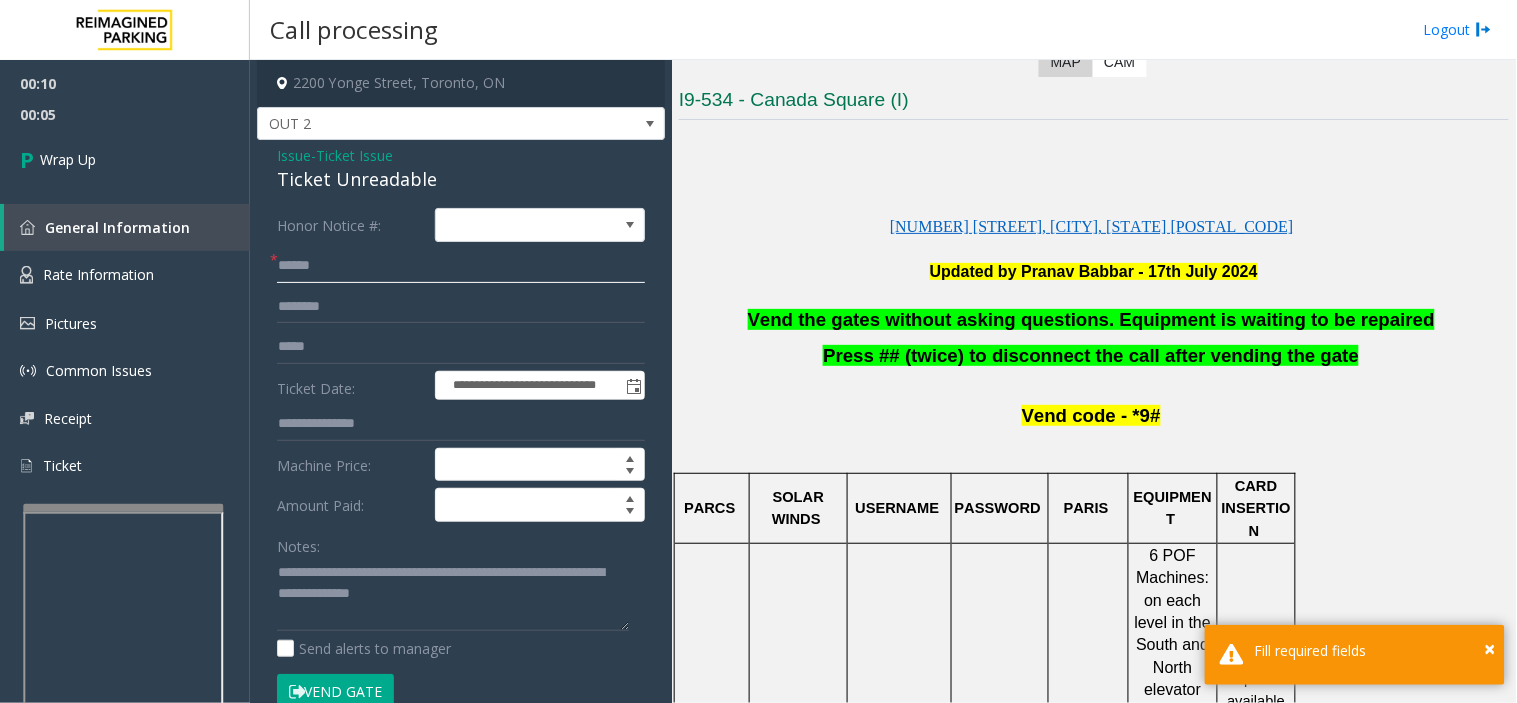 click 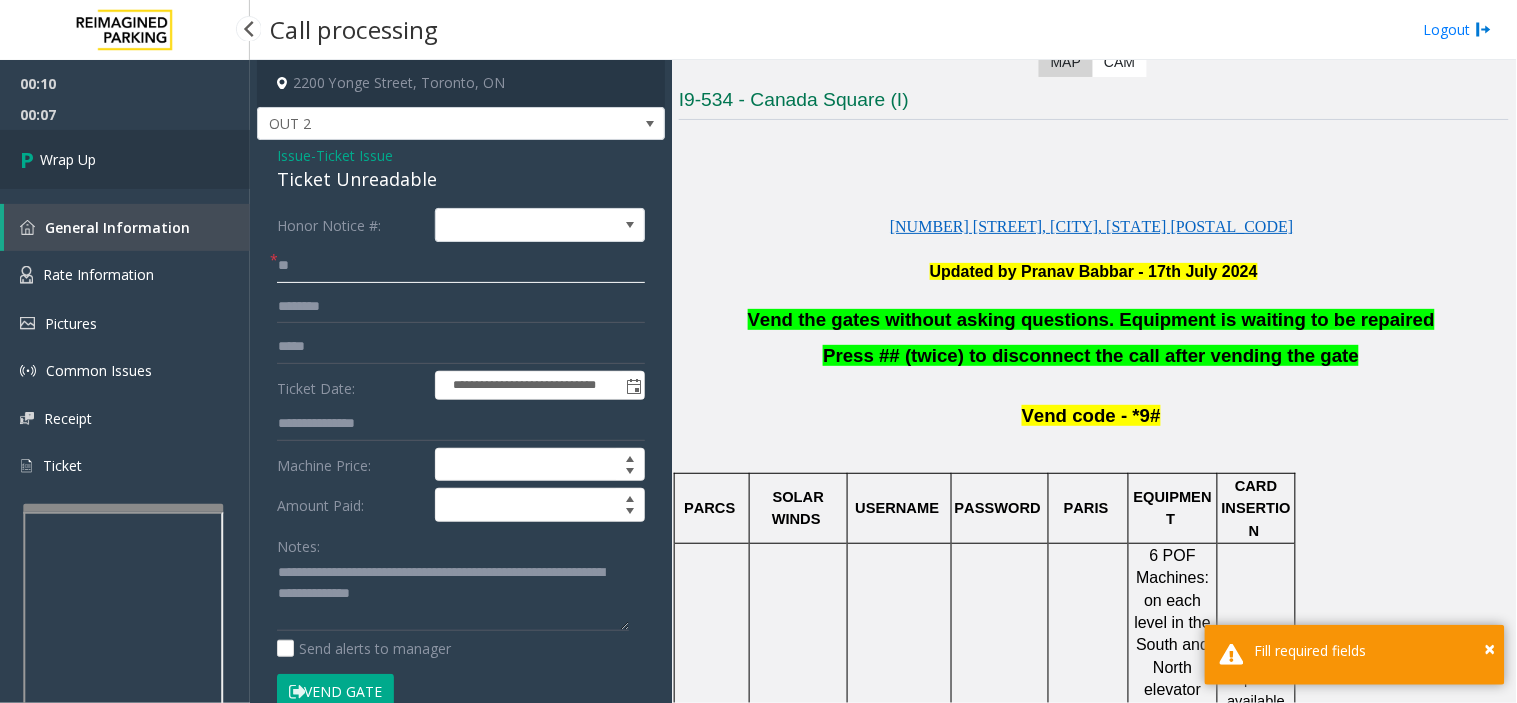 type on "**" 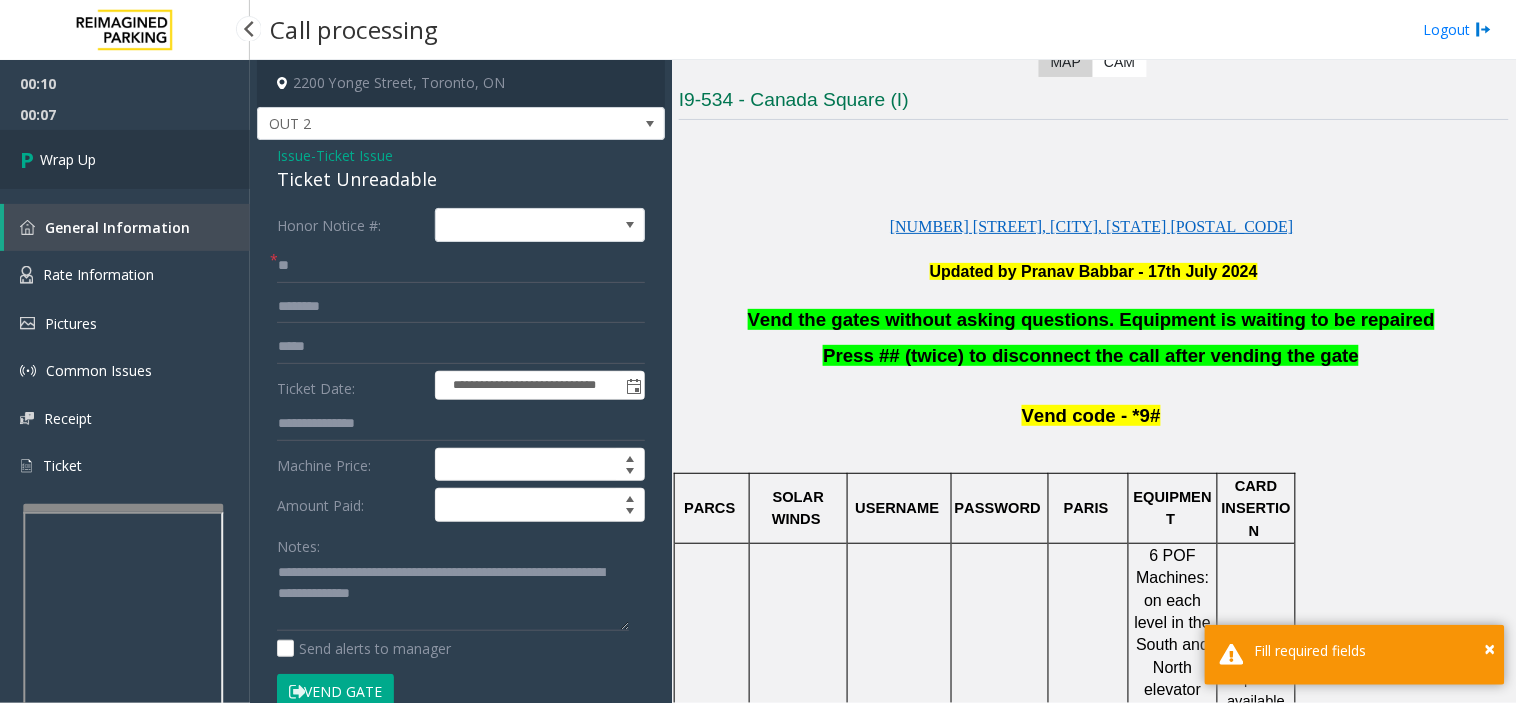 click on "Wrap Up" at bounding box center (125, 159) 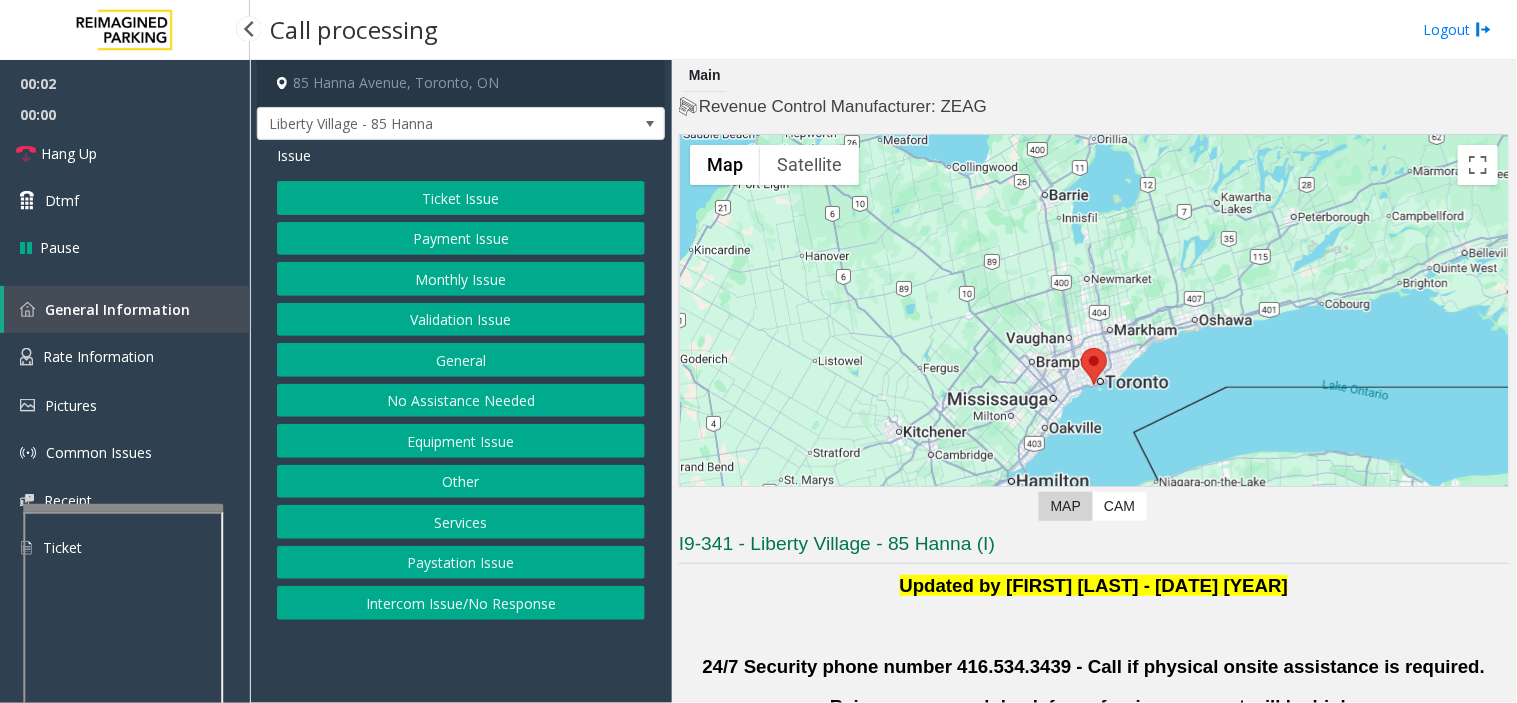 click on "Validation Issue" 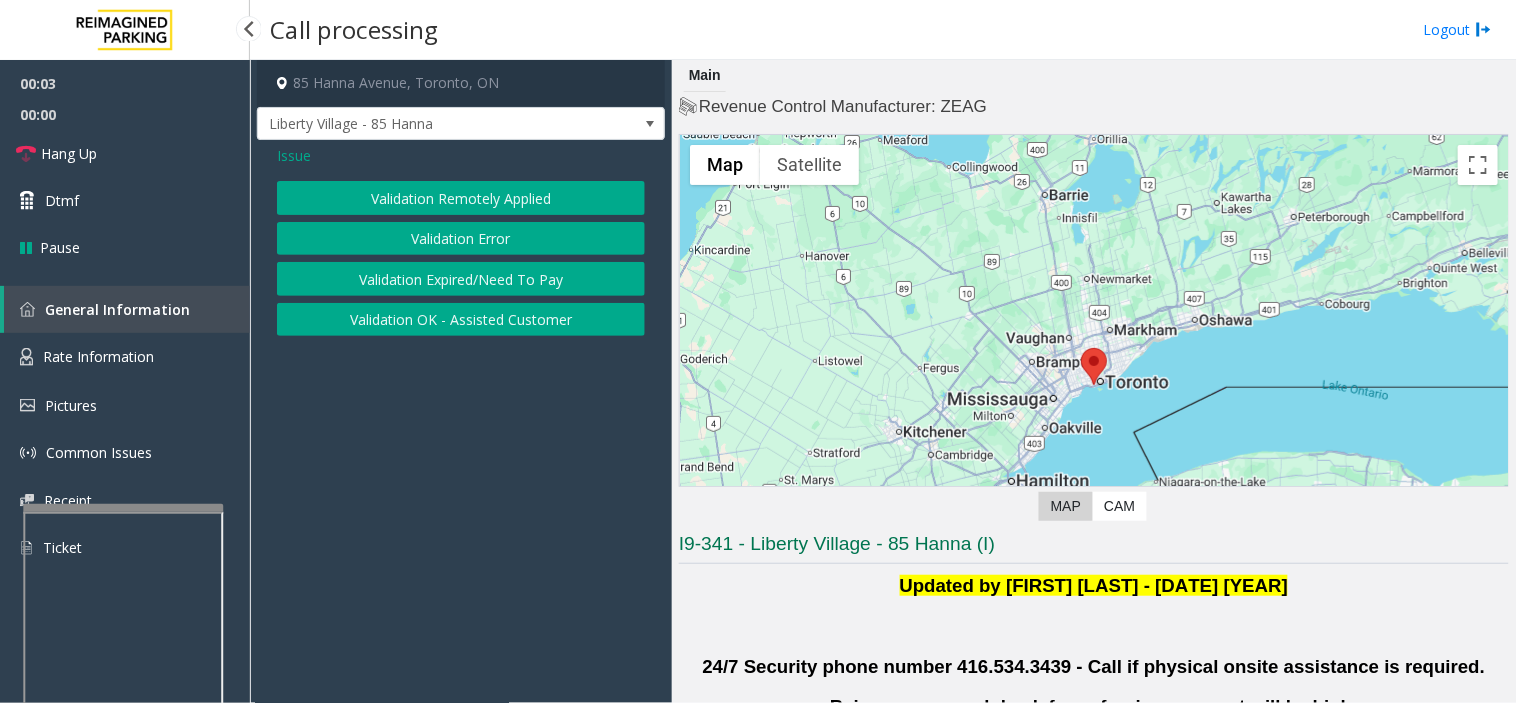 click on "Validation Error" 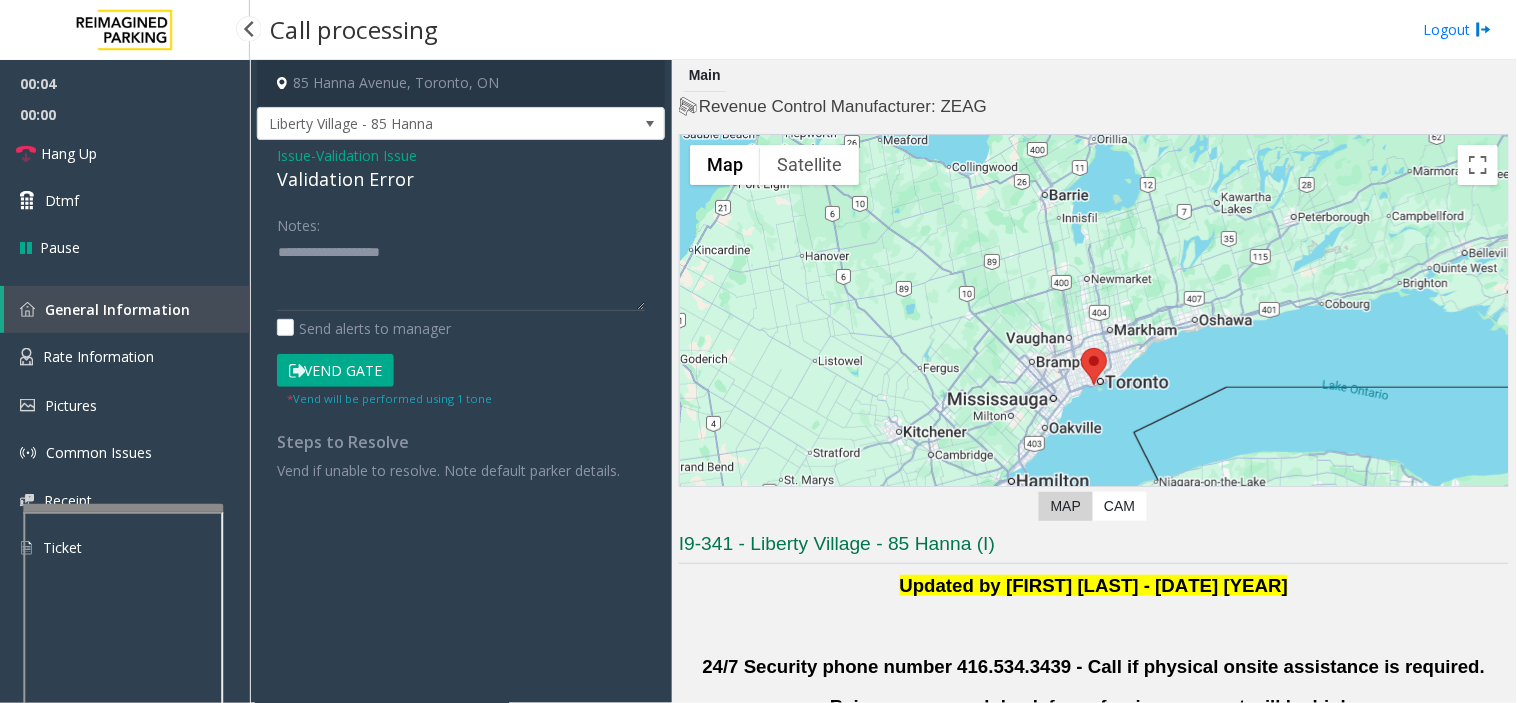 scroll, scrollTop: 333, scrollLeft: 0, axis: vertical 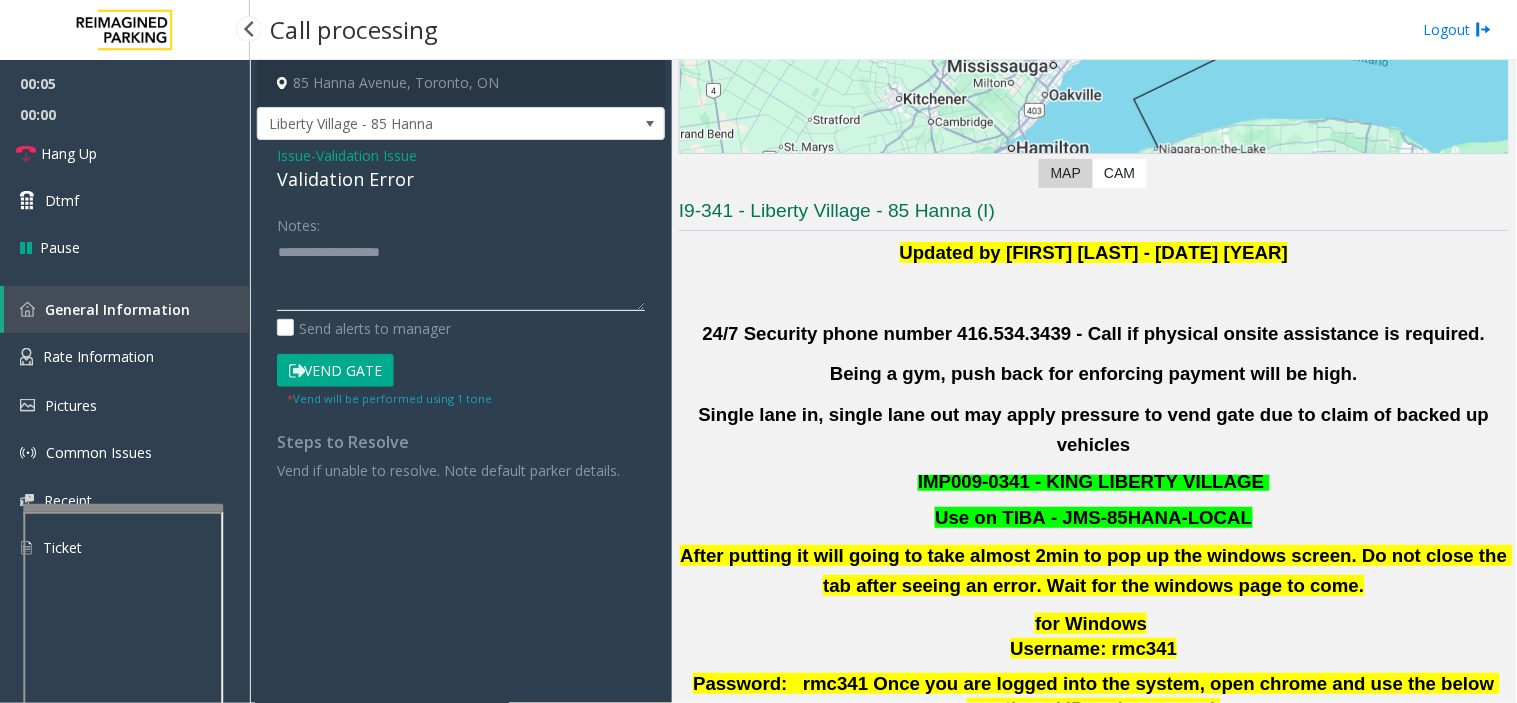 click 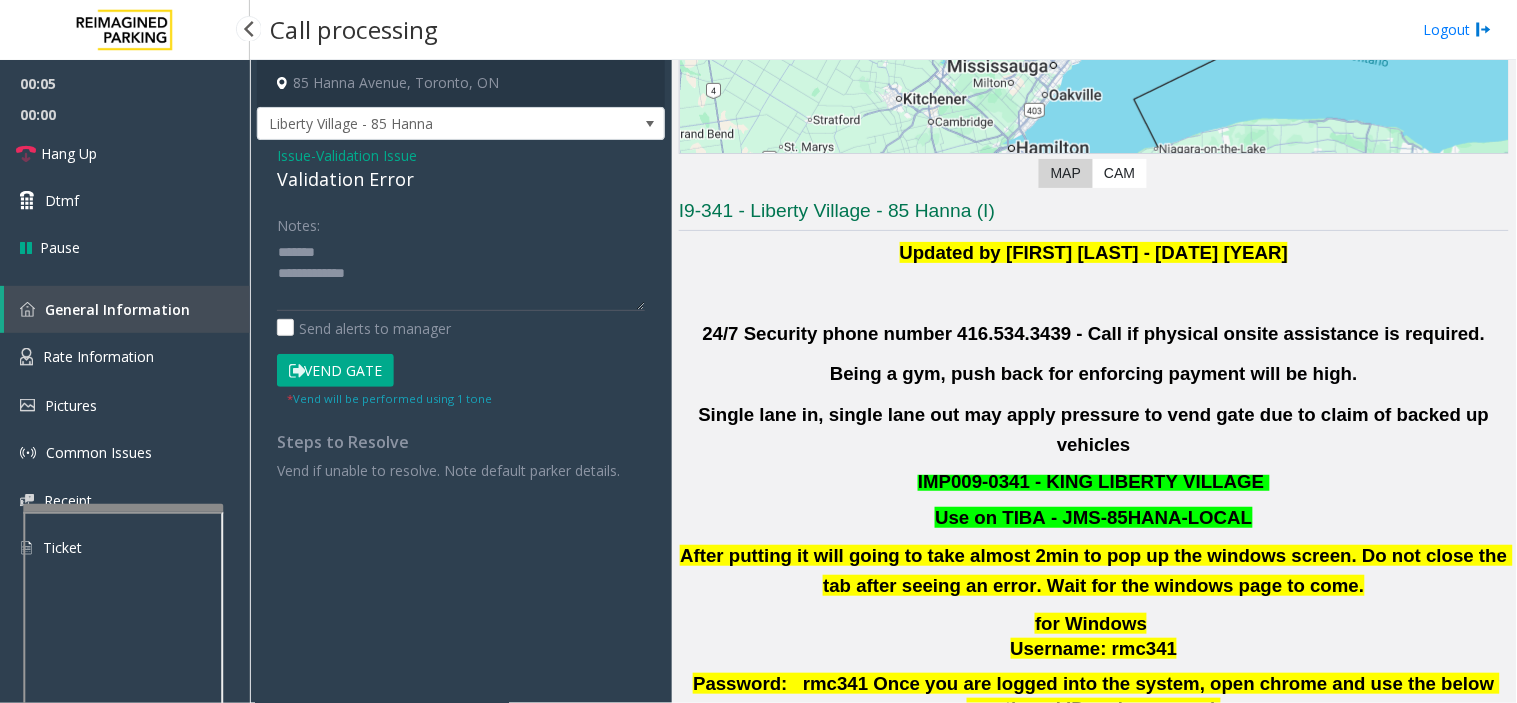 click on "Validation Error" 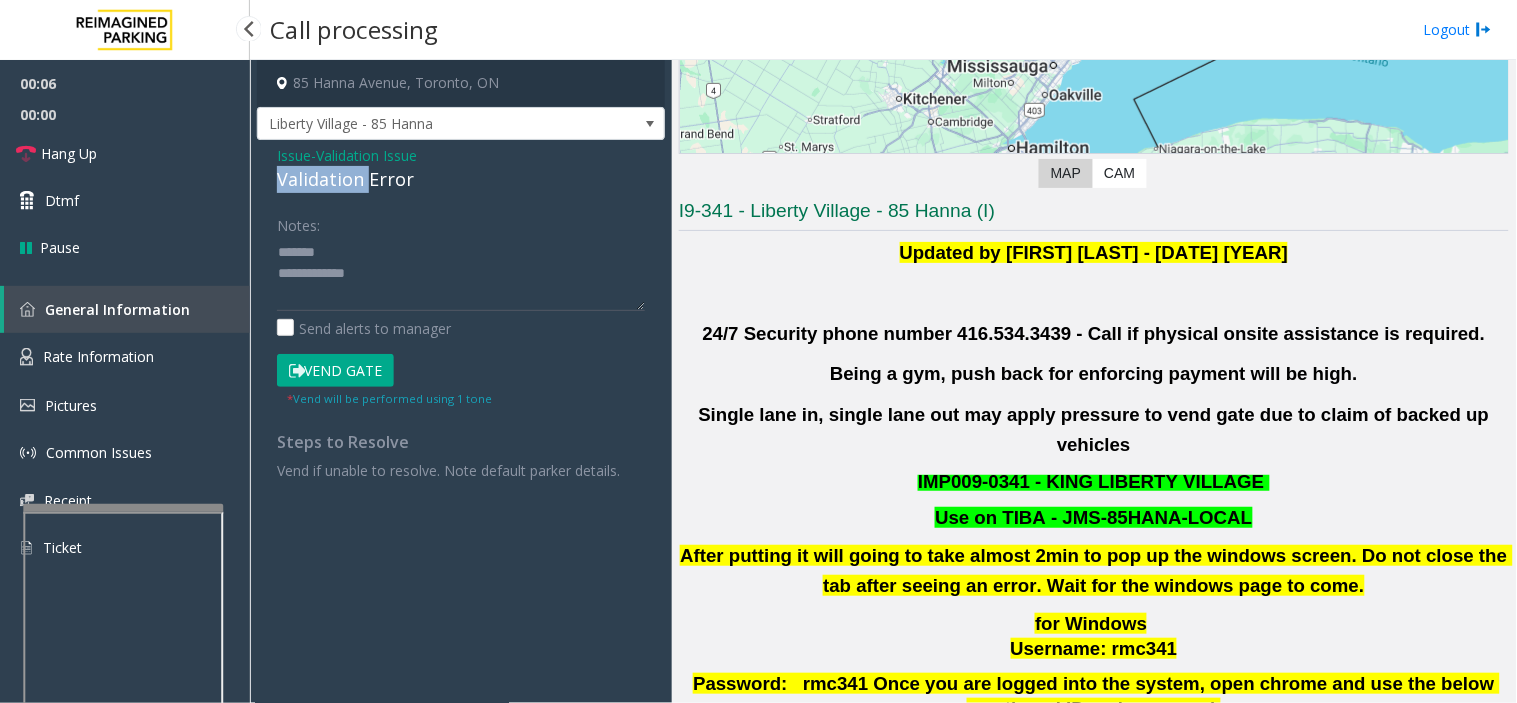 click on "Validation Error" 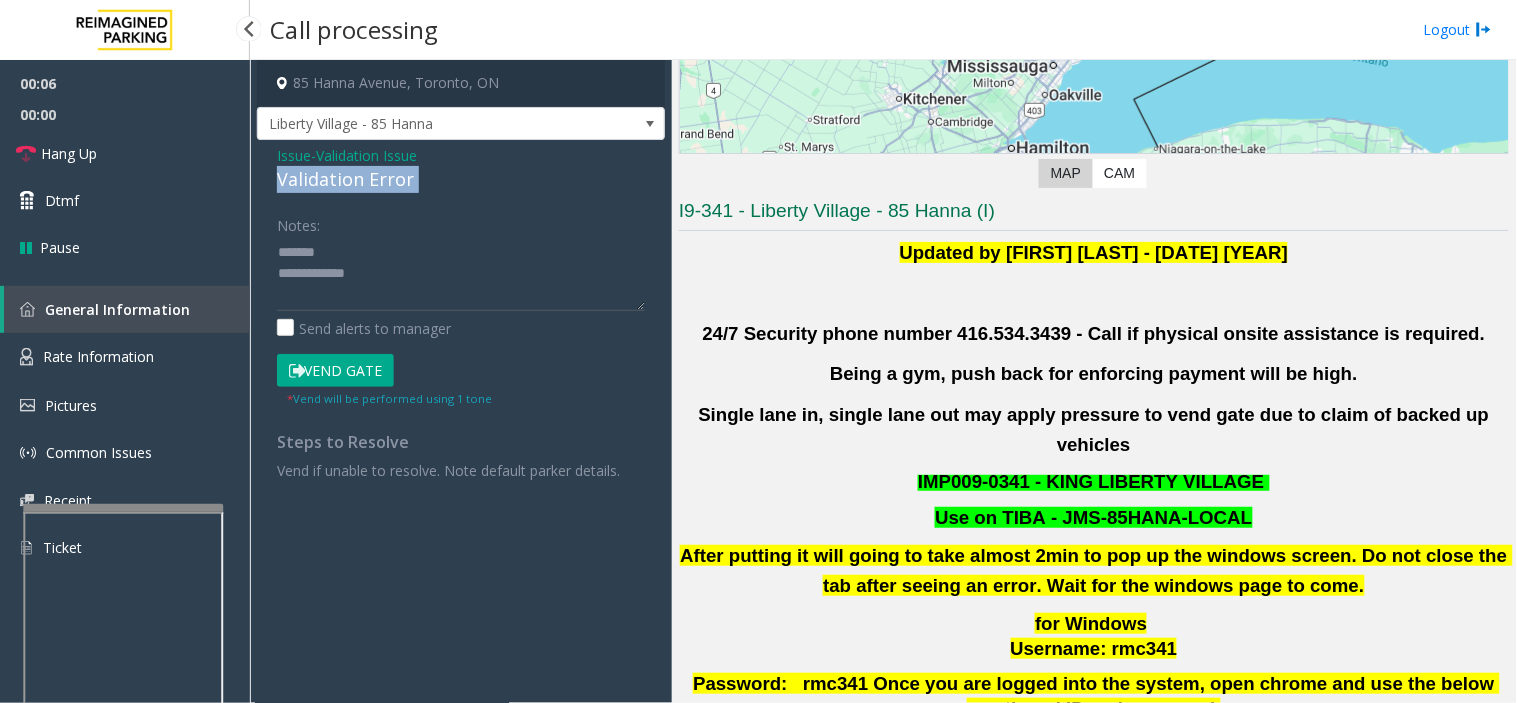 click on "Validation Error" 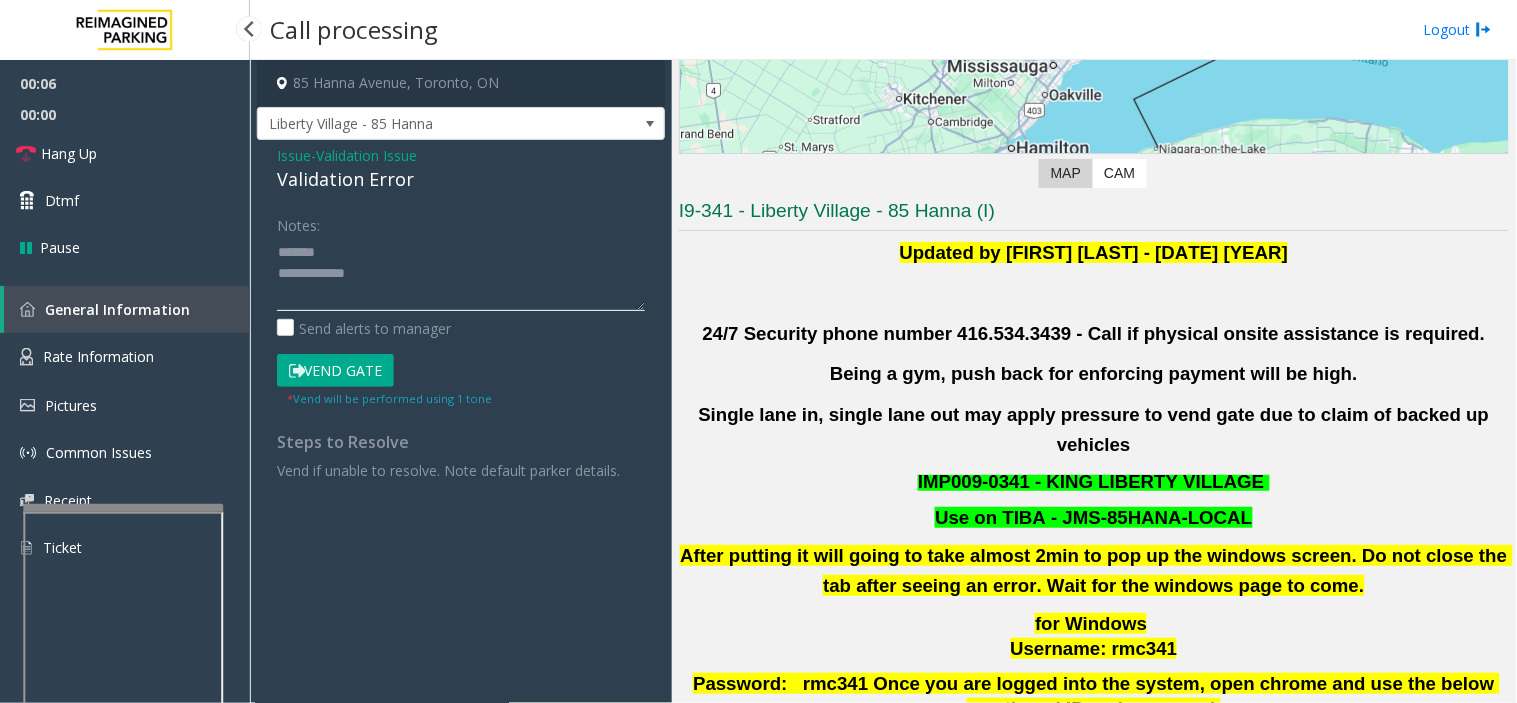 click 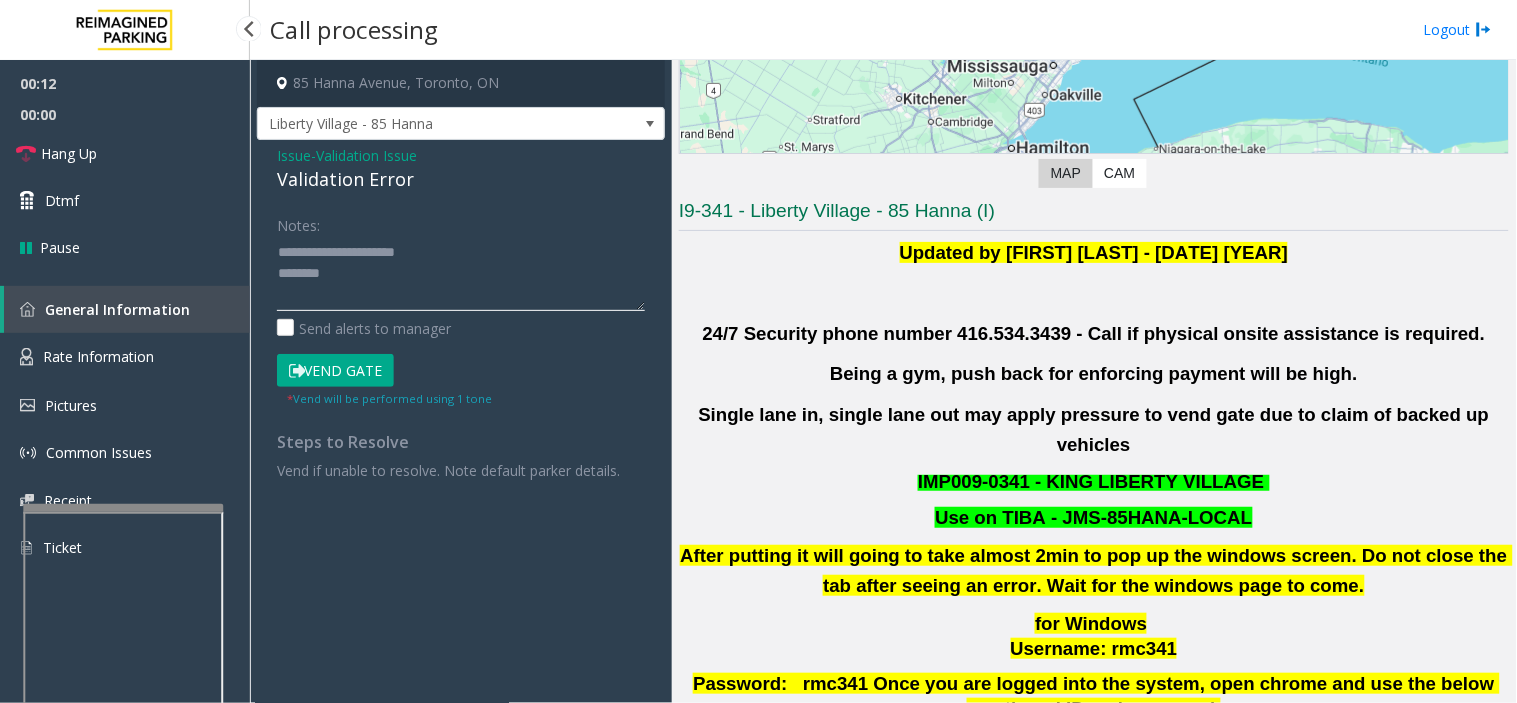 click 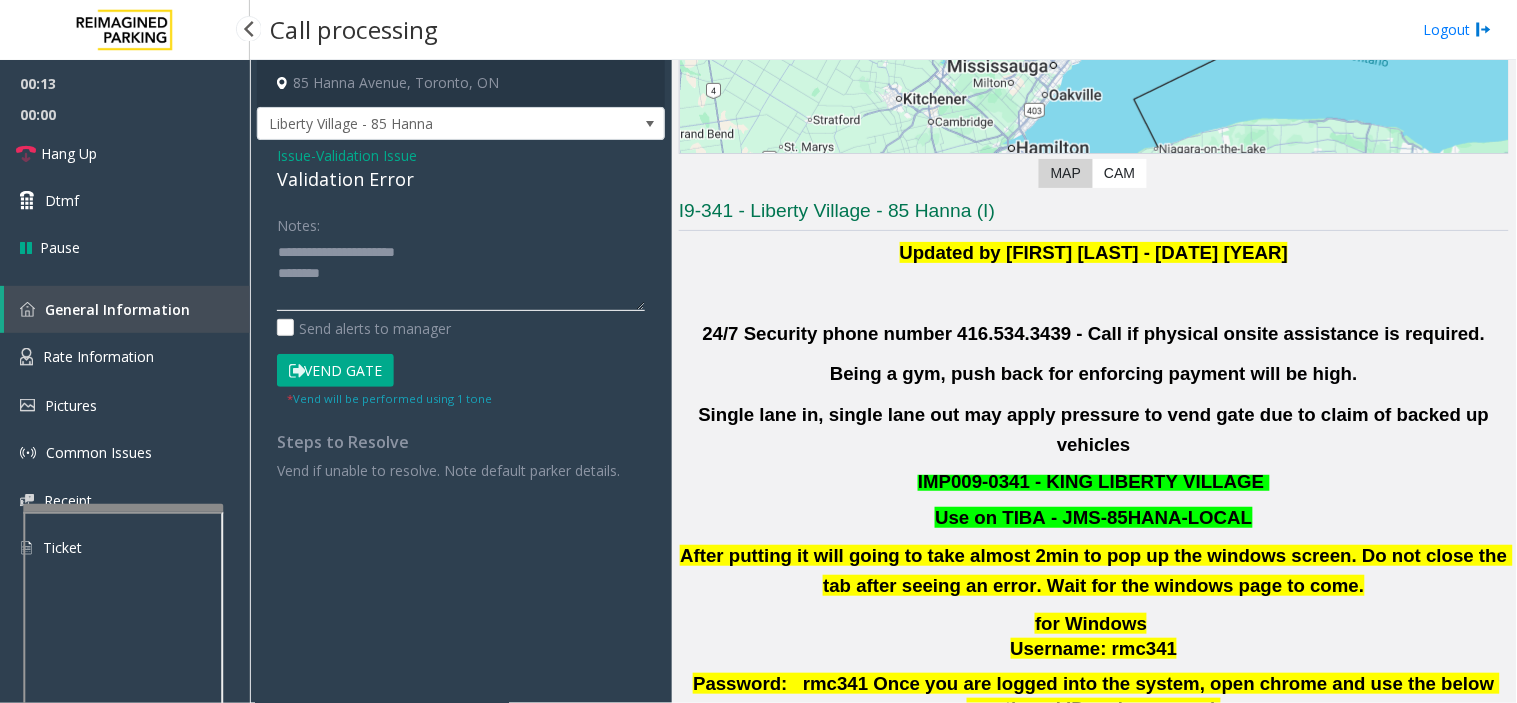 click 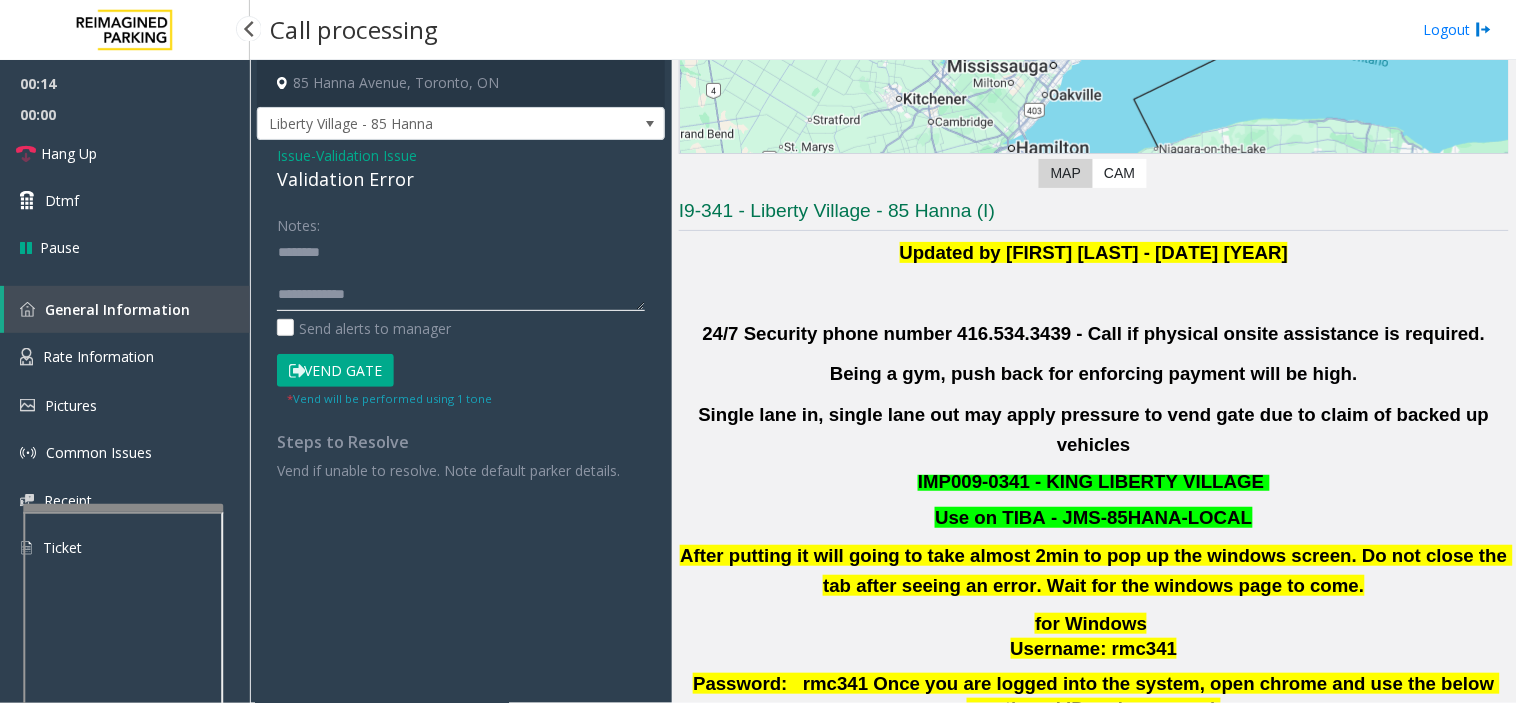click 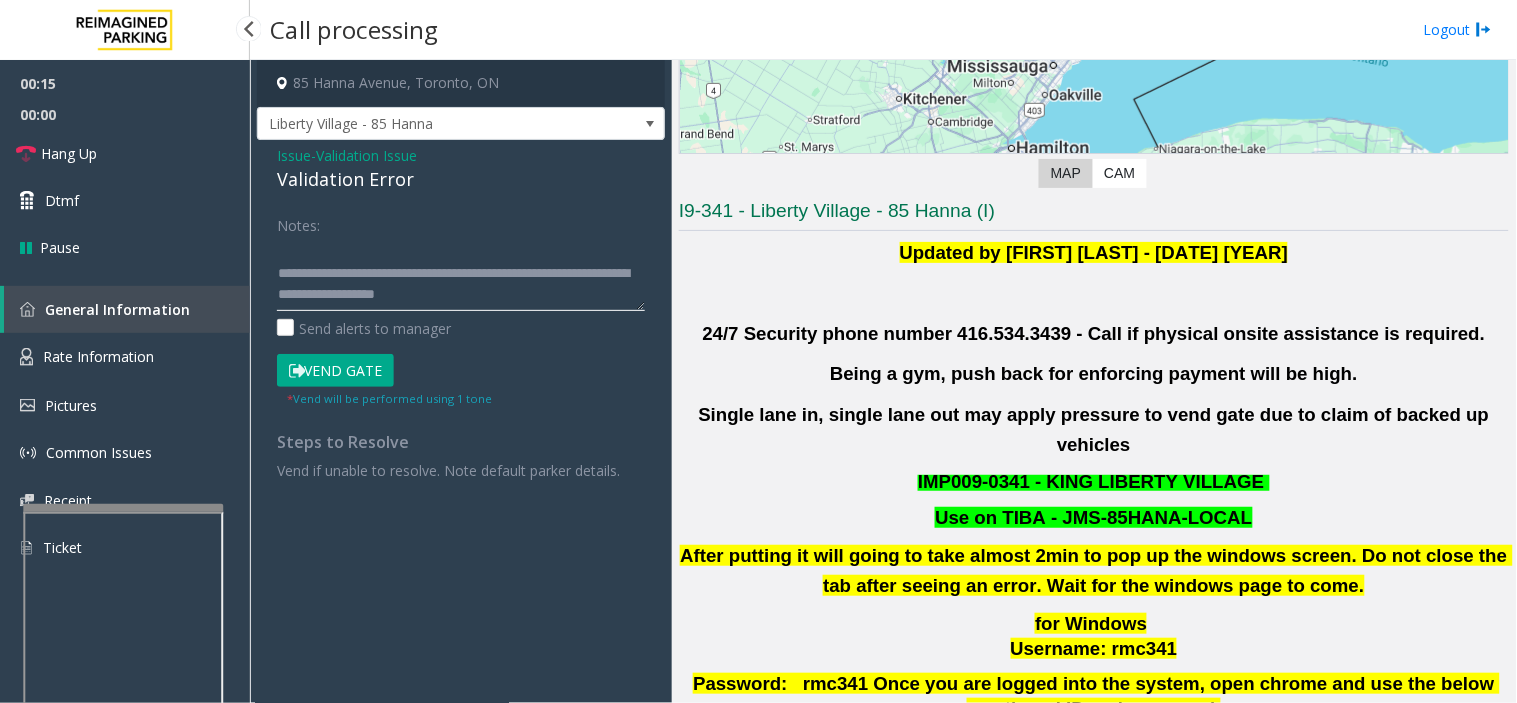 scroll, scrollTop: 42, scrollLeft: 0, axis: vertical 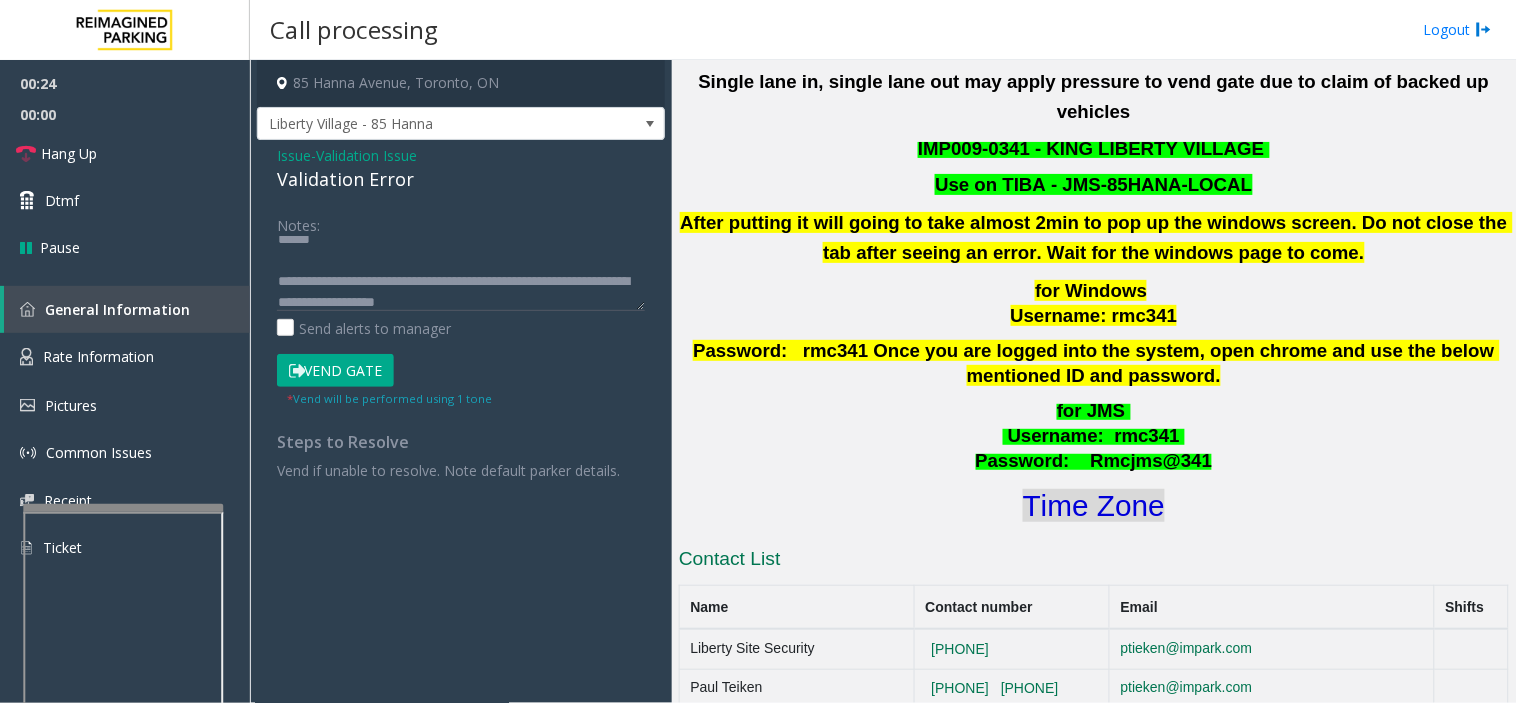 click on "Time Zone" 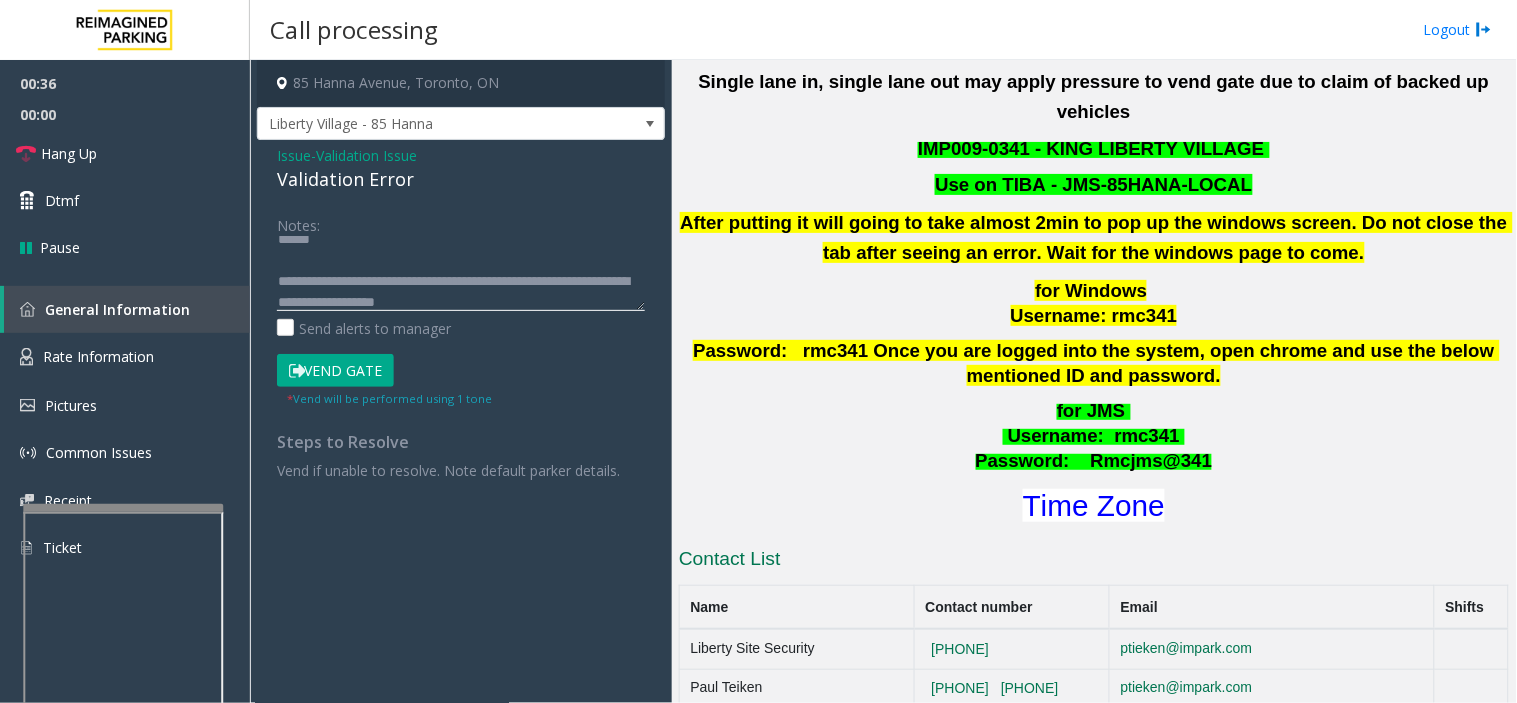click 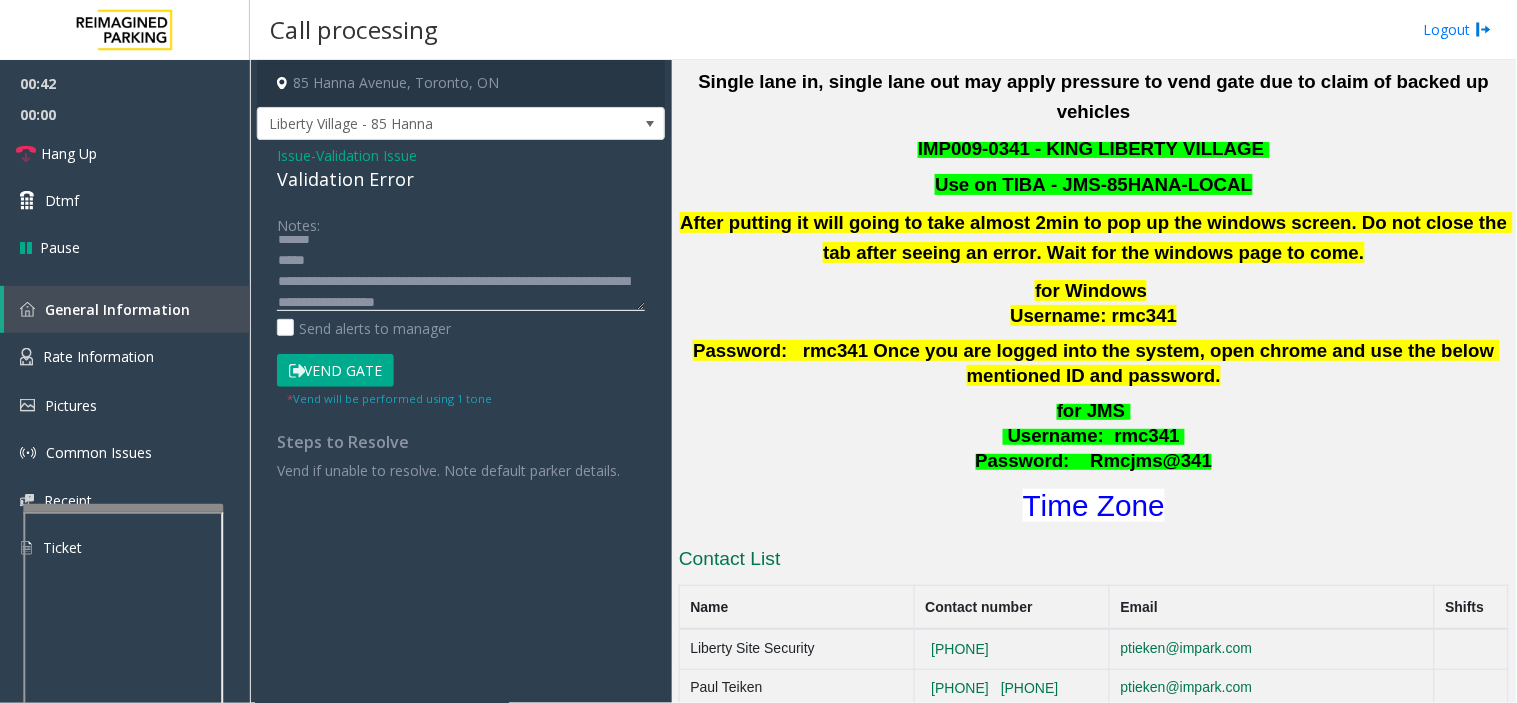 type on "**********" 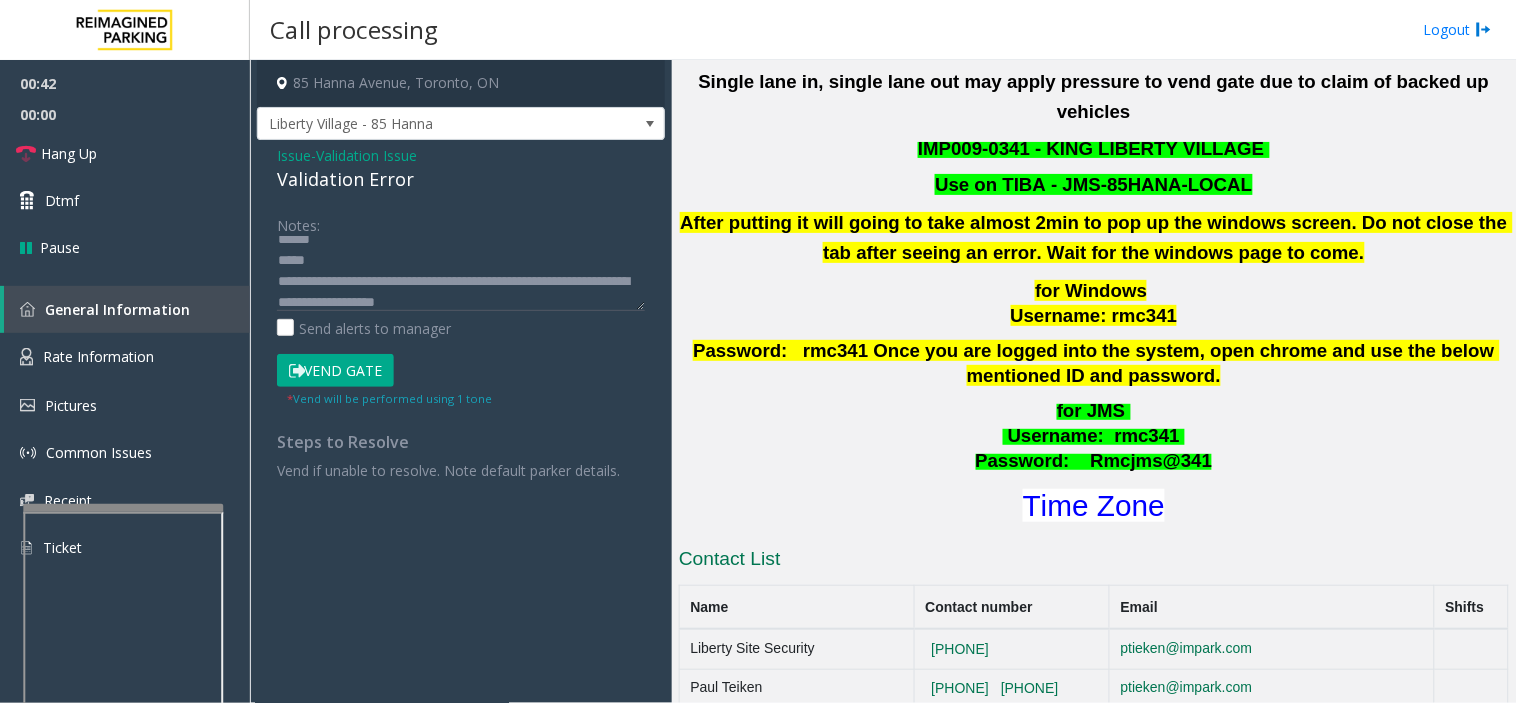 click on "Vend Gate" 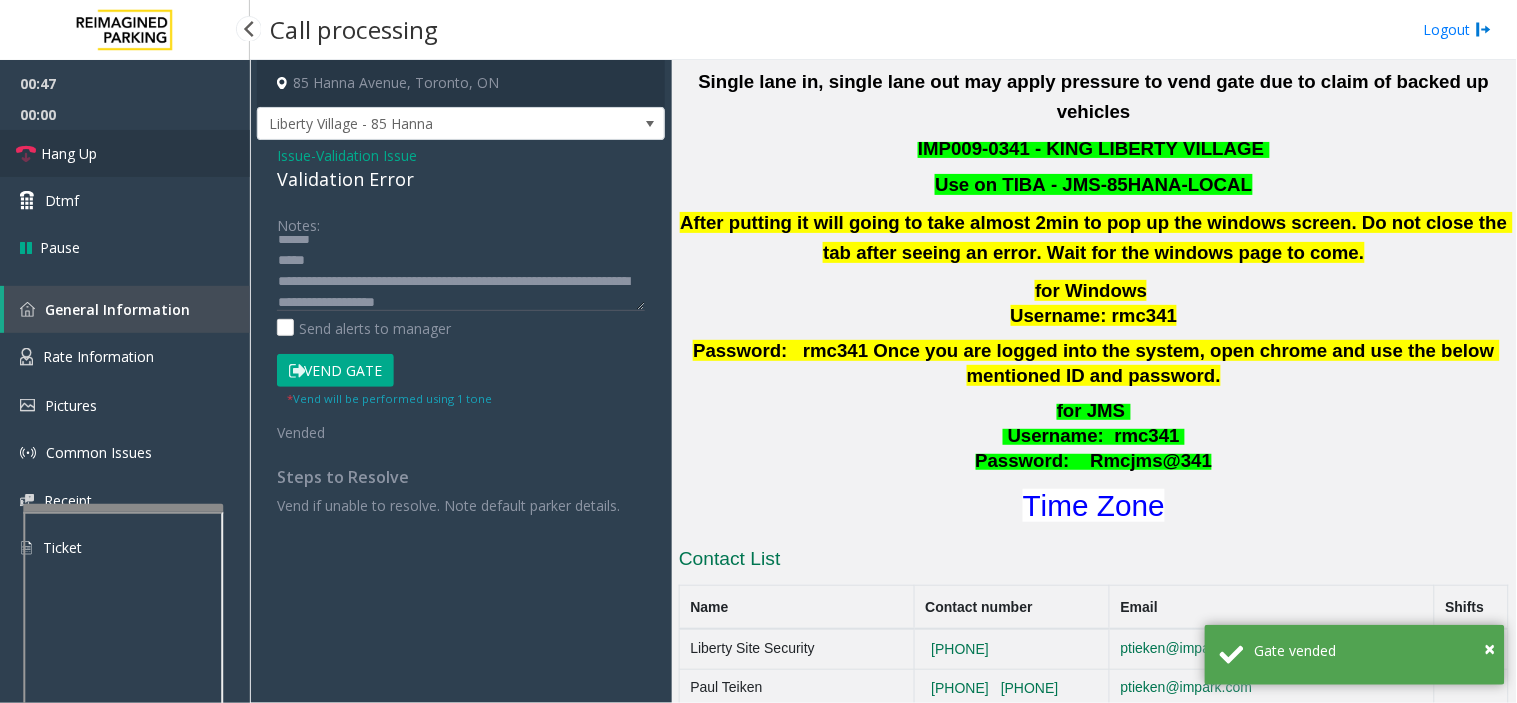 click on "Hang Up" at bounding box center [125, 153] 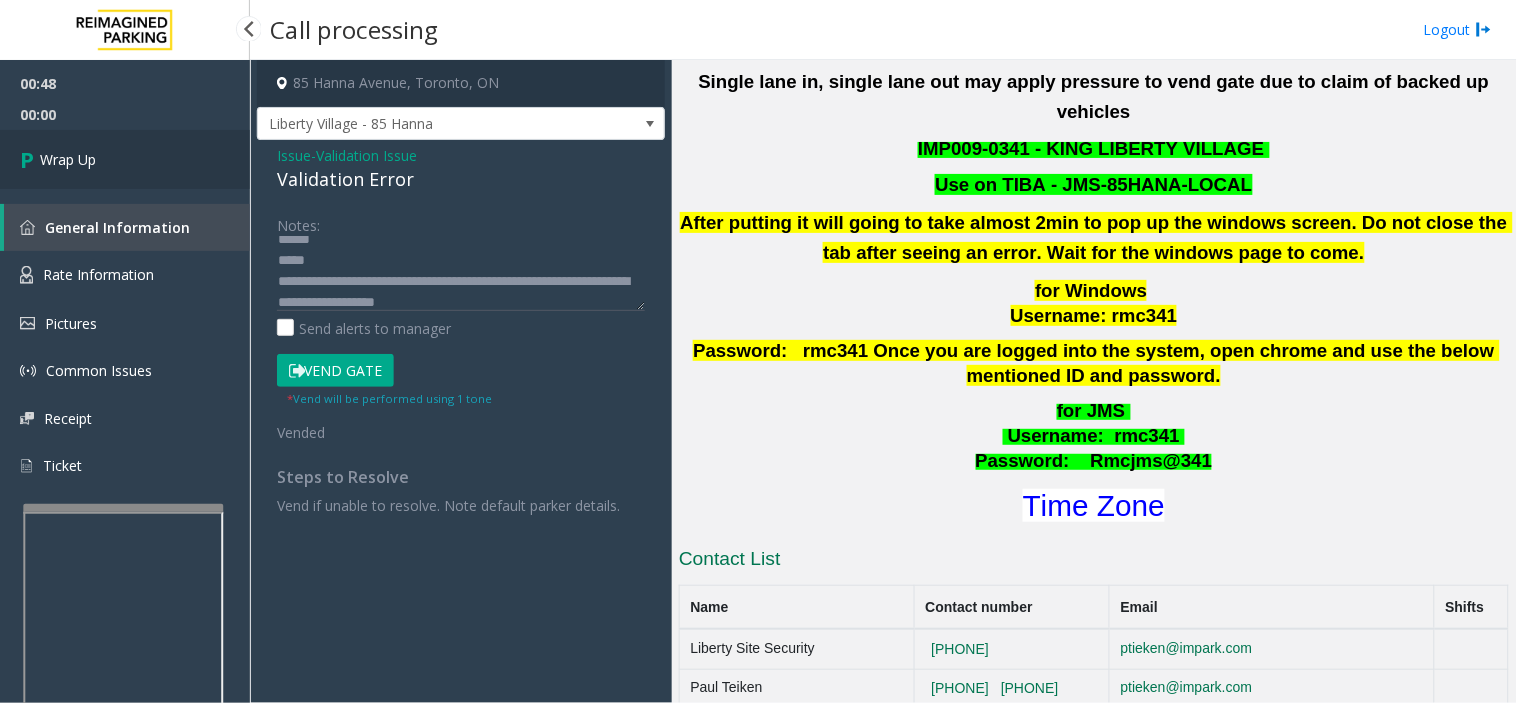 click on "Wrap Up" at bounding box center (125, 159) 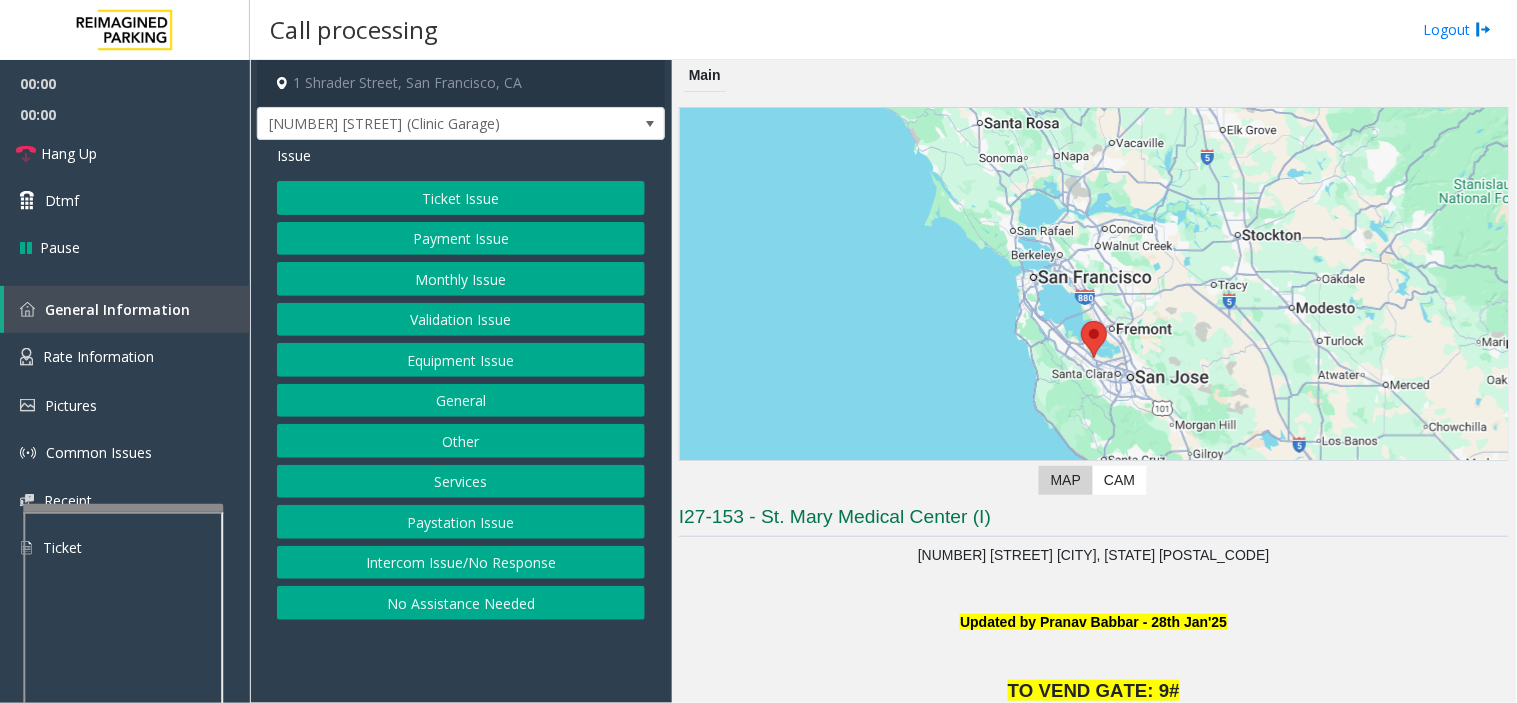 scroll, scrollTop: 444, scrollLeft: 0, axis: vertical 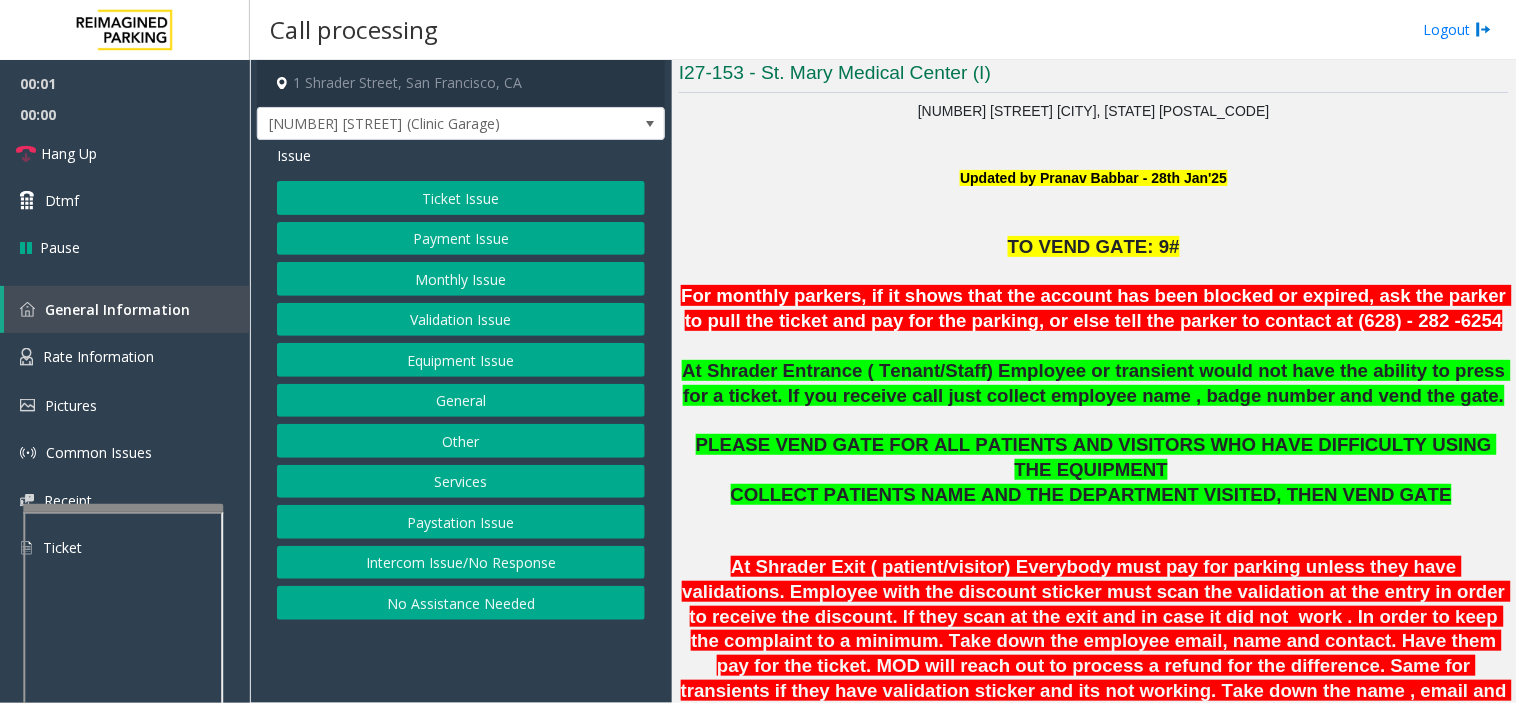 drag, startPoint x: 526, startPoint y: 665, endPoint x: 500, endPoint y: 668, distance: 26.172504 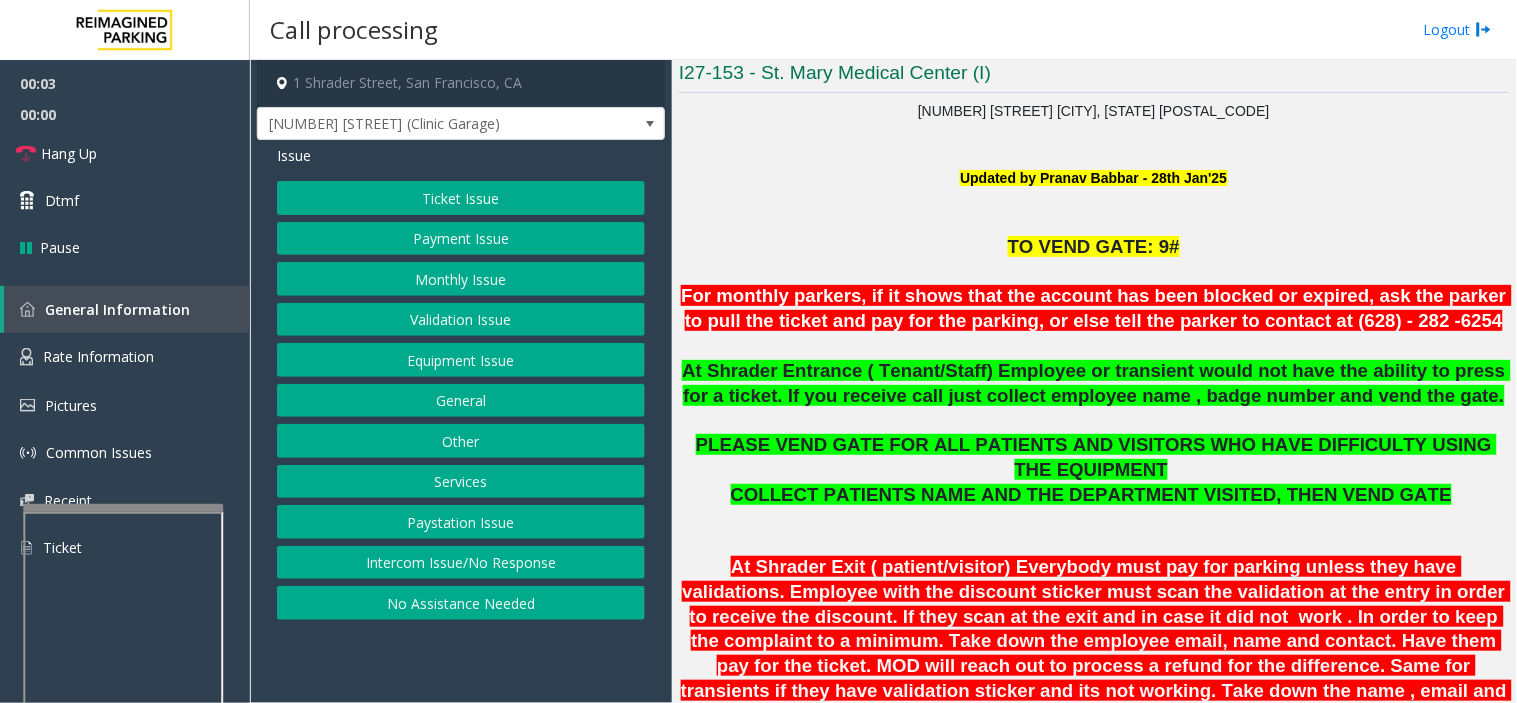 drag, startPoint x: 500, startPoint y: 668, endPoint x: 458, endPoint y: 663, distance: 42.296574 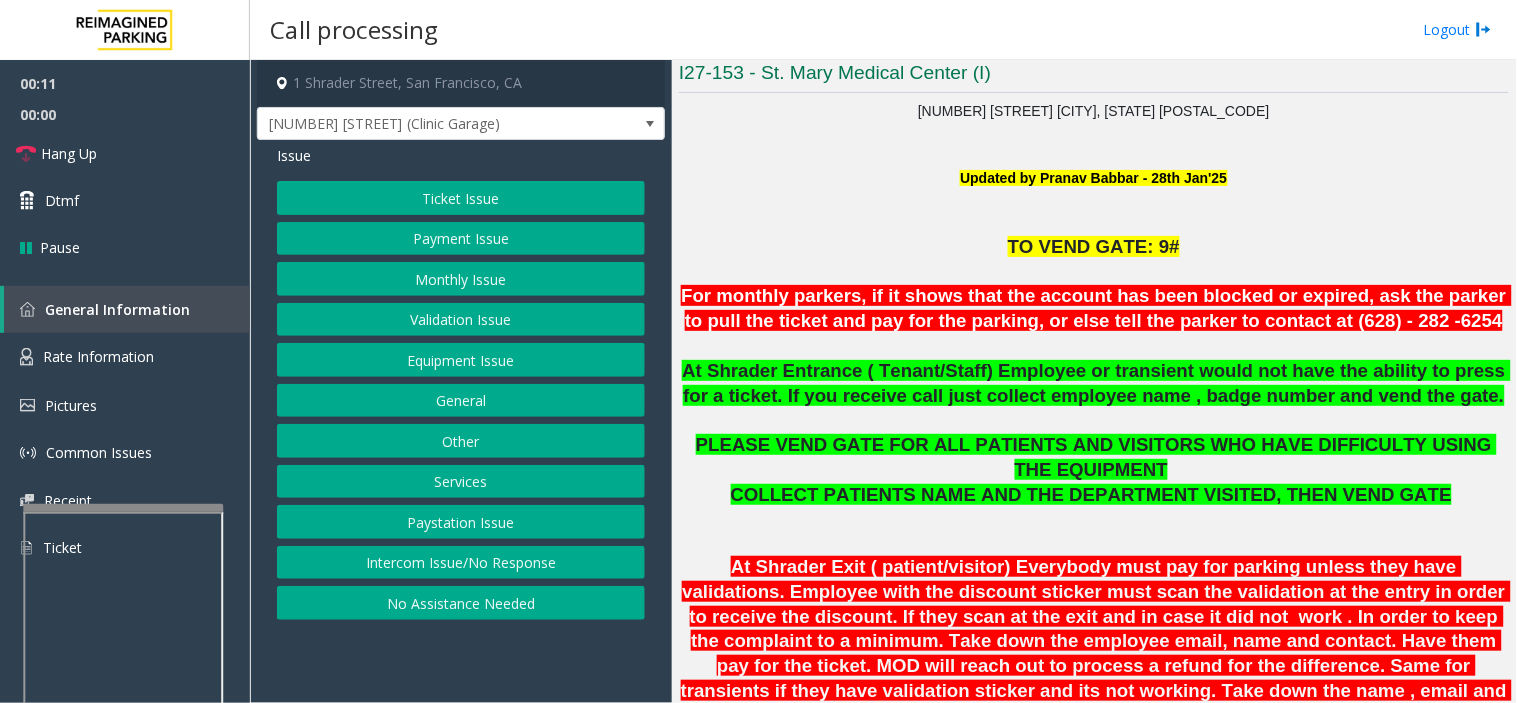 scroll, scrollTop: 333, scrollLeft: 0, axis: vertical 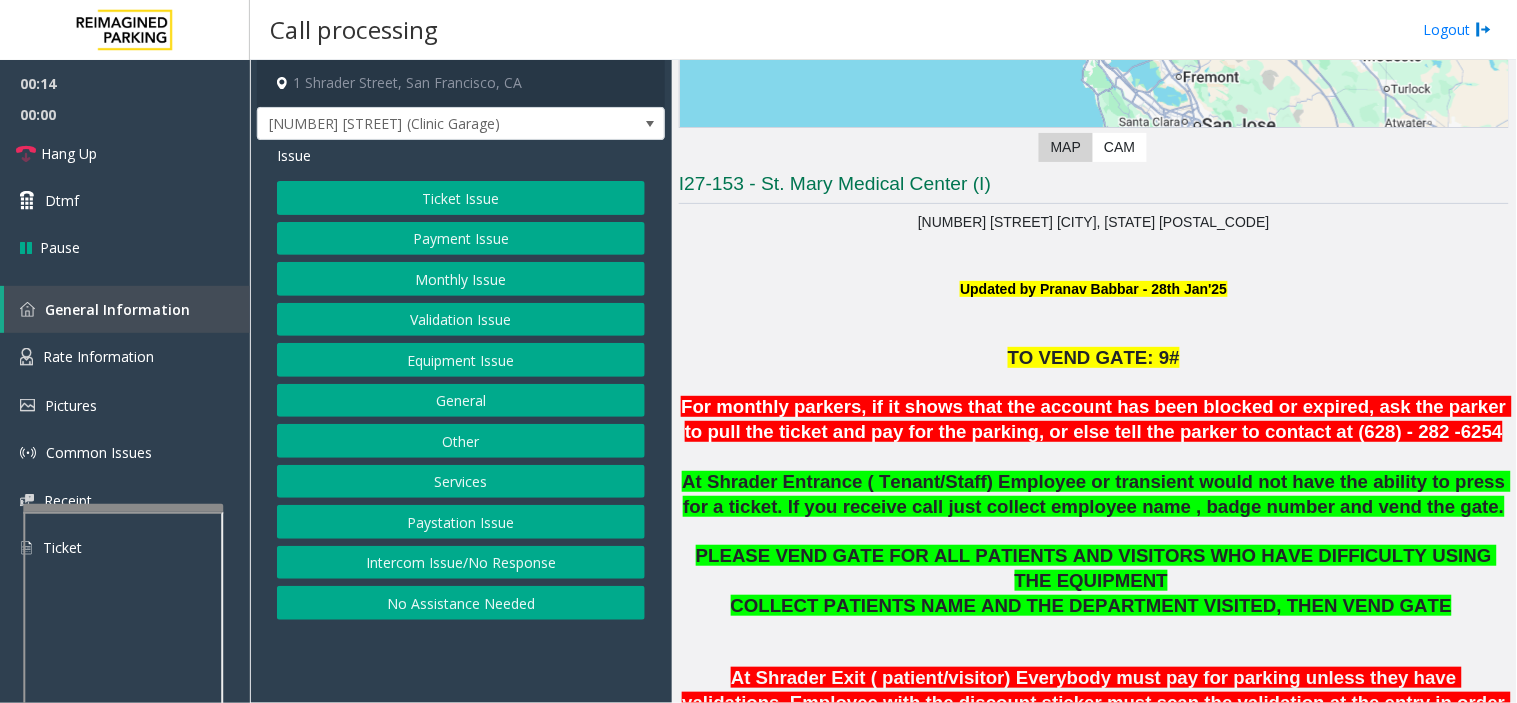 click on "Monthly Issue" 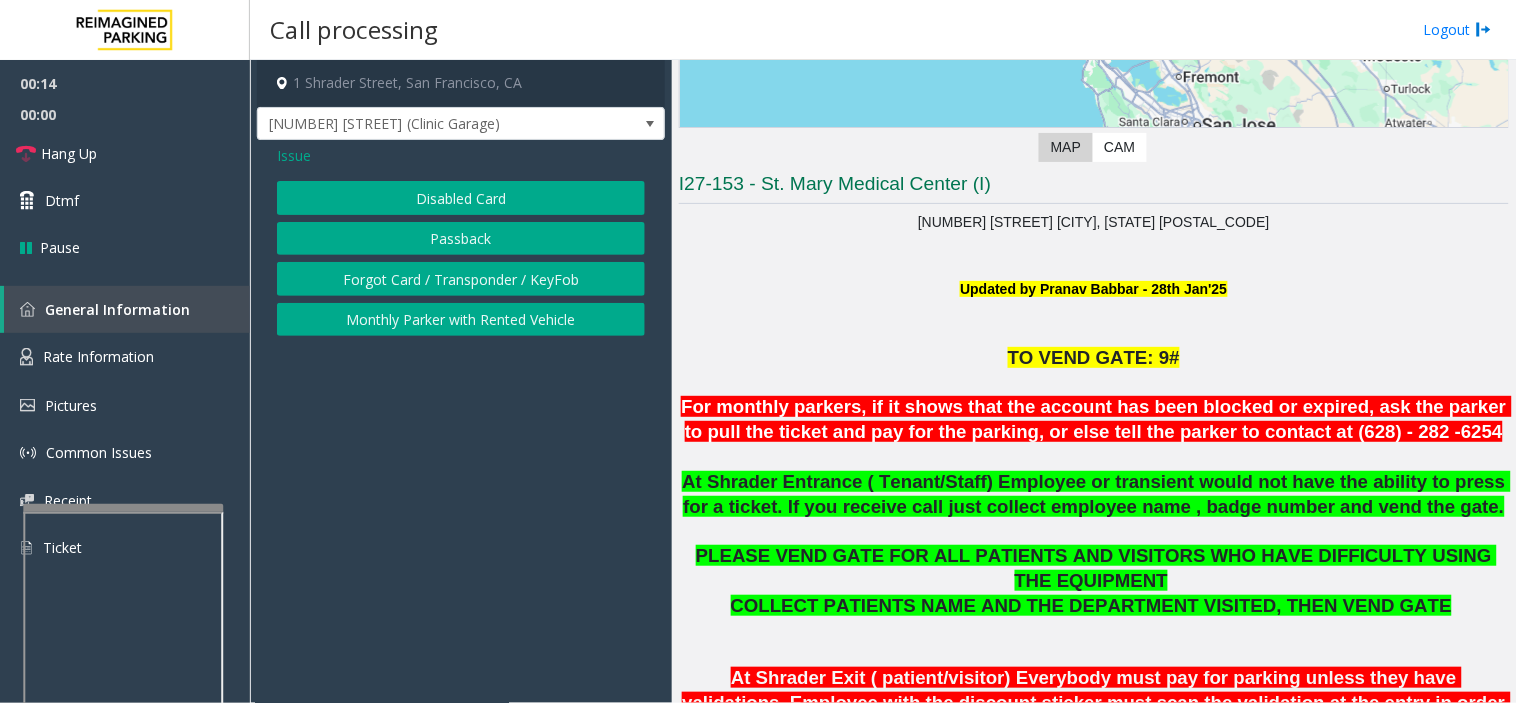 click on "Disabled Card" 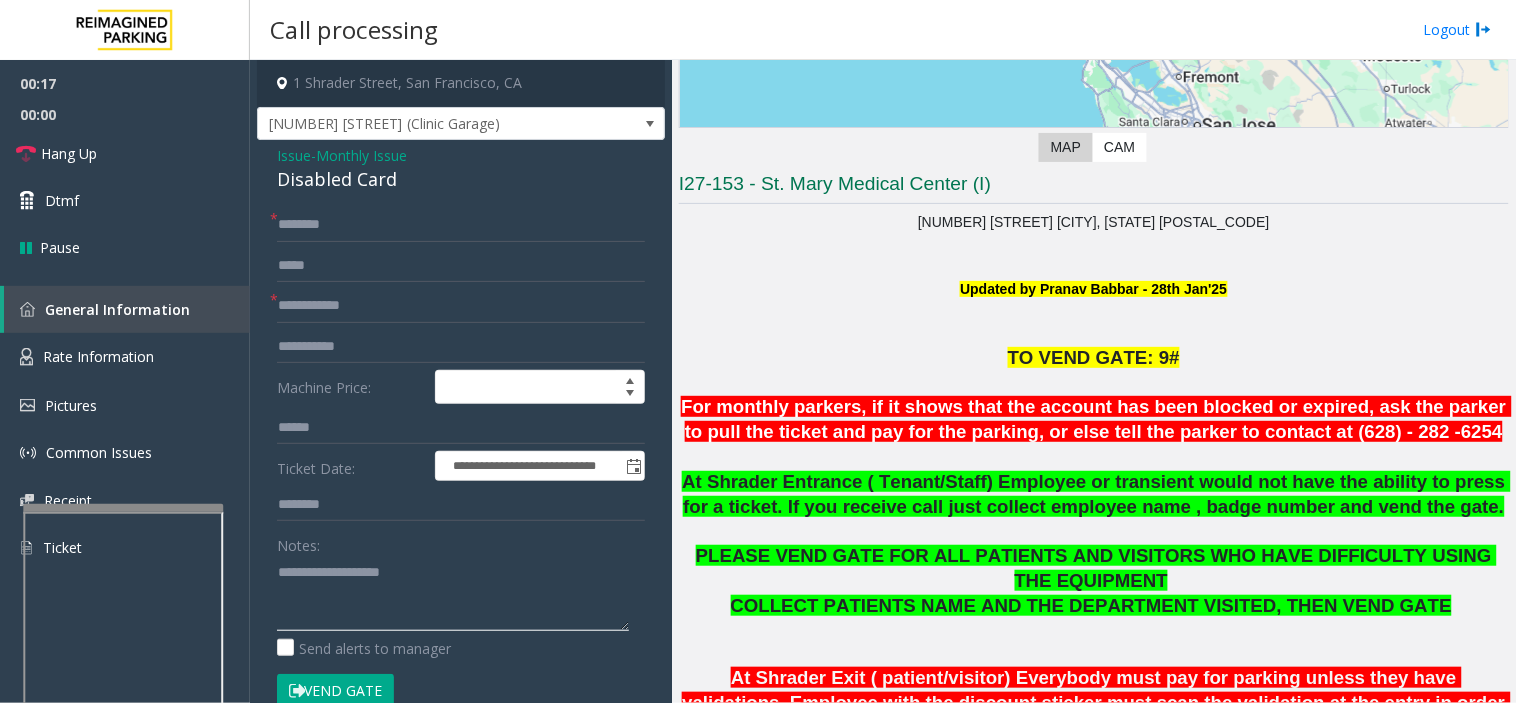 paste on "**********" 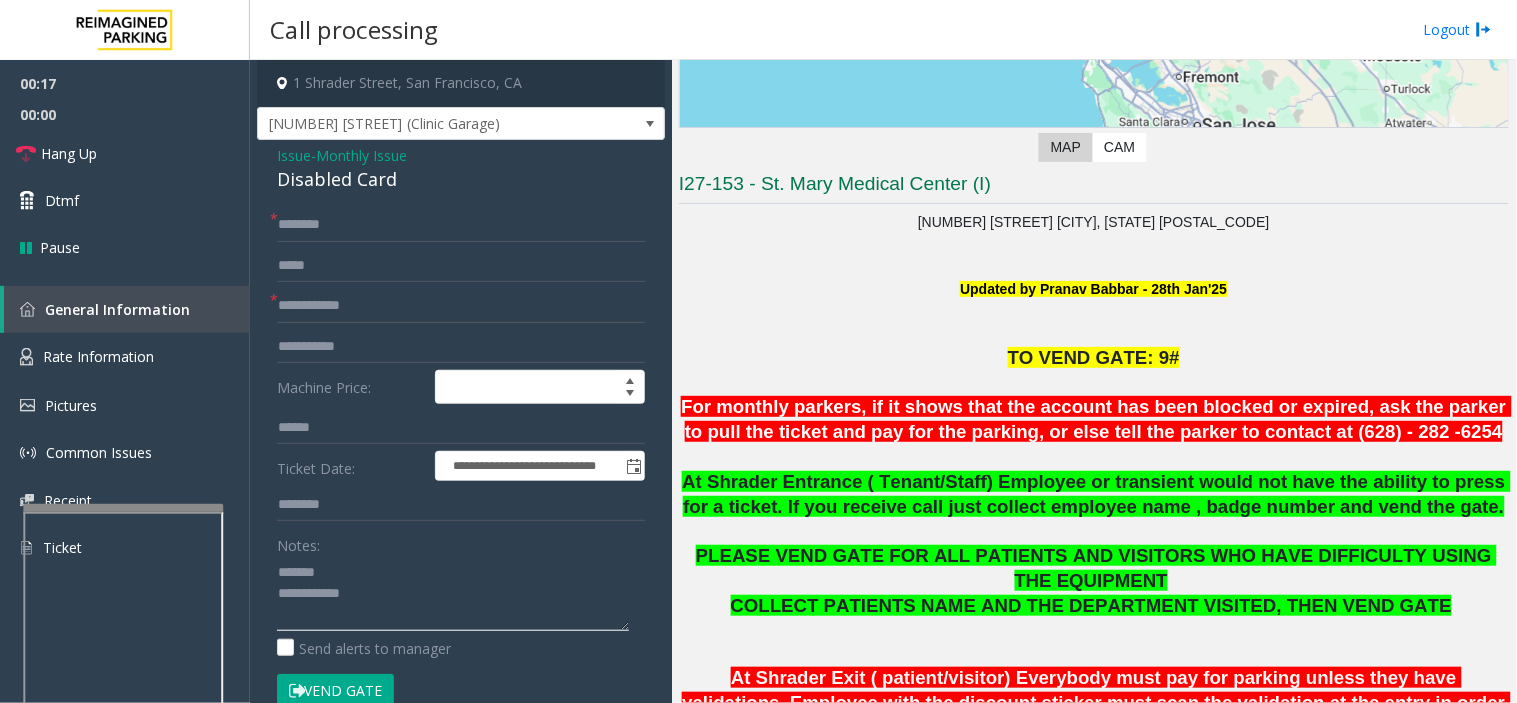 click 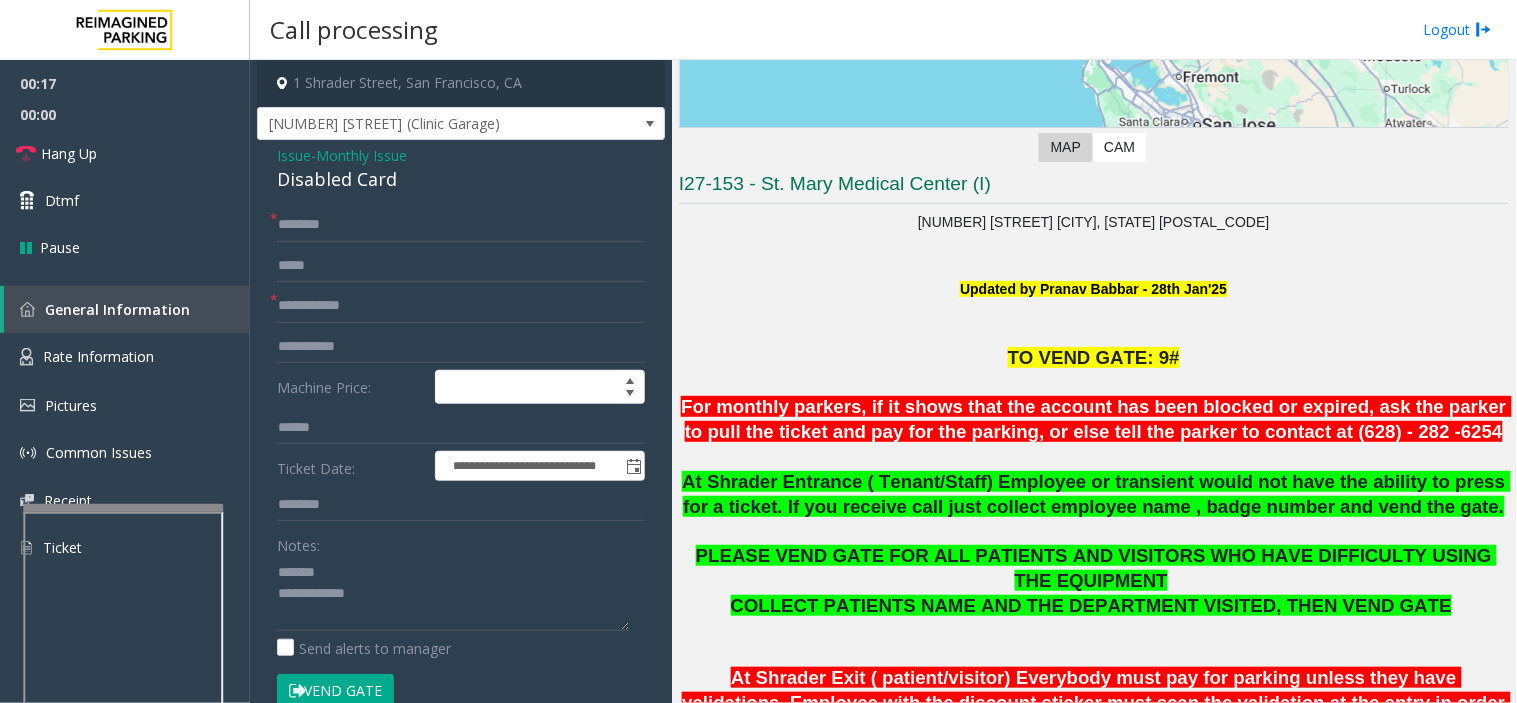 click on "Disabled Card" 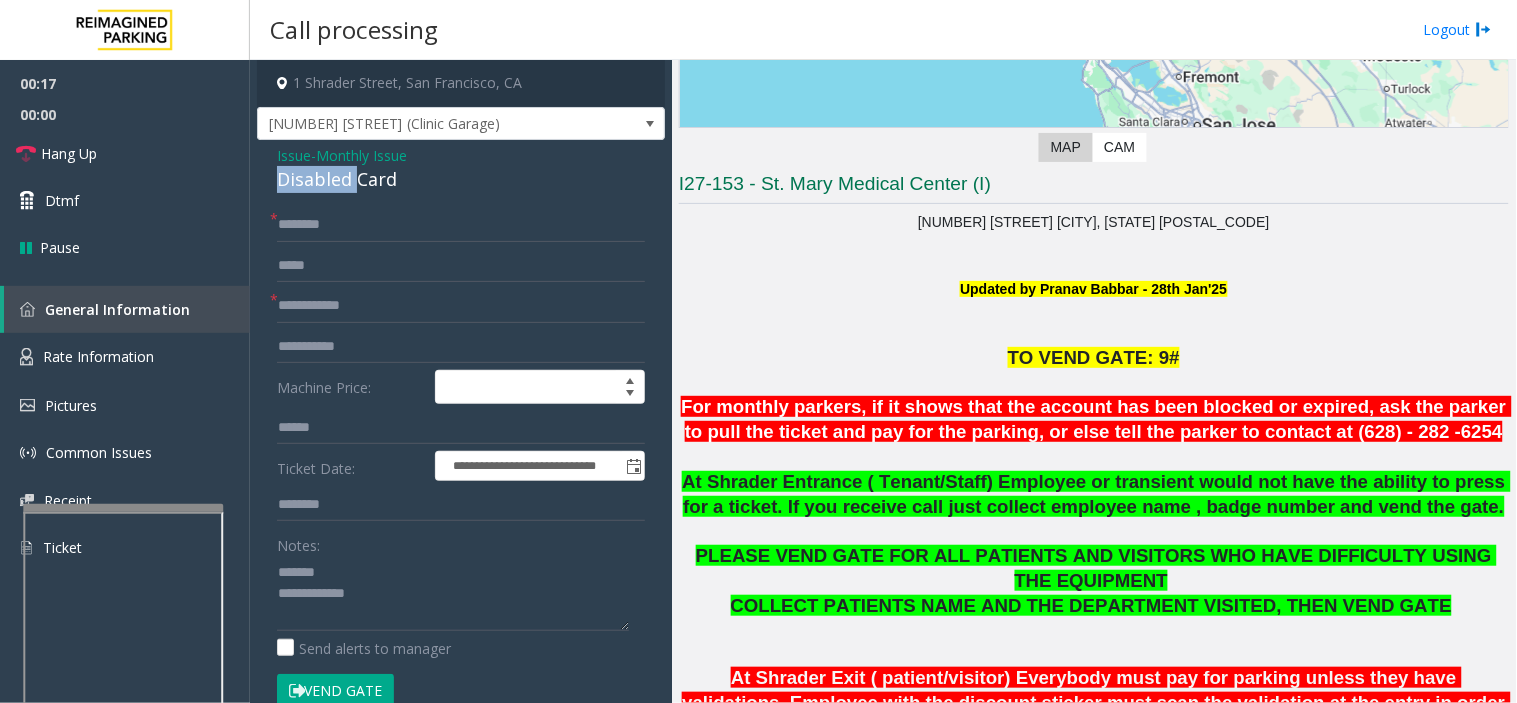 click on "Disabled Card" 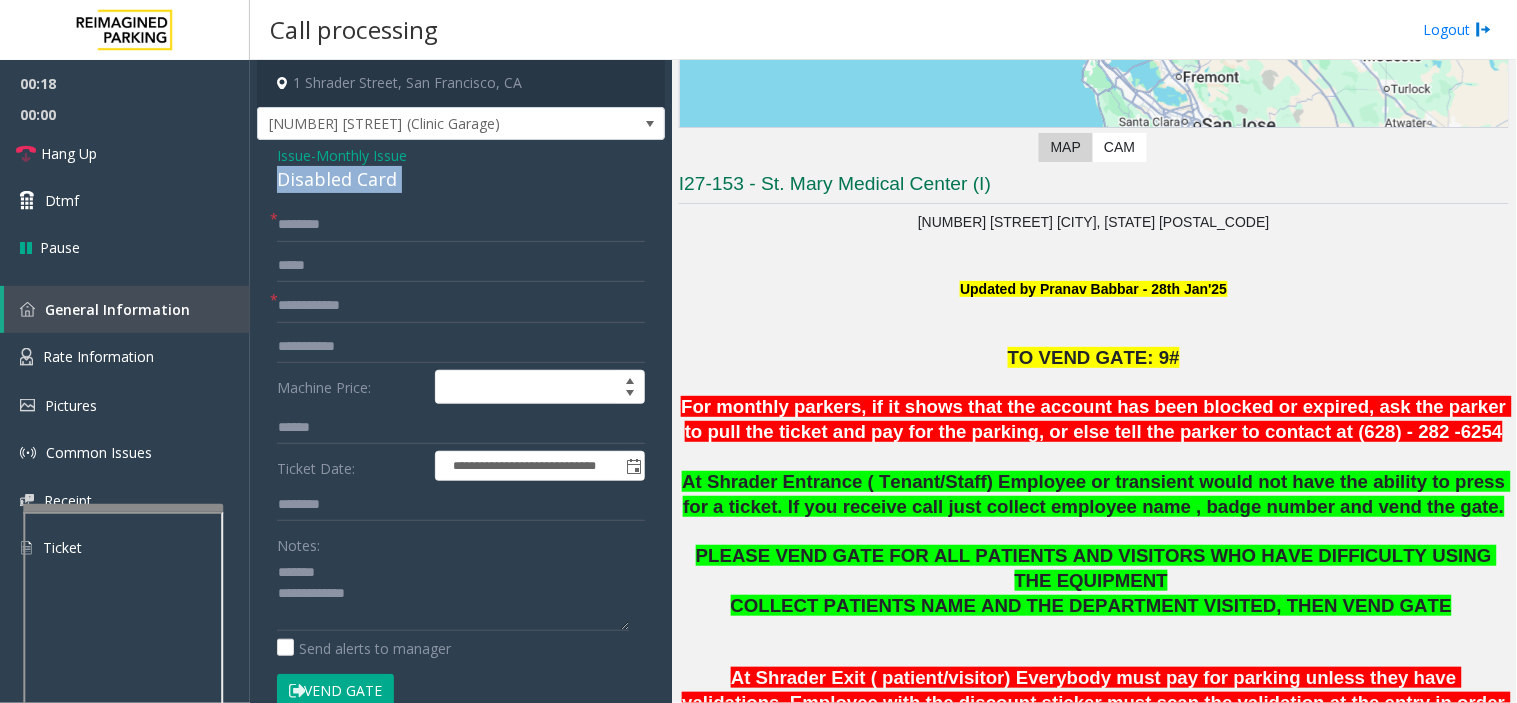 click on "Disabled Card" 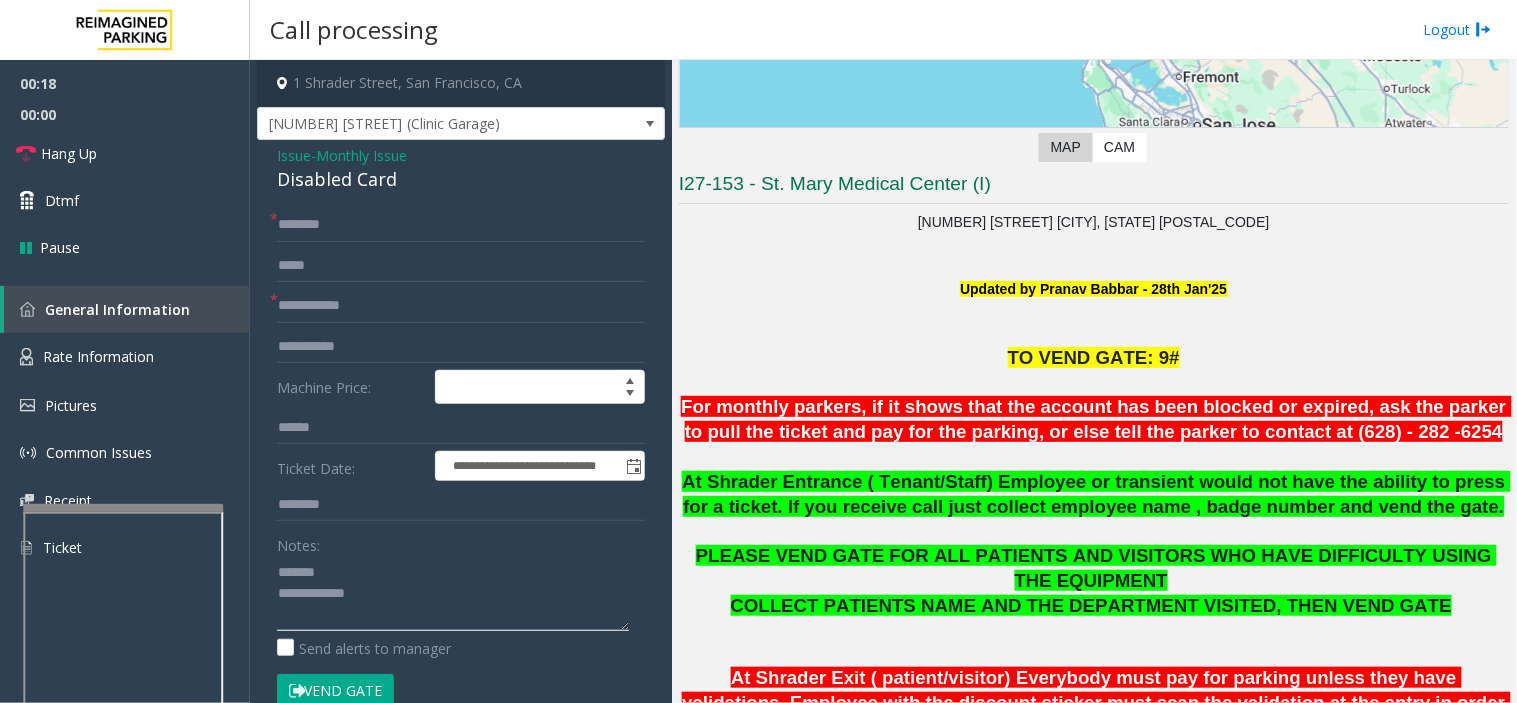 paste on "**********" 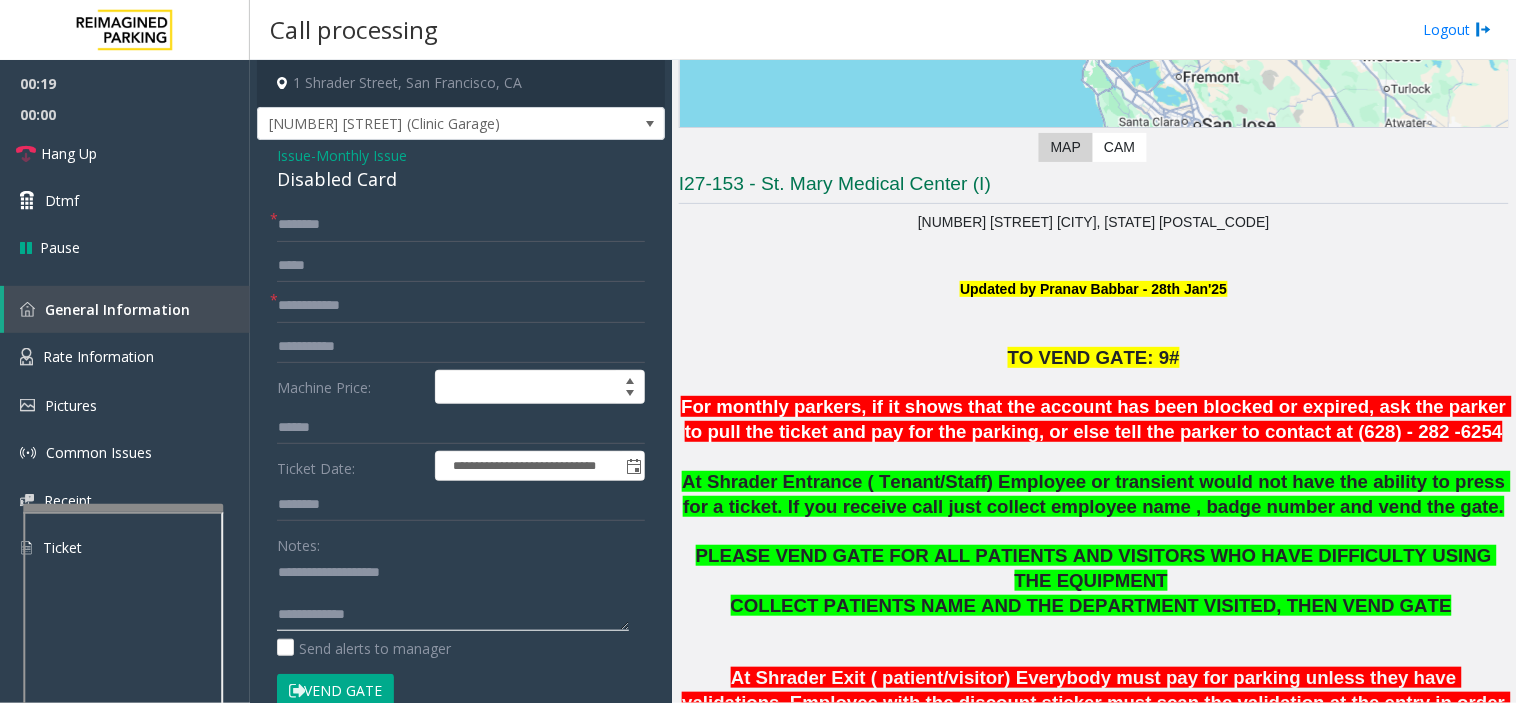 click 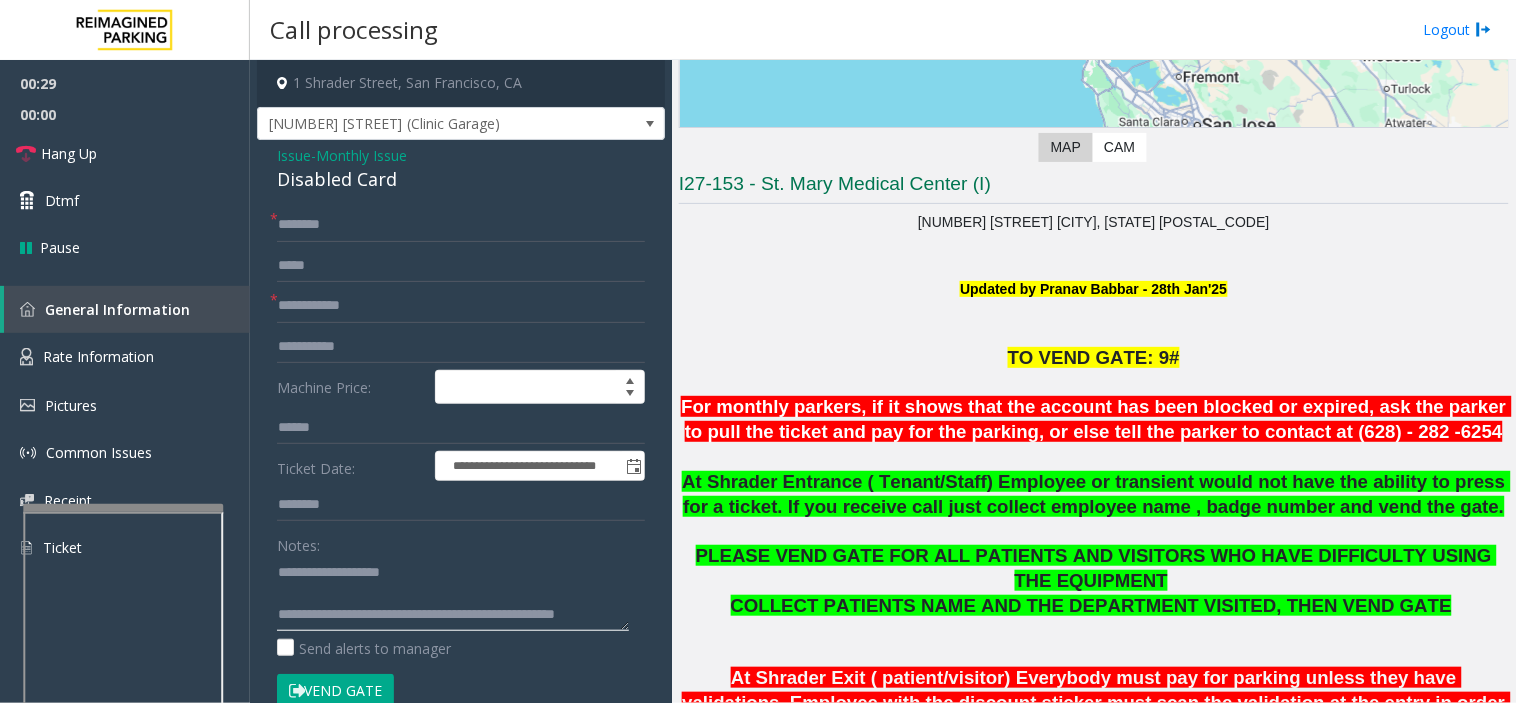 scroll, scrollTop: 14, scrollLeft: 0, axis: vertical 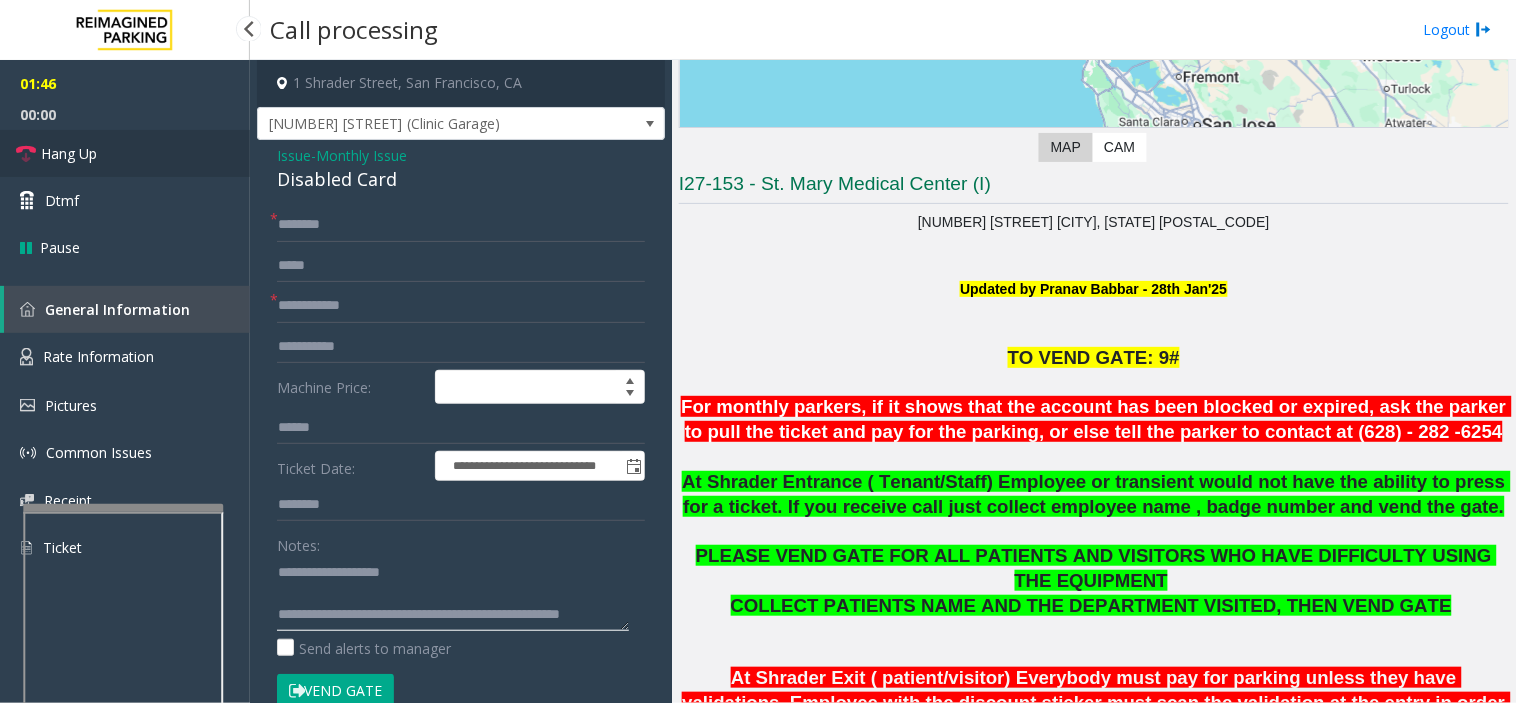 type on "**********" 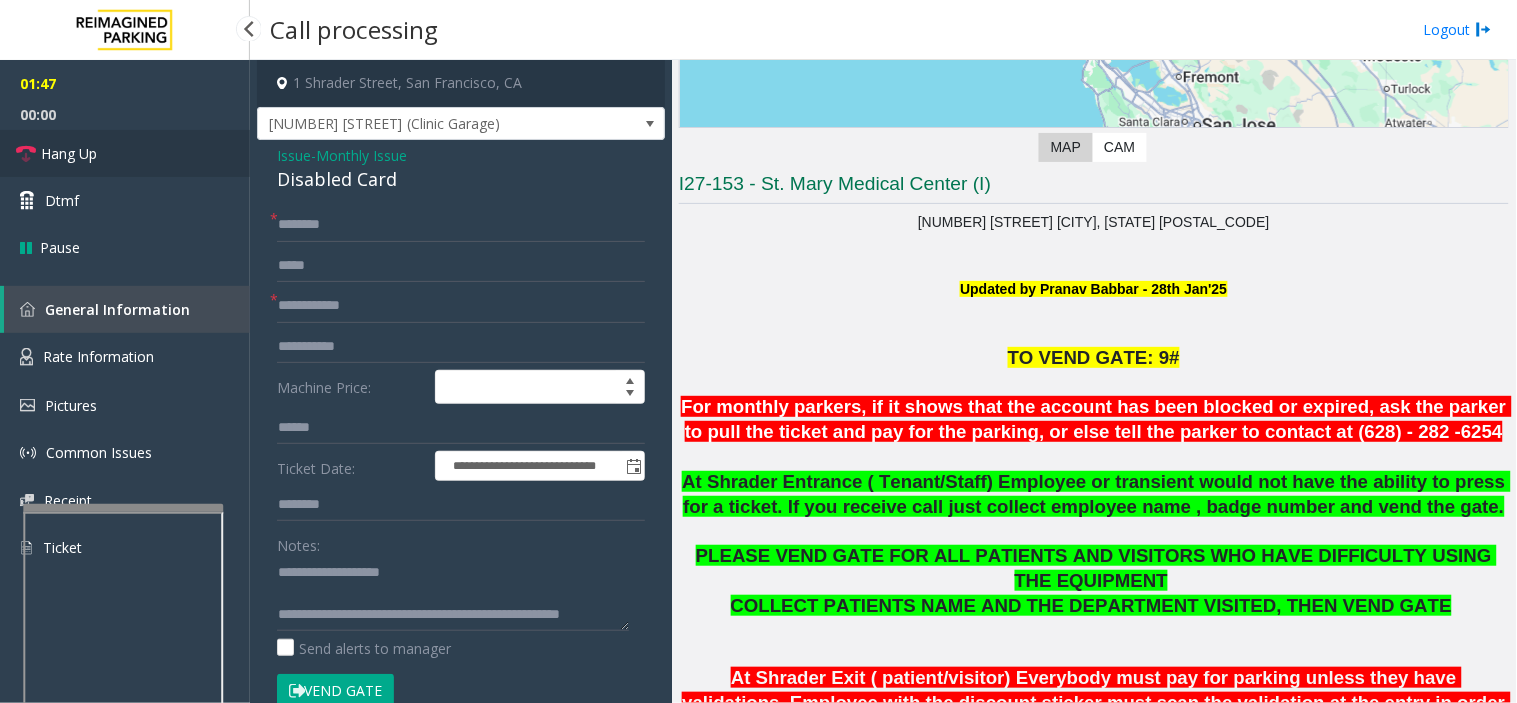 click on "Hang Up" at bounding box center (125, 153) 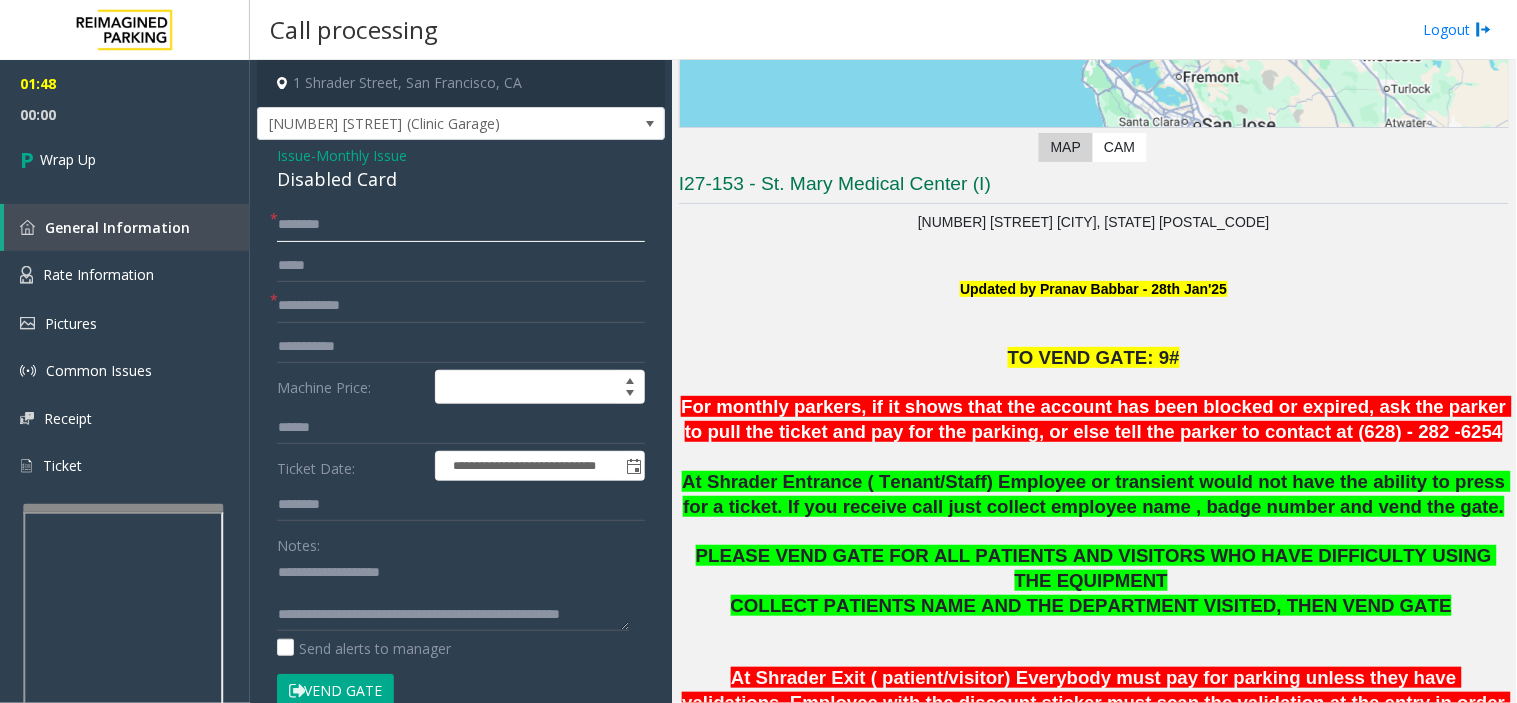 click 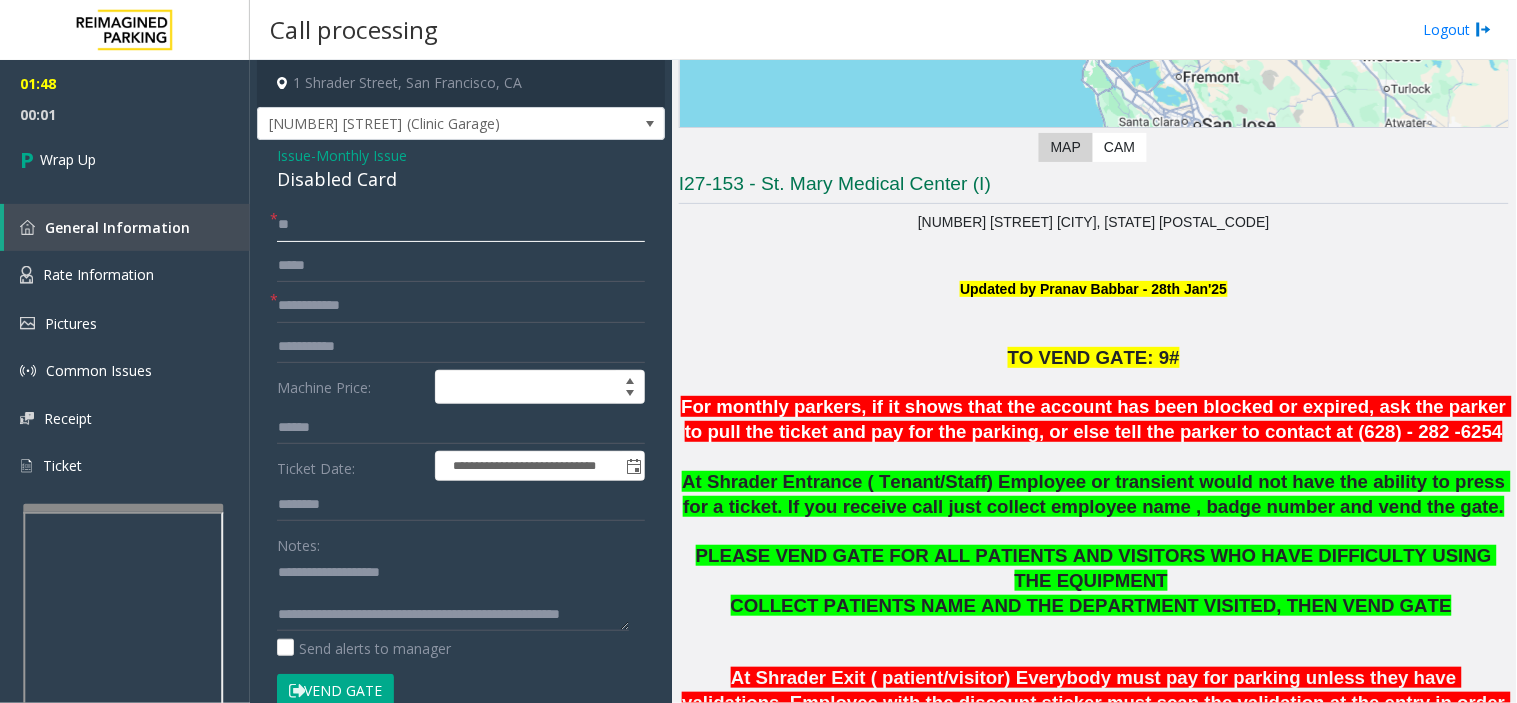 type on "**" 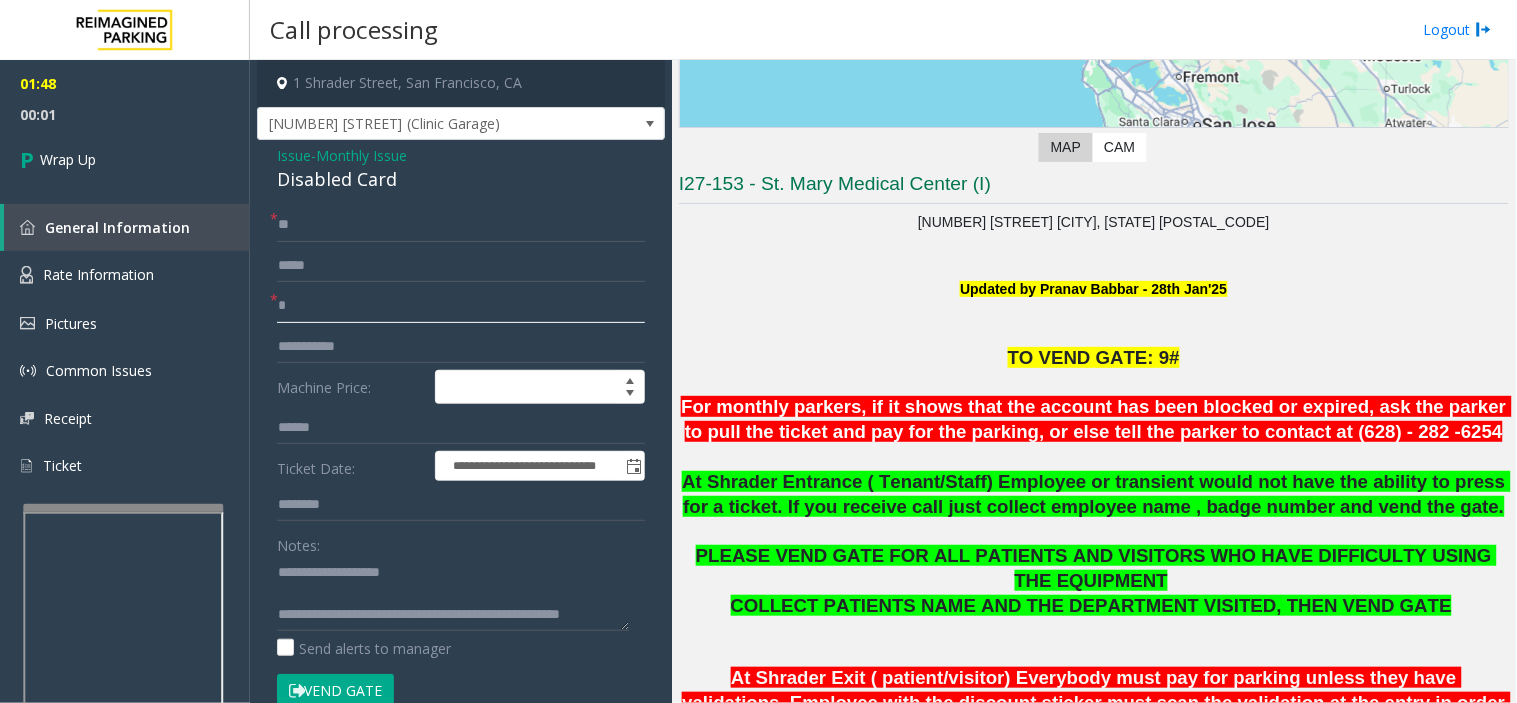 click on "*" 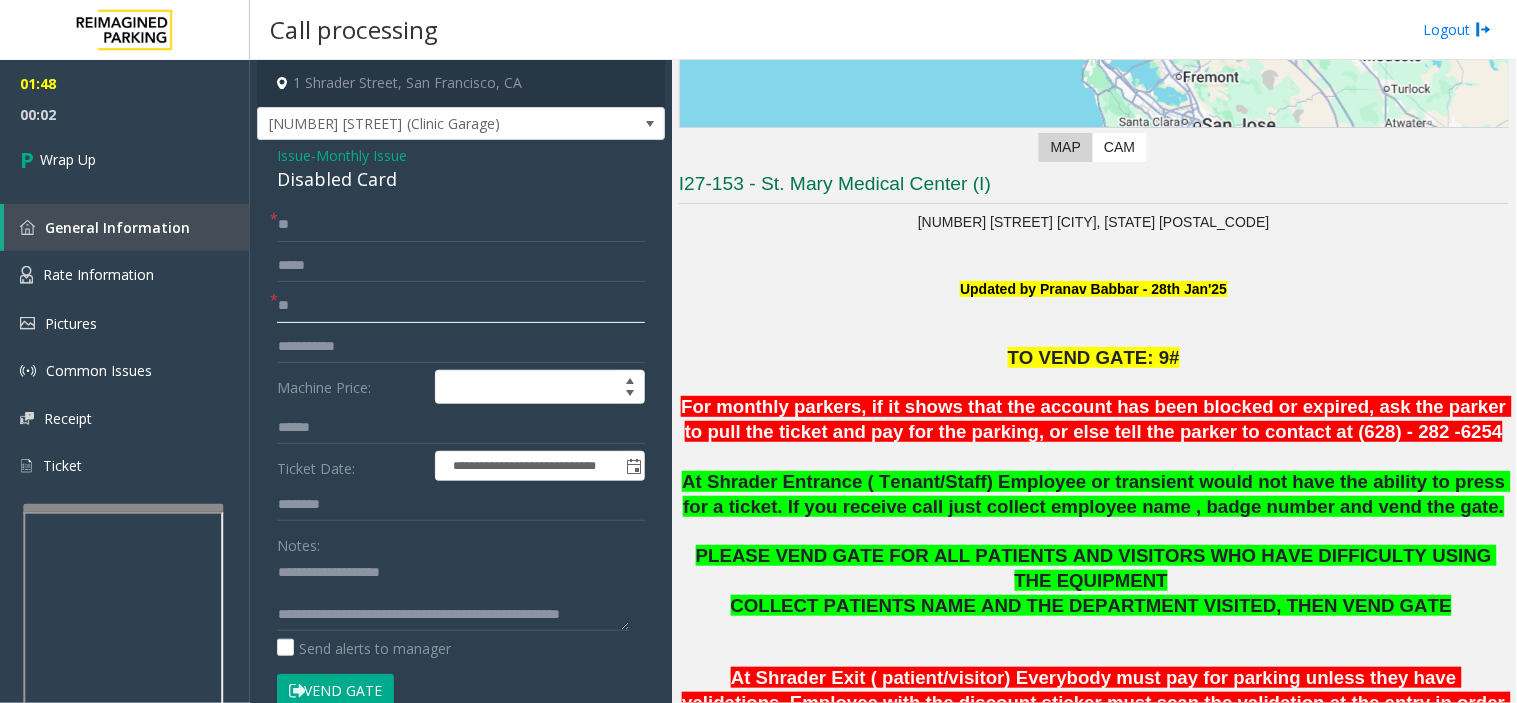type on "**" 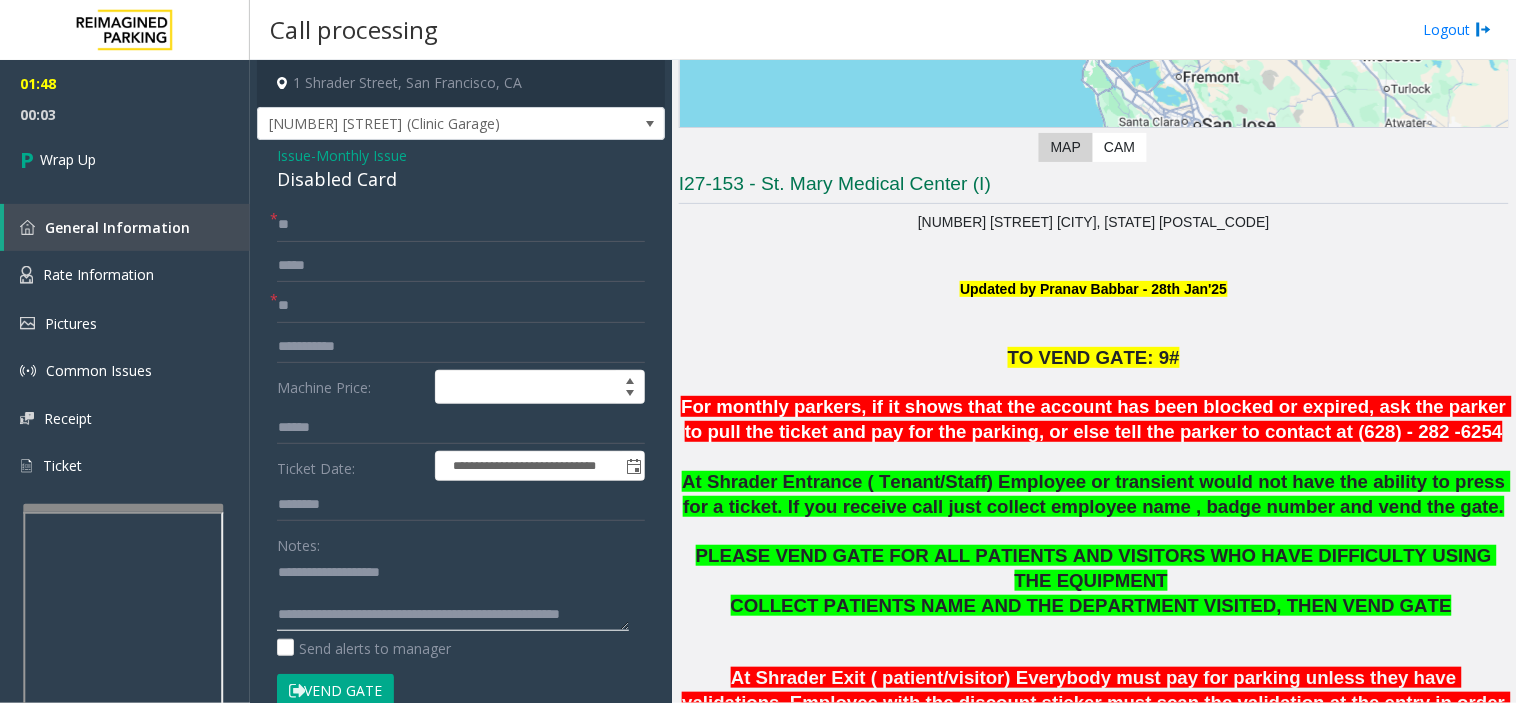 scroll, scrollTop: 21, scrollLeft: 0, axis: vertical 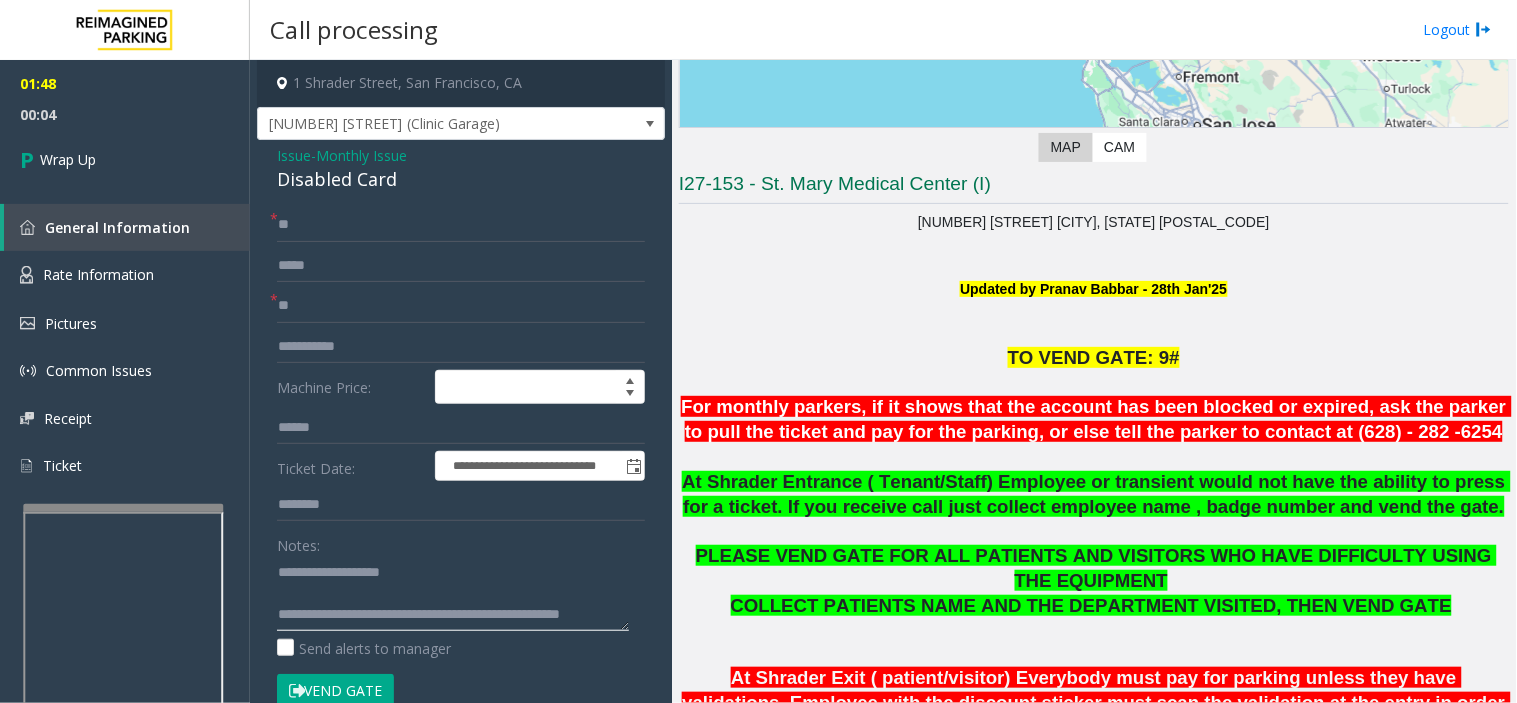 click 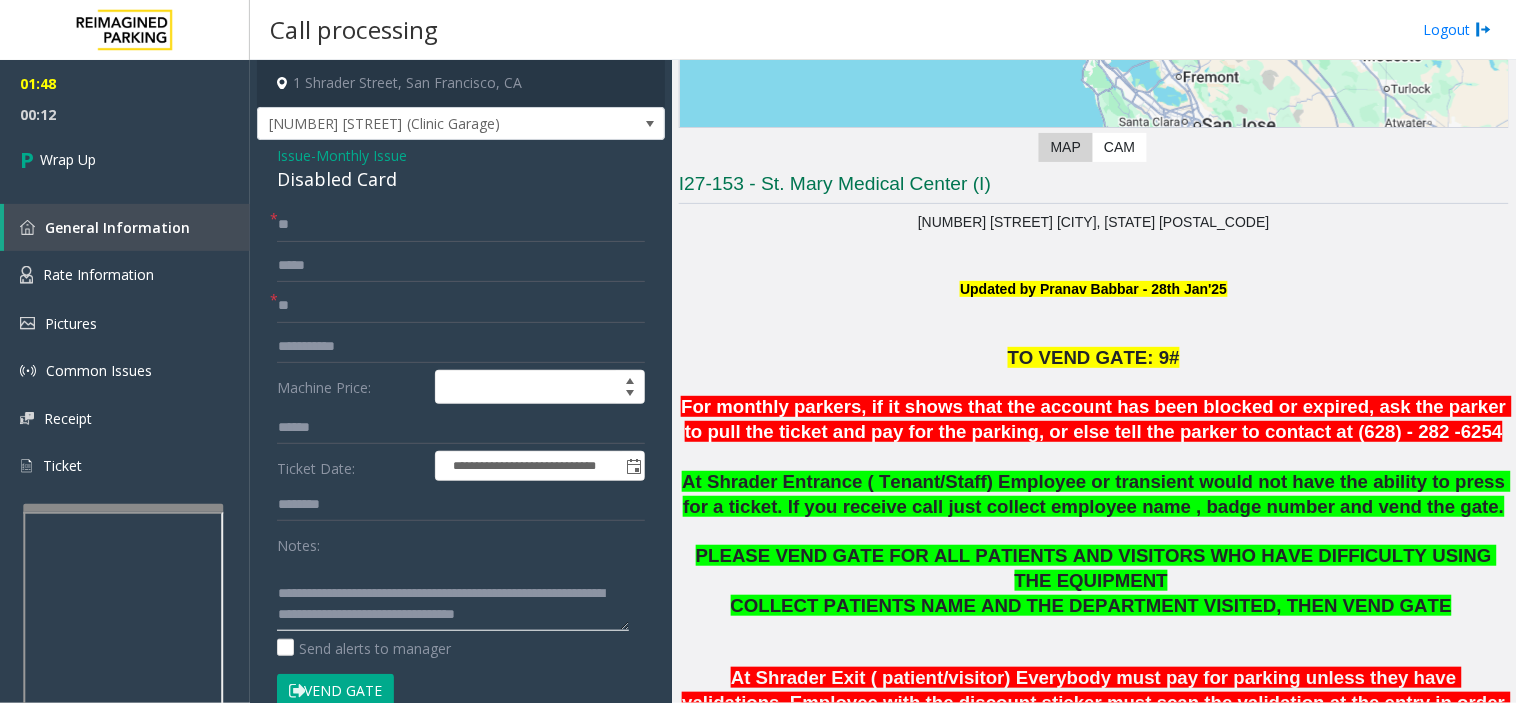 scroll, scrollTop: 35, scrollLeft: 0, axis: vertical 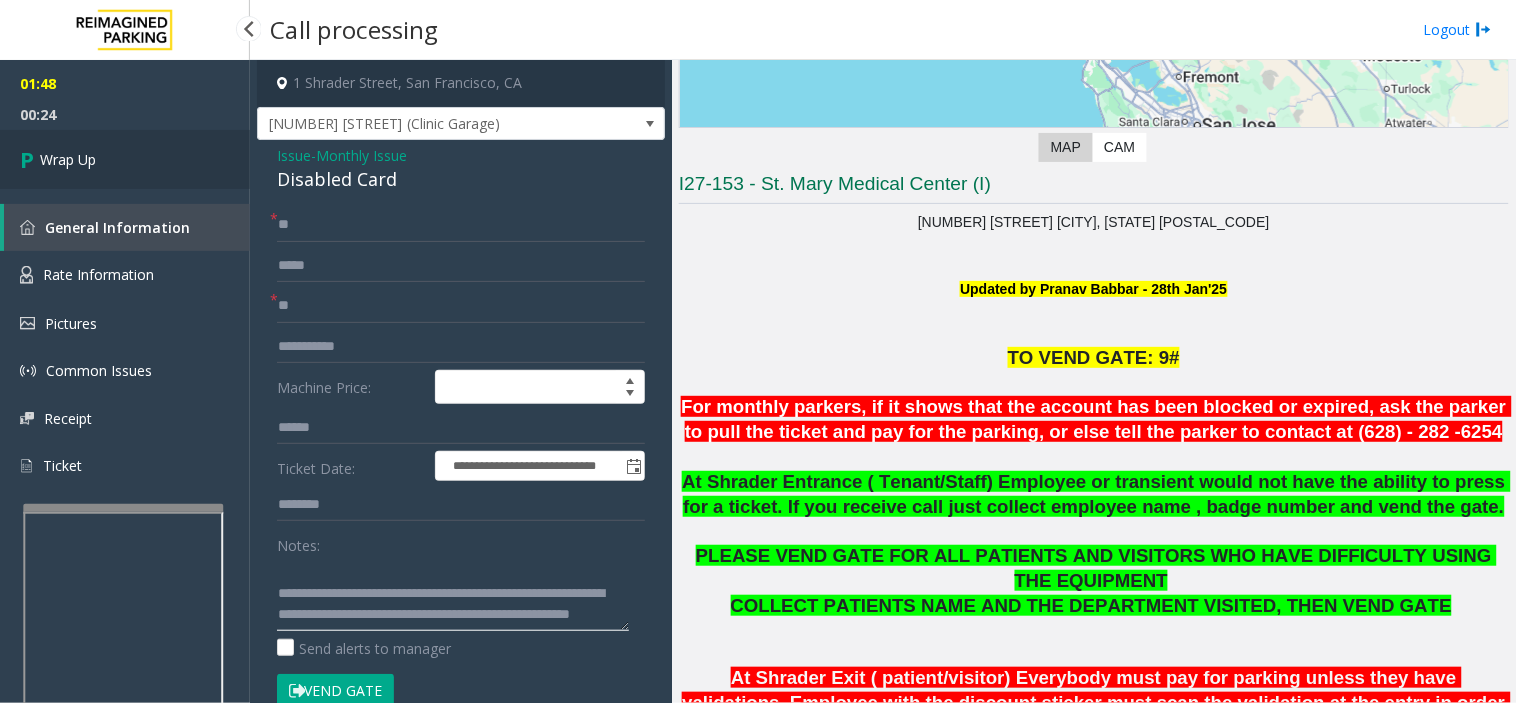 type on "**********" 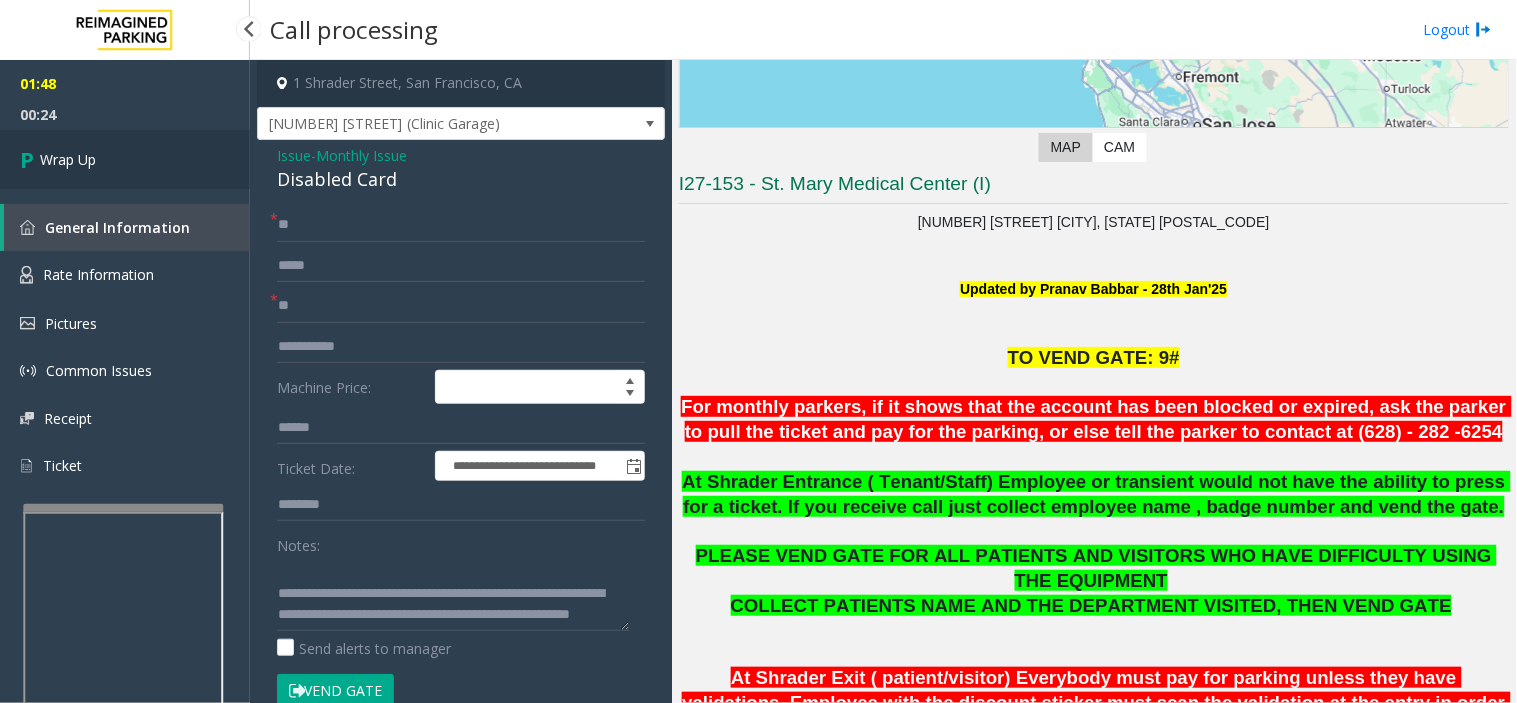 click on "Wrap Up" at bounding box center (125, 159) 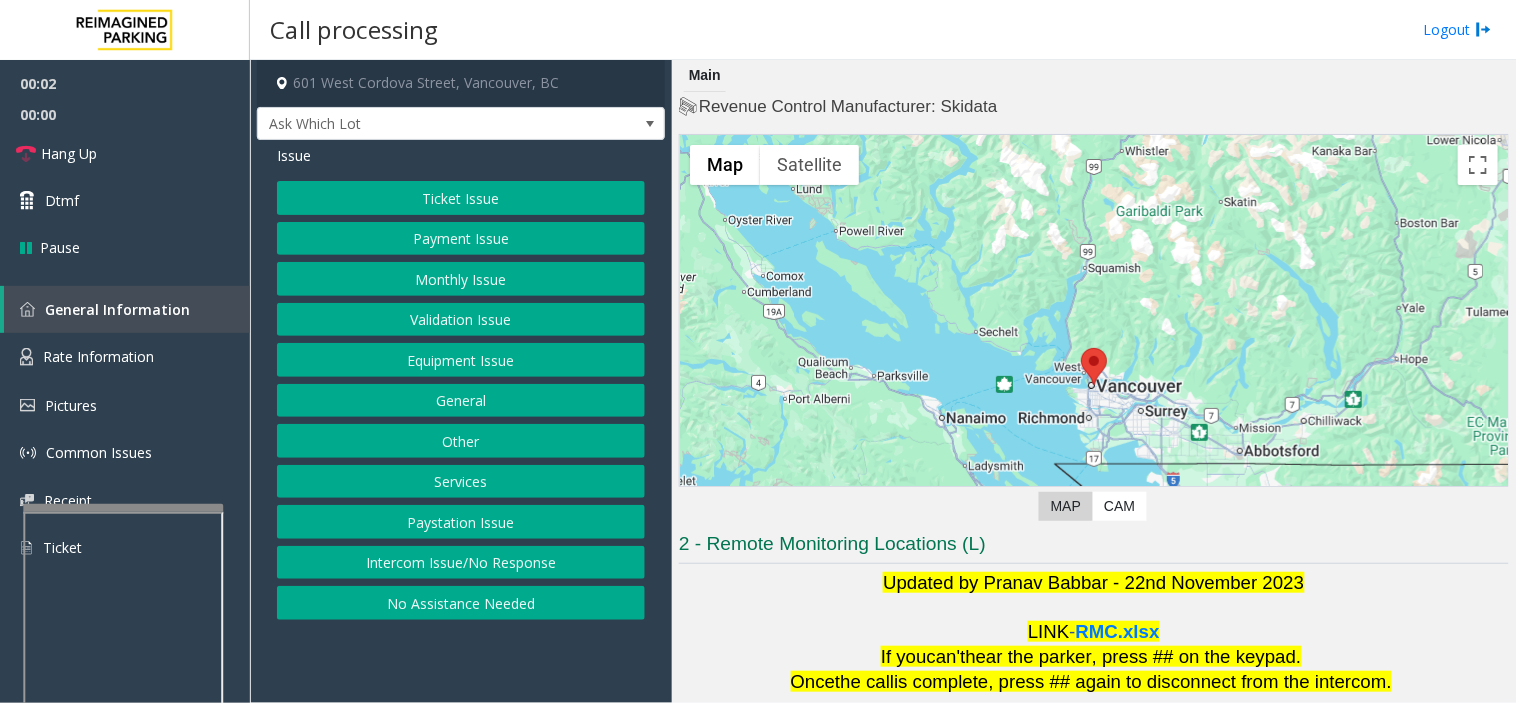 scroll, scrollTop: 210, scrollLeft: 0, axis: vertical 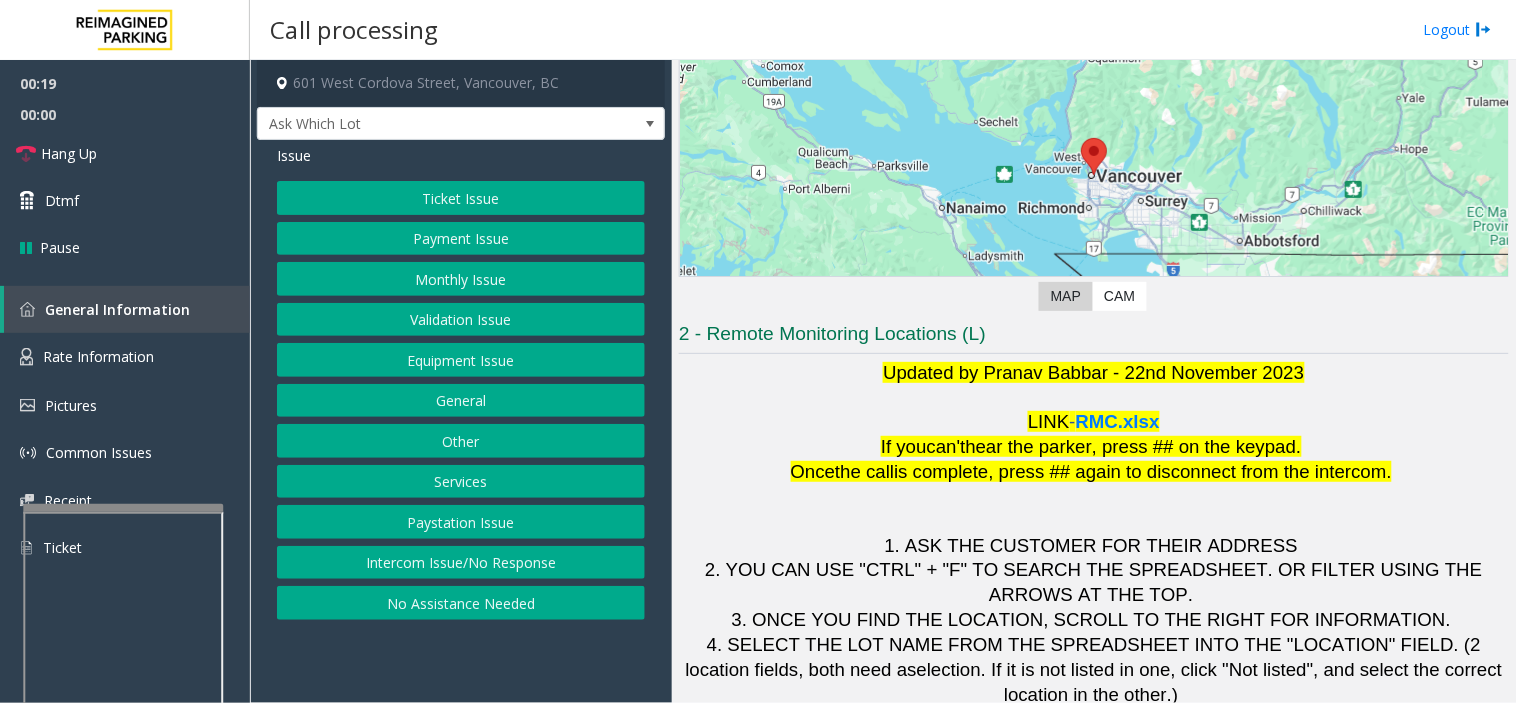 drag, startPoint x: 861, startPoint y: 440, endPoint x: 796, endPoint y: 472, distance: 72.44998 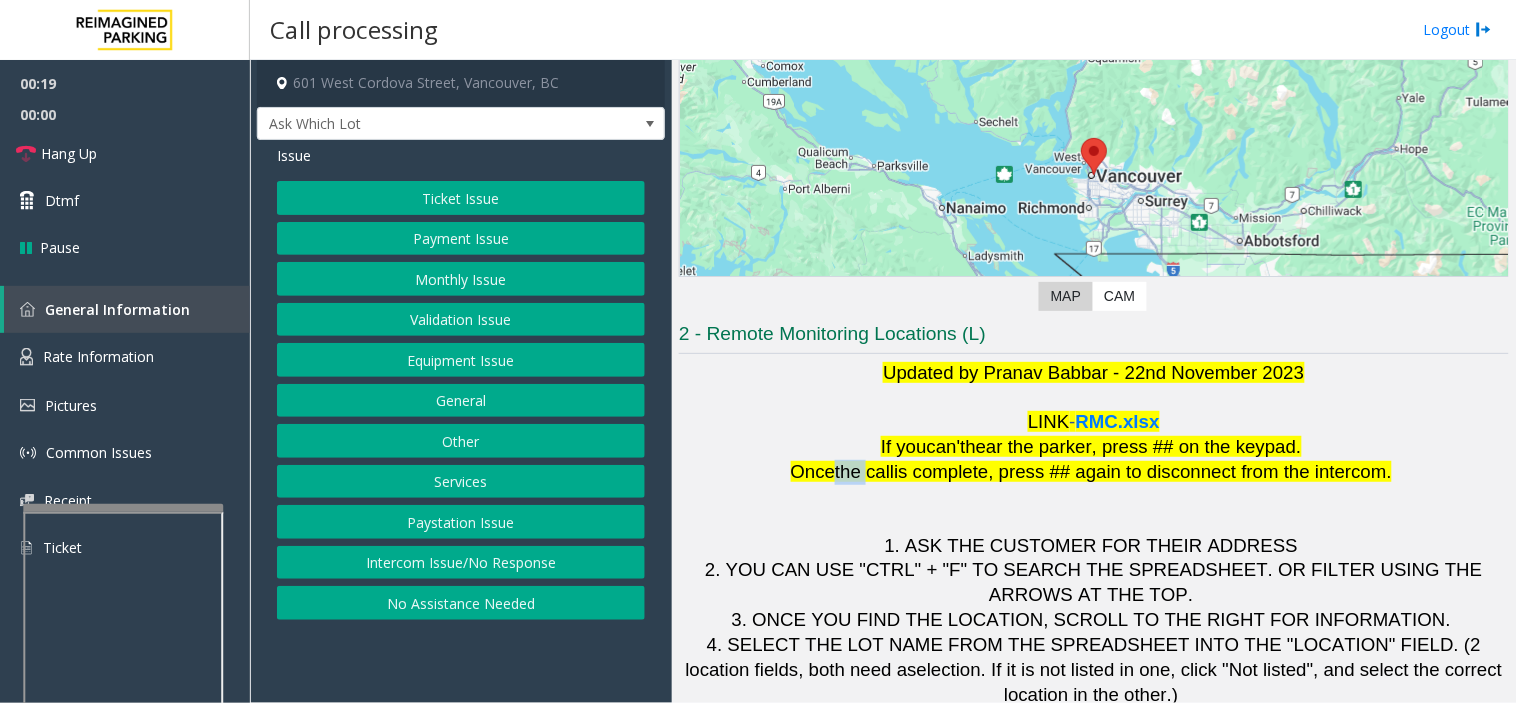 click on "the call" 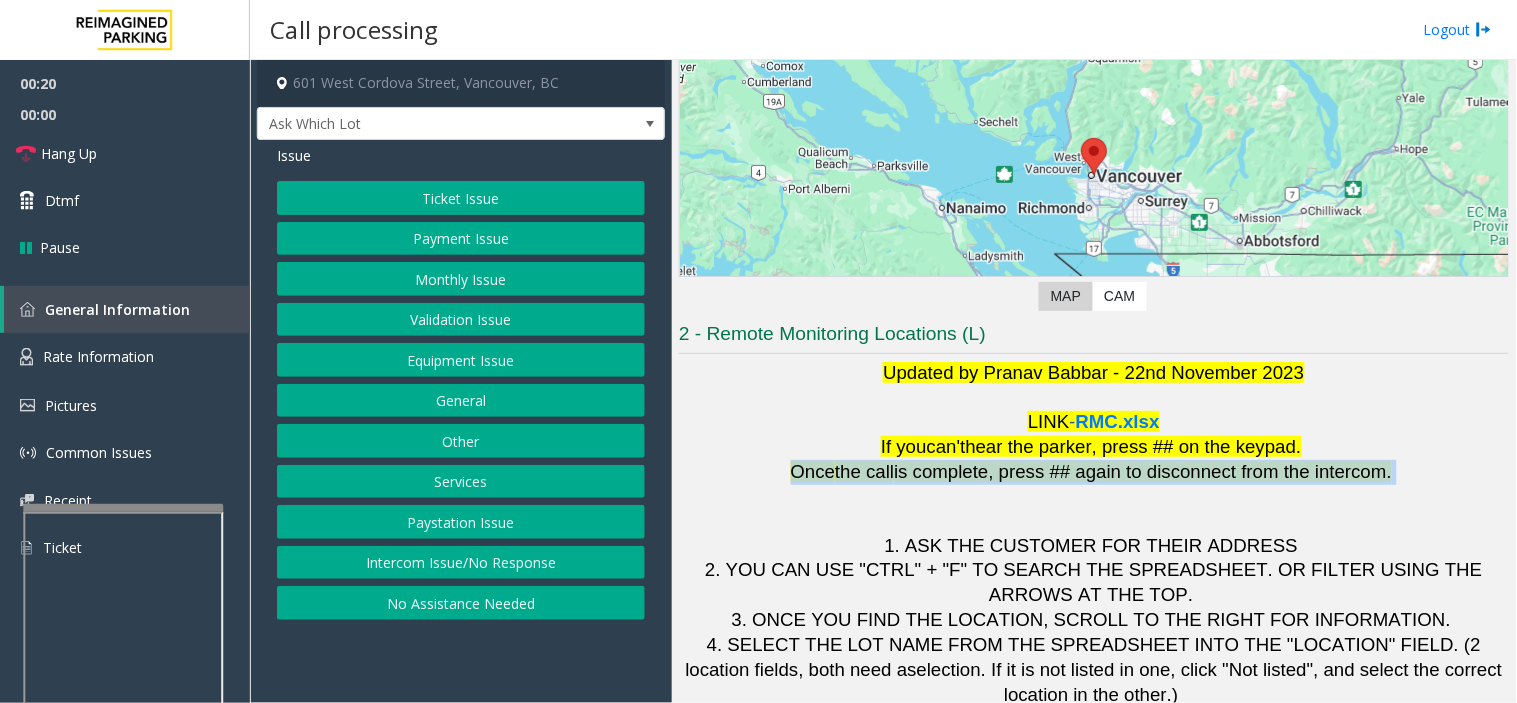 click on "the call" 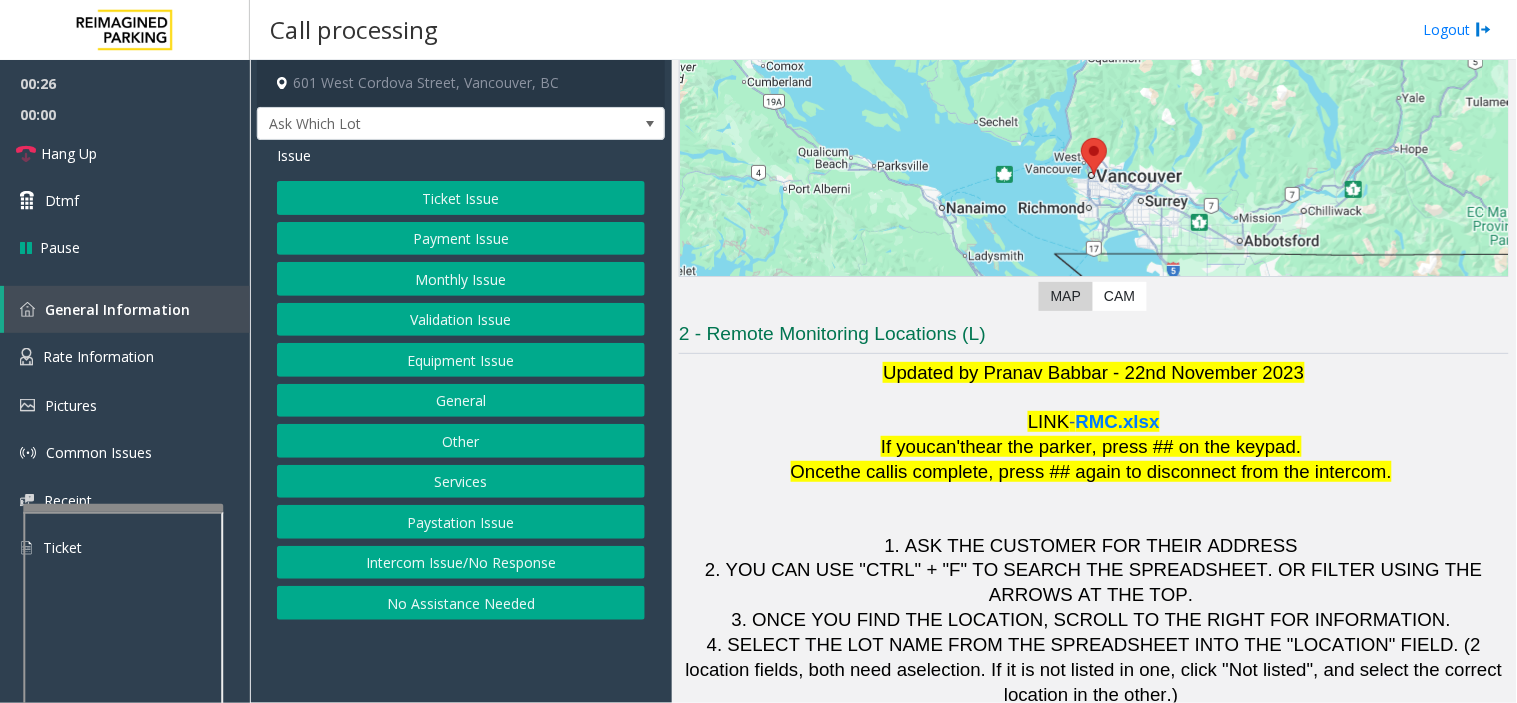drag, startPoint x: 441, startPoint y: 657, endPoint x: 401, endPoint y: 671, distance: 42.379242 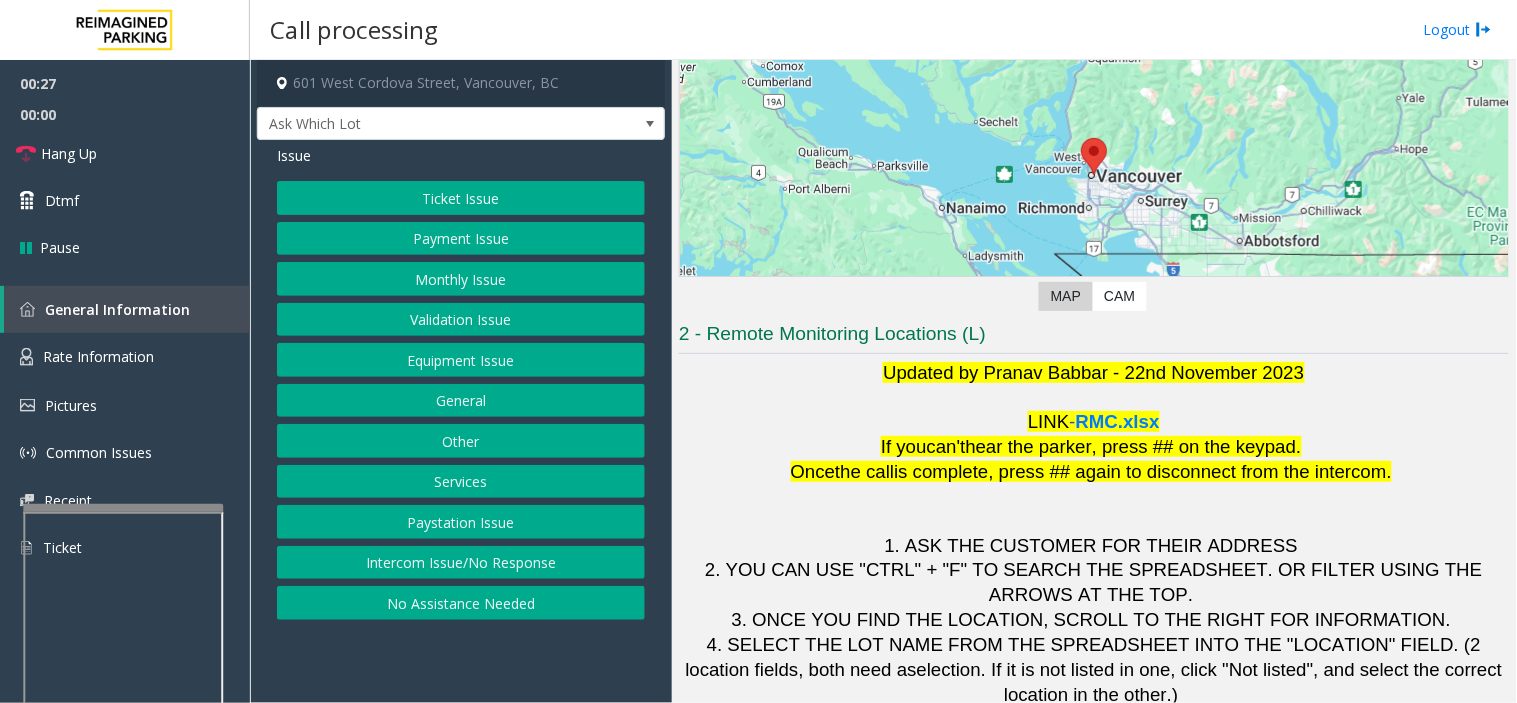 click on "Equipment Issue" 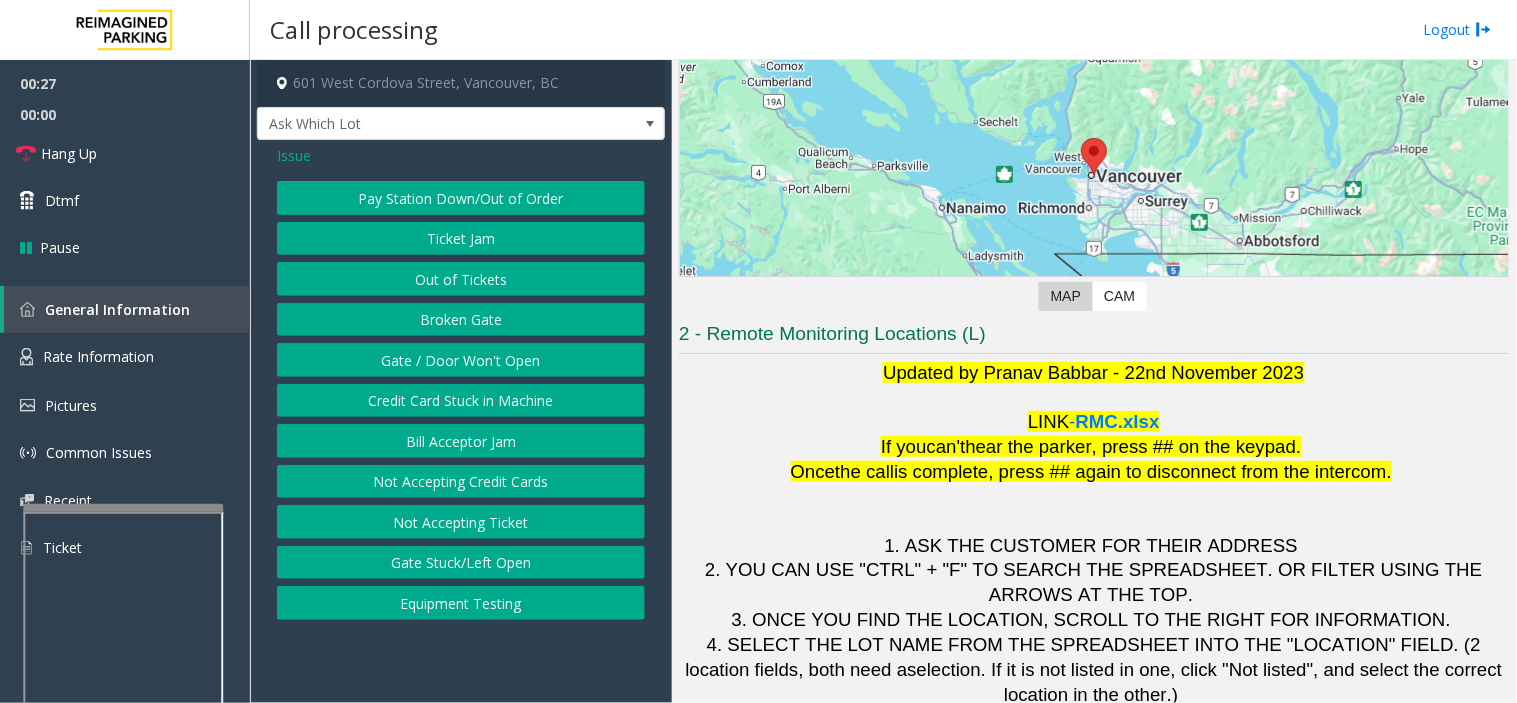click on "Gate / Door Won't Open" 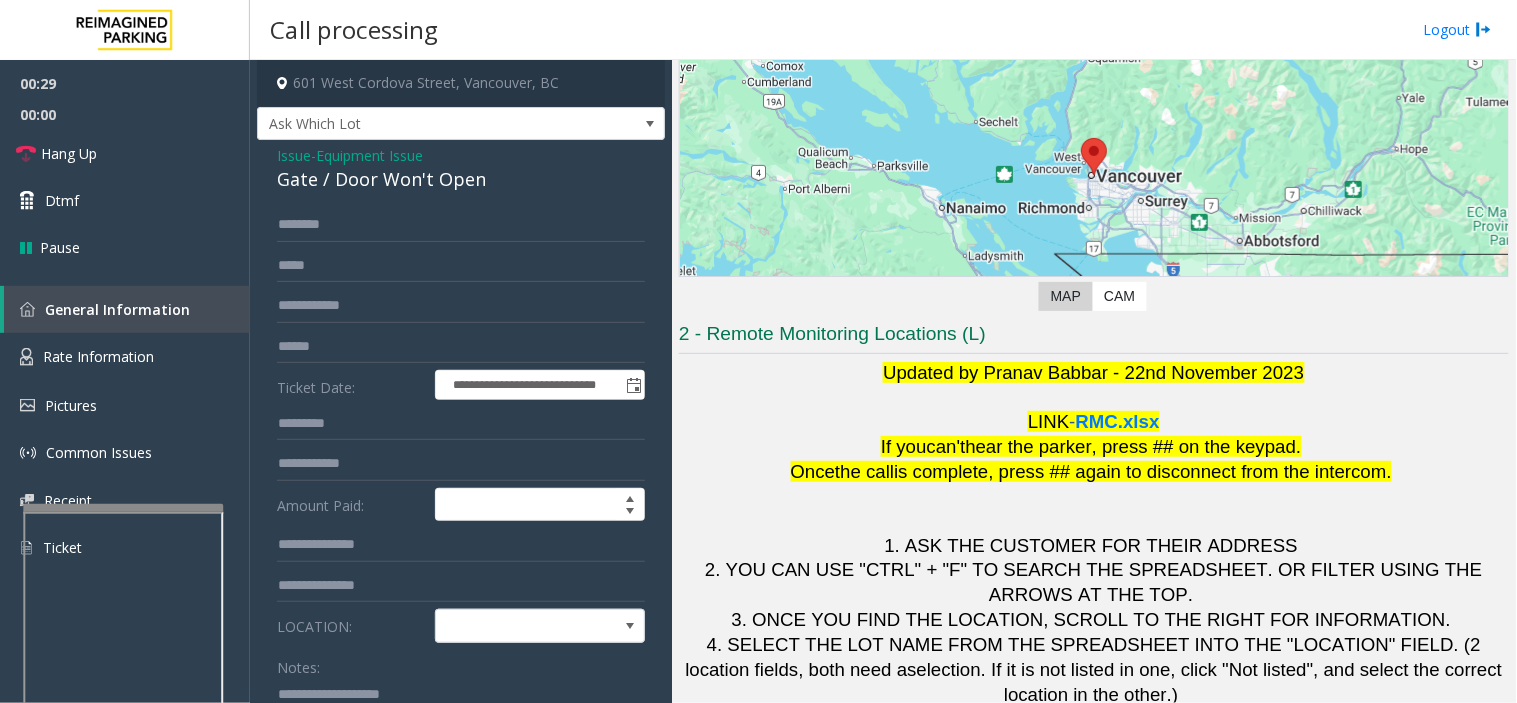 click on "Issue" 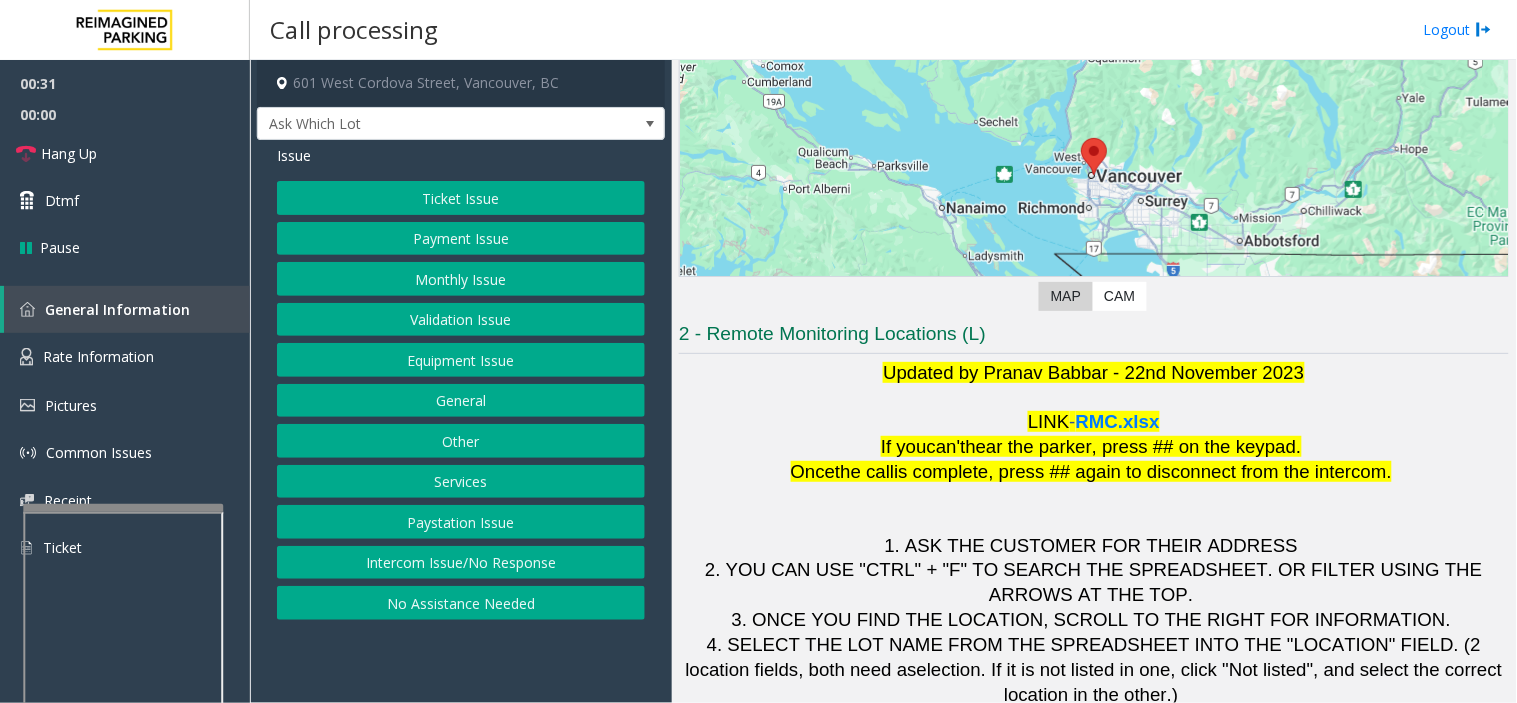 click on "Equipment Issue" 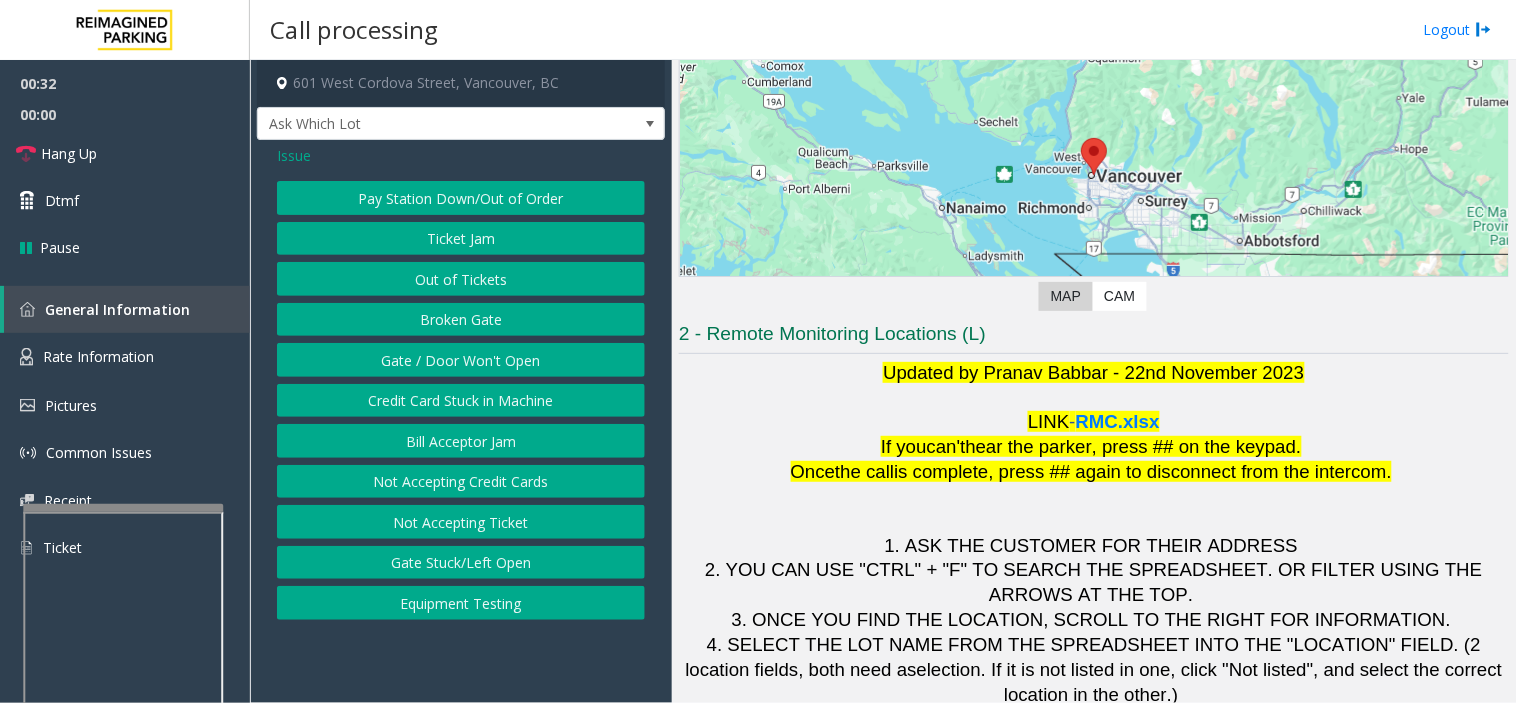 click on "Gate / Door Won't Open" 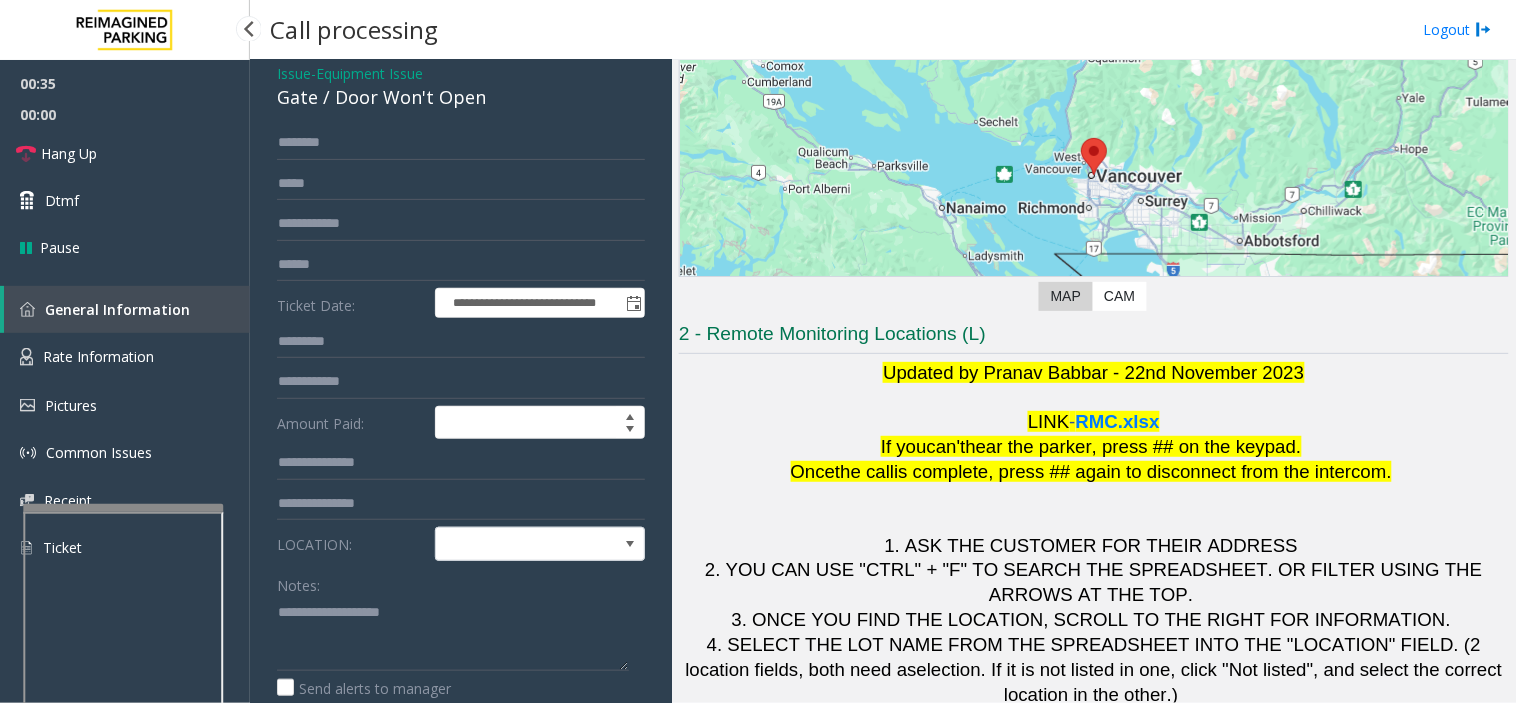 scroll, scrollTop: 222, scrollLeft: 0, axis: vertical 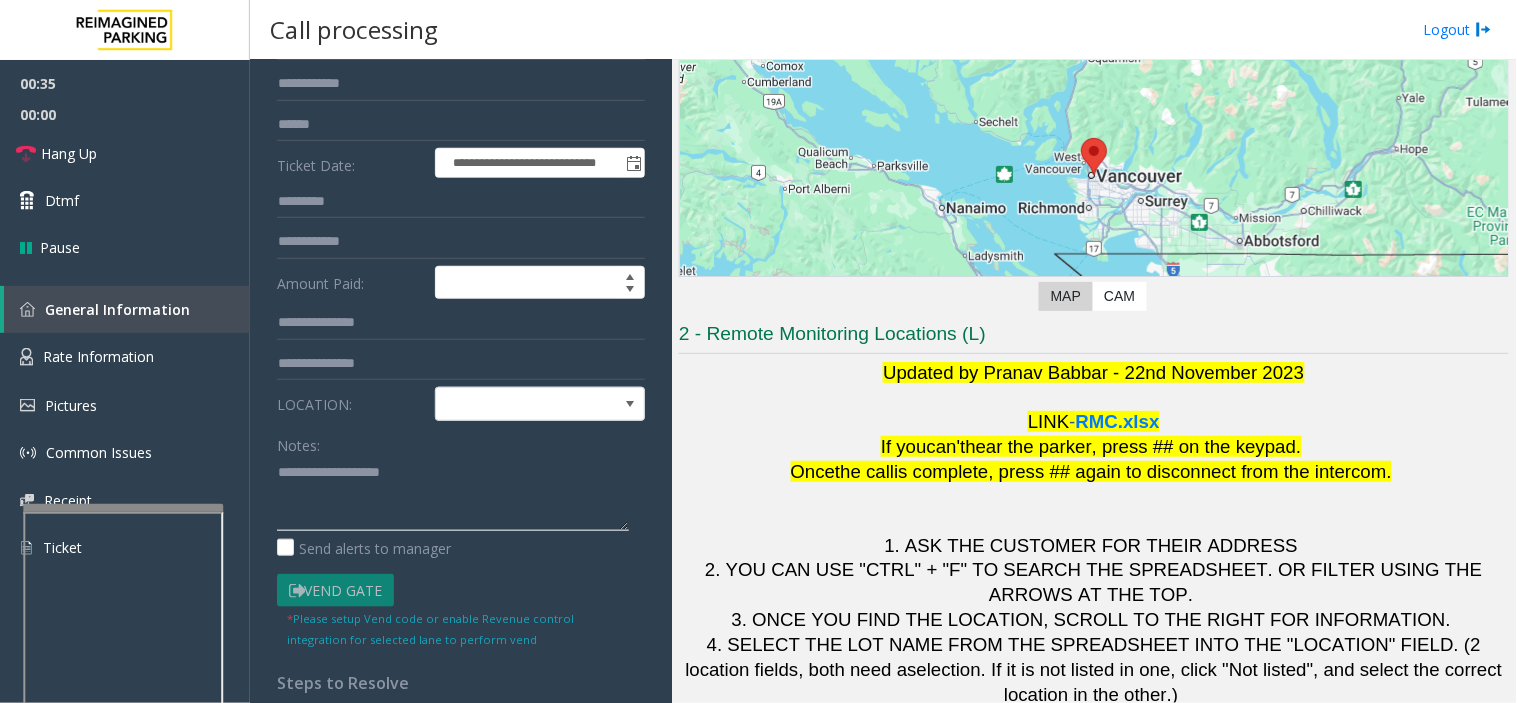 click 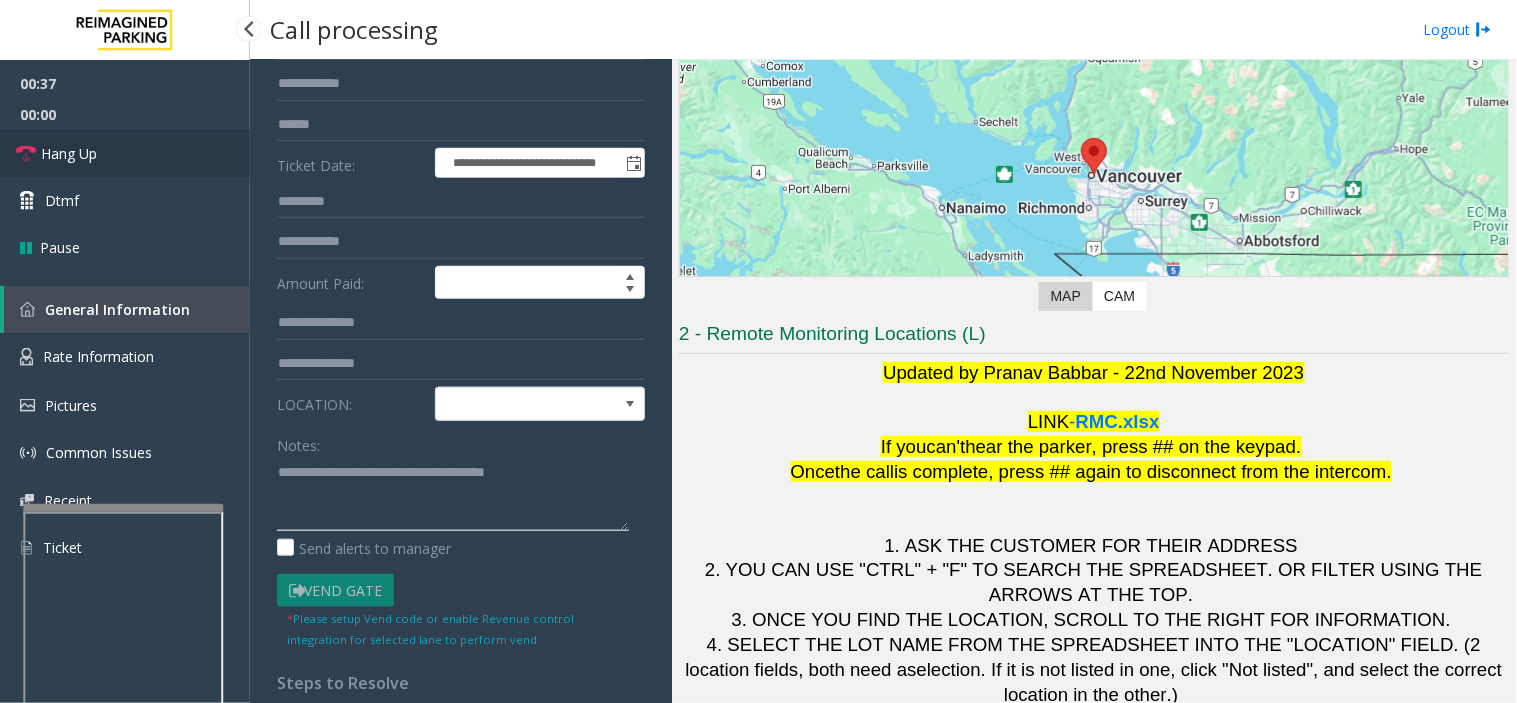 type on "**********" 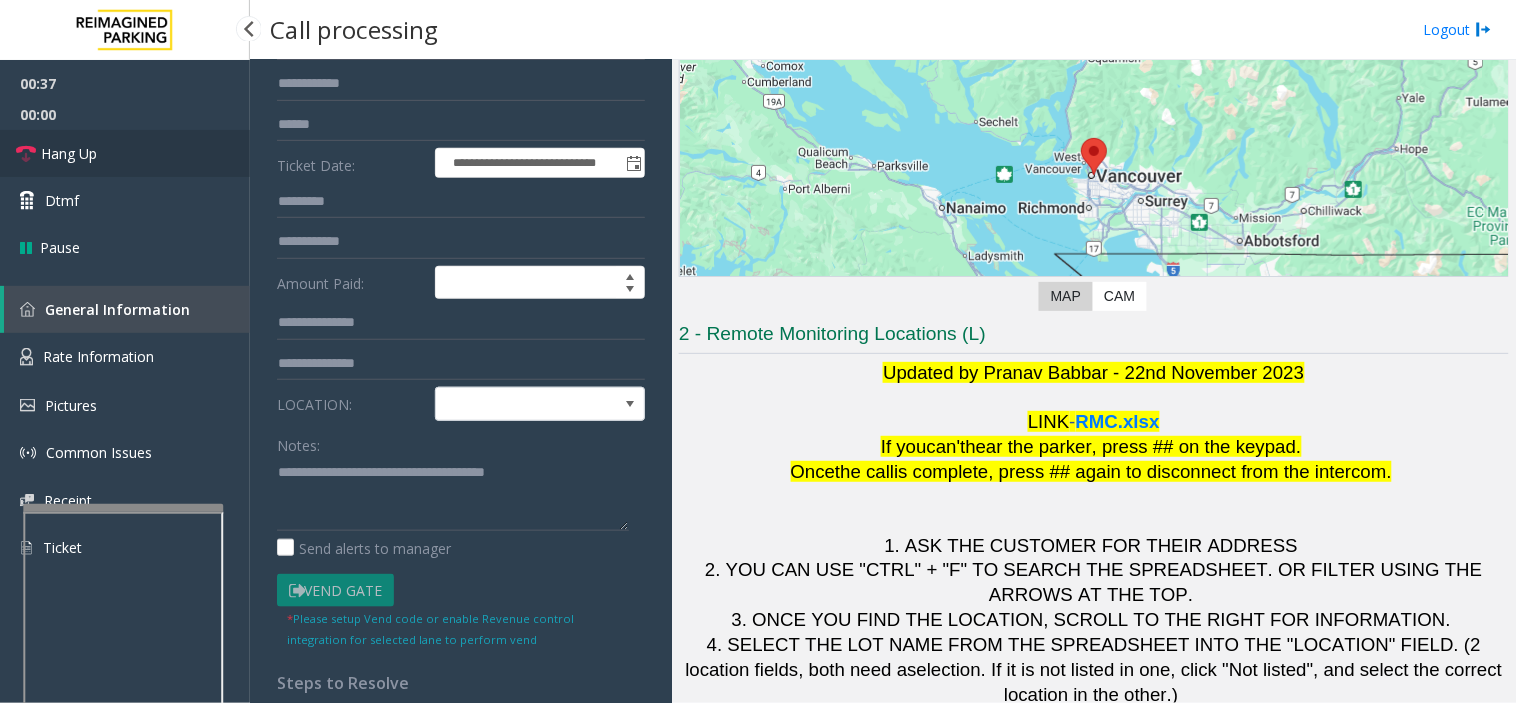 click on "Hang Up" at bounding box center [125, 153] 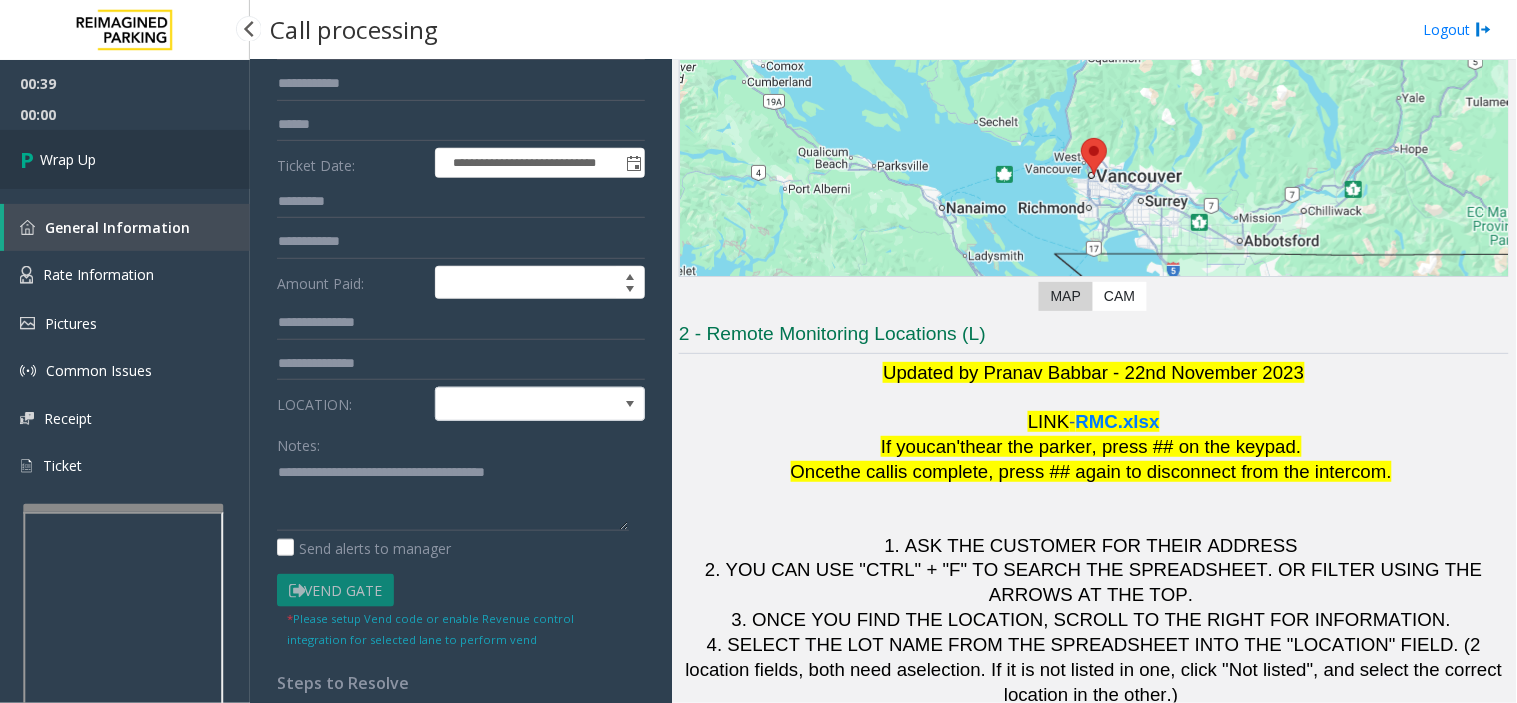 click on "Wrap Up" at bounding box center [125, 159] 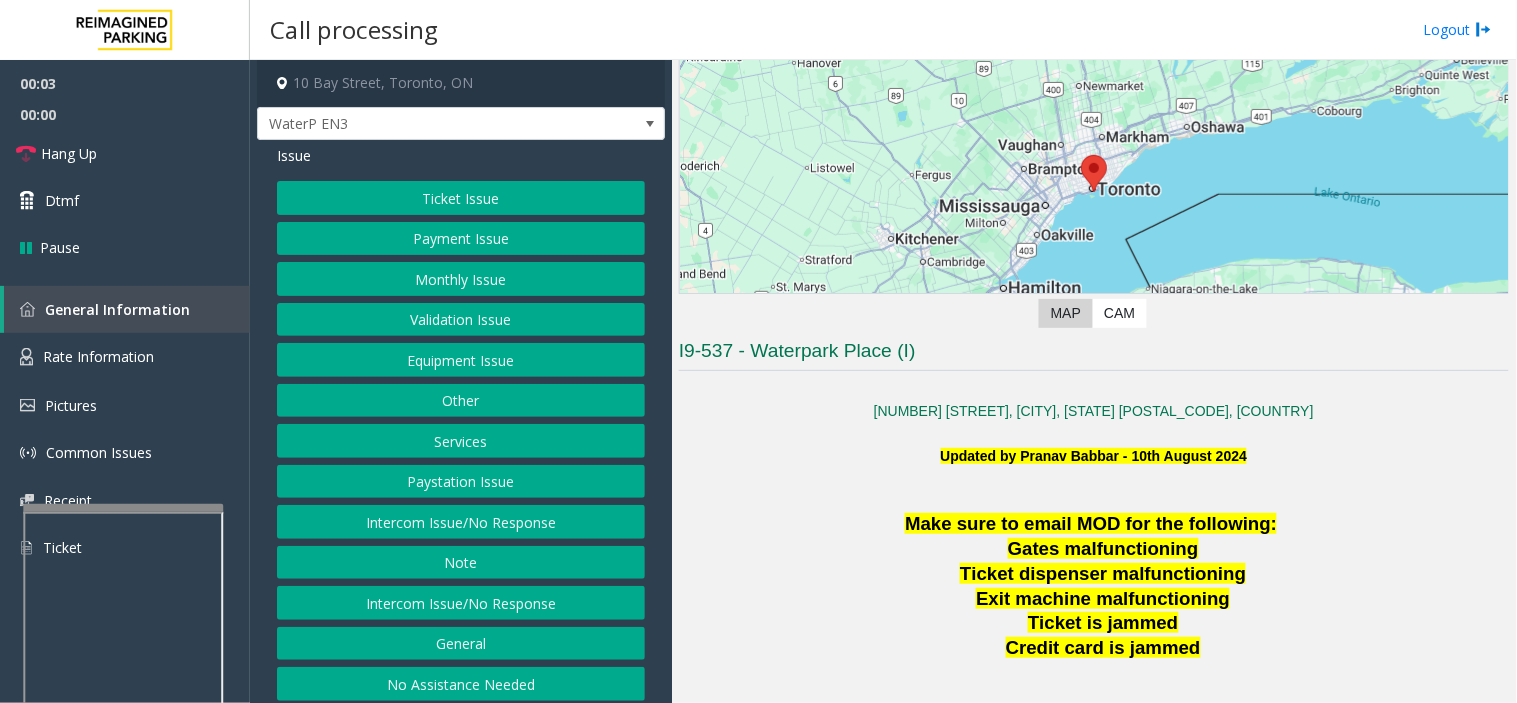 scroll, scrollTop: 444, scrollLeft: 0, axis: vertical 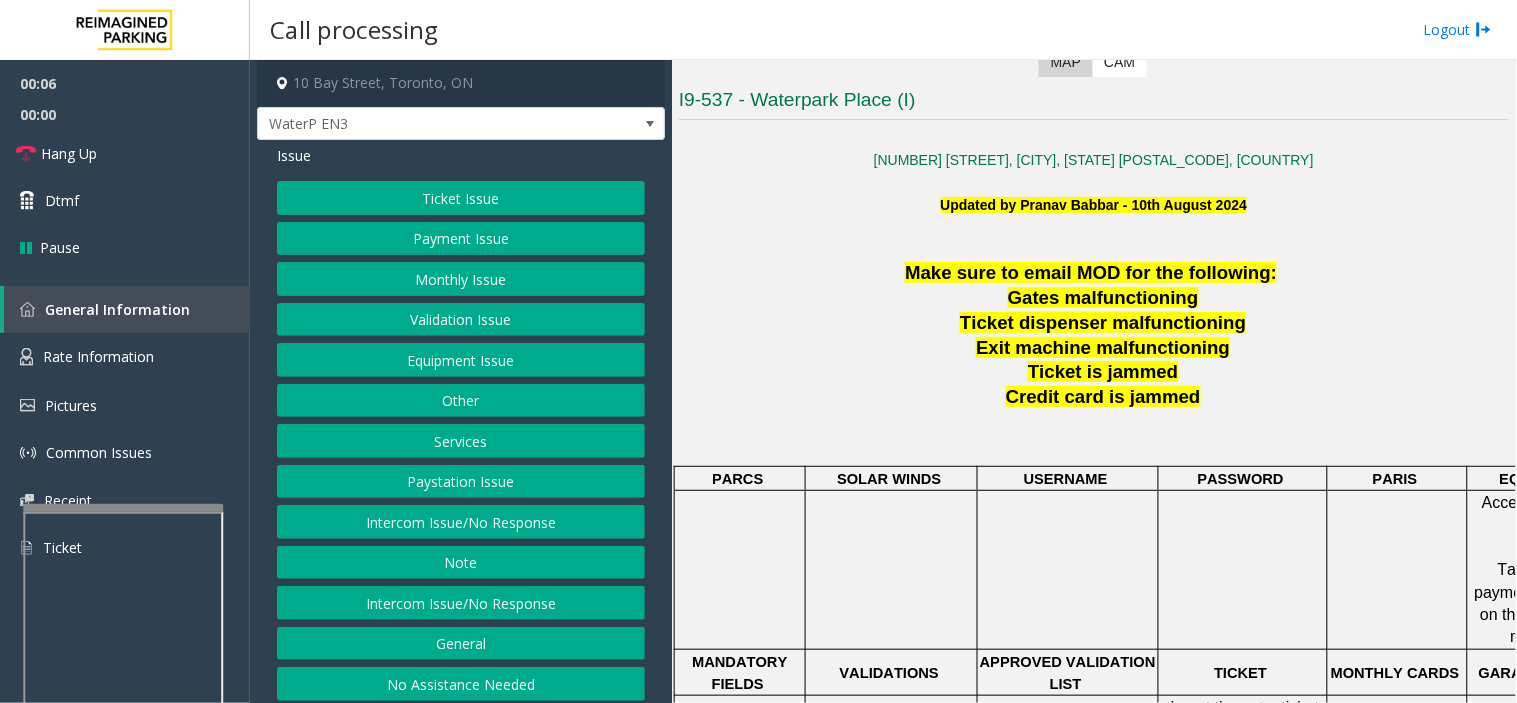 drag, startPoint x: 818, startPoint y: 292, endPoint x: 785, endPoint y: 353, distance: 69.354164 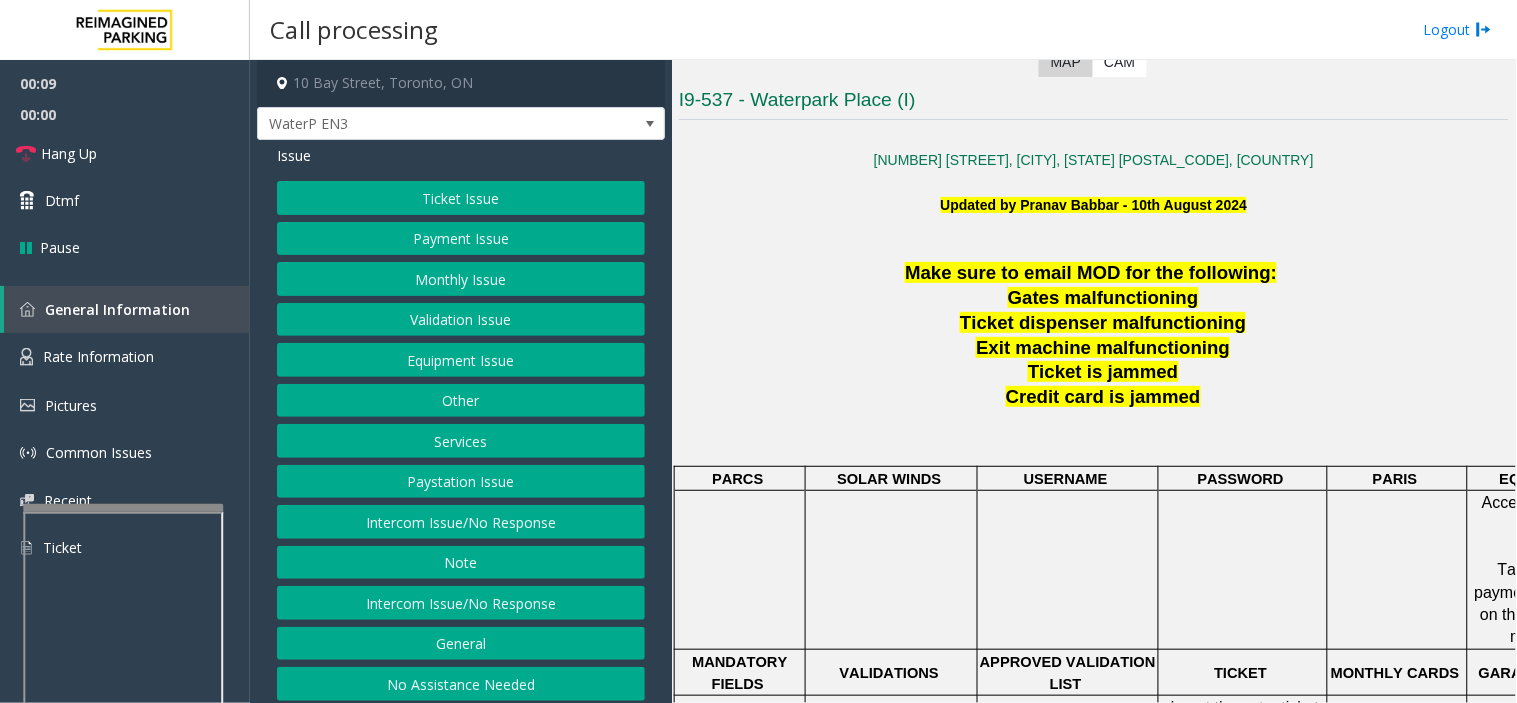 drag, startPoint x: 666, startPoint y: 311, endPoint x: 816, endPoint y: 184, distance: 196.54262 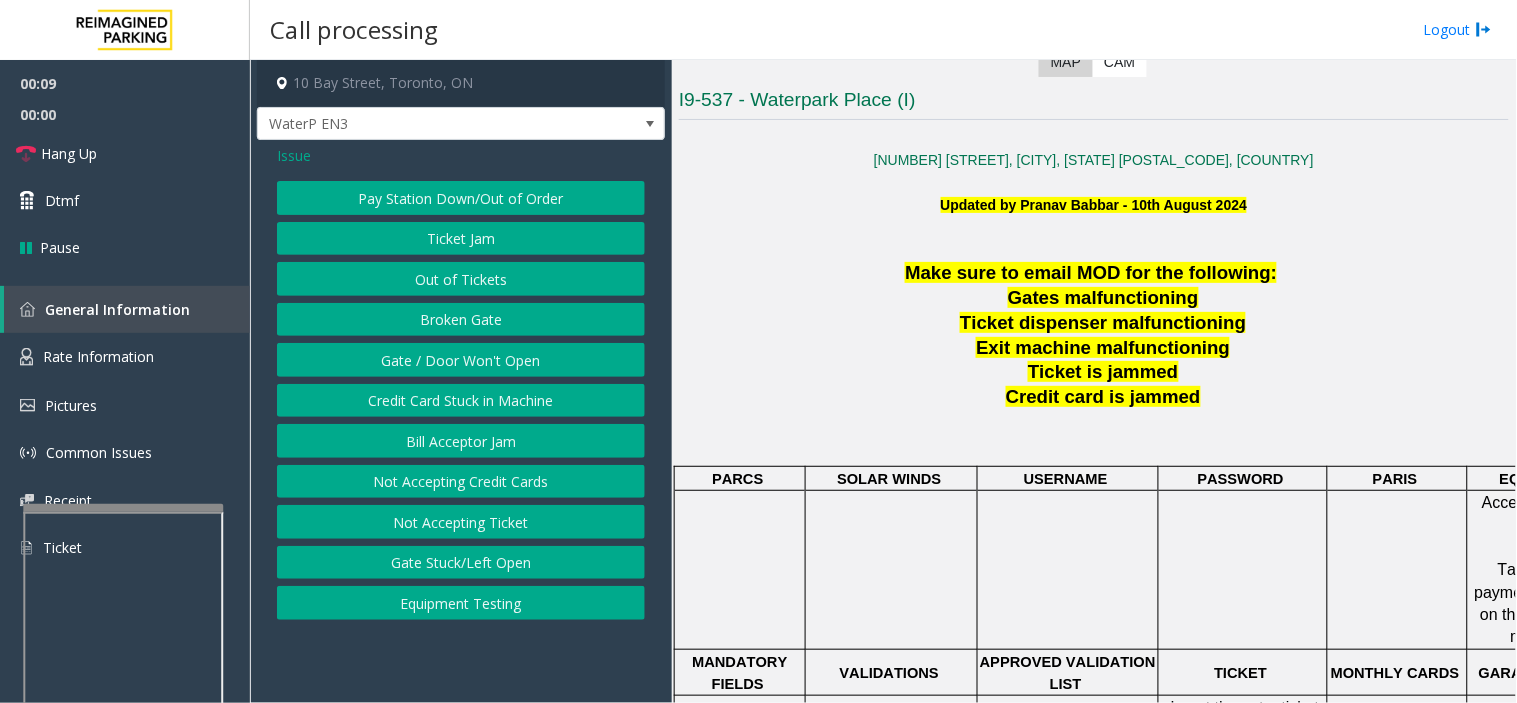 click on "Gate / Door Won't Open" 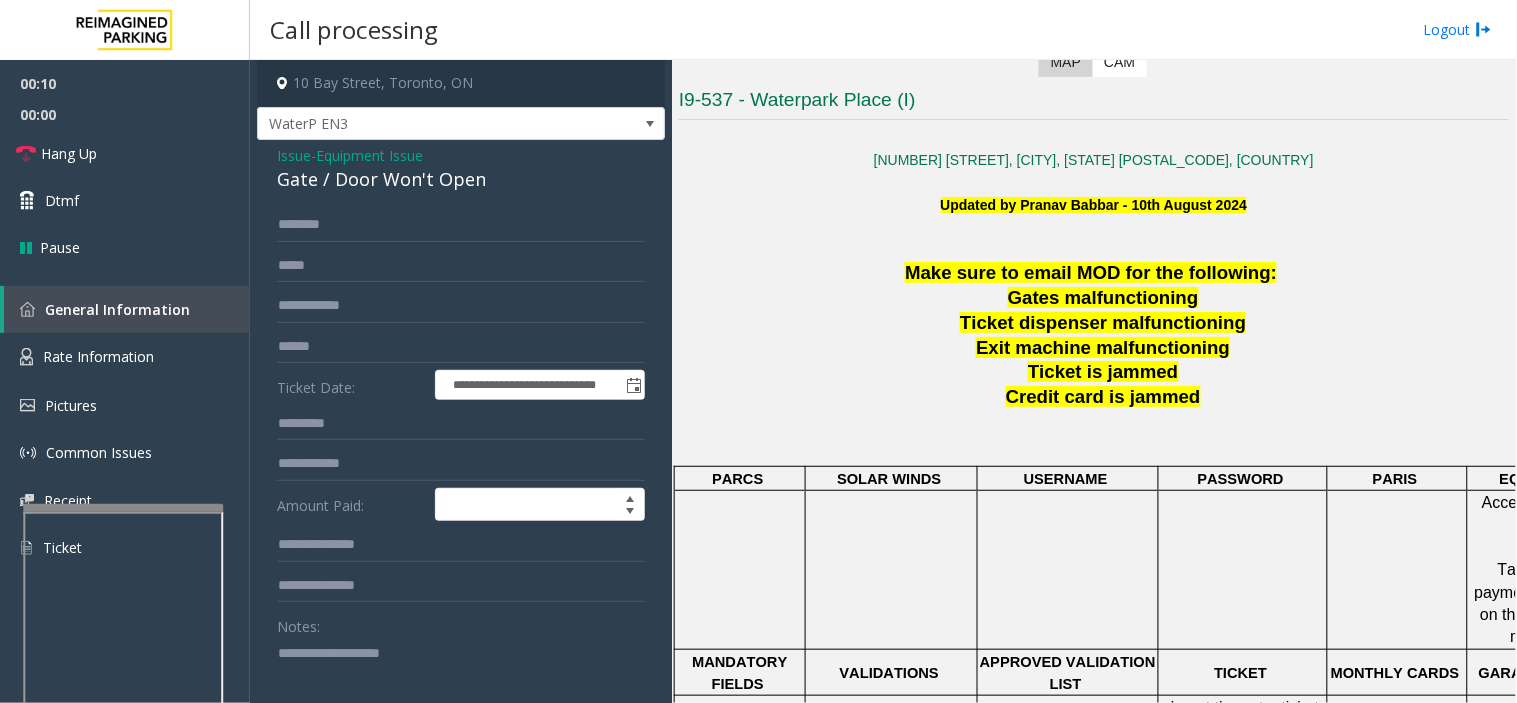 click 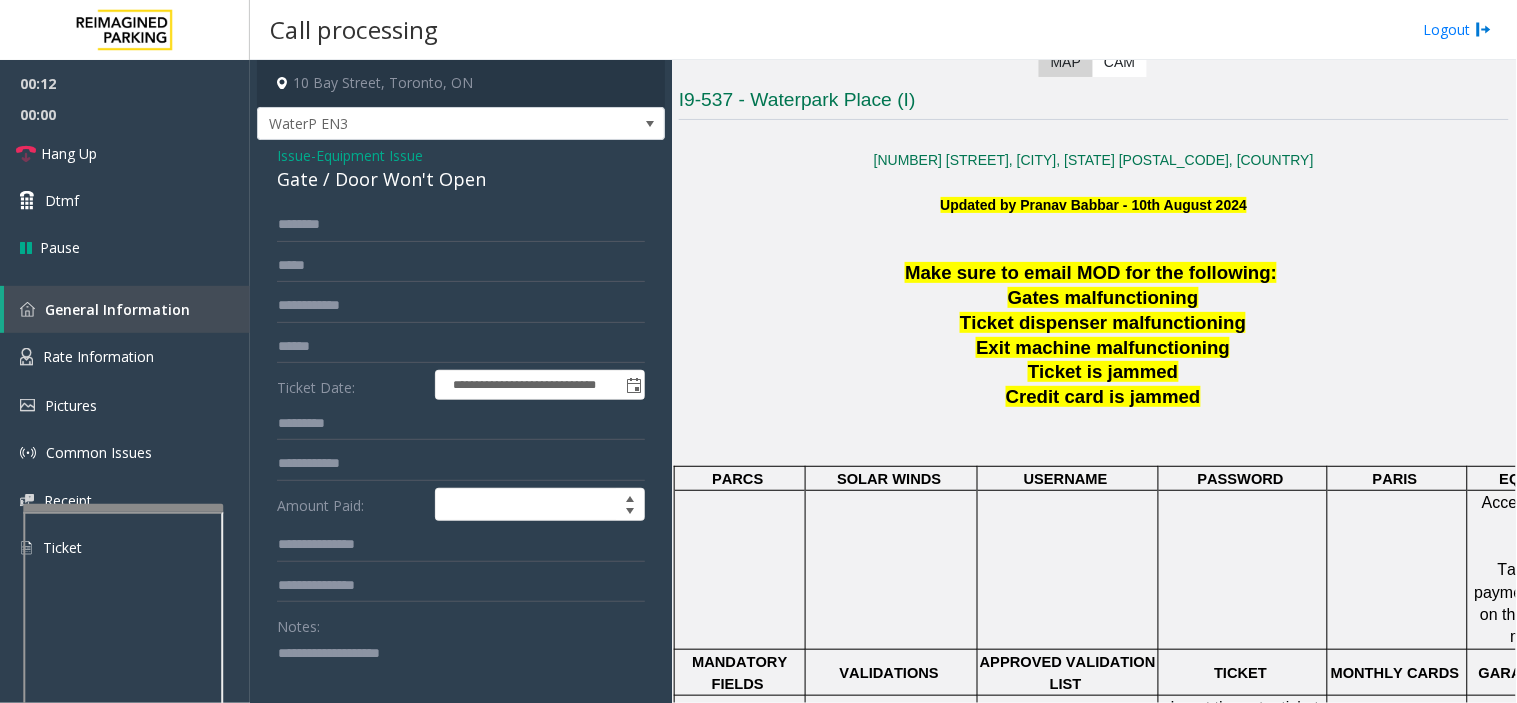 click 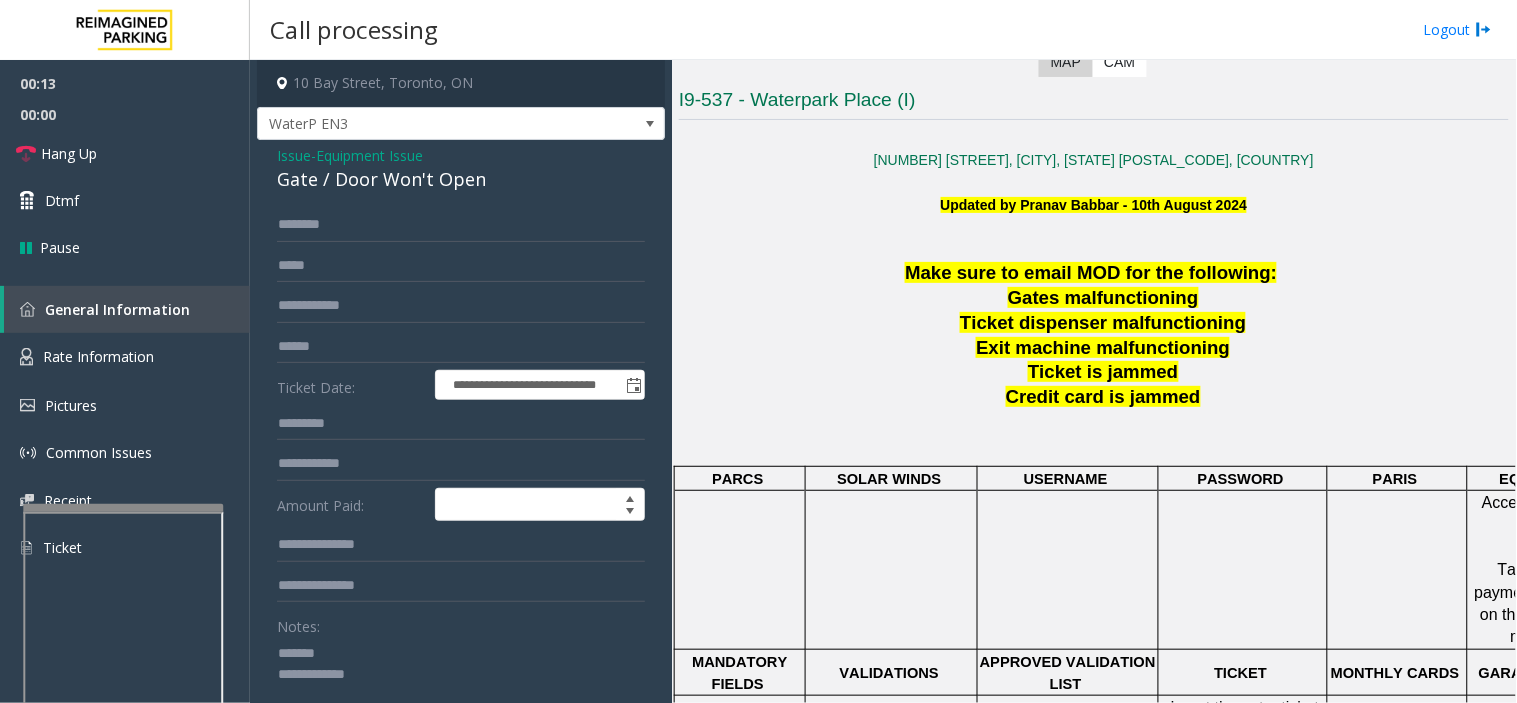 click 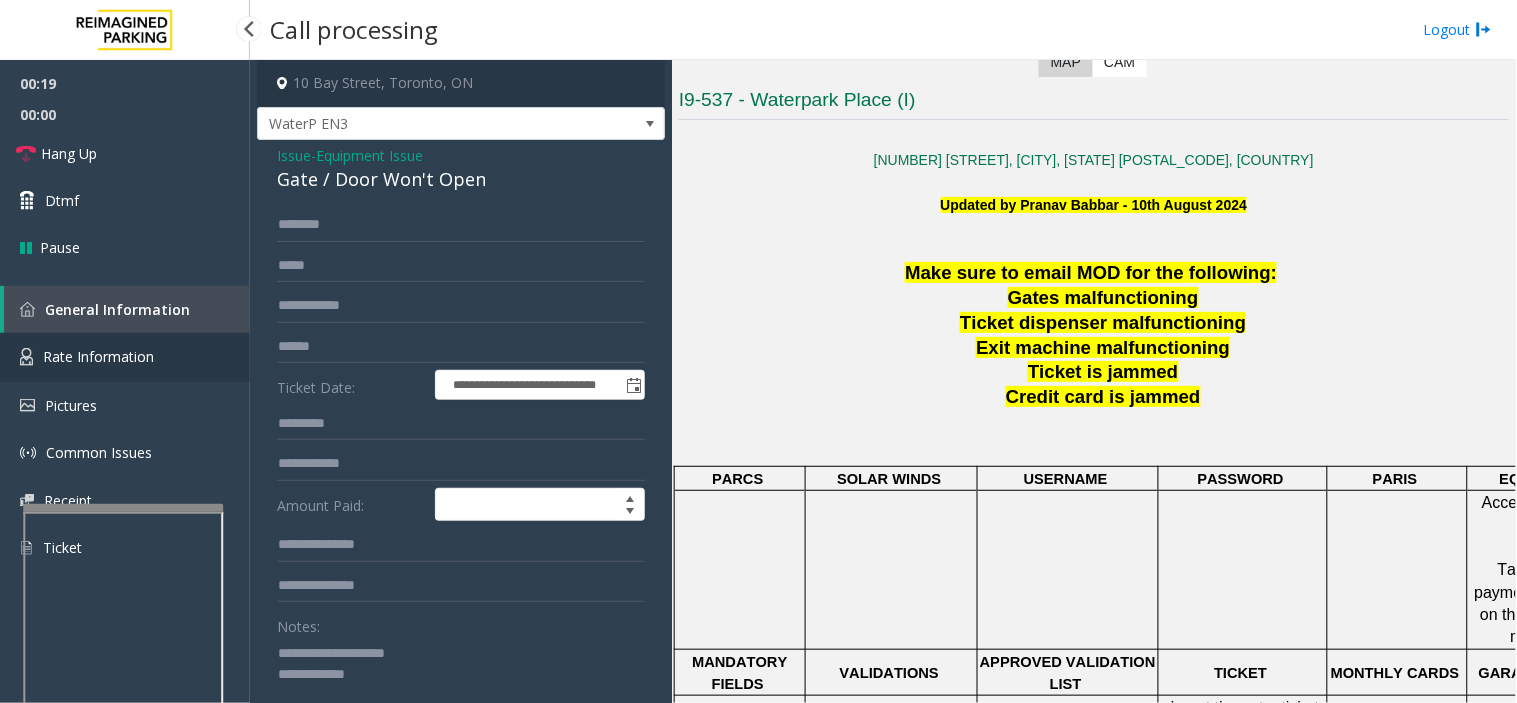 type on "**********" 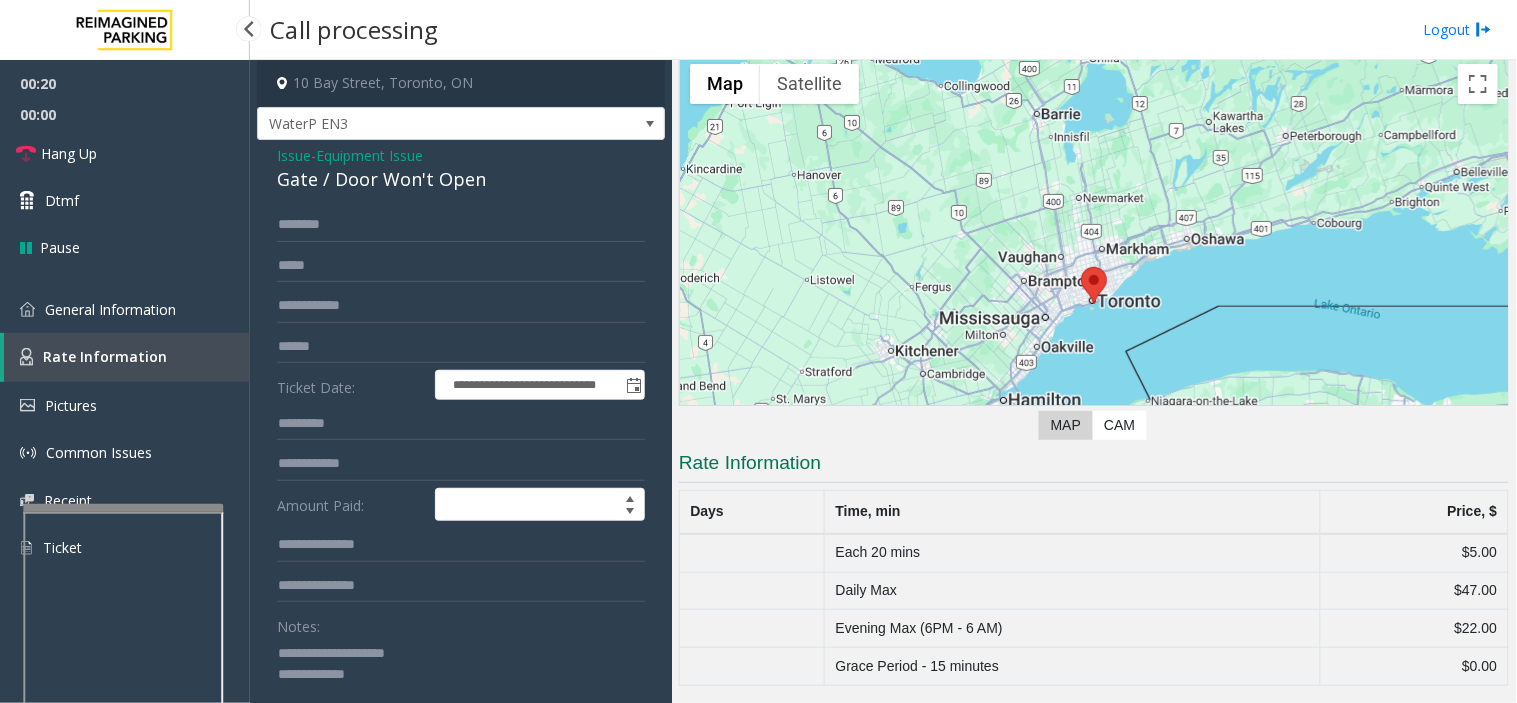 scroll, scrollTop: 81, scrollLeft: 0, axis: vertical 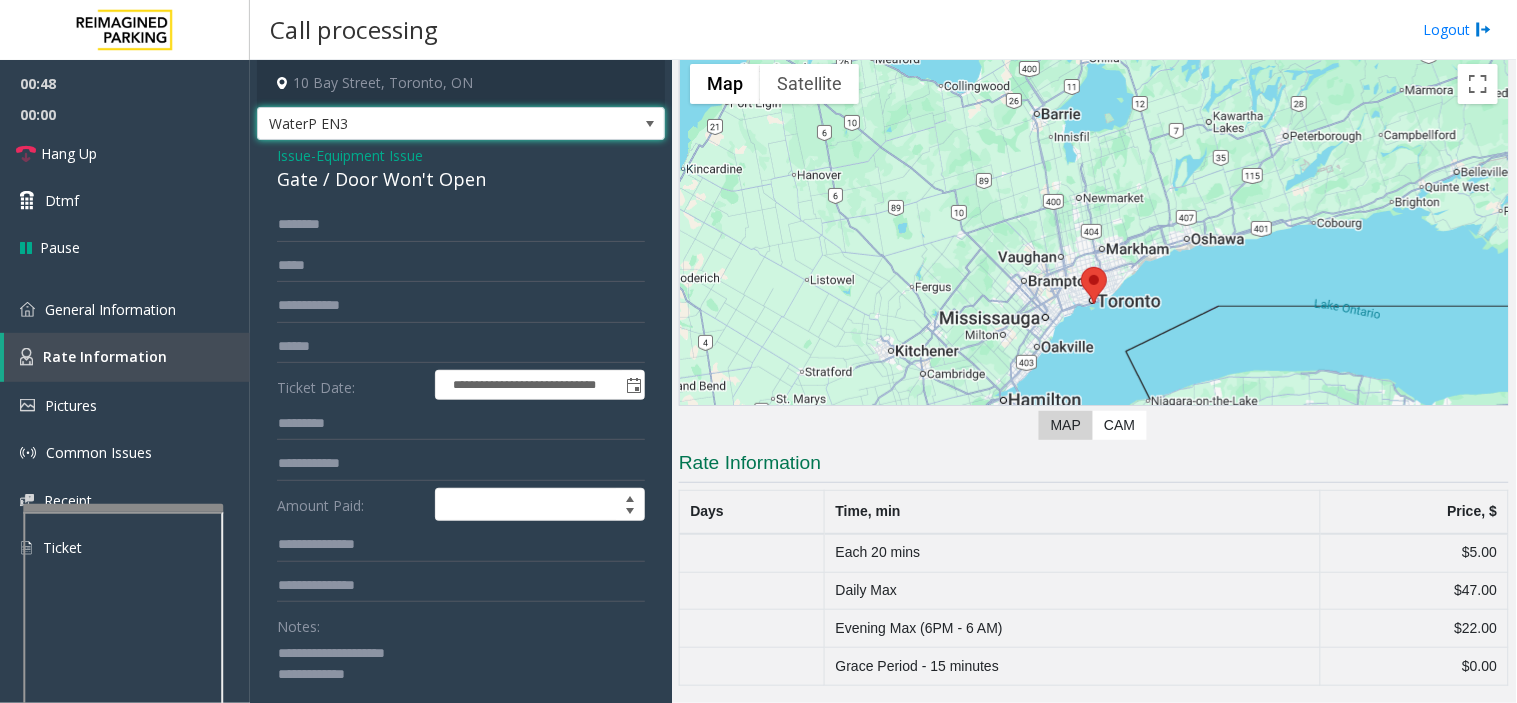 click on "WaterP EN3" at bounding box center [420, 124] 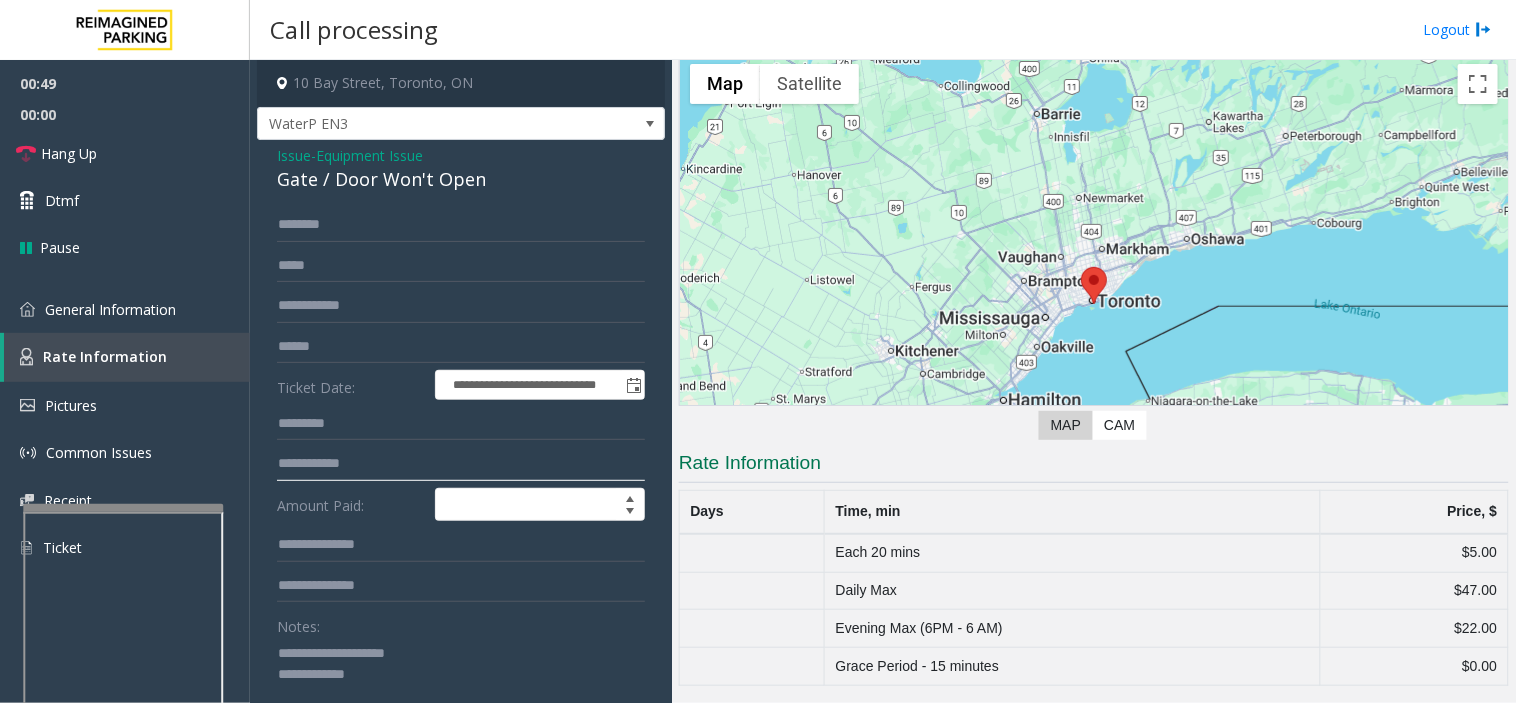 click 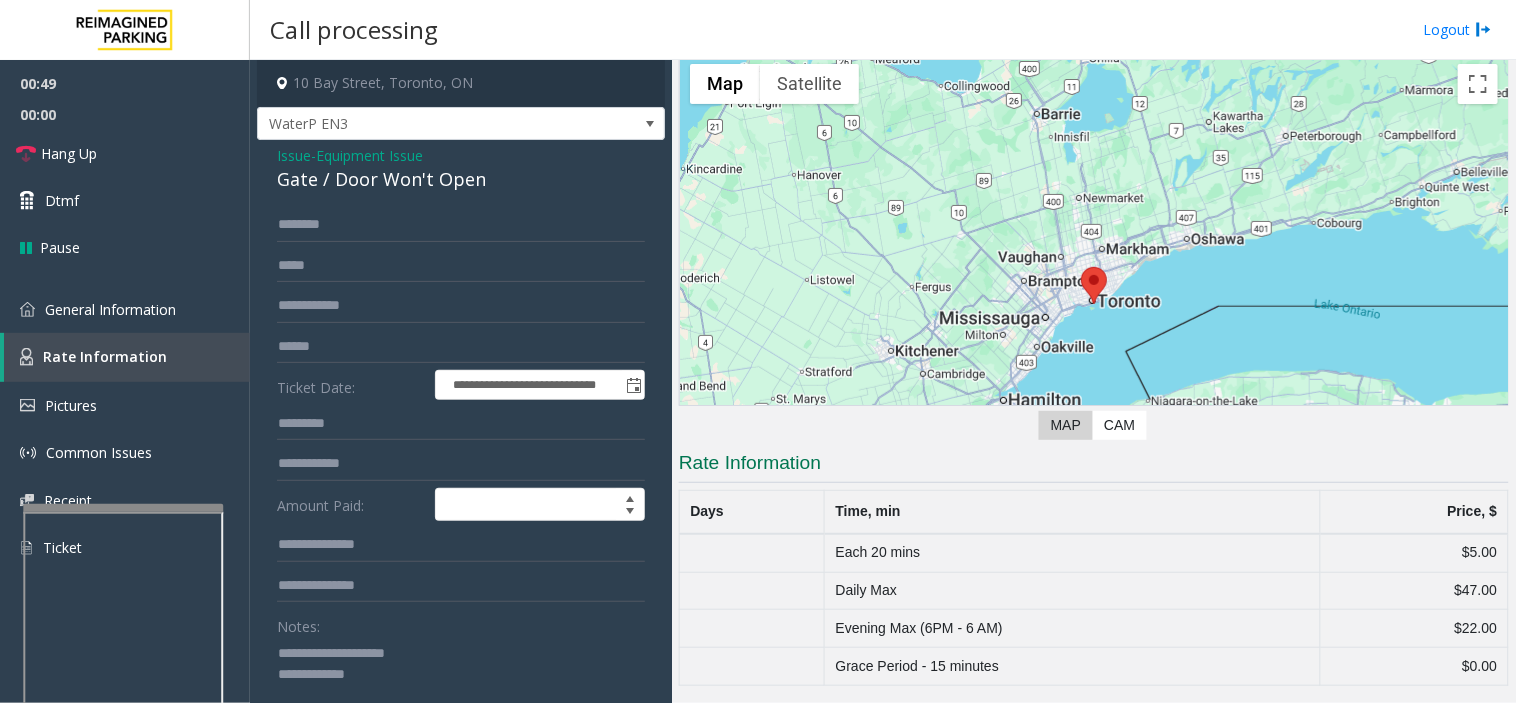 click on "Issue" 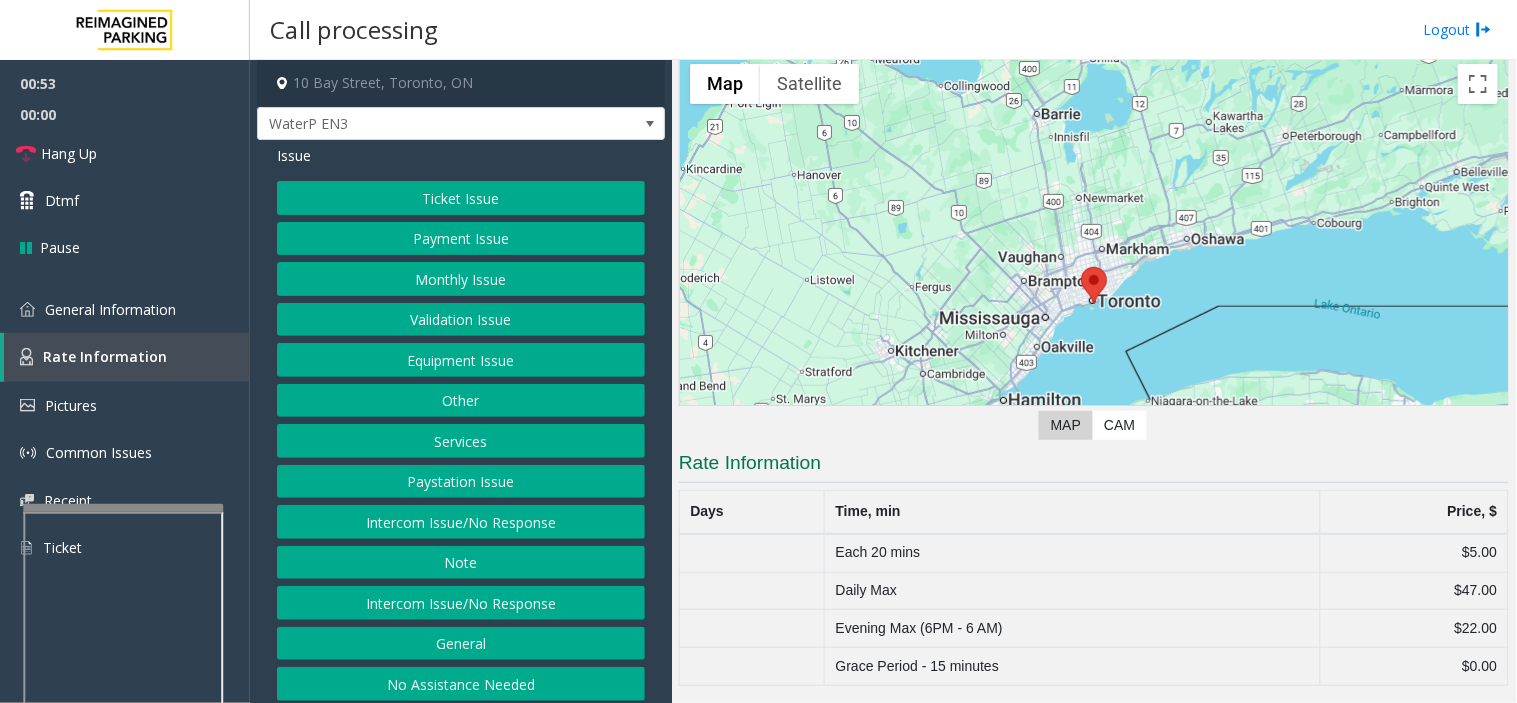 click on "General" 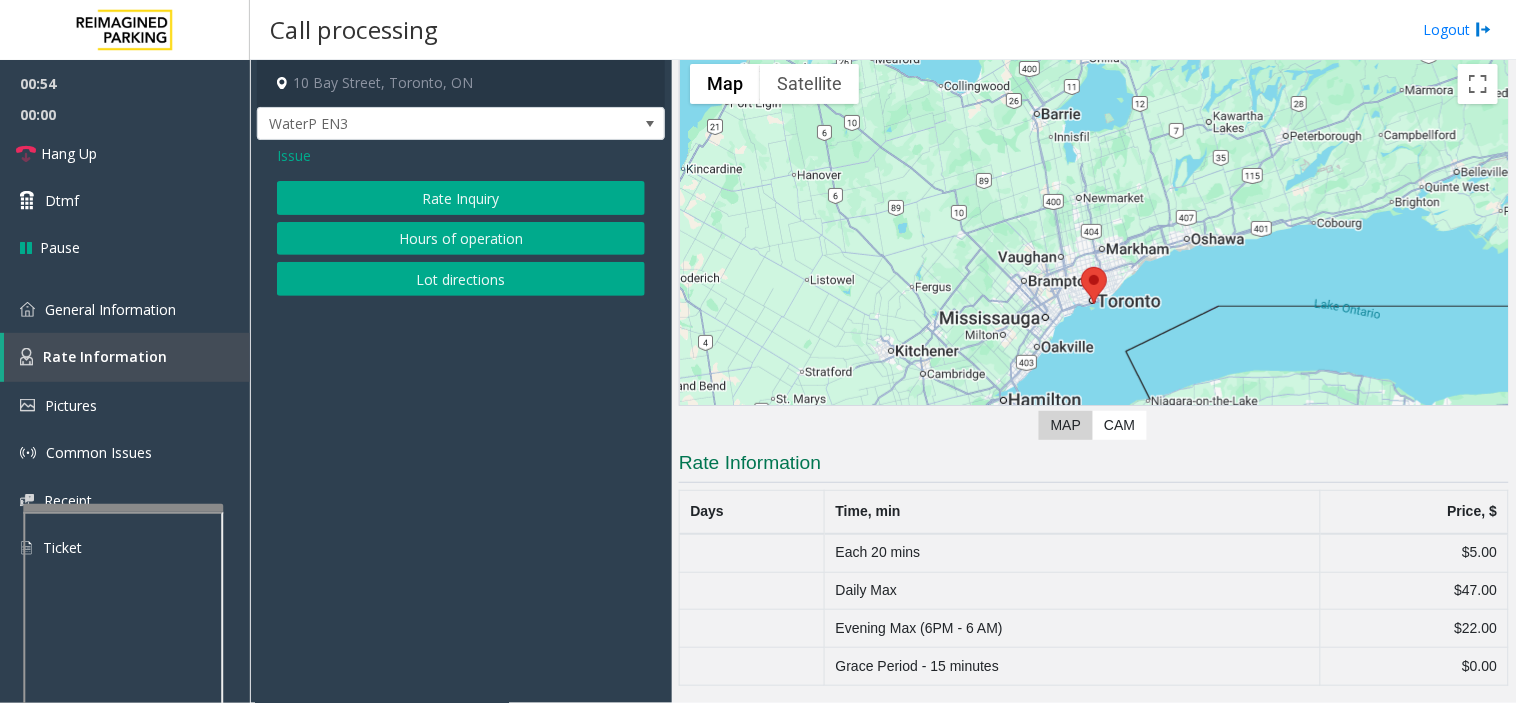 click on "Rate Inquiry" 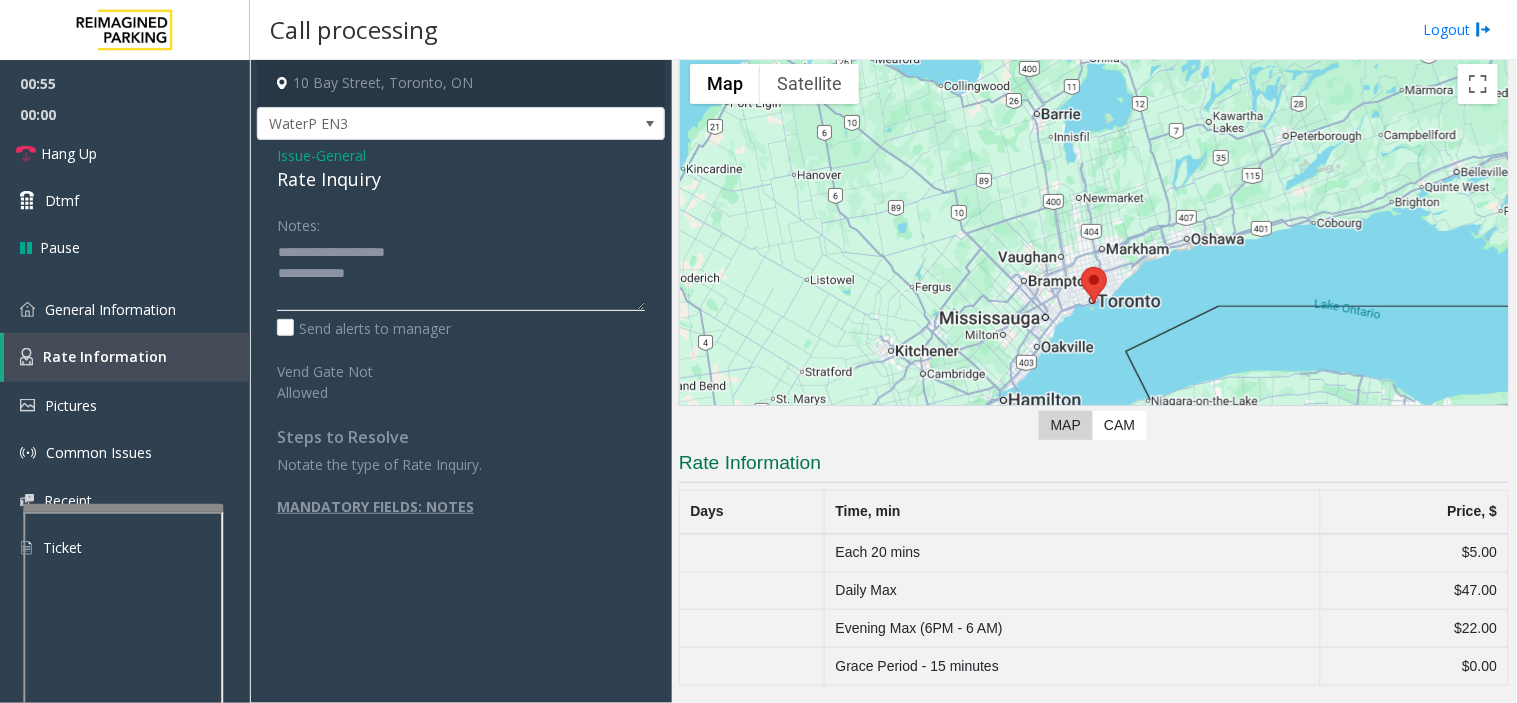 click 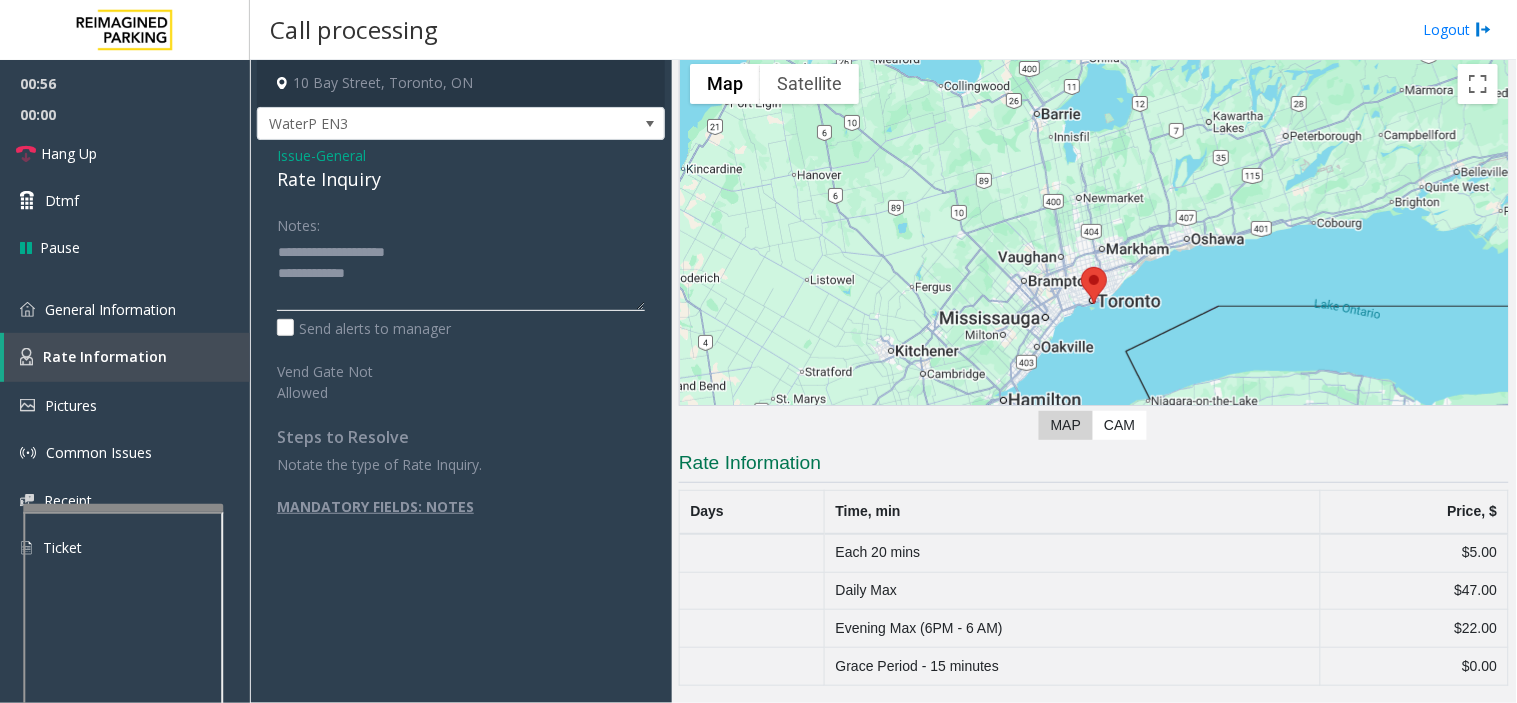 drag, startPoint x: 330, startPoint y: 256, endPoint x: 493, endPoint y: 263, distance: 163.15024 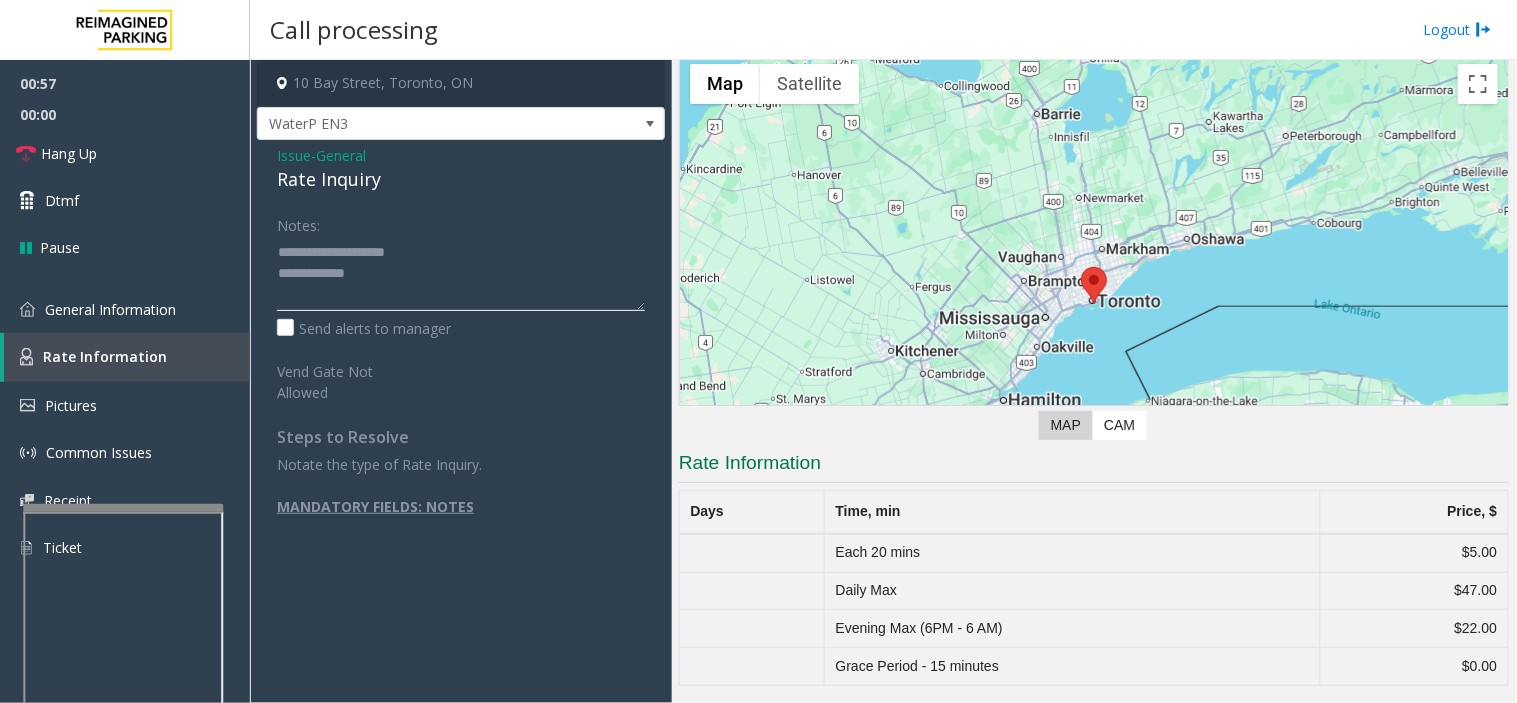 click 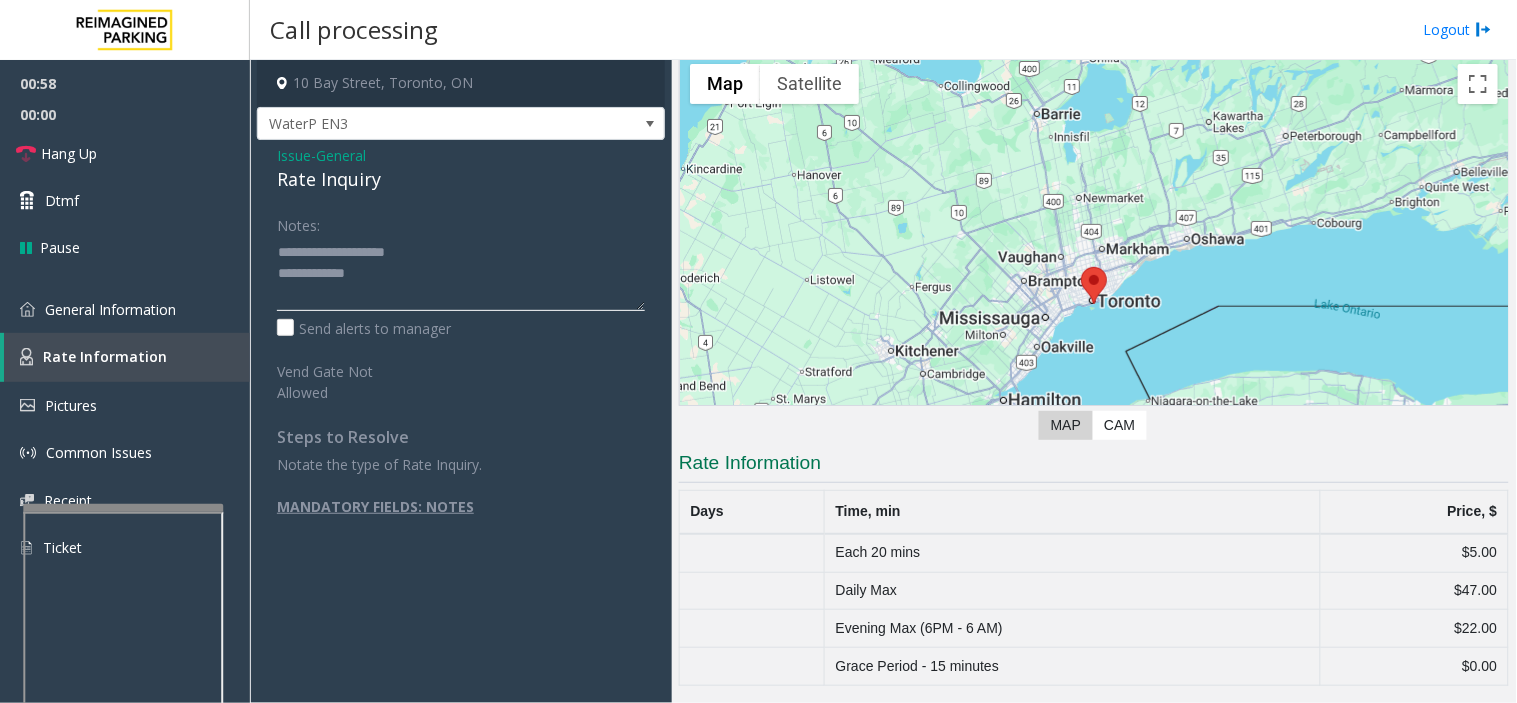 click 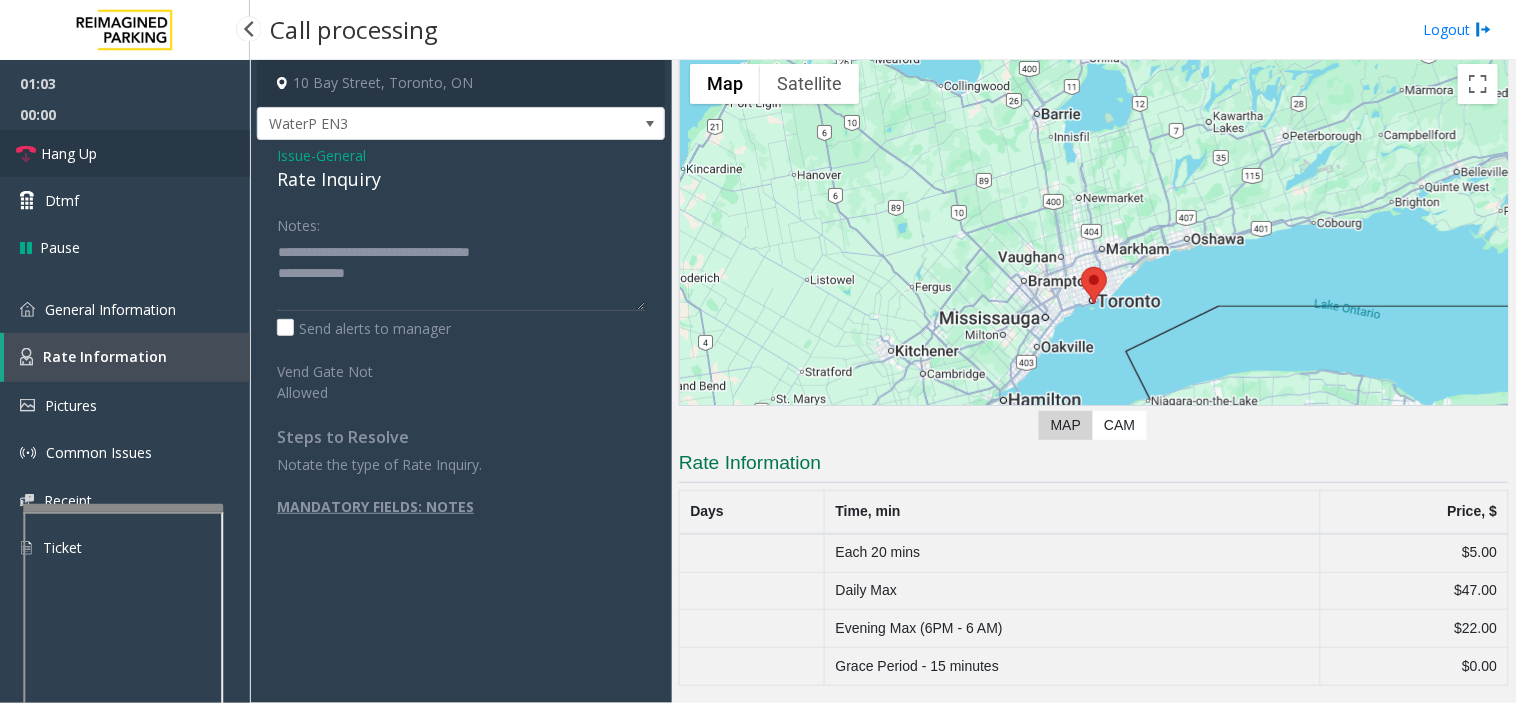 click on "Hang Up" at bounding box center (125, 153) 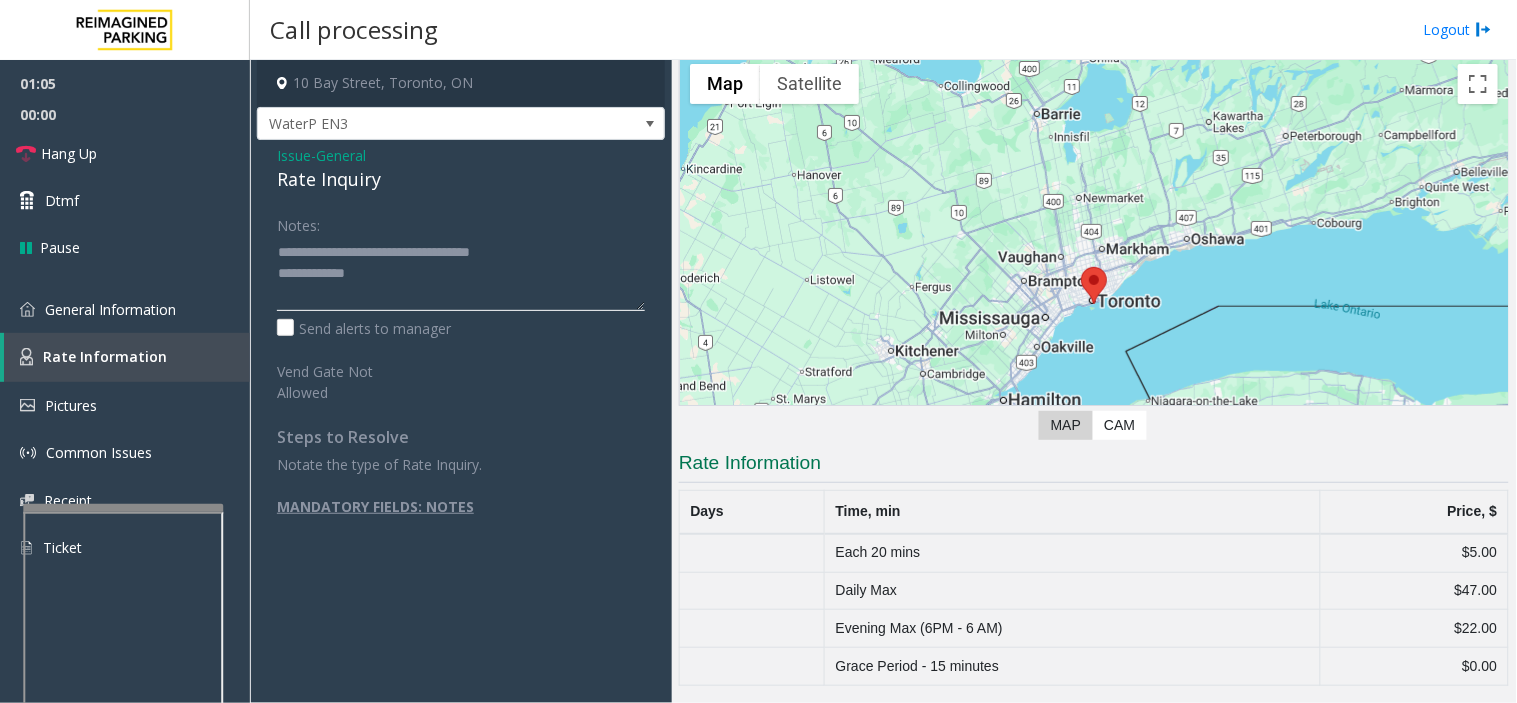 click 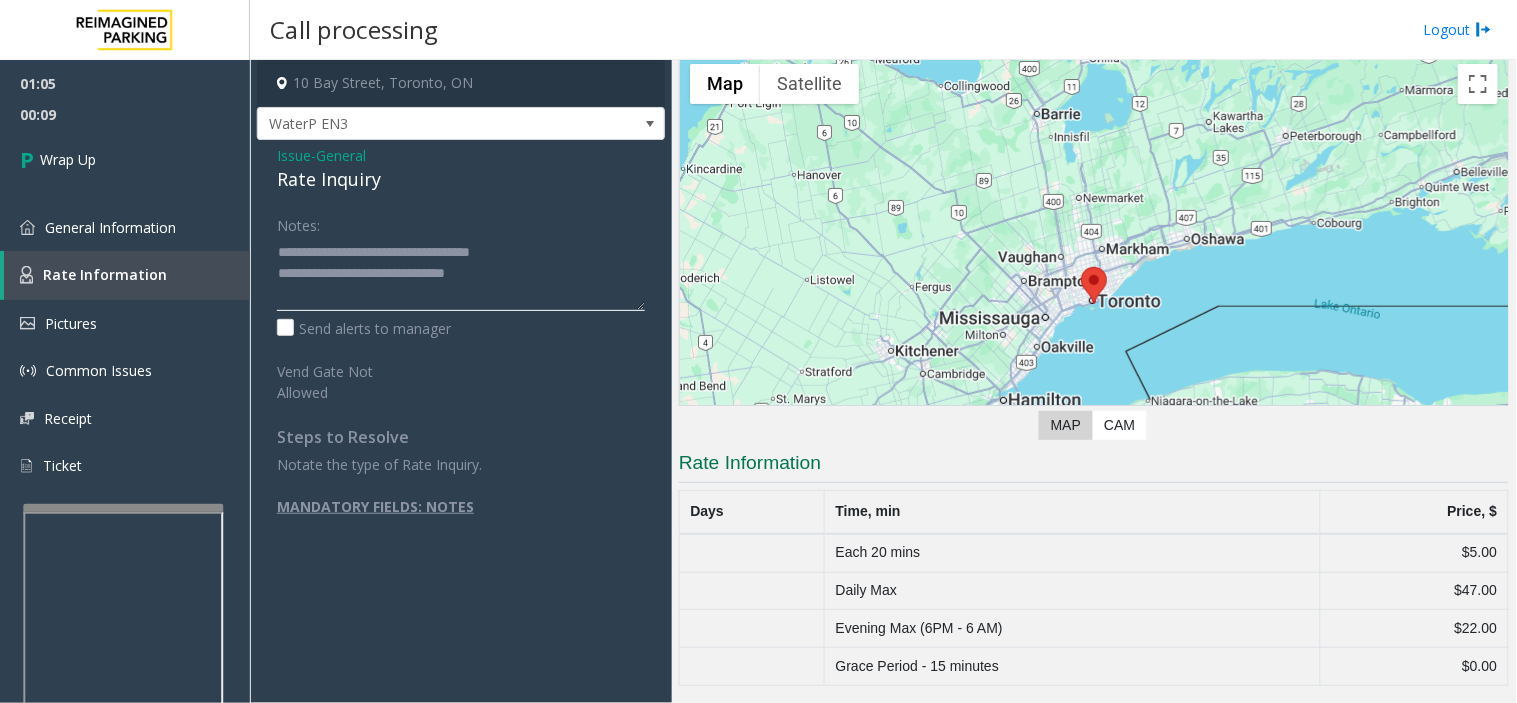 click 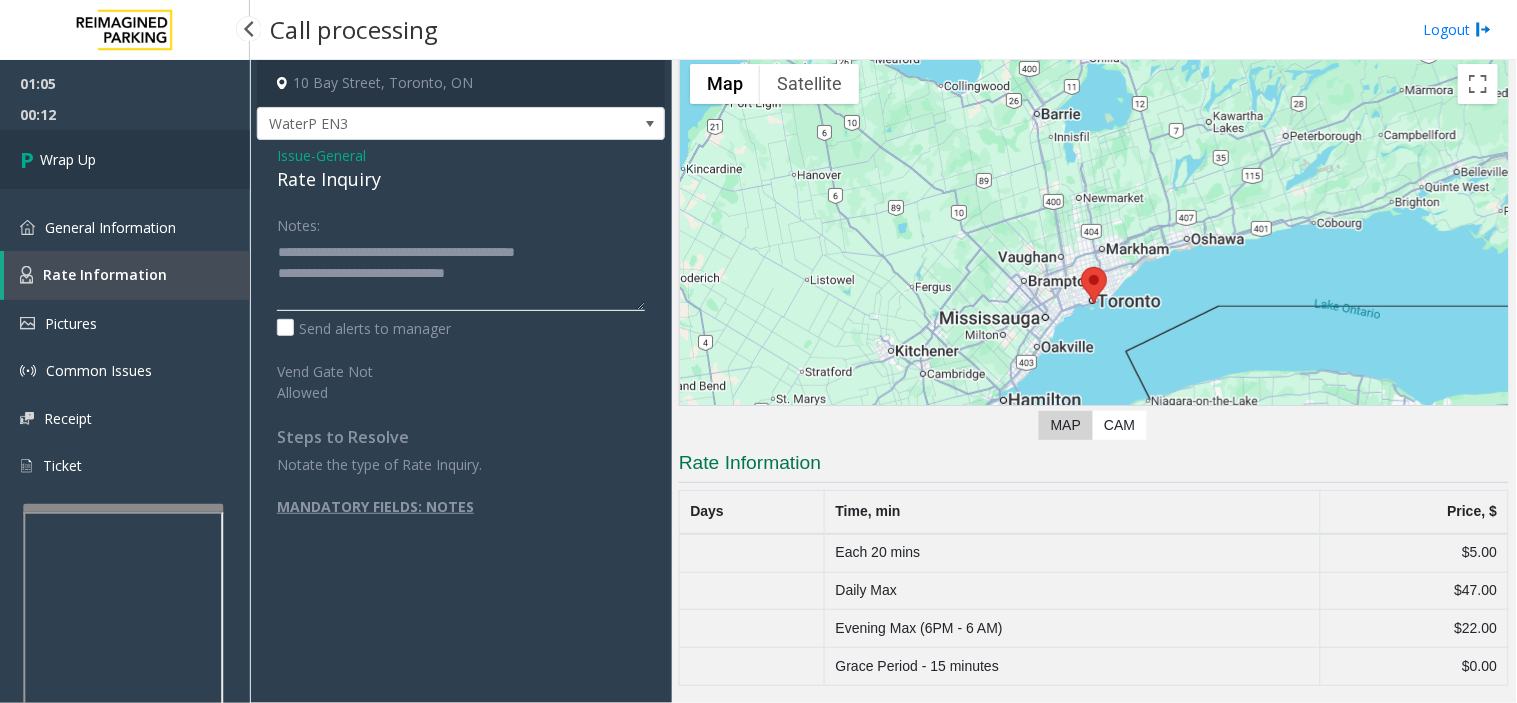 type on "**********" 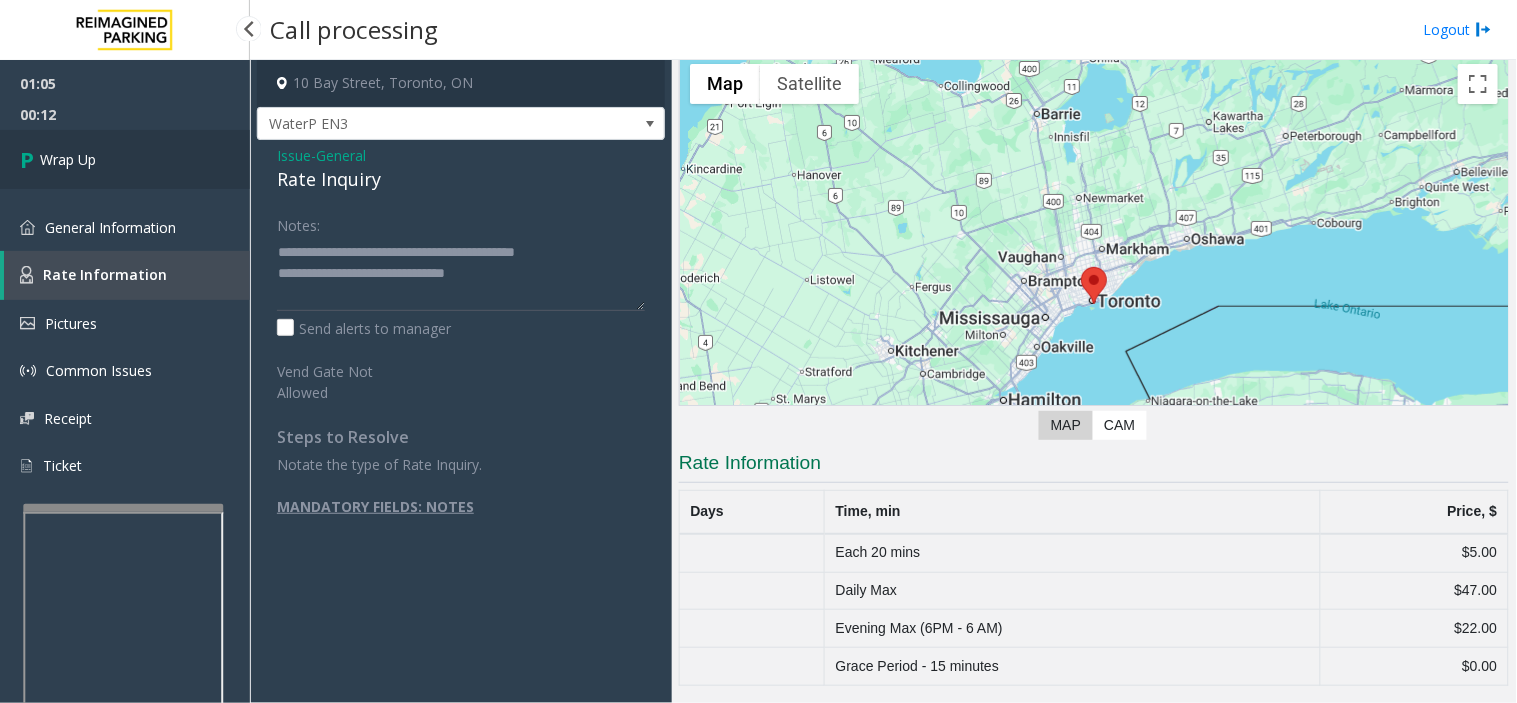 click on "Wrap Up" at bounding box center (125, 159) 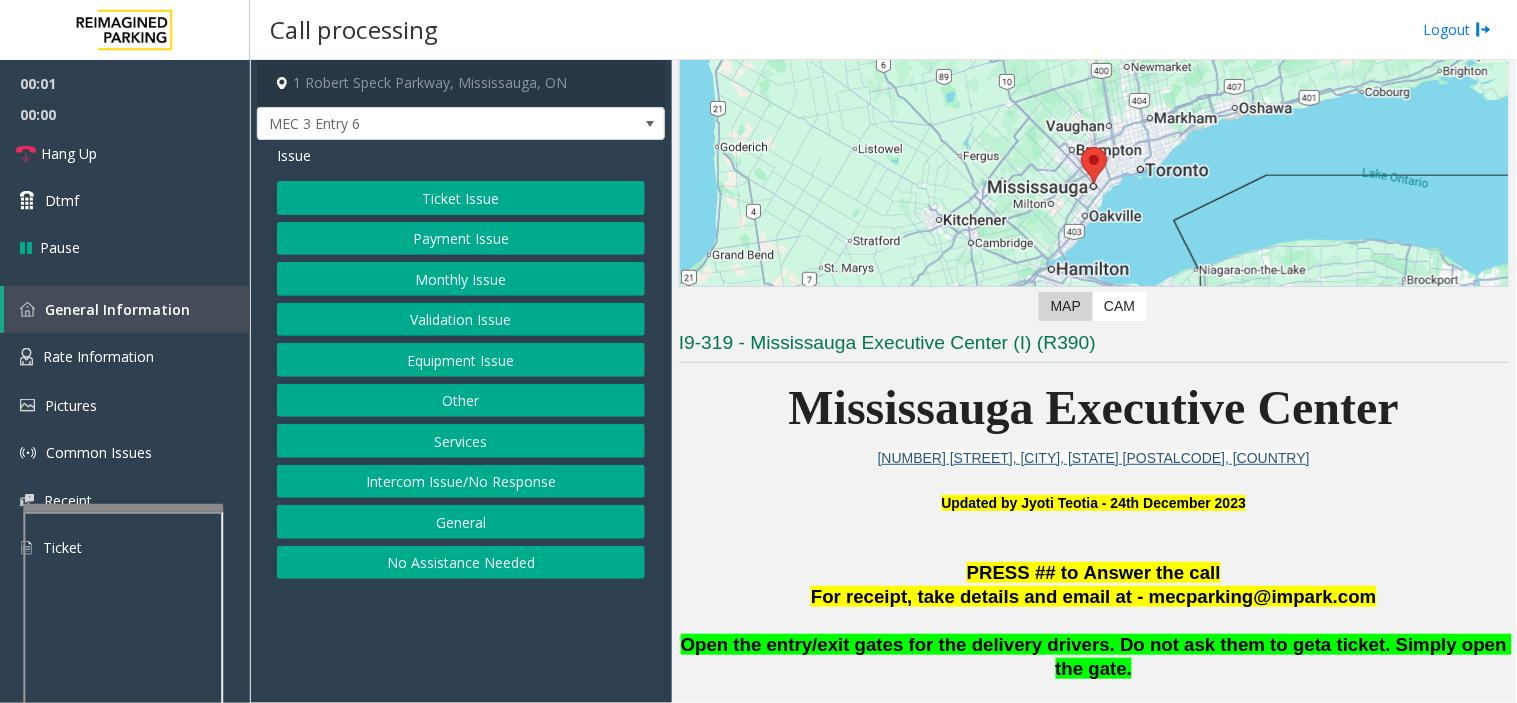 scroll, scrollTop: 444, scrollLeft: 0, axis: vertical 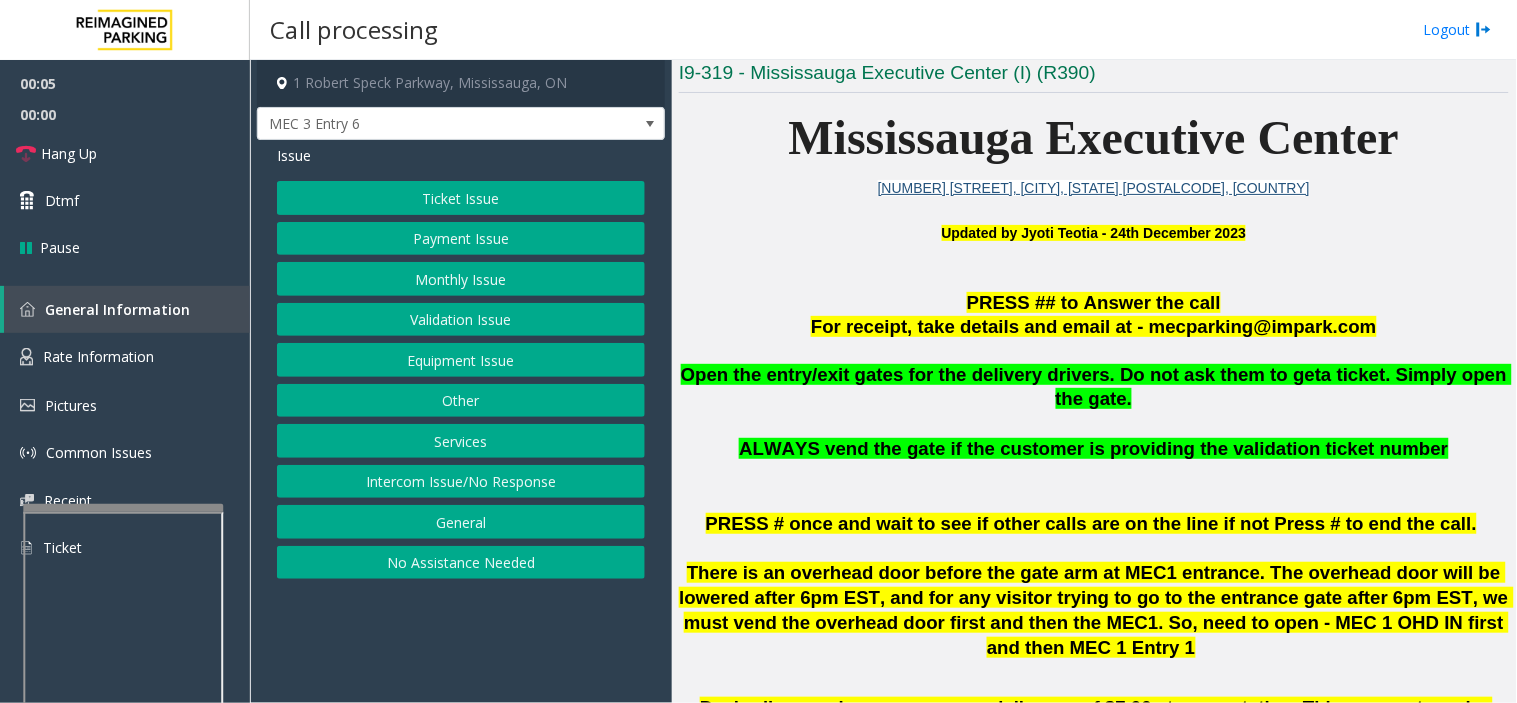 click on "Services" 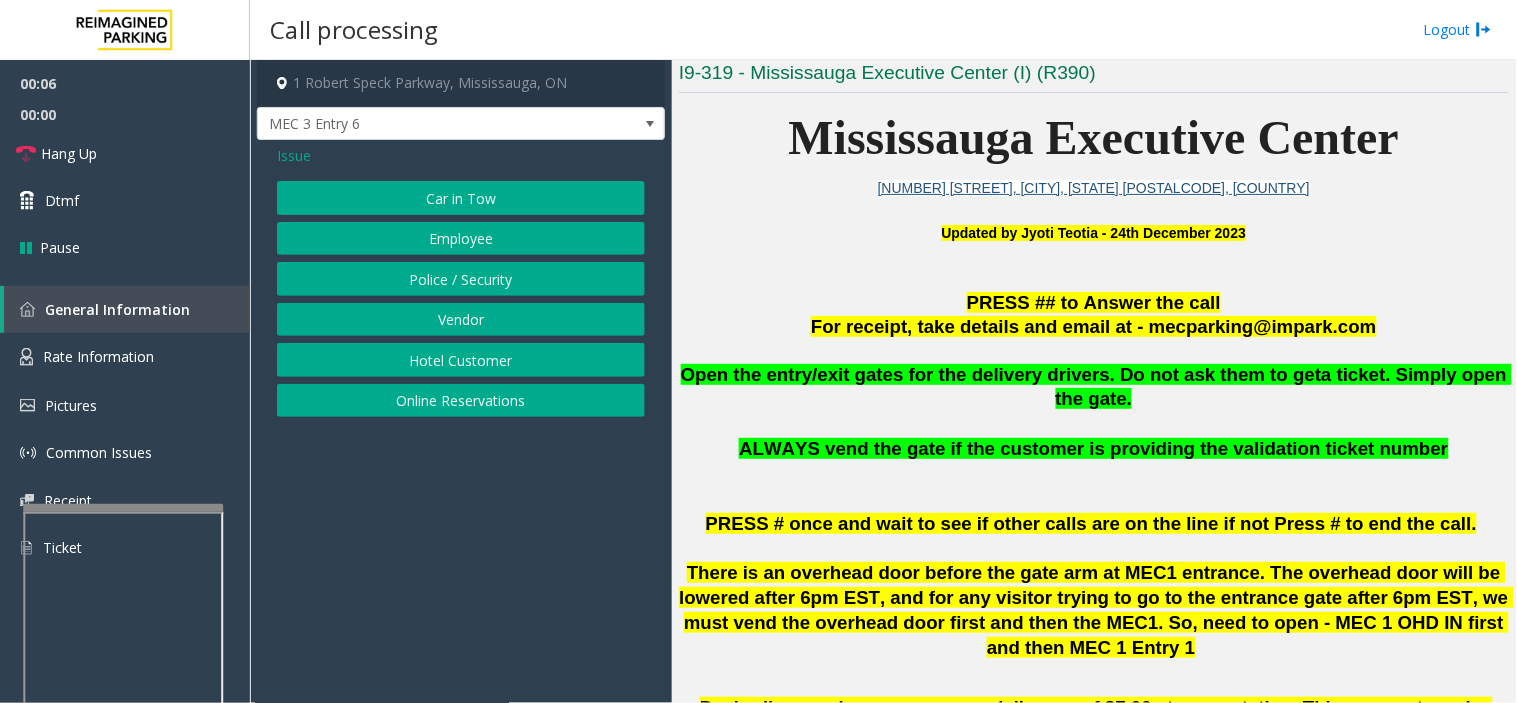click on "Police / Security" 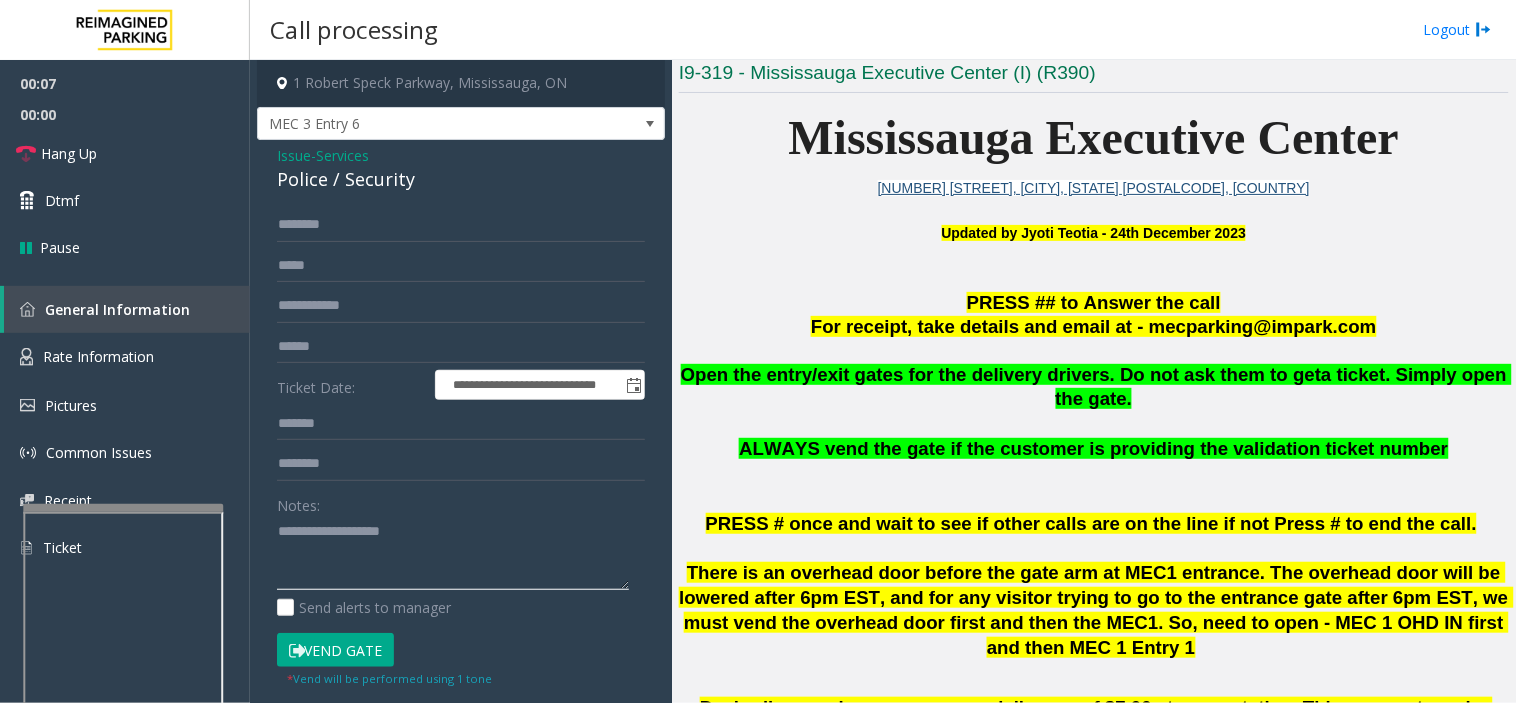 click 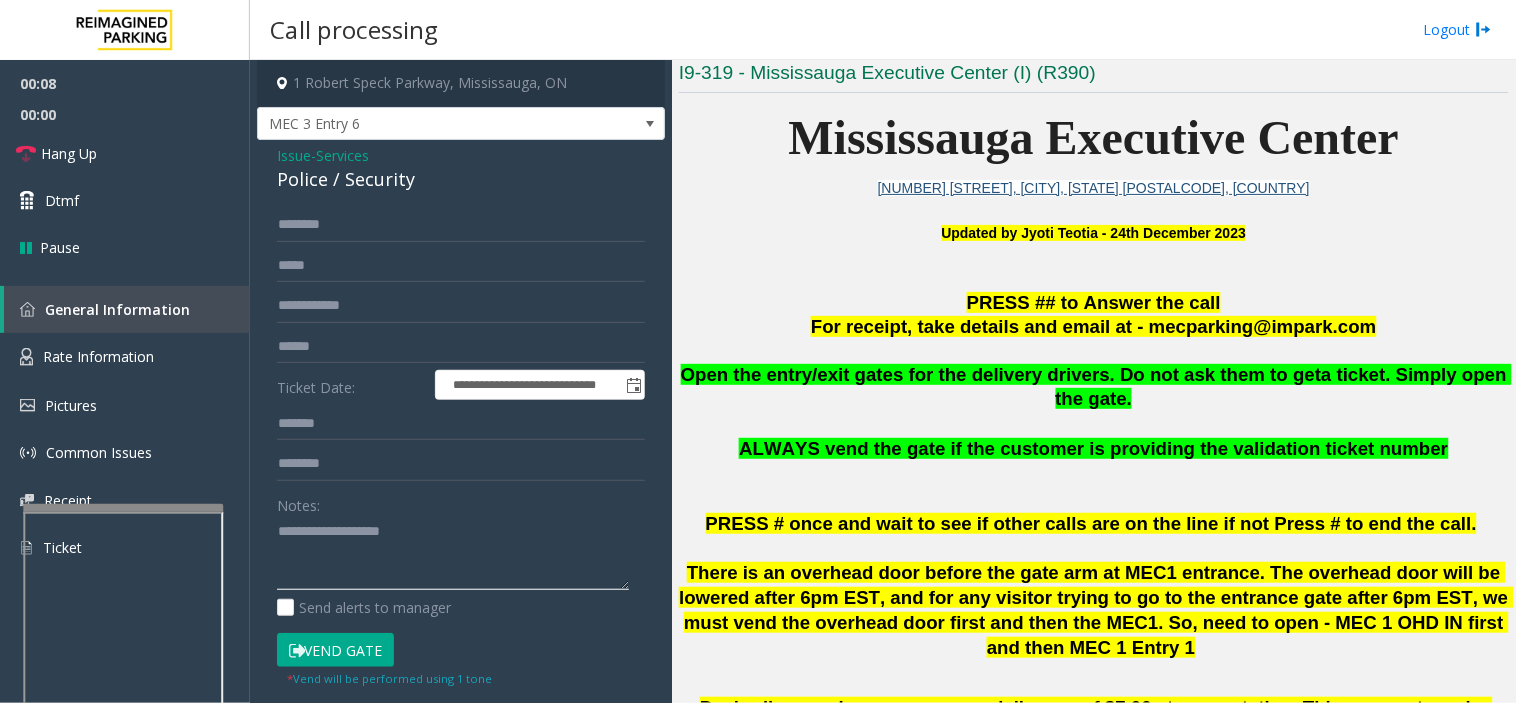 paste on "**********" 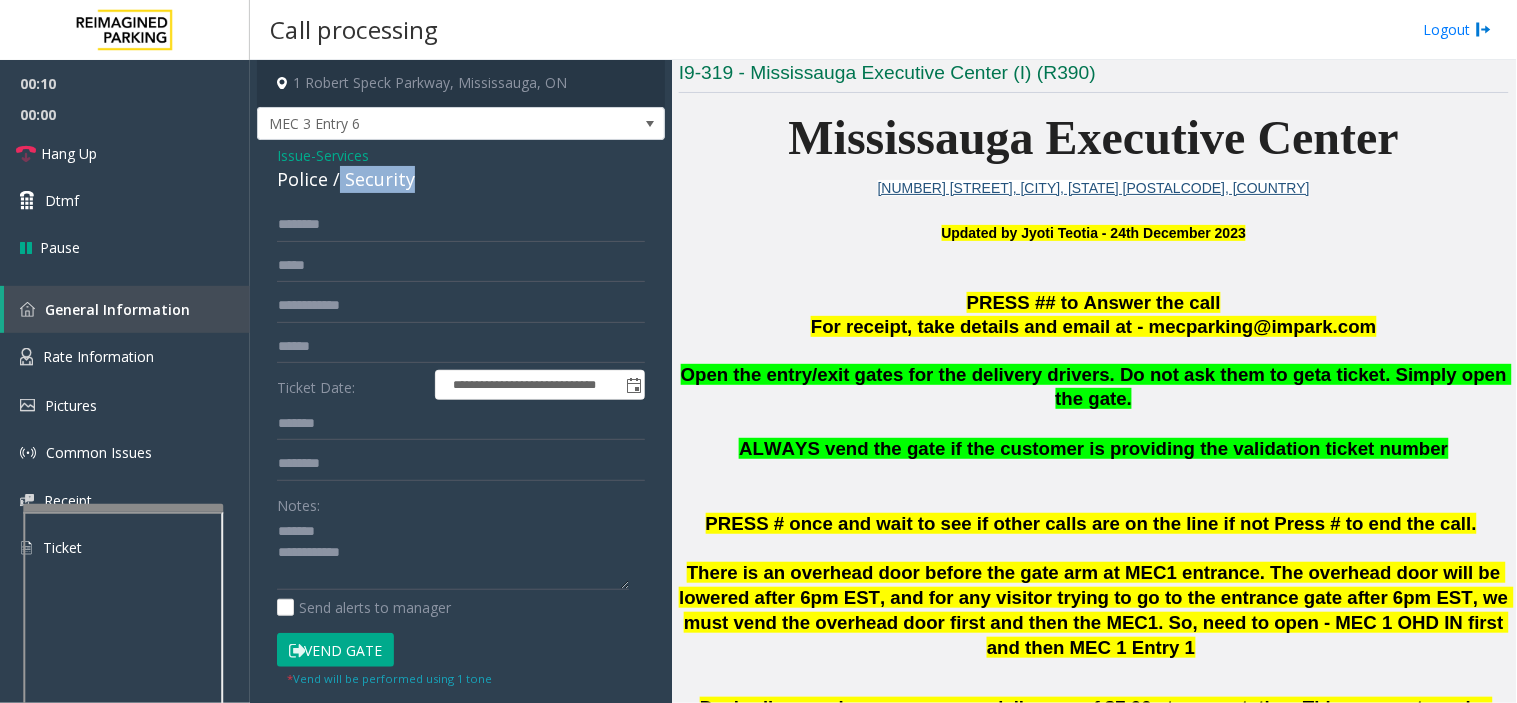 drag, startPoint x: 340, startPoint y: 187, endPoint x: 421, endPoint y: 183, distance: 81.09871 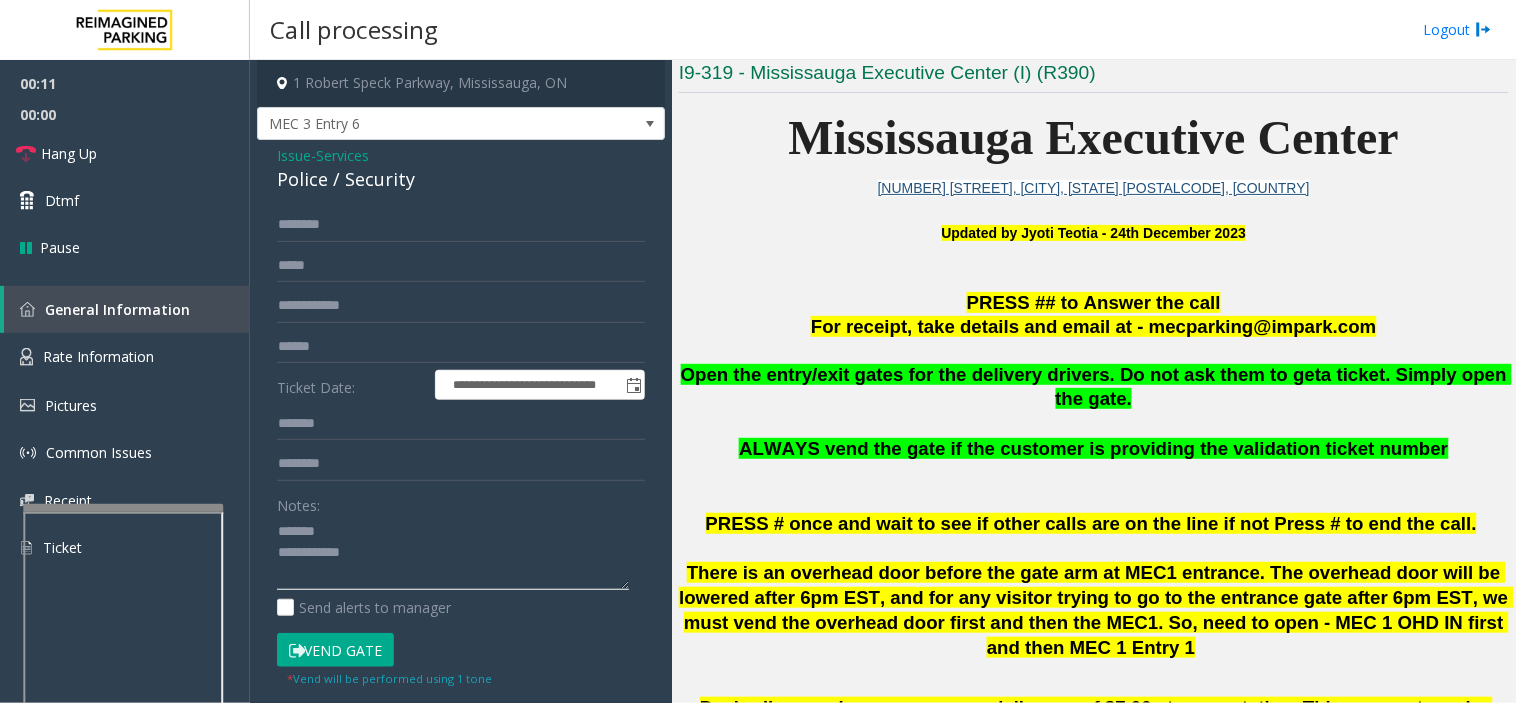 click 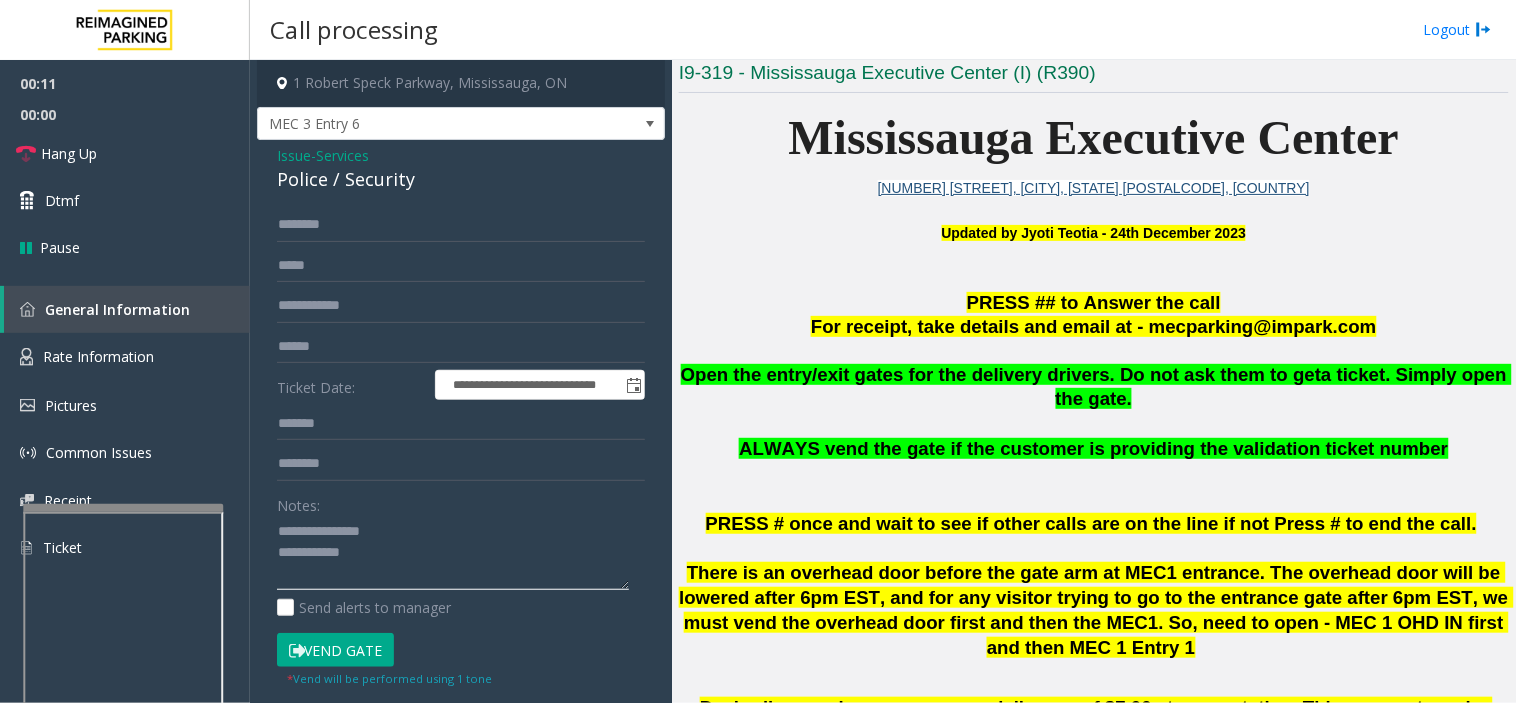 type on "**********" 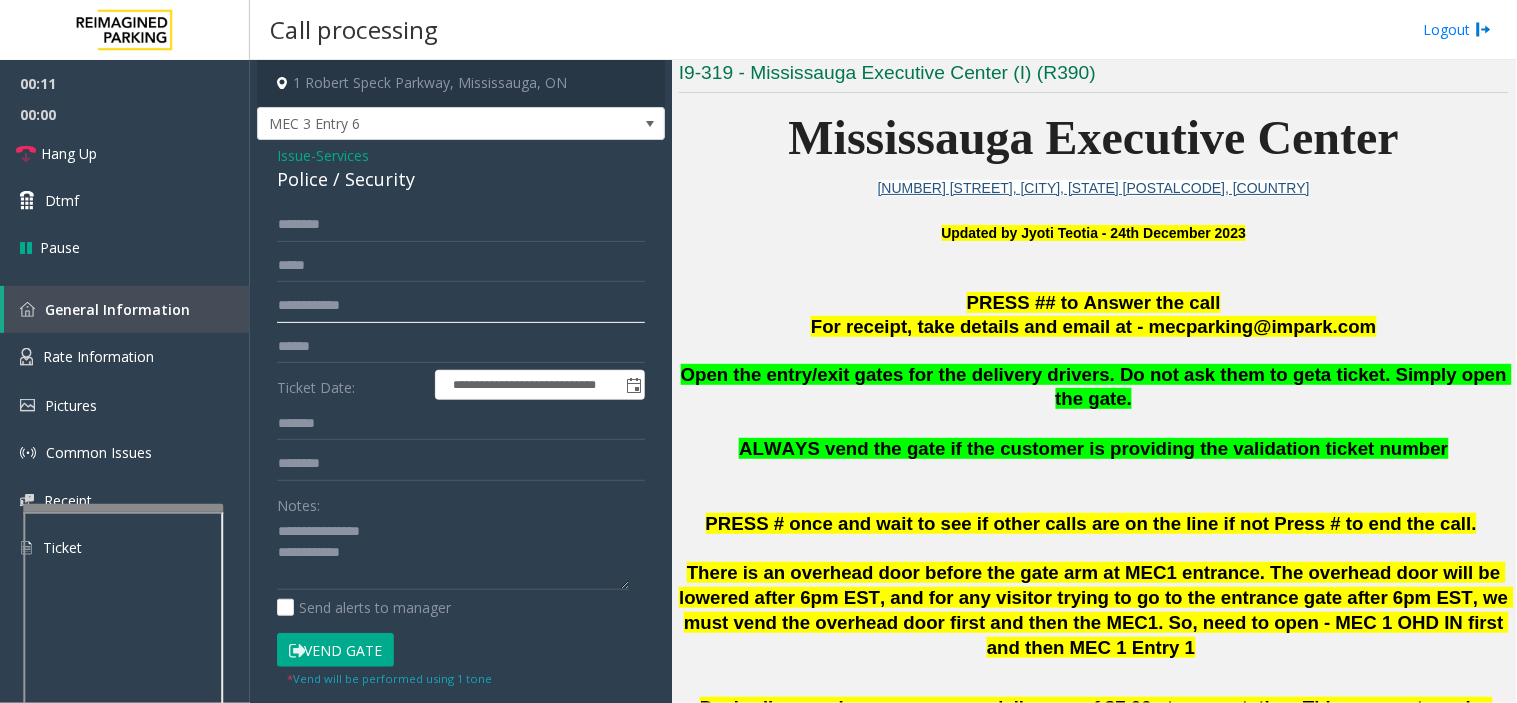 click 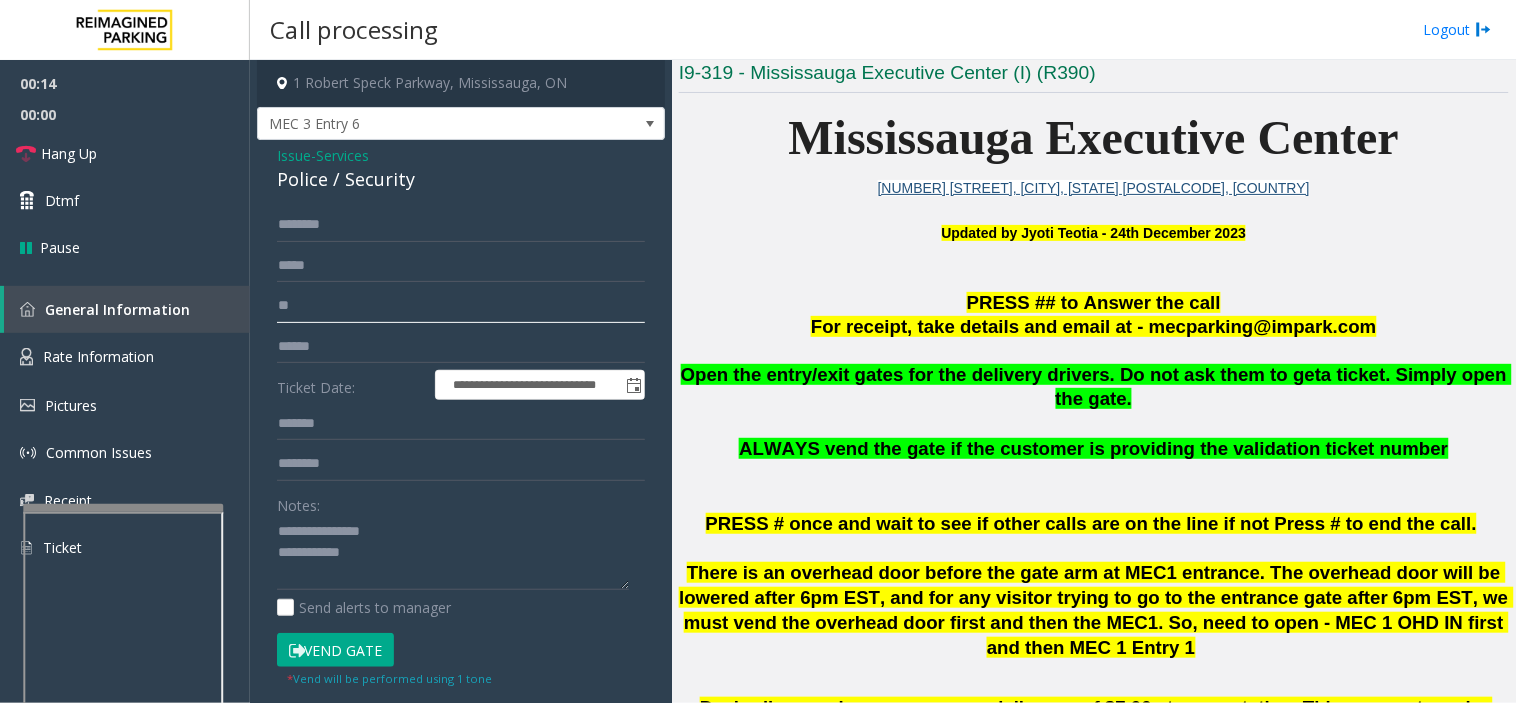 type on "**" 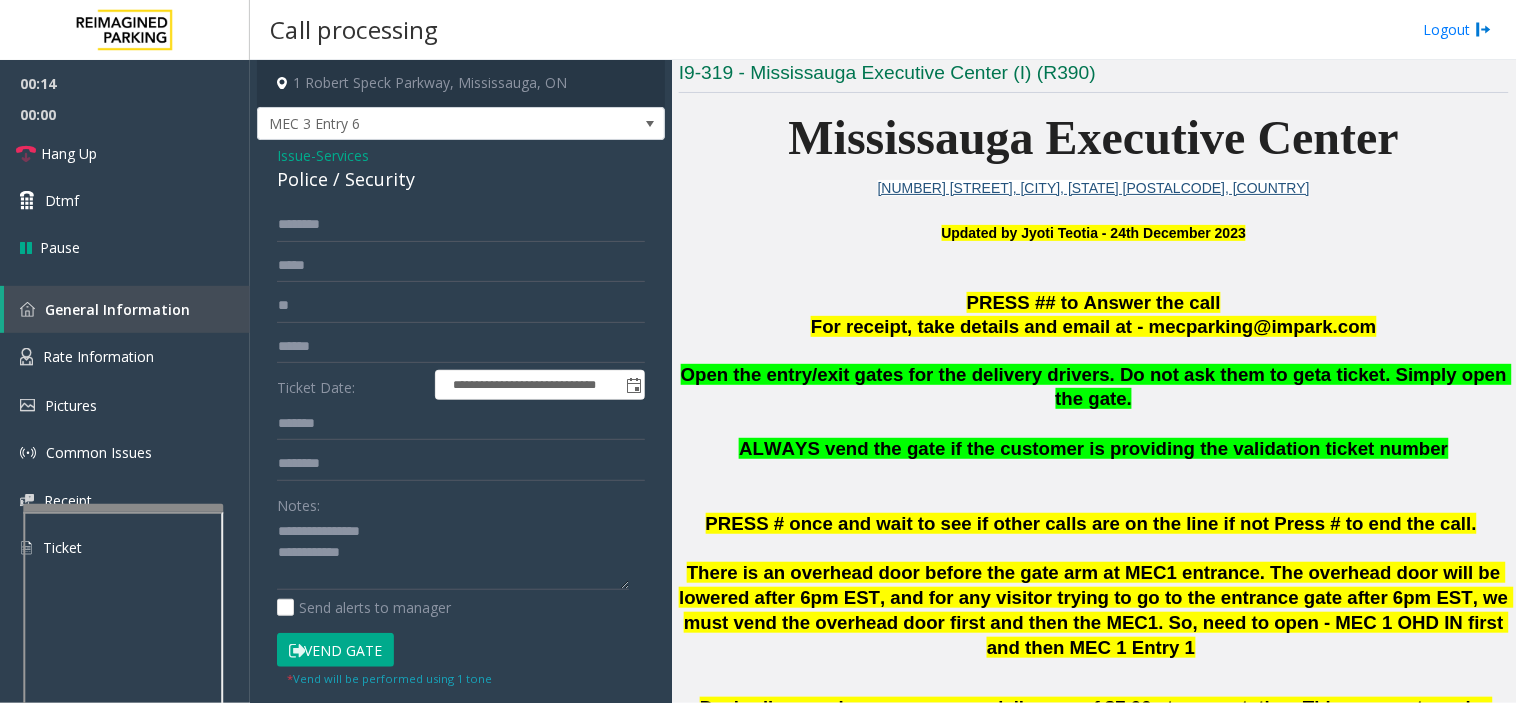 click on "Vend Gate" 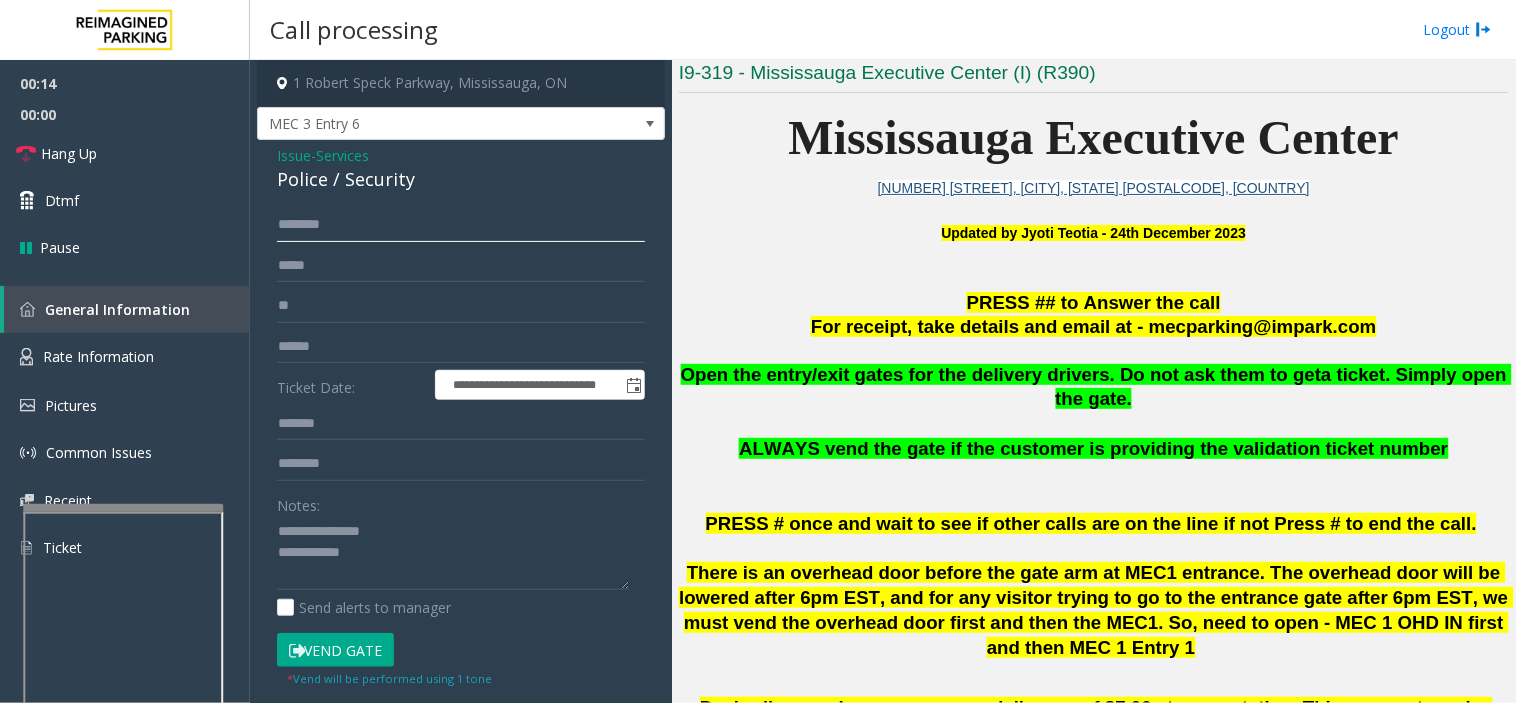 click 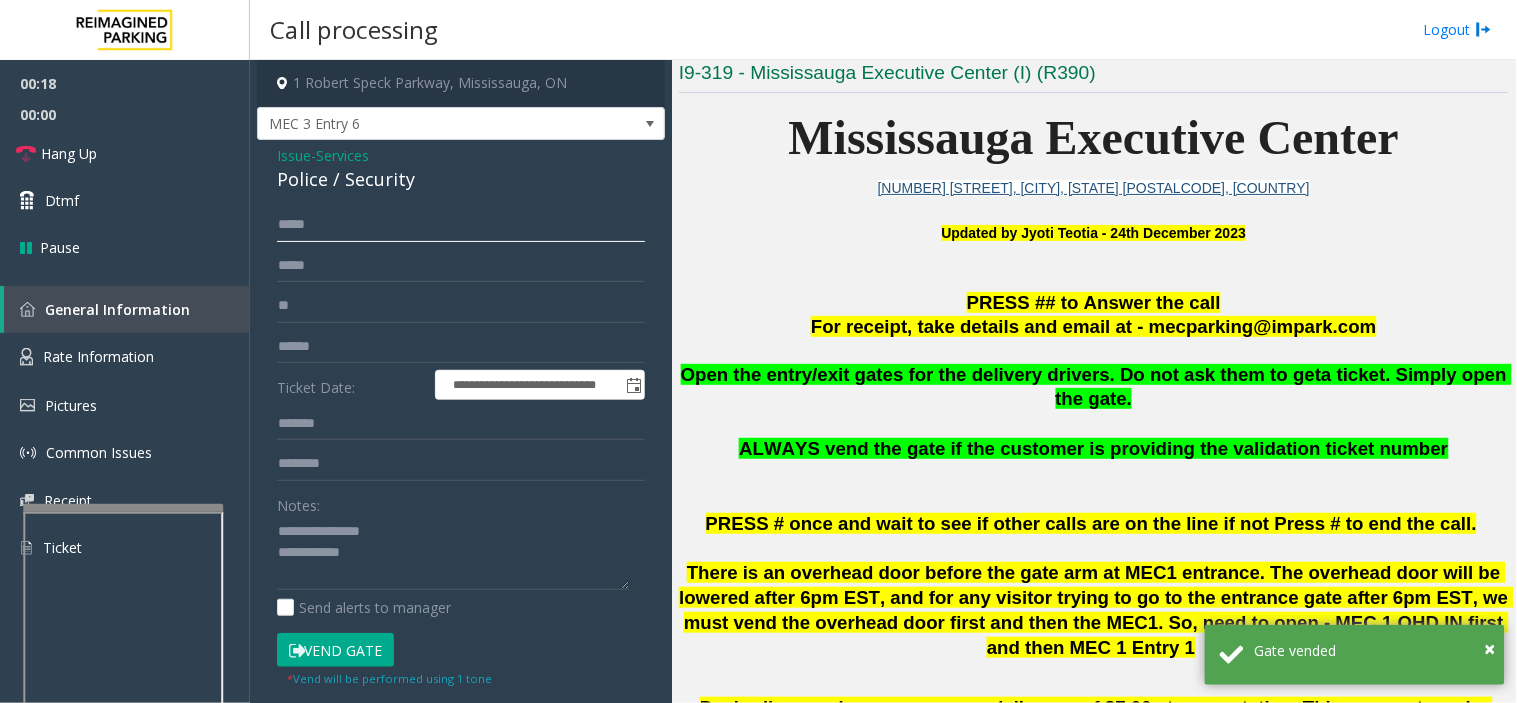 type on "*****" 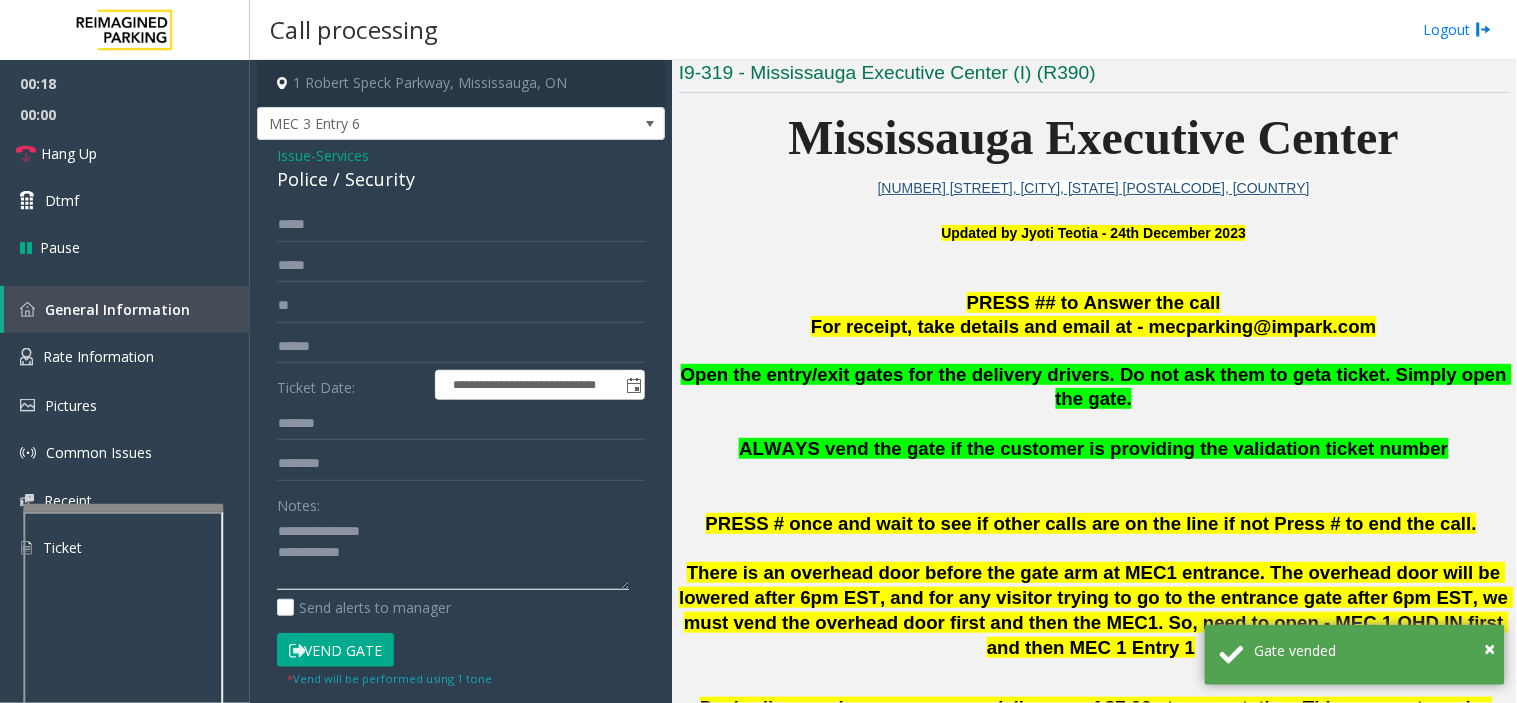 click 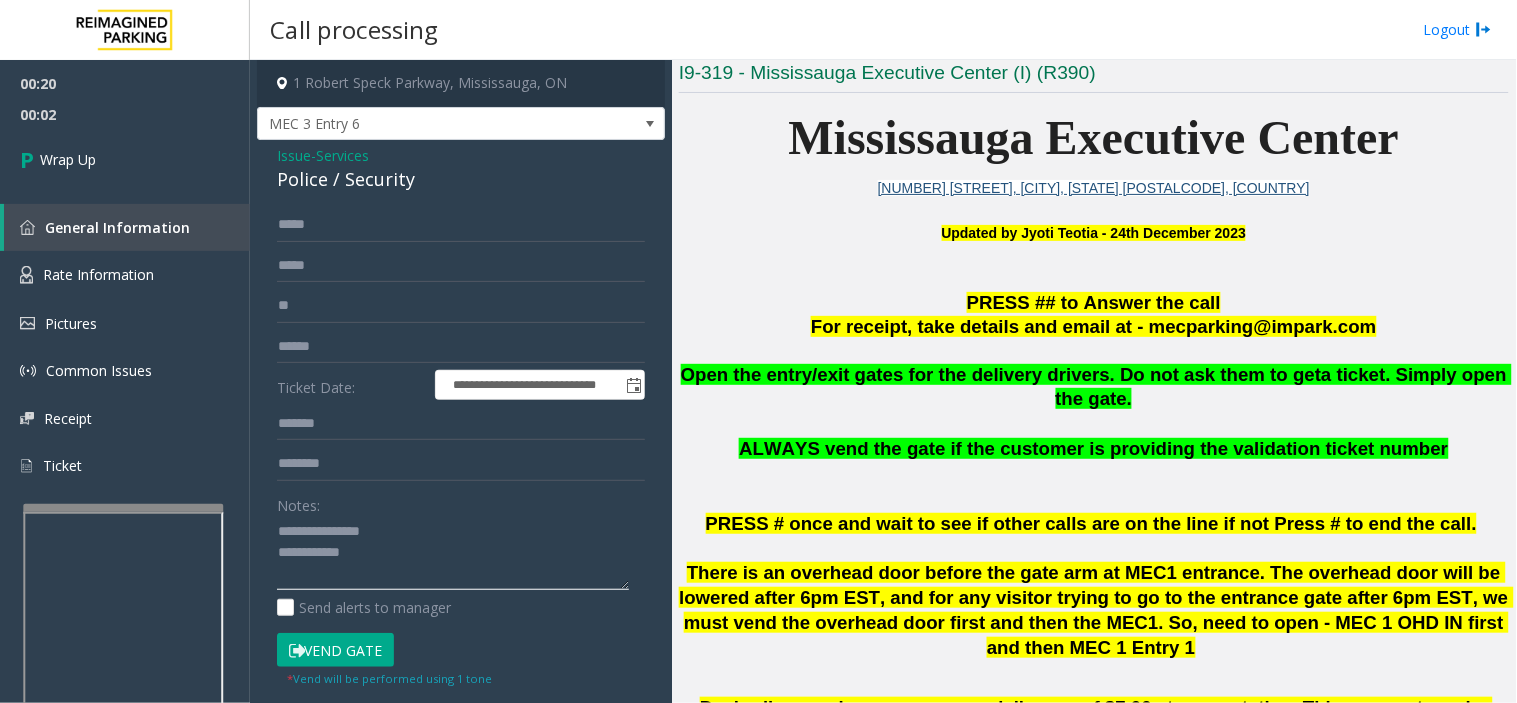click 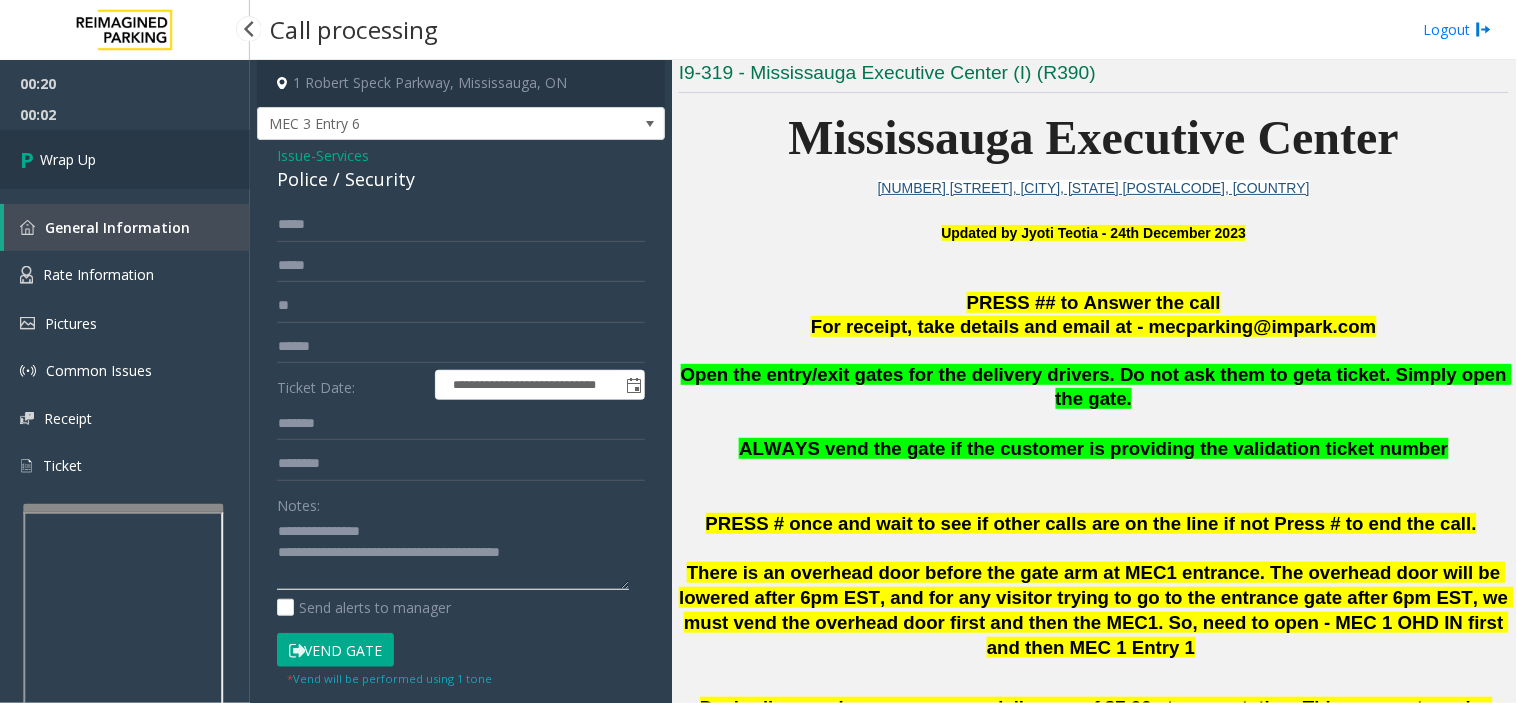 type on "**********" 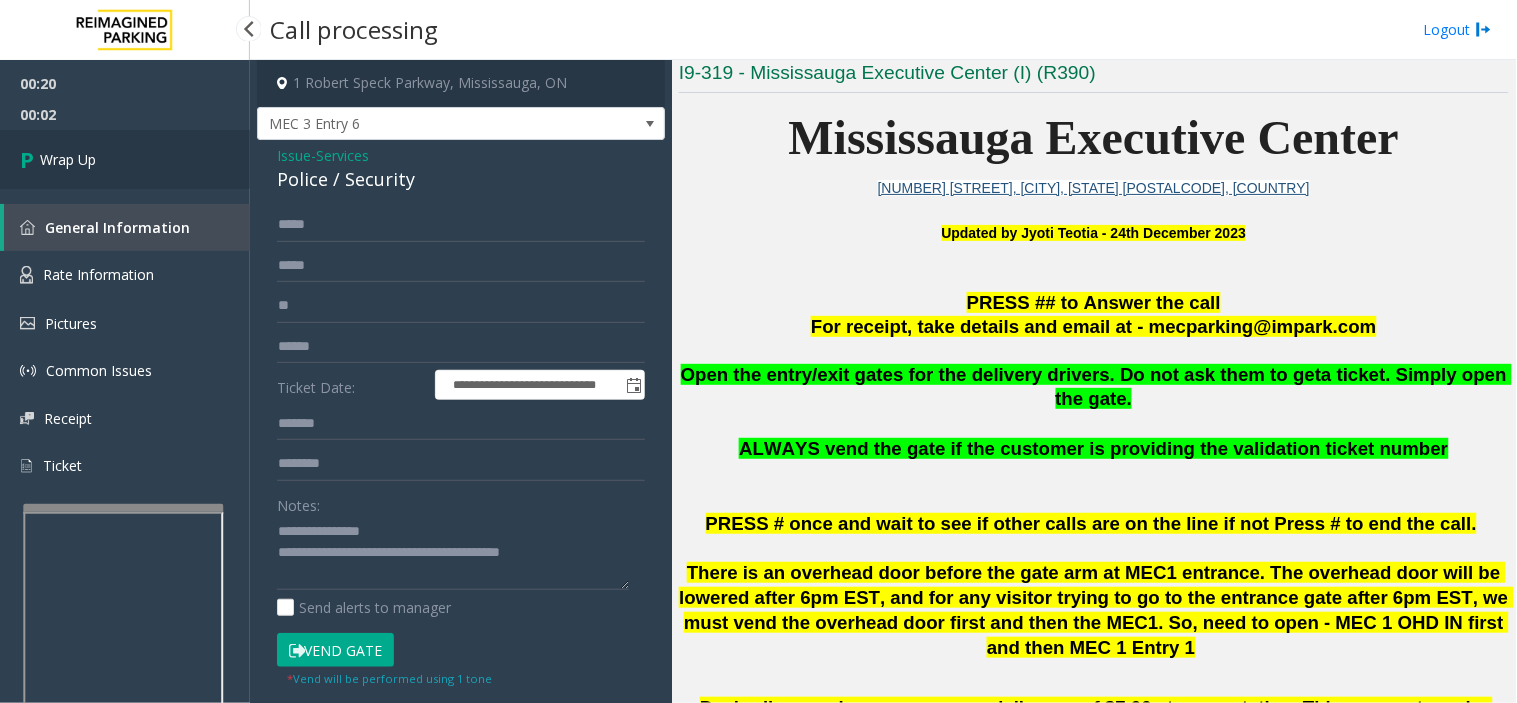 click on "Wrap Up" at bounding box center [125, 159] 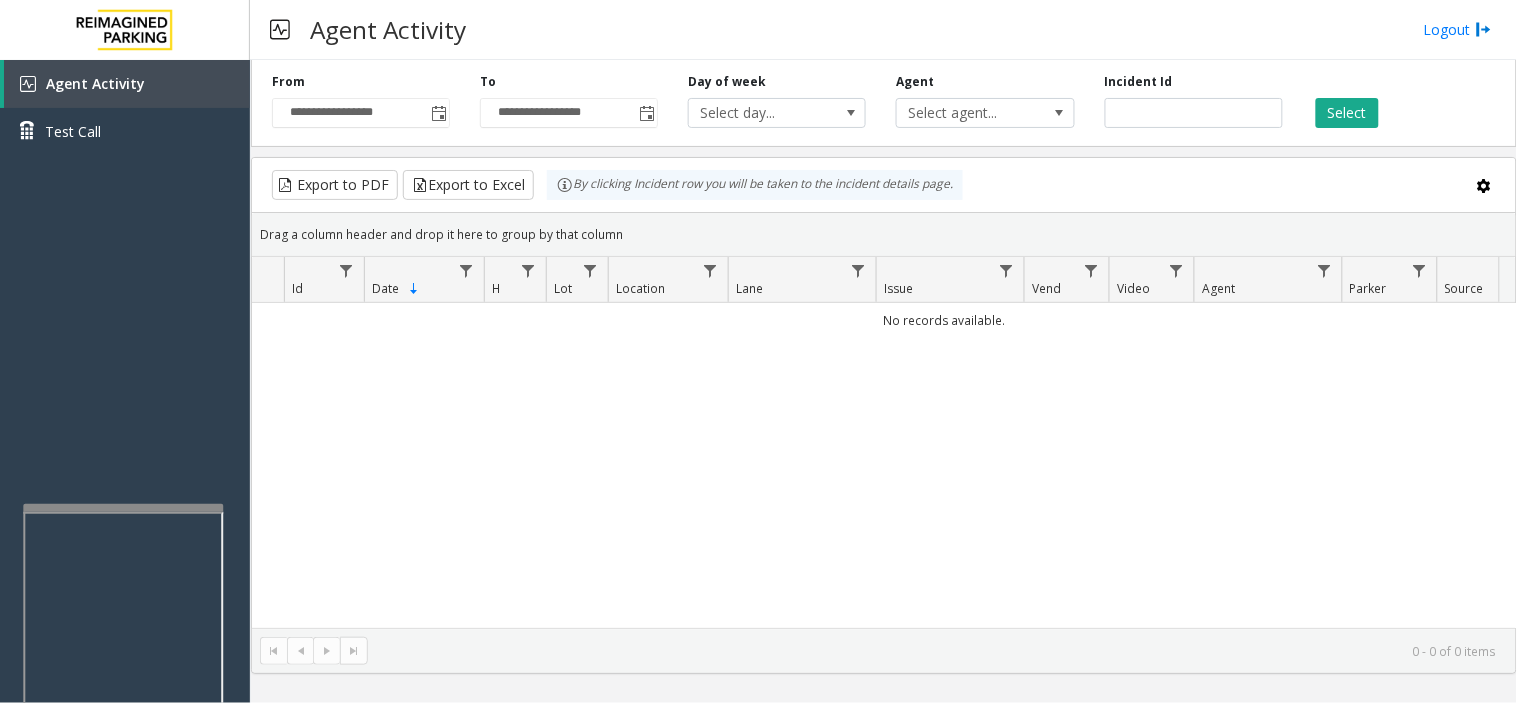 drag, startPoint x: 1014, startPoint y: 522, endPoint x: 950, endPoint y: 542, distance: 67.052216 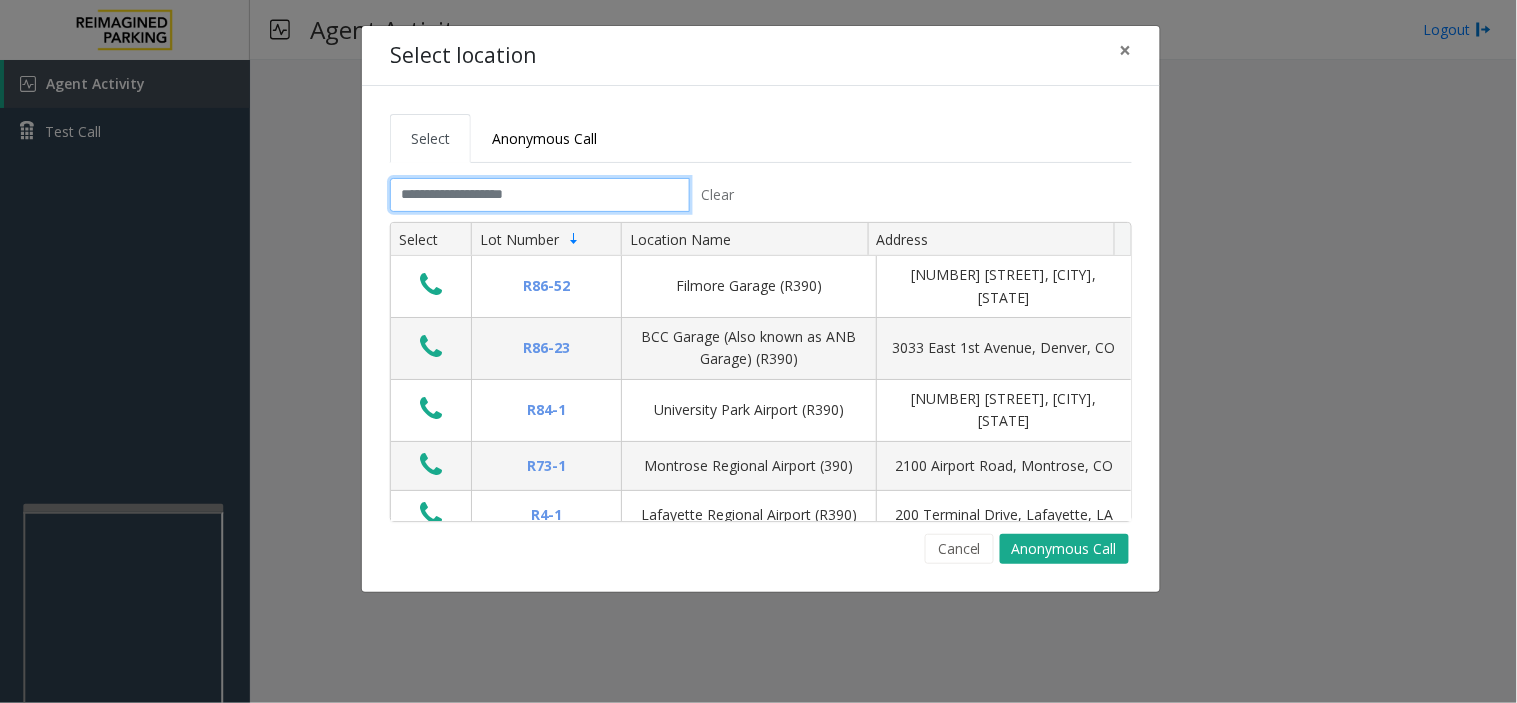 click 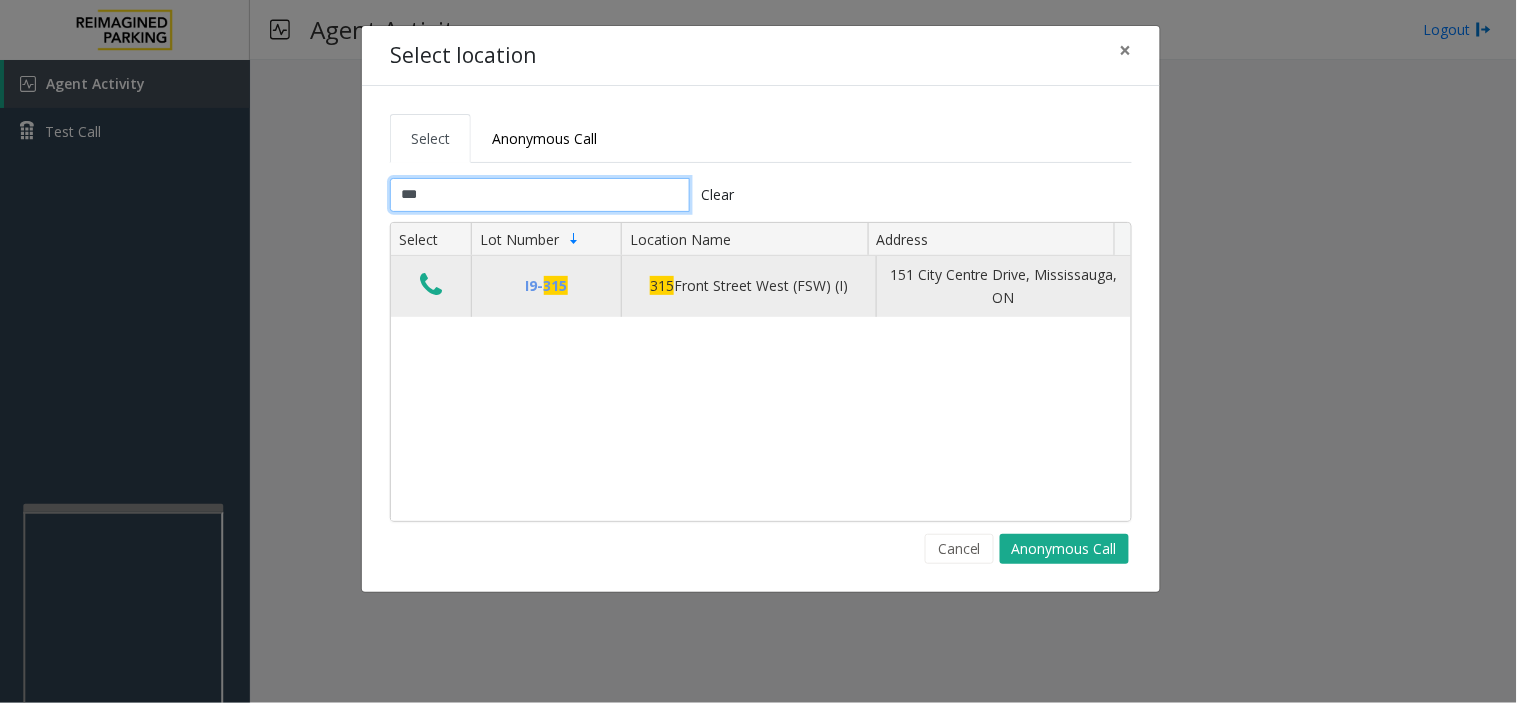 type on "***" 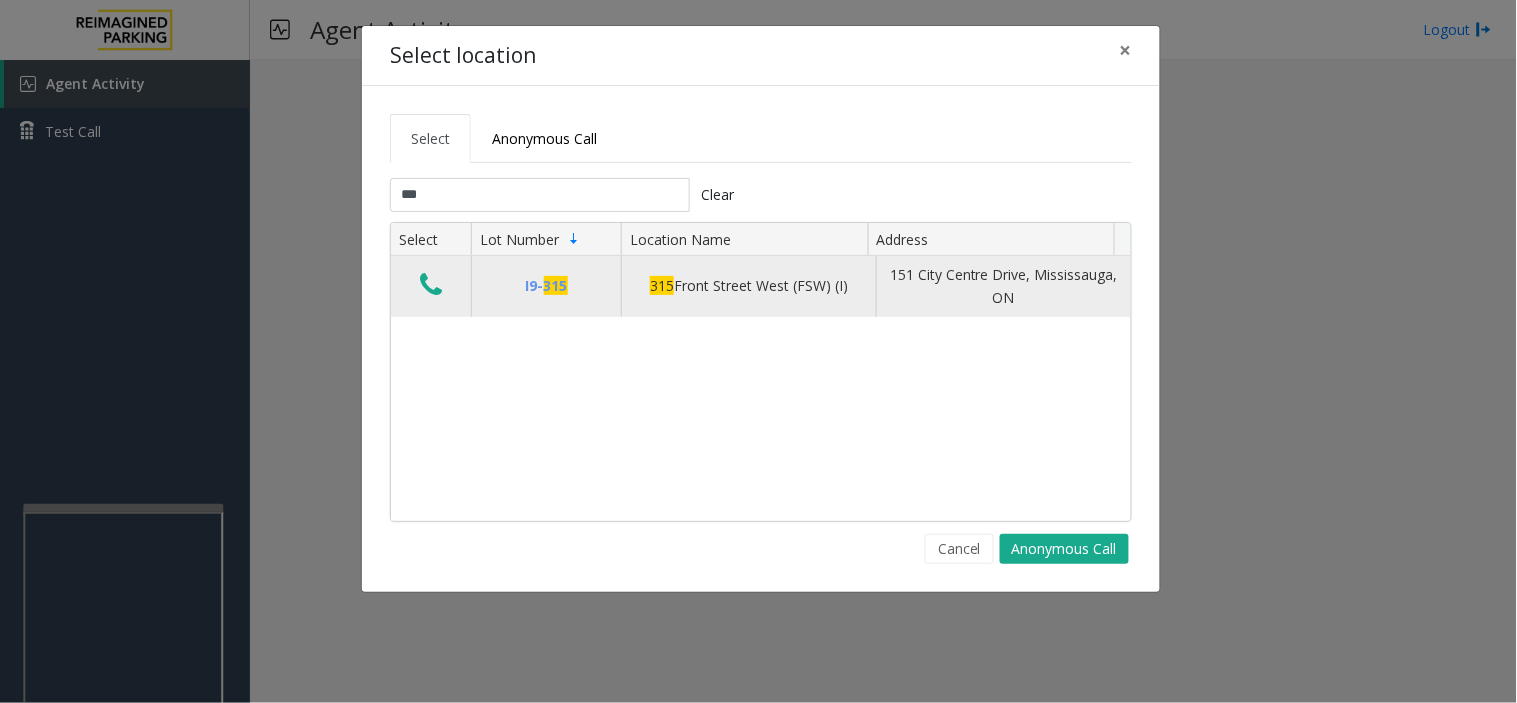click 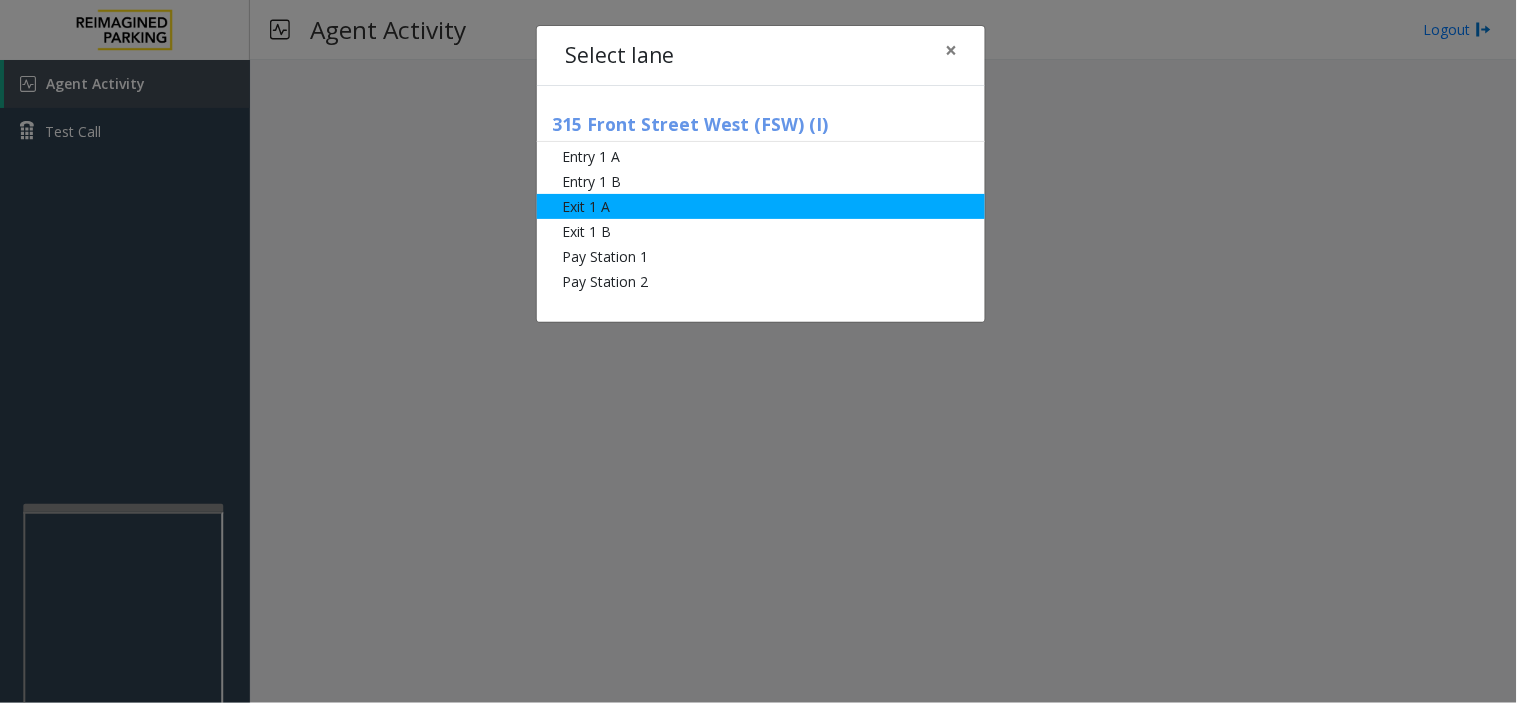 click on "Exit 1 A" 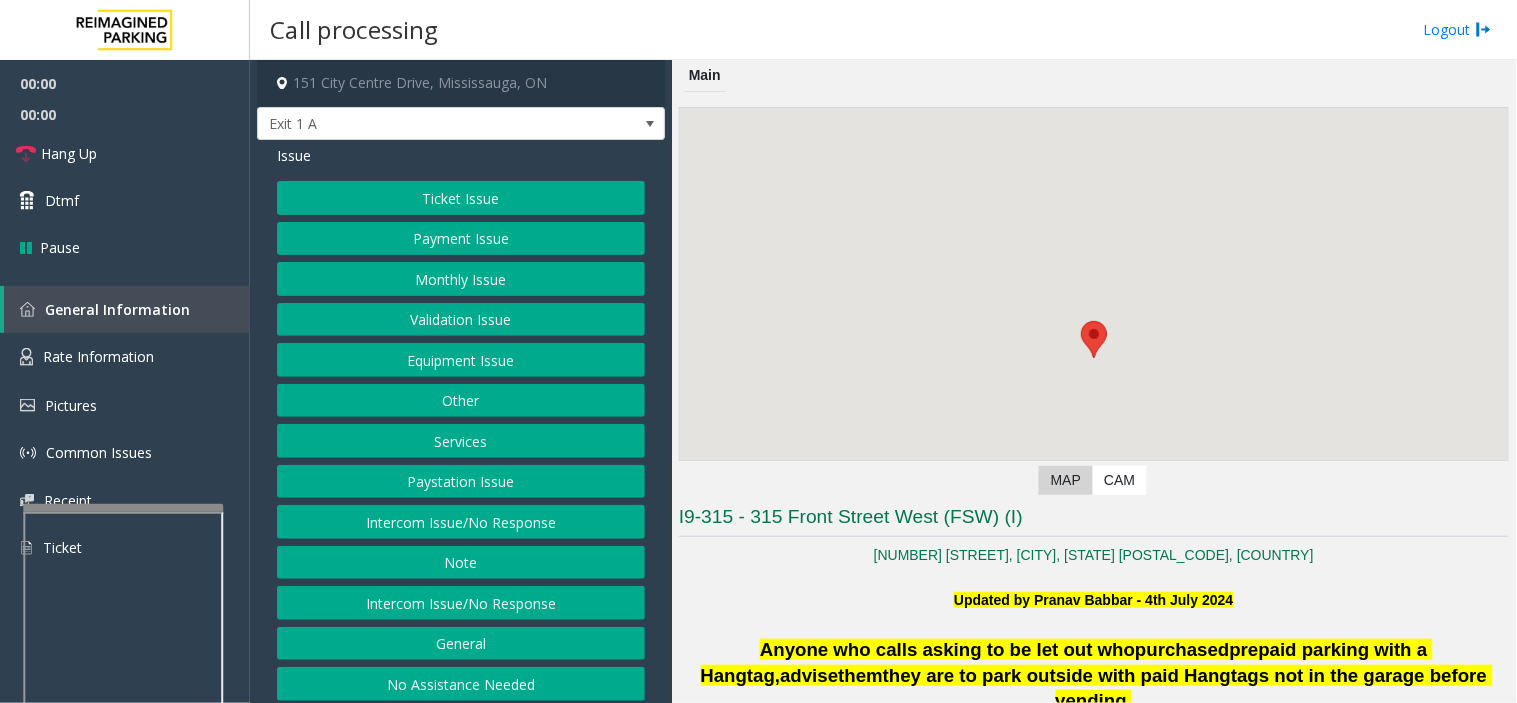 click on "Ticket Issue" 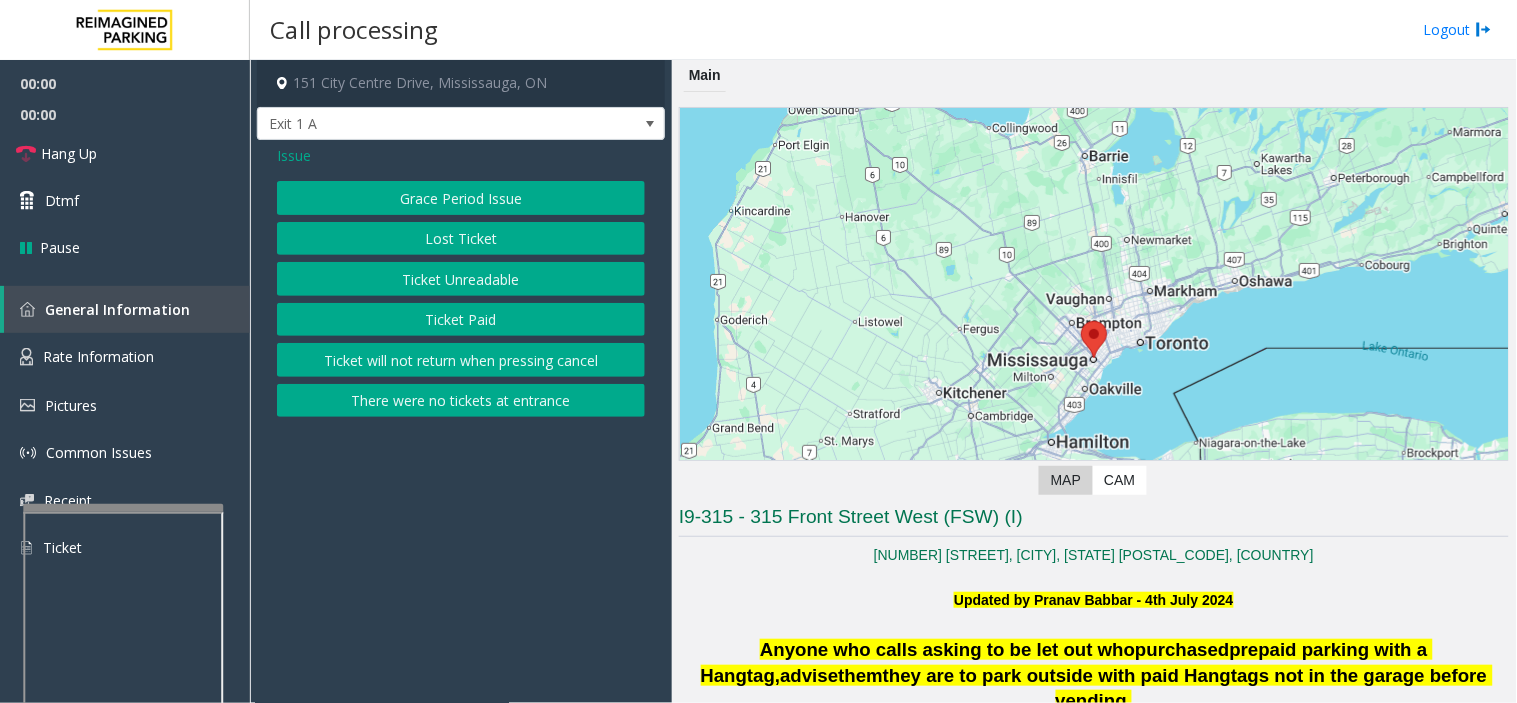 click on "Ticket Unreadable" 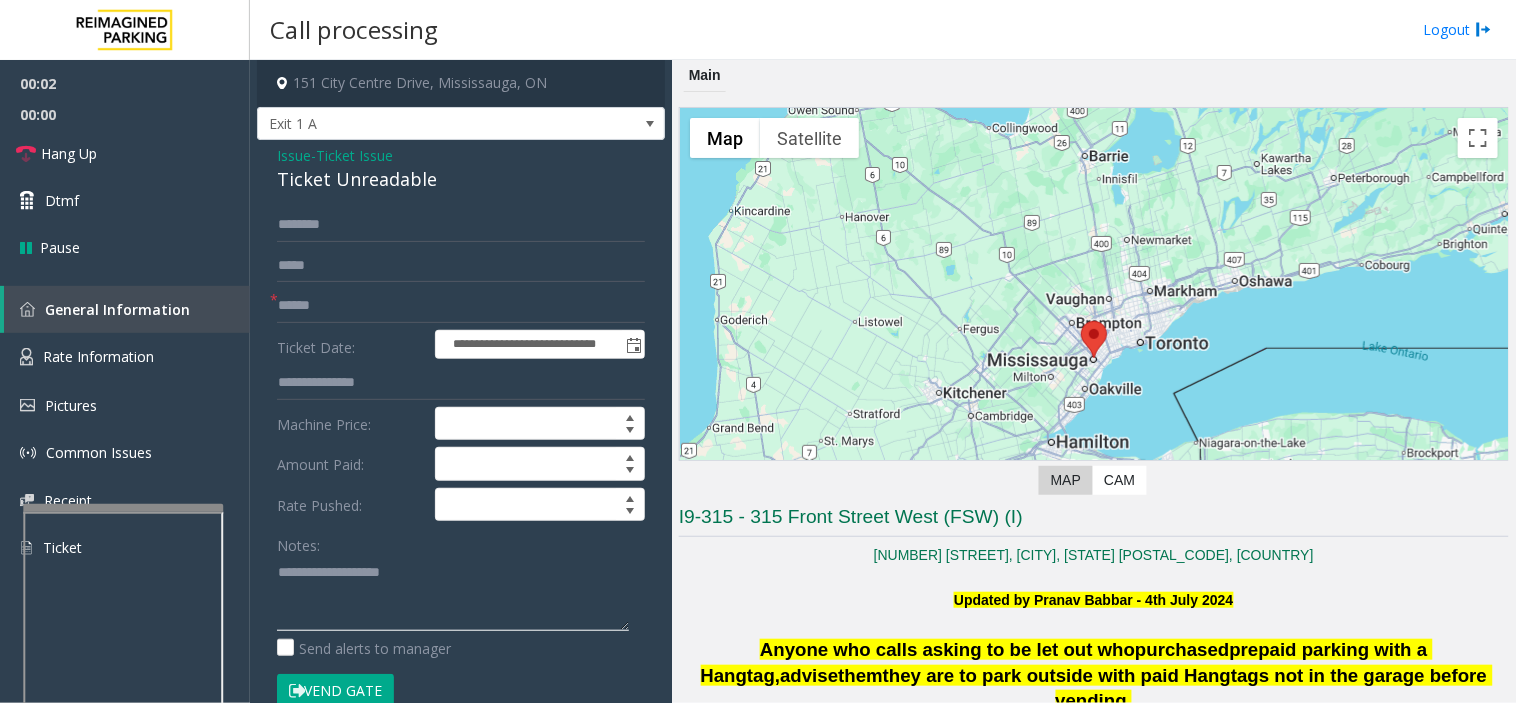 drag, startPoint x: 418, startPoint y: 544, endPoint x: 426, endPoint y: 572, distance: 29.12044 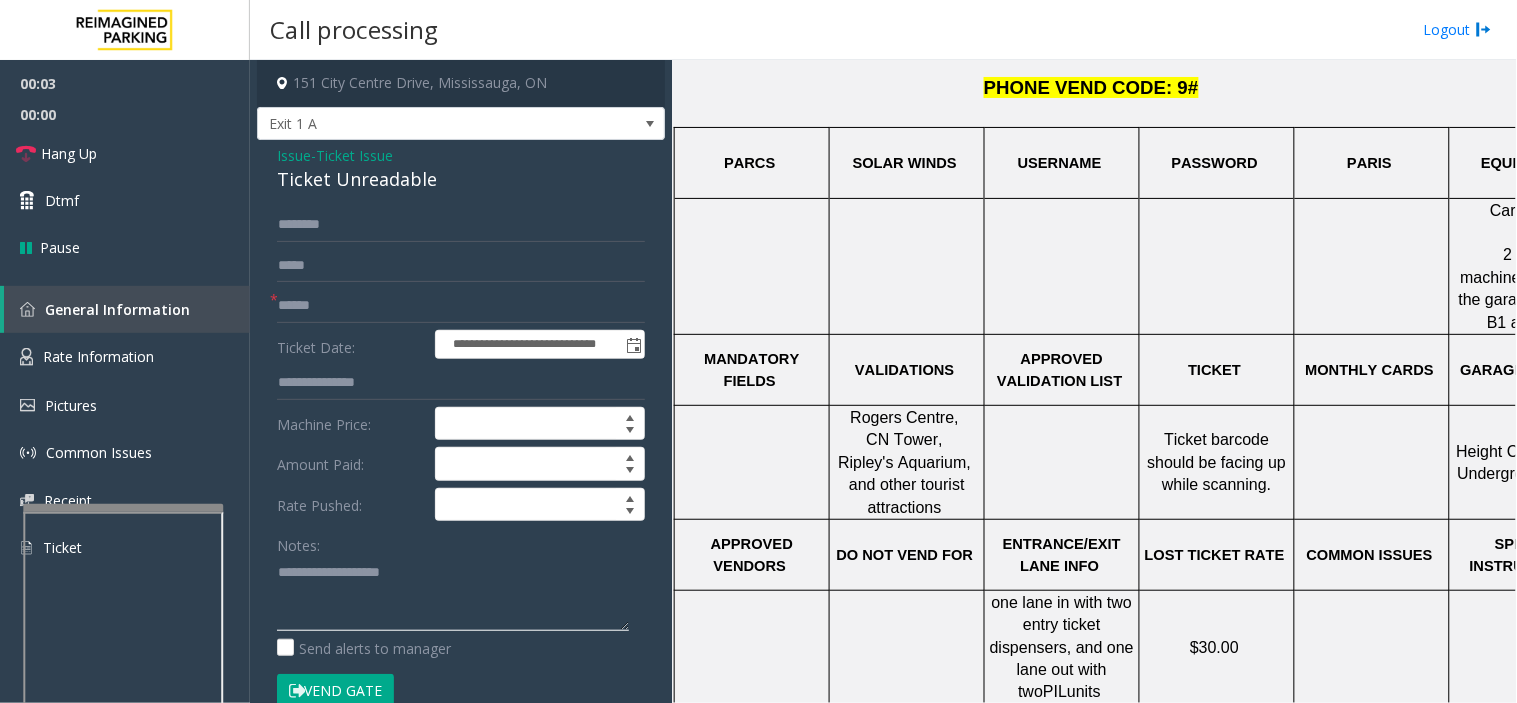 scroll, scrollTop: 666, scrollLeft: 0, axis: vertical 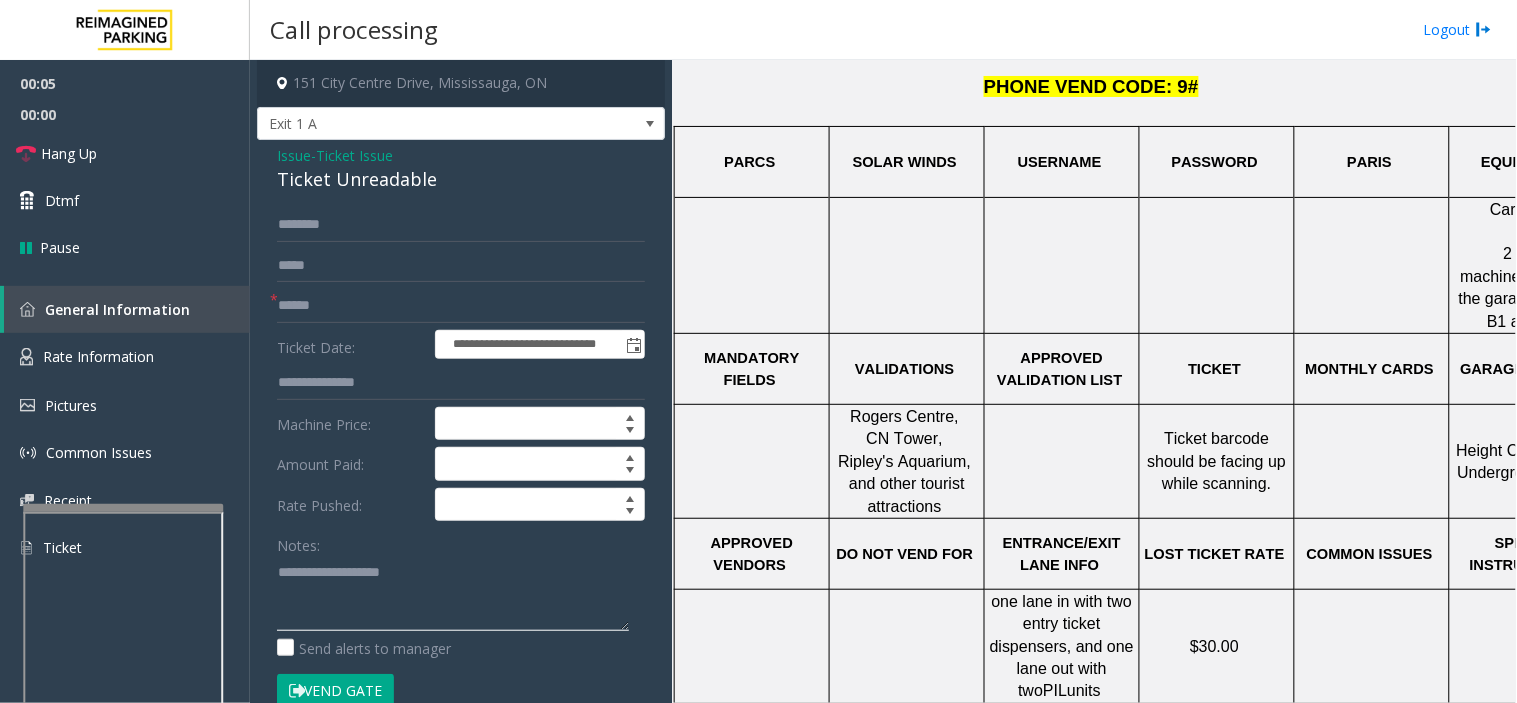 paste on "**********" 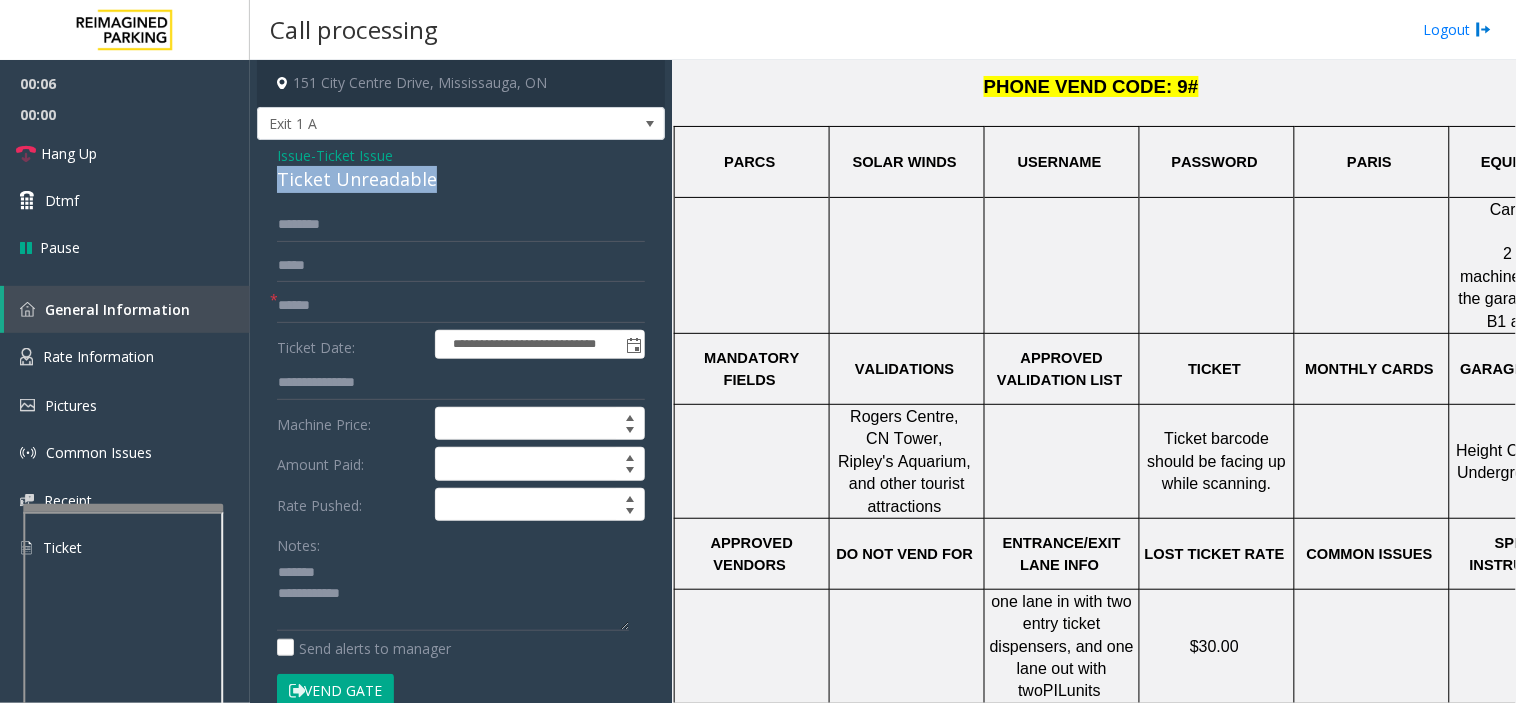drag, startPoint x: 266, startPoint y: 184, endPoint x: 461, endPoint y: 175, distance: 195.20758 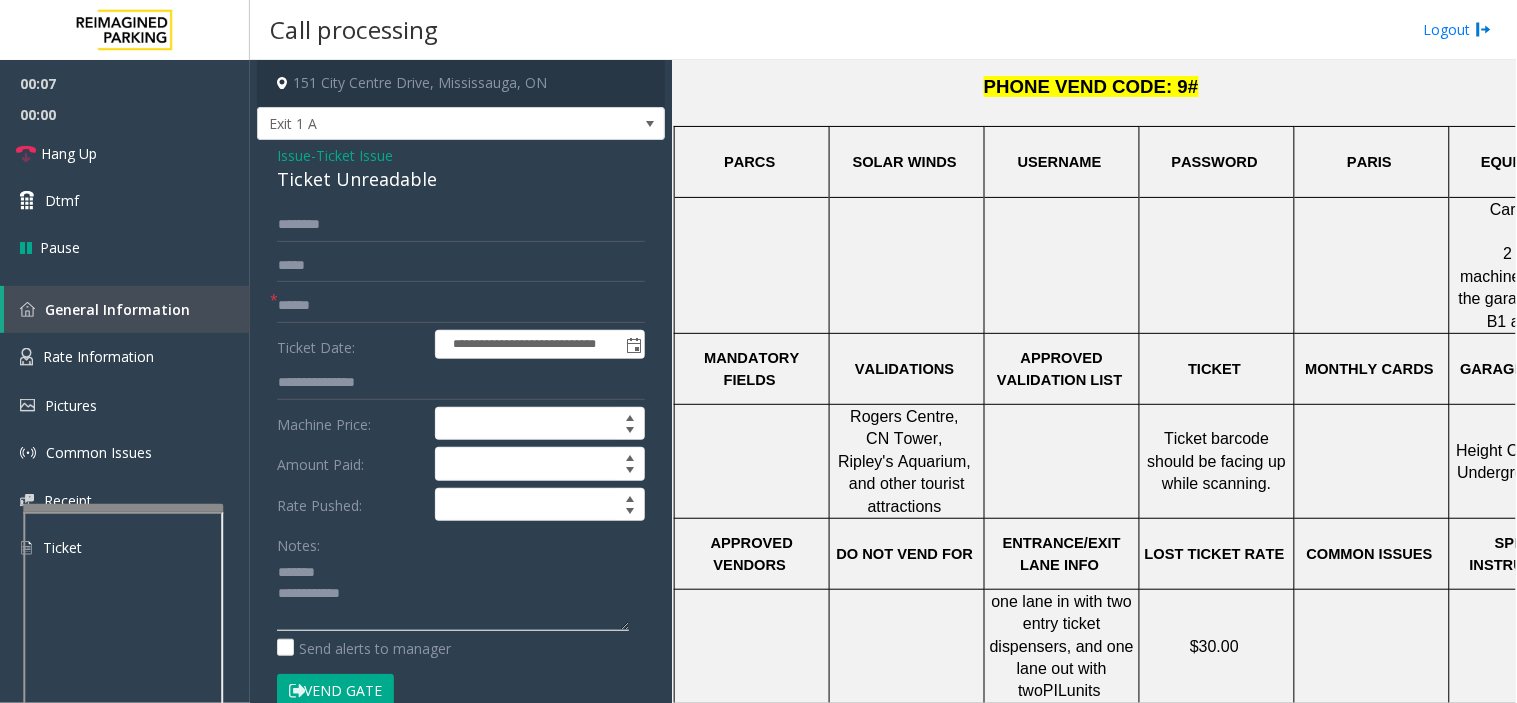 click 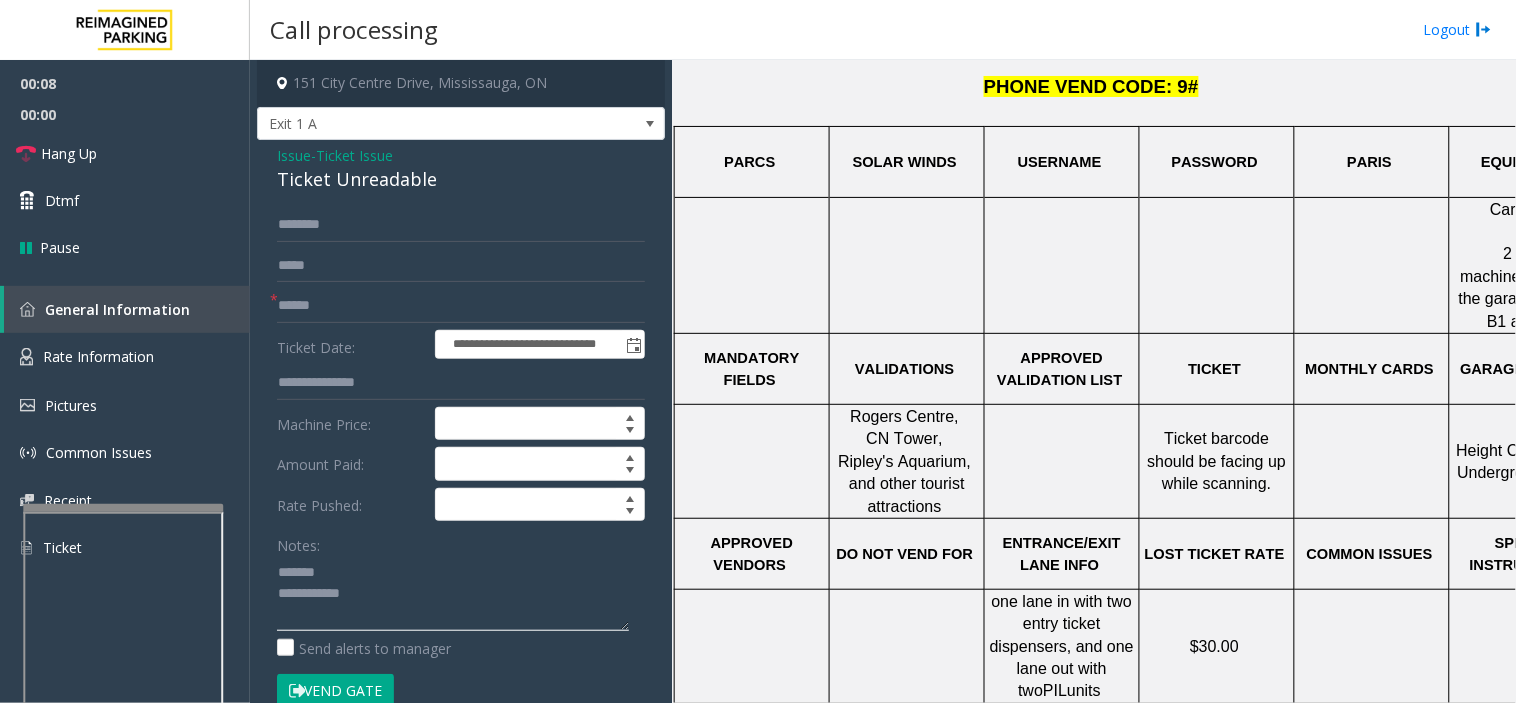 paste on "**********" 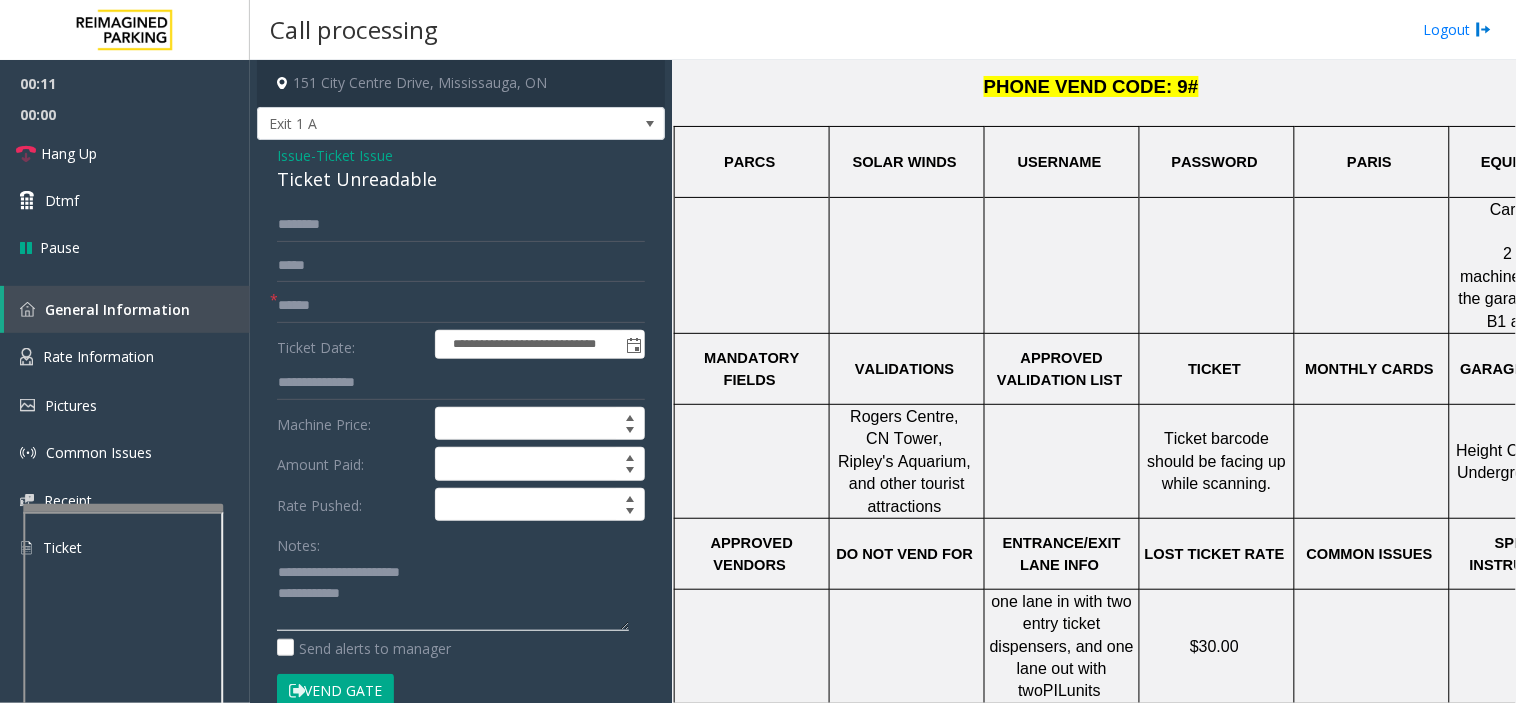click 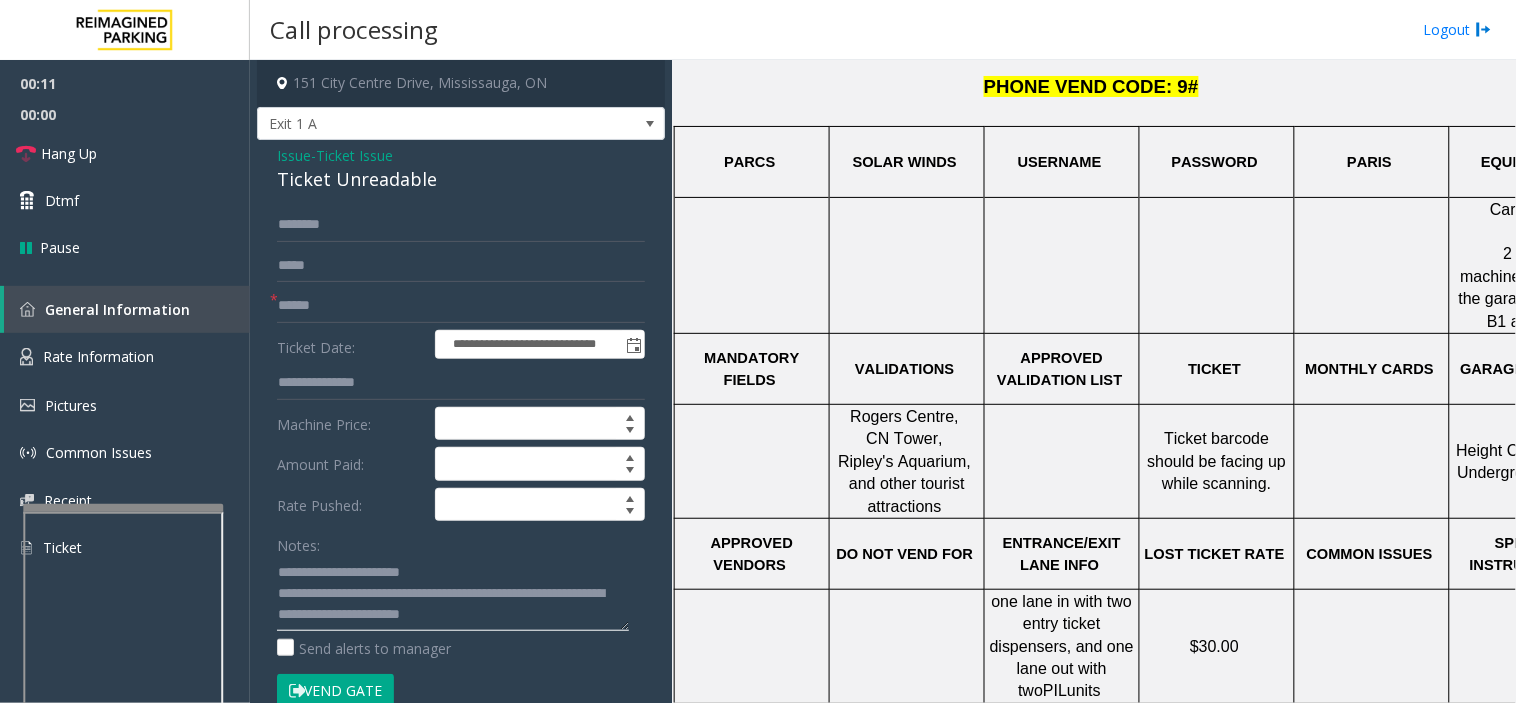 scroll, scrollTop: 14, scrollLeft: 0, axis: vertical 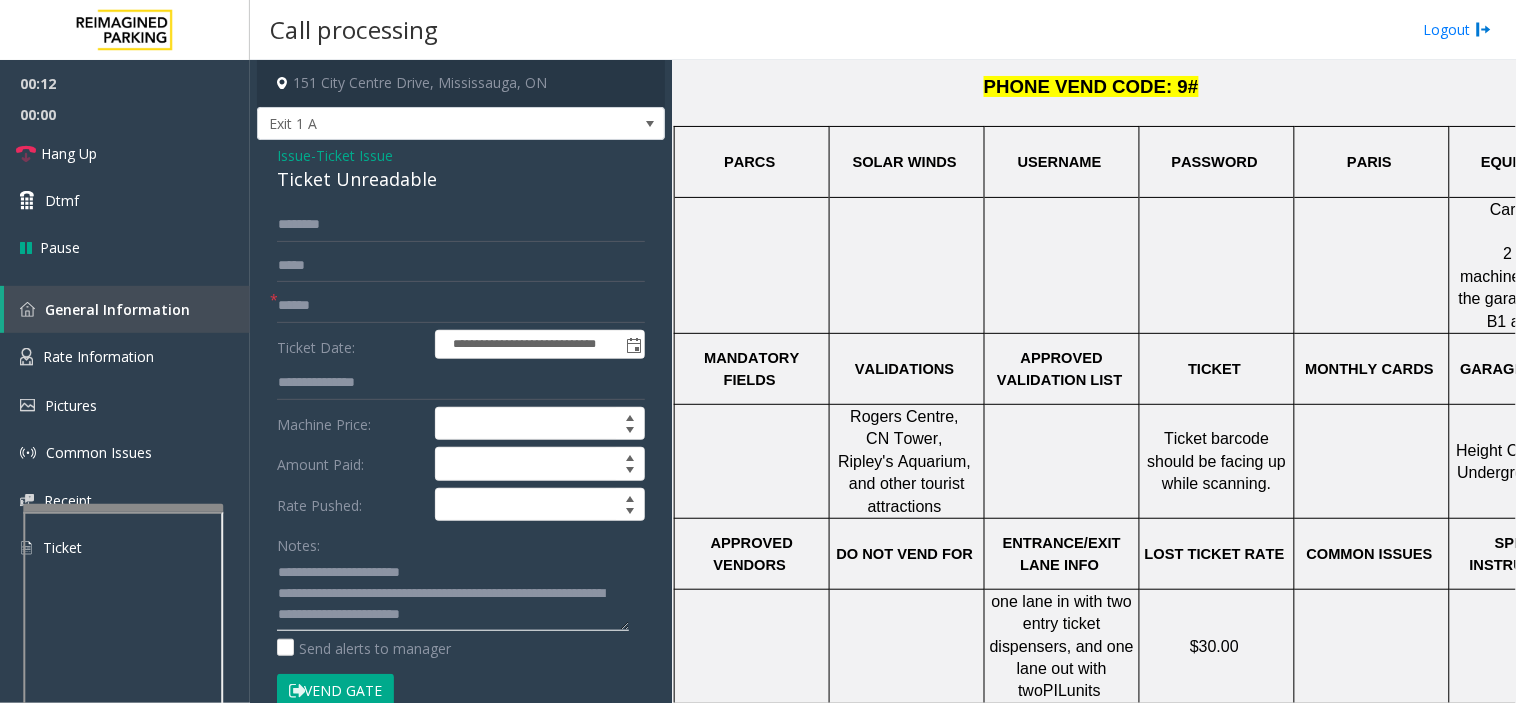 type on "**********" 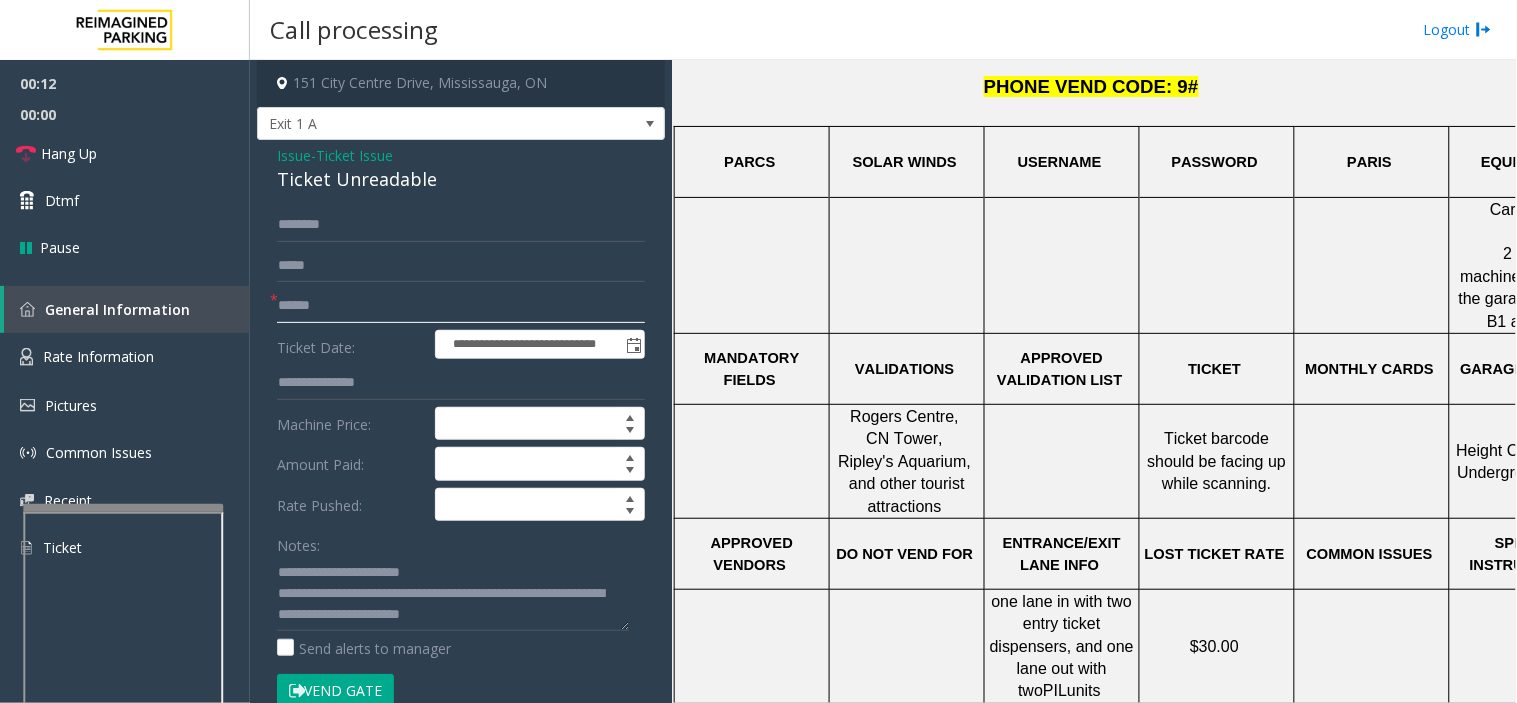 click 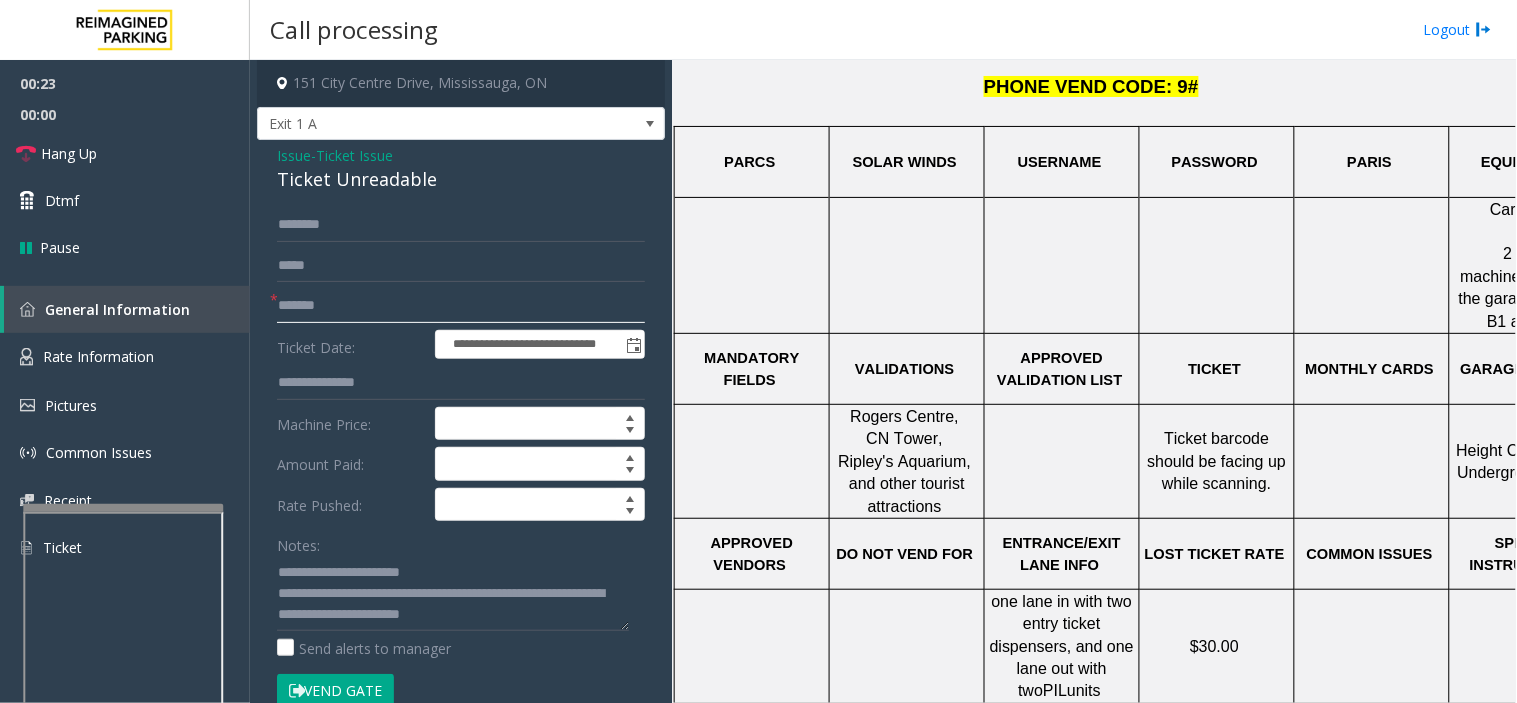 type on "*******" 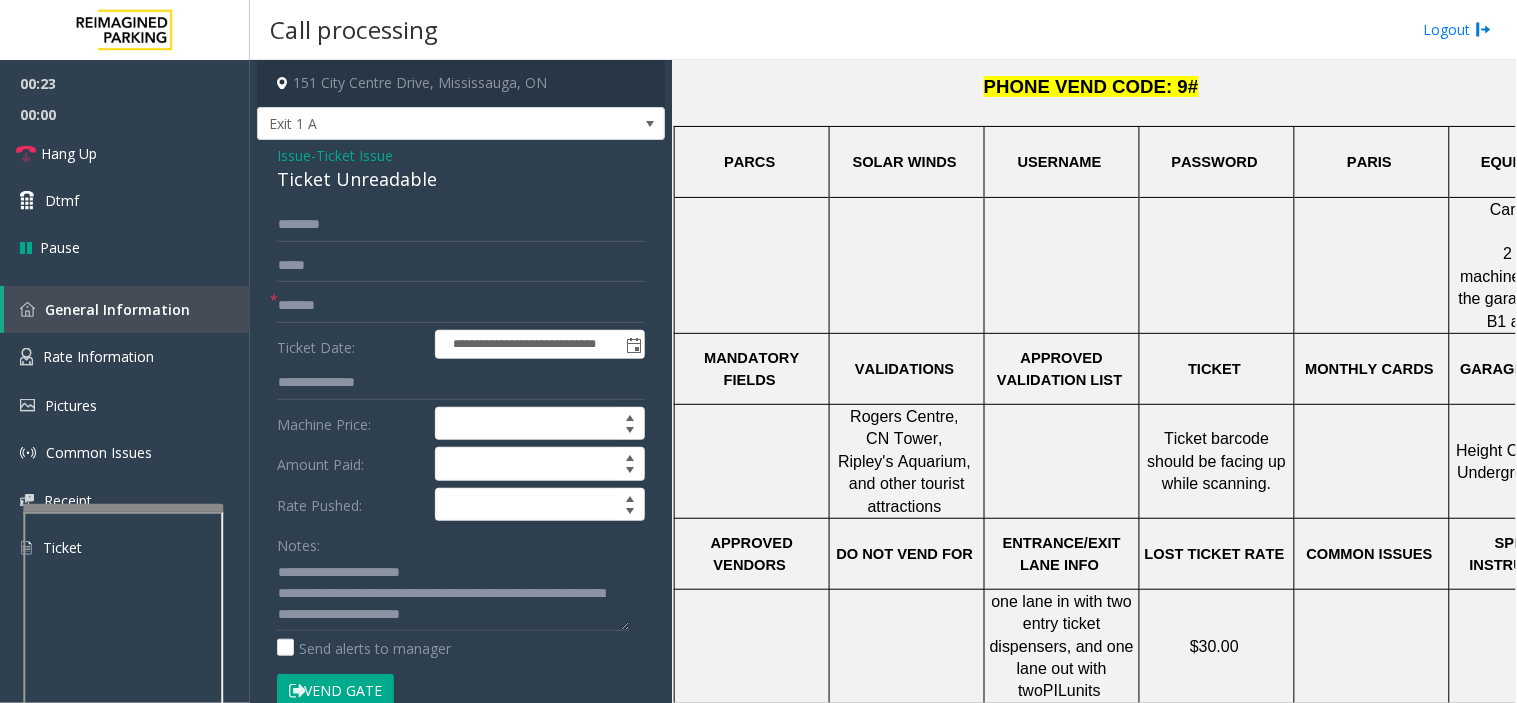 click on "Vend Gate" 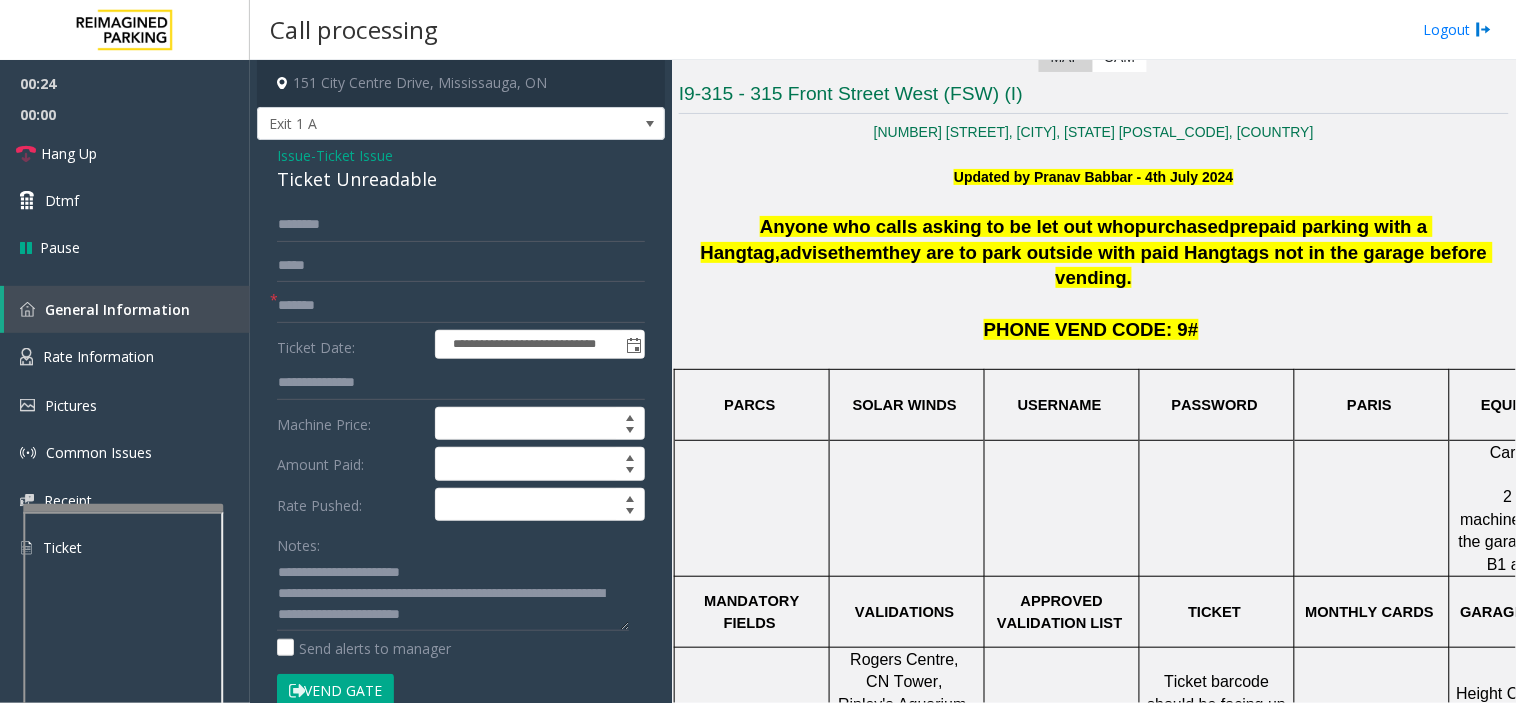 scroll, scrollTop: 222, scrollLeft: 0, axis: vertical 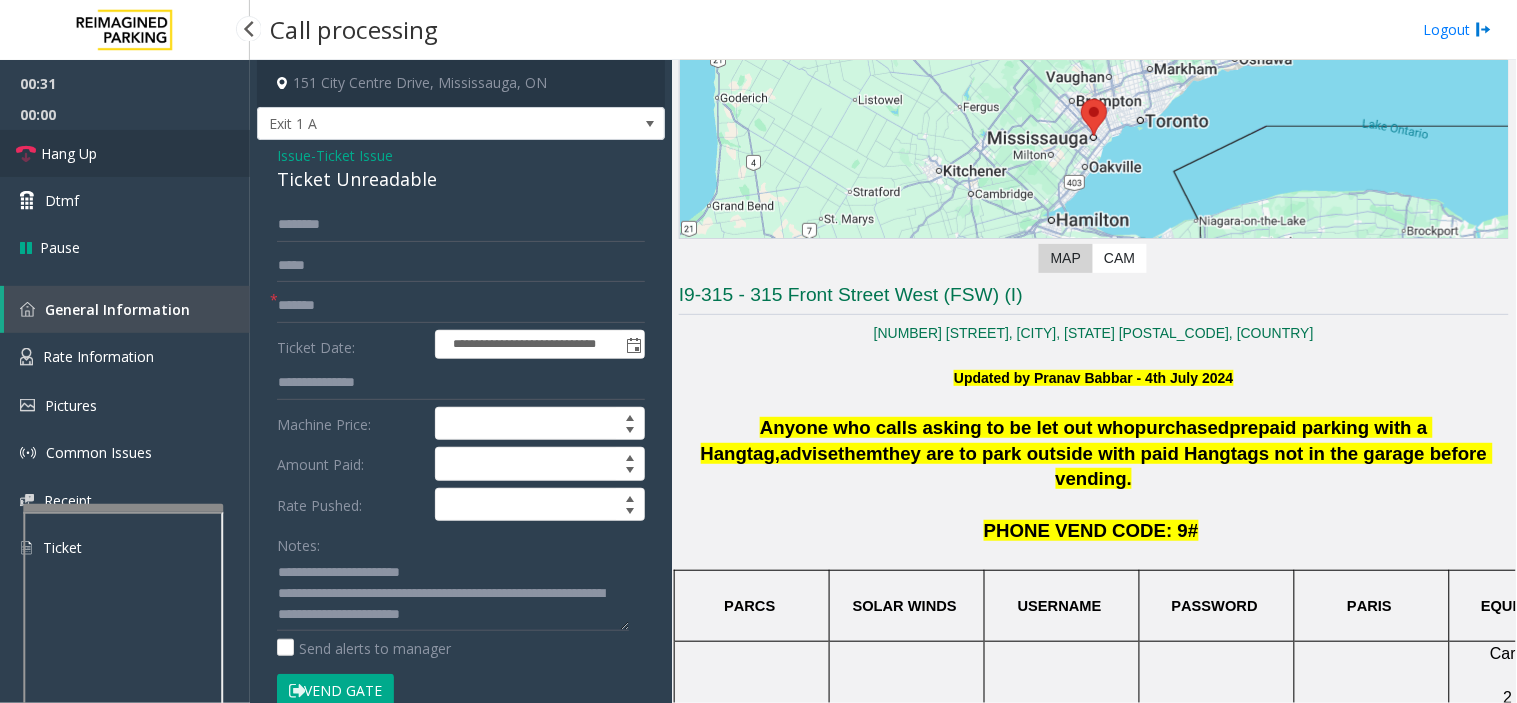 click on "Hang Up" at bounding box center [125, 153] 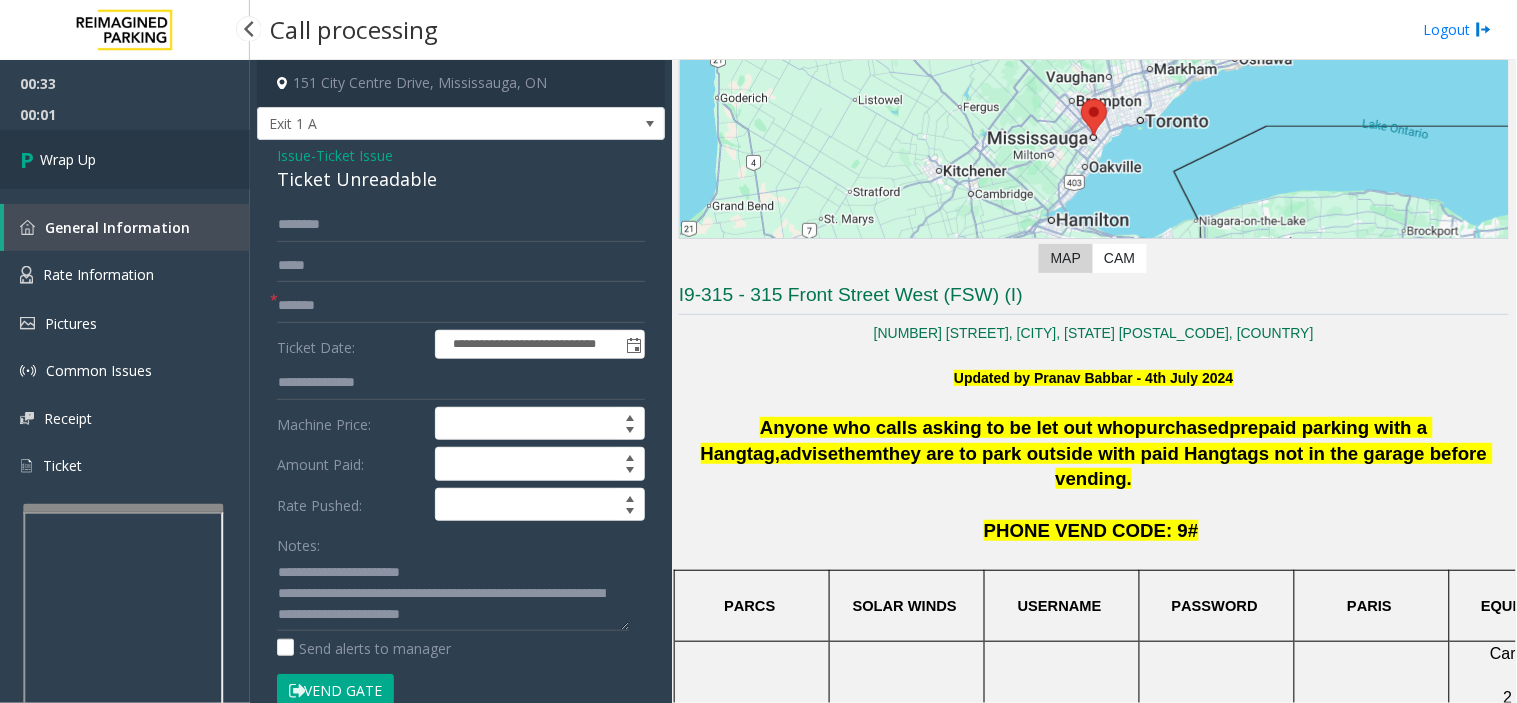 click on "Wrap Up" at bounding box center (125, 159) 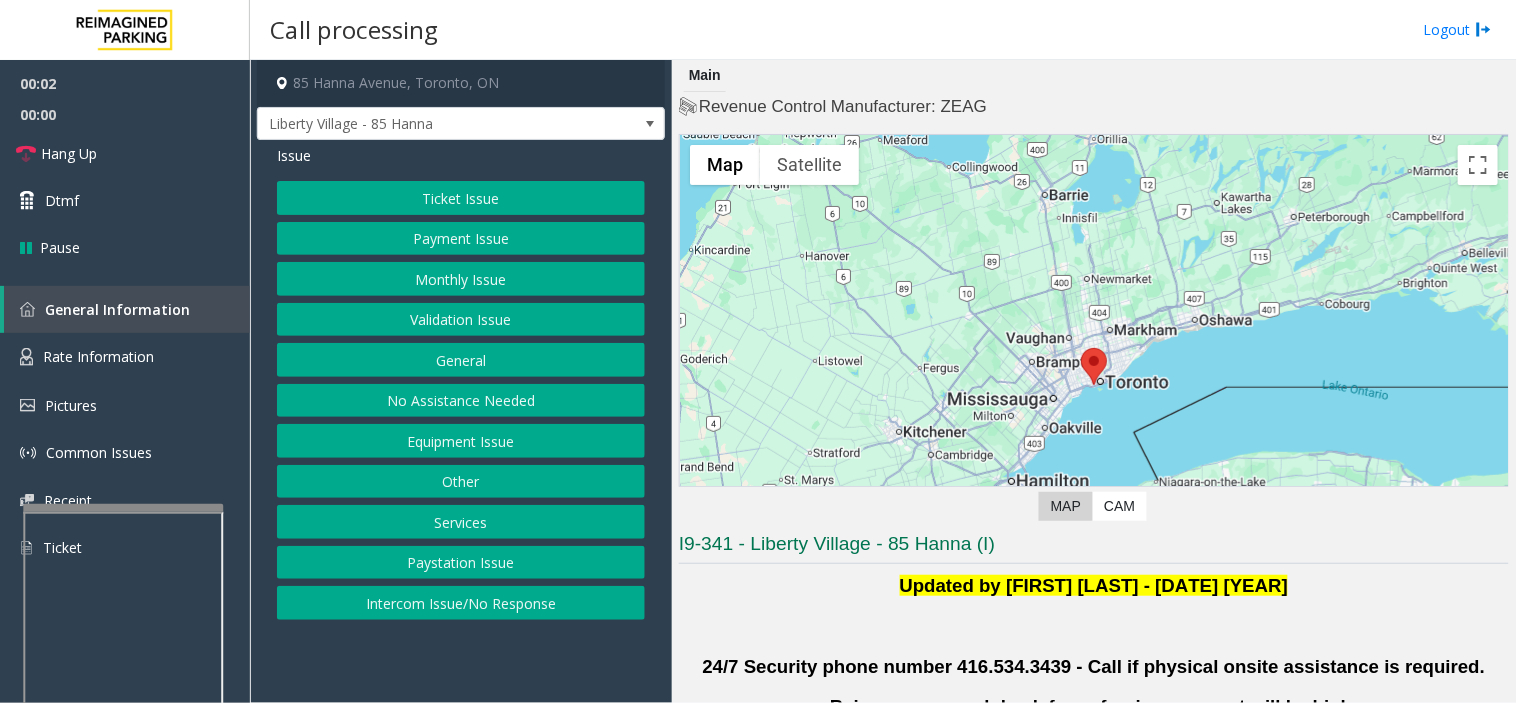 click on "Validation Issue" 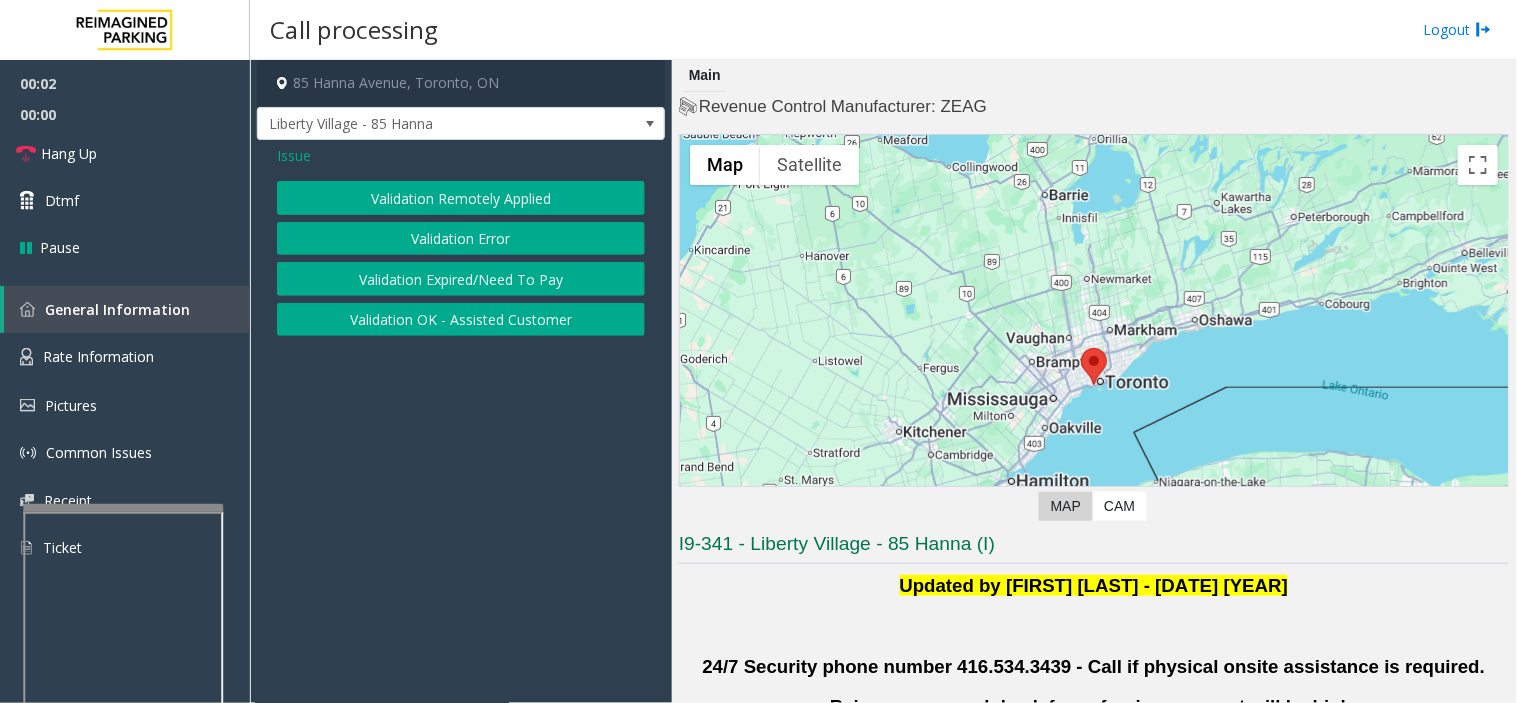 click on "Validation Remotely Applied   Validation Error   Validation Expired/Need To Pay   Validation OK - Assisted Customer" 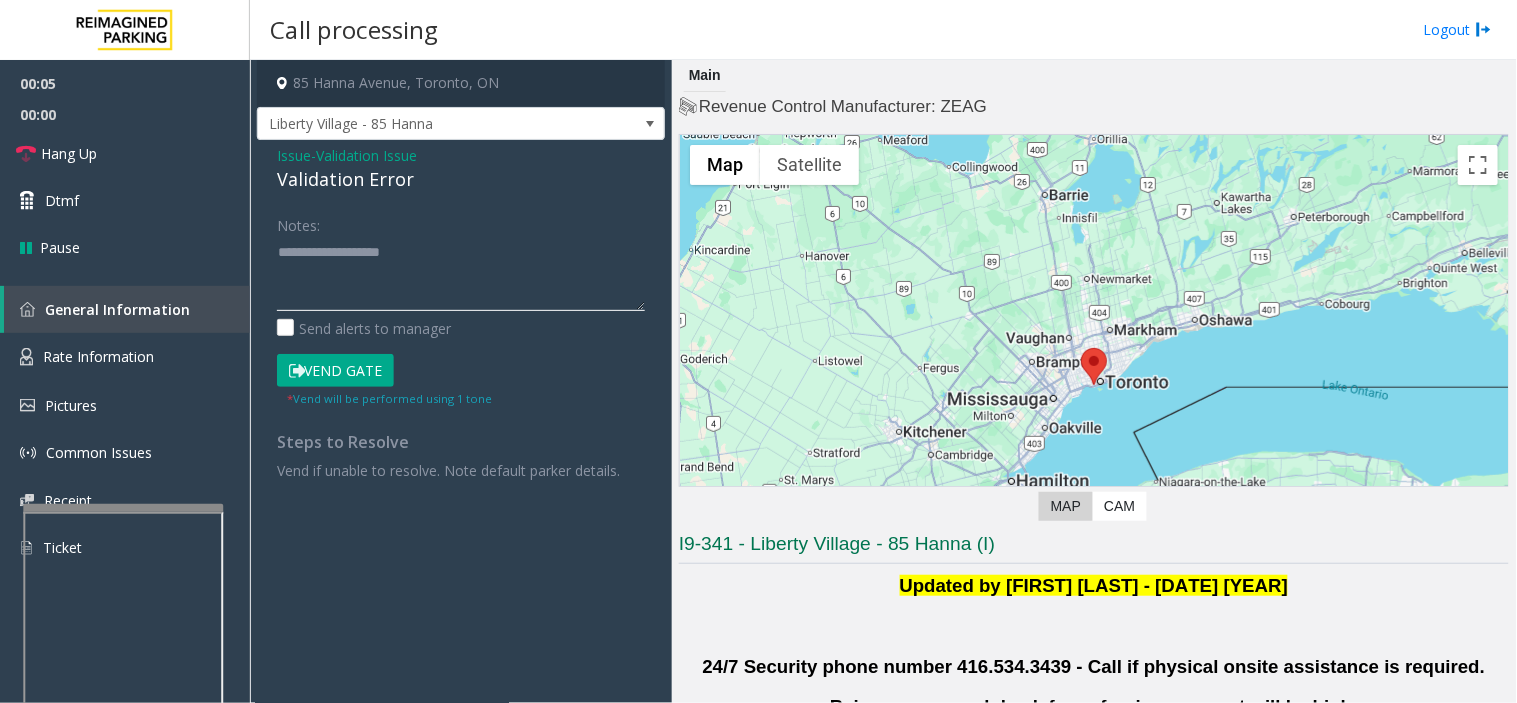 paste on "**********" 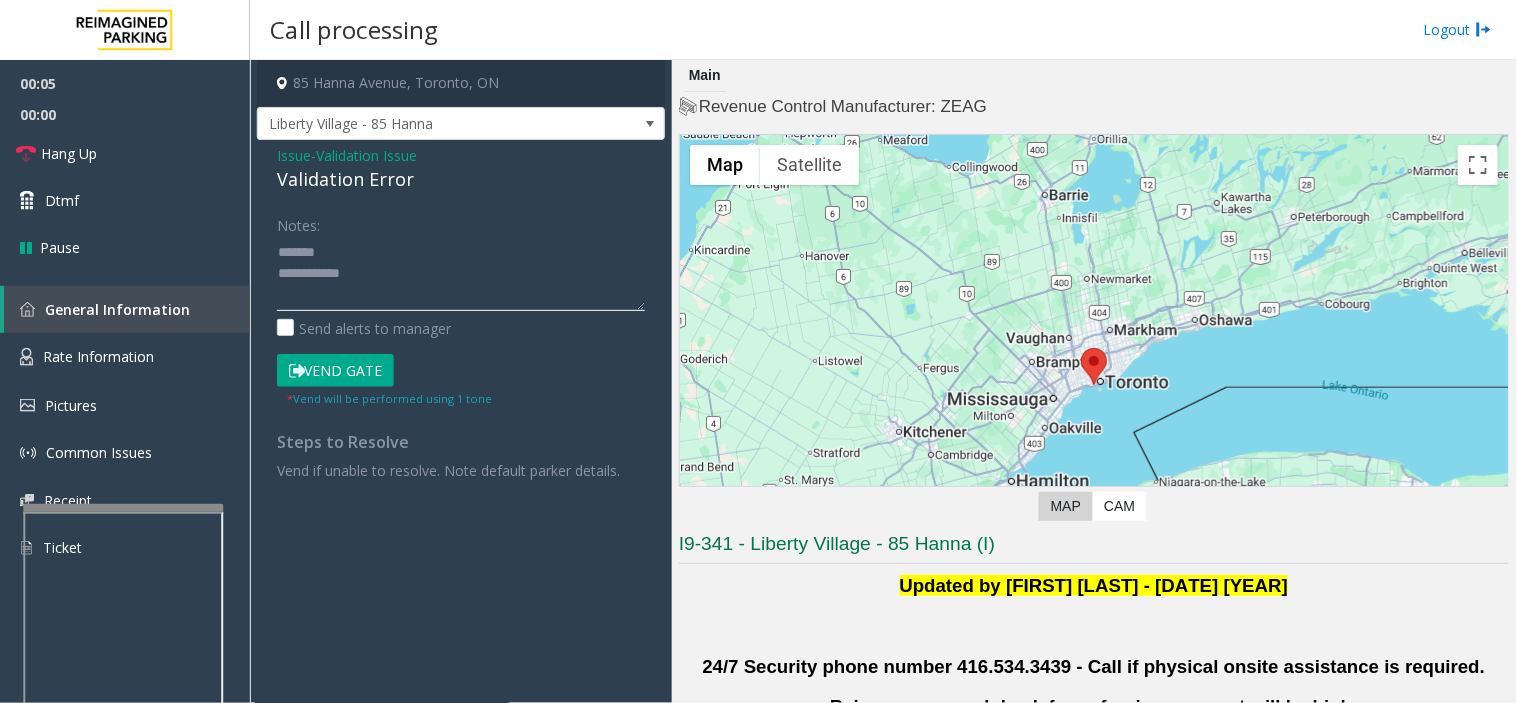 click 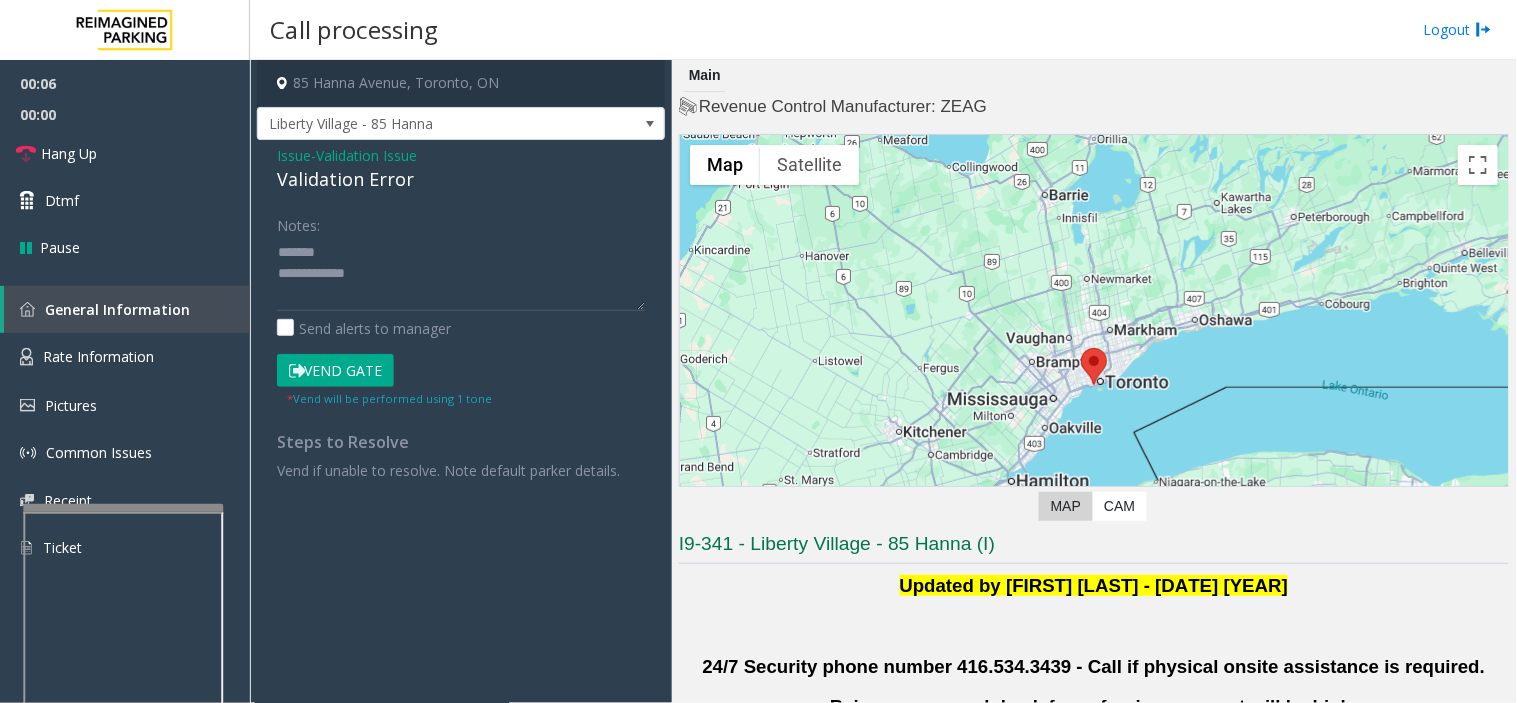 click on "Validation Error" 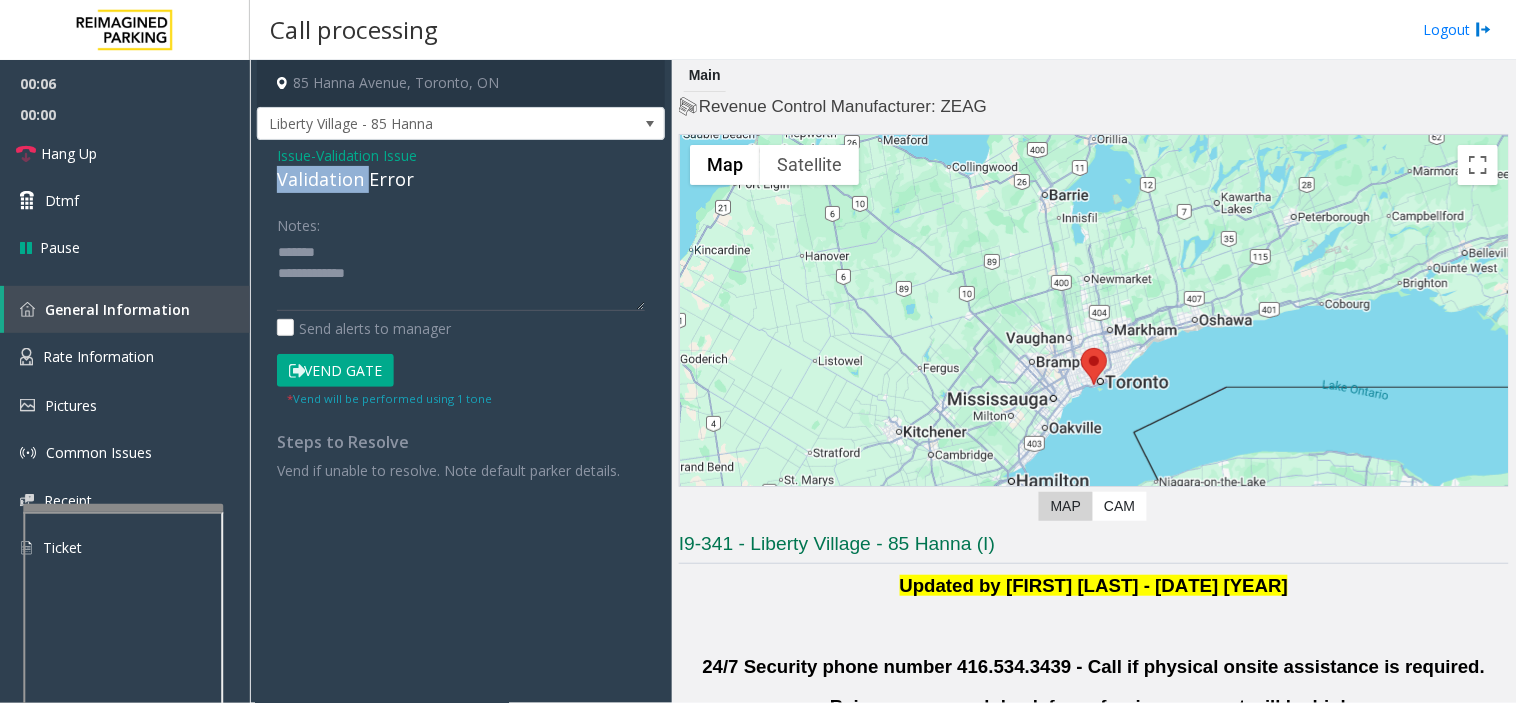 click on "Validation Error" 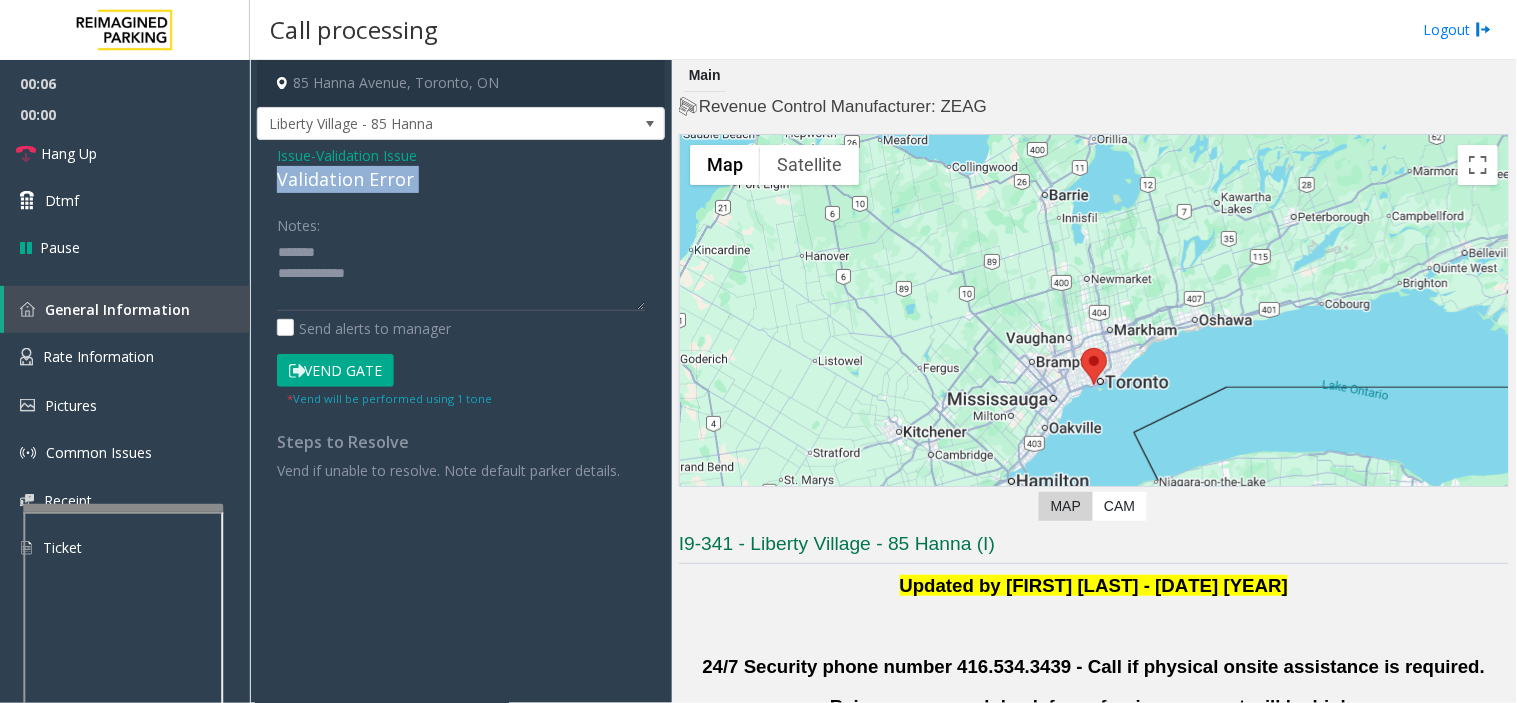 click on "Validation Error" 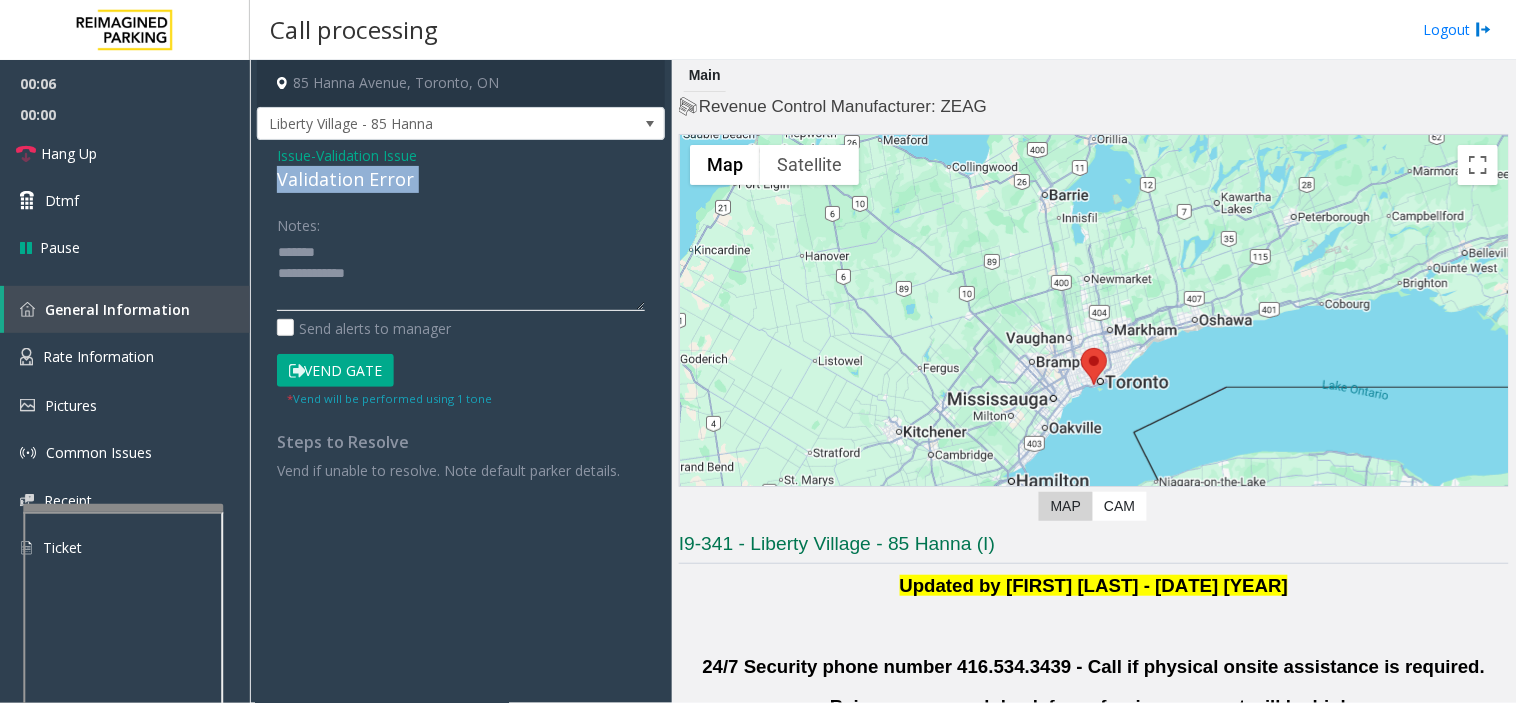 paste on "**********" 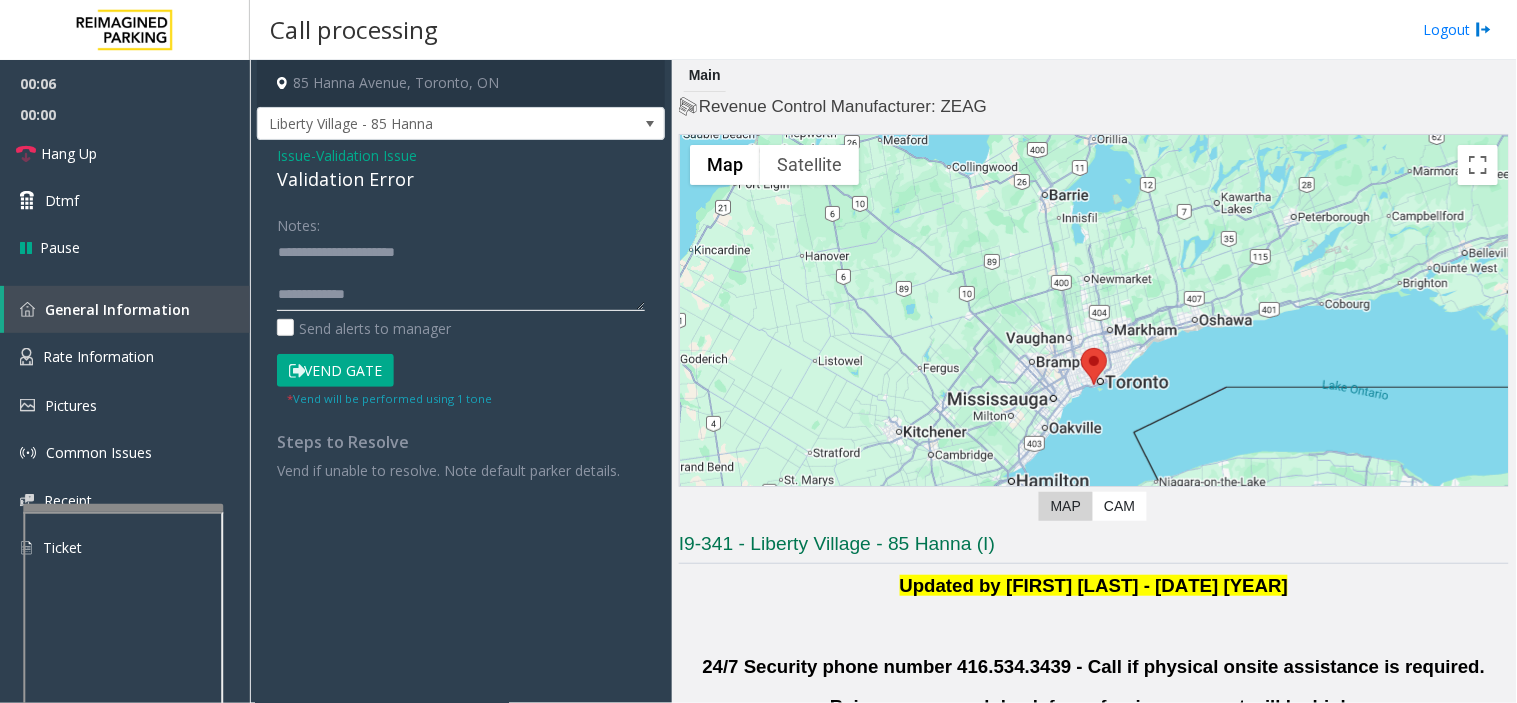 click 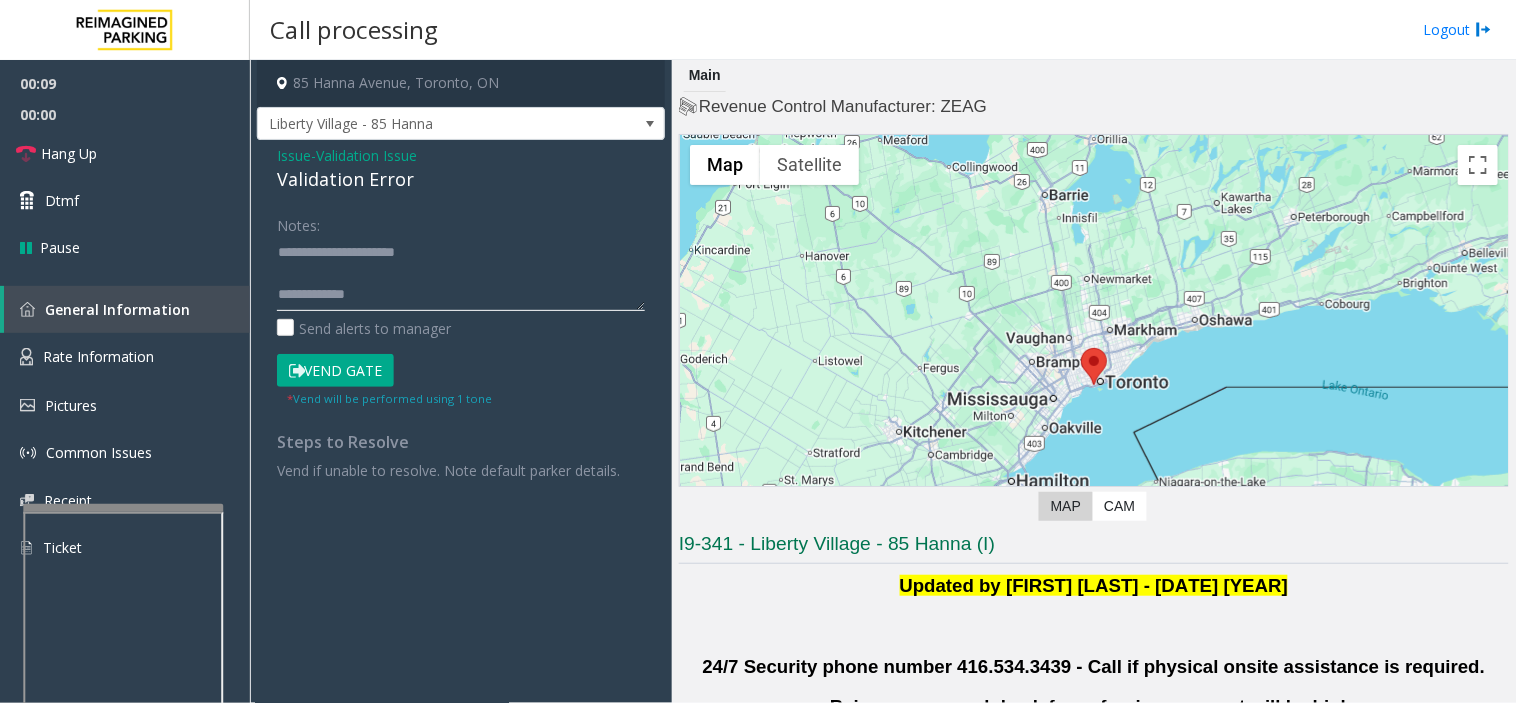 paste on "**********" 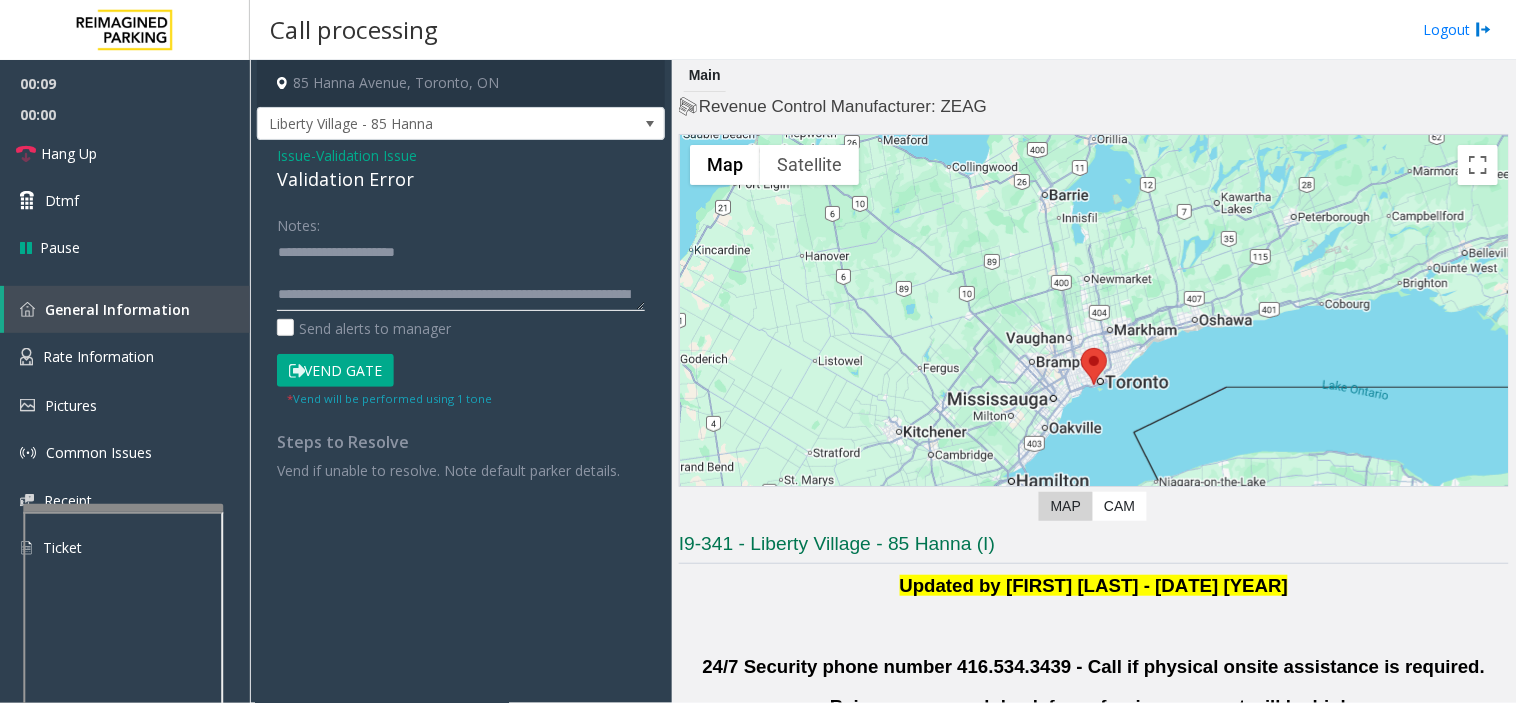 click 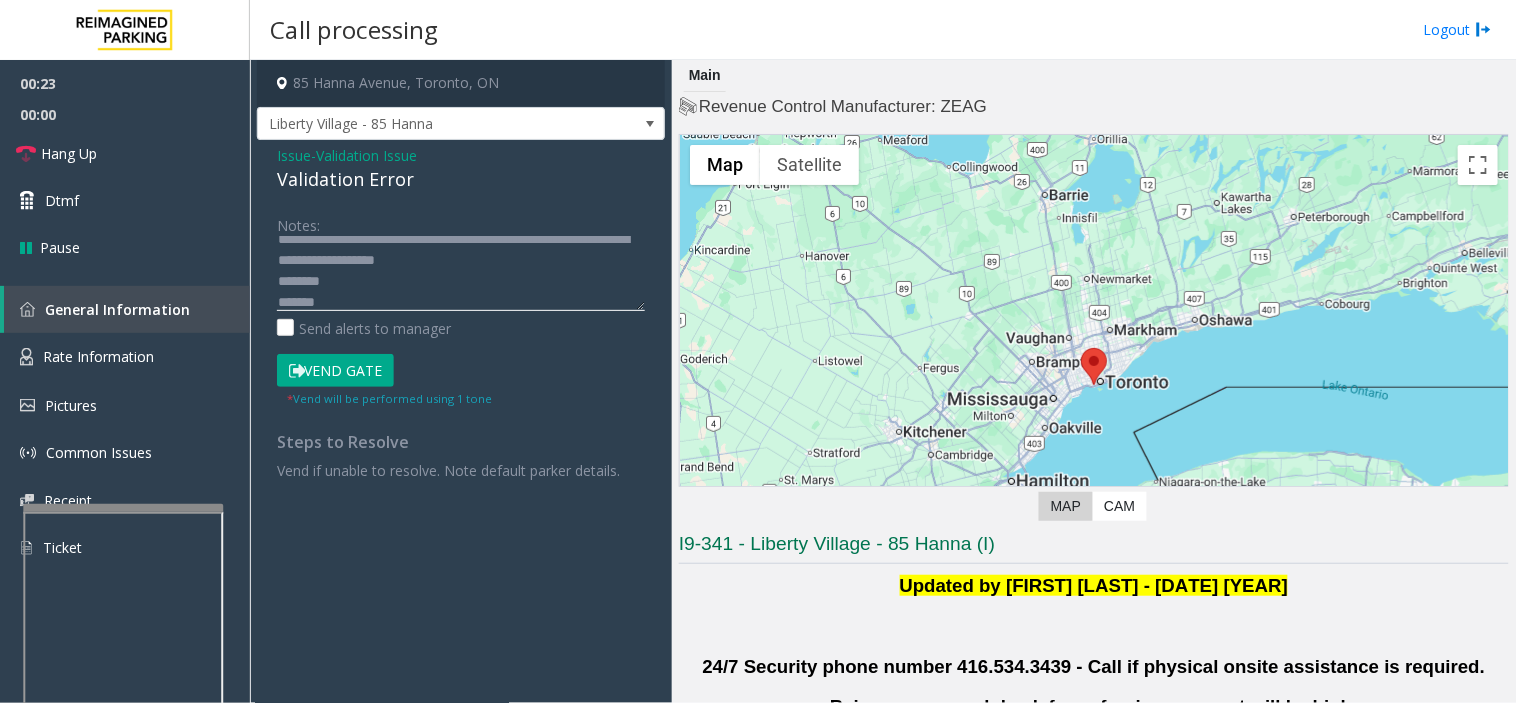 scroll, scrollTop: 76, scrollLeft: 0, axis: vertical 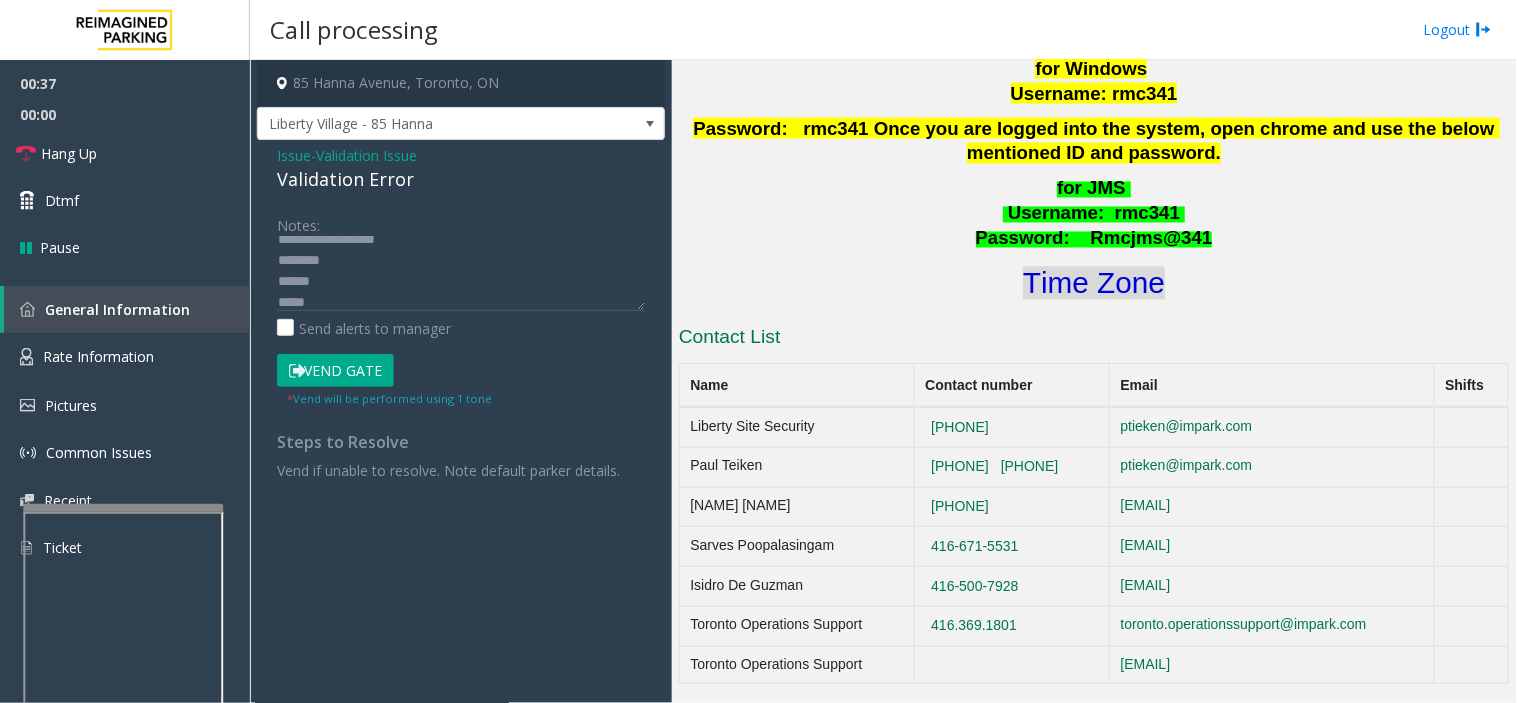 click on "Time Zone" 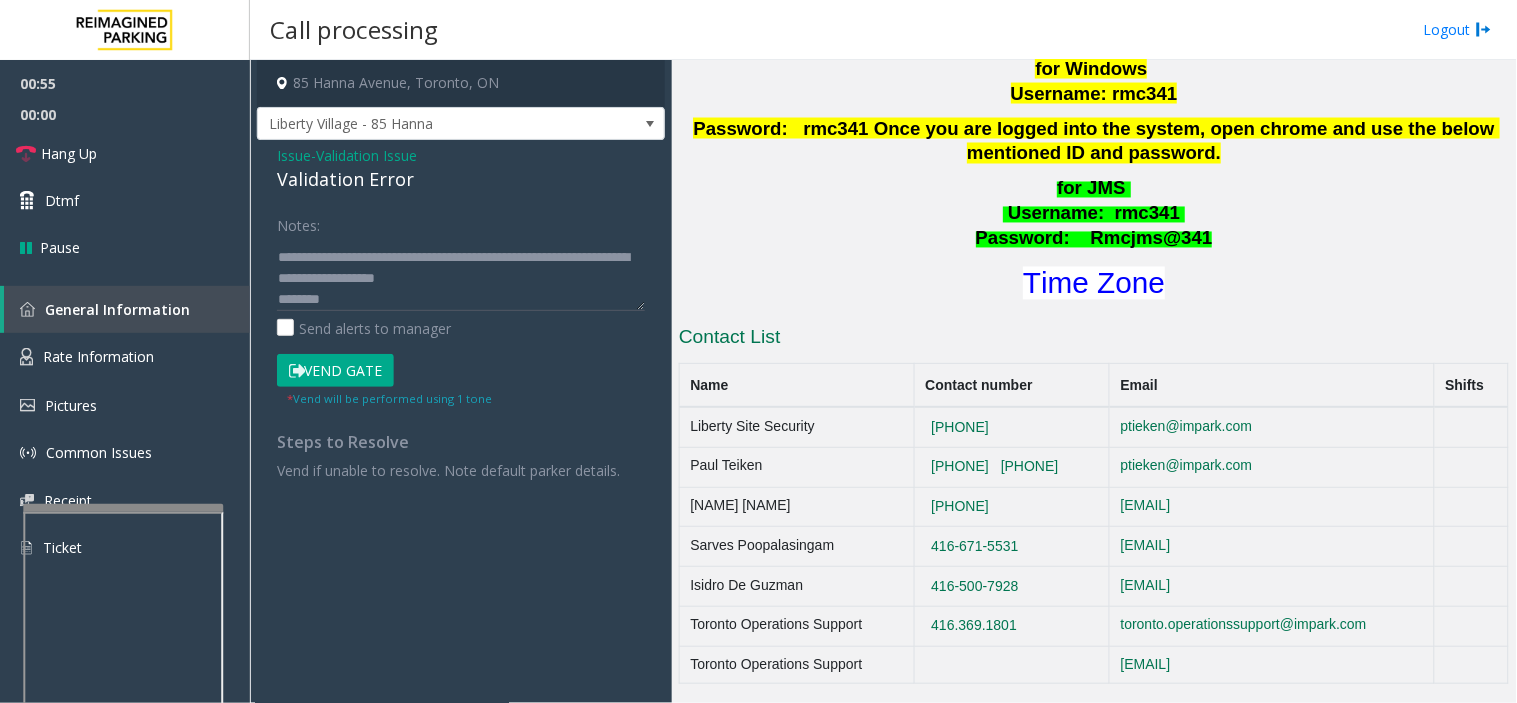 scroll, scrollTop: 0, scrollLeft: 0, axis: both 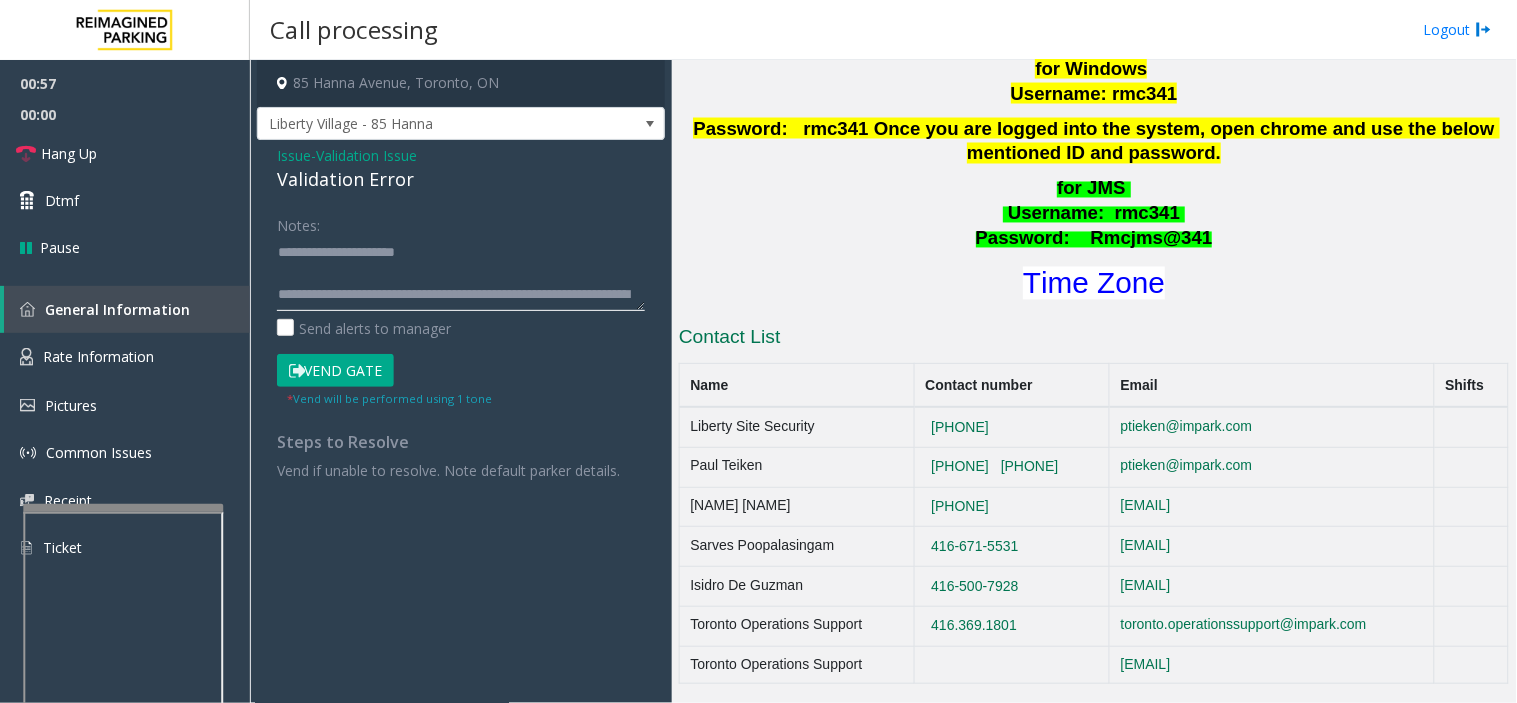 drag, startPoint x: 353, startPoint y: 286, endPoint x: 524, endPoint y: 281, distance: 171.07309 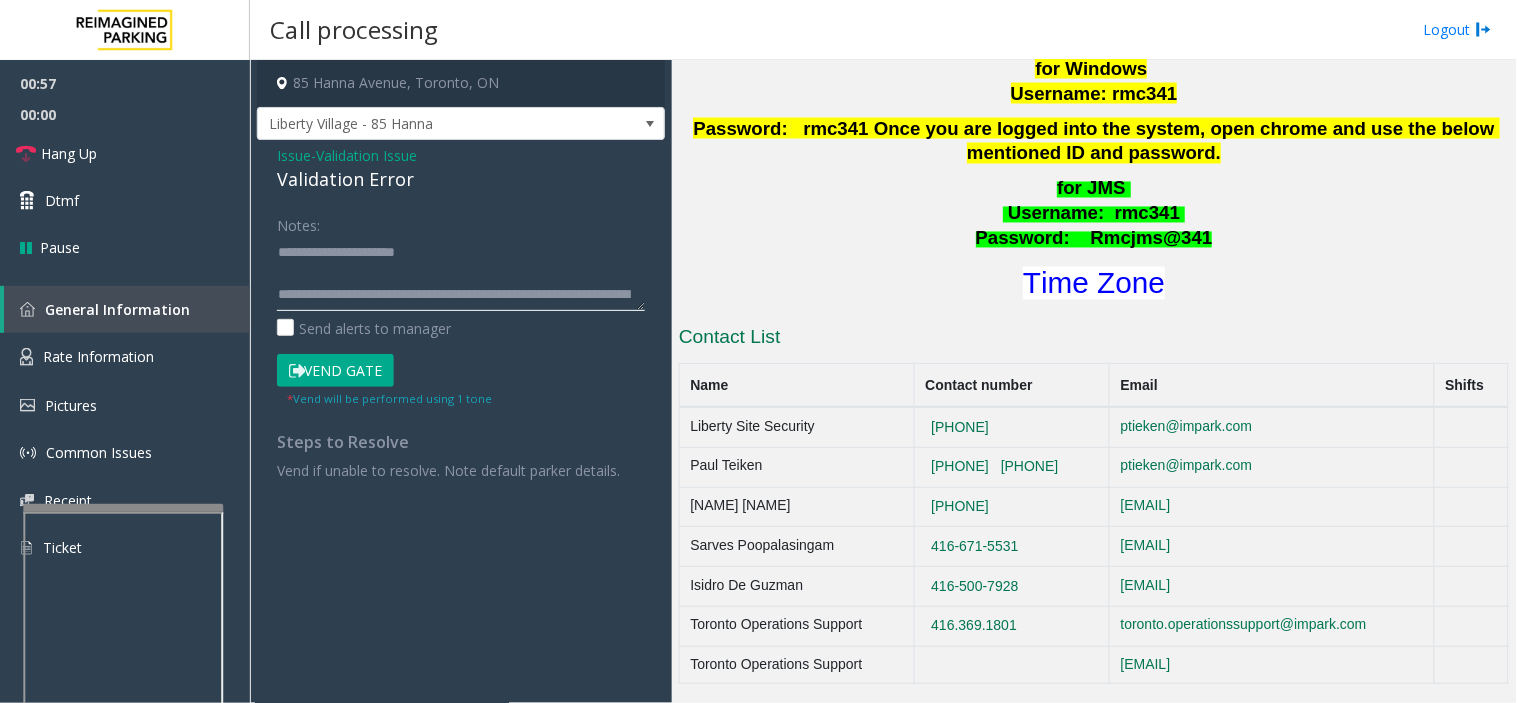 click 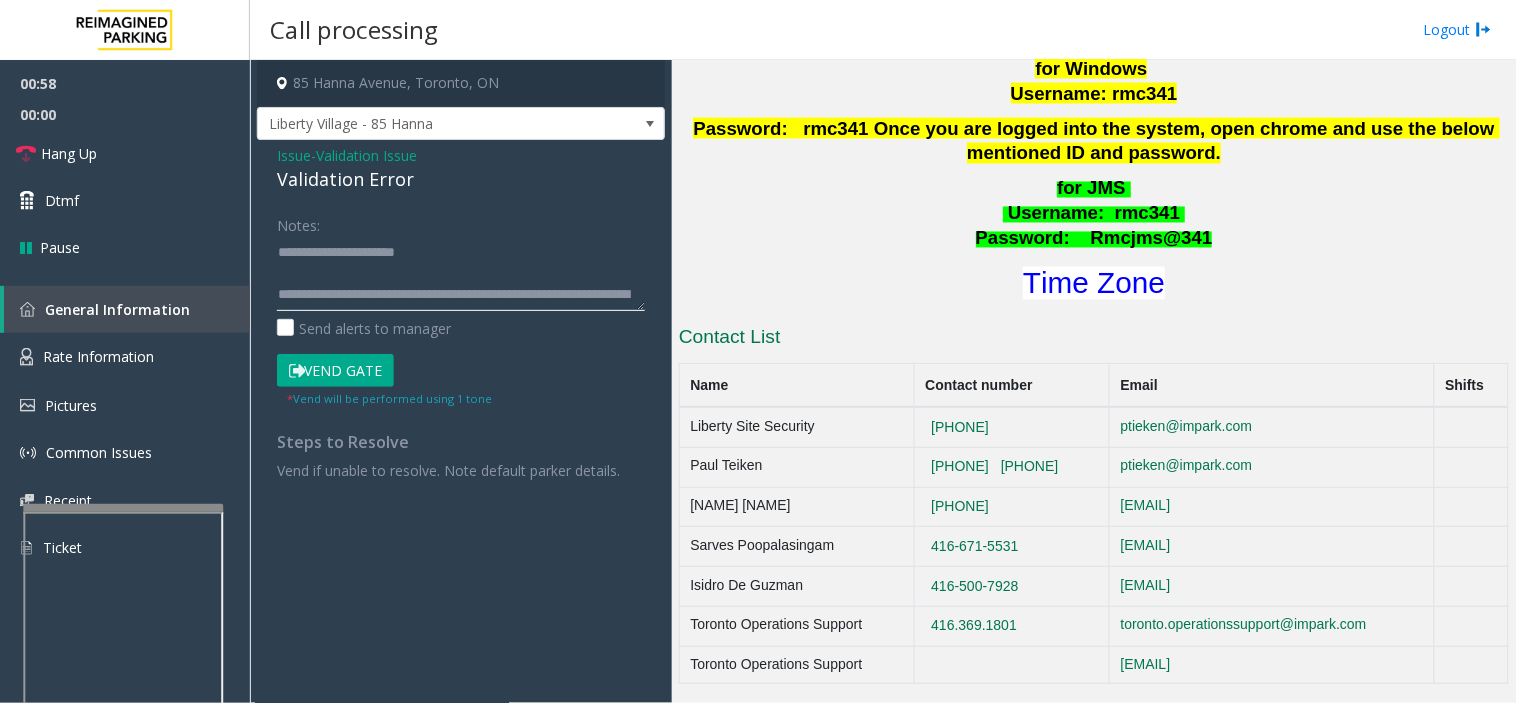 scroll, scrollTop: 84, scrollLeft: 0, axis: vertical 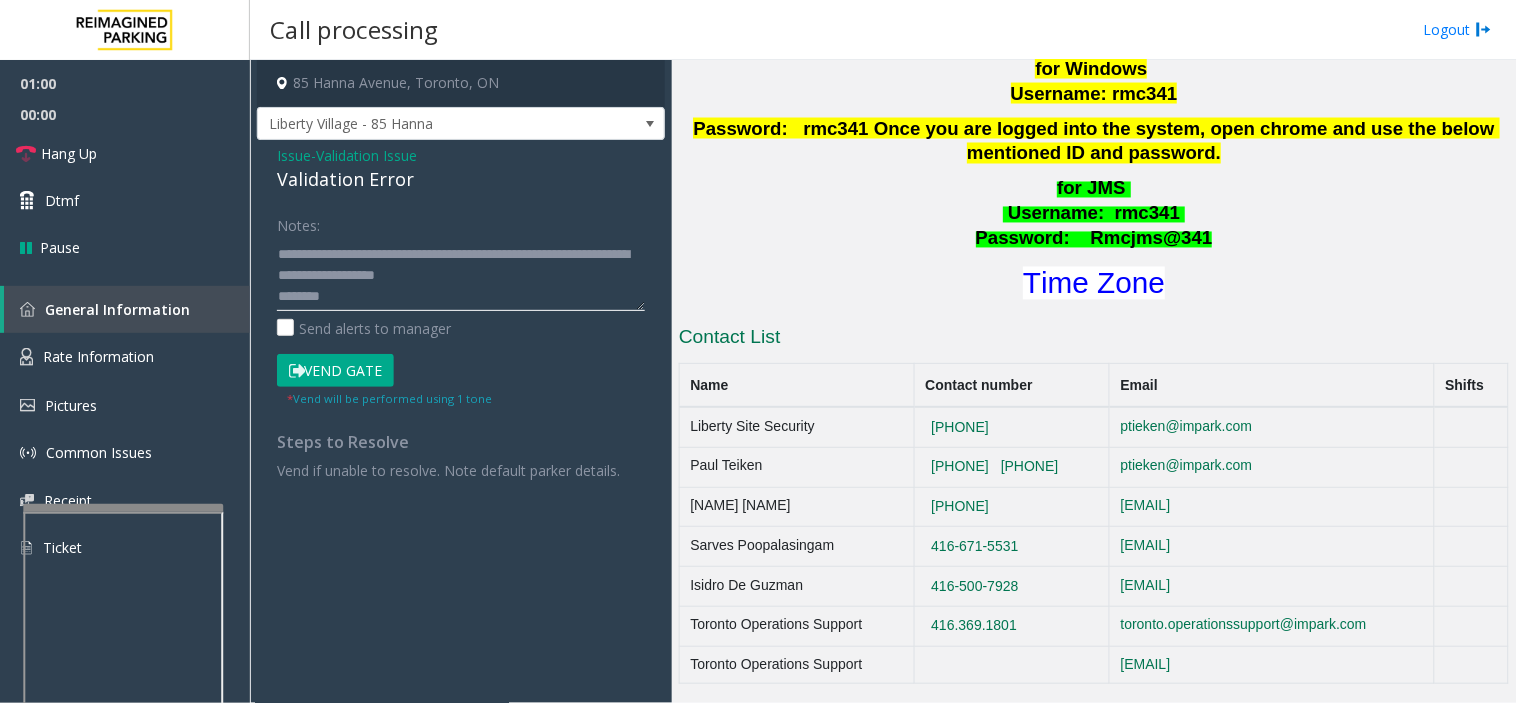 click 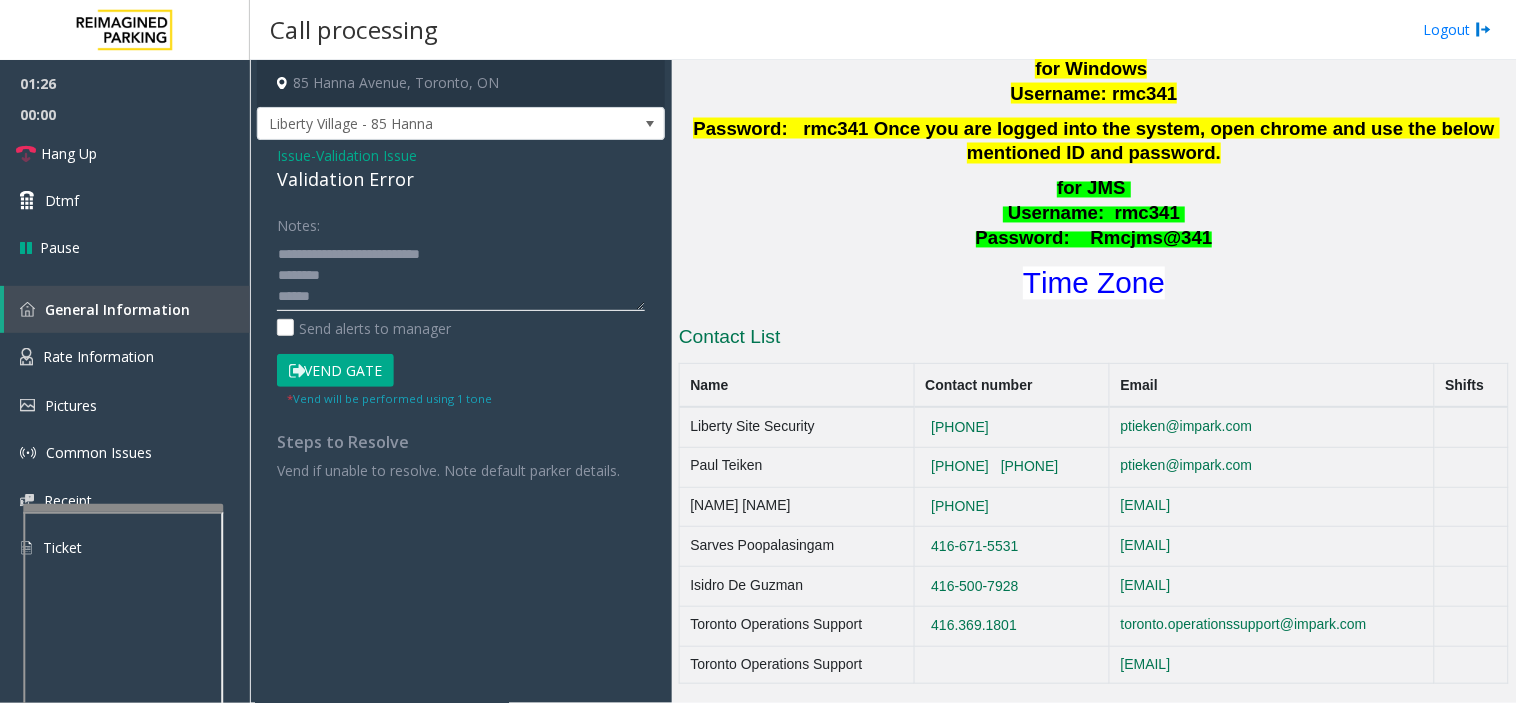 scroll, scrollTop: 63, scrollLeft: 0, axis: vertical 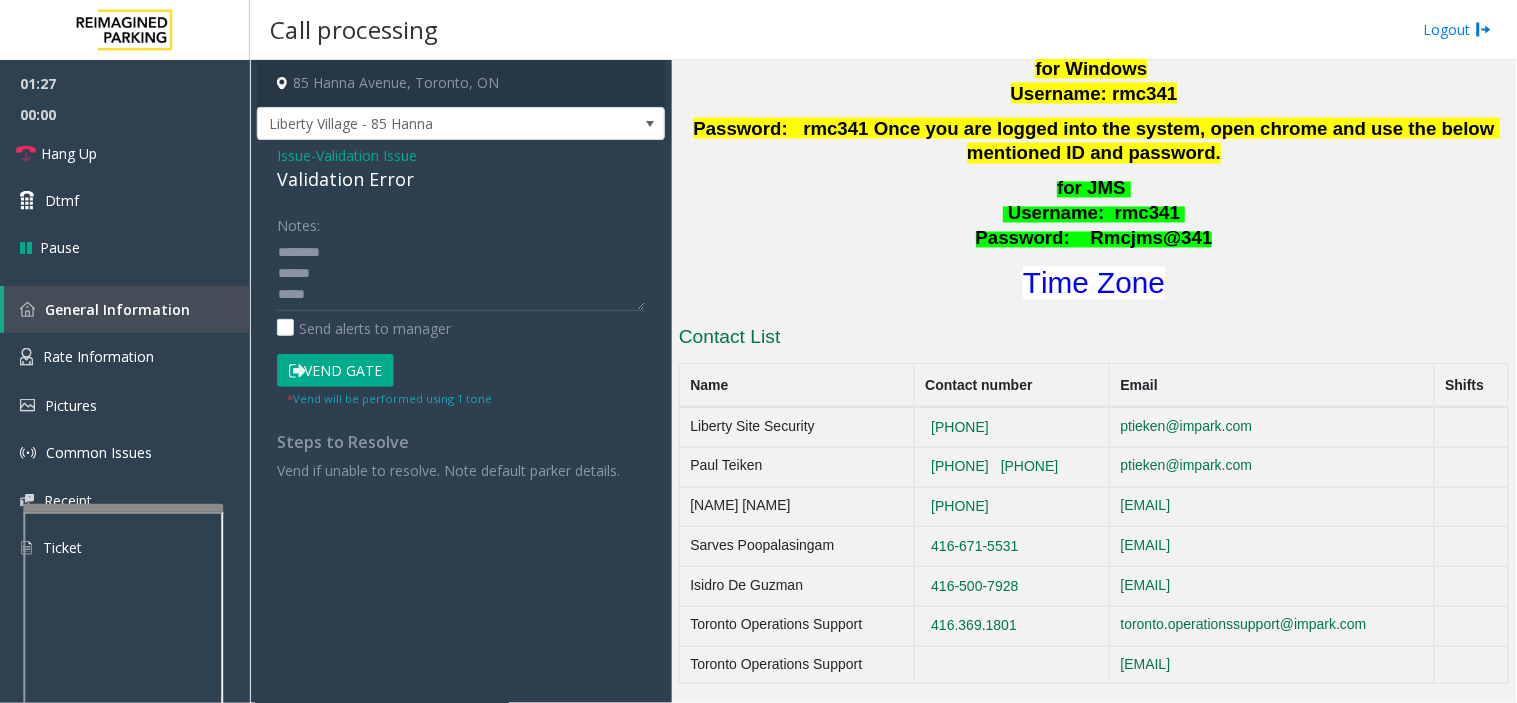 click on "Vend Gate" 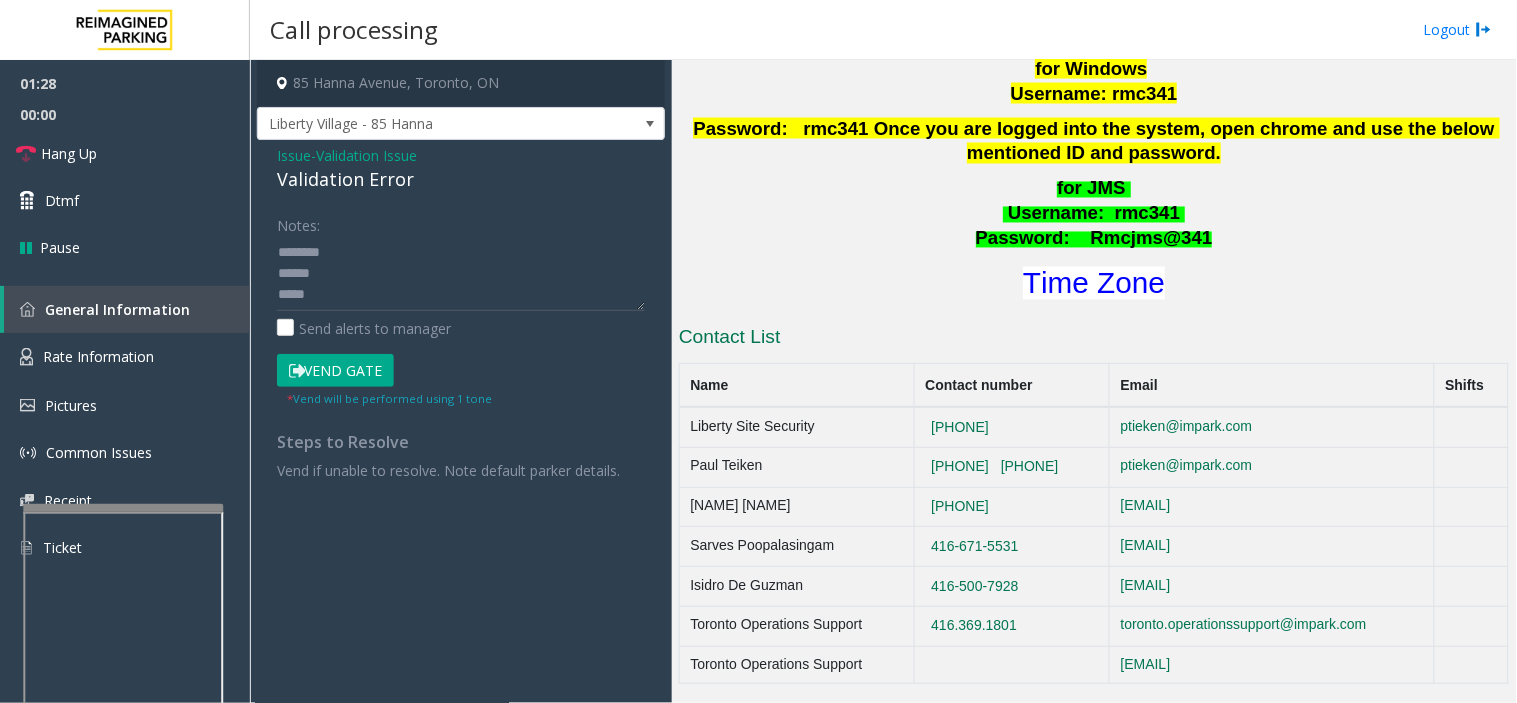 scroll, scrollTop: 0, scrollLeft: 0, axis: both 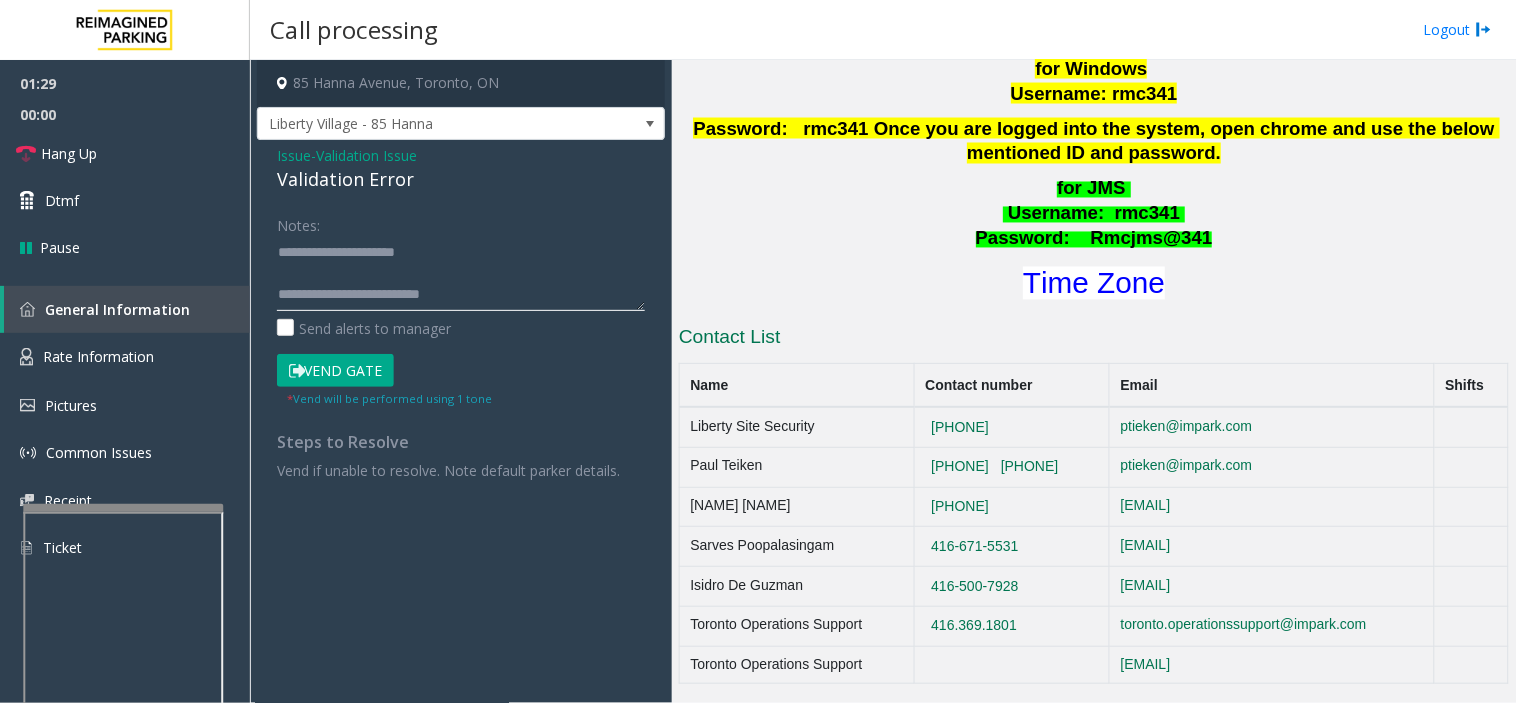 click 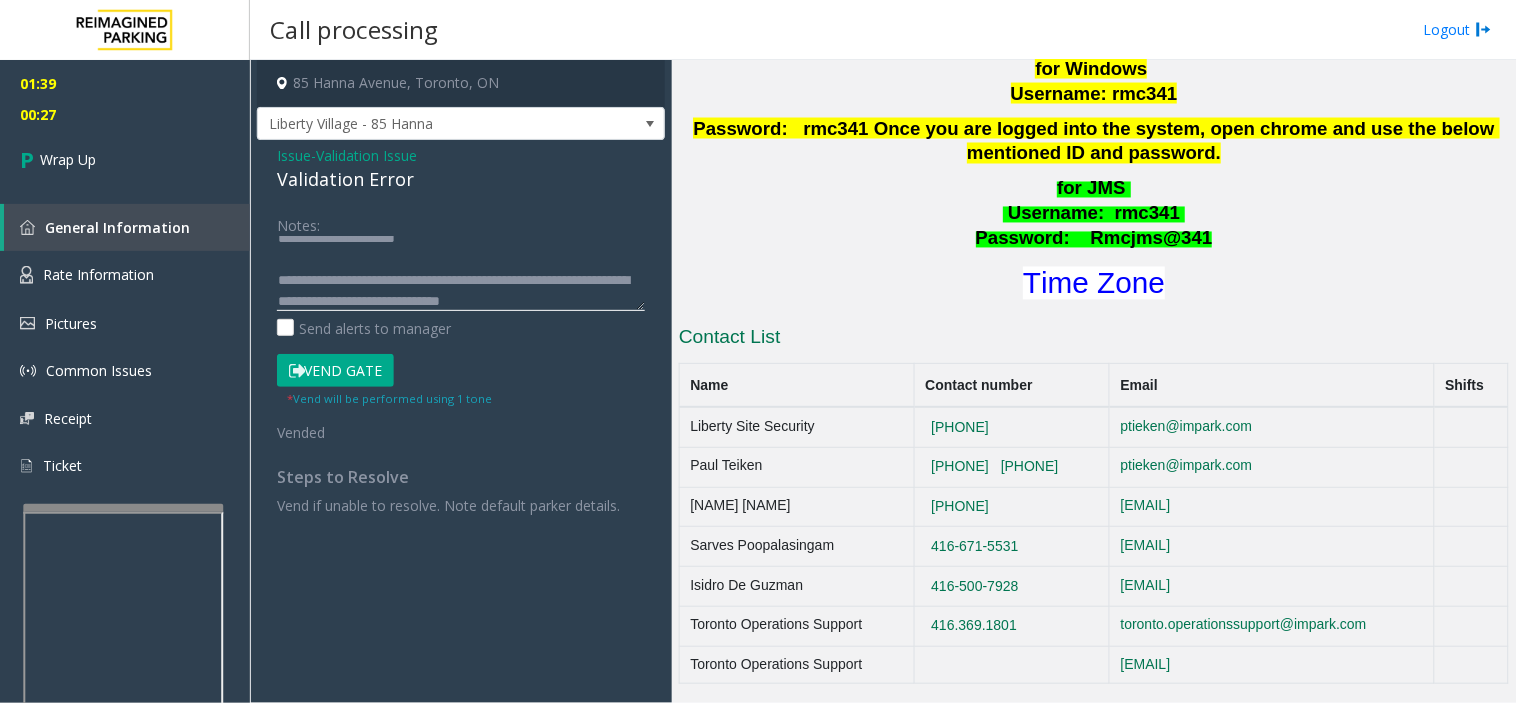 scroll, scrollTop: 35, scrollLeft: 0, axis: vertical 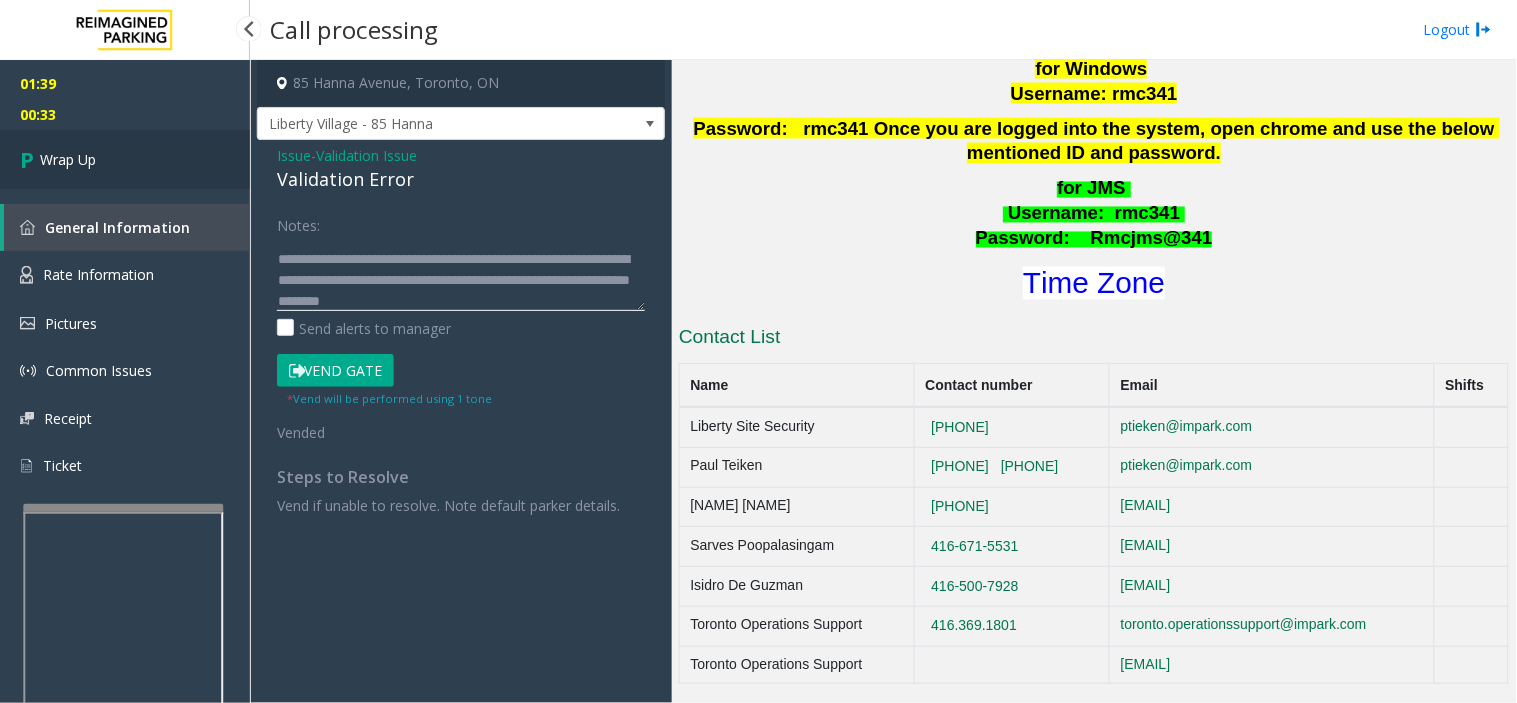 type on "**********" 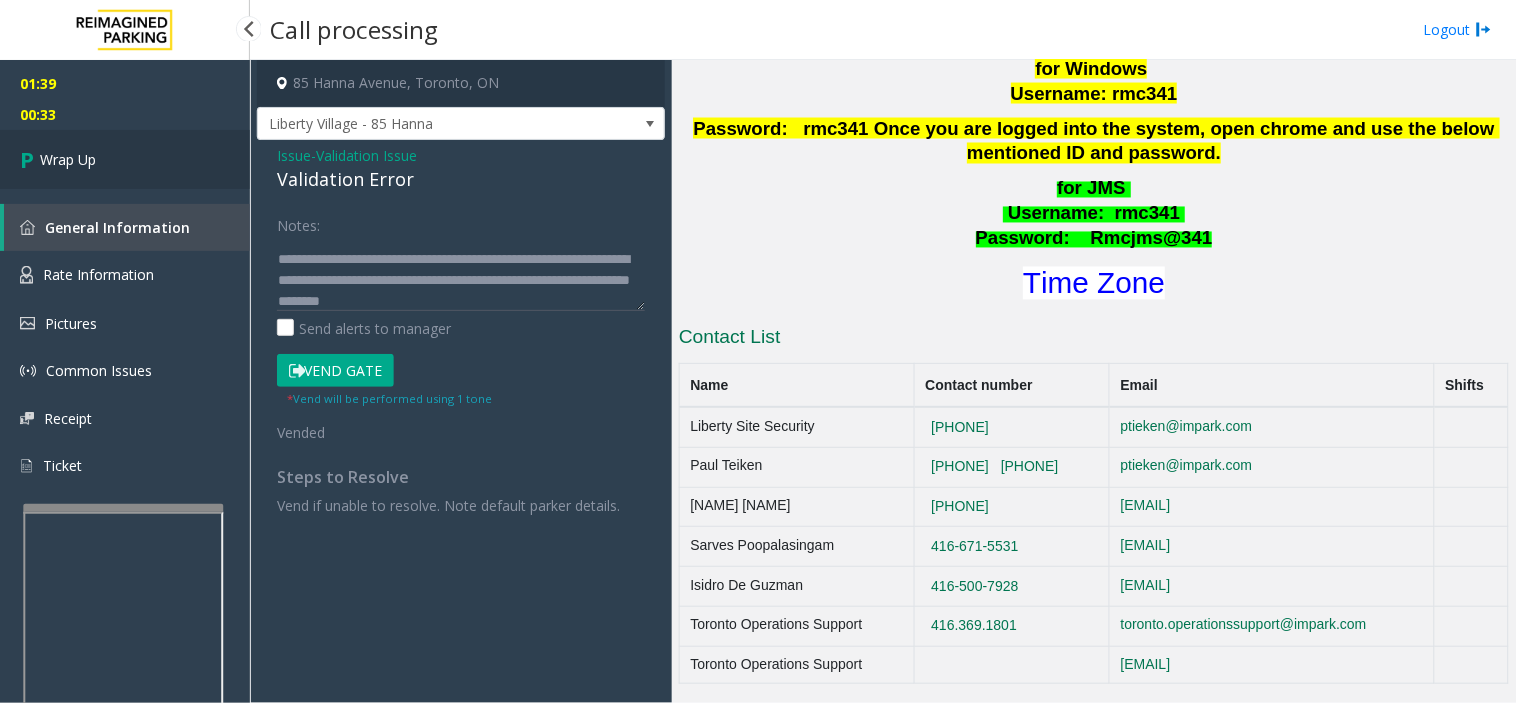 click on "Wrap Up" at bounding box center (125, 159) 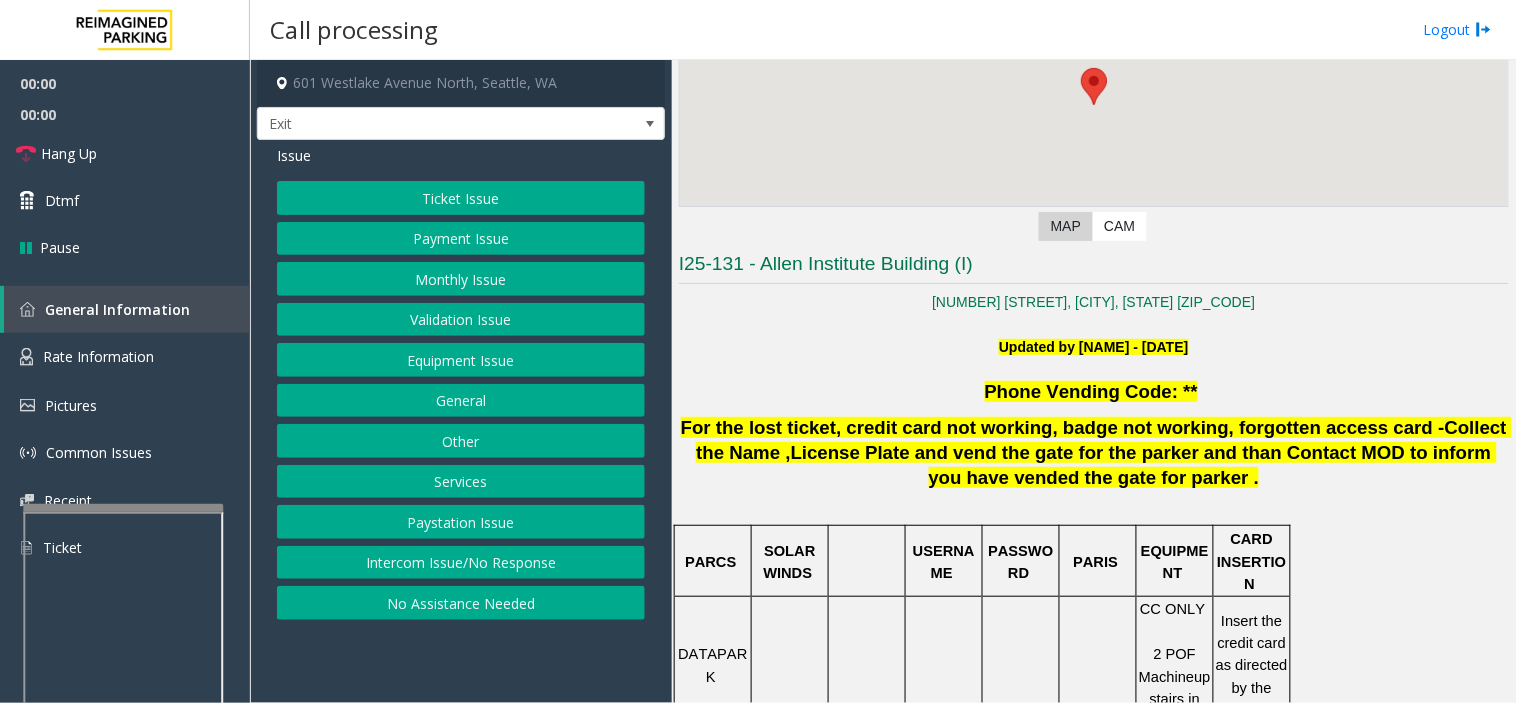scroll, scrollTop: 555, scrollLeft: 0, axis: vertical 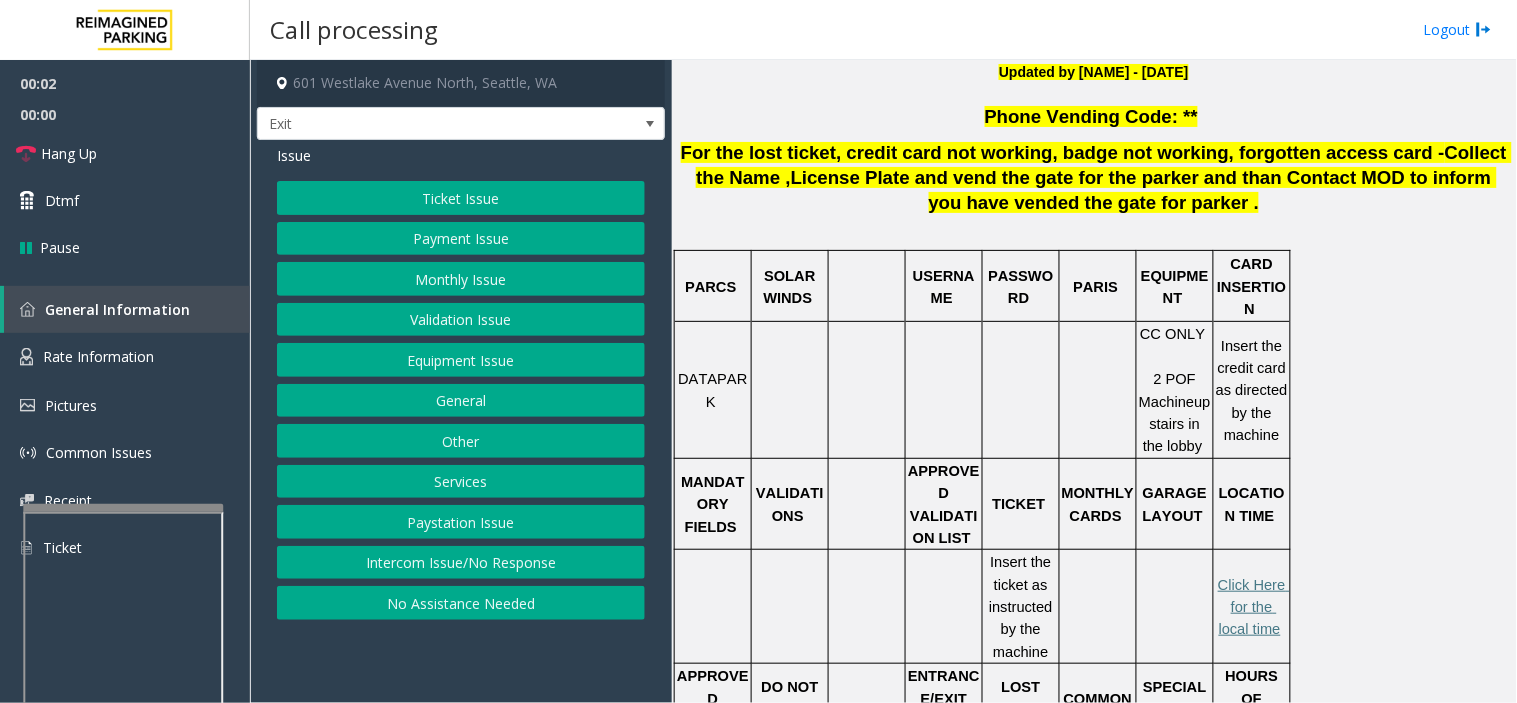 drag, startPoint x: 595, startPoint y: 678, endPoint x: 525, endPoint y: 675, distance: 70.064255 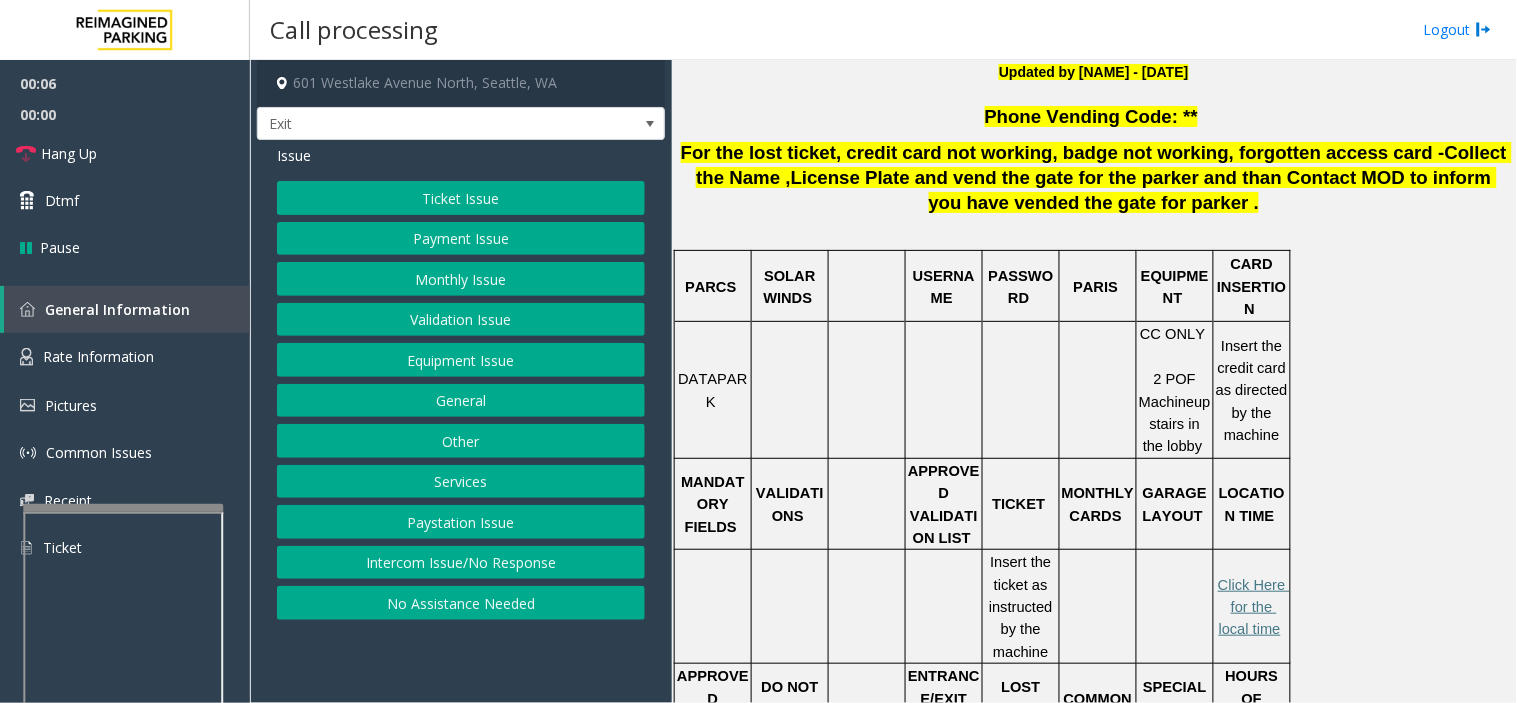 click on "Ticket Issue" 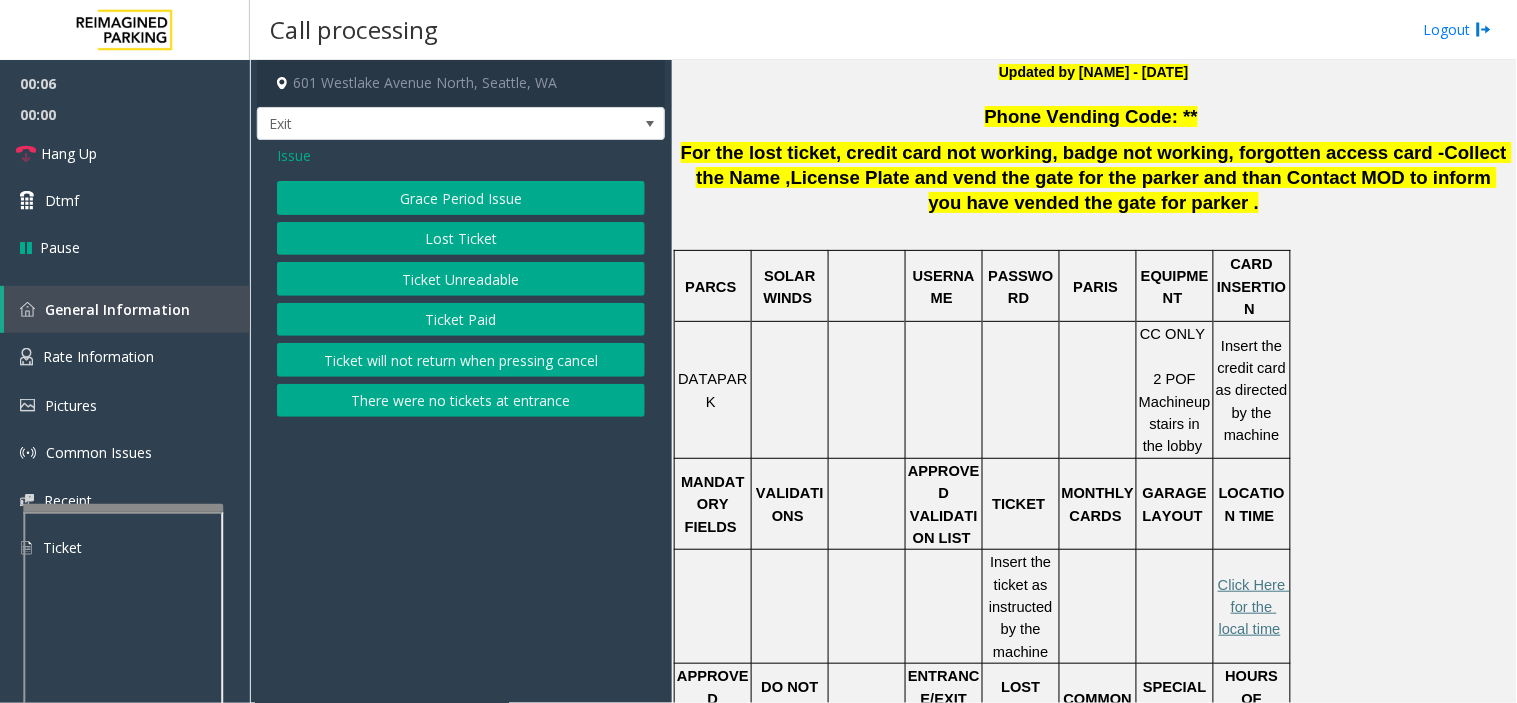 click on "Lost Ticket" 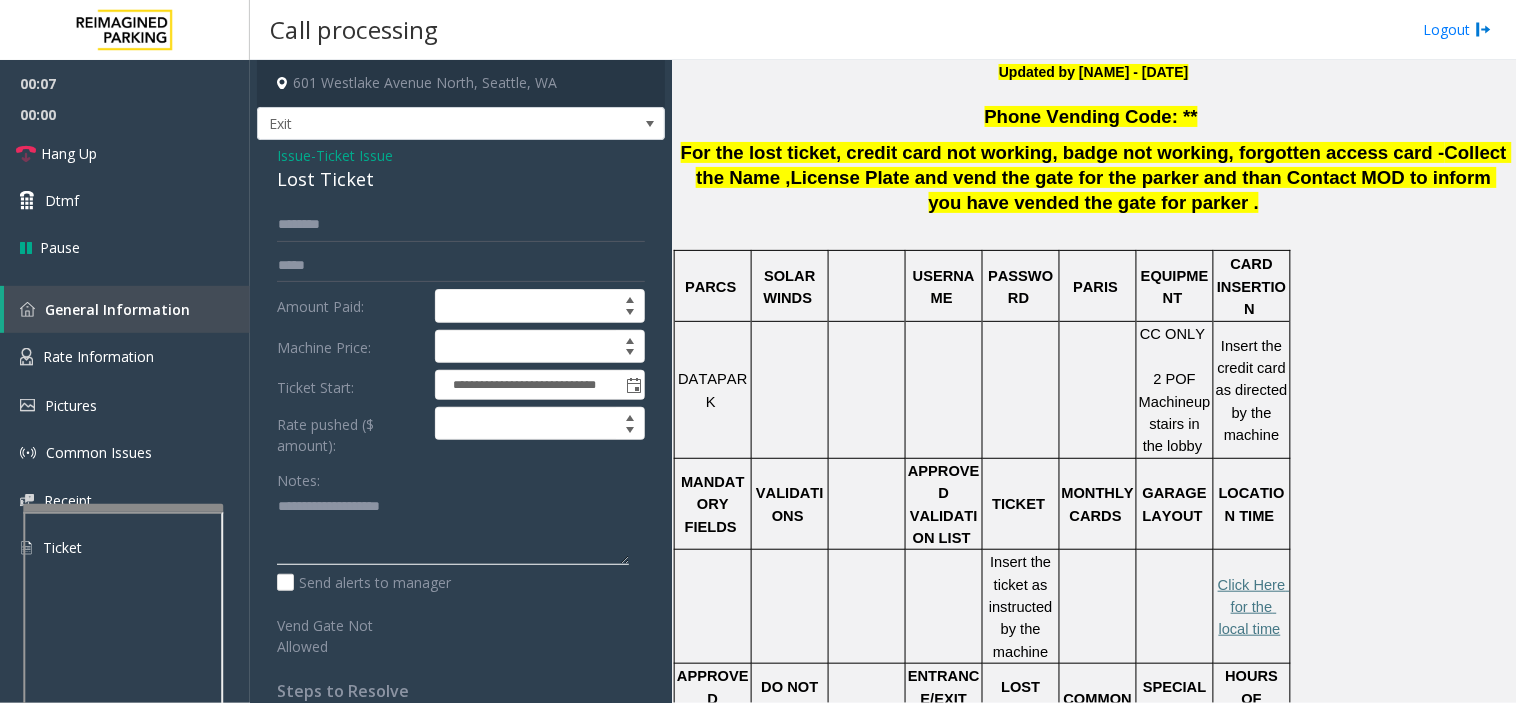 click 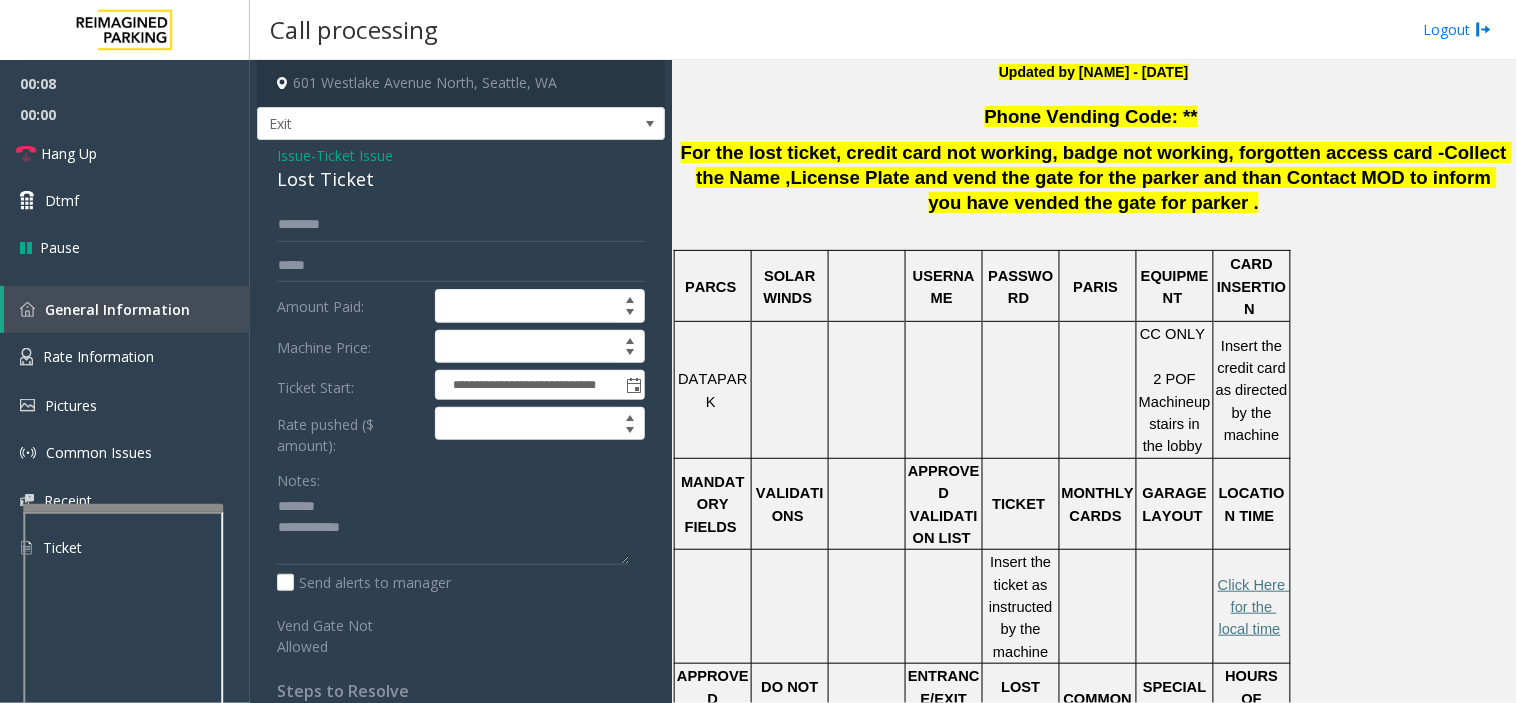 click on "Lost Ticket" 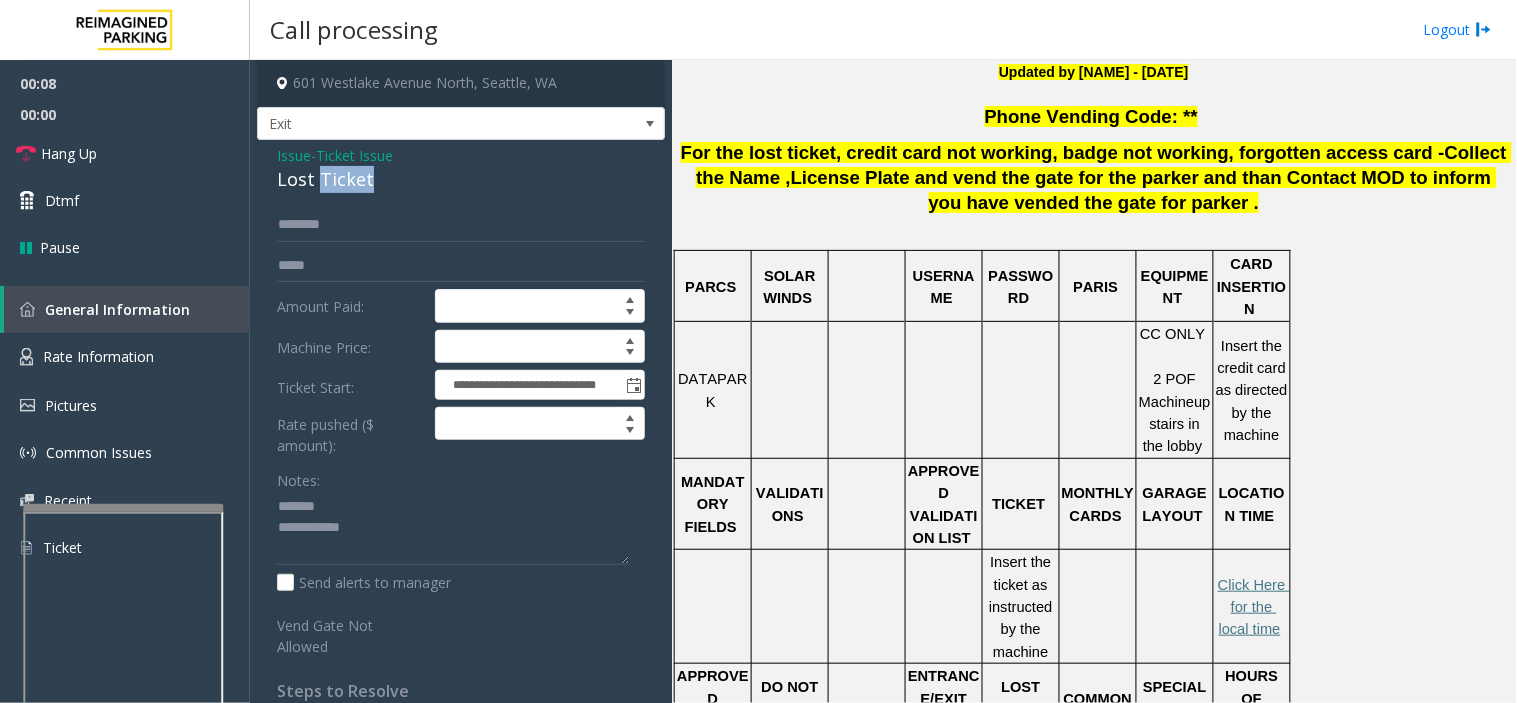 click on "Lost Ticket" 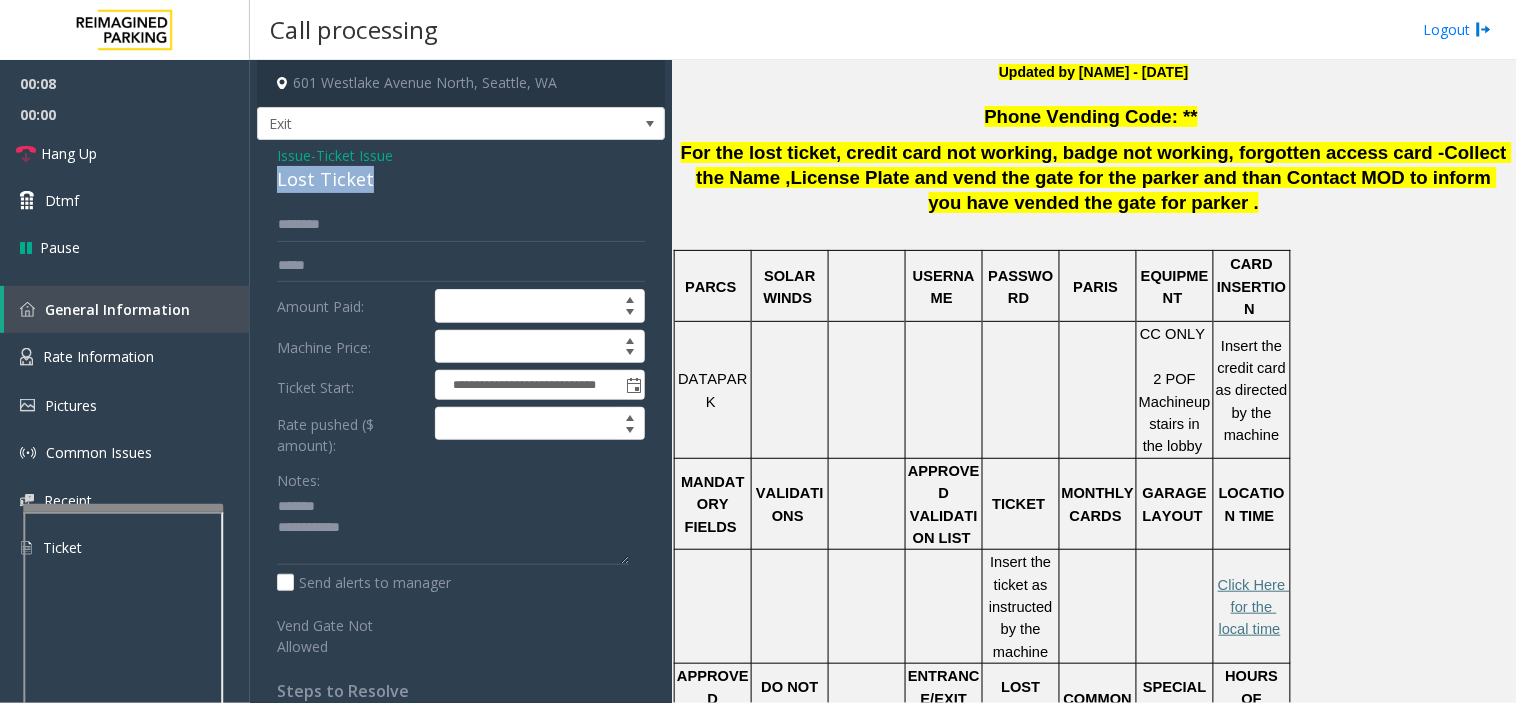 click on "Lost Ticket" 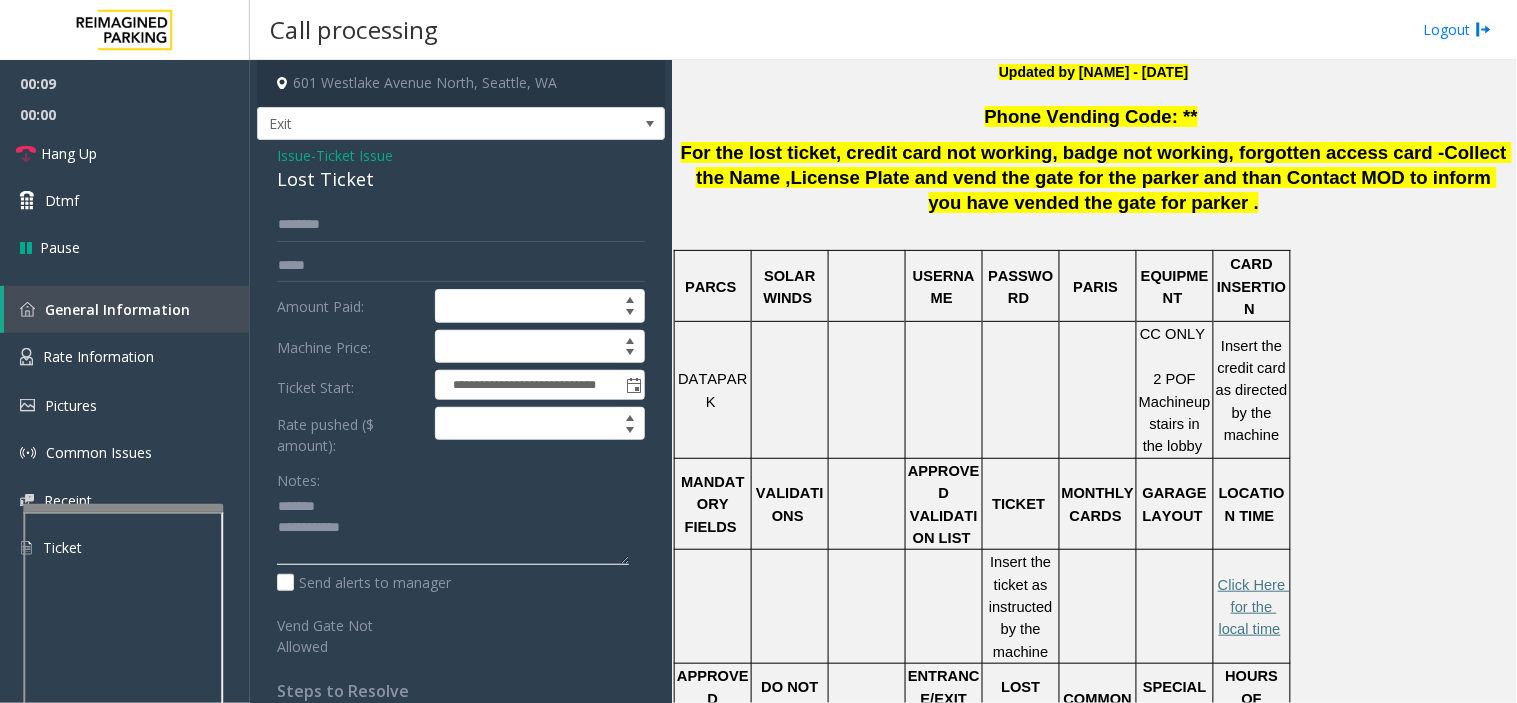 click 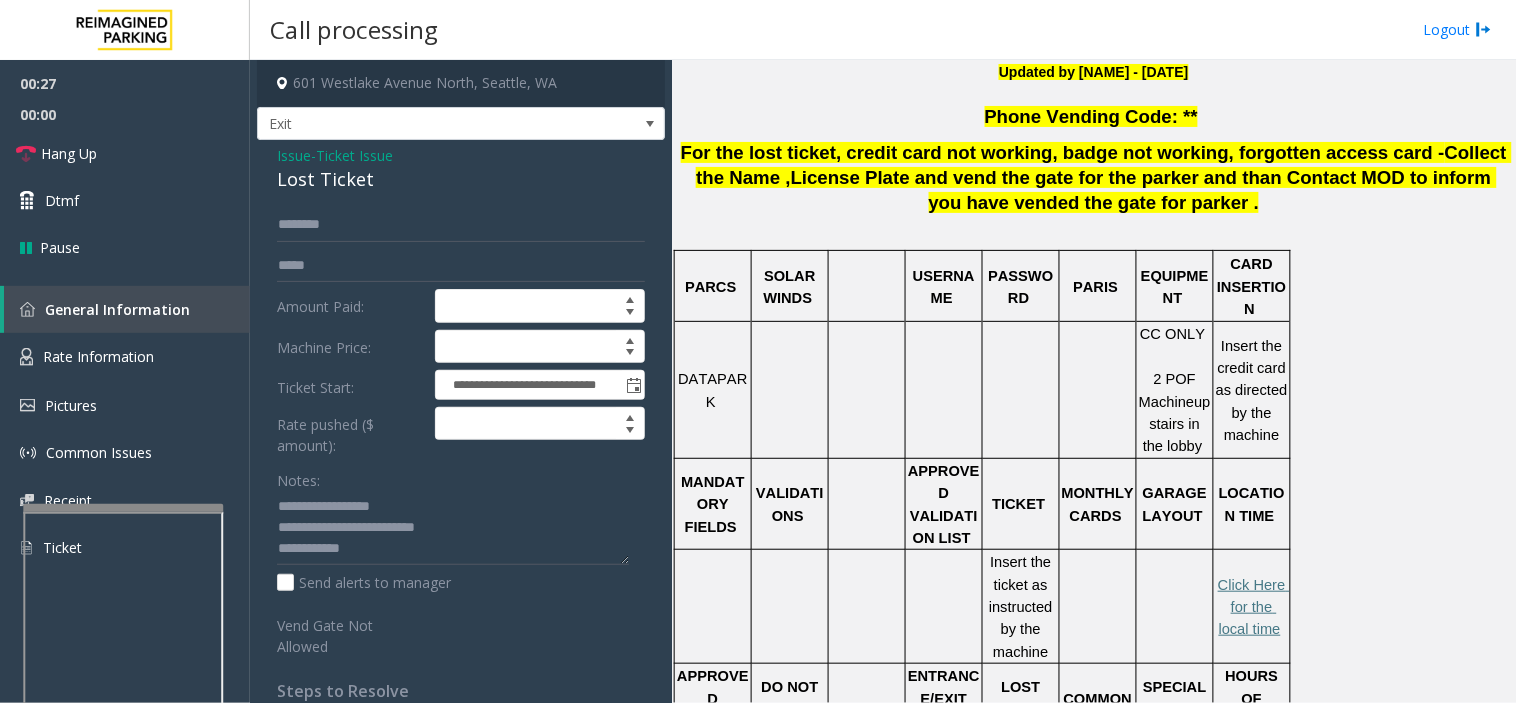 drag, startPoint x: 916, startPoint y: 327, endPoint x: 865, endPoint y: 351, distance: 56.364883 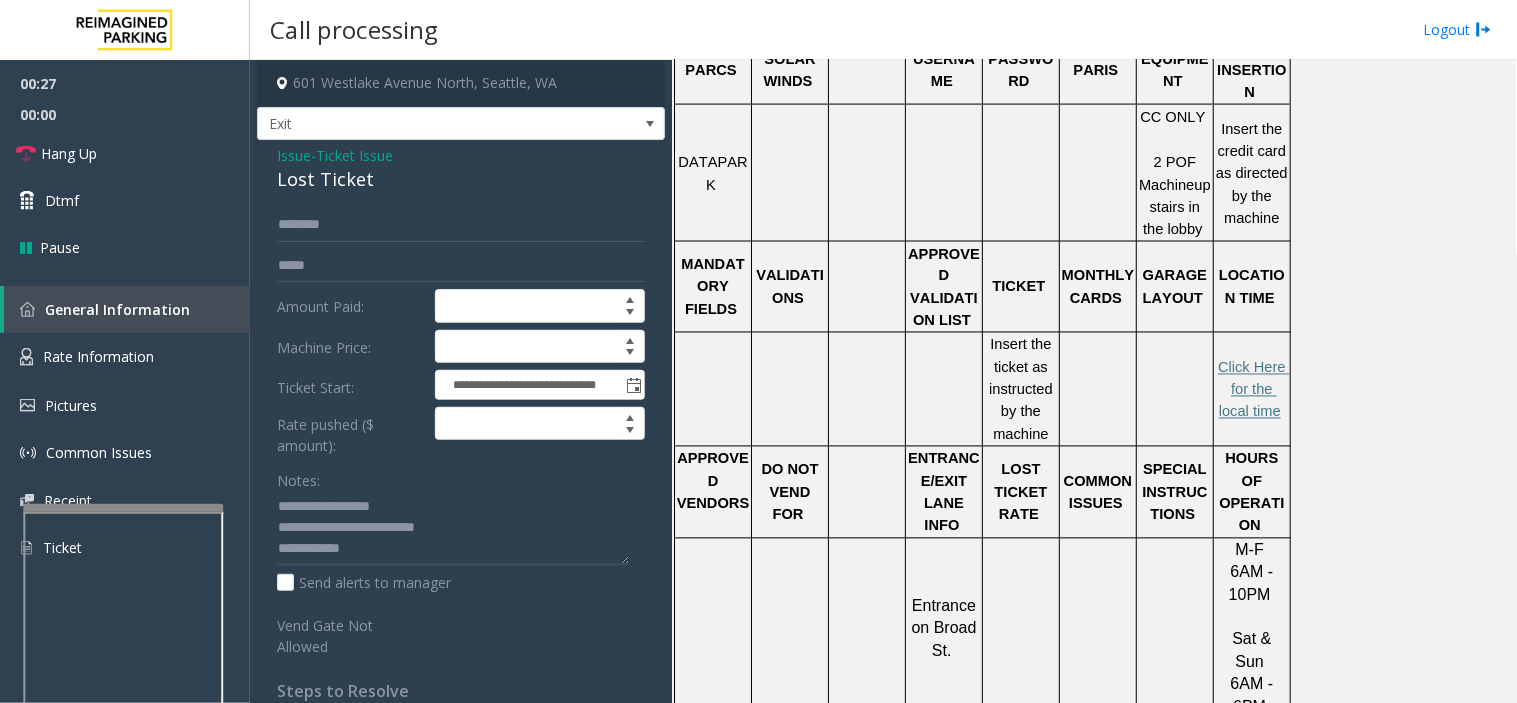 scroll, scrollTop: 777, scrollLeft: 0, axis: vertical 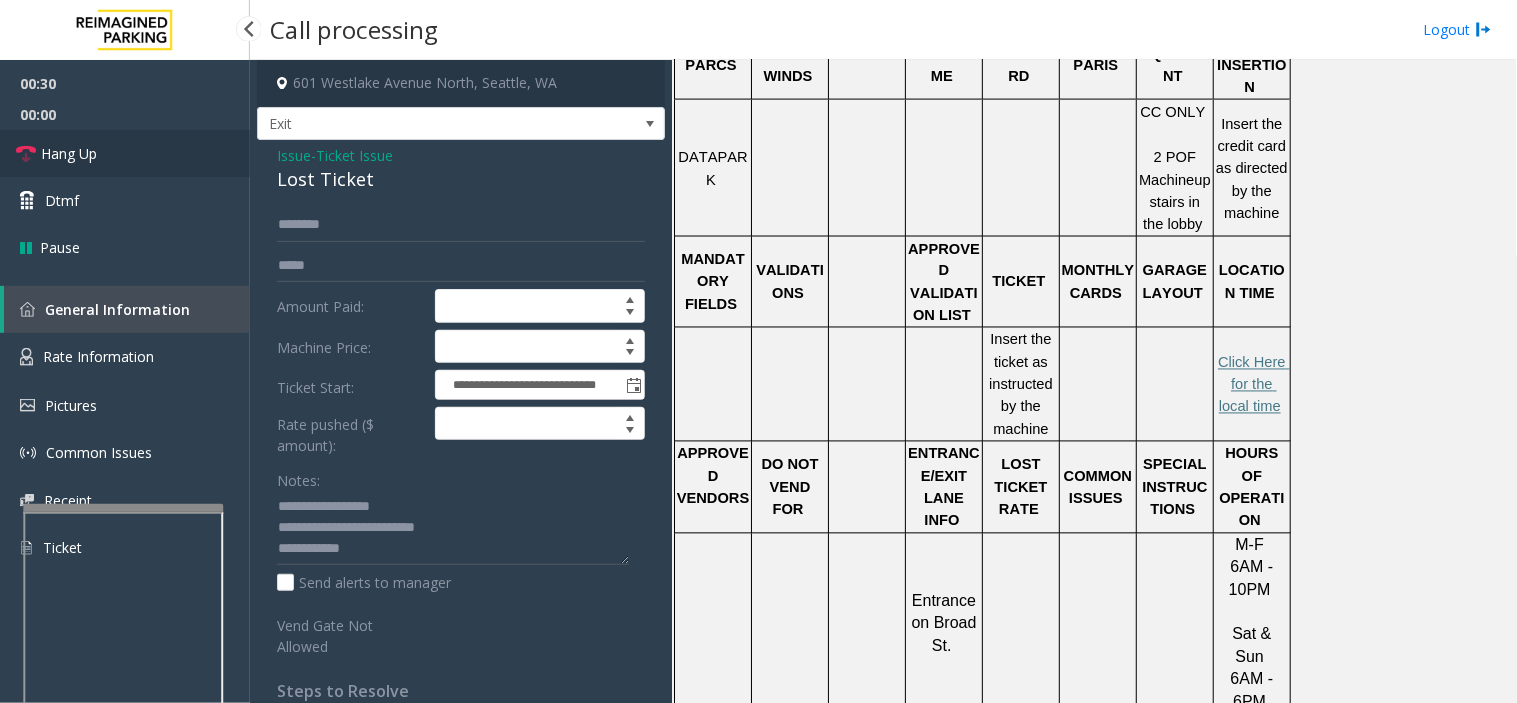 click on "Hang Up" at bounding box center [125, 153] 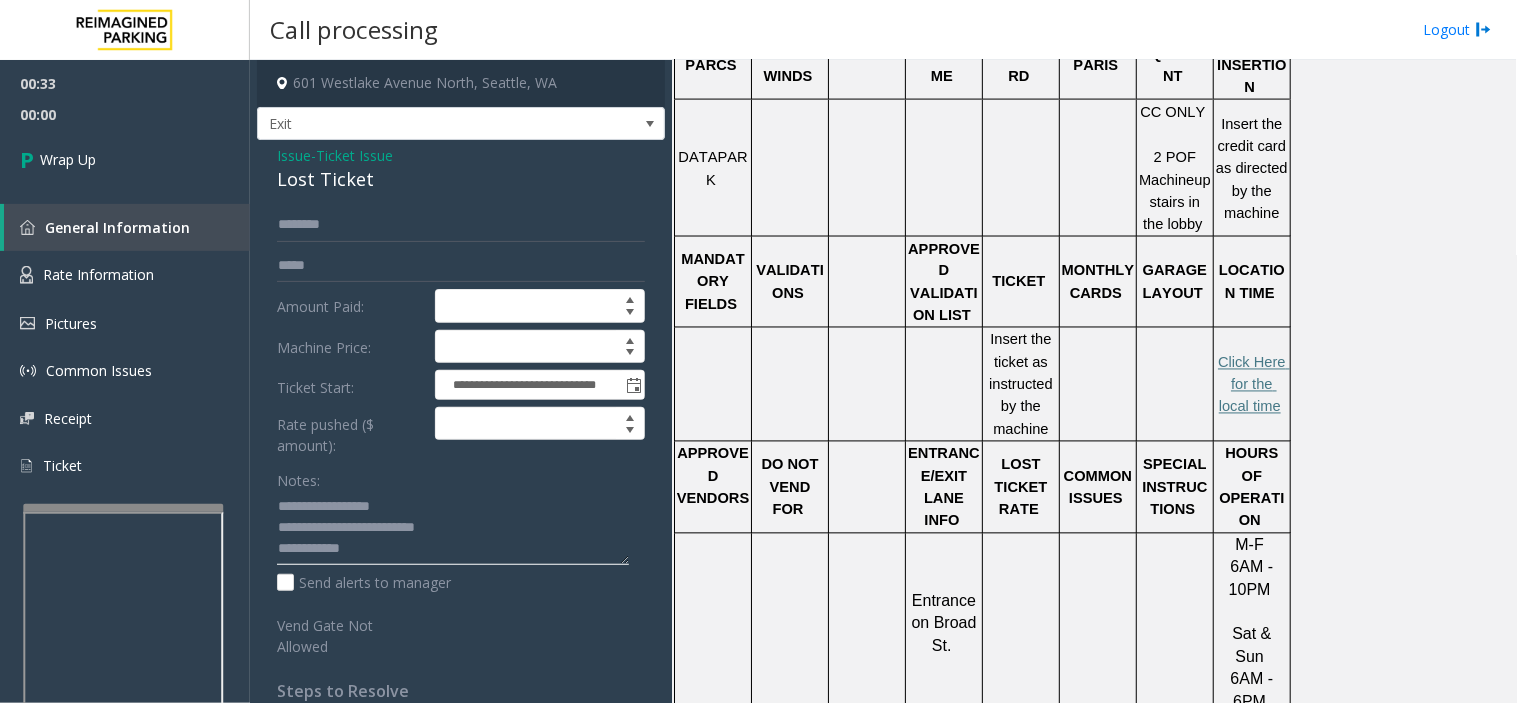 click 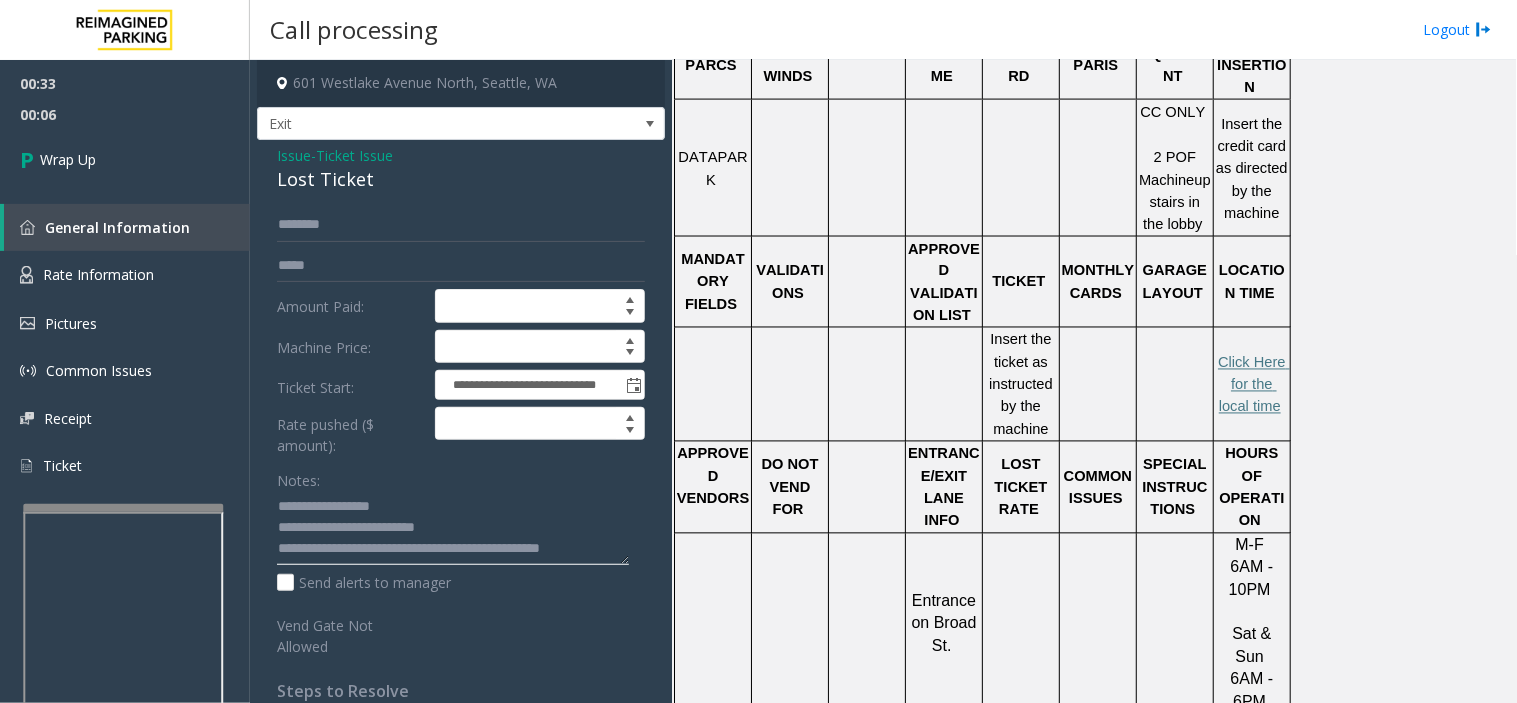 scroll, scrollTop: 13, scrollLeft: 0, axis: vertical 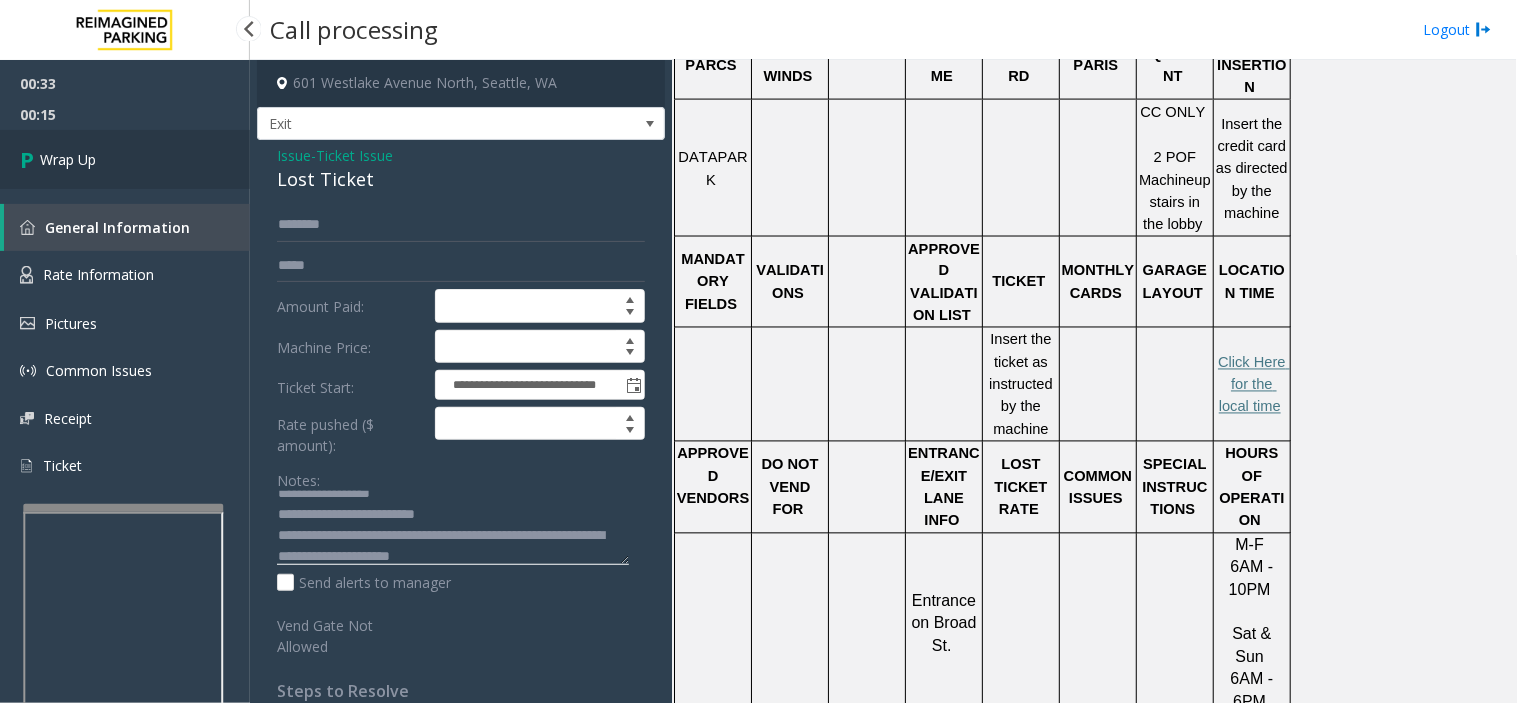 type on "**********" 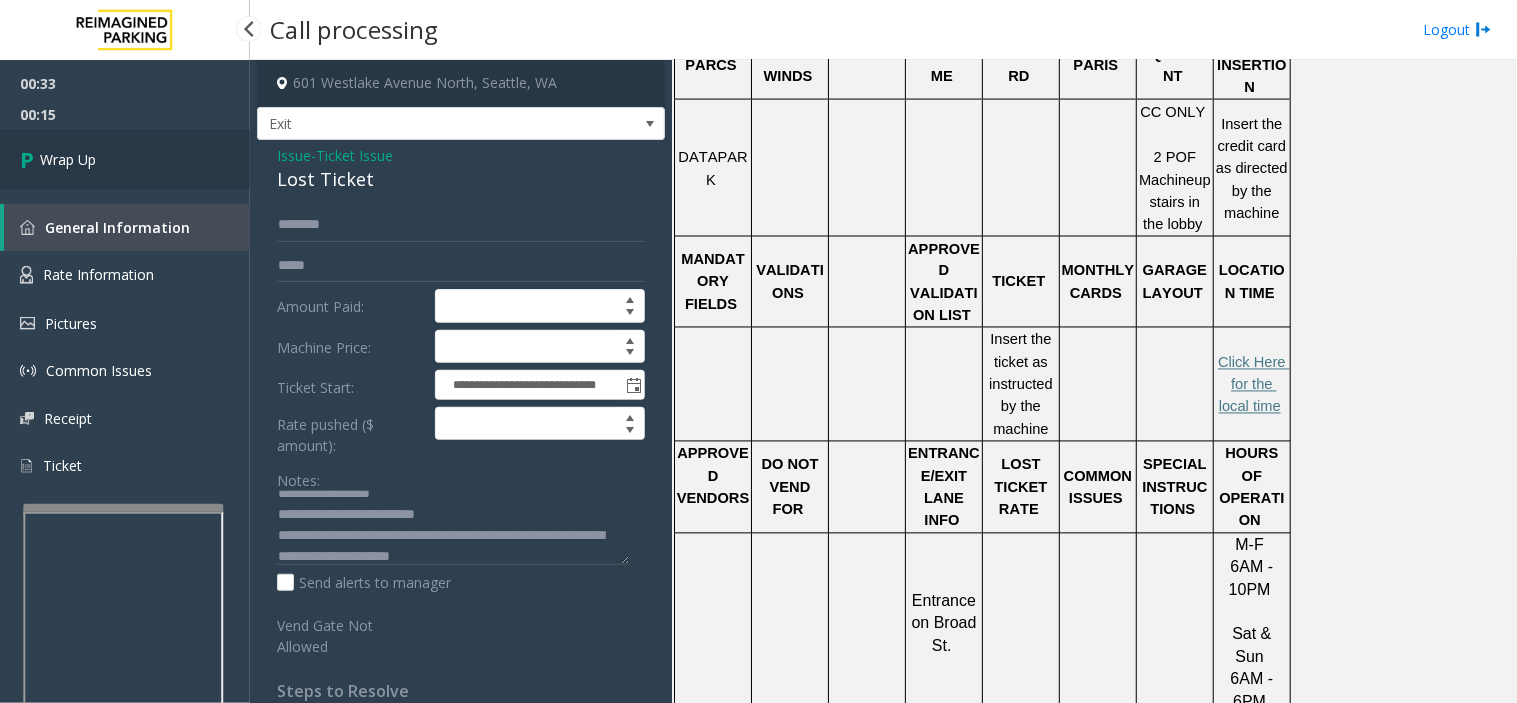 click on "Wrap Up" at bounding box center (125, 159) 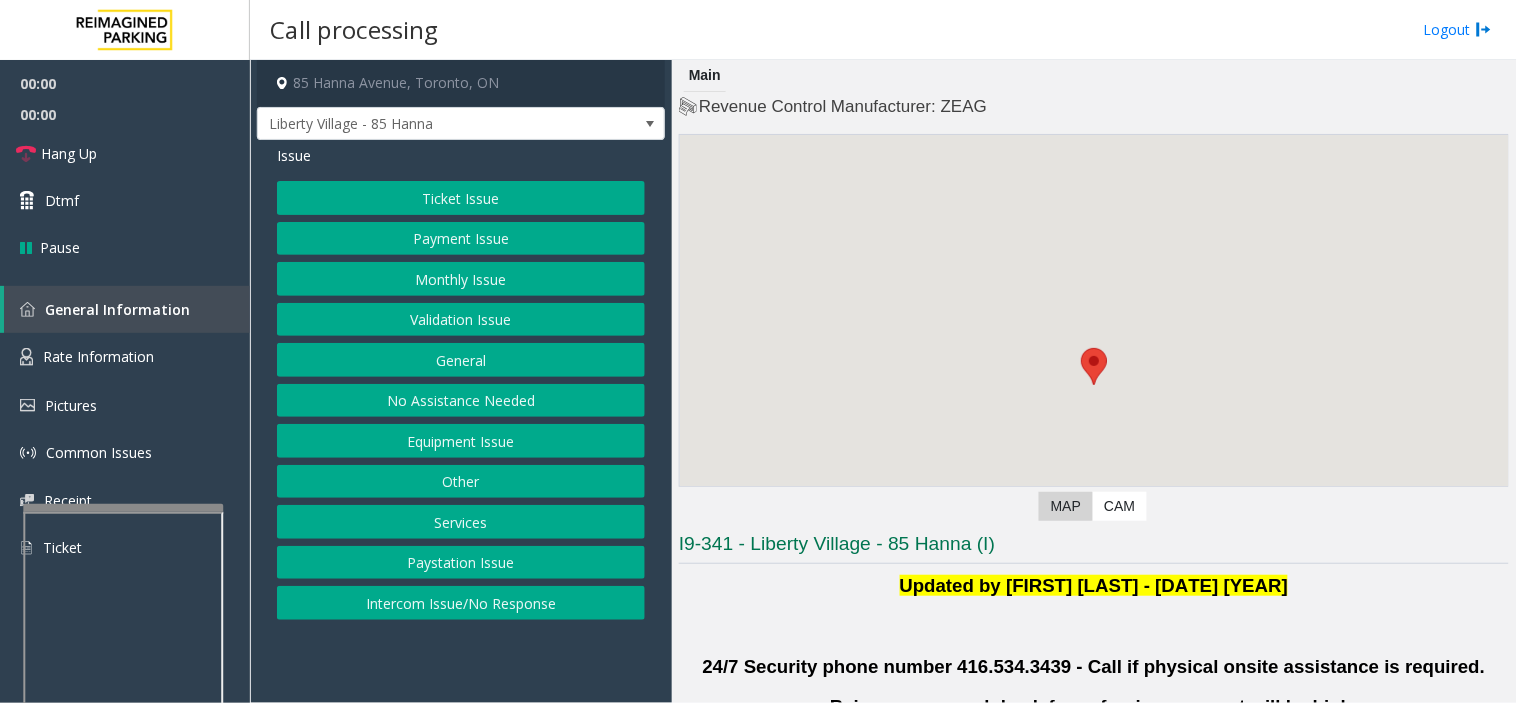 click on "Validation Issue" 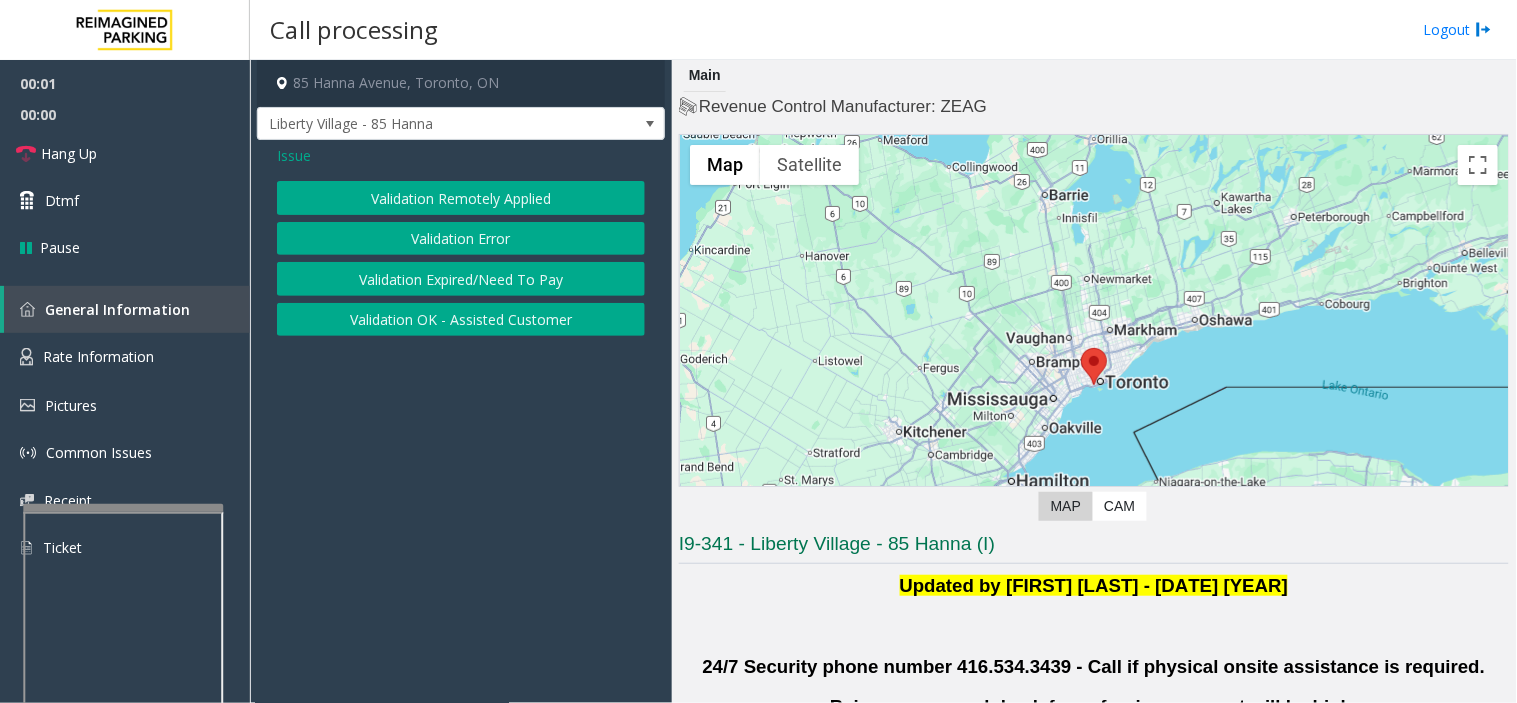 click on "Validation Error" 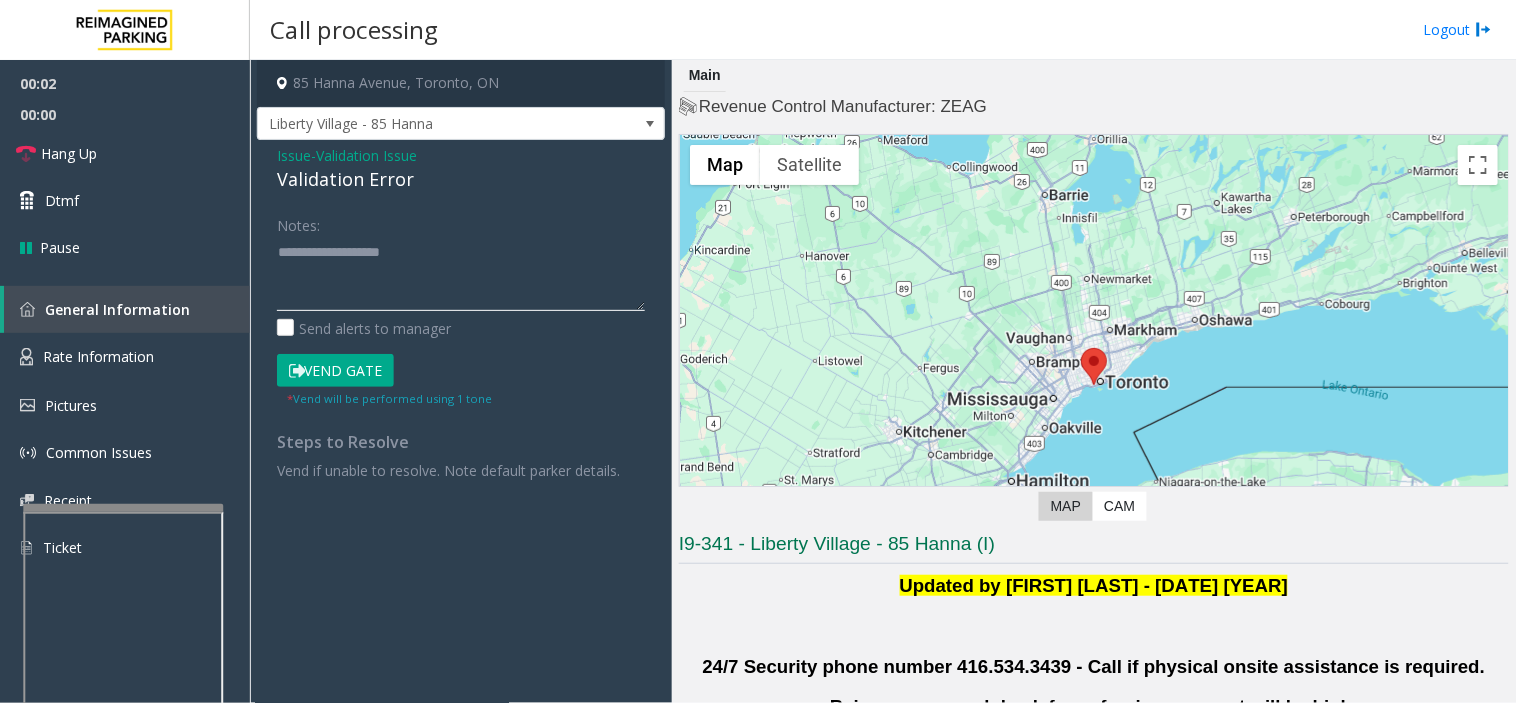 click 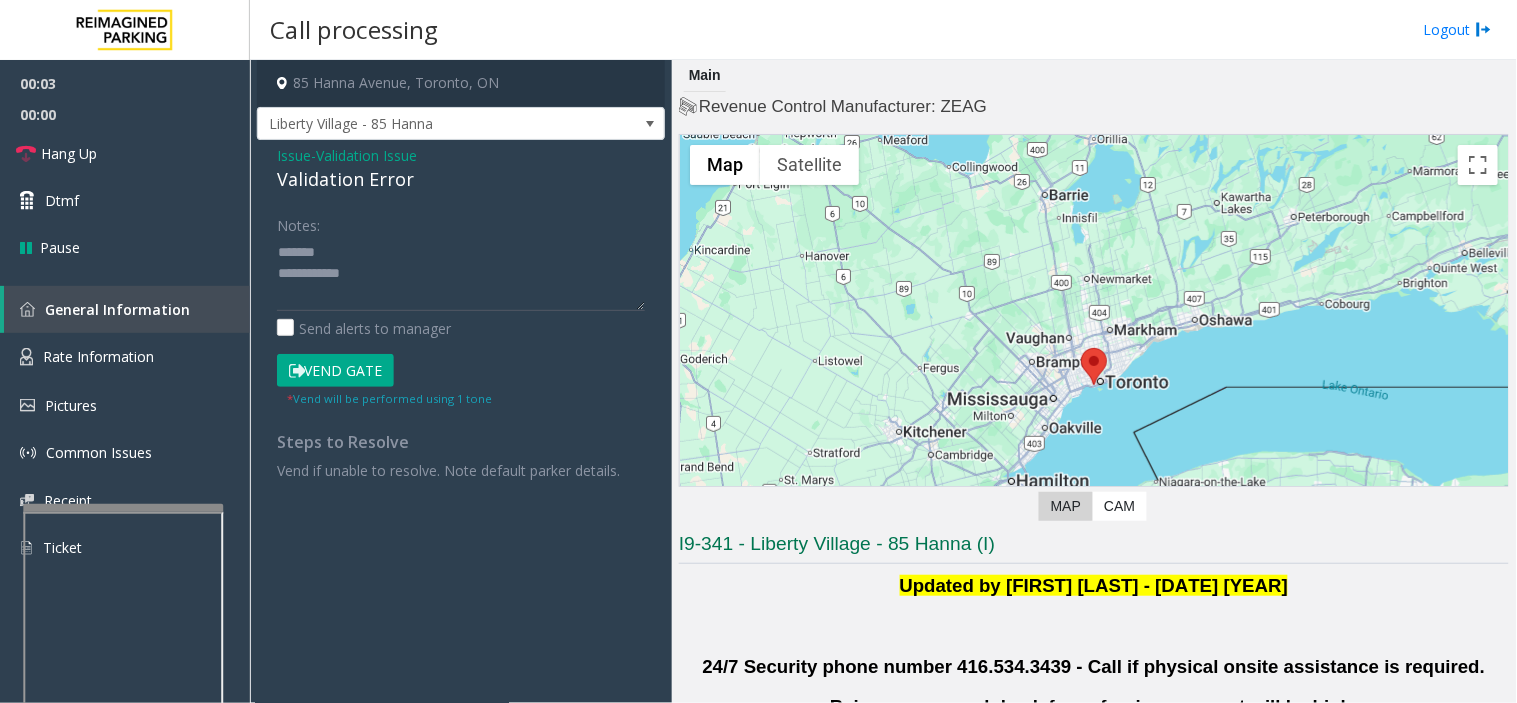 click on "Validation Error" 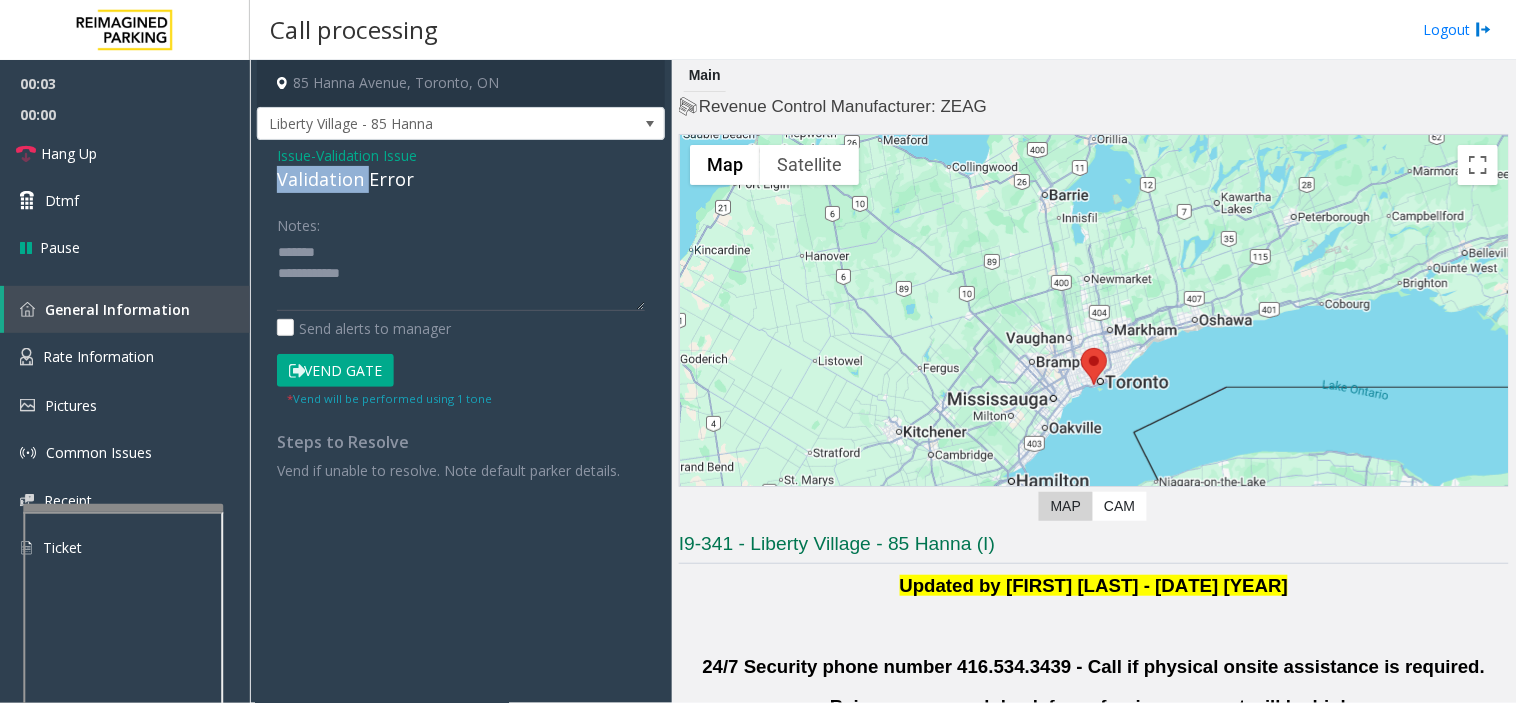 click on "Validation Error" 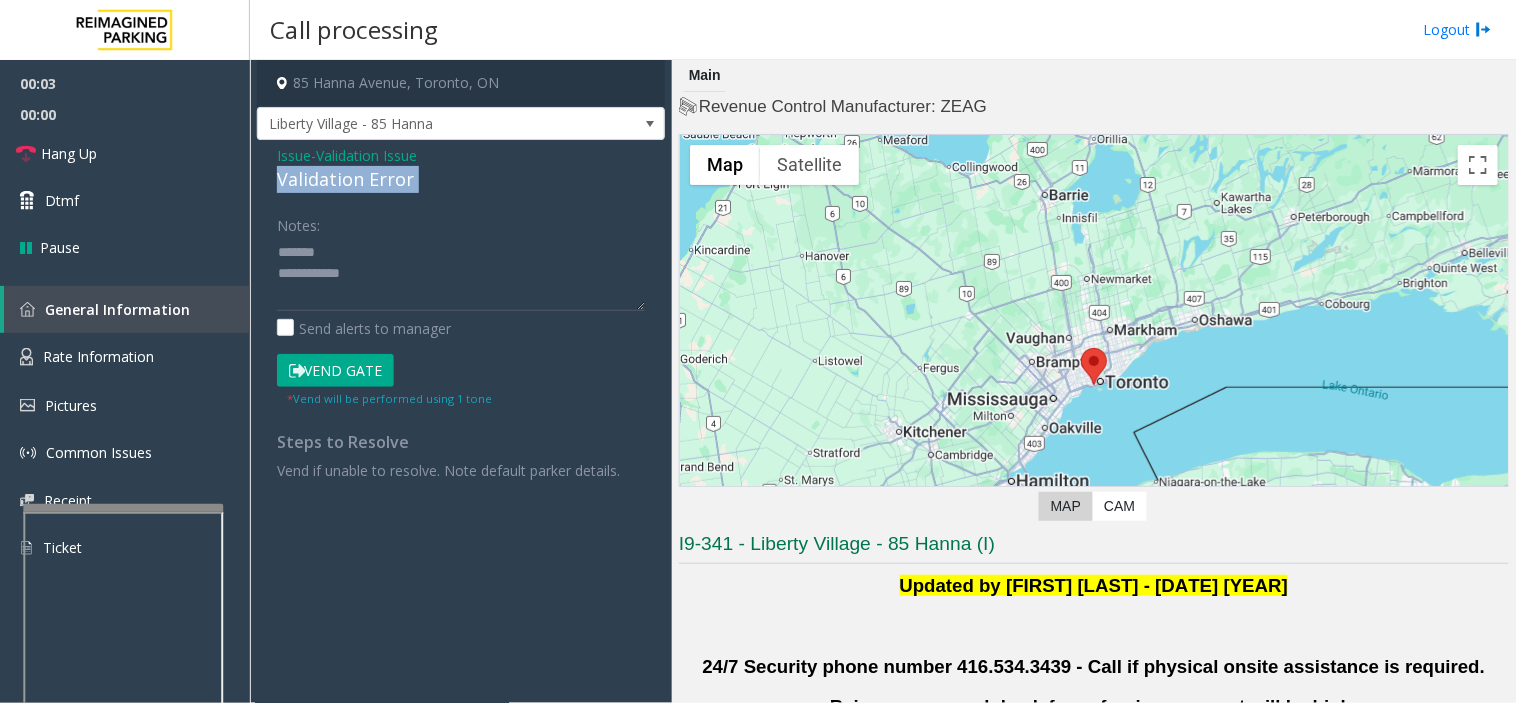 click on "Validation Error" 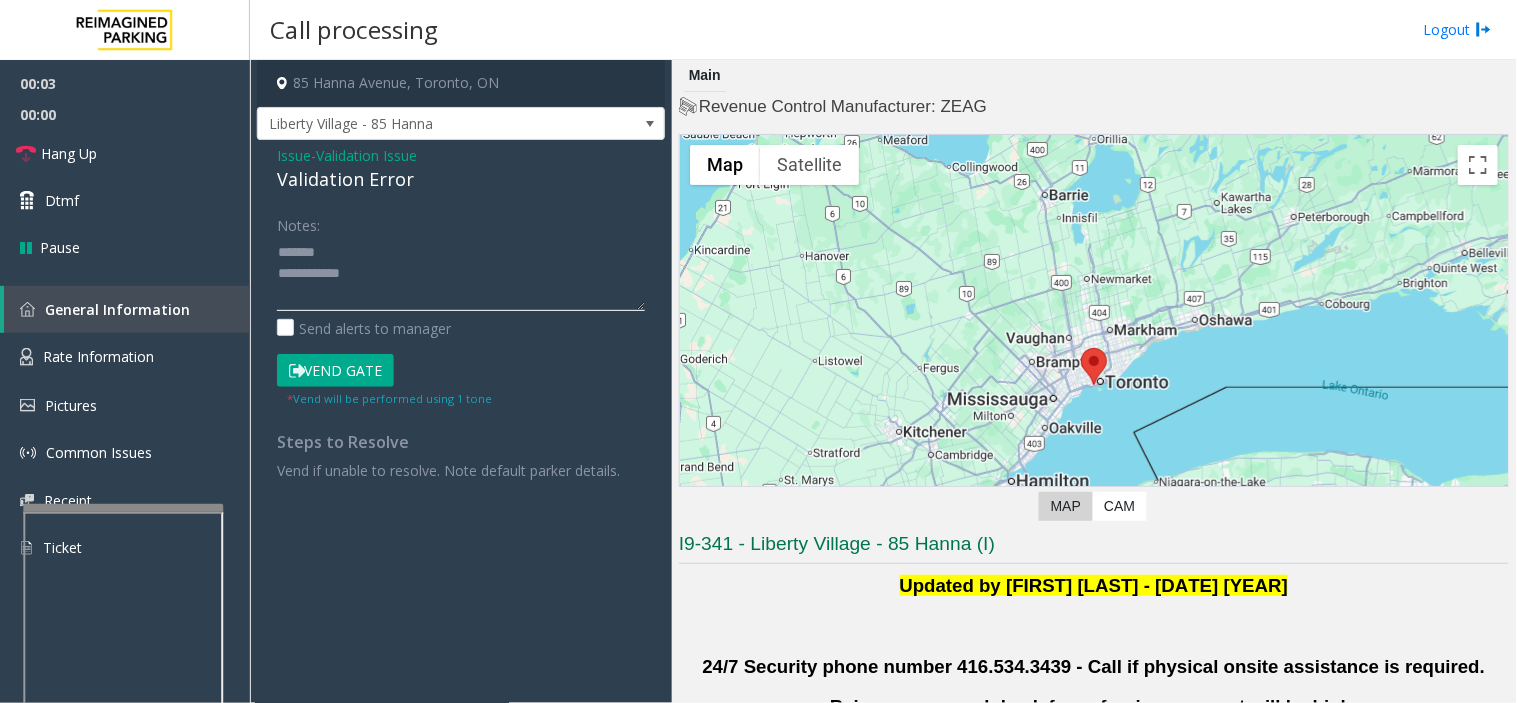 click 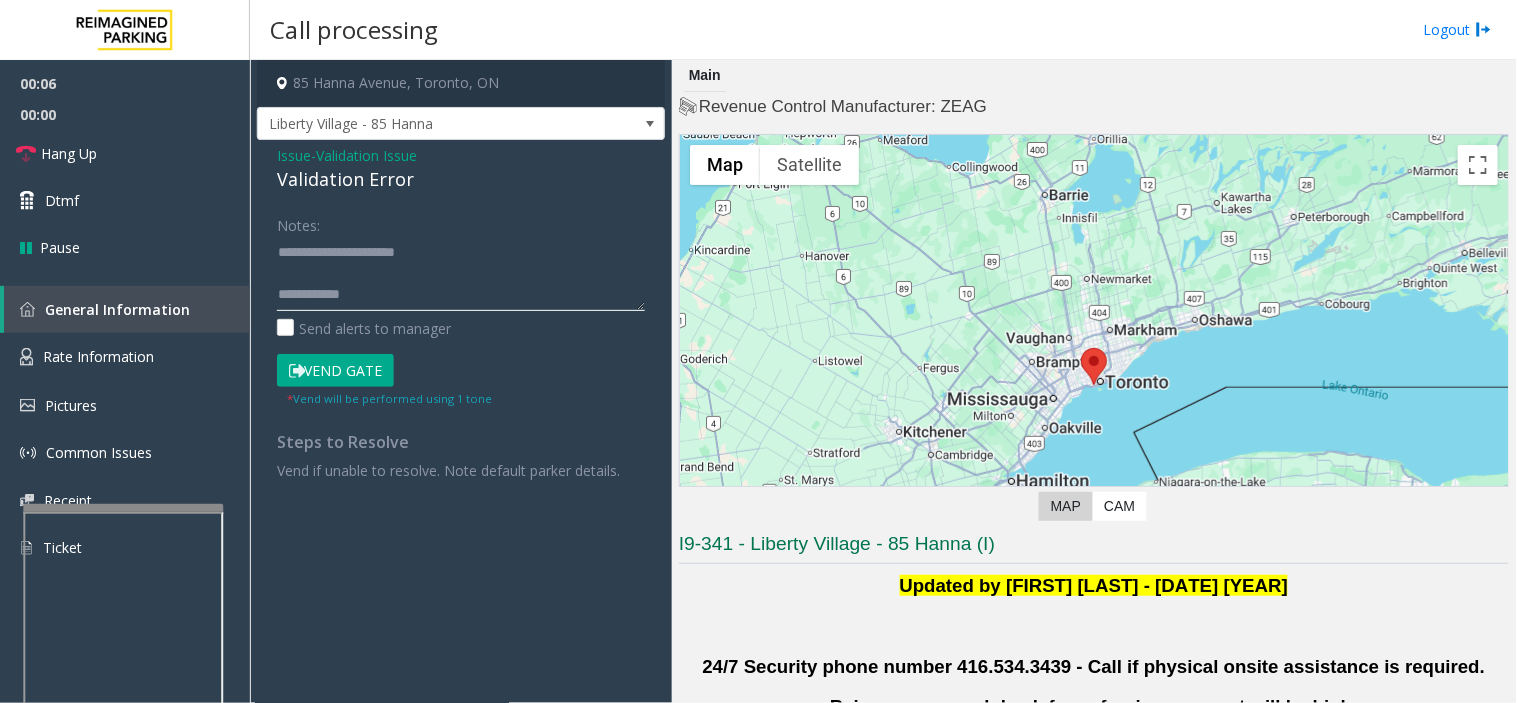click 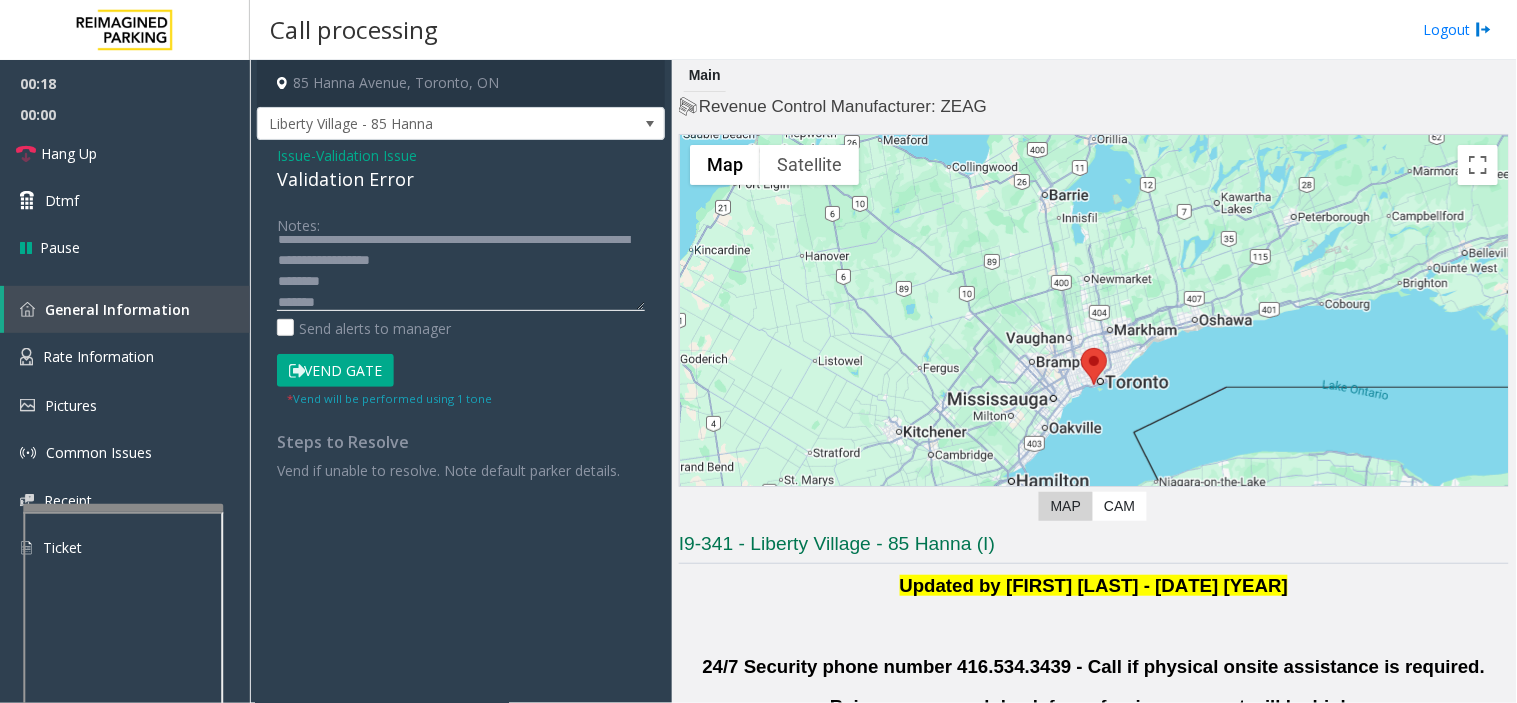 scroll, scrollTop: 76, scrollLeft: 0, axis: vertical 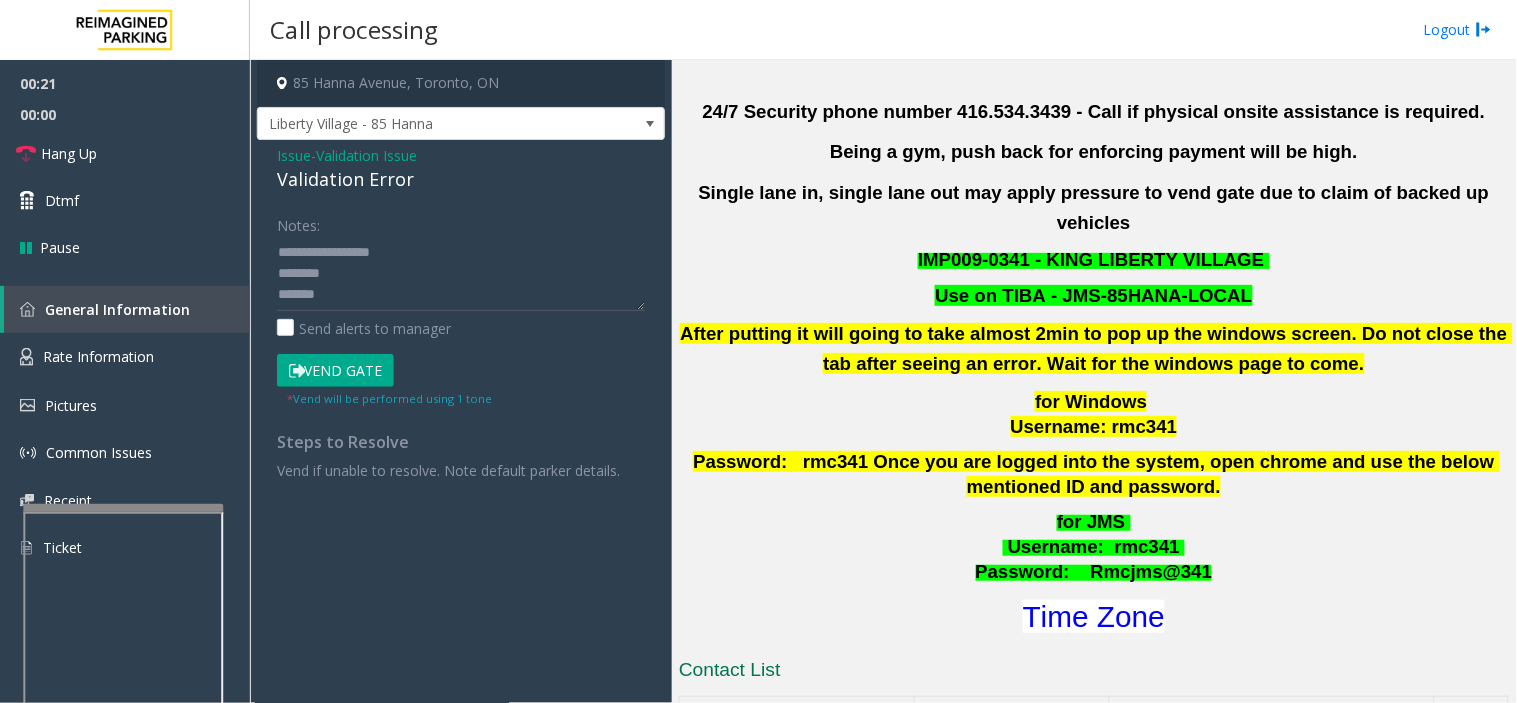 click on "for JMS     Username :  rmc341   Password:    Rmcjms@341 Time Zone" 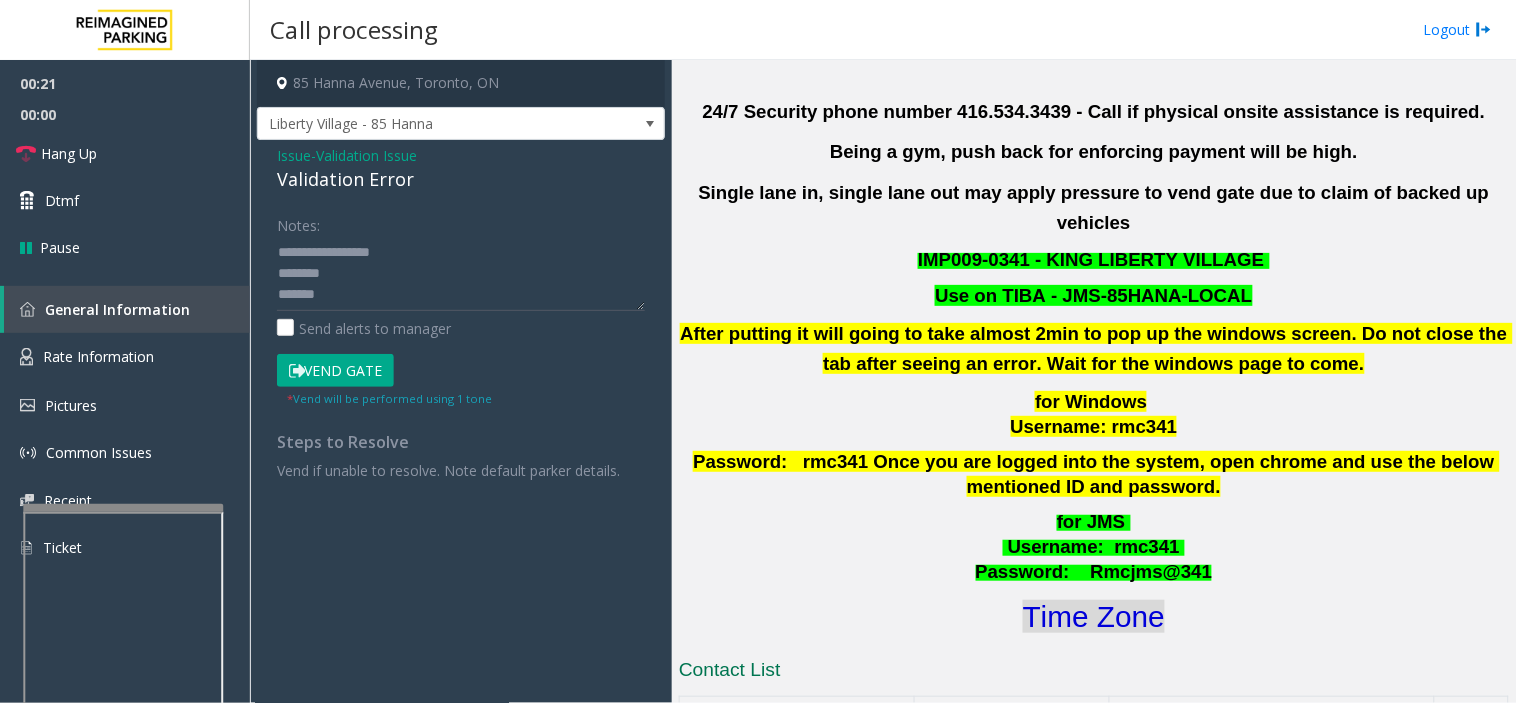 click on "Time Zone" 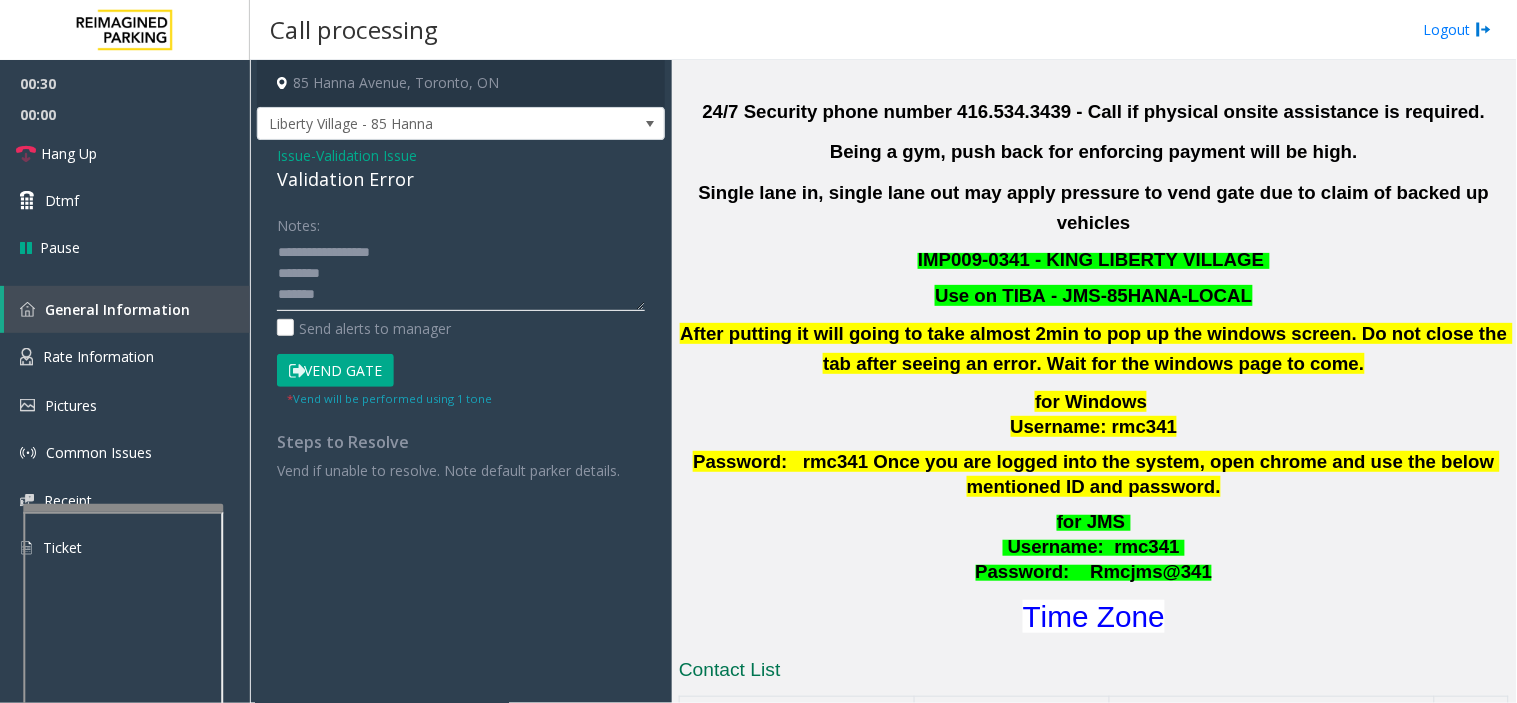 click 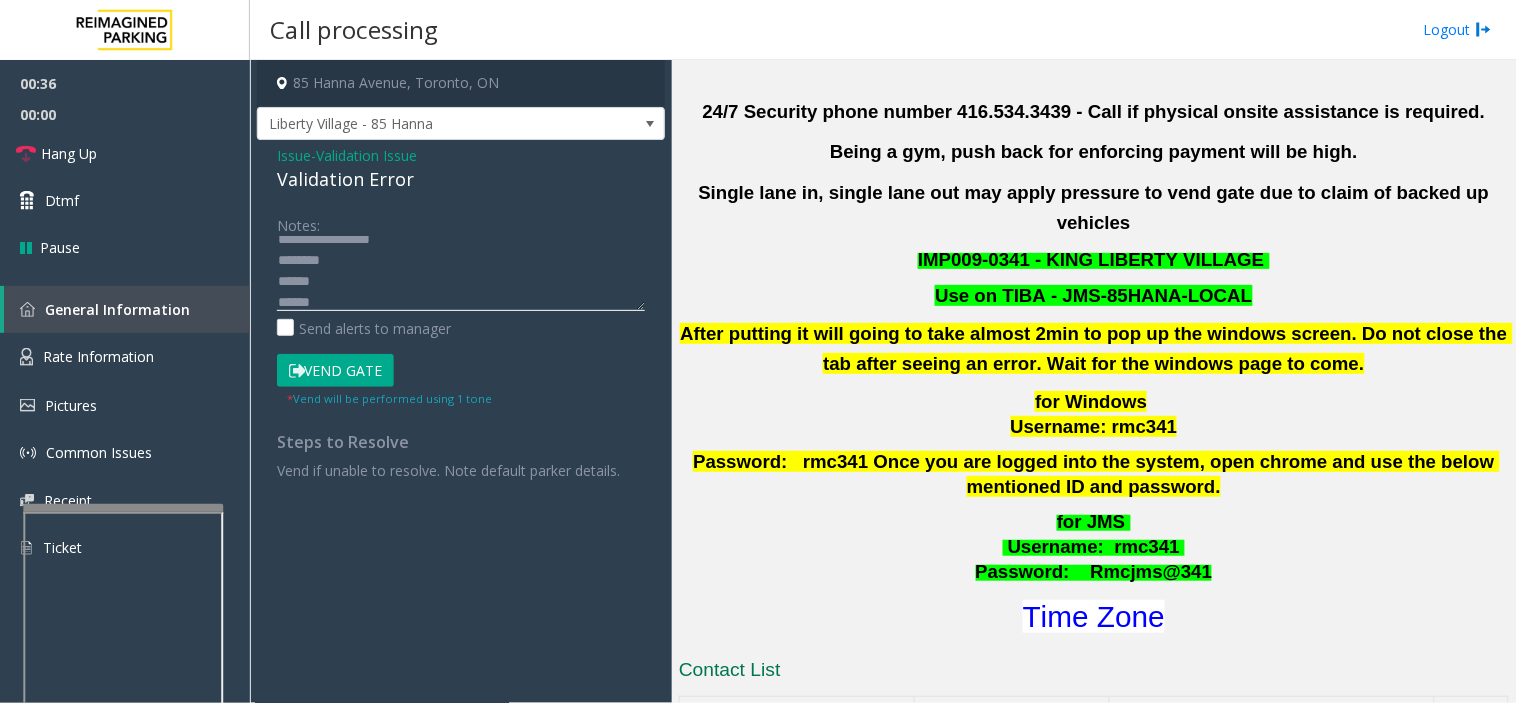 scroll, scrollTop: 97, scrollLeft: 0, axis: vertical 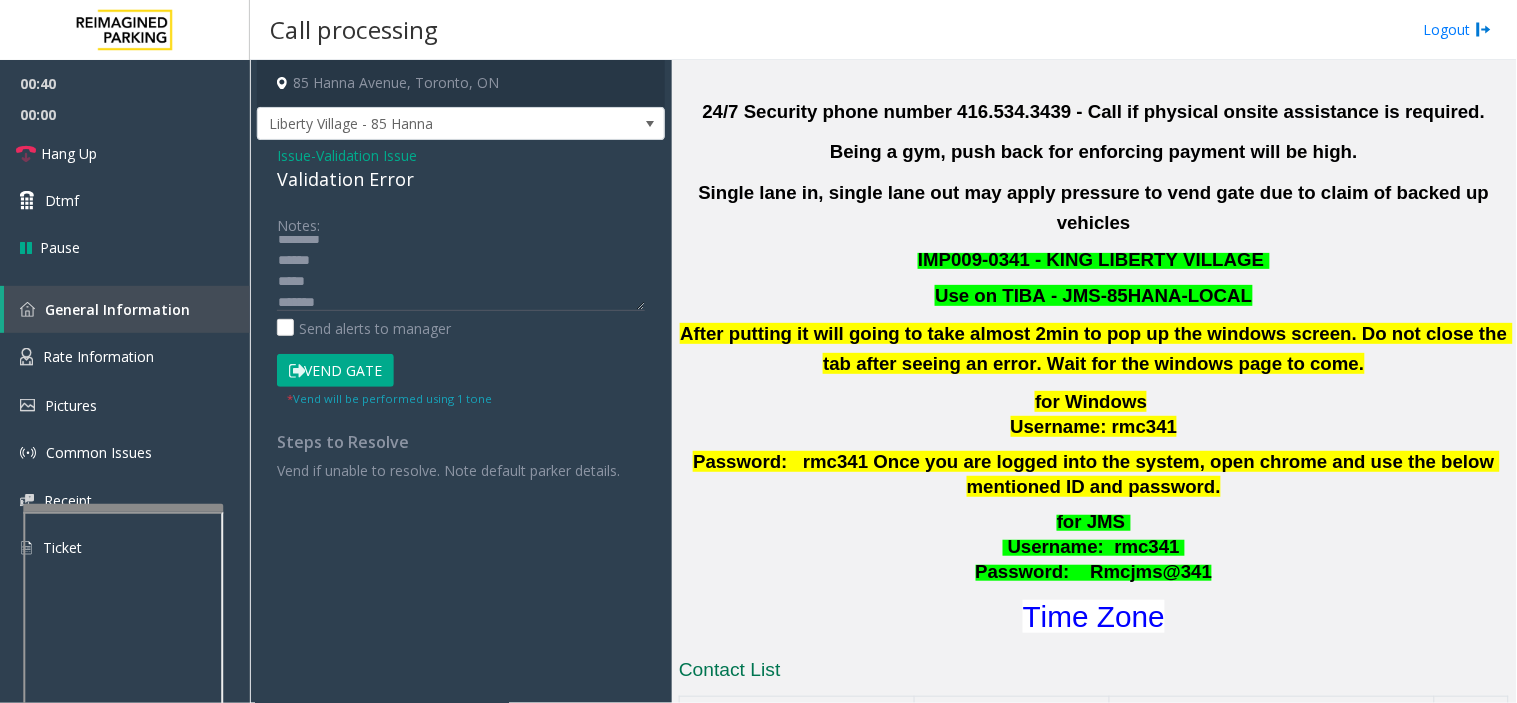 click on "Vend Gate" 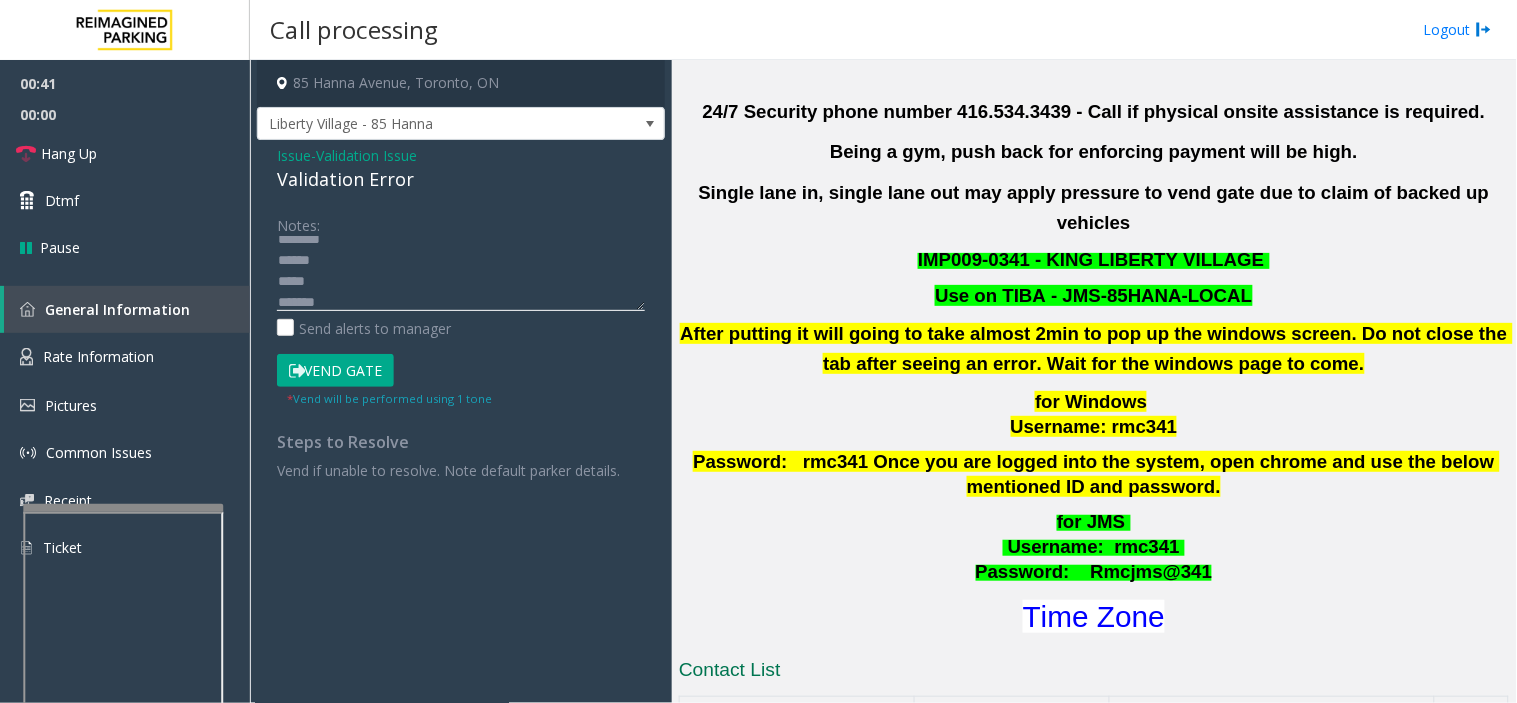 click 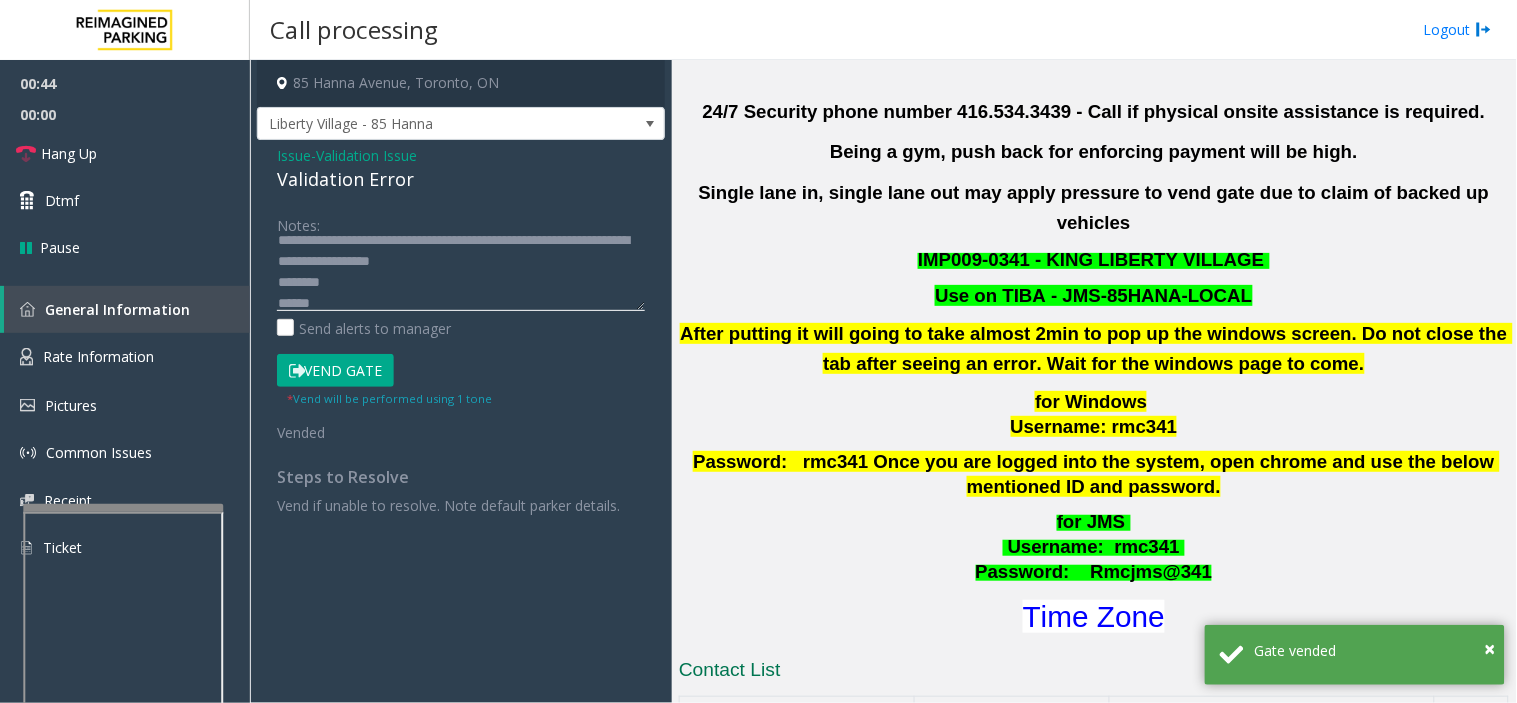 scroll, scrollTop: 104, scrollLeft: 0, axis: vertical 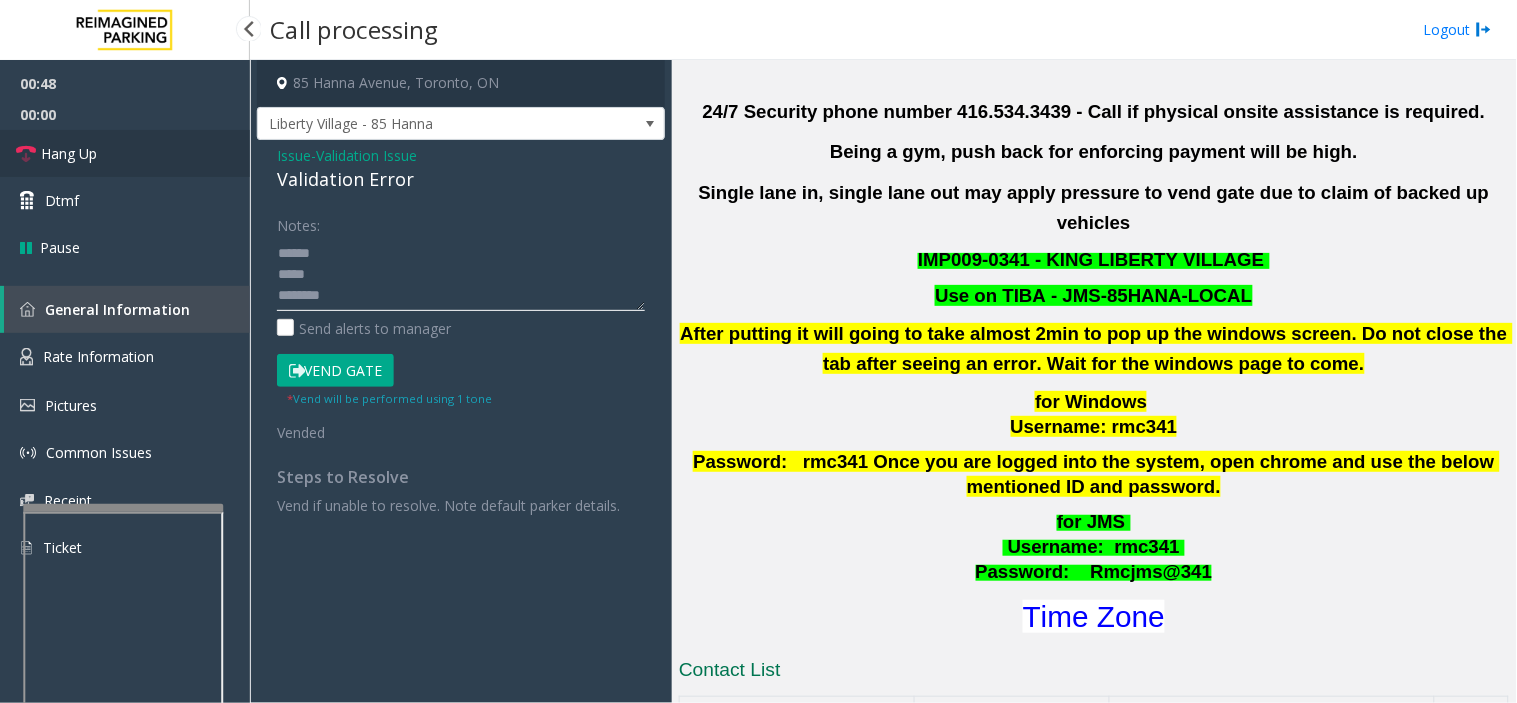 type on "**********" 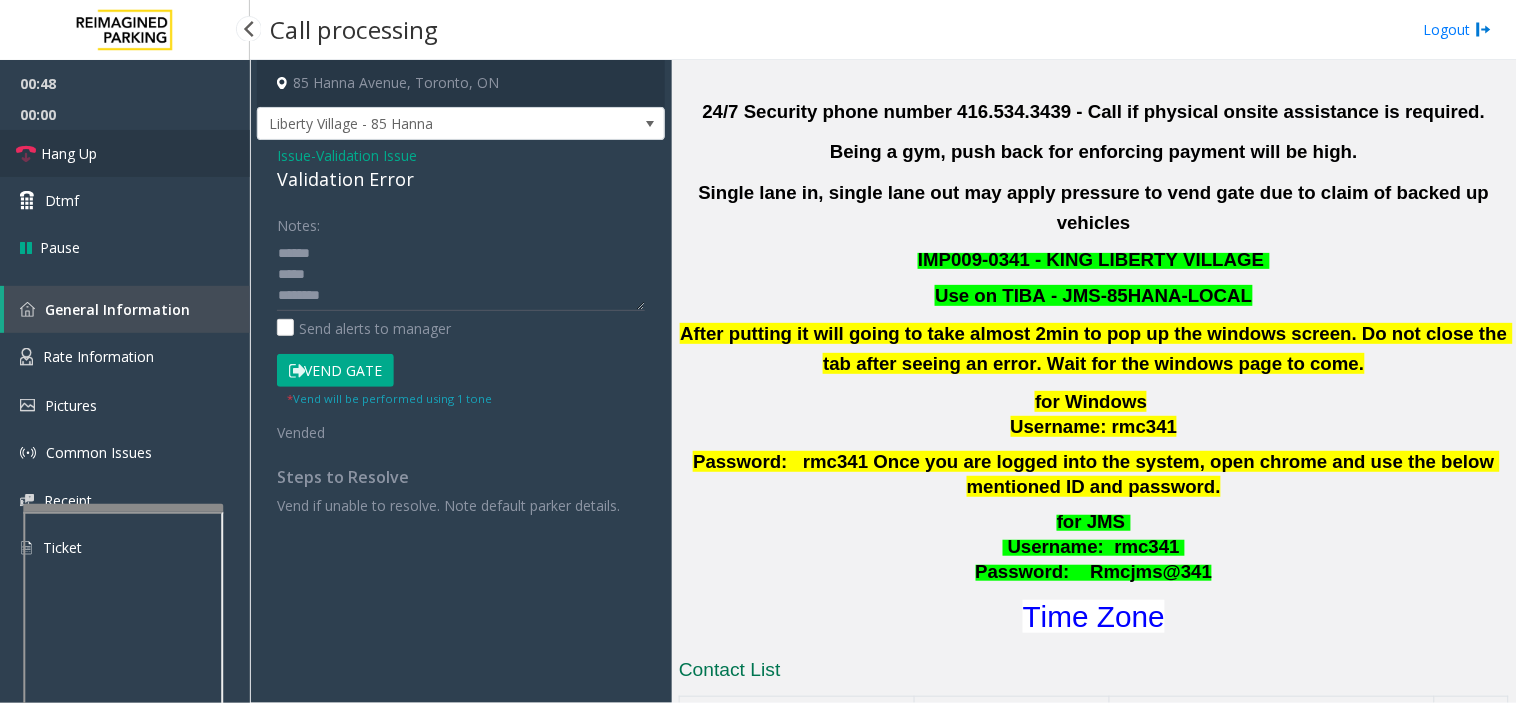 click on "Hang Up" at bounding box center [125, 153] 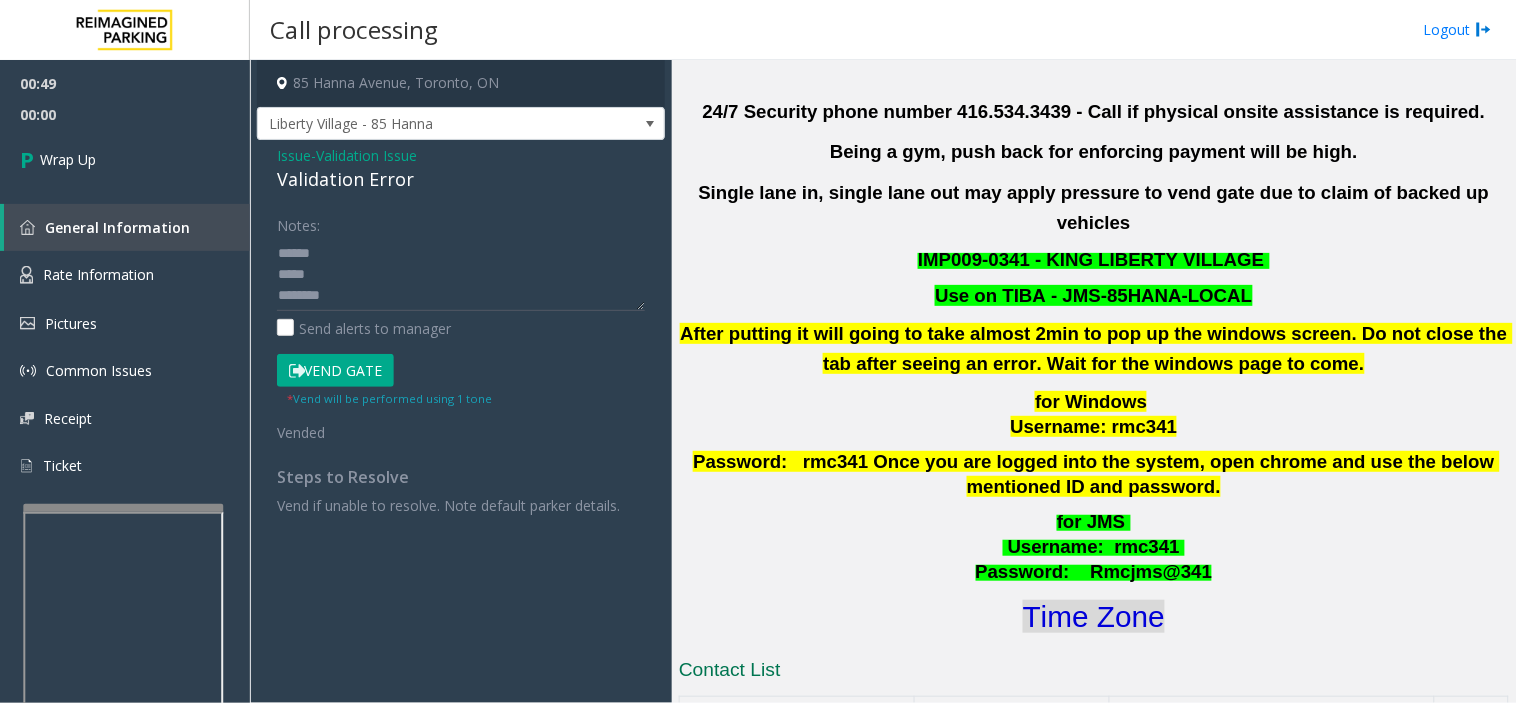click on "Time Zone" 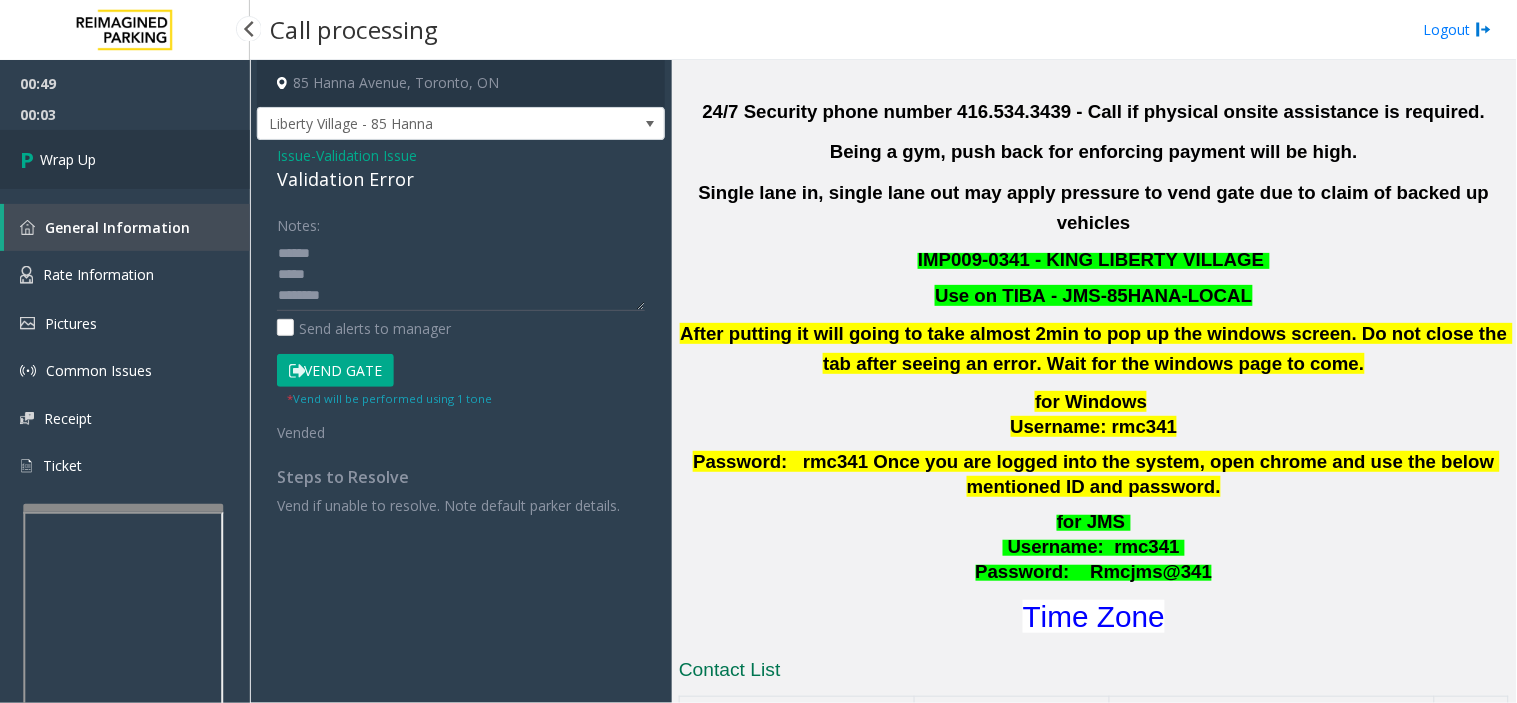 click on "Wrap Up" at bounding box center (125, 159) 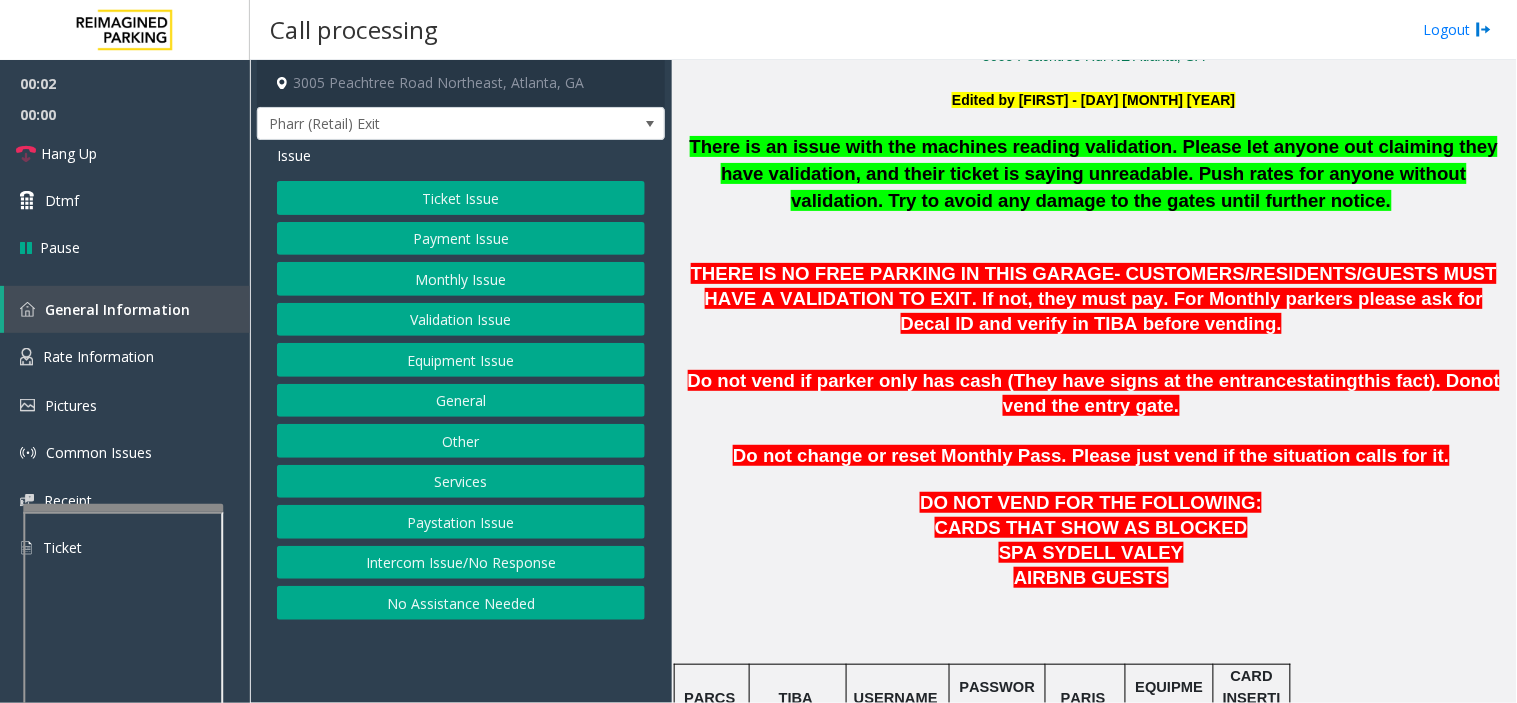 scroll, scrollTop: 777, scrollLeft: 0, axis: vertical 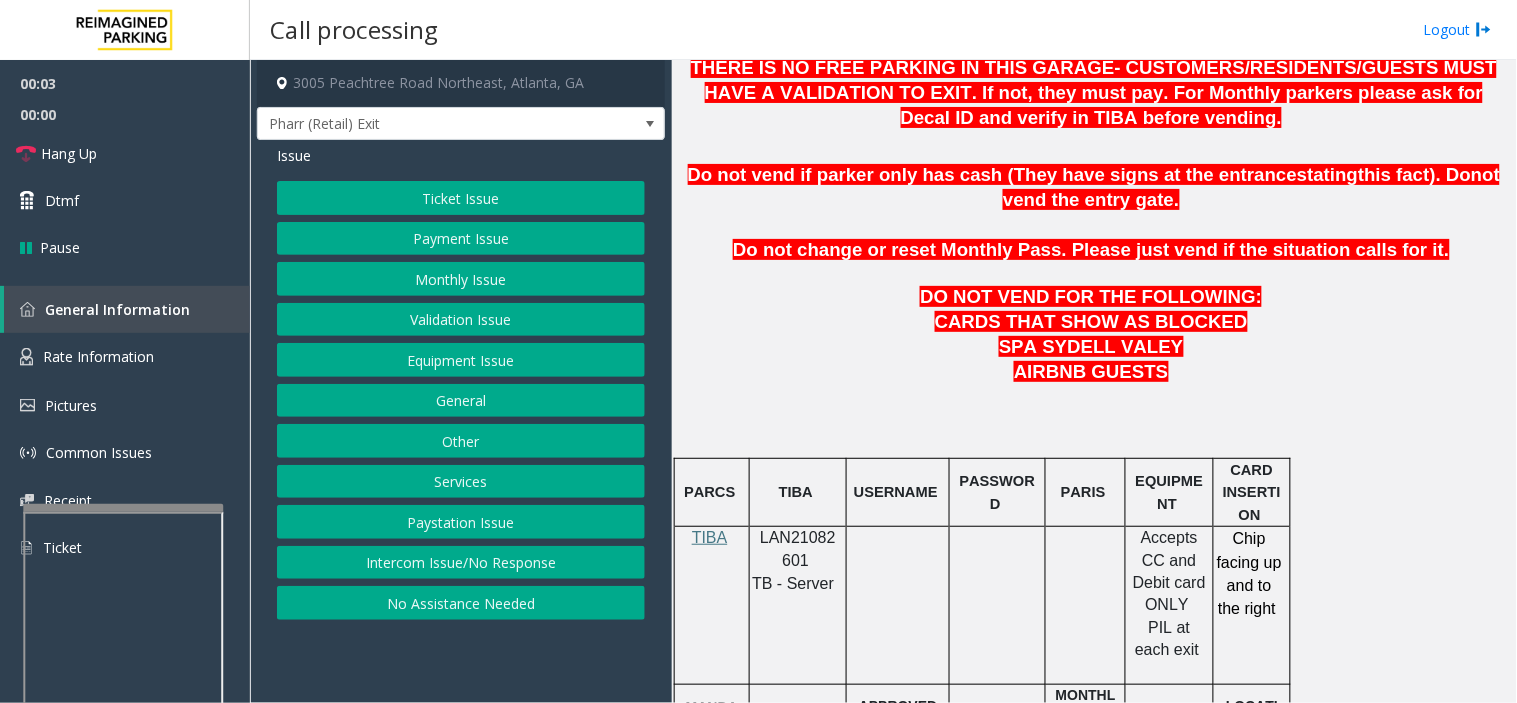 click on "LAN21082601" 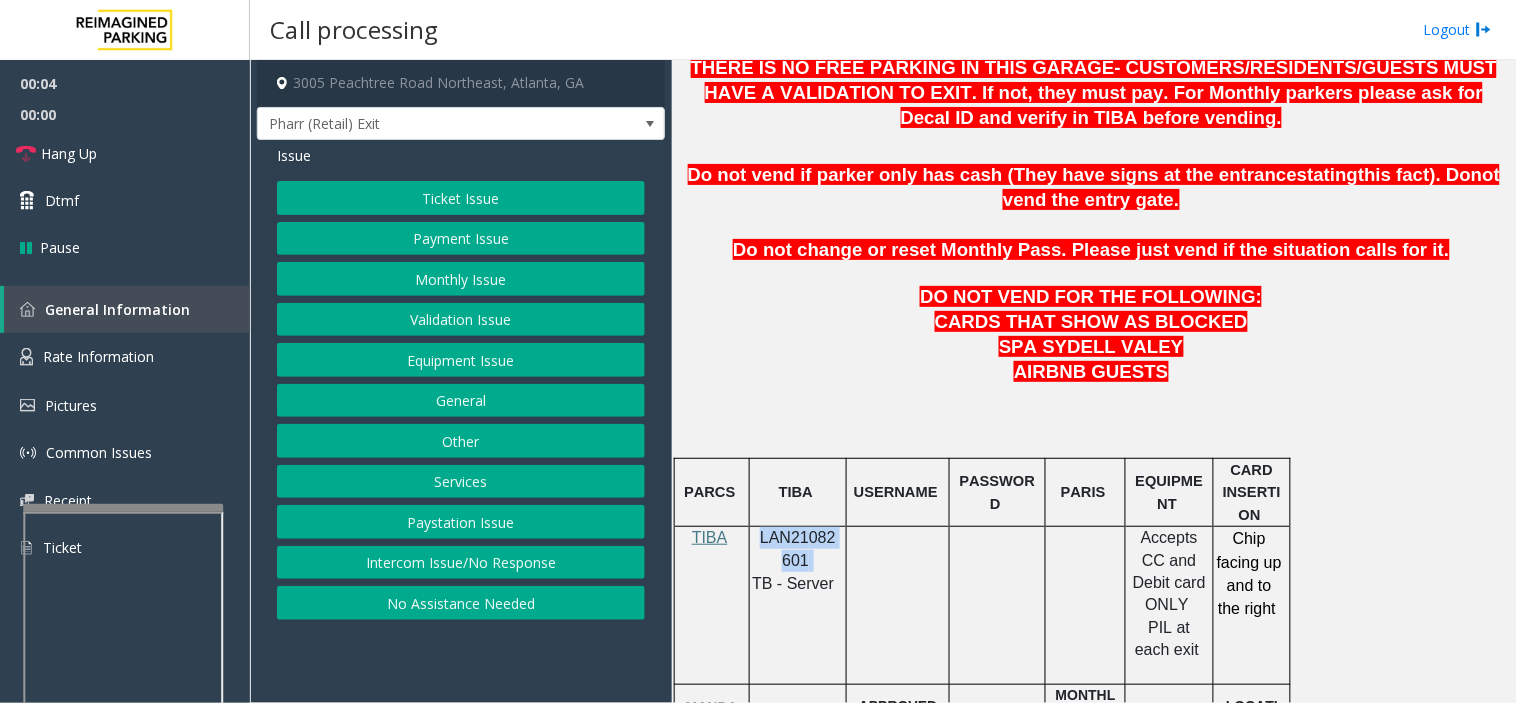 click on "LAN21082601" 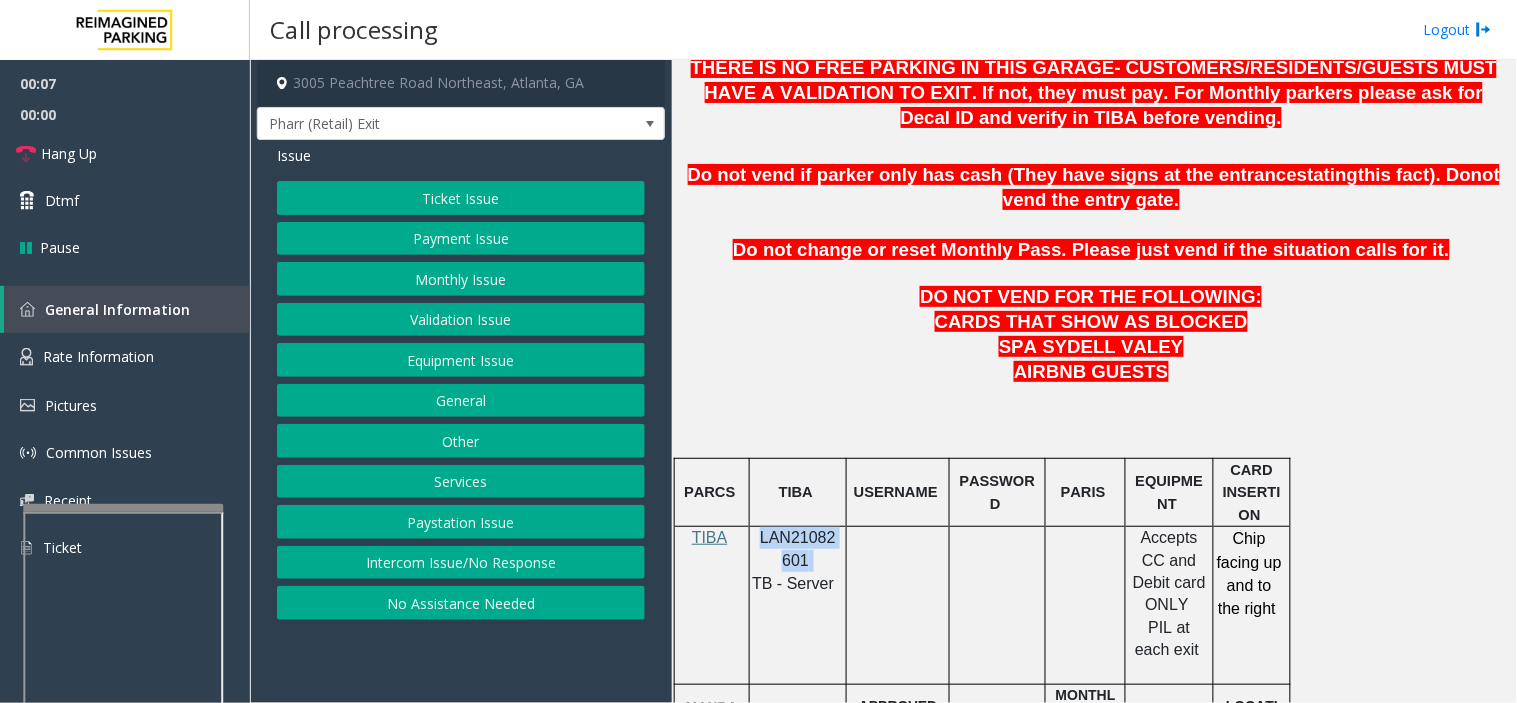 click on "Validation Issue" 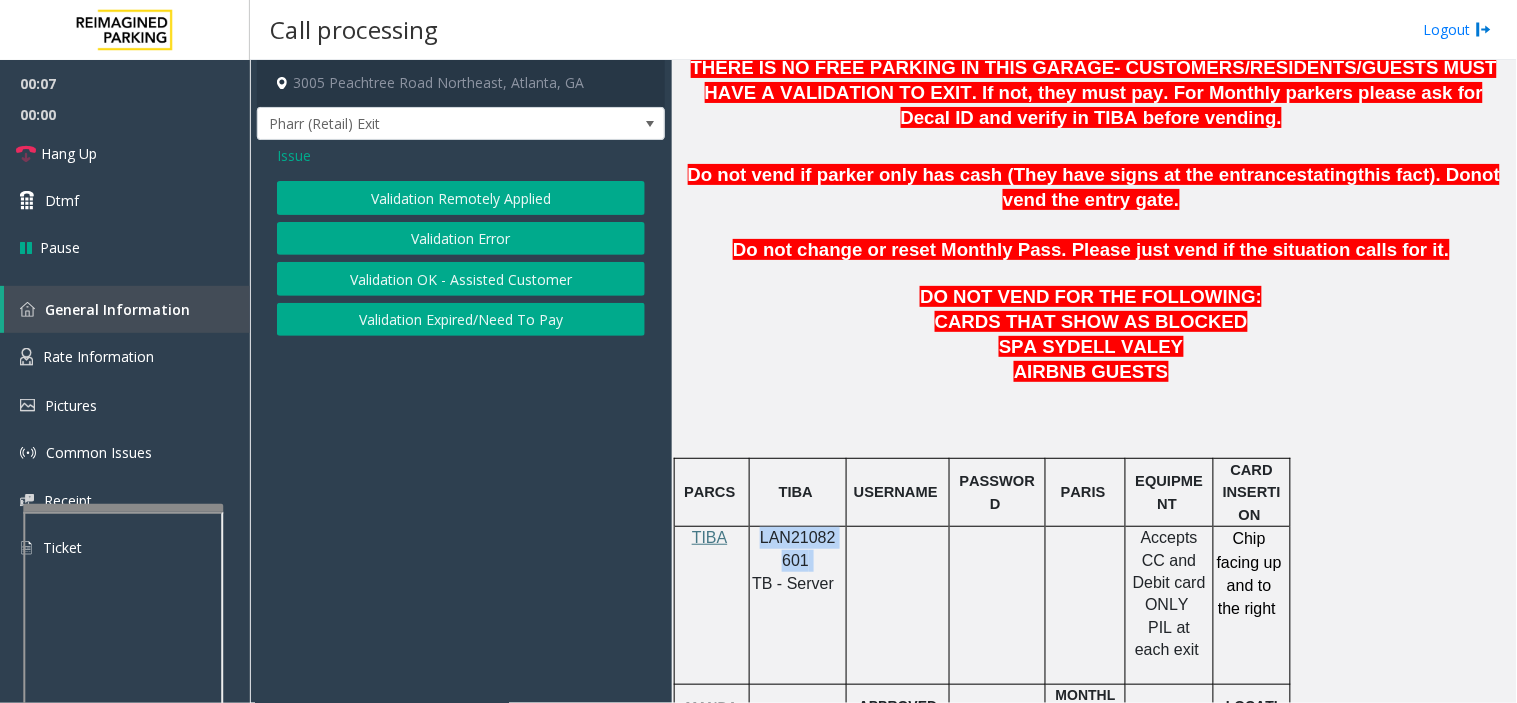 click on "Validation Error" 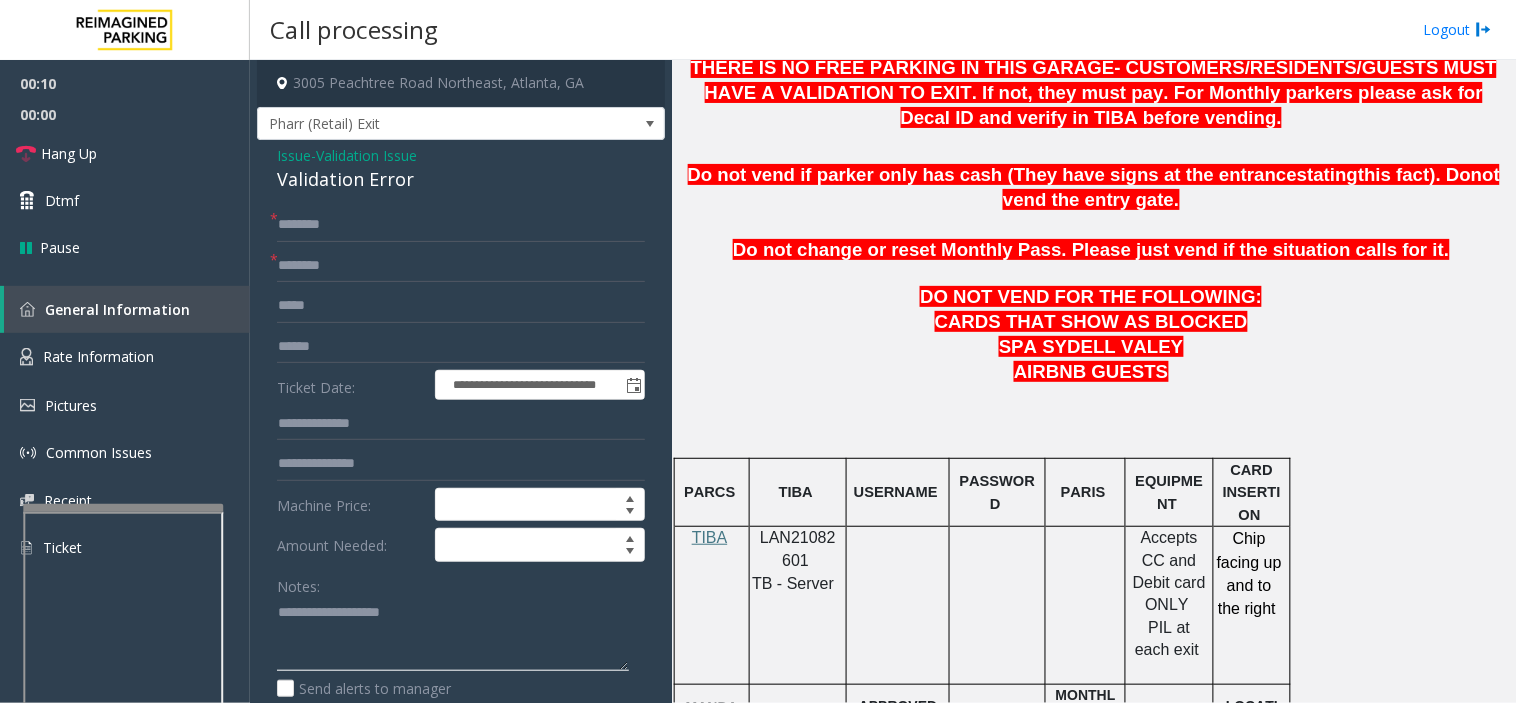 click 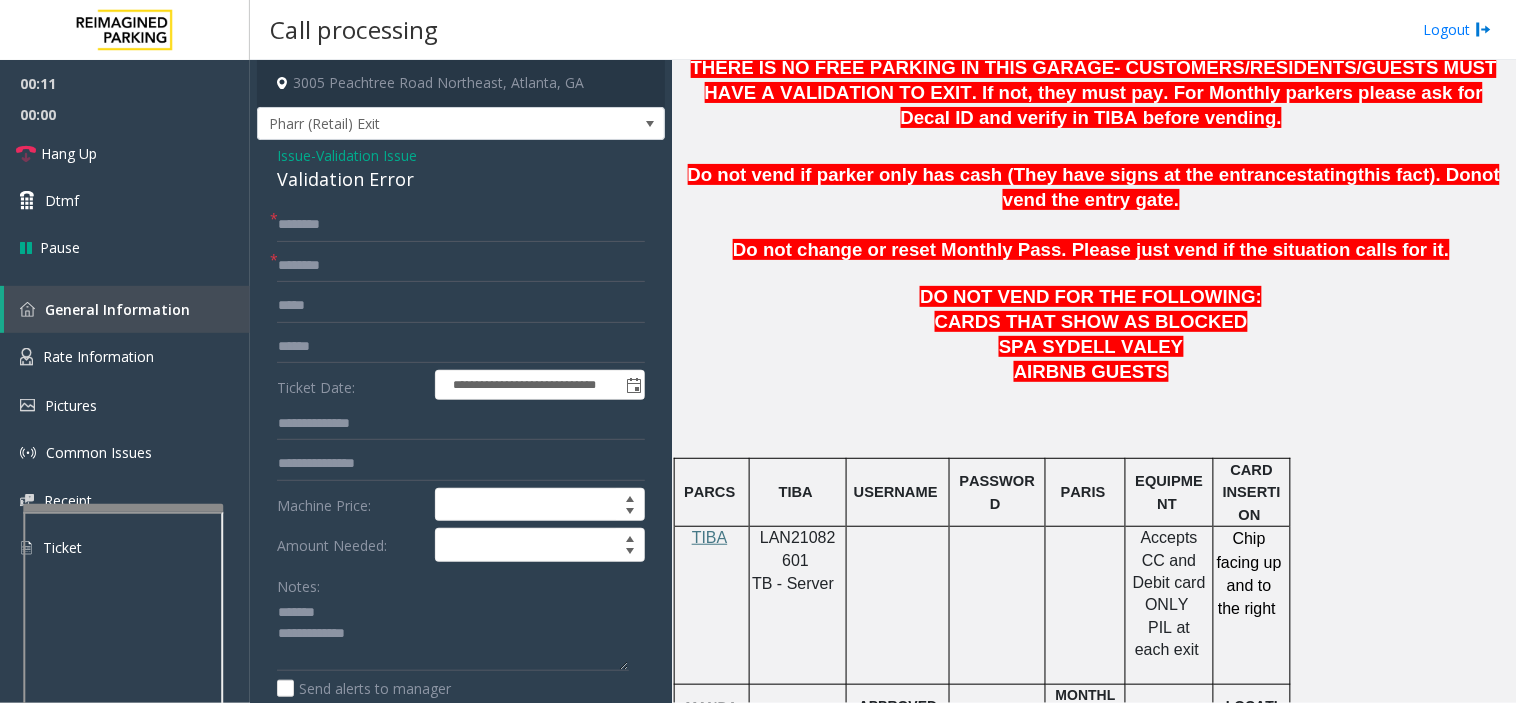 click on "Validation Error" 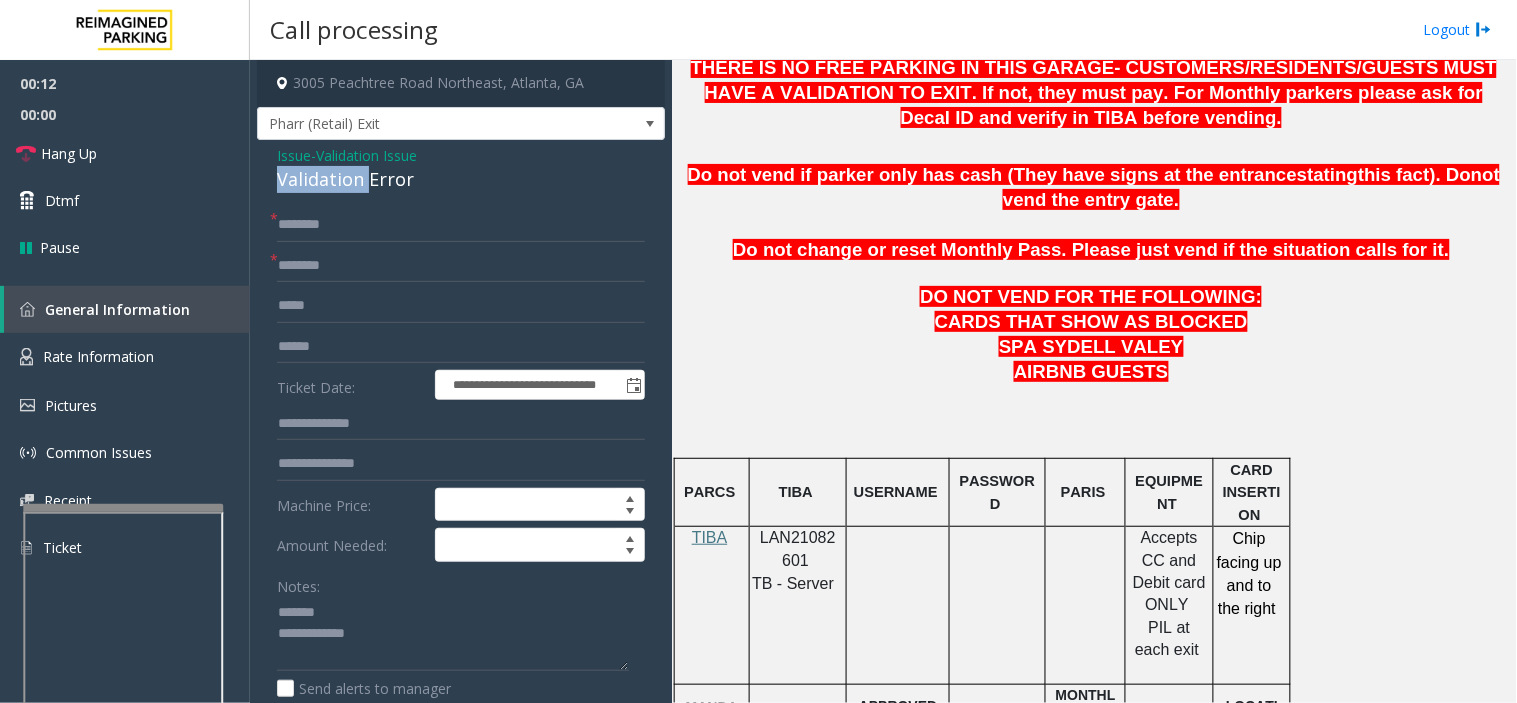 click on "Validation Error" 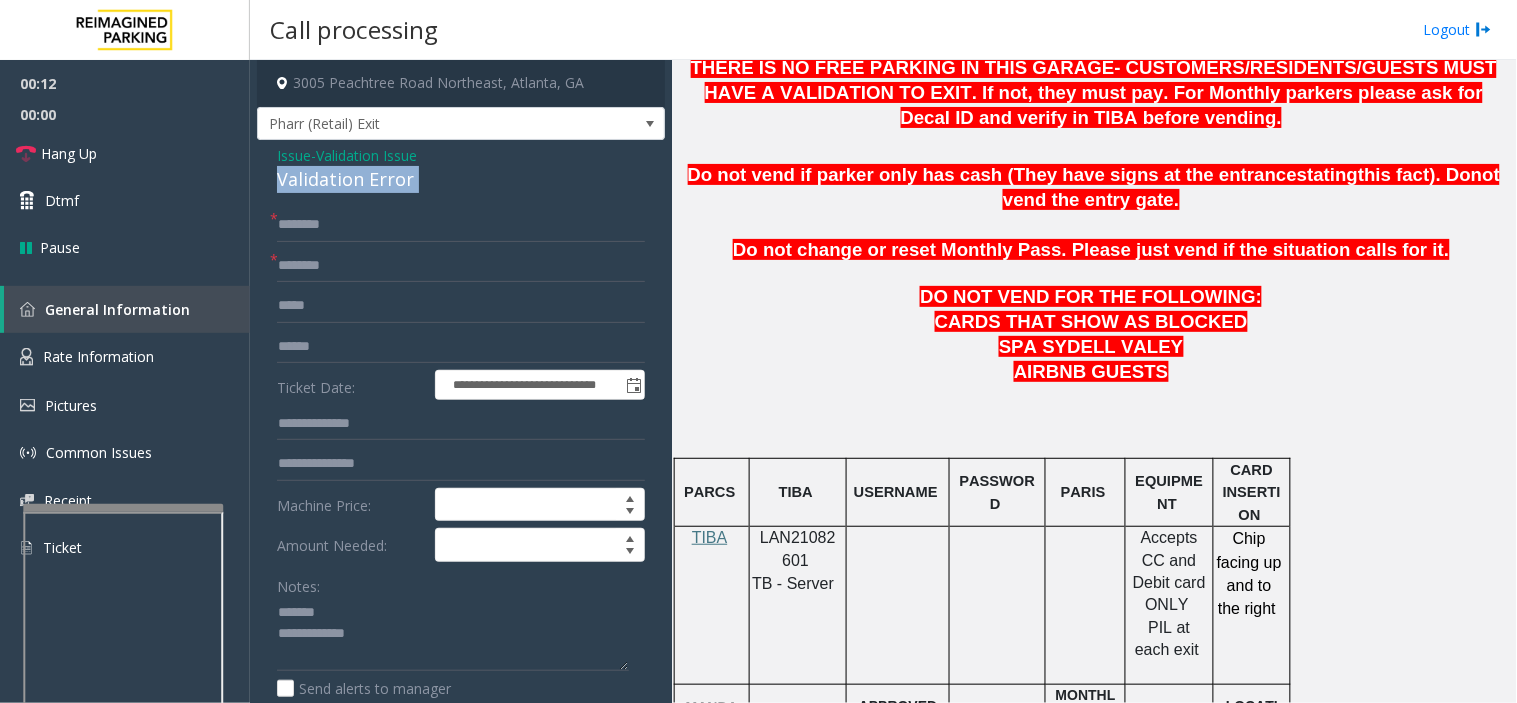 click on "Validation Error" 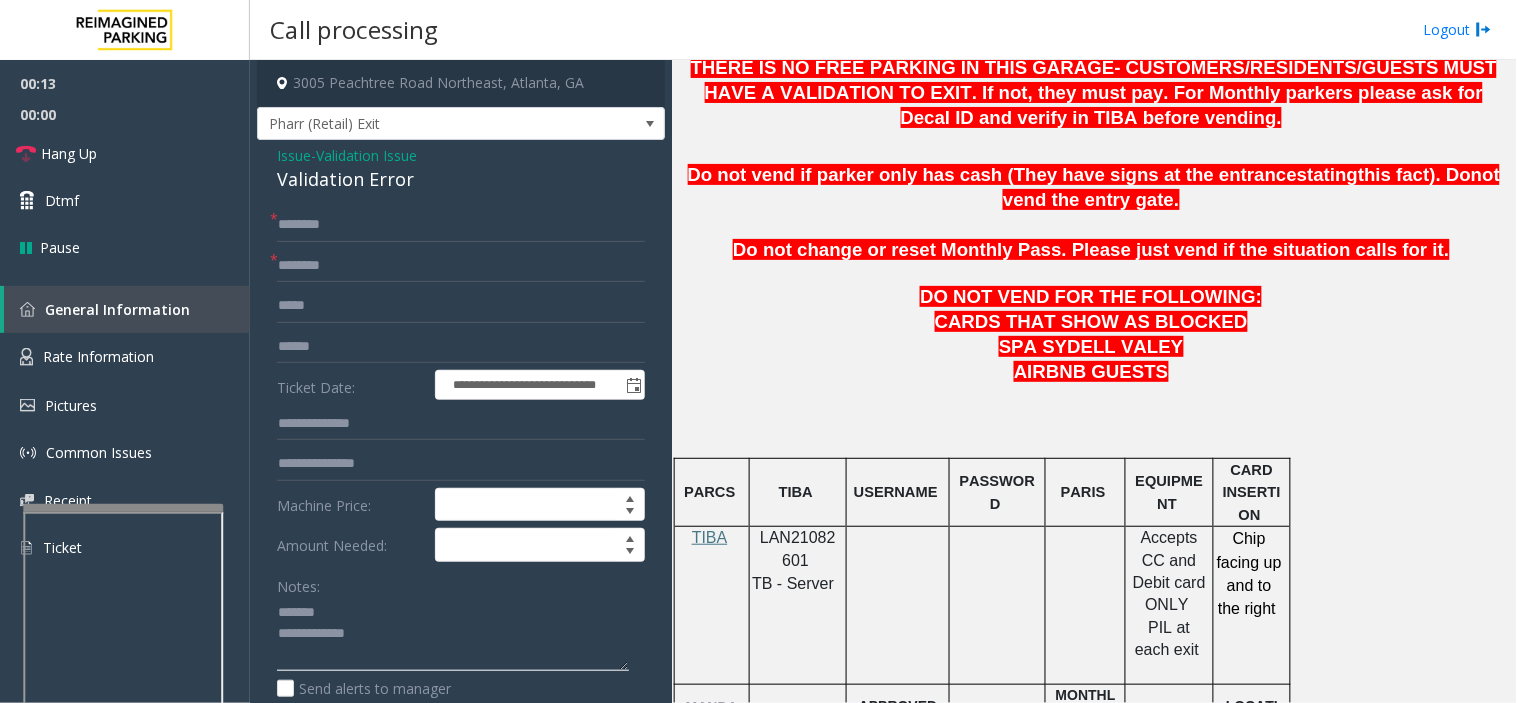 click 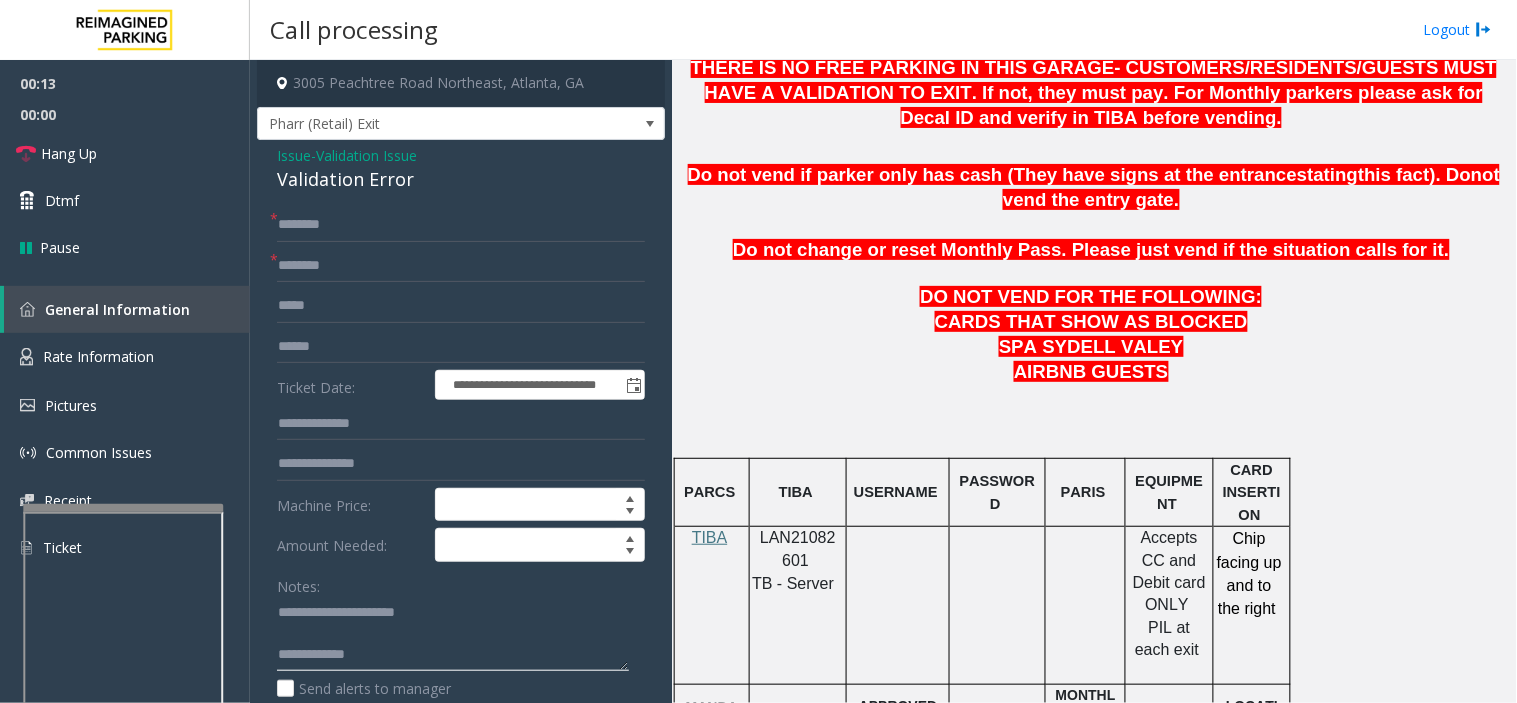 type on "**********" 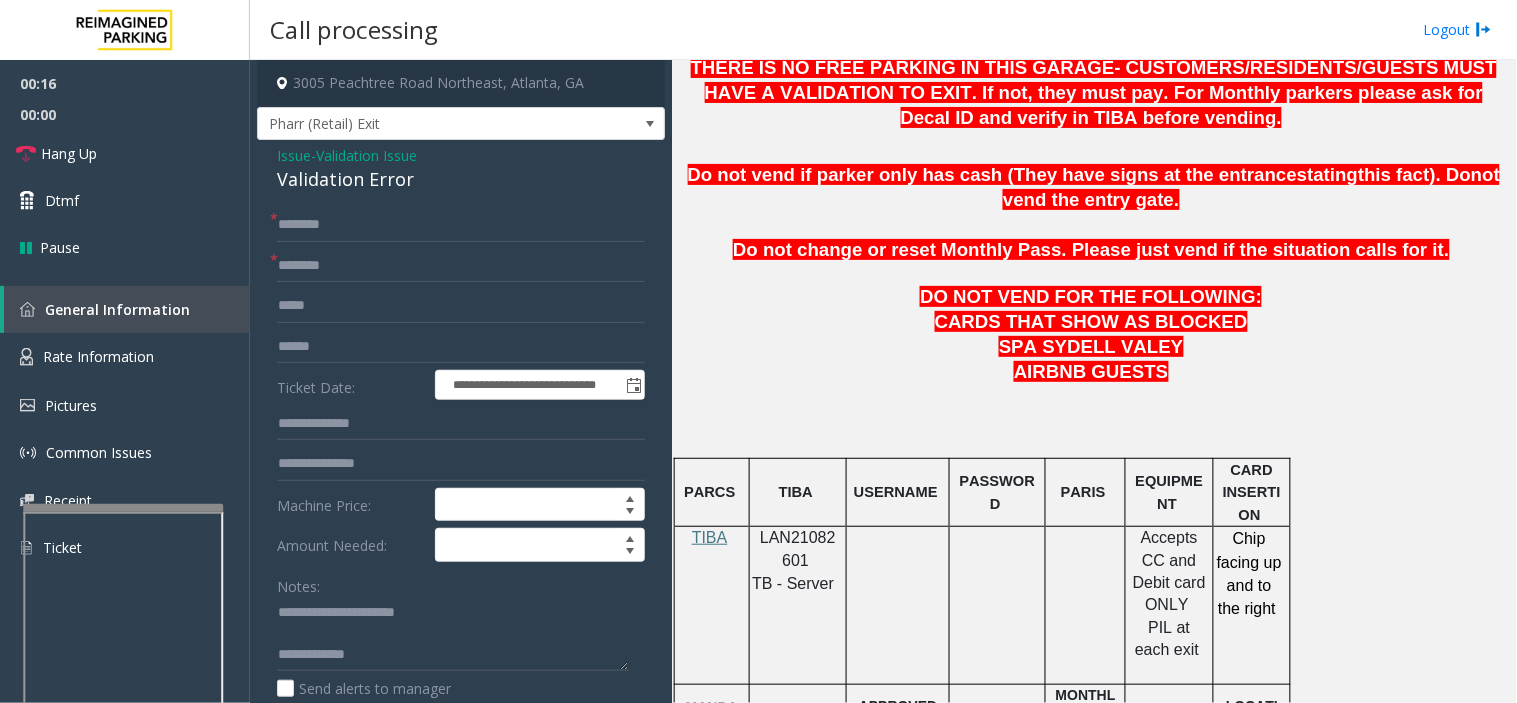click on "LAN21082601" 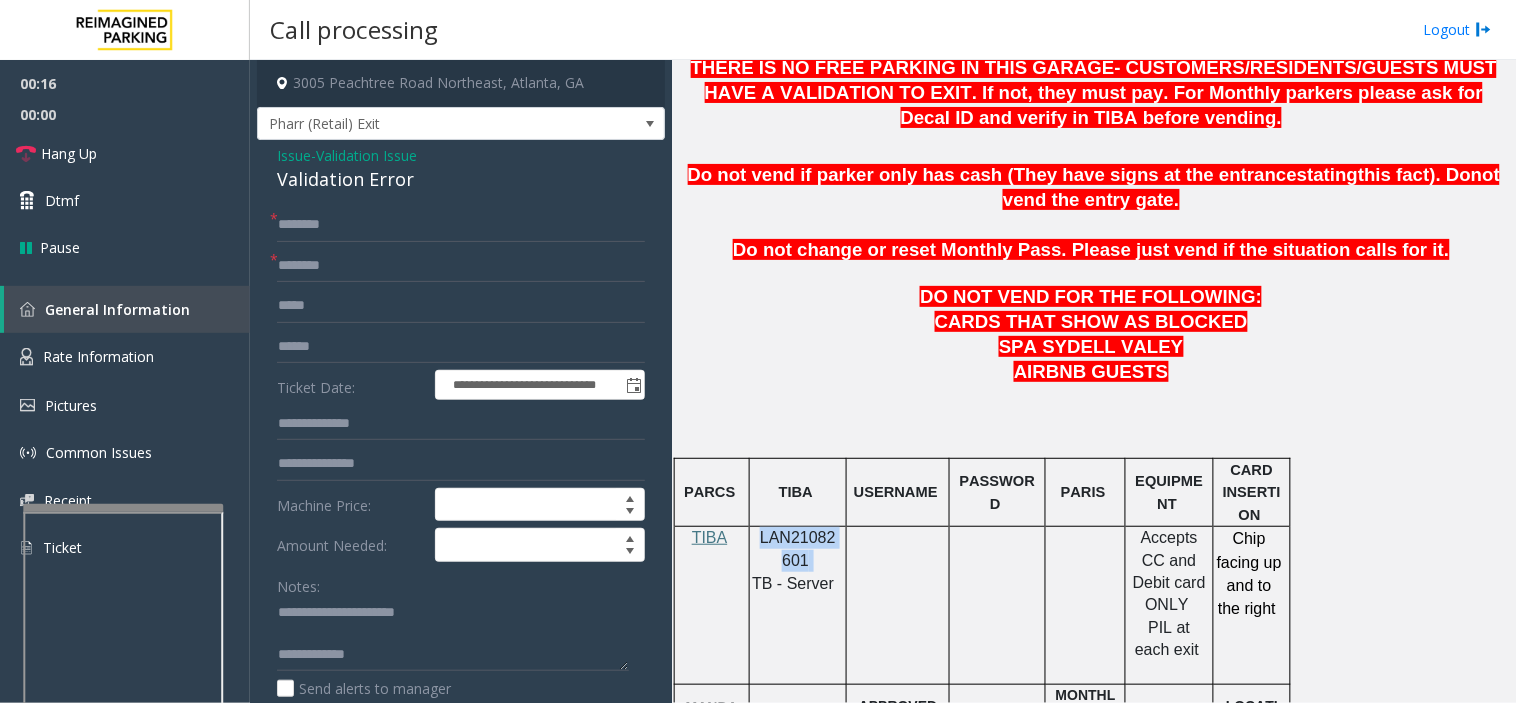 click on "LAN21082601" 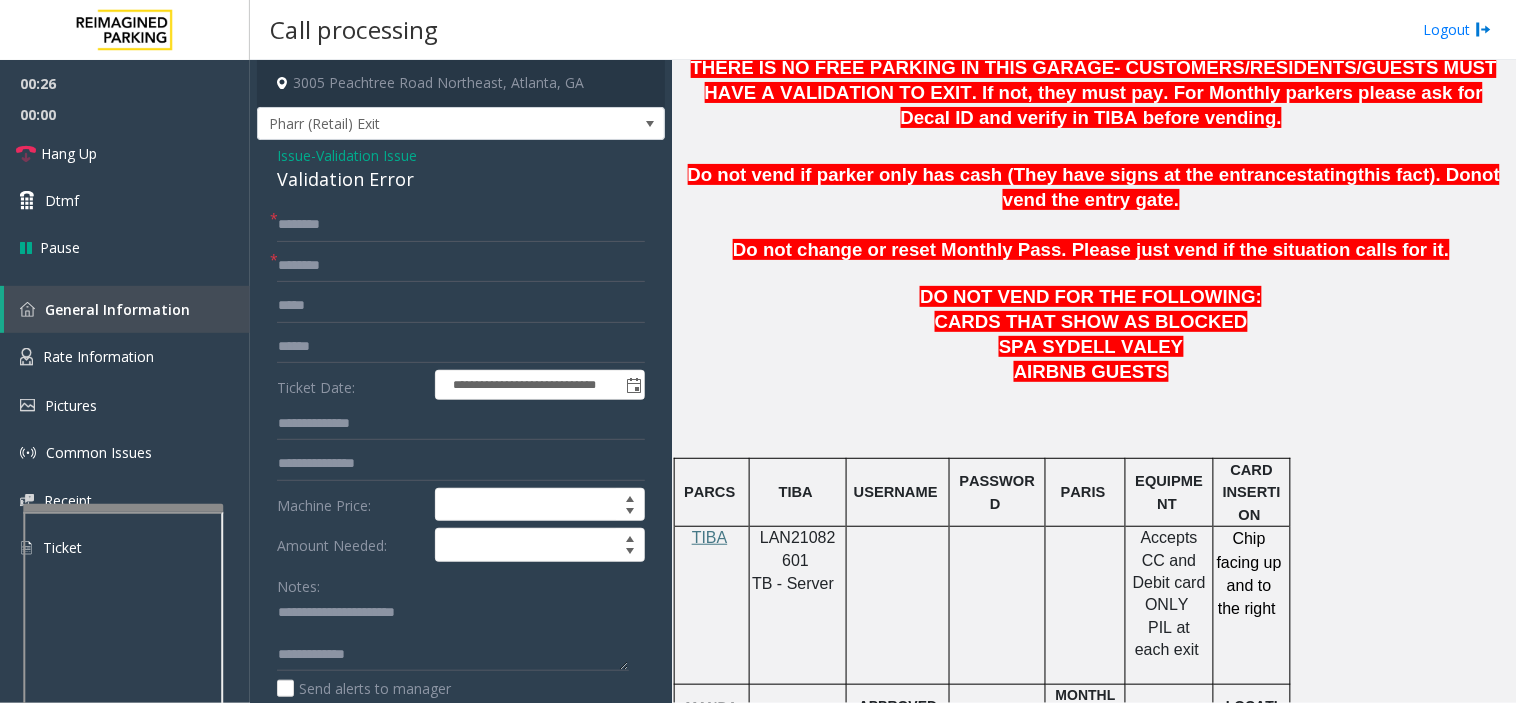 drag, startPoint x: 748, startPoint y: 361, endPoint x: 725, endPoint y: 388, distance: 35.468296 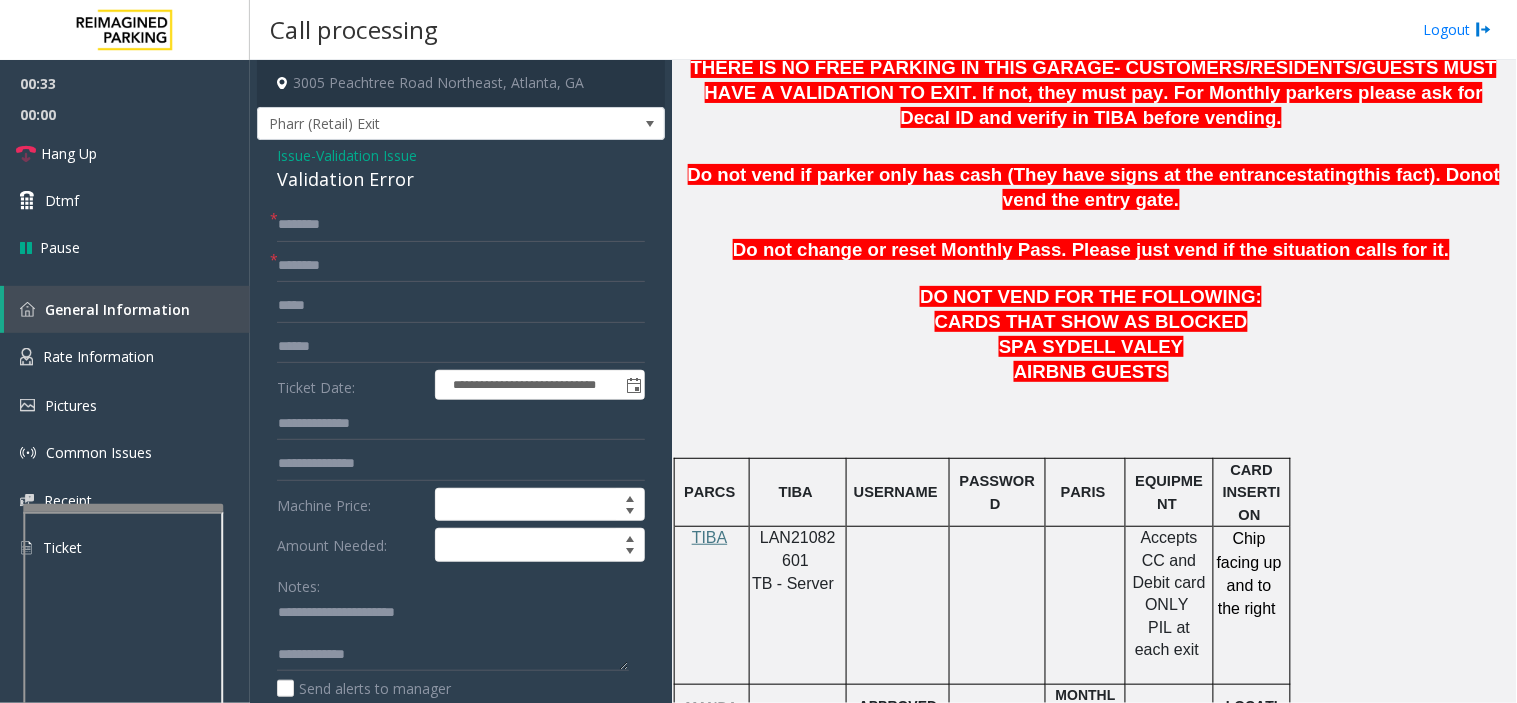scroll, scrollTop: 222, scrollLeft: 0, axis: vertical 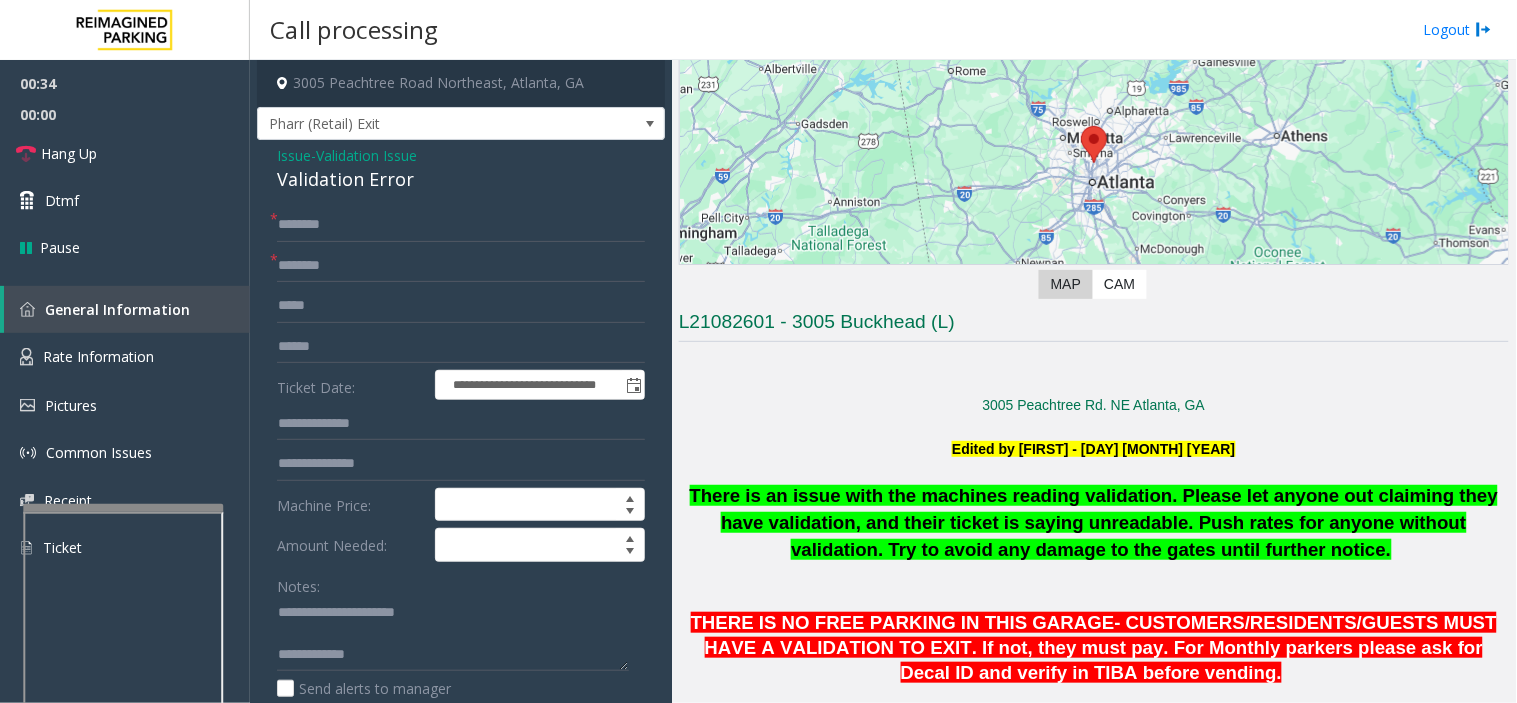 drag, startPoint x: 956, startPoint y: 575, endPoint x: 908, endPoint y: 585, distance: 49.0306 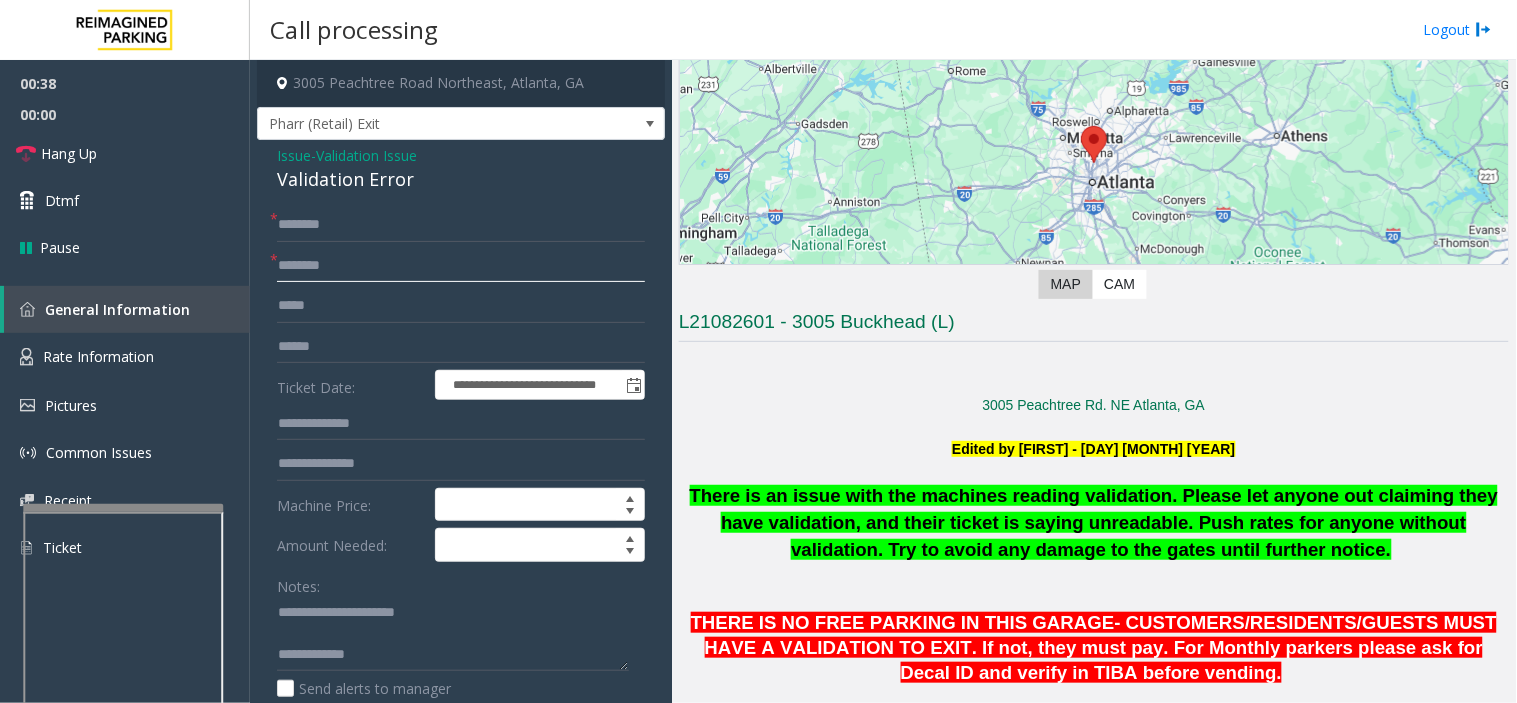 click 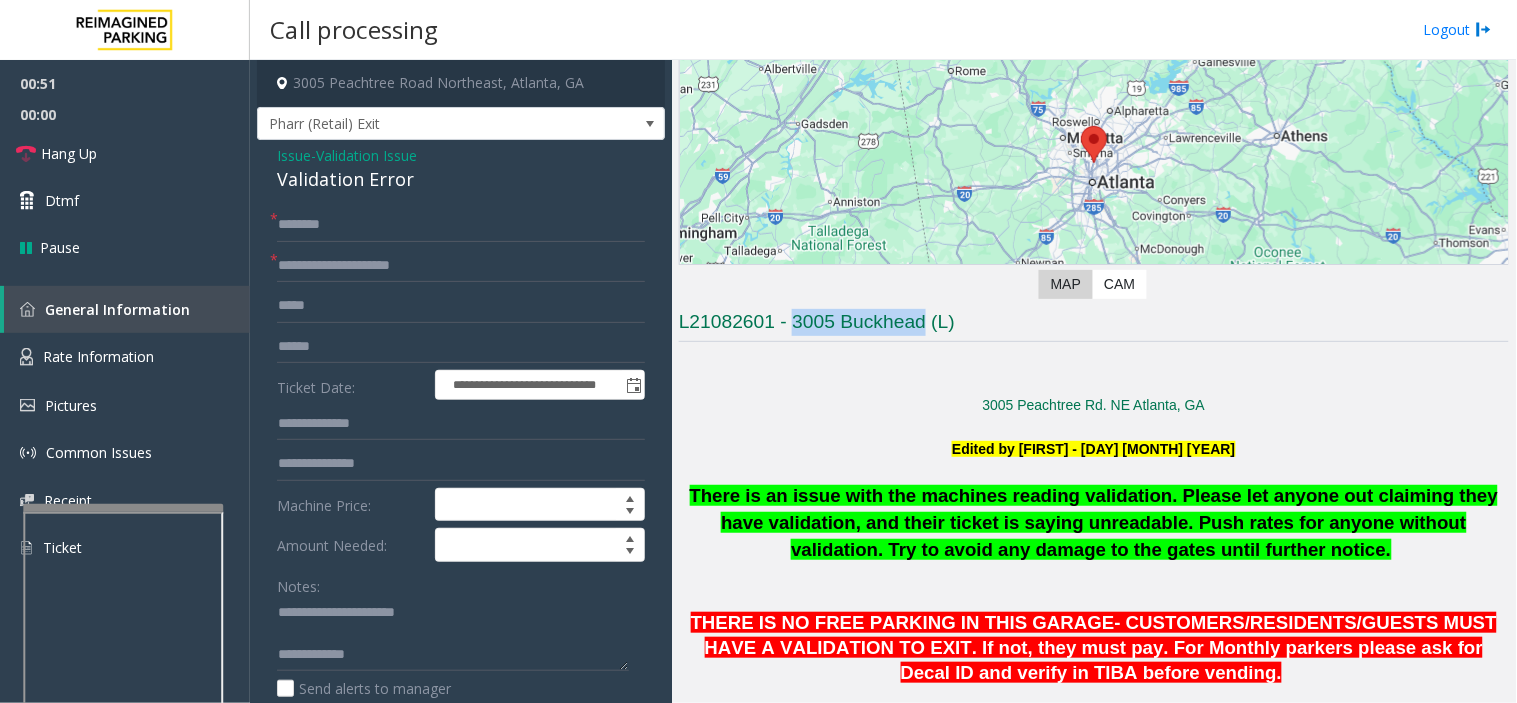 drag, startPoint x: 813, startPoint y: 325, endPoint x: 926, endPoint y: 330, distance: 113.110565 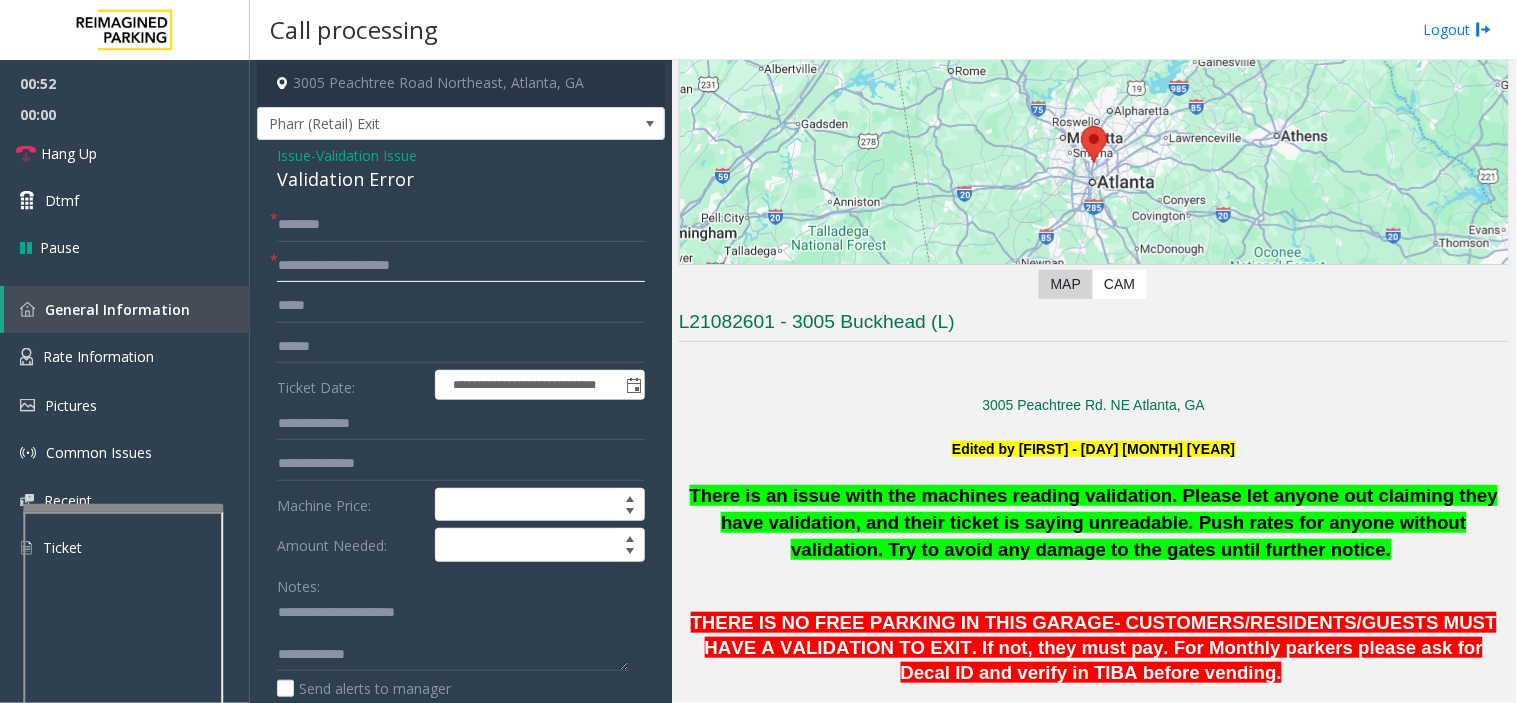 paste on "**********" 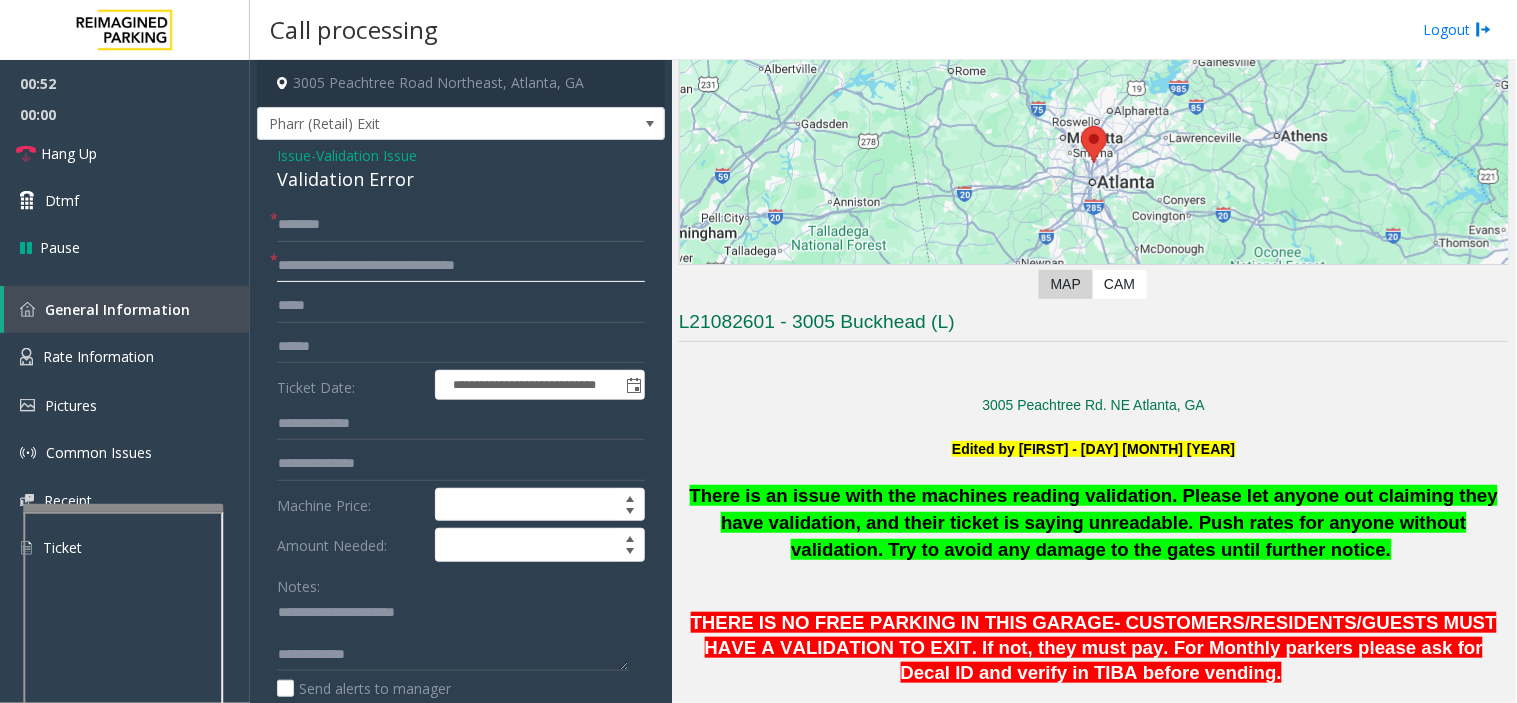 click on "**********" 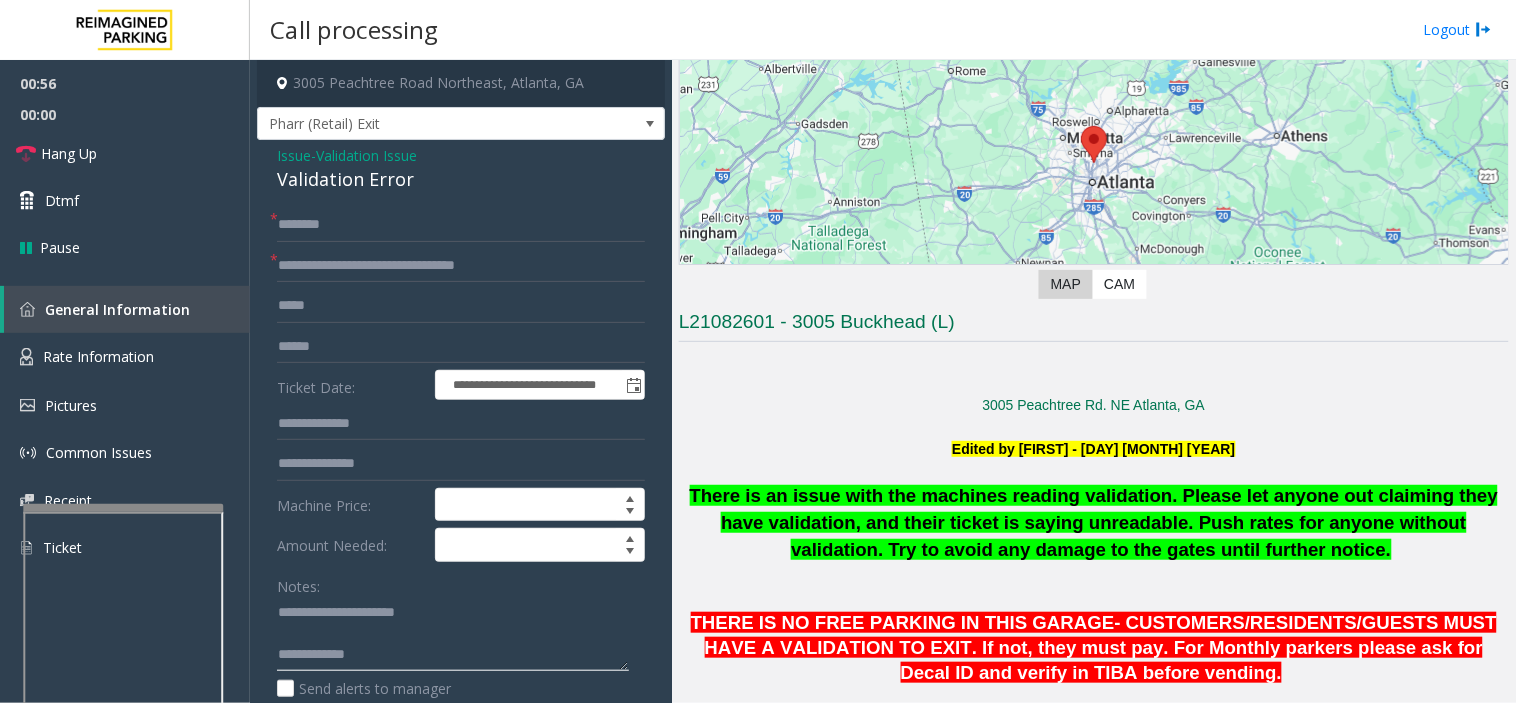 click 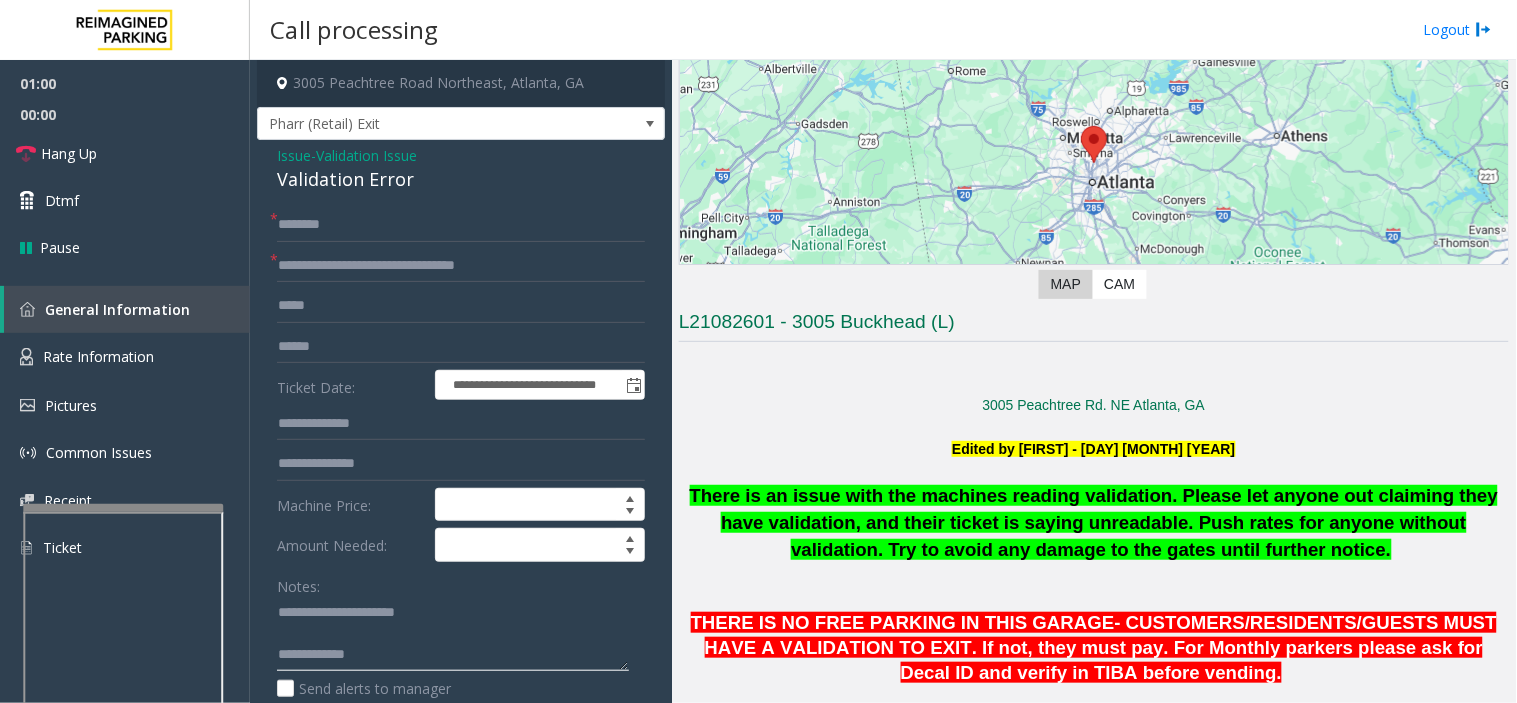 click 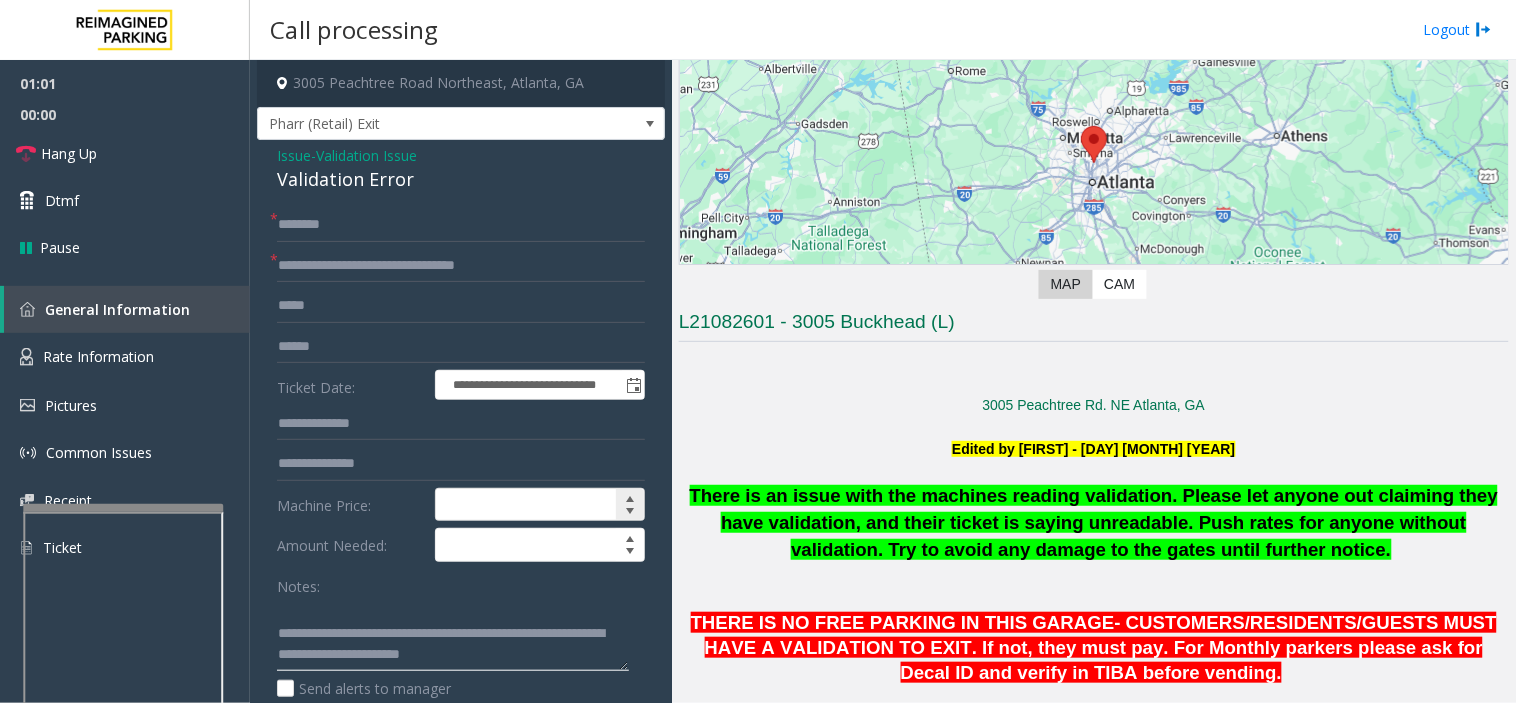 scroll, scrollTop: 21, scrollLeft: 0, axis: vertical 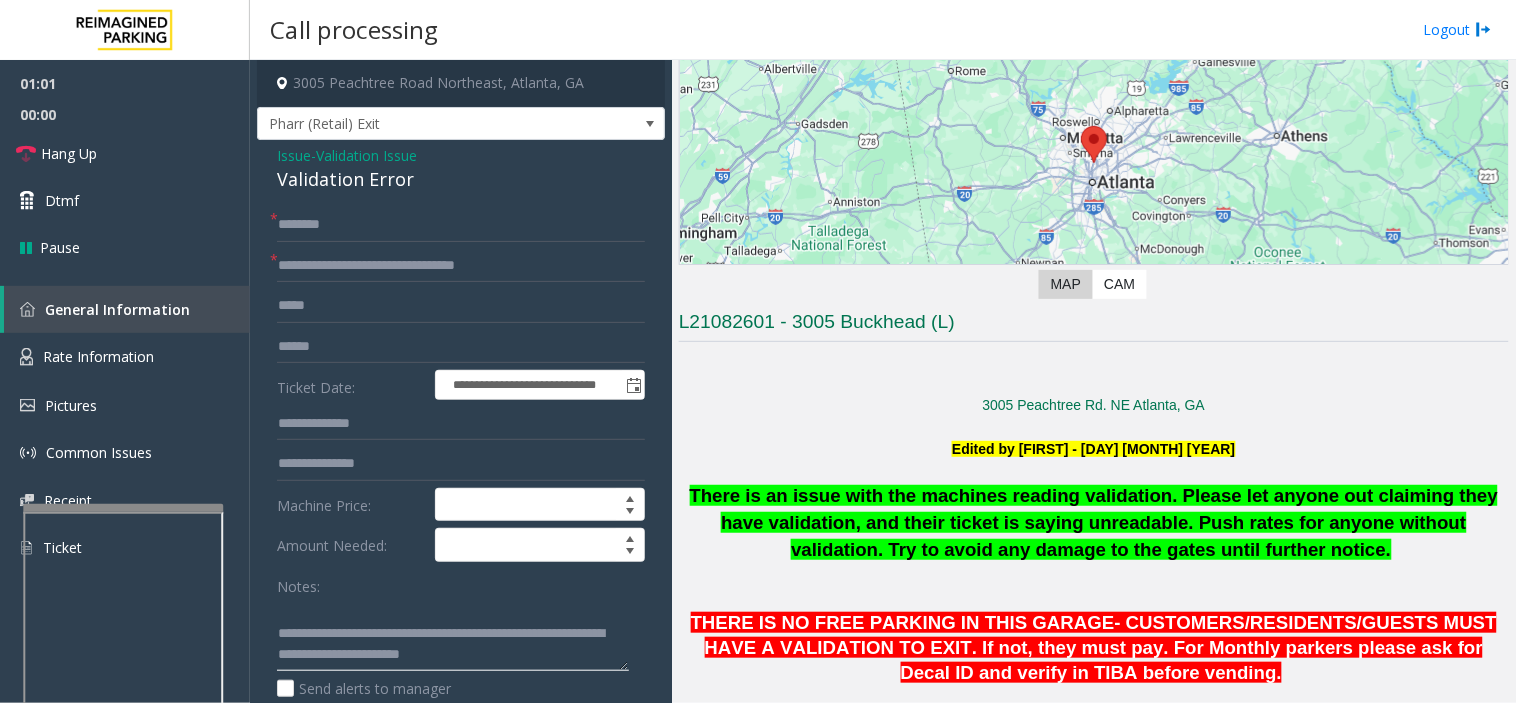 type on "**********" 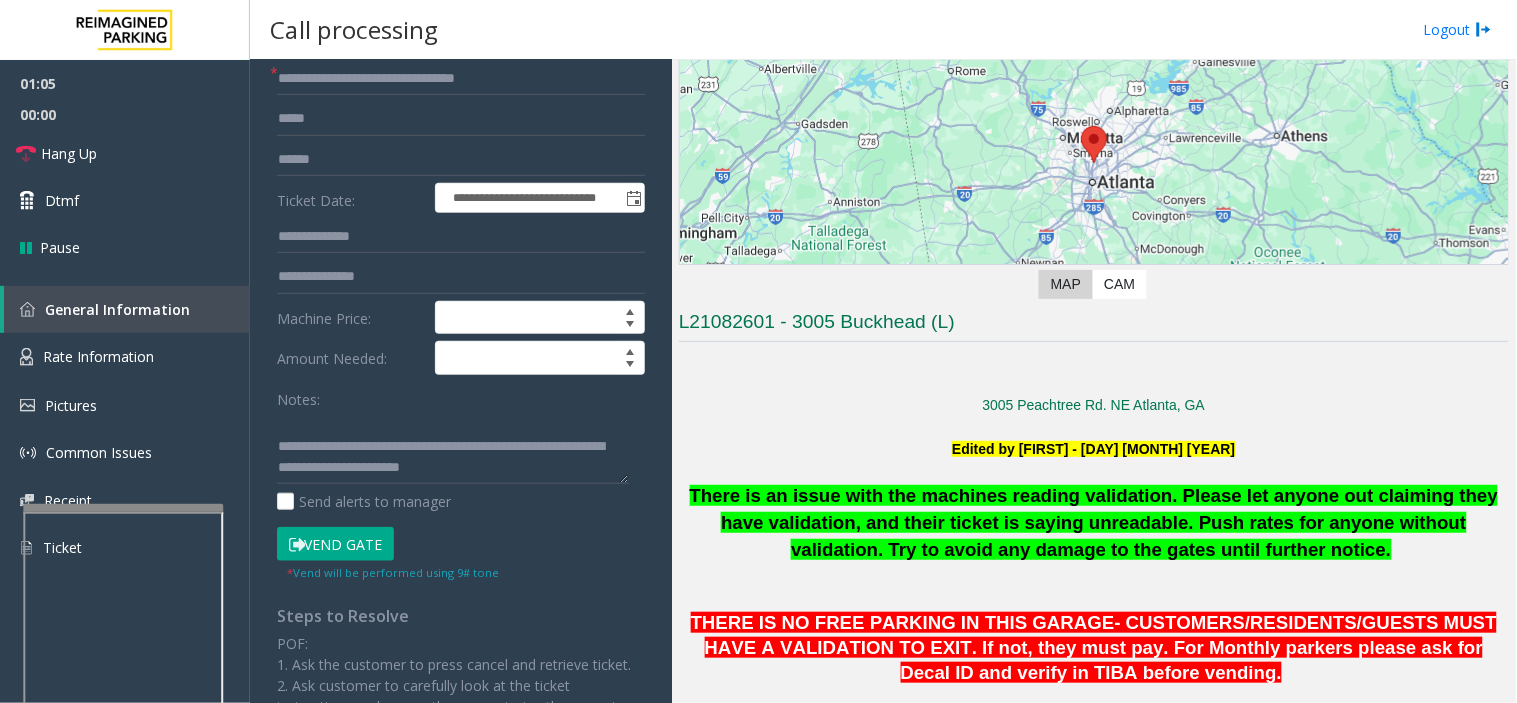 scroll, scrollTop: 0, scrollLeft: 0, axis: both 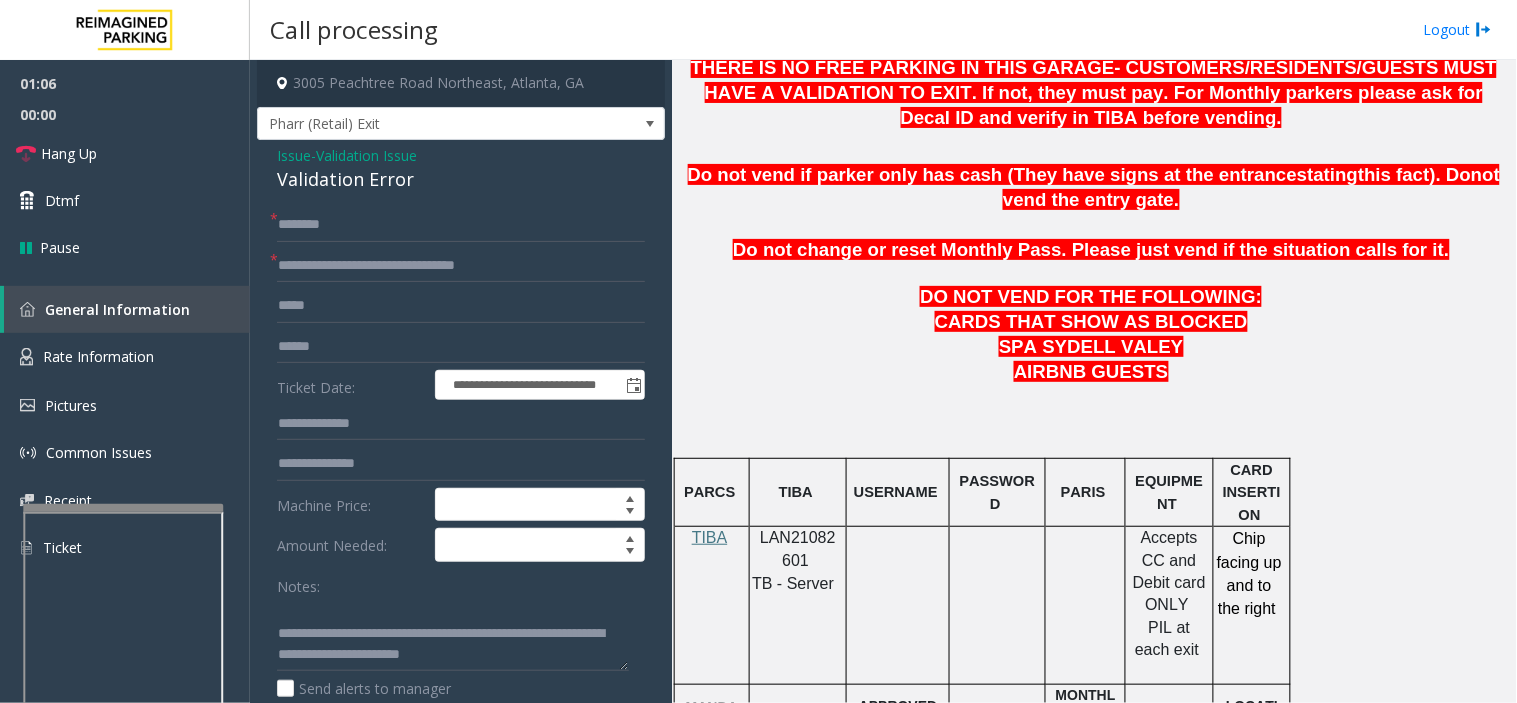 click on "LAN21082601" 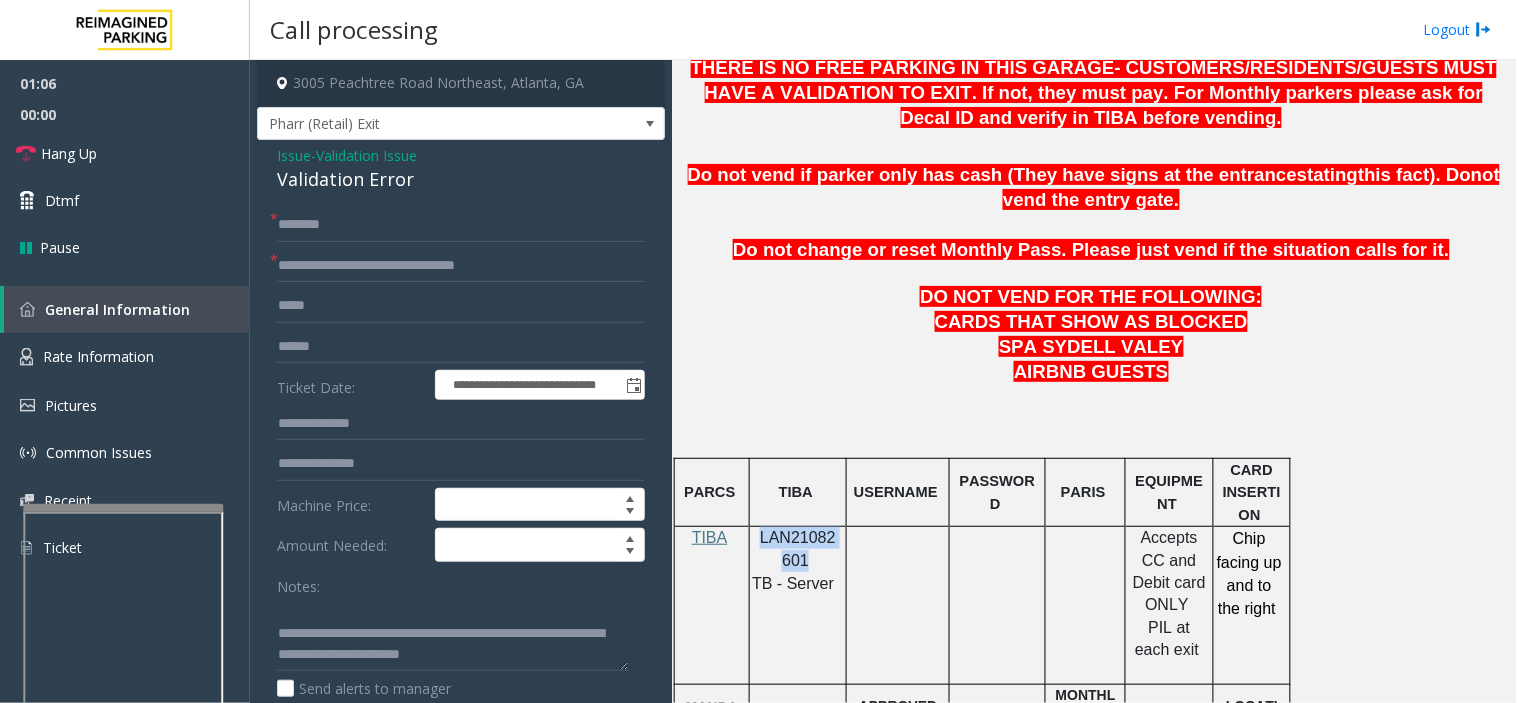 click on "LAN21082601" 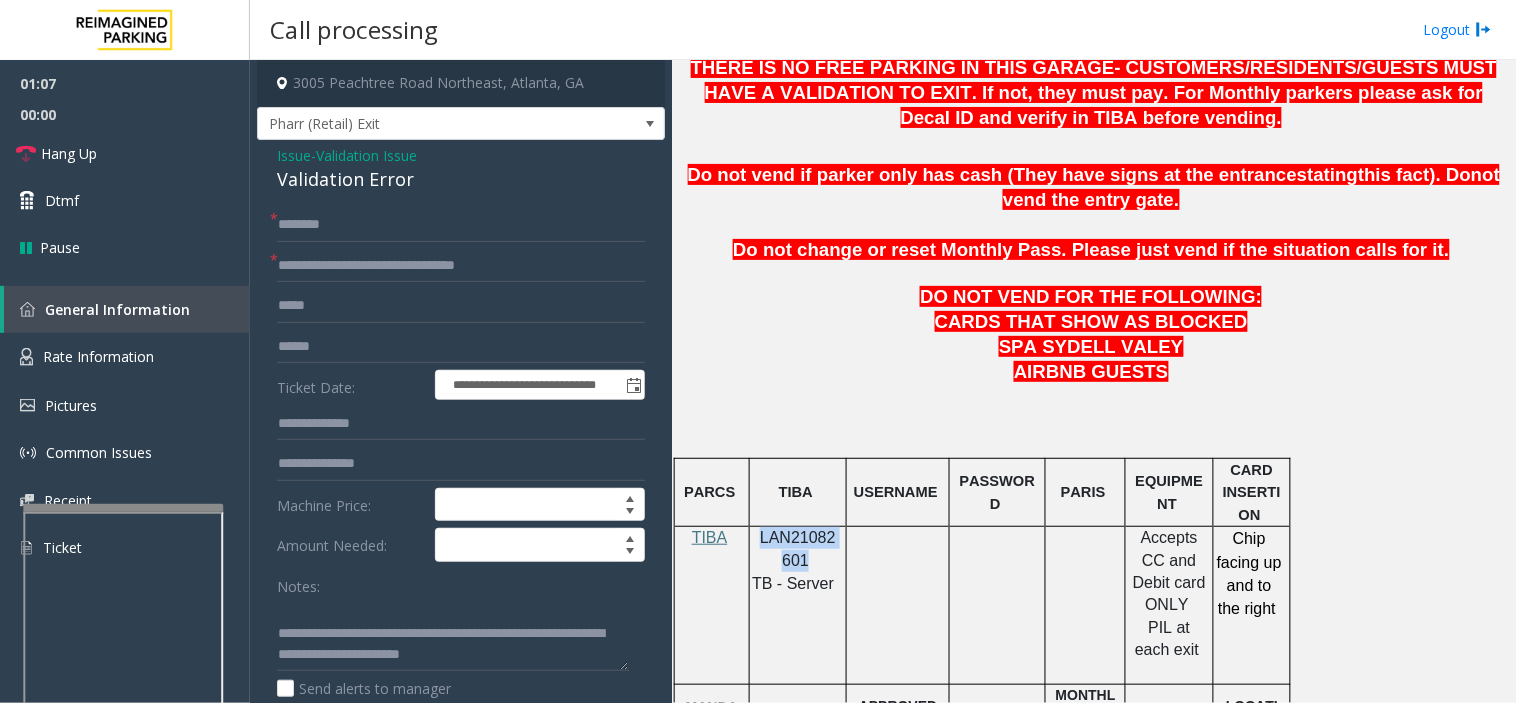 click on "LAN21082601" 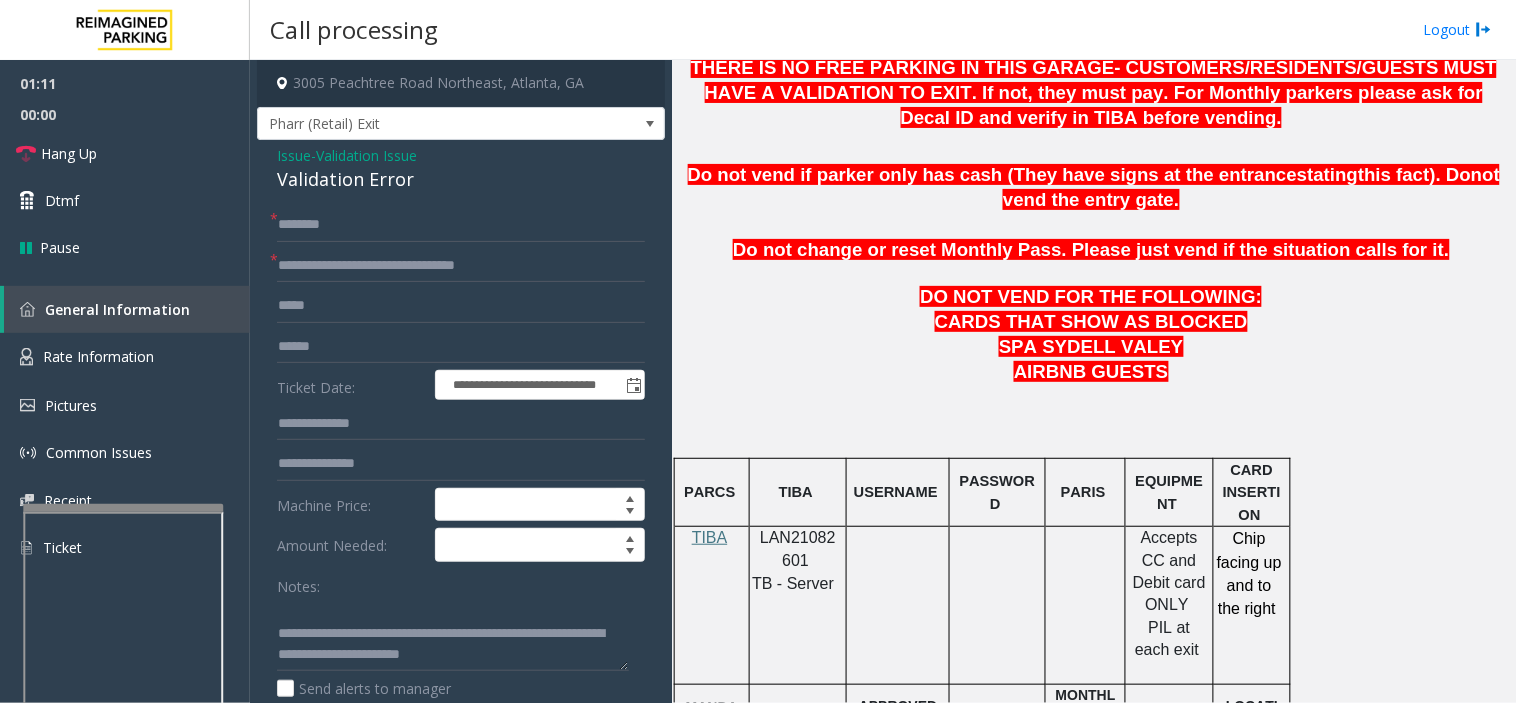 click 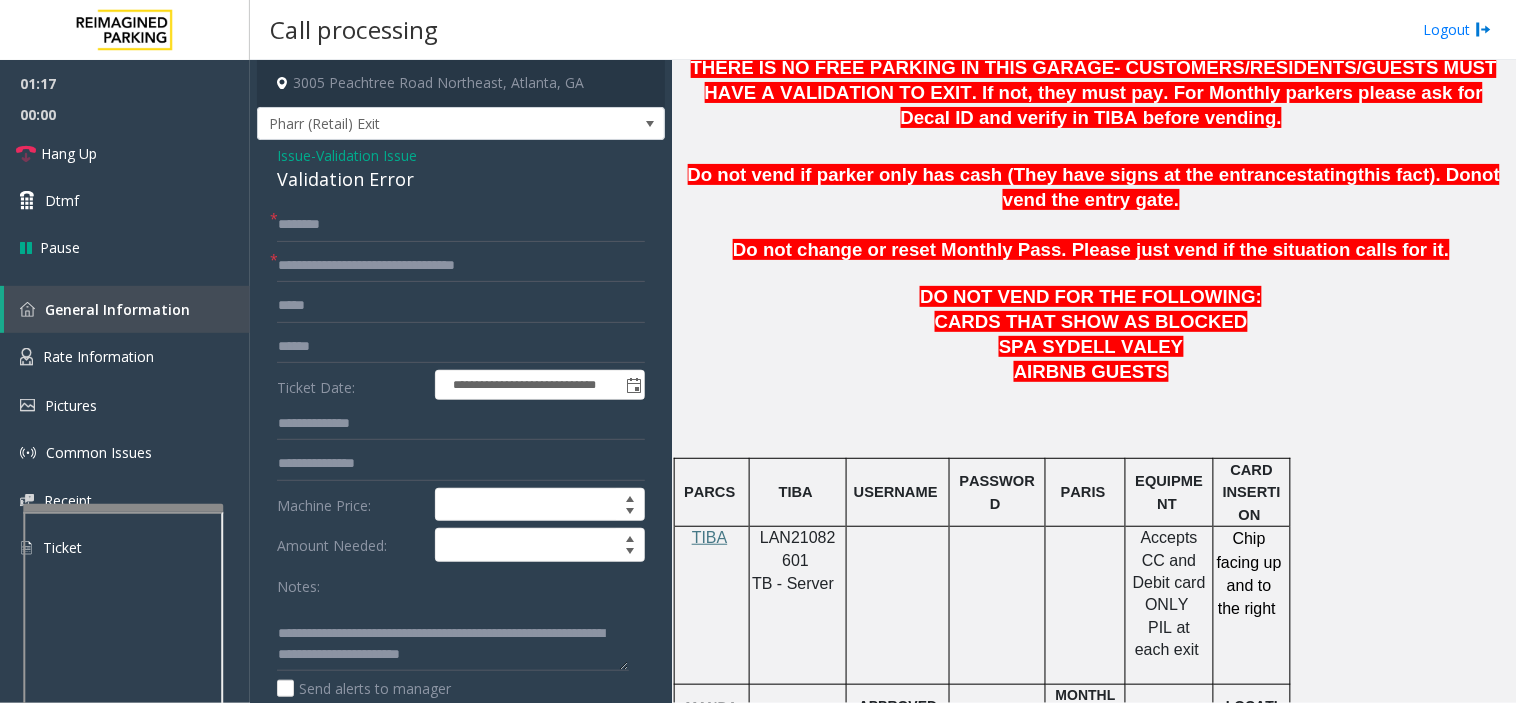 click 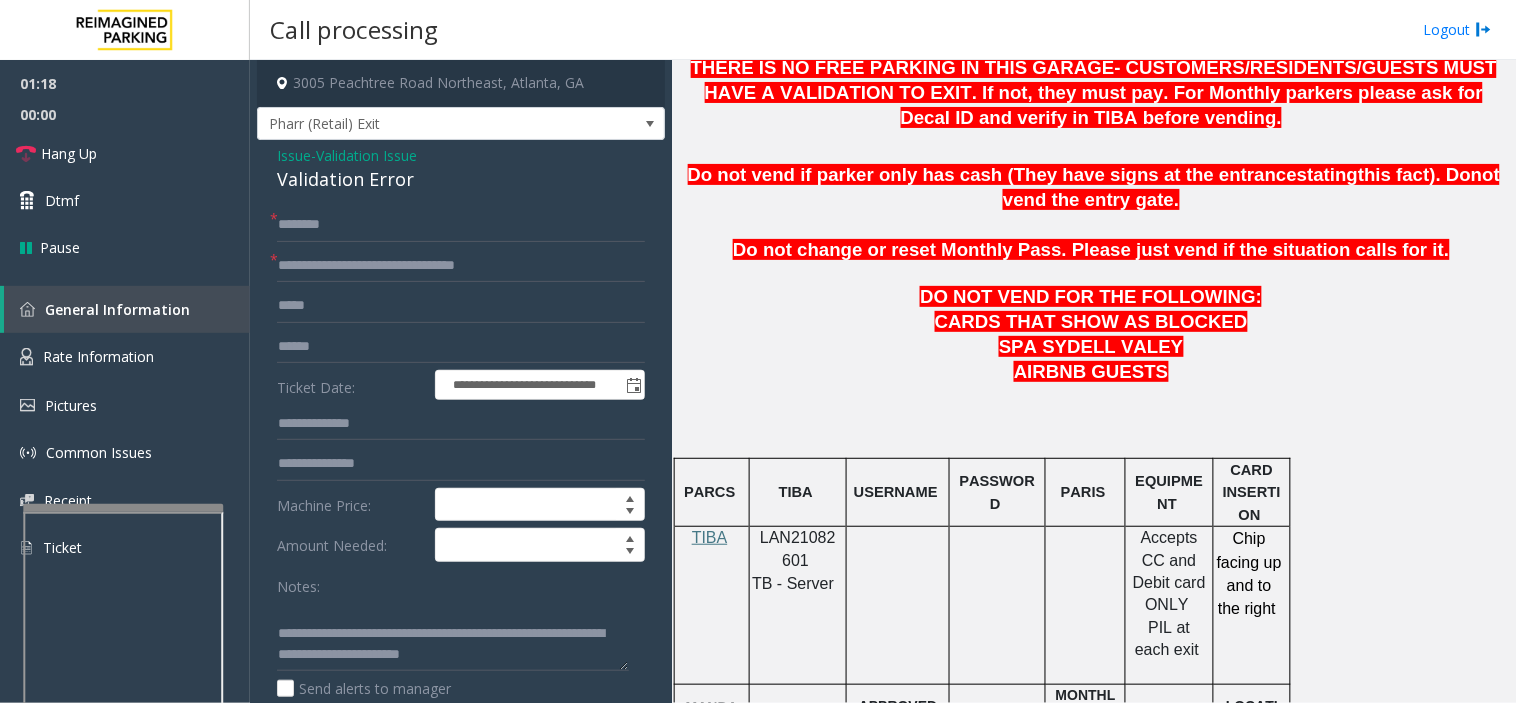 drag, startPoint x: 366, startPoint y: 354, endPoint x: 766, endPoint y: 403, distance: 402.99008 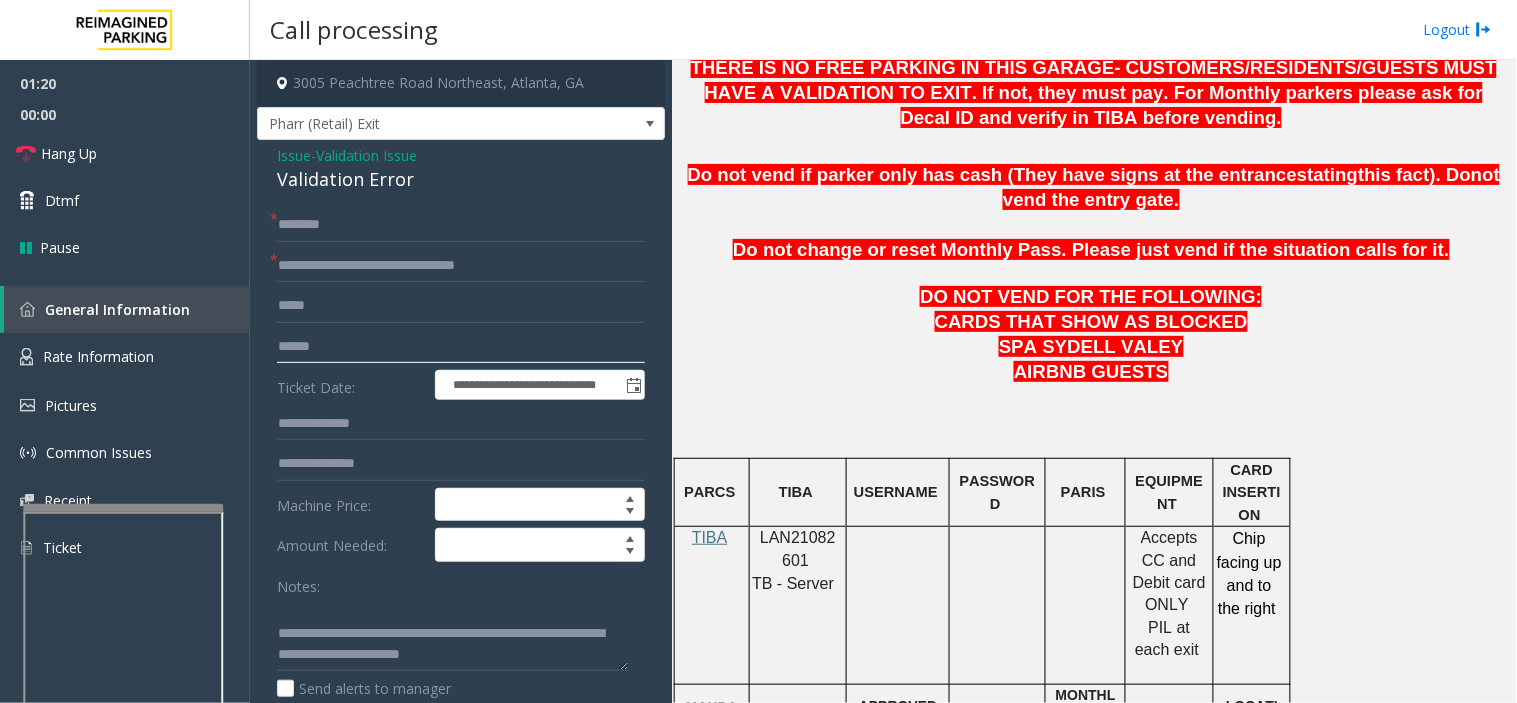 drag, startPoint x: 318, startPoint y: 338, endPoint x: 435, endPoint y: 341, distance: 117.03845 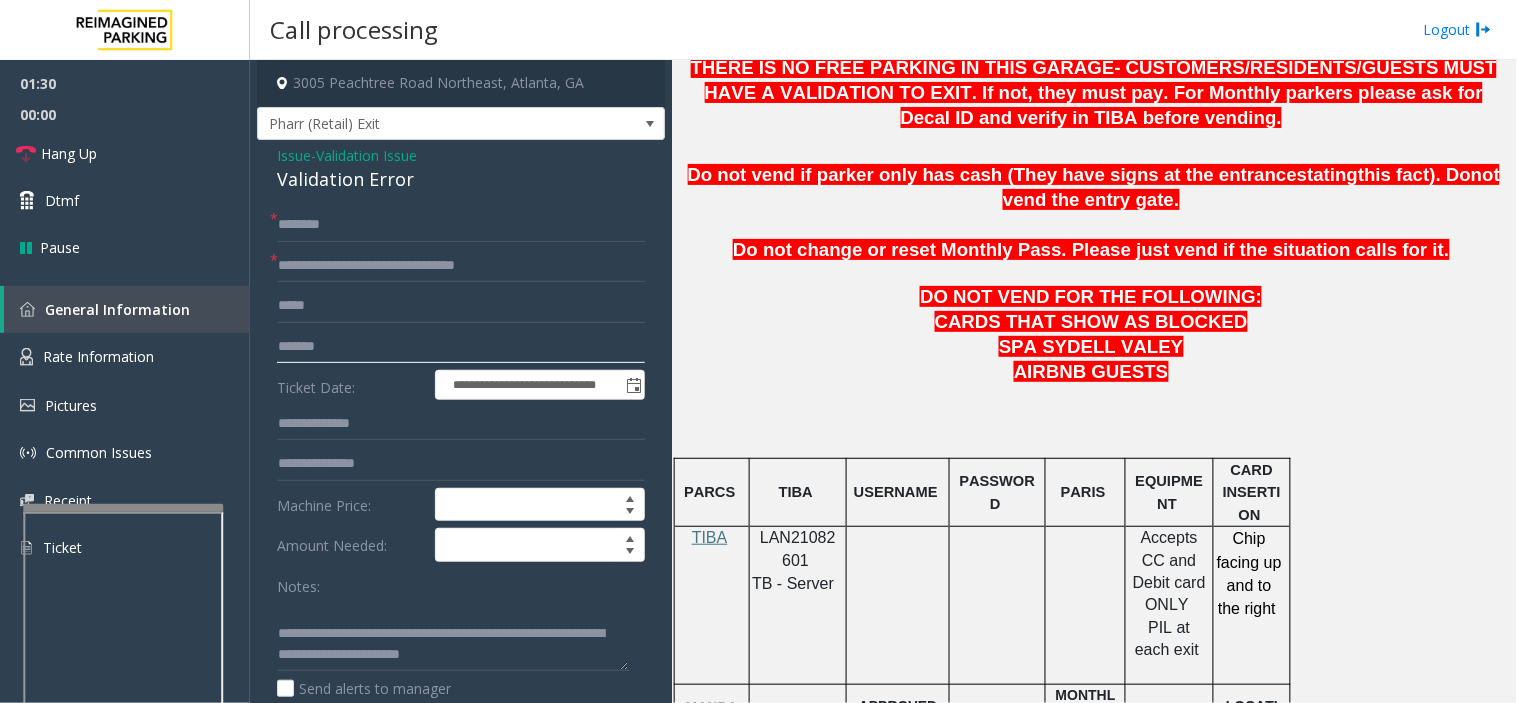 type on "*******" 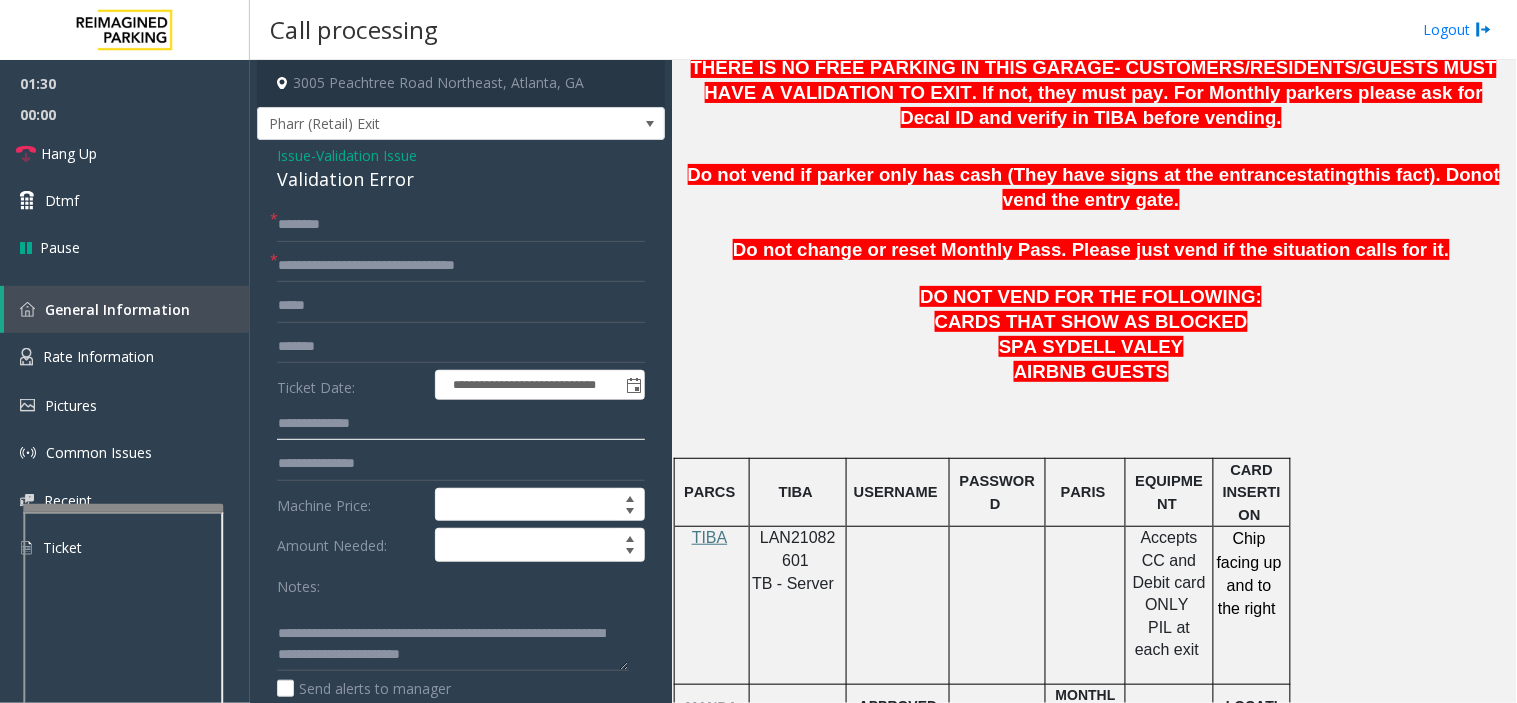 click 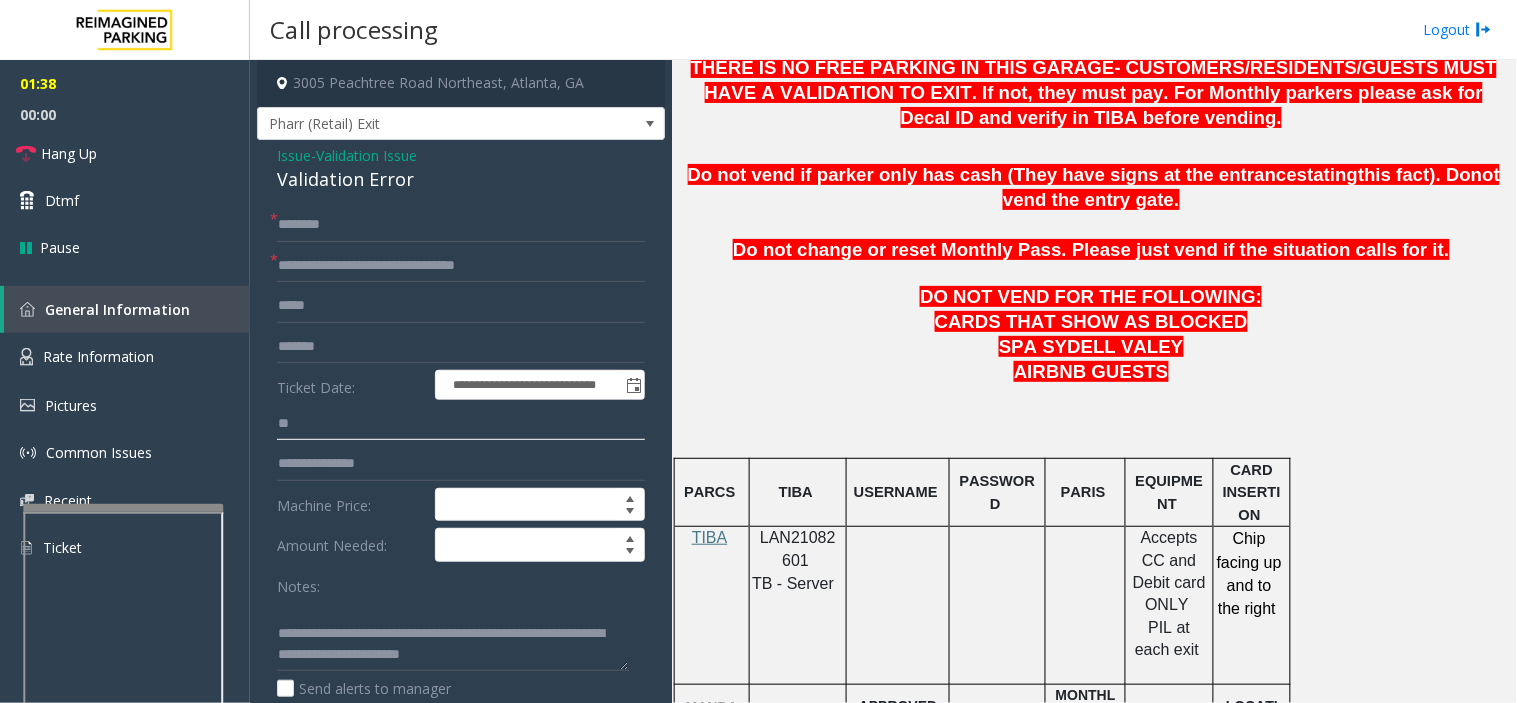type on "*" 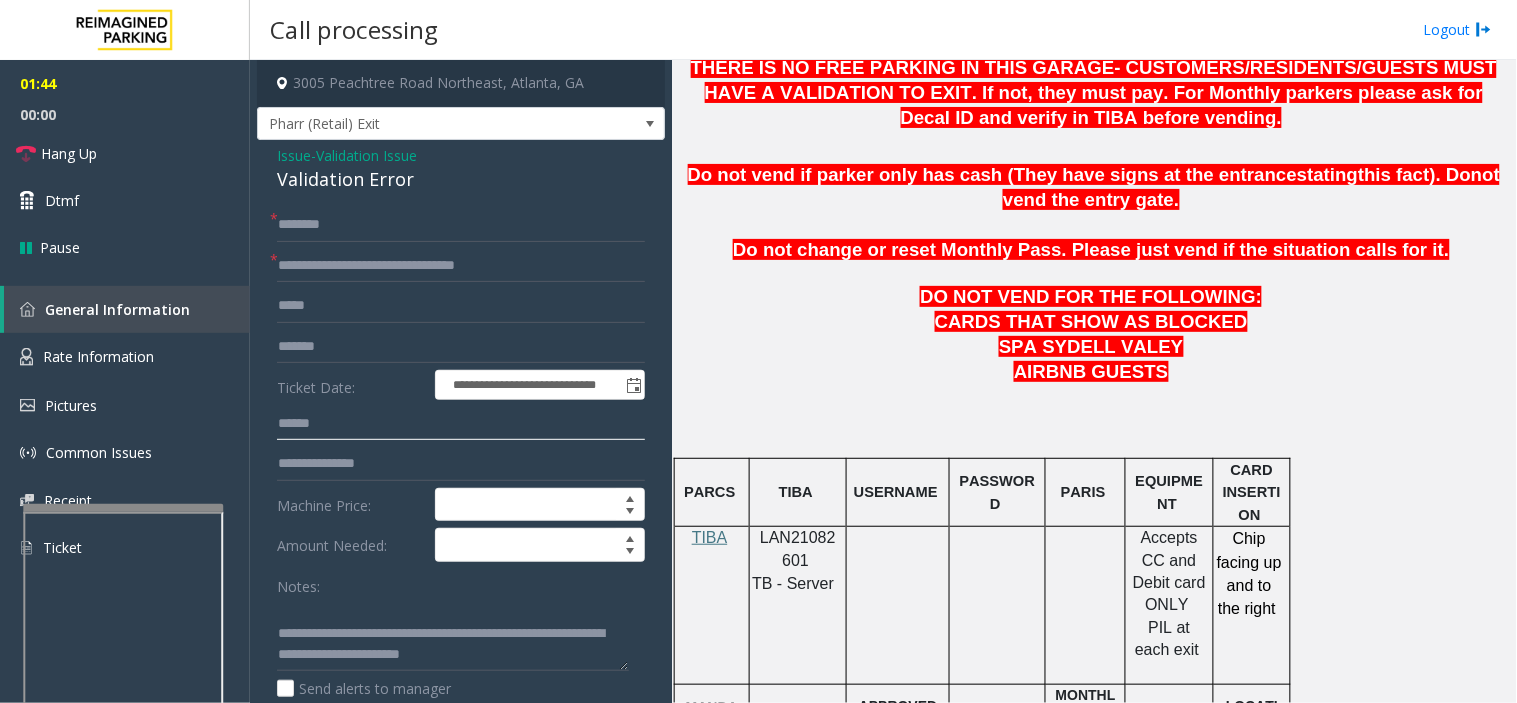 type on "******" 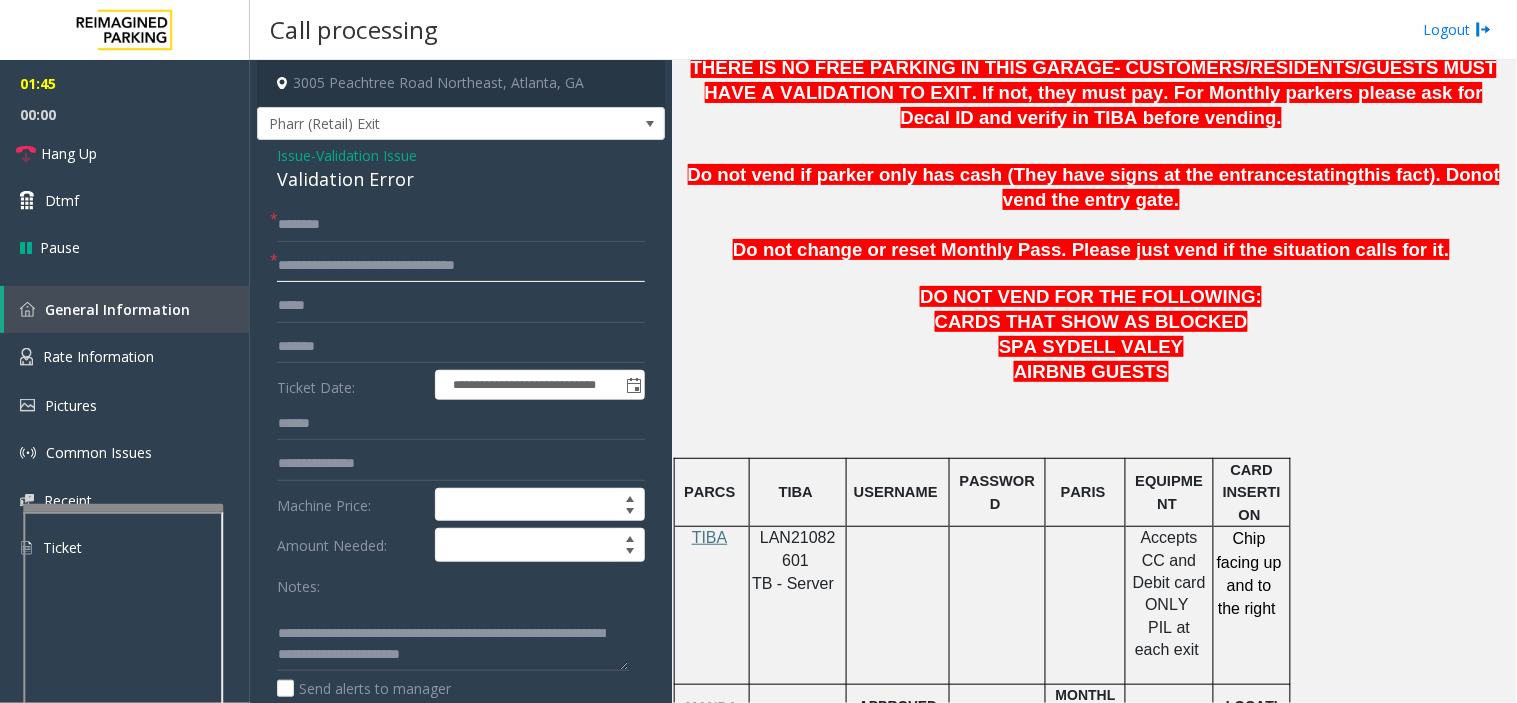 click on "**********" 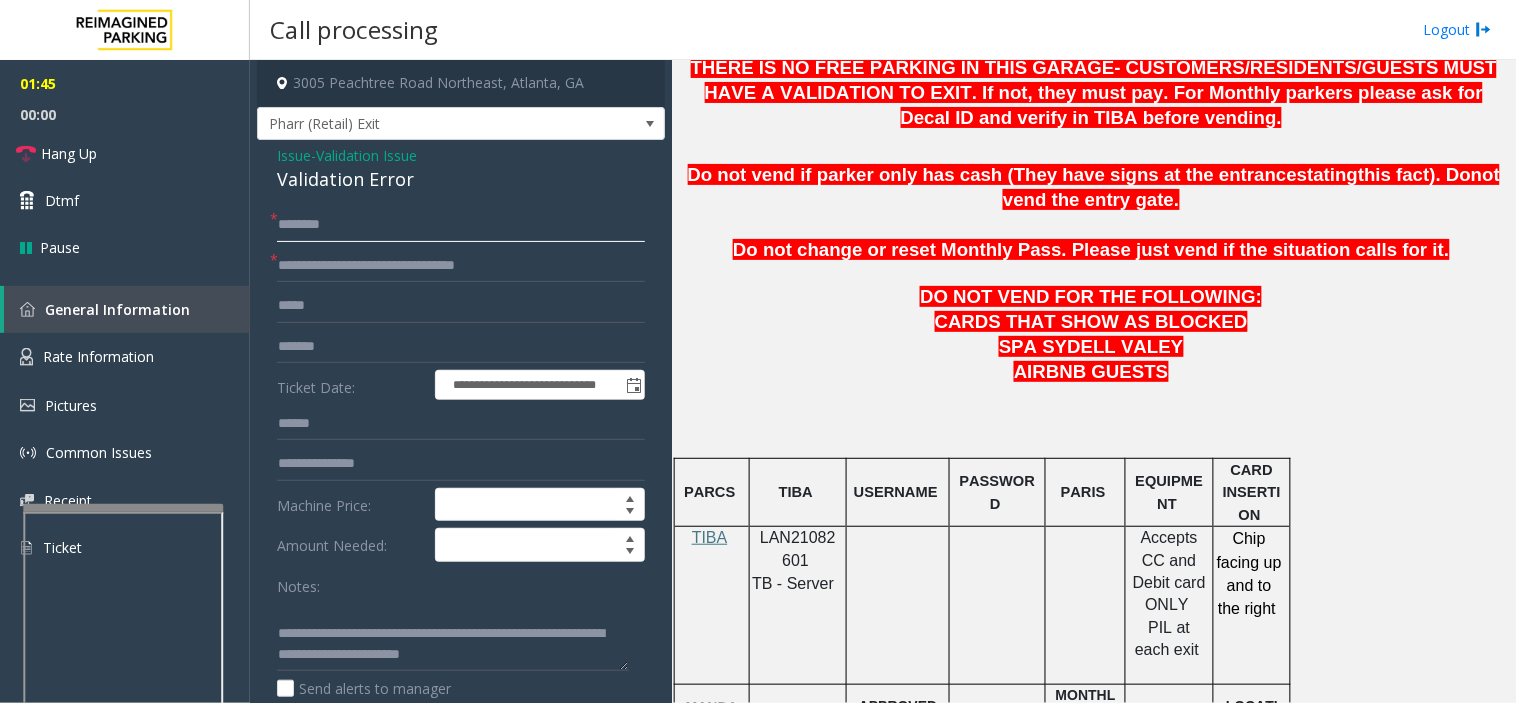click 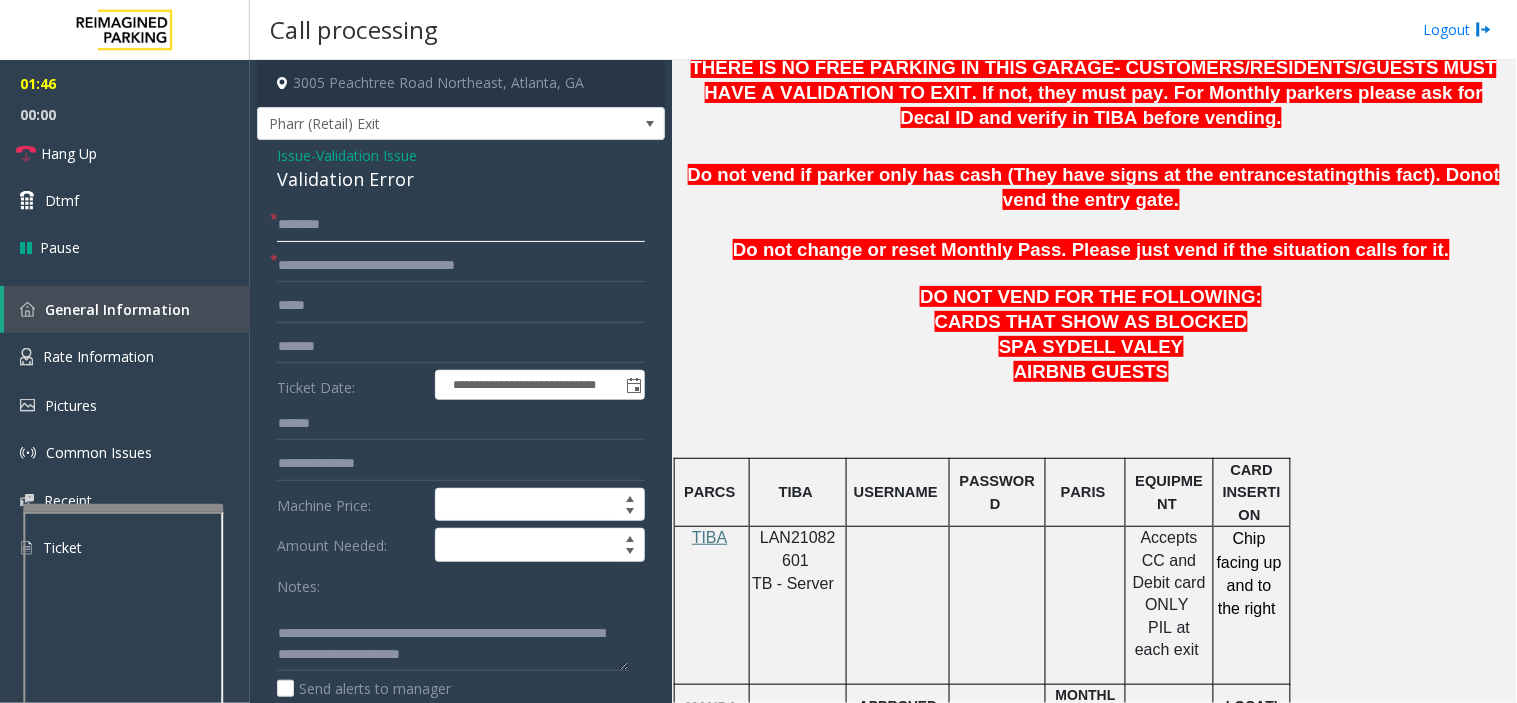 click 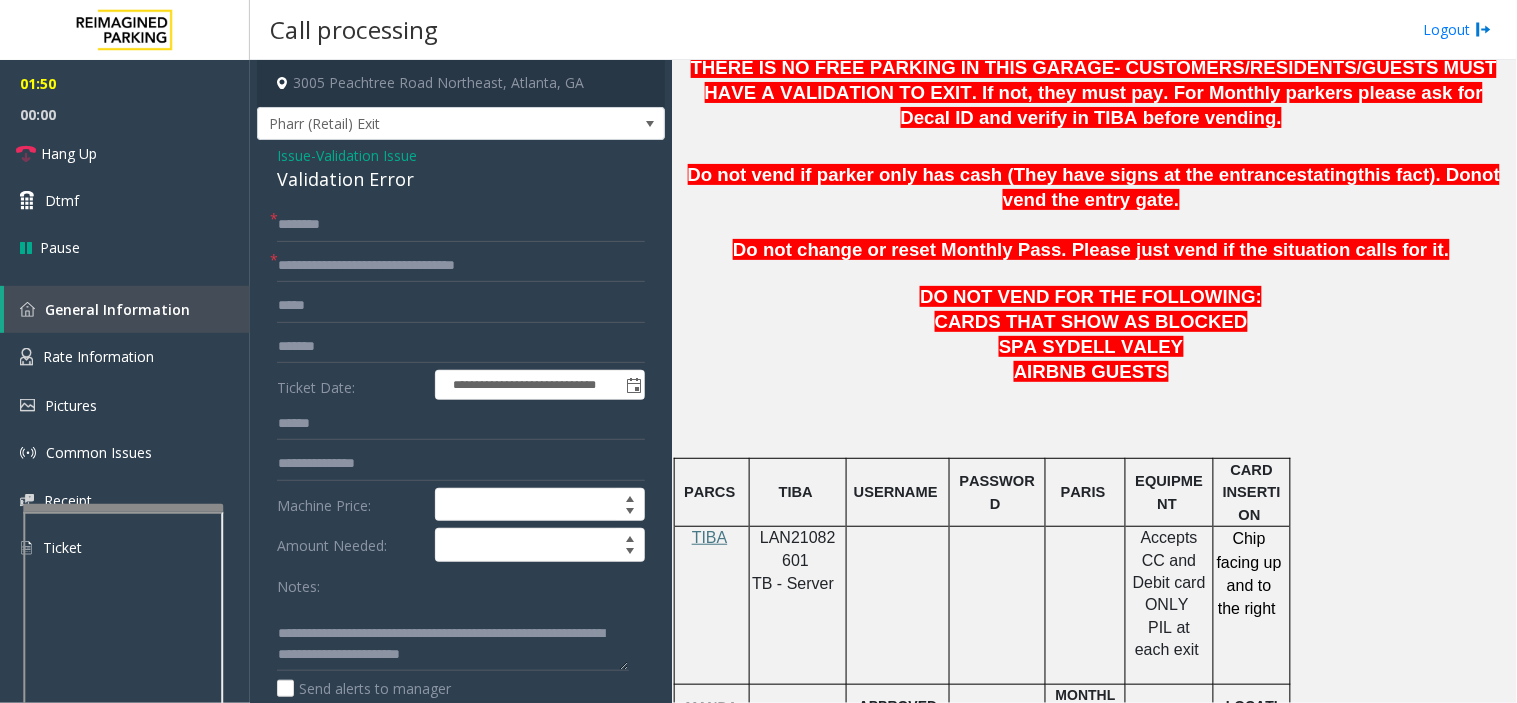 click on "LAN21082601" 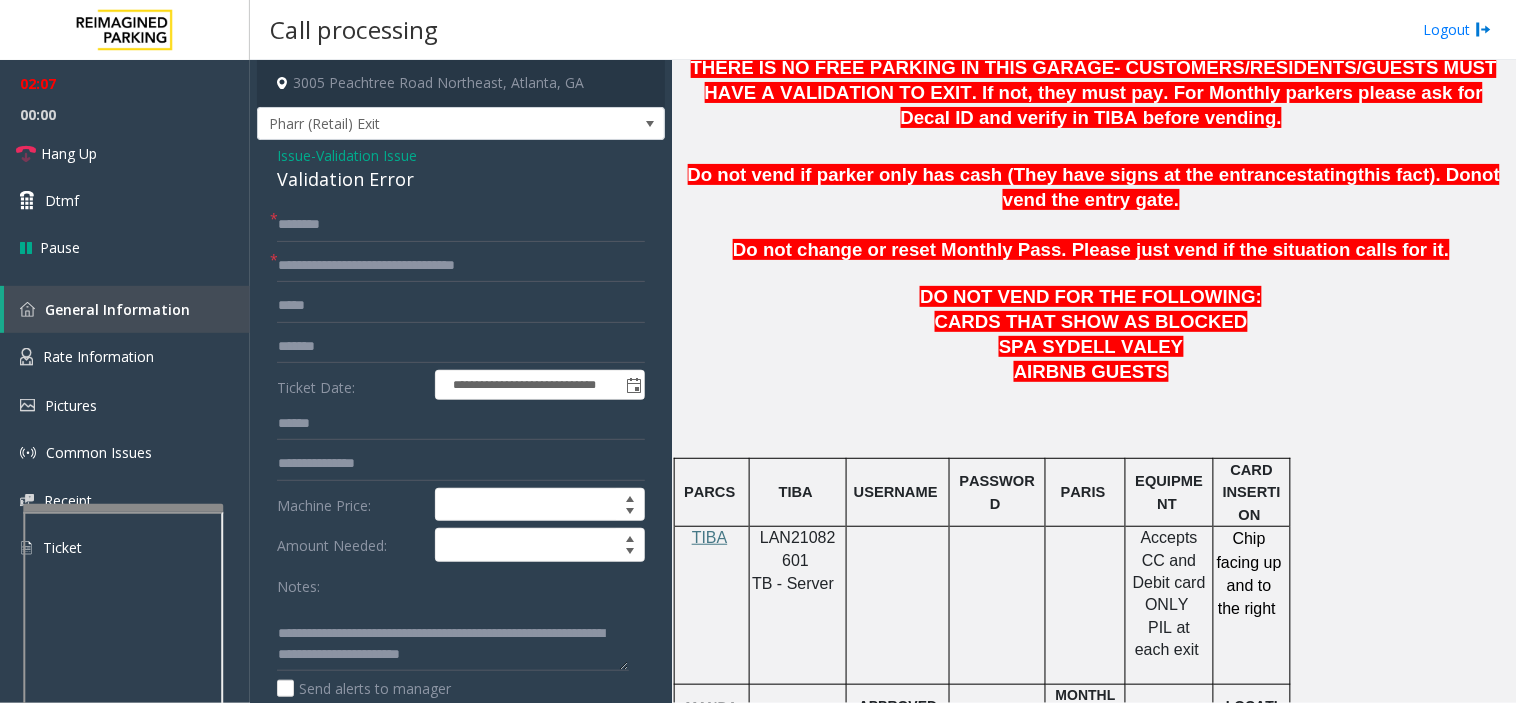 drag, startPoint x: 353, startPoint y: 177, endPoint x: 365, endPoint y: 196, distance: 22.472204 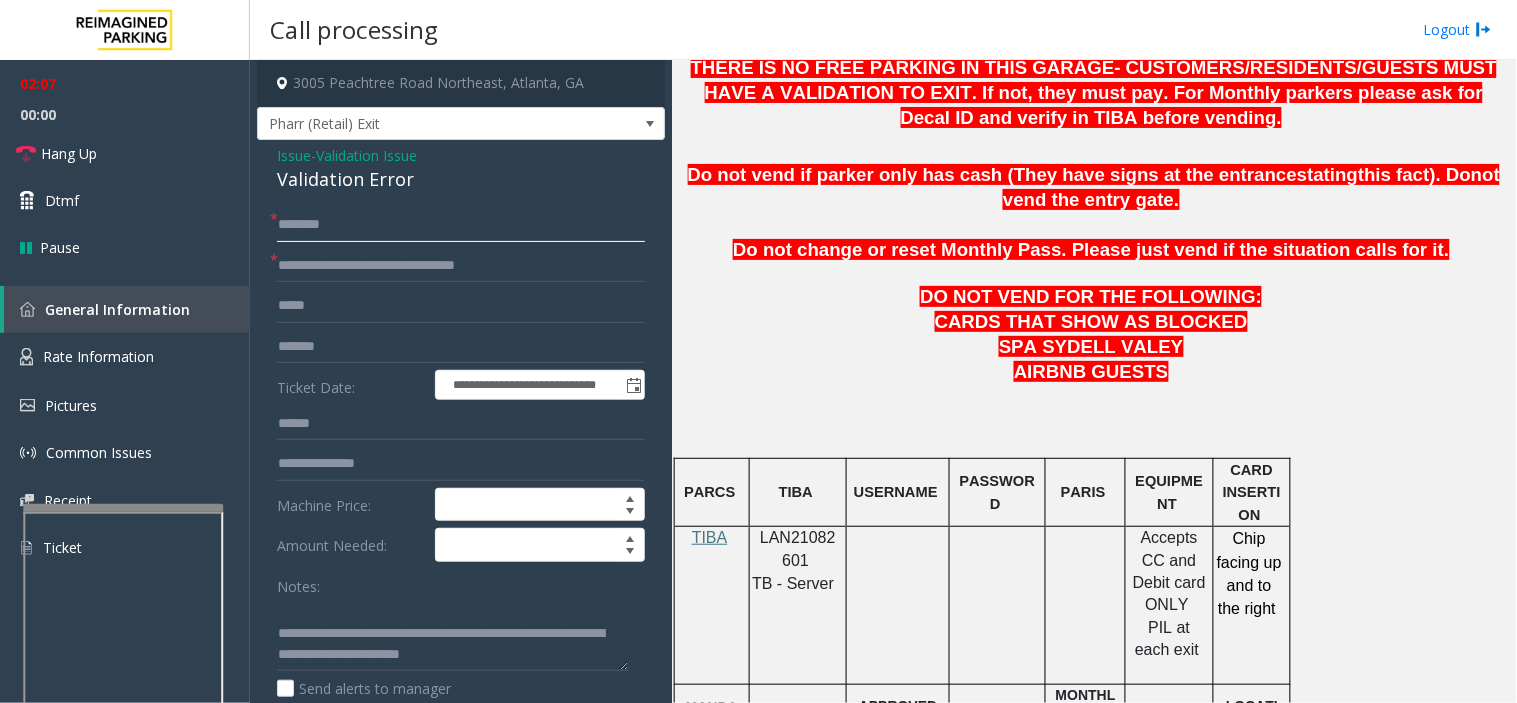 click 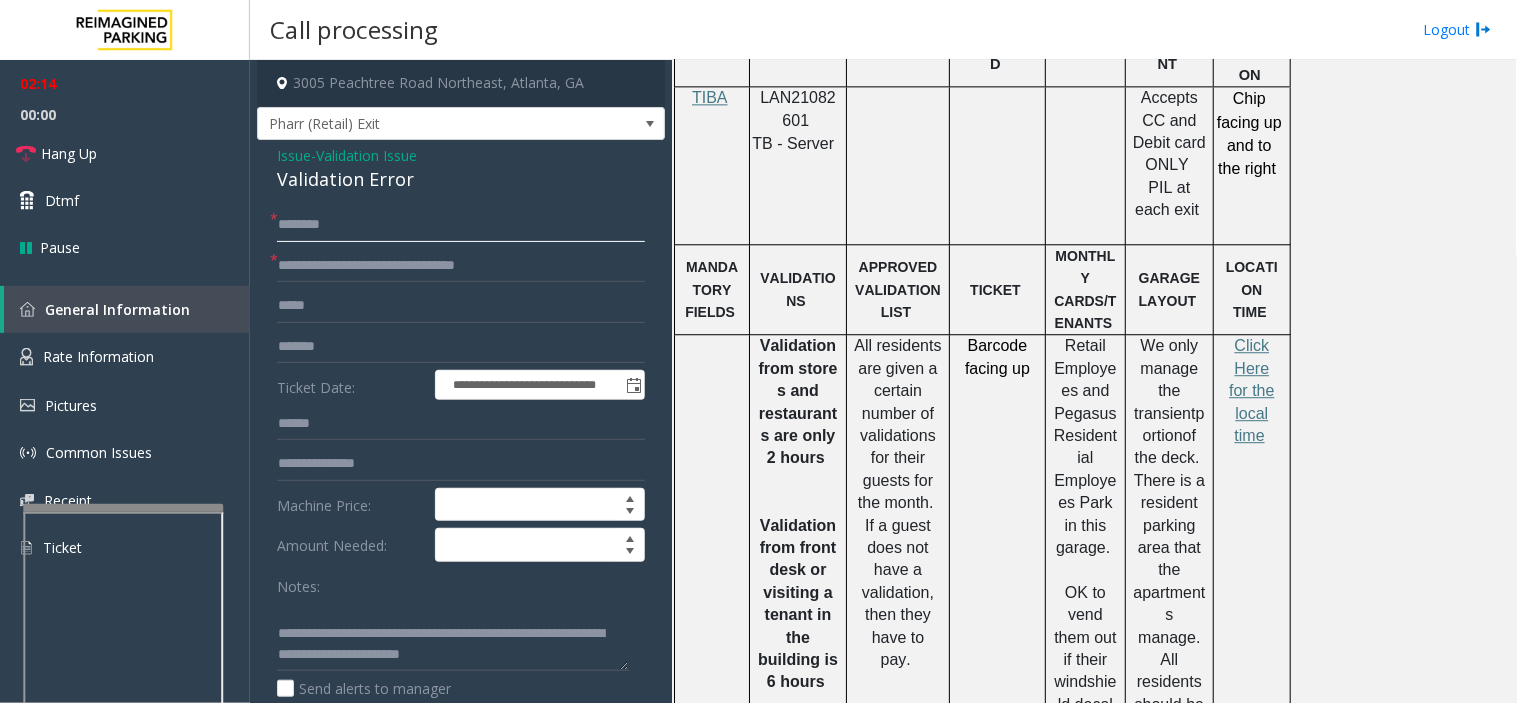 scroll, scrollTop: 1222, scrollLeft: 0, axis: vertical 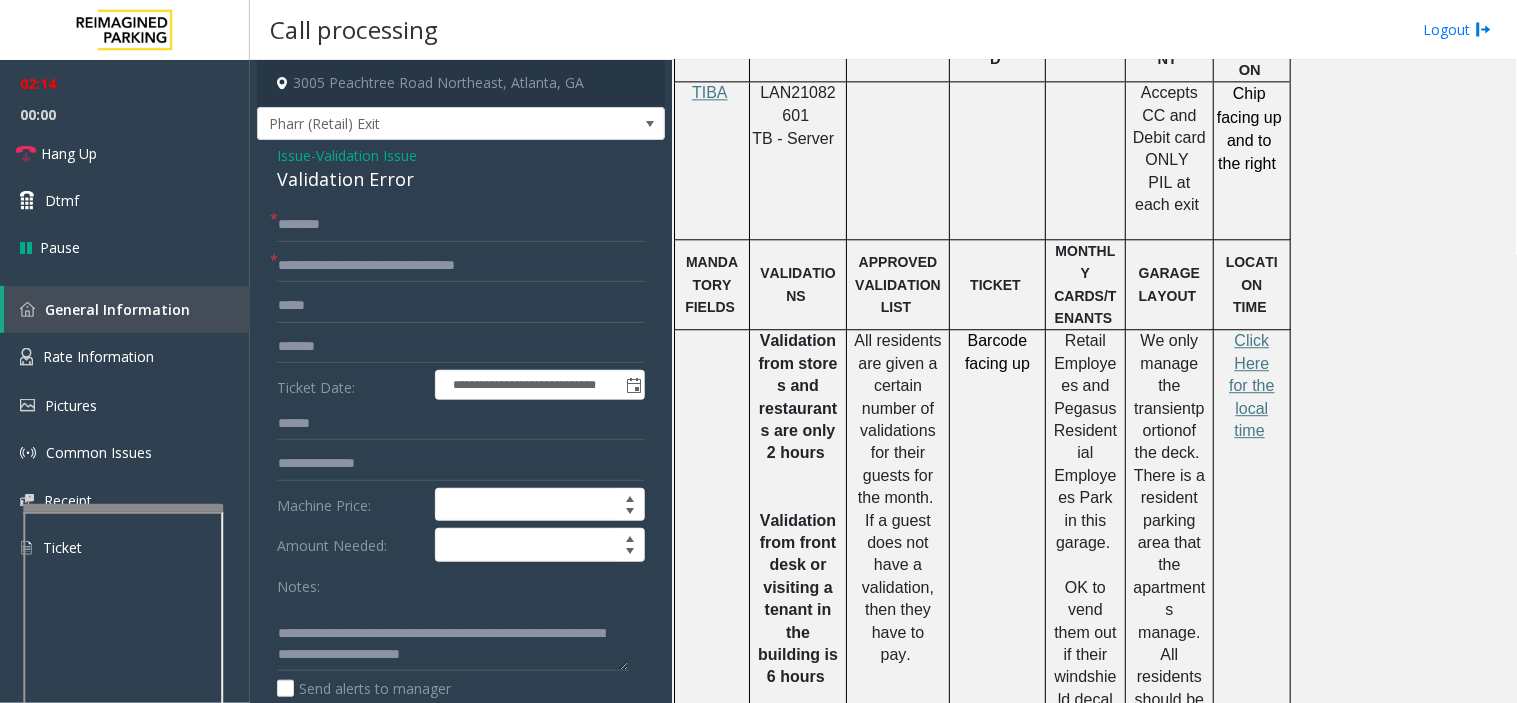 click on "Click Here for the local time" 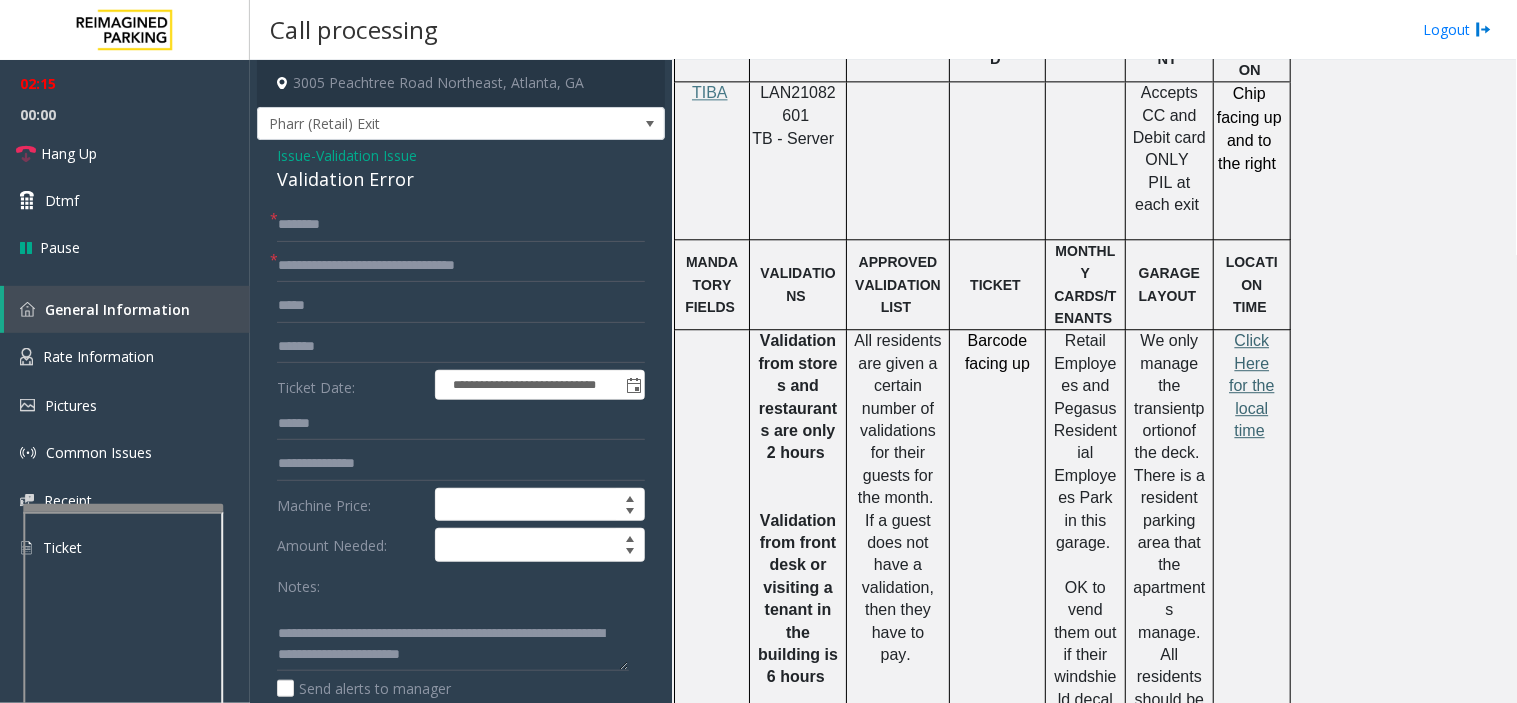 click on "Click Here for the local time" 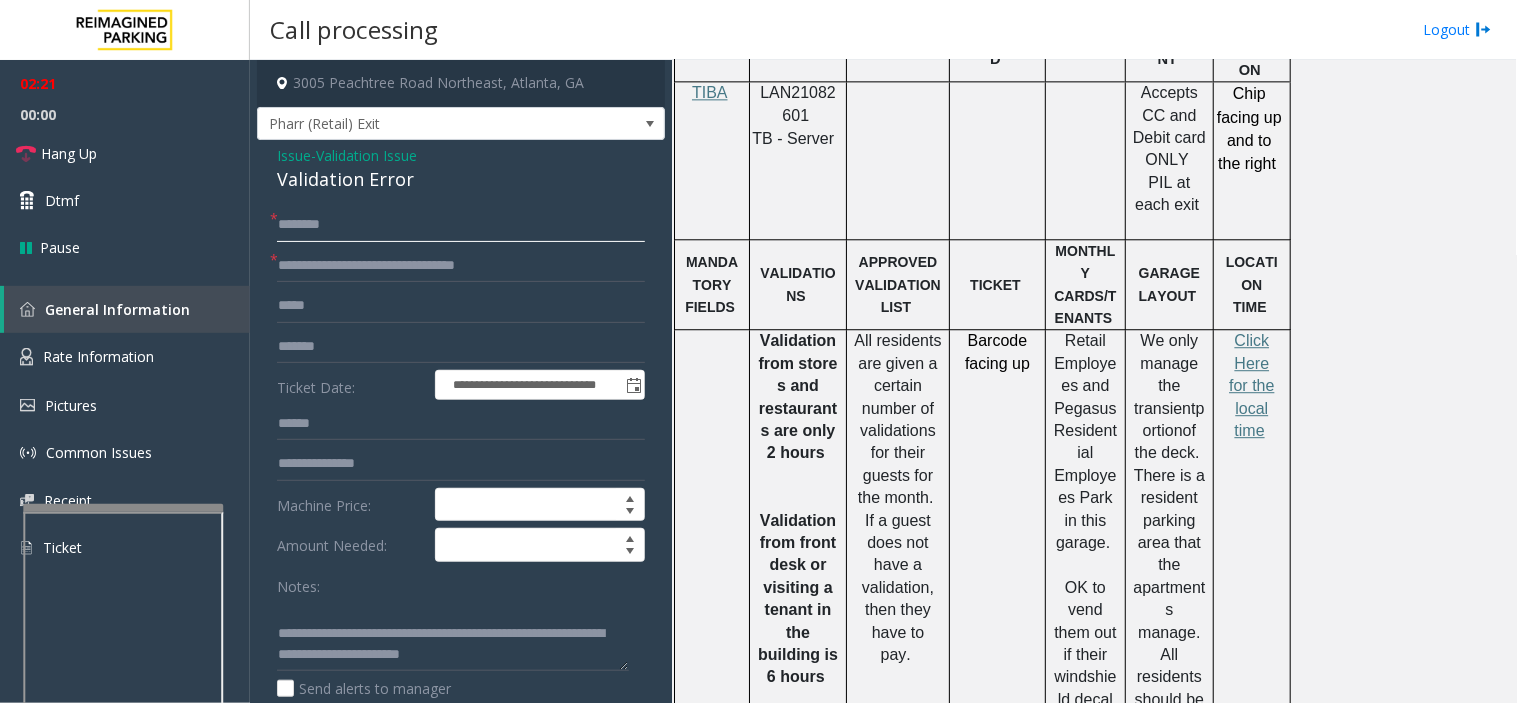 click 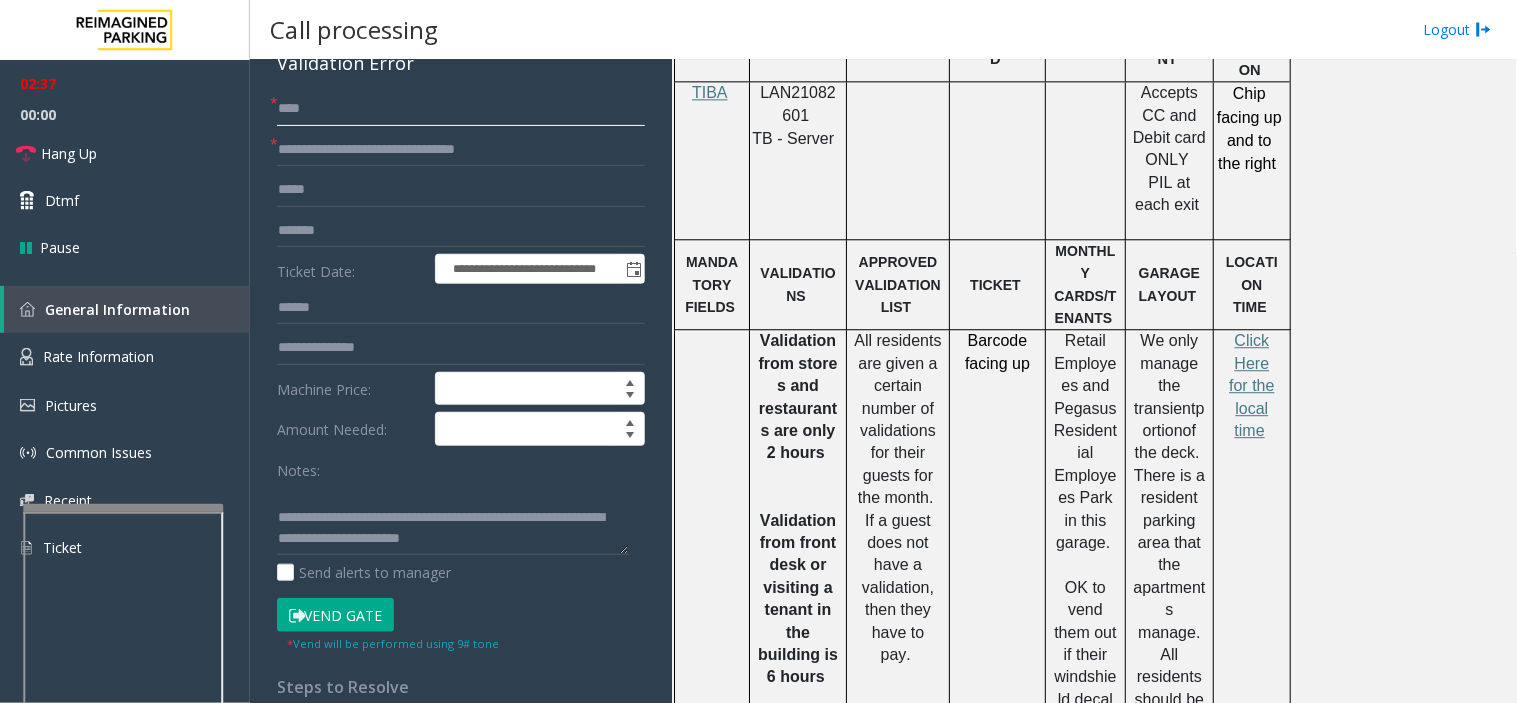 scroll, scrollTop: 333, scrollLeft: 0, axis: vertical 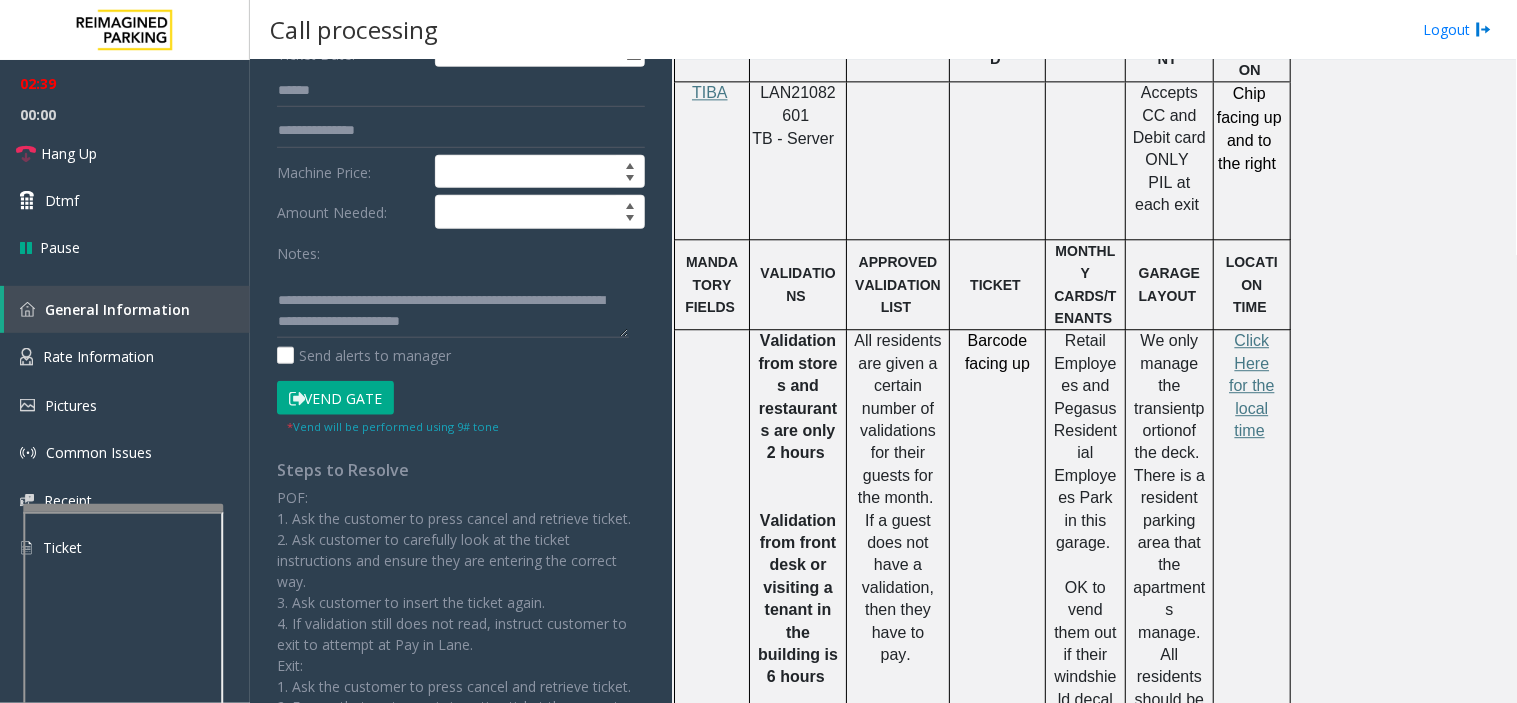 type on "****" 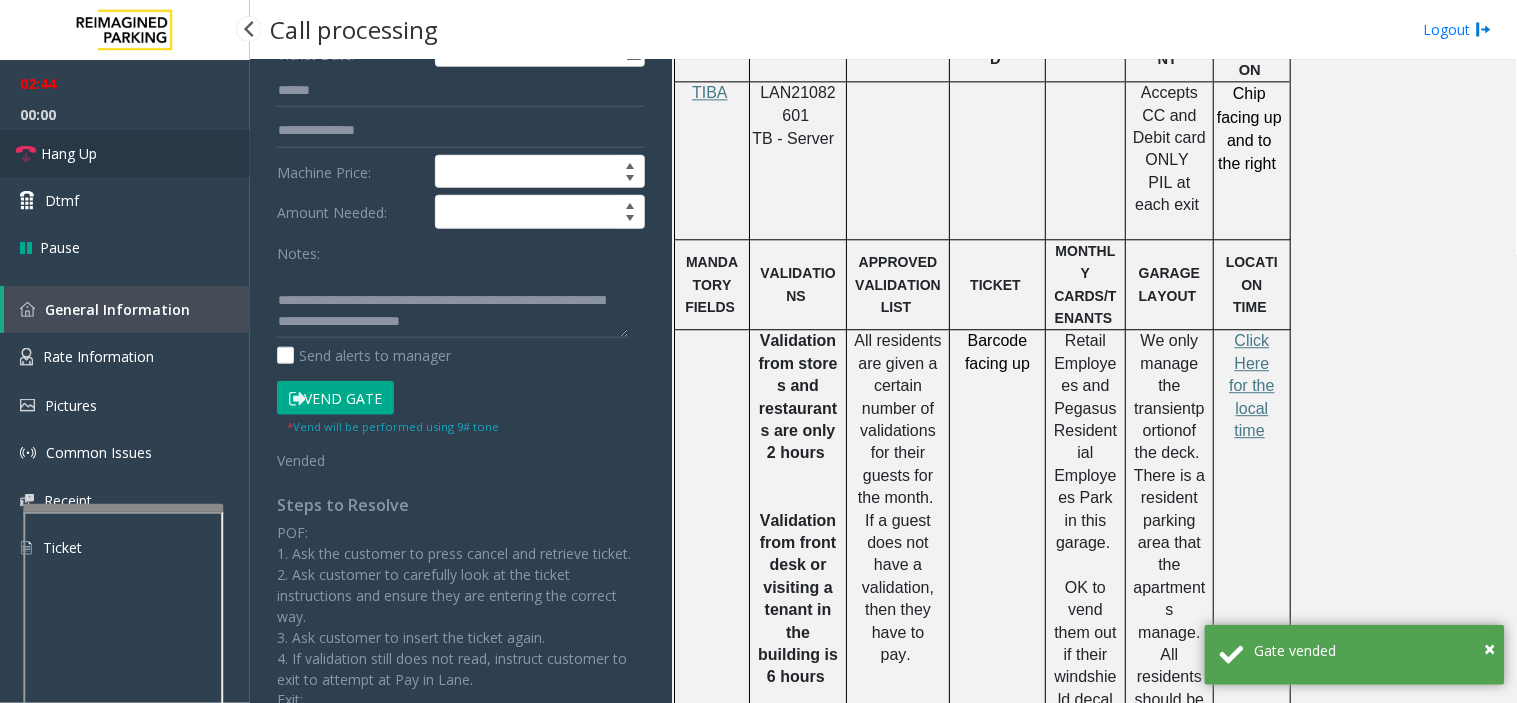 click on "Hang Up" at bounding box center [125, 153] 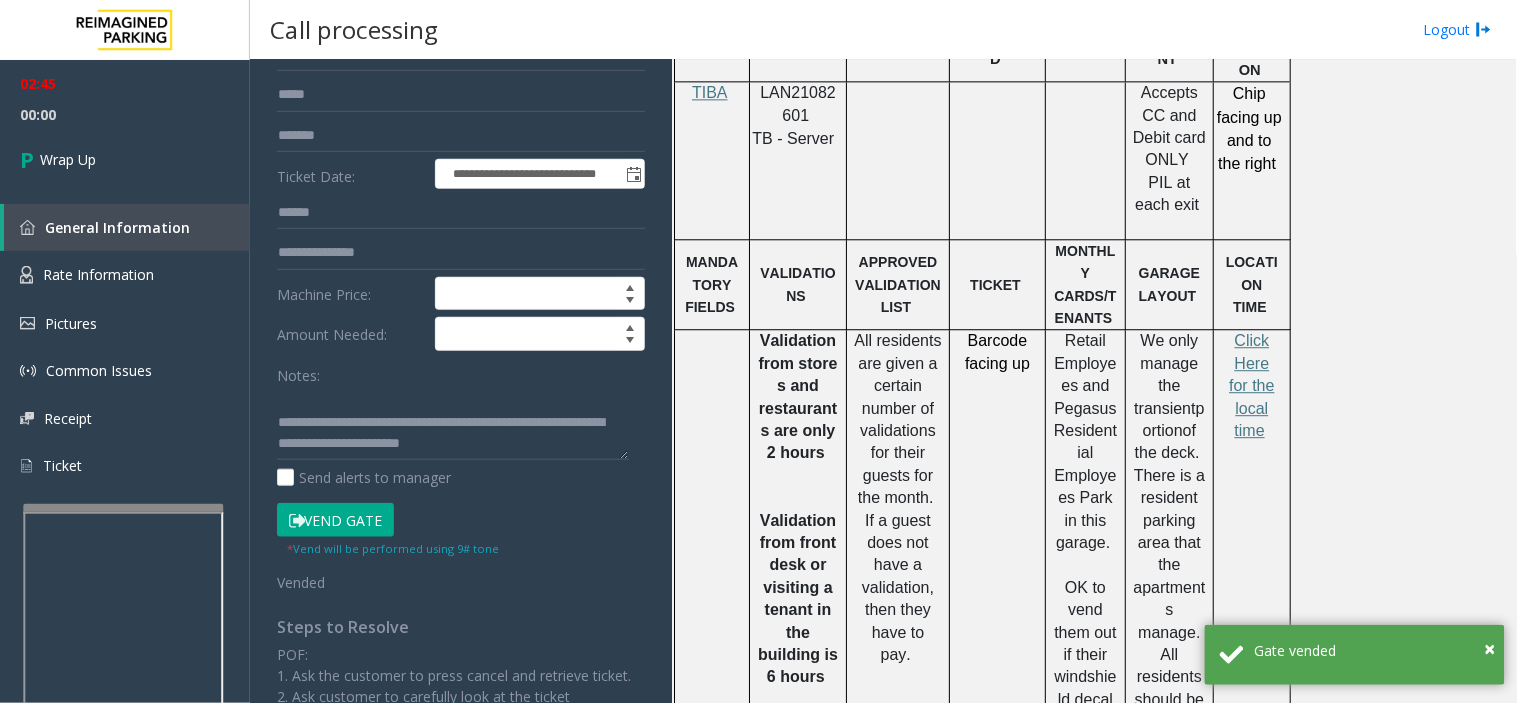 scroll, scrollTop: 0, scrollLeft: 0, axis: both 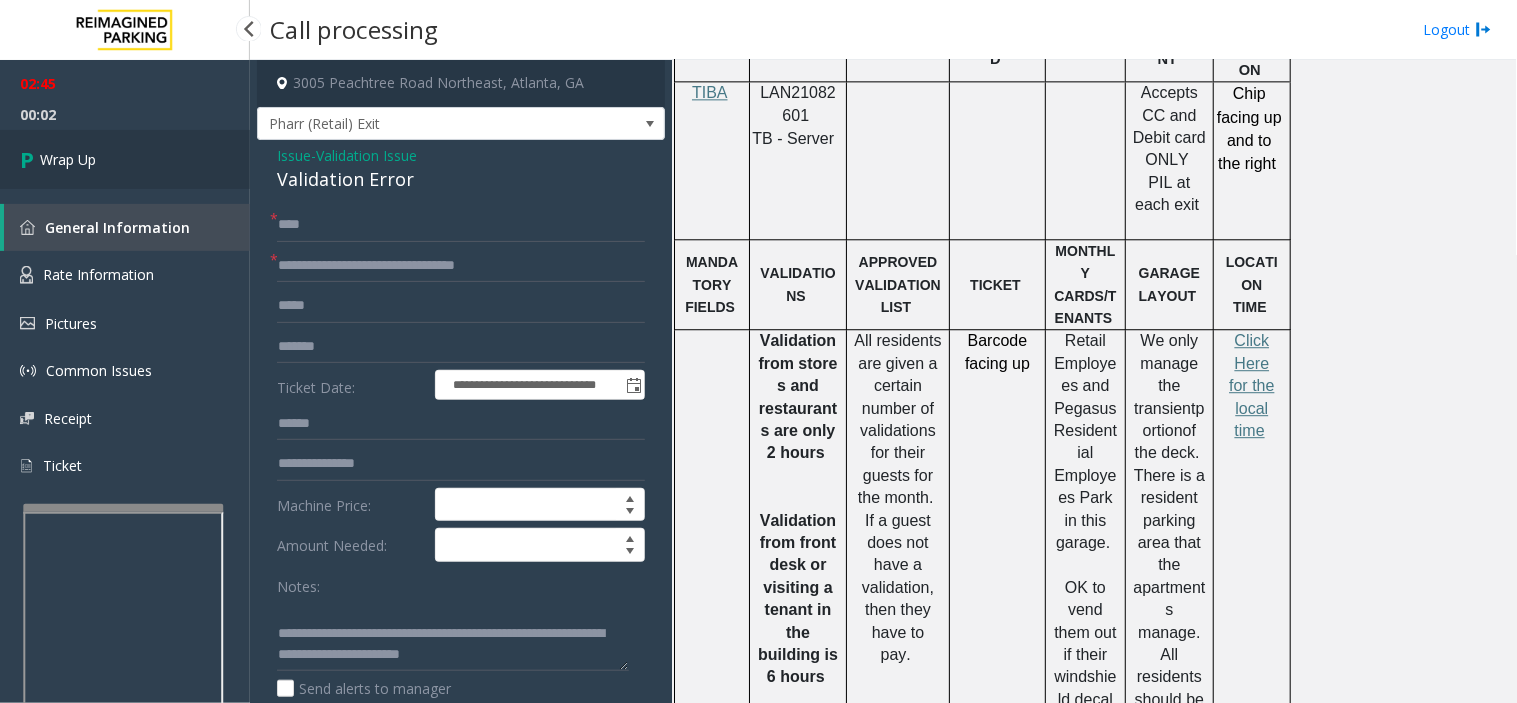 click on "Wrap Up" at bounding box center (68, 159) 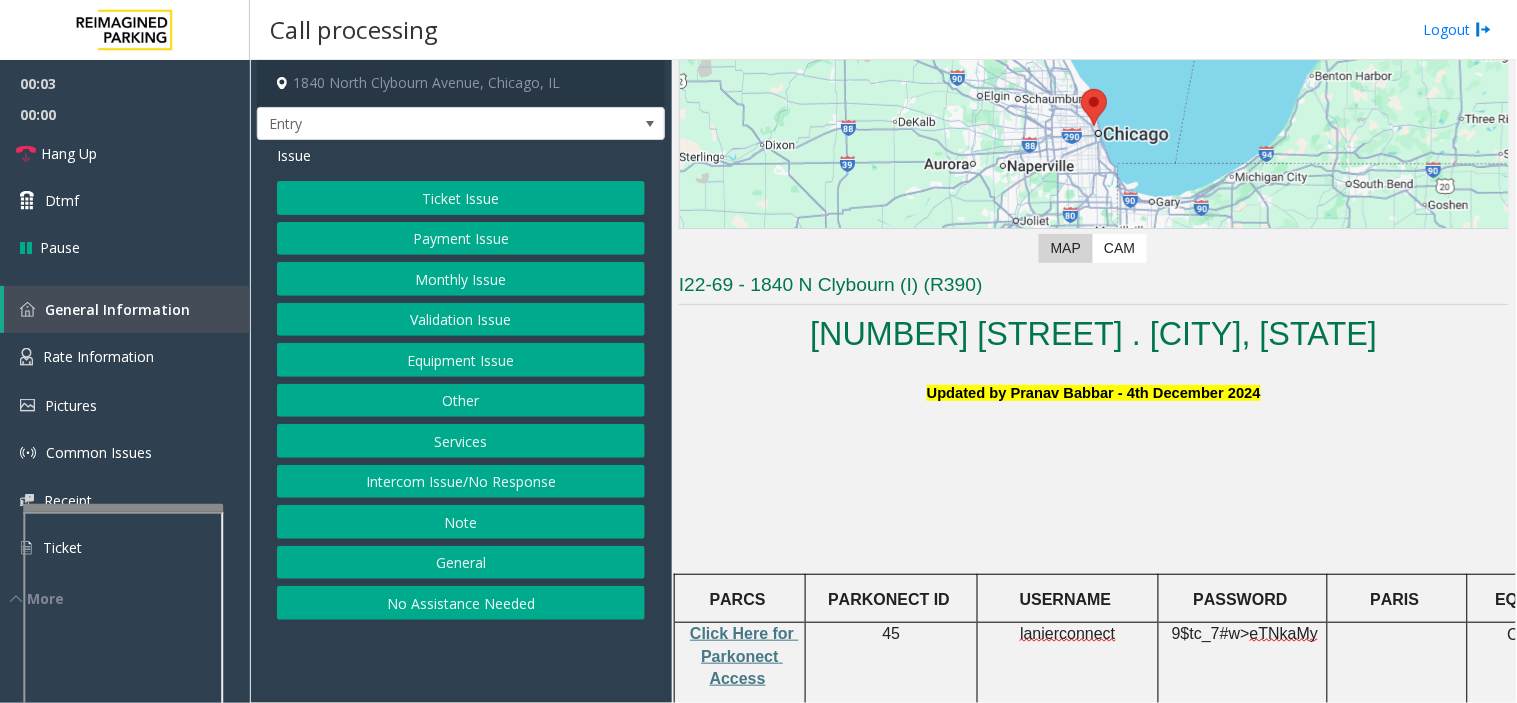 scroll, scrollTop: 555, scrollLeft: 0, axis: vertical 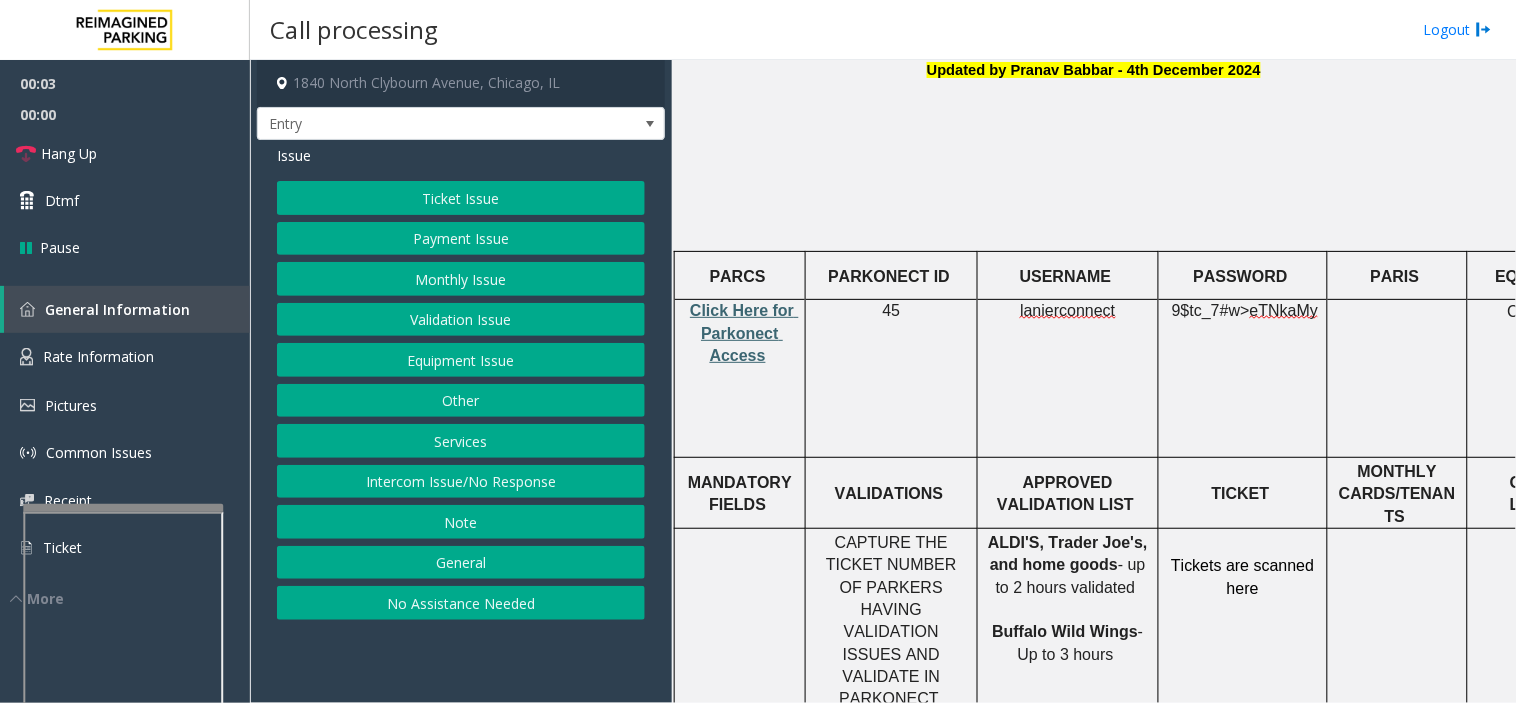 click on "Click Here for Parkonect Access" 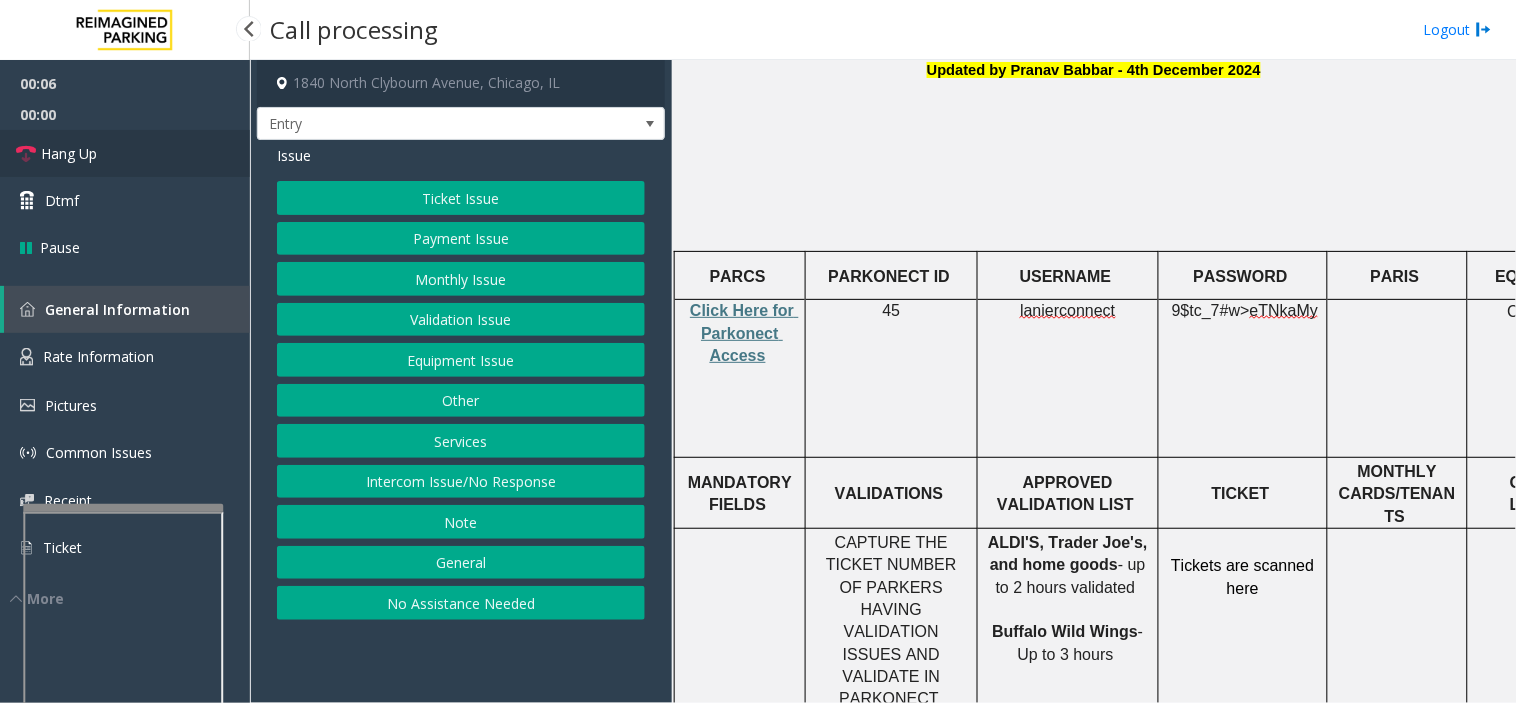 click on "Hang Up" at bounding box center [125, 153] 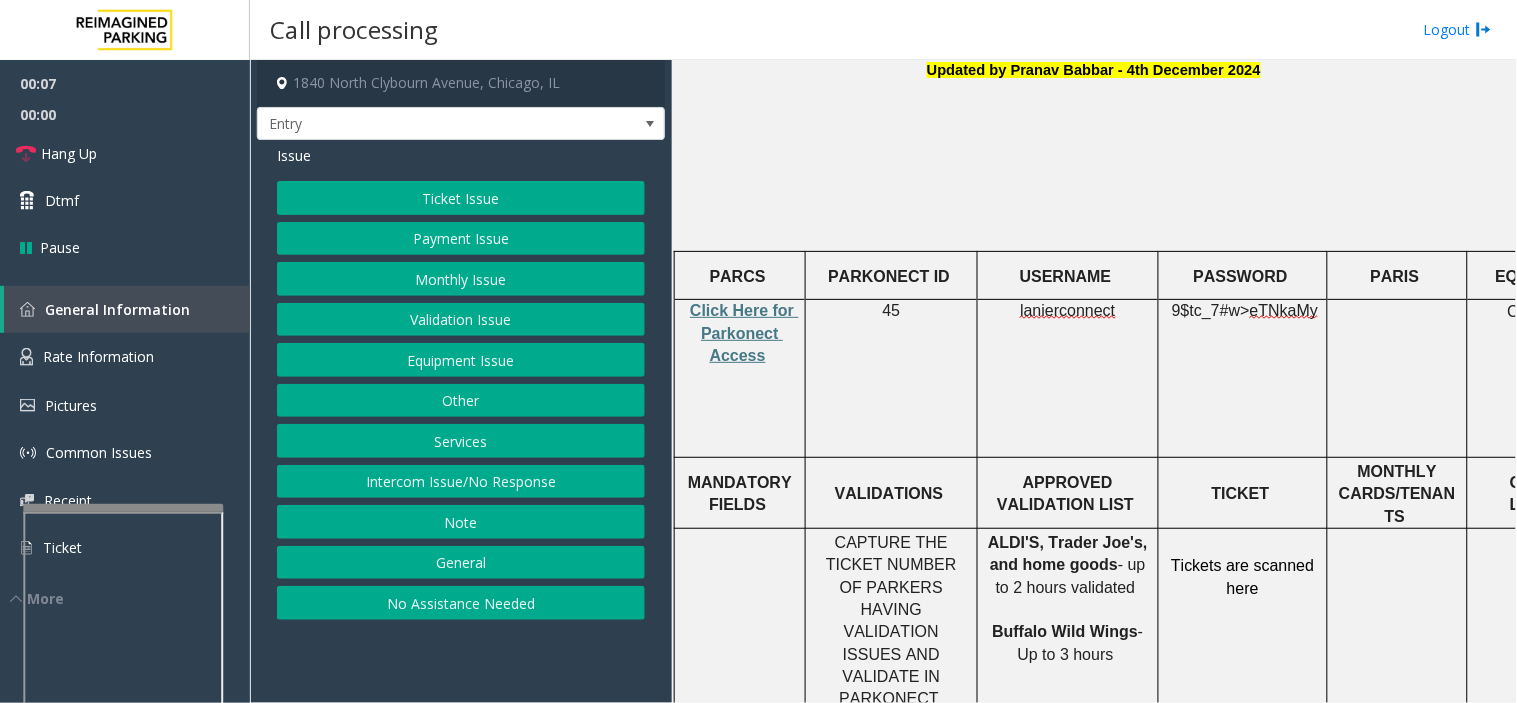 click on "No Assistance Needed" 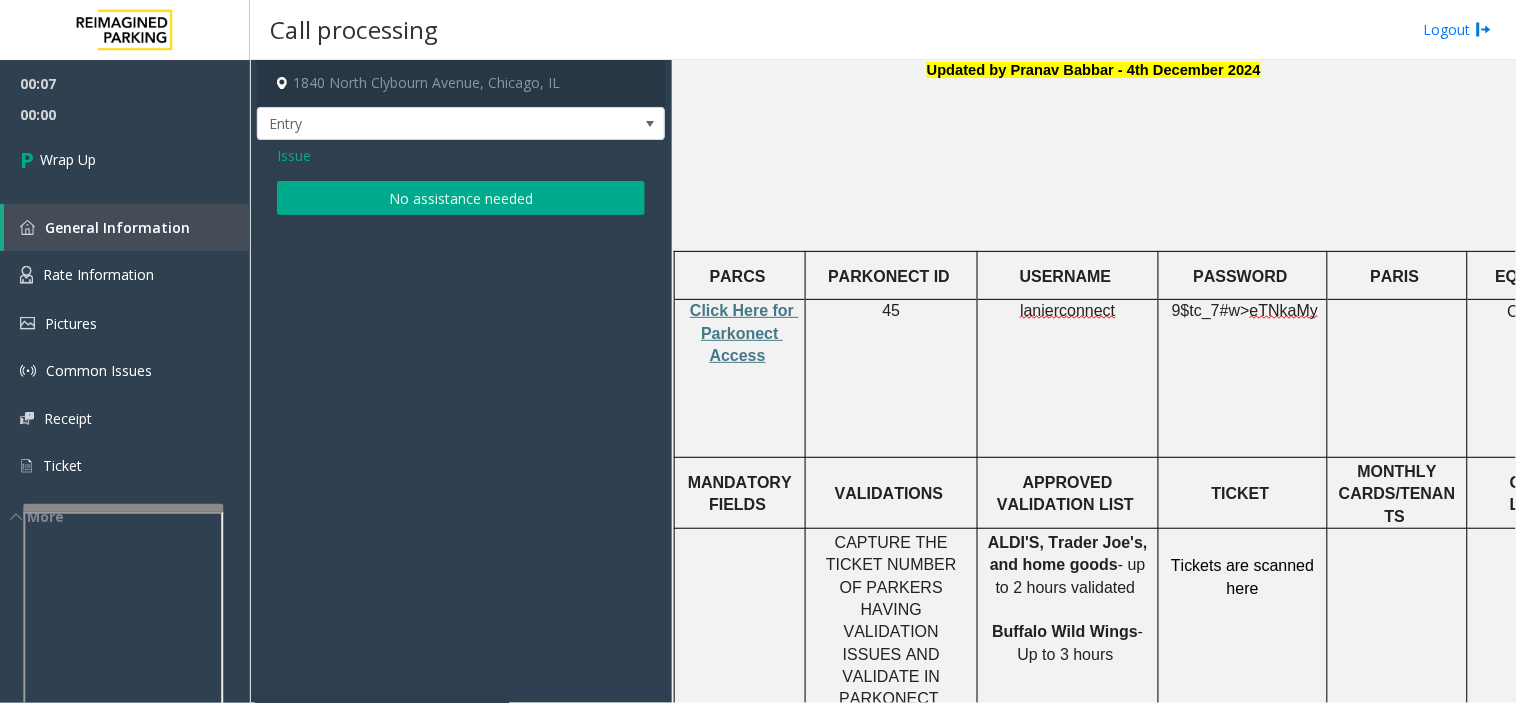 click on "No assistance needed" 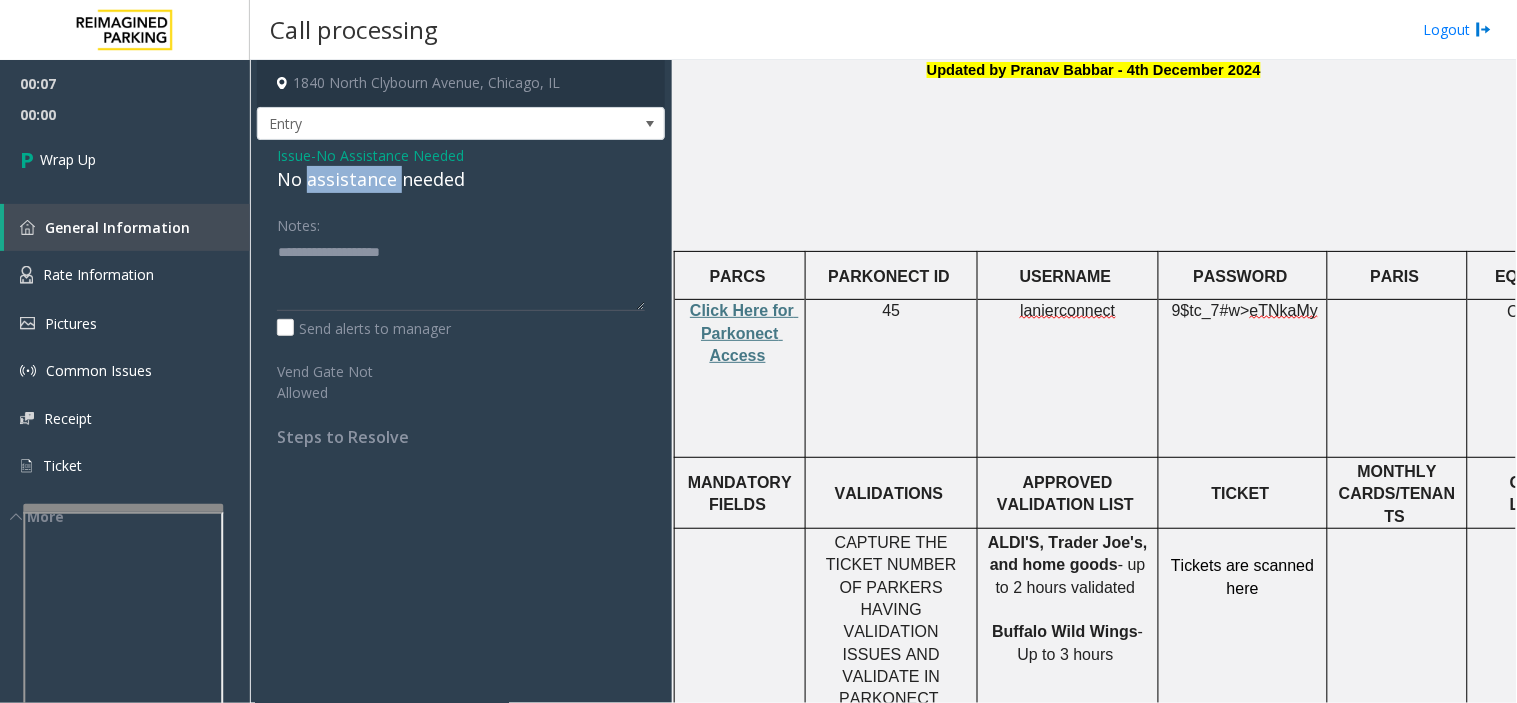 click on "No assistance needed" 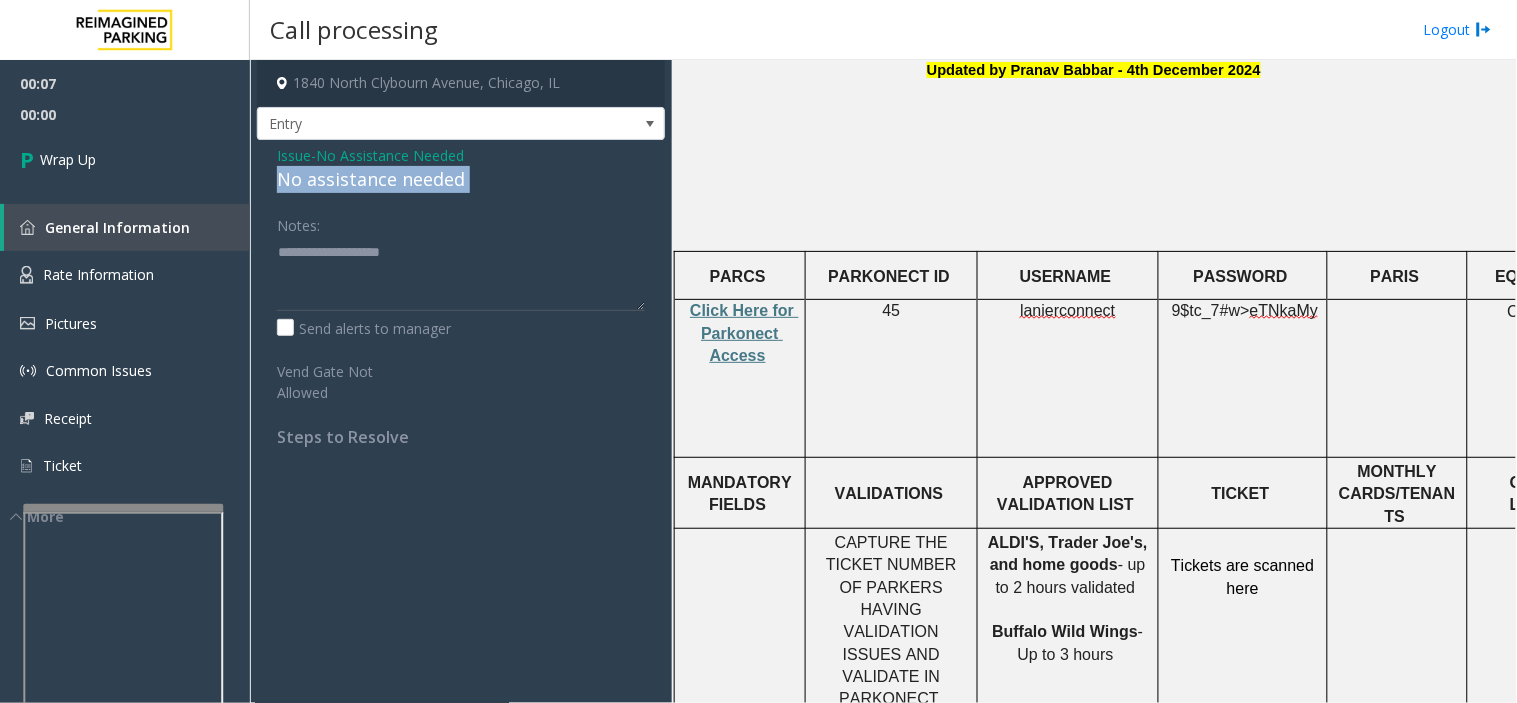 click on "No assistance needed" 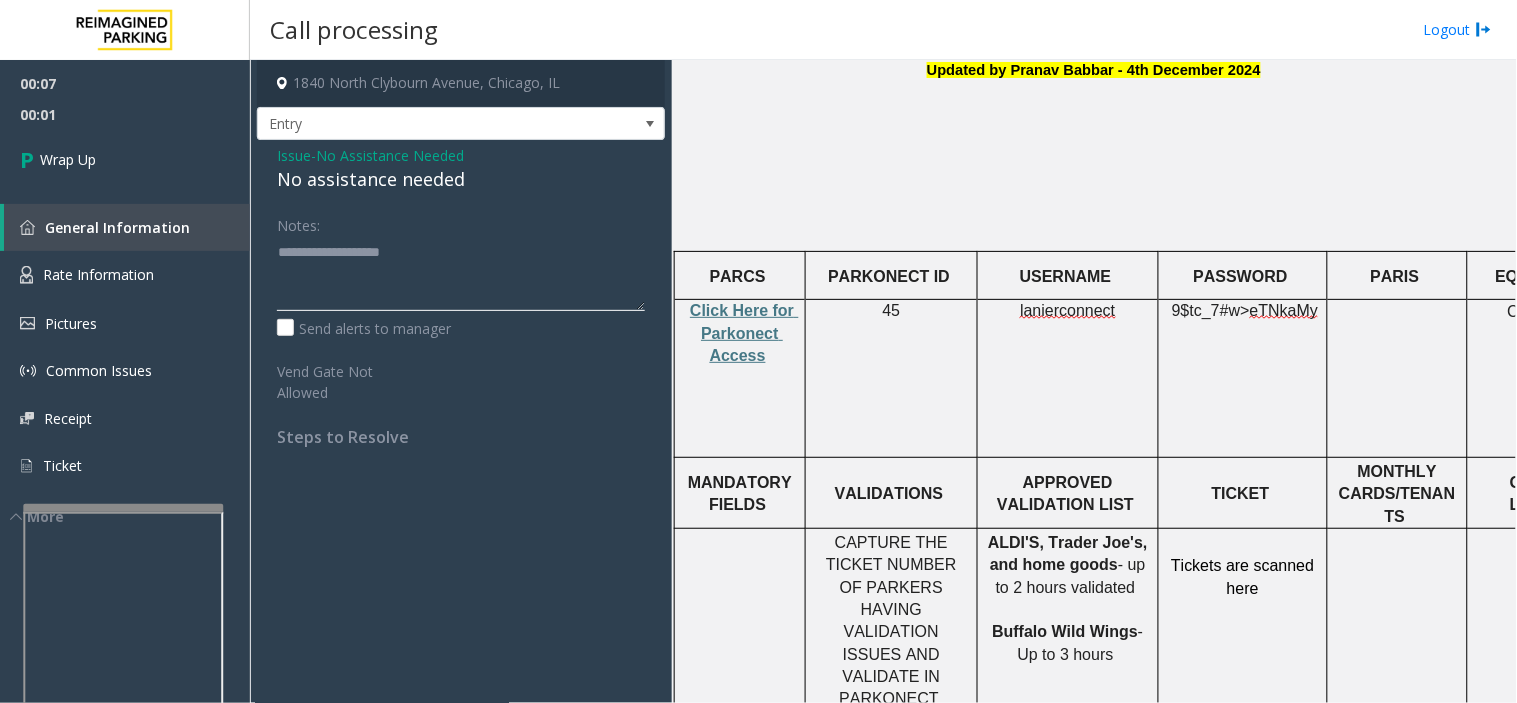 click 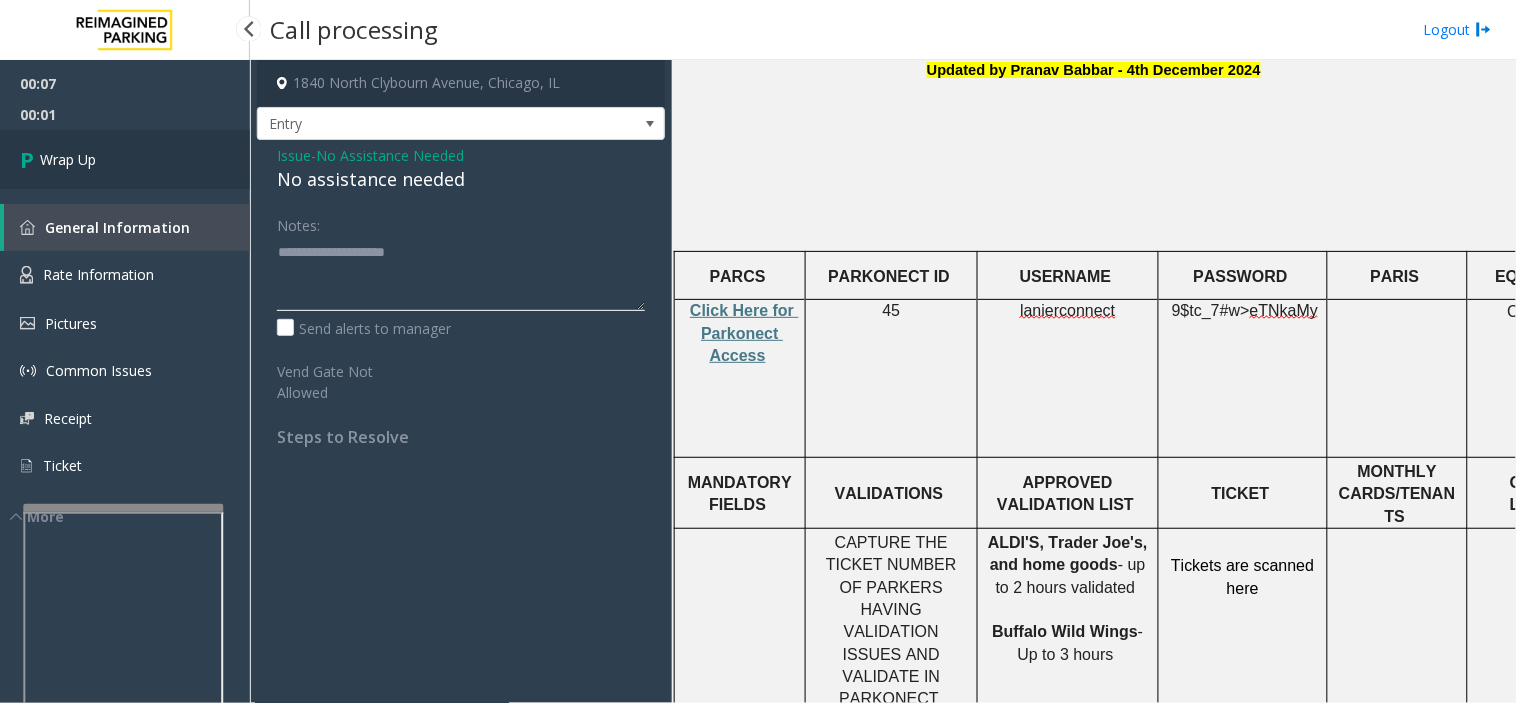 type on "**********" 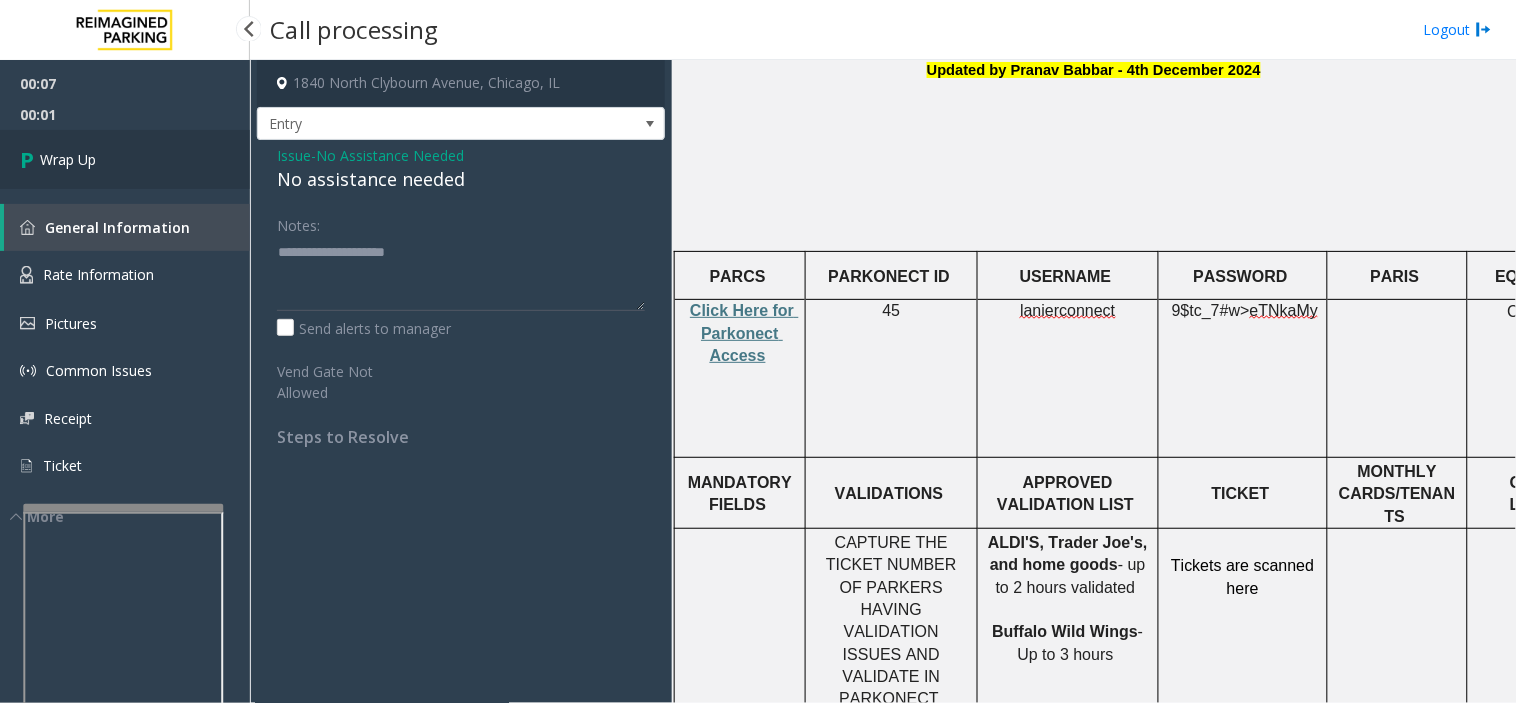 click on "Wrap Up" at bounding box center (125, 159) 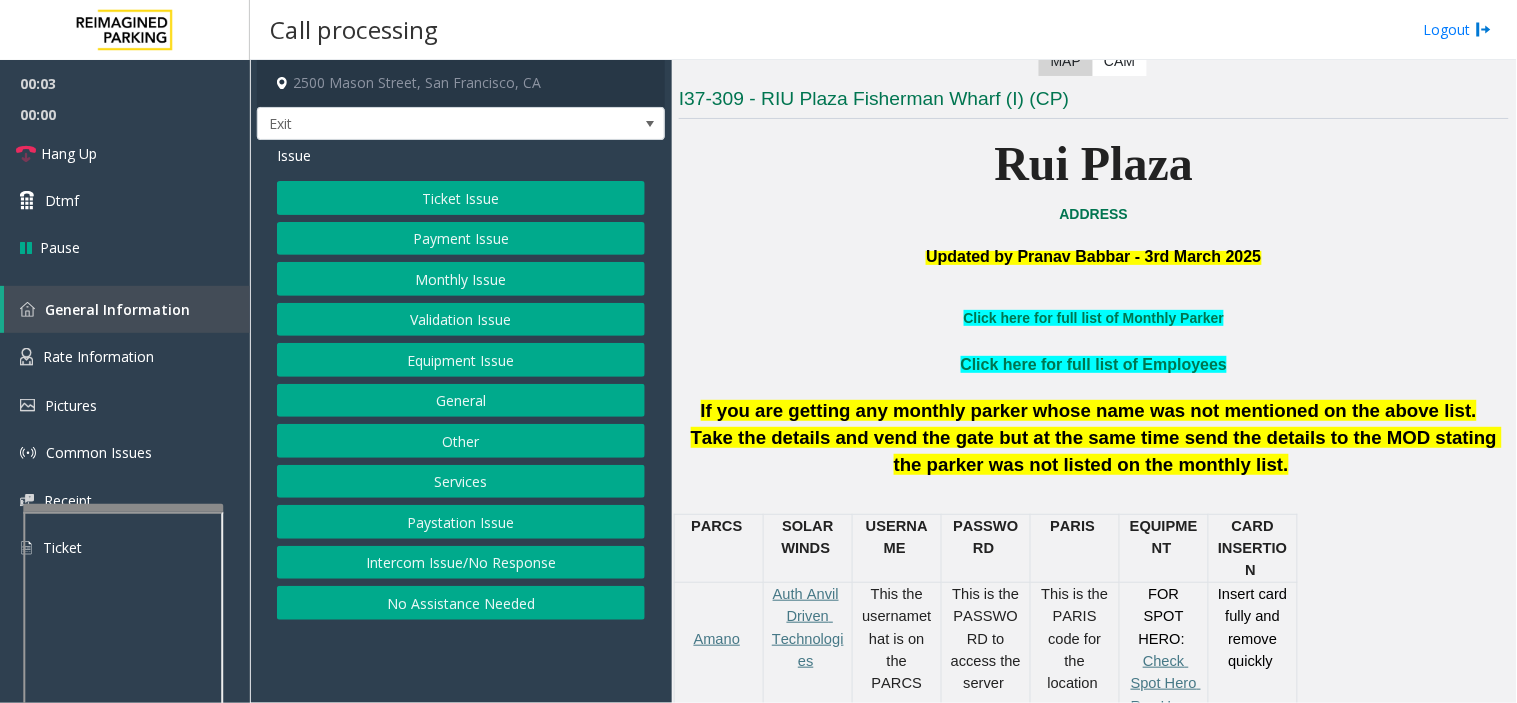 scroll, scrollTop: 666, scrollLeft: 0, axis: vertical 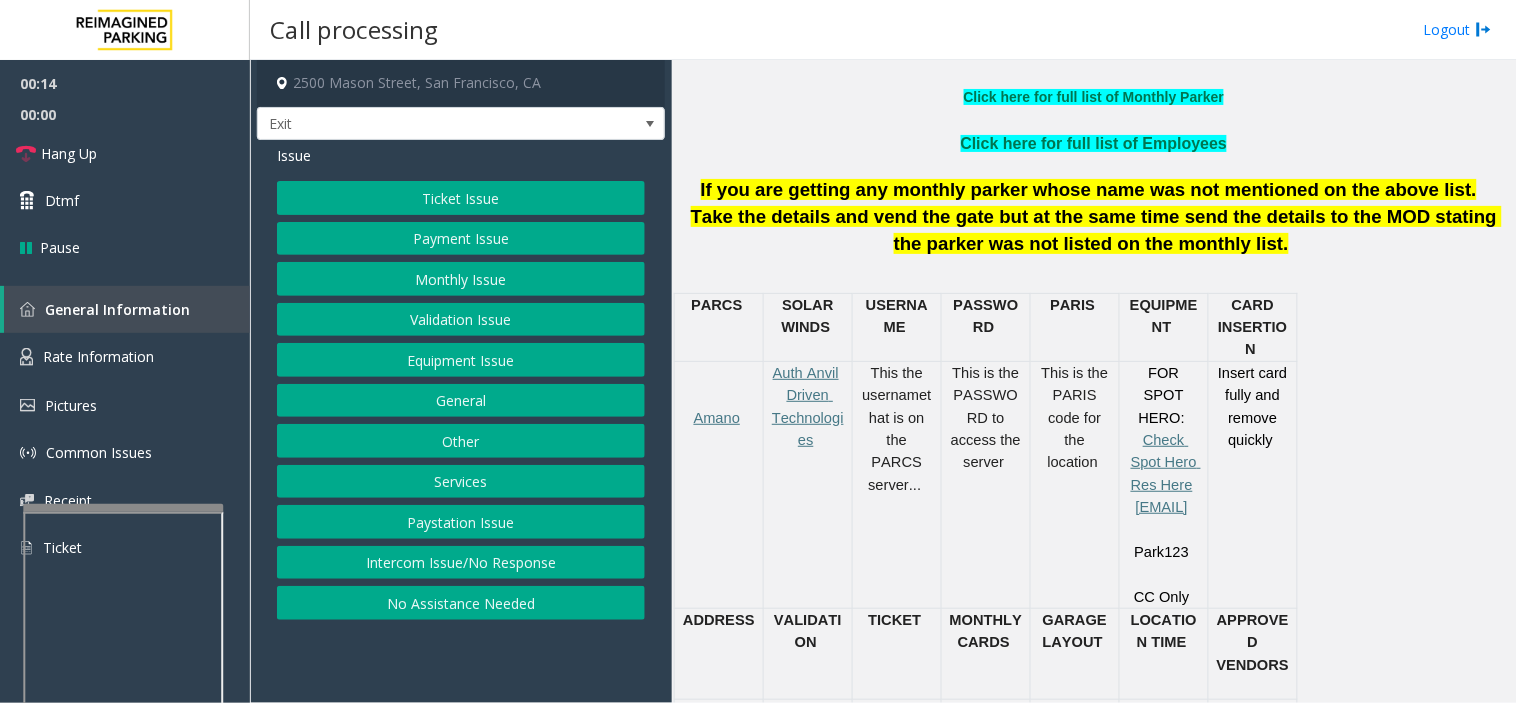 drag, startPoint x: 531, startPoint y: 657, endPoint x: 438, endPoint y: 671, distance: 94.04786 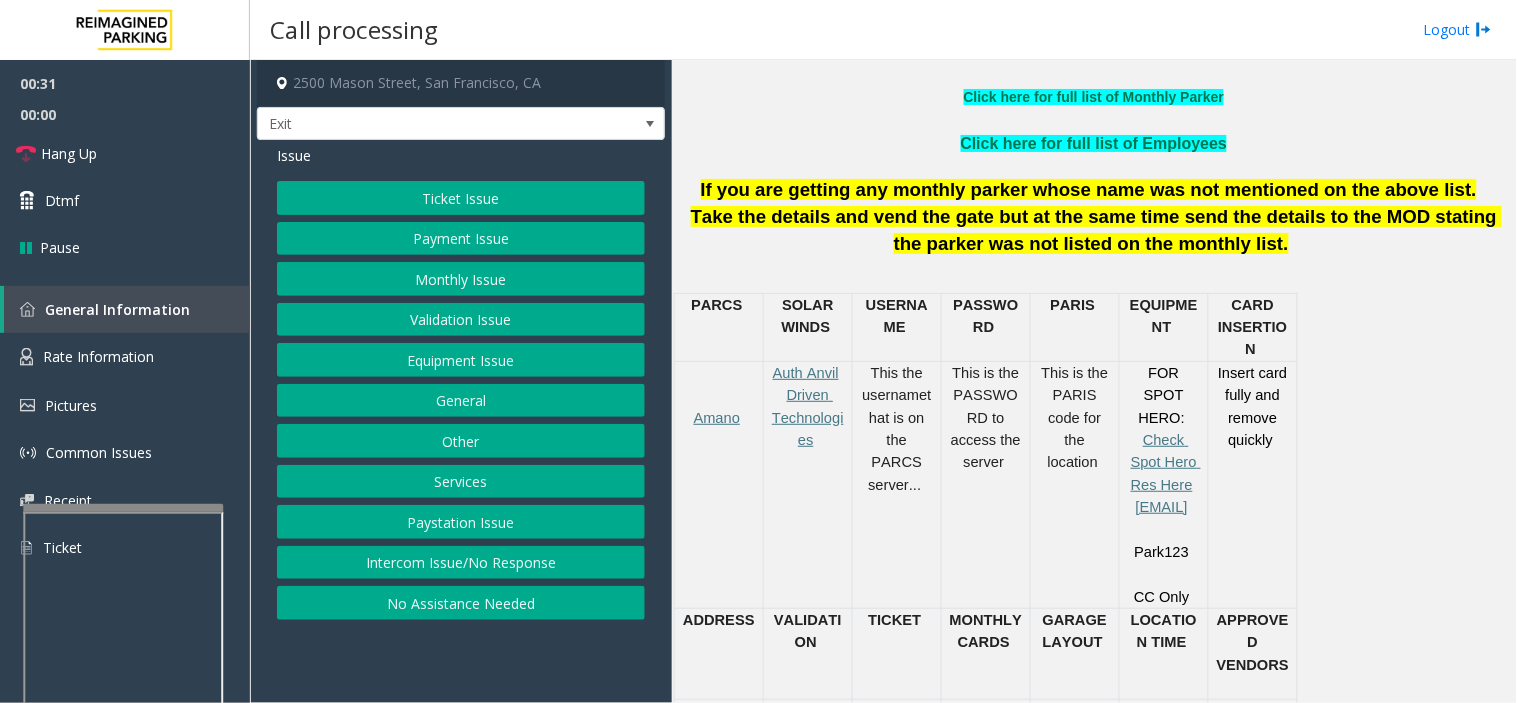 click on "Payment Issue" 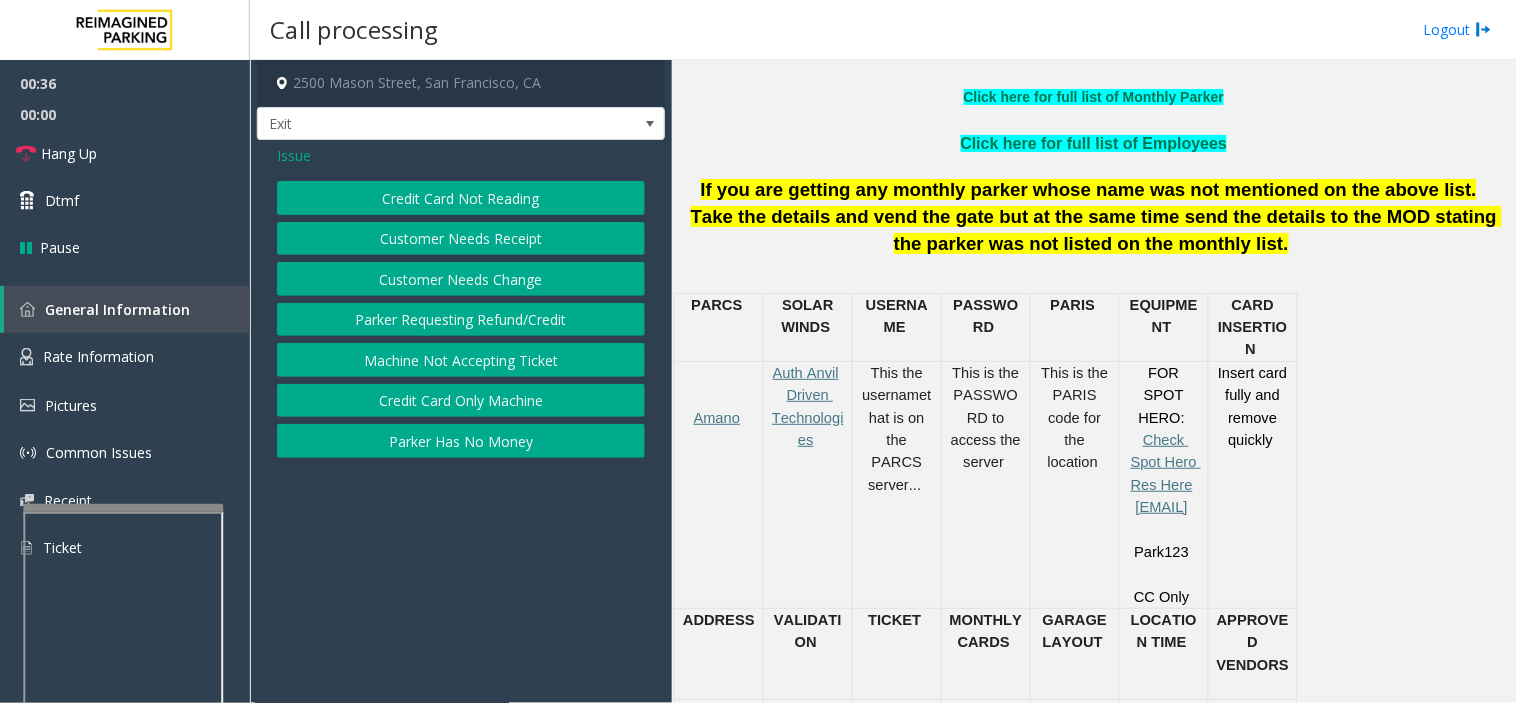 click on "Credit Card Not Reading" 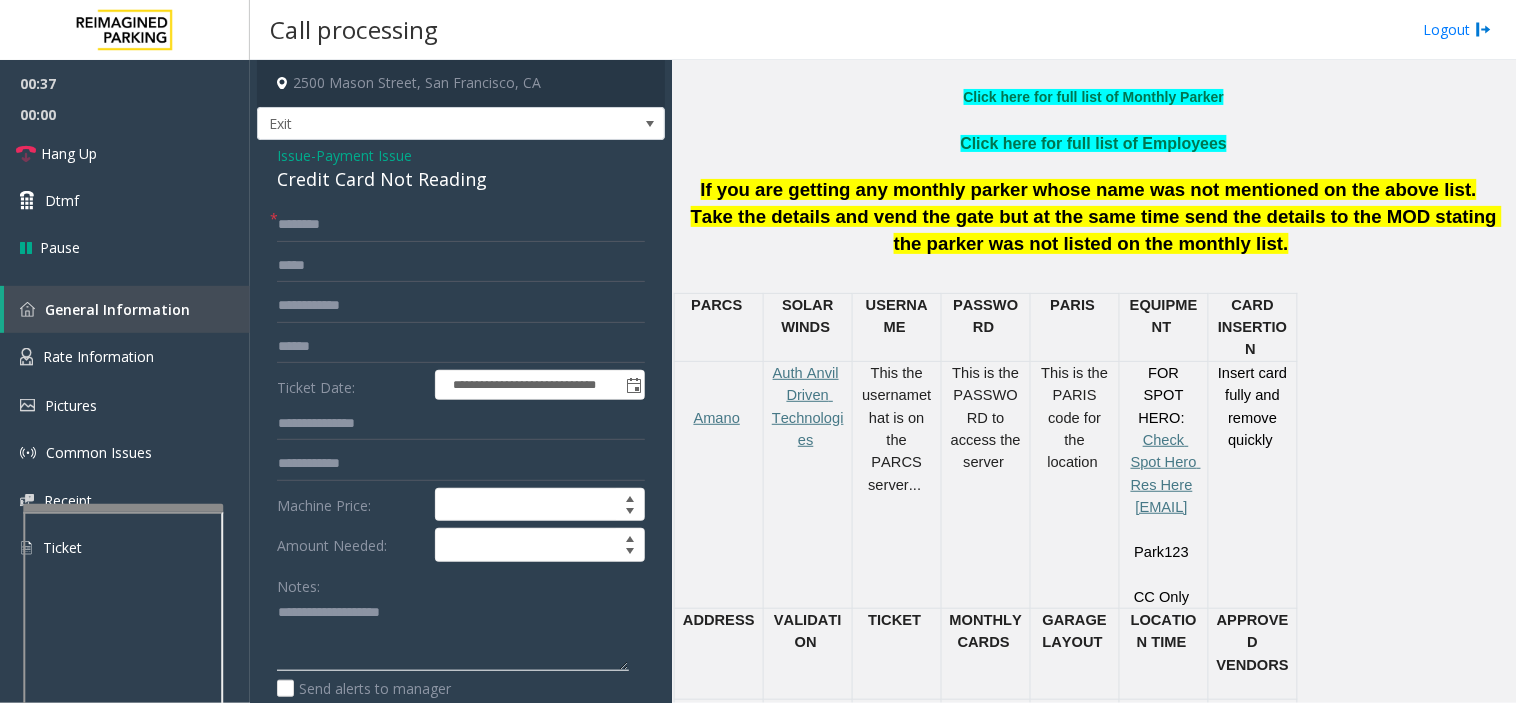 click 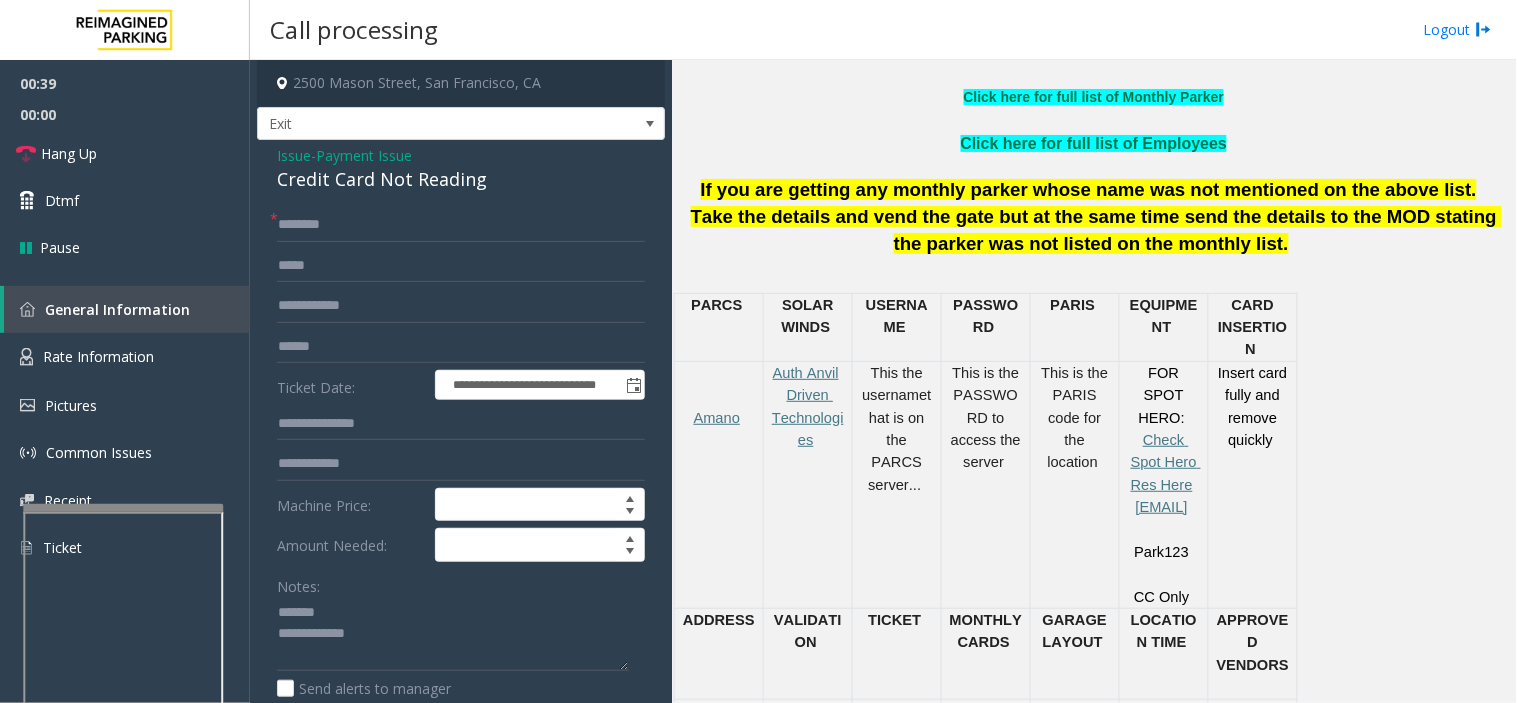 click on "Credit Card Not Reading" 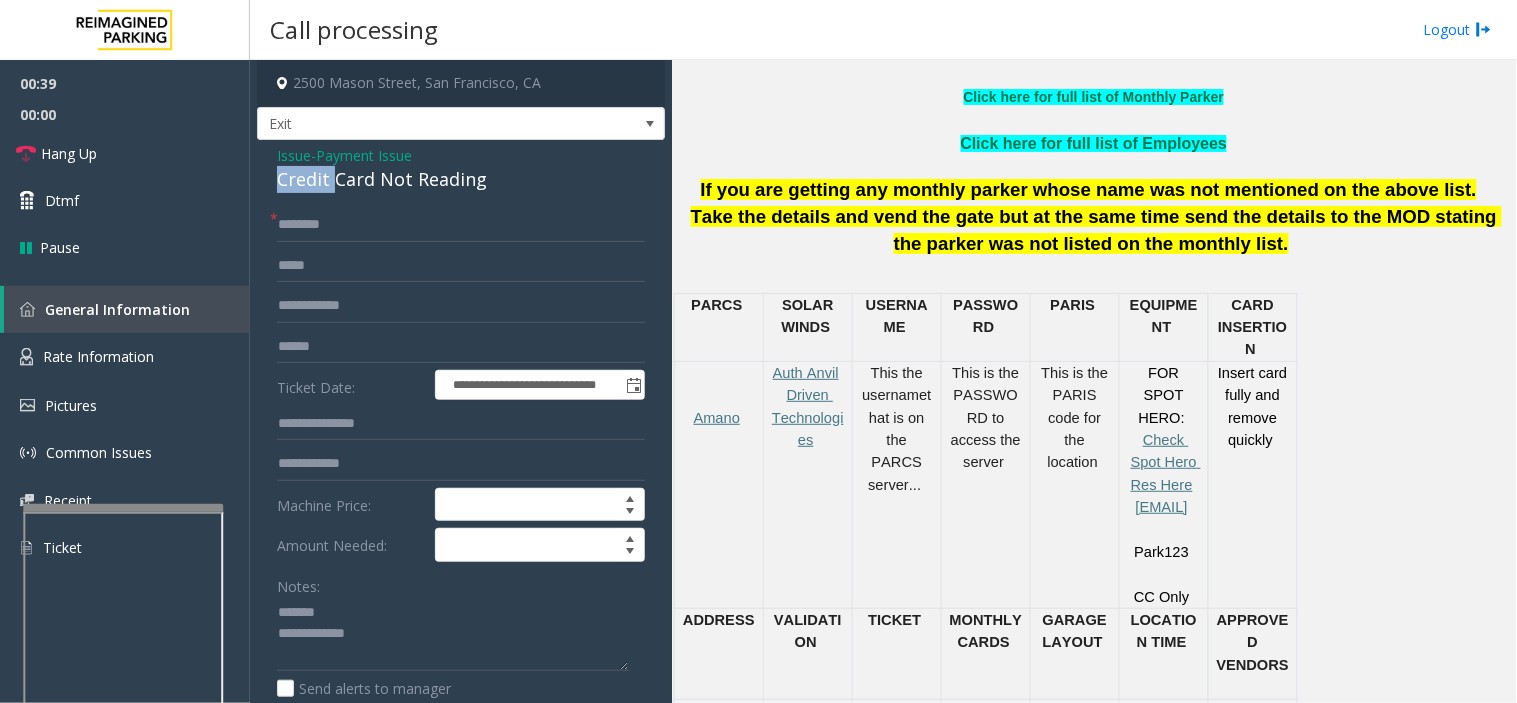 click on "Credit Card Not Reading" 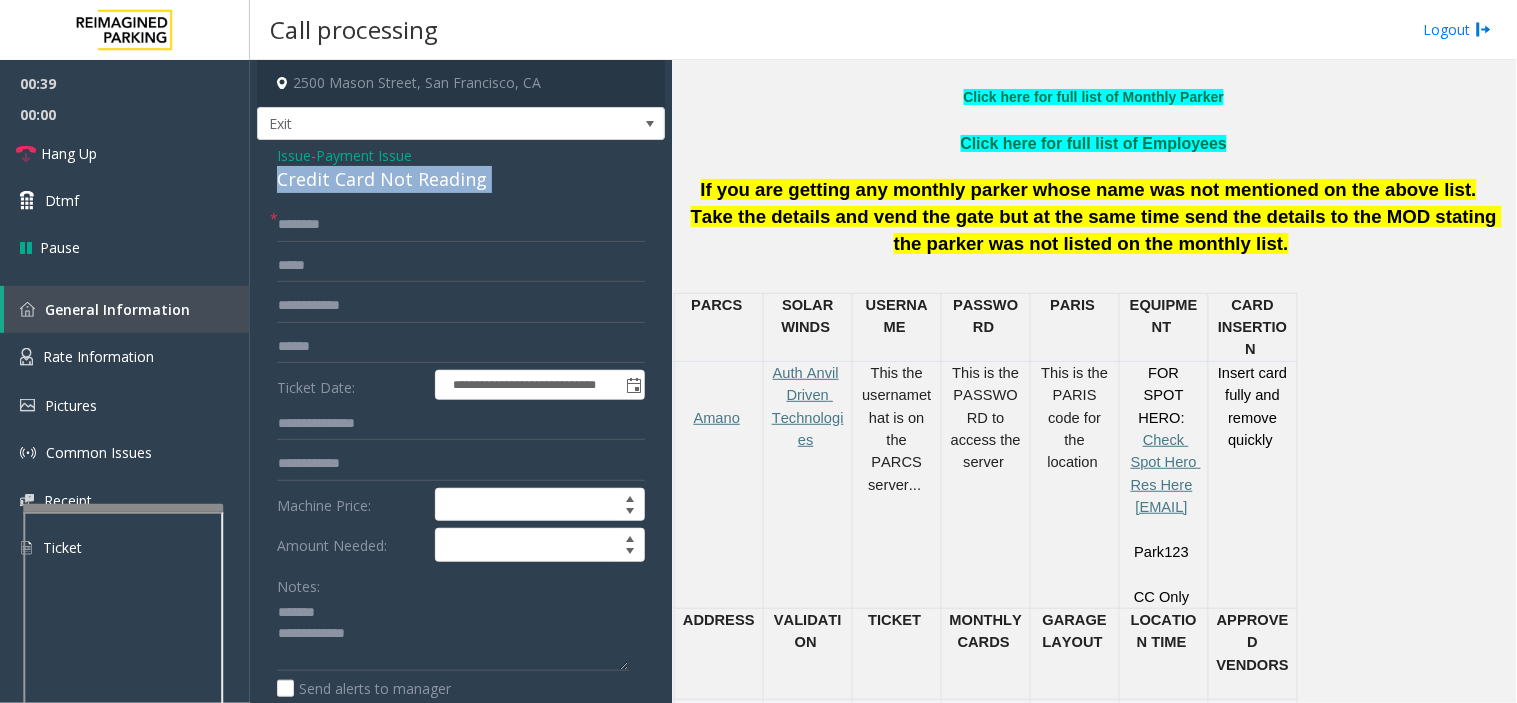 click on "Credit Card Not Reading" 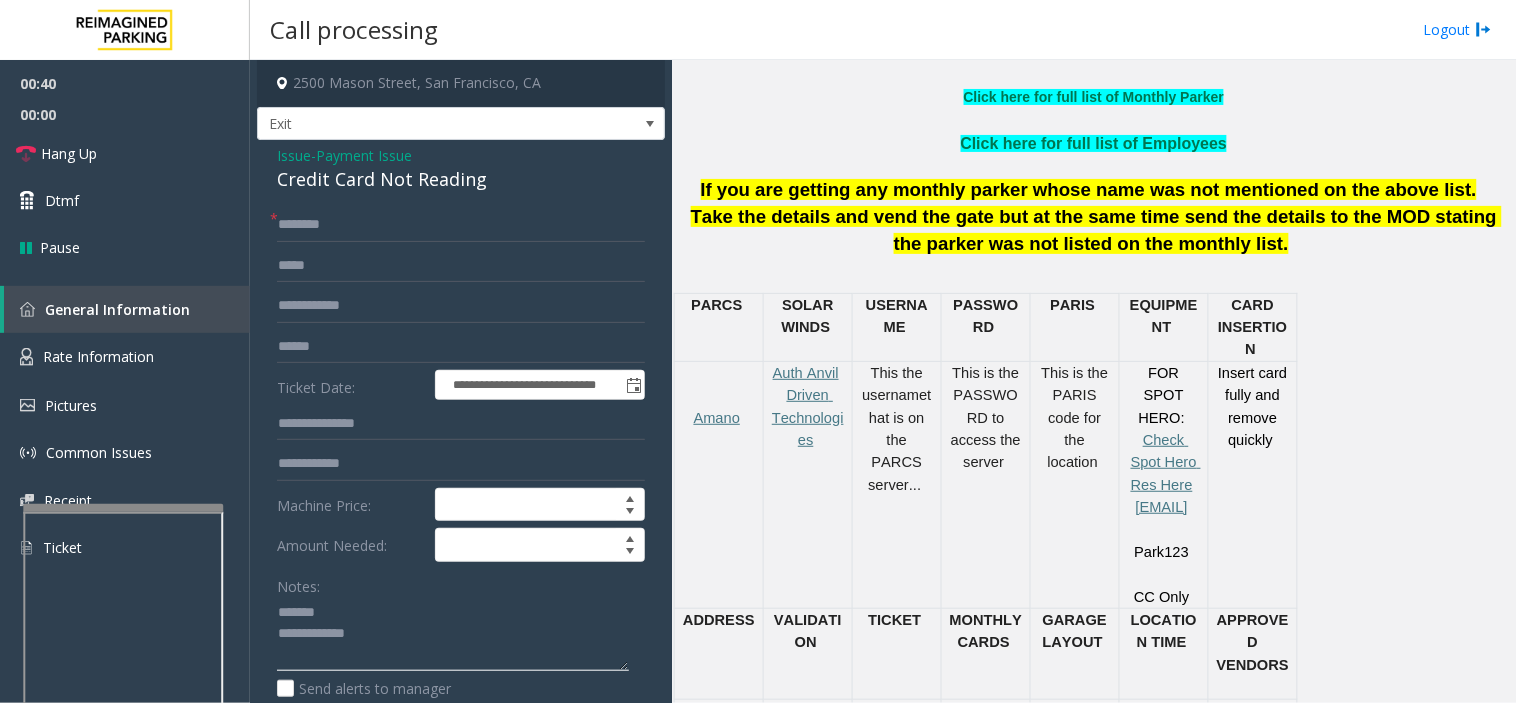 click 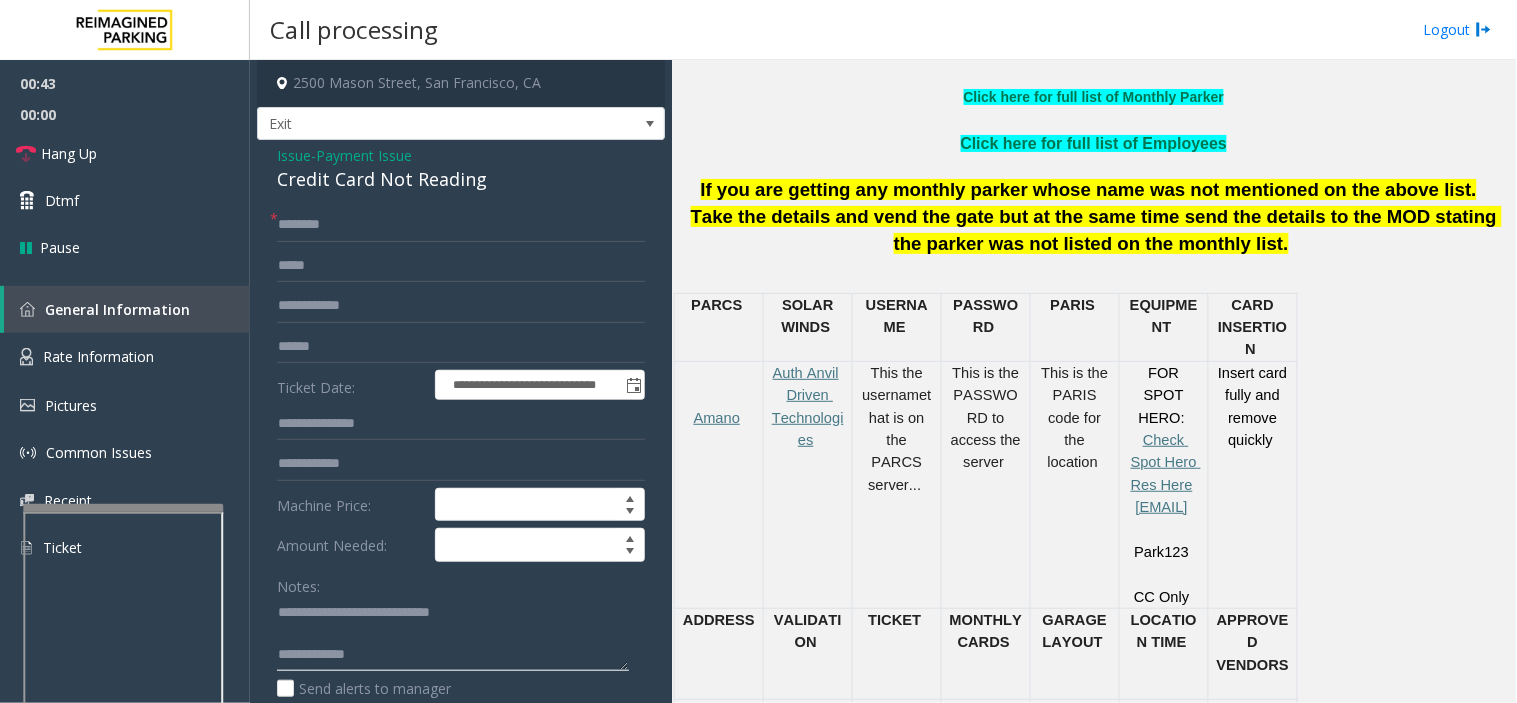 click 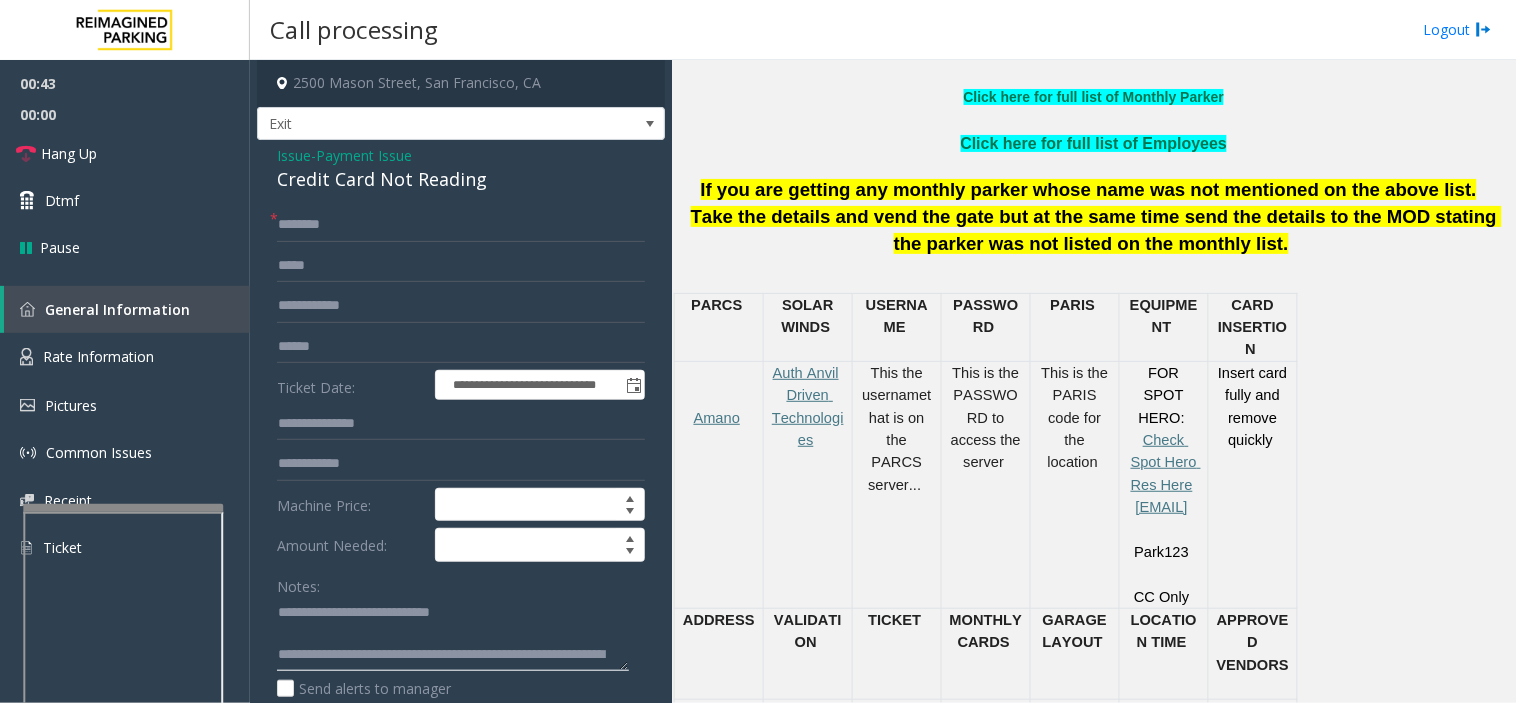scroll, scrollTop: 35, scrollLeft: 0, axis: vertical 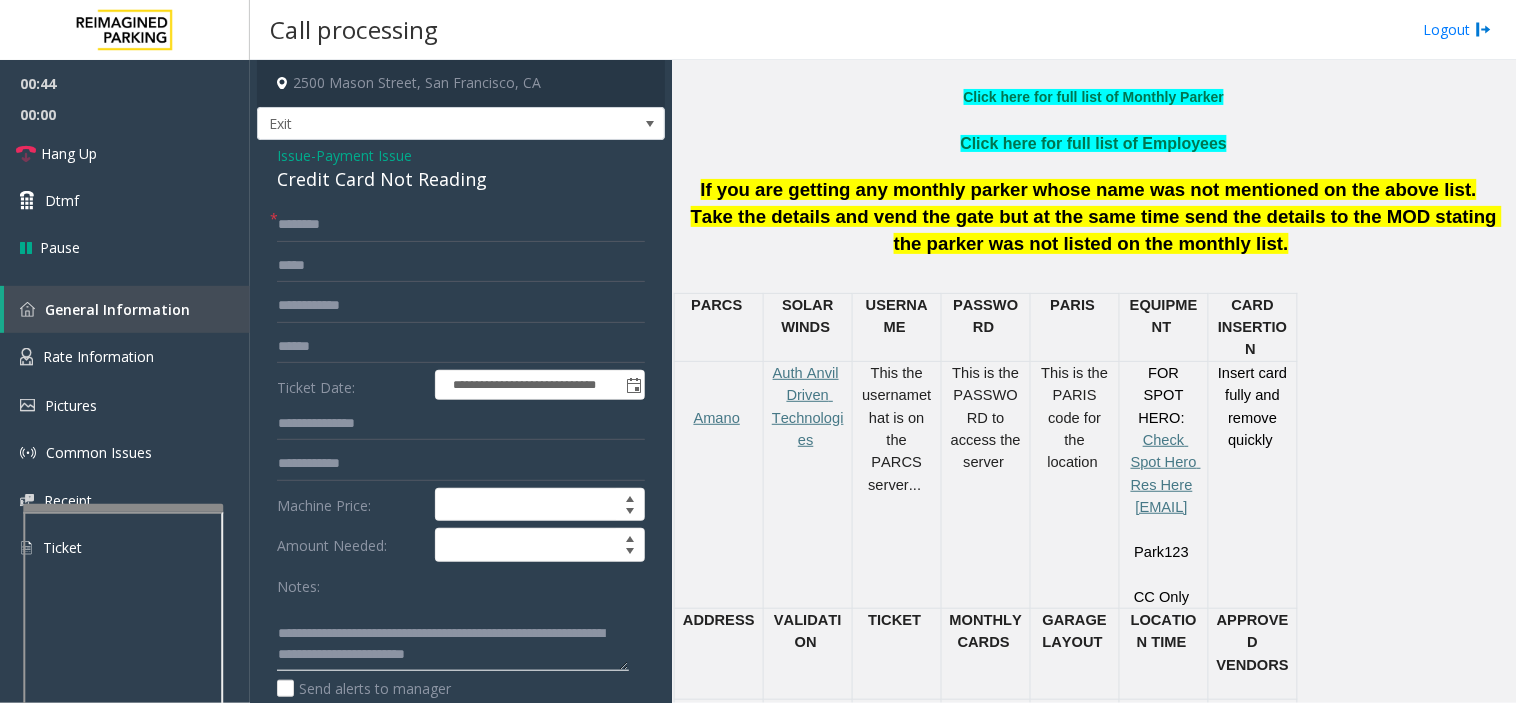 type on "**********" 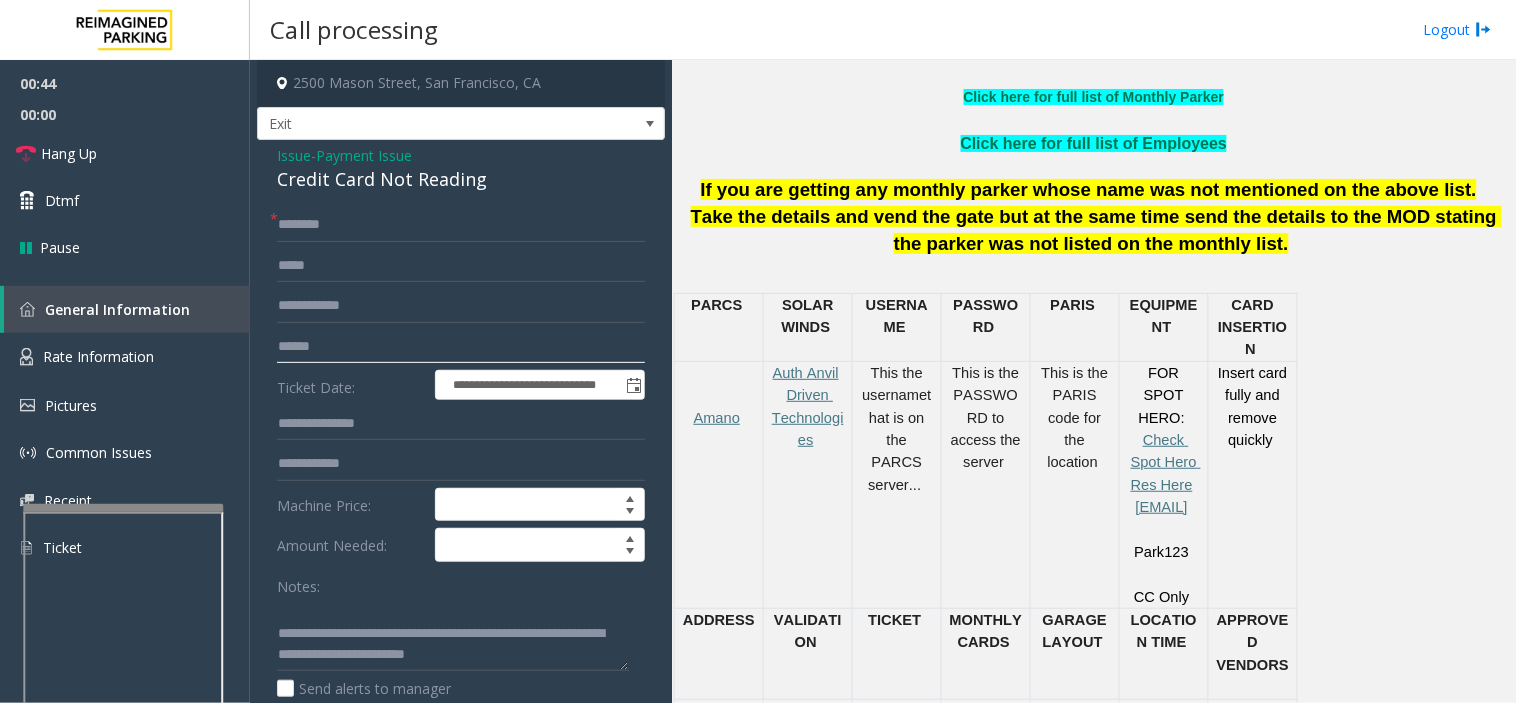 click 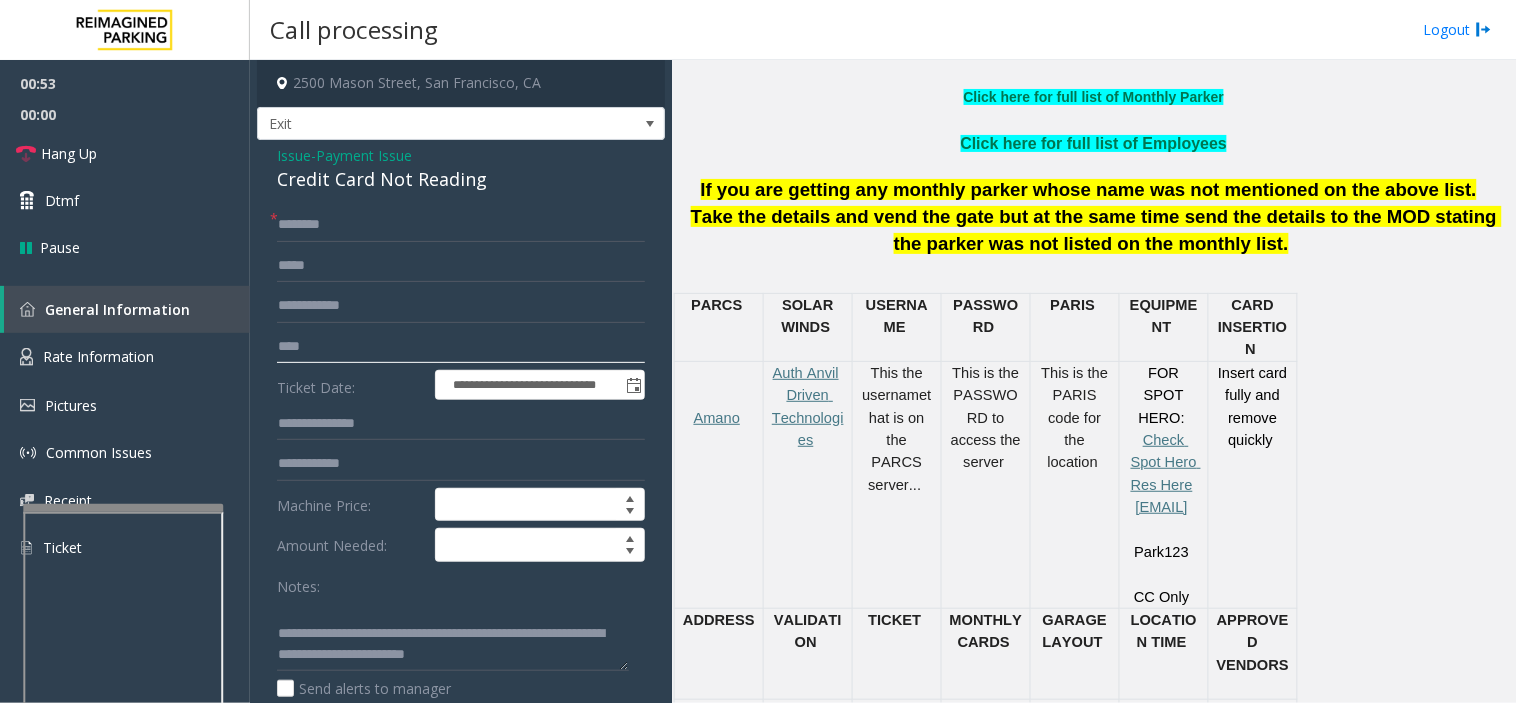 type on "*****" 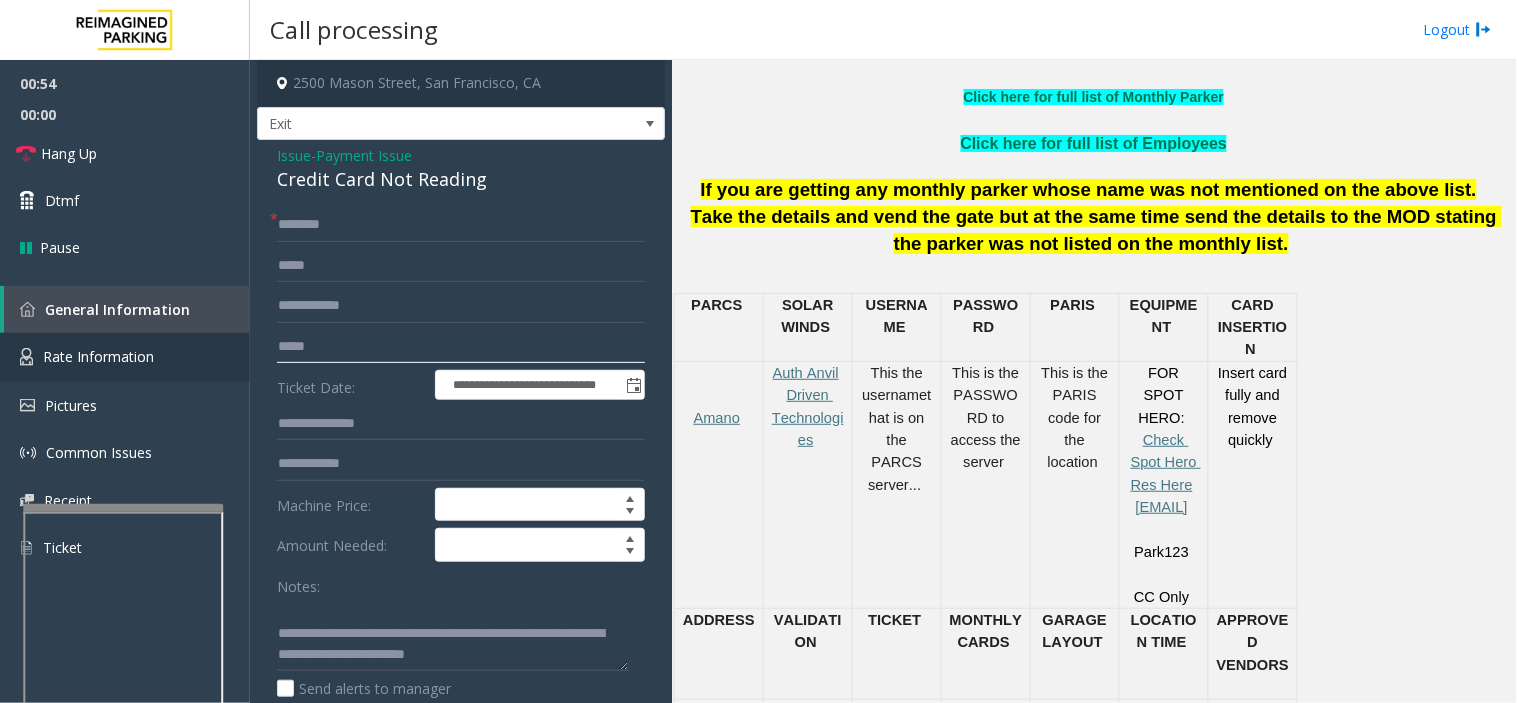 drag, startPoint x: 360, startPoint y: 341, endPoint x: 7, endPoint y: 350, distance: 353.11472 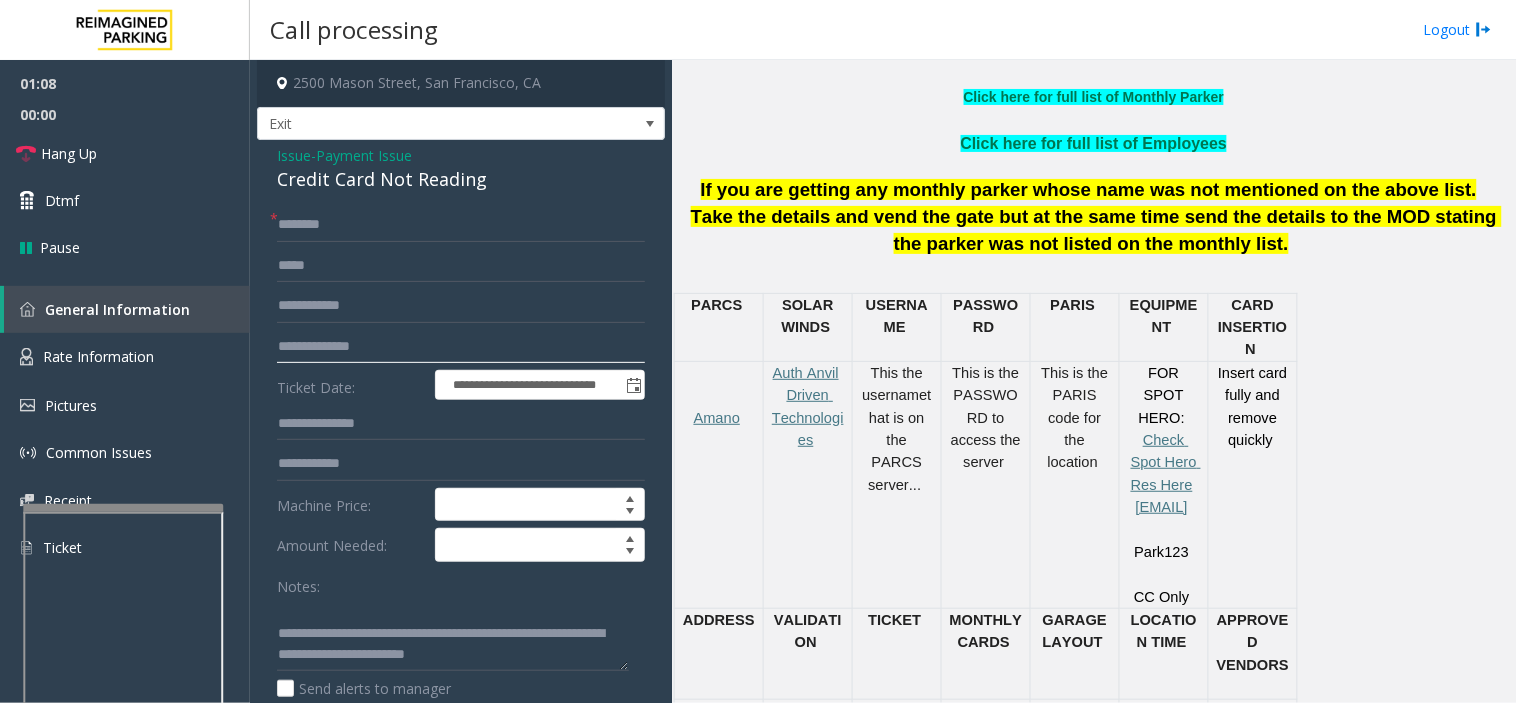 type on "**********" 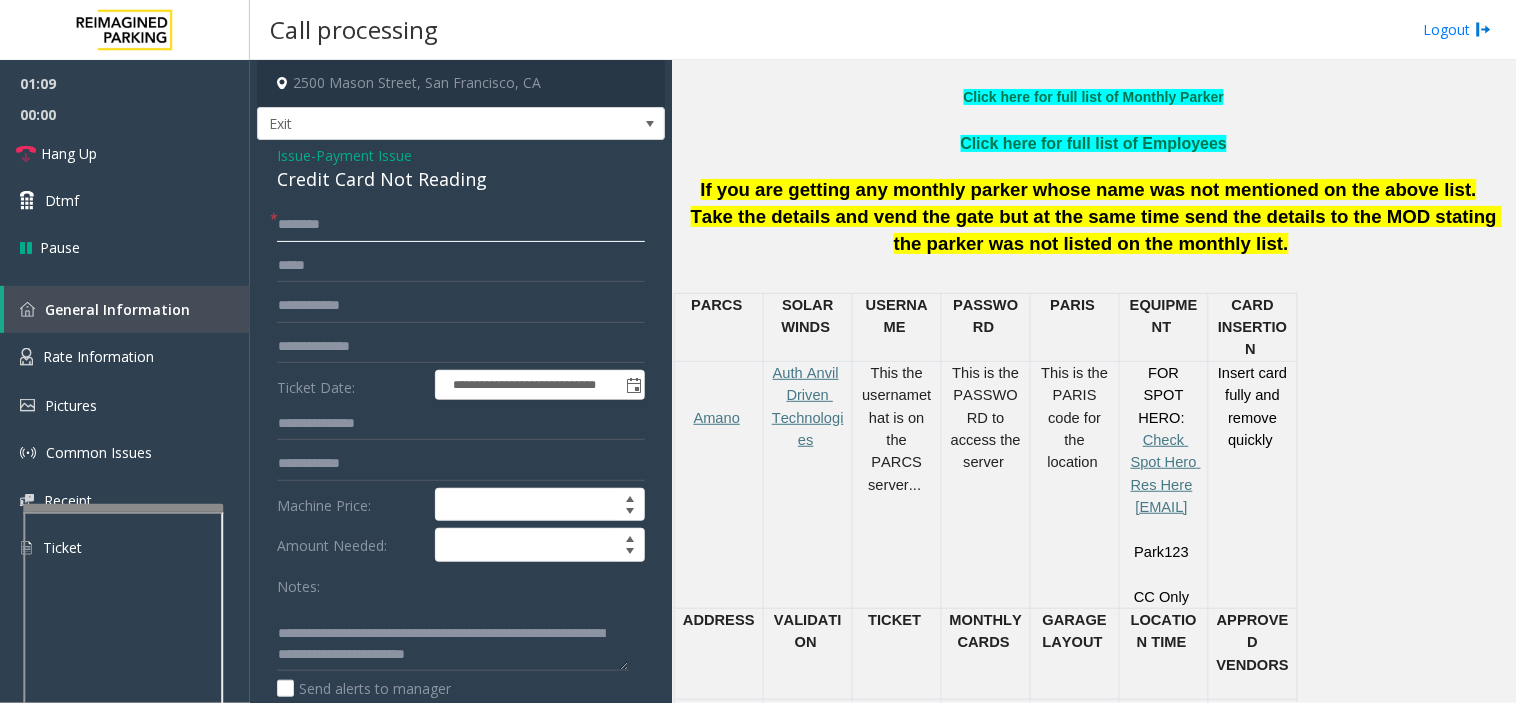click 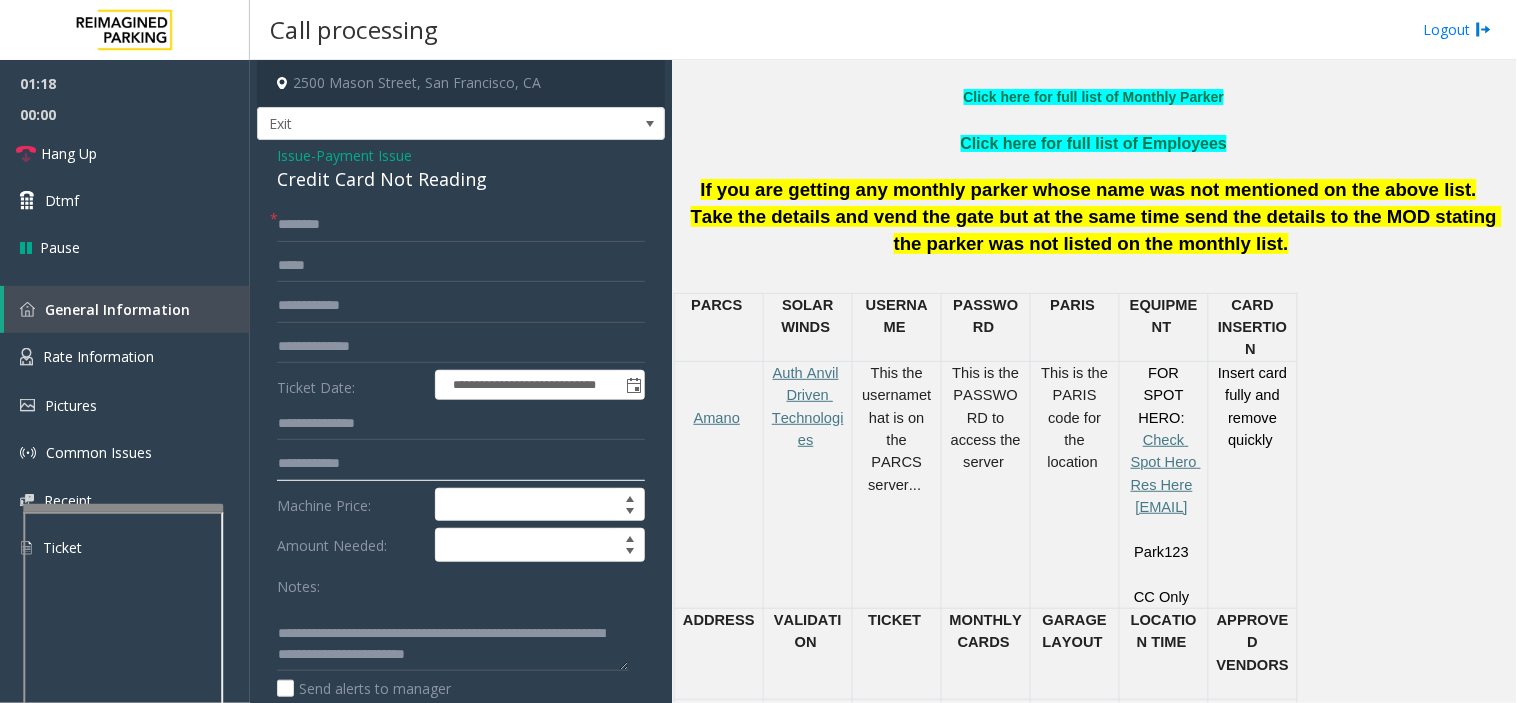click 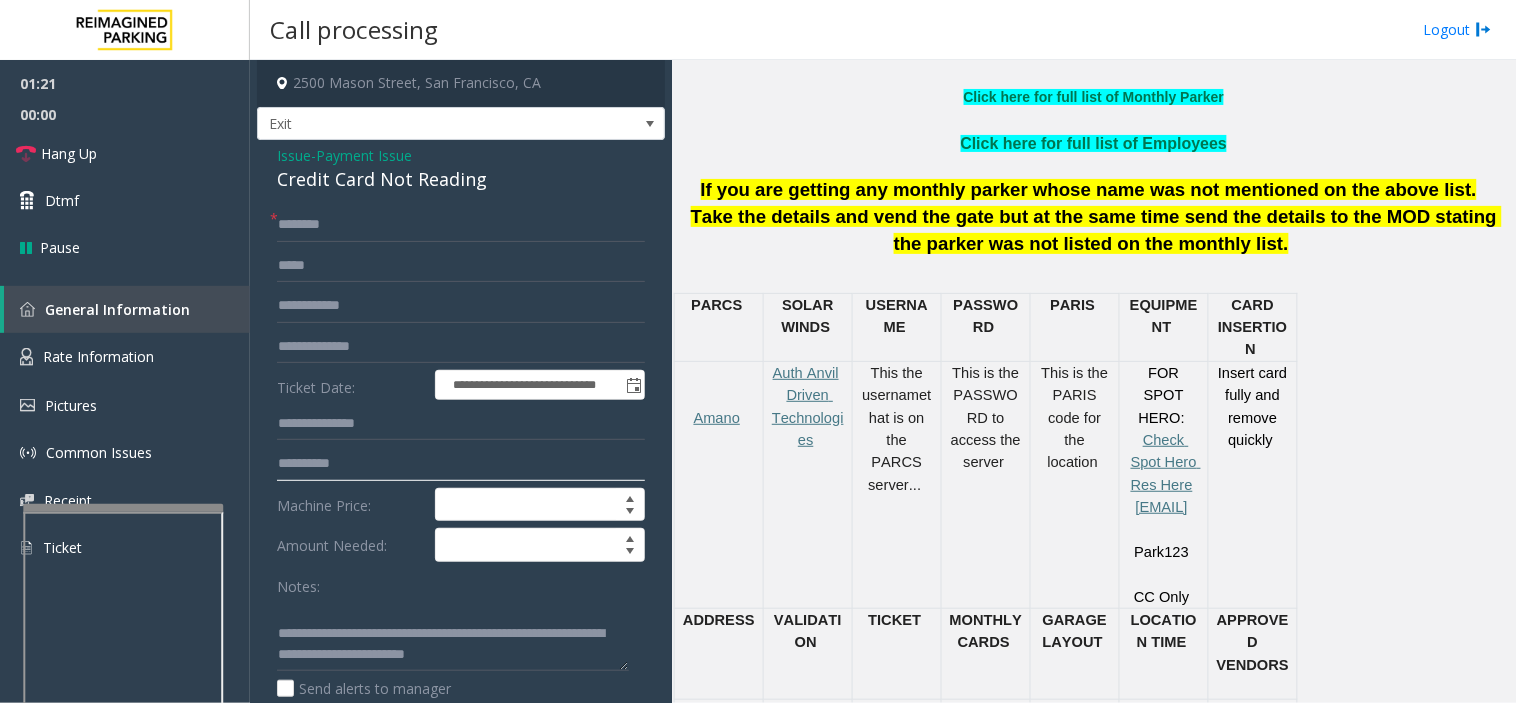 type on "*********" 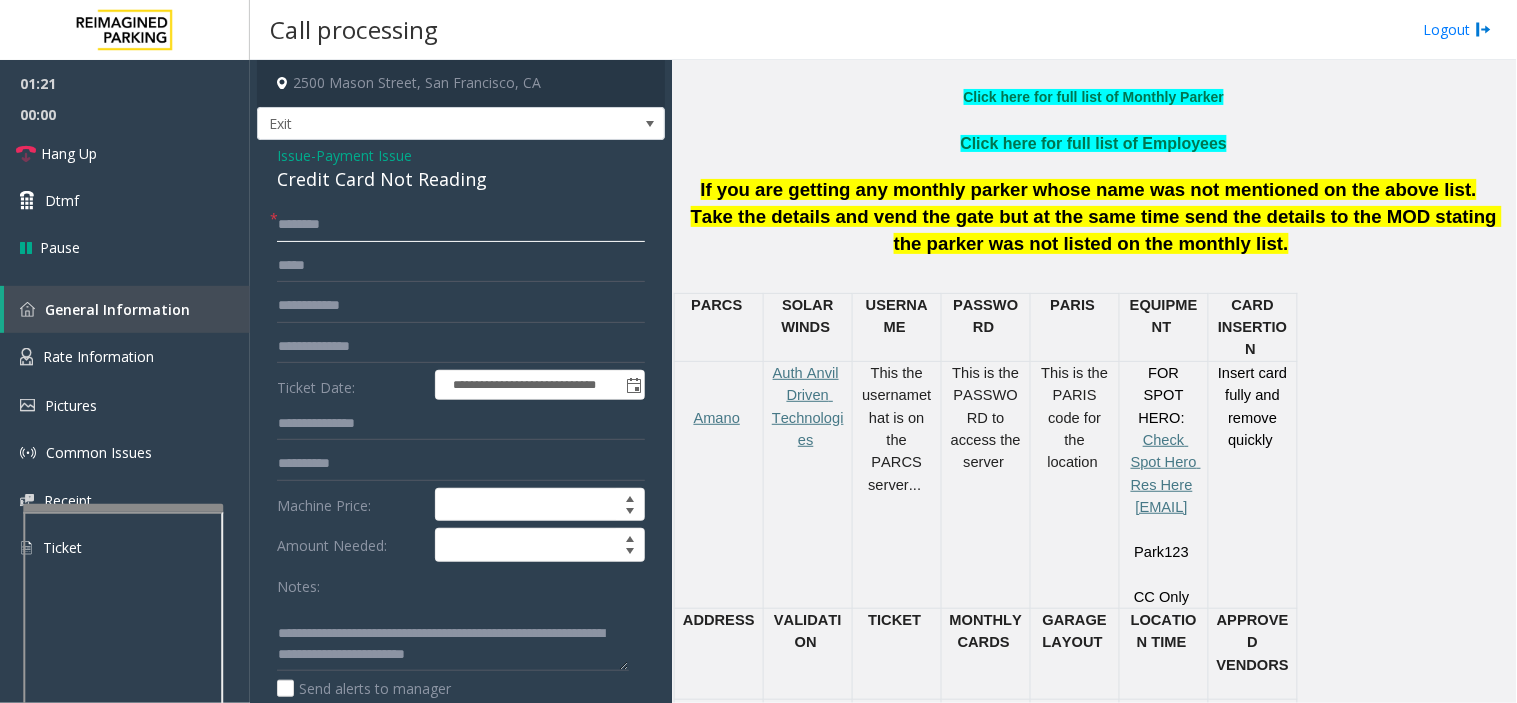 click 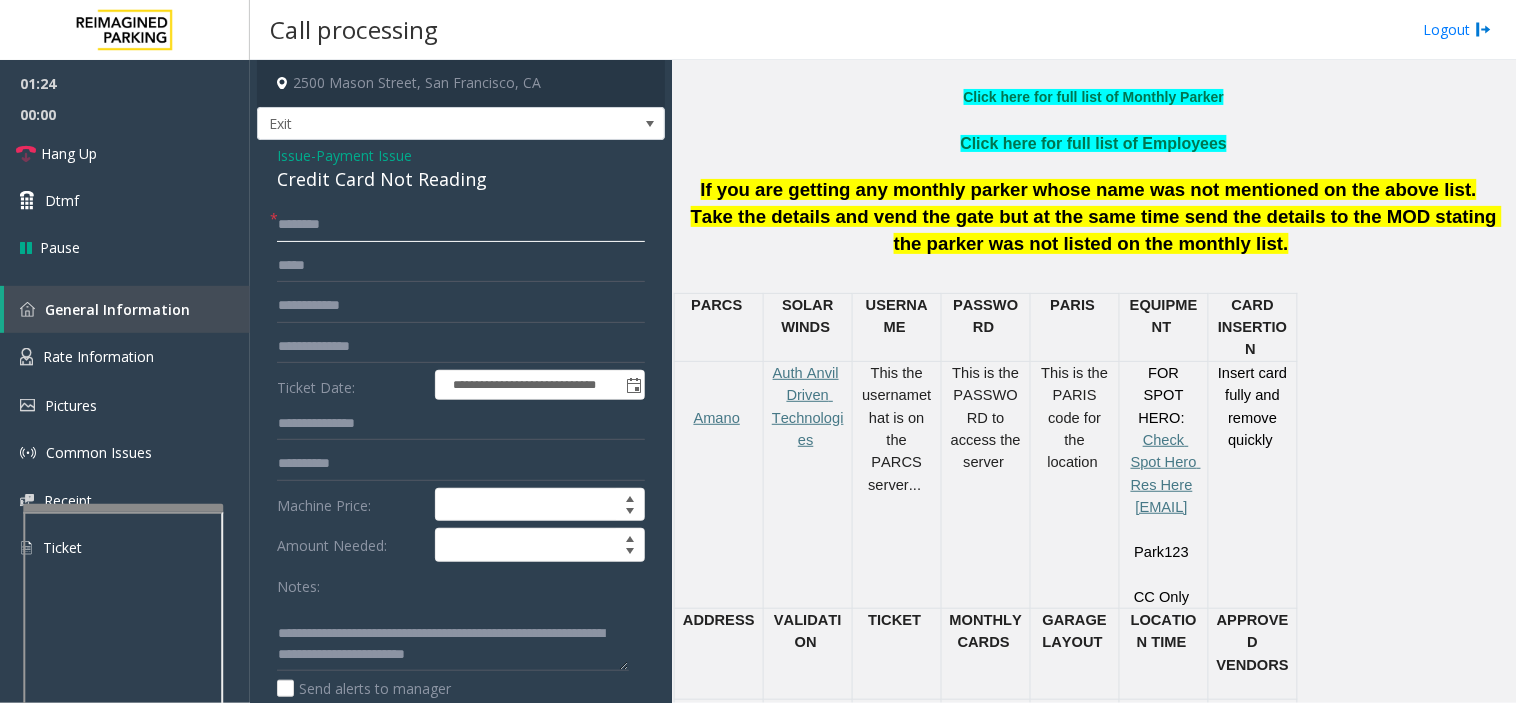 click 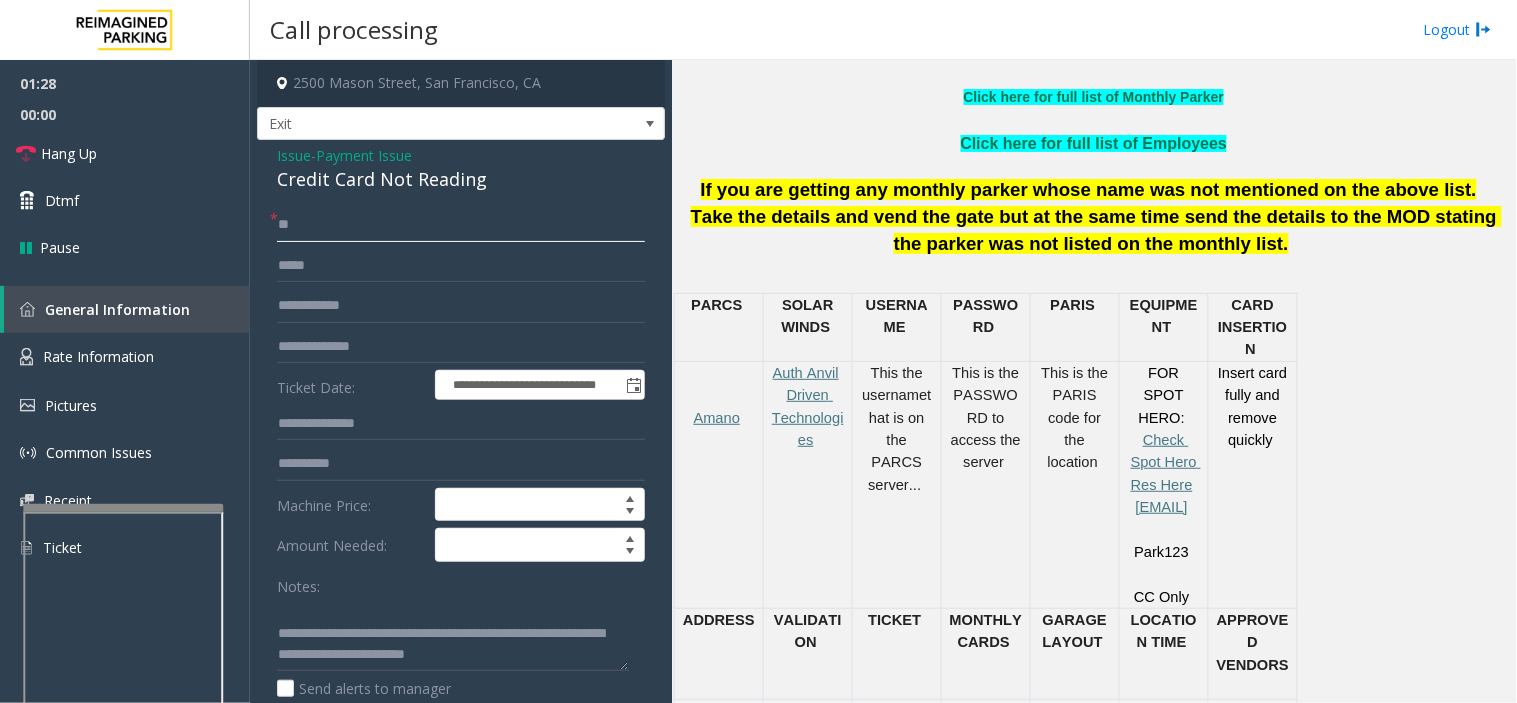 type on "*" 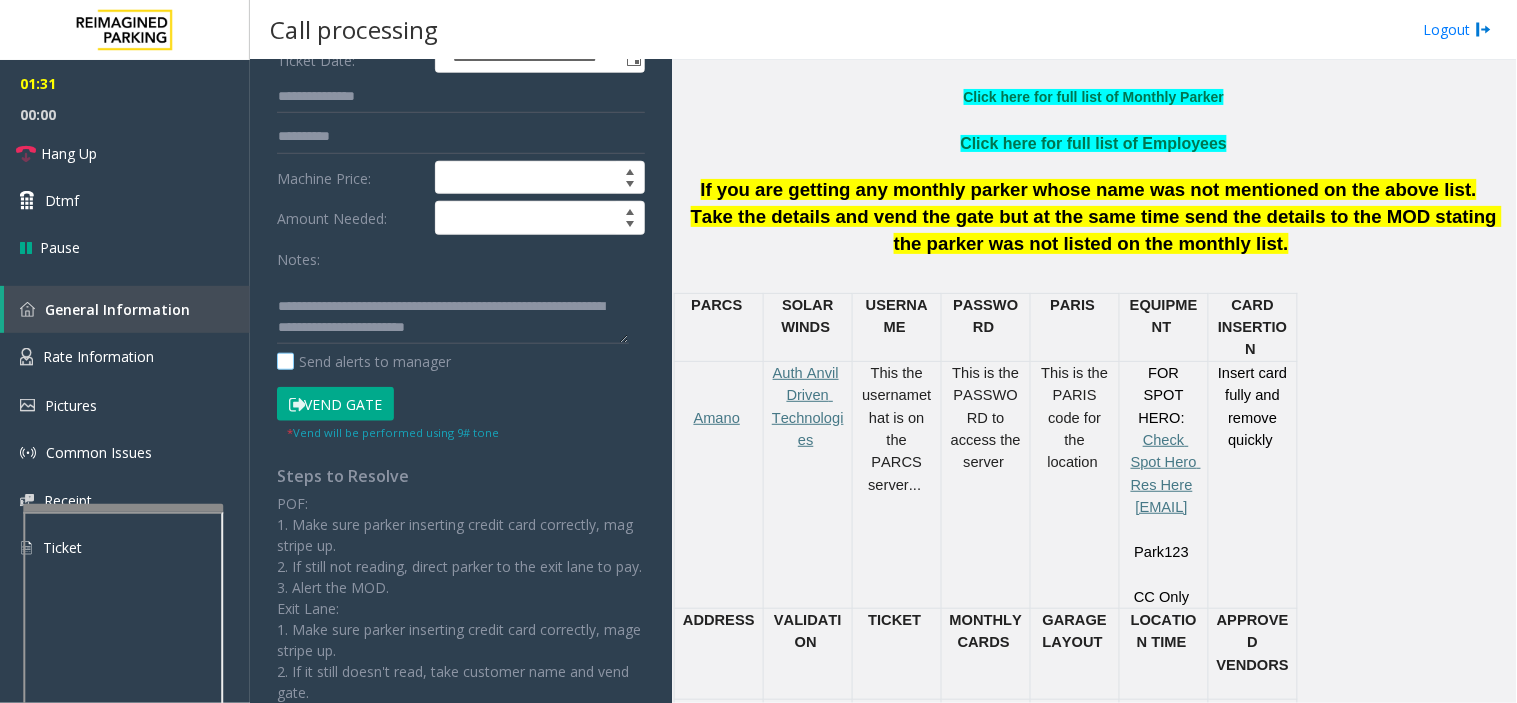 scroll, scrollTop: 333, scrollLeft: 0, axis: vertical 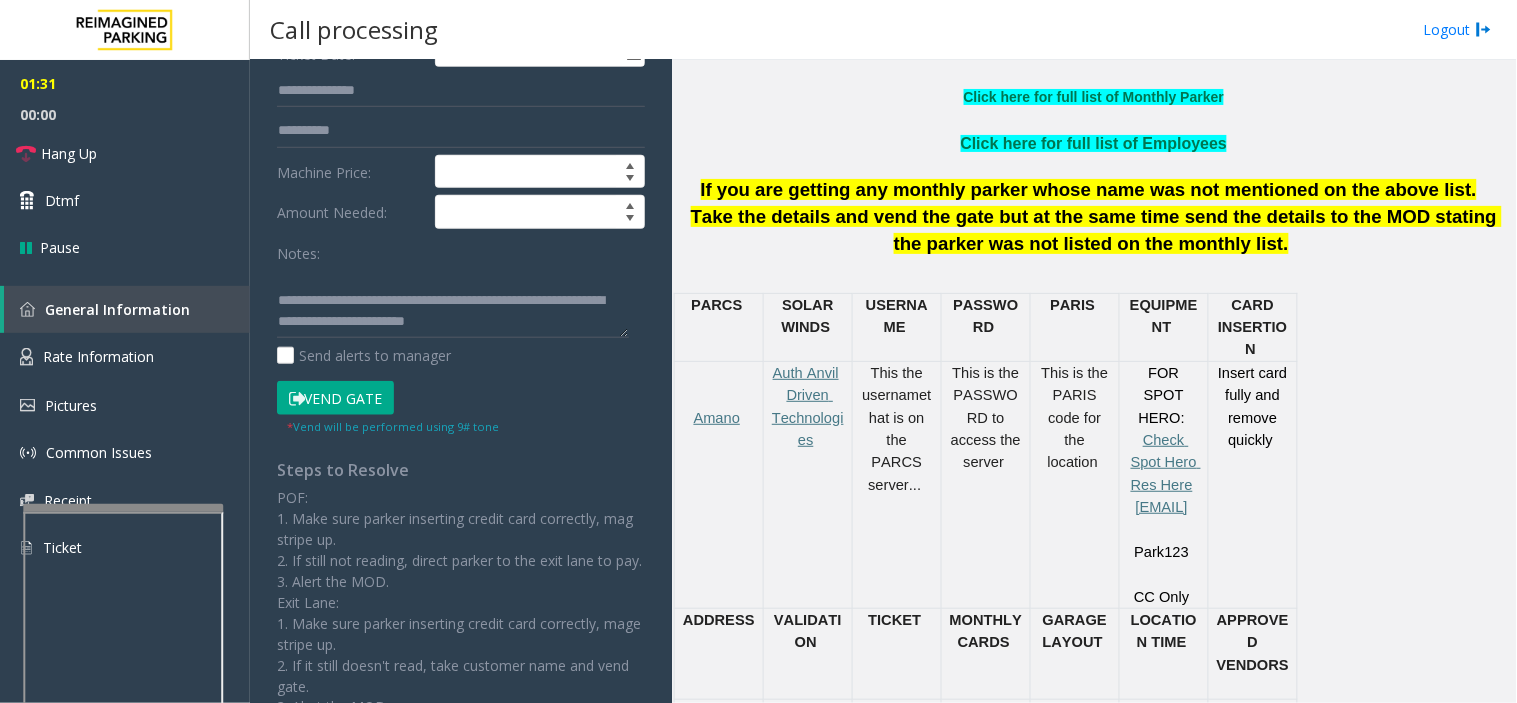 type on "*****" 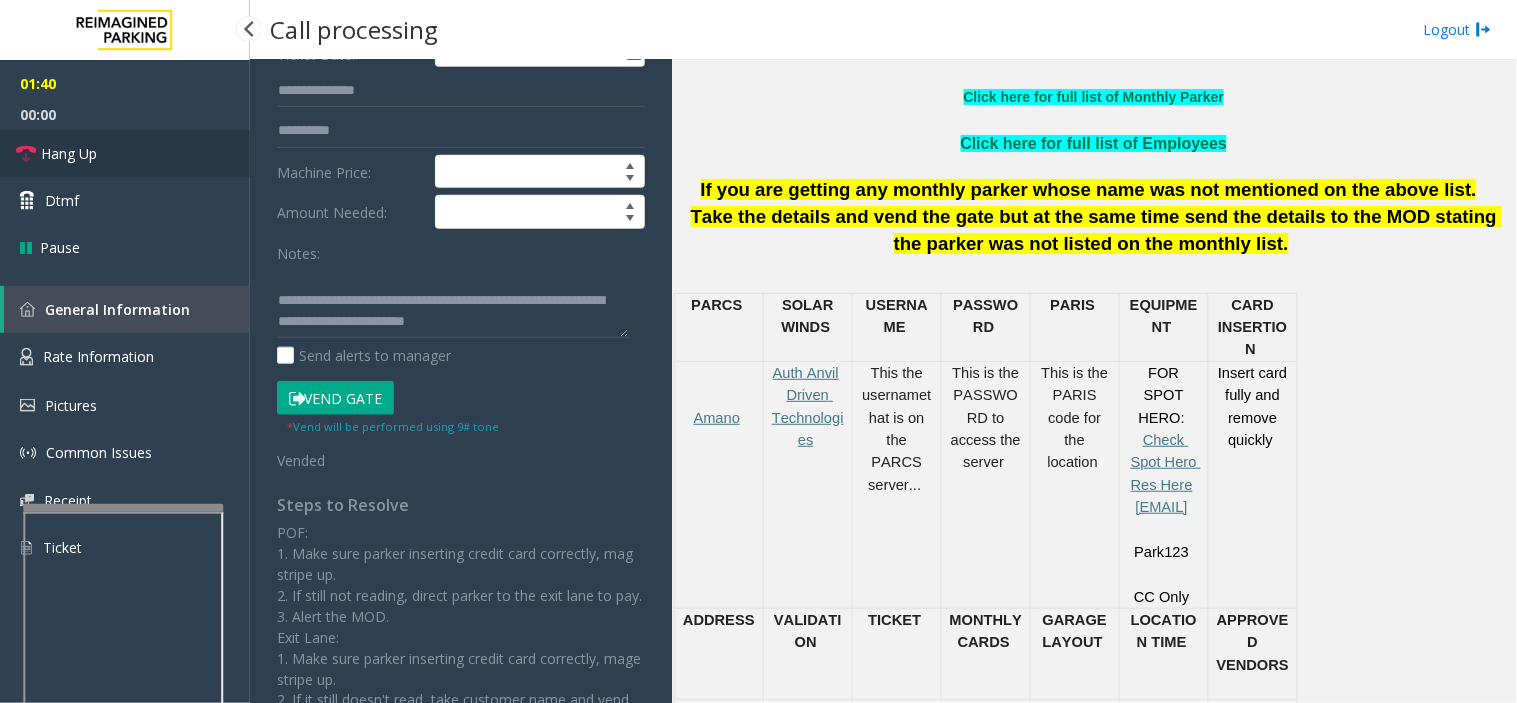 click on "Hang Up" at bounding box center (125, 153) 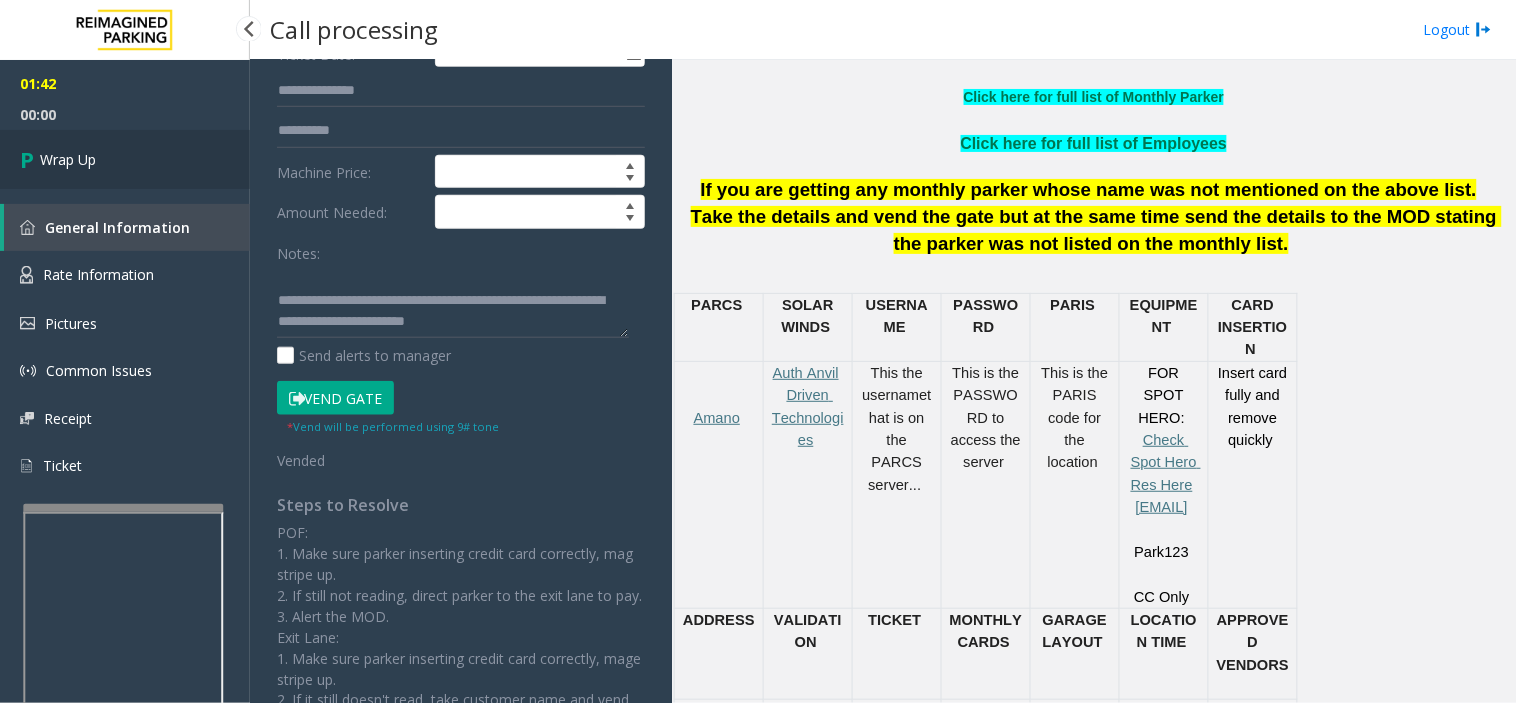 click on "Wrap Up" at bounding box center [125, 159] 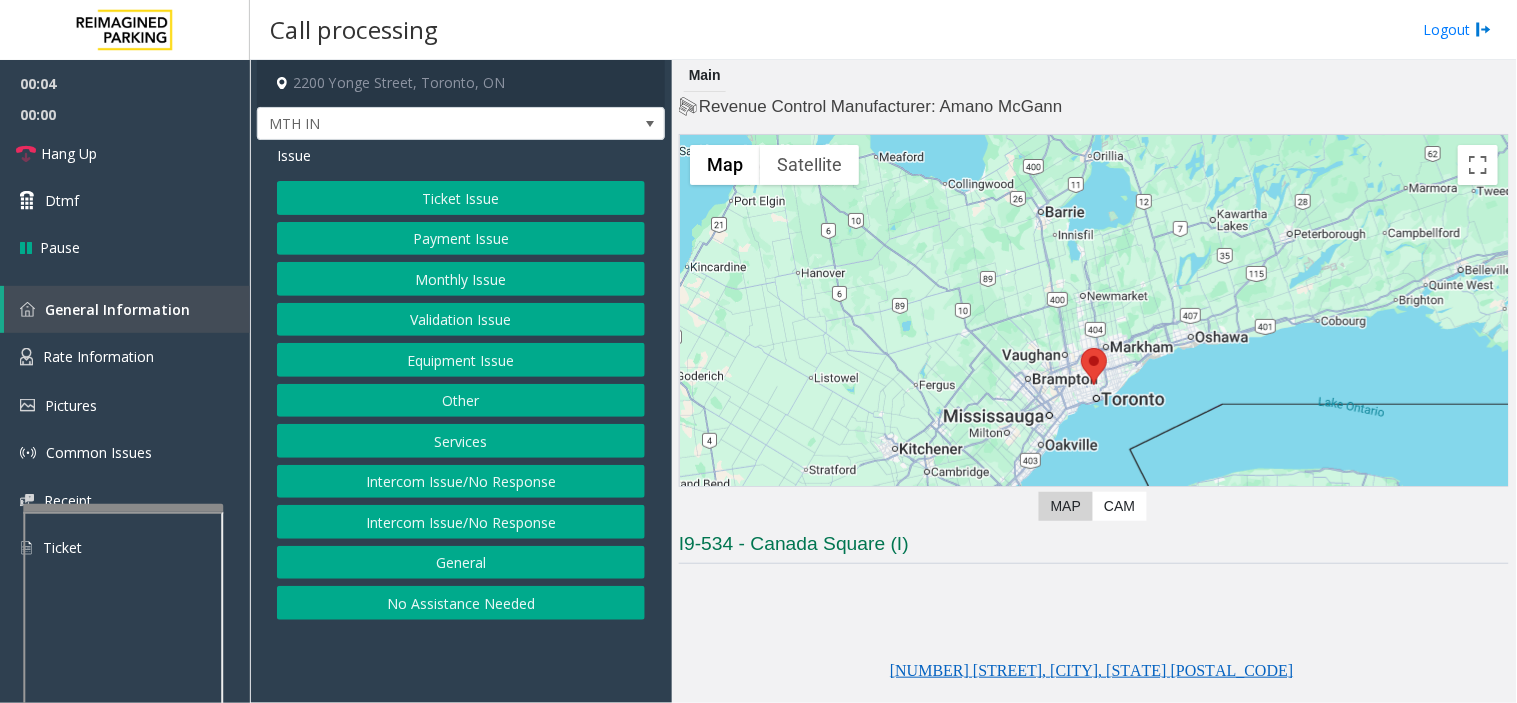 click on "Equipment Issue" 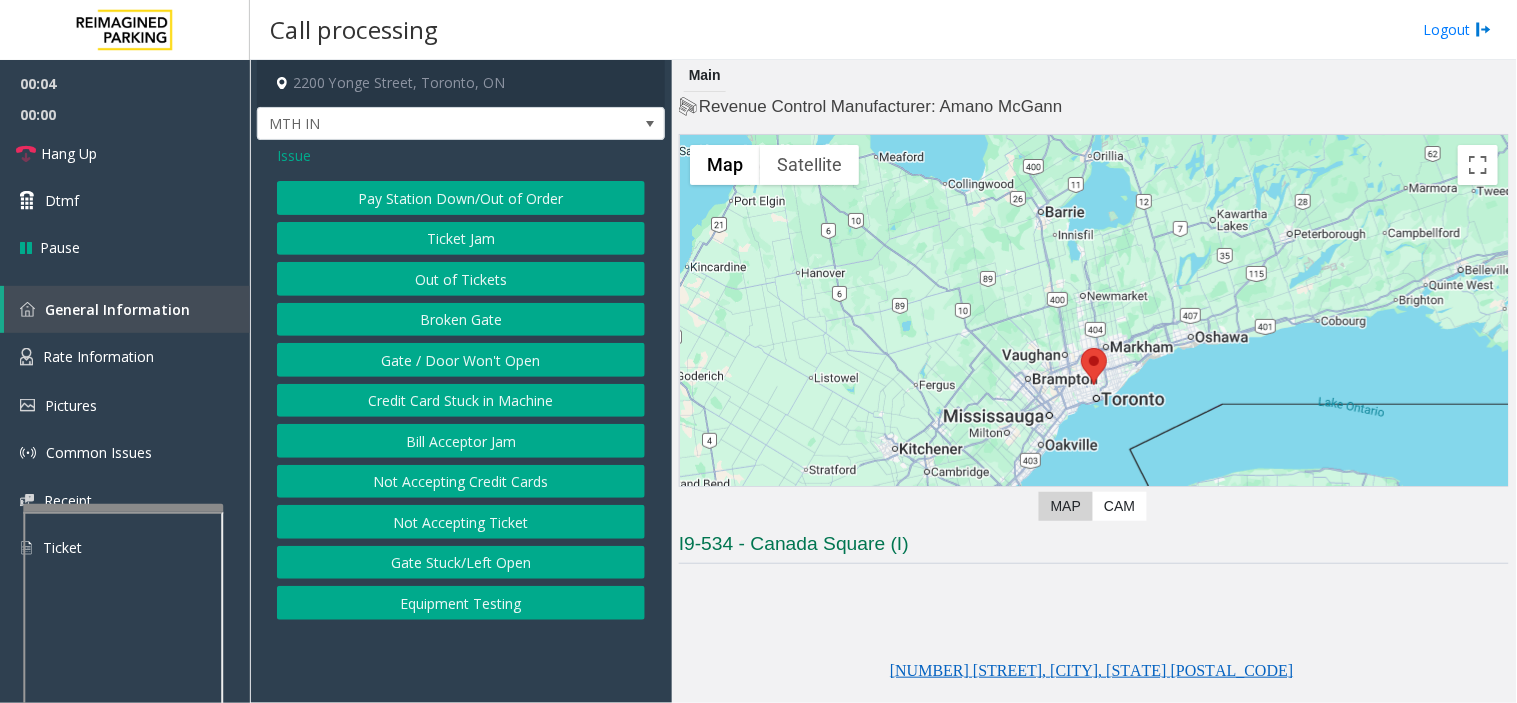 click on "Gate / Door Won't Open" 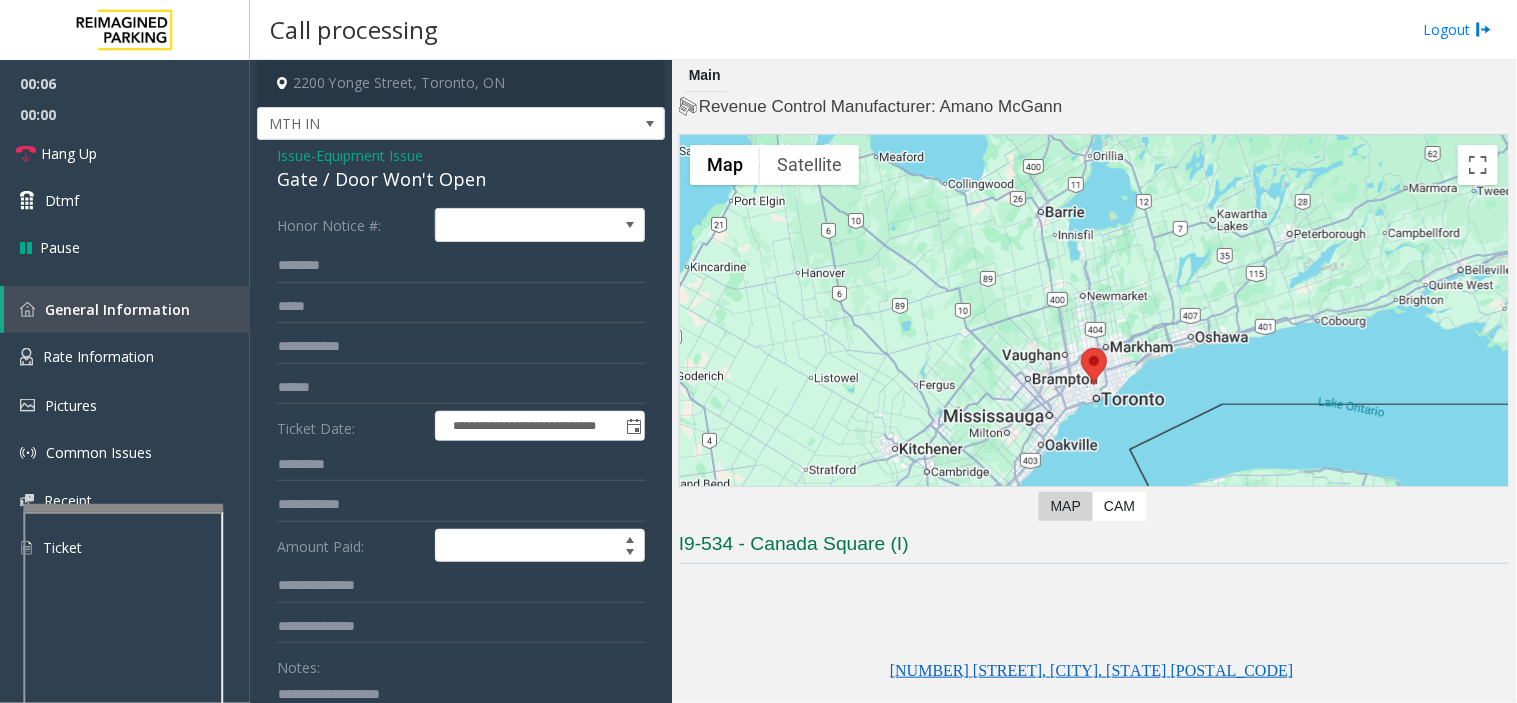 click on "Issue" 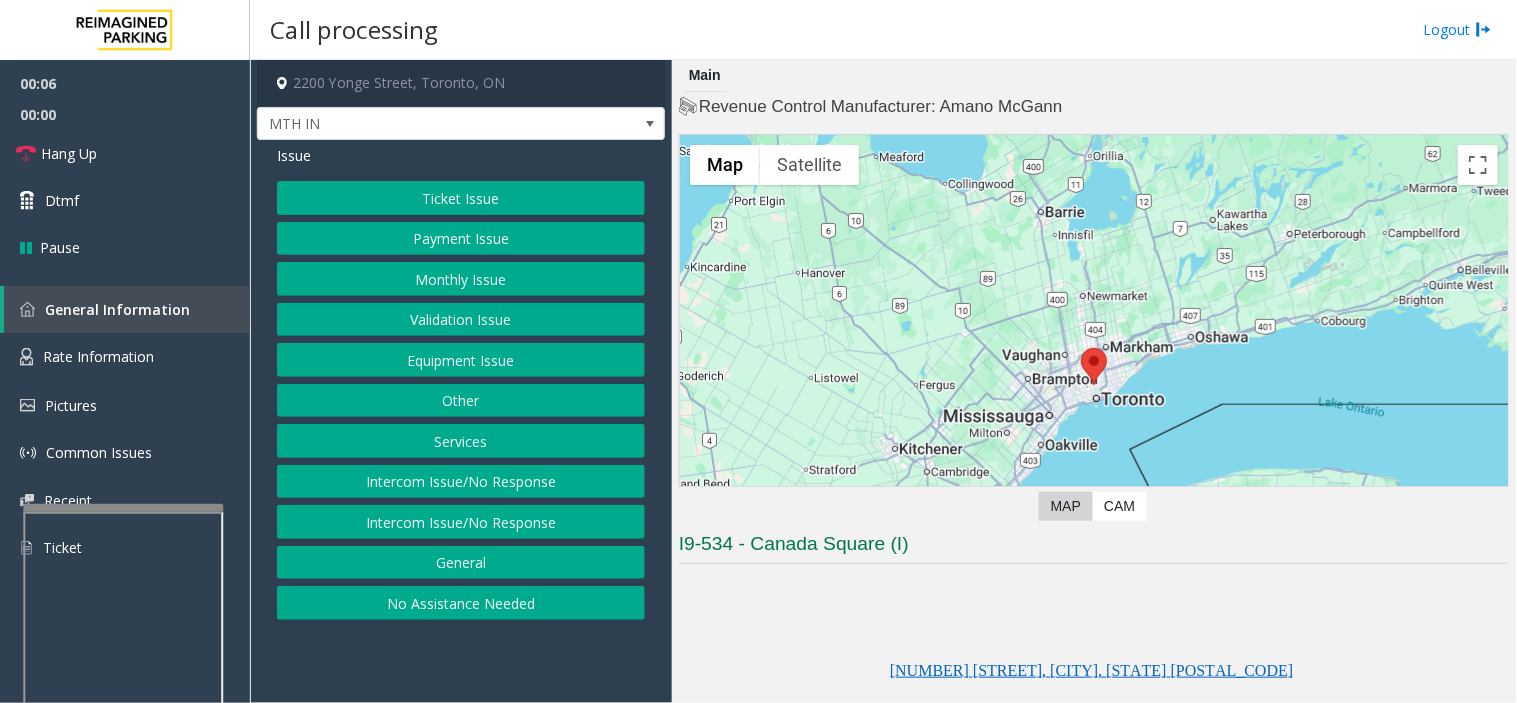 click on "Validation Issue" 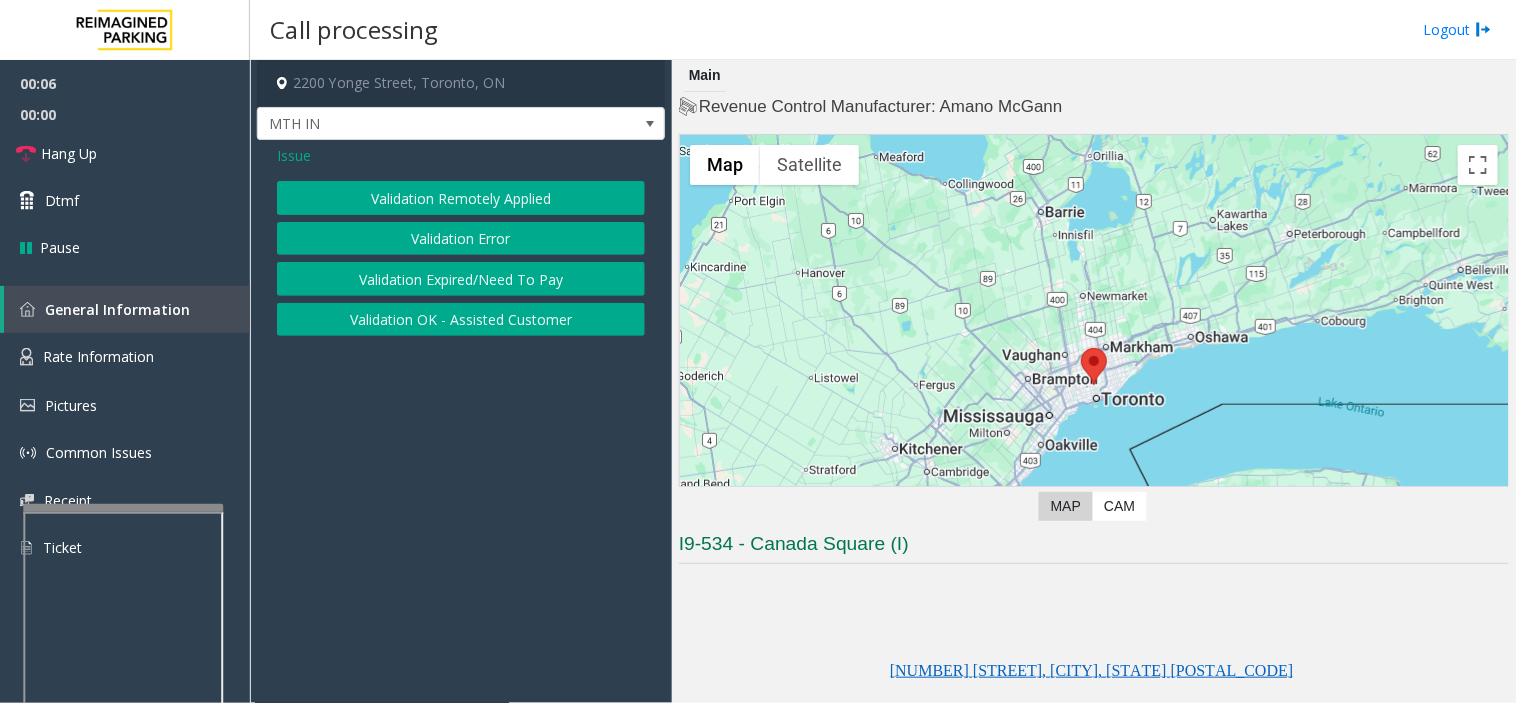 click on "Validation Error" 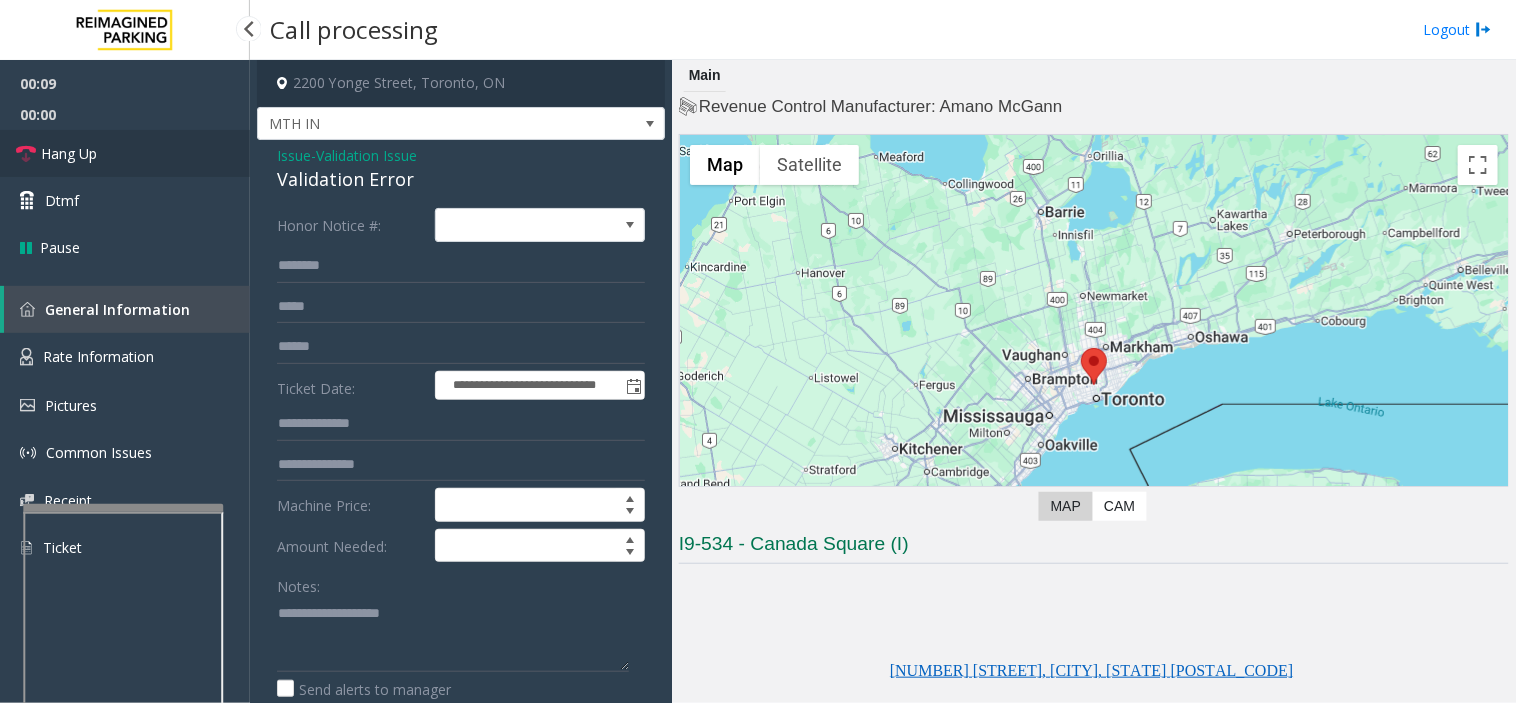 click on "Hang Up" at bounding box center (125, 153) 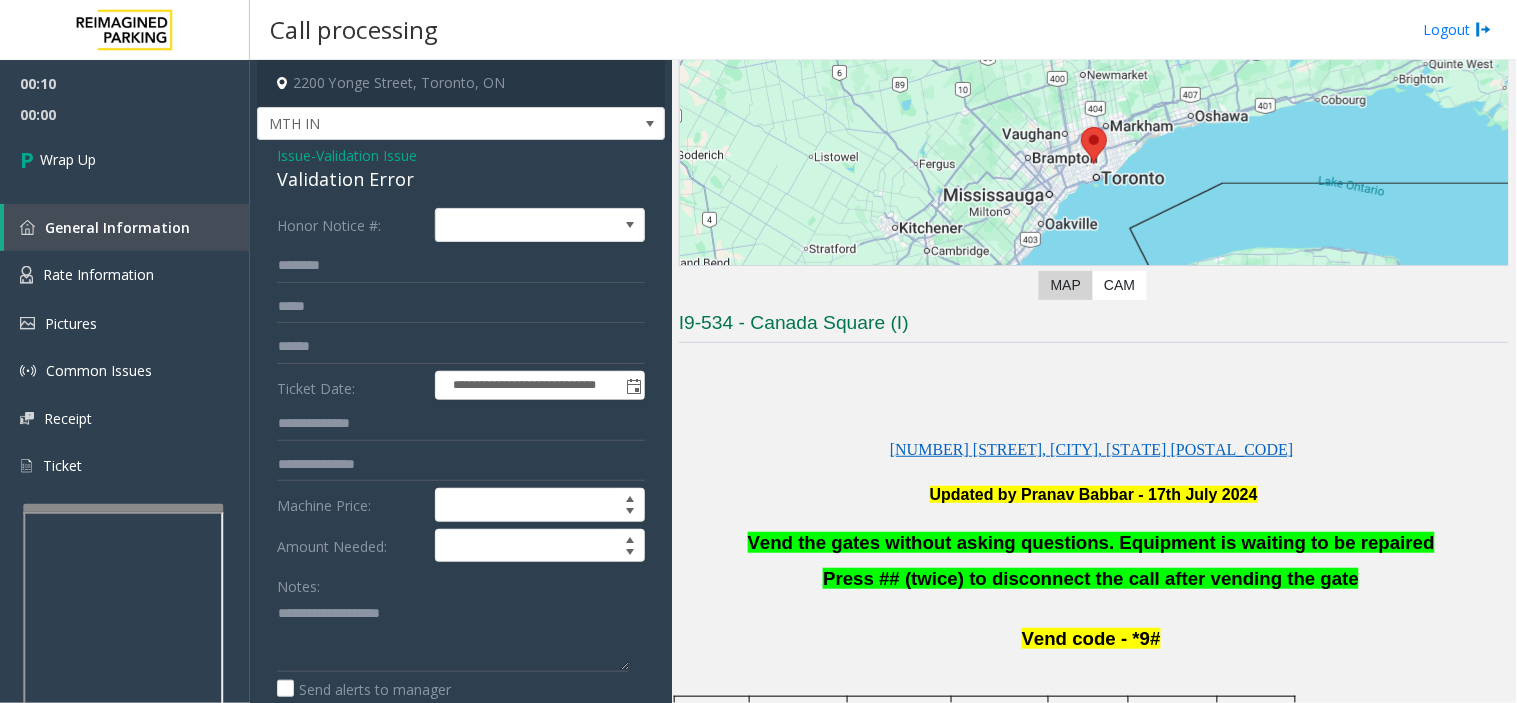 scroll, scrollTop: 222, scrollLeft: 0, axis: vertical 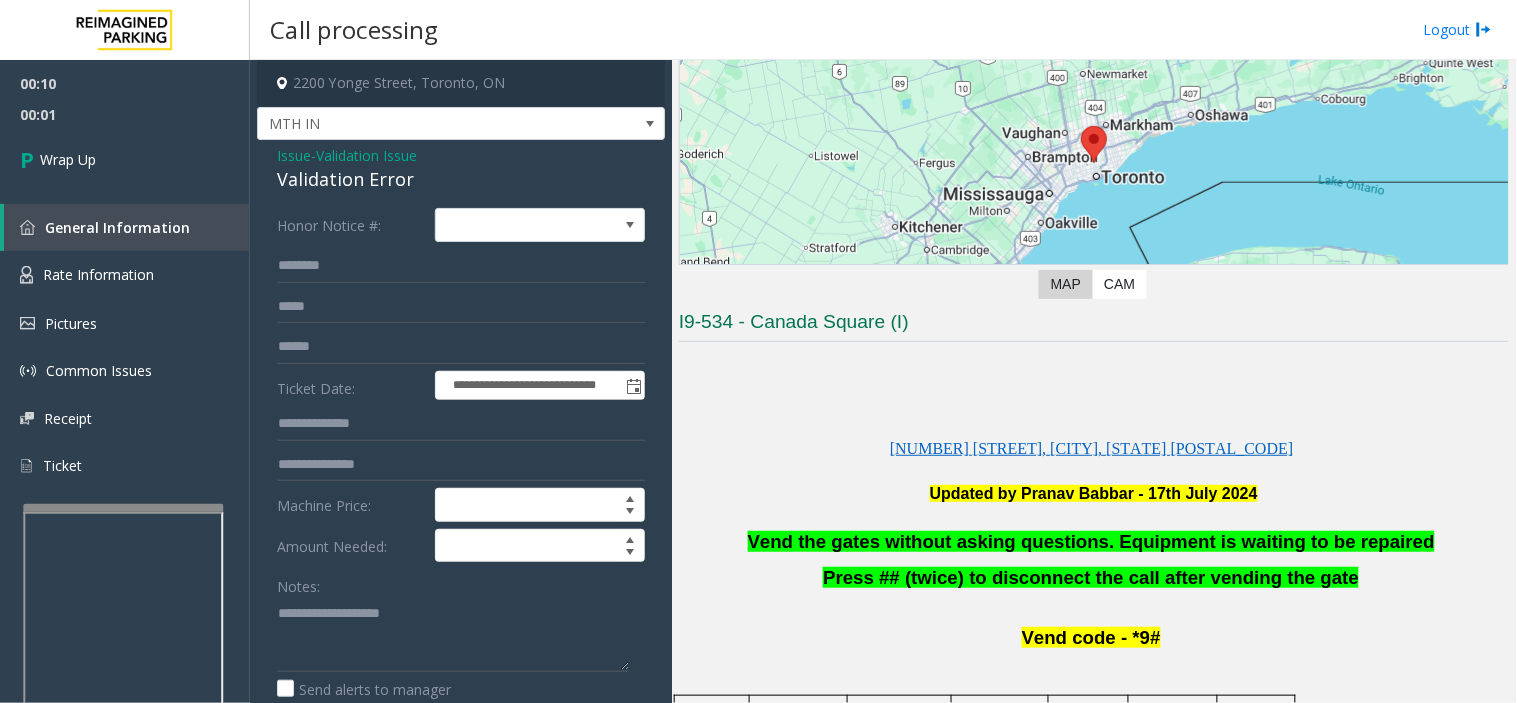 click on "Vend the gates without asking questions. Equipment is waiting to be repaired" 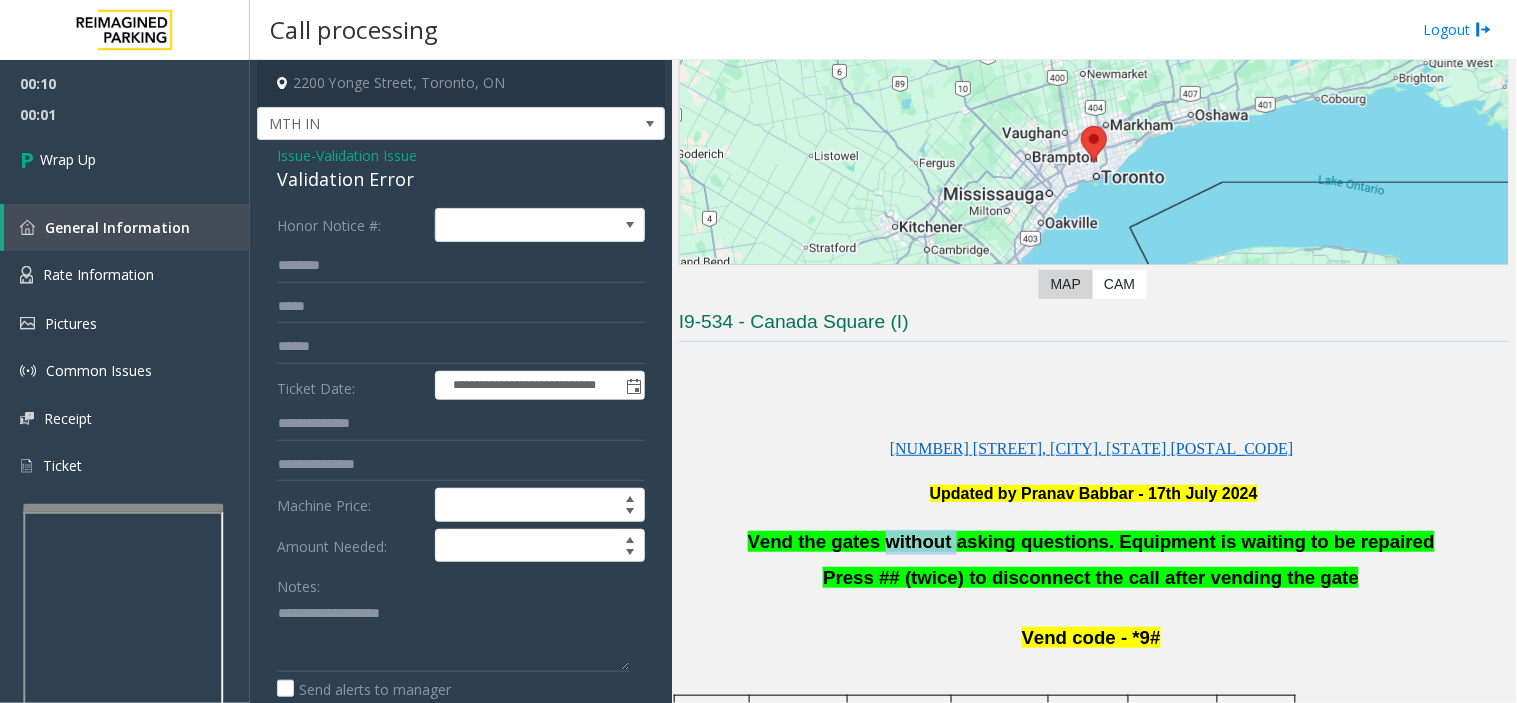 click on "Vend the gates without asking questions. Equipment is waiting to be repaired" 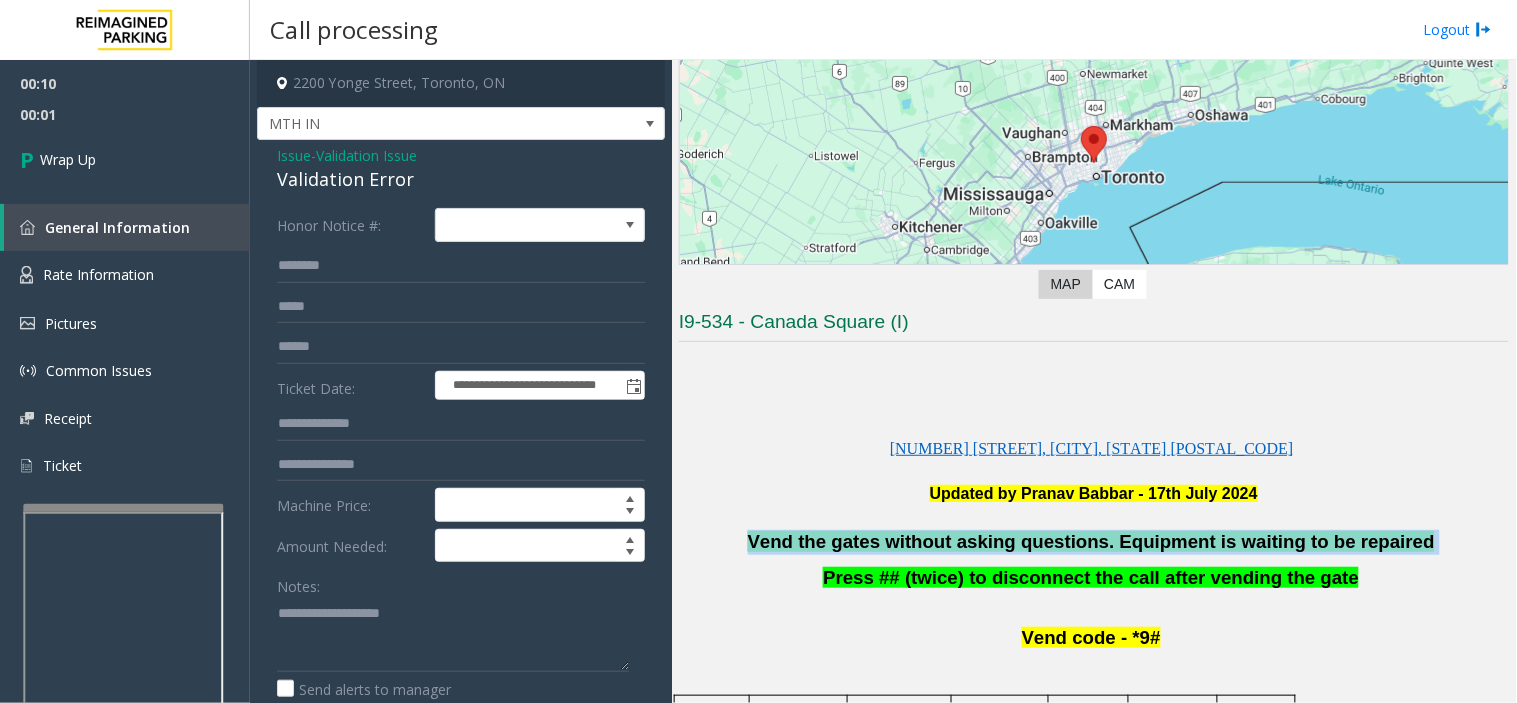 click on "Vend the gates without asking questions. Equipment is waiting to be repaired" 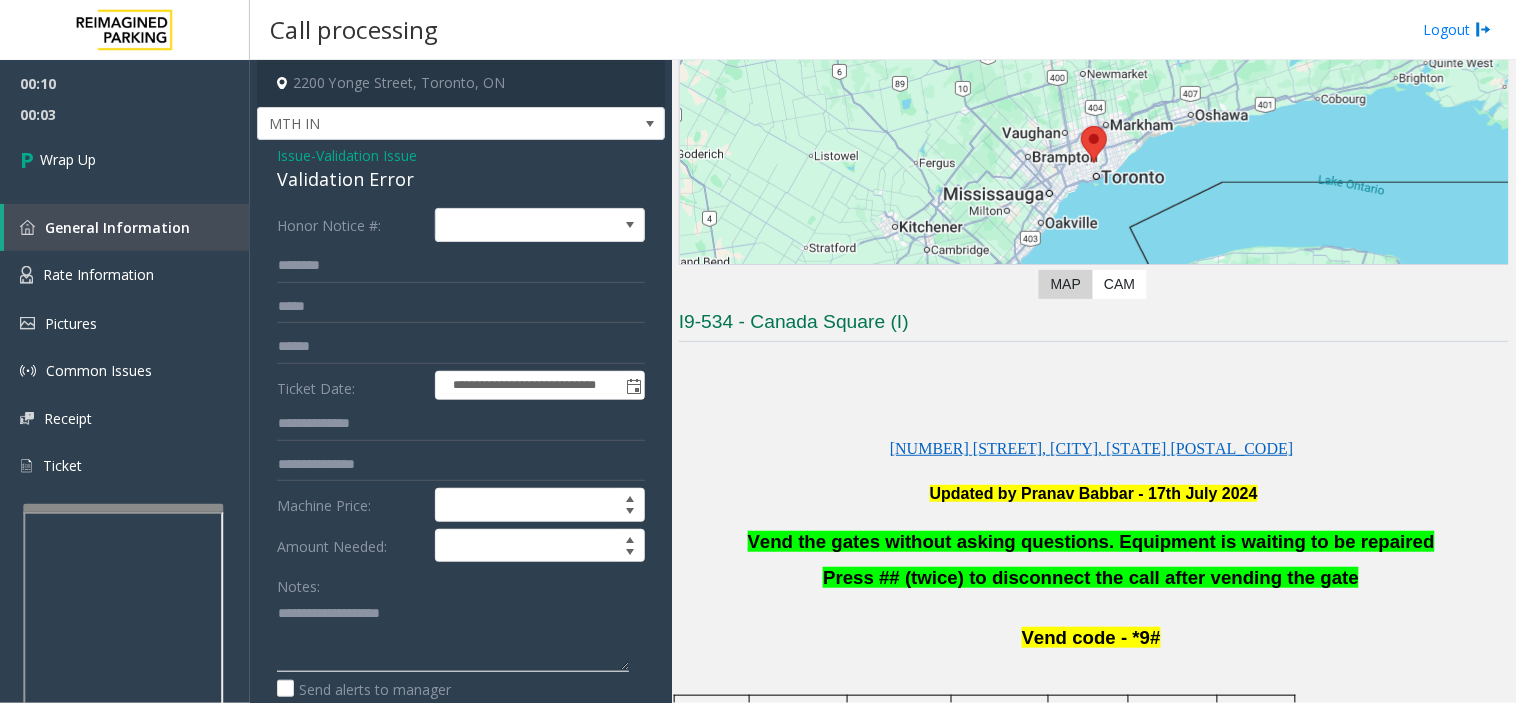 click 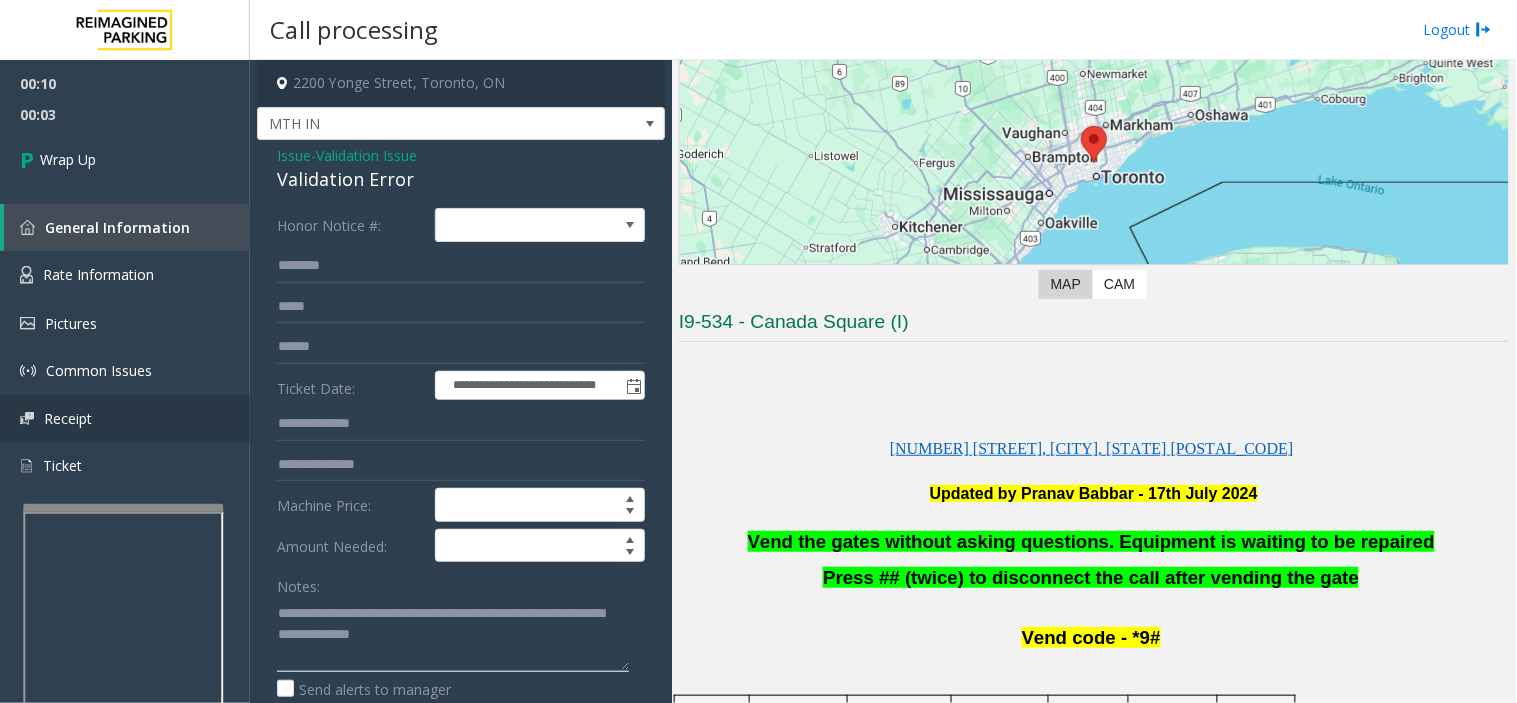 scroll, scrollTop: 14, scrollLeft: 0, axis: vertical 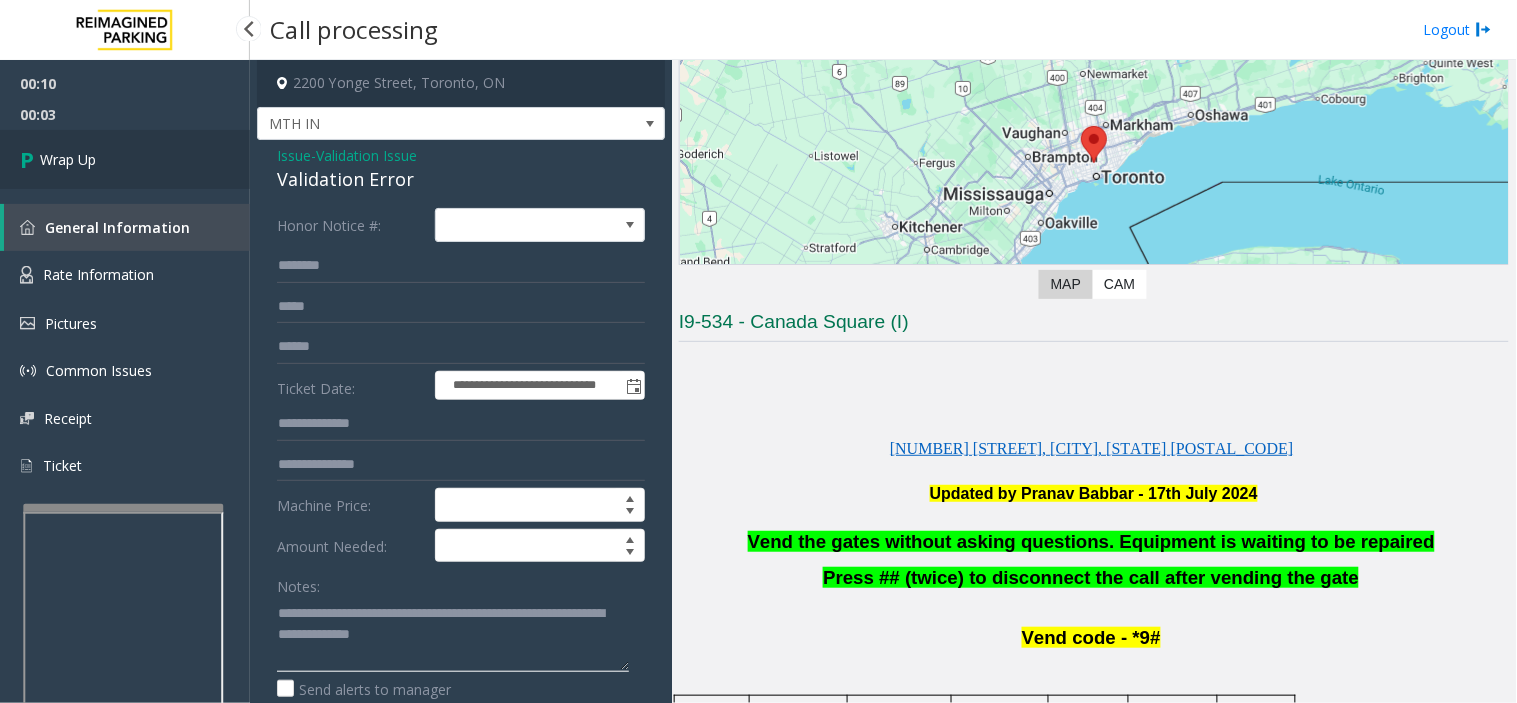 type on "**********" 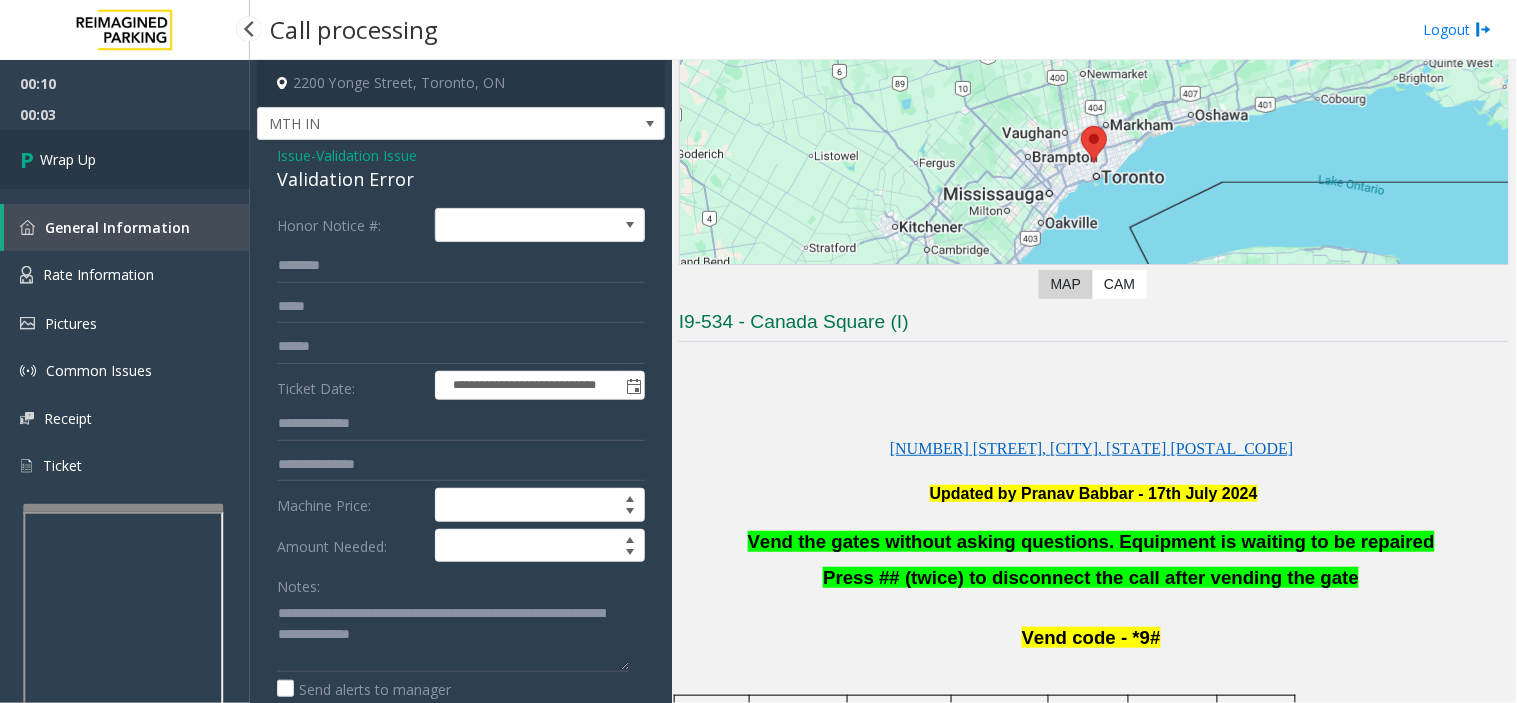 click on "Wrap Up" at bounding box center (125, 159) 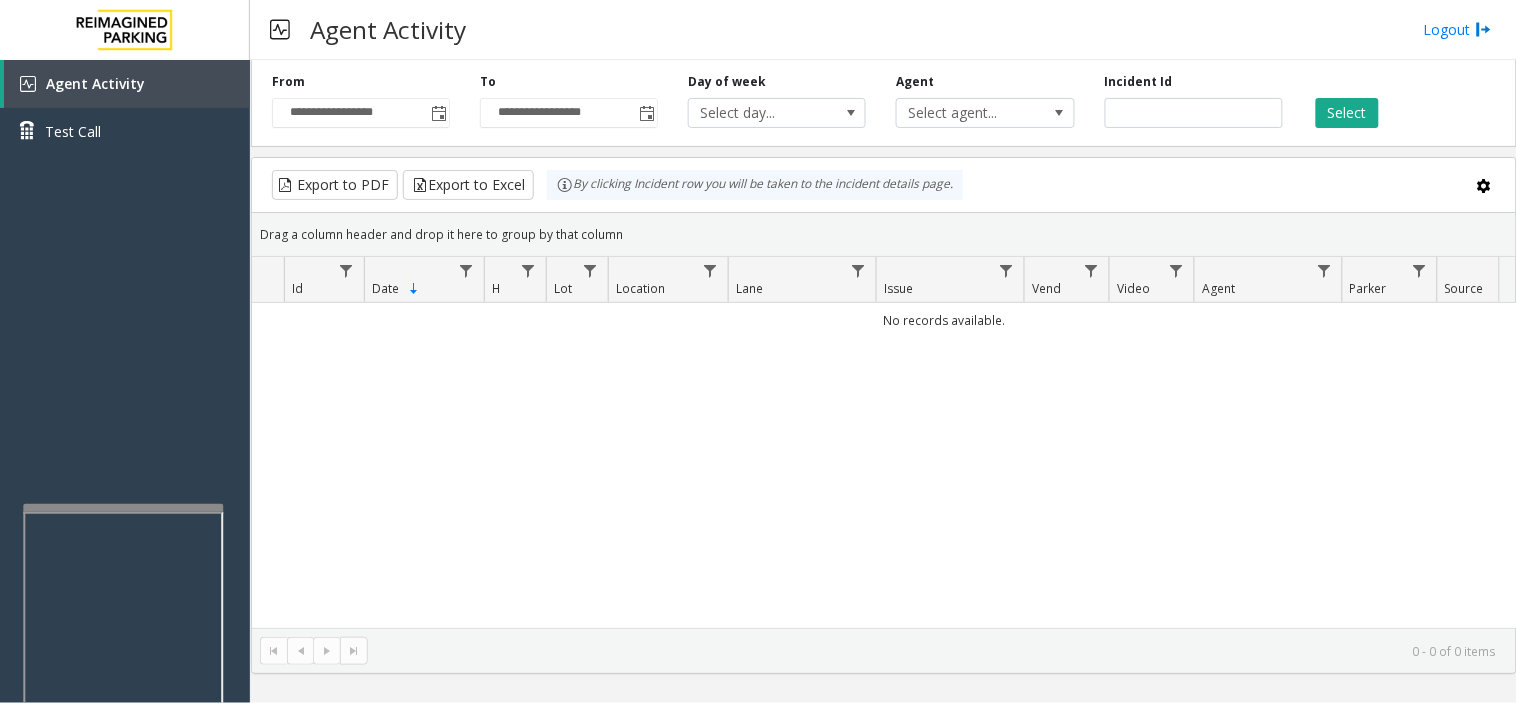 type 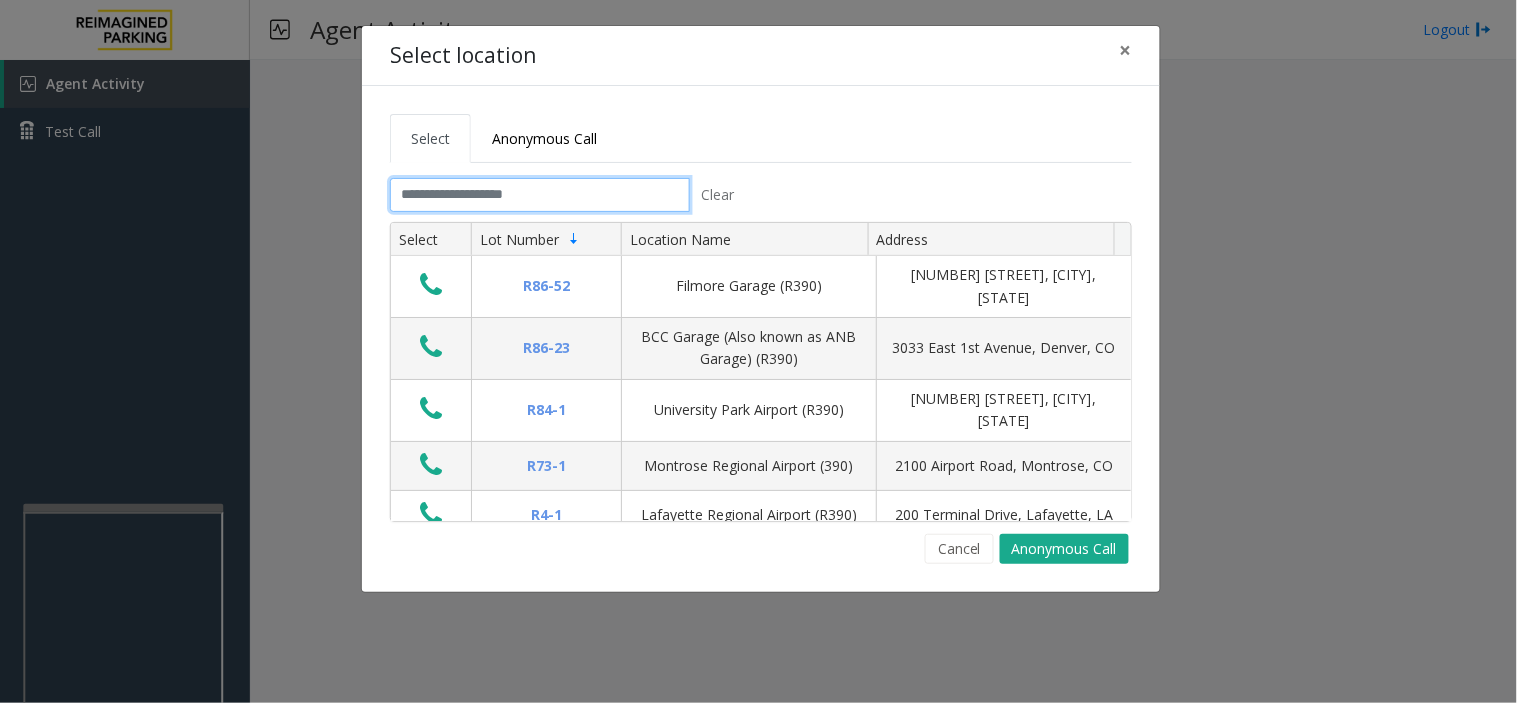 click 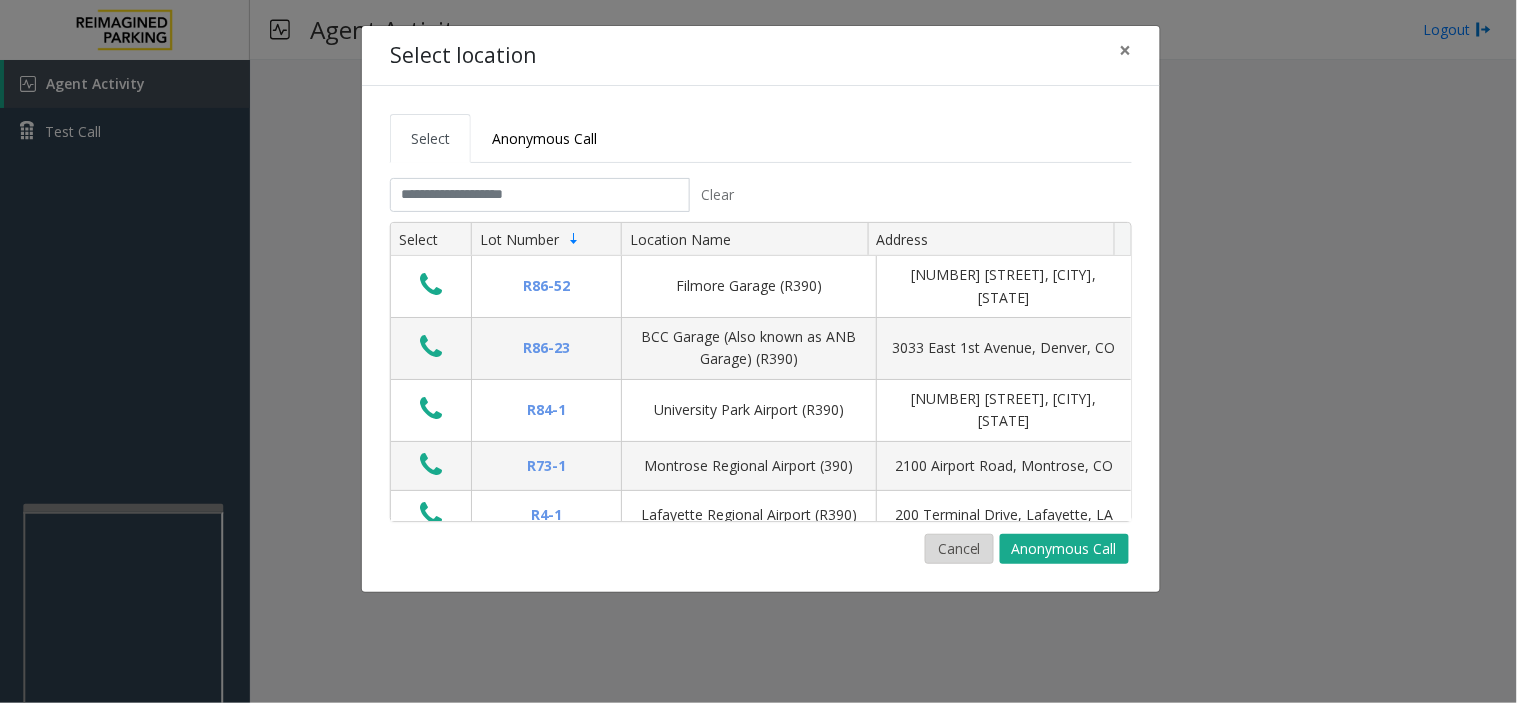click on "Cancel" 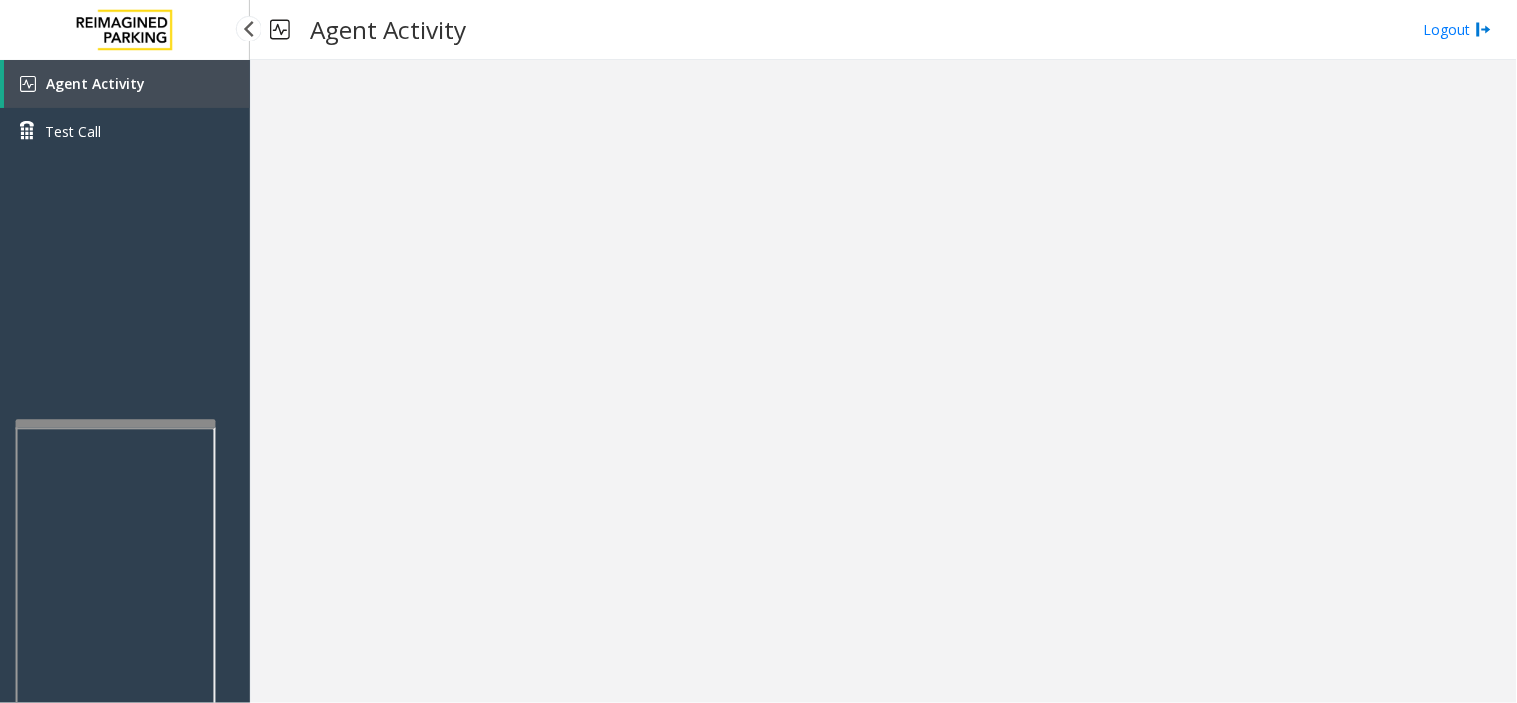 click at bounding box center [116, 424] 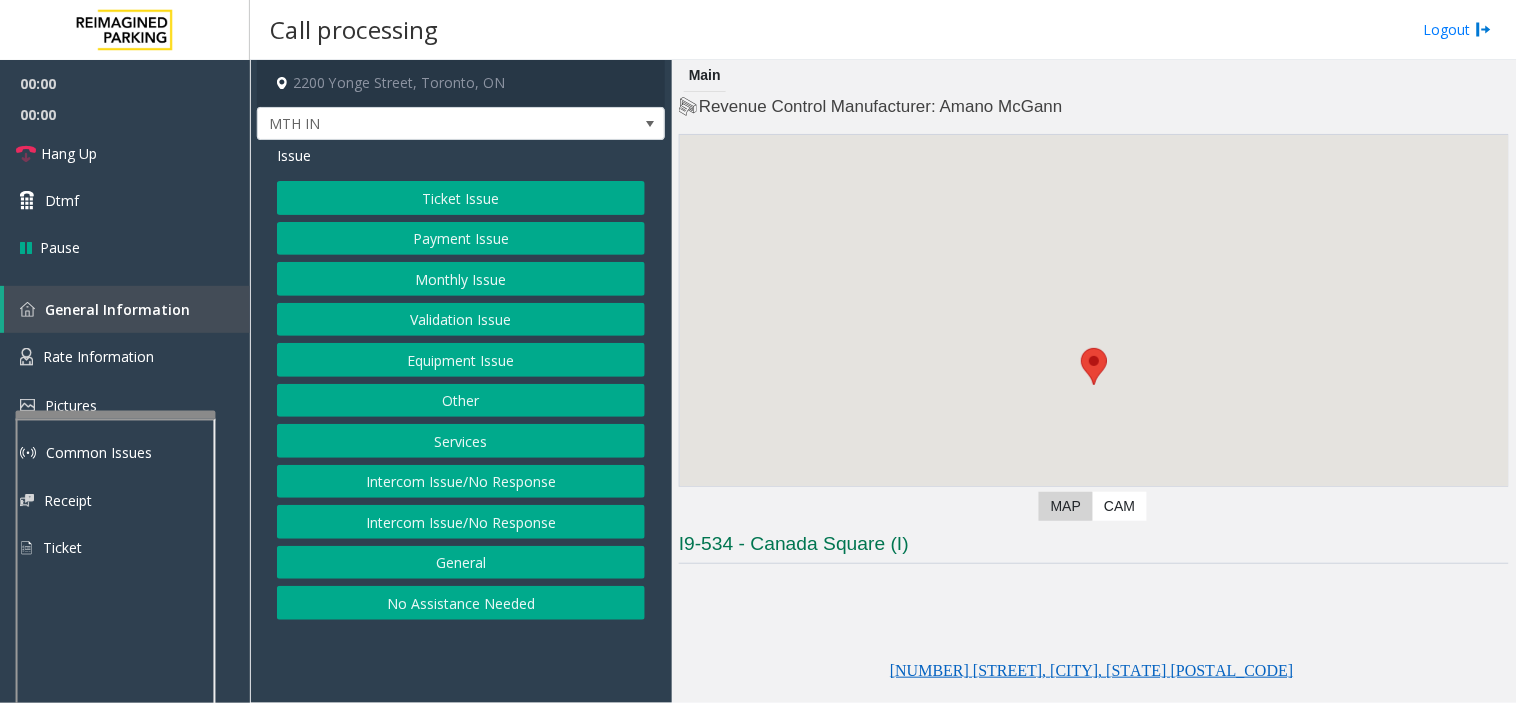 scroll, scrollTop: 333, scrollLeft: 0, axis: vertical 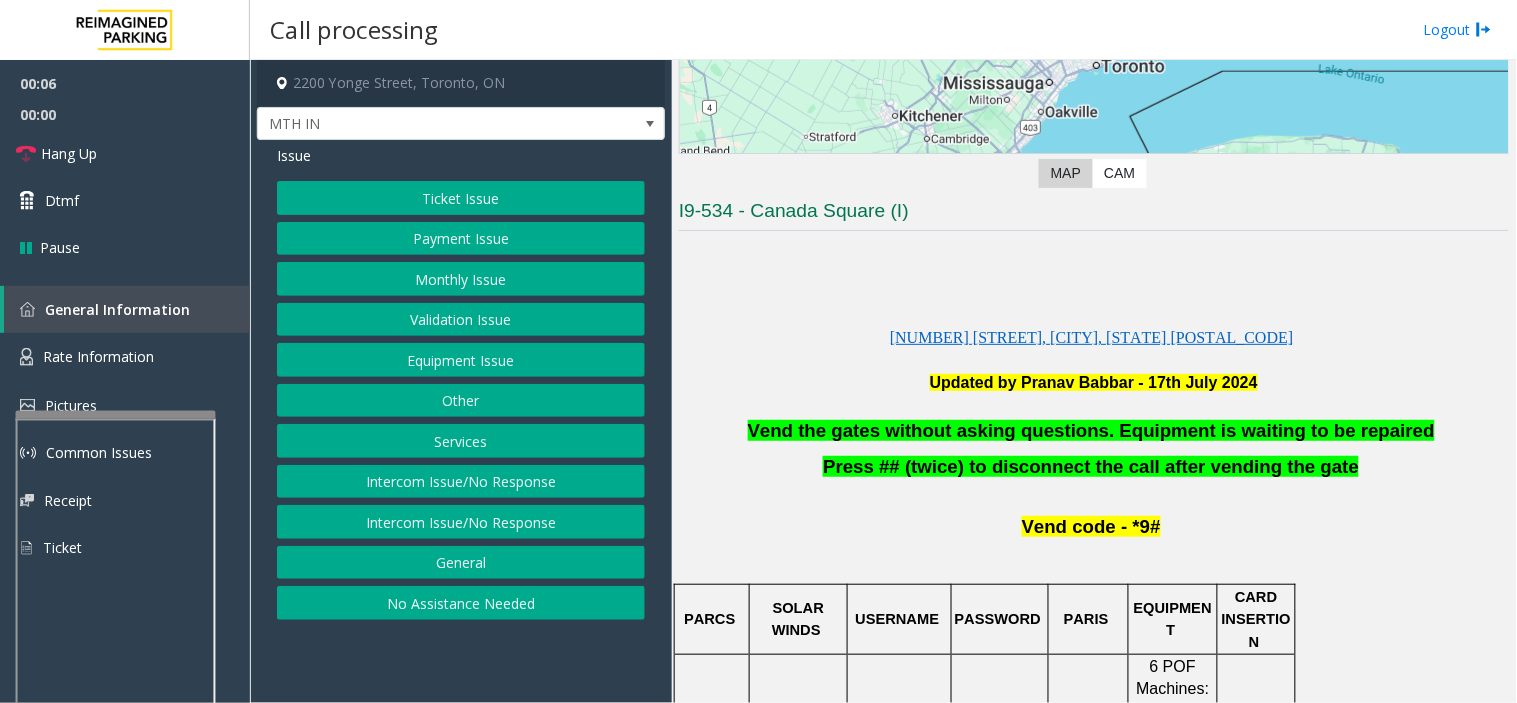 click on "Vend the gates without asking questions. Equipment is waiting to be repaired" 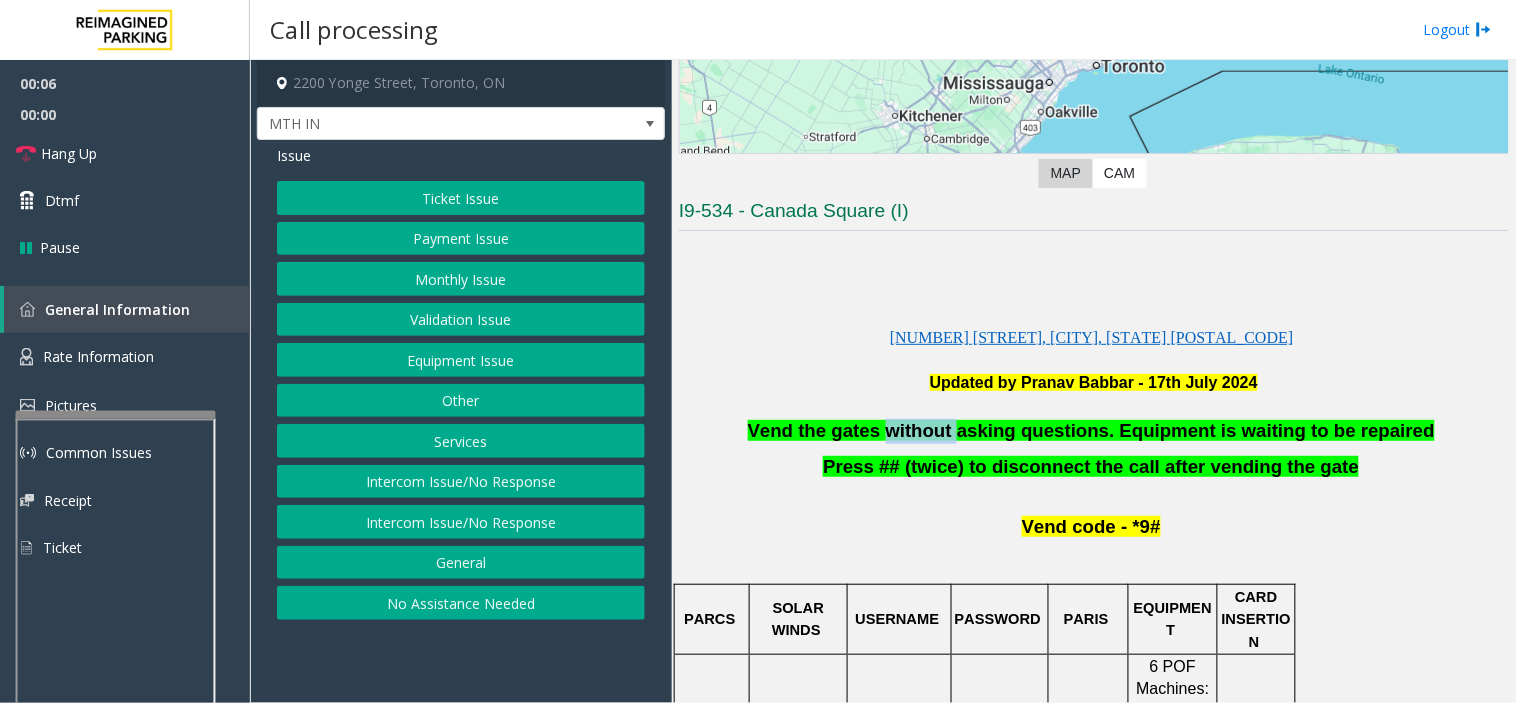 click on "Vend the gates without asking questions. Equipment is waiting to be repaired" 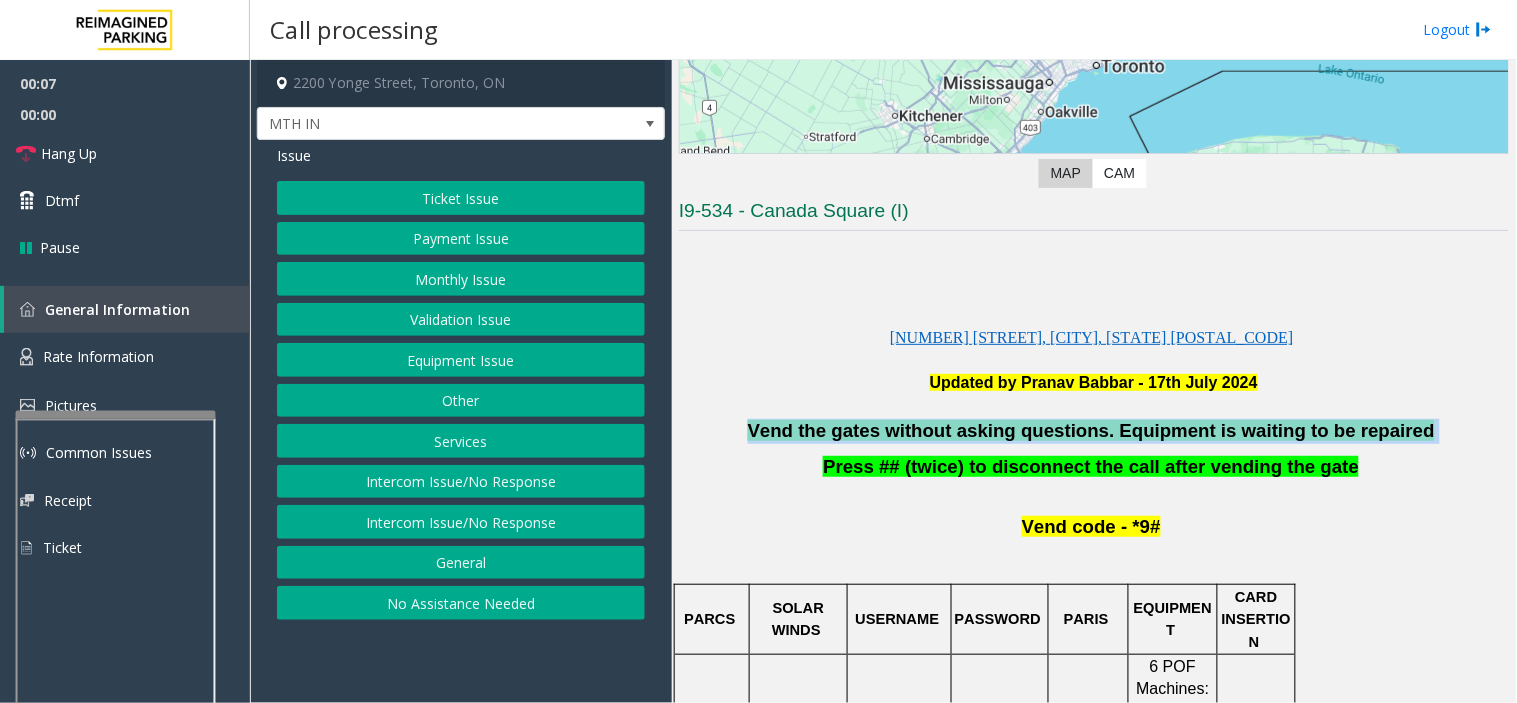 click on "Vend the gates without asking questions. Equipment is waiting to be repaired" 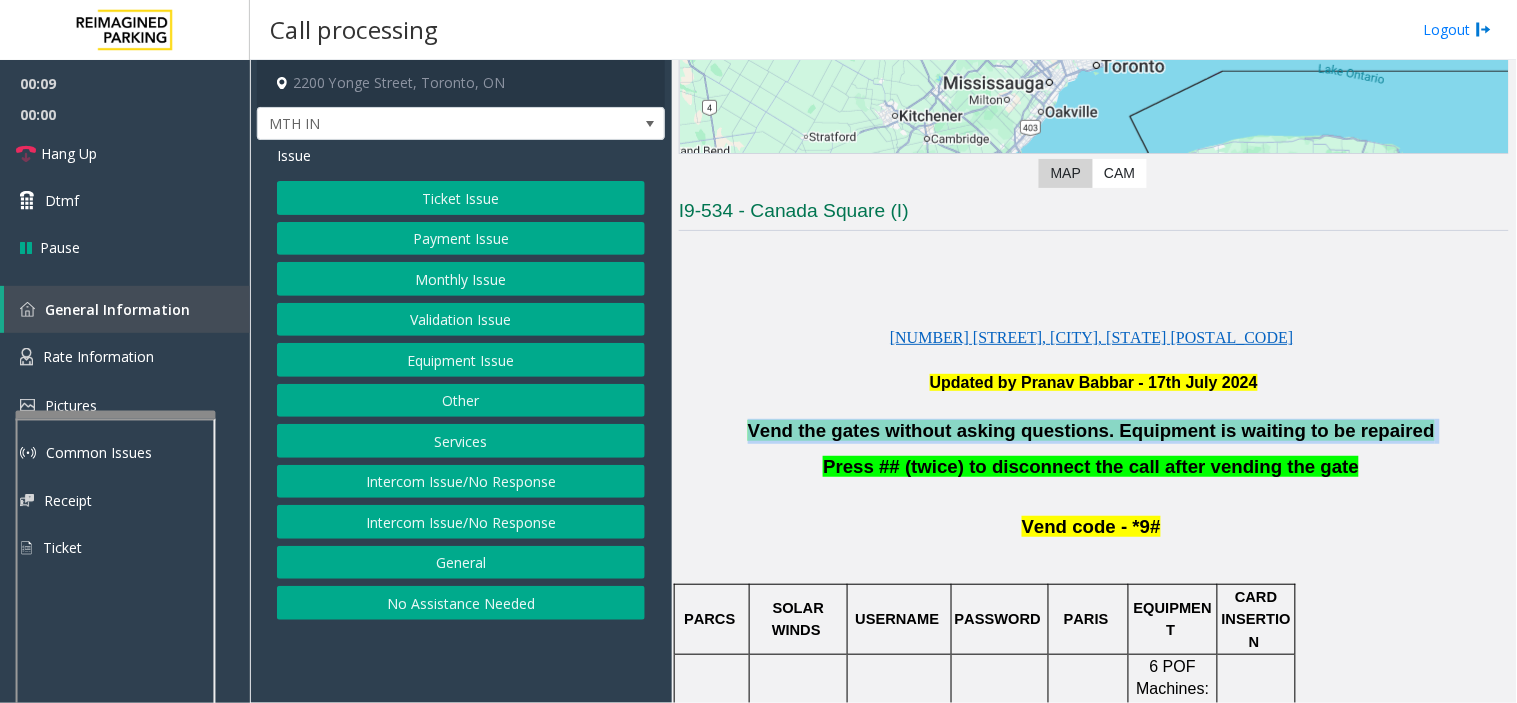 click on "Validation Issue" 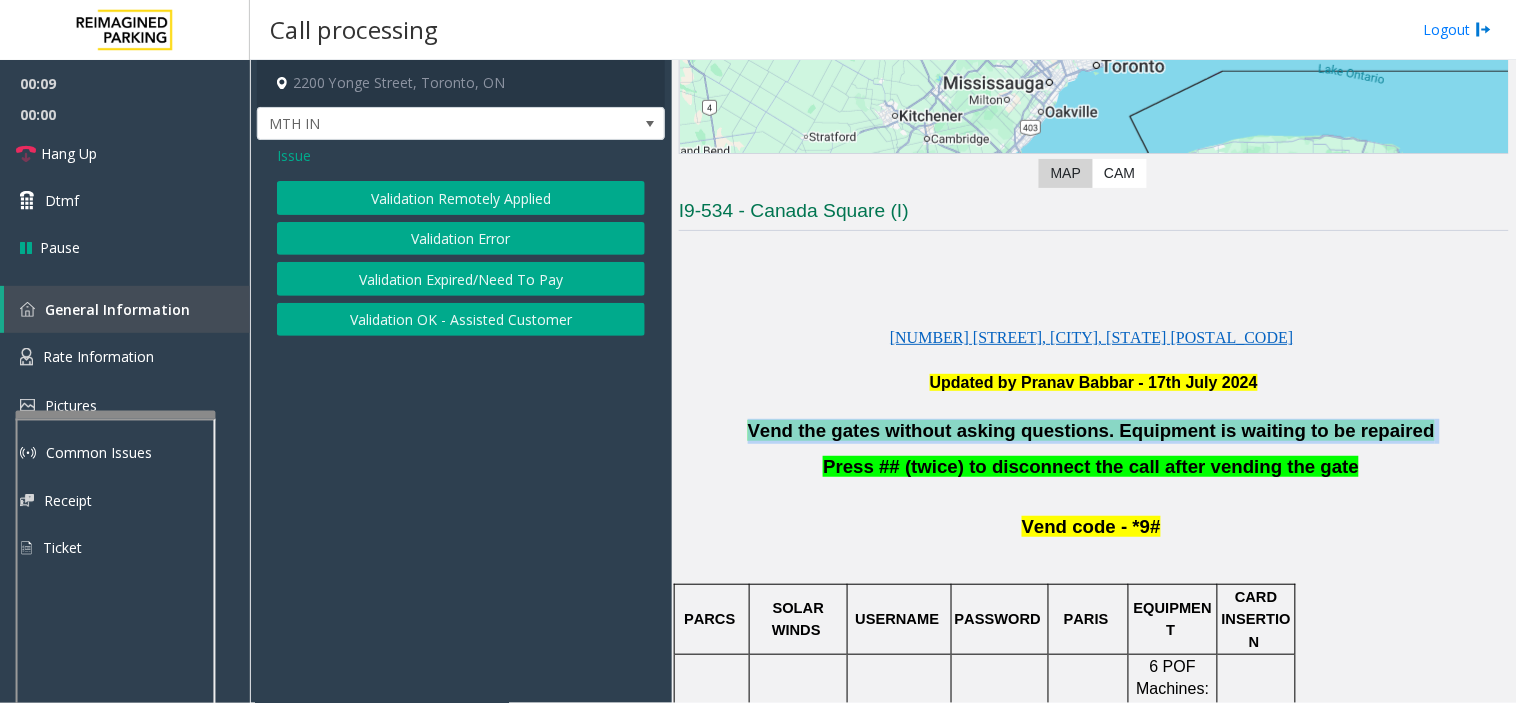 click on "Validation Error" 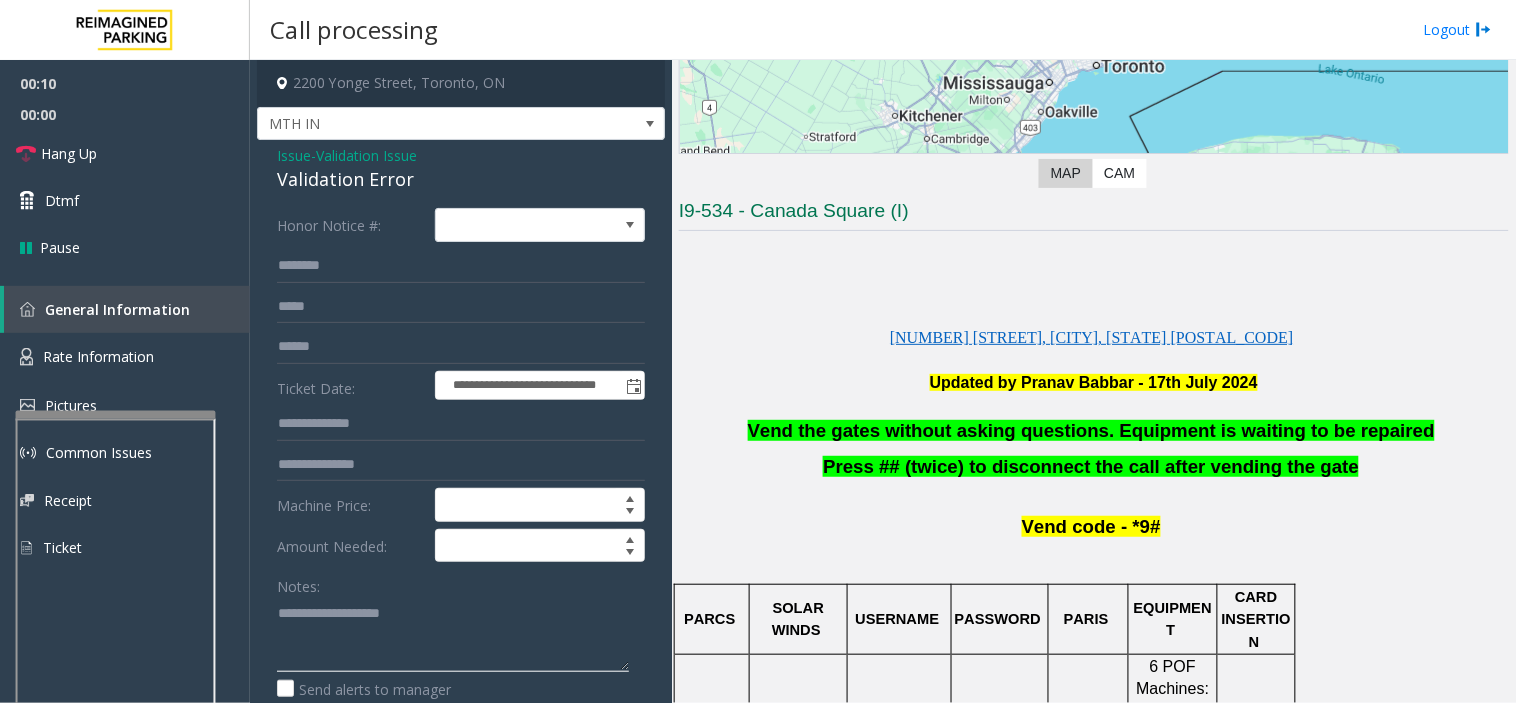 paste on "**********" 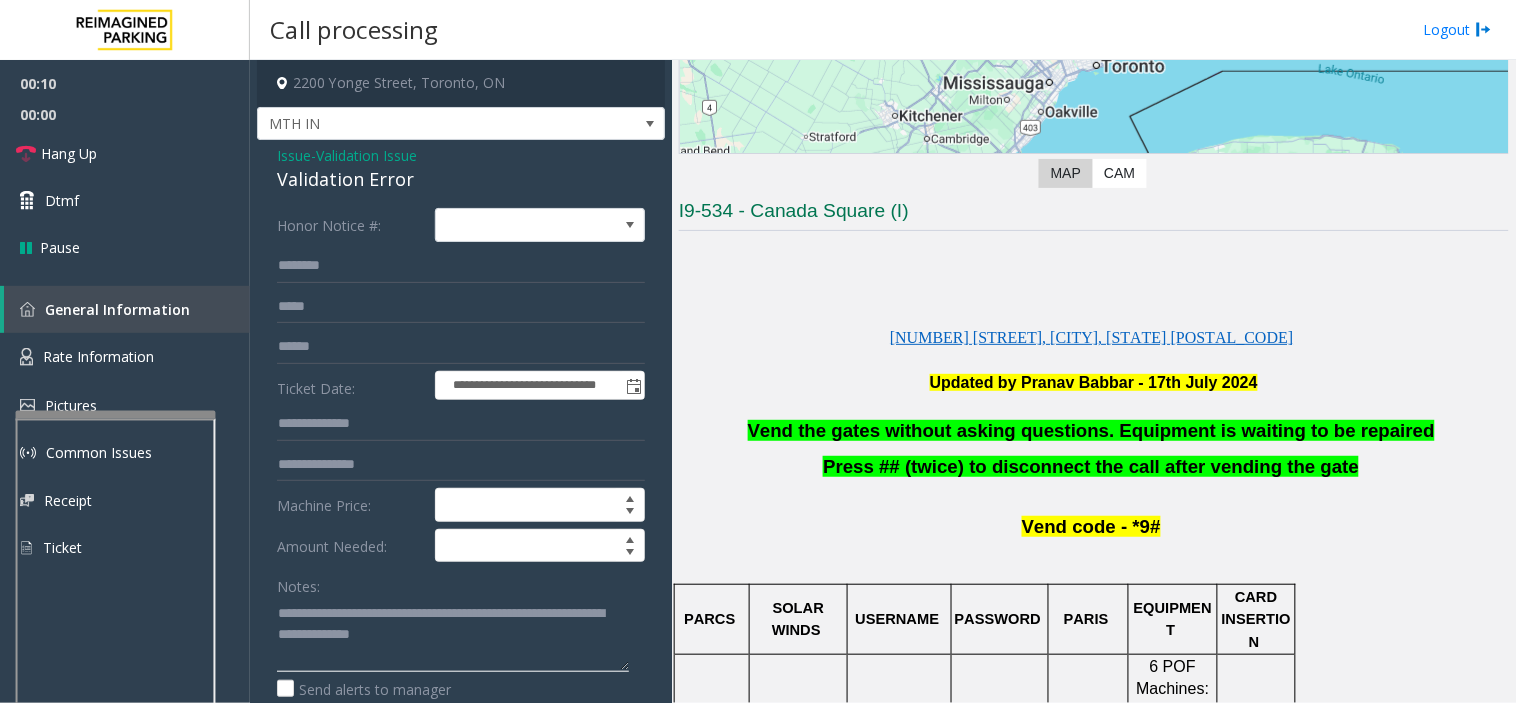 scroll, scrollTop: 14, scrollLeft: 0, axis: vertical 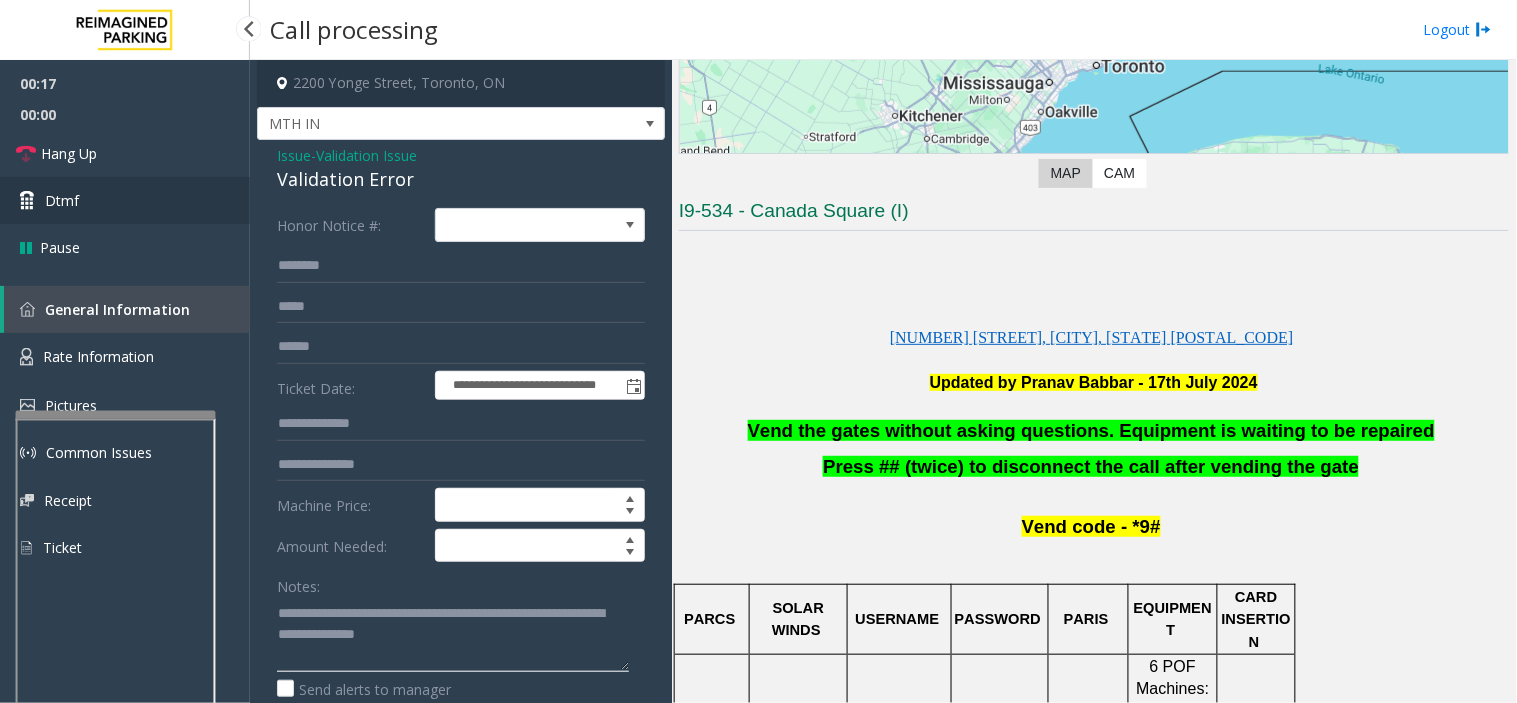 type on "**********" 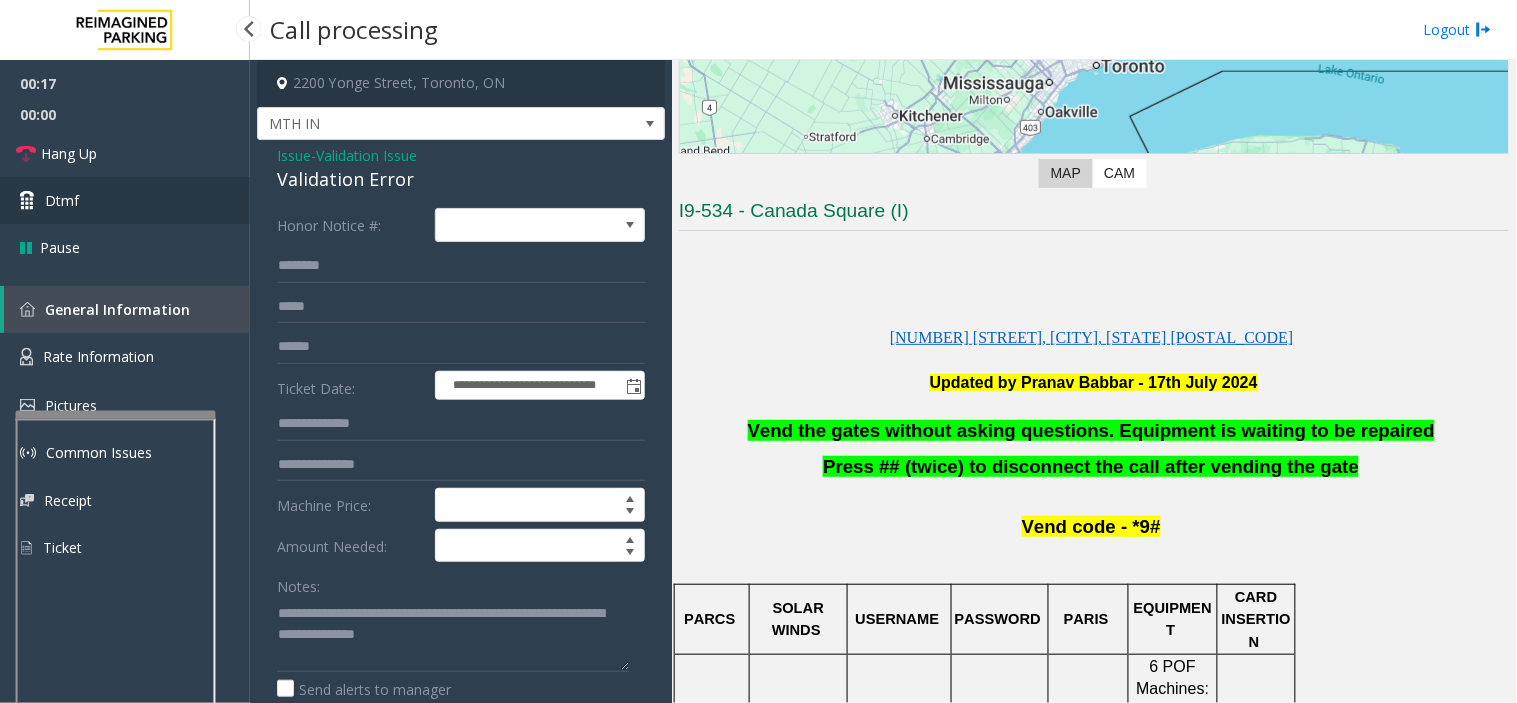 click on "Dtmf" at bounding box center [125, 200] 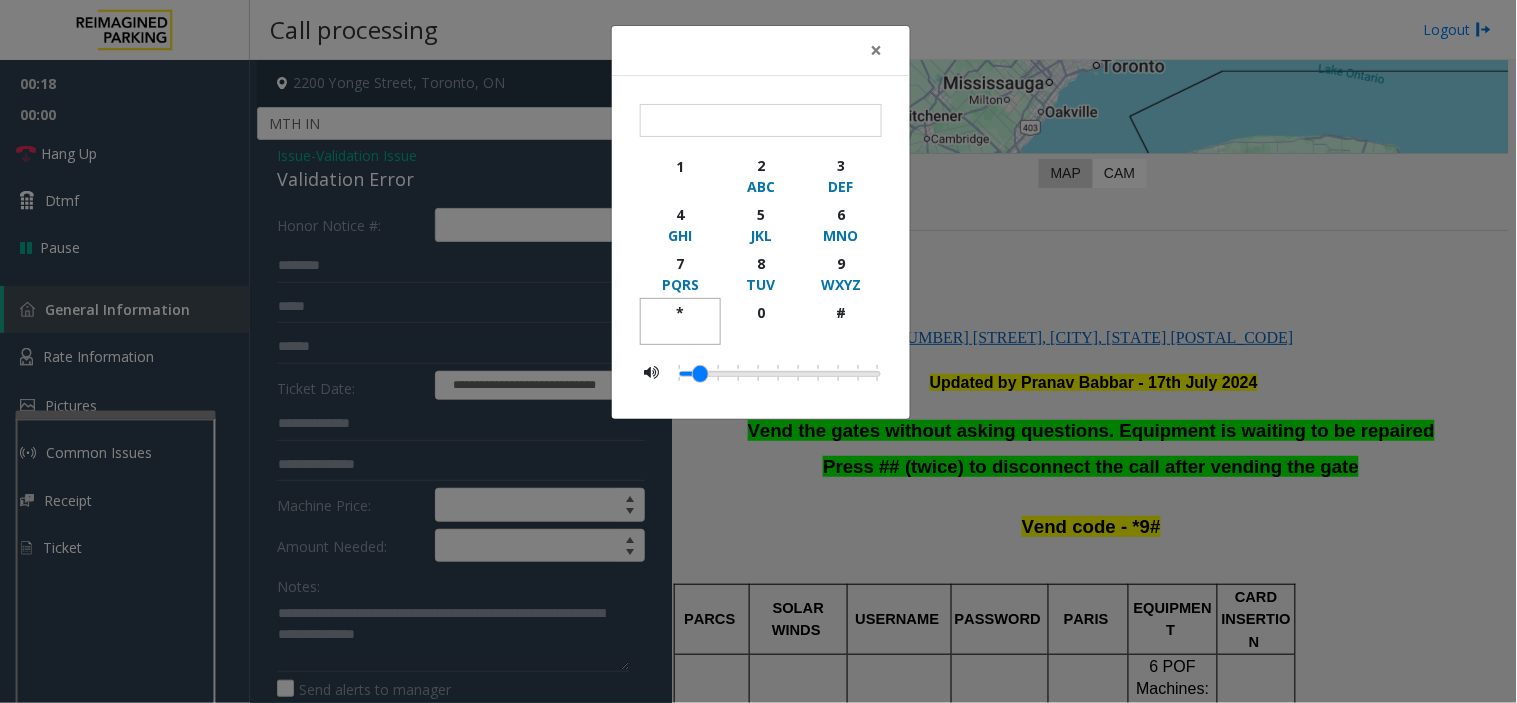 click on "*" 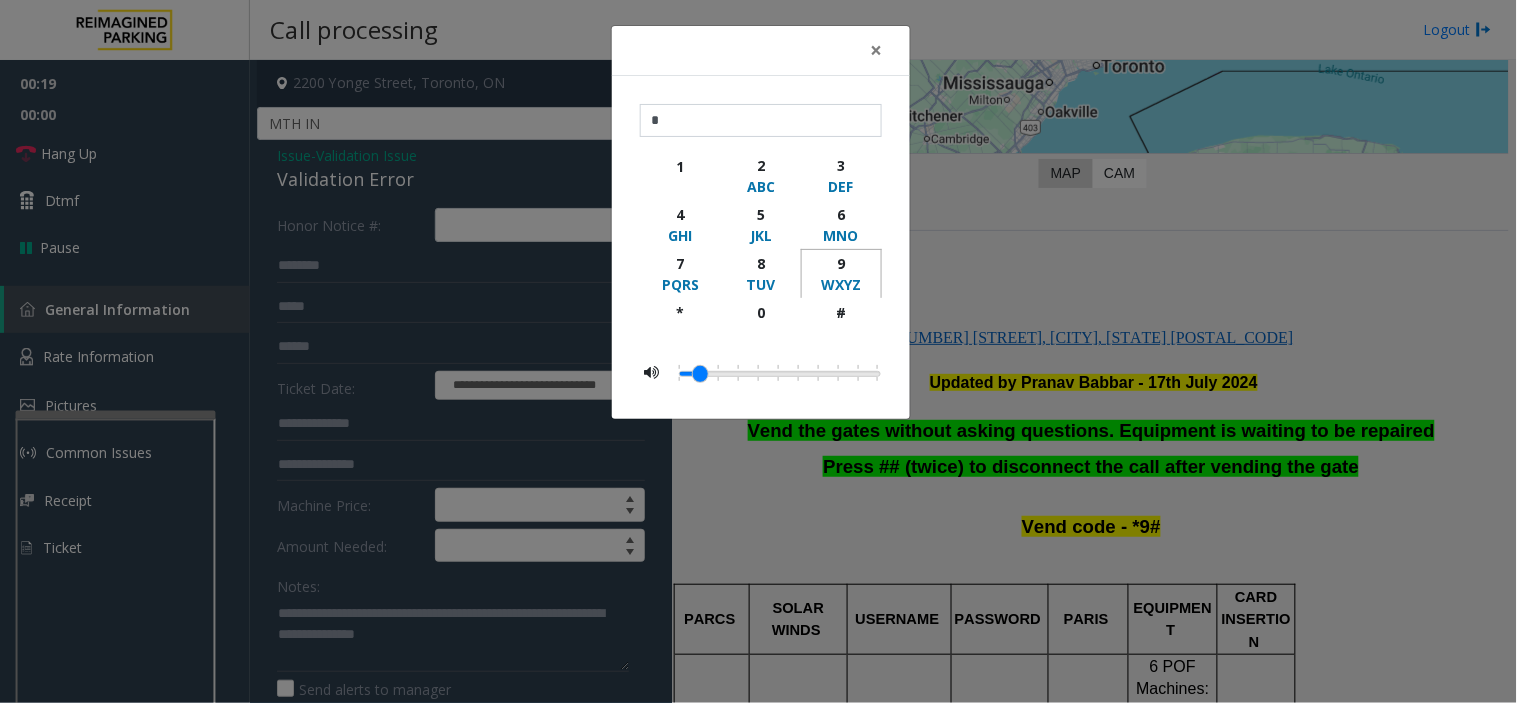 click on "WXYZ" 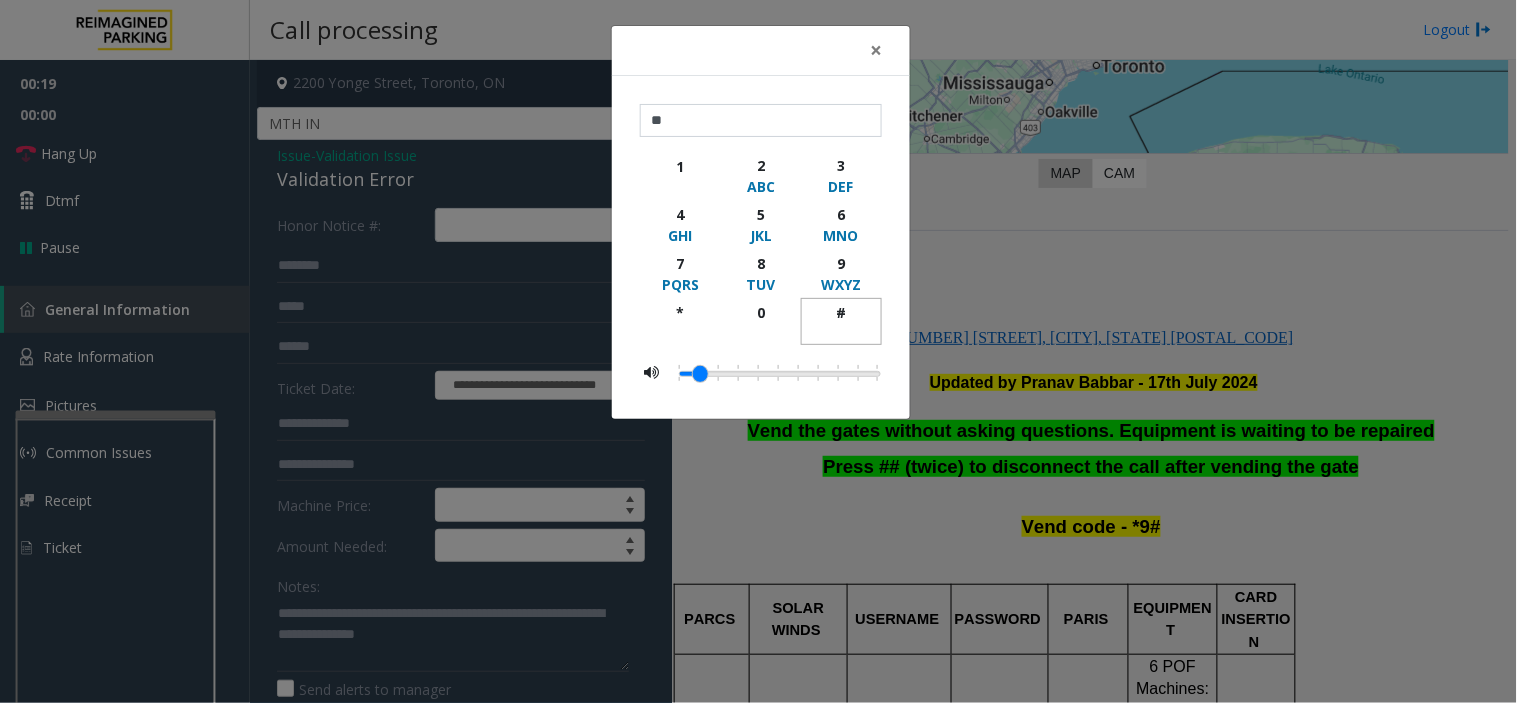 click on "#" 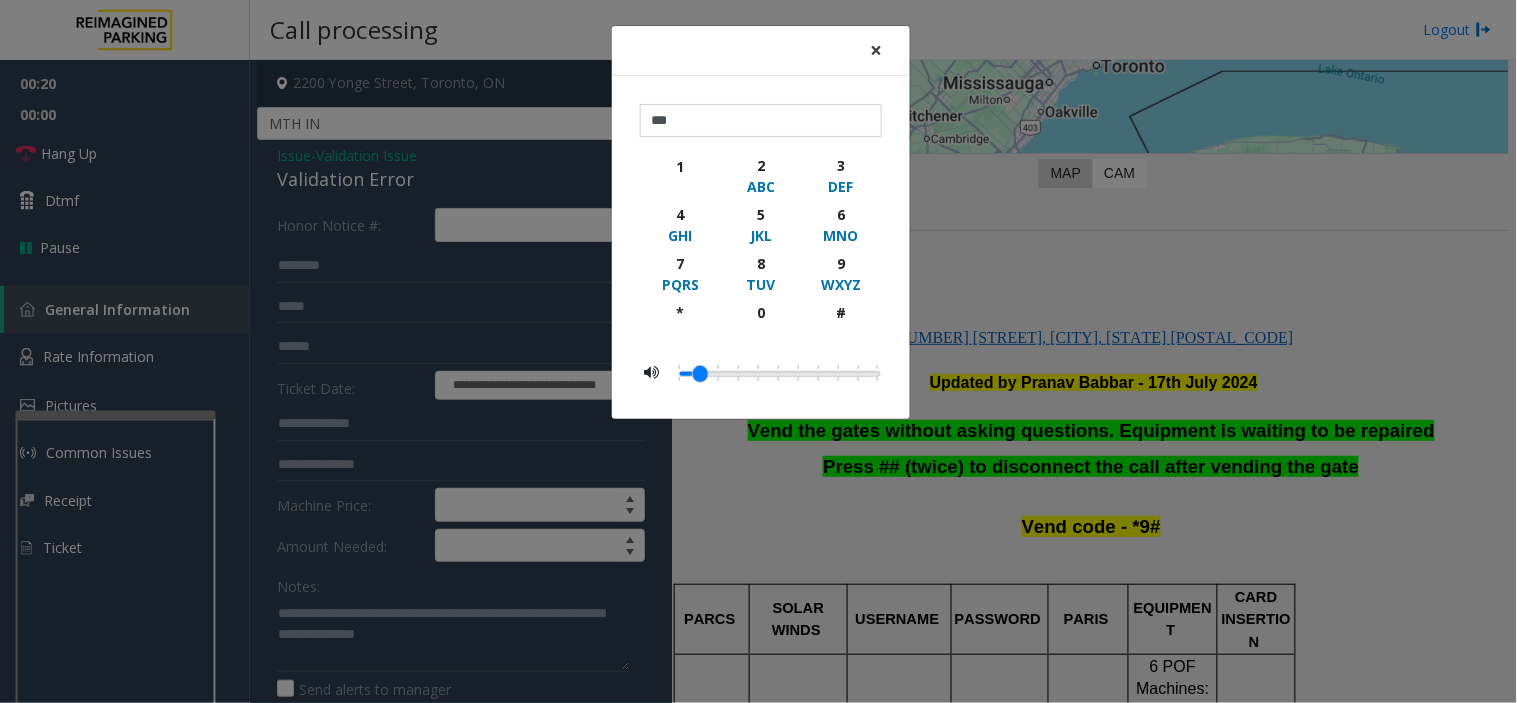 click on "×" 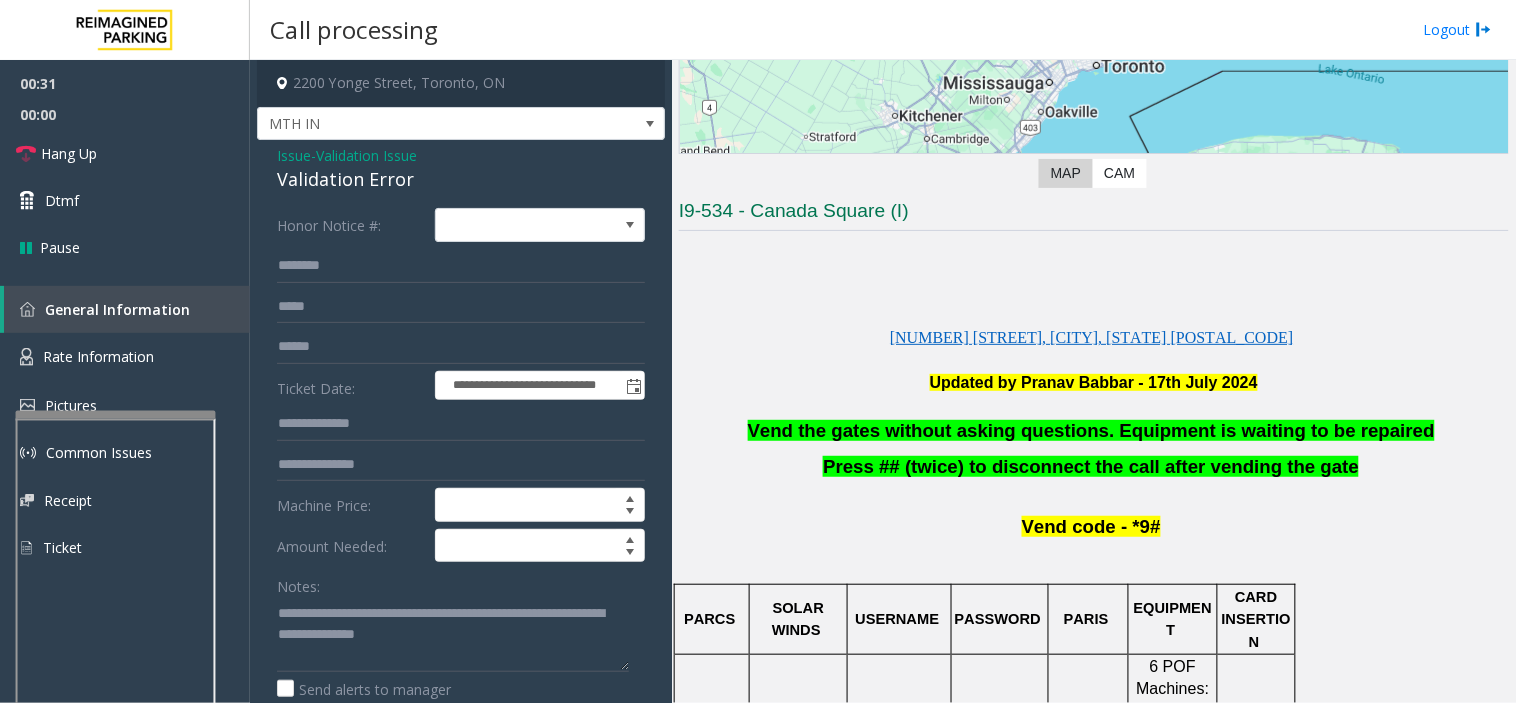drag, startPoint x: 877, startPoint y: 460, endPoint x: 836, endPoint y: 493, distance: 52.63079 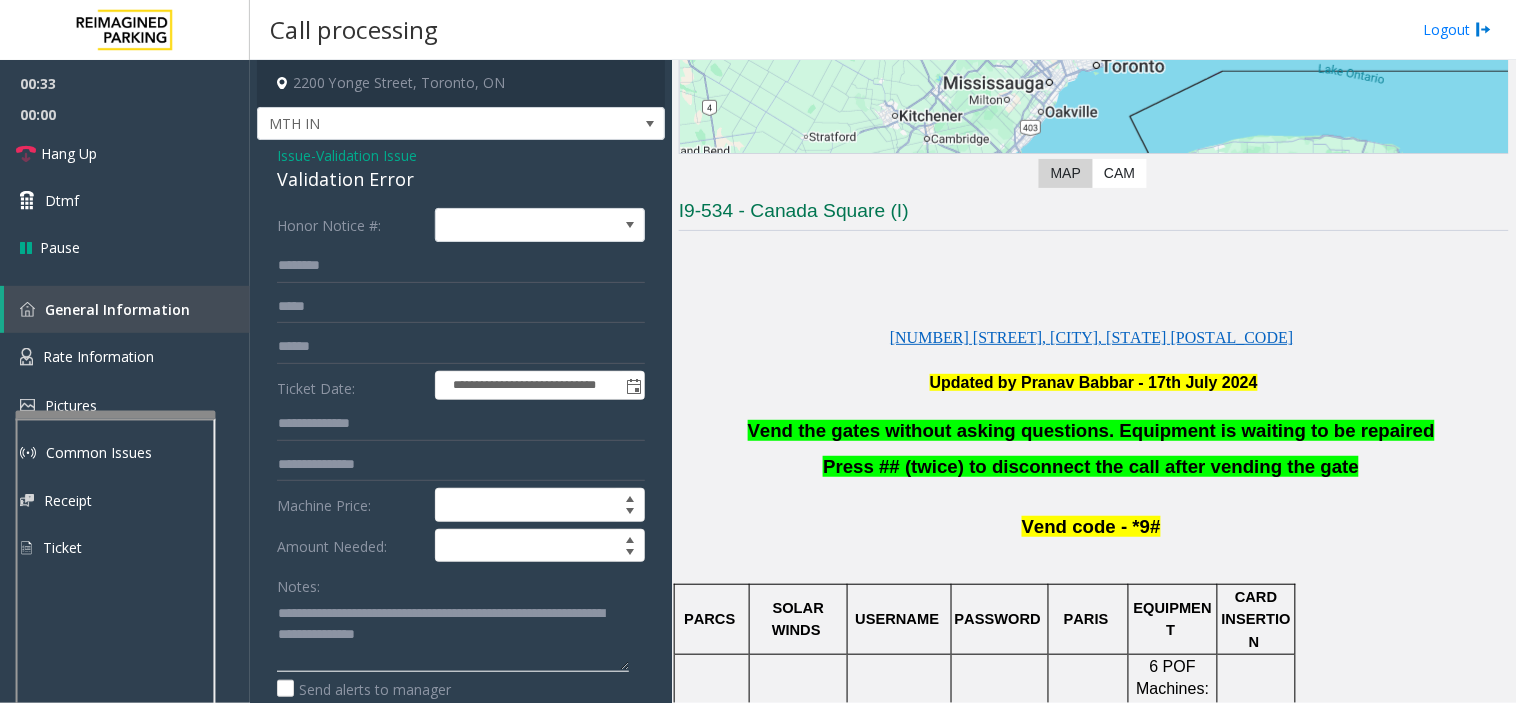 click 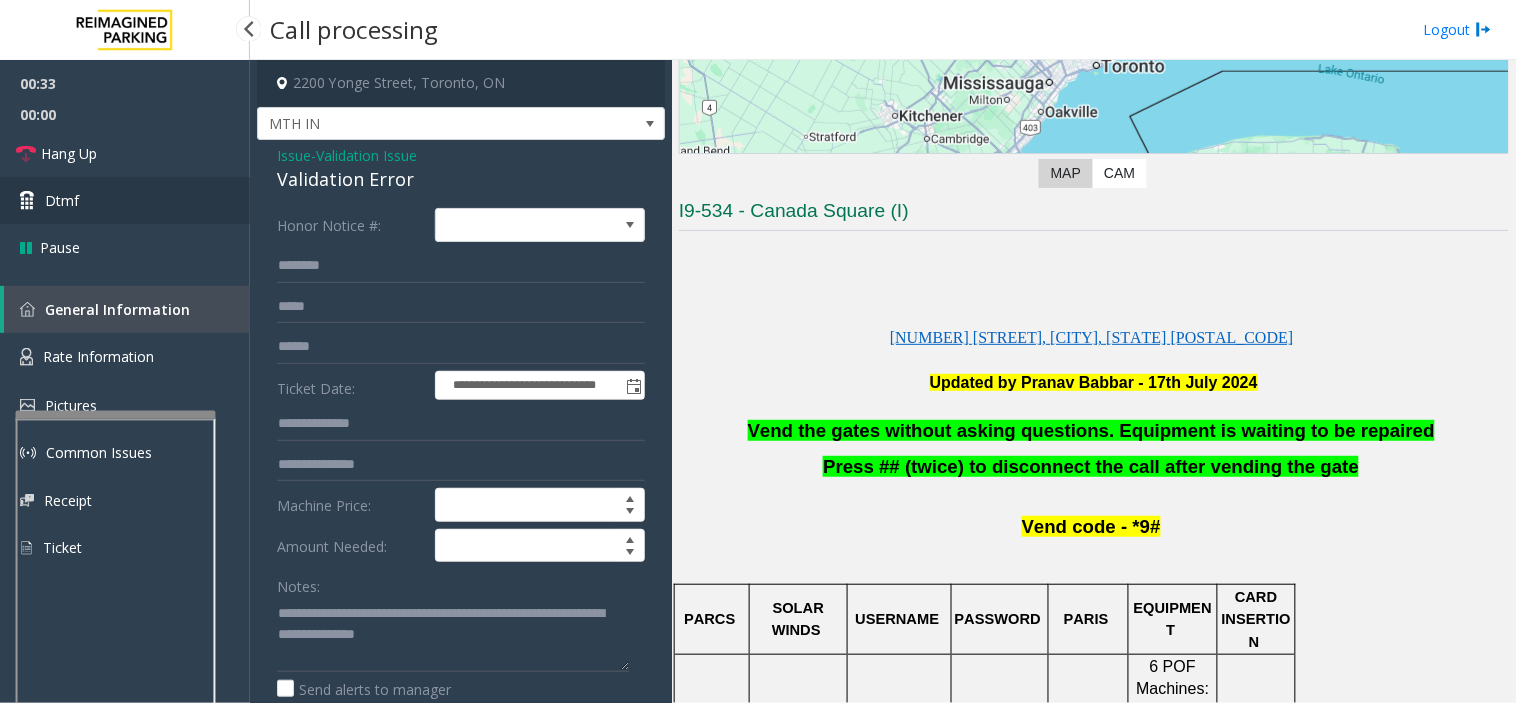 click on "Dtmf" at bounding box center (125, 200) 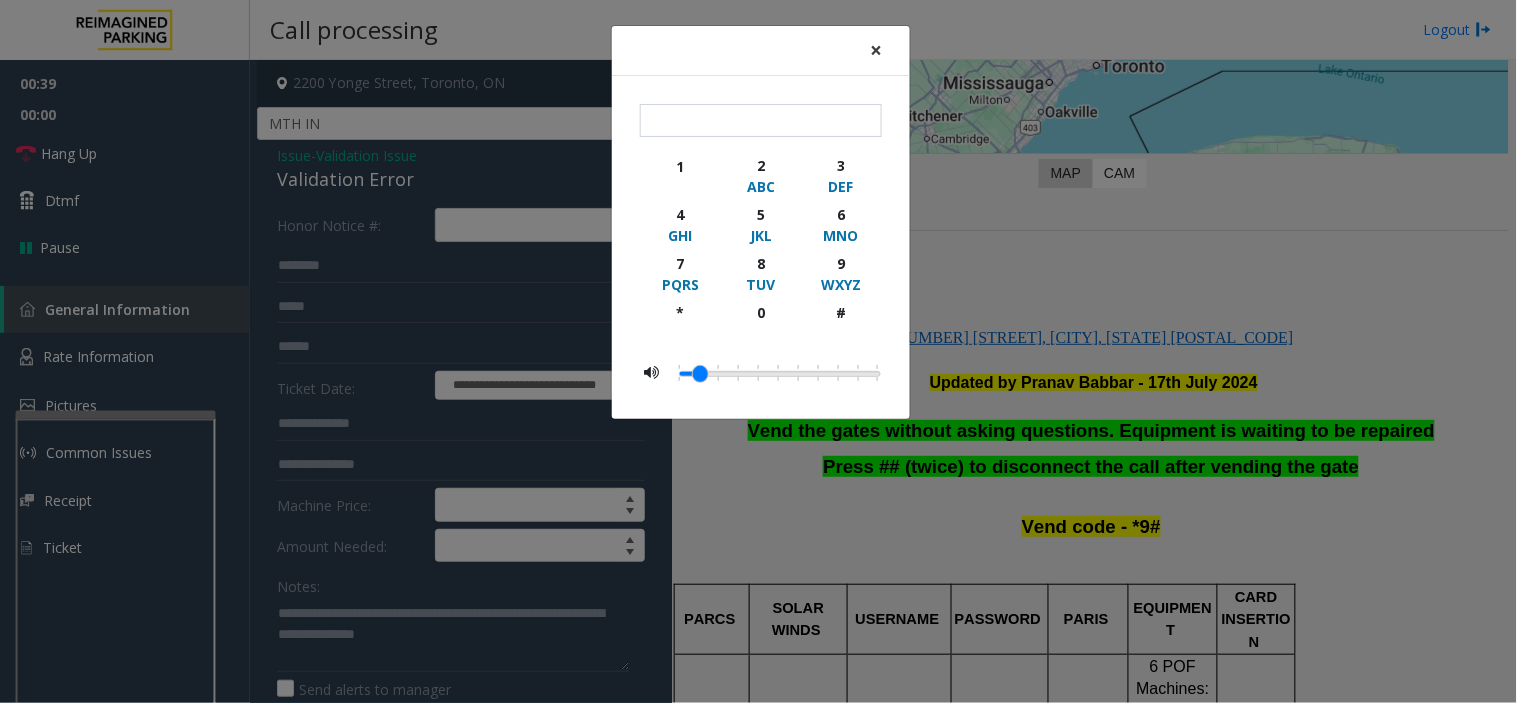 click on "×" 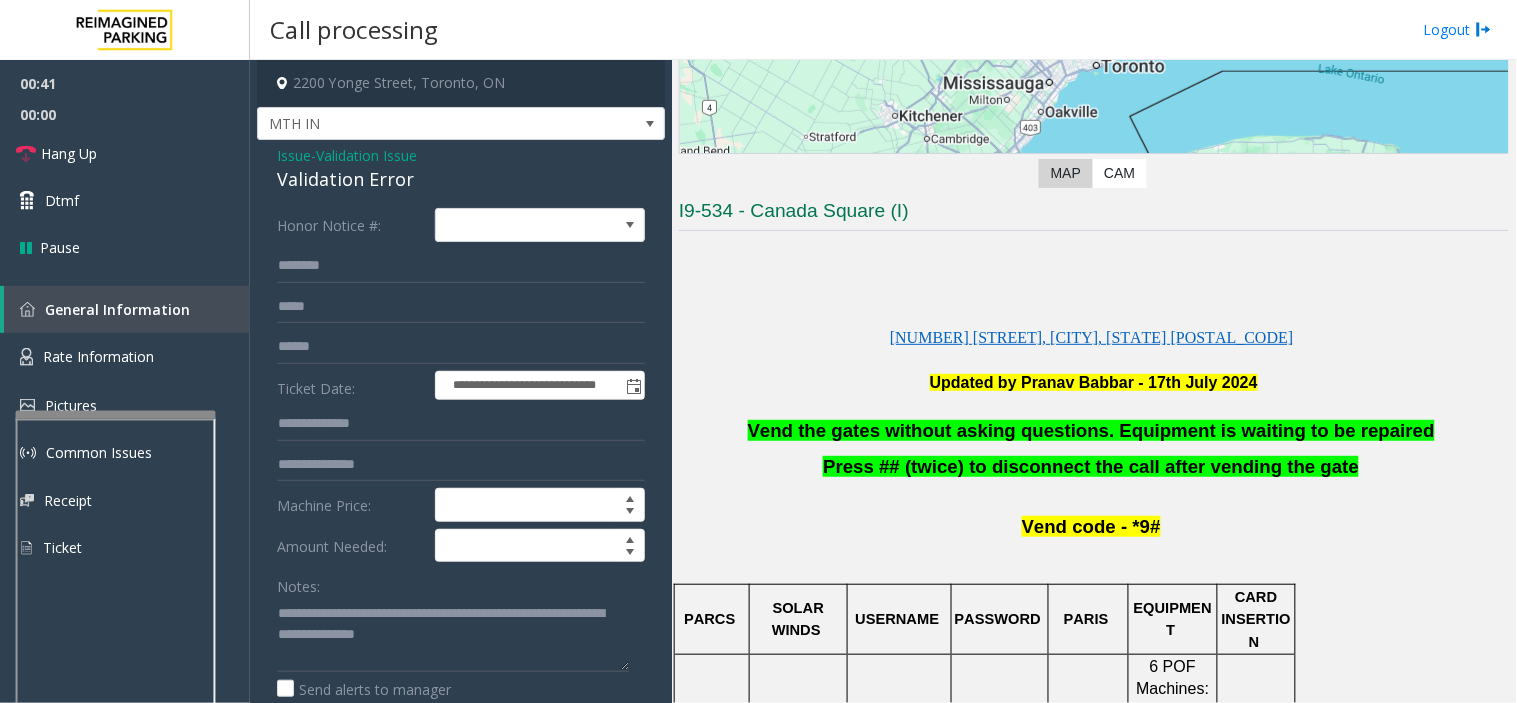 drag, startPoint x: 994, startPoint y: 458, endPoint x: 930, endPoint y: 491, distance: 72.00694 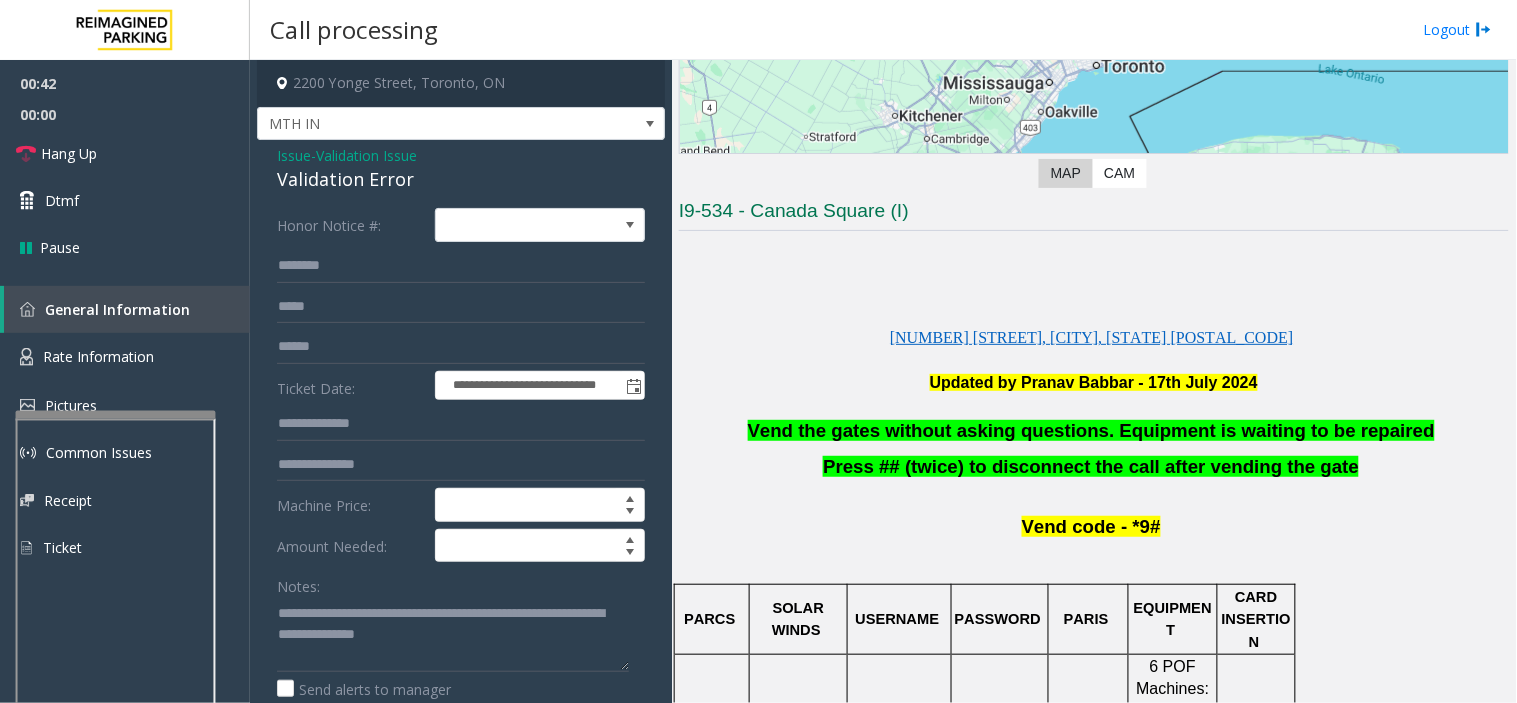 click on "Vend the gates without asking questions. Equipment is waiting to be repaired   Press ## (twice) to disconnect the call after vending the gate      Vend code - *9#   PARCS   SOLAR WINDS   USERNAME   PASSWORD   PARIS   EQUIPMENT   CARD INSERTION             6 POF Machines: on each level in the South and North elevator lobbies     ALL accept Cash and CC    Tap only option available MANDATORY FIELDS   VALIDATIONS   APPROVED VALIDATION LIST   TICKET   MONTHLY CARDS   GARAGE LAYOUT   LOCATION TIME     Mandarin restaurant - Full Validation      Barcode ticket scan   3 parking levels ; 839 spaces   Local Time Zone   APPROVED VENDORS   DO NOT VEND FOR   ENTRANCE/EXIT LANE INFO   LOST TICKET RATE   COMMON ISSUES   SPECIAL INSTRUCTIONS   HOURS OF OPERATION   TTC     One main entrance/exit off Berwick Ave     Nest Is for  Monthly Only   $23.00   GRACE PERIOD IS 15 MINUTES     24/7/3 65     Location Information     This garage is  utilized" 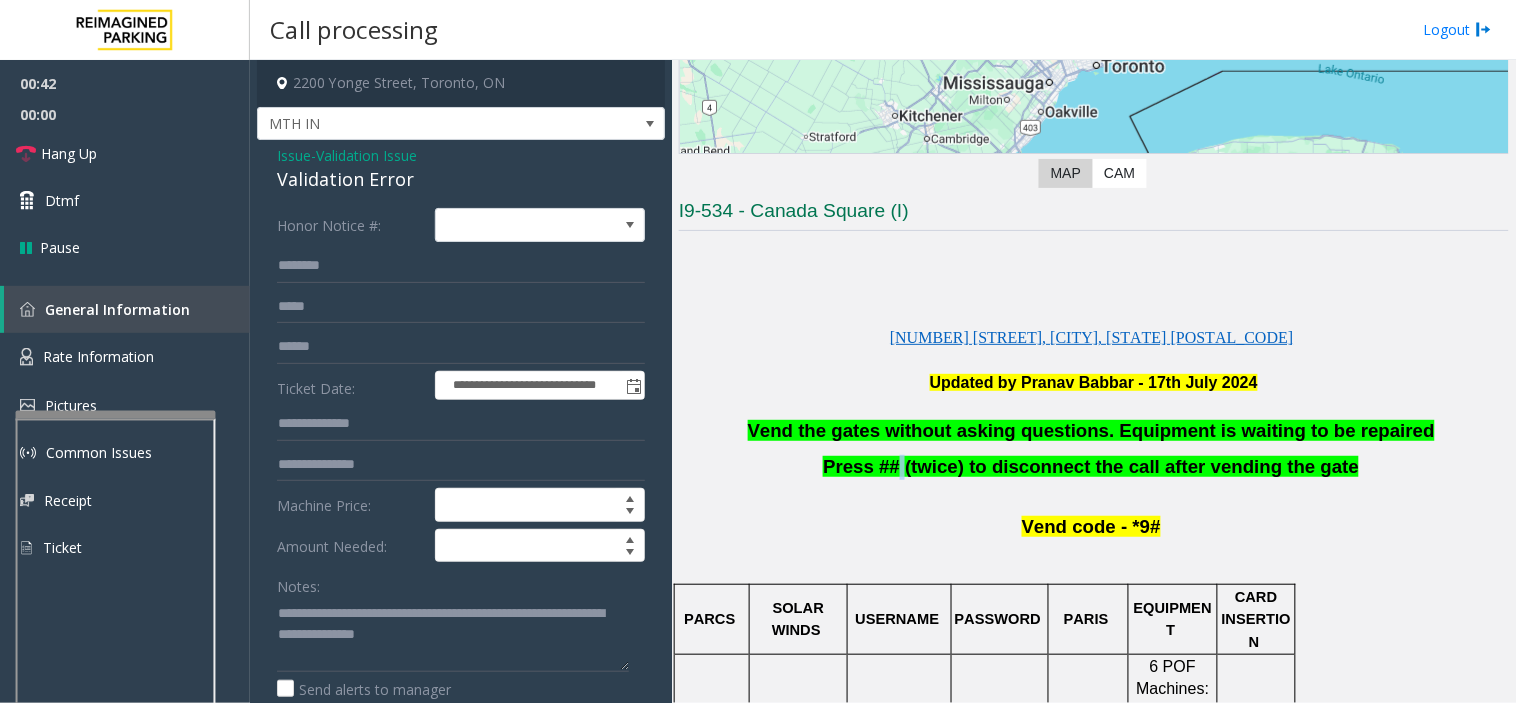 click on "Vend the gates without asking questions. Equipment is waiting to be repaired   Press ## (twice) to disconnect the call after vending the gate      Vend code - *9#   PARCS   SOLAR WINDS   USERNAME   PASSWORD   PARIS   EQUIPMENT   CARD INSERTION             6 POF Machines: on each level in the South and North elevator lobbies     ALL accept Cash and CC    Tap only option available MANDATORY FIELDS   VALIDATIONS   APPROVED VALIDATION LIST   TICKET   MONTHLY CARDS   GARAGE LAYOUT   LOCATION TIME     Mandarin restaurant - Full Validation      Barcode ticket scan   3 parking levels ; 839 spaces   Local Time Zone   APPROVED VENDORS   DO NOT VEND FOR   ENTRANCE/EXIT LANE INFO   LOST TICKET RATE   COMMON ISSUES   SPECIAL INSTRUCTIONS   HOURS OF OPERATION   TTC     One main entrance/exit off Berwick Ave     Nest Is for  Monthly Only   $23.00   GRACE PERIOD IS 15 MINUTES     24/7/3 65     Location Information     This garage is  utilized" 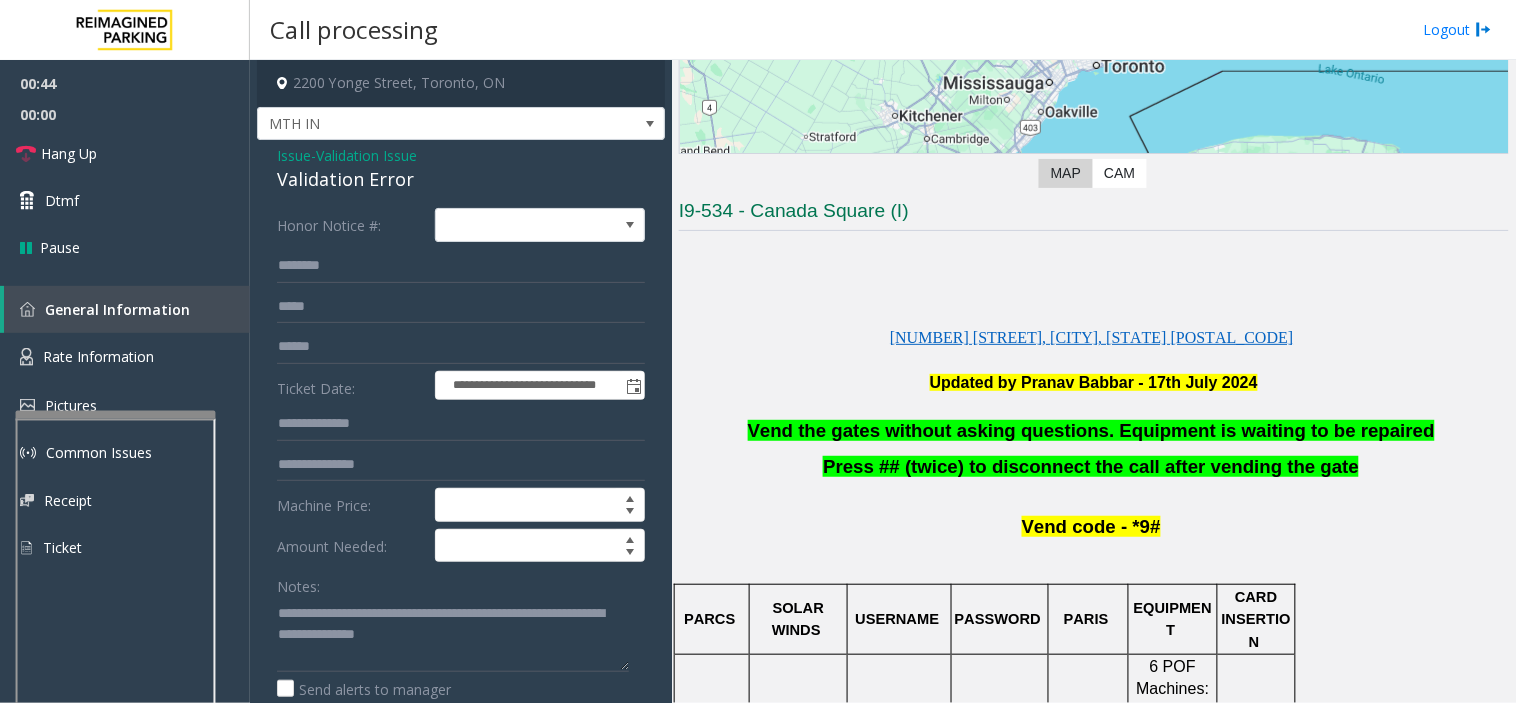 click on "Vend the gates without asking questions. Equipment is waiting to be repaired" 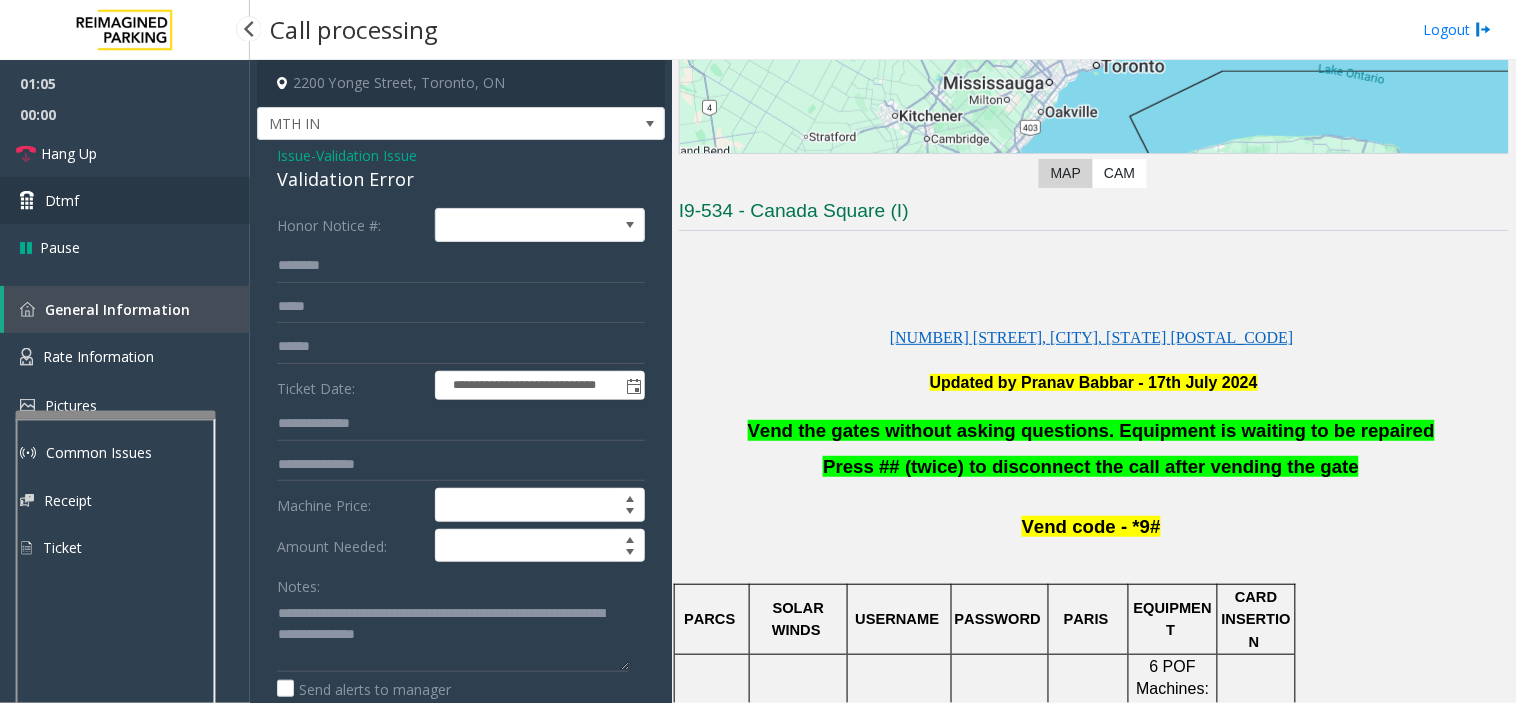 click on "Dtmf" at bounding box center [125, 200] 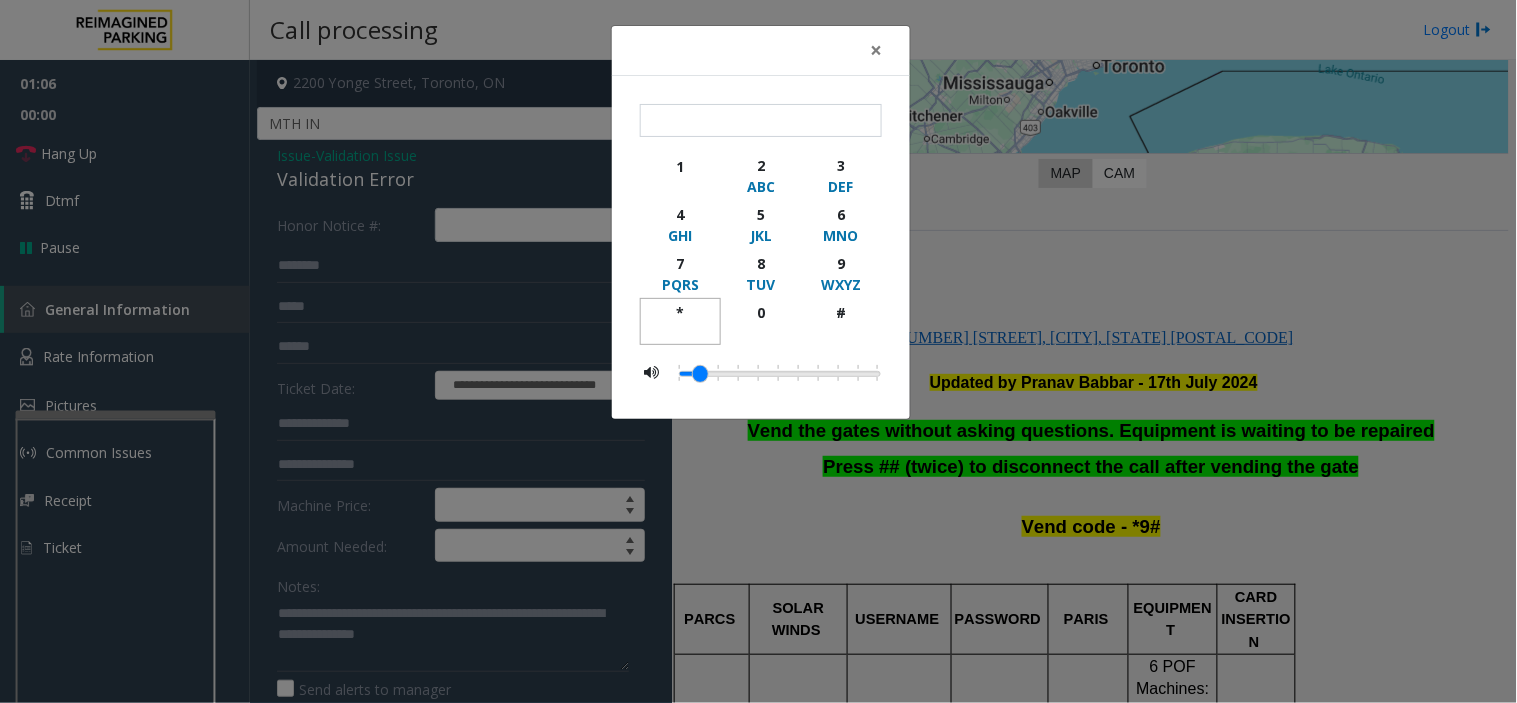 click on "*" 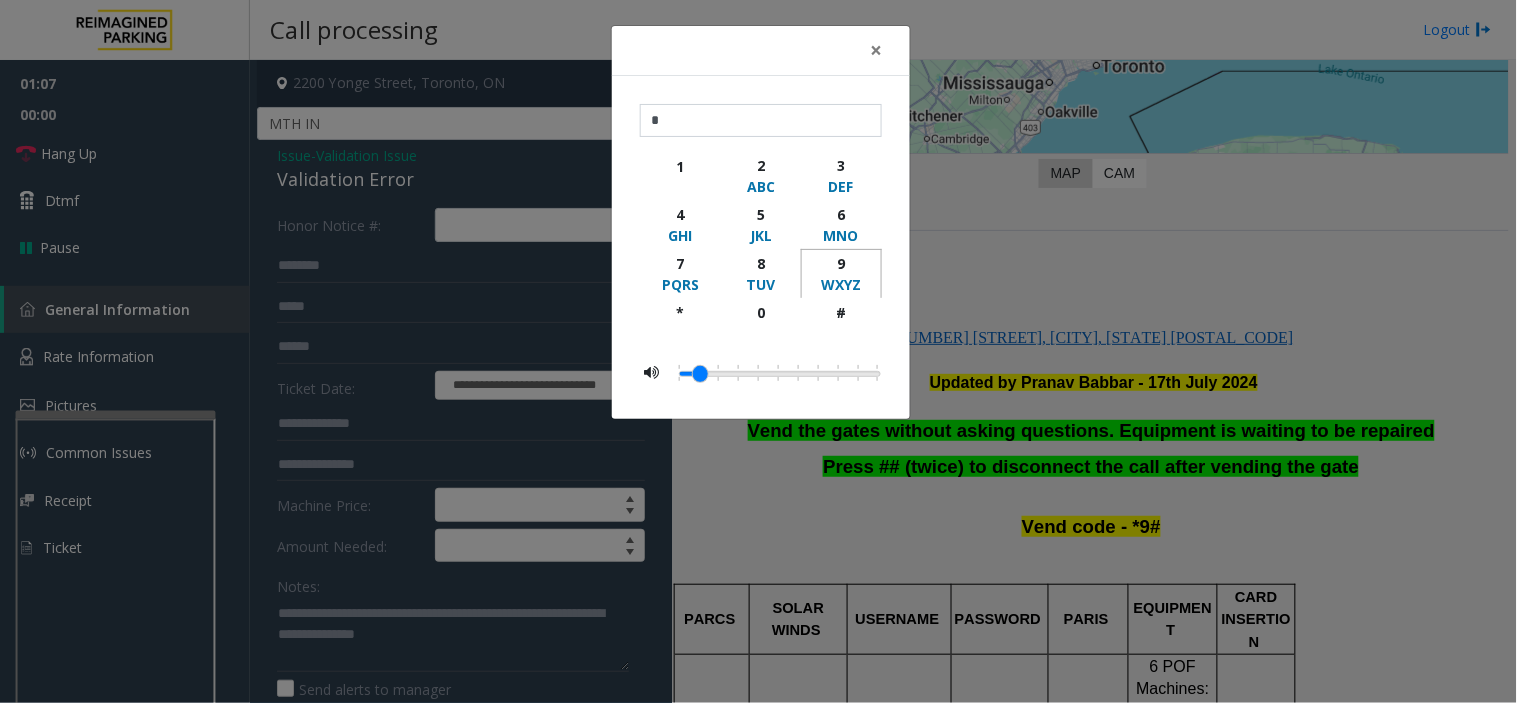 drag, startPoint x: 828, startPoint y: 276, endPoint x: 842, endPoint y: 333, distance: 58.694122 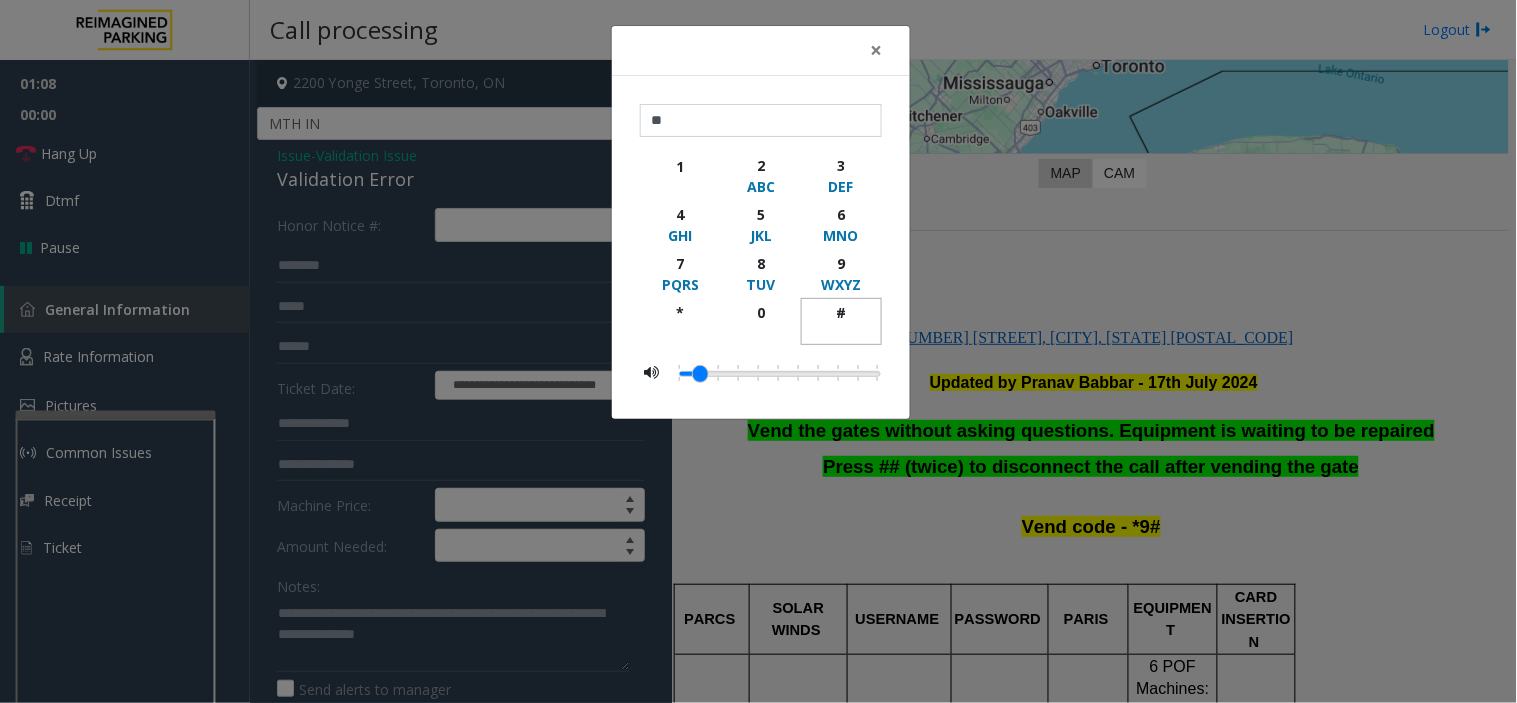click on "#" 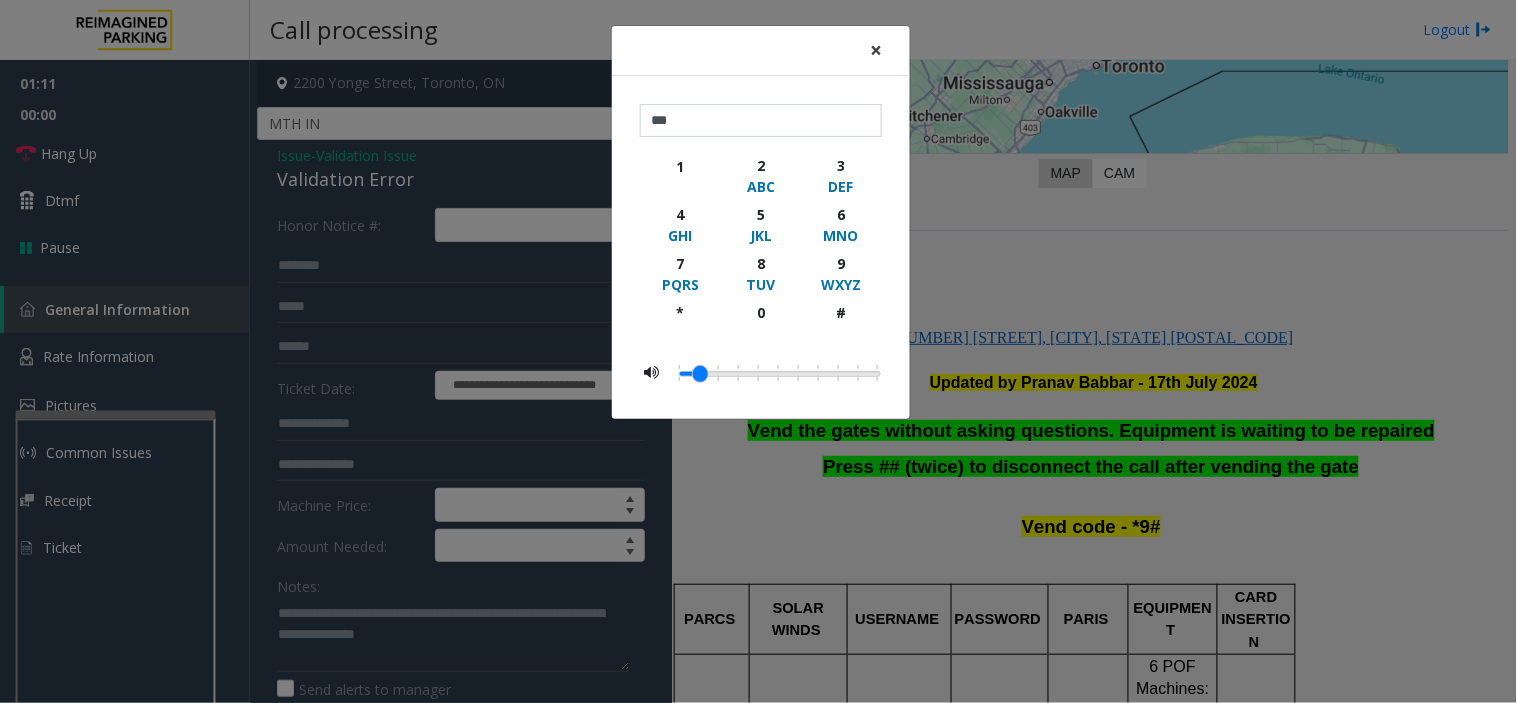 click on "×" 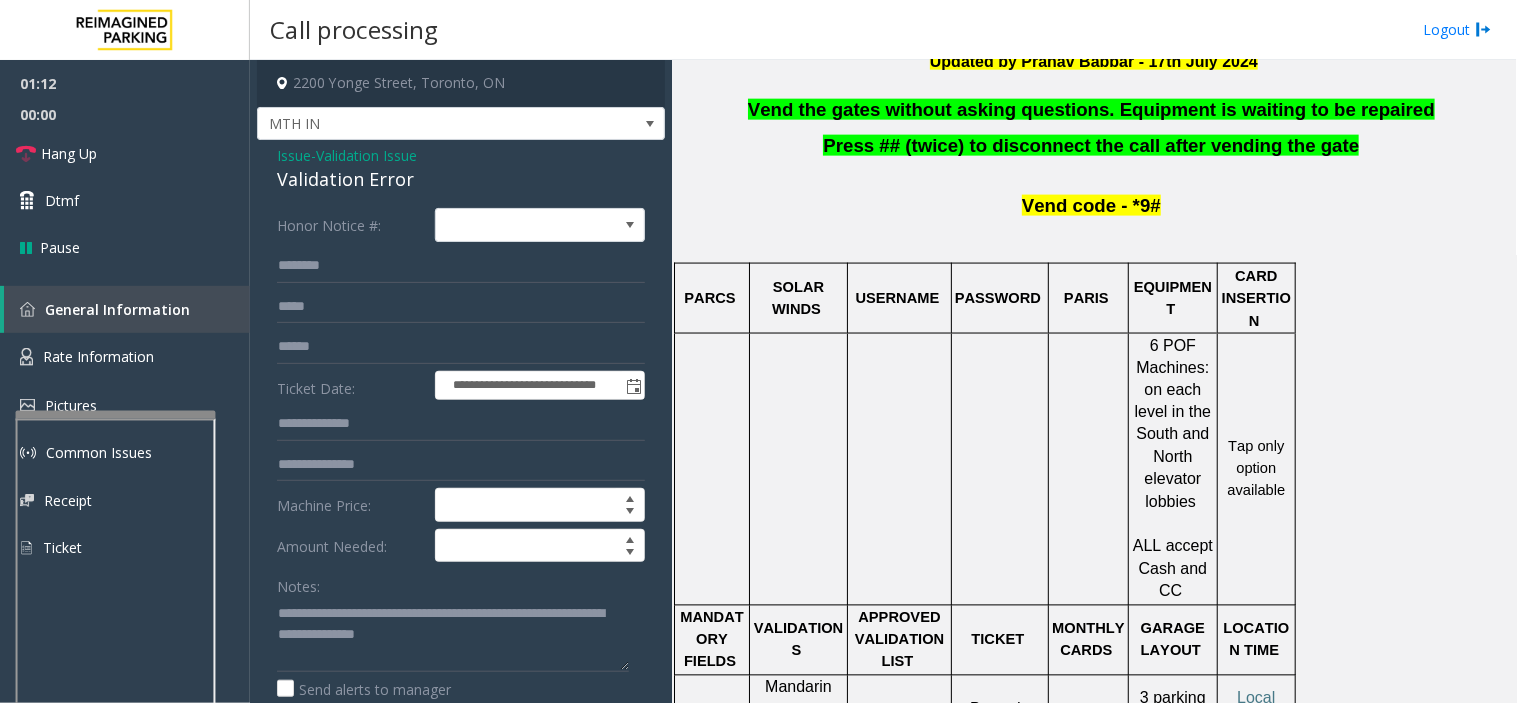 scroll, scrollTop: 666, scrollLeft: 0, axis: vertical 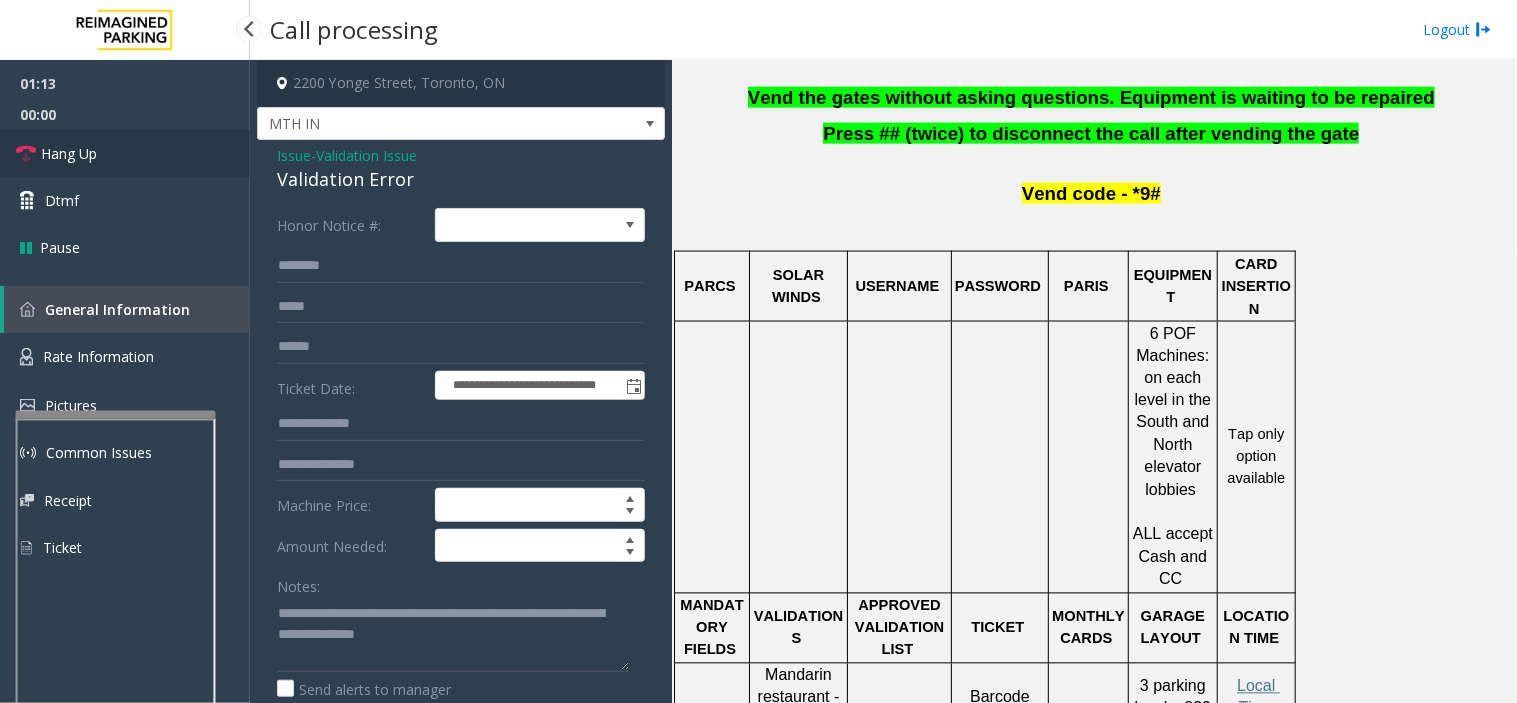 click on "Hang Up" at bounding box center (125, 153) 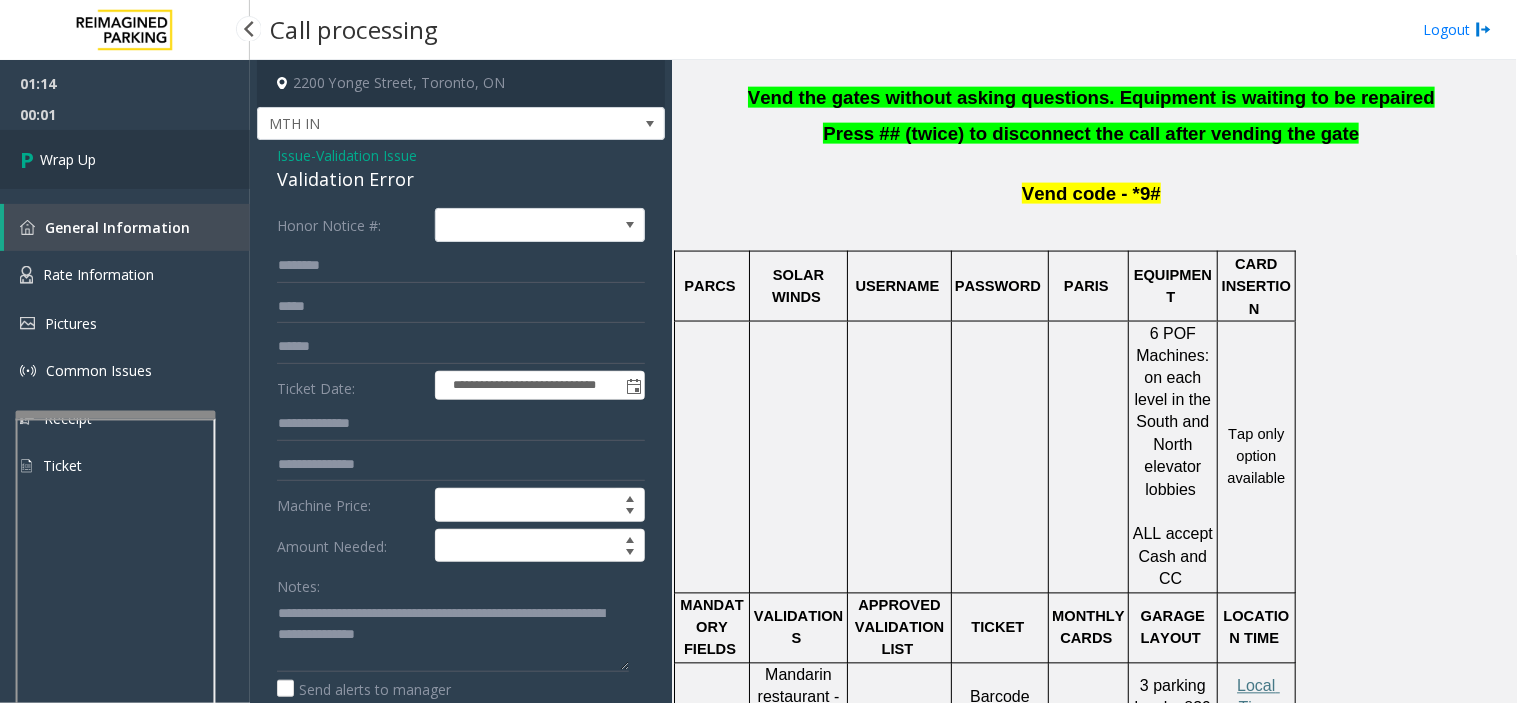 click on "Wrap Up" at bounding box center (125, 159) 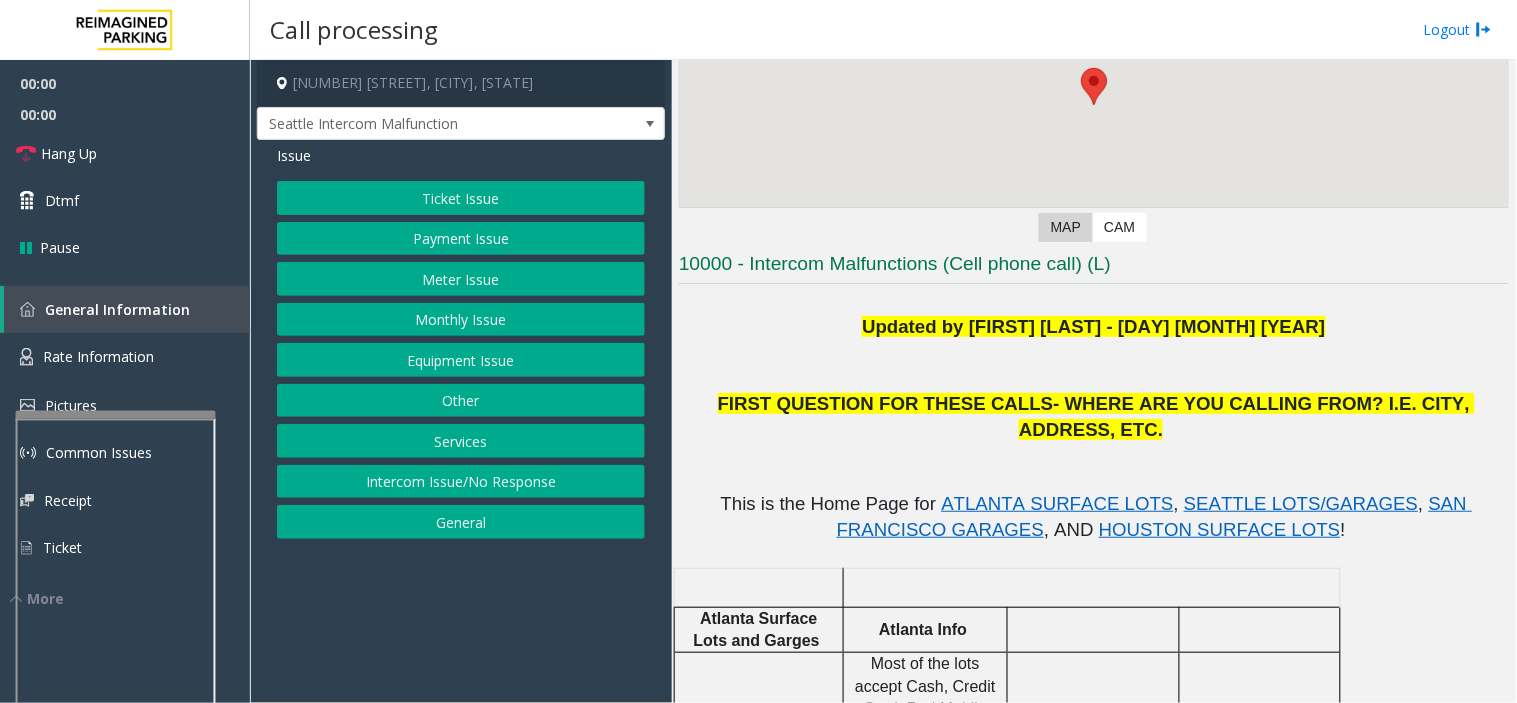 scroll, scrollTop: 555, scrollLeft: 0, axis: vertical 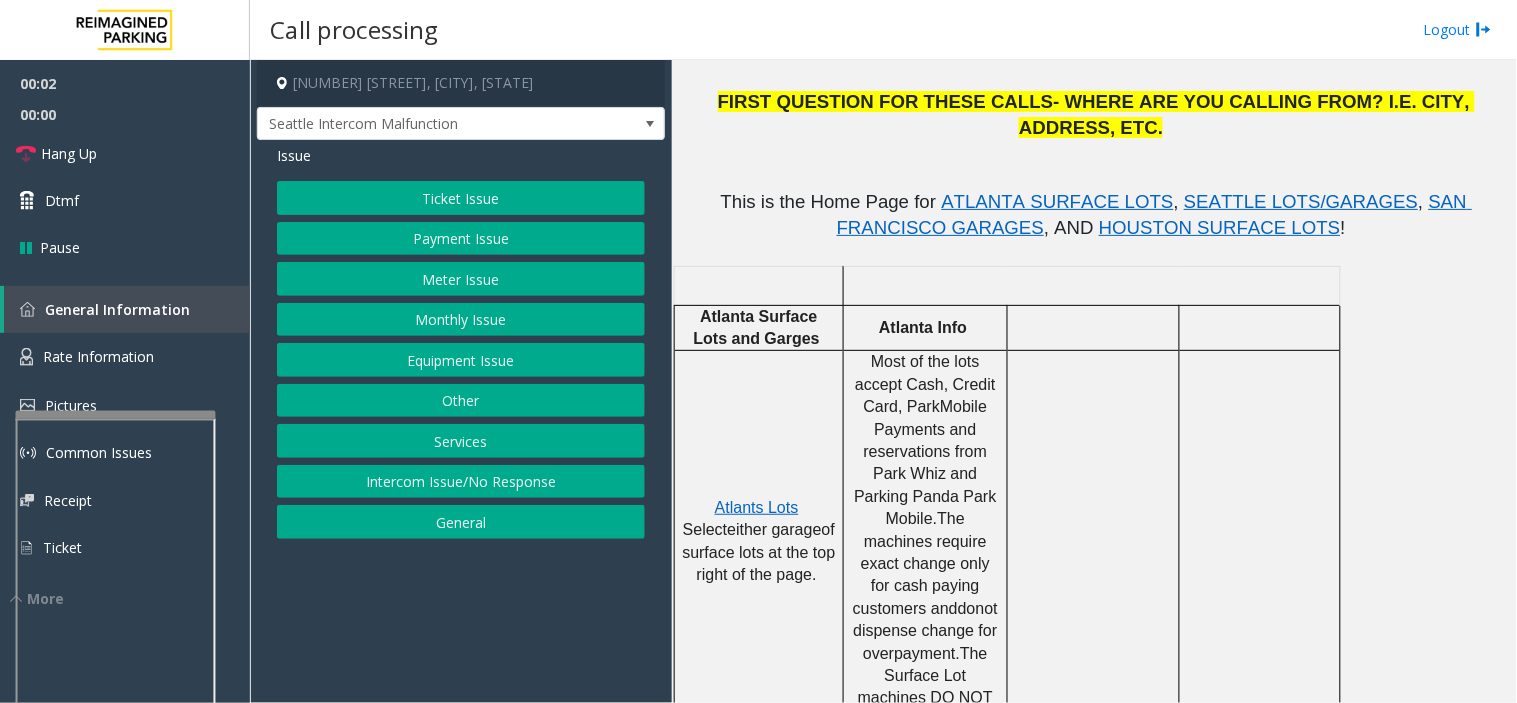 click on "Equipment Issue" 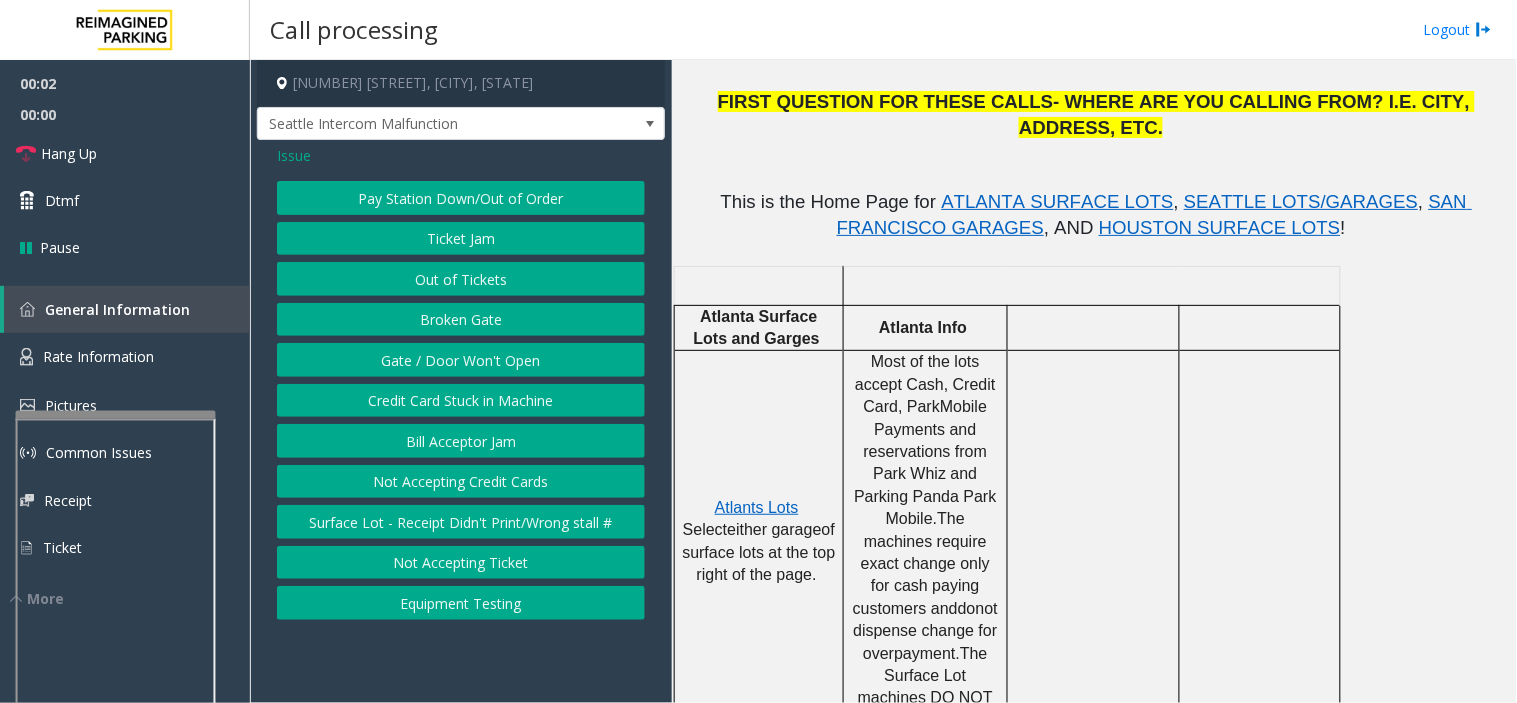 click on "Gate / Door Won't Open" 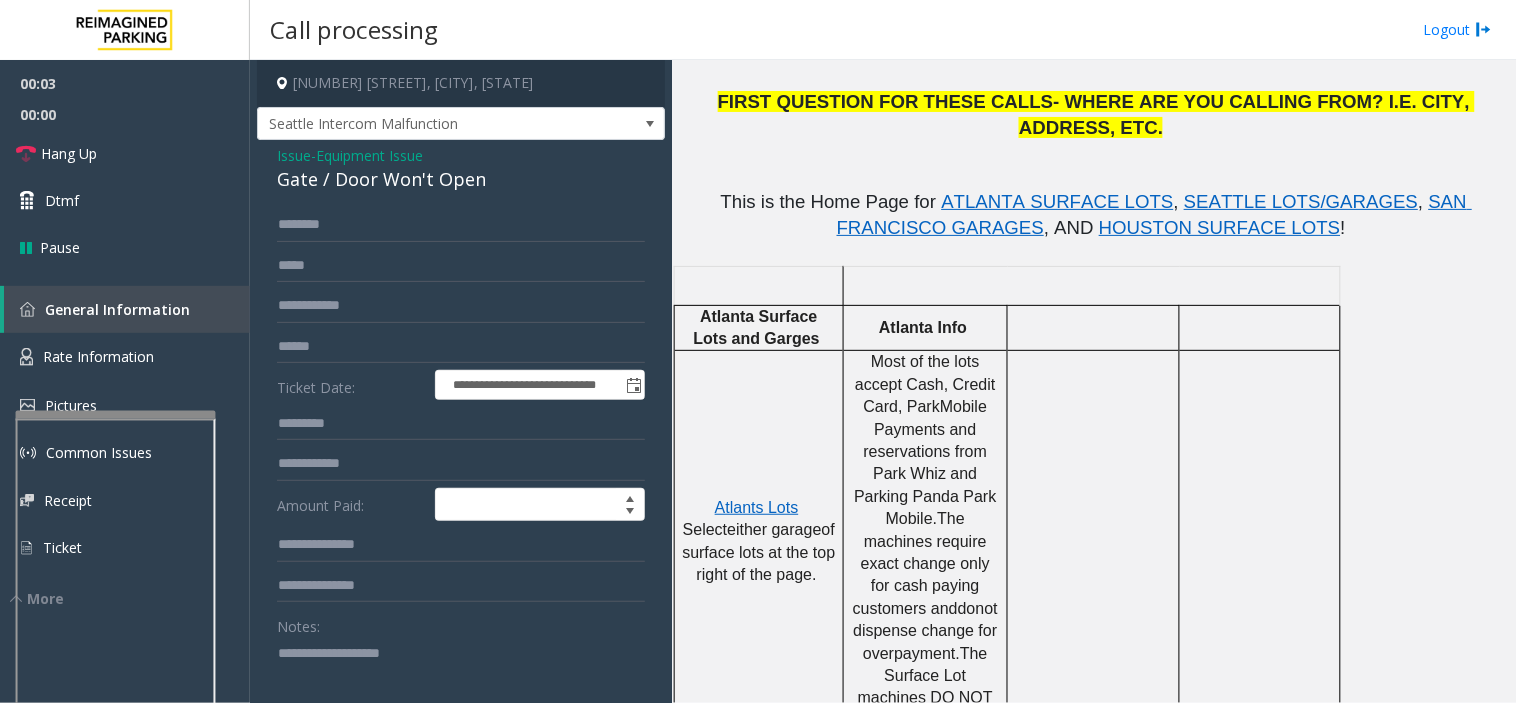 click 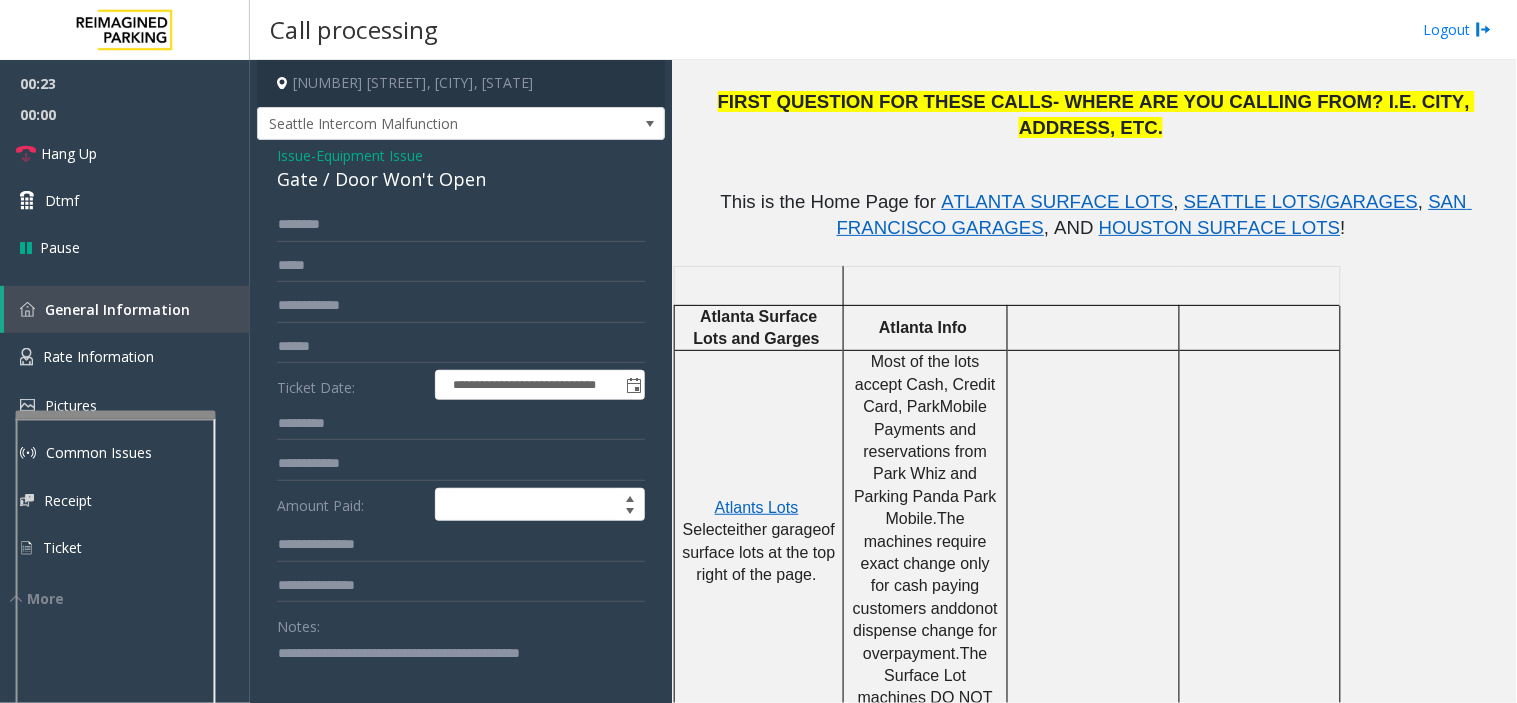 drag, startPoint x: 522, startPoint y: 663, endPoint x: 492, endPoint y: 652, distance: 31.95309 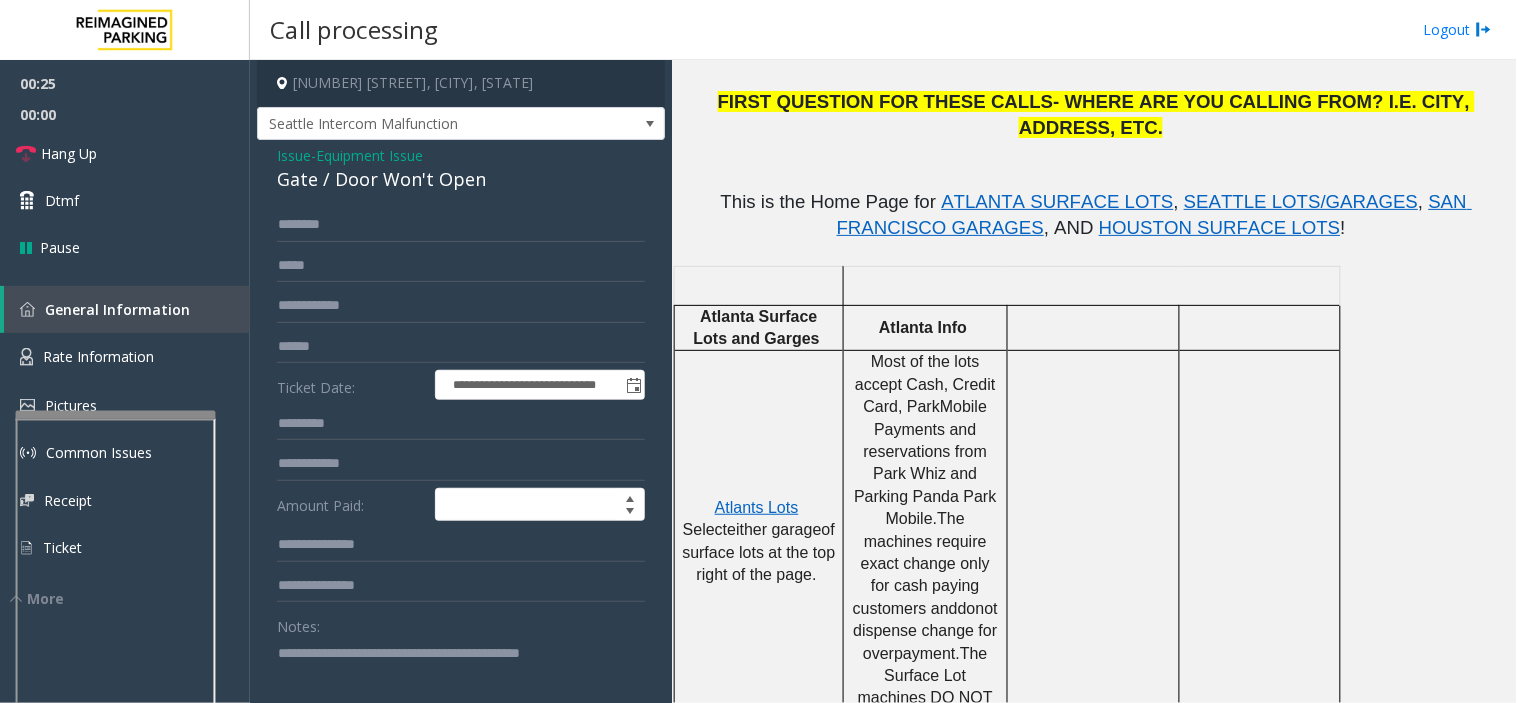 click 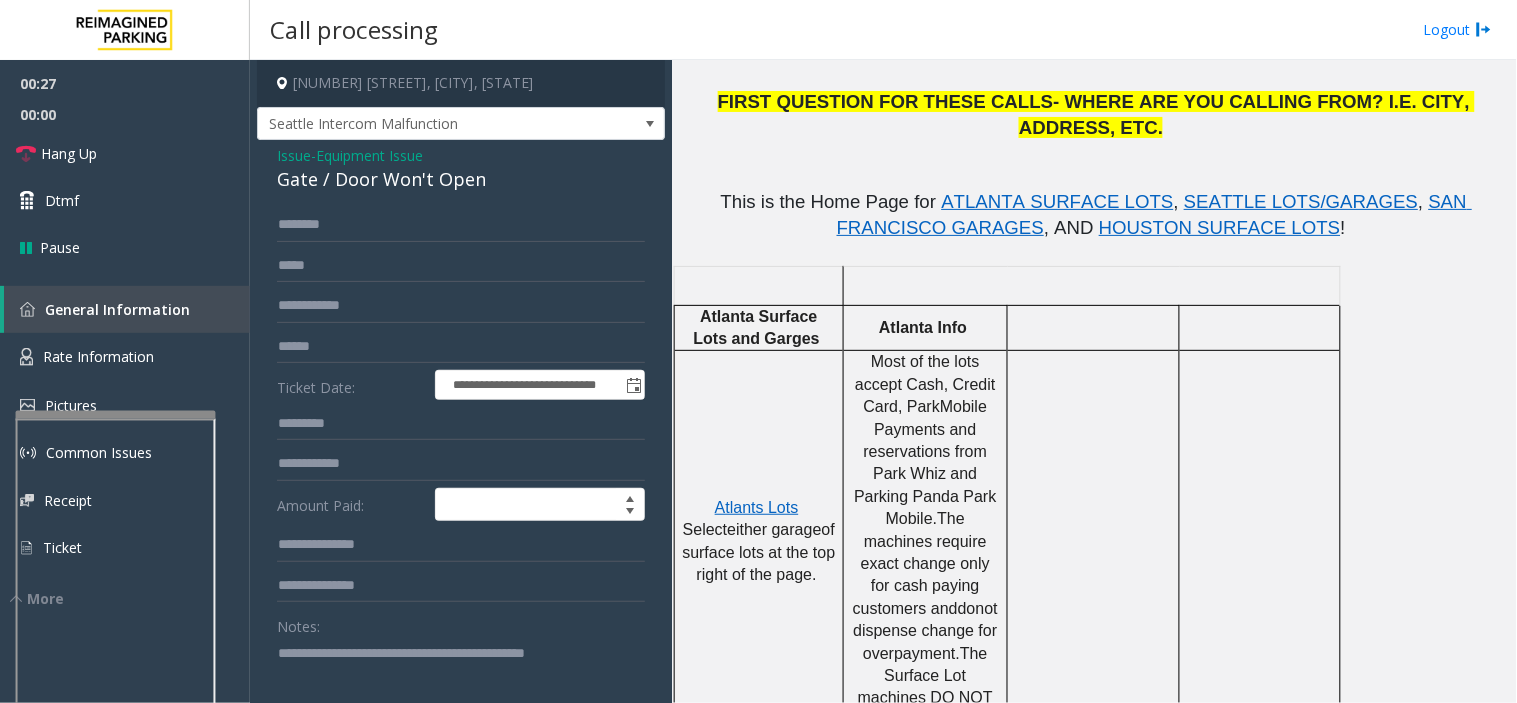 click 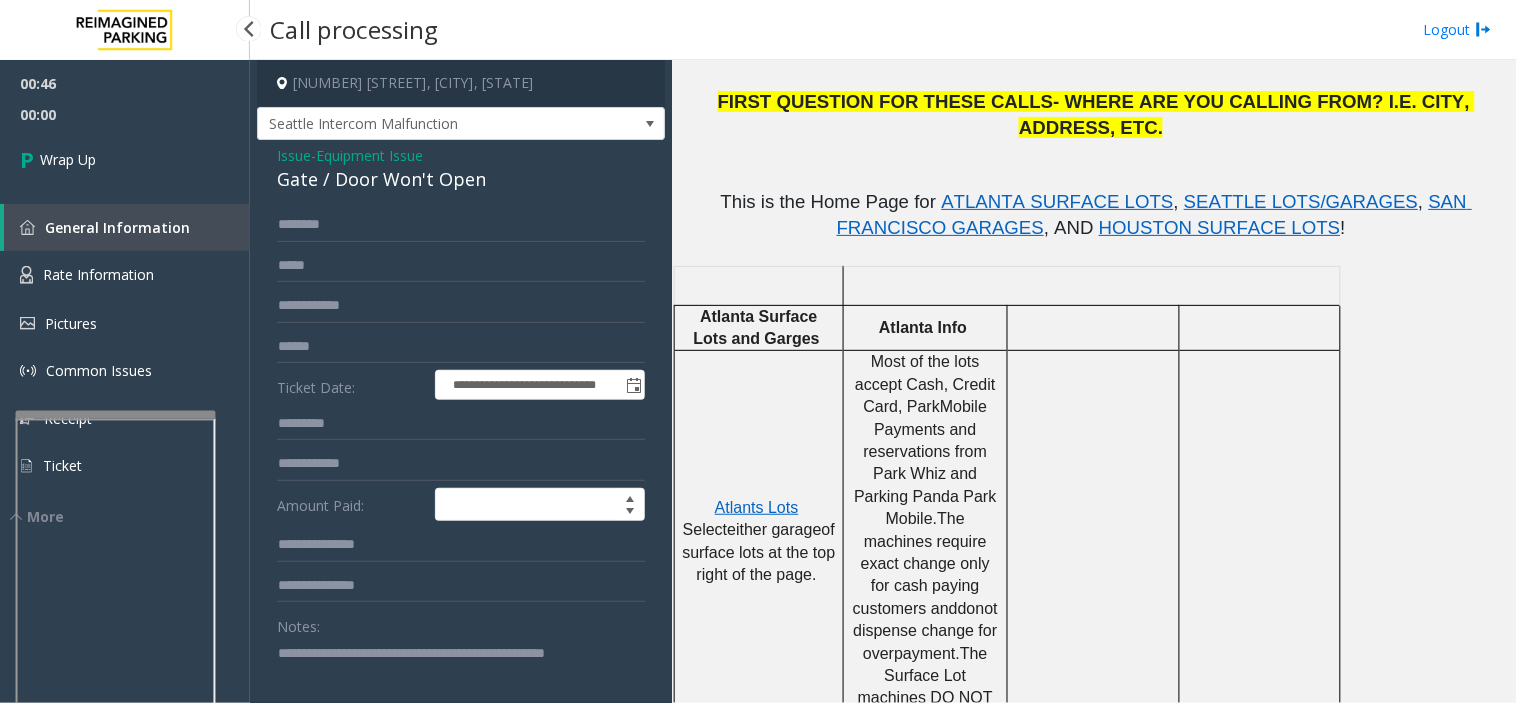 type on "**********" 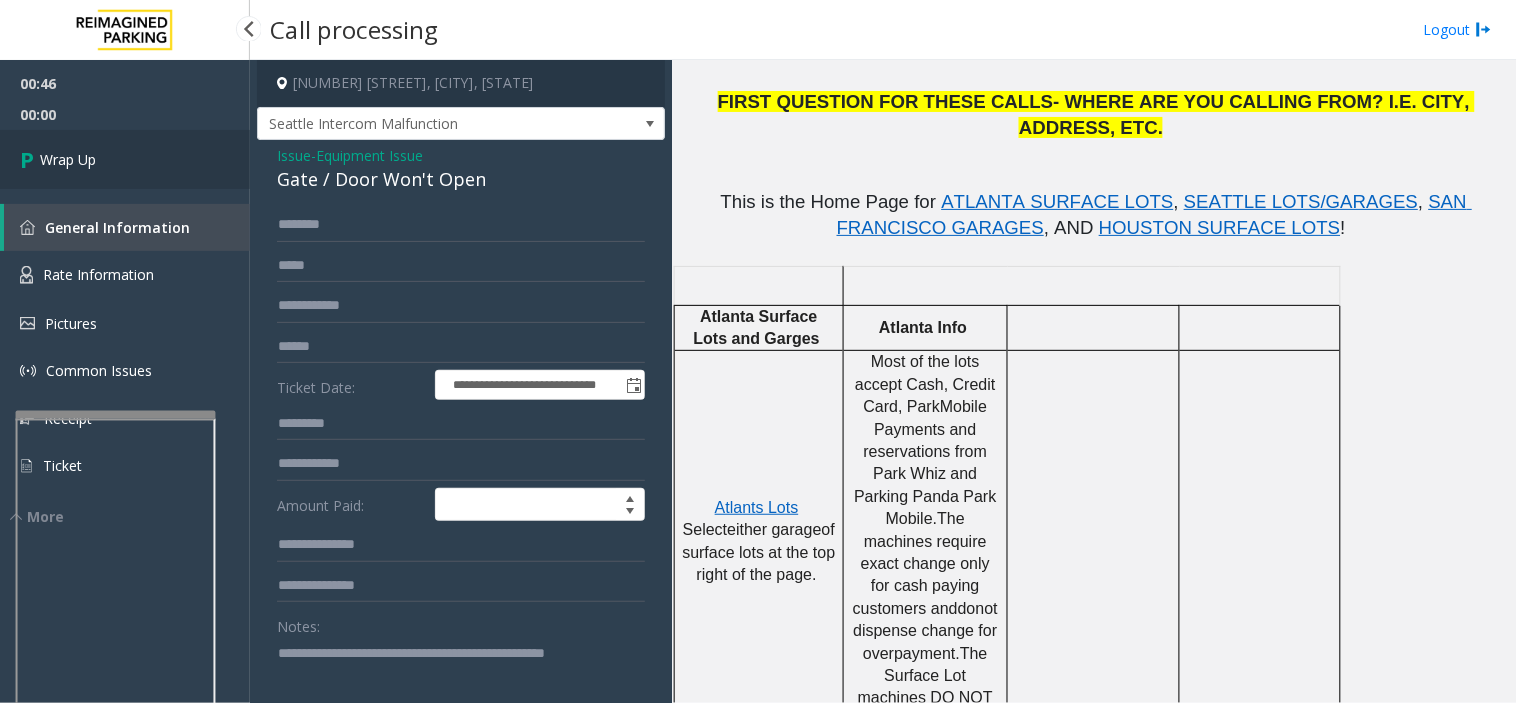 click on "Wrap Up" at bounding box center [125, 159] 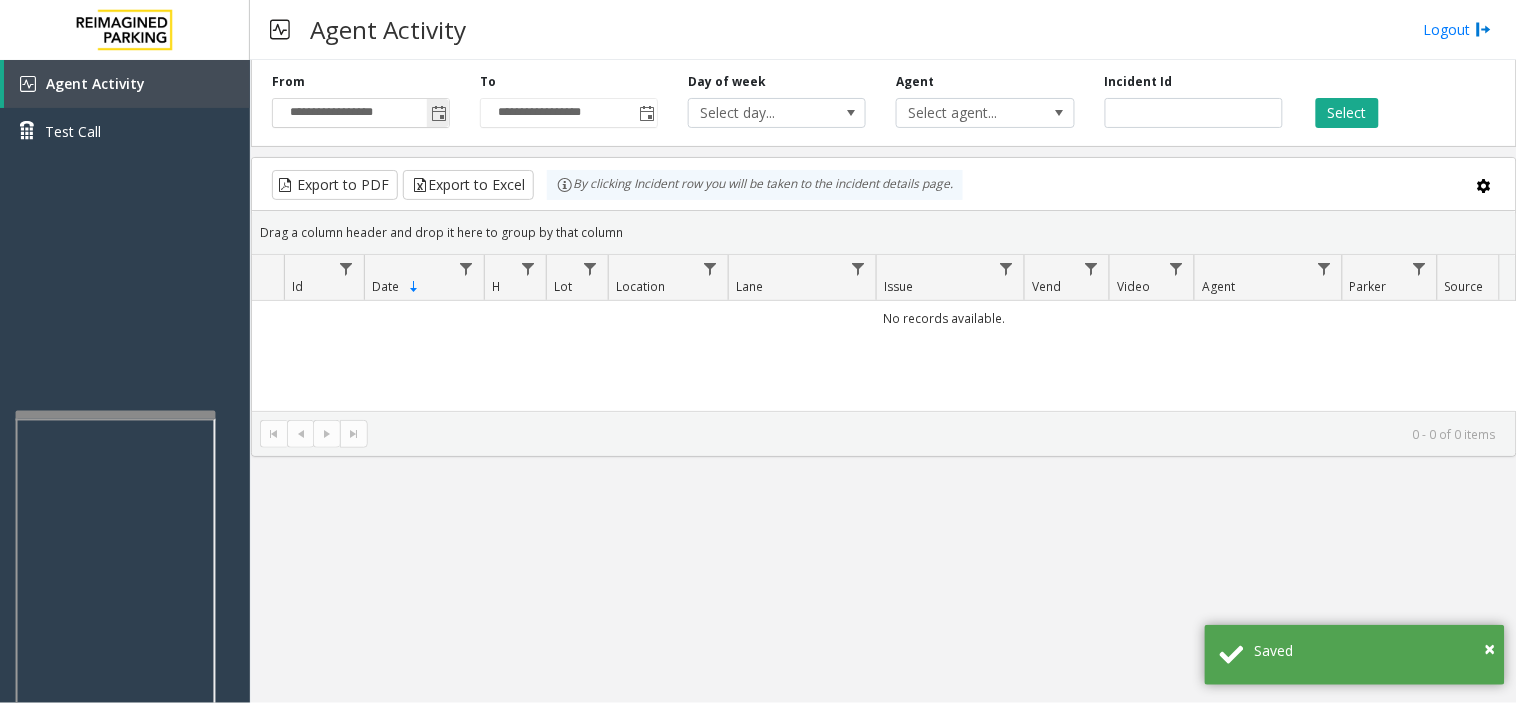 click 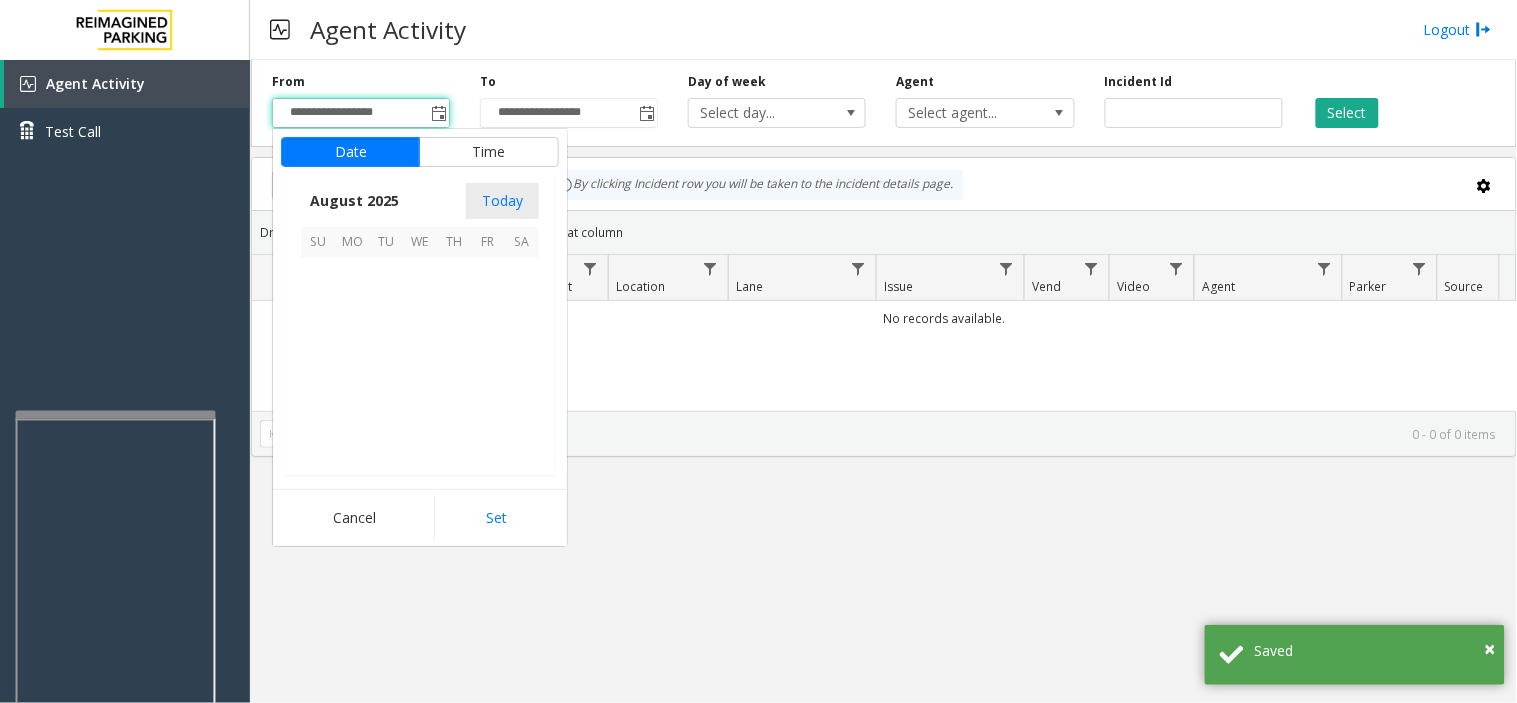 scroll, scrollTop: 358592, scrollLeft: 0, axis: vertical 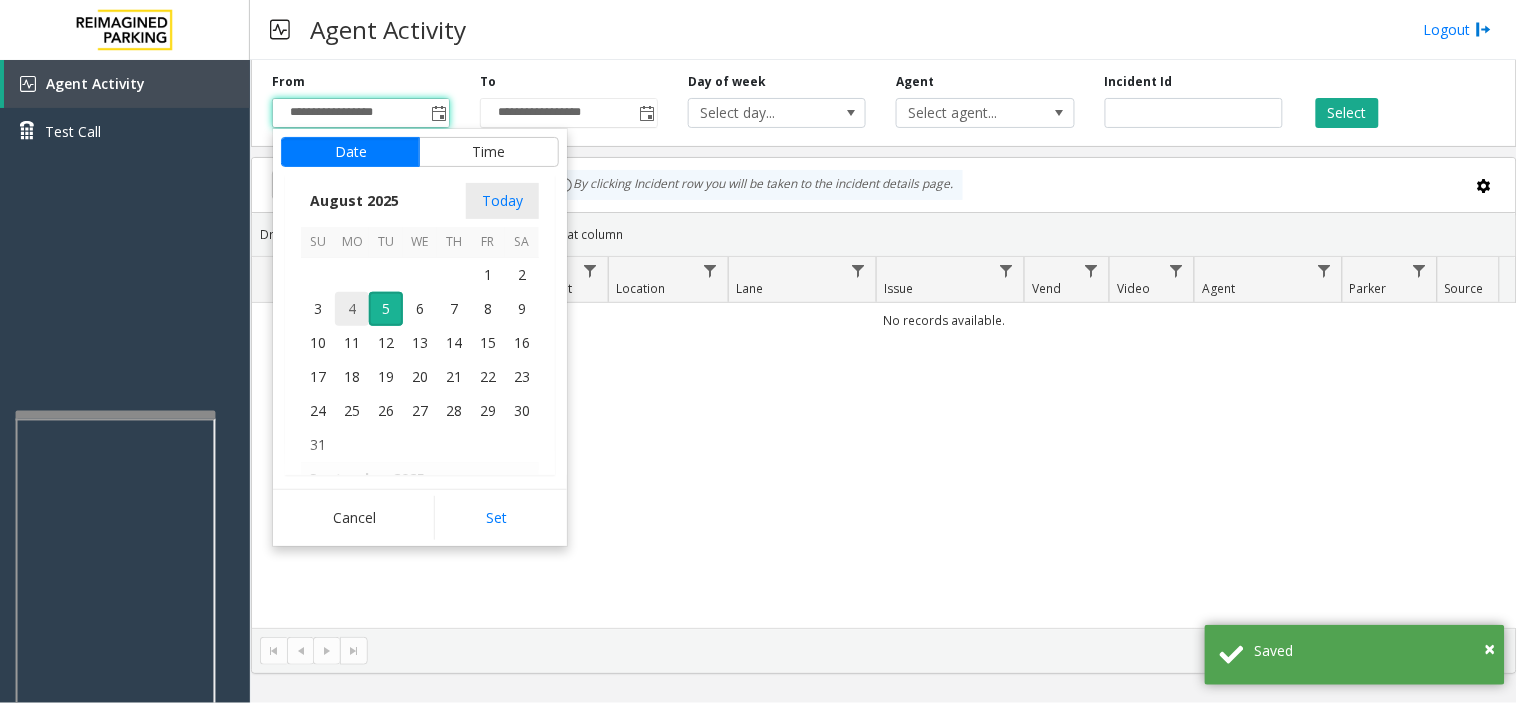 click on "4" at bounding box center [352, 309] 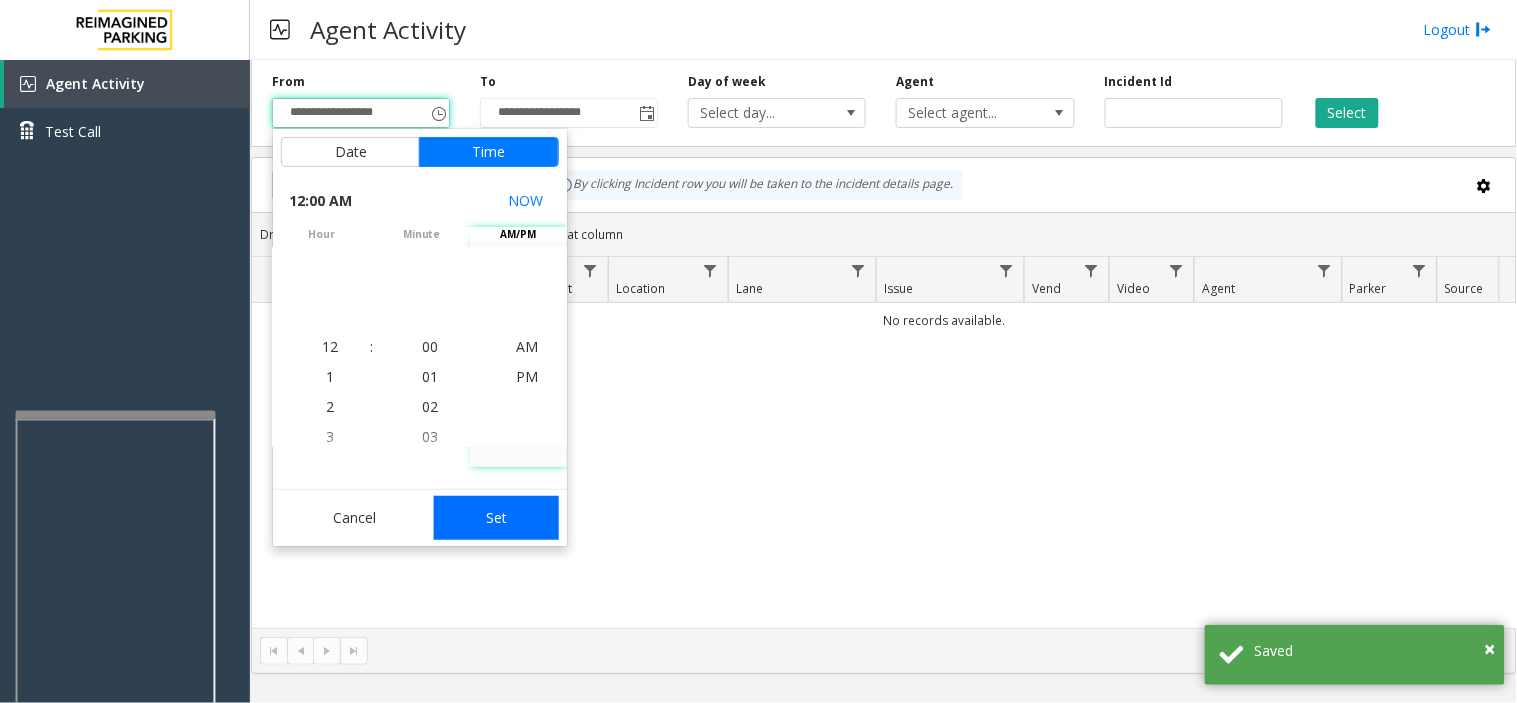 click on "Set" 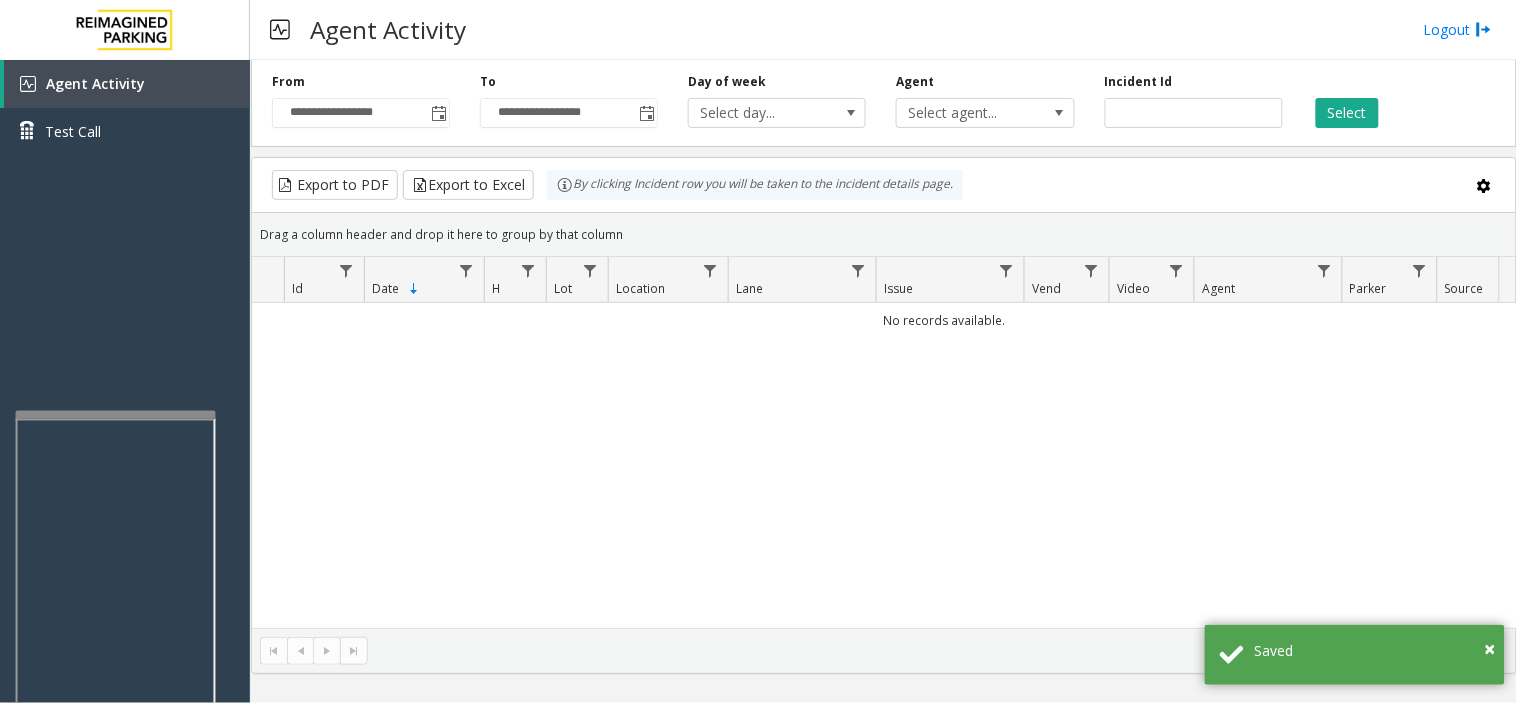 click on "Select" 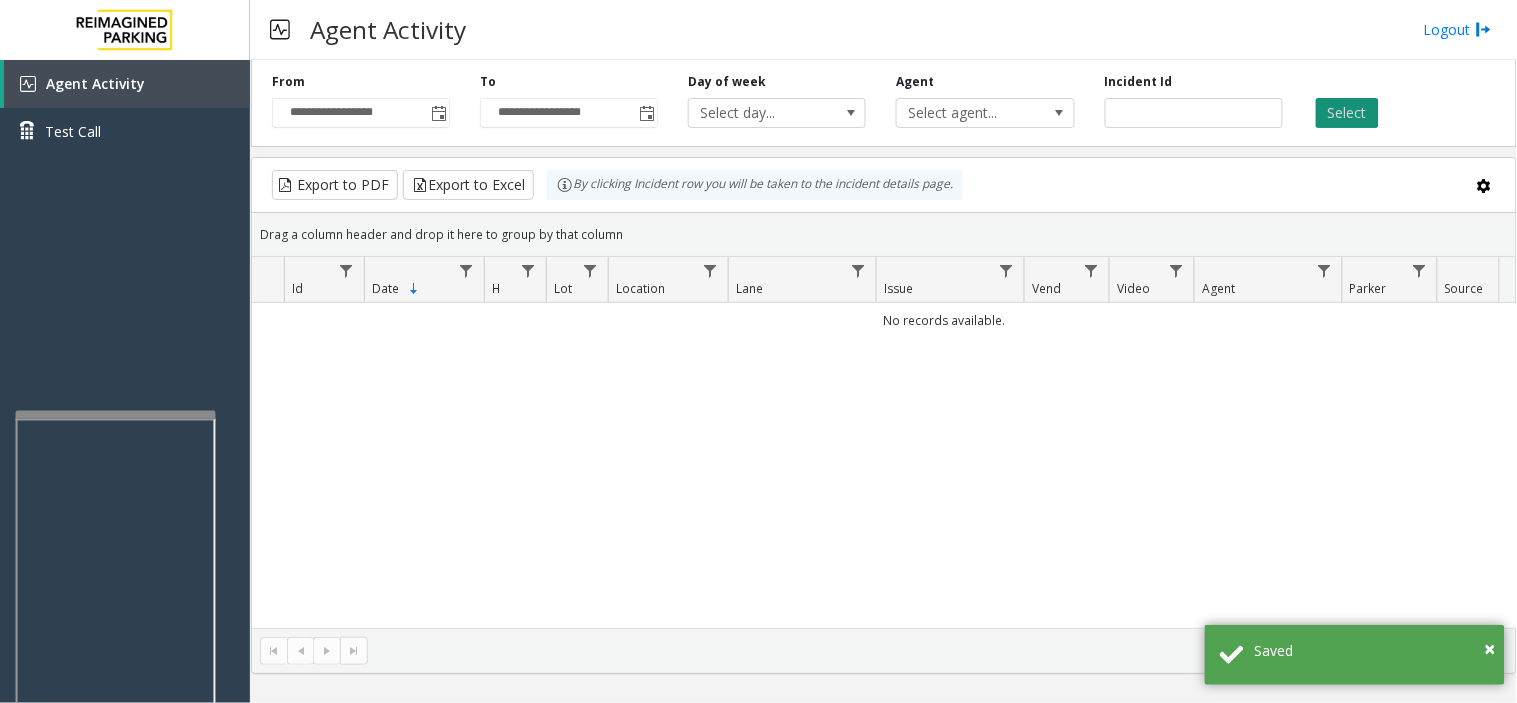 click on "Select" 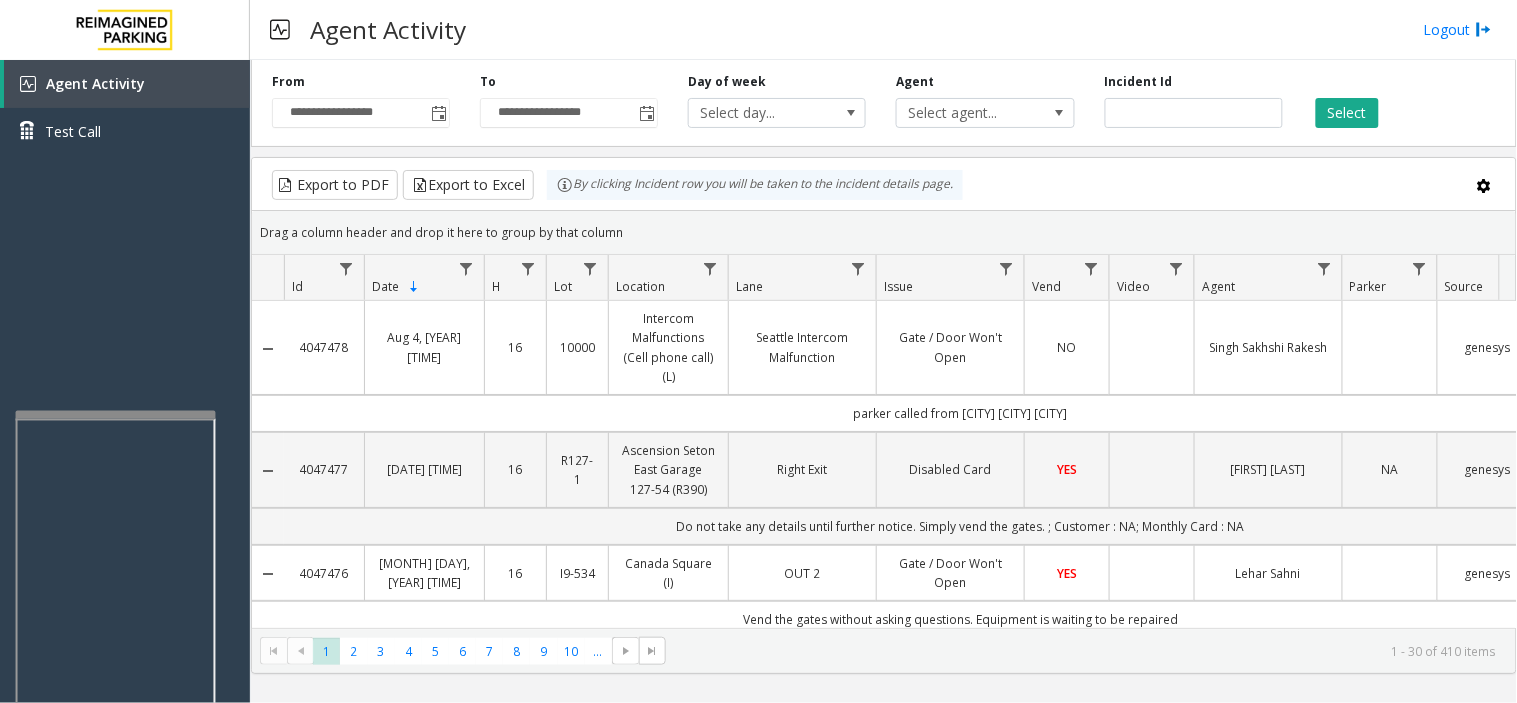 click on "Location" 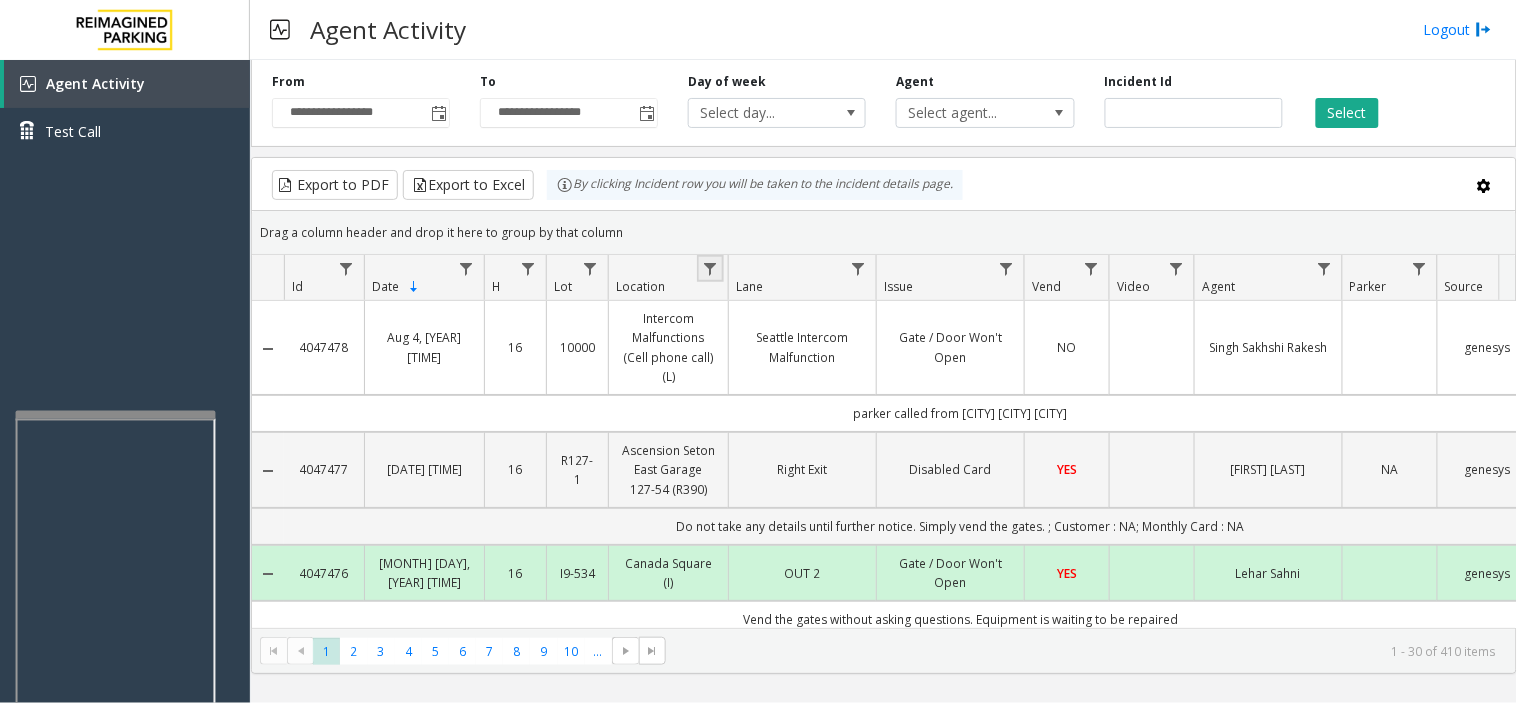 click 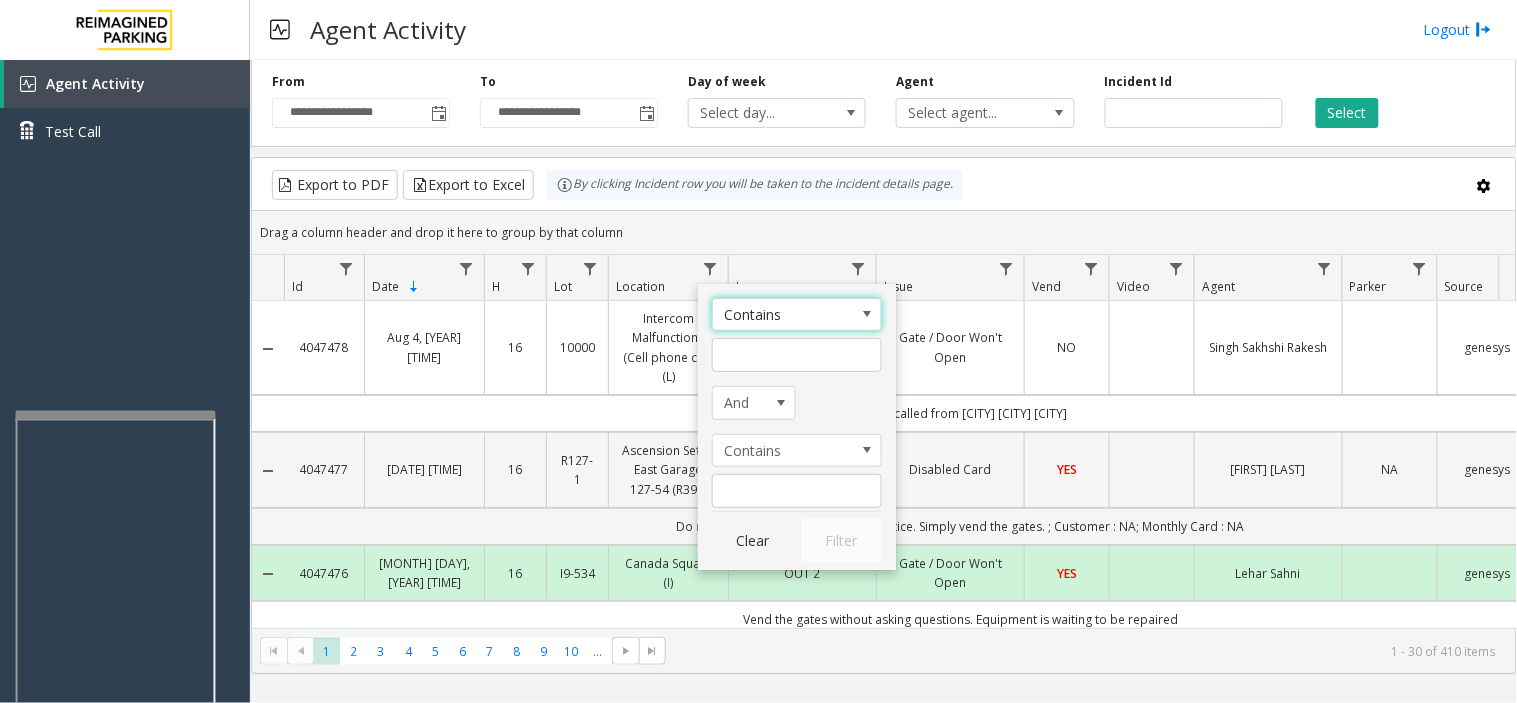 click on "Location" 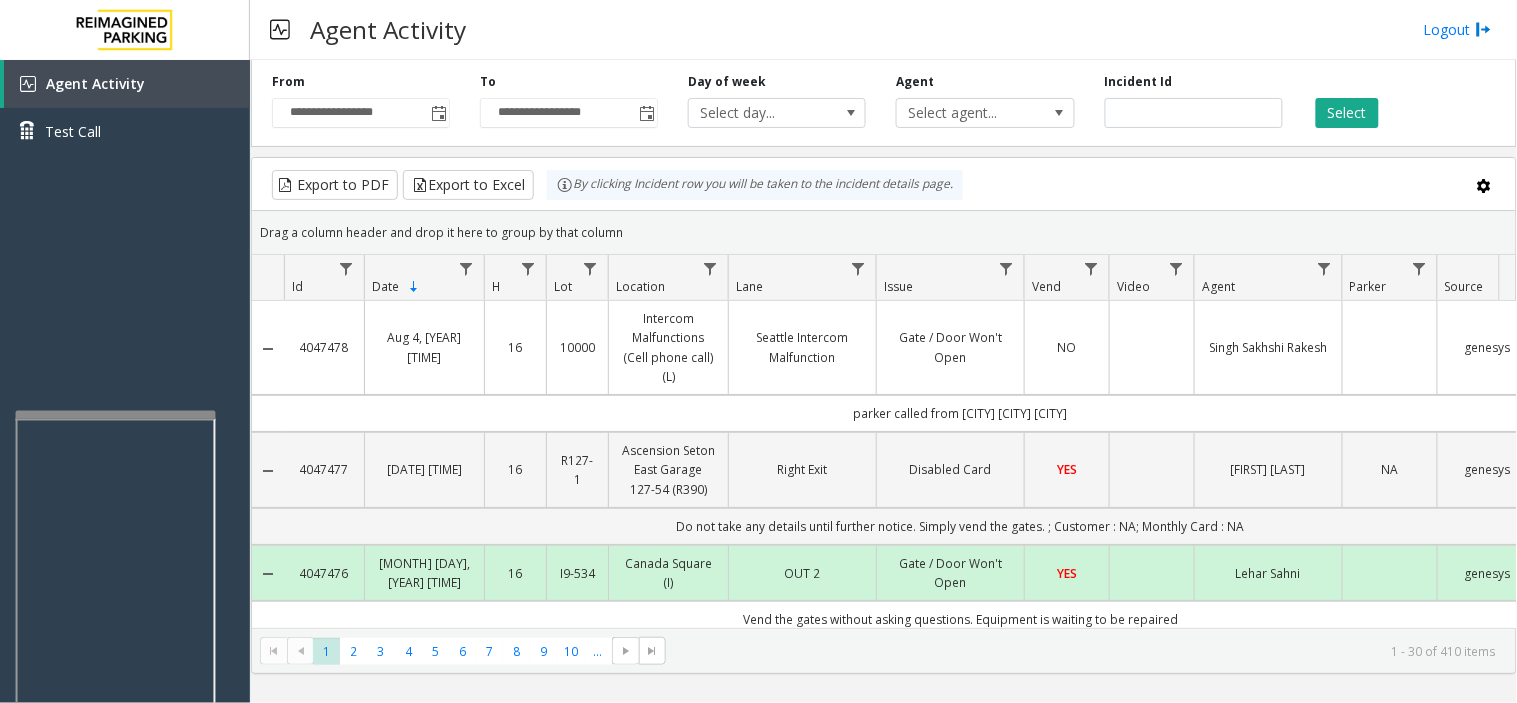 click on "Location" 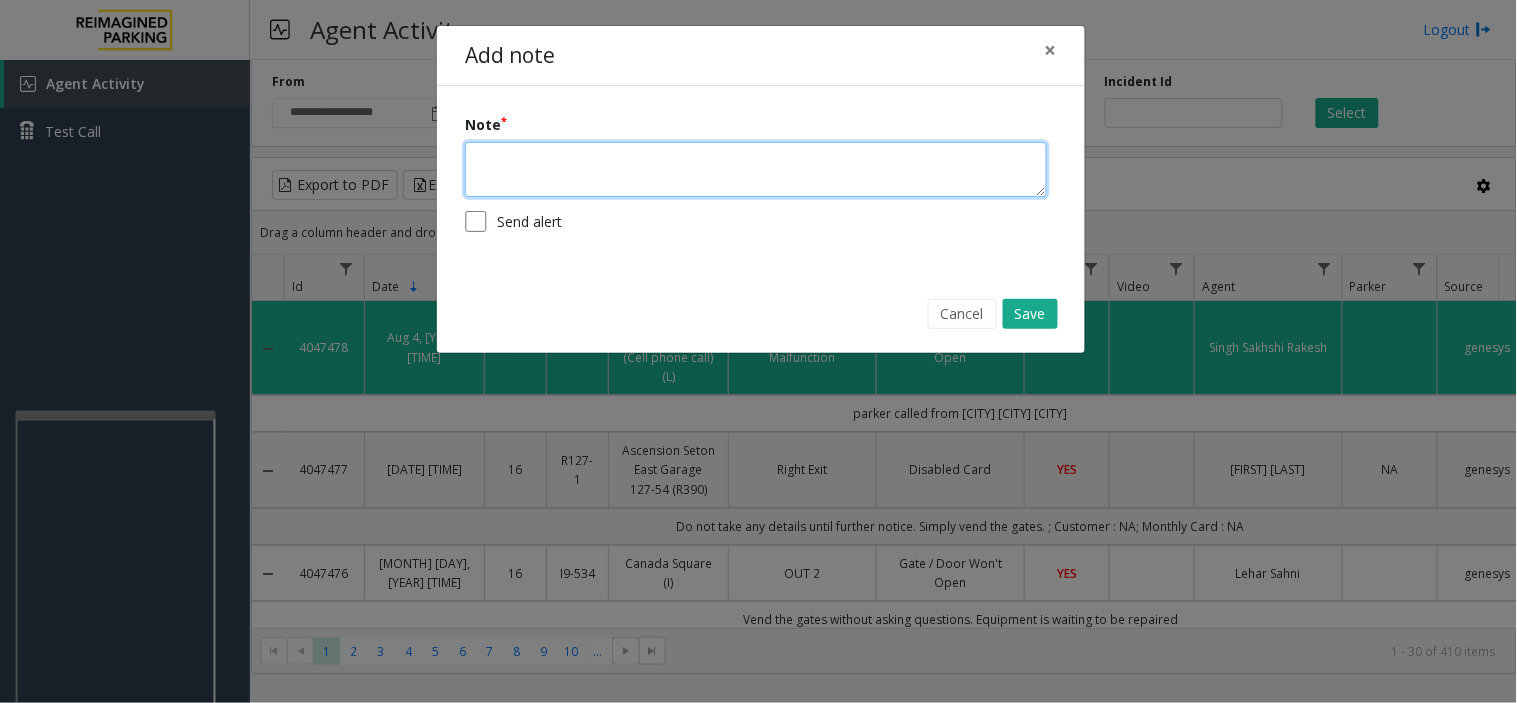 click 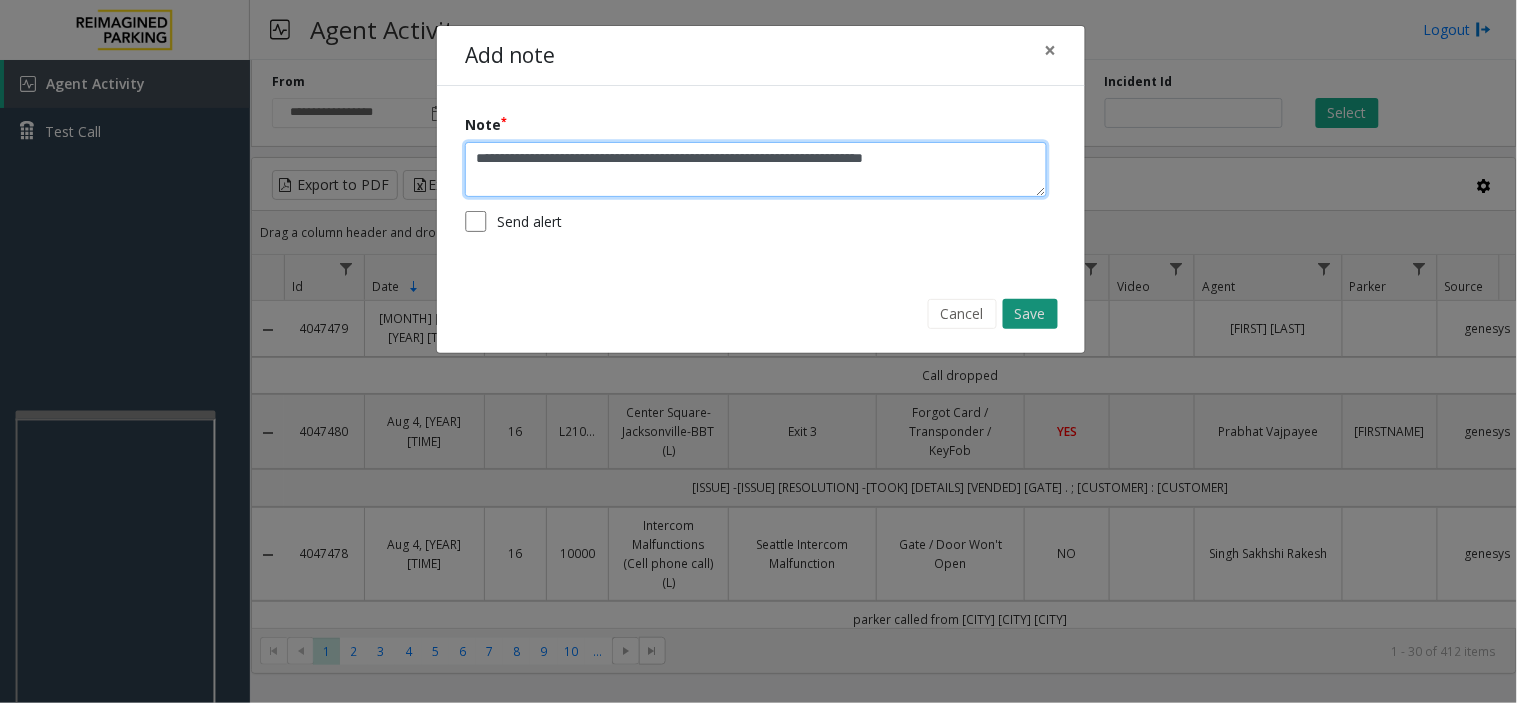 type on "**********" 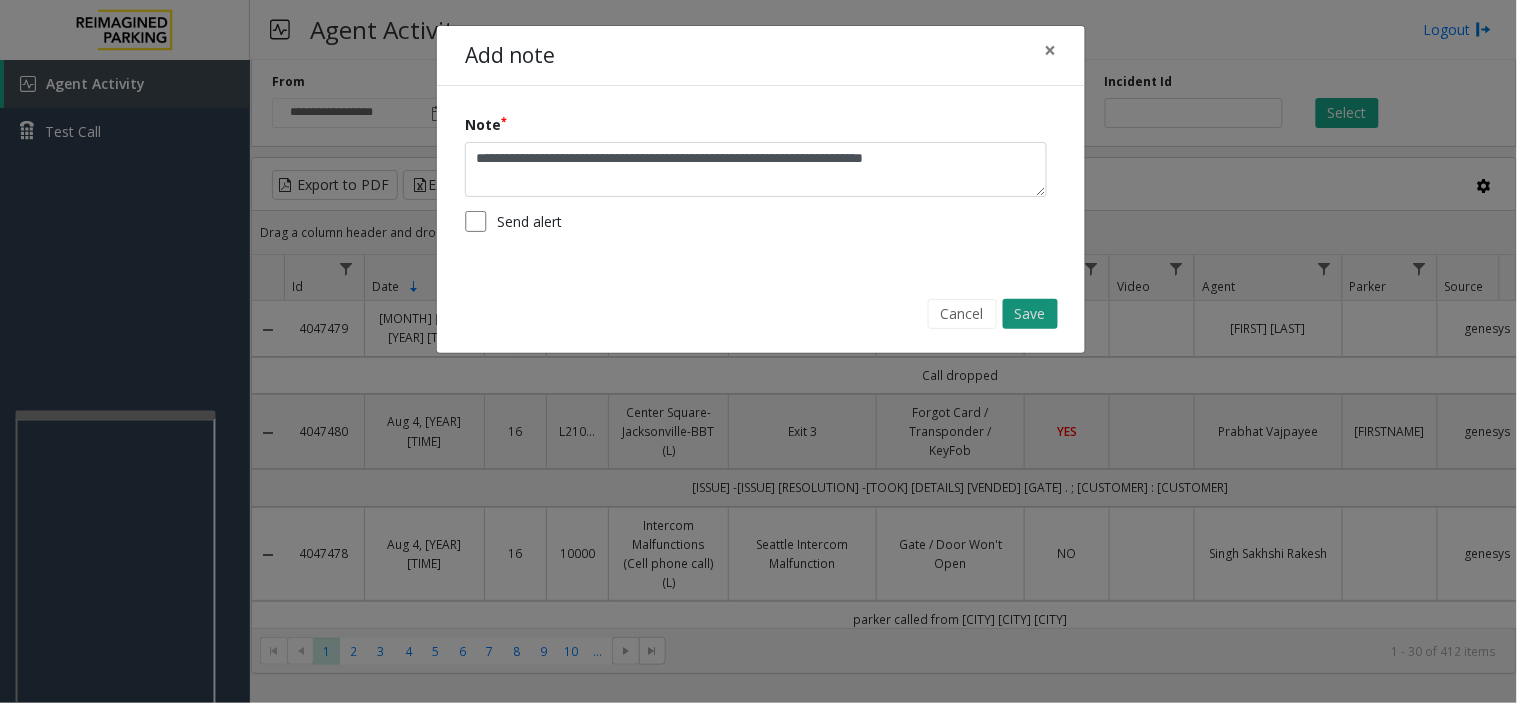 click on "Save" 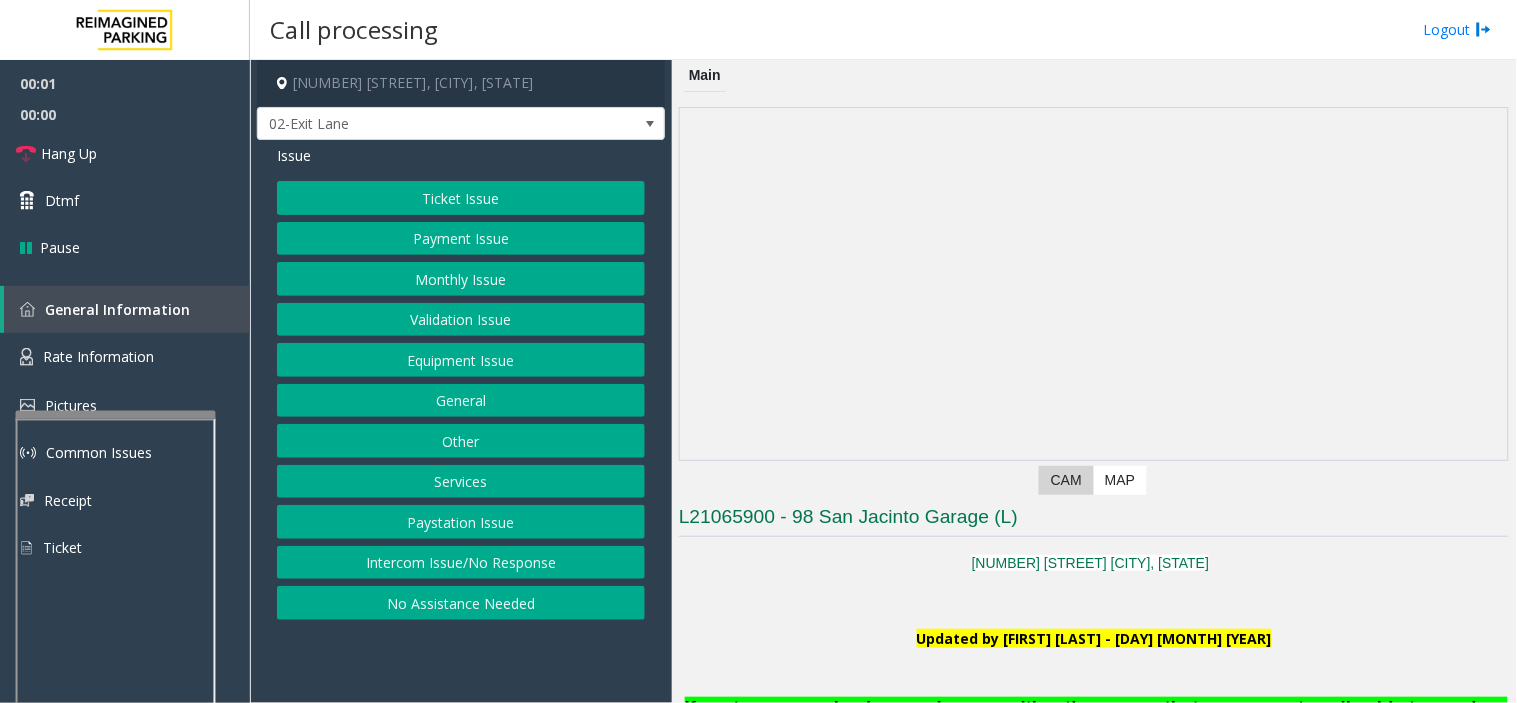 click on "98 San Jacinto Boulevard, Austin, TX 02-Exit Lane Issue  Ticket Issue   Payment Issue   Monthly Issue   Validation Issue   Equipment Issue   General   Other   Services   Paystation Issue   Intercom Issue/No Response   No Assistance Needed" 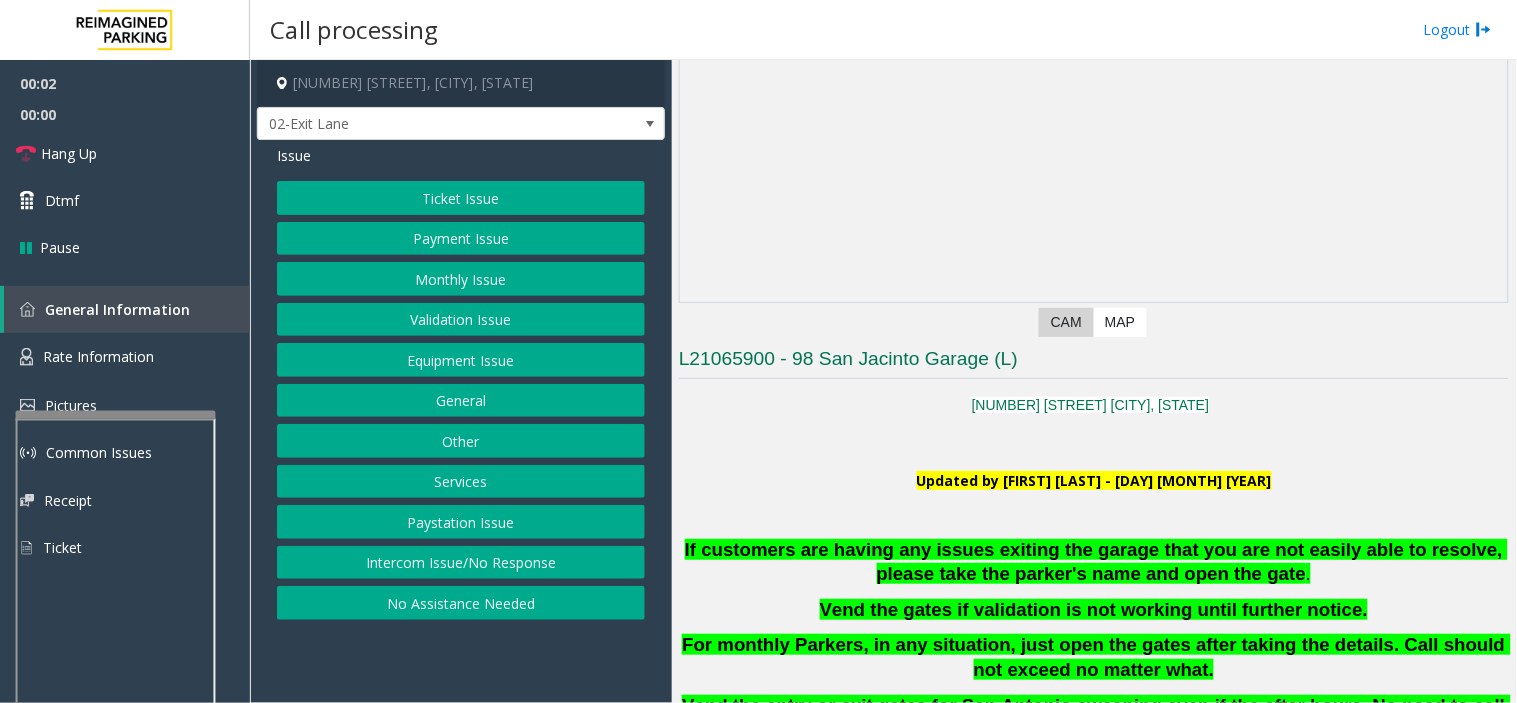 scroll, scrollTop: 444, scrollLeft: 0, axis: vertical 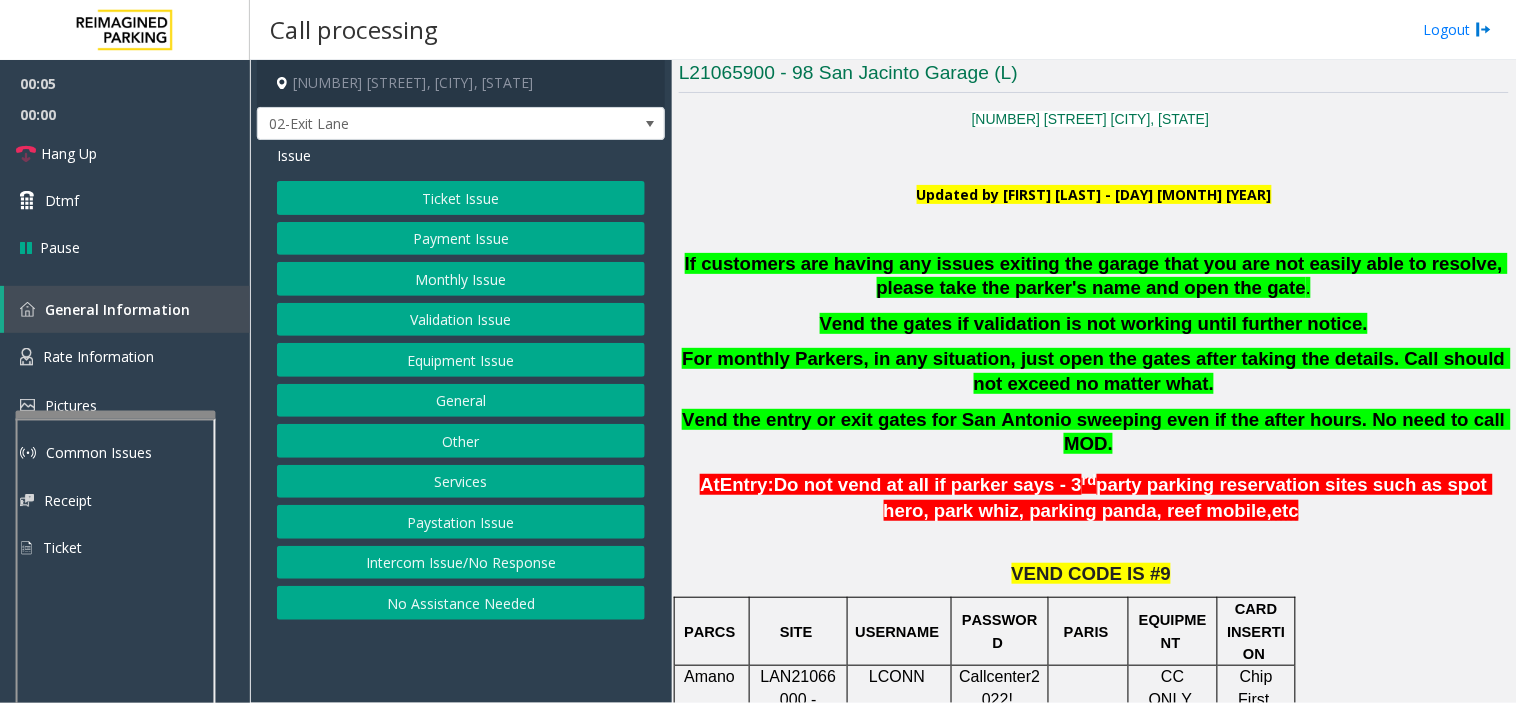 click on "Intercom Issue/No Response" 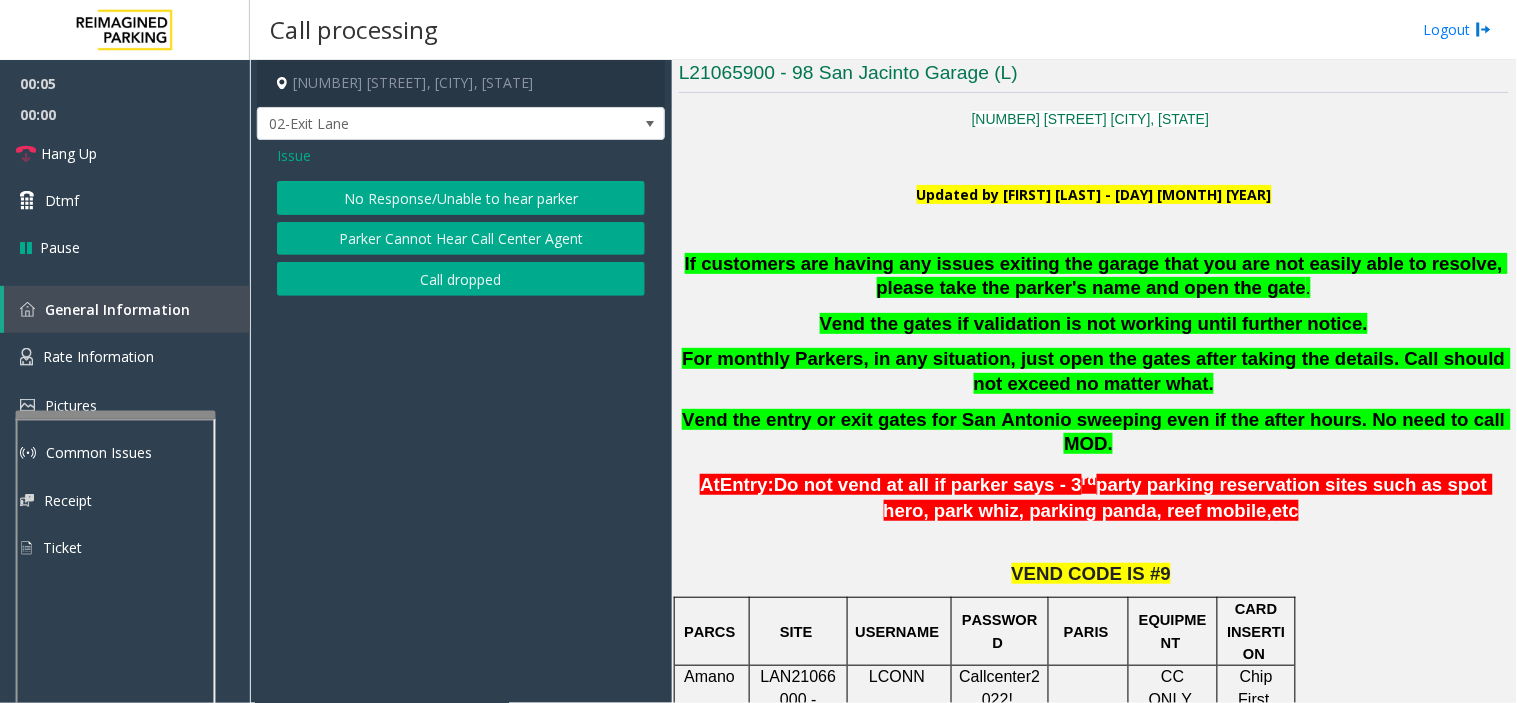 click on "No Response/Unable to hear parker" 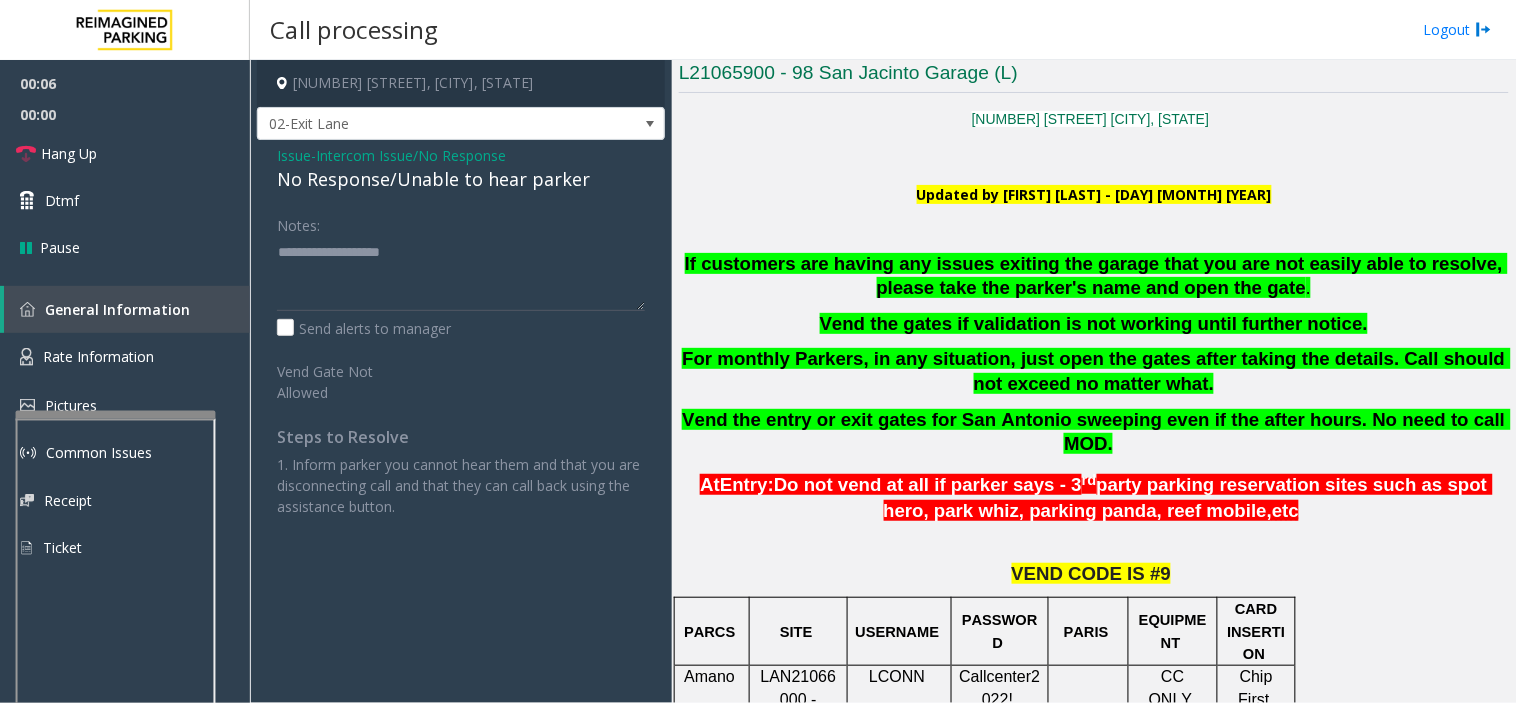 click on "No Response/Unable to hear parker" 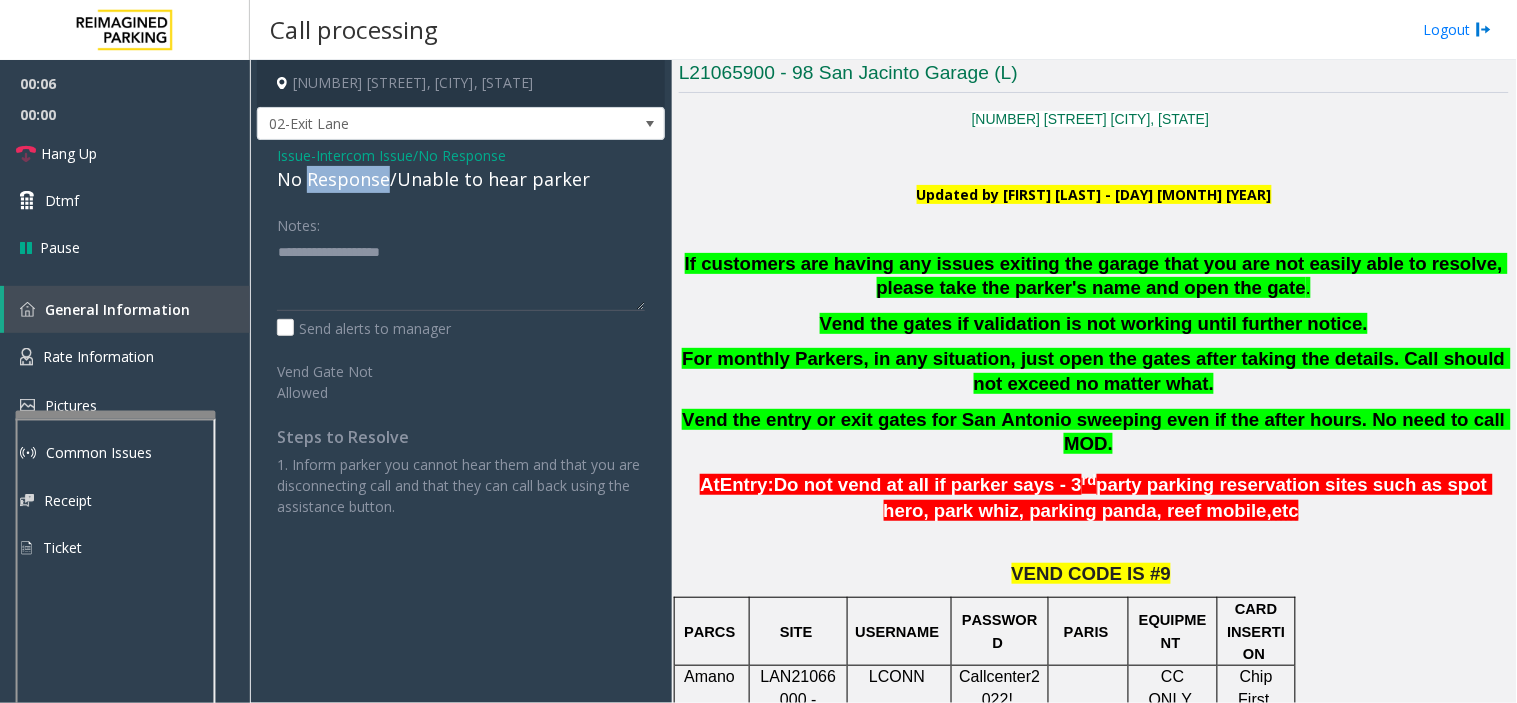 click on "No Response/Unable to hear parker" 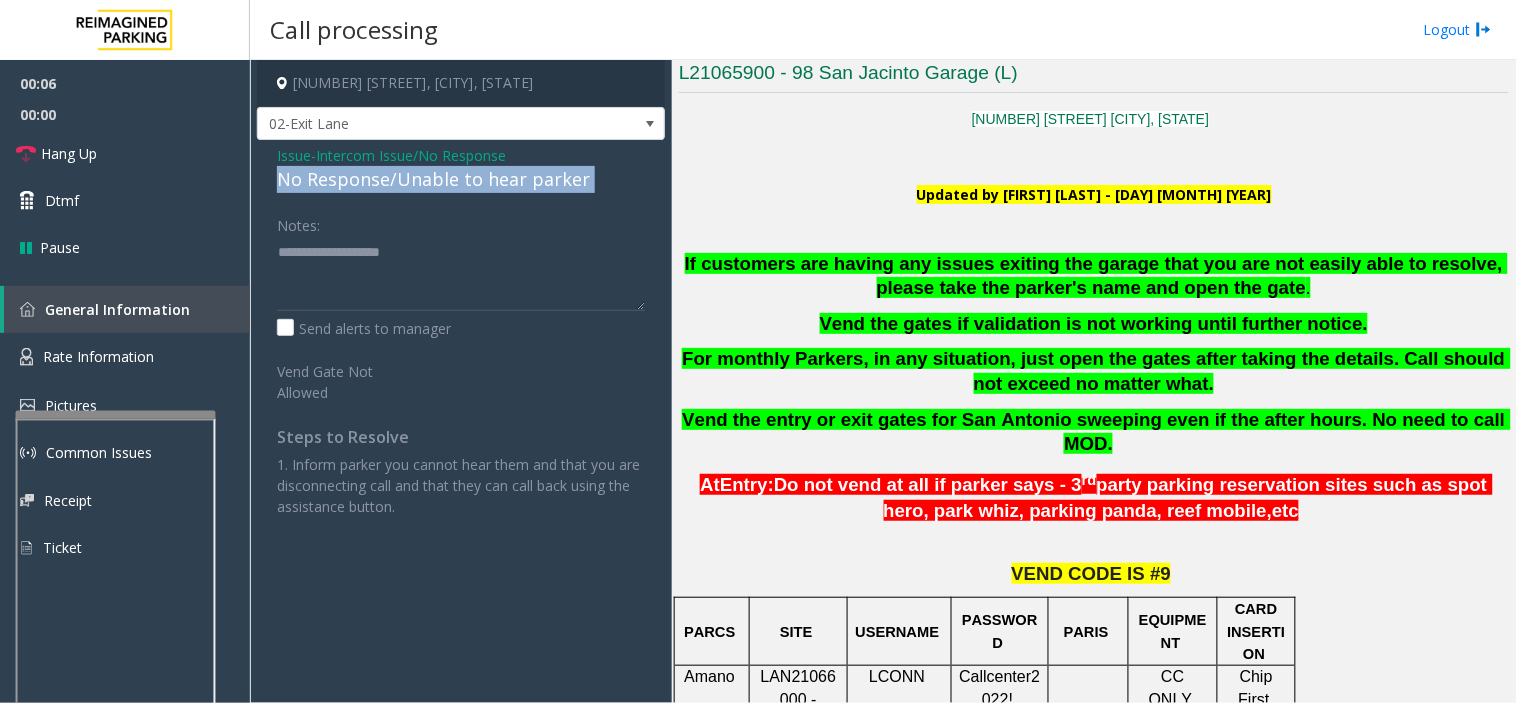 click on "No Response/Unable to hear parker" 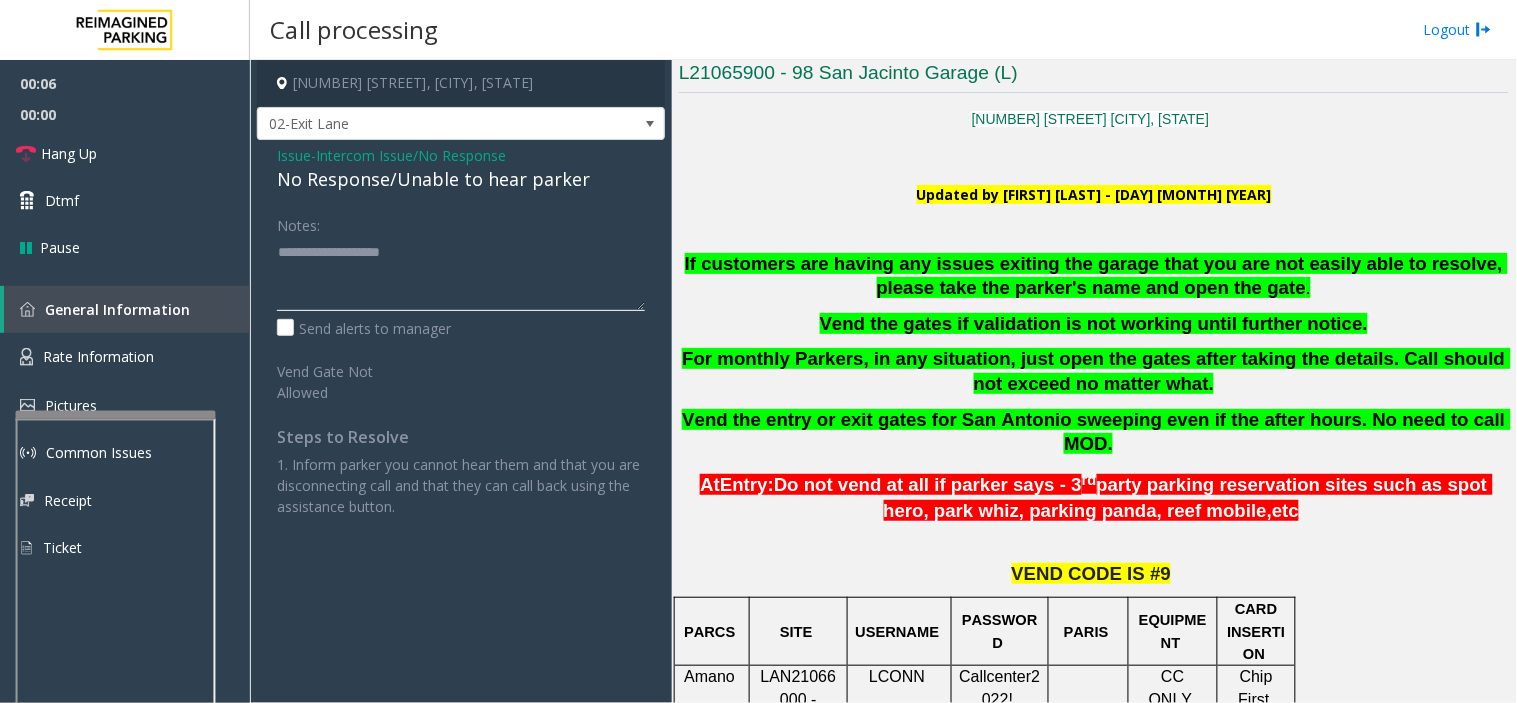 click 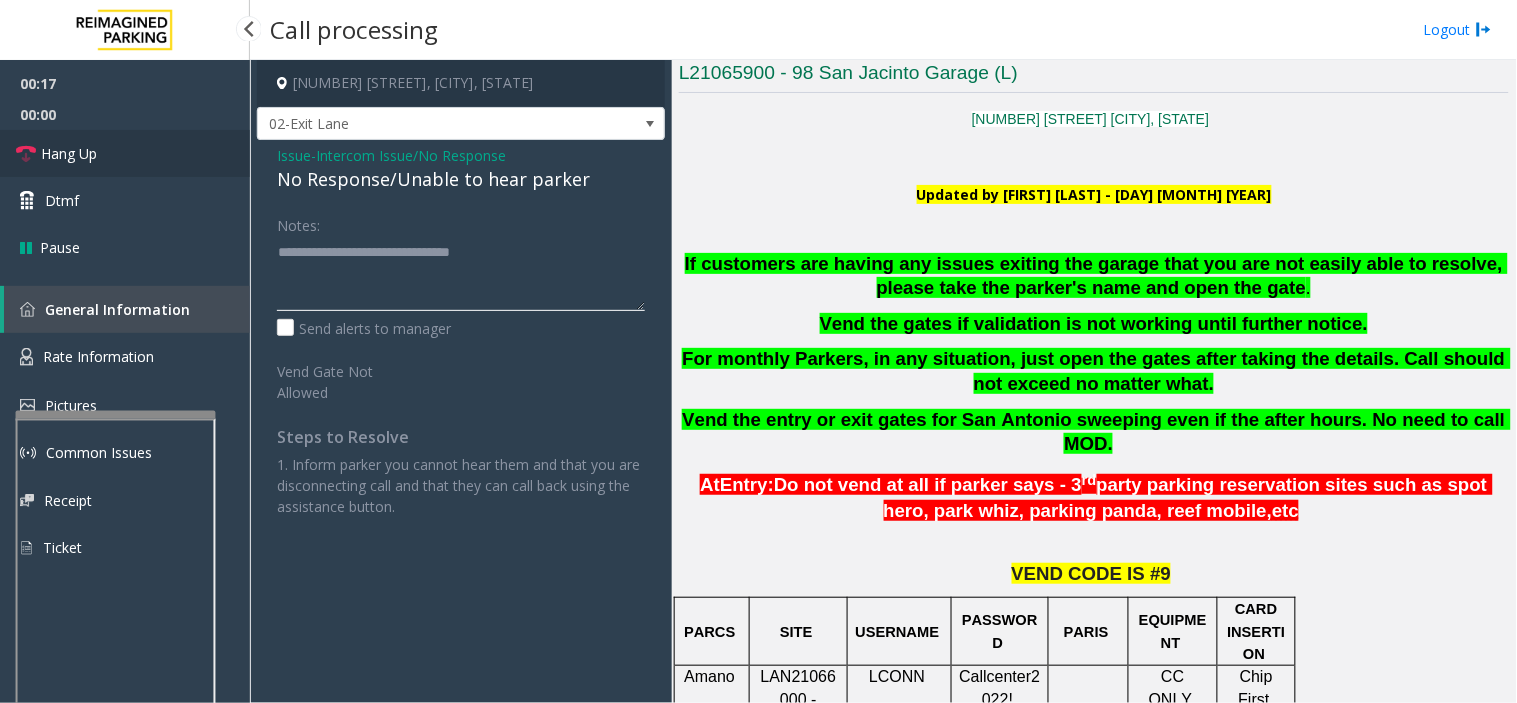 type on "**********" 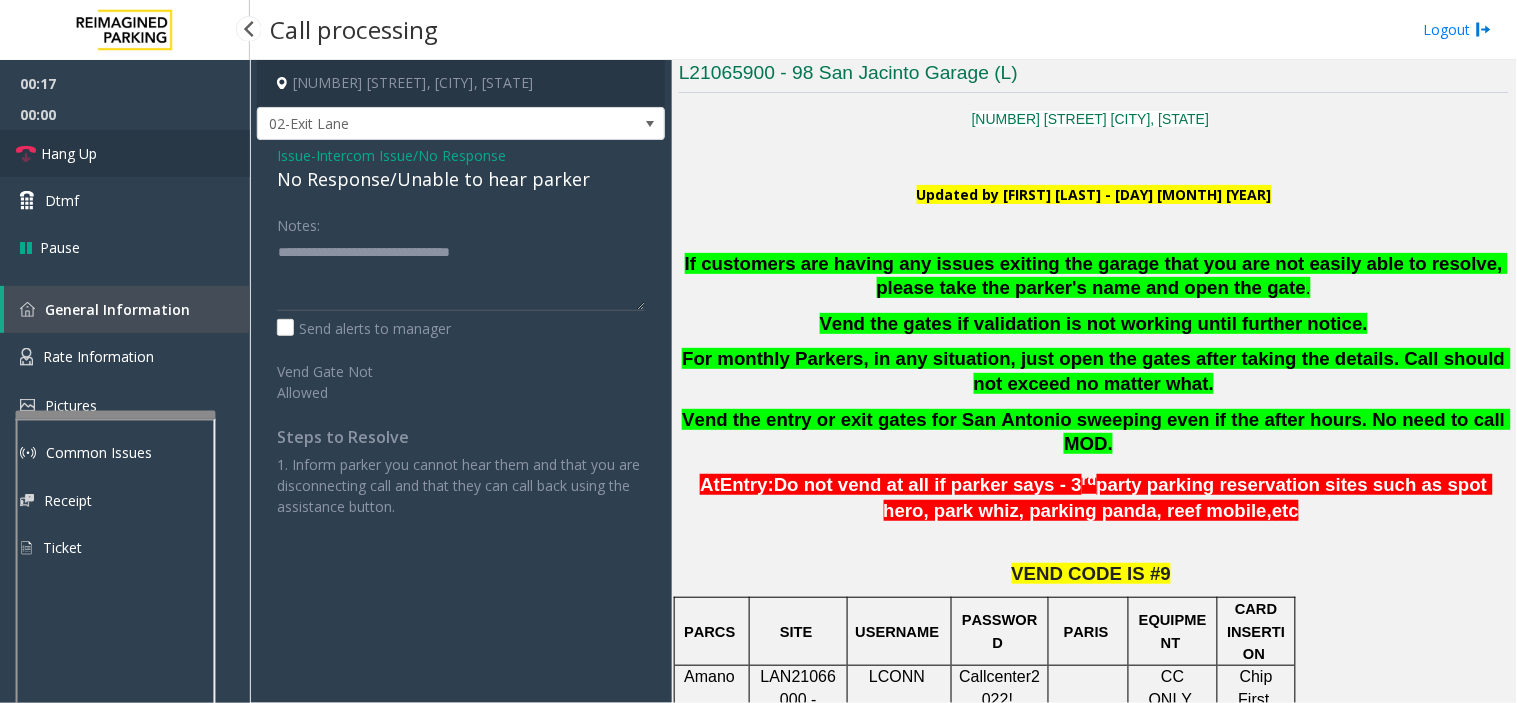 click on "Hang Up" at bounding box center (125, 153) 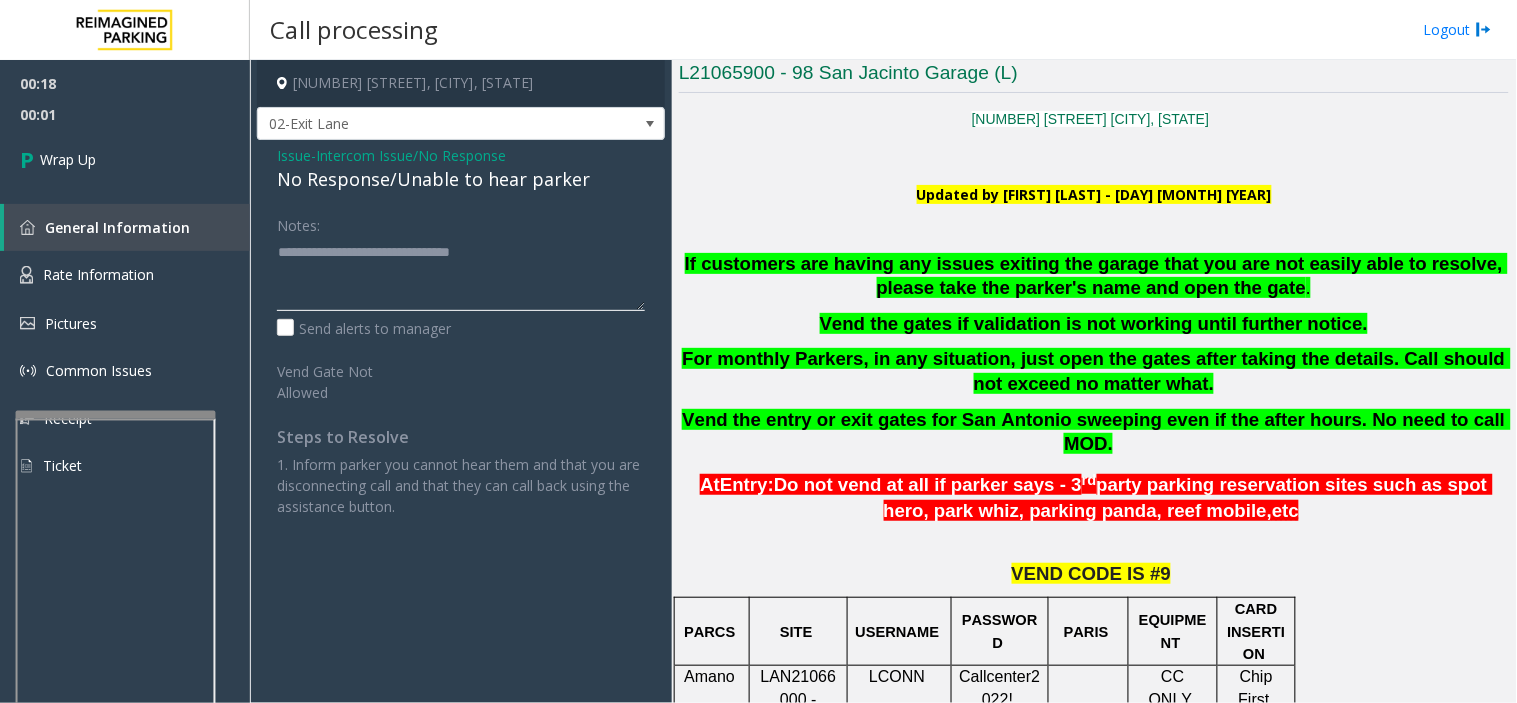 click 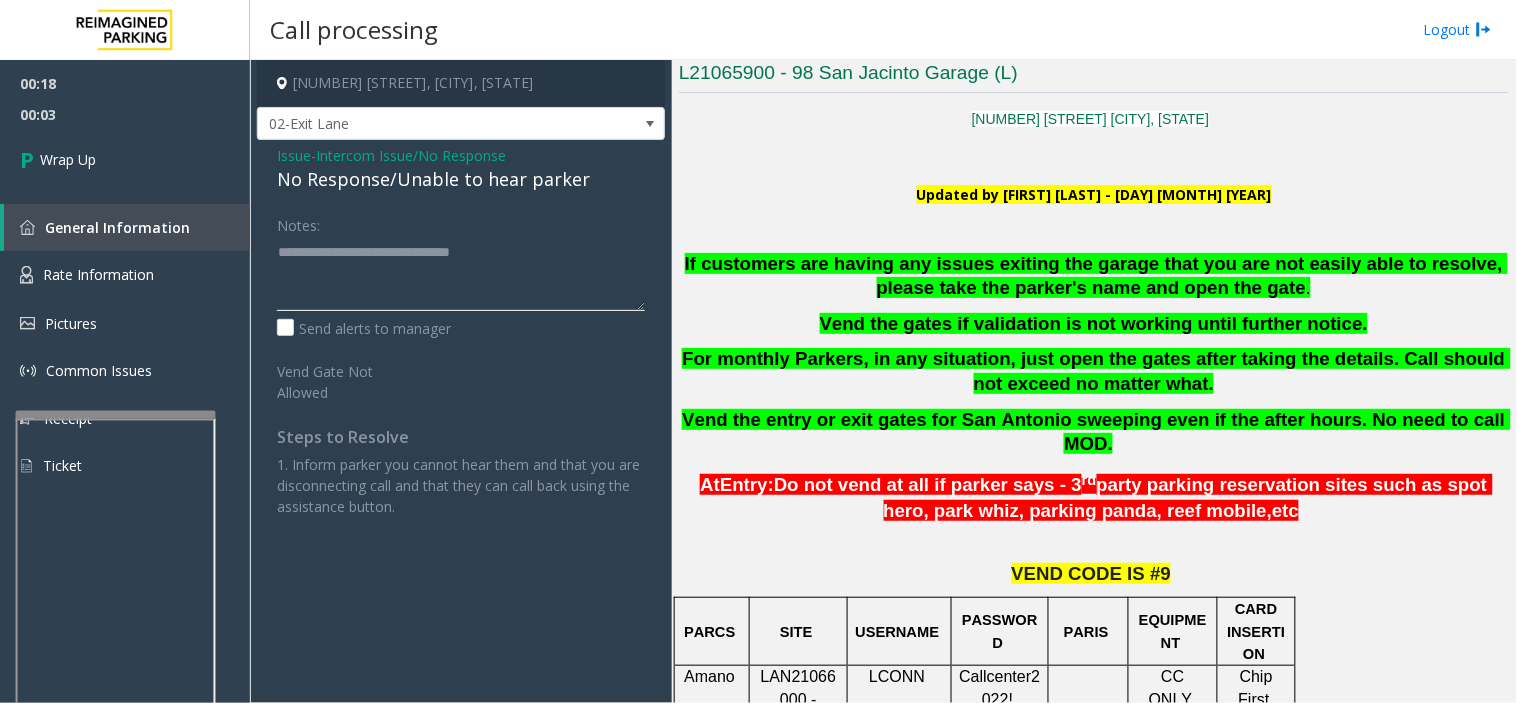 drag, startPoint x: 413, startPoint y: 278, endPoint x: 380, endPoint y: 275, distance: 33.13608 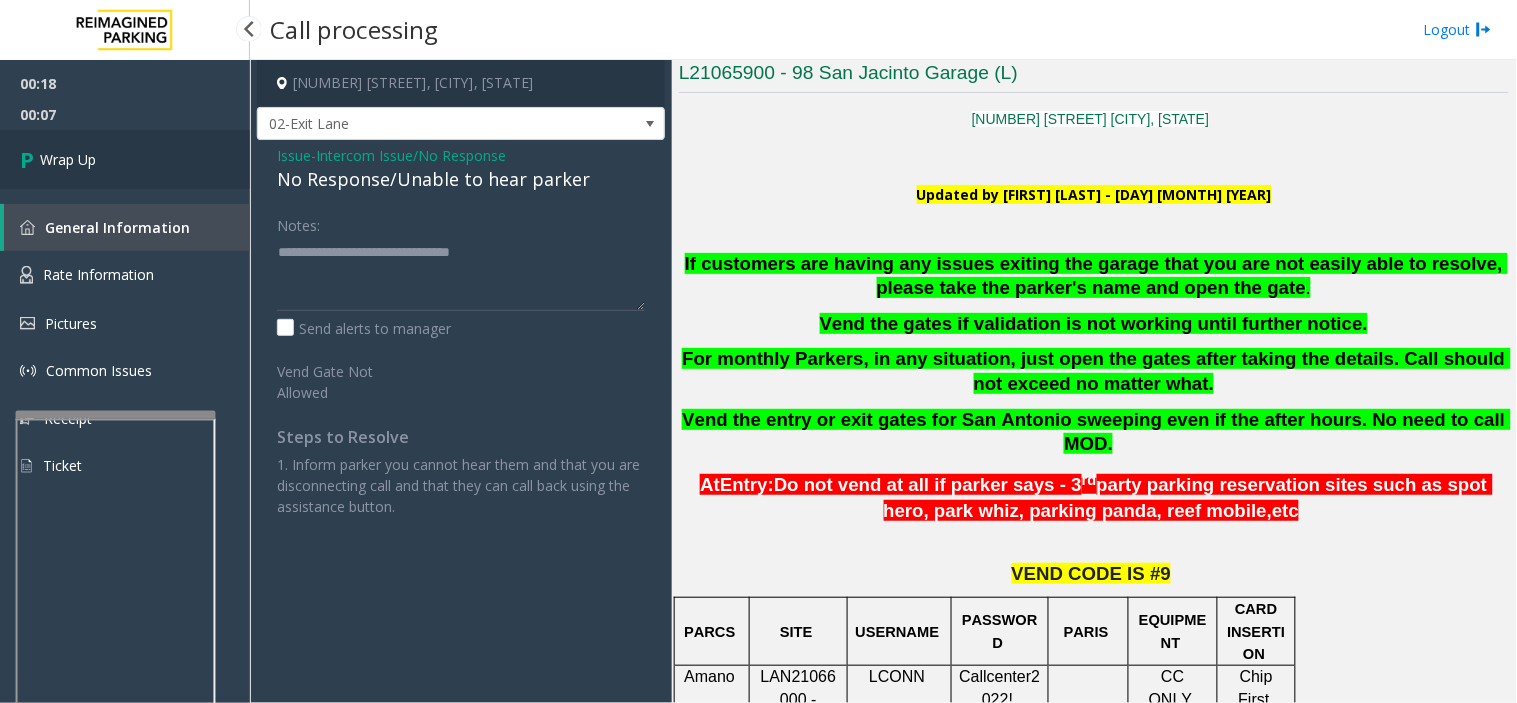click on "Wrap Up" at bounding box center [125, 159] 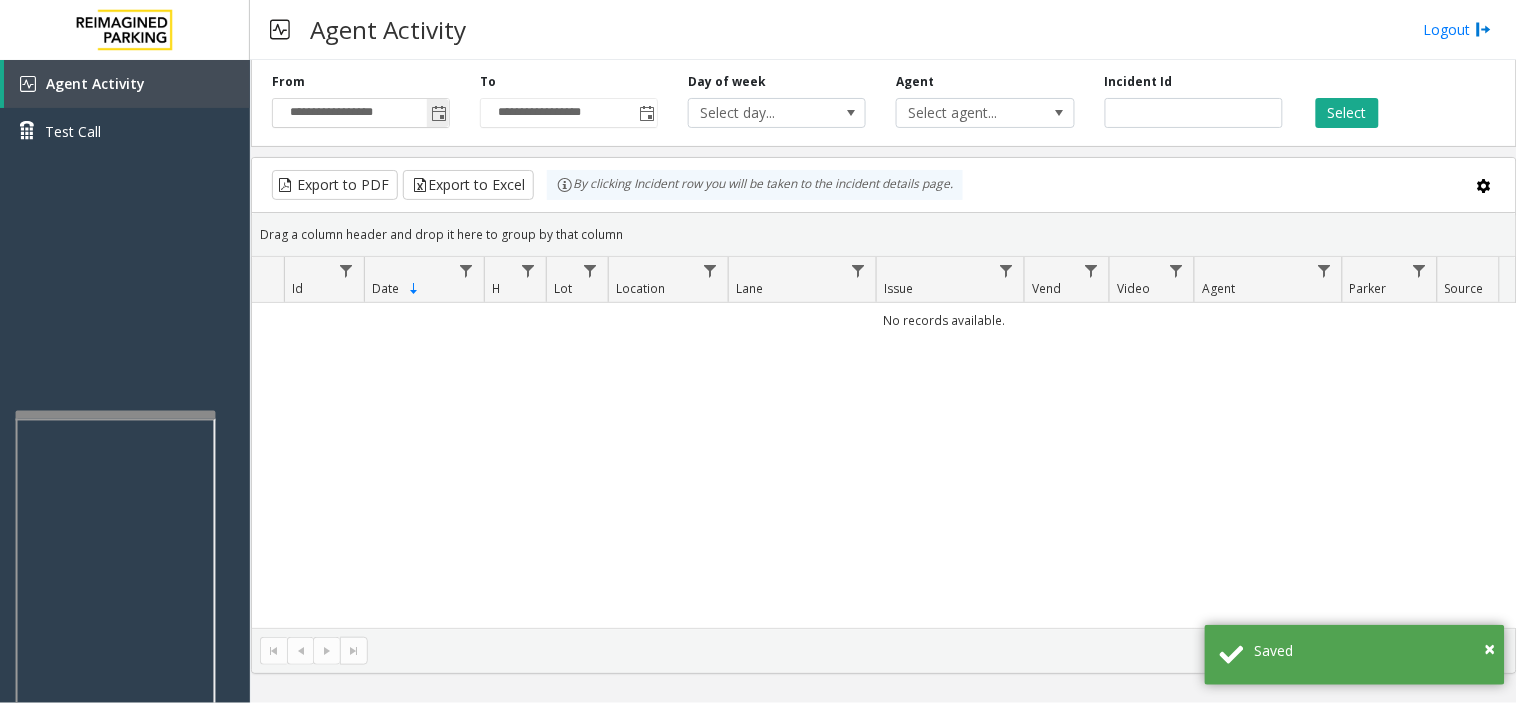 click 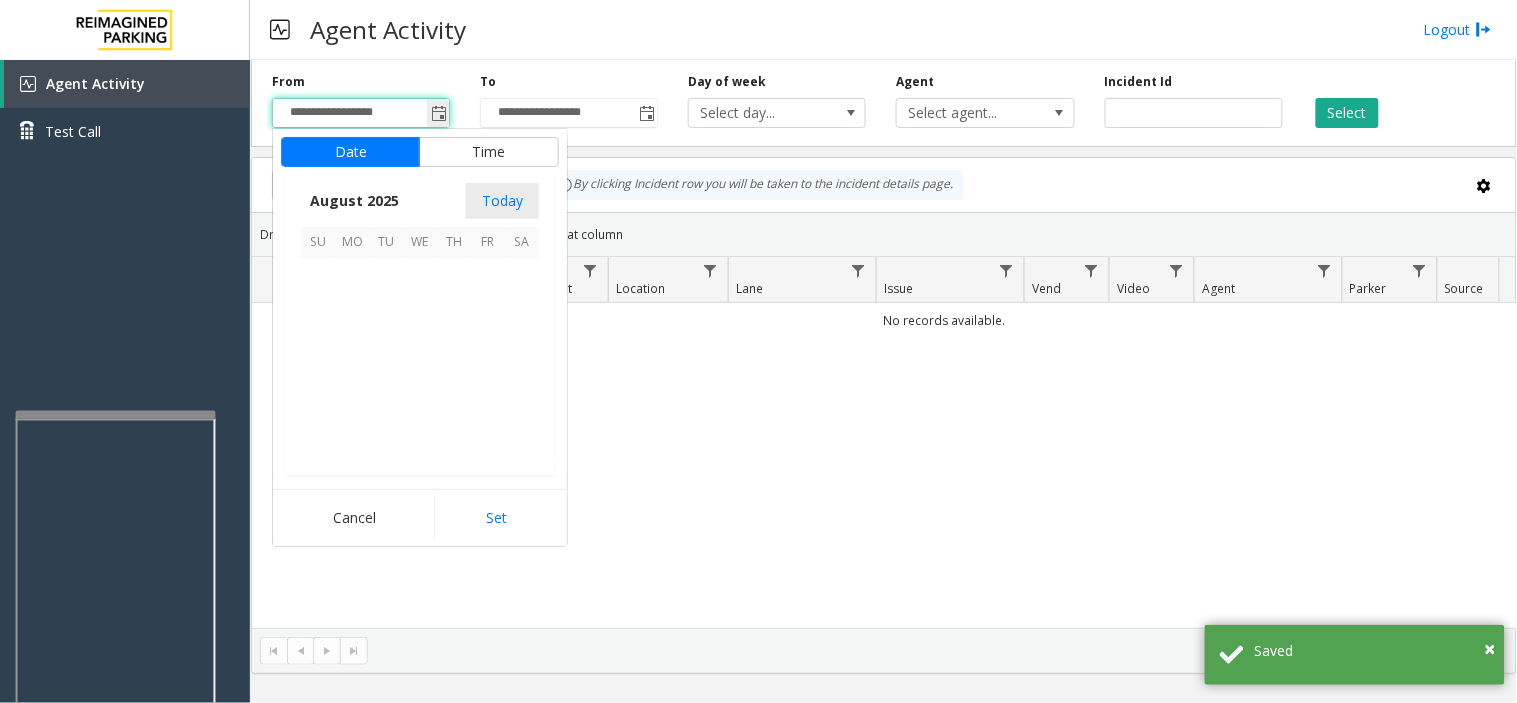 scroll, scrollTop: 358592, scrollLeft: 0, axis: vertical 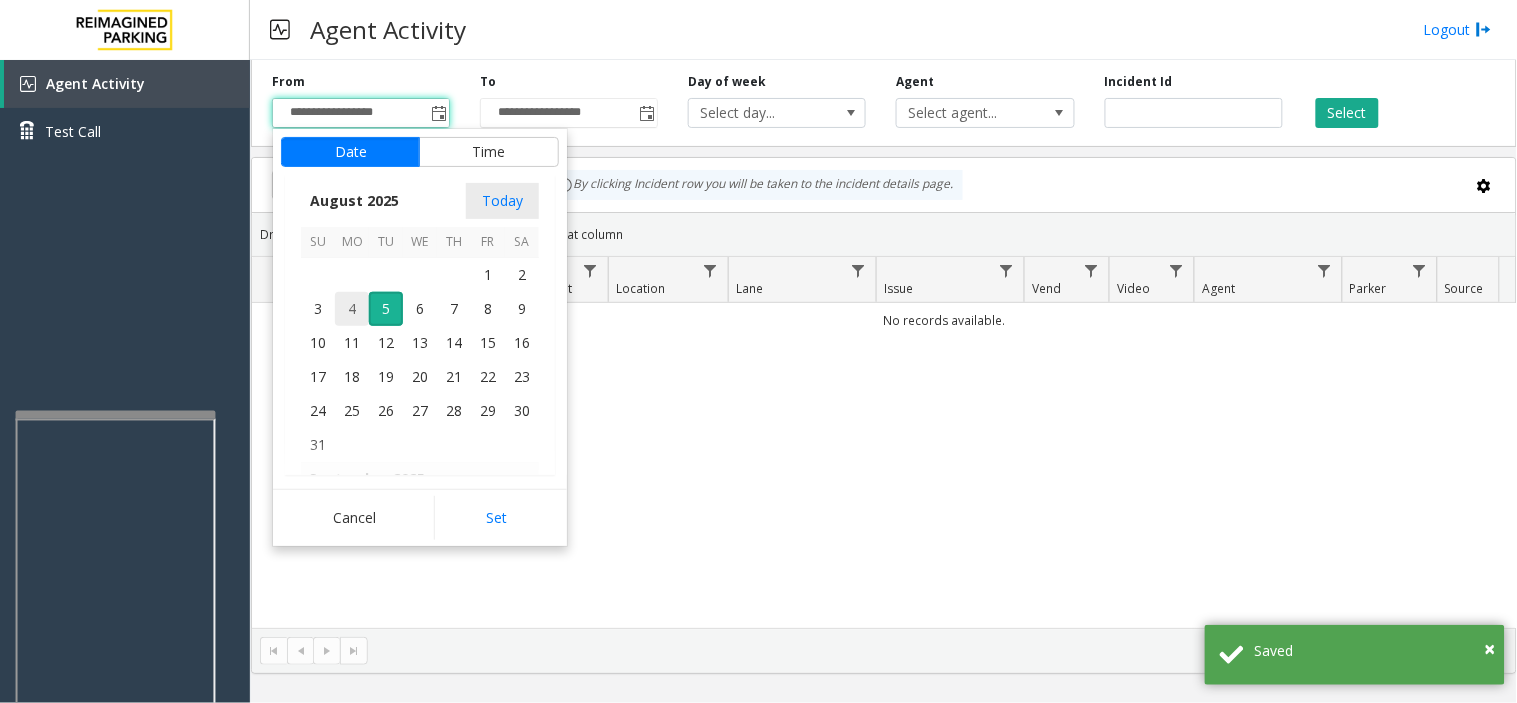 click on "4" at bounding box center [352, 309] 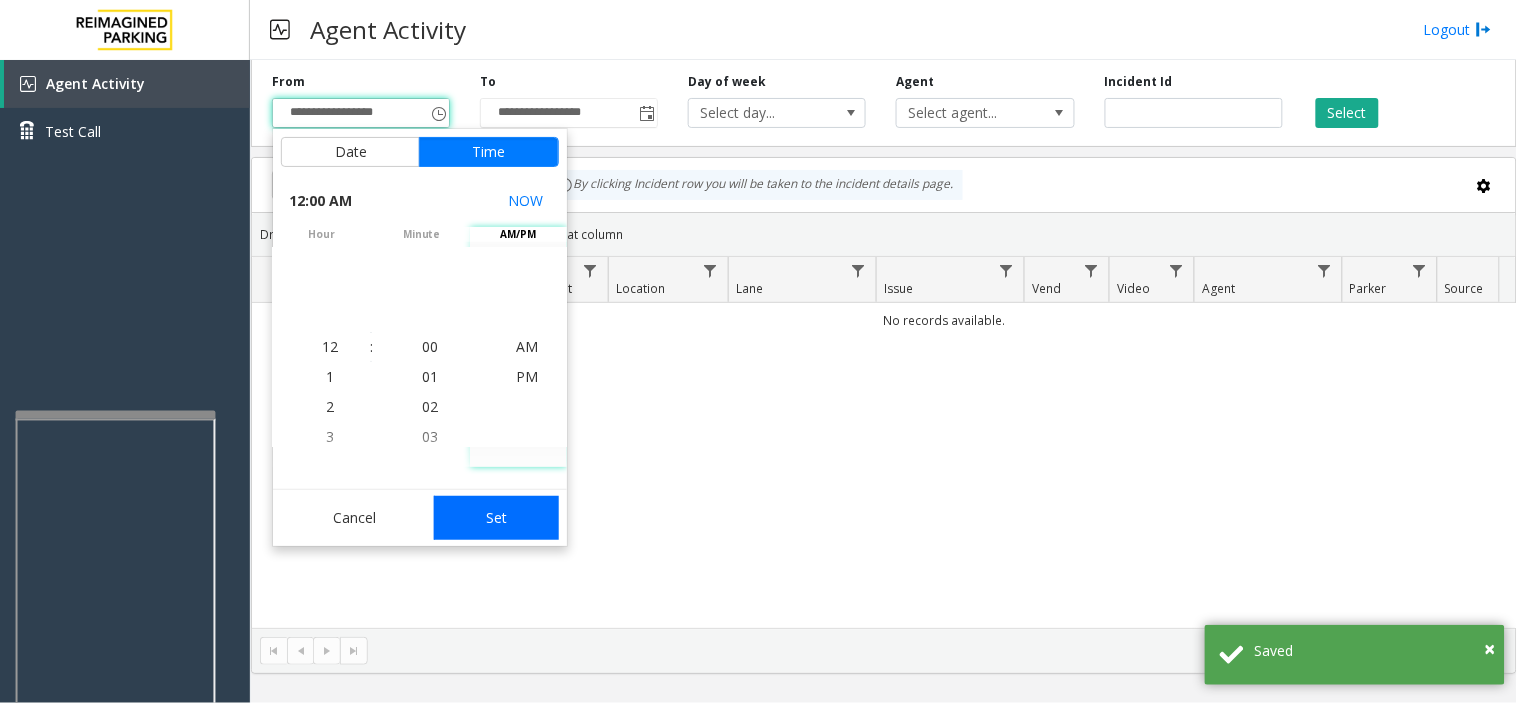 drag, startPoint x: 513, startPoint y: 524, endPoint x: 635, endPoint y: 410, distance: 166.97305 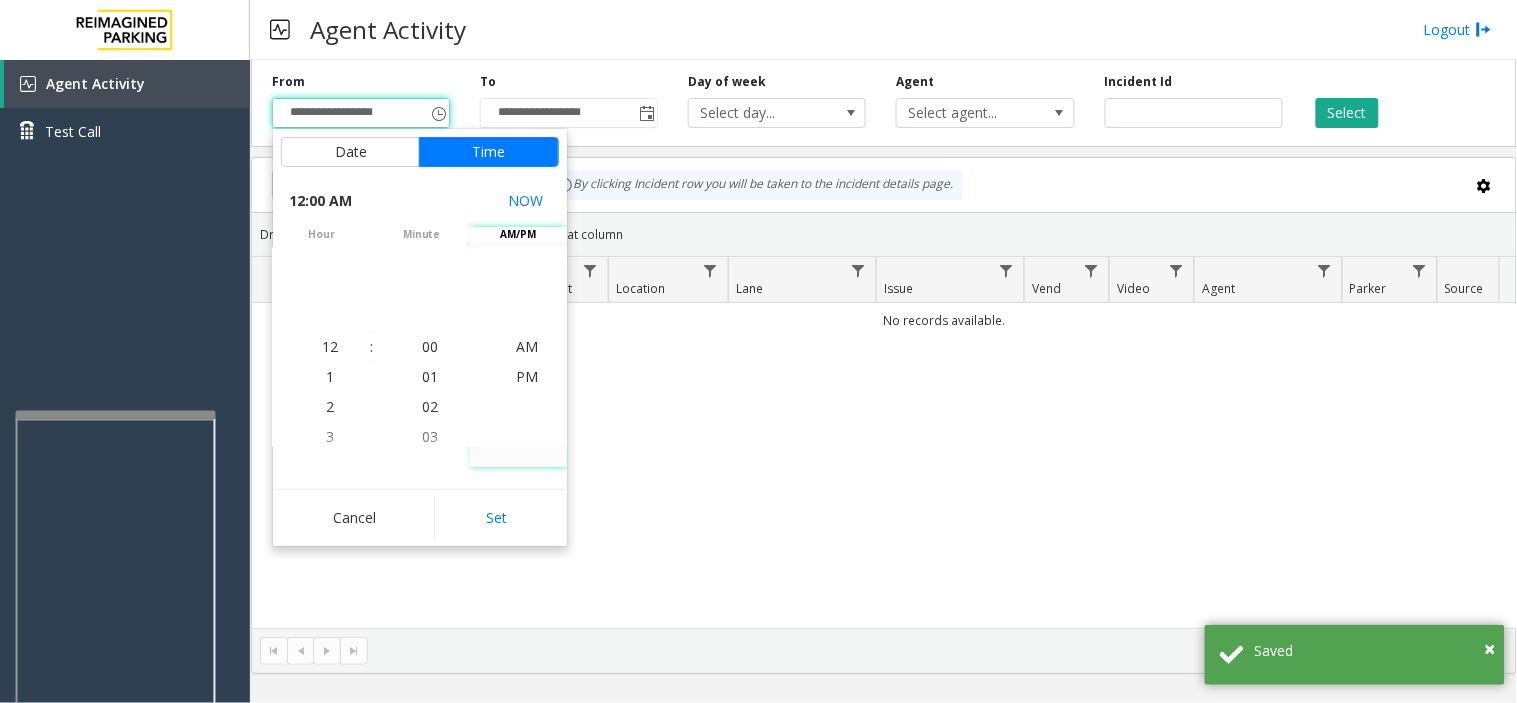 type on "**********" 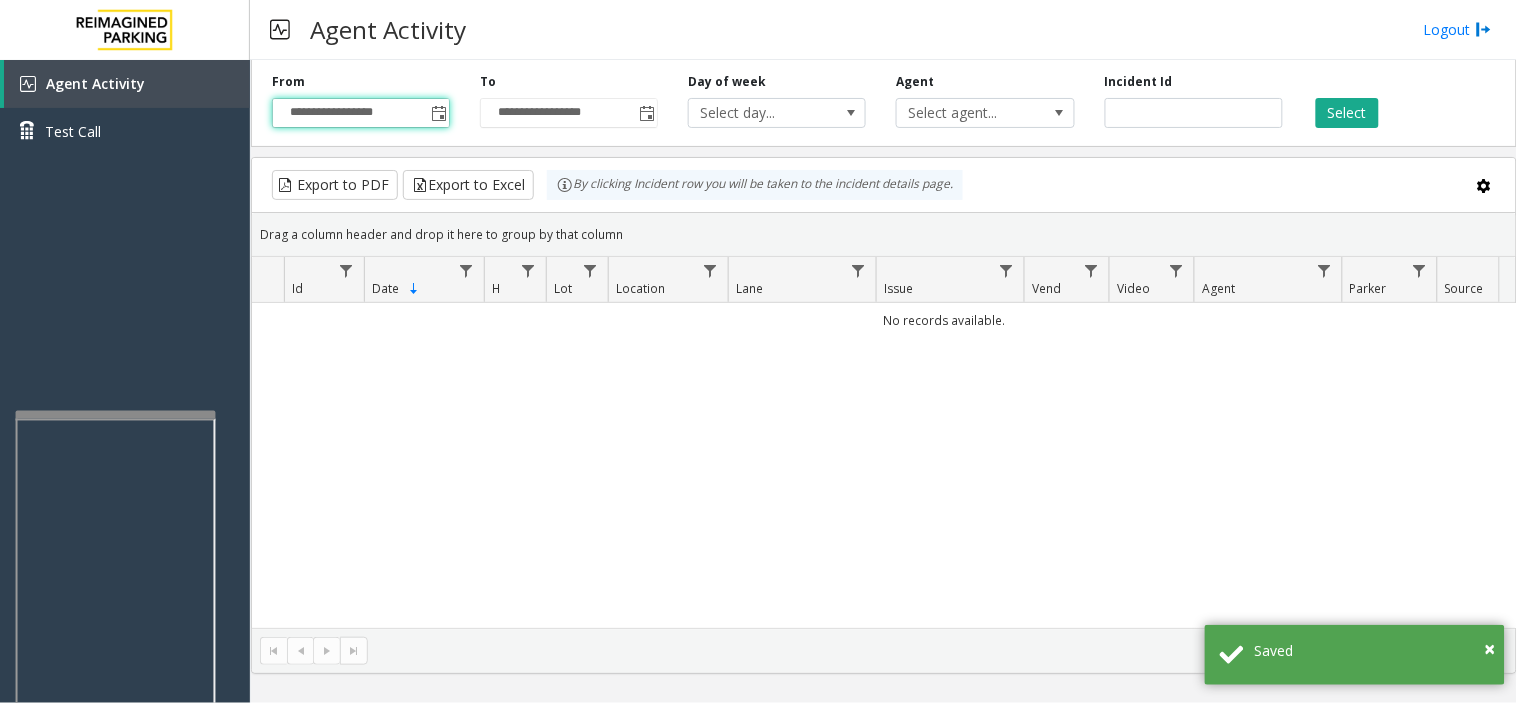 click on "Select" 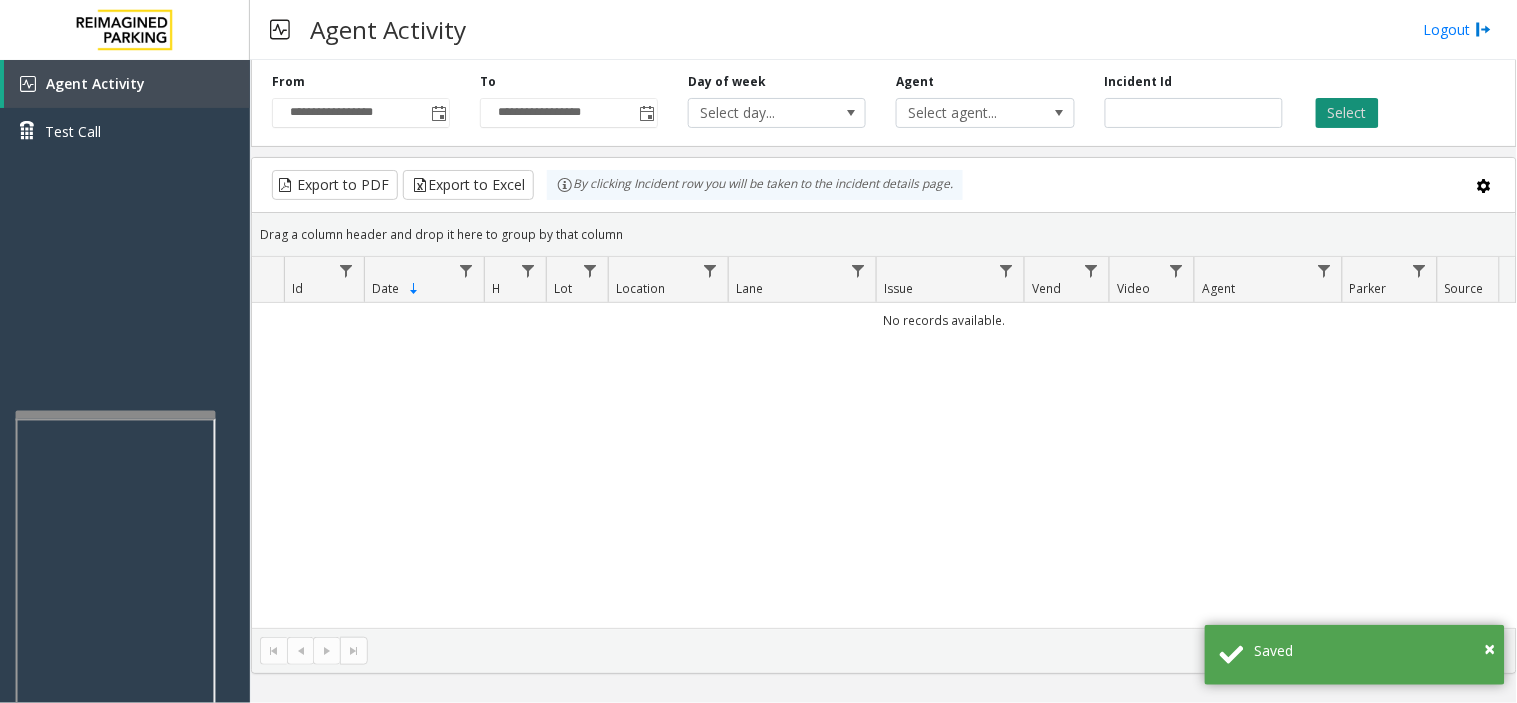 click on "Select" 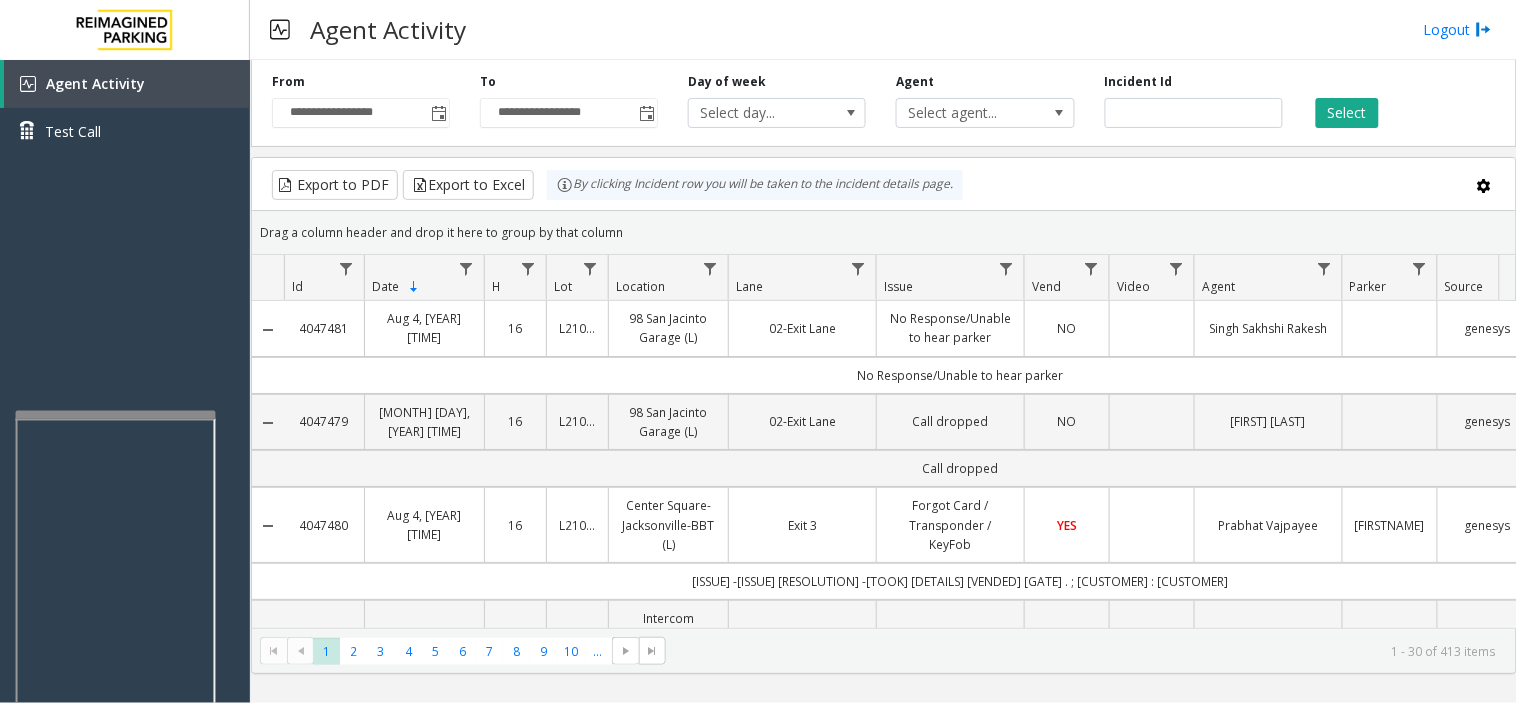 scroll, scrollTop: 333, scrollLeft: 0, axis: vertical 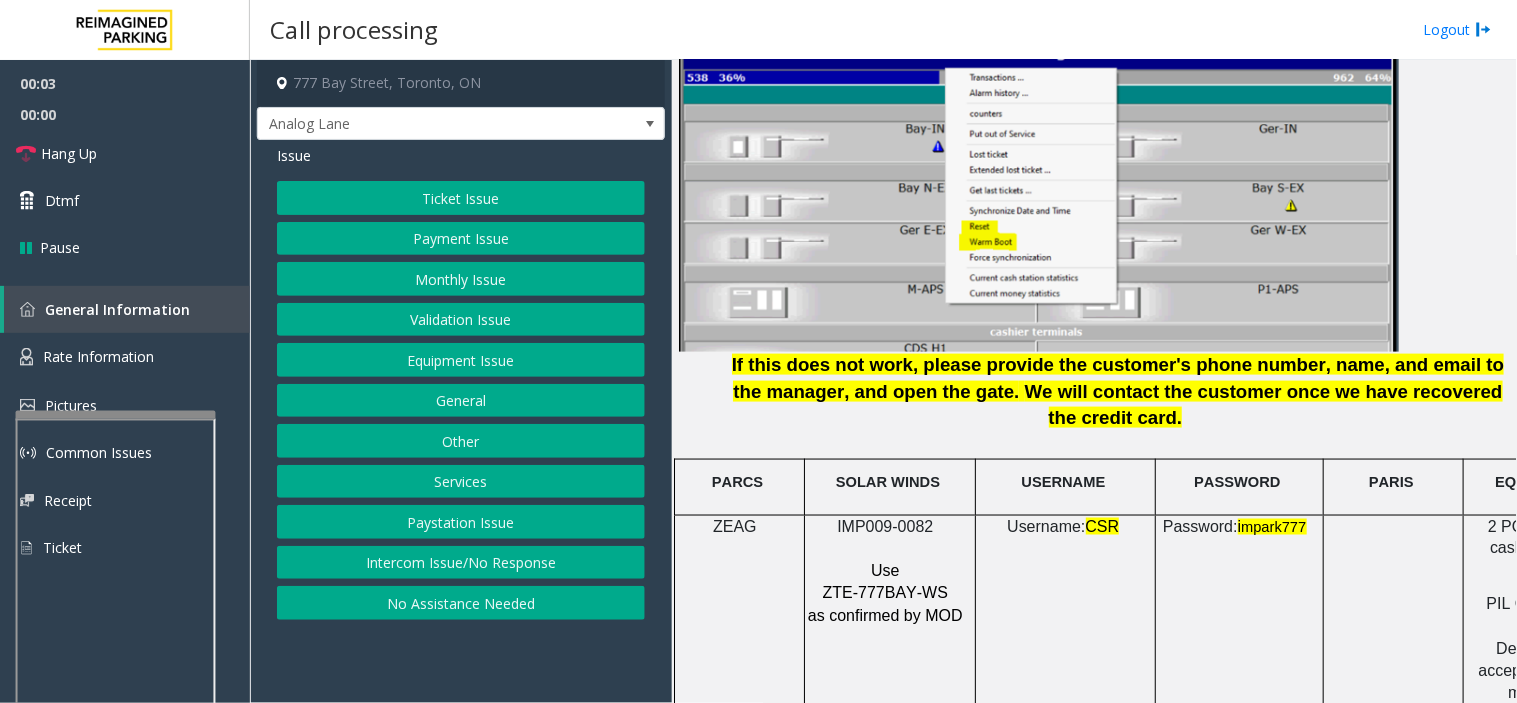 click 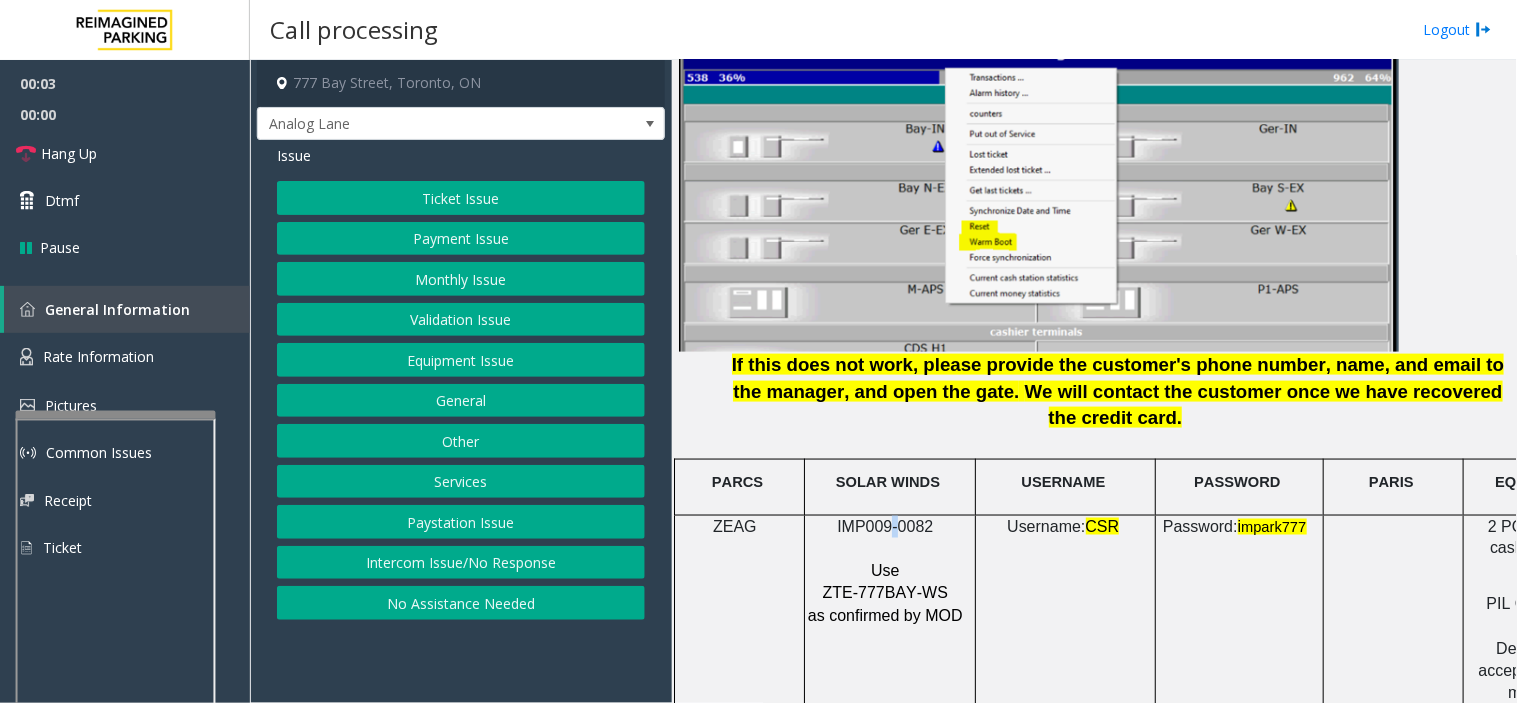 click on "IMP009-0082" 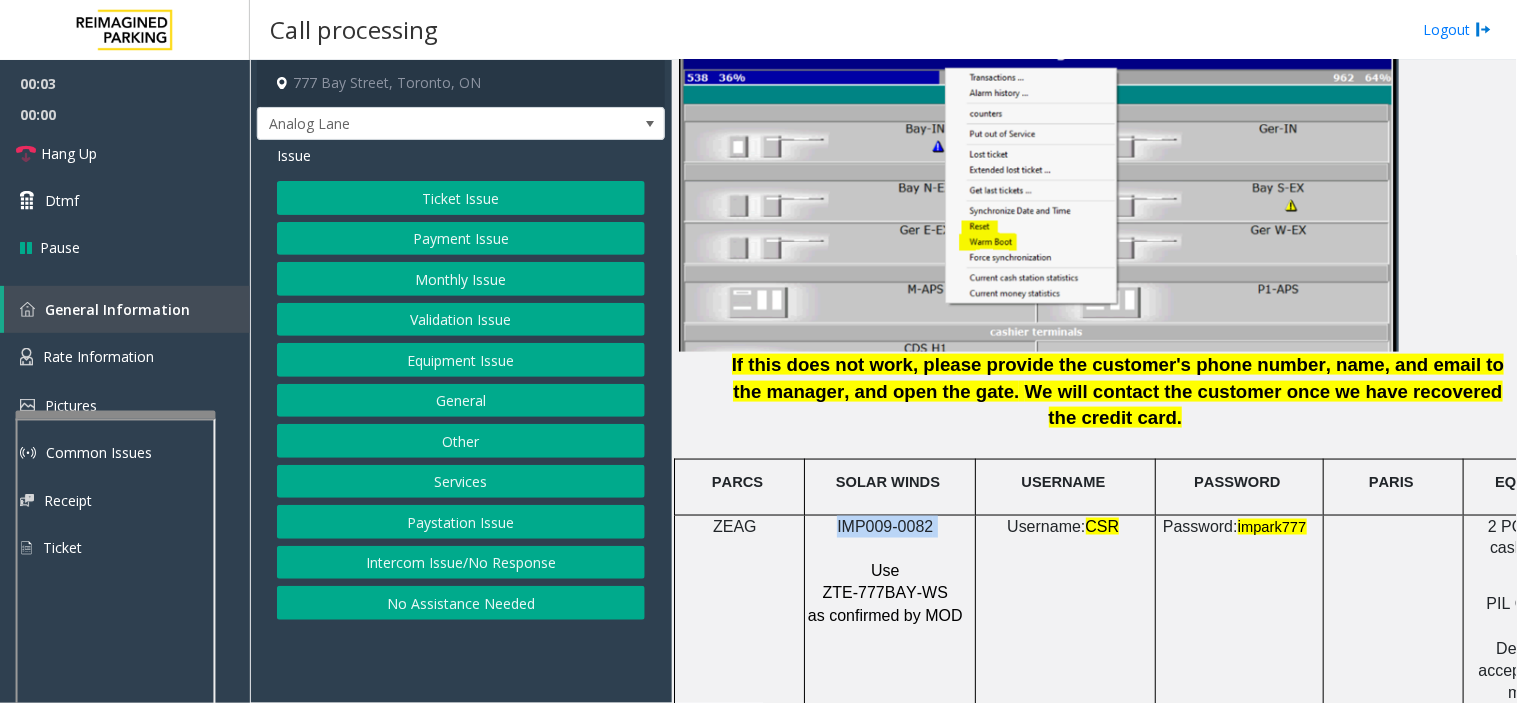 click on "IMP009-0082" 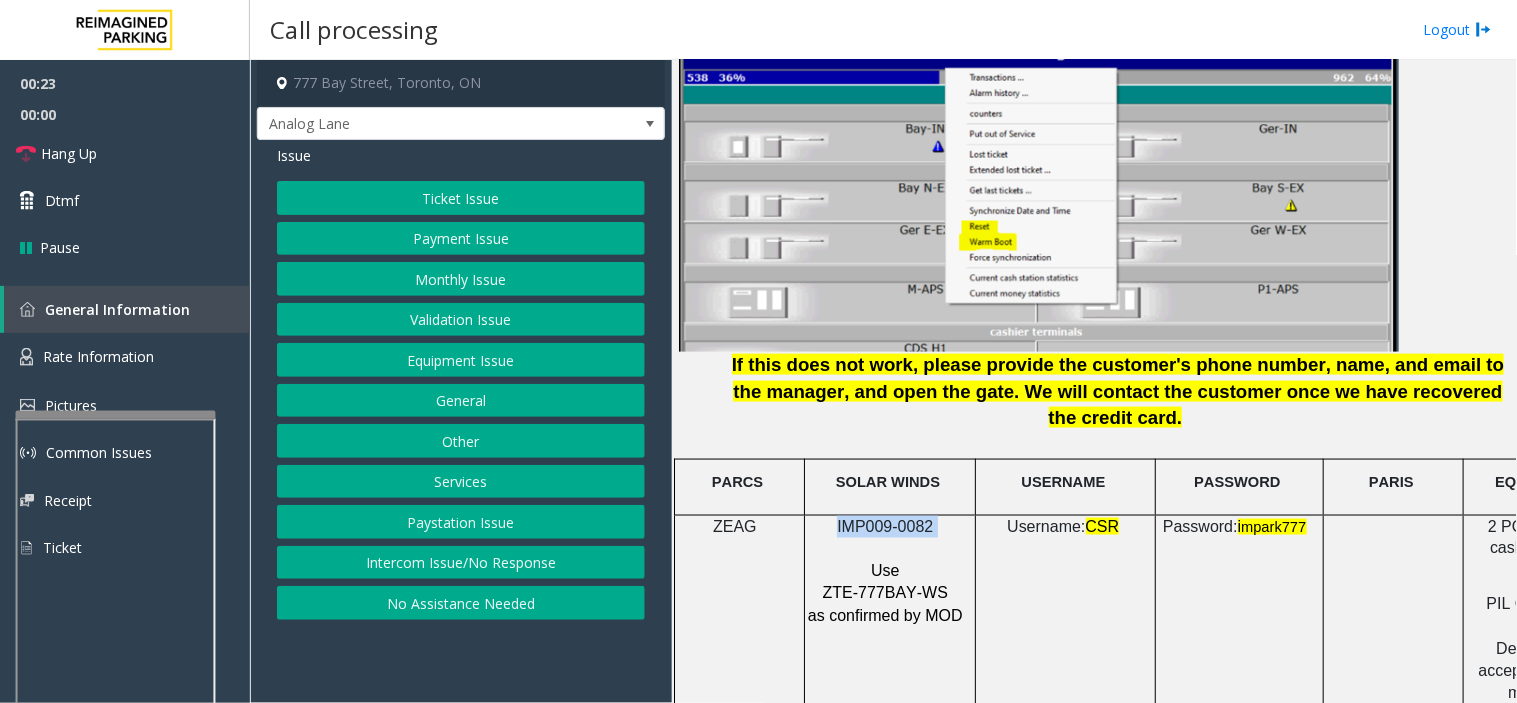 click on "Ticket Issue" 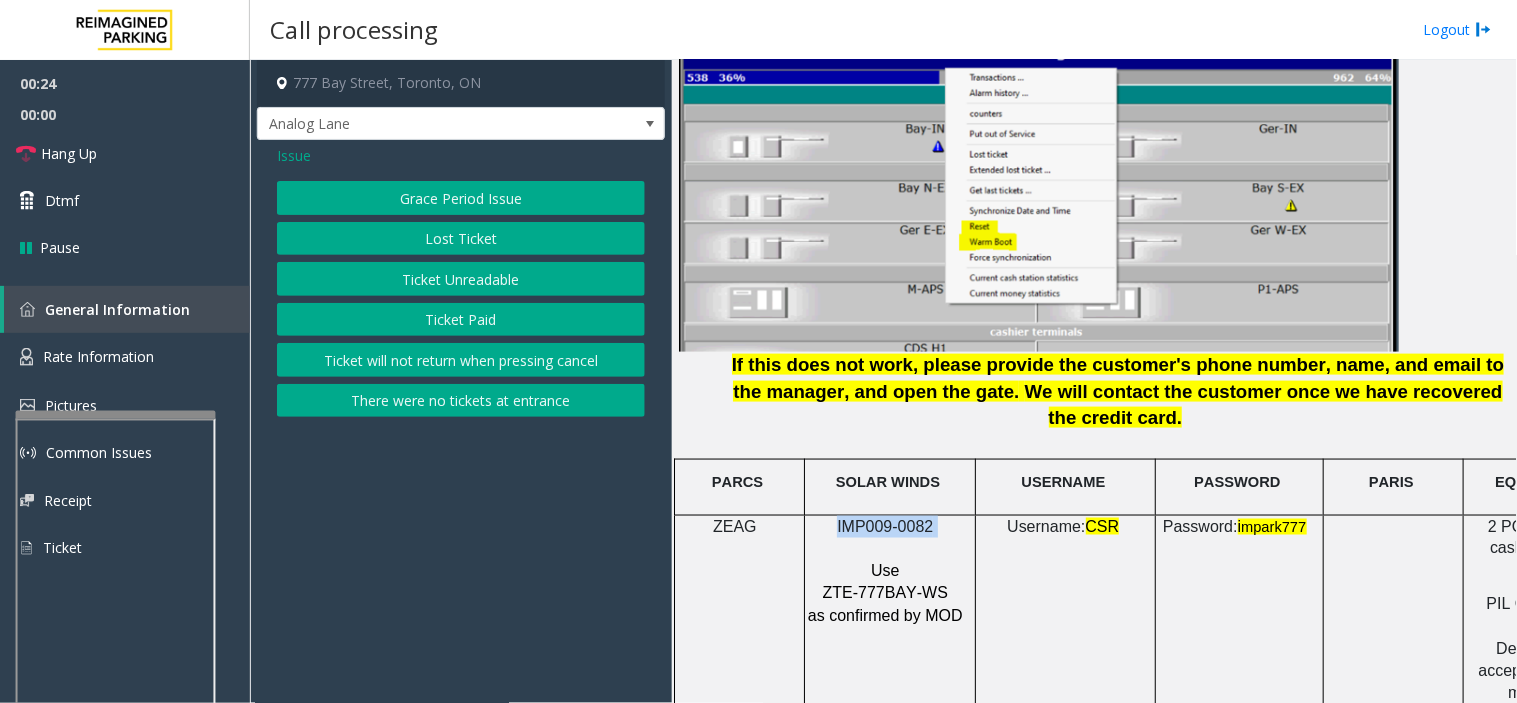 click on "There were no tickets at entrance" 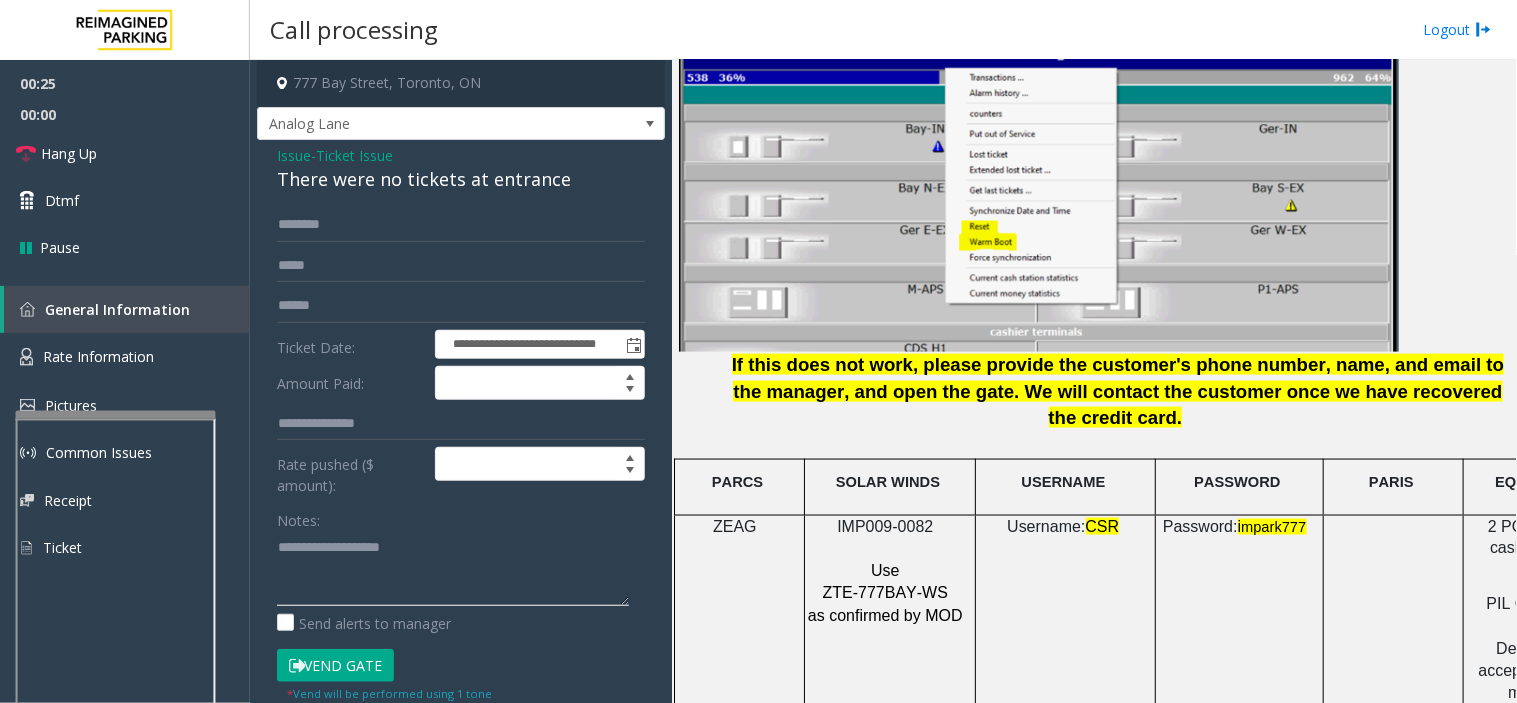 paste on "**********" 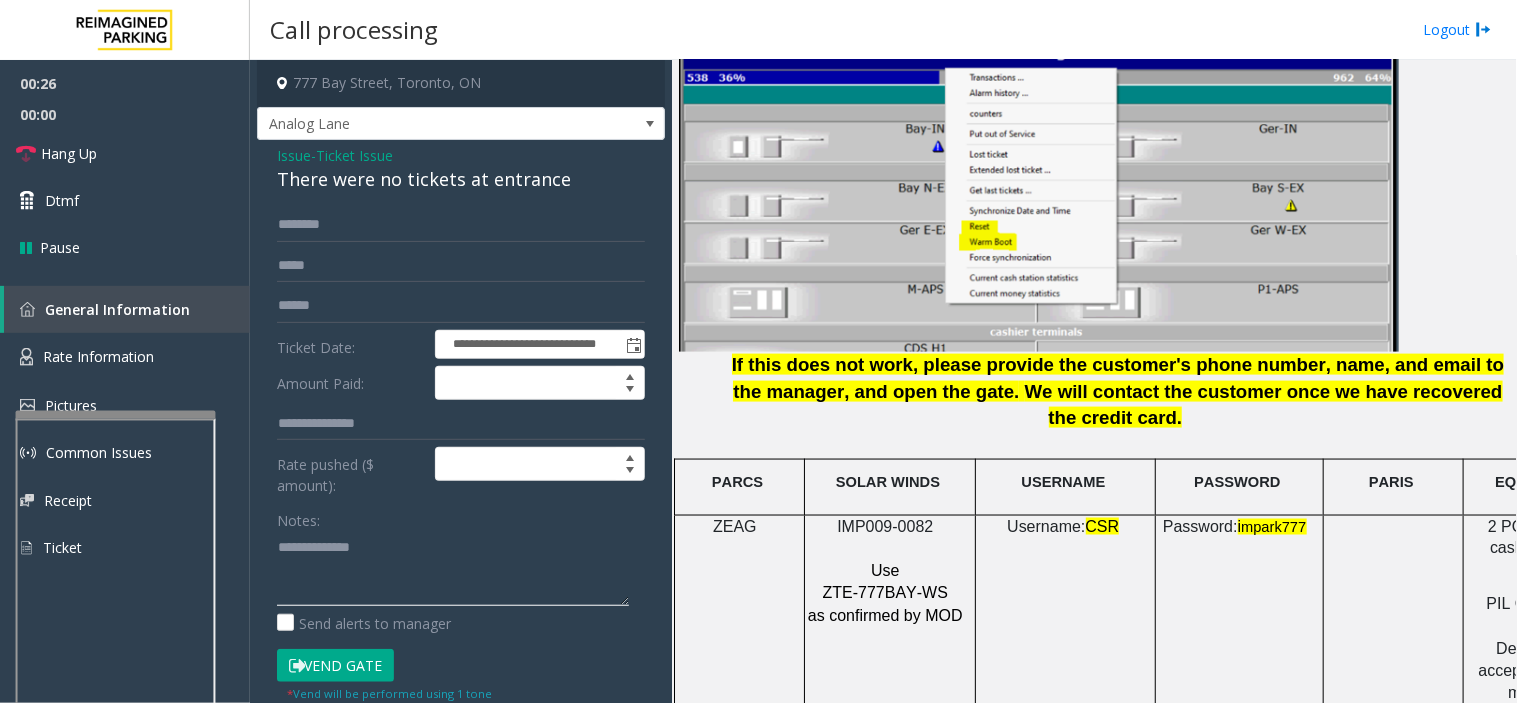 drag, startPoint x: 362, startPoint y: 555, endPoint x: 266, endPoint y: 534, distance: 98.270035 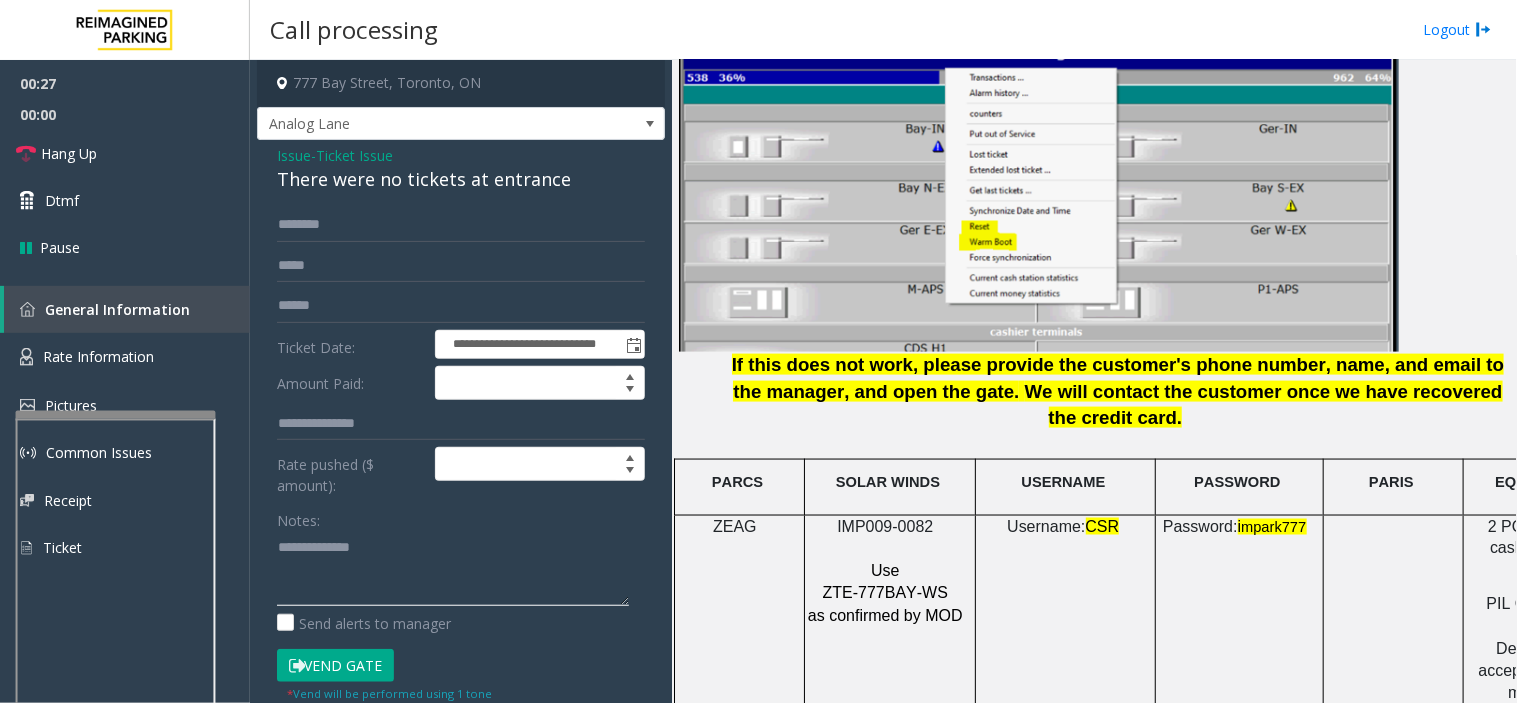 click 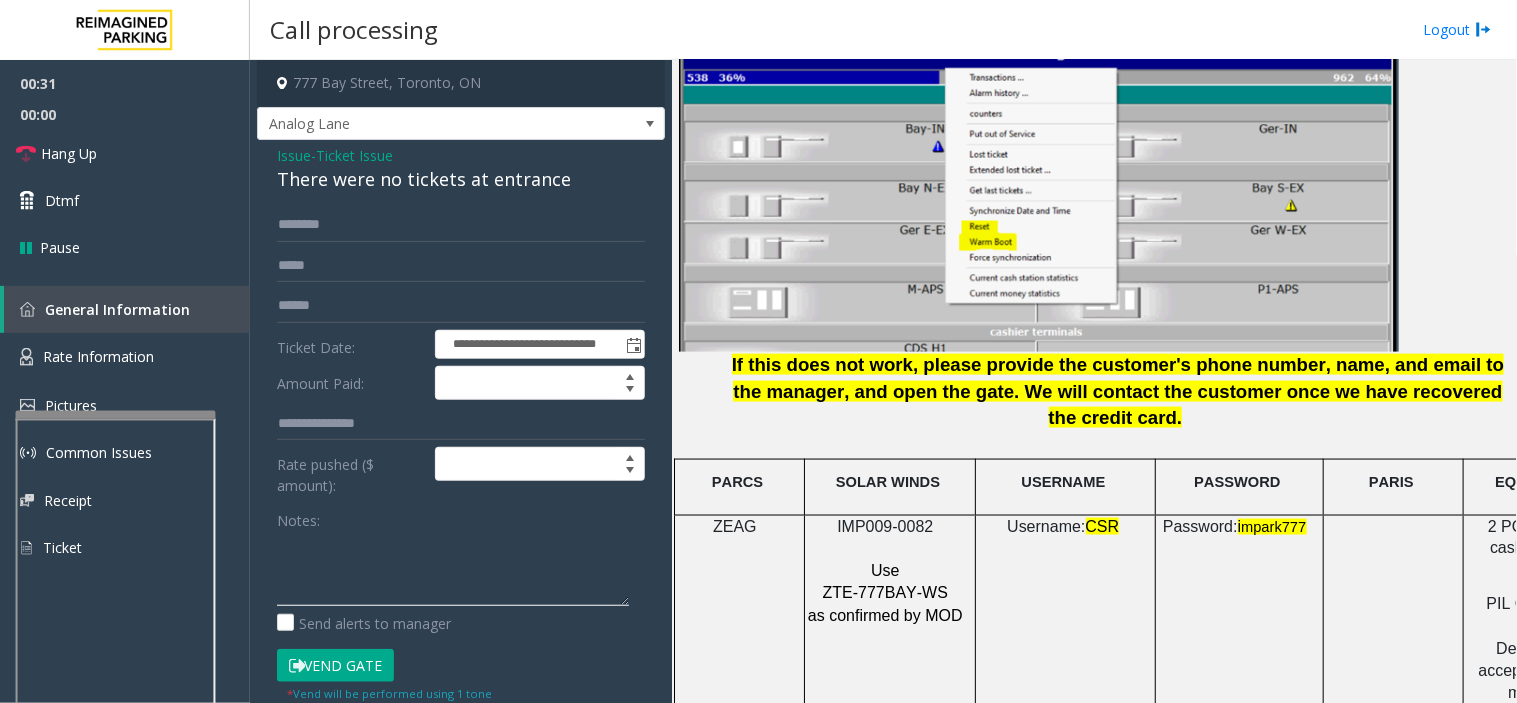 click 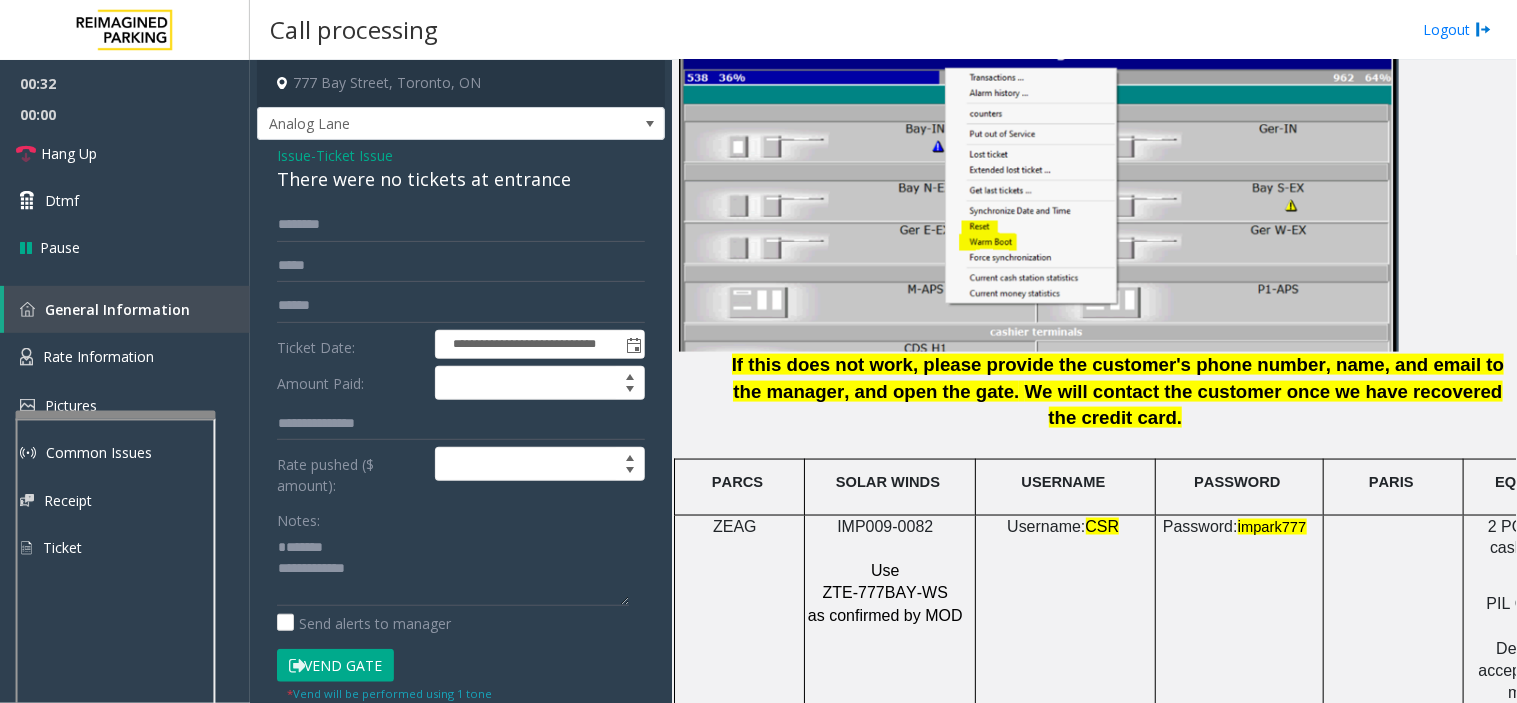 click on "There were no tickets at entrance" 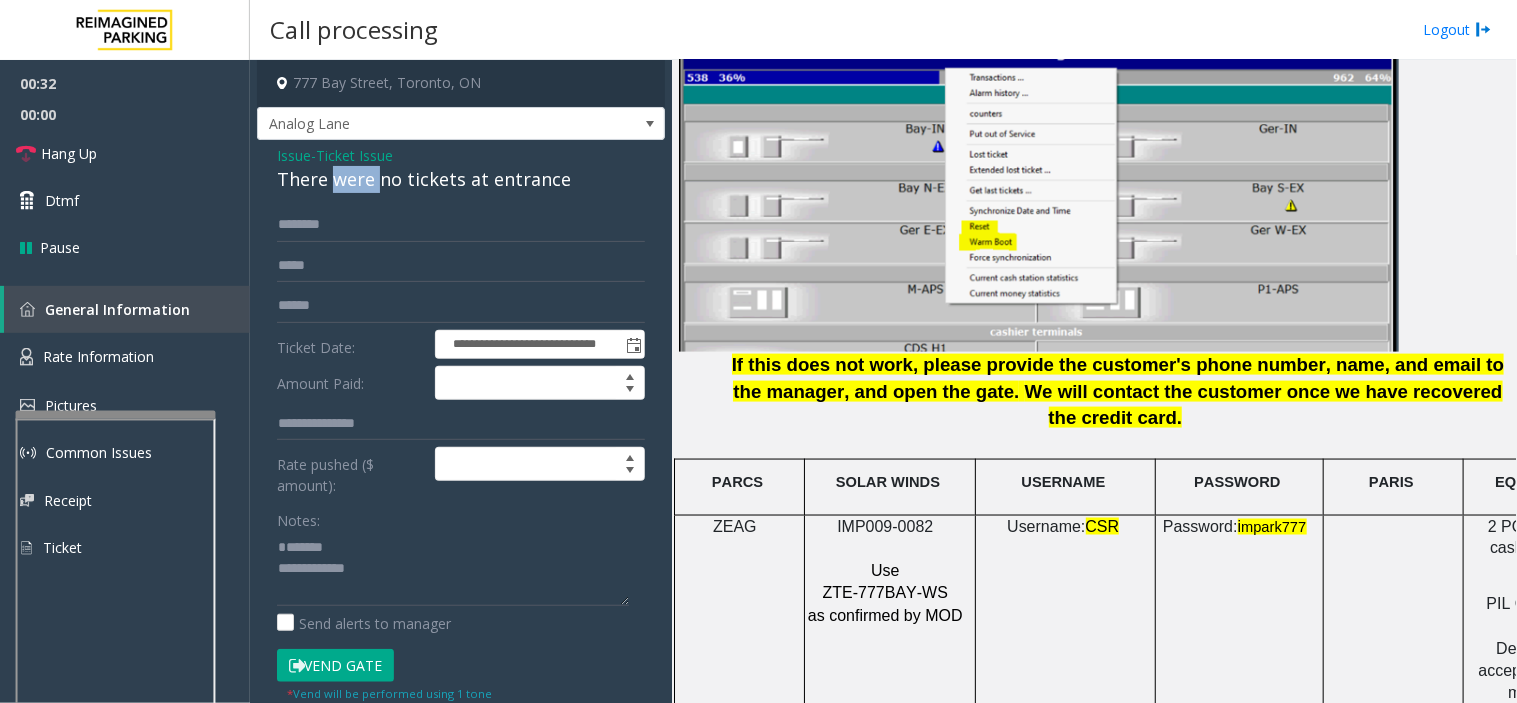 click on "There were no tickets at entrance" 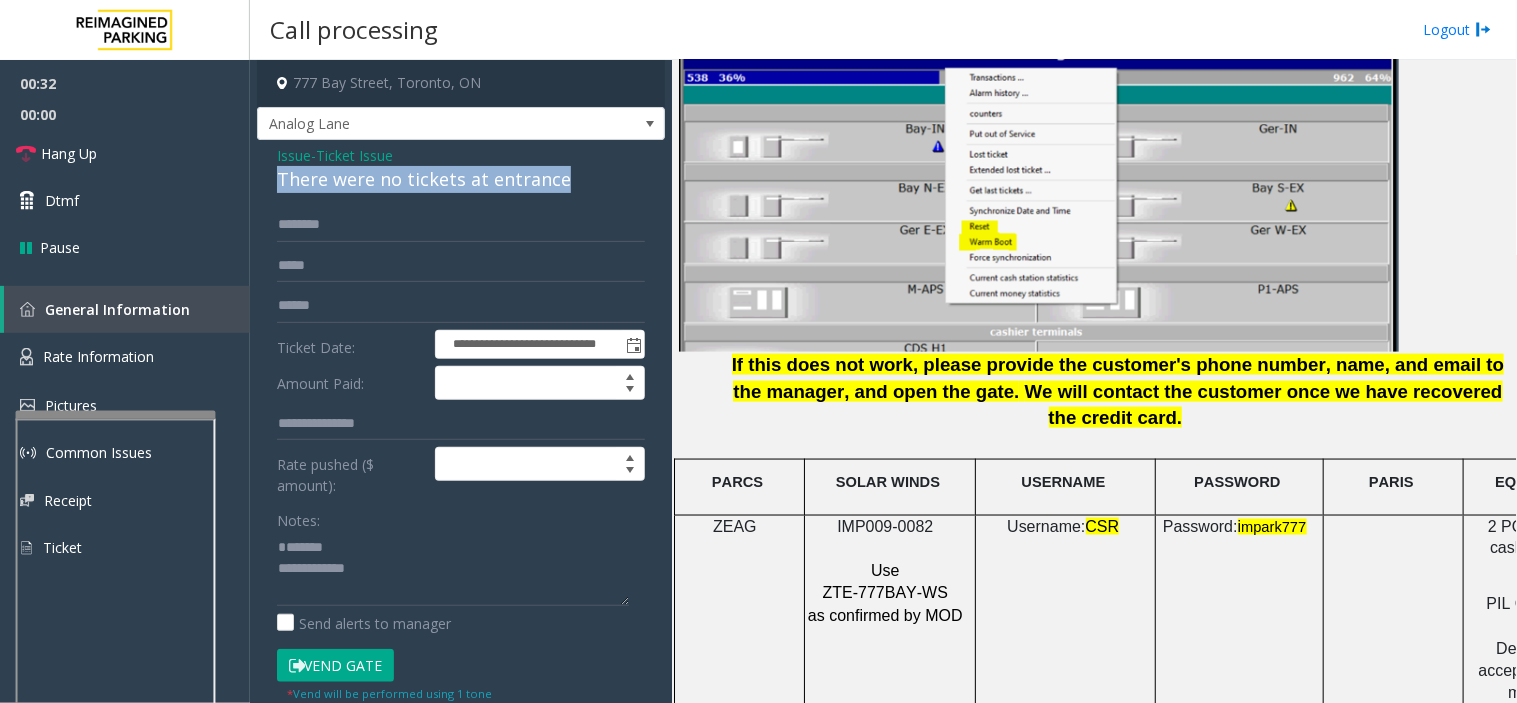 click on "There were no tickets at entrance" 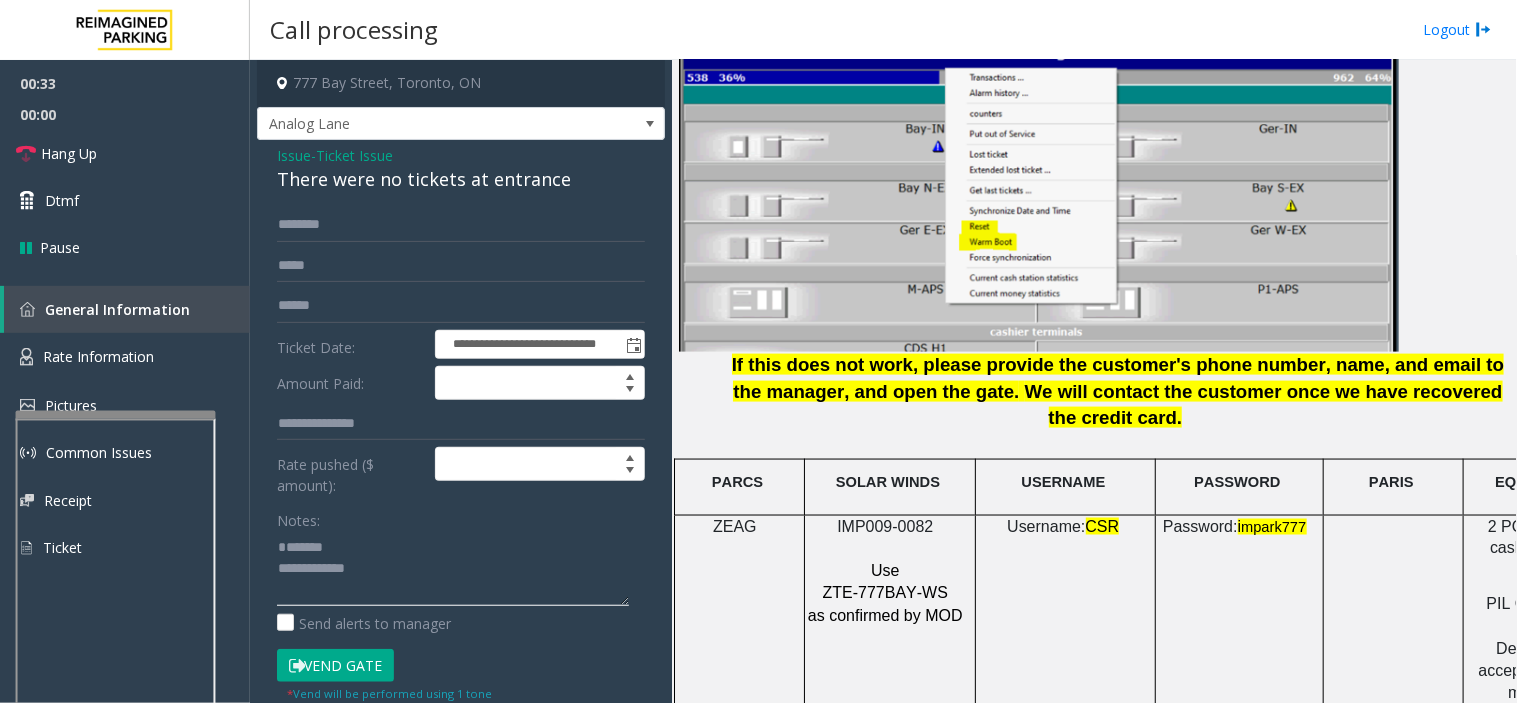 paste on "**********" 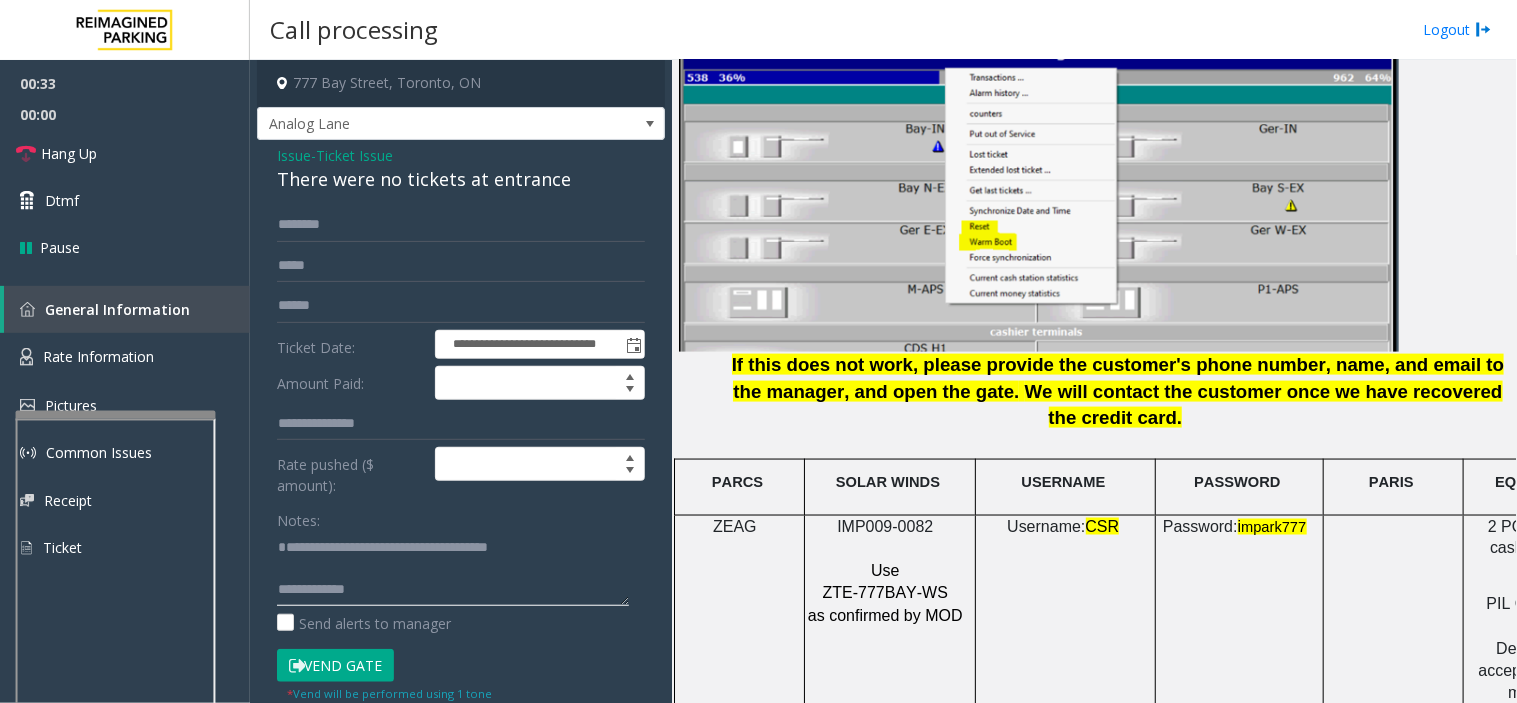click 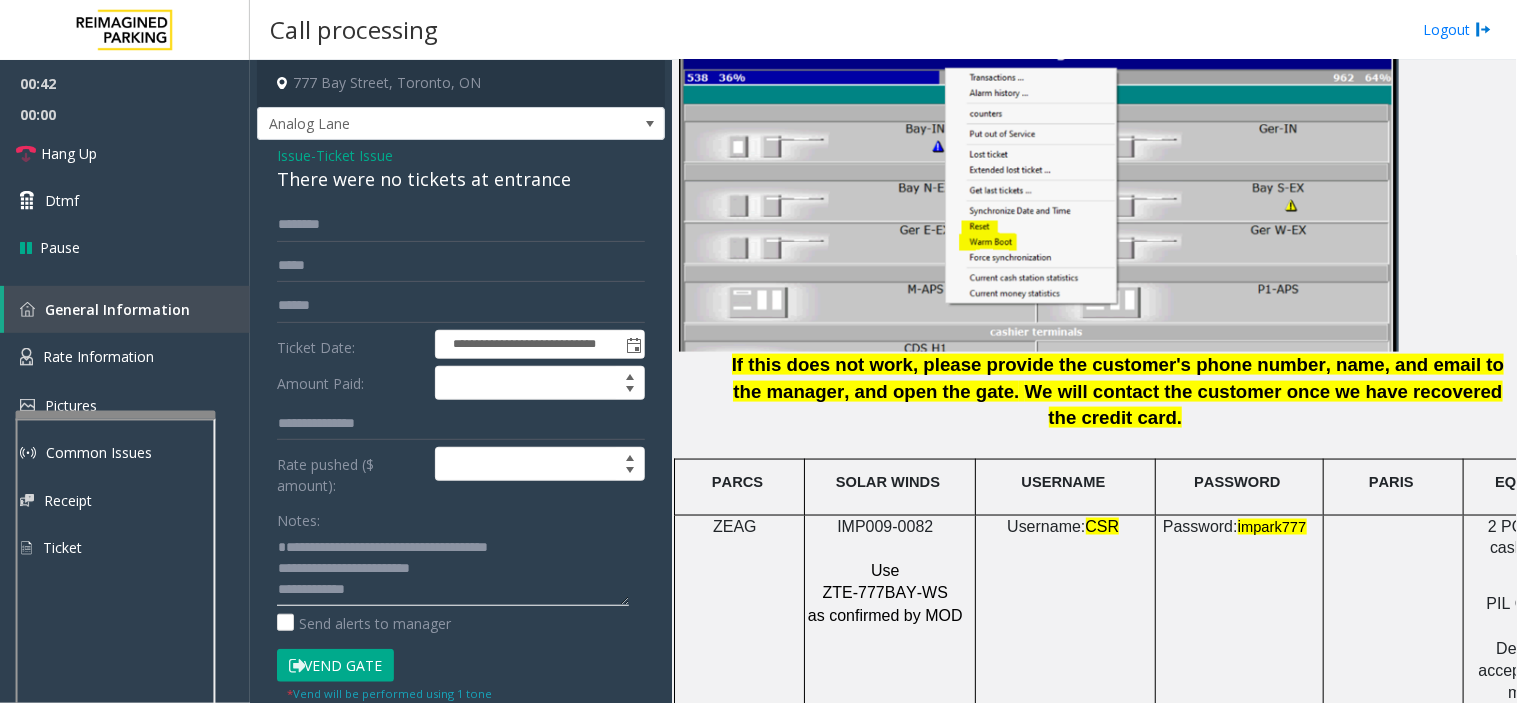 scroll, scrollTop: 21, scrollLeft: 0, axis: vertical 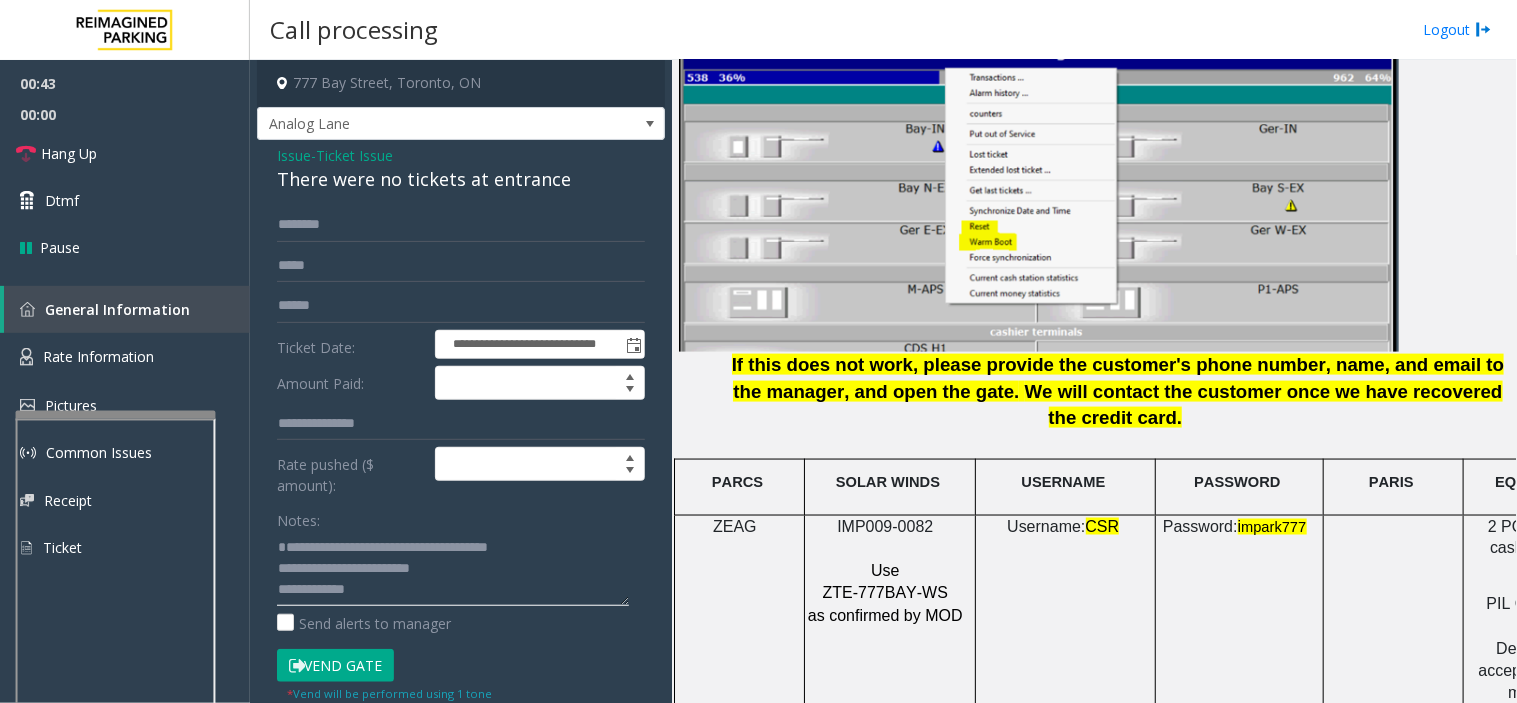 click 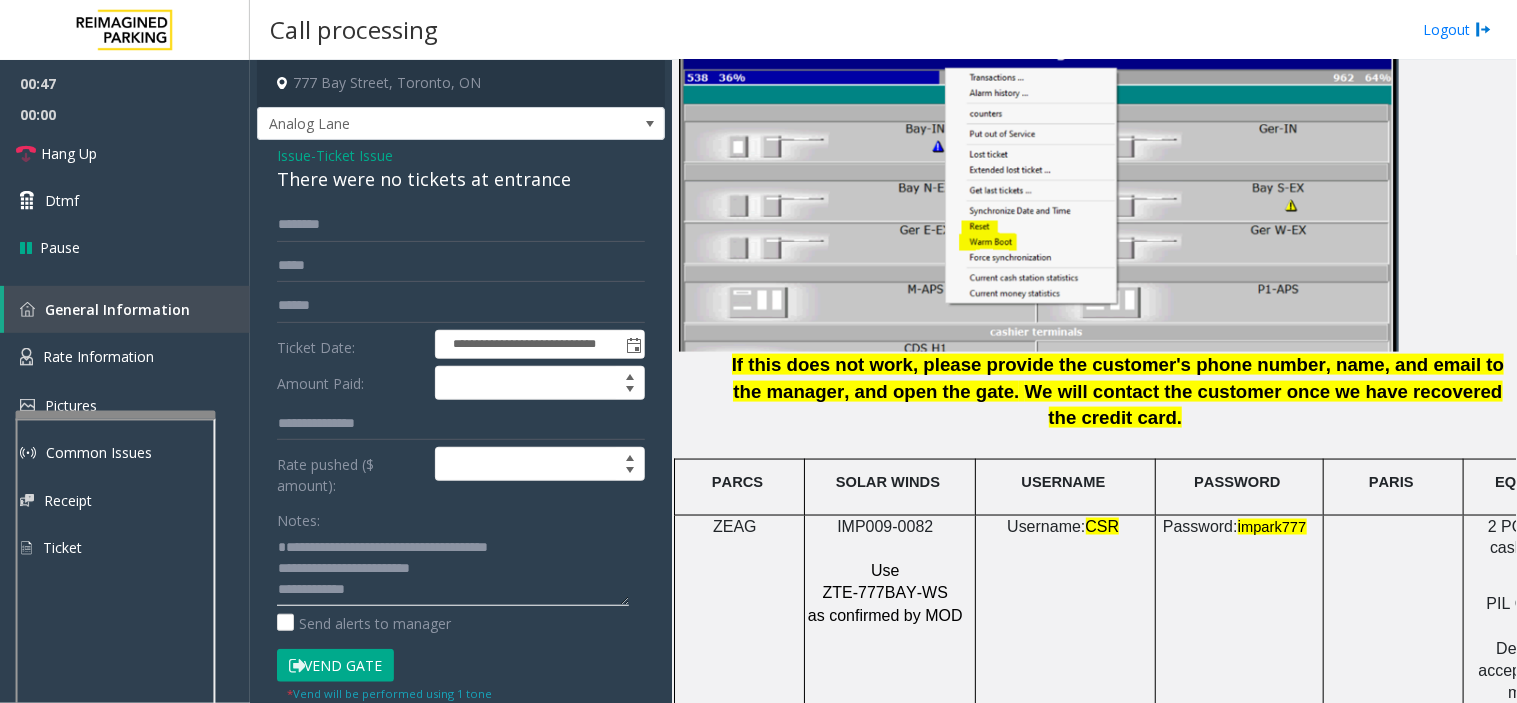 paste on "**********" 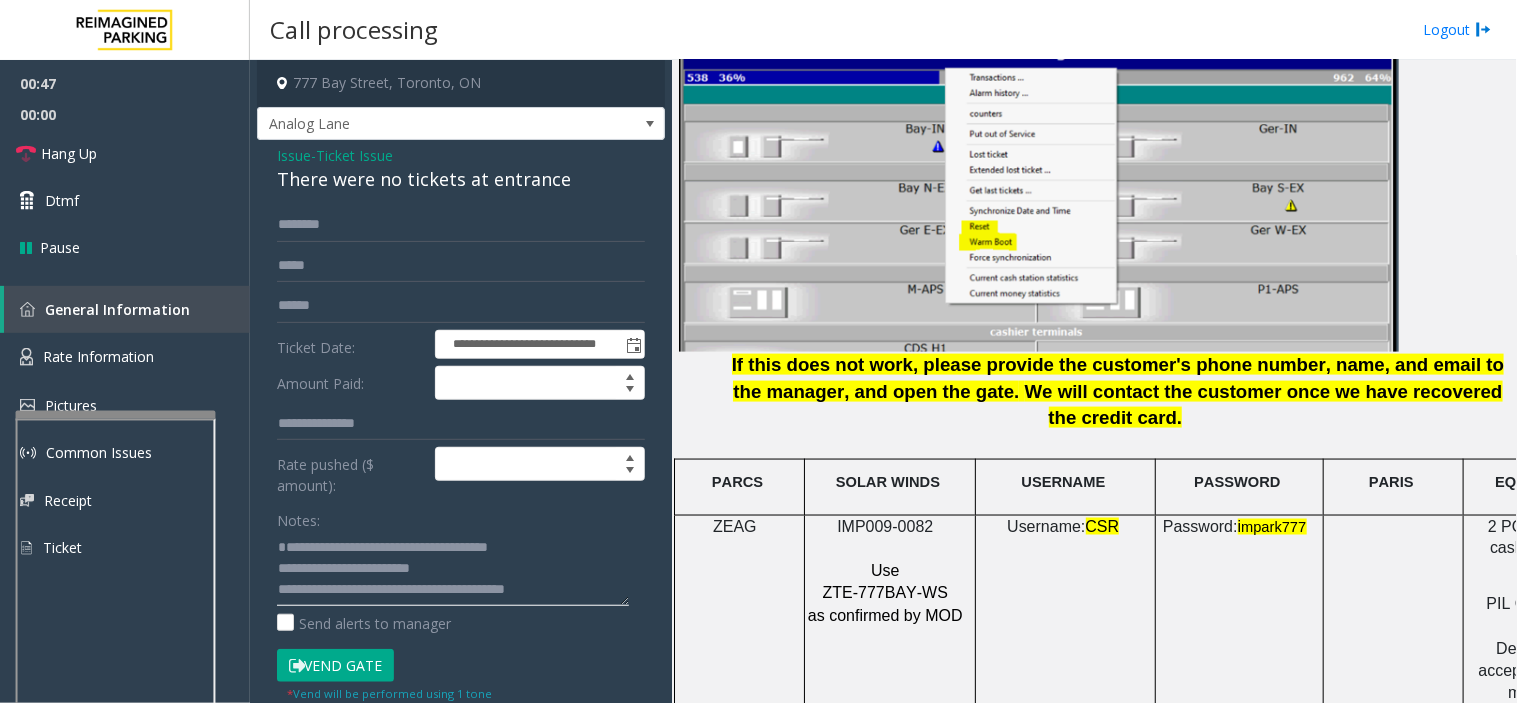click 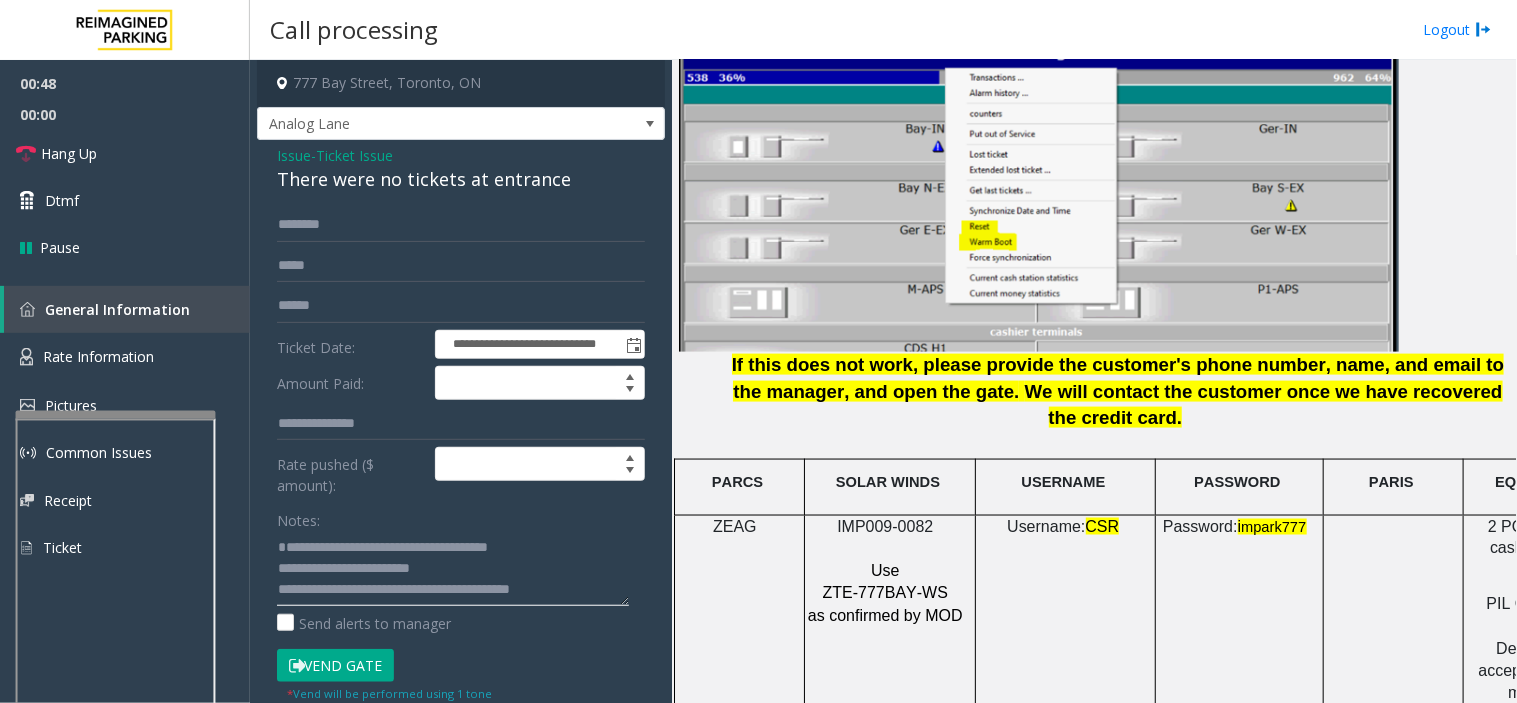 scroll, scrollTop: 34, scrollLeft: 0, axis: vertical 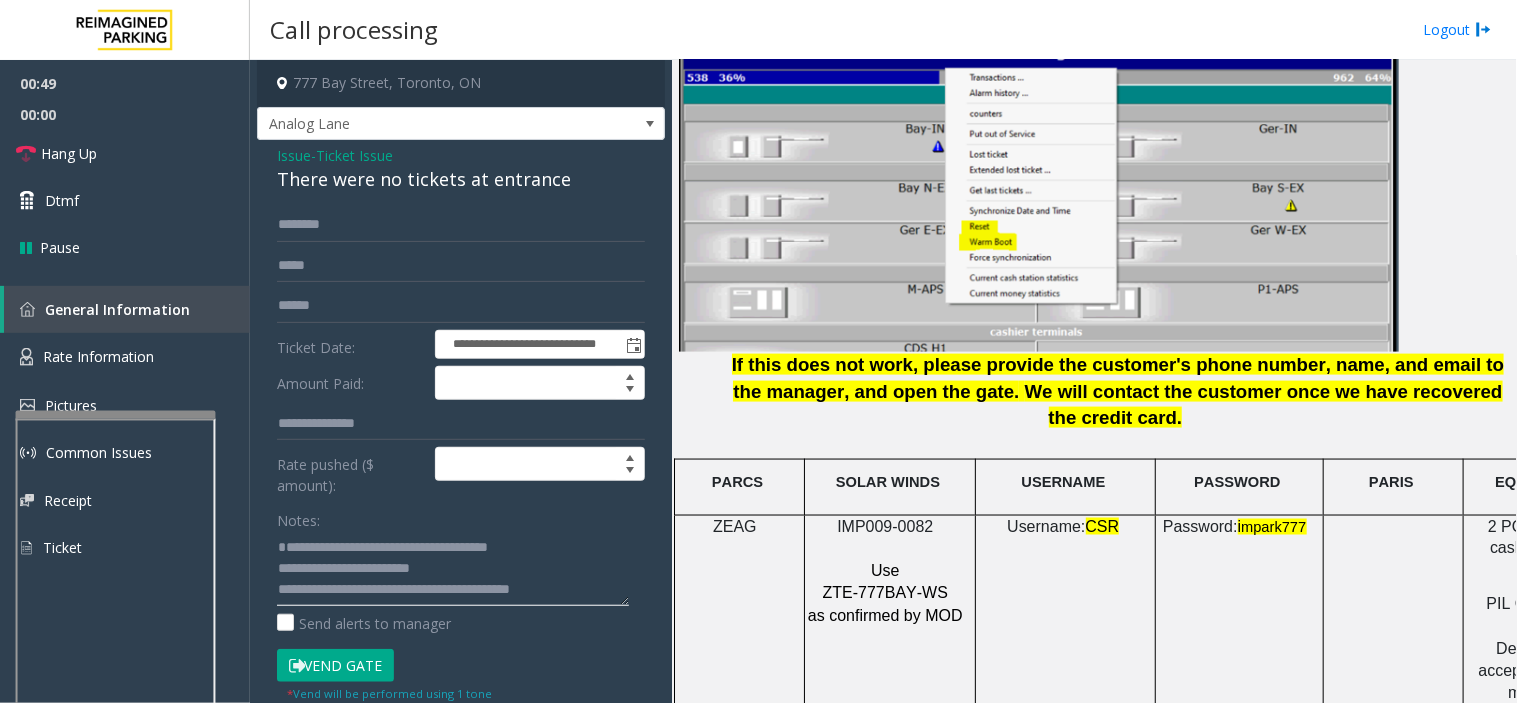 type on "**********" 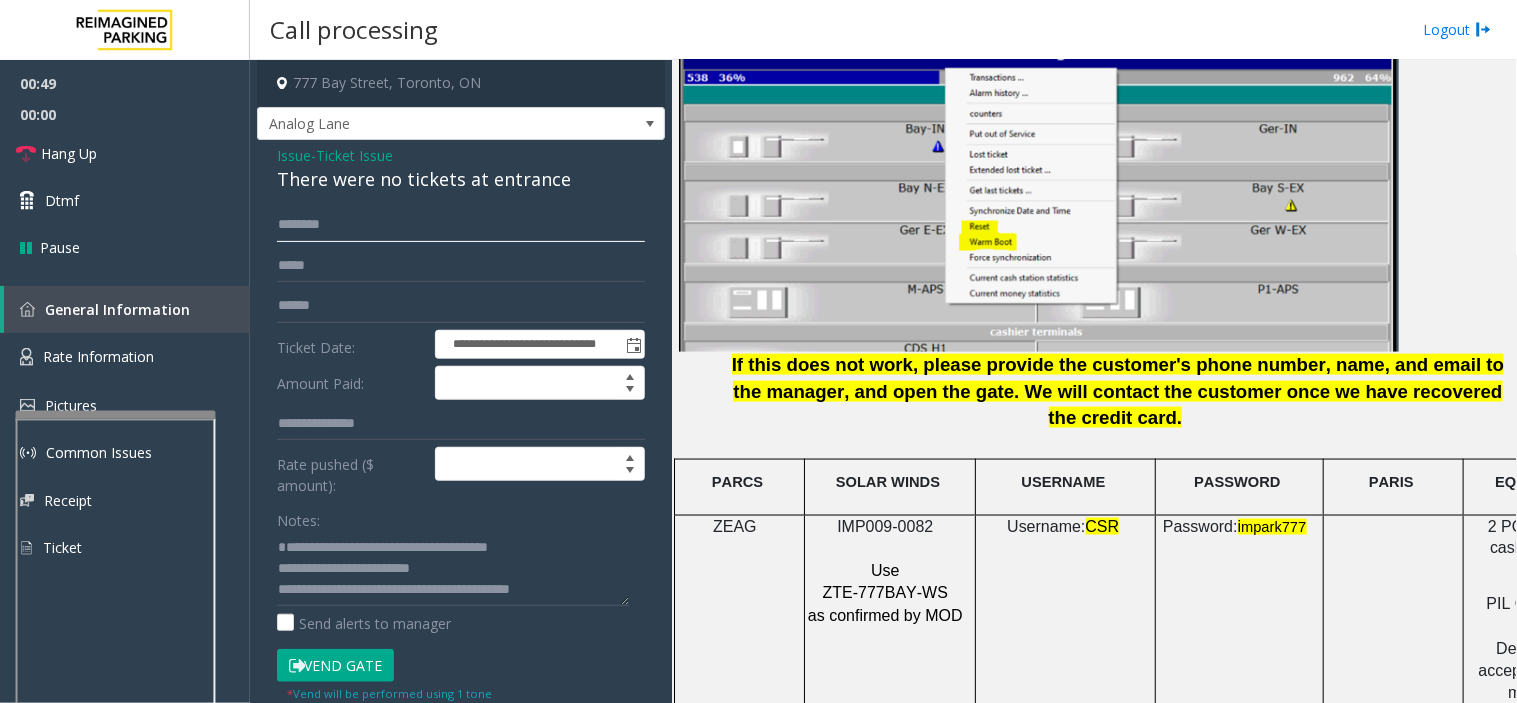 click 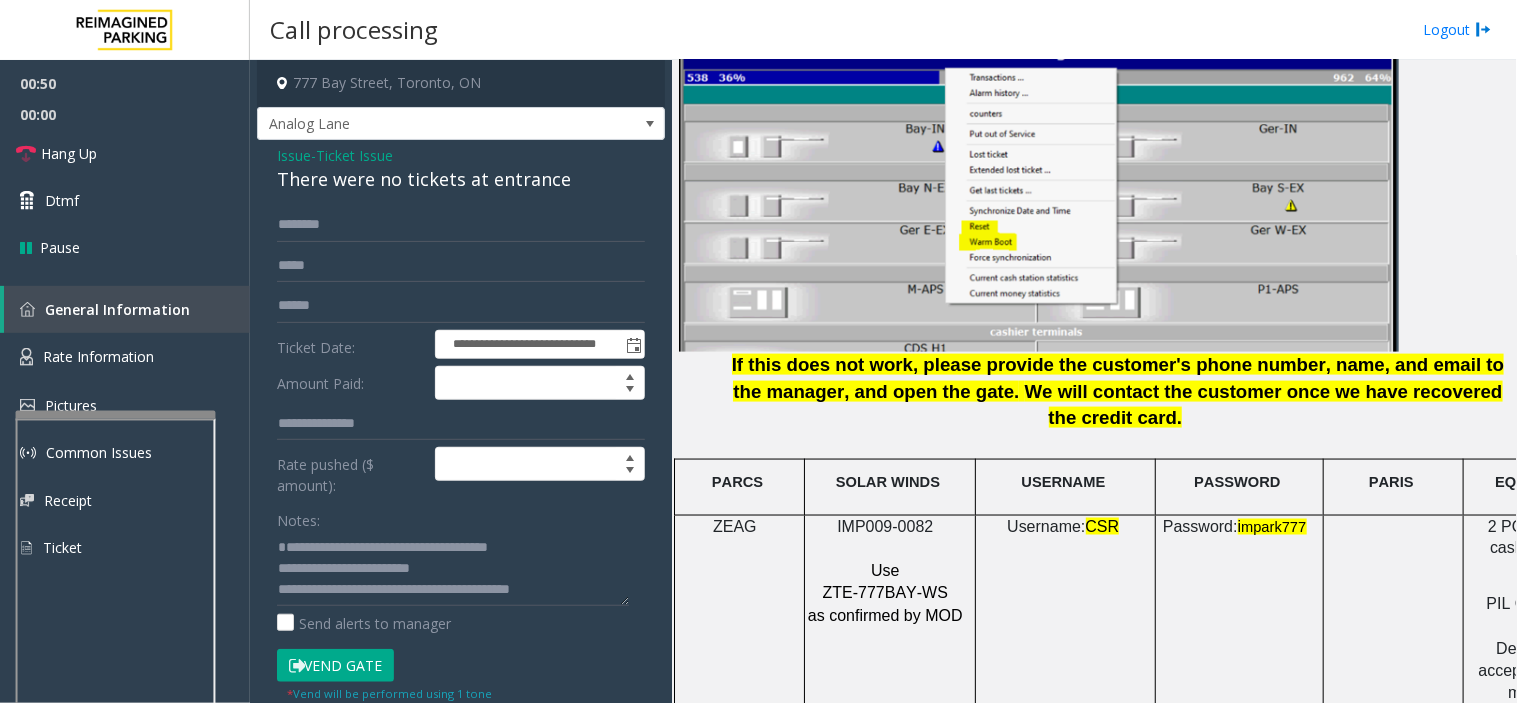 click on "Vend Gate" 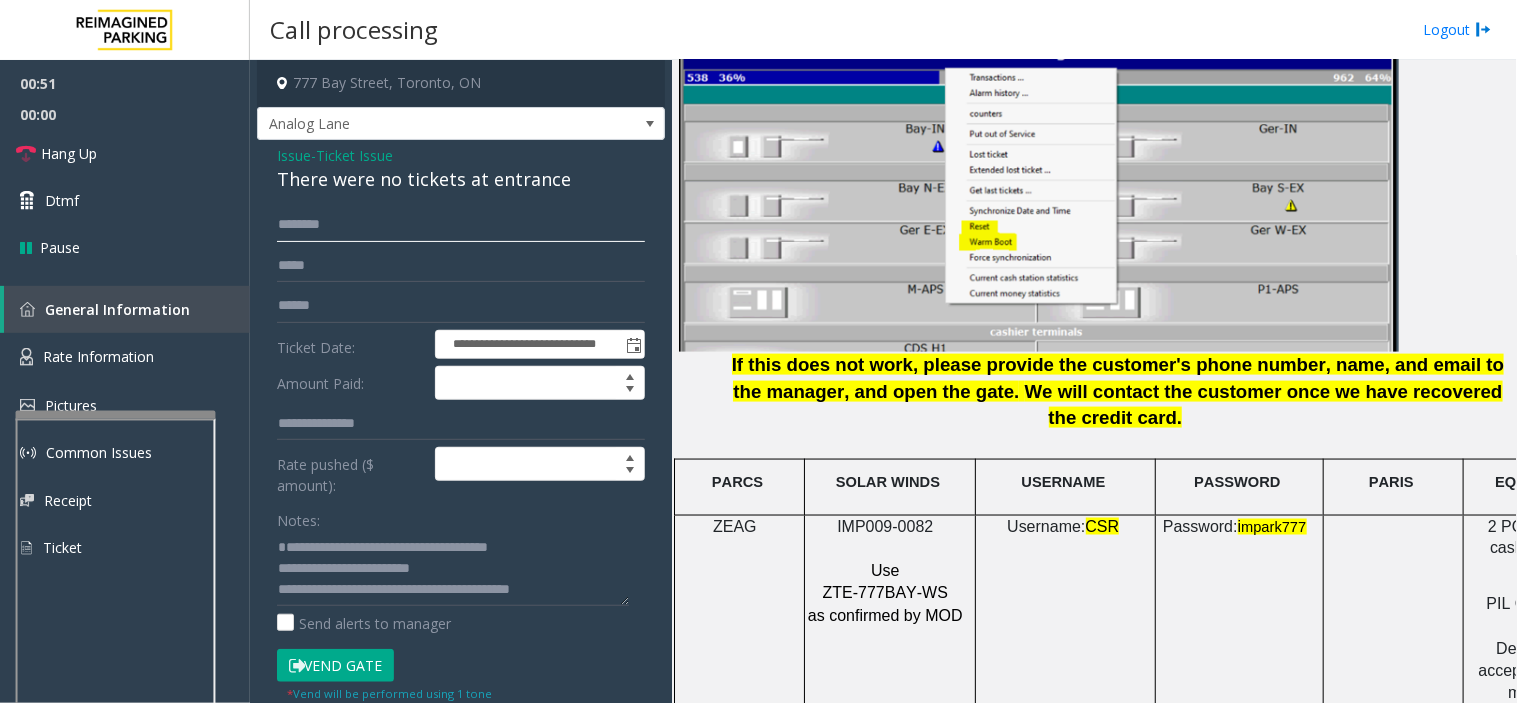 click 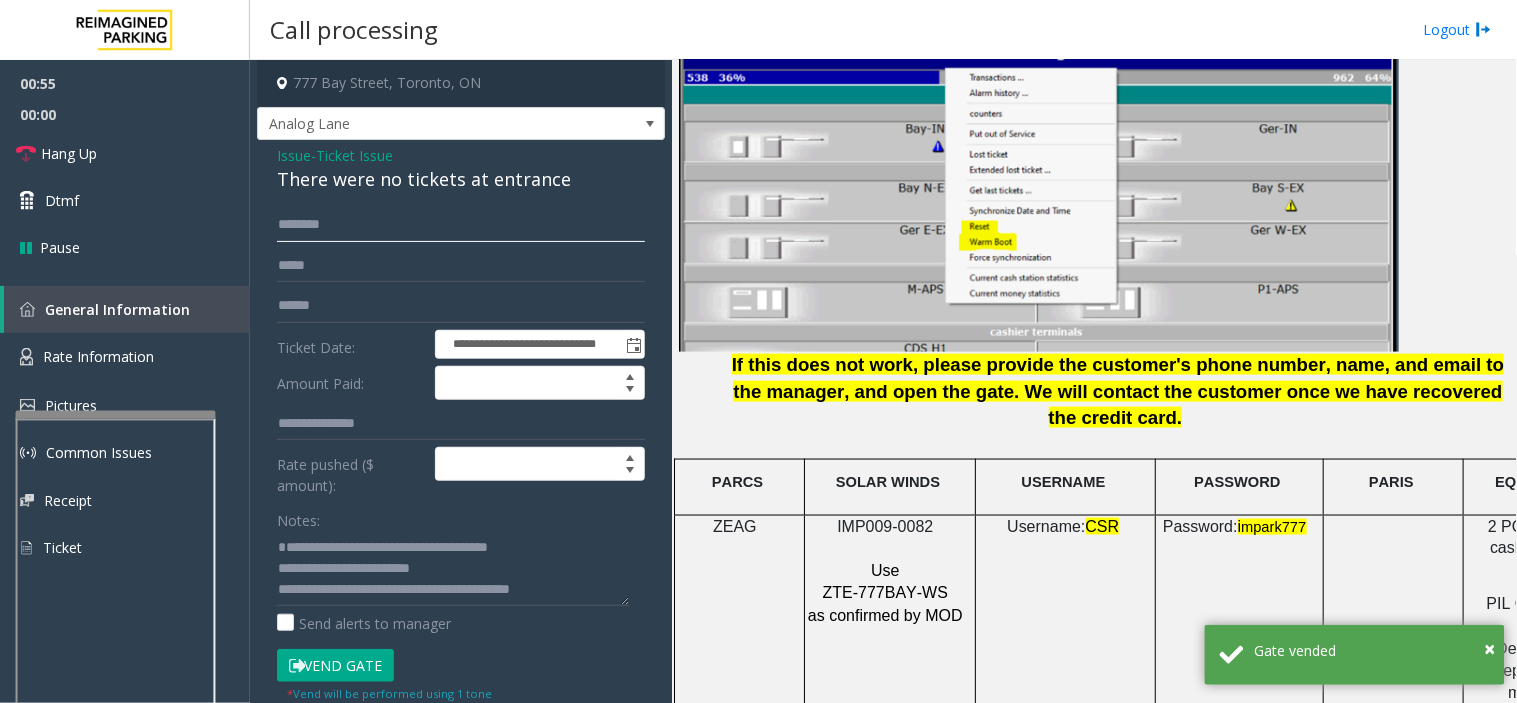 type on "********" 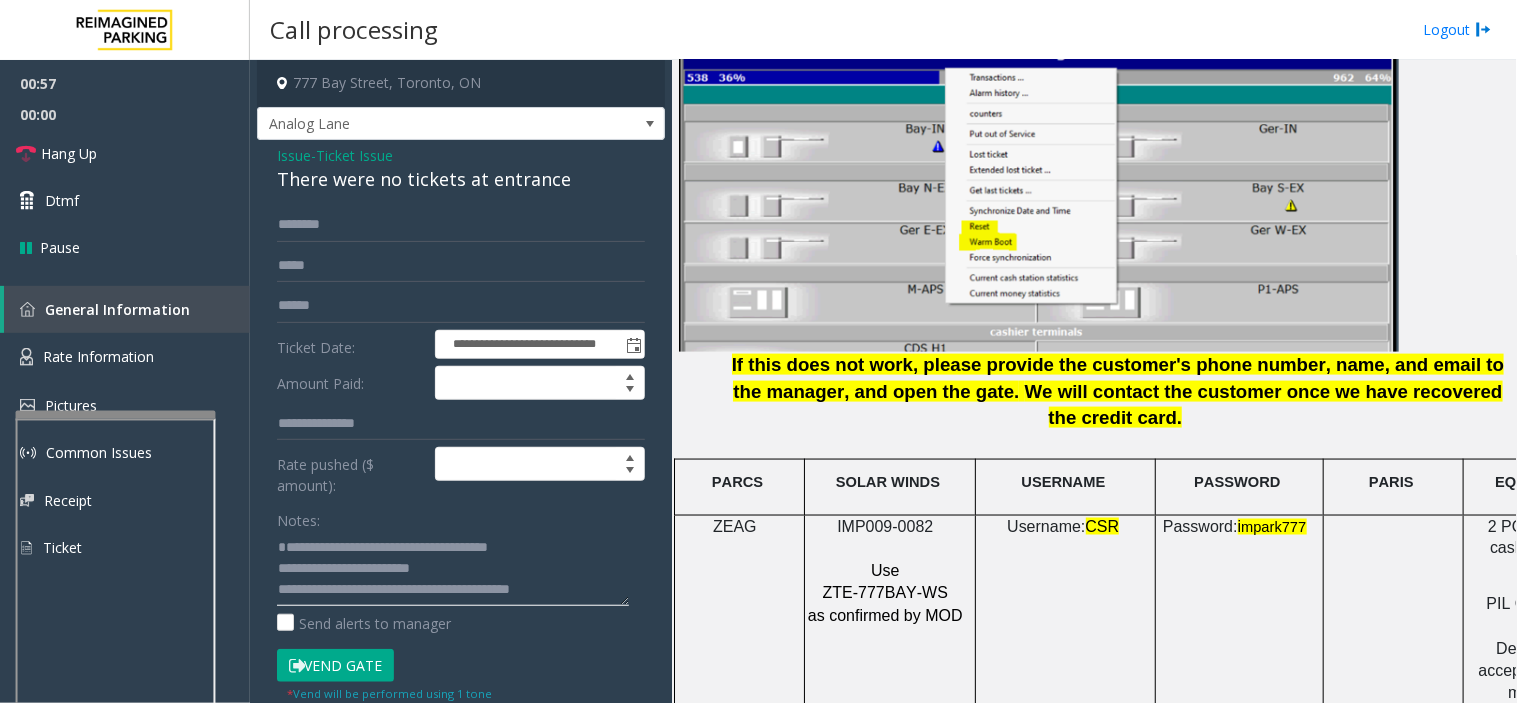 click 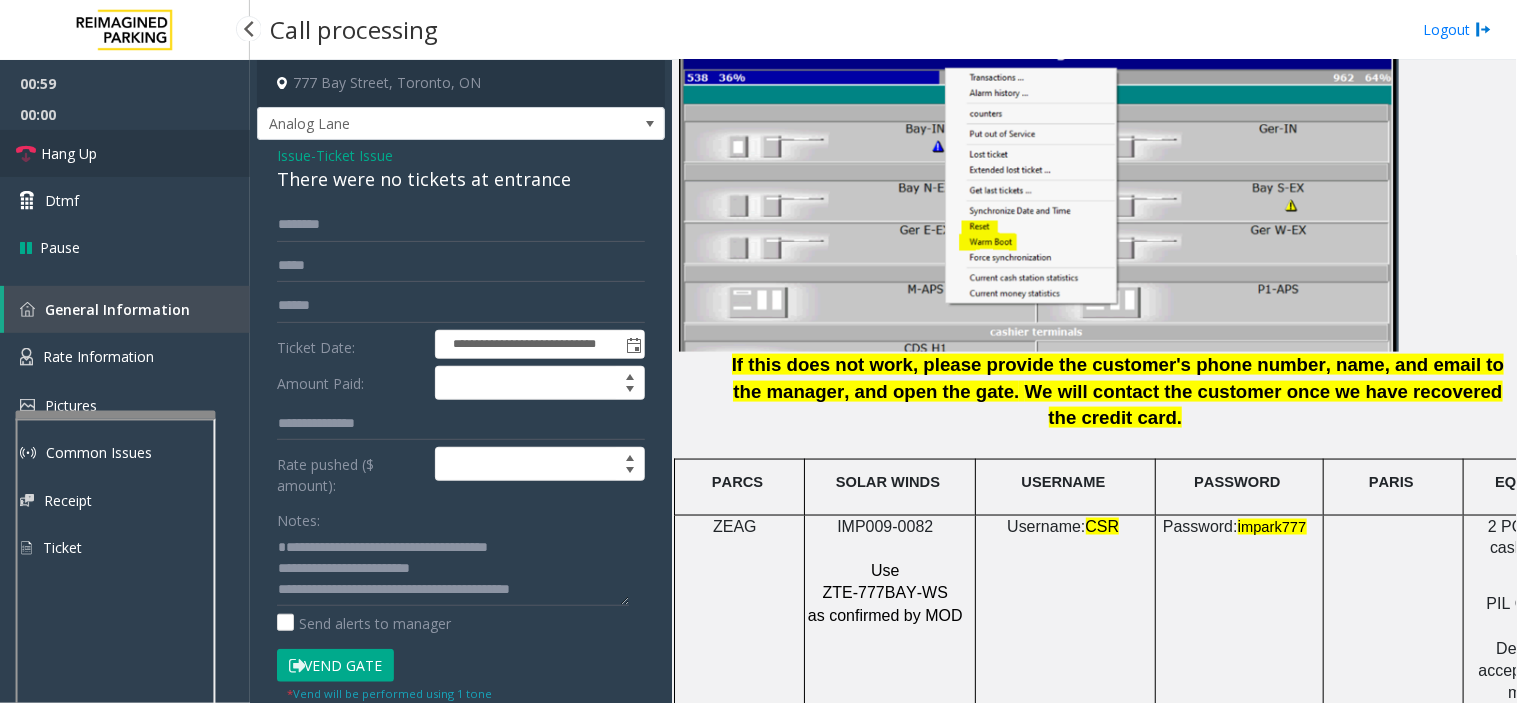 click on "Hang Up" at bounding box center (125, 153) 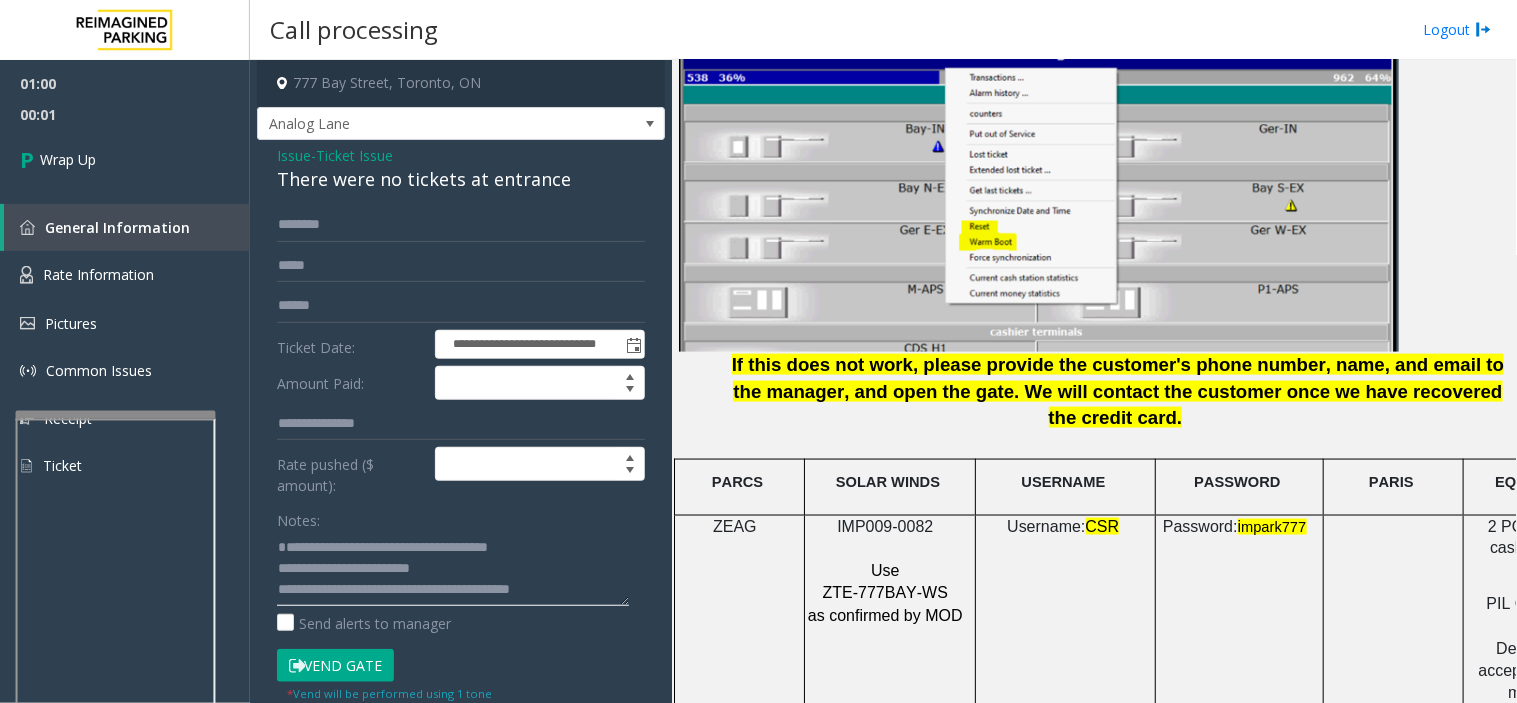 click 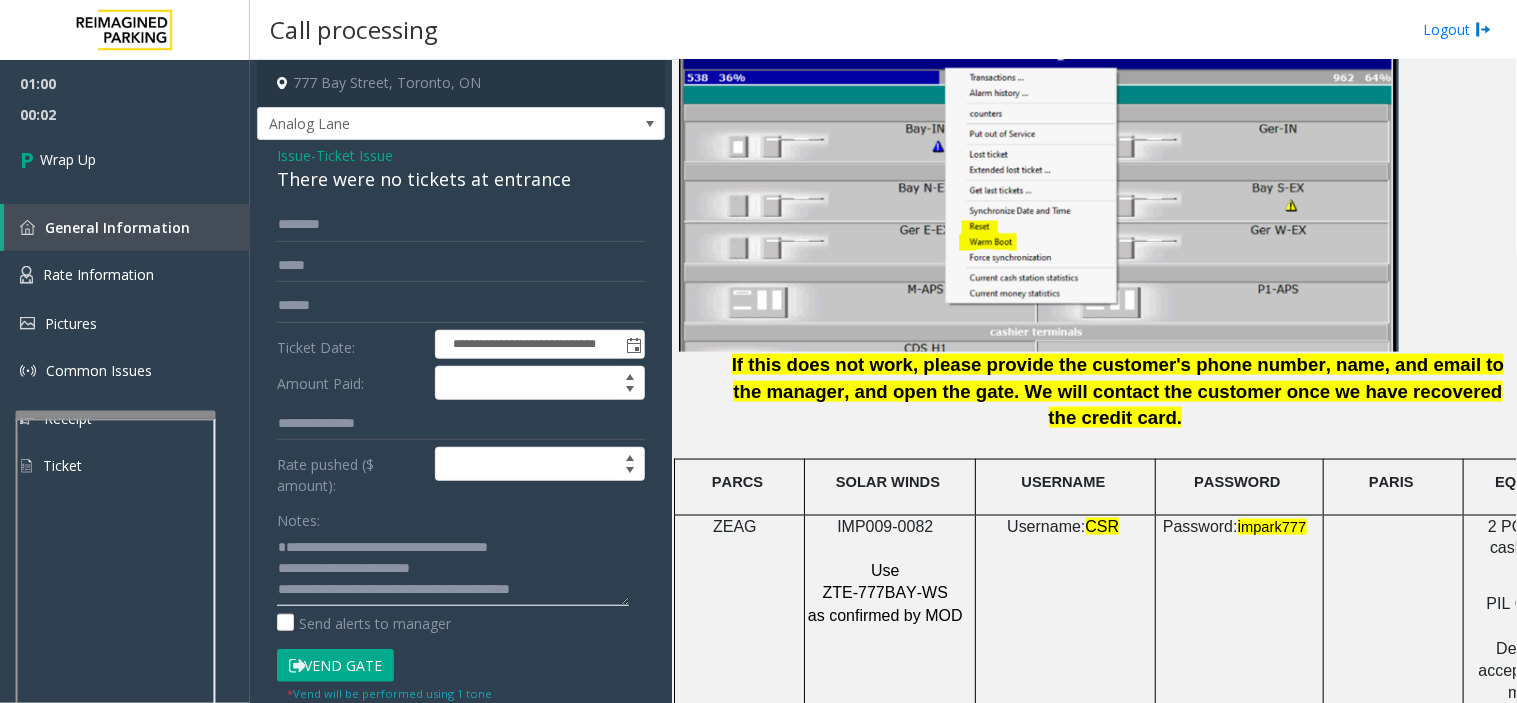 click 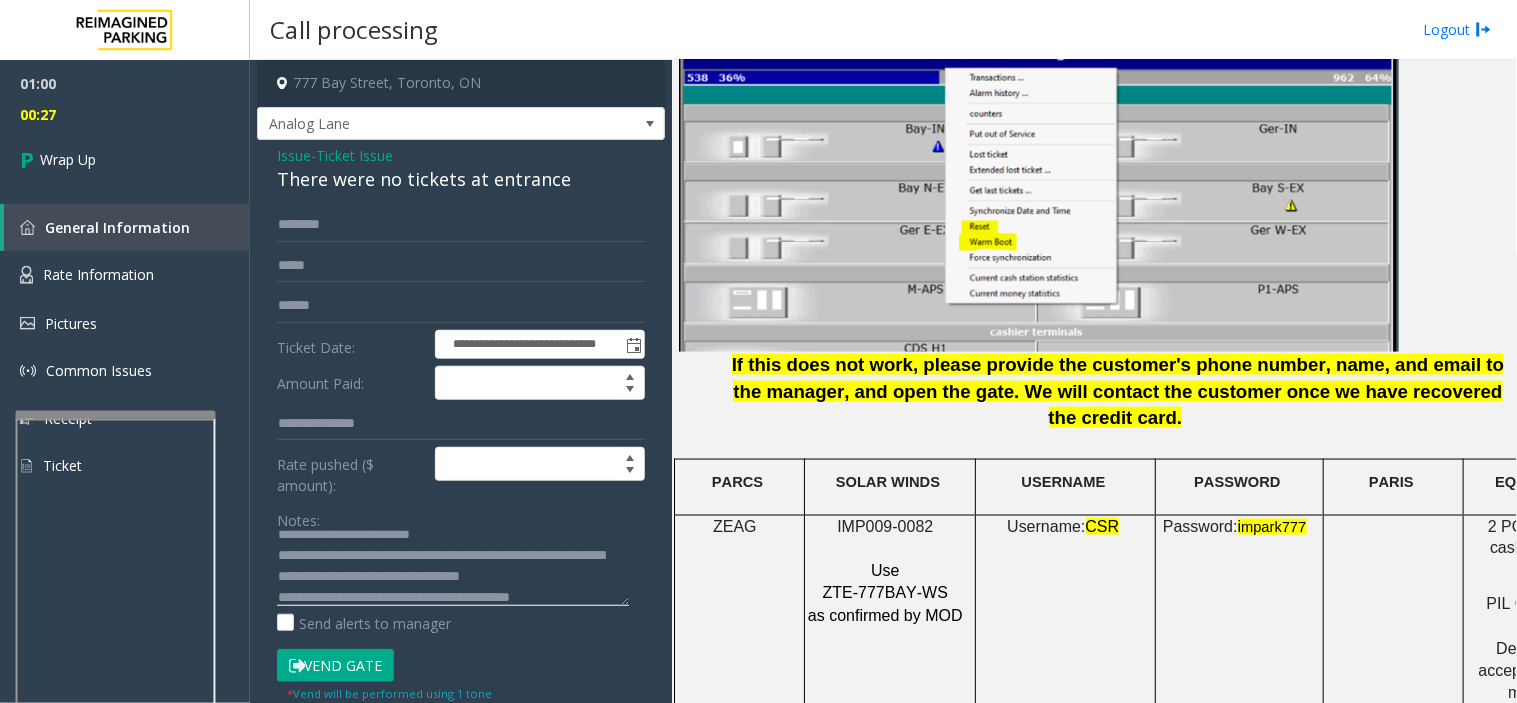 scroll, scrollTop: 55, scrollLeft: 0, axis: vertical 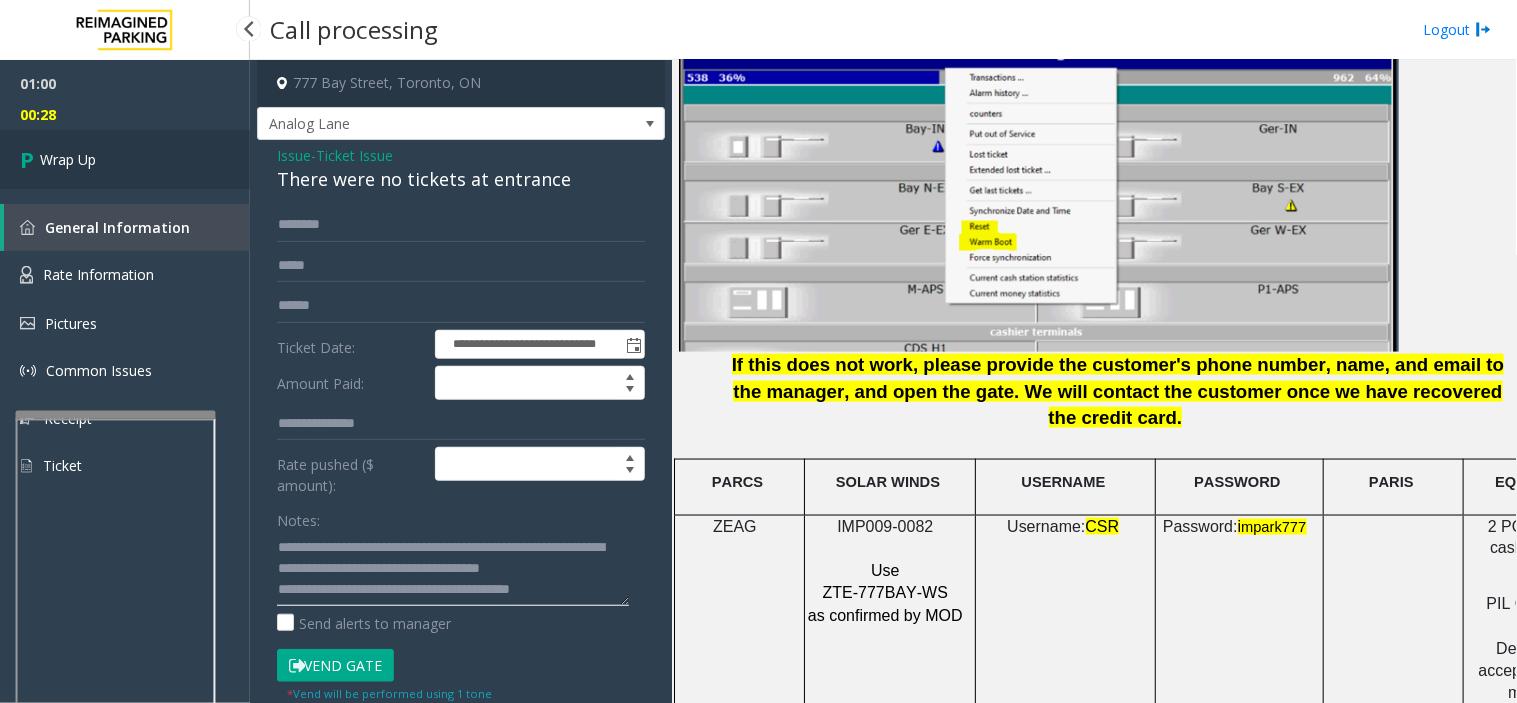 type on "**********" 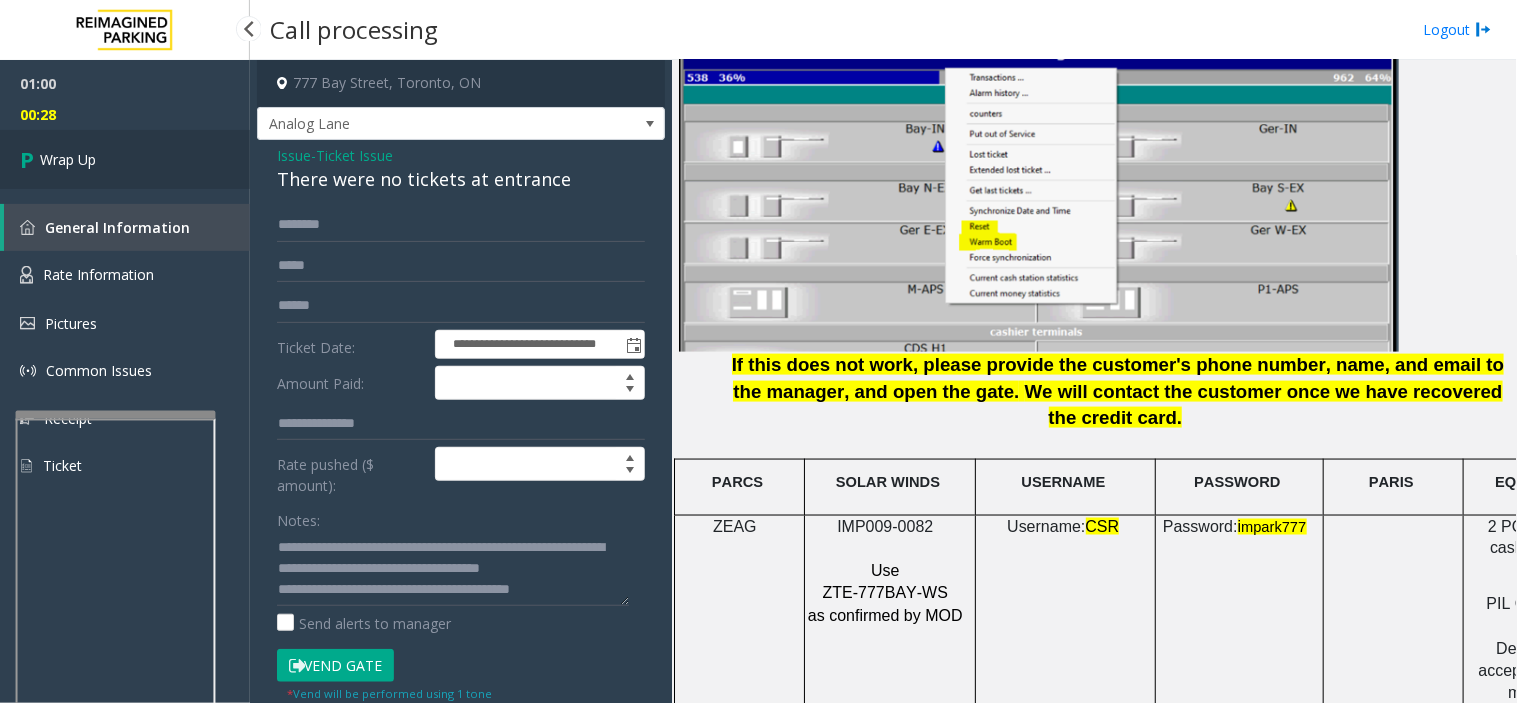 click on "Wrap Up" at bounding box center (125, 159) 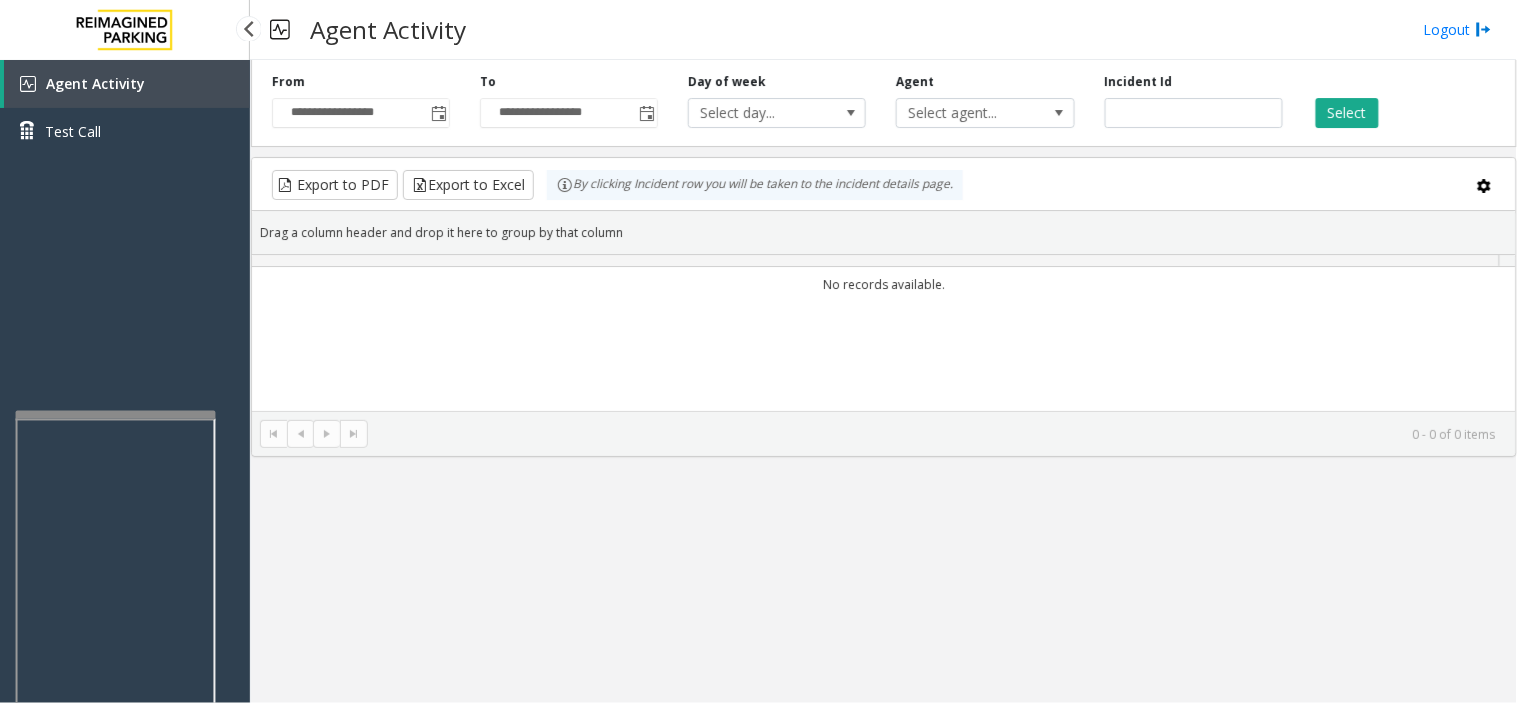 click on "Agent Activity Test Call" at bounding box center [125, 115] 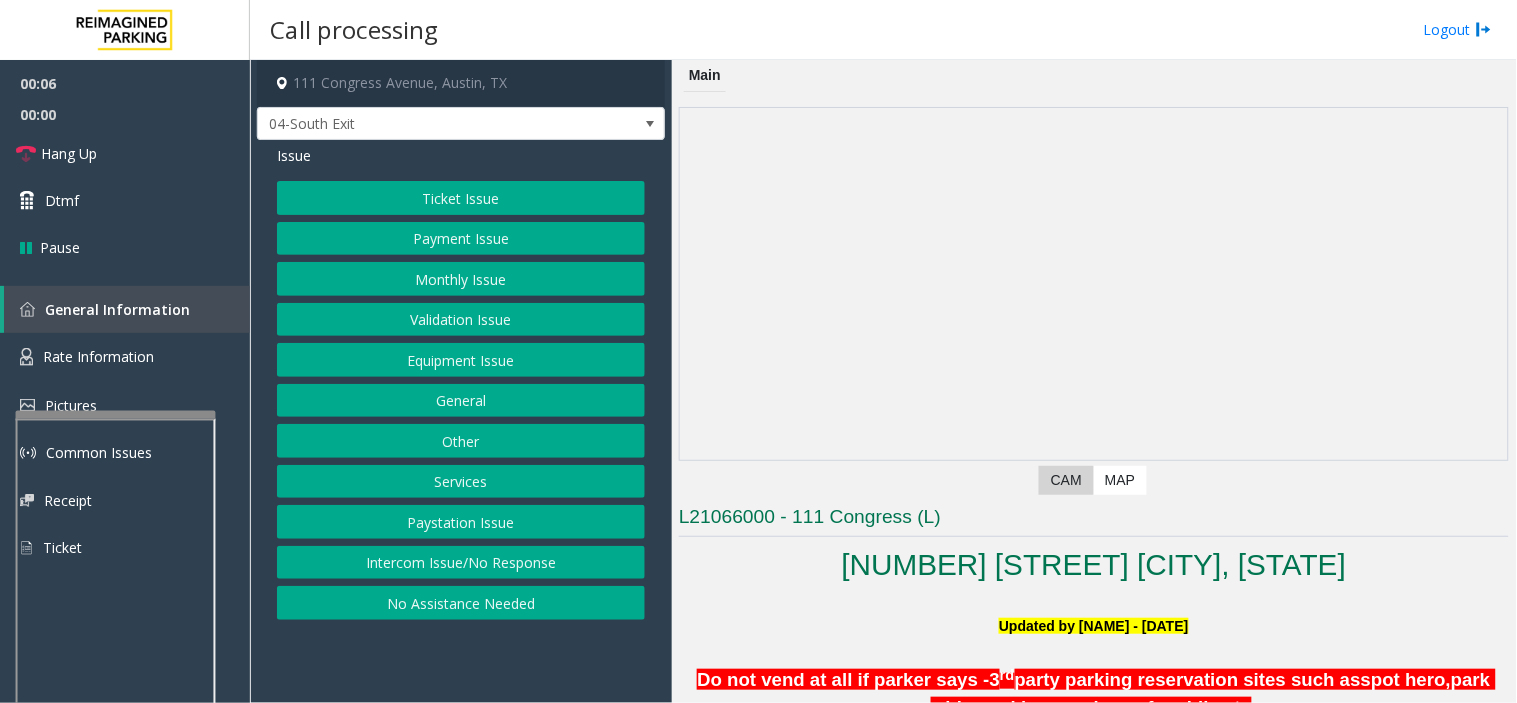 click on "Ticket Issue" 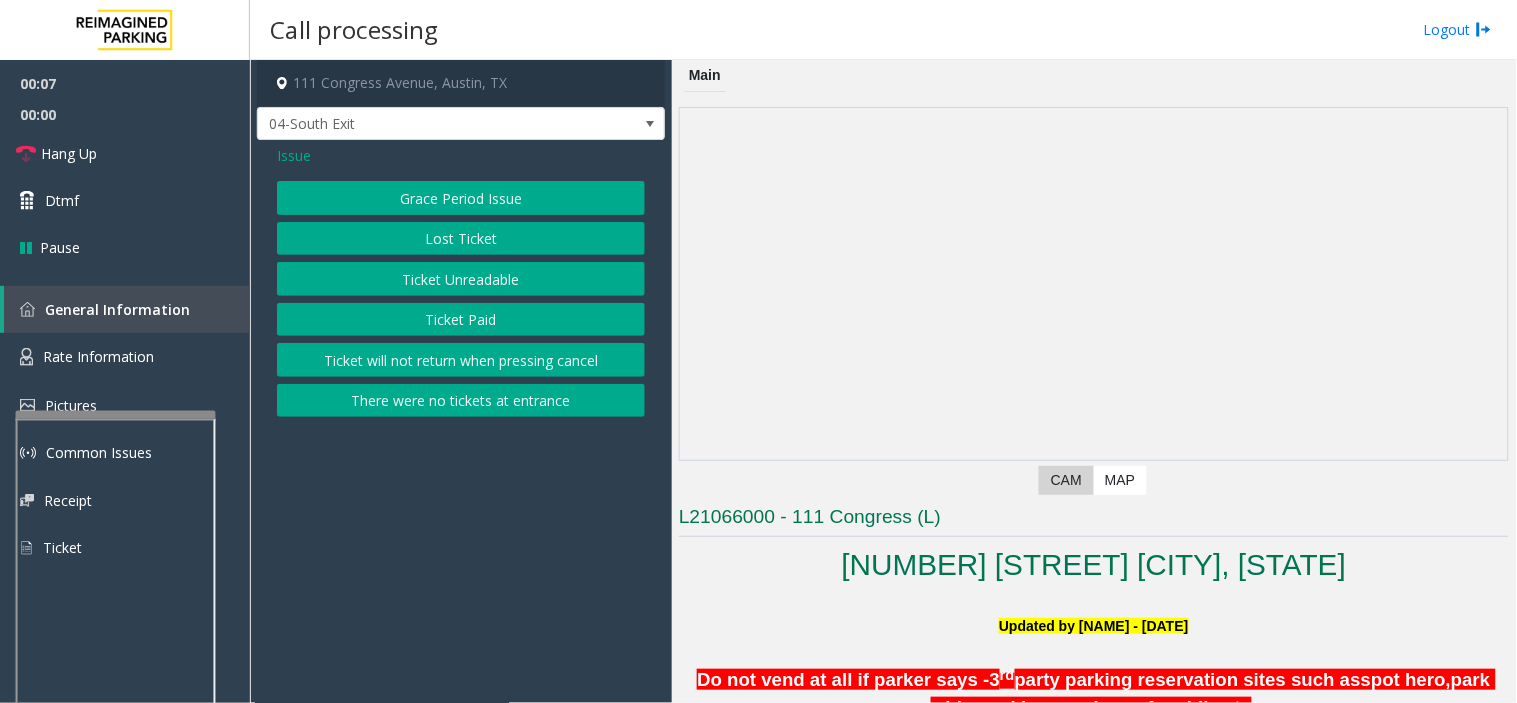 click on "Grace Period Issue   Lost Ticket   Ticket Unreadable   Ticket Paid   Ticket will not return when pressing cancel   There were no tickets at entrance" 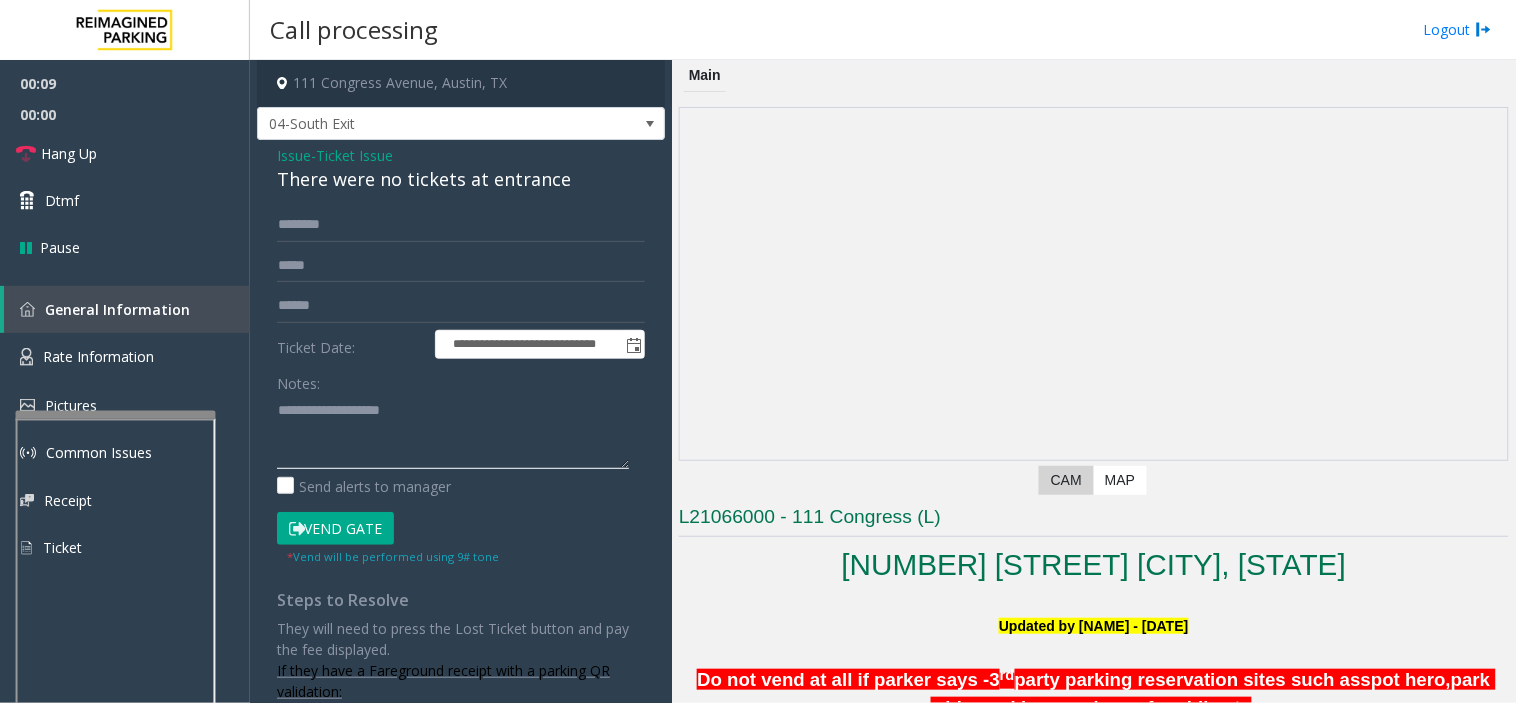 paste on "**********" 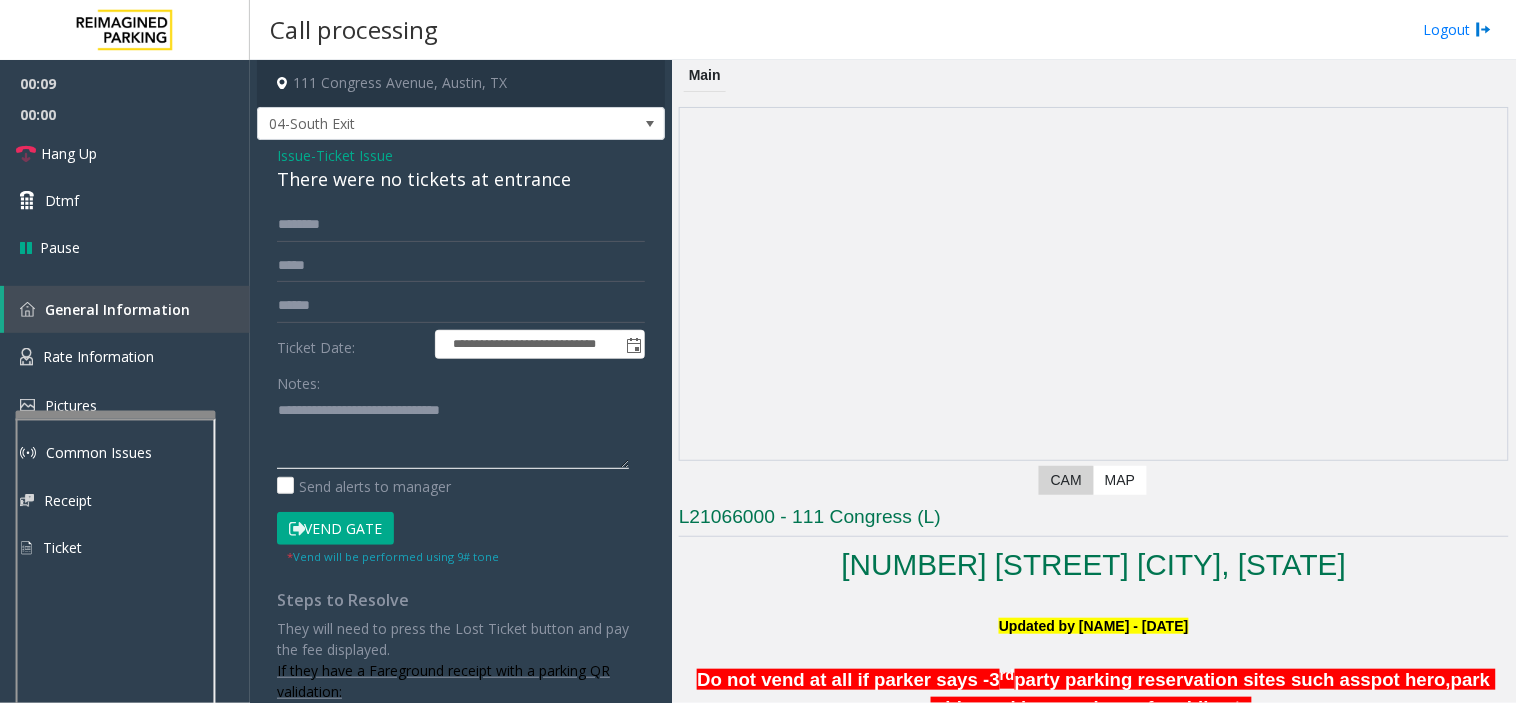 click 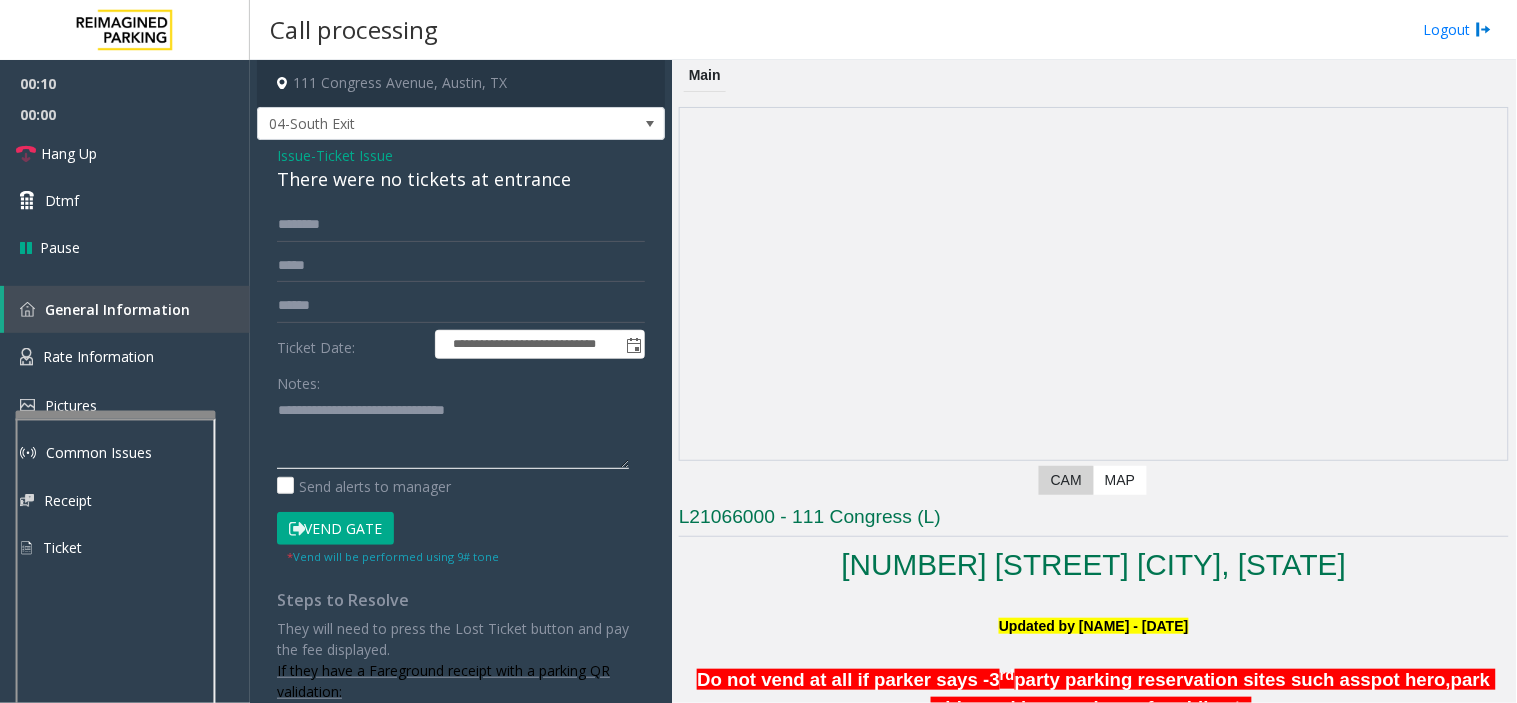 type on "**********" 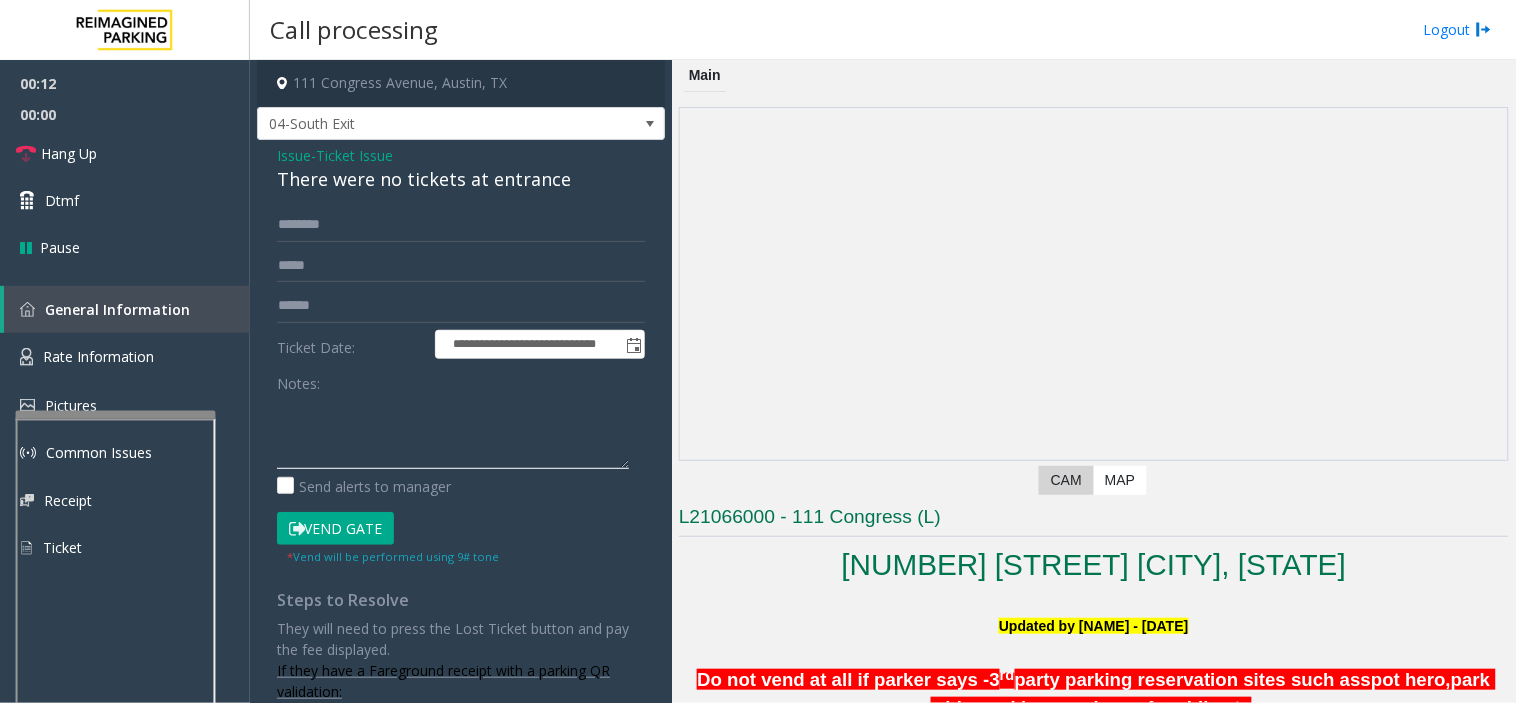 click 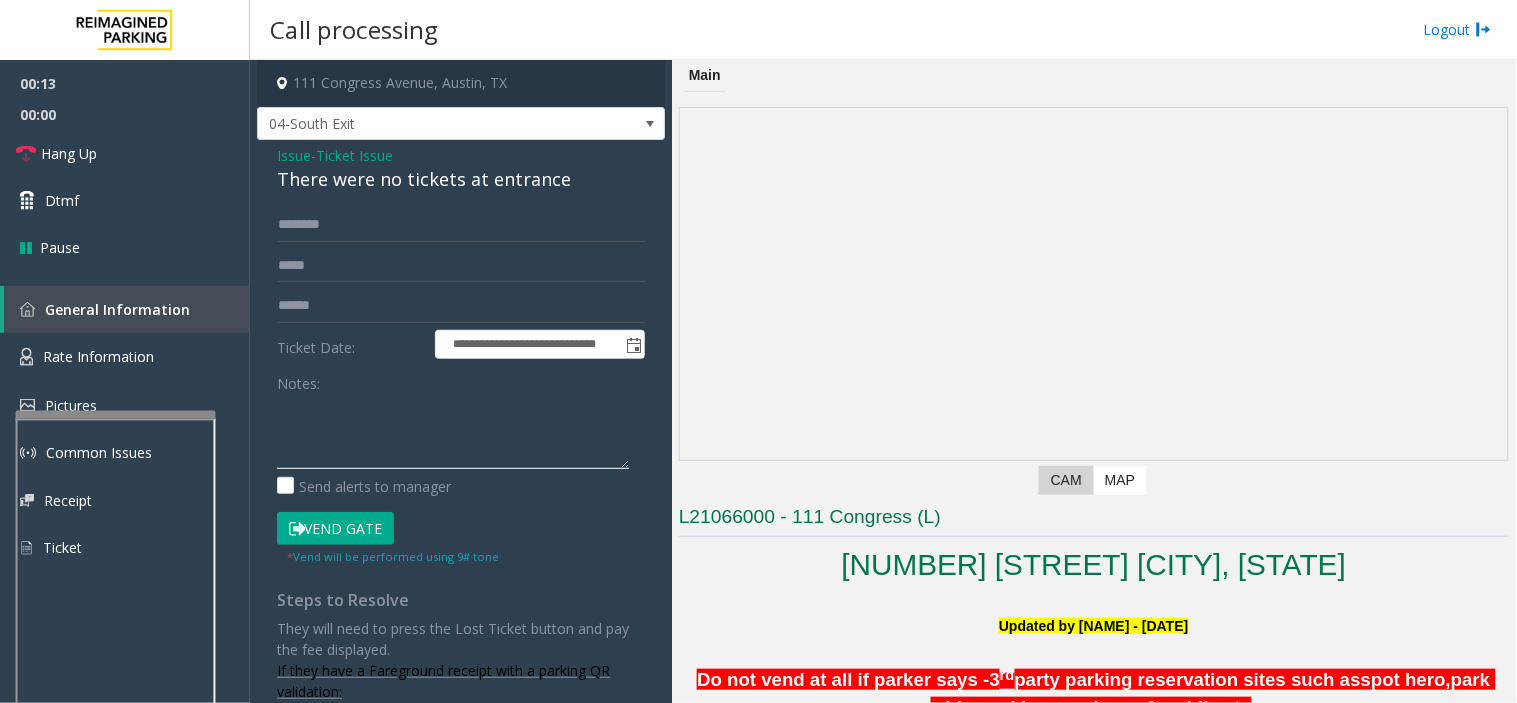 paste on "**********" 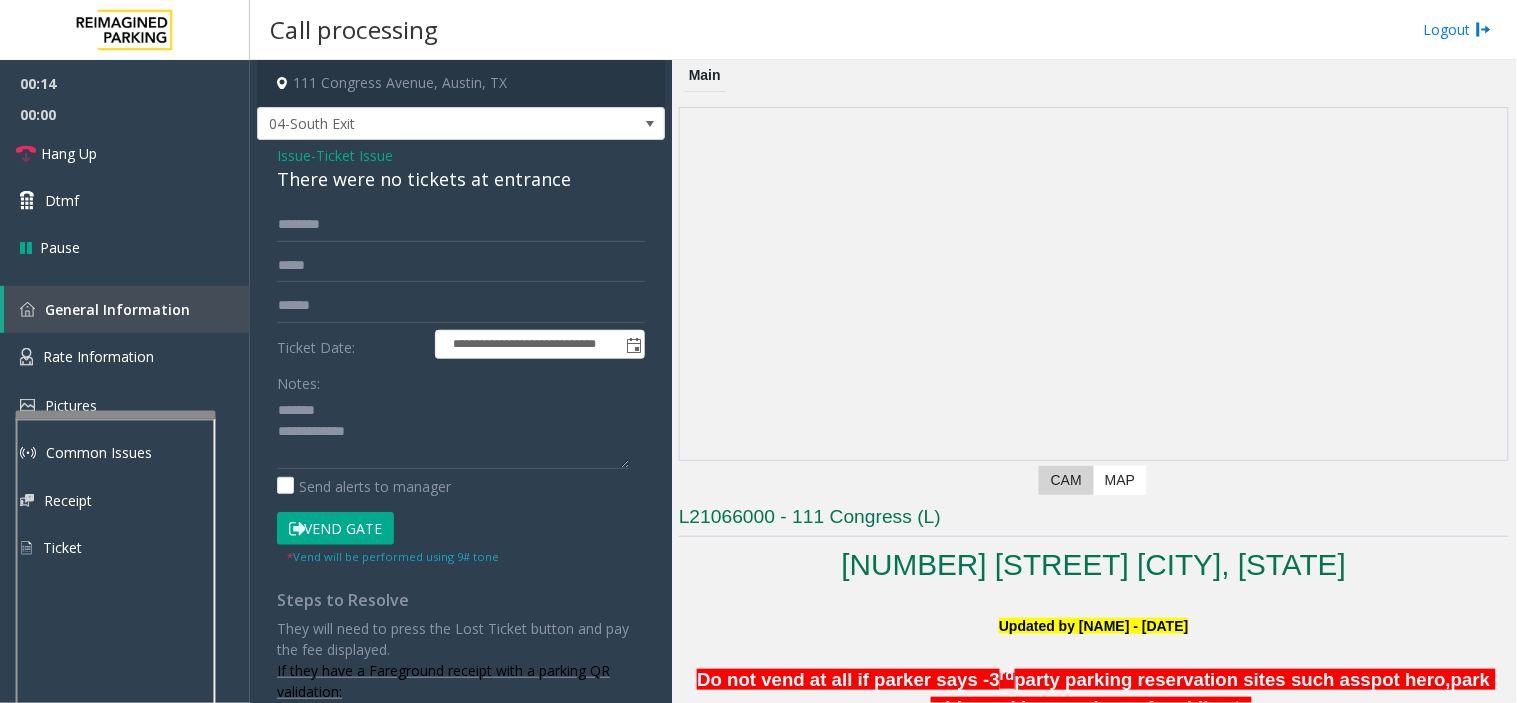 click on "There were no tickets at entrance" 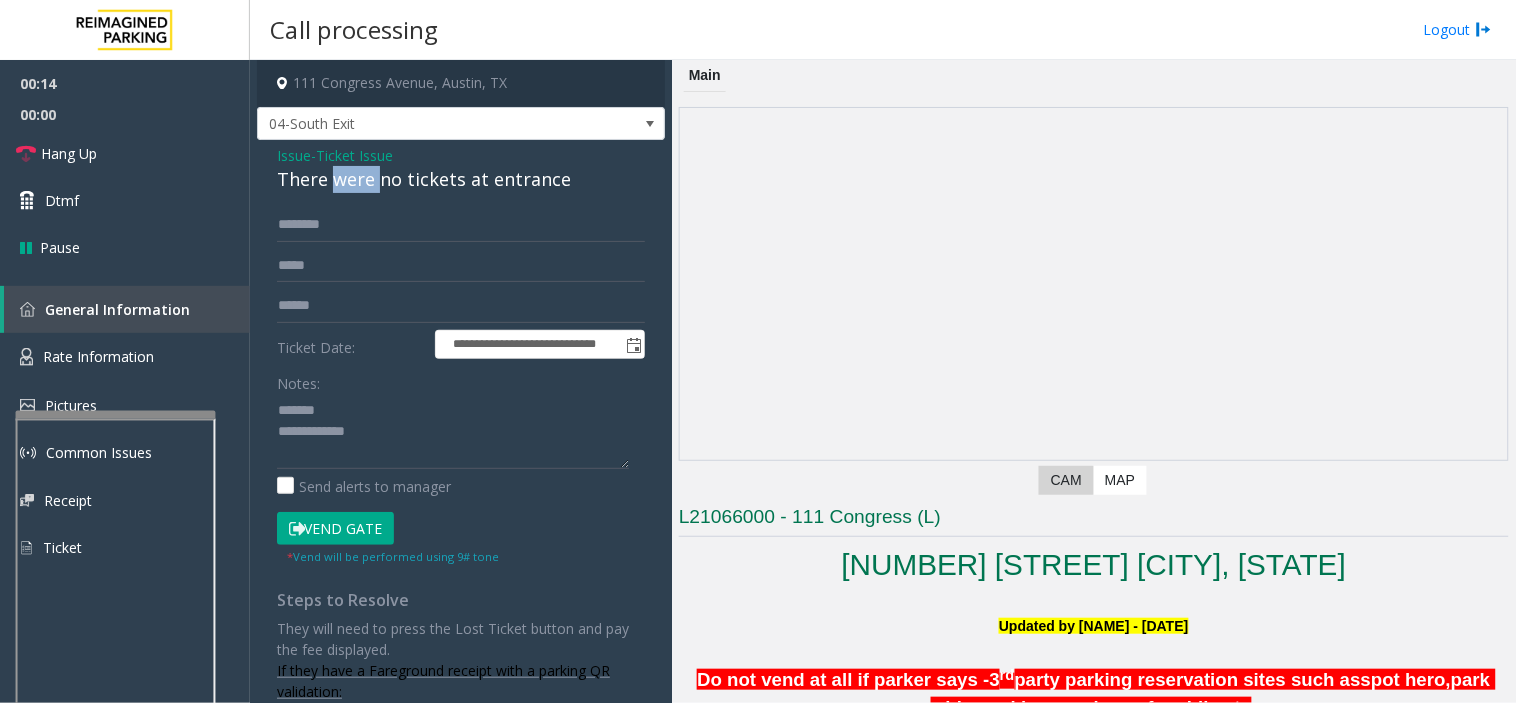 click on "There were no tickets at entrance" 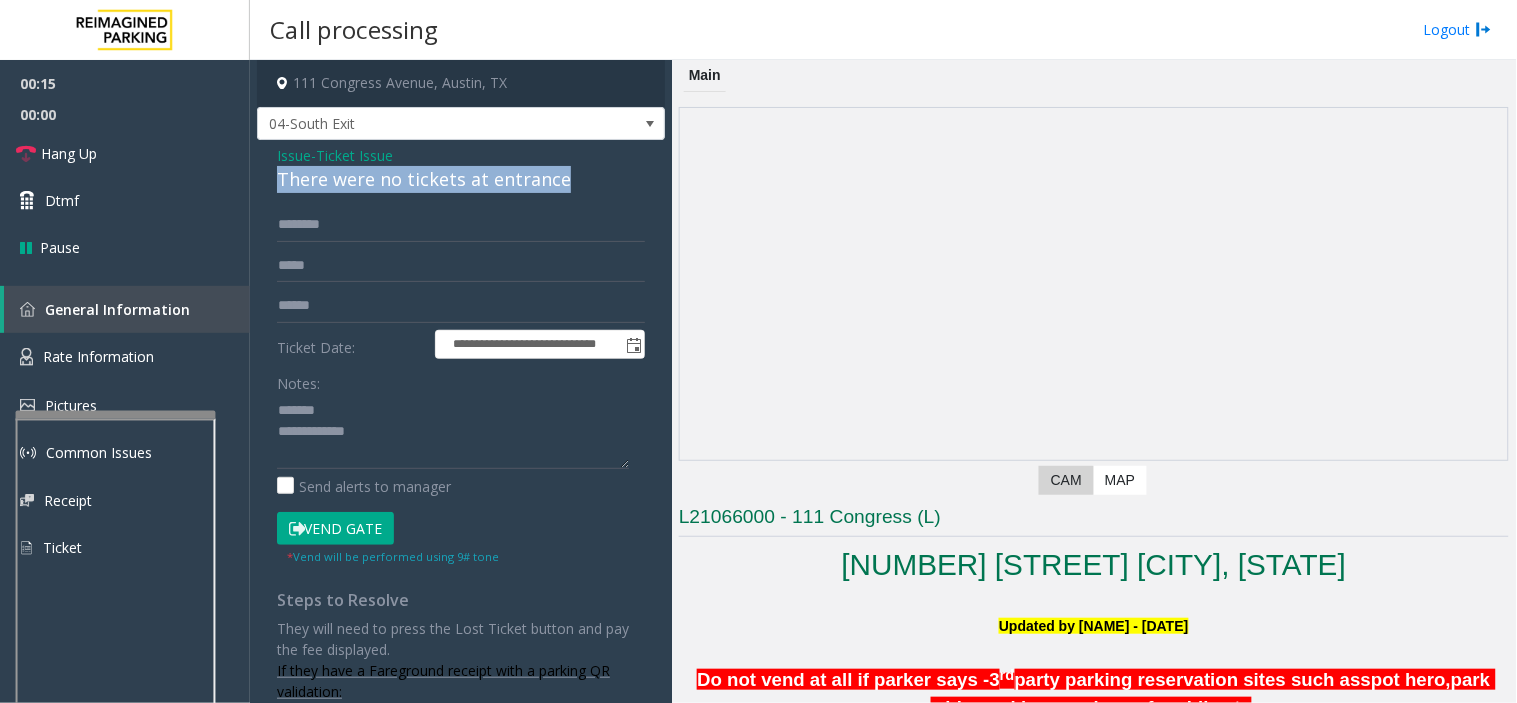 click on "There were no tickets at entrance" 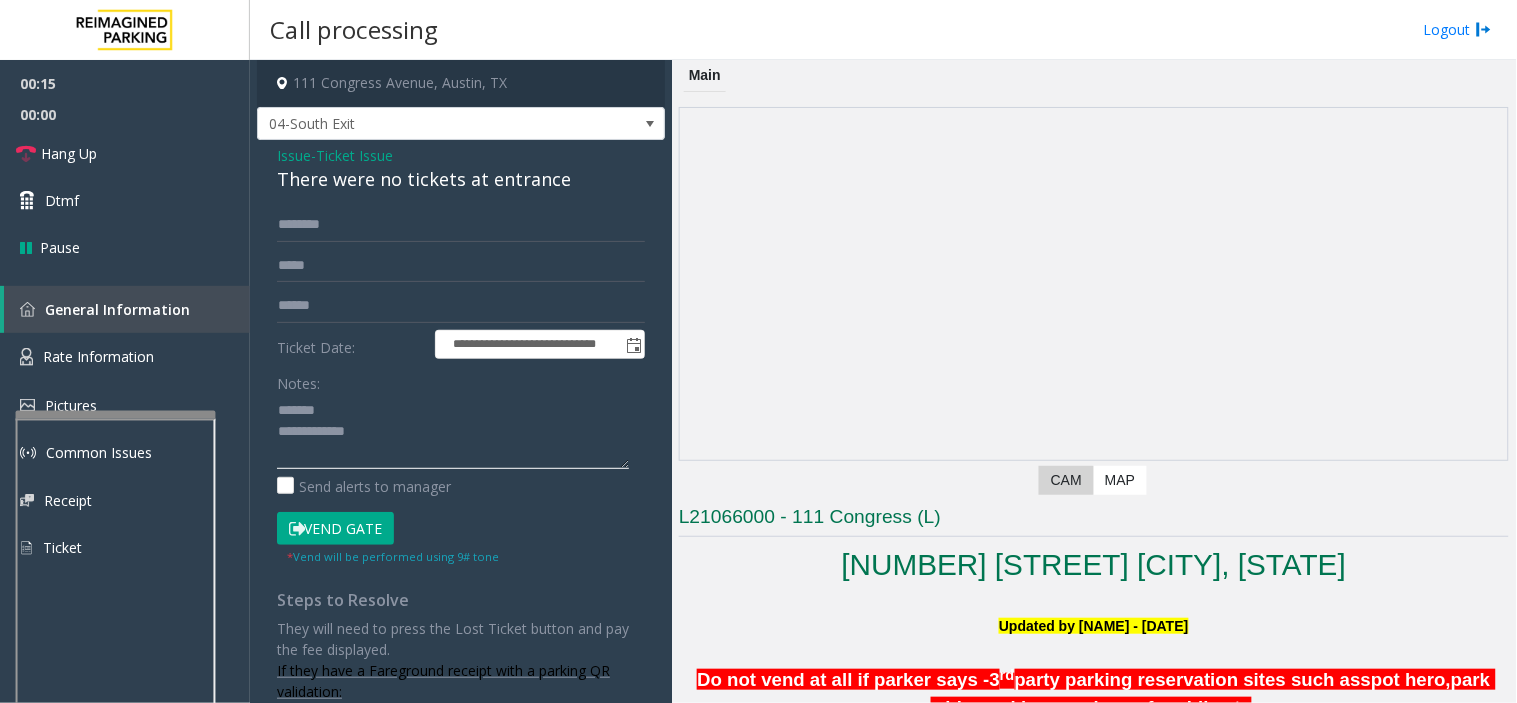 paste on "**********" 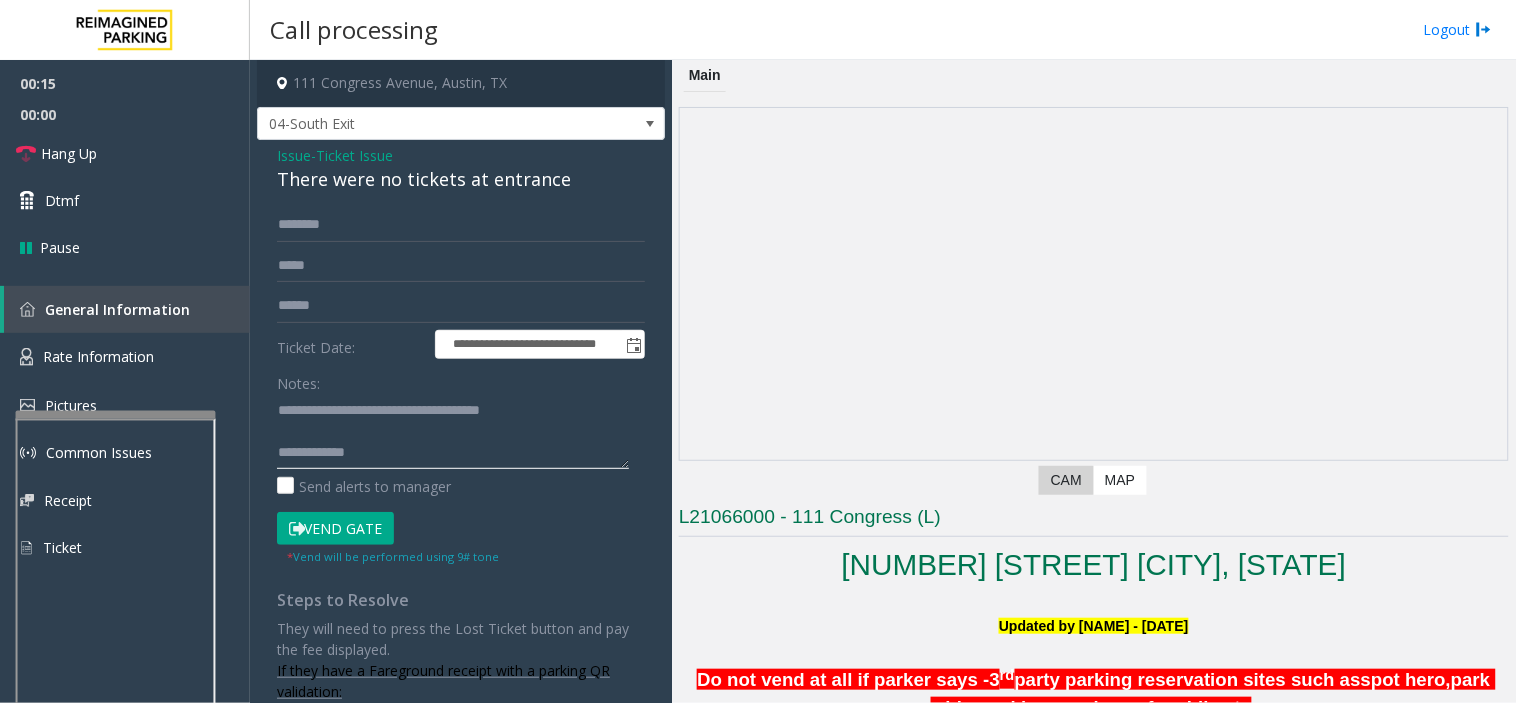 click 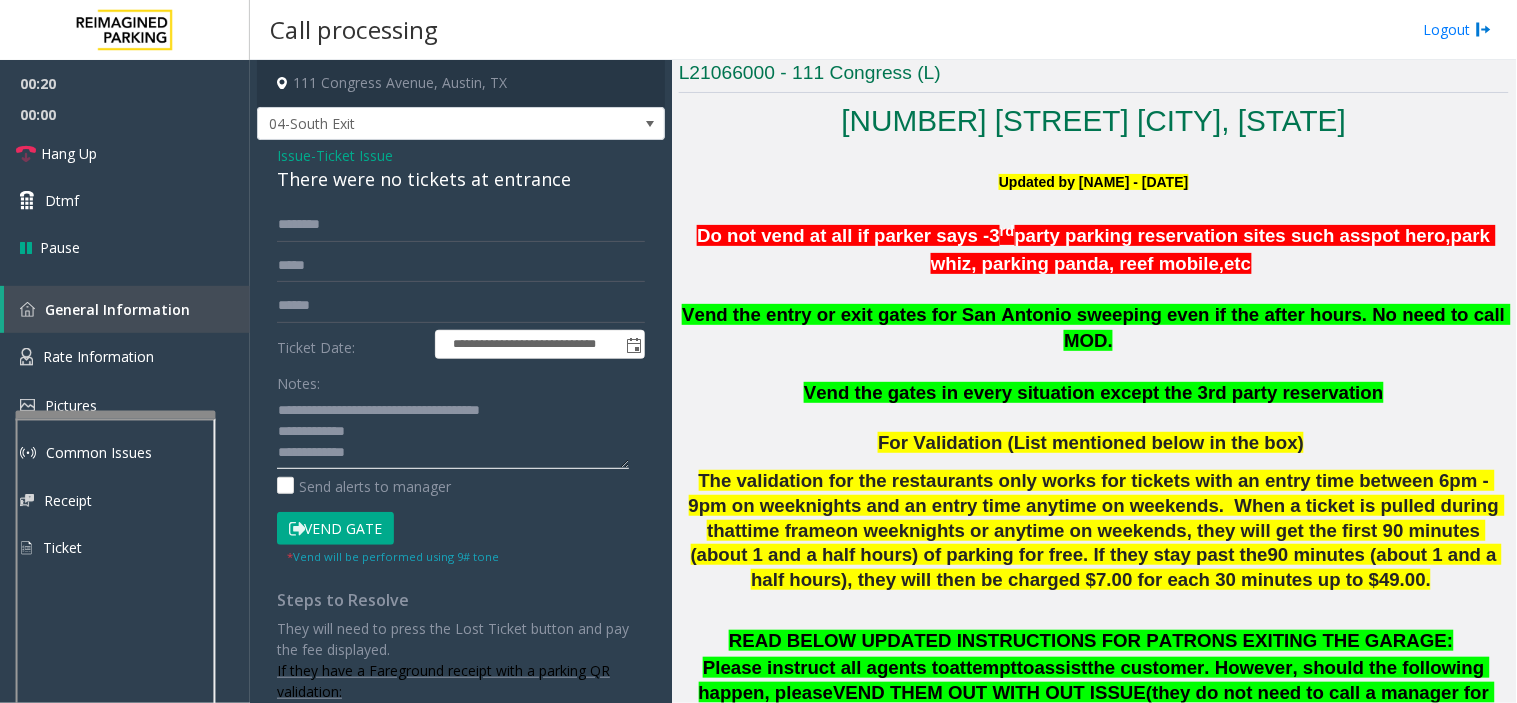 scroll, scrollTop: 888, scrollLeft: 0, axis: vertical 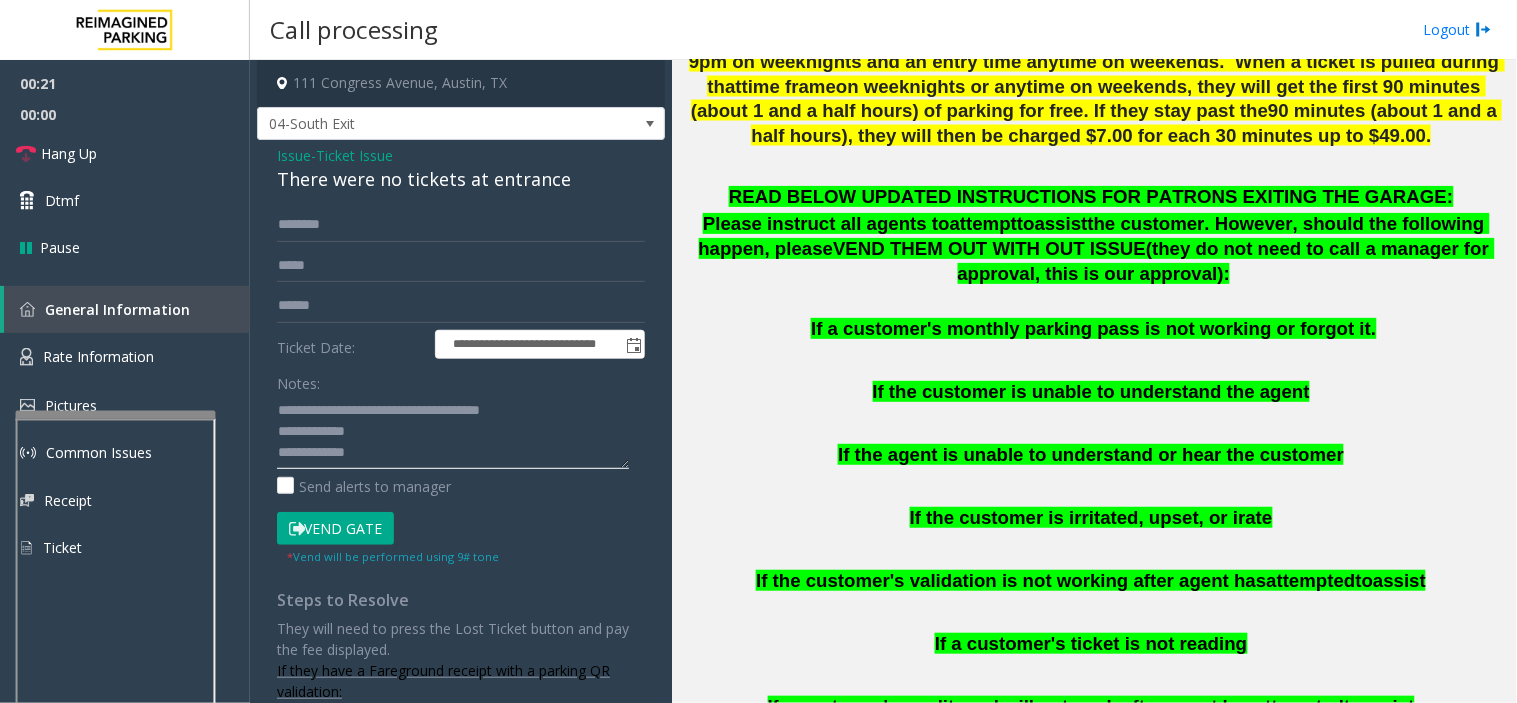 click 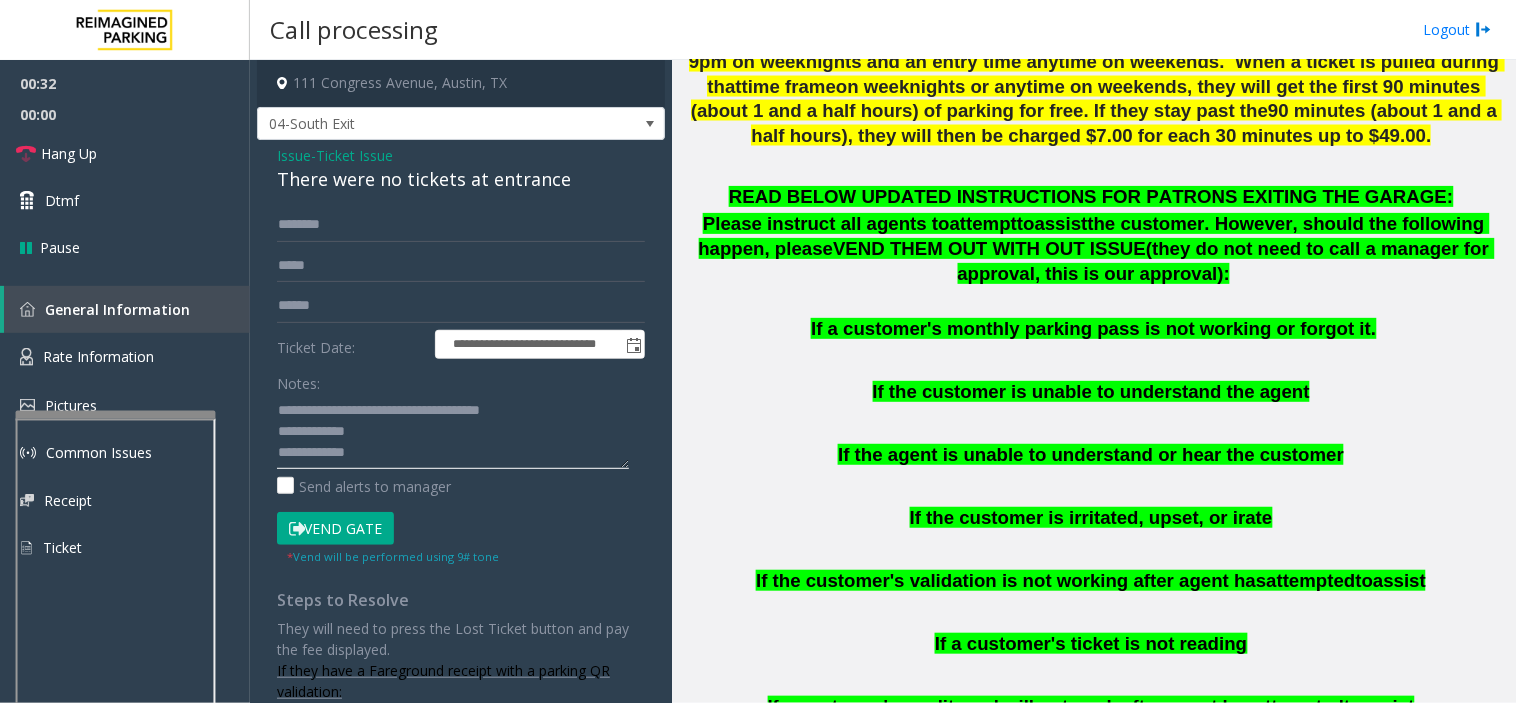 paste on "**********" 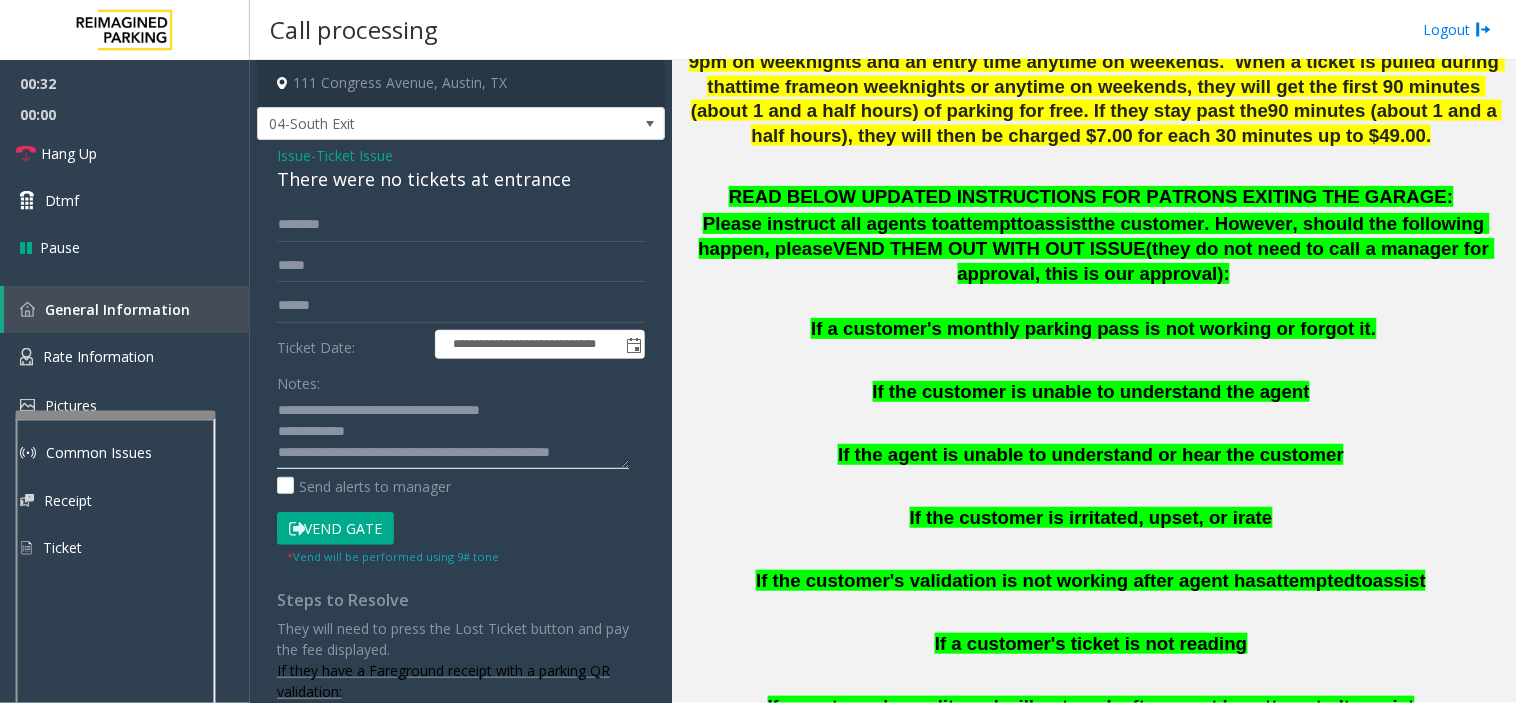 click 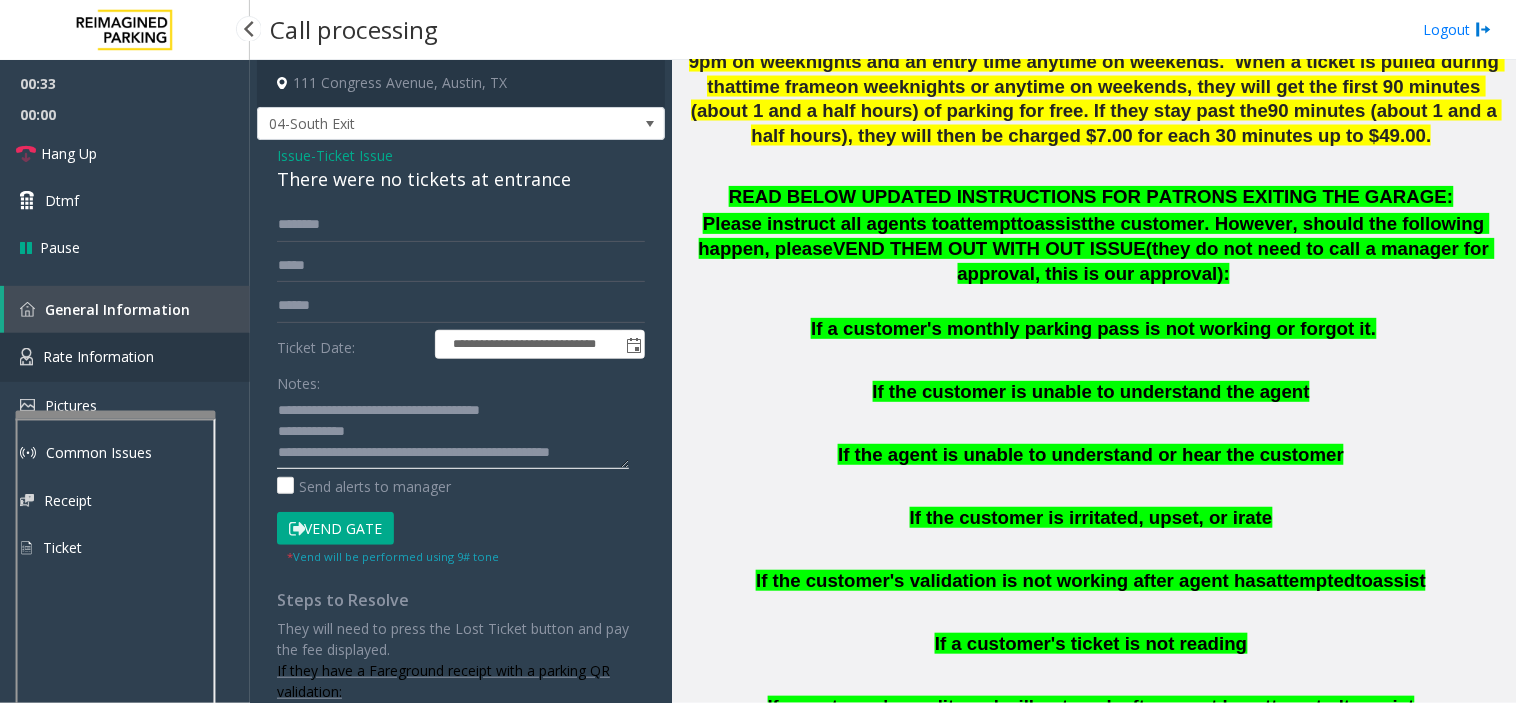 type on "**********" 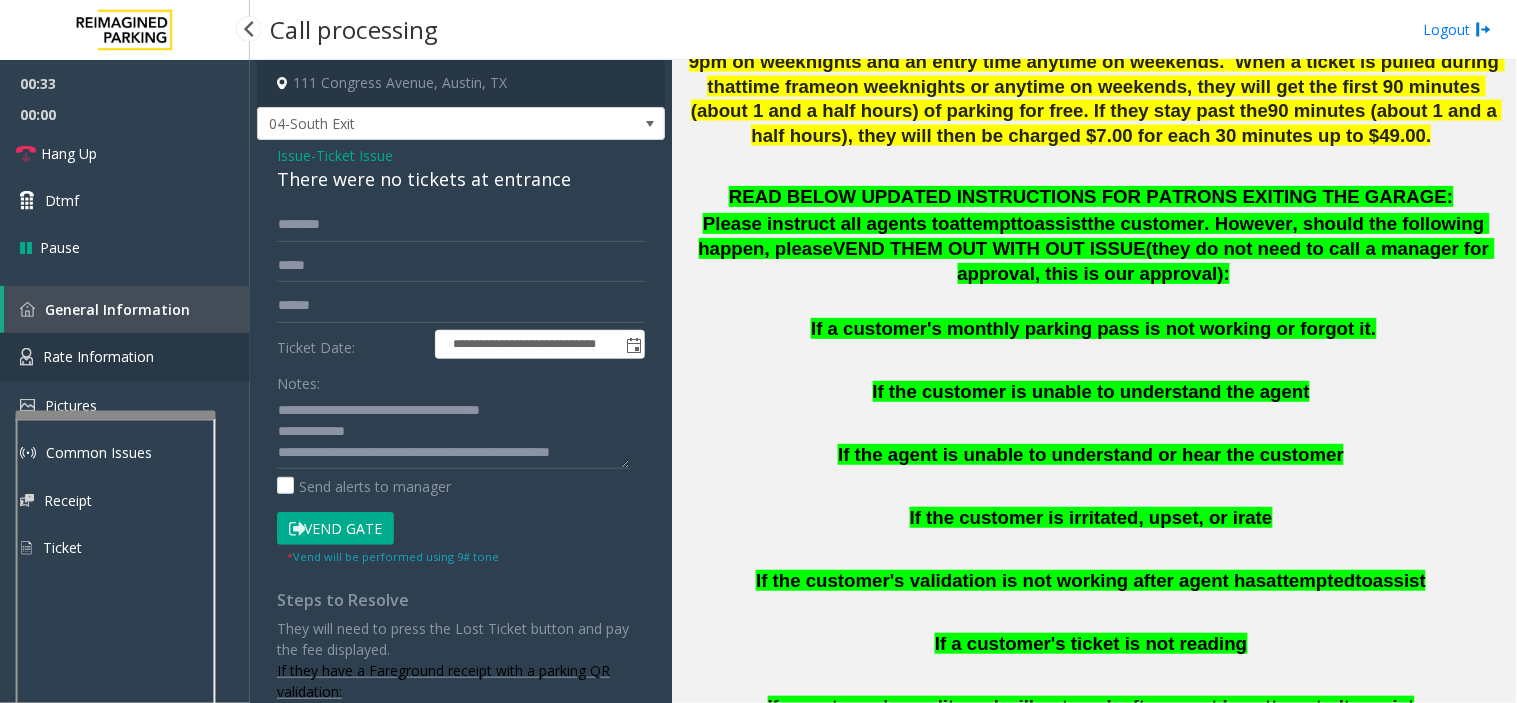 click on "Rate Information" at bounding box center [125, 357] 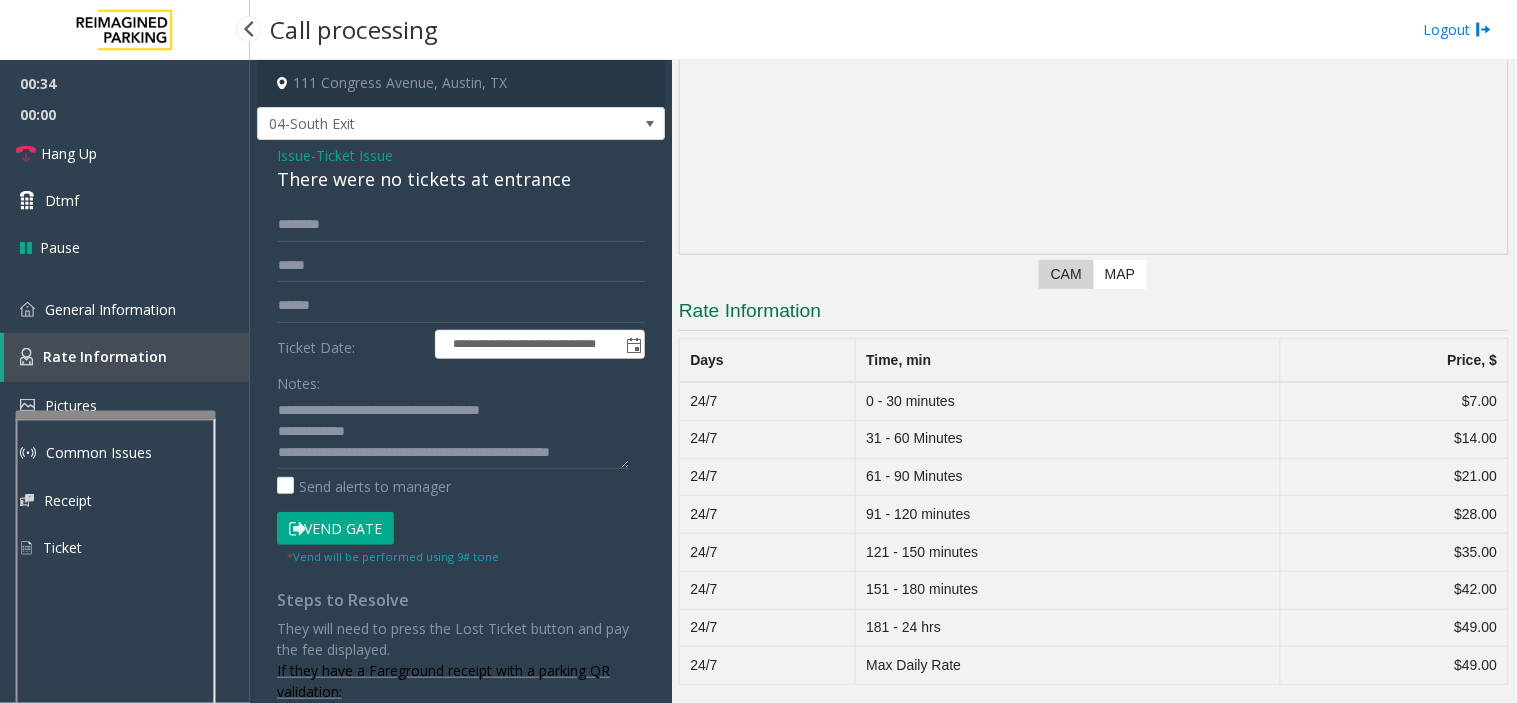 scroll, scrollTop: 205, scrollLeft: 0, axis: vertical 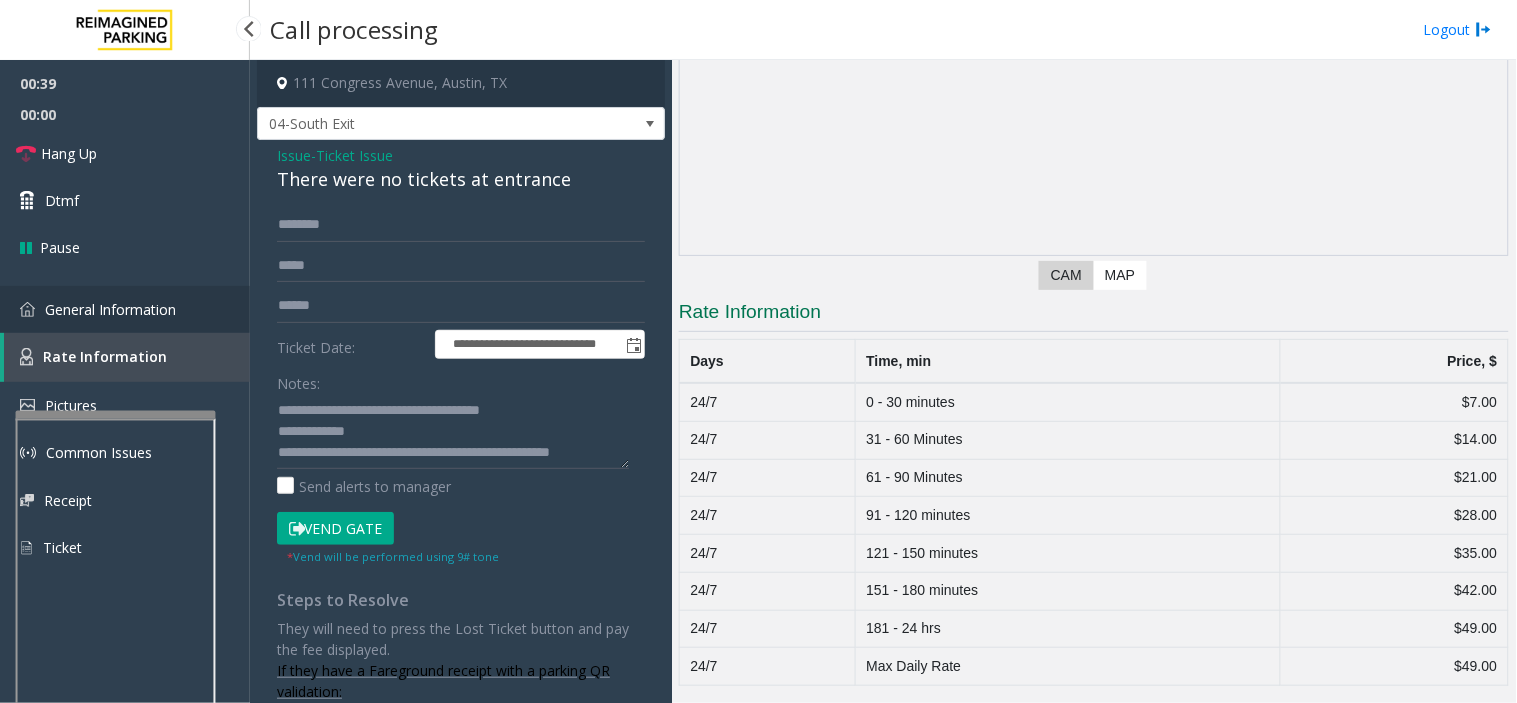 click on "General Information" at bounding box center [125, 309] 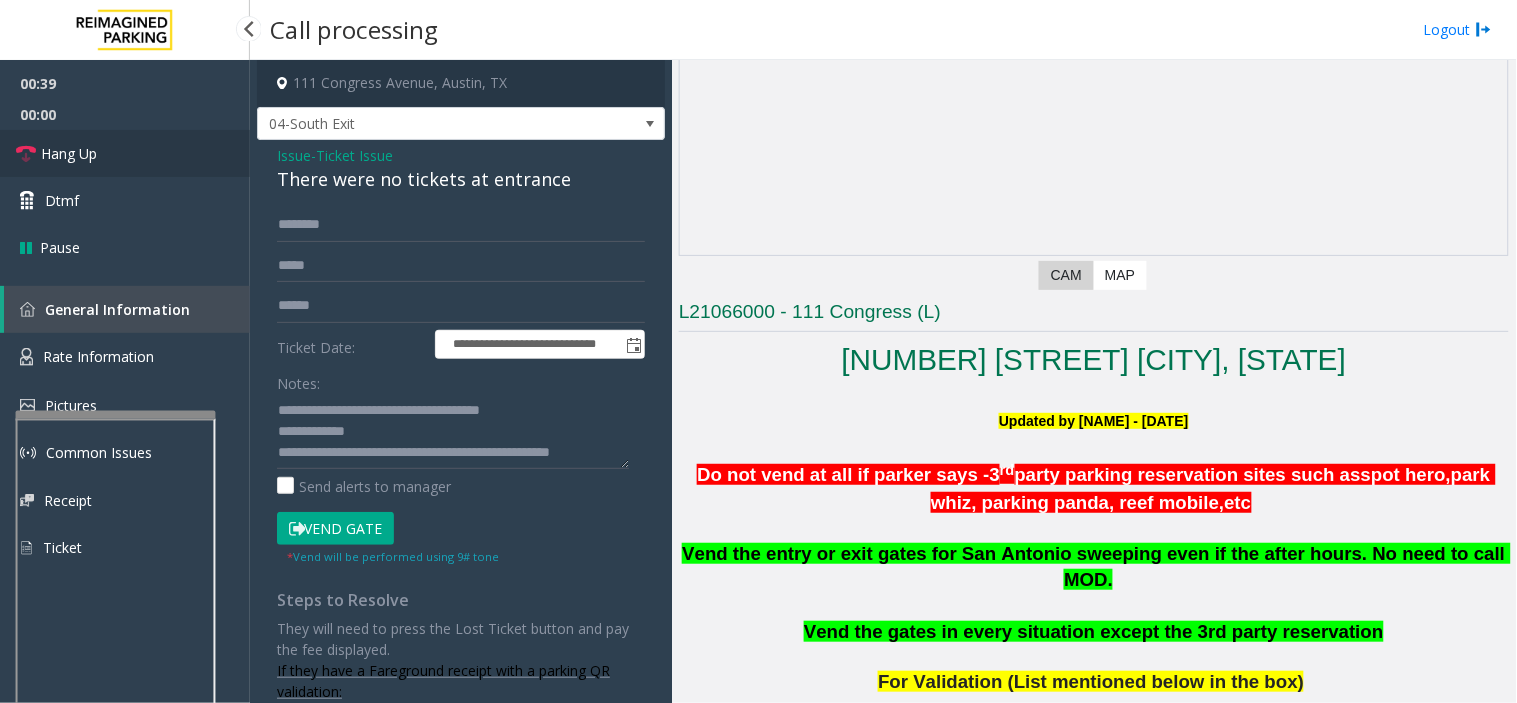 scroll, scrollTop: 888, scrollLeft: 0, axis: vertical 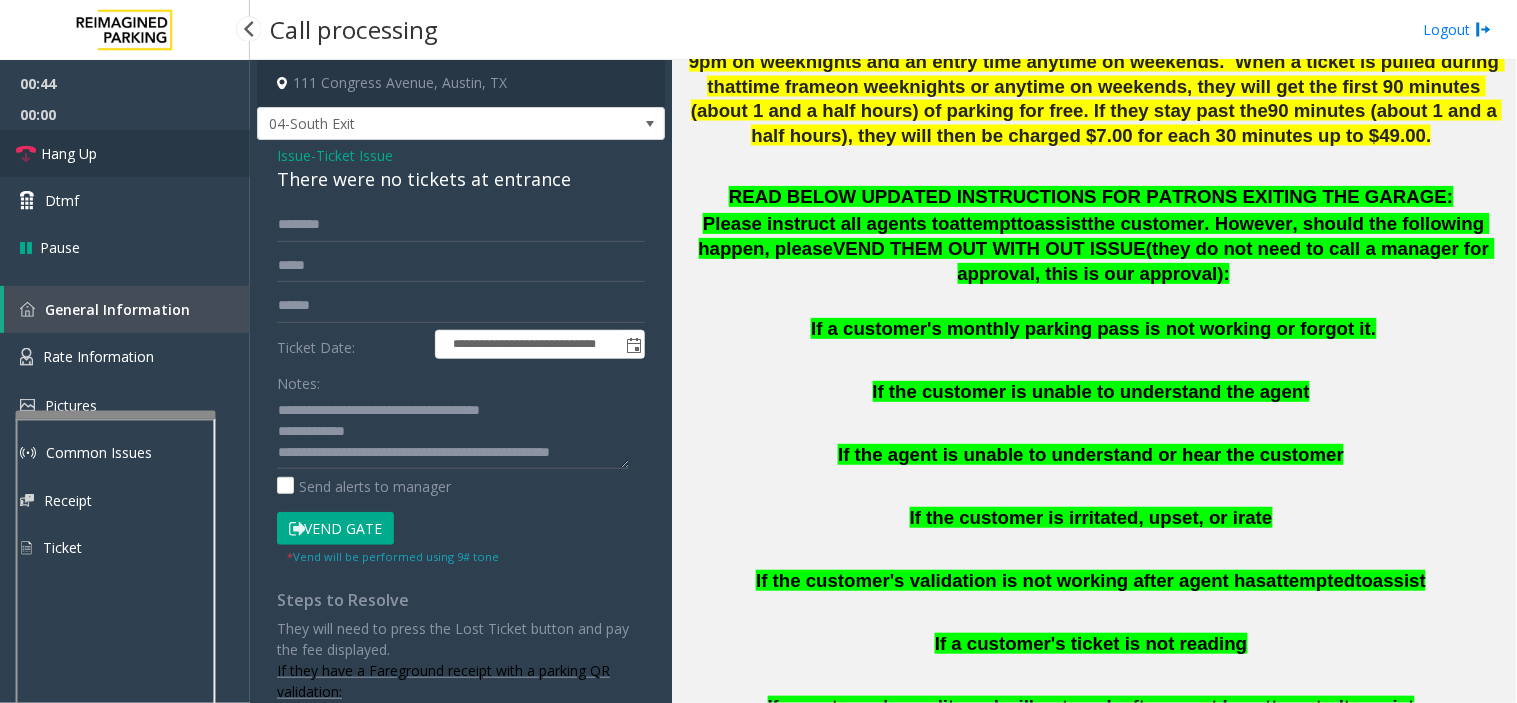 click on "Hang Up" at bounding box center (125, 153) 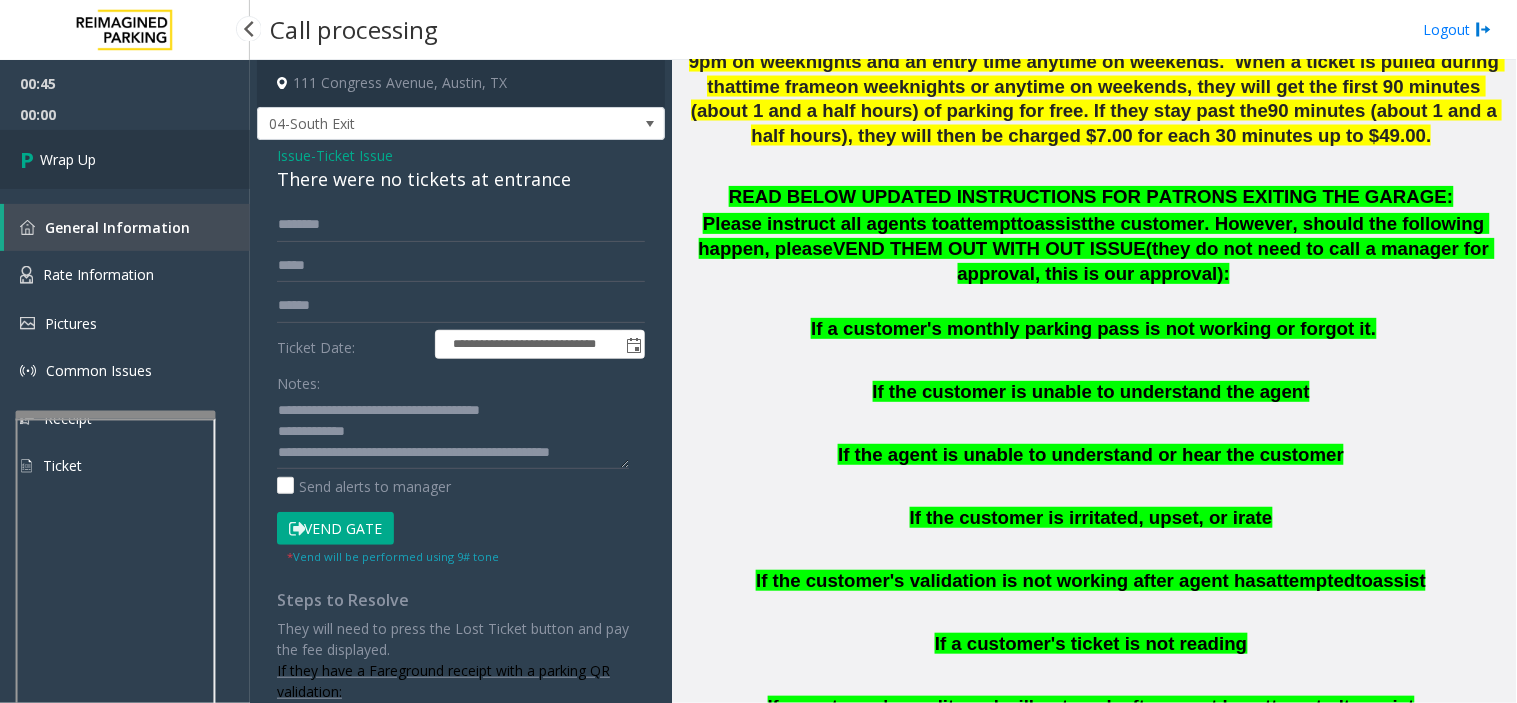 click on "Wrap Up" at bounding box center [125, 159] 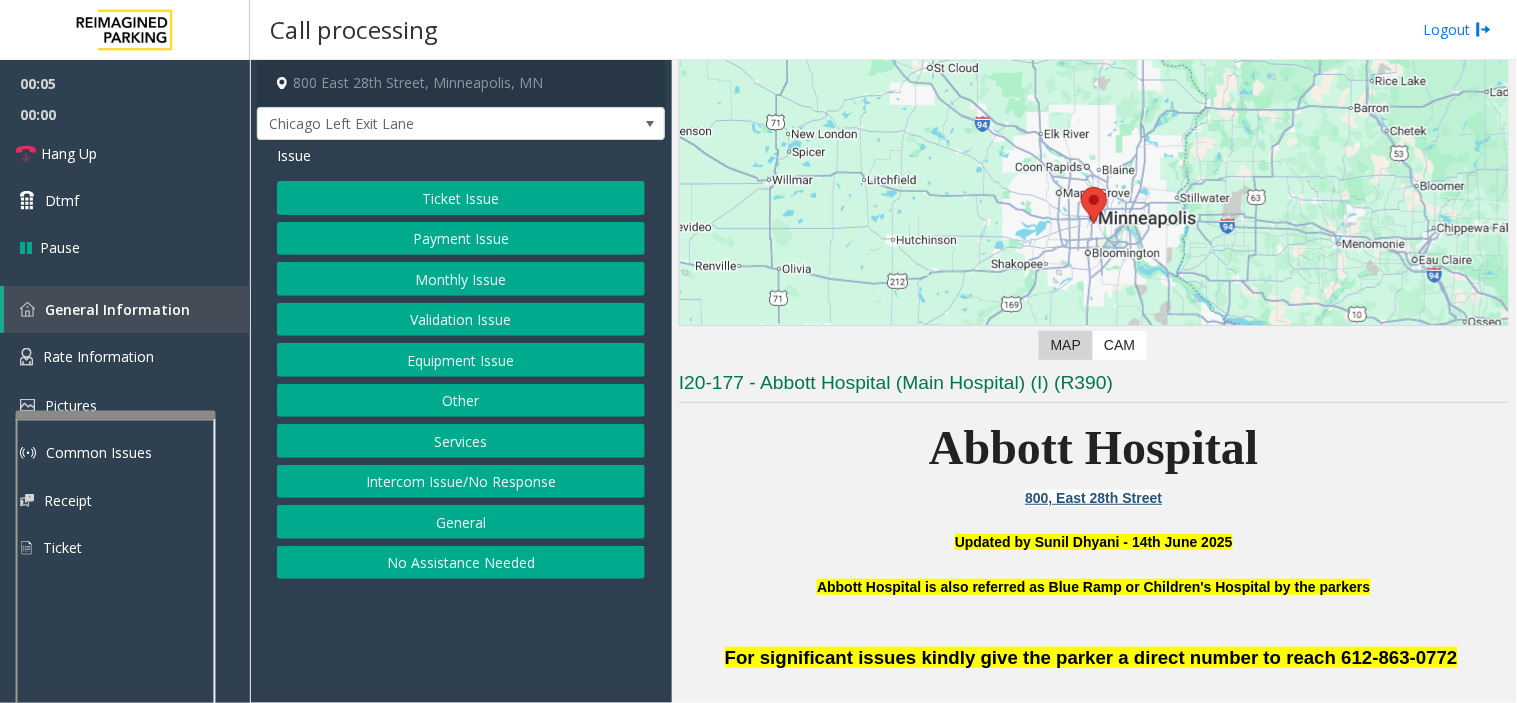 scroll, scrollTop: 333, scrollLeft: 0, axis: vertical 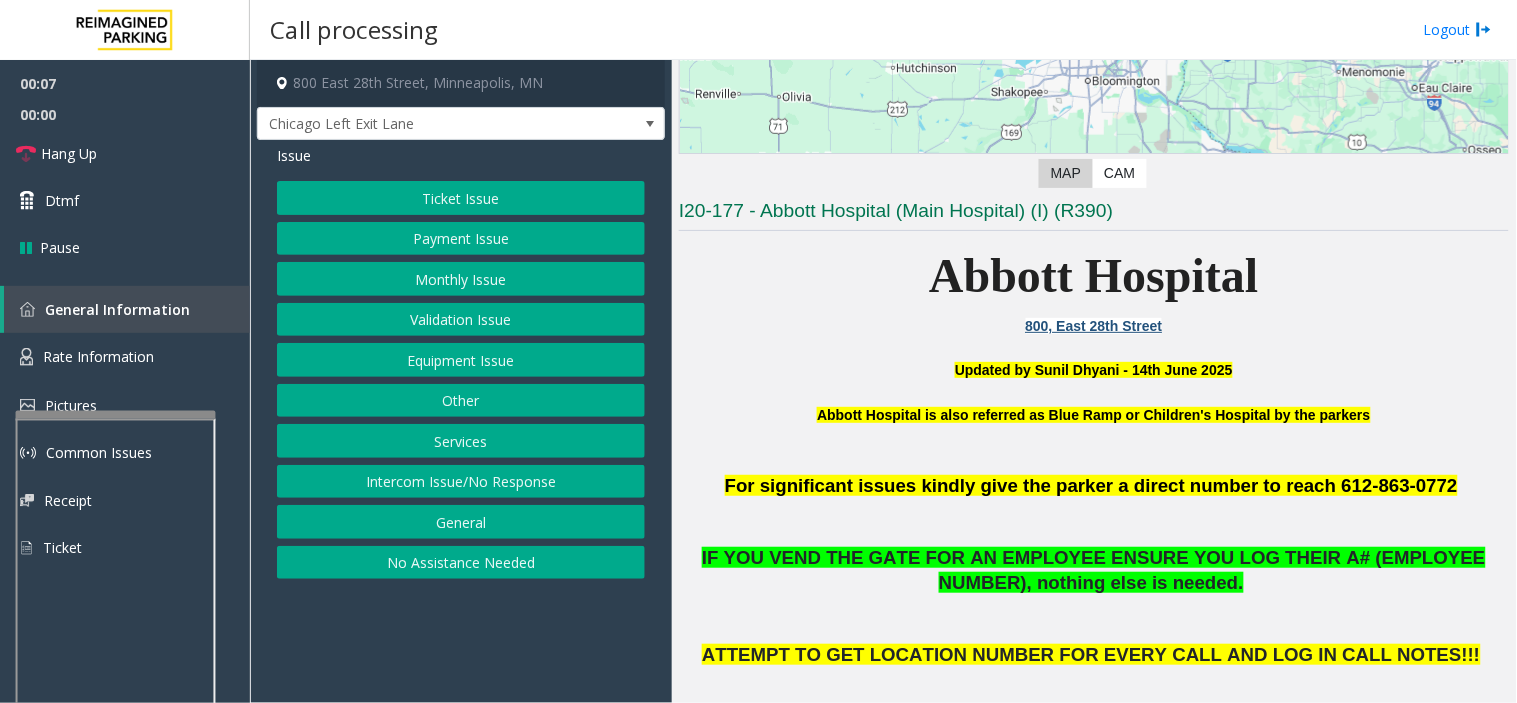 click on "Equipment Issue" 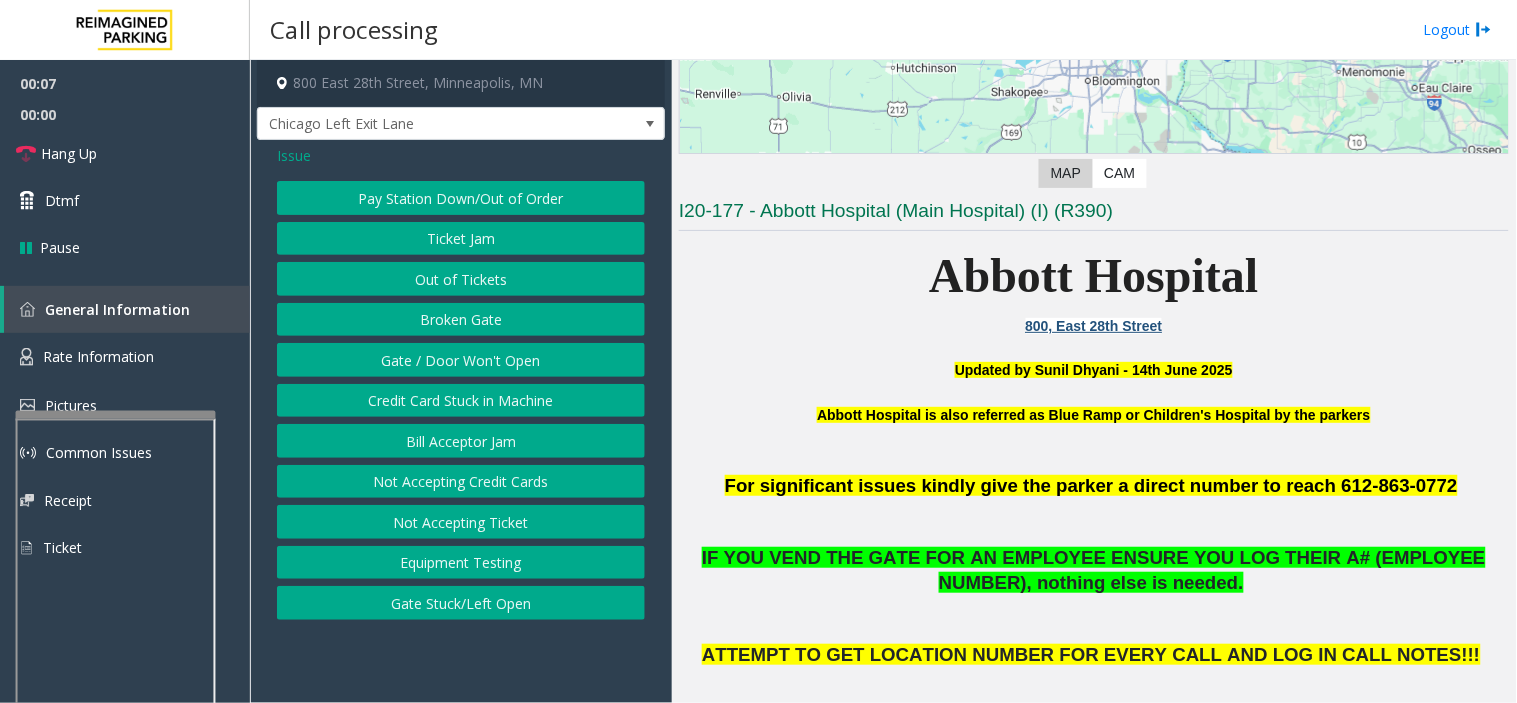 click on "Gate / Door Won't Open" 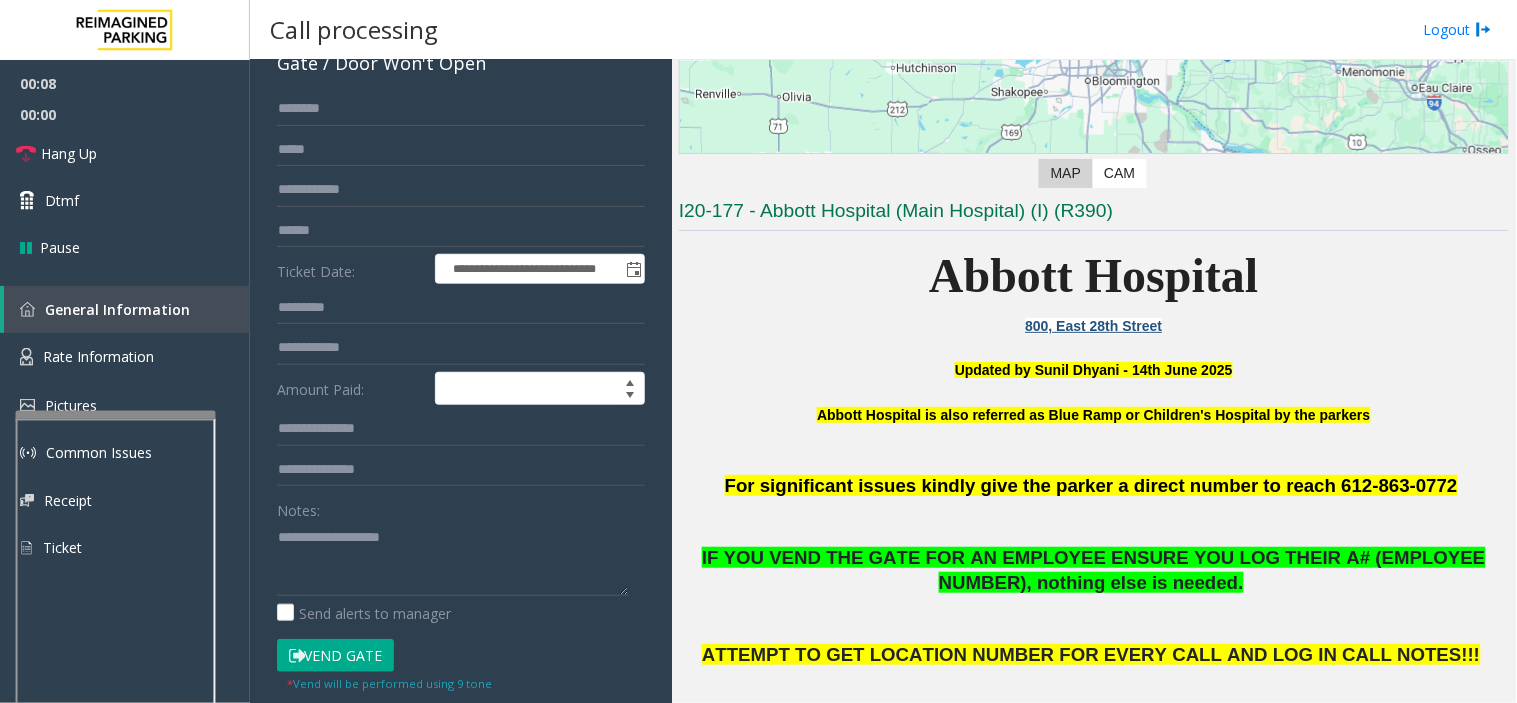 scroll, scrollTop: 333, scrollLeft: 0, axis: vertical 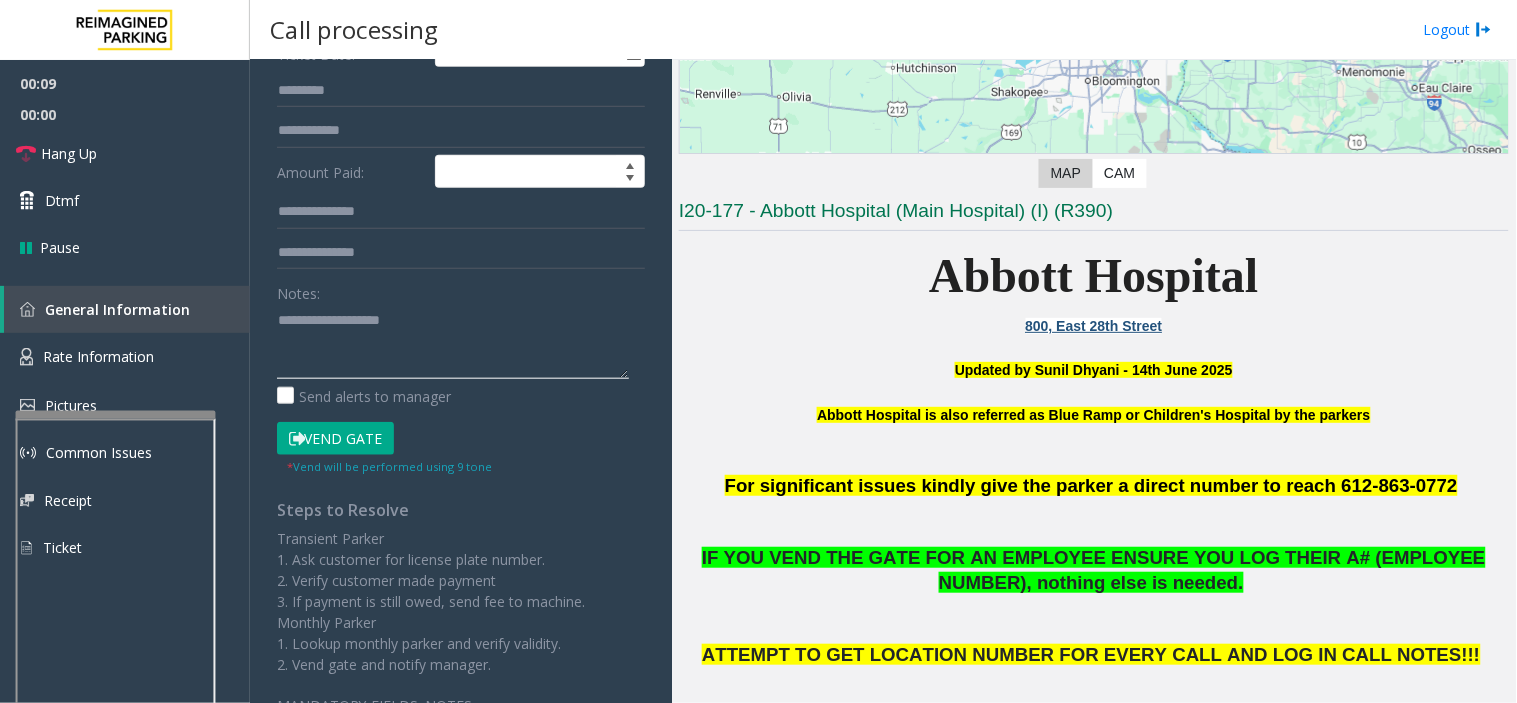 click 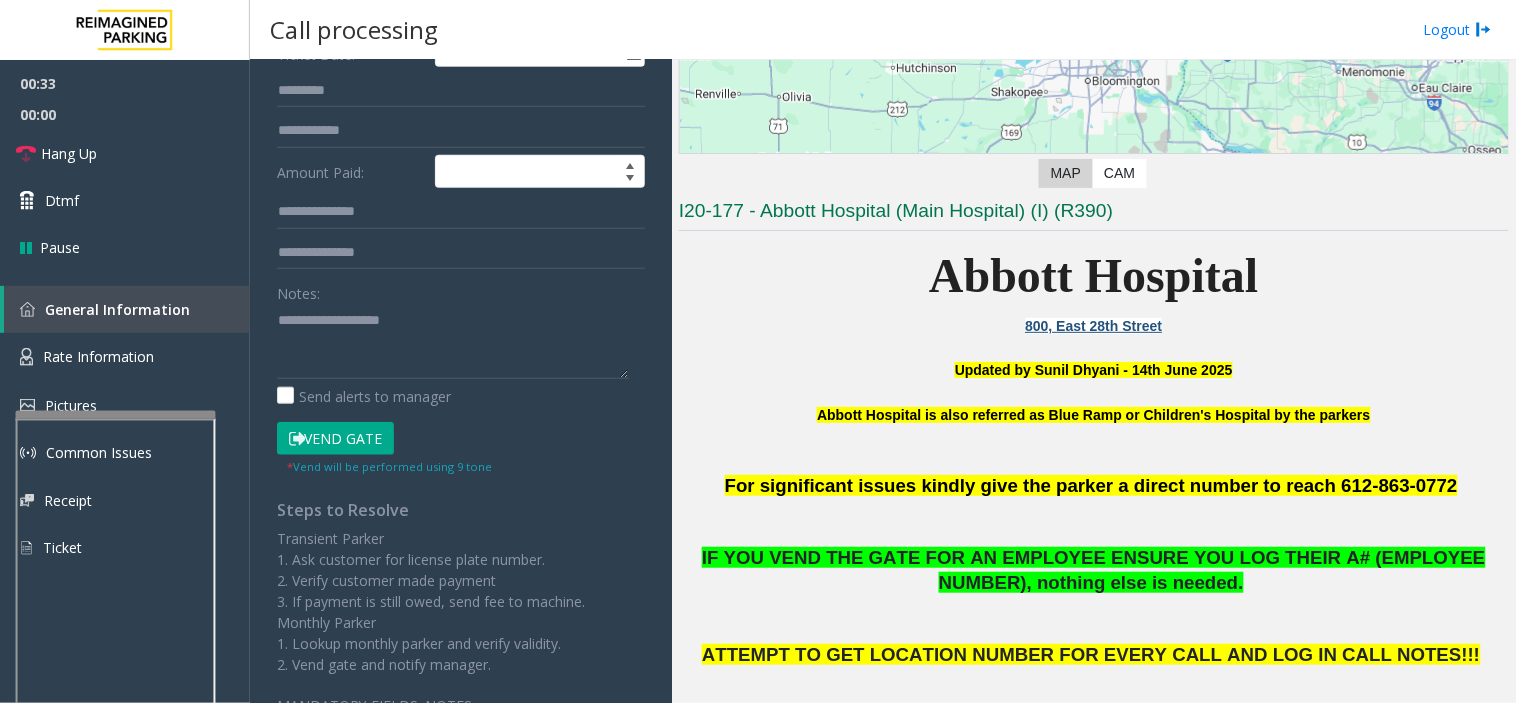 click on "Vend Gate" 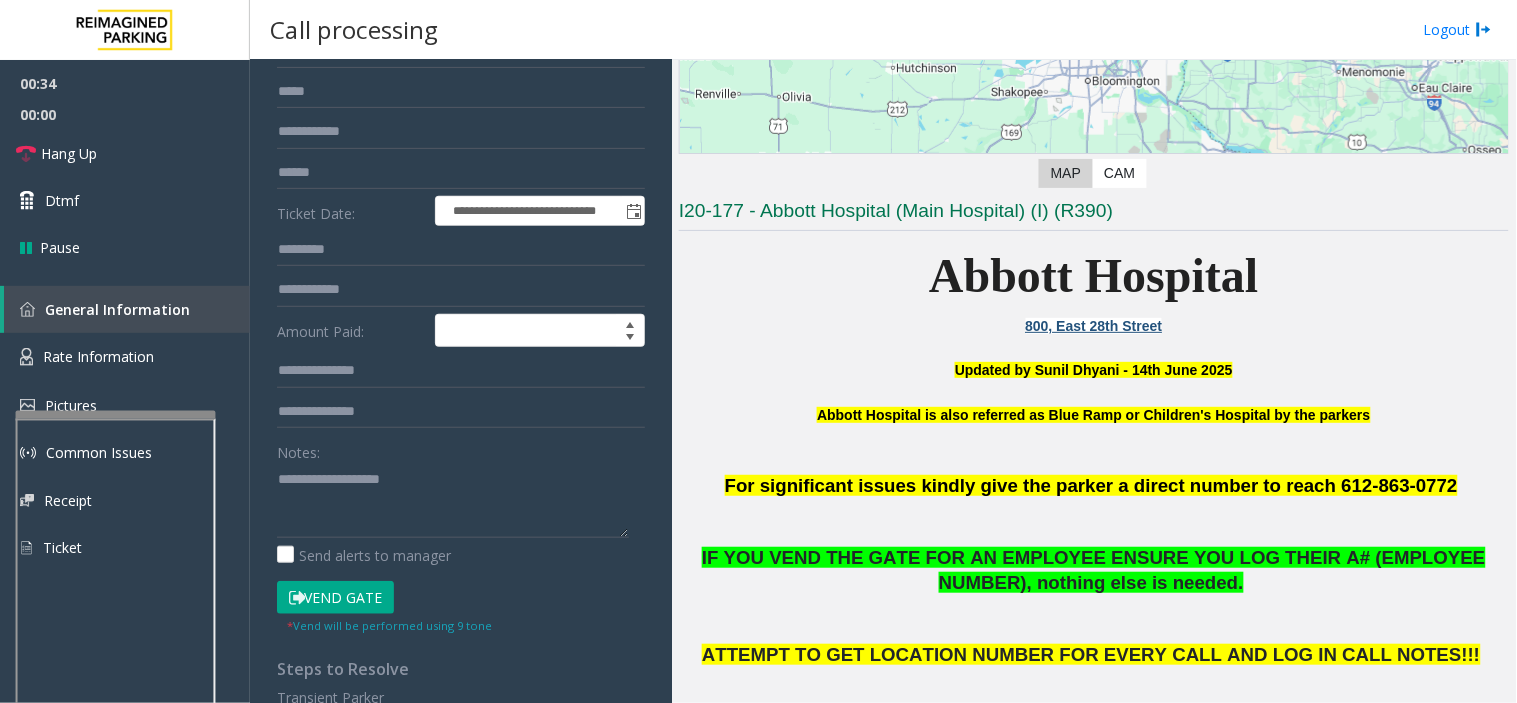 scroll, scrollTop: 0, scrollLeft: 0, axis: both 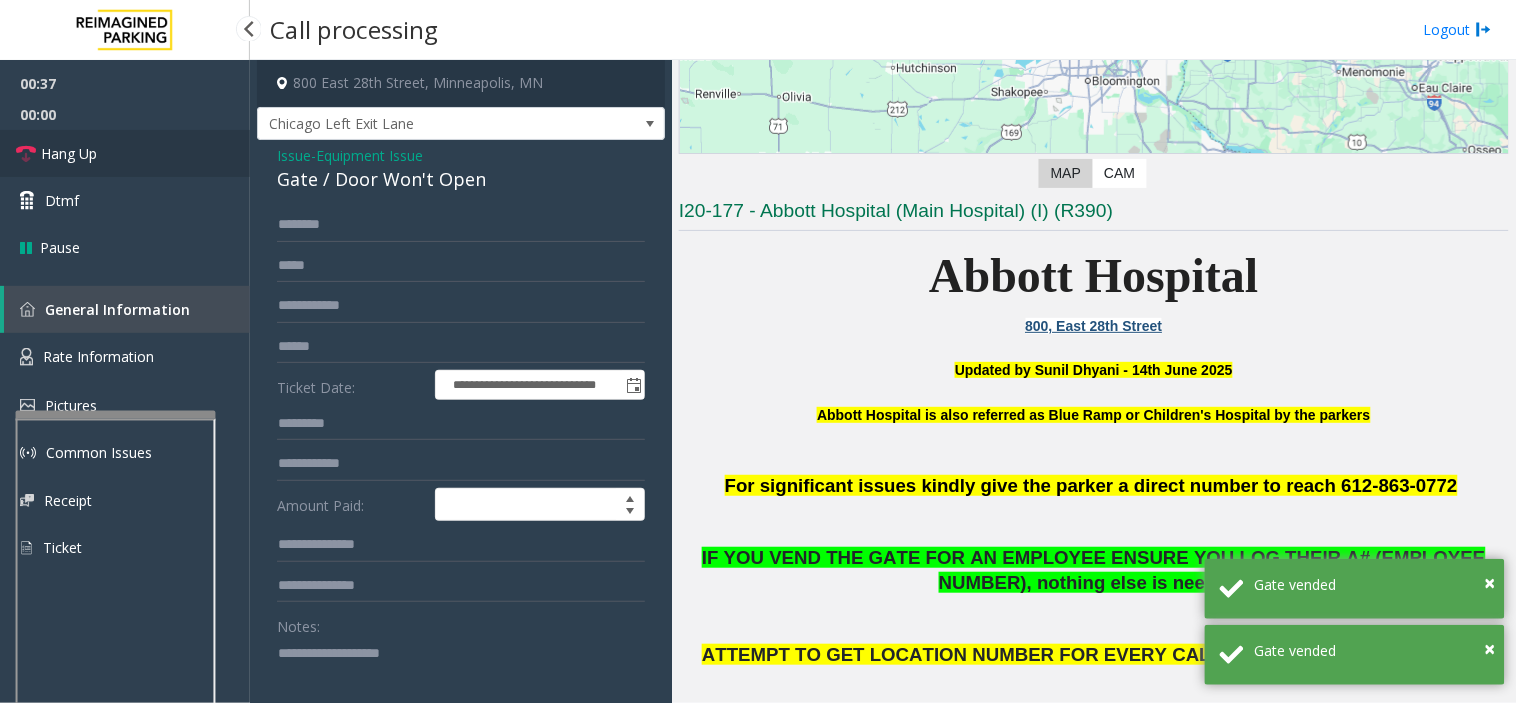 click on "Hang Up" at bounding box center [125, 153] 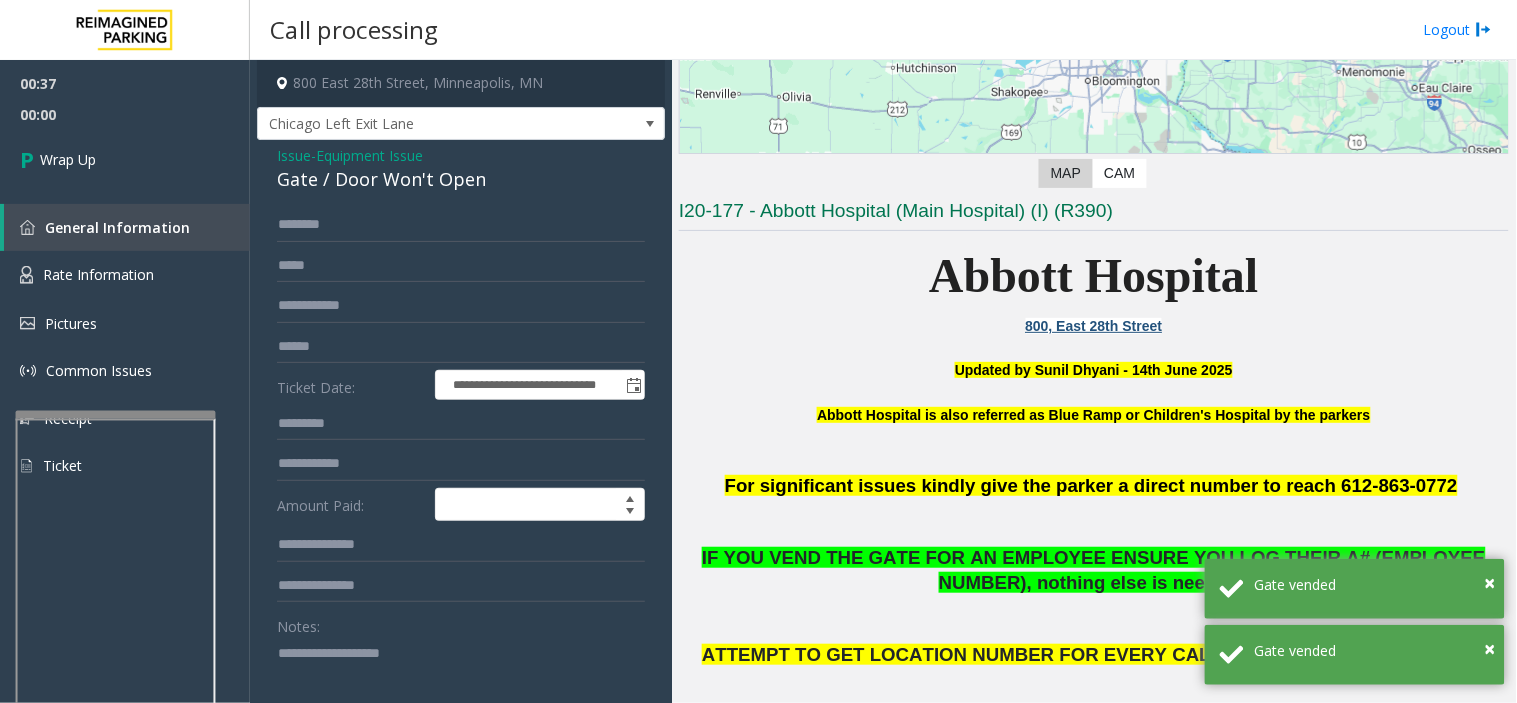 click on "Notes:" 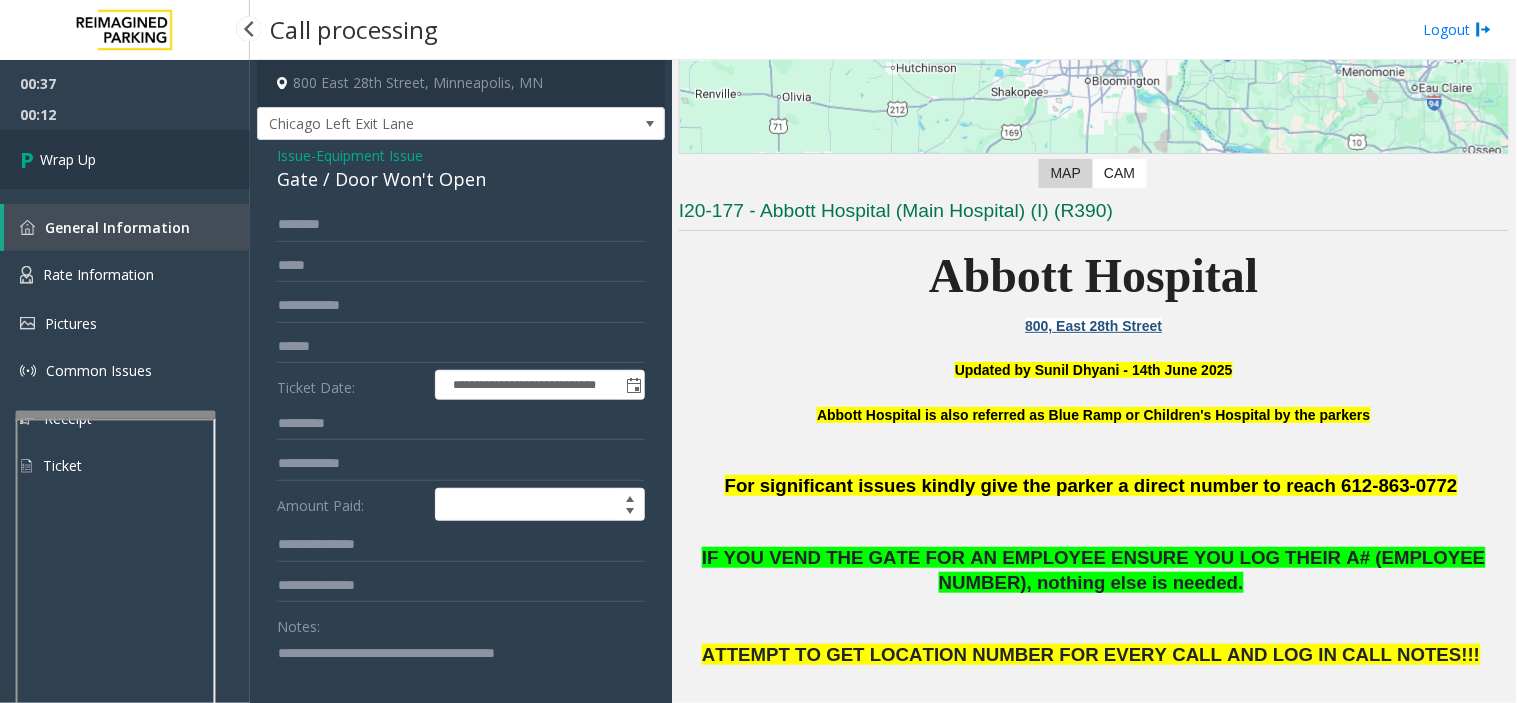 type on "**********" 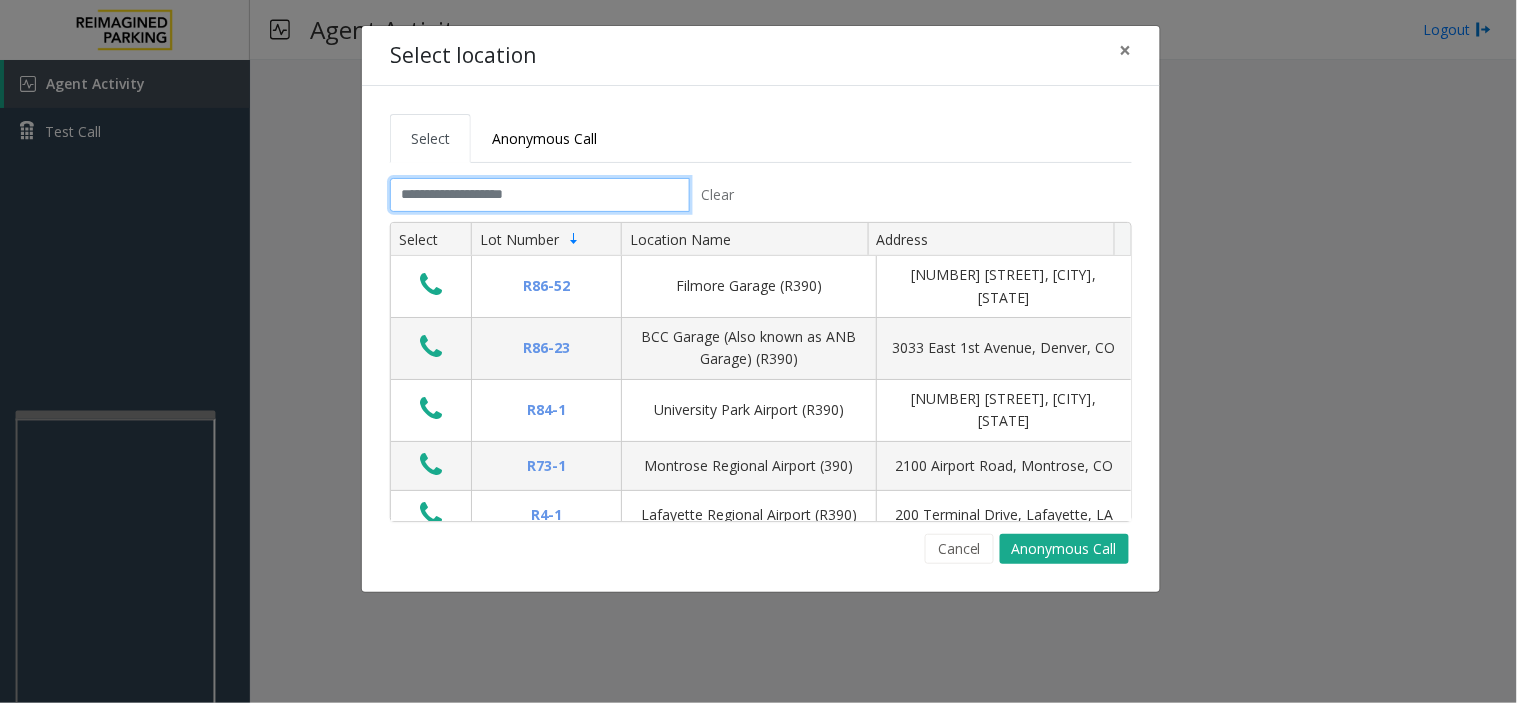 click 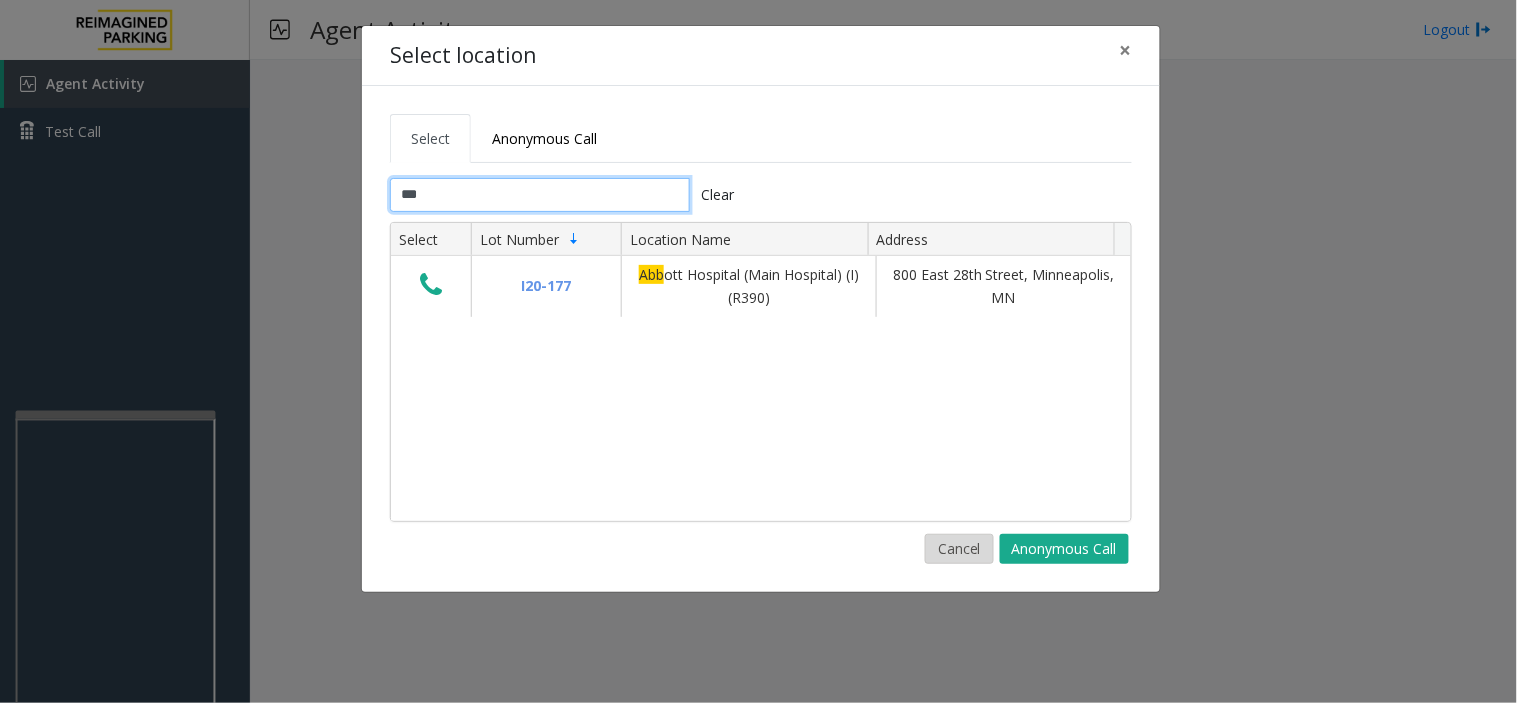 type on "***" 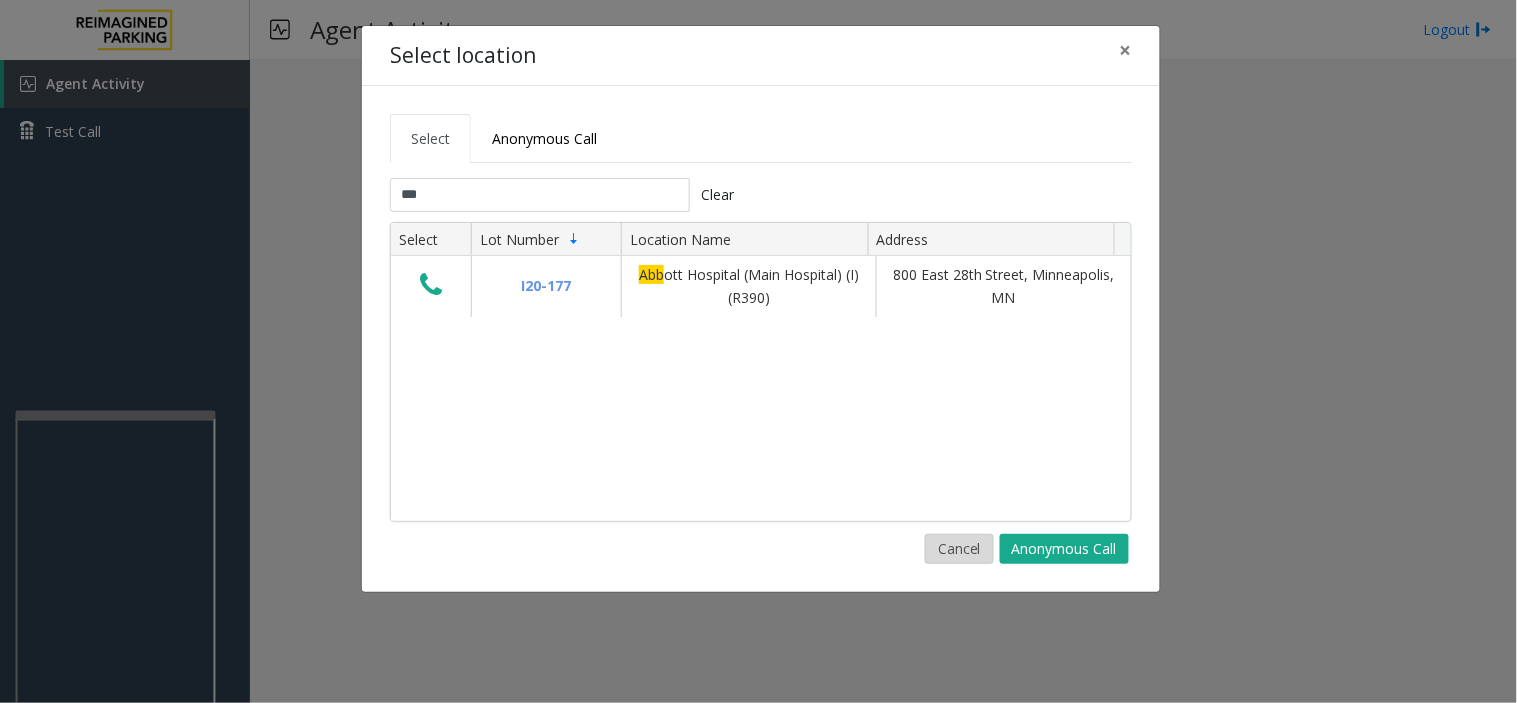 click on "Cancel" 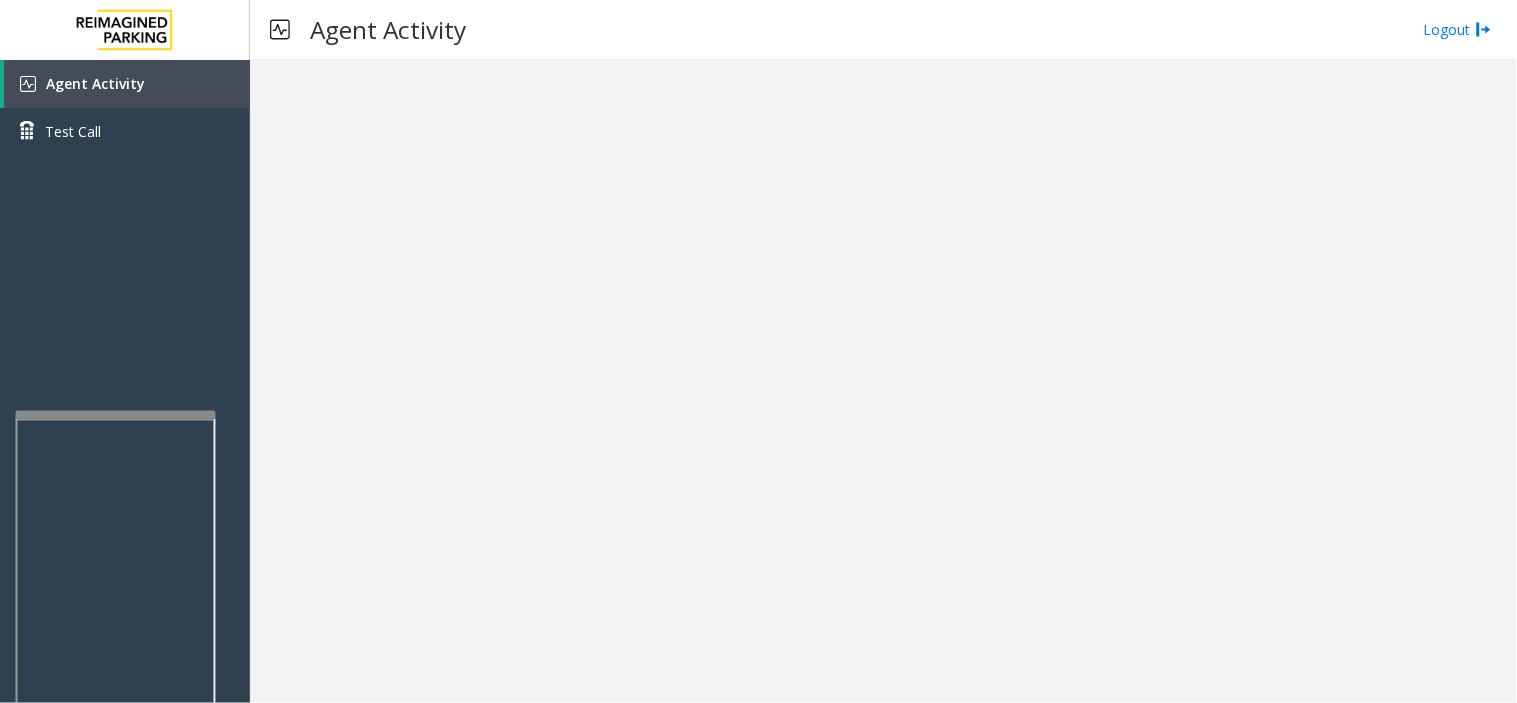 type 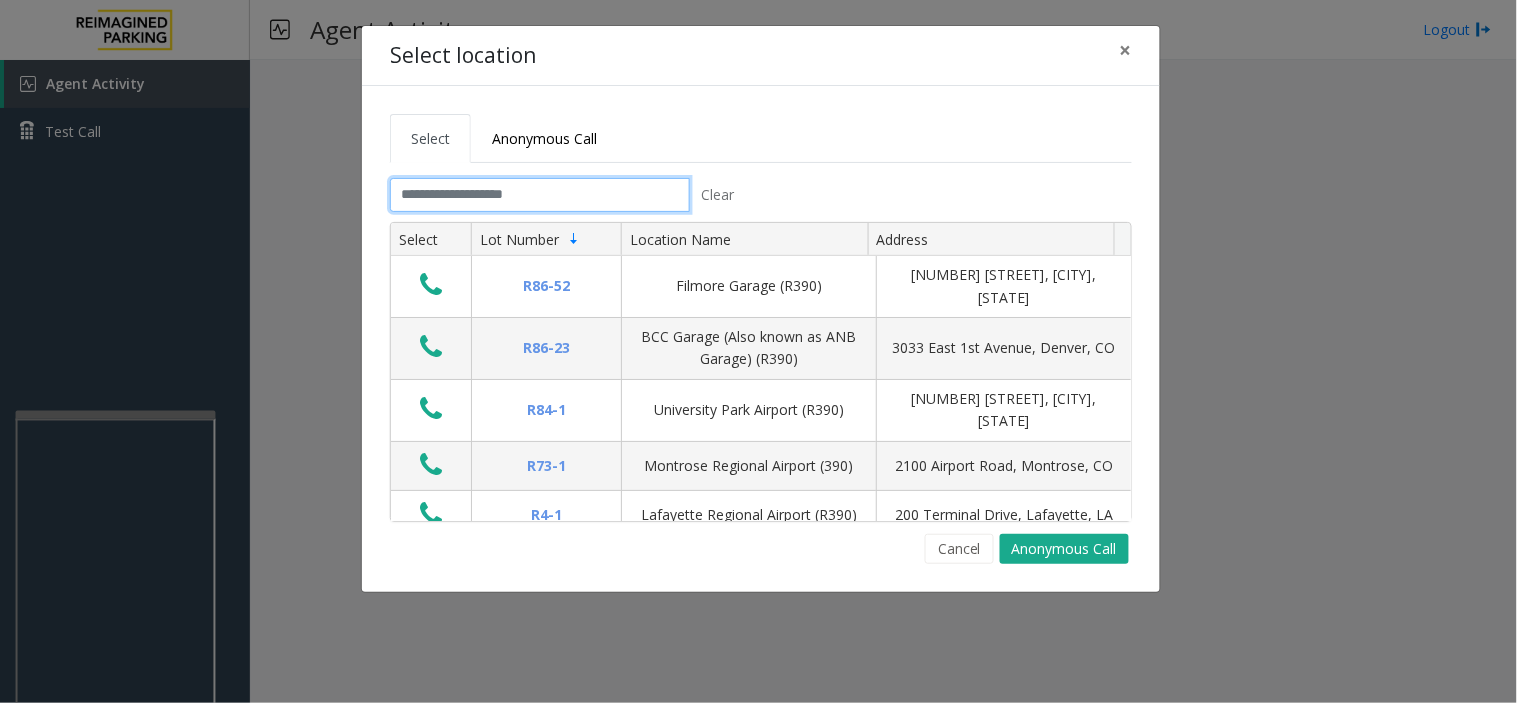 click 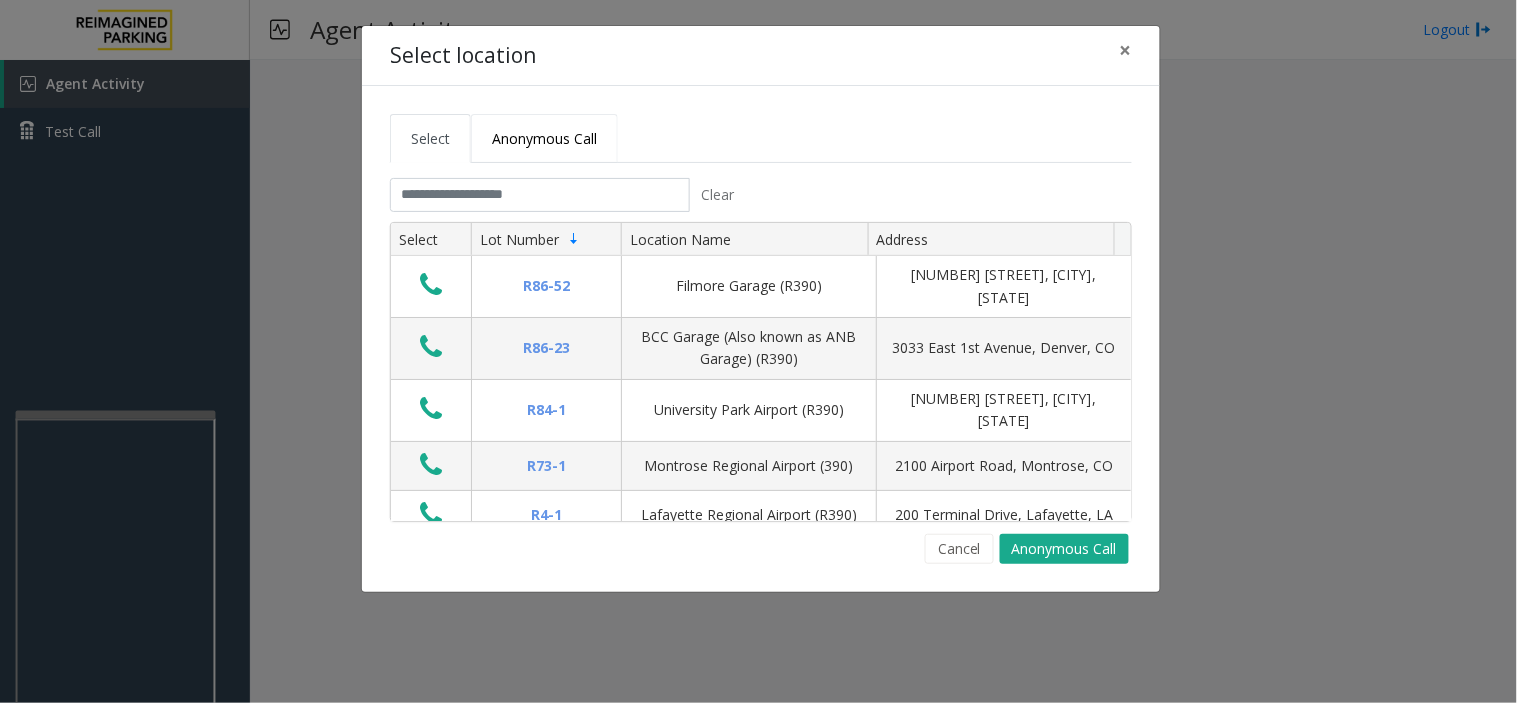 click on "Anonymous Call" 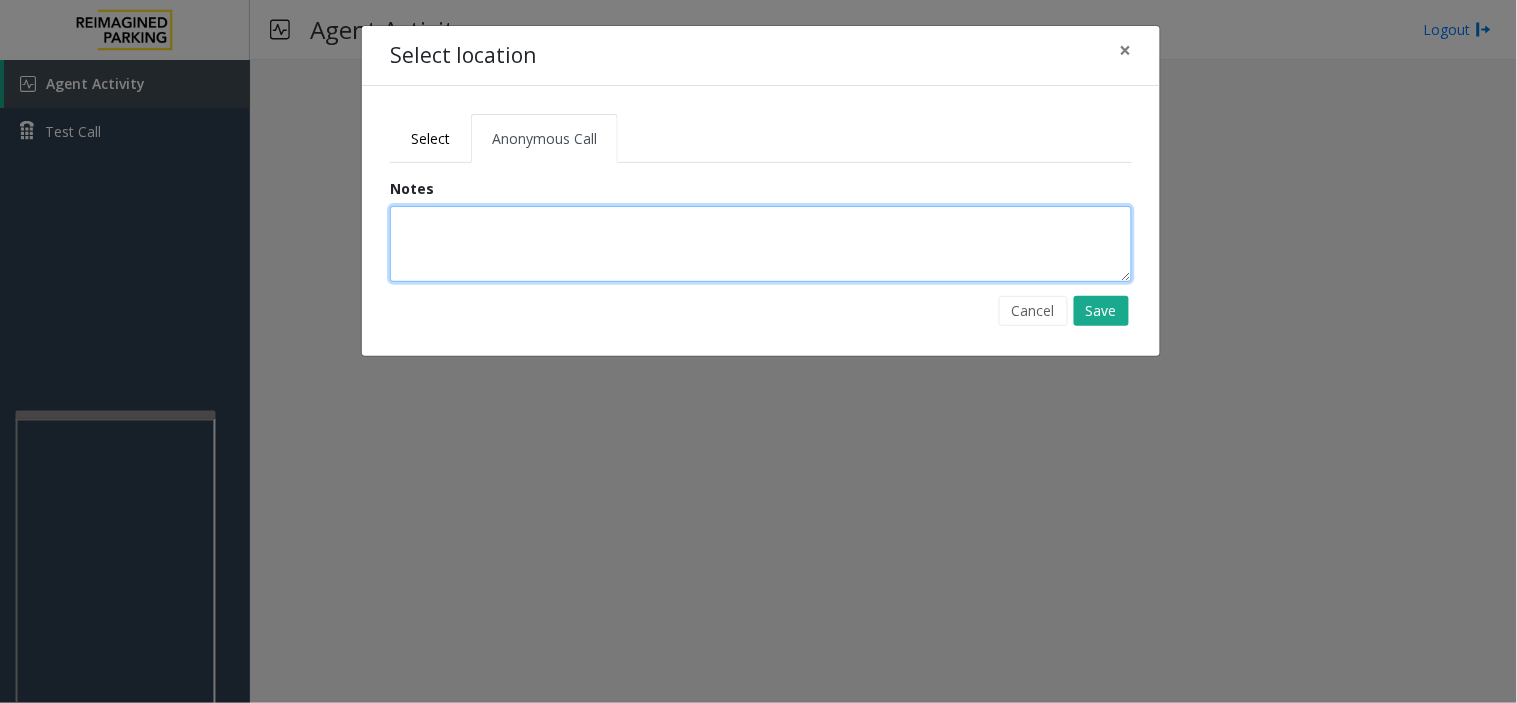 click 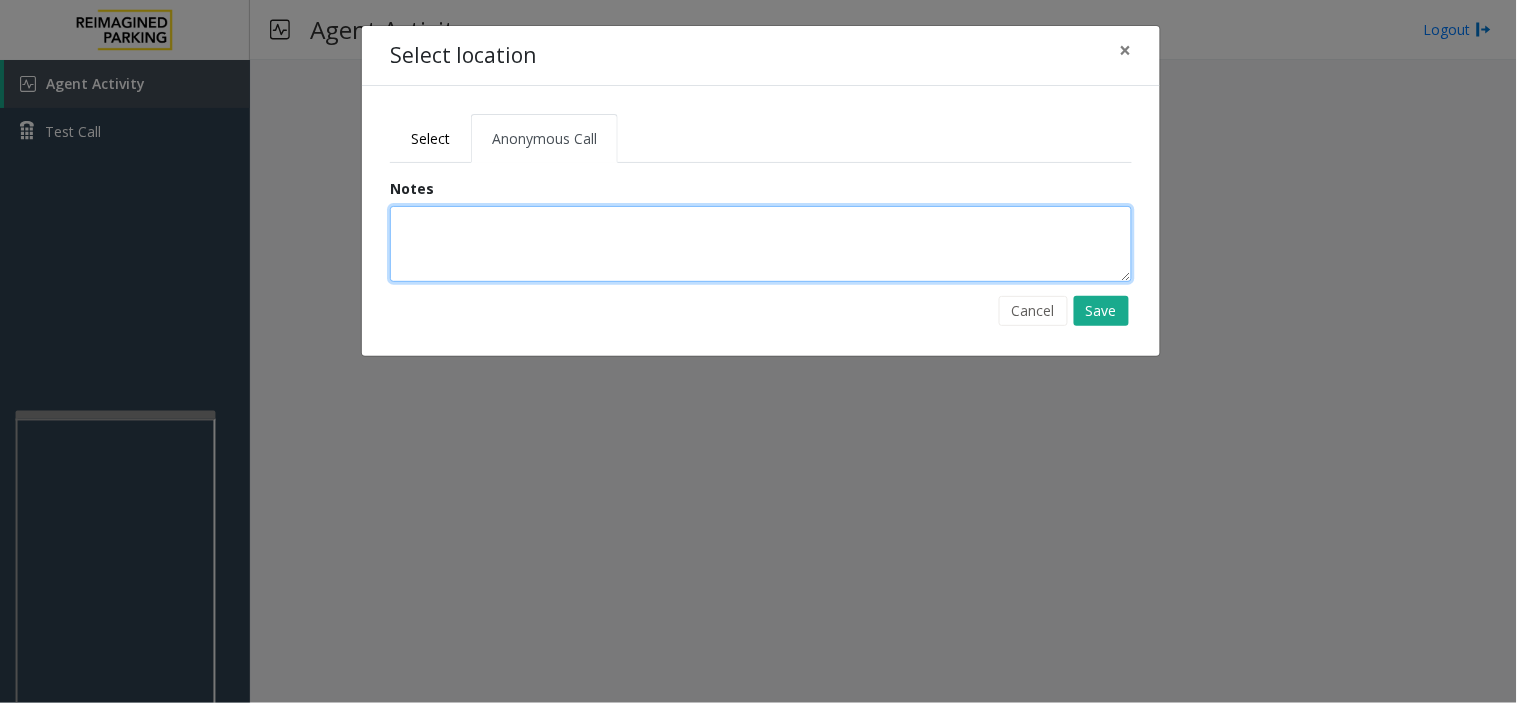 click 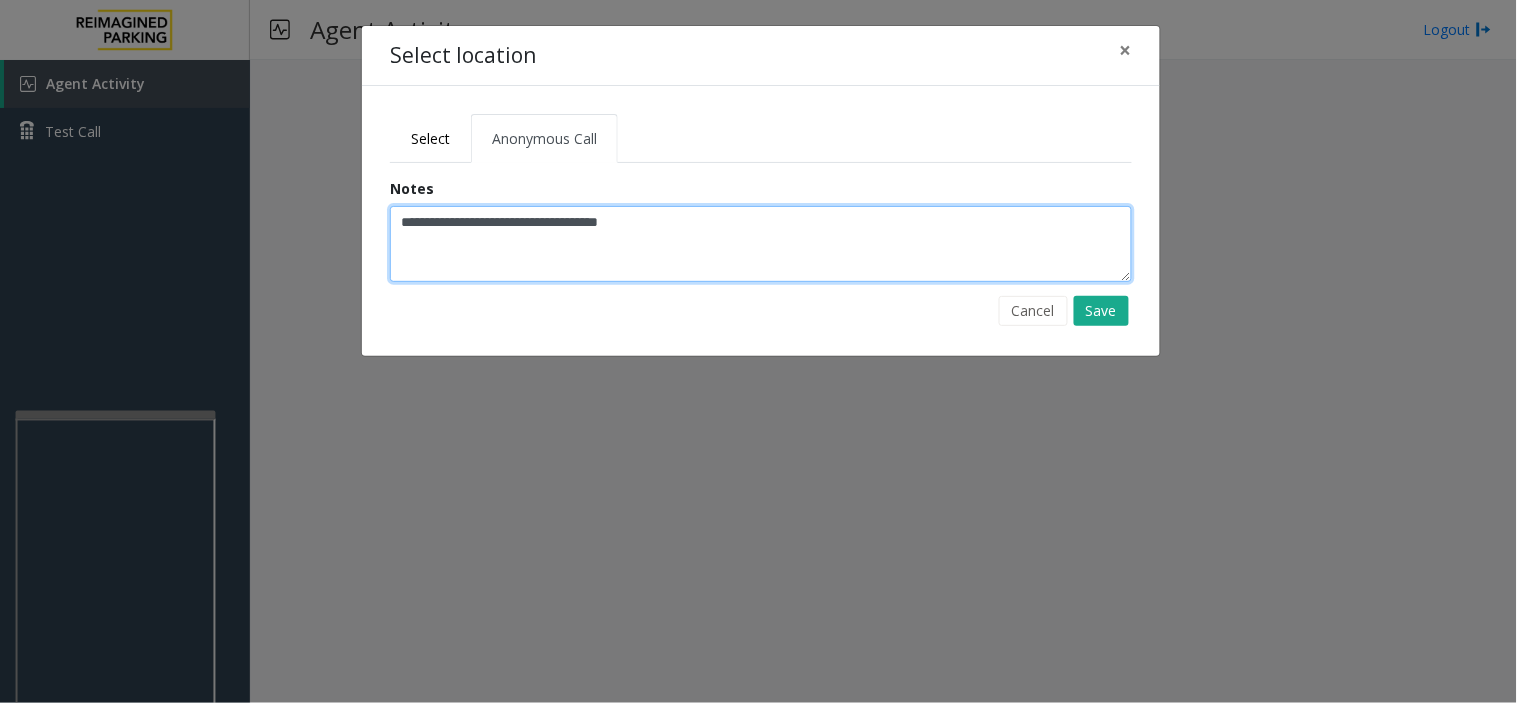 click on "**********" 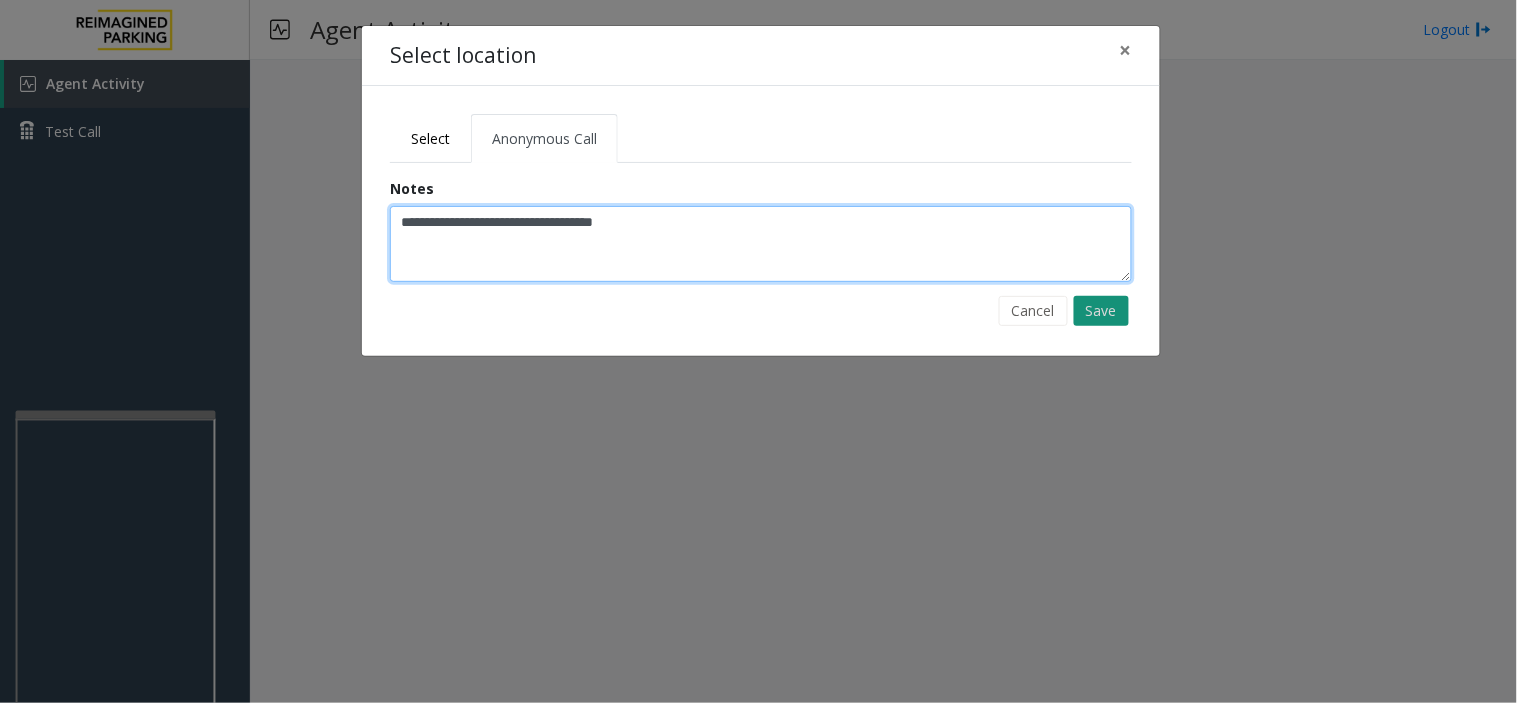type on "**********" 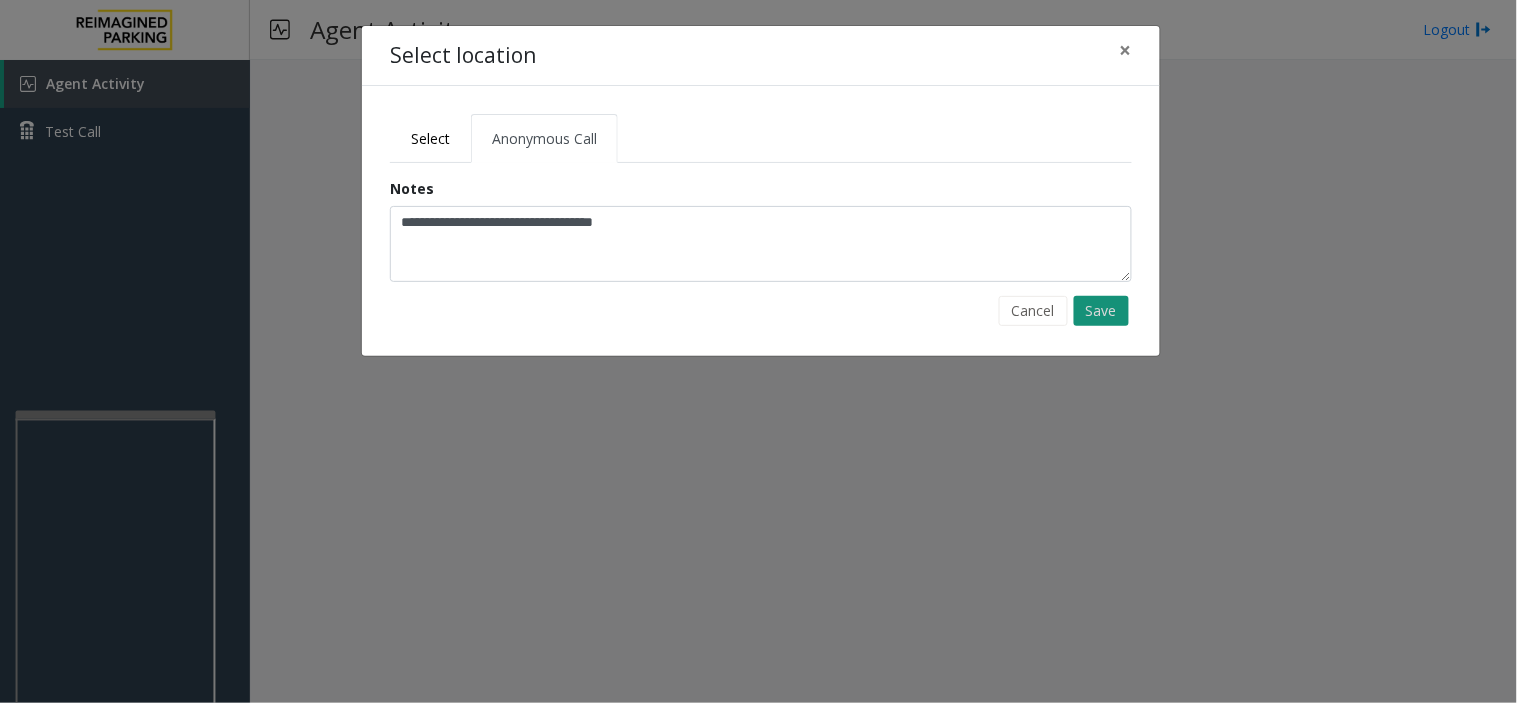 click on "Save" 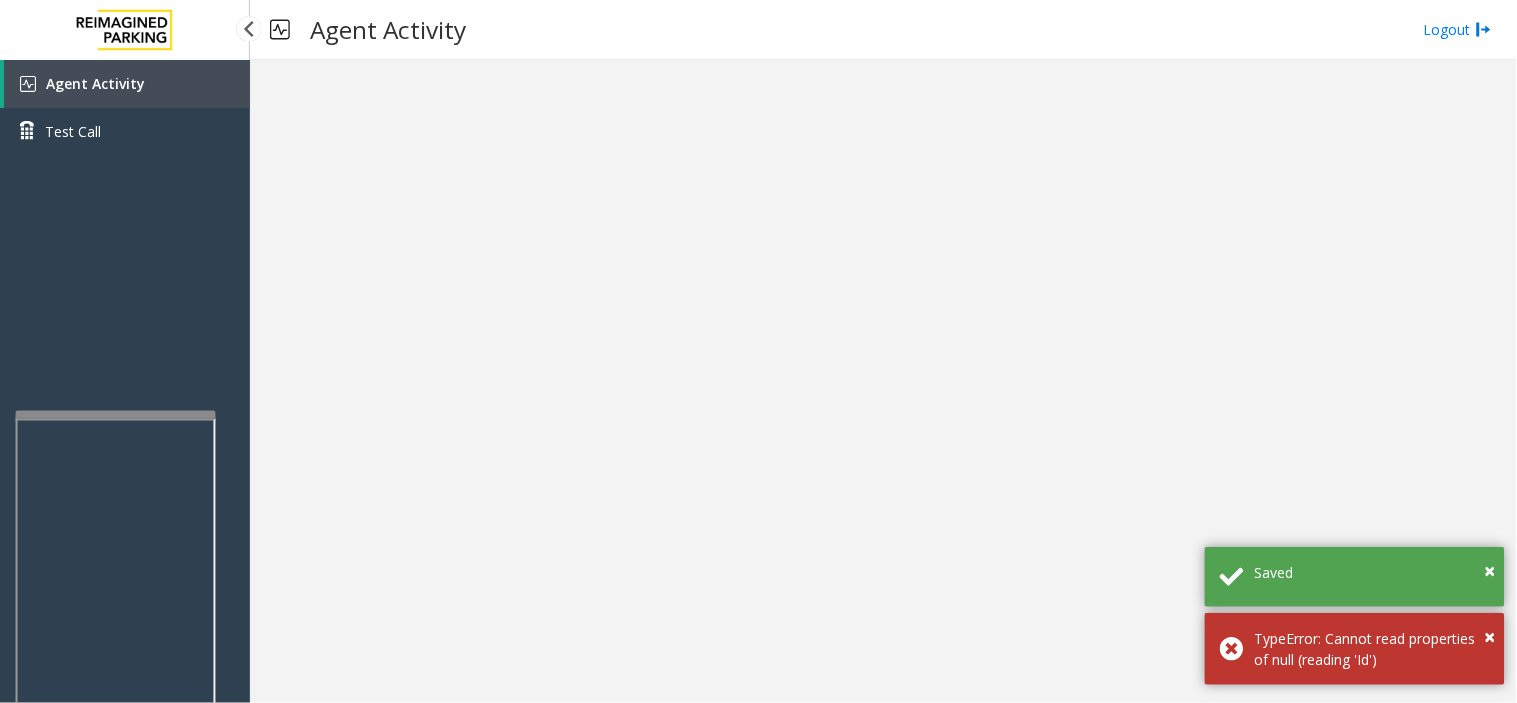drag, startPoint x: 81, startPoint y: 258, endPoint x: 67, endPoint y: 282, distance: 27.784887 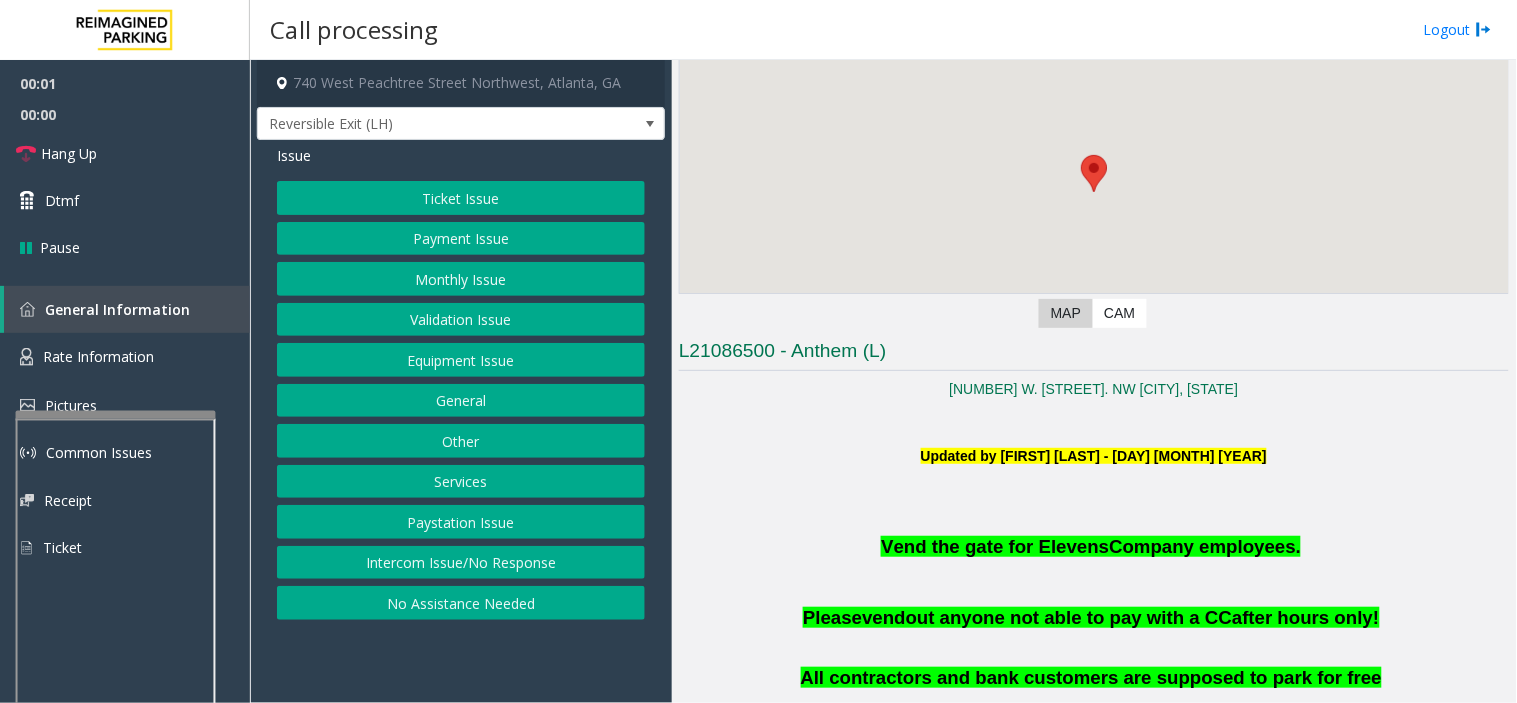 scroll, scrollTop: 555, scrollLeft: 0, axis: vertical 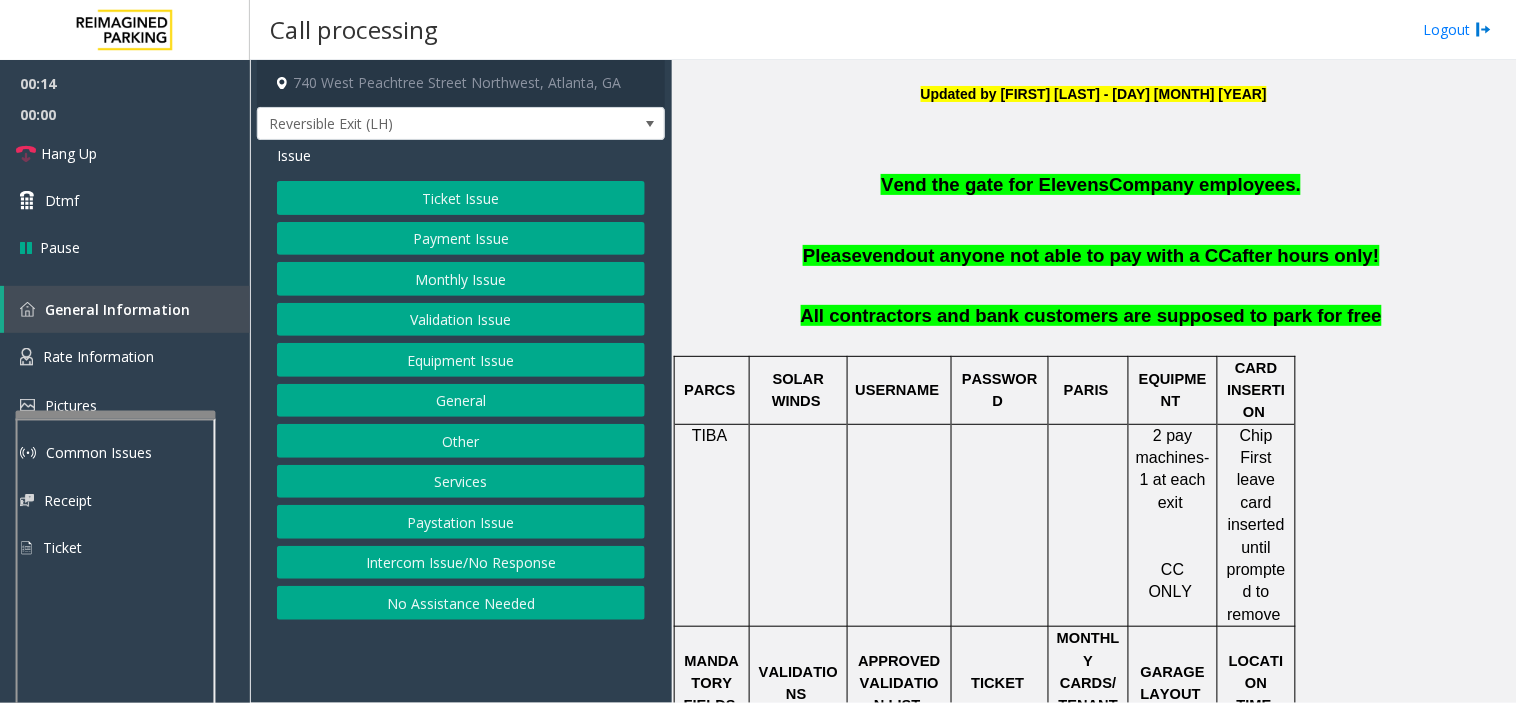 click on "Equipment Issue" 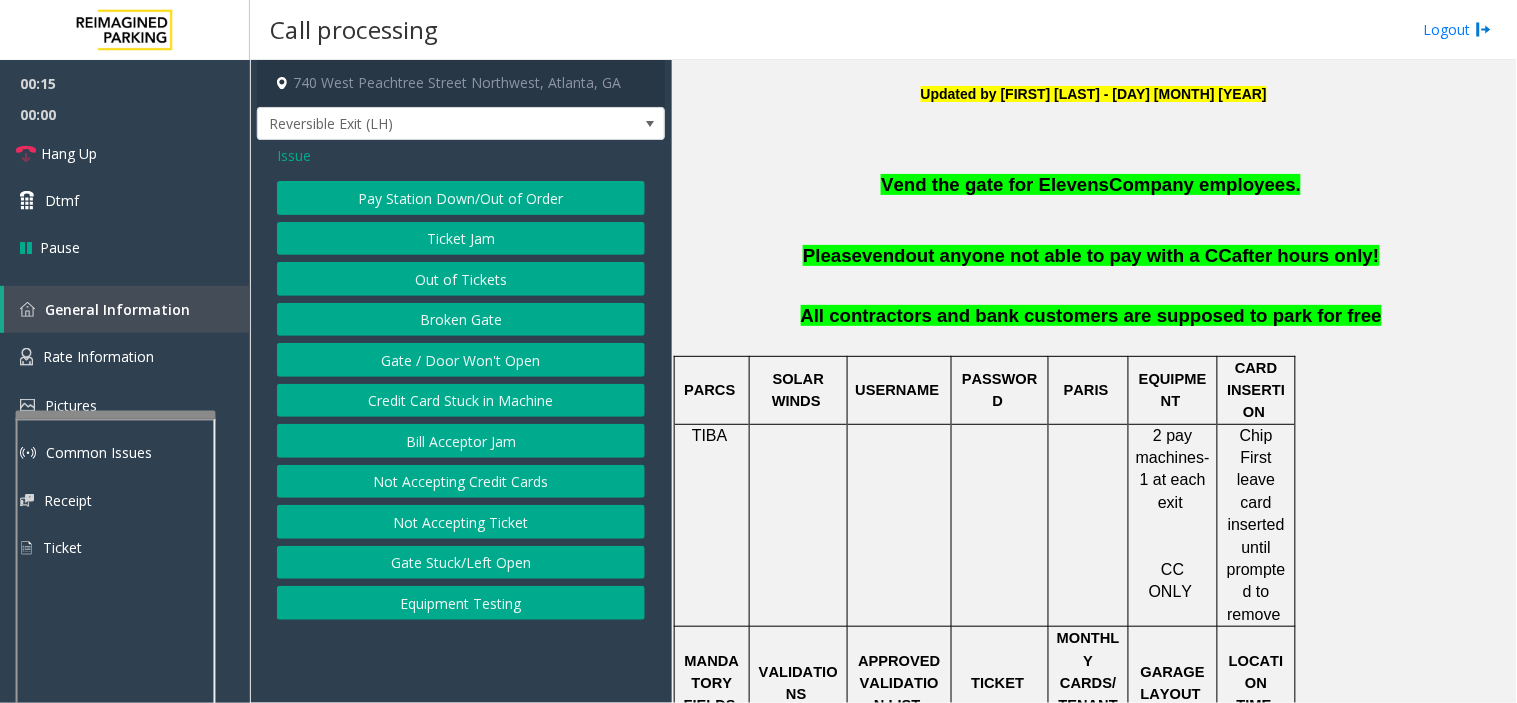click on "Gate / Door Won't Open" 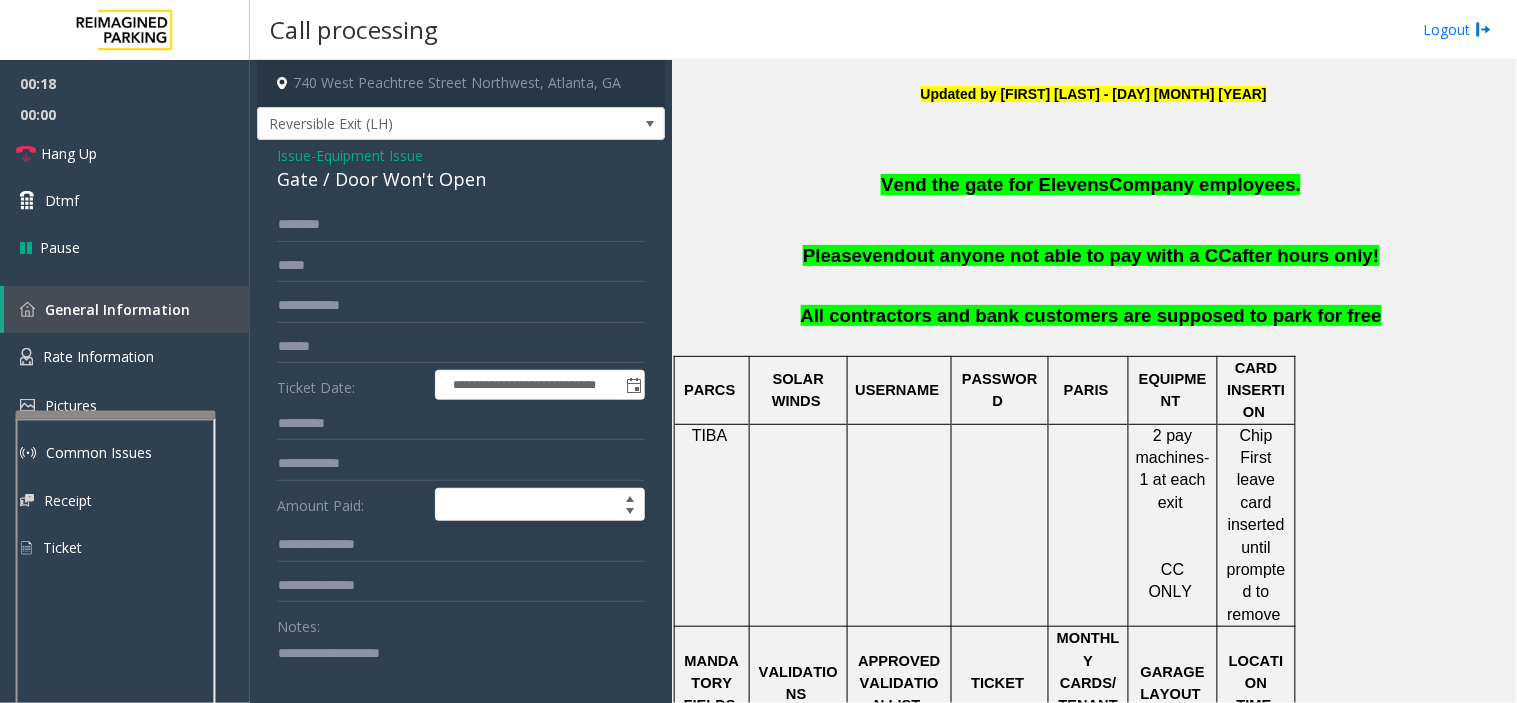 click 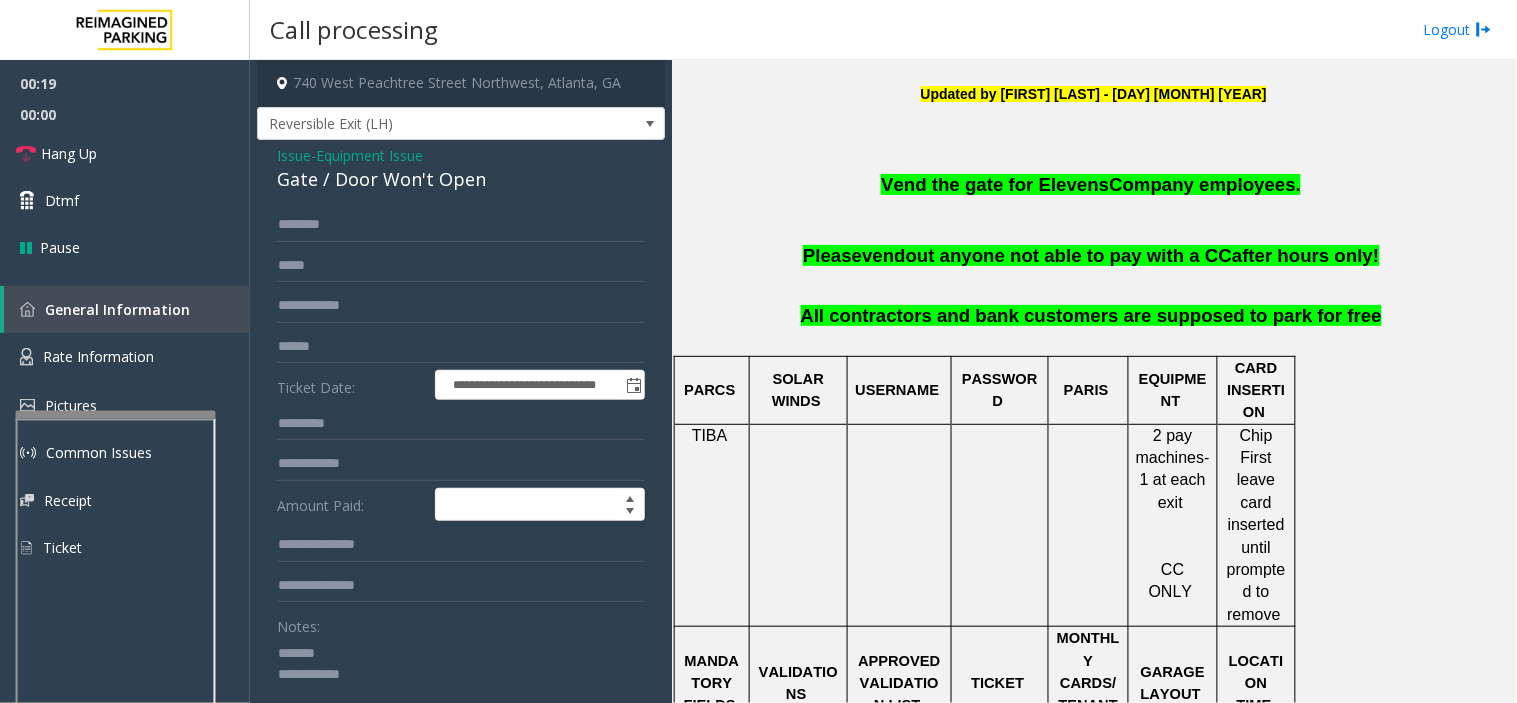 click on "Gate / Door Won't Open" 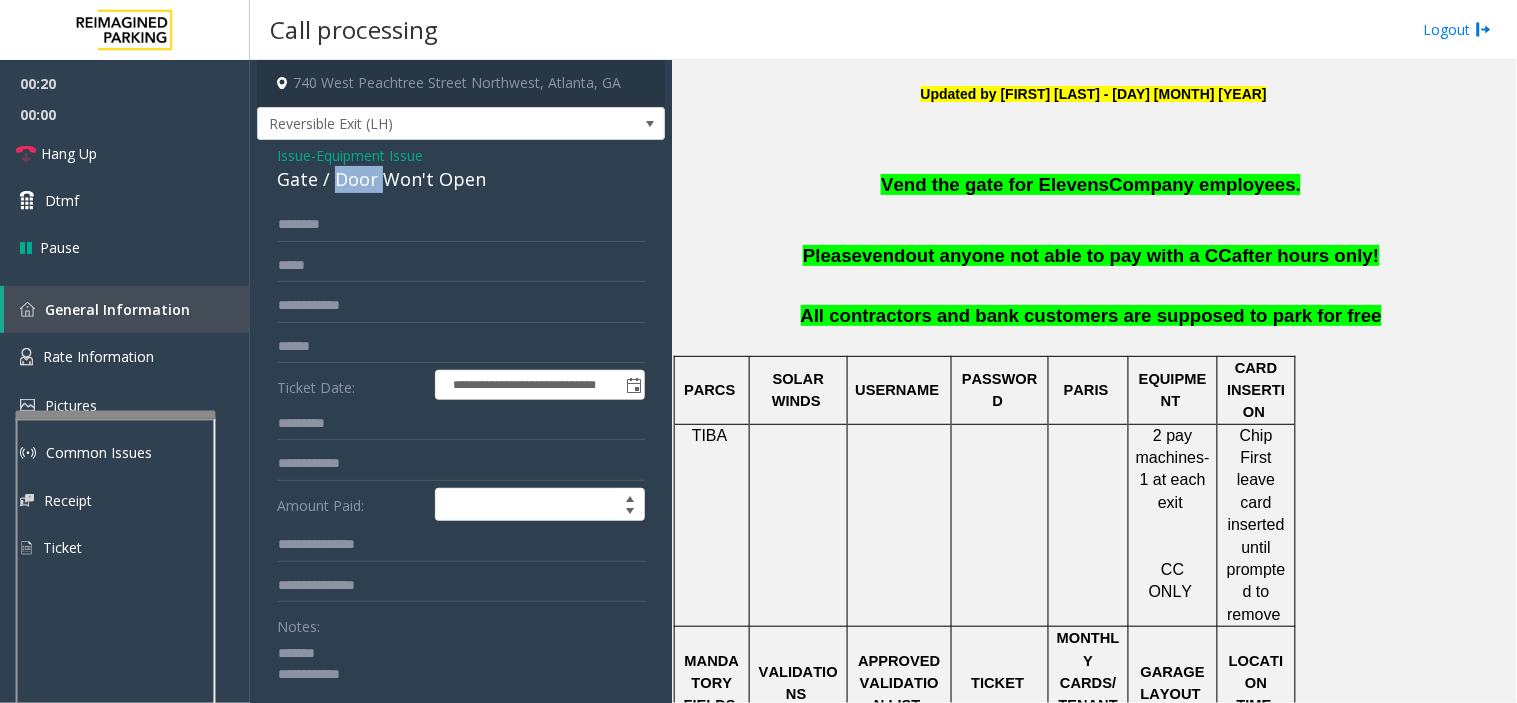 click on "Gate / Door Won't Open" 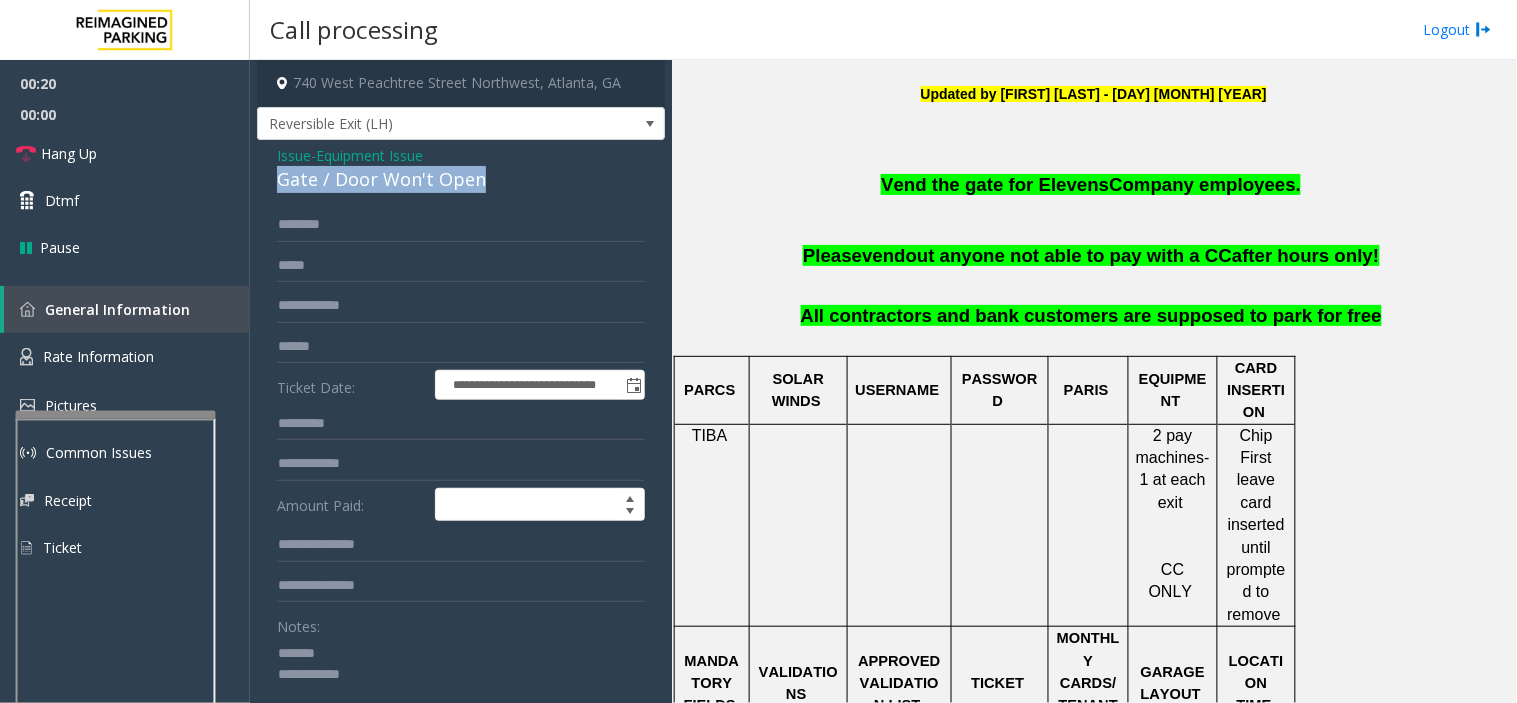 click on "Gate / Door Won't Open" 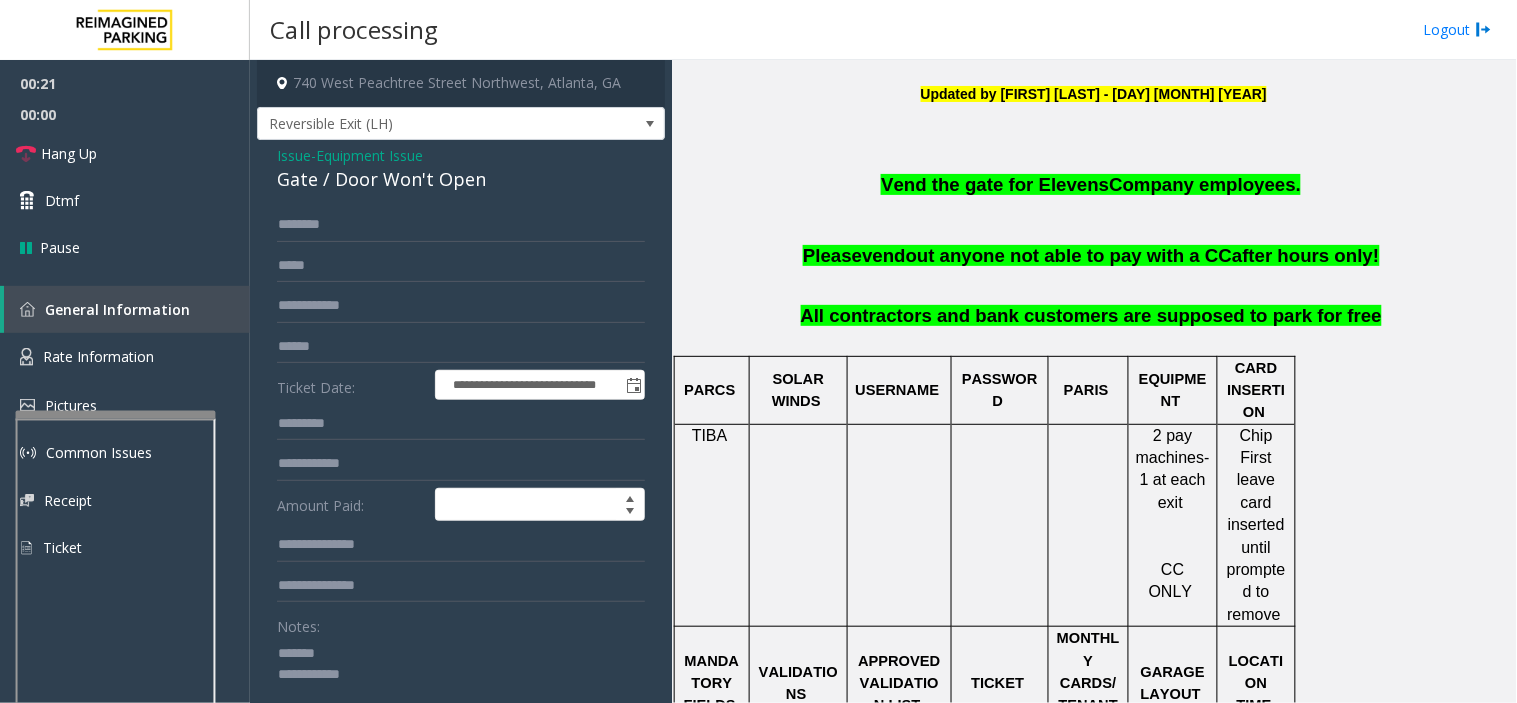 click 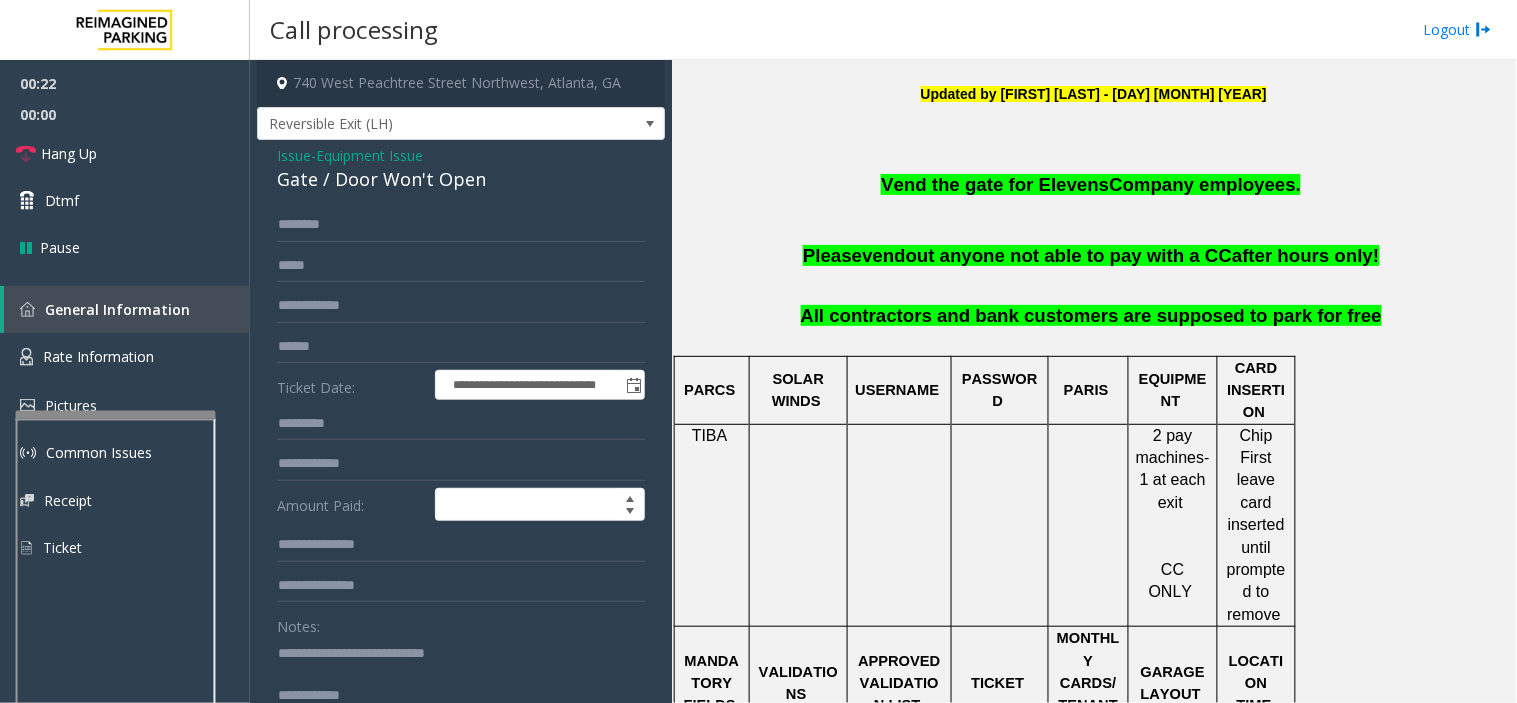 click 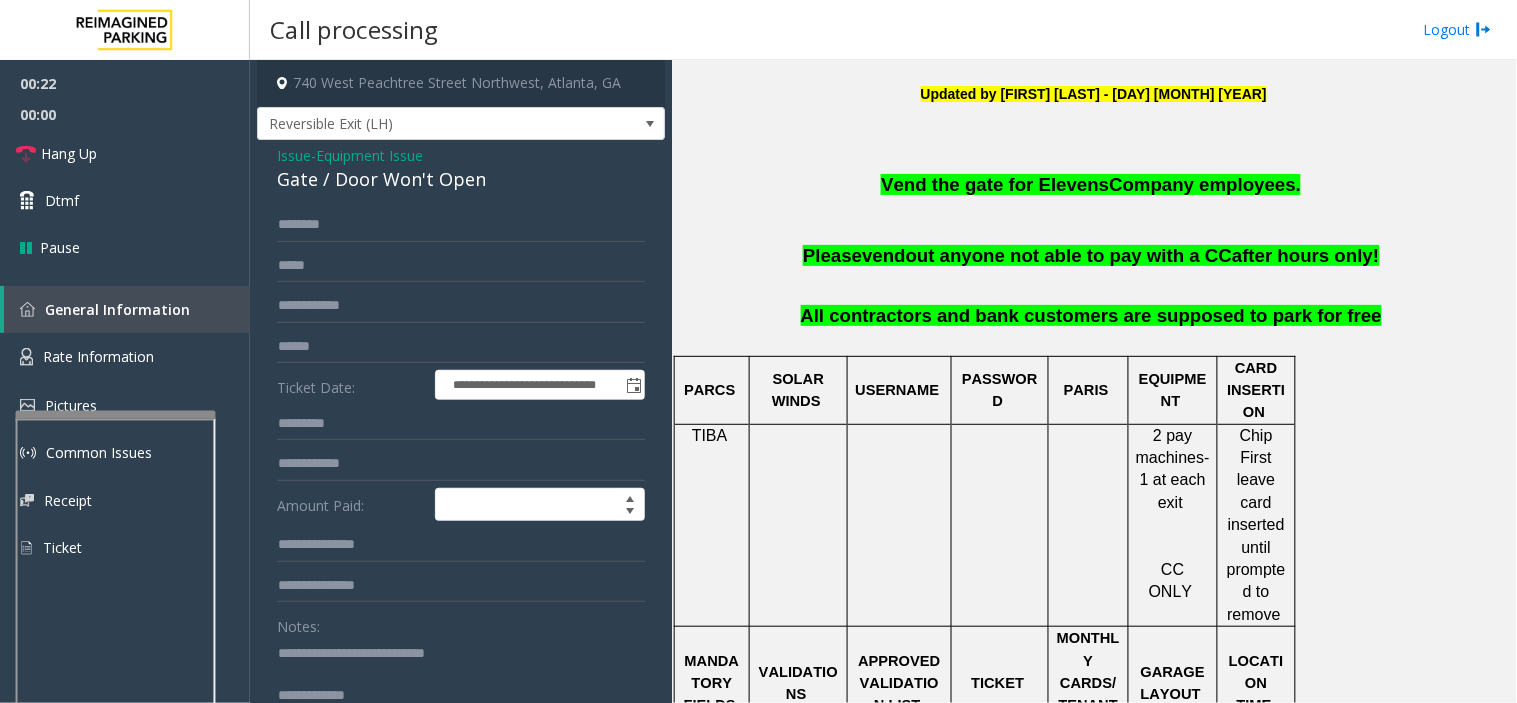 scroll, scrollTop: 1, scrollLeft: 0, axis: vertical 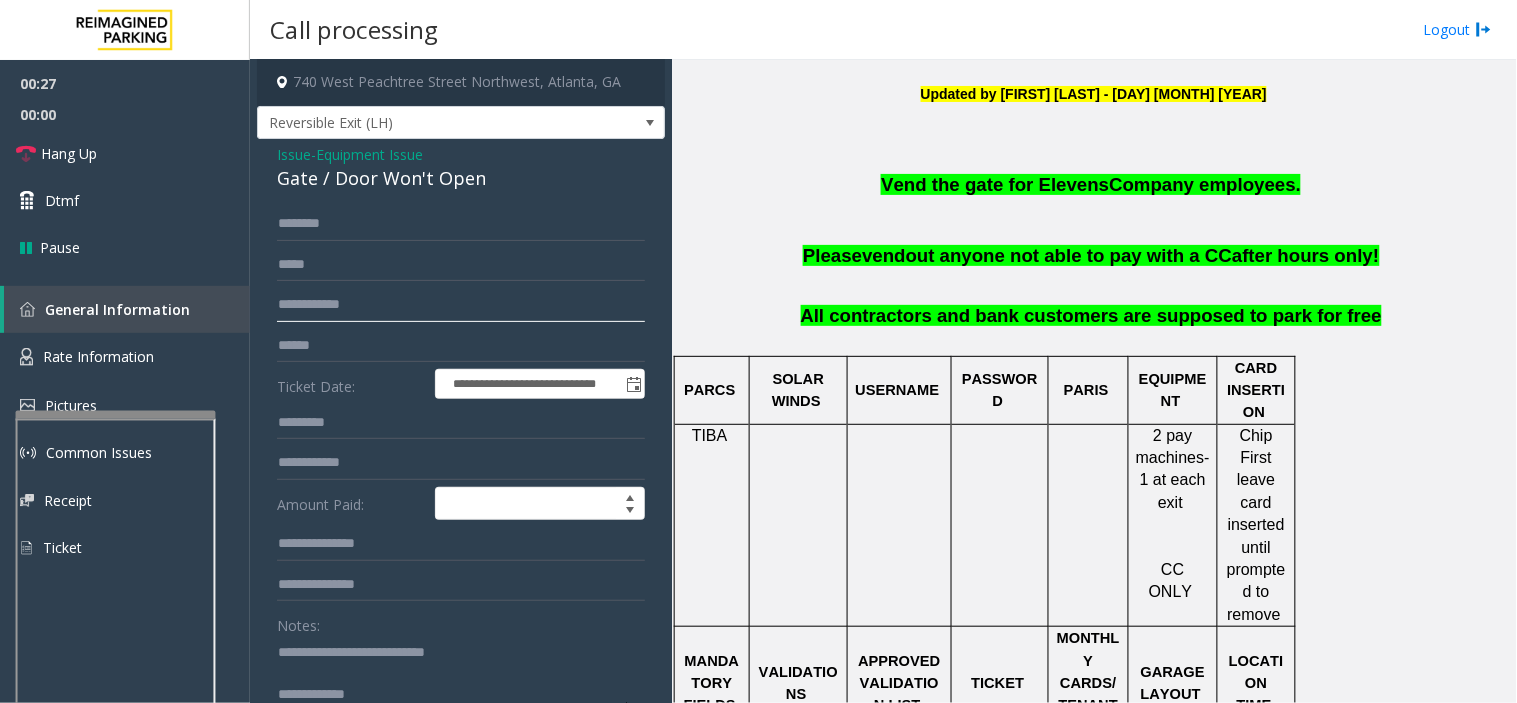 click 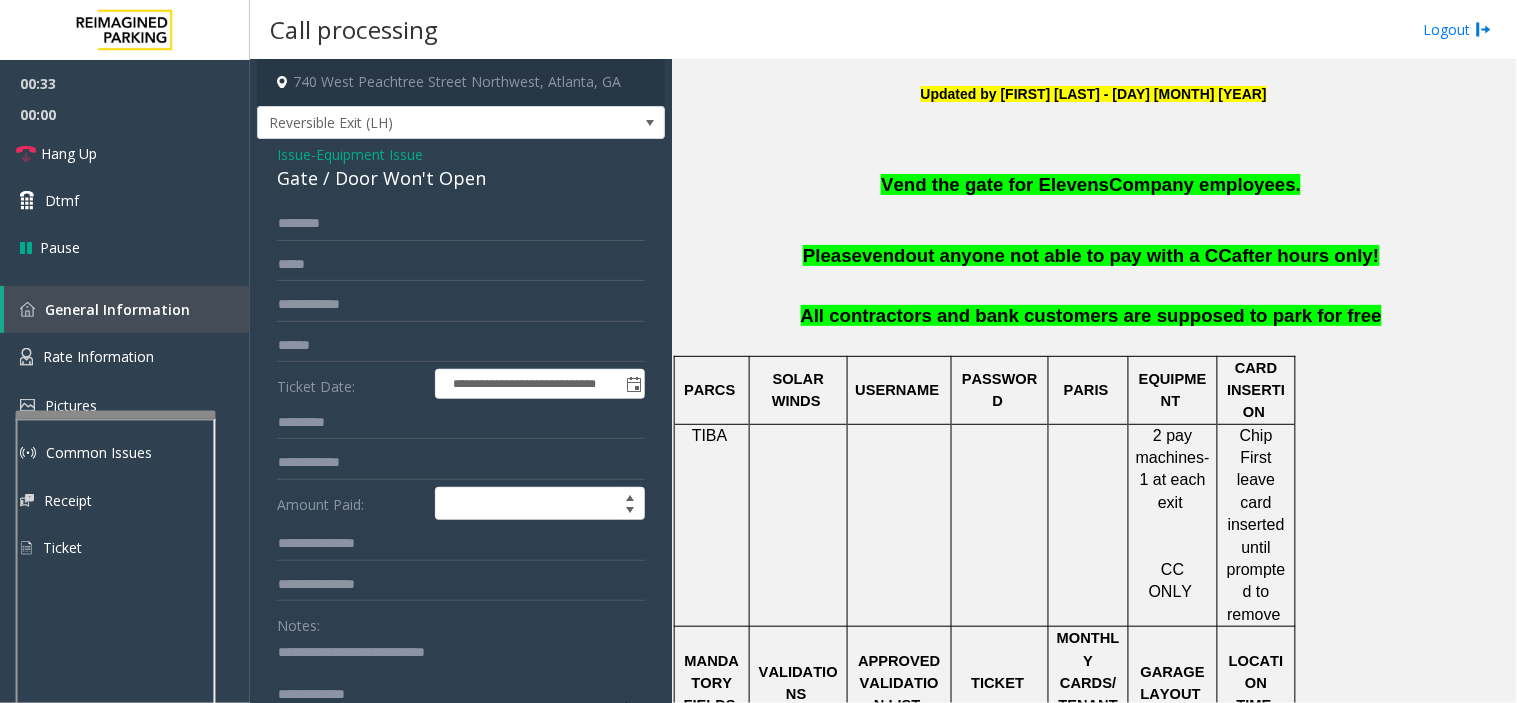 click 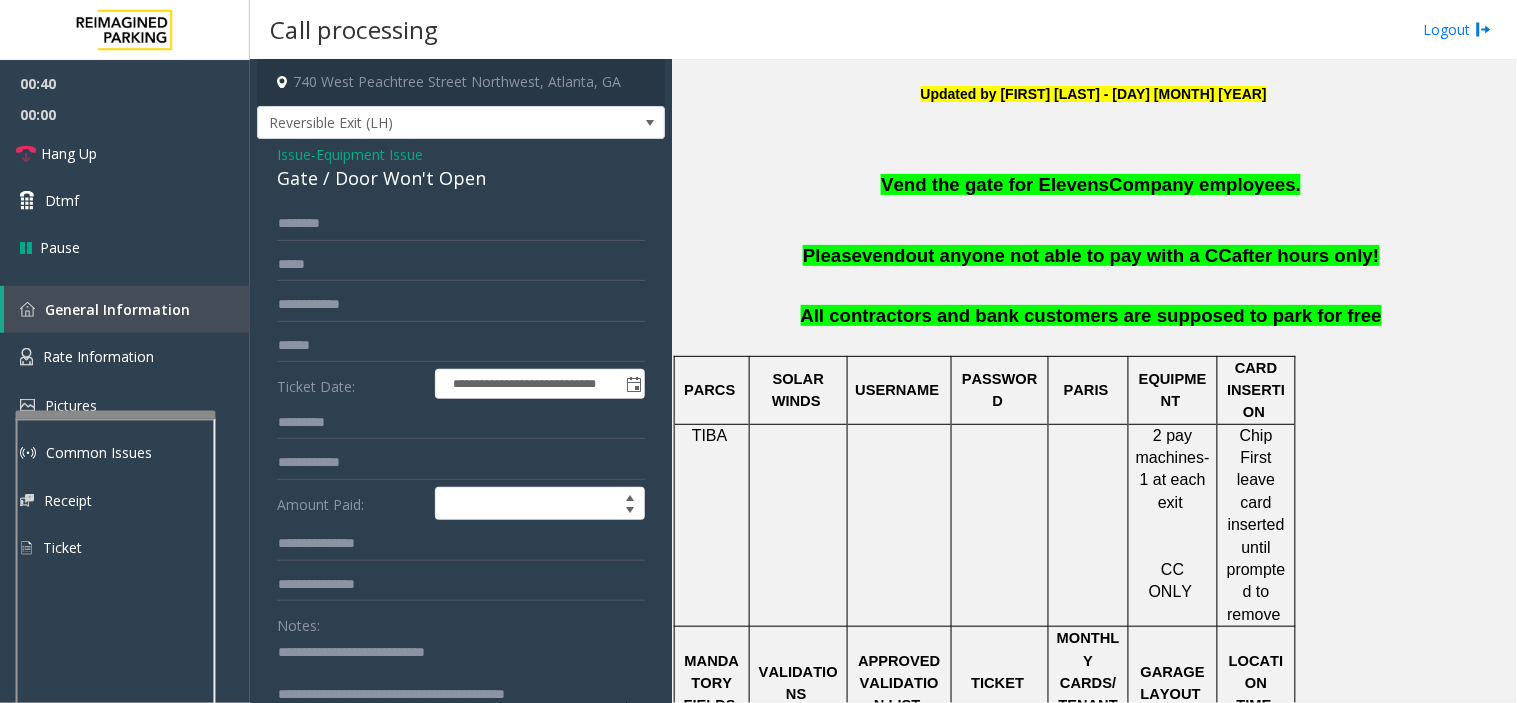 type on "**********" 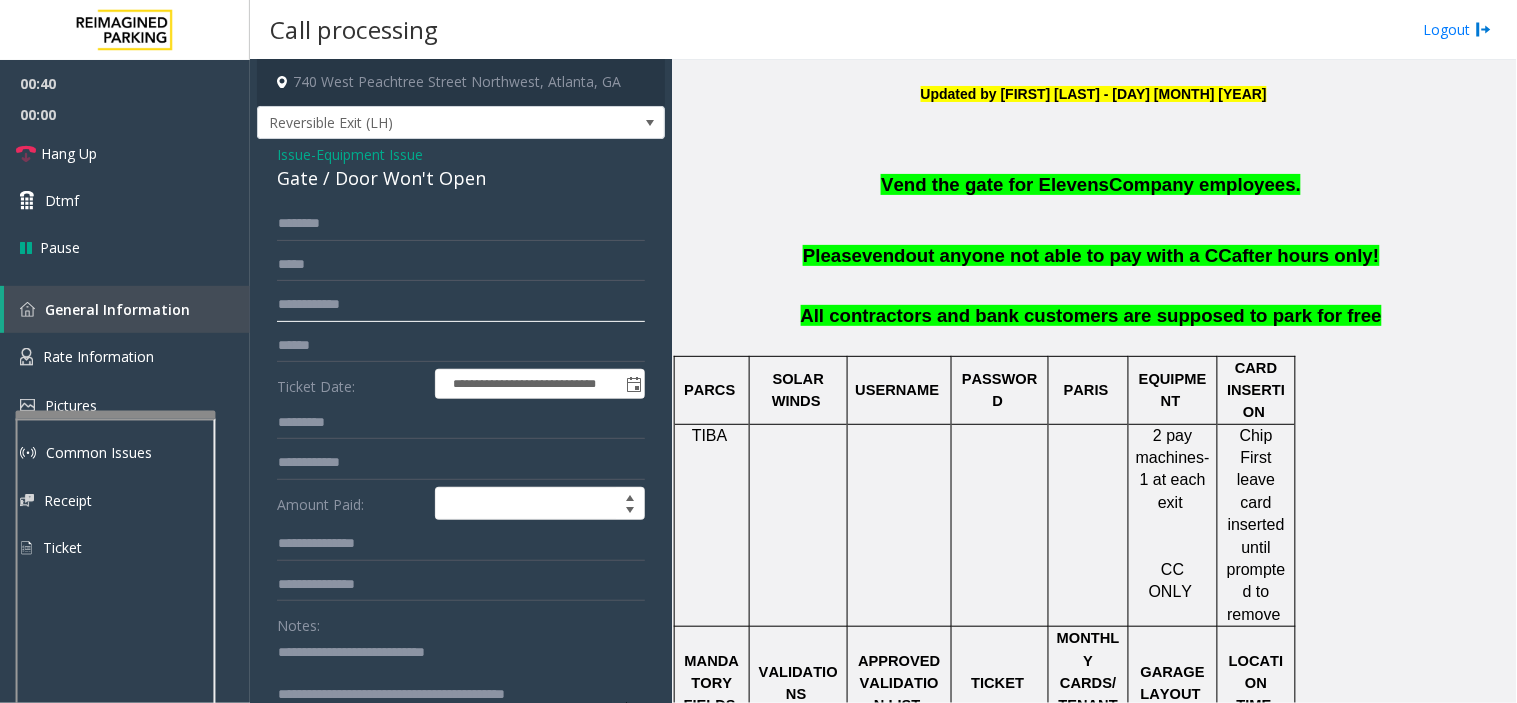 click 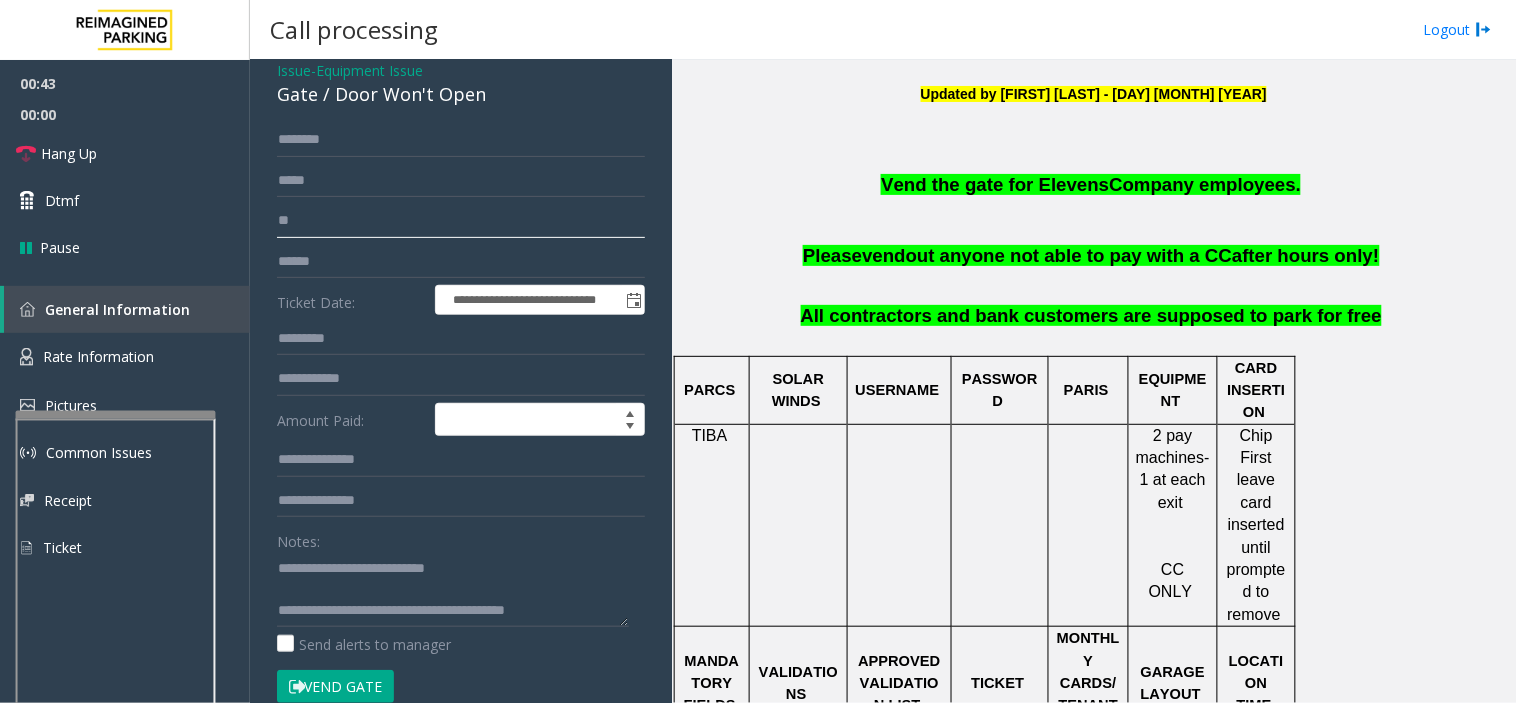 scroll, scrollTop: 223, scrollLeft: 0, axis: vertical 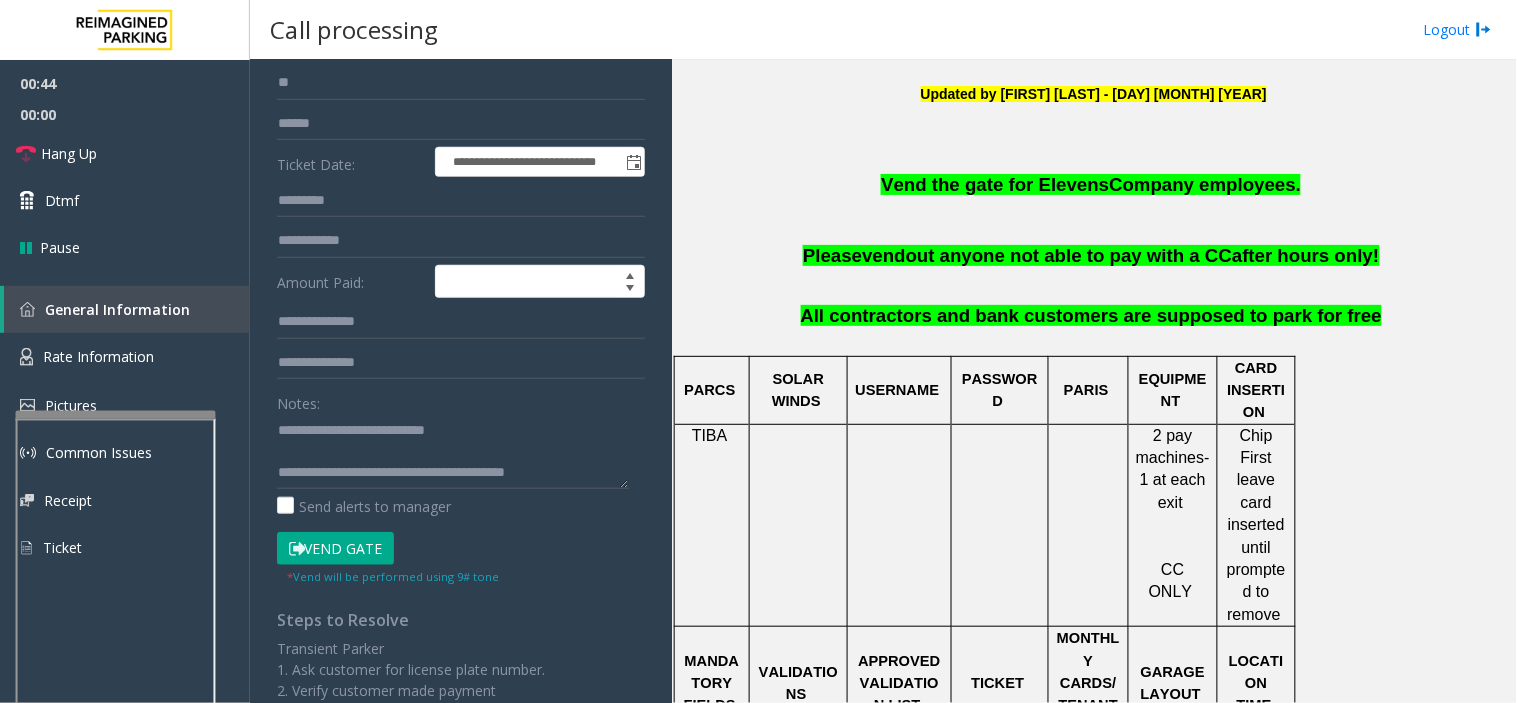 click 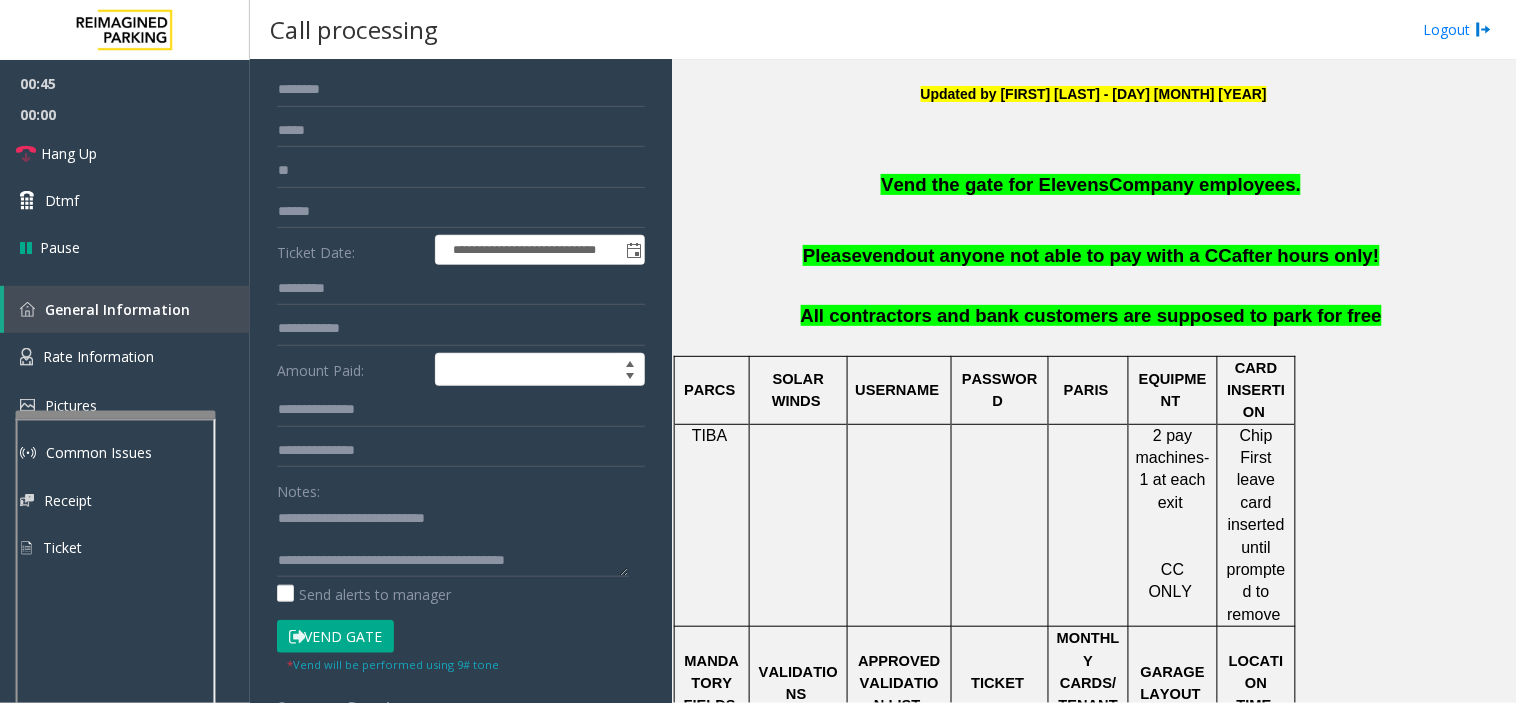 scroll, scrollTop: 1, scrollLeft: 0, axis: vertical 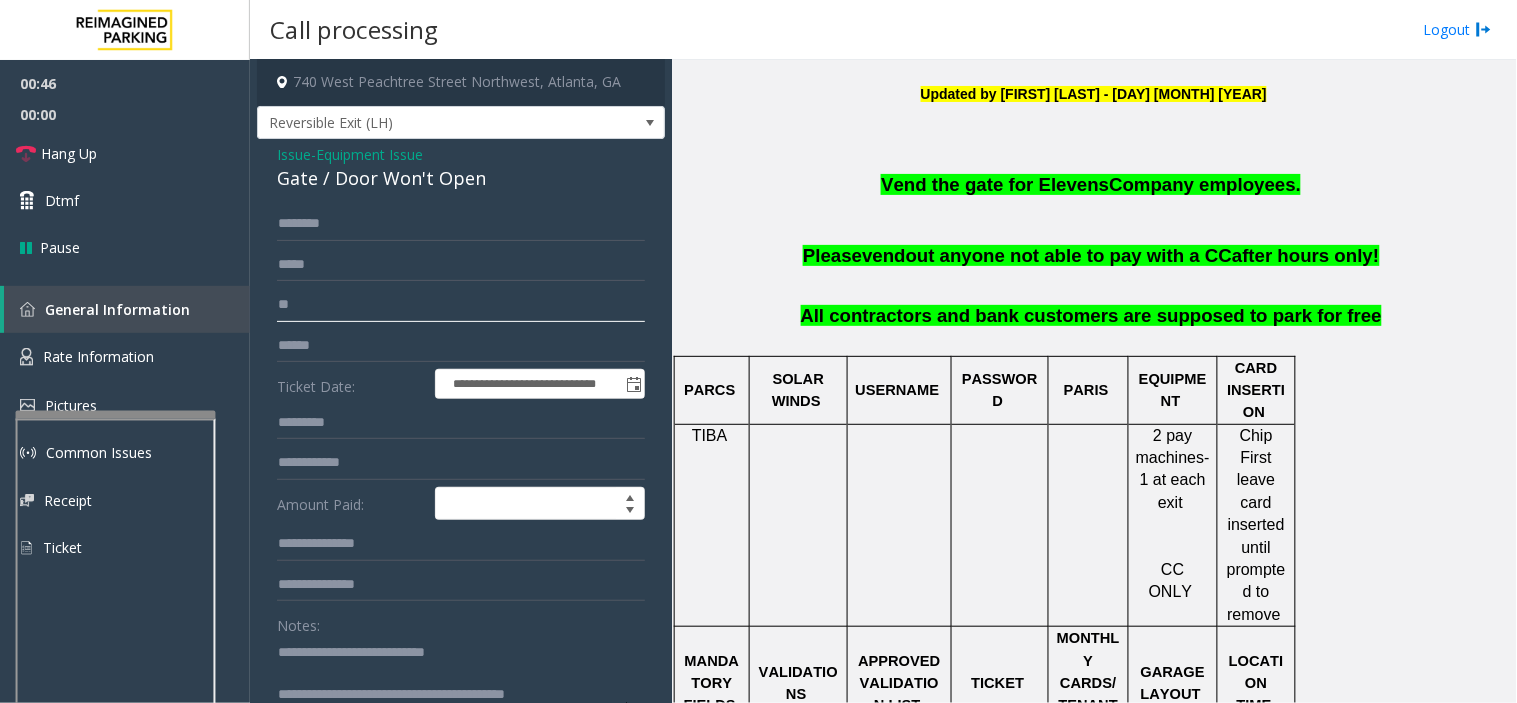 click on "**" 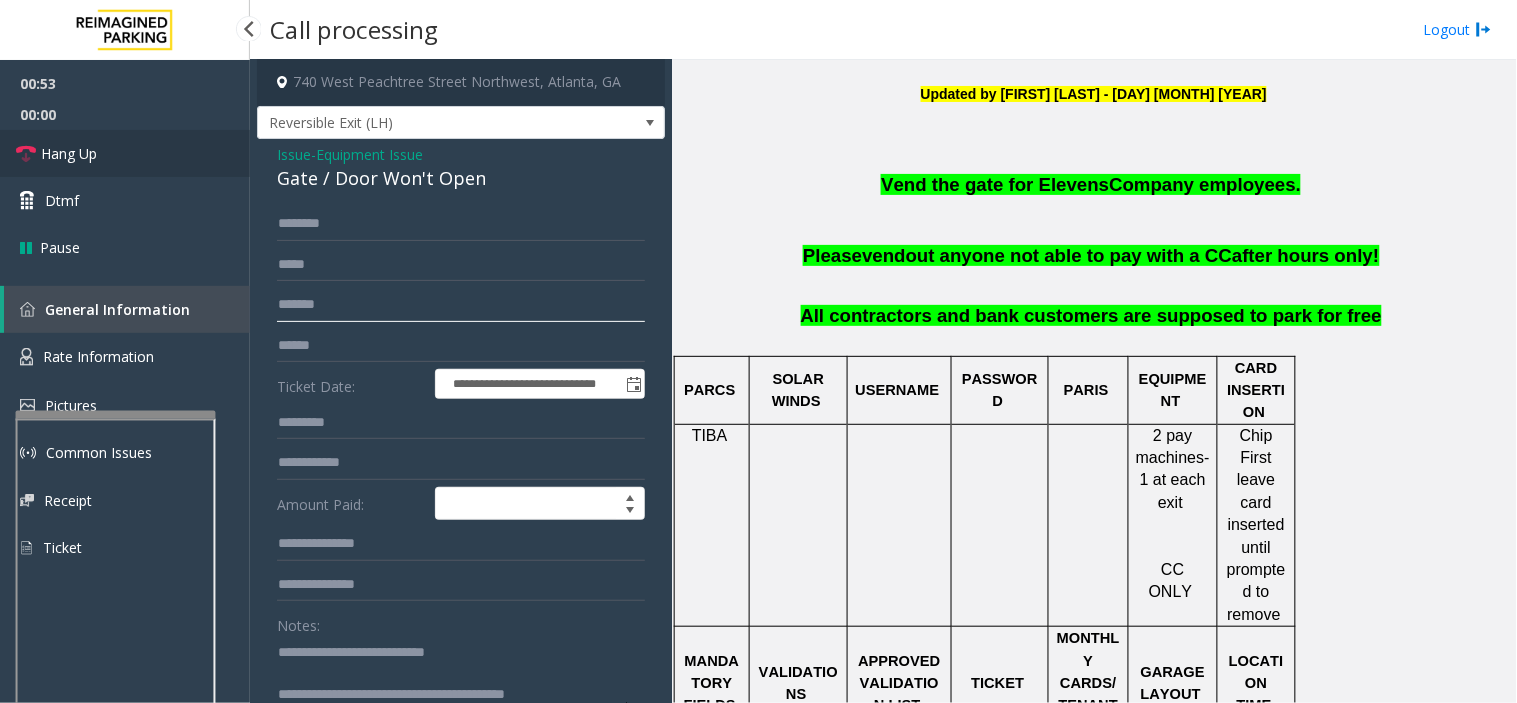 type on "*******" 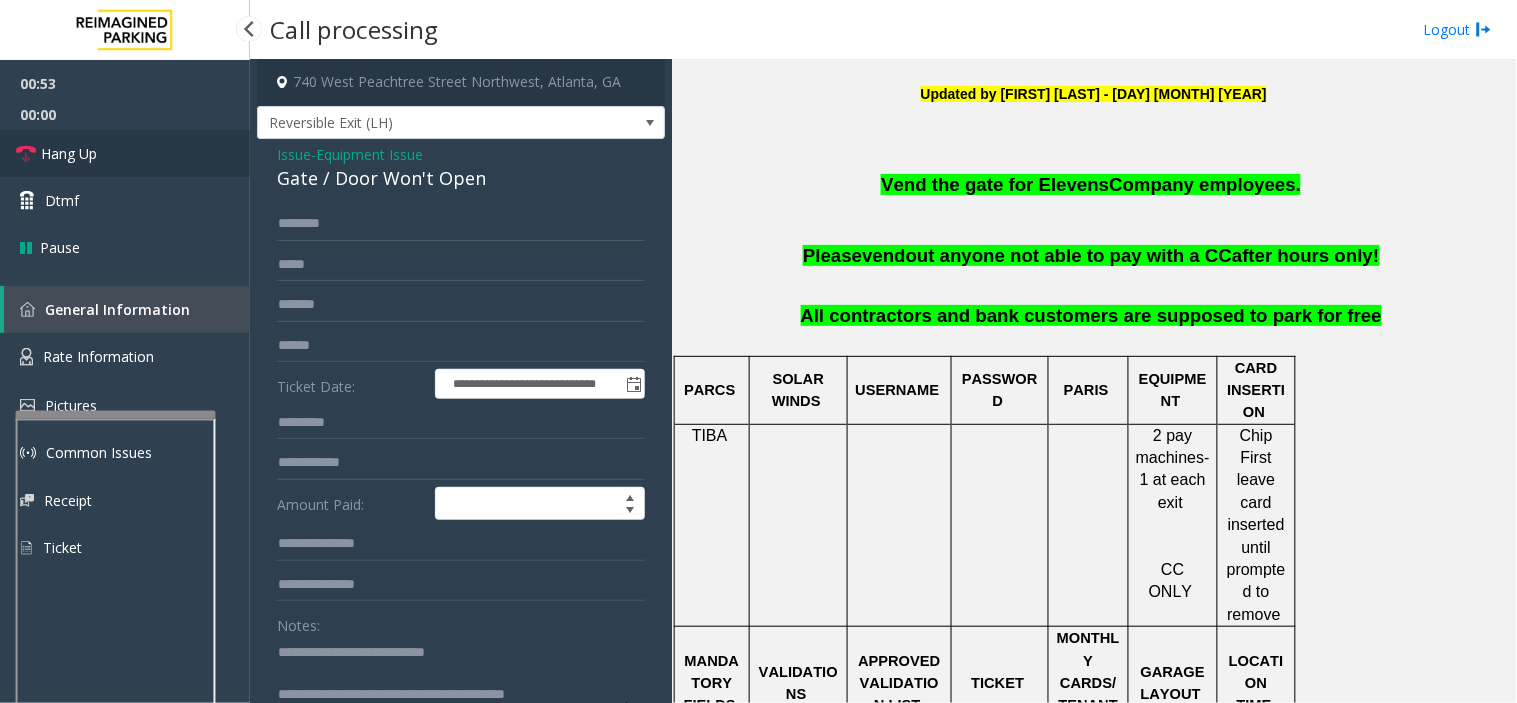 click on "Hang Up" at bounding box center [125, 153] 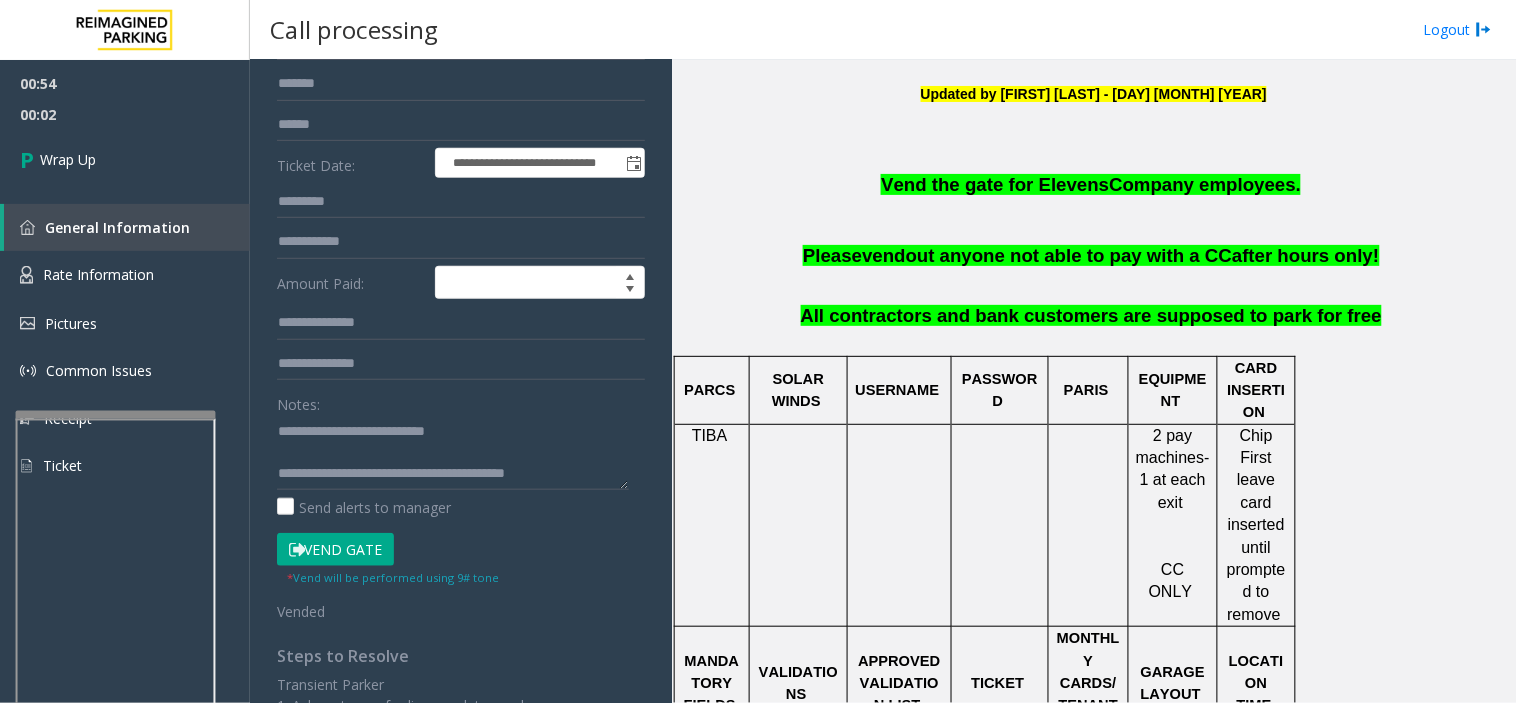 scroll, scrollTop: 223, scrollLeft: 0, axis: vertical 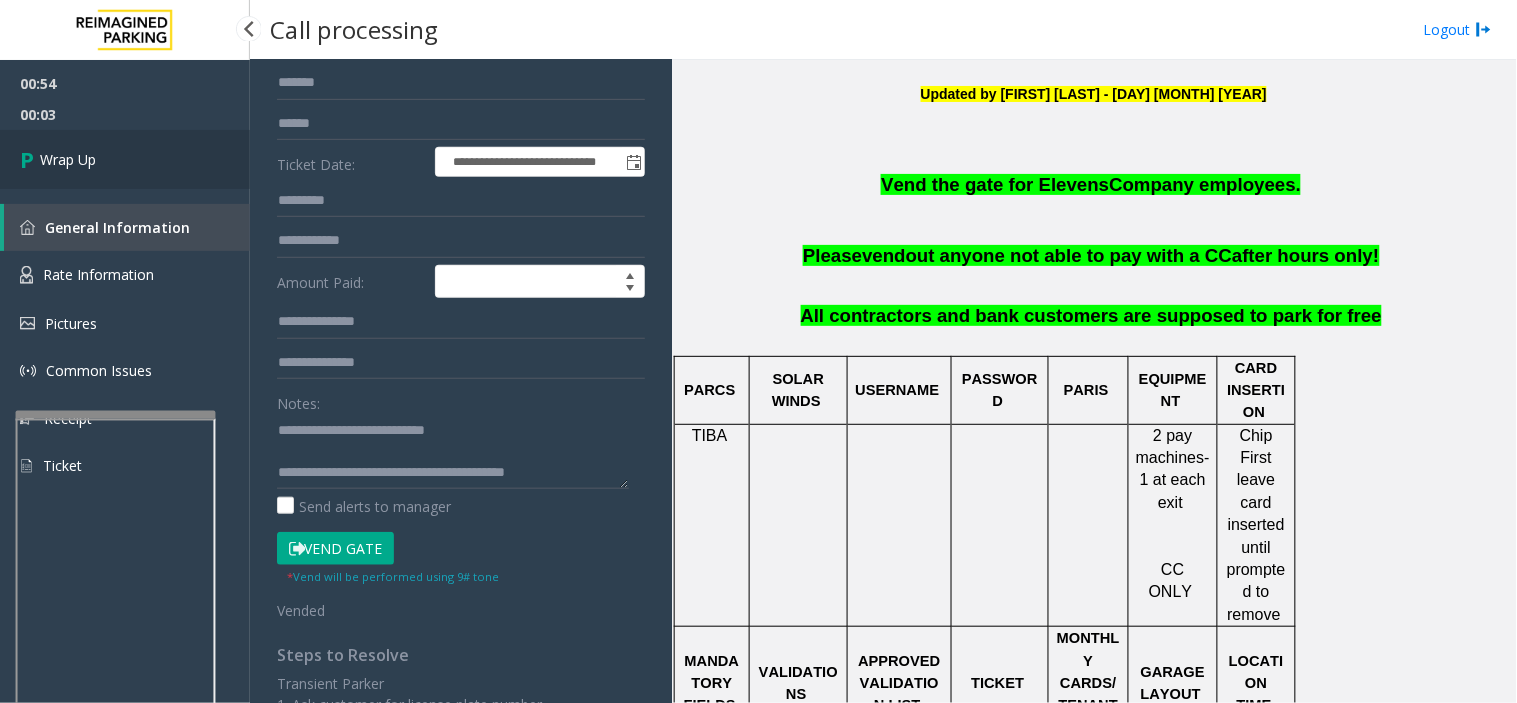 click on "Wrap Up" at bounding box center (125, 159) 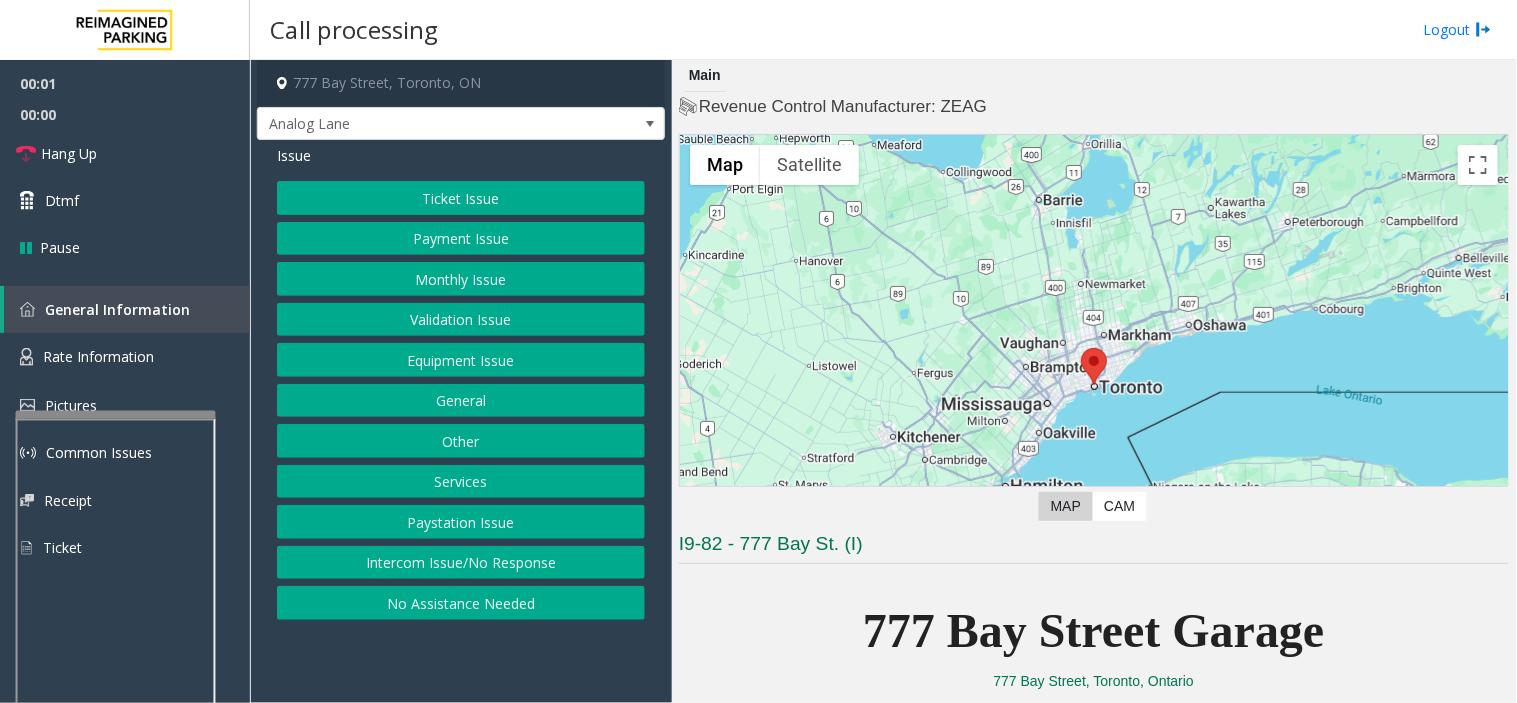 drag, startPoint x: 458, startPoint y: 661, endPoint x: 405, endPoint y: 664, distance: 53.08484 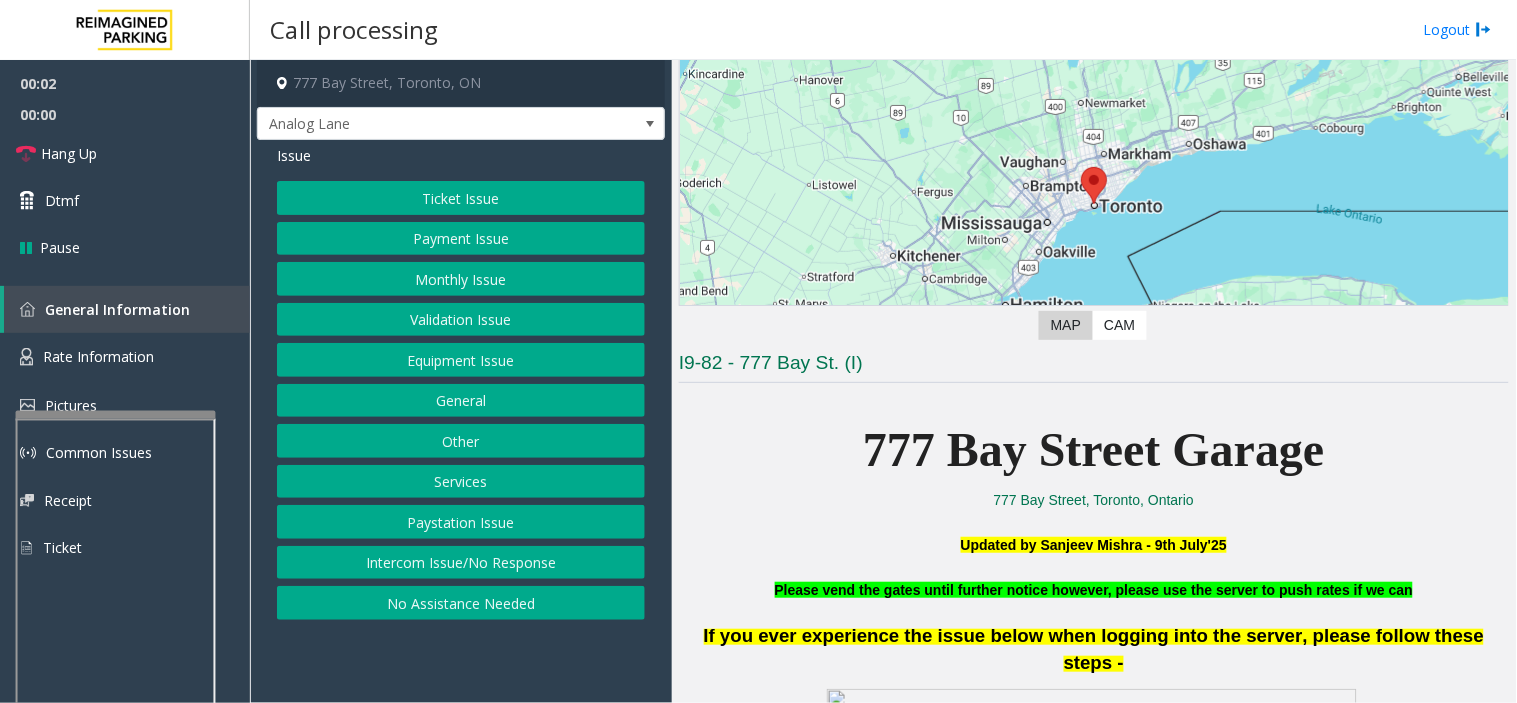 scroll, scrollTop: 444, scrollLeft: 0, axis: vertical 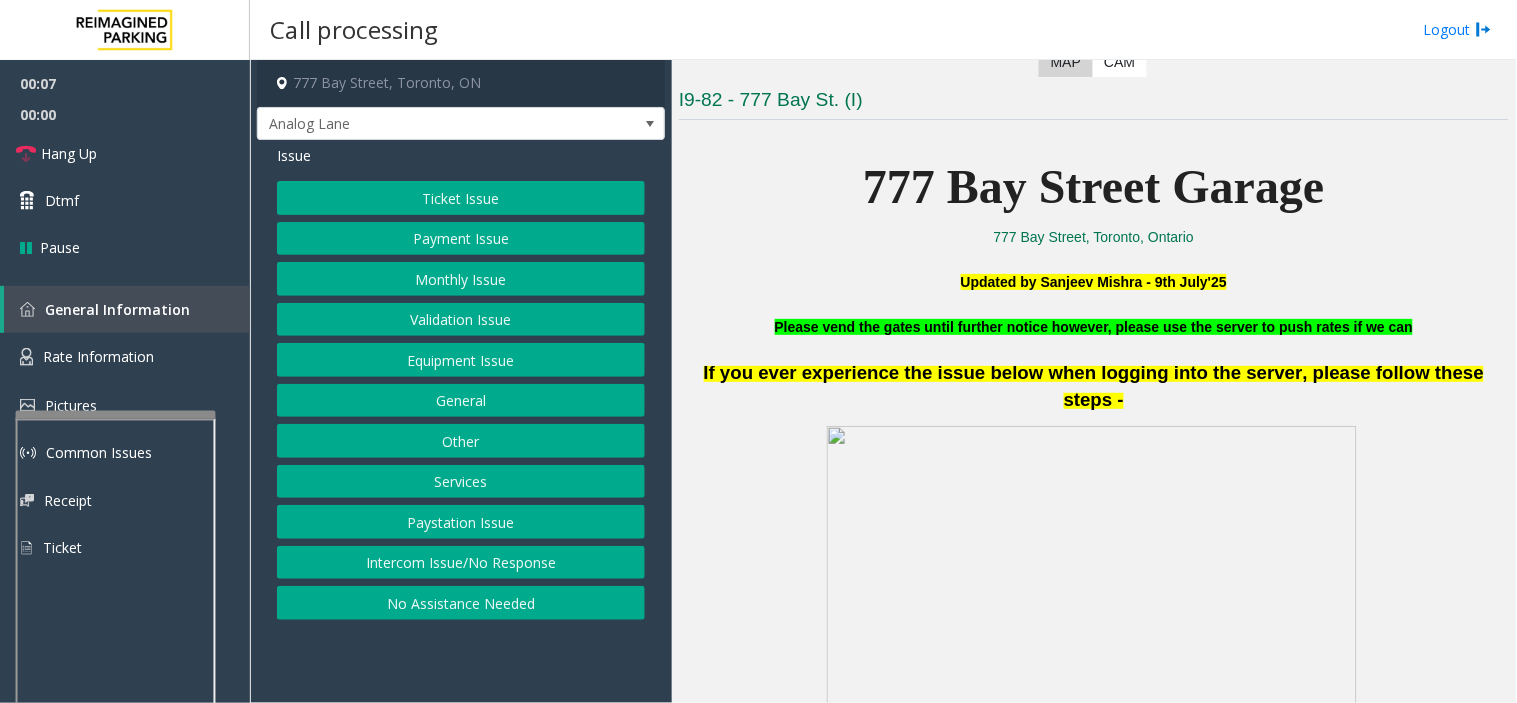 click on "Intercom Issue/No Response" 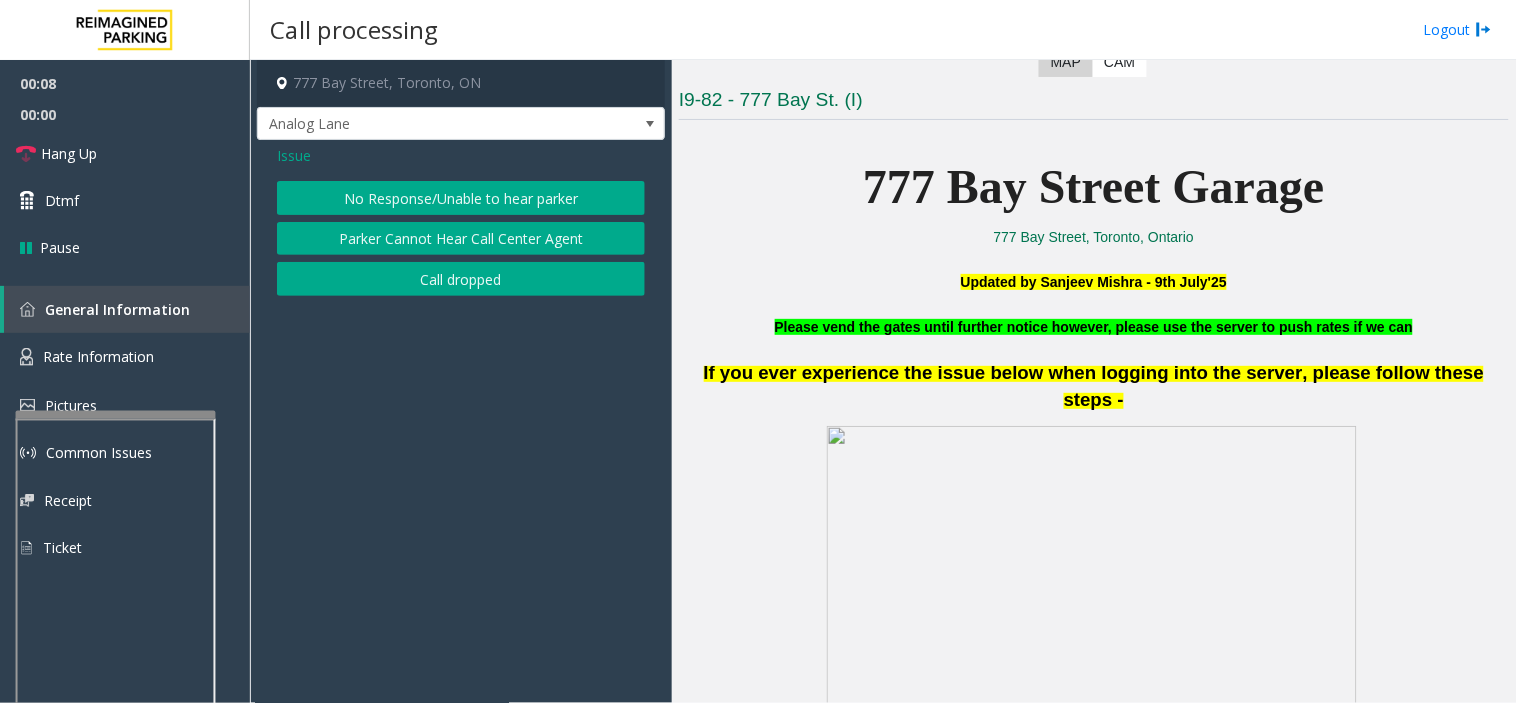 click on "Issue  No Response/Unable to hear parker   Parker Cannot Hear Call Center Agent   Call dropped" 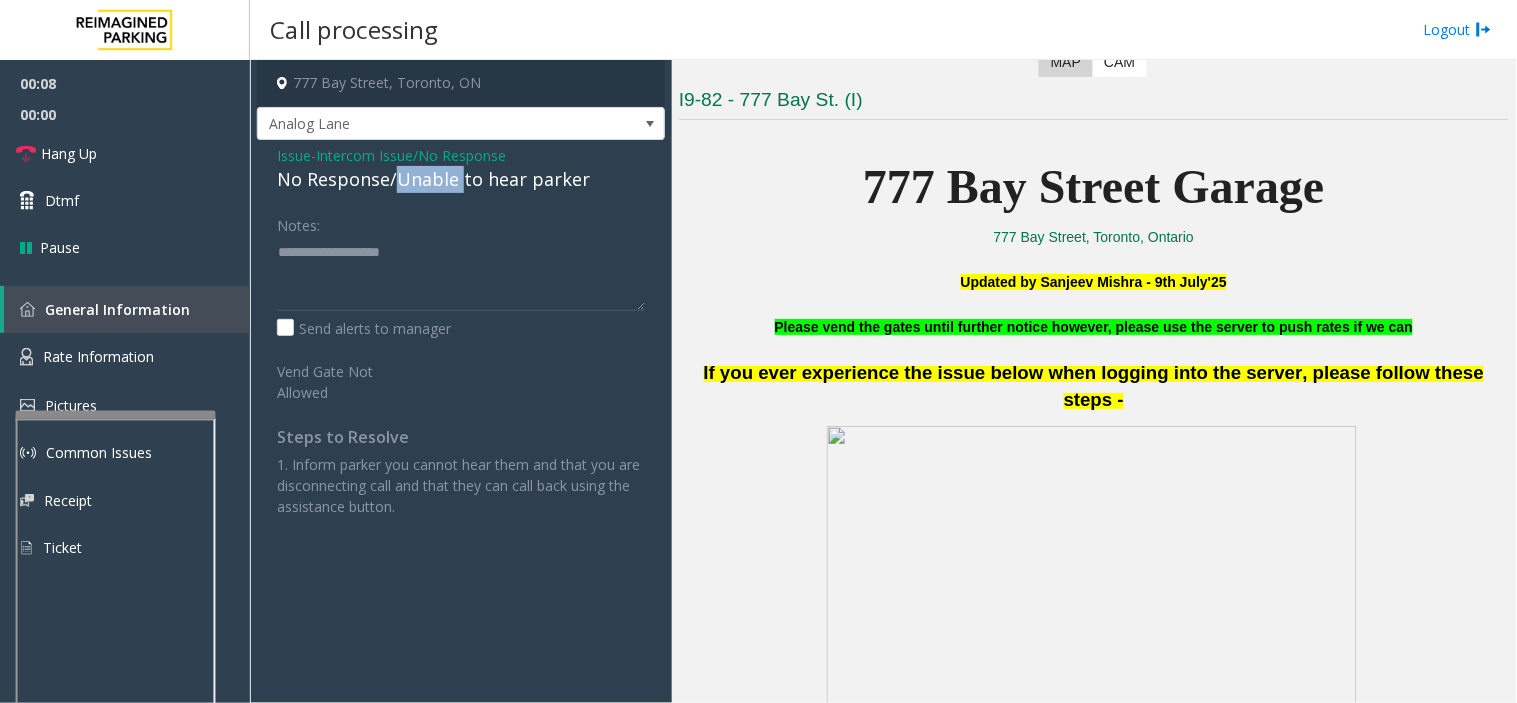 click on "No Response/Unable to hear parker" 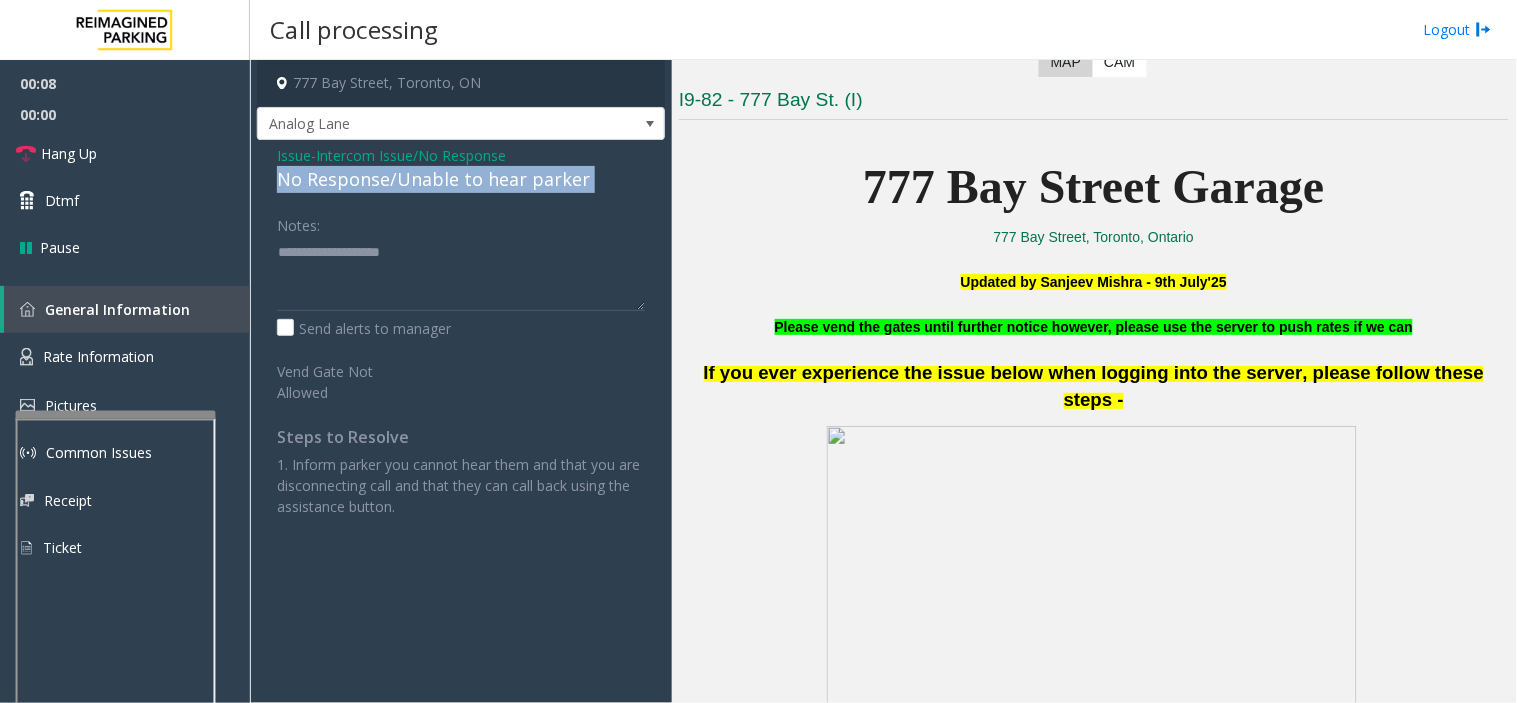 click on "No Response/Unable to hear parker" 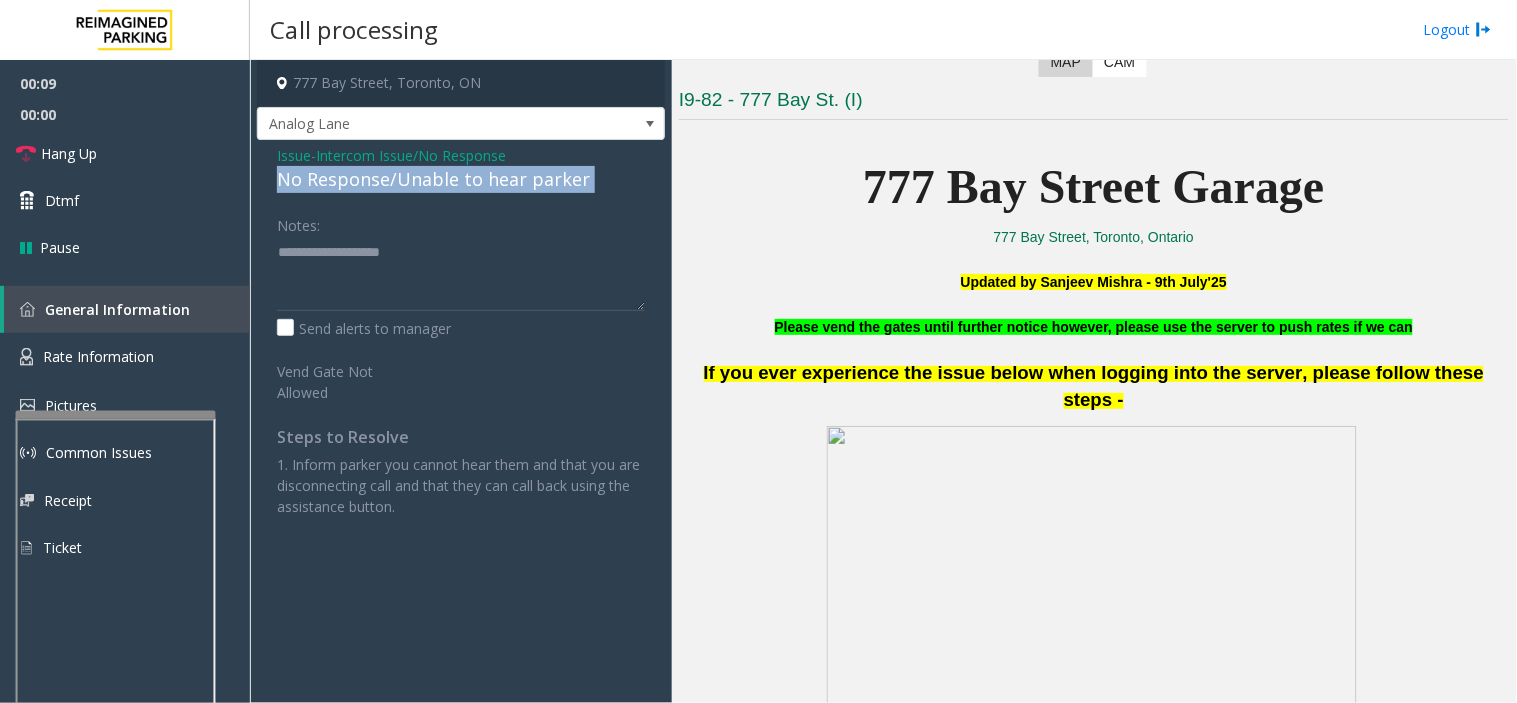 click on "No Response/Unable to hear parker" 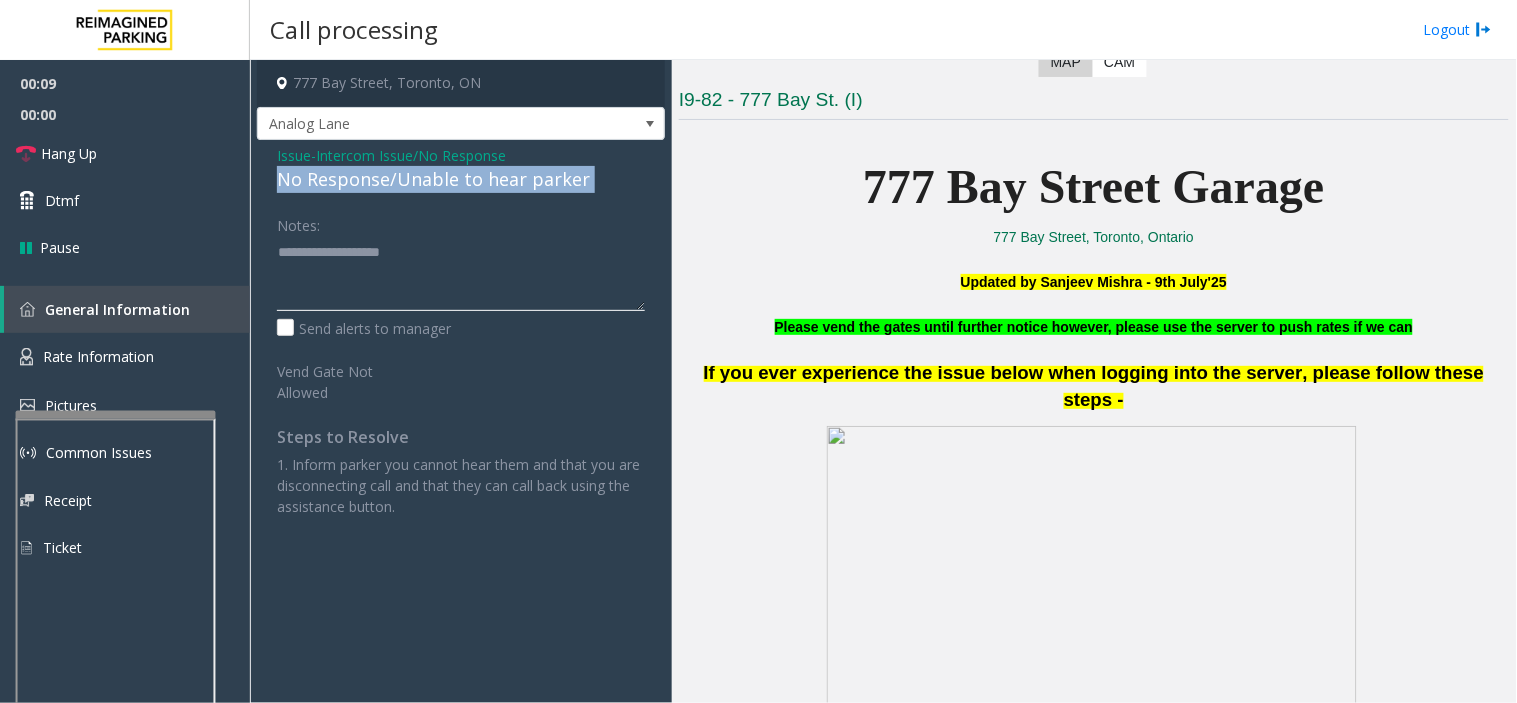 paste on "**********" 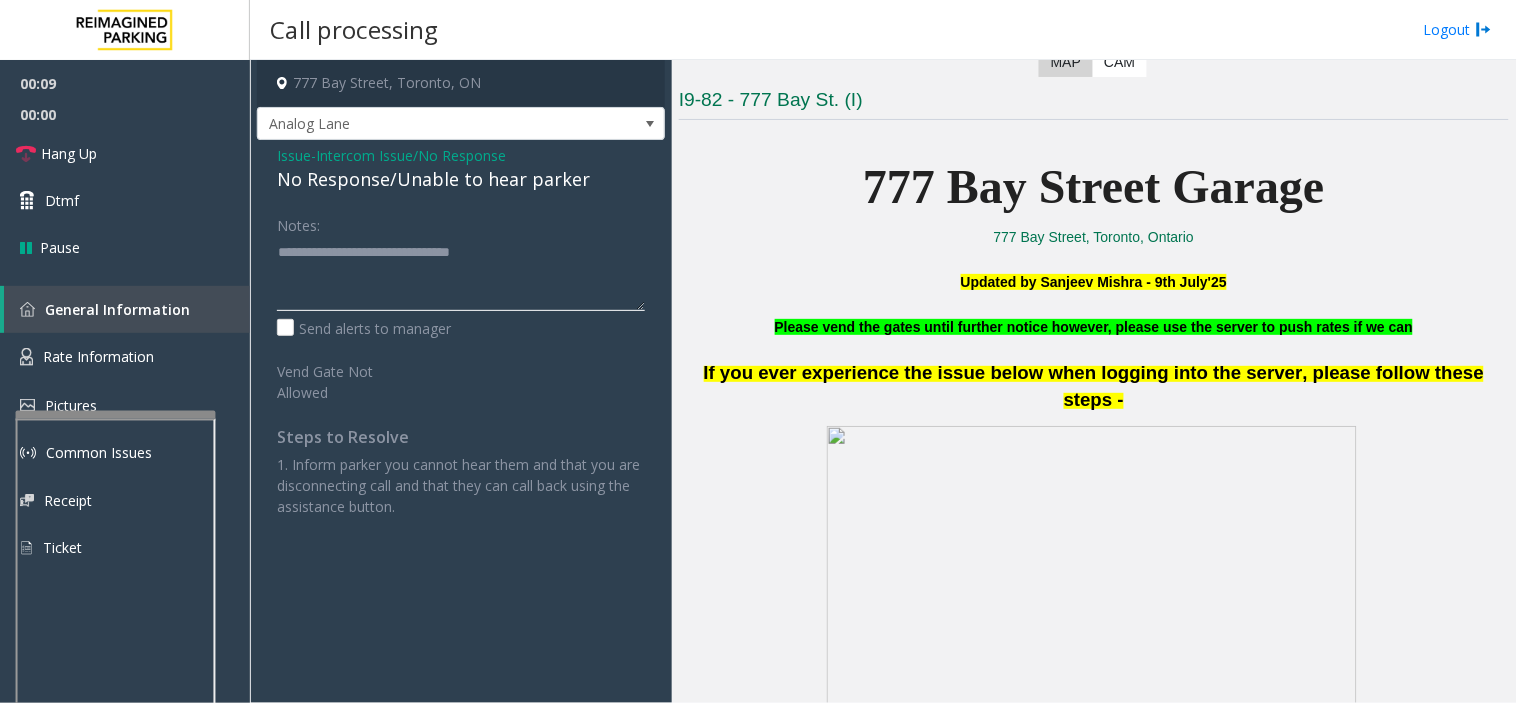 click 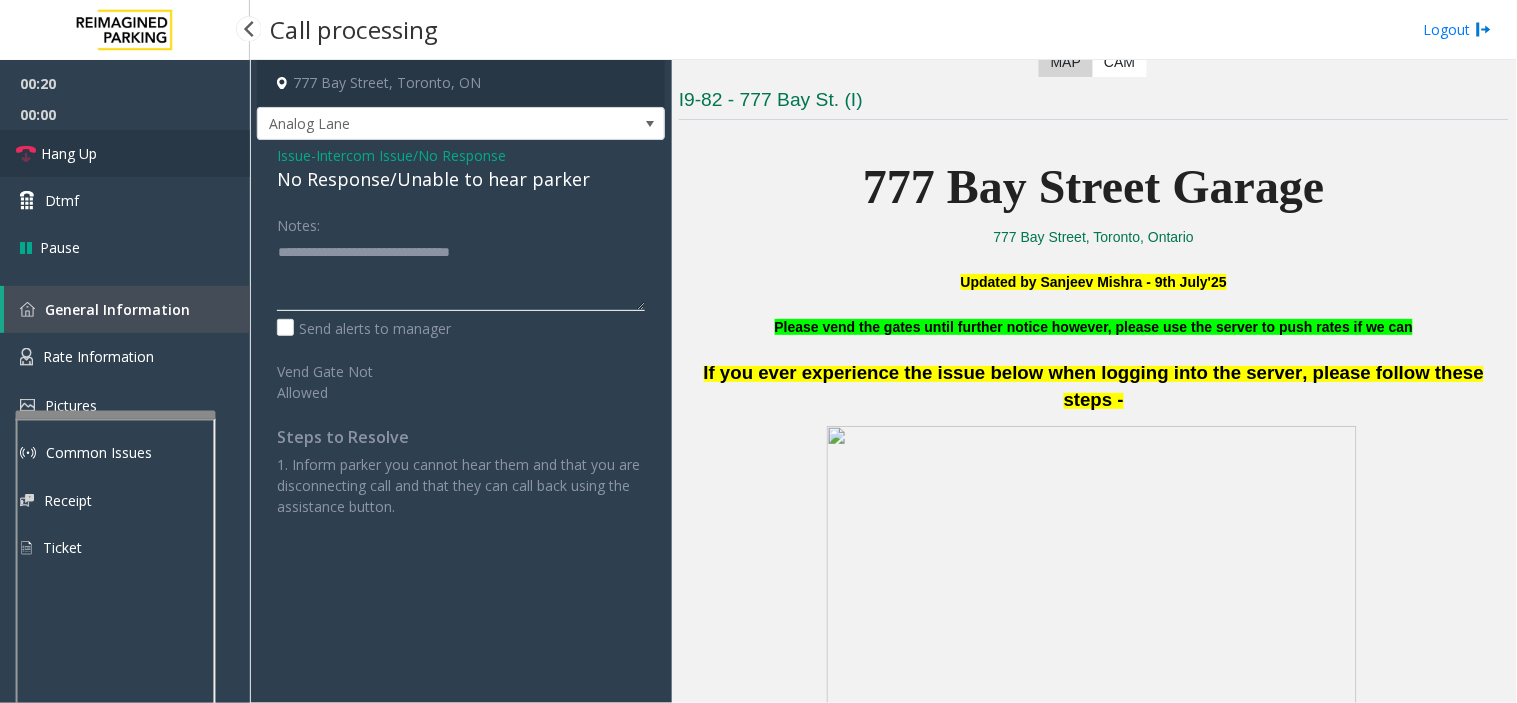 type on "**********" 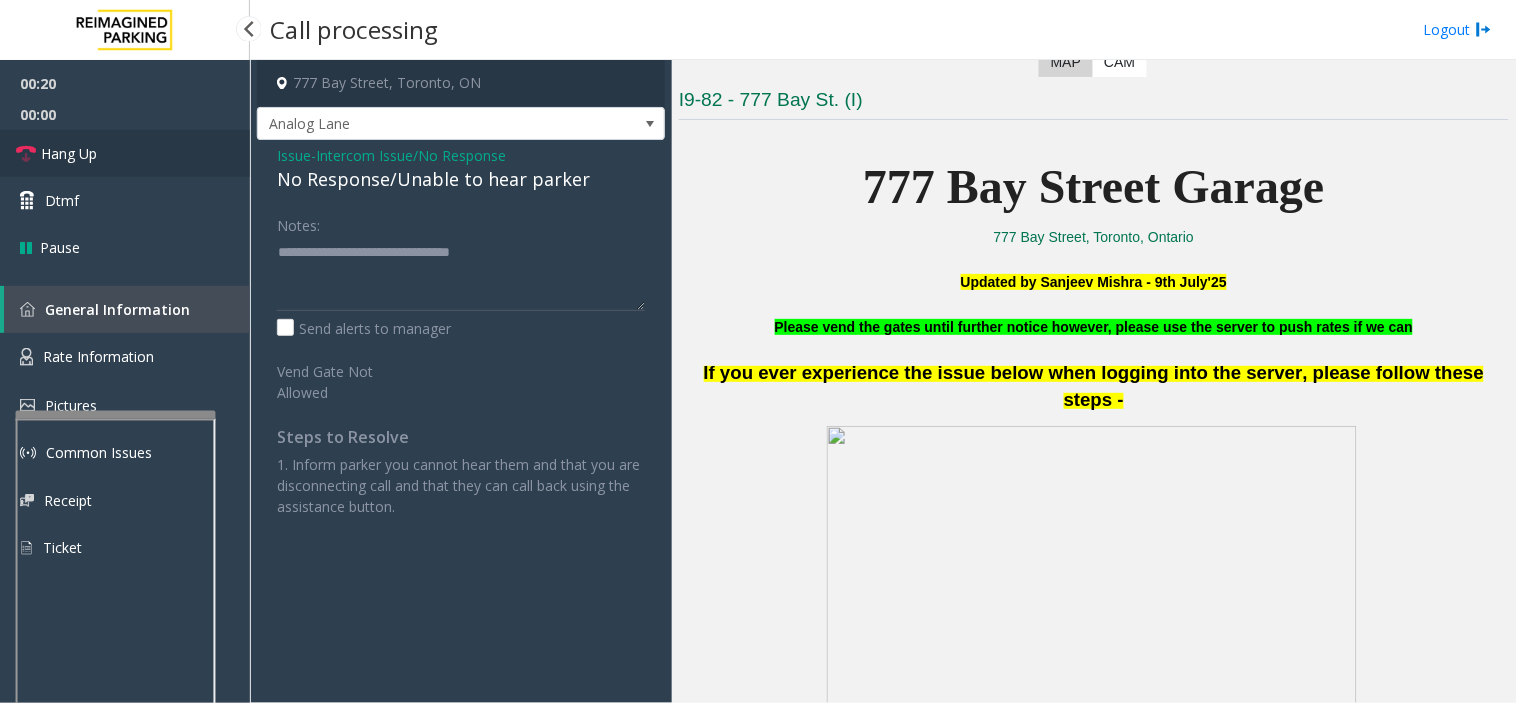 click on "Hang Up" at bounding box center [125, 153] 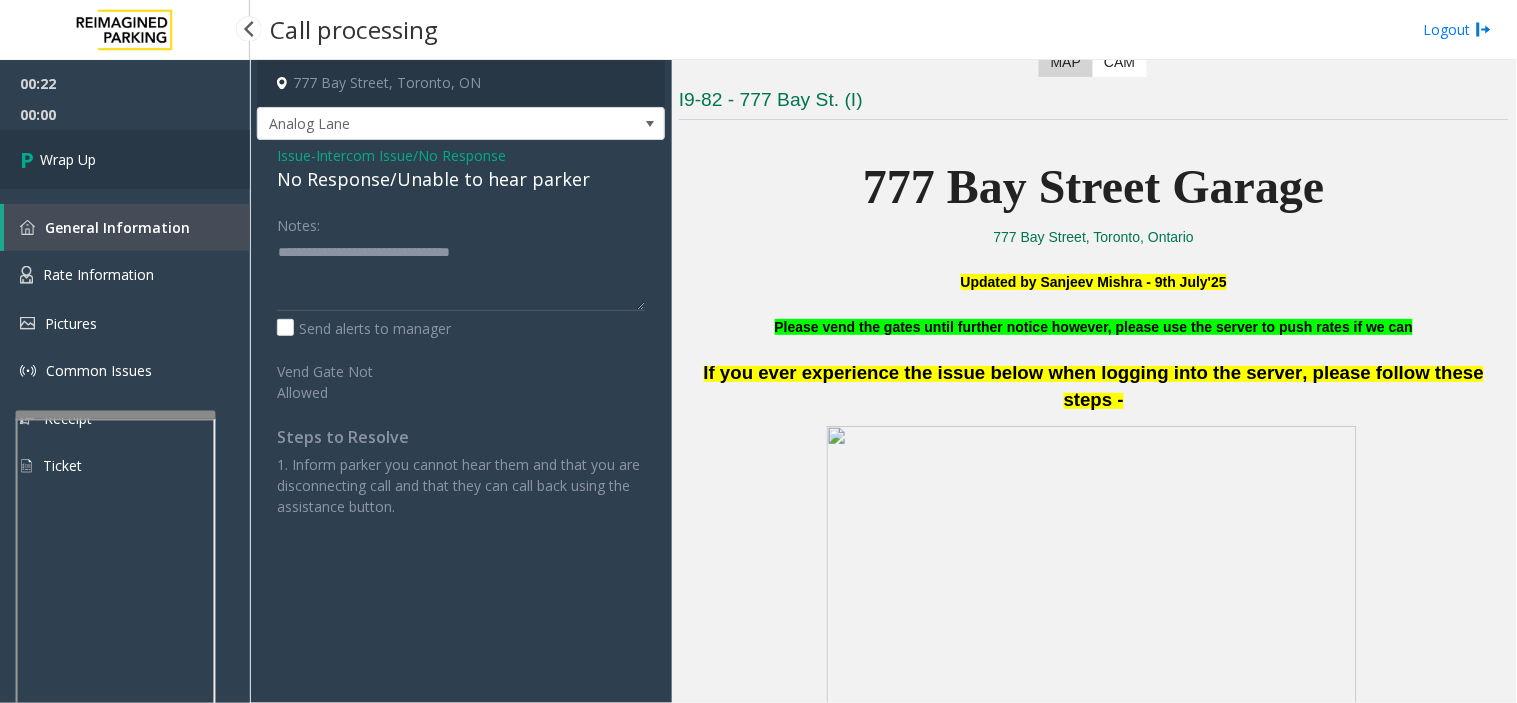 click on "Wrap Up" at bounding box center (125, 159) 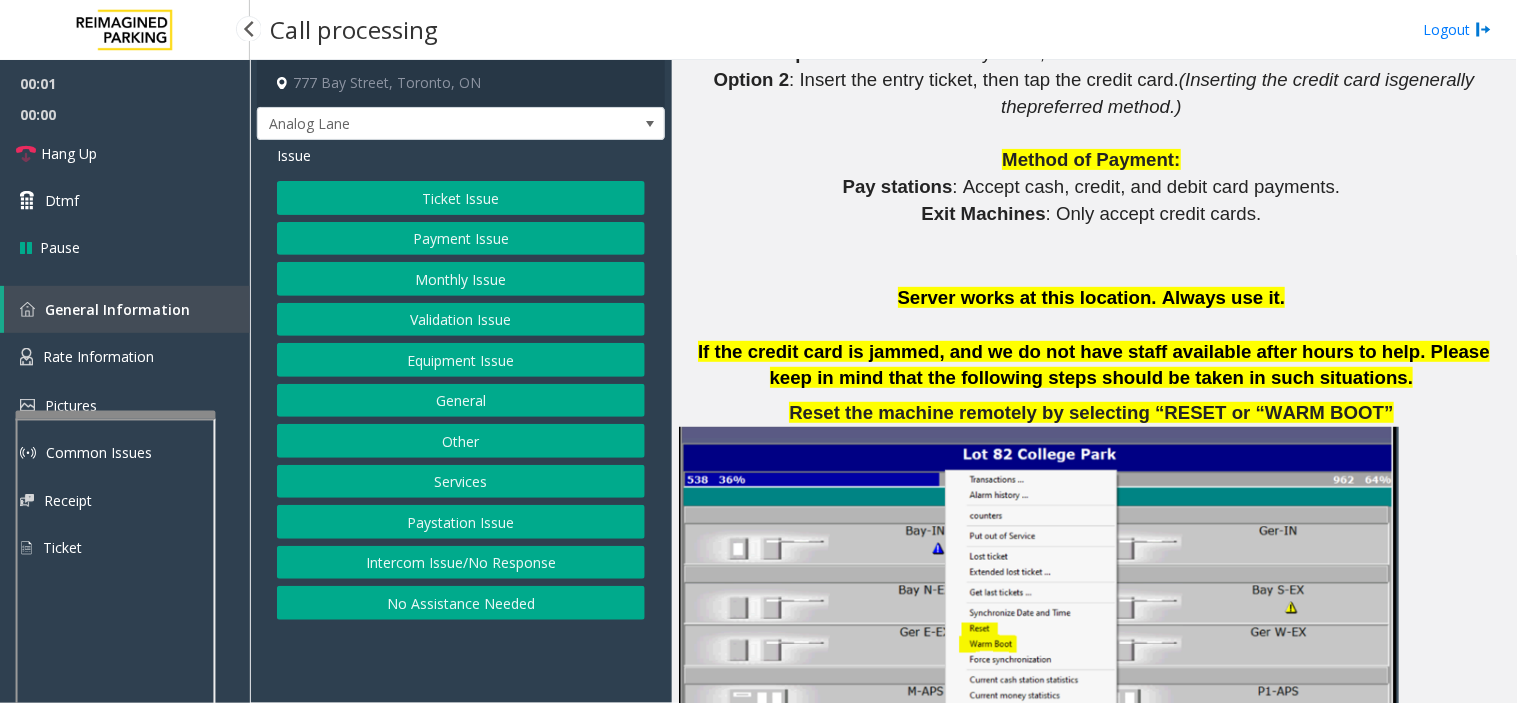 scroll, scrollTop: 2111, scrollLeft: 0, axis: vertical 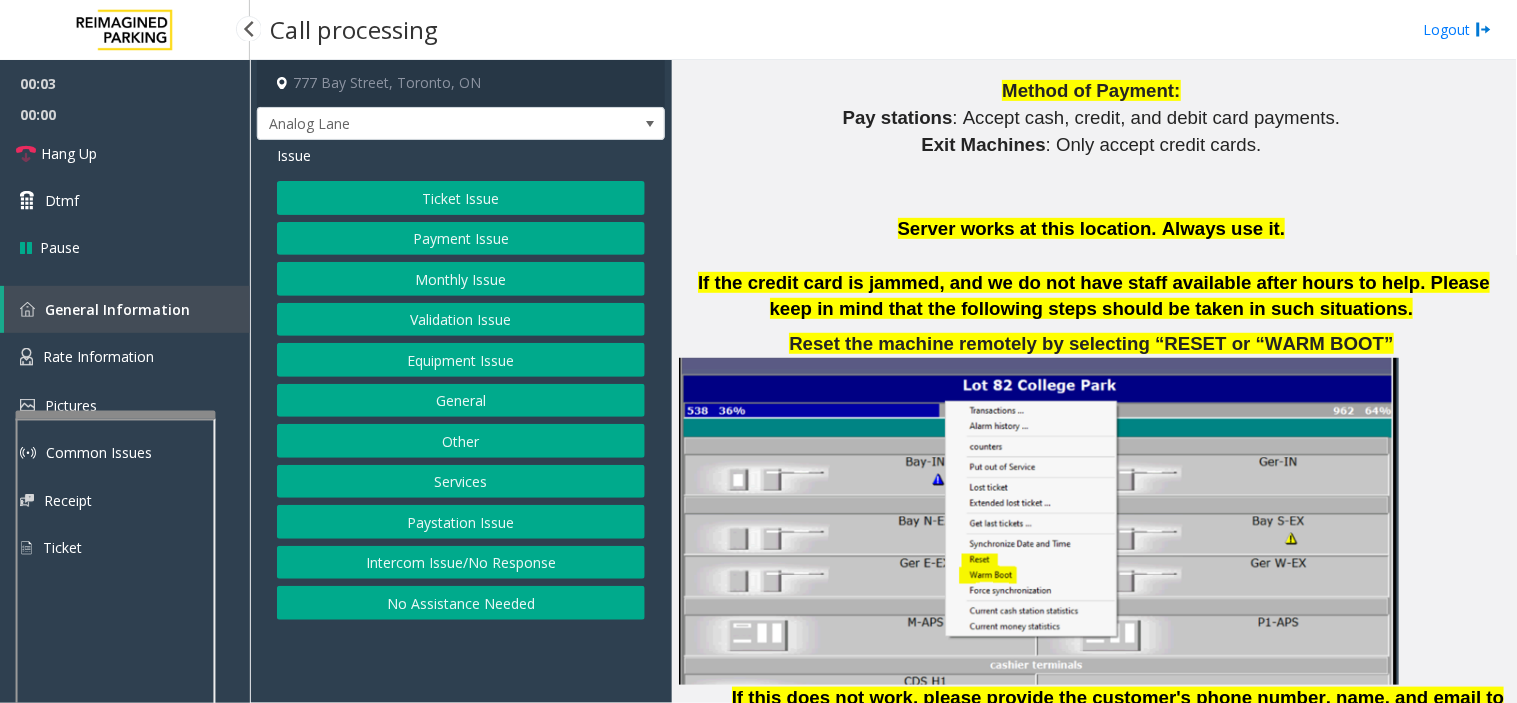 click on "If the credit card is jammed, and we do not have staff available after hours to help. Please keep in mind that the following steps should be taken in such situations." 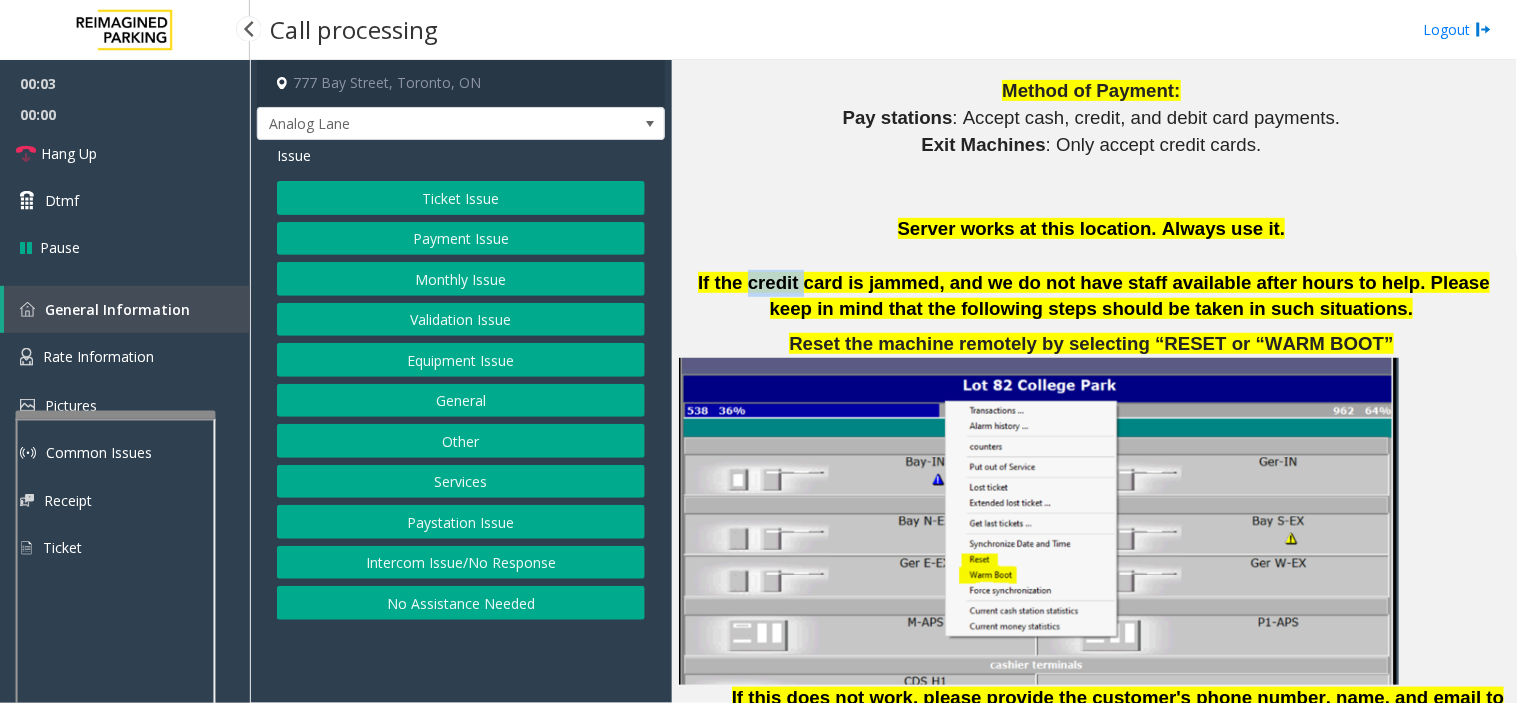 click on "If the credit card is jammed, and we do not have staff available after hours to help. Please keep in mind that the following steps should be taken in such situations." 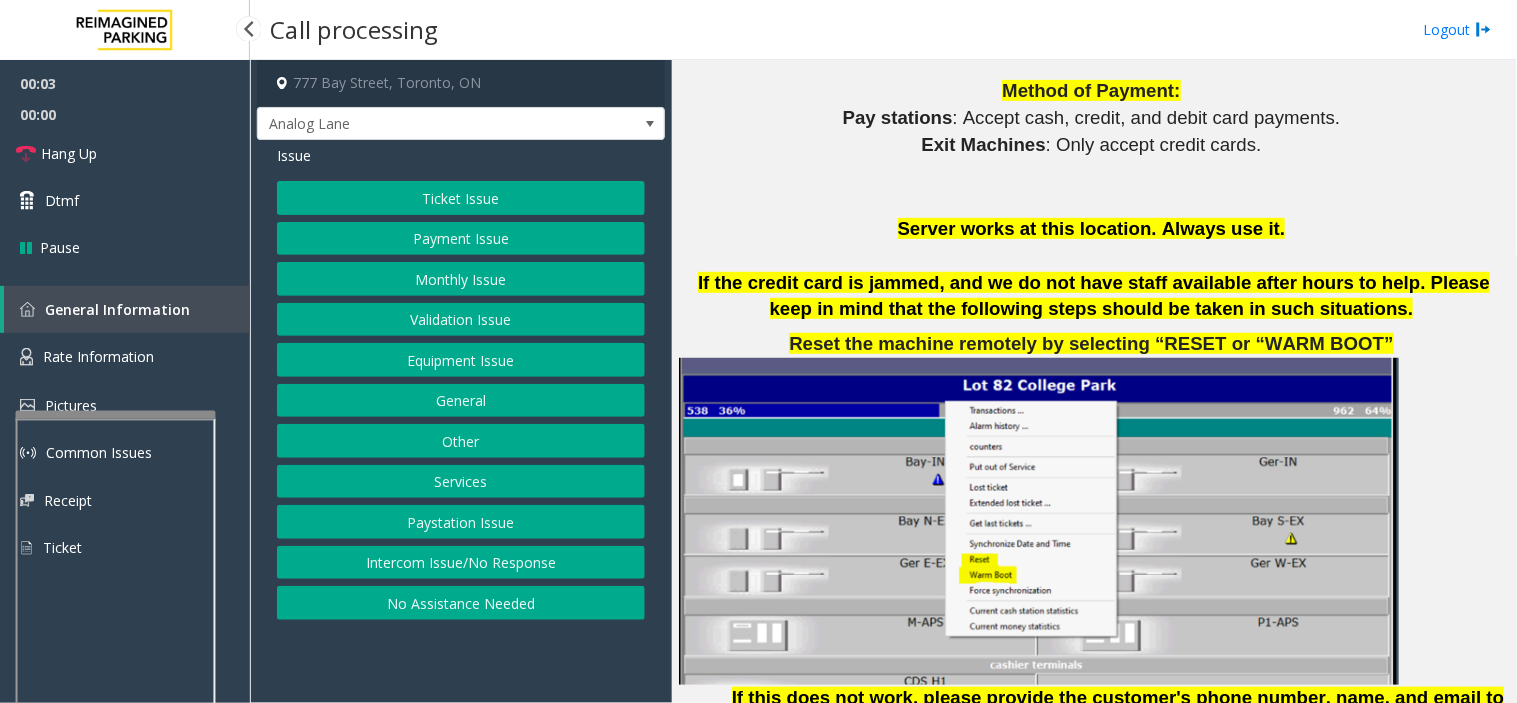 click on "Reset the machine remotely by selecting “RESET or “WARM BOOT”" 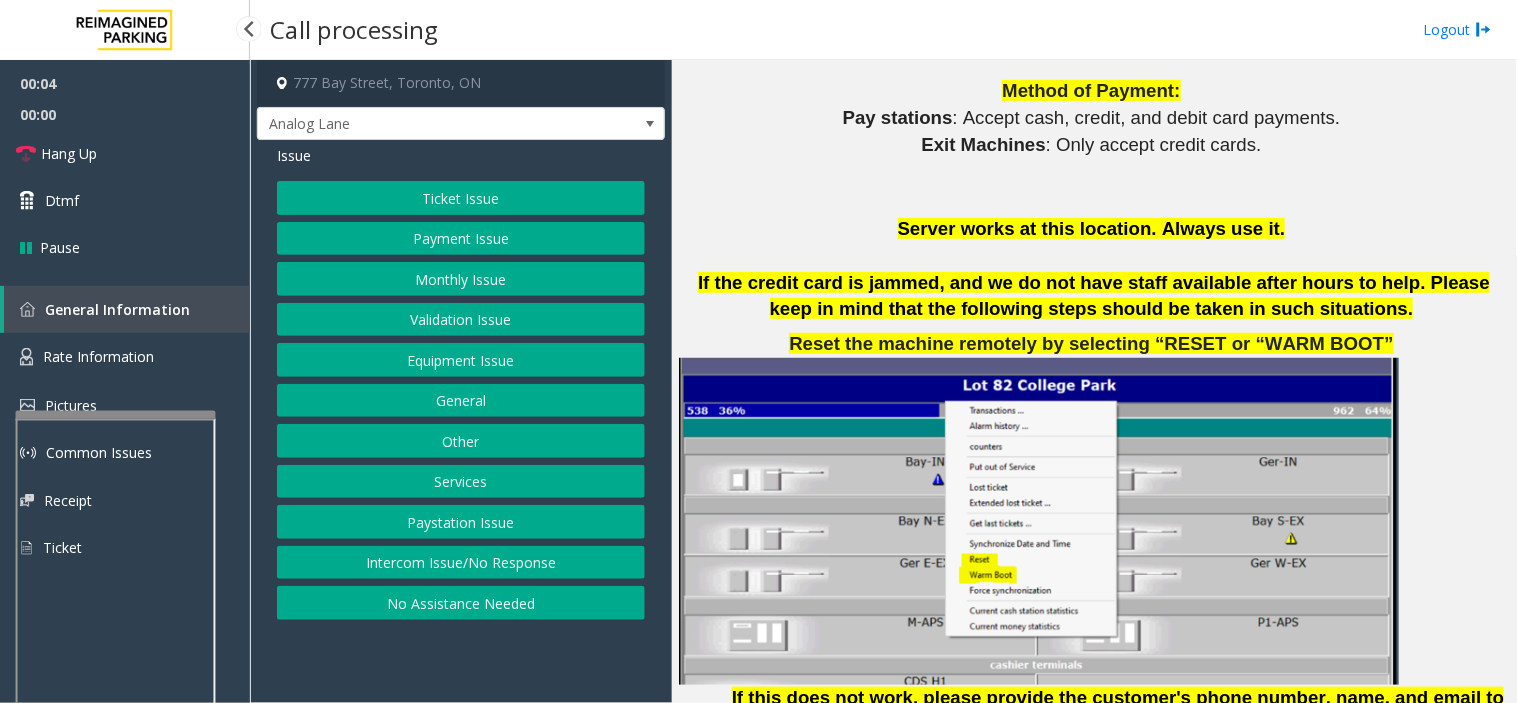click on "Reset the machine remotely by selecting “RESET or “WARM BOOT”" 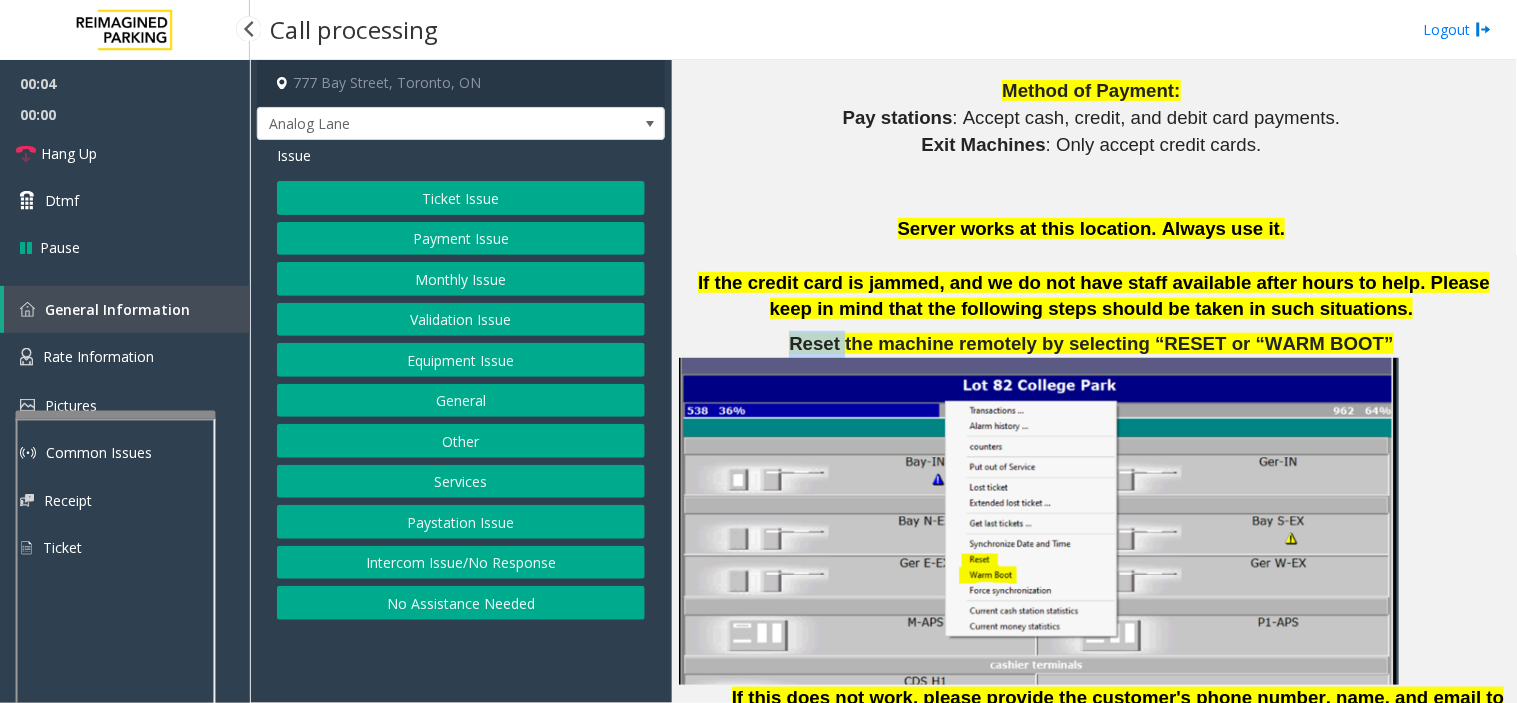 click on "Reset the machine remotely by selecting “RESET or “WARM BOOT”" 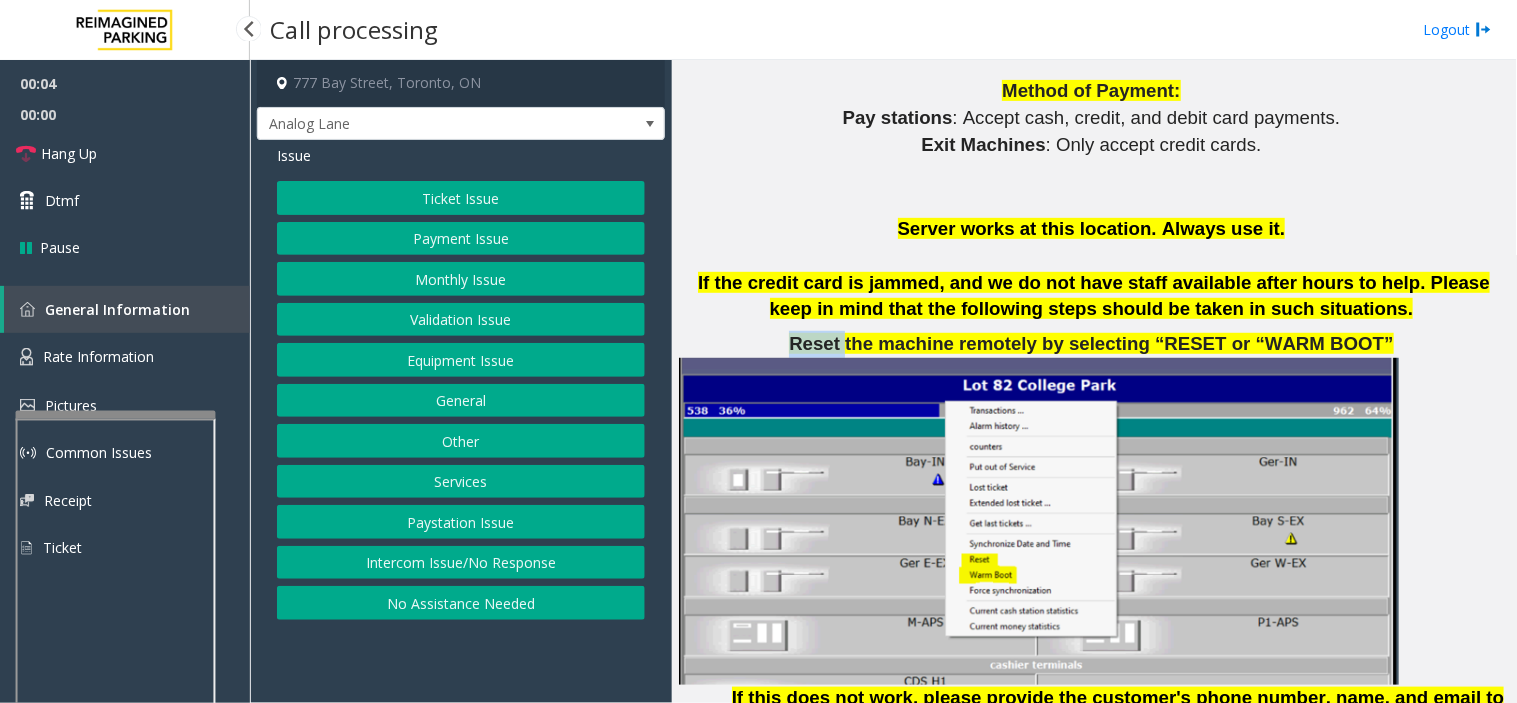 click on "Reset the machine remotely by selecting “RESET or “WARM BOOT”" 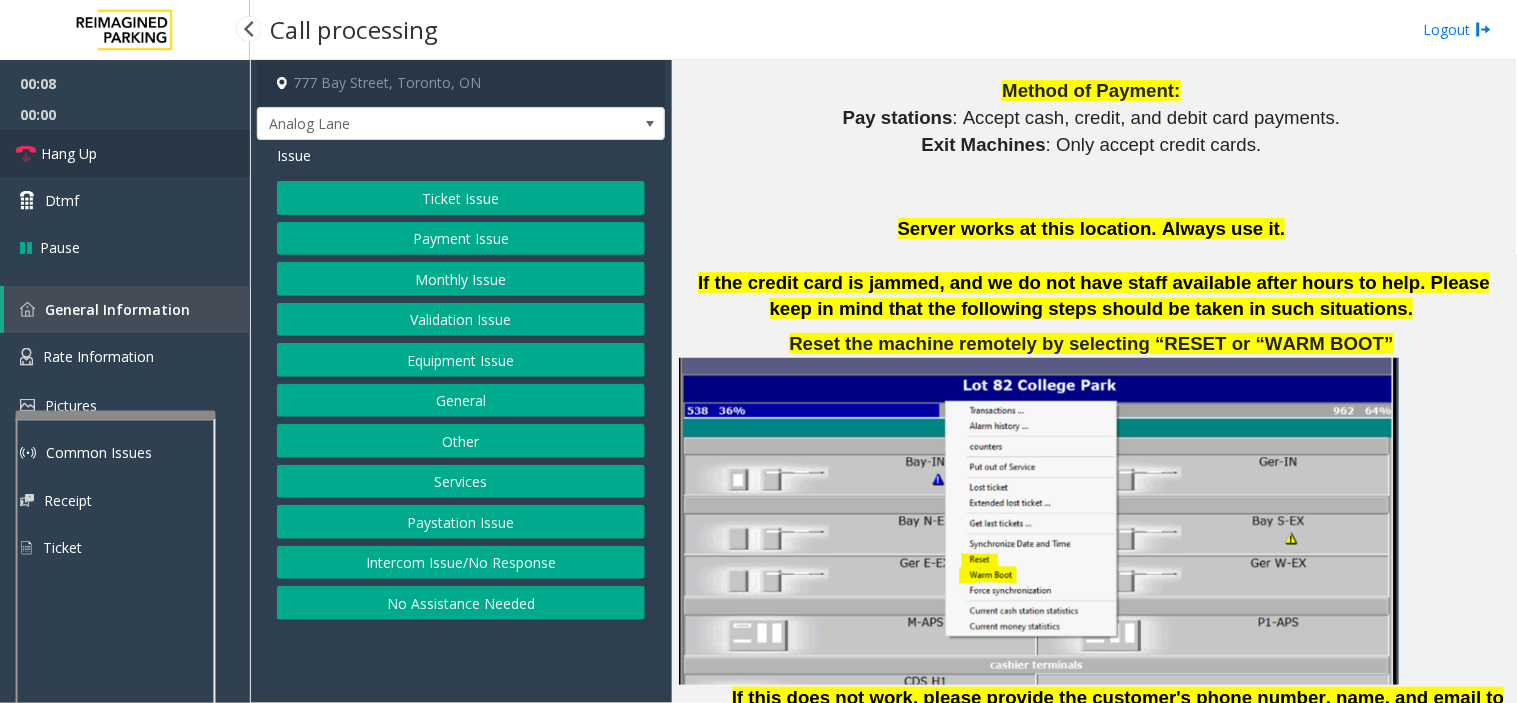click on "Hang Up" at bounding box center [125, 153] 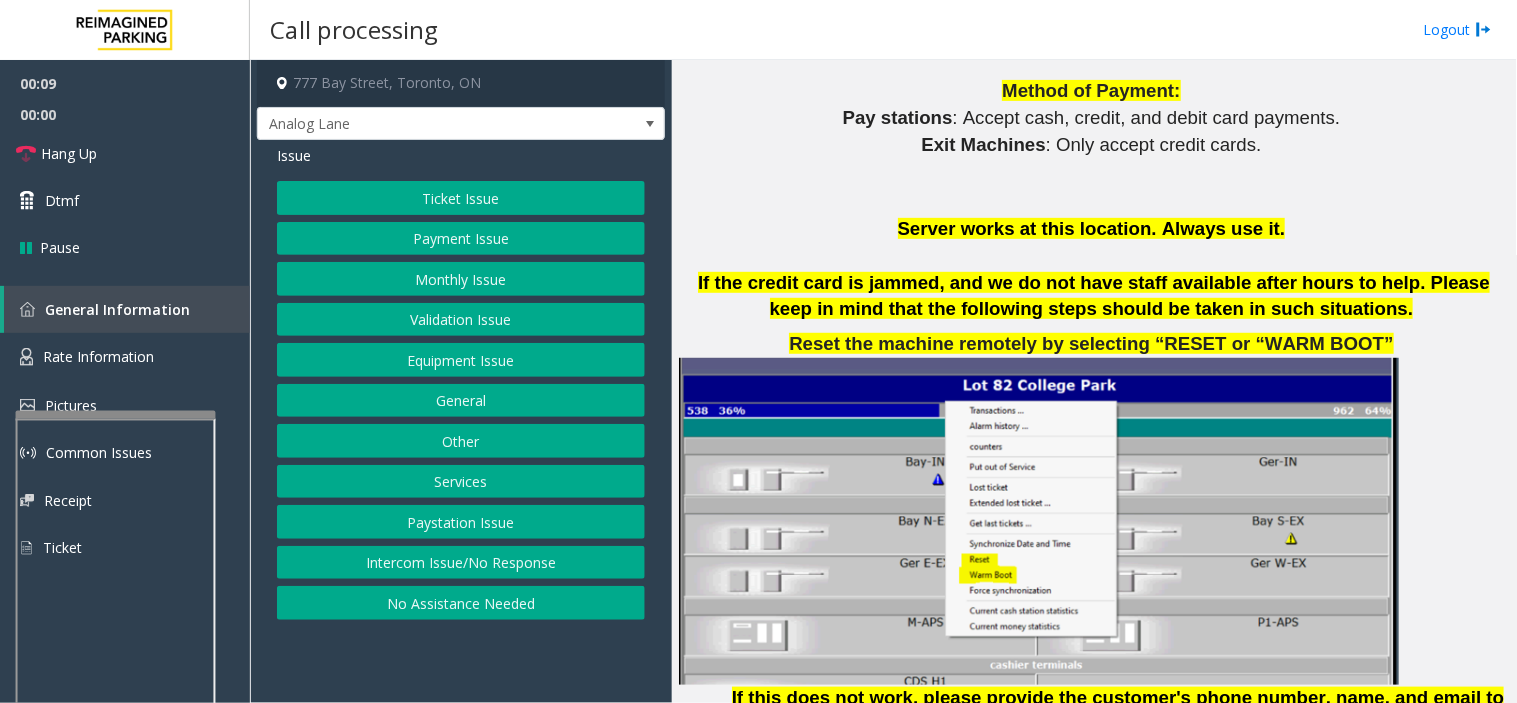 click on "No Assistance Needed" 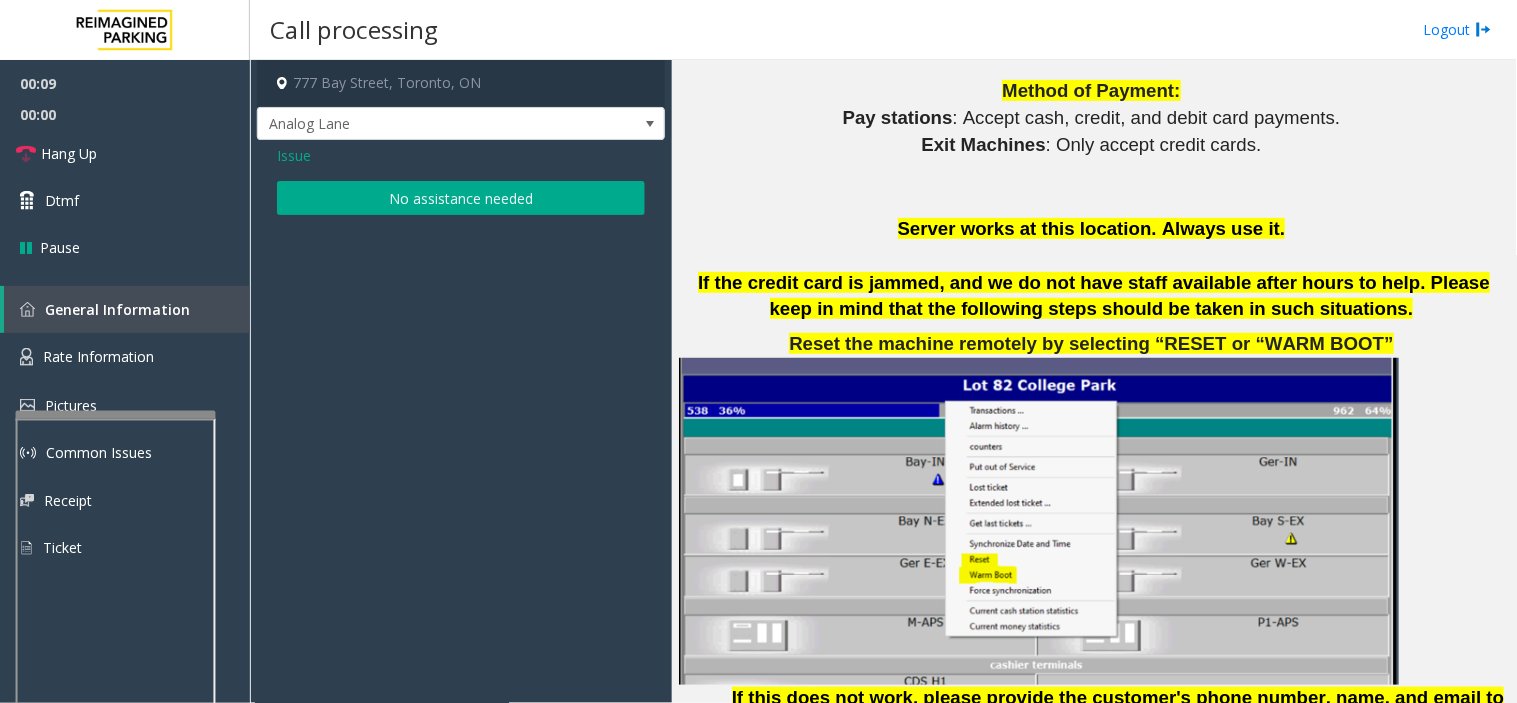 click on "No assistance needed" 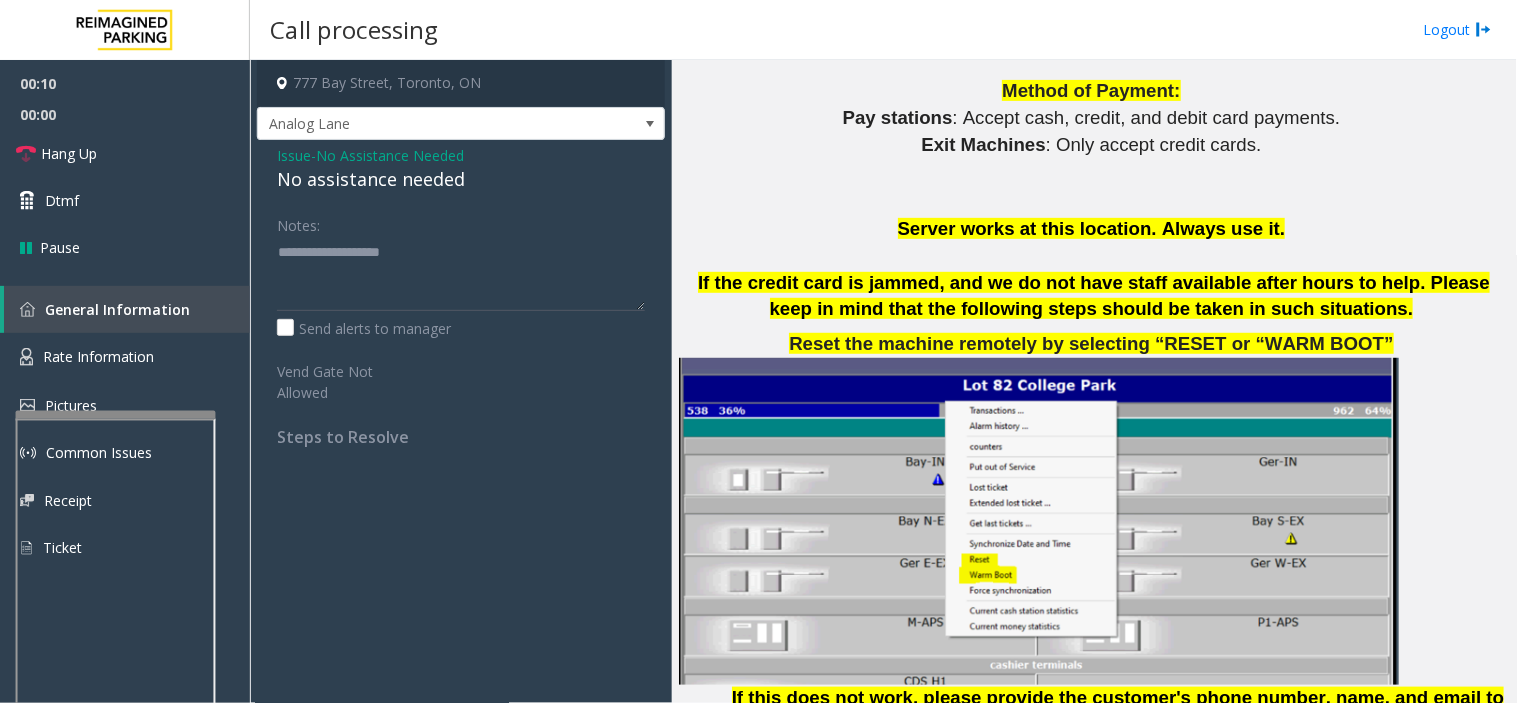 click on "No assistance needed" 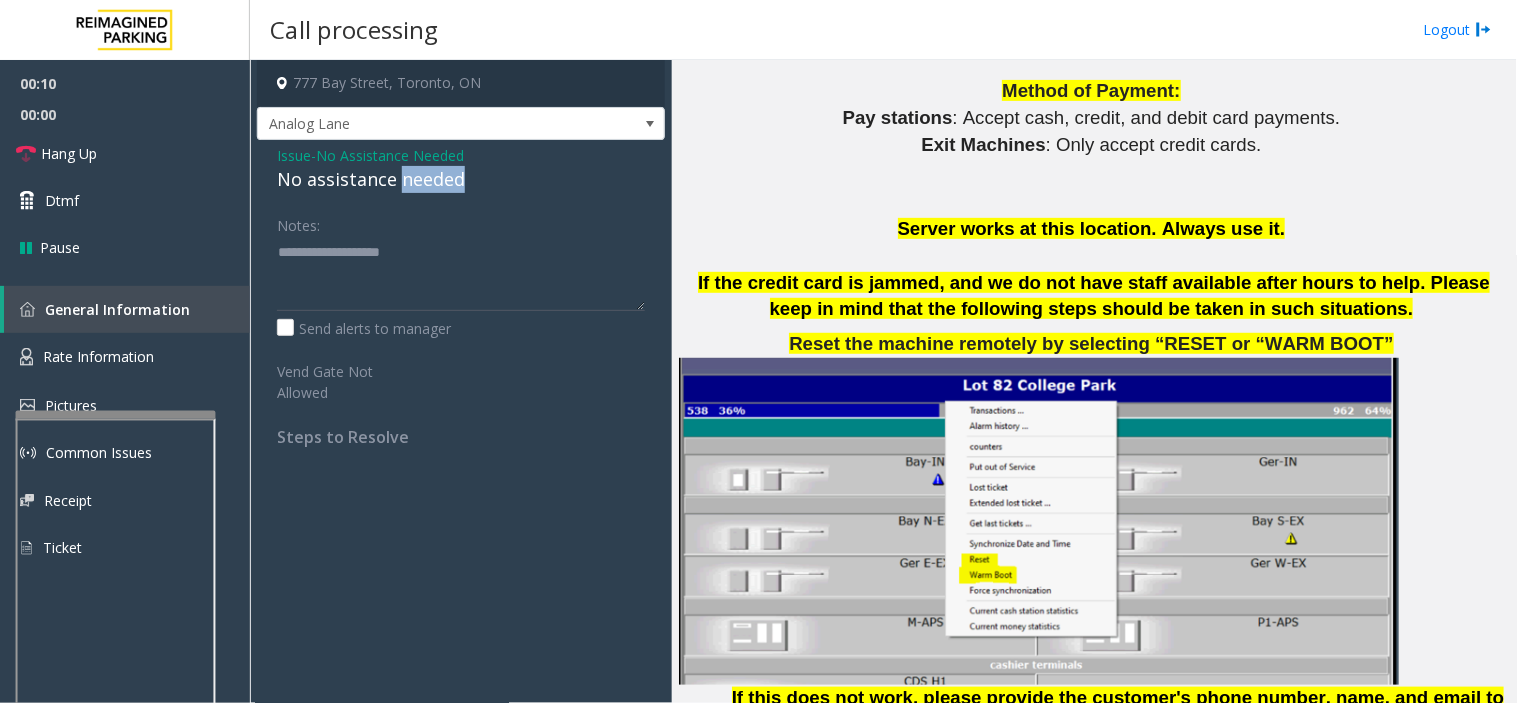 click on "No assistance needed" 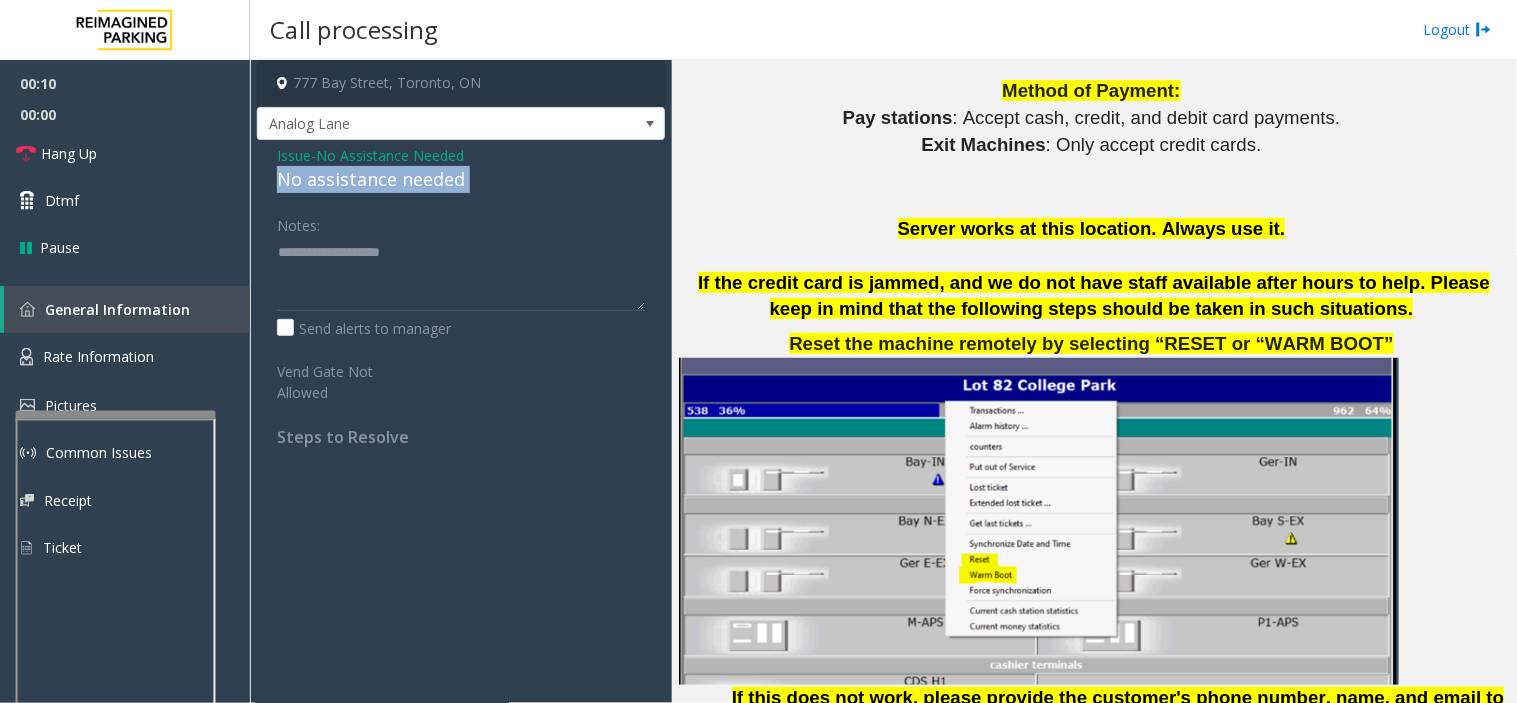 click on "No assistance needed" 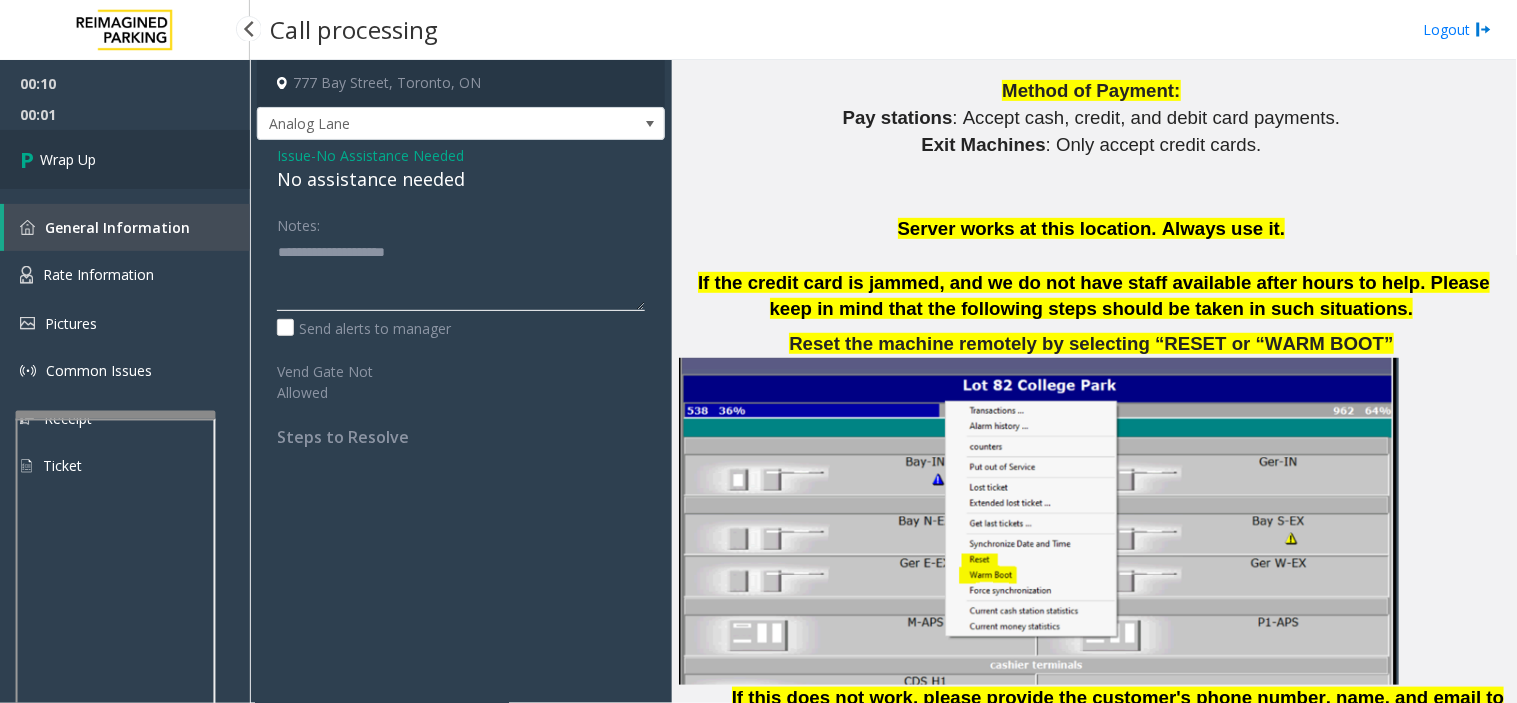 type on "**********" 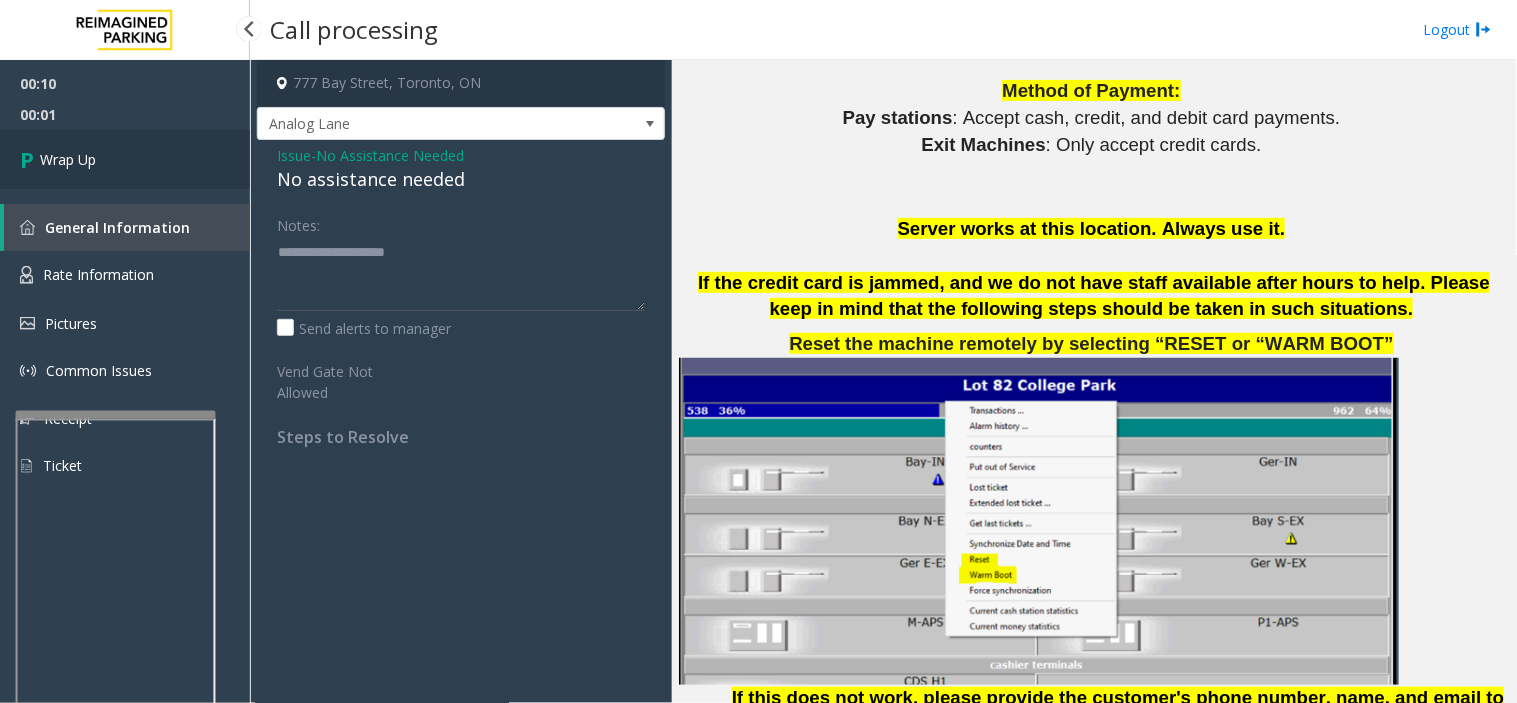 click on "Wrap Up" at bounding box center (125, 159) 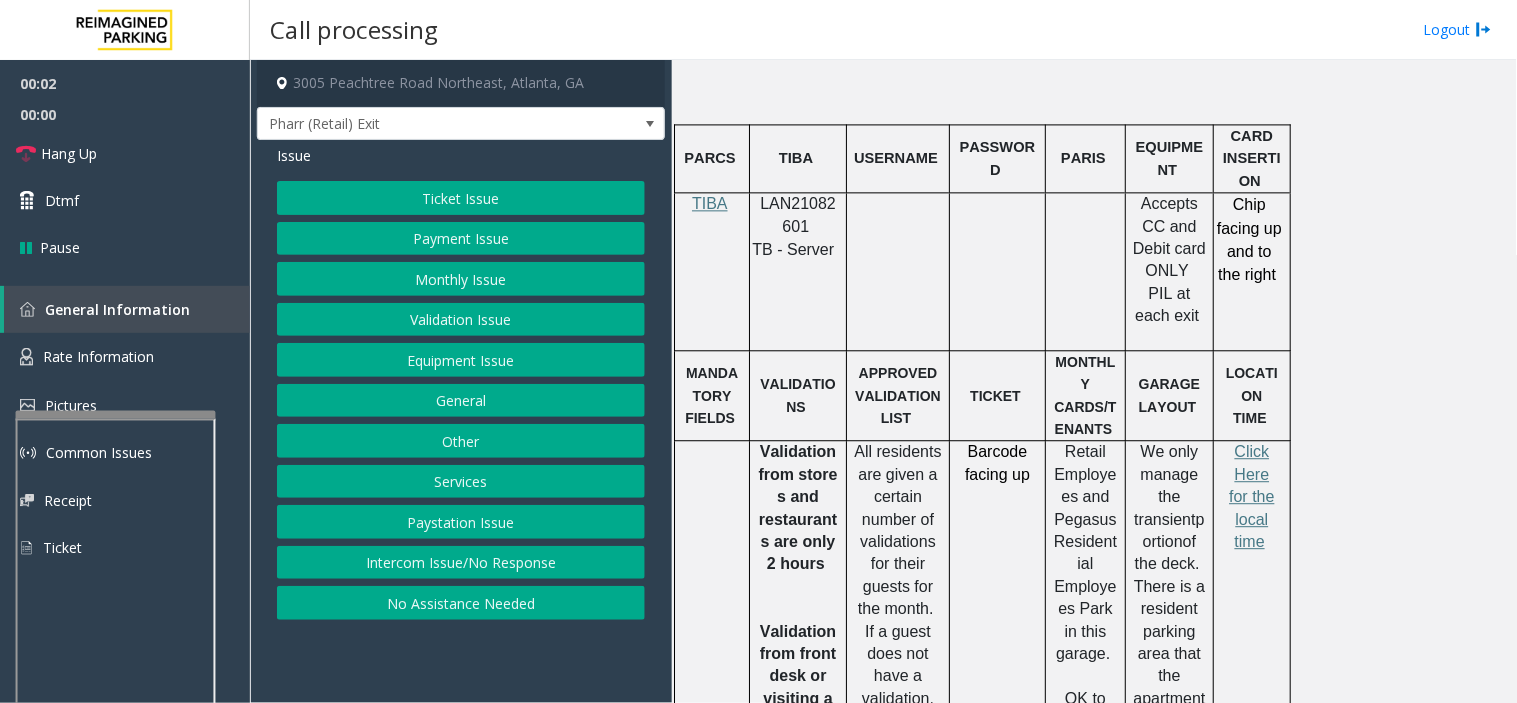scroll, scrollTop: 1000, scrollLeft: 0, axis: vertical 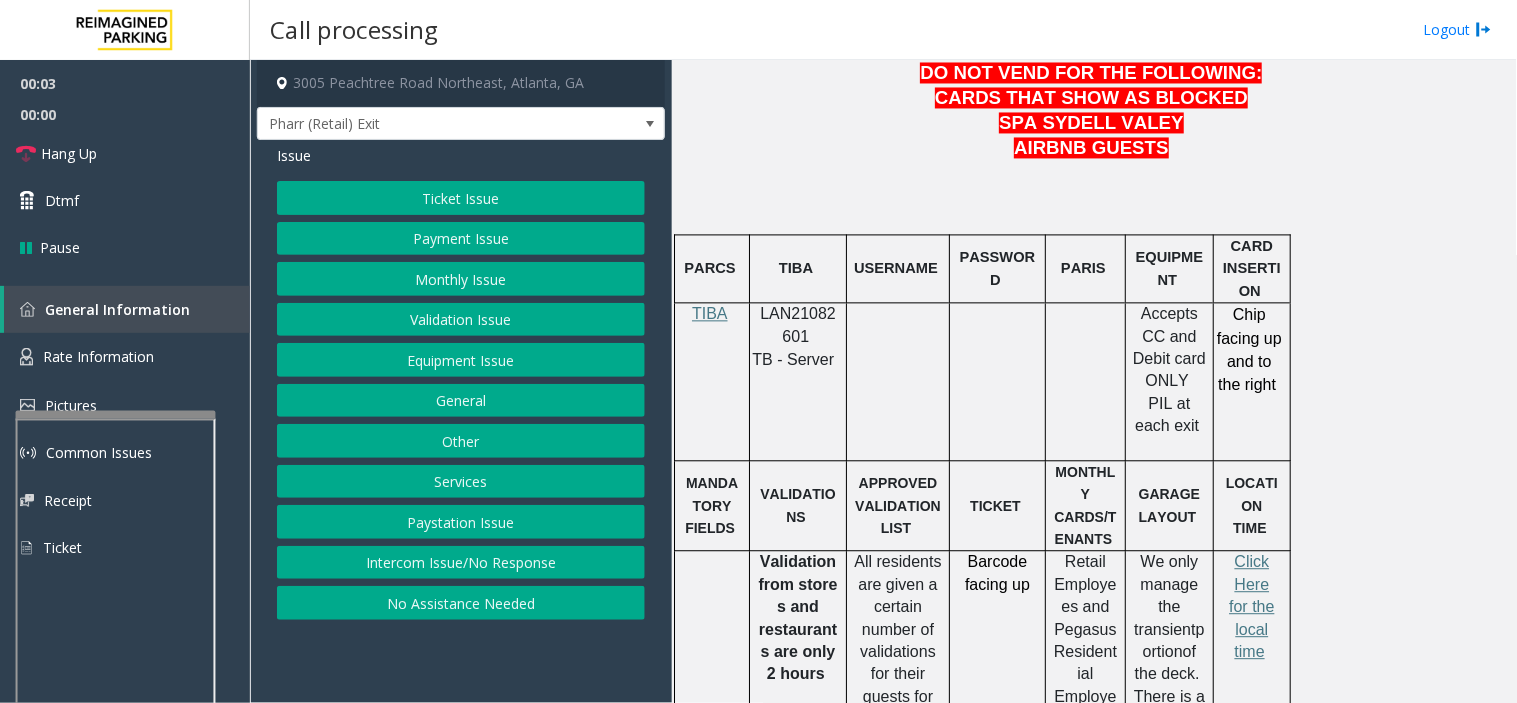 click on "LAN21082601" 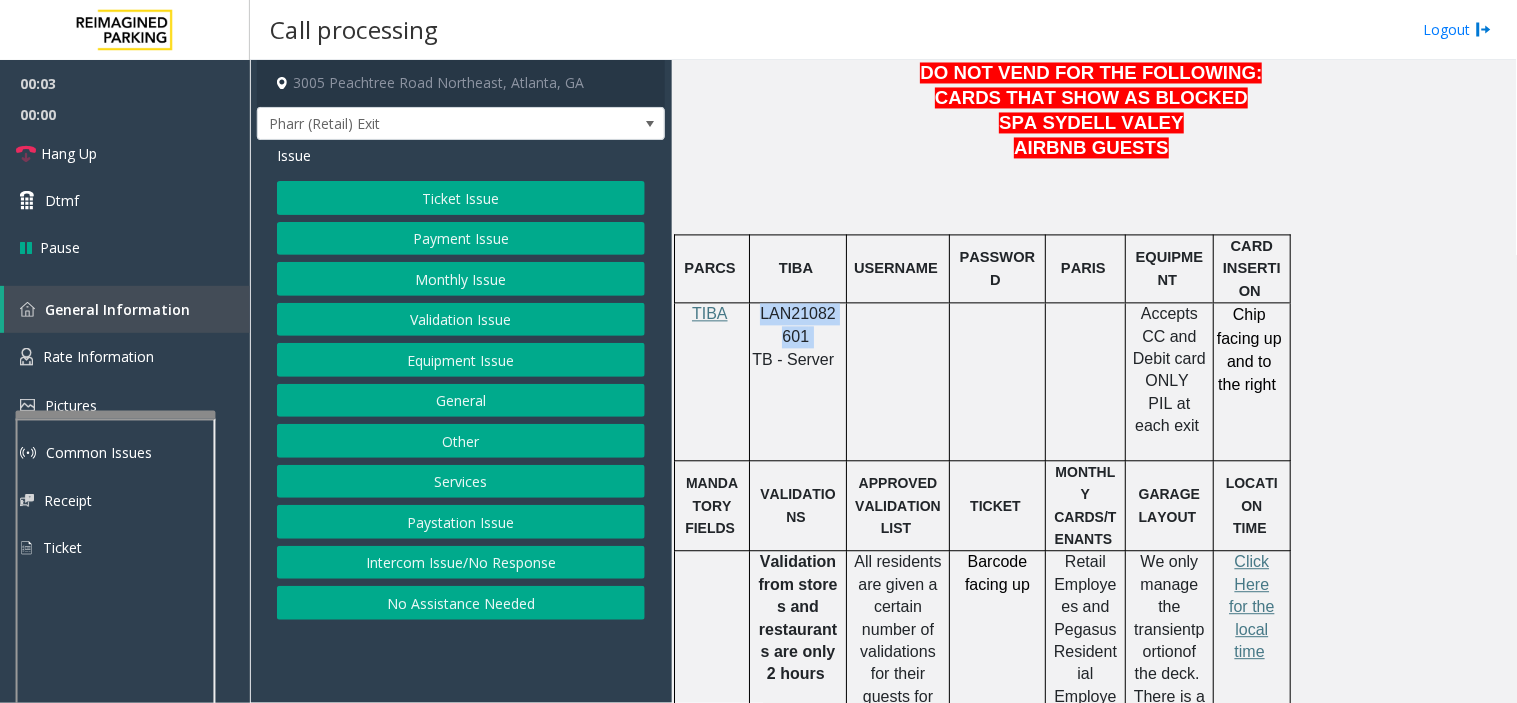 click on "LAN21082601" 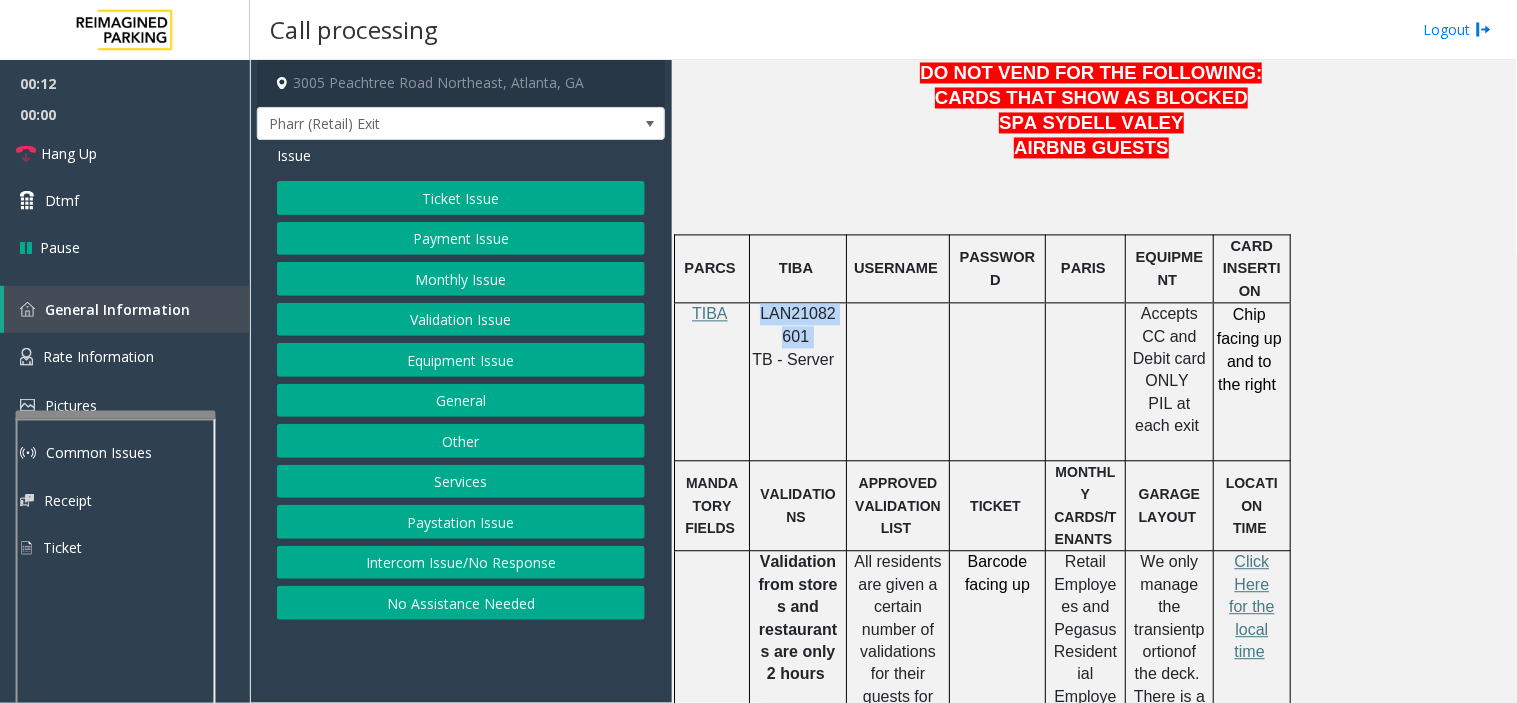 click on "Ticket Issue" 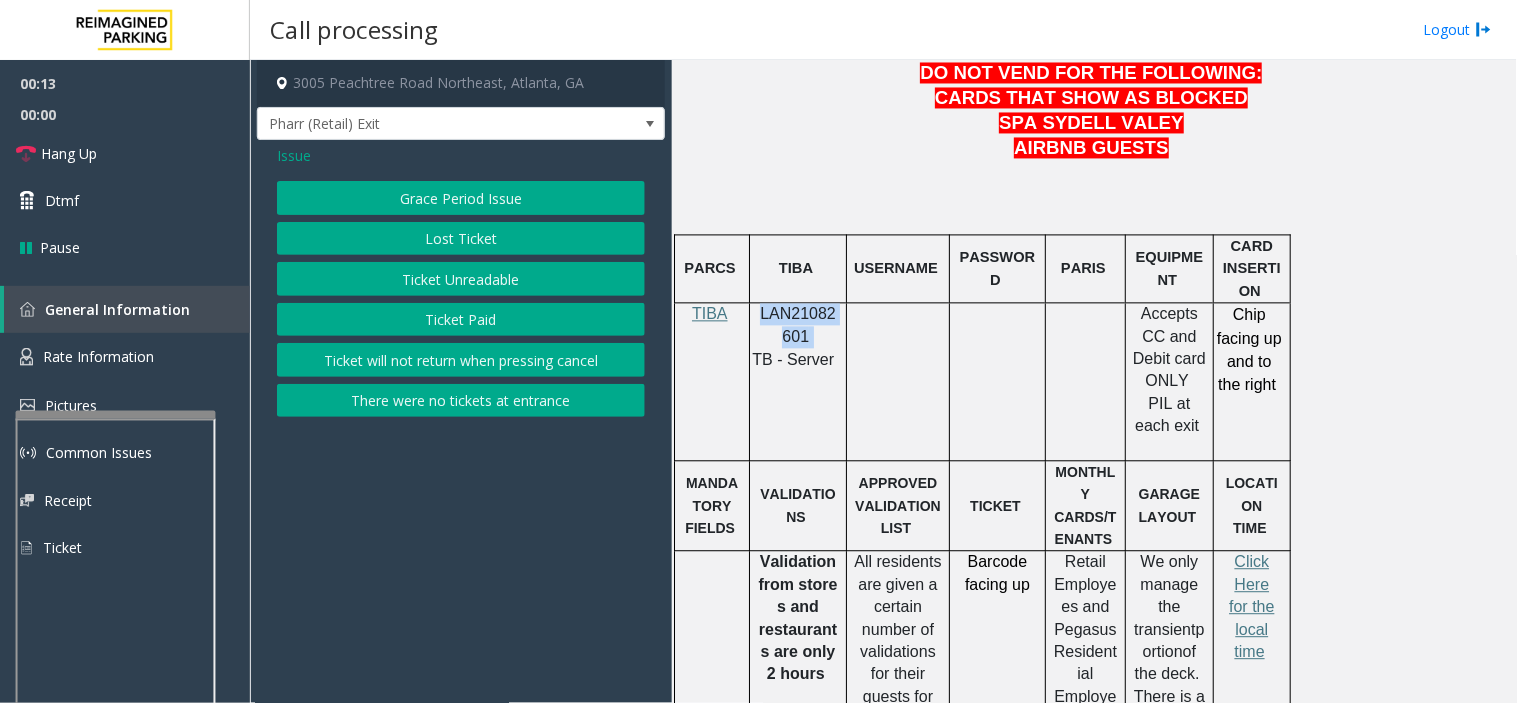 click on "There were no tickets at entrance" 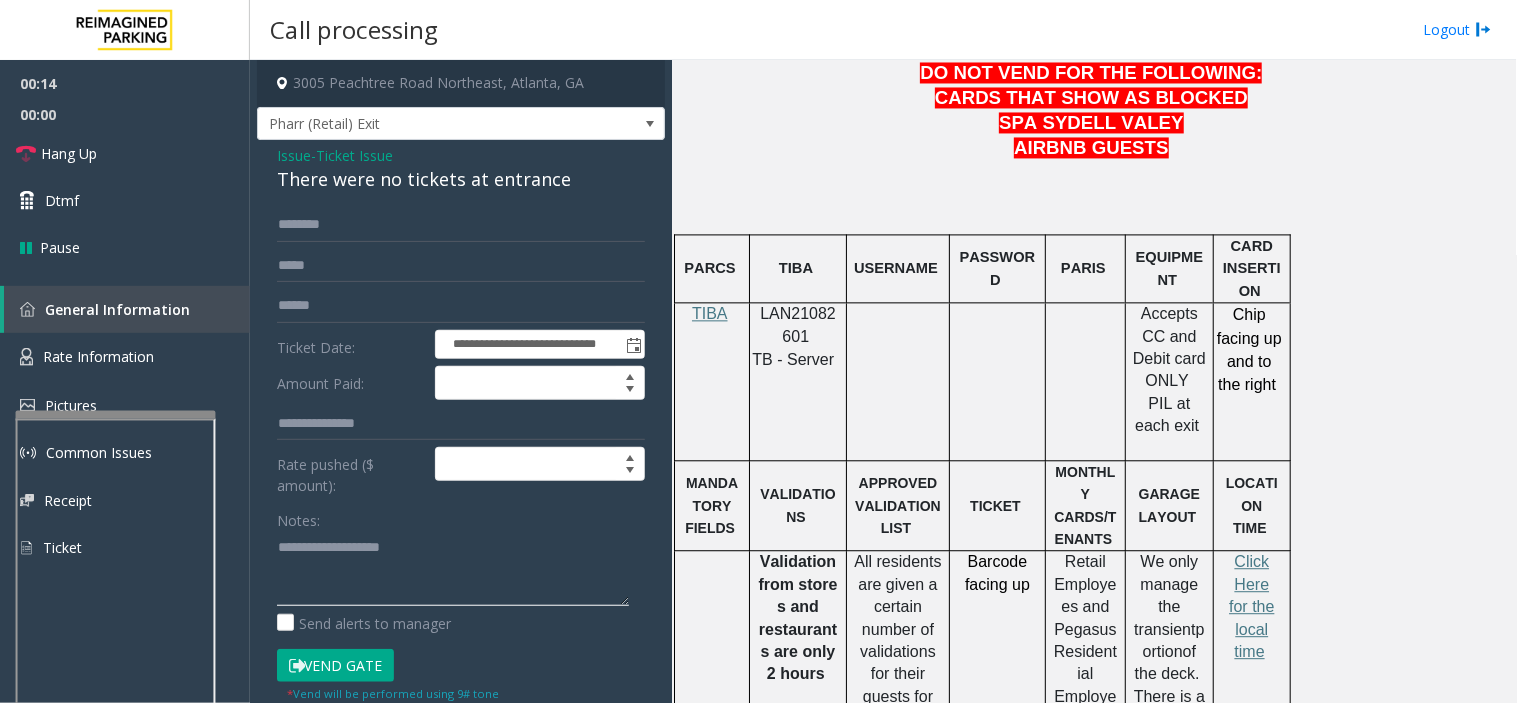click 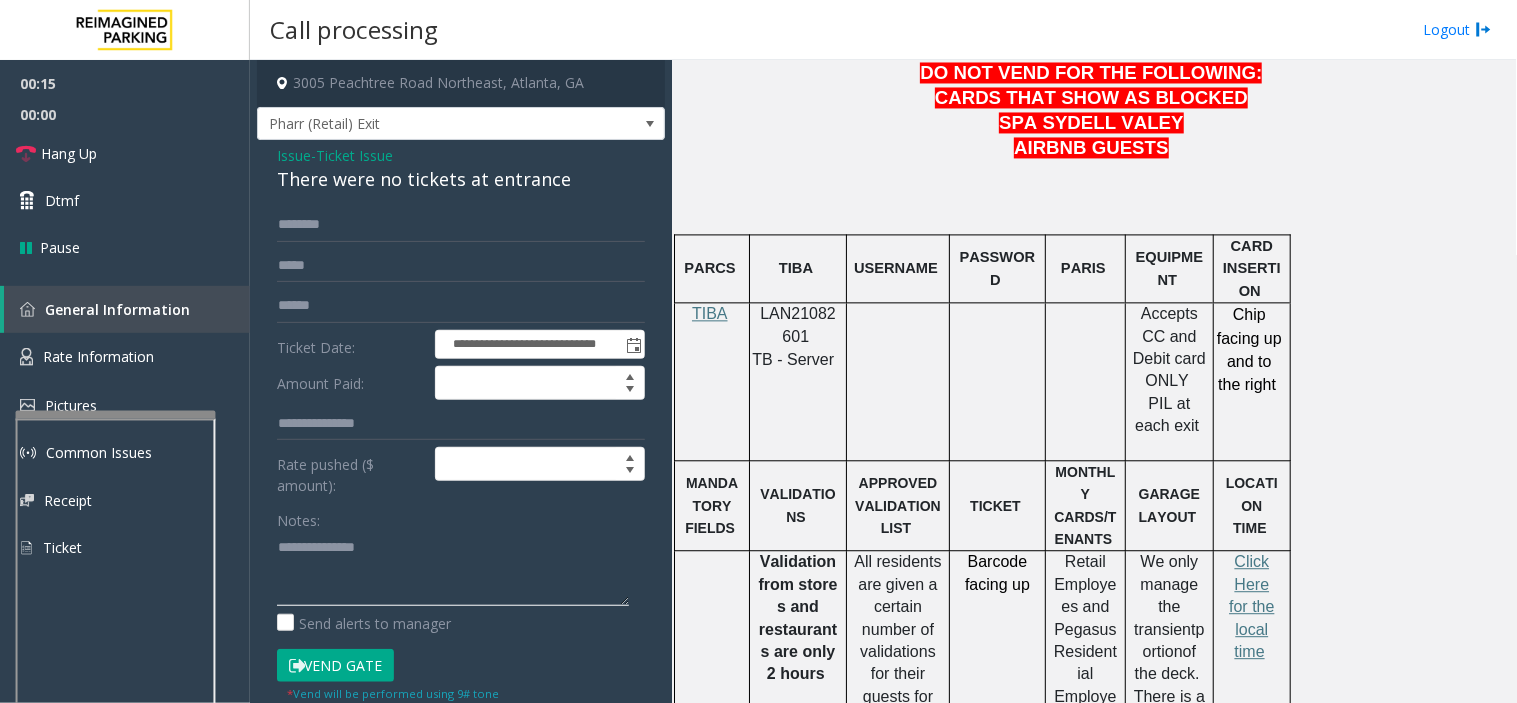 type on "**********" 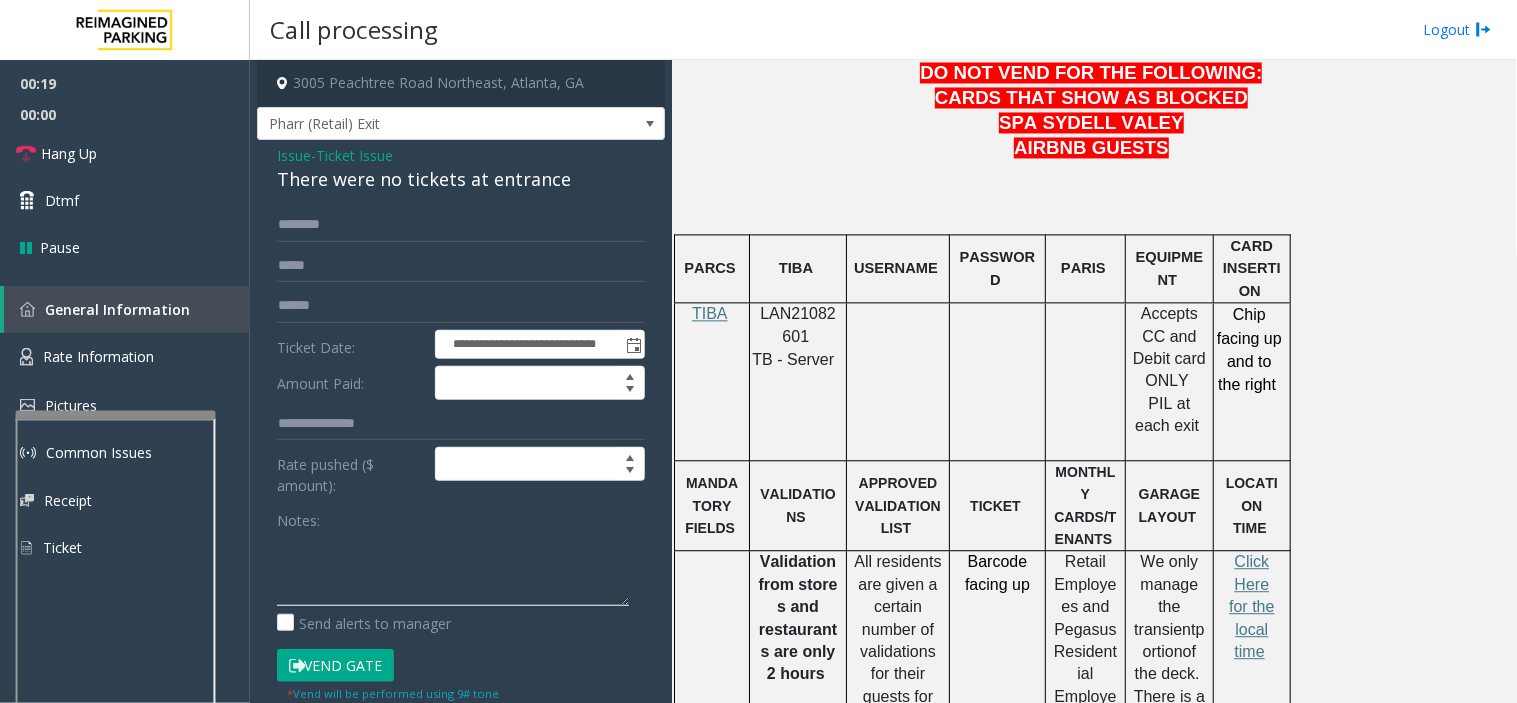 click 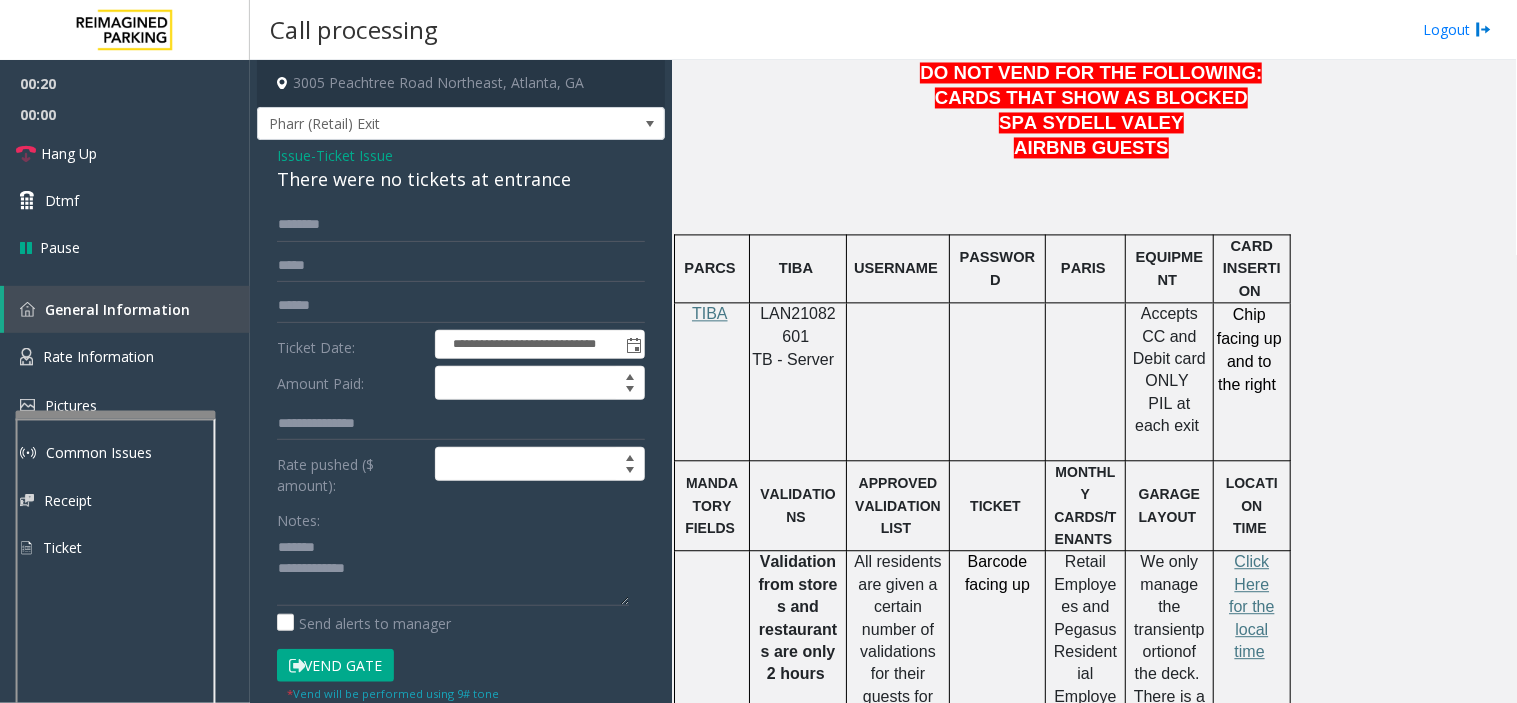 click on "There were no tickets at entrance" 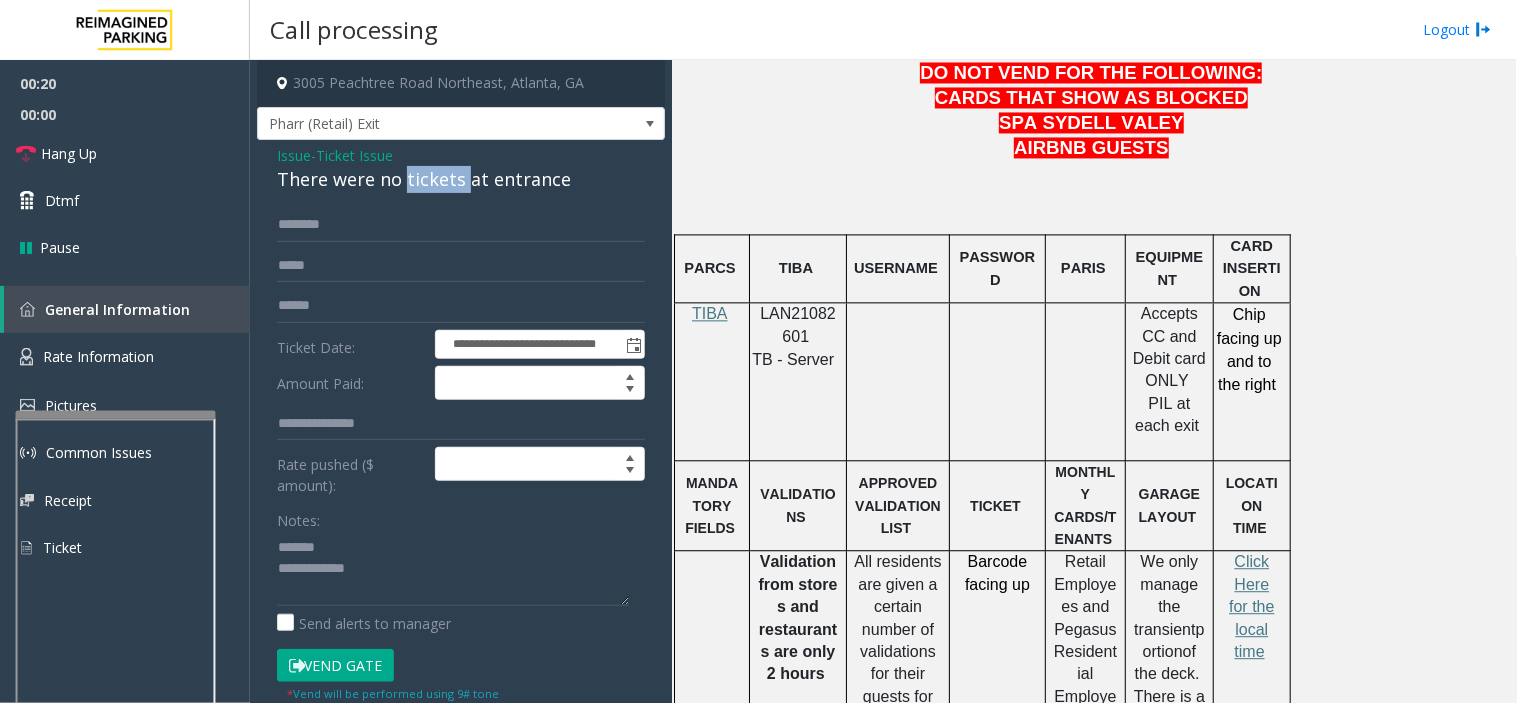 click on "There were no tickets at entrance" 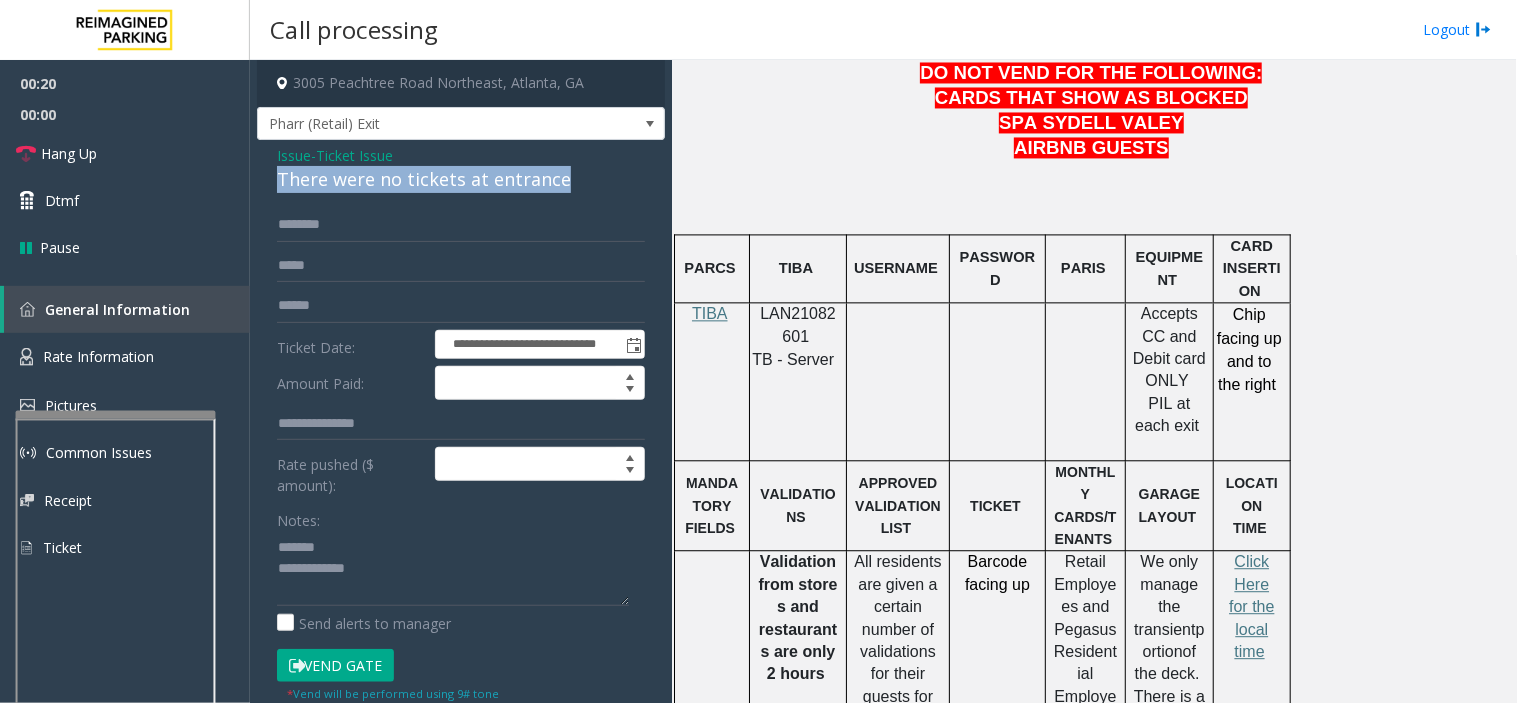 click on "There were no tickets at entrance" 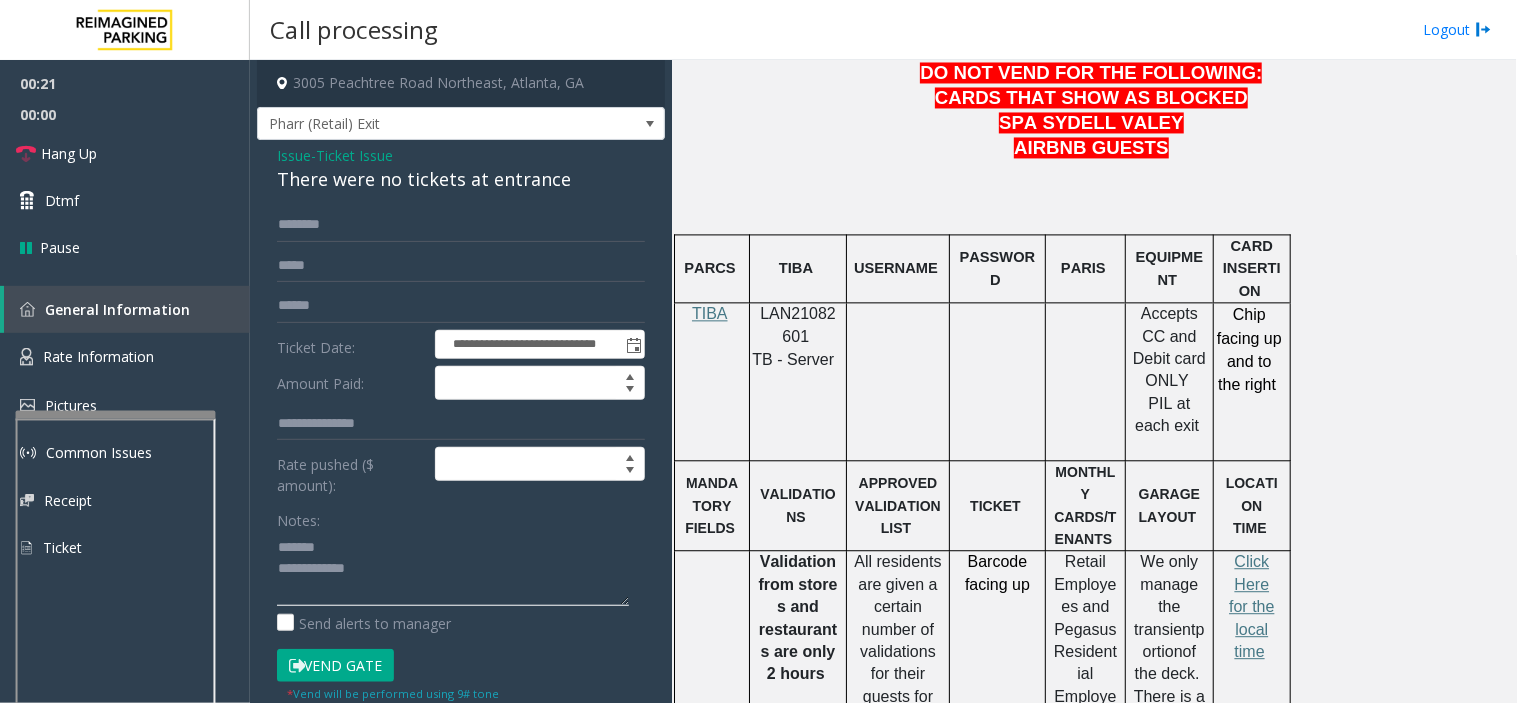 click 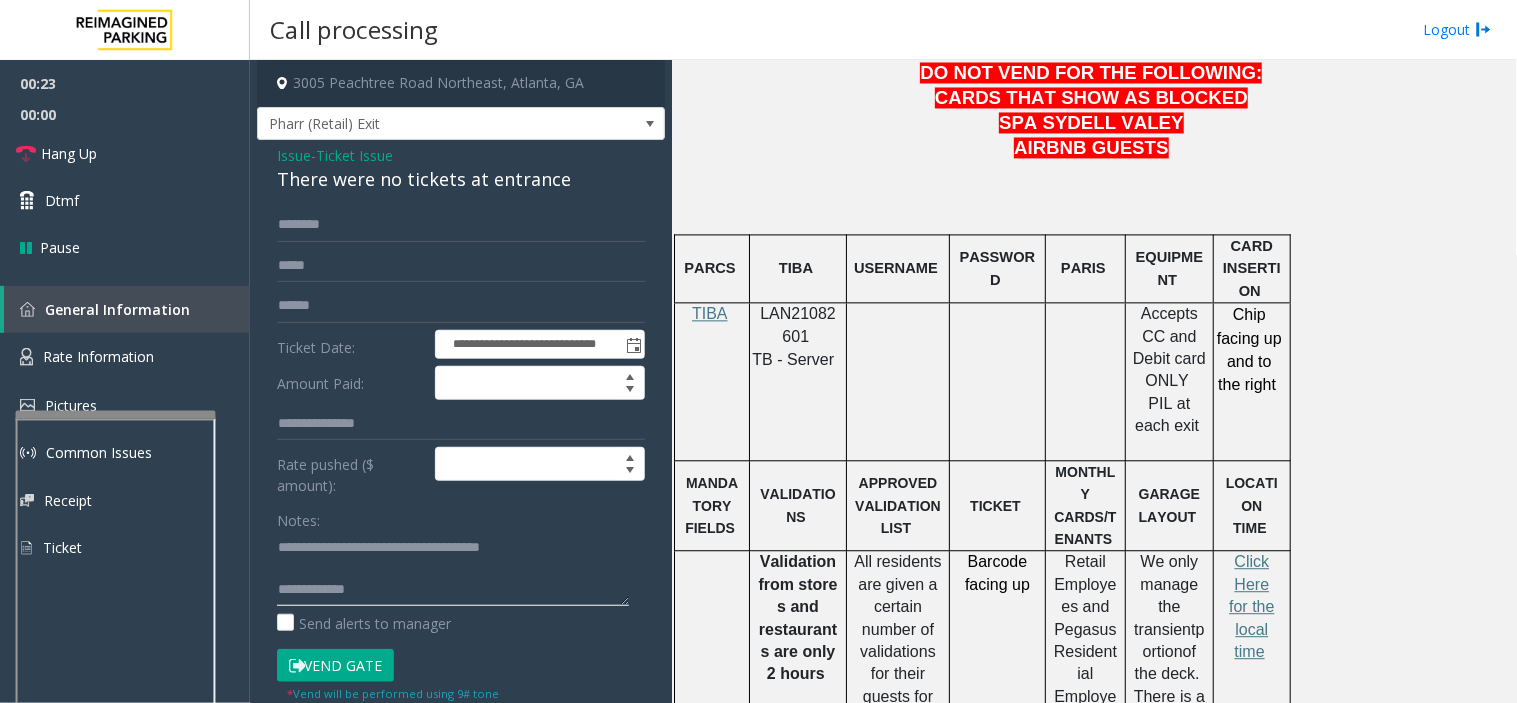 type on "**********" 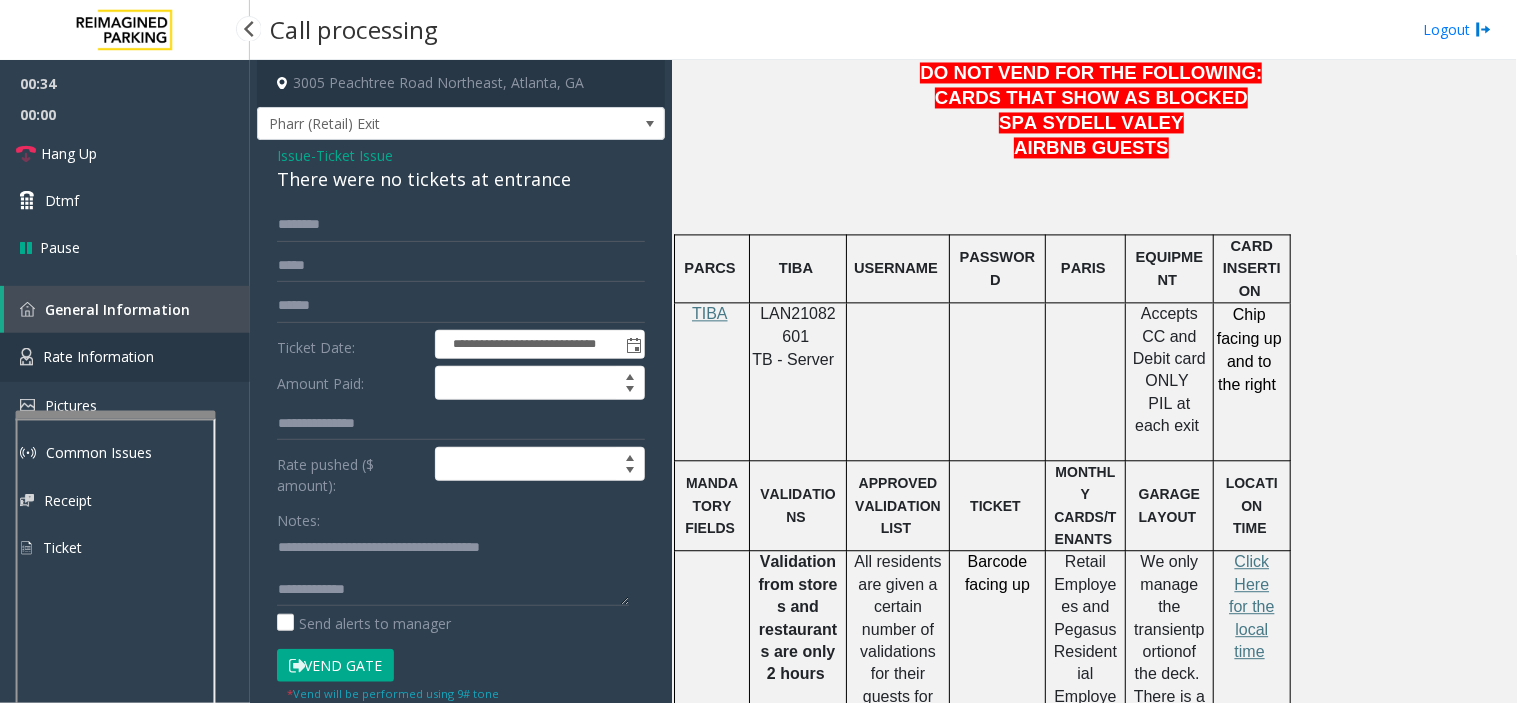 click on "Rate Information" at bounding box center (98, 356) 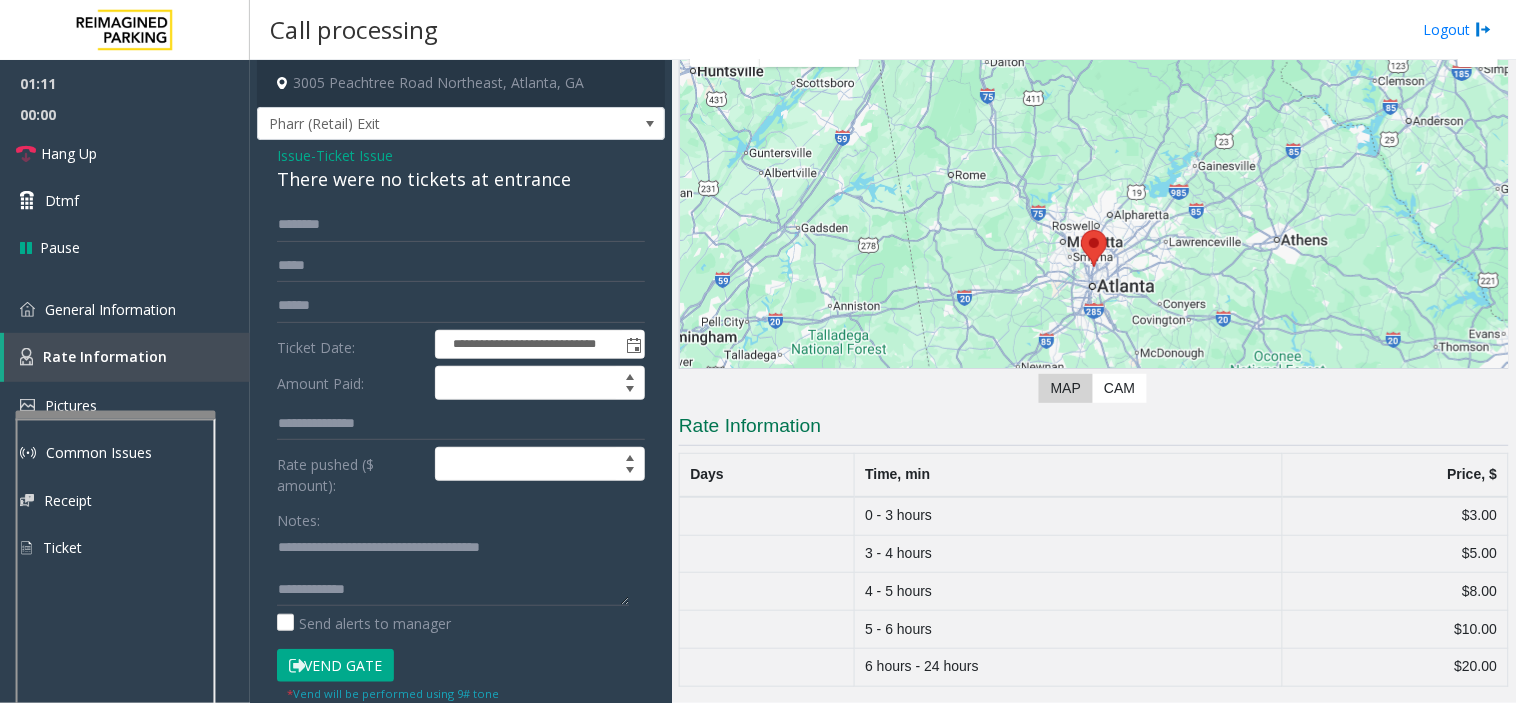 click on "Issue" 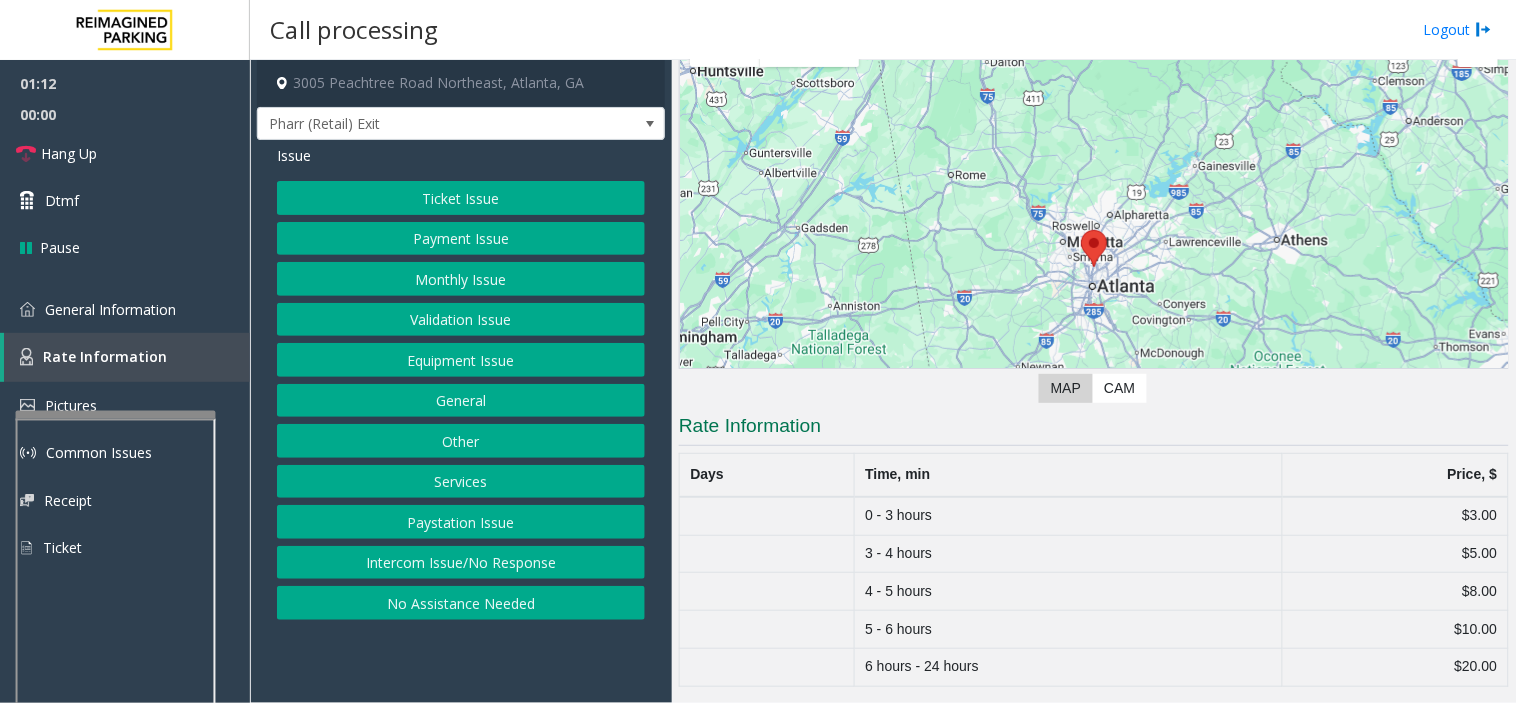 click on "Monthly Issue" 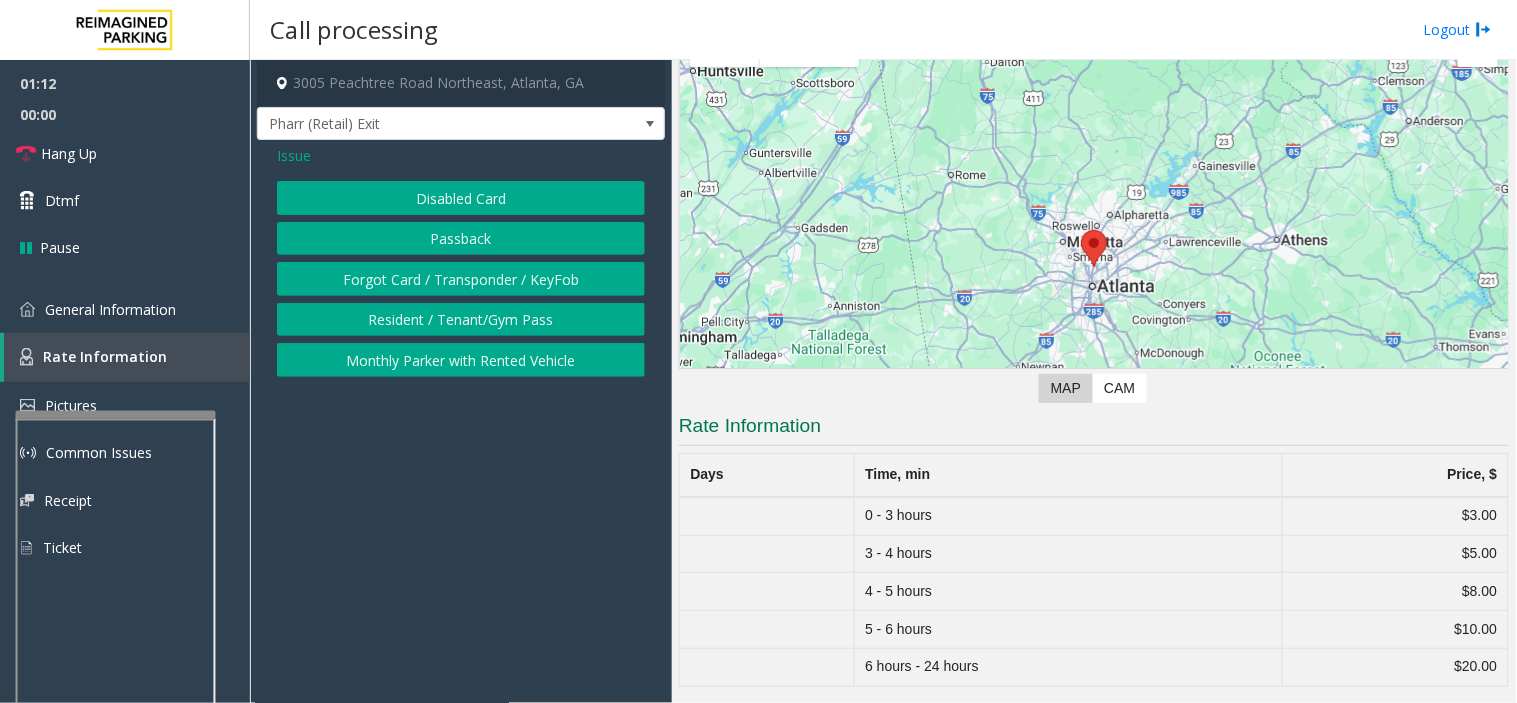 click on "Disabled Card" 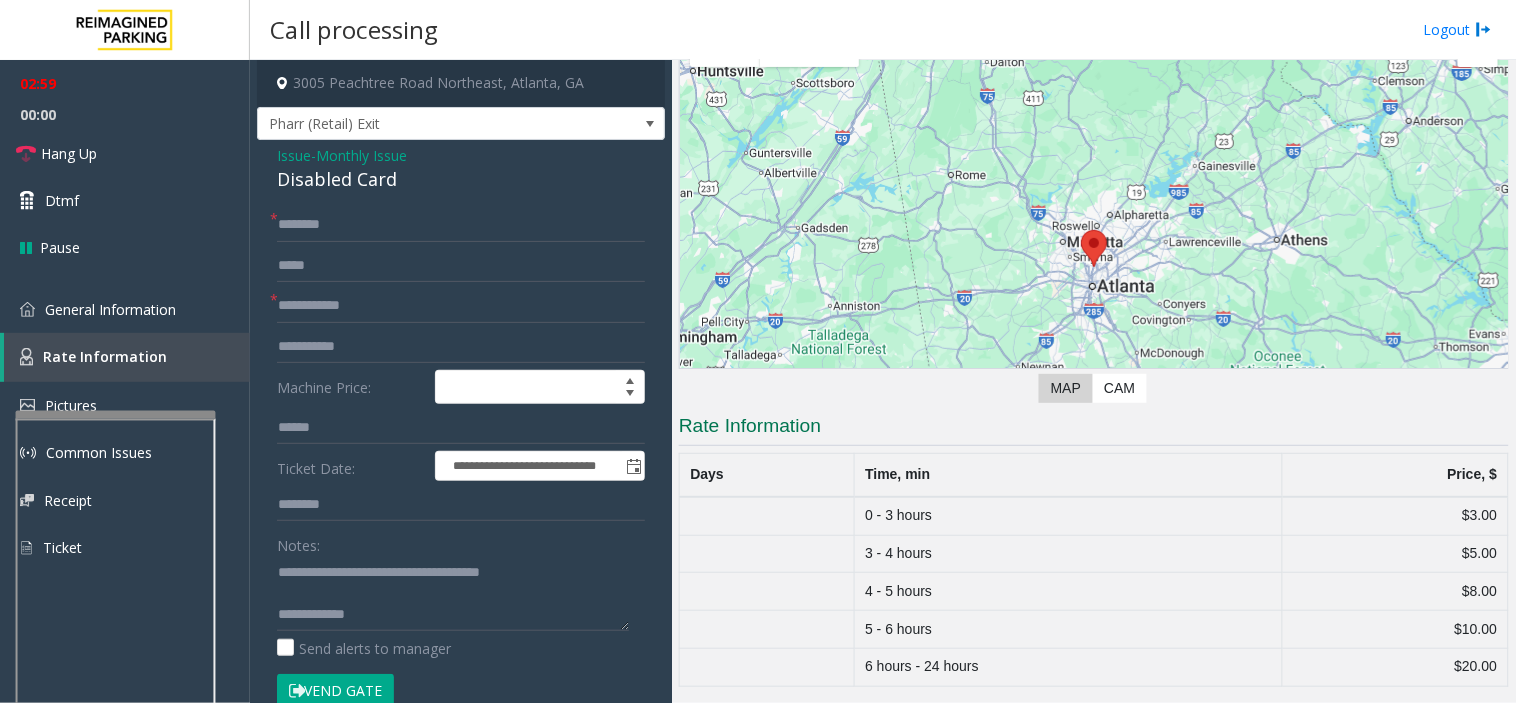 click on "Issue" 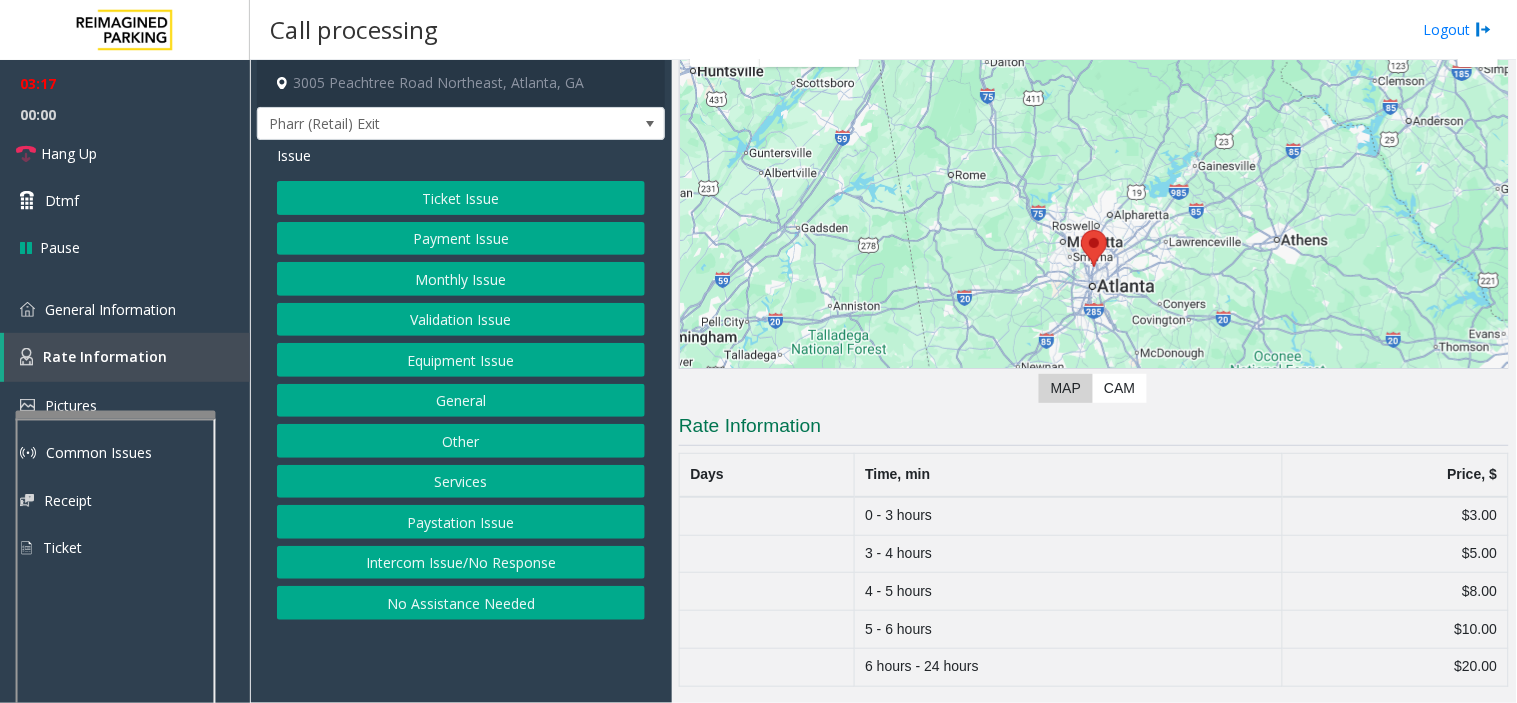 click on "Equipment Issue" 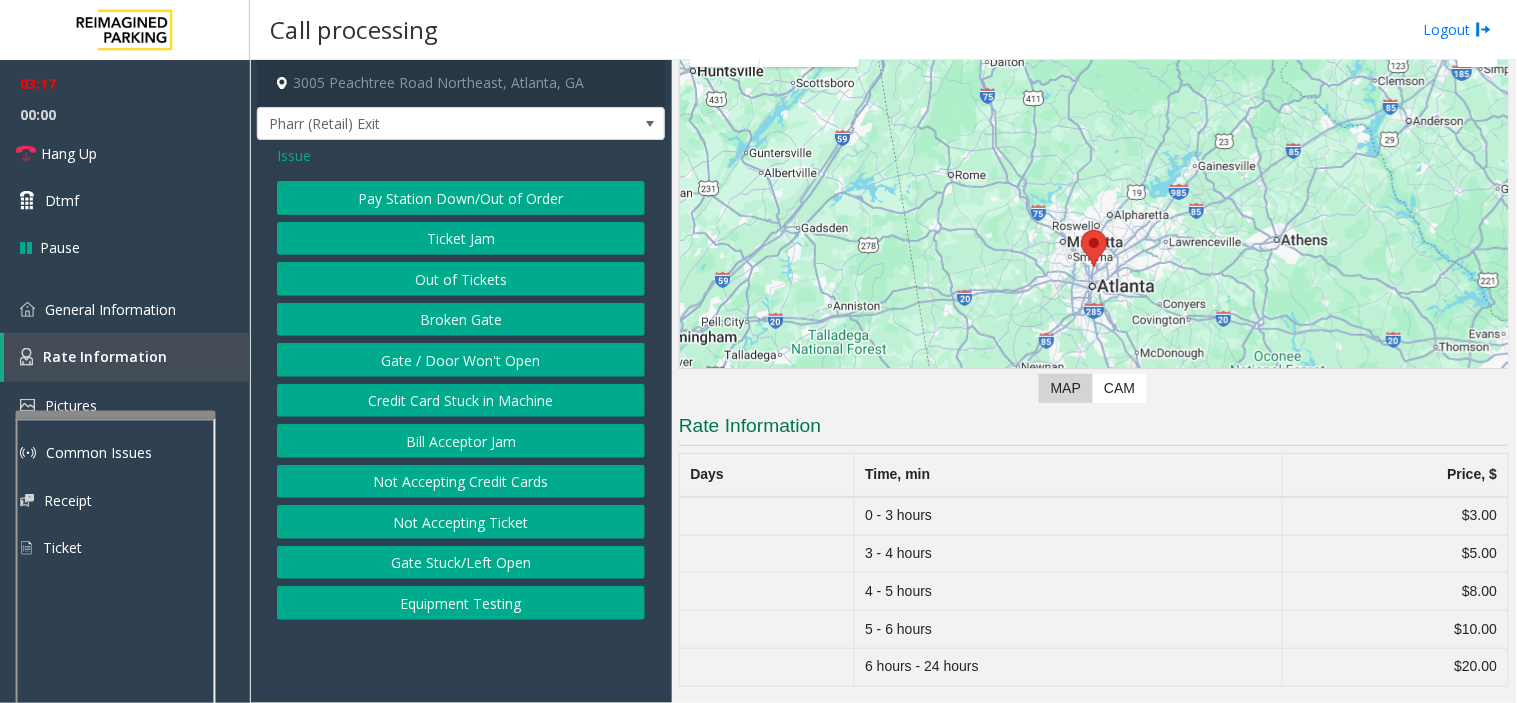 click on "Gate / Door Won't Open" 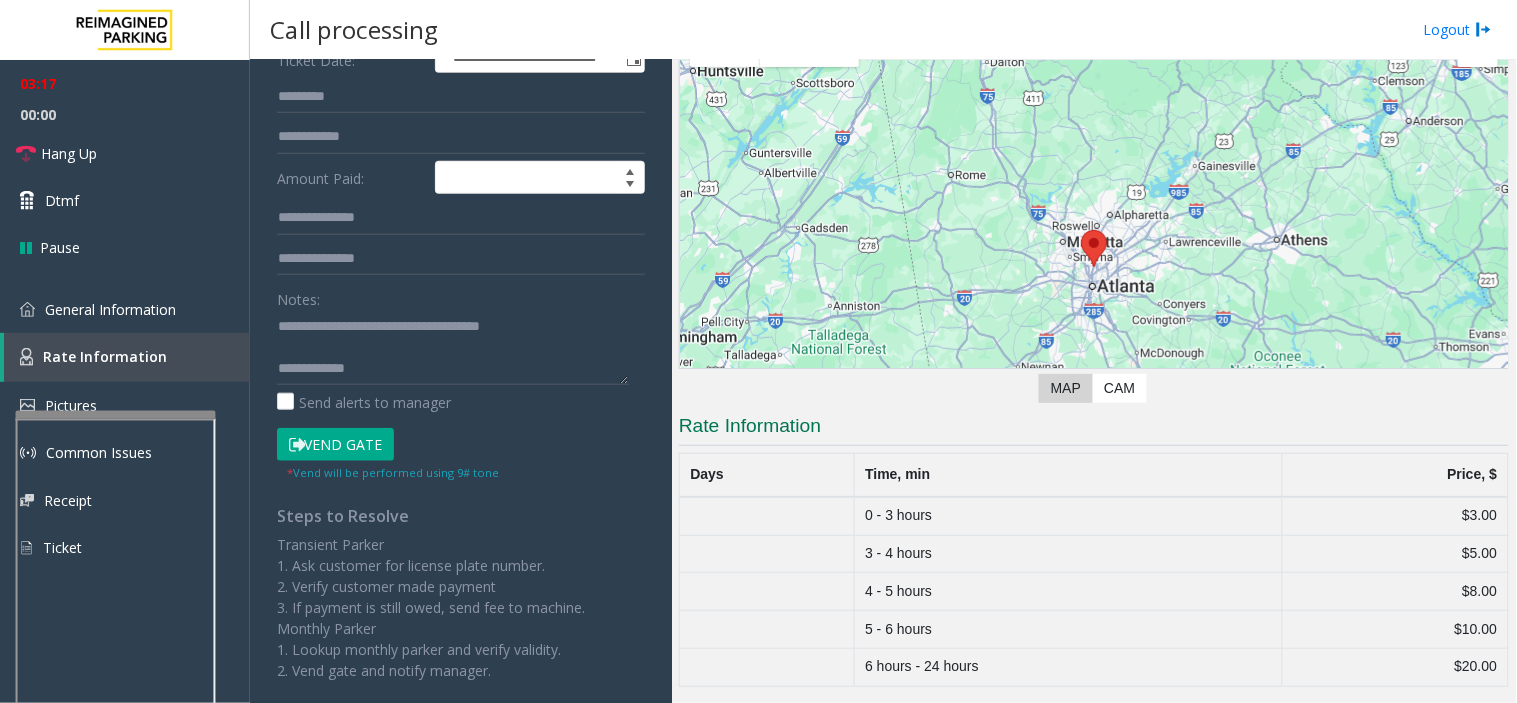 scroll, scrollTop: 333, scrollLeft: 0, axis: vertical 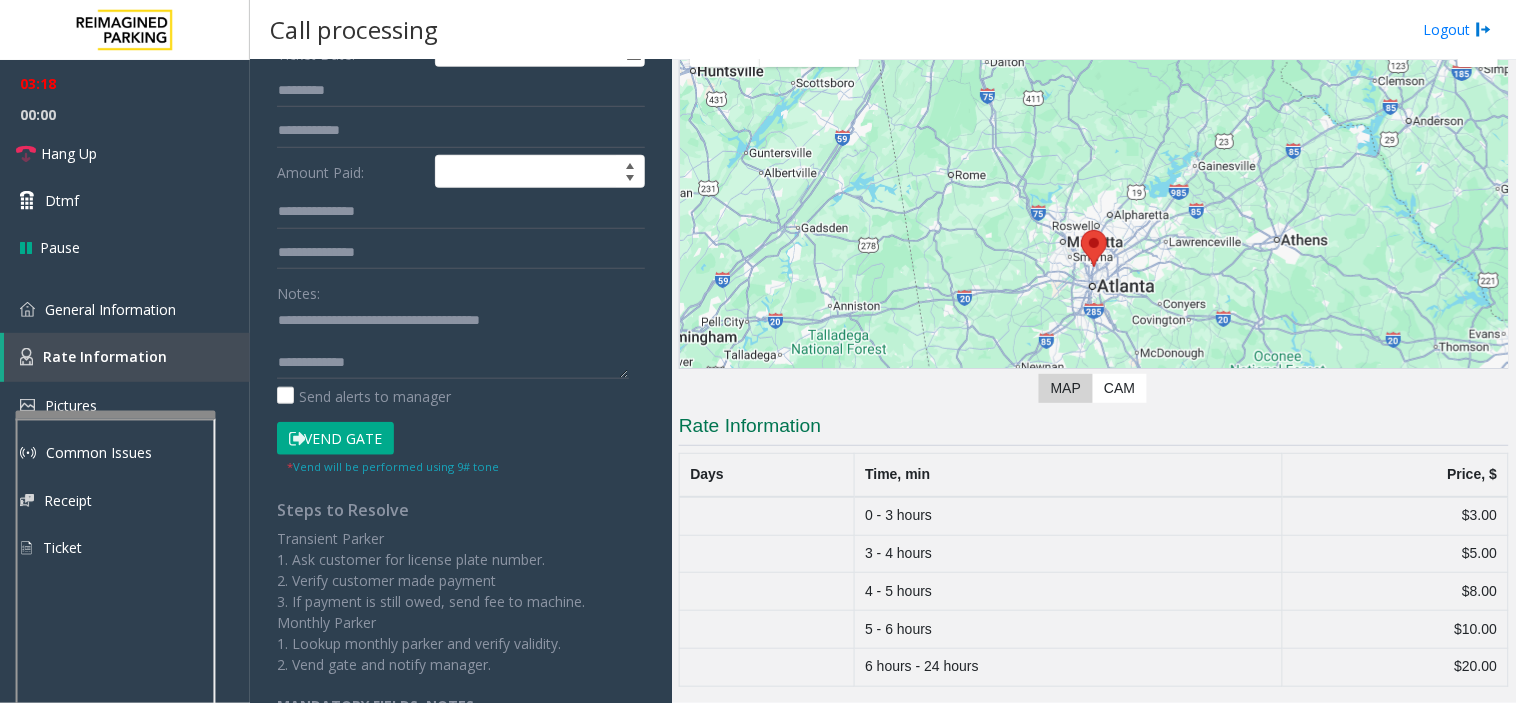 click on "Vend Gate" 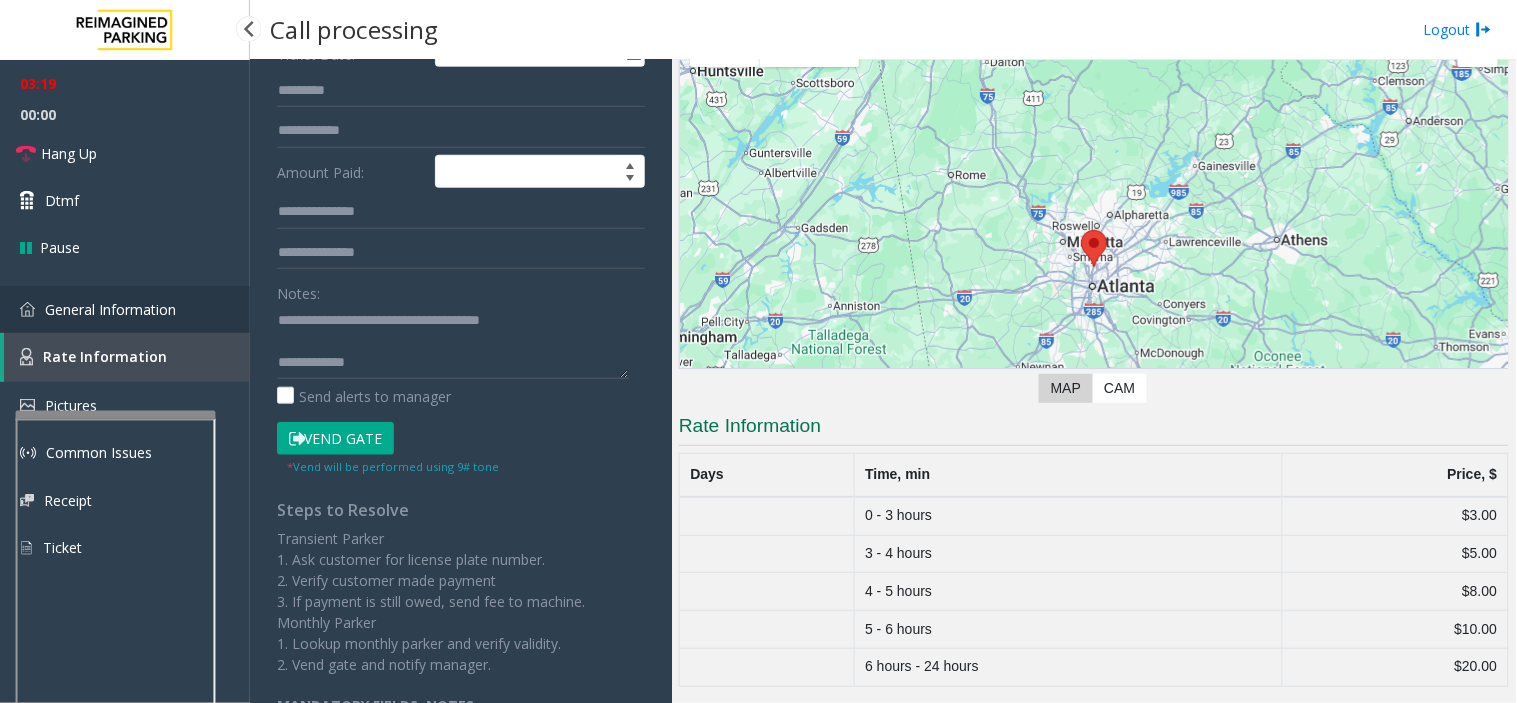 click on "General Information" at bounding box center (125, 309) 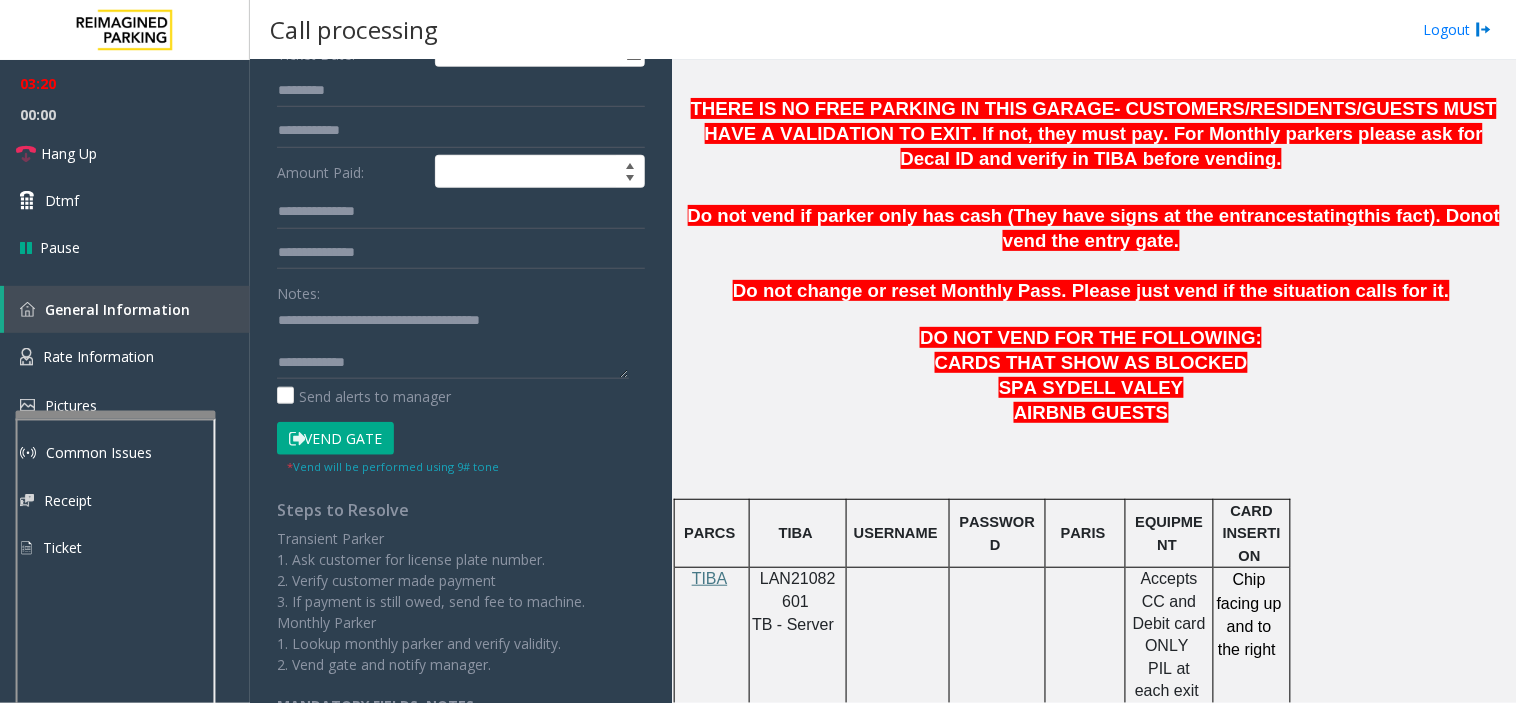 scroll, scrollTop: 333, scrollLeft: 0, axis: vertical 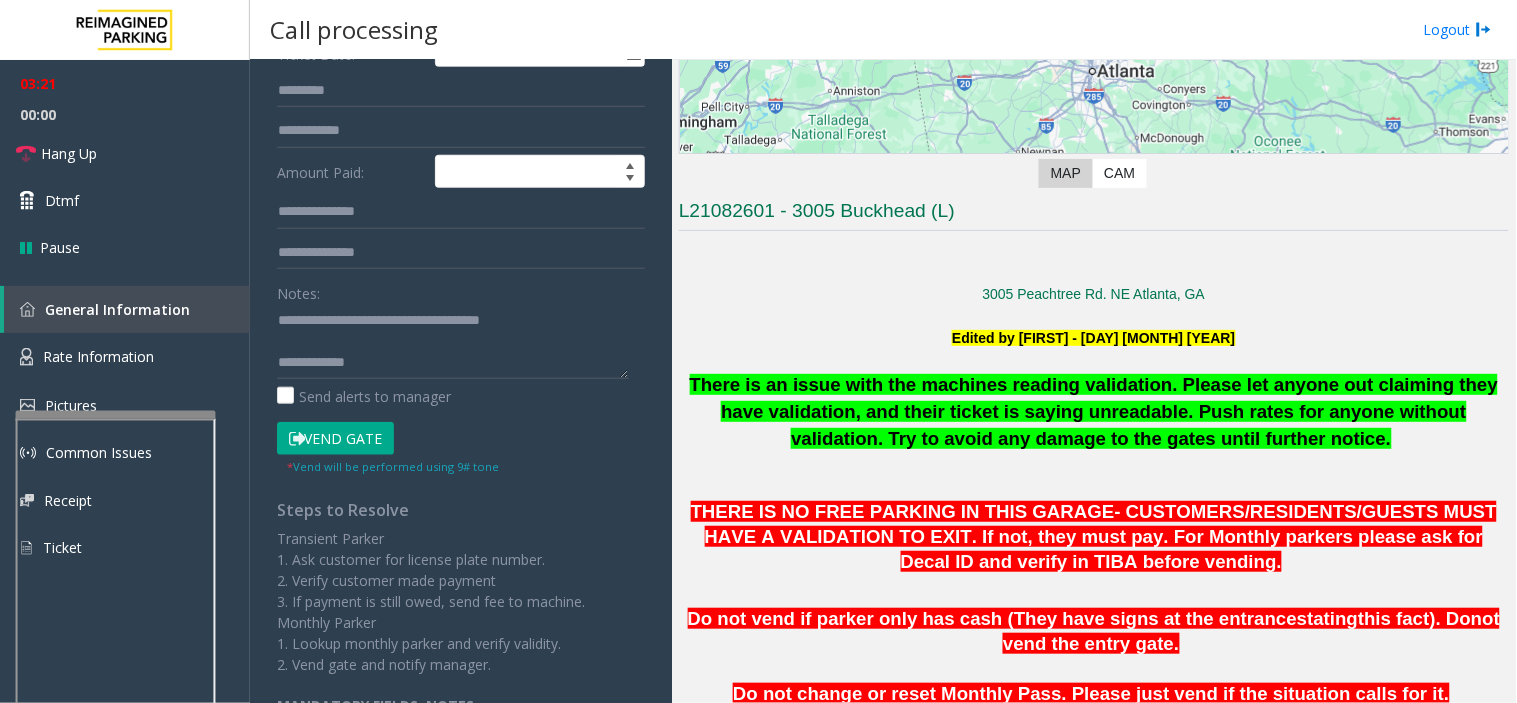 drag, startPoint x: 866, startPoint y: 454, endPoint x: 835, endPoint y: 471, distance: 35.35534 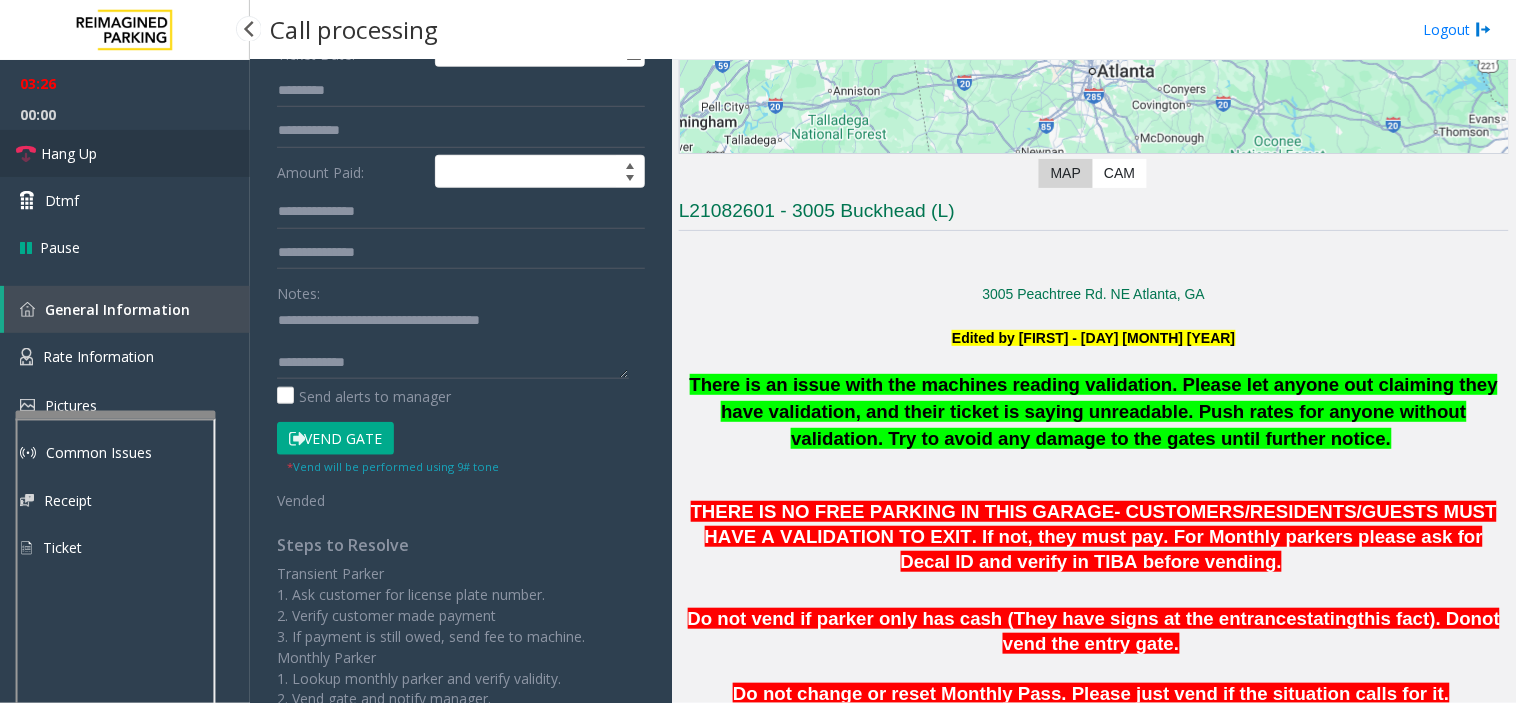 click on "Hang Up" at bounding box center [69, 153] 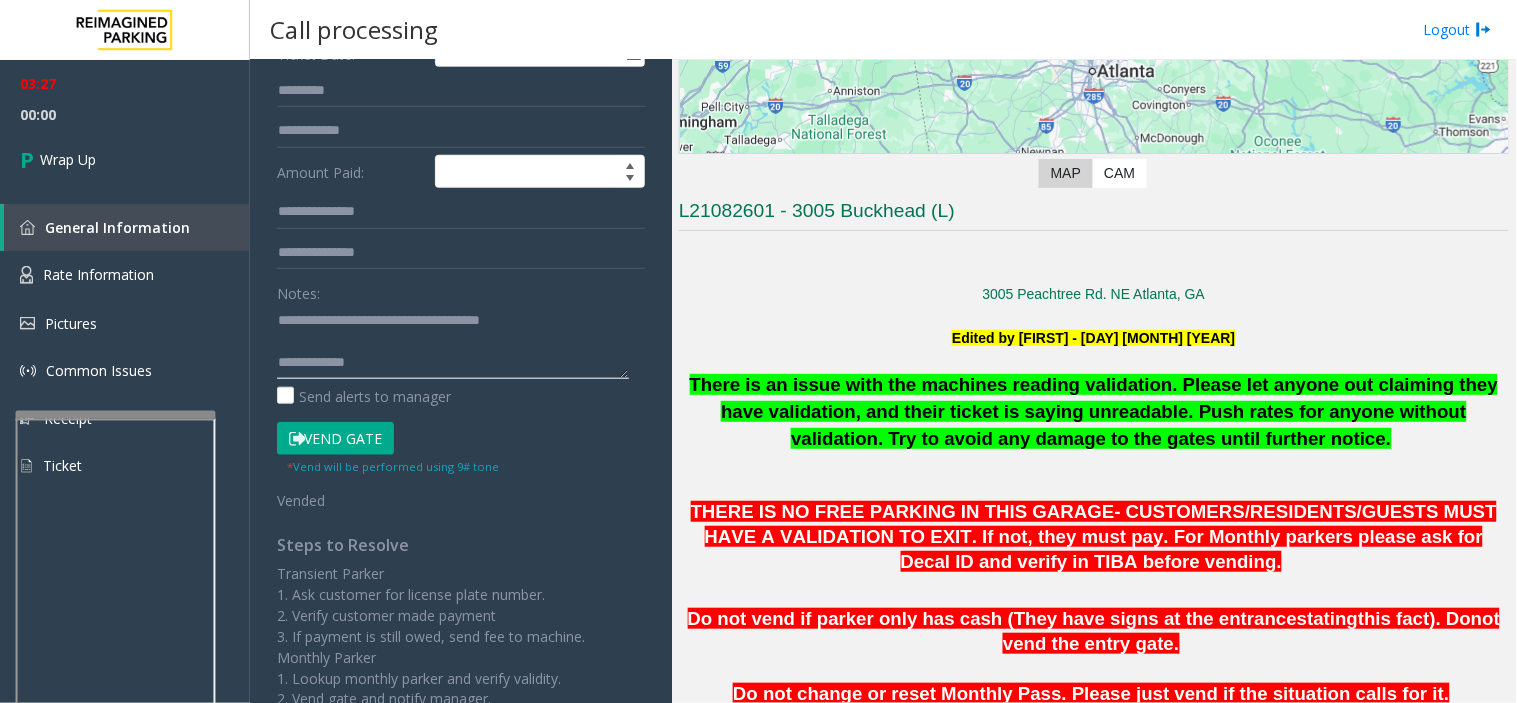 click 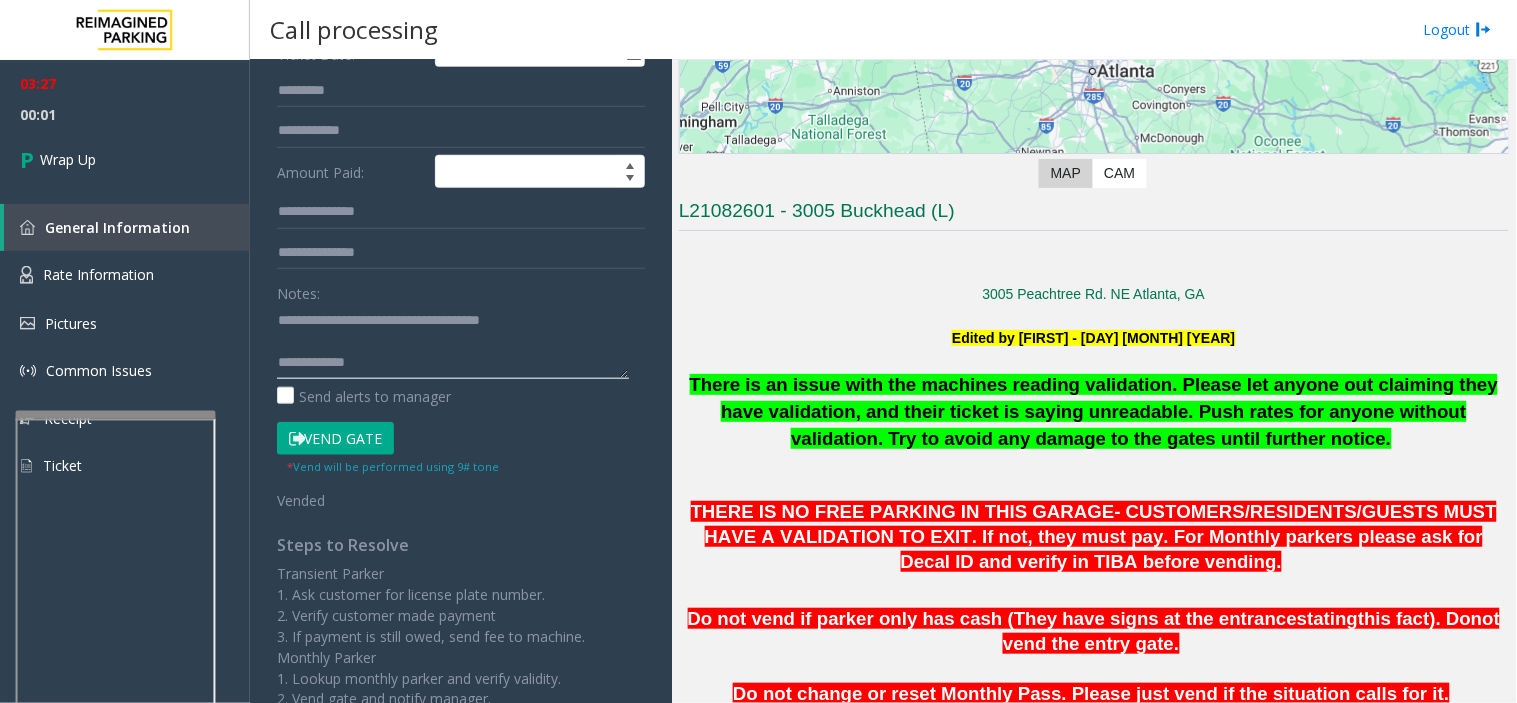 click 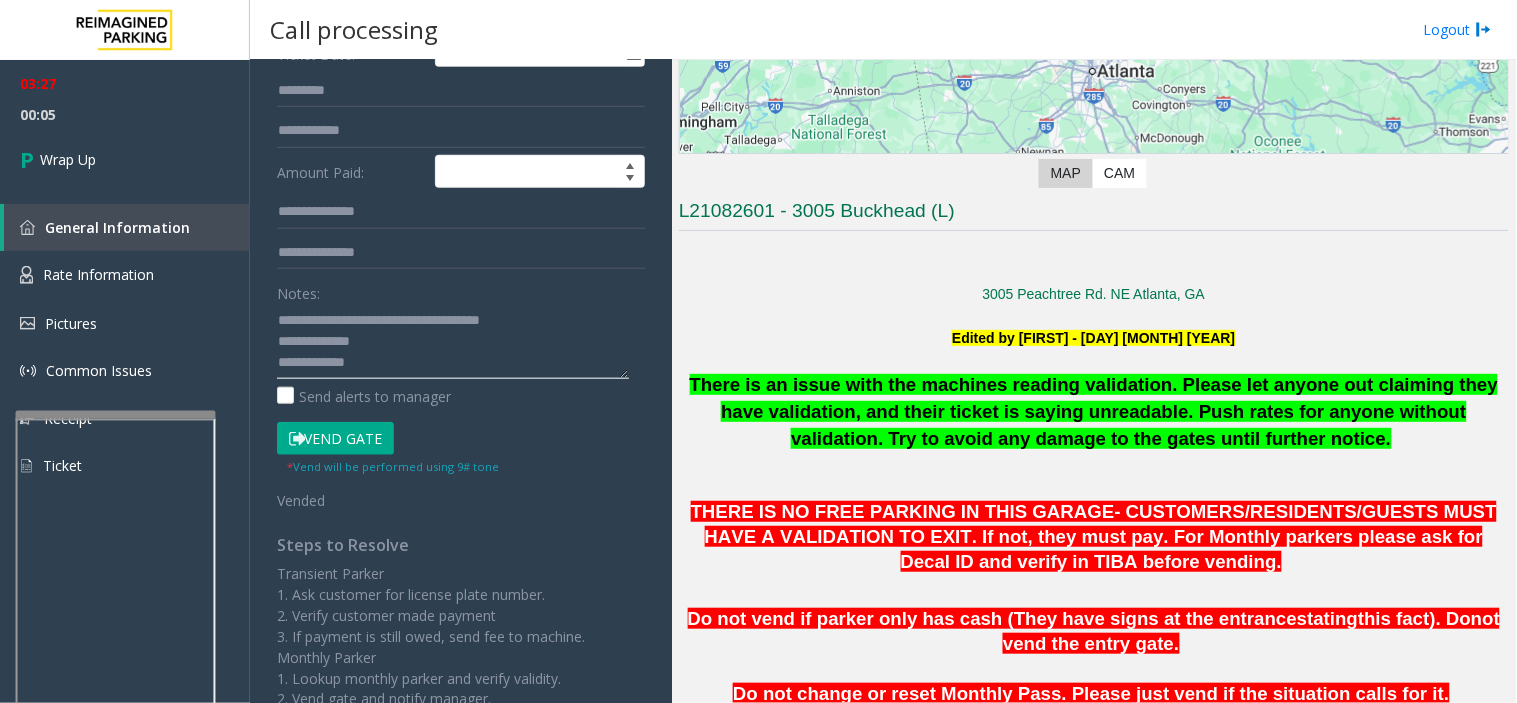click 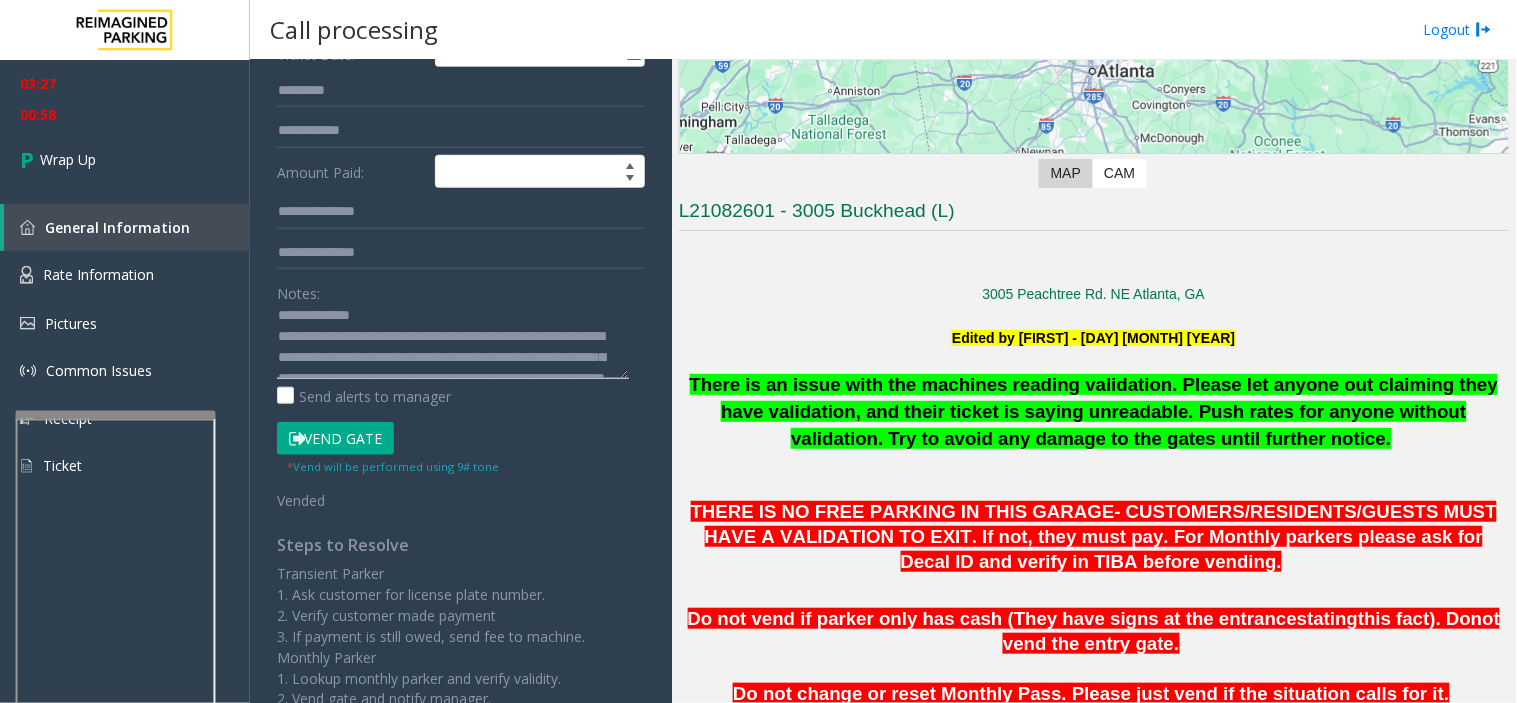 scroll, scrollTop: 0, scrollLeft: 0, axis: both 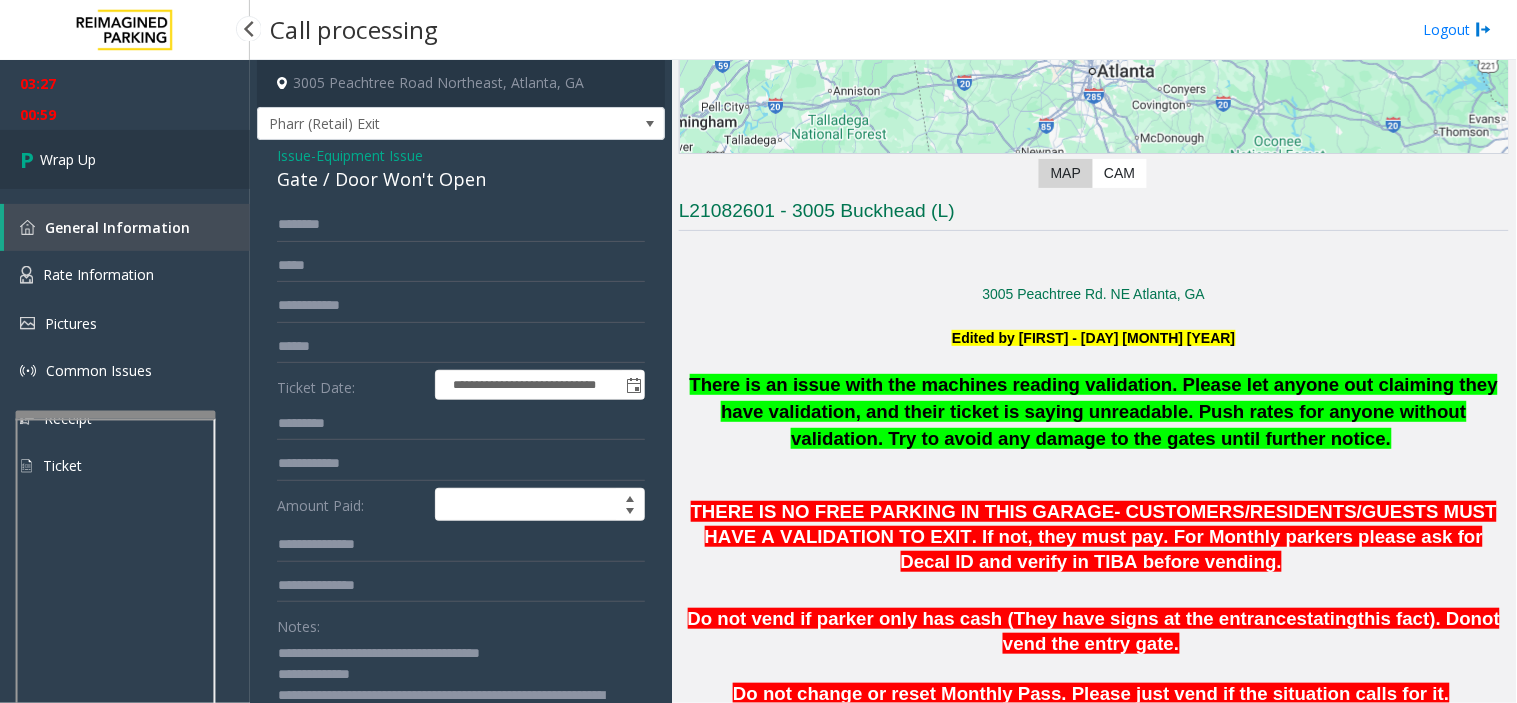 type on "**********" 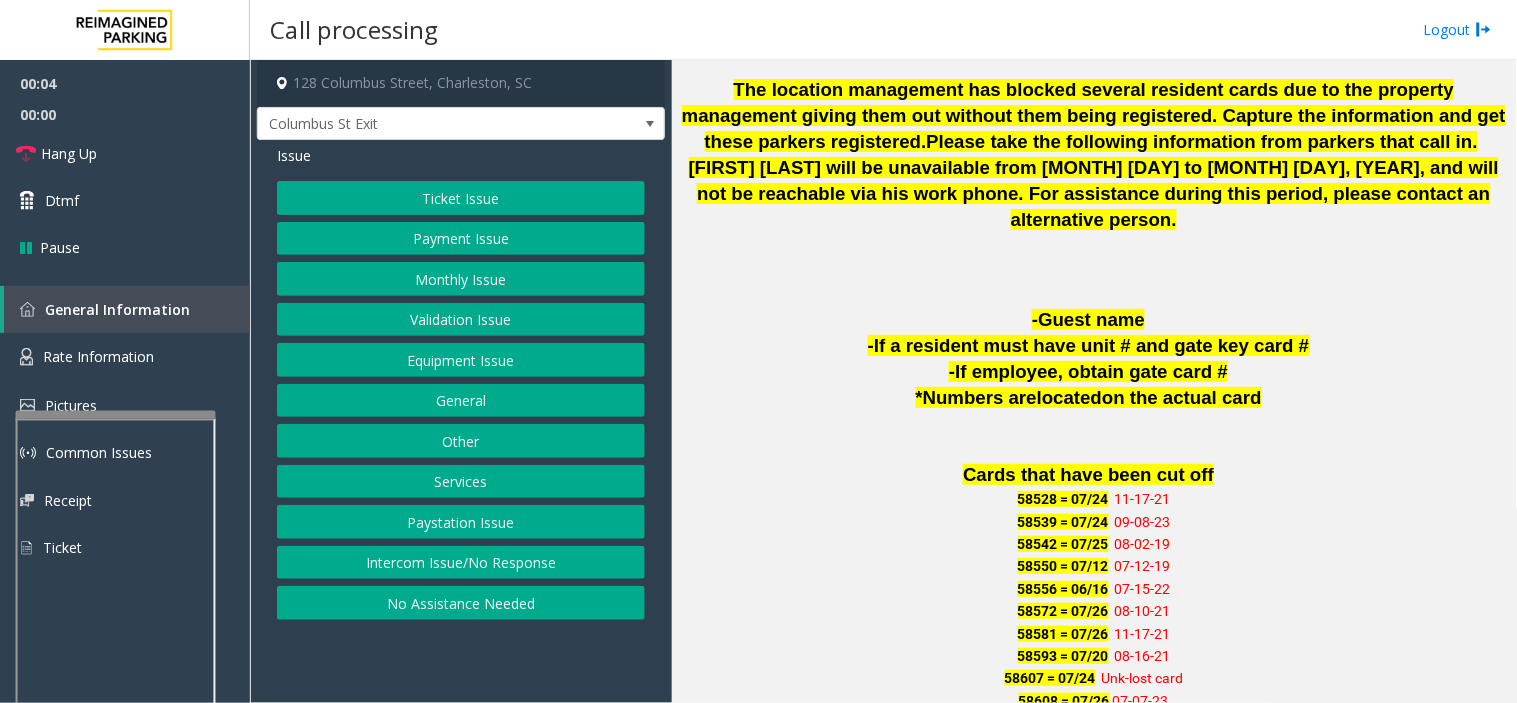 scroll, scrollTop: 1222, scrollLeft: 0, axis: vertical 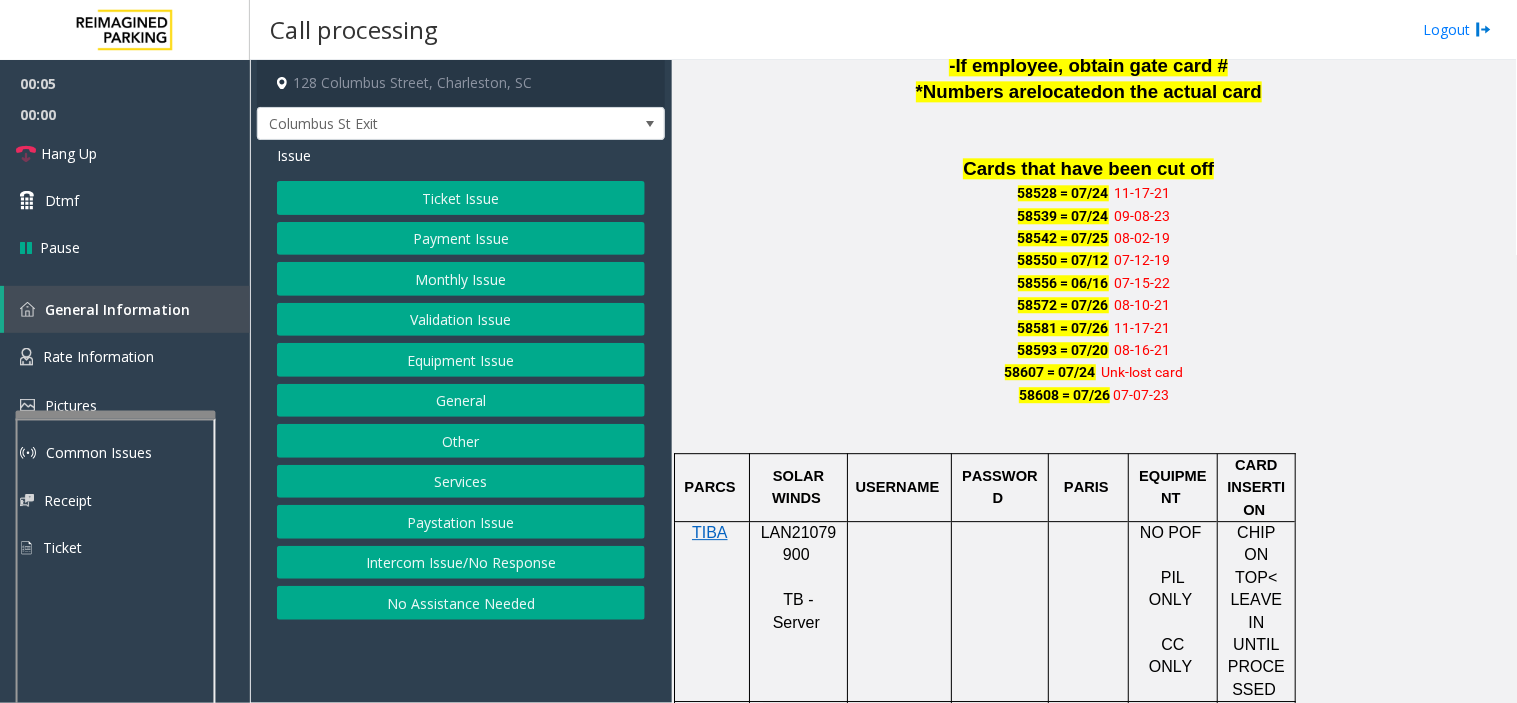 click on "LAN21079900" 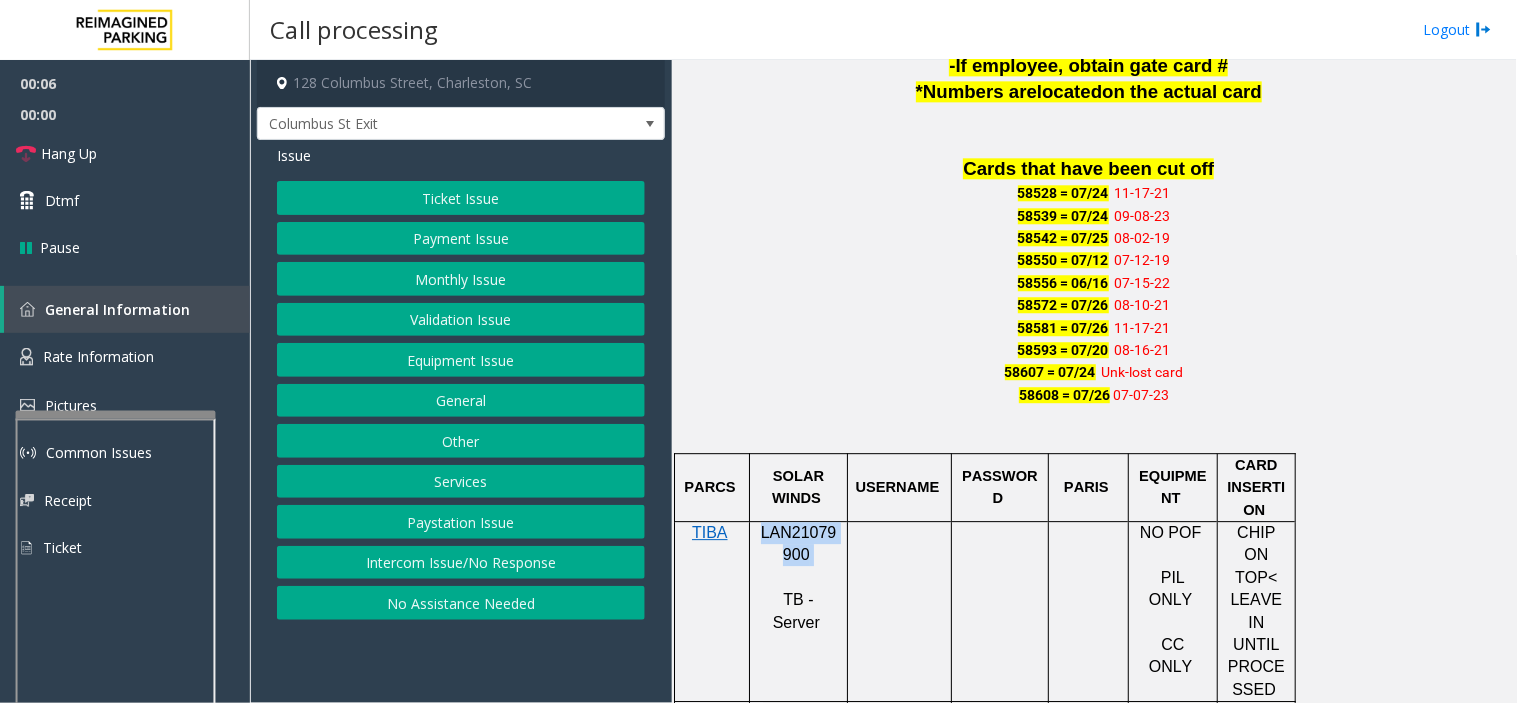 click on "LAN21079900" 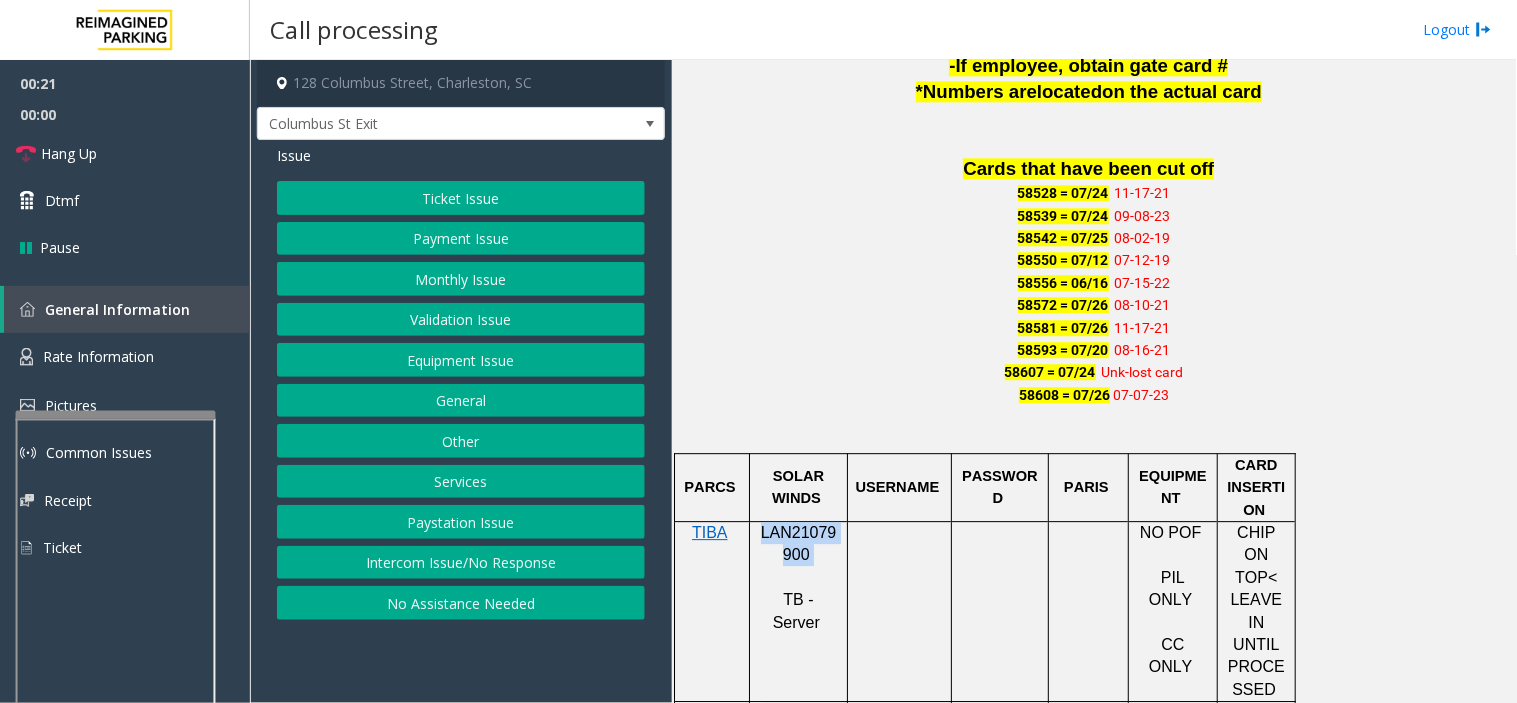 click on "Equipment Issue" 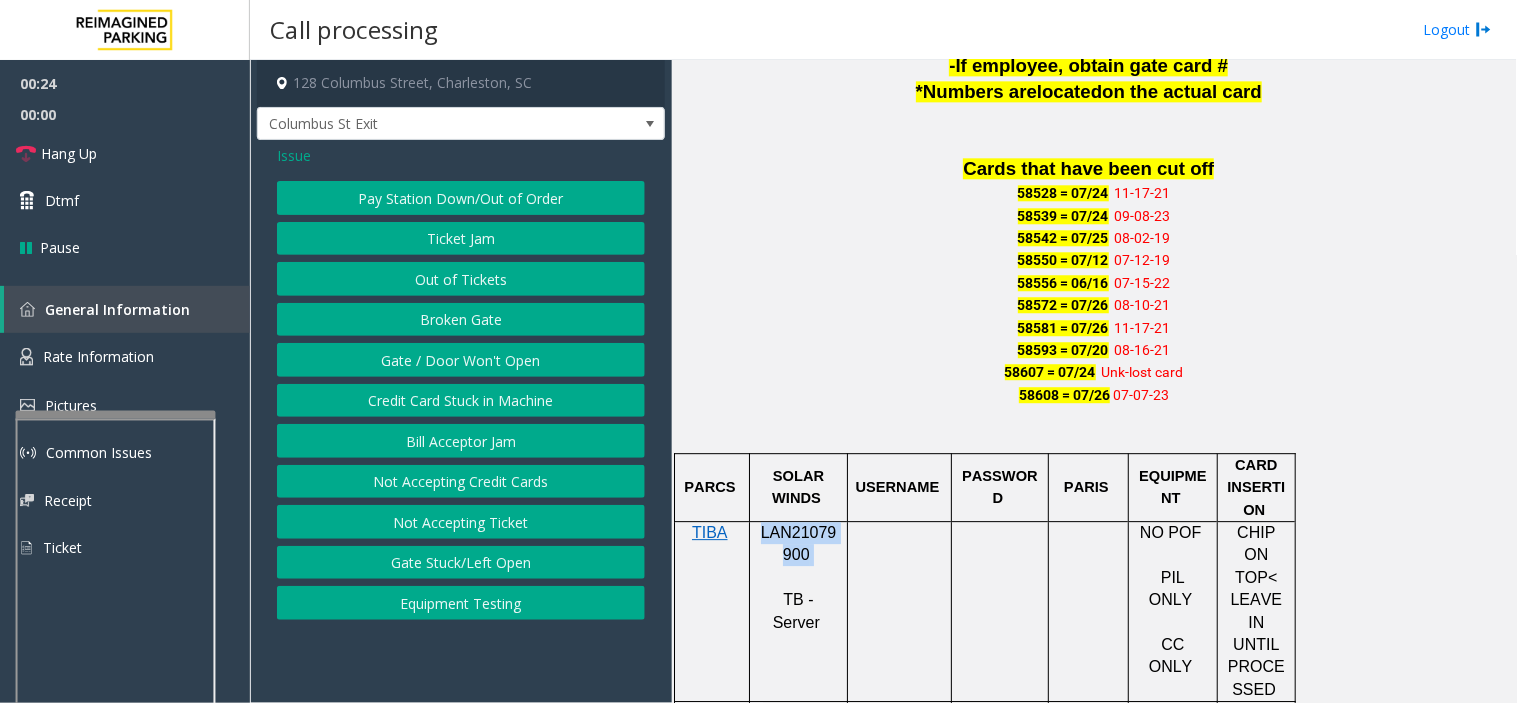 click on "Ticket Jam" 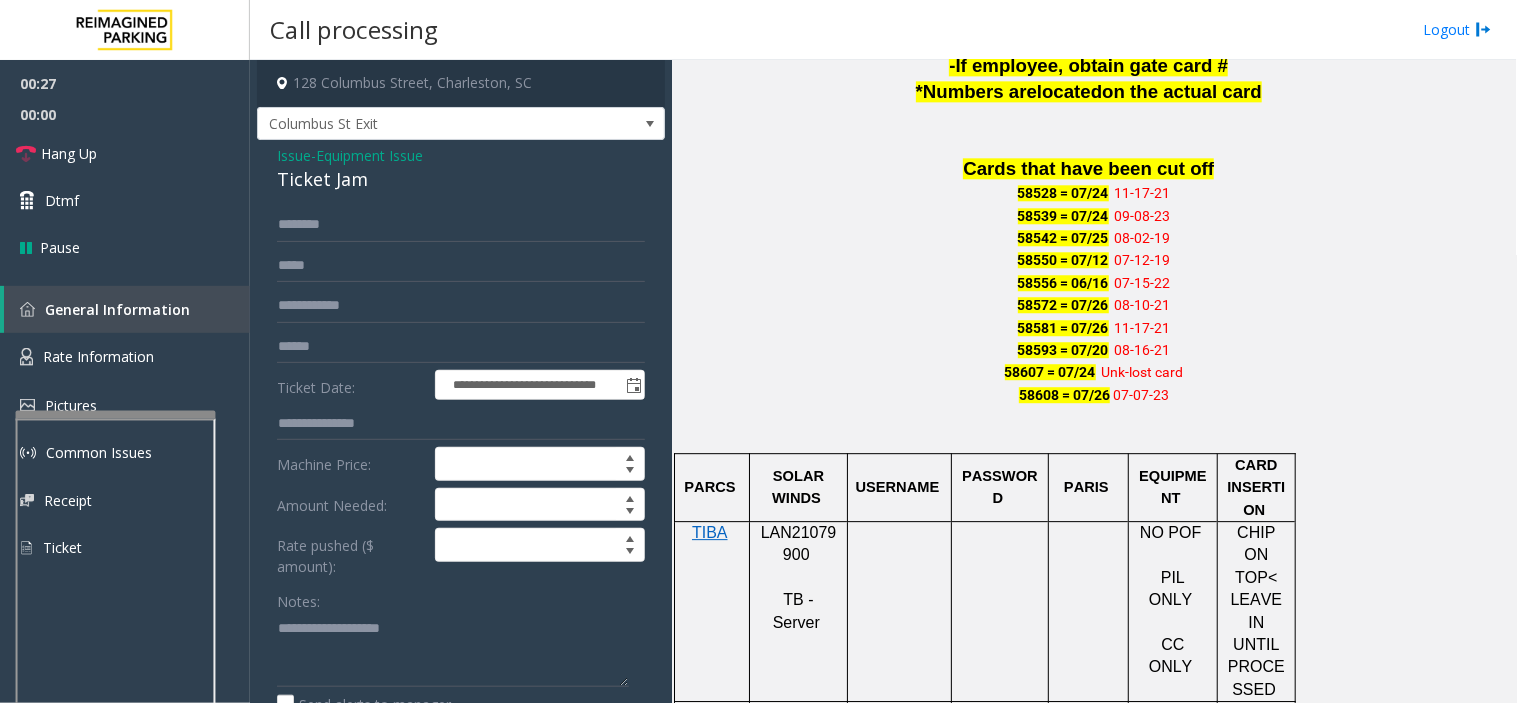 click on "Notes:" 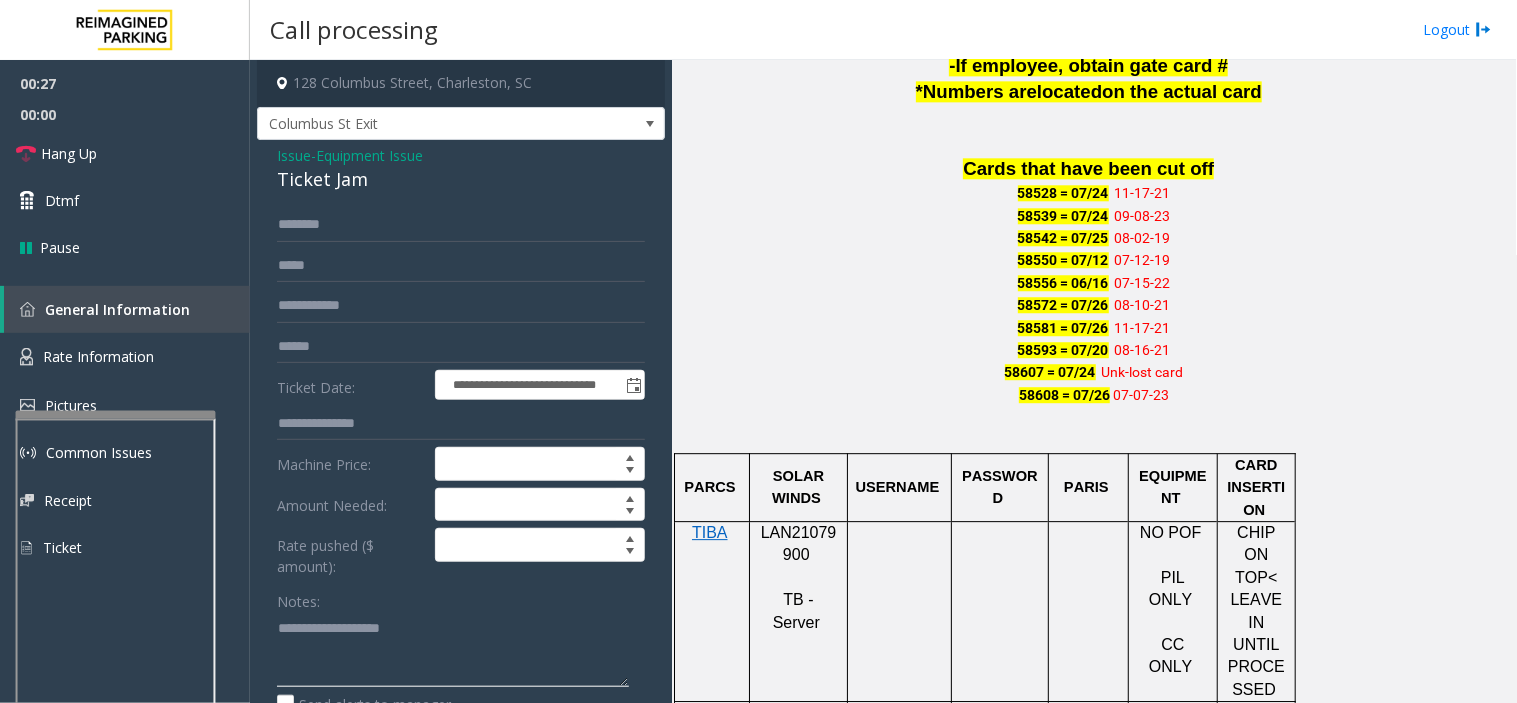 paste on "**********" 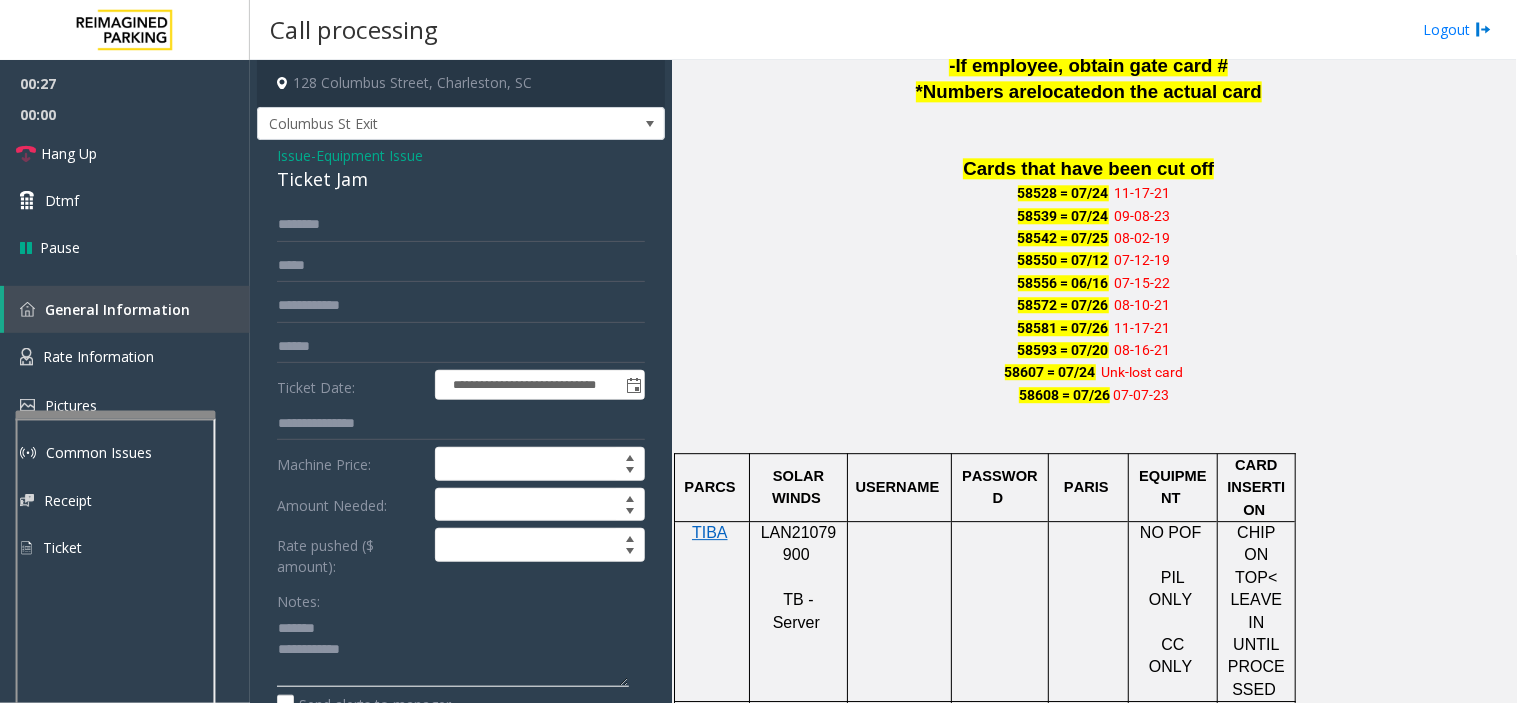 click 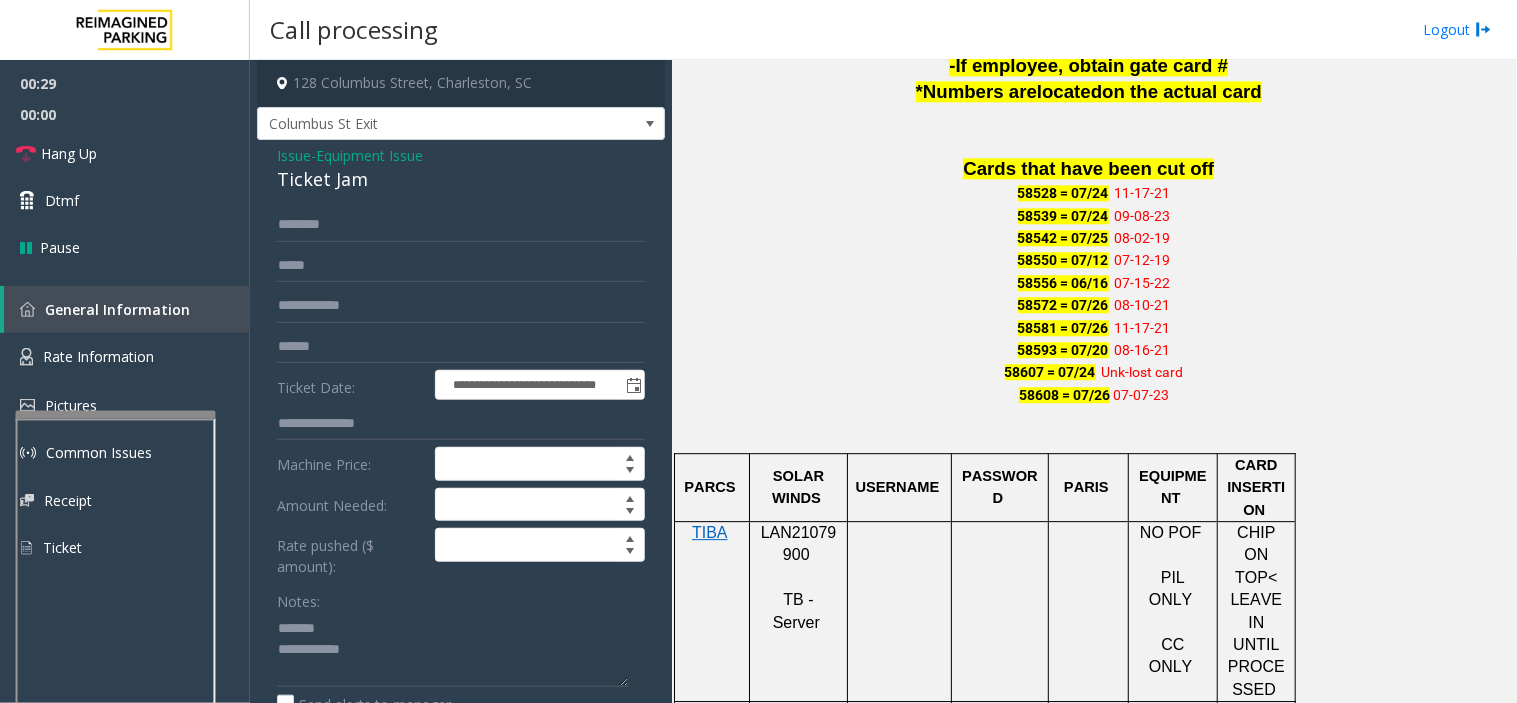 click on "Ticket Jam" 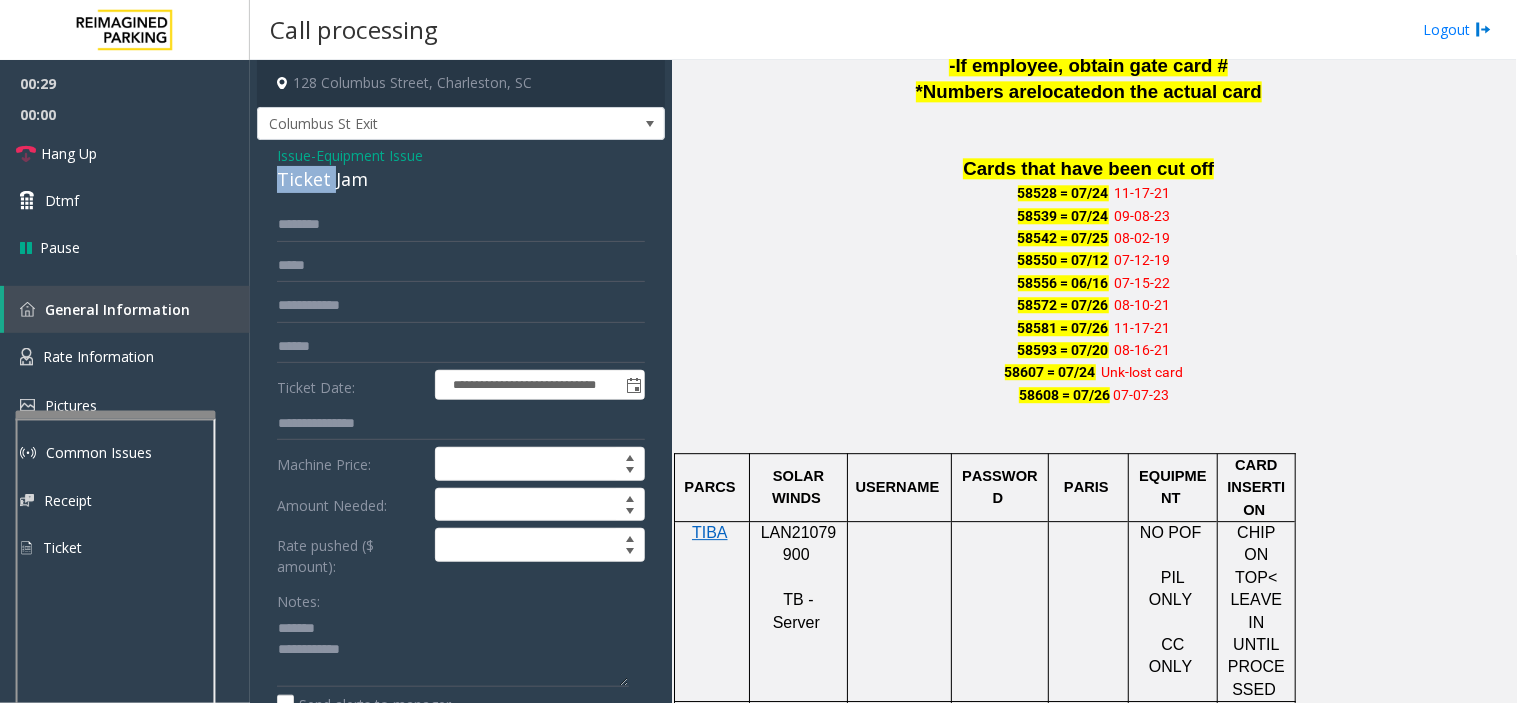 click on "Ticket Jam" 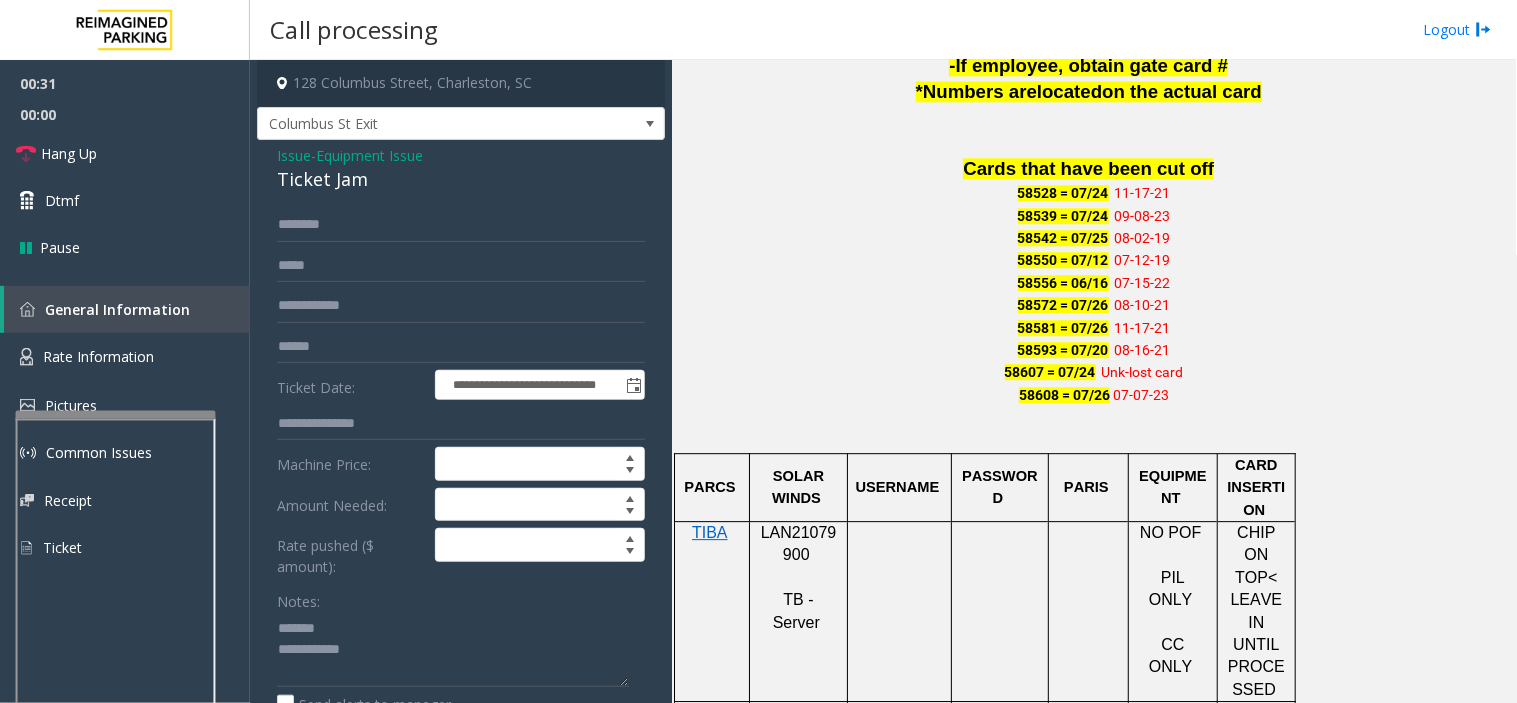 click on "Ticket Jam" 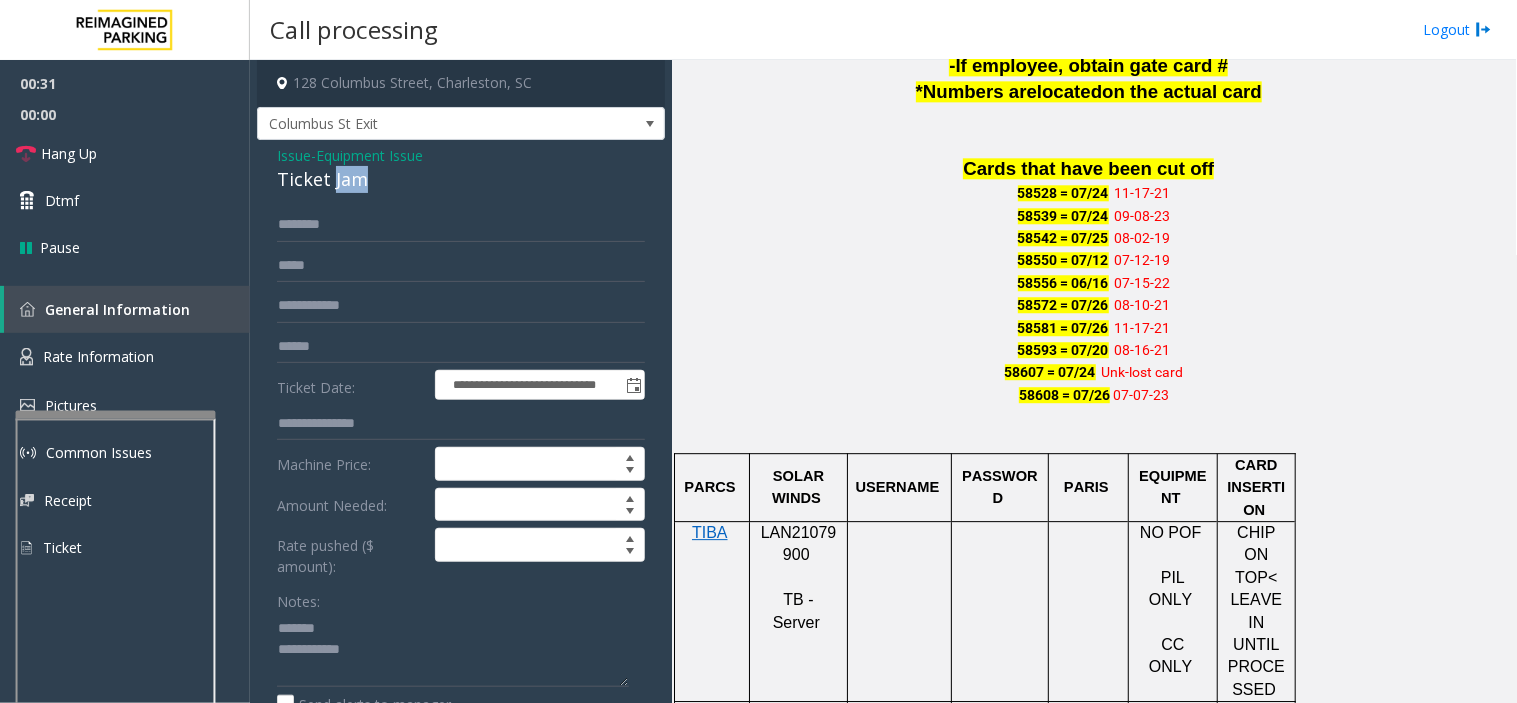 click on "Ticket Jam" 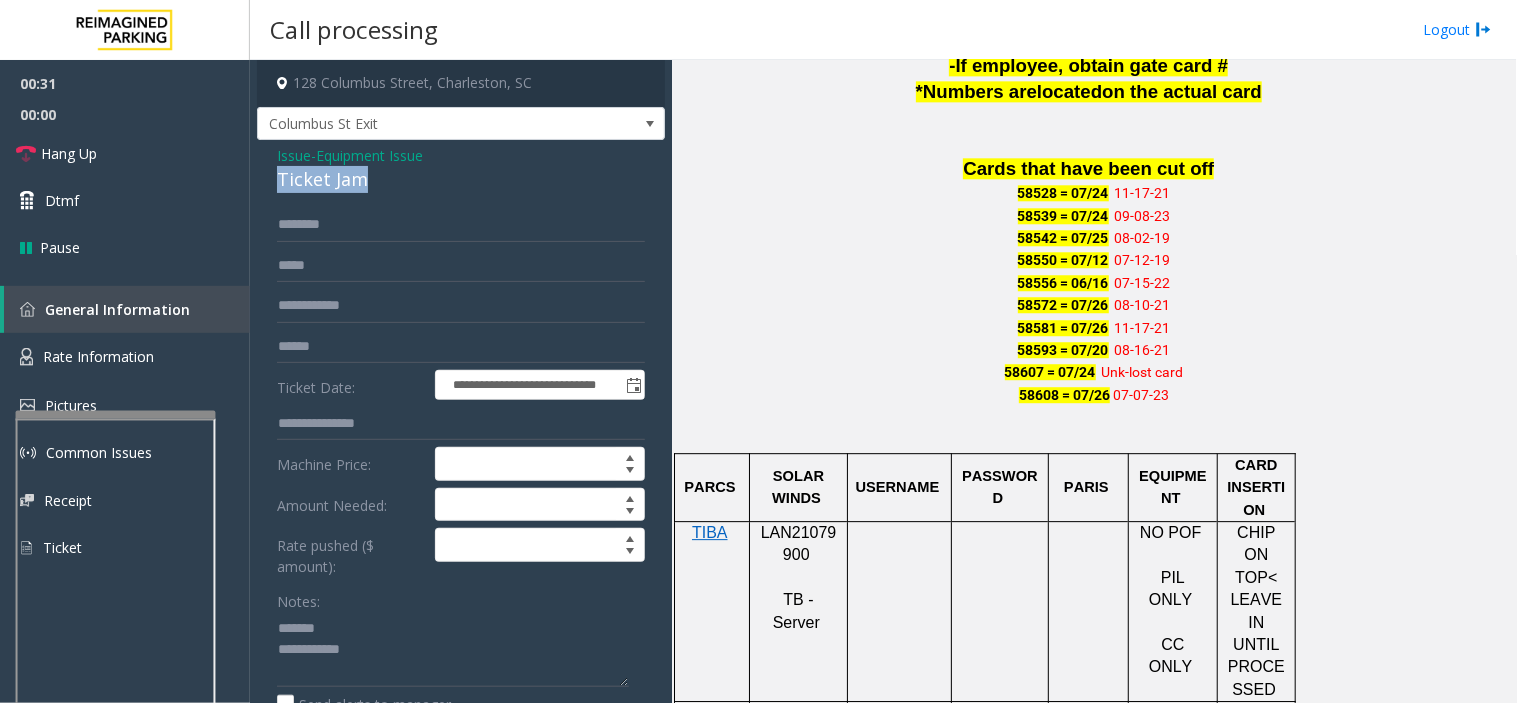 click on "Ticket Jam" 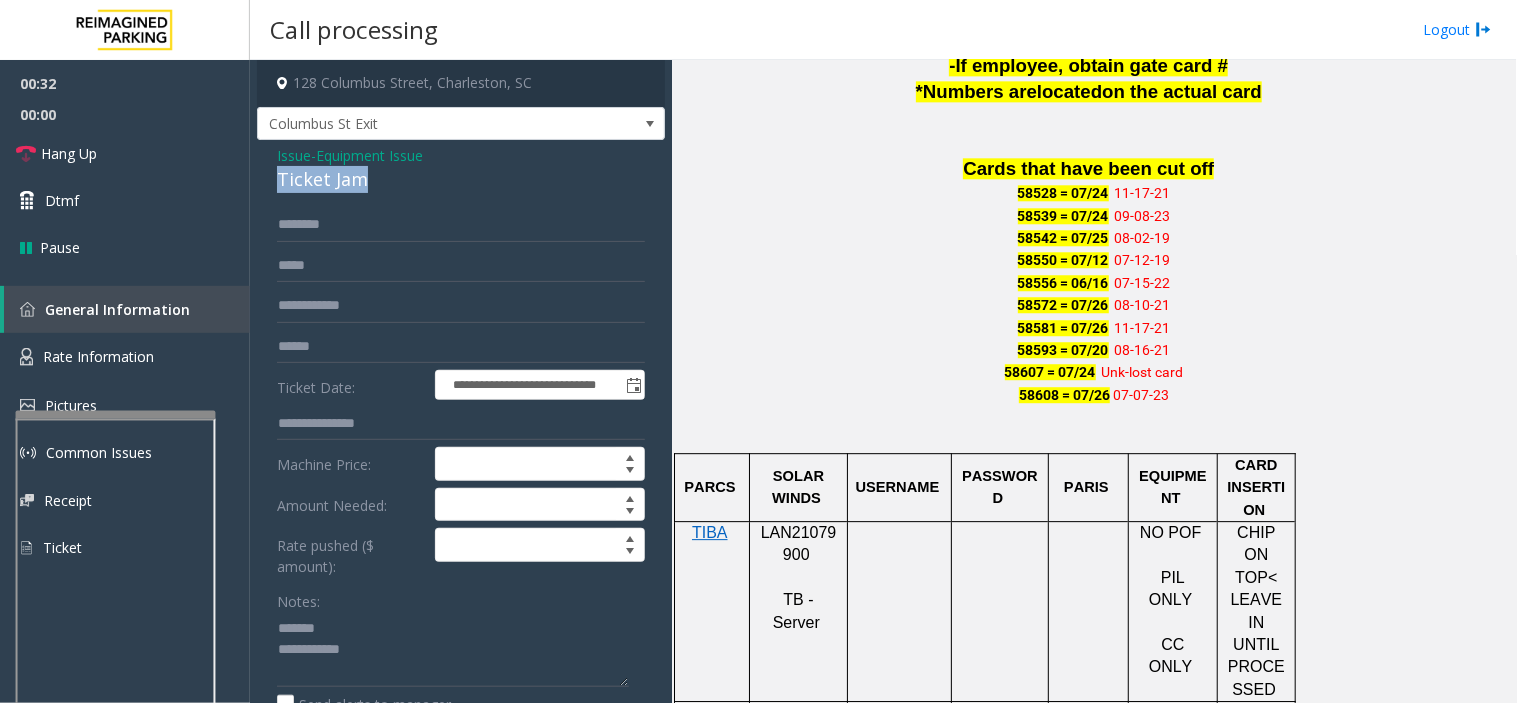 click on "Ticket Jam" 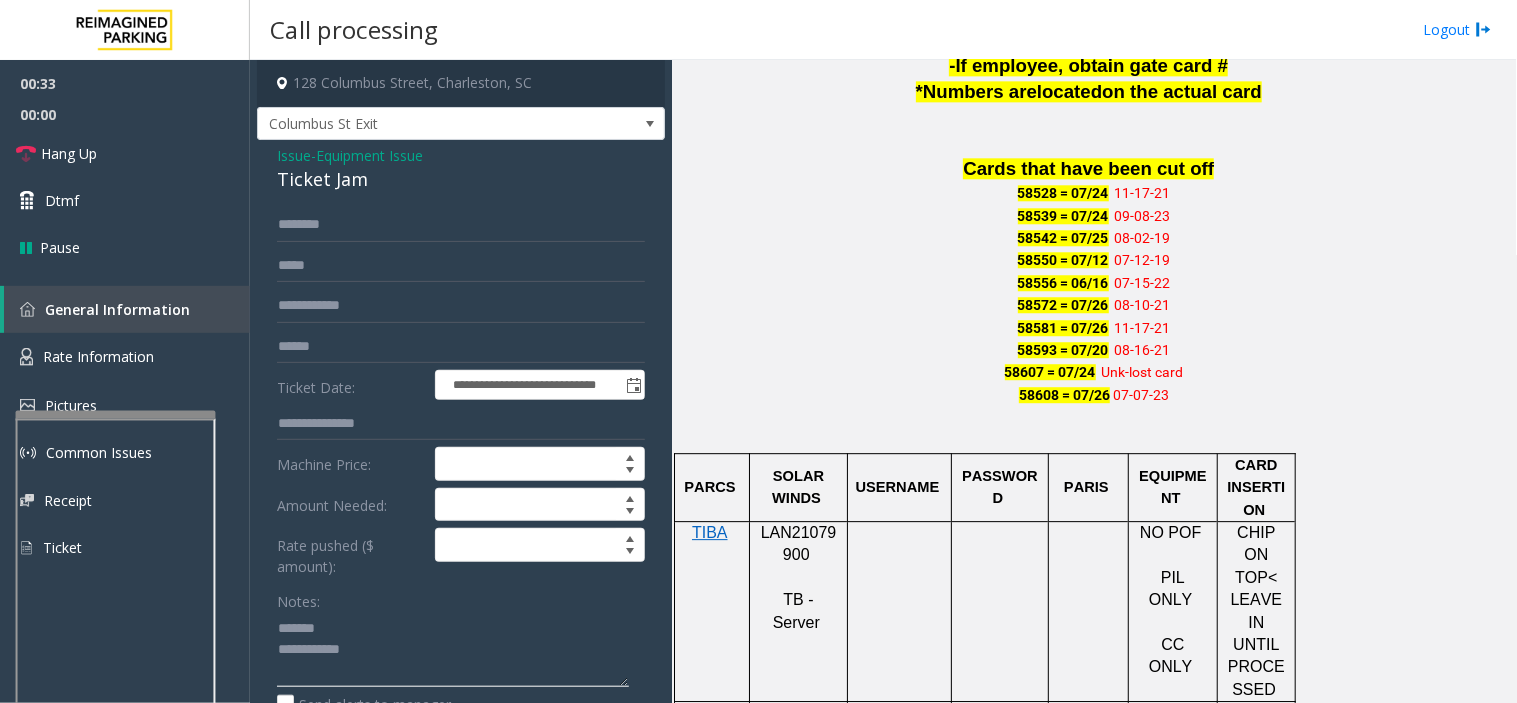 click 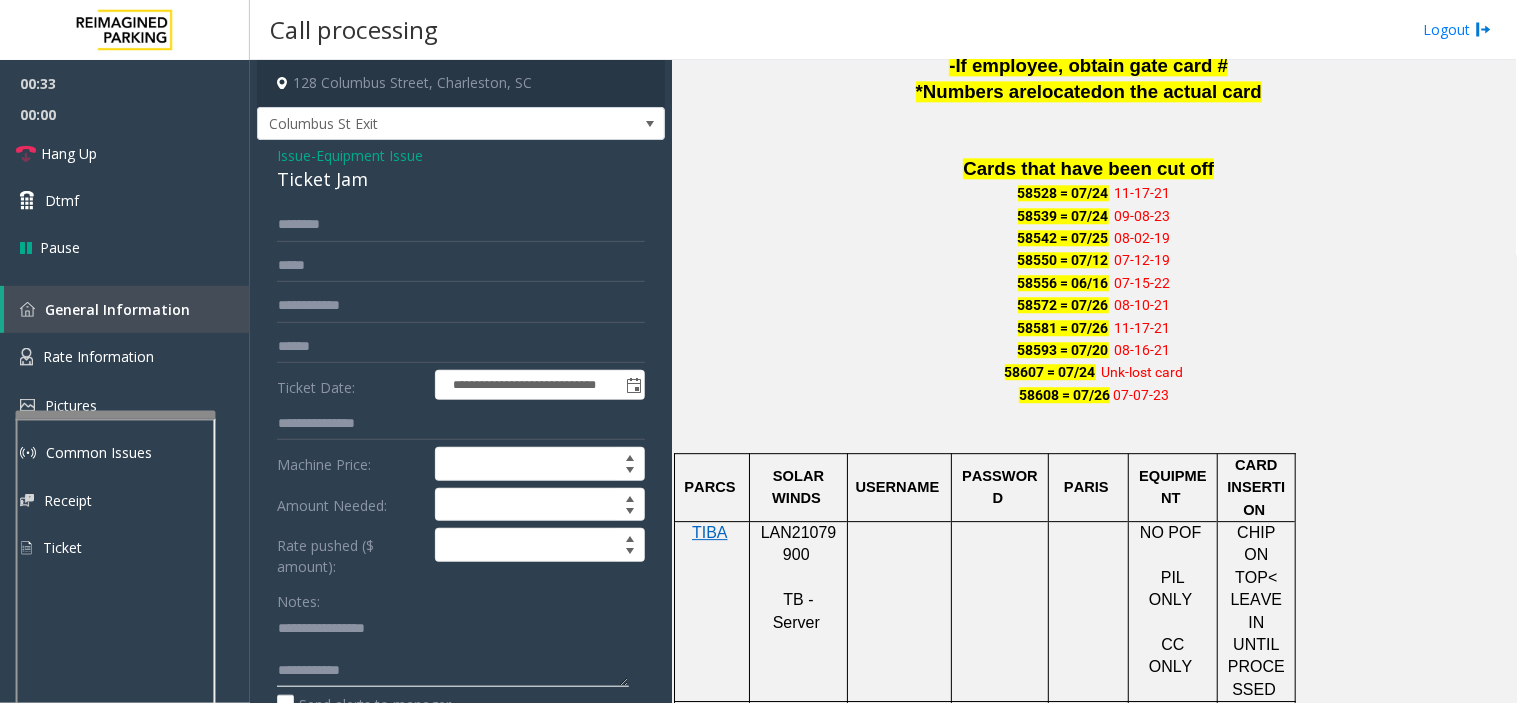 click 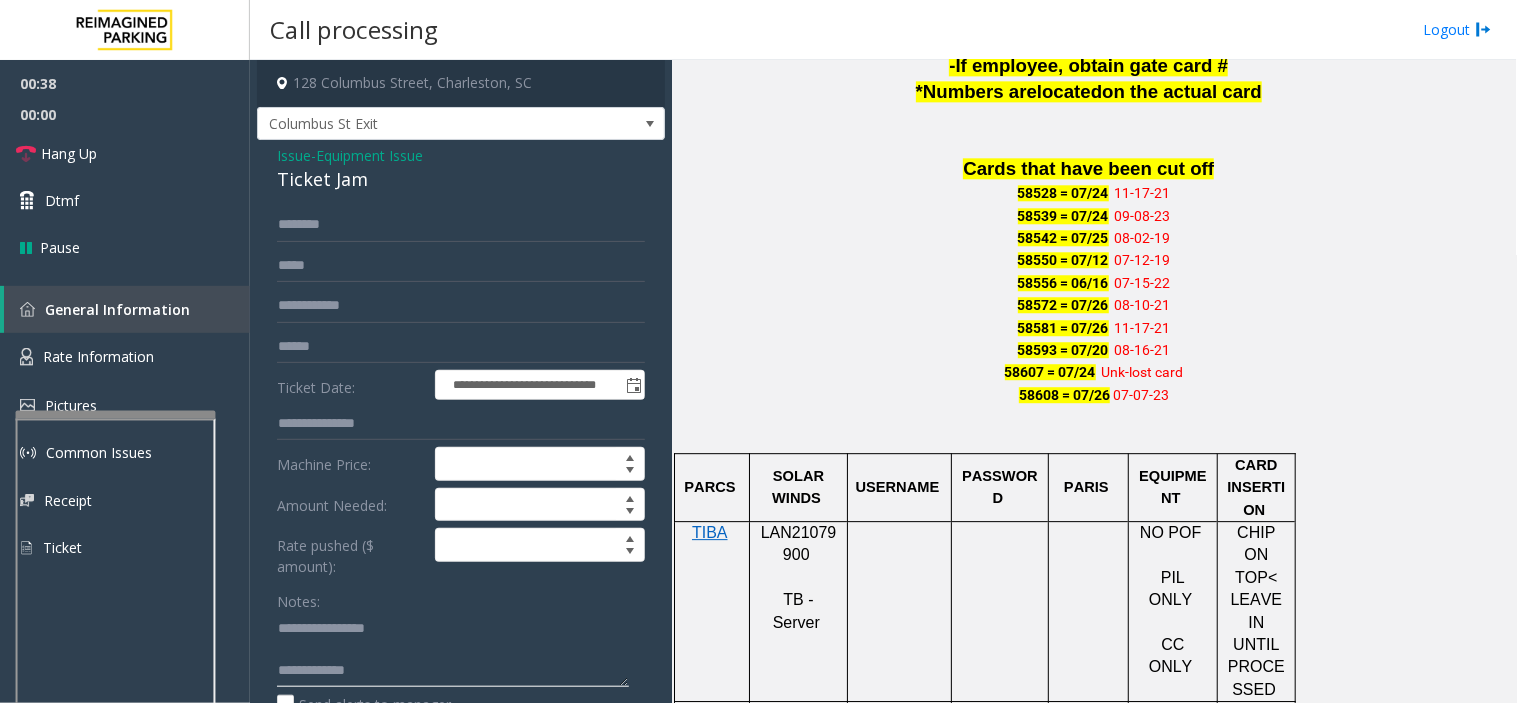 type on "**********" 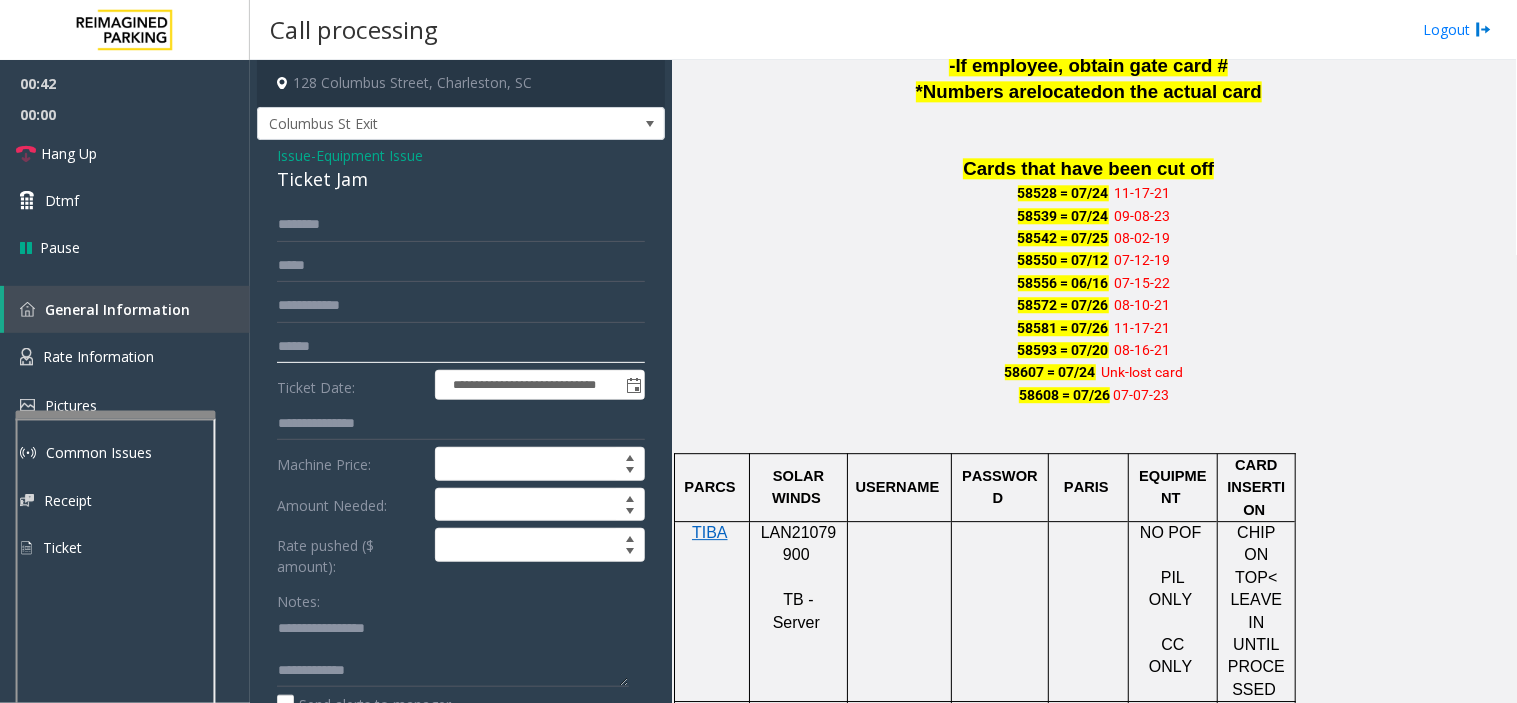 click 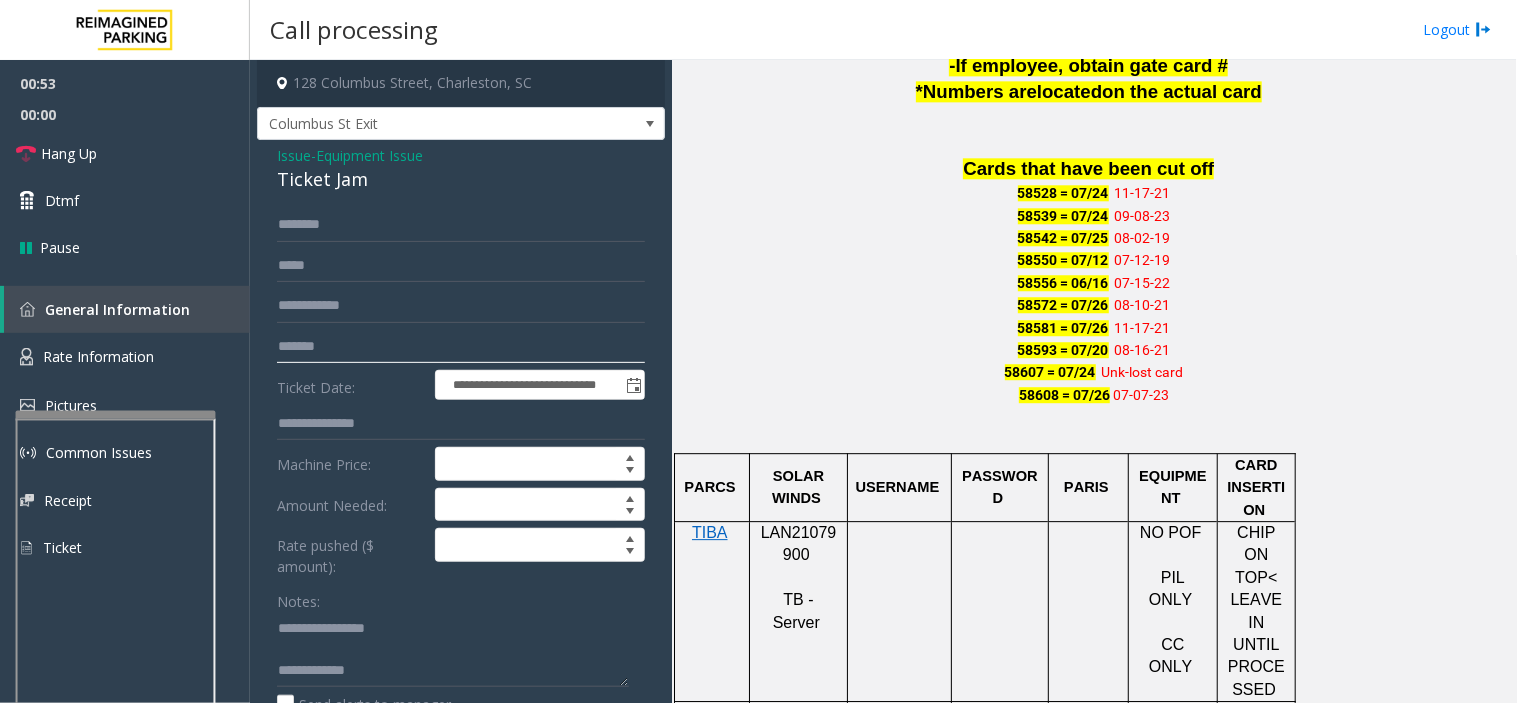 type on "*******" 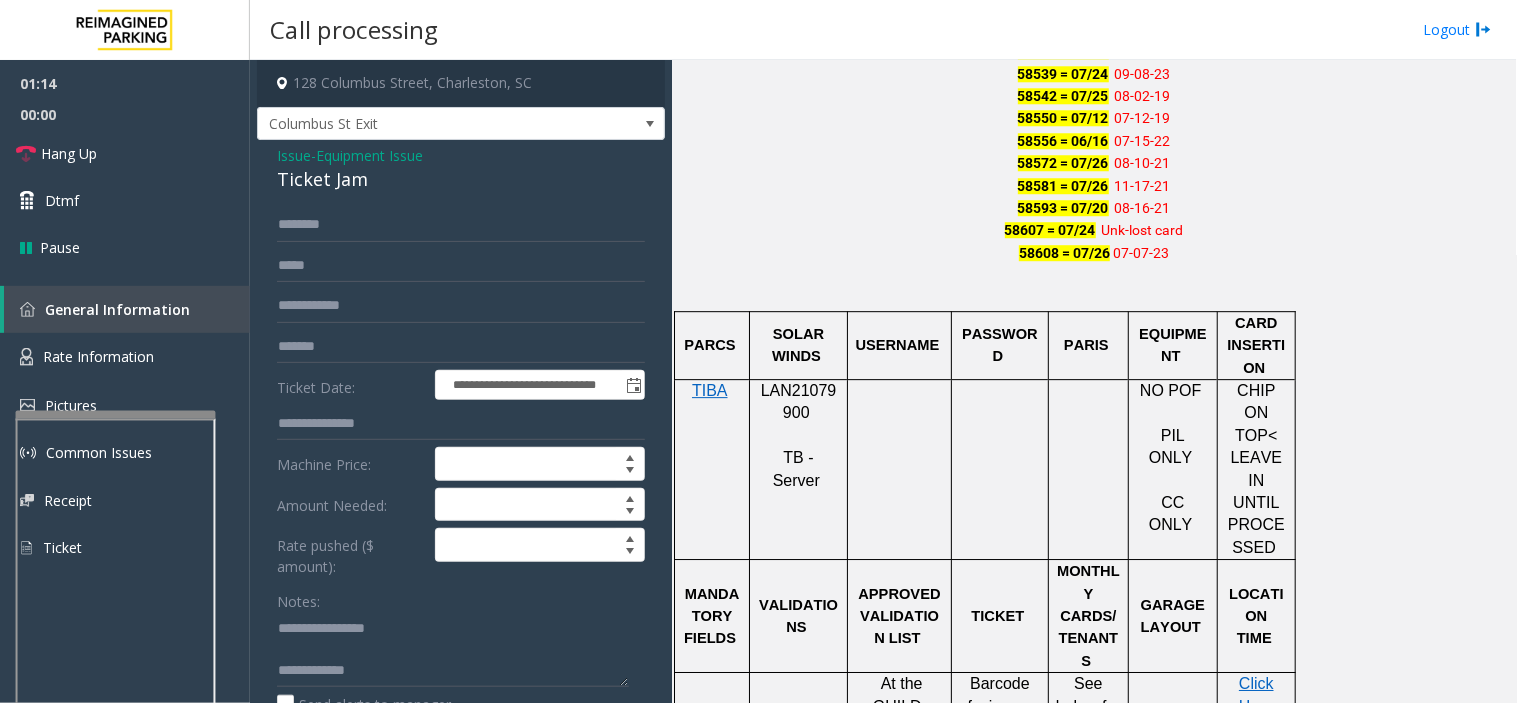 scroll, scrollTop: 1666, scrollLeft: 0, axis: vertical 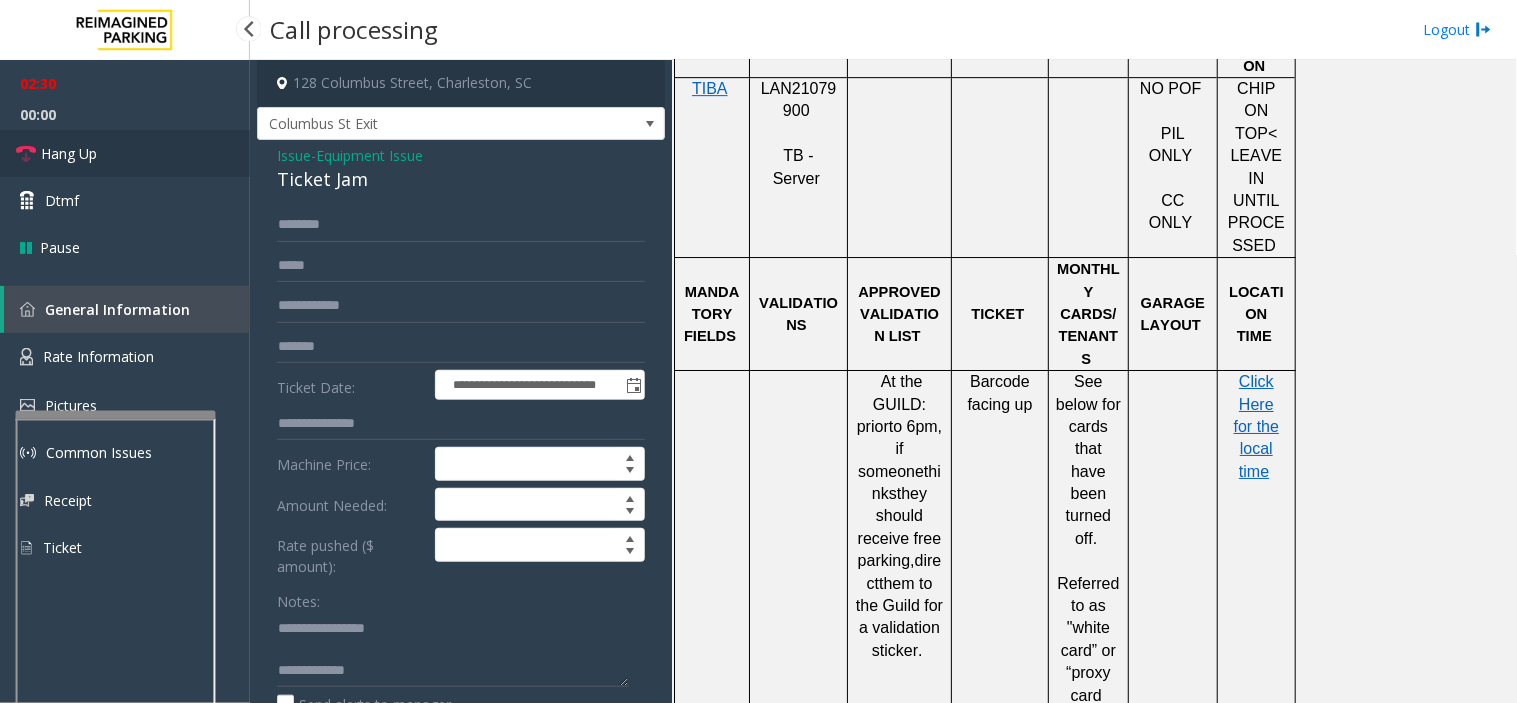 click on "Hang Up" at bounding box center (125, 153) 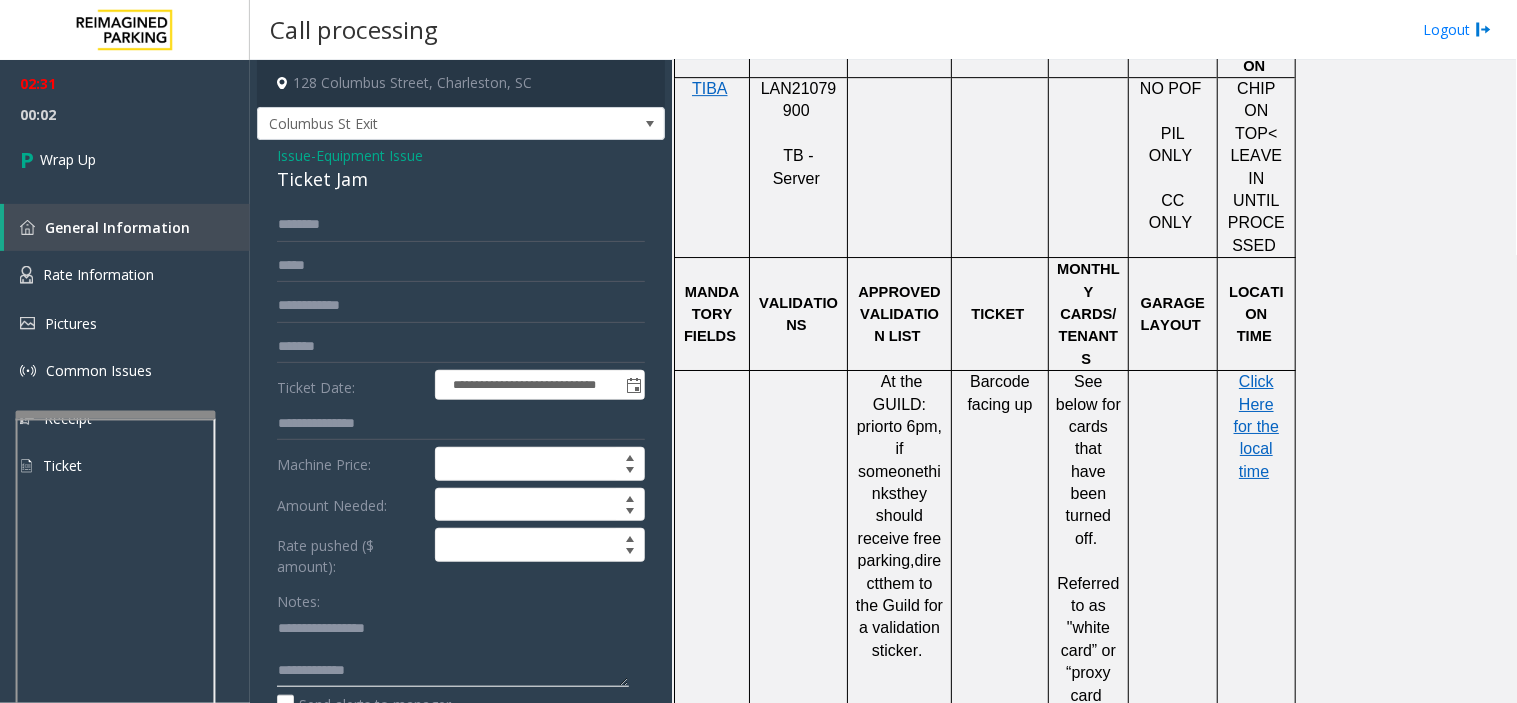 drag, startPoint x: 394, startPoint y: 665, endPoint x: 412, endPoint y: 678, distance: 22.203604 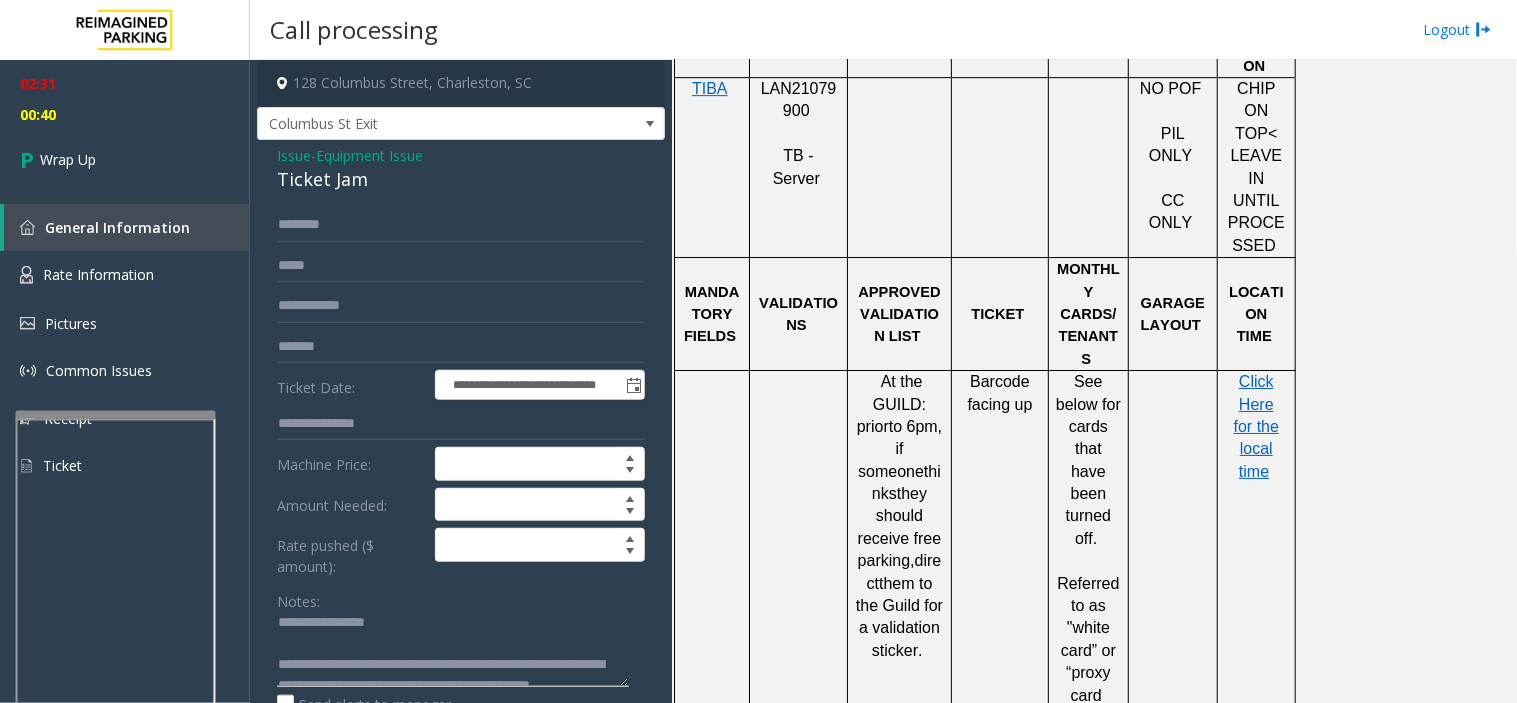 scroll, scrollTop: 0, scrollLeft: 0, axis: both 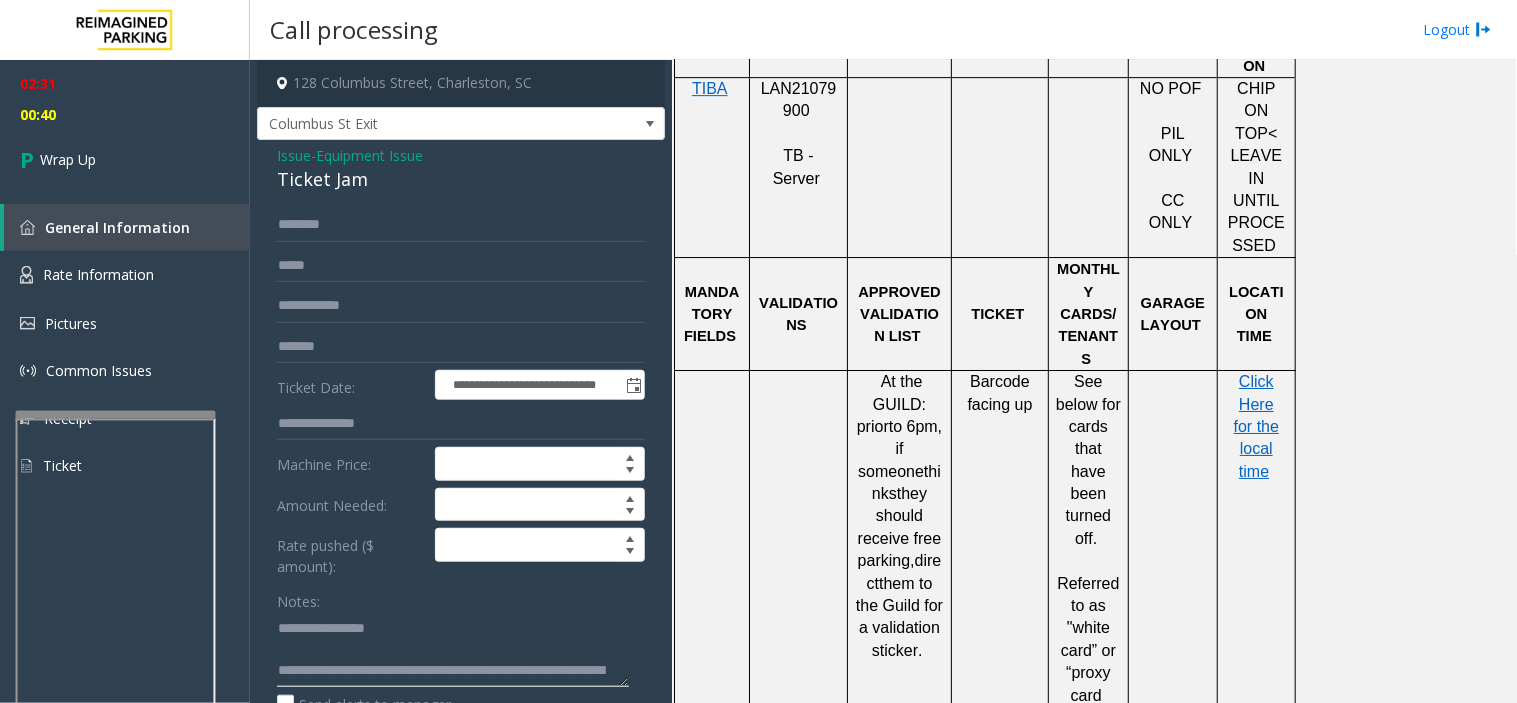 click 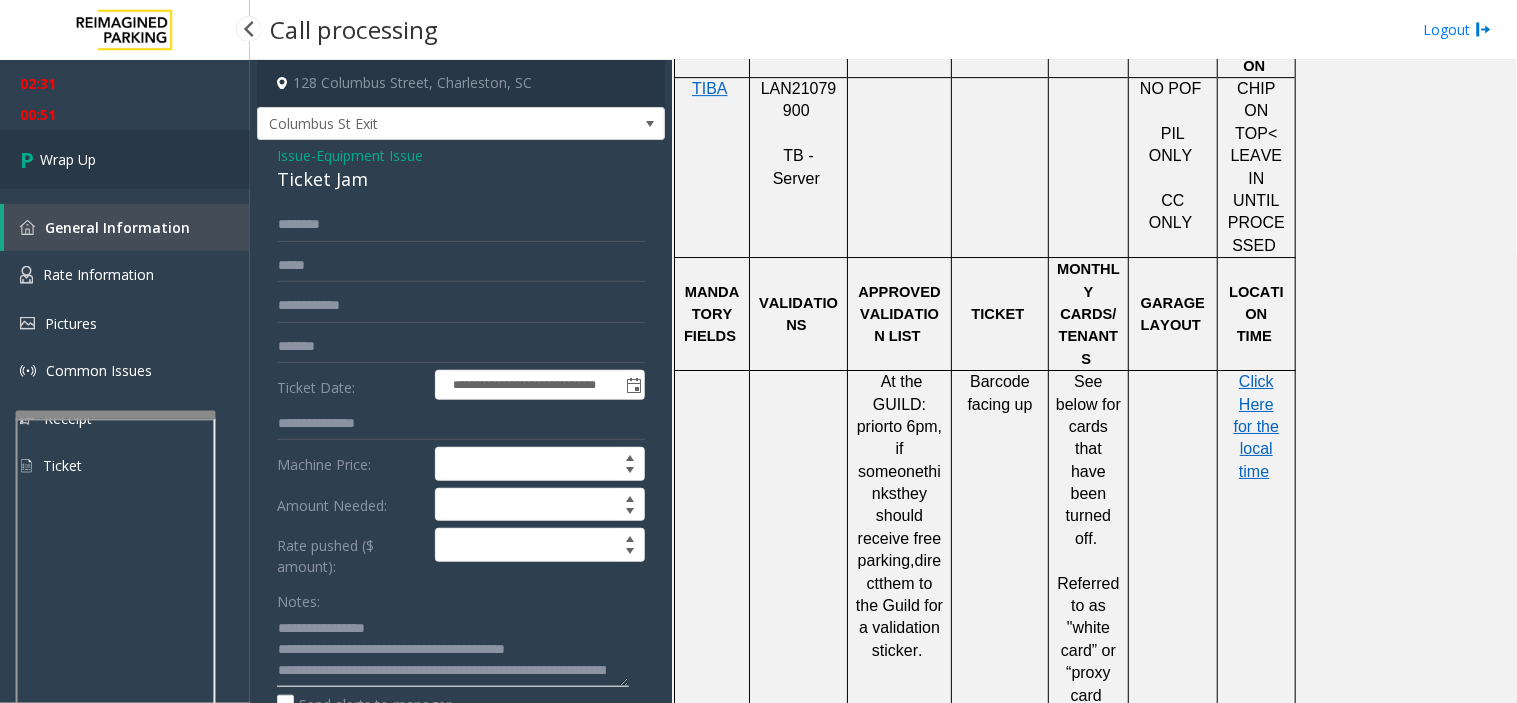 type on "**********" 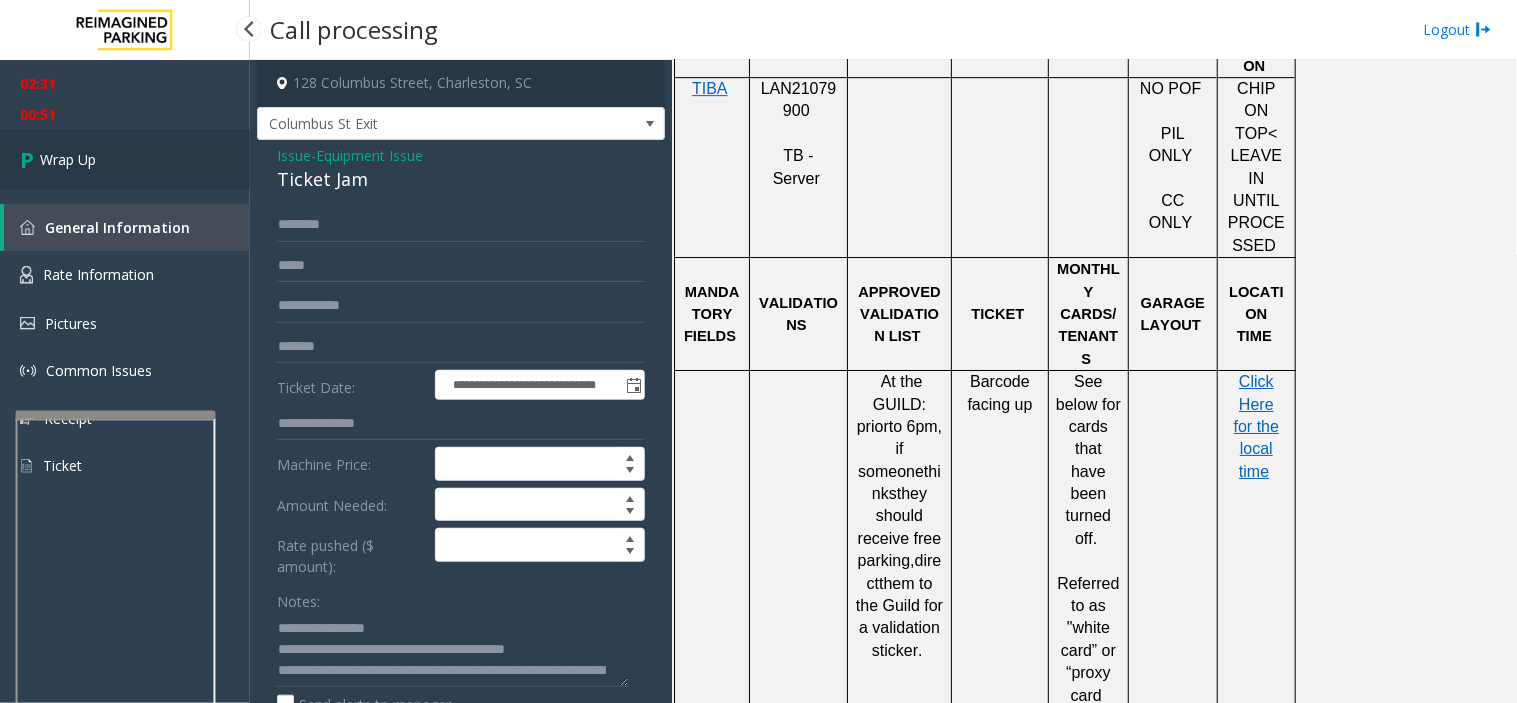 click on "Wrap Up" at bounding box center [125, 159] 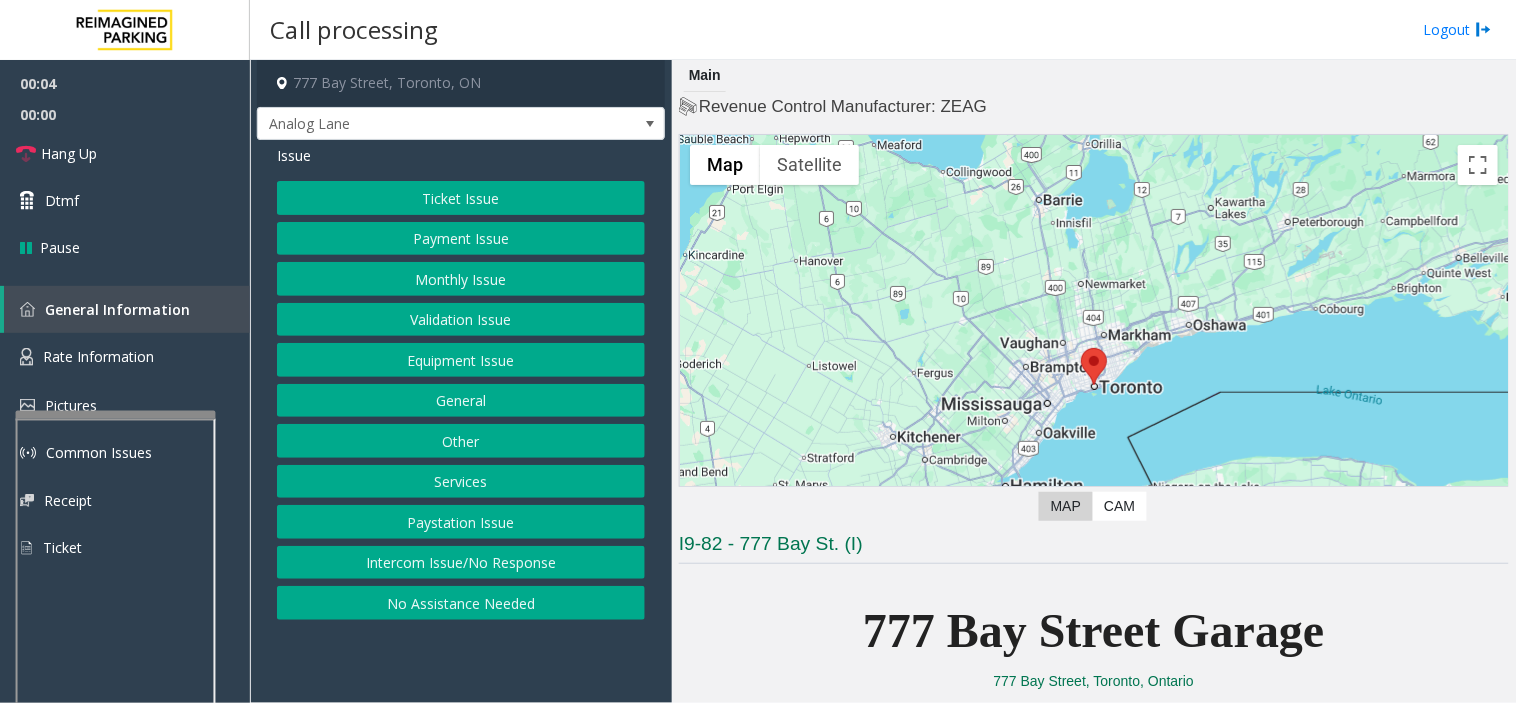 click on "Intercom Issue/No Response" 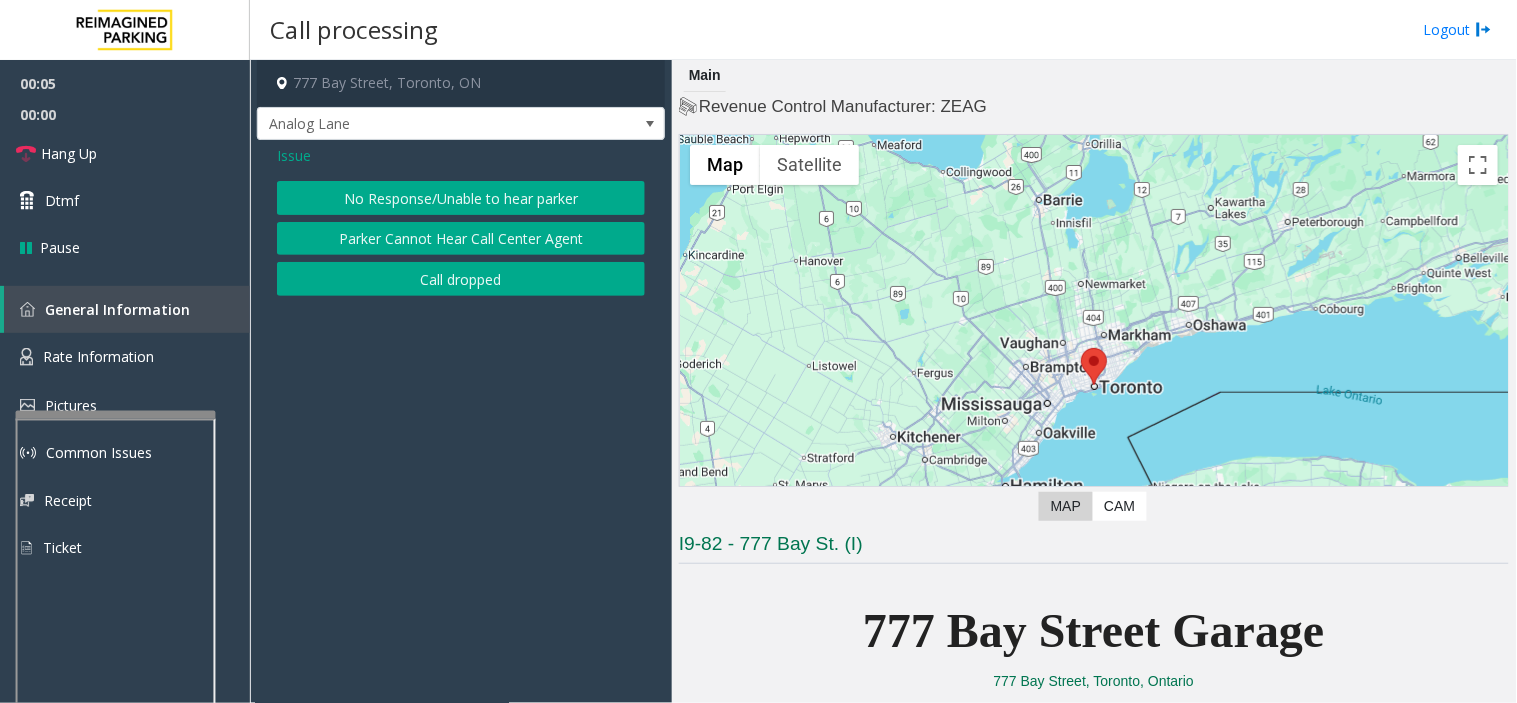 click on "No Response/Unable to hear parker" 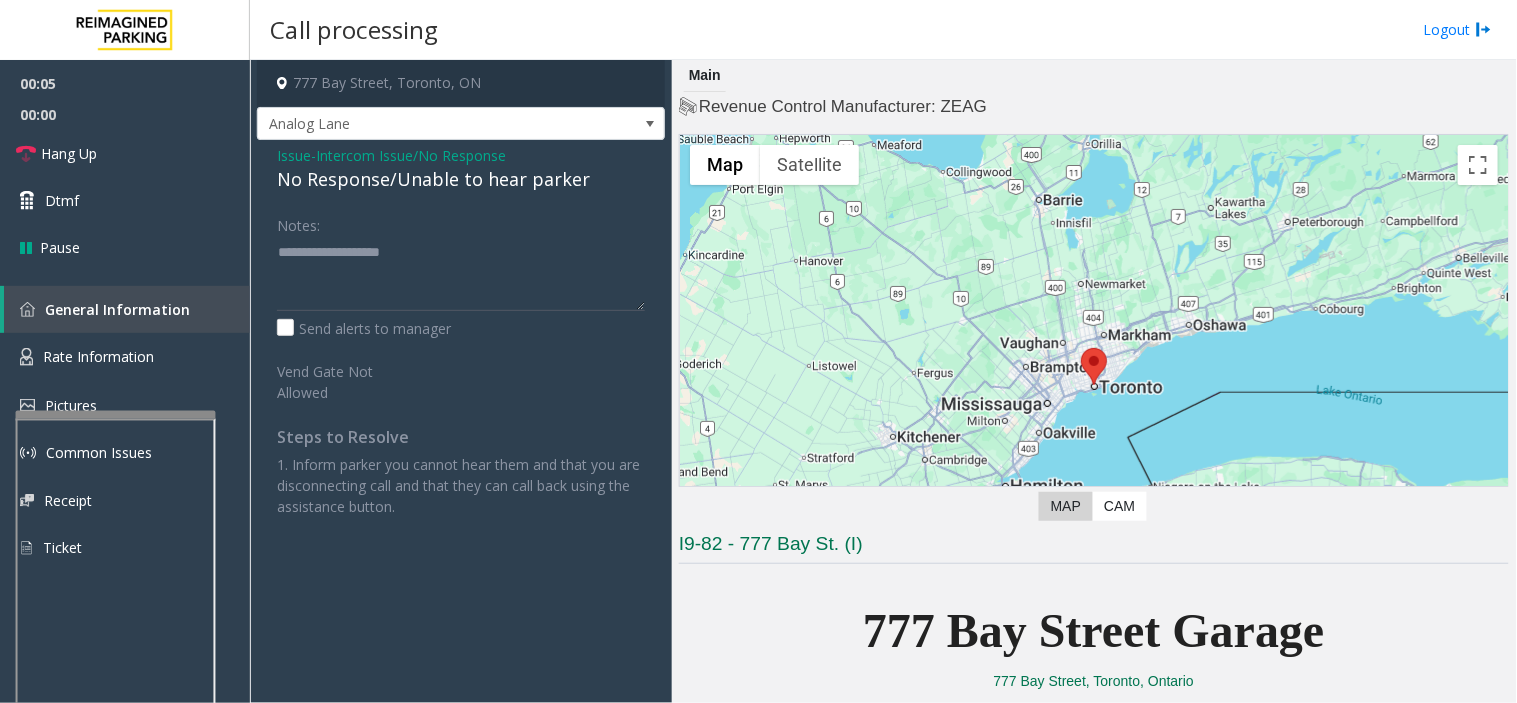 click on "No Response/Unable to hear parker" 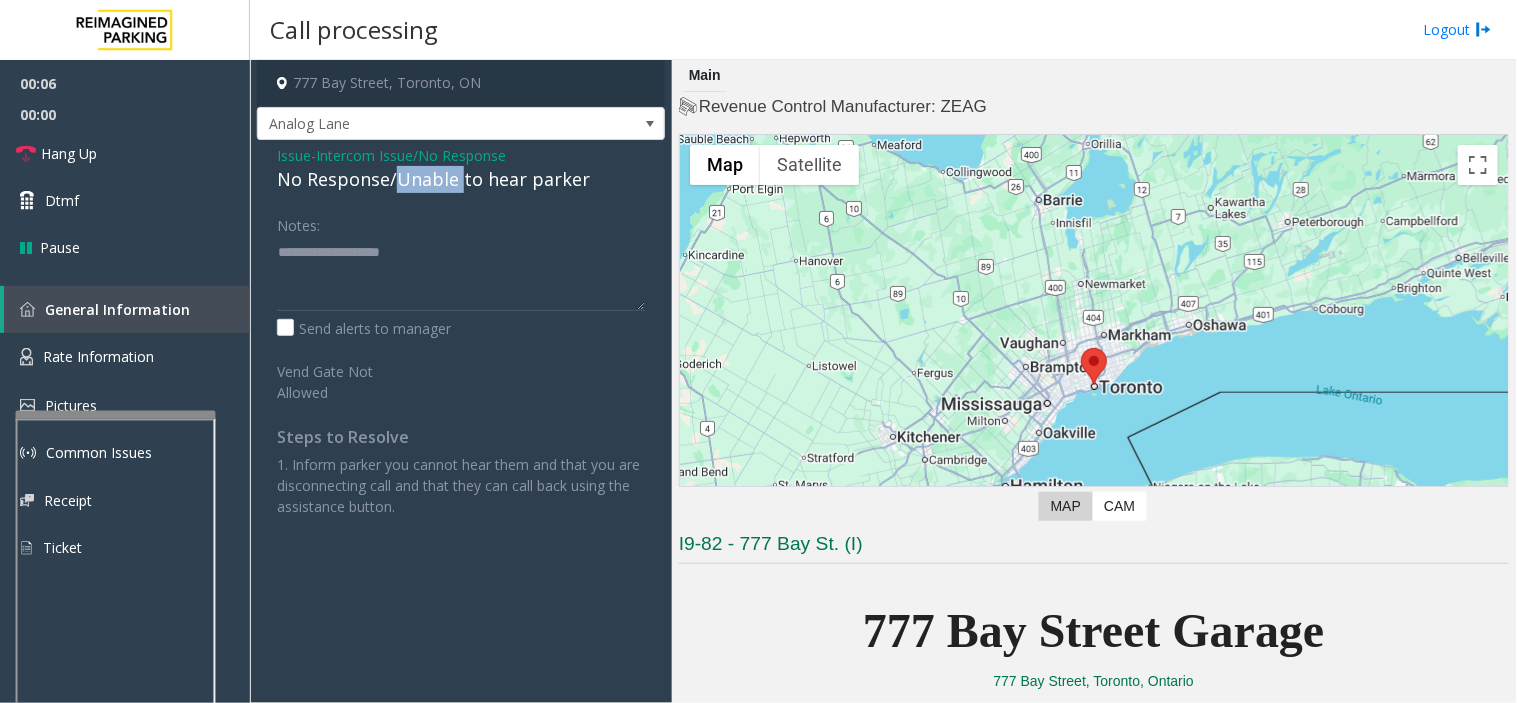 click on "No Response/Unable to hear parker" 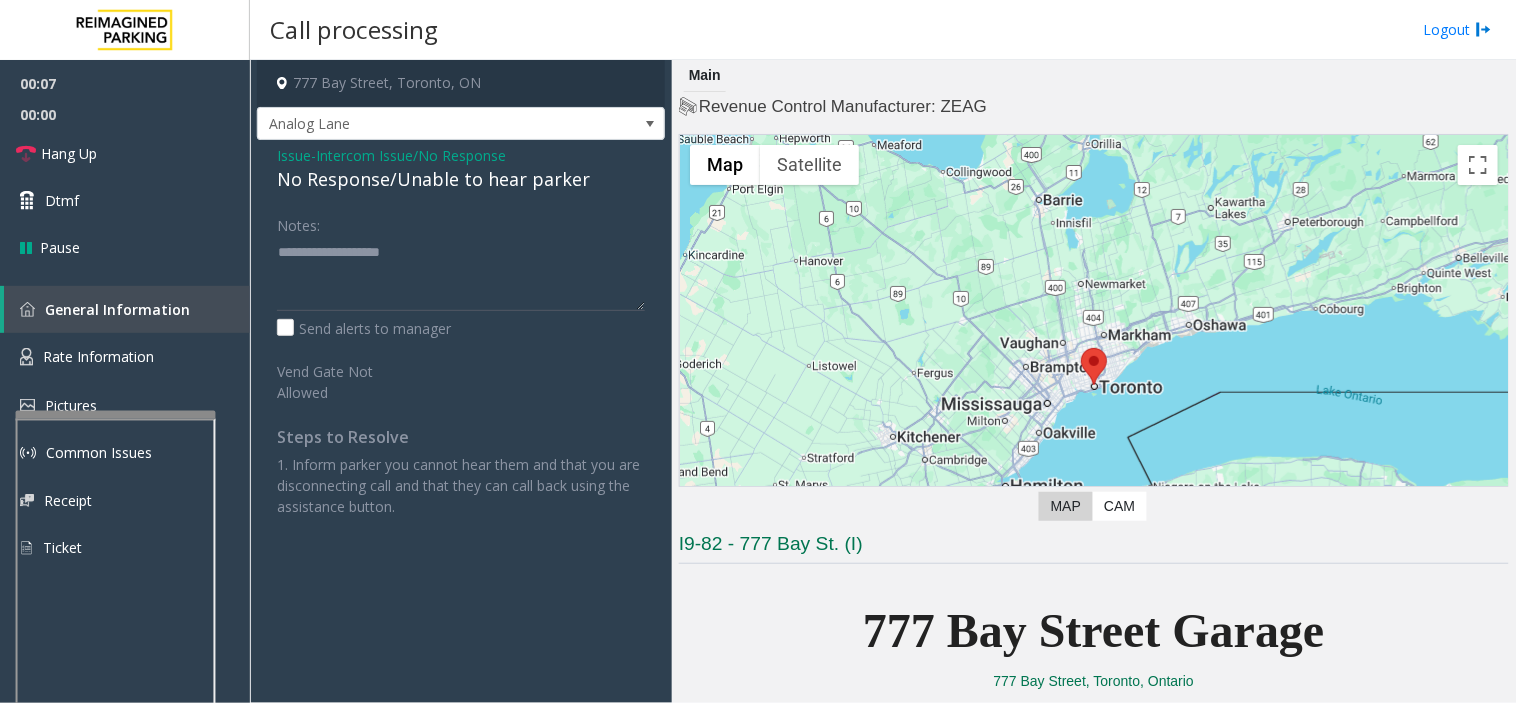 click on "Issue" 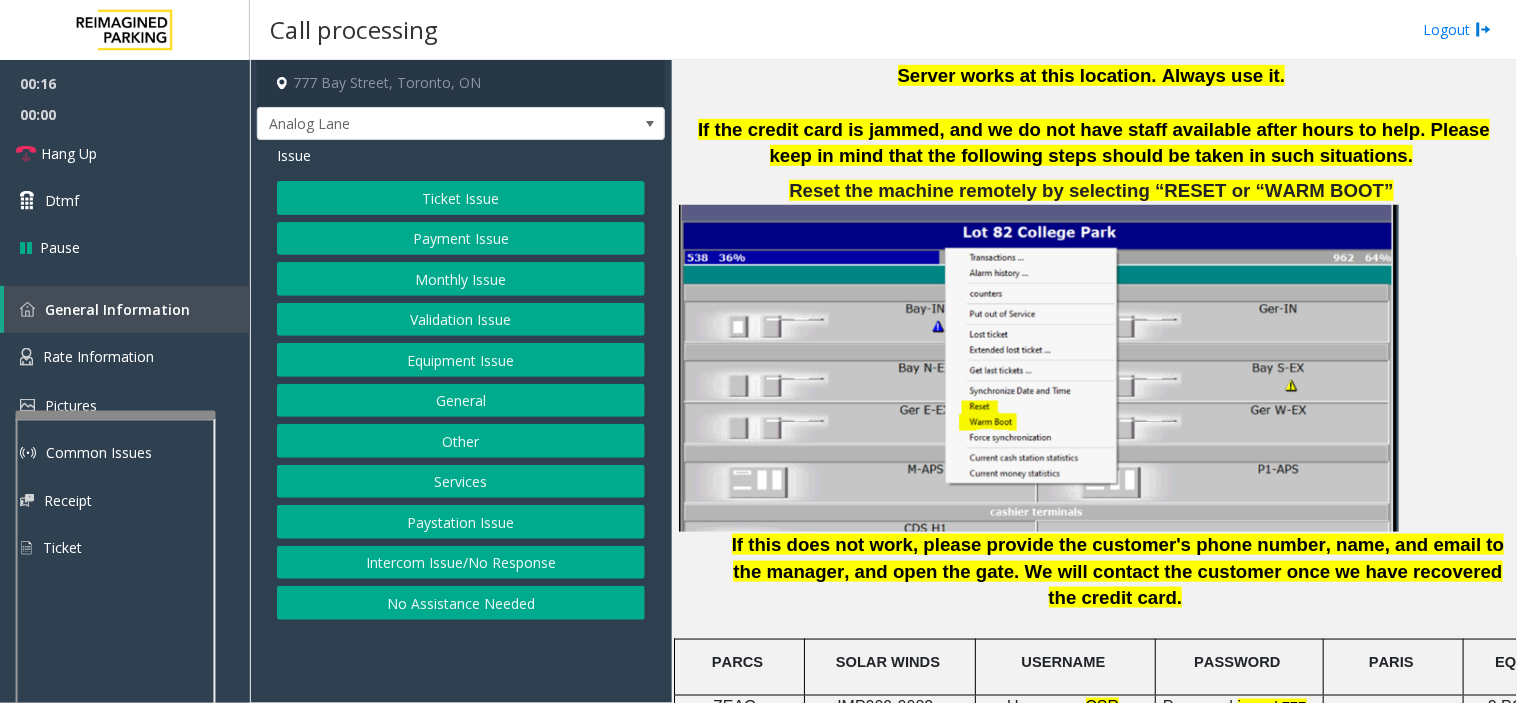 scroll, scrollTop: 2375, scrollLeft: 0, axis: vertical 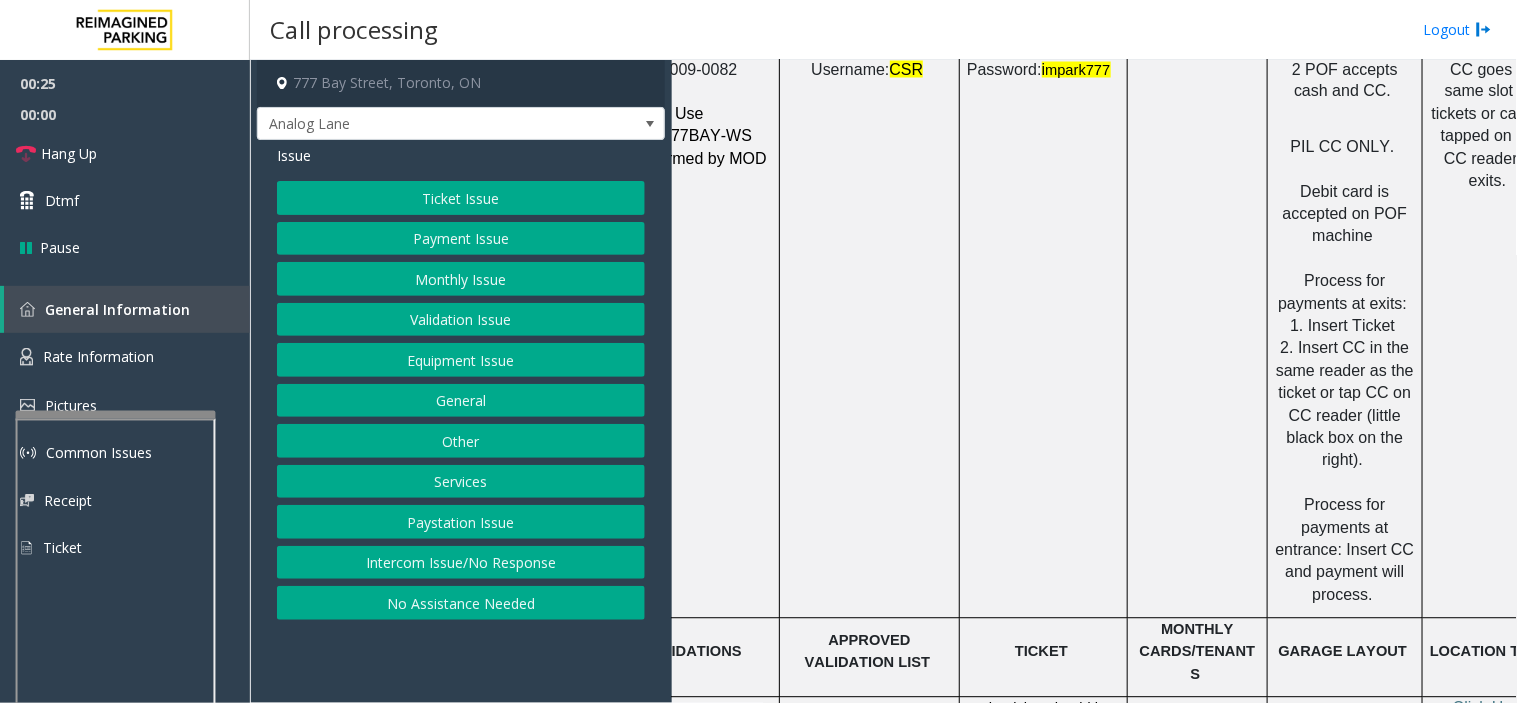 click on "Ticket Issue" 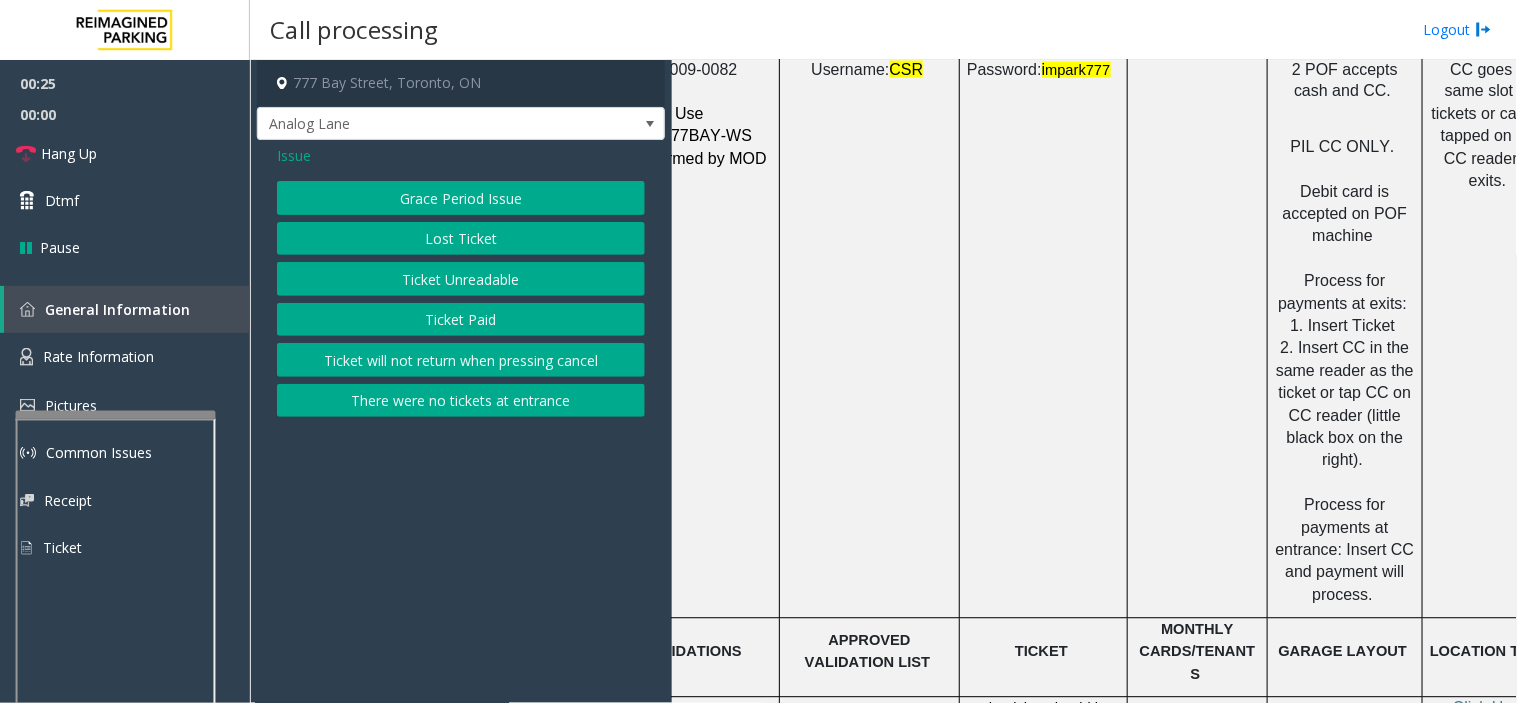 click on "Ticket Unreadable" 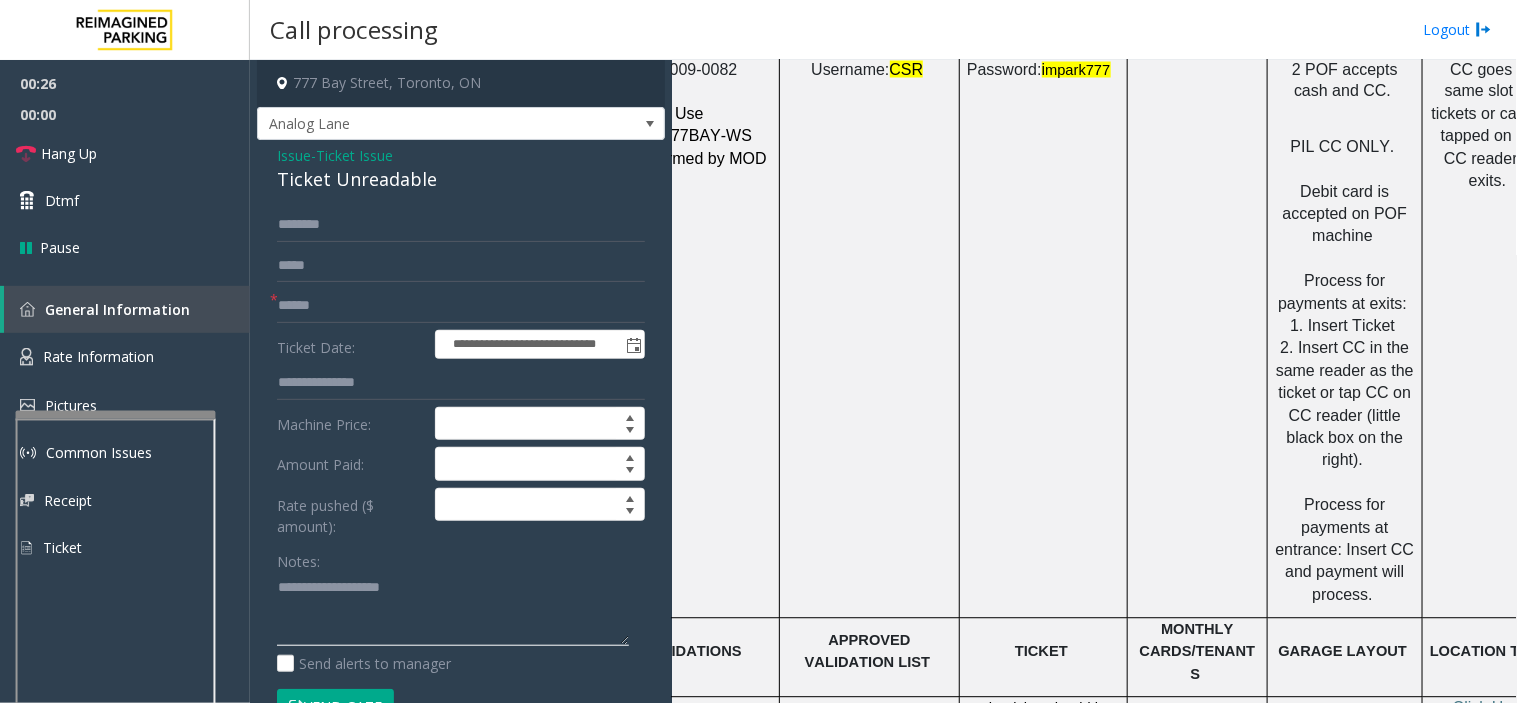 click 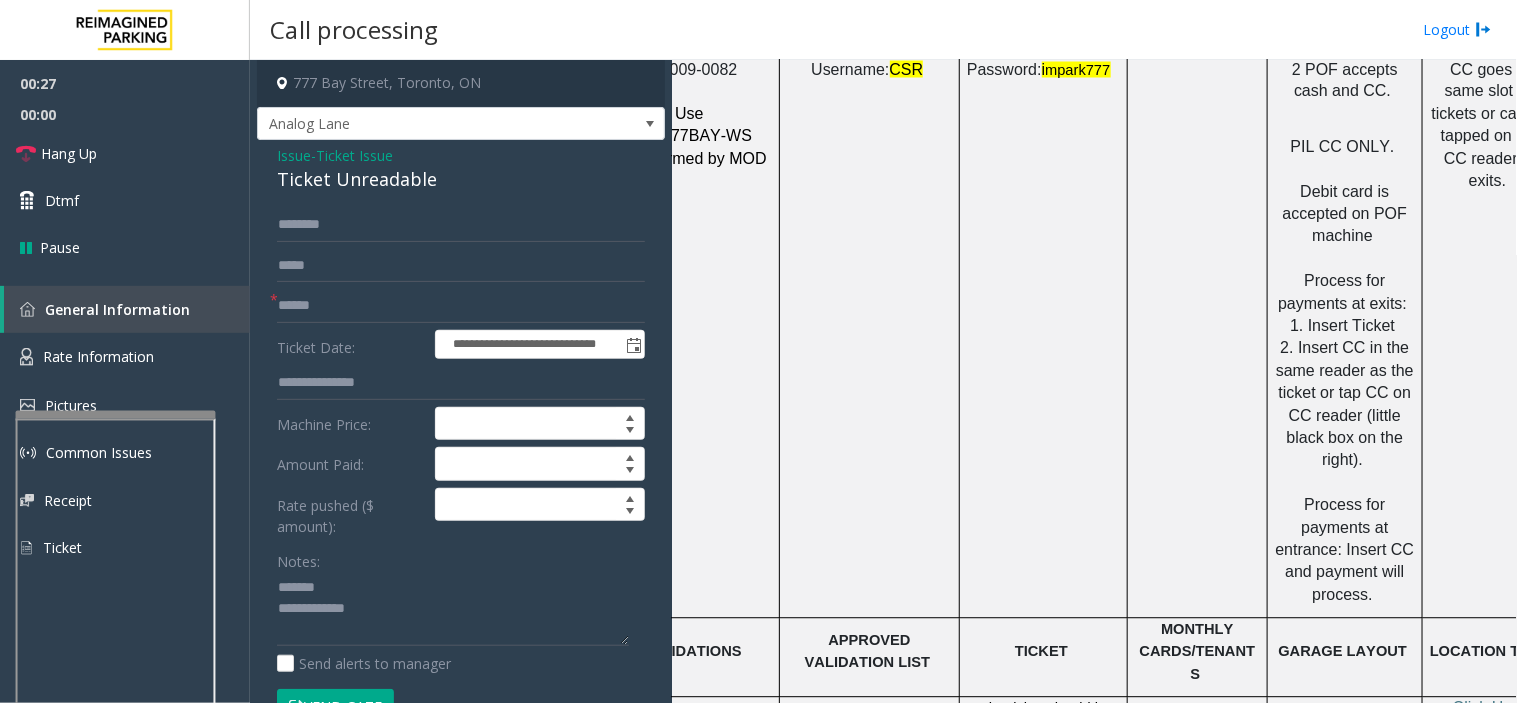 click on "Ticket Unreadable" 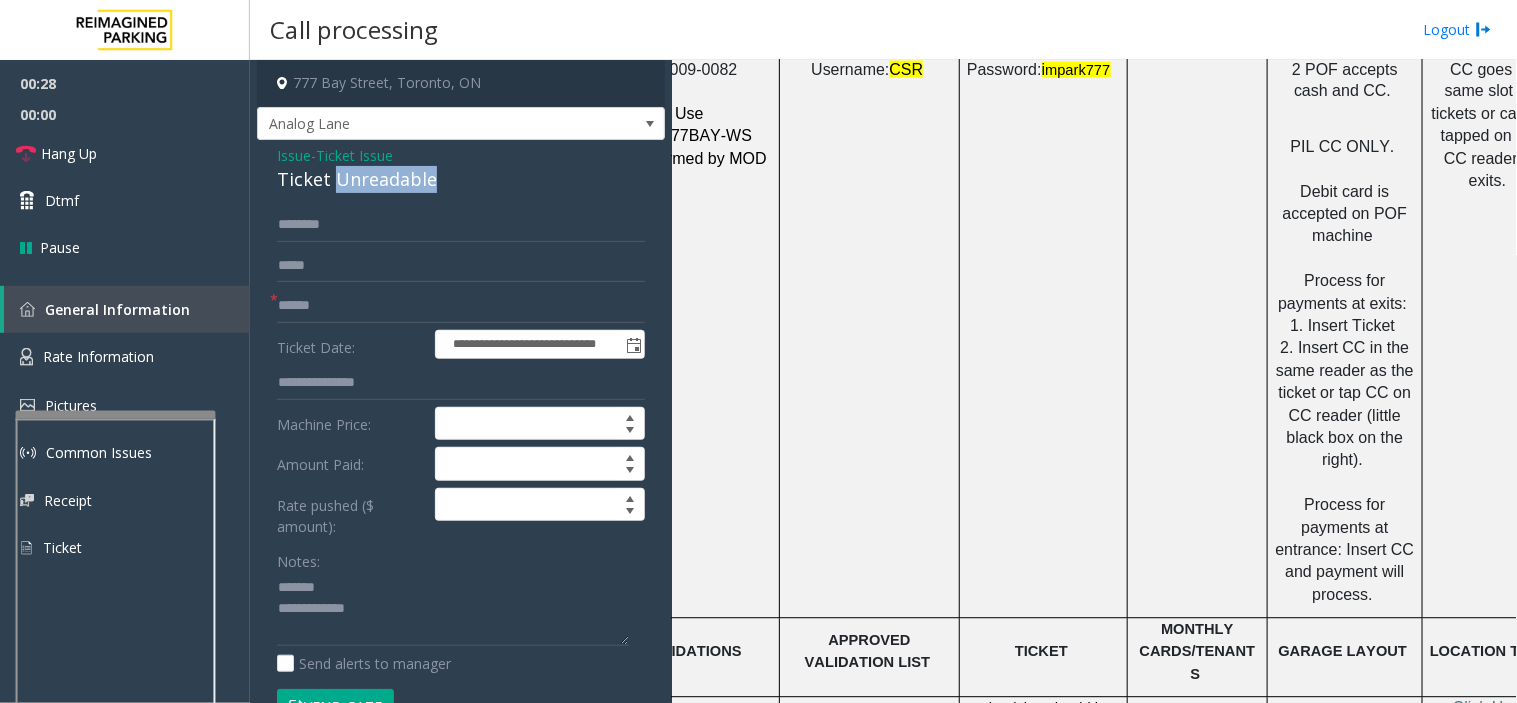 click on "Ticket Unreadable" 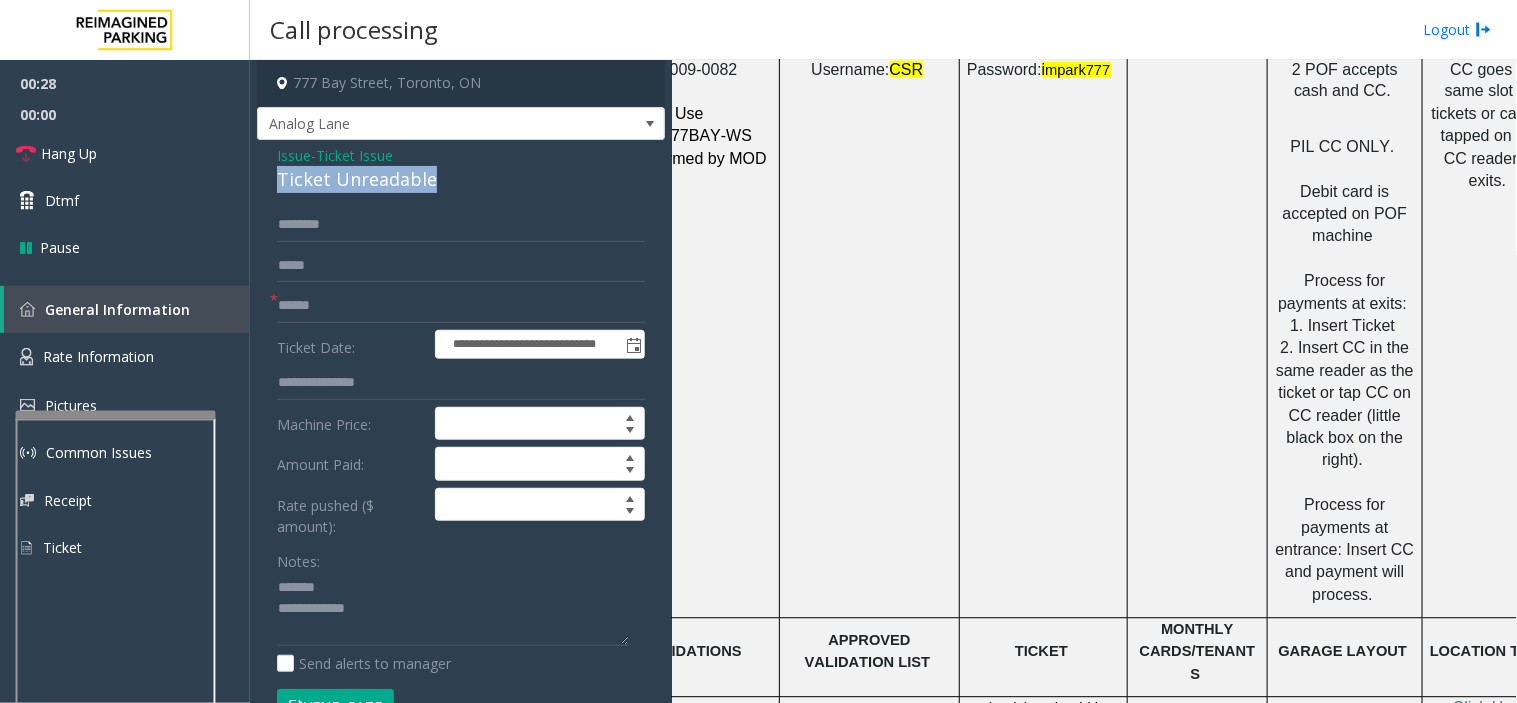 click on "Ticket Unreadable" 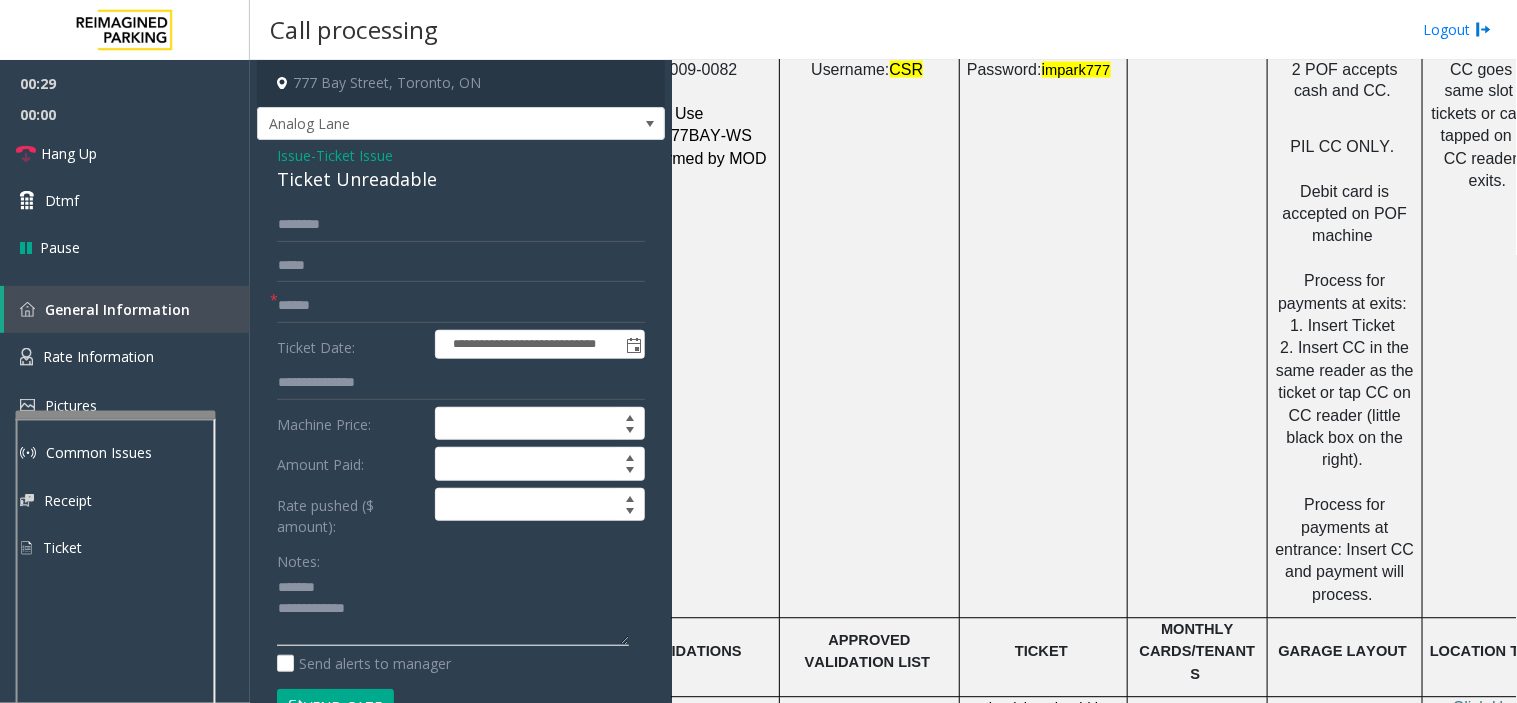 click 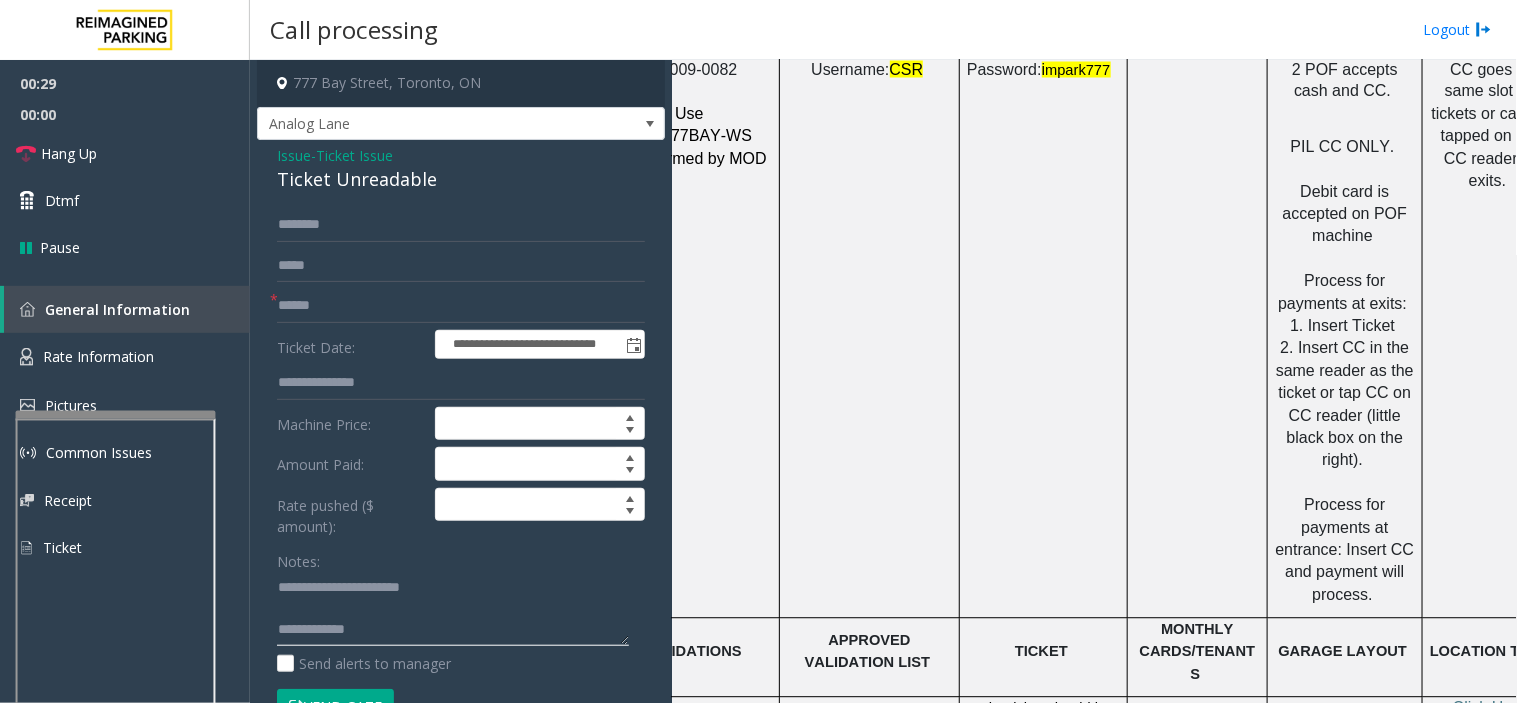 click 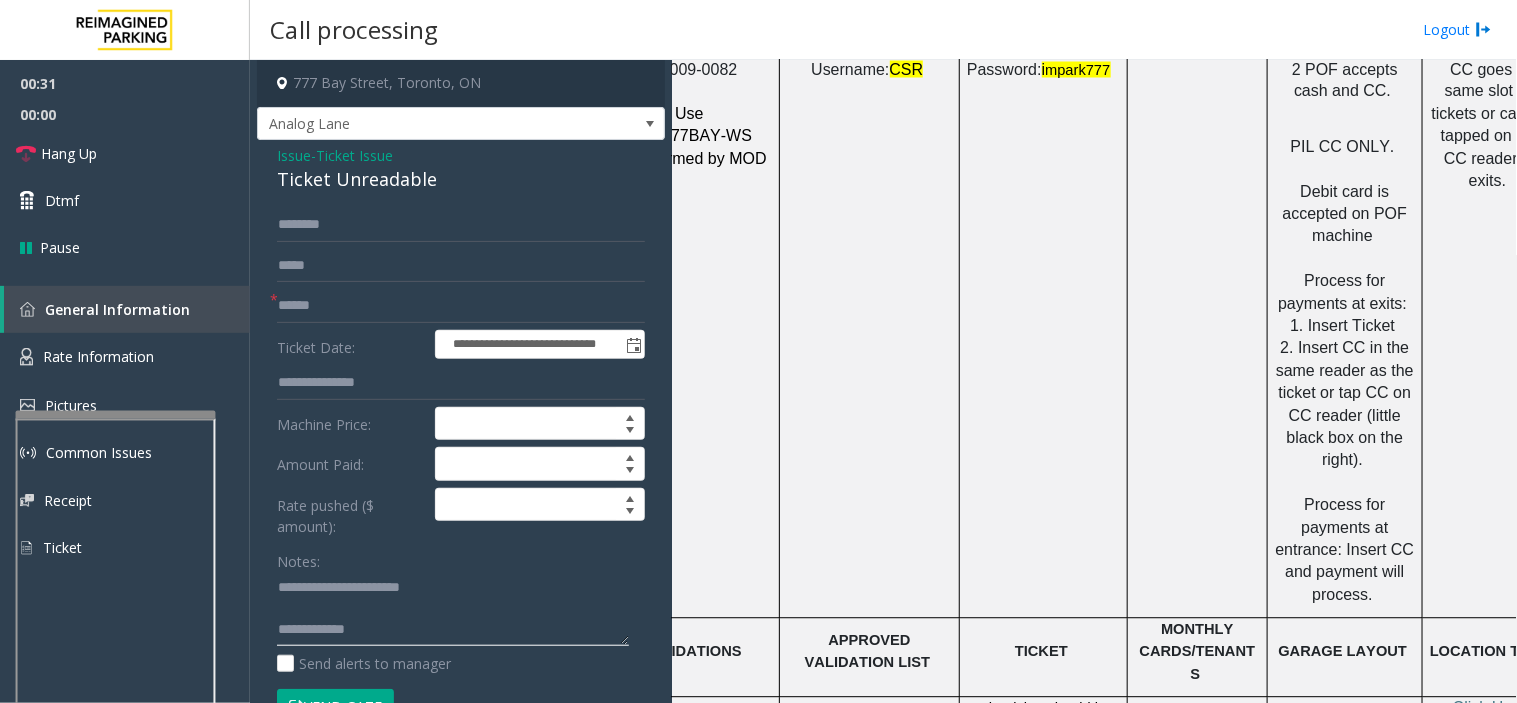 type on "**********" 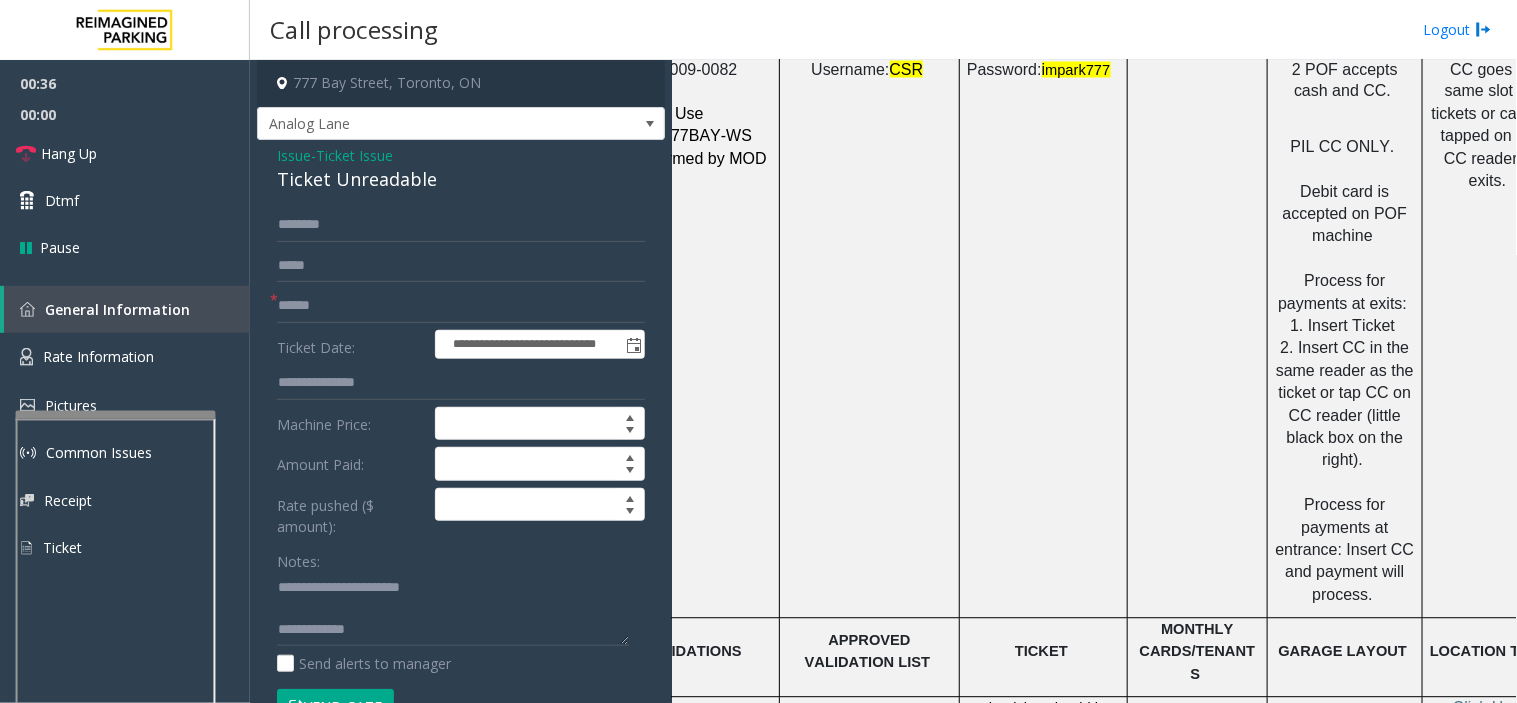 scroll, scrollTop: 2678, scrollLeft: 196, axis: both 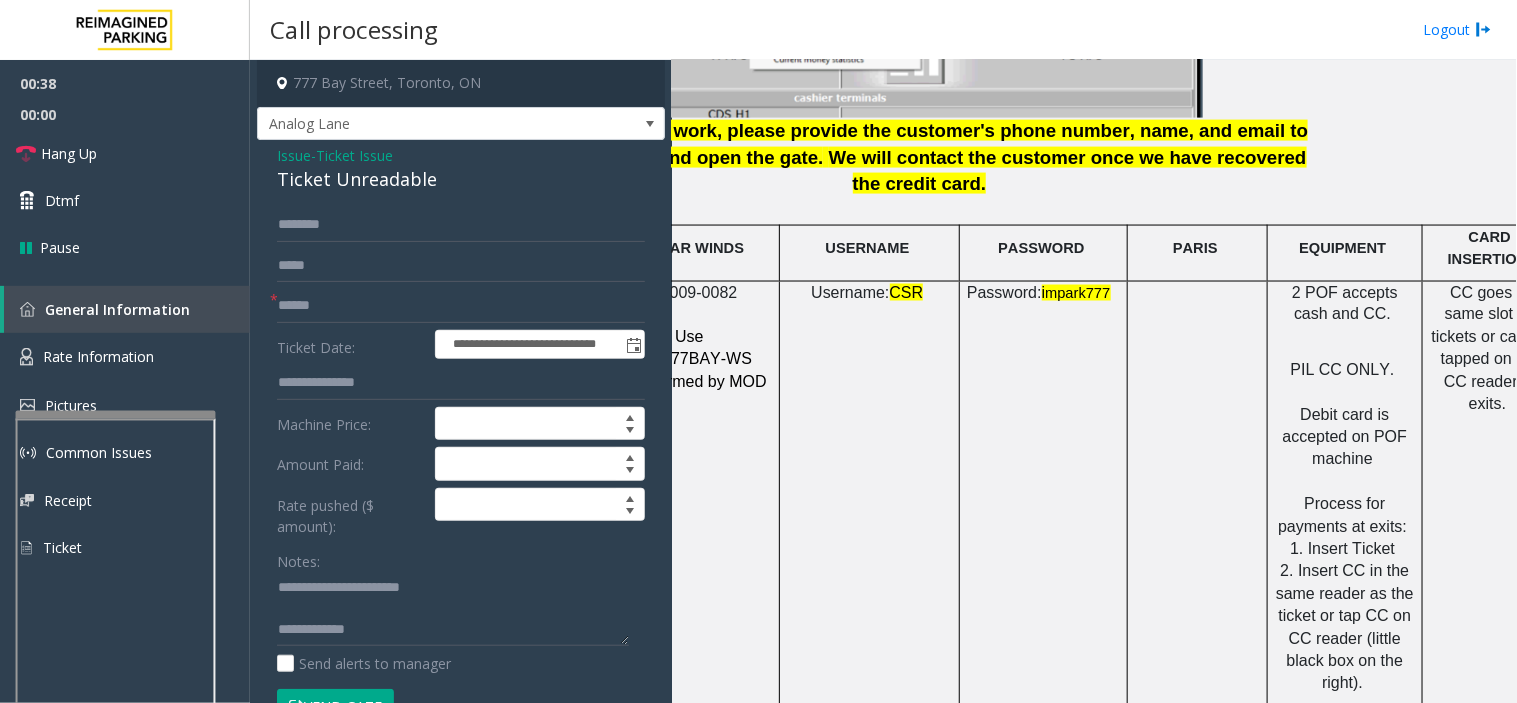 click on "IMP009-0082" 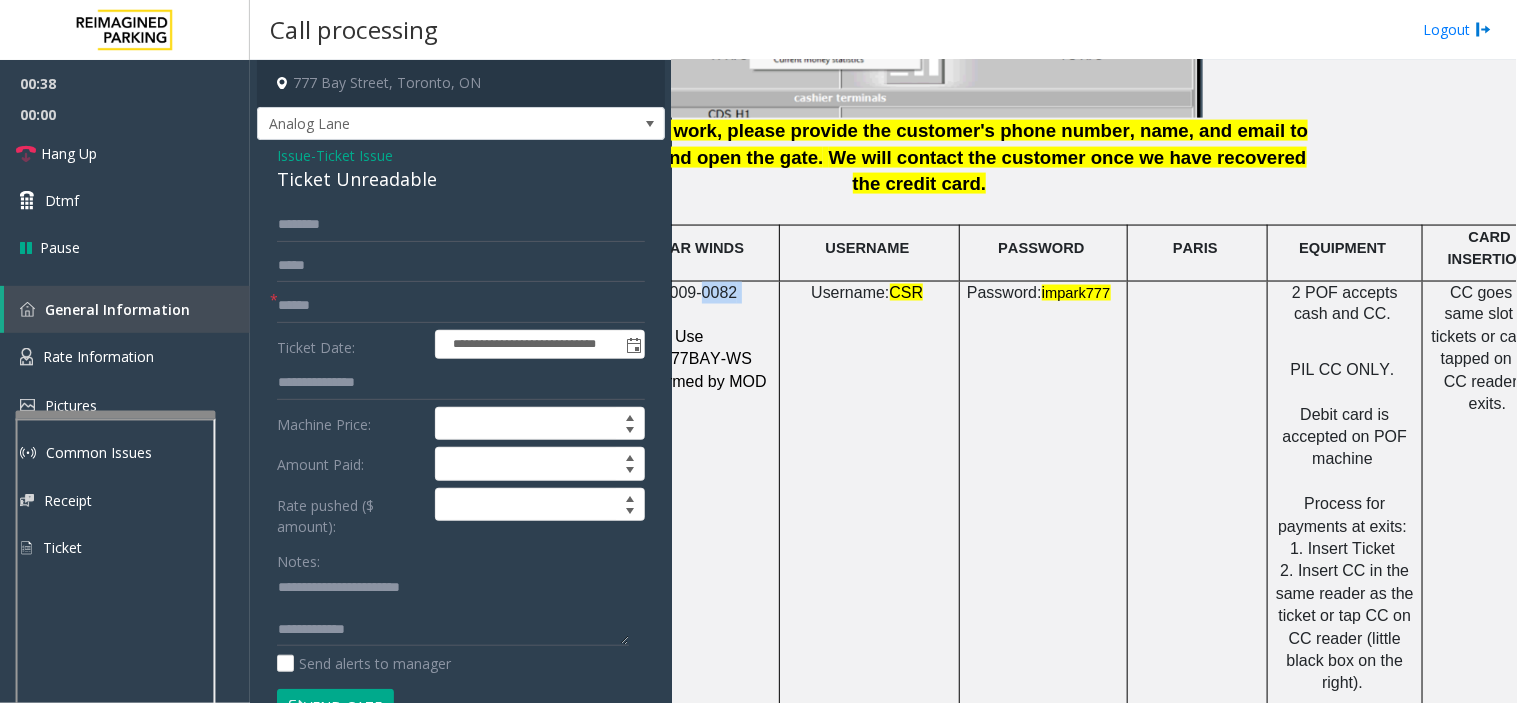 click on "IMP009-0082" 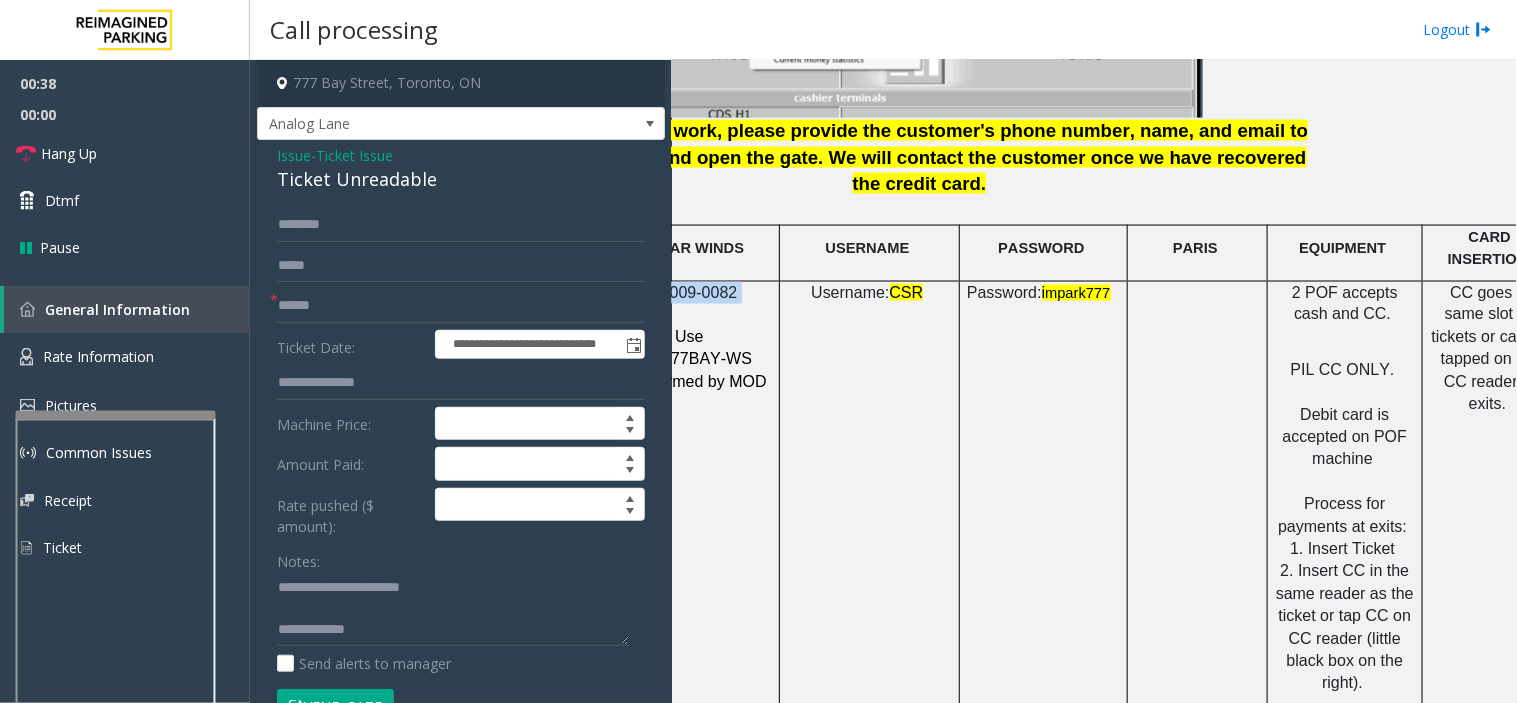 click on "IMP009-0082" 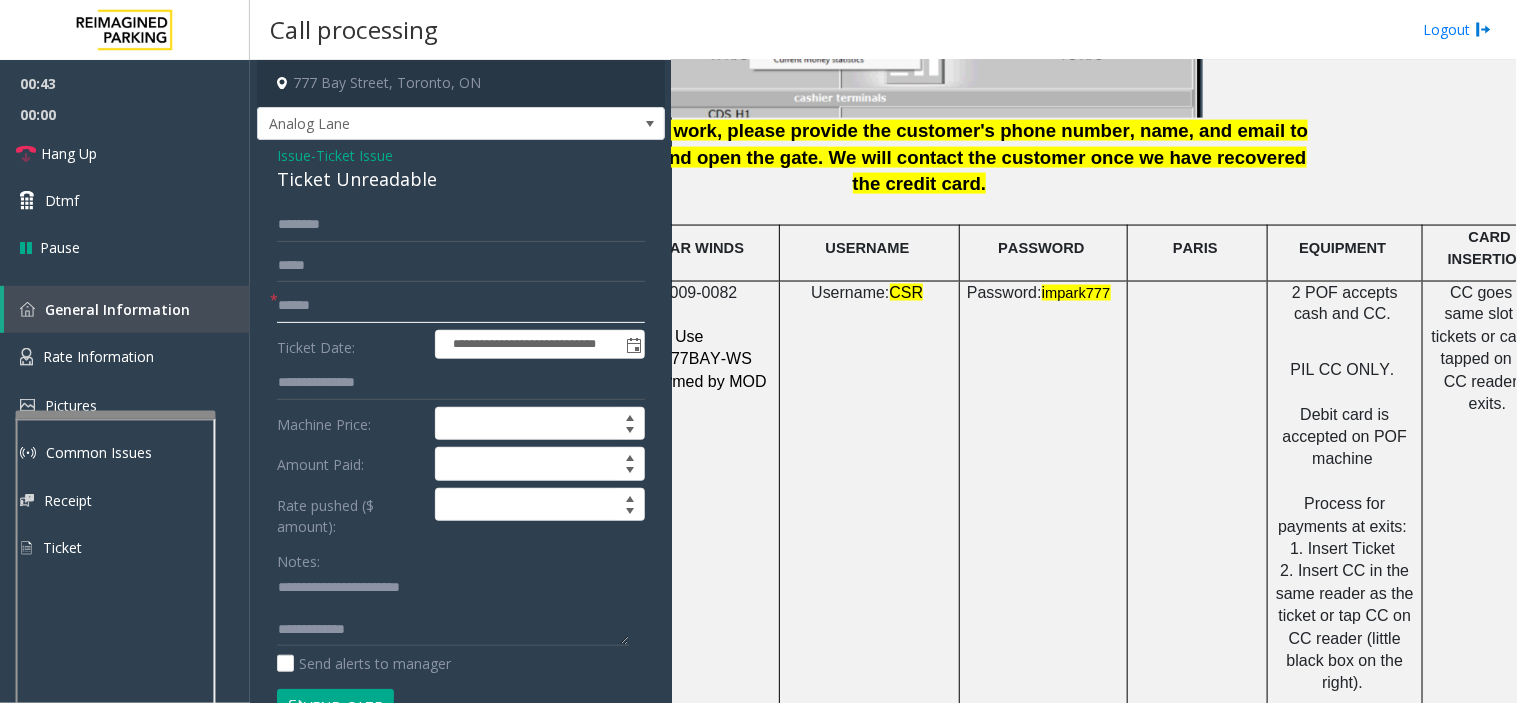 click 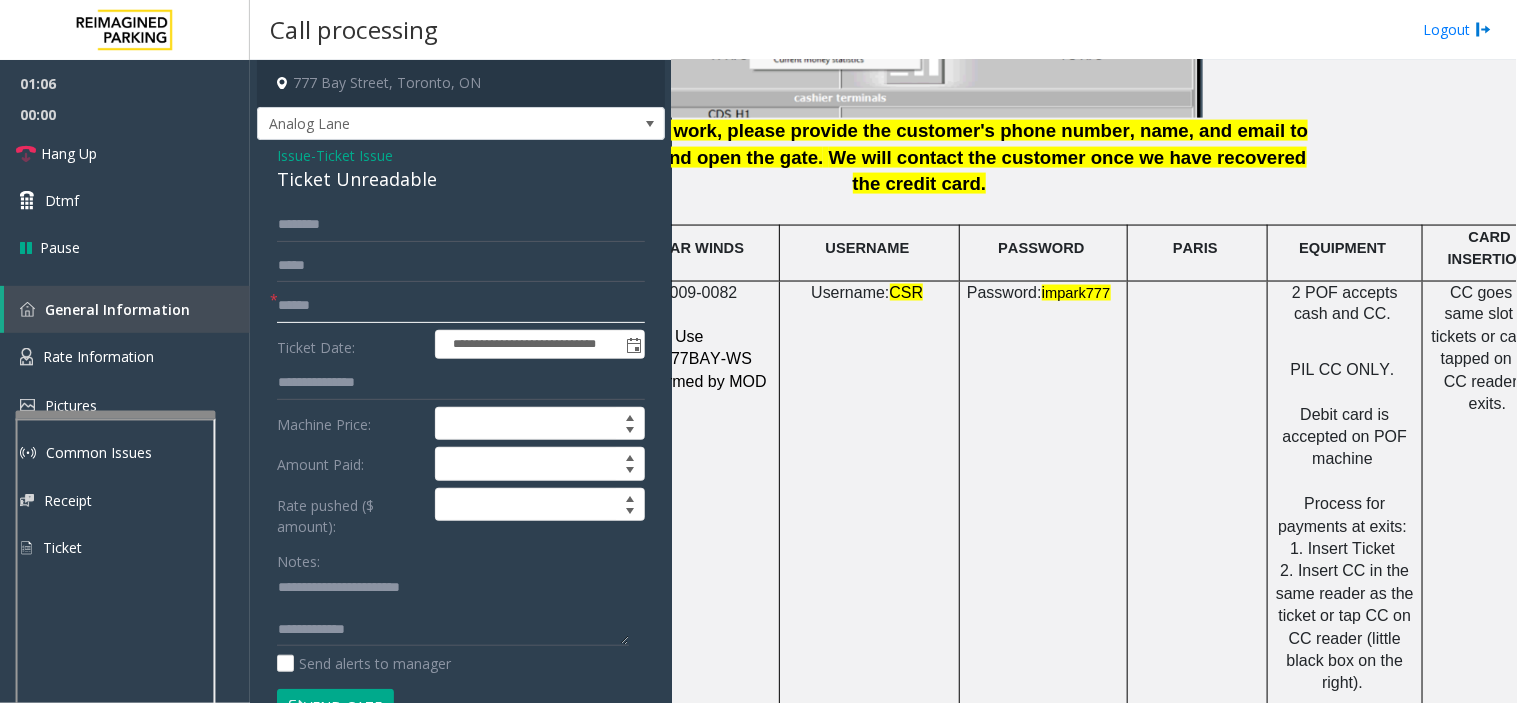 drag, startPoint x: 373, startPoint y: 292, endPoint x: 188, endPoint y: 296, distance: 185.04324 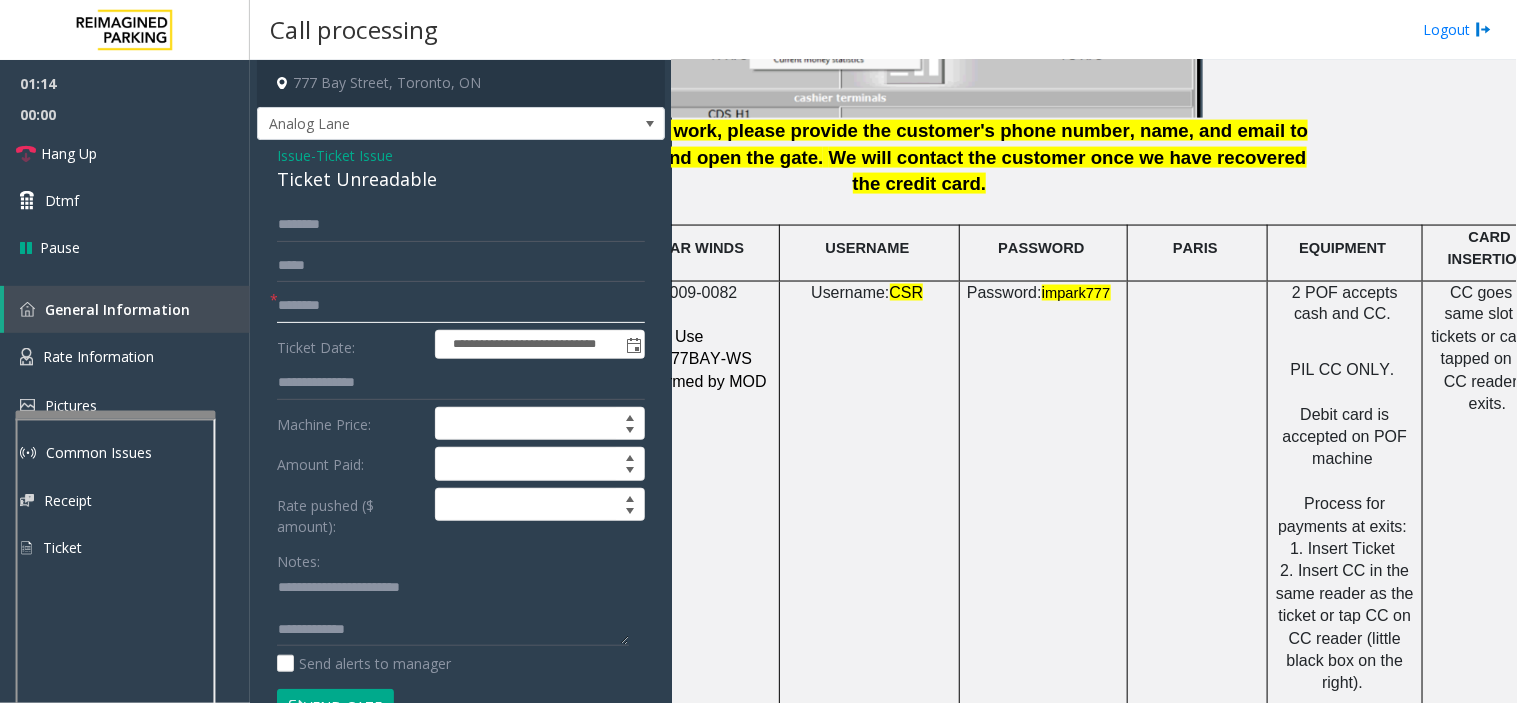 type on "********" 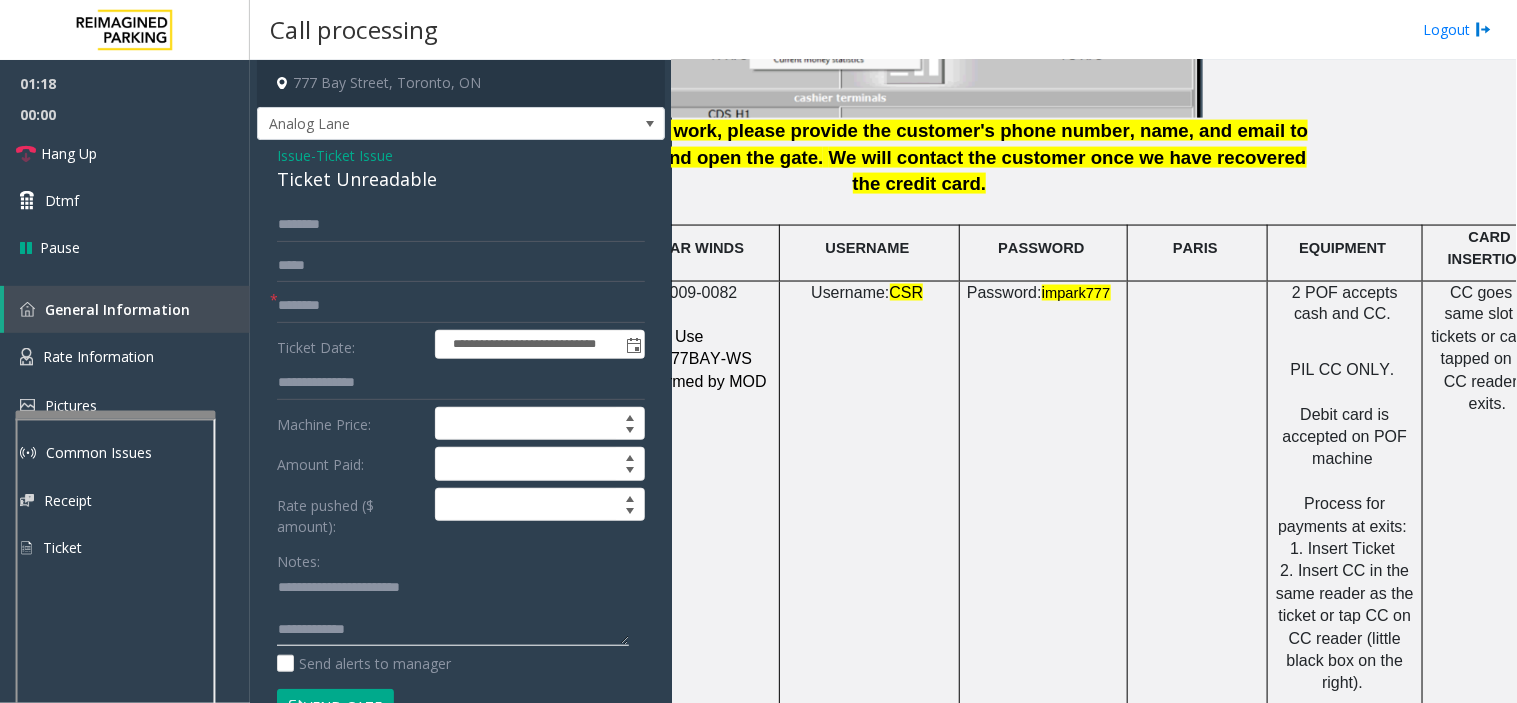 click 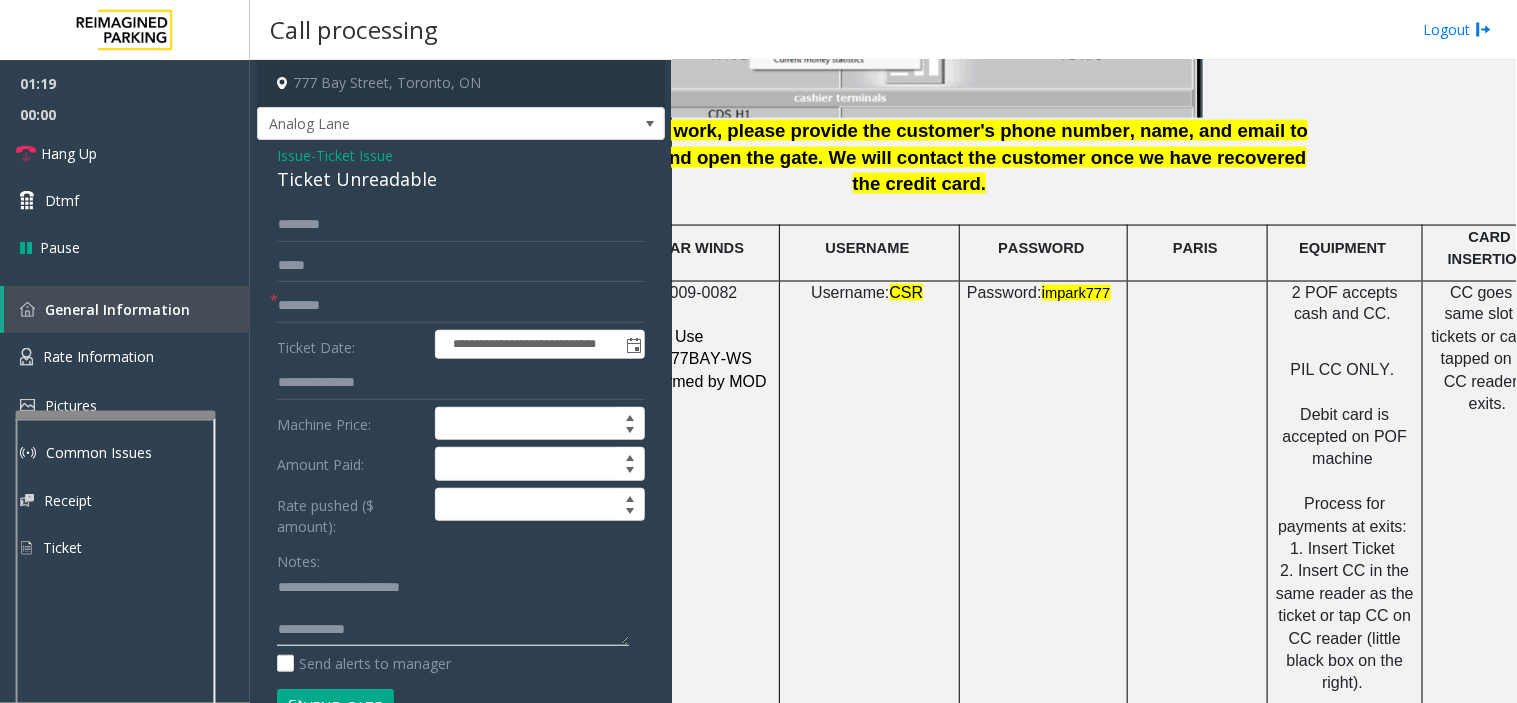 click 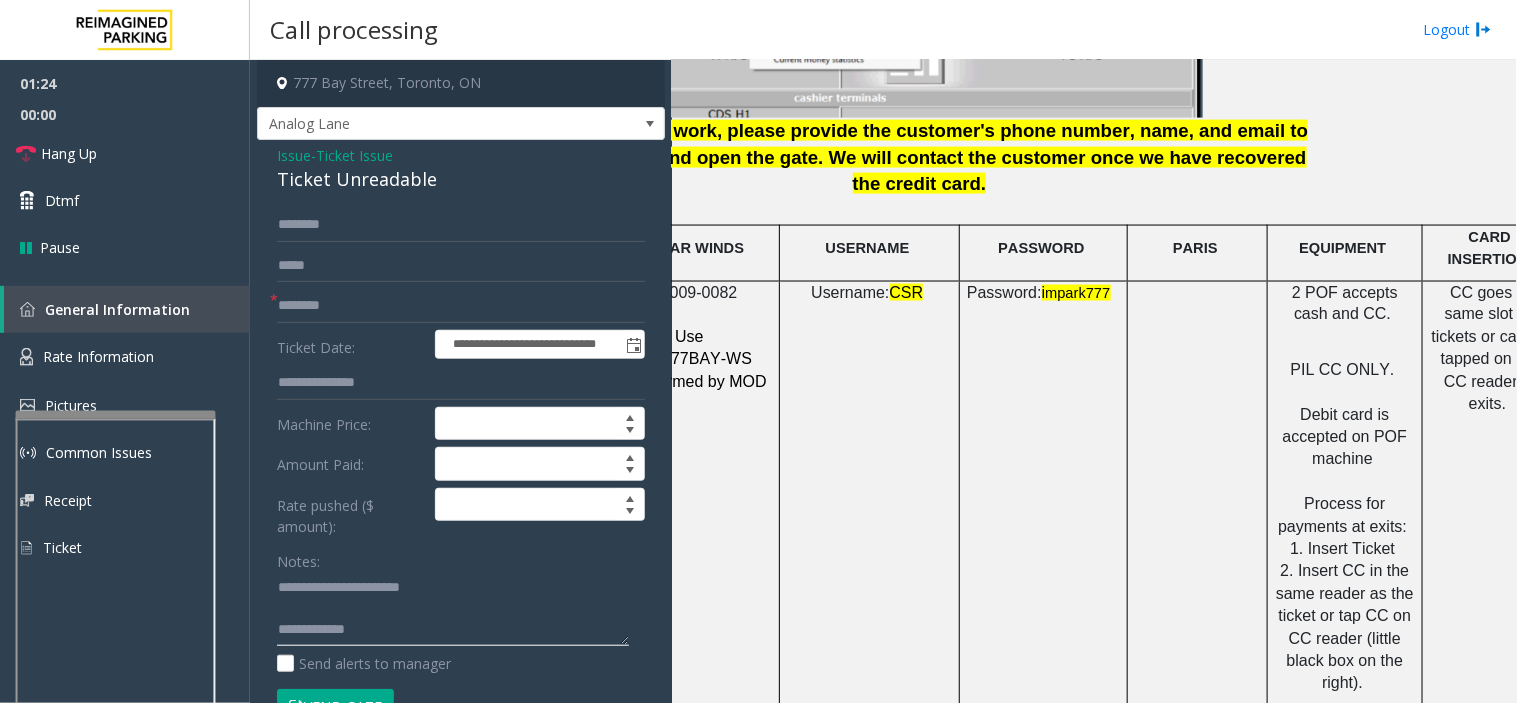 click 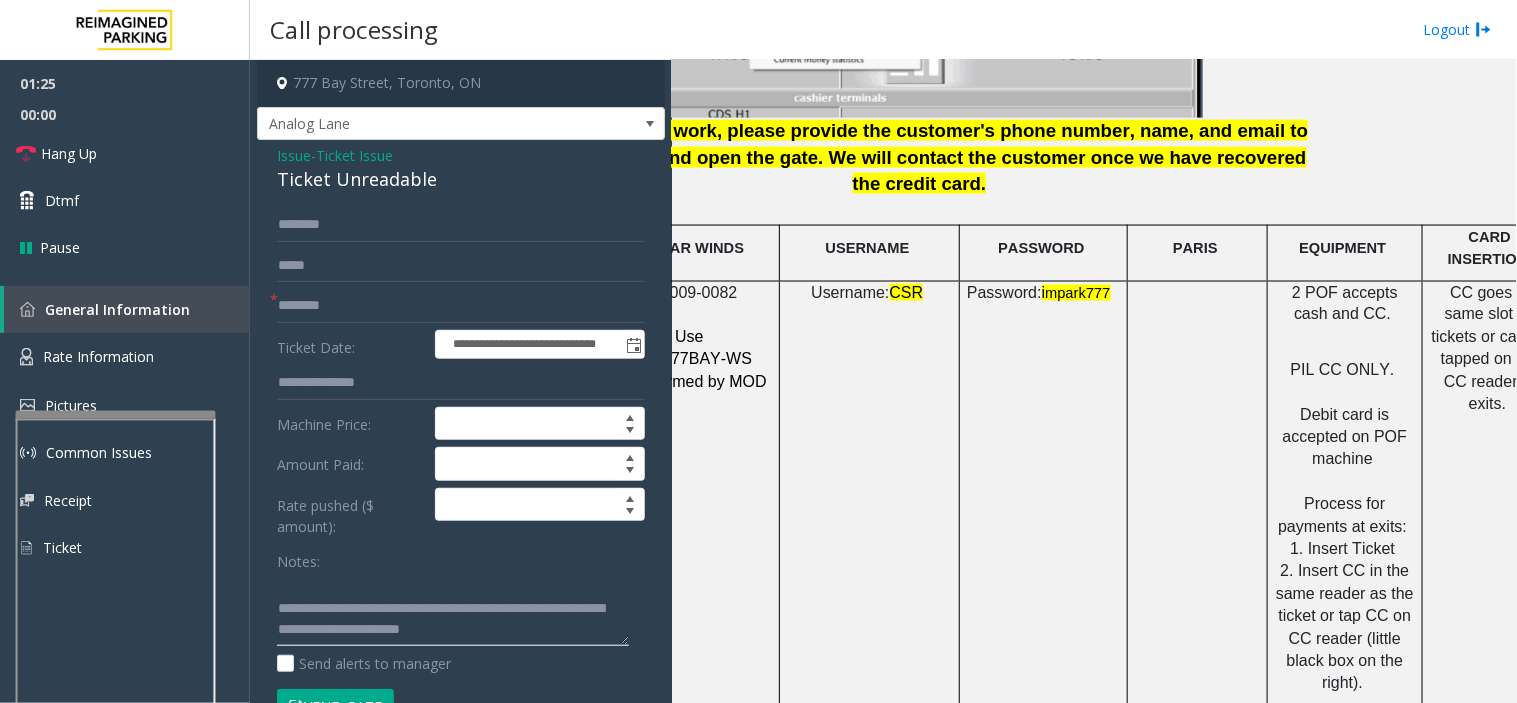 scroll, scrollTop: 21, scrollLeft: 0, axis: vertical 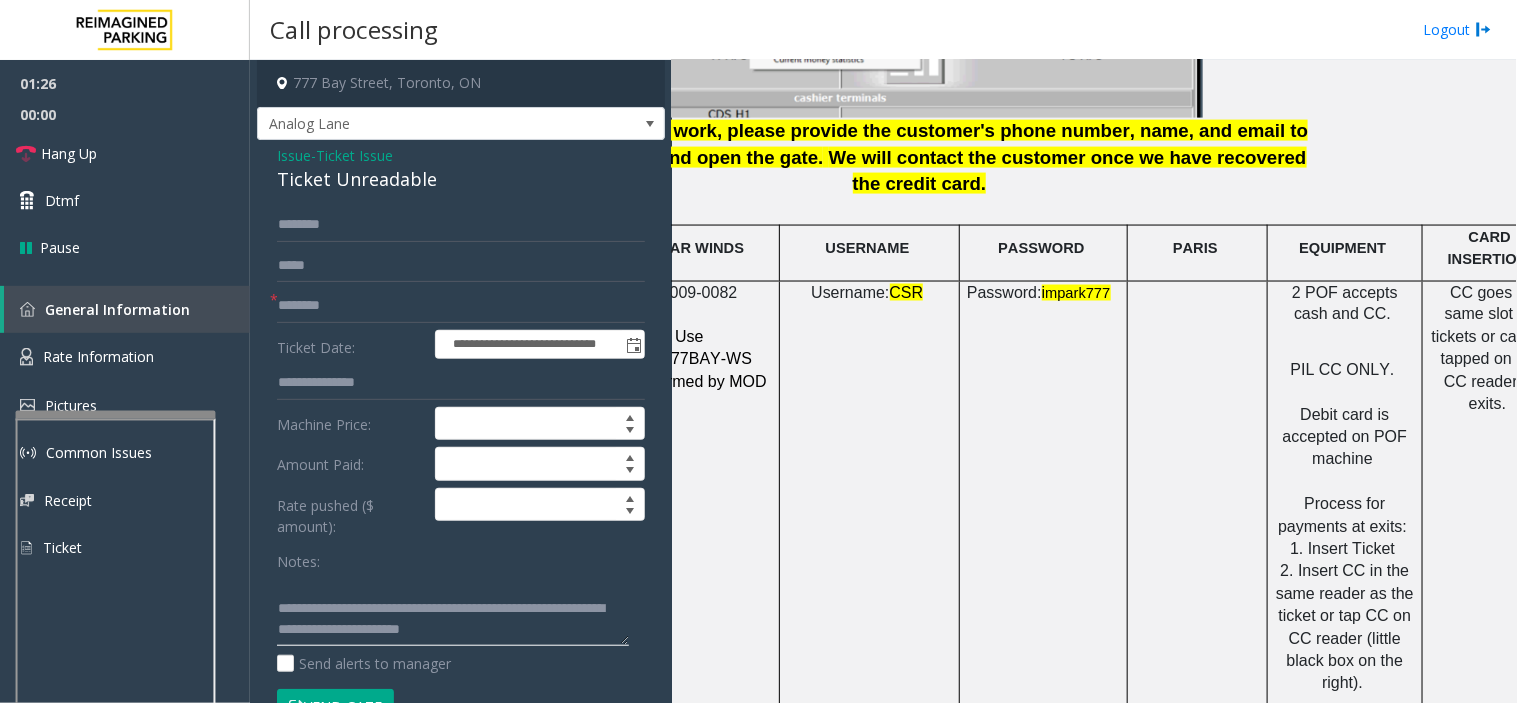 type on "**********" 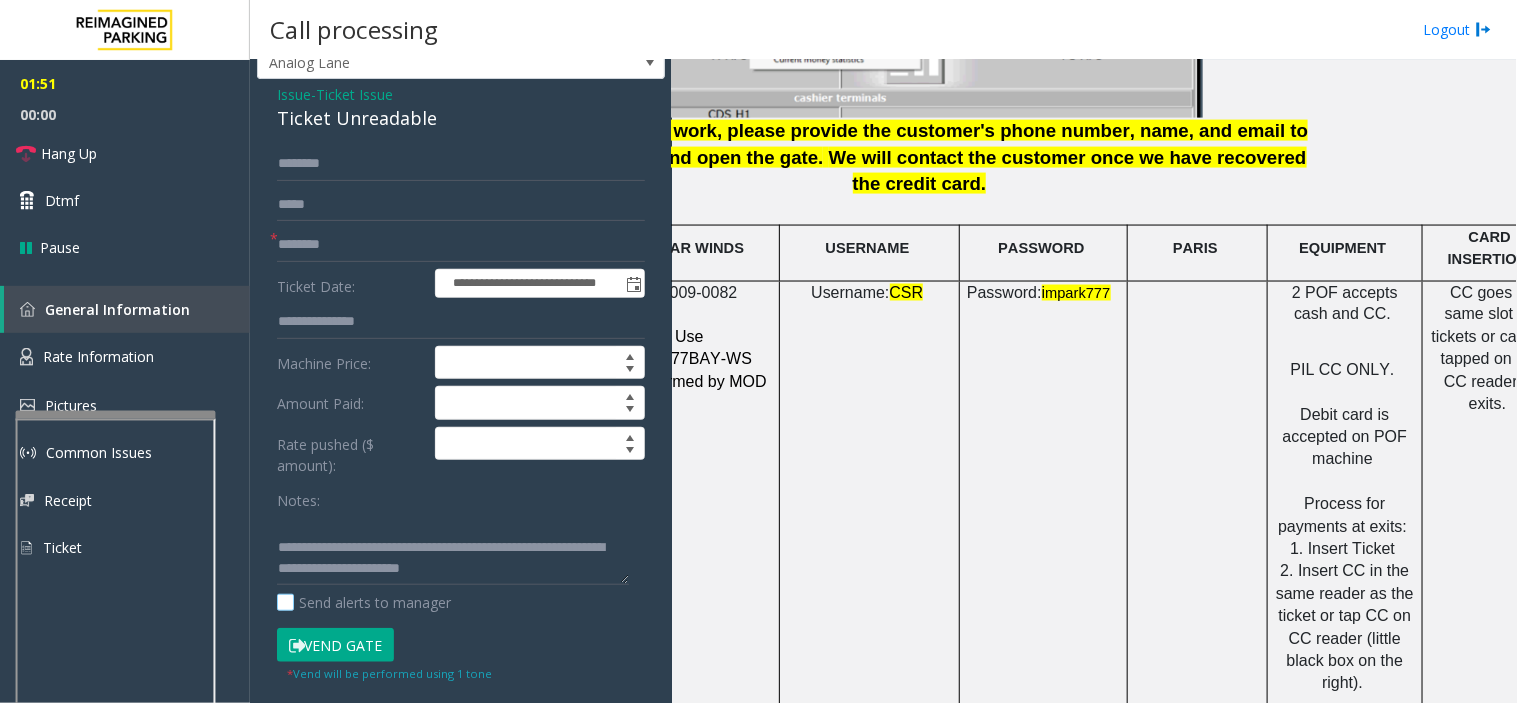 scroll, scrollTop: 111, scrollLeft: 0, axis: vertical 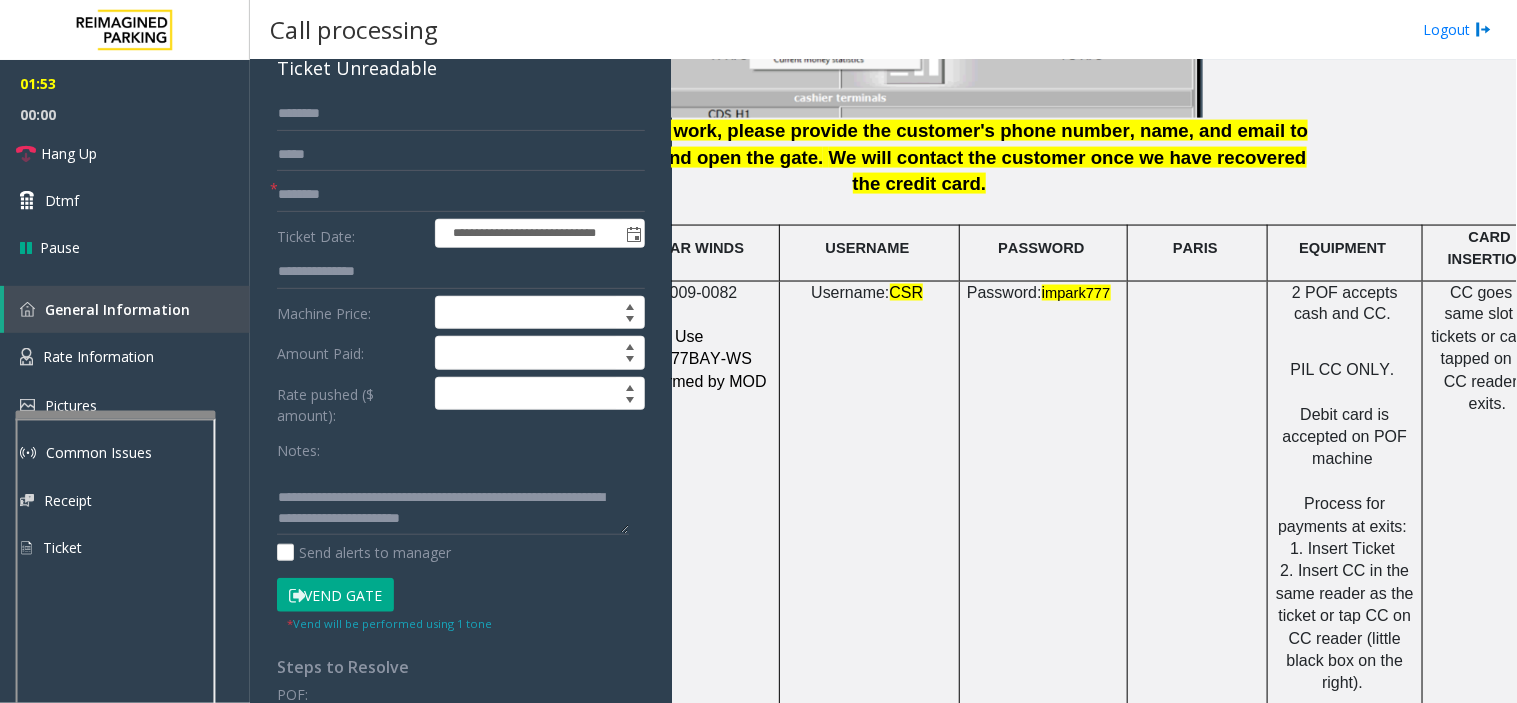 click on "Vend Gate" 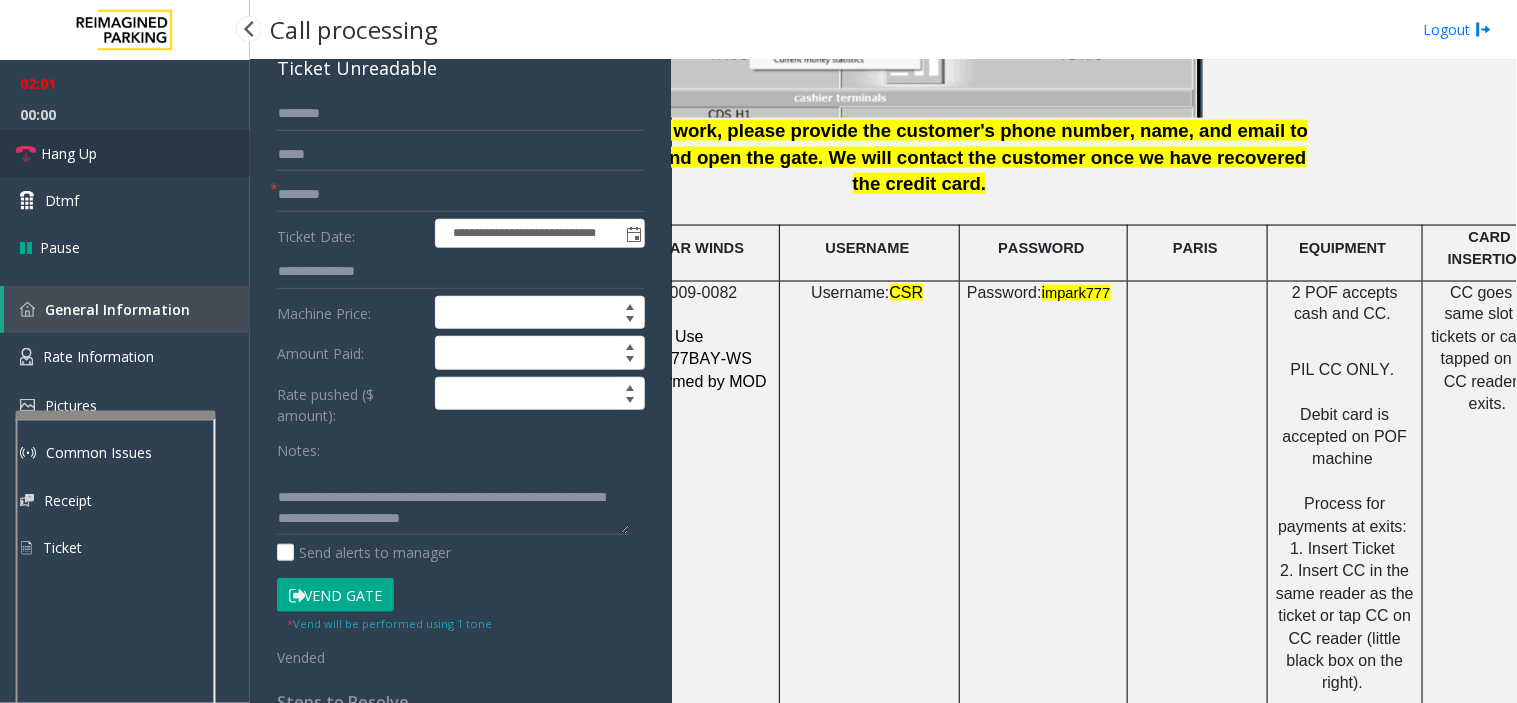 click on "Hang Up" at bounding box center [125, 153] 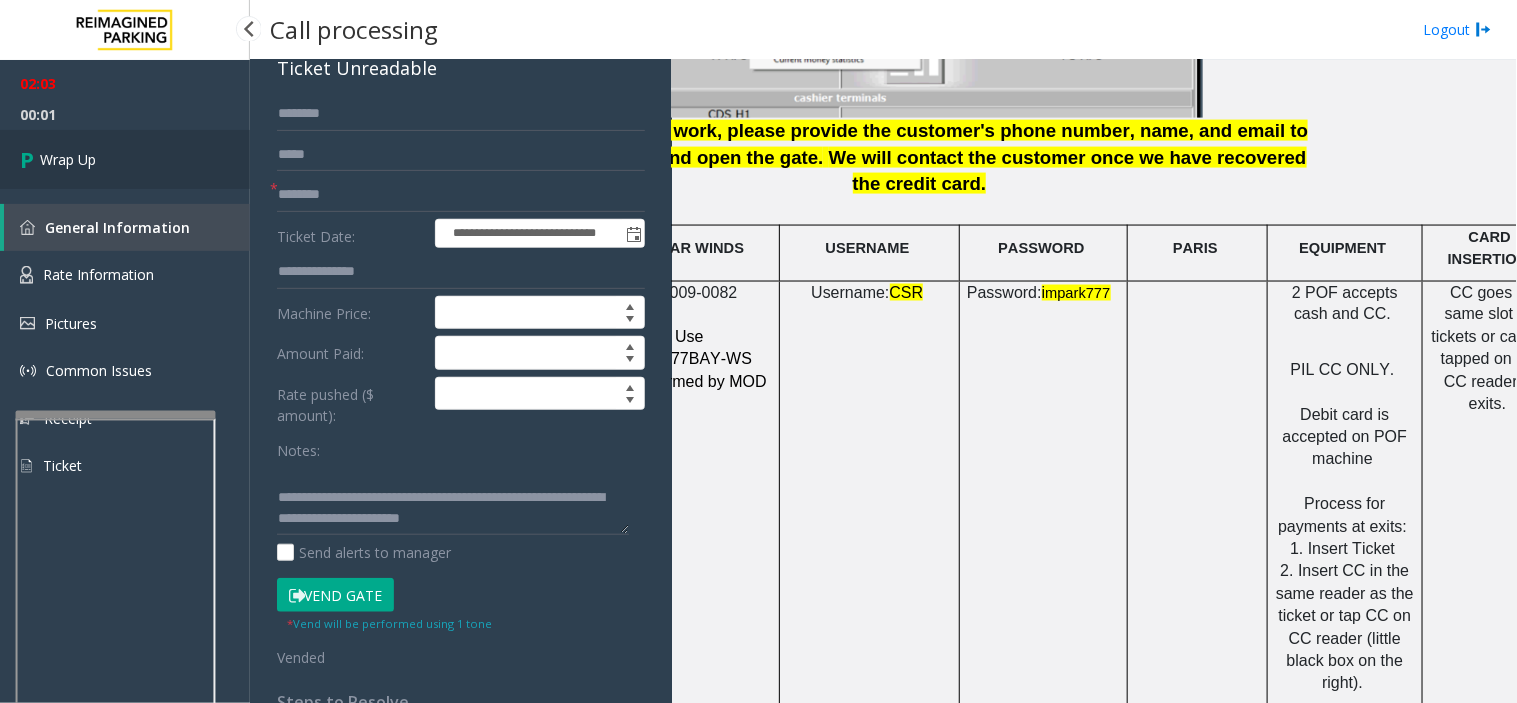click on "Wrap Up" at bounding box center [68, 159] 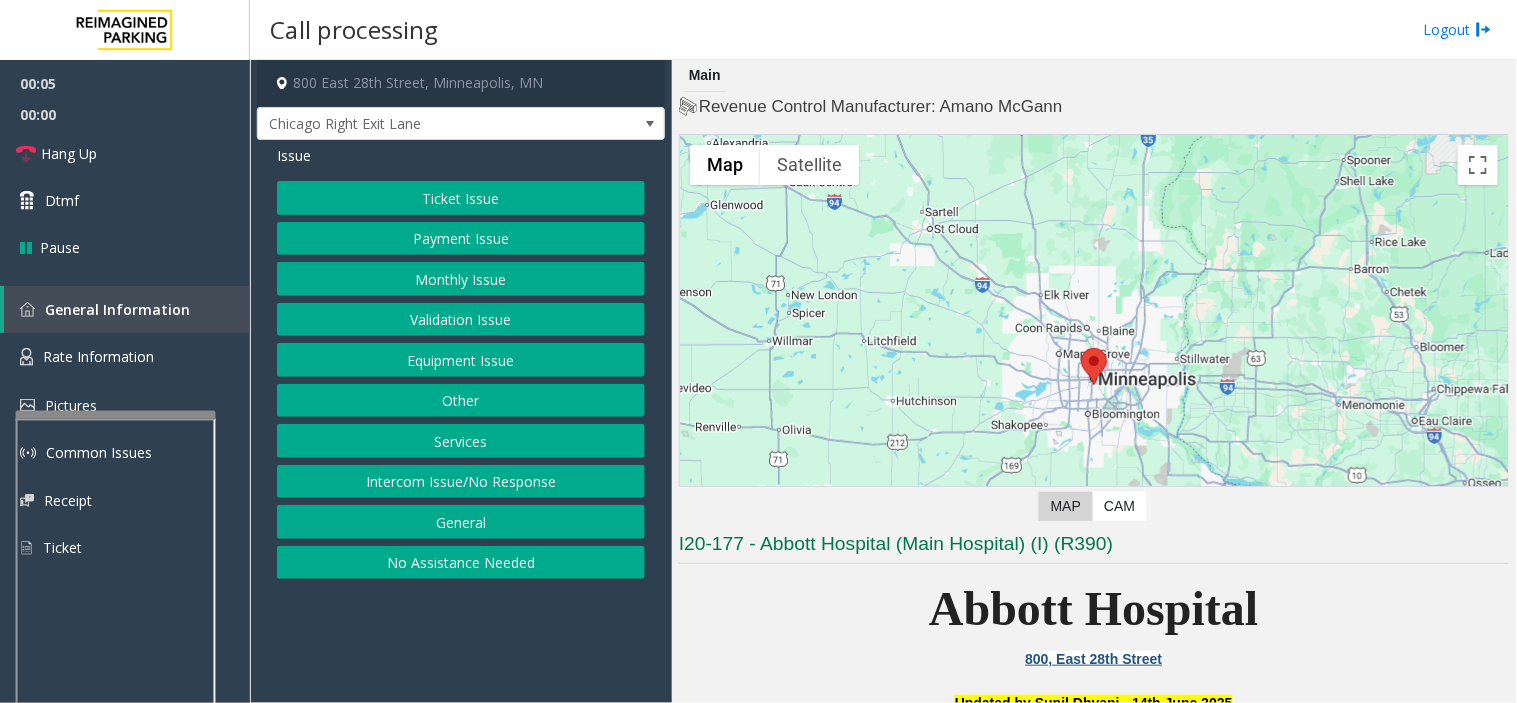 click on "Ticket Issue" 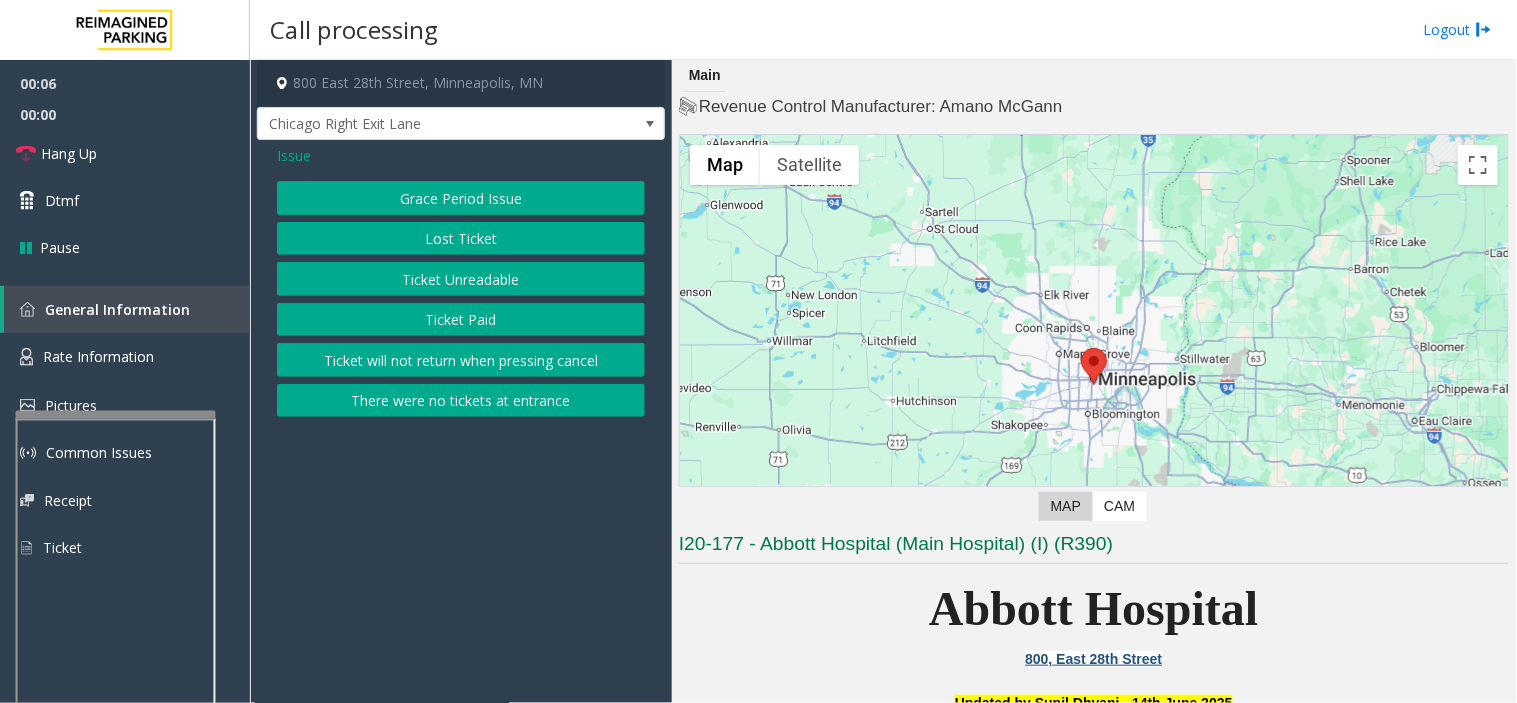click on "Issue  Grace Period Issue   Lost Ticket   Ticket Unreadable   Ticket Paid   Ticket will not return when pressing cancel   There were no tickets at entrance" 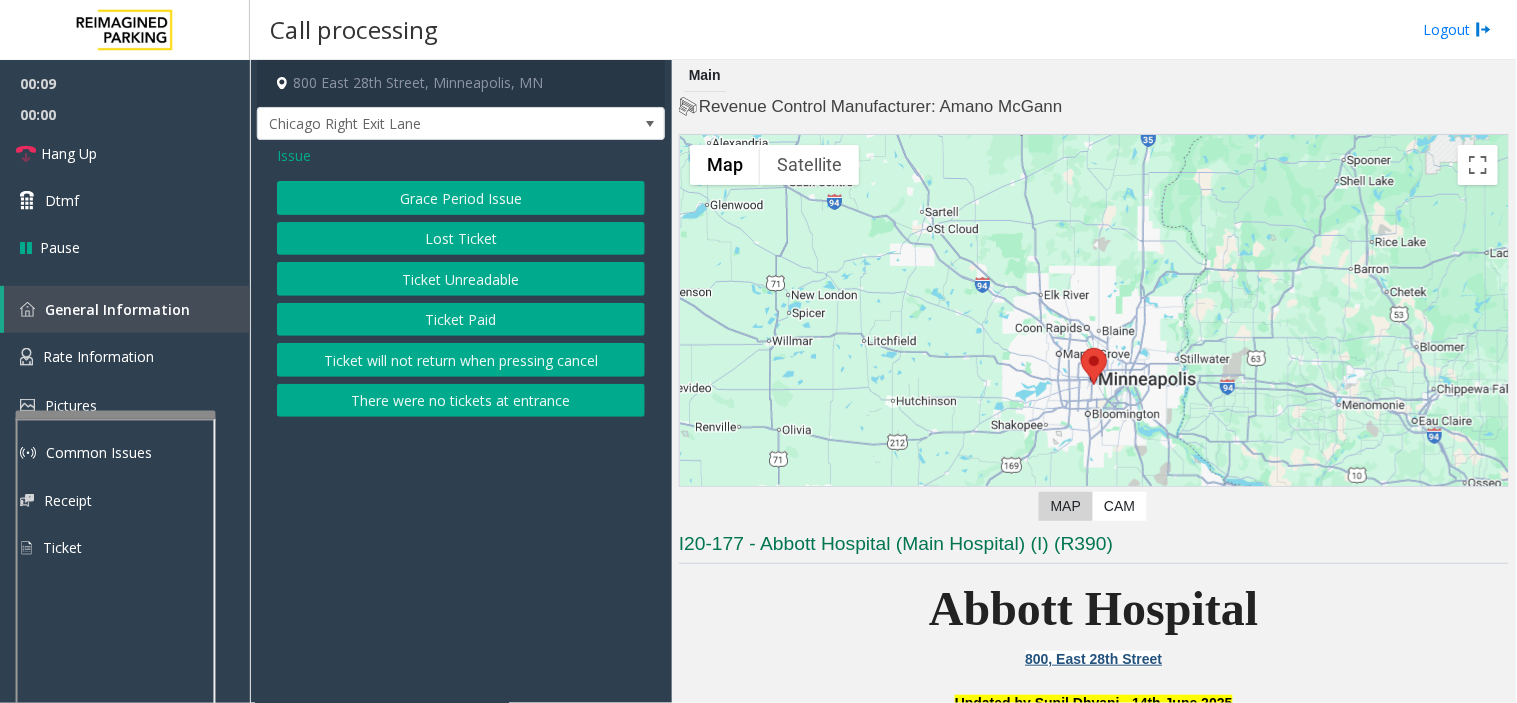 click on "Issue" 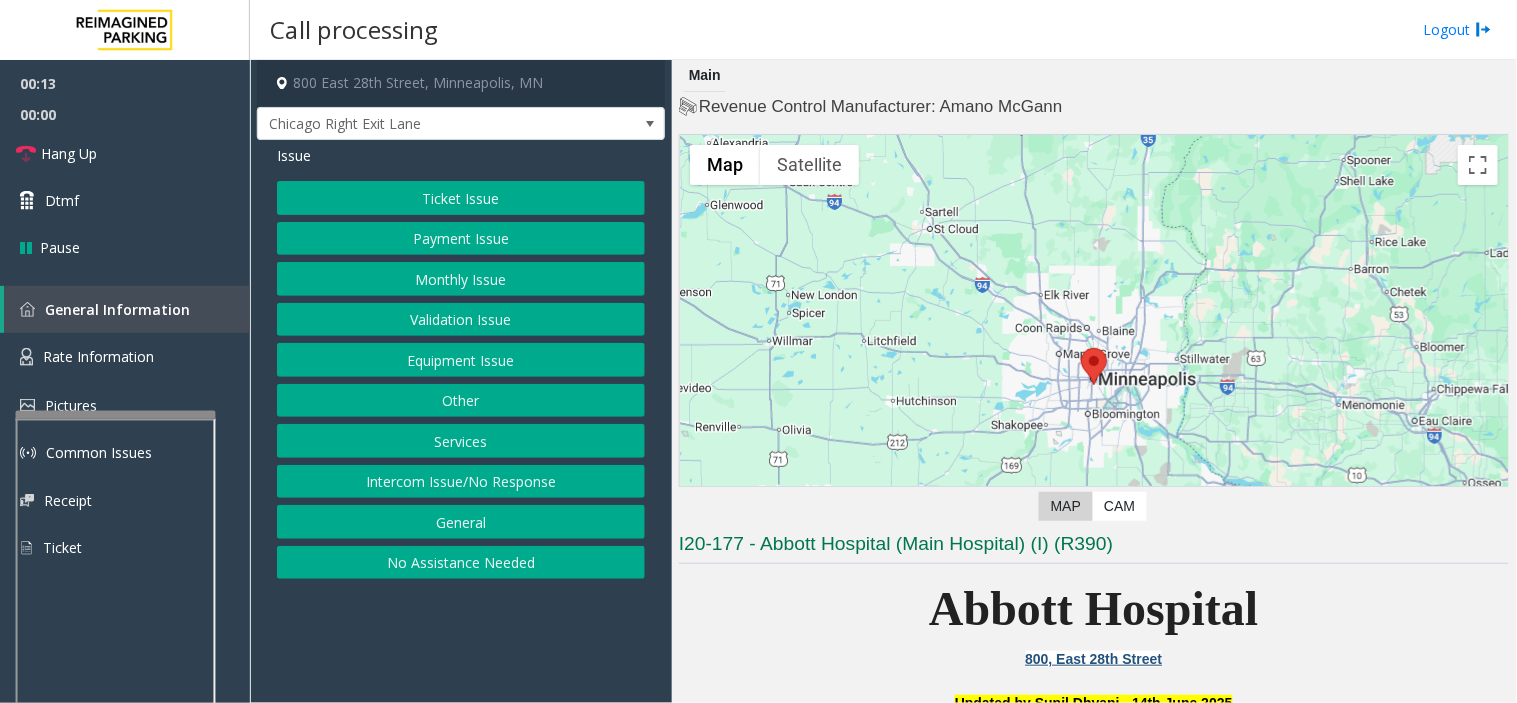 click on "Equipment Issue" 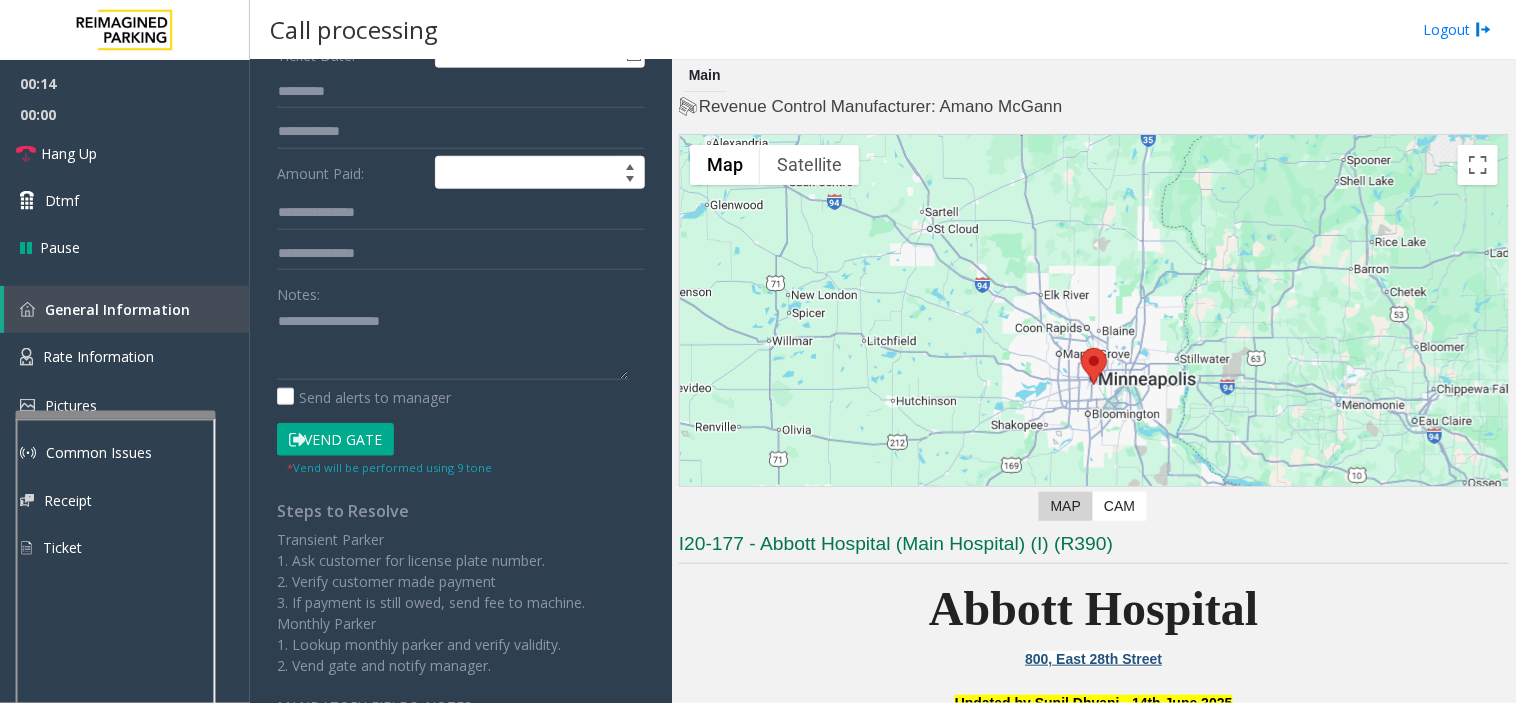 scroll, scrollTop: 333, scrollLeft: 0, axis: vertical 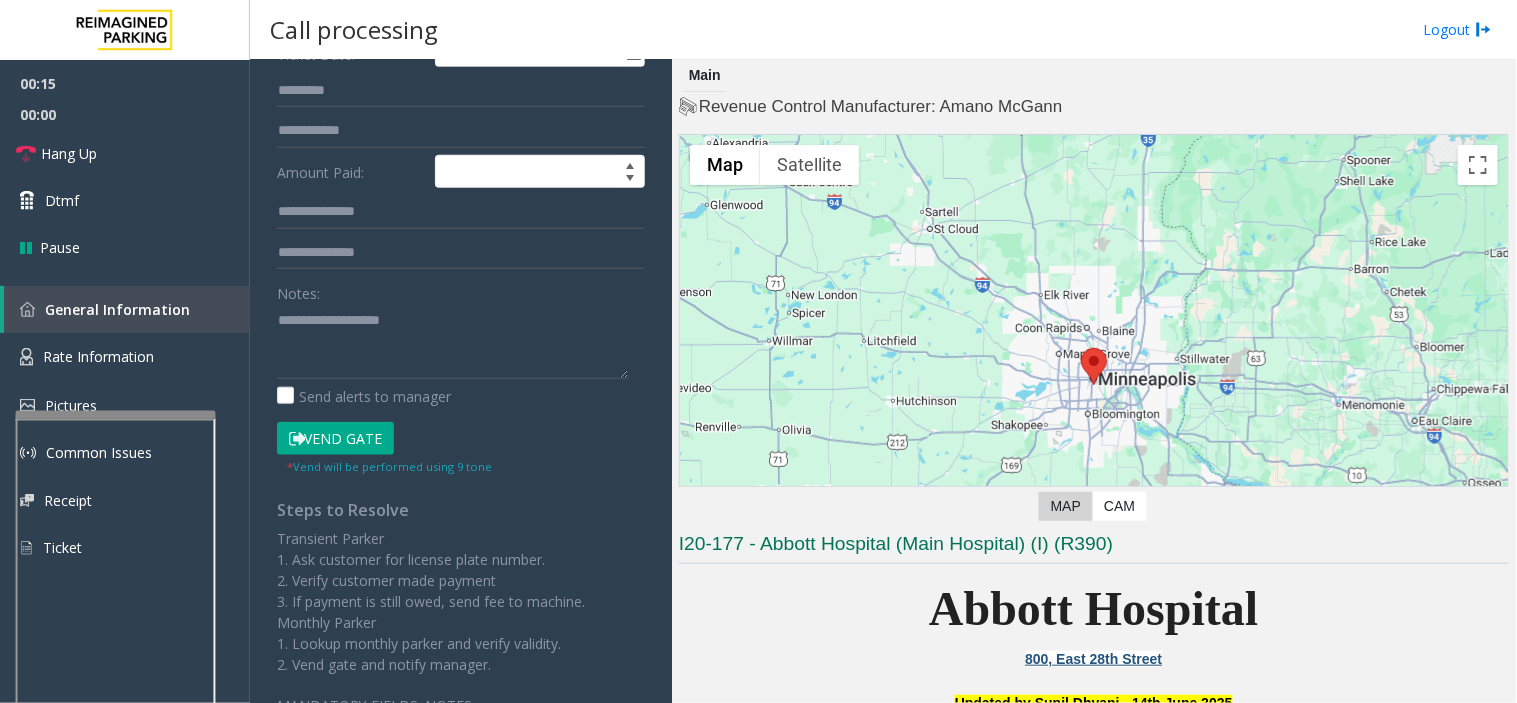 click on "Vend Gate" 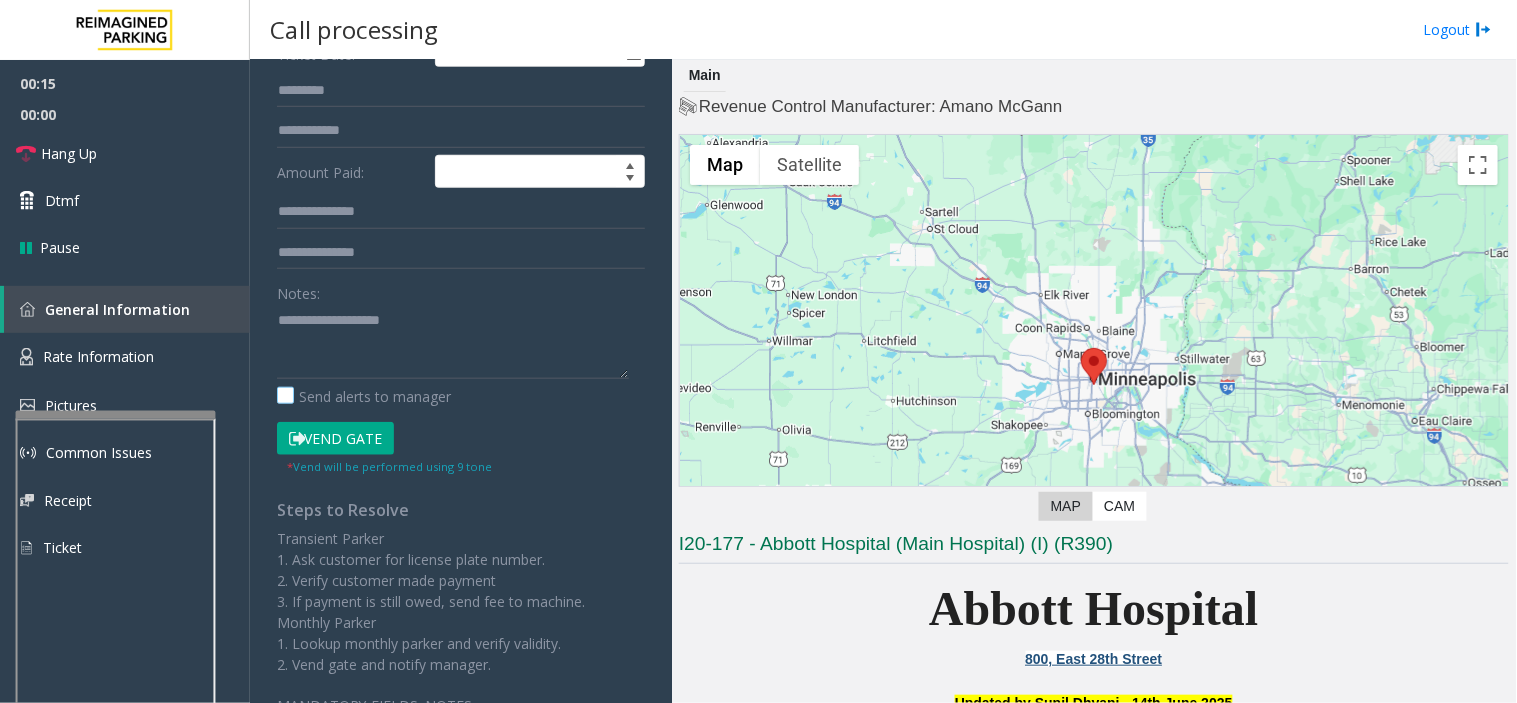 click on "Send alerts to manager" 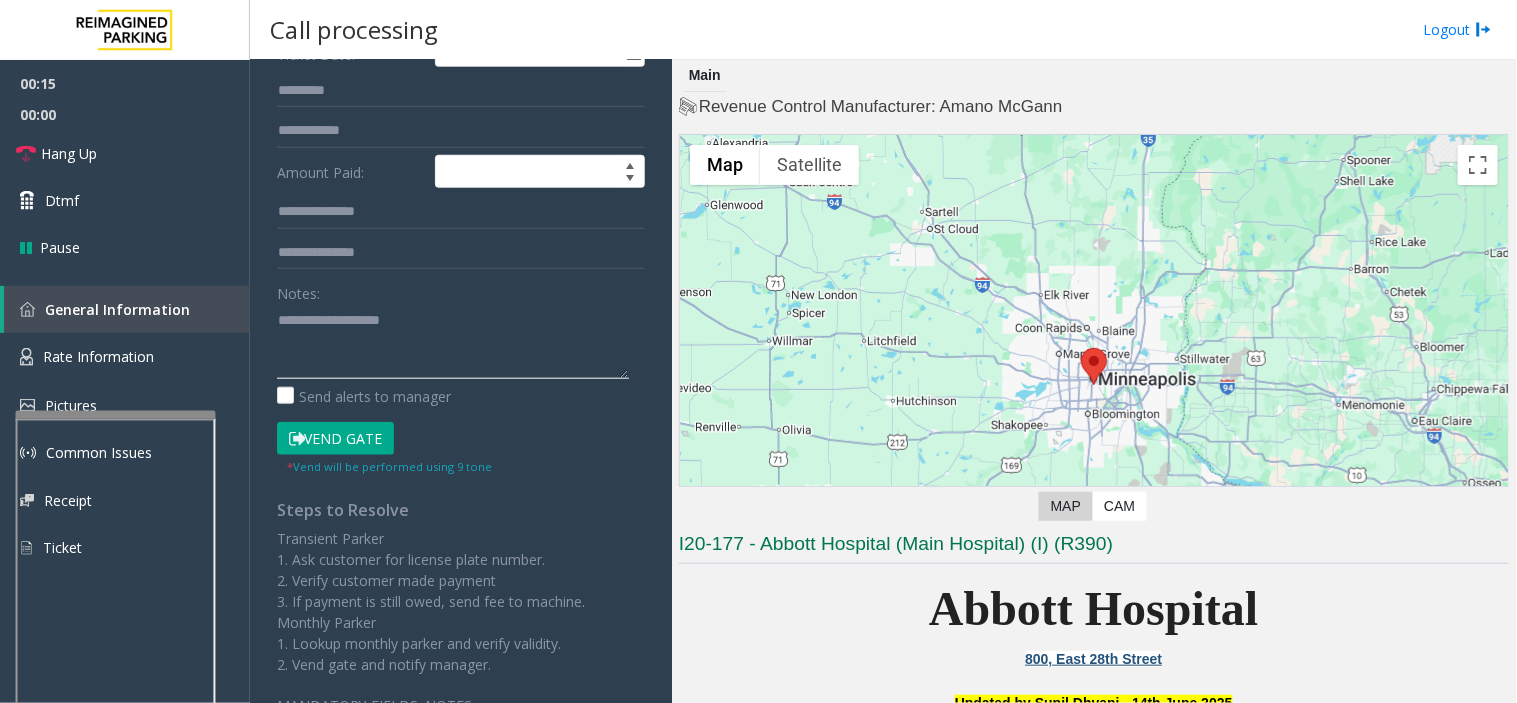 click 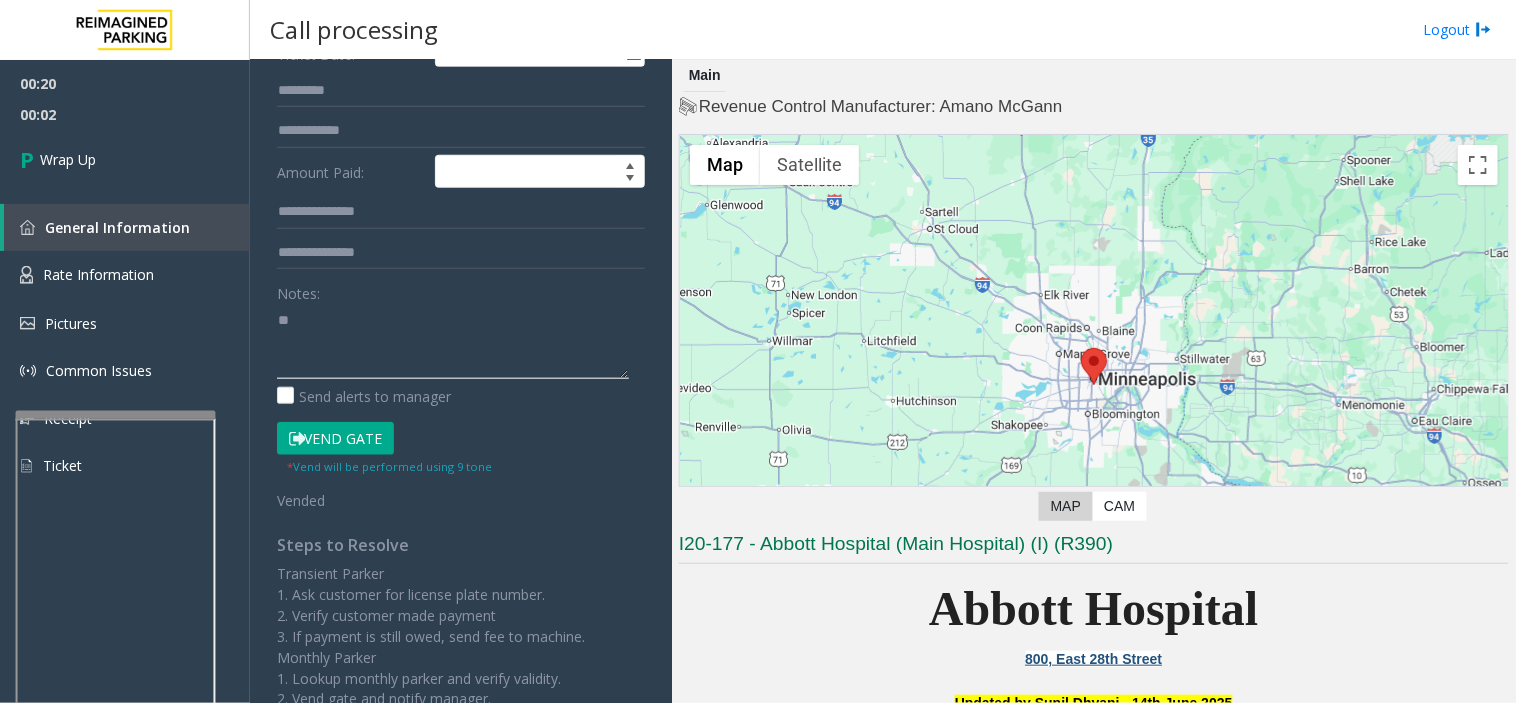 type on "*" 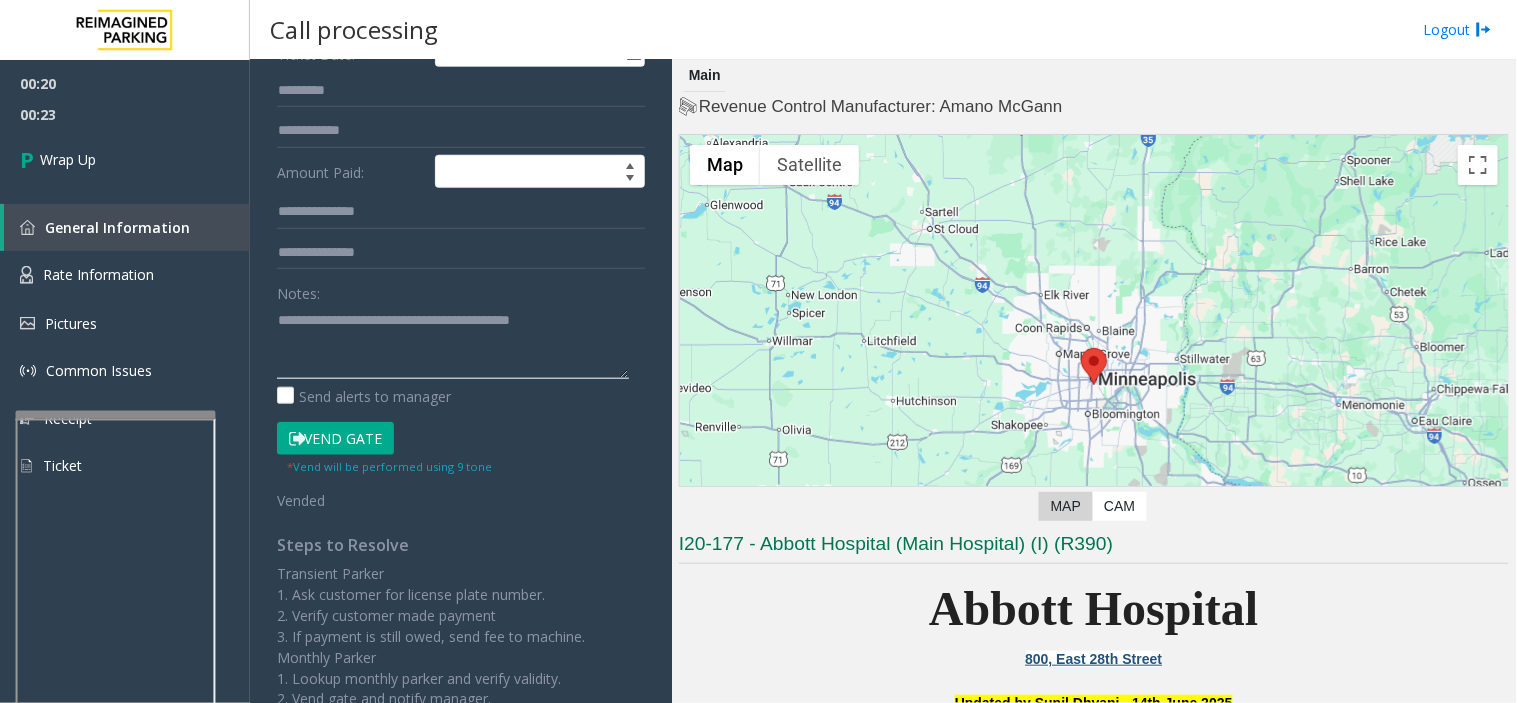 click 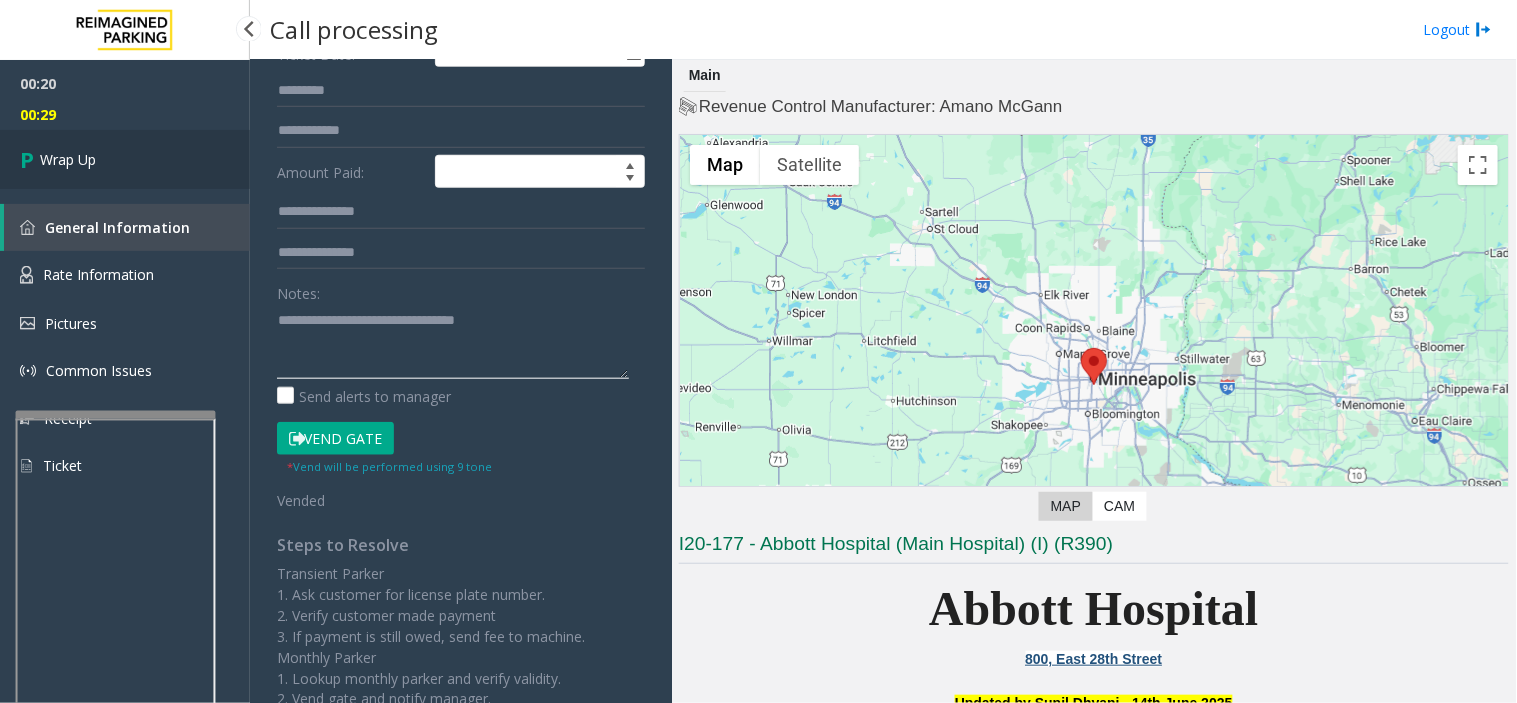 type on "**********" 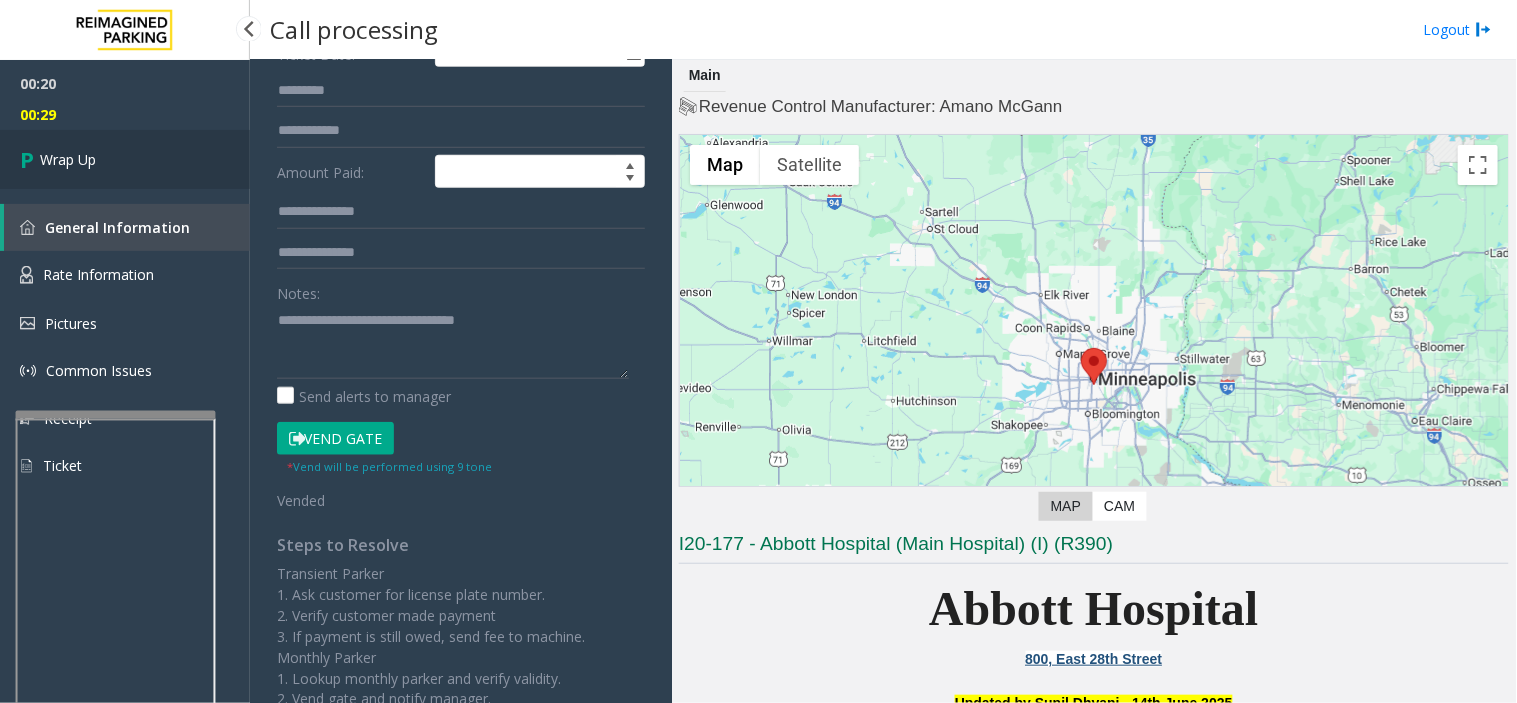 click on "Wrap Up" at bounding box center (125, 159) 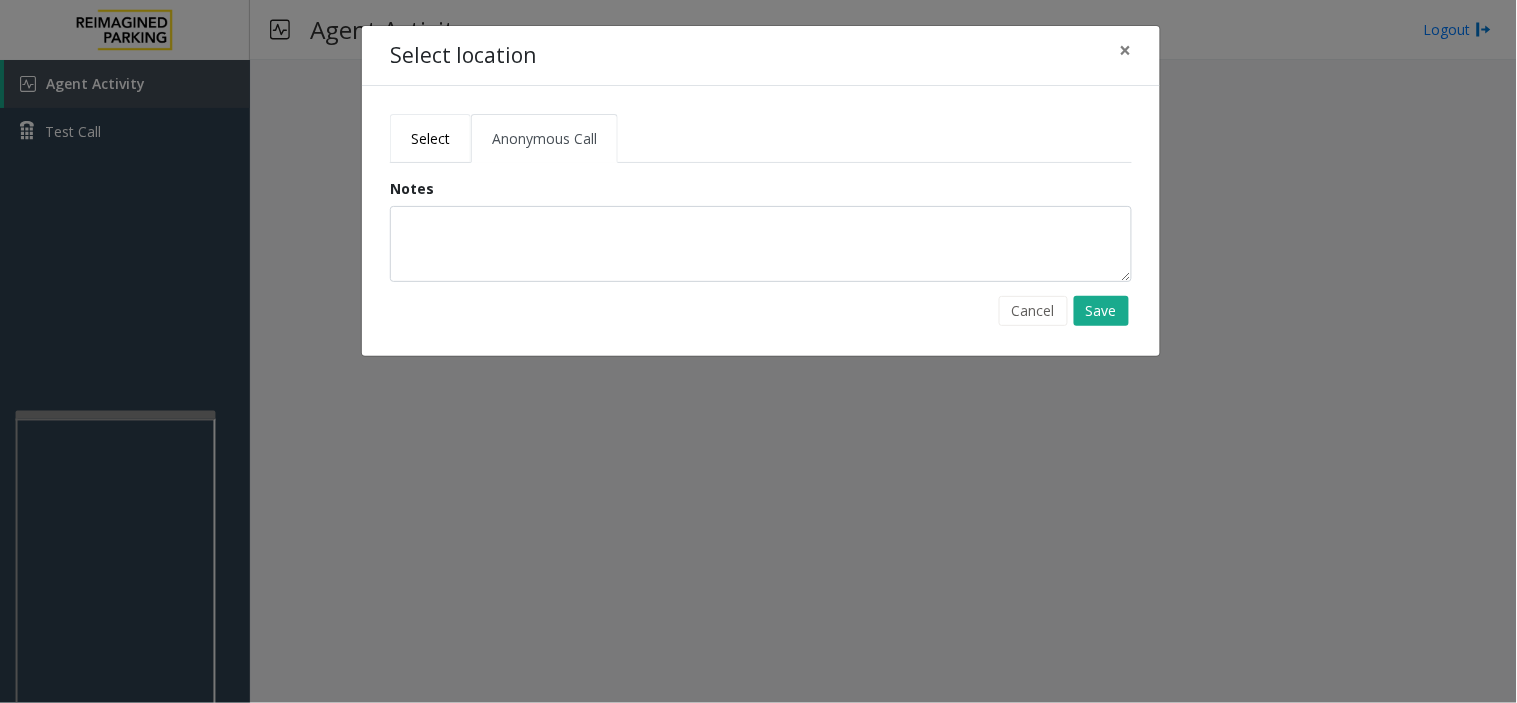 click on "Select" 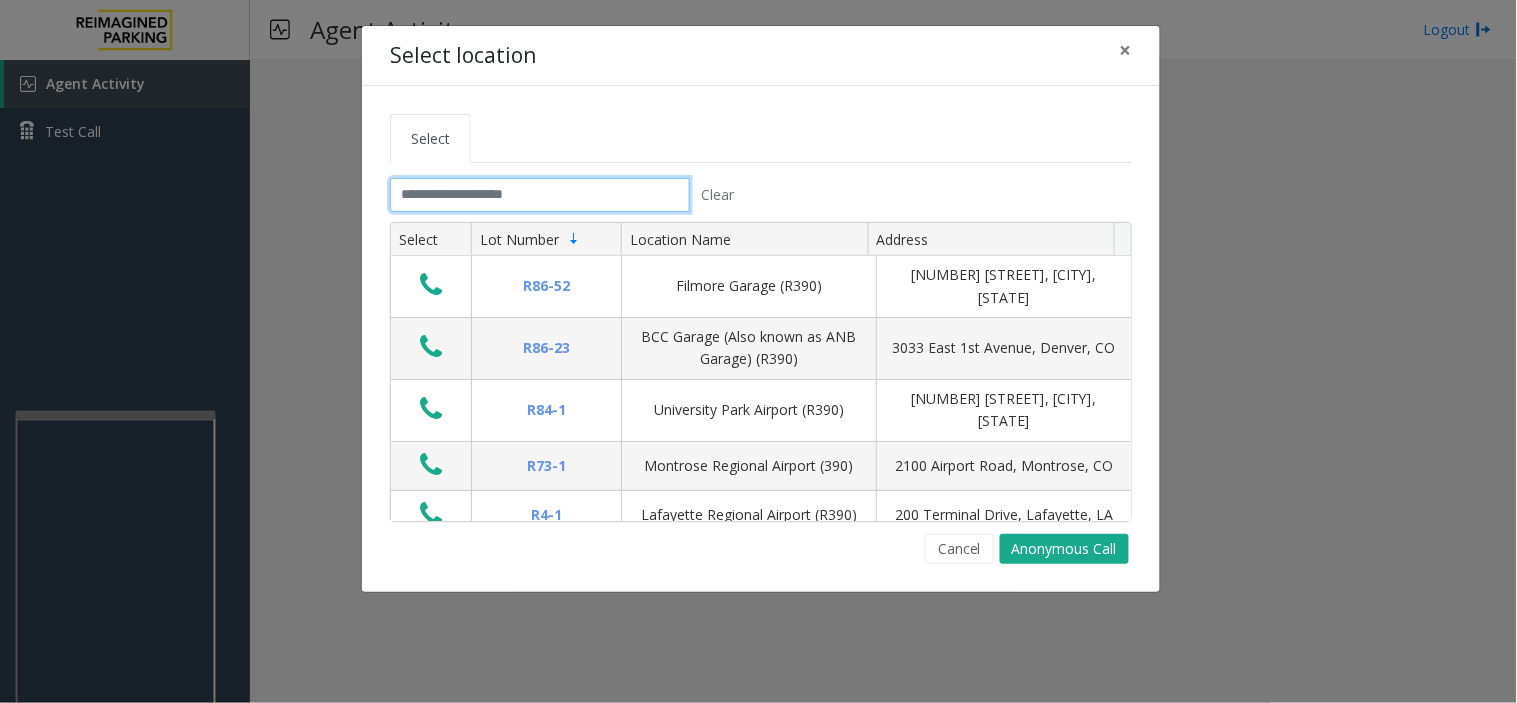 click 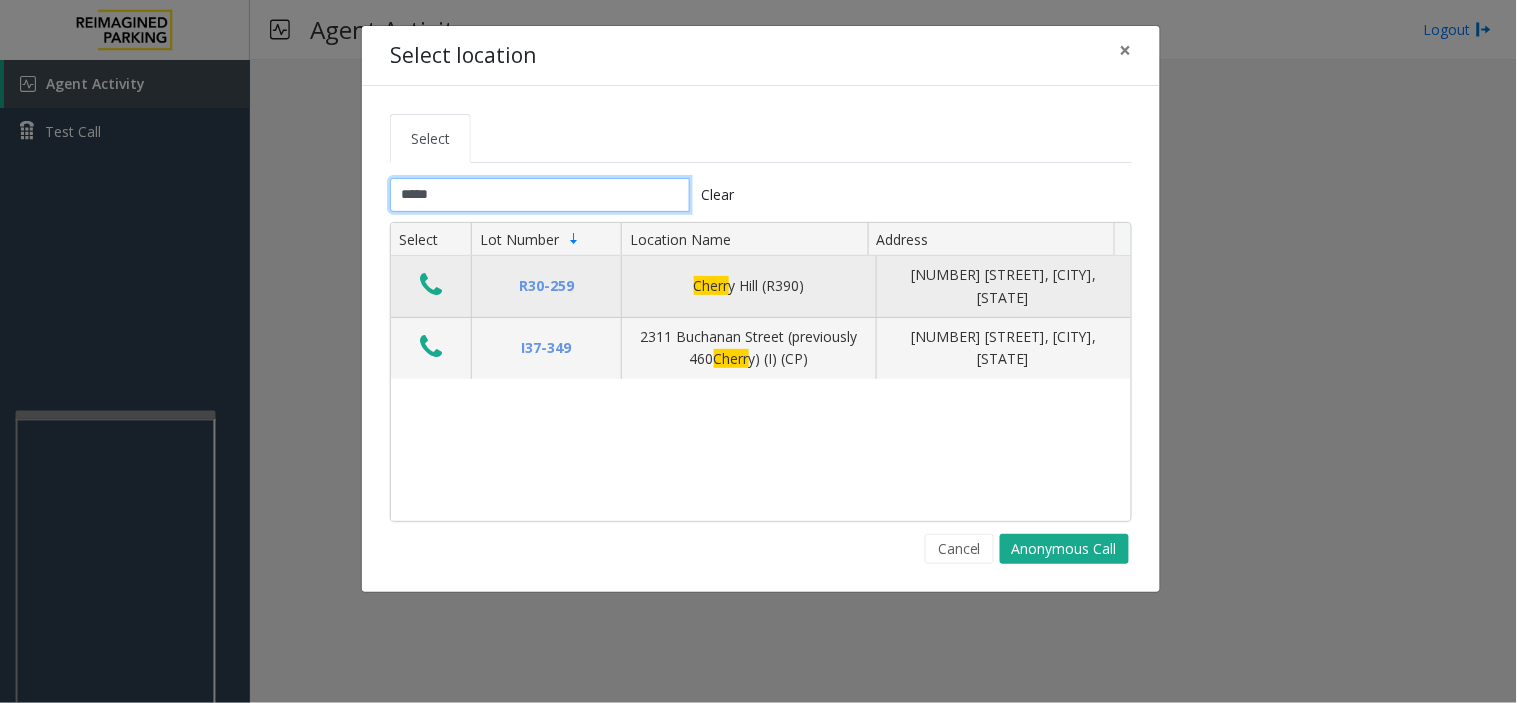 type on "*****" 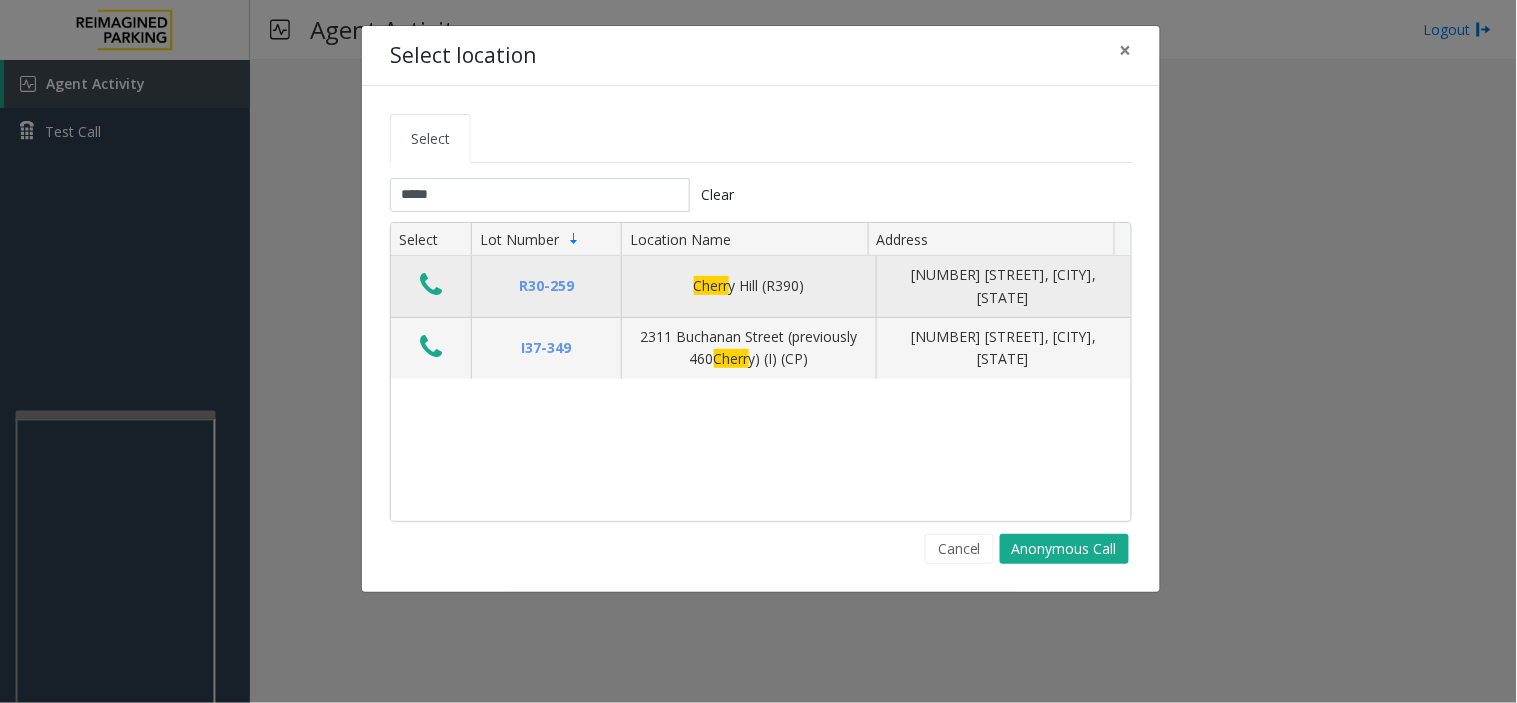 click 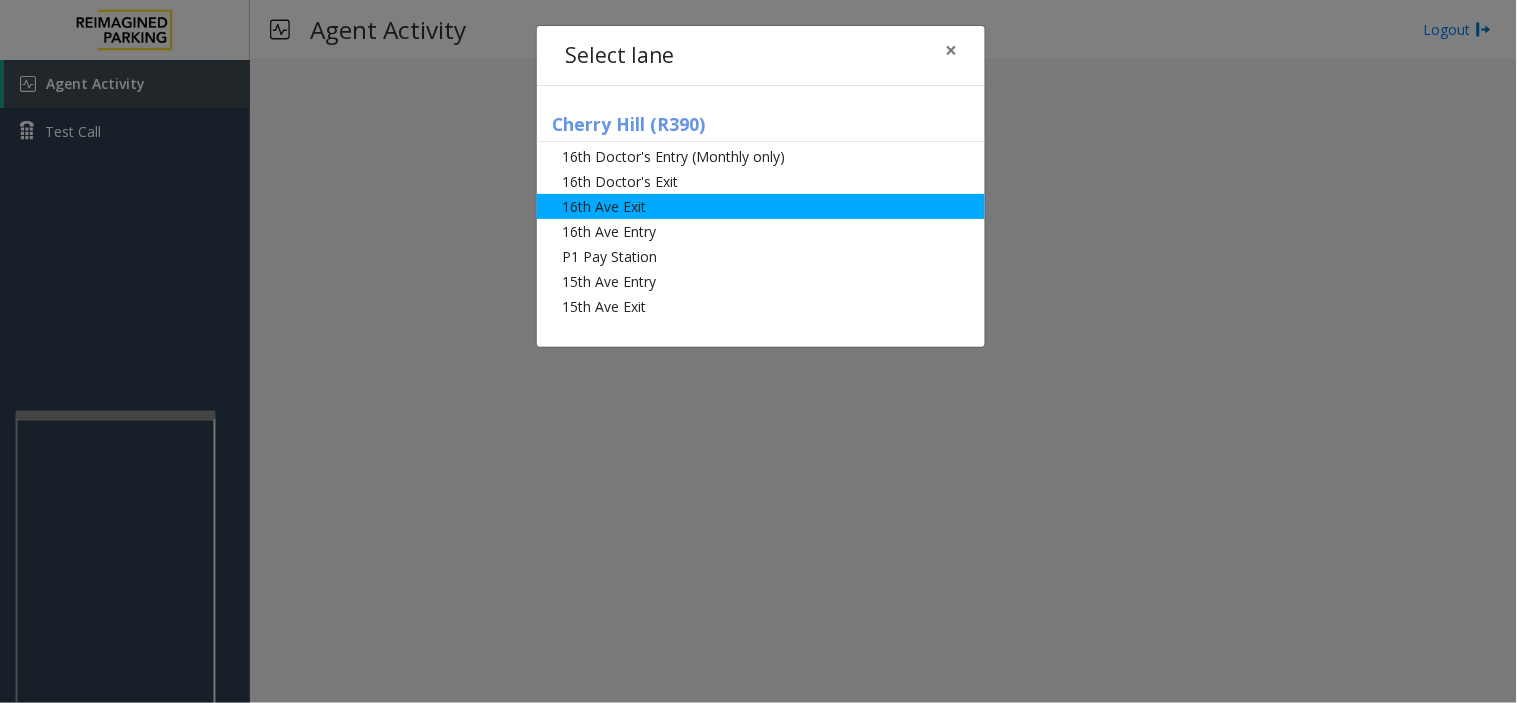 click on "16th Ave Exit" 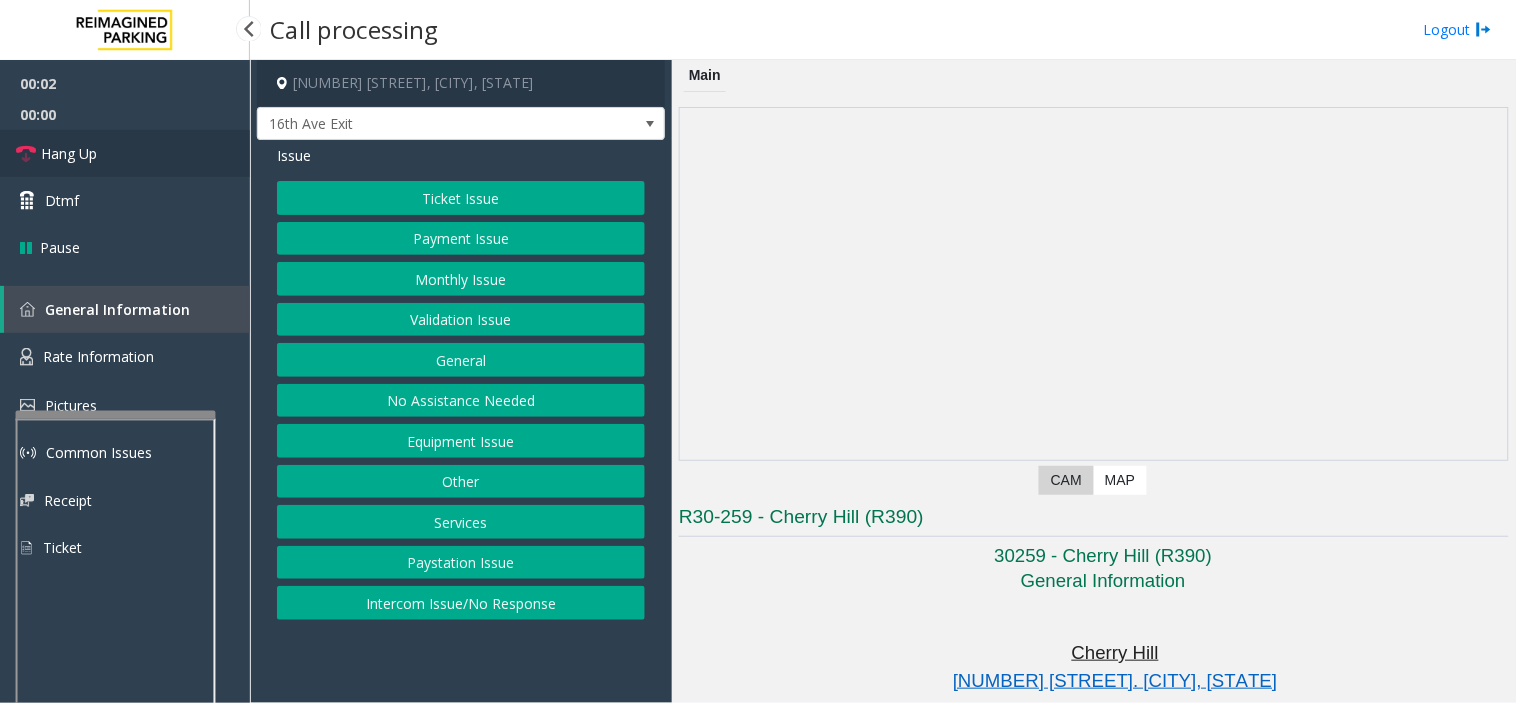 click on "Hang Up" at bounding box center (125, 153) 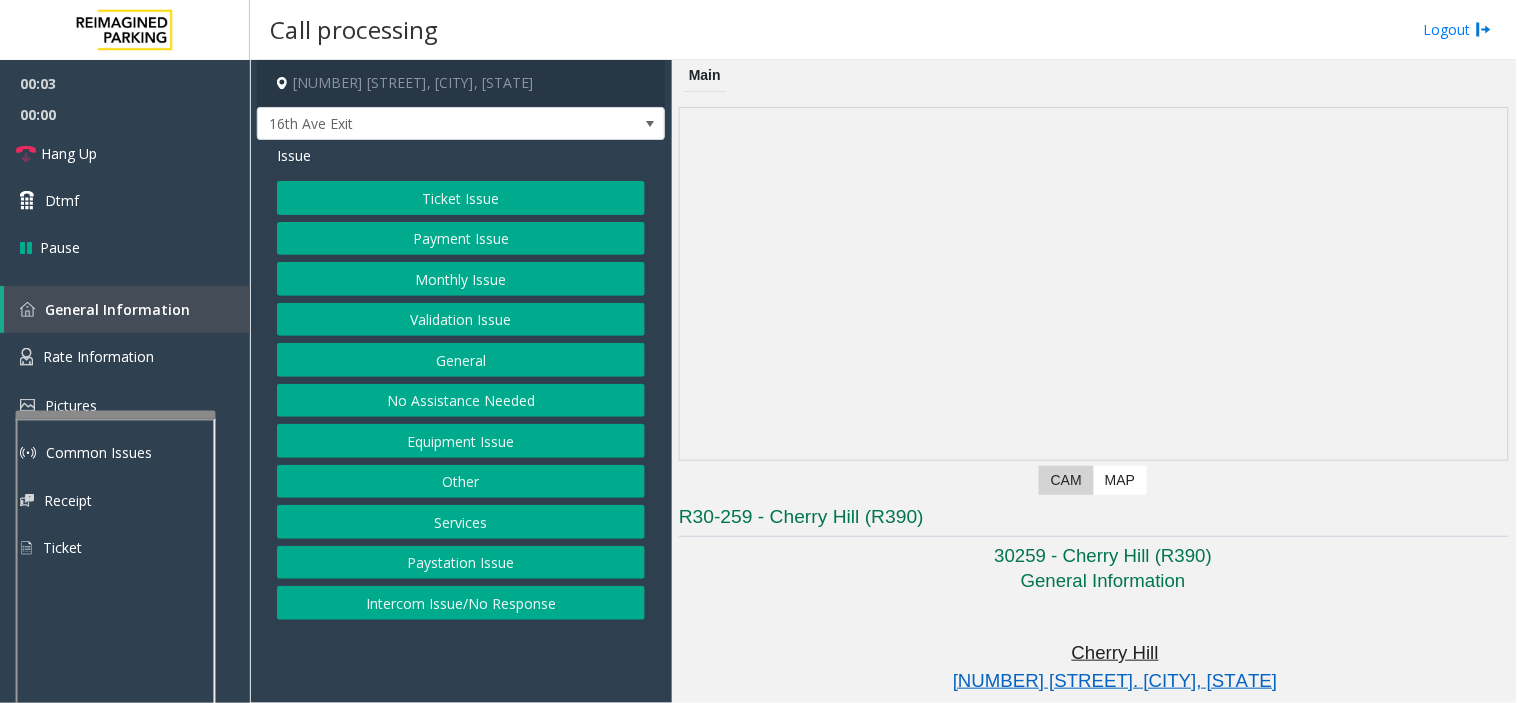 click on "Ticket Issue   Payment Issue   Monthly Issue   Validation Issue   General   No Assistance Needed   Equipment Issue   Other   Services   Paystation Issue   Intercom Issue/No Response" 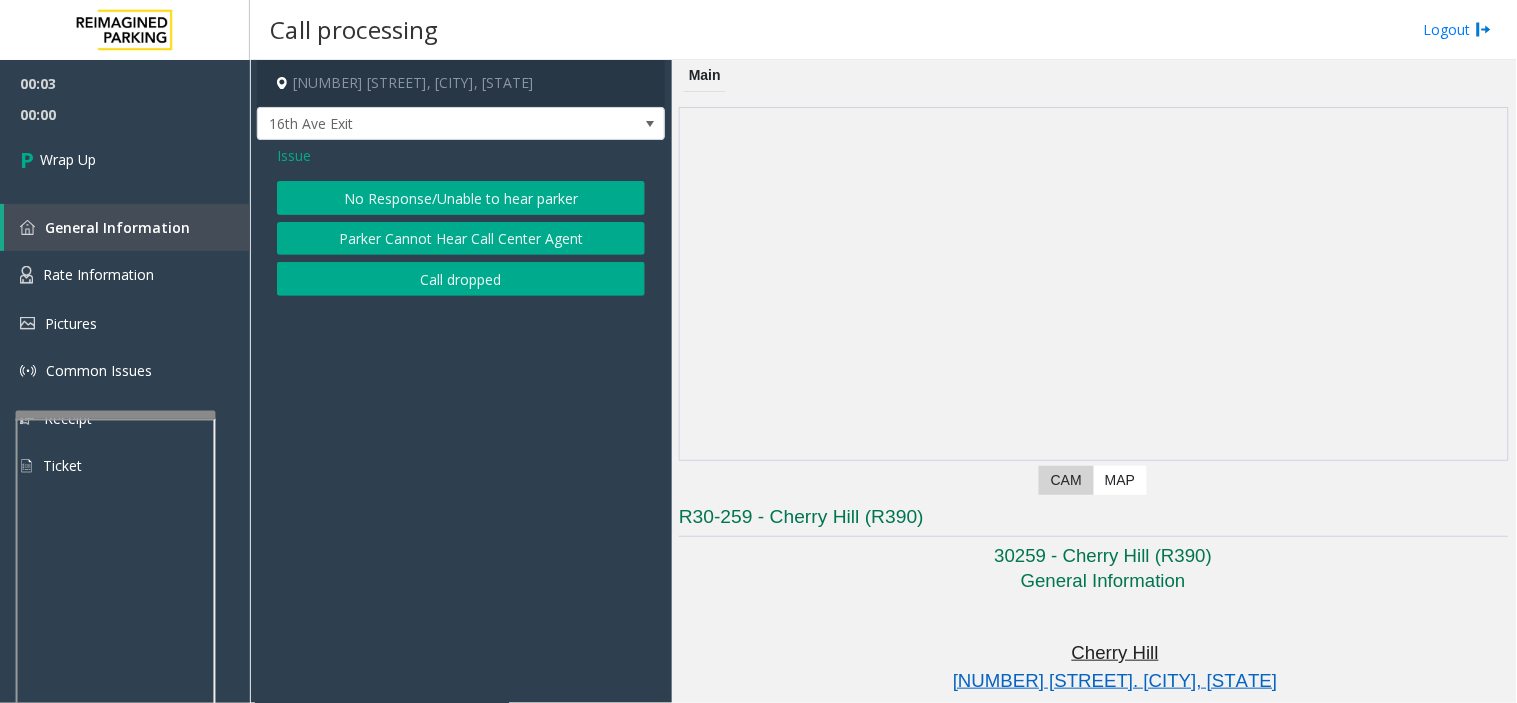 click on "No Response/Unable to hear parker" 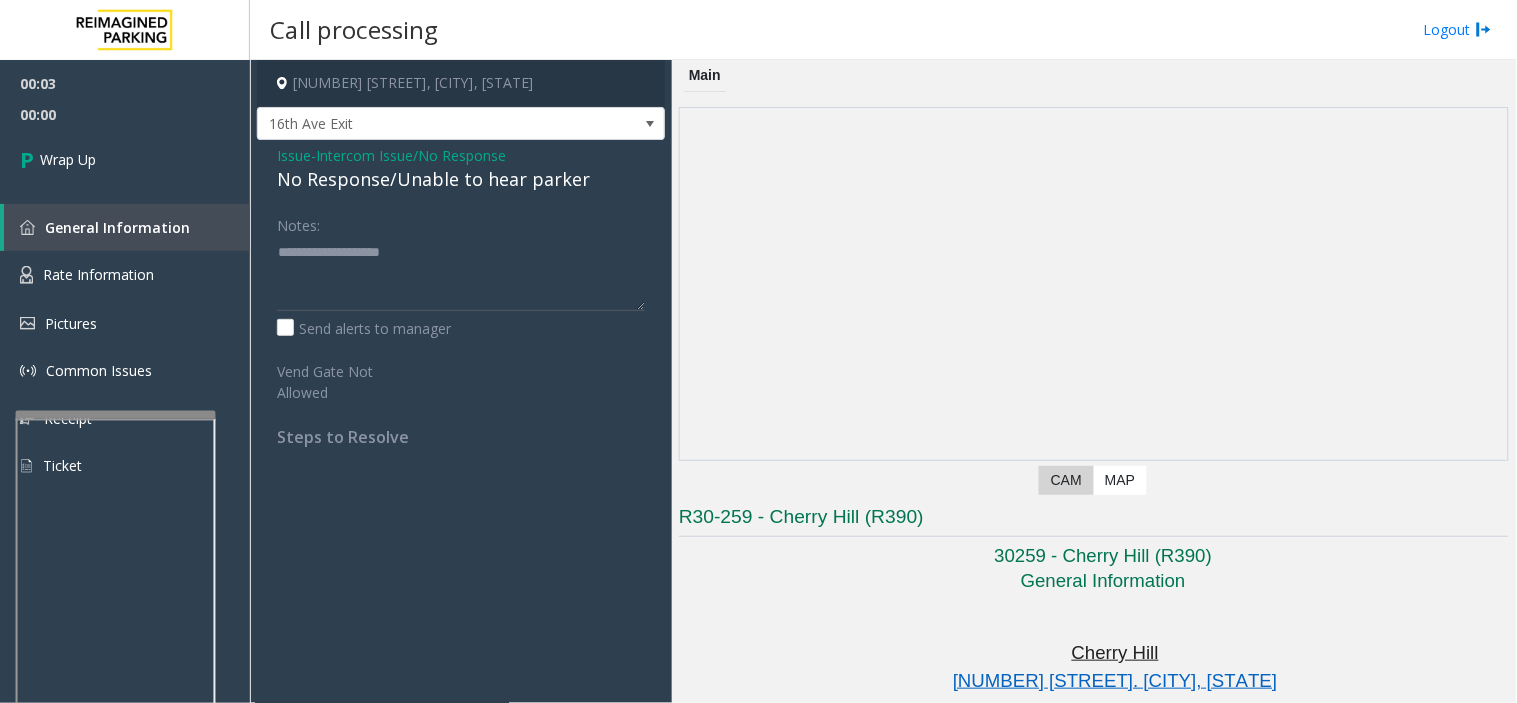 click on "No Response/Unable to hear parker" 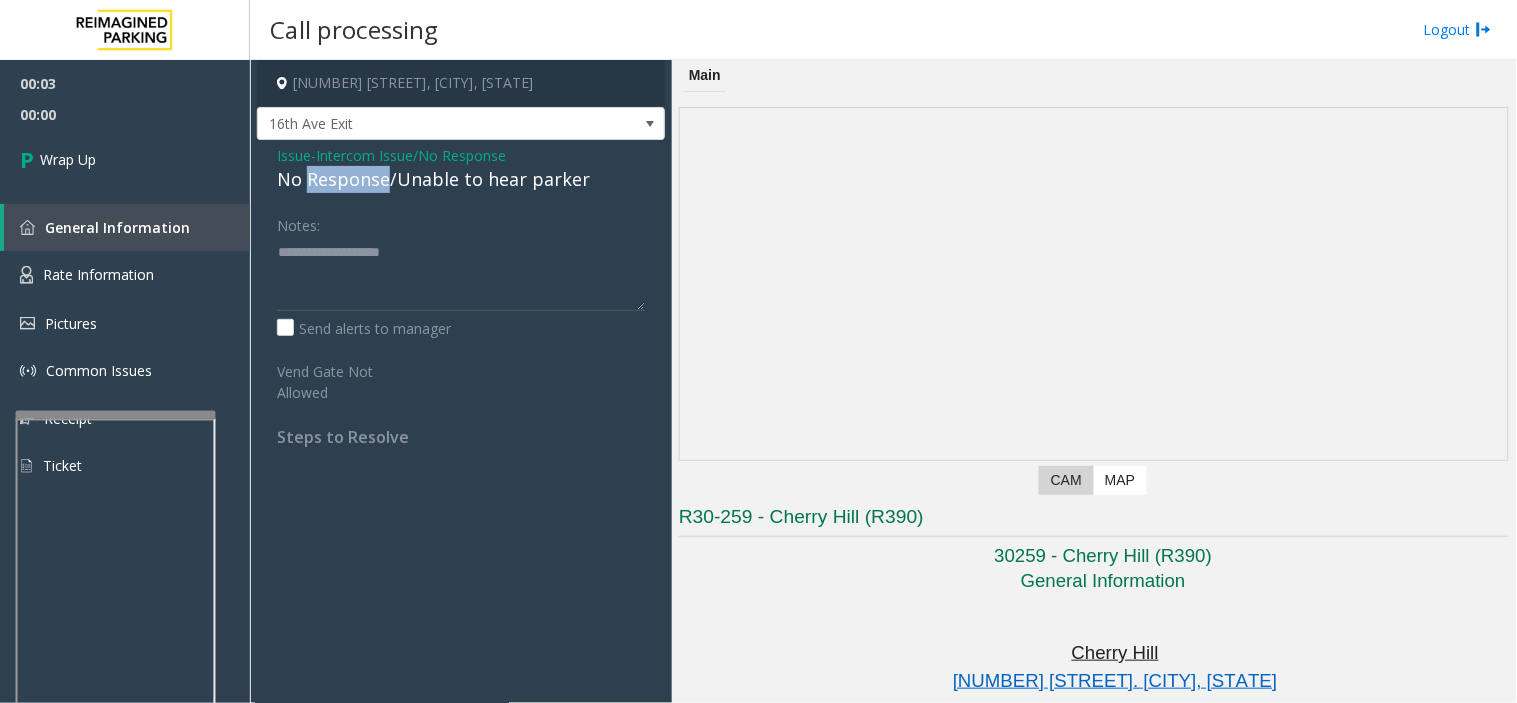 click on "No Response/Unable to hear parker" 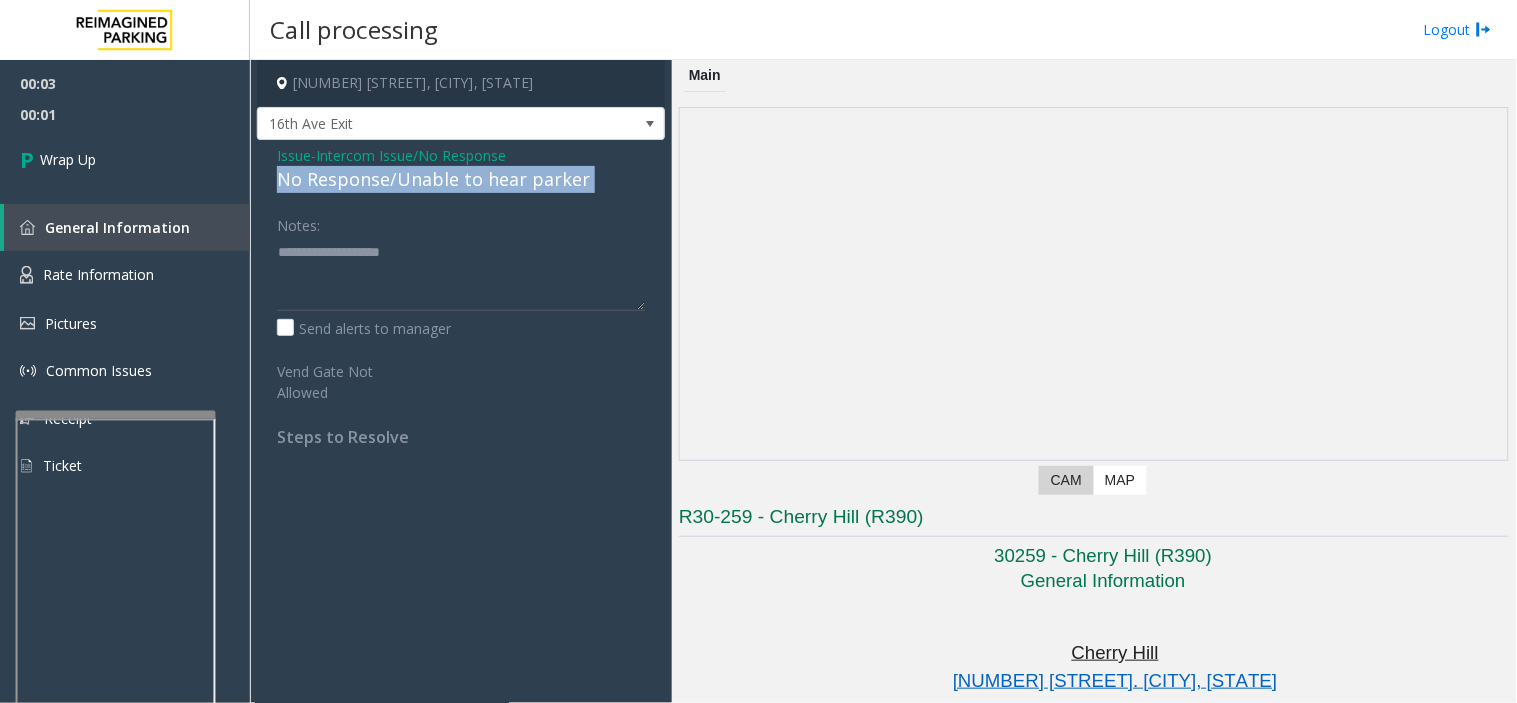 click on "No Response/Unable to hear parker" 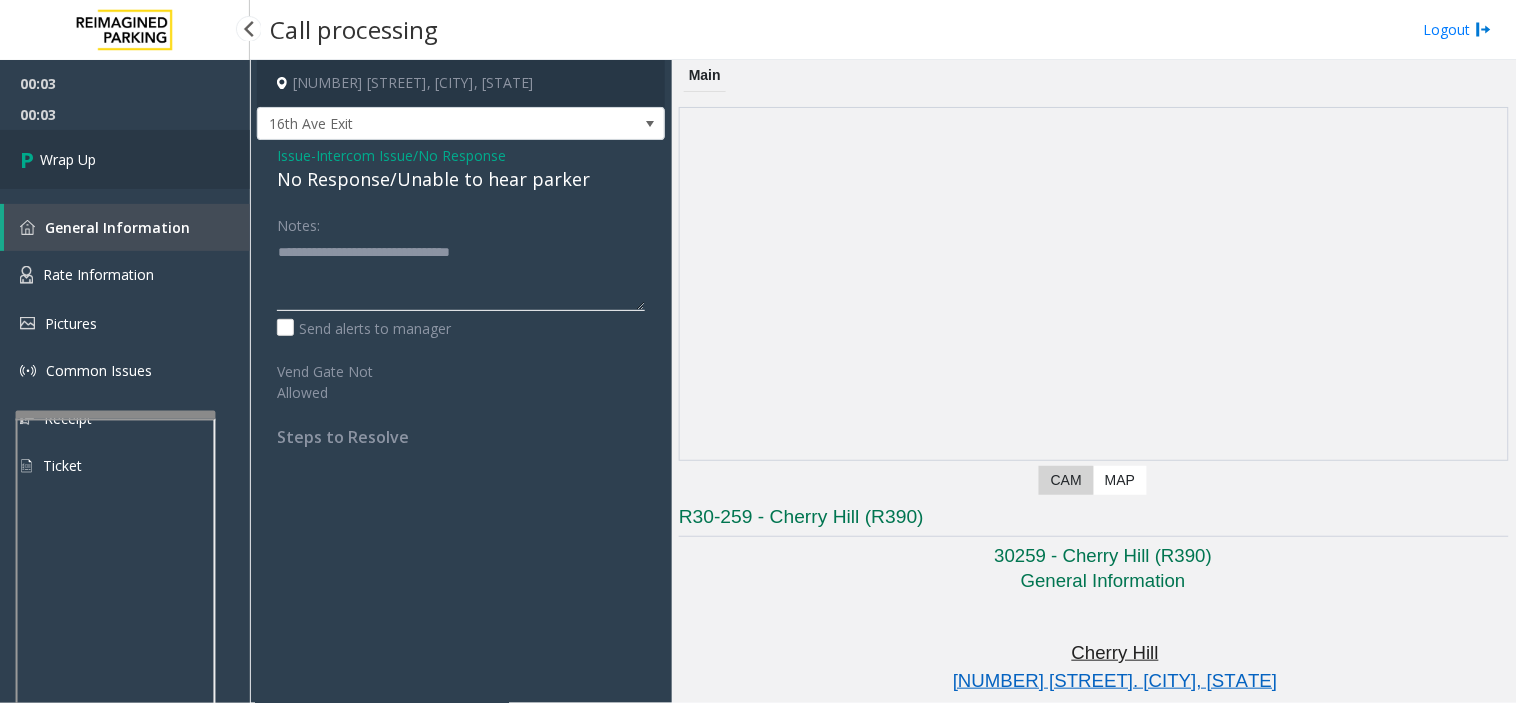 type on "**********" 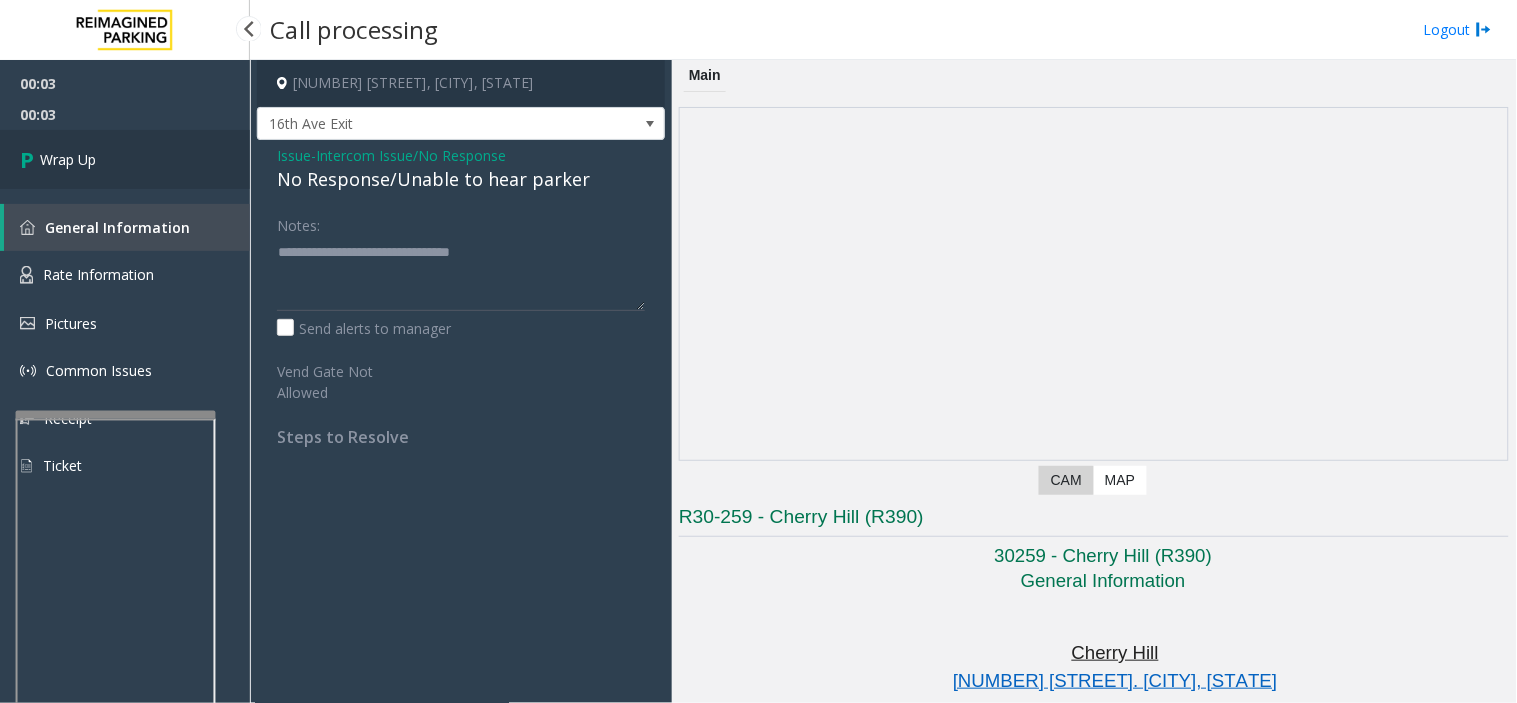 click on "Wrap Up" at bounding box center (125, 159) 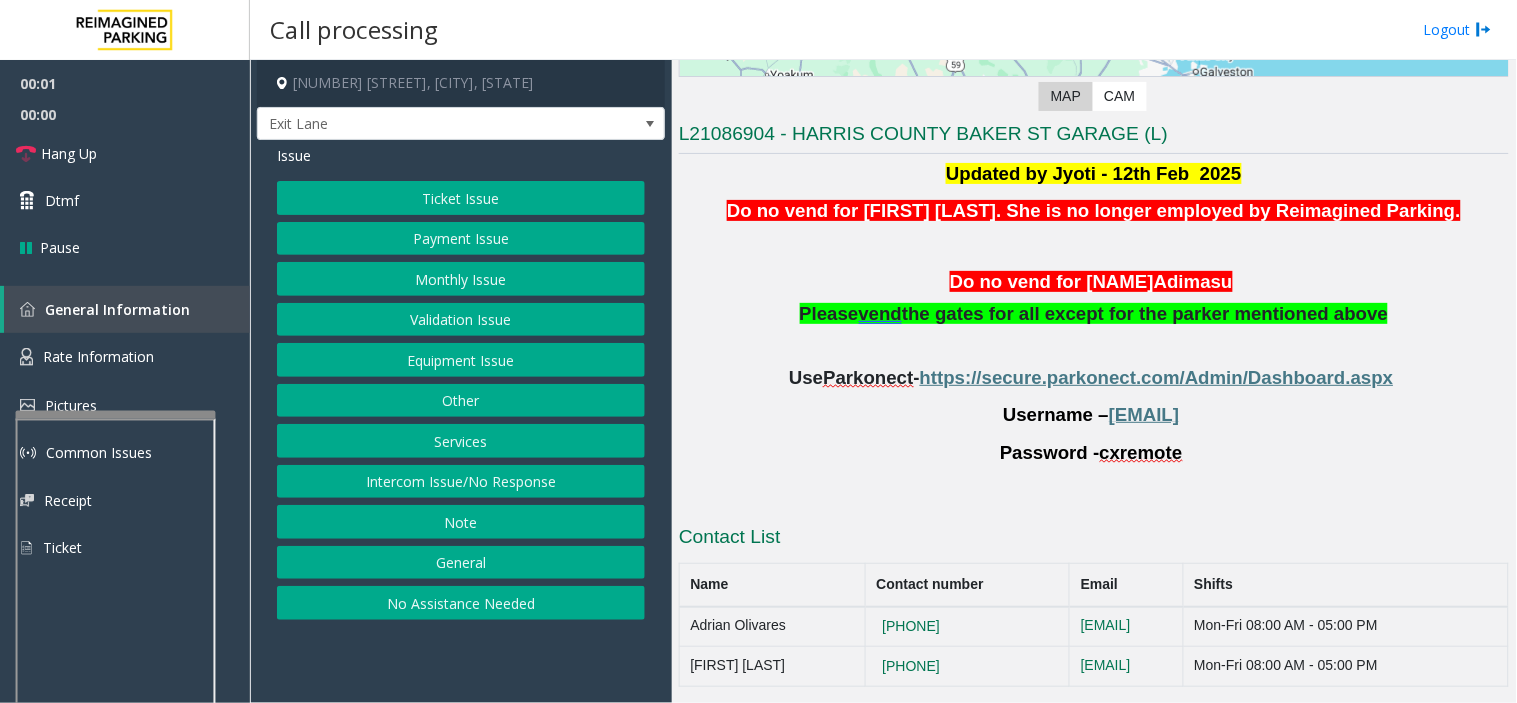 scroll, scrollTop: 413, scrollLeft: 0, axis: vertical 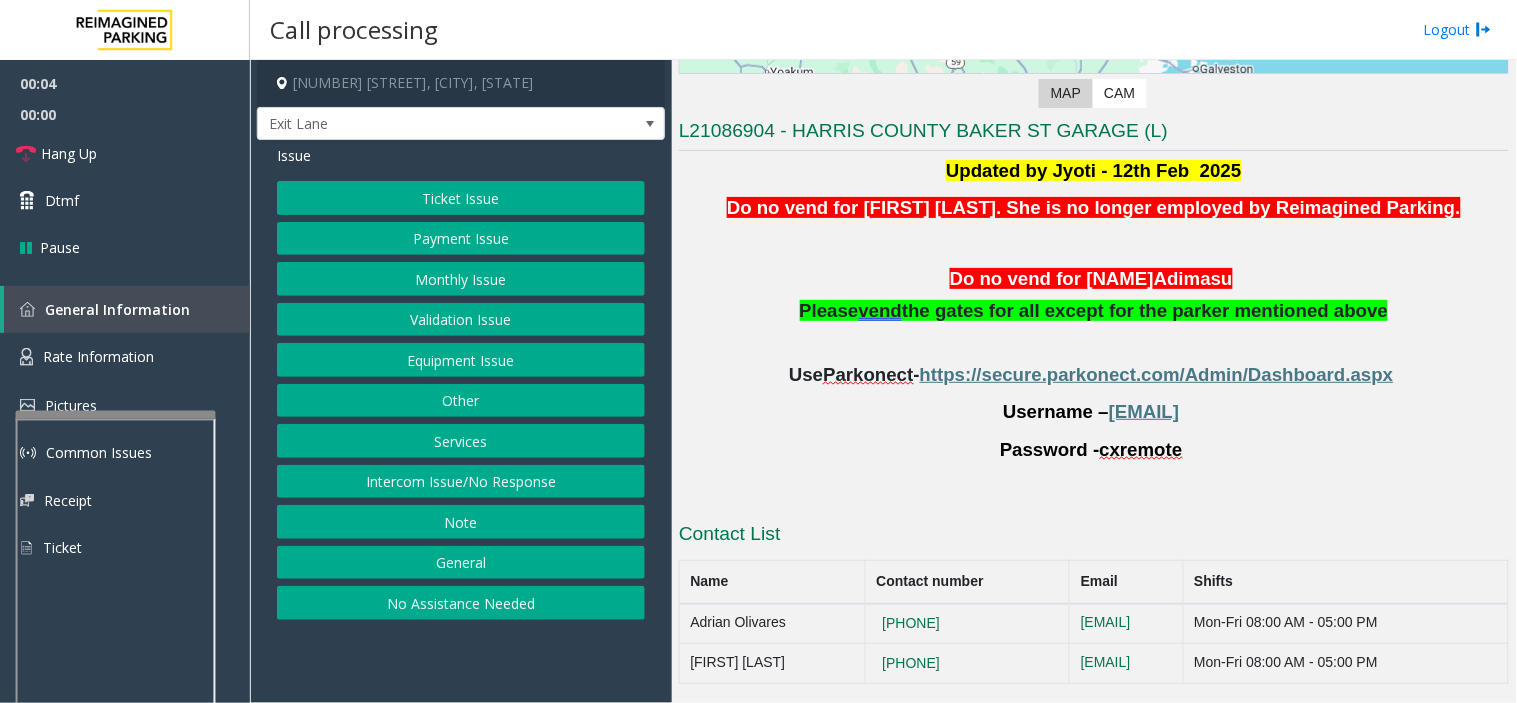 click on "Monthly Issue" 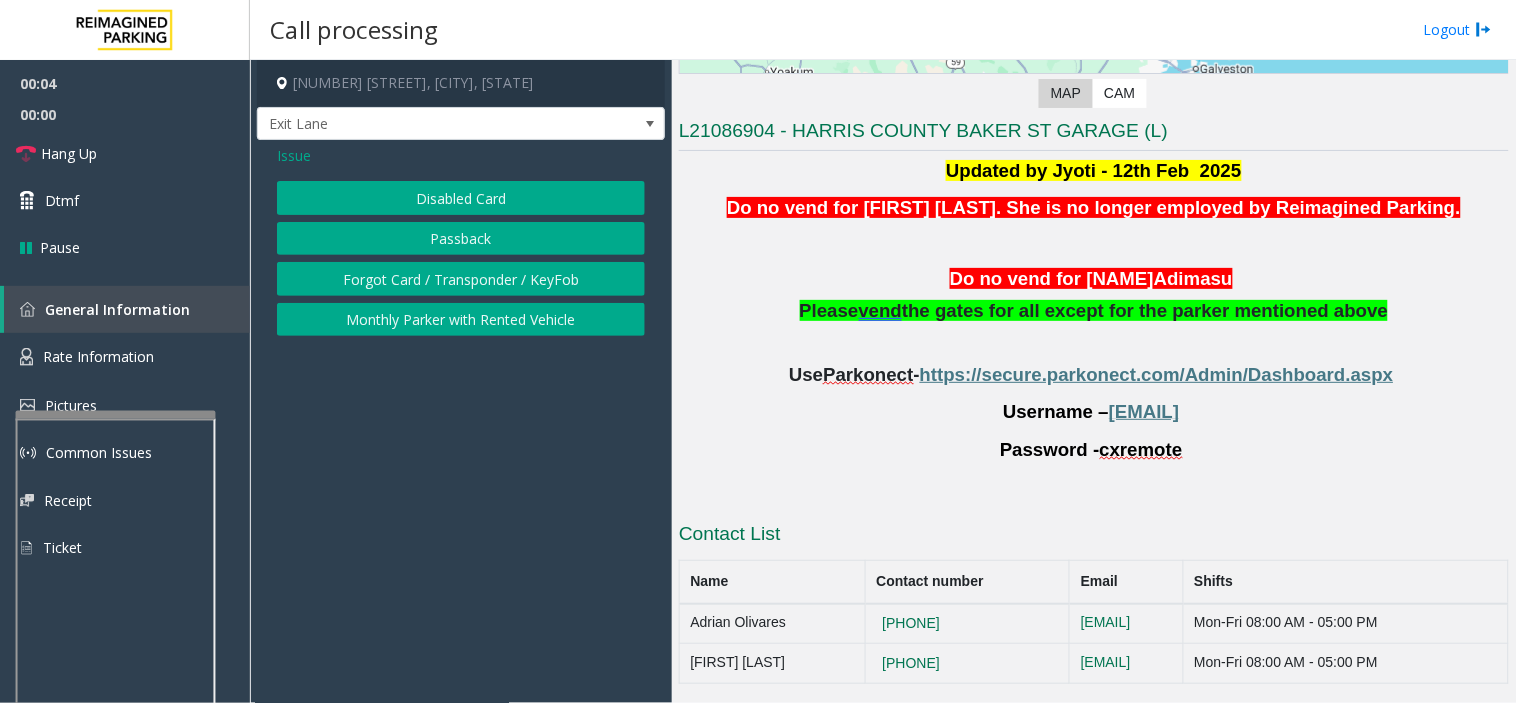 click on "Disabled Card" 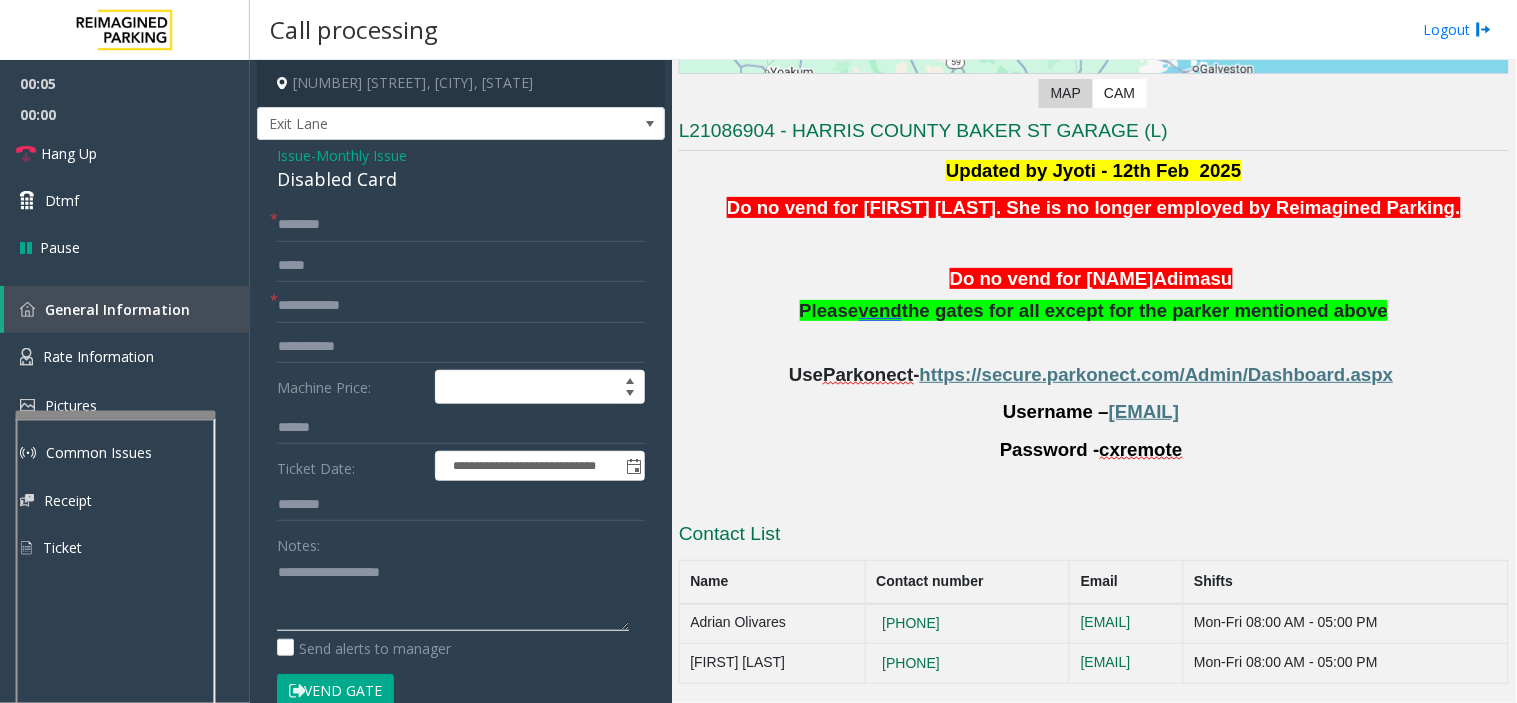 paste on "**********" 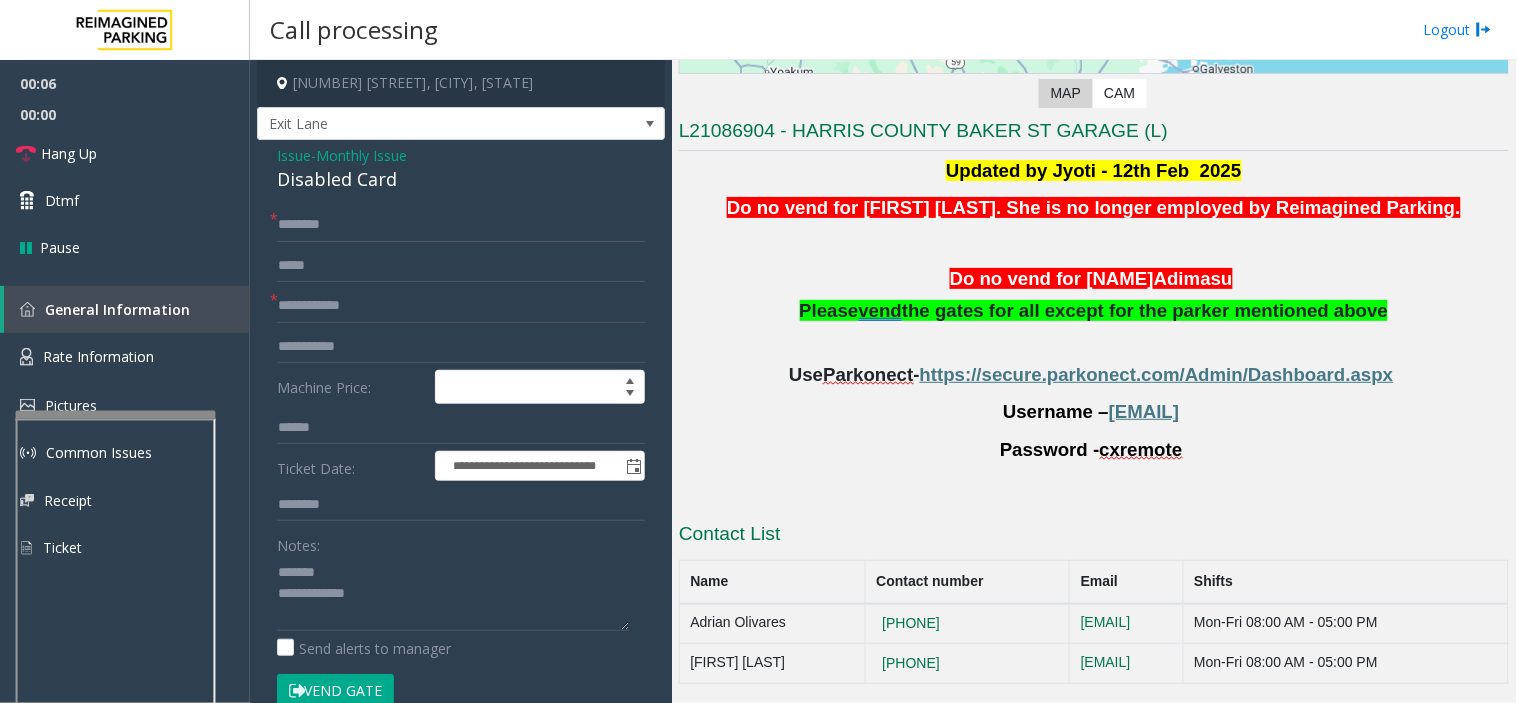 click on "Disabled Card" 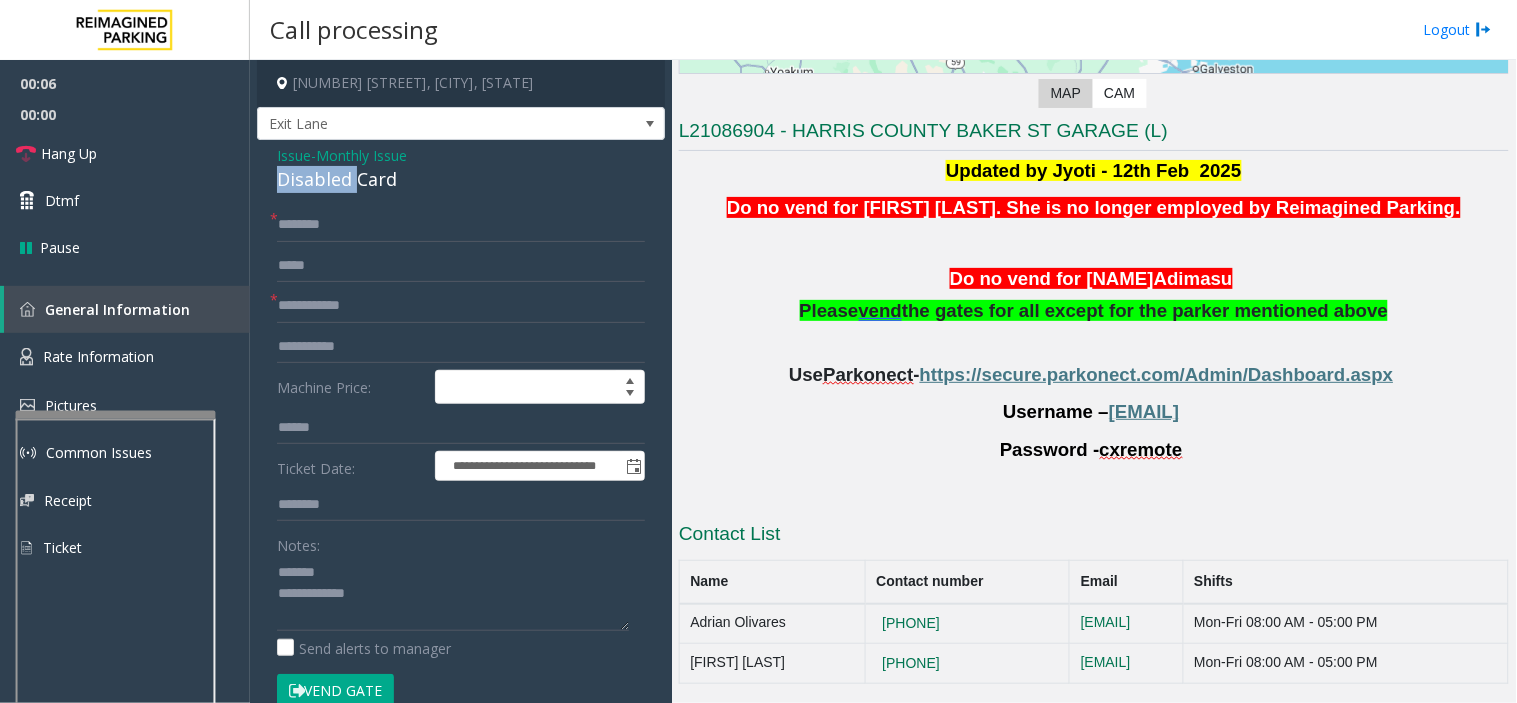 click on "Disabled Card" 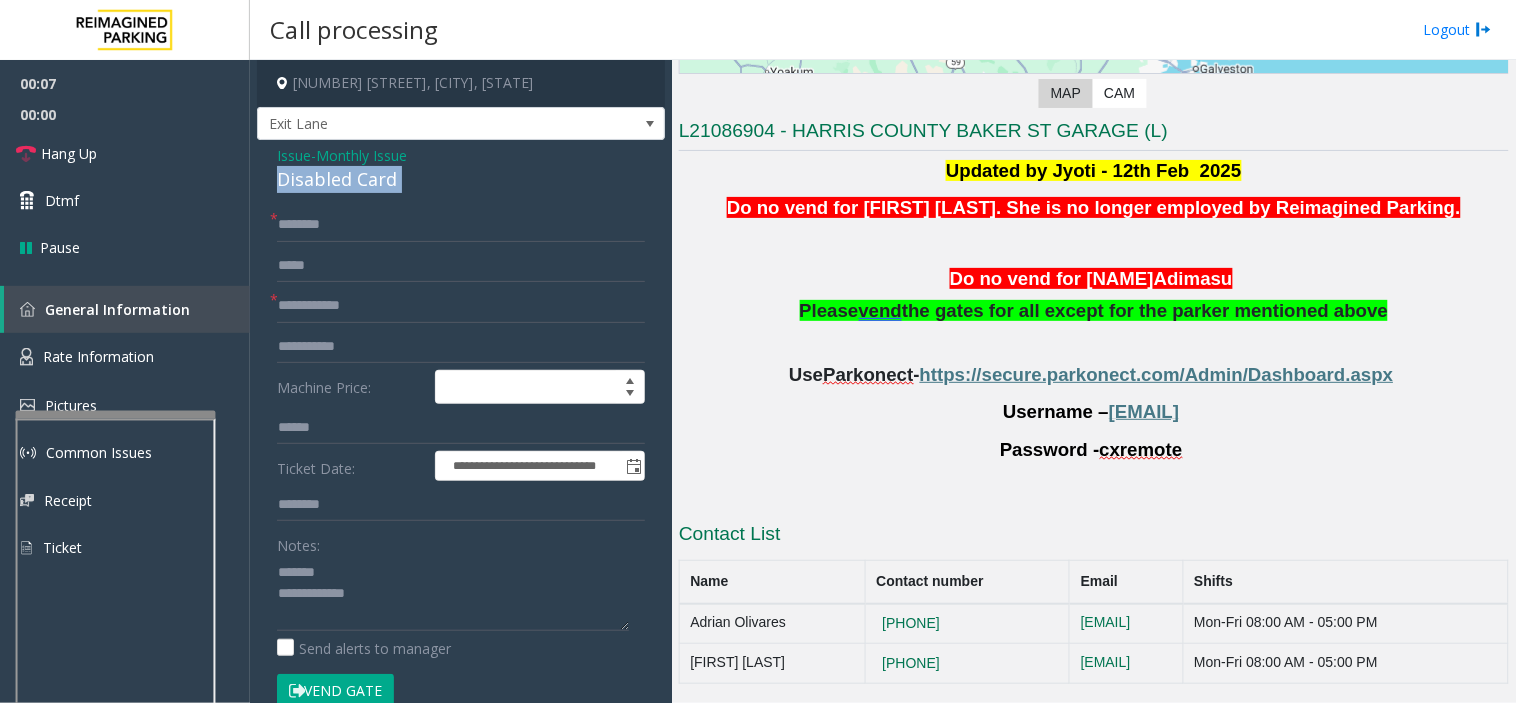 click on "Disabled Card" 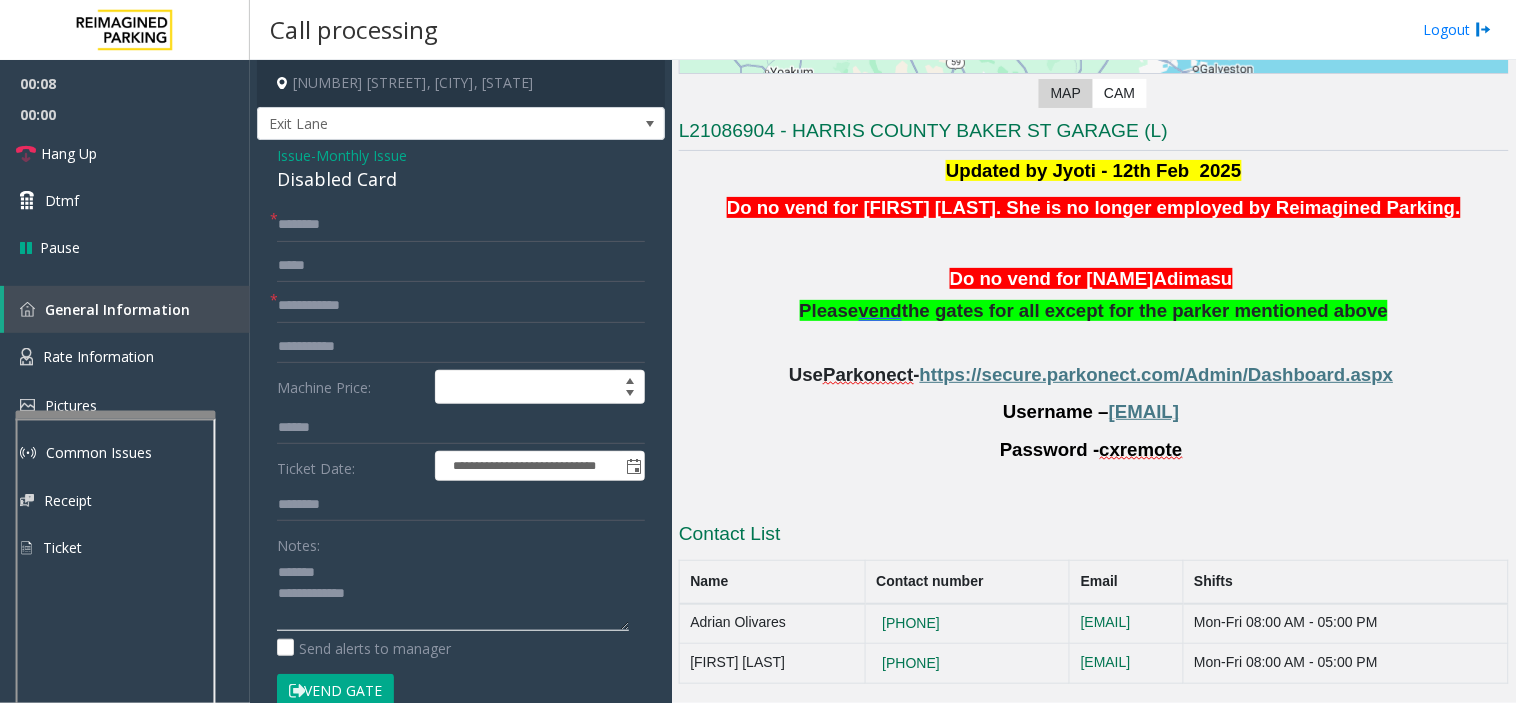 click 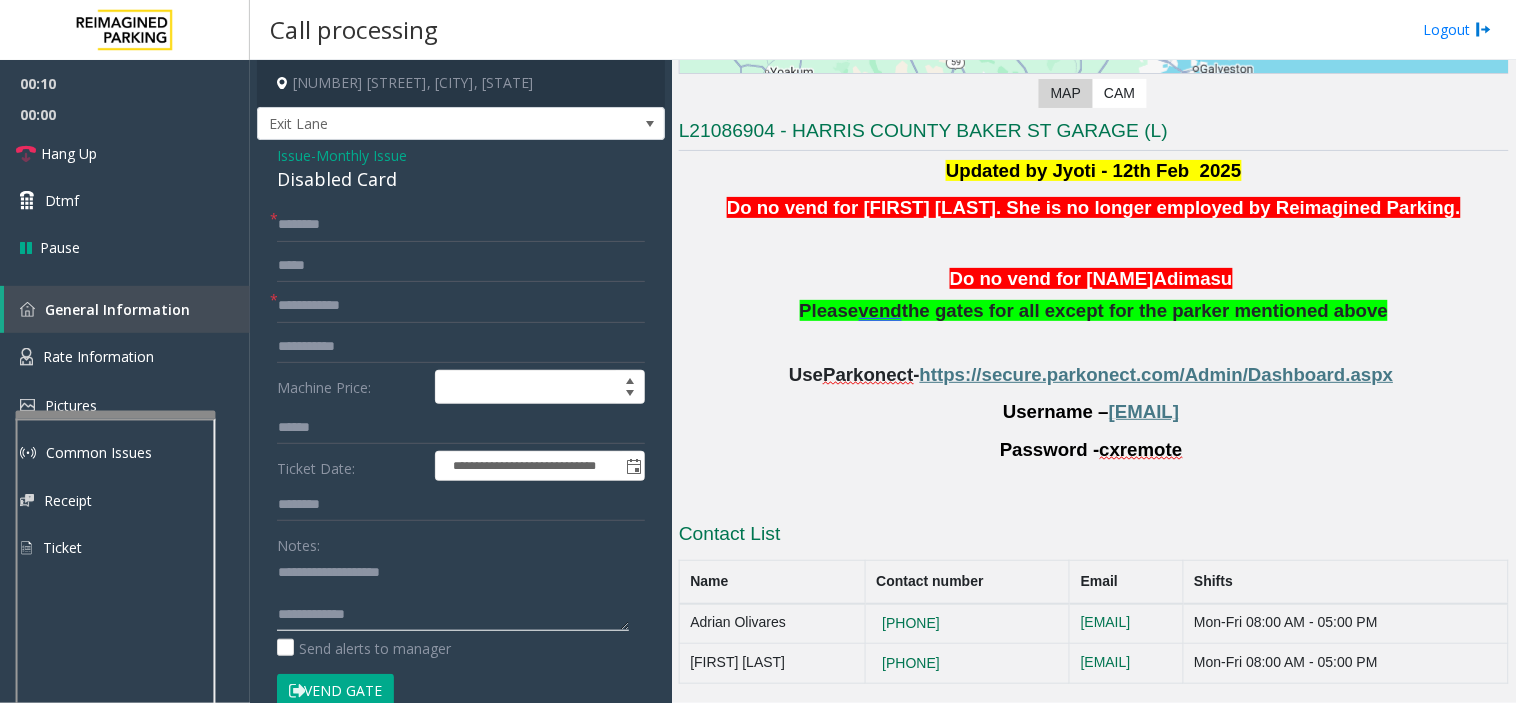 type on "**********" 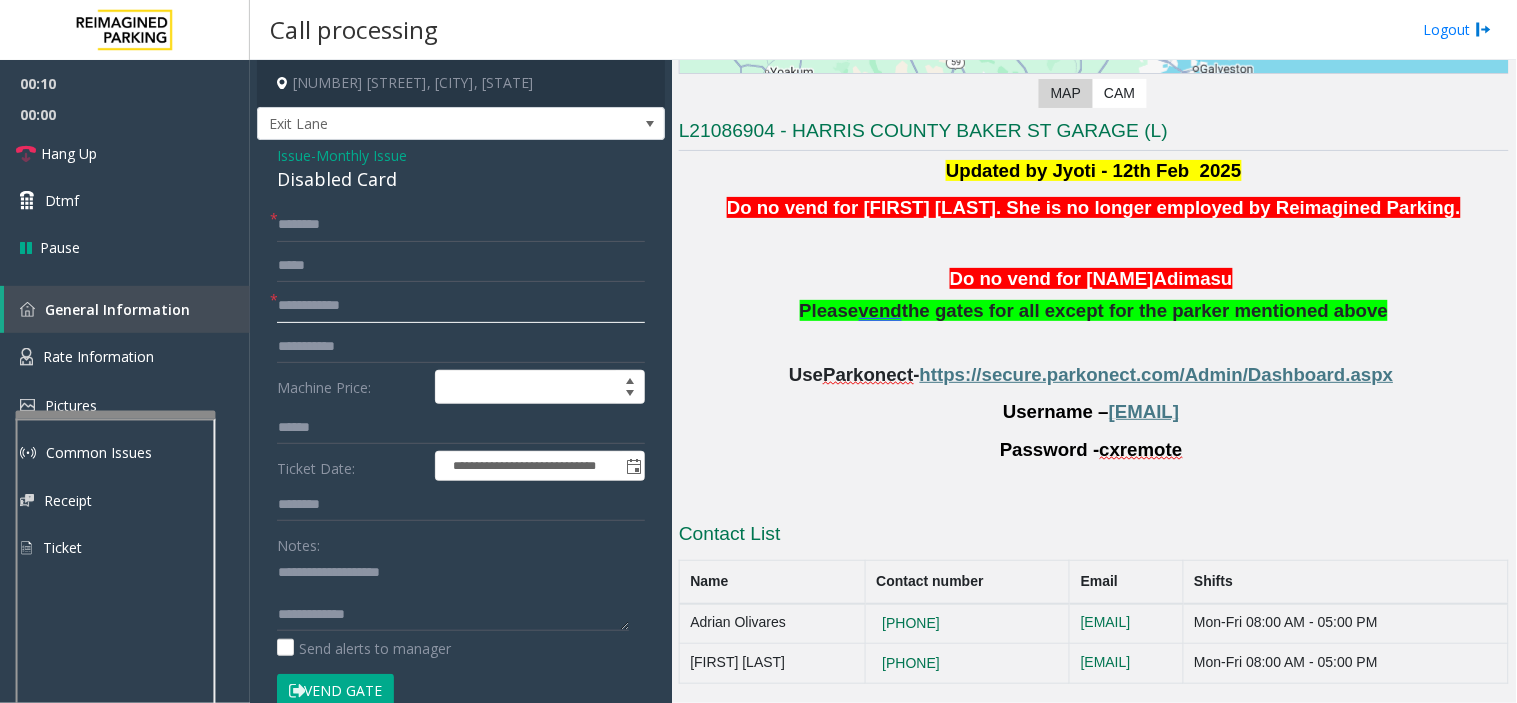 click 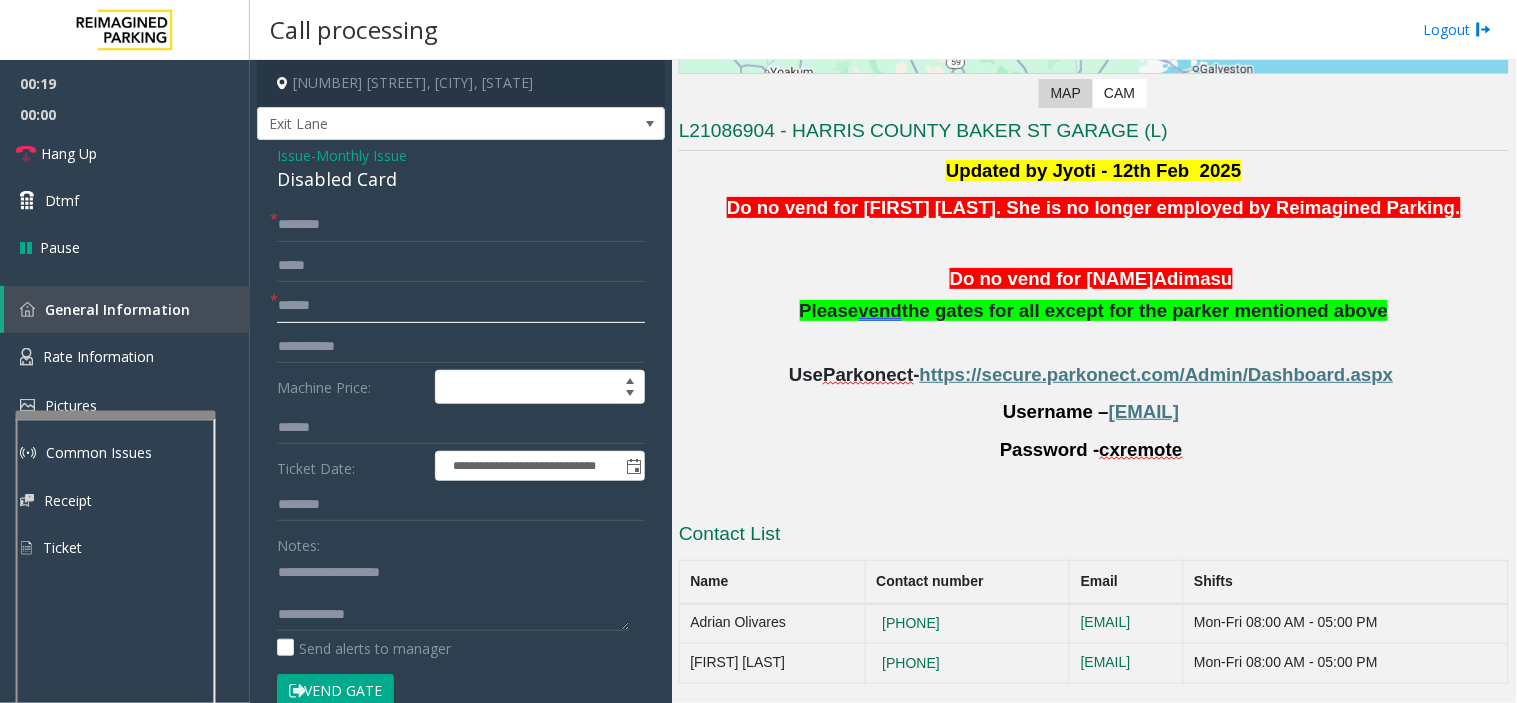 type on "******" 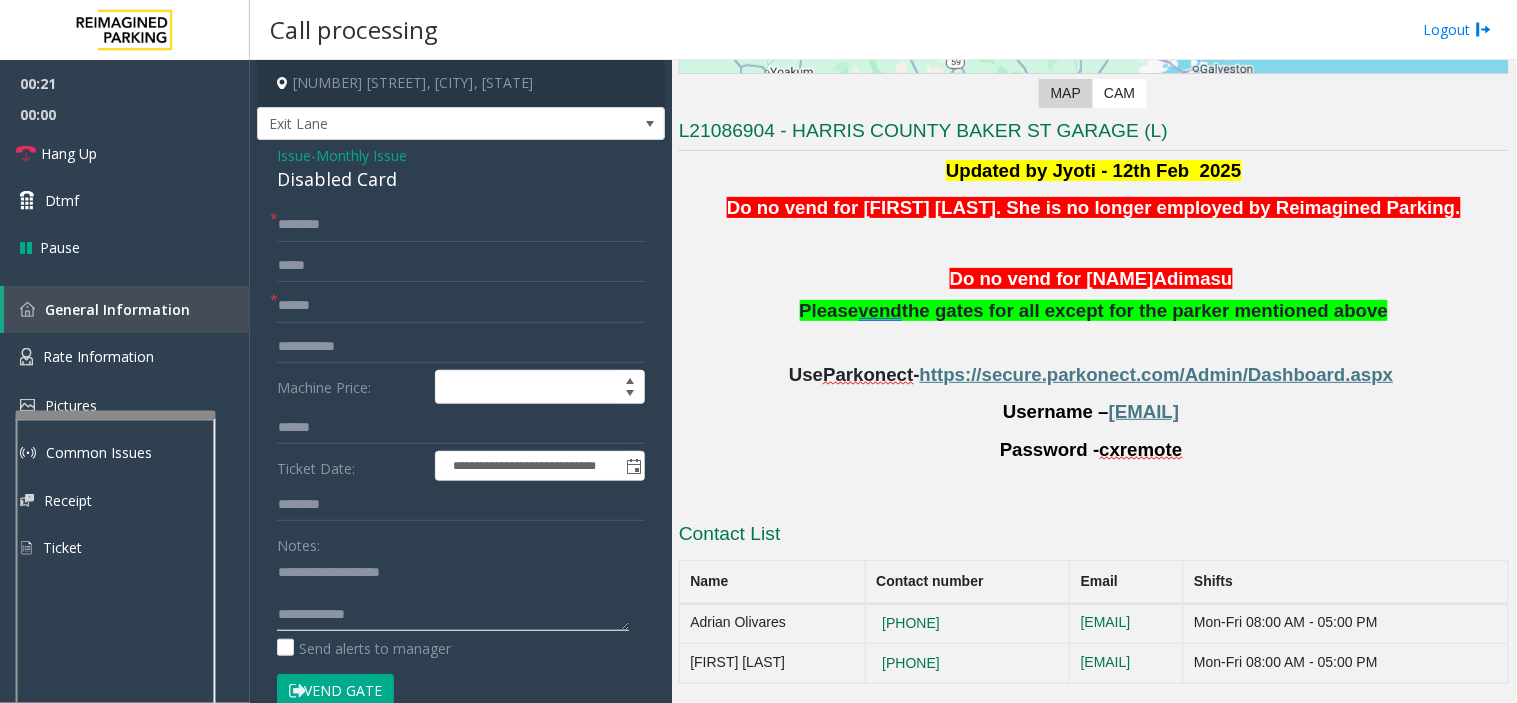 paste on "**********" 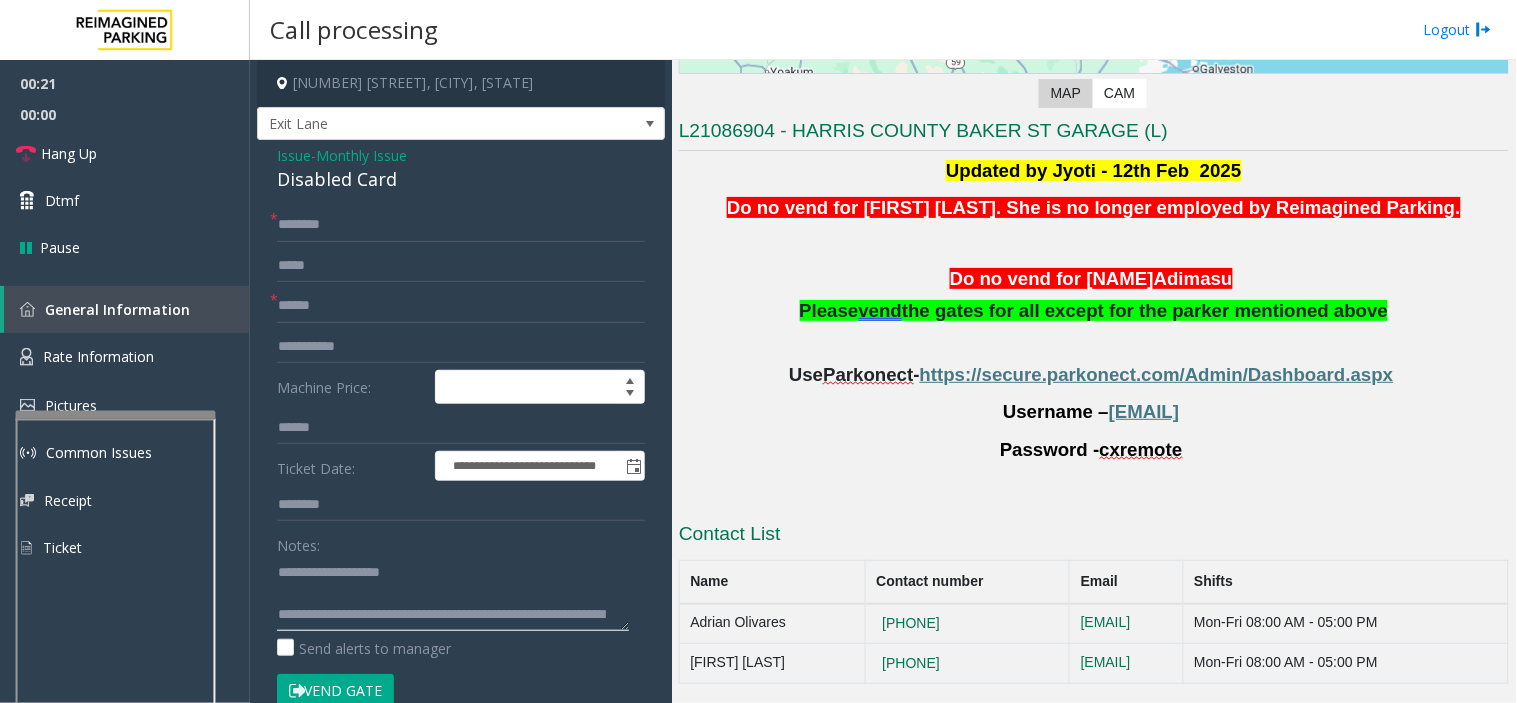 click 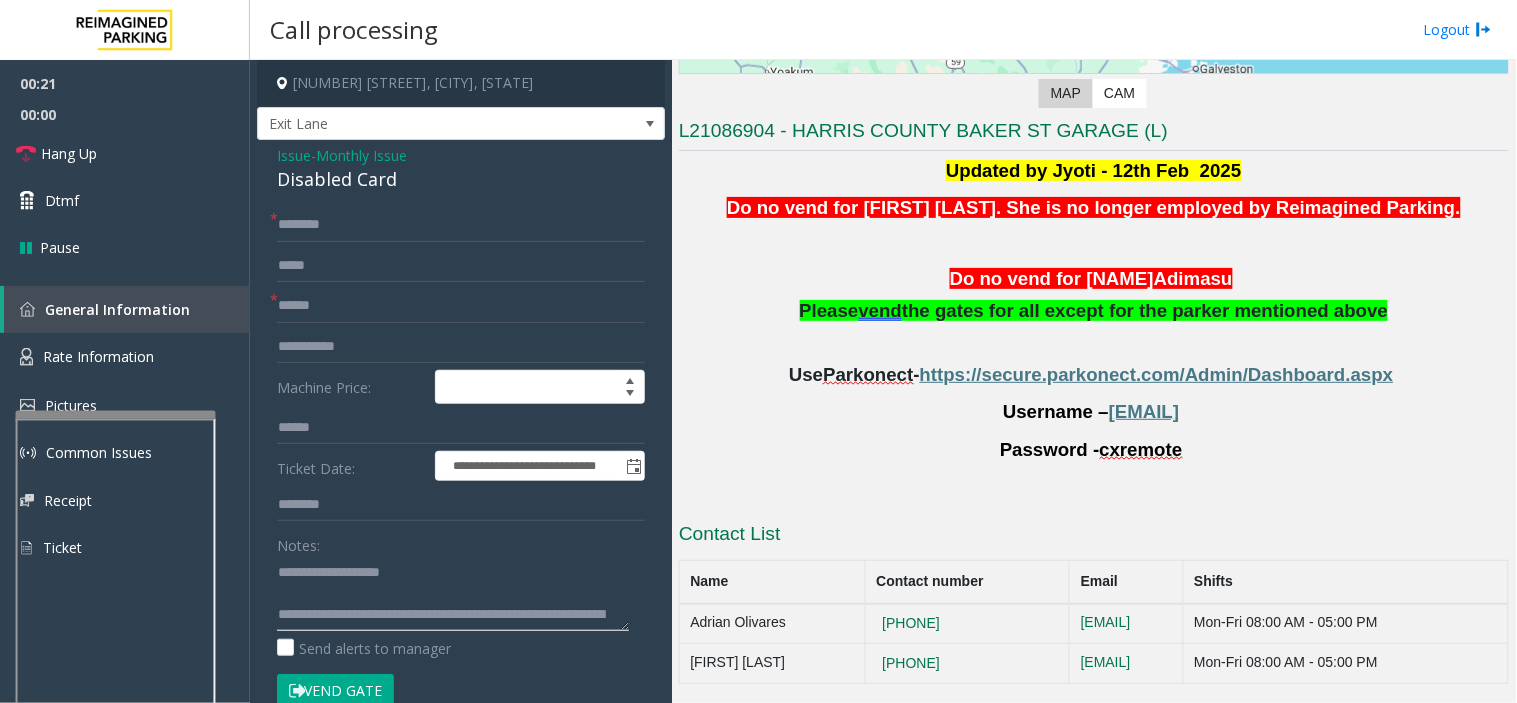 scroll, scrollTop: 35, scrollLeft: 0, axis: vertical 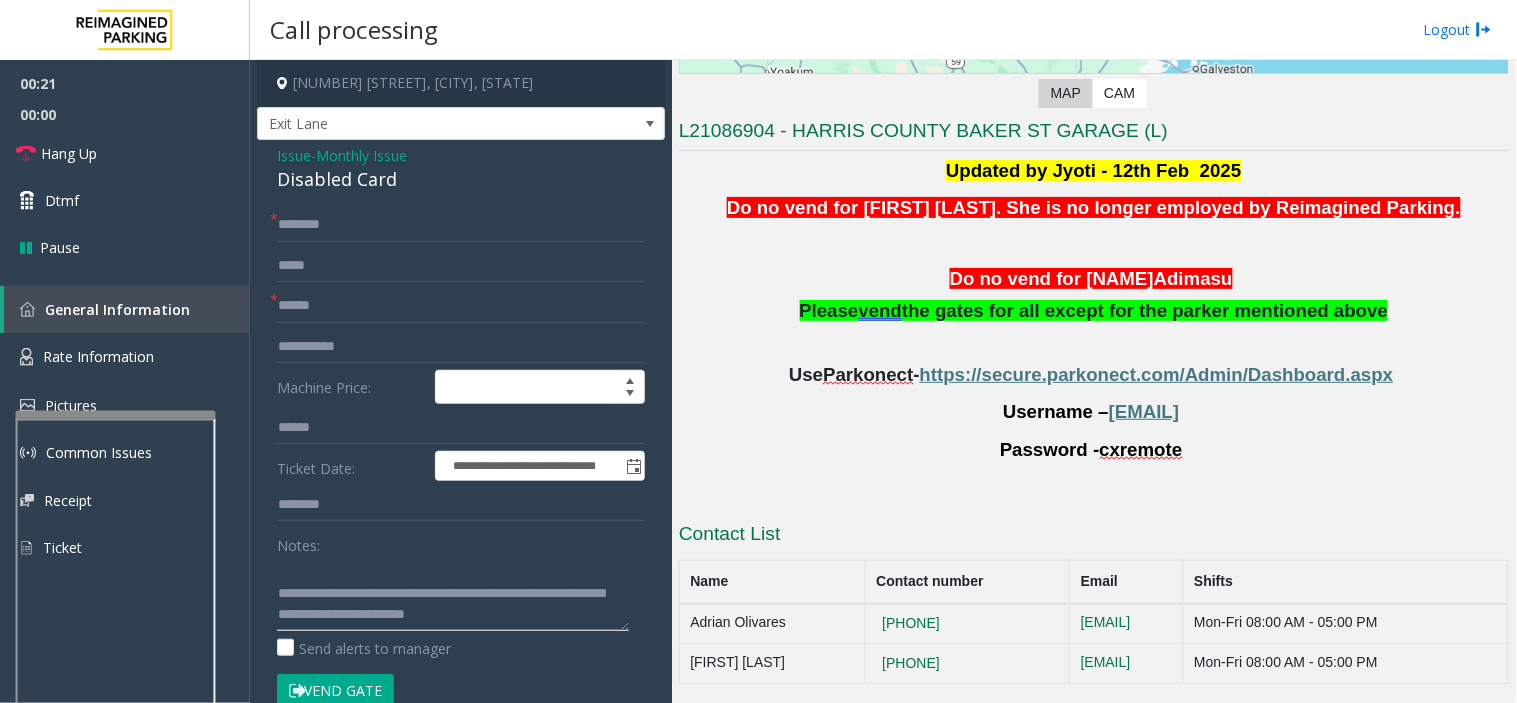 type on "**********" 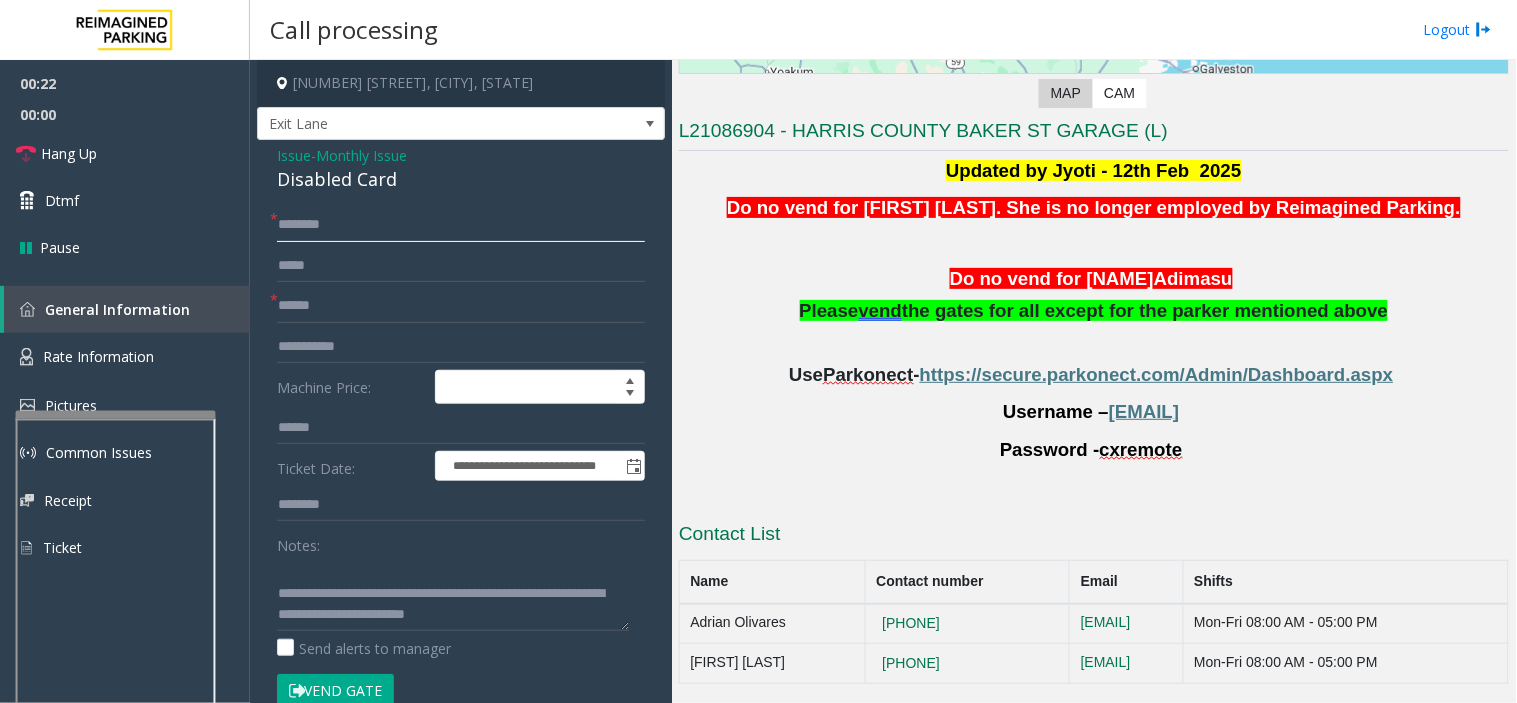 click 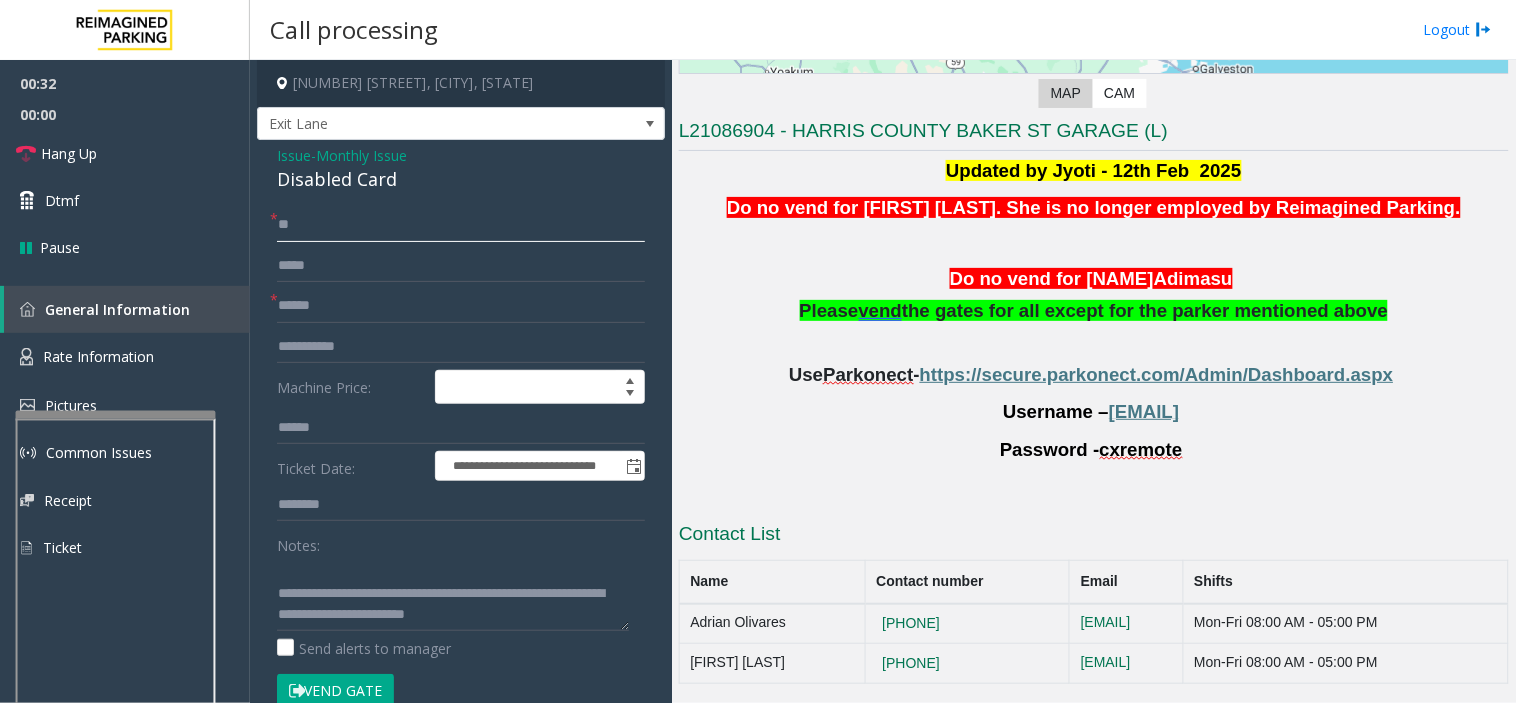 type on "*" 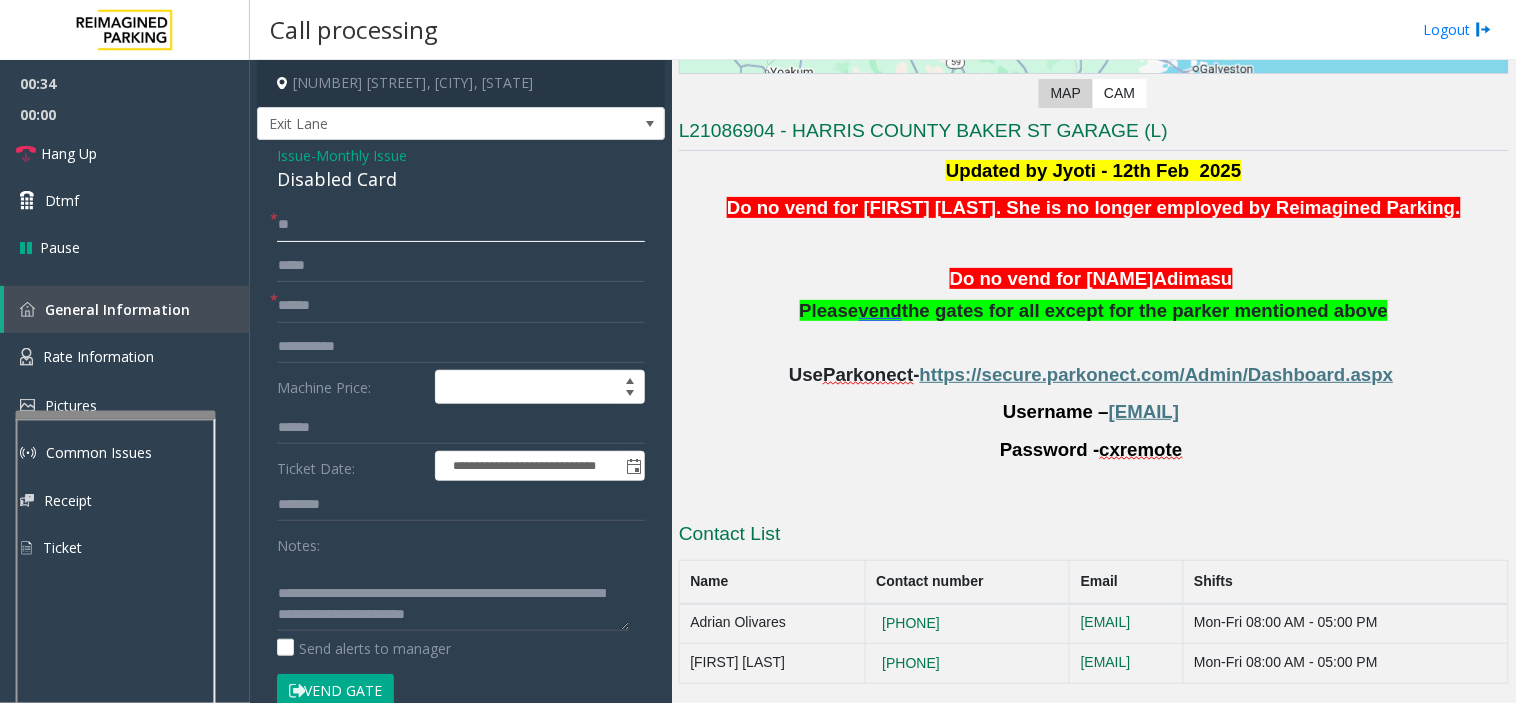 type on "***" 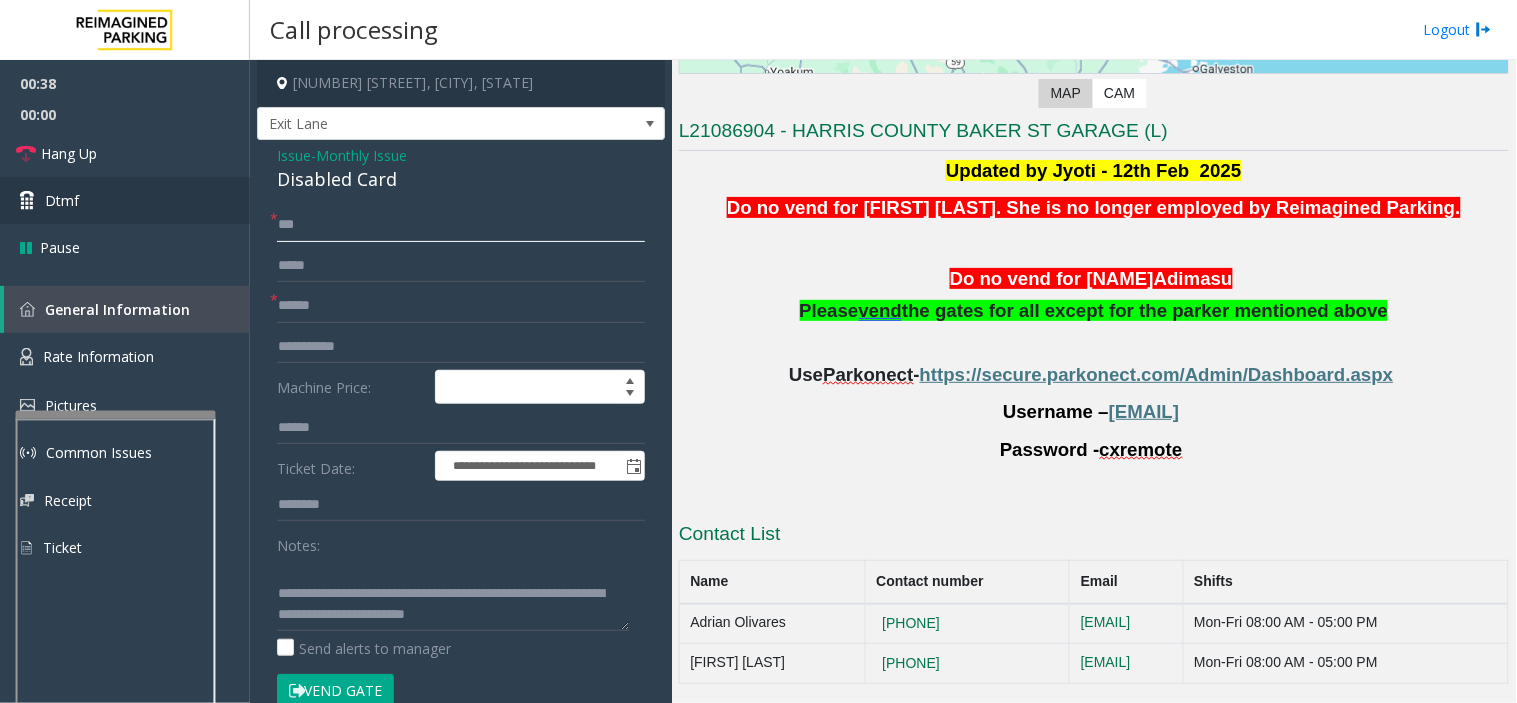 drag, startPoint x: 321, startPoint y: 217, endPoint x: 193, endPoint y: 217, distance: 128 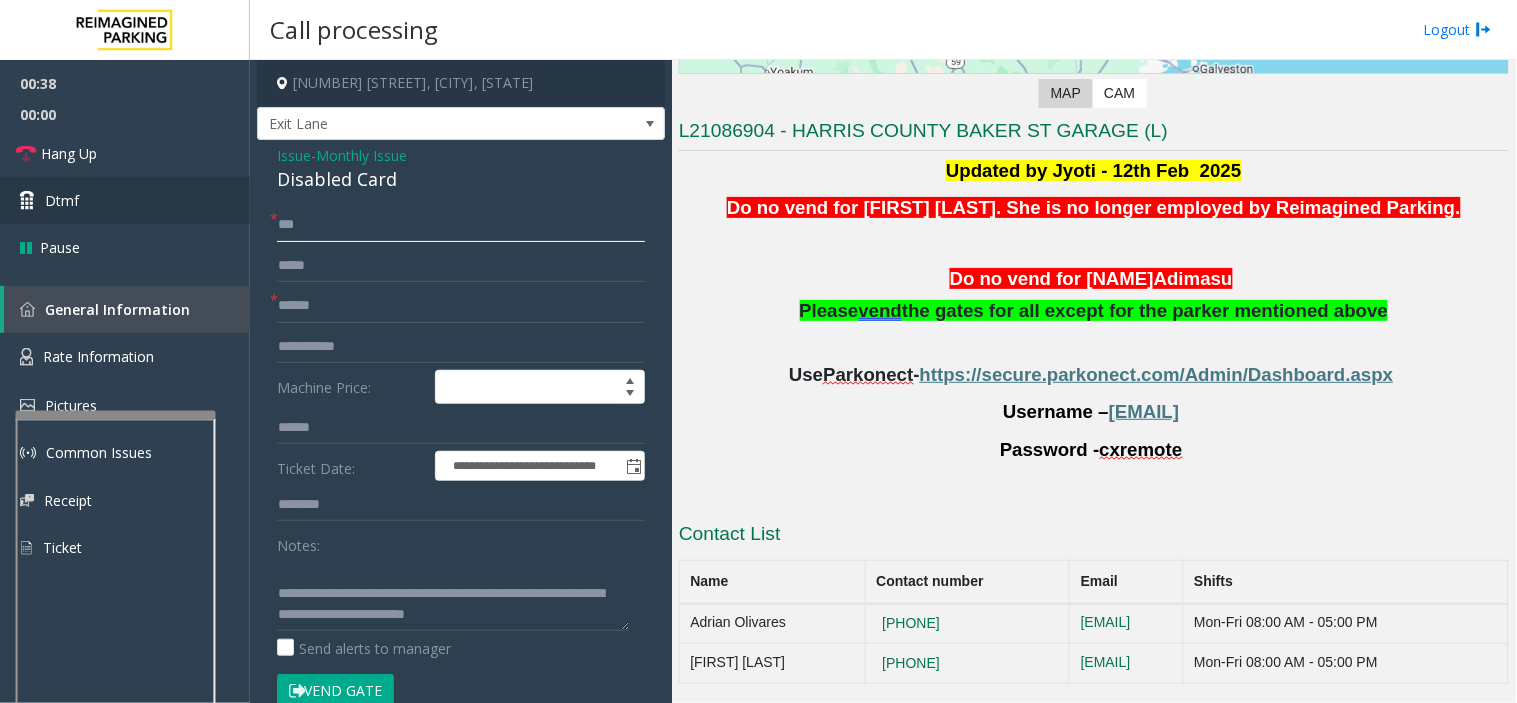 click on "**********" at bounding box center [758, 351] 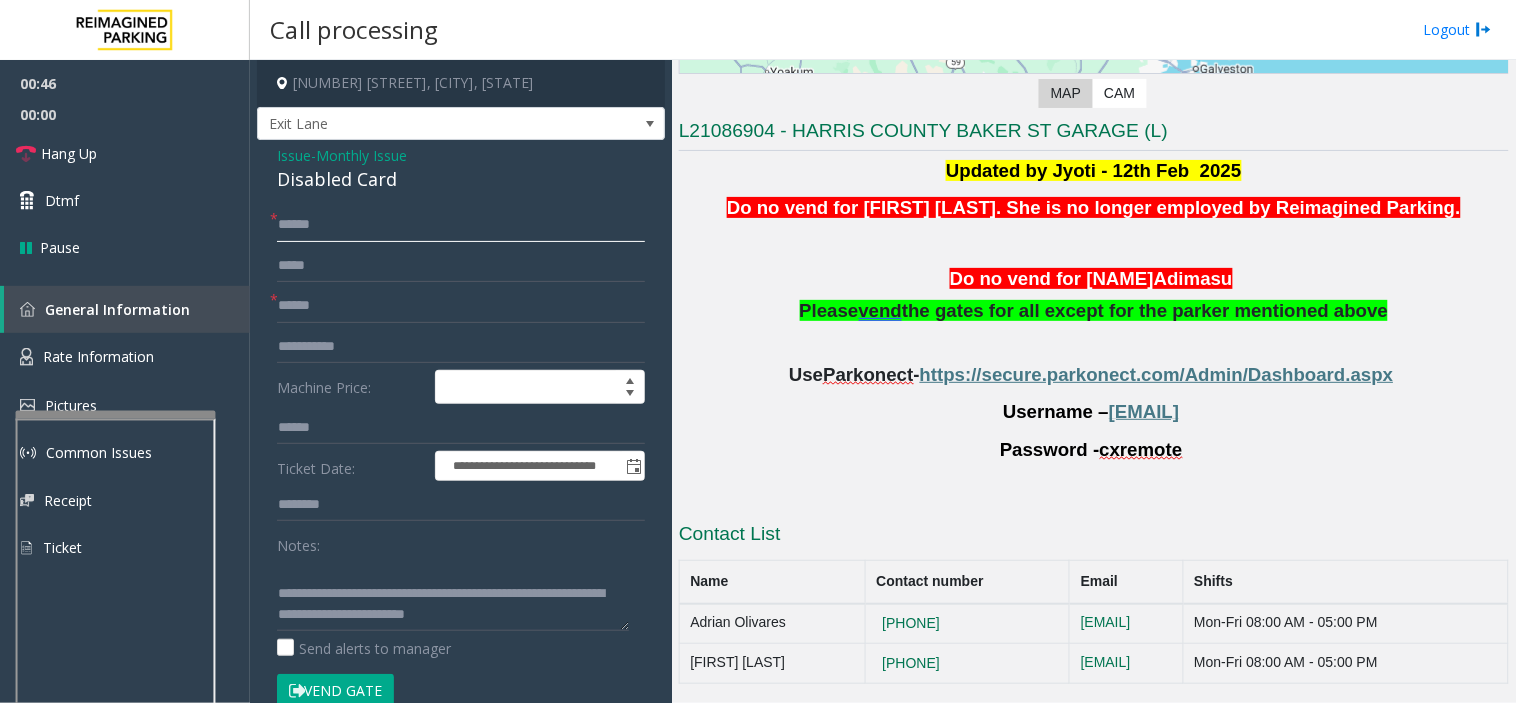 scroll, scrollTop: 444, scrollLeft: 0, axis: vertical 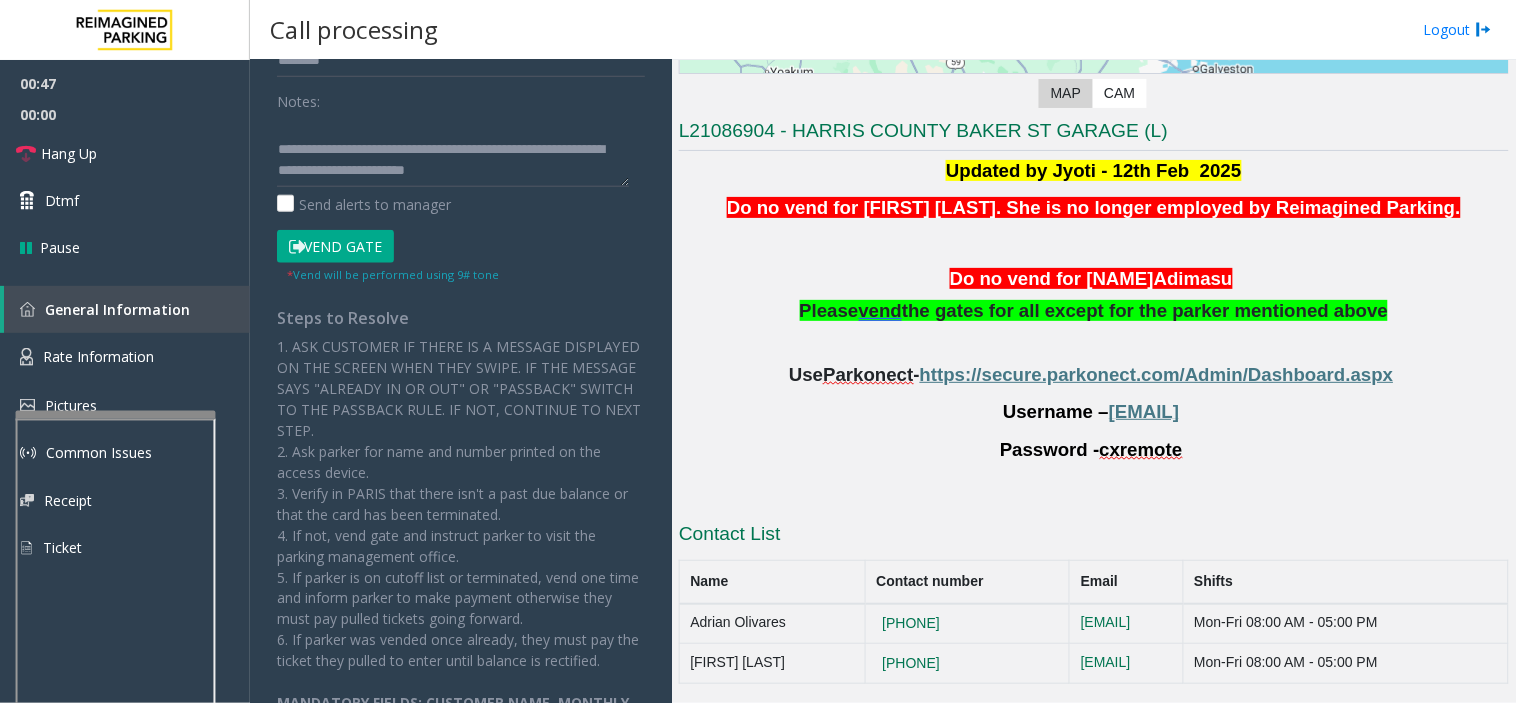 type on "******" 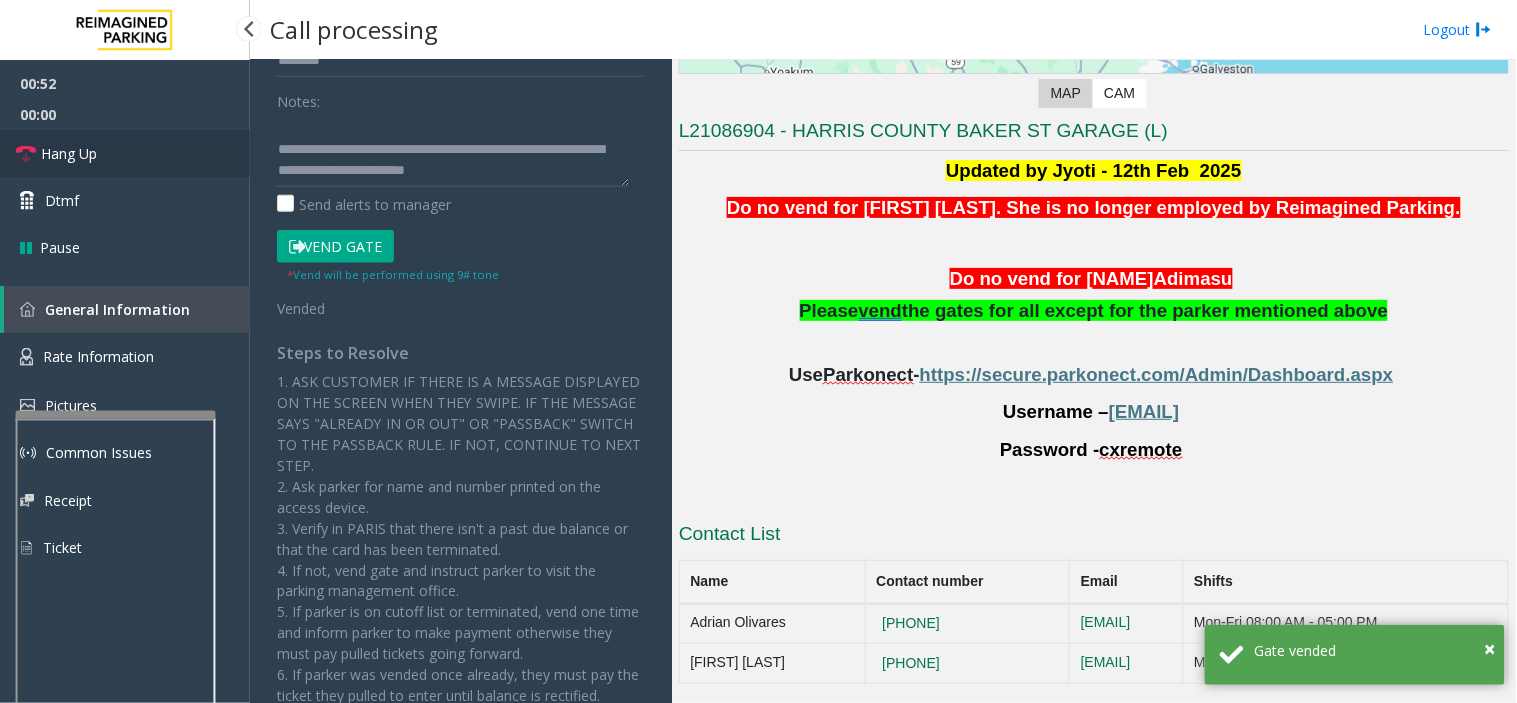 click on "Hang Up" at bounding box center (125, 153) 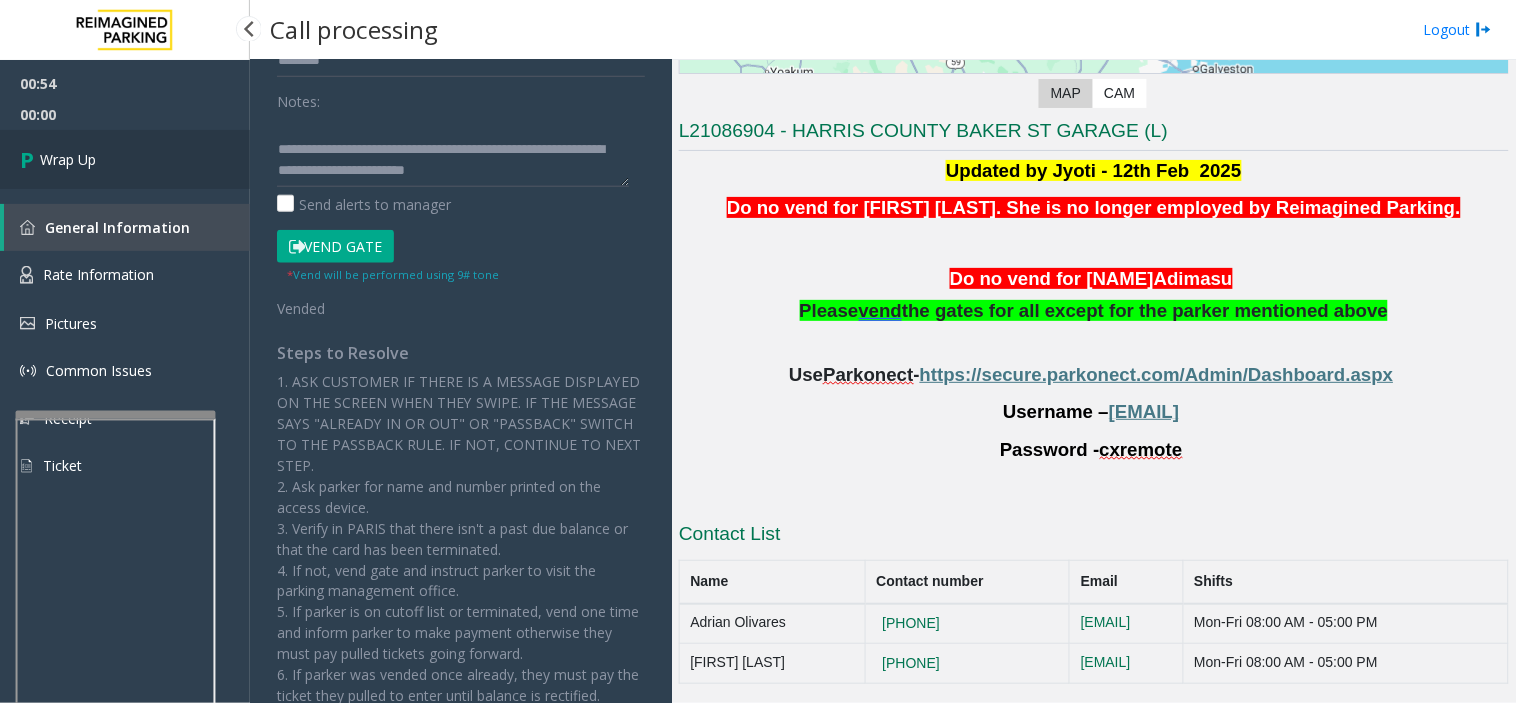 click on "Wrap Up" at bounding box center [125, 159] 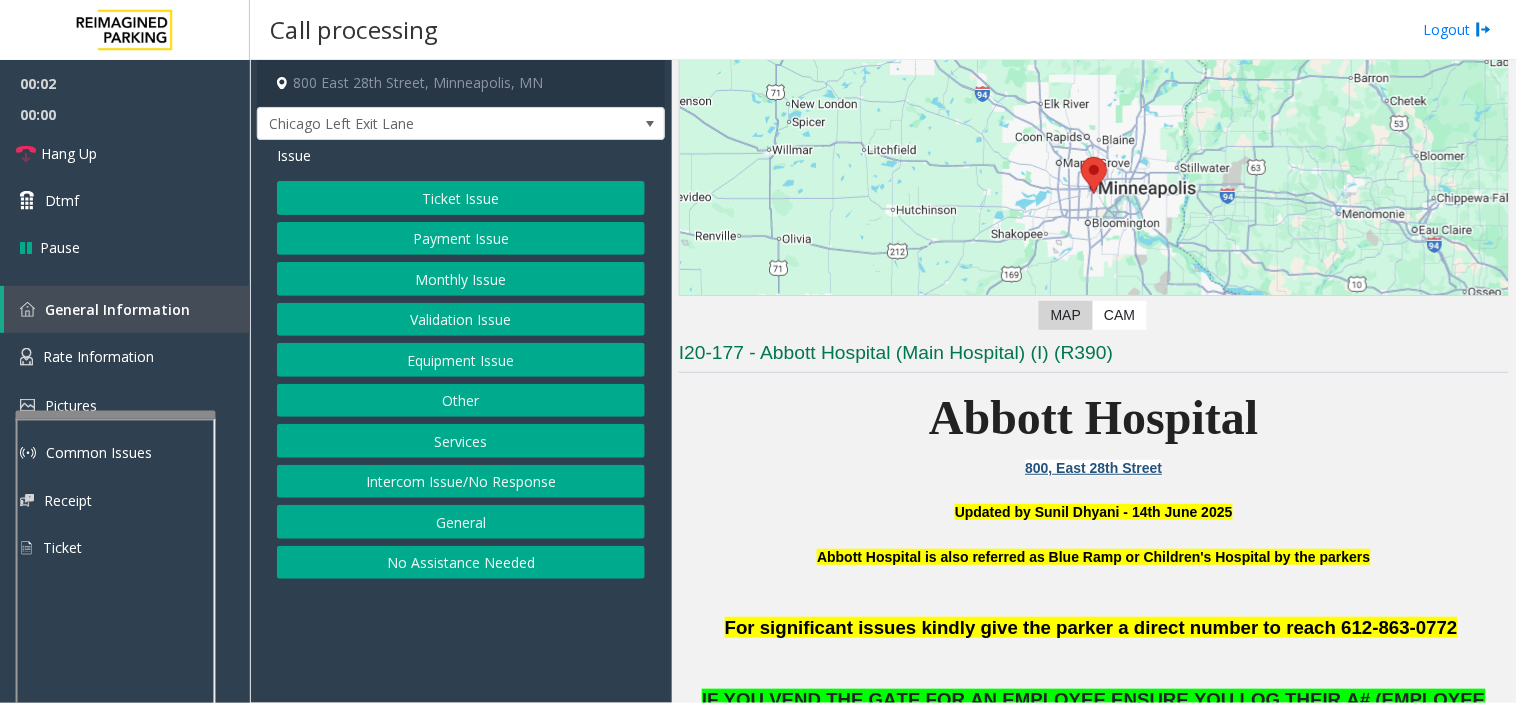 scroll, scrollTop: 555, scrollLeft: 0, axis: vertical 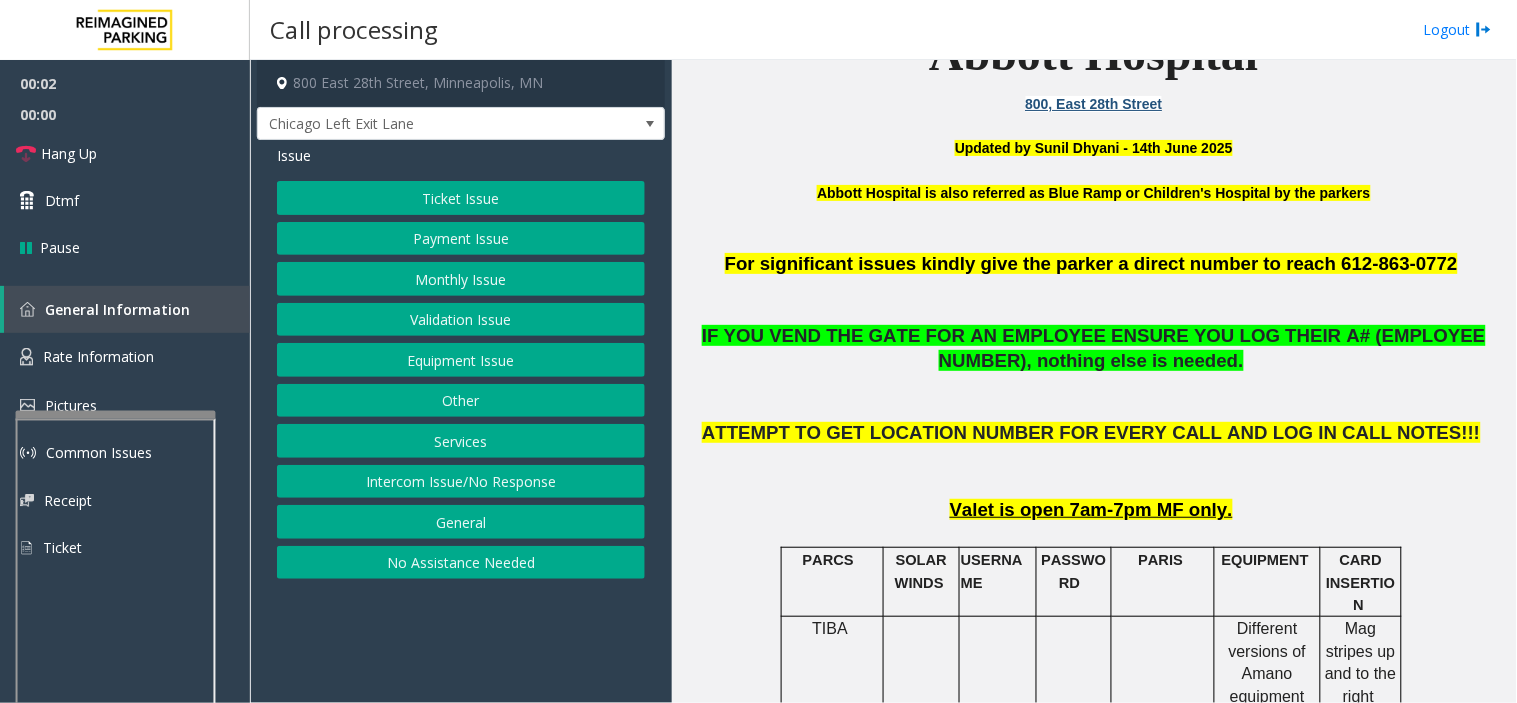 drag, startPoint x: 453, startPoint y: 616, endPoint x: 450, endPoint y: 477, distance: 139.03236 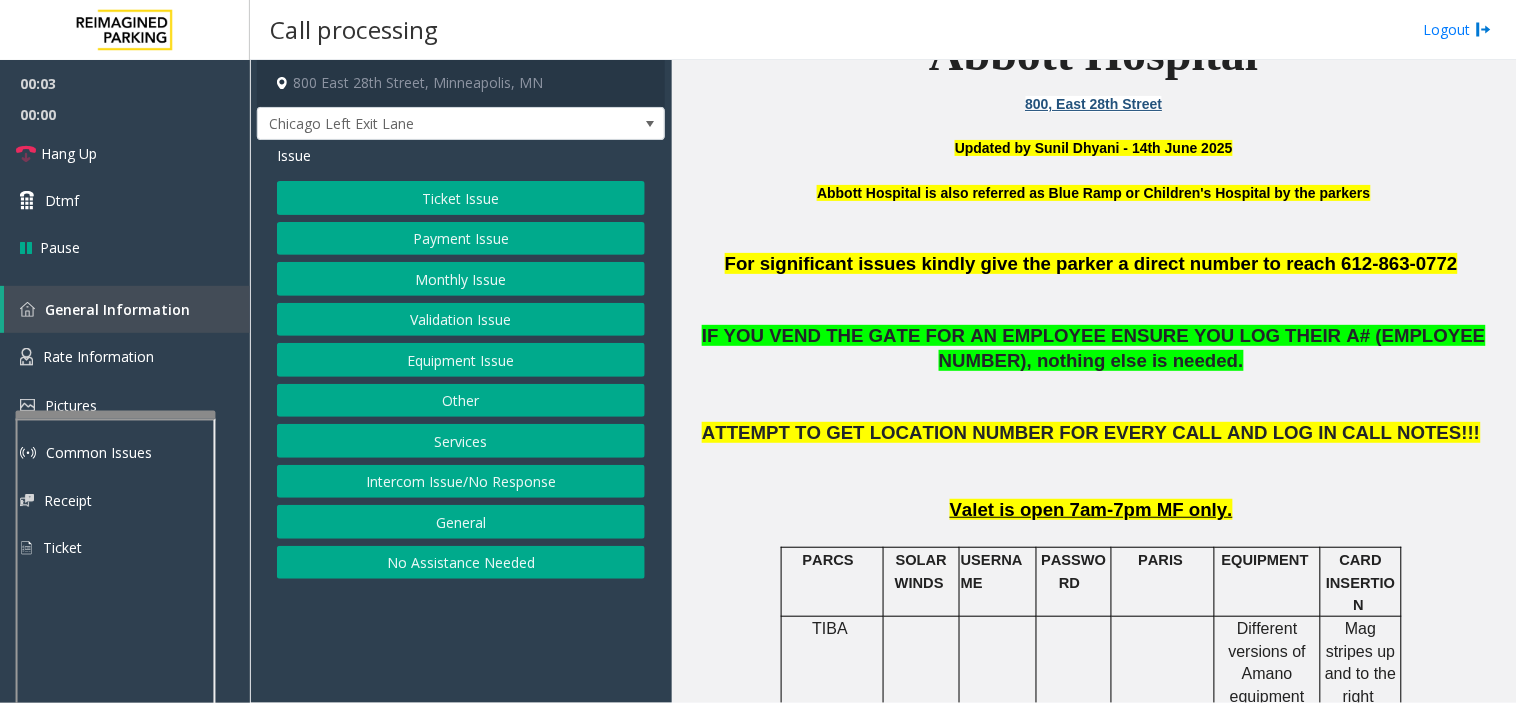 click on "Equipment Issue" 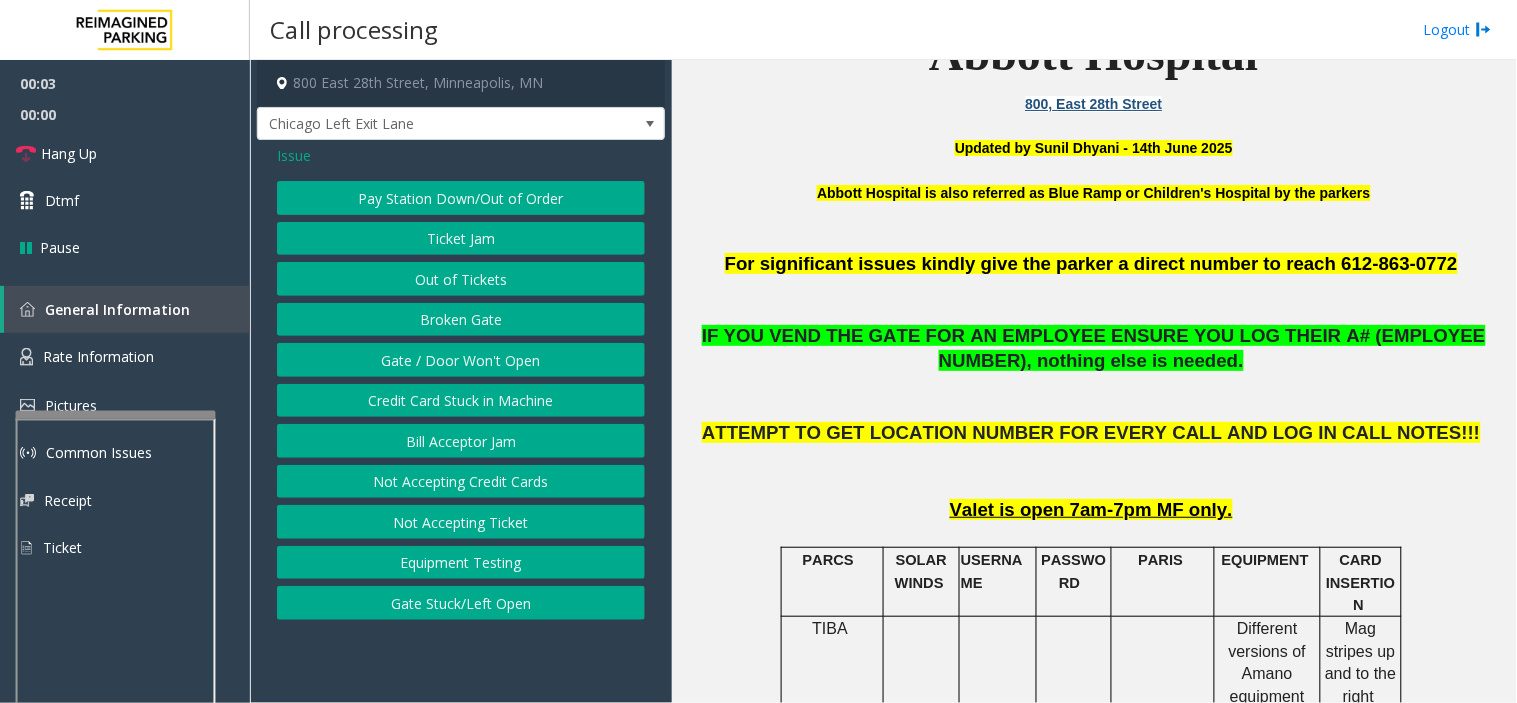 click on "Gate / Door Won't Open" 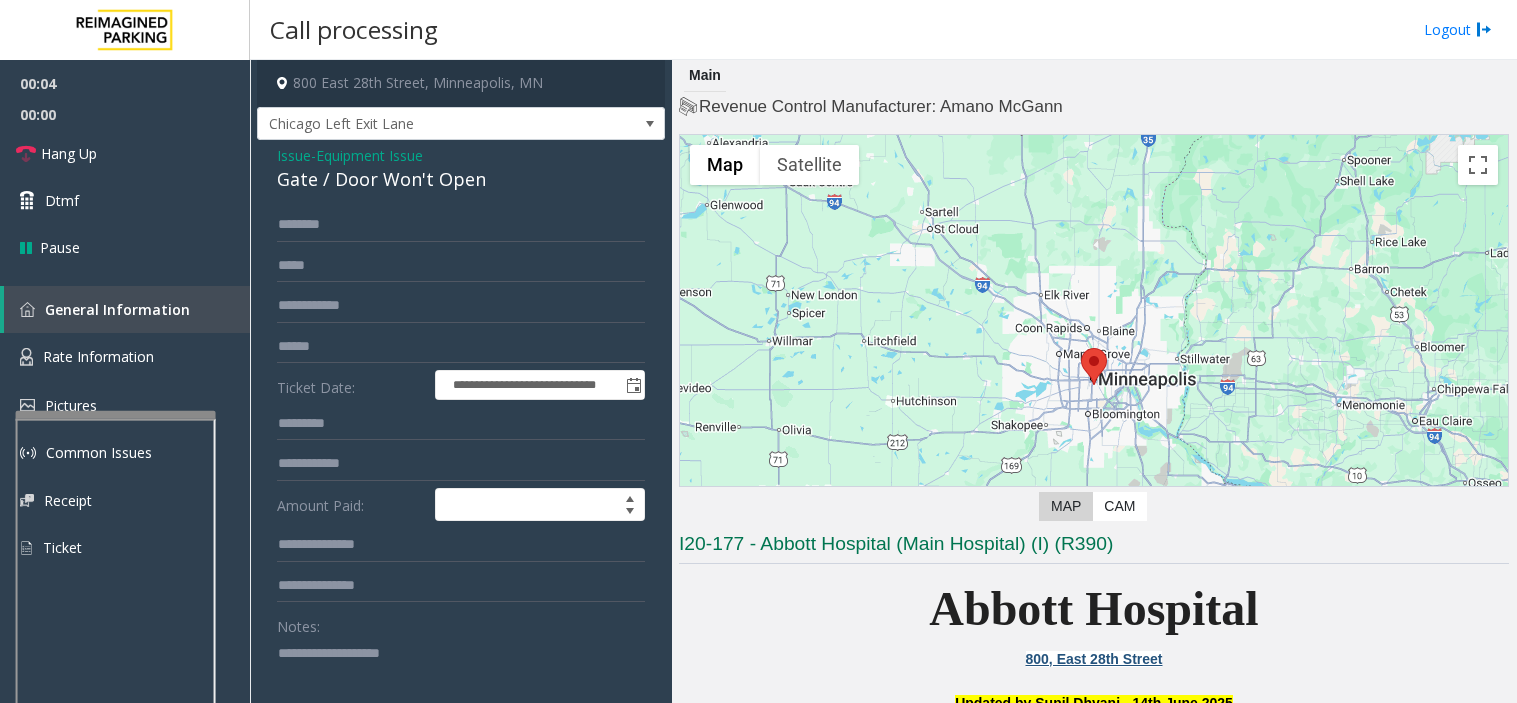 scroll, scrollTop: 0, scrollLeft: 0, axis: both 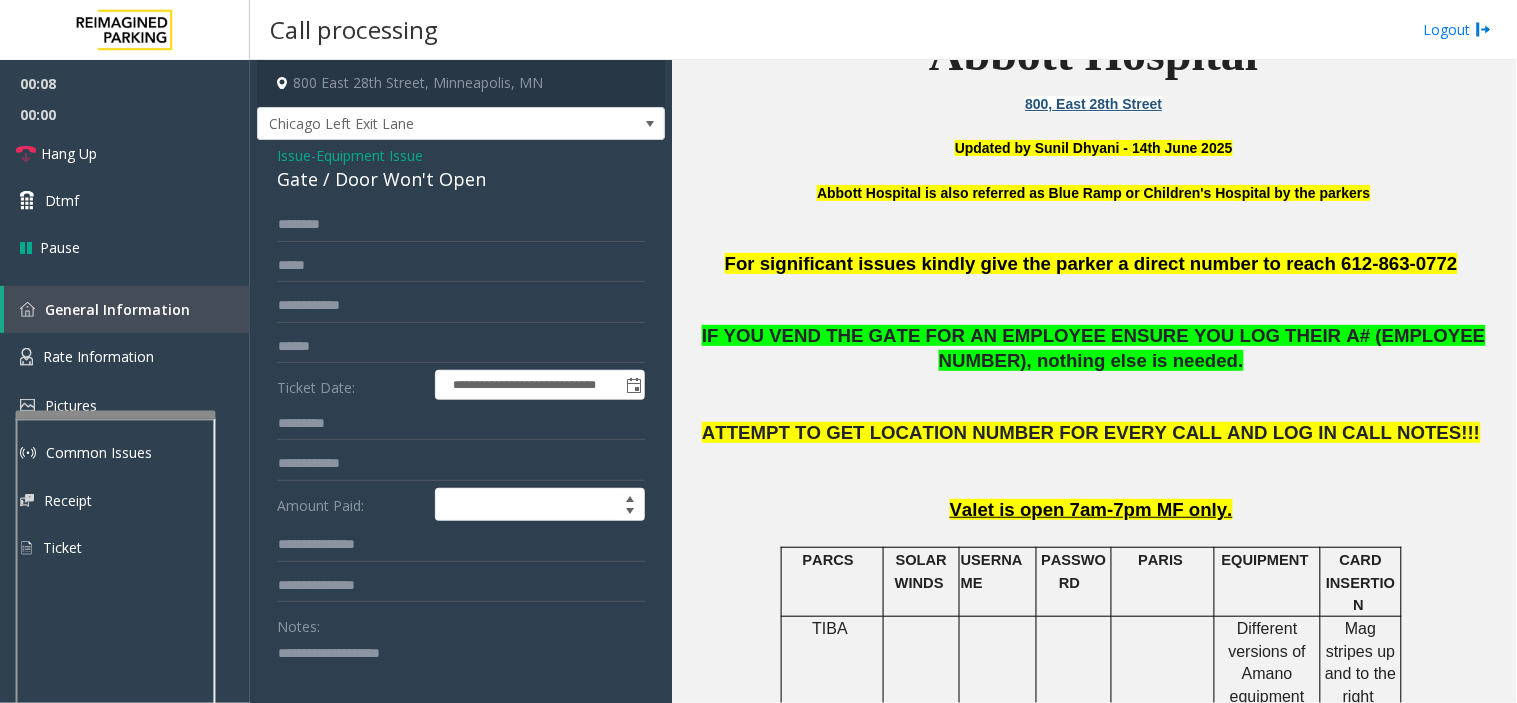 click on "Issue" 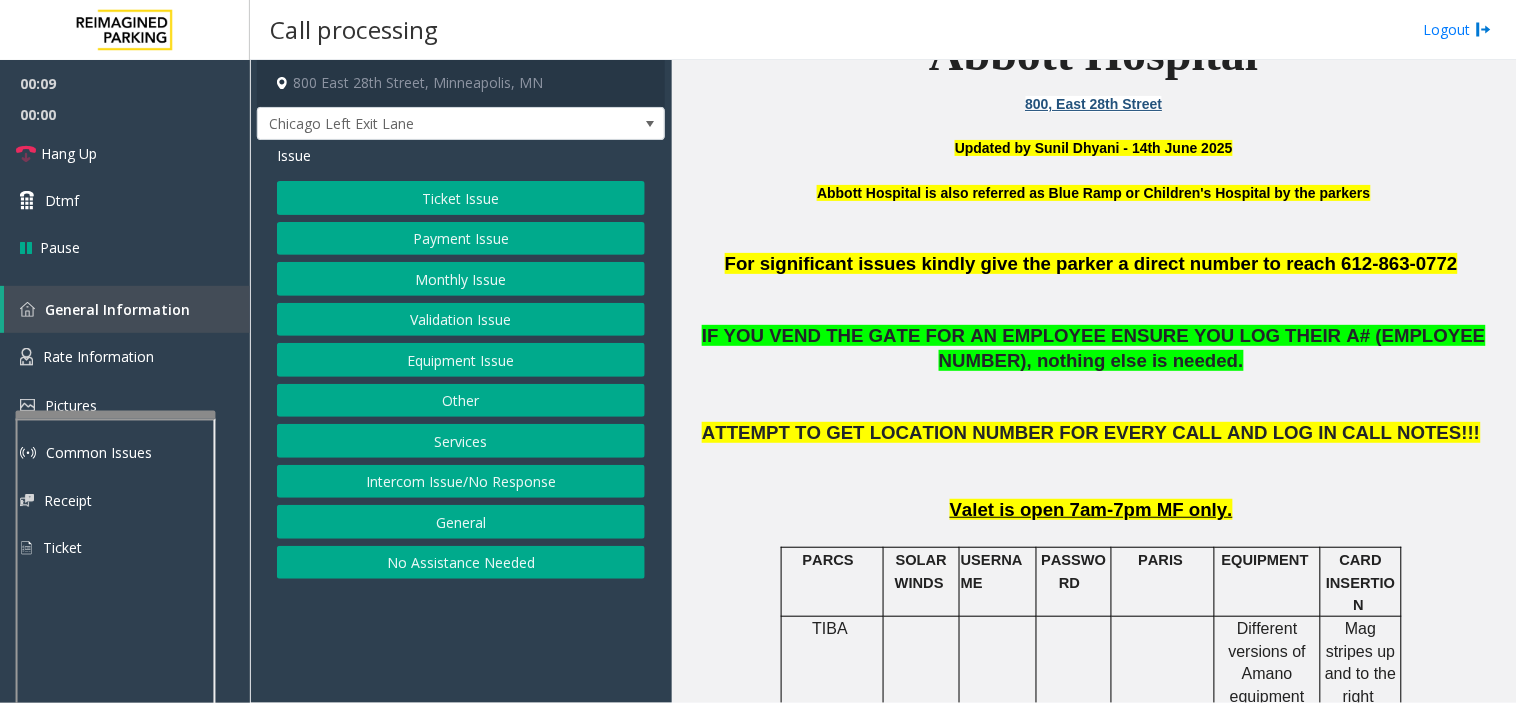 click on "Monthly Issue" 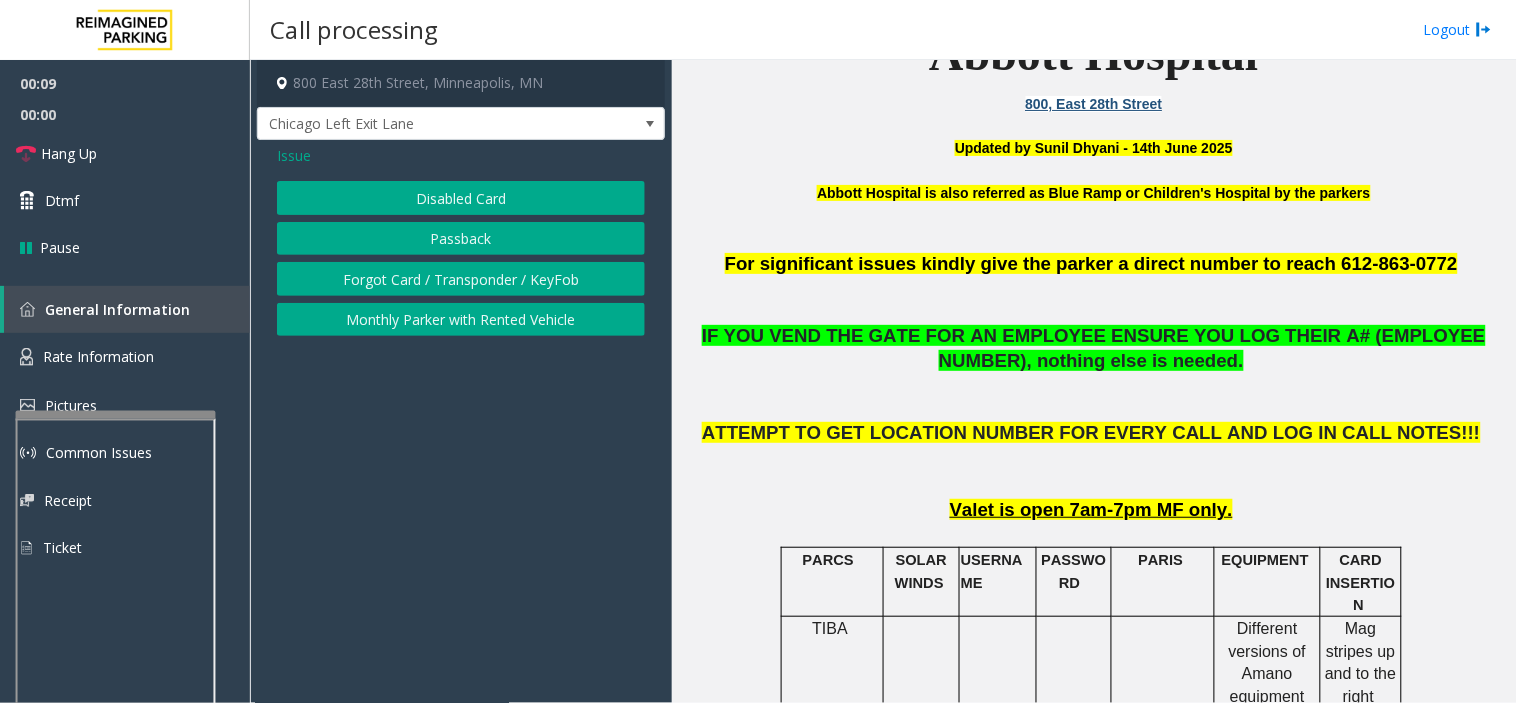 click on "Passback" 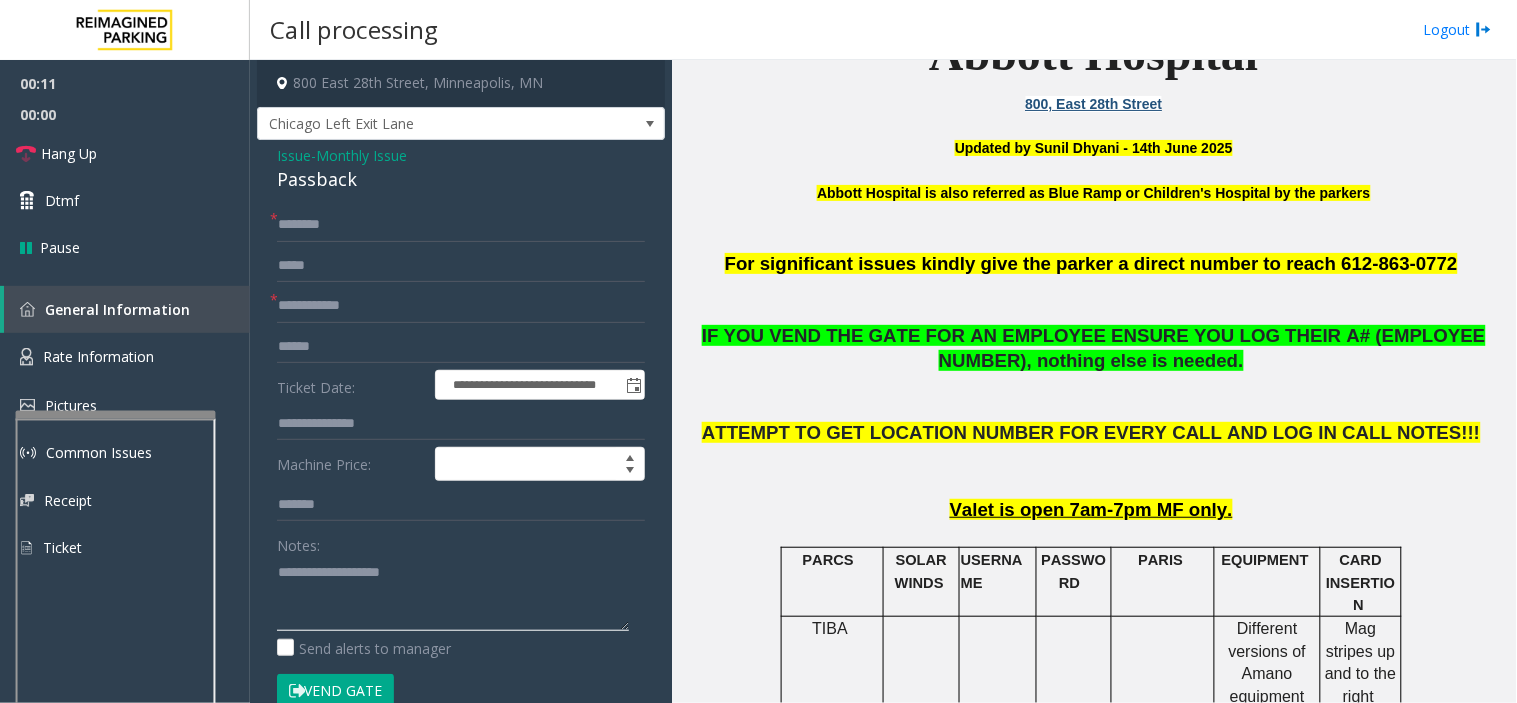 click 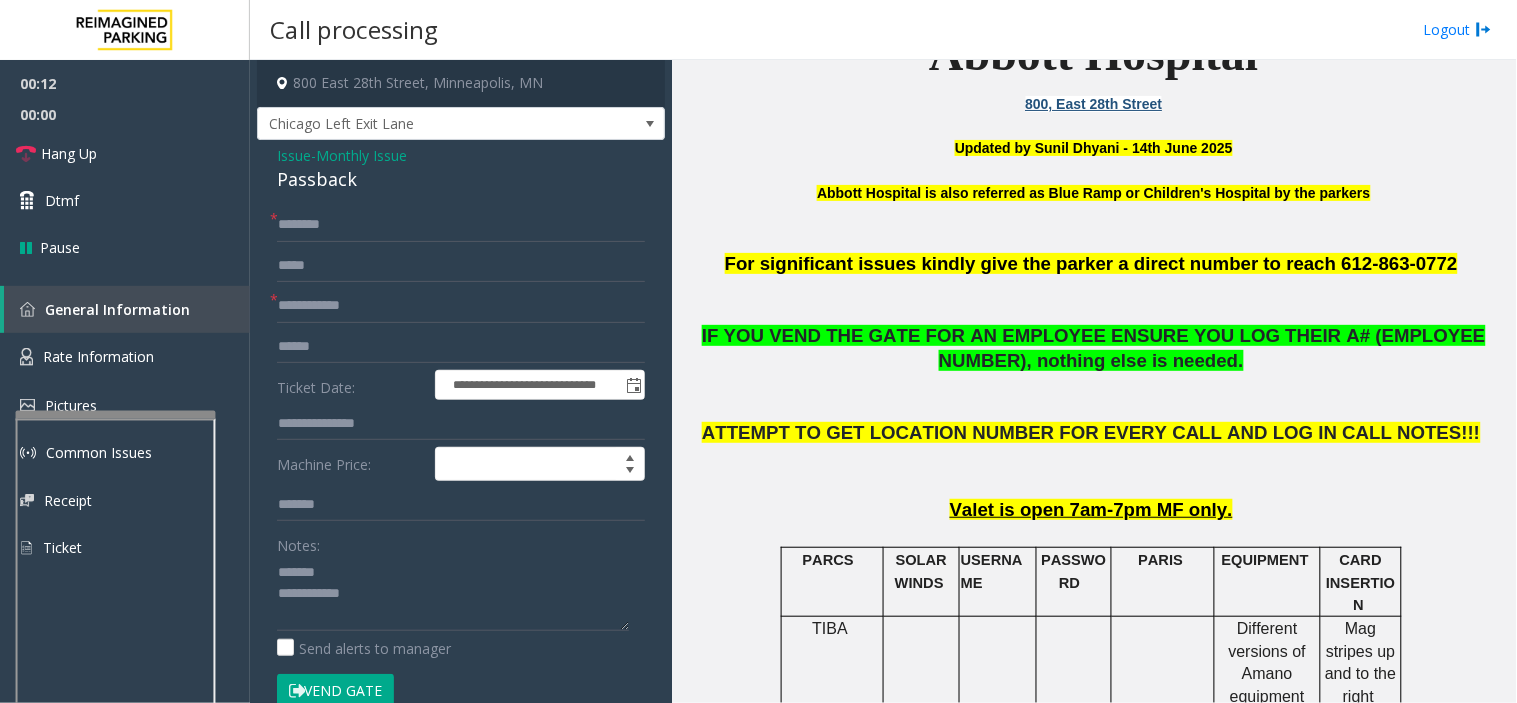 click on "Passback" 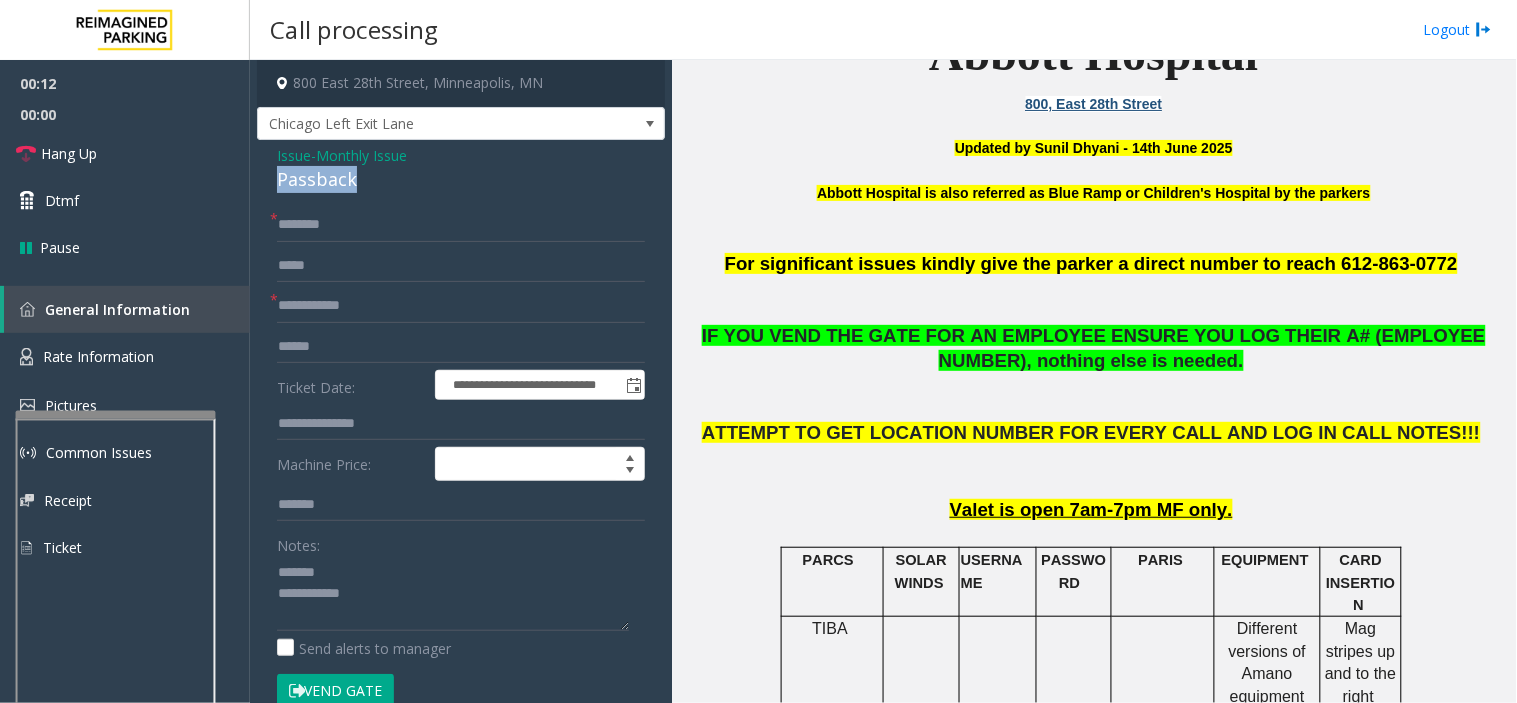 click on "Passback" 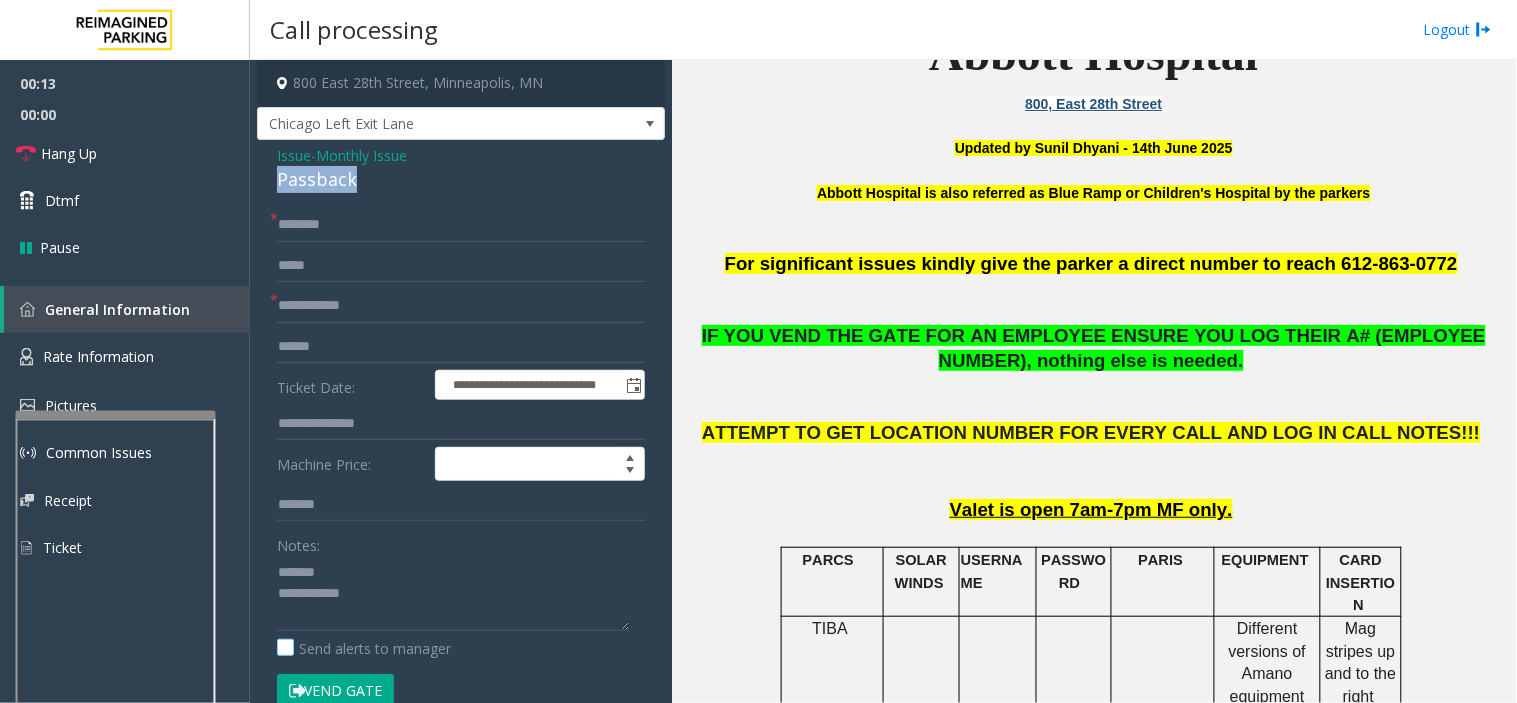 copy on "Passback" 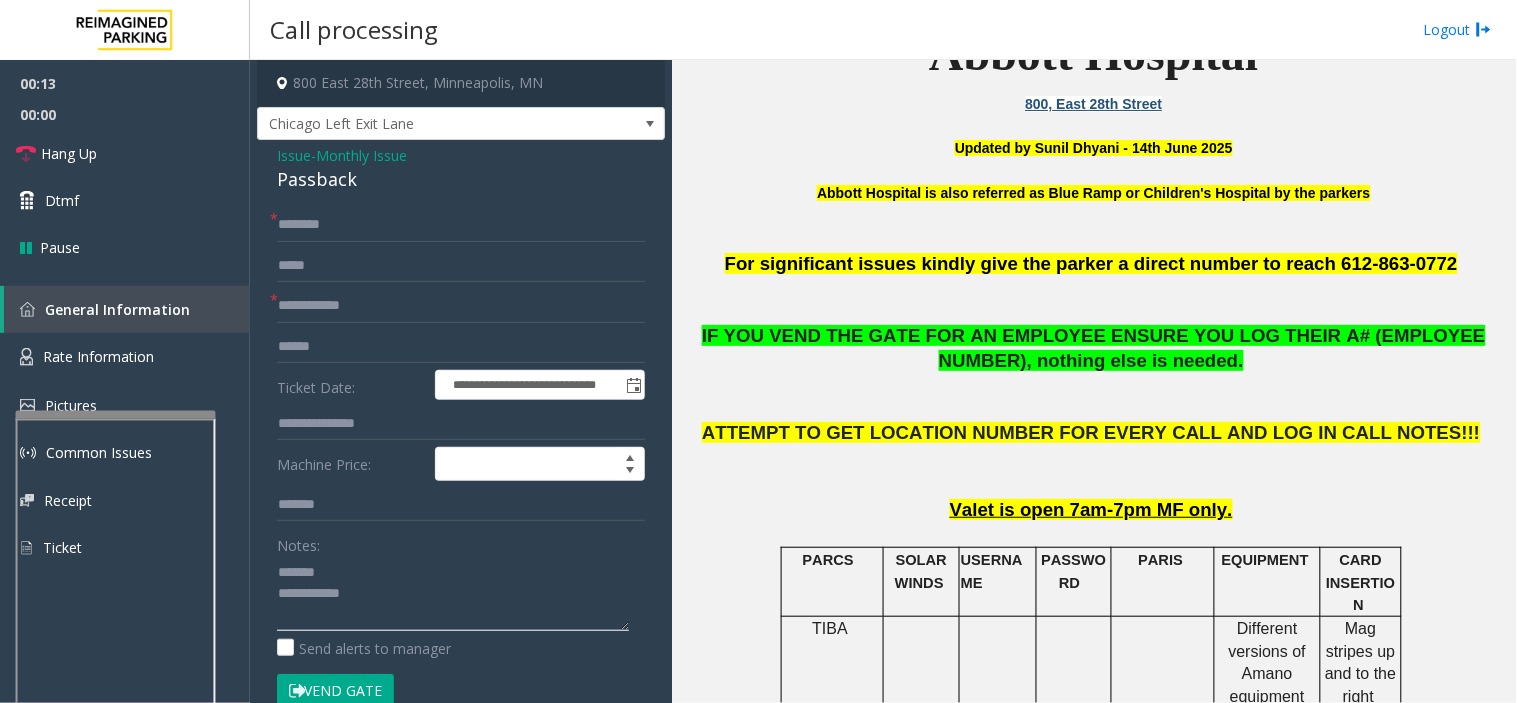 click 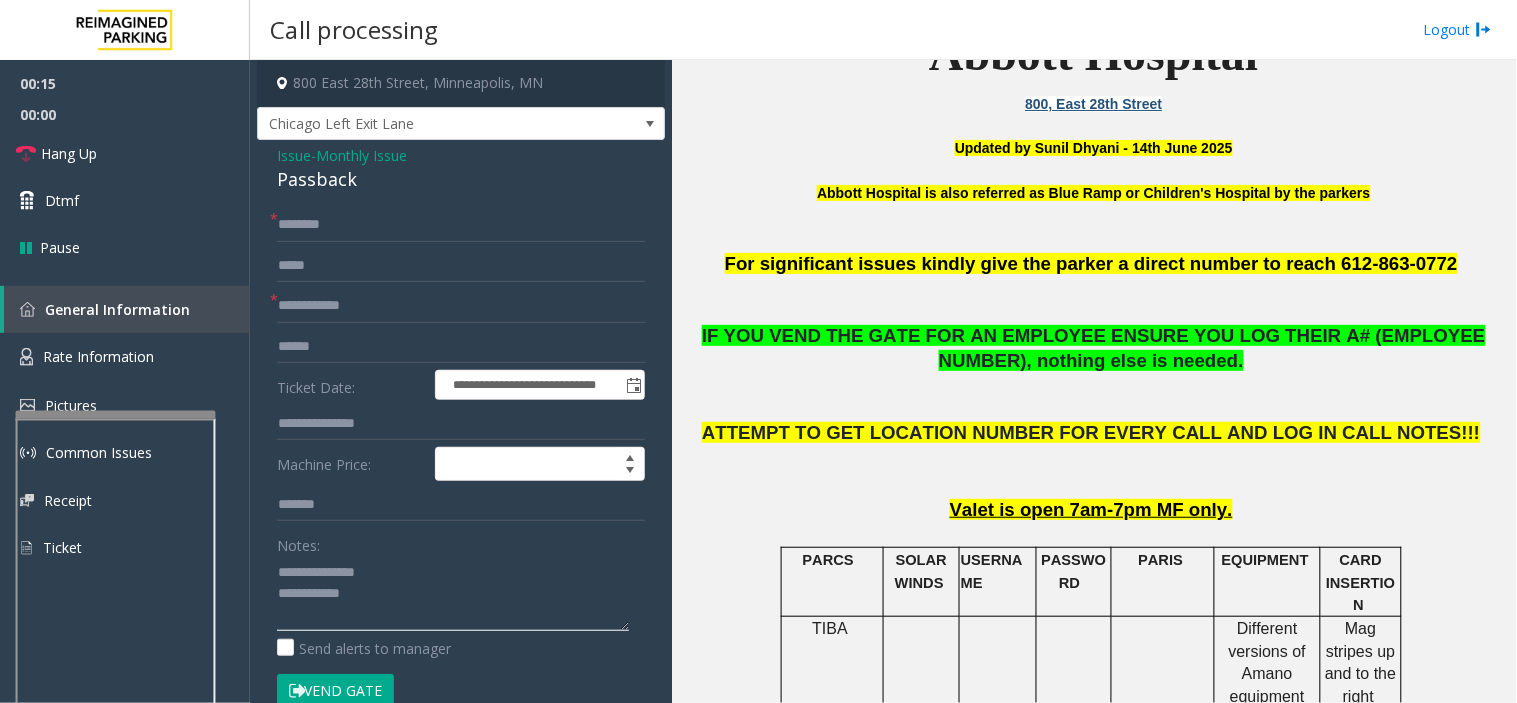 type on "**********" 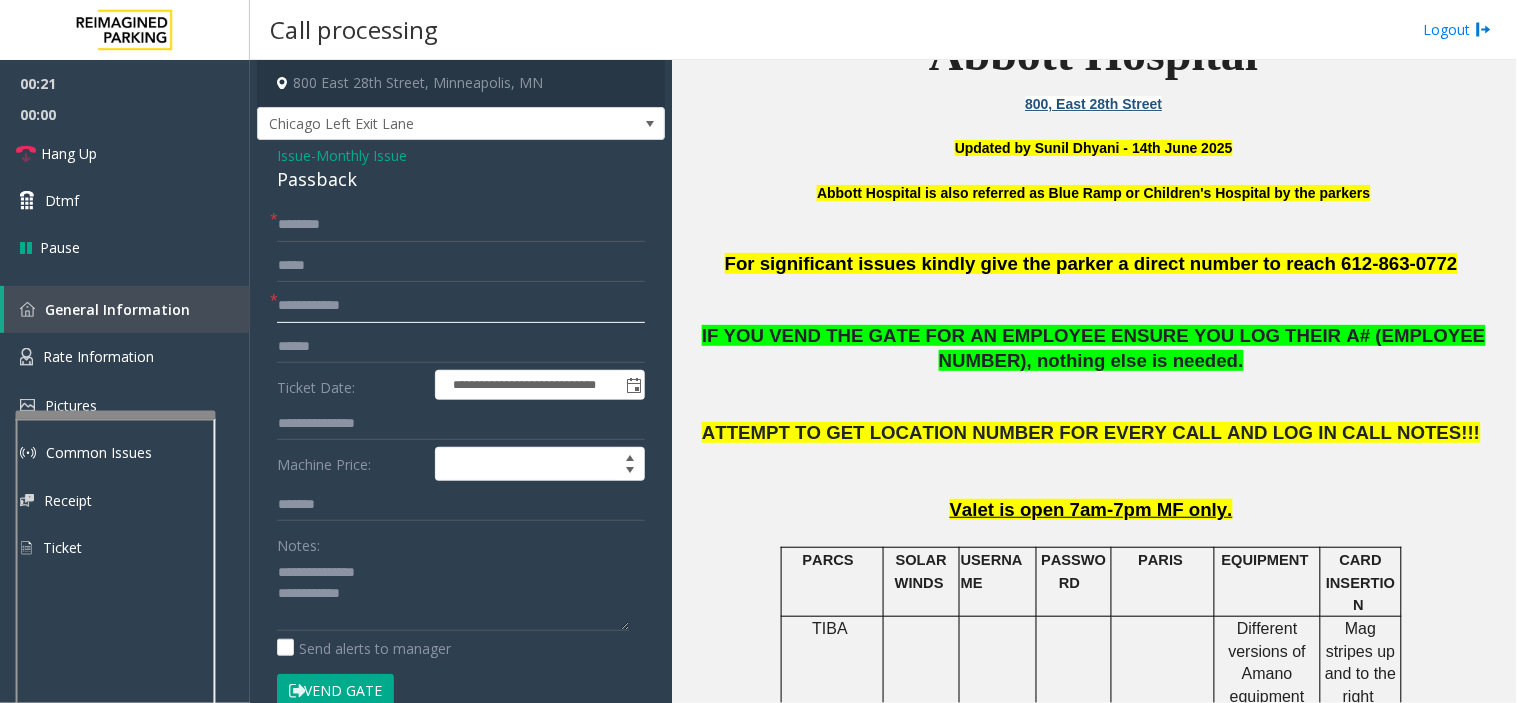 click 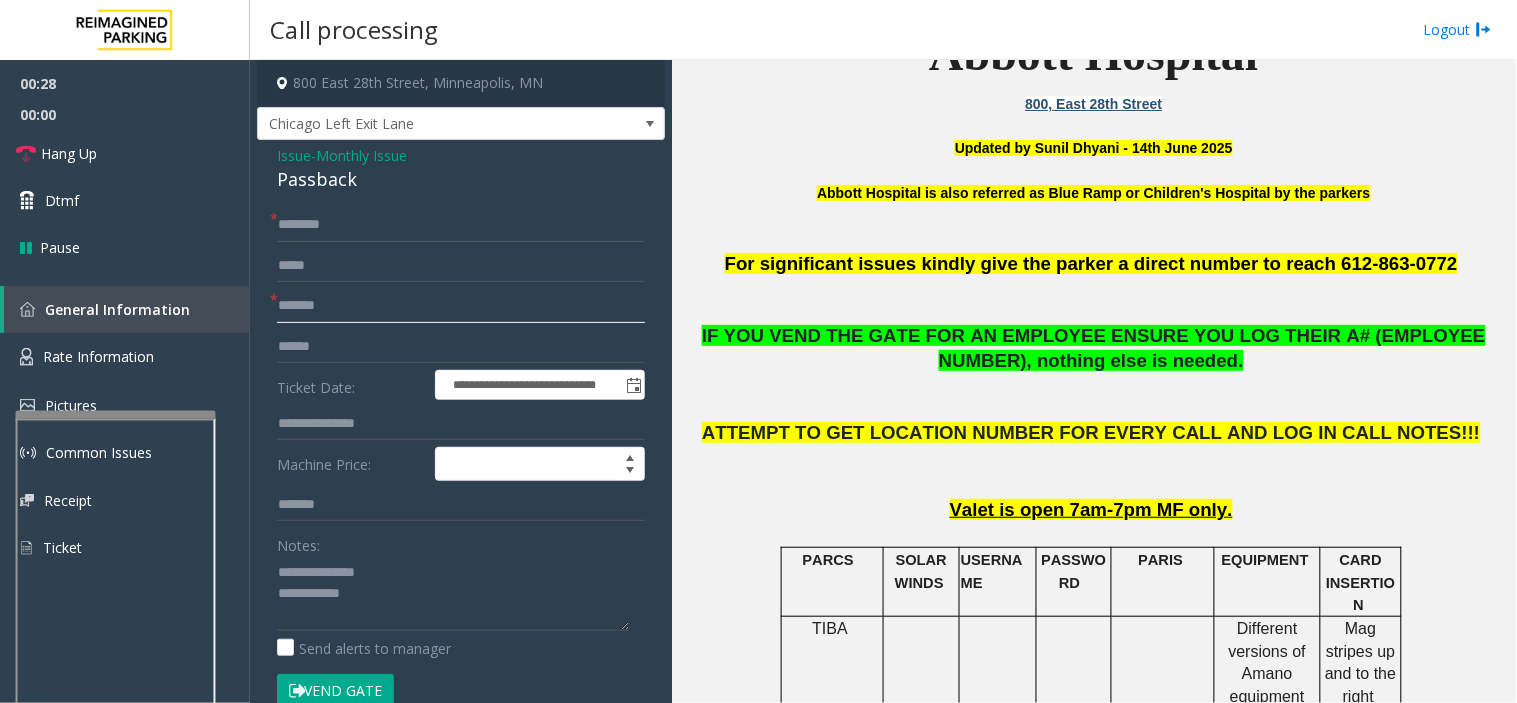 type on "*******" 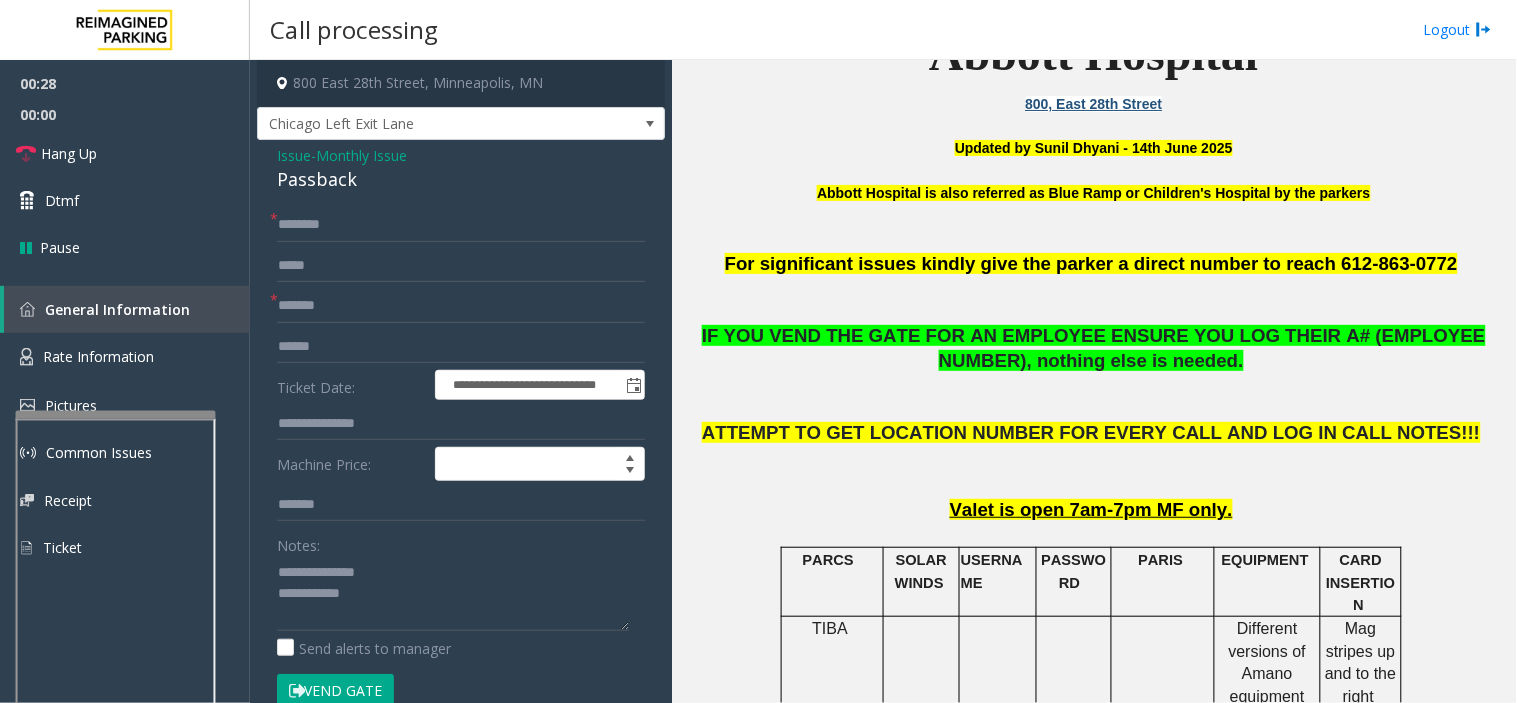 click on "Vend Gate" 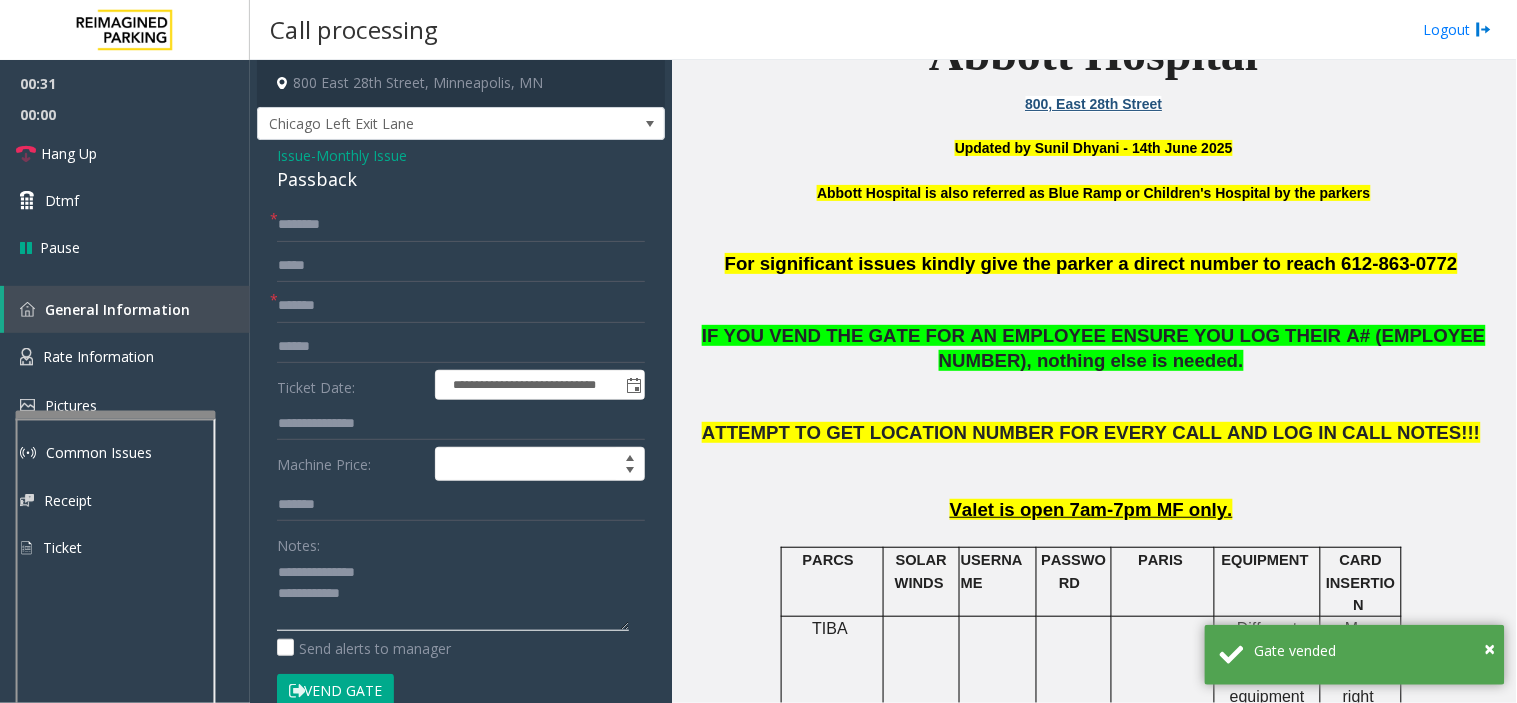 paste on "**********" 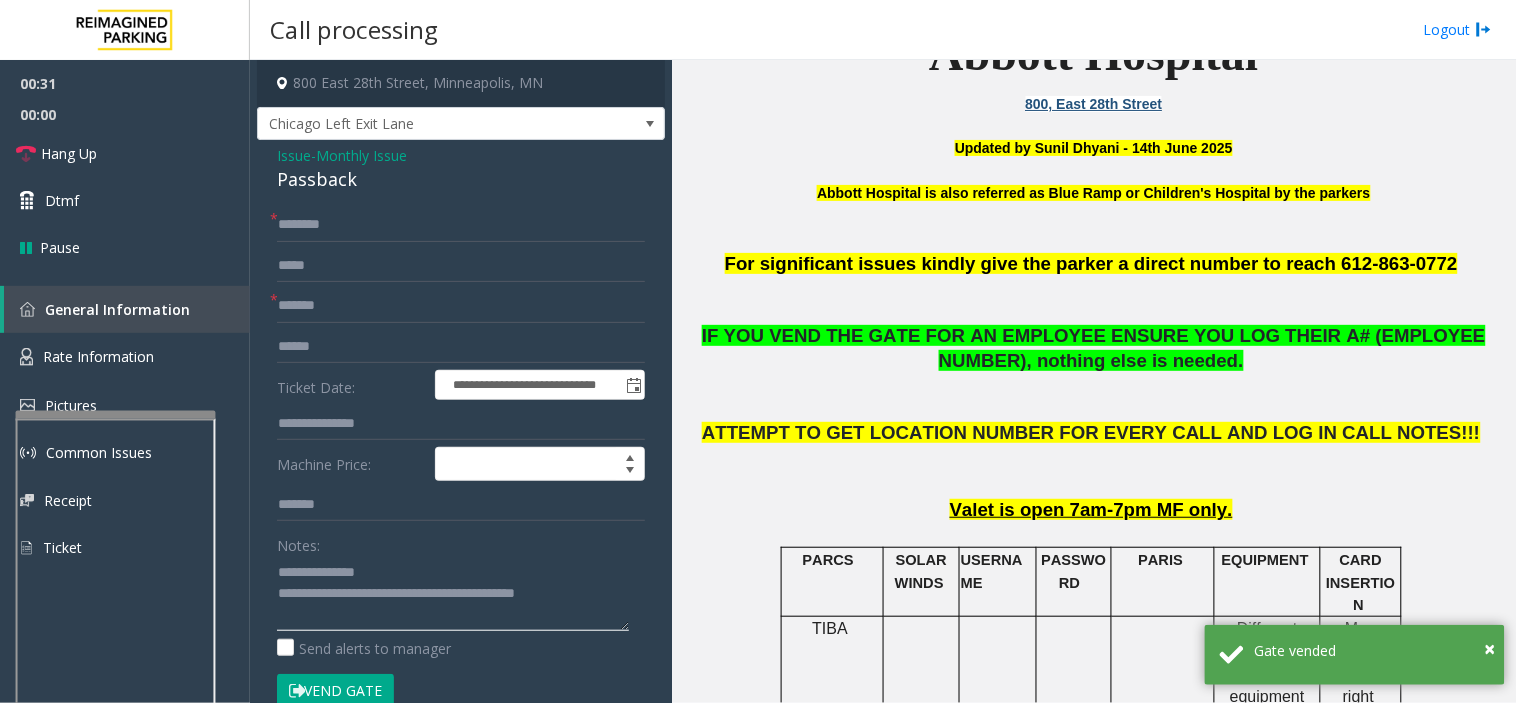 scroll, scrollTop: 14, scrollLeft: 0, axis: vertical 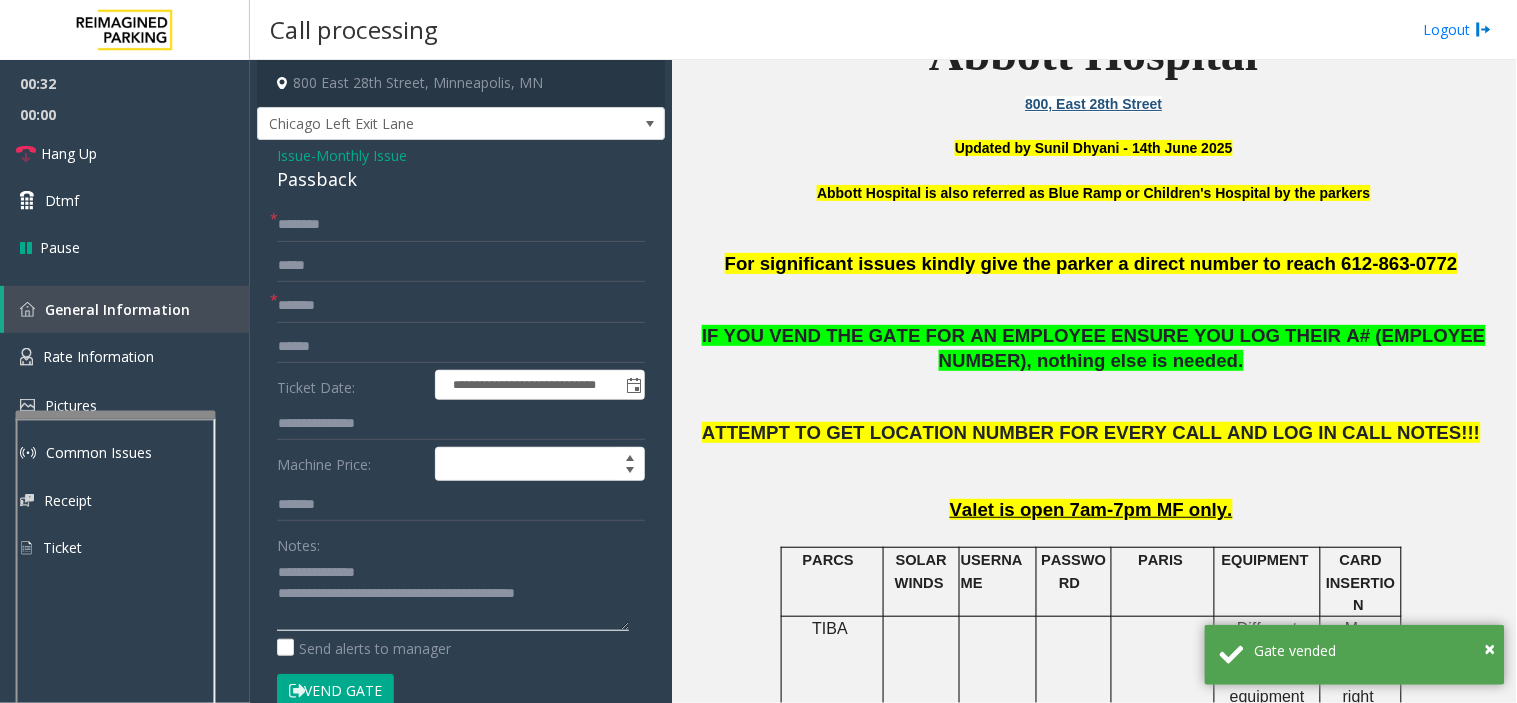 type on "**********" 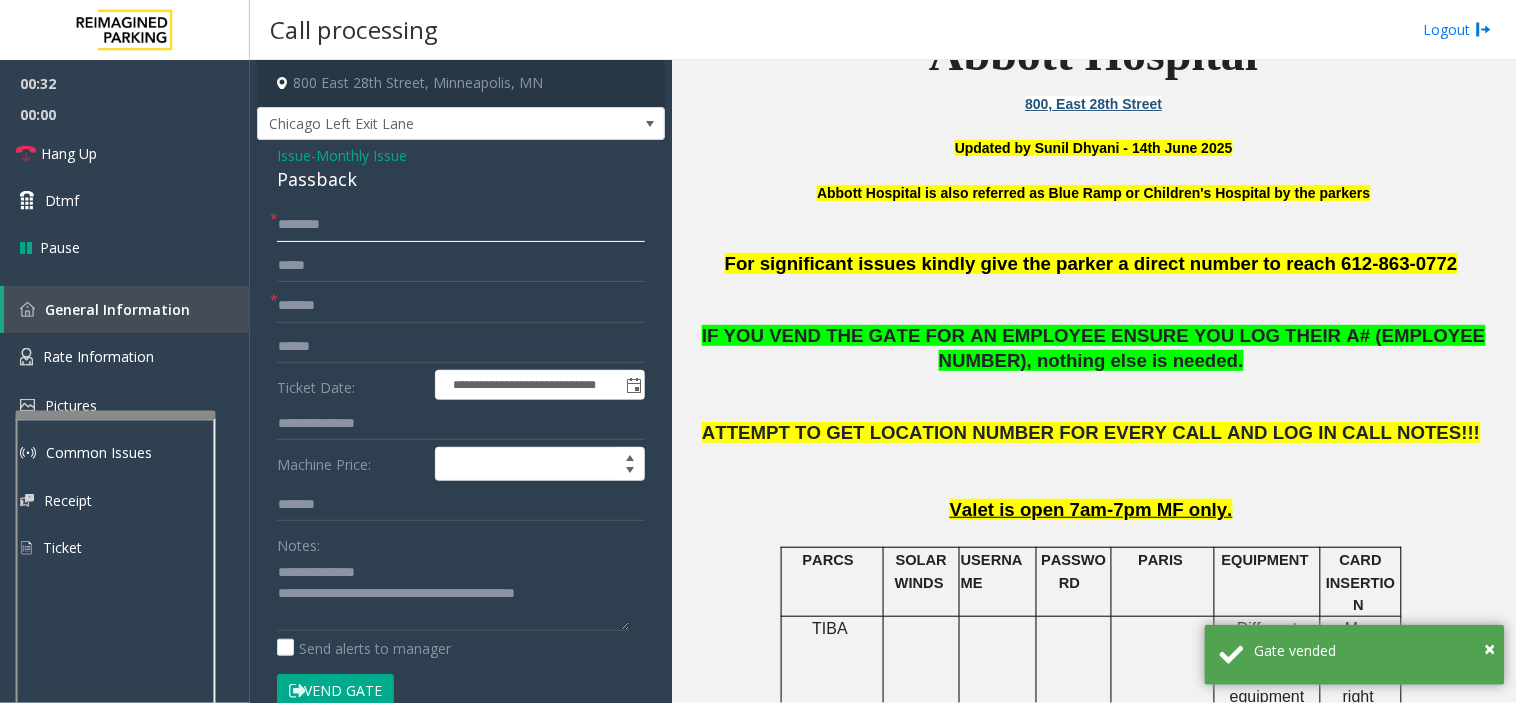click 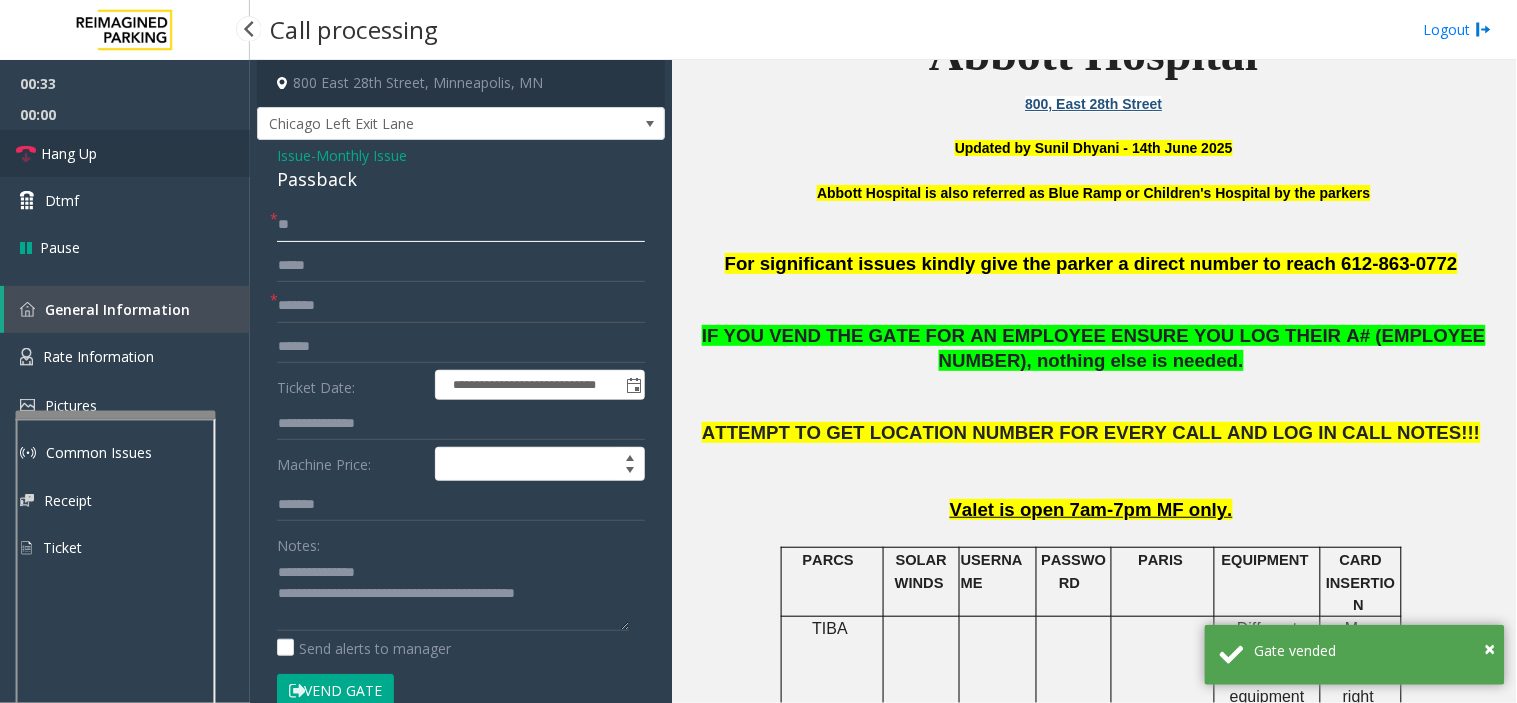 type on "**" 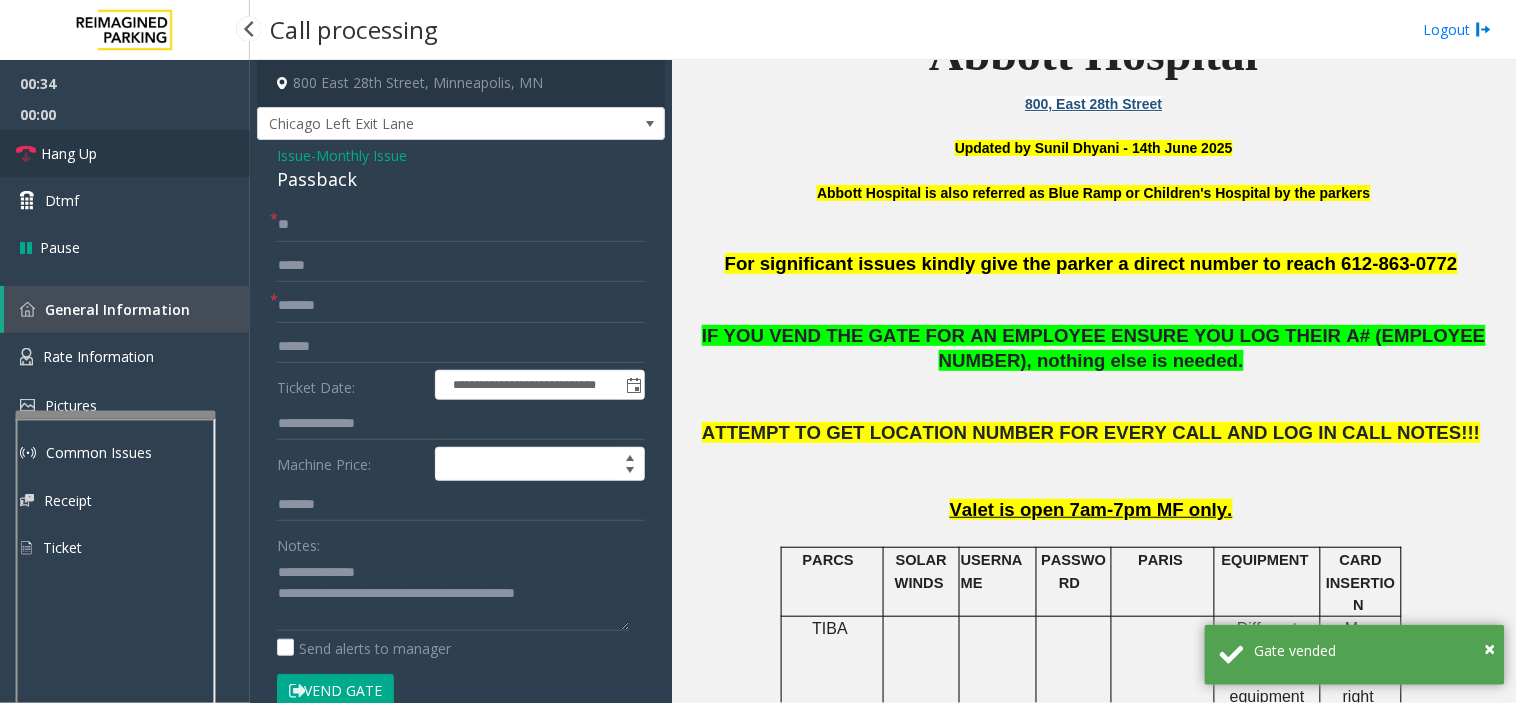 click on "Hang Up" at bounding box center [125, 153] 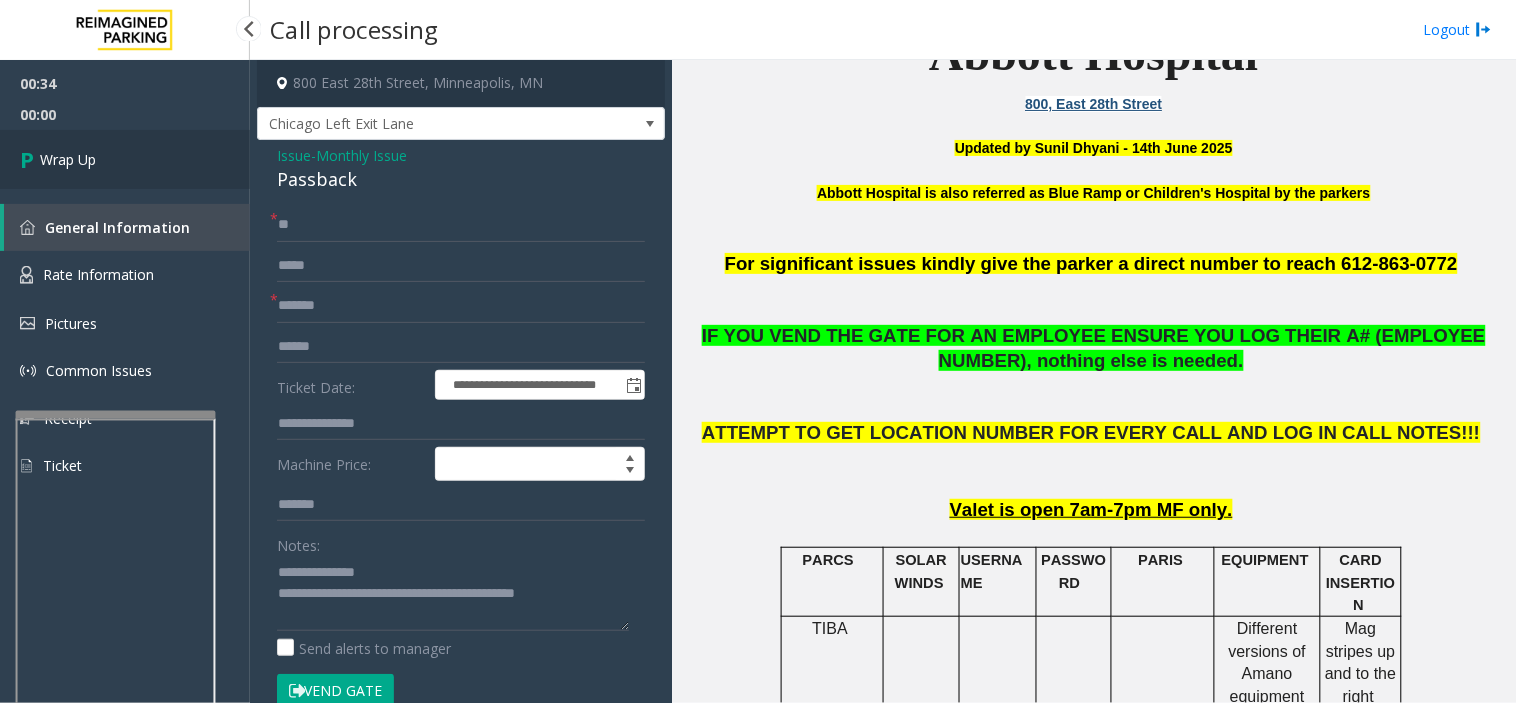 click on "Wrap Up" at bounding box center [125, 159] 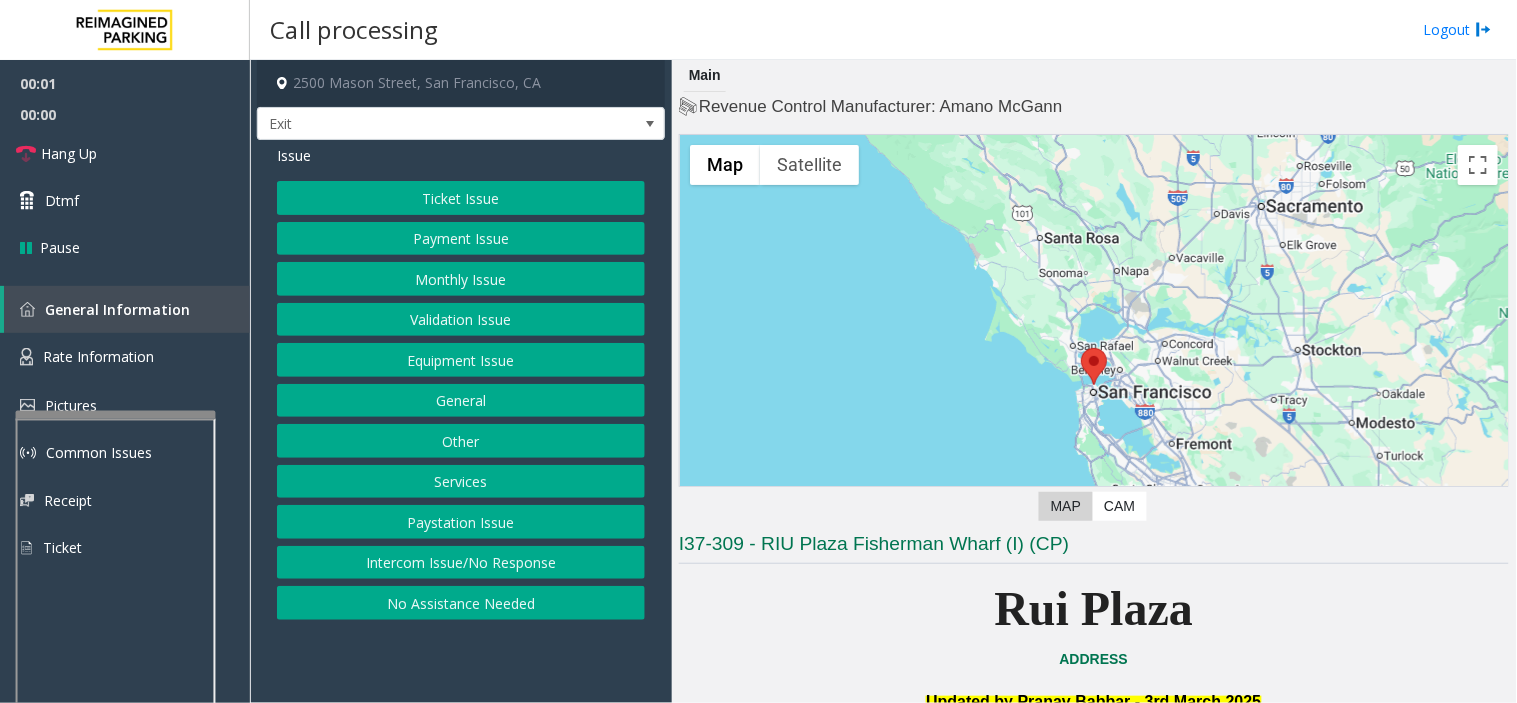 drag, startPoint x: 461, startPoint y: 647, endPoint x: 386, endPoint y: 670, distance: 78.44743 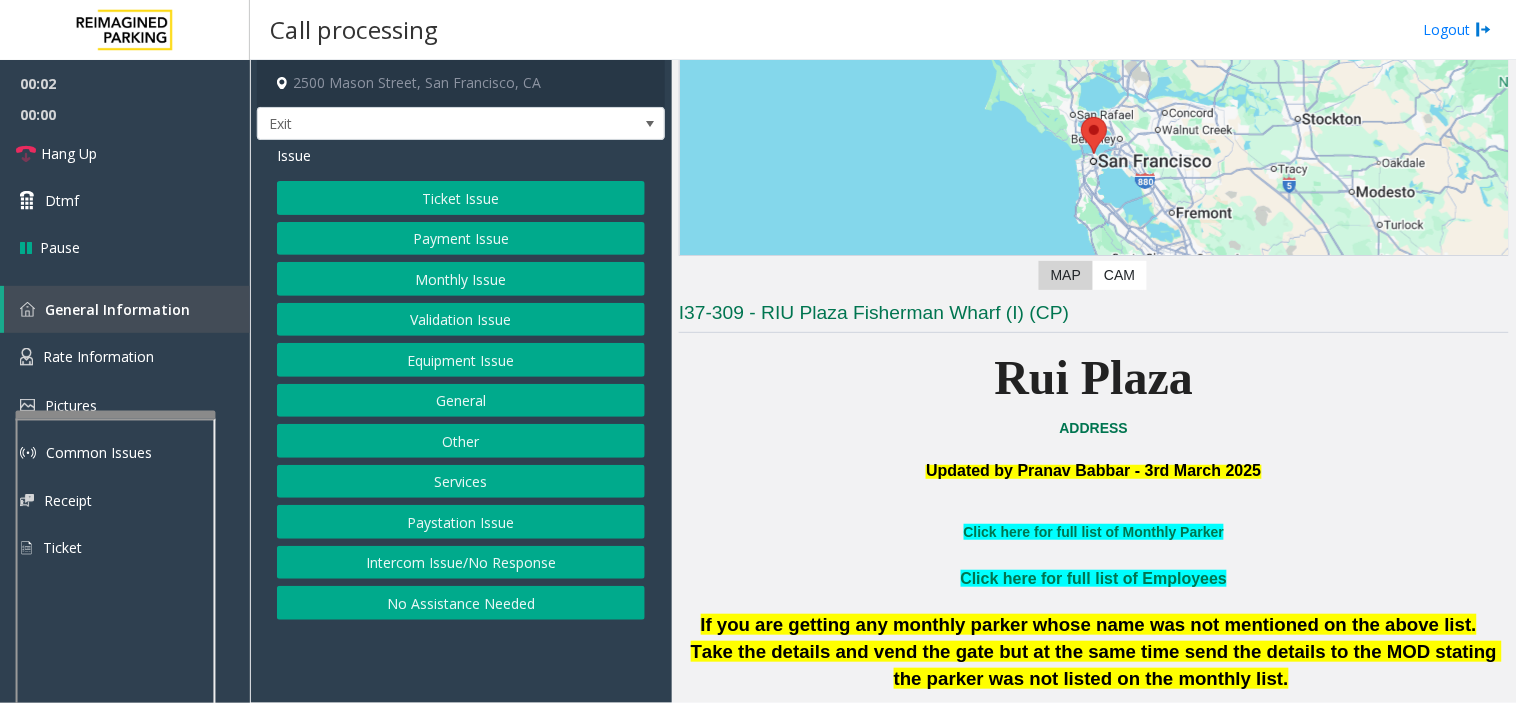 scroll, scrollTop: 555, scrollLeft: 0, axis: vertical 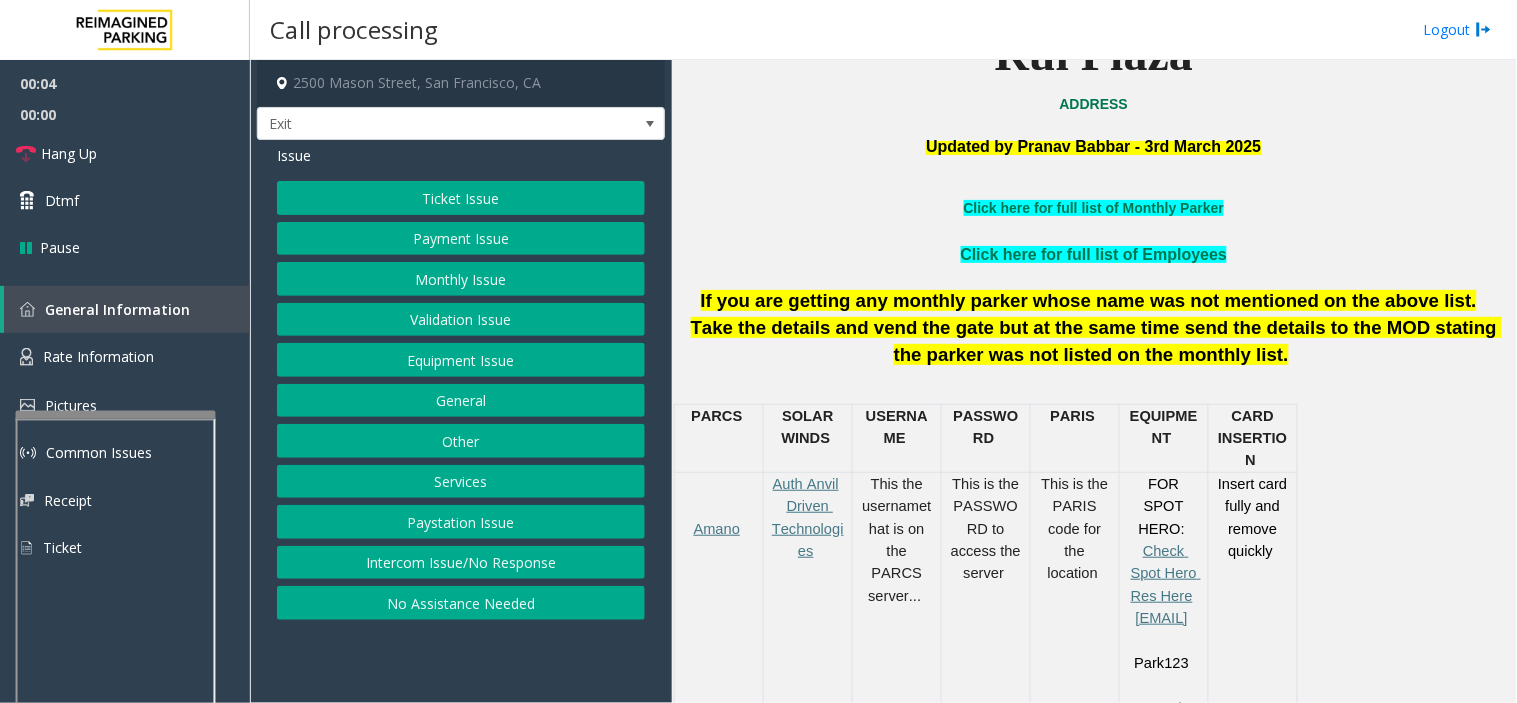 click on "Services" 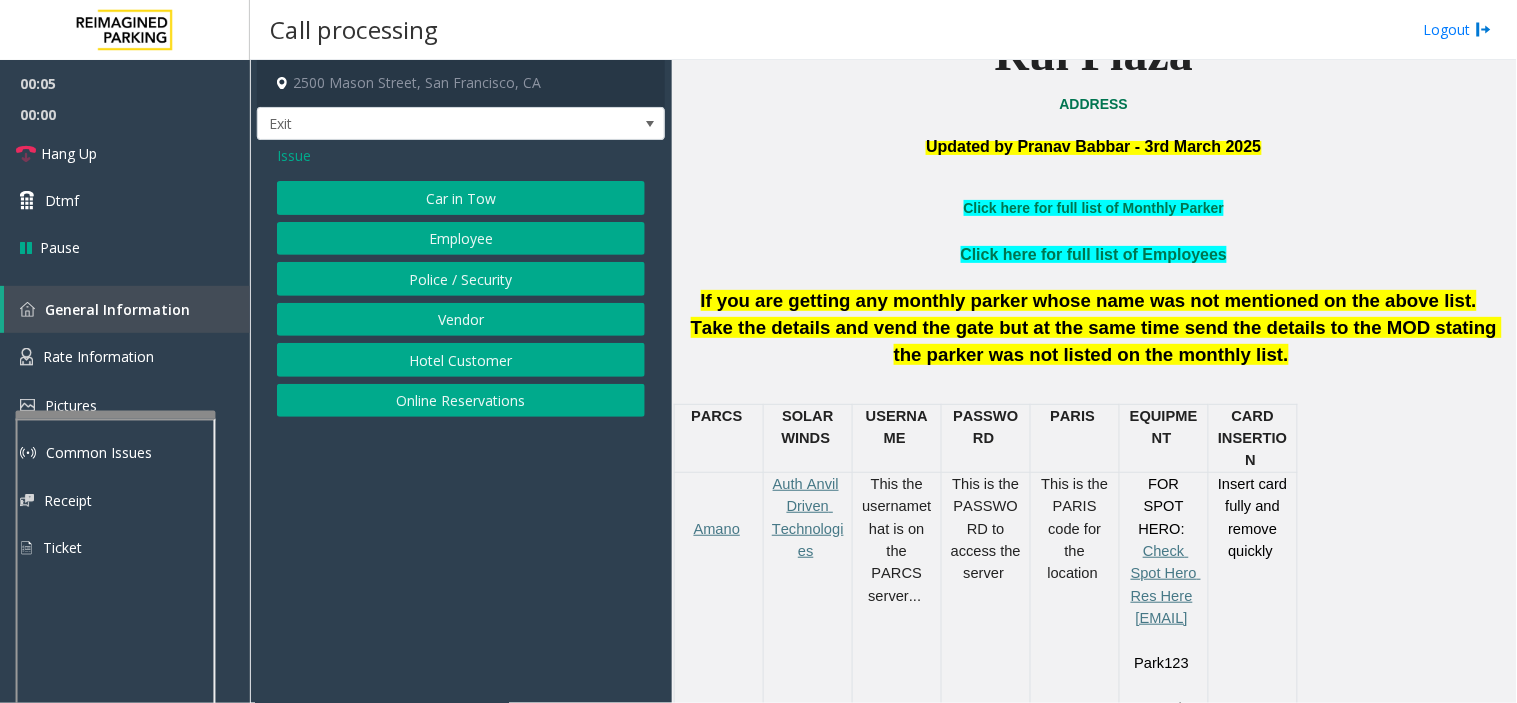 click on "Car in Tow   Employee   Police / Security   Vendor   Hotel Customer   Online Reservations" 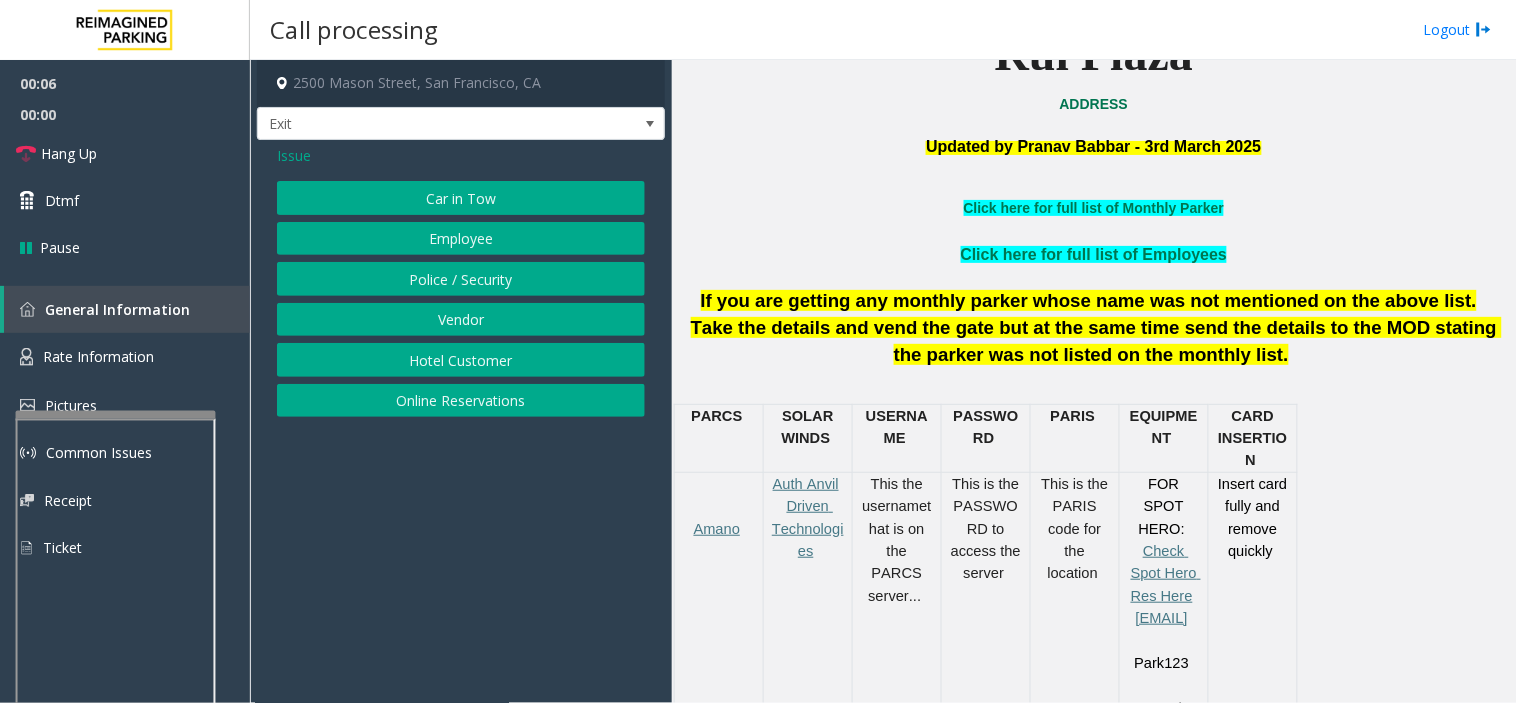 click on "Hotel Customer" 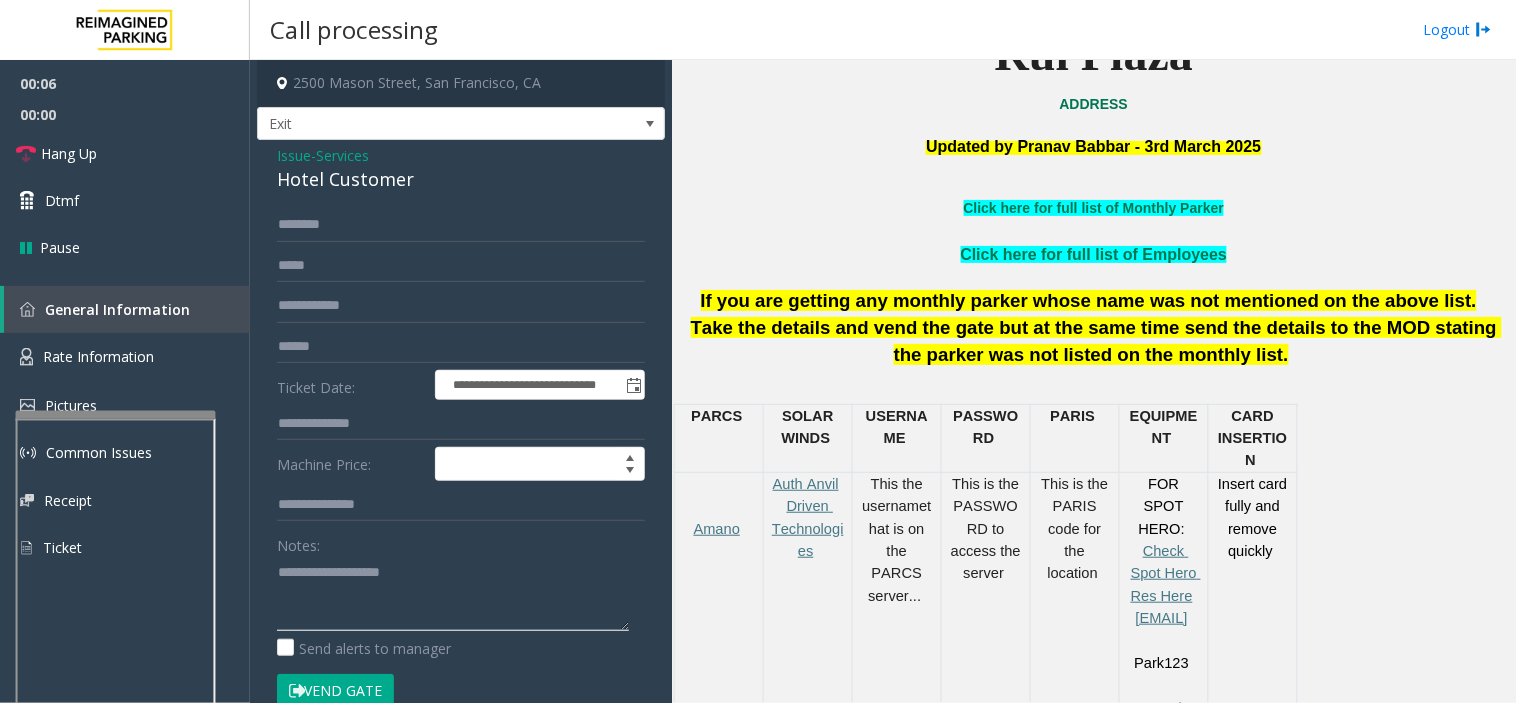 click 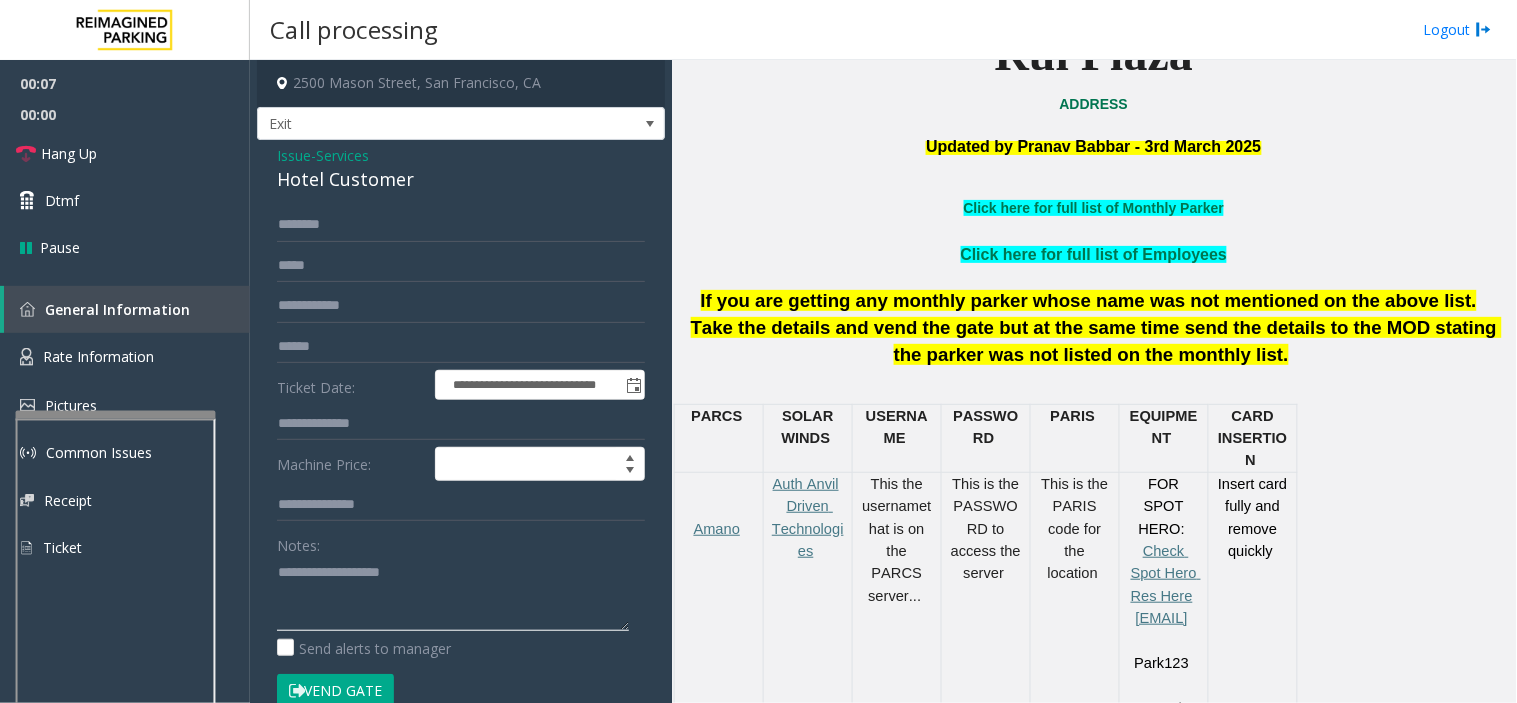 paste on "**********" 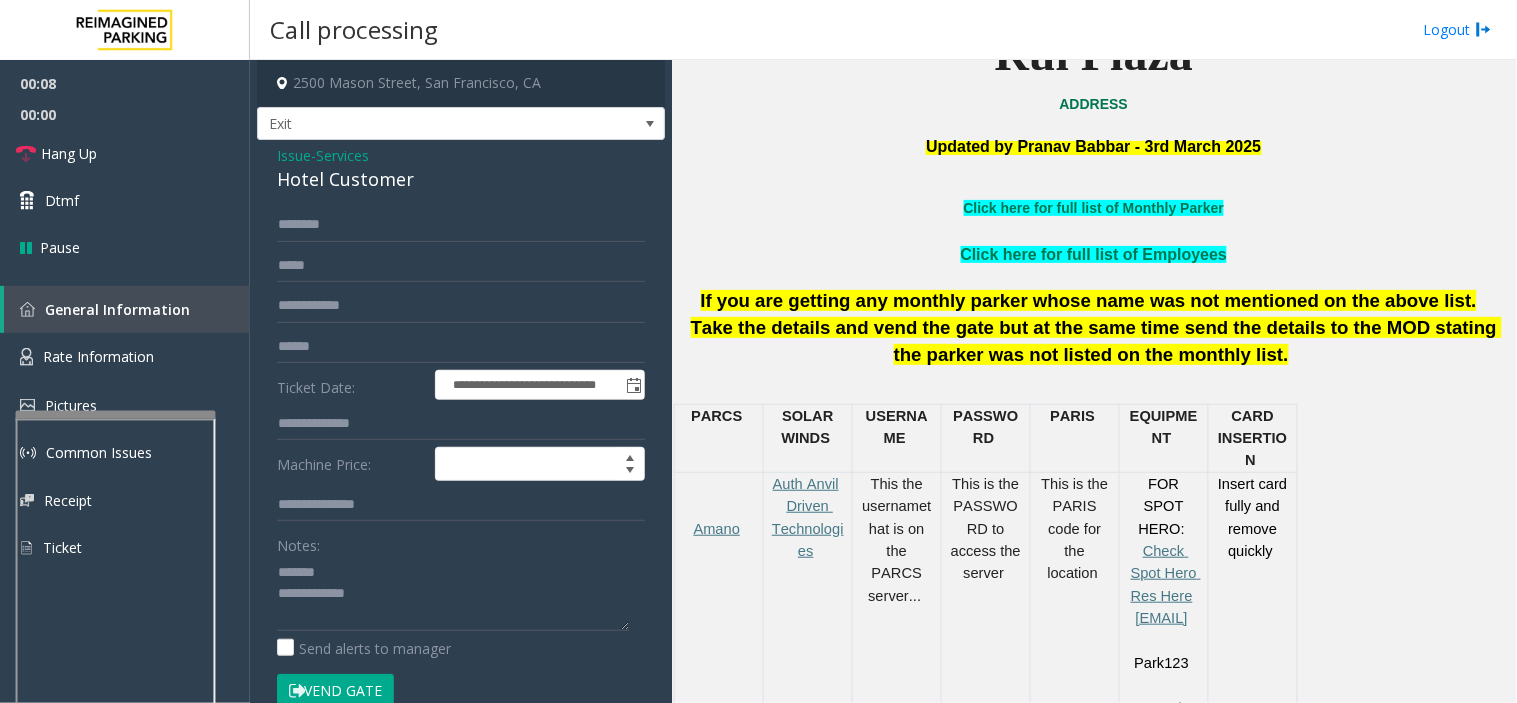 click on "Hotel Customer" 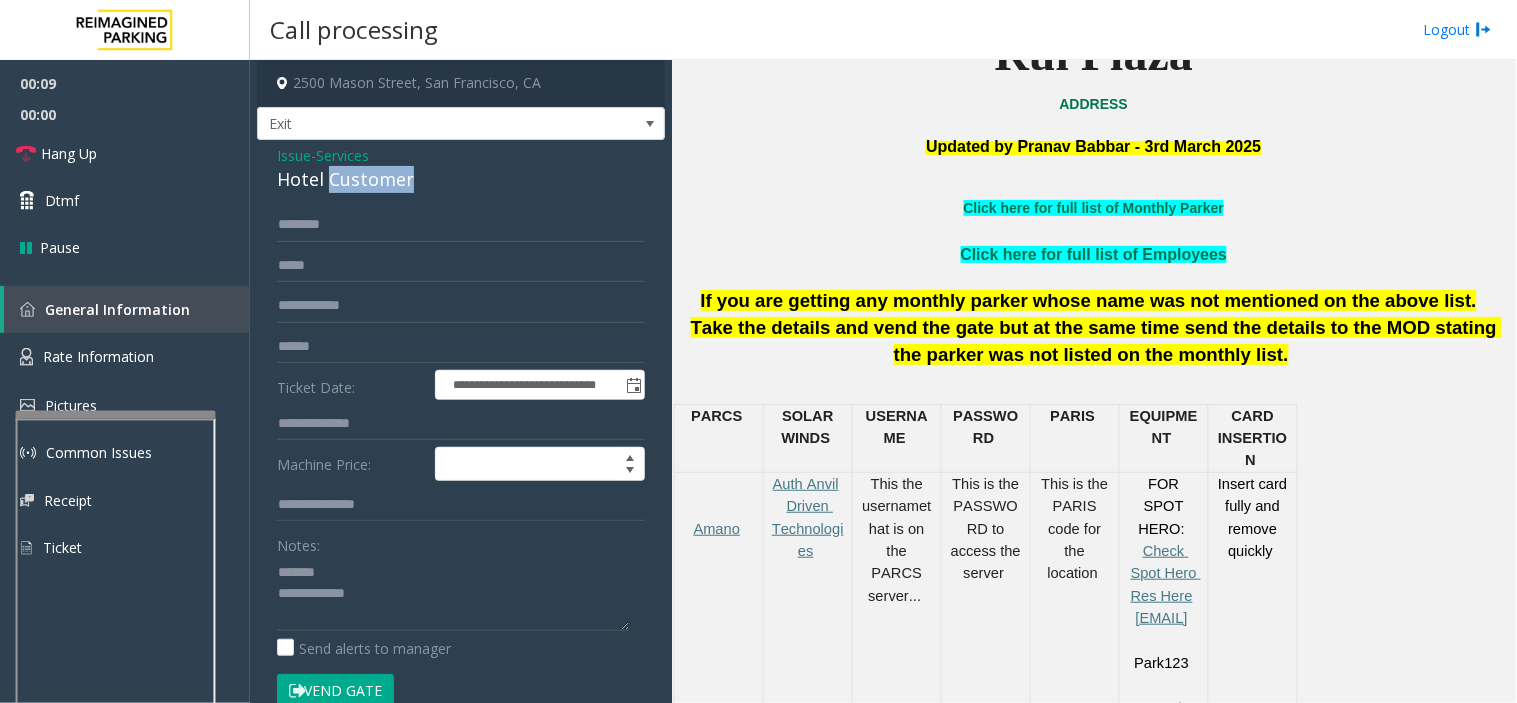 click on "Hotel Customer" 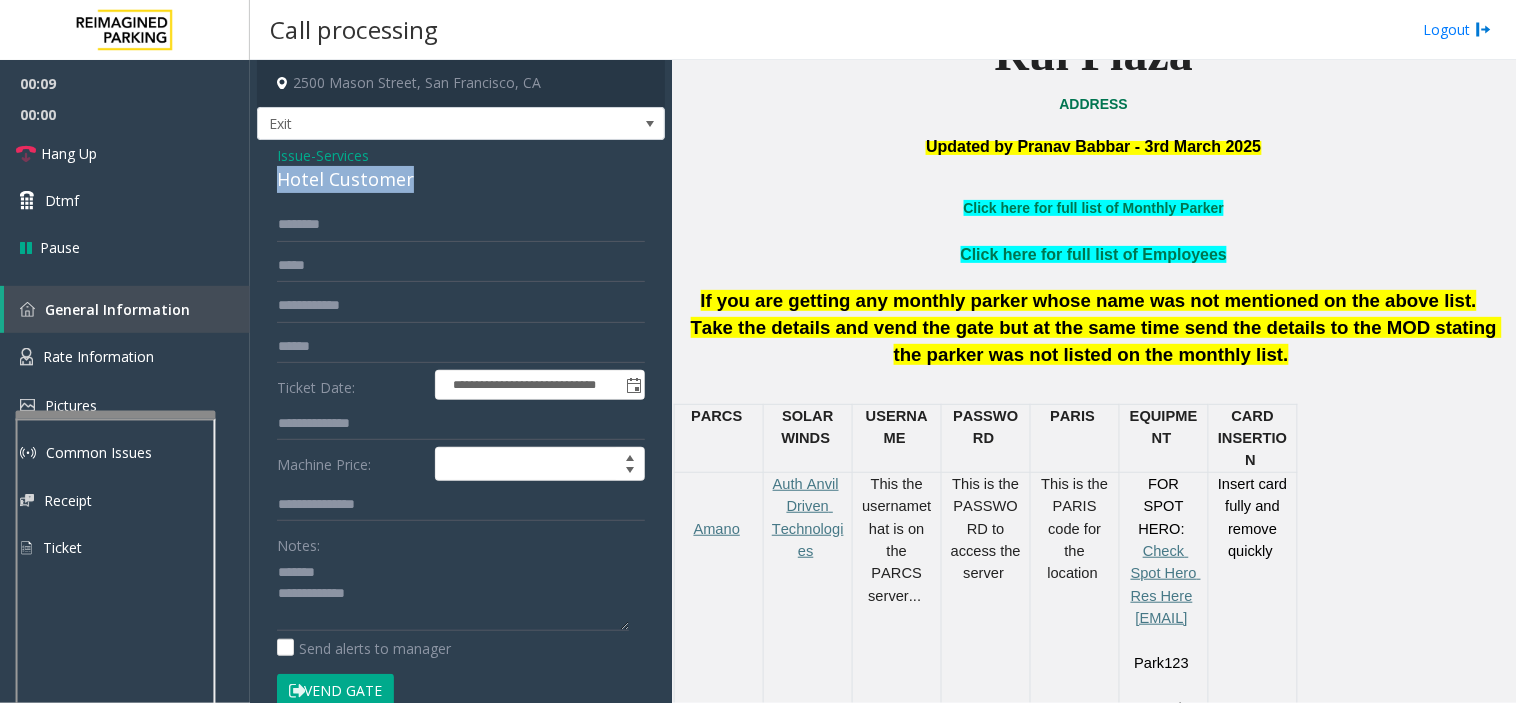 click on "Hotel Customer" 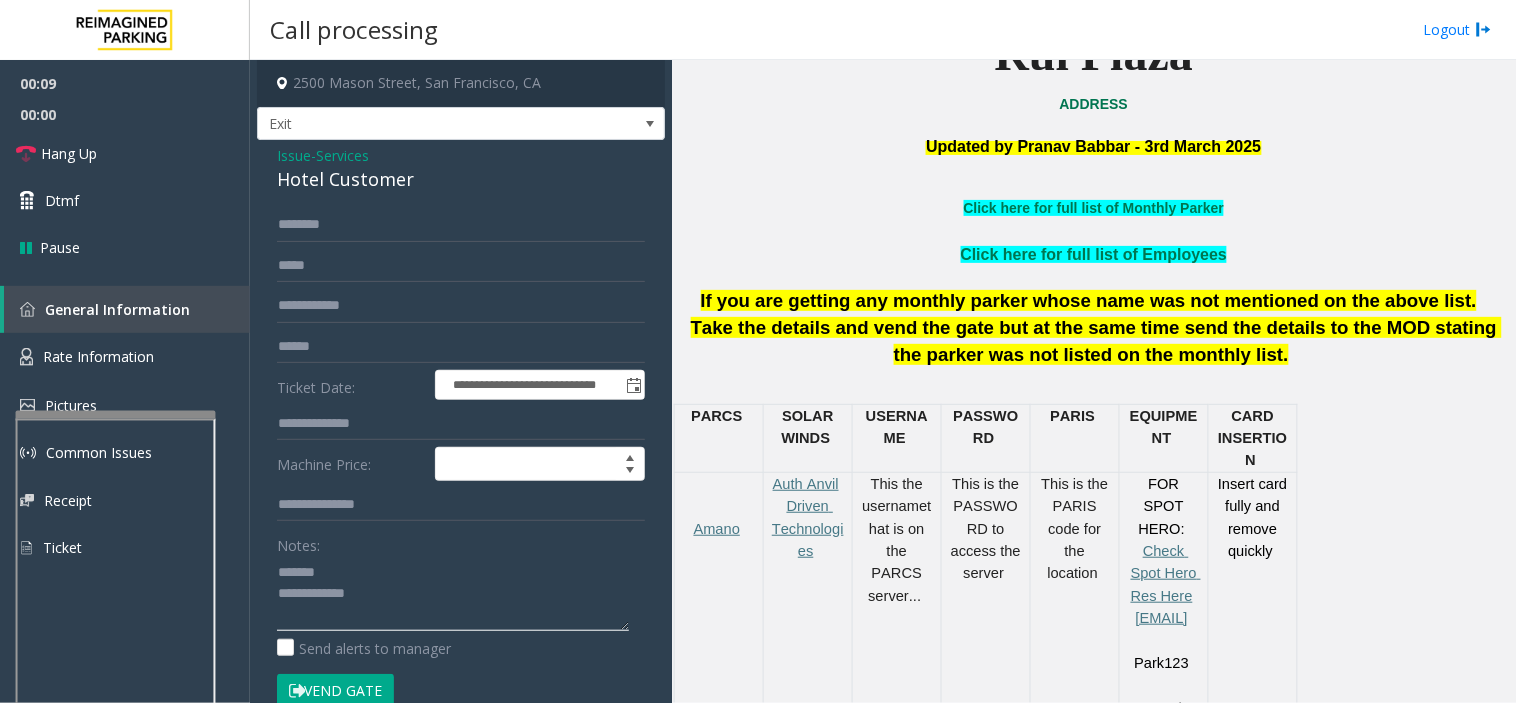 paste on "**********" 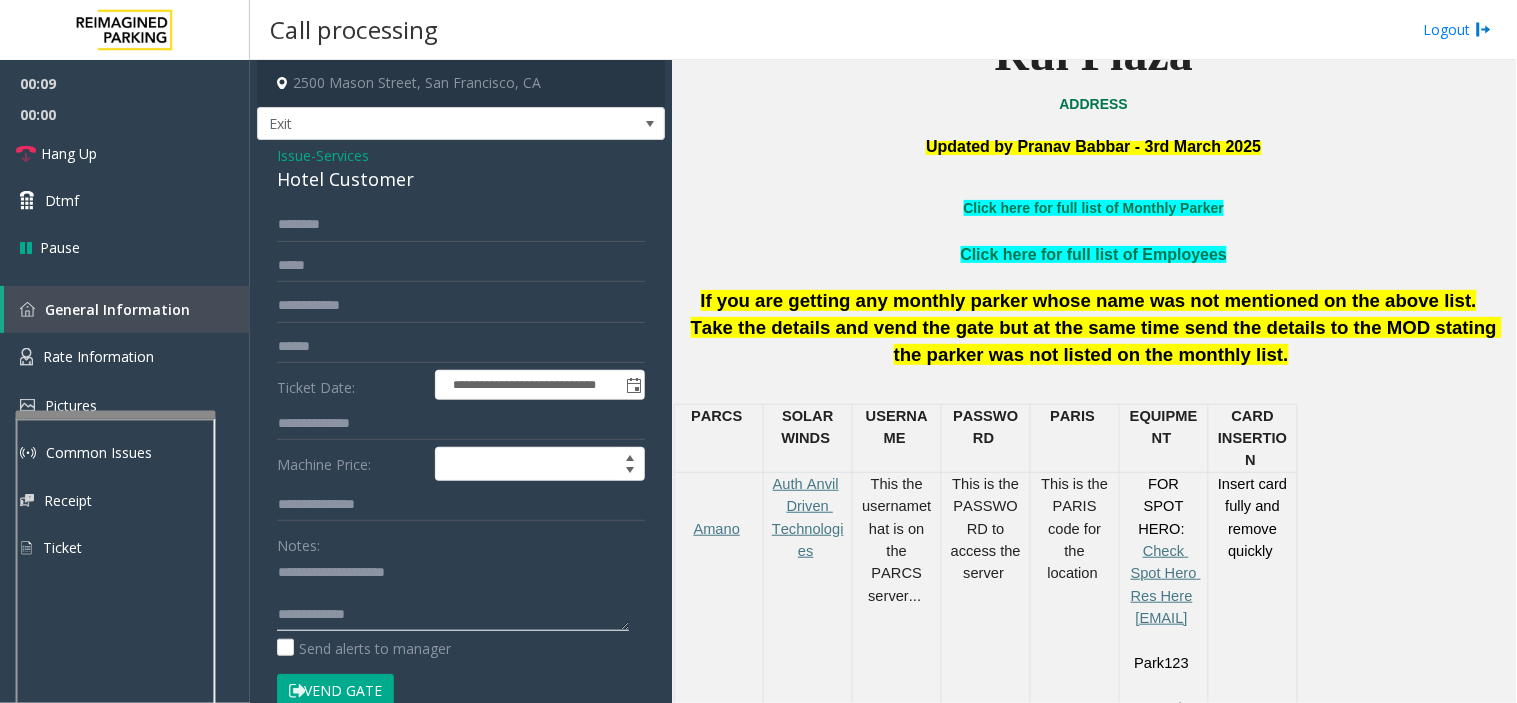 click 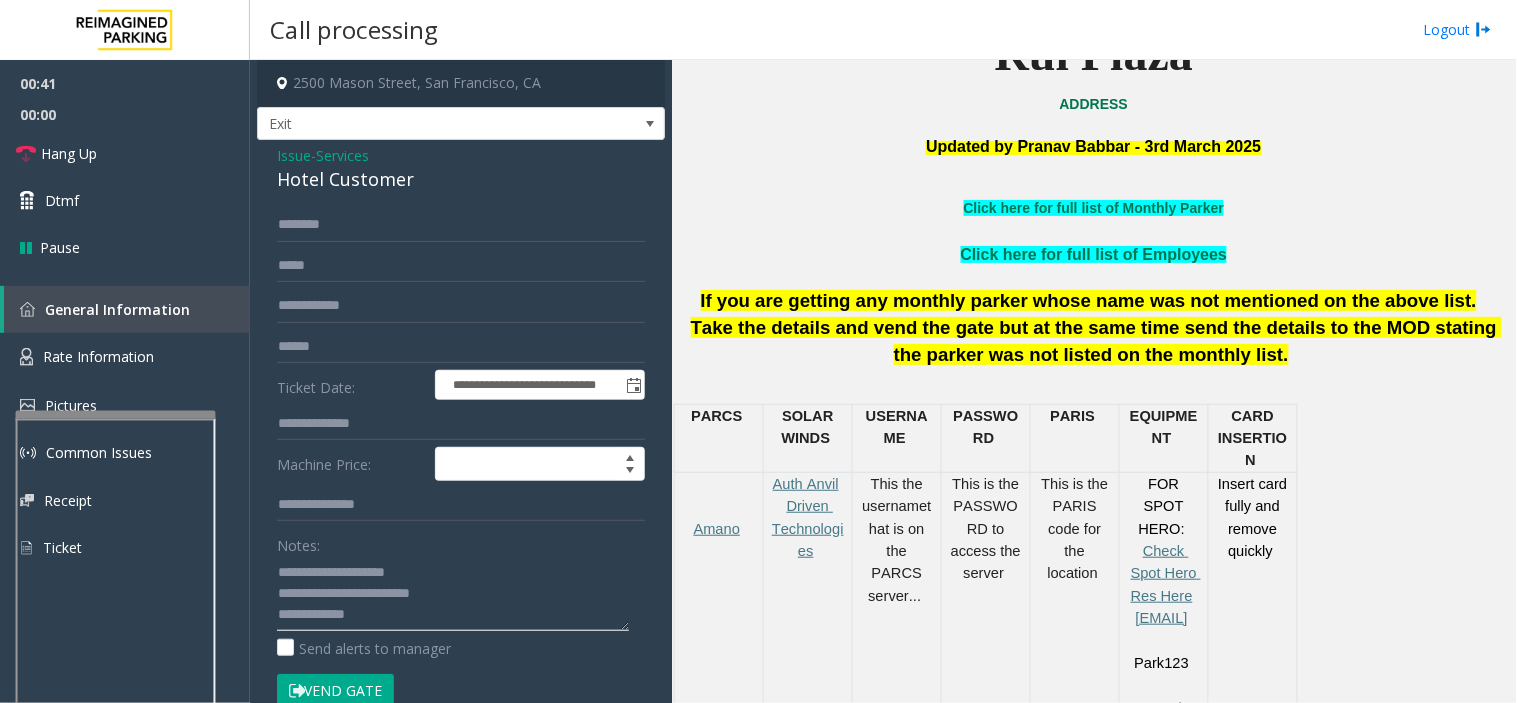 type on "**********" 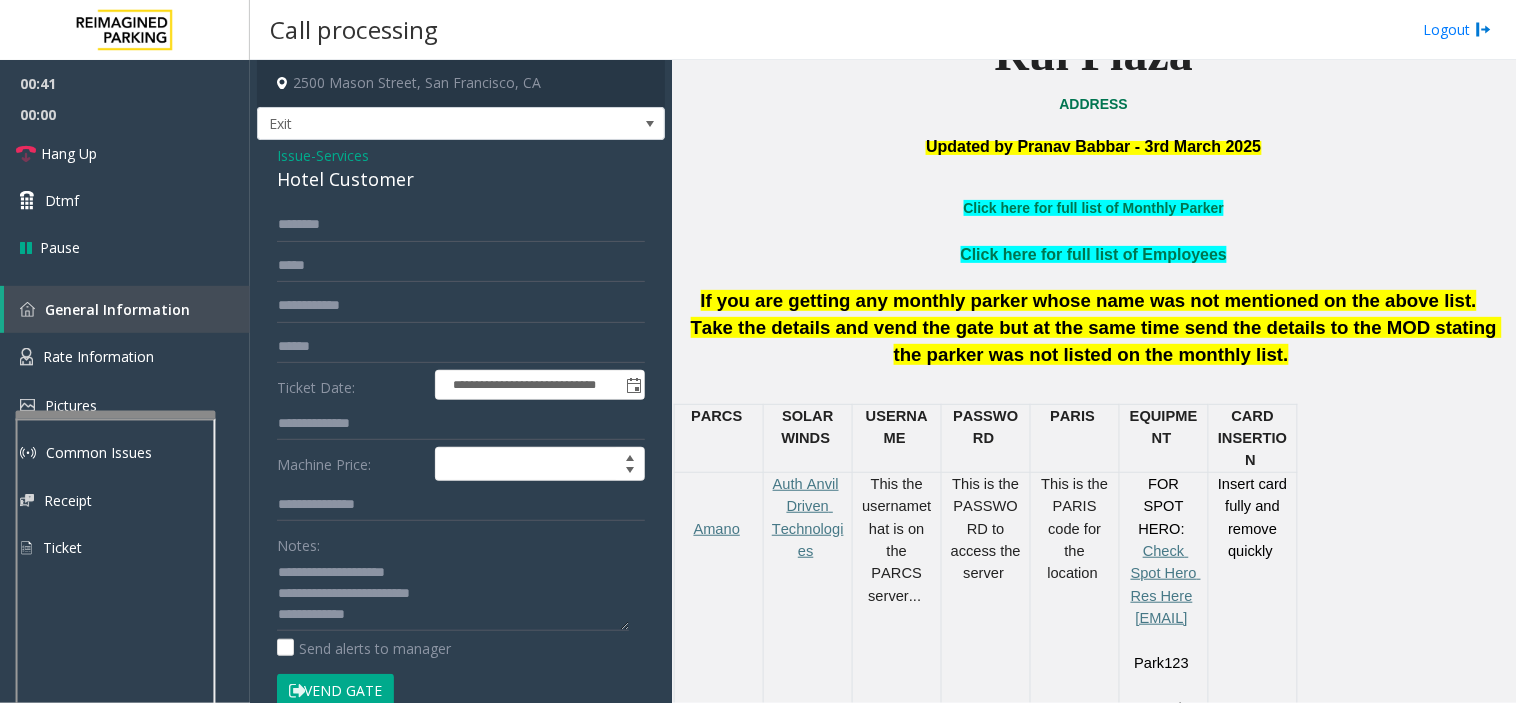 click on "Hotel Customer" 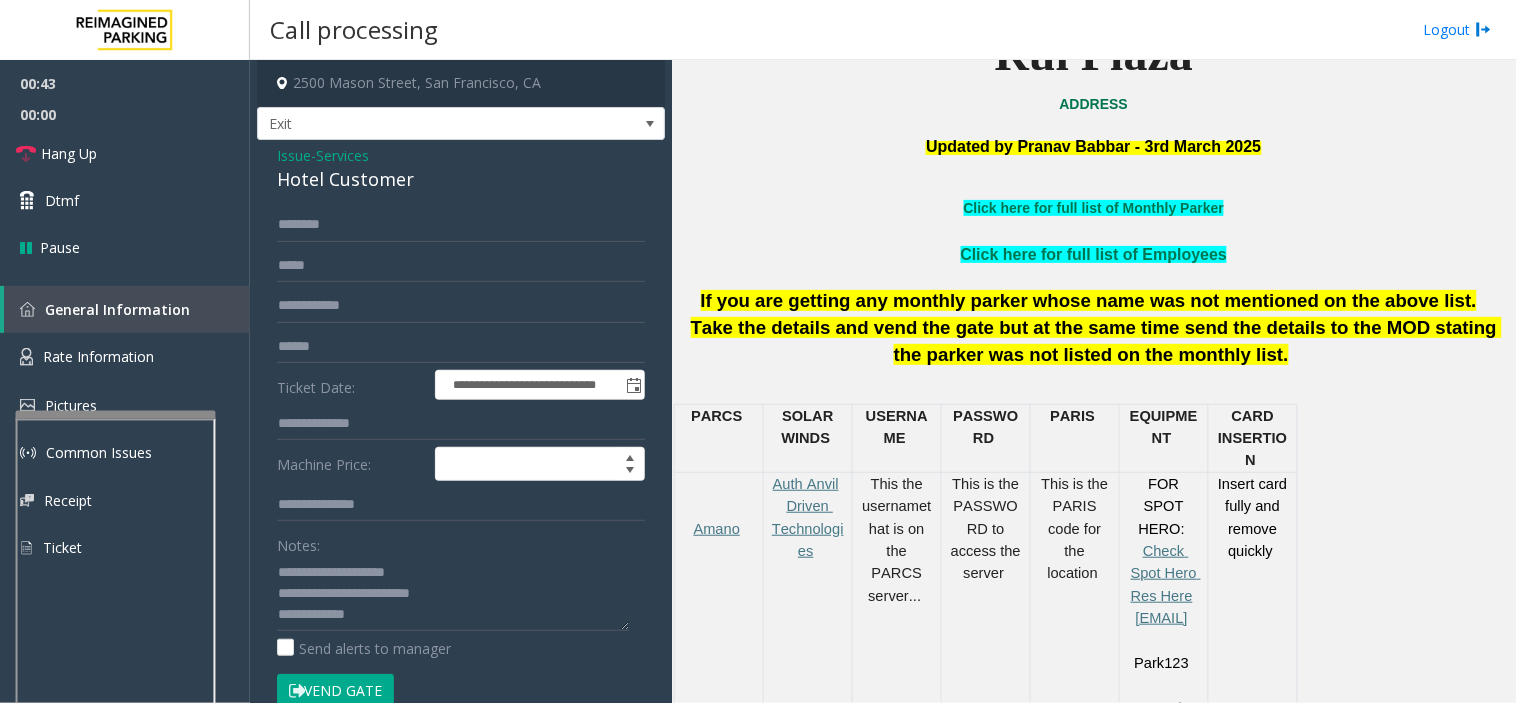 click on "Issue" 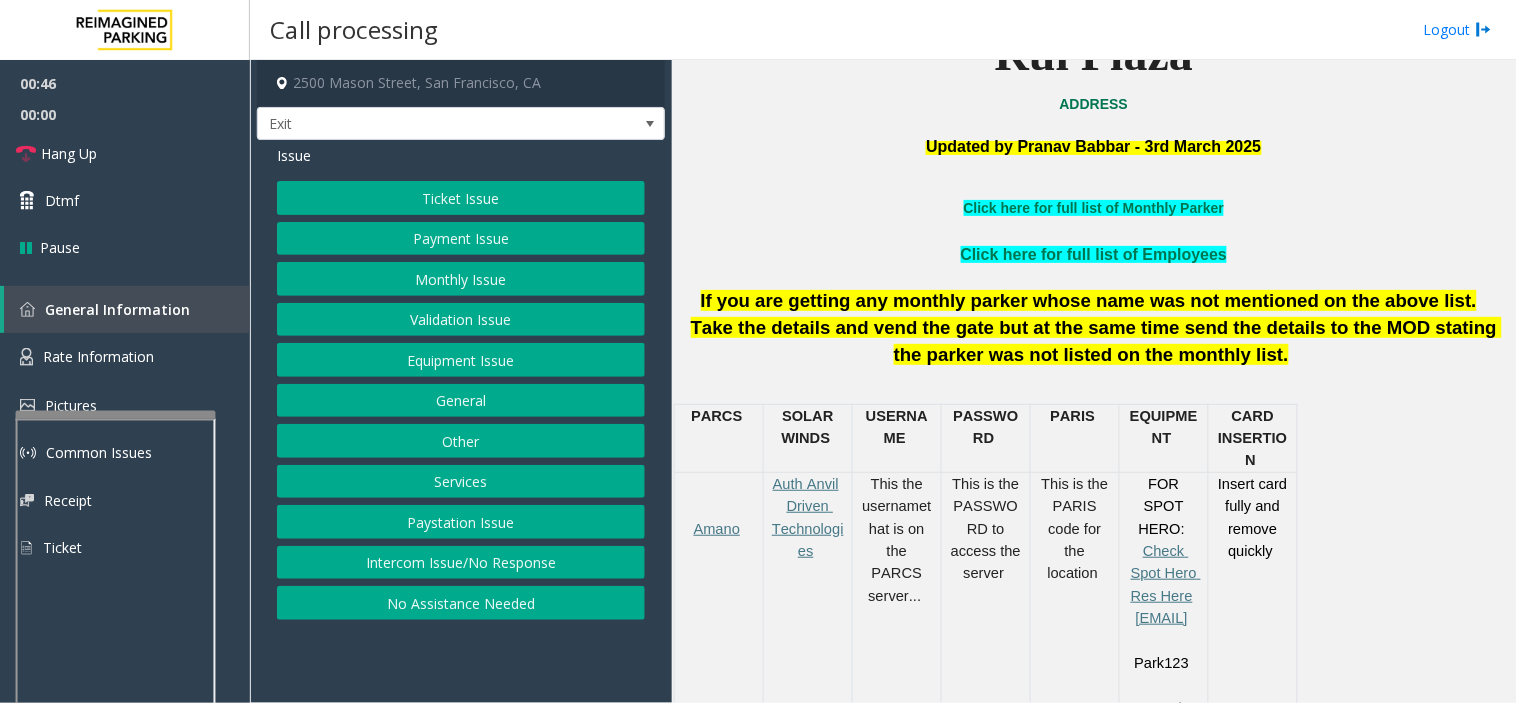 click on "Equipment Issue" 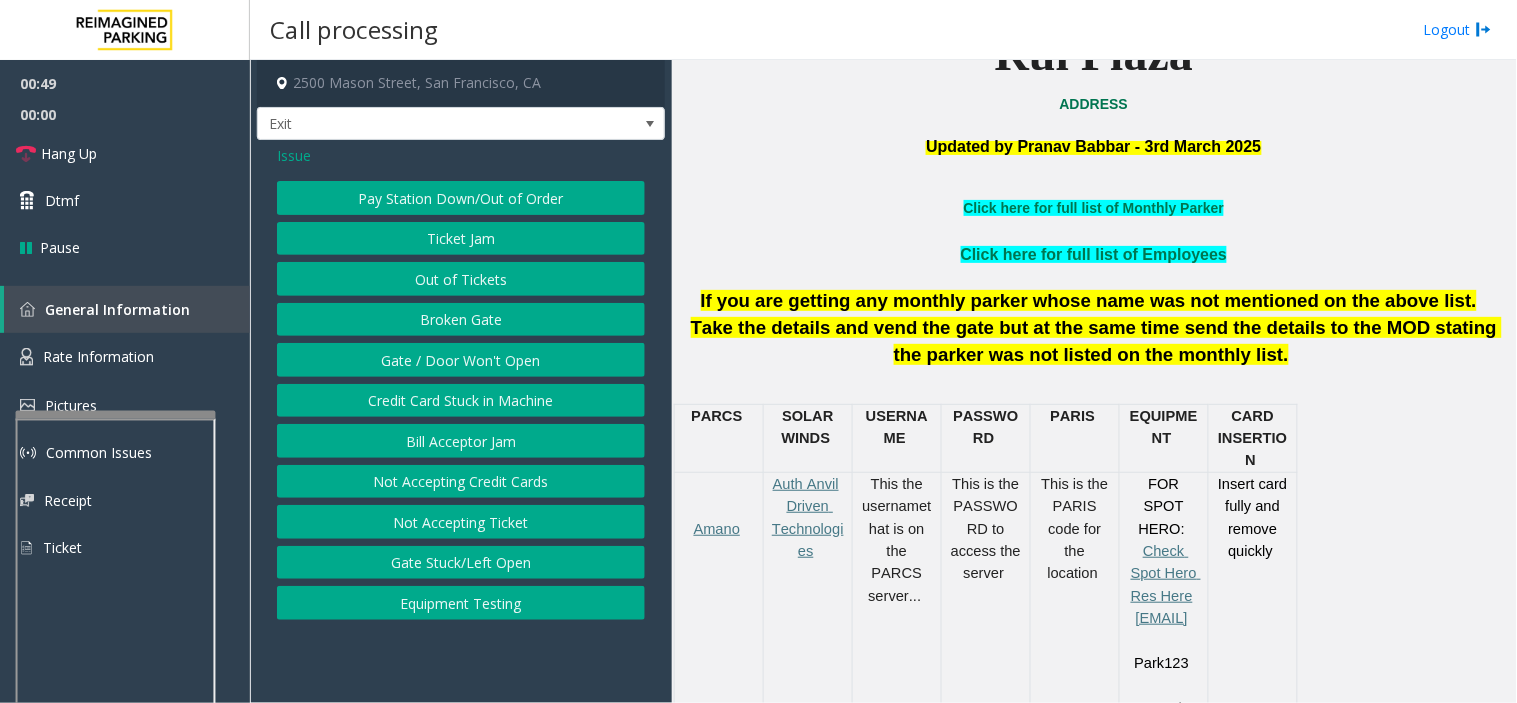 drag, startPoint x: 908, startPoint y: 267, endPoint x: 861, endPoint y: 281, distance: 49.0408 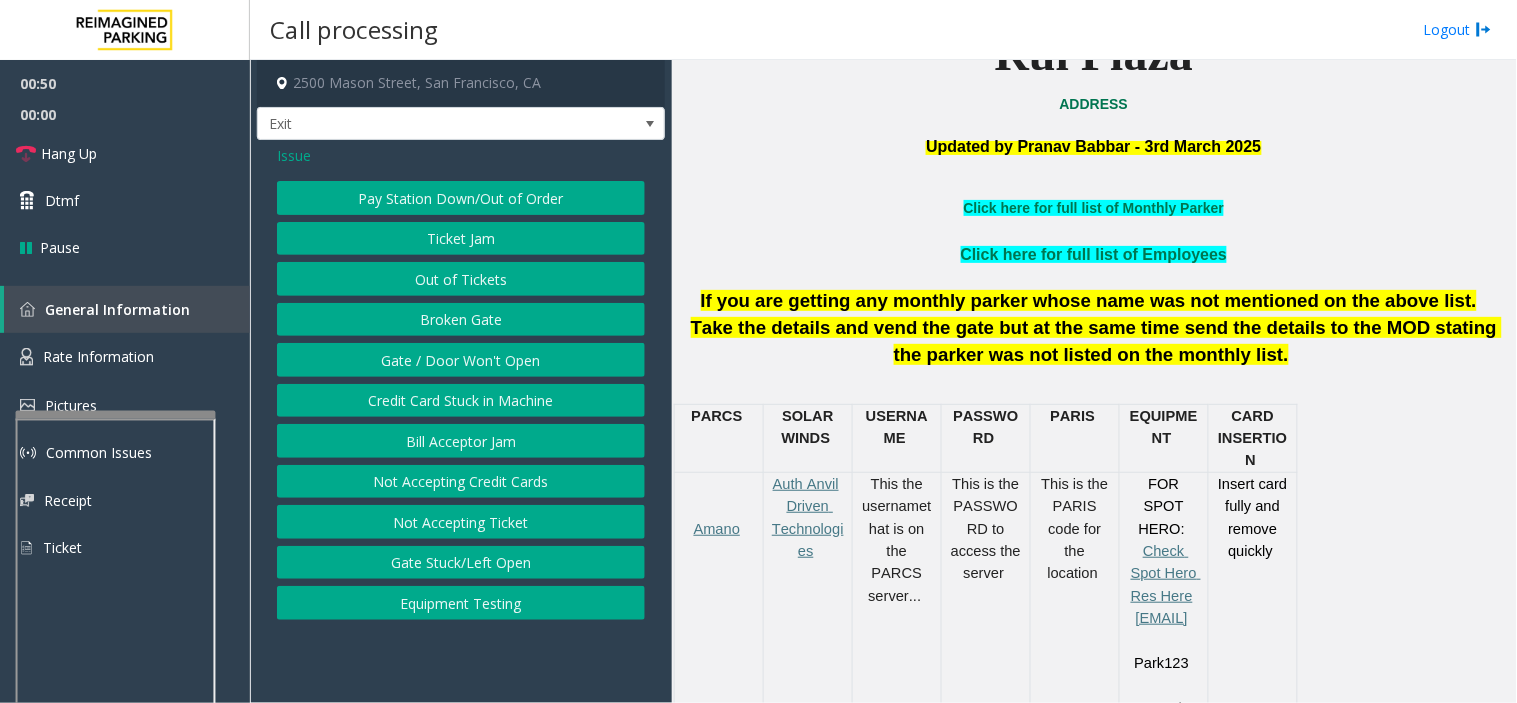 click on "If you are getting any monthly parker whose name was not mentioned on the above list." 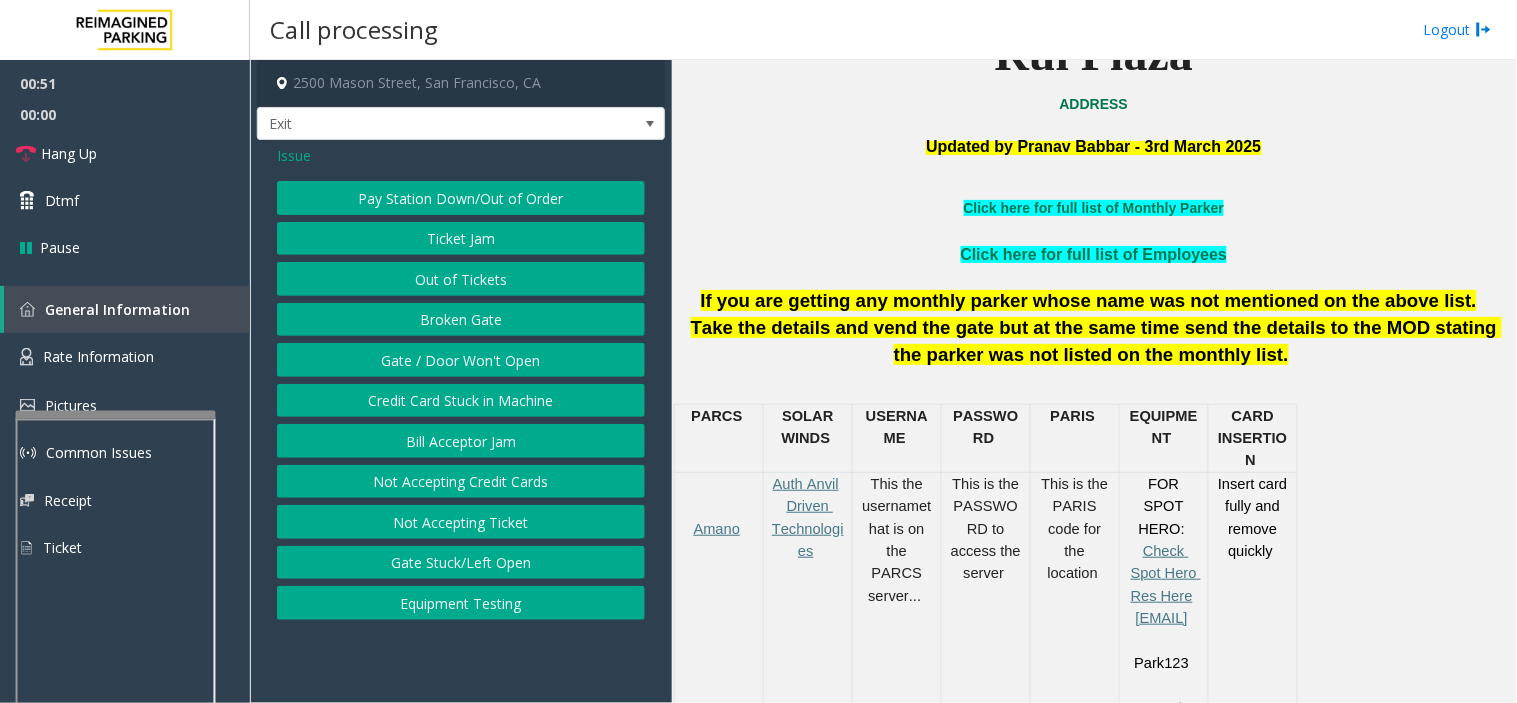click on "If you are getting any monthly parker whose name was not mentioned on the above list." 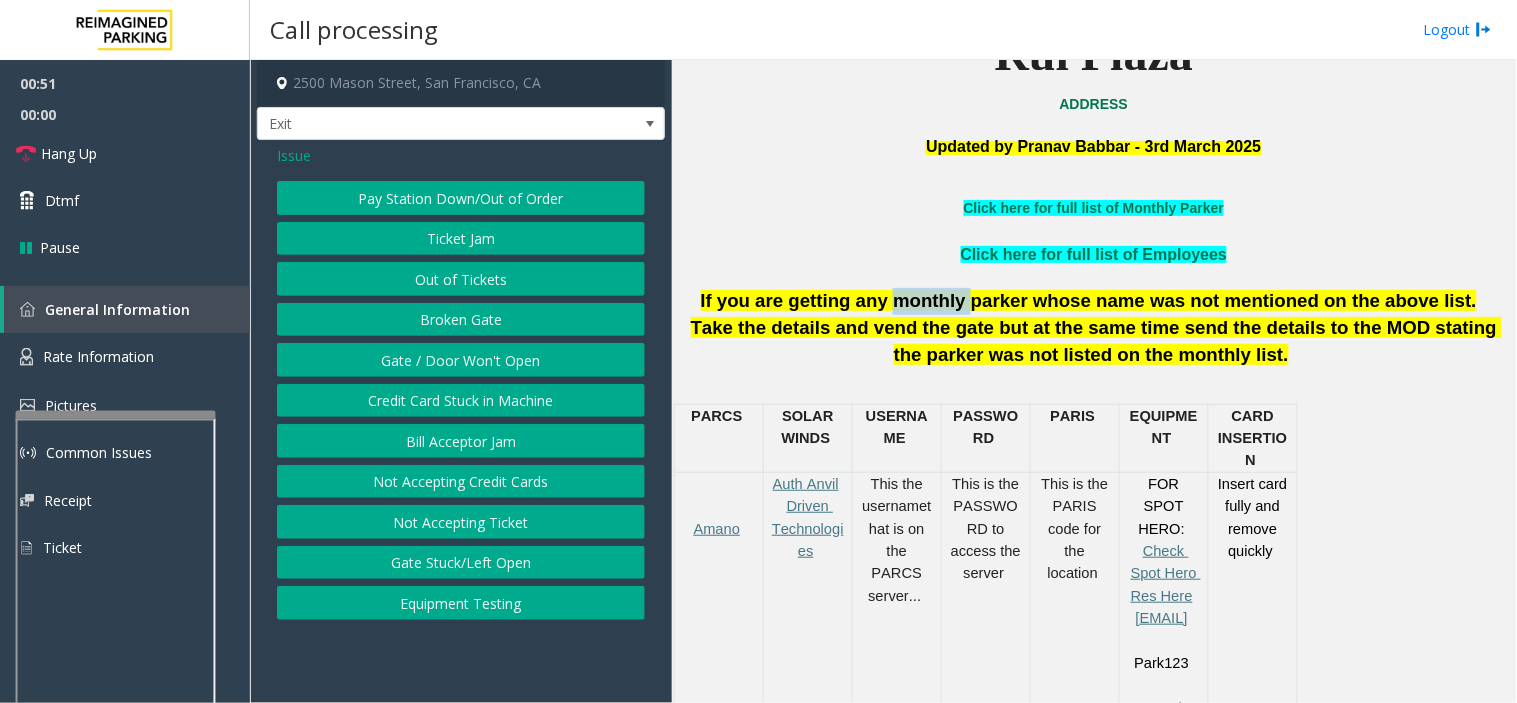 click on "If you are getting any monthly parker whose name was not mentioned on the above list." 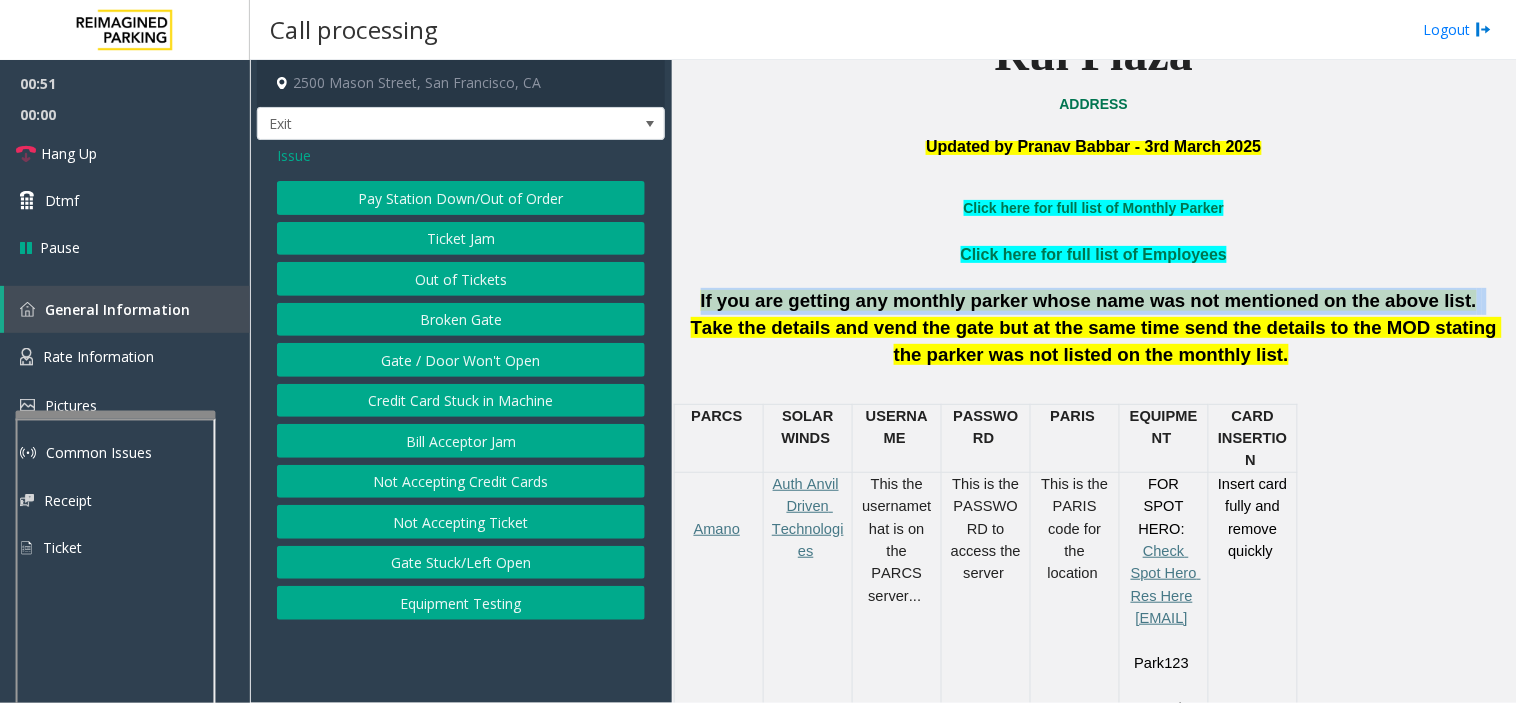 click on "If you are getting any monthly parker whose name was not mentioned on the above list." 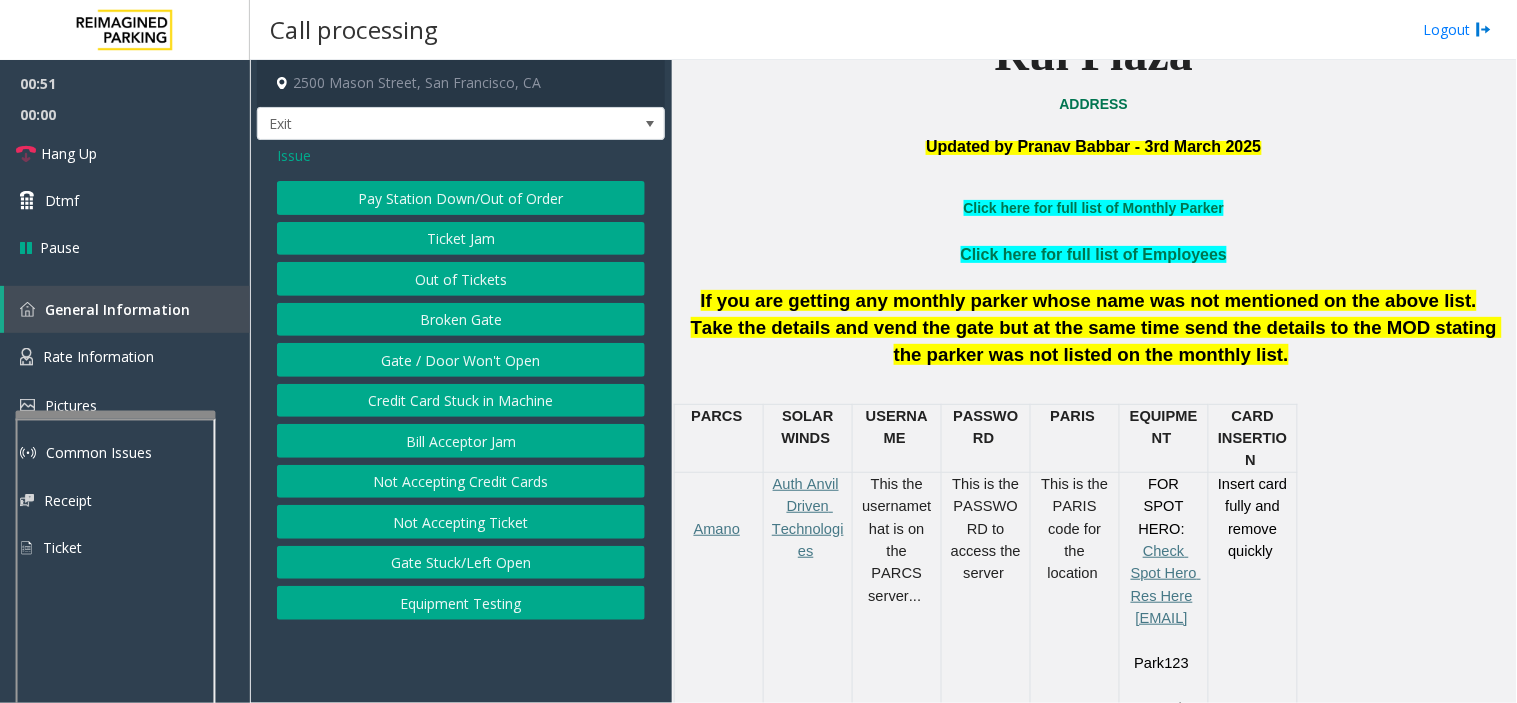 click on "Take the details and vend the gate but at the same time send the details to the MOD stating the parker was not listed on the monthly list ." 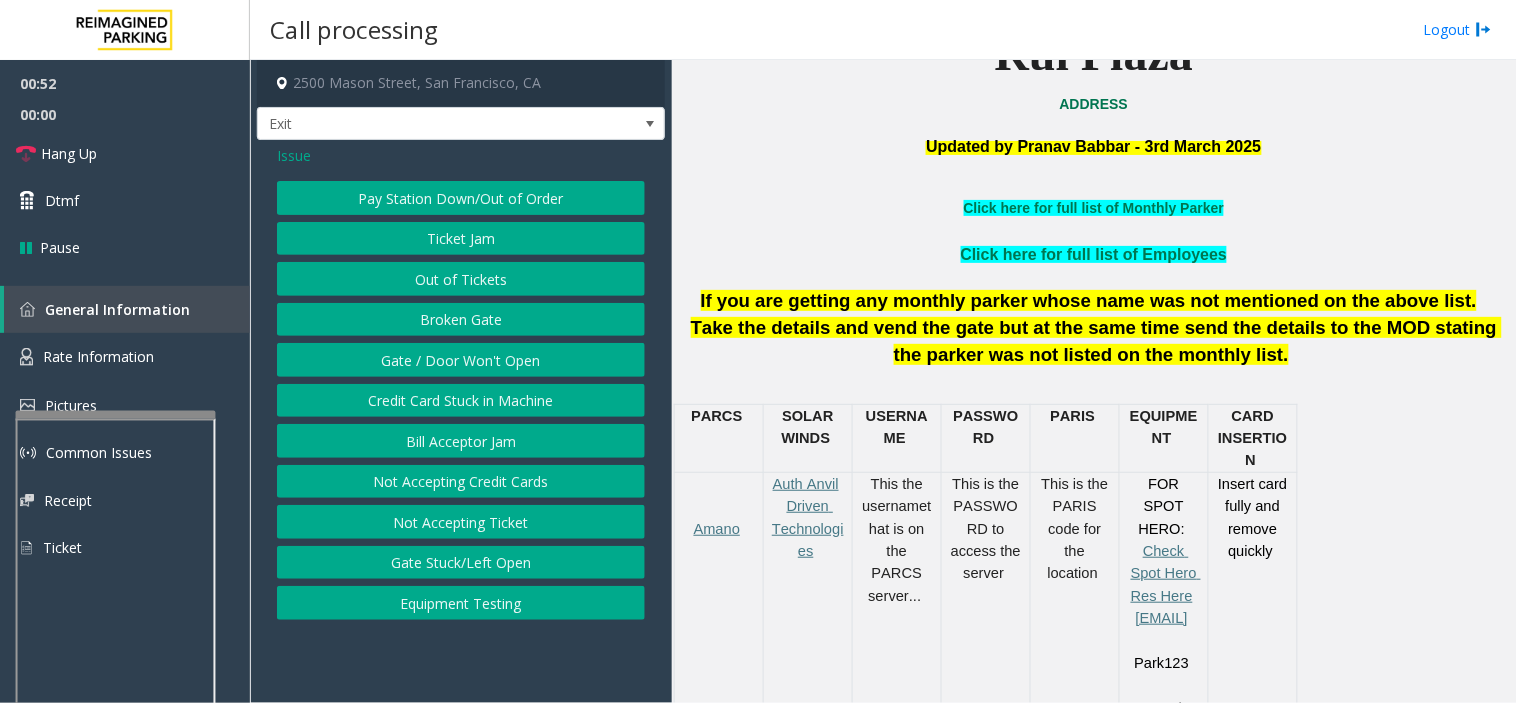 drag, startPoint x: 892, startPoint y: 358, endPoint x: 848, endPoint y: 380, distance: 49.193497 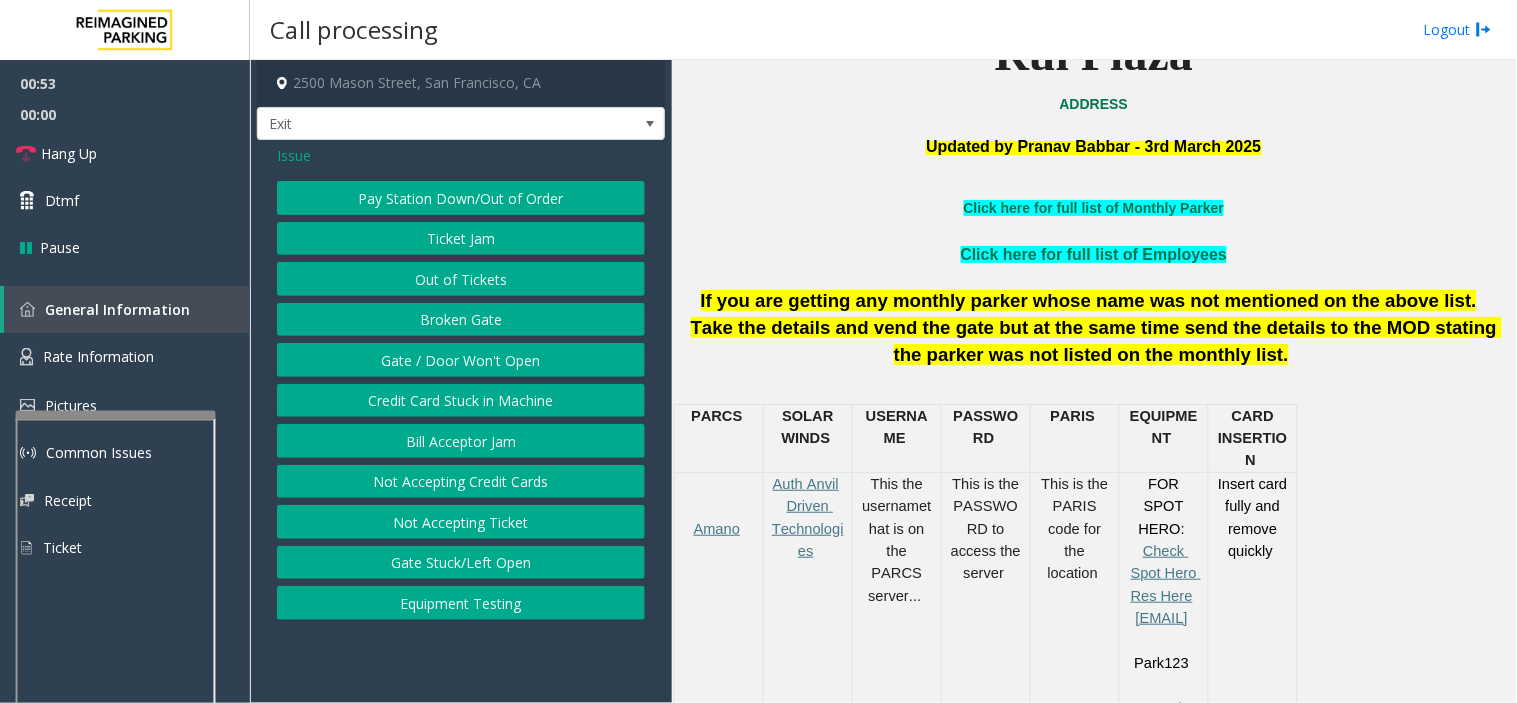 click on "Updated by [FIRST] [LAST] - 3rd March 2025 Click here for full list of Monthly Parker  Click here for full list of Employees If you are getting any monthly parker whose name was not mentioned on the above list.   Take the details and vend the gate but at the same time send the details to the MOD stating the parker was not listed on the monthly list .     PARCS   SOLAR WINDS   USERNAME   PASSWOR D   PARIS   EQUIPMENT   CARD INSERTION       Amano   Auth Anvil   Driven Technologies   This the username  that is on the PARCS server...       This is the PASSWORD to access the server   This is the PARIS code for the location   FOR SPOT HERO:   Check Spot Hero Res Here   [EMAIL]     Park123     CC Only   Insert card fully and remove quickly   ADDRESS   VALIDATION   TICKET   MONTHLY CARDS   GARAGE LAYOUT   LOCATION TIME   APPROVED VENDORS             Bar code facing up on the right side       Click here for the local time             located" 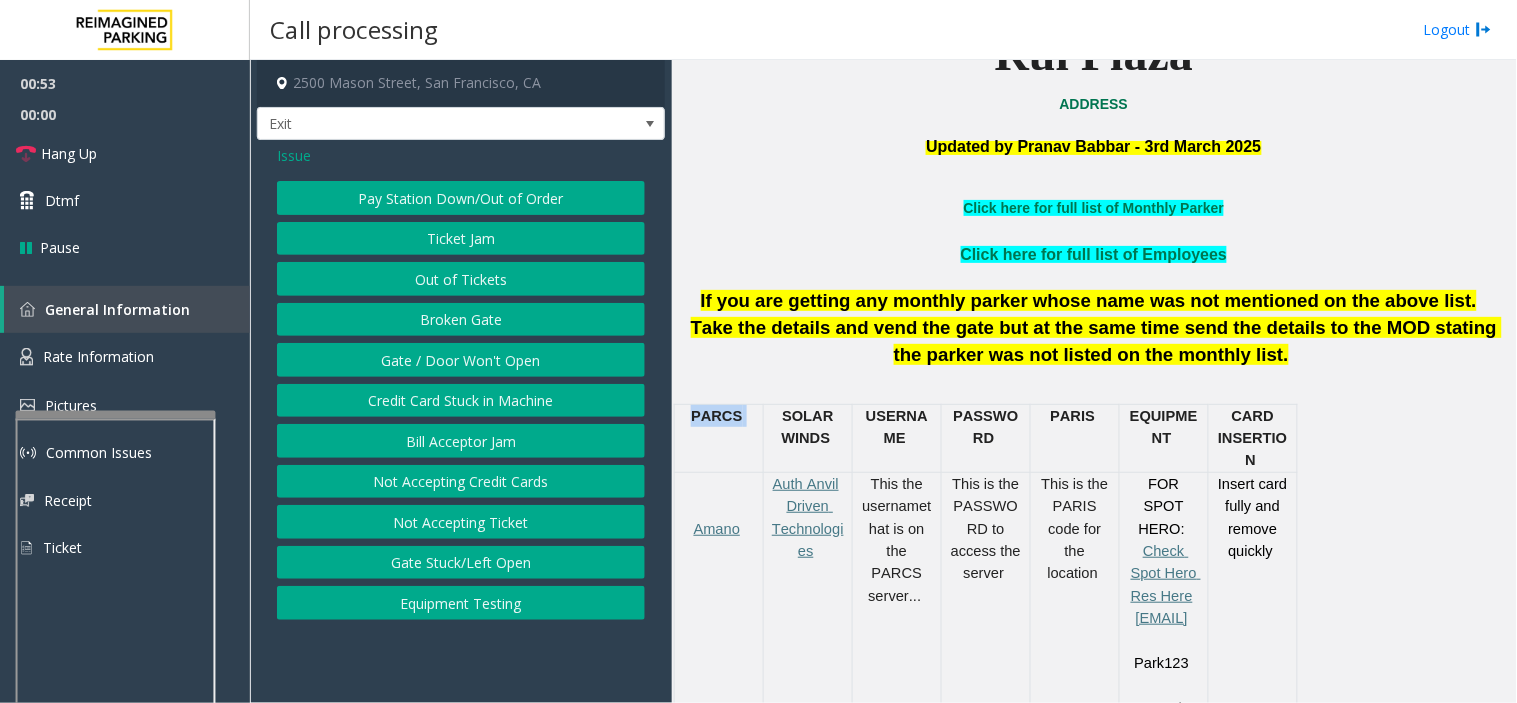 click on "Updated by [FIRST] [LAST] - 3rd March 2025 Click here for full list of Monthly Parker  Click here for full list of Employees If you are getting any monthly parker whose name was not mentioned on the above list.   Take the details and vend the gate but at the same time send the details to the MOD stating the parker was not listed on the monthly list .     PARCS   SOLAR WINDS   USERNAME   PASSWOR D   PARIS   EQUIPMENT   CARD INSERTION       Amano   Auth Anvil   Driven Technologies   This the username  that is on the PARCS server...       This is the PASSWORD to access the server   This is the PARIS code for the location   FOR SPOT HERO:   Check Spot Hero Res Here   [EMAIL]     Park123     CC Only   Insert card fully and remove quickly   ADDRESS   VALIDATION   TICKET   MONTHLY CARDS   GARAGE LAYOUT   LOCATION TIME   APPROVED VENDORS             Bar code facing up on the right side       Click here for the local time             located" 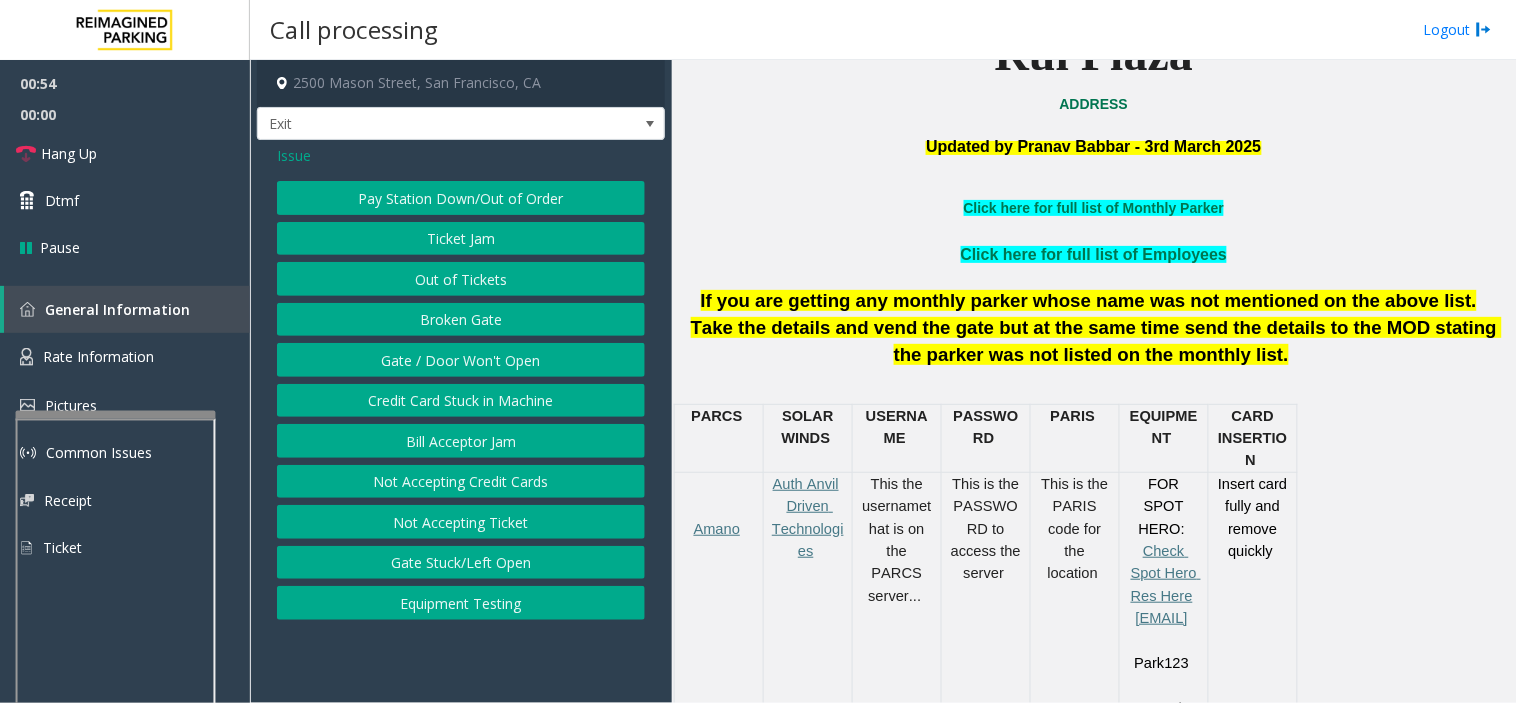 click on "USERNAME" 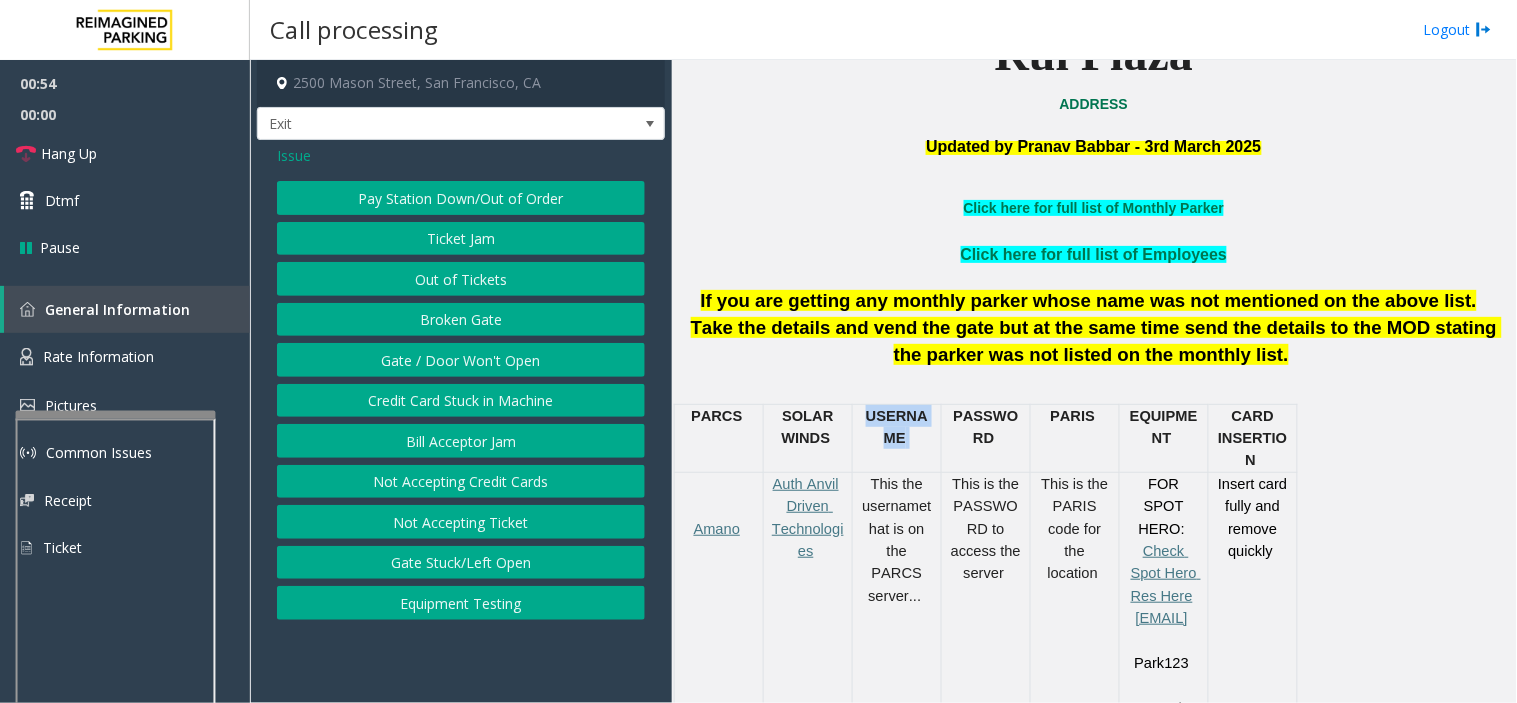 click on "USERNAME" 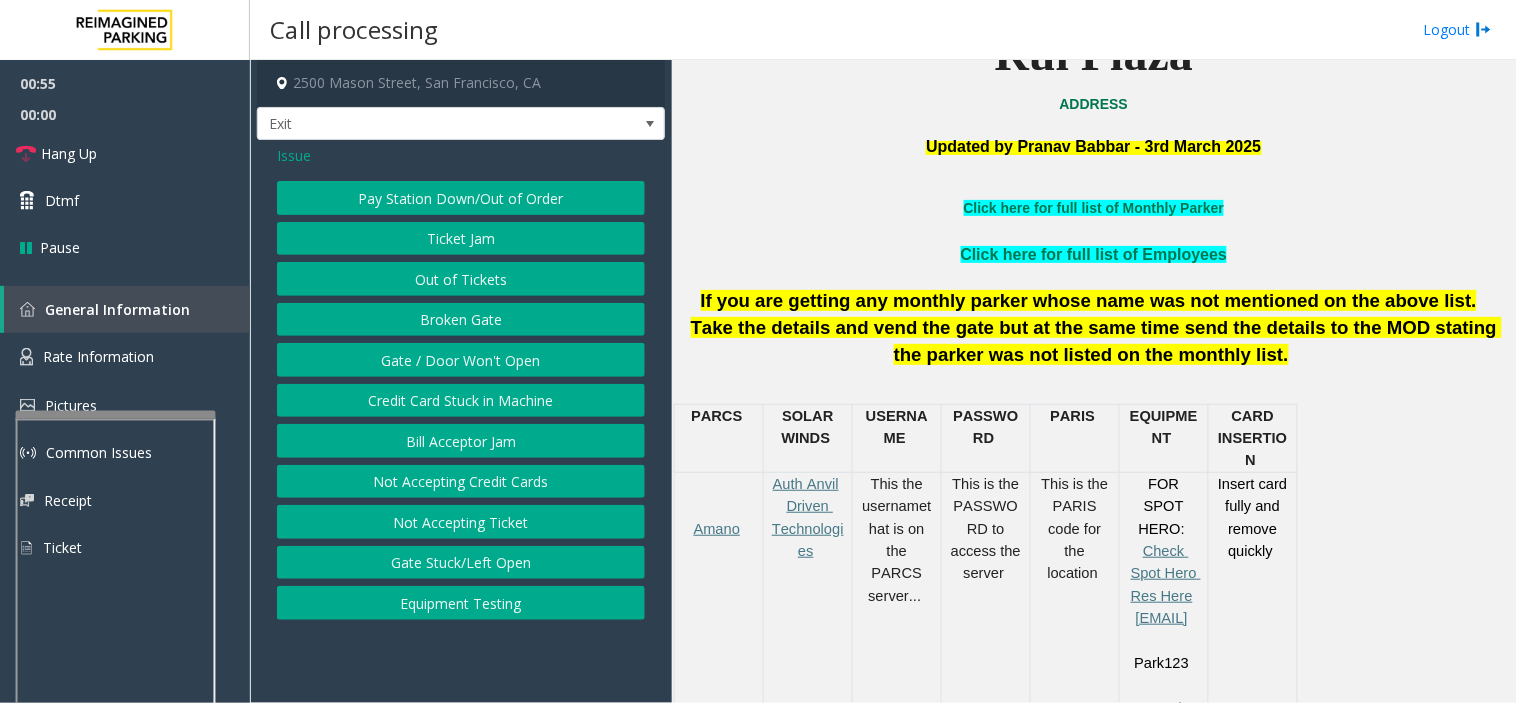 drag, startPoint x: 863, startPoint y: 376, endPoint x: 841, endPoint y: 375, distance: 22.022715 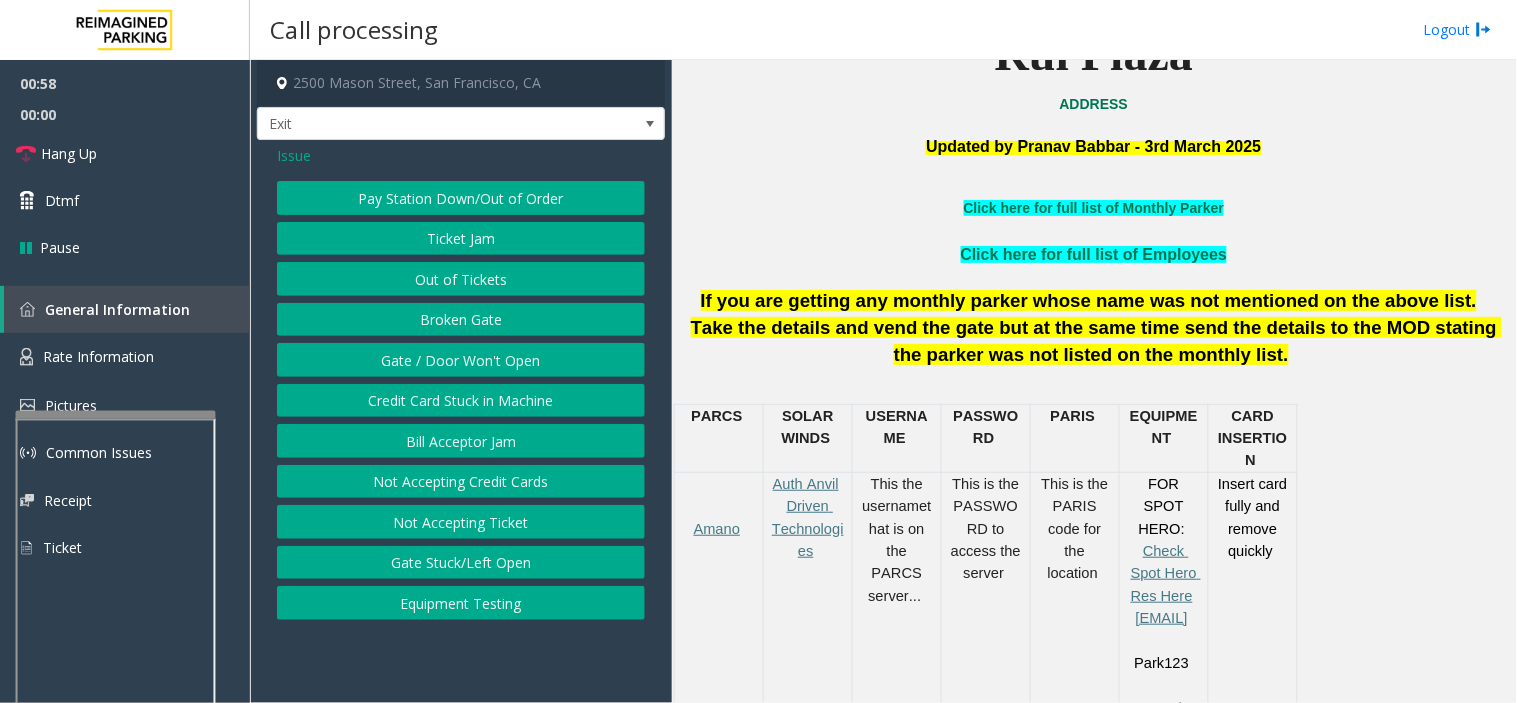 drag, startPoint x: 810, startPoint y: 344, endPoint x: 760, endPoint y: 368, distance: 55.461697 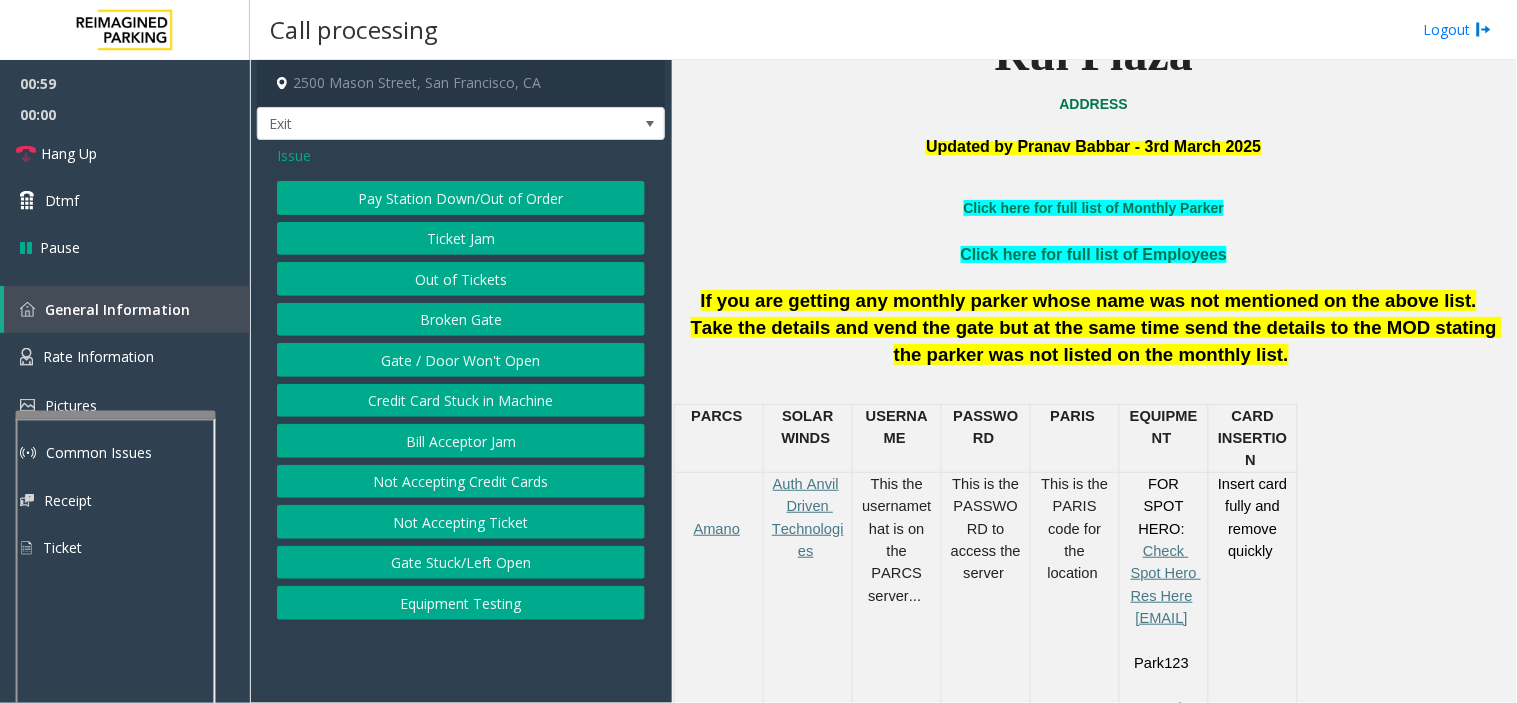 click on "Credit Card Stuck in Machine" 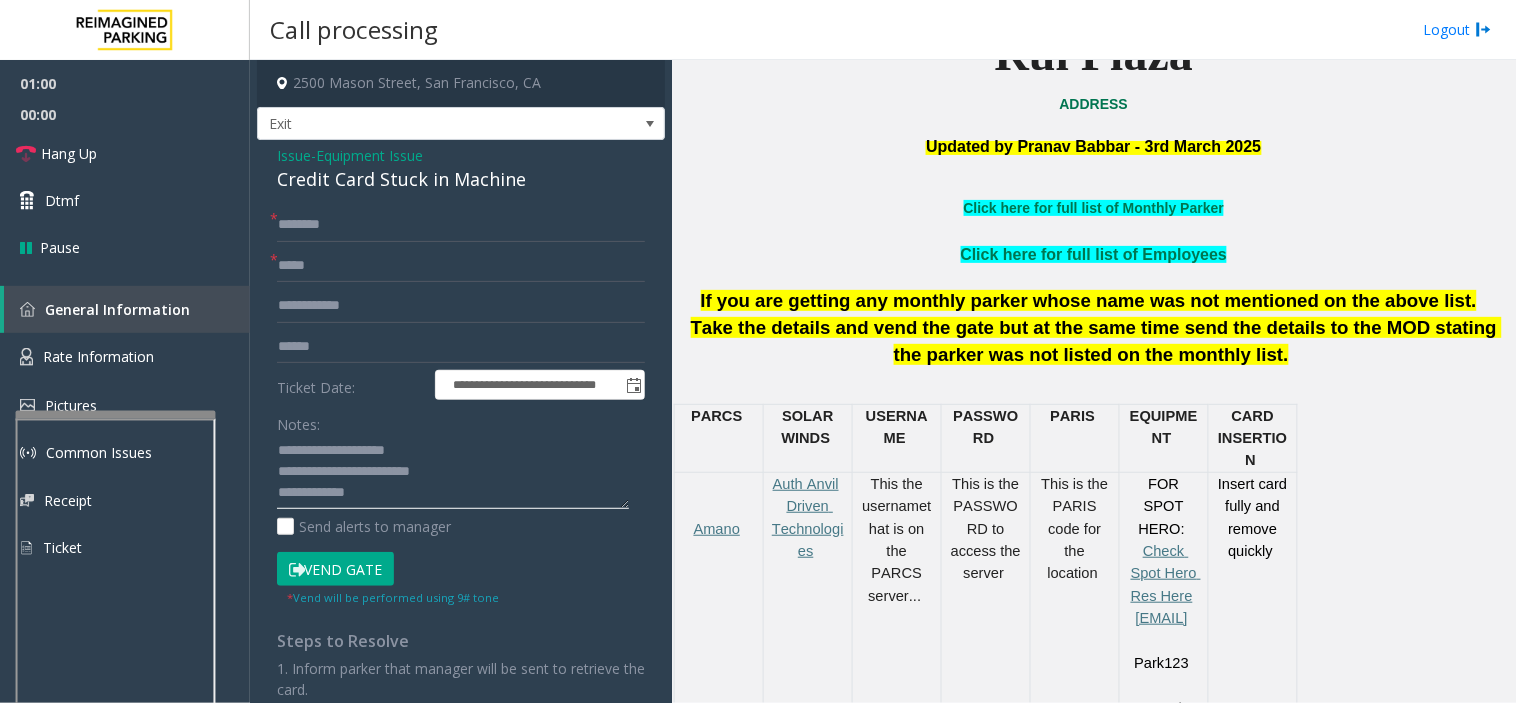 click 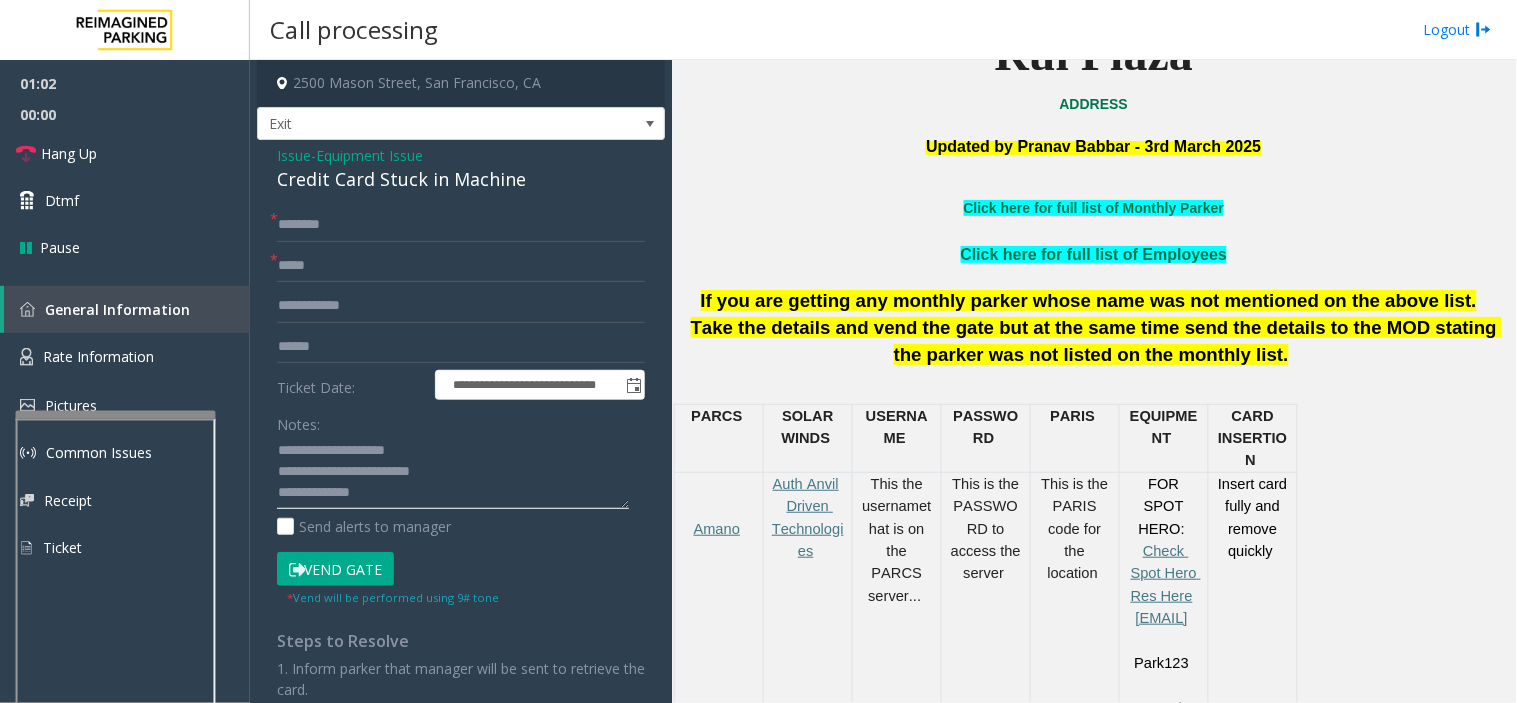 type on "**********" 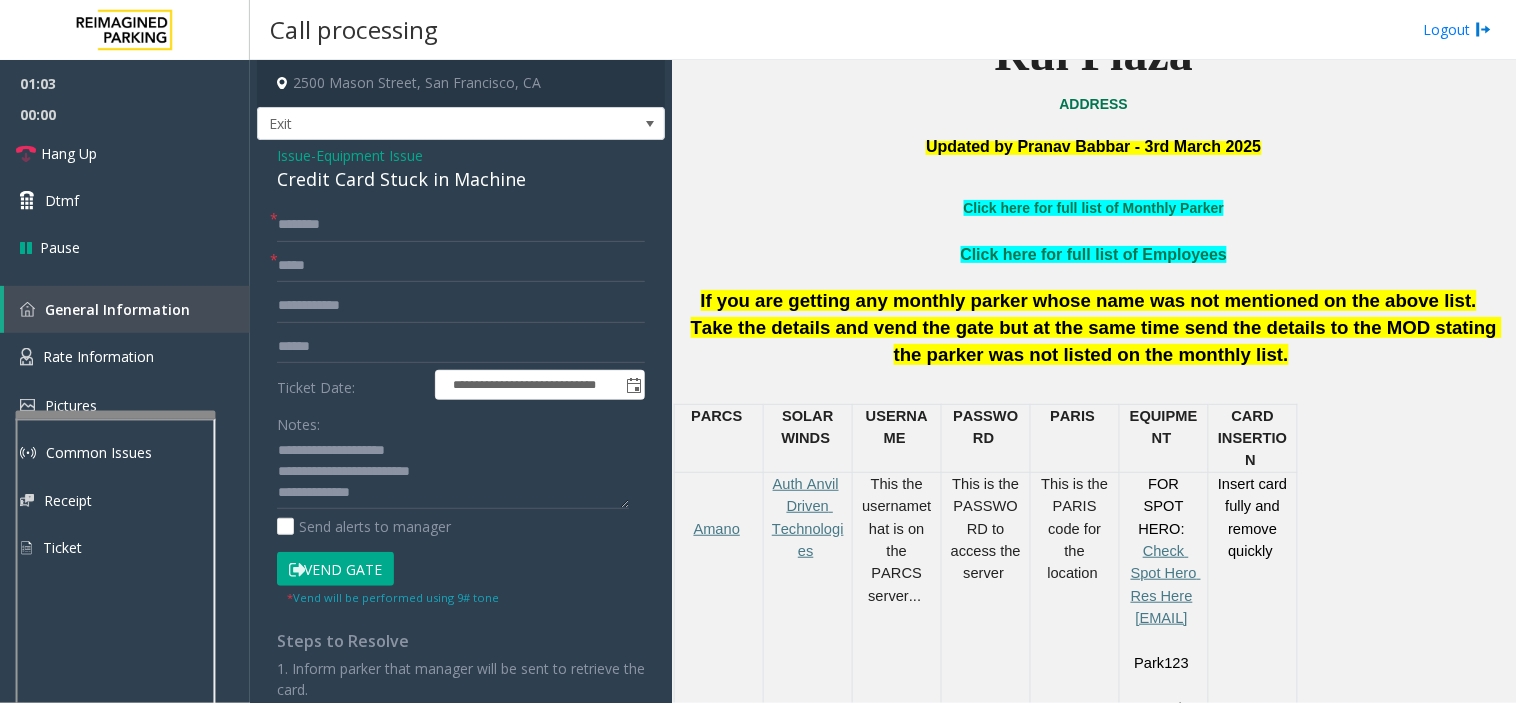 drag, startPoint x: 746, startPoint y: 214, endPoint x: 731, endPoint y: 258, distance: 46.486557 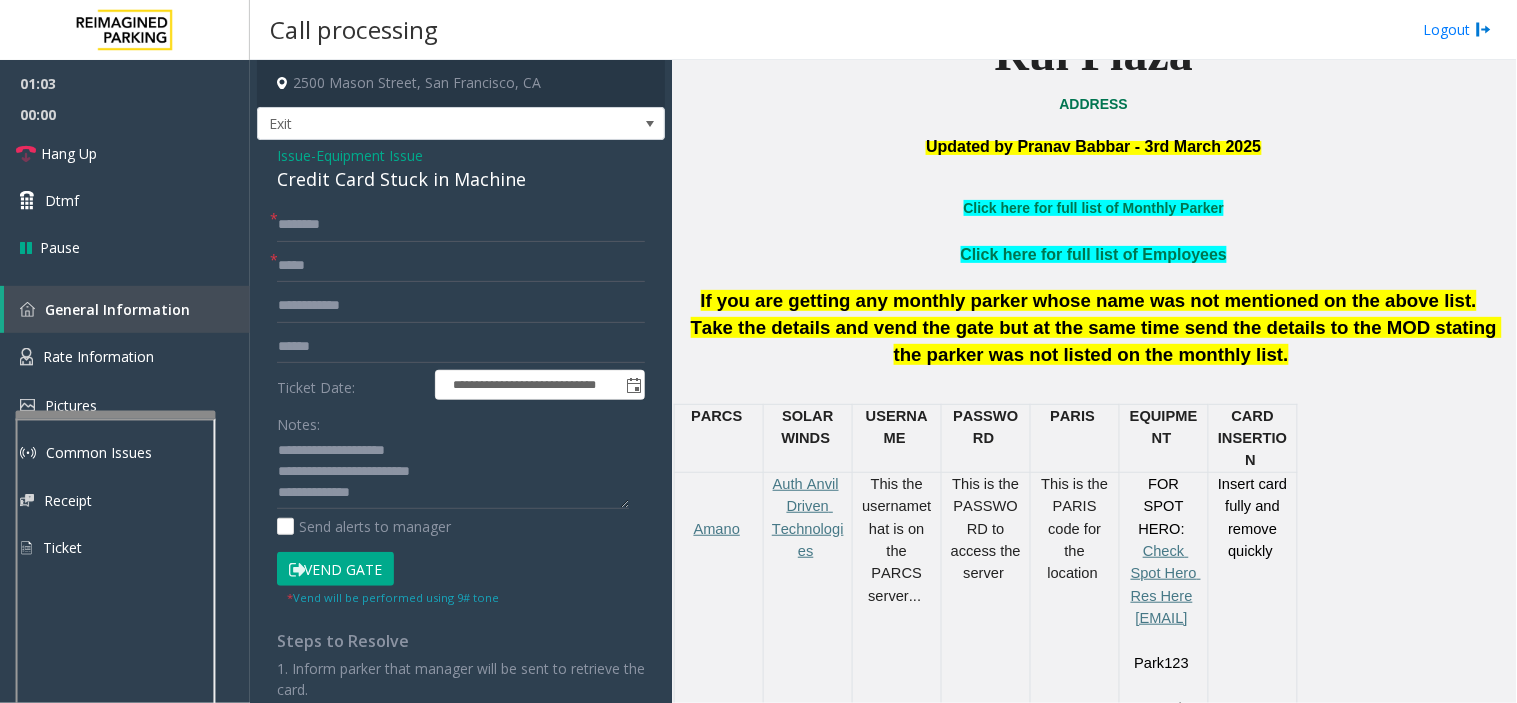 click on "Click here for full list of Employees" 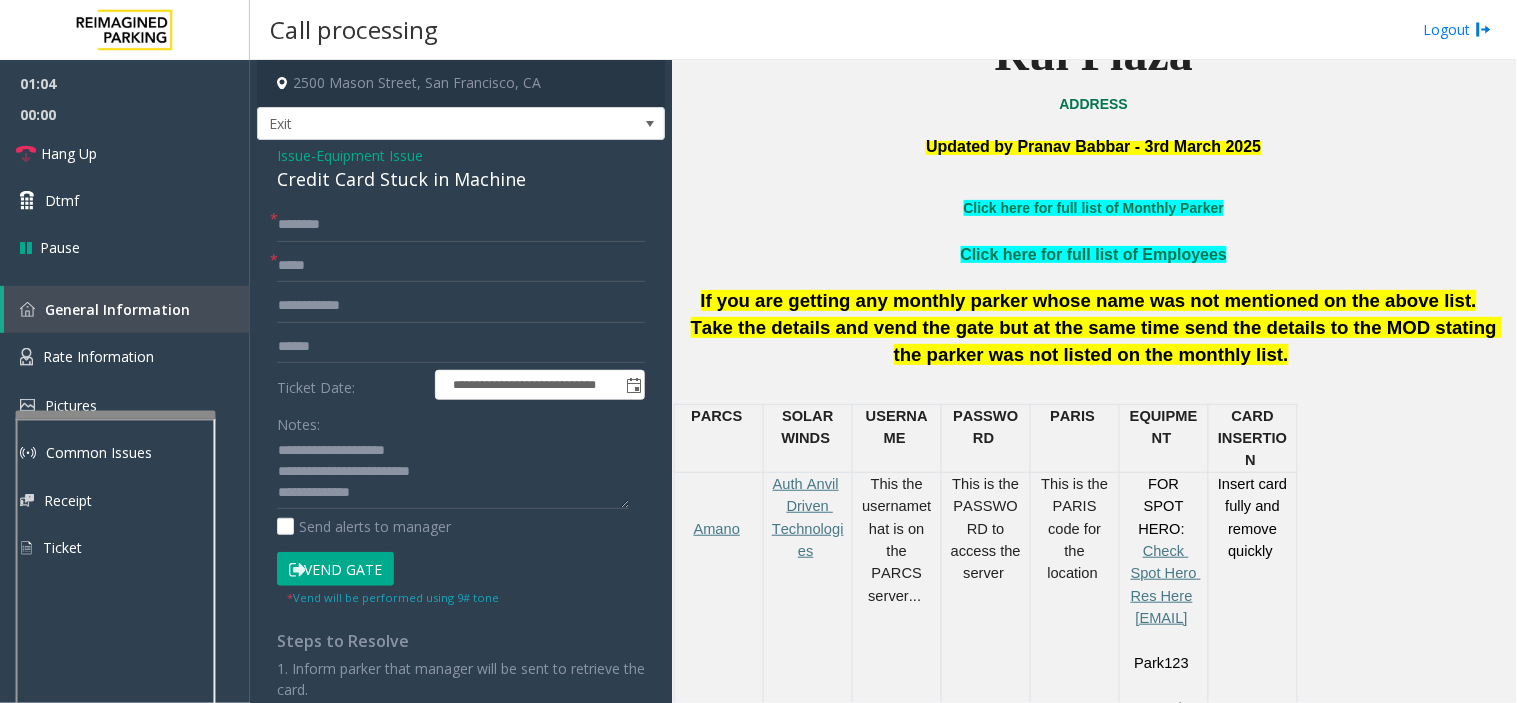 click on "**********" 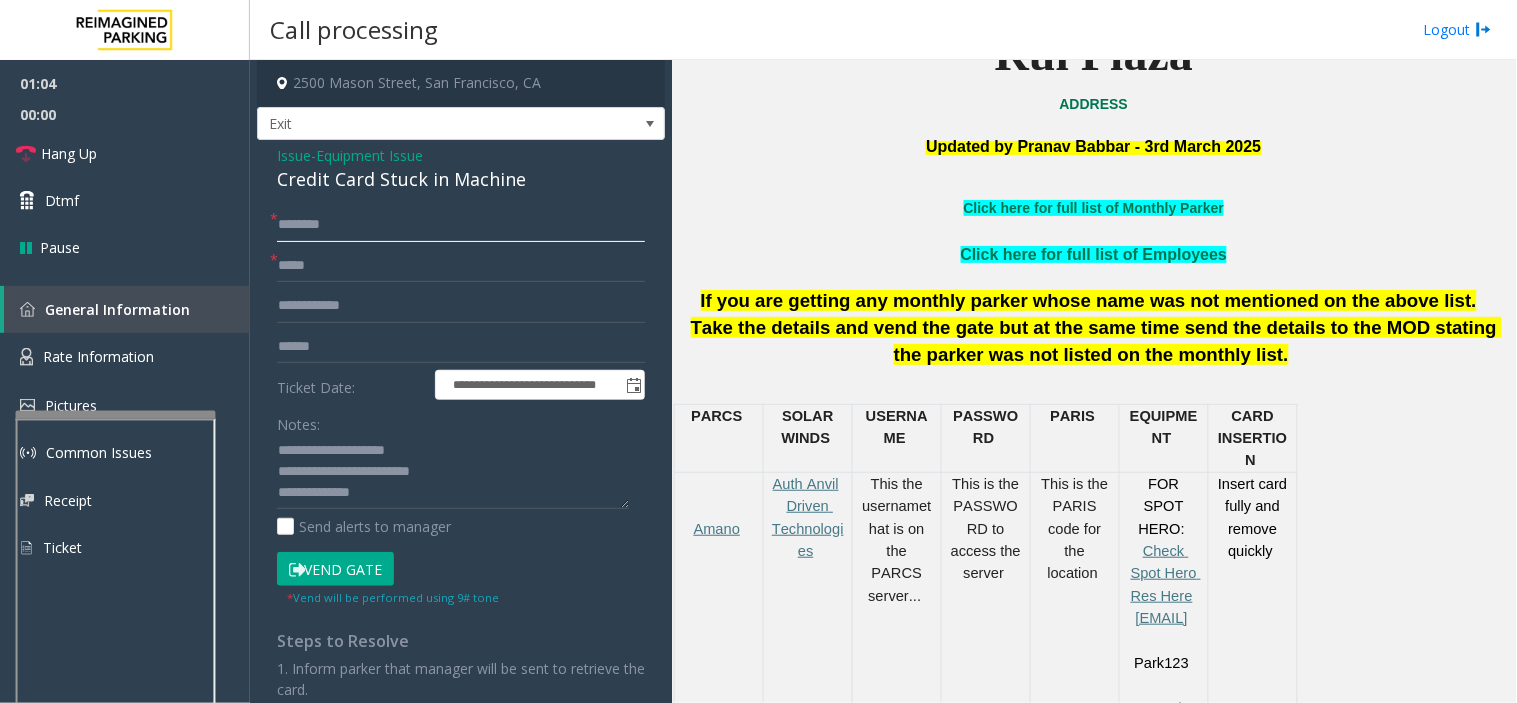 click 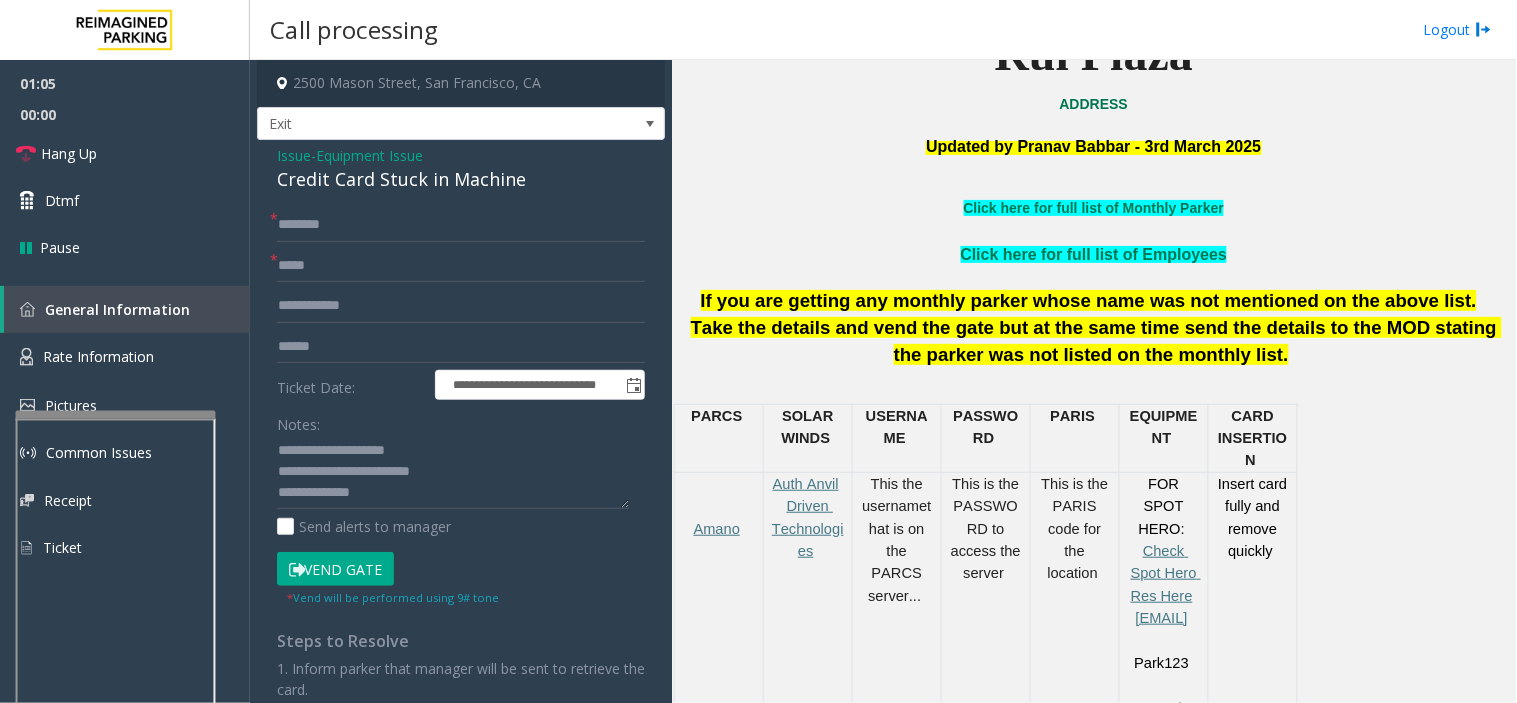 click on "Issue" 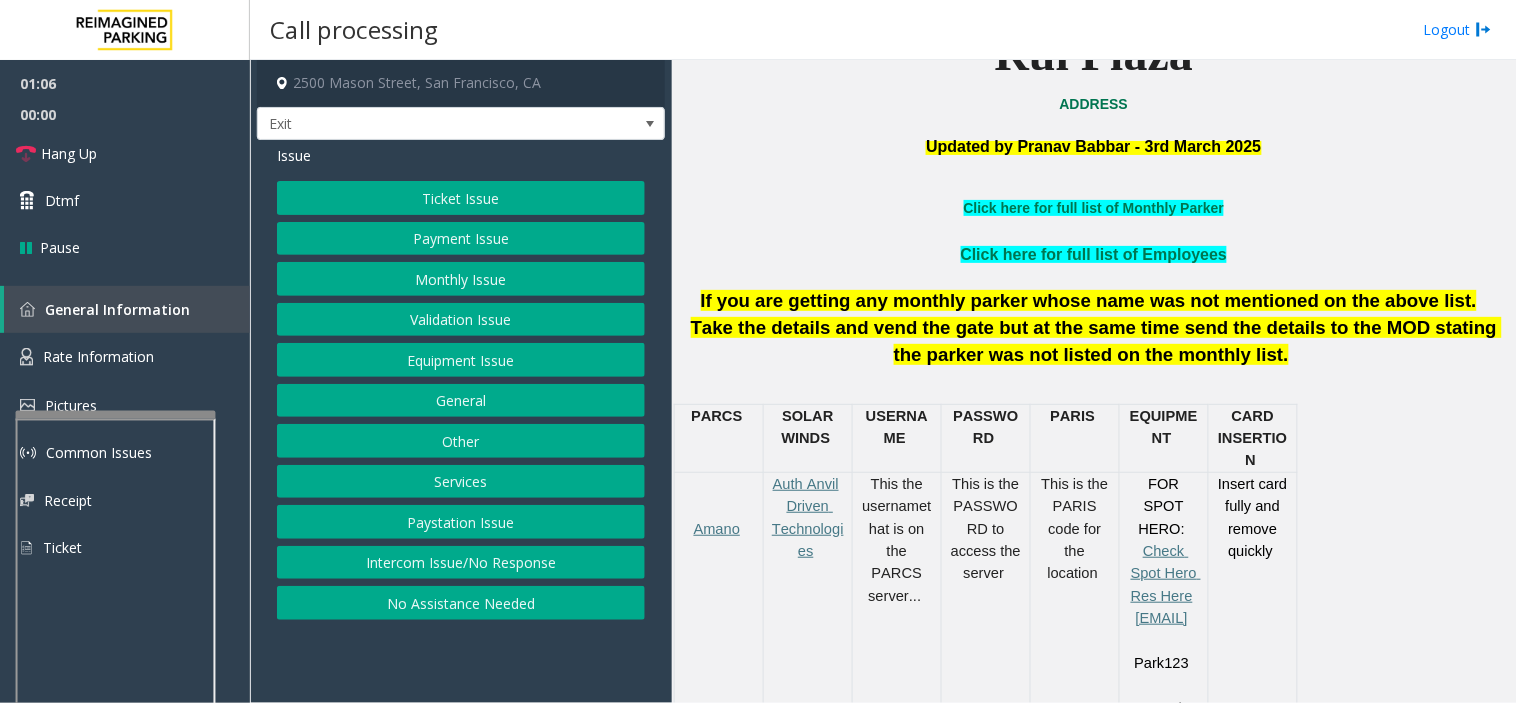drag, startPoint x: 936, startPoint y: 220, endPoint x: 921, endPoint y: 227, distance: 16.552946 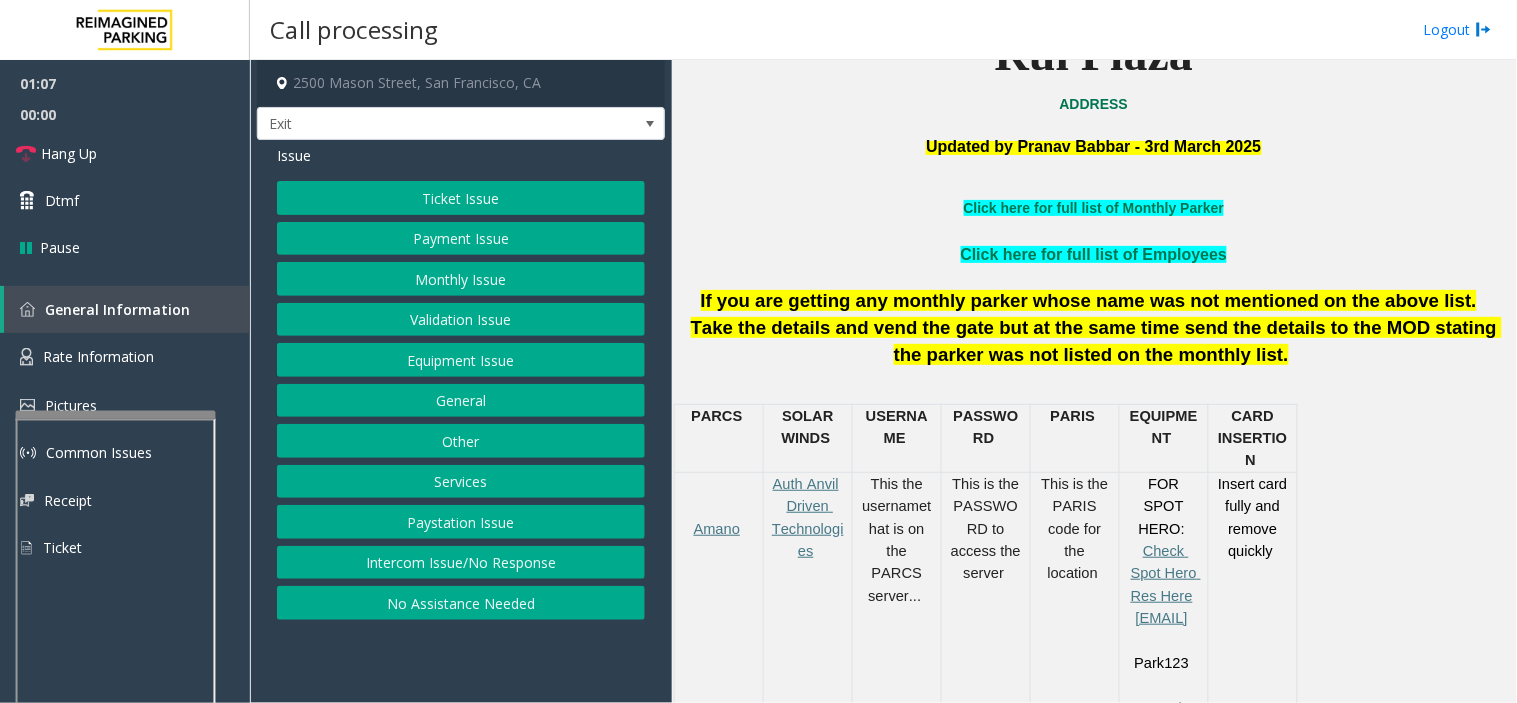 drag, startPoint x: 921, startPoint y: 227, endPoint x: 828, endPoint y: 282, distance: 108.04629 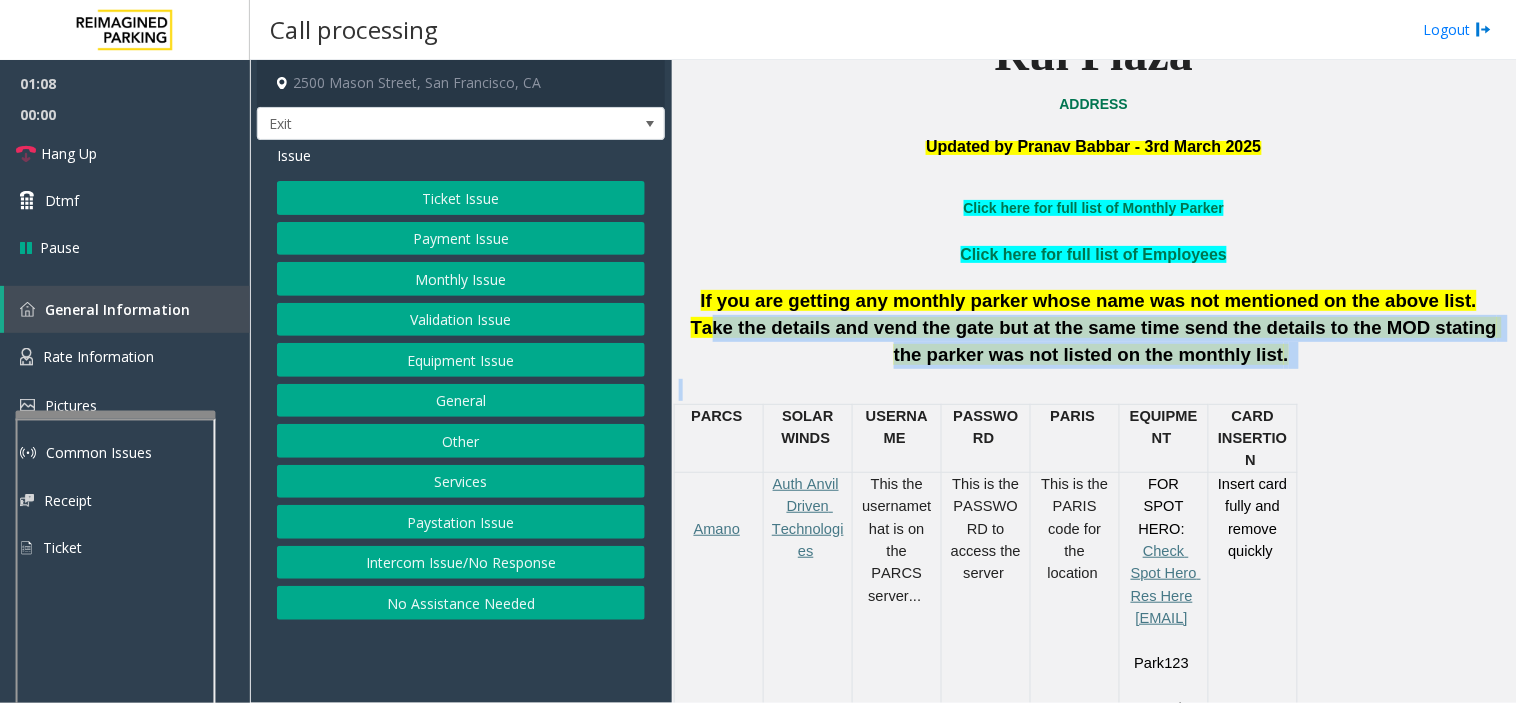 drag, startPoint x: 702, startPoint y: 316, endPoint x: 1394, endPoint y: 415, distance: 699.0458 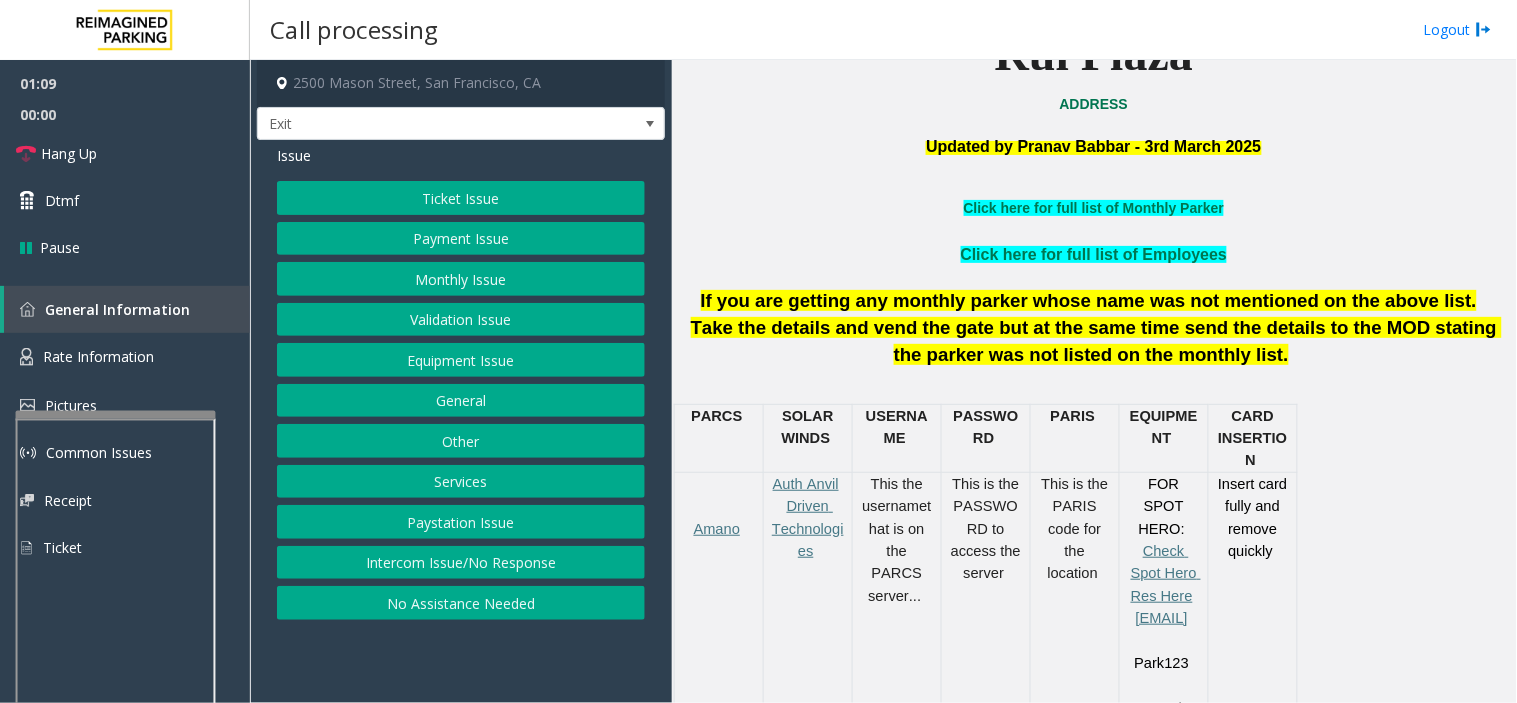 click on "Payment Issue" 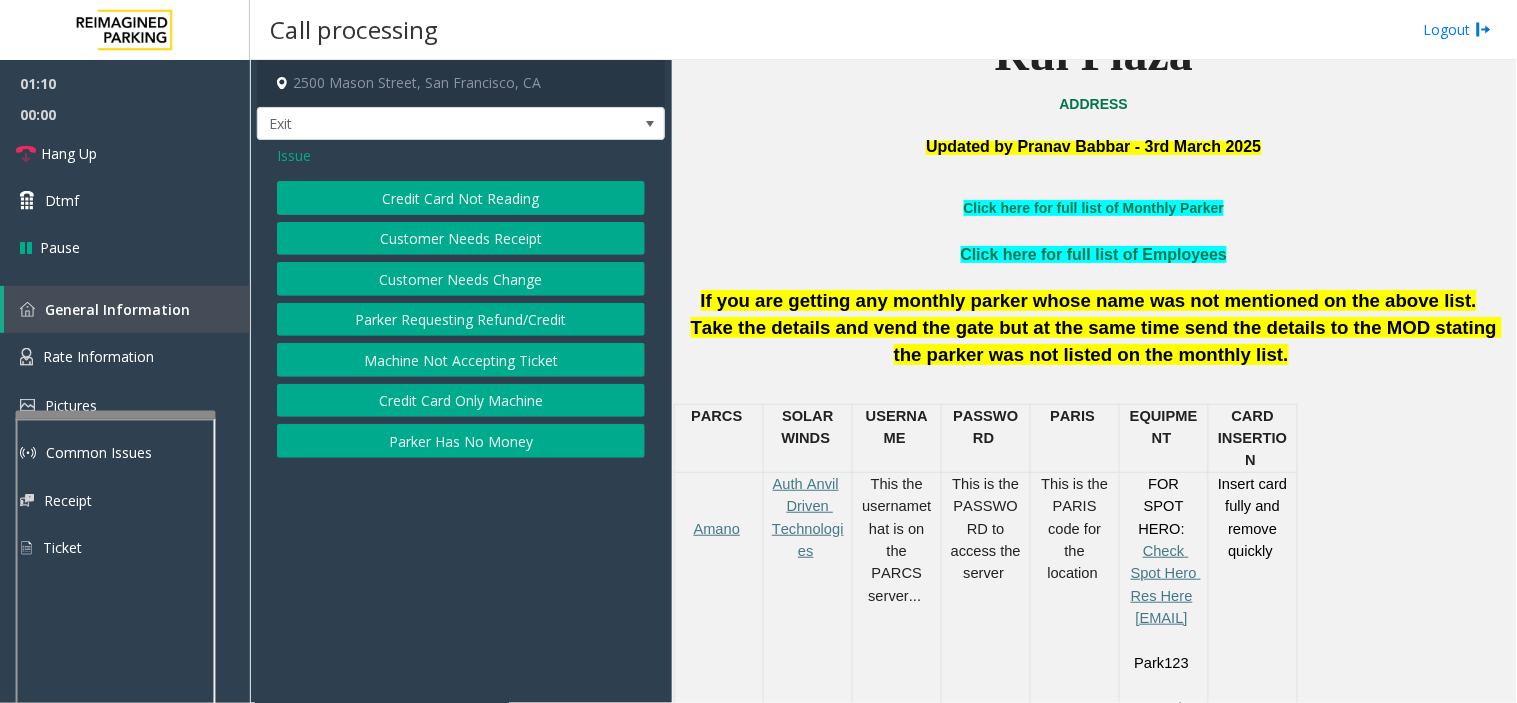click on "Credit Card Not Reading" 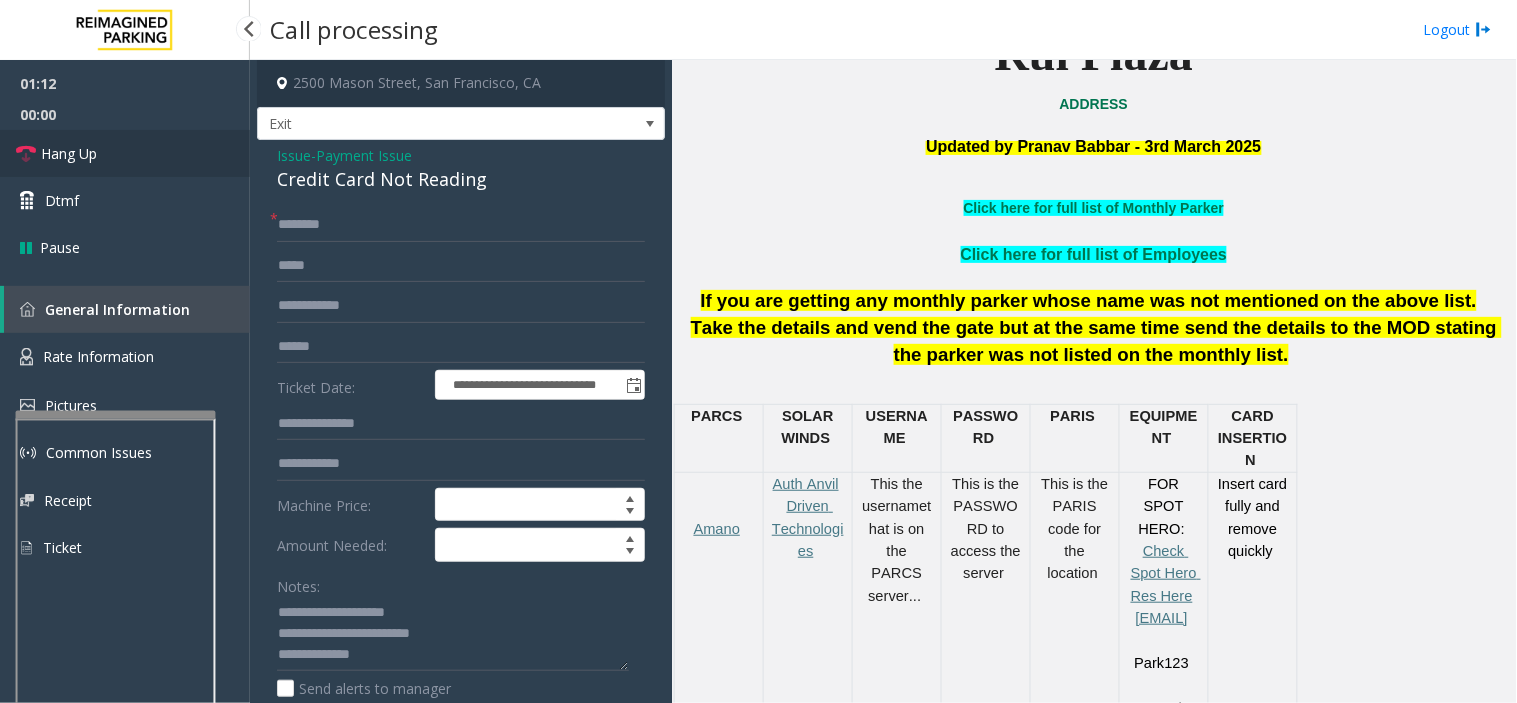 click on "Hang Up" at bounding box center (125, 153) 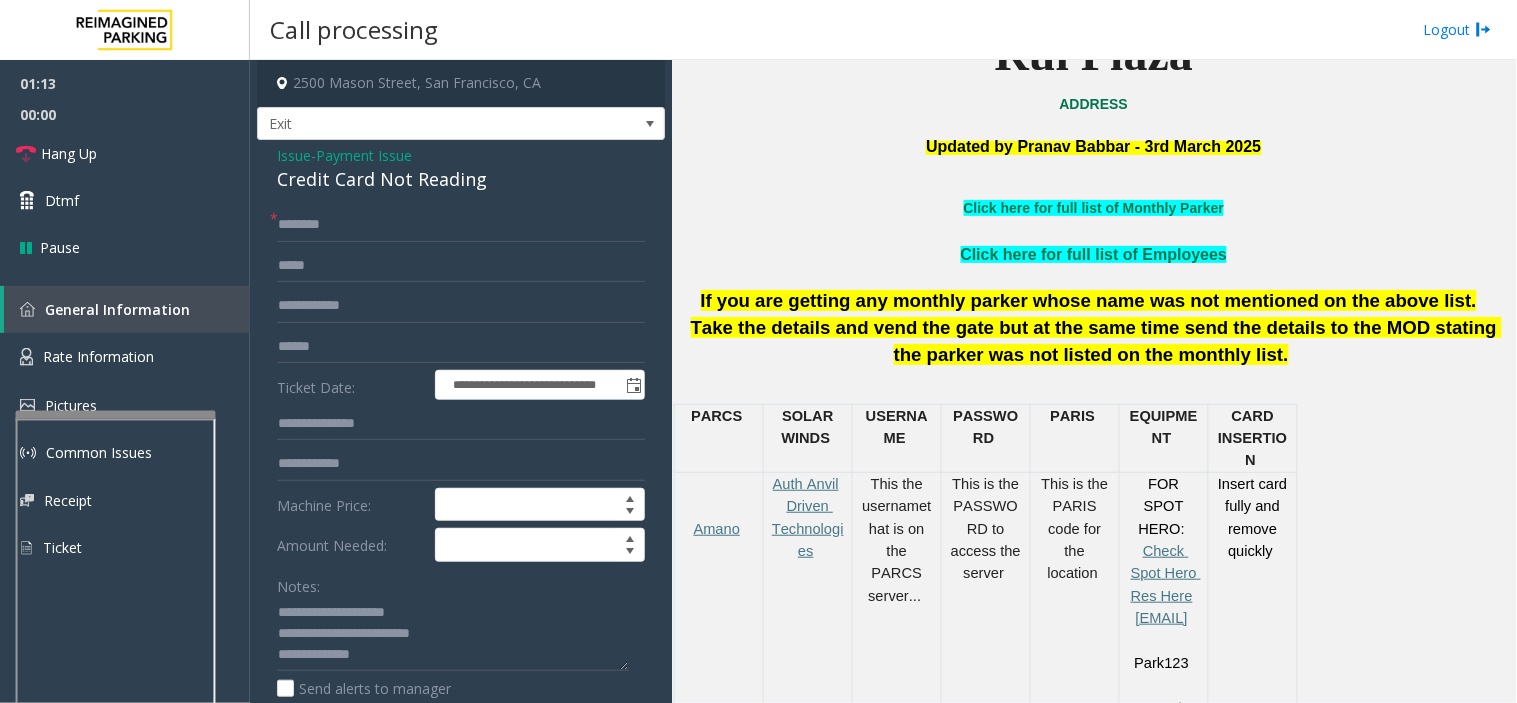 drag, startPoint x: 515, startPoint y: 188, endPoint x: 501, endPoint y: 232, distance: 46.173584 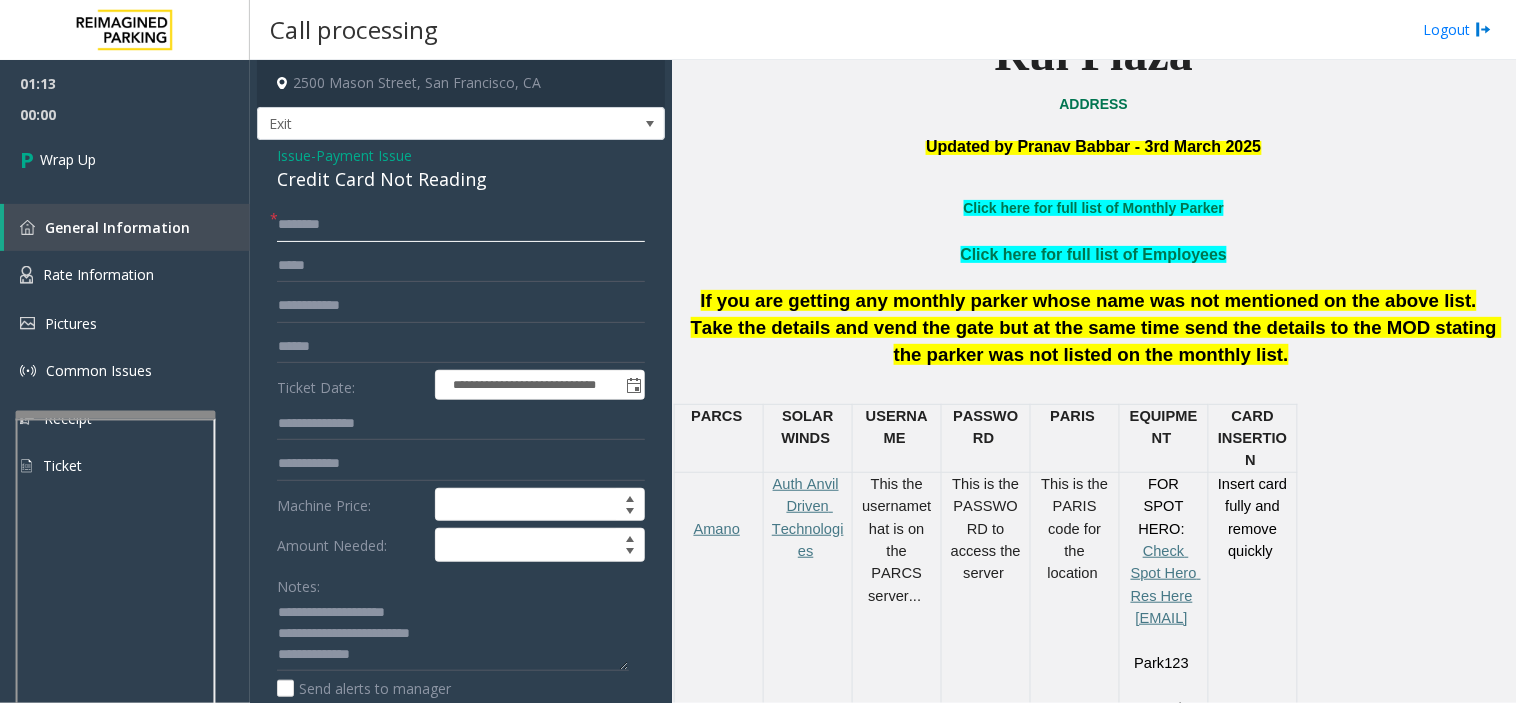 click 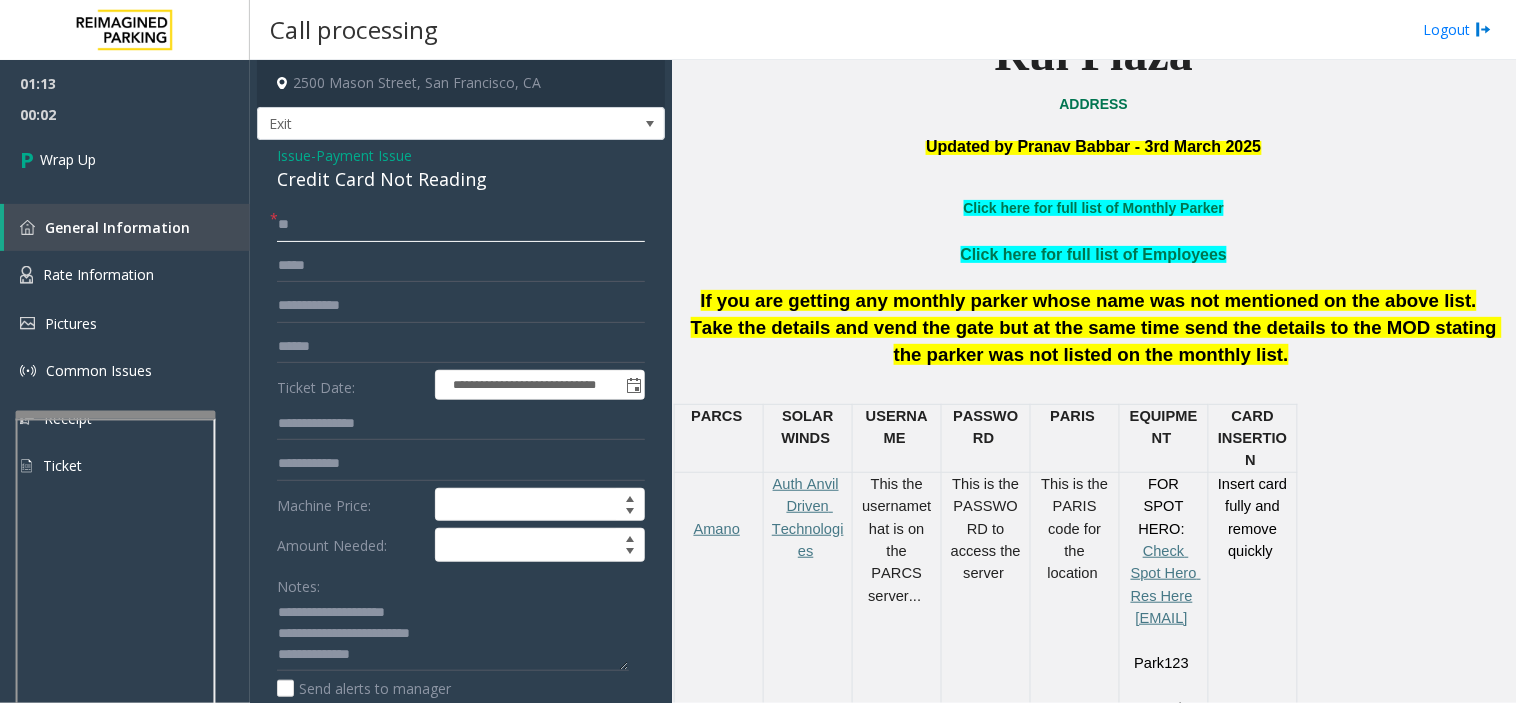 type on "**" 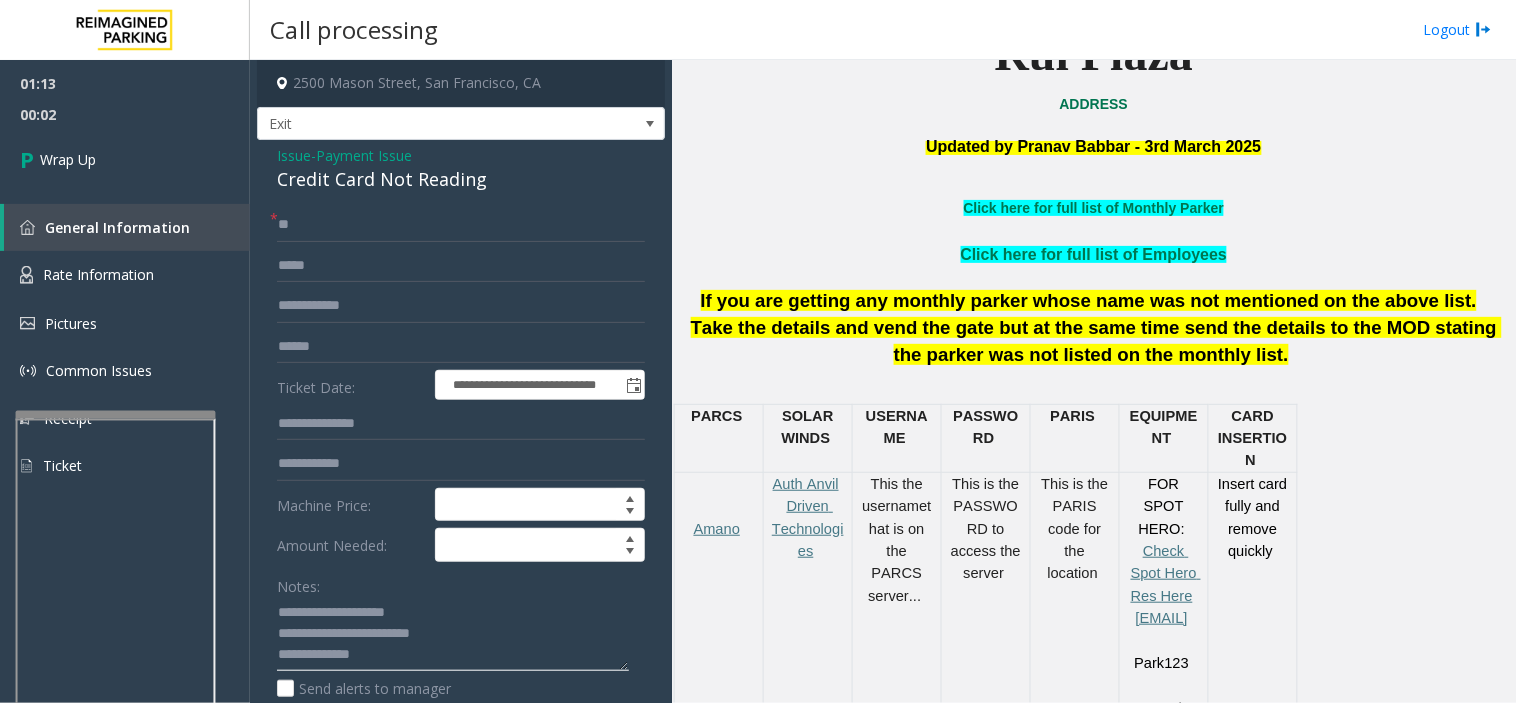 click 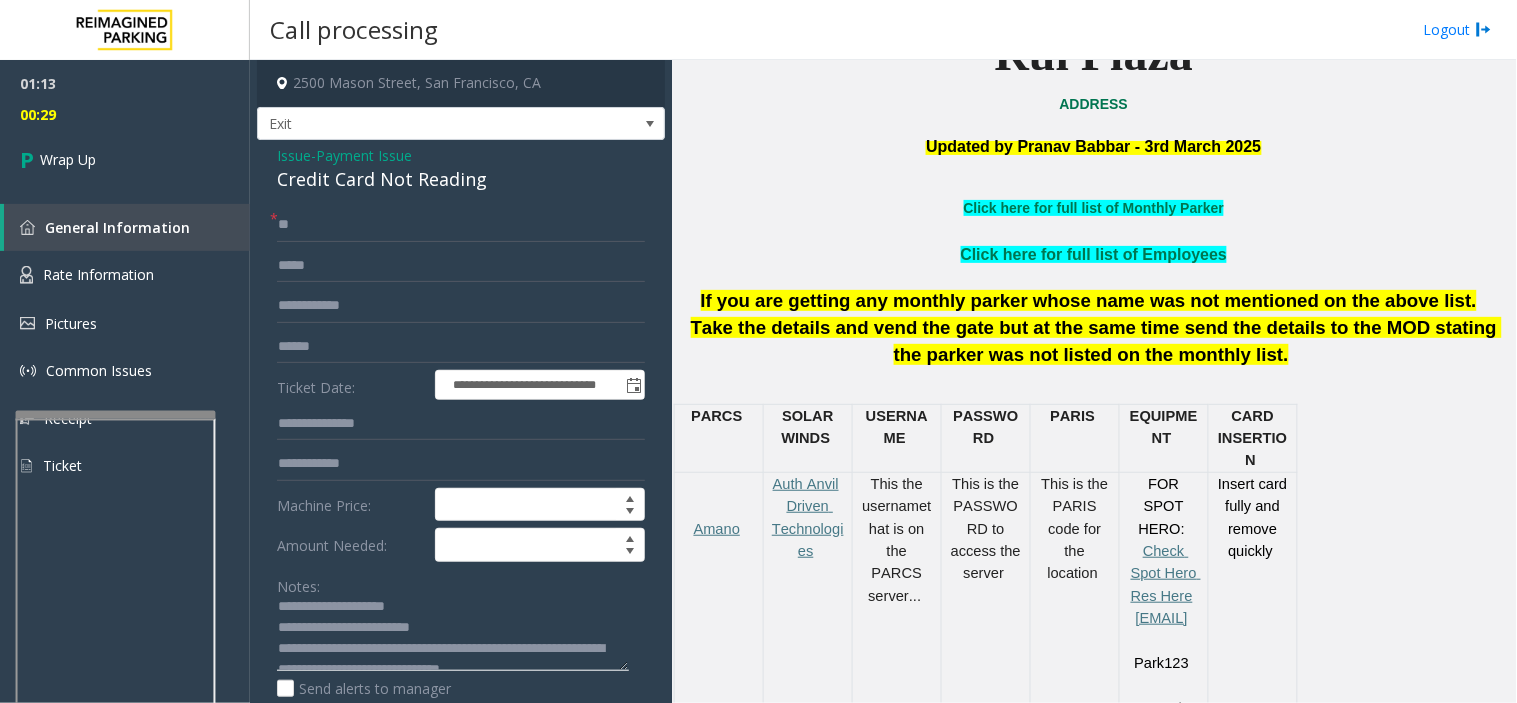 scroll, scrollTop: 0, scrollLeft: 0, axis: both 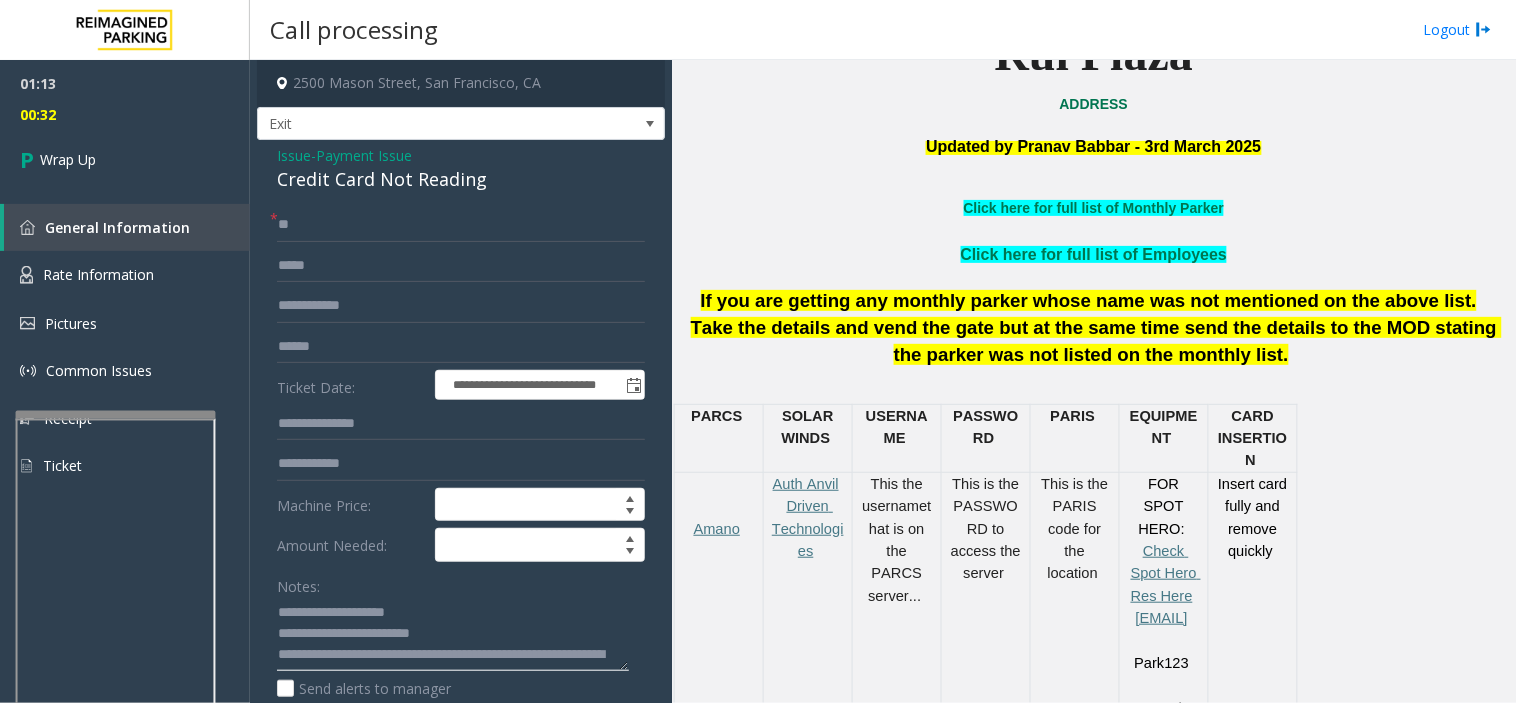 drag, startPoint x: 280, startPoint y: 625, endPoint x: 535, endPoint y: 630, distance: 255.04901 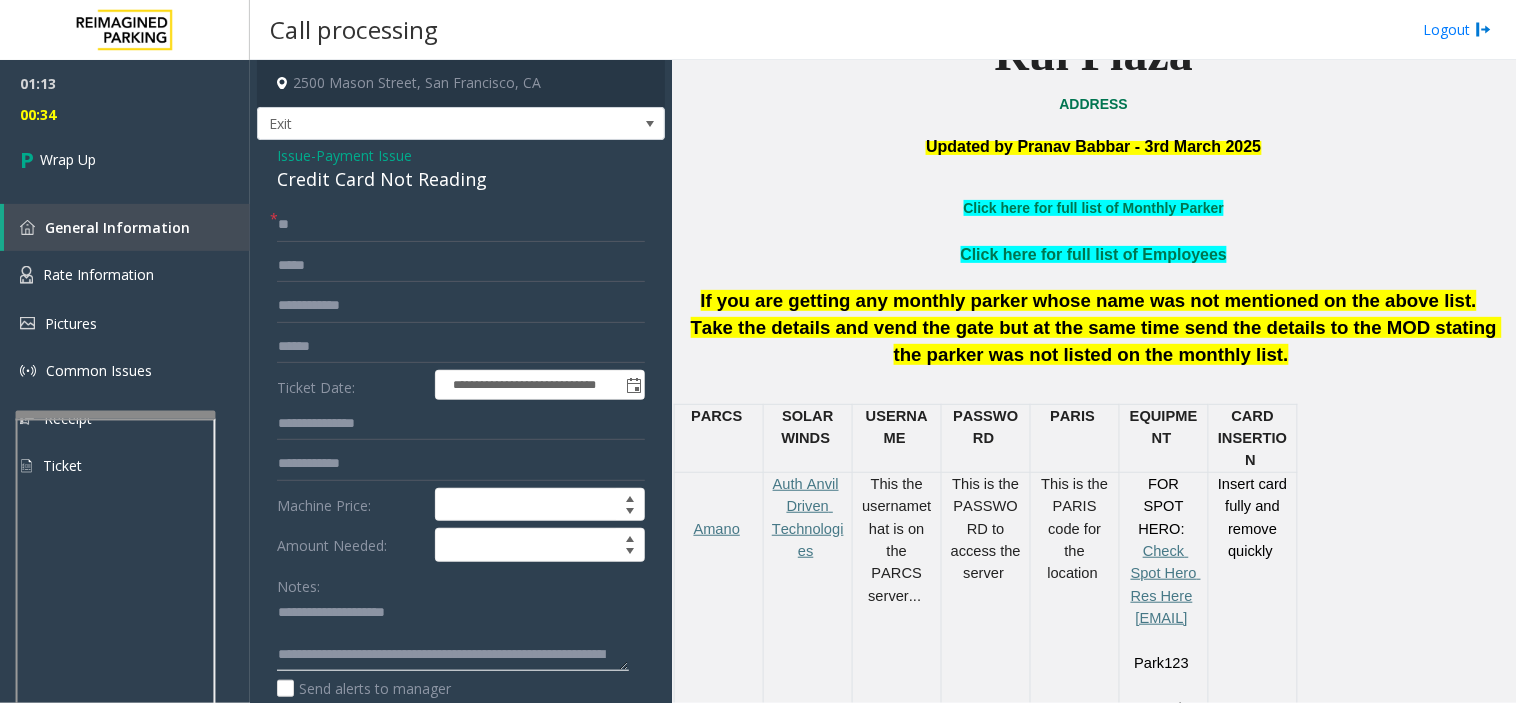 drag, startPoint x: 324, startPoint y: 613, endPoint x: 462, endPoint y: 613, distance: 138 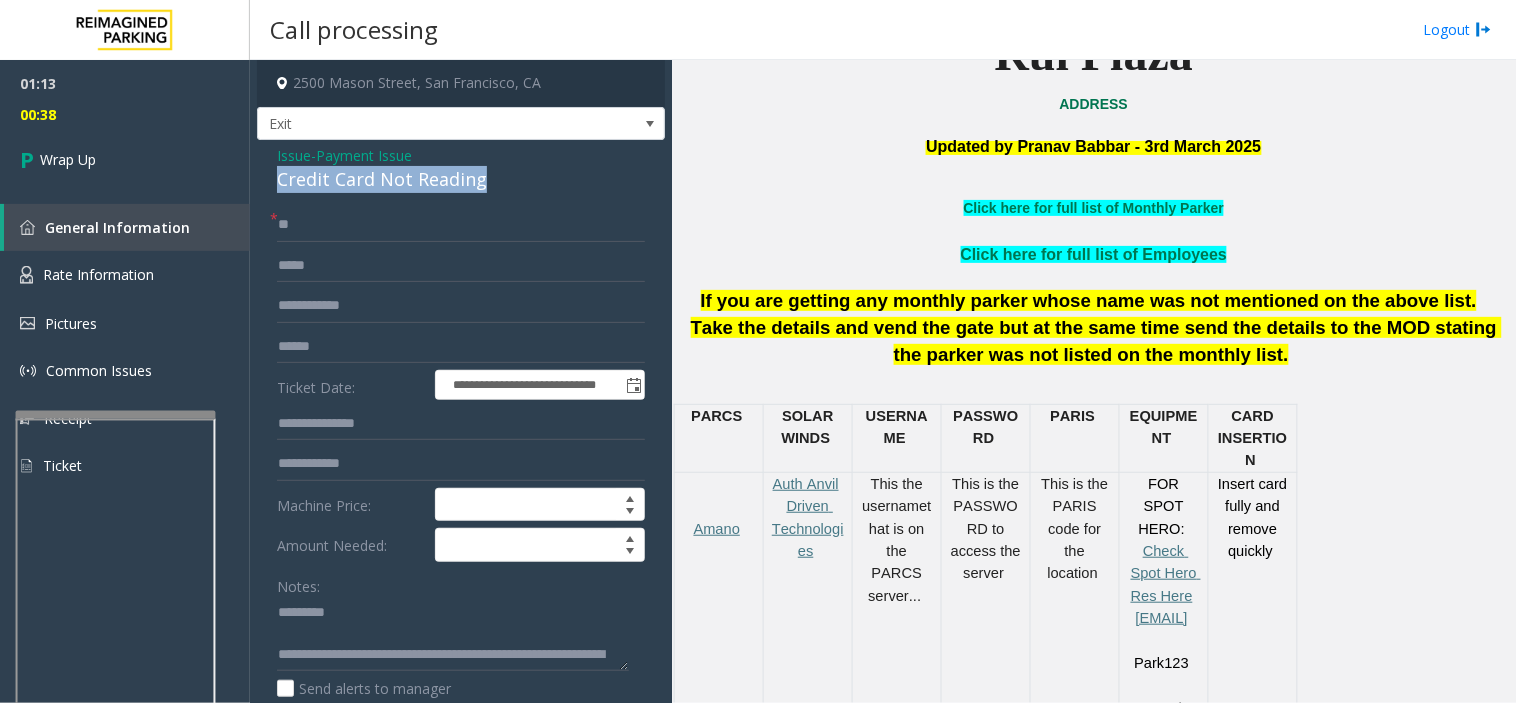 drag, startPoint x: 273, startPoint y: 180, endPoint x: 552, endPoint y: 166, distance: 279.35104 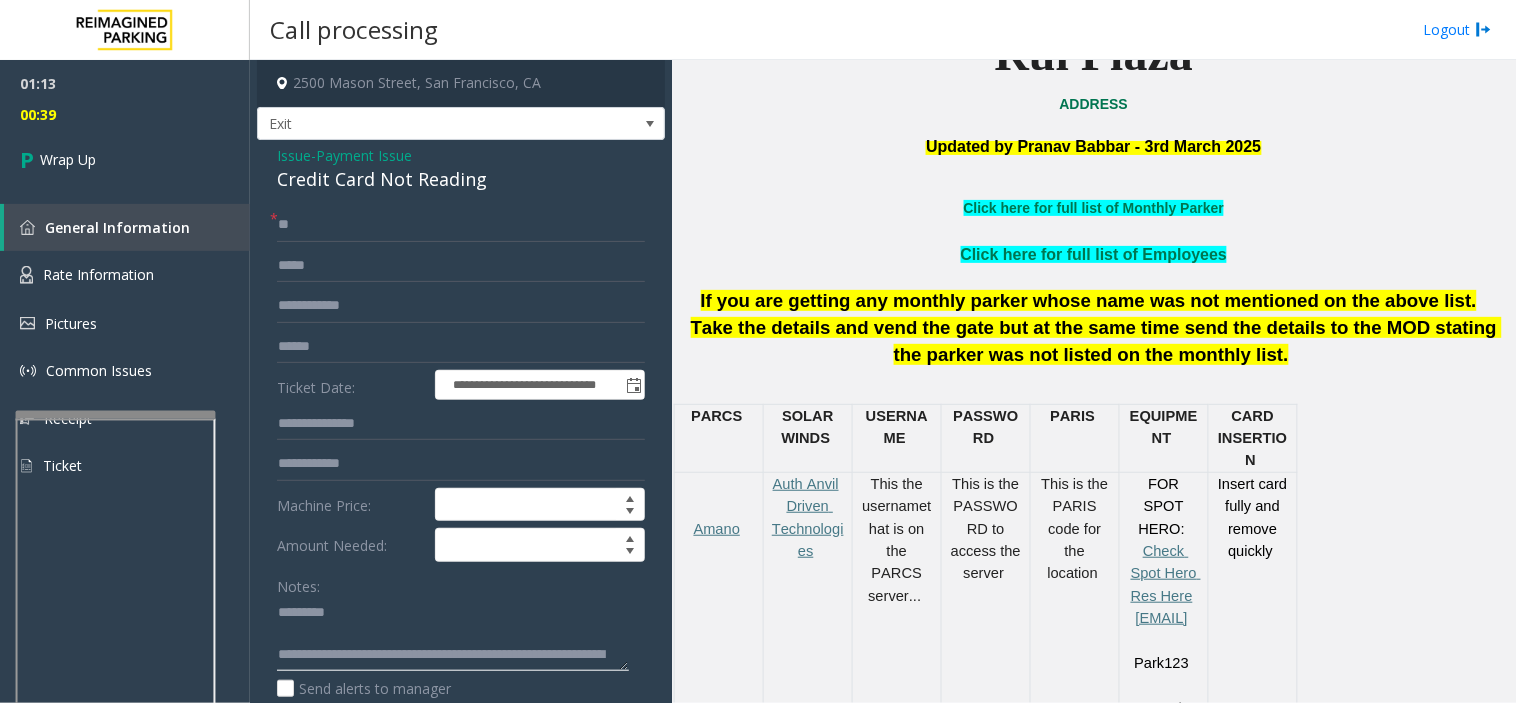 paste on "**********" 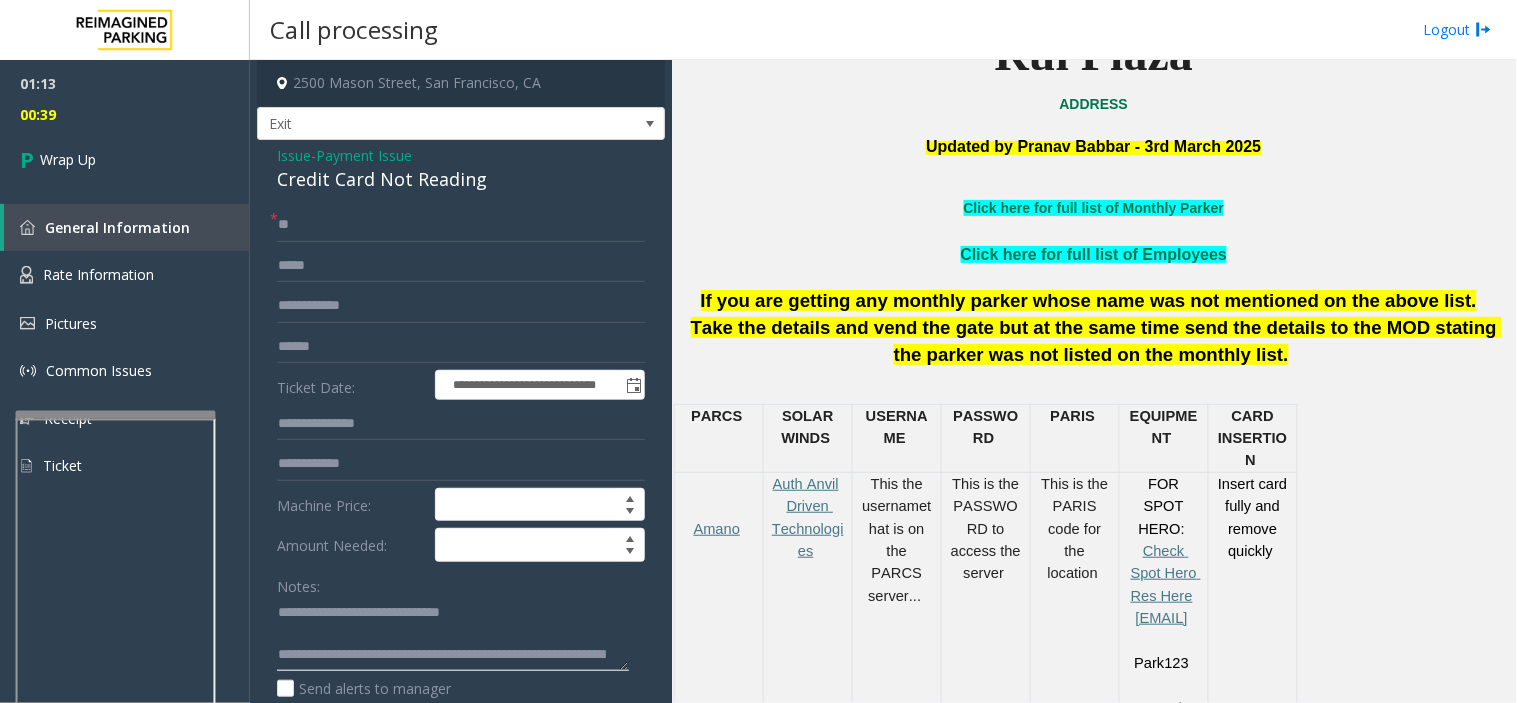 click 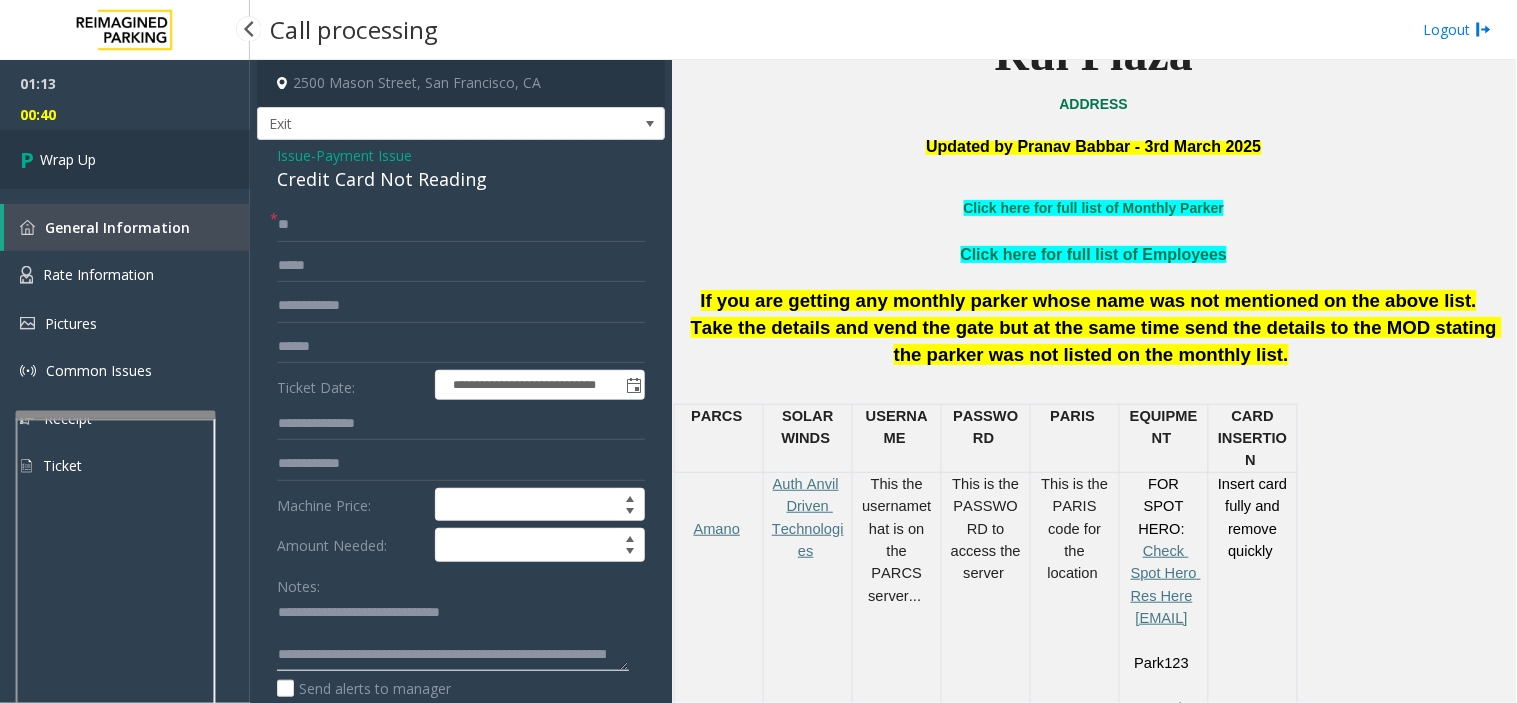 type on "**********" 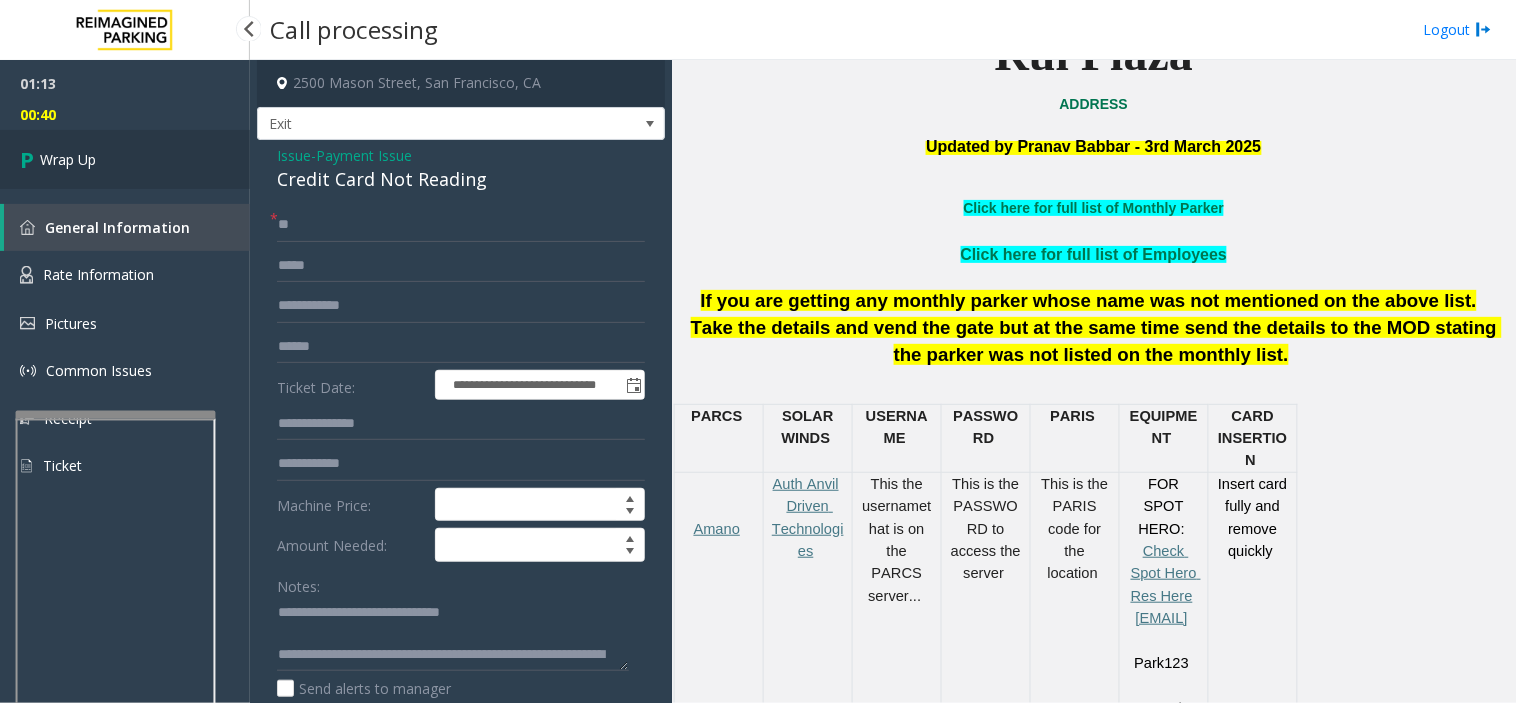 click on "Wrap Up" at bounding box center (125, 159) 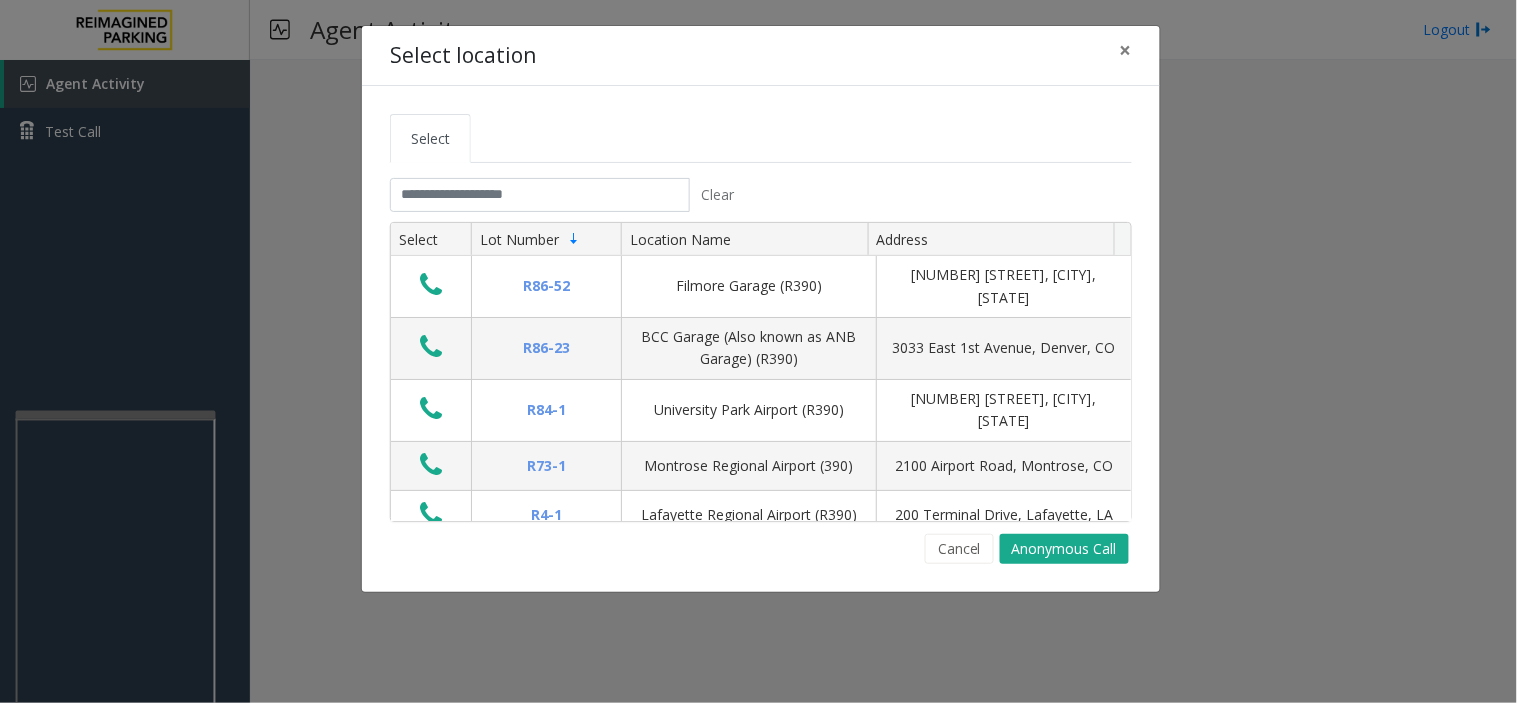 drag, startPoint x: 831, startPoint y: 462, endPoint x: 728, endPoint y: 646, distance: 210.86726 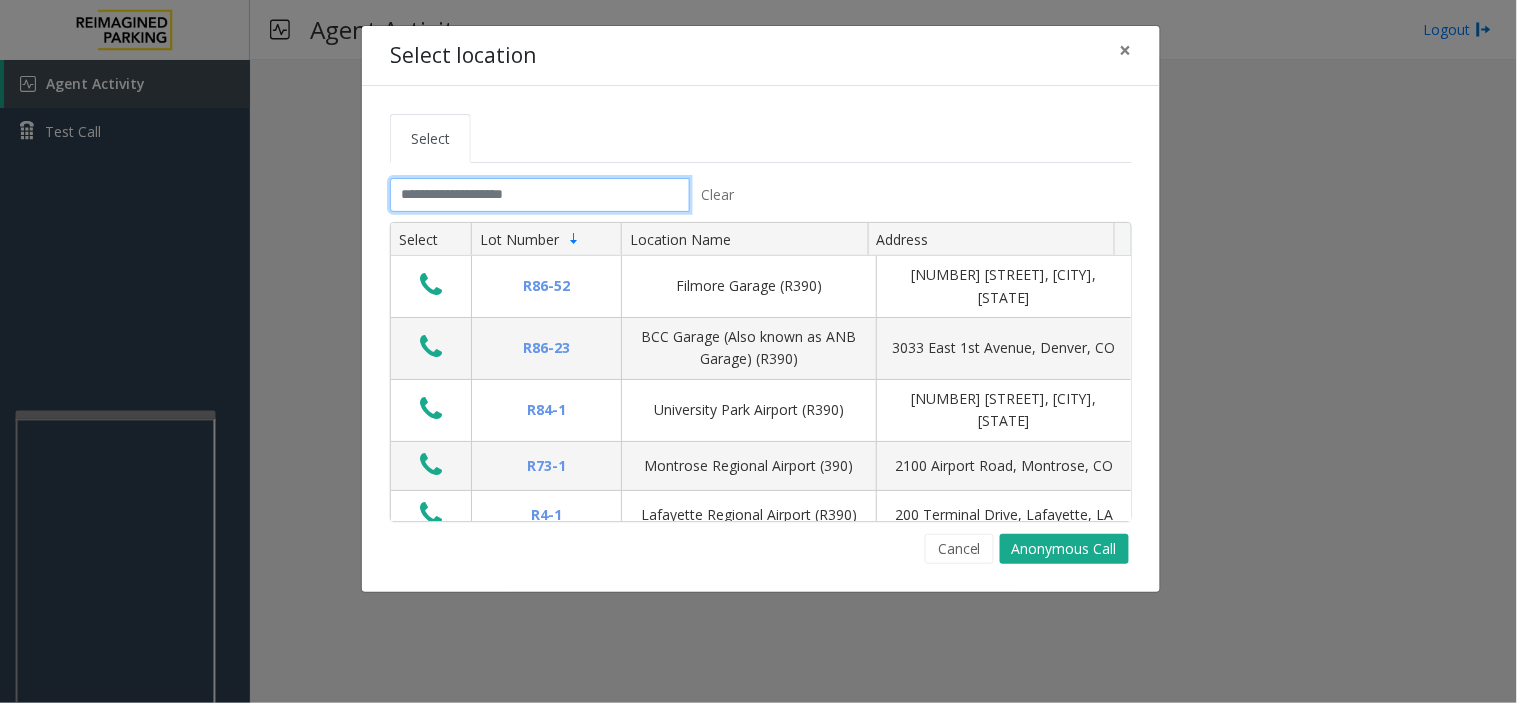 click 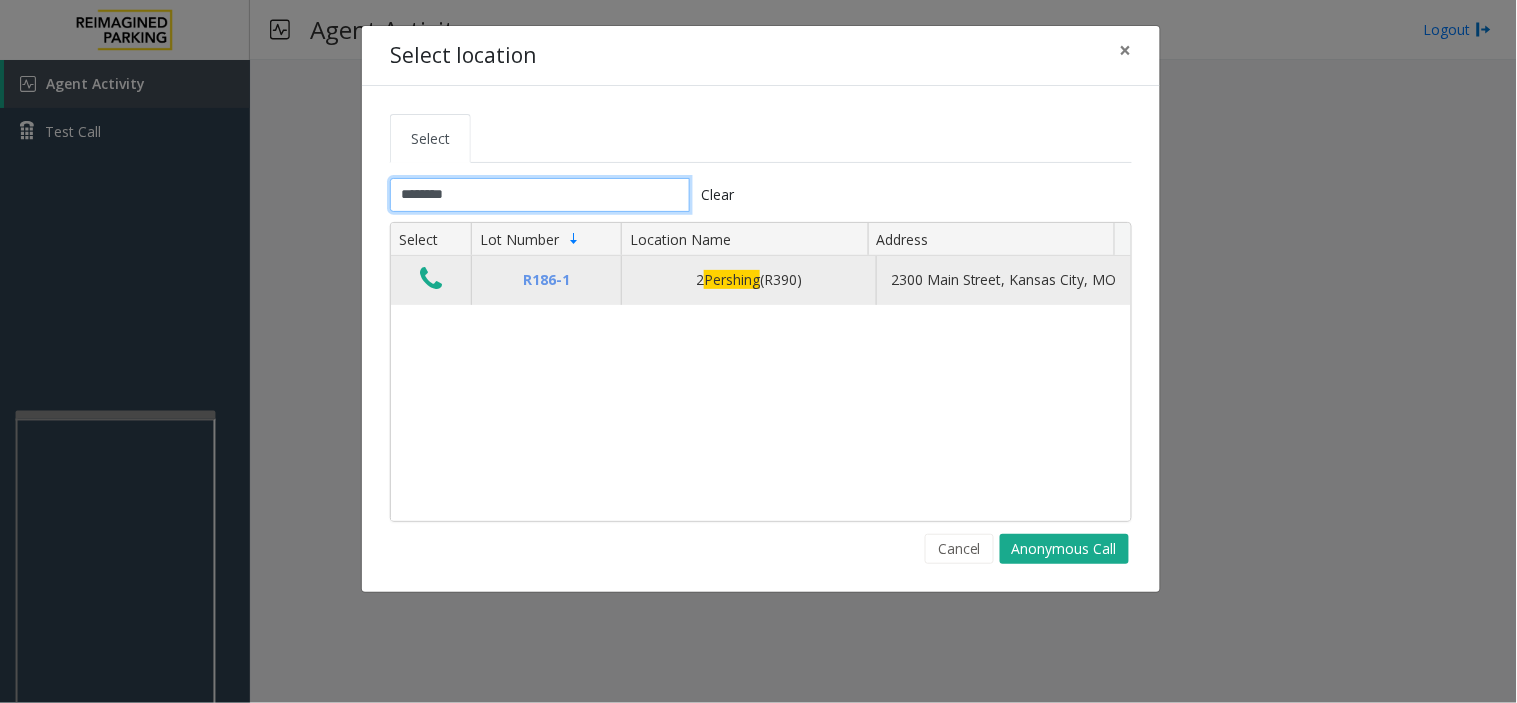 type on "********" 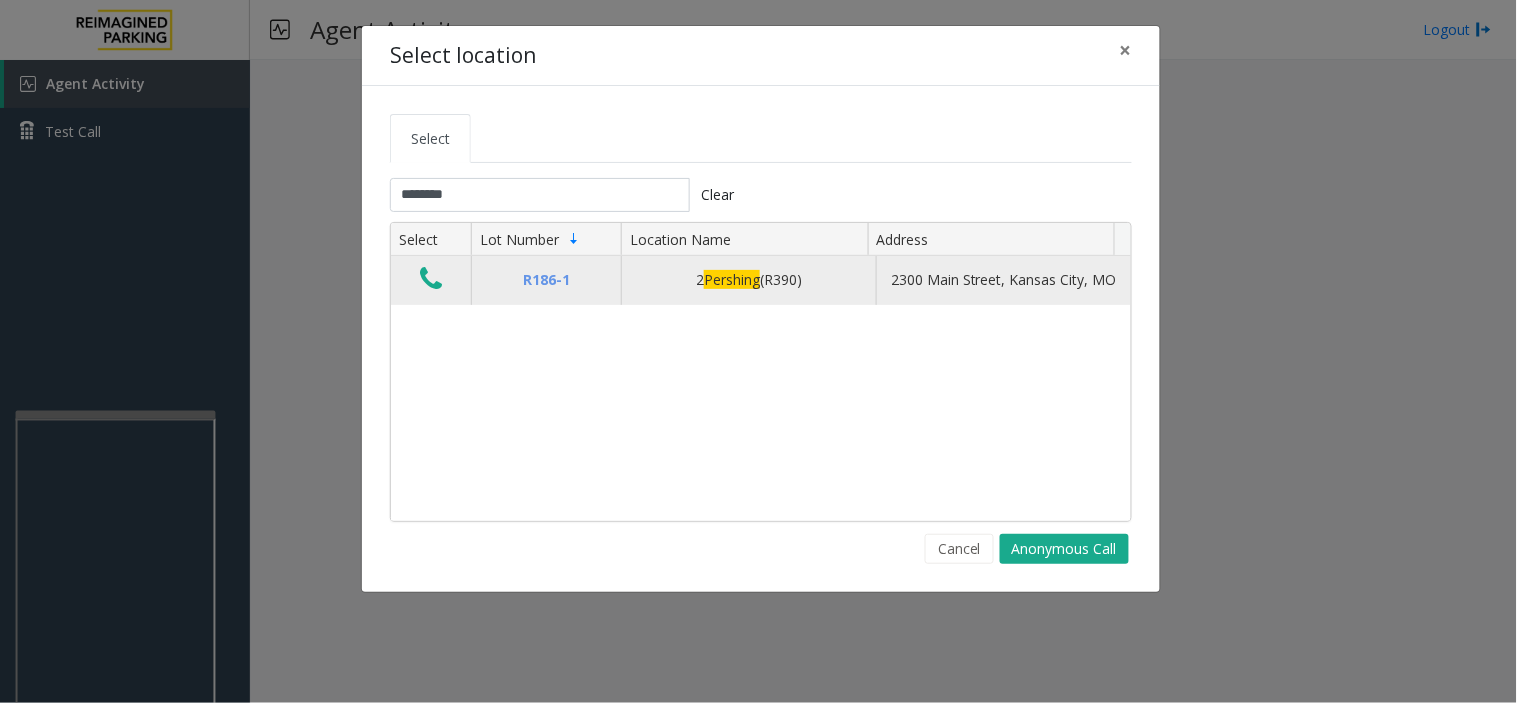 click 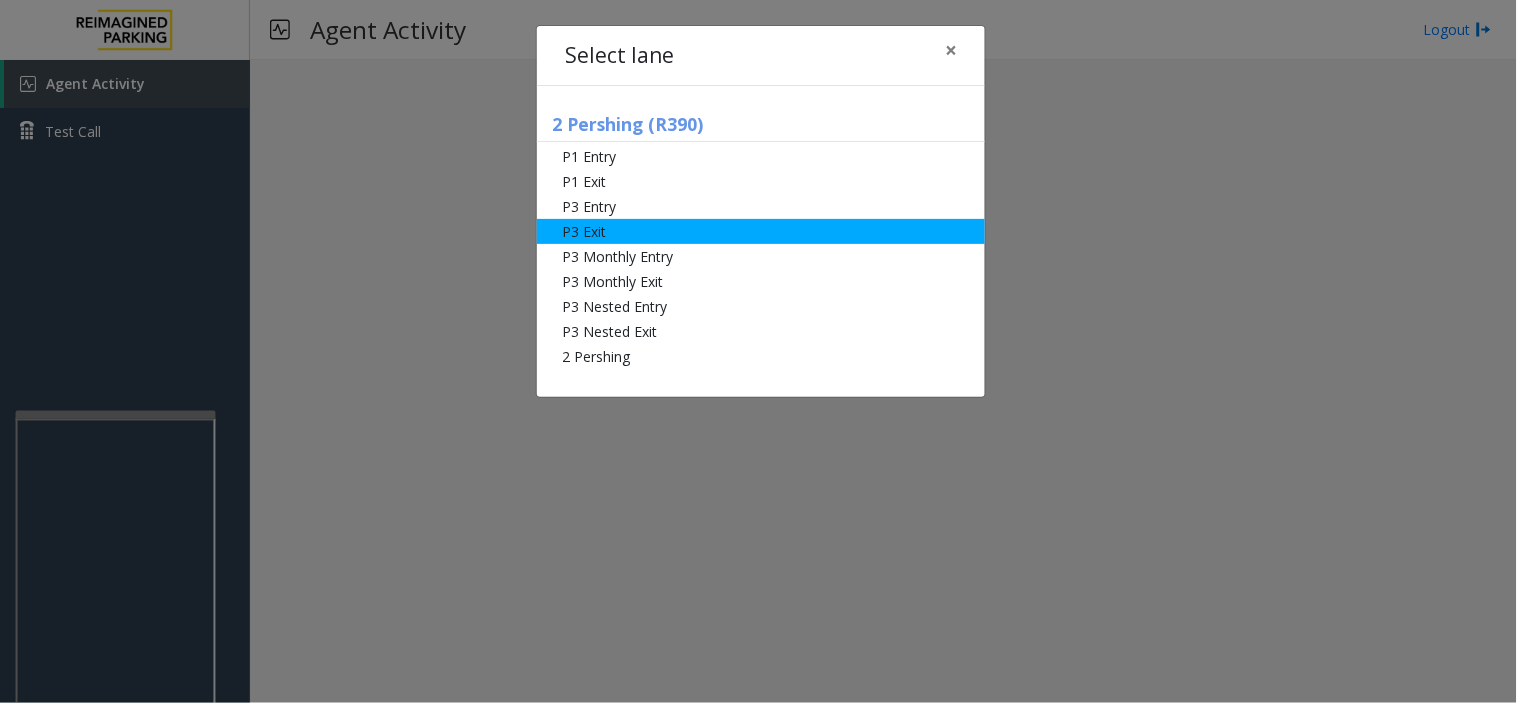 click on "P3 Exit" 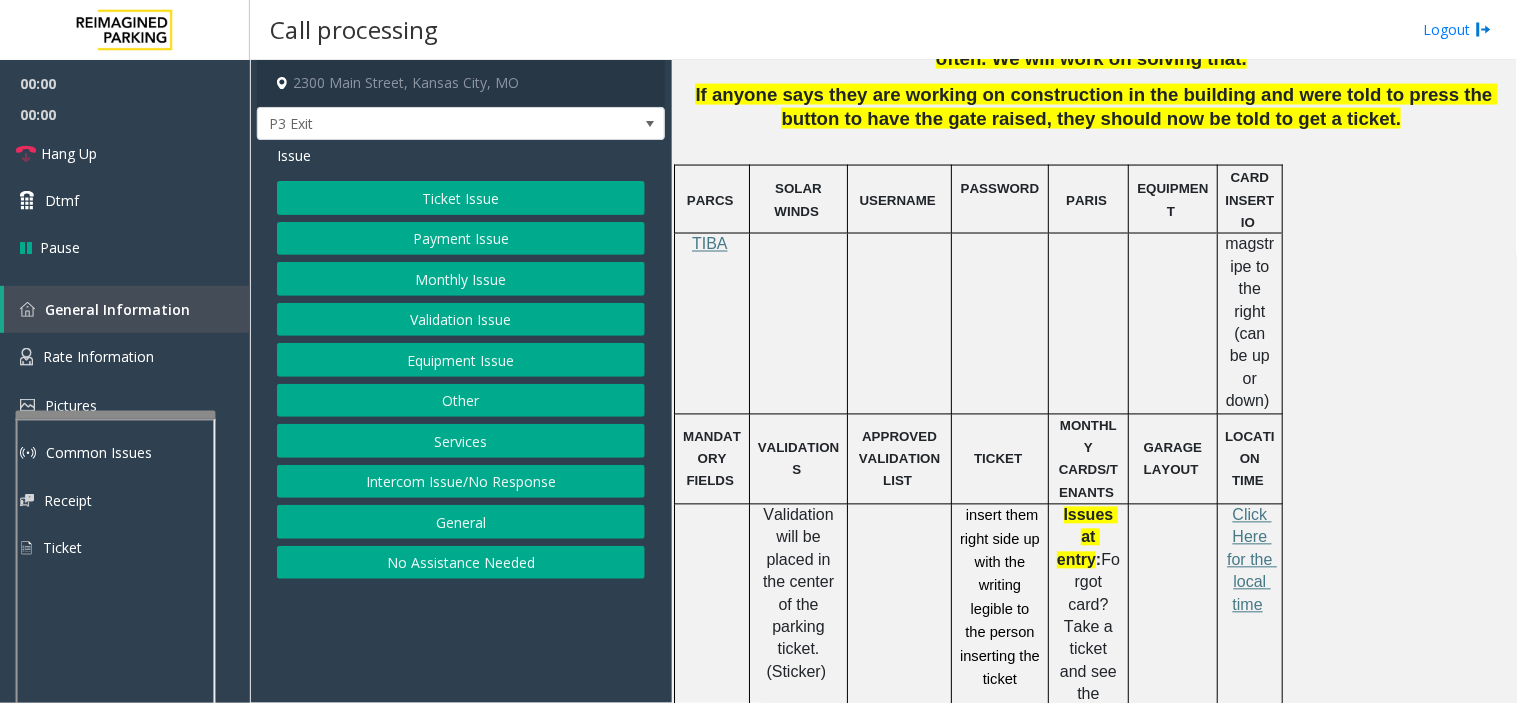 scroll, scrollTop: 1000, scrollLeft: 0, axis: vertical 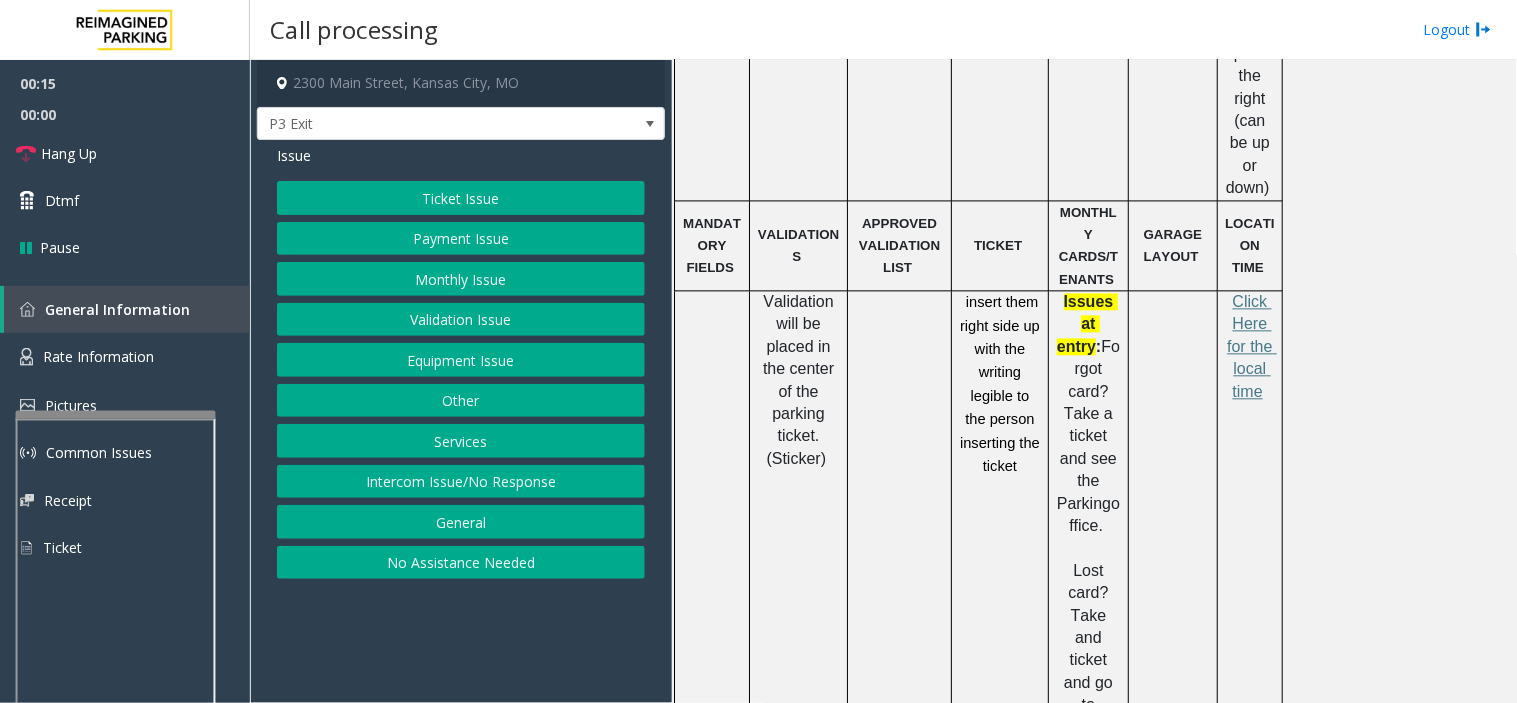 click on "Ticket Issue" 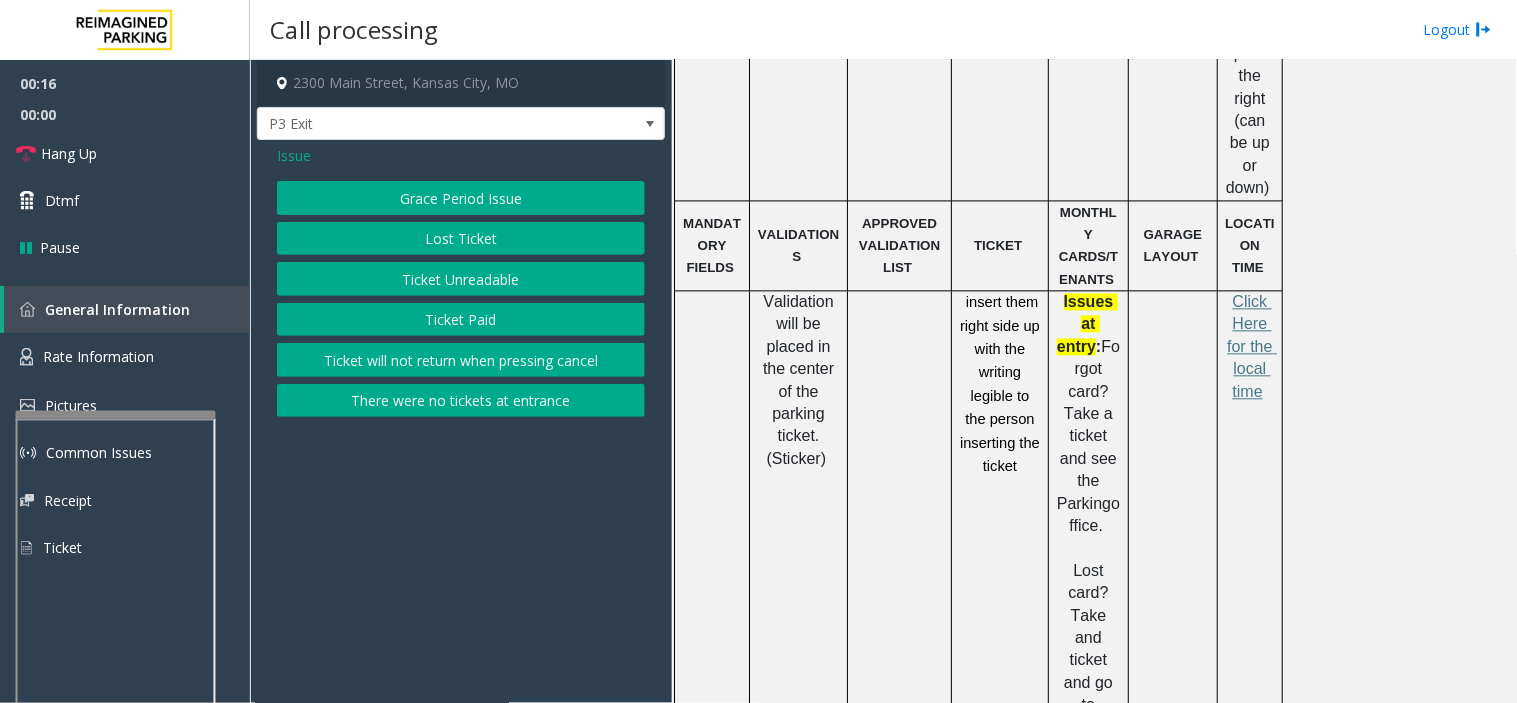 click on "Grace Period Issue   Lost Ticket   Ticket Unreadable   Ticket Paid   Ticket will not return when pressing cancel   There were no tickets at entrance" 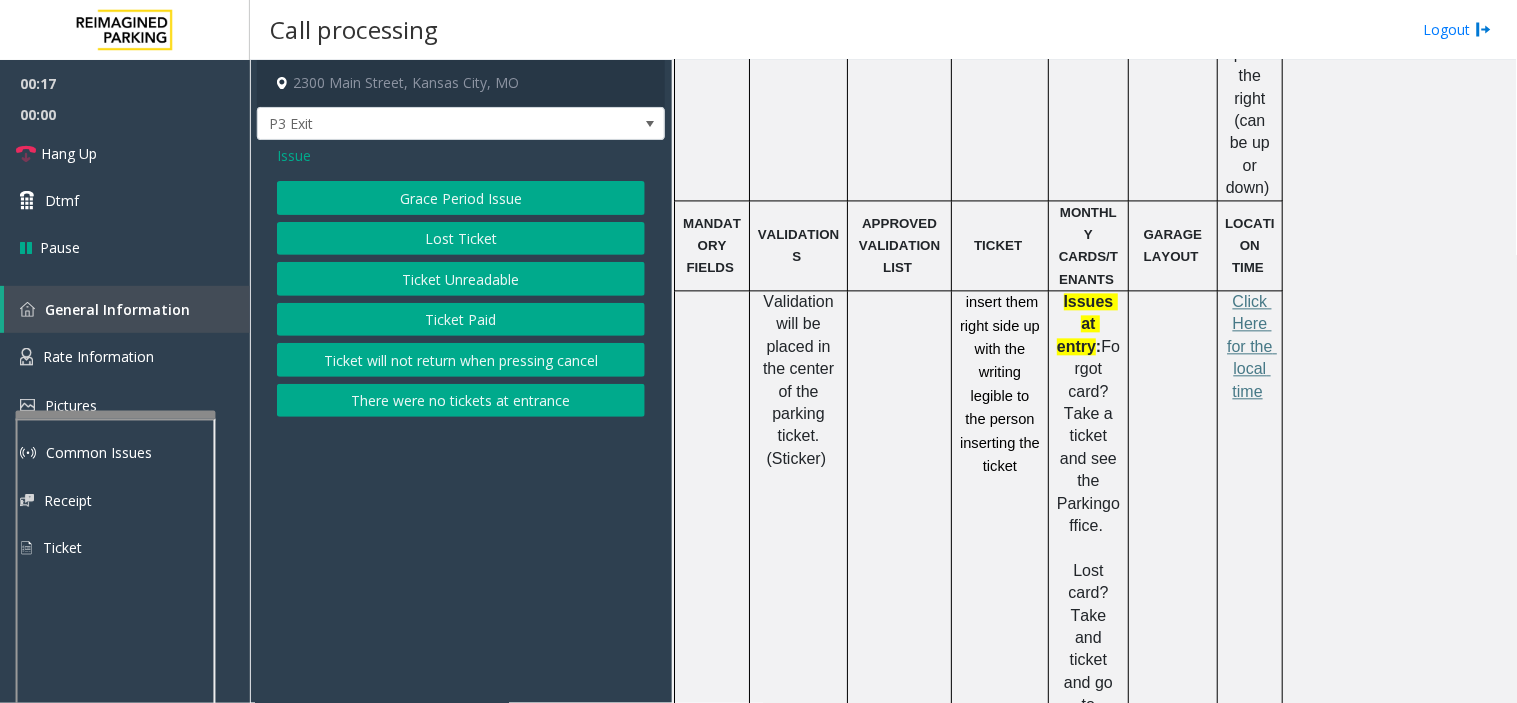 click on "Ticket Unreadable" 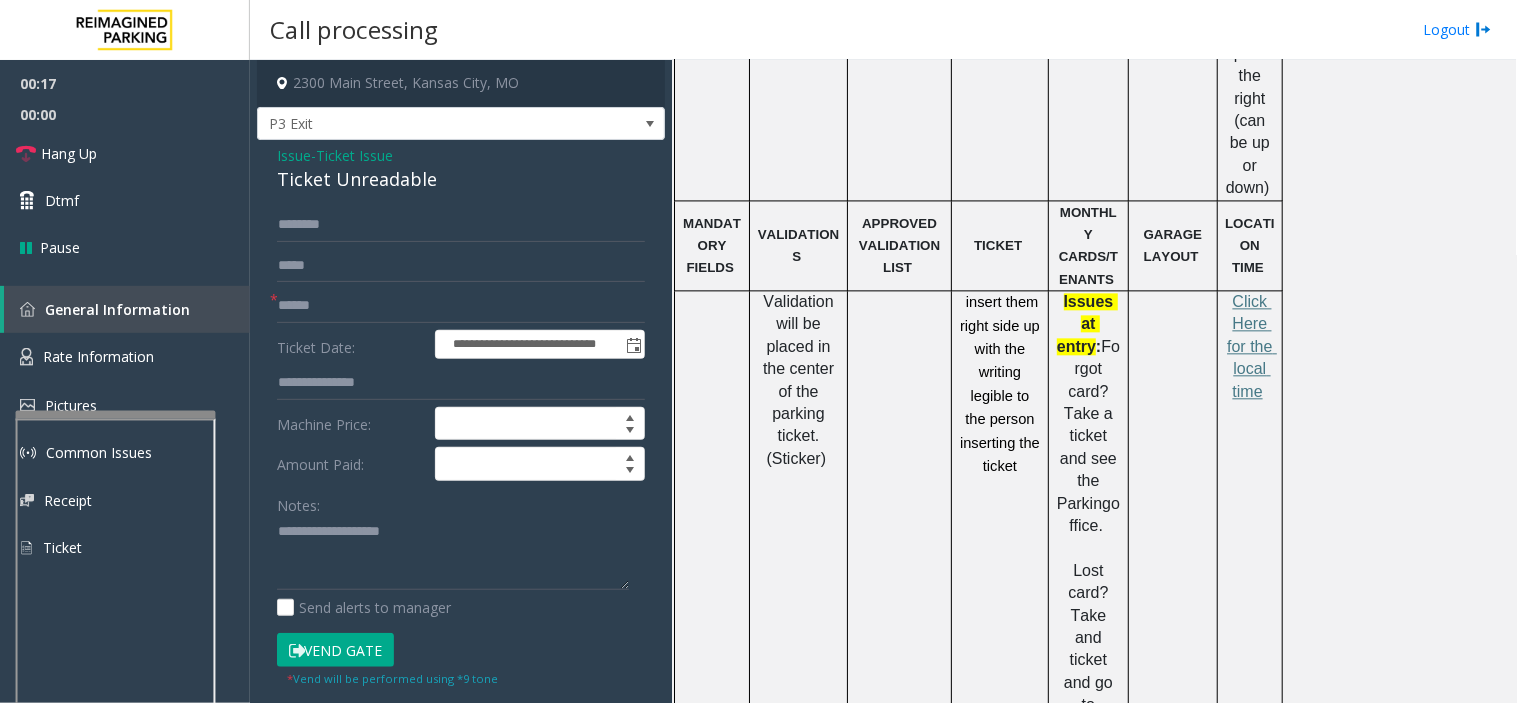 click on "Notes:                      Send alerts to manager" 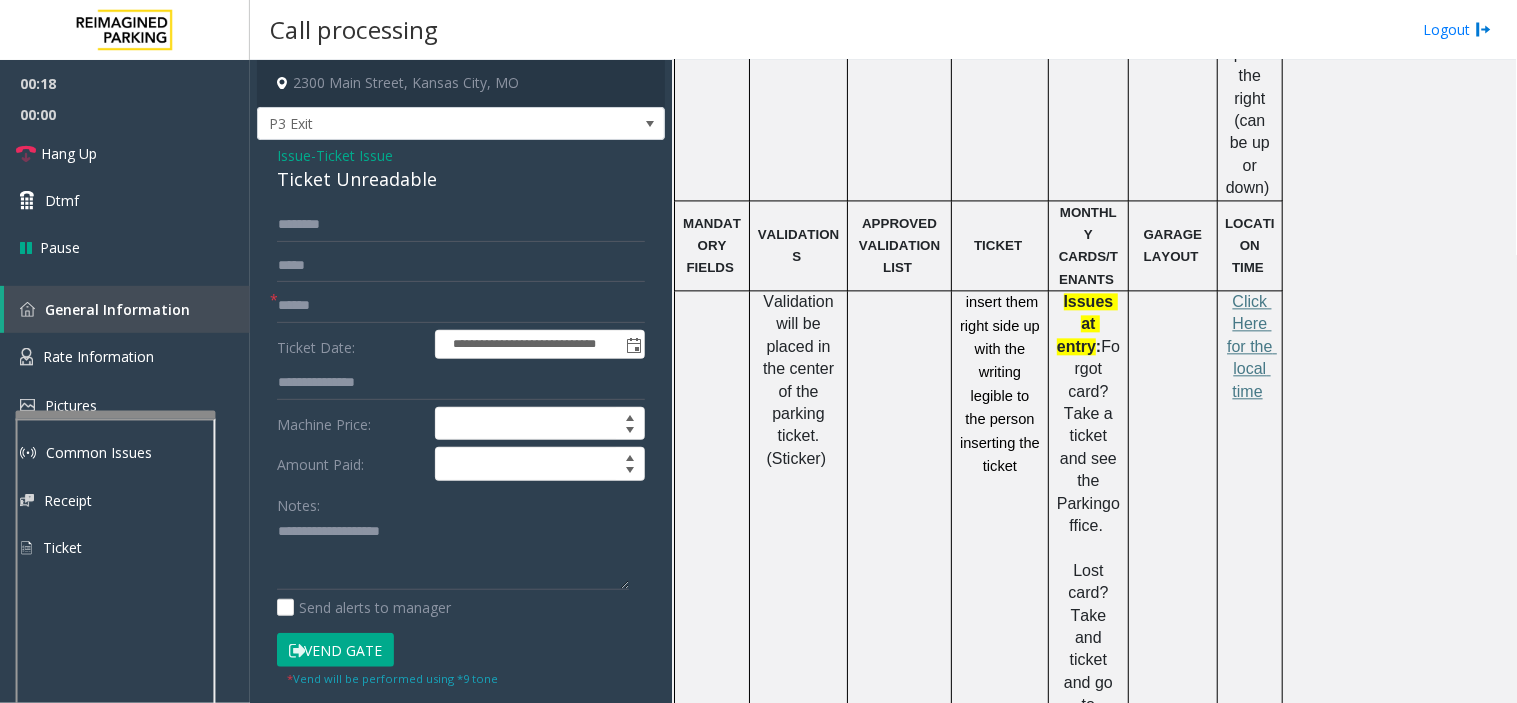 click on "Issue" 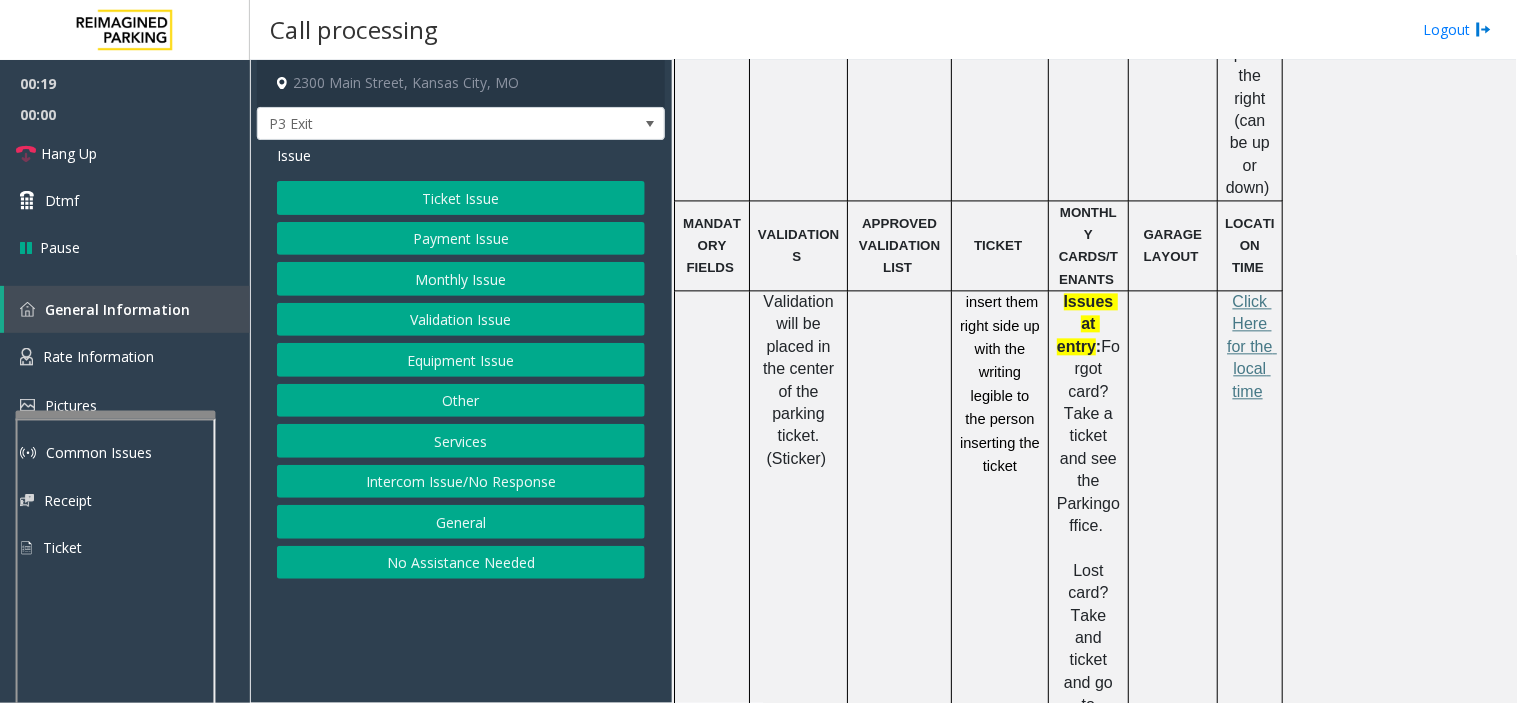 click on "Monthly Issue" 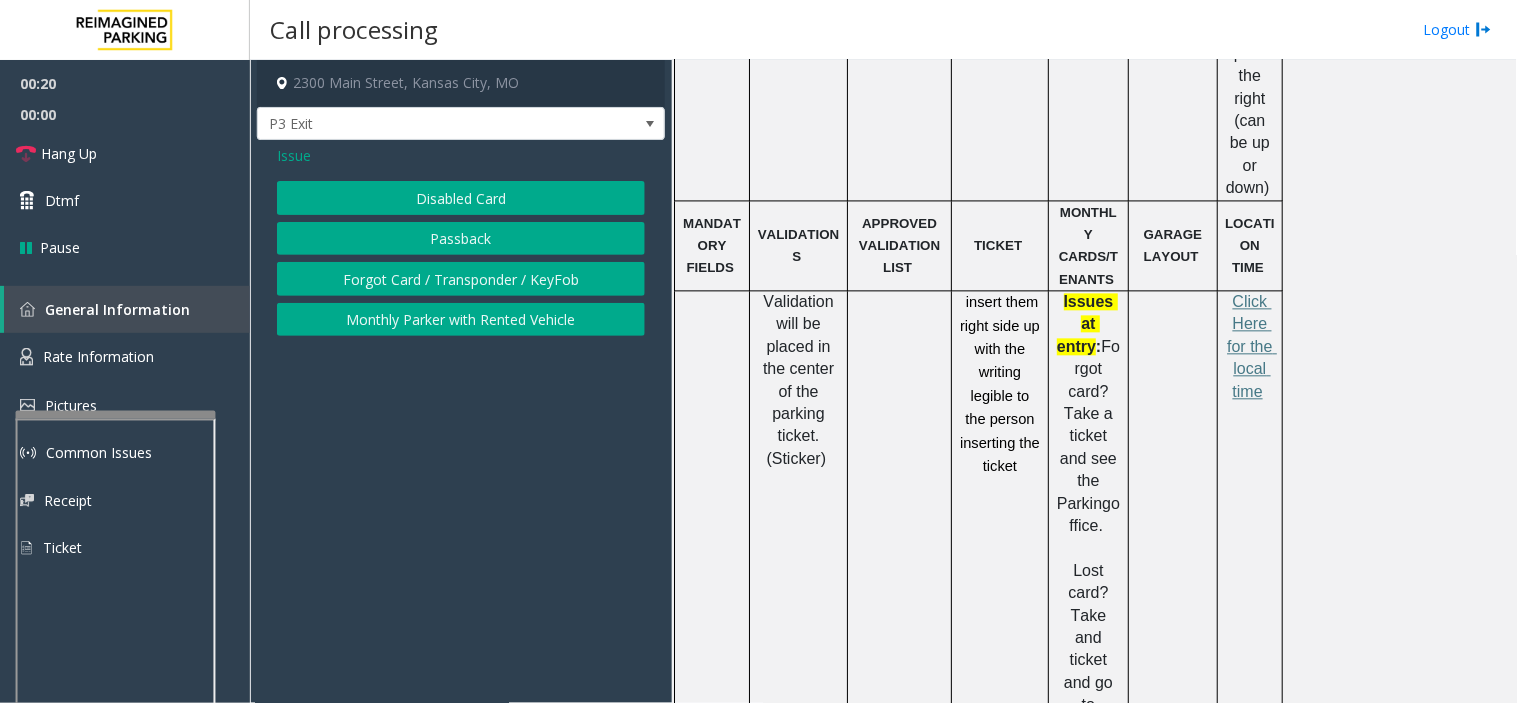 click on "Disabled Card" 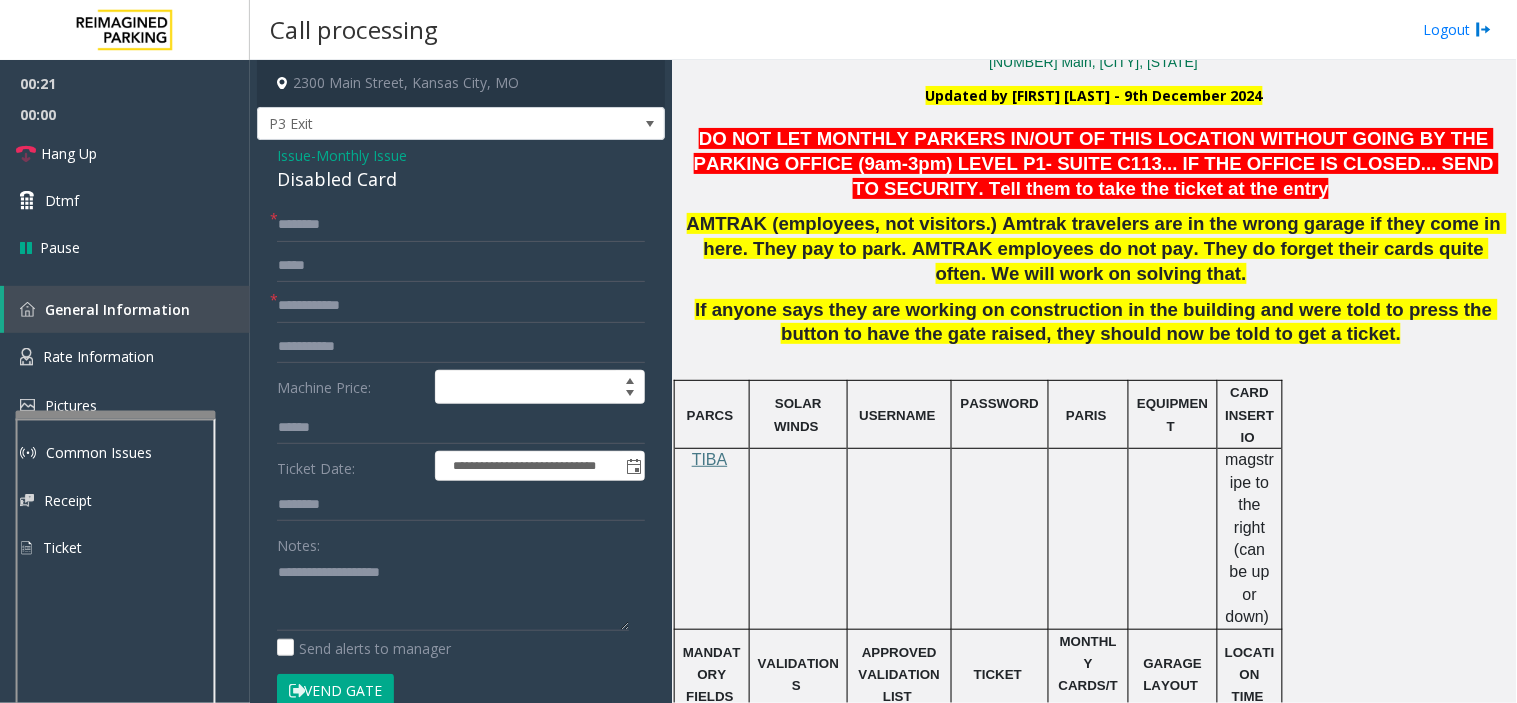scroll, scrollTop: 444, scrollLeft: 0, axis: vertical 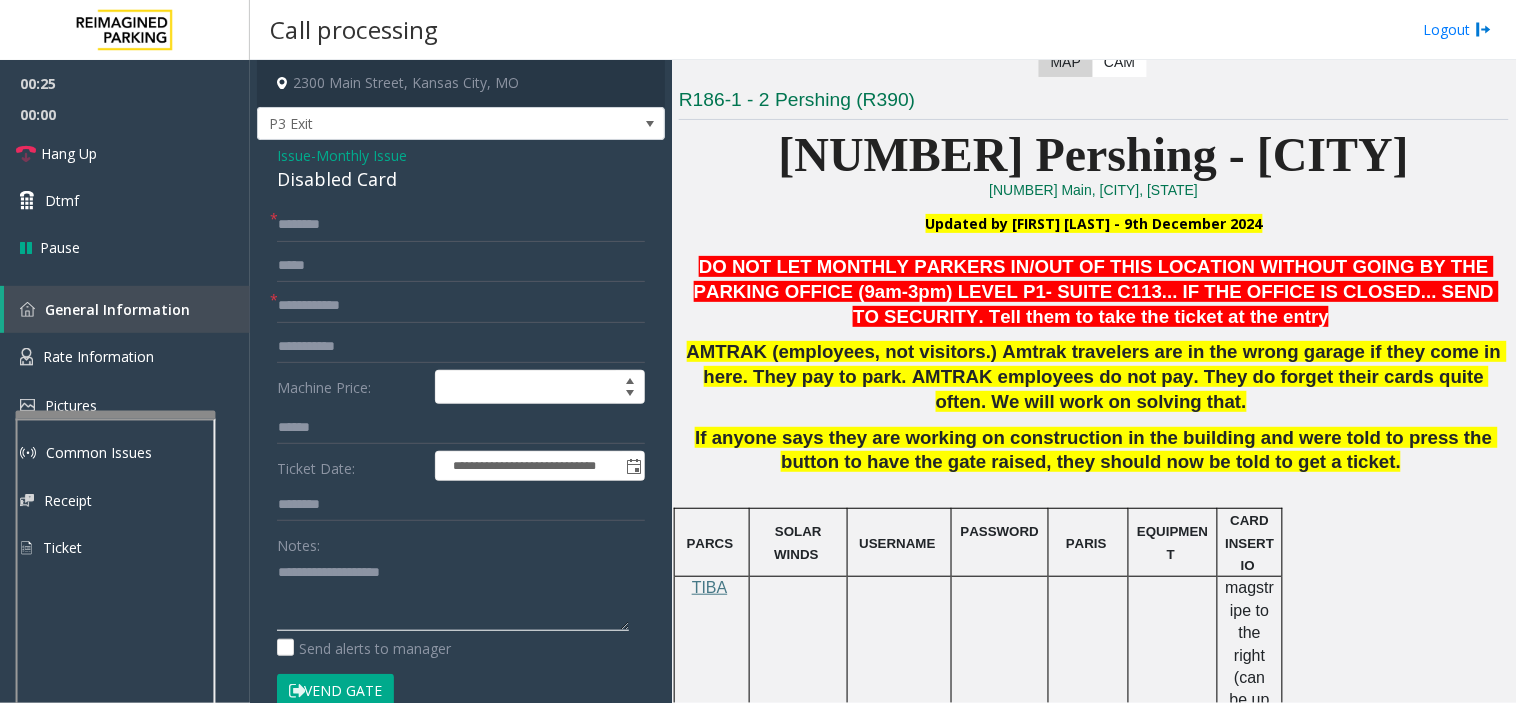 click 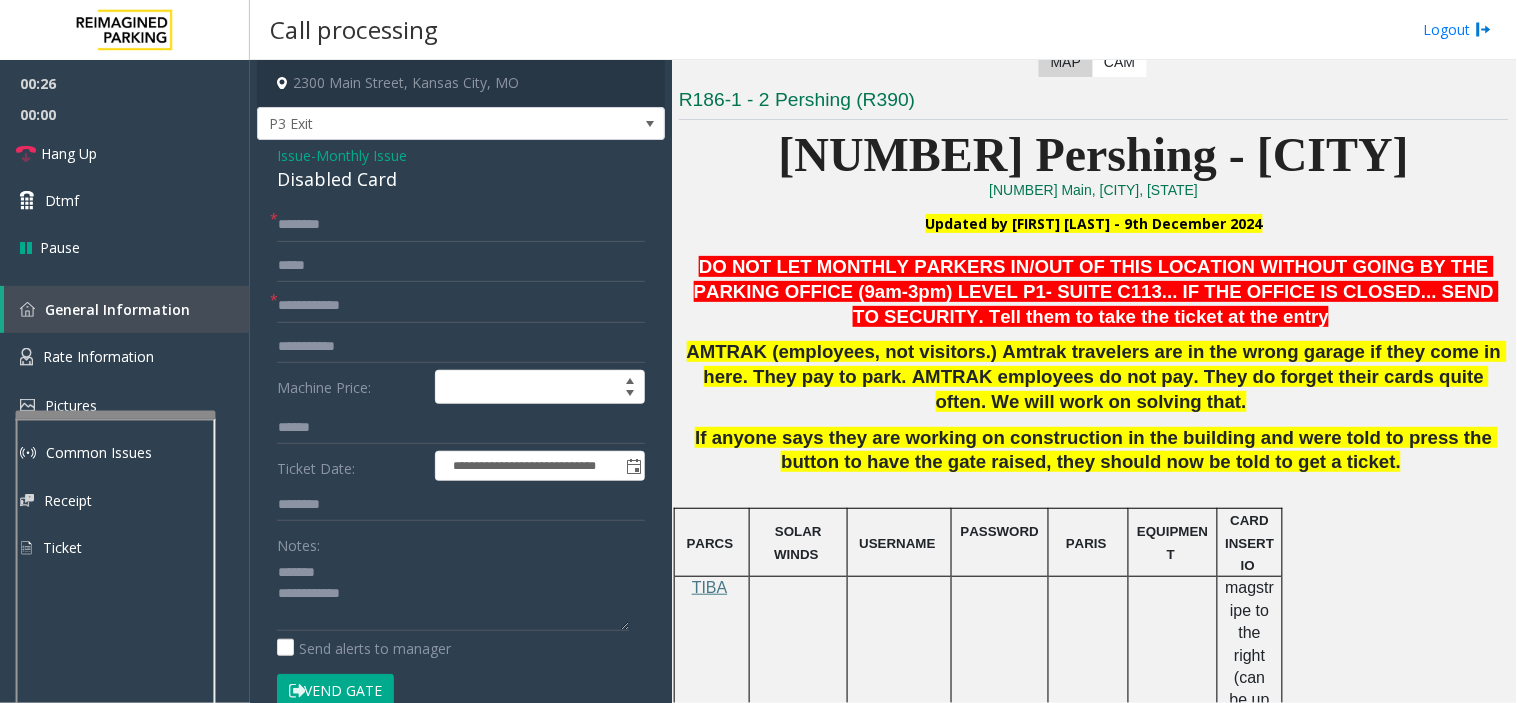 click on "Disabled Card" 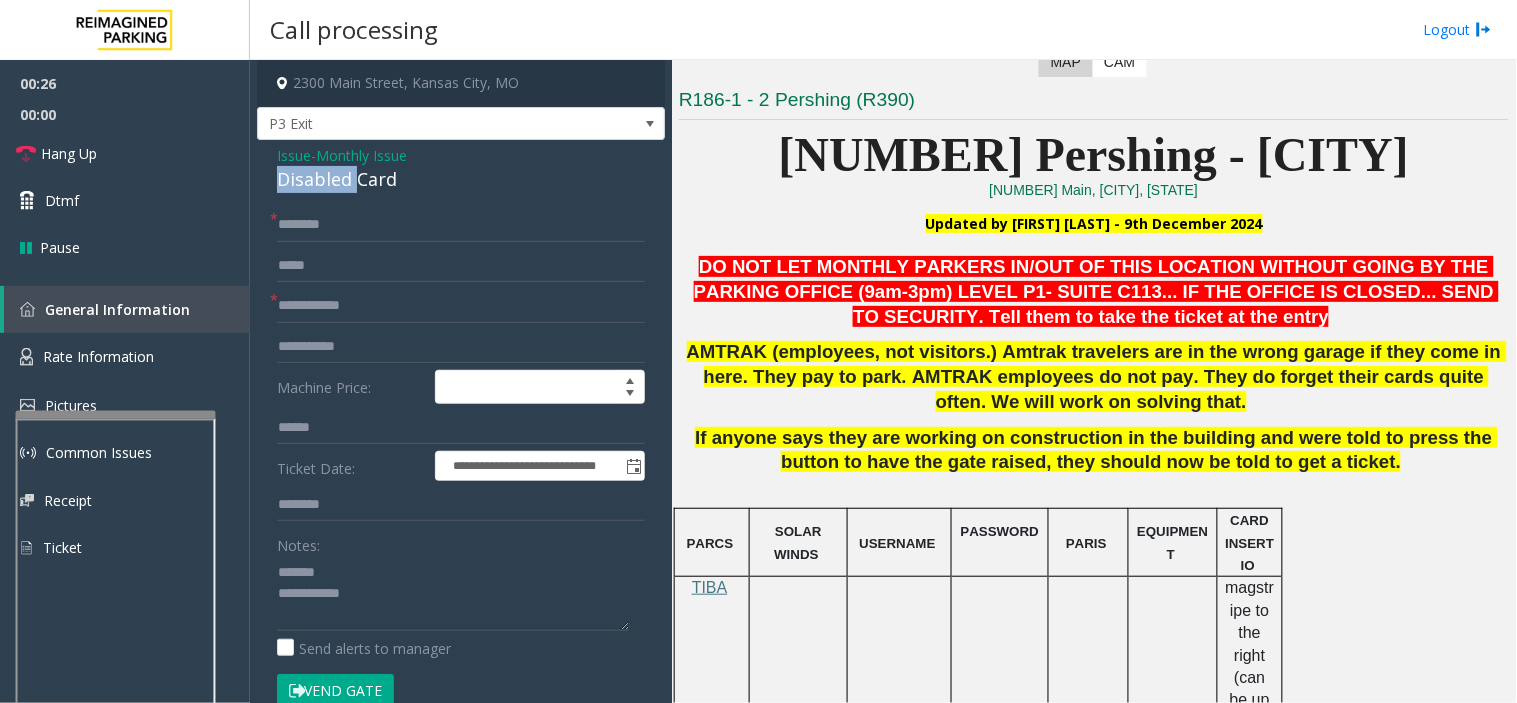 click on "Disabled Card" 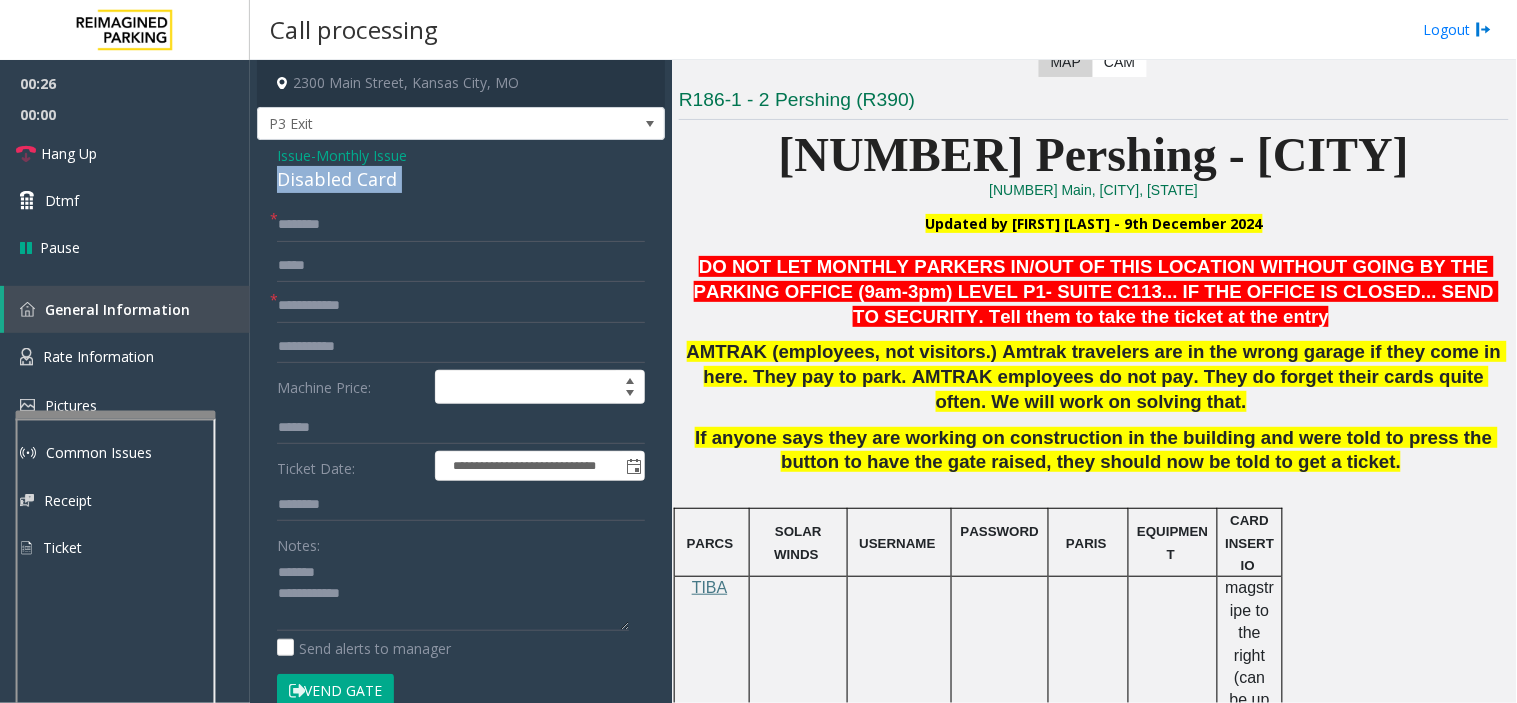 click on "Disabled Card" 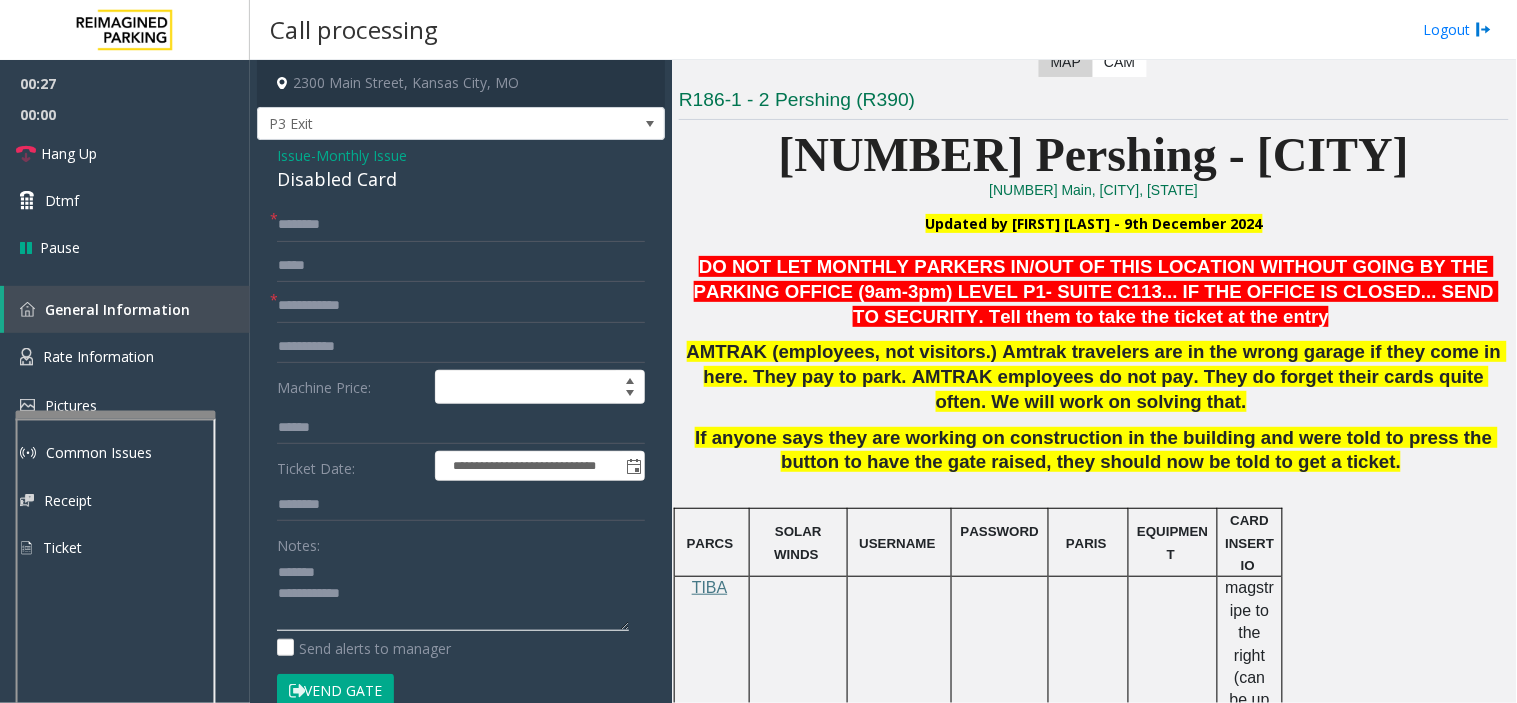 click 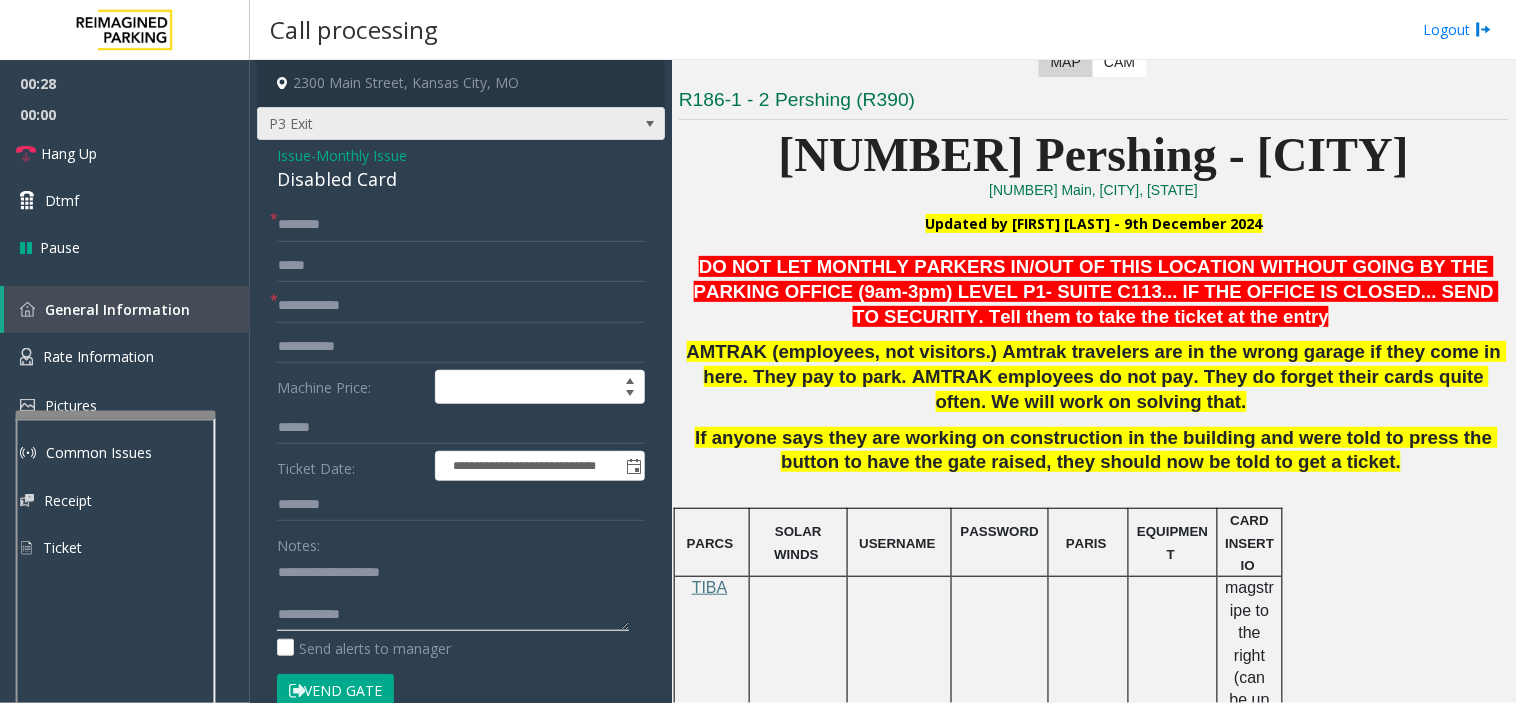 type on "**********" 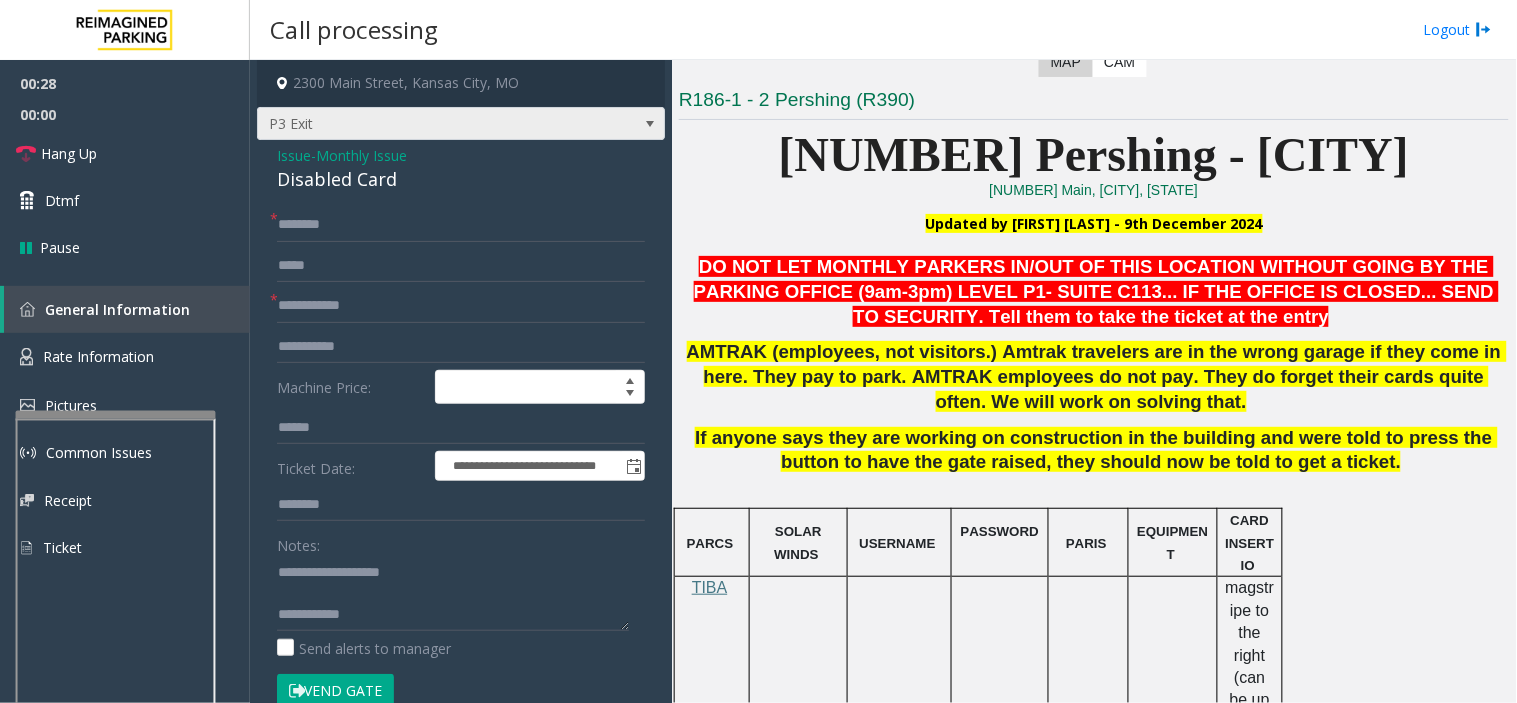 click on "P3 Exit" at bounding box center [420, 124] 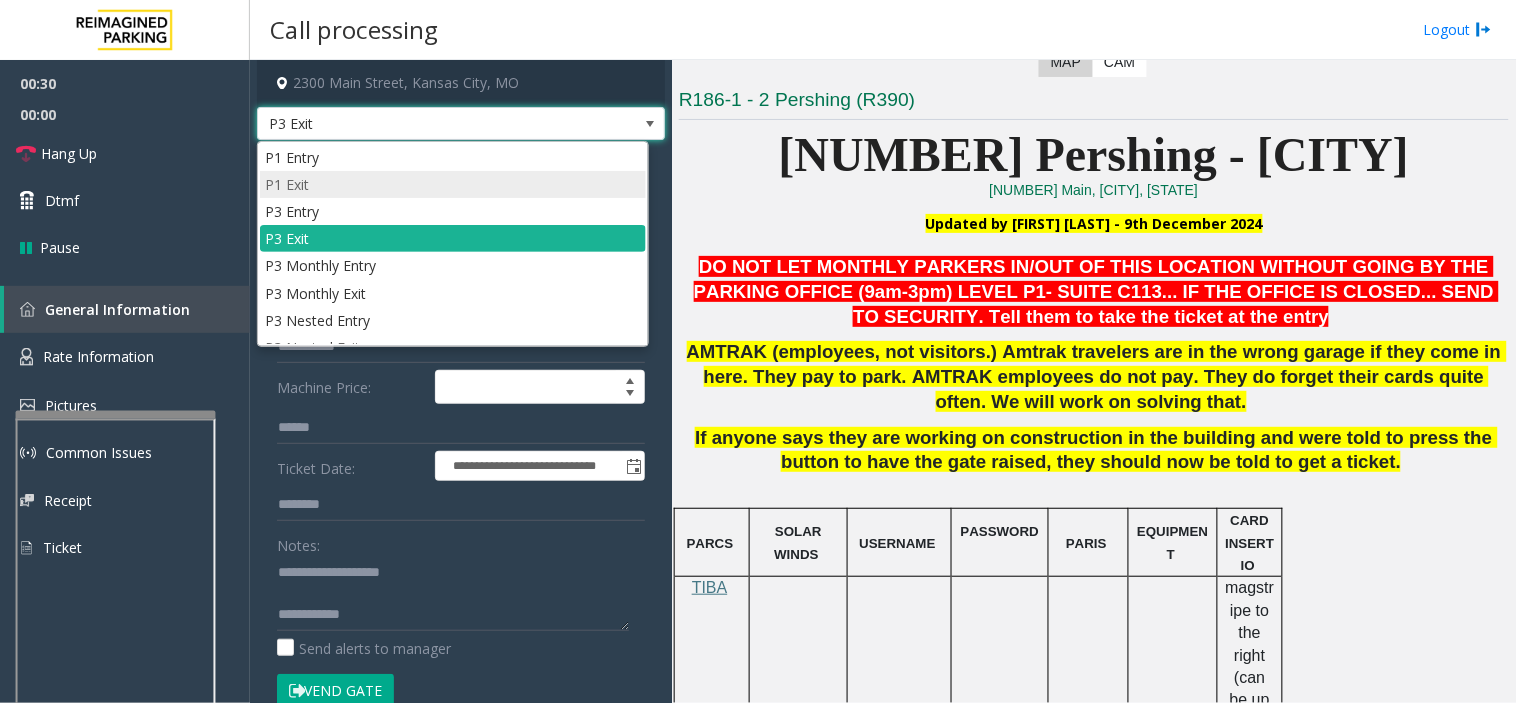 click on "P1 Exit" at bounding box center [453, 184] 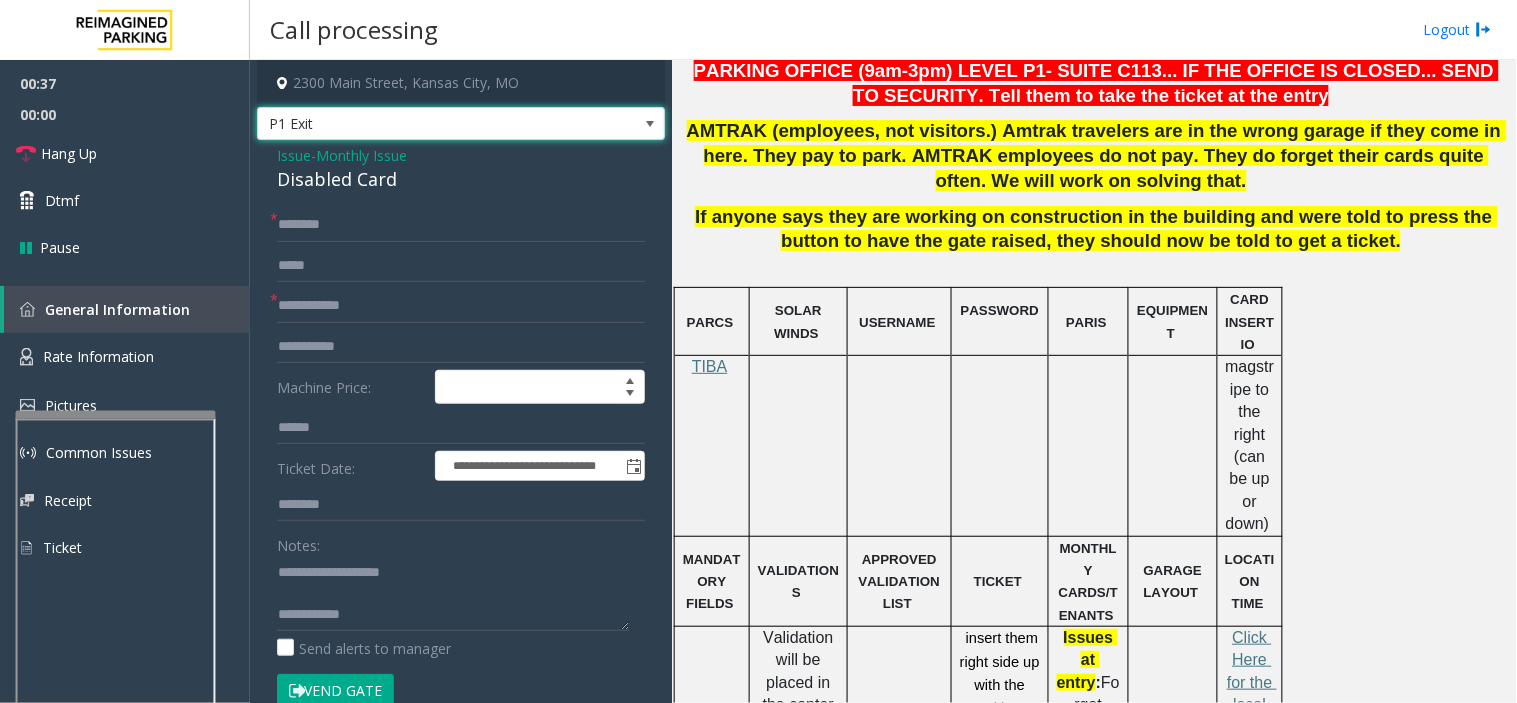 scroll, scrollTop: 888, scrollLeft: 0, axis: vertical 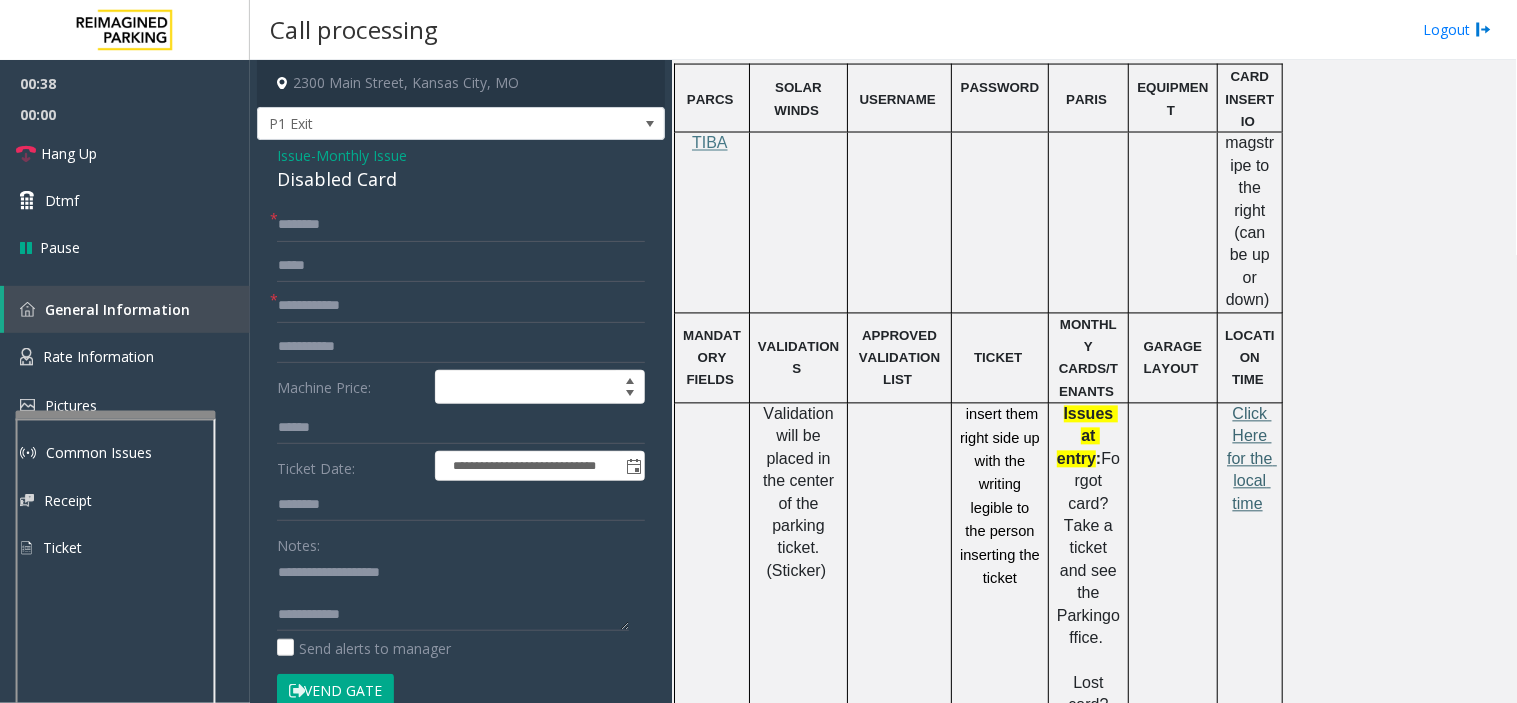 click on "Click Here for the local time" 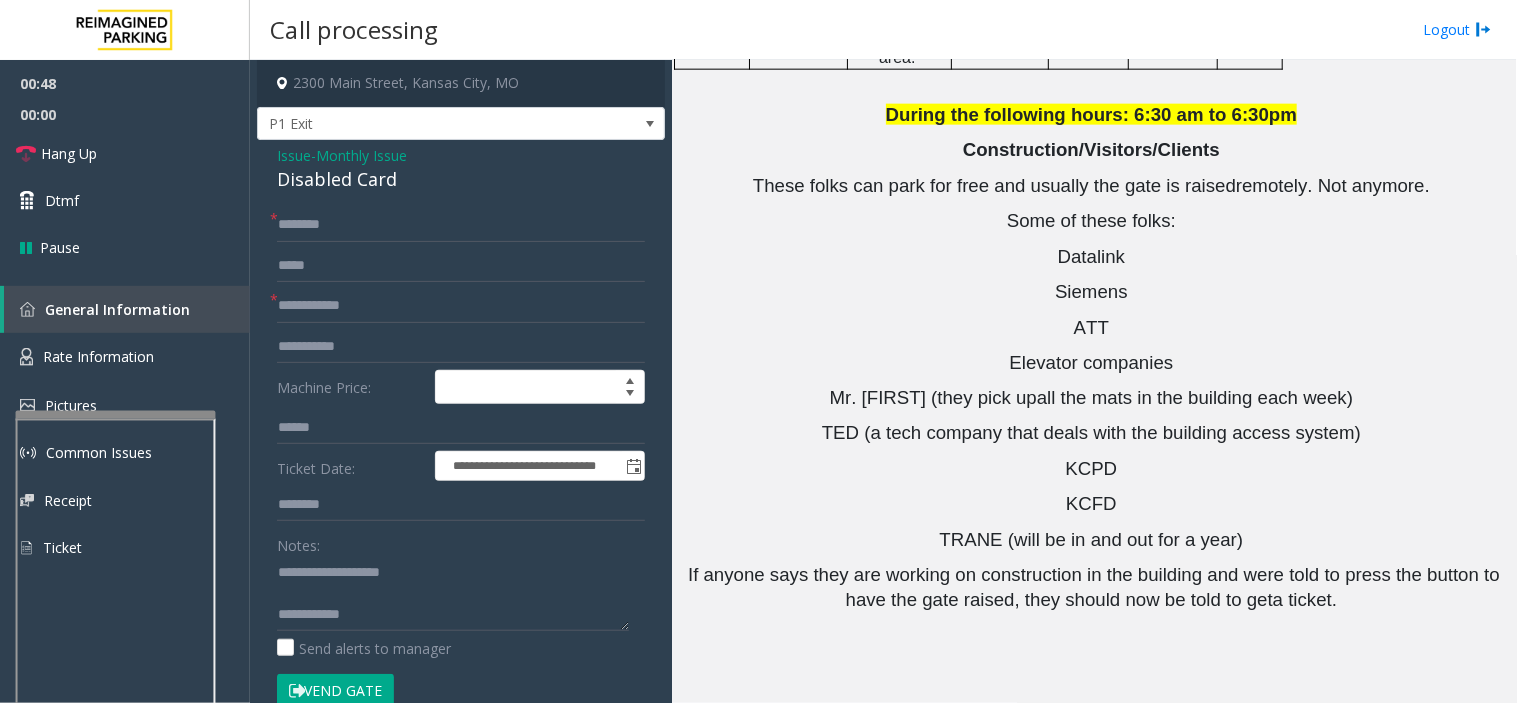 scroll, scrollTop: 2615, scrollLeft: 0, axis: vertical 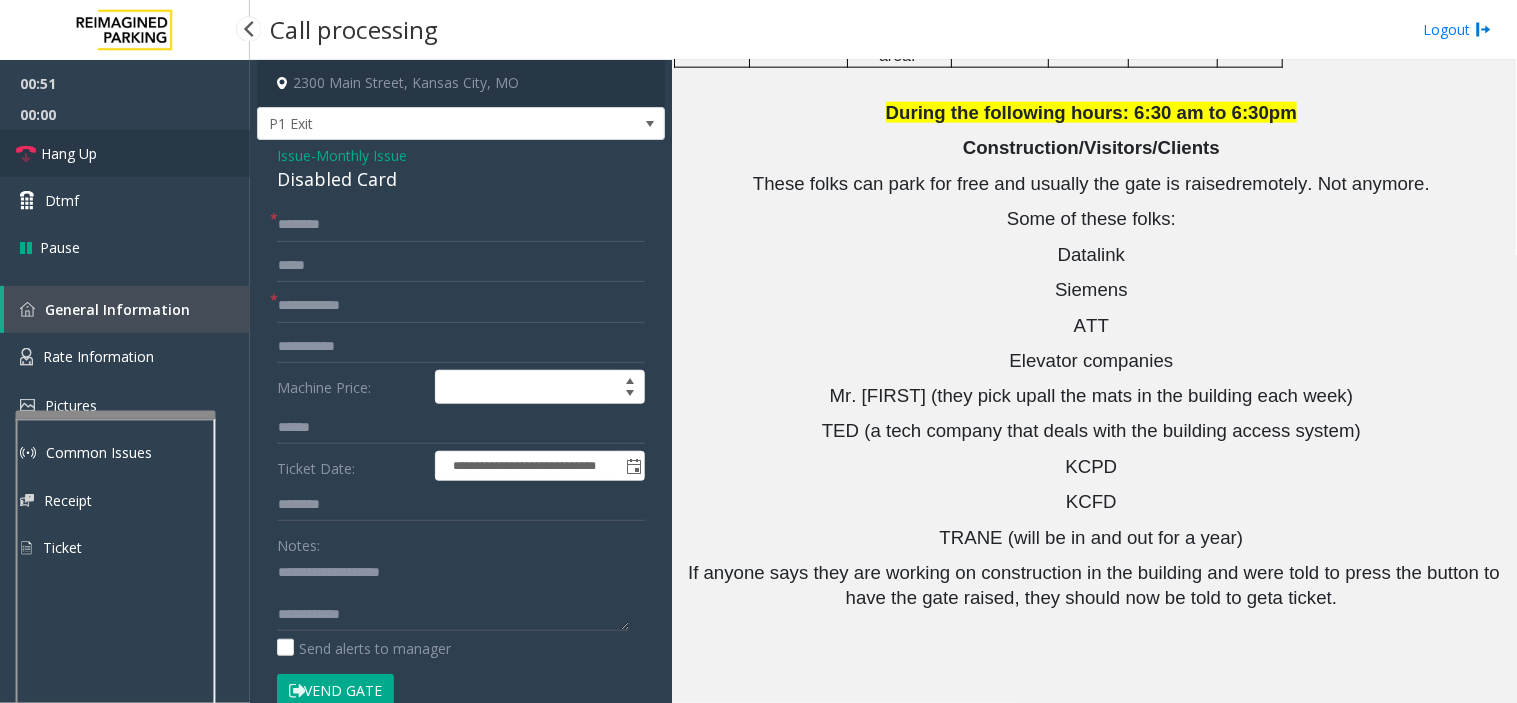 click on "Hang Up" at bounding box center [125, 153] 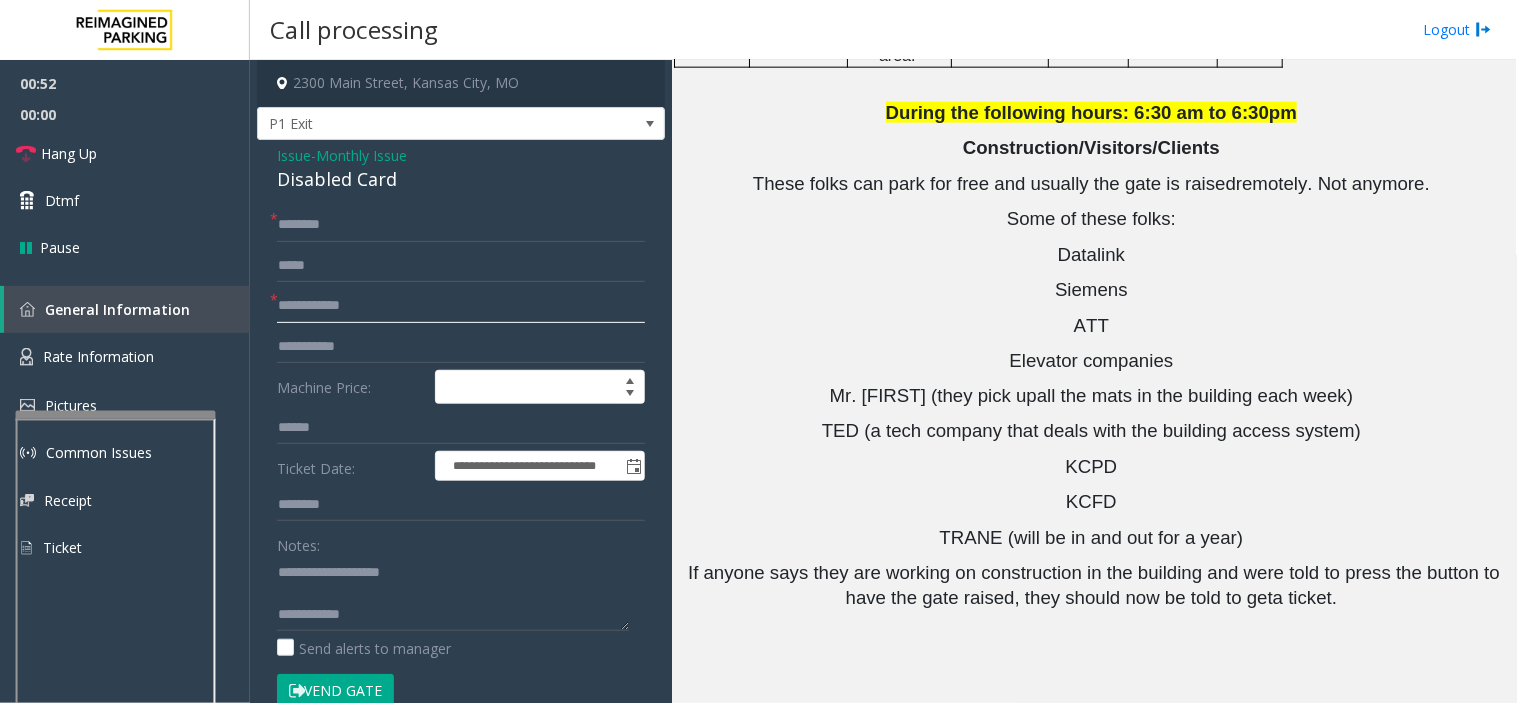 click 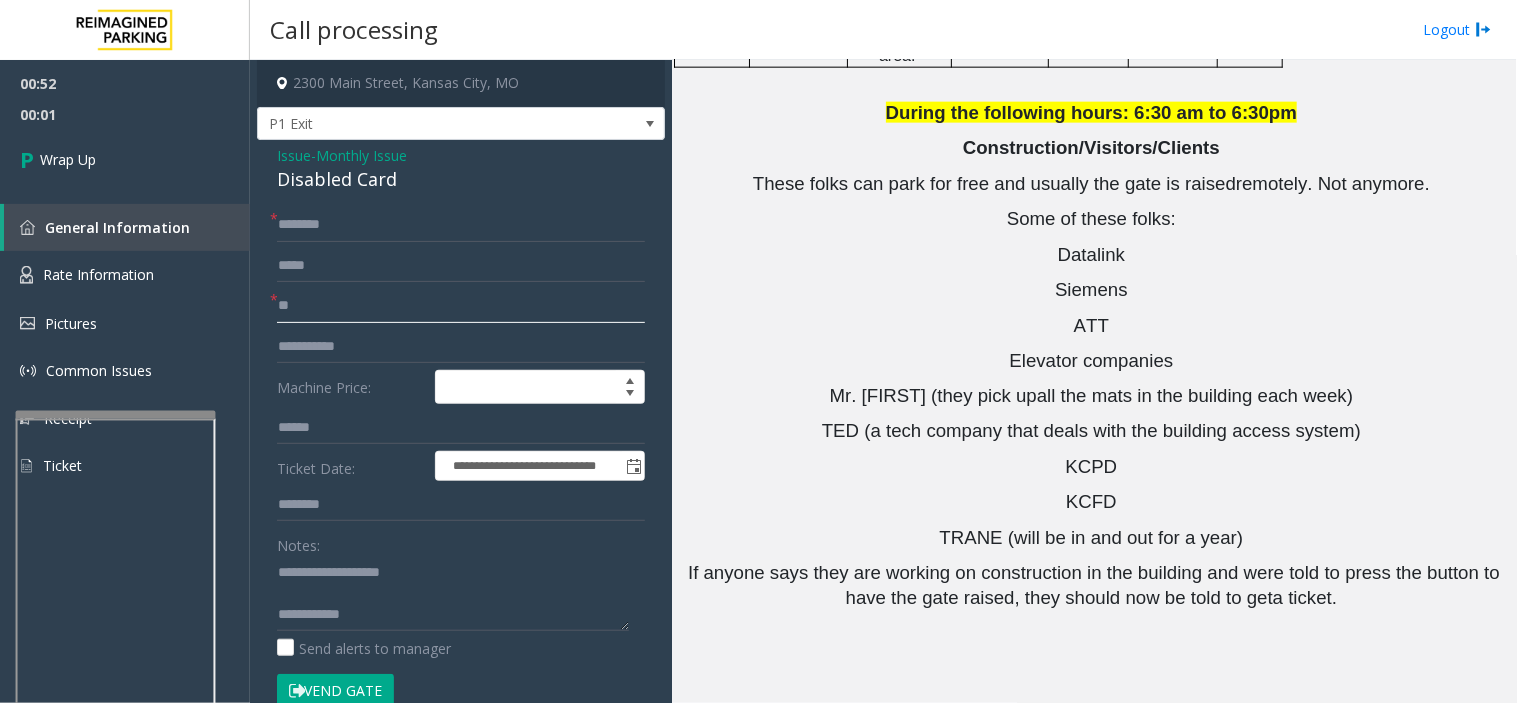 type on "**" 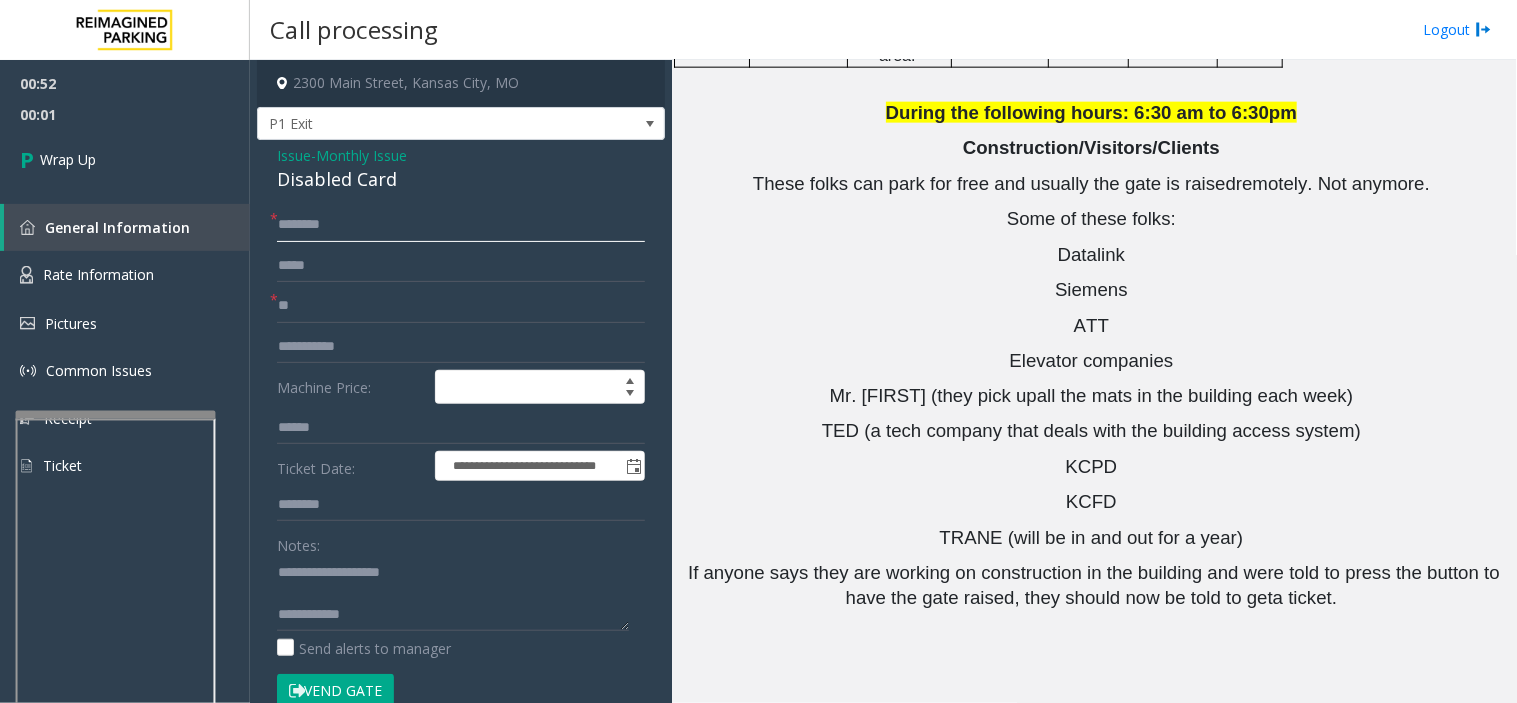 click 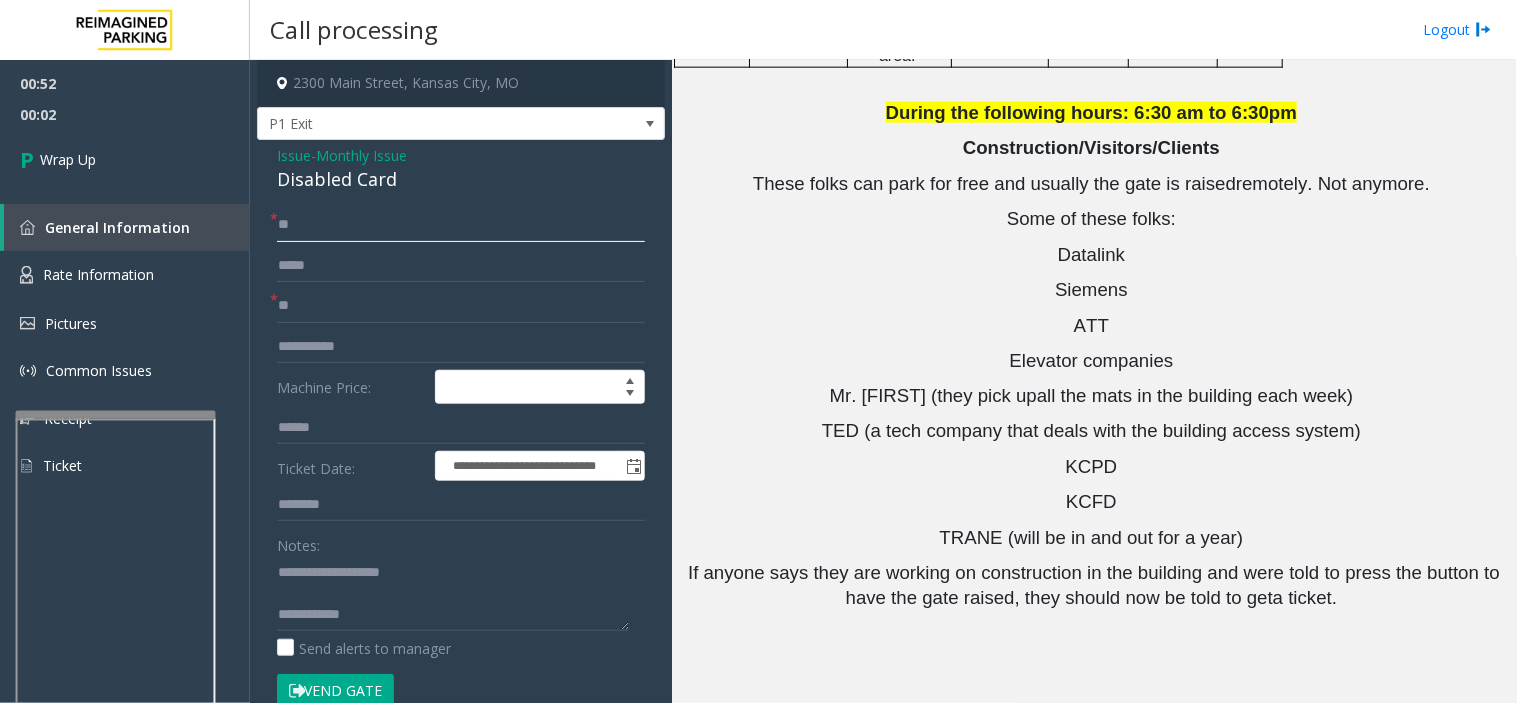 type on "**" 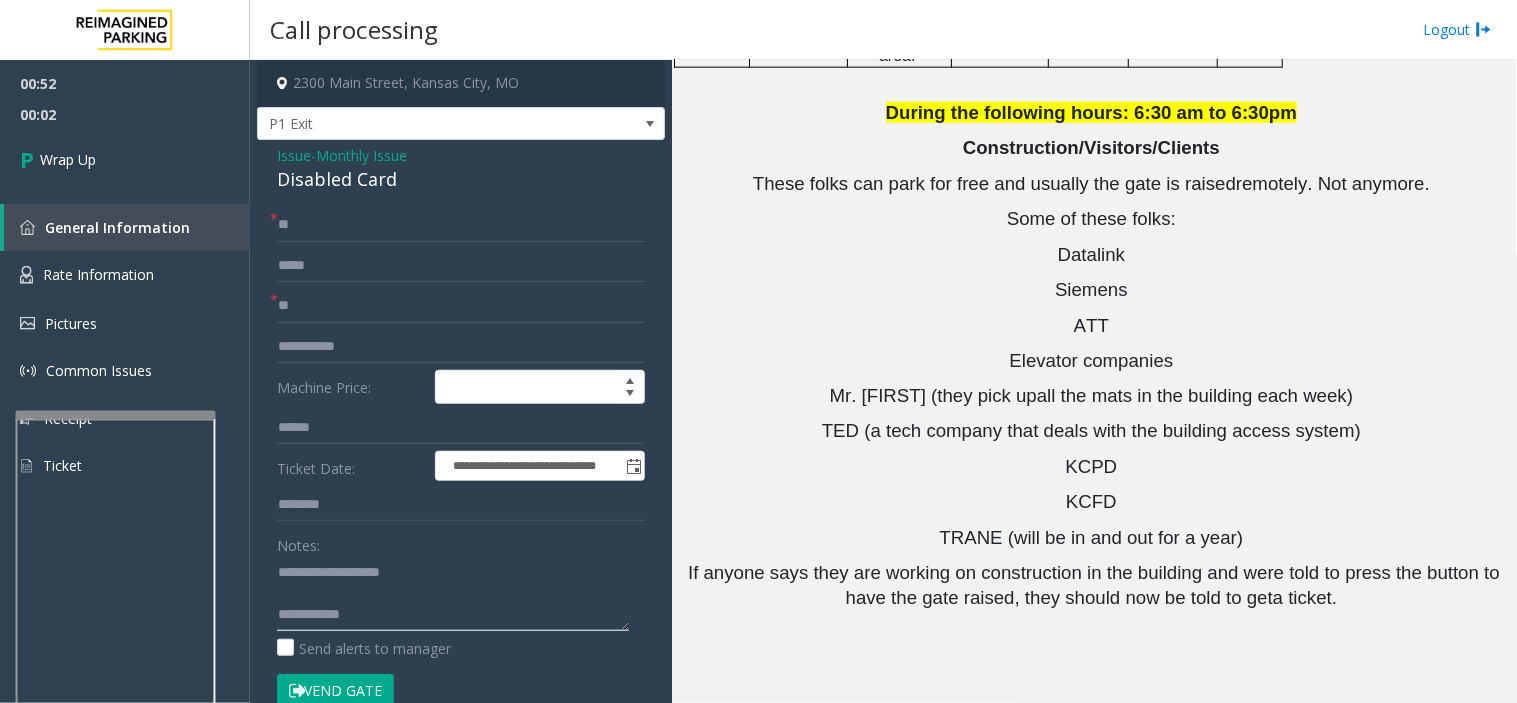click 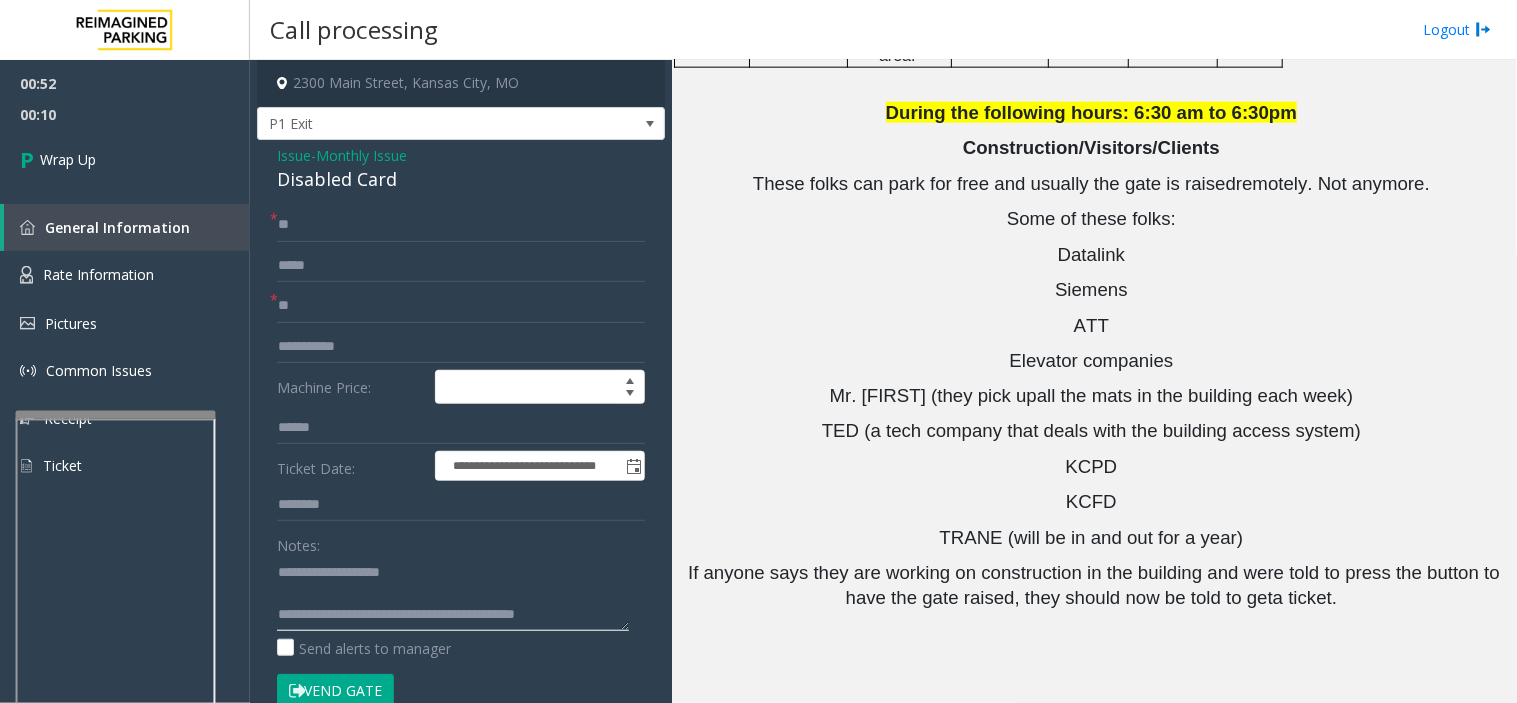 scroll, scrollTop: 14, scrollLeft: 0, axis: vertical 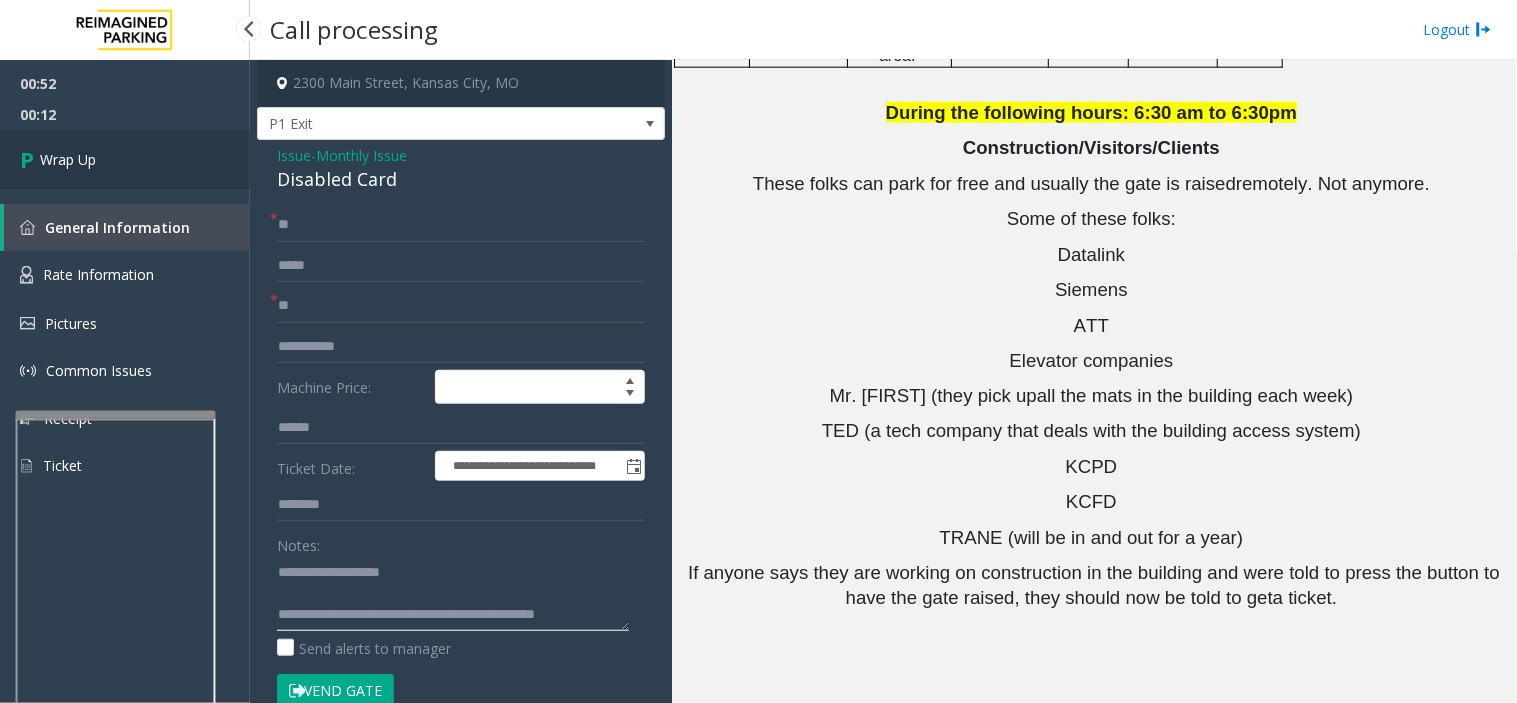 type on "**********" 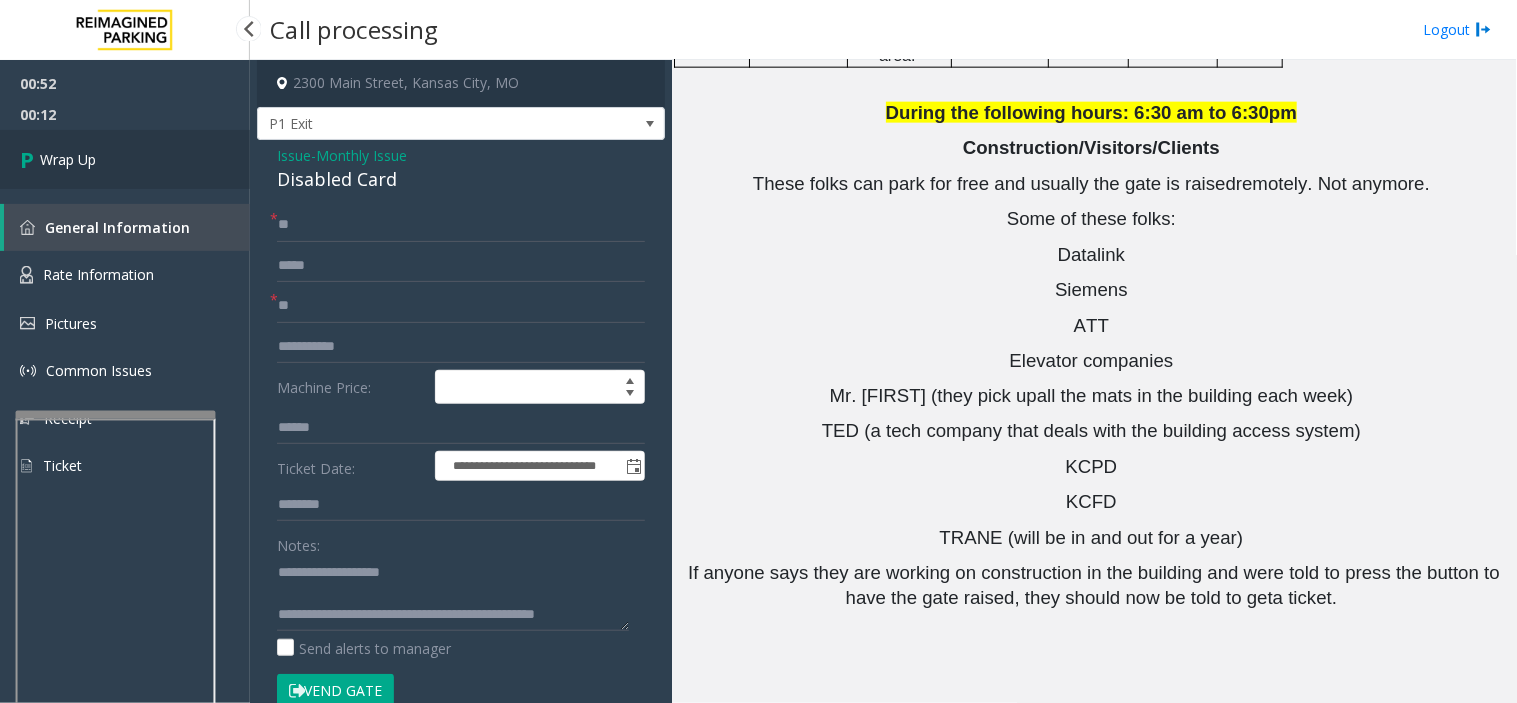 click on "Wrap Up" at bounding box center (125, 159) 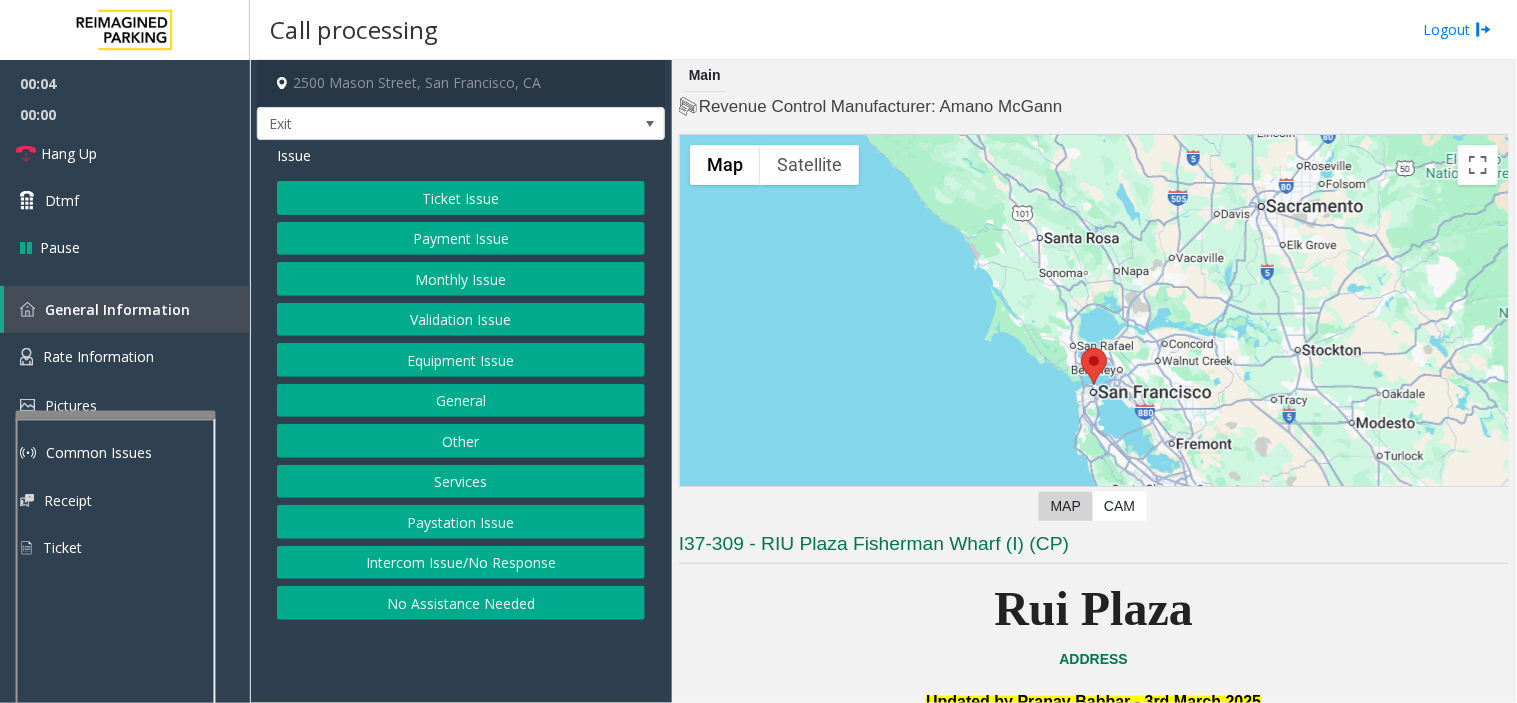 drag, startPoint x: 505, startPoint y: 638, endPoint x: 620, endPoint y: 654, distance: 116.10771 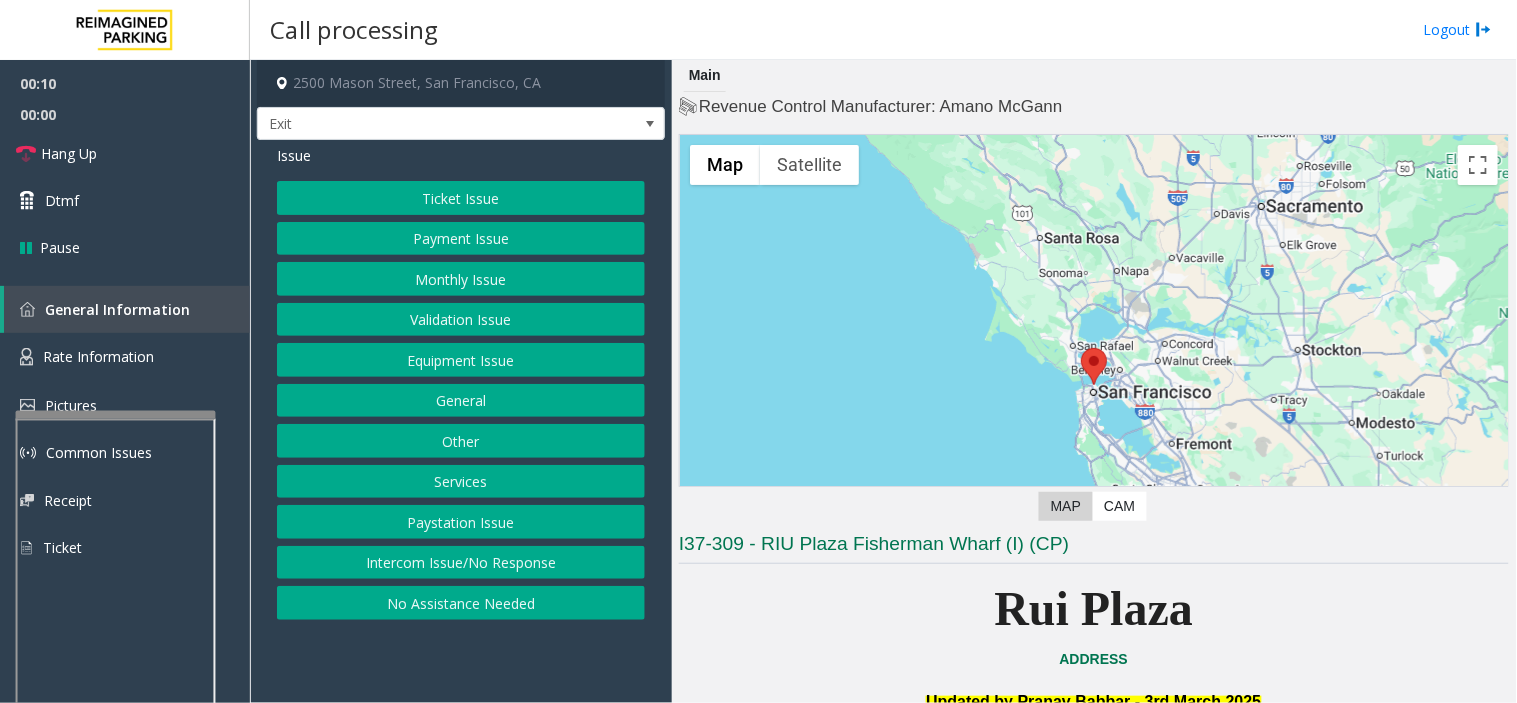 click on "Call processing Logout" at bounding box center [883, 30] 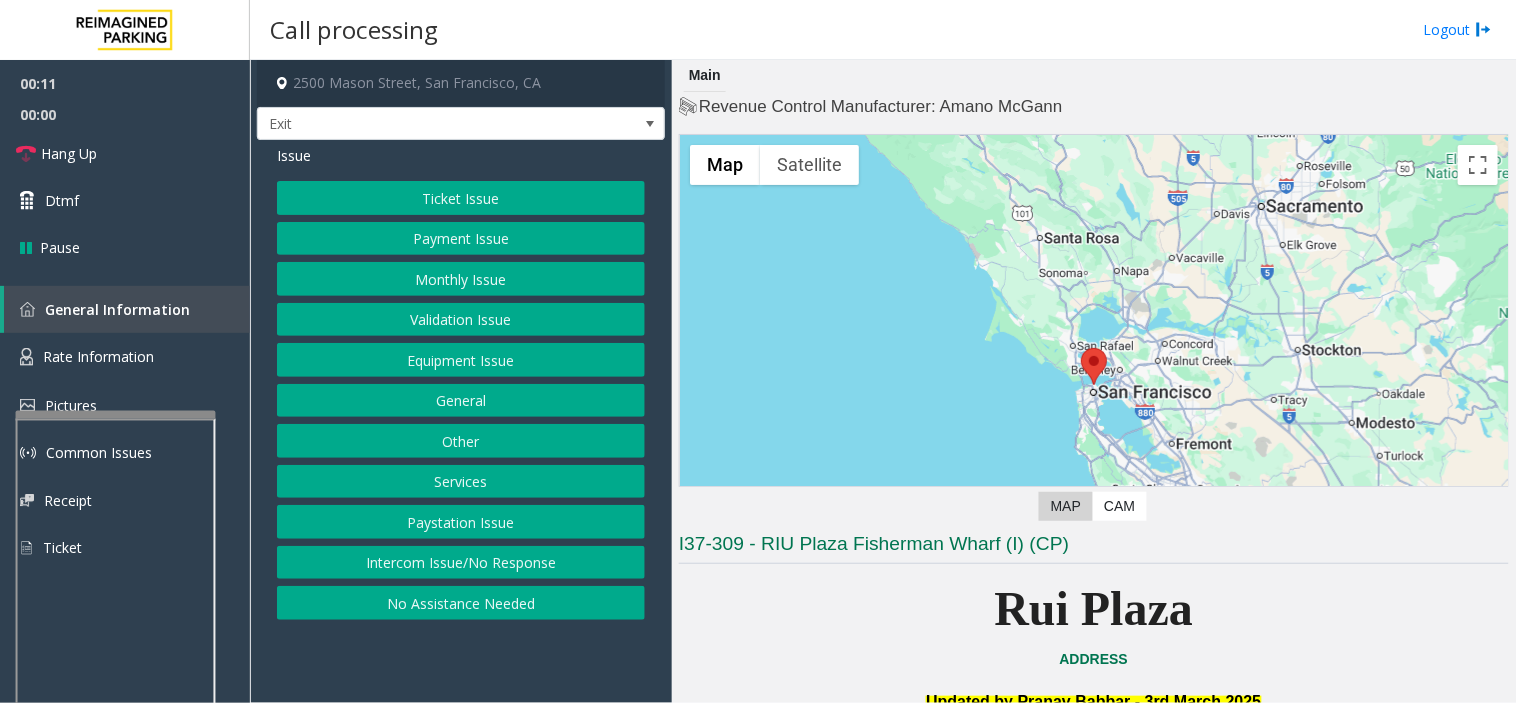 click on "Equipment Issue" 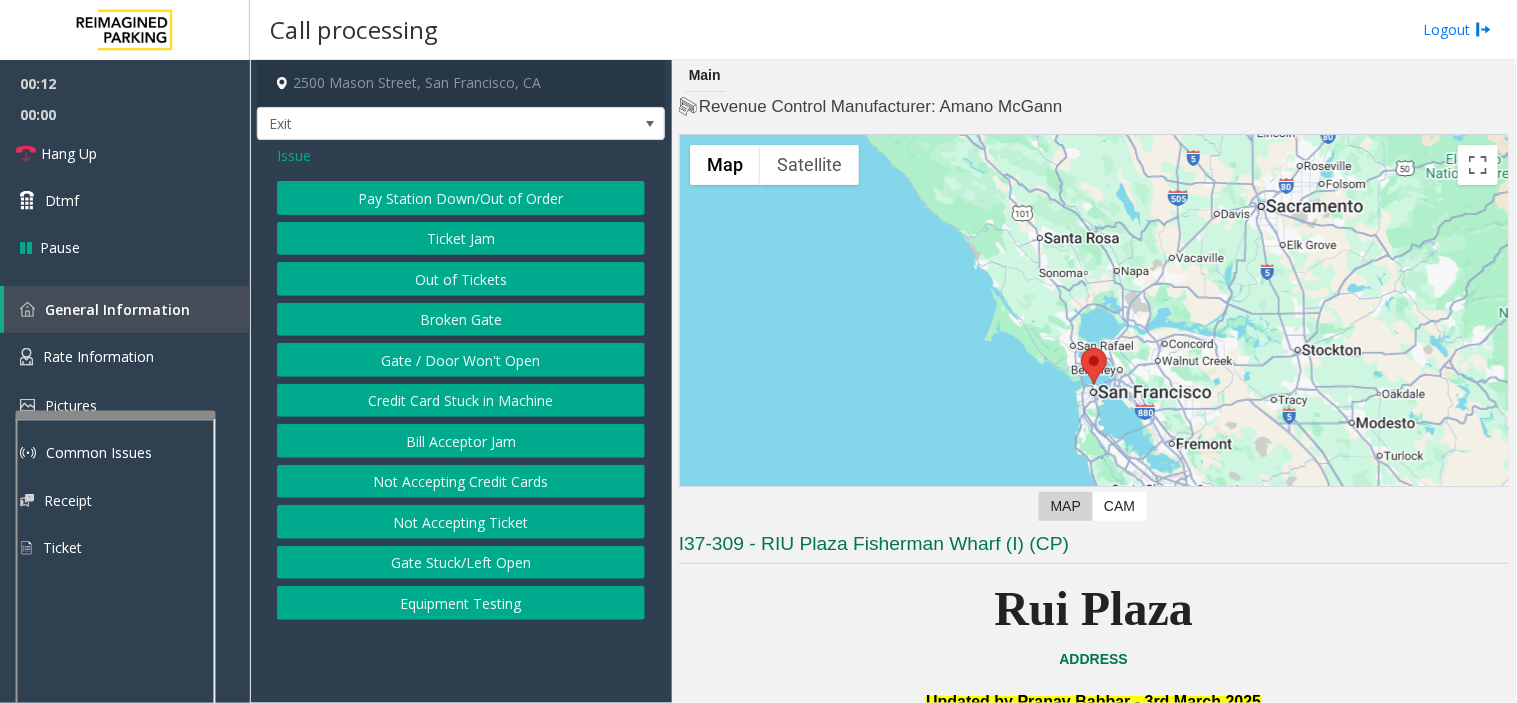 click on "Gate / Door Won't Open" 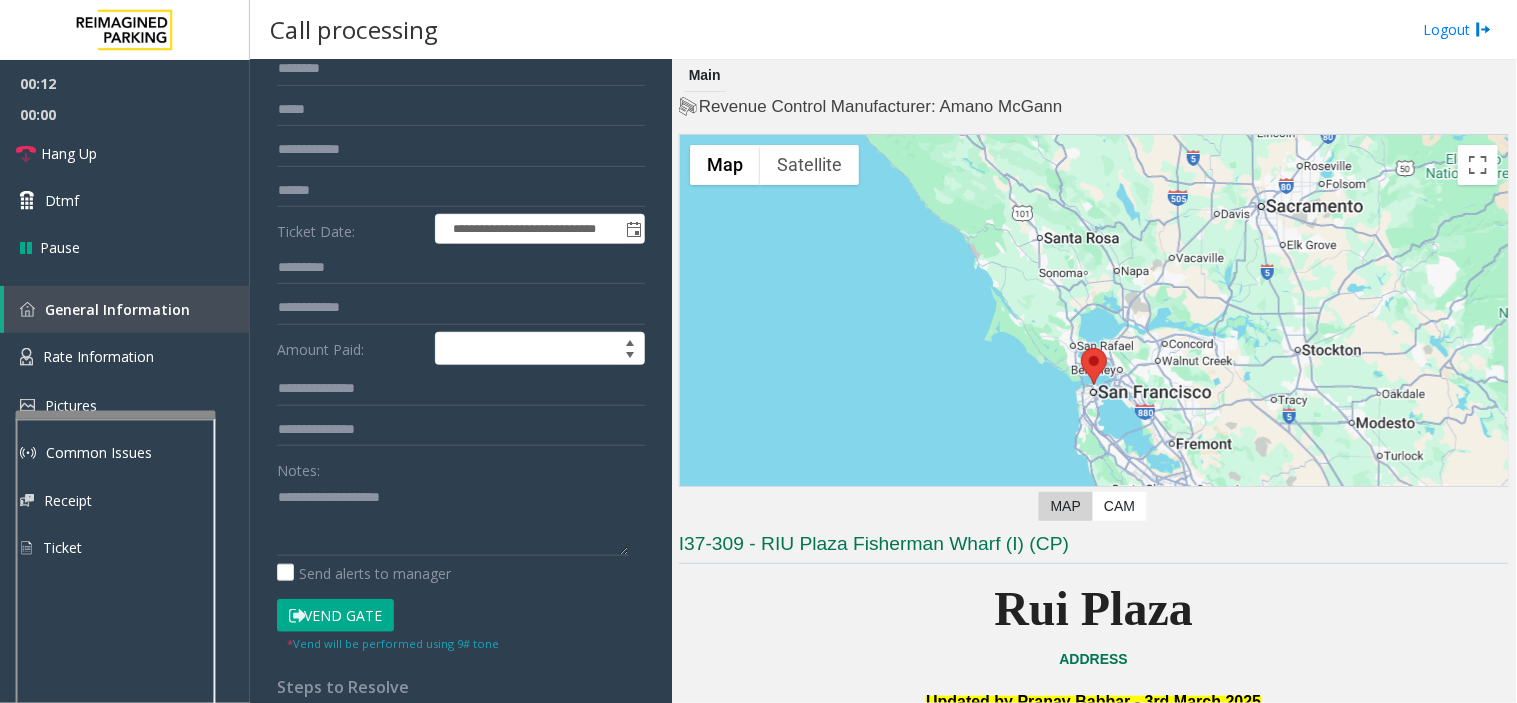 scroll, scrollTop: 333, scrollLeft: 0, axis: vertical 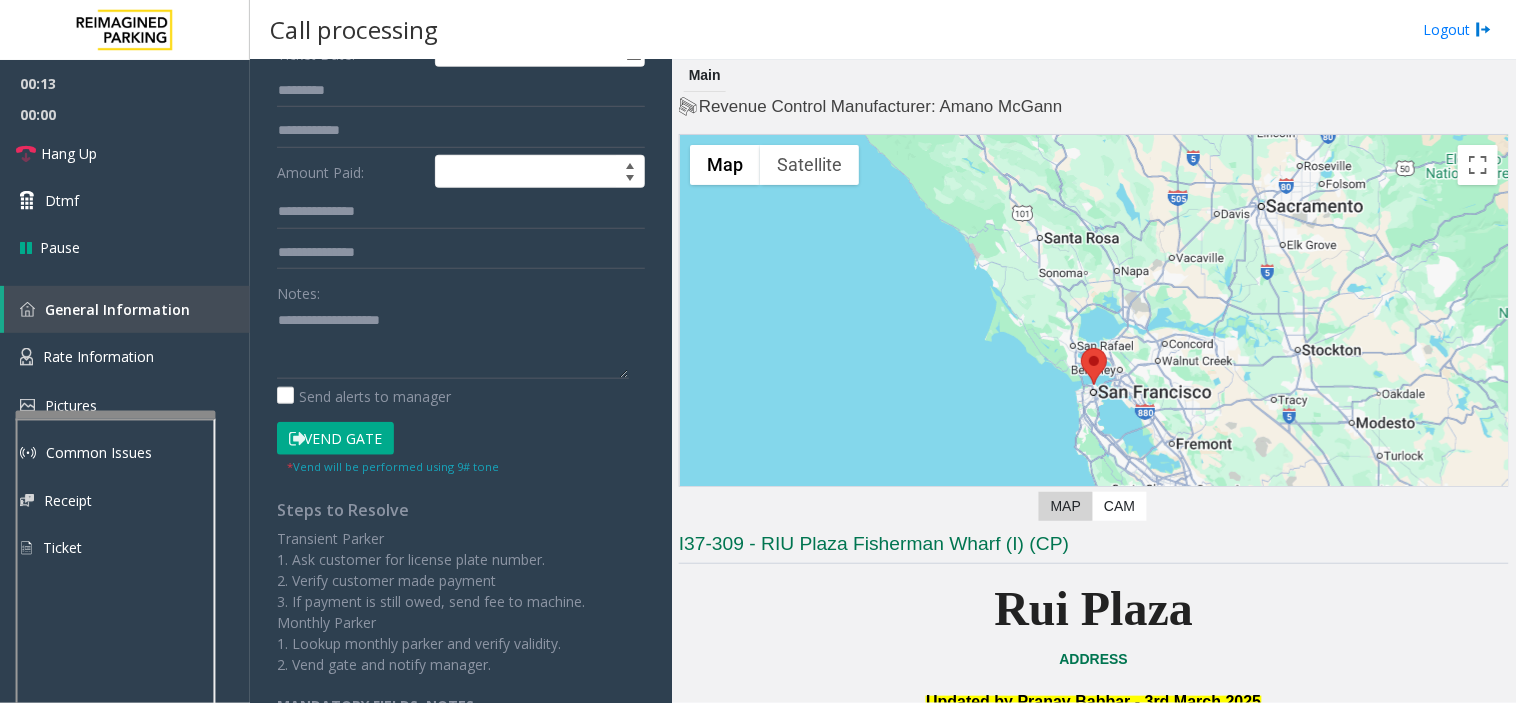 click on "Vend Gate" 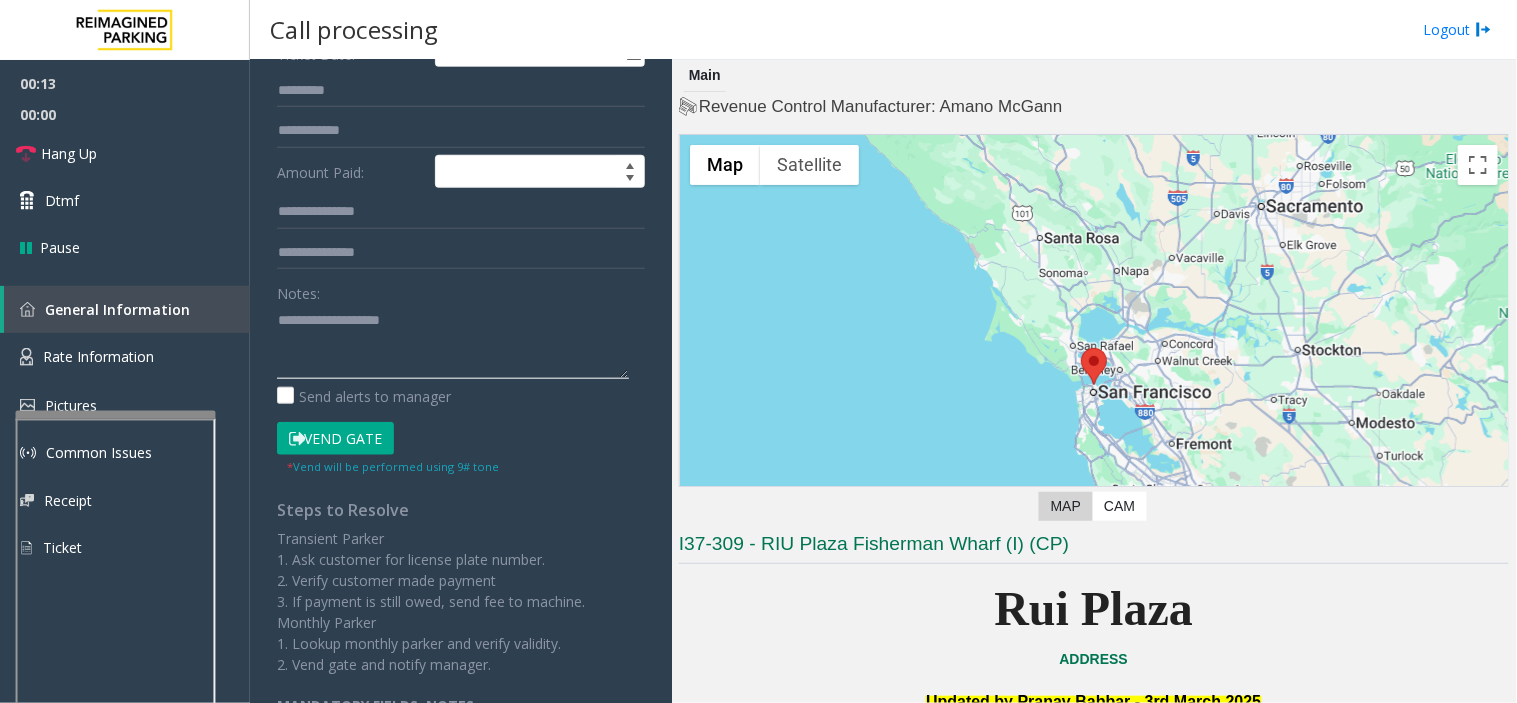 click 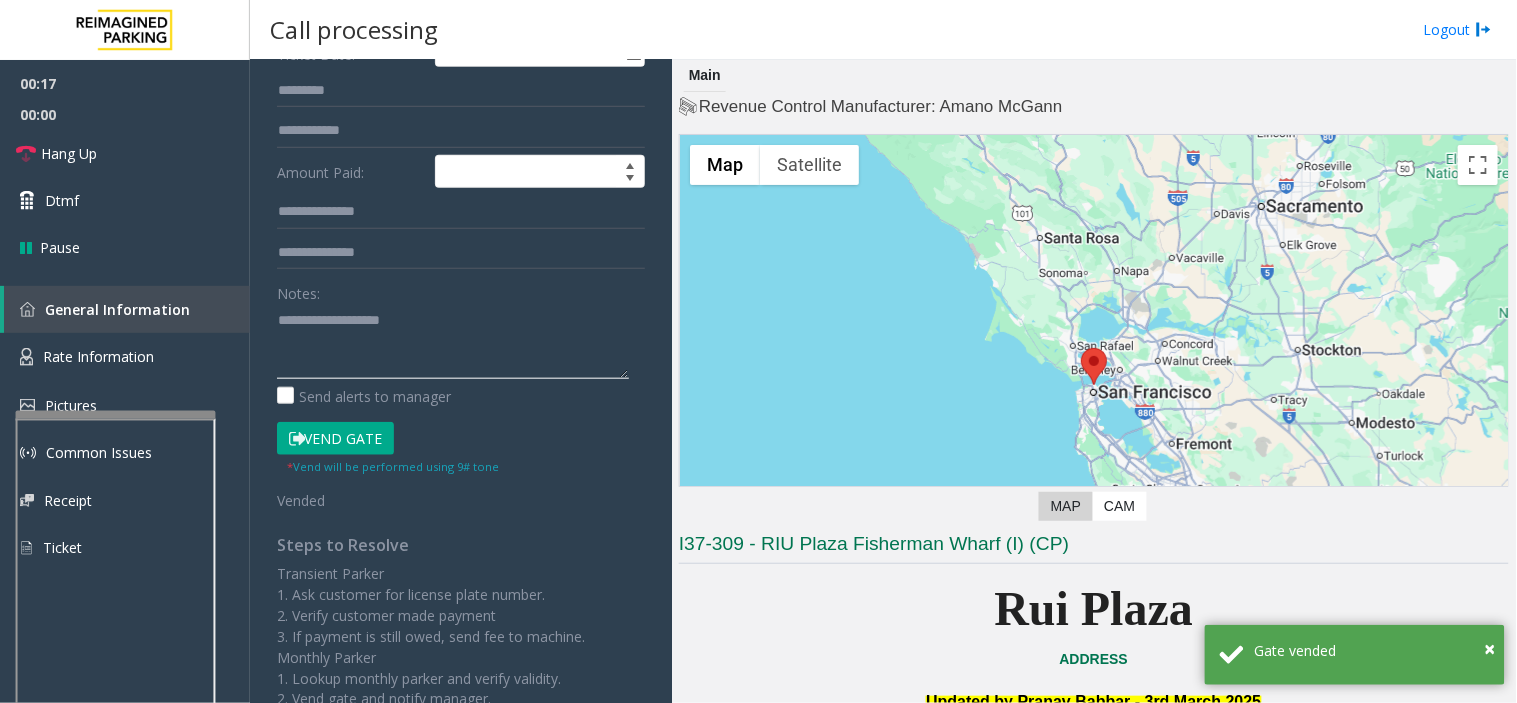 click 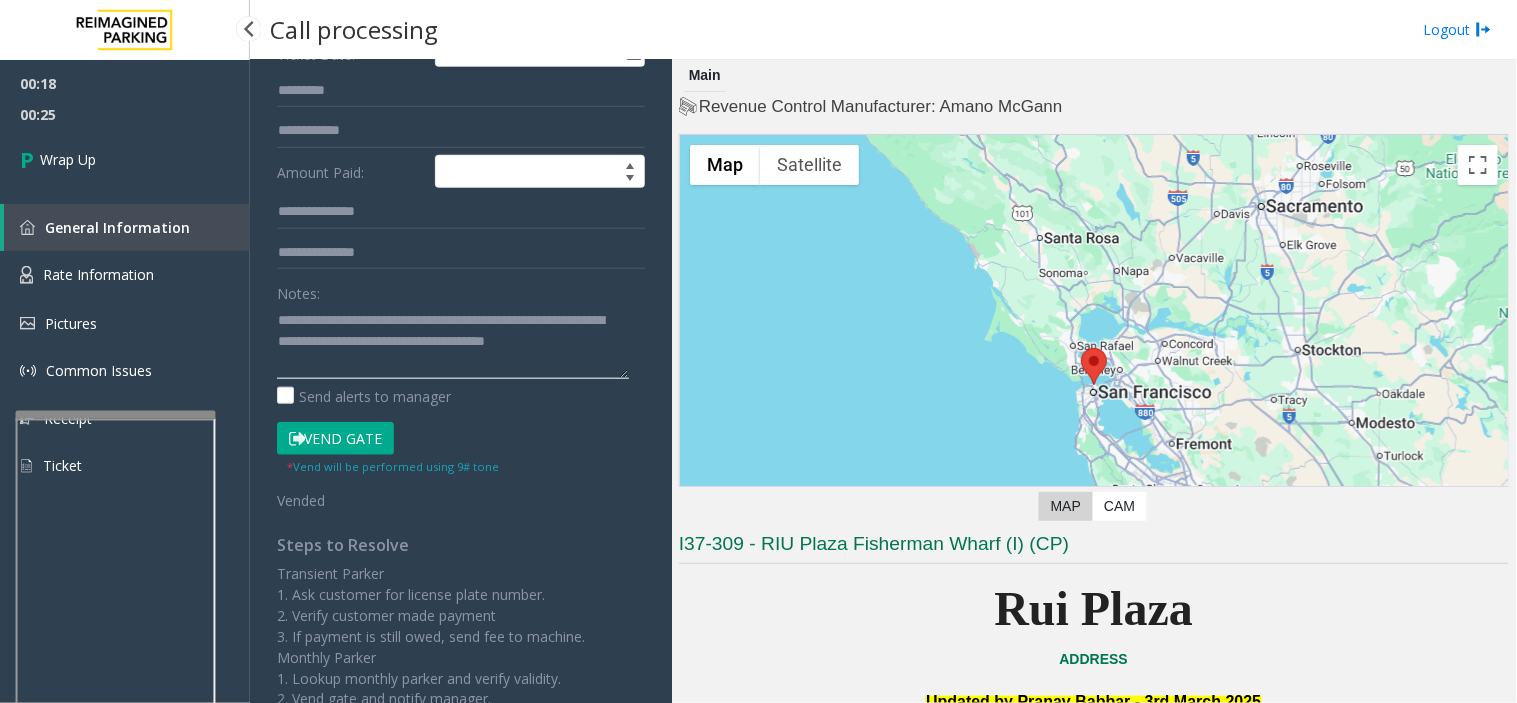 type on "**********" 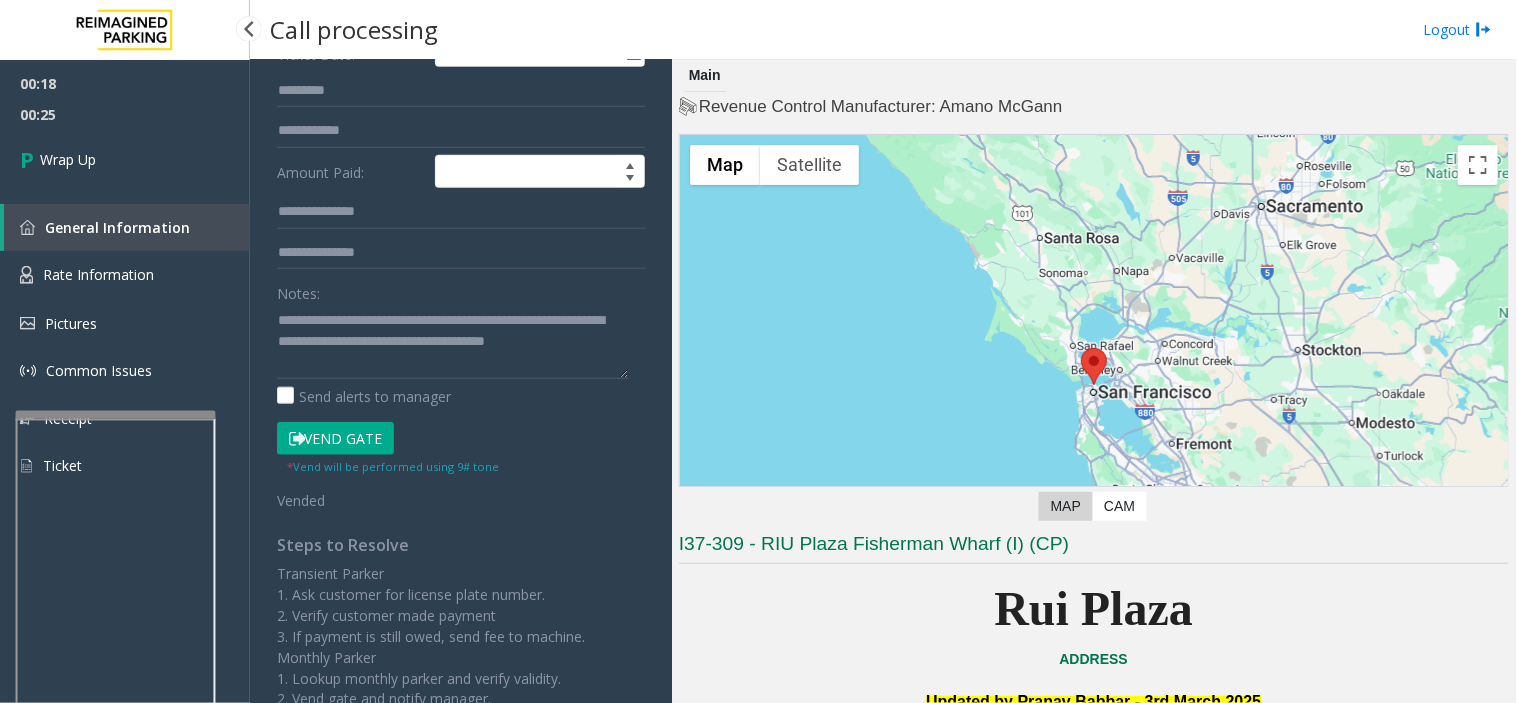 click on "00:18" at bounding box center (125, 83) 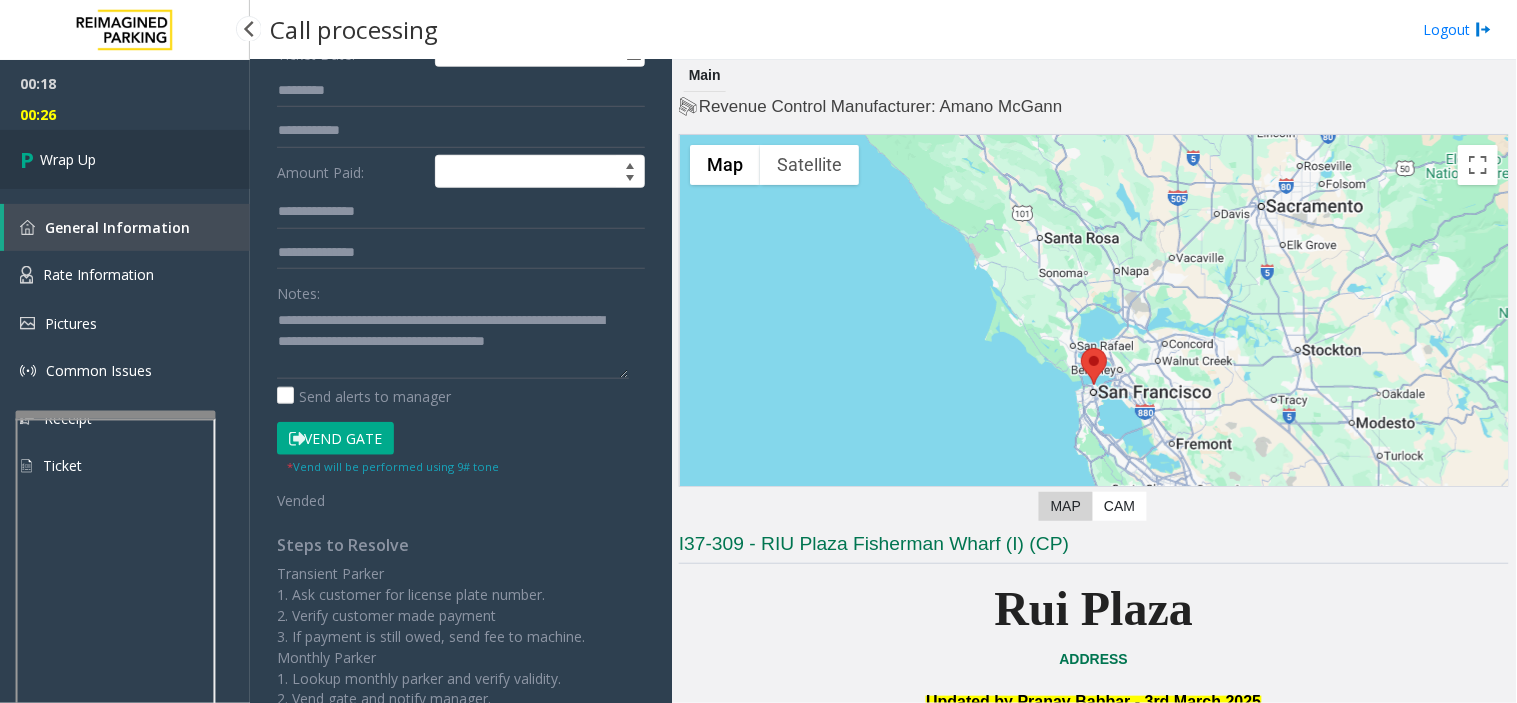 click on "Wrap Up" at bounding box center [125, 159] 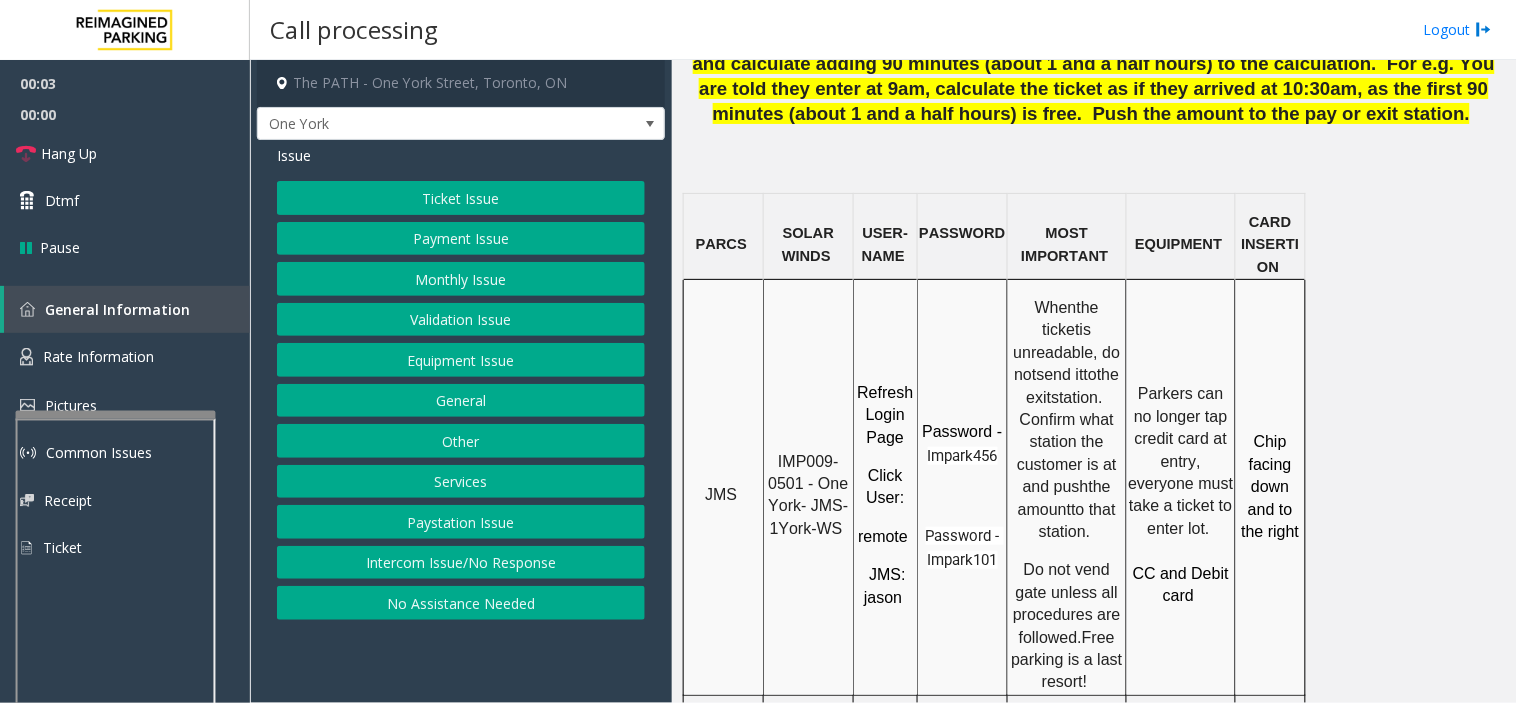 scroll, scrollTop: 1555, scrollLeft: 0, axis: vertical 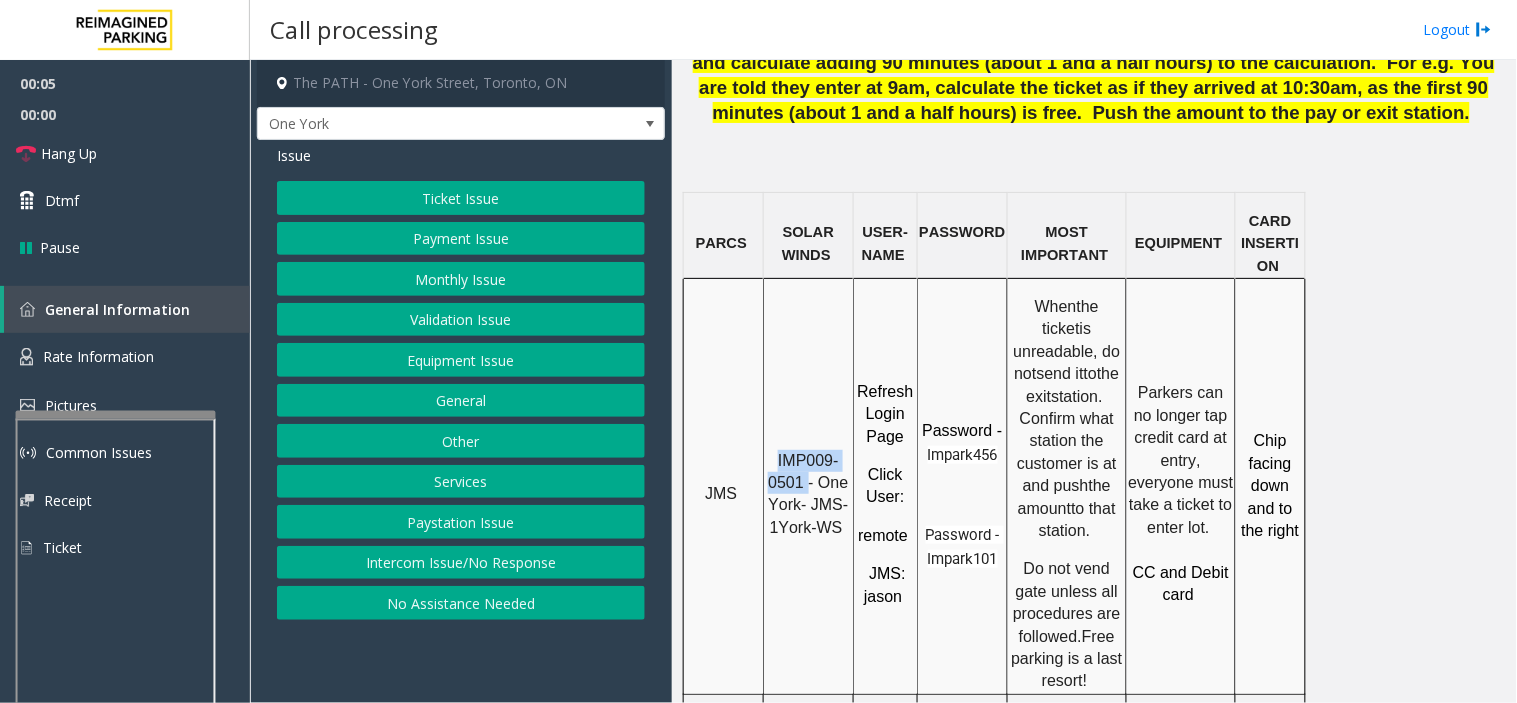 drag, startPoint x: 780, startPoint y: 432, endPoint x: 808, endPoint y: 457, distance: 37.536648 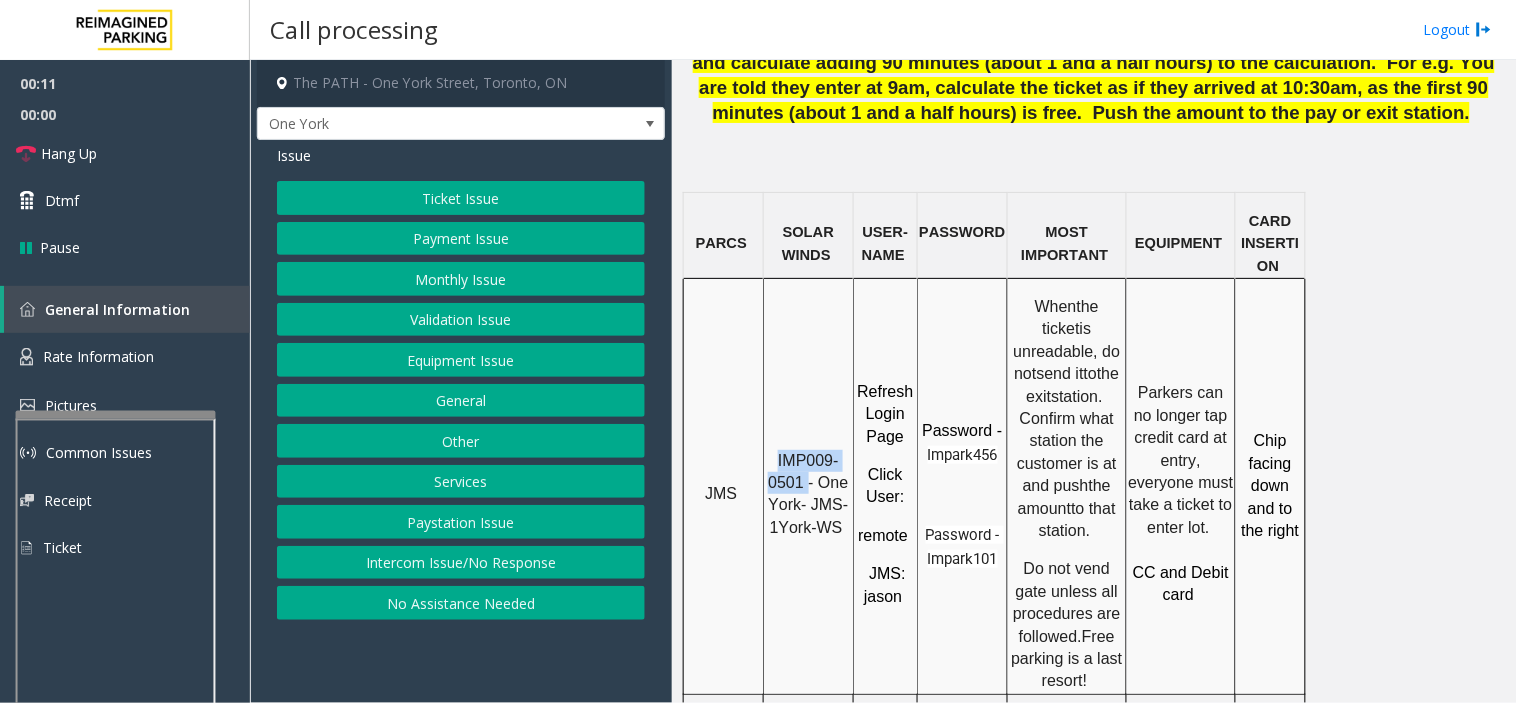 click on "Payment Issue" 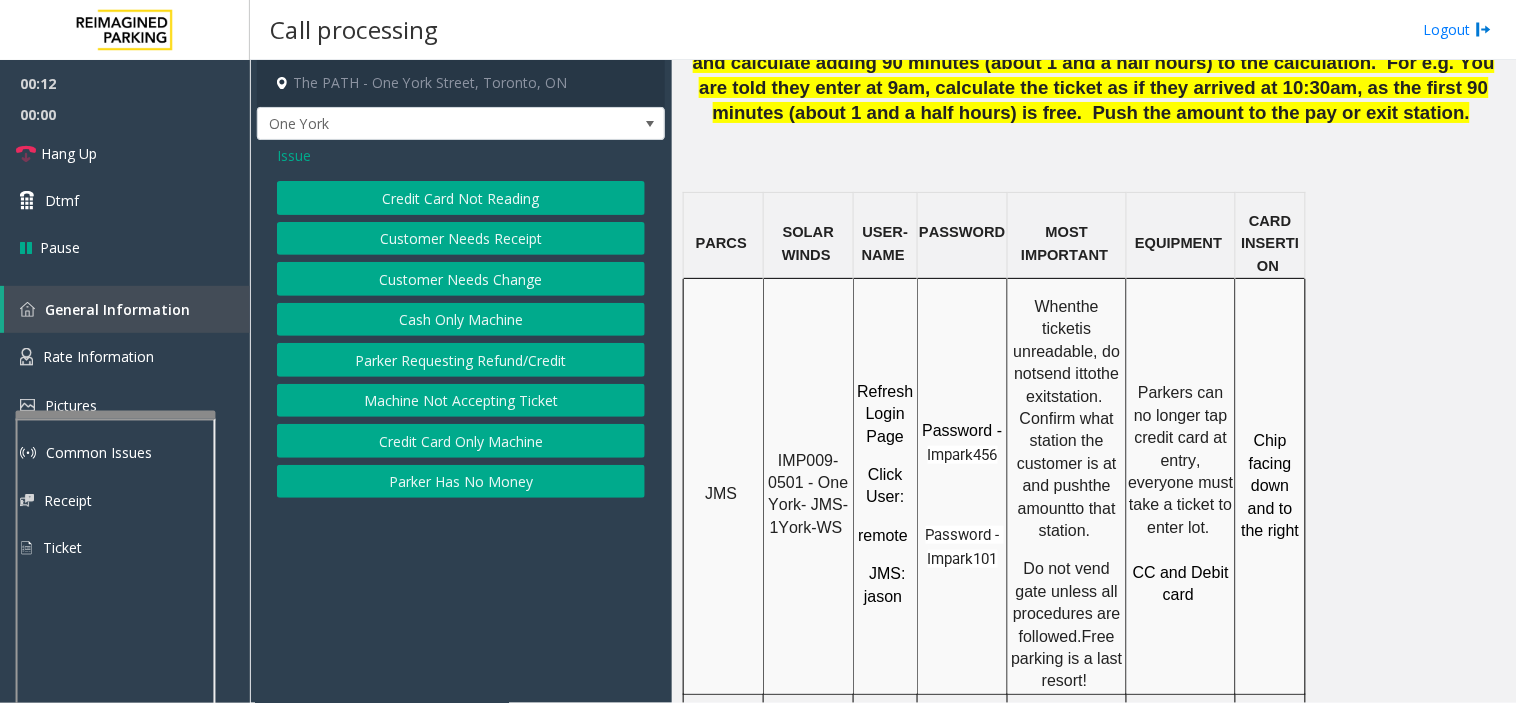 click on "Issue  Credit Card Not Reading   Customer Needs Receipt   Customer Needs Change   Cash Only Machine   Parker Requesting Refund/Credit   Machine Not Accepting Ticket   Credit Card Only Machine   Parker Has No Money" 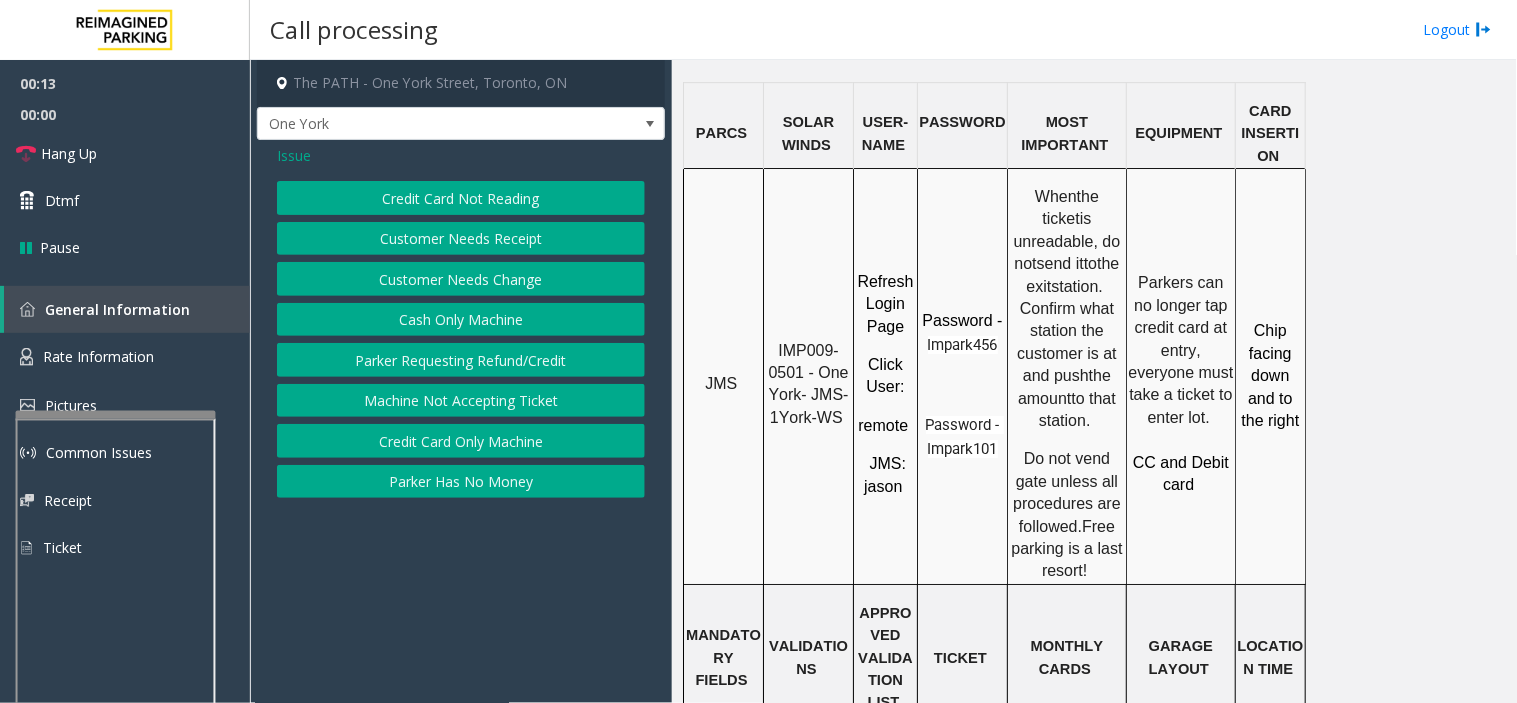scroll, scrollTop: 1888, scrollLeft: 0, axis: vertical 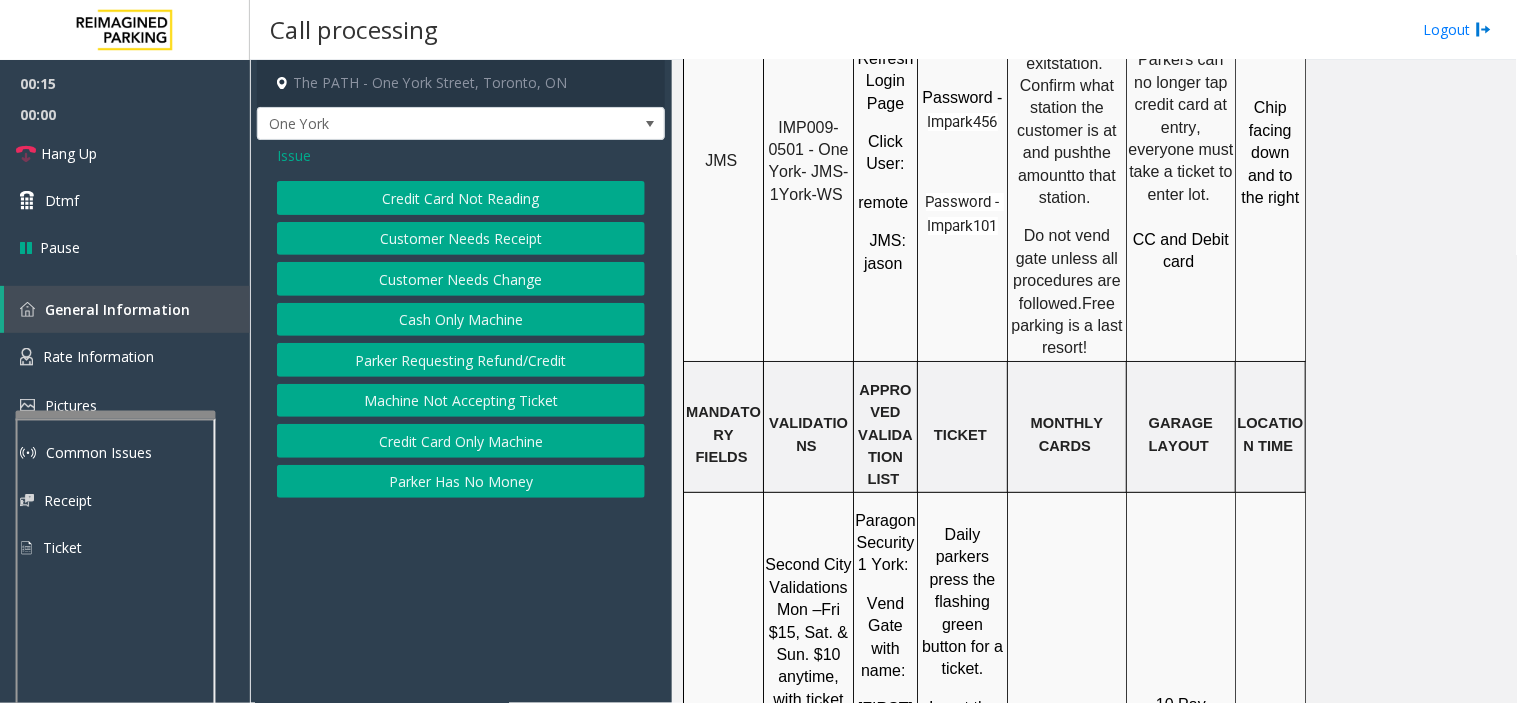 click on "Issue" 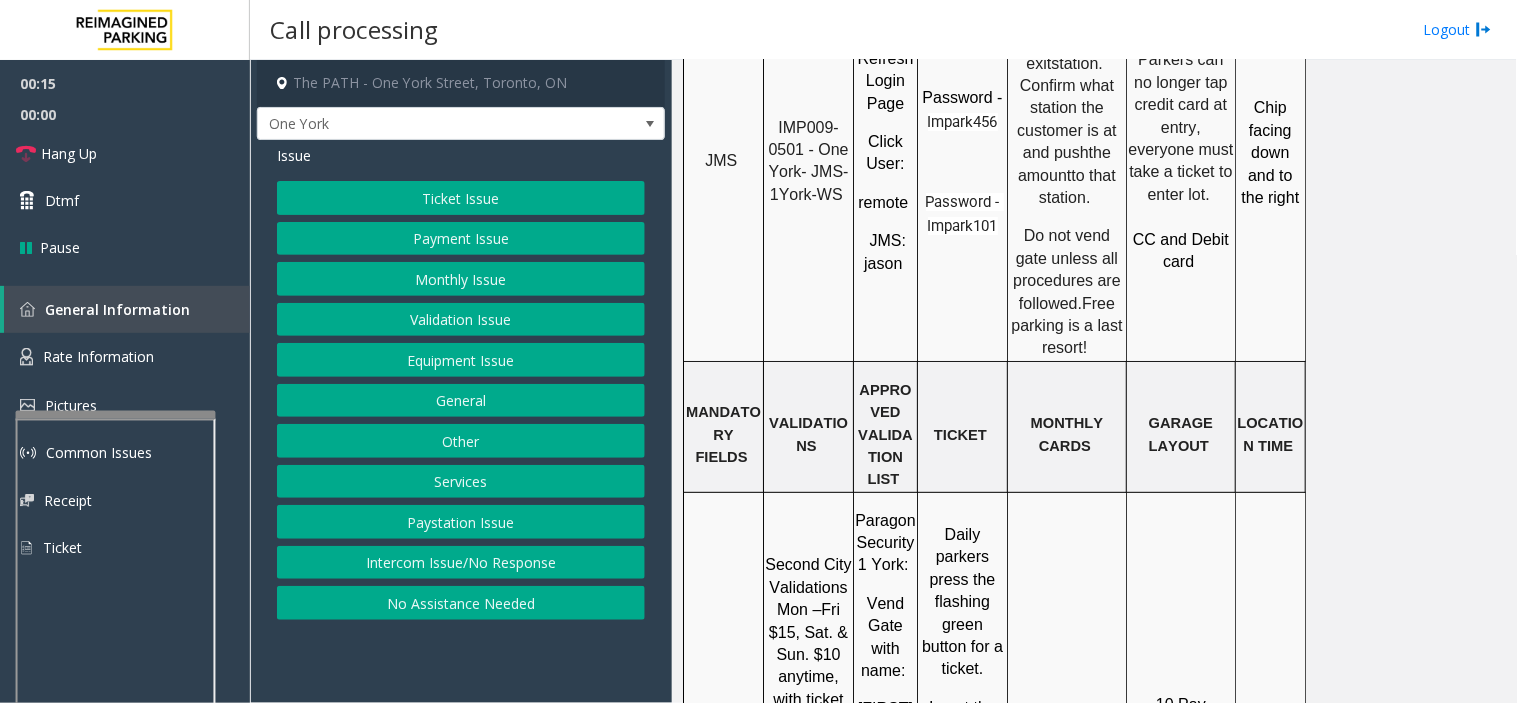 click on "Ticket Issue" 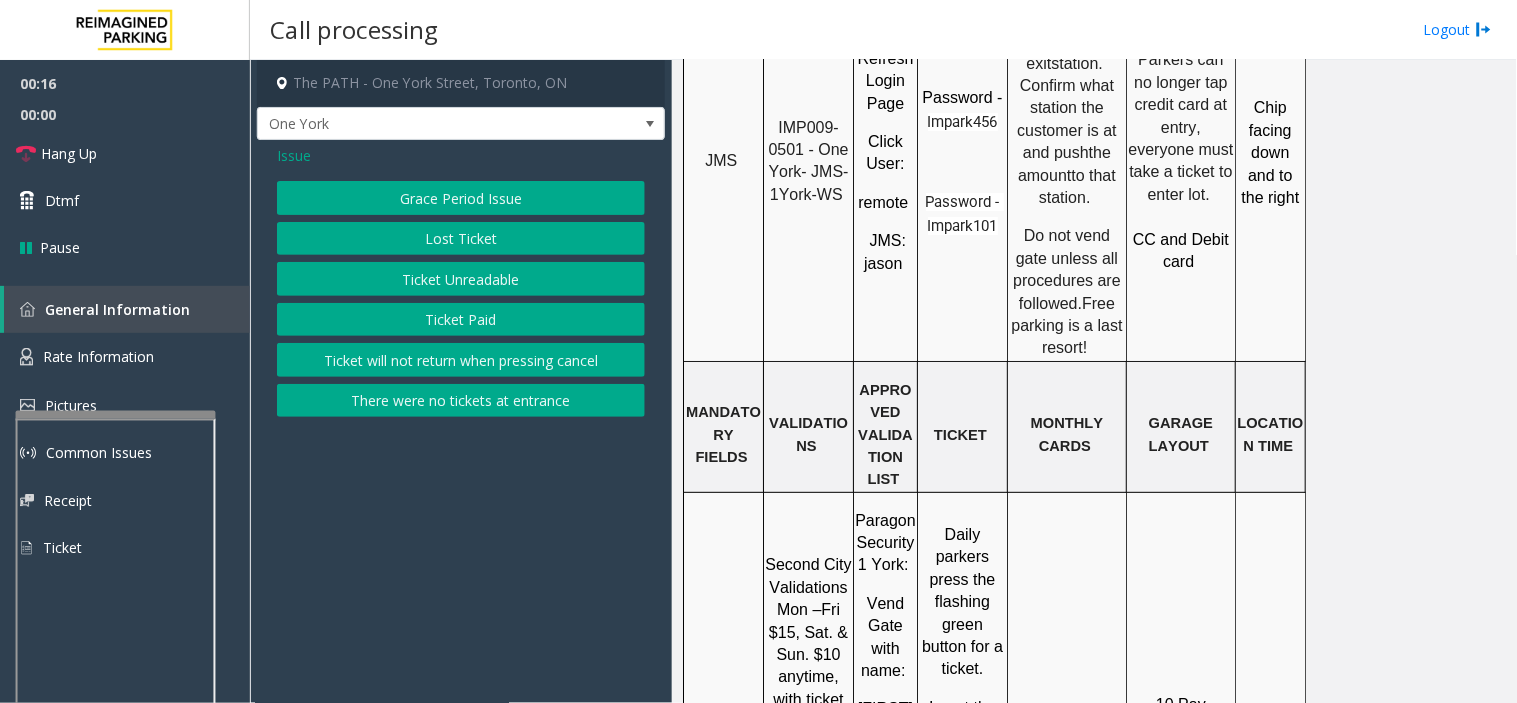 click on "Ticket Unreadable" 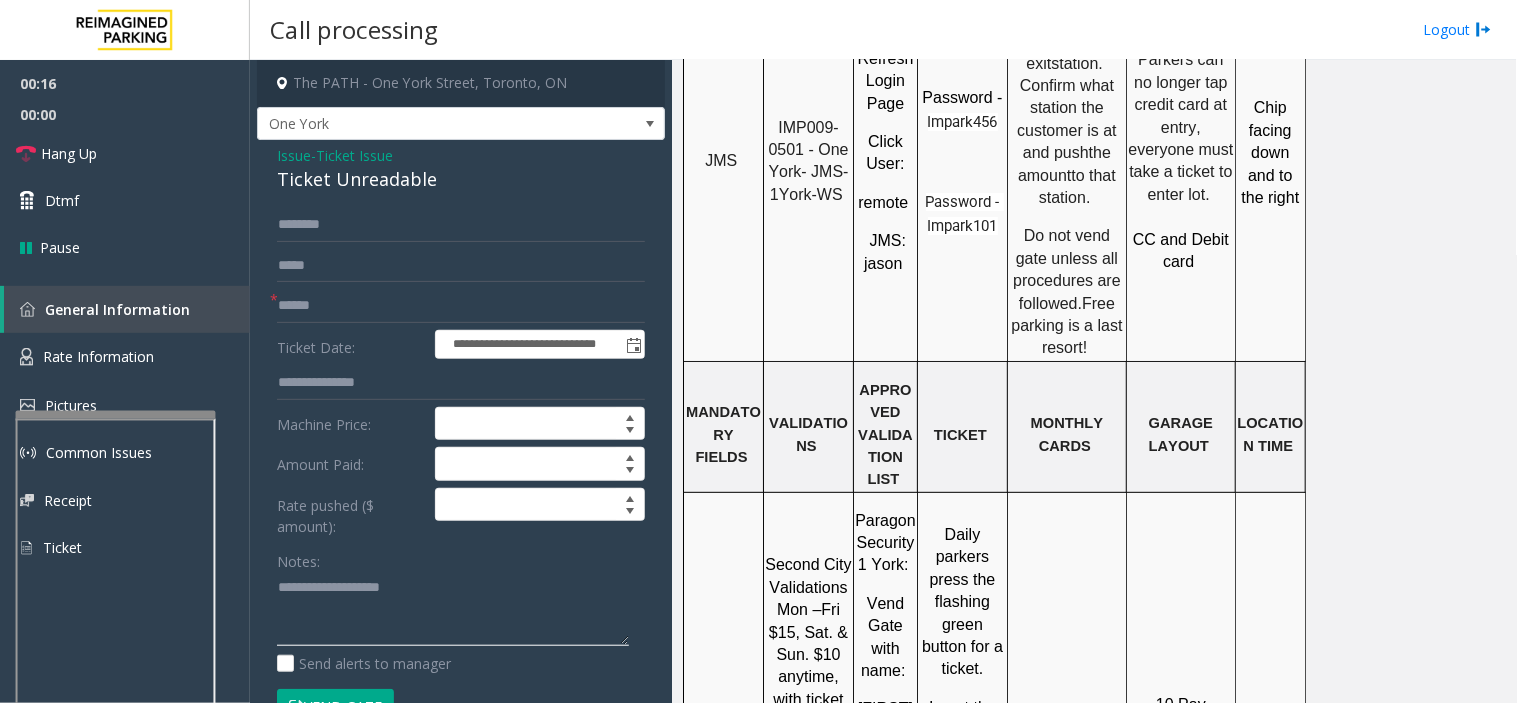 click 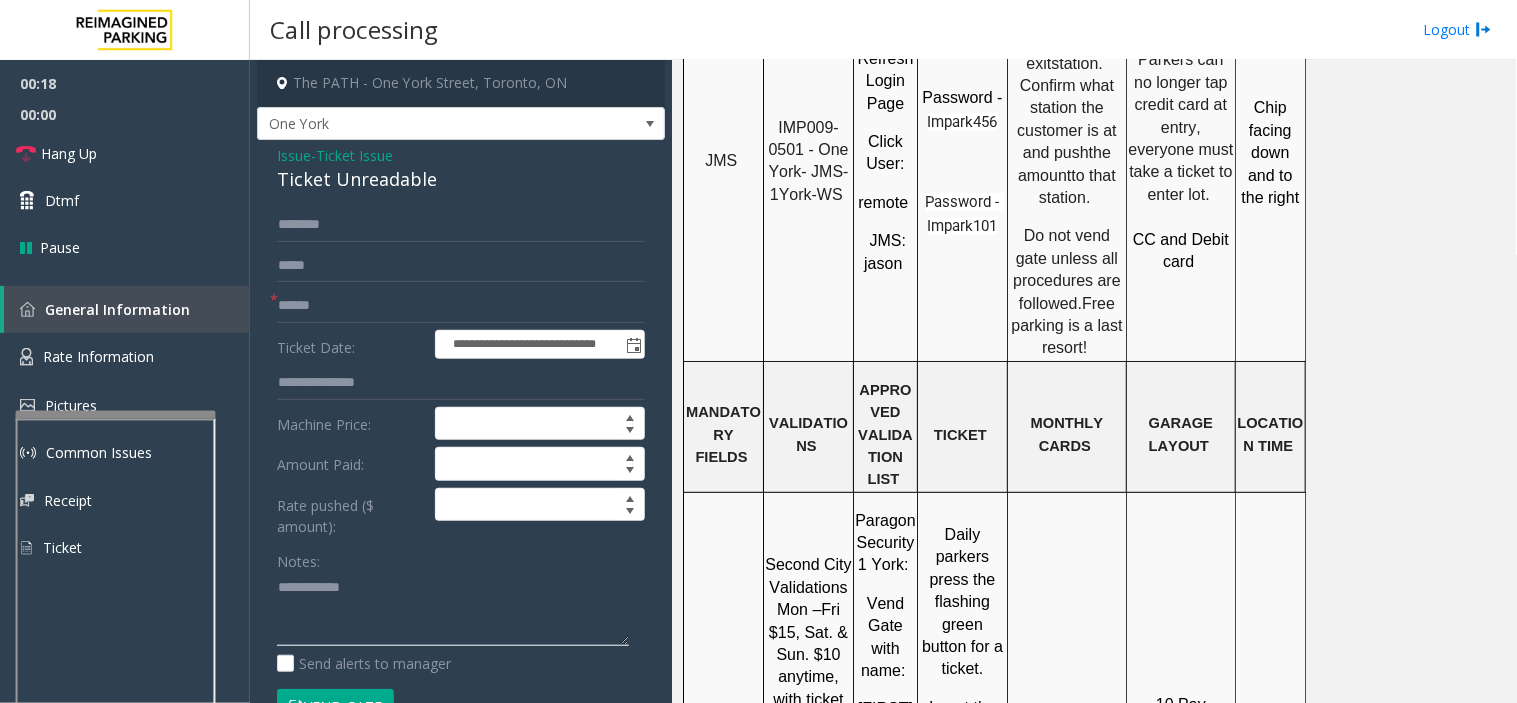 type 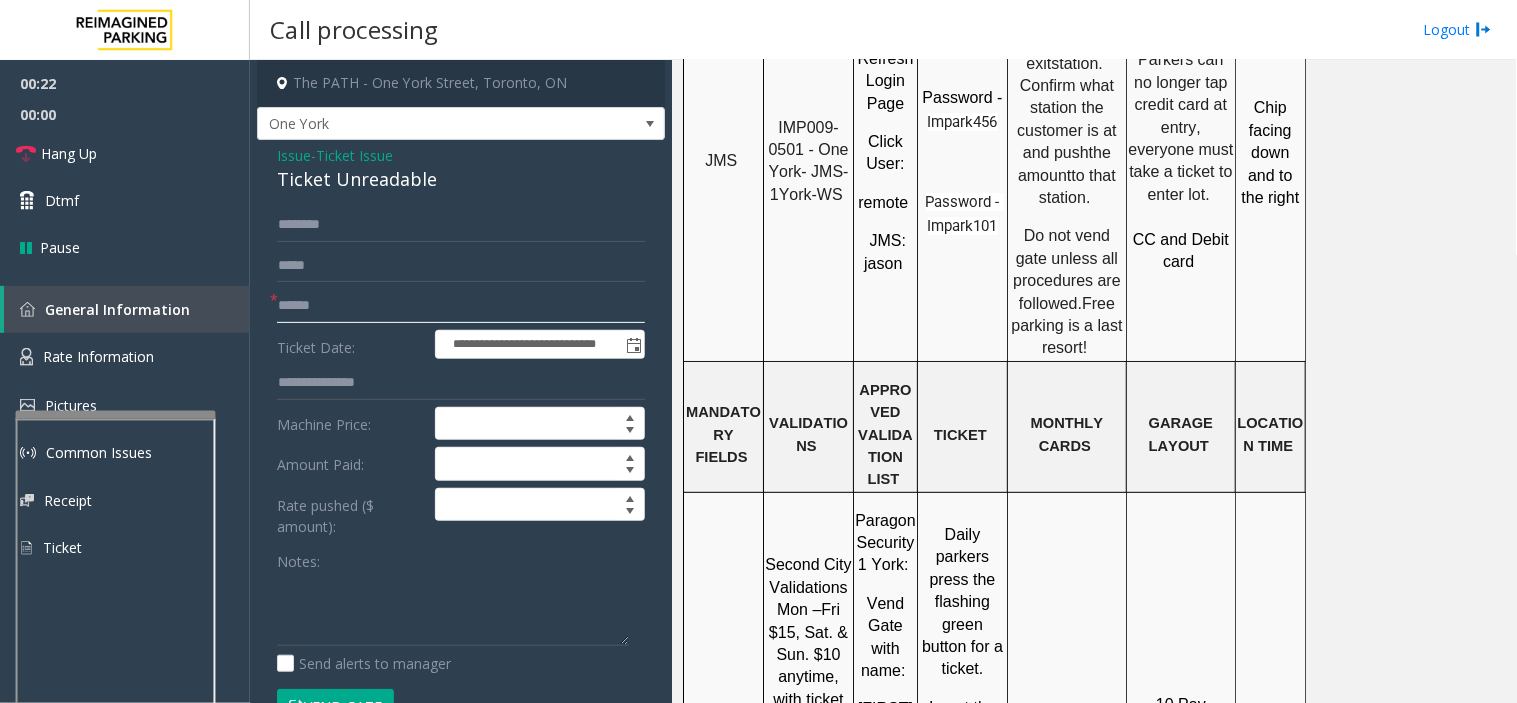 click 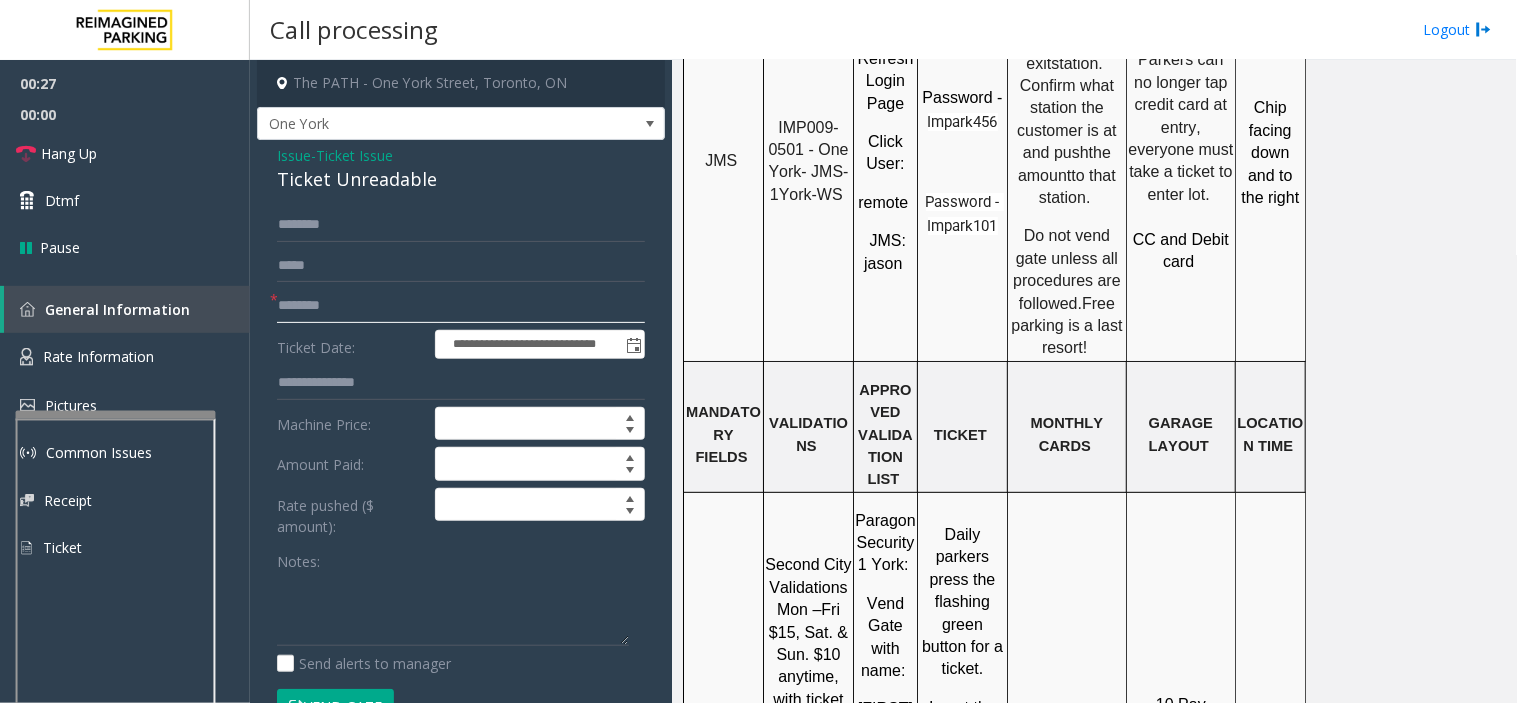 type on "********" 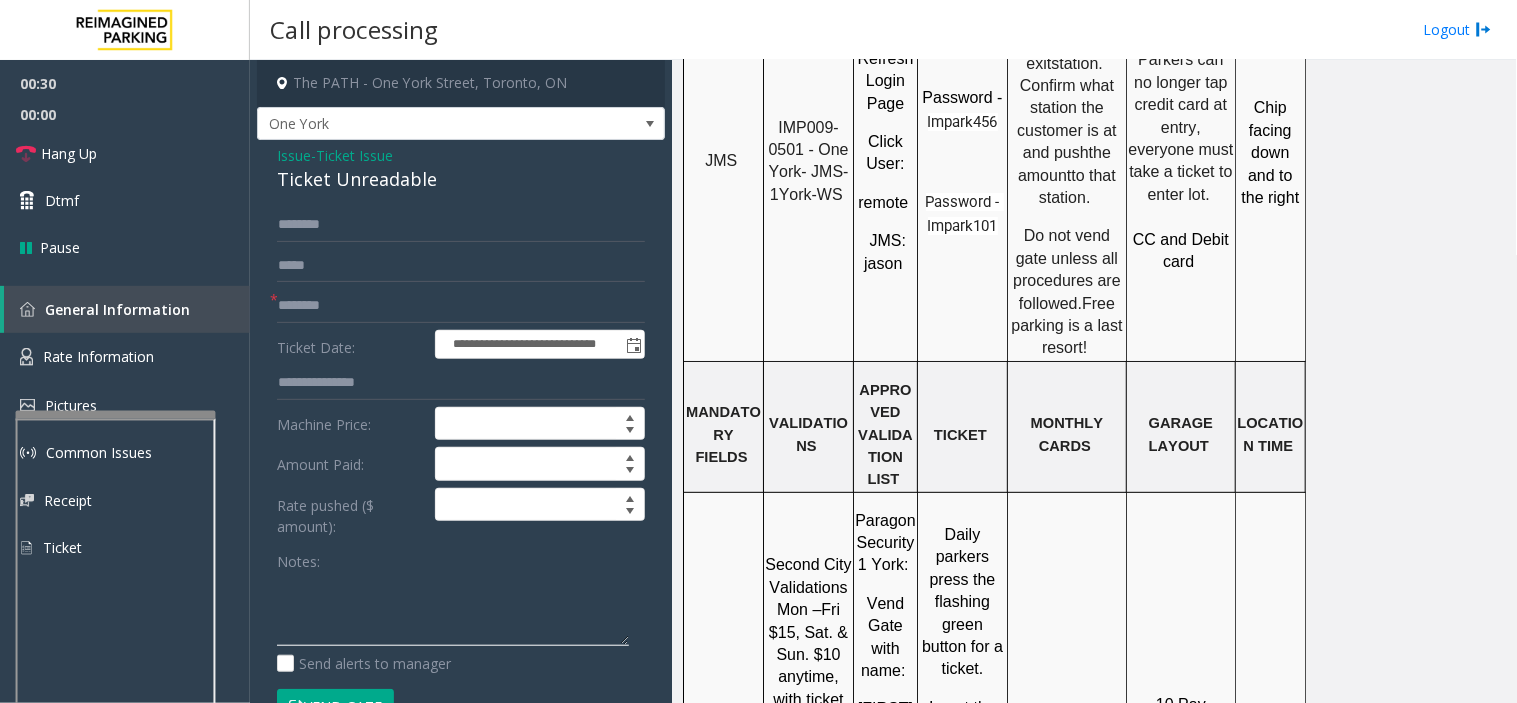 click 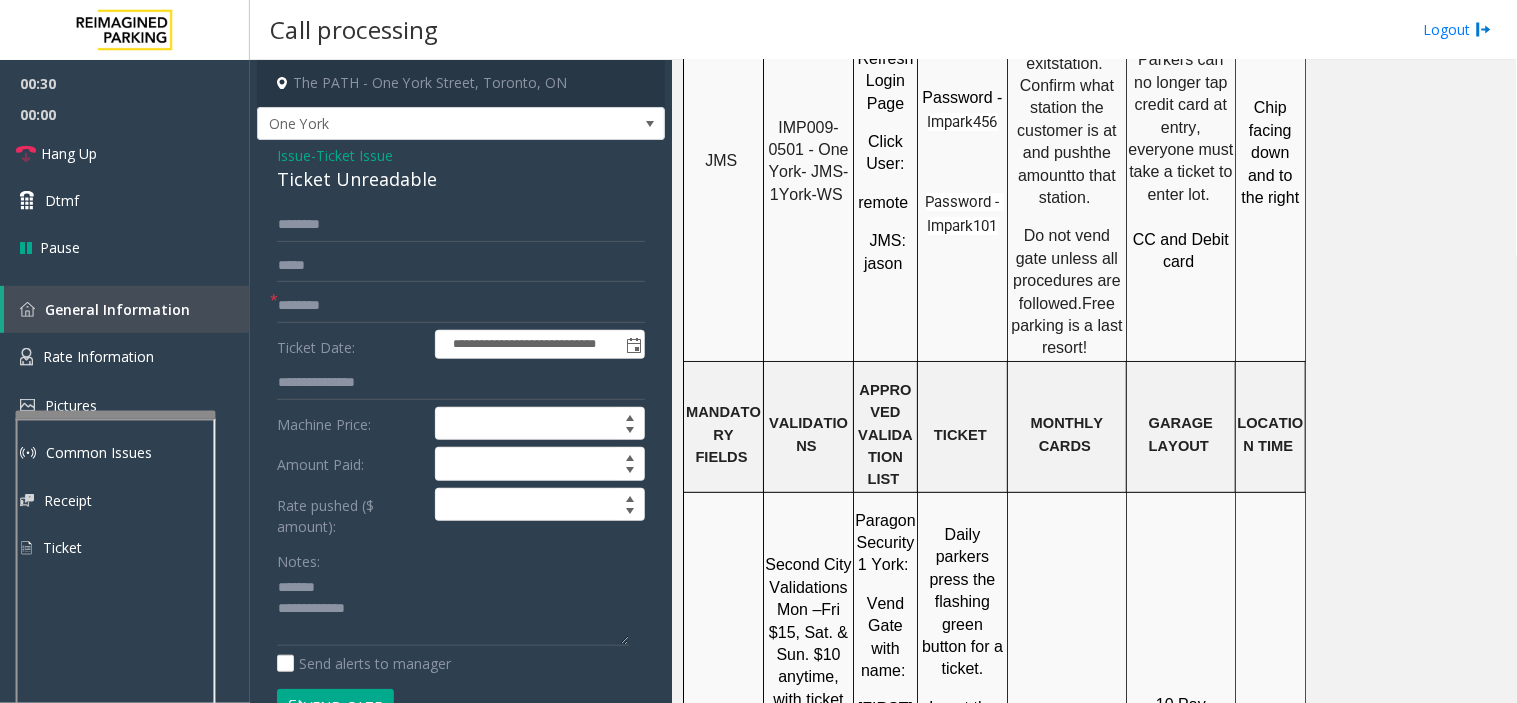 click on "Ticket Unreadable" 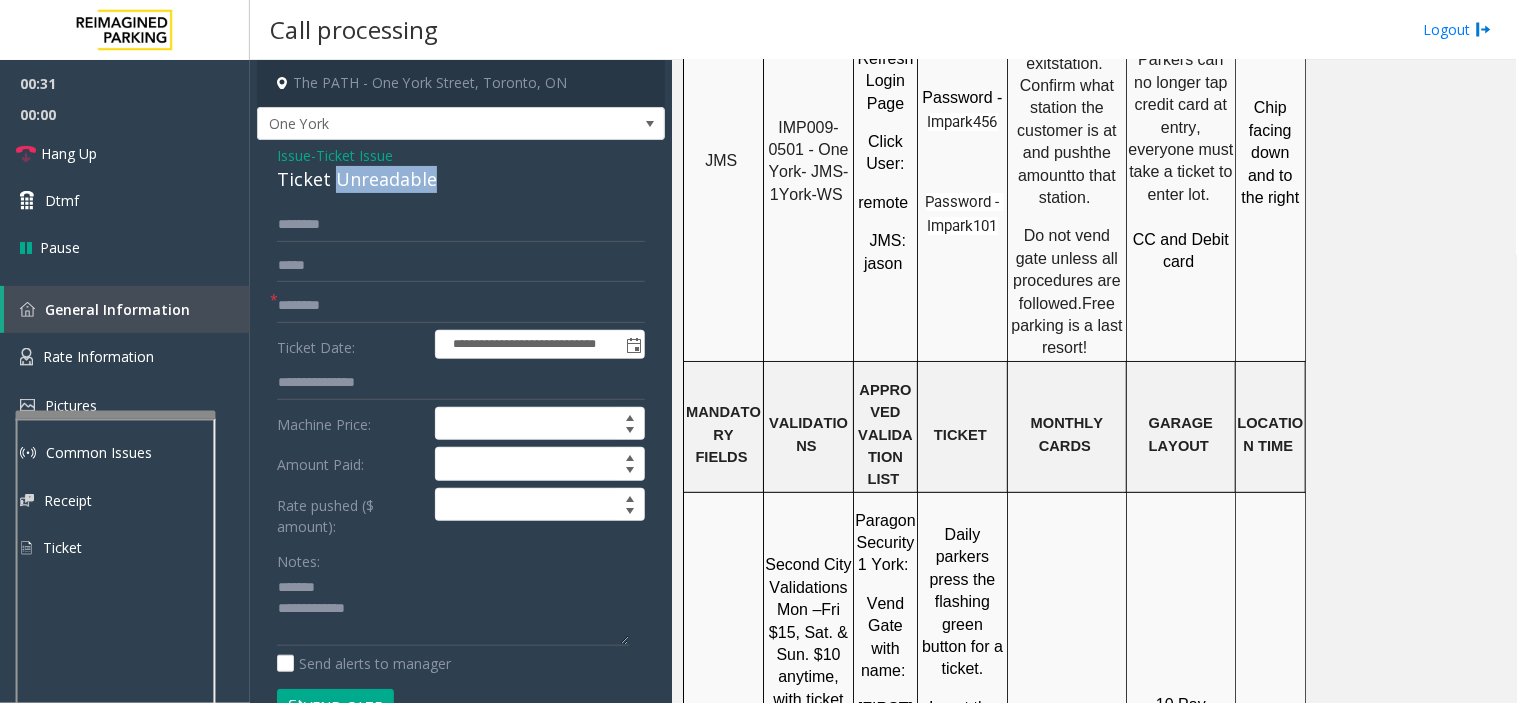 click on "Ticket Unreadable" 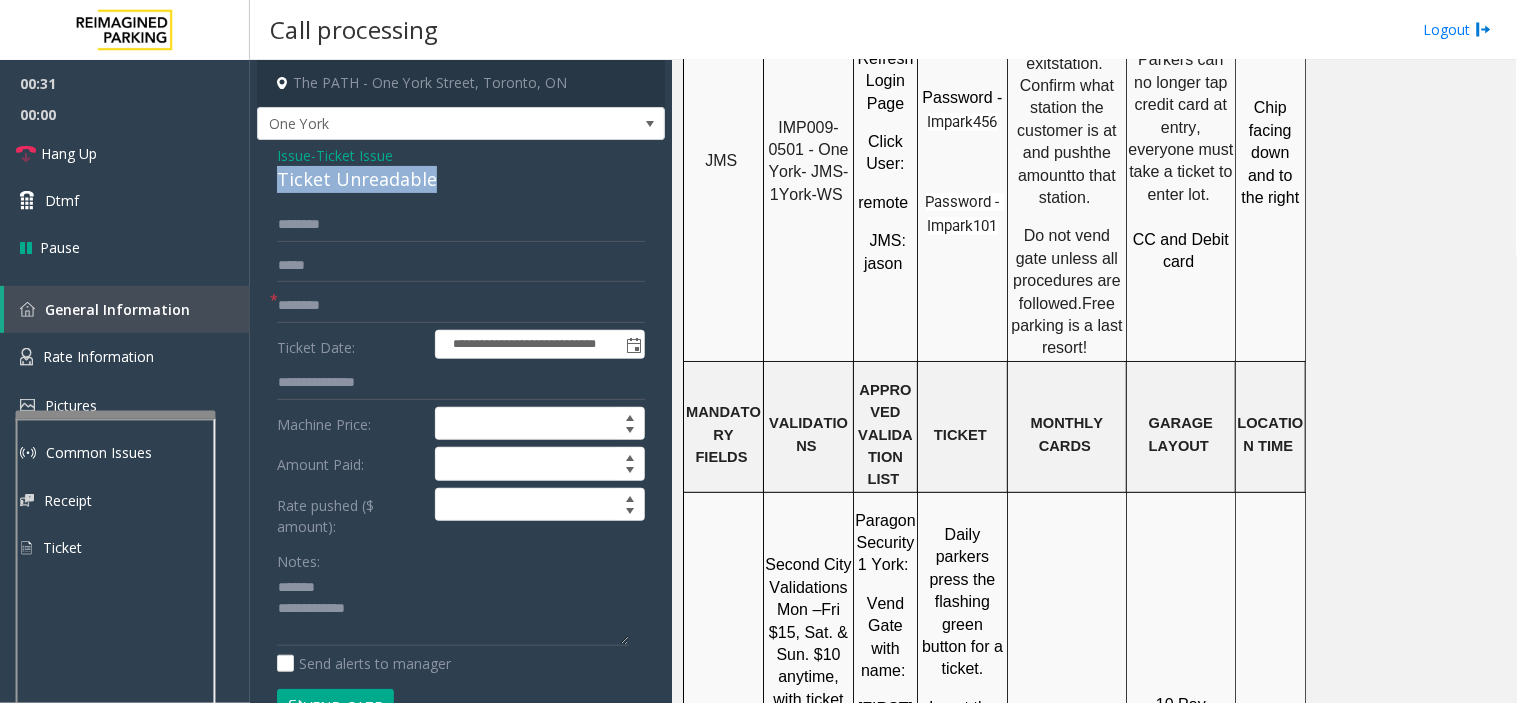 click on "Ticket Unreadable" 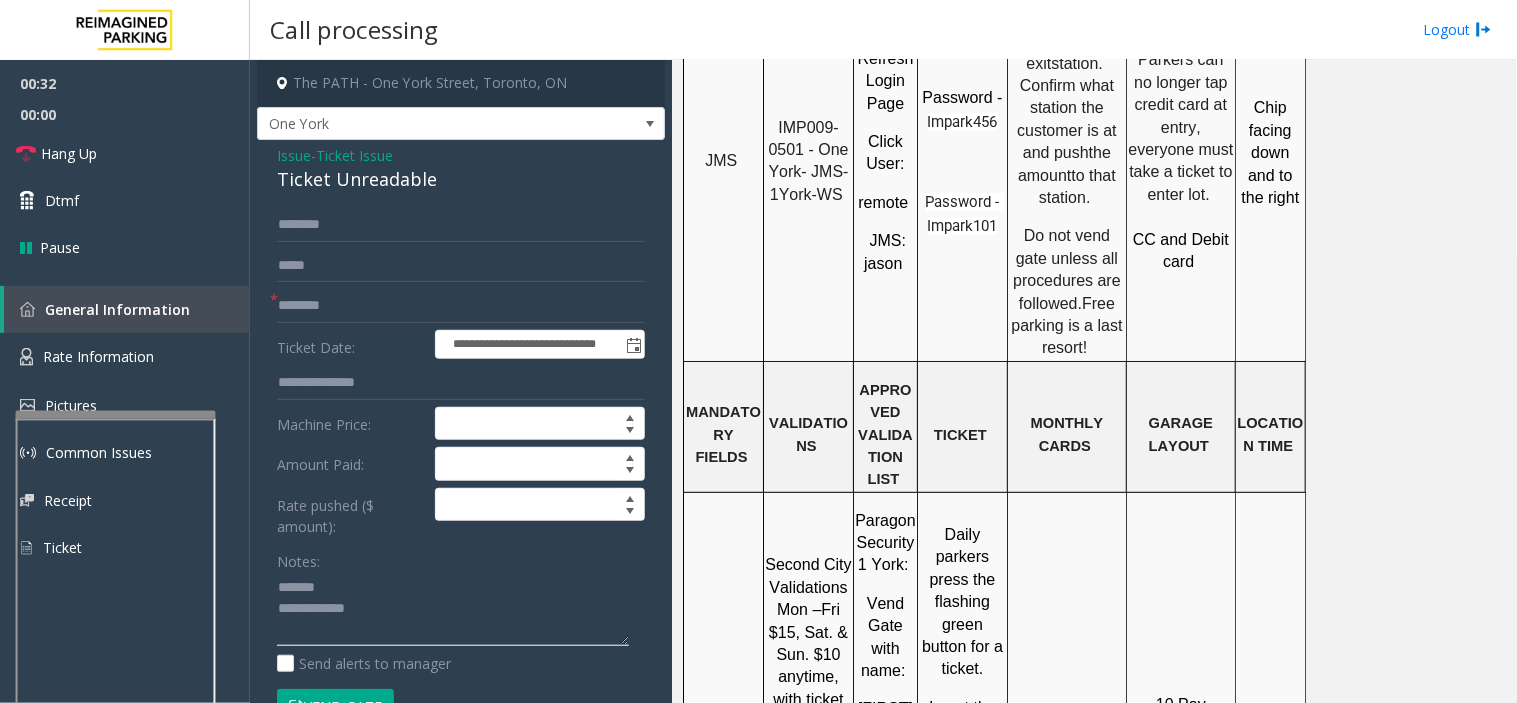 click 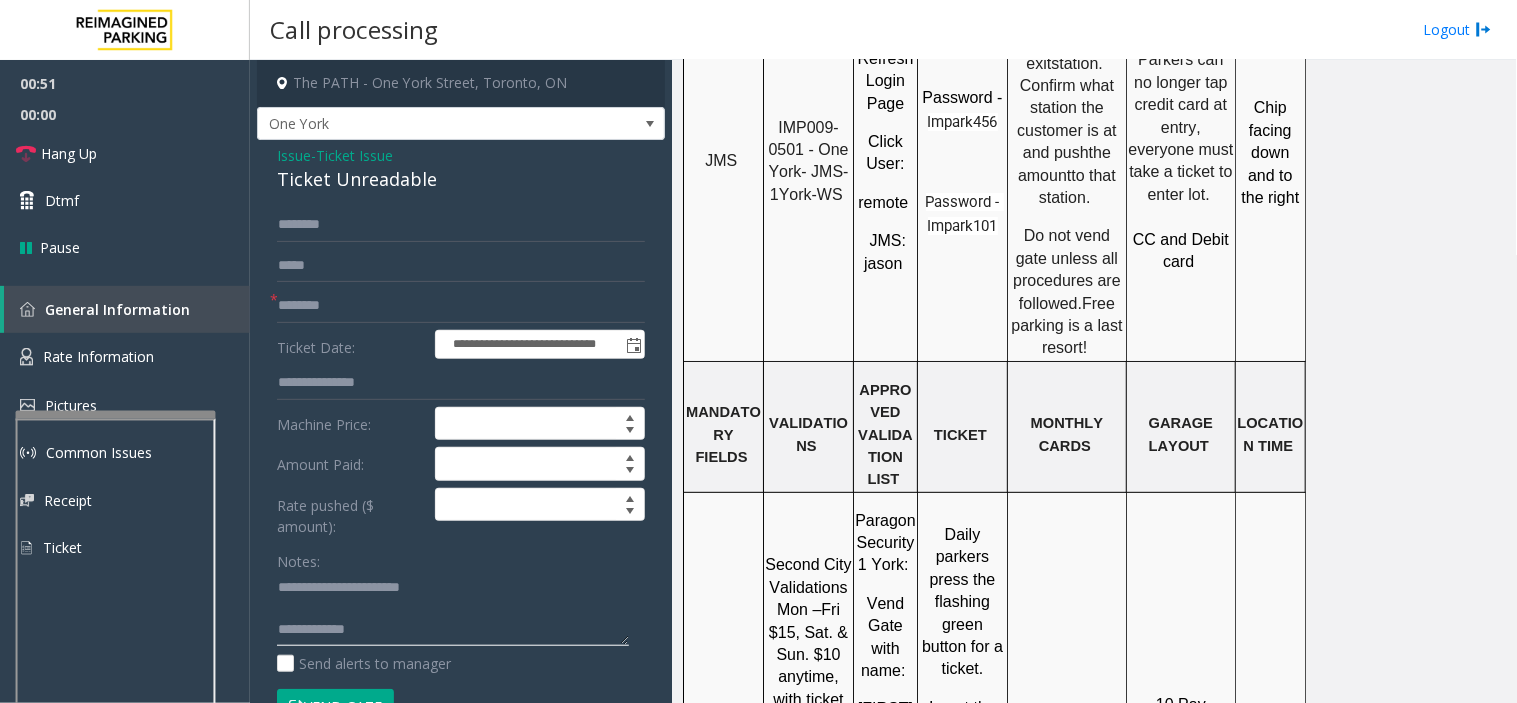 click 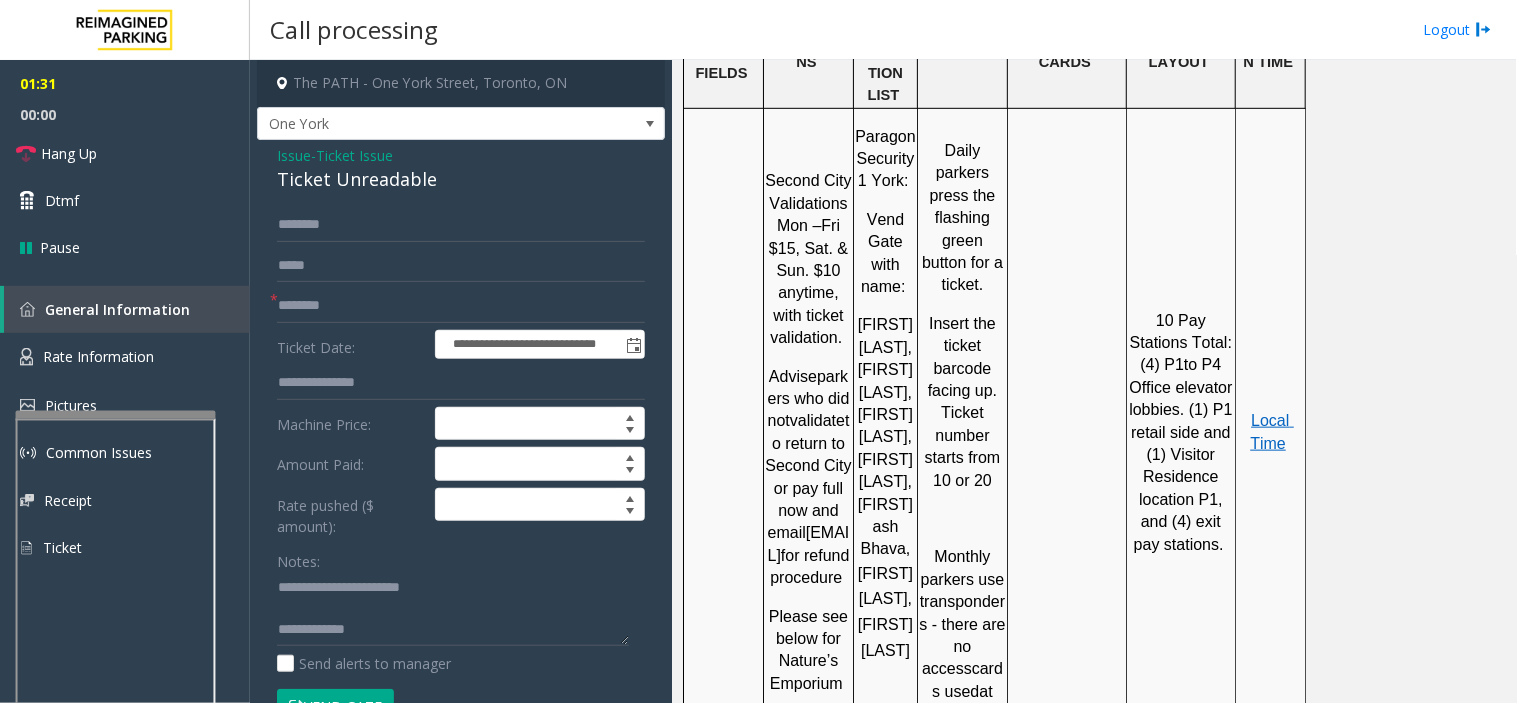 scroll, scrollTop: 2333, scrollLeft: 0, axis: vertical 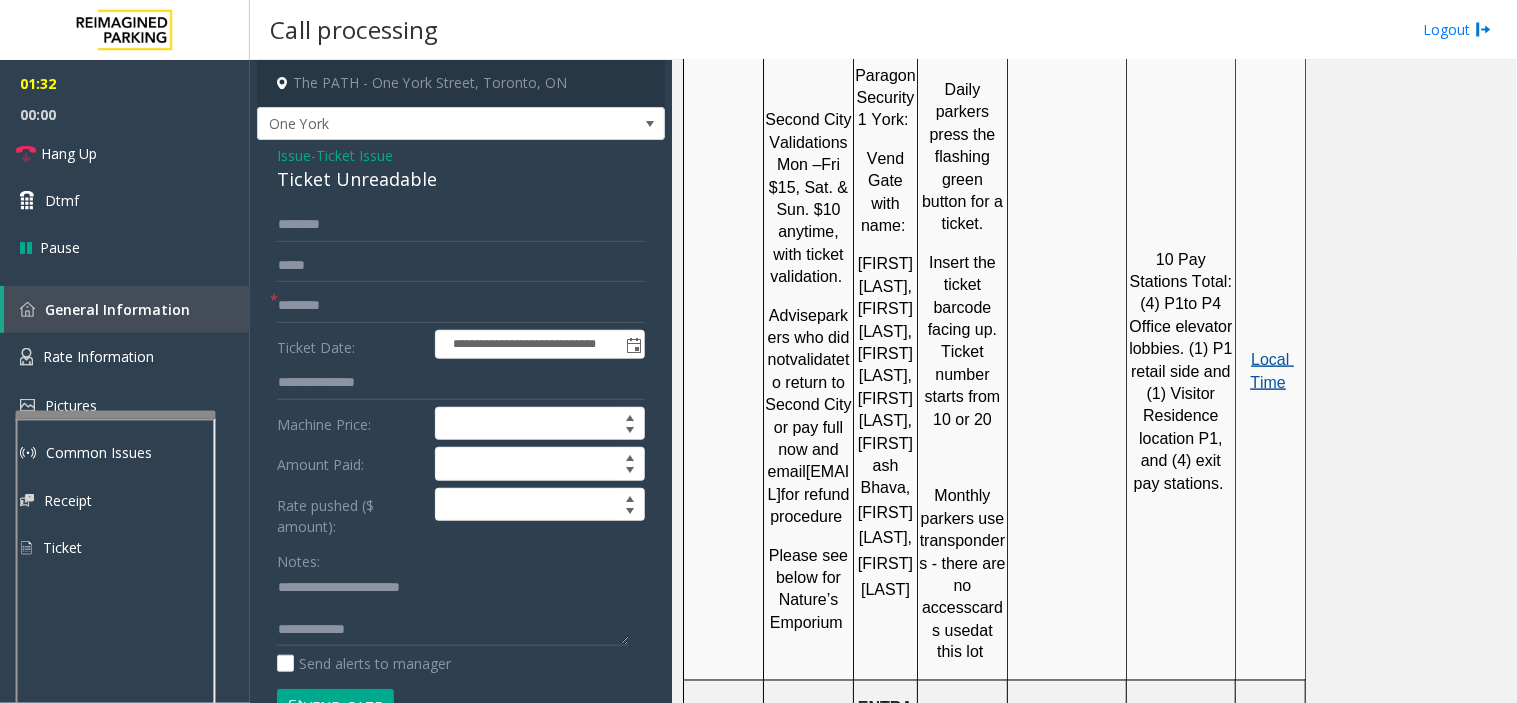 drag, startPoint x: 1248, startPoint y: 291, endPoint x: 1261, endPoint y: 295, distance: 13.601471 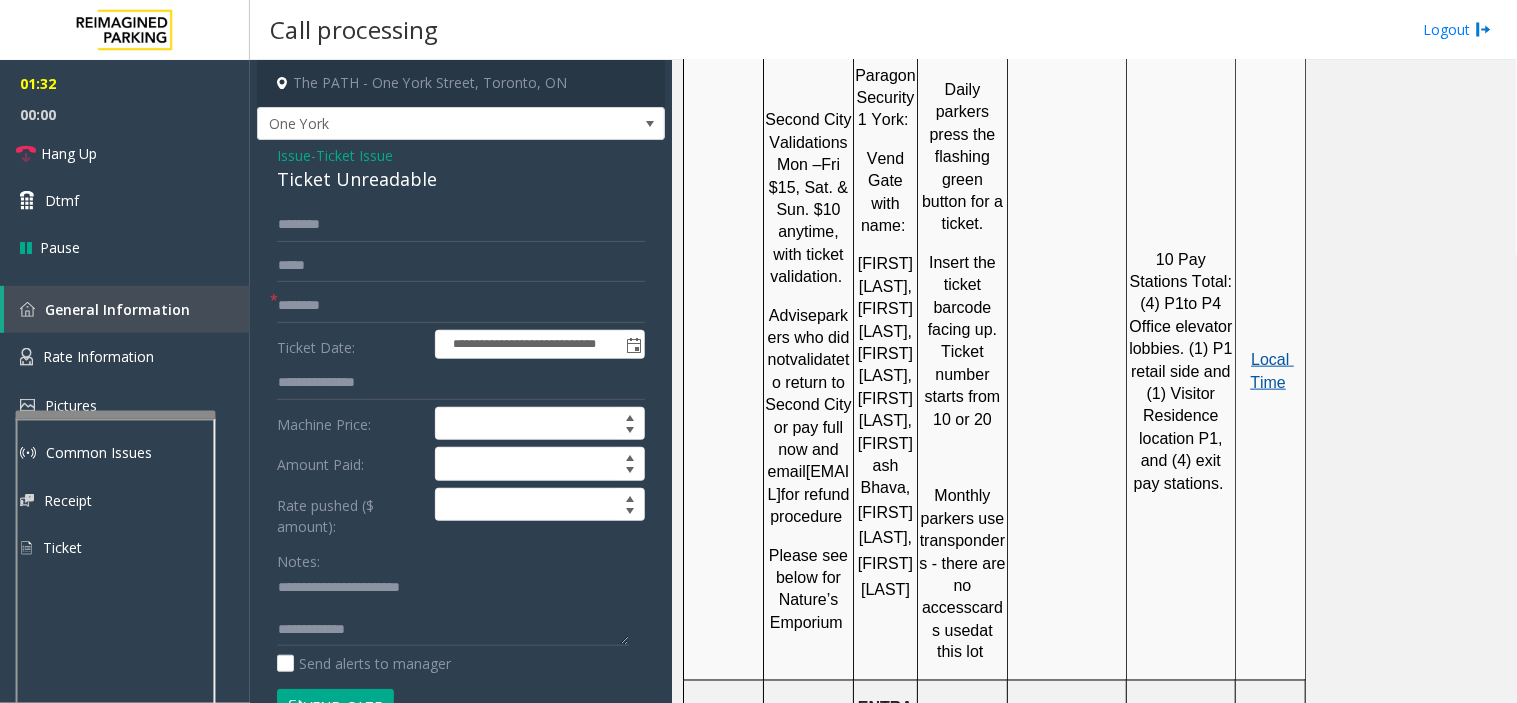 click on "Local Time" 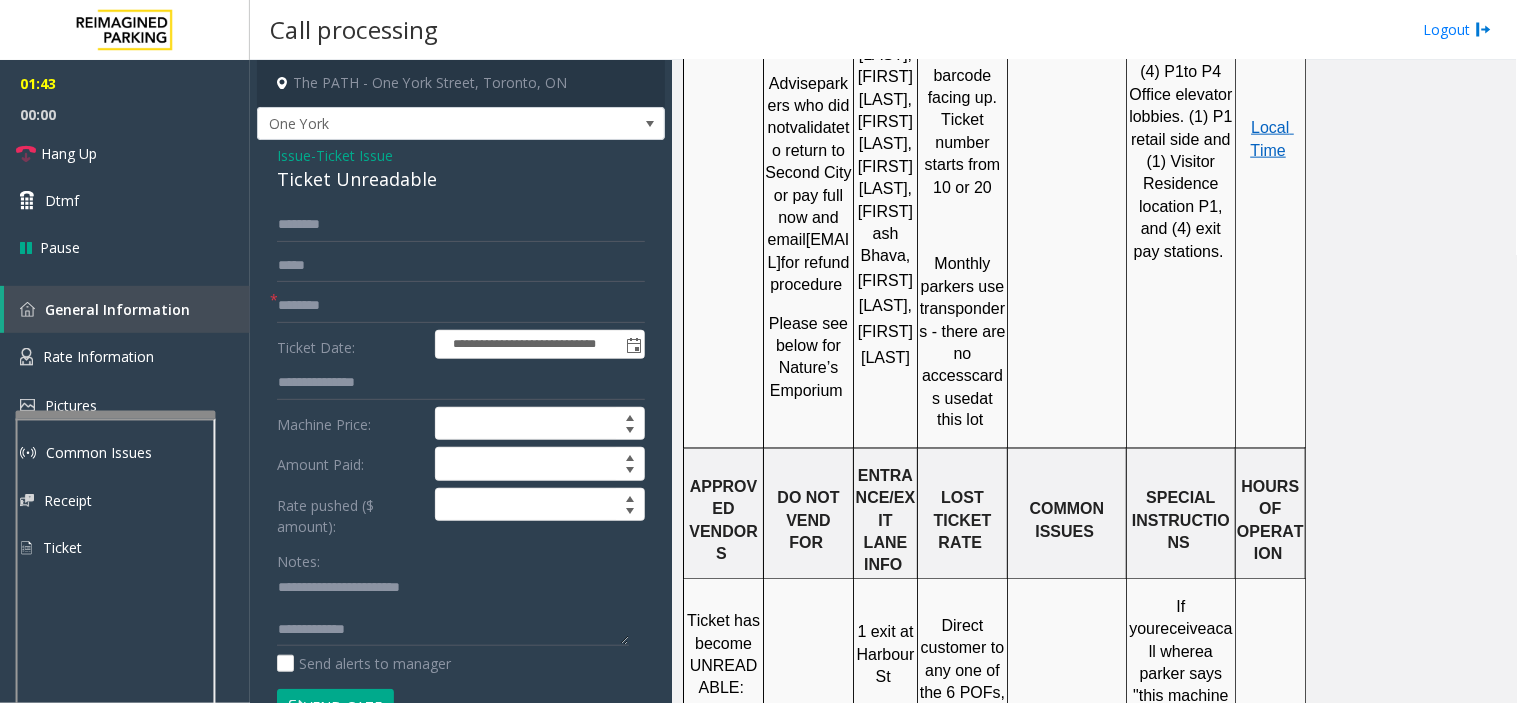 scroll, scrollTop: 2777, scrollLeft: 0, axis: vertical 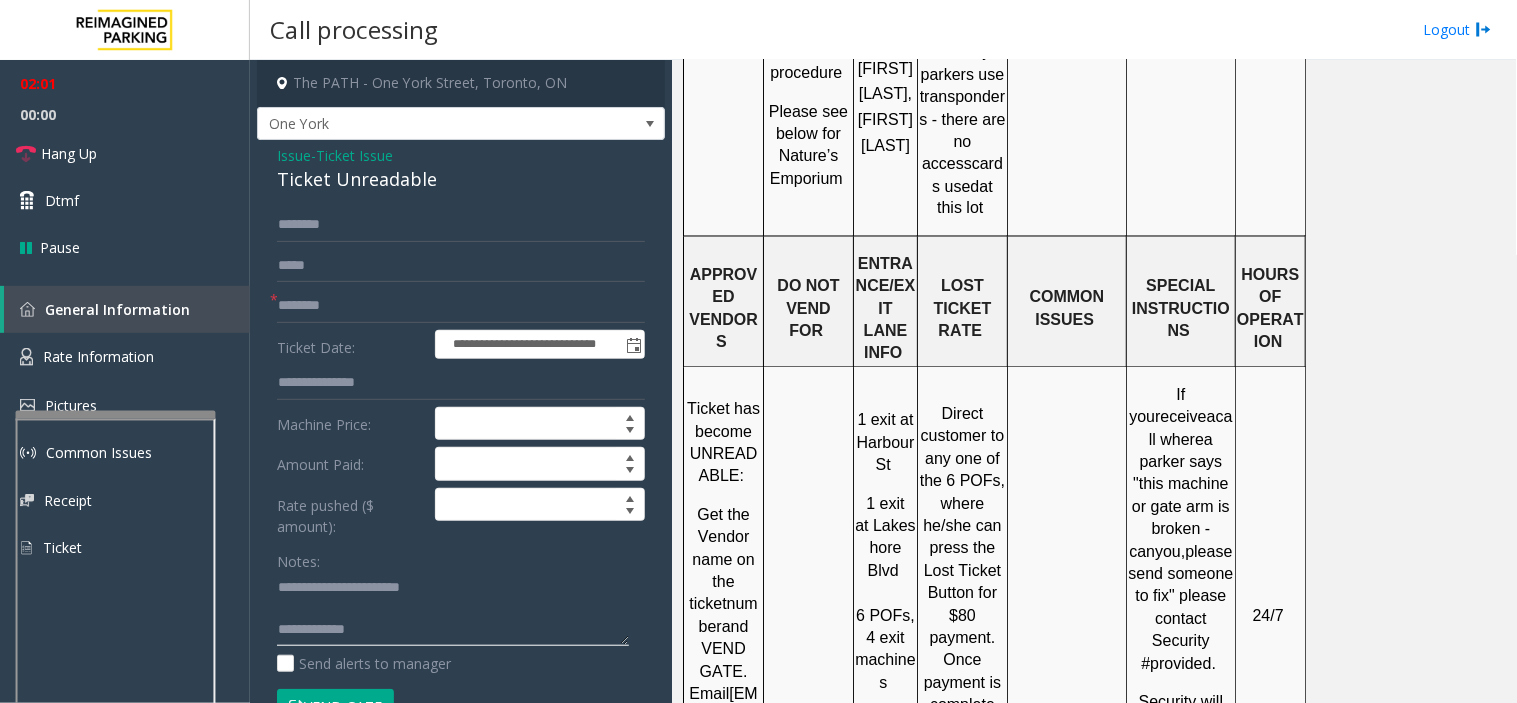 click 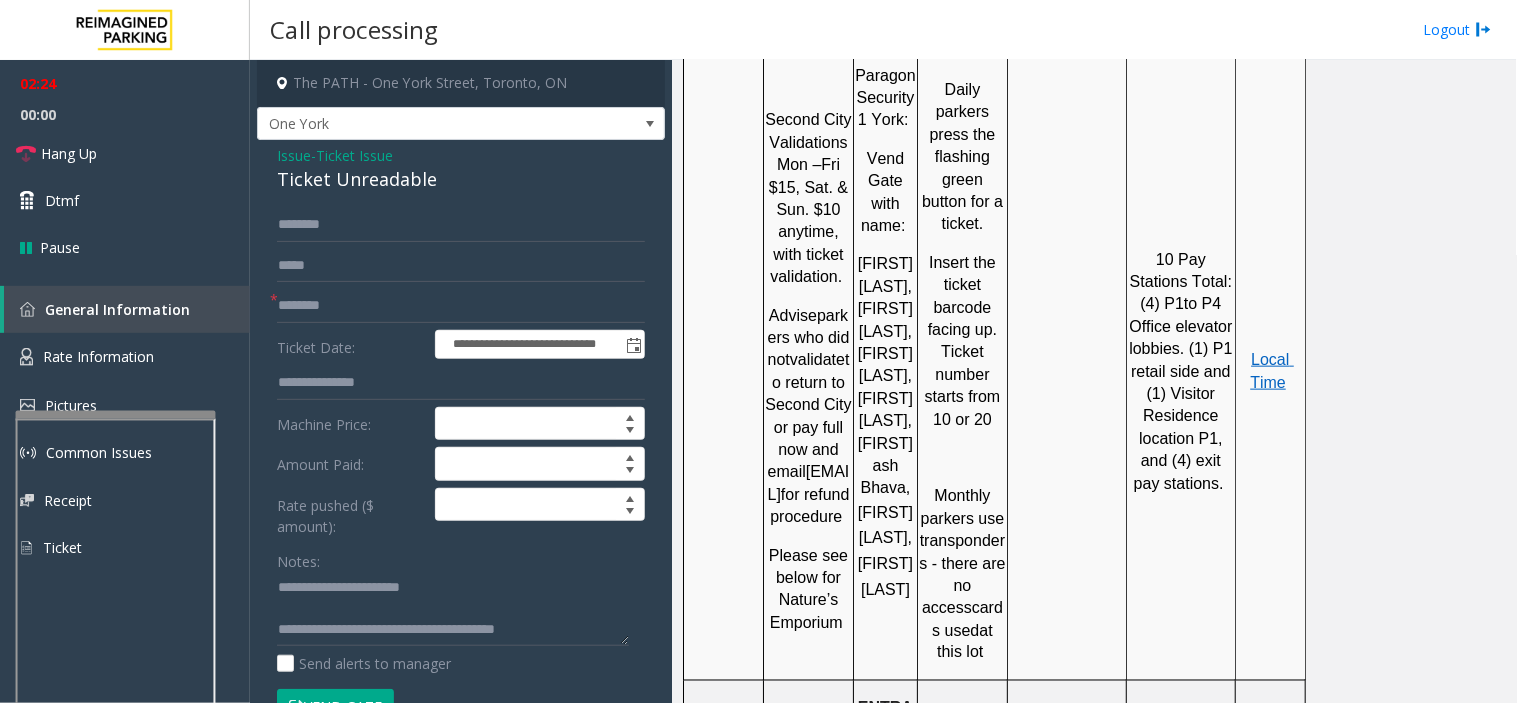 scroll, scrollTop: 2111, scrollLeft: 0, axis: vertical 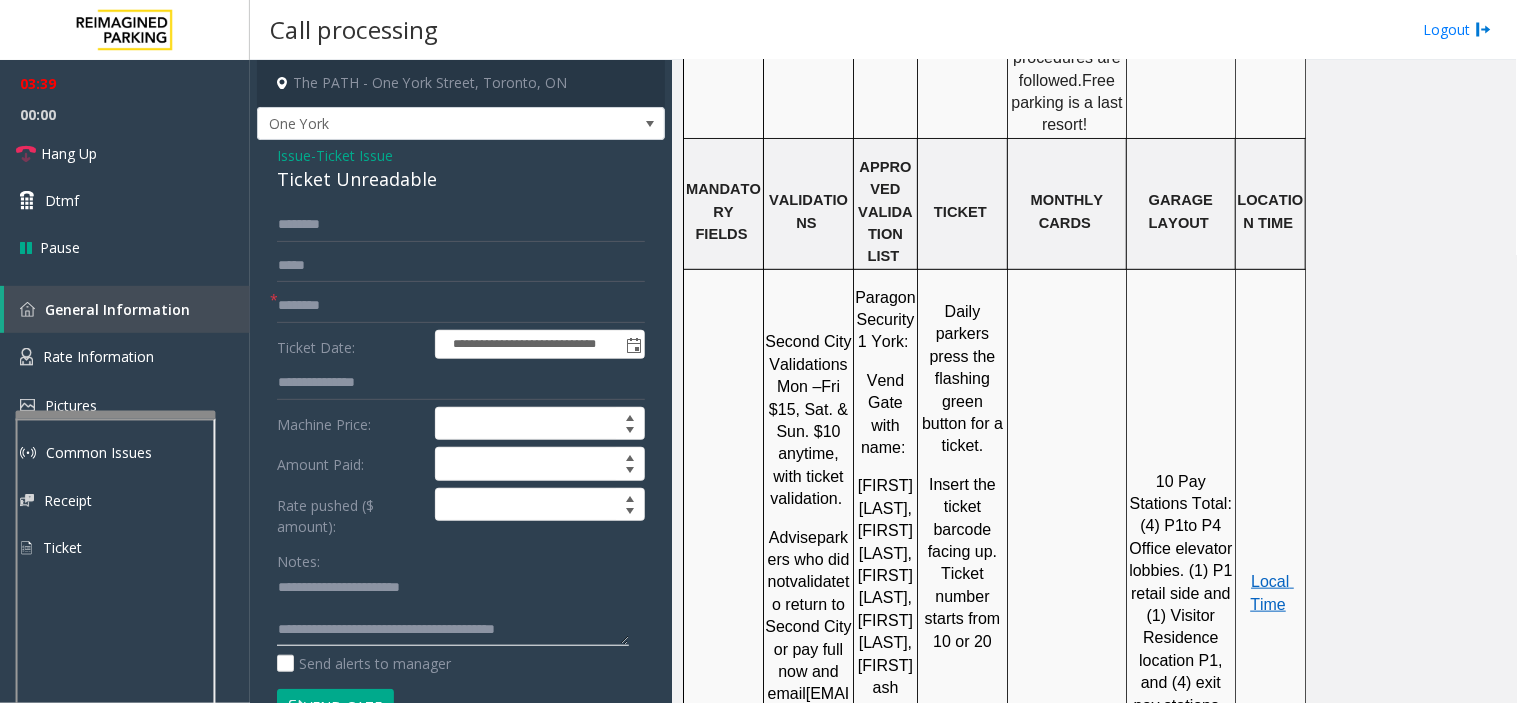 click 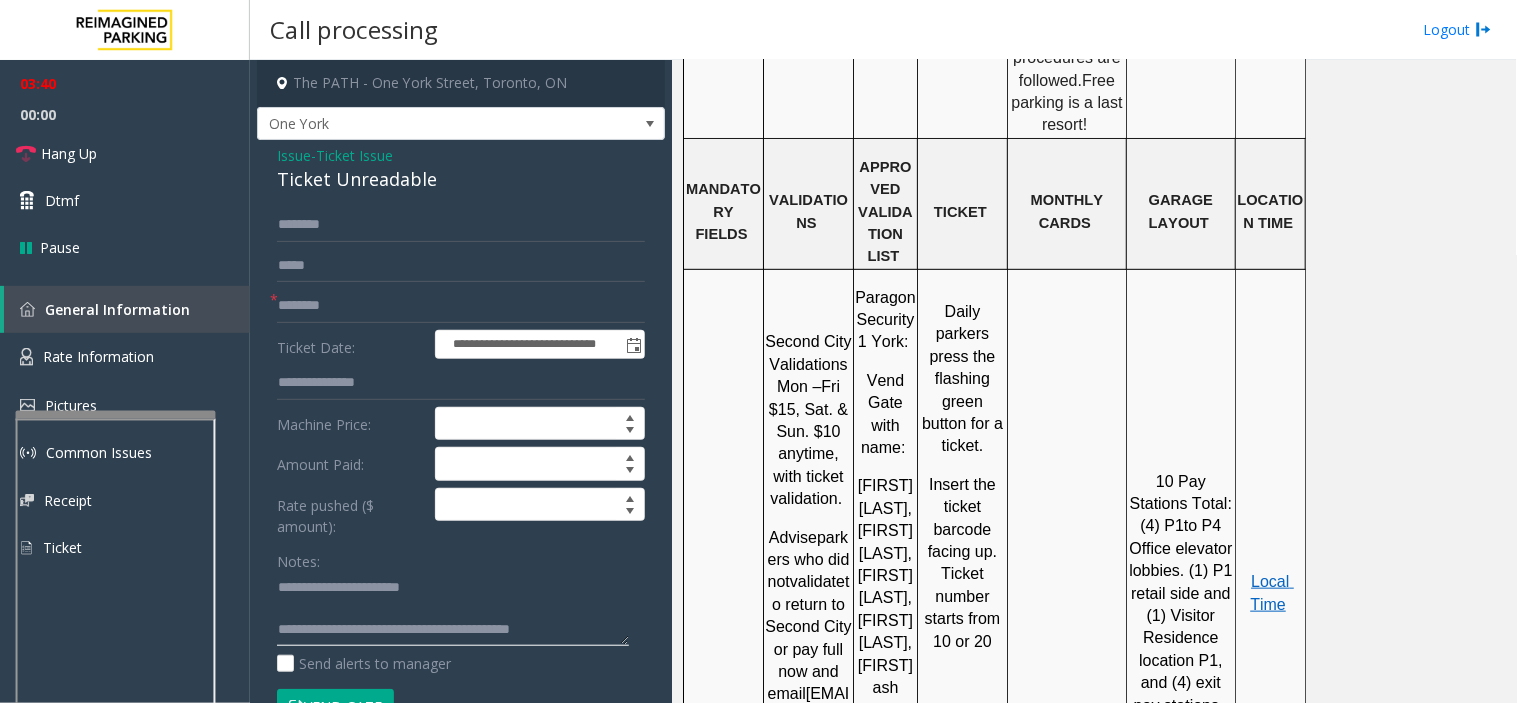 scroll, scrollTop: 14, scrollLeft: 0, axis: vertical 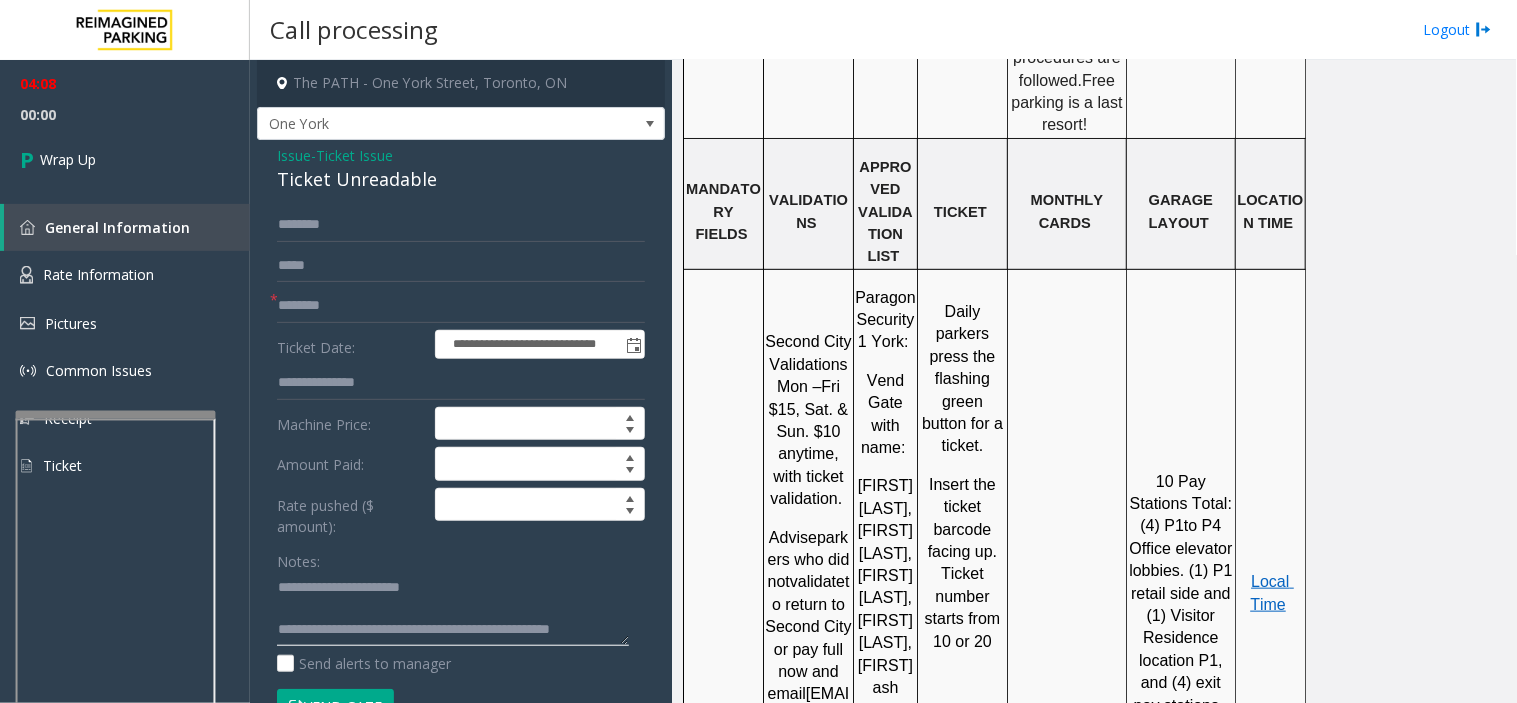 click 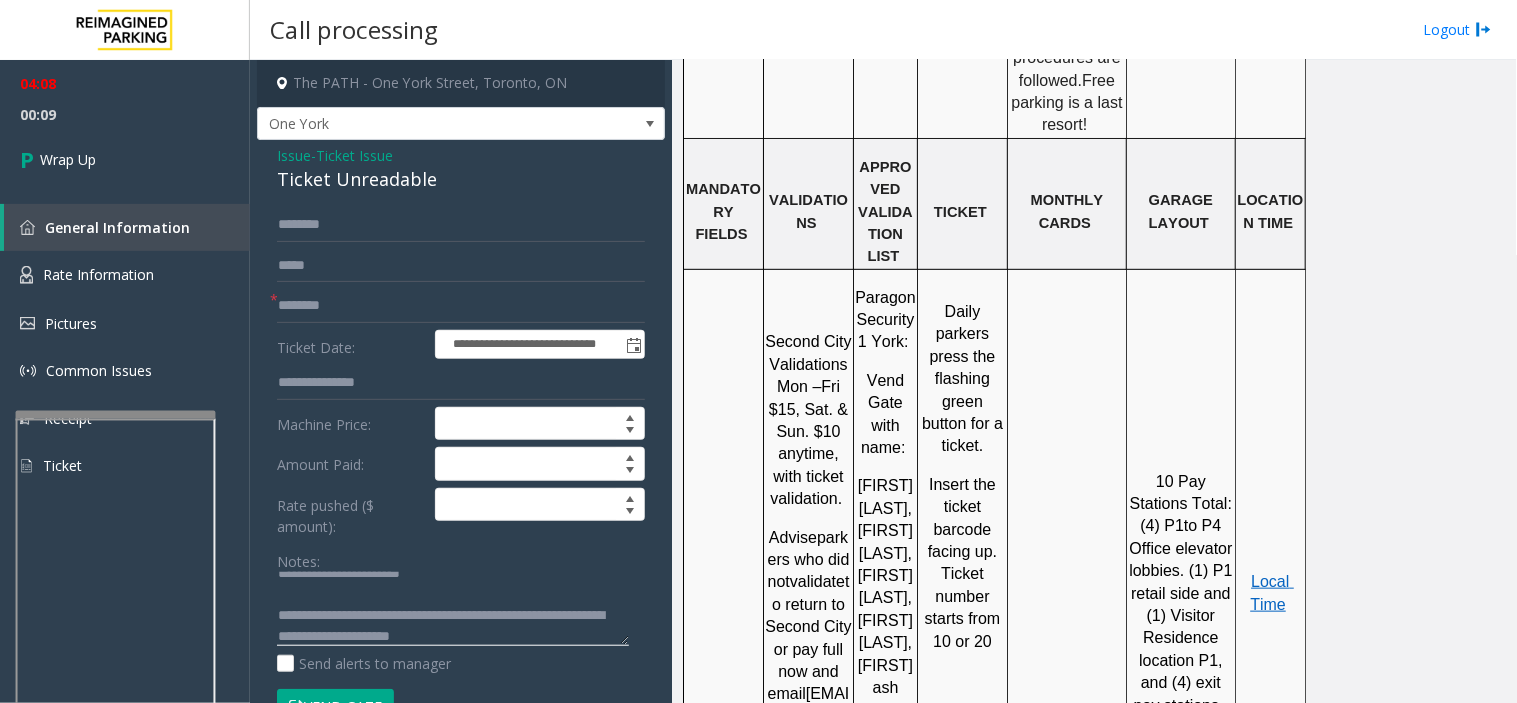 scroll, scrollTop: 35, scrollLeft: 0, axis: vertical 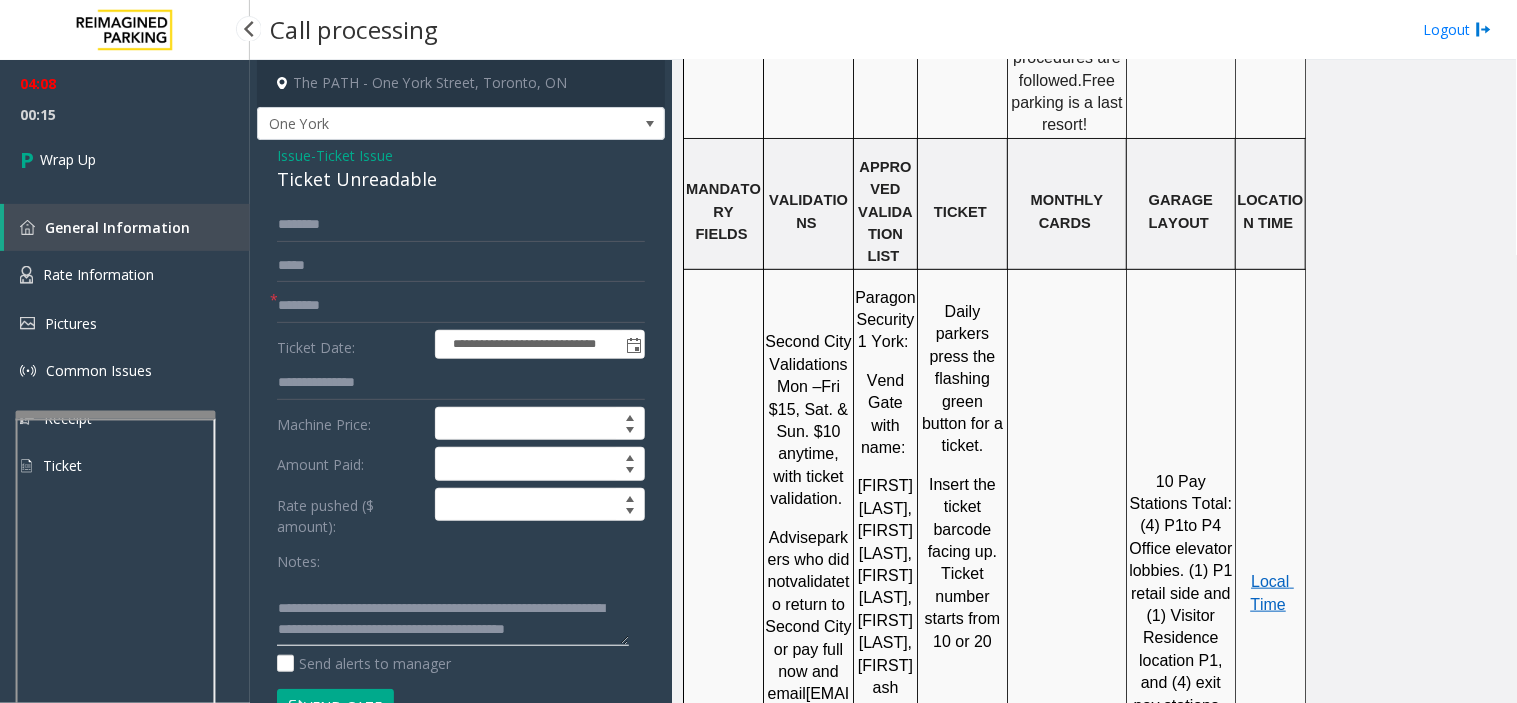 type on "**********" 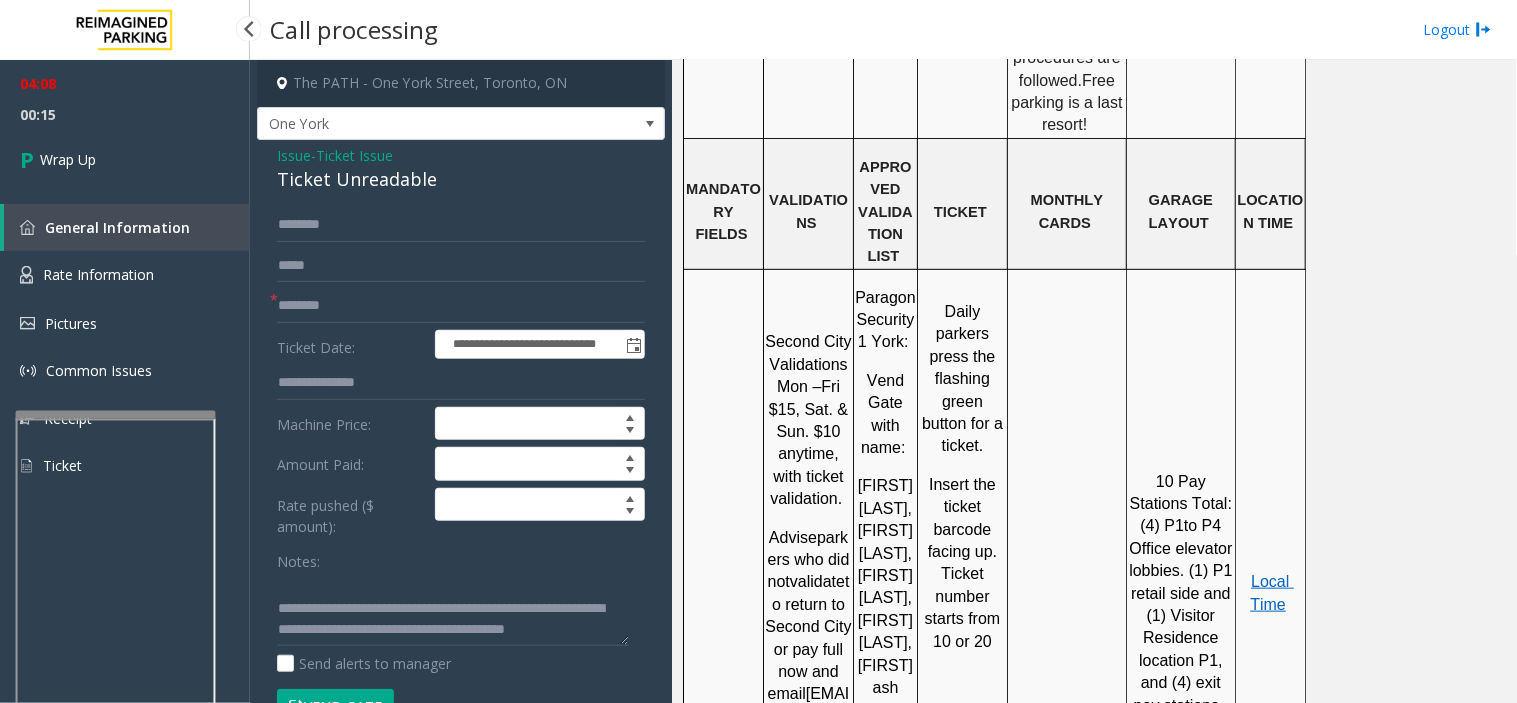 click on "00:15" at bounding box center (125, 114) 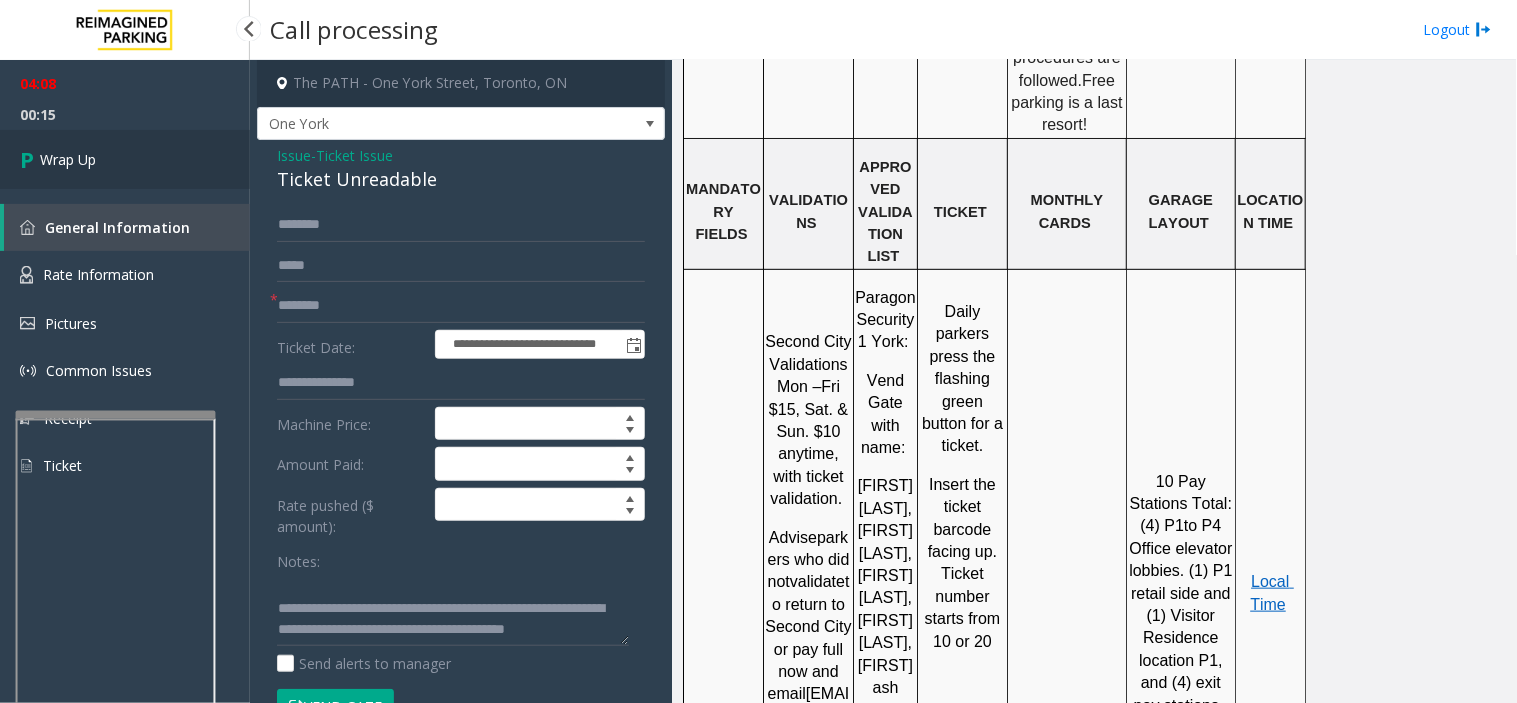 click on "Wrap Up" at bounding box center [125, 159] 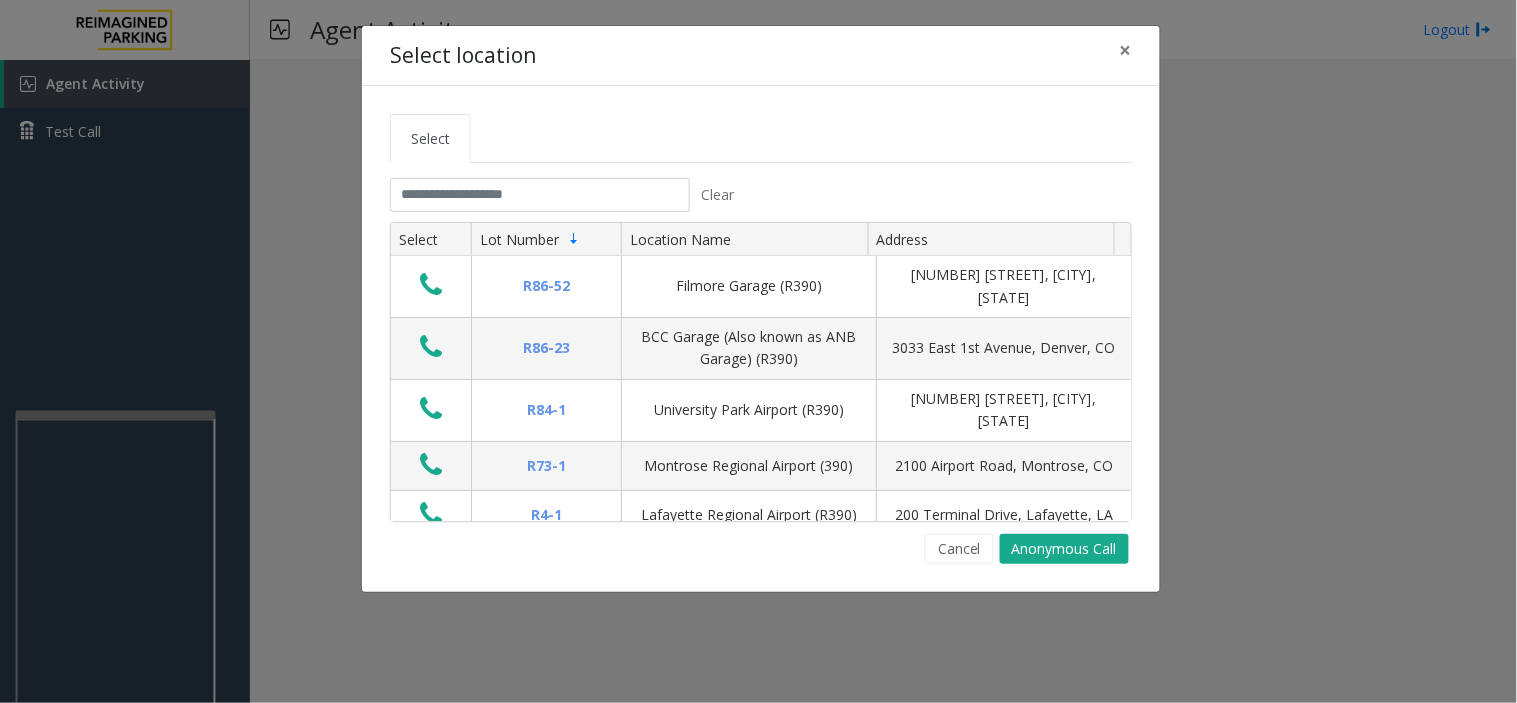 click on "Clear Select Lot Number Location Name Address R86-52 Filmore Garage (R390) [NUMBER] [STREET], [CITY], [STATE] R86-23 BCC Garage (Also known as ANB Garage) (R390)  [NUMBER] [STREET], [CITY], [STATE] R84-1 University Park Airport (R390) [NUMBER] [STREET], [CITY], [STATE] R73-1 Montrose Regional Airport (390) [NUMBER] [STREET], [CITY], [STATE] R4-1 Lafayette Regional Airport (R390) [NUMBER] [STREET], [CITY], [STATE] R31-35 Sunset Corporate Campus (R390) [NUMBER] [STREET], [CITY], [STATE] R31-3 Bell Street Garage (R390) [NUMBER] [STREET], [CITY], [STATE] R31-3 Bellevue Technology Center (R390) [NUMBER] [STREET], [CITY], [STATE] R31-1 Meydenbauer Center (MBC)(R390) [NUMBER] [STREET], [CITY], [STATE] R30-259 Cherry Hill (R390) [NUMBER] [STREET], [CITY], [STATE] R30-259 First (1st) Hill Medical Pavilion (R390) [NUMBER] [STREET], [CITY], [STATE] R30-216 G2 Garage (R390) [NUMBER] [STREET], [CITY], [STATE] R30-204 Pacific Tower West Garage (R390) [NUMBER] [STREET], [CITY], [STATE] R30-20 R26-529 R26-509 R210-52" 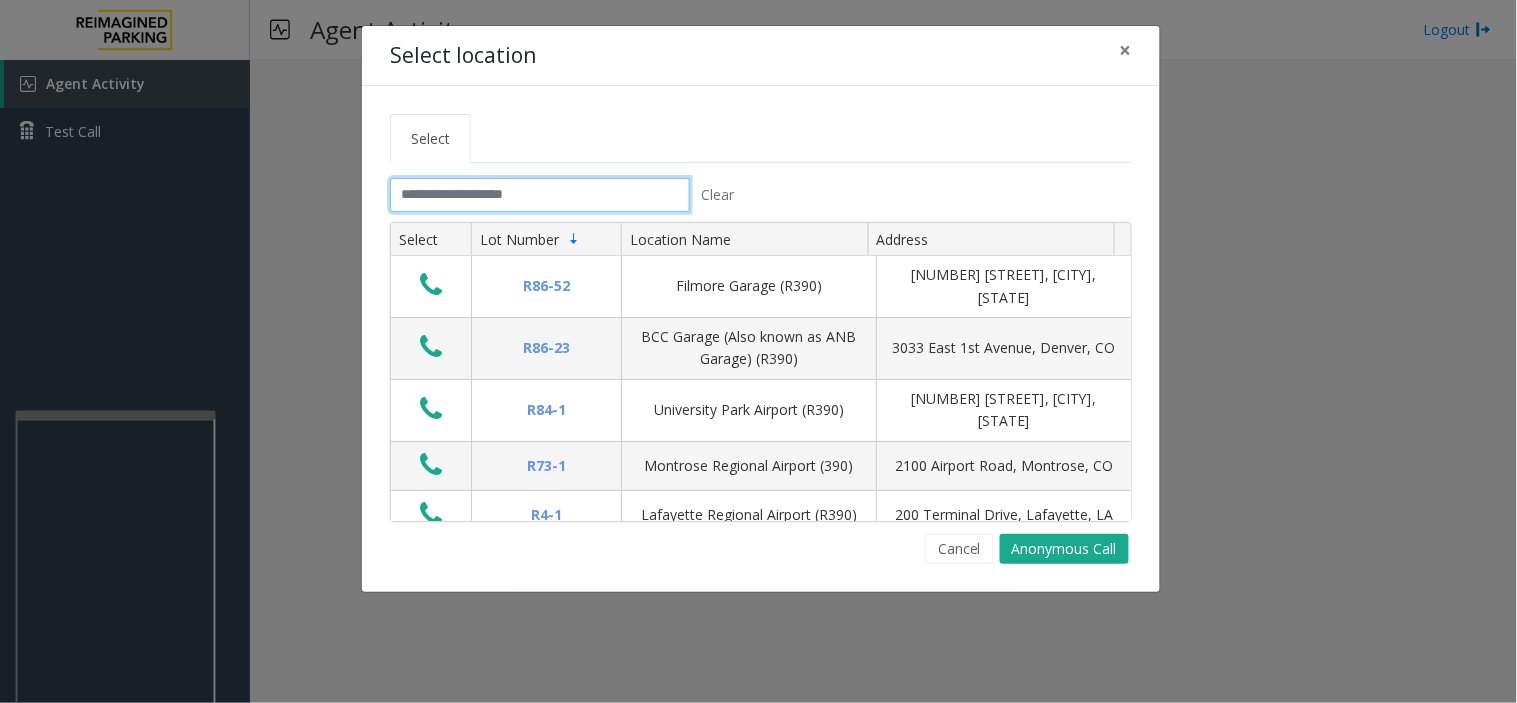 click 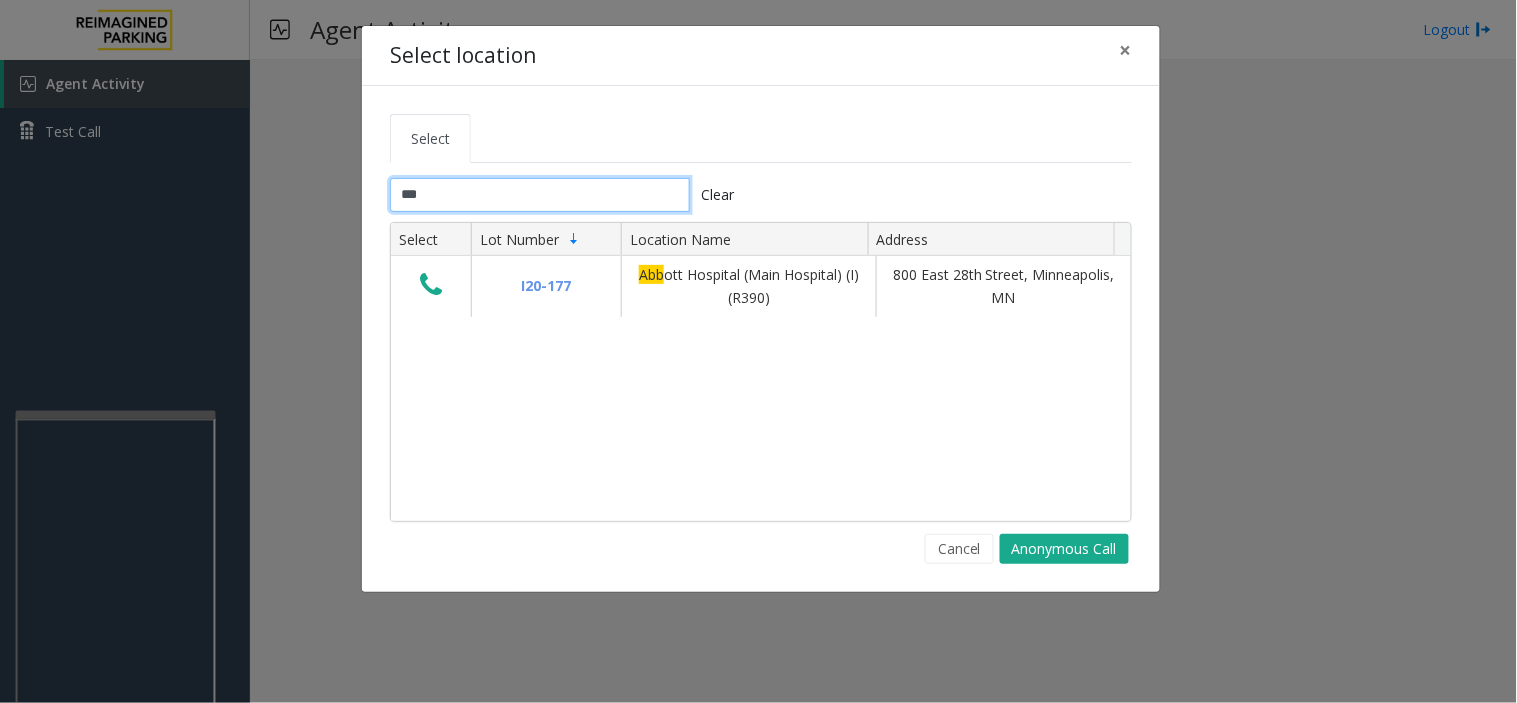 type on "***" 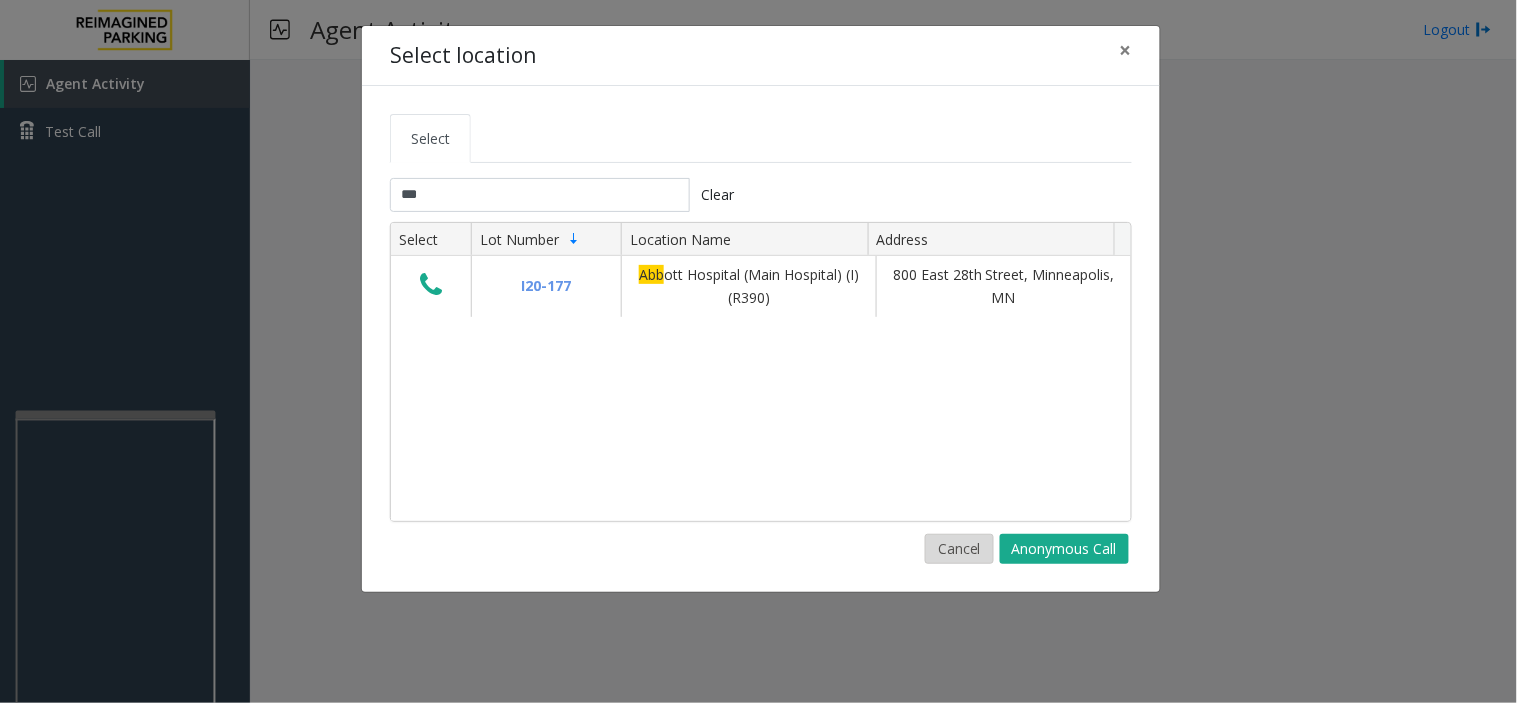 click on "Cancel" 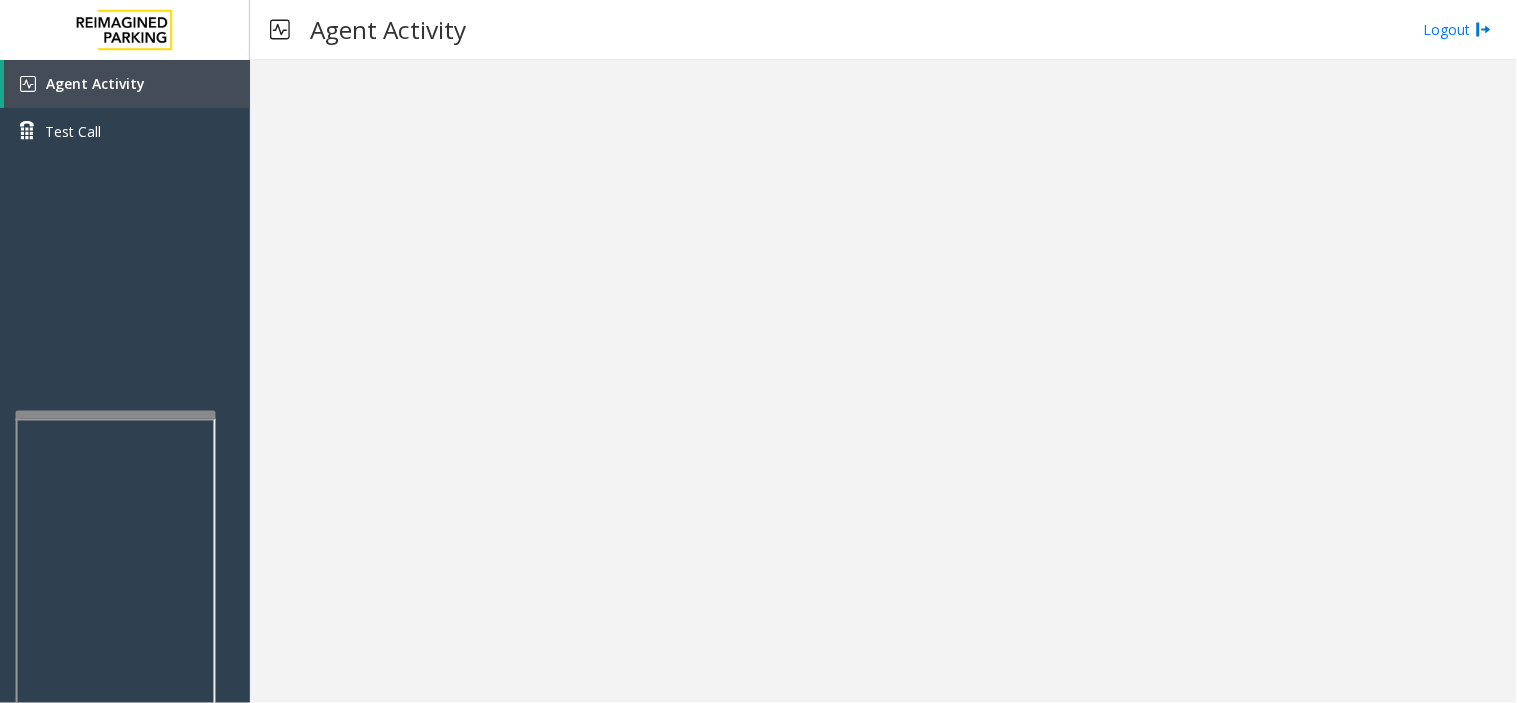 type 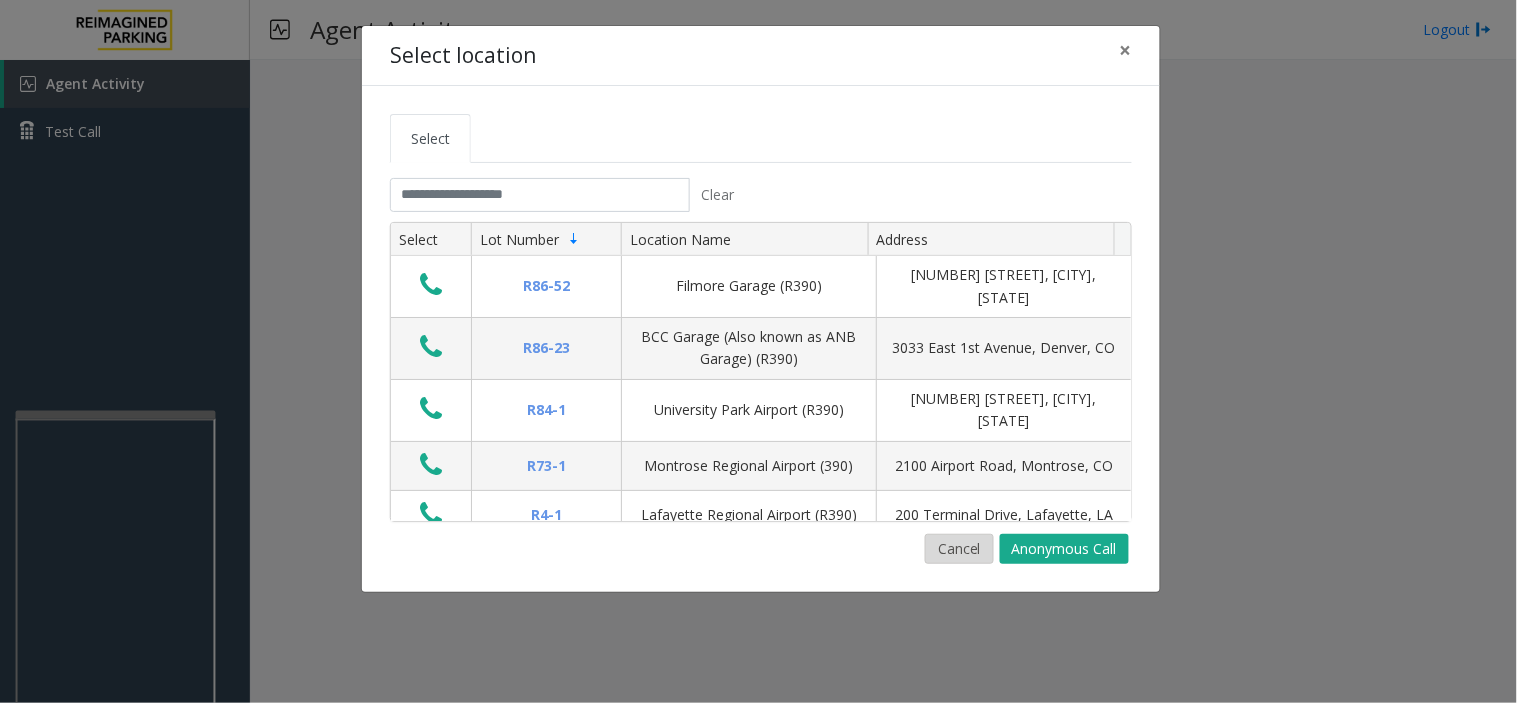 click on "Cancel" 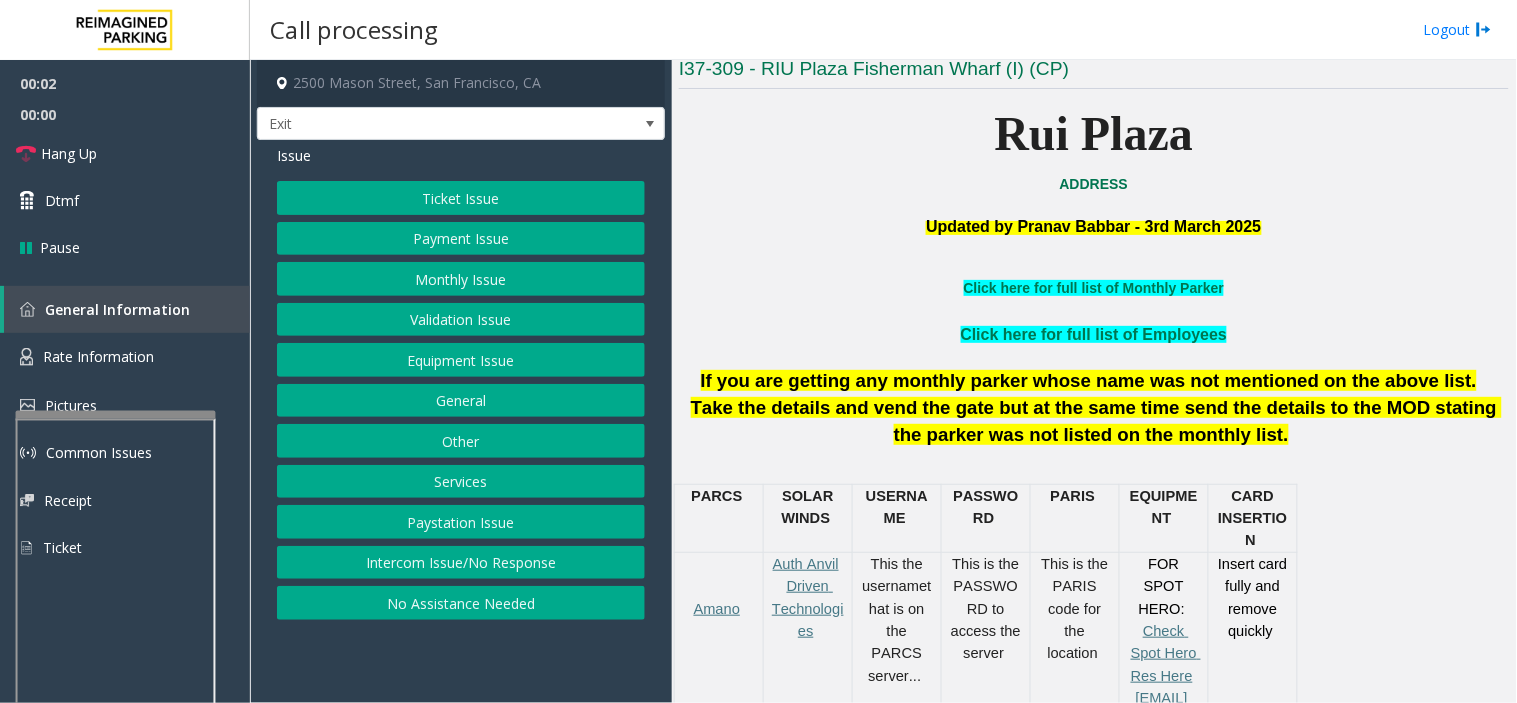 scroll, scrollTop: 666, scrollLeft: 0, axis: vertical 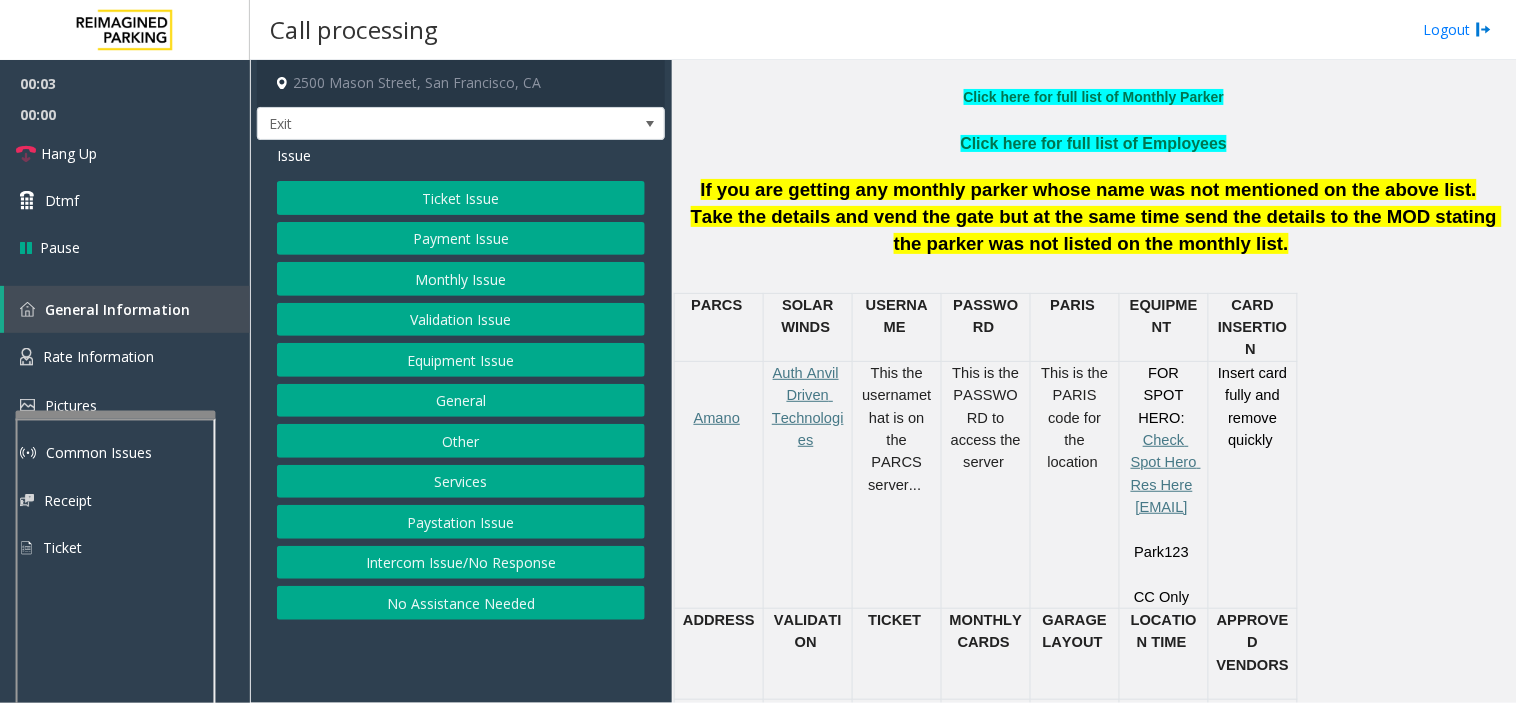 drag, startPoint x: 534, startPoint y: 655, endPoint x: 470, endPoint y: 673, distance: 66.48308 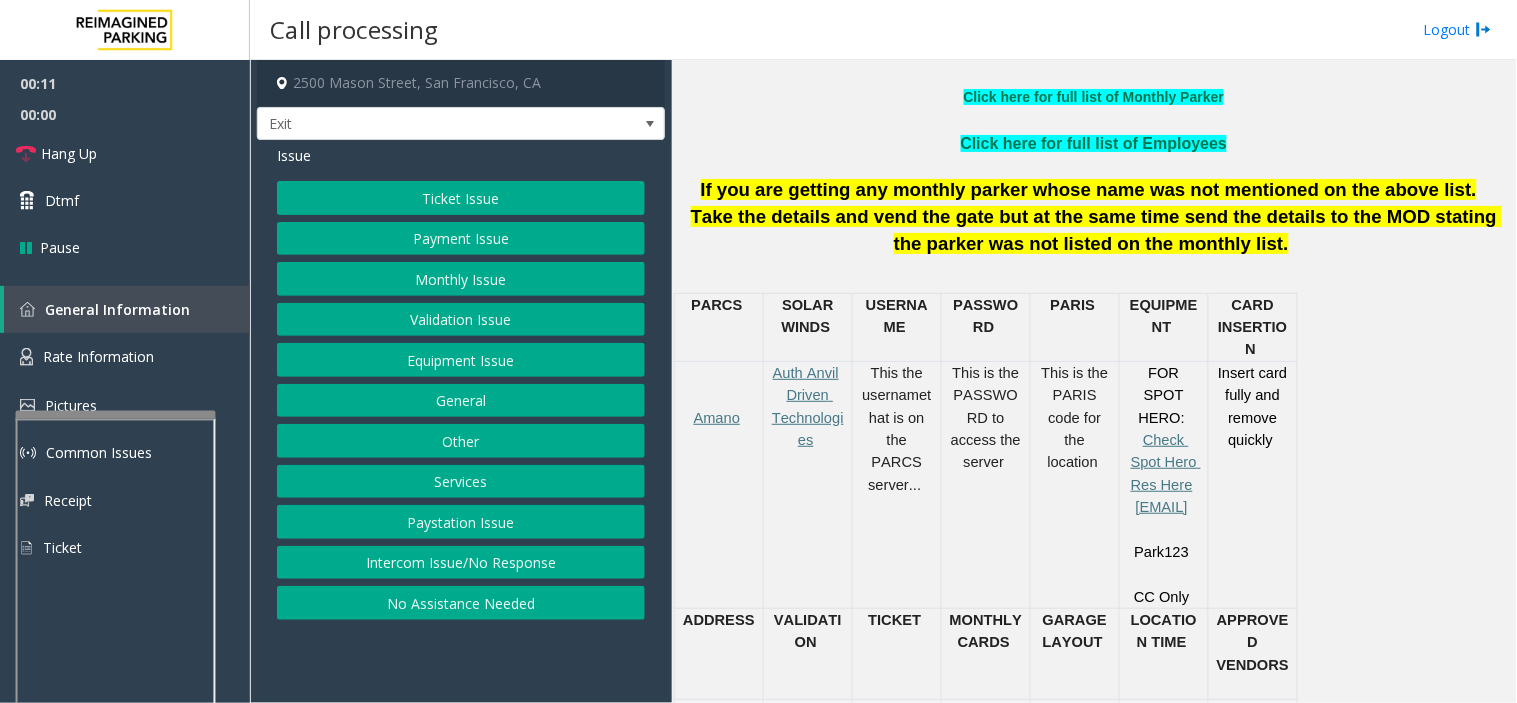 drag, startPoint x: 462, startPoint y: 661, endPoint x: 437, endPoint y: 655, distance: 25.70992 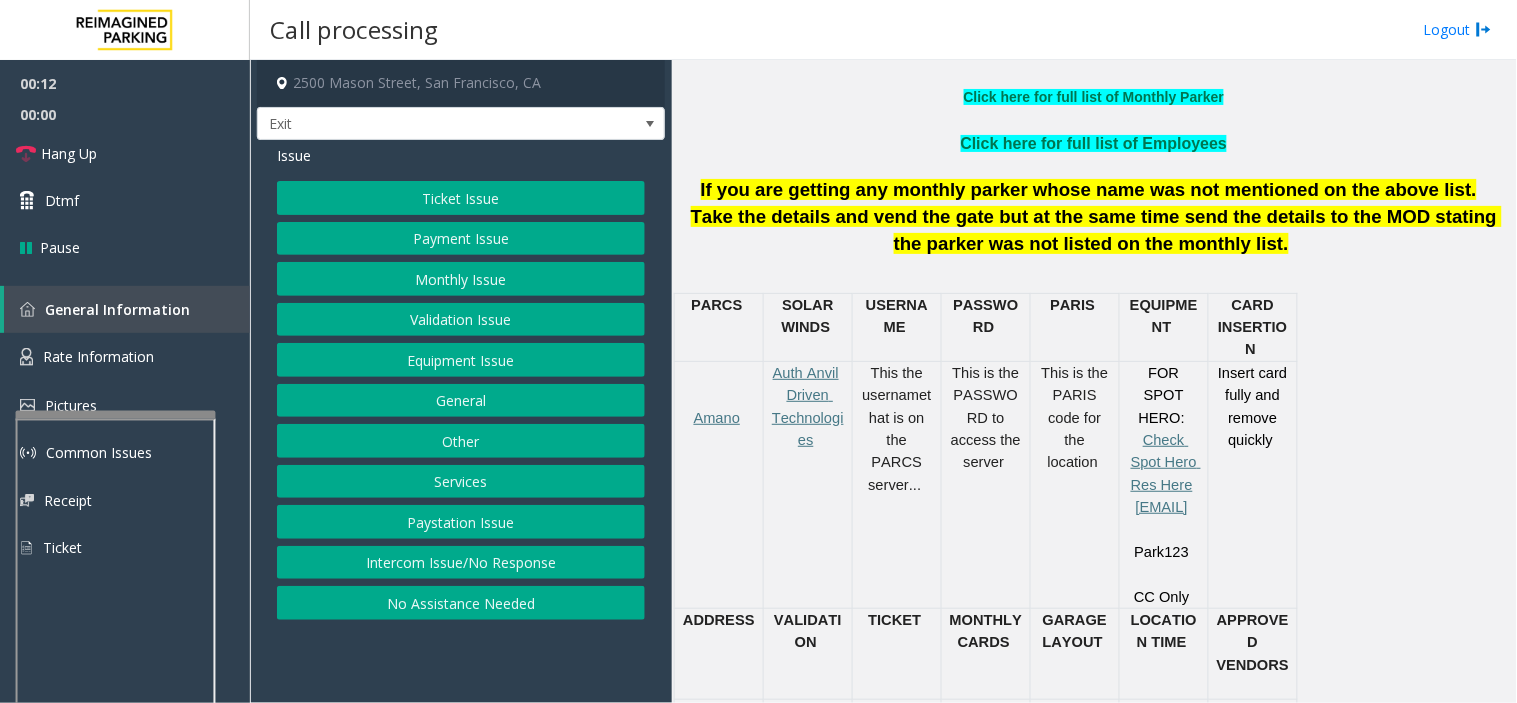 drag, startPoint x: 451, startPoint y: 635, endPoint x: 417, endPoint y: 651, distance: 37.576588 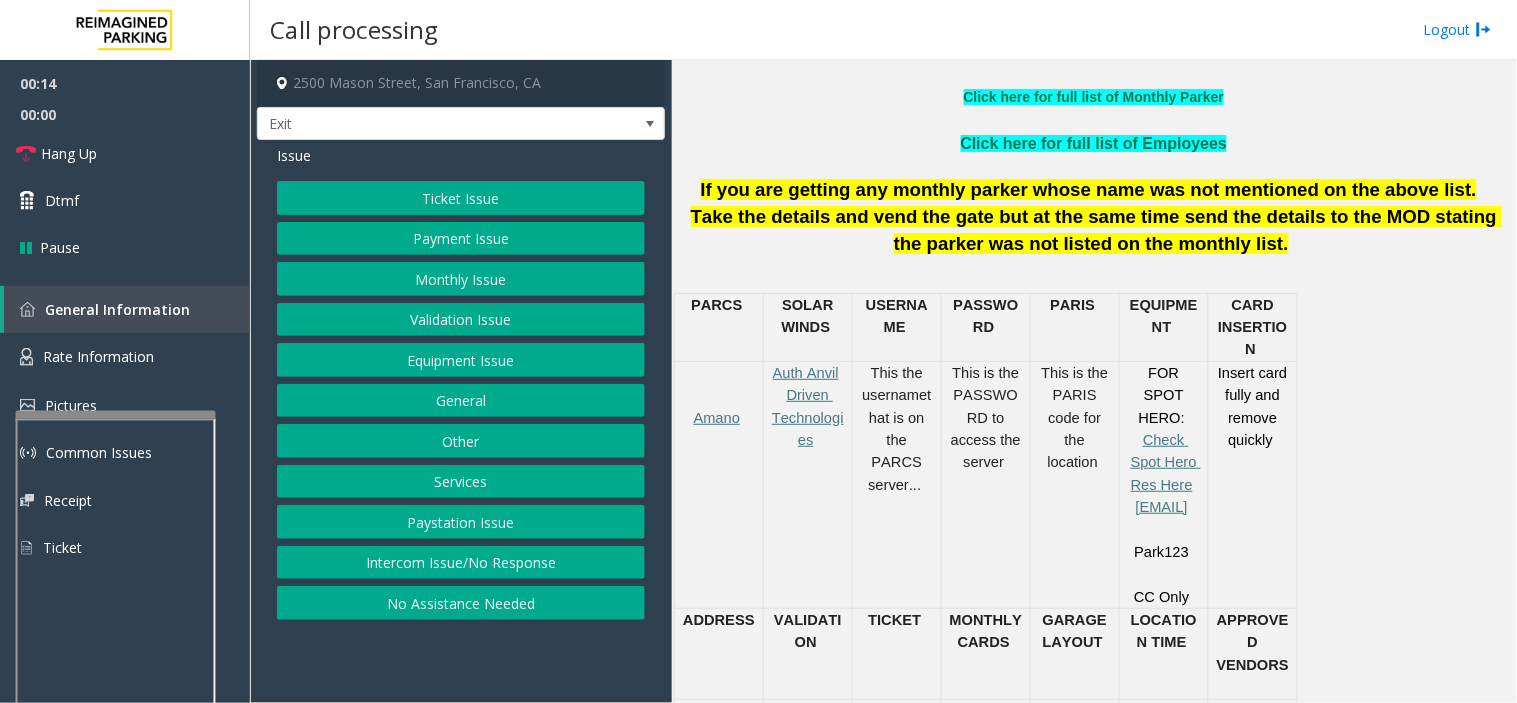 drag, startPoint x: 932, startPoint y: 138, endPoint x: 904, endPoint y: 138, distance: 28 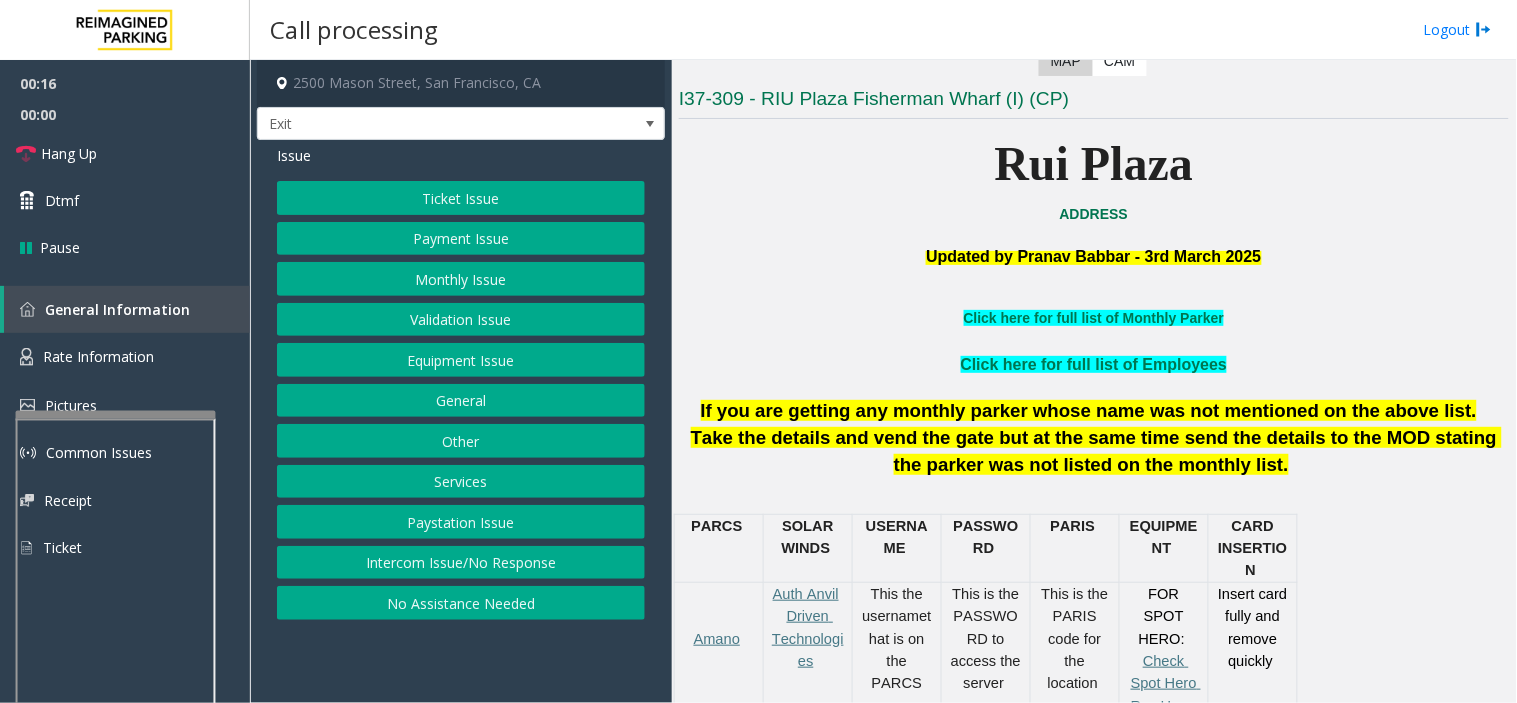 scroll, scrollTop: 444, scrollLeft: 0, axis: vertical 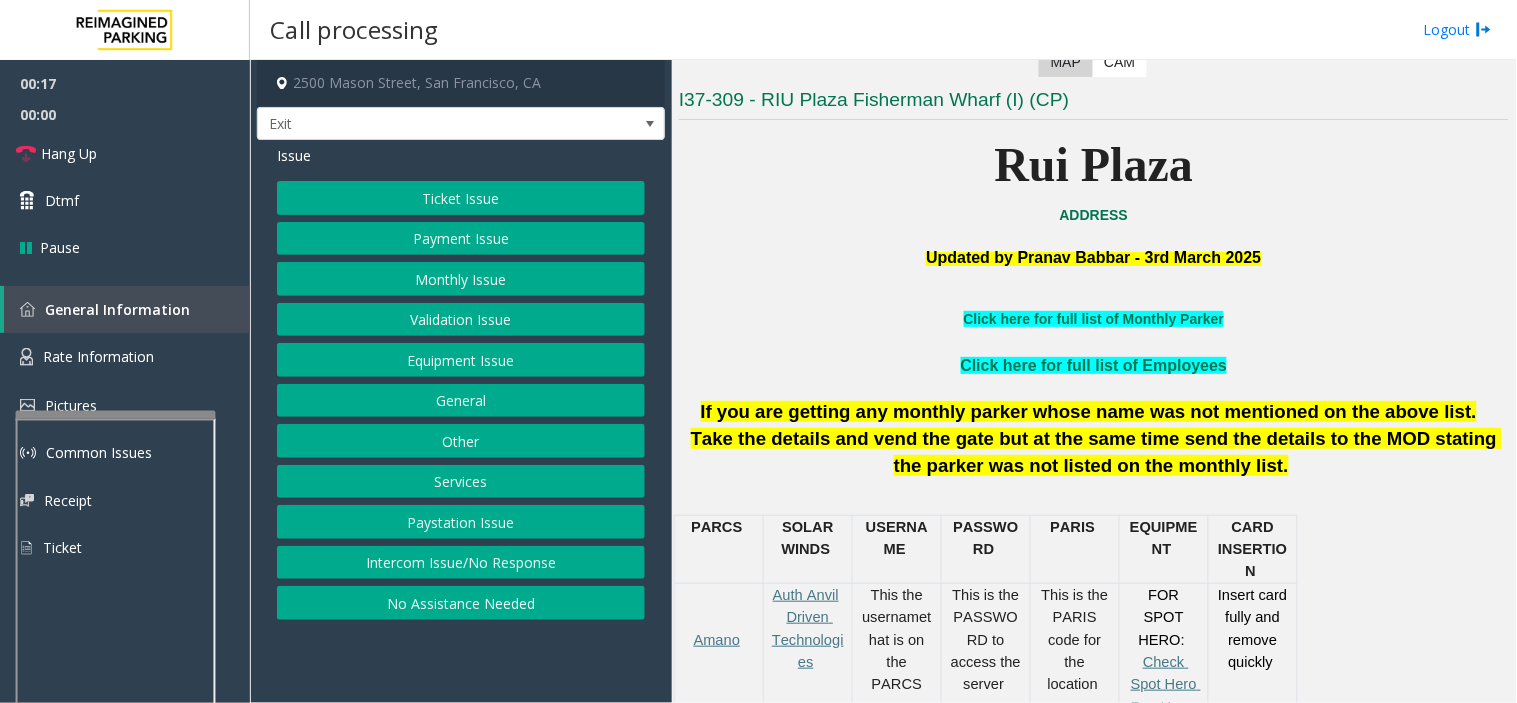 drag, startPoint x: 912, startPoint y: 378, endPoint x: 835, endPoint y: 421, distance: 88.19297 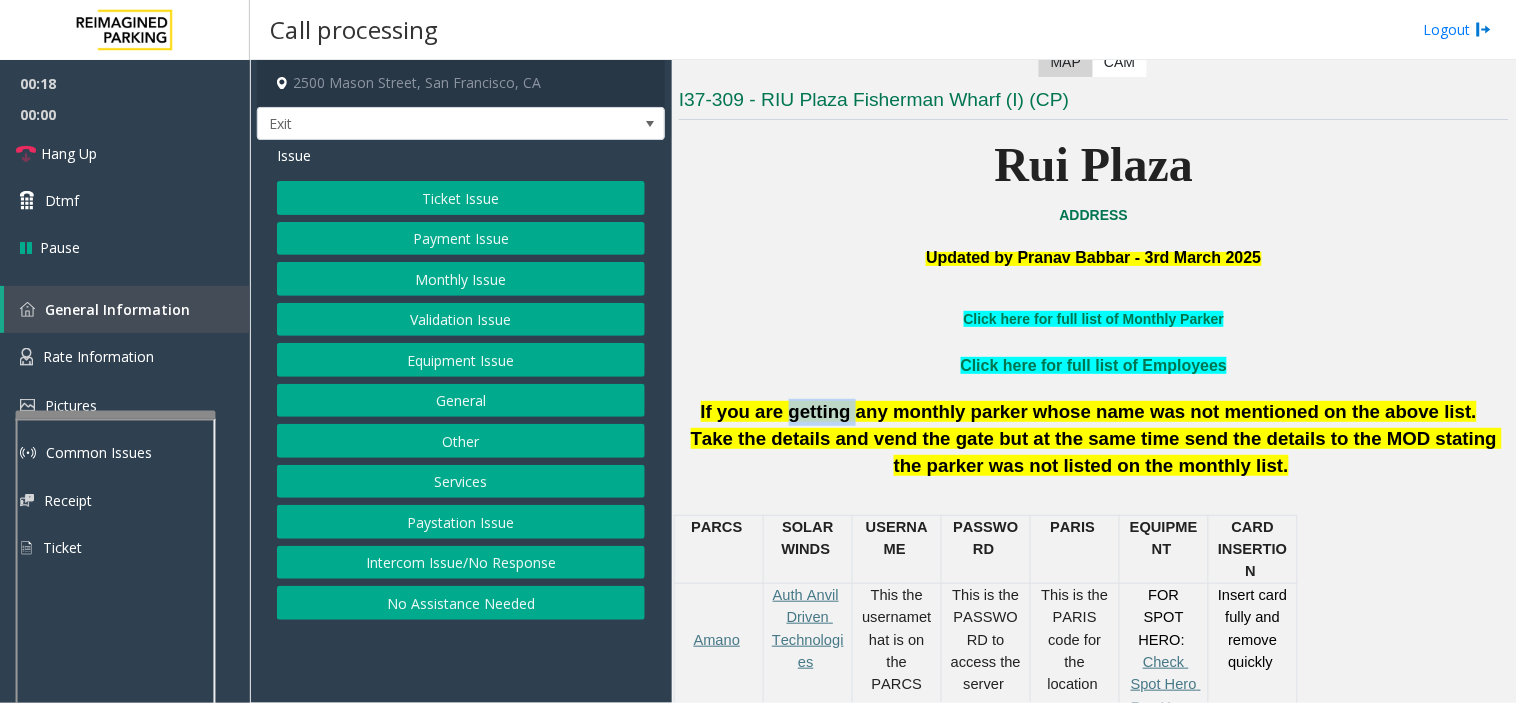 click on "If you are getting any monthly parker whose name was not mentioned on the above list." 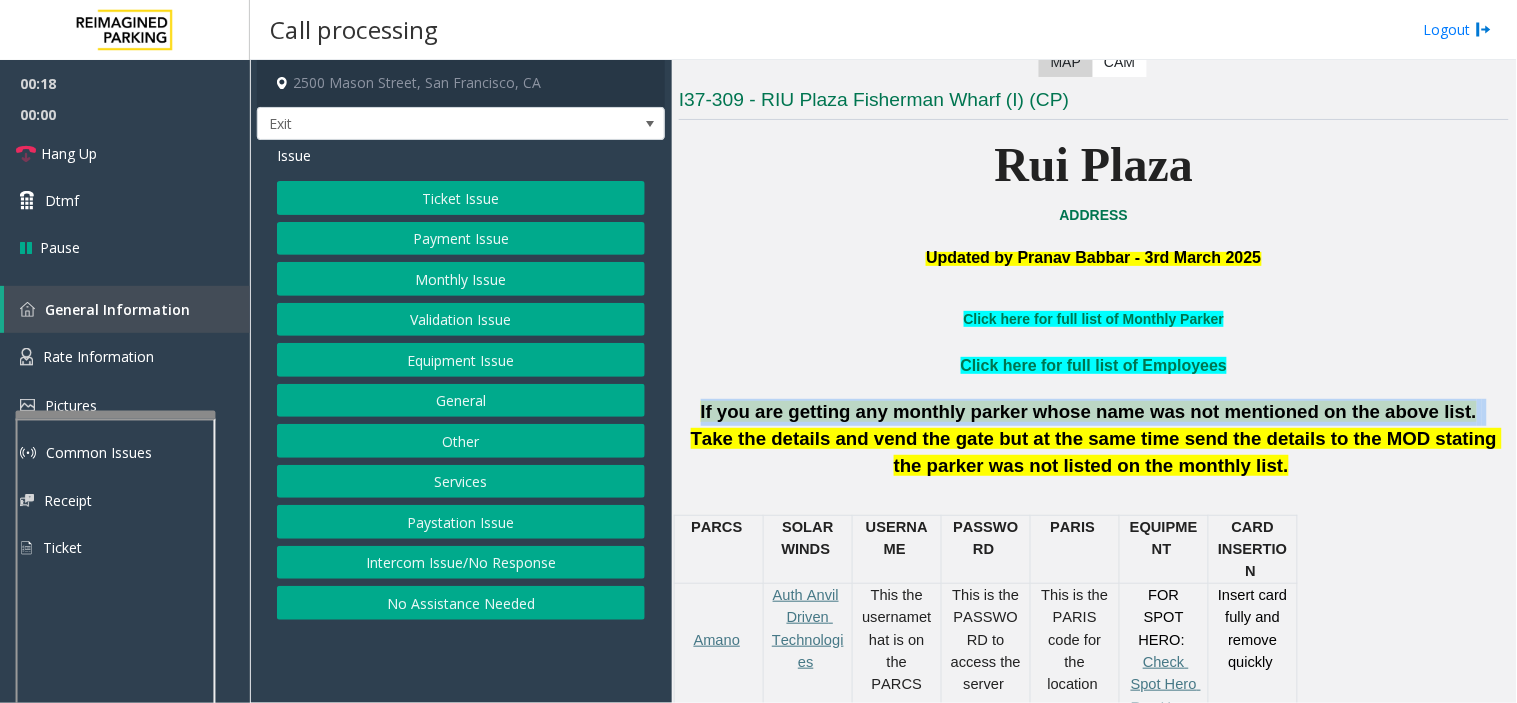 click on "If you are getting any monthly parker whose name was not mentioned on the above list." 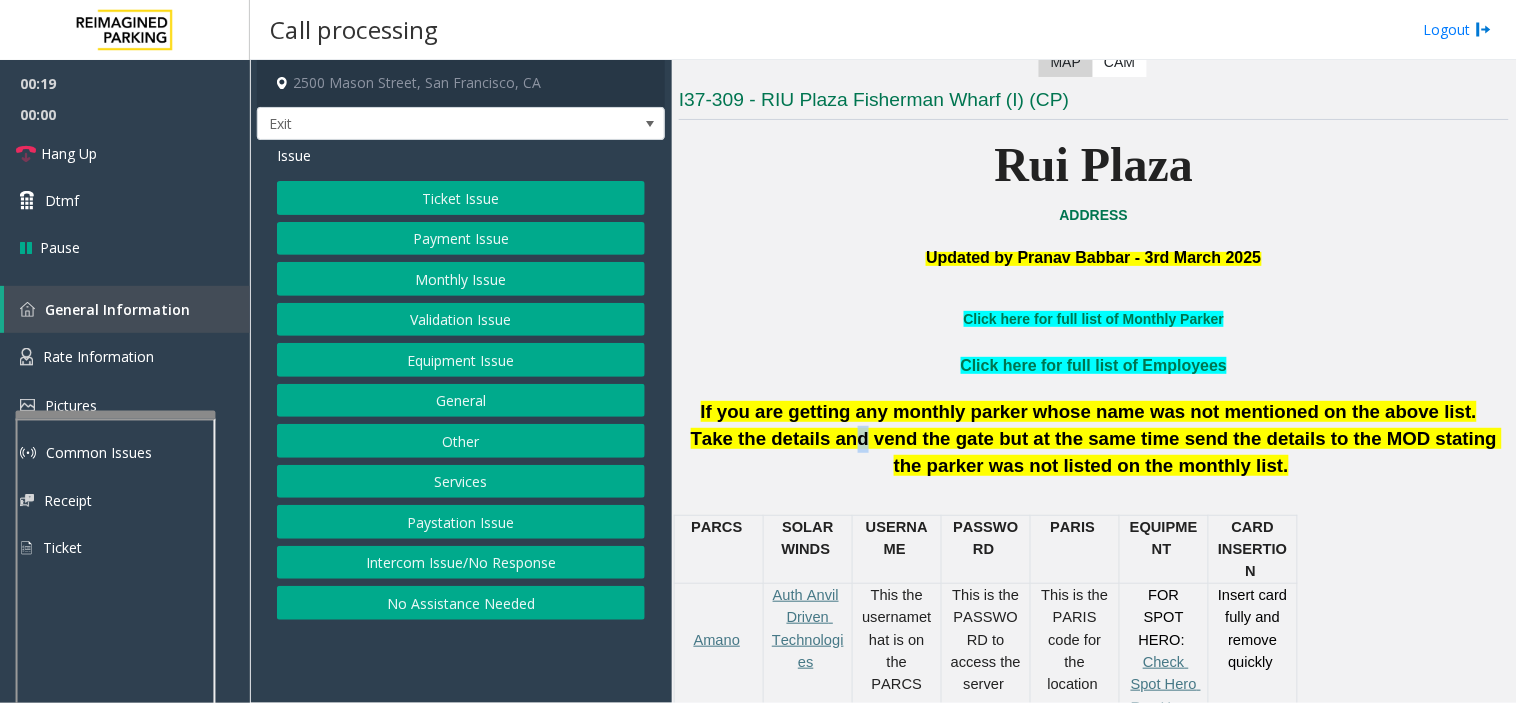 click on "Take the details and vend the gate but at the same time send the details to the MOD stating the parker was not listed on the monthly list ." 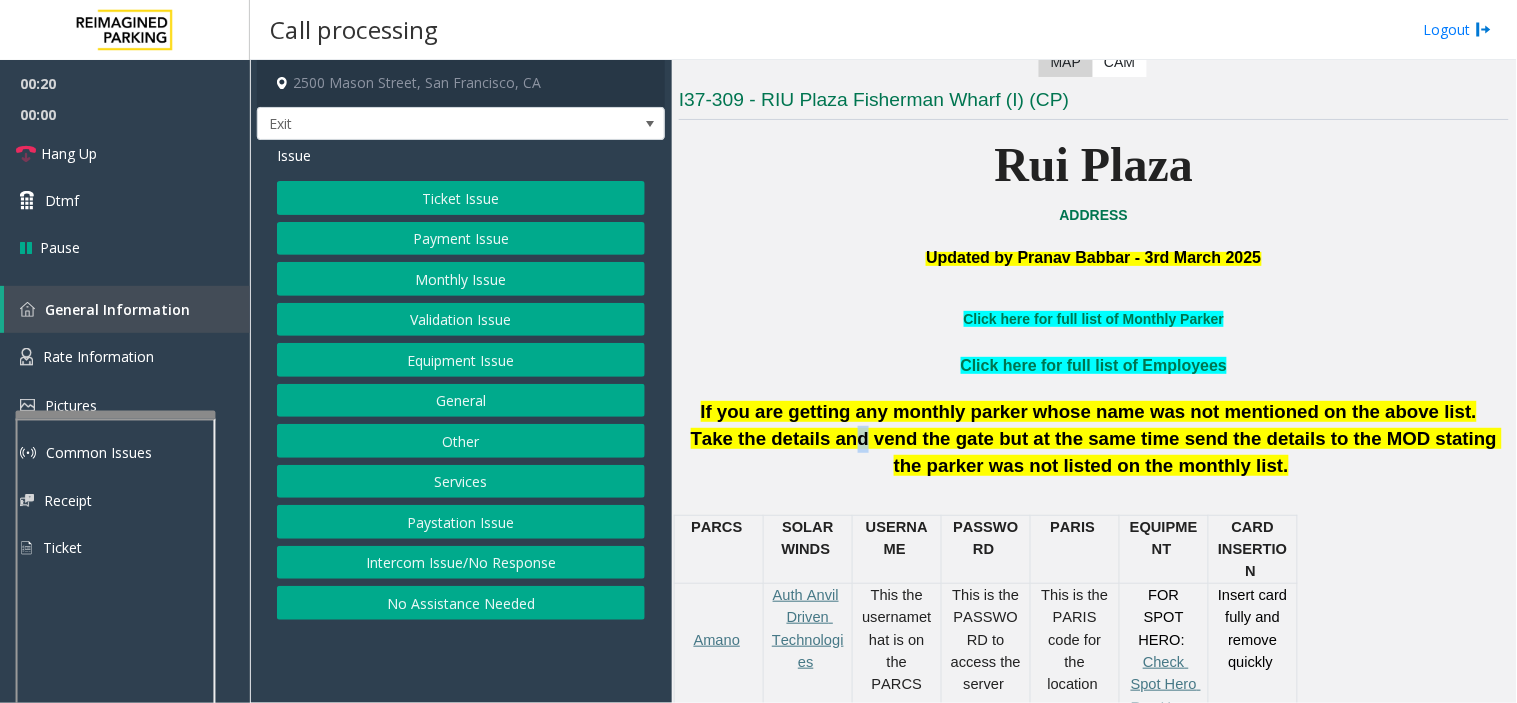 click on "Take the details and vend the gate but at the same time send the details to the MOD stating the parker was not listed on the monthly list ." 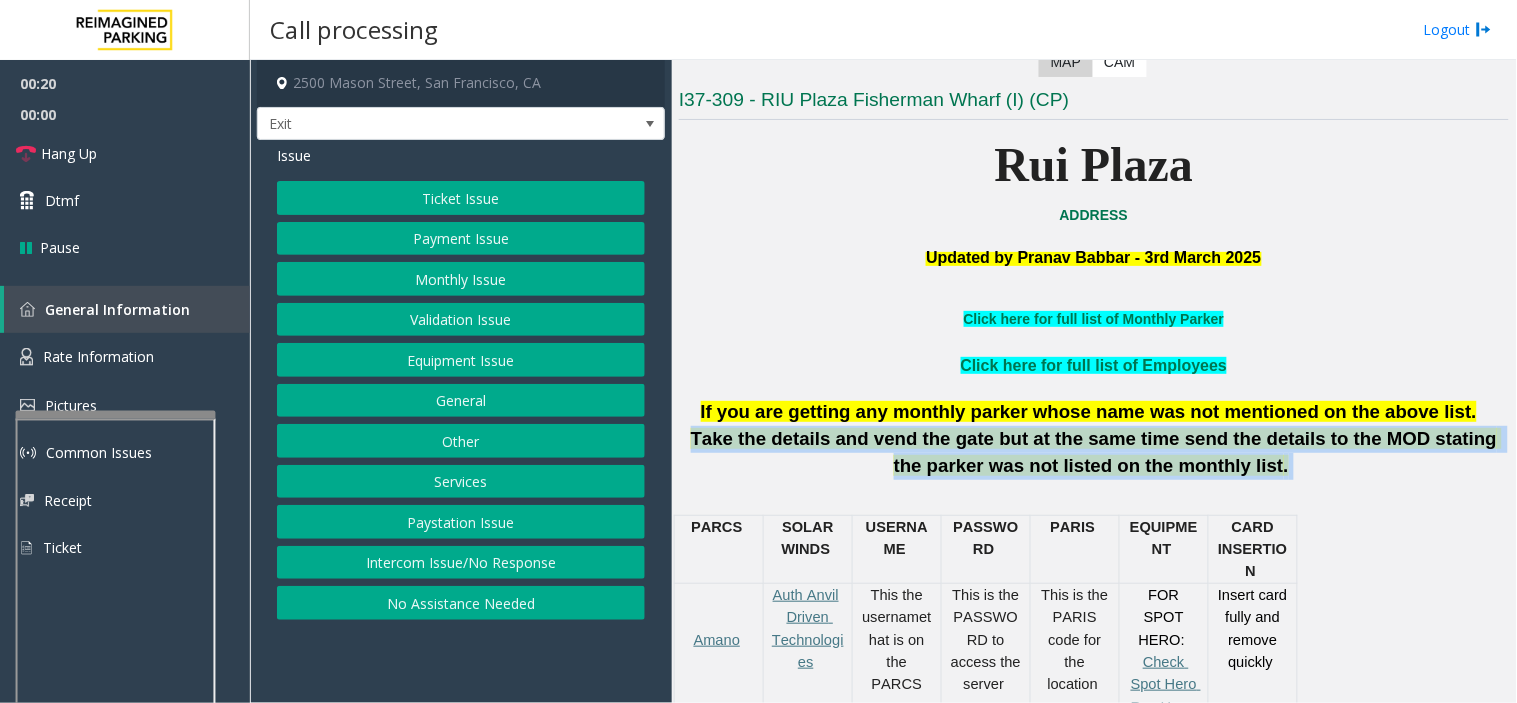 click on "Take the details and vend the gate but at the same time send the details to the MOD stating the parker was not listed on the monthly list ." 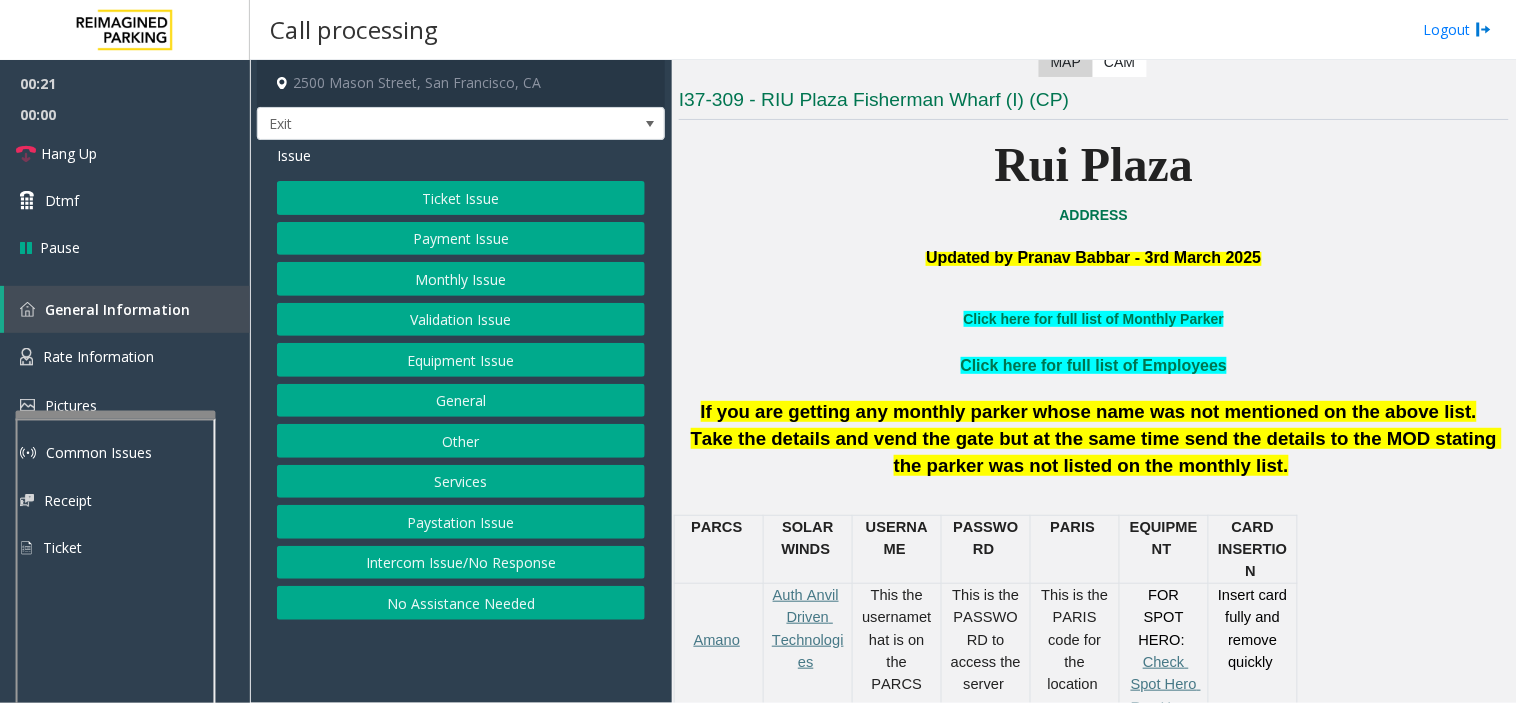 click on "If you are getting any monthly parker whose name was not mentioned on the above list." 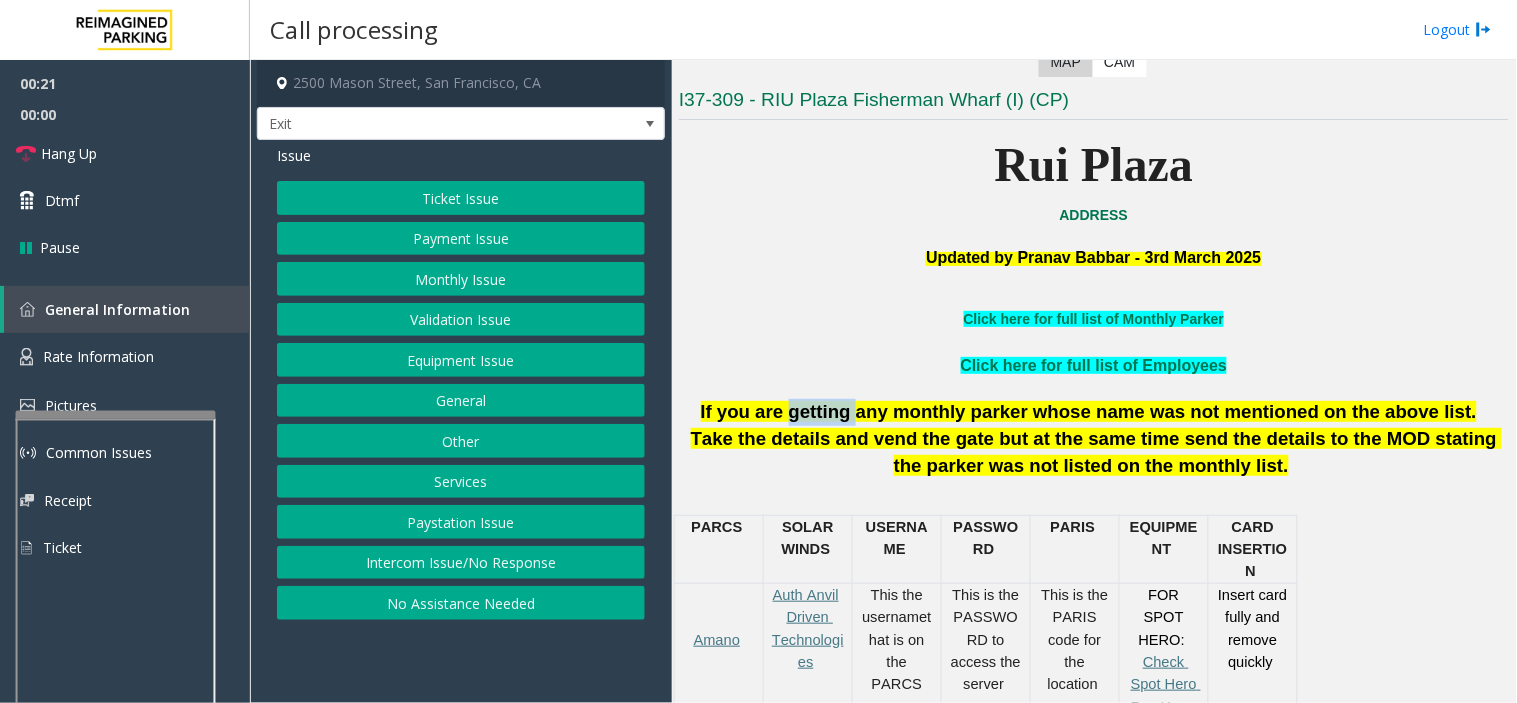 click on "If you are getting any monthly parker whose name was not mentioned on the above list." 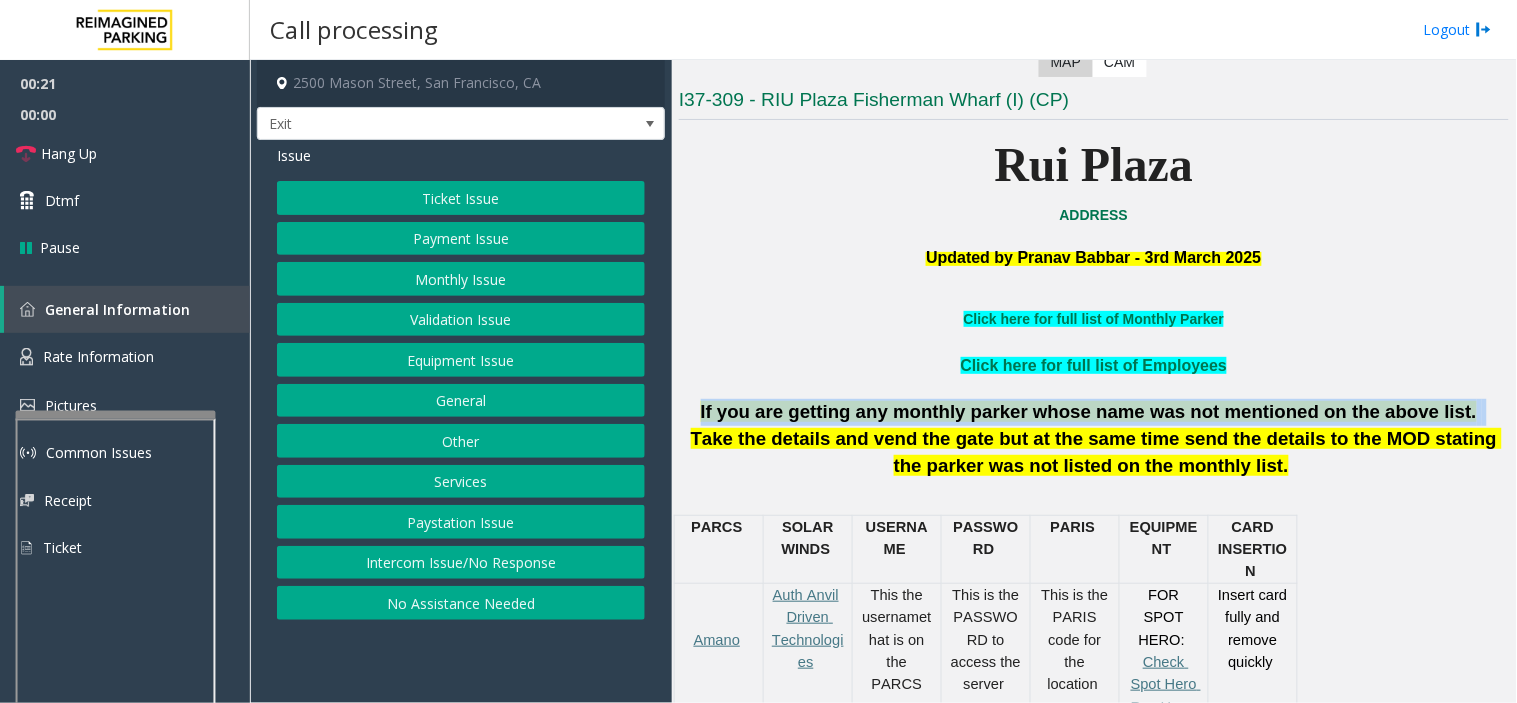 click on "If you are getting any monthly parker whose name was not mentioned on the above list." 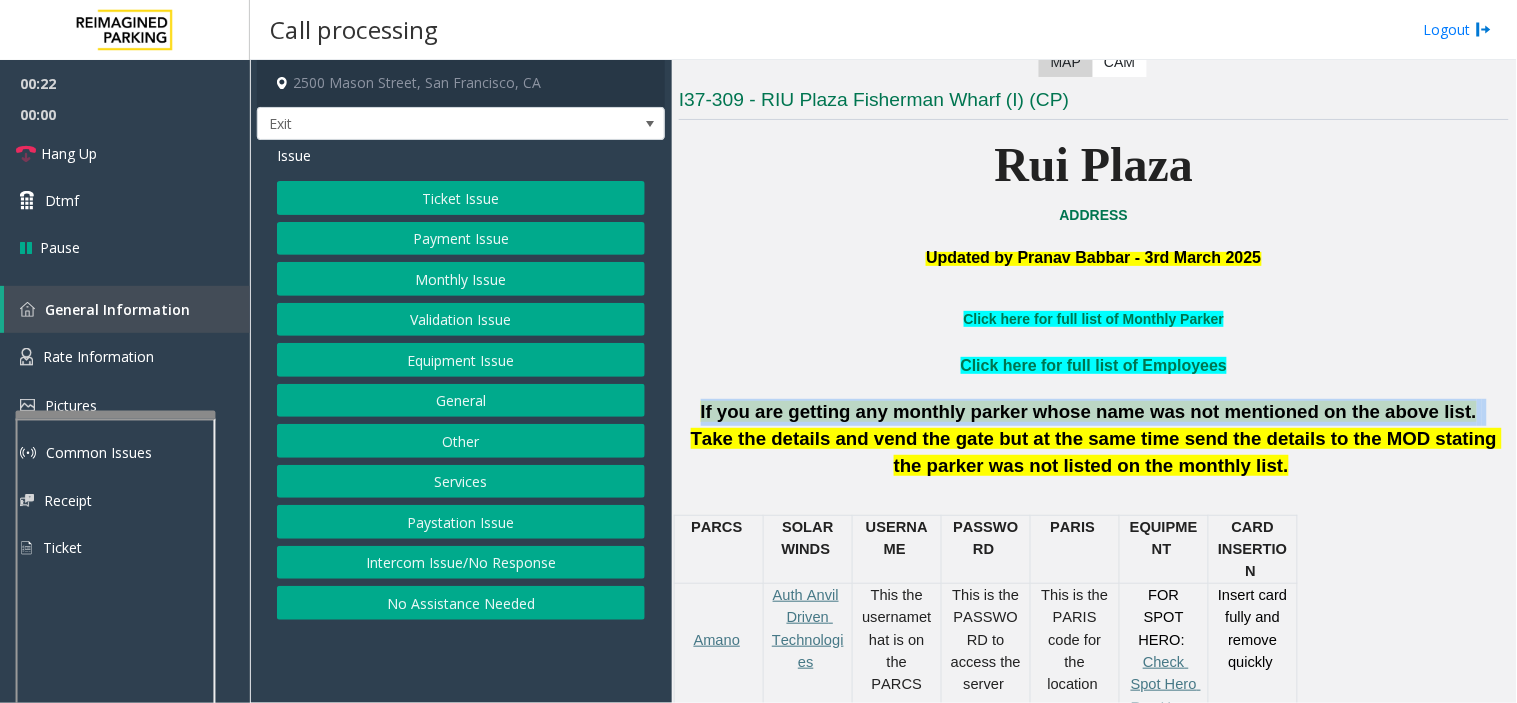 click on "Payment Issue" 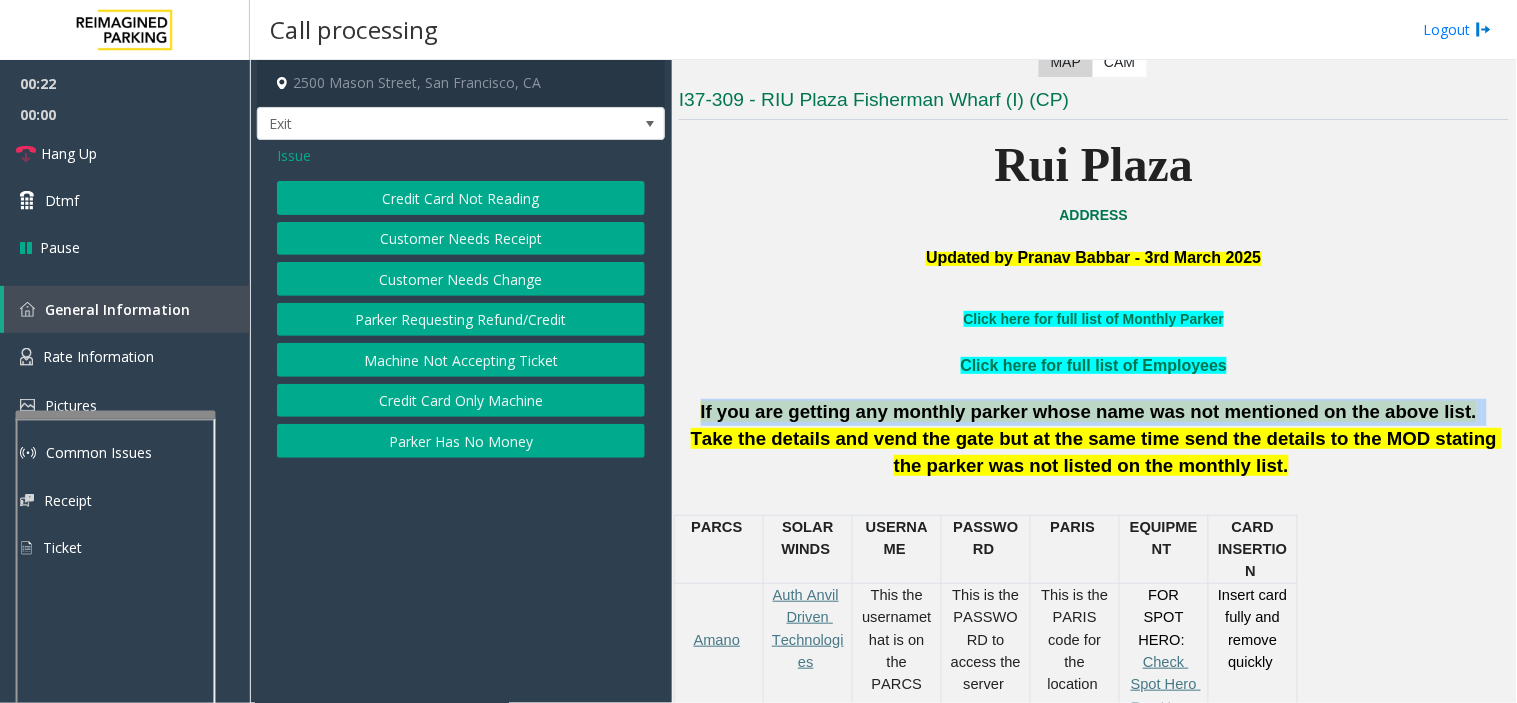 click on "Credit Card Not Reading" 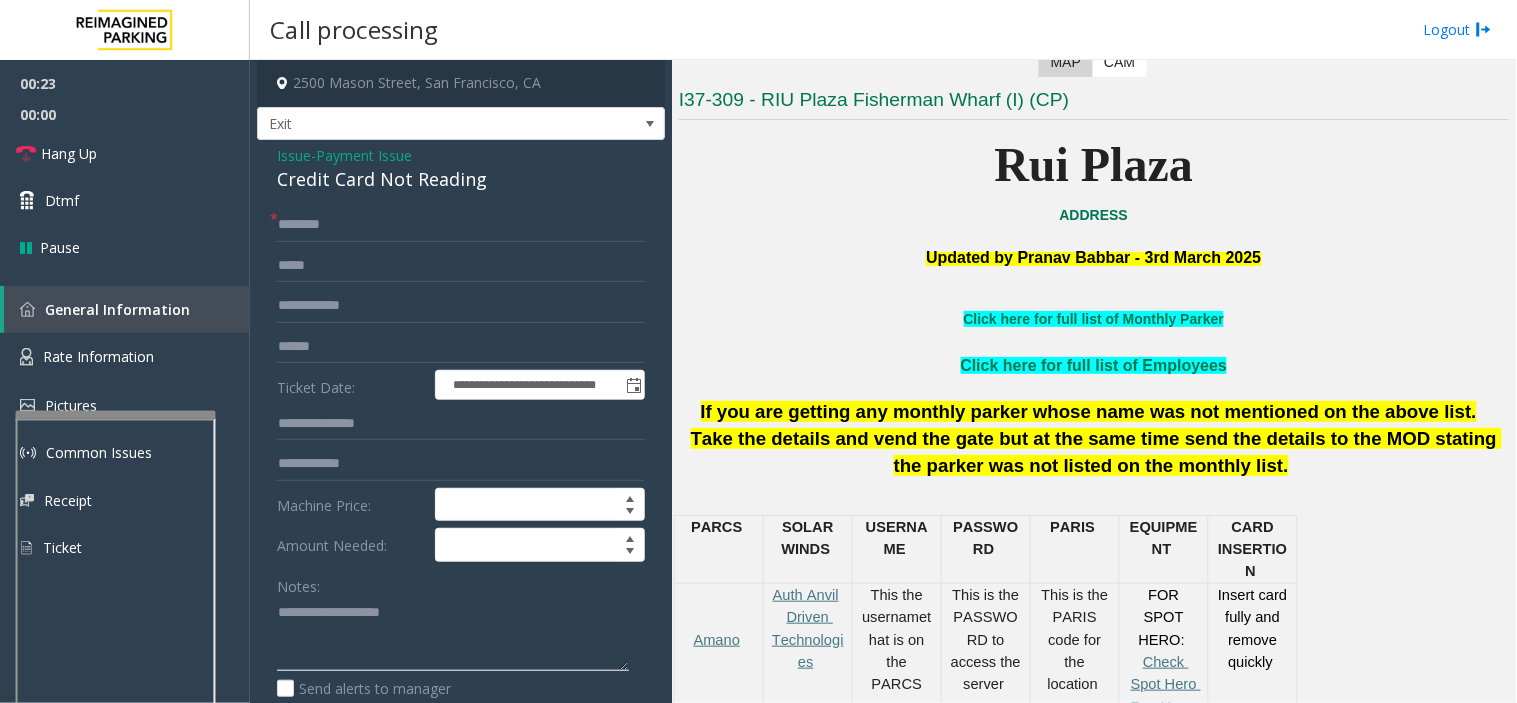 click 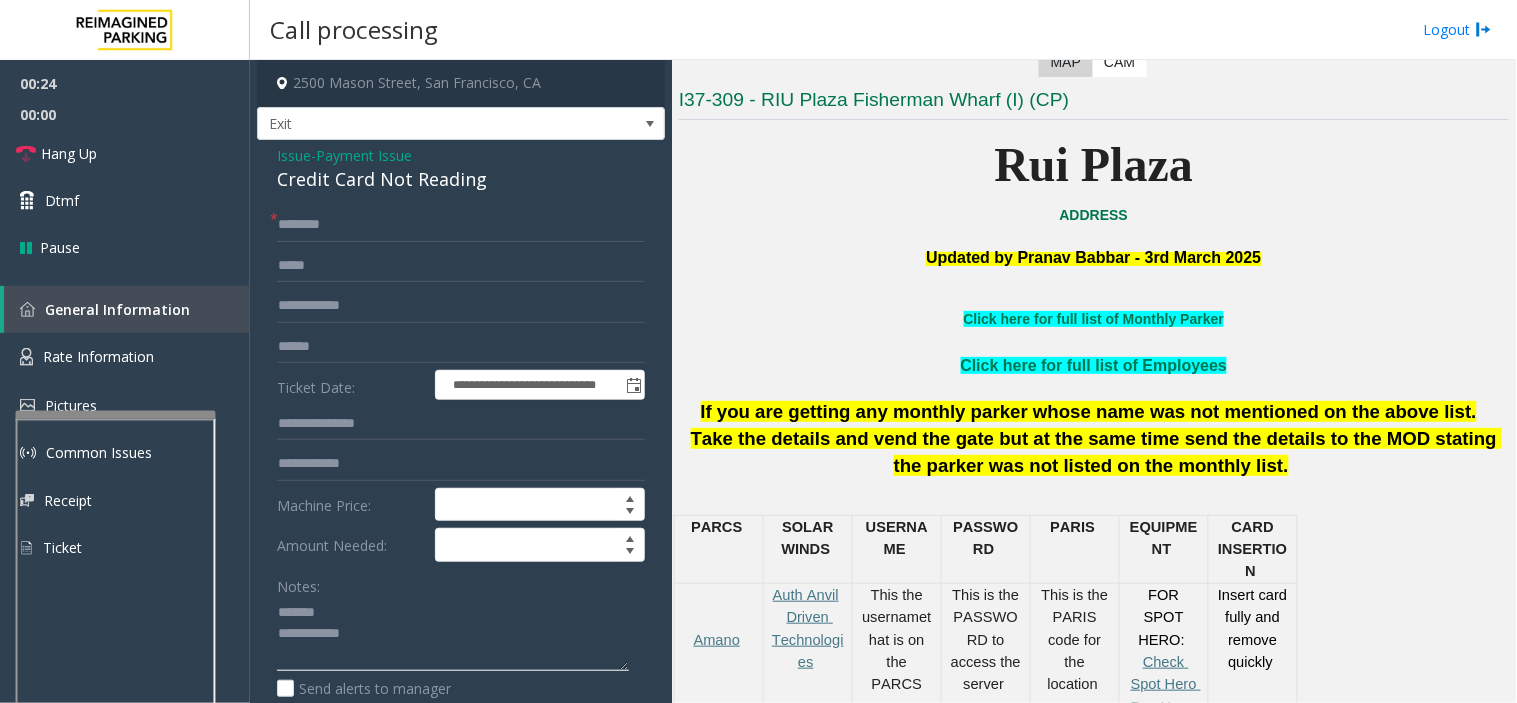 type on "**********" 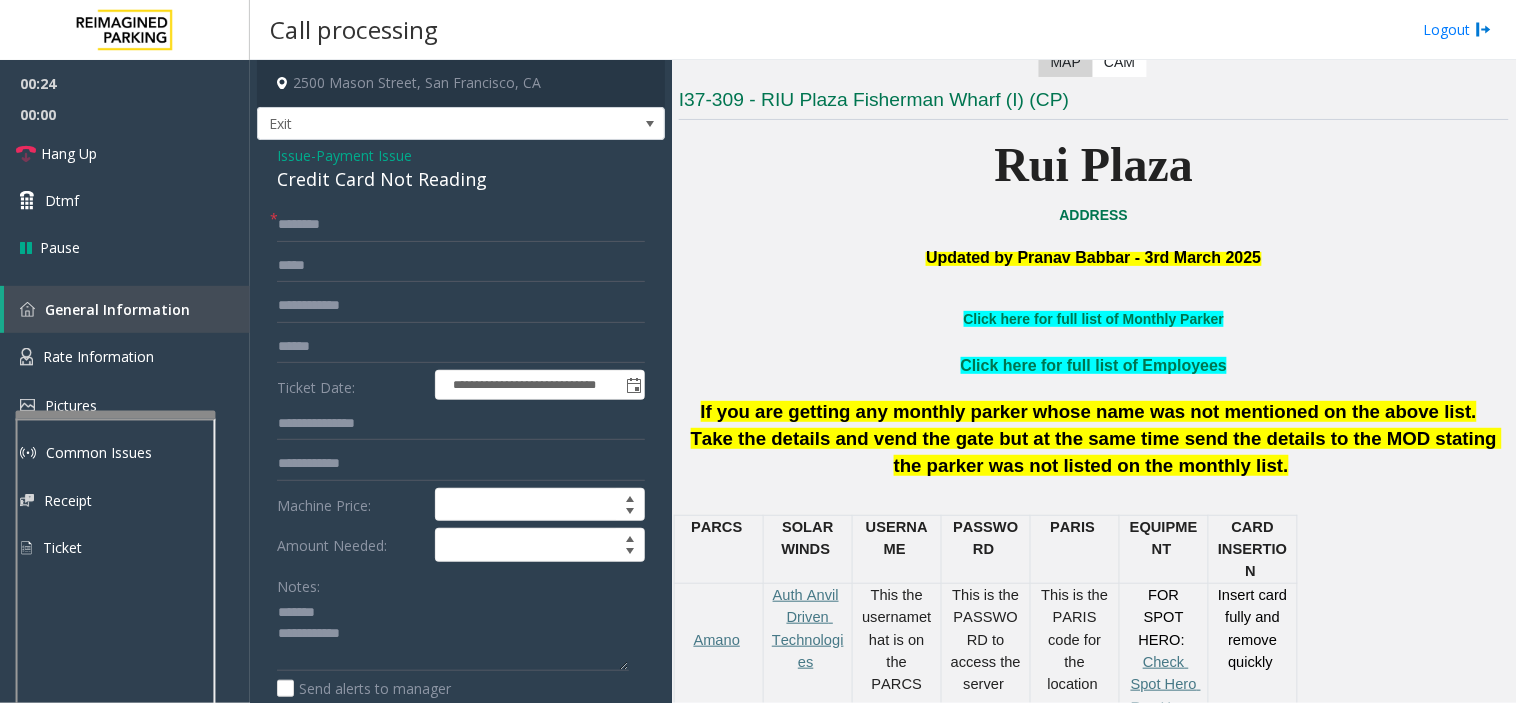 click on "Credit Card Not Reading" 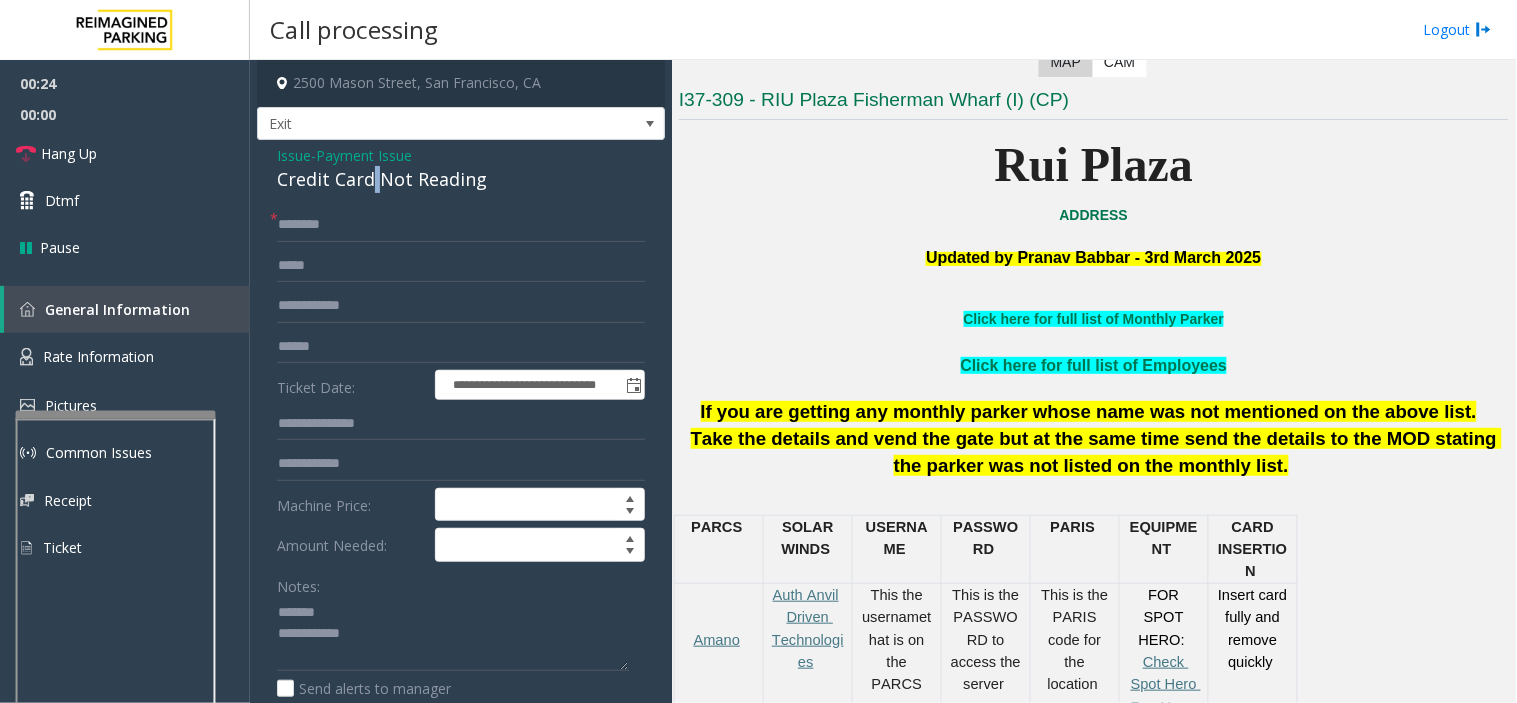 click on "Credit Card Not Reading" 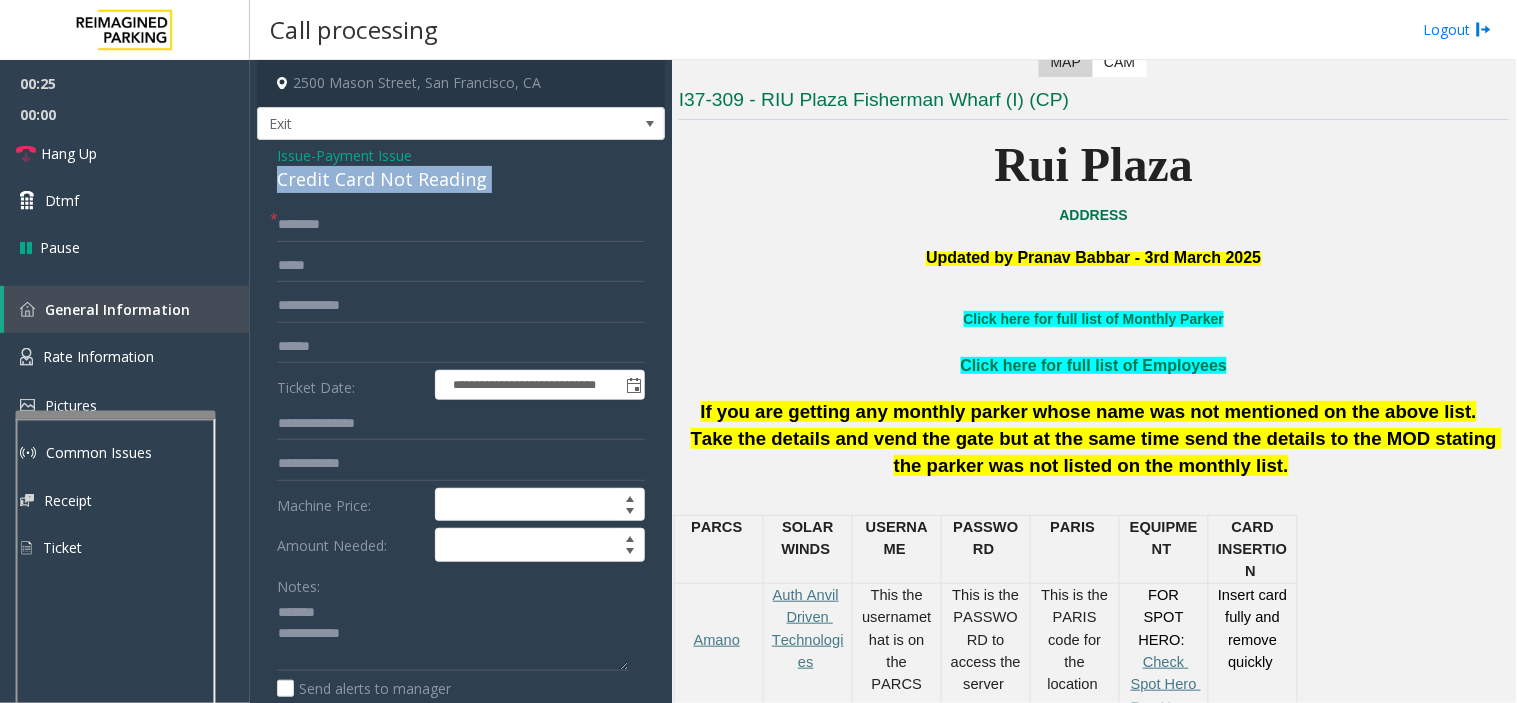 click on "Credit Card Not Reading" 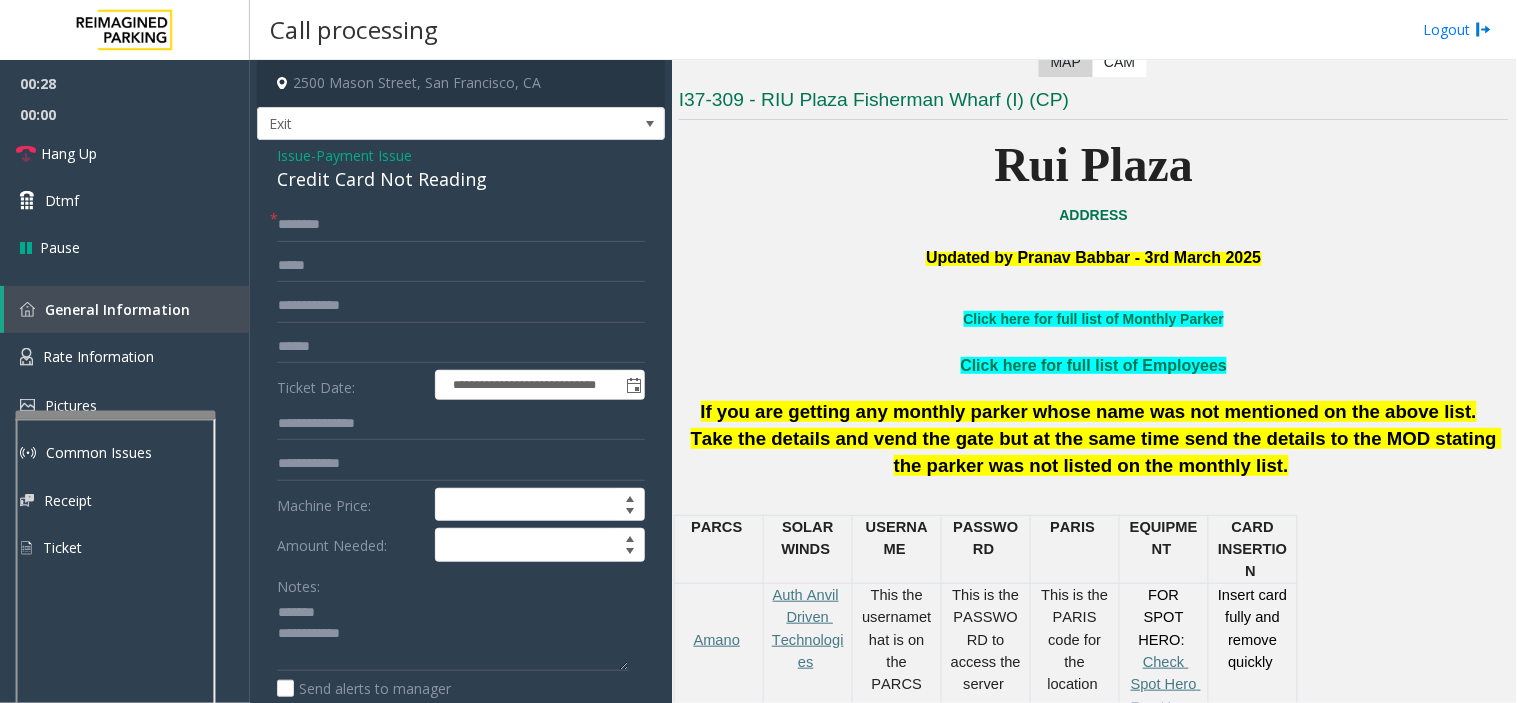 click on "Issue" 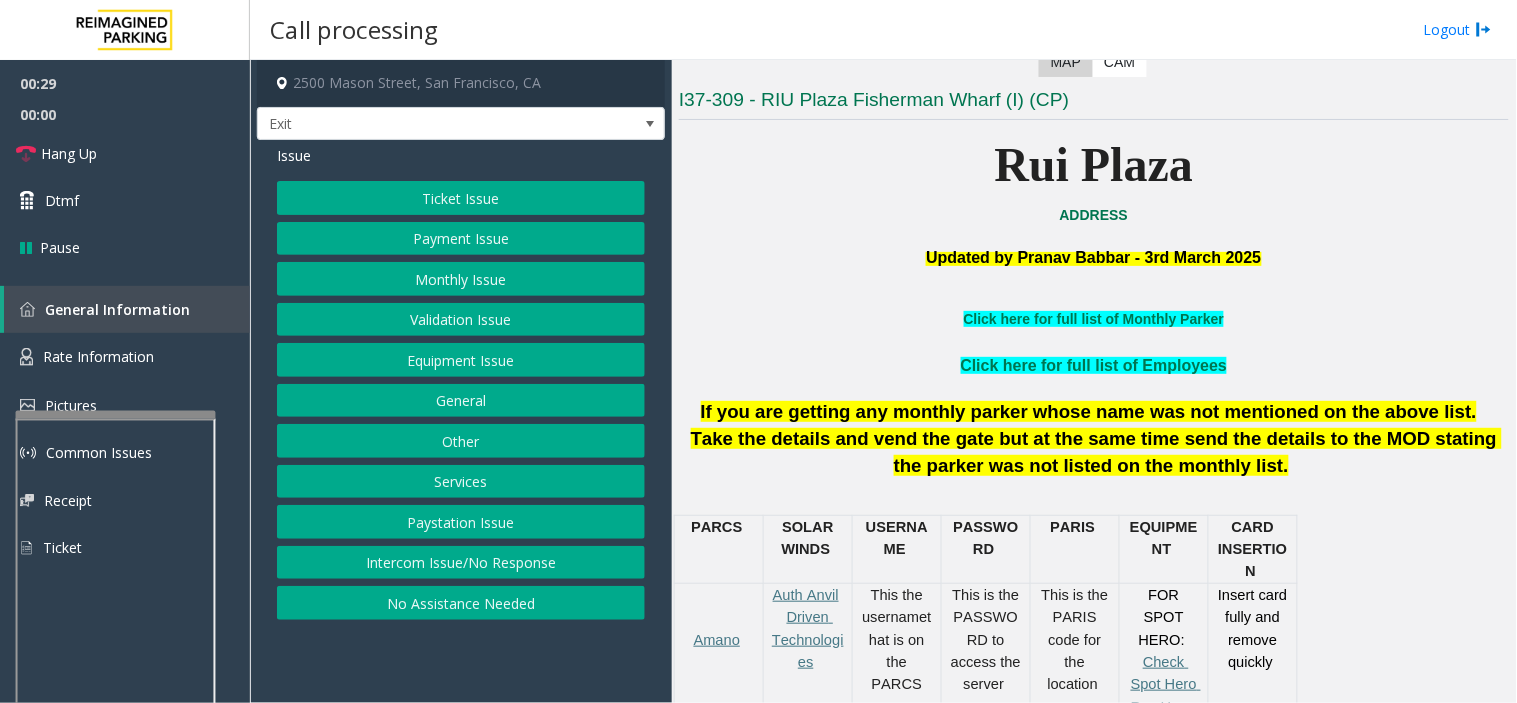 click on "Ticket Issue" 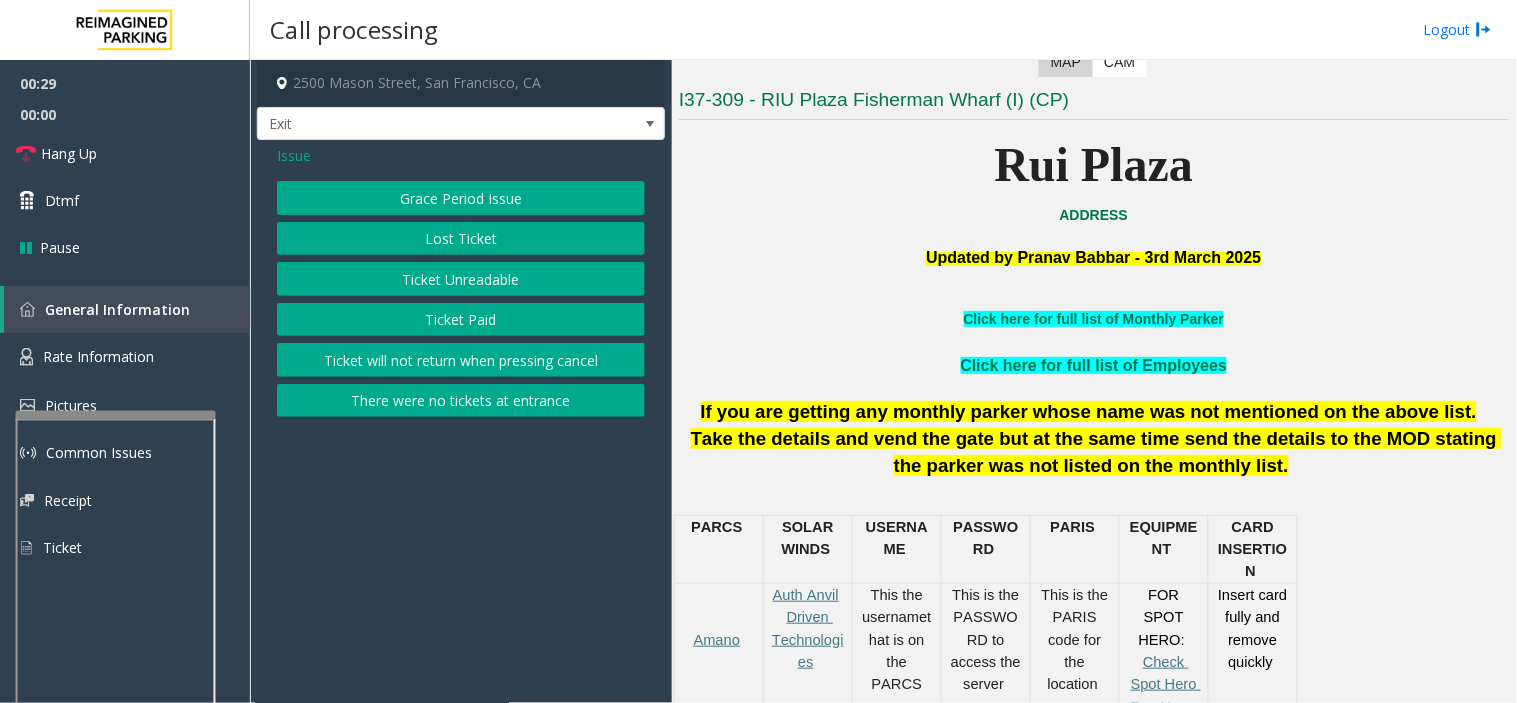click on "Ticket Paid" 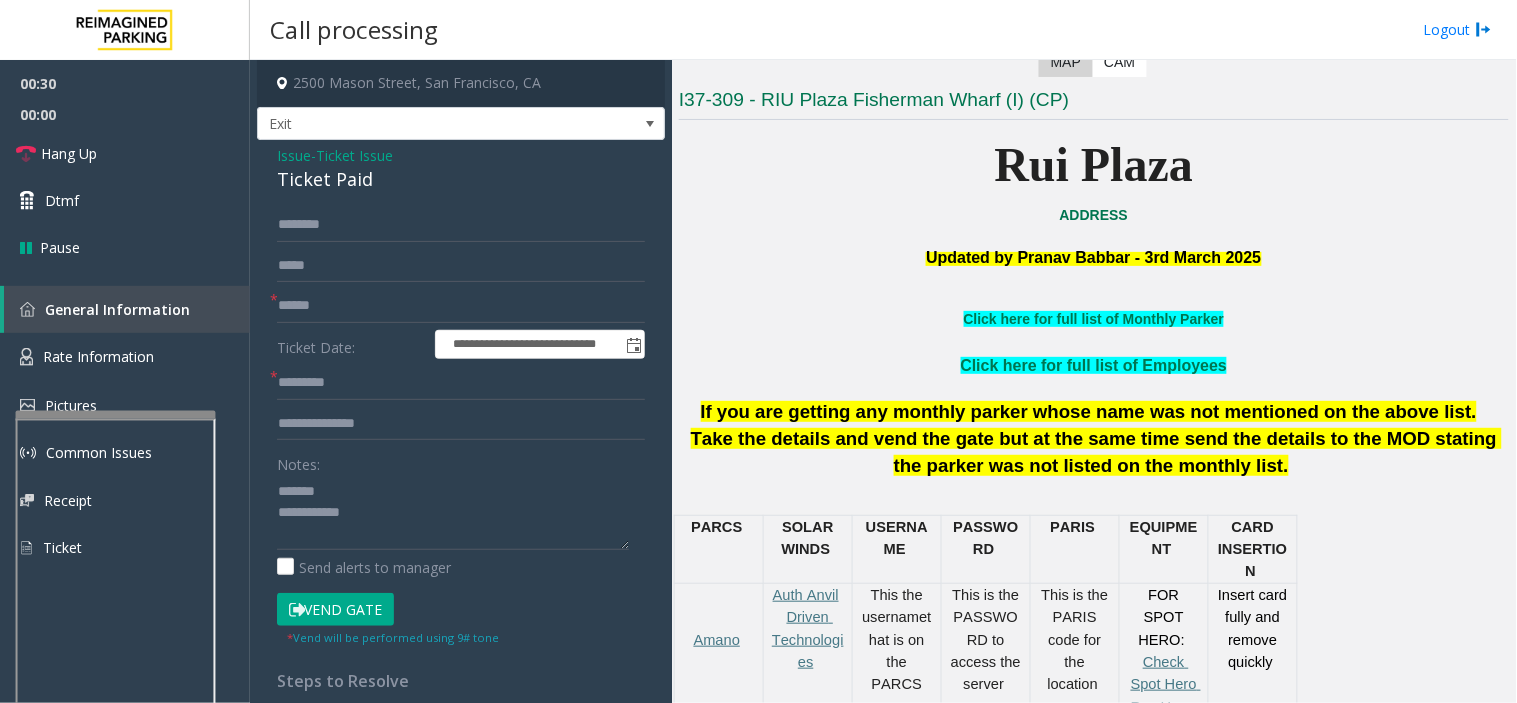 click on "Ticket Paid" 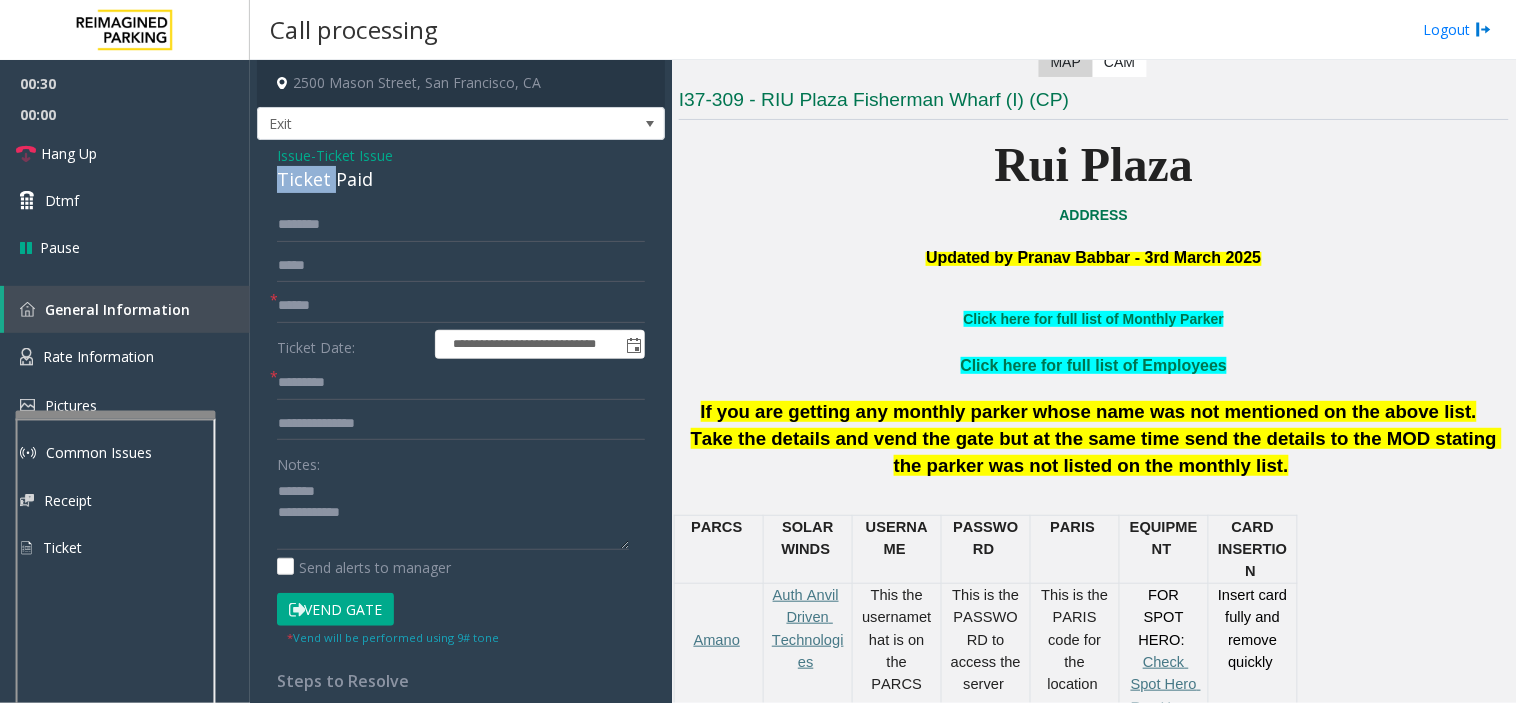 click on "Ticket Paid" 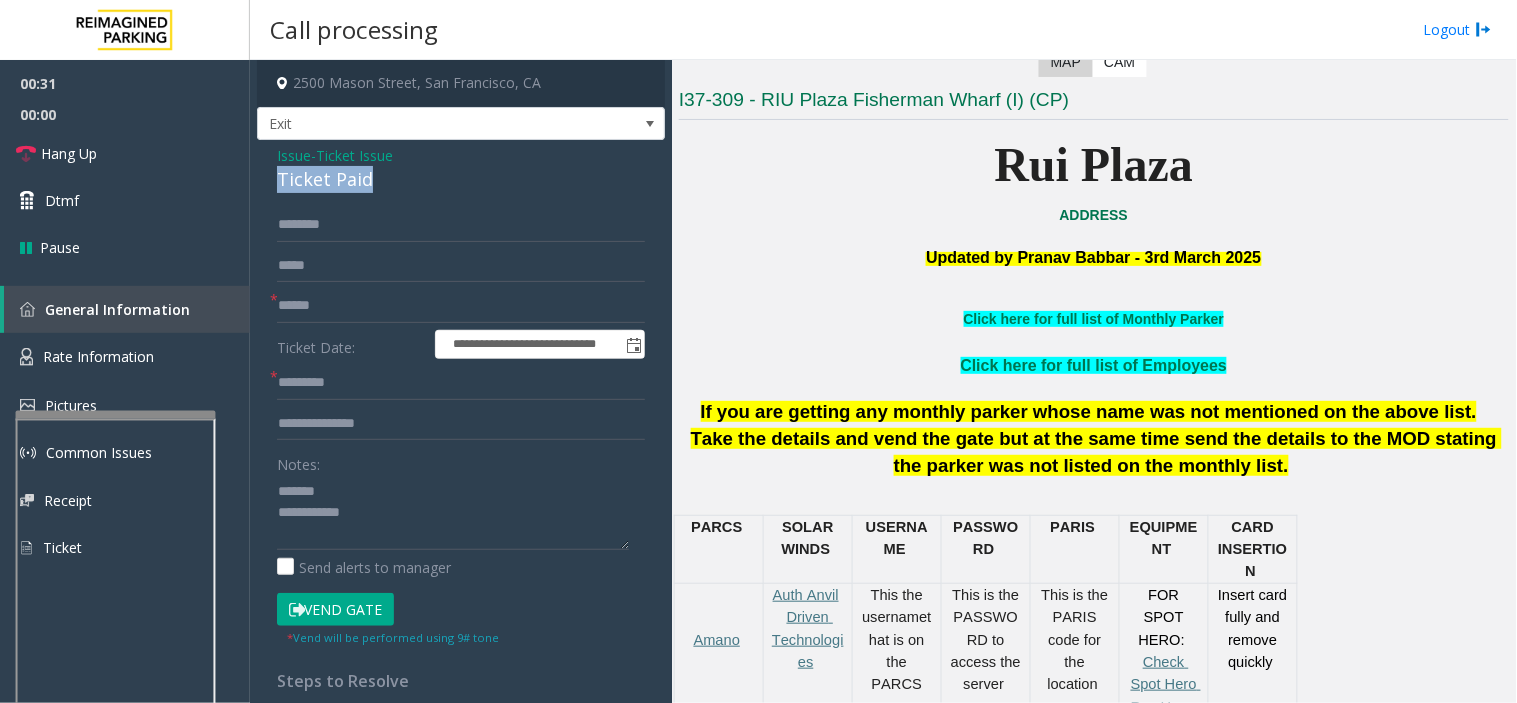 click on "Ticket Paid" 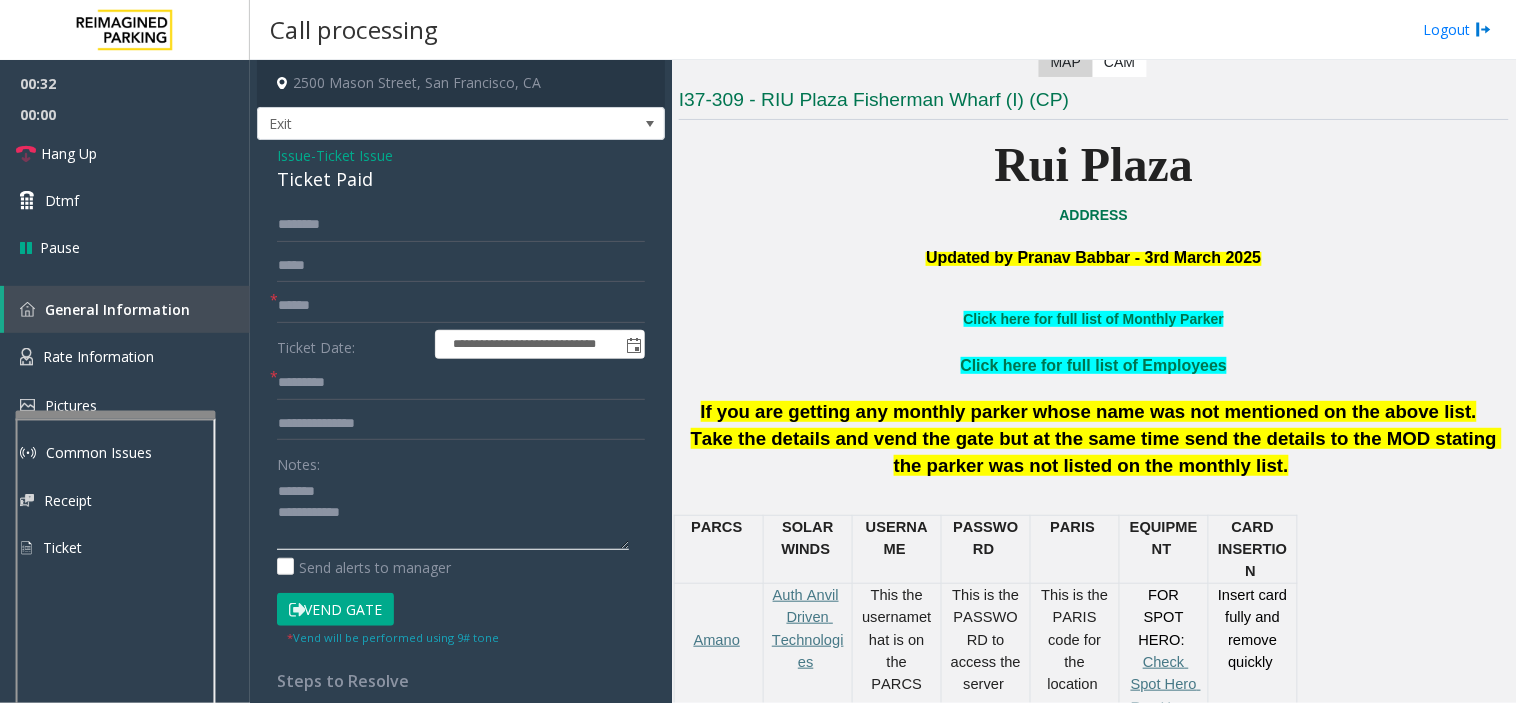 paste on "**********" 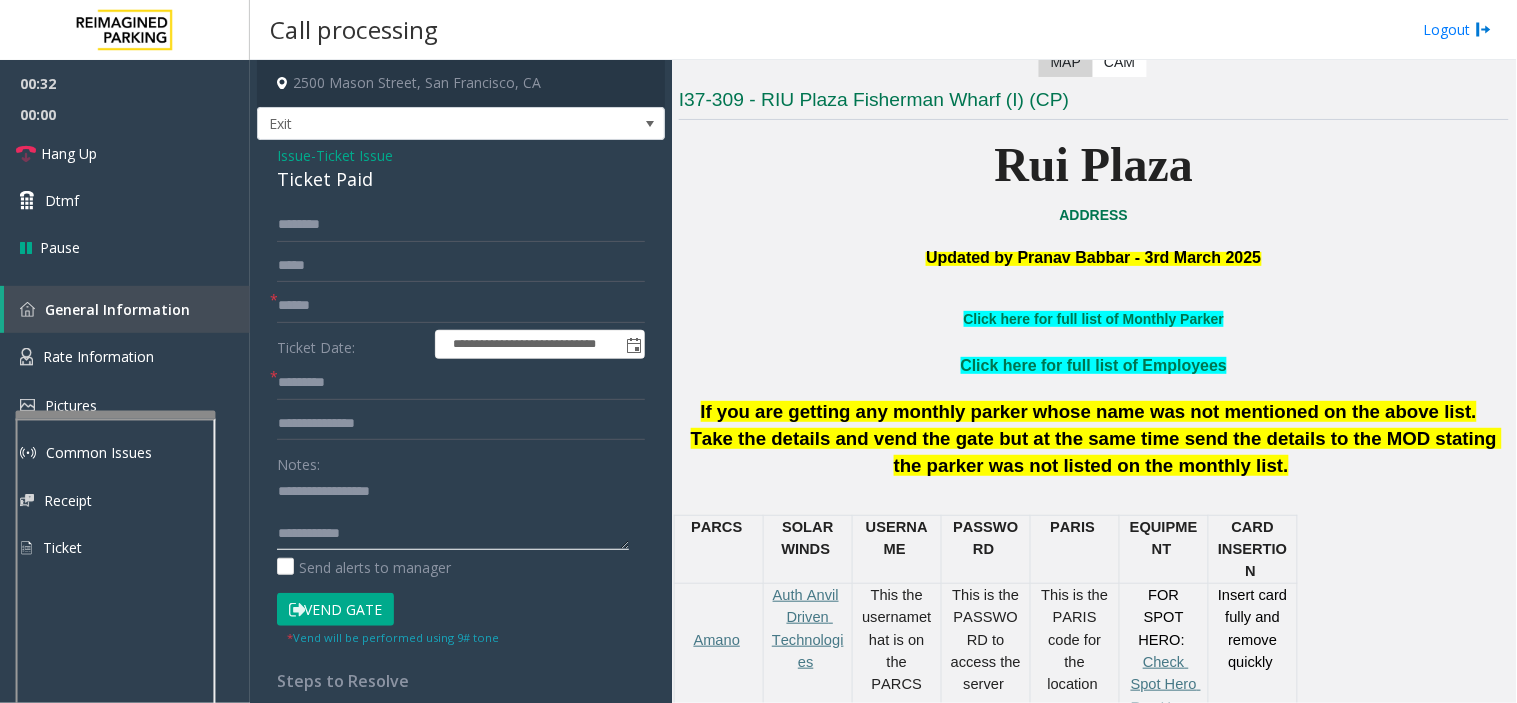 click 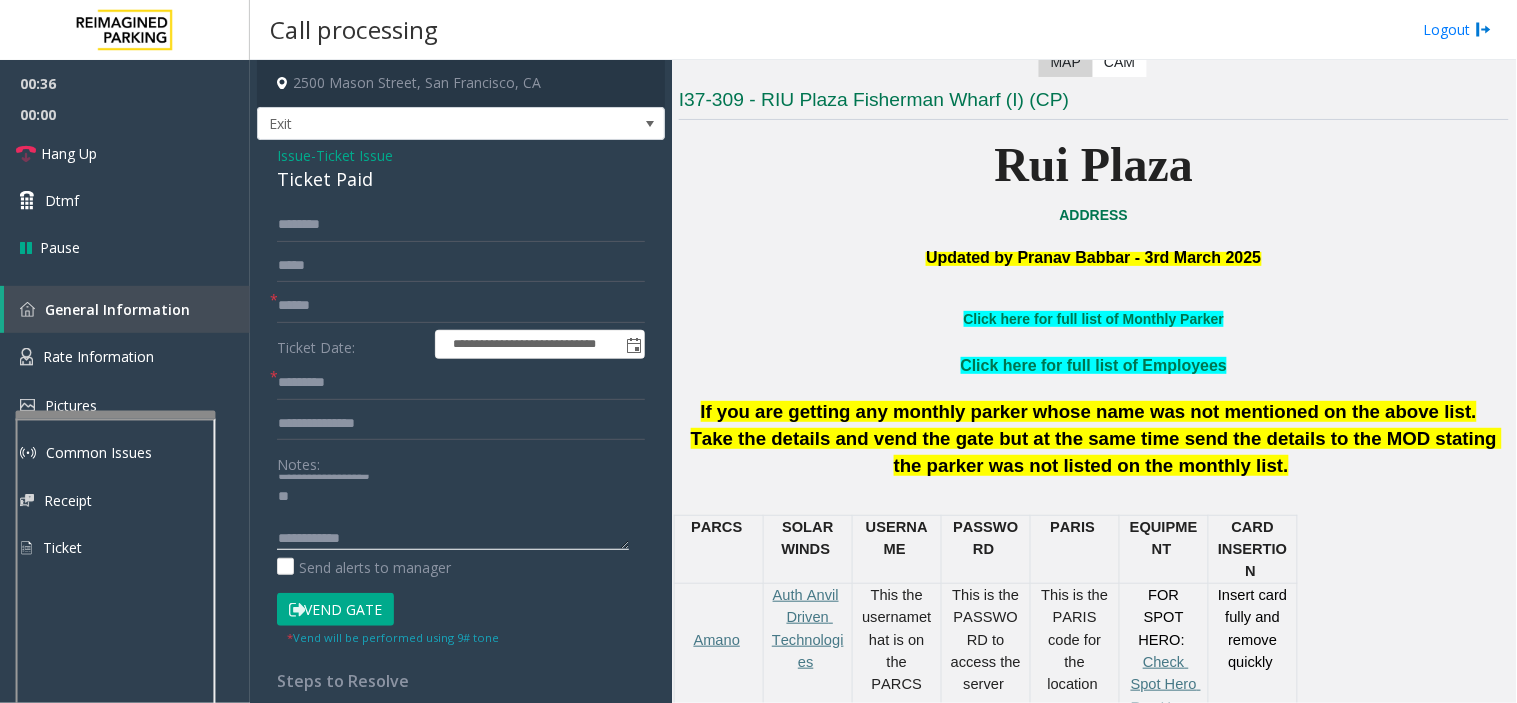 scroll, scrollTop: 21, scrollLeft: 0, axis: vertical 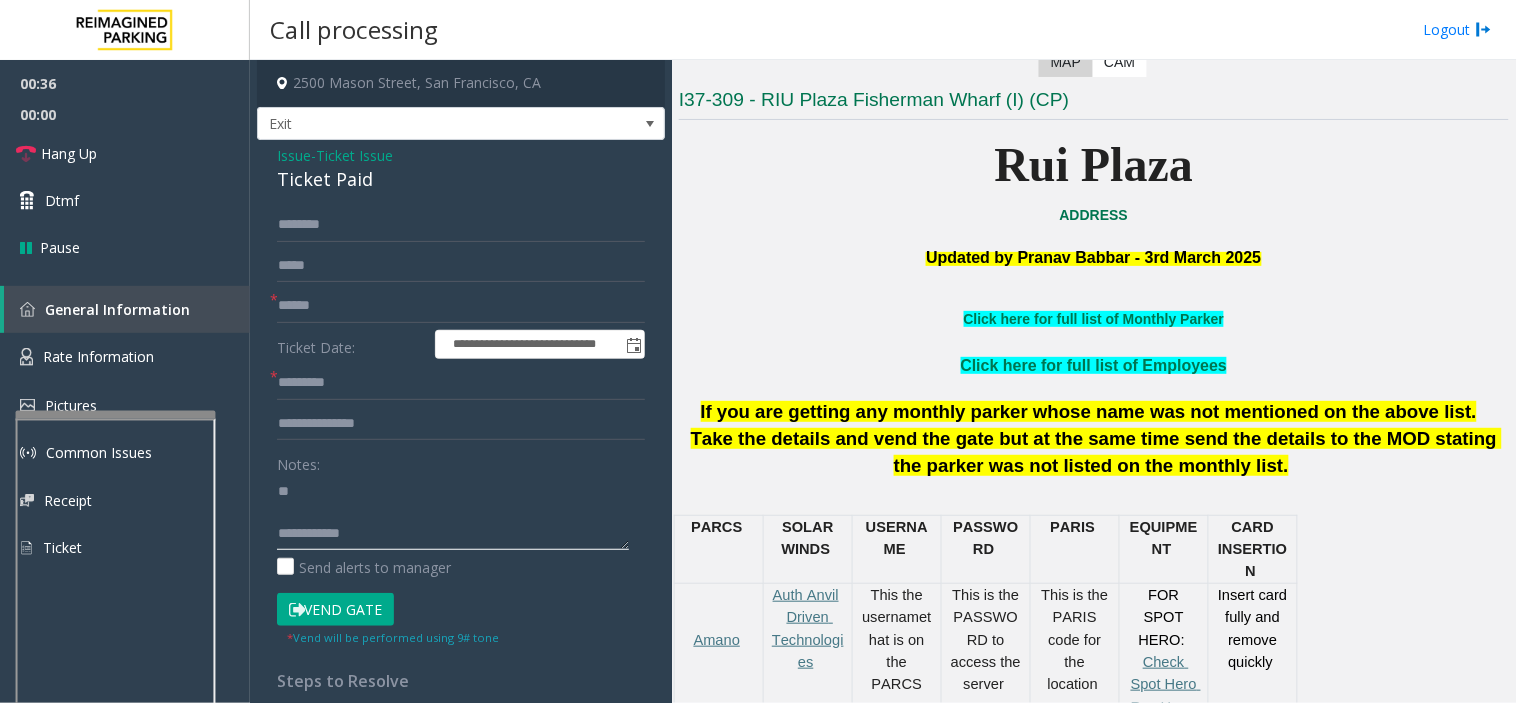 click 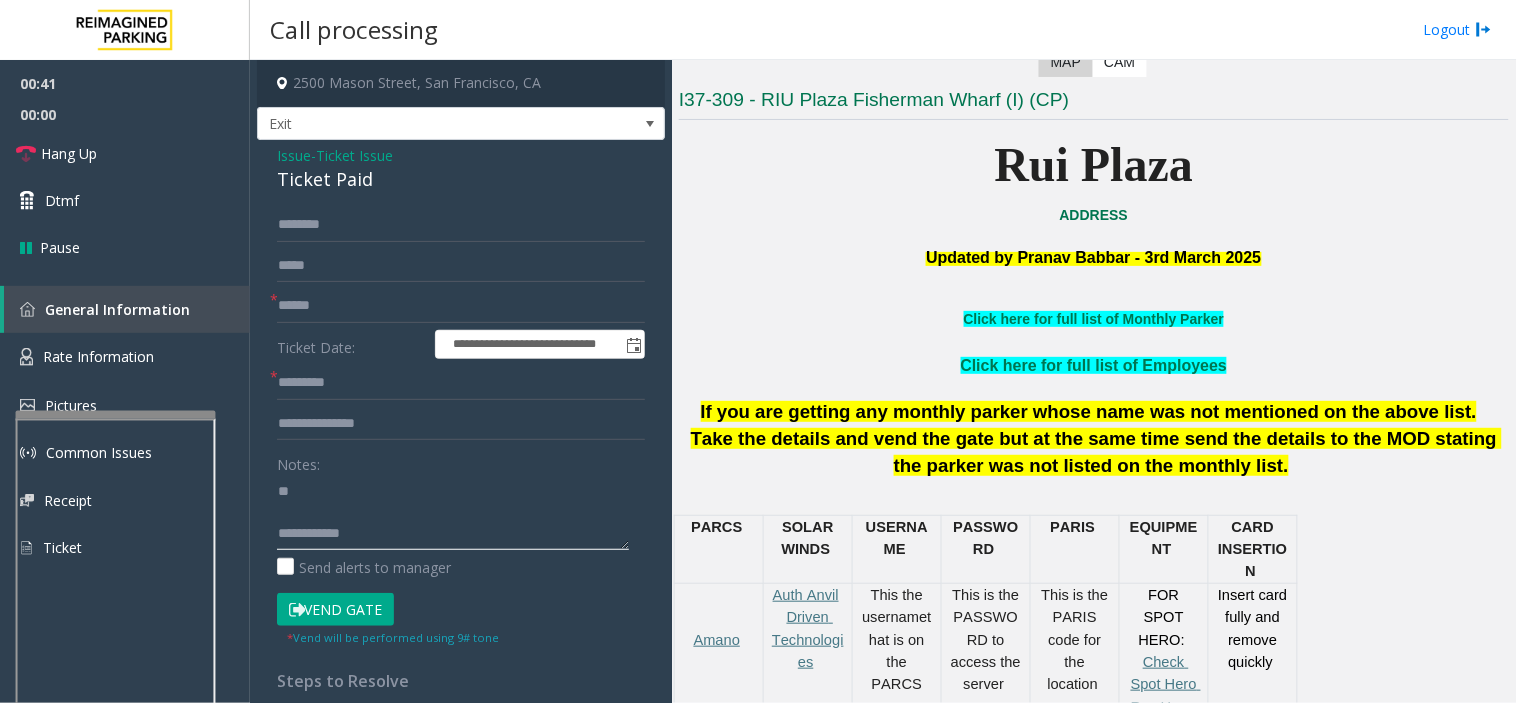 paste on "**********" 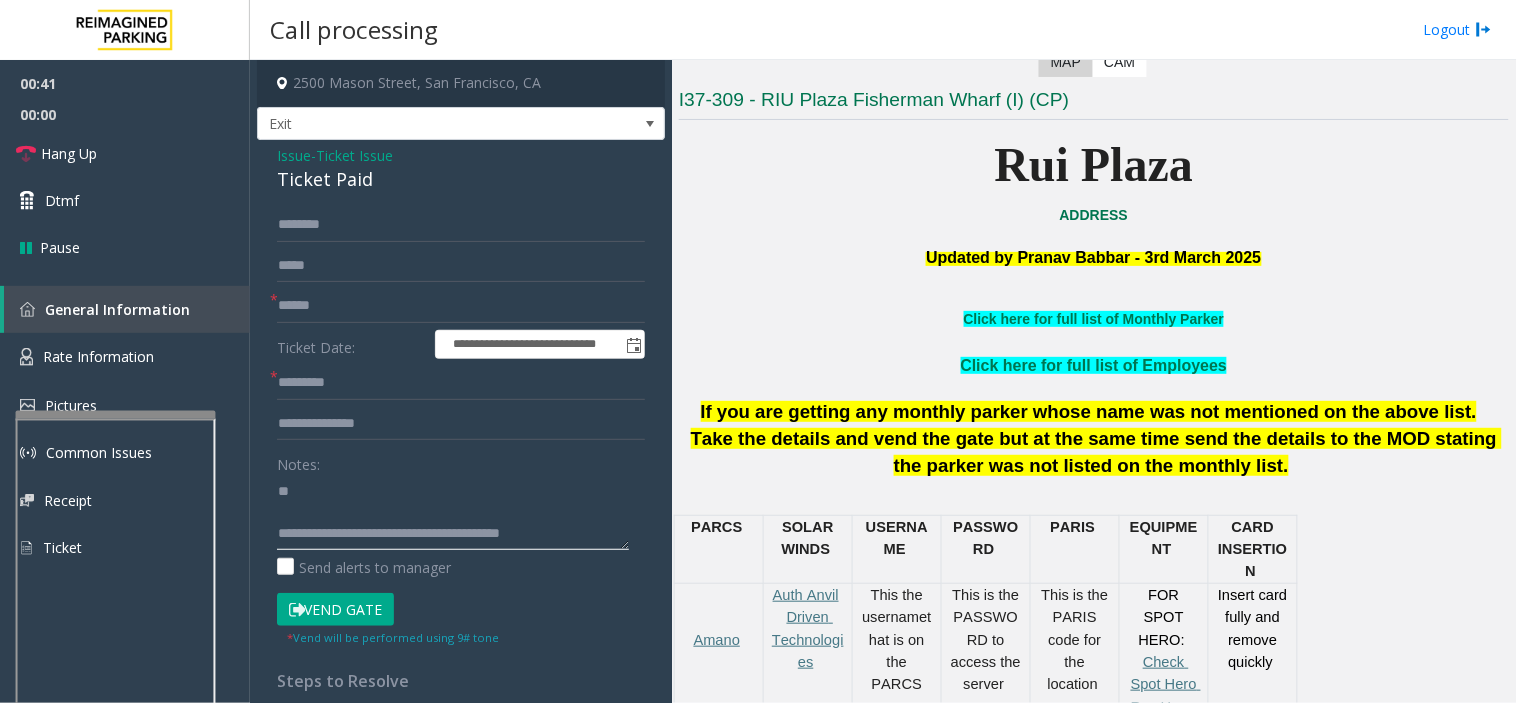 click 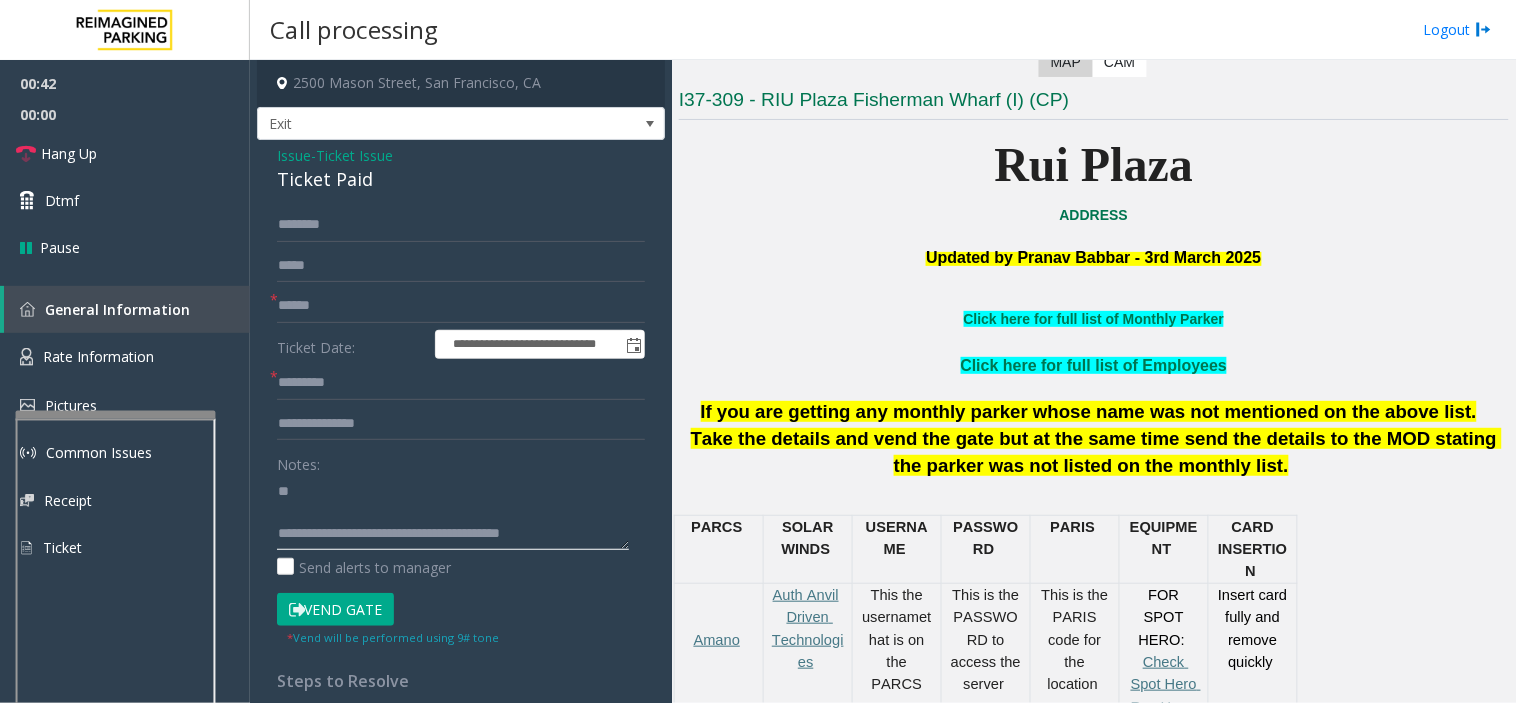 click 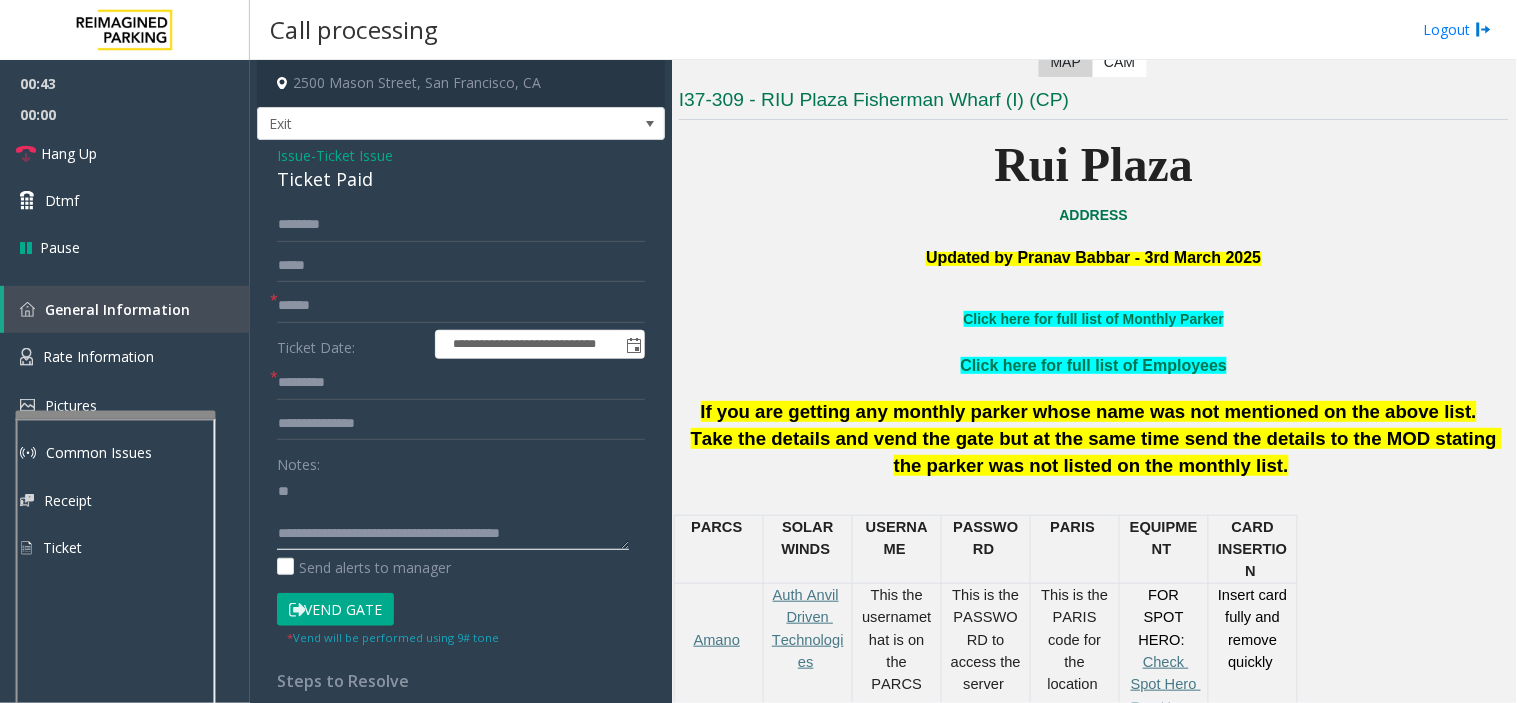 click 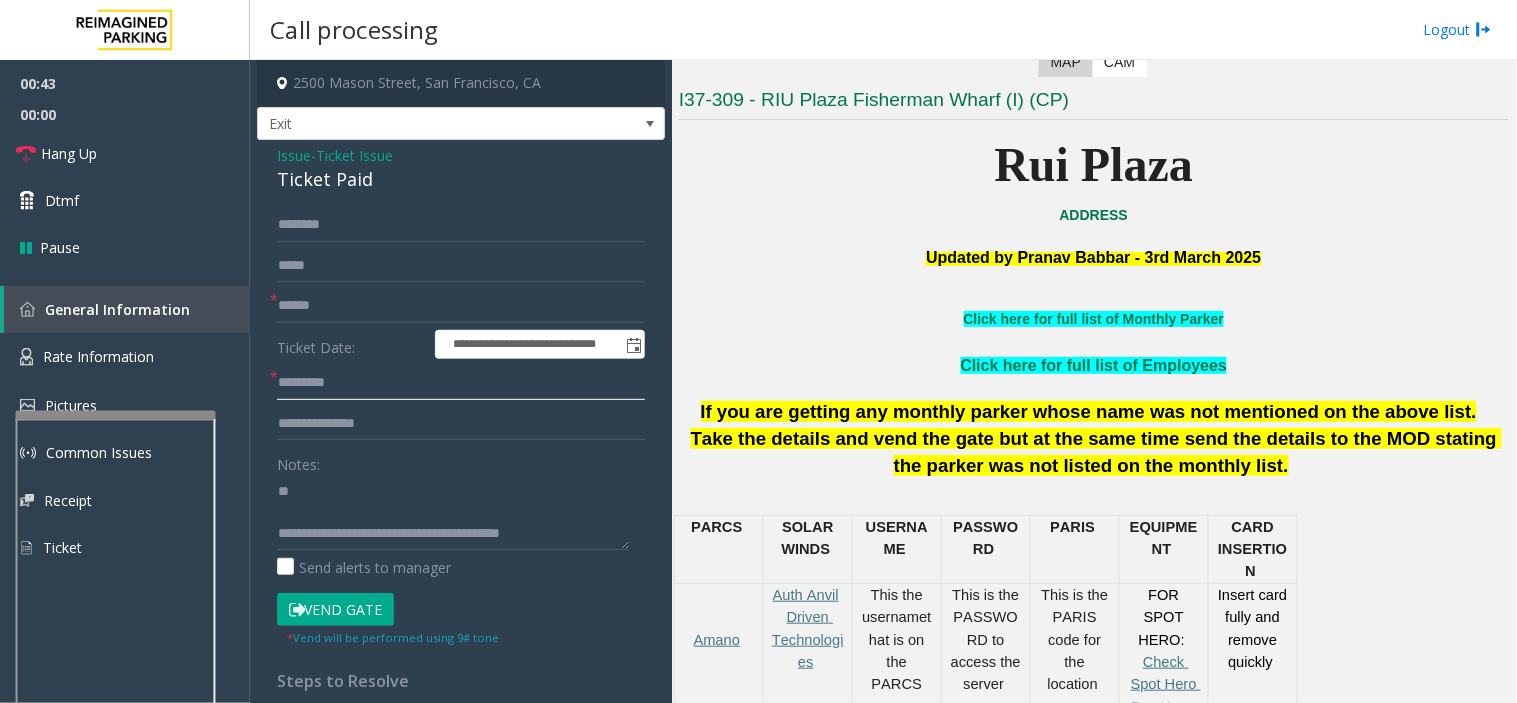click 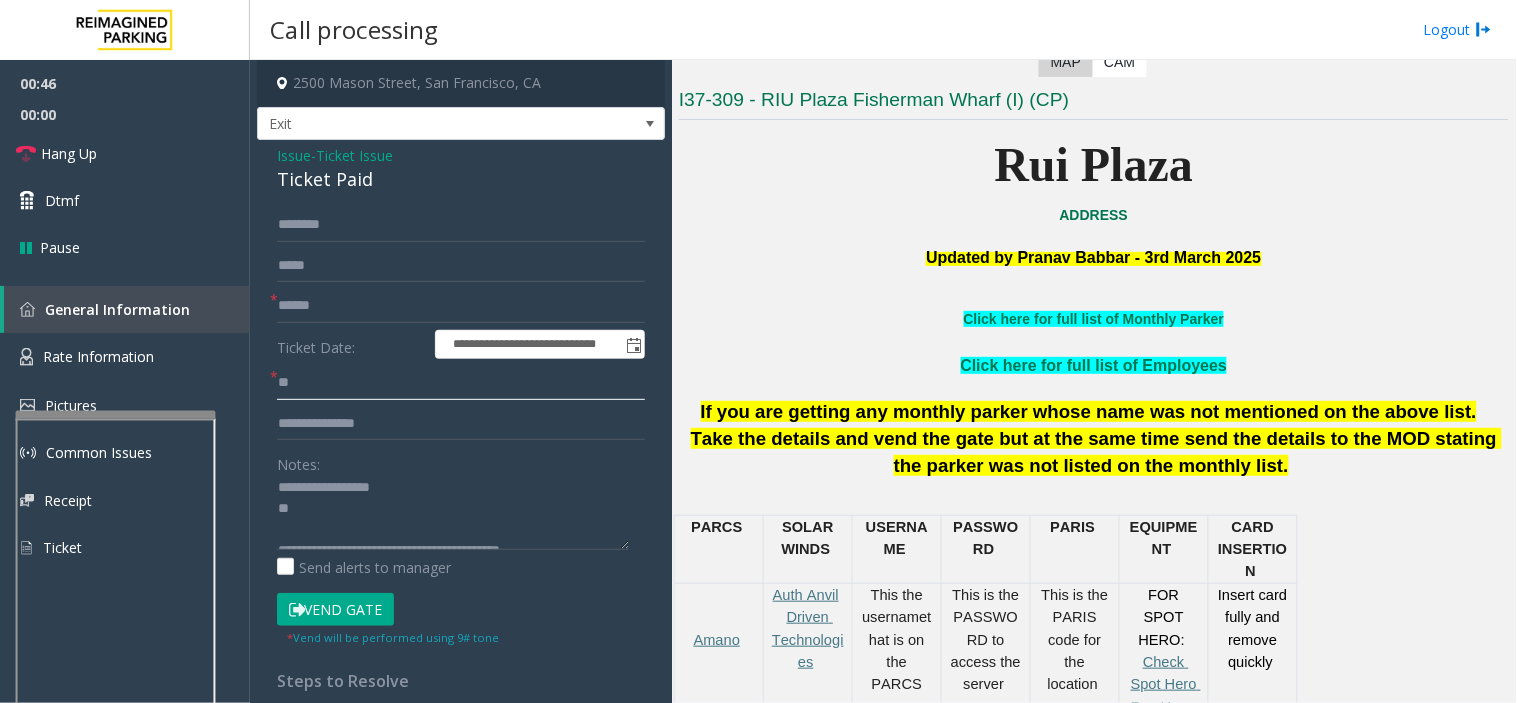 scroll, scrollTop: 0, scrollLeft: 0, axis: both 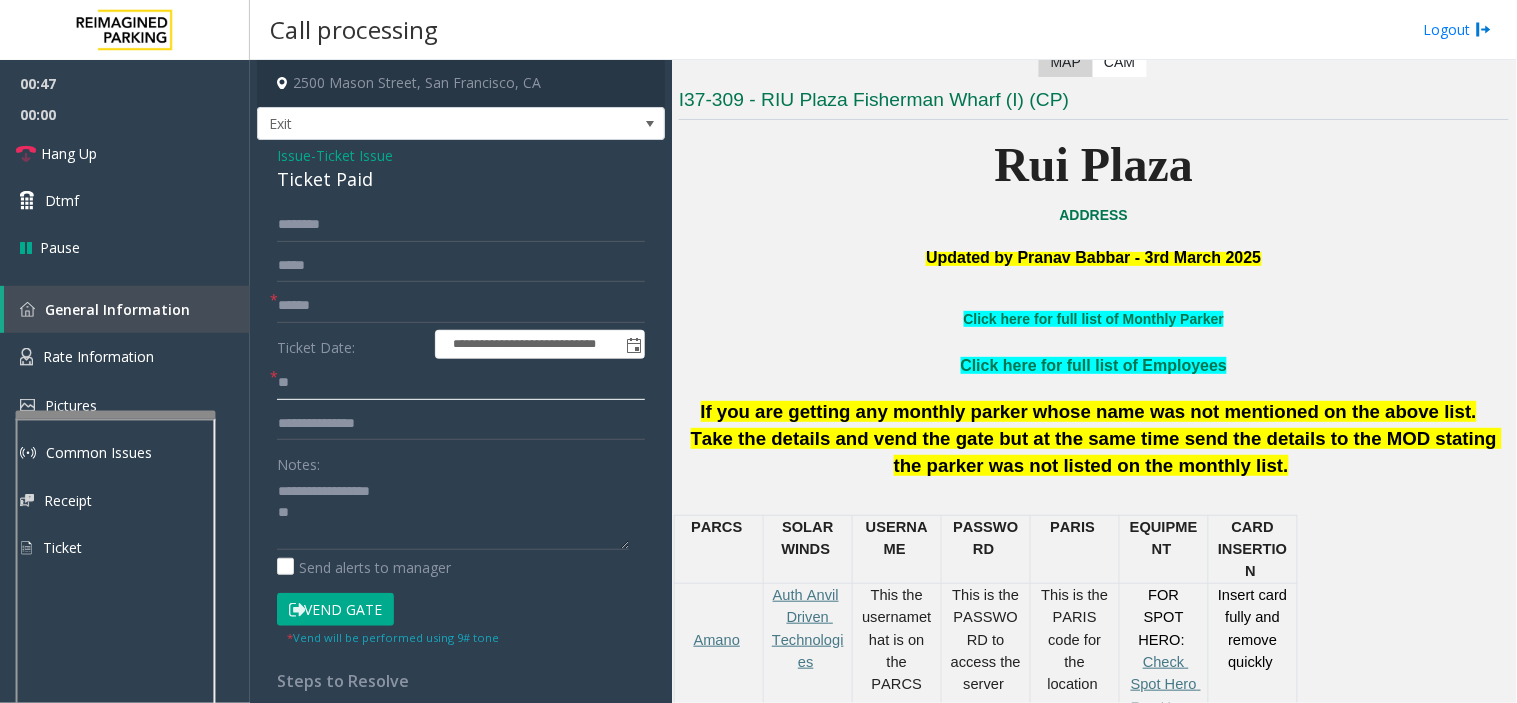 type on "**" 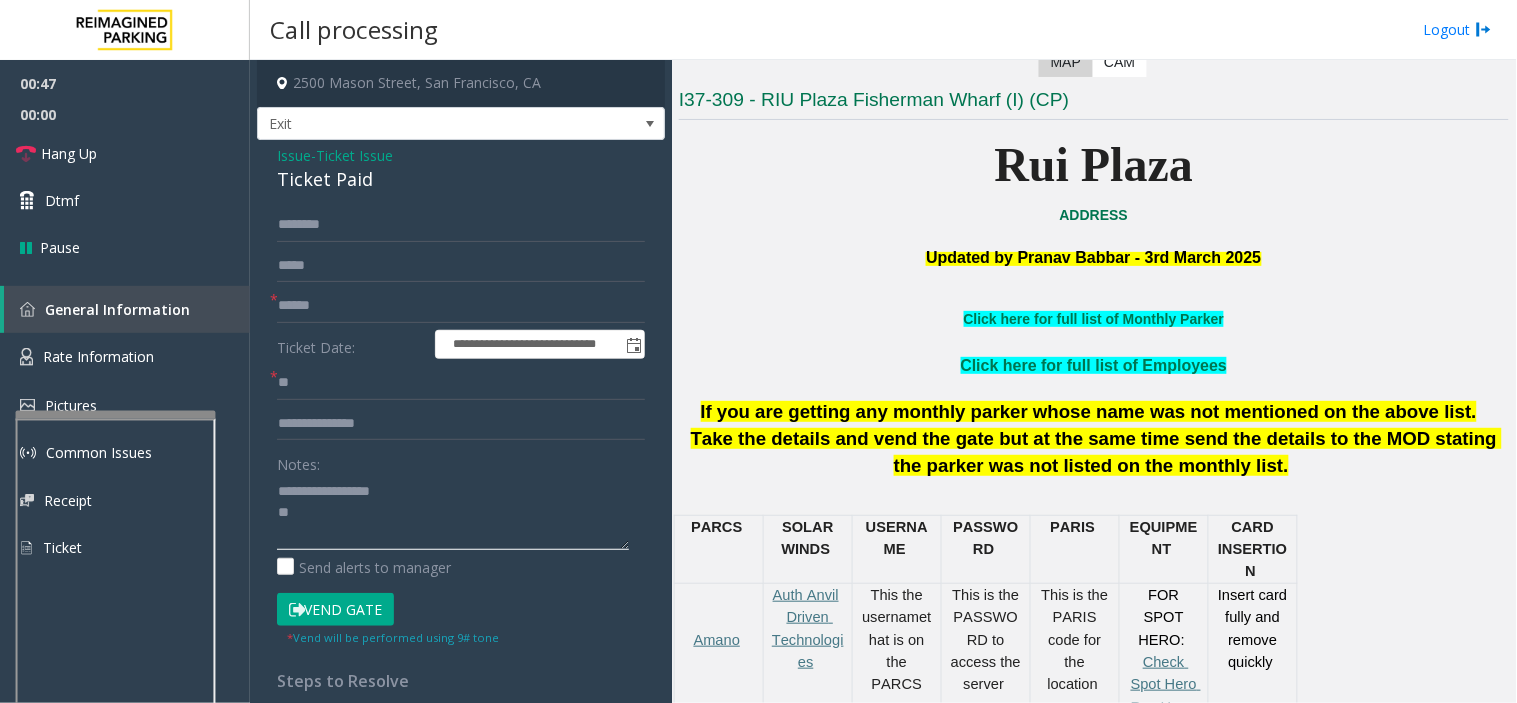 click 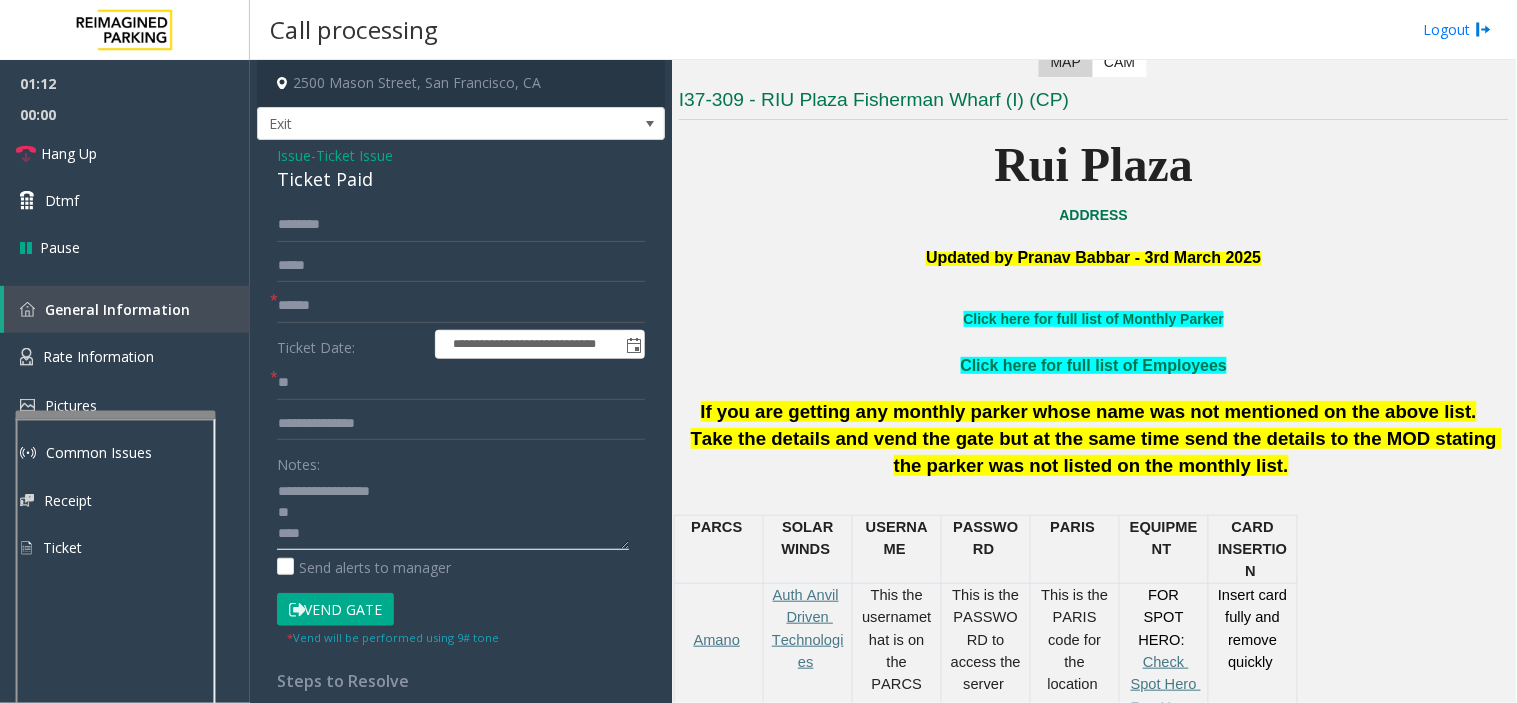 type on "**********" 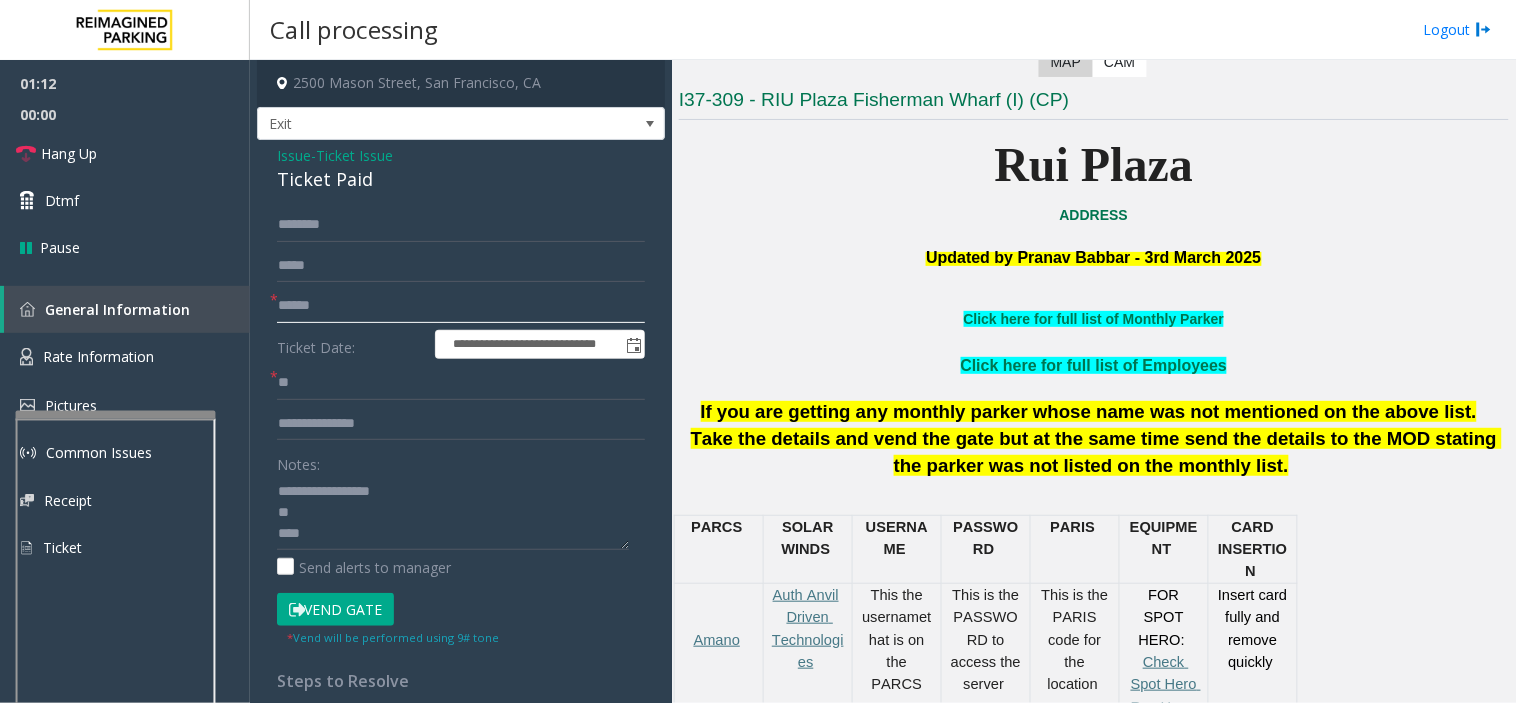 click 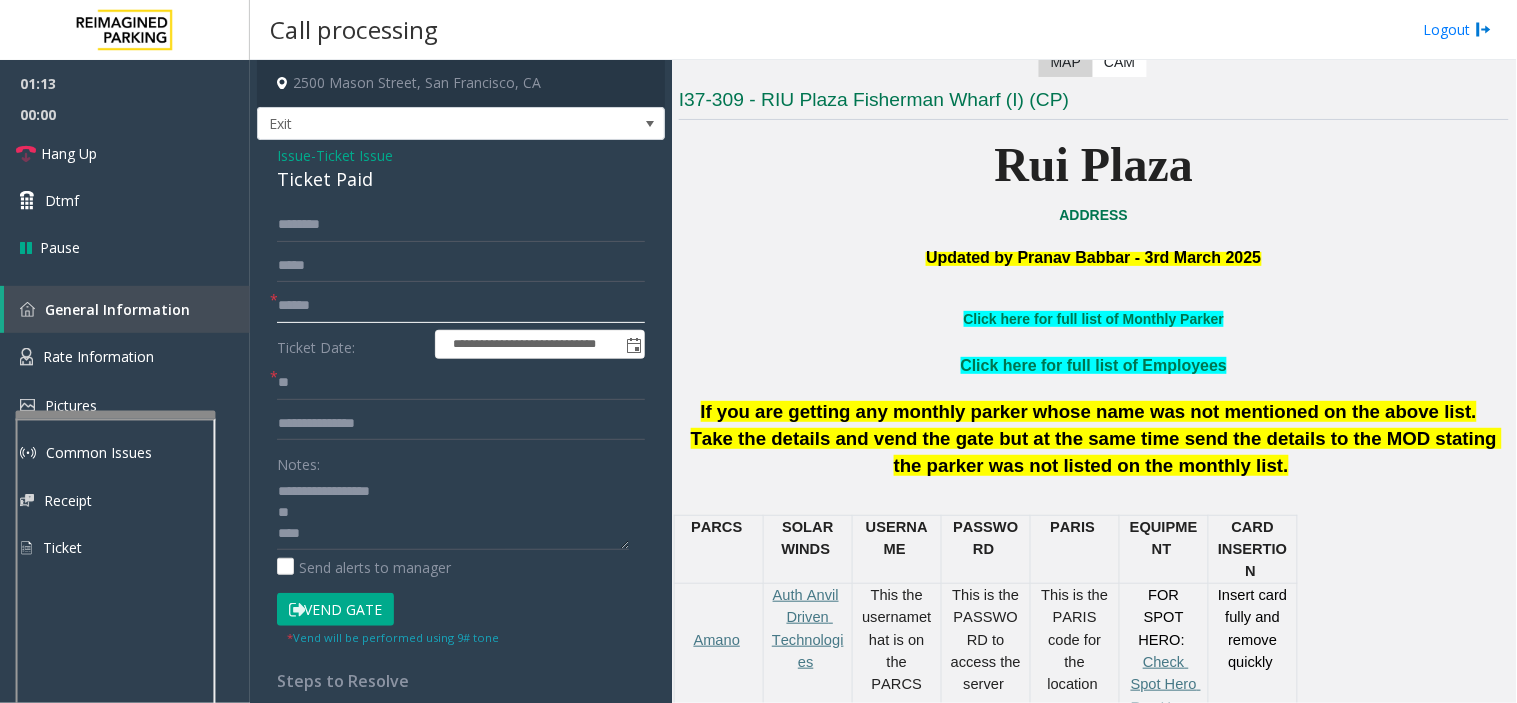 scroll, scrollTop: 21, scrollLeft: 0, axis: vertical 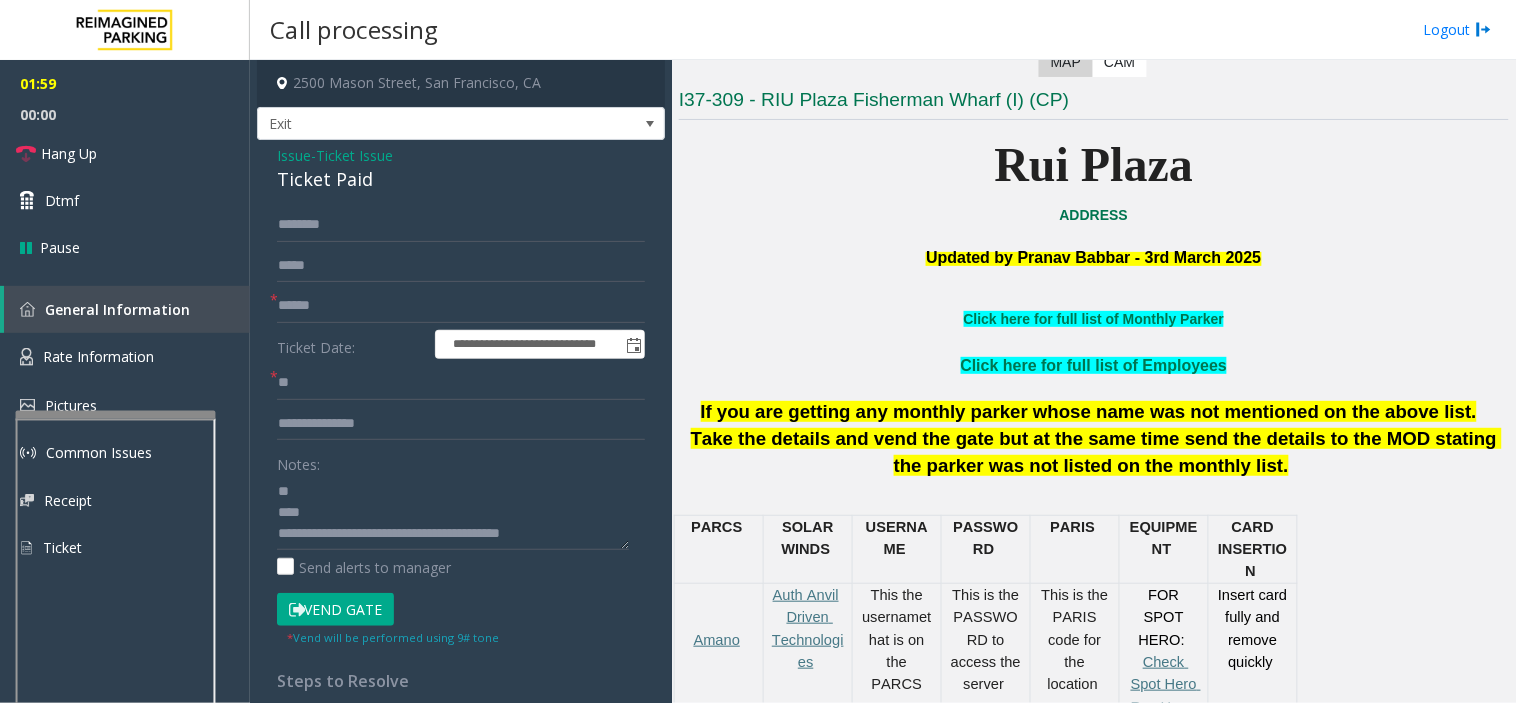 click on "Vend Gate" 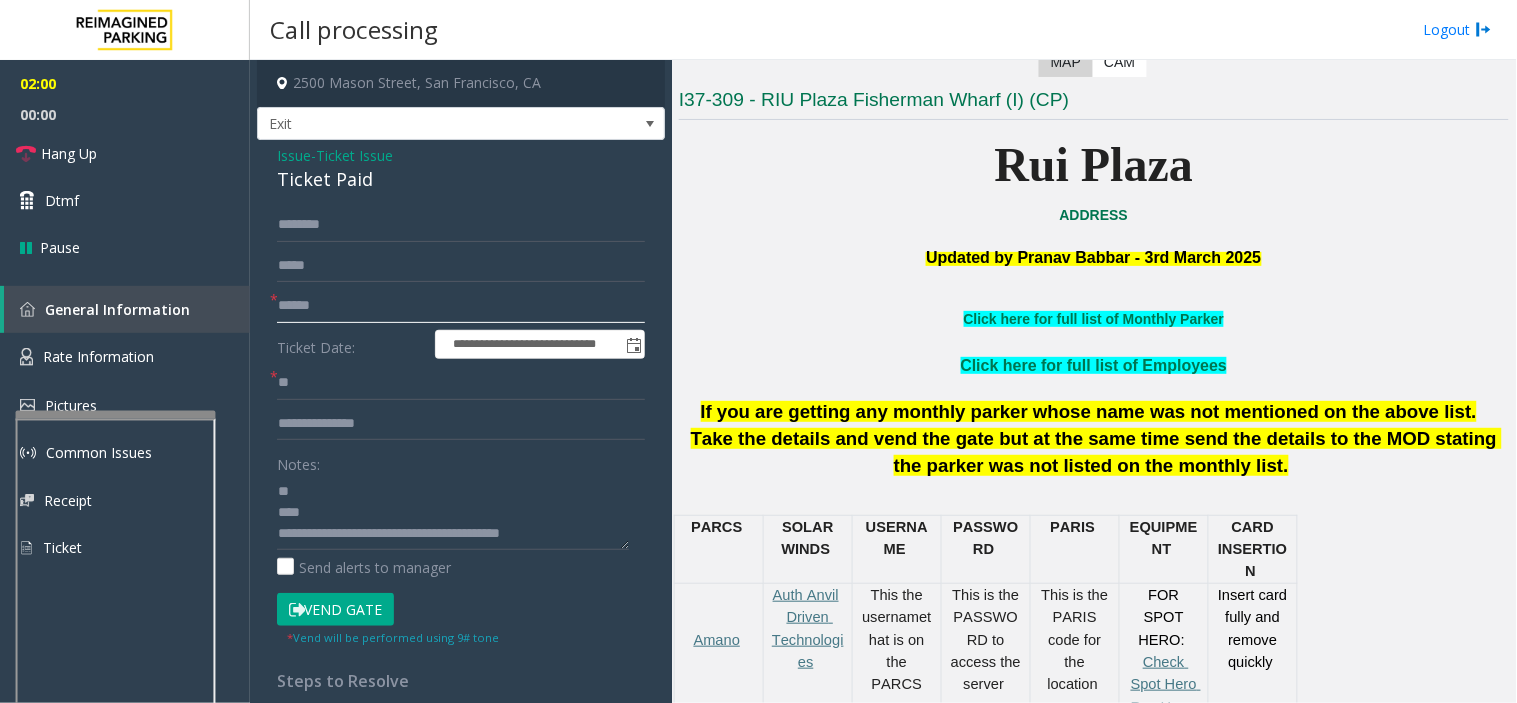 click 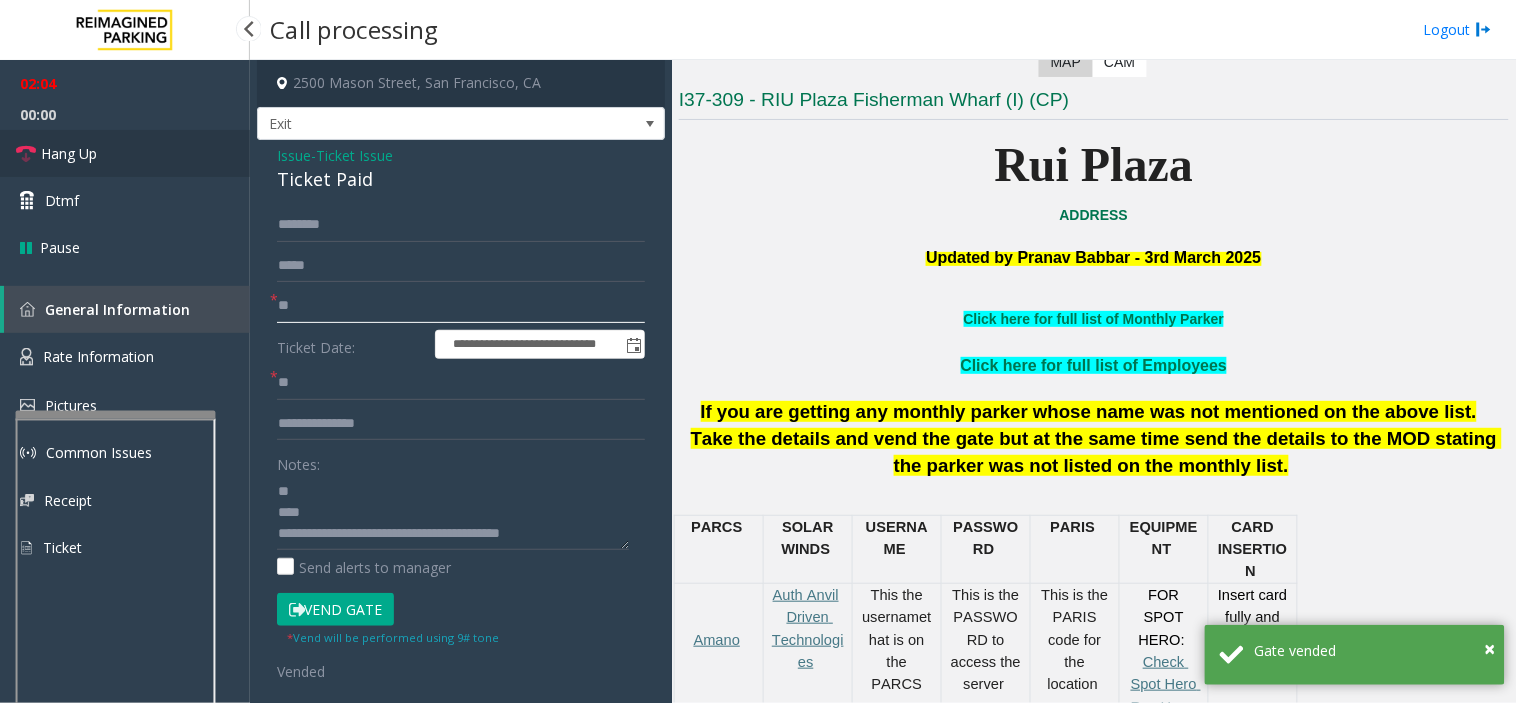 type on "**" 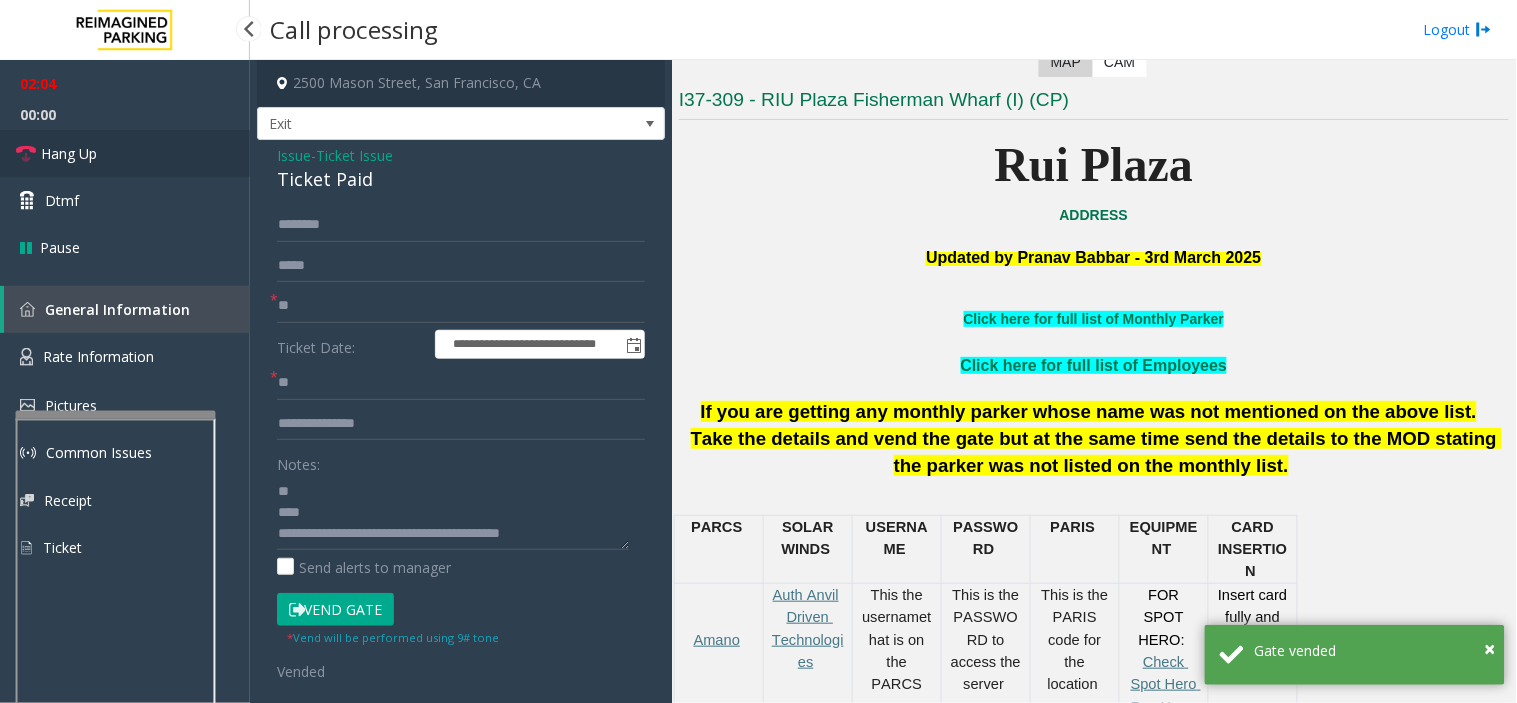 click on "Hang Up" at bounding box center [125, 153] 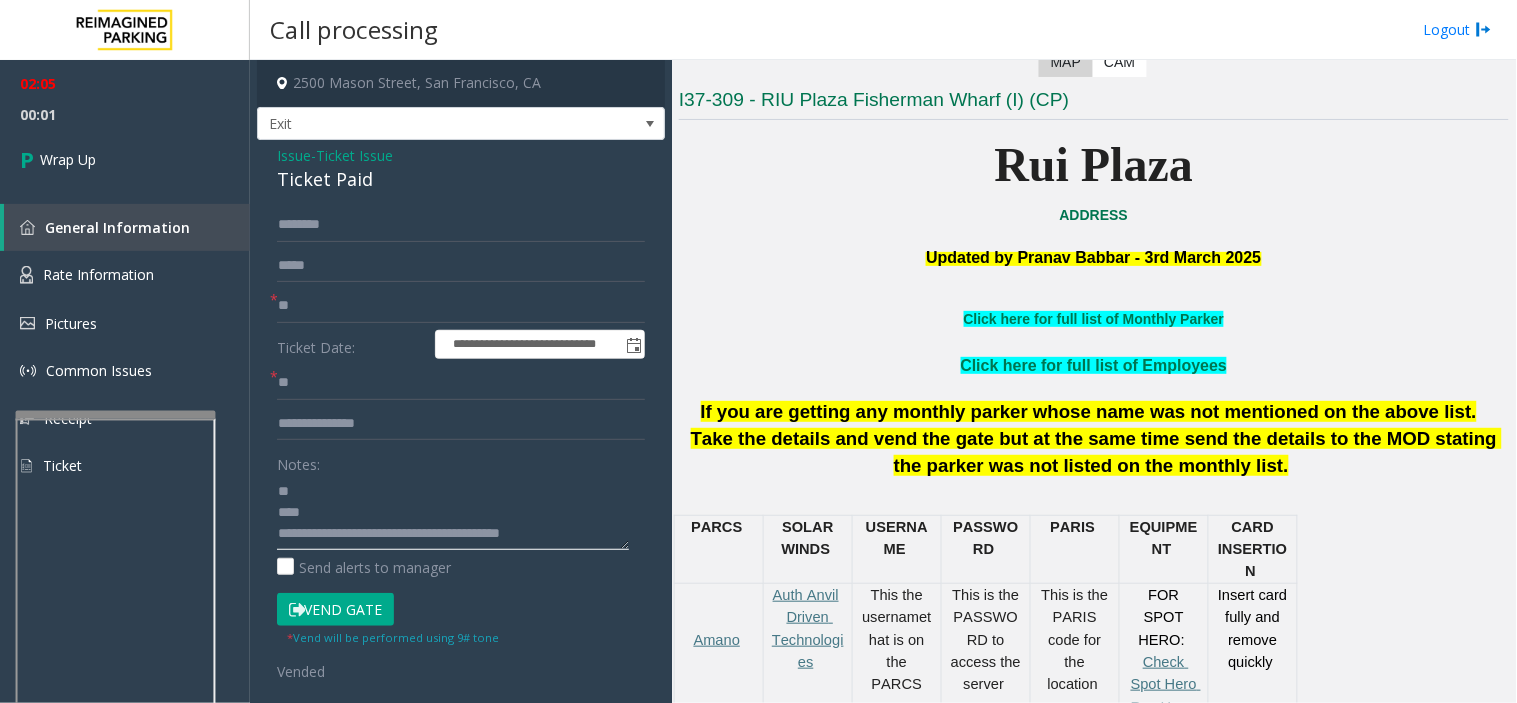 click 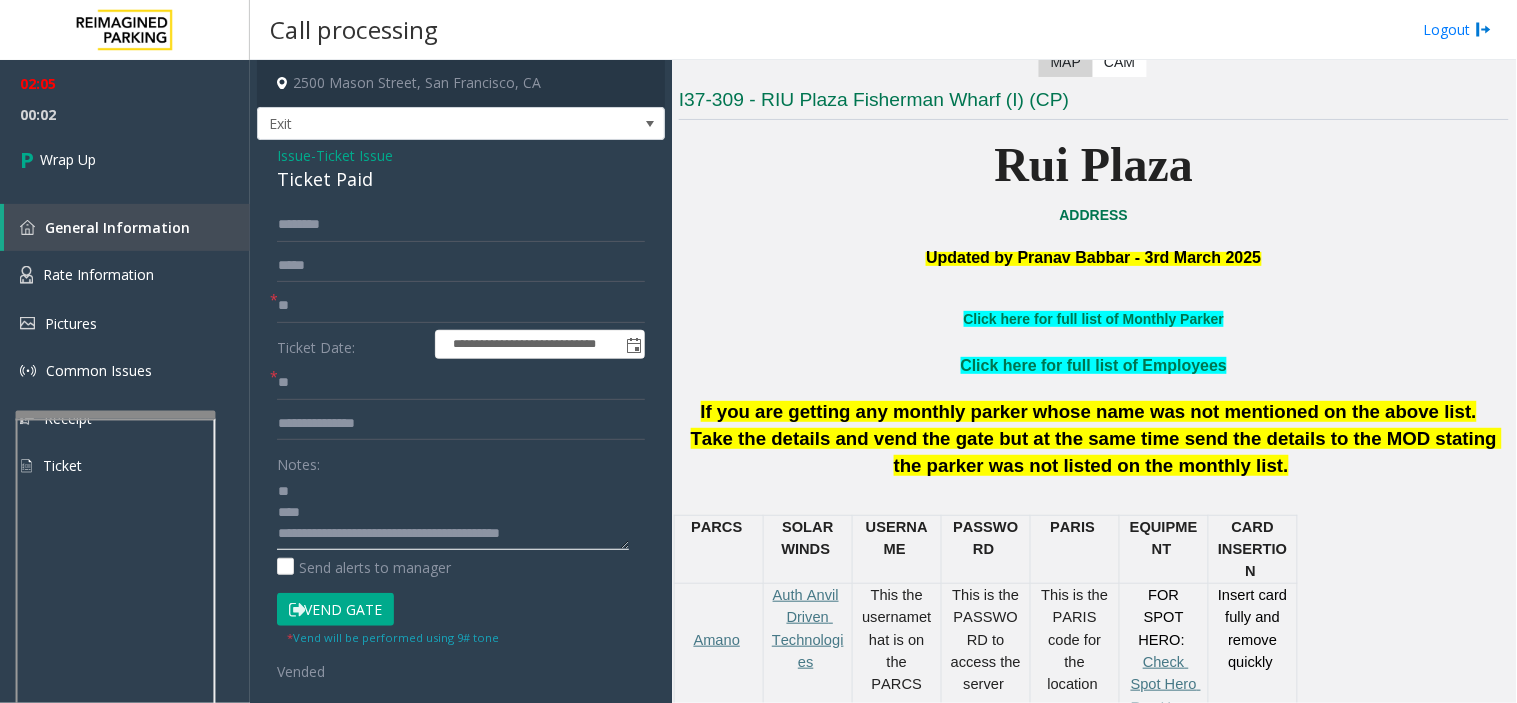 click 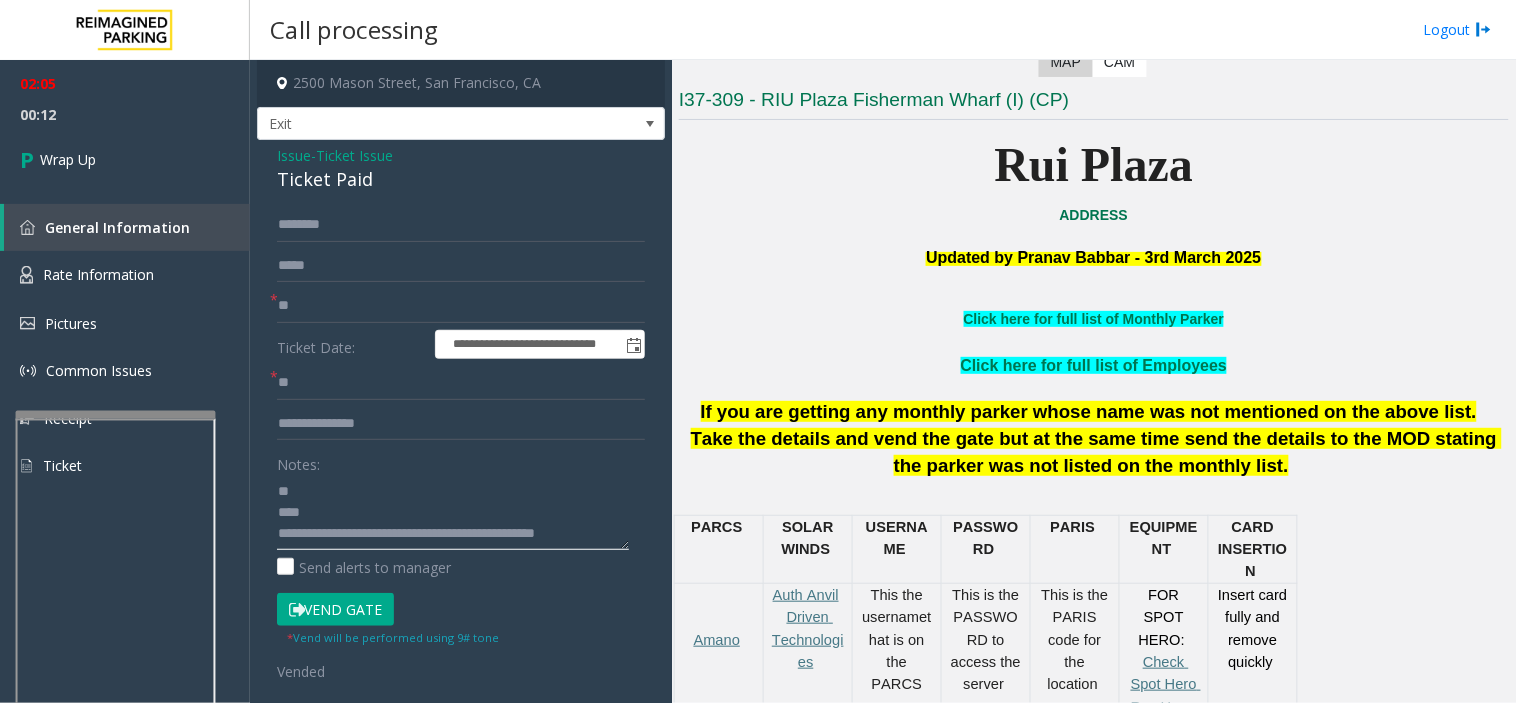 scroll, scrollTop: 35, scrollLeft: 0, axis: vertical 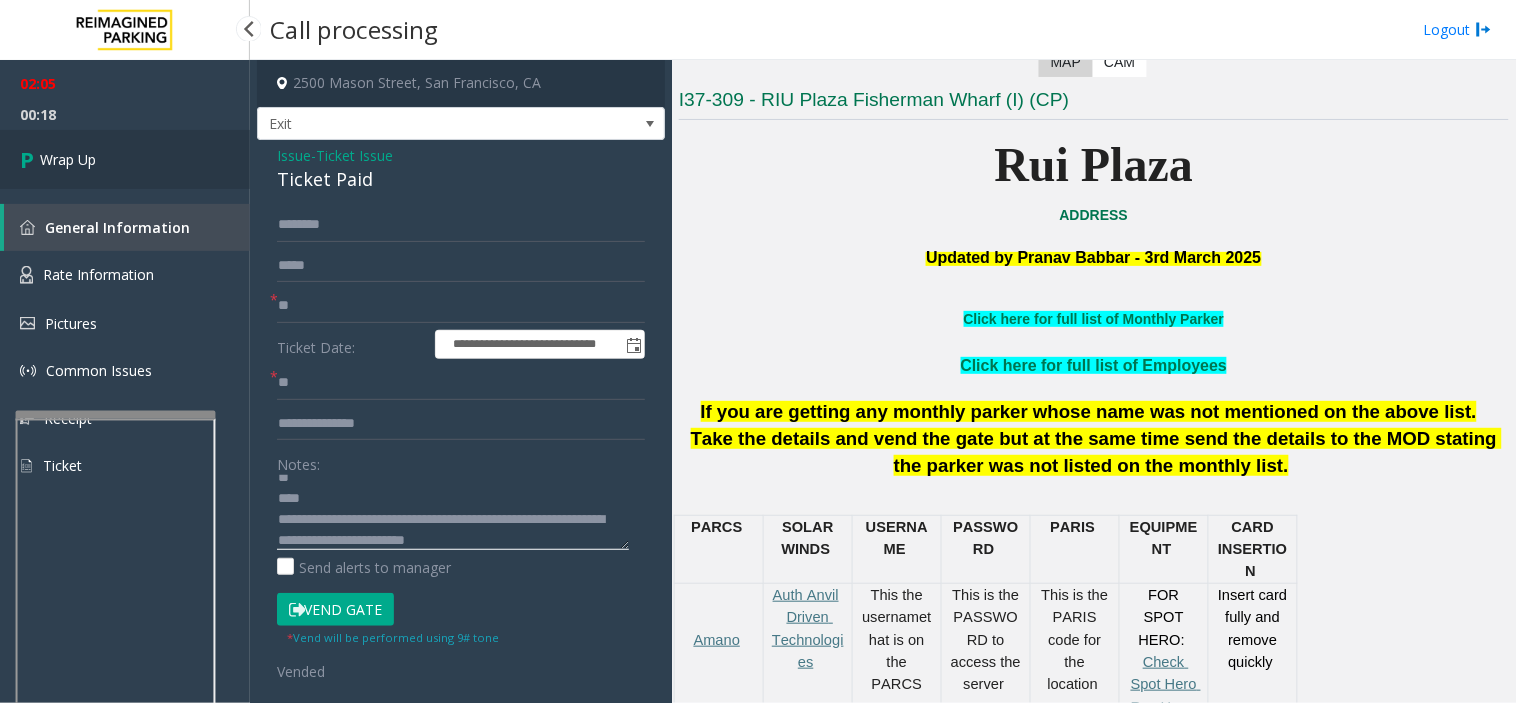 type on "**********" 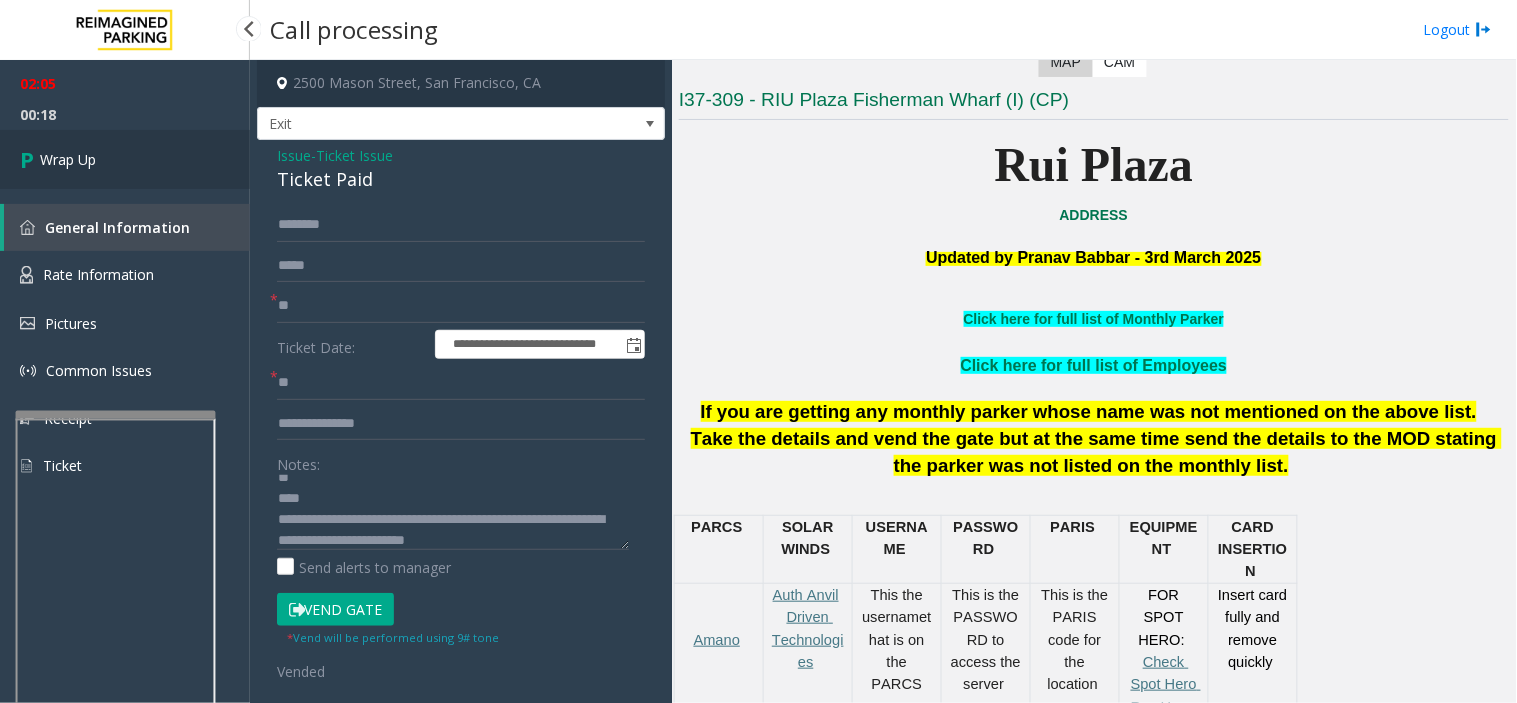 click on "Wrap Up" at bounding box center [125, 159] 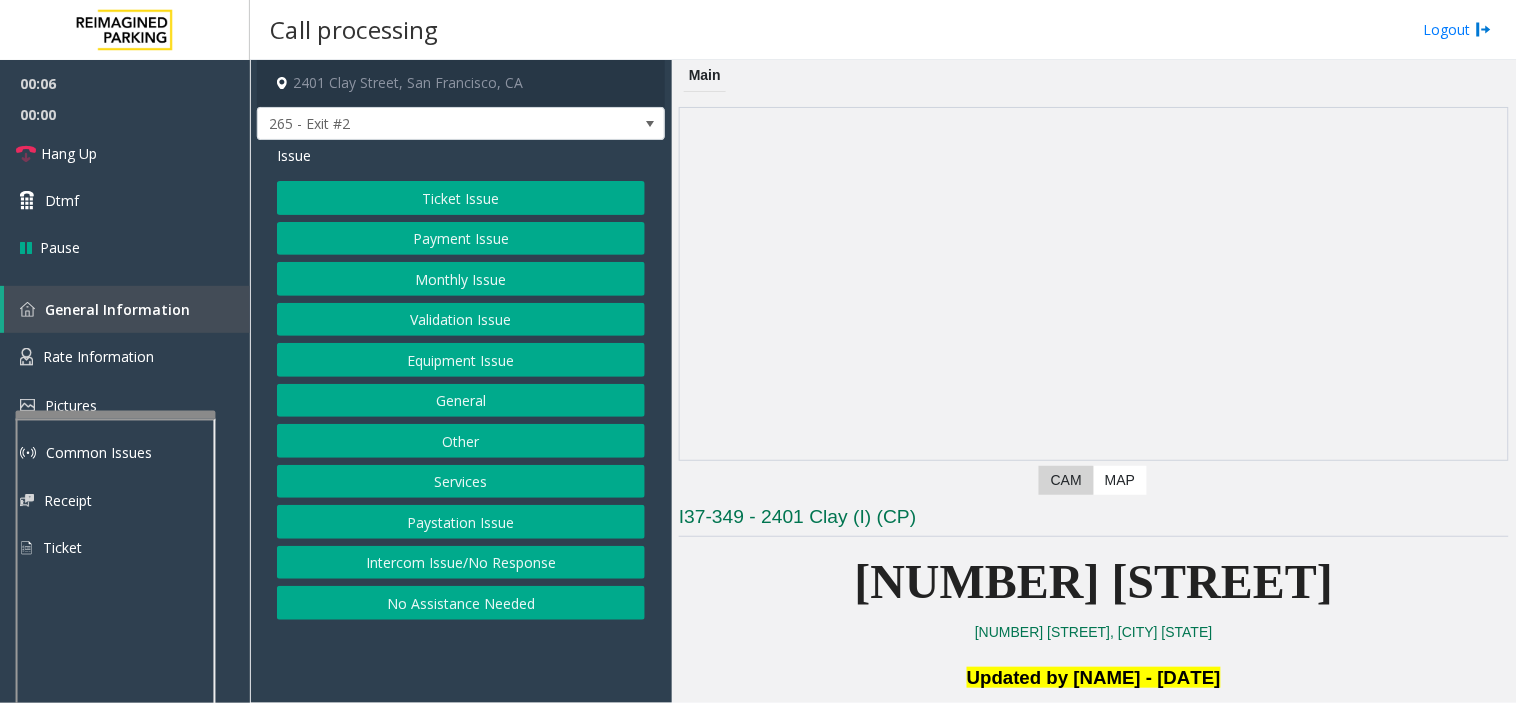 click on "Ticket Issue" 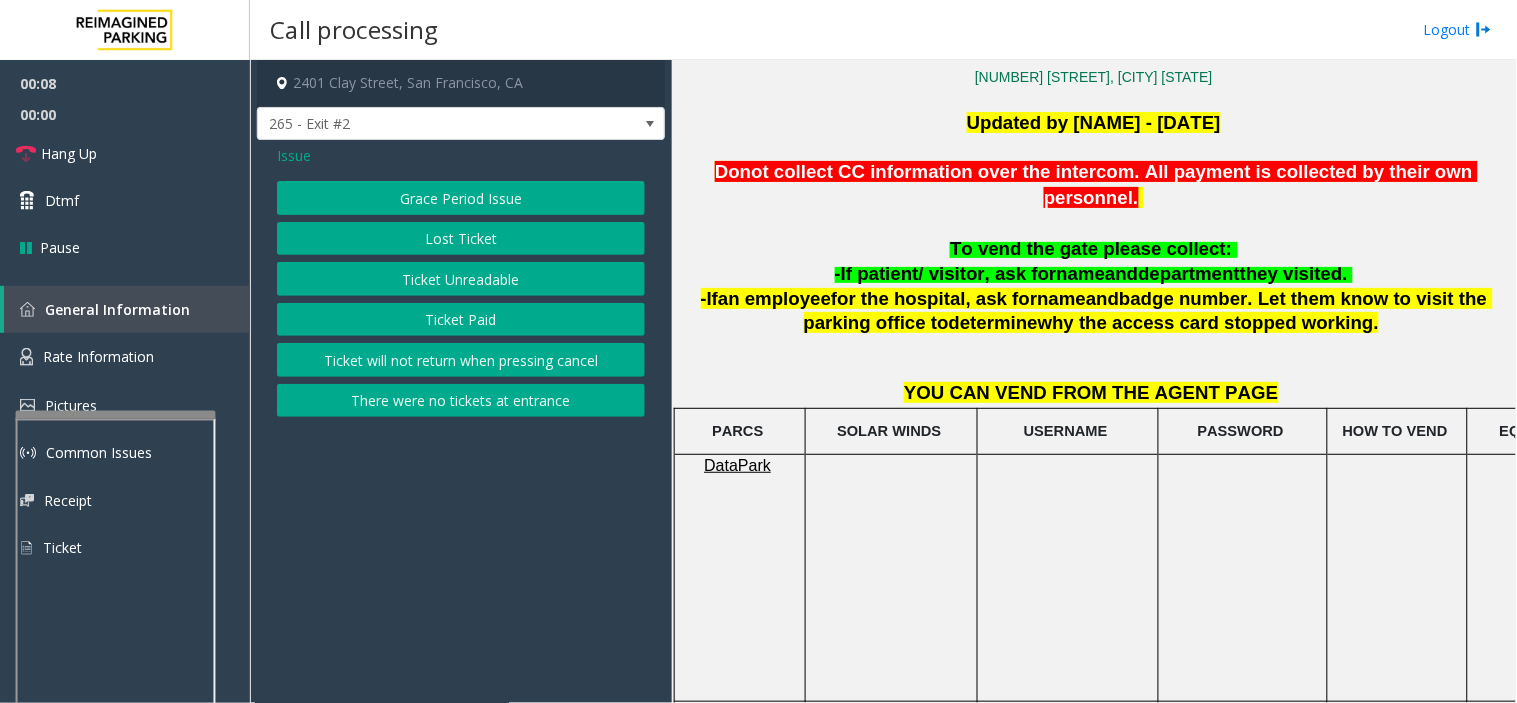 scroll, scrollTop: 1000, scrollLeft: 0, axis: vertical 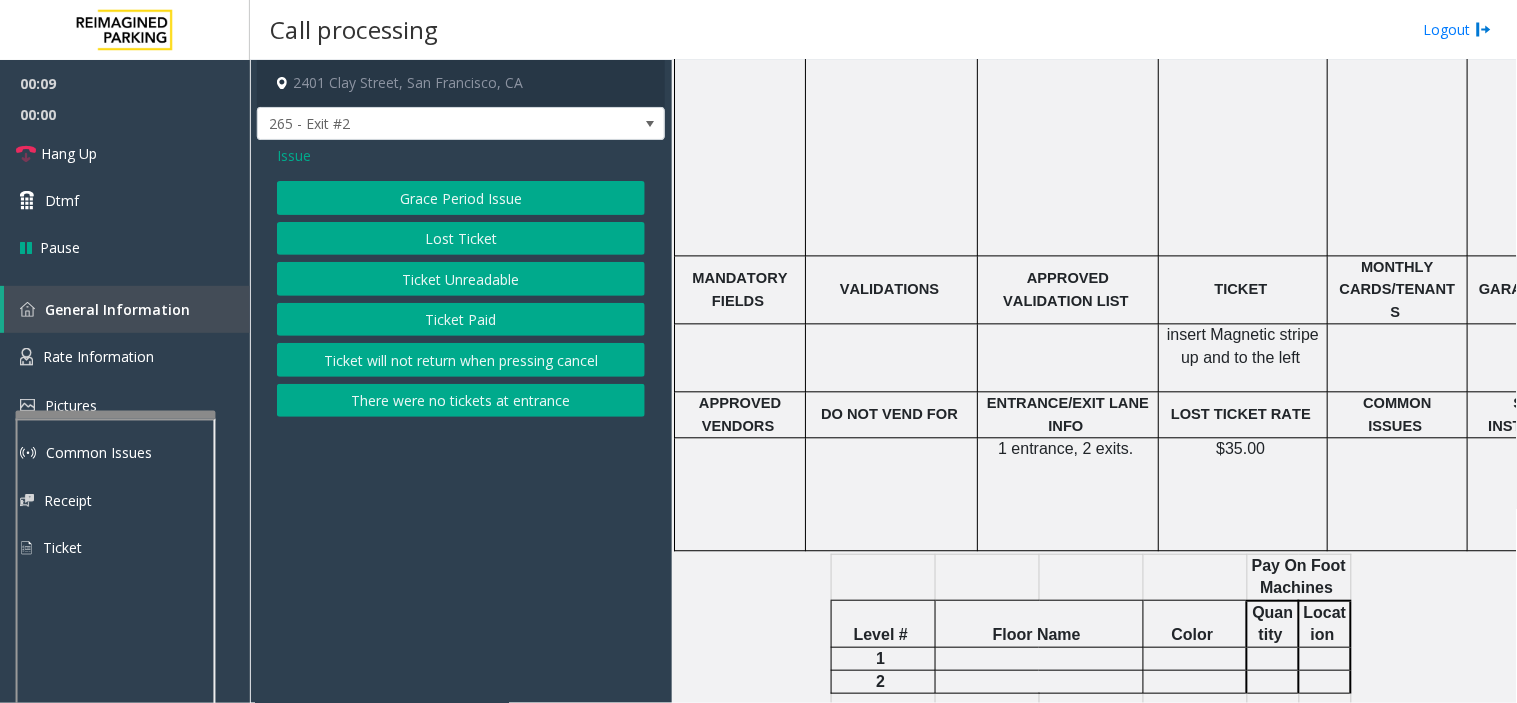 click on "Ticket Unreadable" 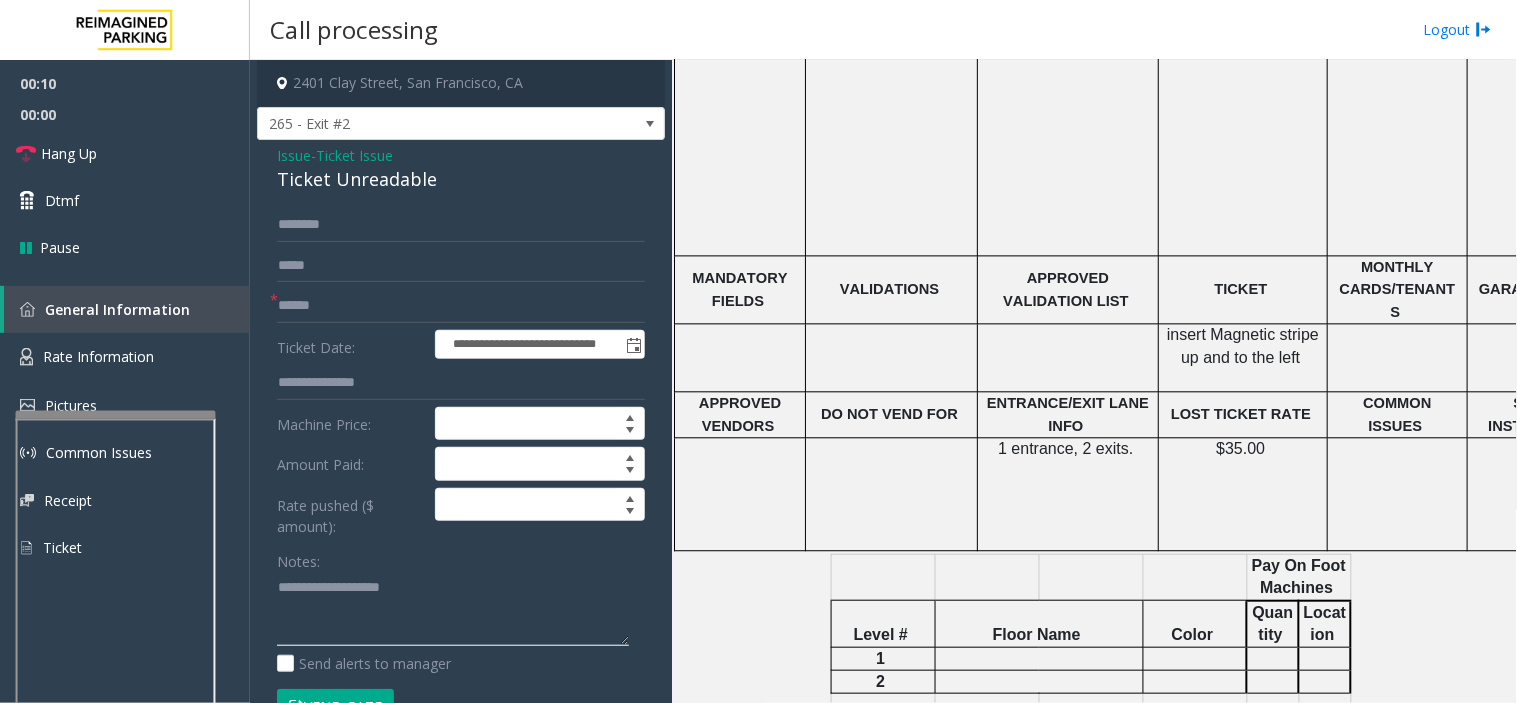 paste on "**********" 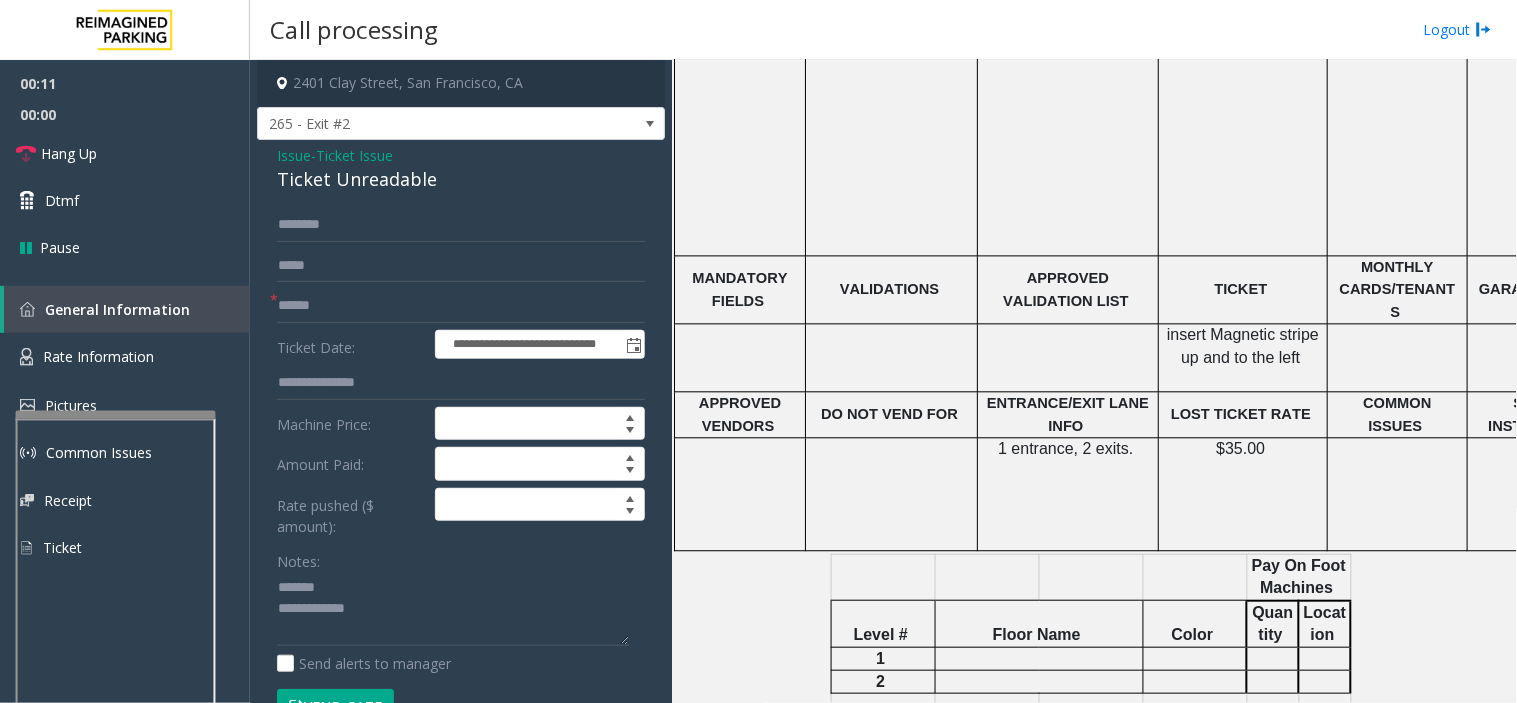 click on "**********" 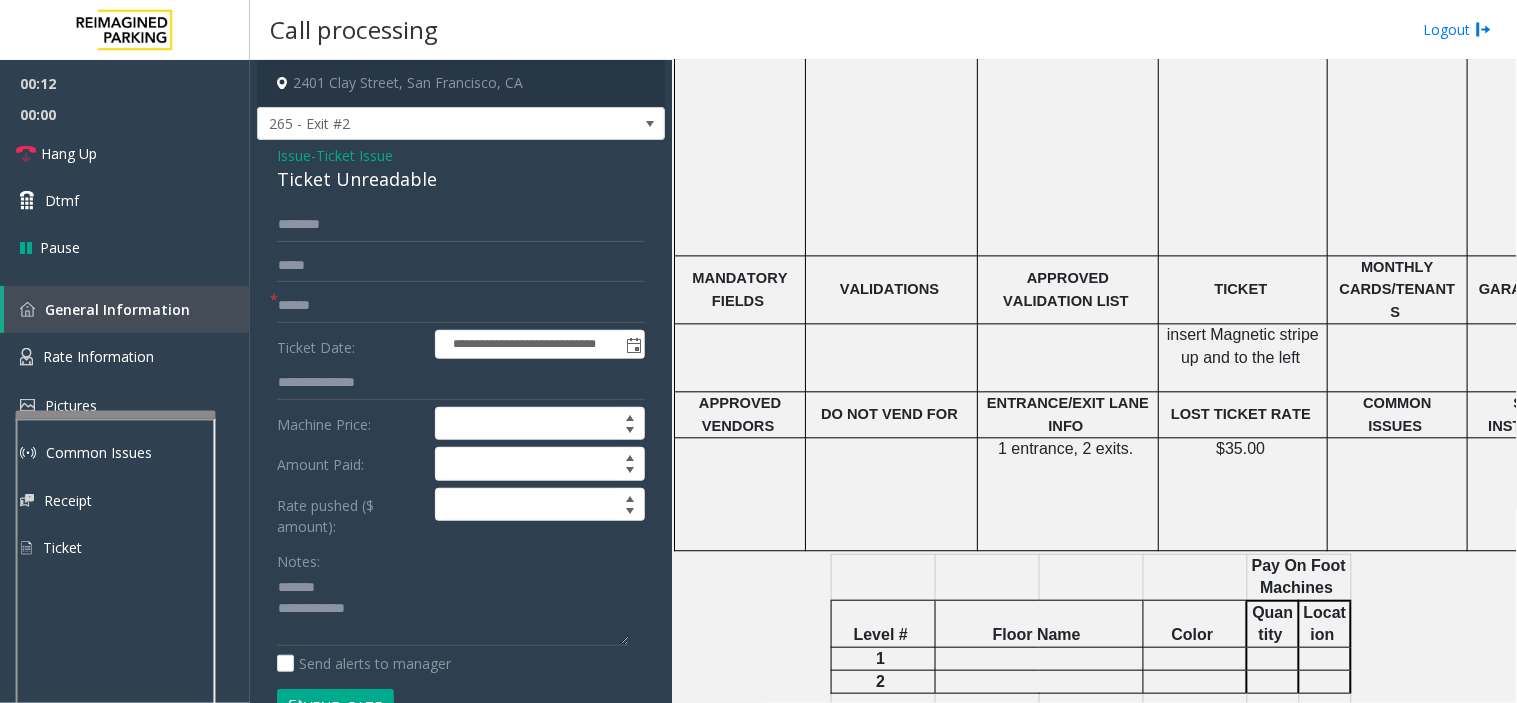 click on "Ticket Unreadable" 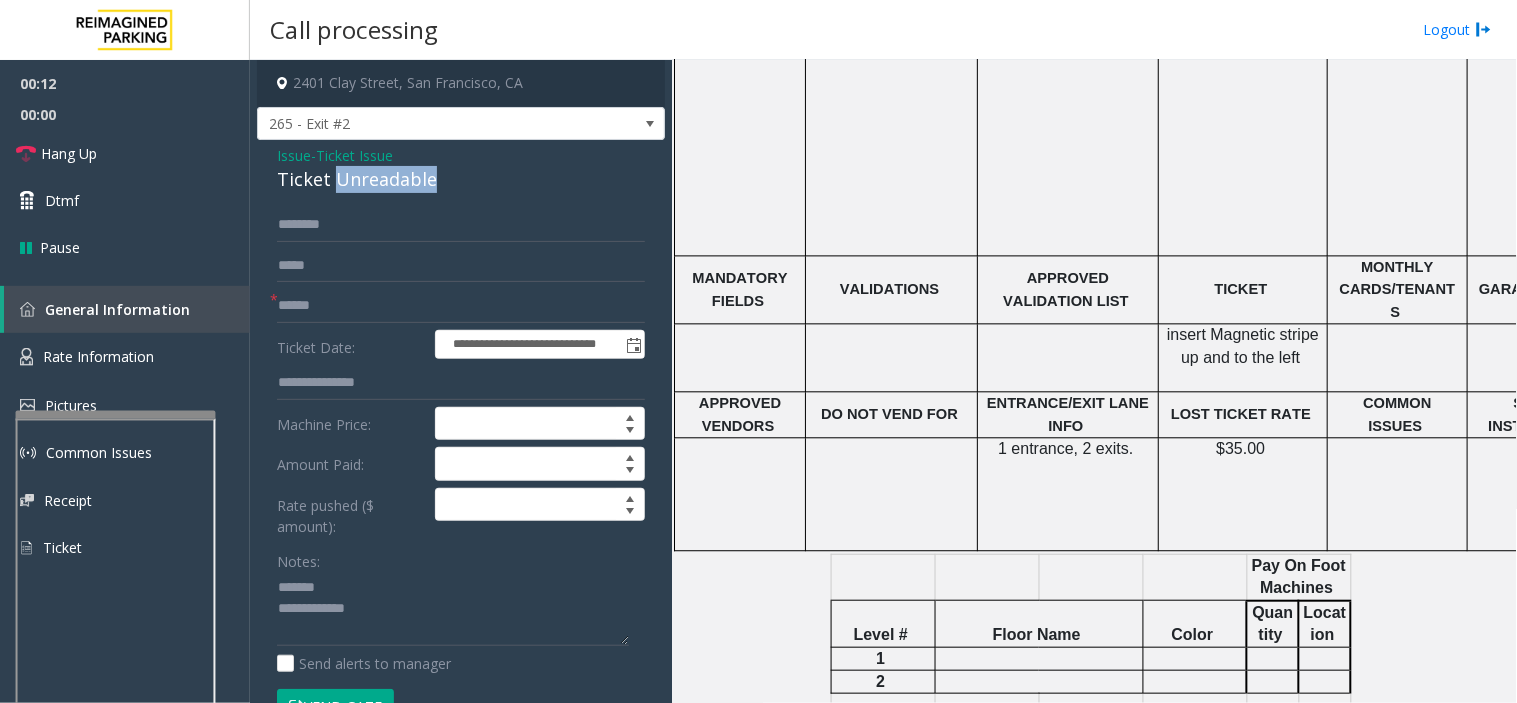 click on "Ticket Unreadable" 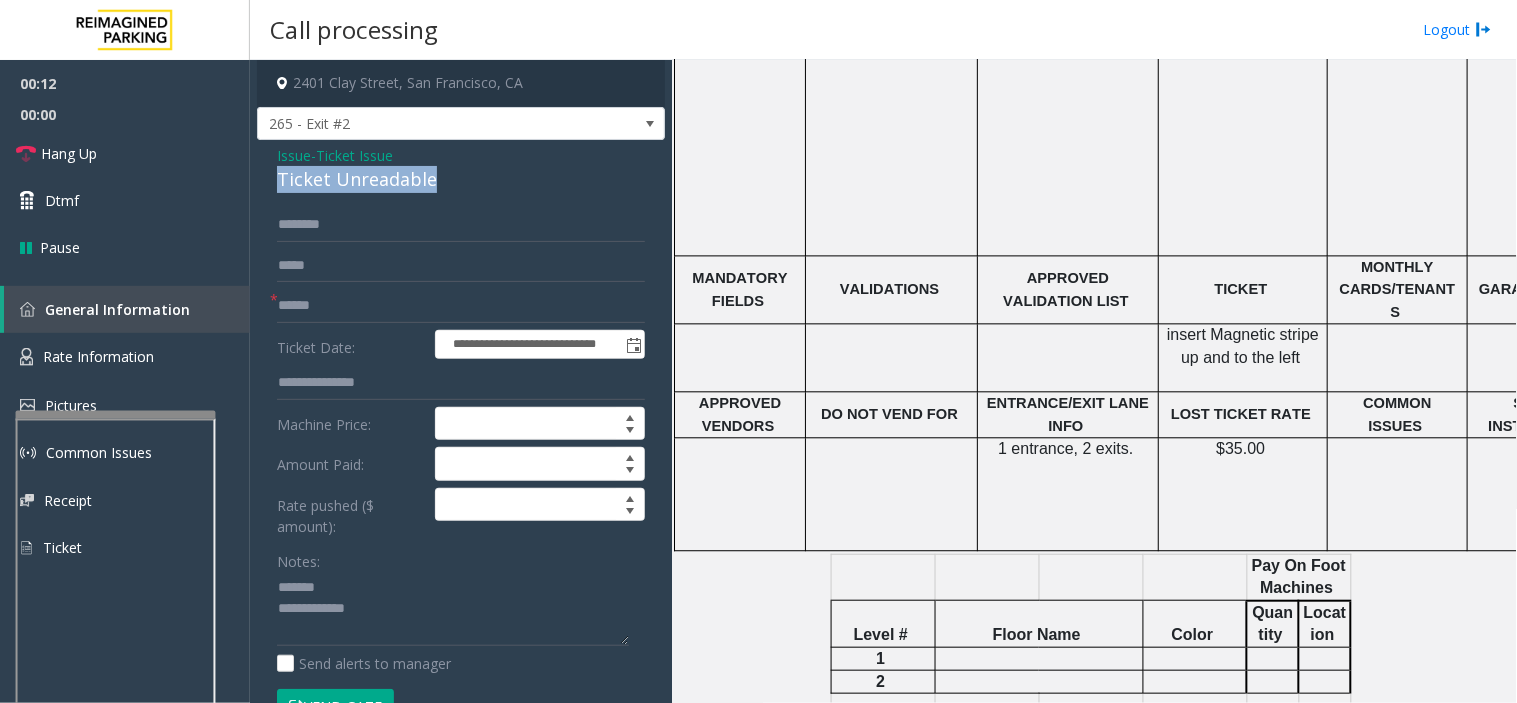 click on "Ticket Unreadable" 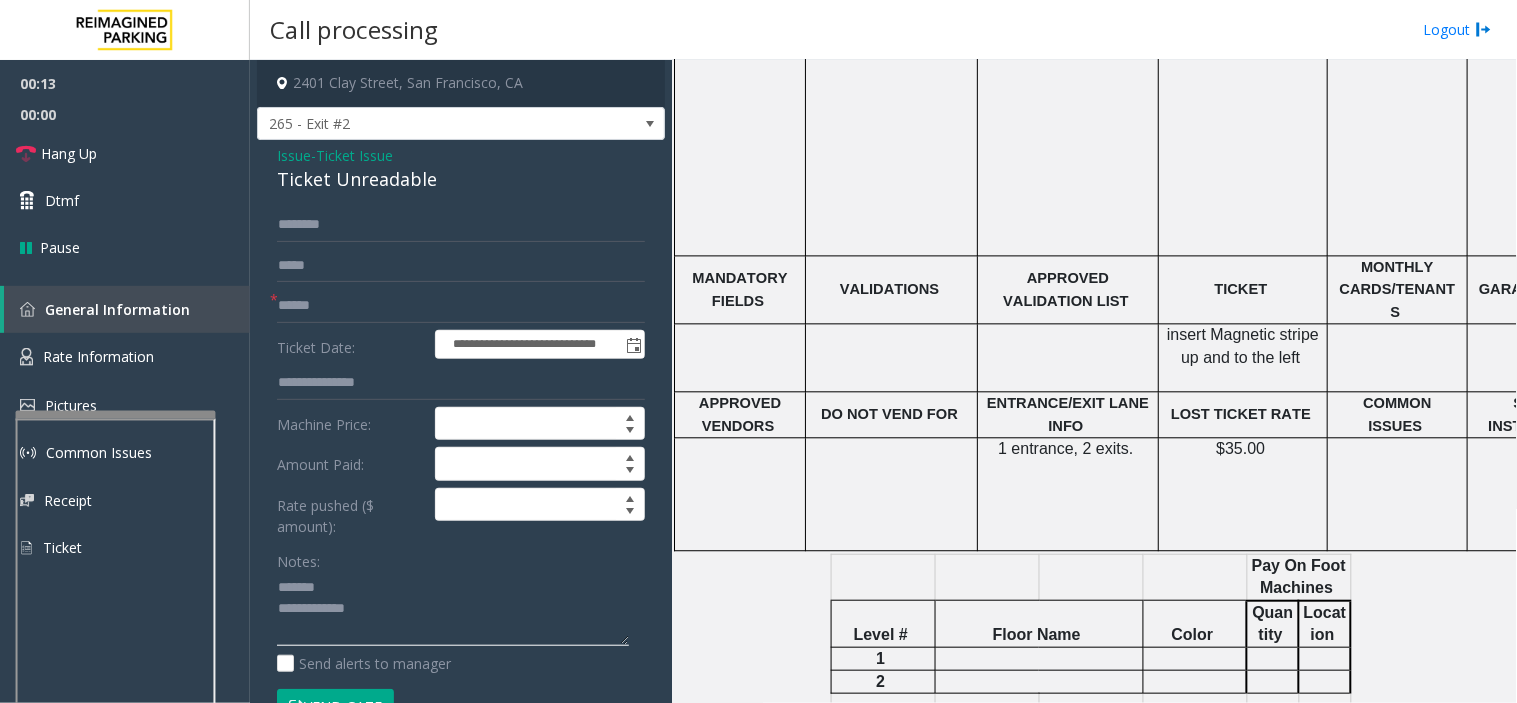 click 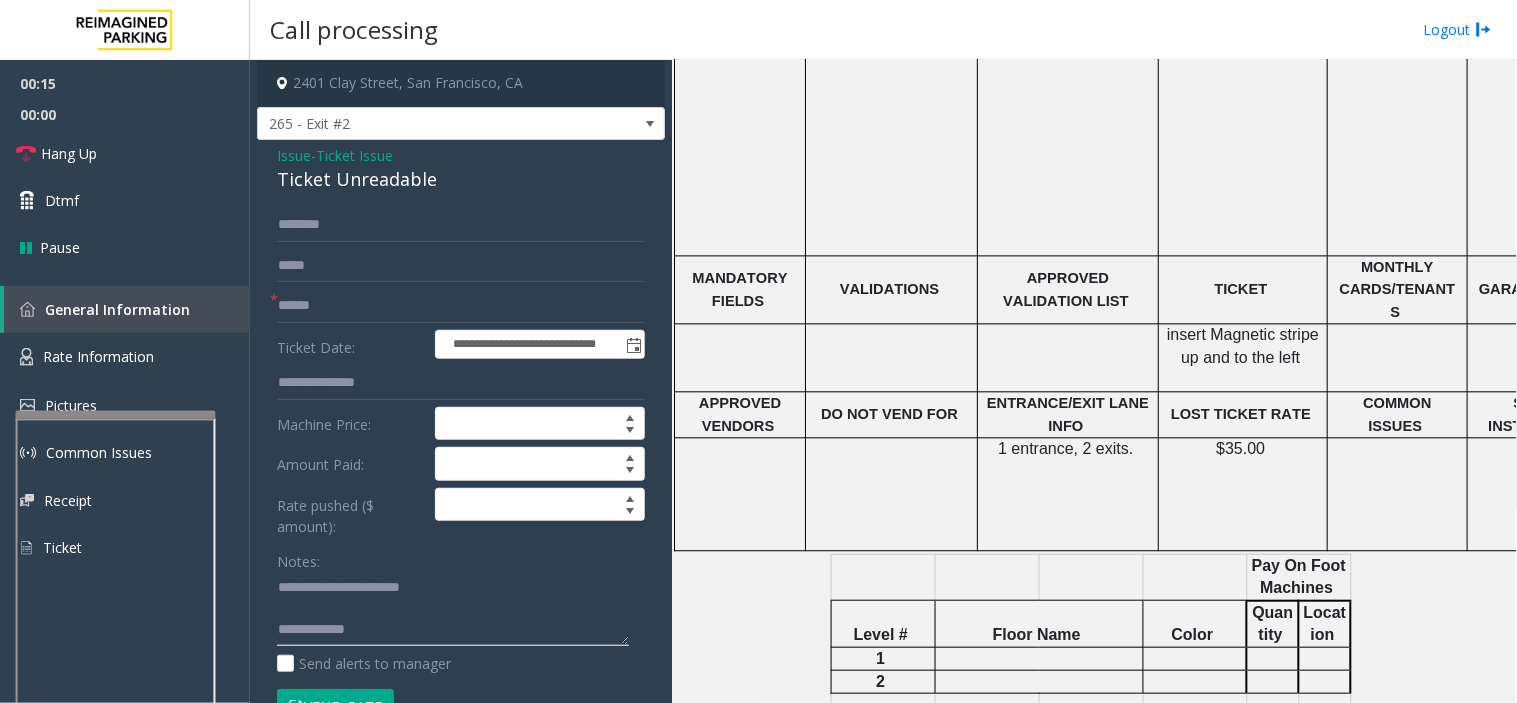 paste on "**********" 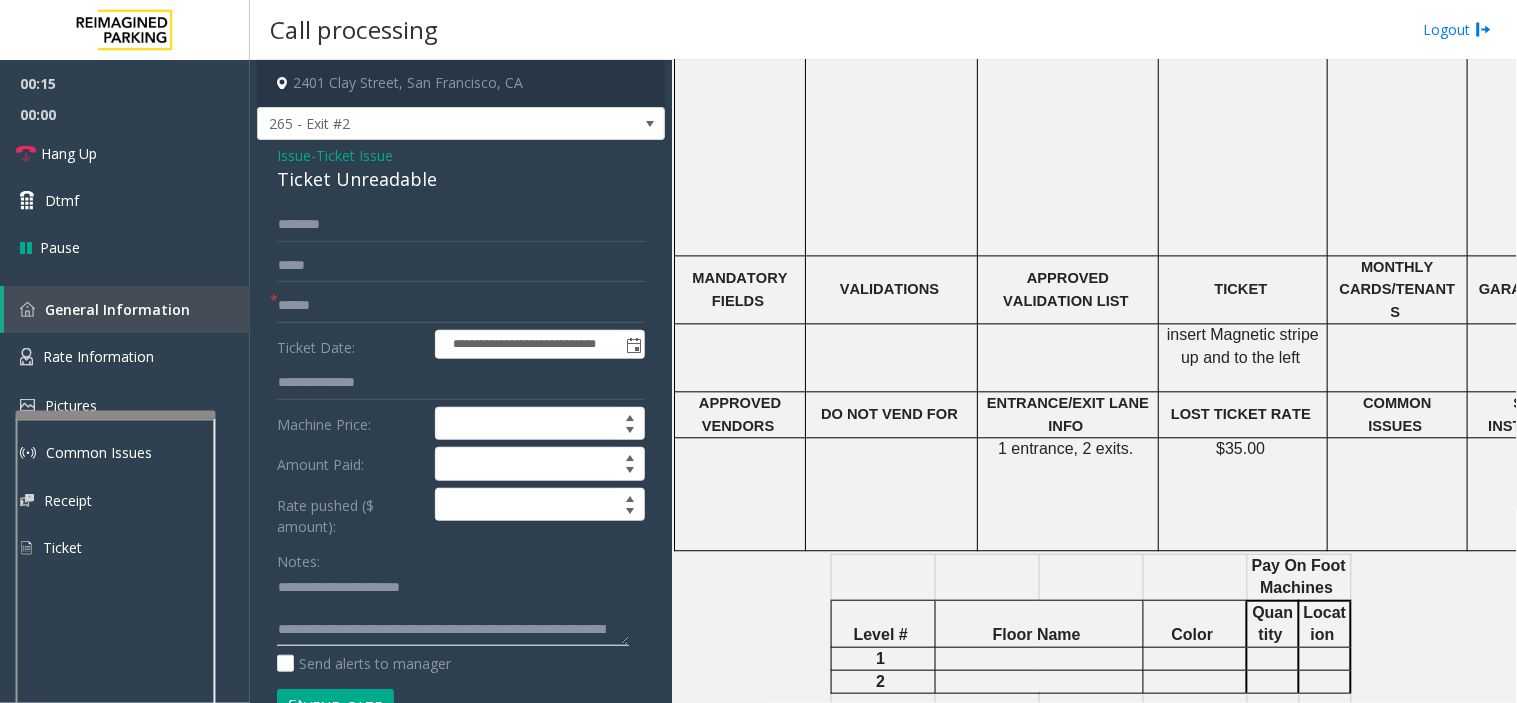 click 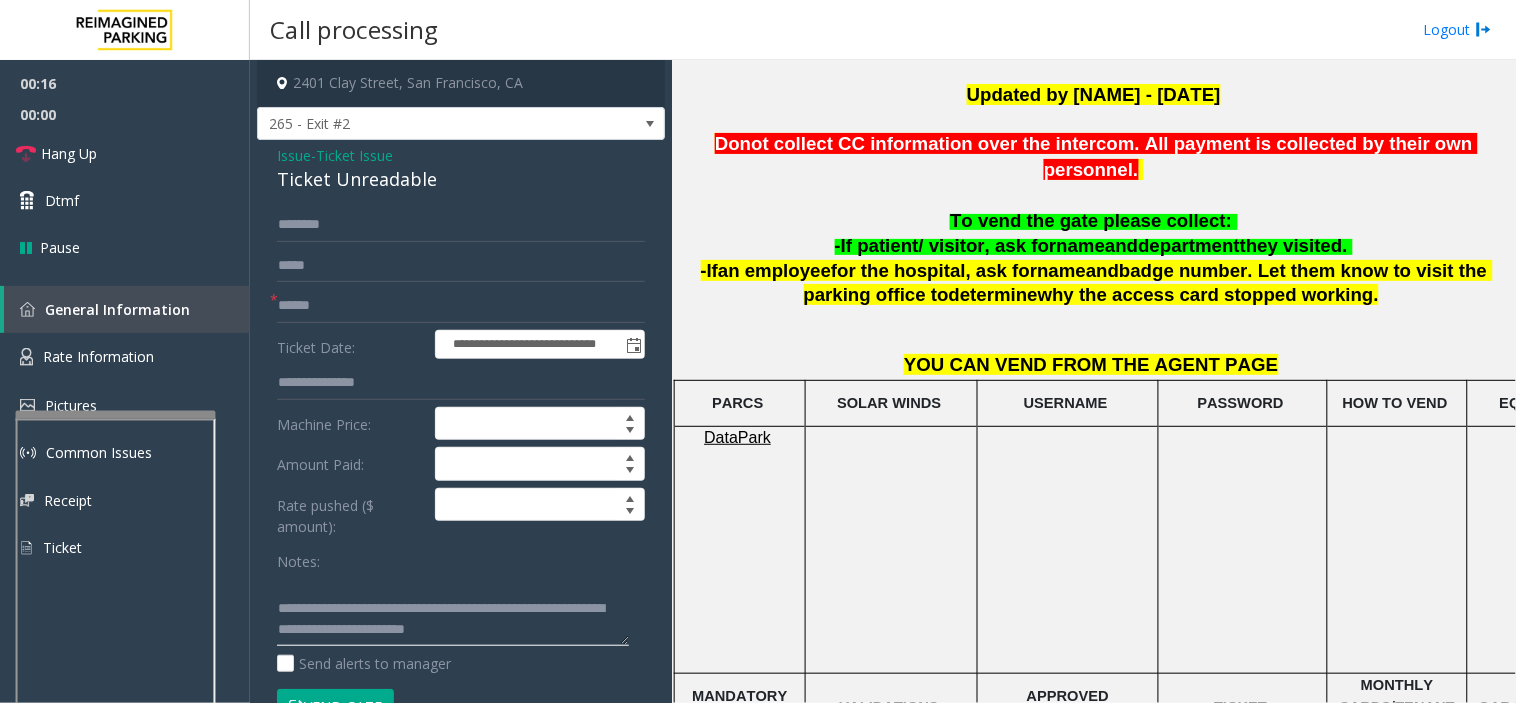 scroll, scrollTop: 444, scrollLeft: 0, axis: vertical 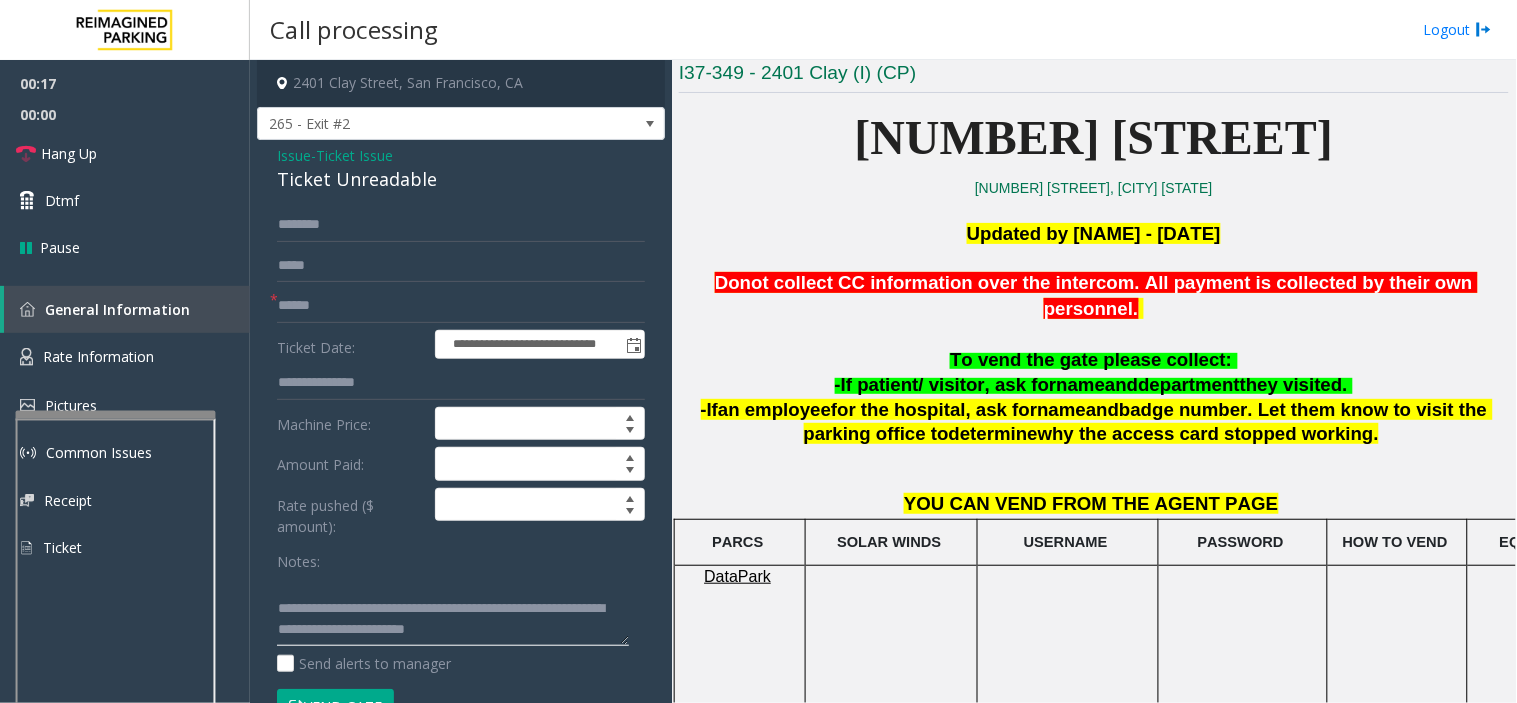 type on "**********" 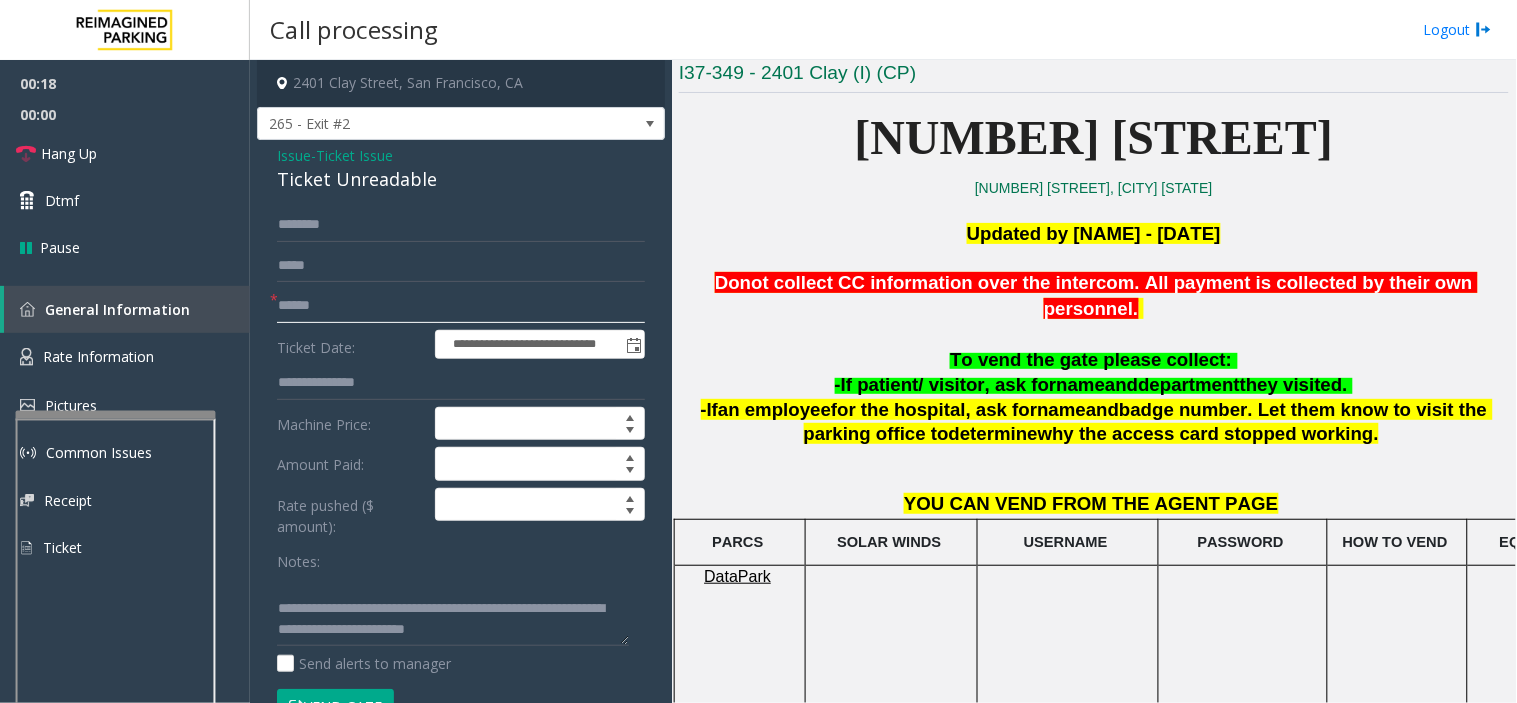 click 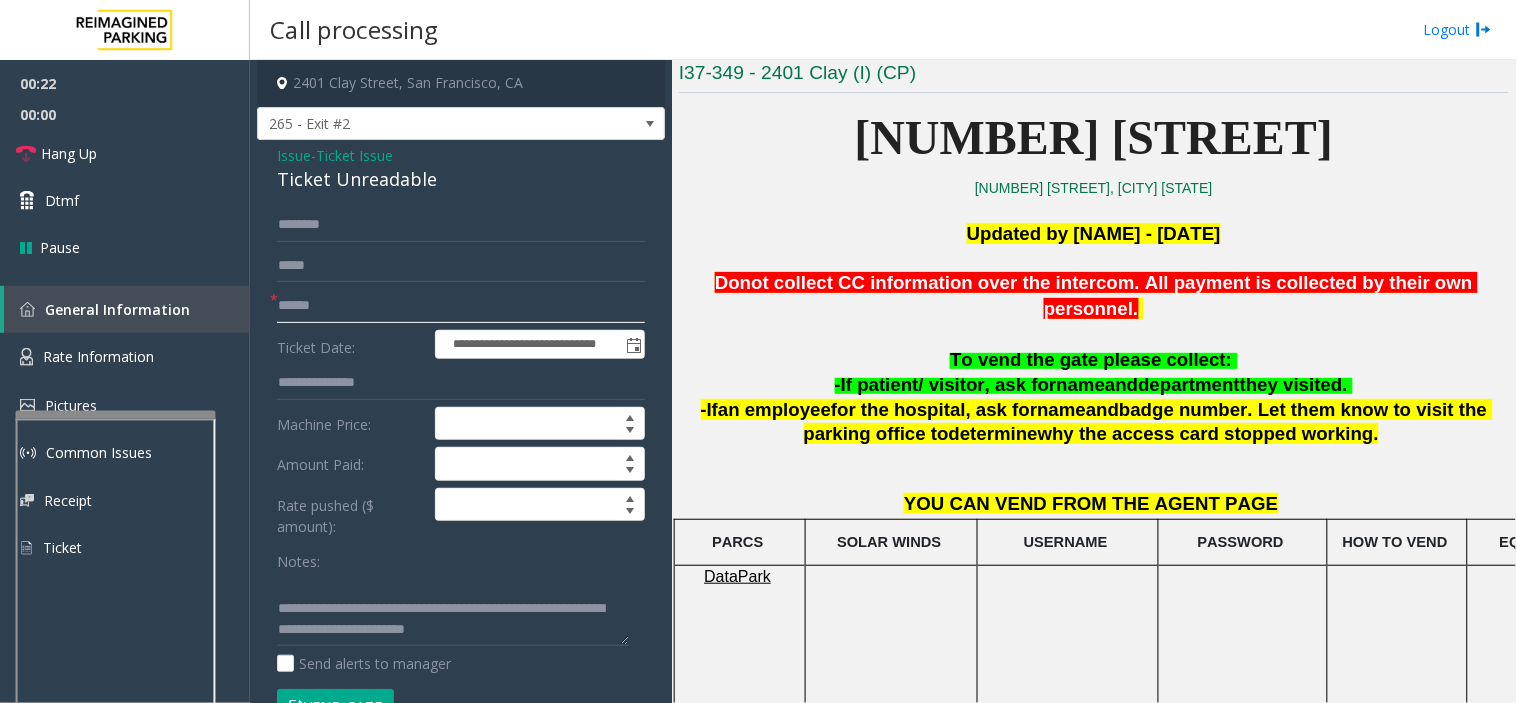 type on "******" 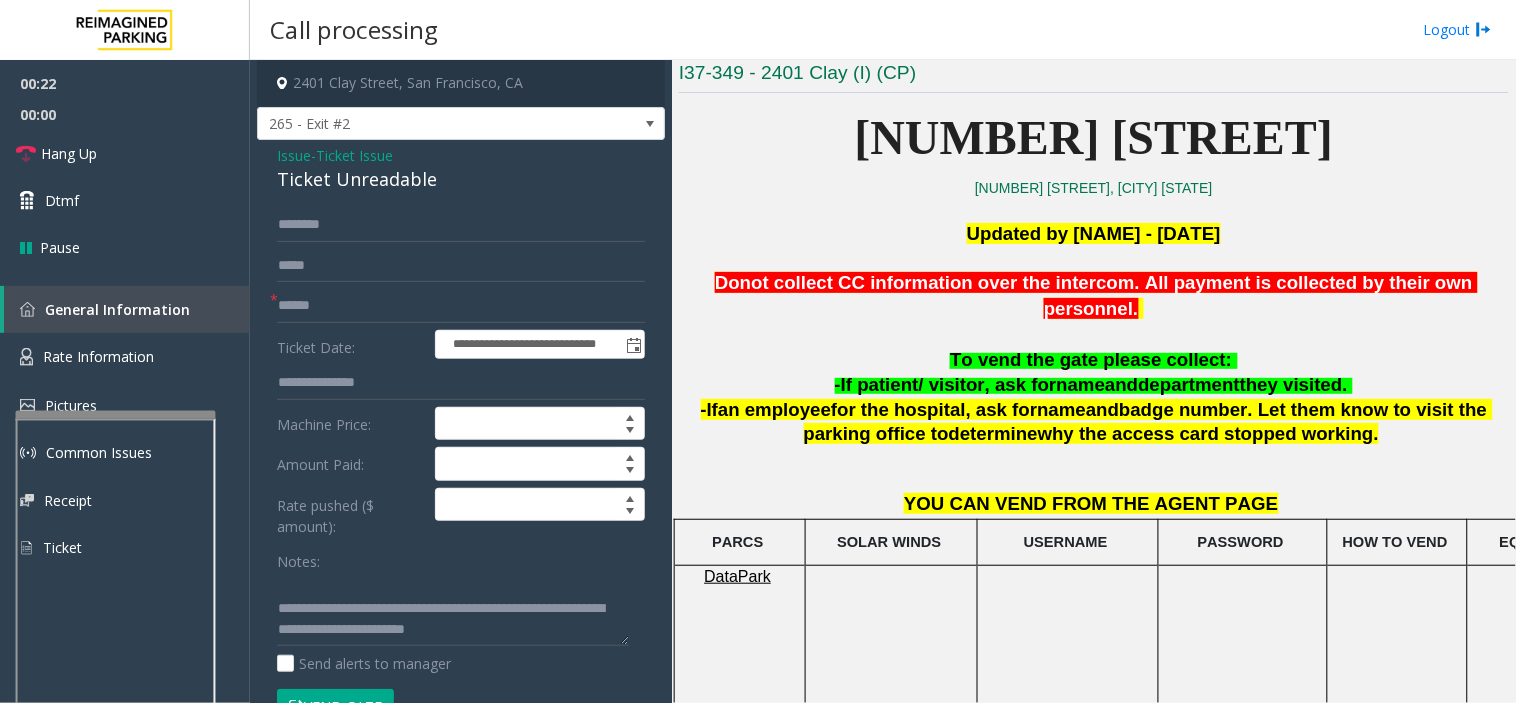 click on "**********" 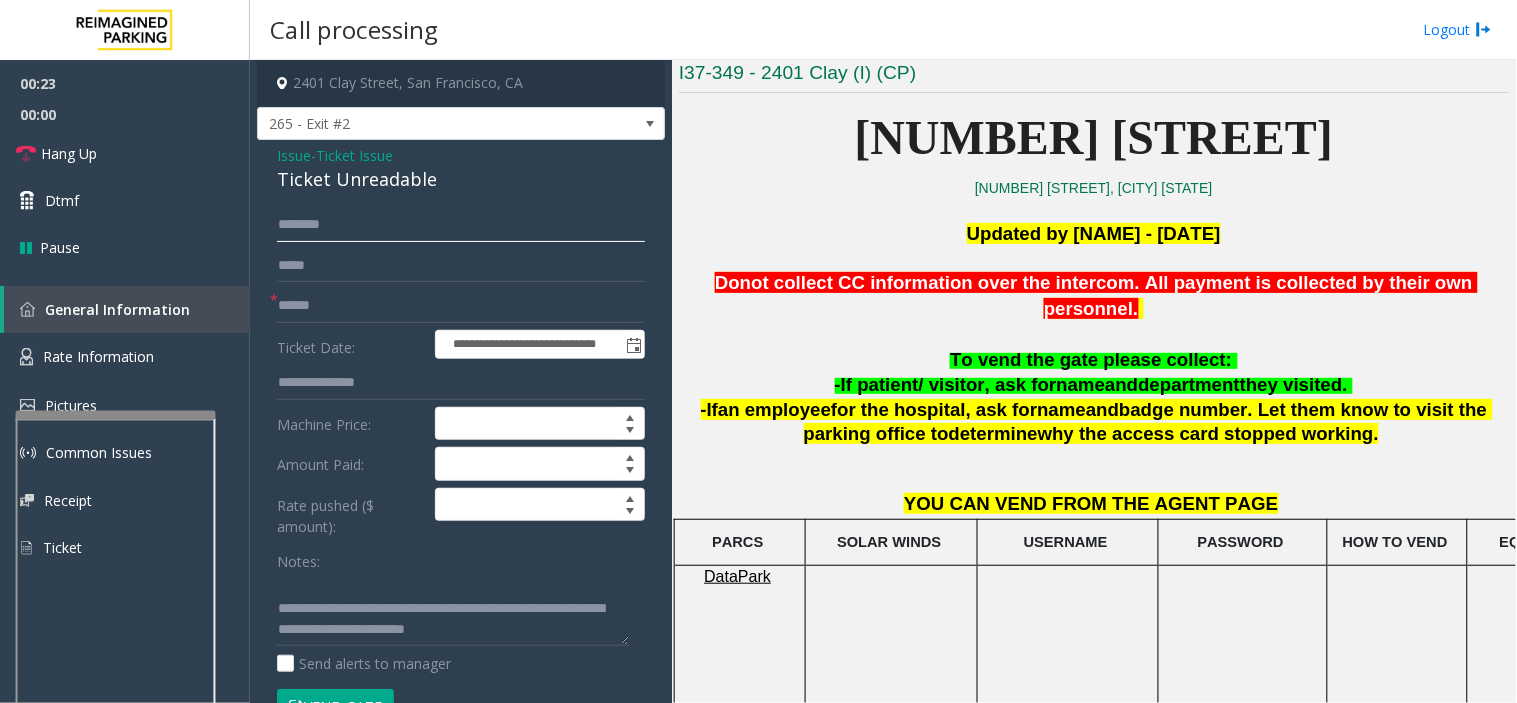 click 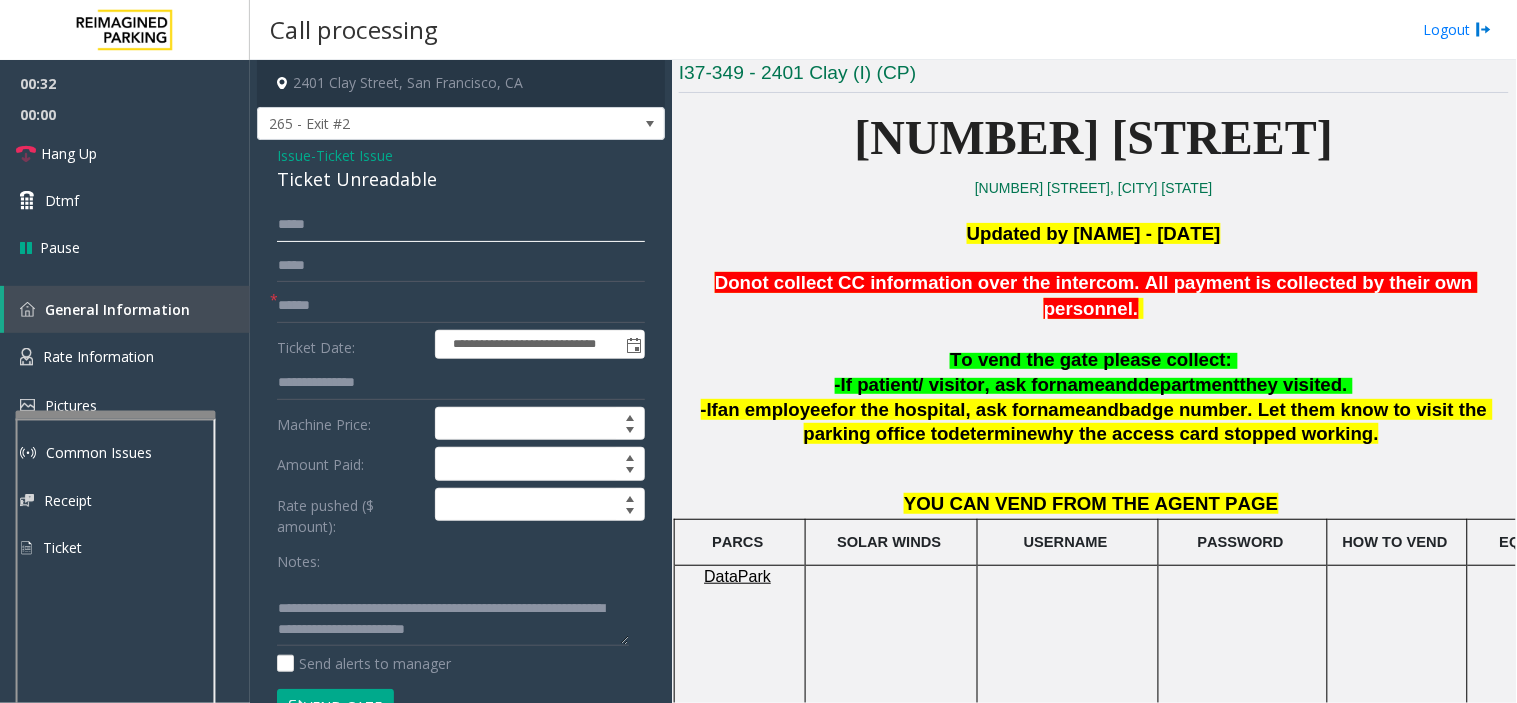 type on "****" 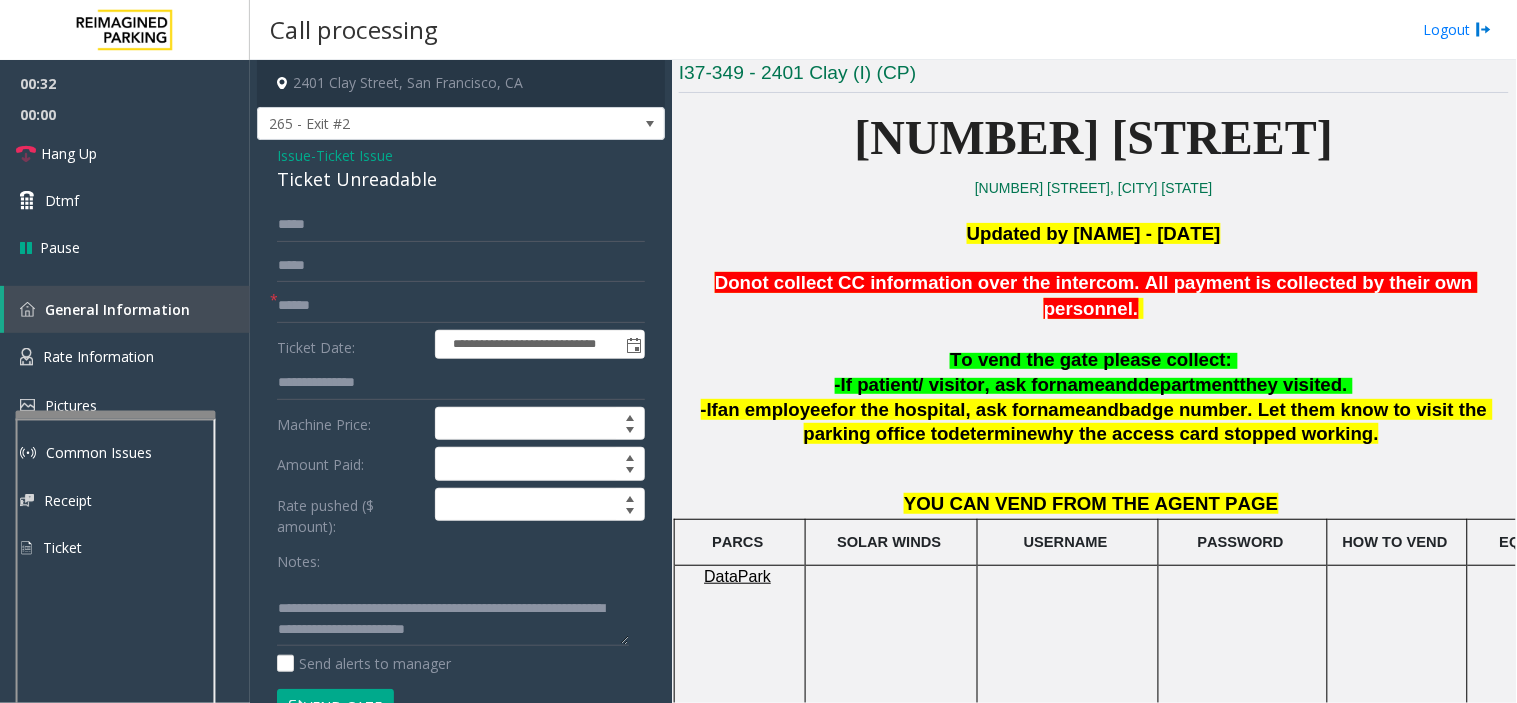 click on "Vend Gate" 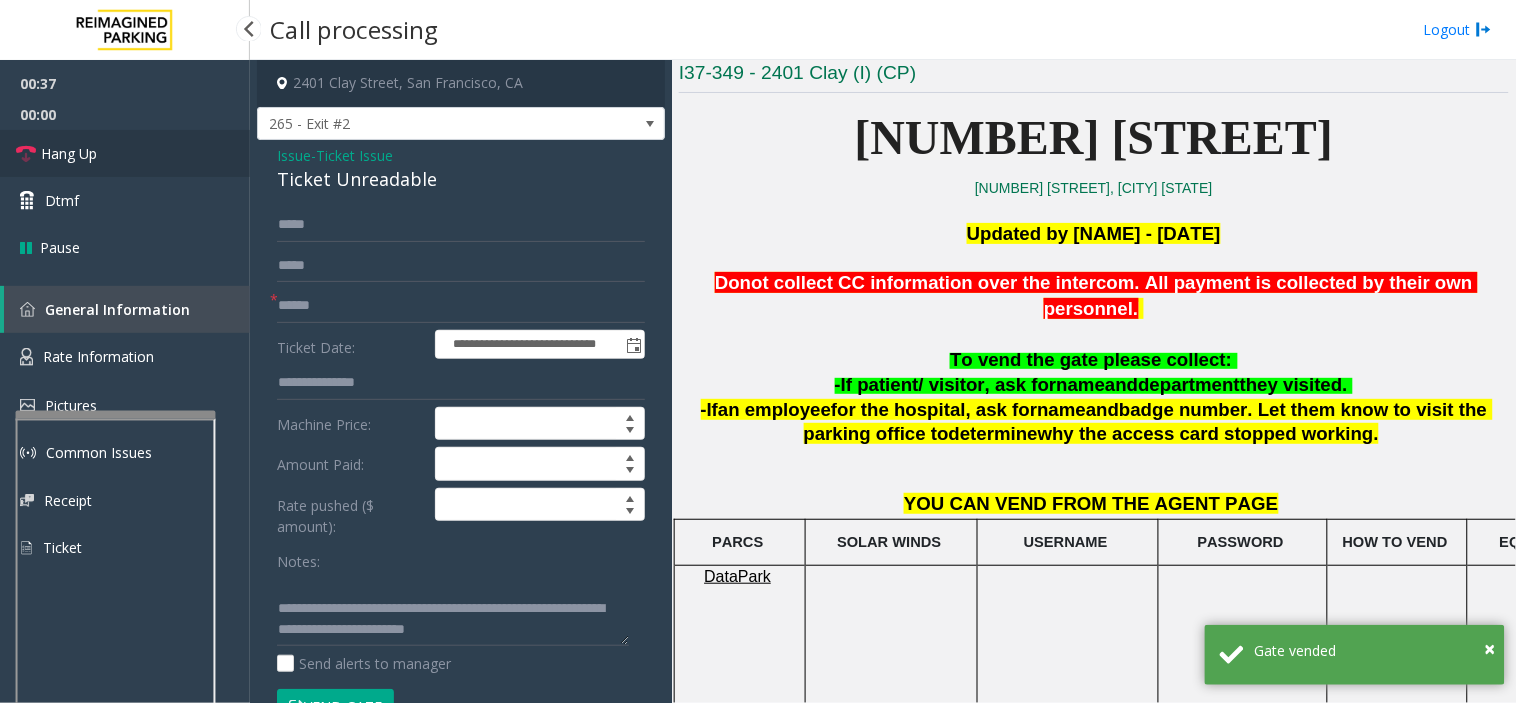 click on "Hang Up" at bounding box center (125, 153) 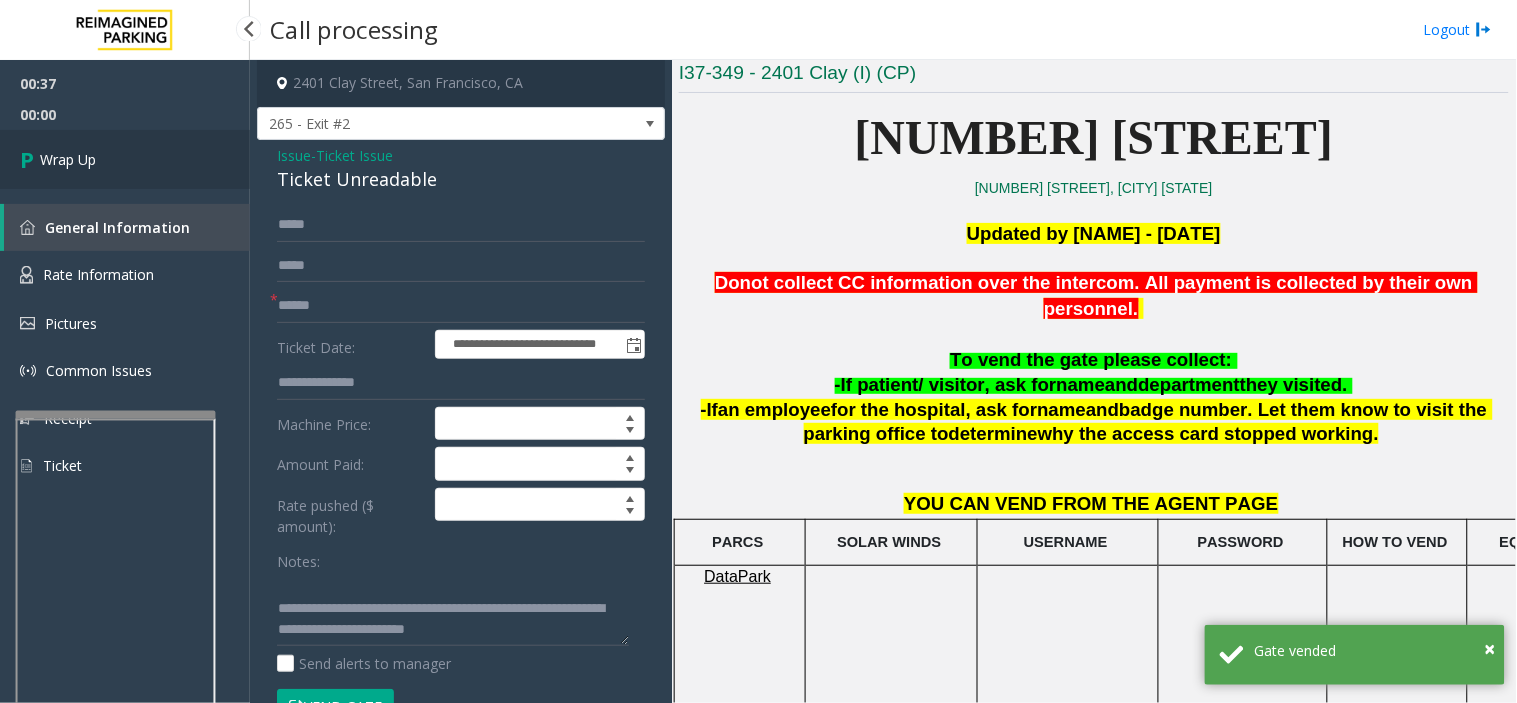 click on "Wrap Up" at bounding box center (125, 159) 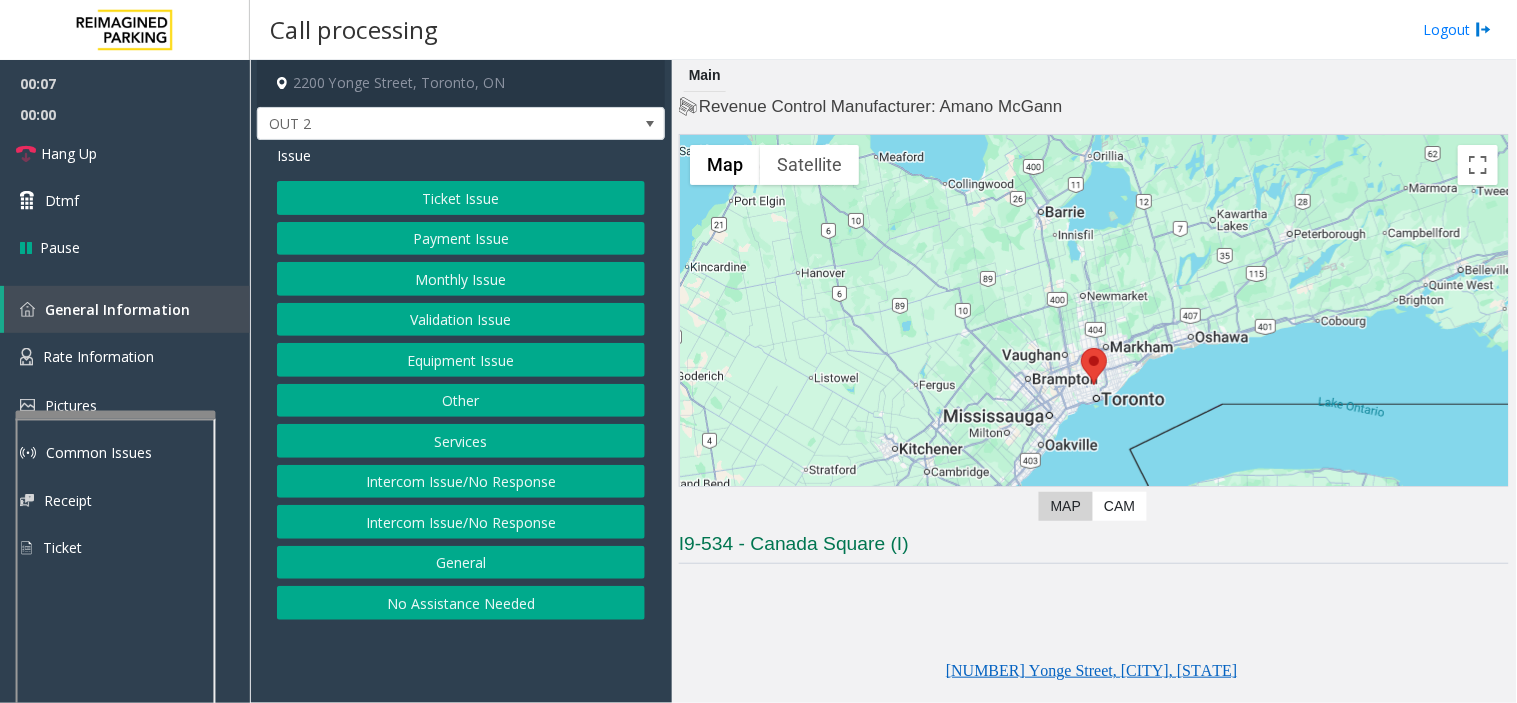 click on "Validation Issue" 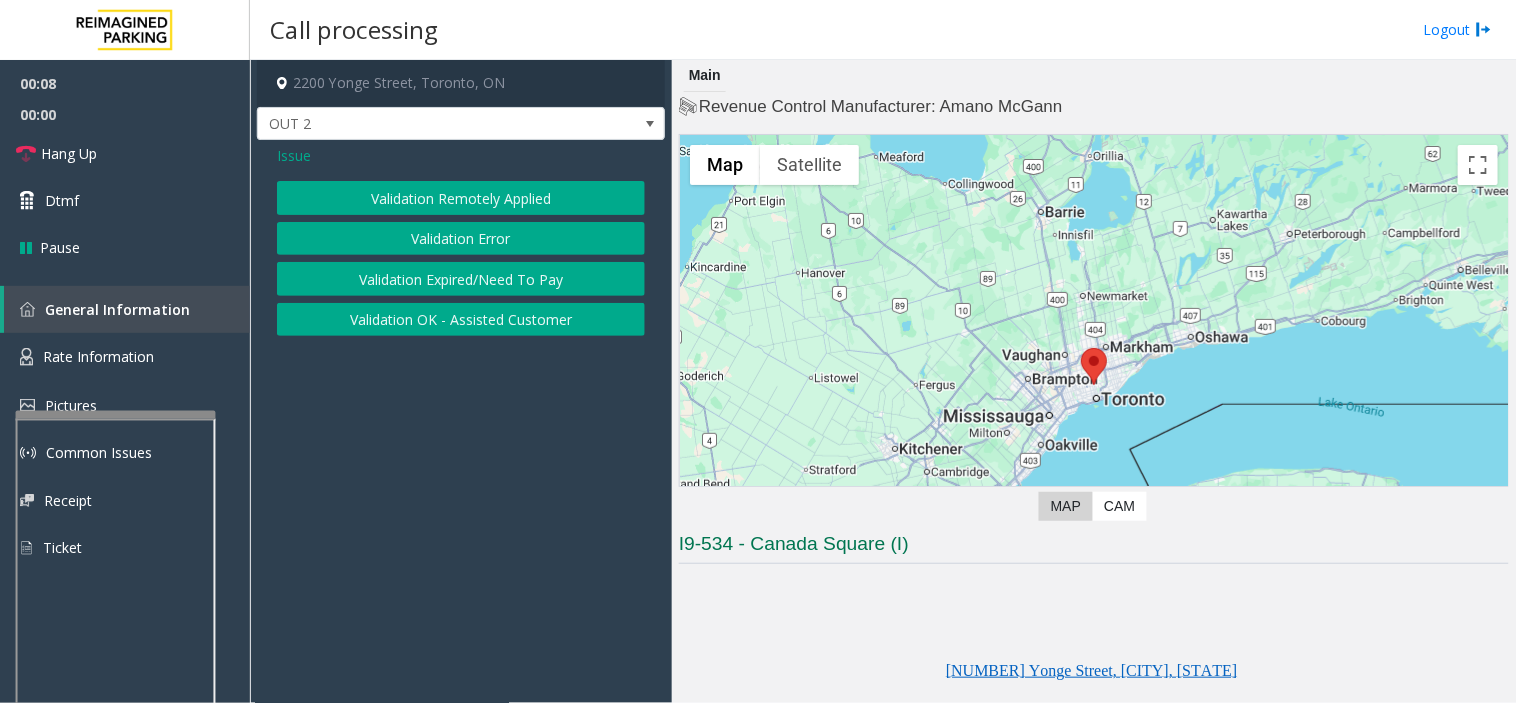 click on "Validation Error" 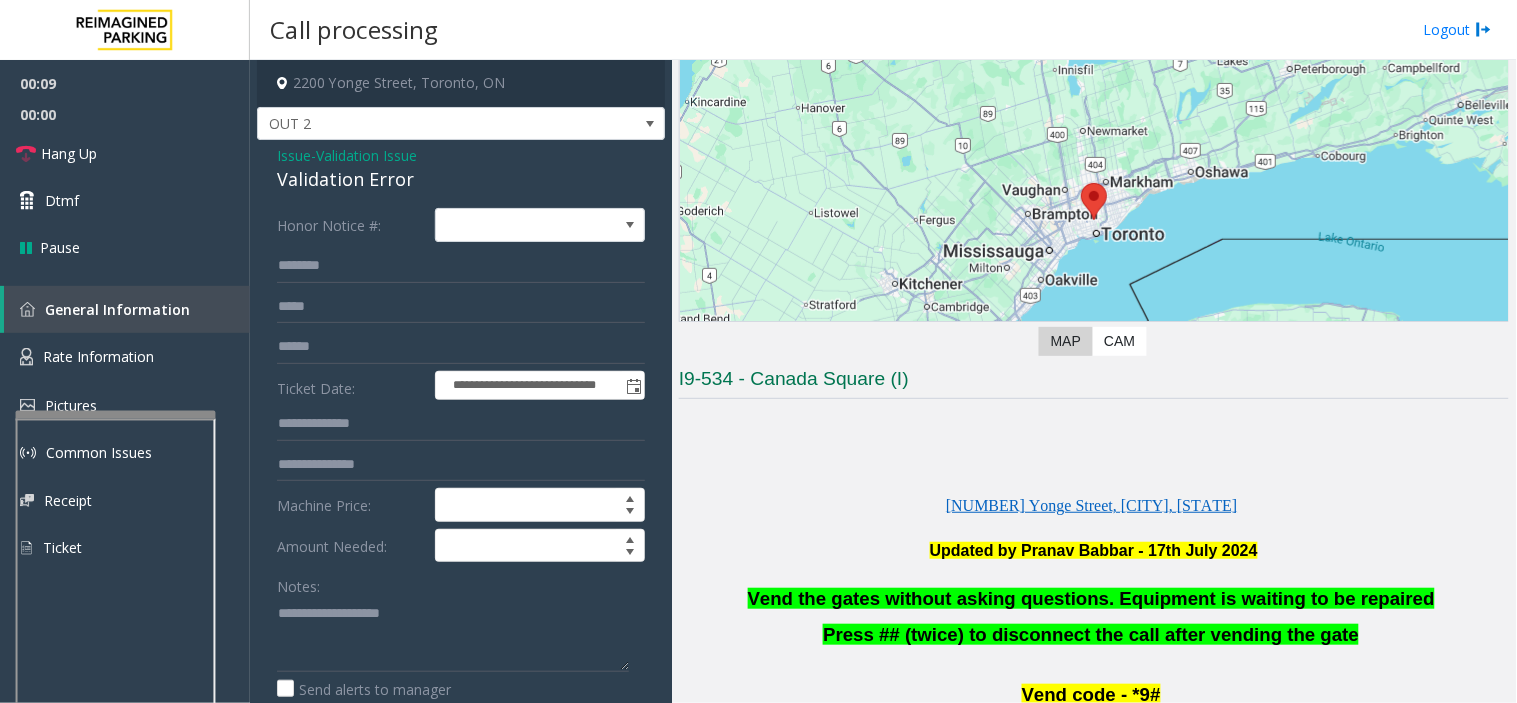 scroll, scrollTop: 333, scrollLeft: 0, axis: vertical 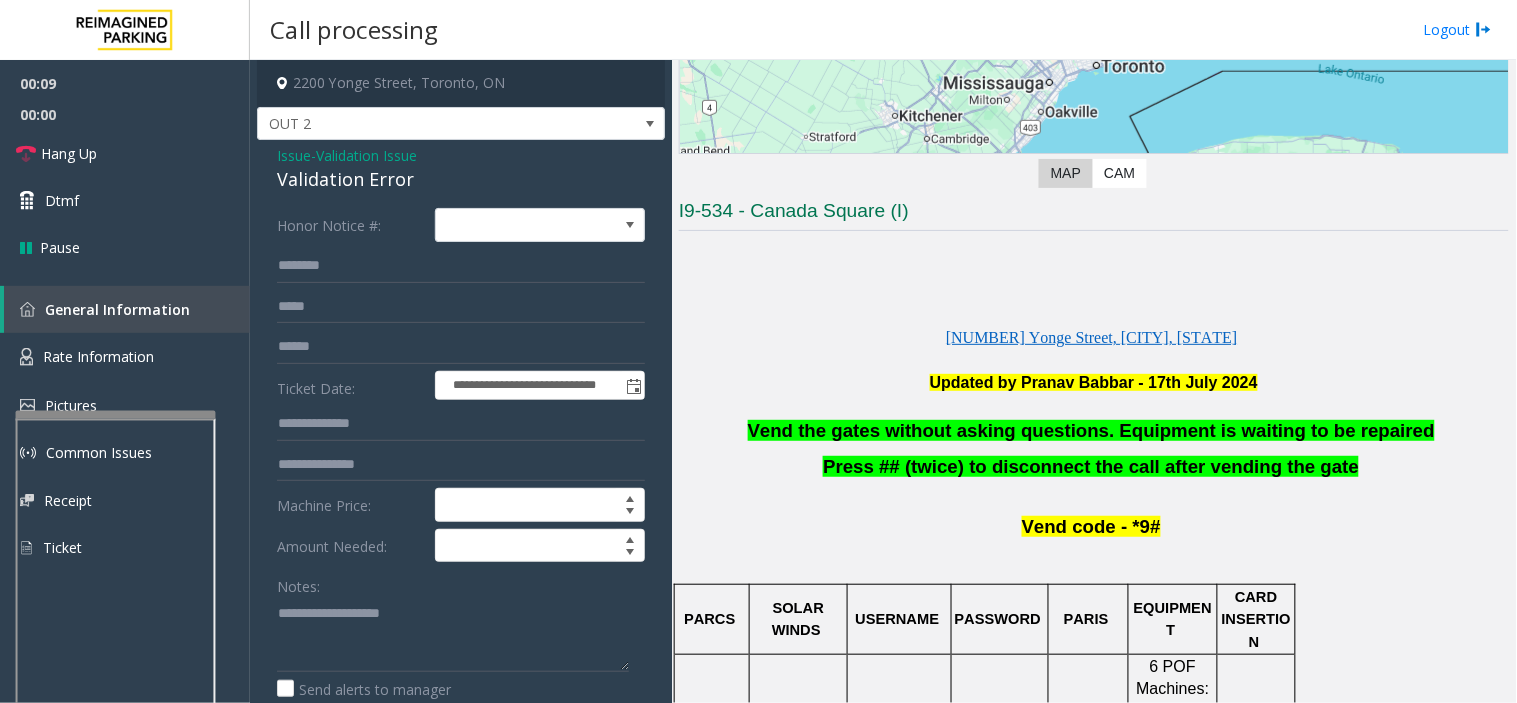click on "Vend the gates without asking questions. Equipment is waiting to be repaired" 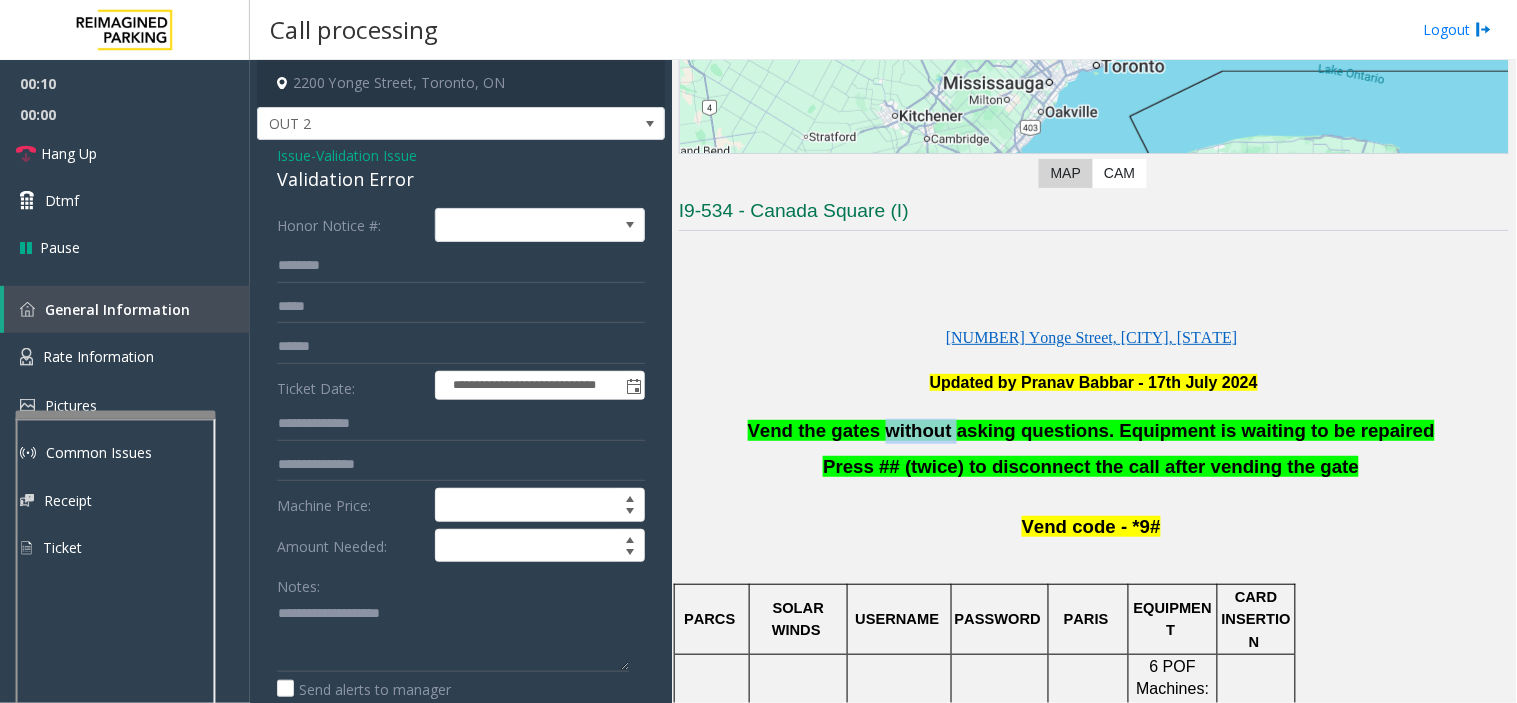 click on "Vend the gates without asking questions. Equipment is waiting to be repaired" 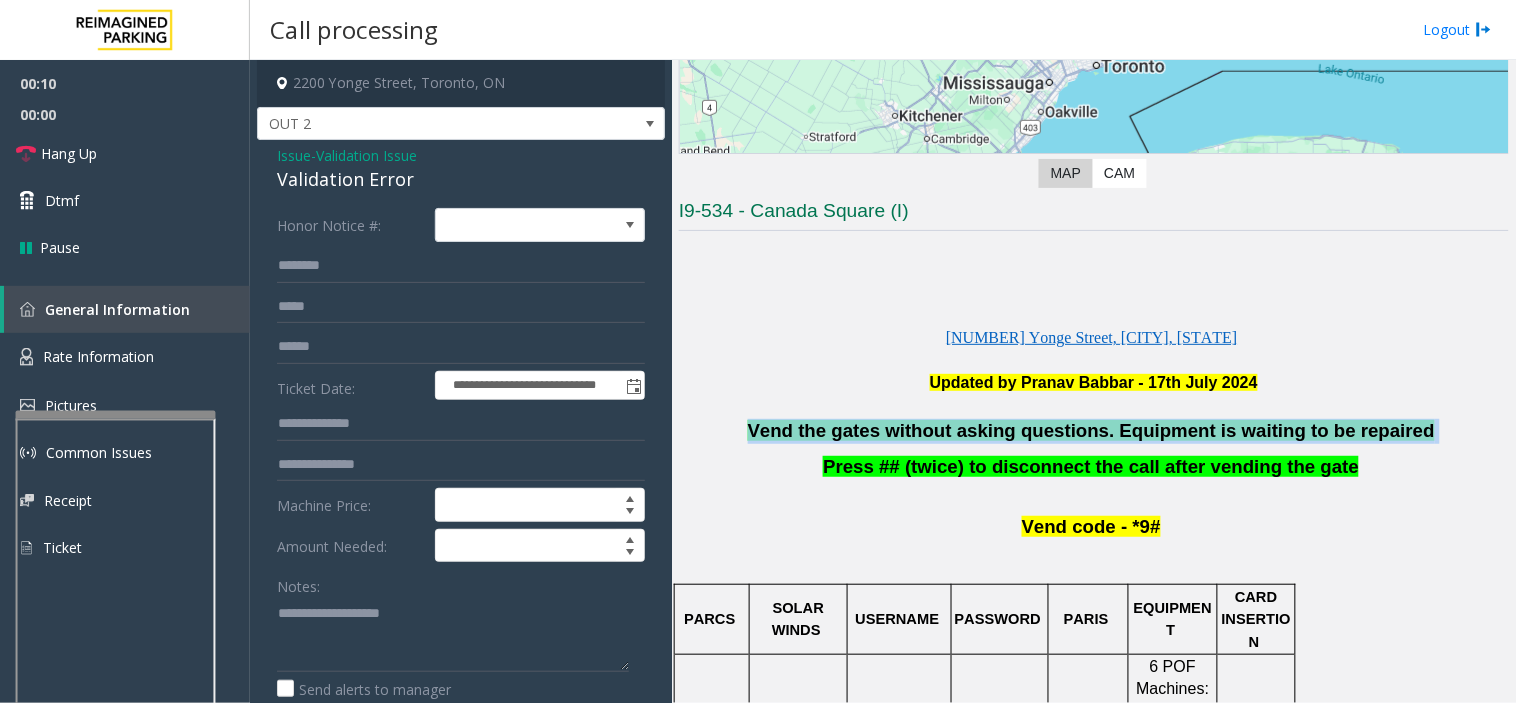 click on "Vend the gates without asking questions. Equipment is waiting to be repaired" 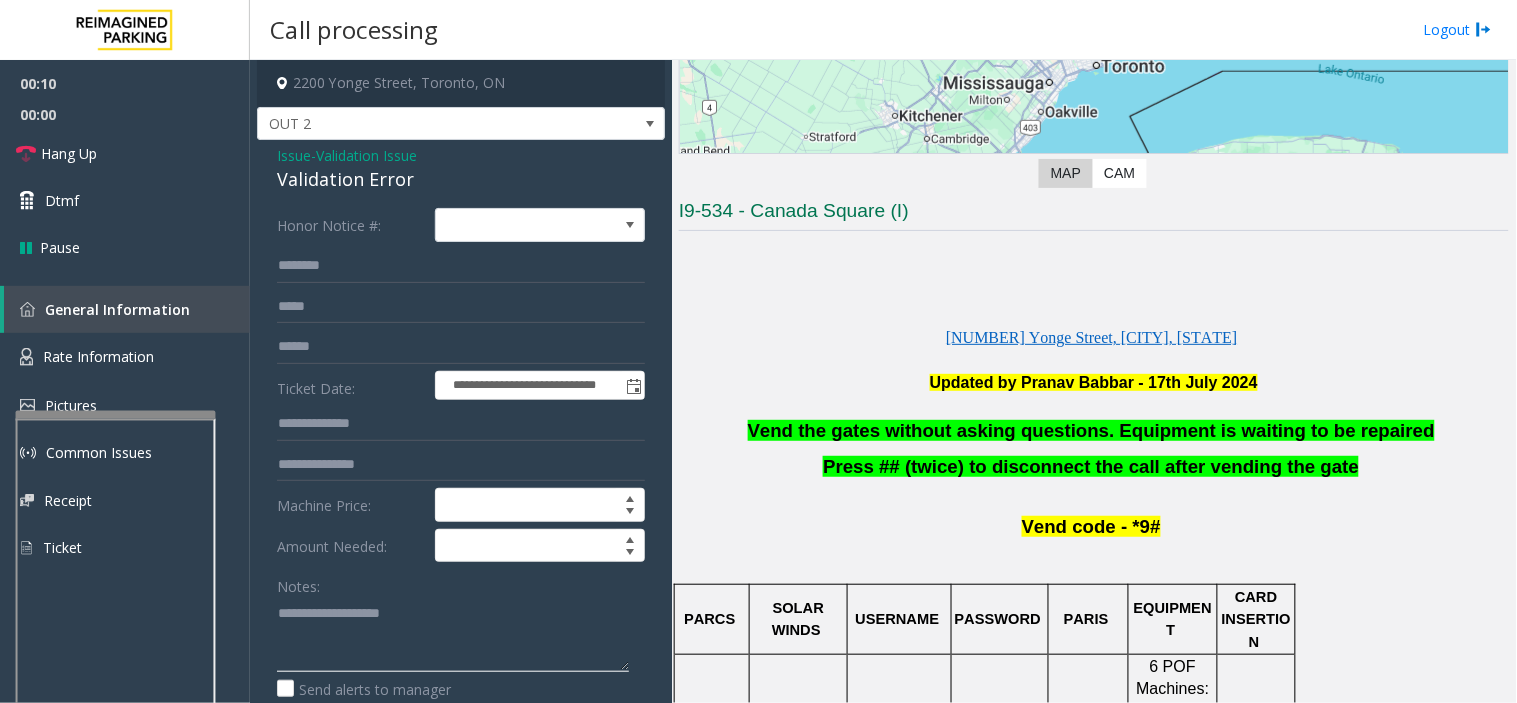 click 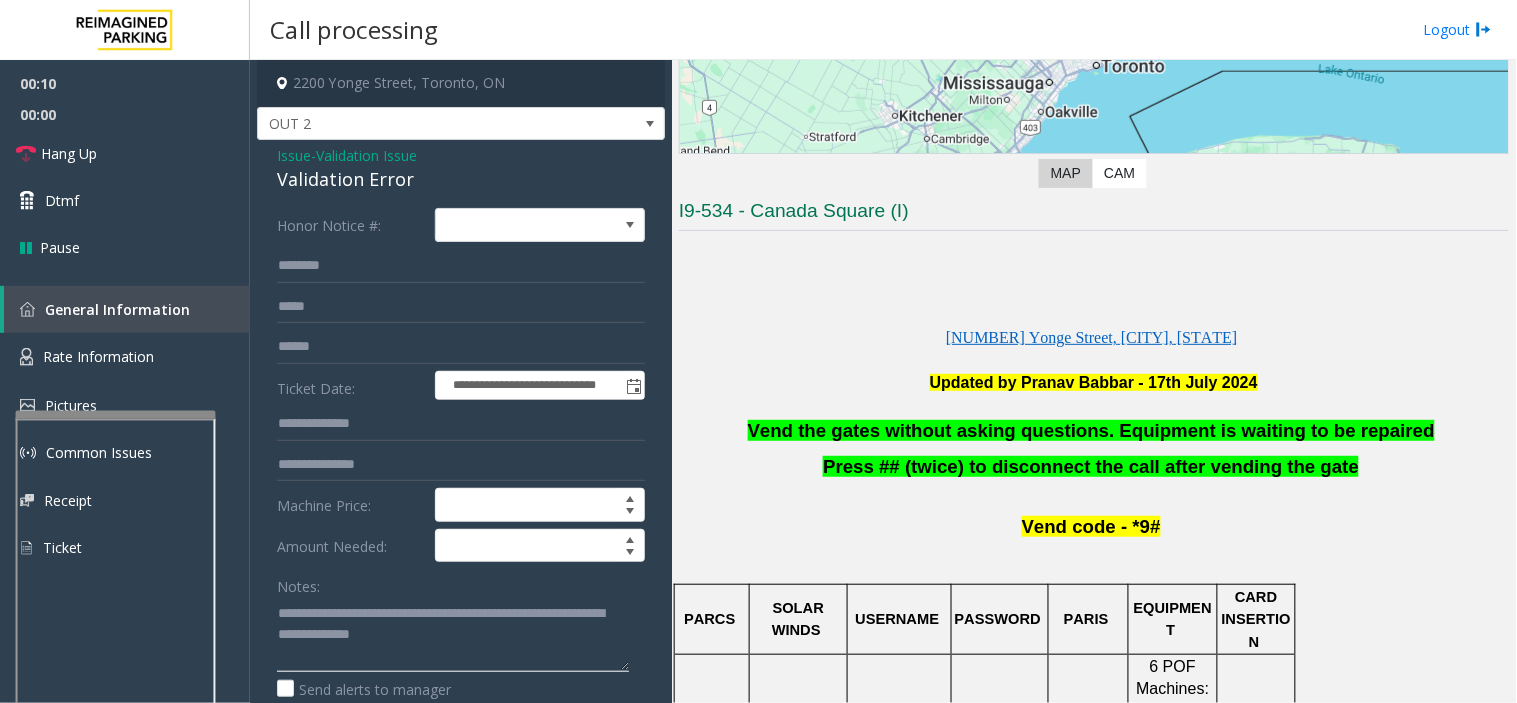 scroll, scrollTop: 14, scrollLeft: 0, axis: vertical 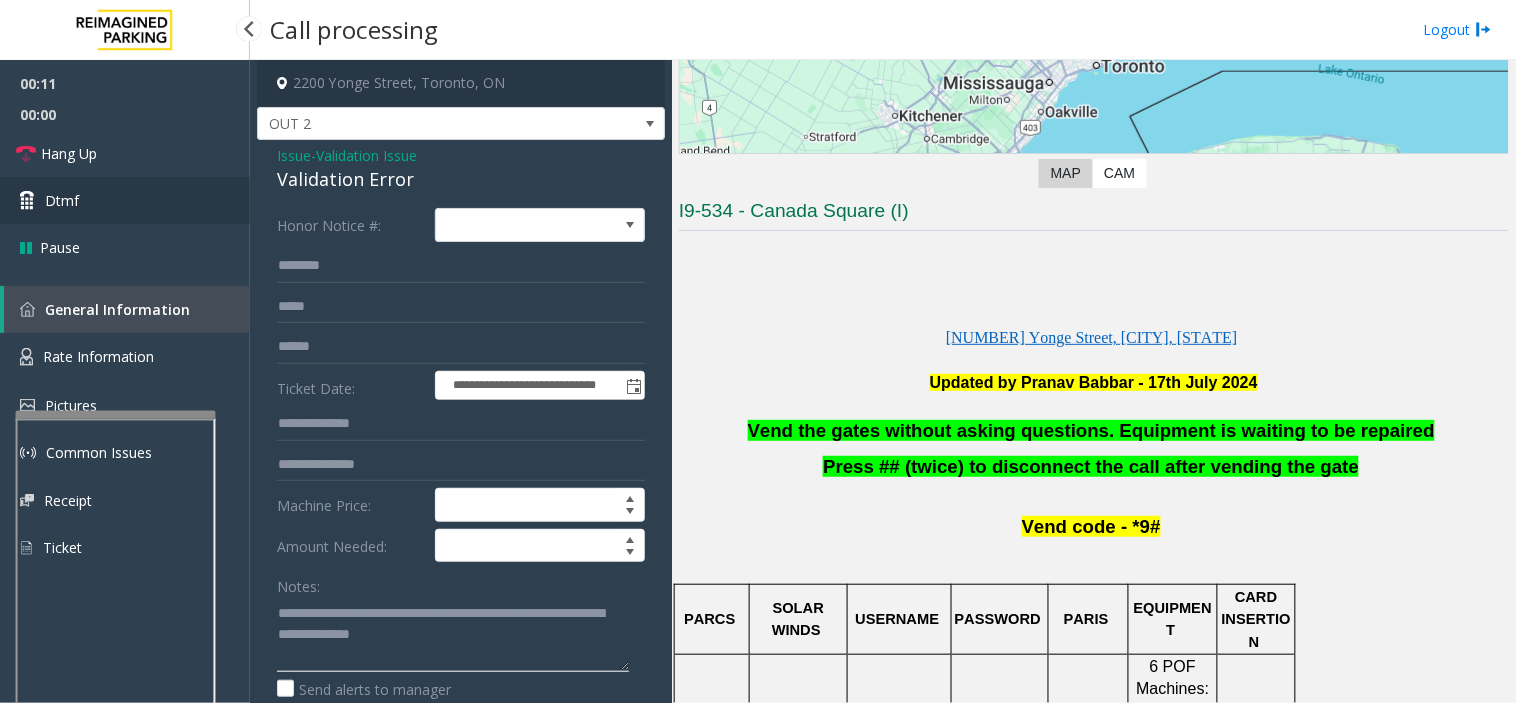 type on "**********" 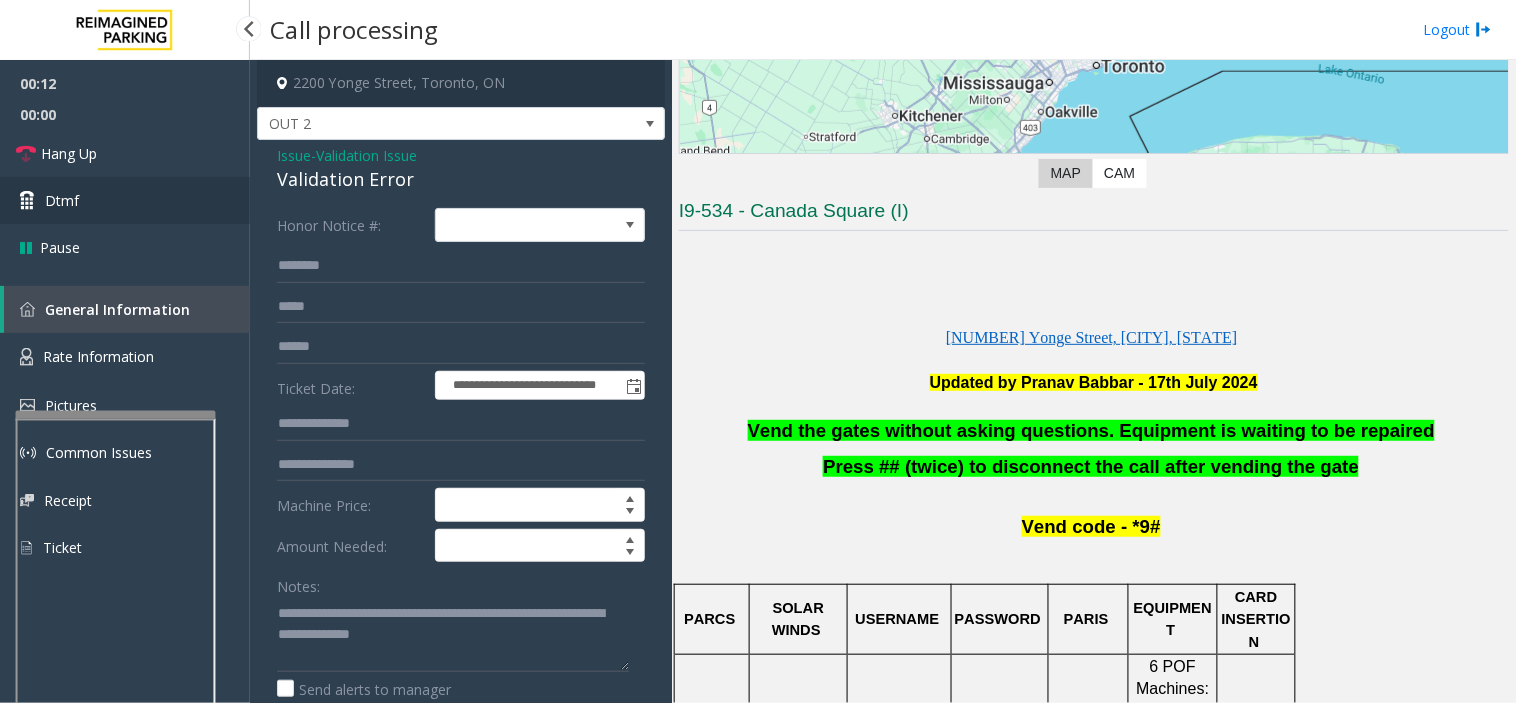 click on "Dtmf" at bounding box center [62, 200] 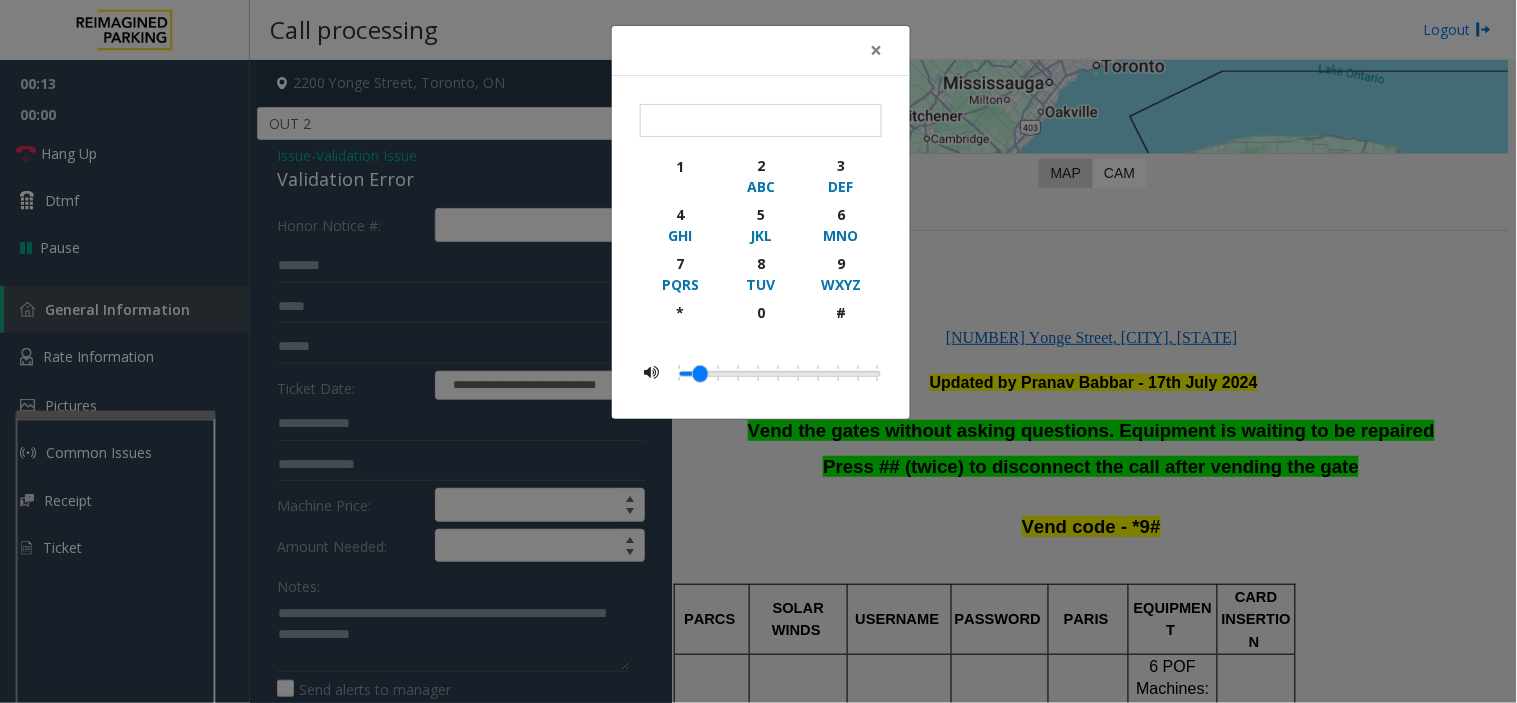 click on "× 1 2 ABC 3 DEF 4 GHI 5 JKL 6 MNO 7 PQRS 8 TUV 9 WXYZ * 0 #" 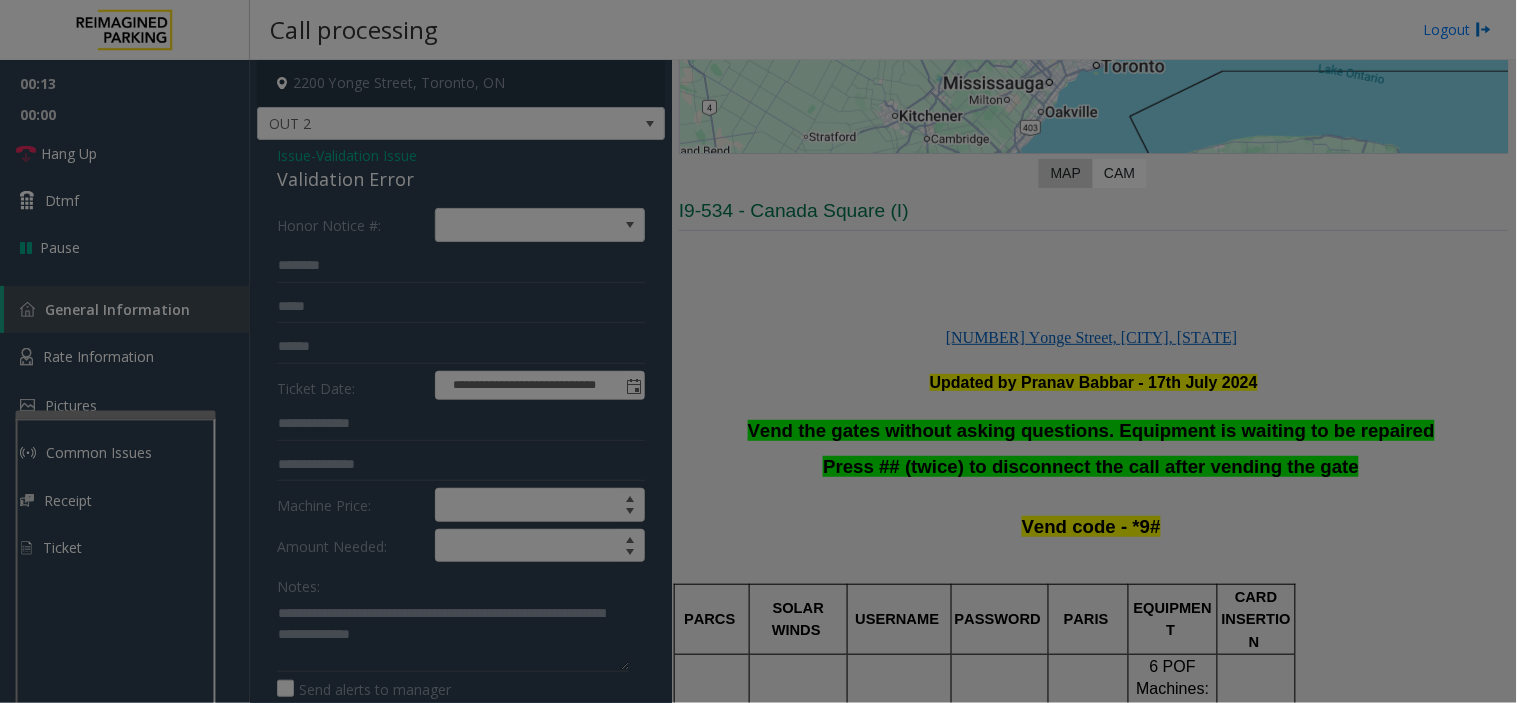 click 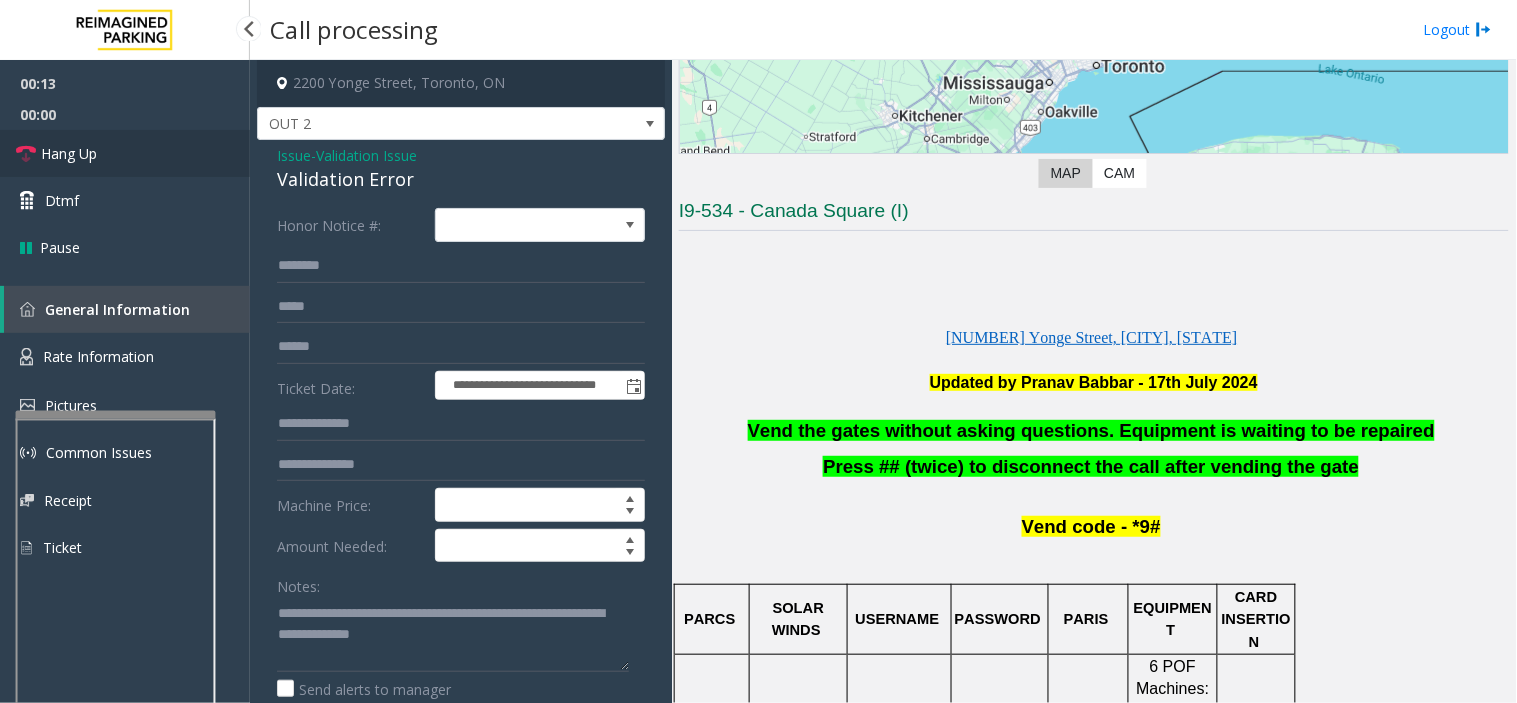 click on "Hang Up" at bounding box center [69, 153] 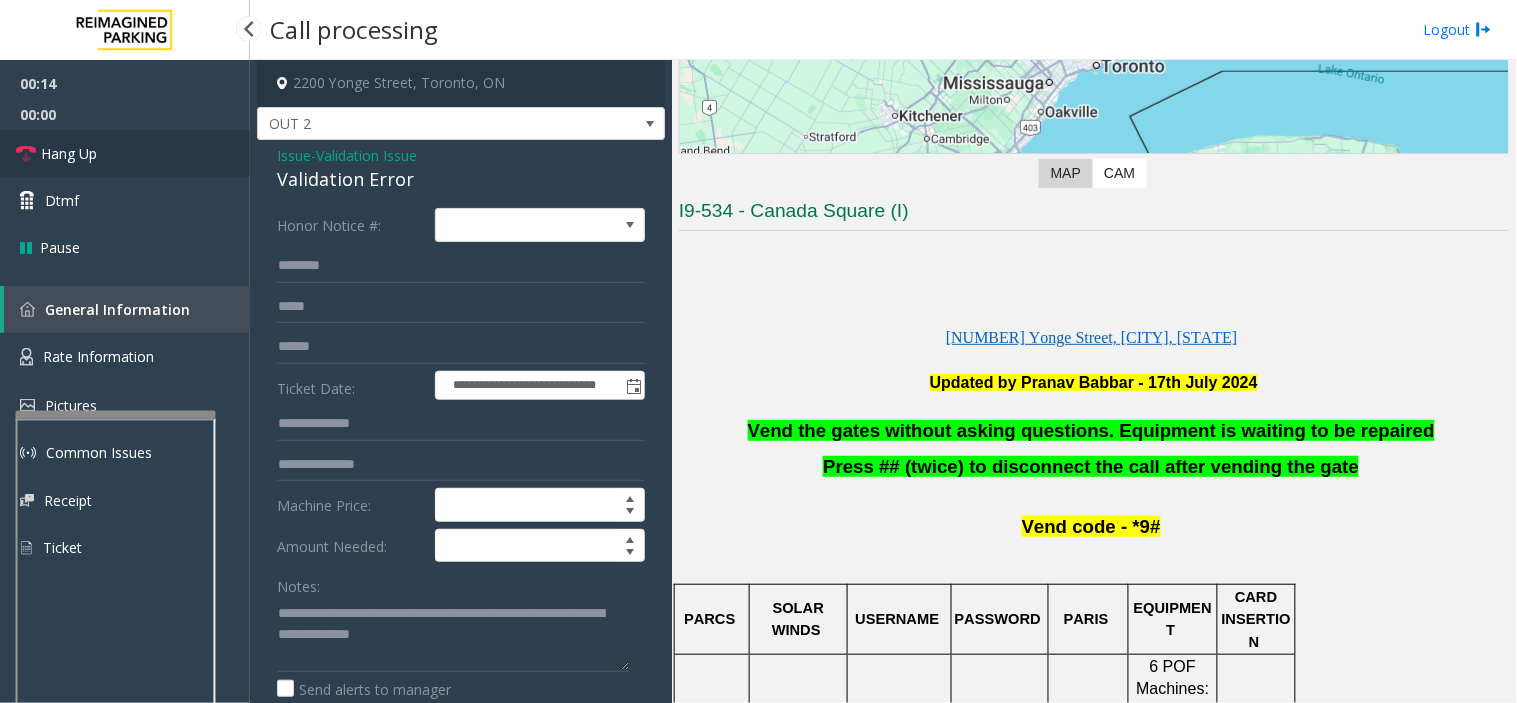 click on "Hang Up" at bounding box center [69, 153] 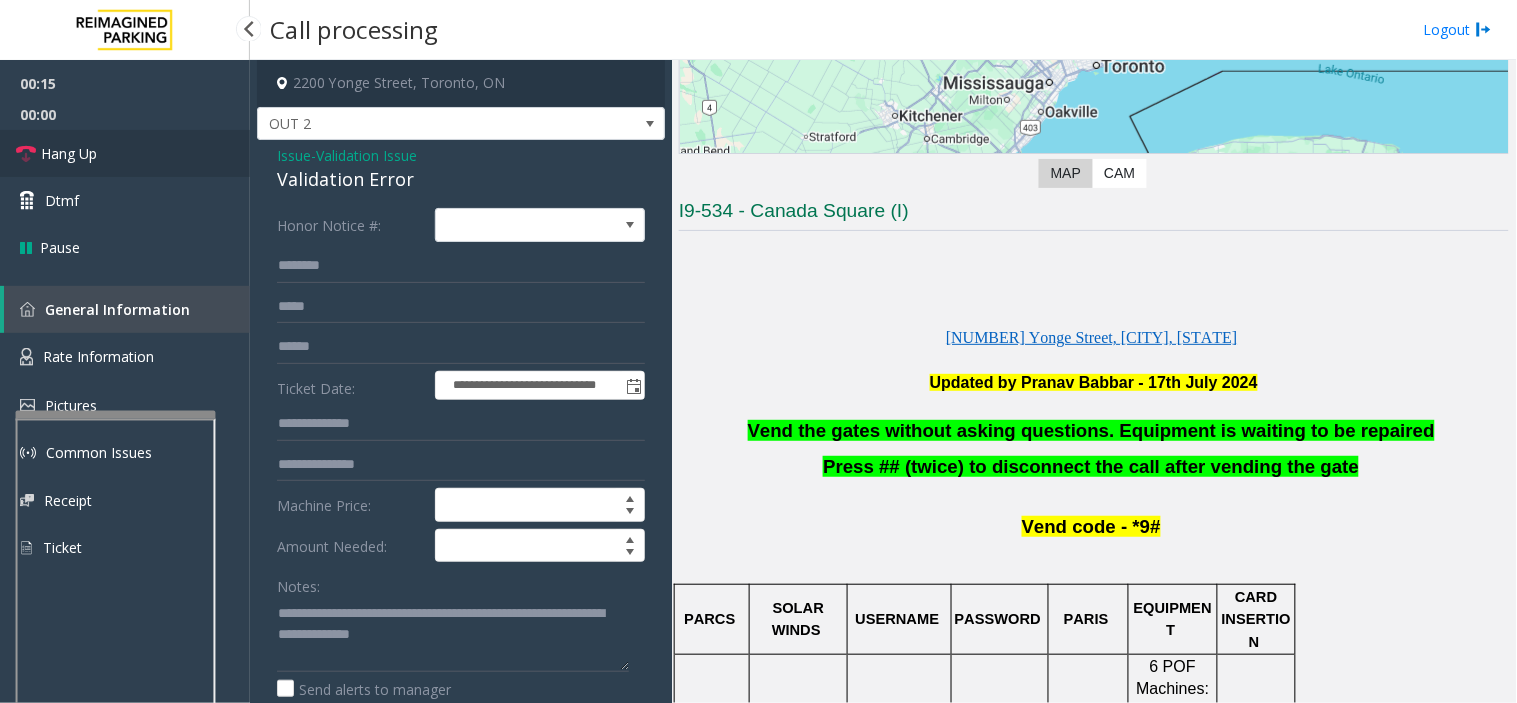 click on "Hang Up" at bounding box center [69, 153] 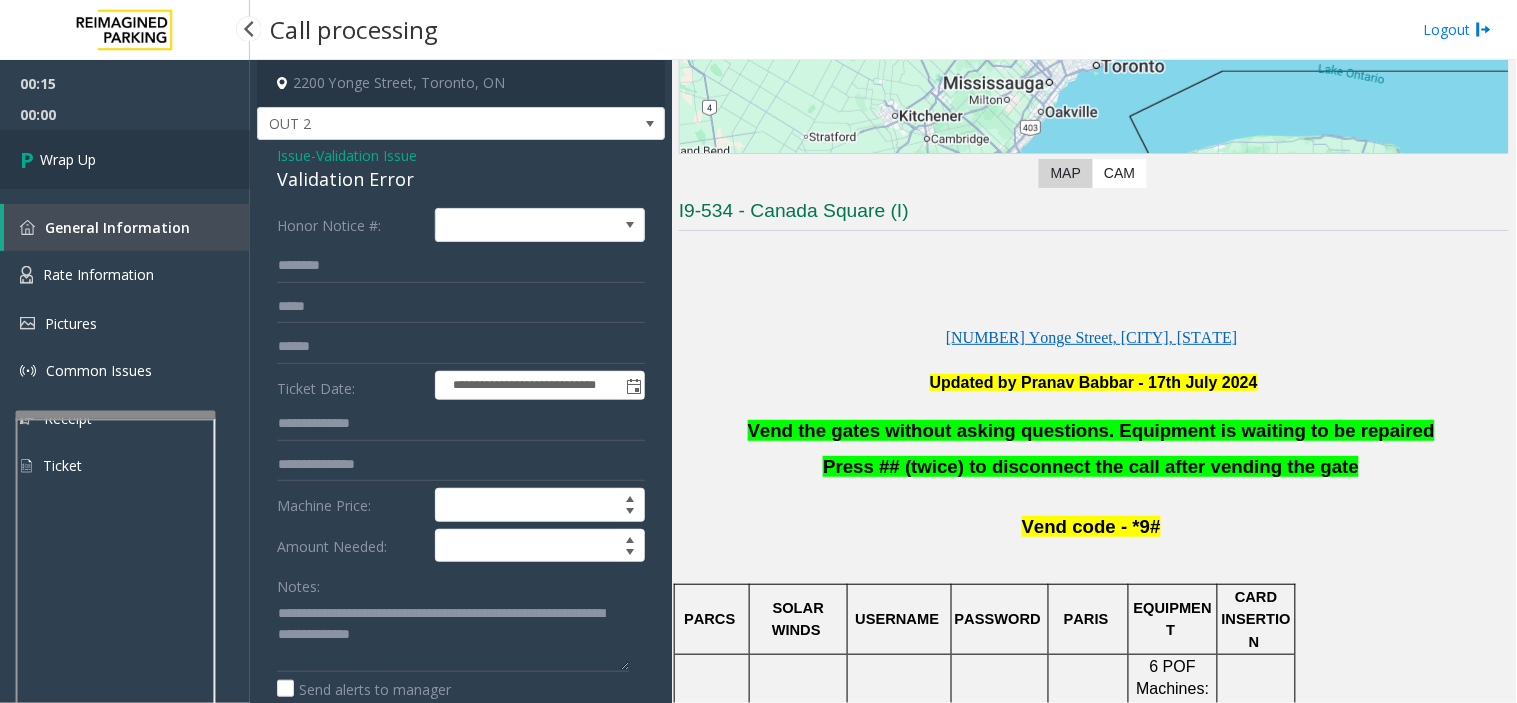 click on "Wrap Up" at bounding box center [68, 159] 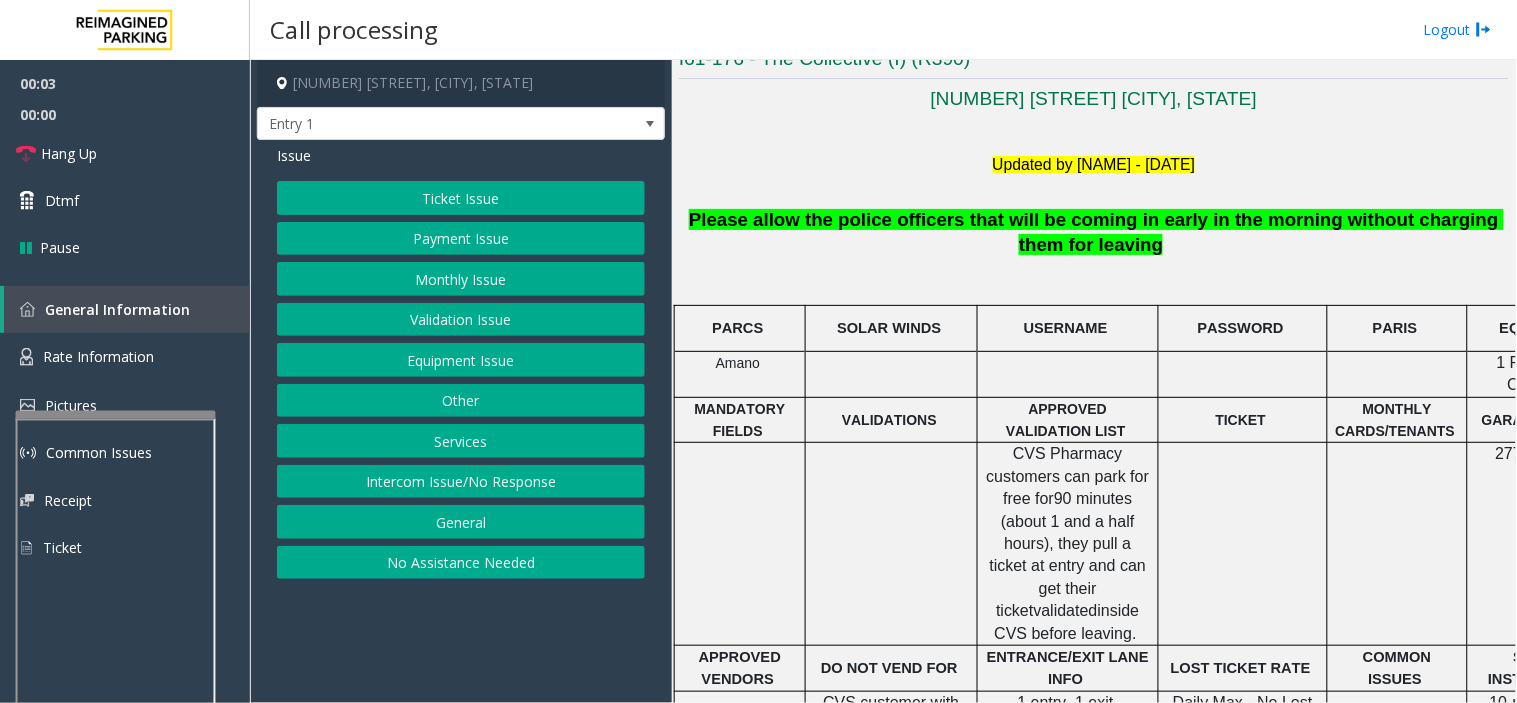 scroll, scrollTop: 555, scrollLeft: 0, axis: vertical 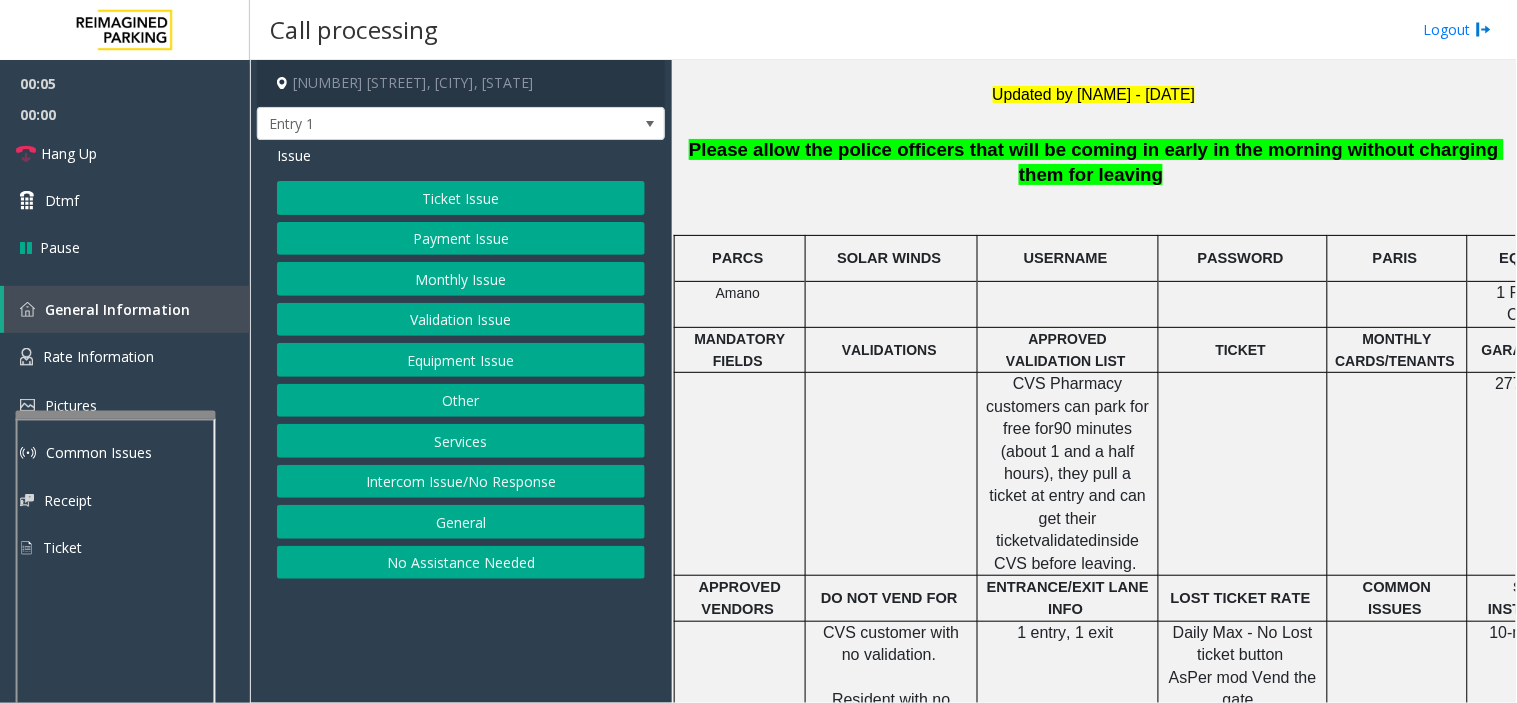 click on "Equipment Issue" 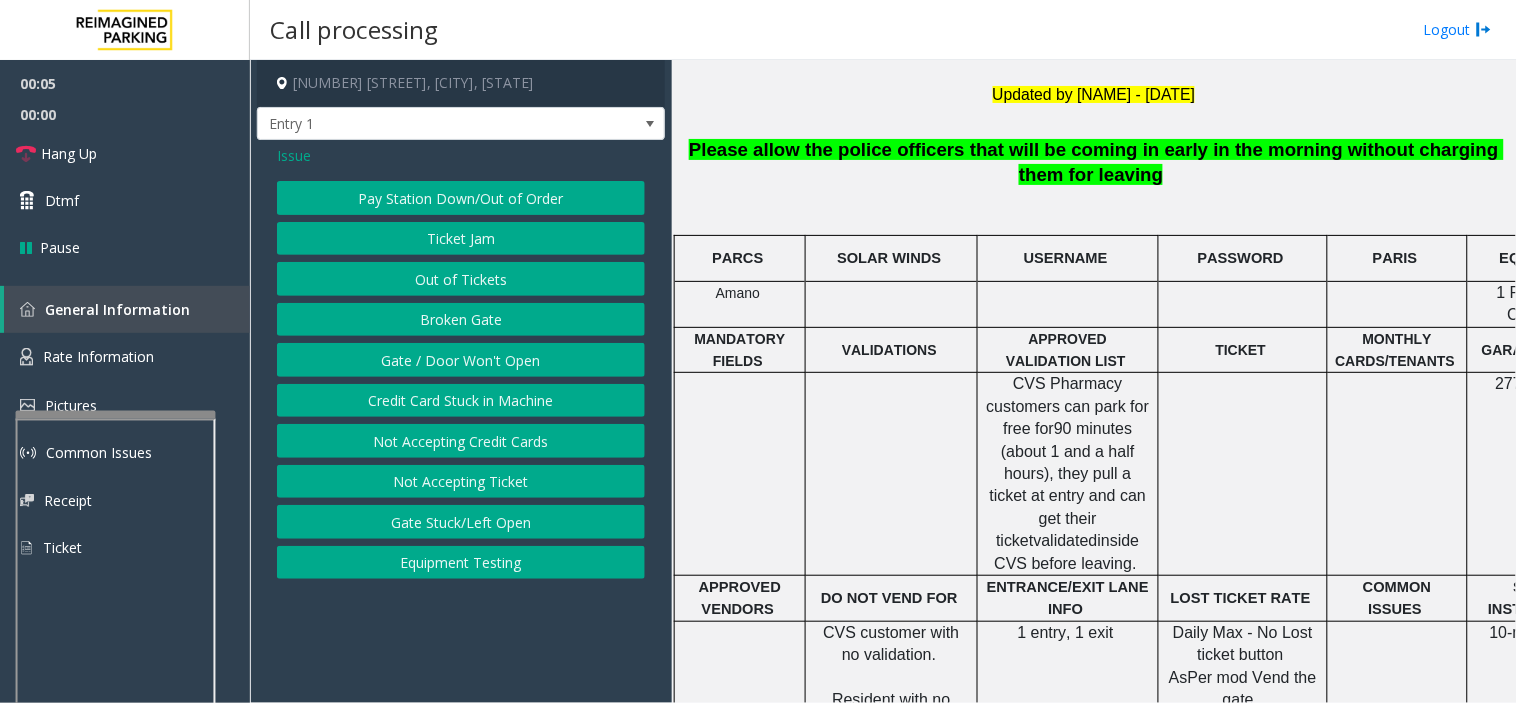 click on "Gate / Door Won't Open" 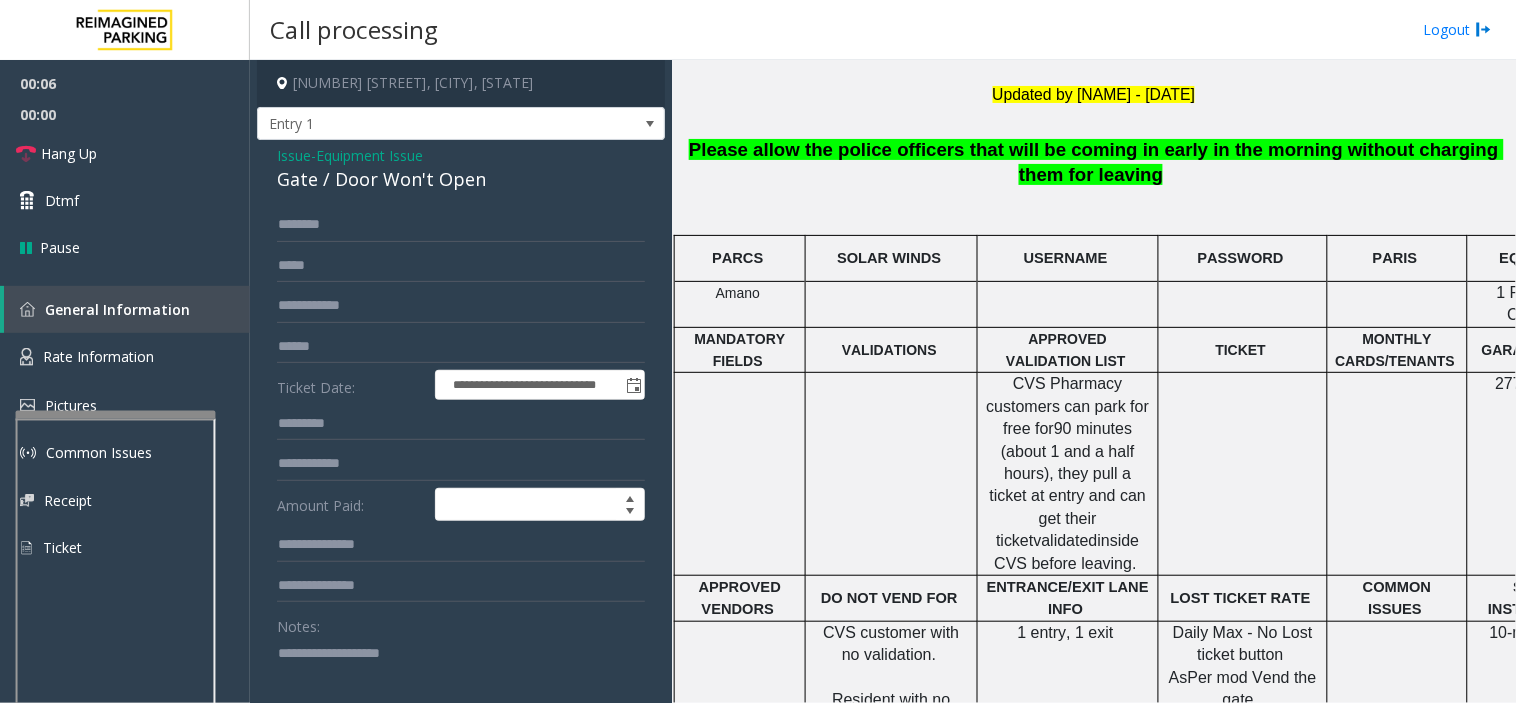 click 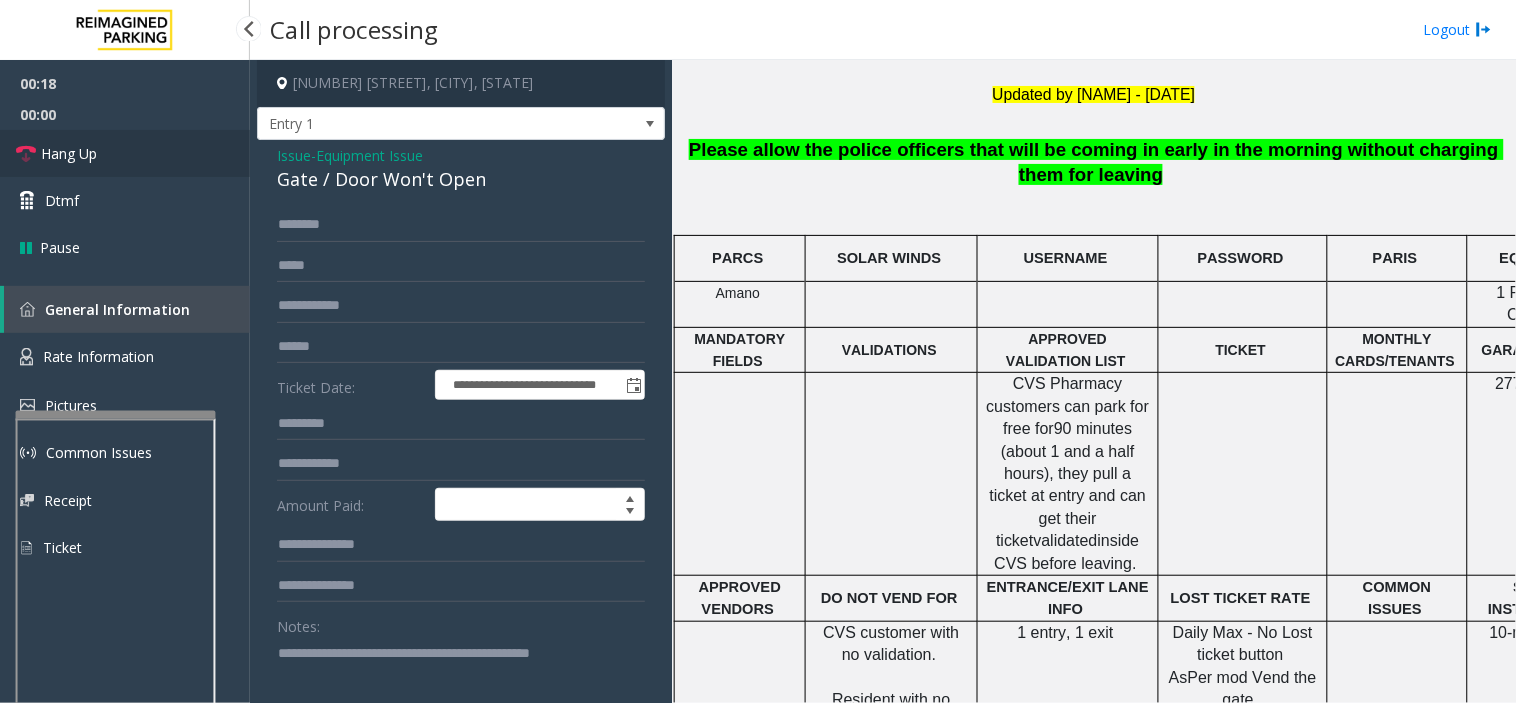 click on "Hang Up" at bounding box center [125, 153] 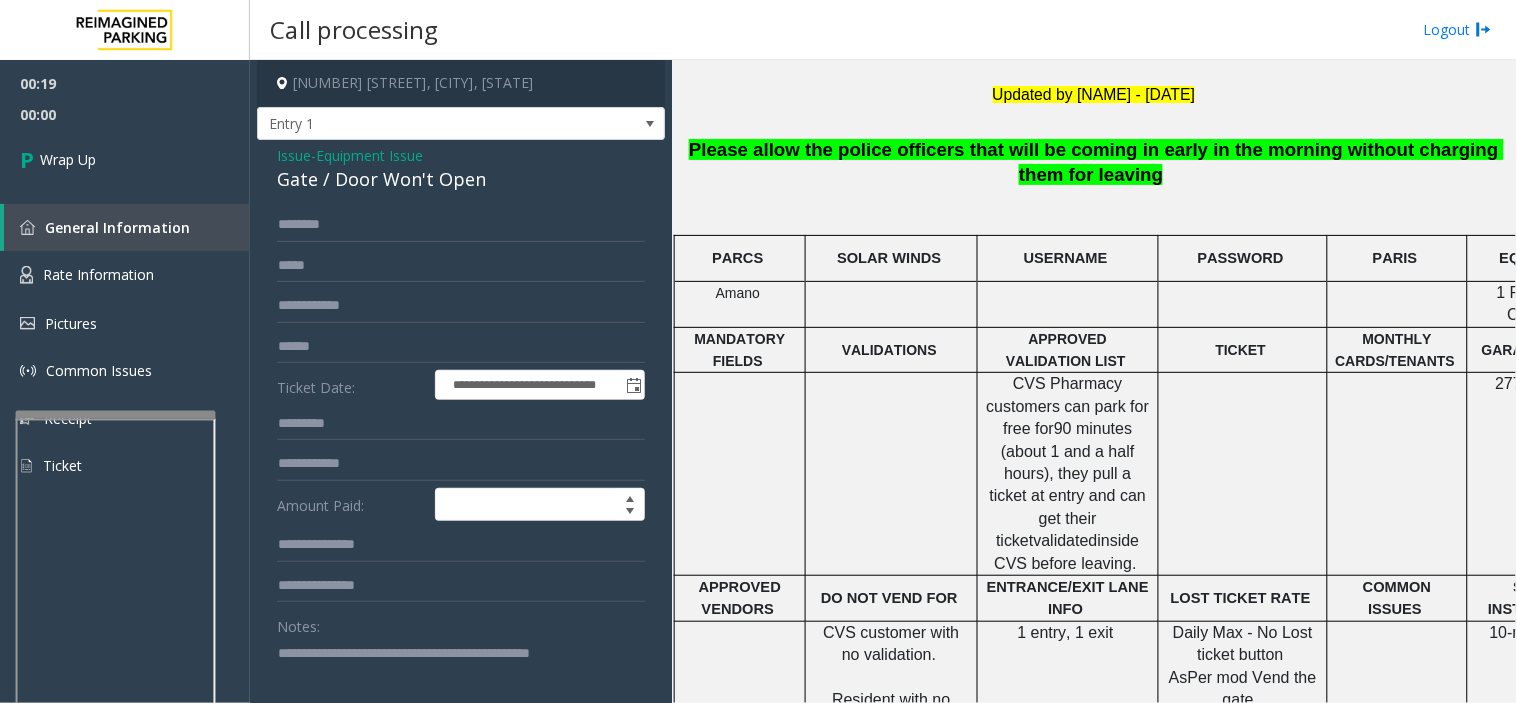 click 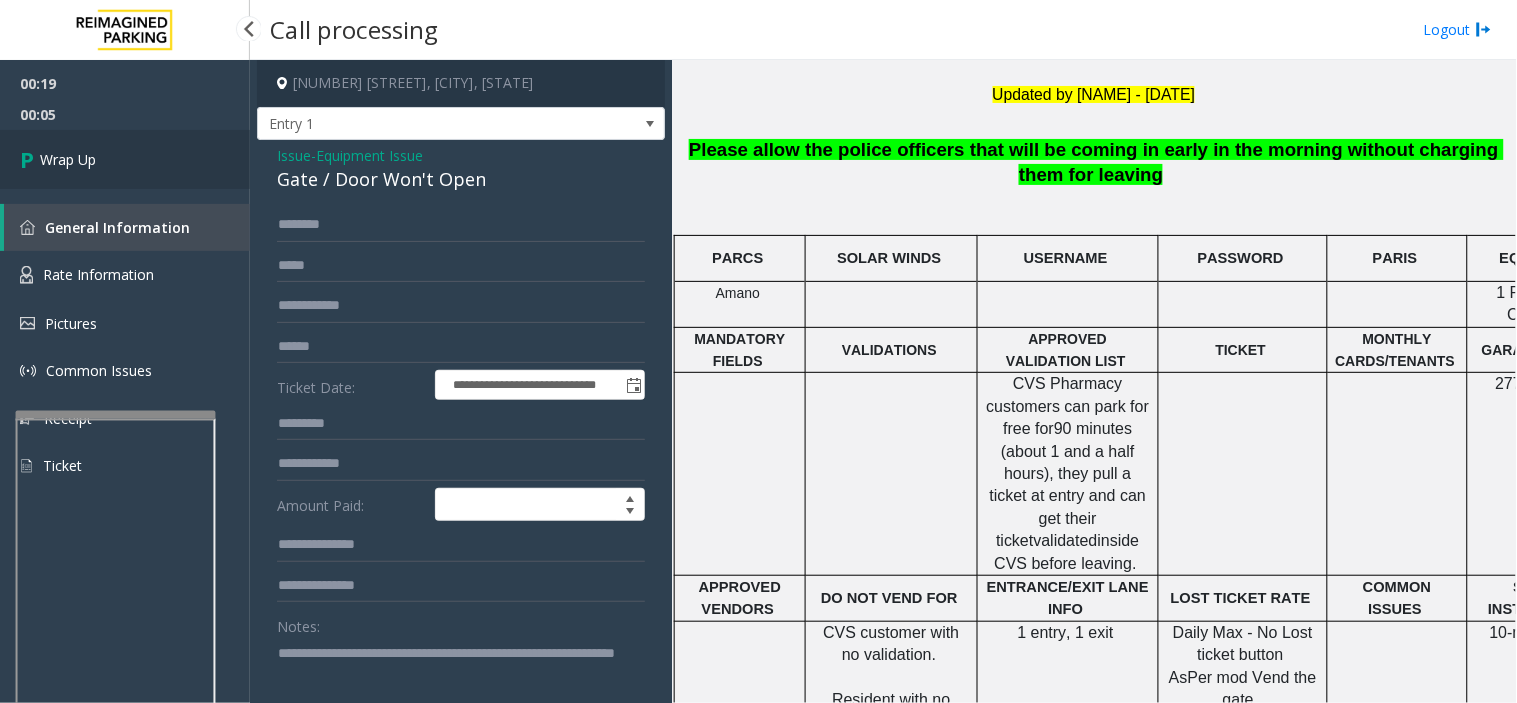 type on "**********" 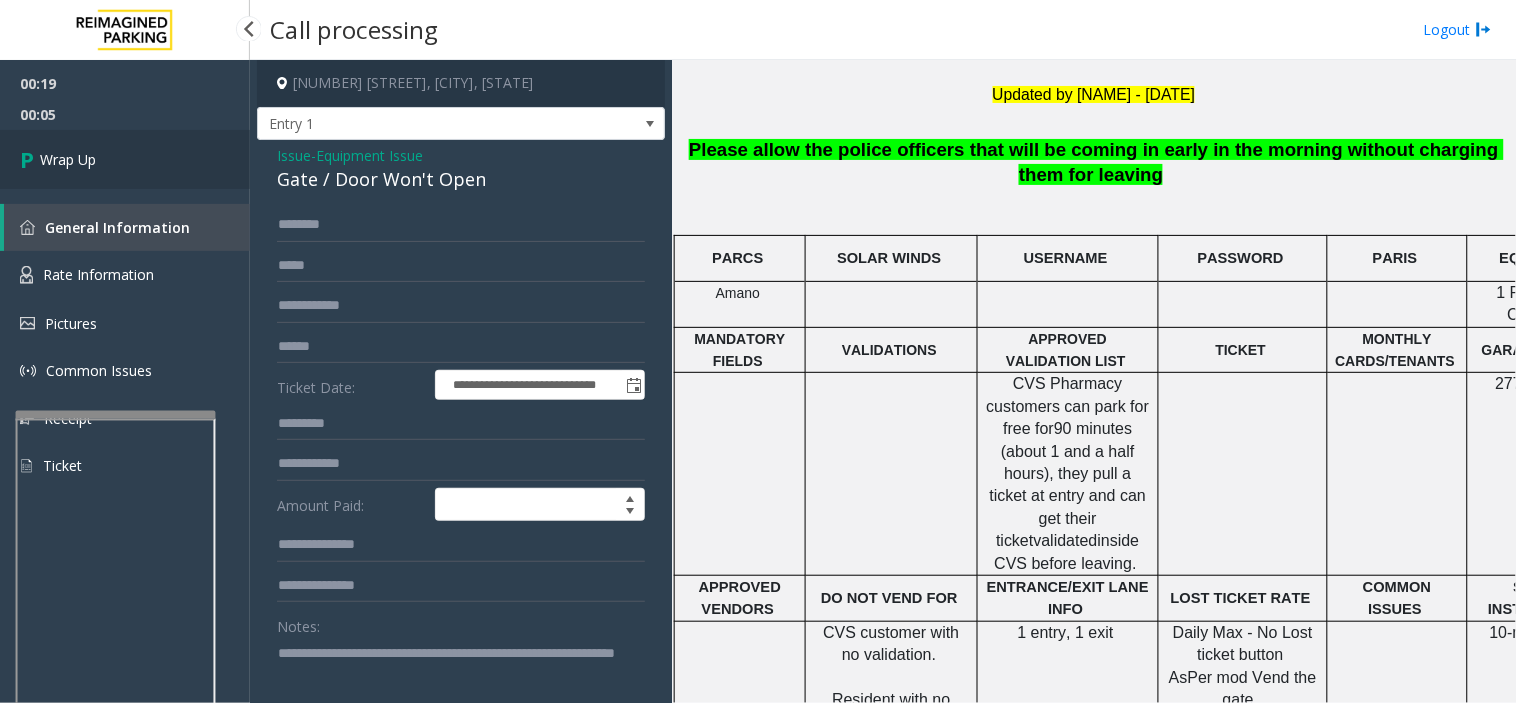 click on "Wrap Up" at bounding box center (125, 159) 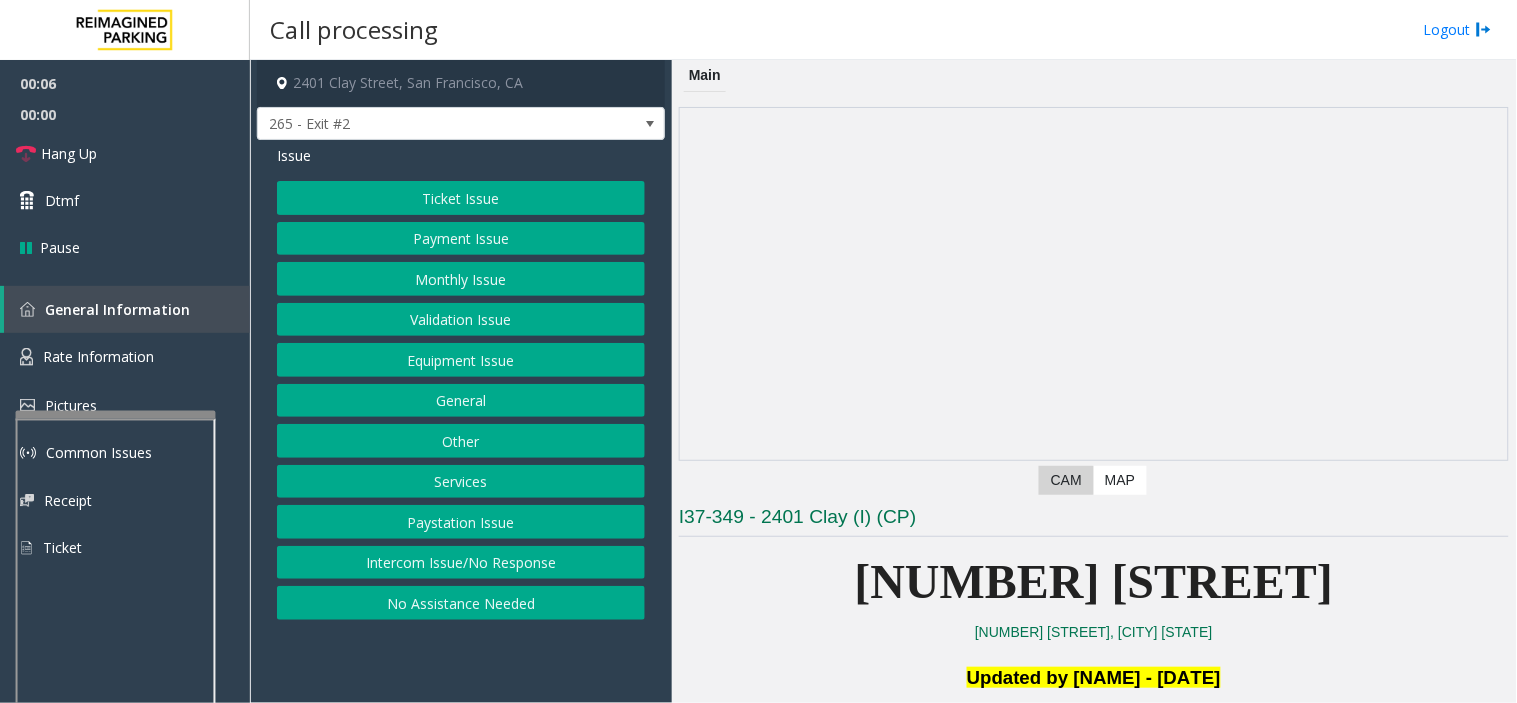 click on "Ticket Issue" 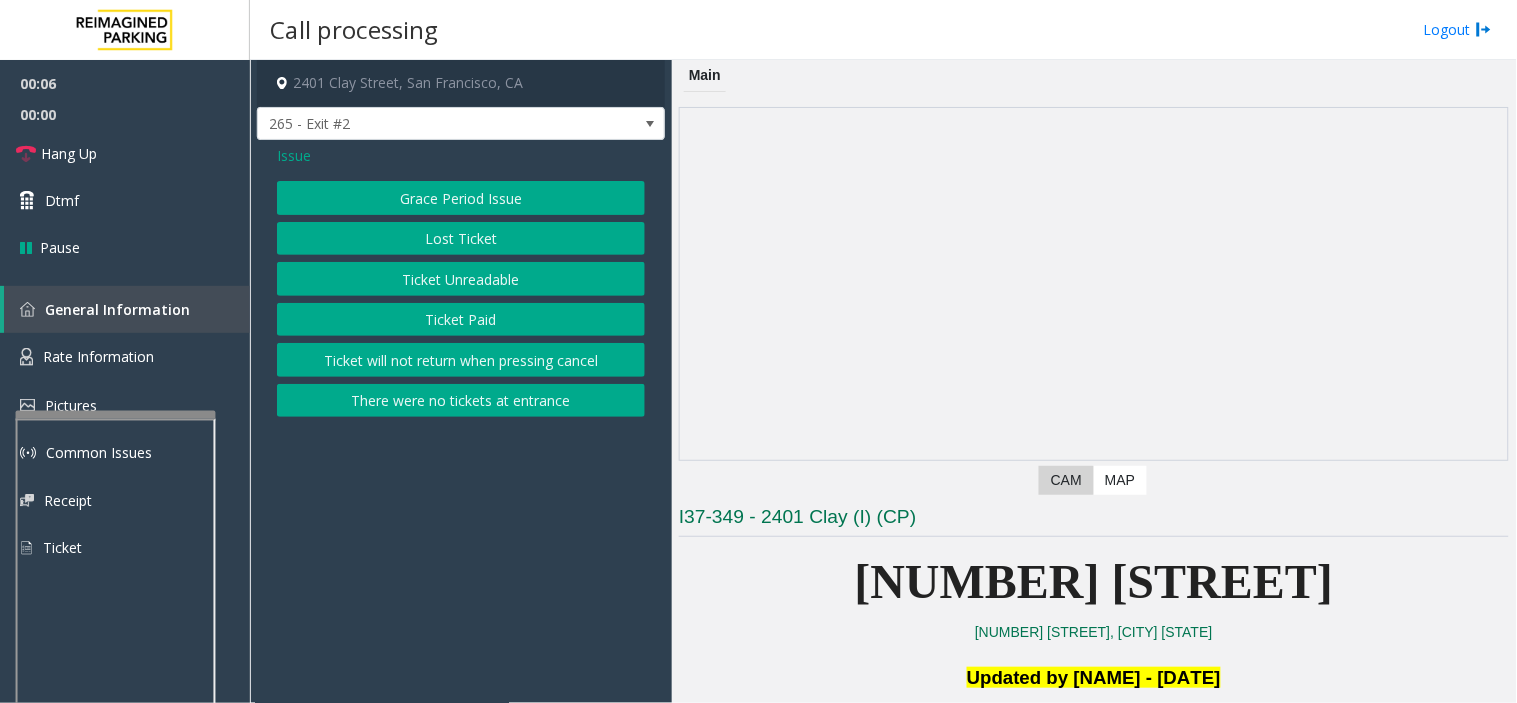 click on "Ticket Unreadable" 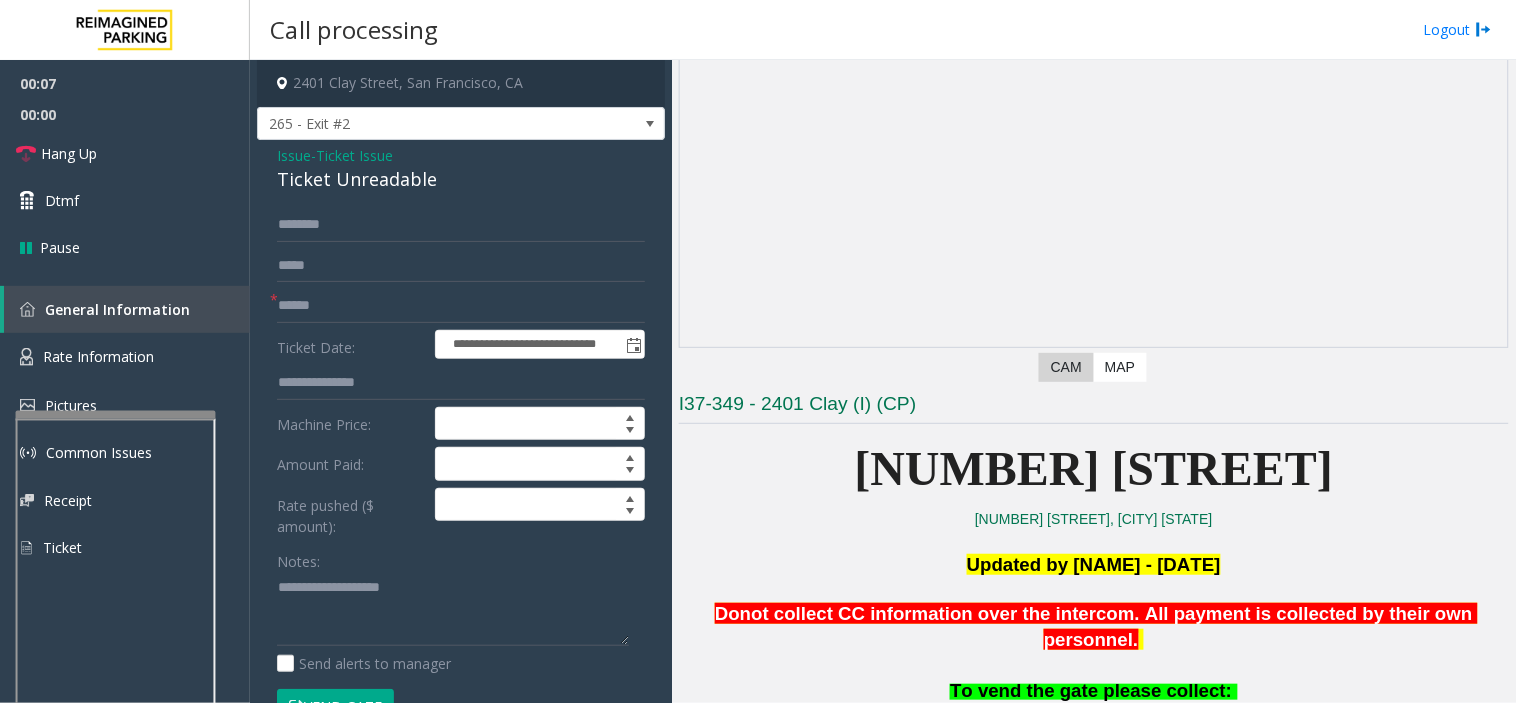 scroll, scrollTop: 444, scrollLeft: 0, axis: vertical 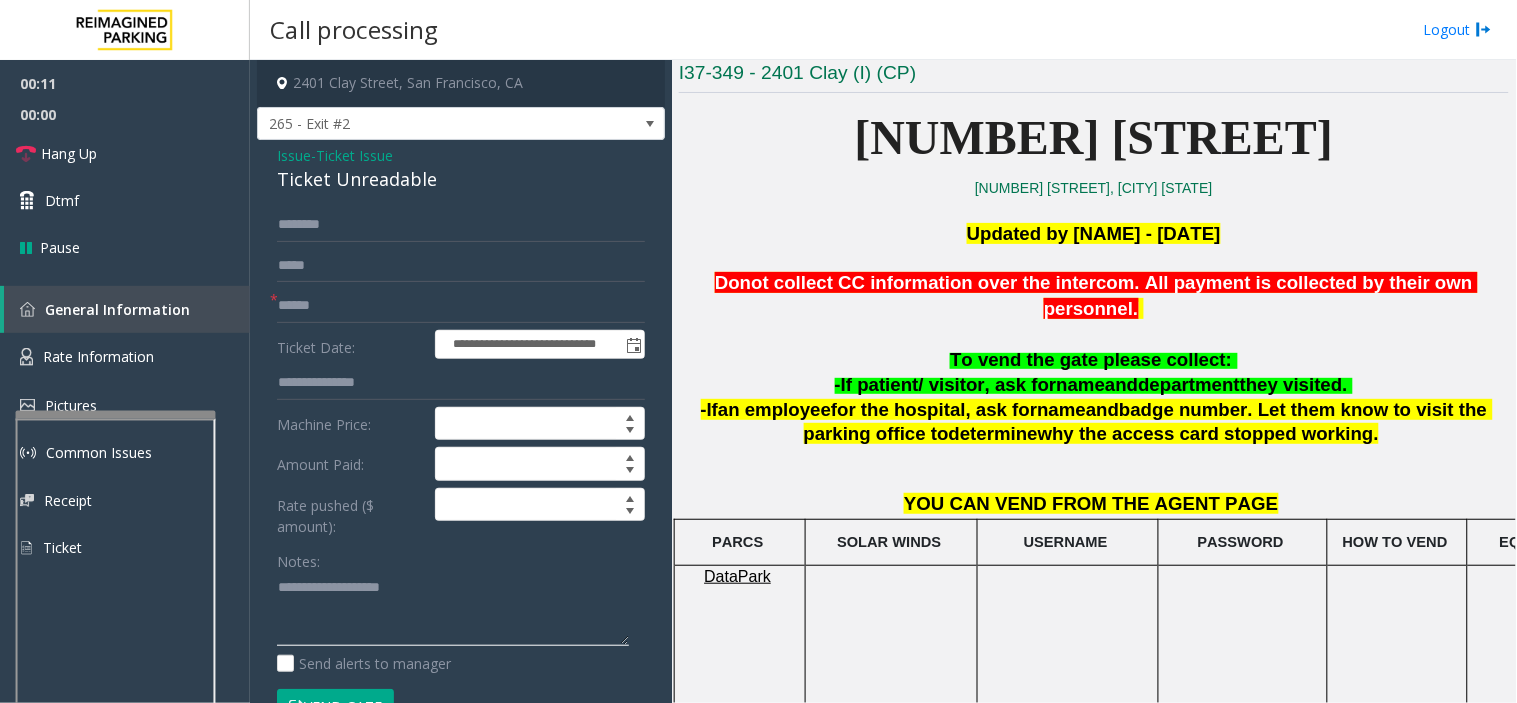 click 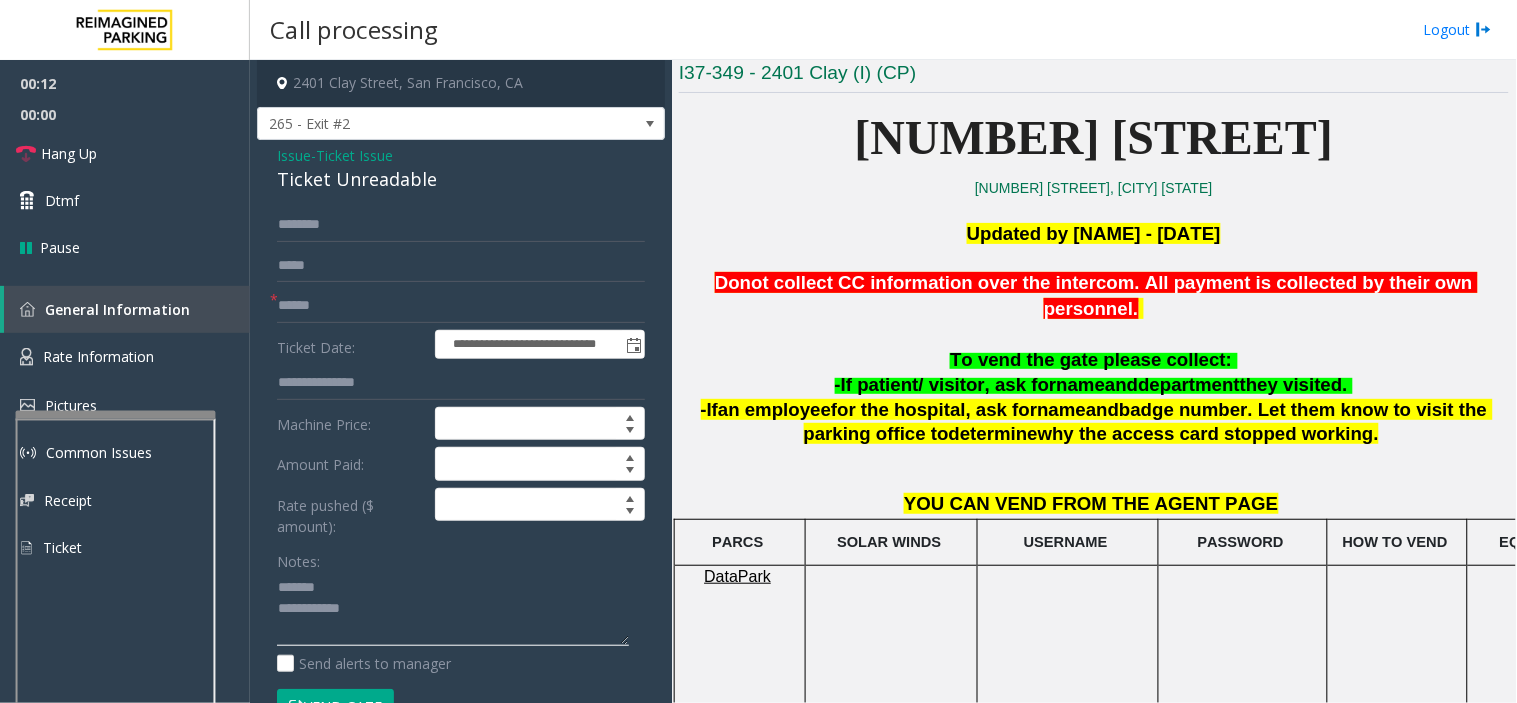 scroll, scrollTop: 888, scrollLeft: 0, axis: vertical 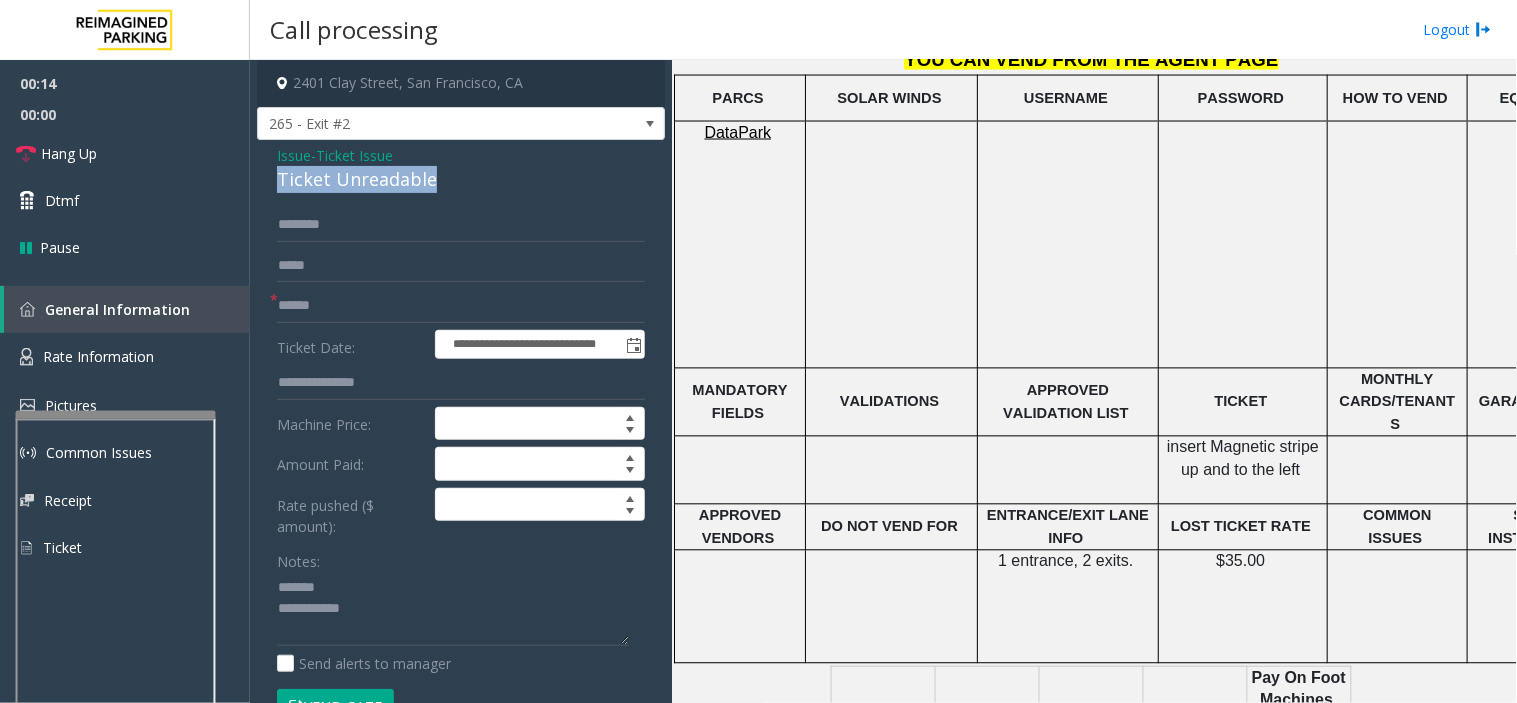 drag, startPoint x: 260, startPoint y: 183, endPoint x: 454, endPoint y: 165, distance: 194.83327 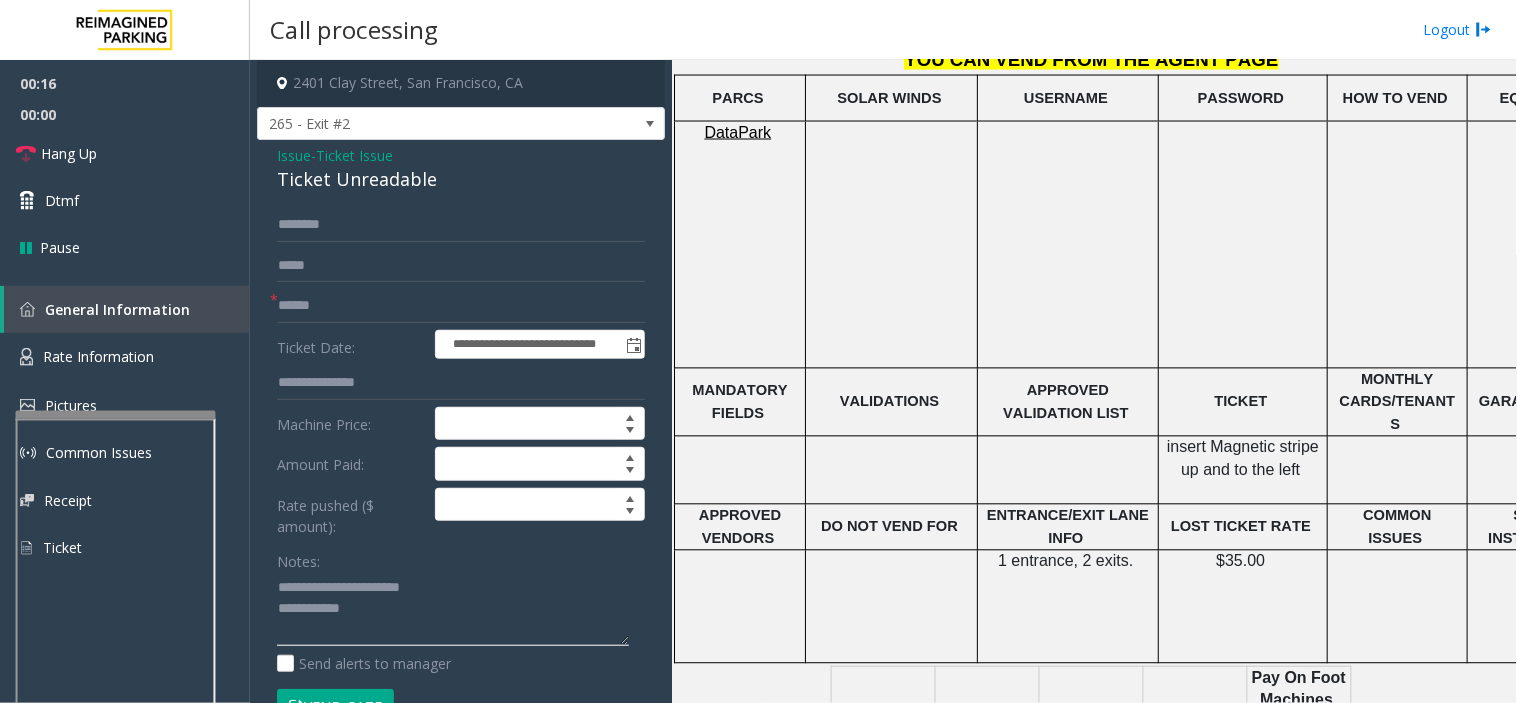 click 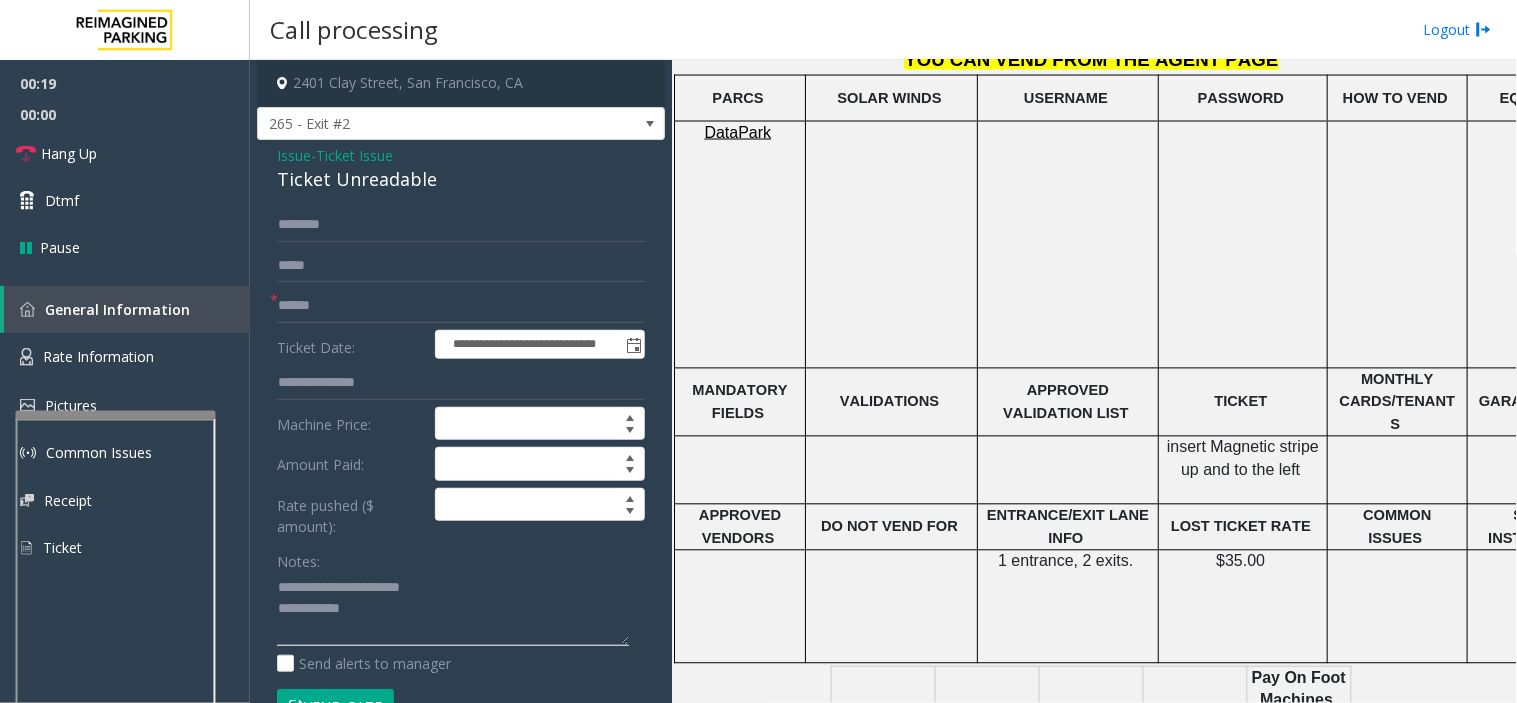 paste on "**********" 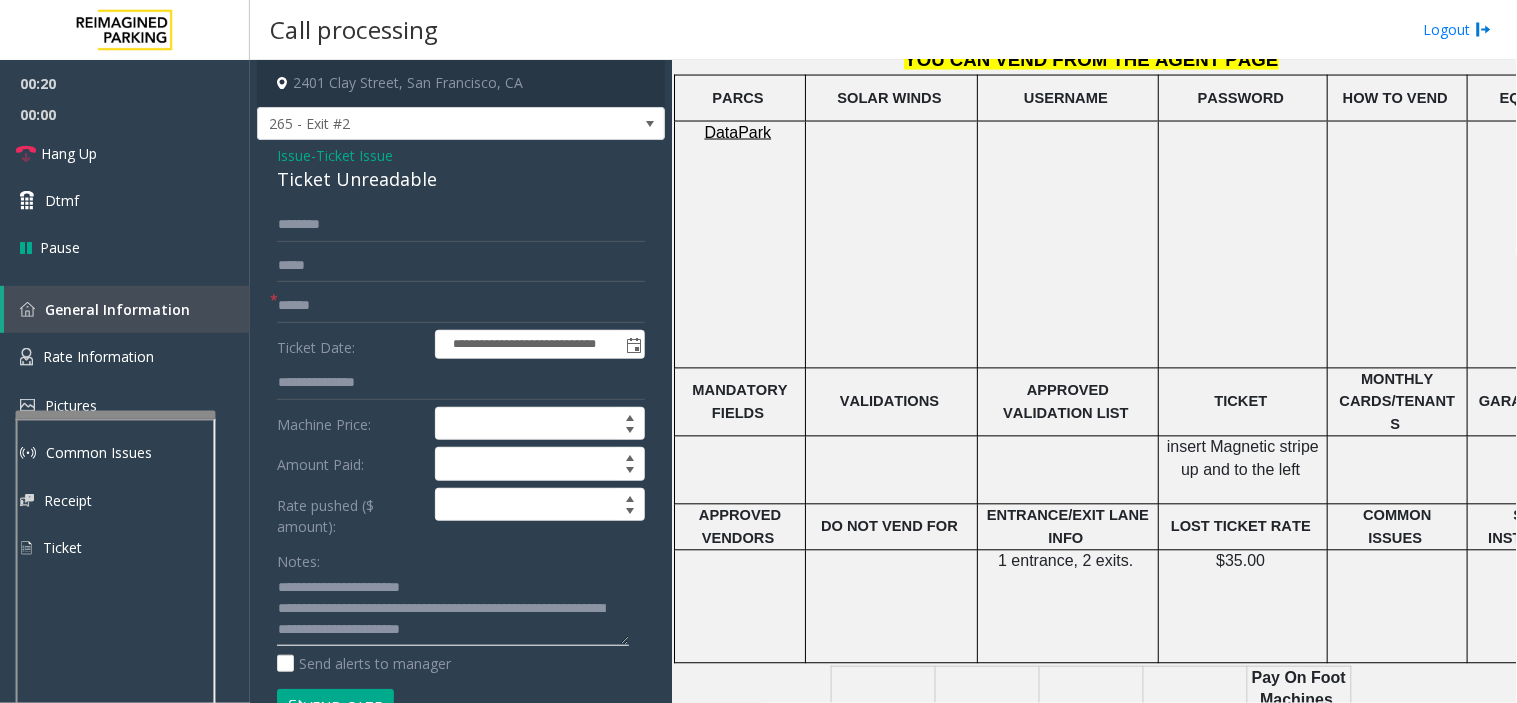 scroll, scrollTop: 14, scrollLeft: 0, axis: vertical 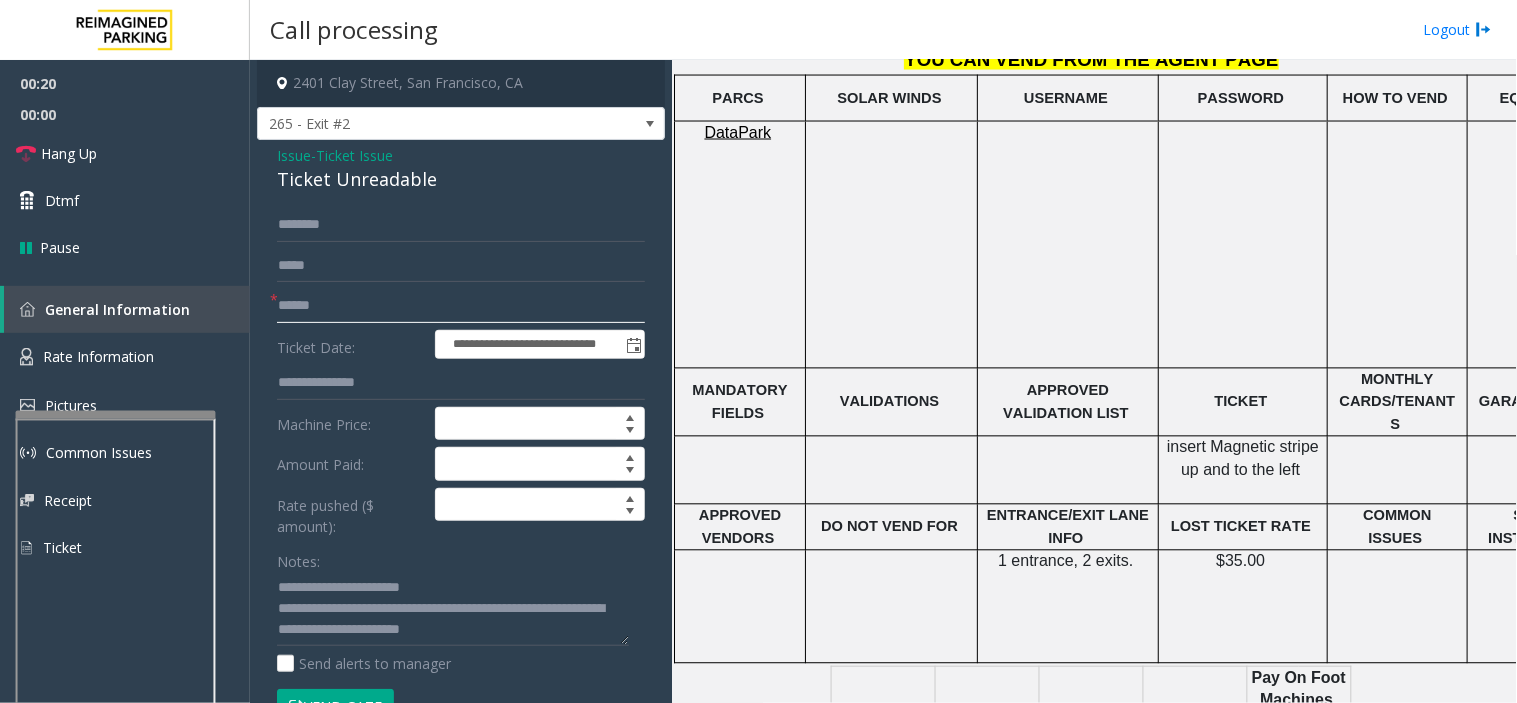 click 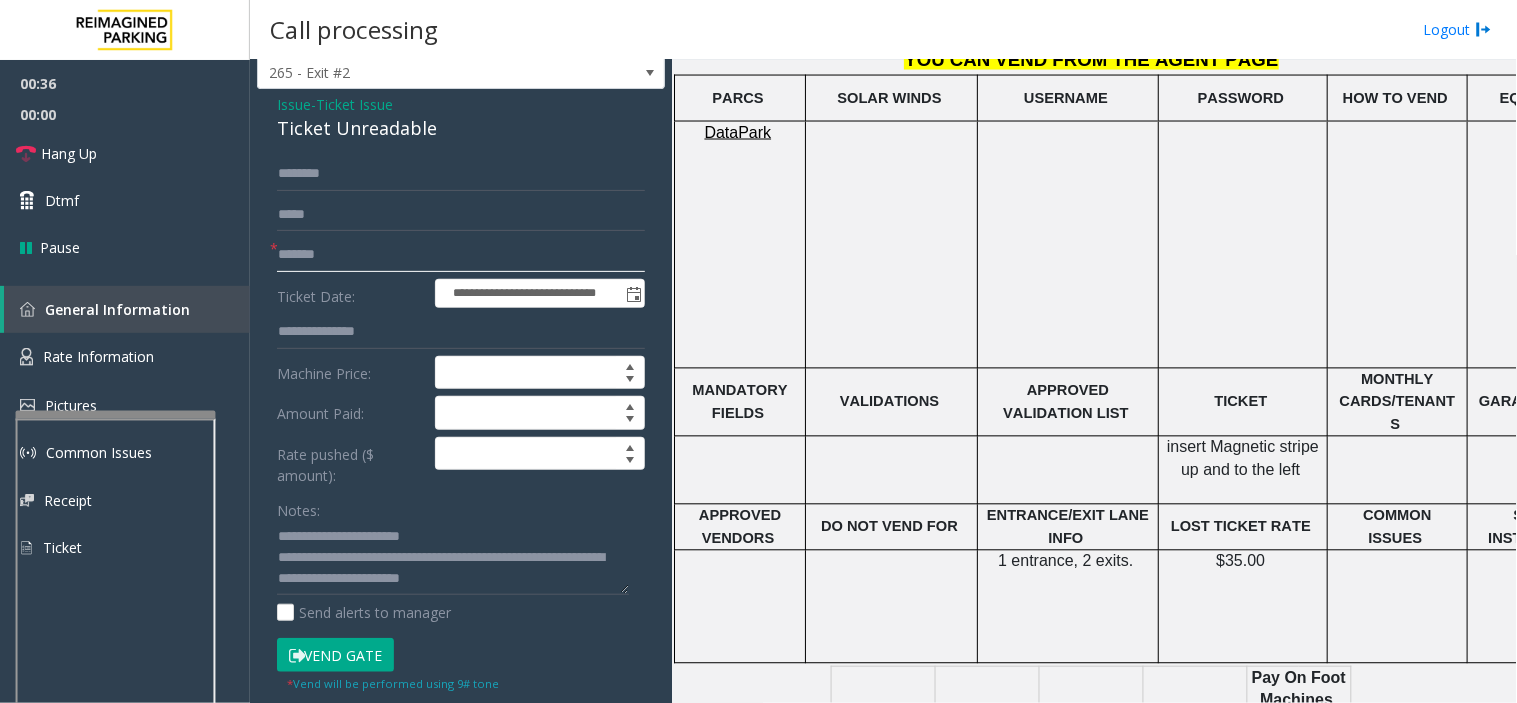 scroll, scrollTop: 0, scrollLeft: 0, axis: both 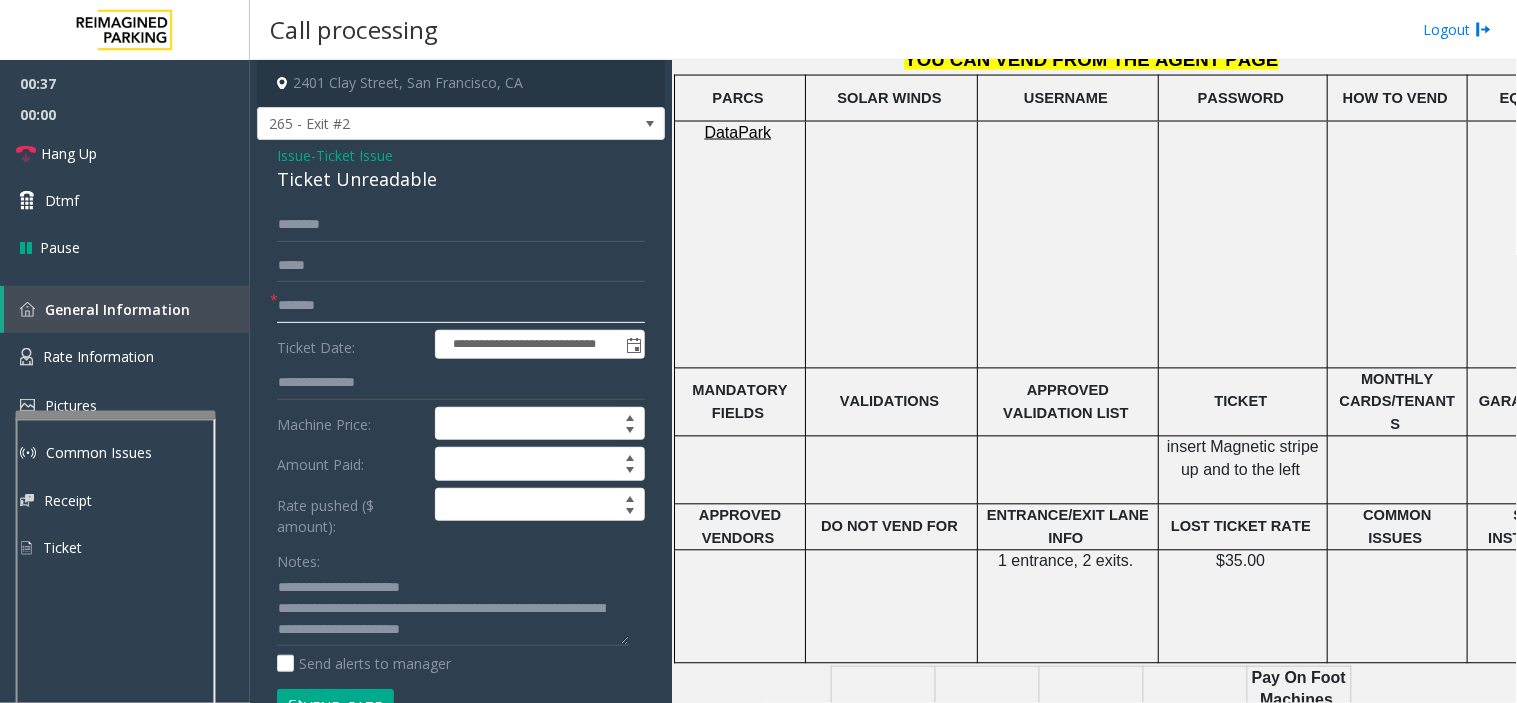 type on "*******" 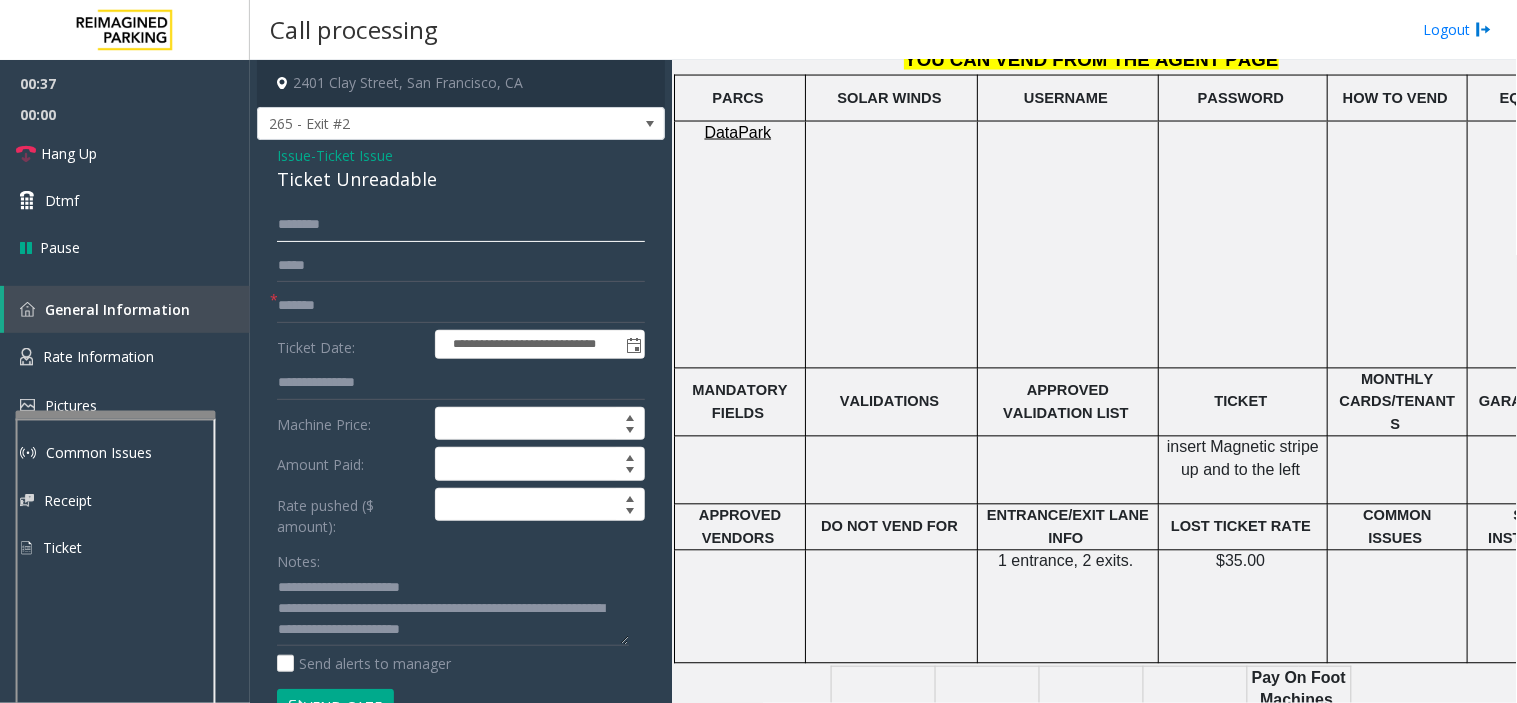 click 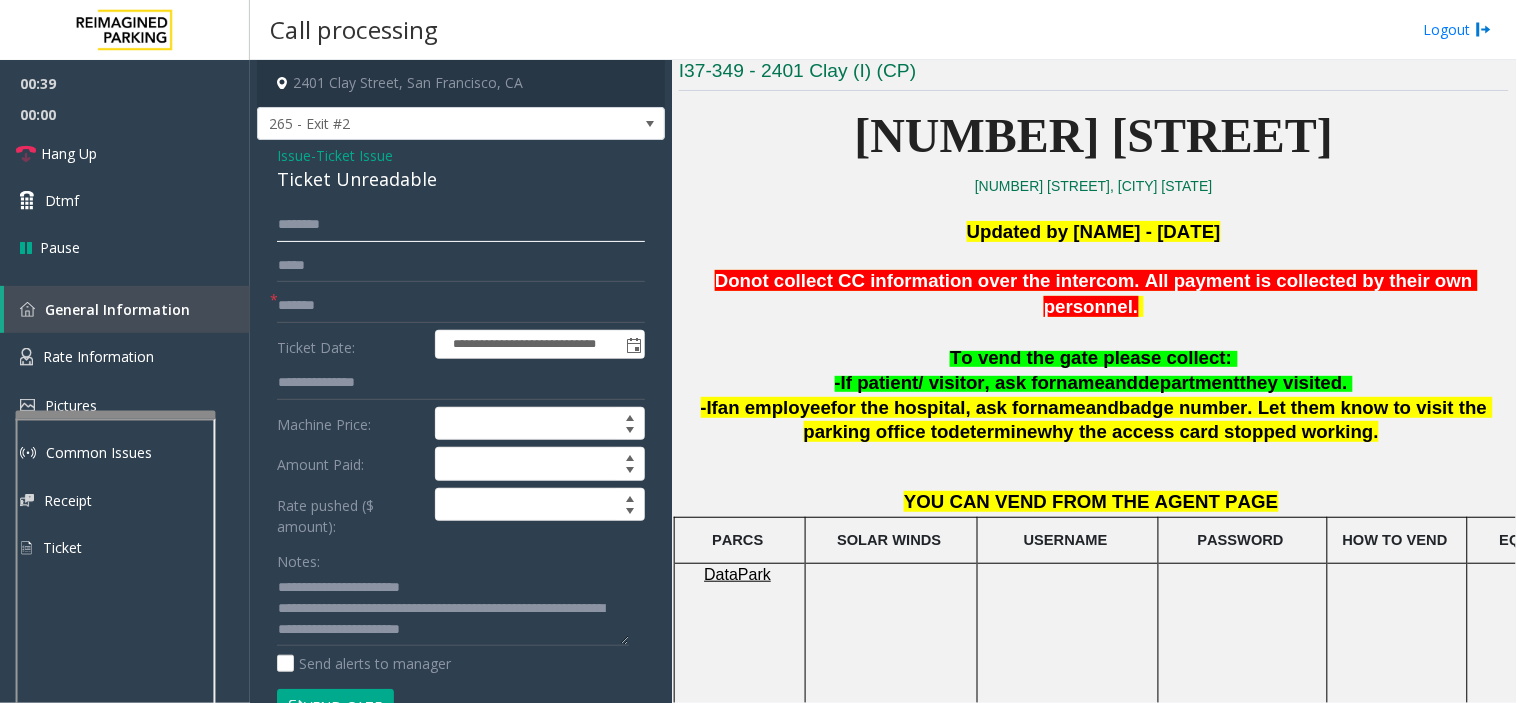 scroll, scrollTop: 444, scrollLeft: 0, axis: vertical 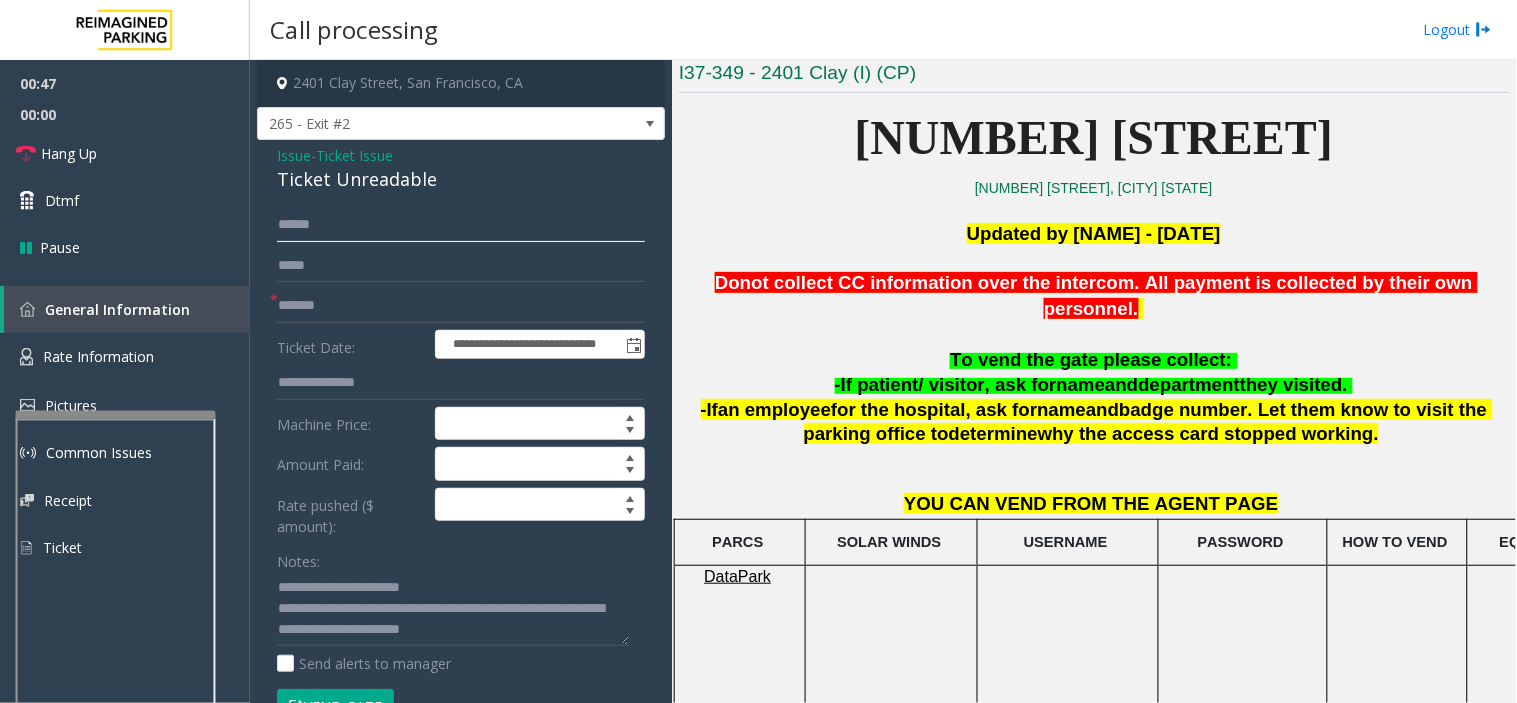 type on "******" 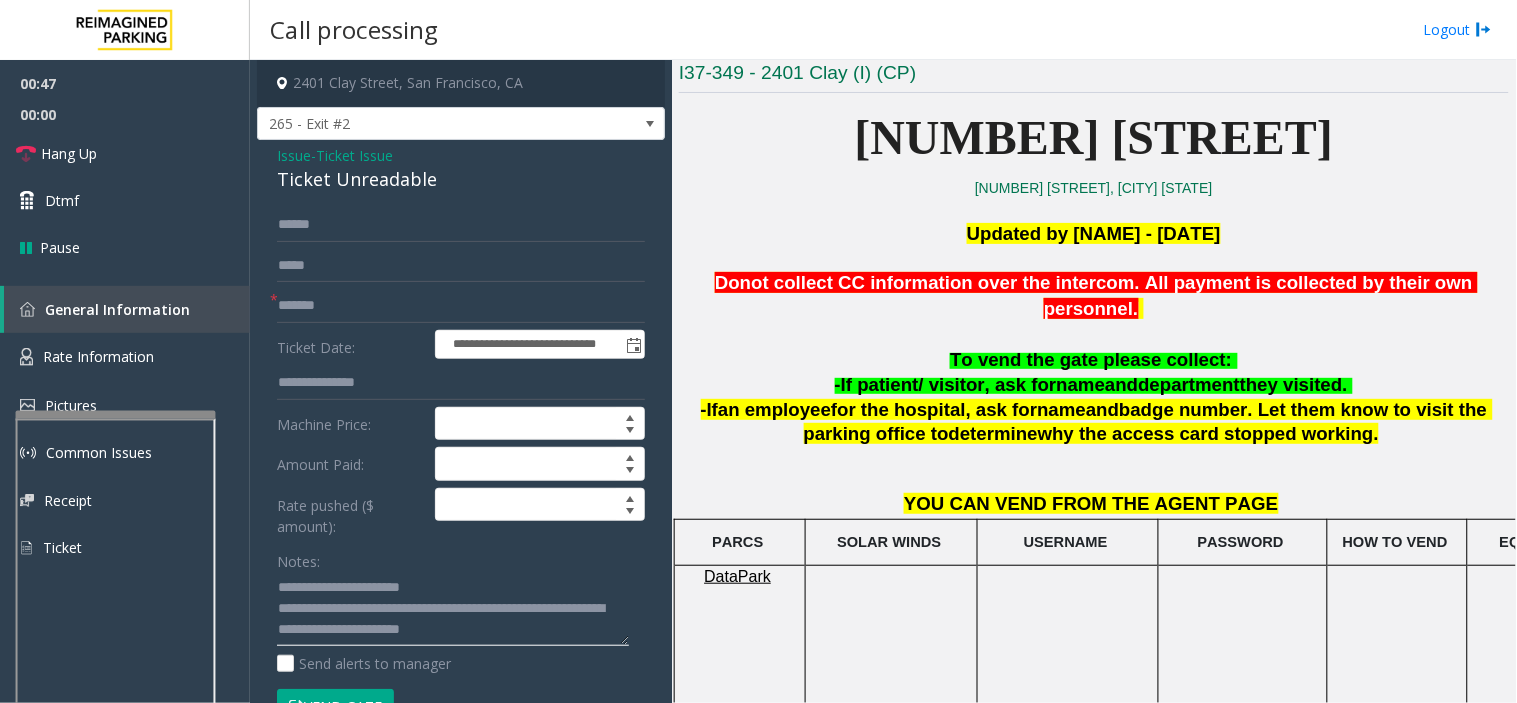 click 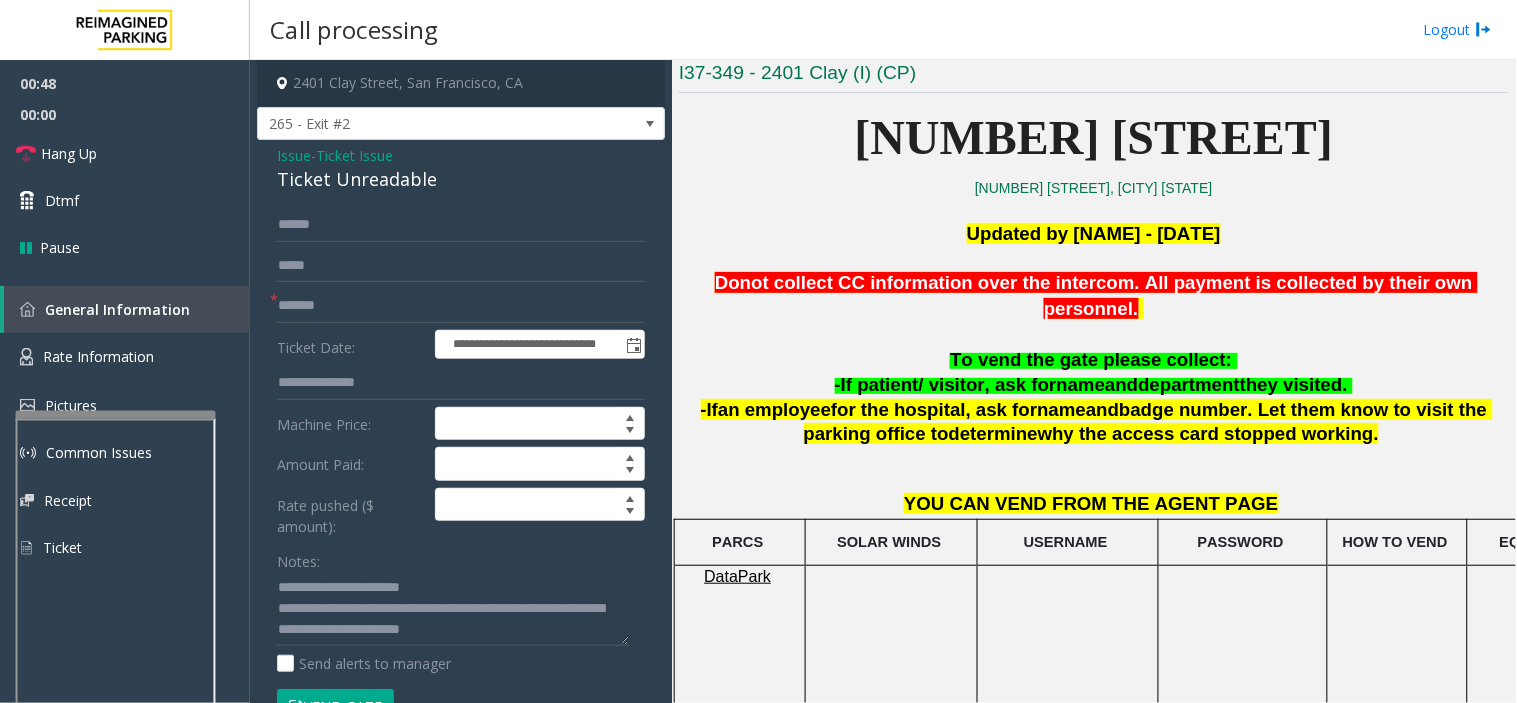 click on "Vend Gate" 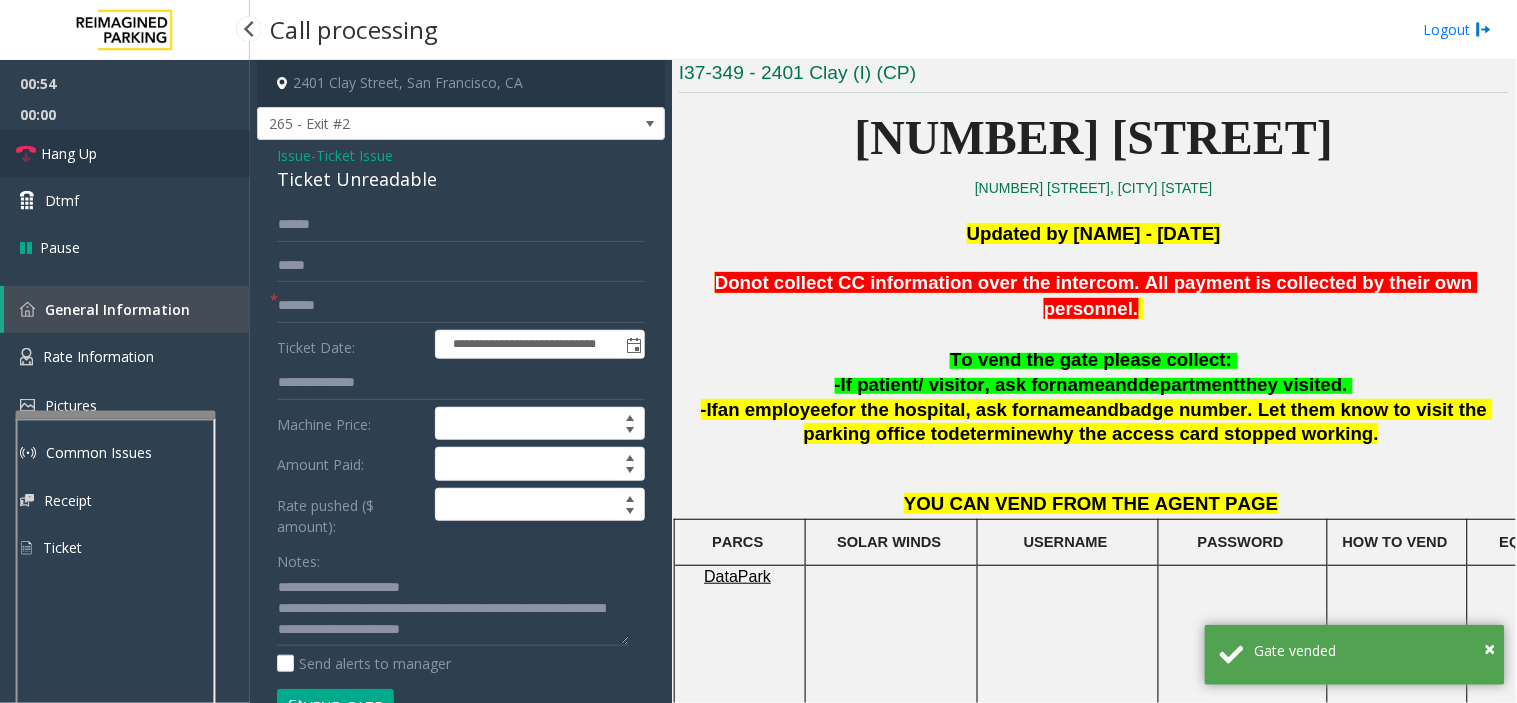 click on "Hang Up" at bounding box center (125, 153) 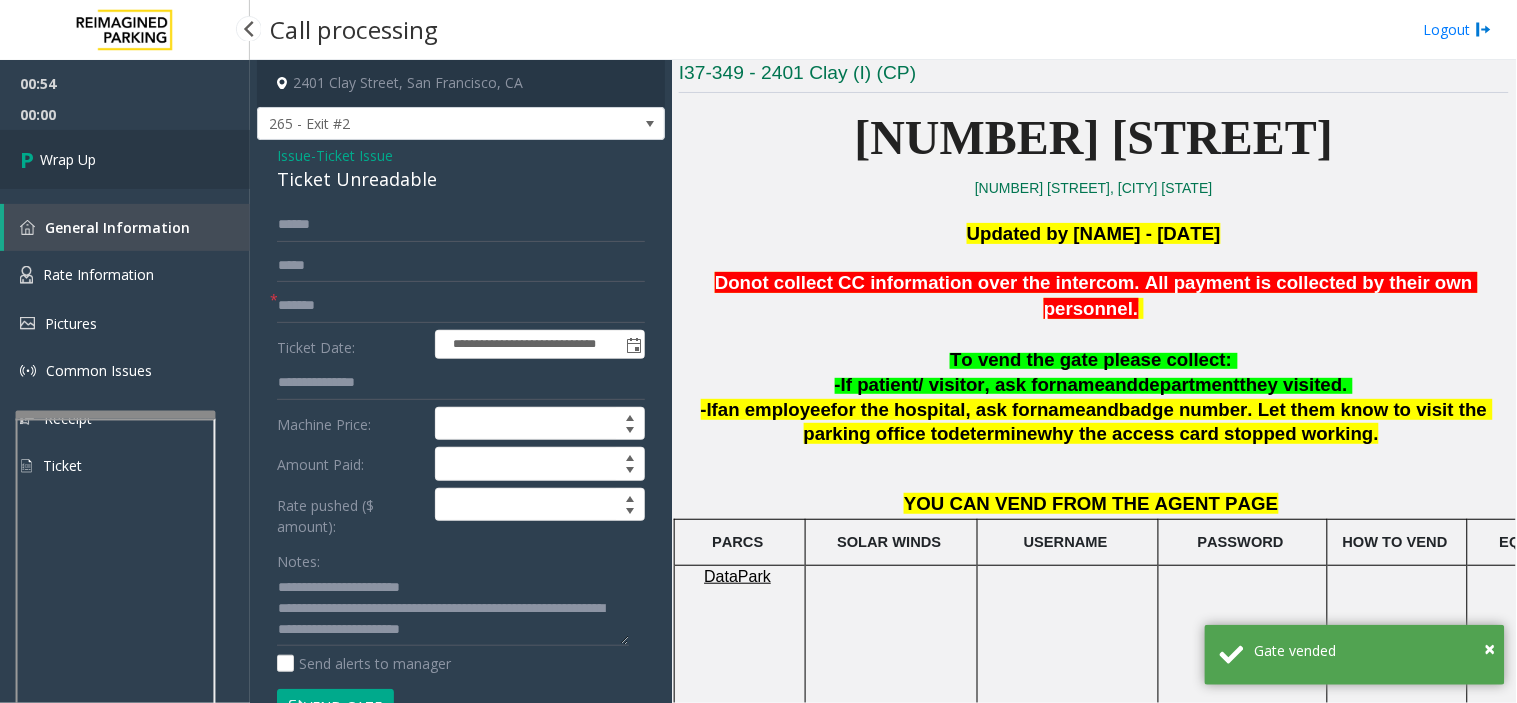 click on "Wrap Up" at bounding box center (125, 159) 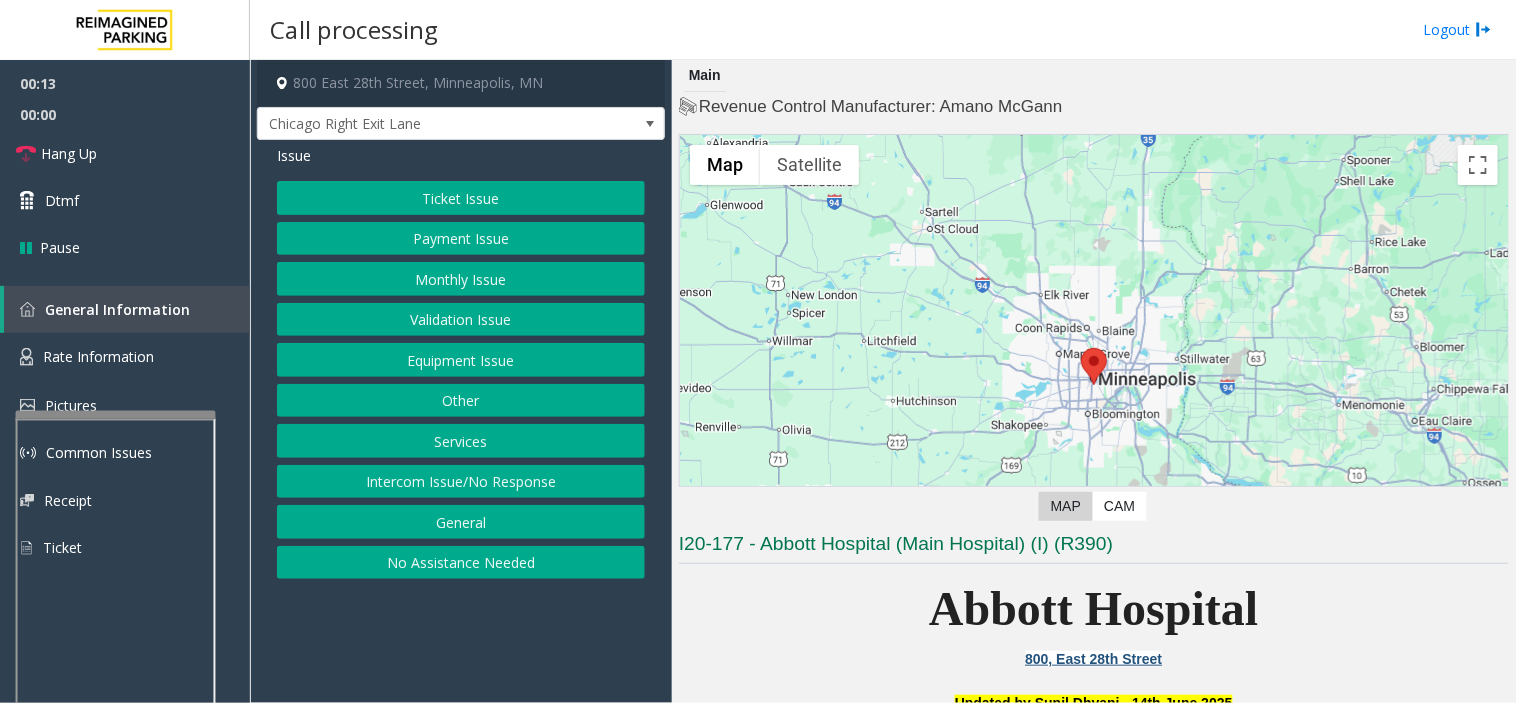 click on "Ticket Issue" 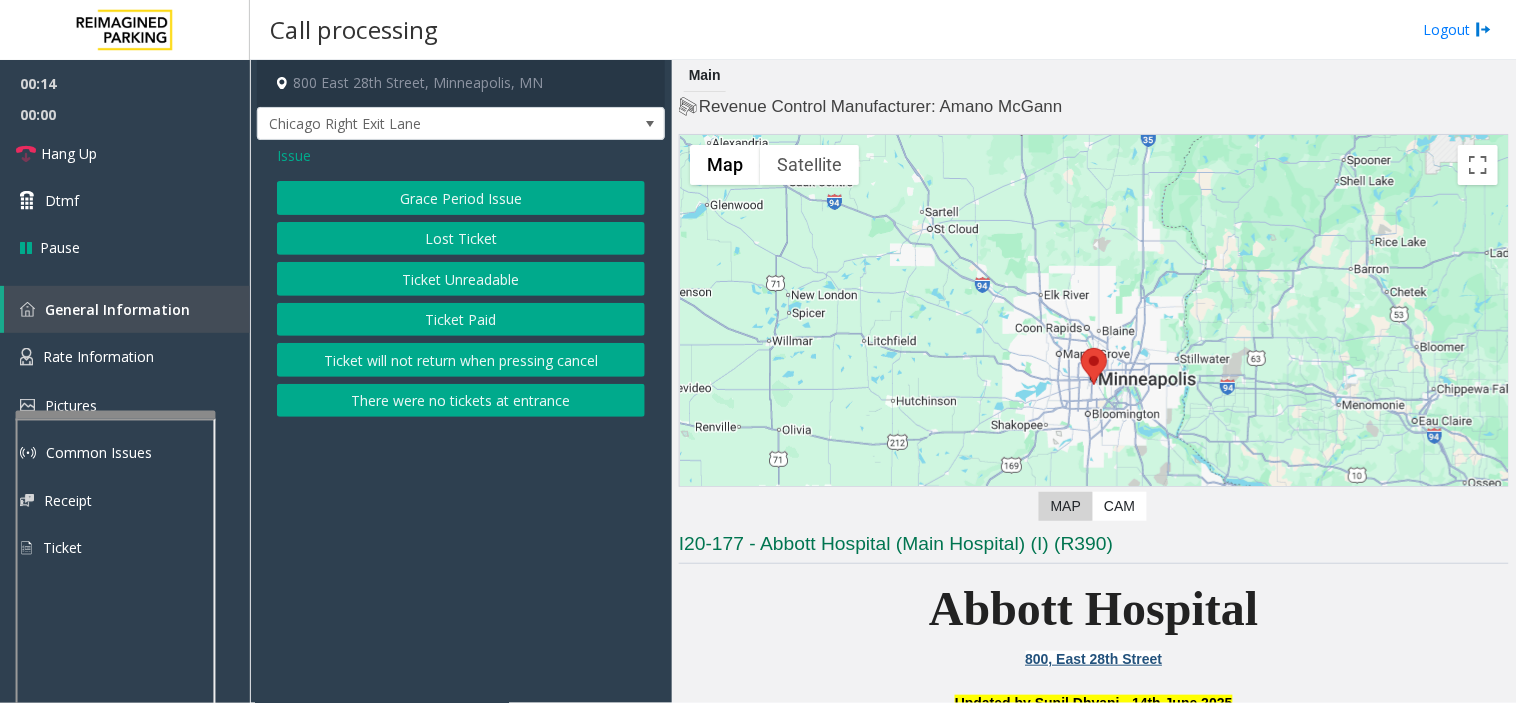 click on "Ticket Unreadable" 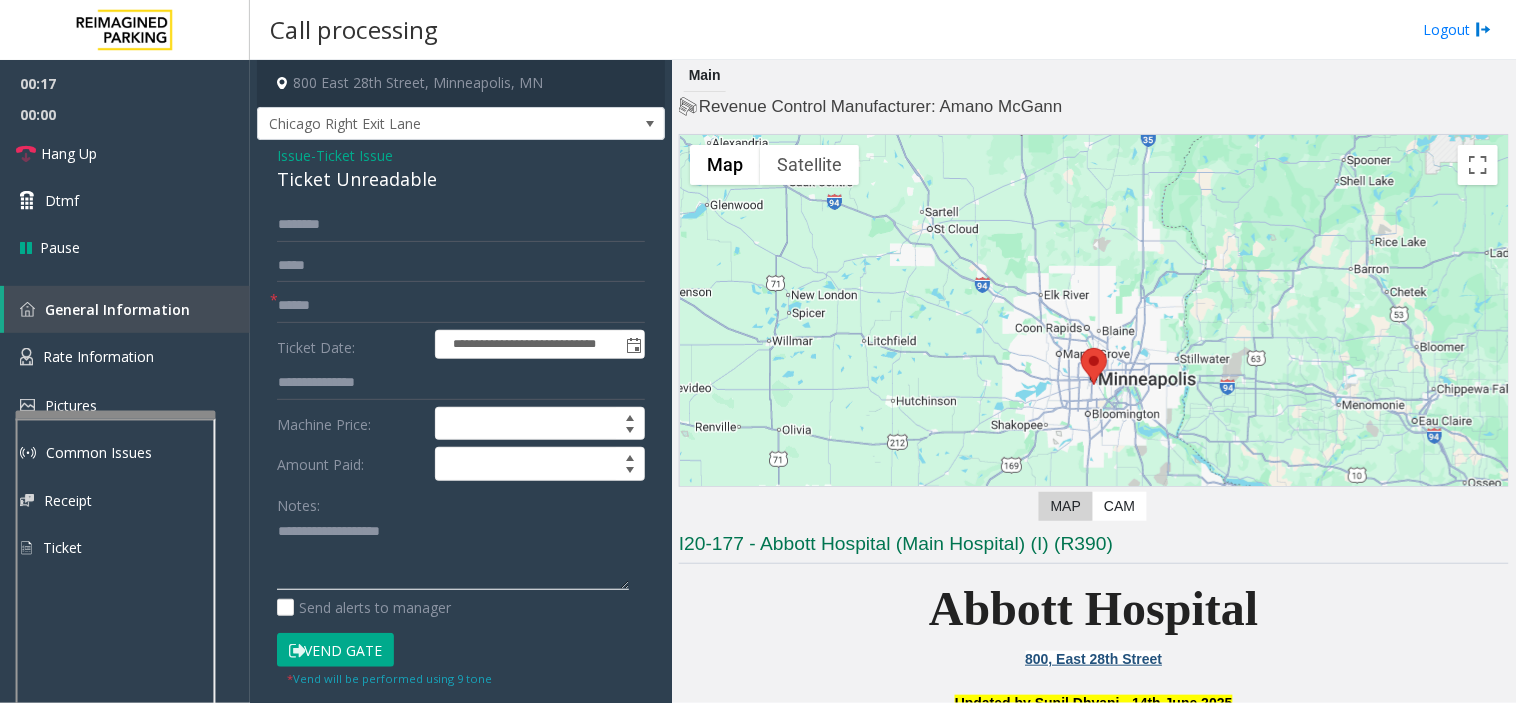 paste on "**********" 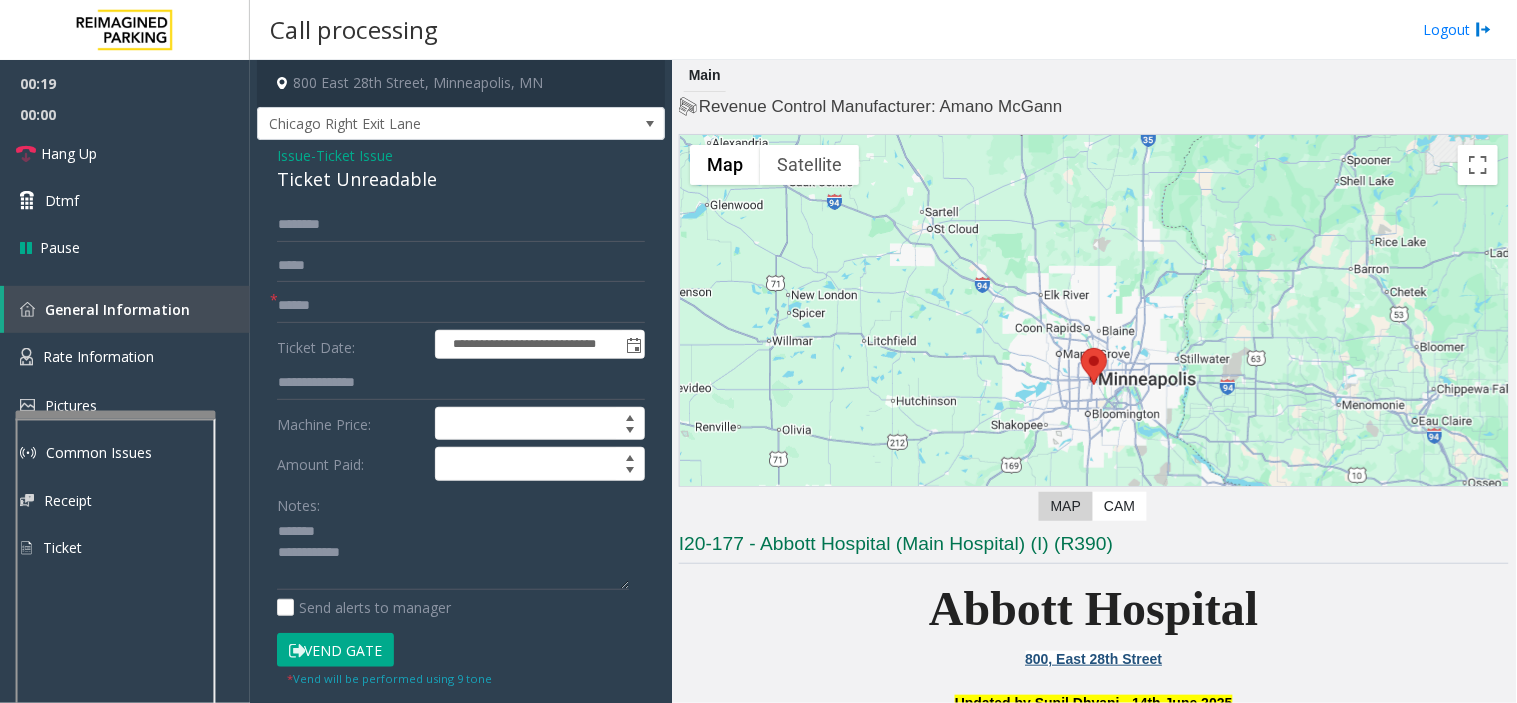 click on "**********" 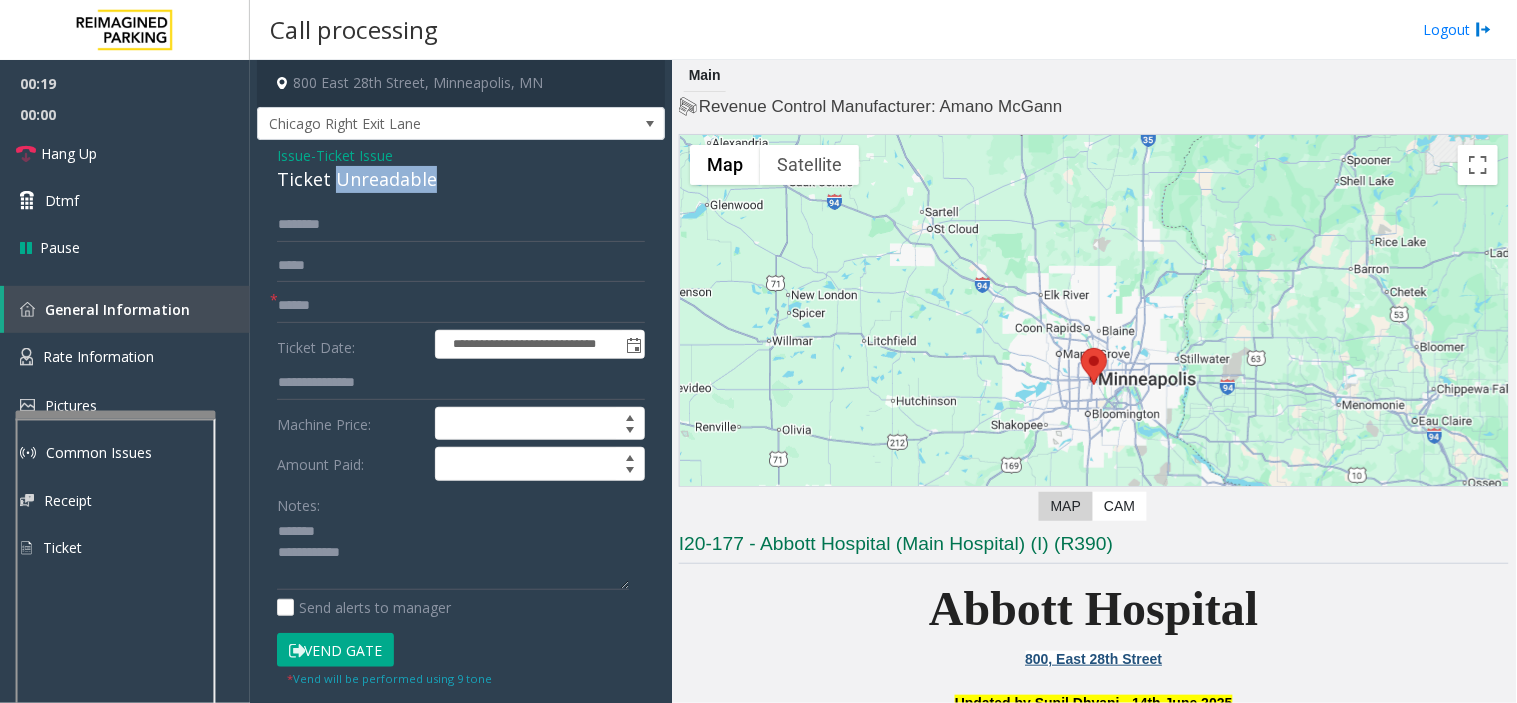 click on "Ticket Unreadable" 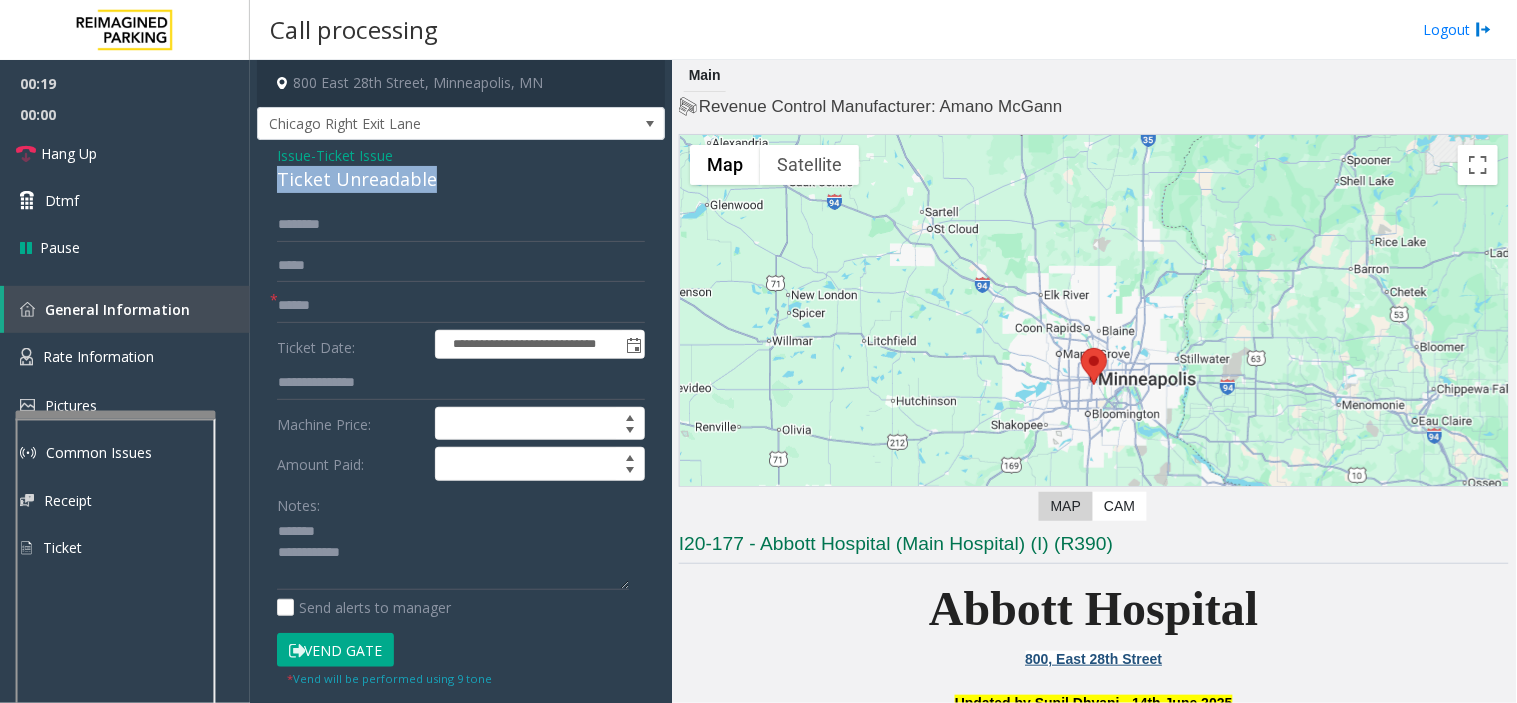 click on "Ticket Unreadable" 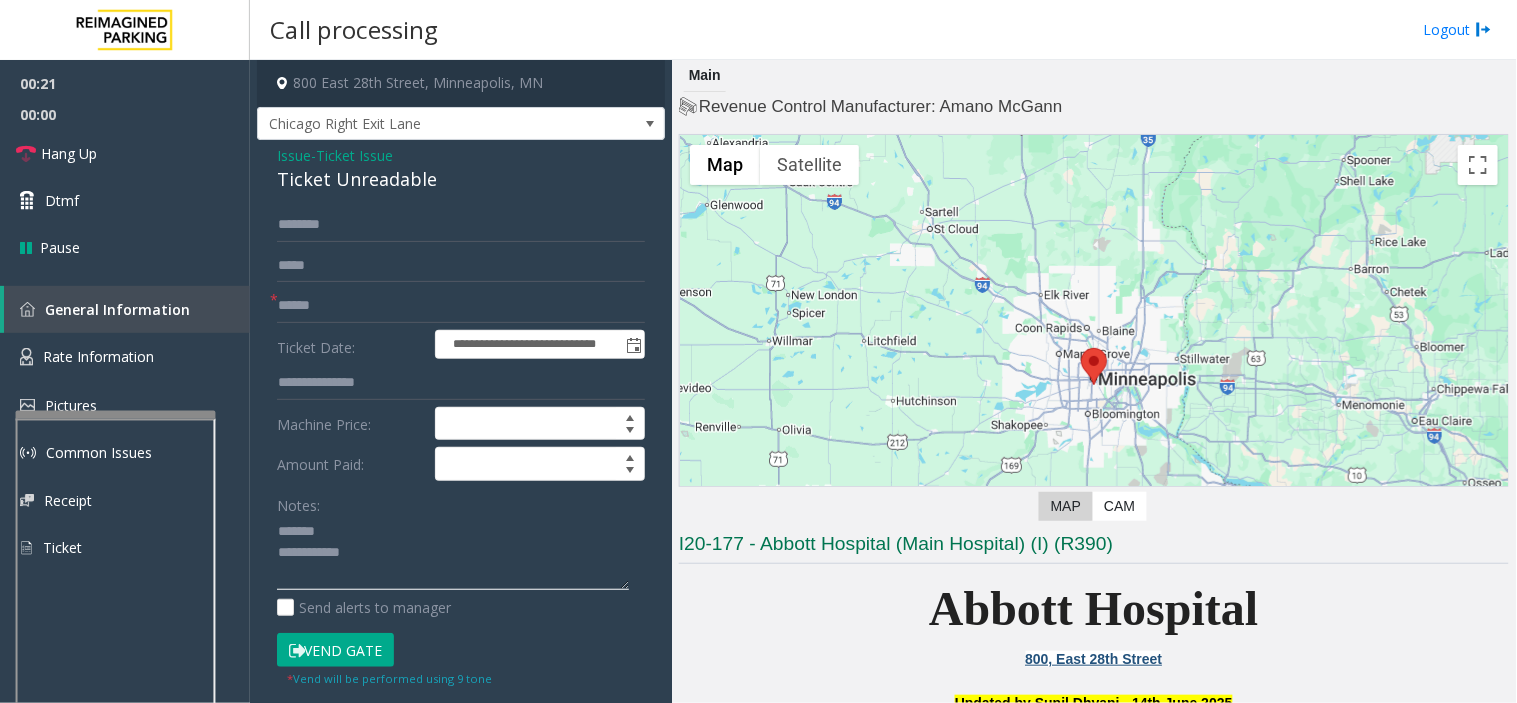 click 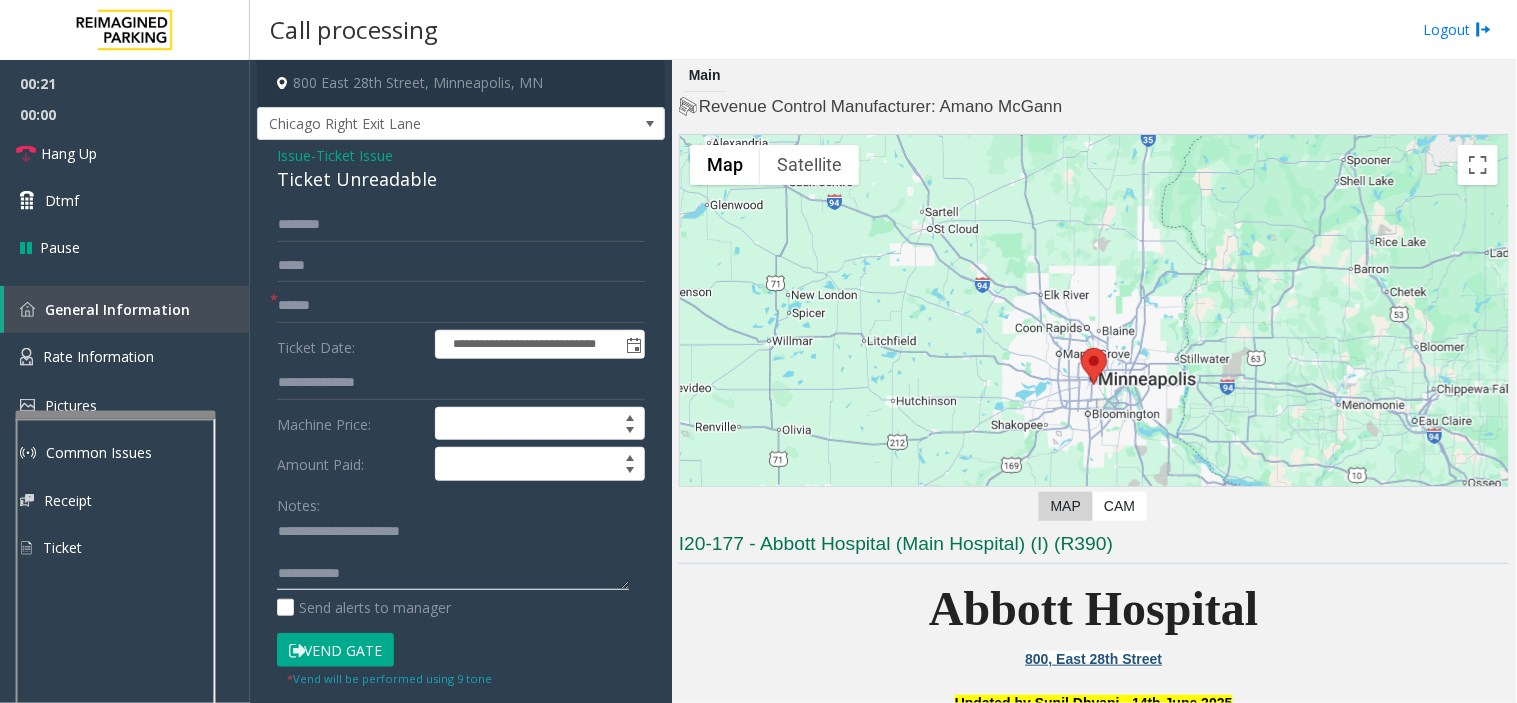 click 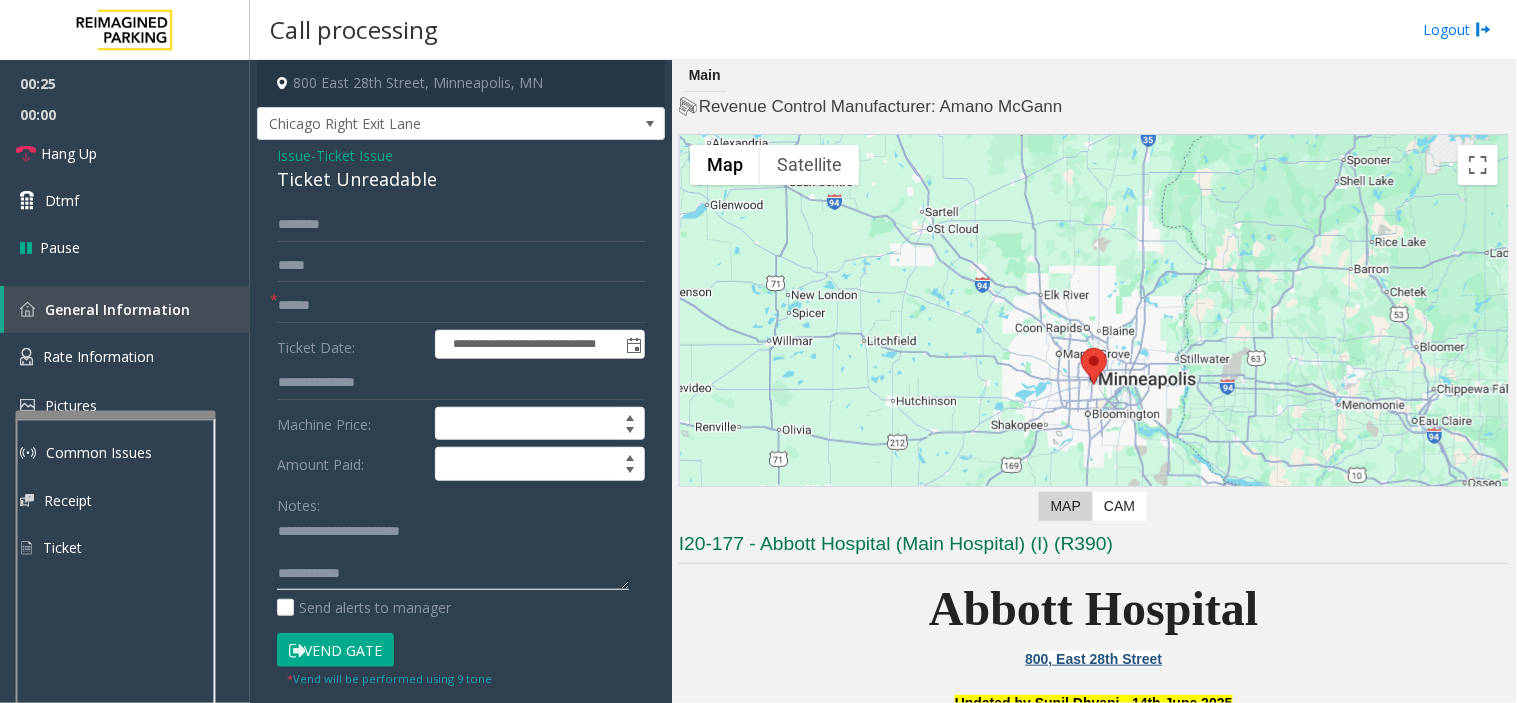 click 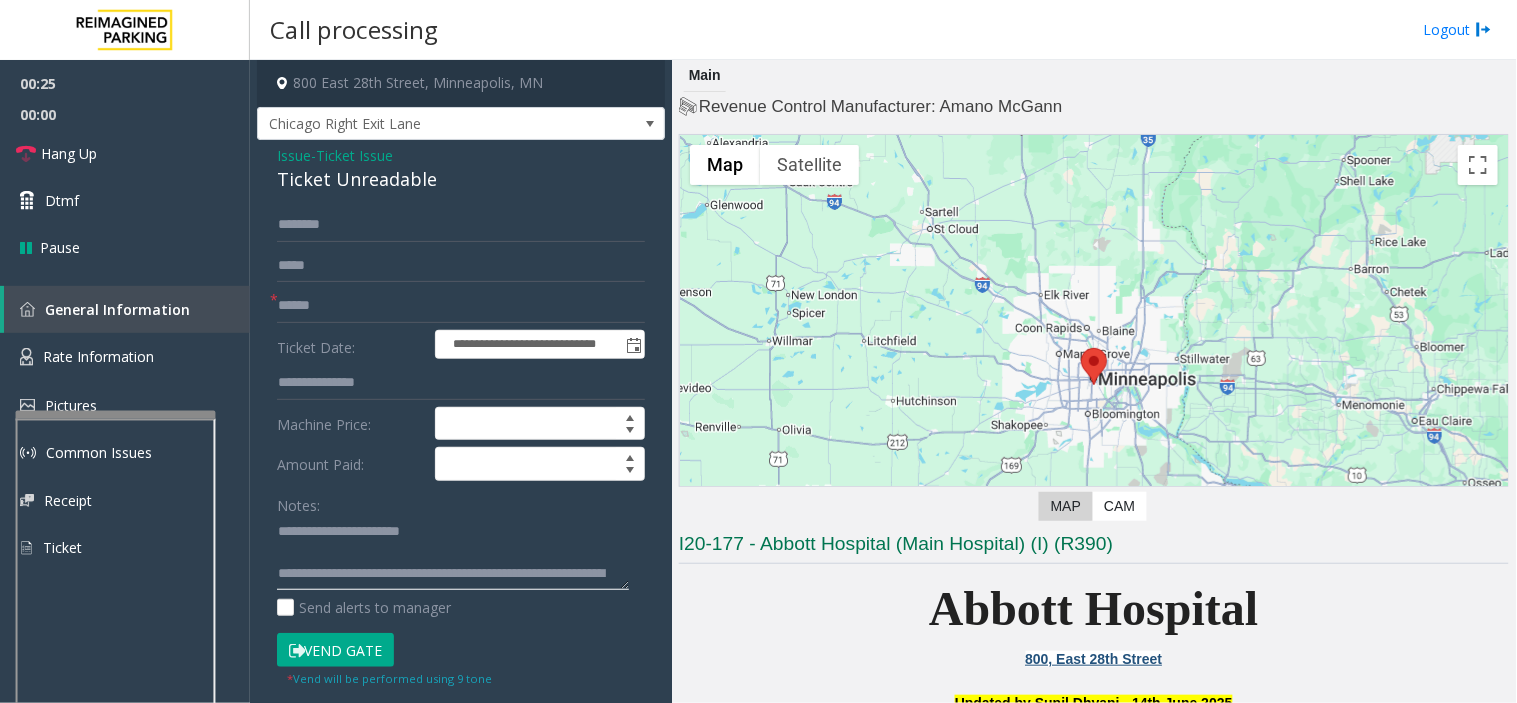 scroll, scrollTop: 35, scrollLeft: 0, axis: vertical 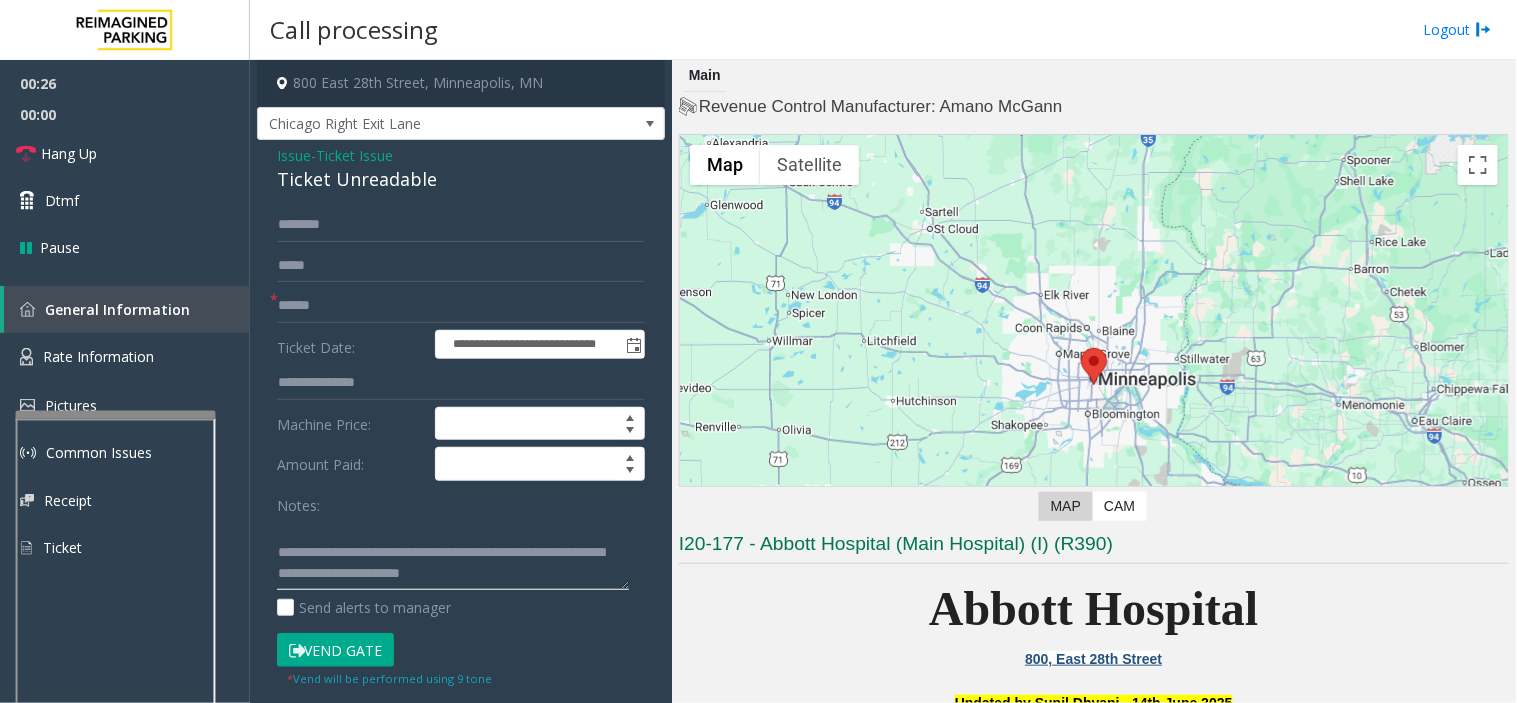 type on "**********" 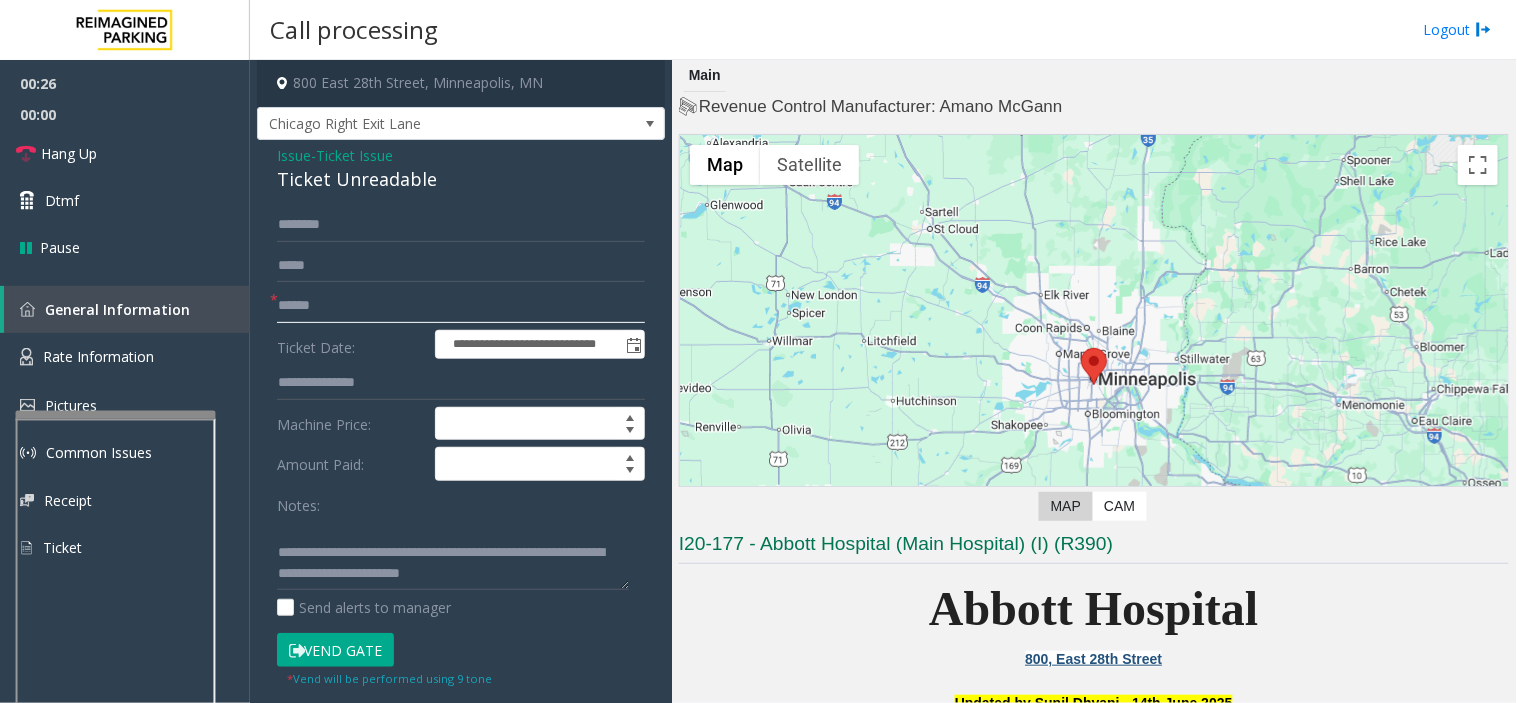 click 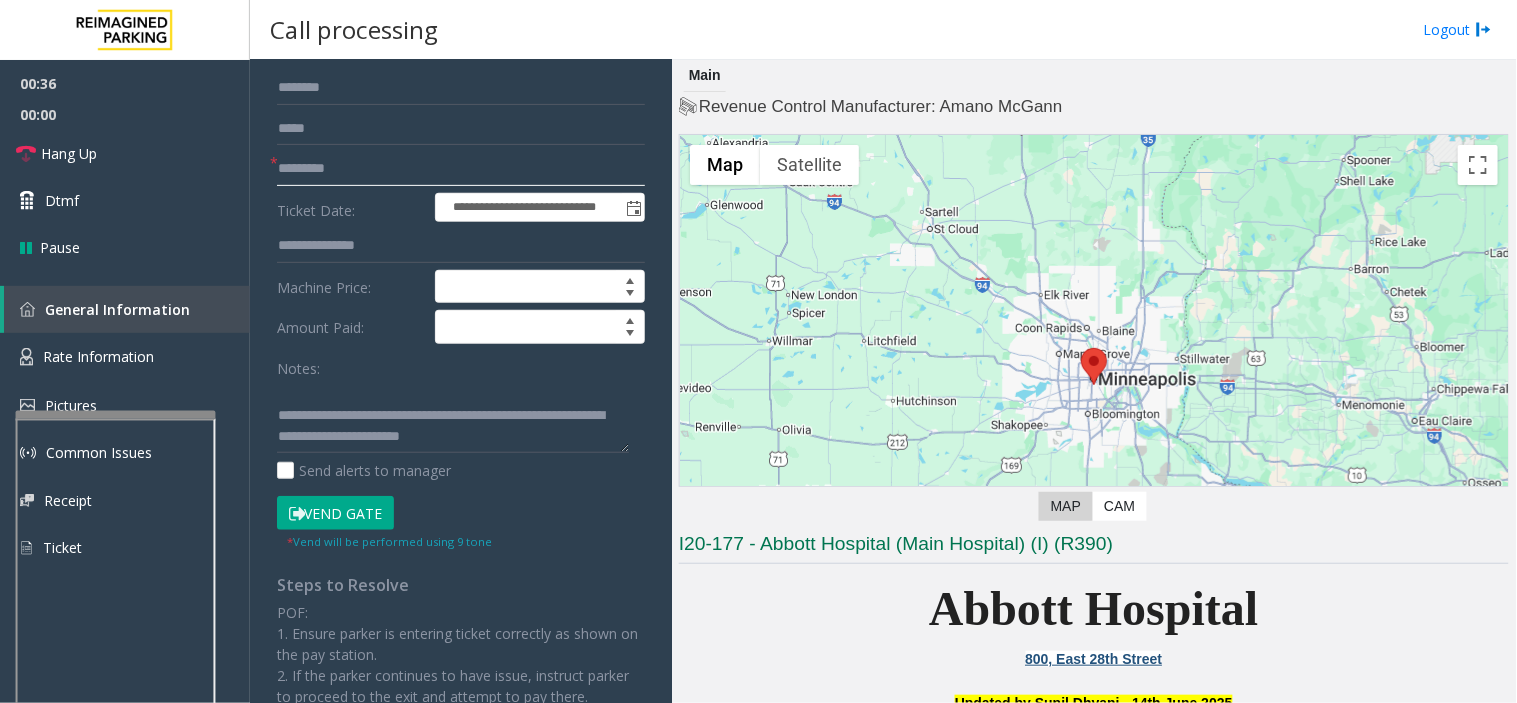 scroll, scrollTop: 333, scrollLeft: 0, axis: vertical 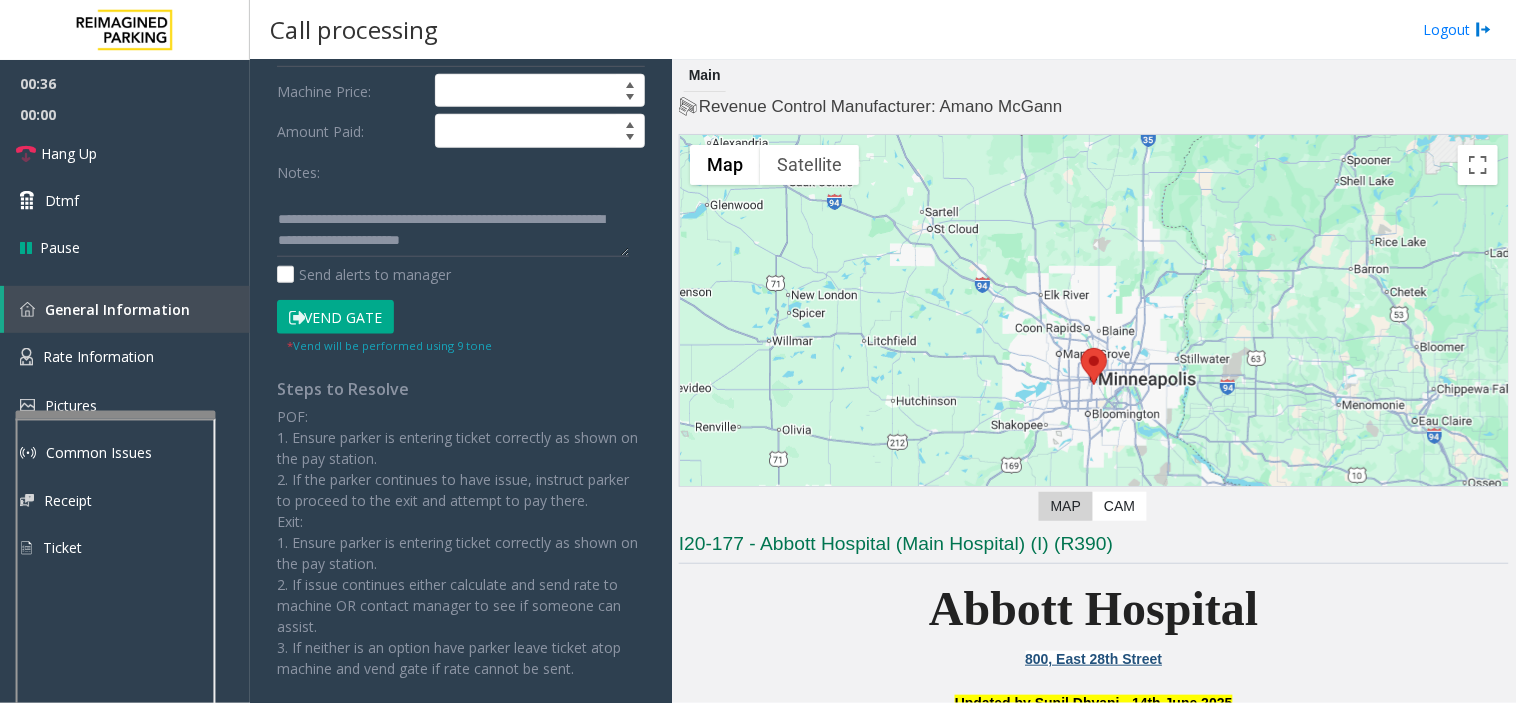 type on "*********" 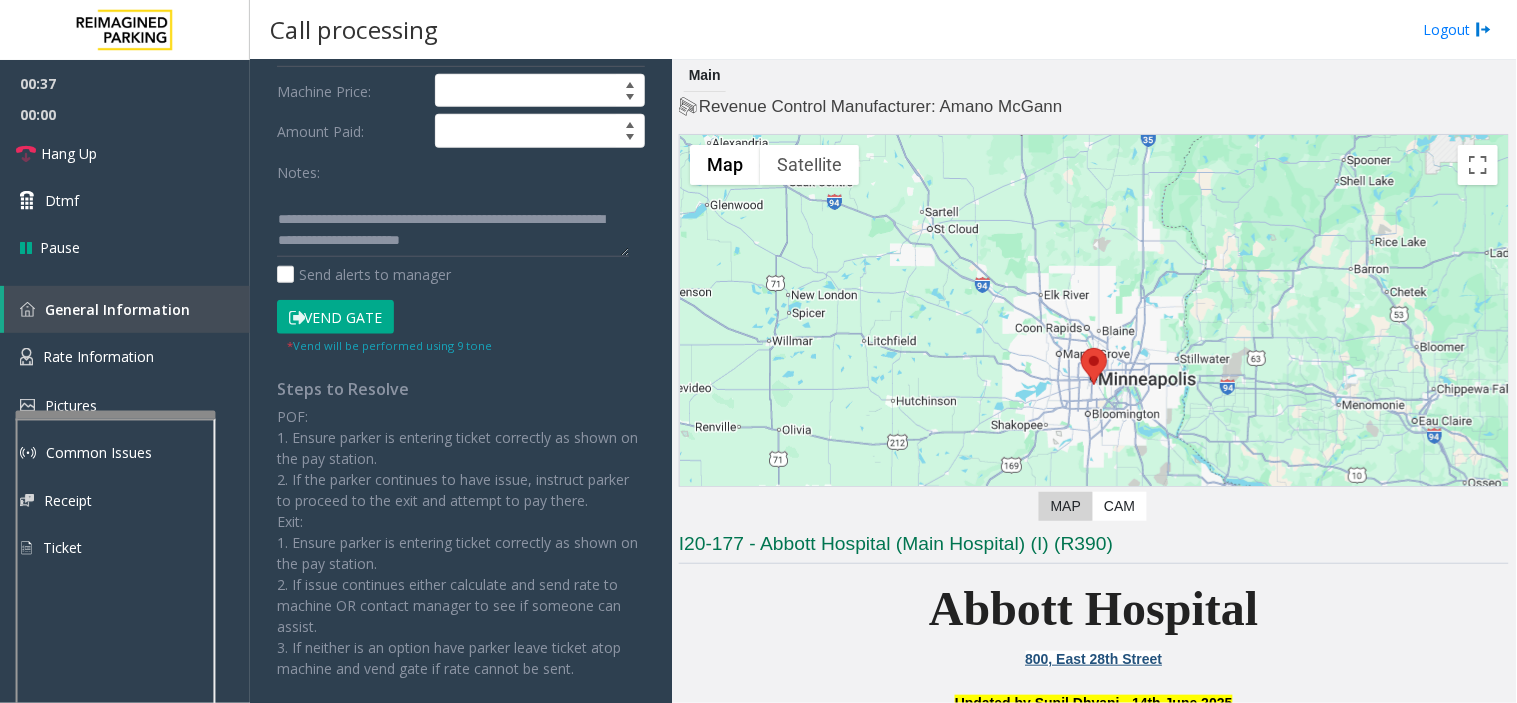 click on "Vend Gate" 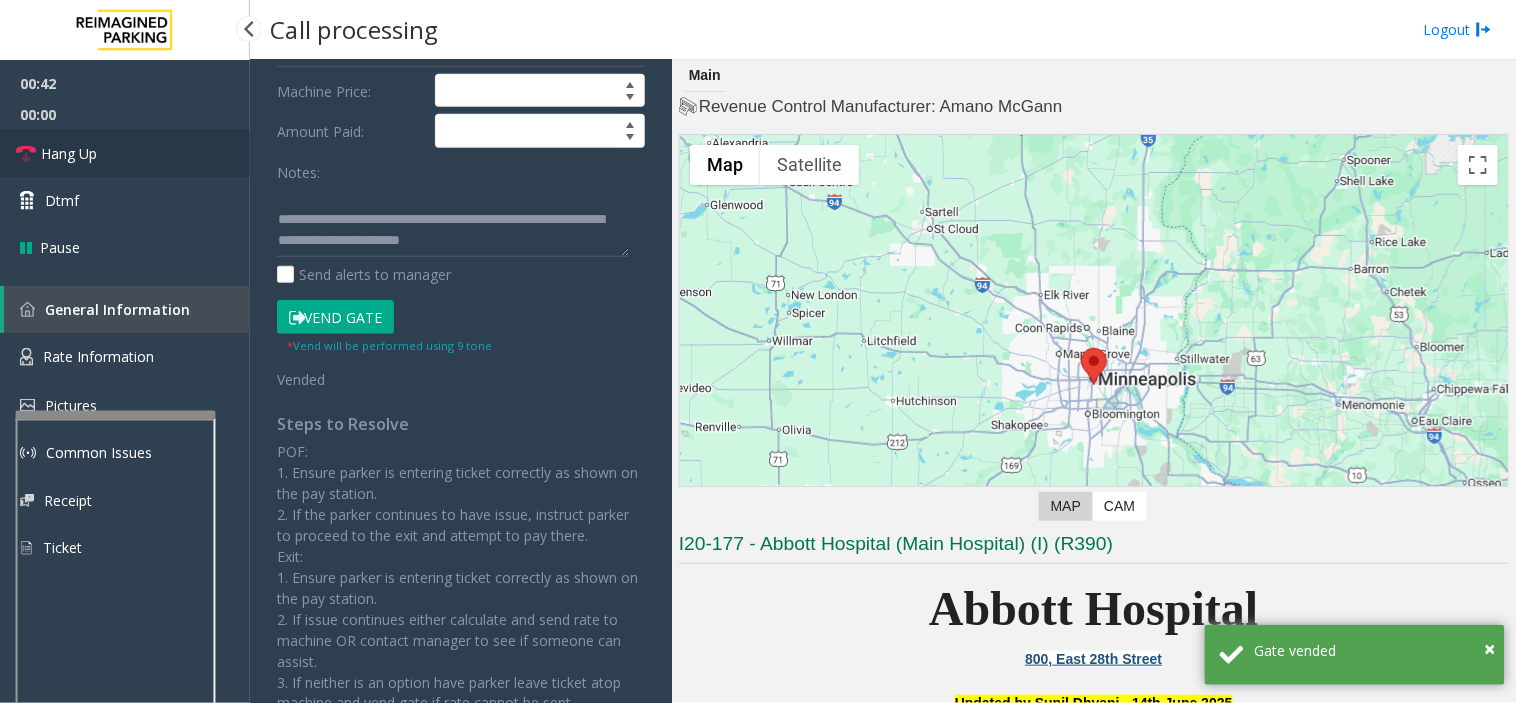 click on "Hang Up" at bounding box center [125, 153] 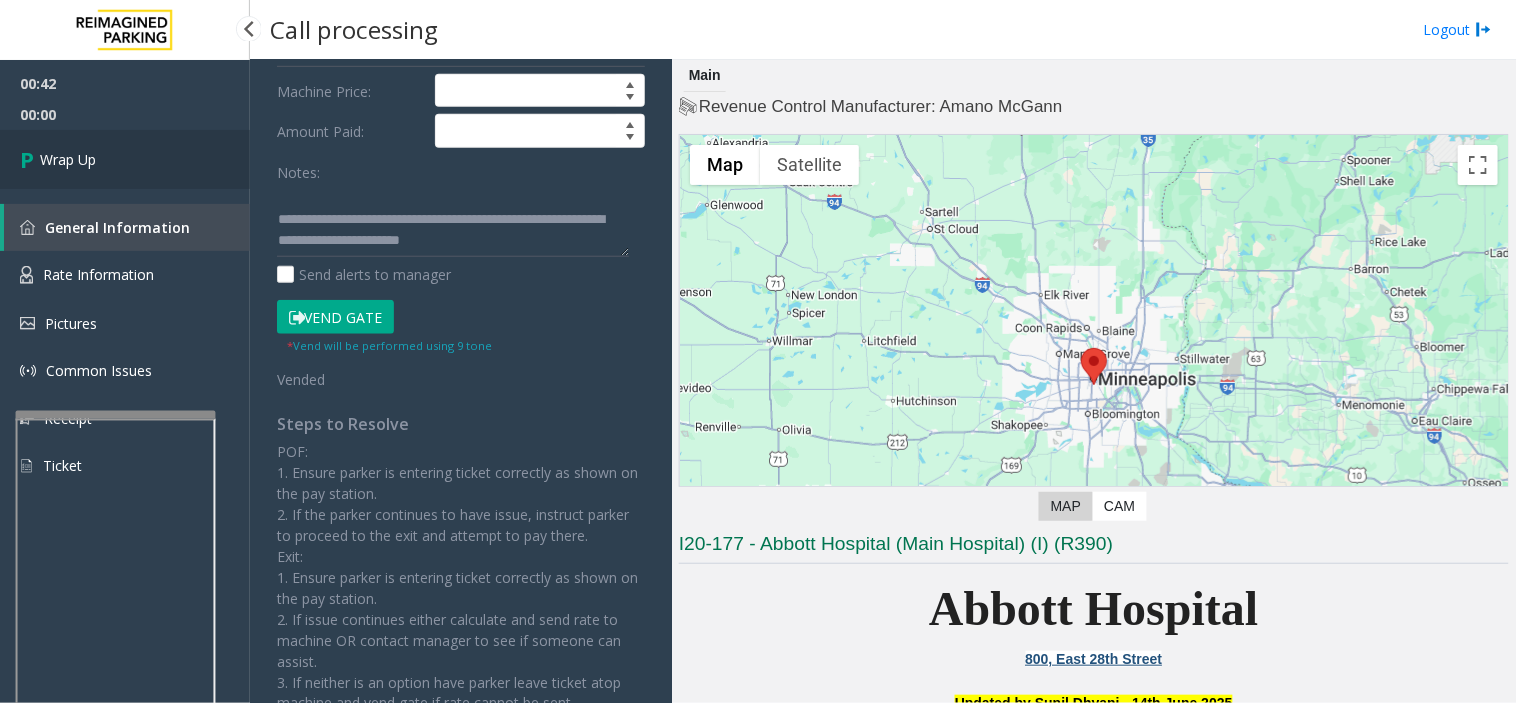 click on "Wrap Up" at bounding box center [125, 159] 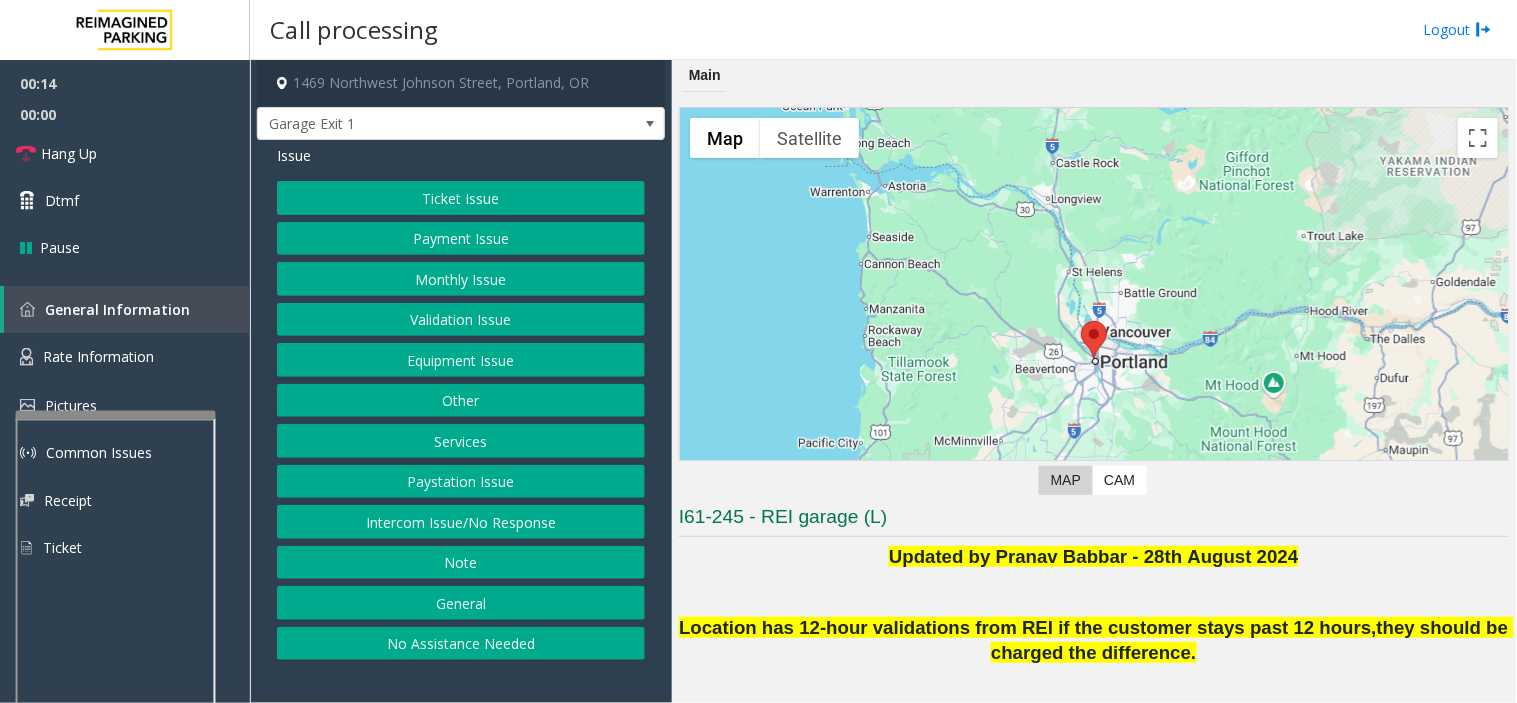 click on "Intercom Issue/No Response" 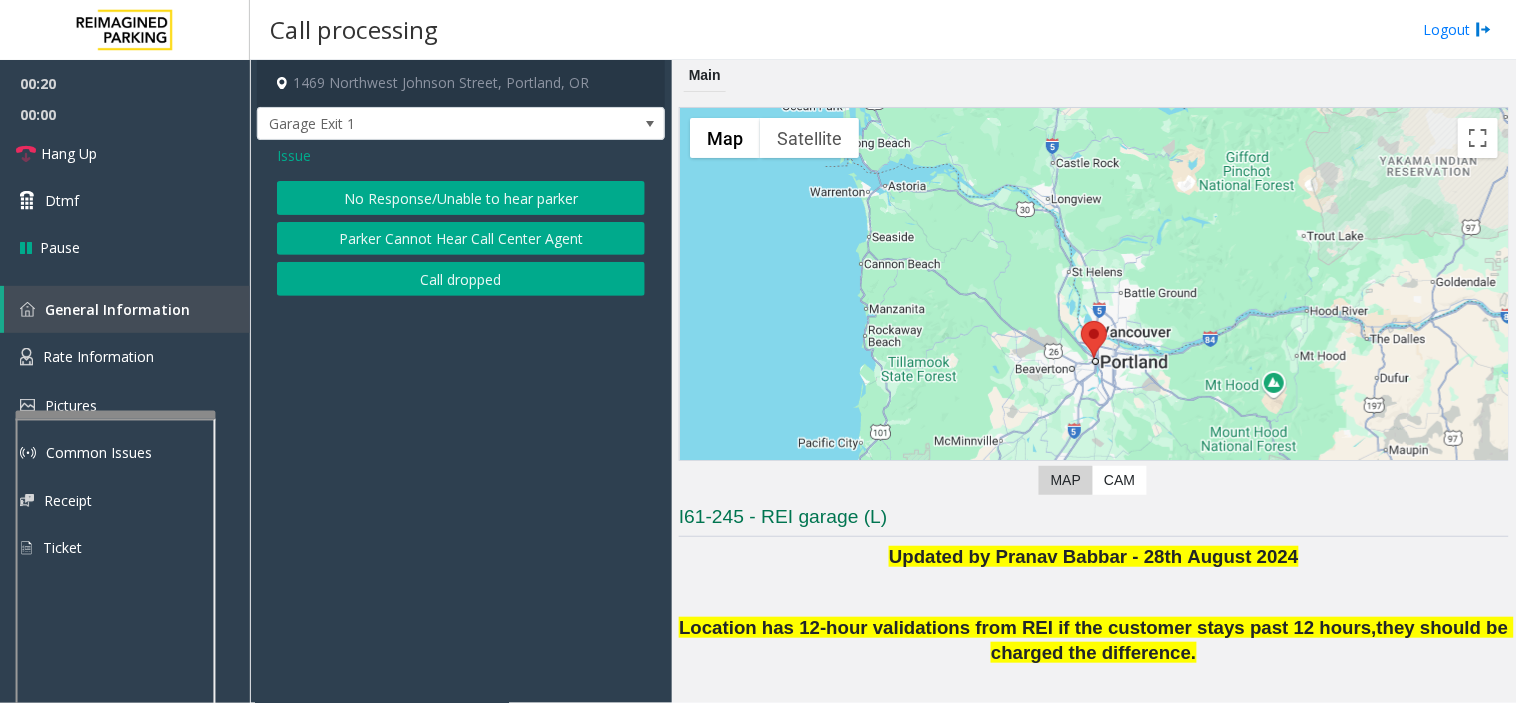 click on "No Response/Unable to hear parker" 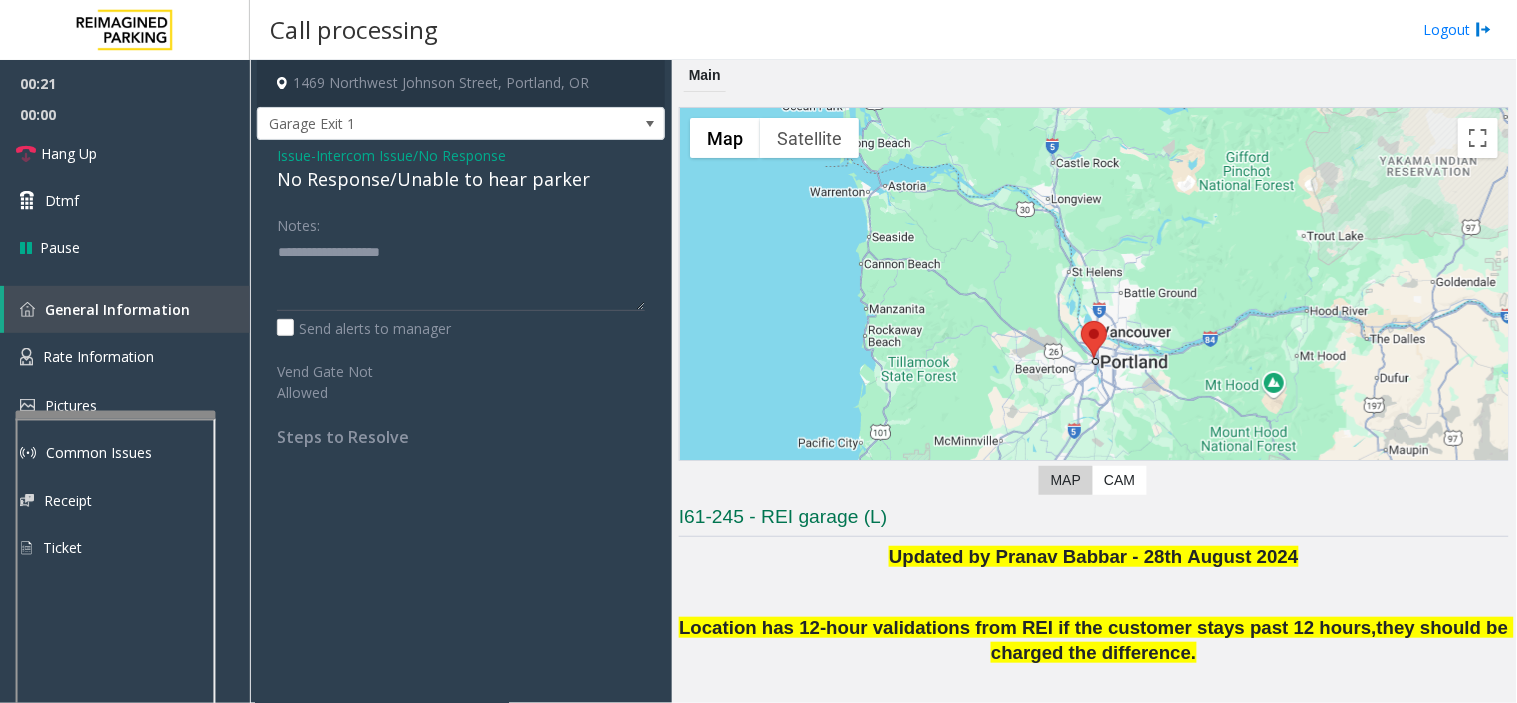 click on "No Response/Unable to hear parker" 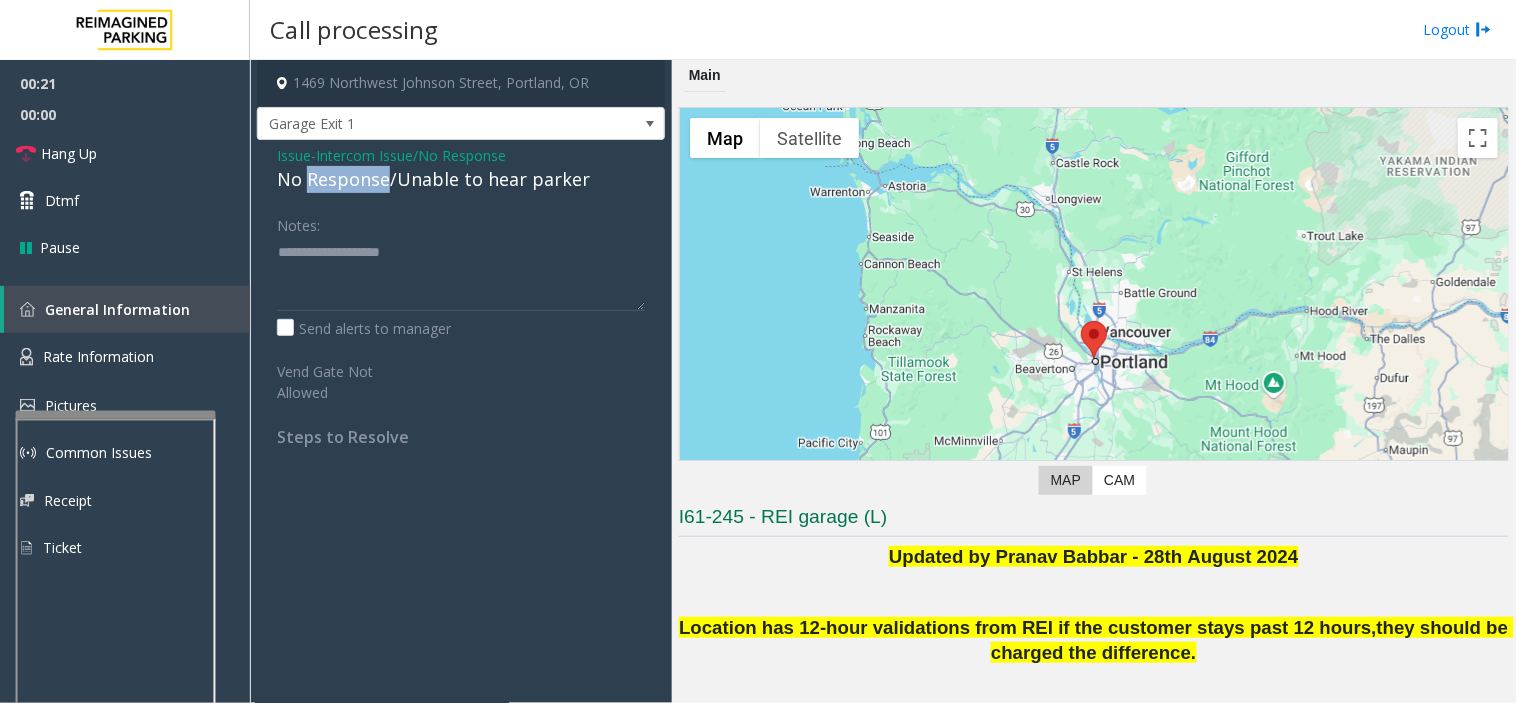 click on "No Response/Unable to hear parker" 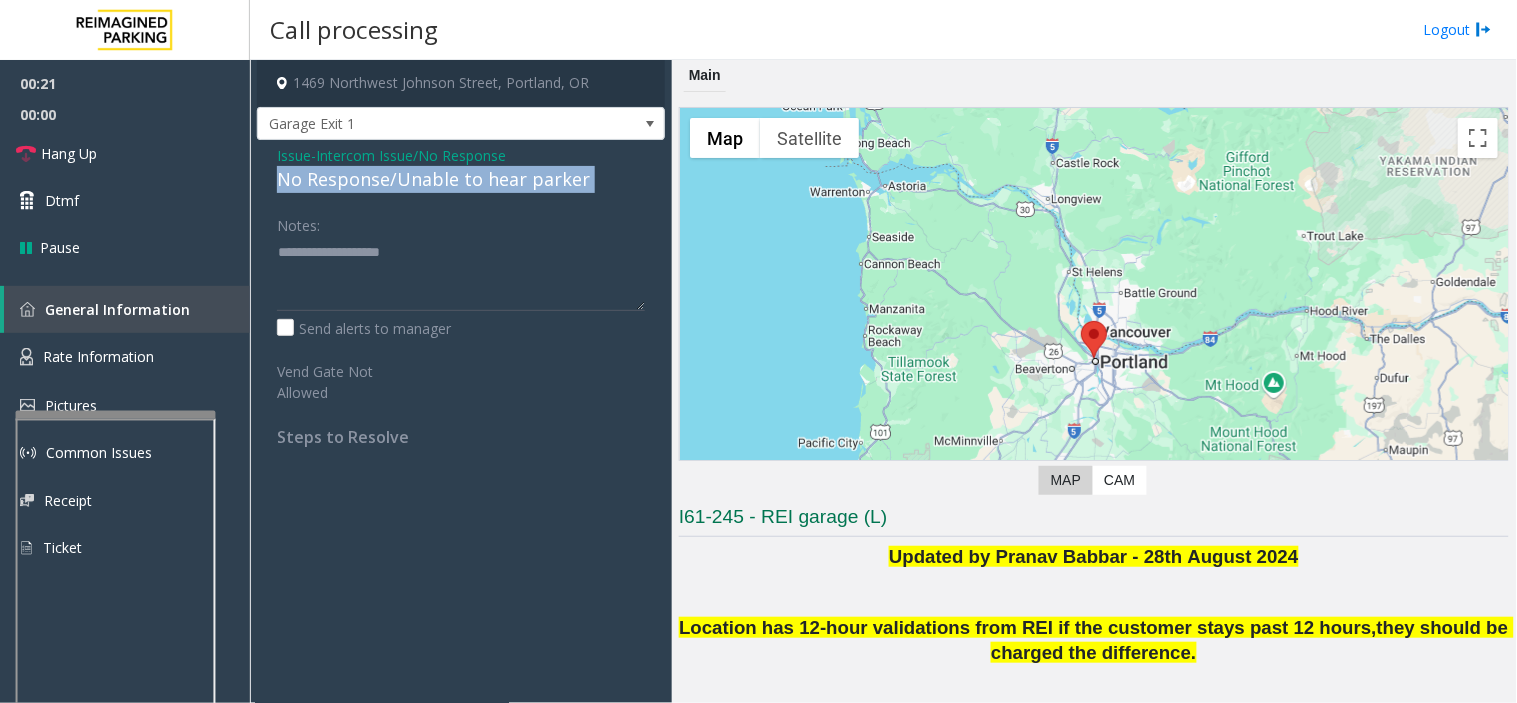 click on "No Response/Unable to hear parker" 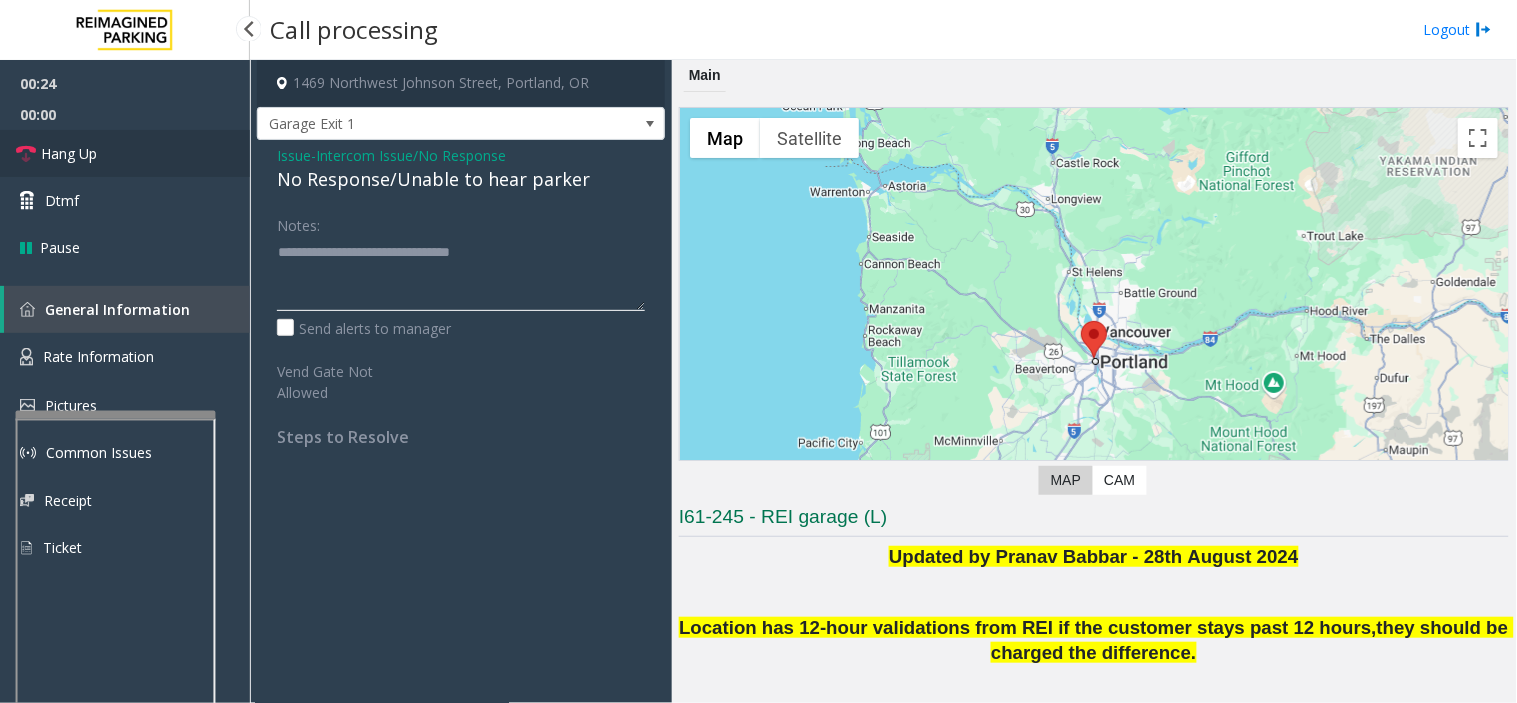 type on "**********" 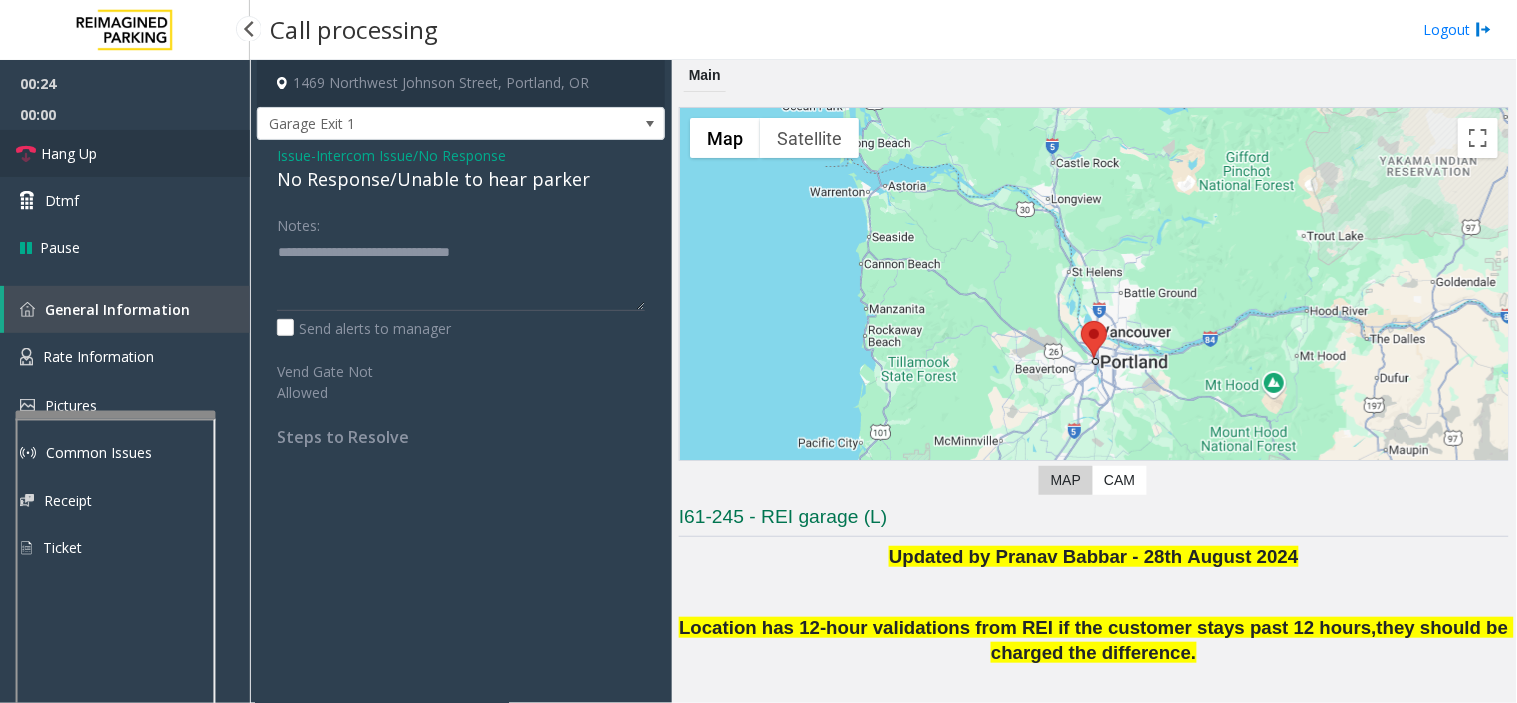 click on "Hang Up" at bounding box center (125, 153) 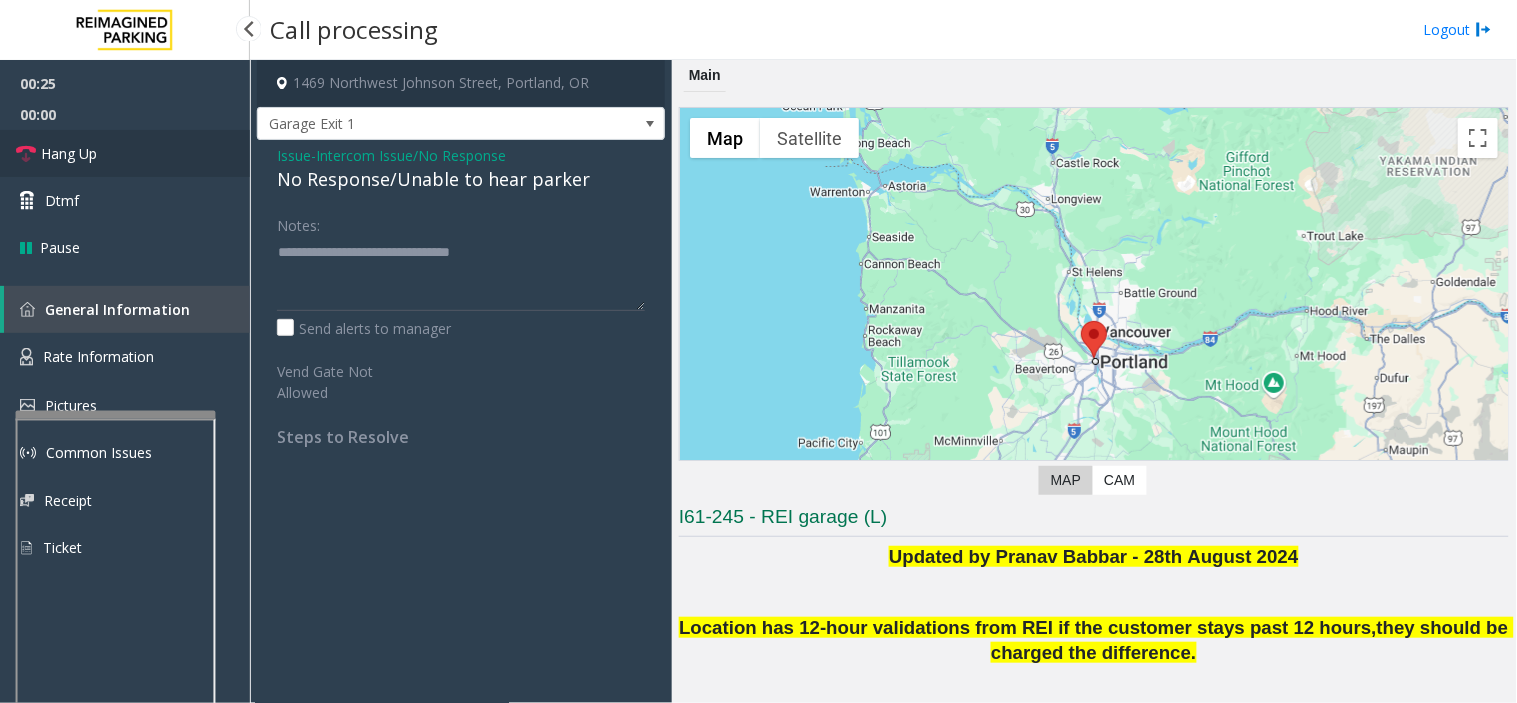 click on "Hang Up" at bounding box center (125, 153) 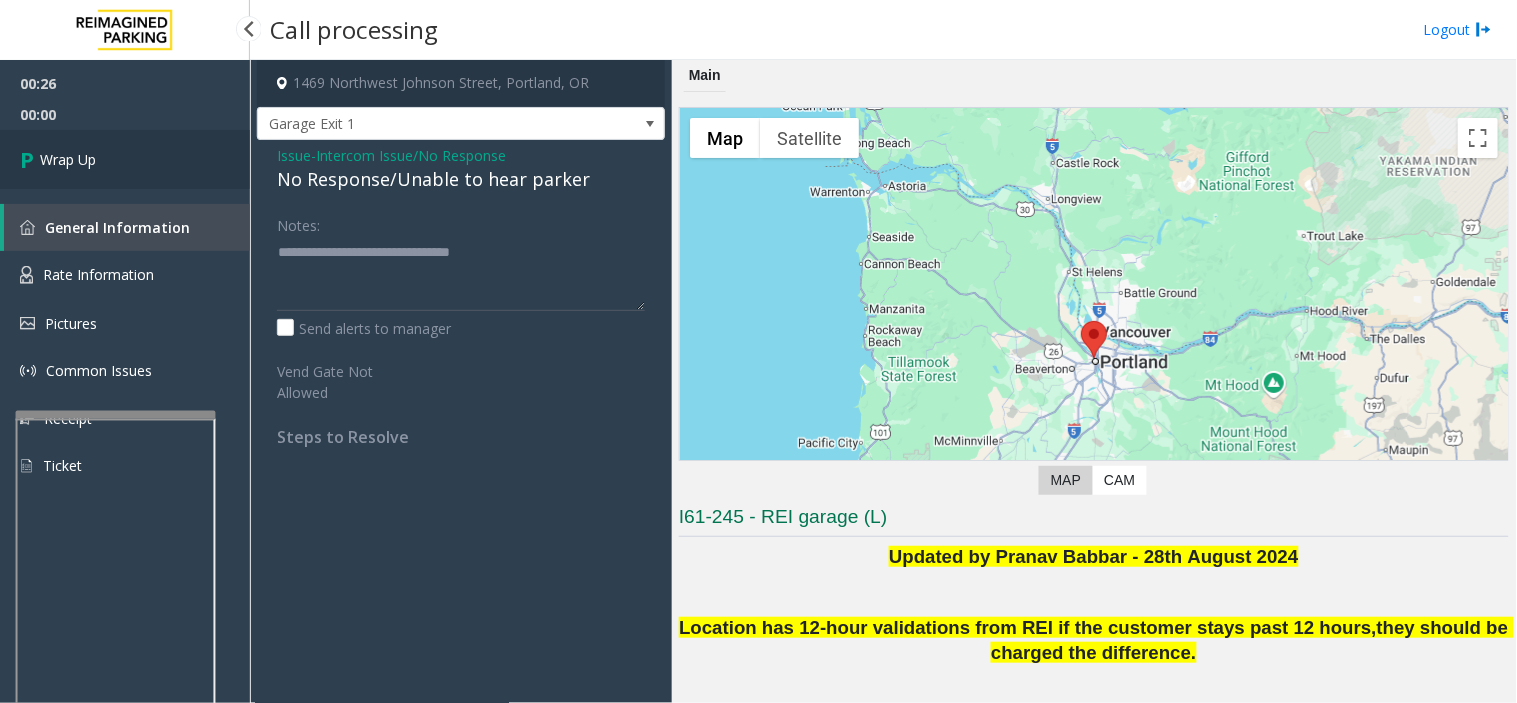 click on "Wrap Up" at bounding box center (125, 159) 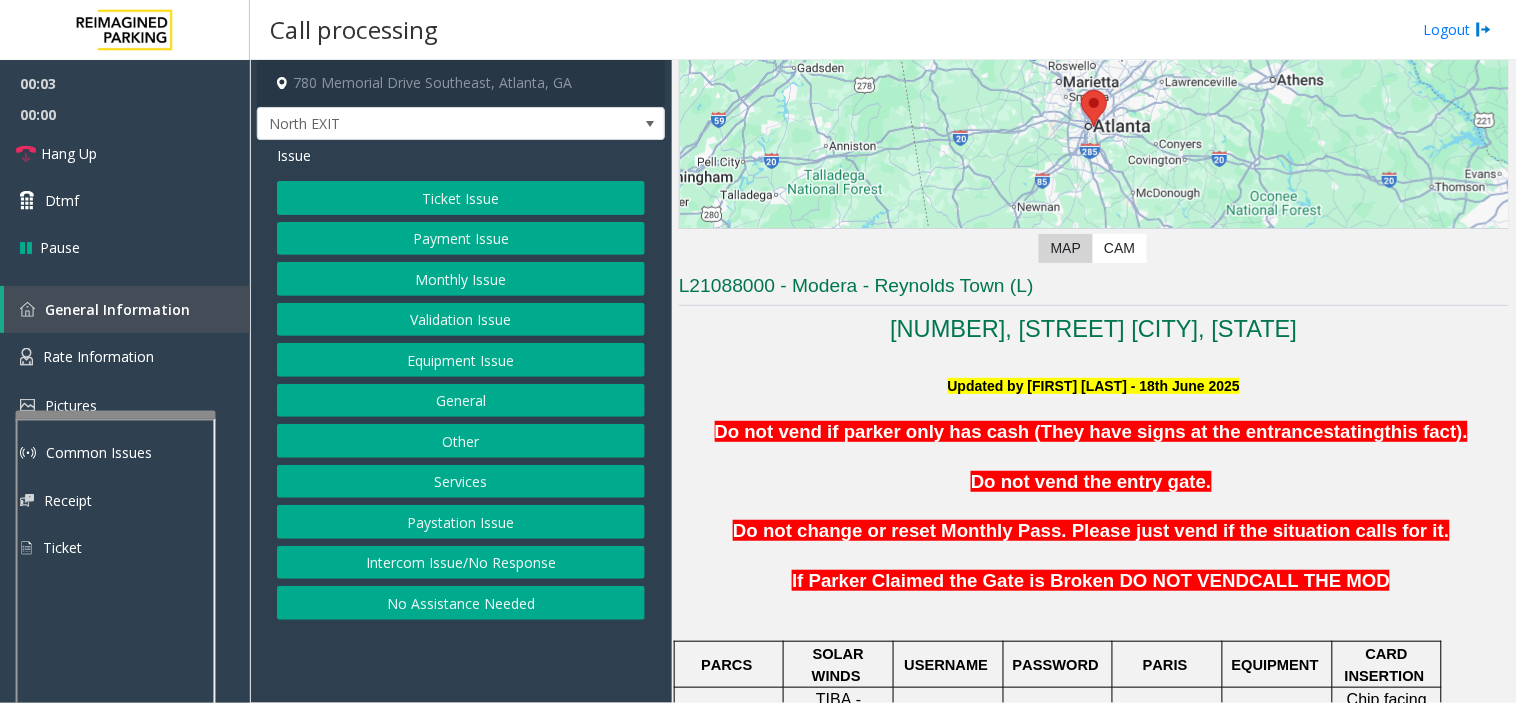 scroll, scrollTop: 444, scrollLeft: 0, axis: vertical 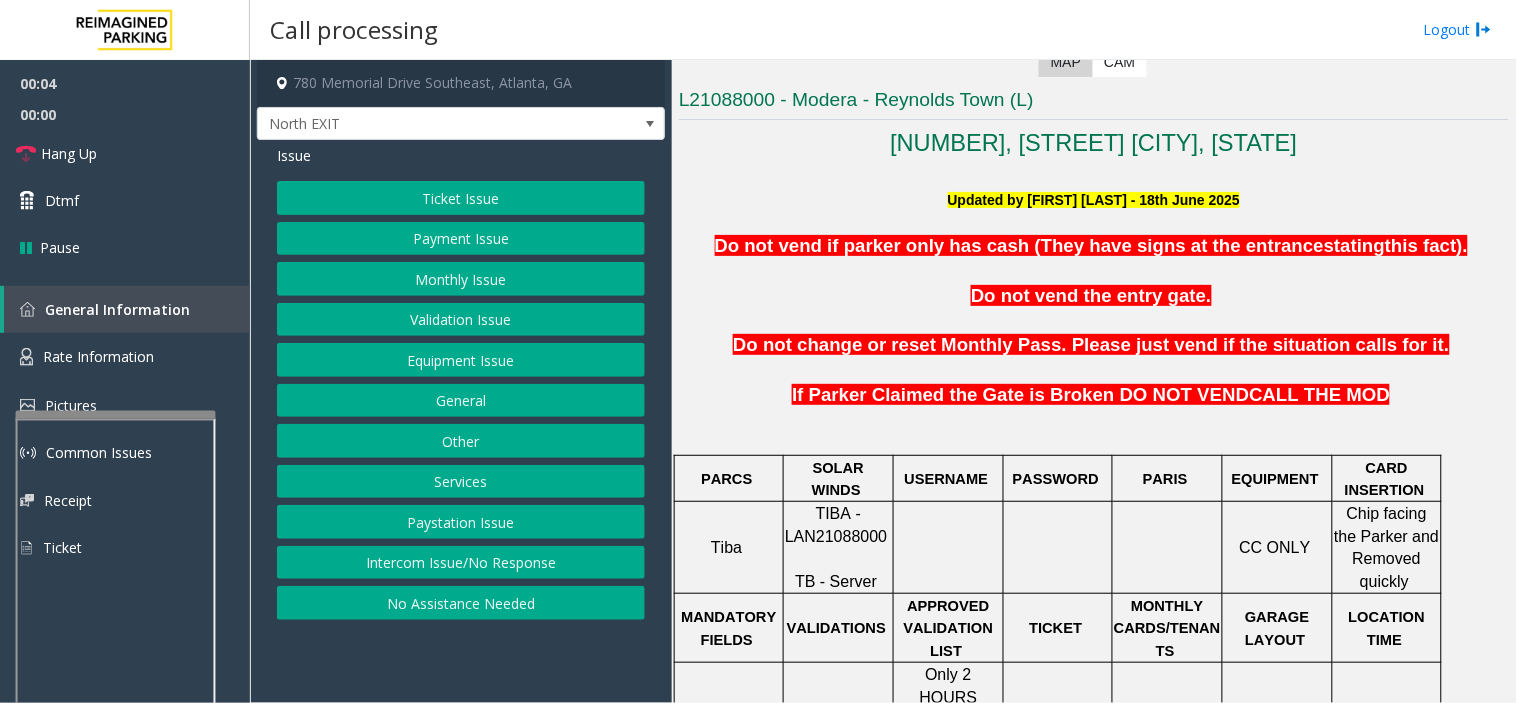 click on "TIBA - LAN21088000     TB - Server" 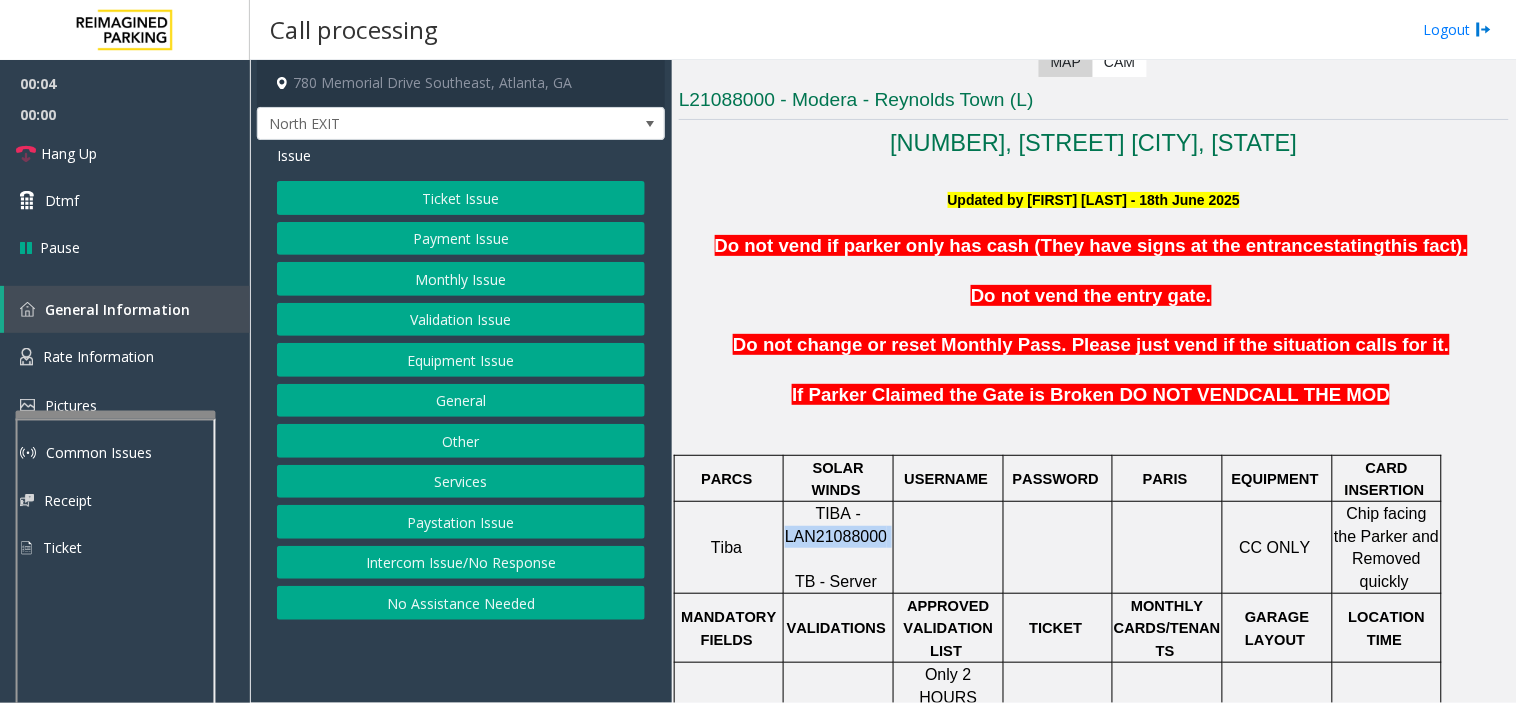 click on "TIBA - LAN21088000     TB - Server" 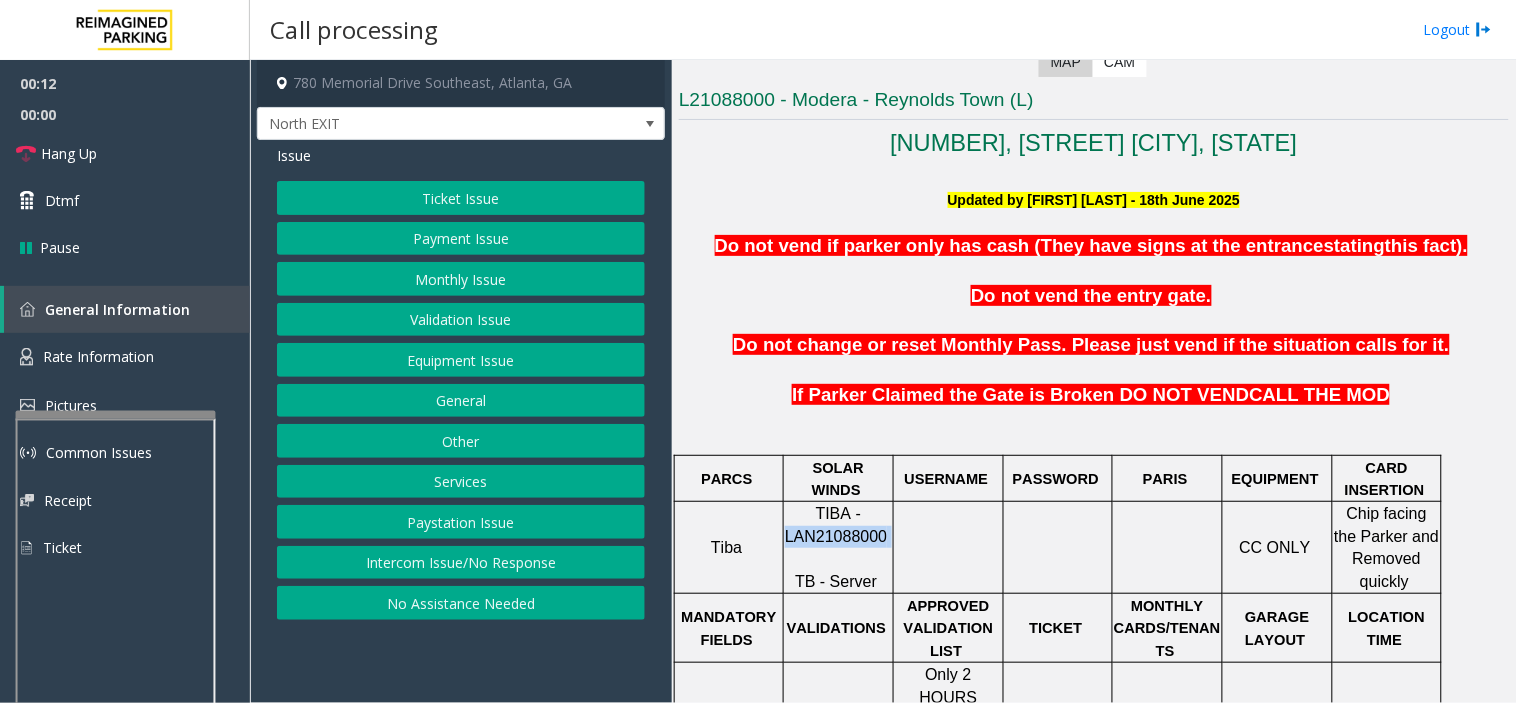 click on "Validation Issue" 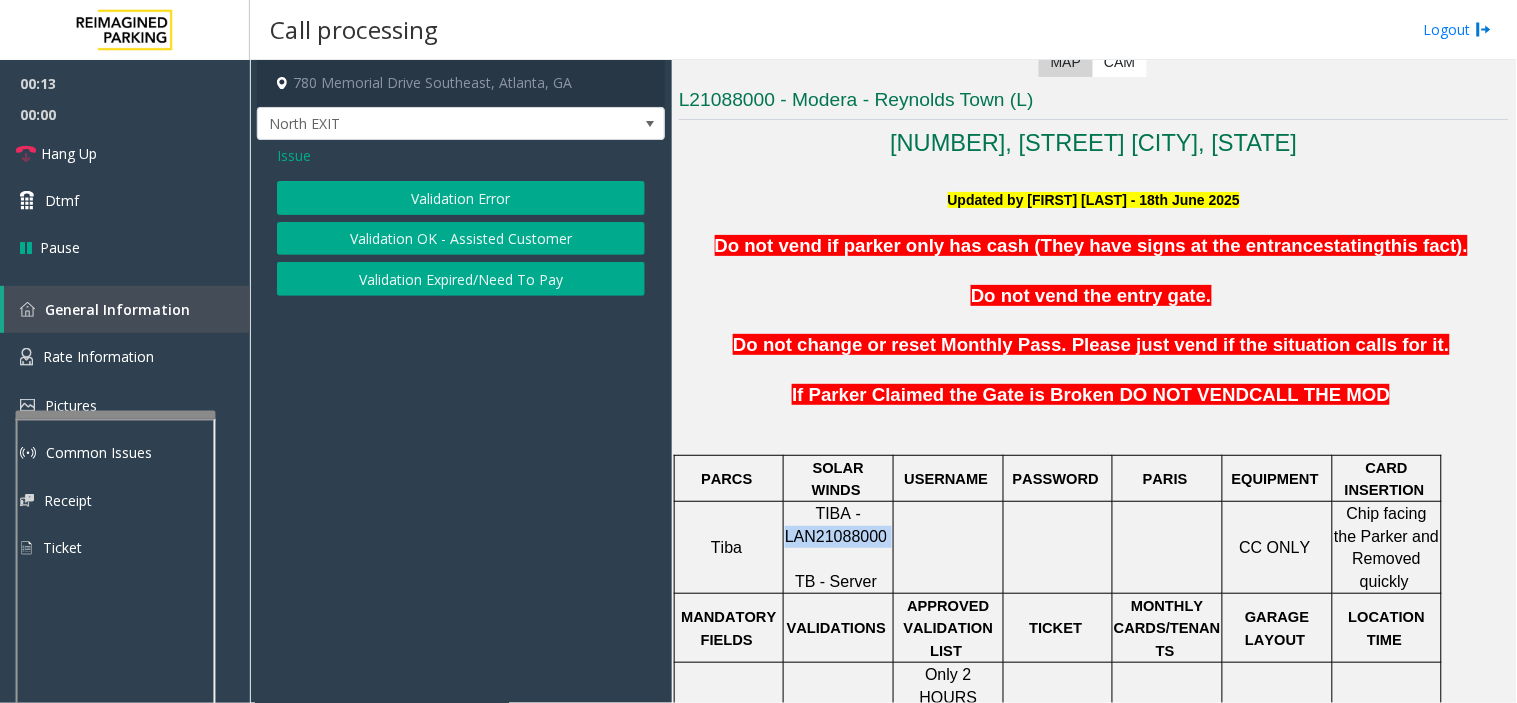 click on "Validation Error" 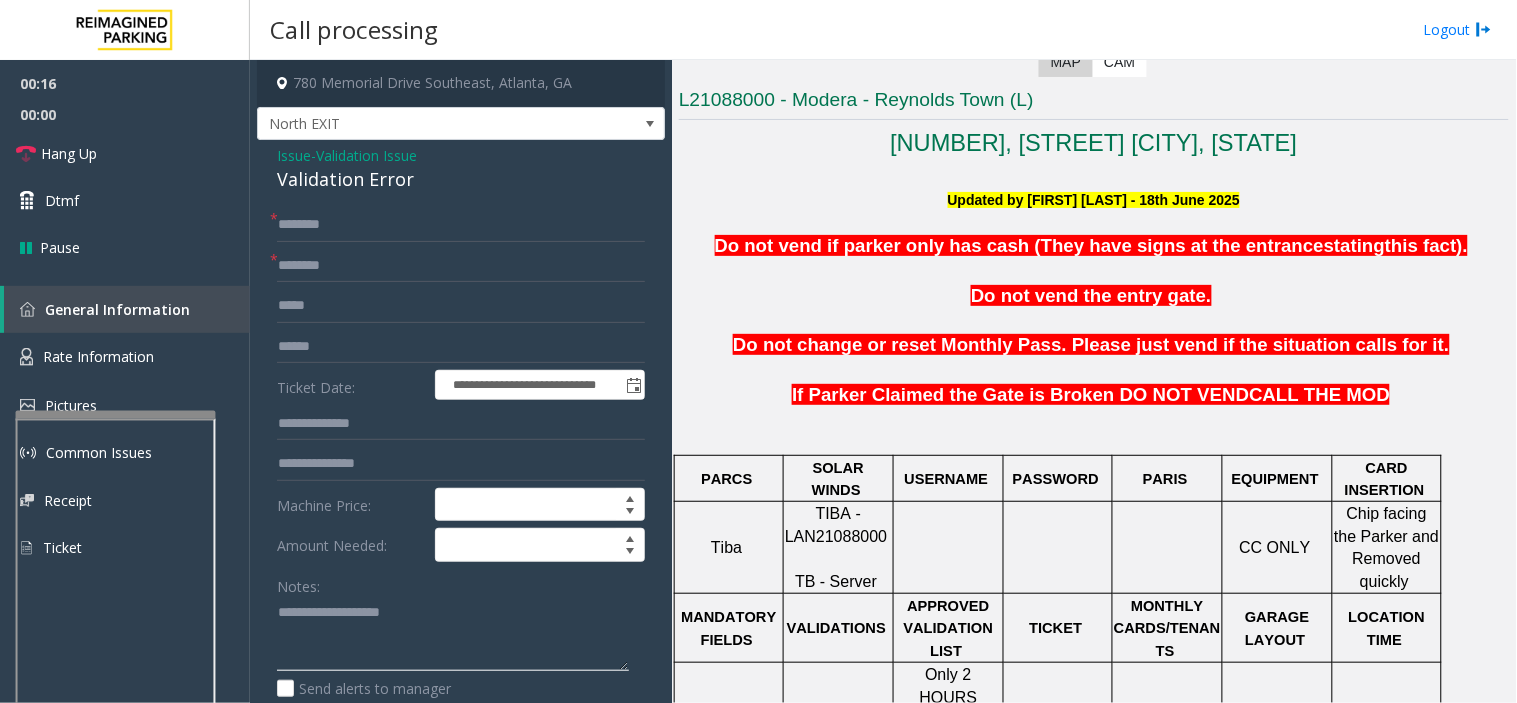 paste on "**********" 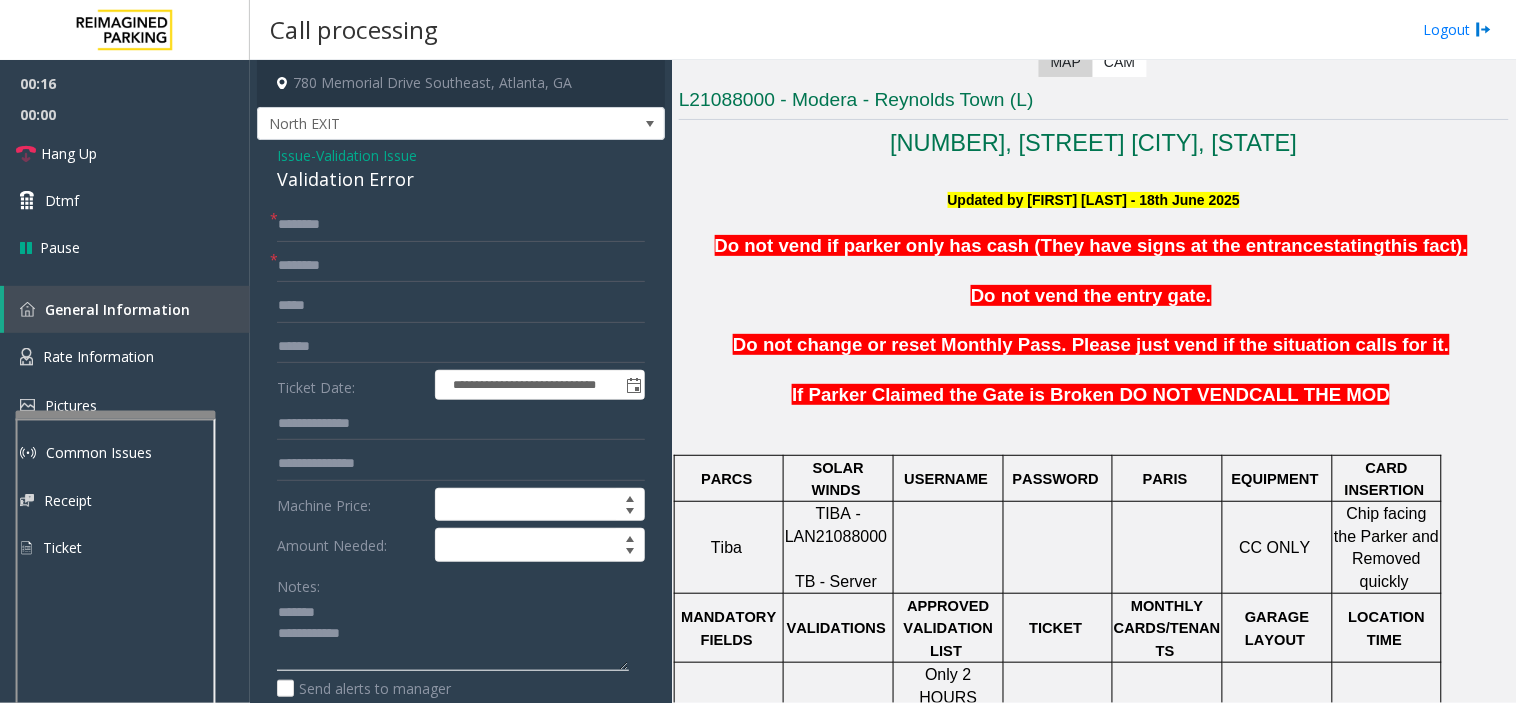 drag, startPoint x: 447, startPoint y: 613, endPoint x: 435, endPoint y: 604, distance: 15 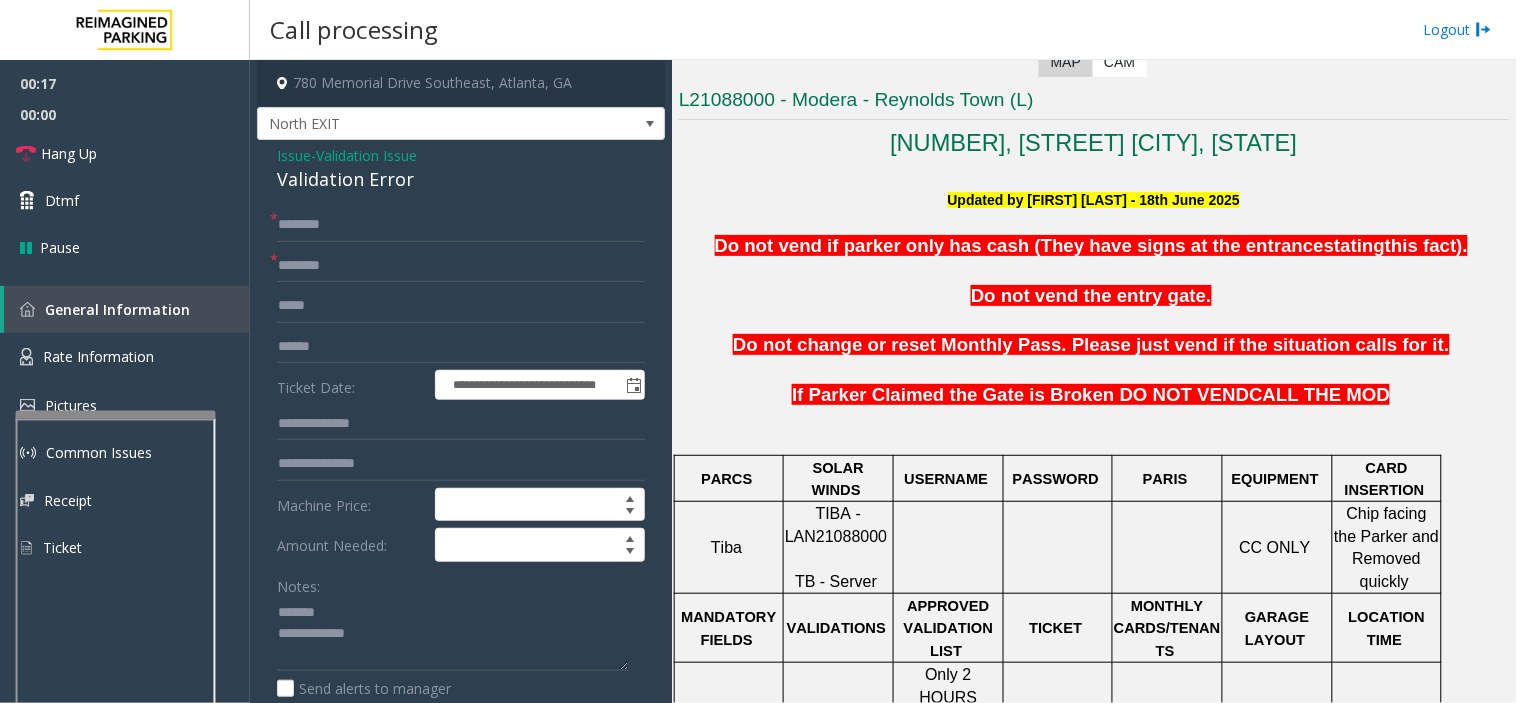 click on "Validation Error" 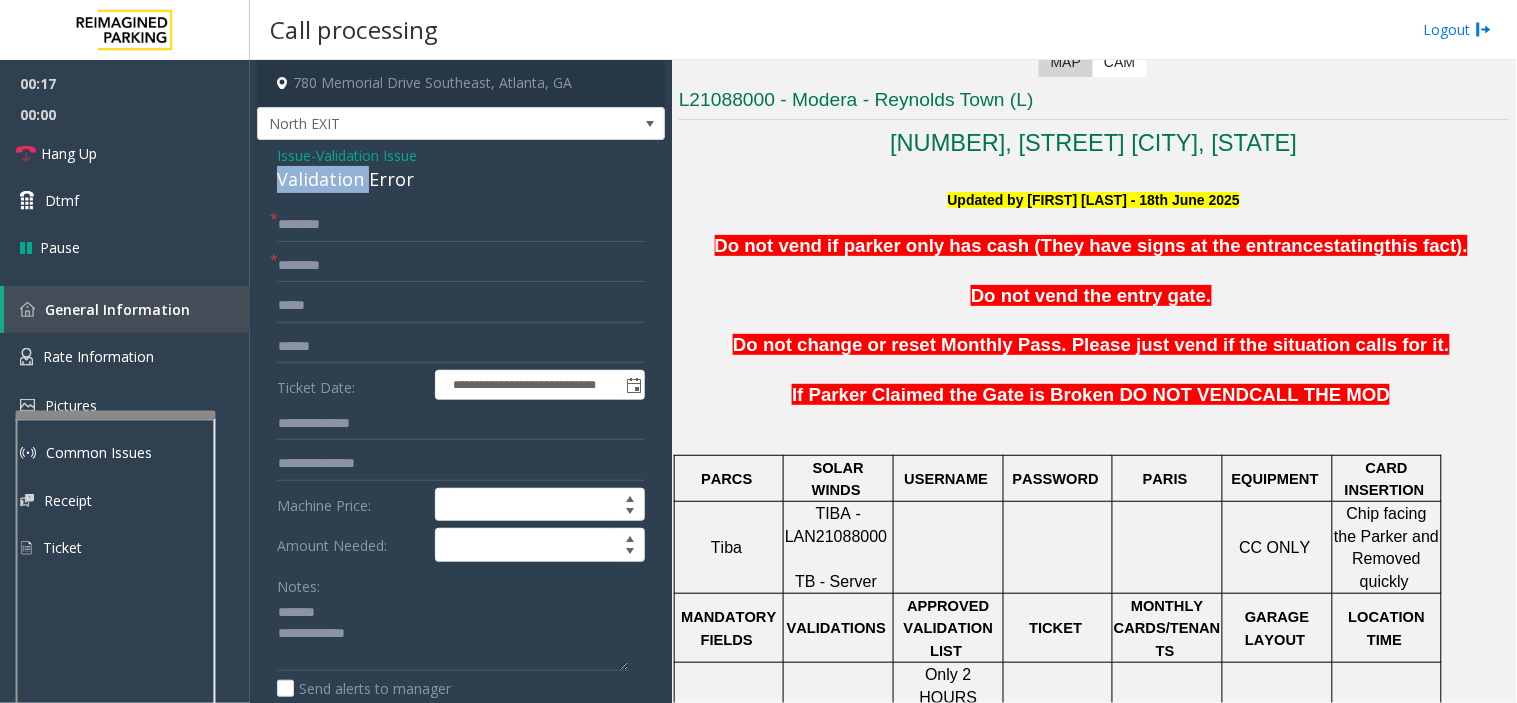 click on "Validation Error" 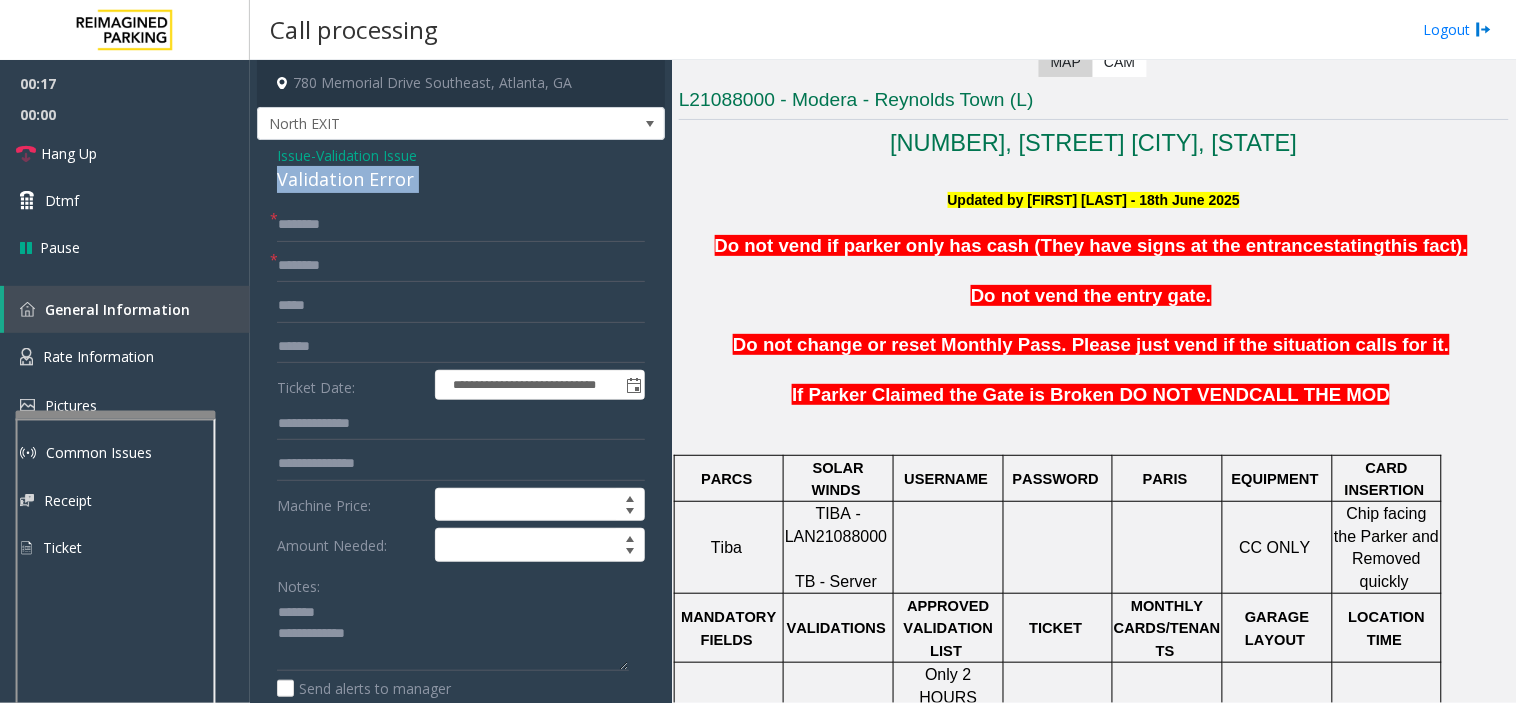 click on "Validation Error" 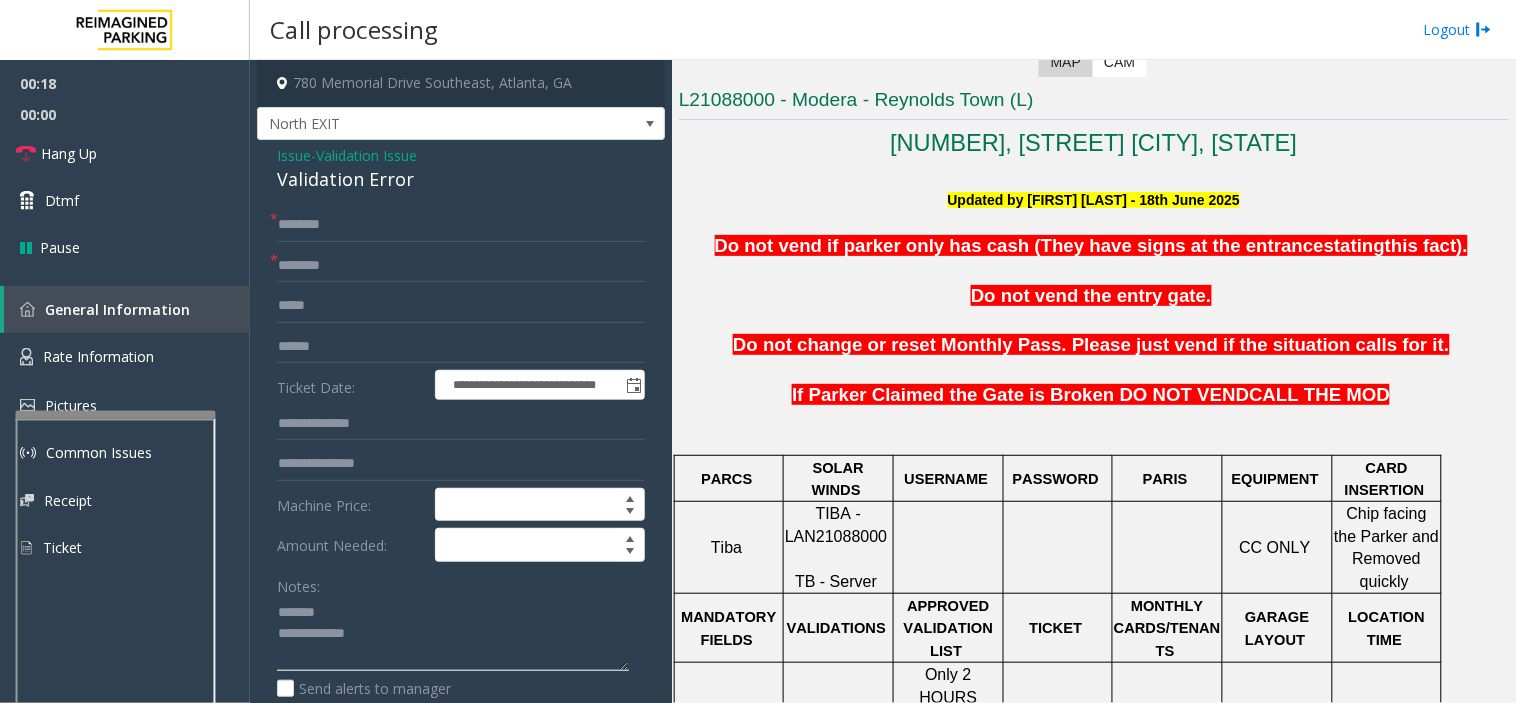 click 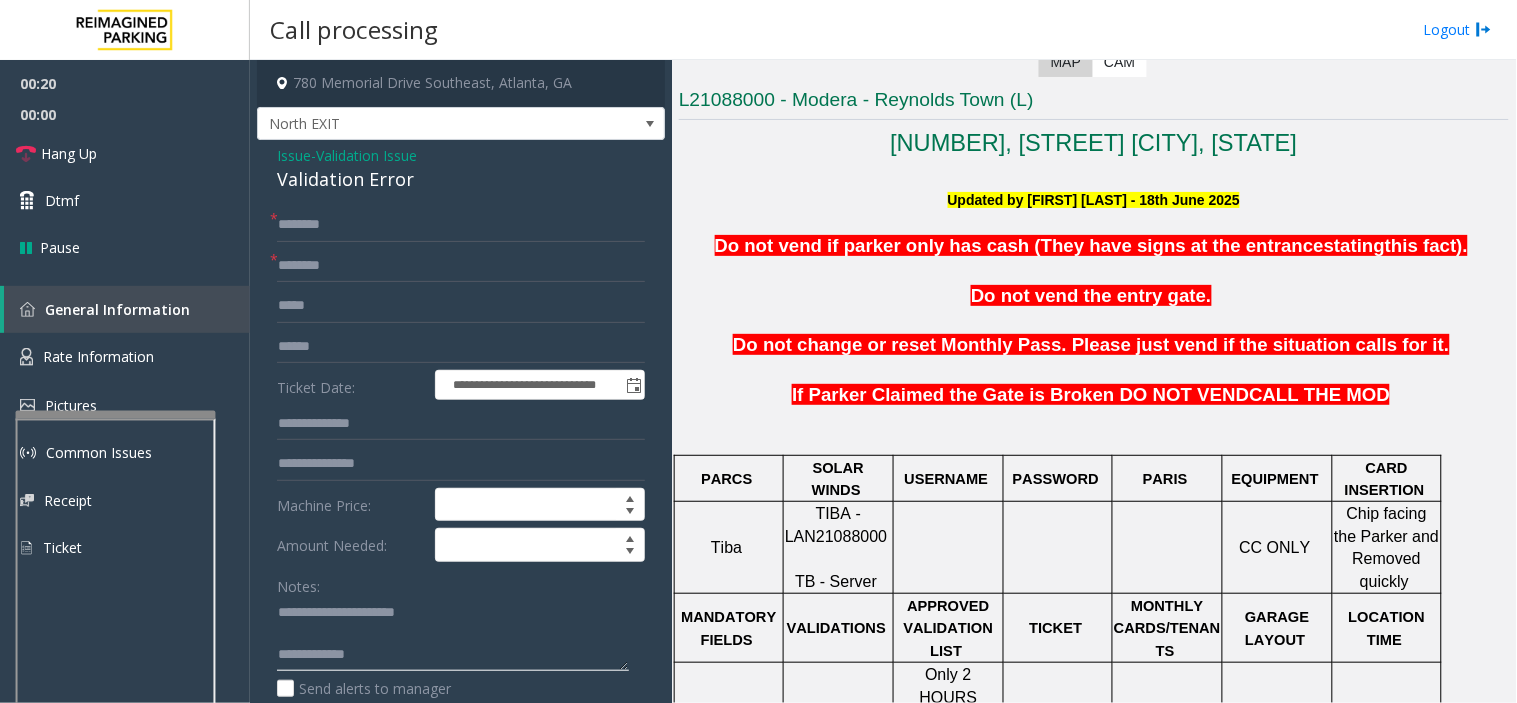 type on "**********" 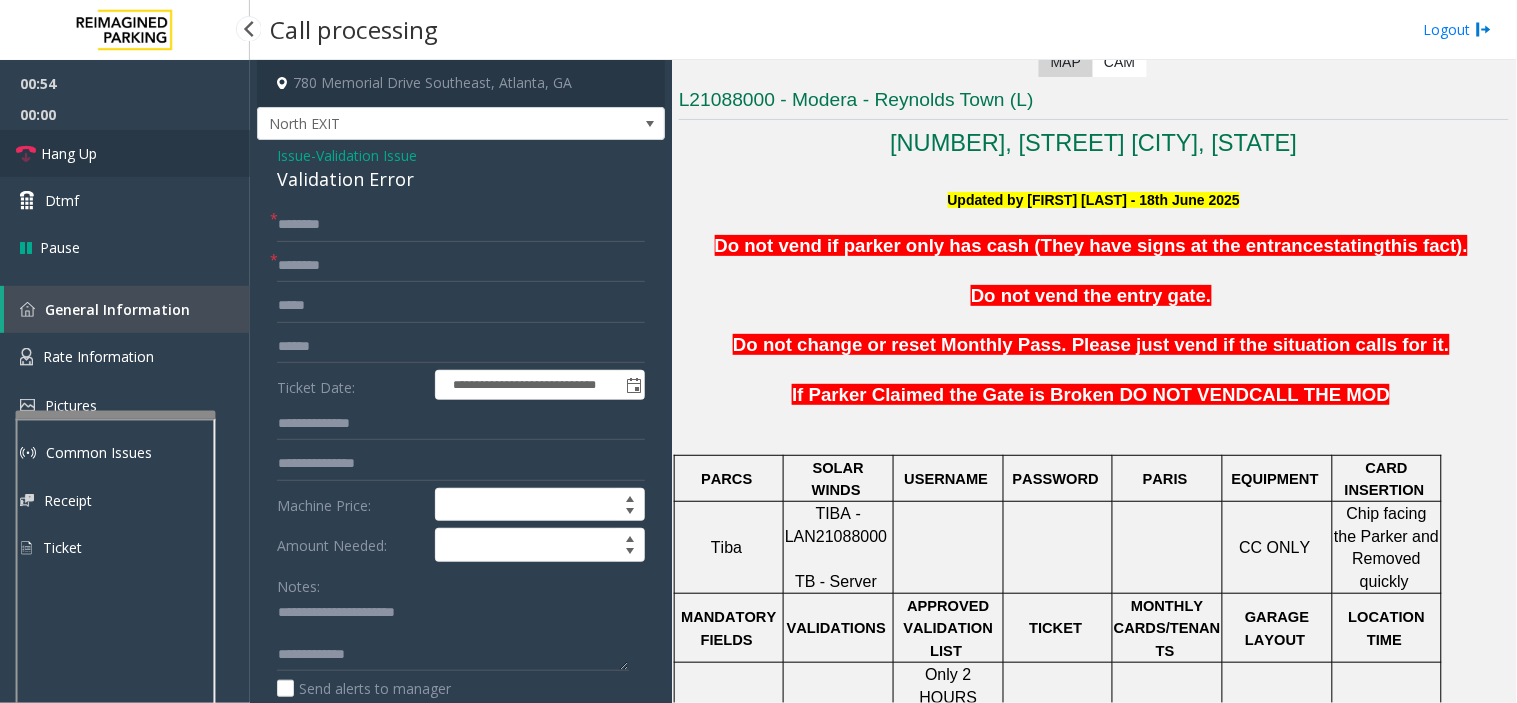 click on "Hang Up" at bounding box center [125, 153] 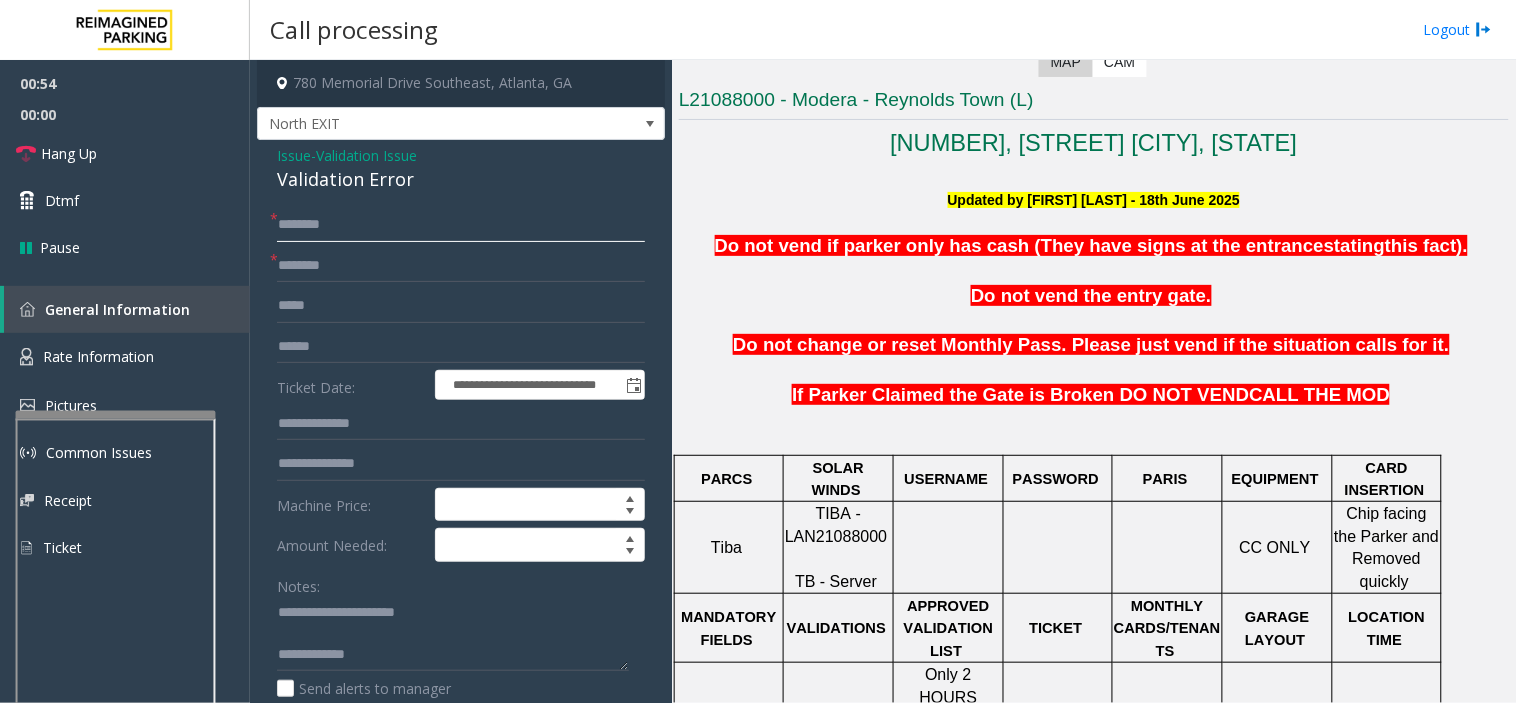 click 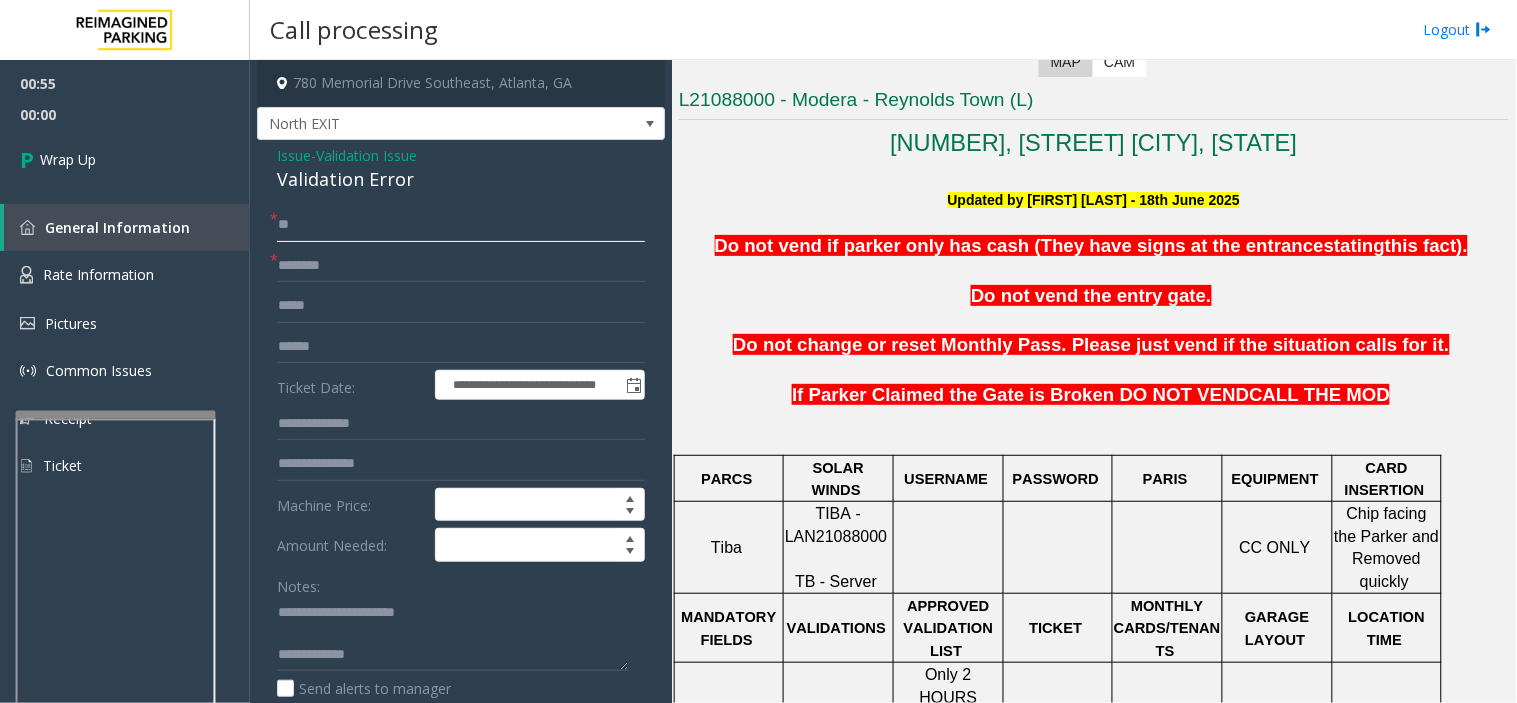 type on "**" 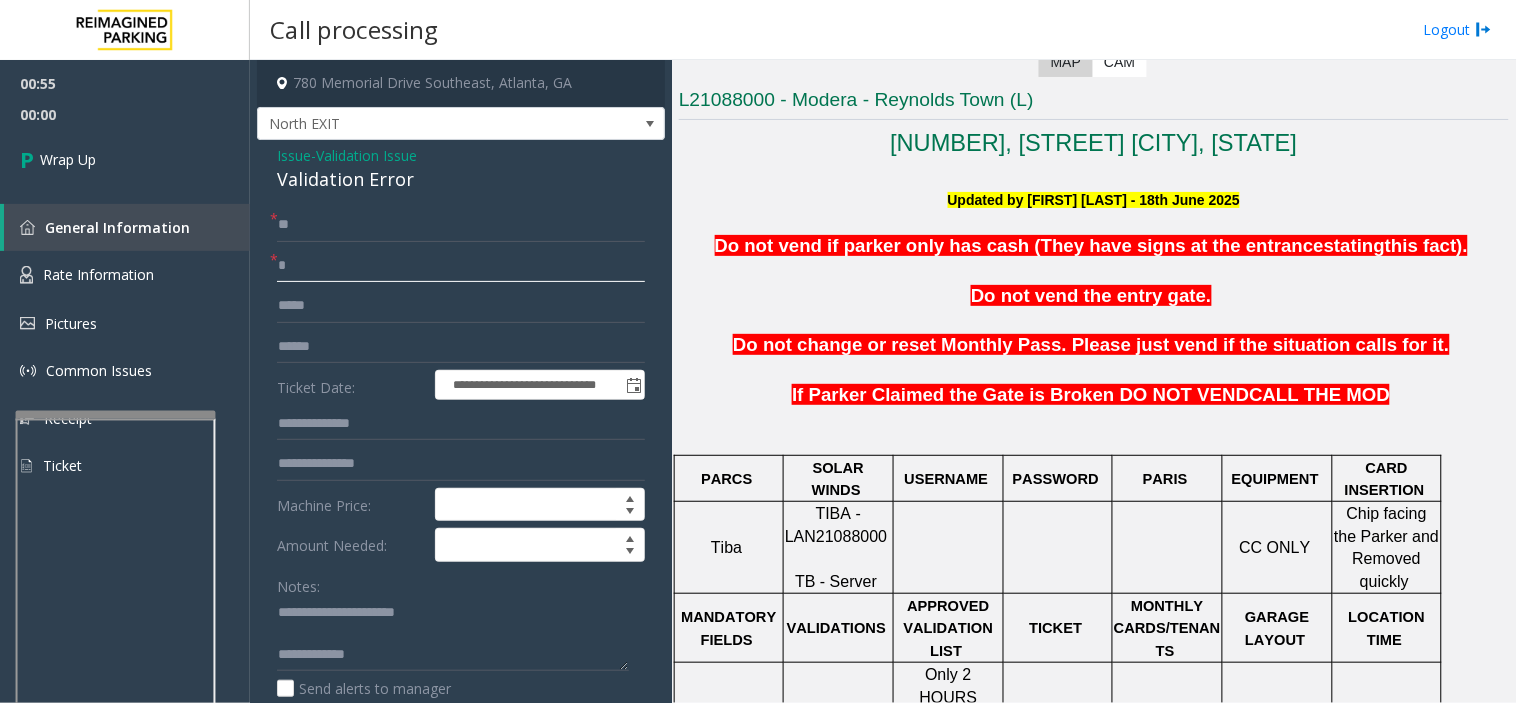 click on "*" 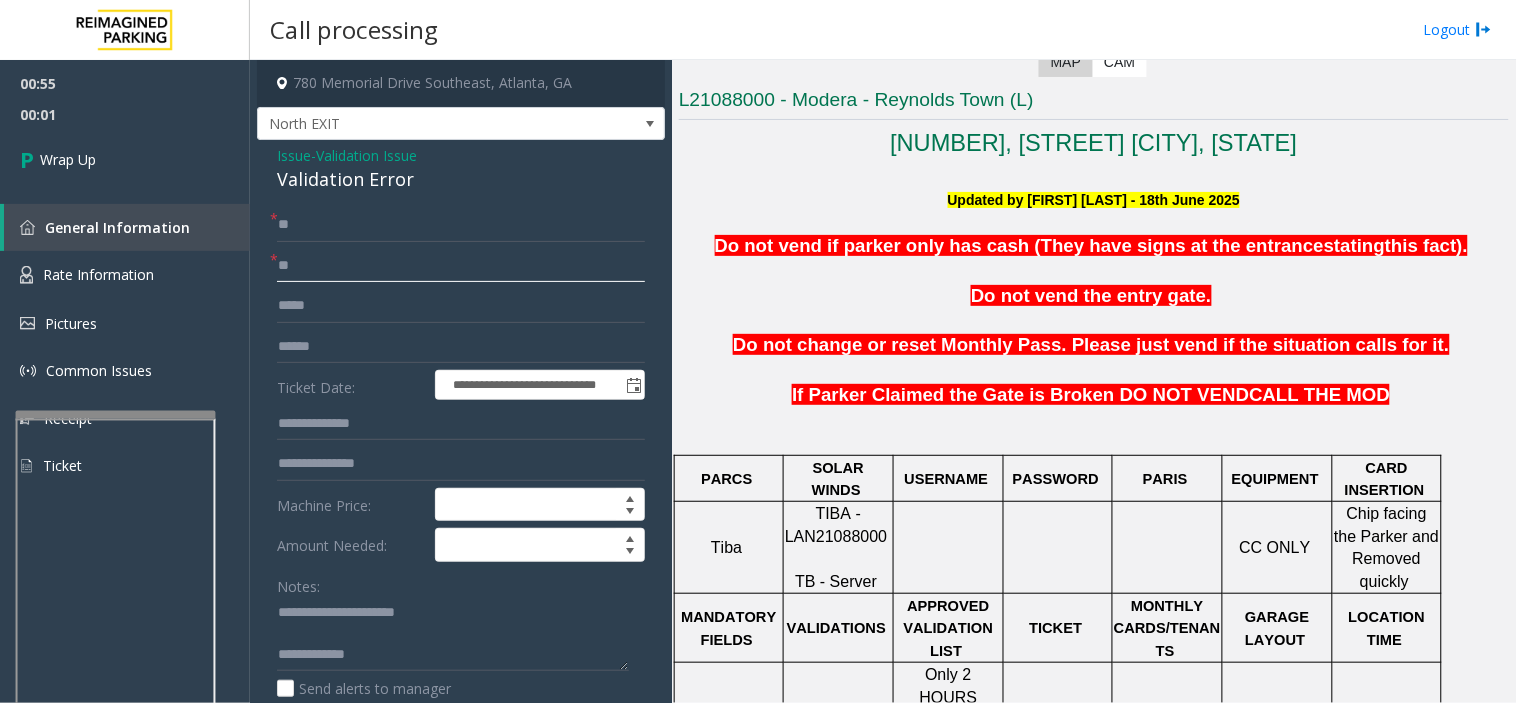 type on "**" 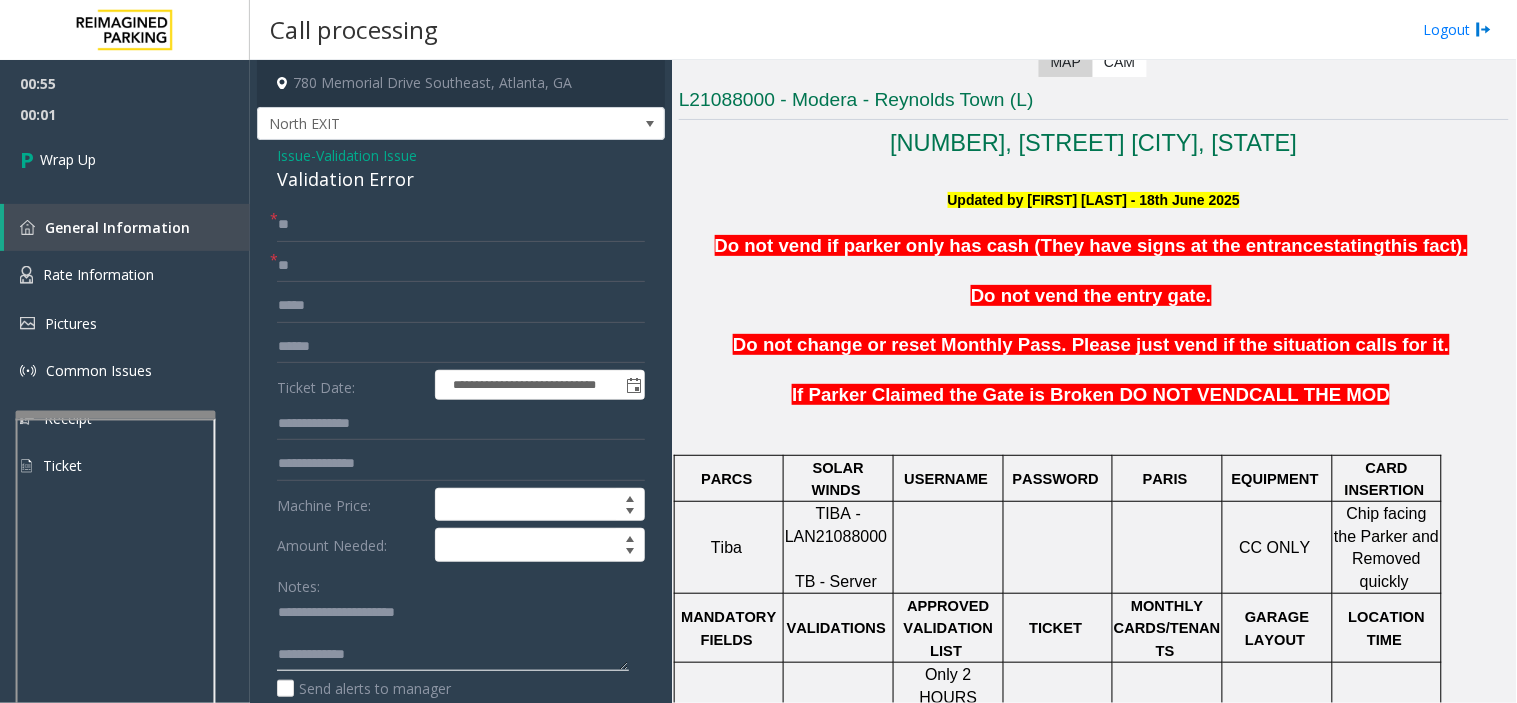 click 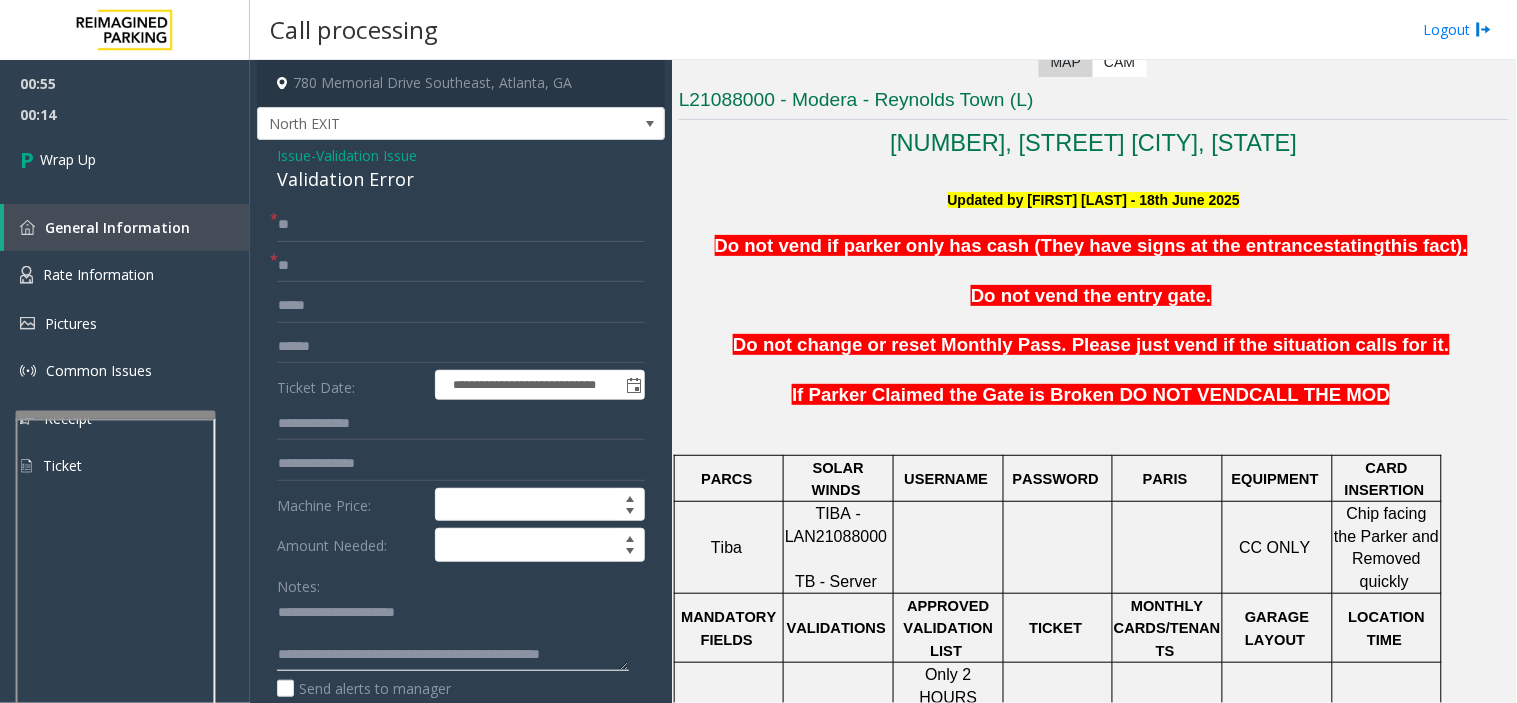 scroll, scrollTop: 14, scrollLeft: 0, axis: vertical 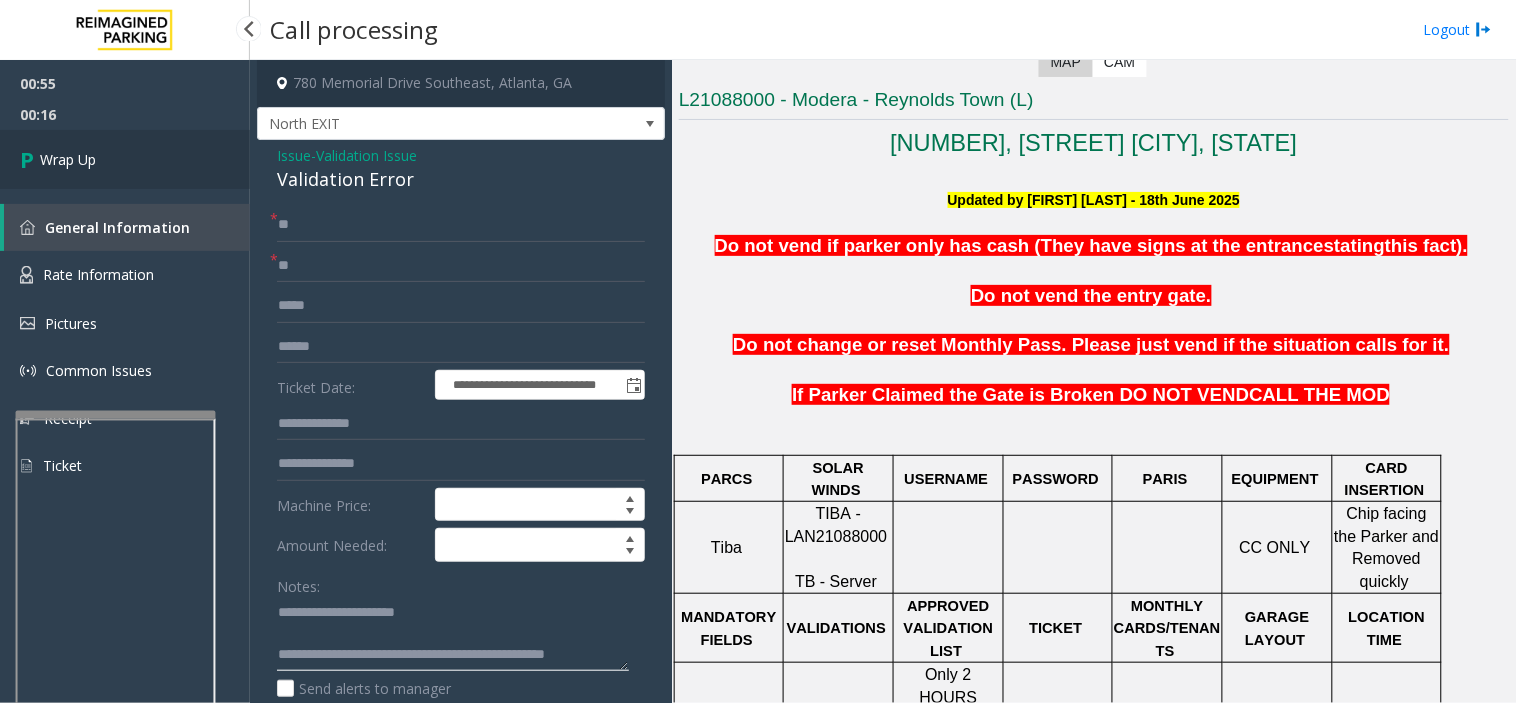 type on "**********" 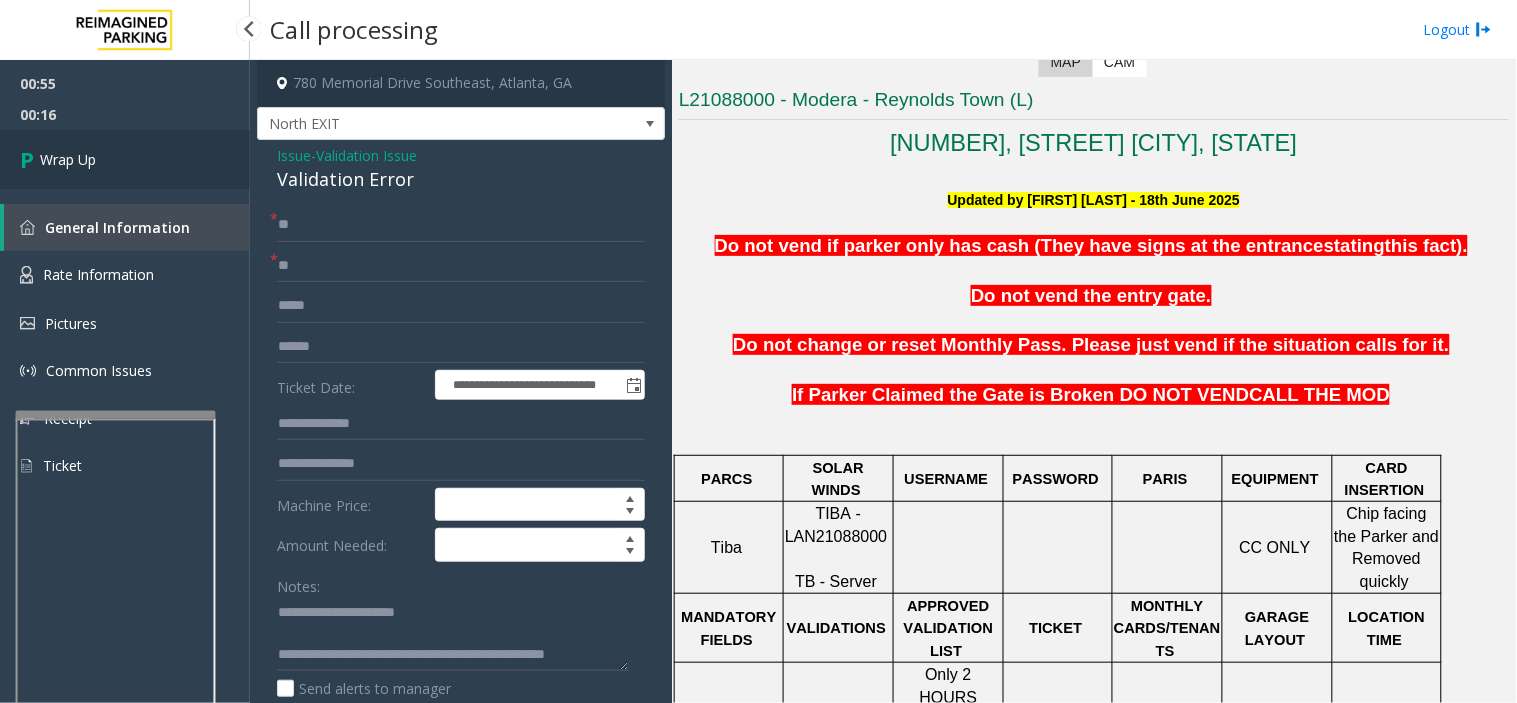 click on "Wrap Up" at bounding box center [125, 159] 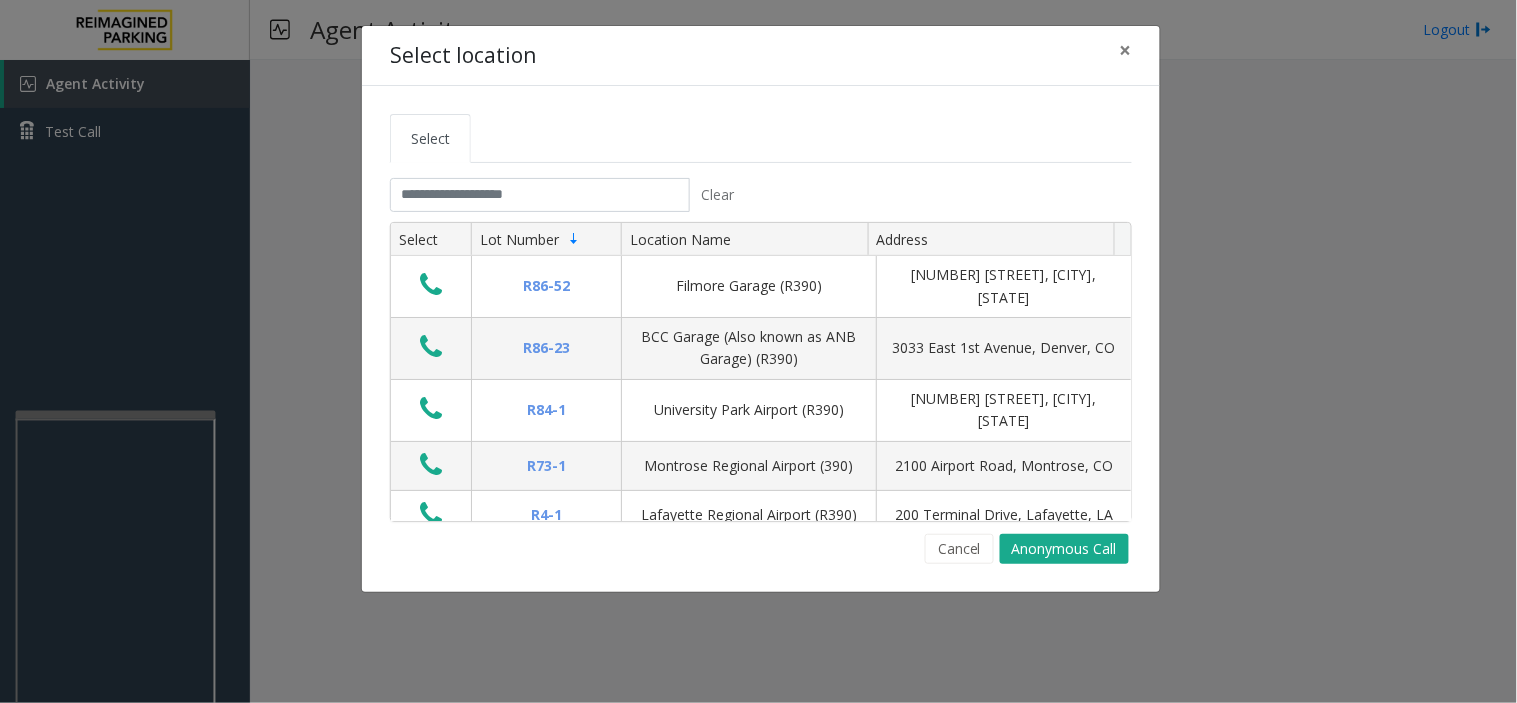 drag, startPoint x: 615, startPoint y: 112, endPoint x: 576, endPoint y: 83, distance: 48.60041 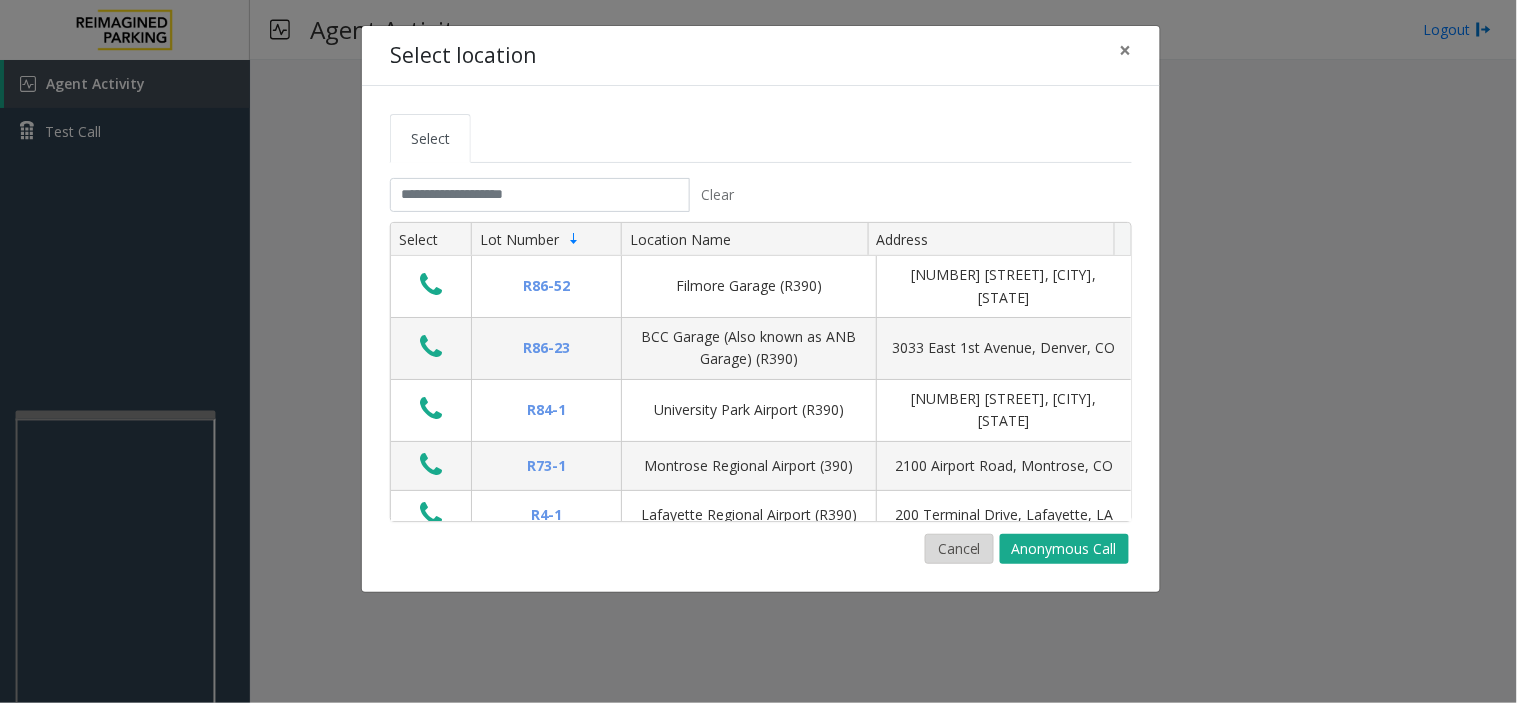 click on "Cancel" 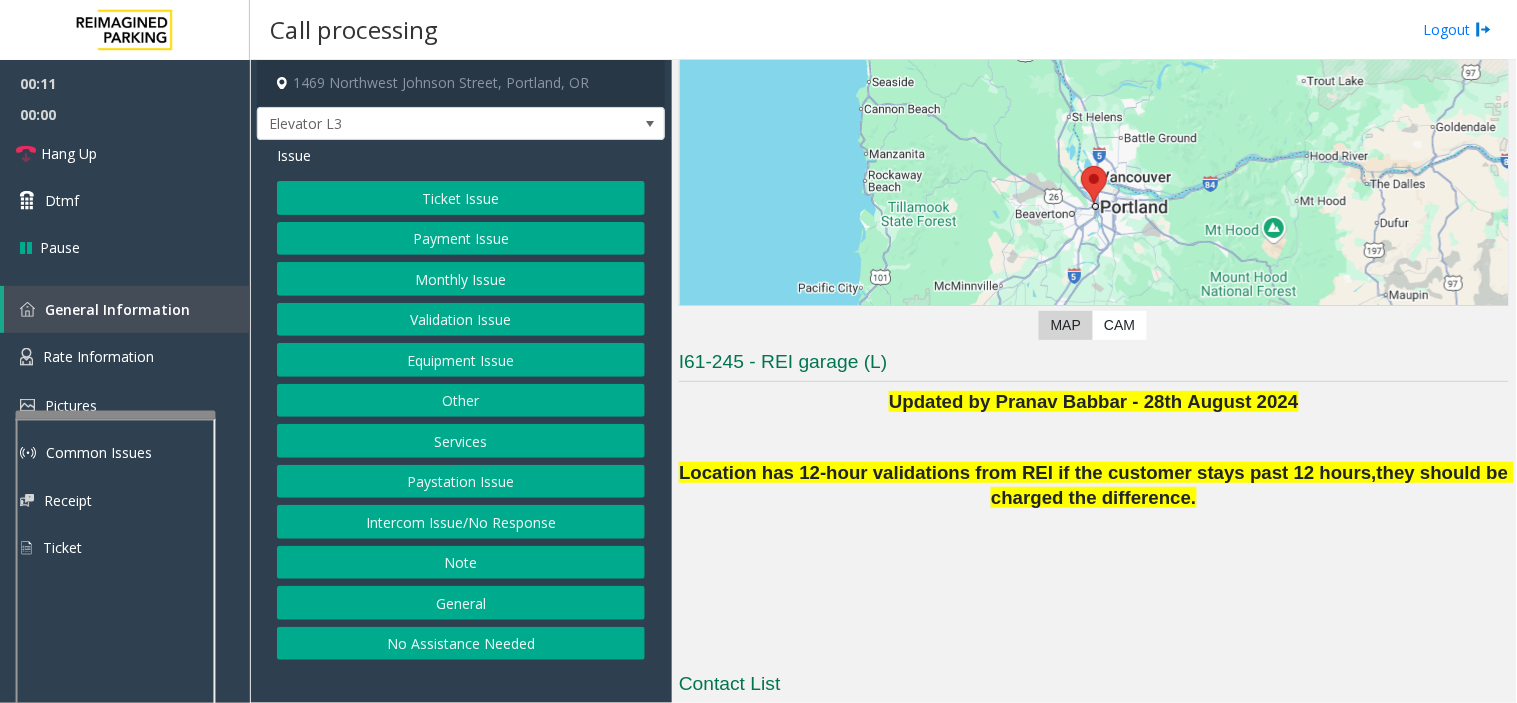 scroll, scrollTop: 306, scrollLeft: 0, axis: vertical 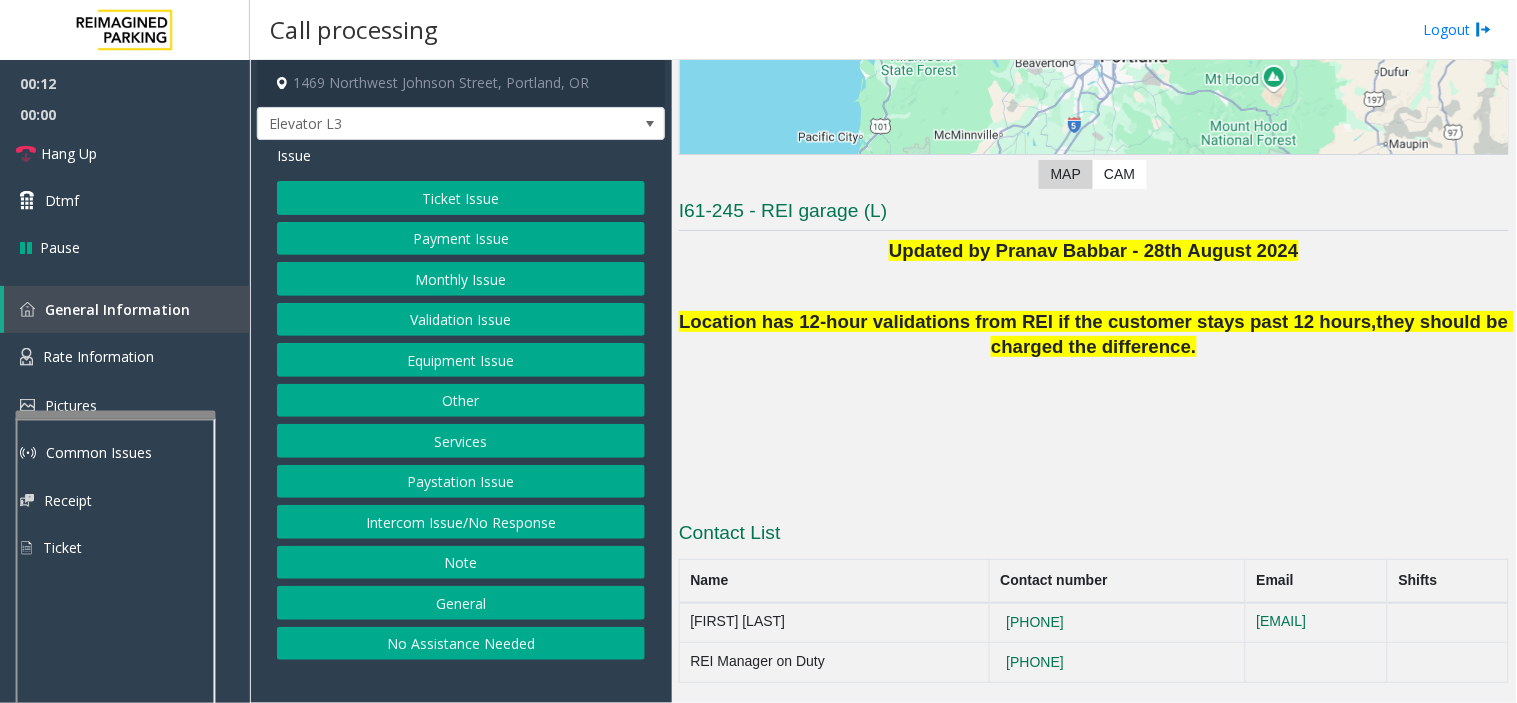 drag, startPoint x: 957, startPoint y: 401, endPoint x: 894, endPoint y: 428, distance: 68.54196 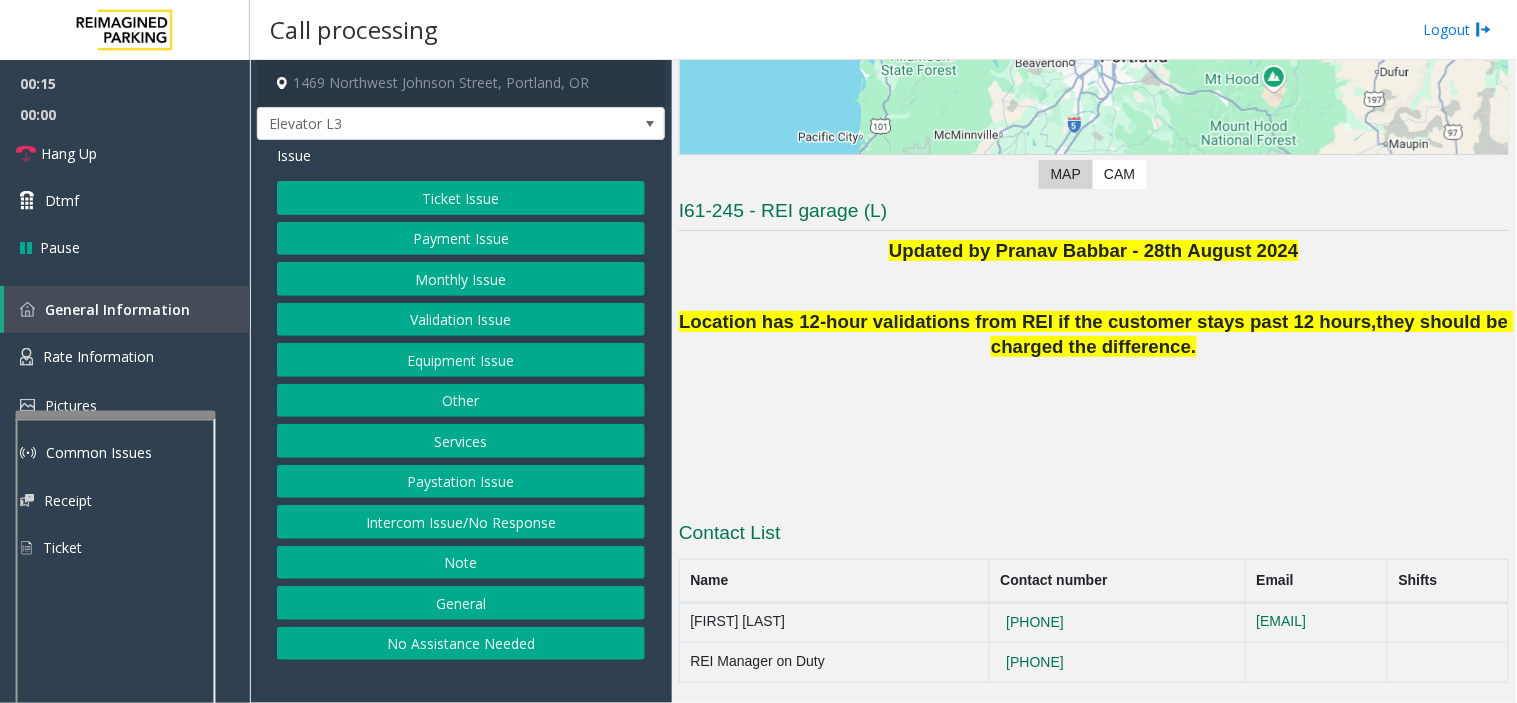 drag, startPoint x: 907, startPoint y: 465, endPoint x: 785, endPoint y: 476, distance: 122.494896 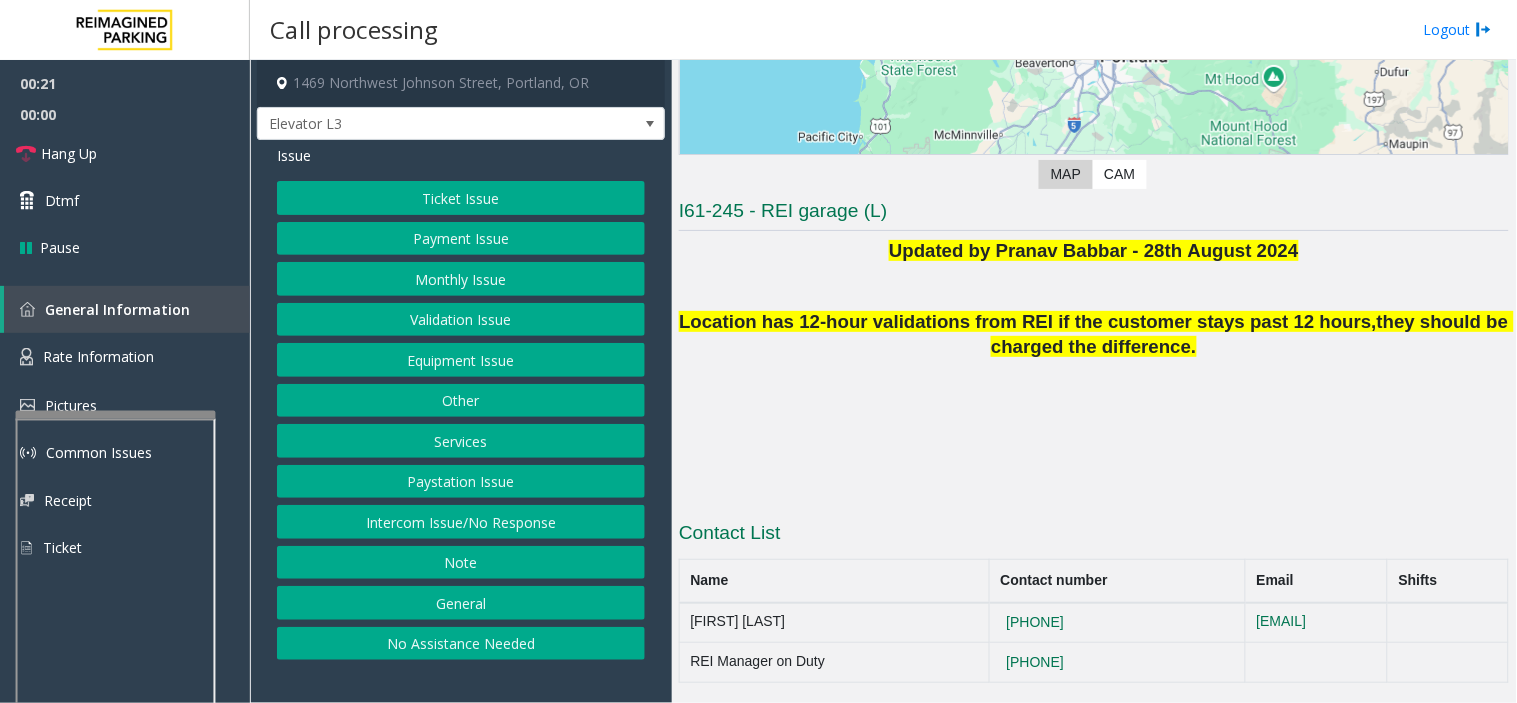 click on "Equipment Issue" 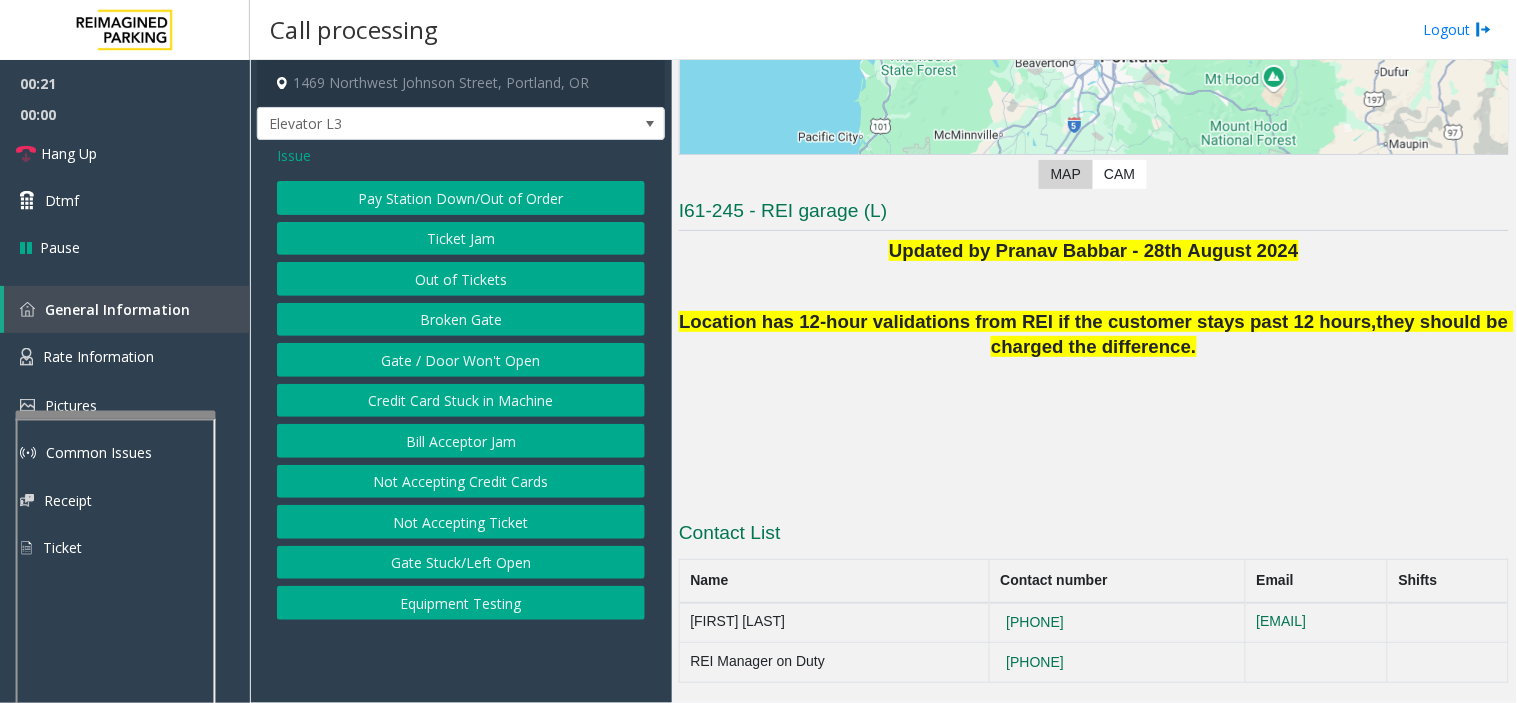 click on "Gate / Door Won't Open" 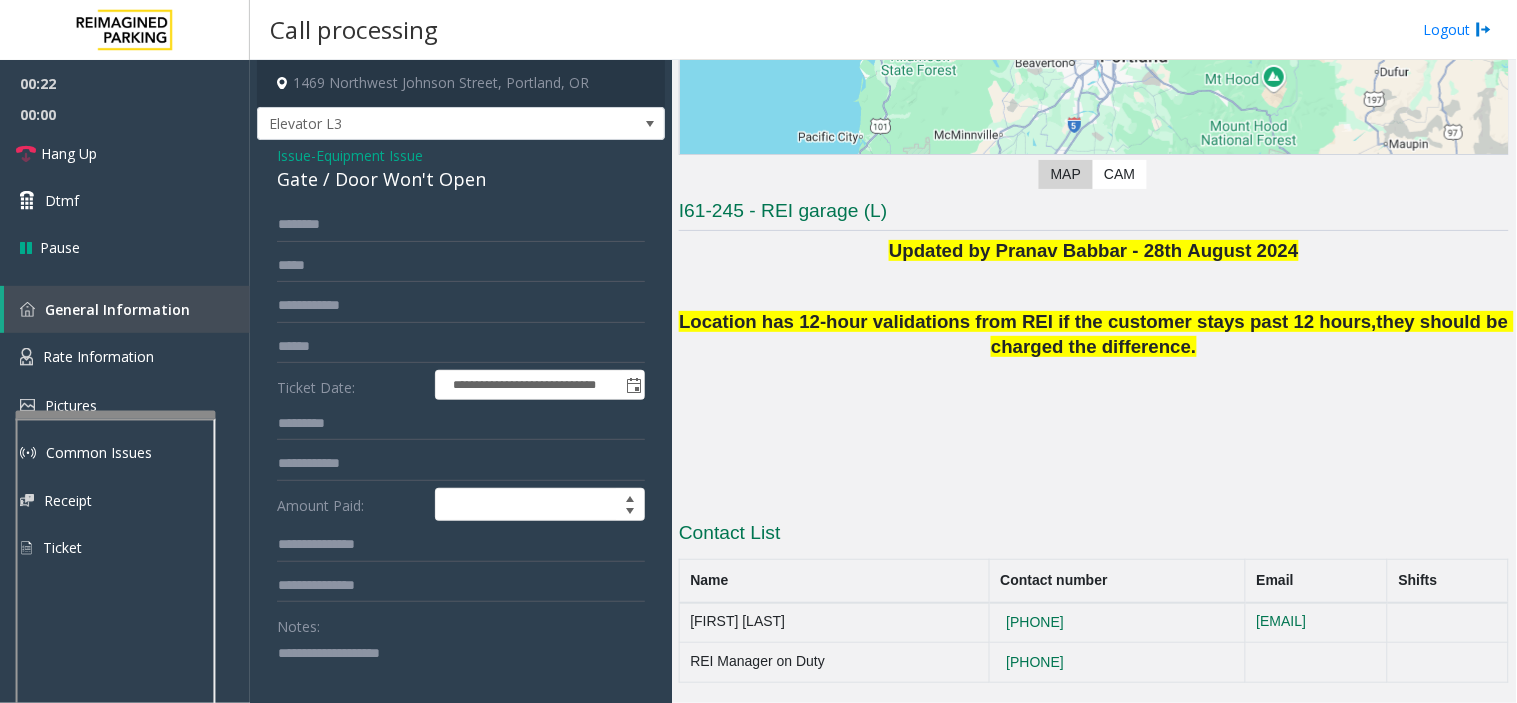 click 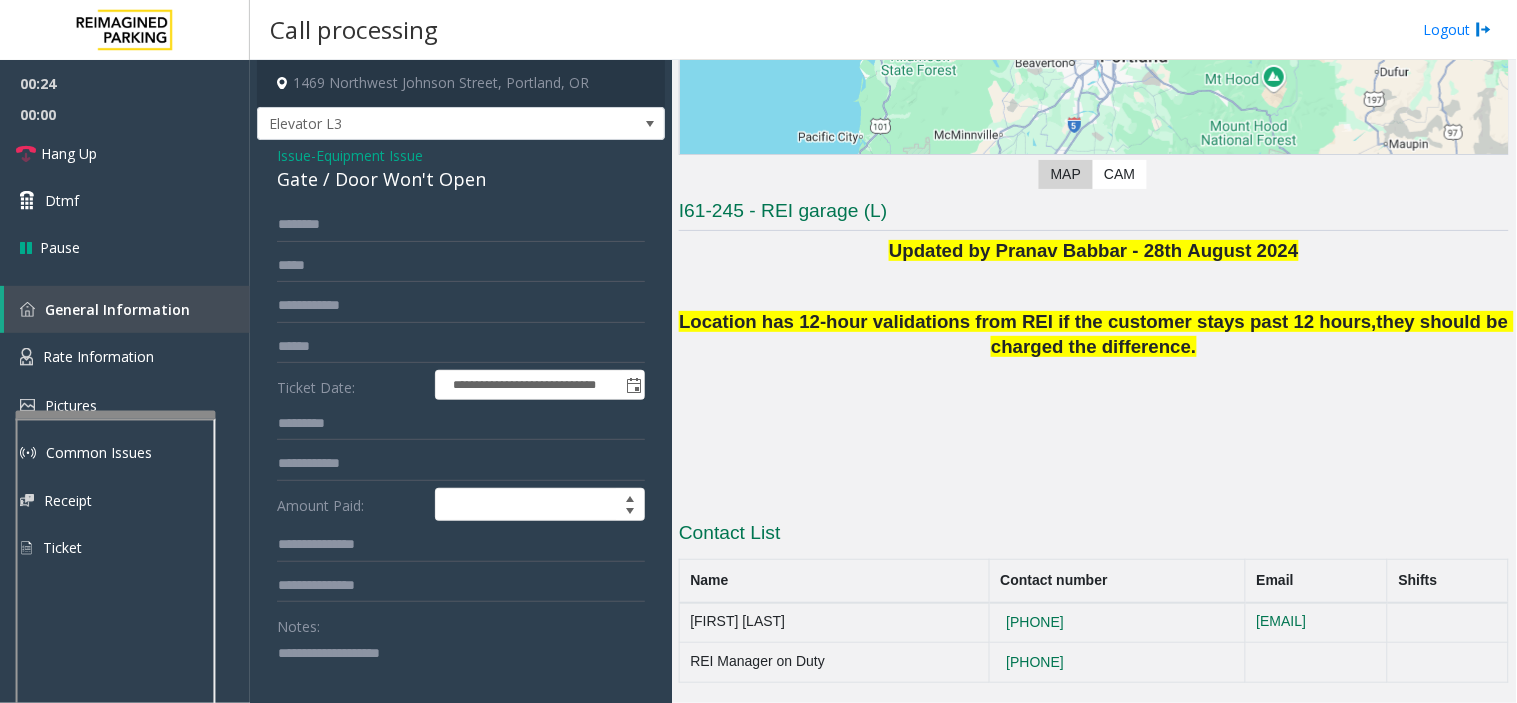 click 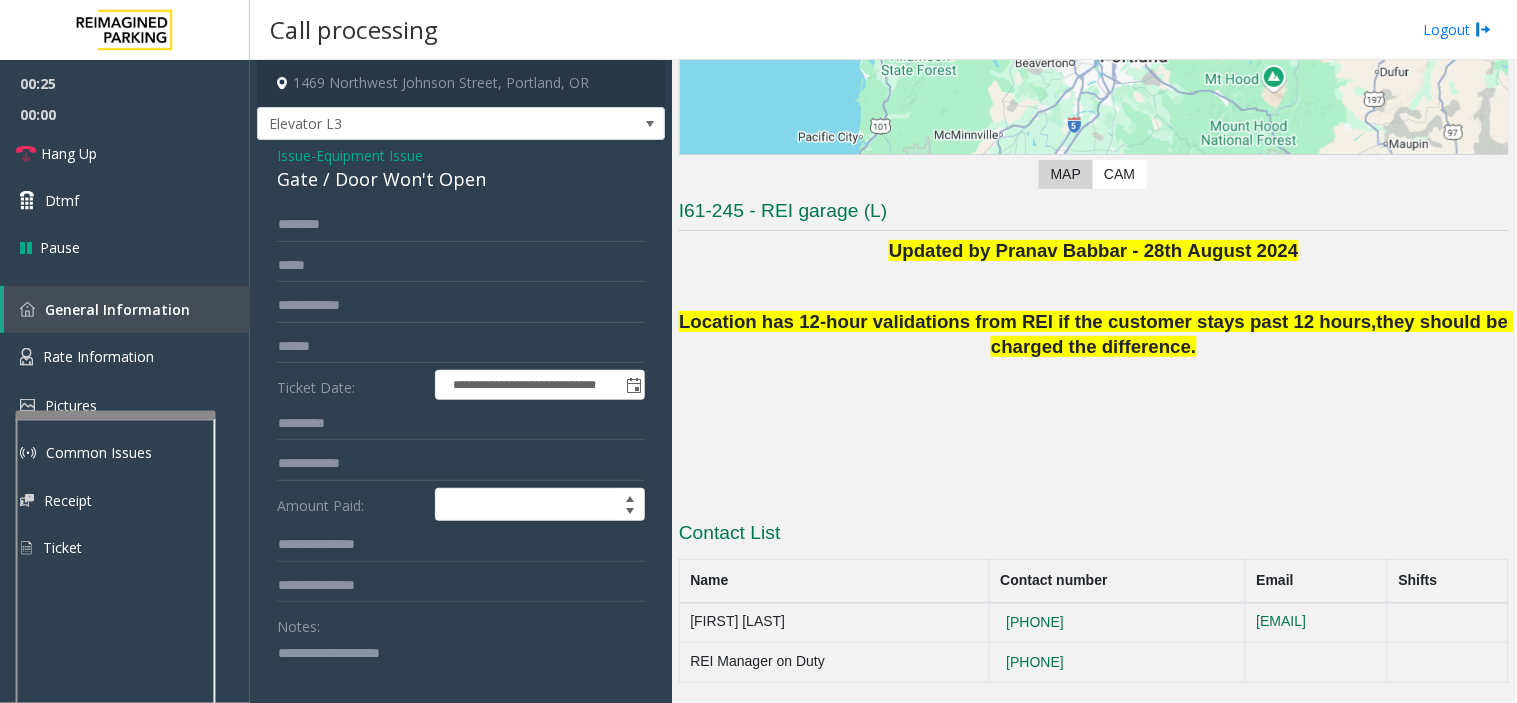 paste on "**********" 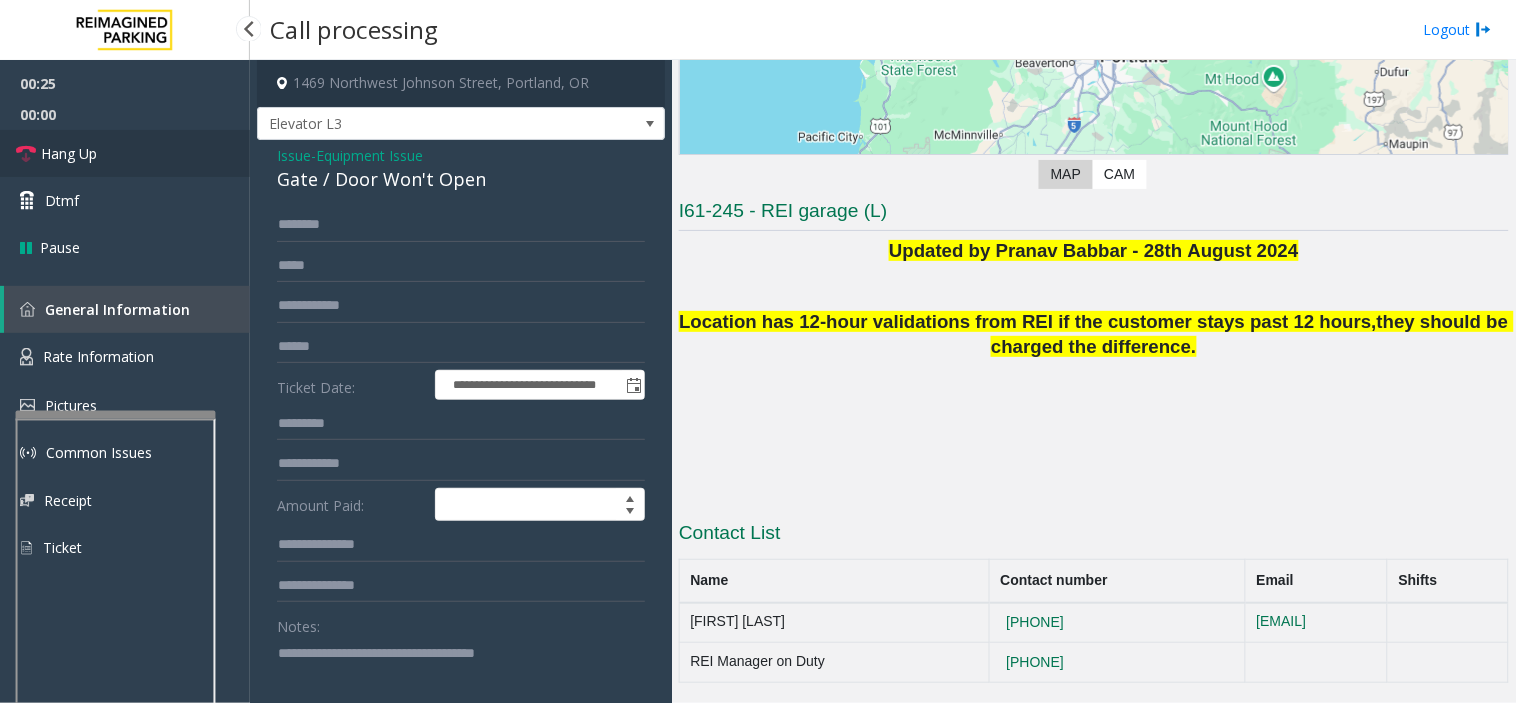 click on "Hang Up" at bounding box center [125, 153] 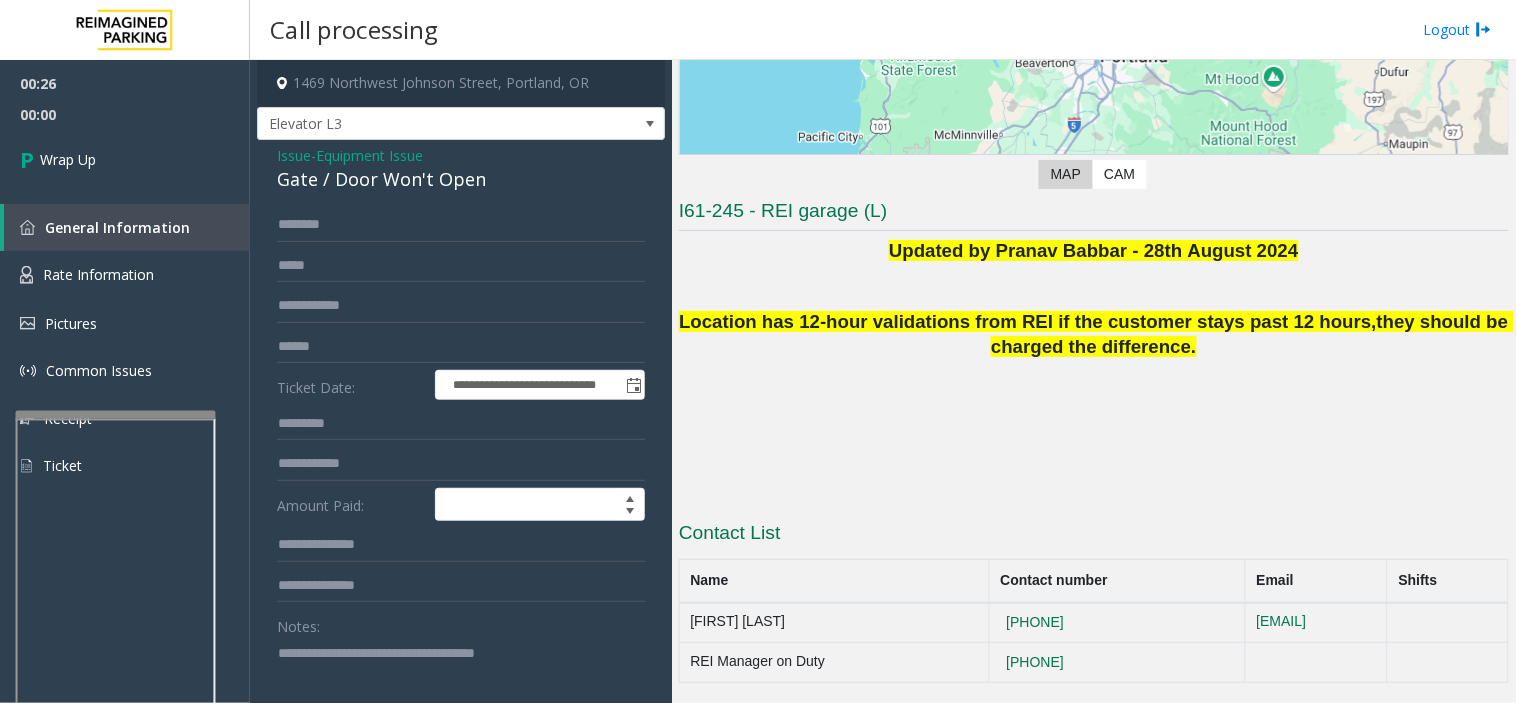click 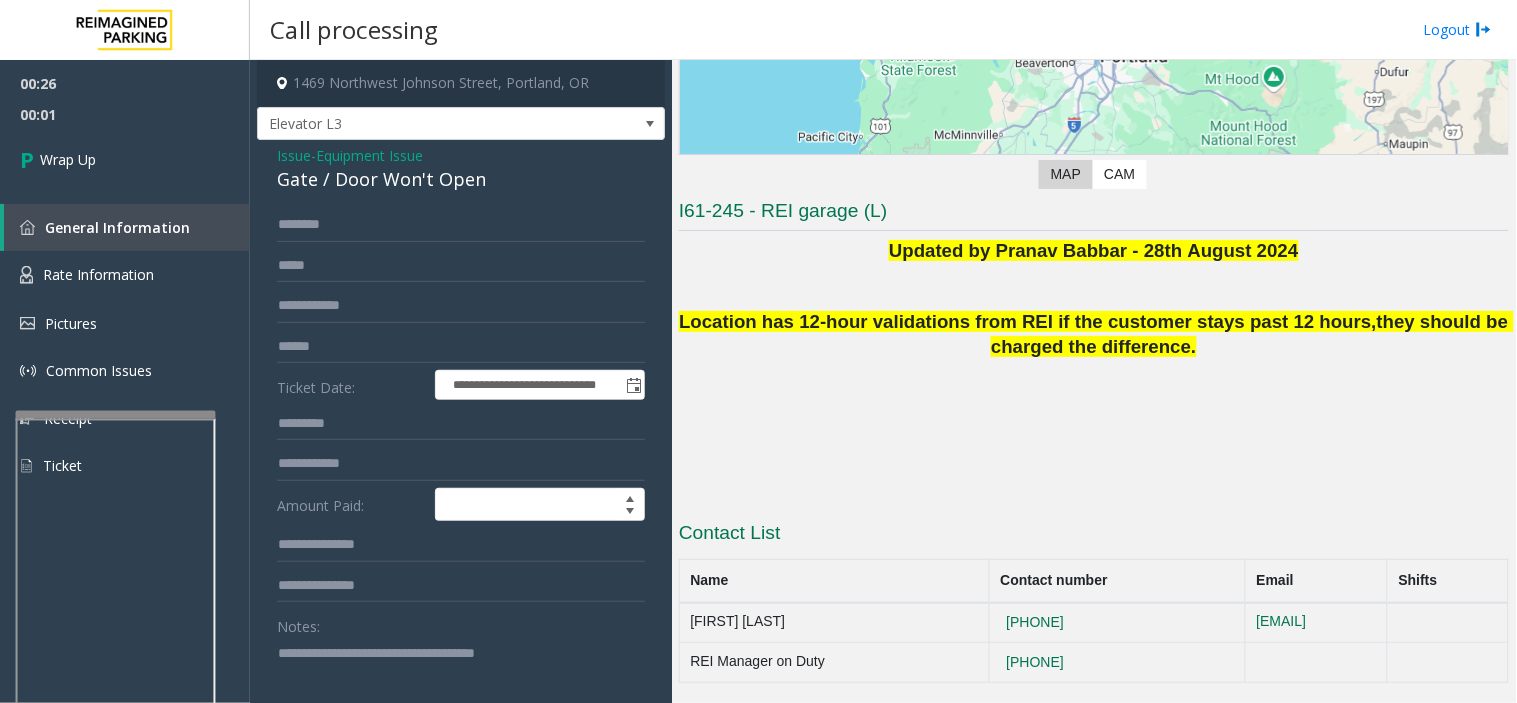 click 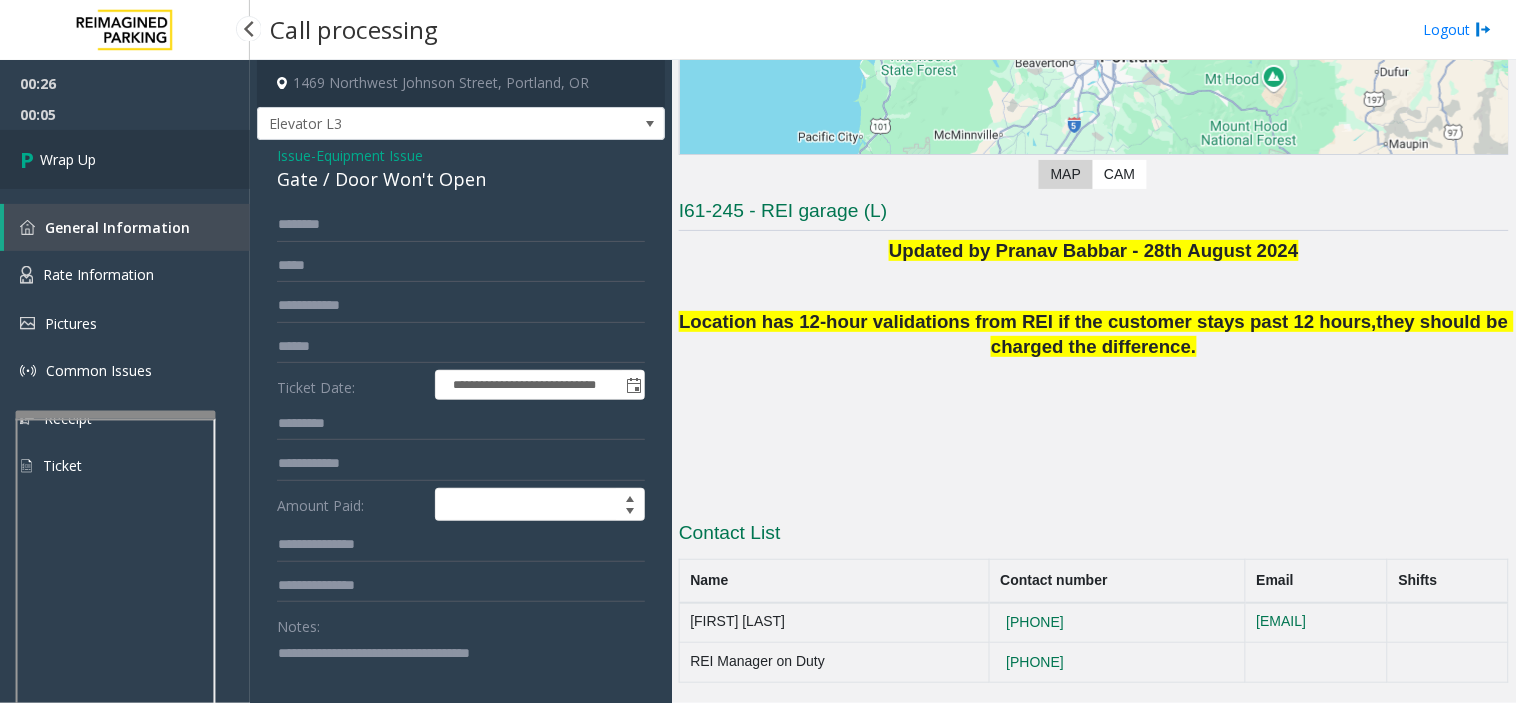 type on "**********" 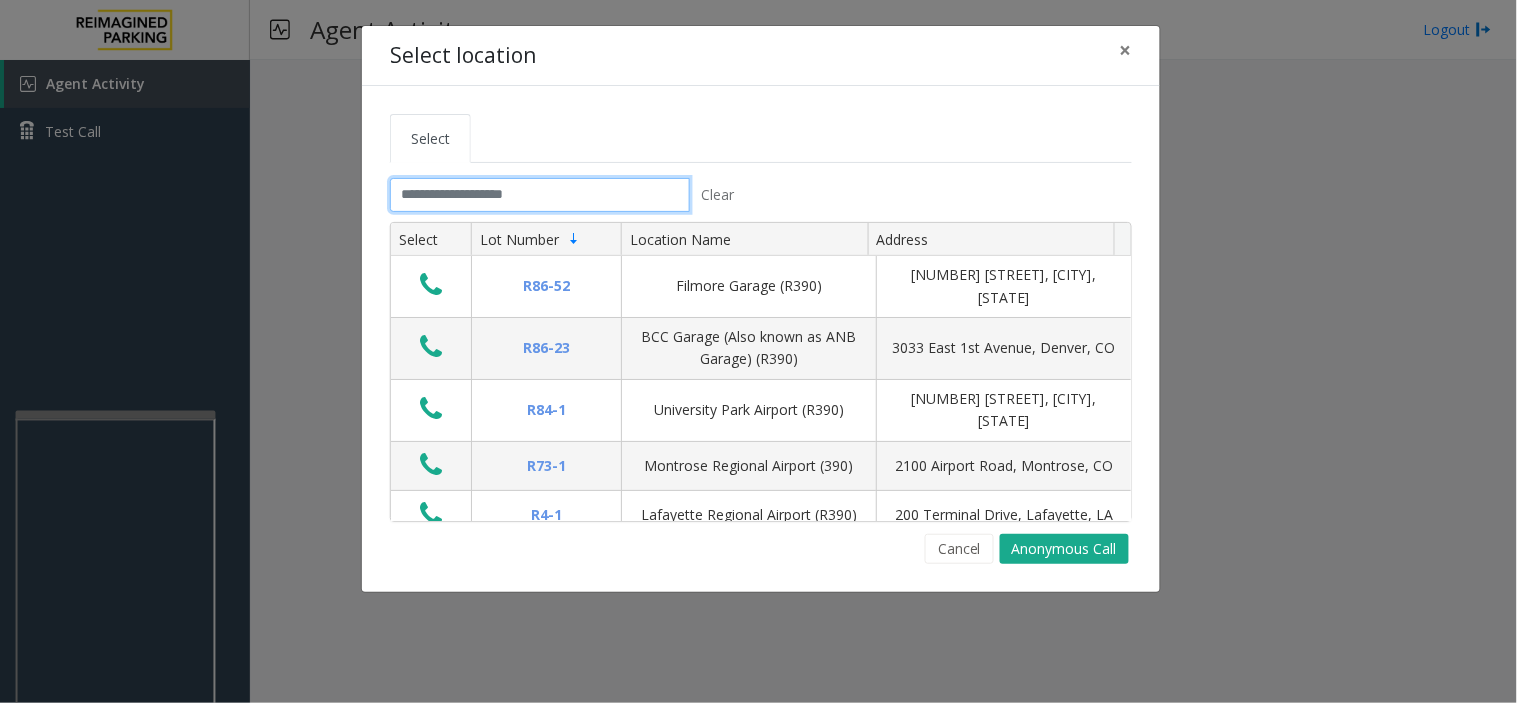 click 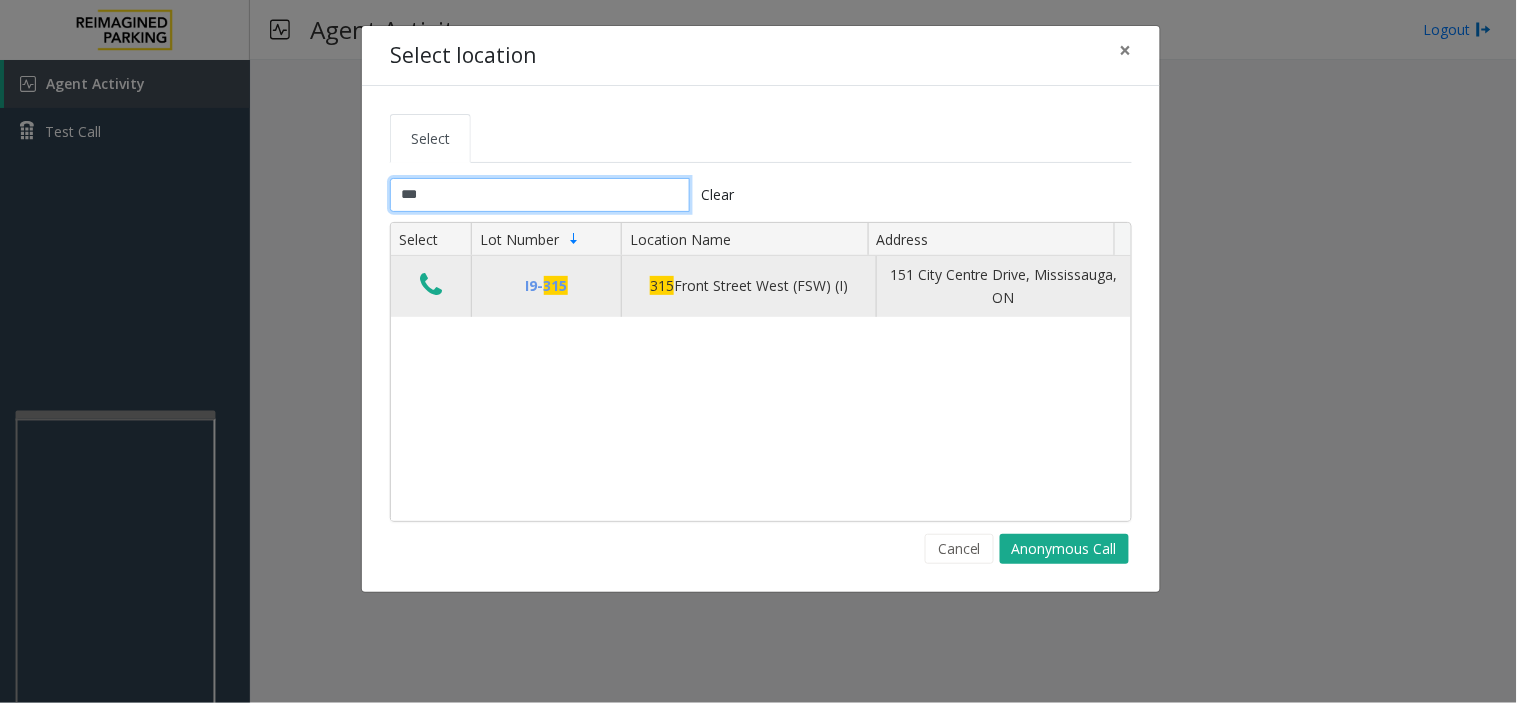 type on "***" 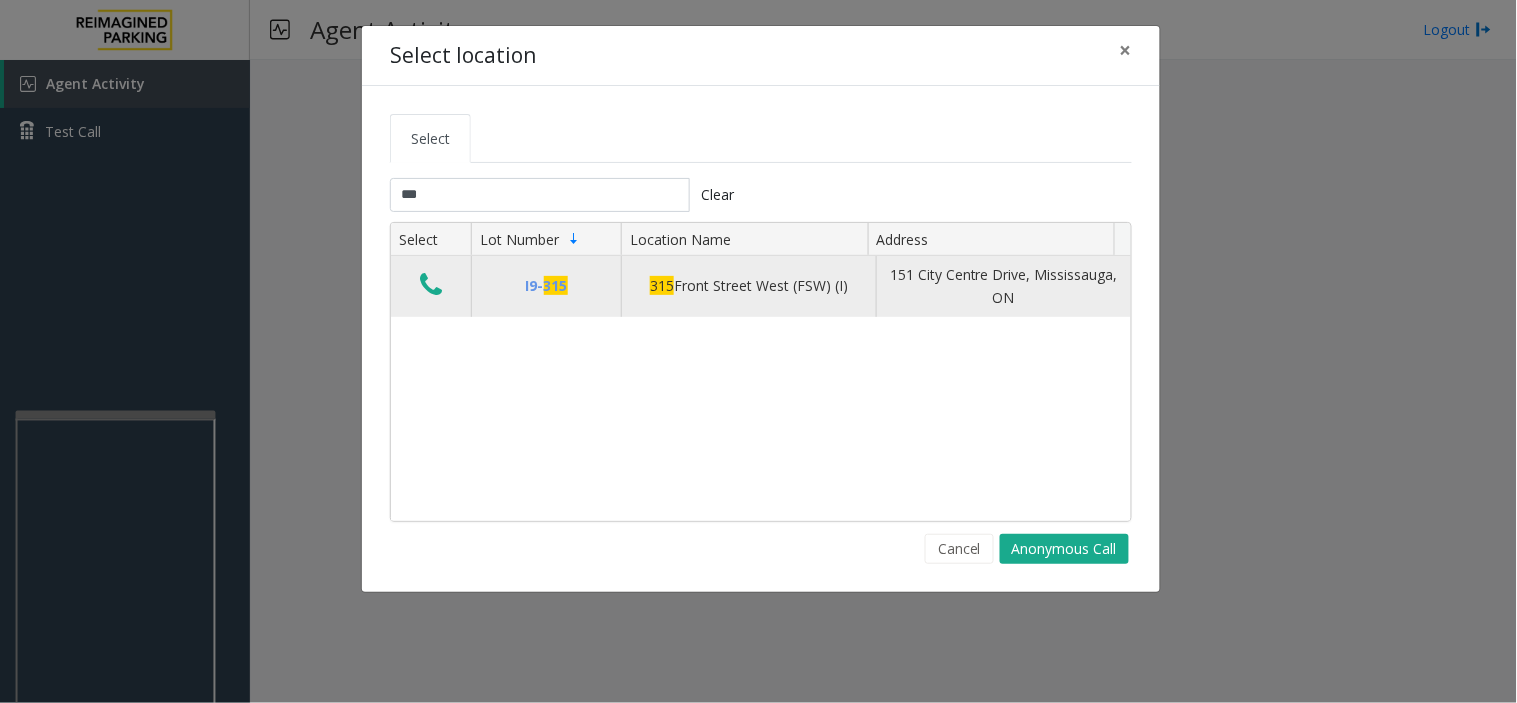 click 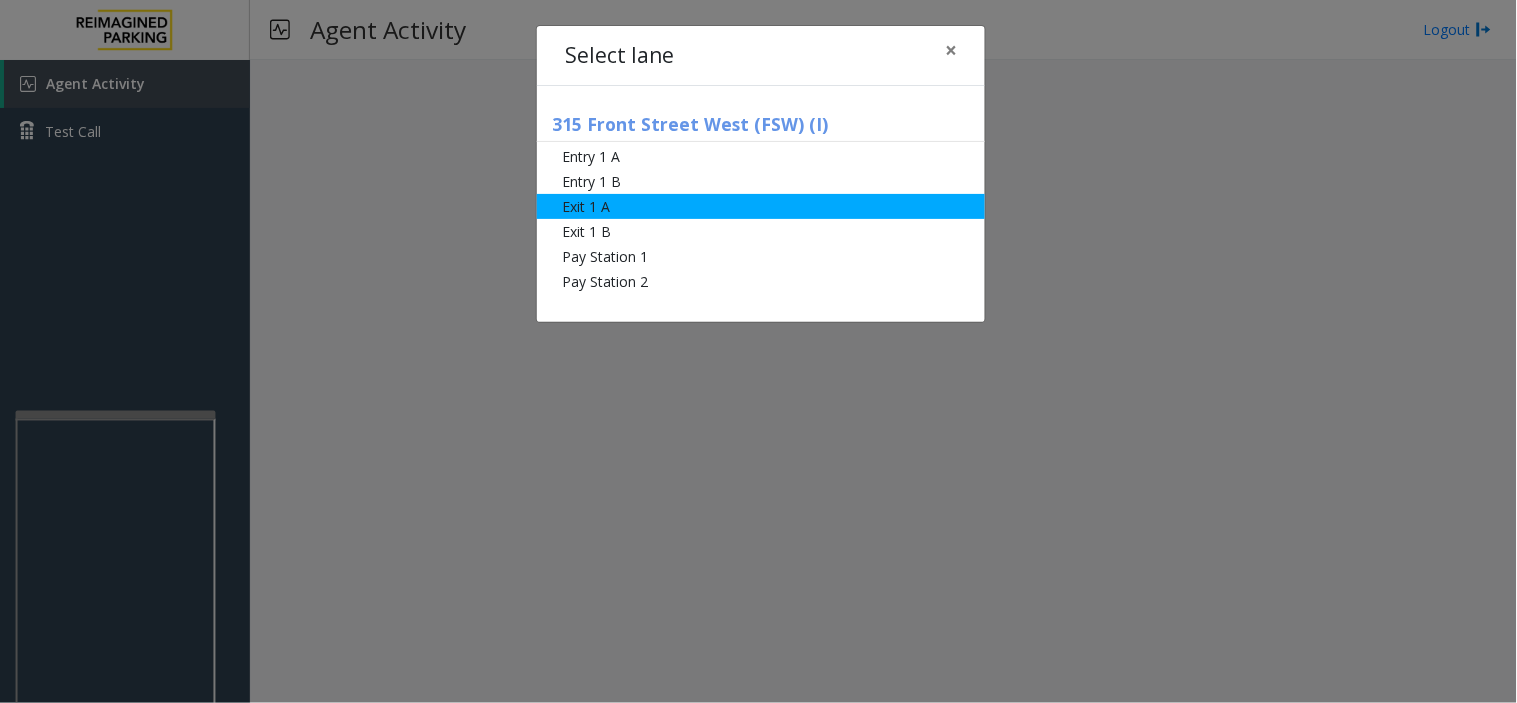 click on "Exit 1 A" 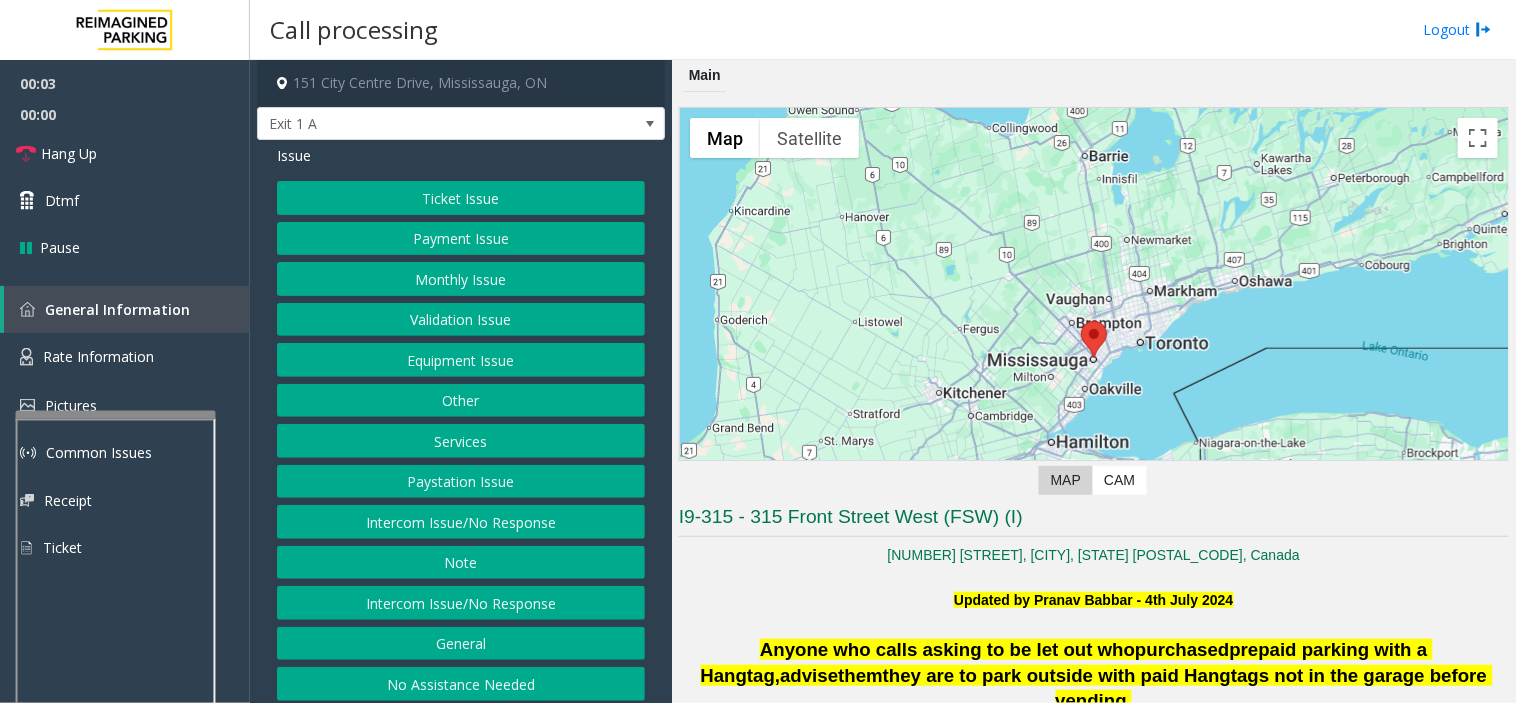 click on "Equipment Issue" 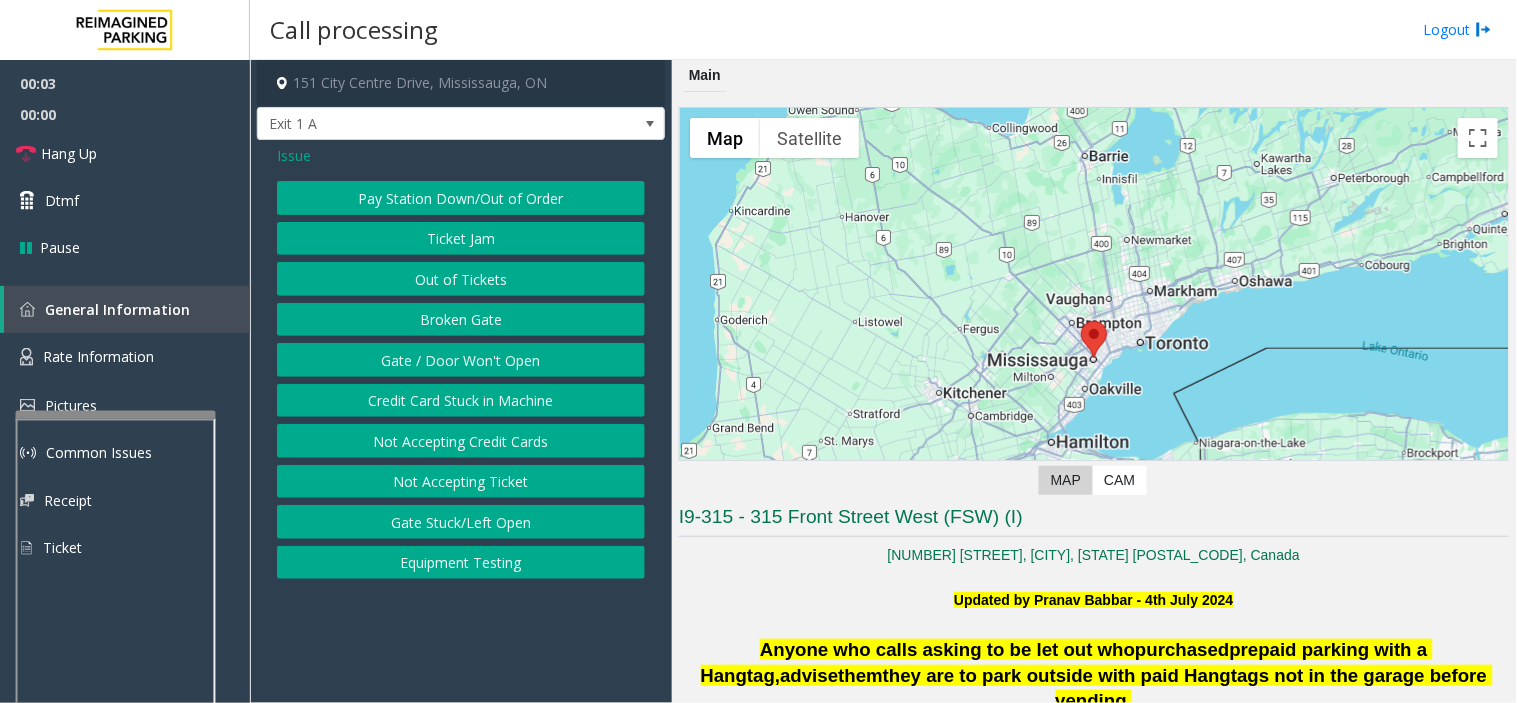 click on "Gate / Door Won't Open" 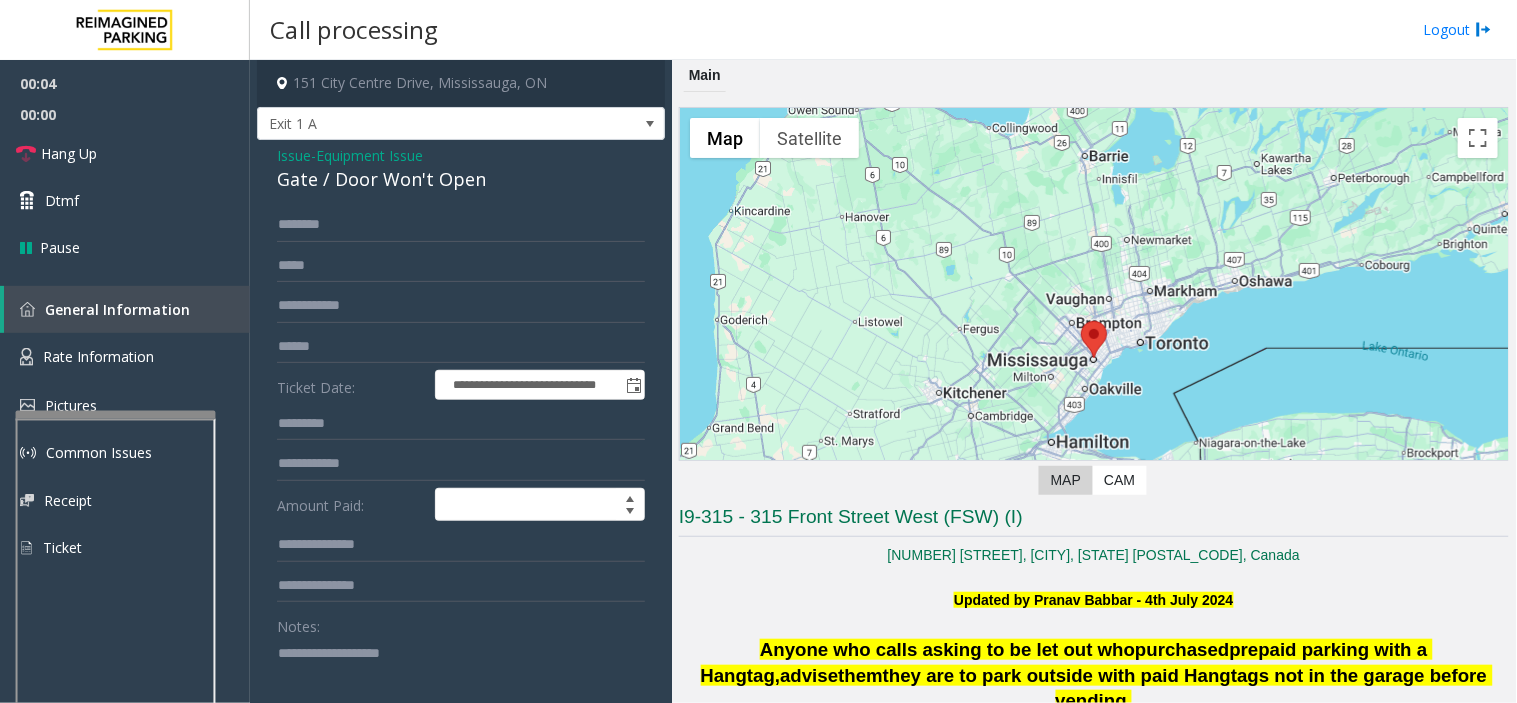 click 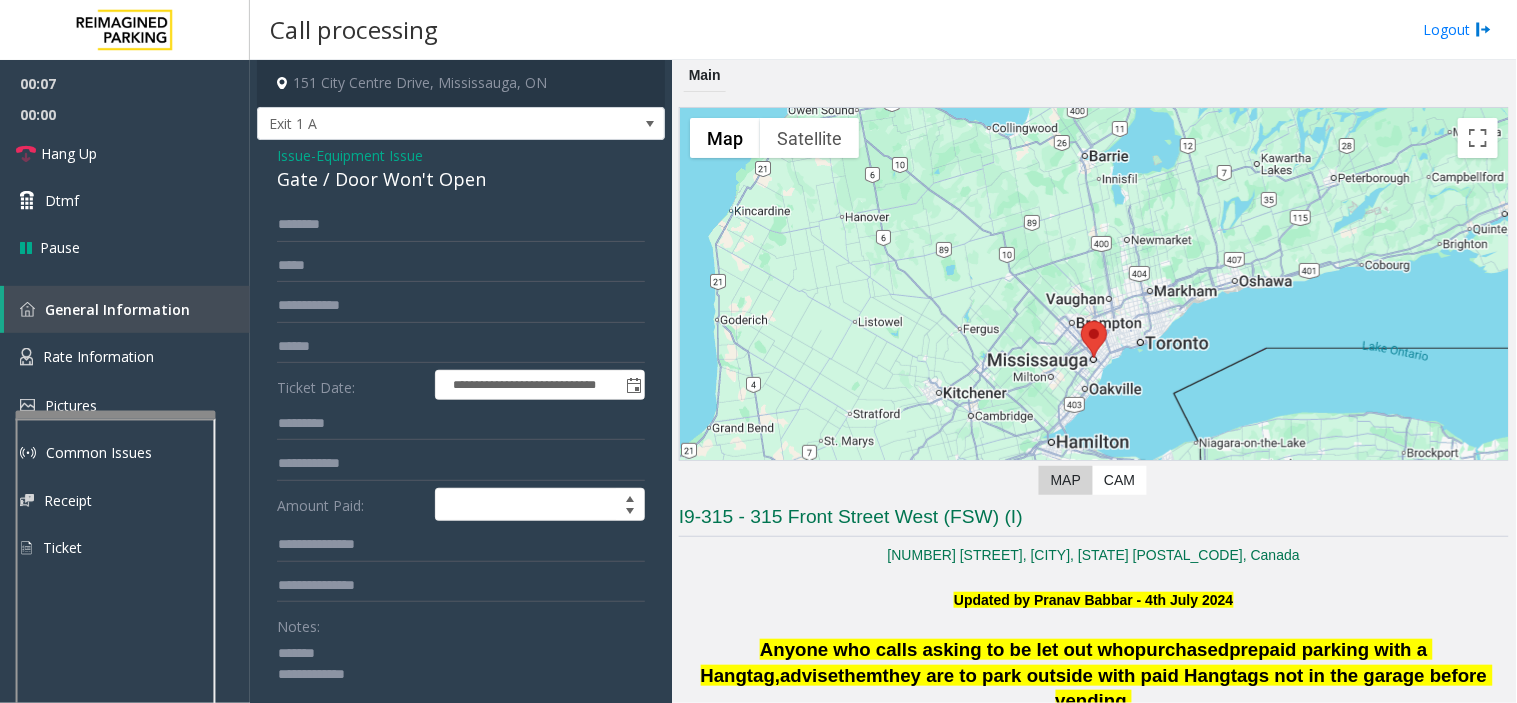 click 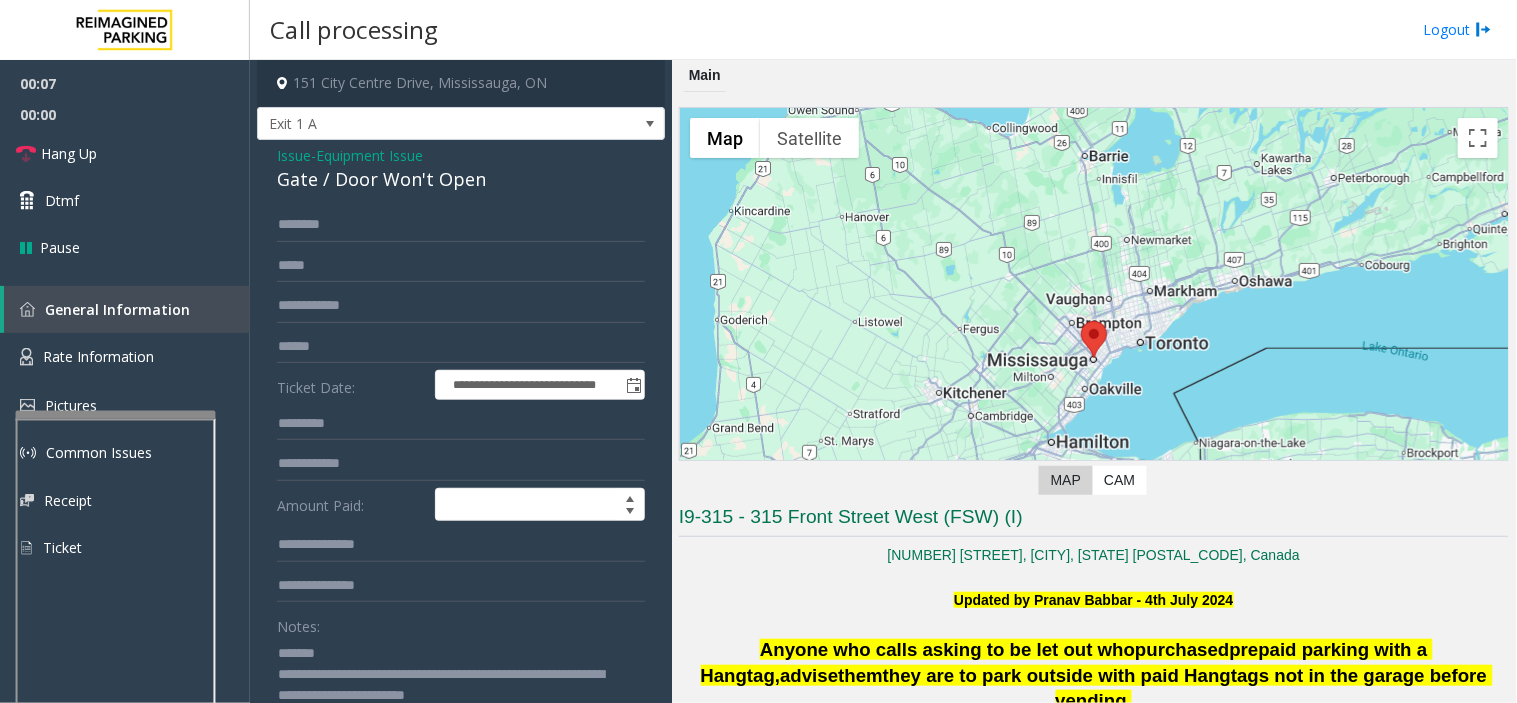 scroll, scrollTop: 14, scrollLeft: 0, axis: vertical 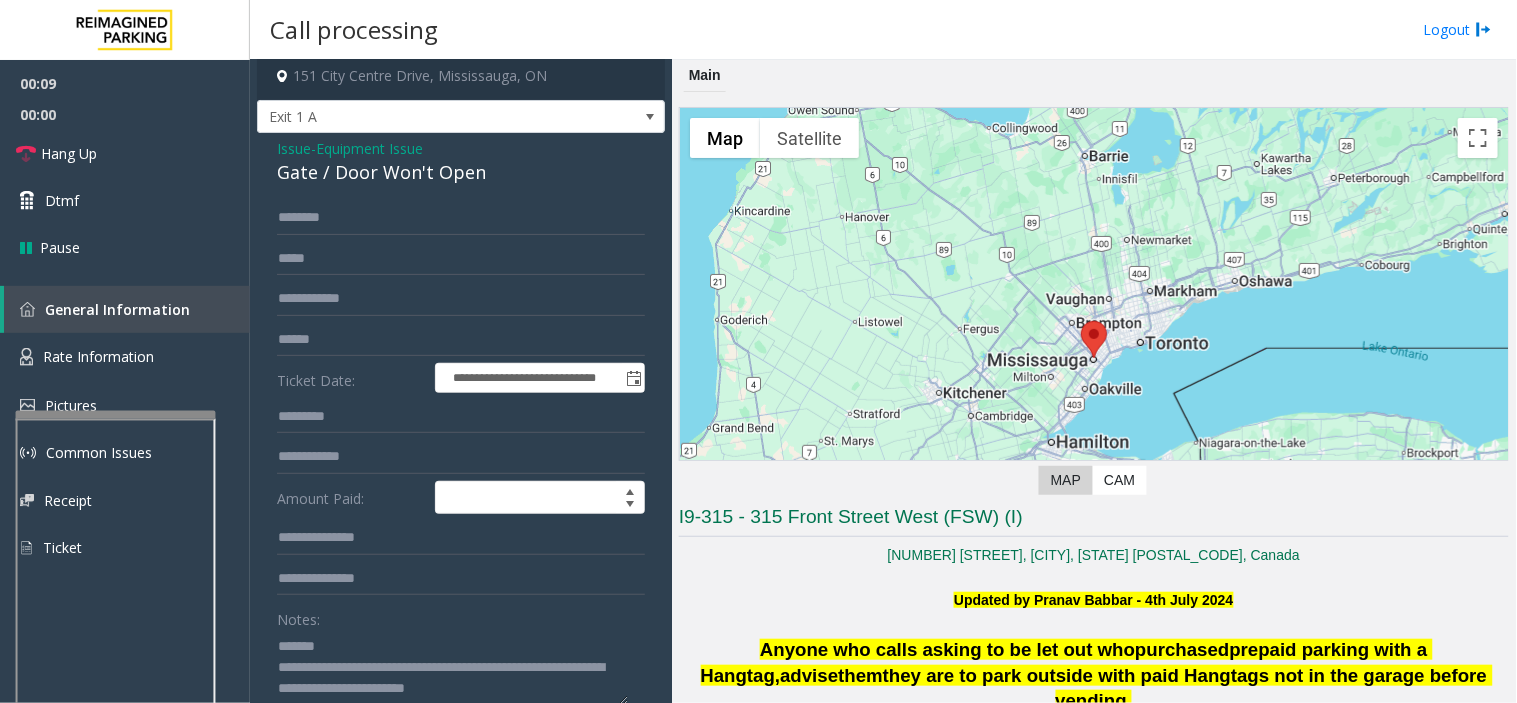 click on "Notes:" 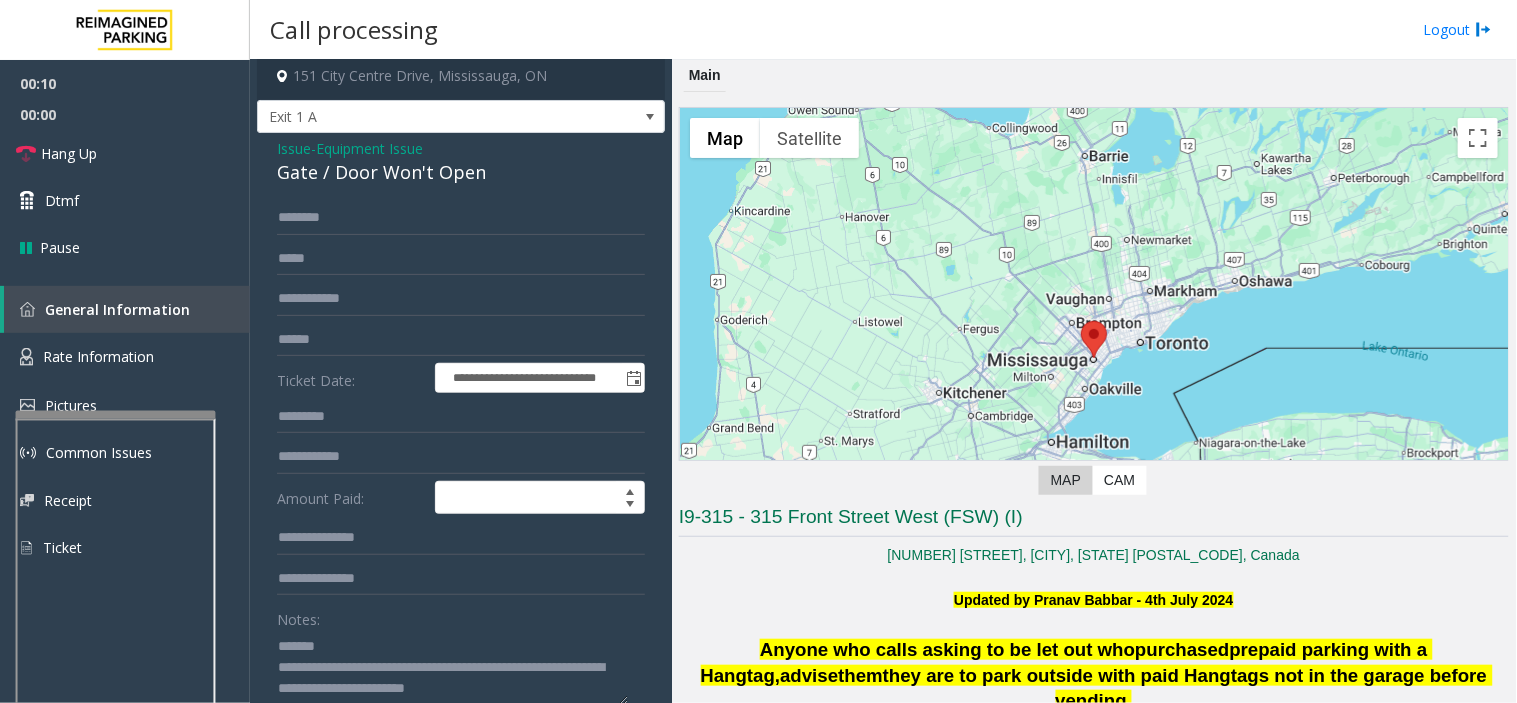 click 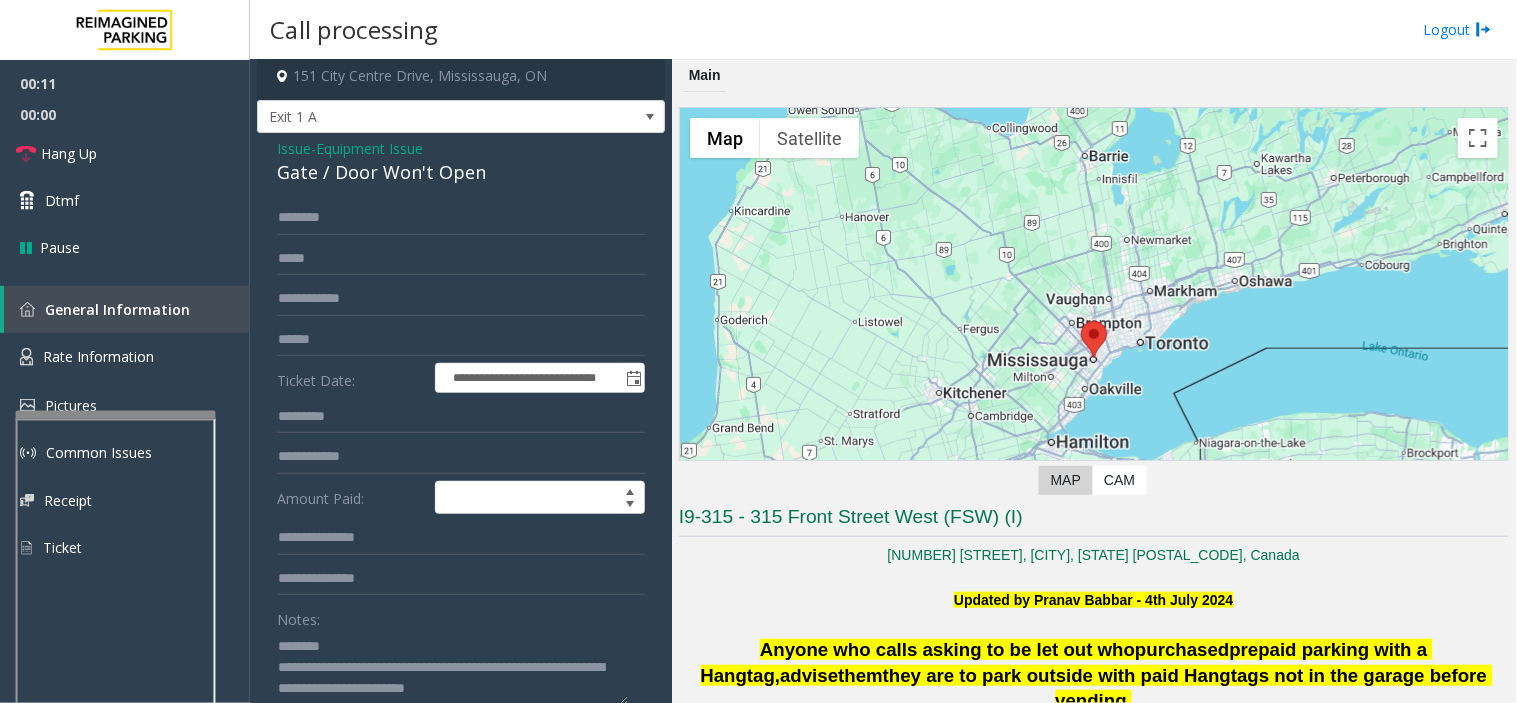 scroll, scrollTop: 4, scrollLeft: 0, axis: vertical 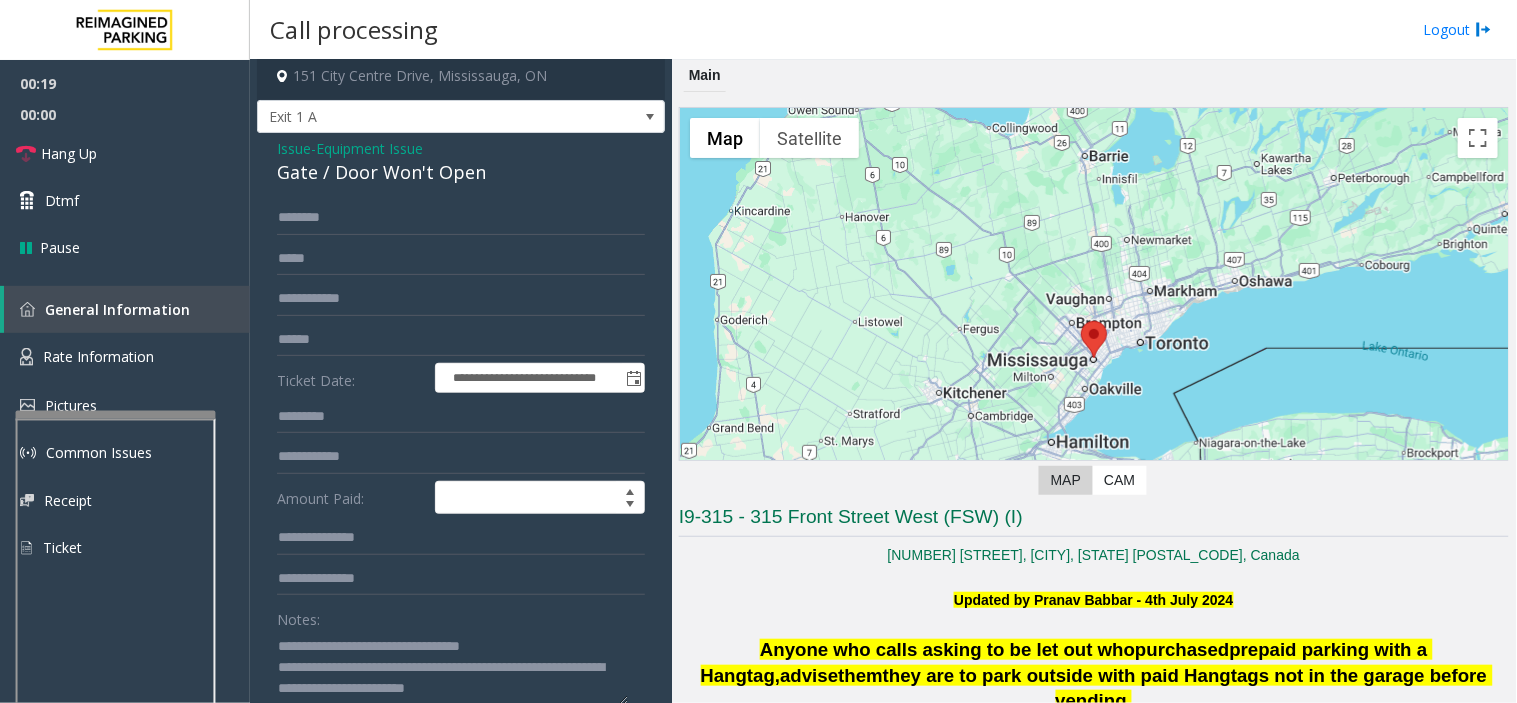 type on "**********" 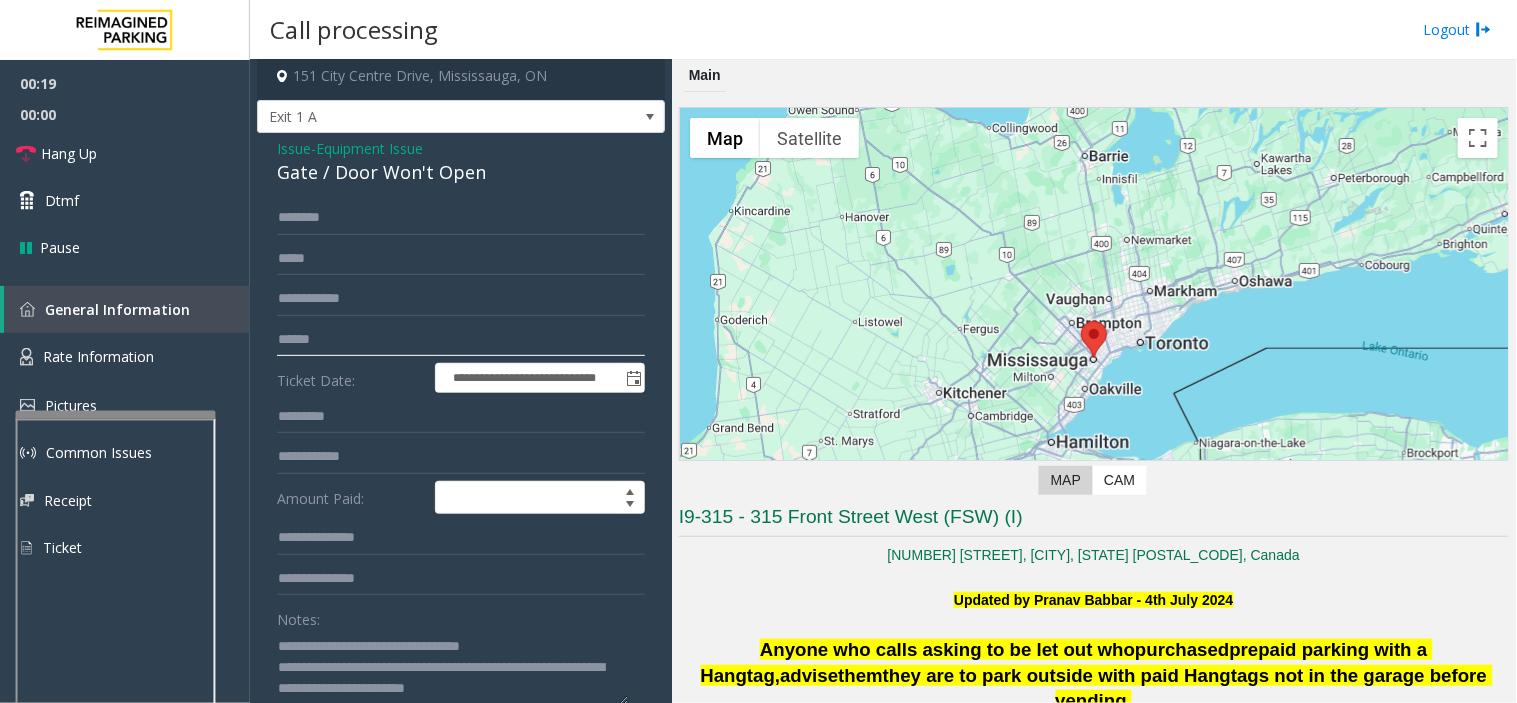 click 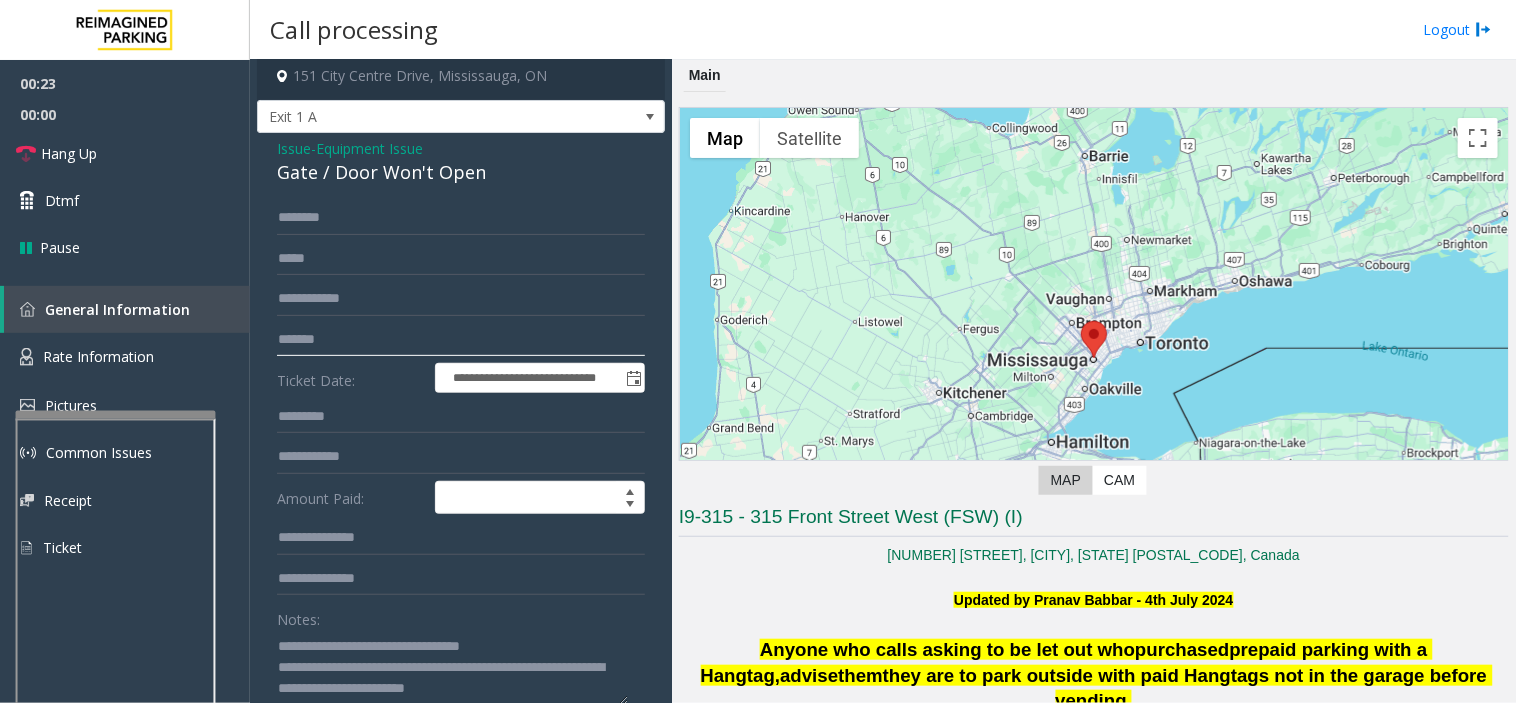 type on "*******" 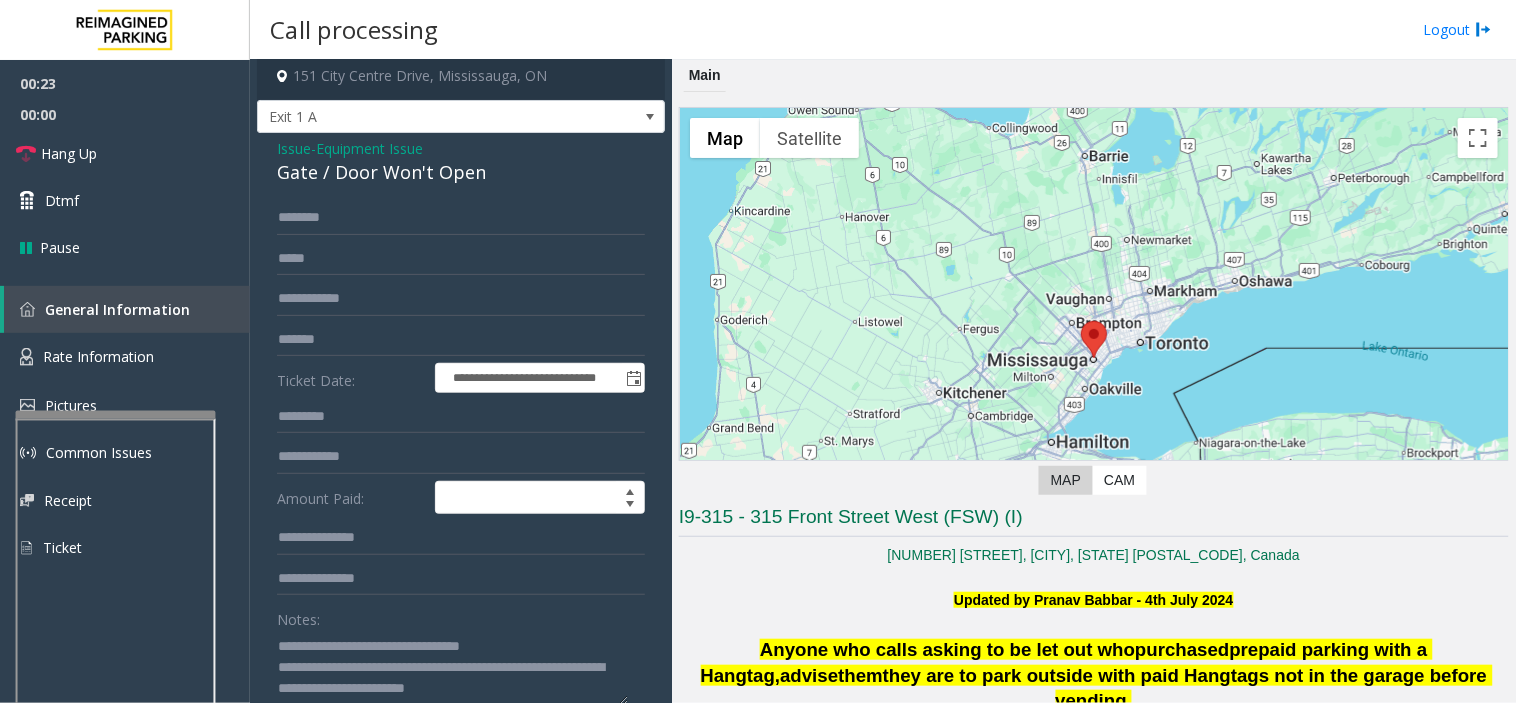 click 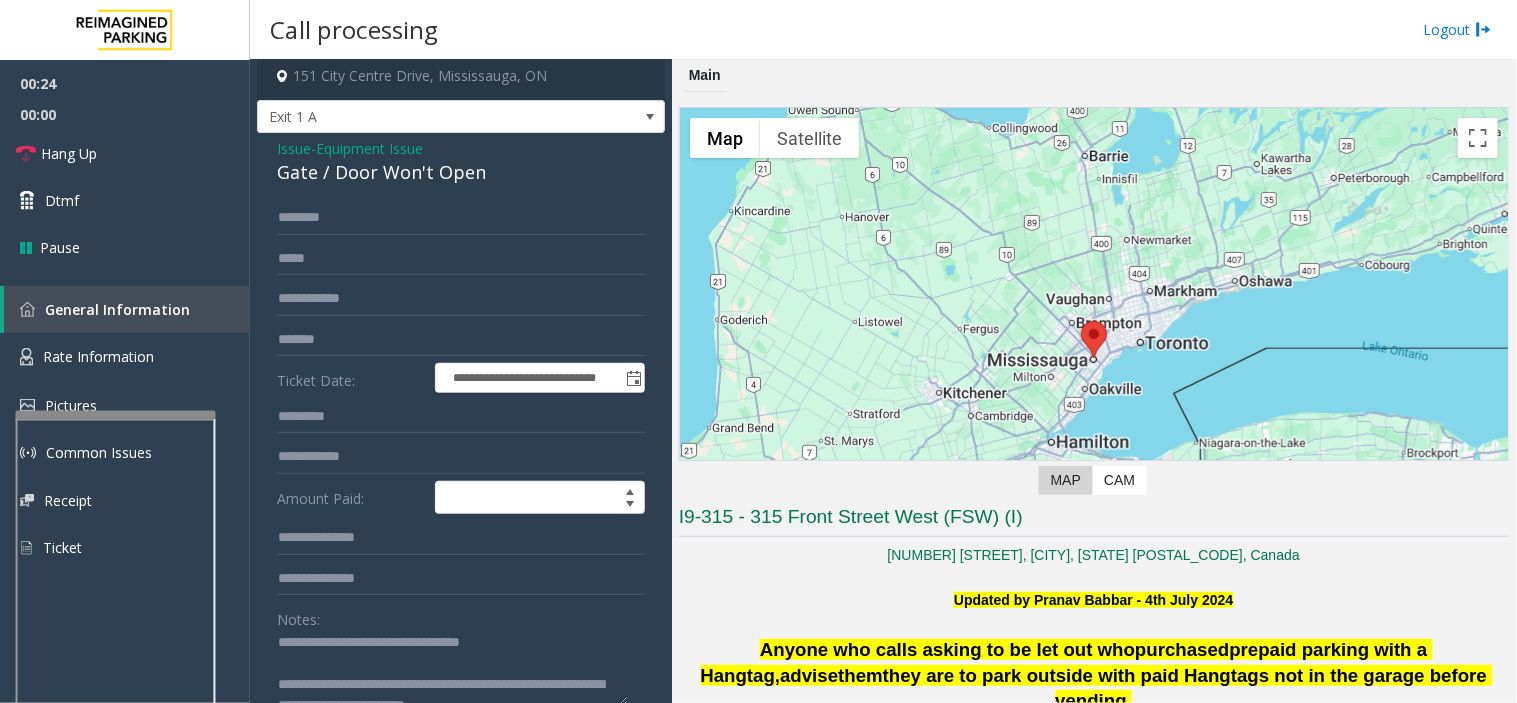 scroll, scrollTop: 25, scrollLeft: 0, axis: vertical 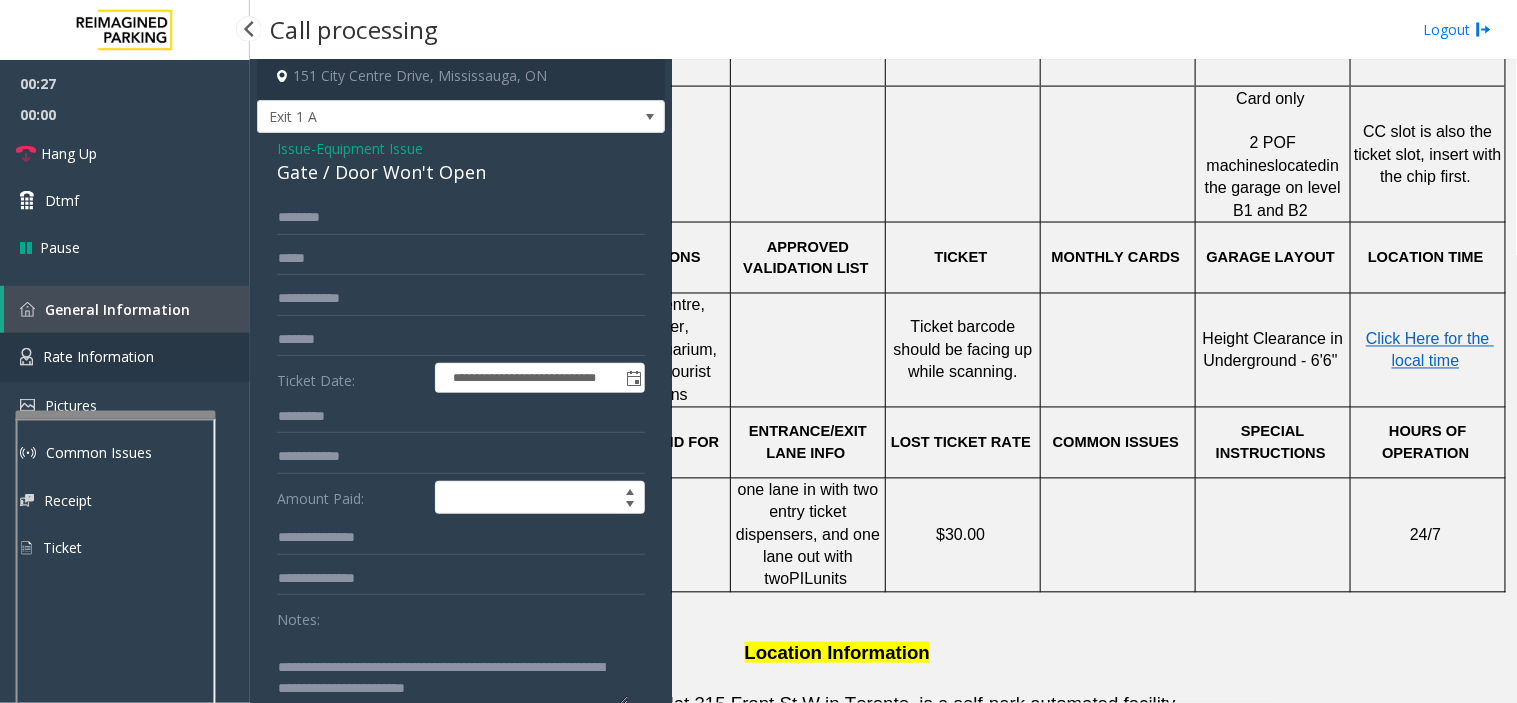 click on "Rate Information" at bounding box center (125, 357) 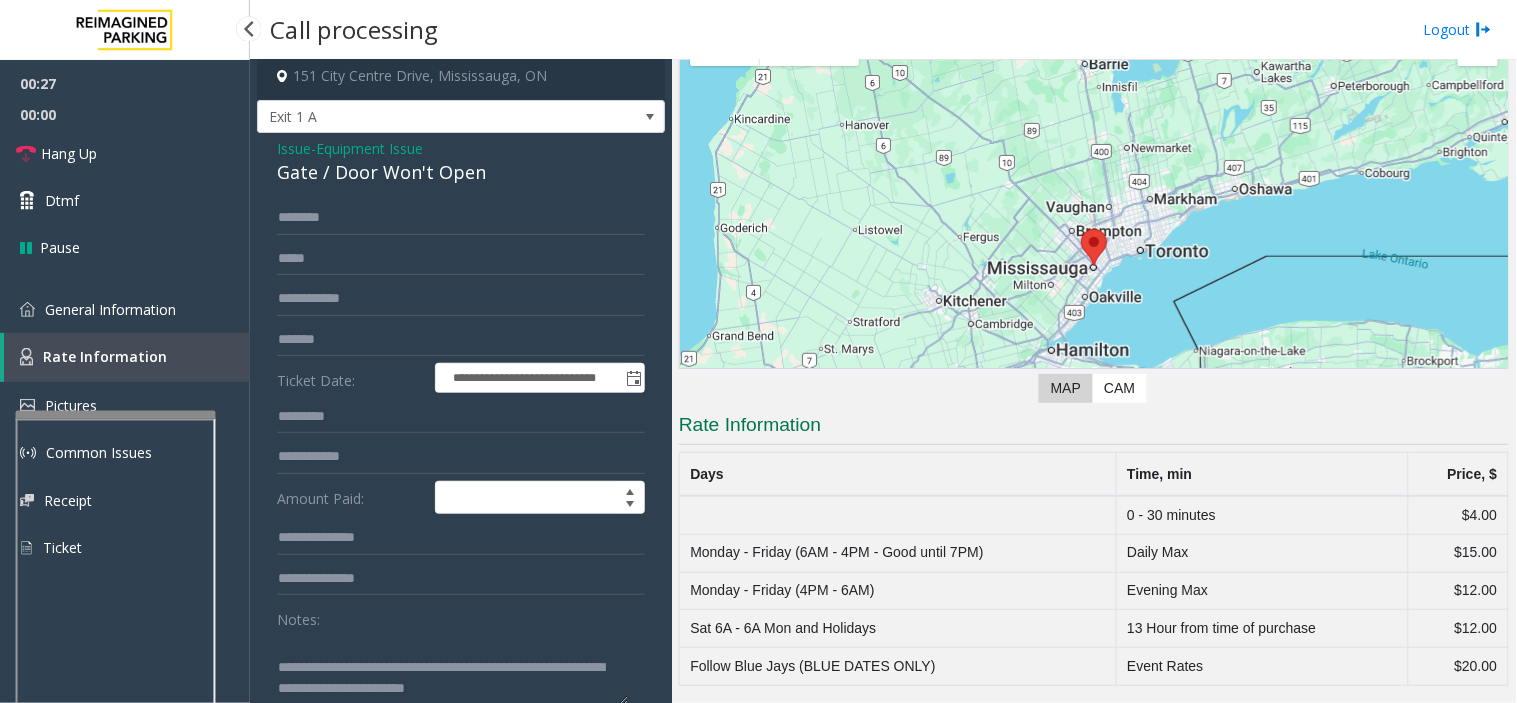 scroll, scrollTop: 92, scrollLeft: 0, axis: vertical 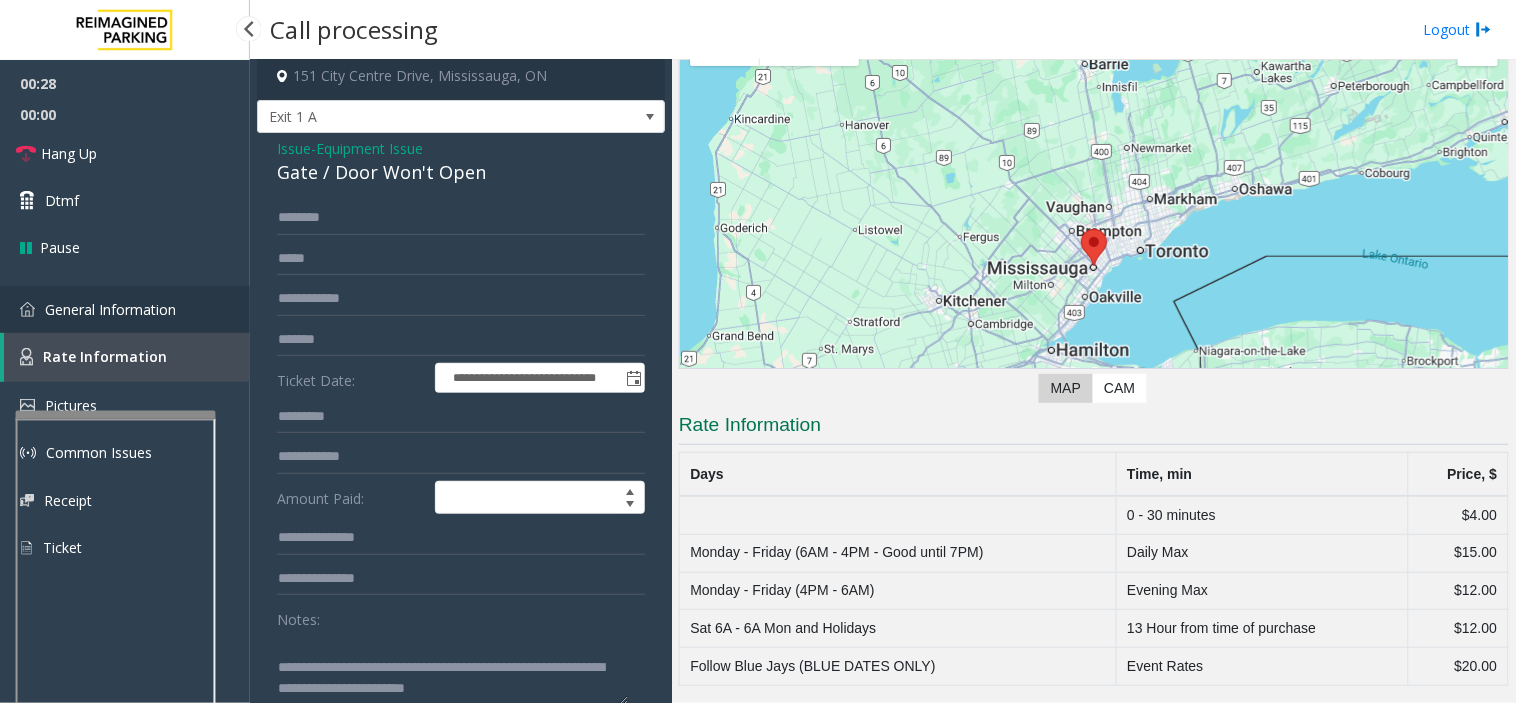 click on "General Information" at bounding box center (110, 309) 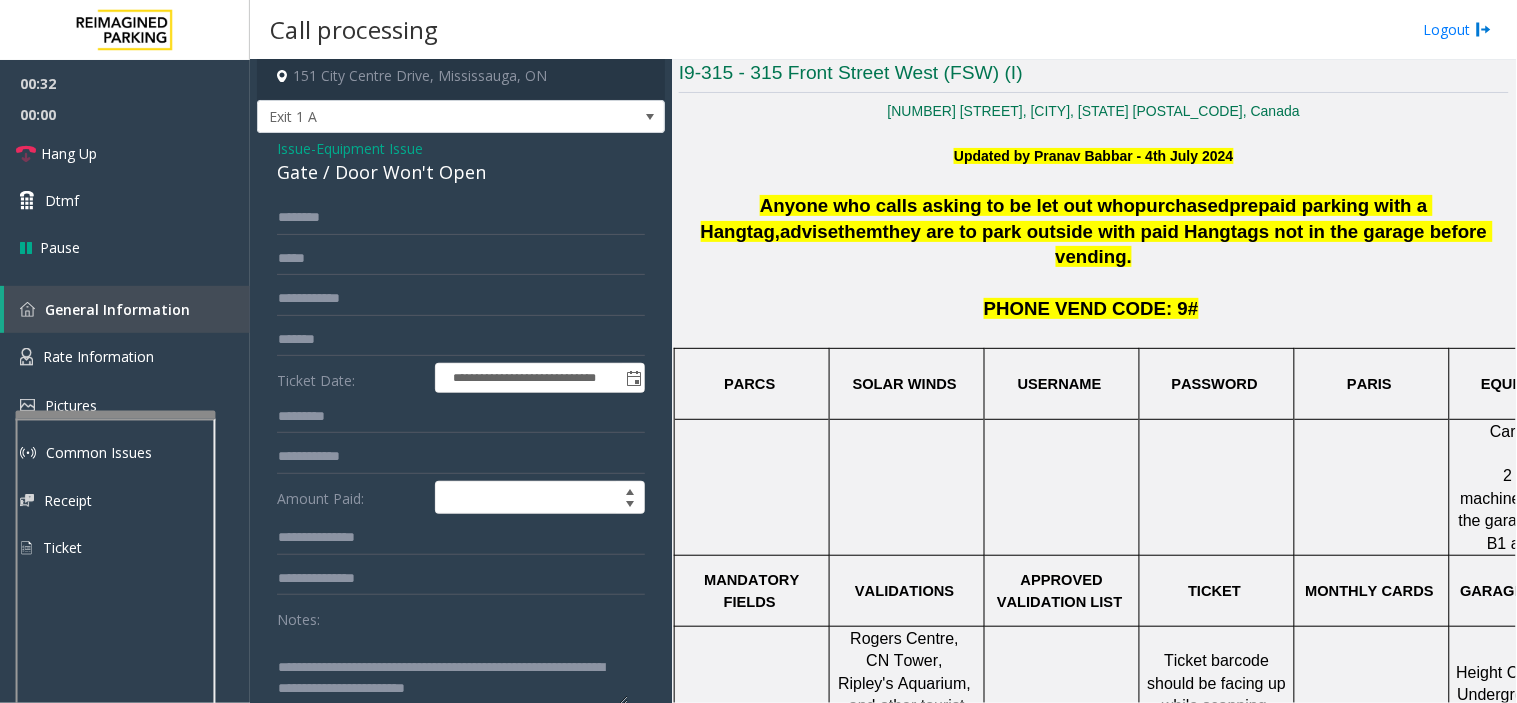 scroll, scrollTop: 666, scrollLeft: 0, axis: vertical 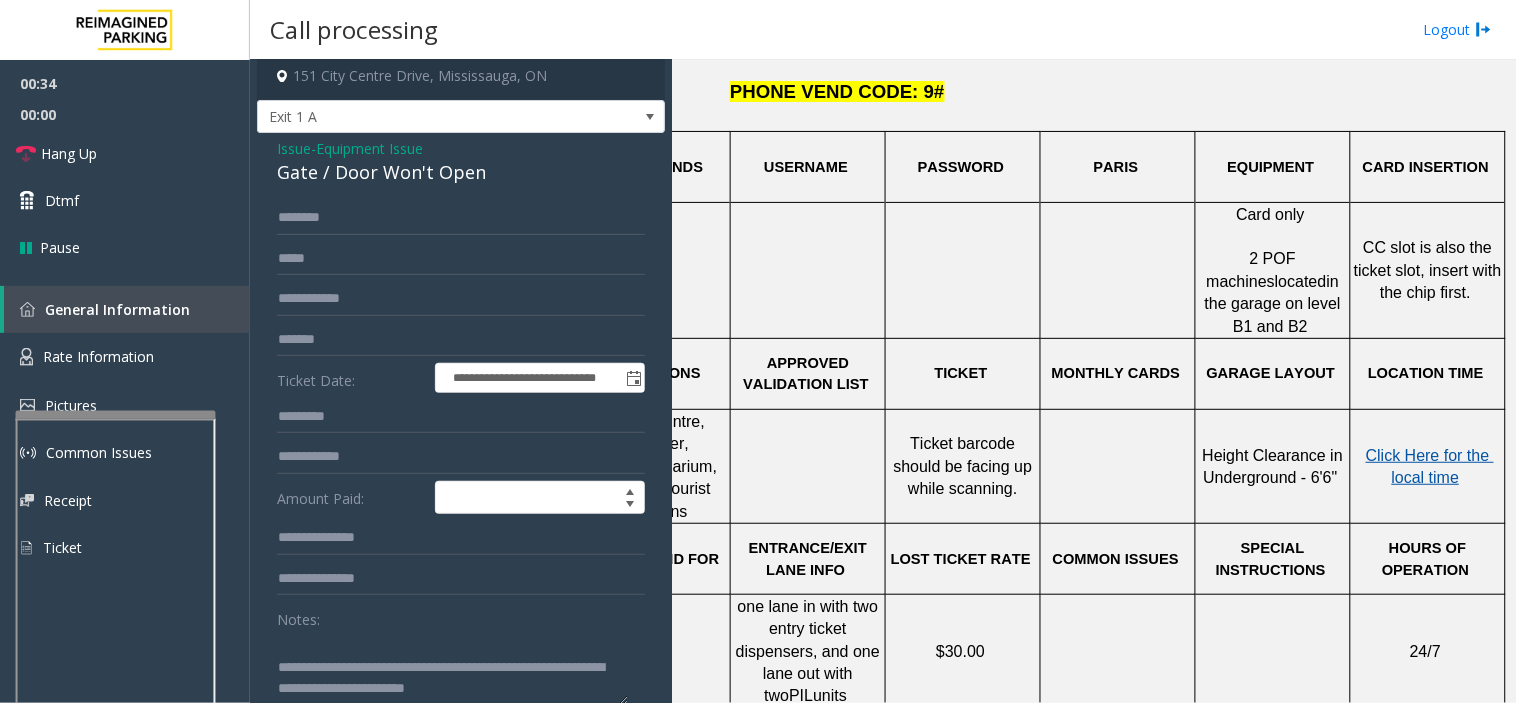 click on "Click Here for the local time" 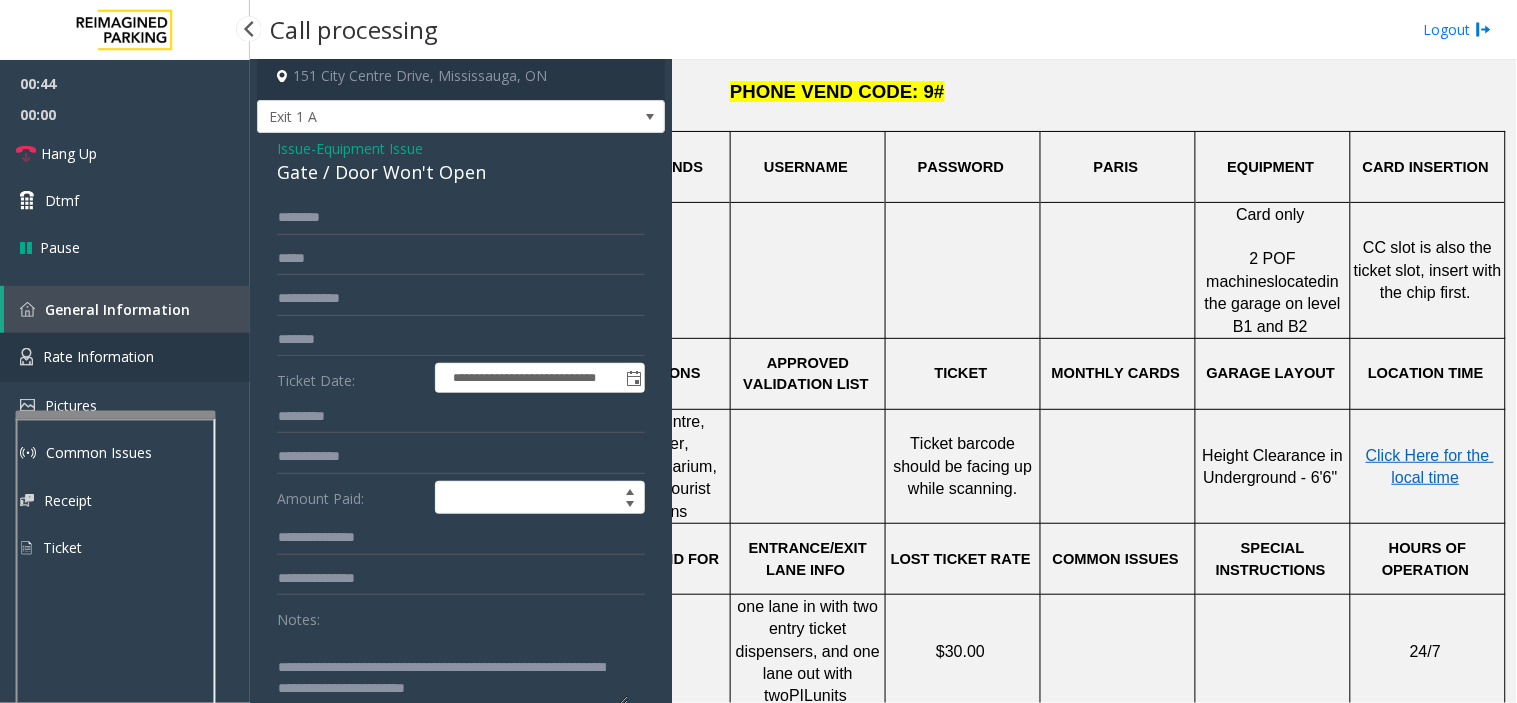 click on "Rate Information" at bounding box center (125, 357) 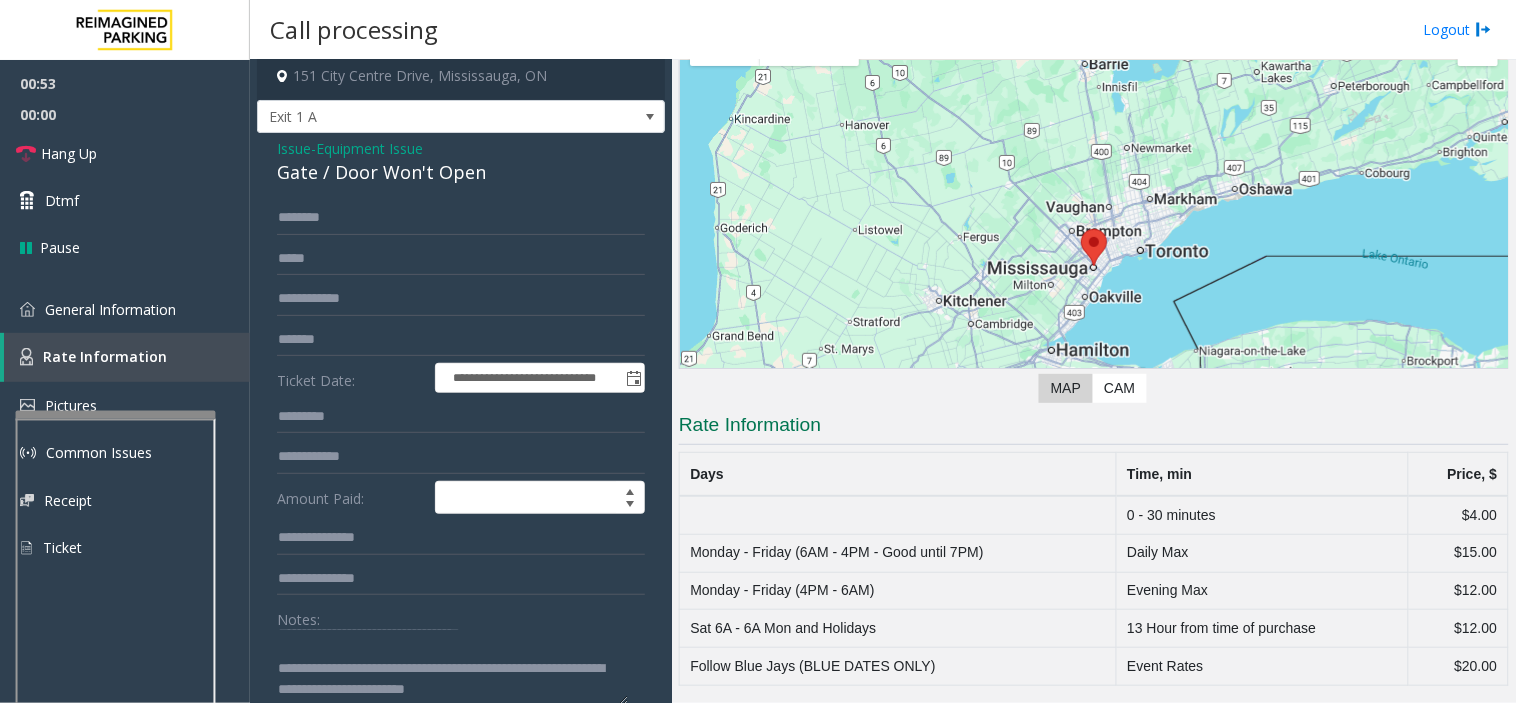 scroll, scrollTop: 0, scrollLeft: 0, axis: both 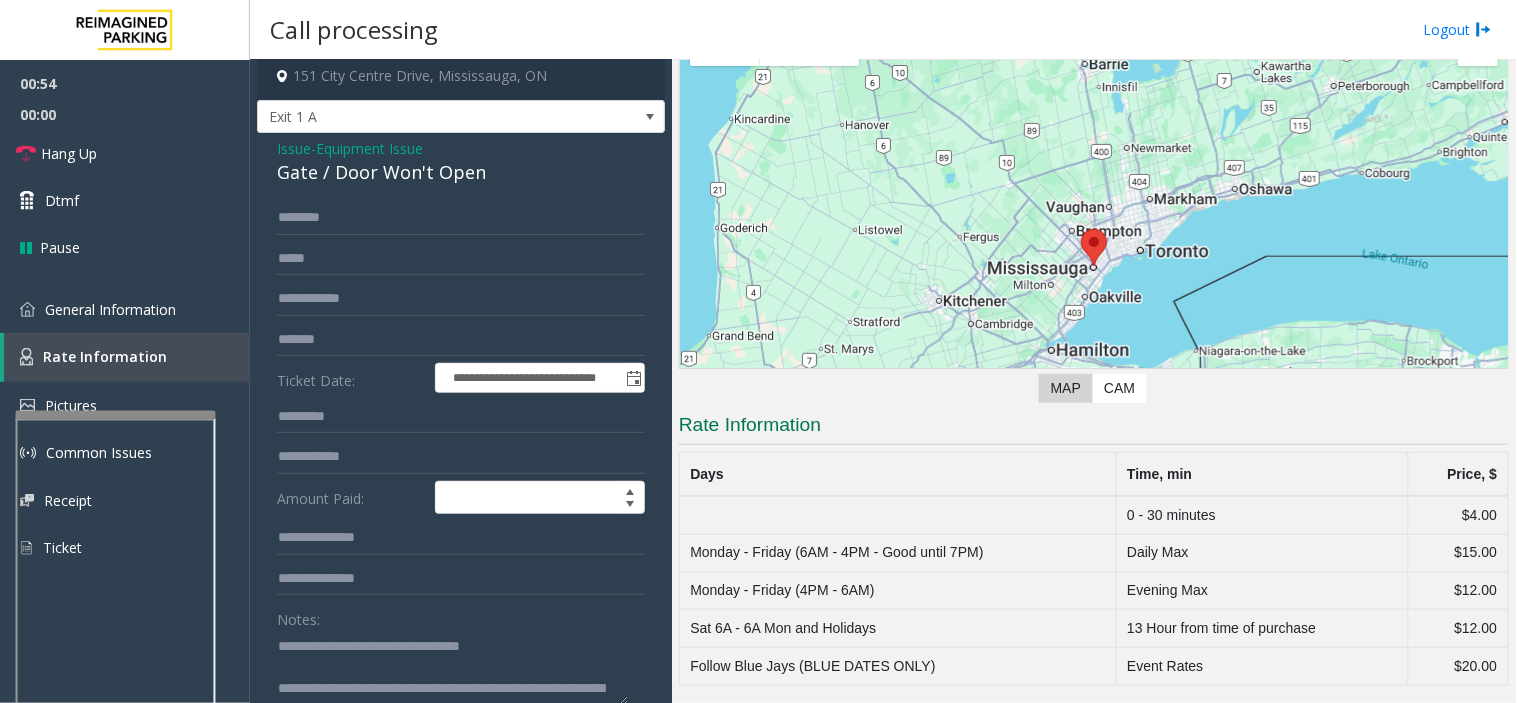click 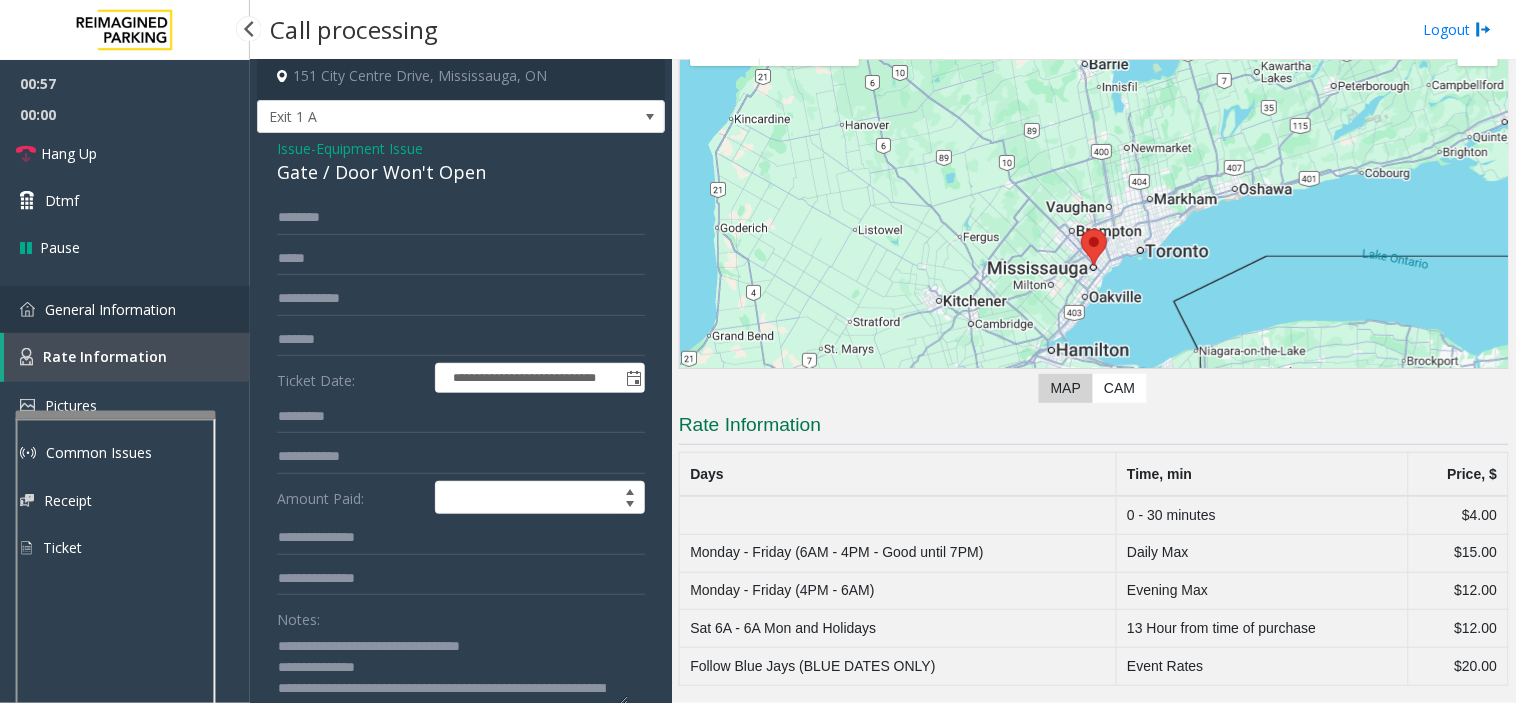 click on "General Information" at bounding box center (125, 309) 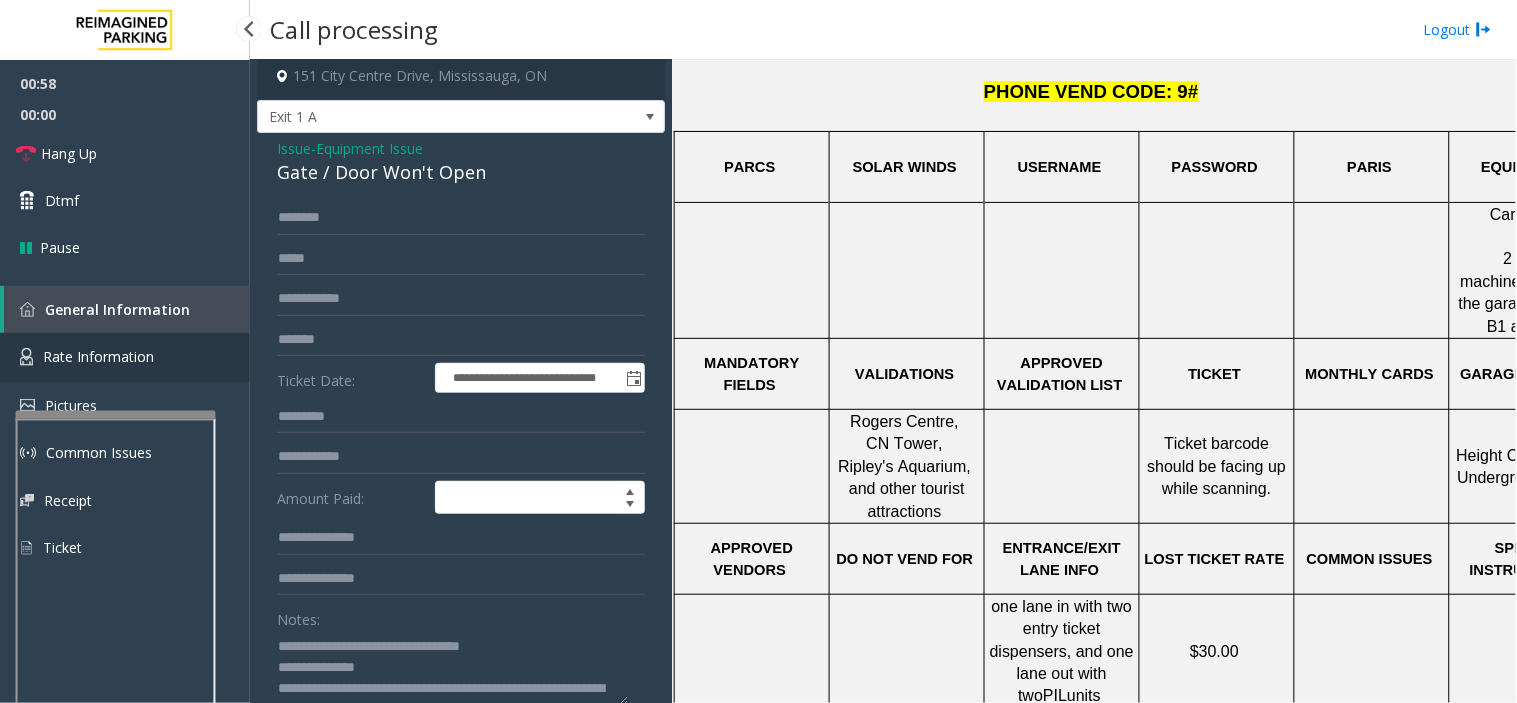click on "Rate Information" at bounding box center [125, 357] 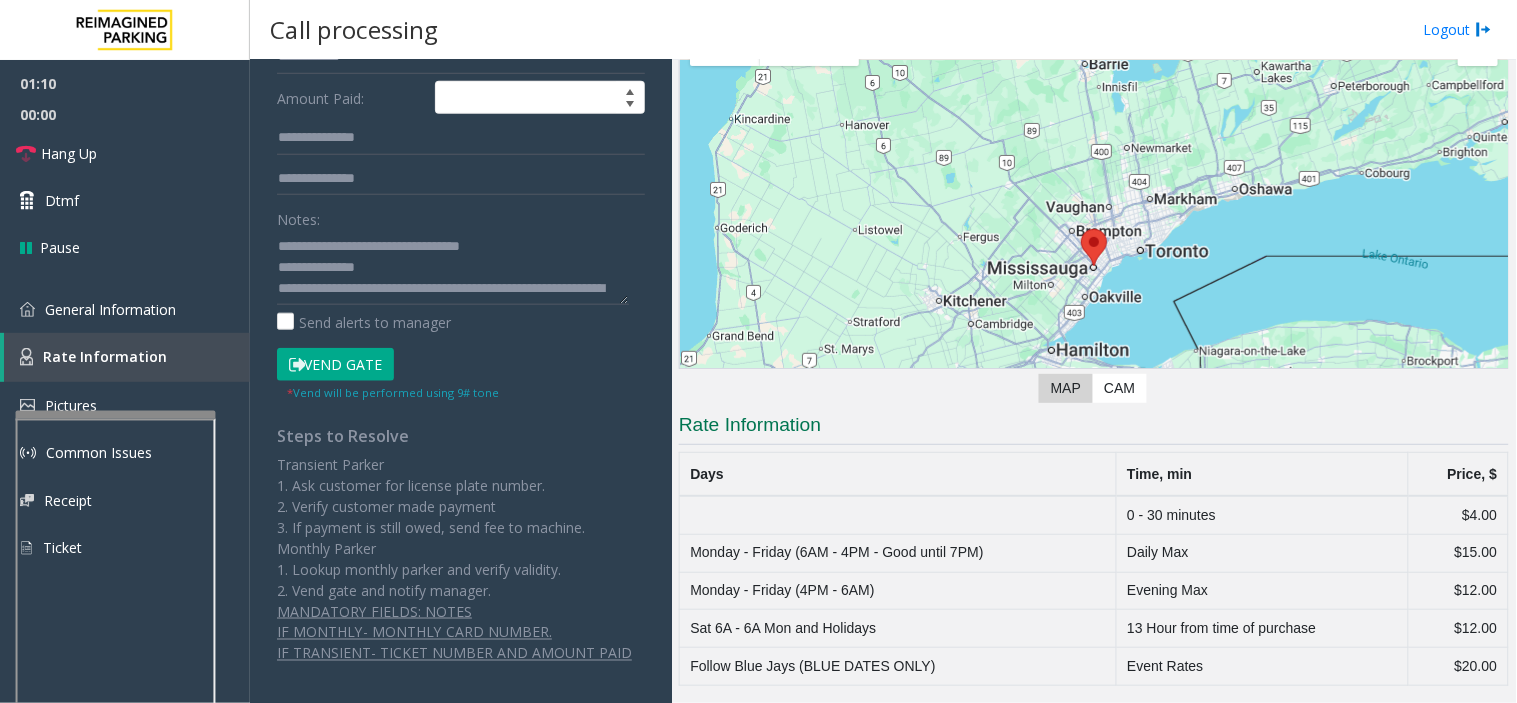 scroll, scrollTop: 408, scrollLeft: 0, axis: vertical 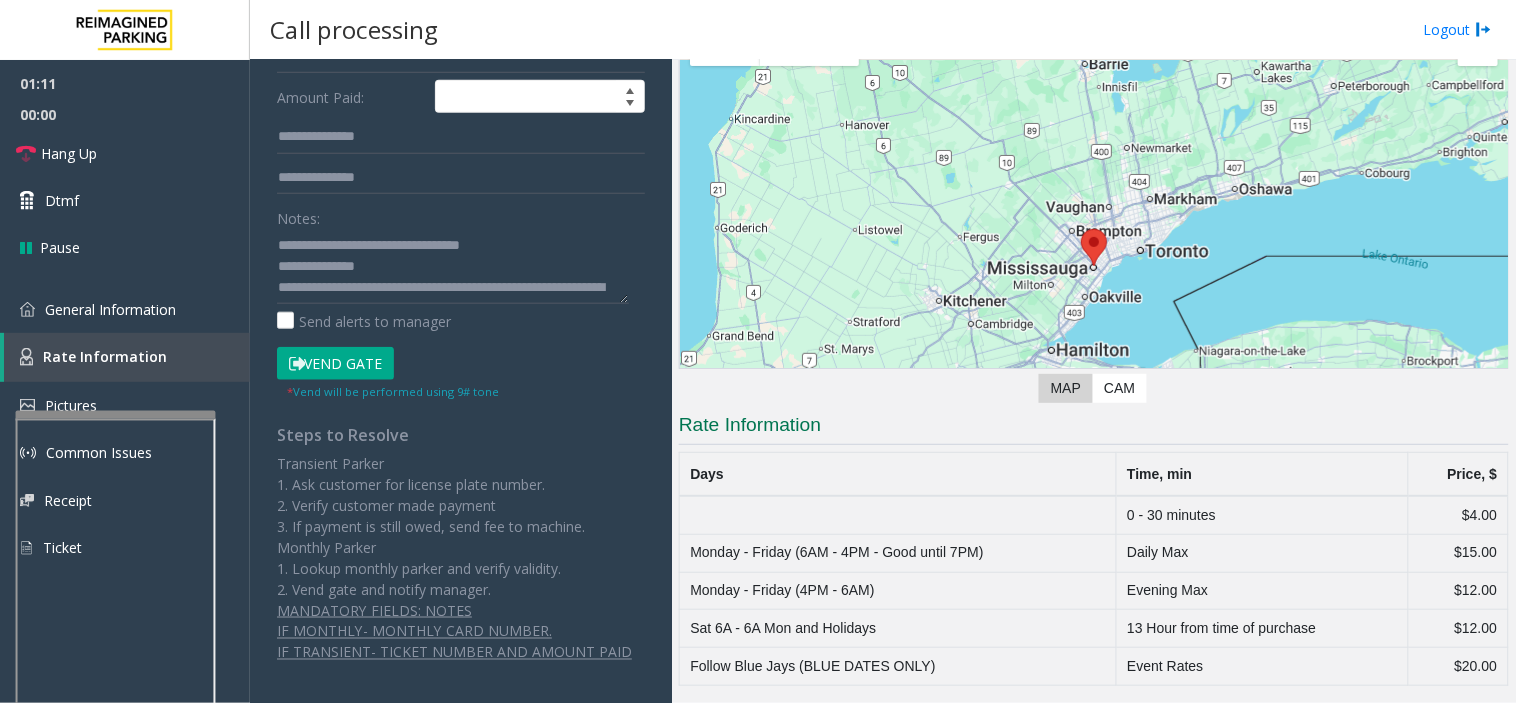 click on "Vend Gate" 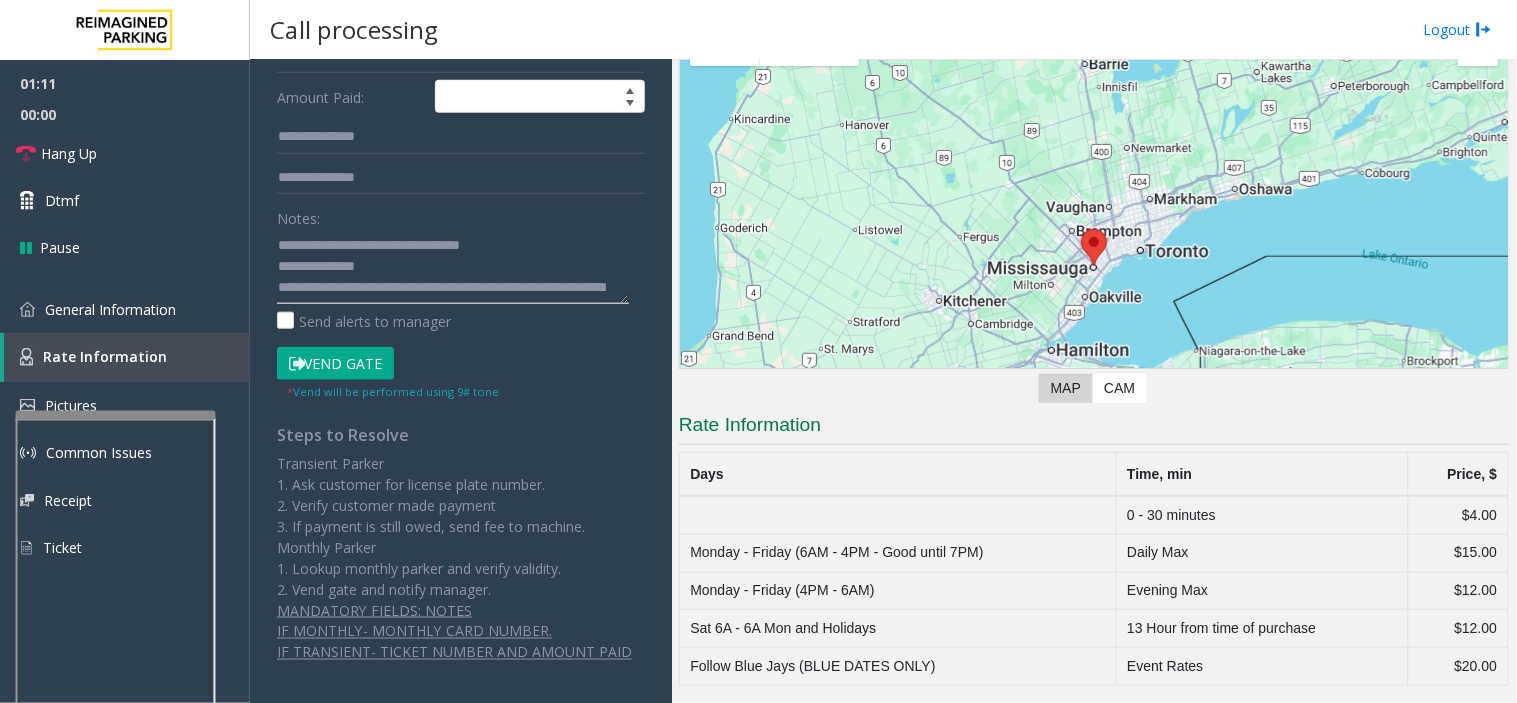 click 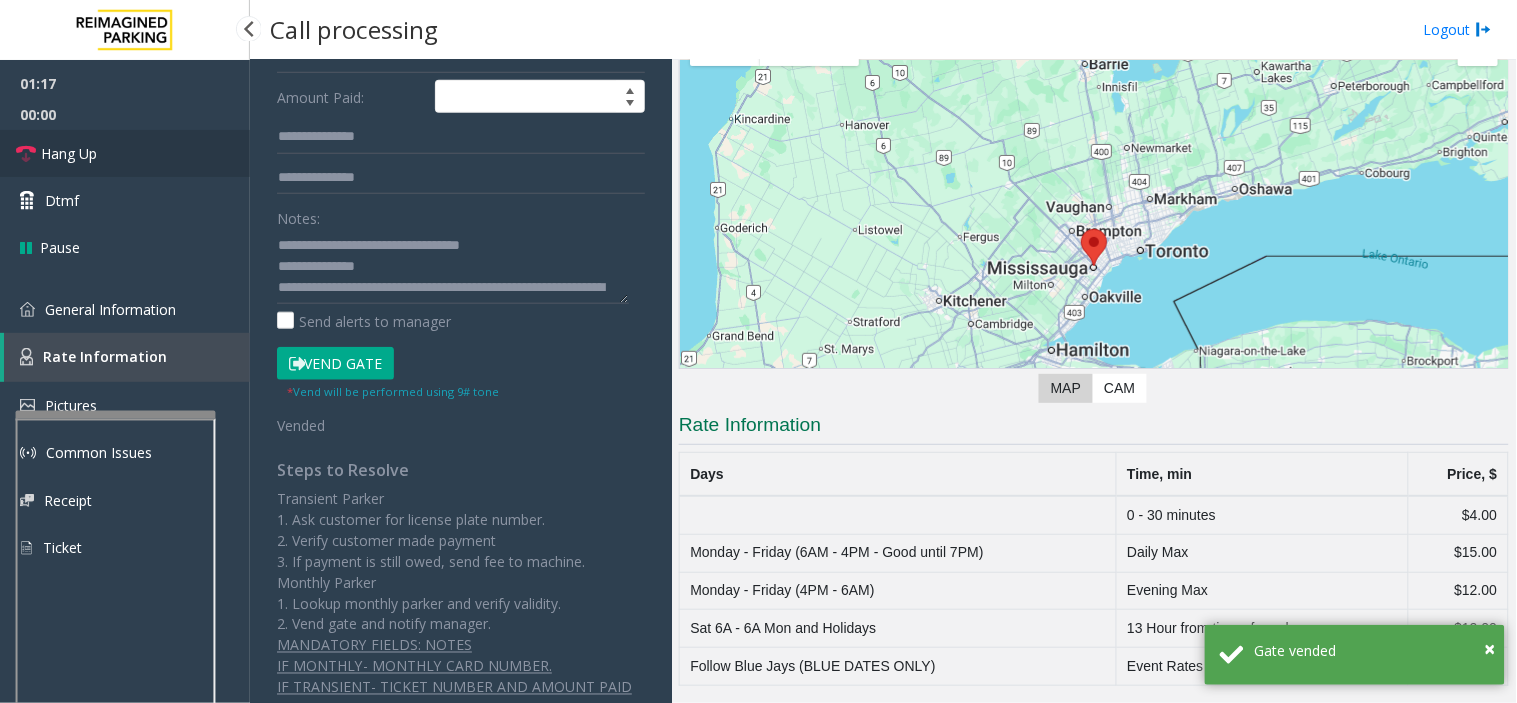 click on "Hang Up" at bounding box center [125, 153] 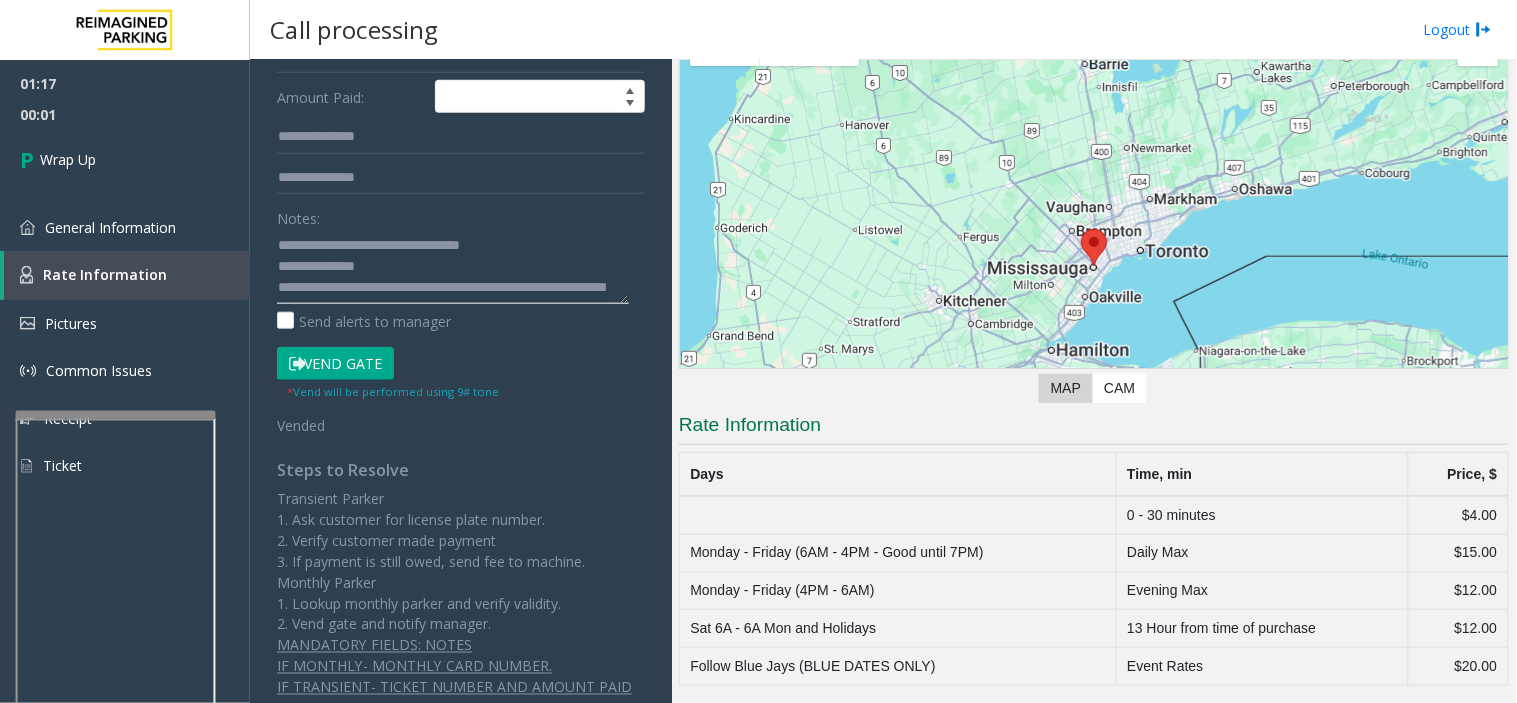 click 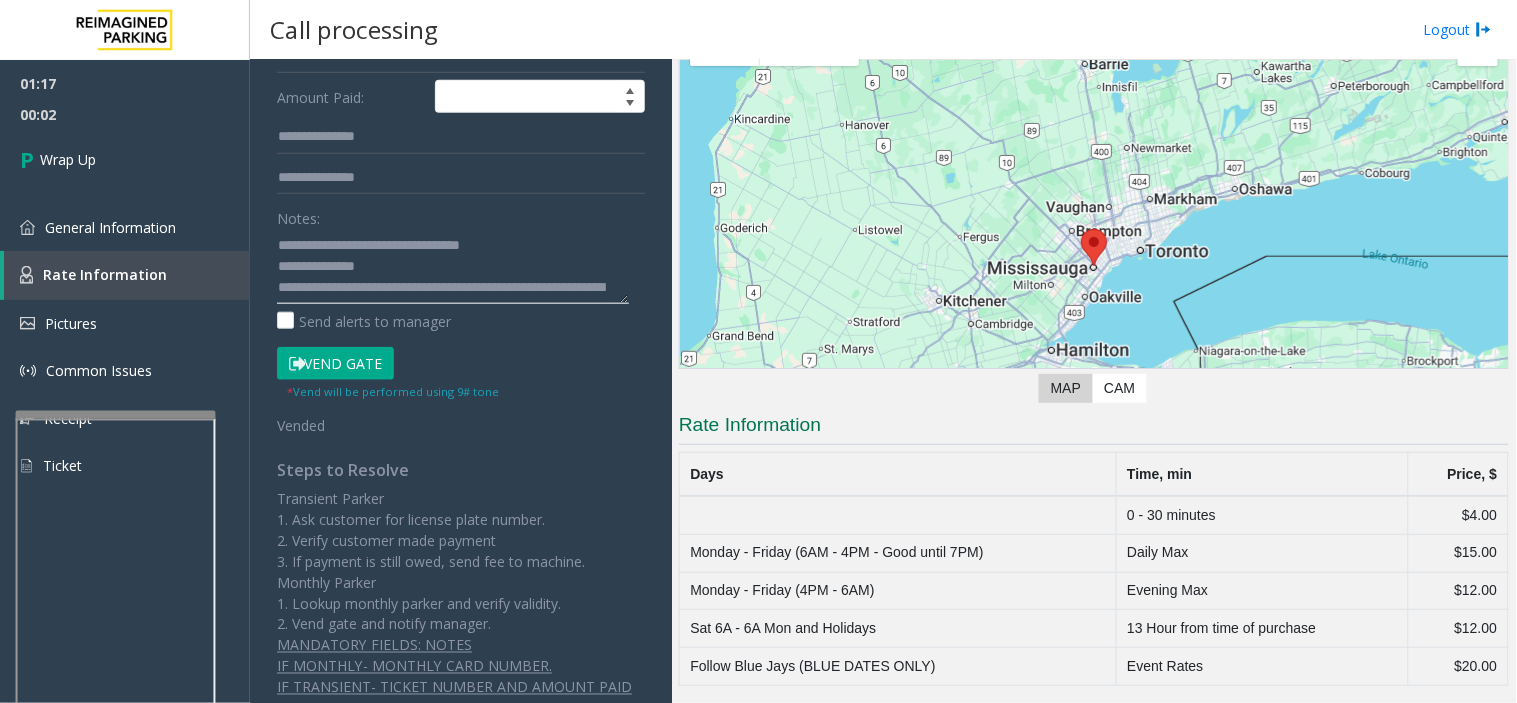 click 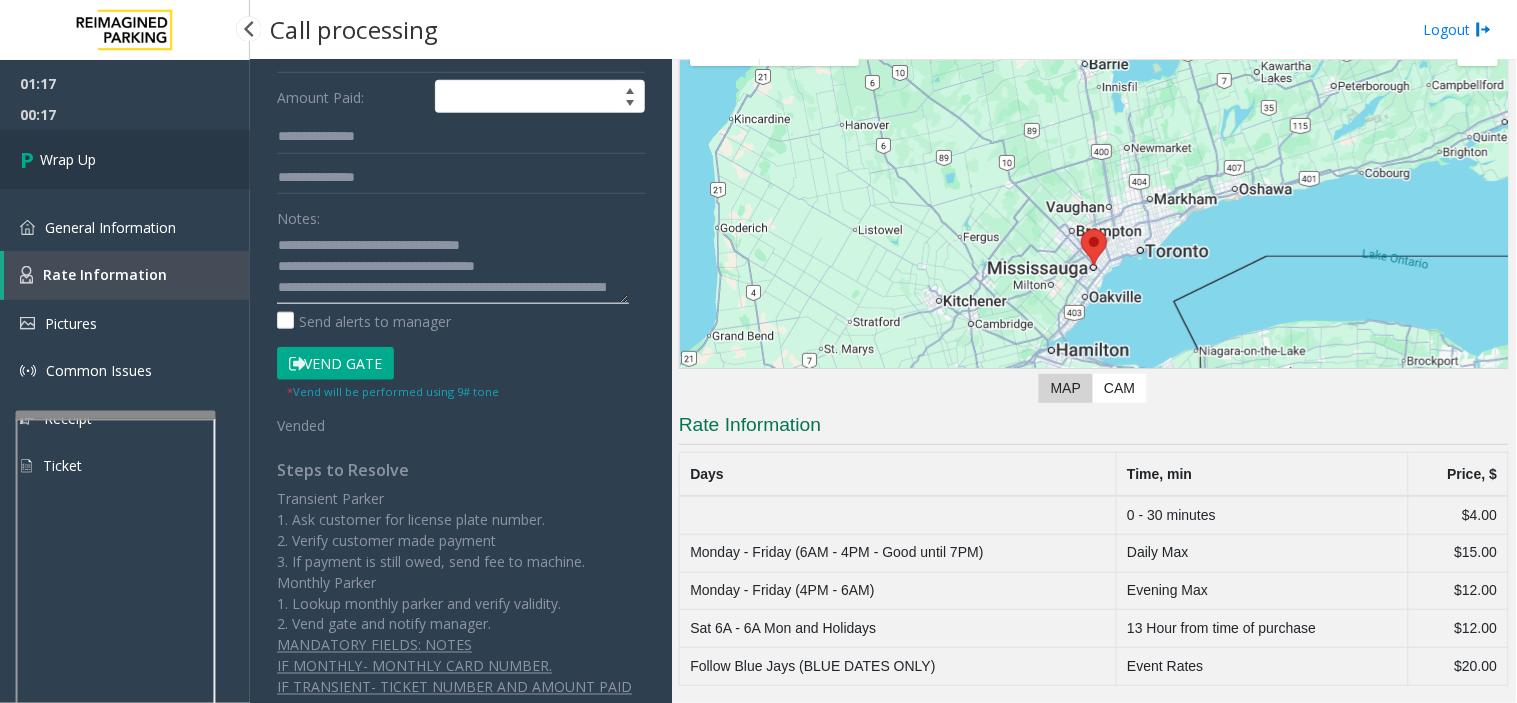 type on "**********" 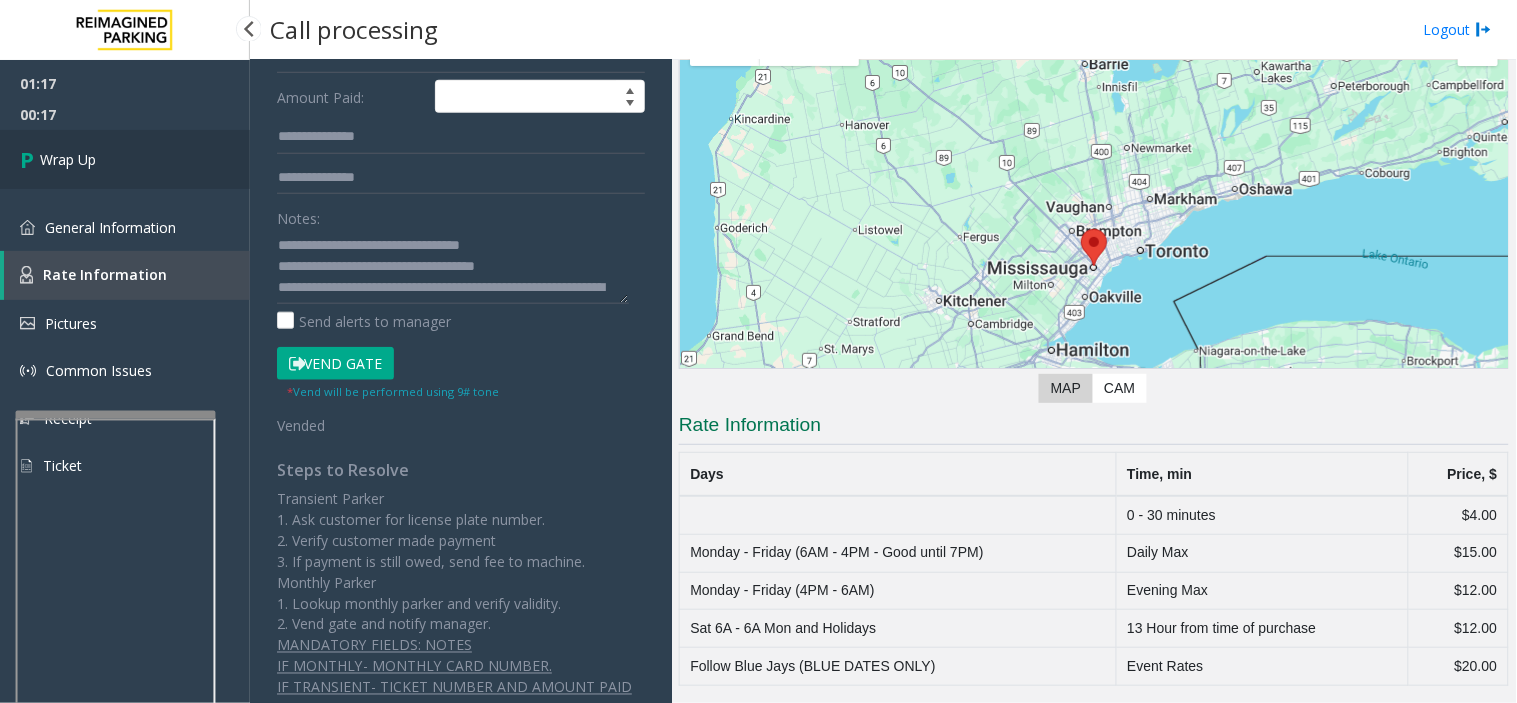 click on "Wrap Up" at bounding box center (125, 159) 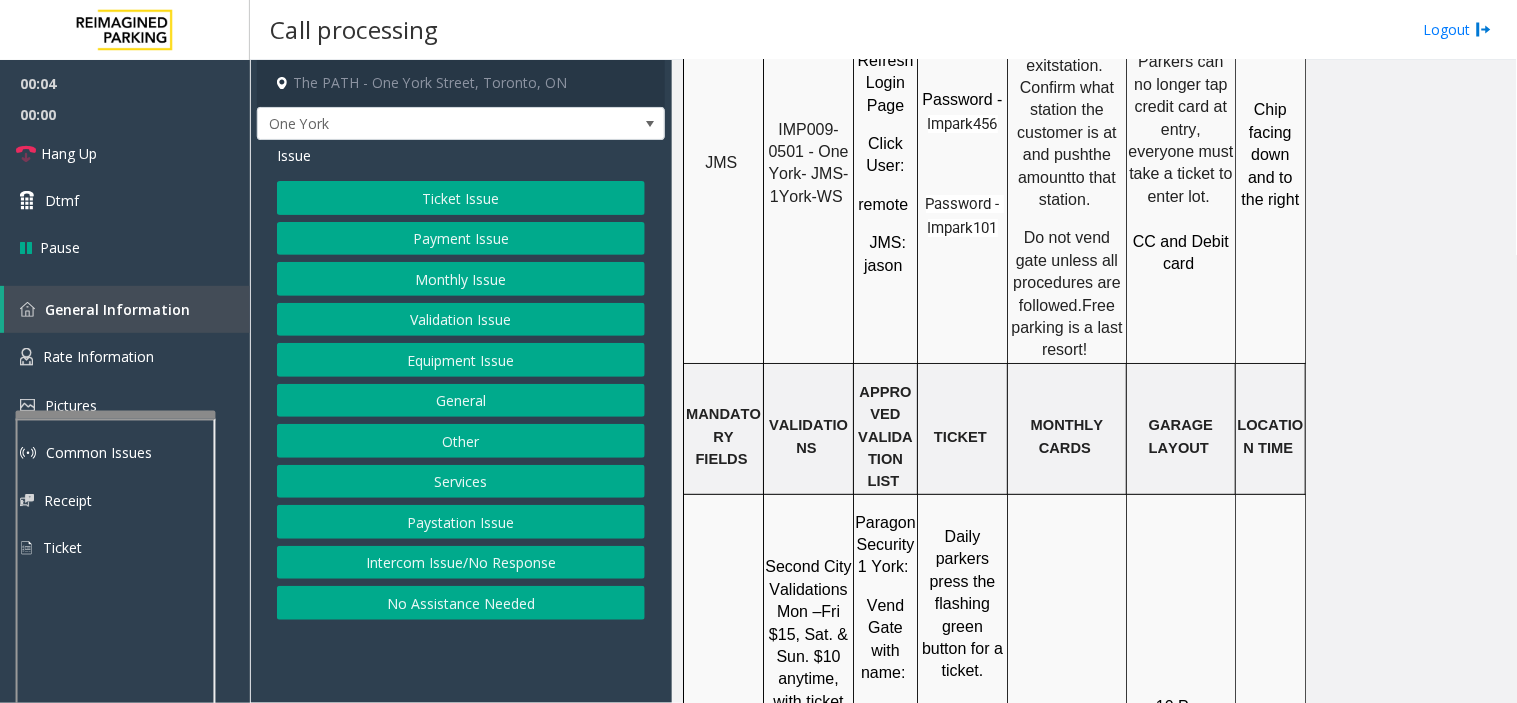 scroll, scrollTop: 1888, scrollLeft: 0, axis: vertical 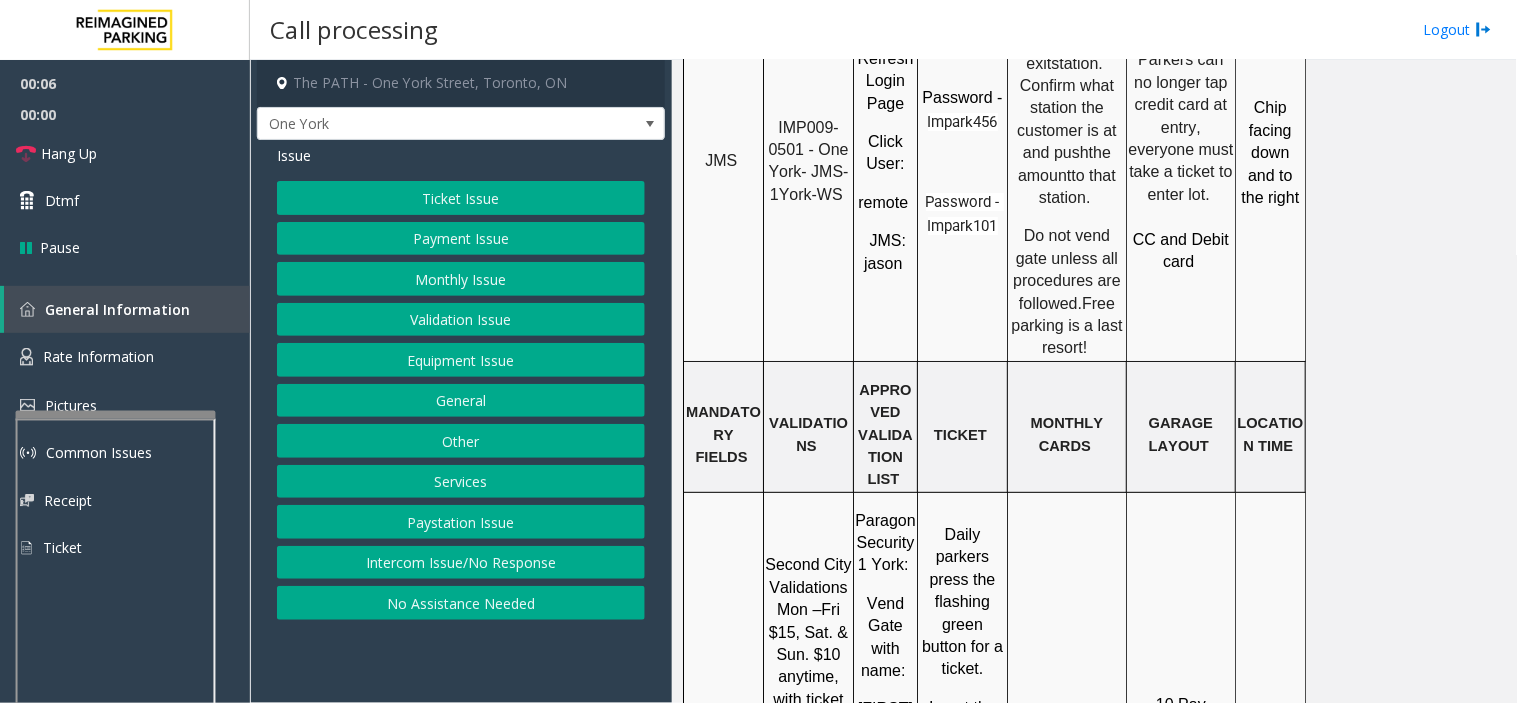 click on "IMP009-0501 - One York- JMS-1York-WS" 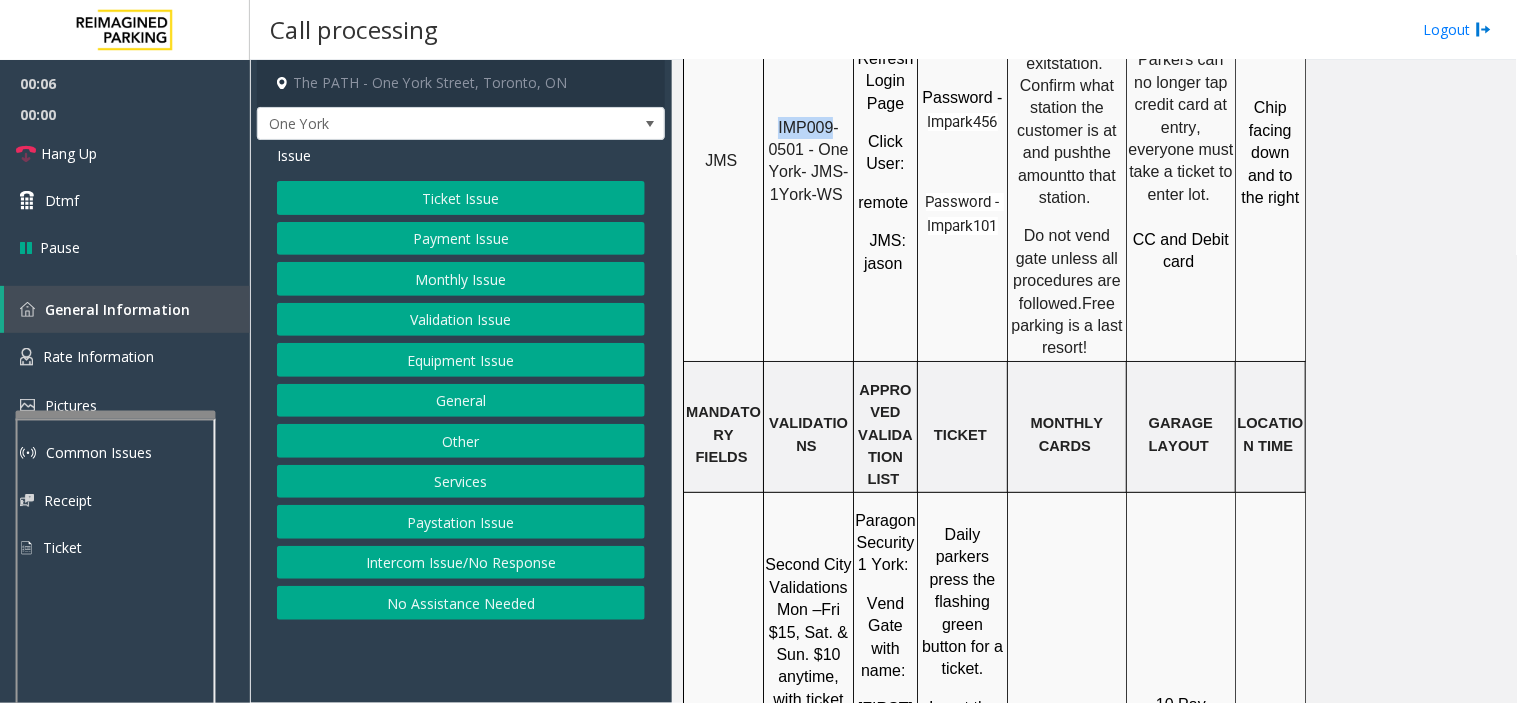 click on "IMP009-0501 - One York- JMS-1York-WS" 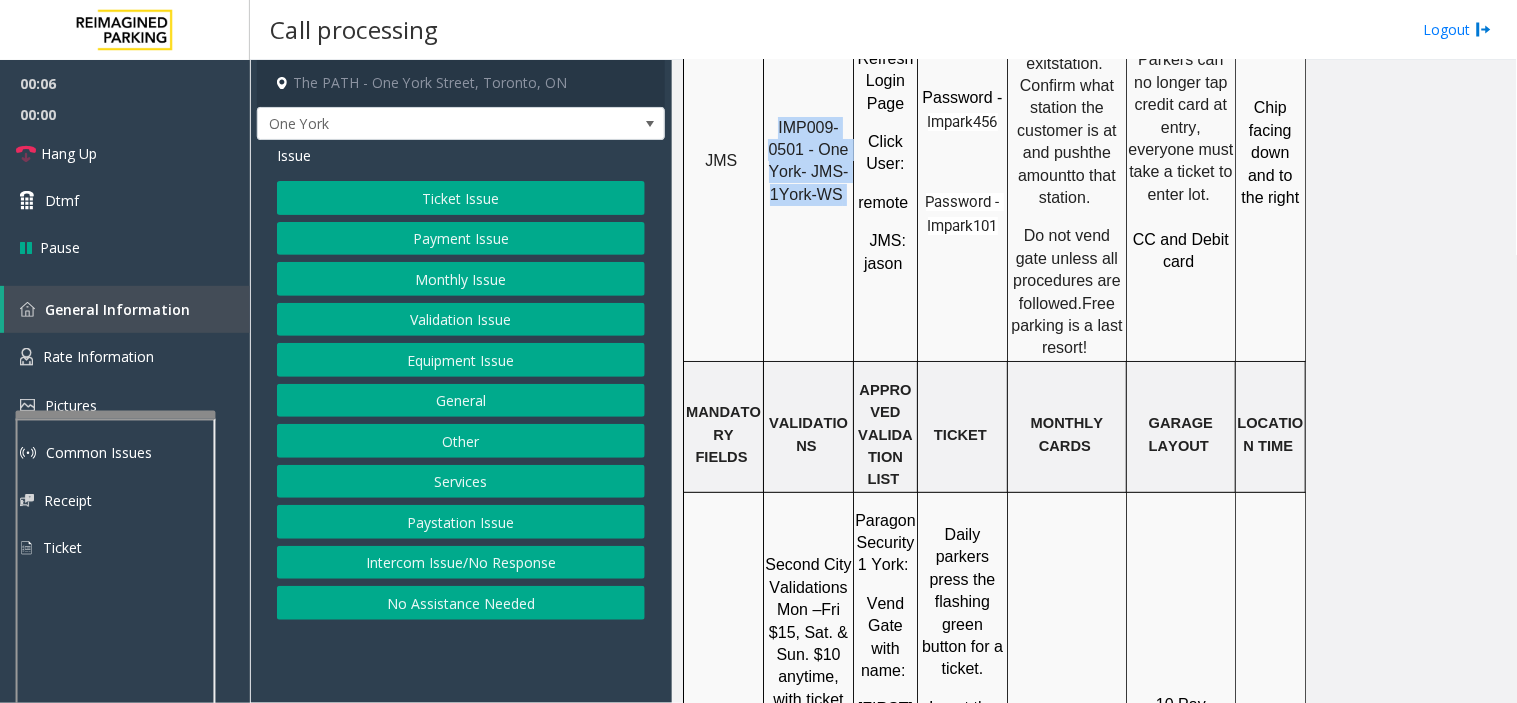 click on "IMP009-0501 - One York- JMS-1York-WS" 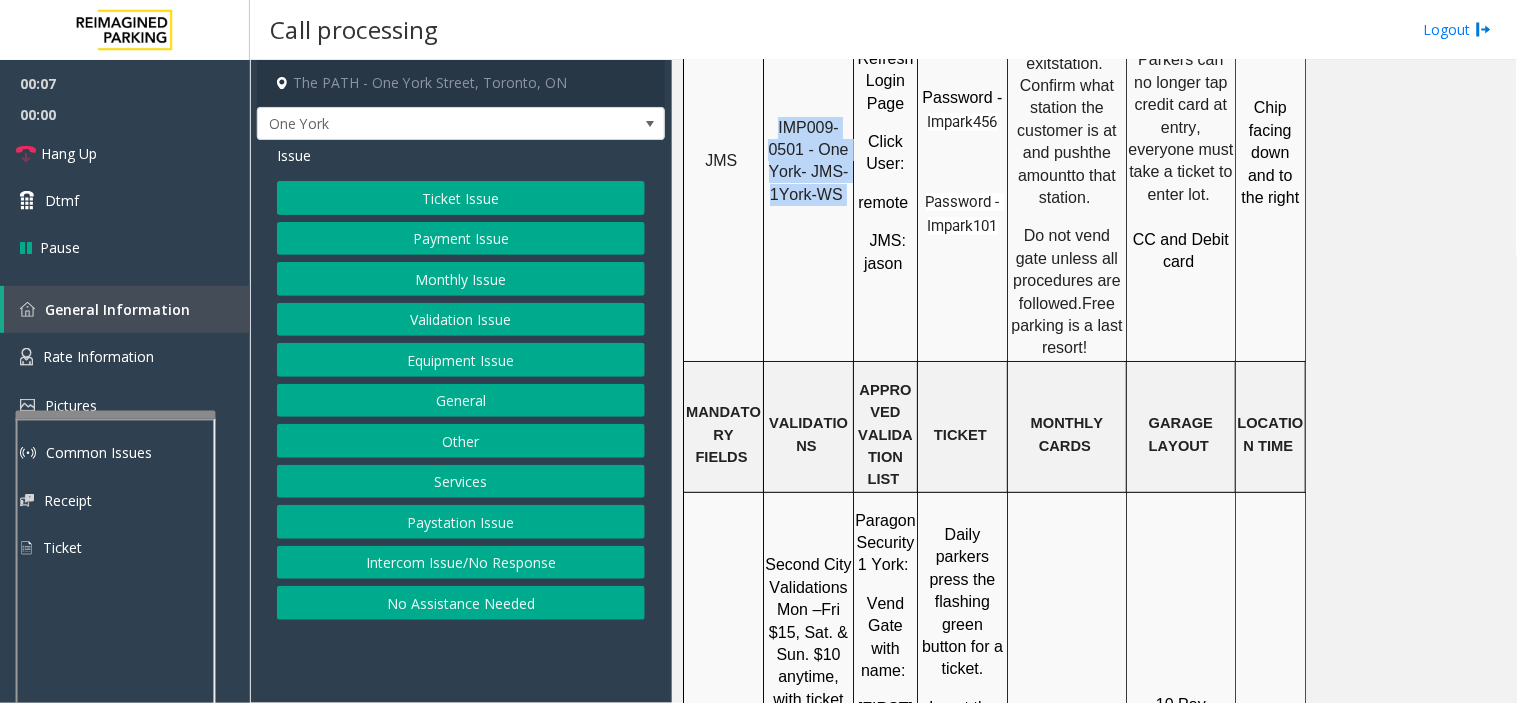 click on "Intercom Issue/No Response" 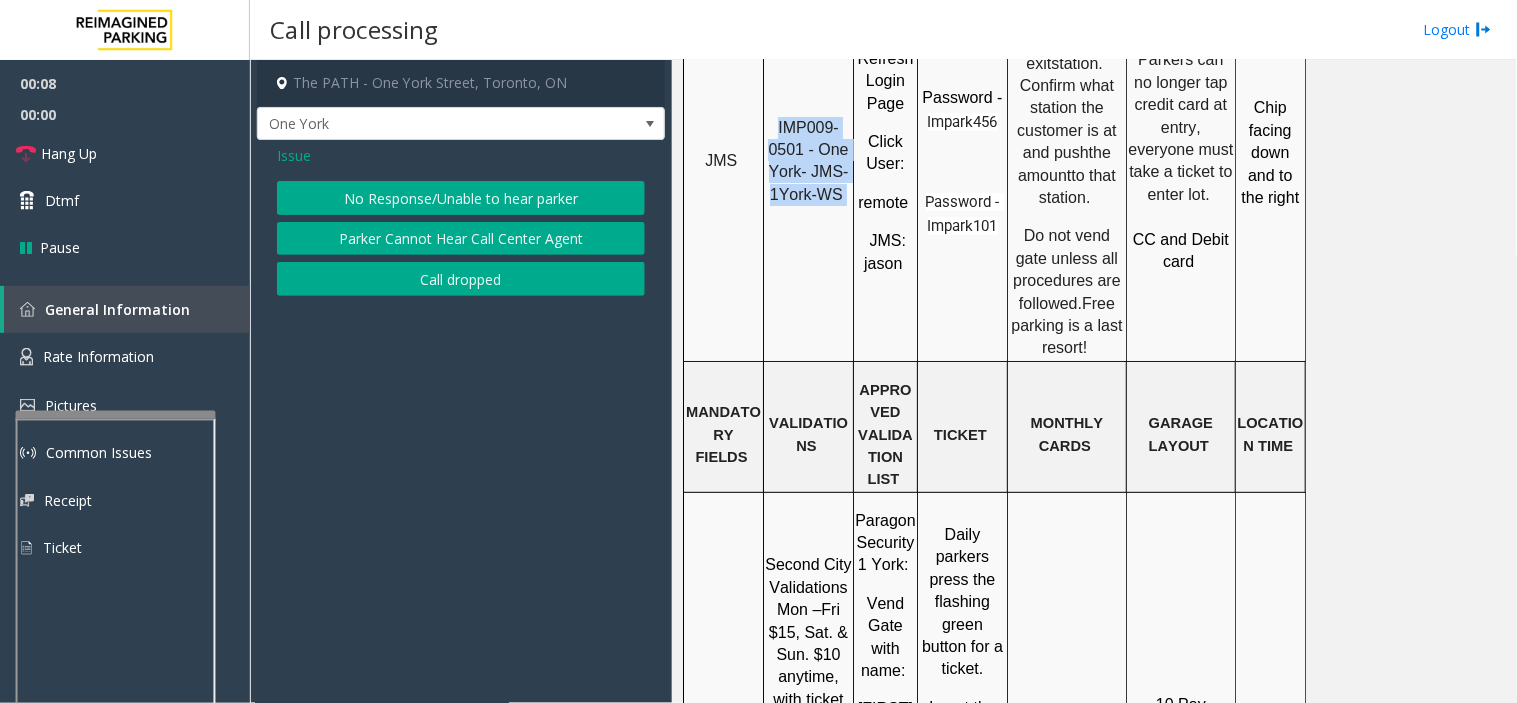 click on "No Response/Unable to hear parker" 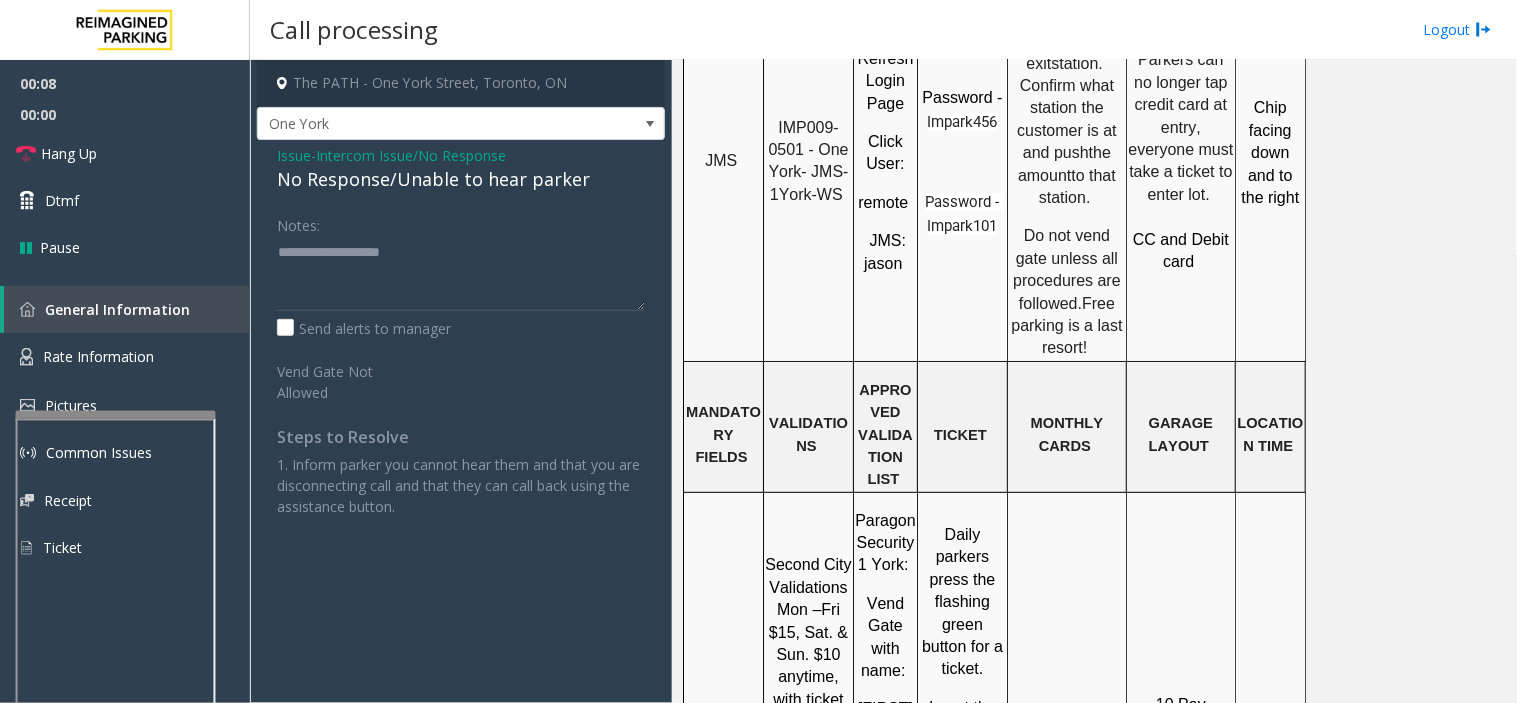 click on "No Response/Unable to hear parker" 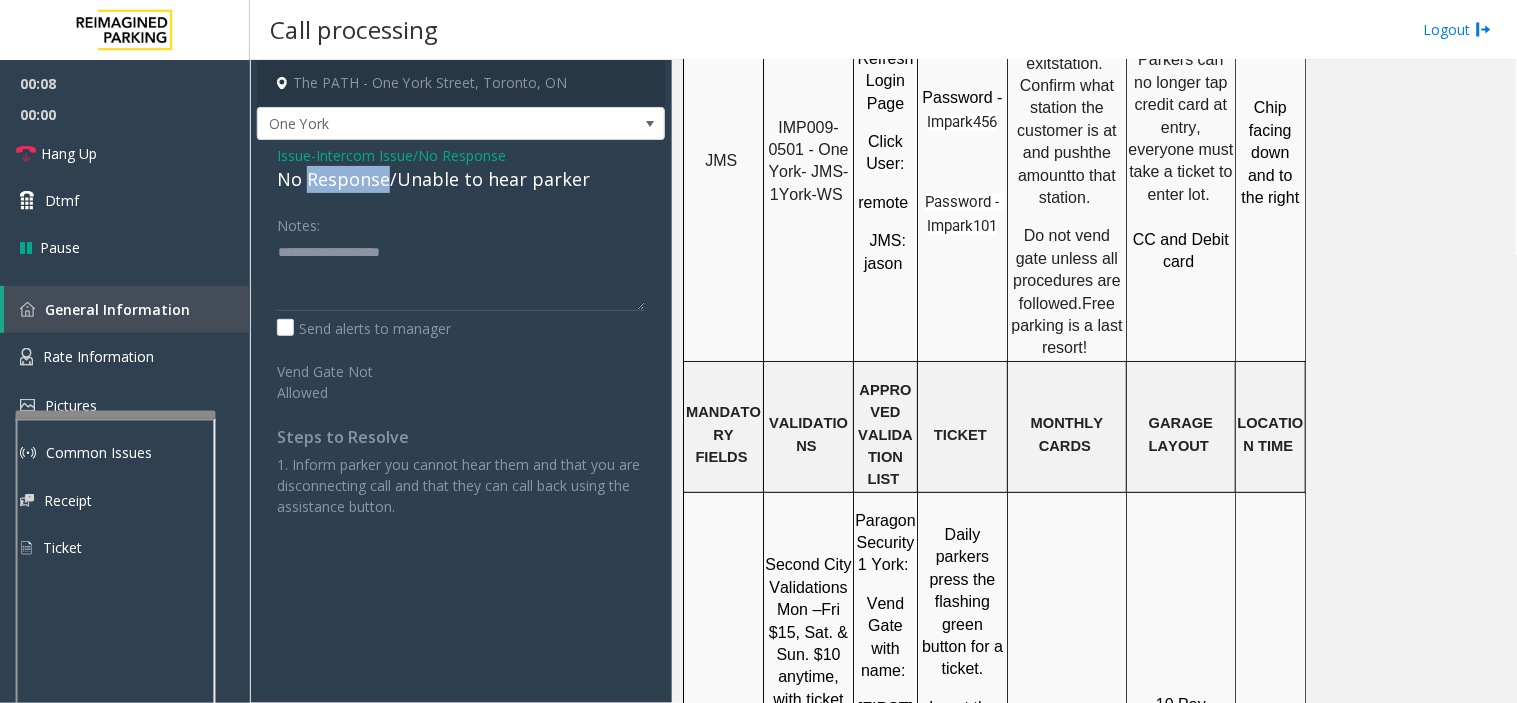 click on "No Response/Unable to hear parker" 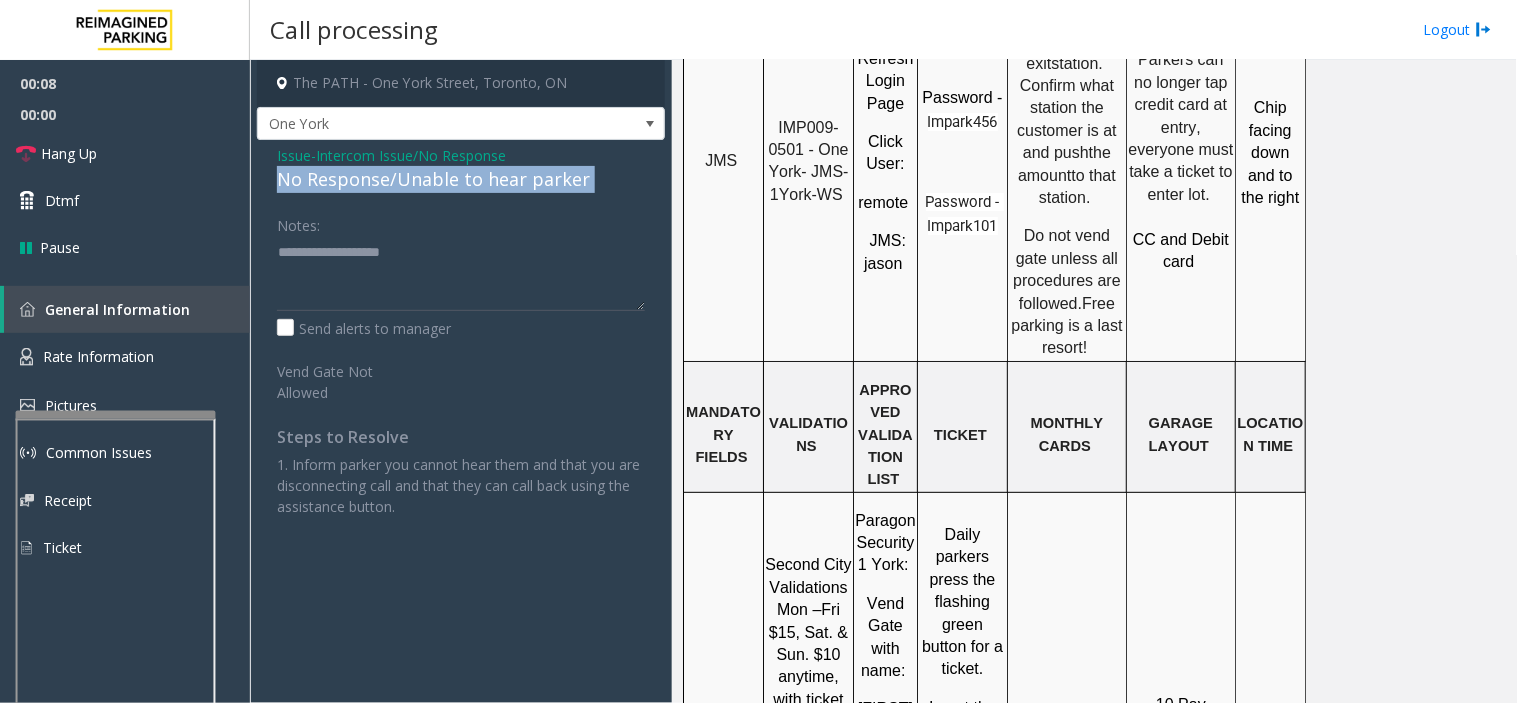 click on "No Response/Unable to hear parker" 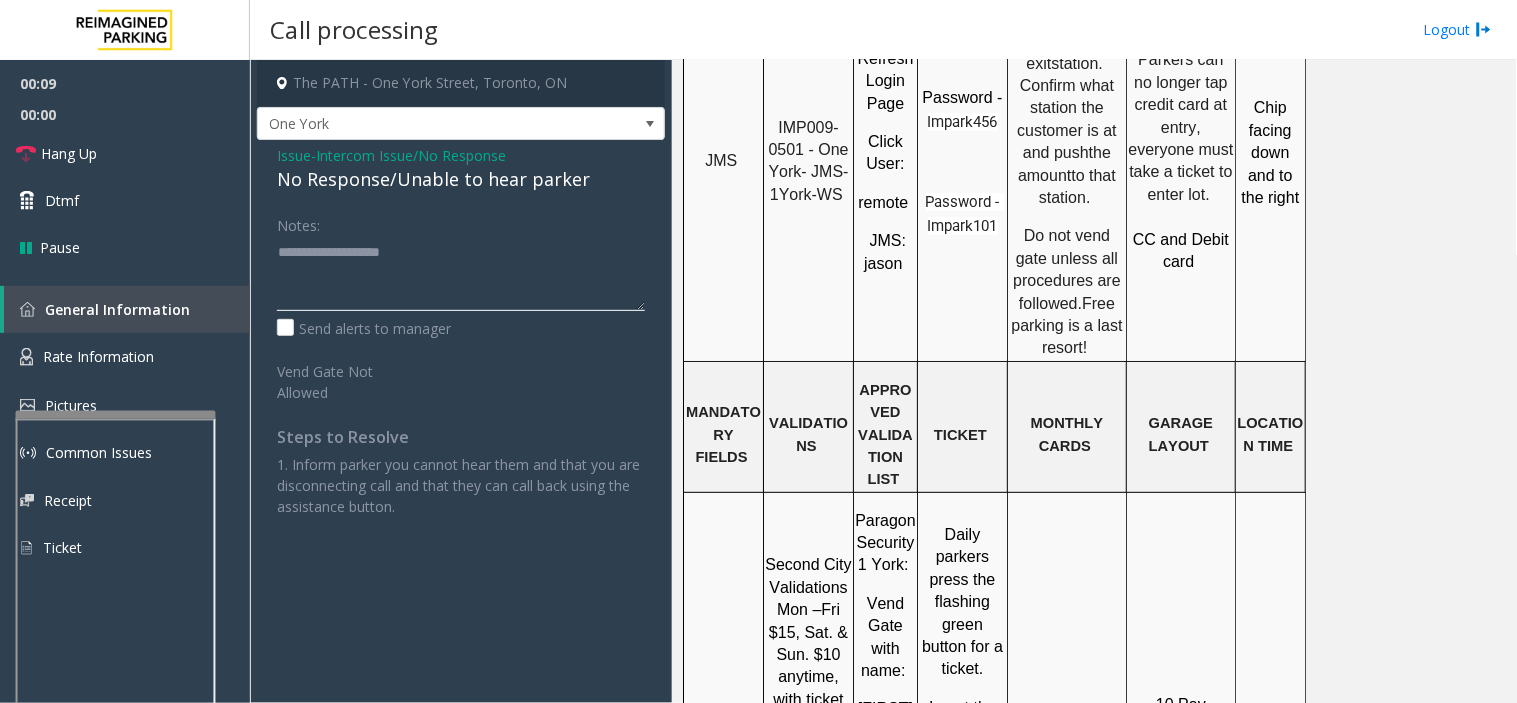 click 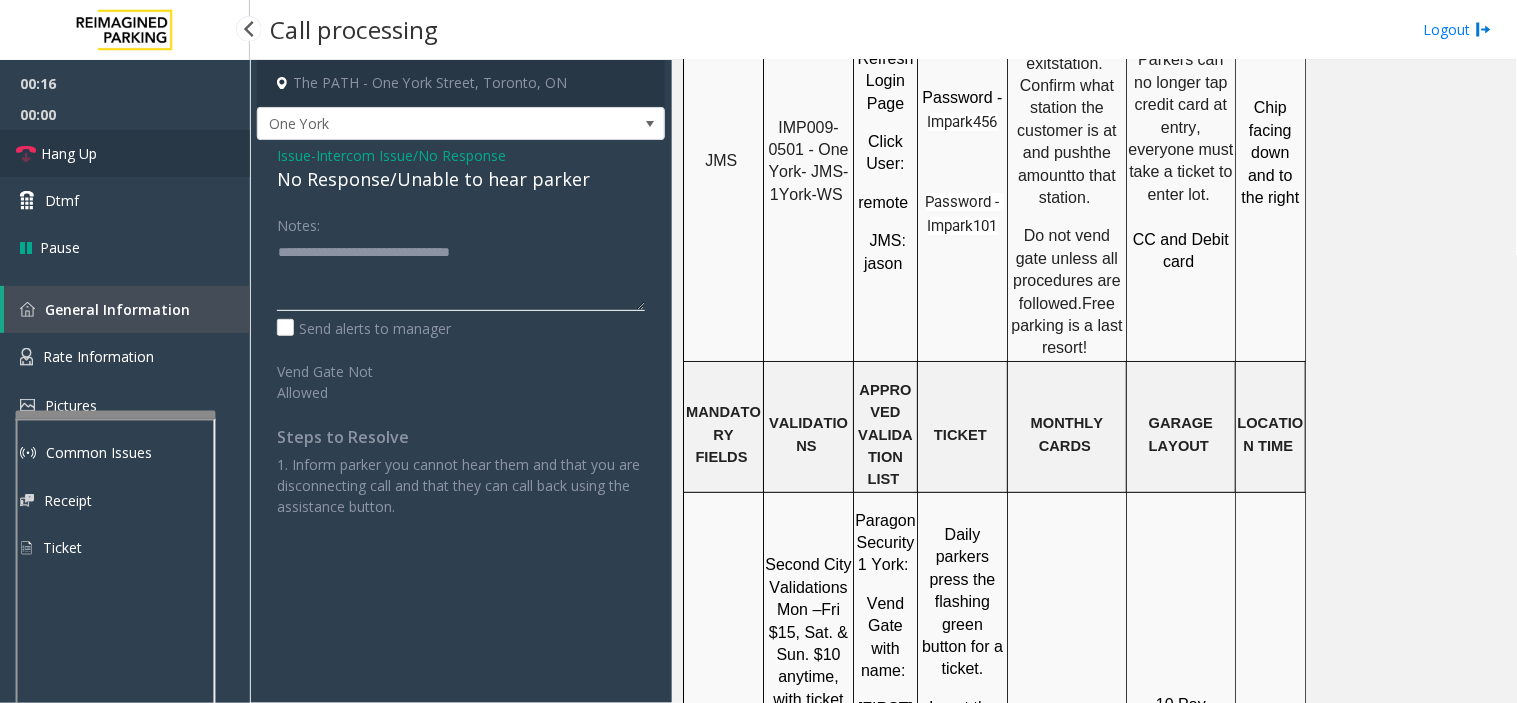 type on "**********" 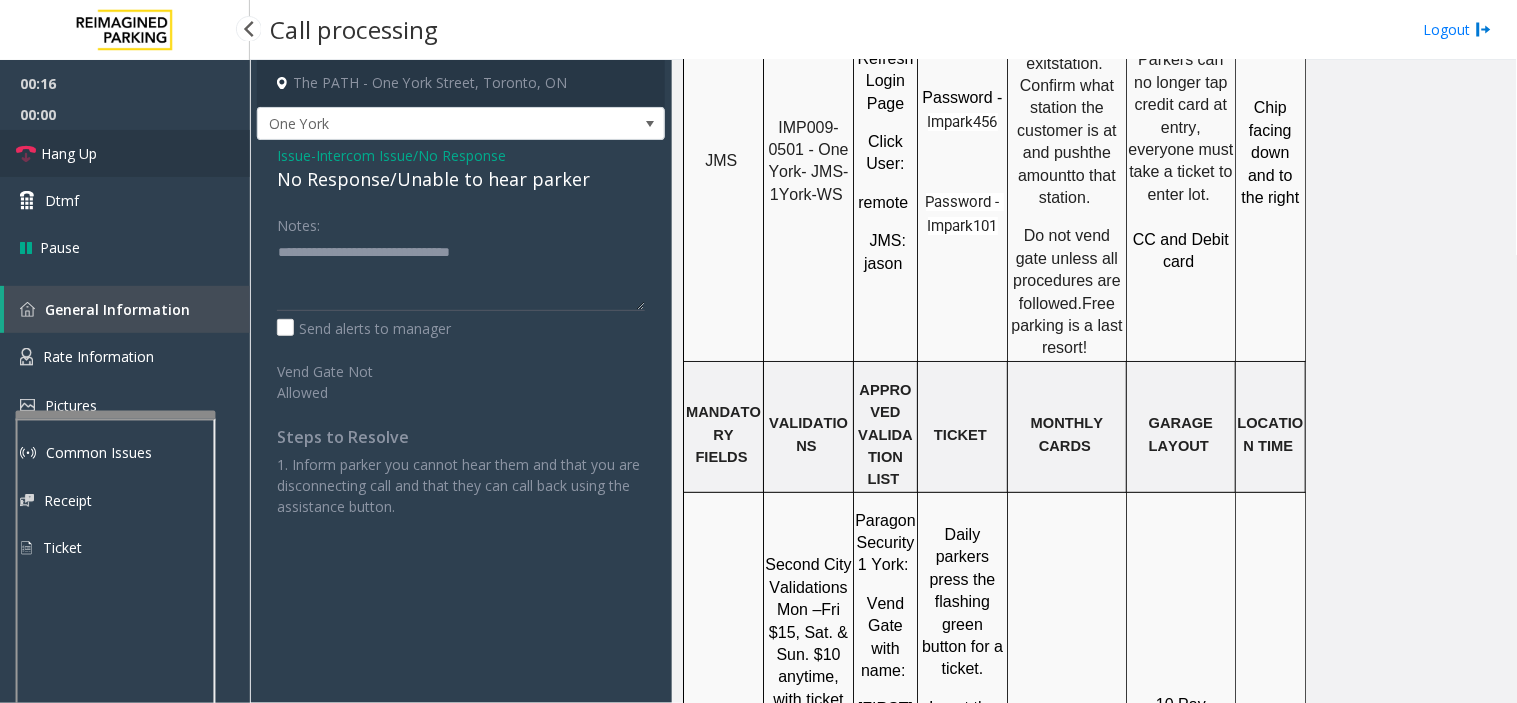 click on "Hang Up" at bounding box center (125, 153) 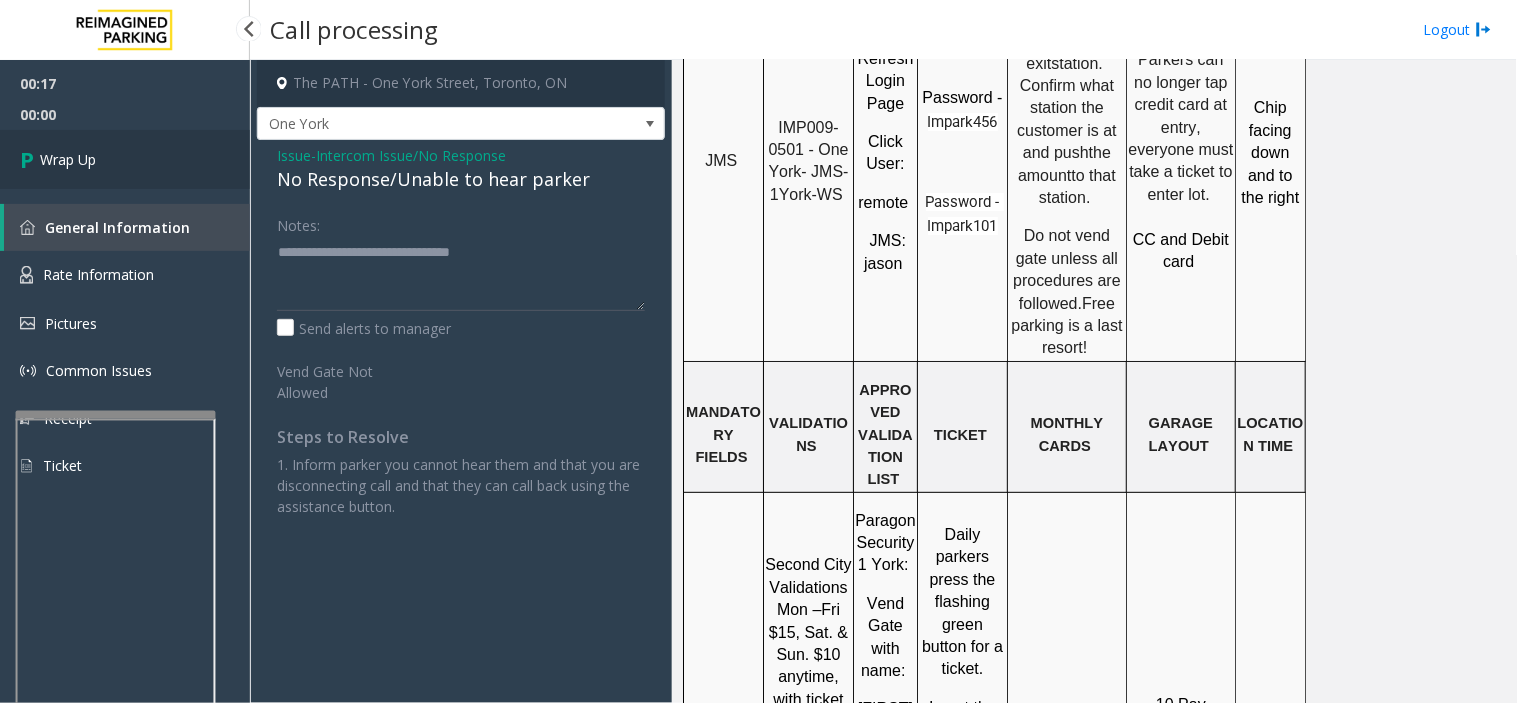 click on "Wrap Up" at bounding box center (125, 159) 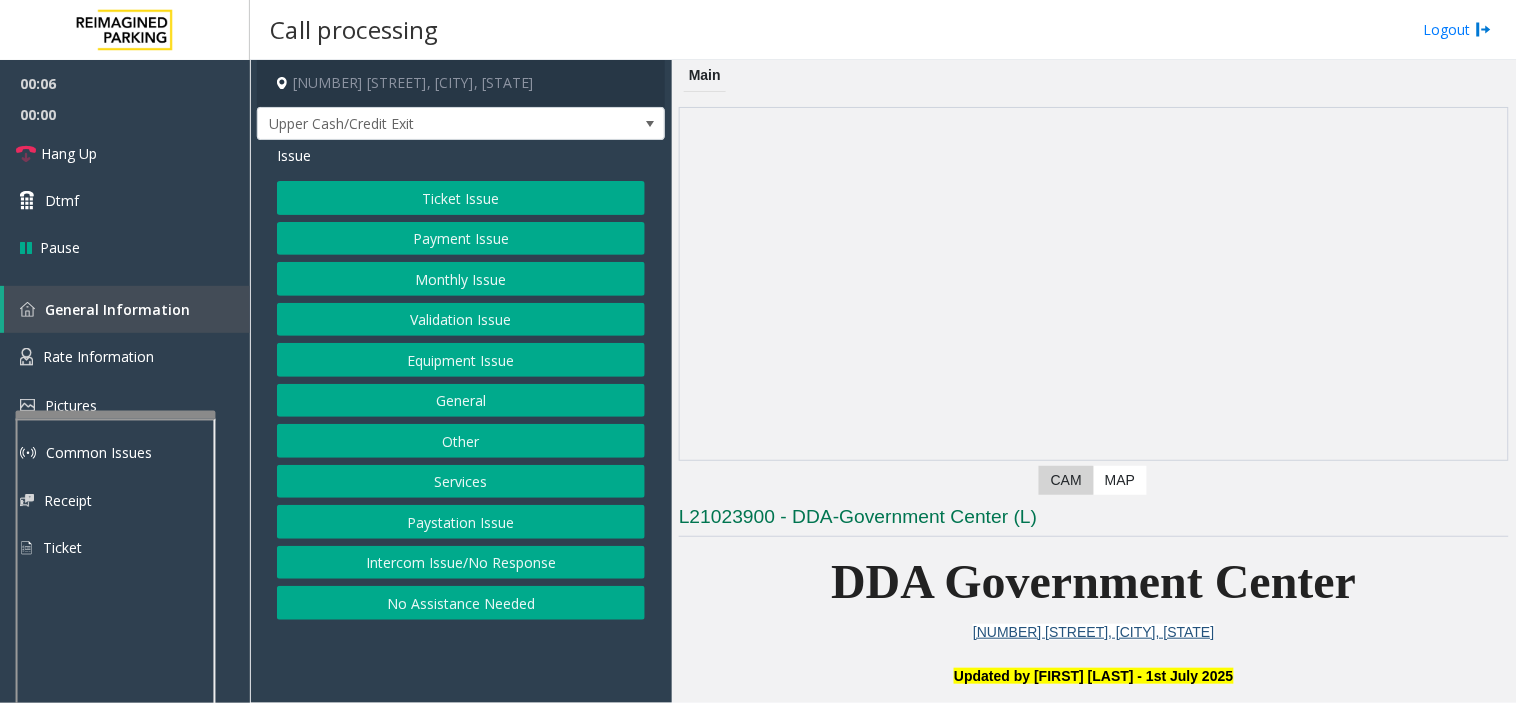click on "Monthly Issue" 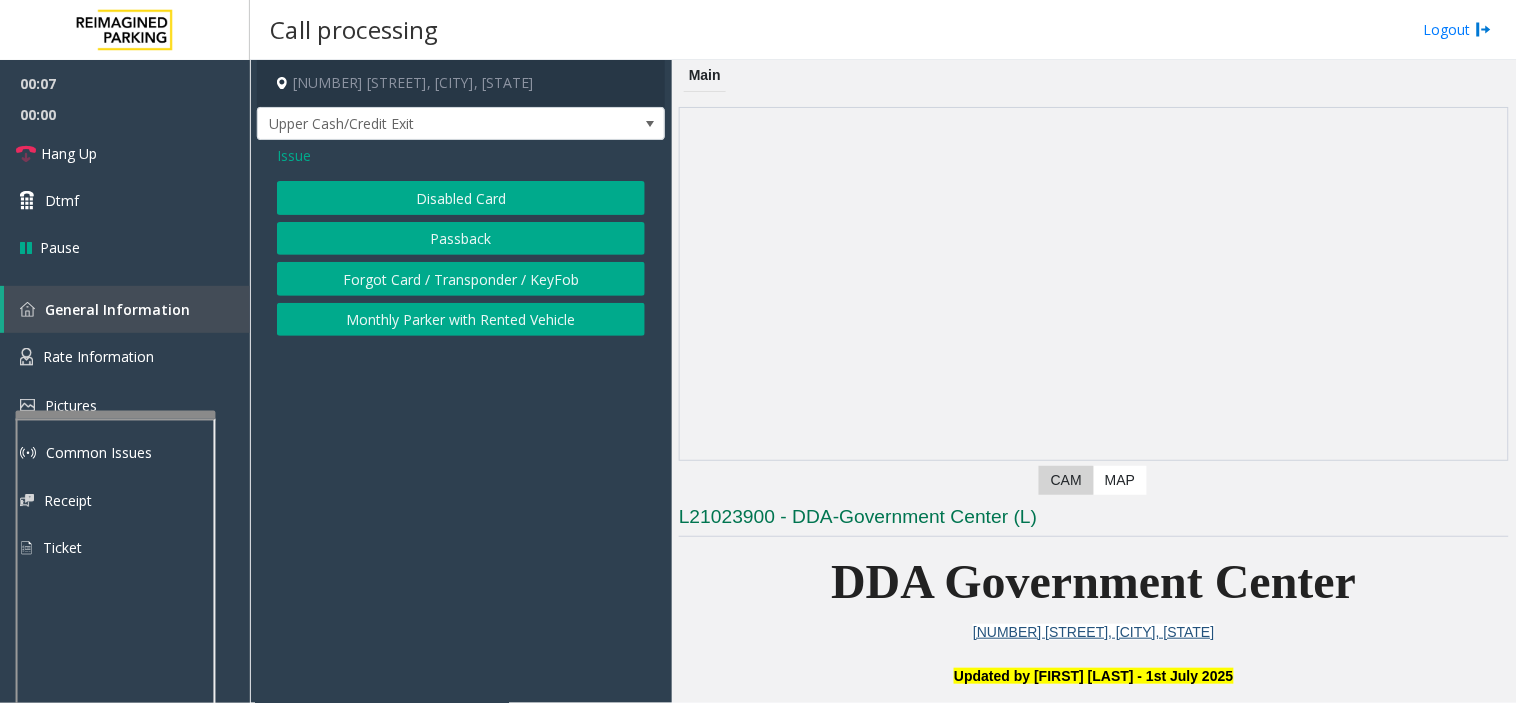 click on "Disabled Card" 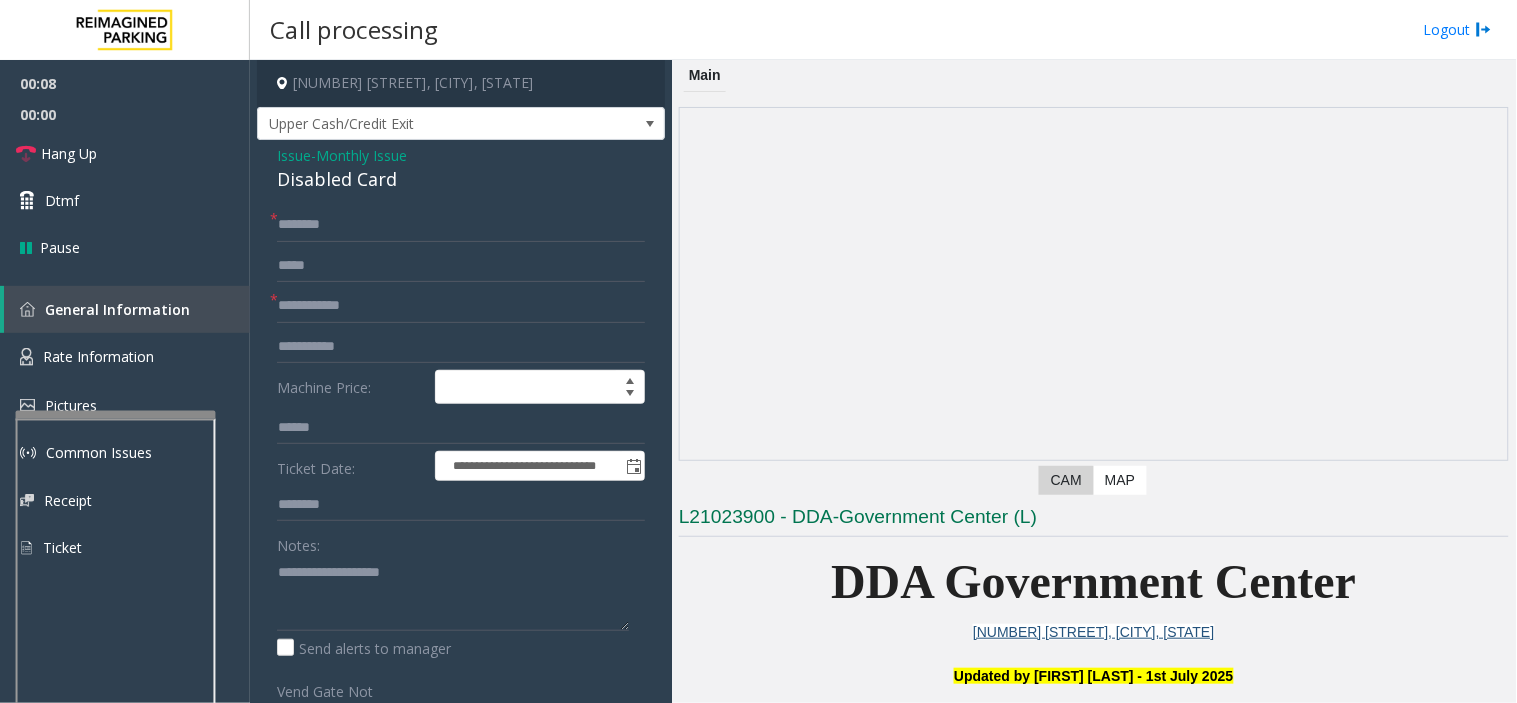 click on "Notes:" 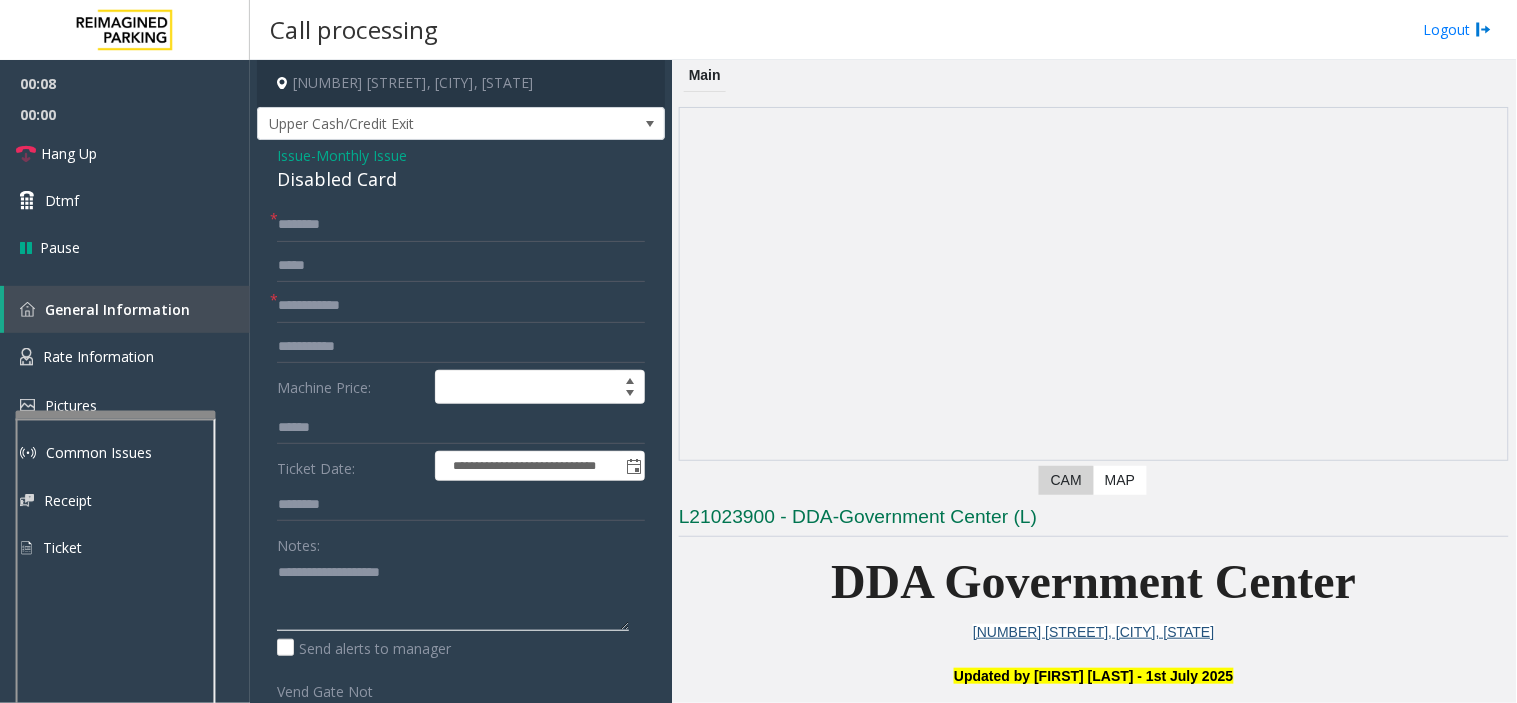 paste on "**********" 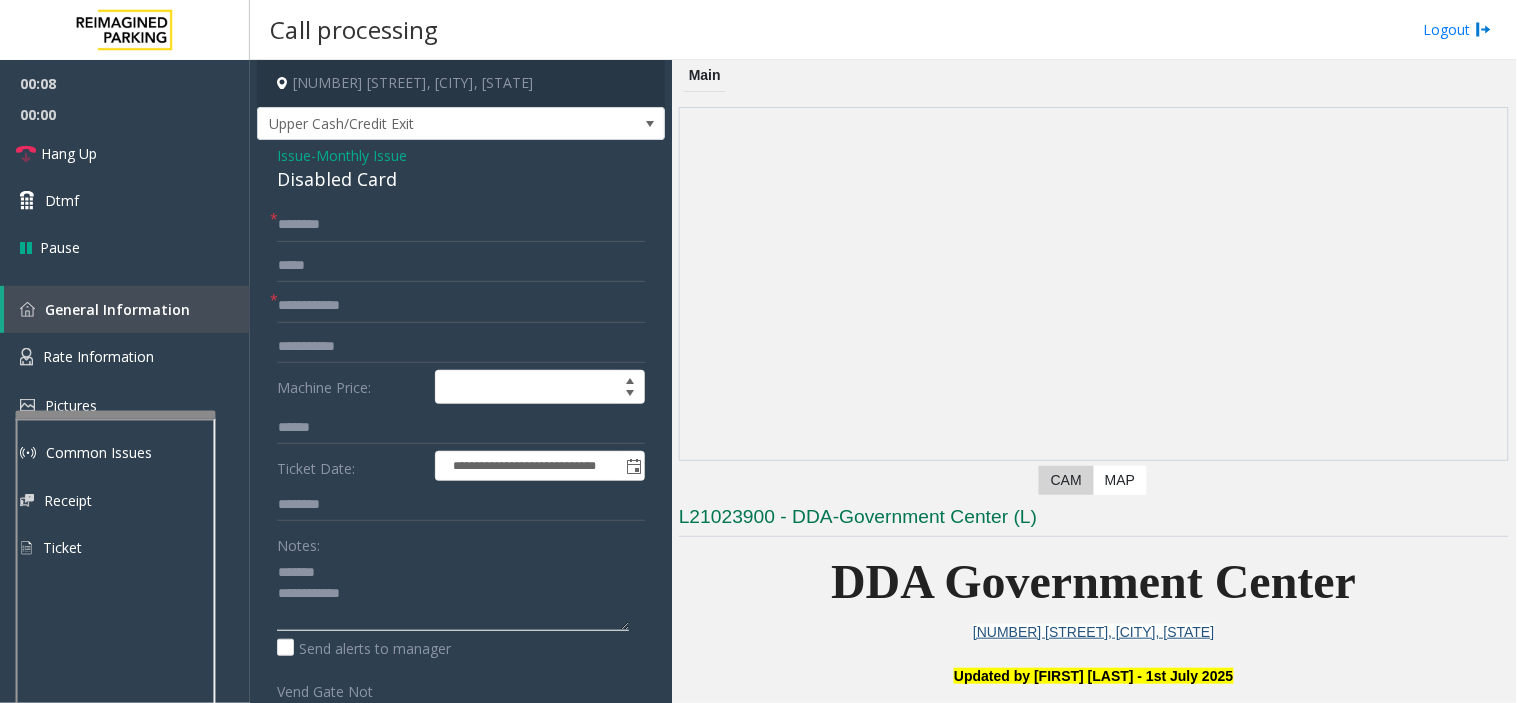 click 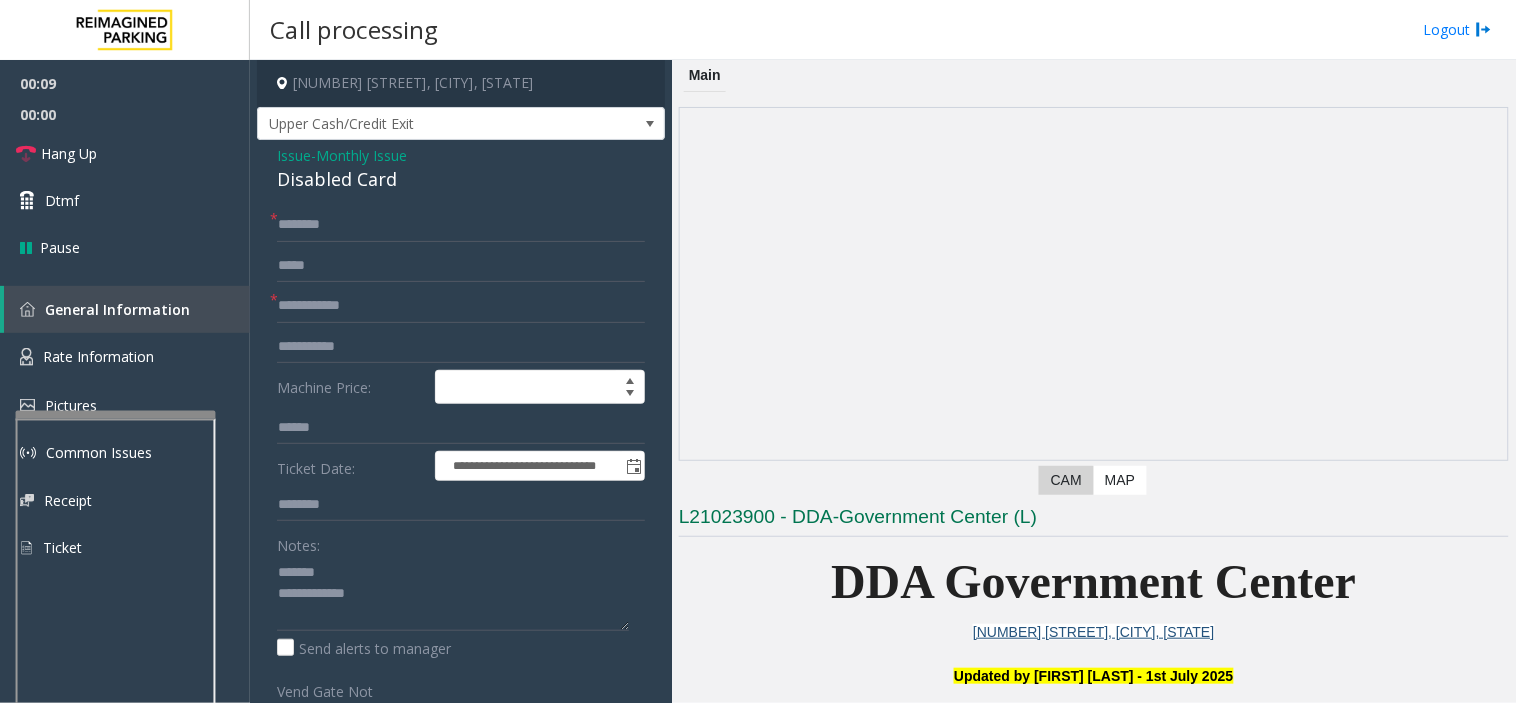 click on "Disabled Card" 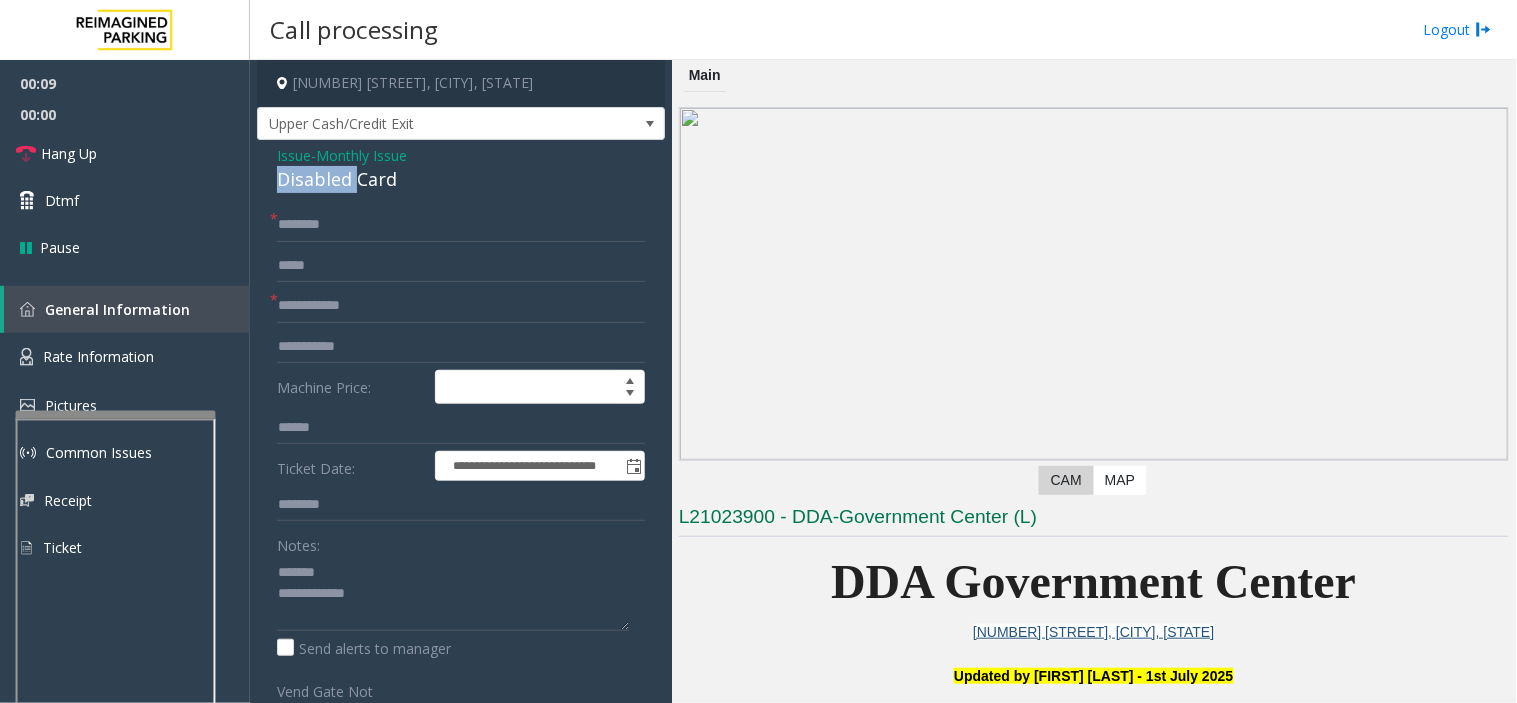 click on "Disabled Card" 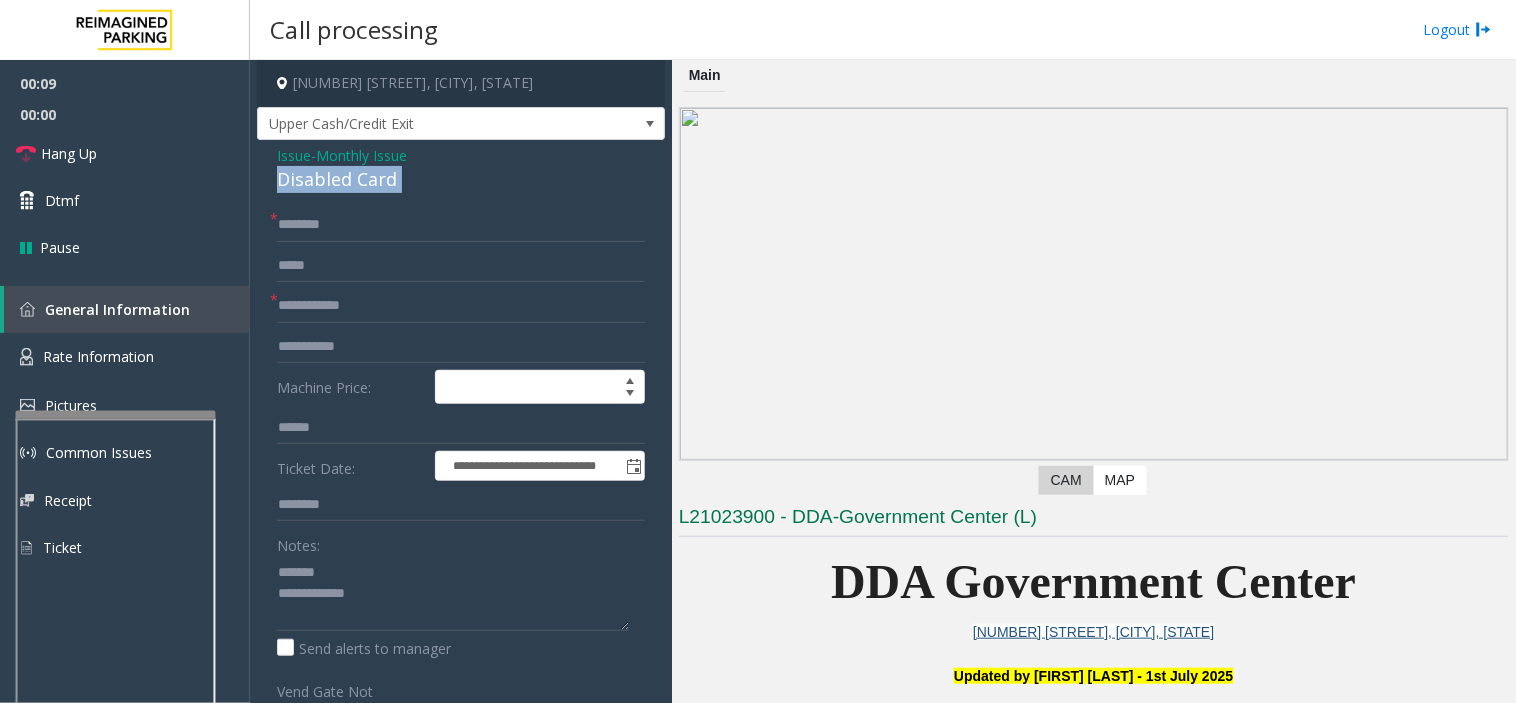 click on "Disabled Card" 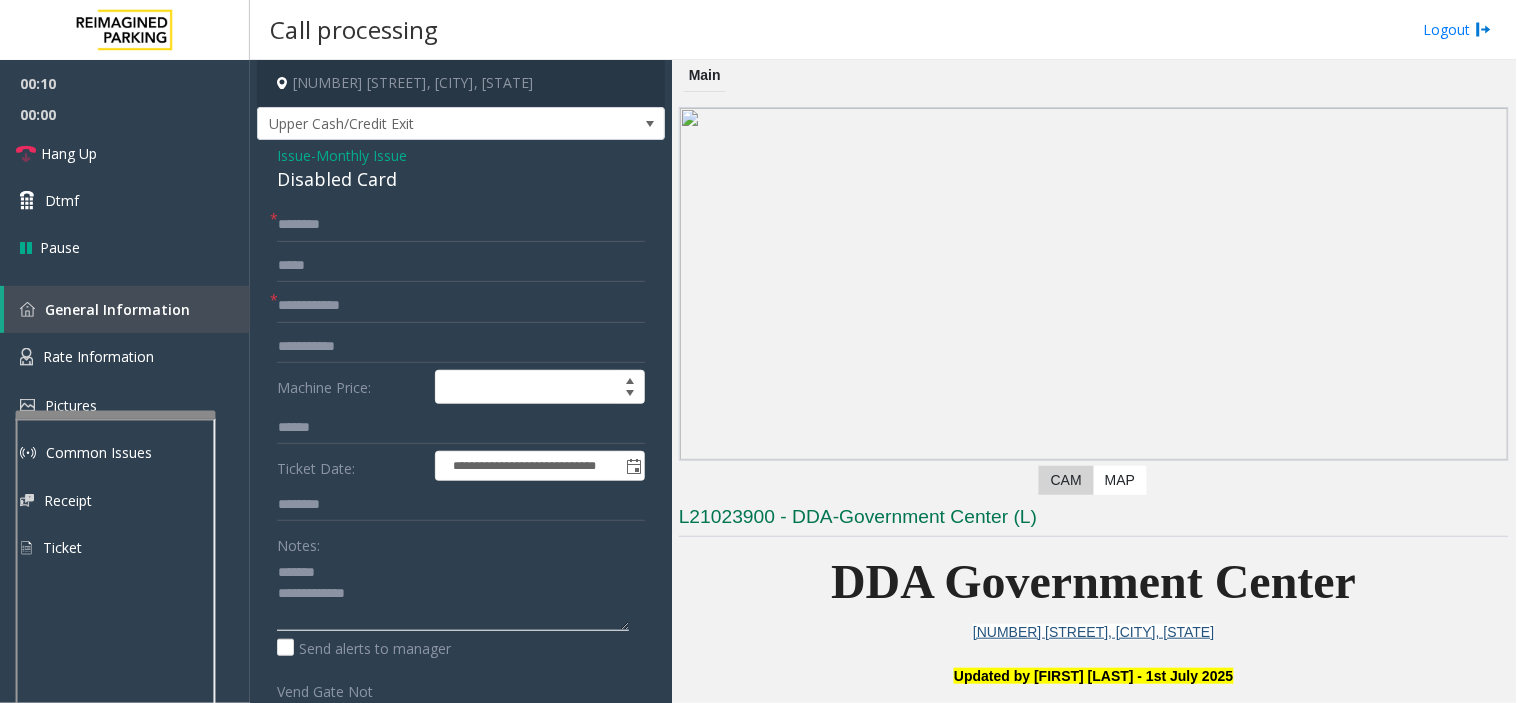 click 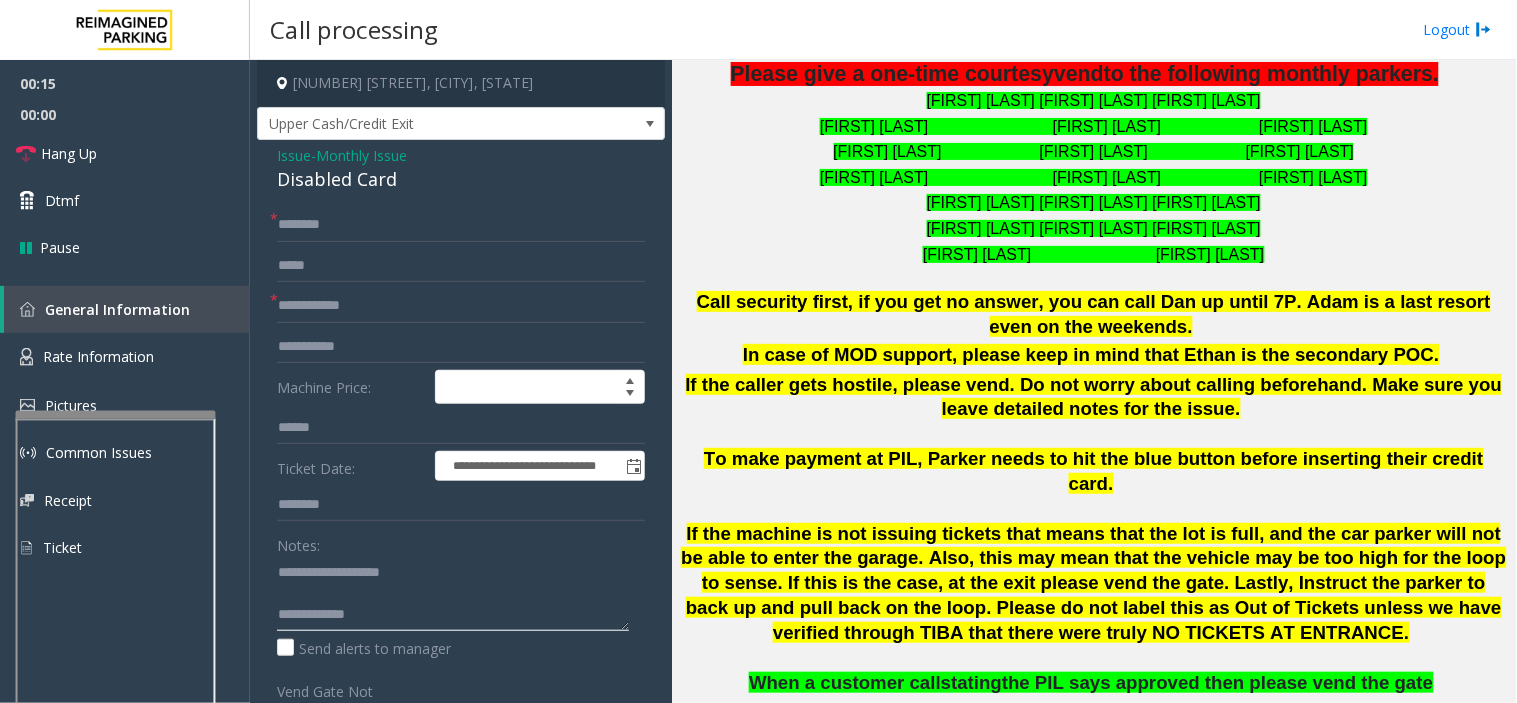 scroll, scrollTop: 555, scrollLeft: 0, axis: vertical 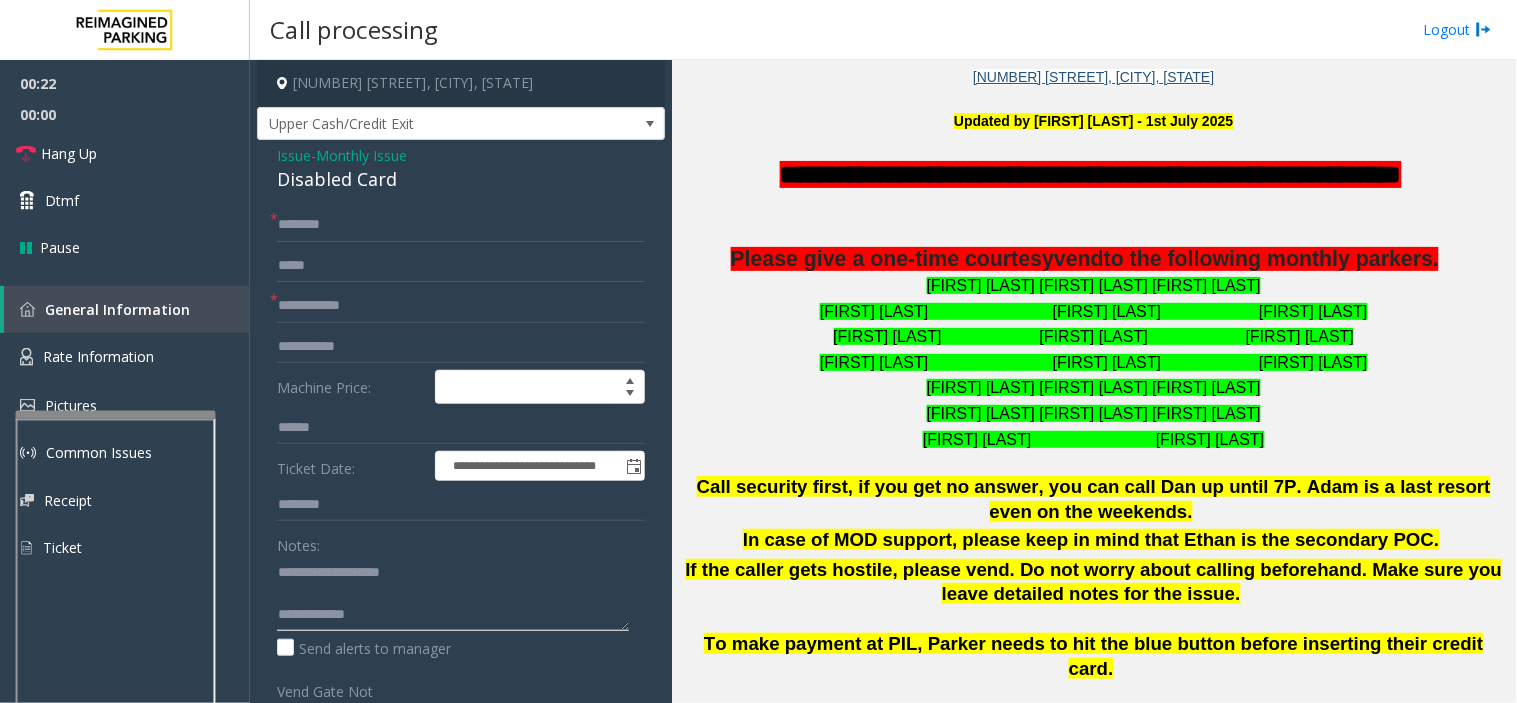 paste on "**********" 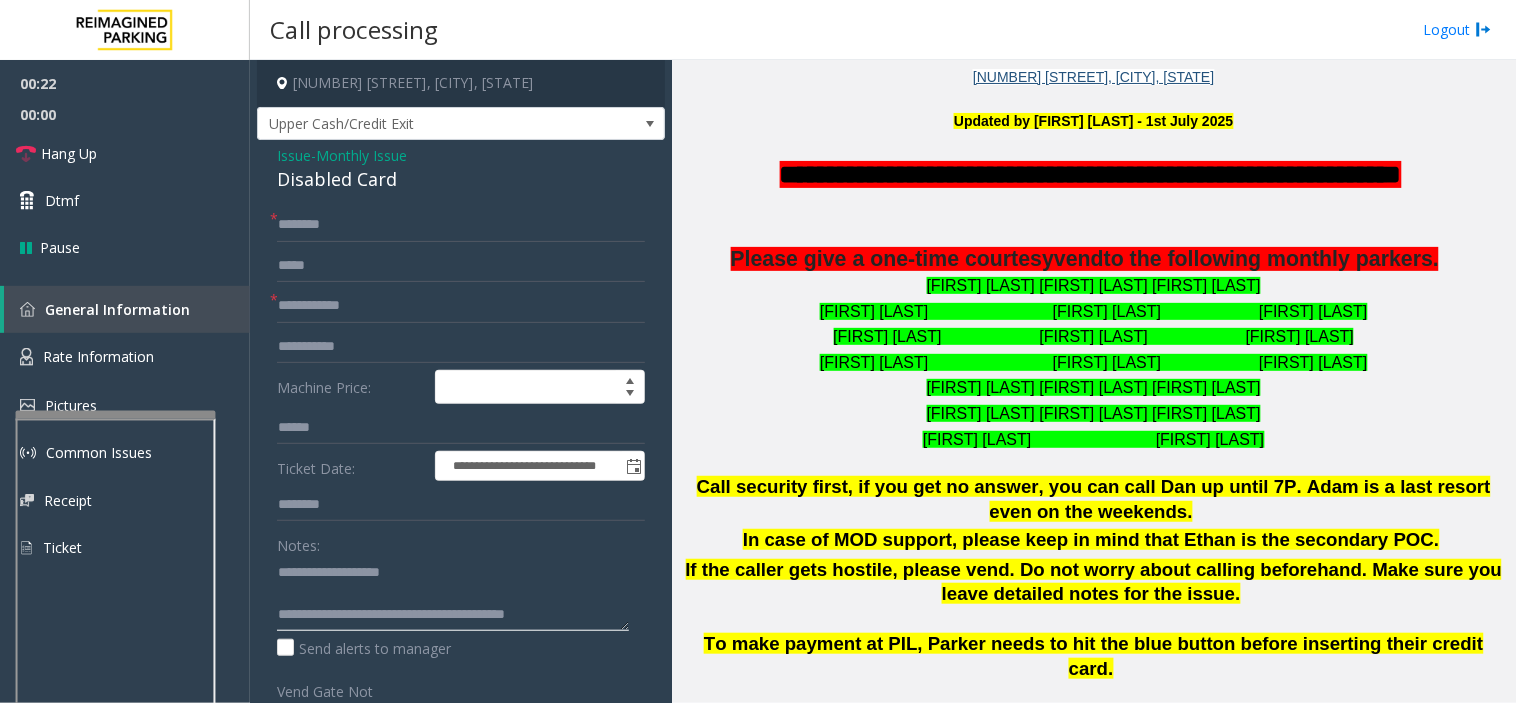 click 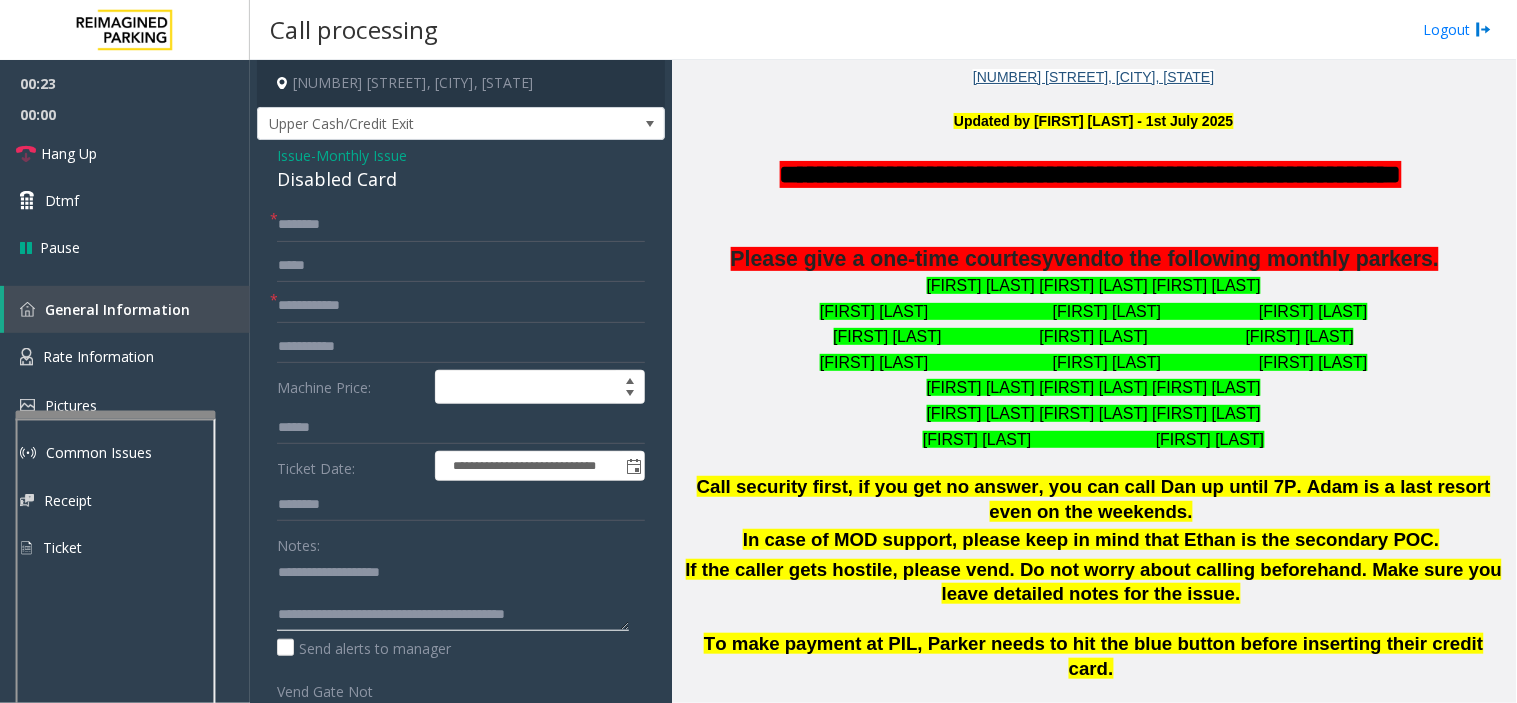 type on "**********" 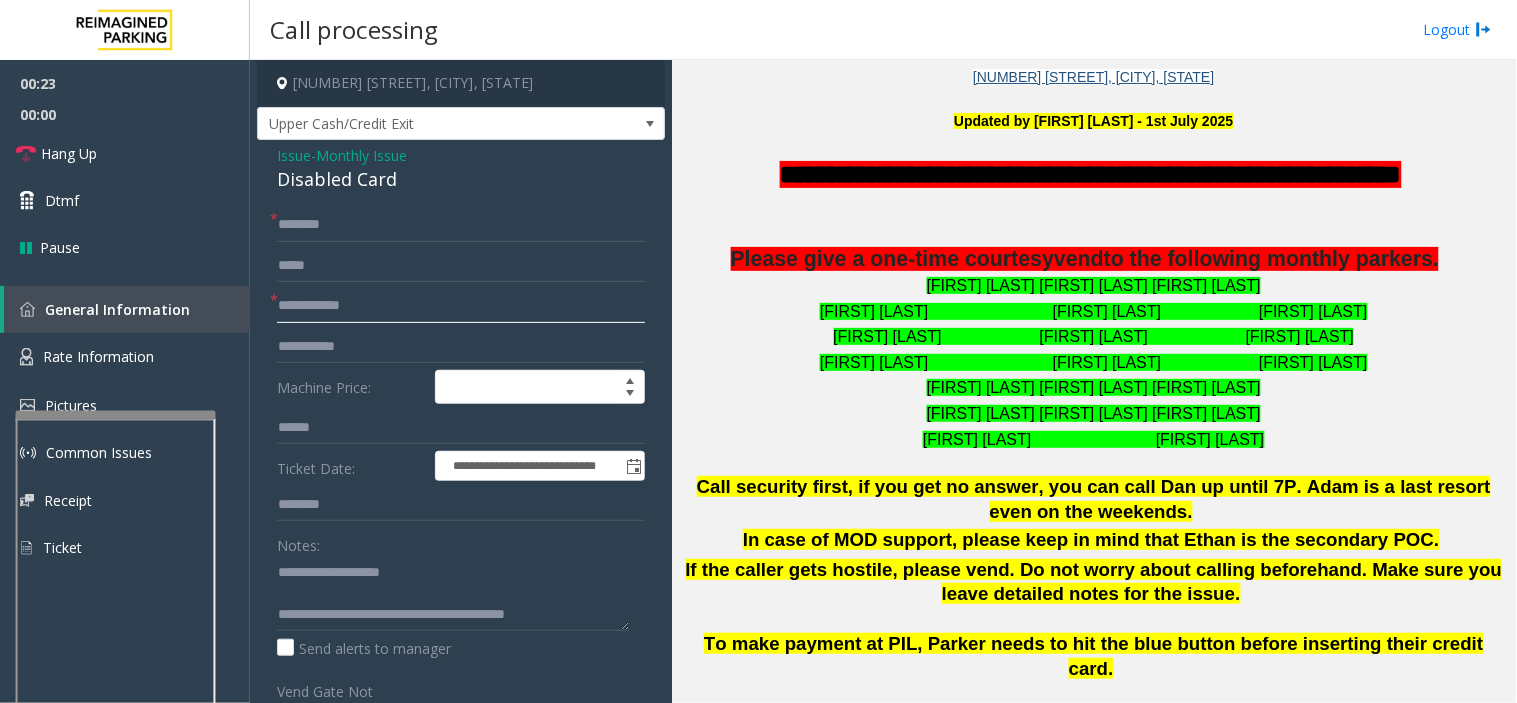 click 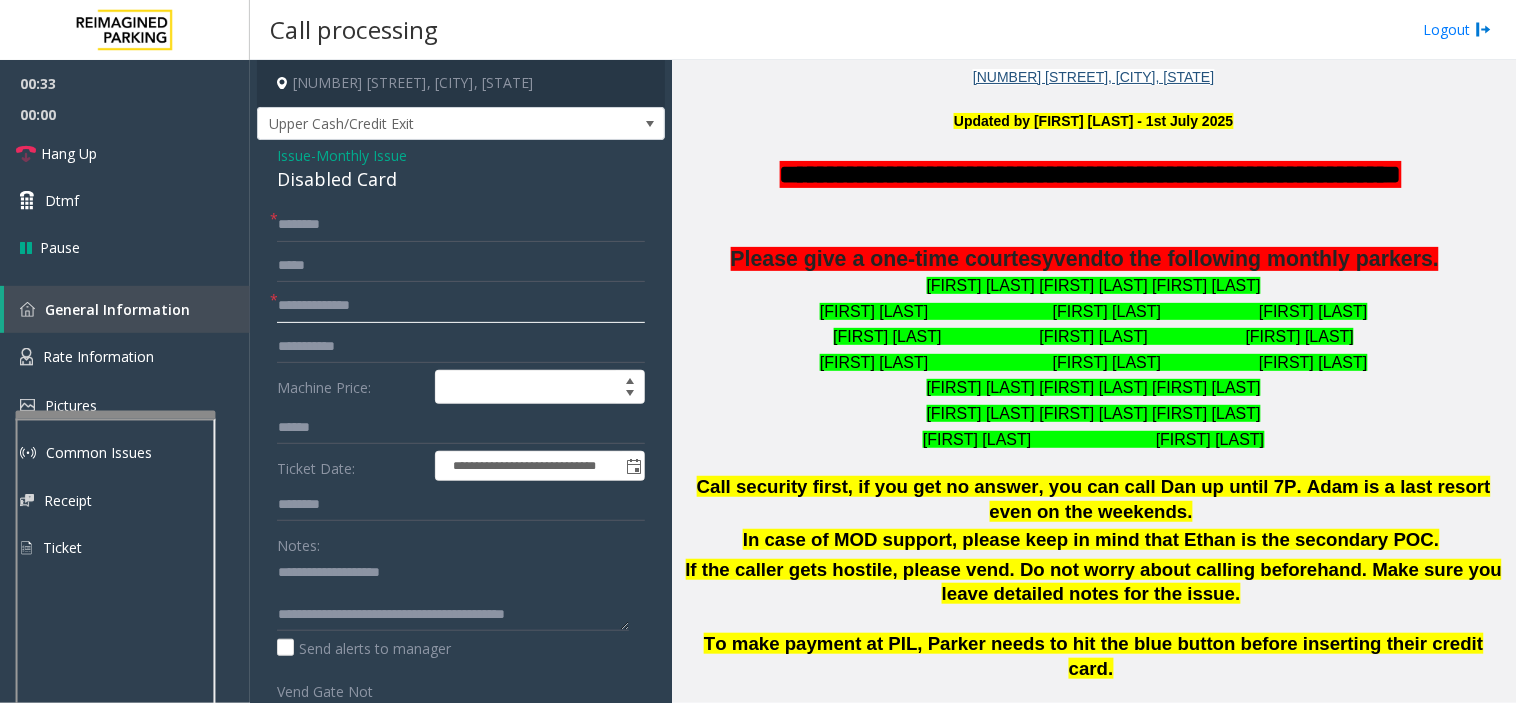 type on "**********" 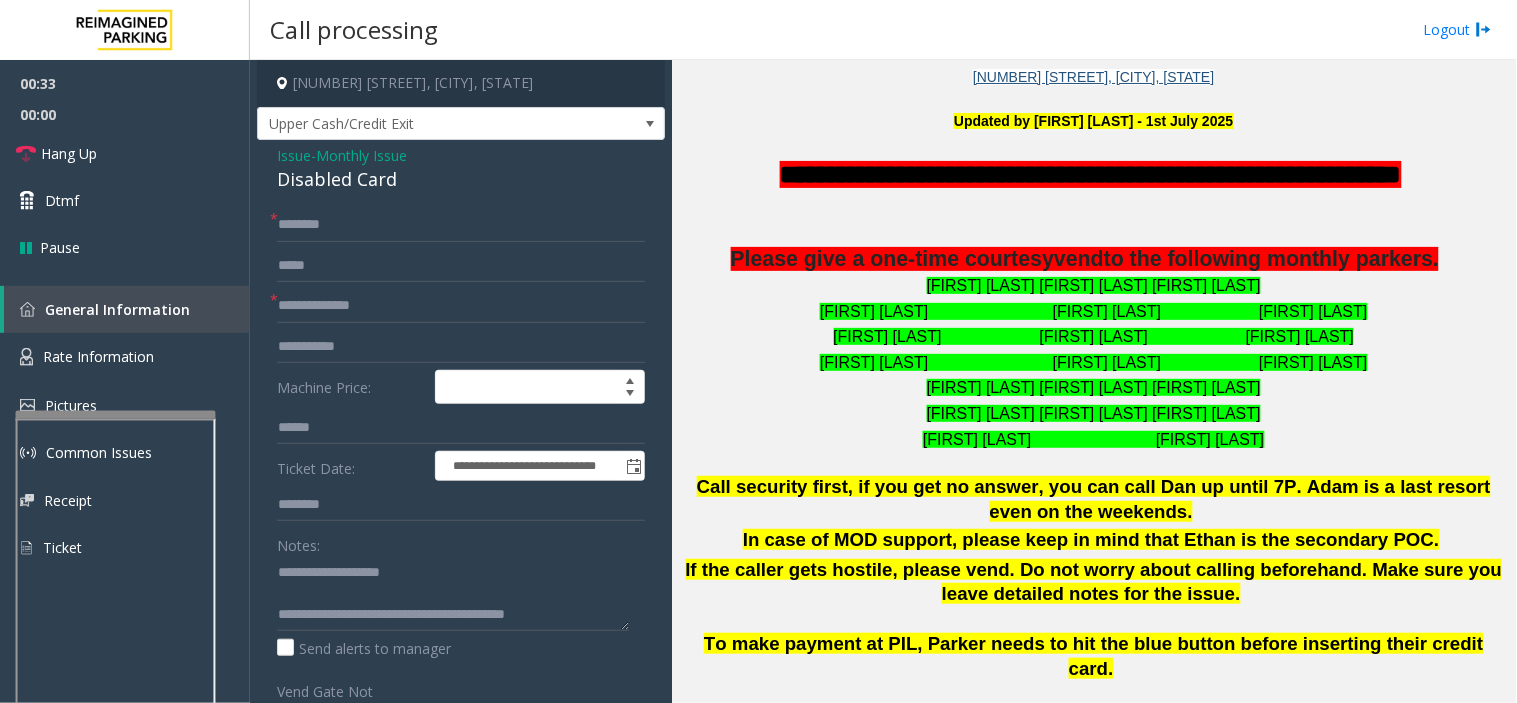 click on "**********" 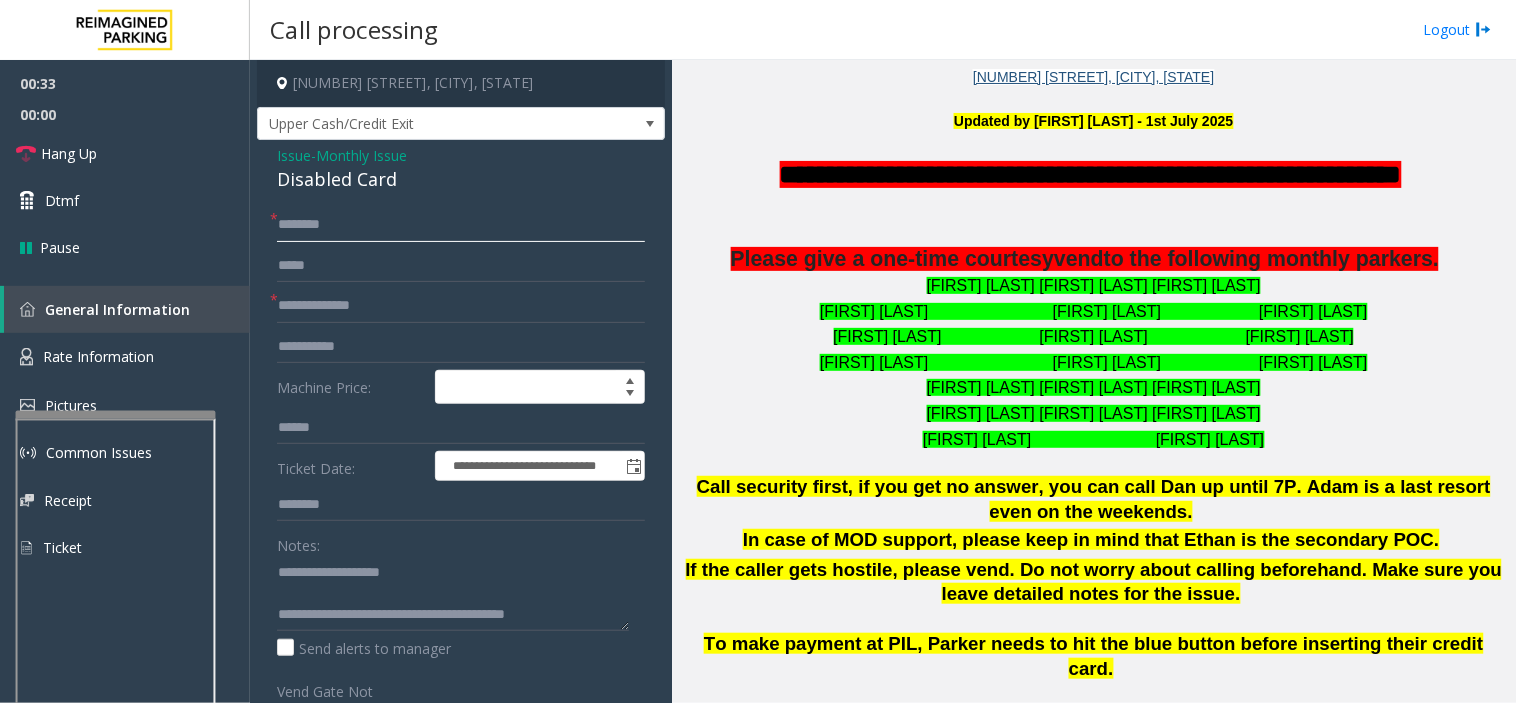 click 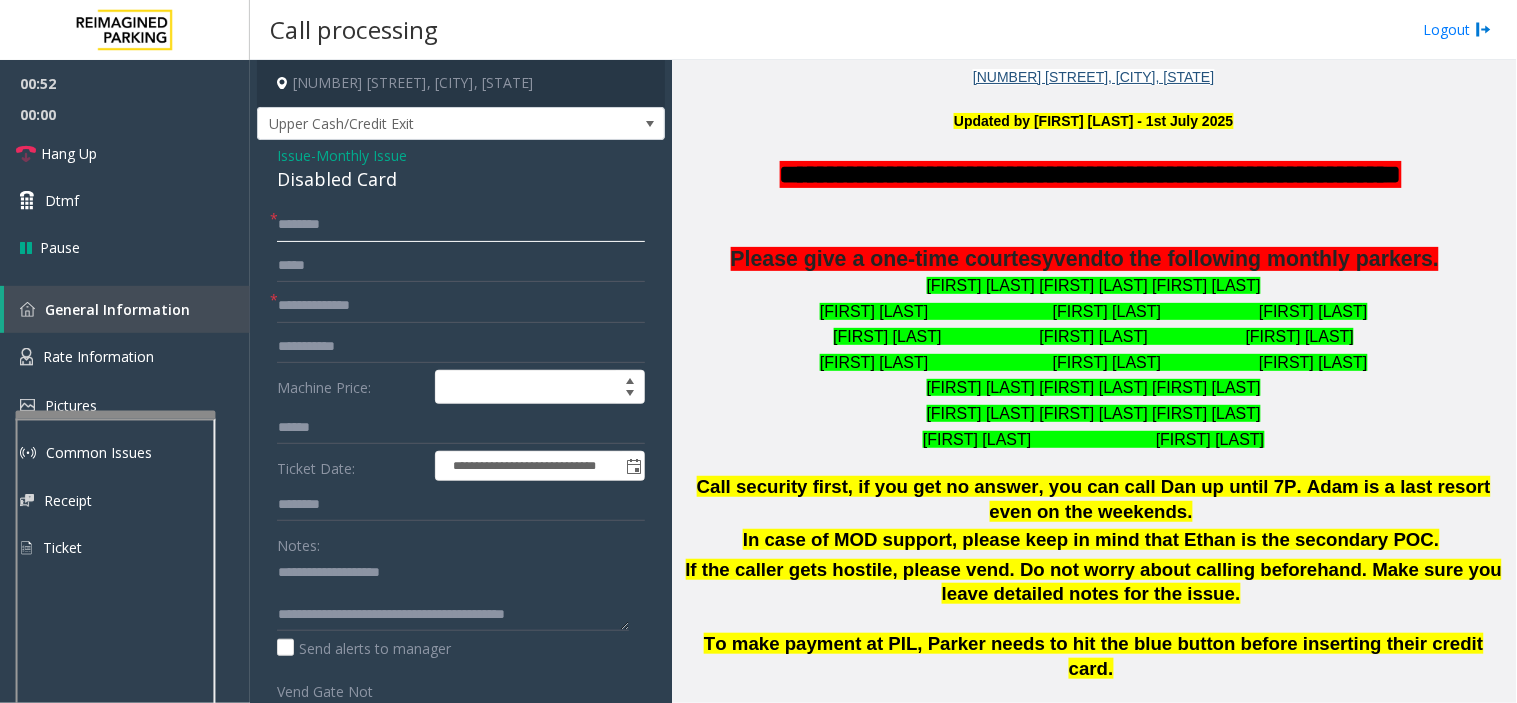 click 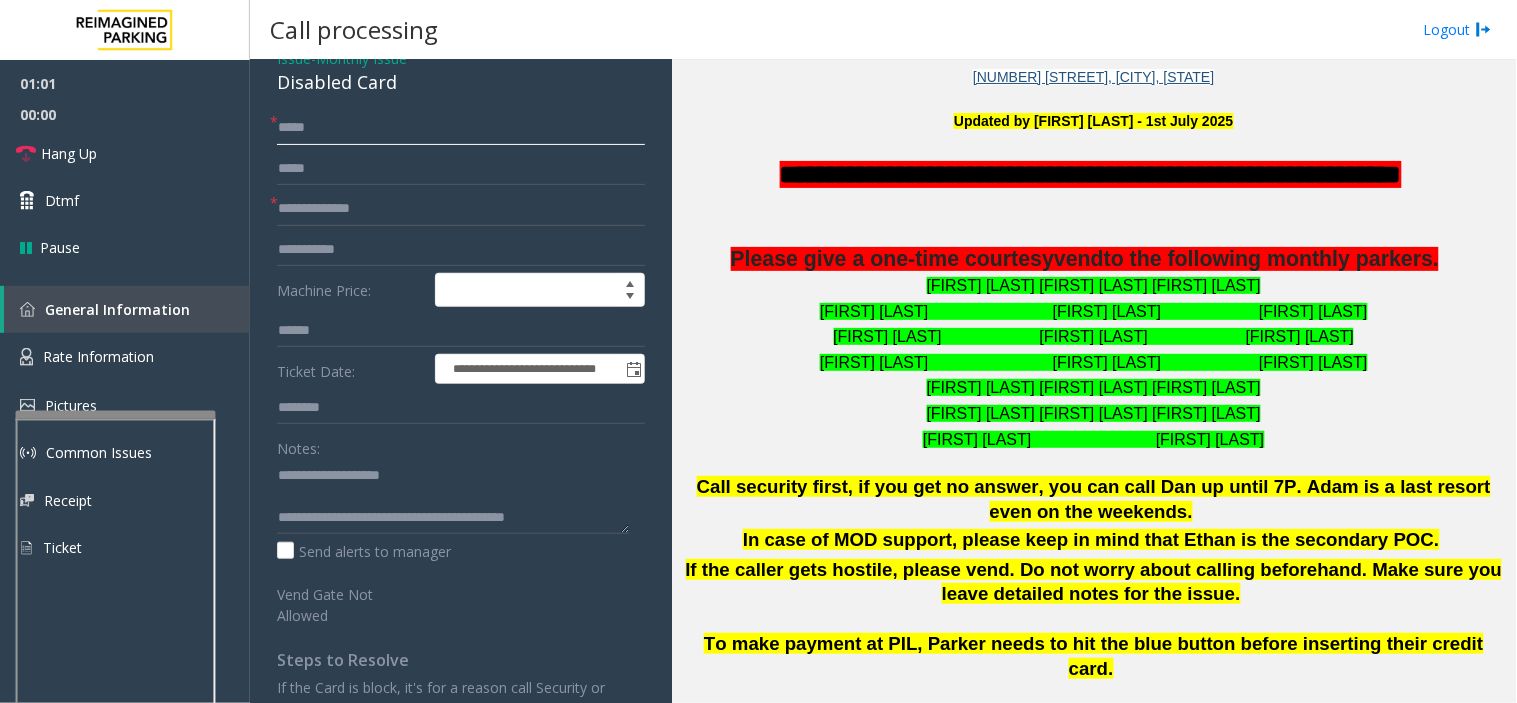 scroll, scrollTop: 0, scrollLeft: 0, axis: both 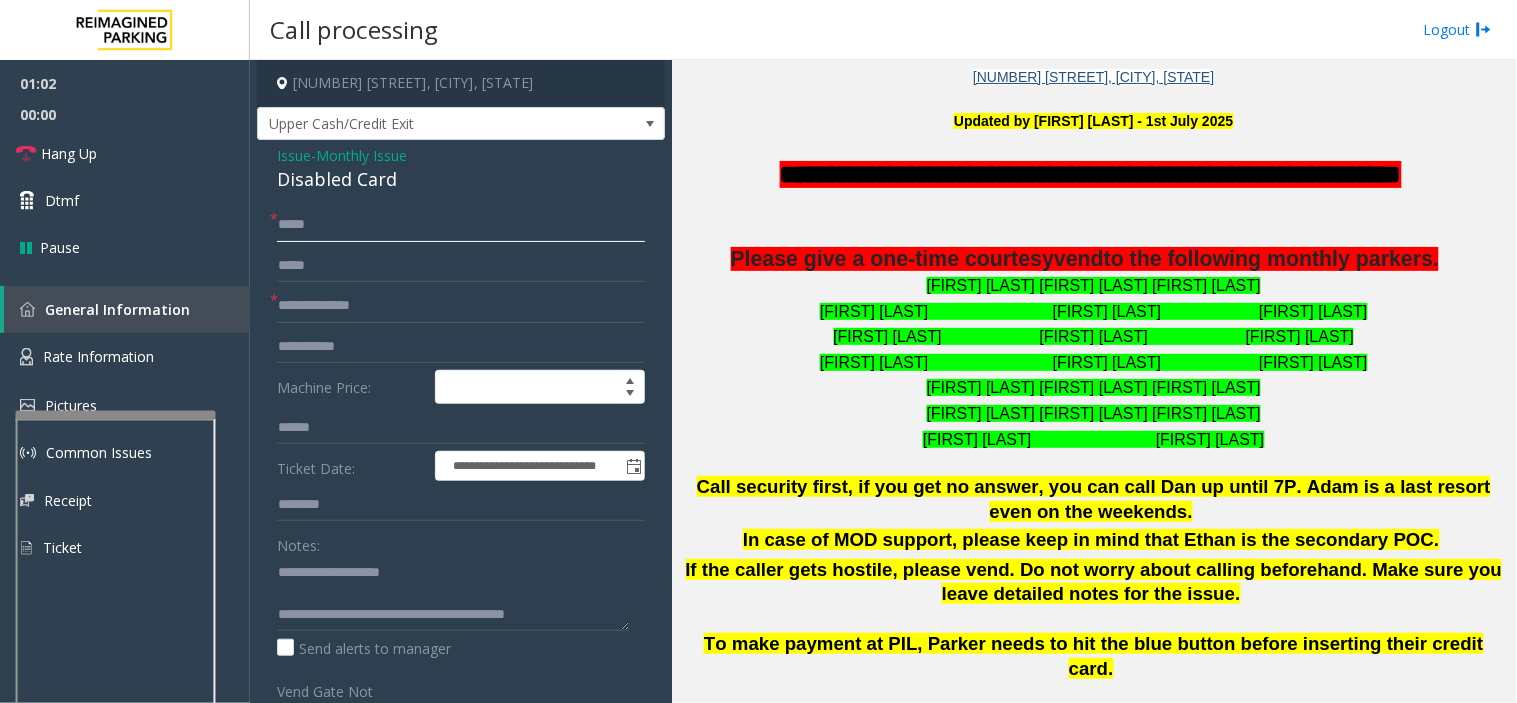 type on "*****" 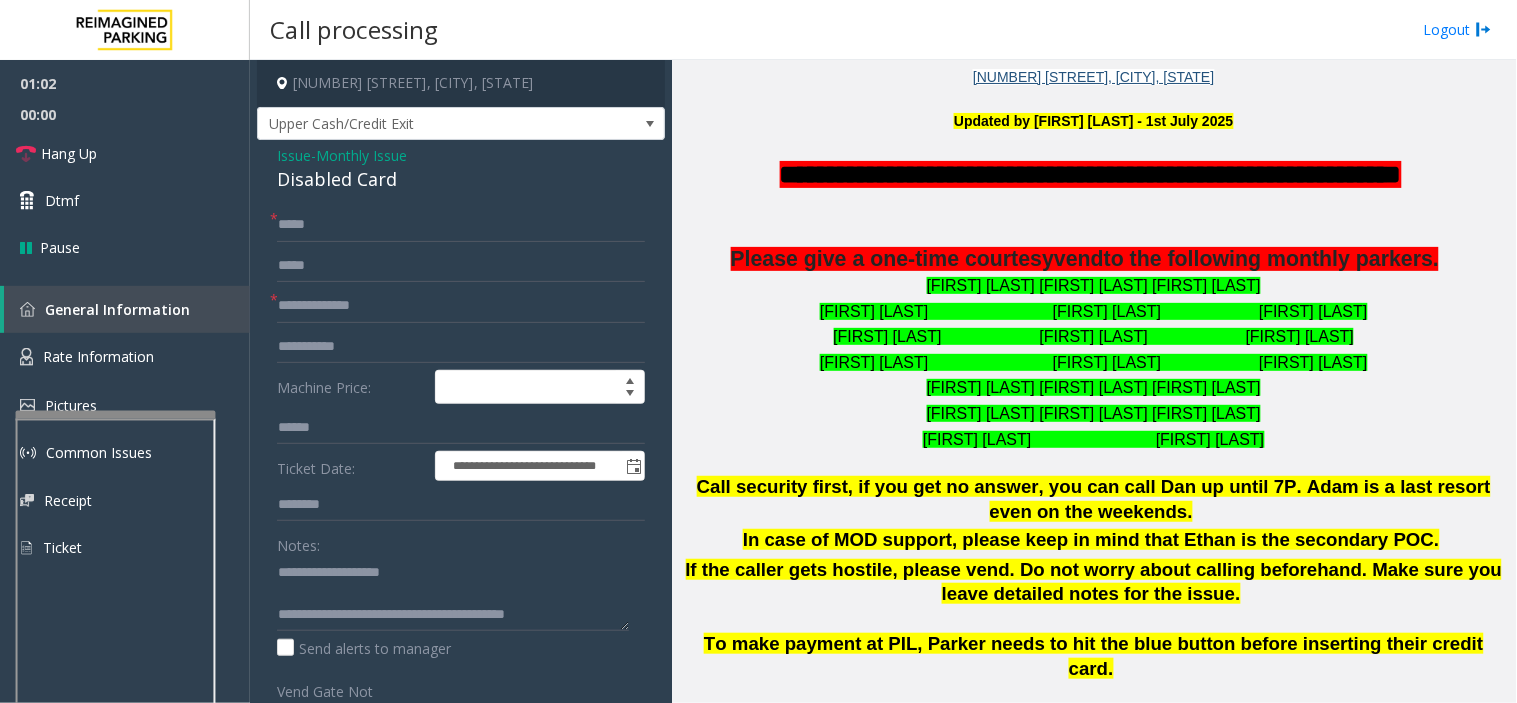 click on "Issue" 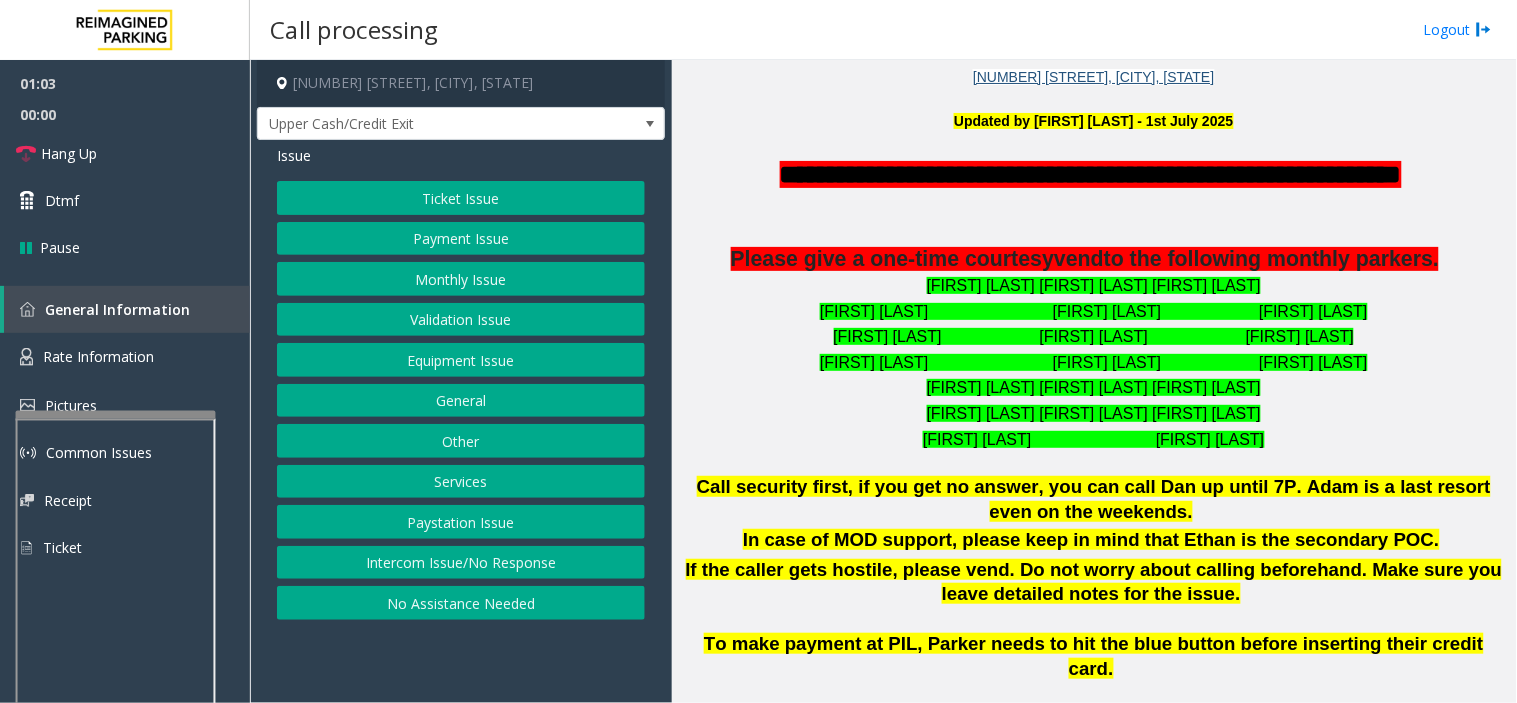 click on "Issue  Ticket Issue   Payment Issue   Monthly Issue   Validation Issue   Equipment Issue   General   Other   Services   Paystation Issue   Intercom Issue/No Response   No Assistance Needed" 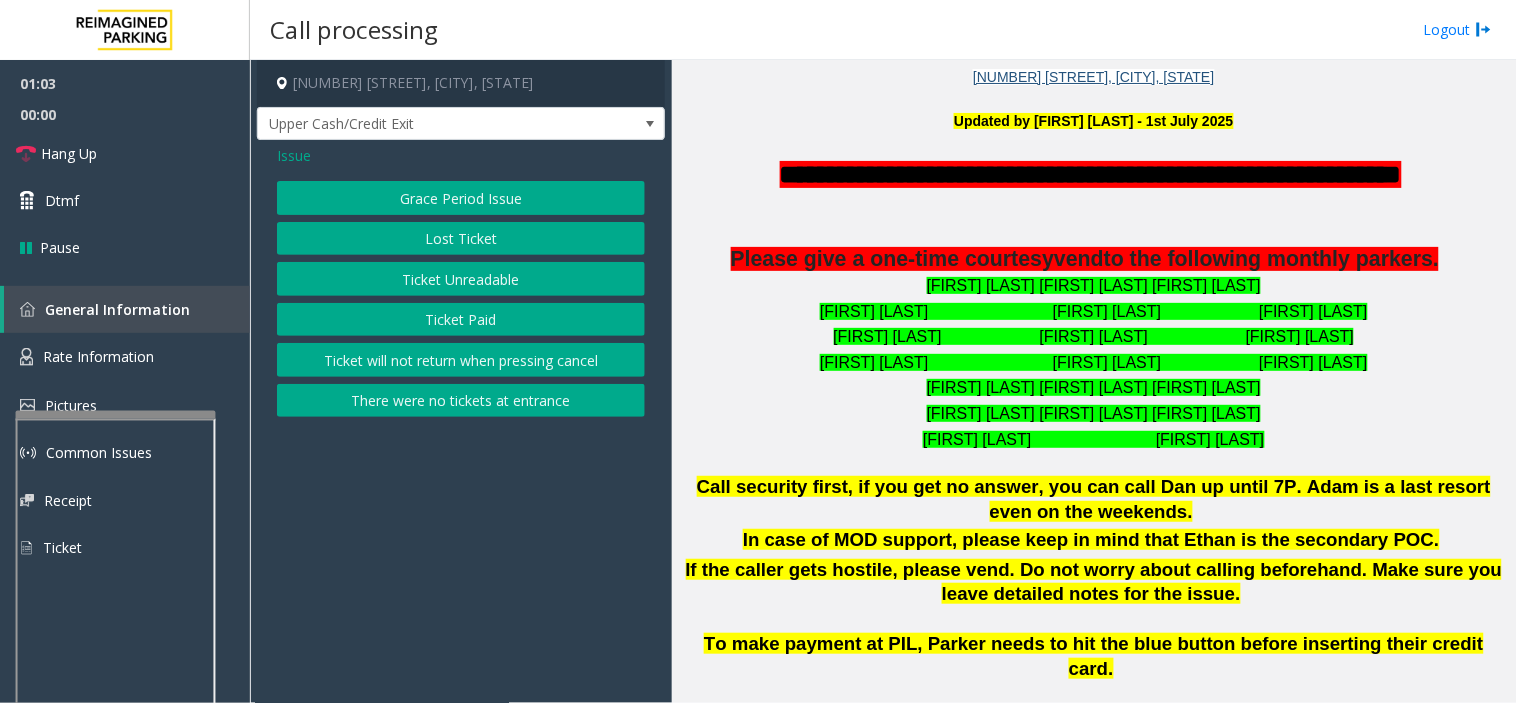 click on "Ticket Unreadable" 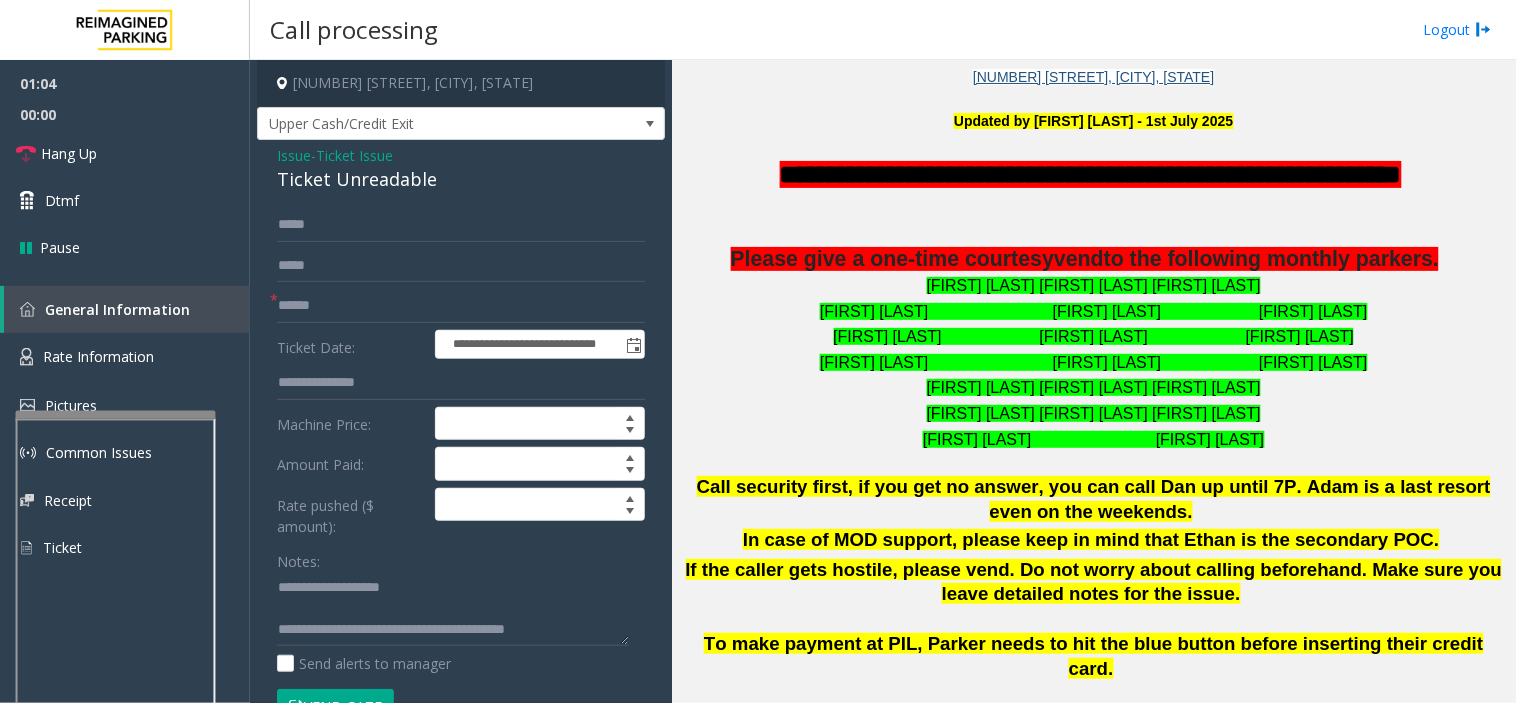 click on "Vend Gate" 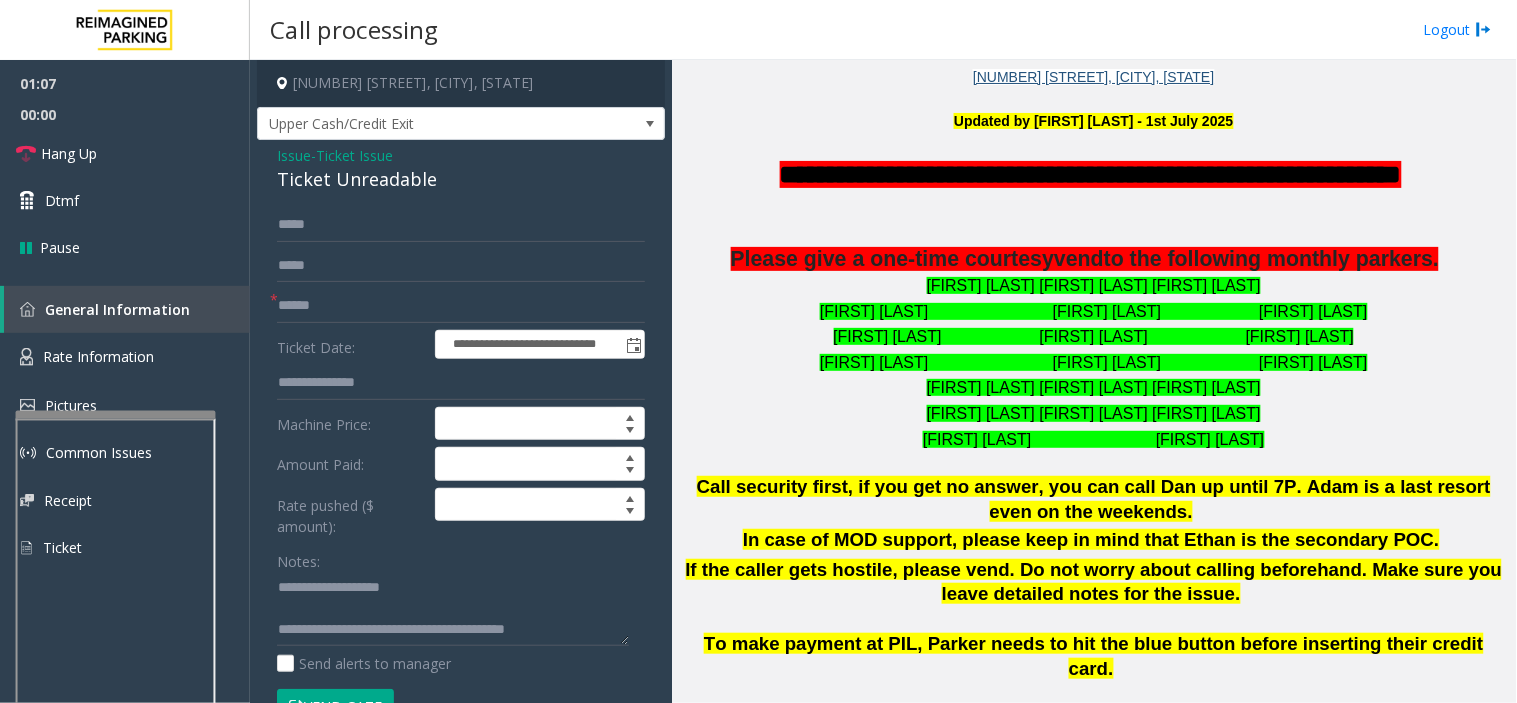 click on "Issue" 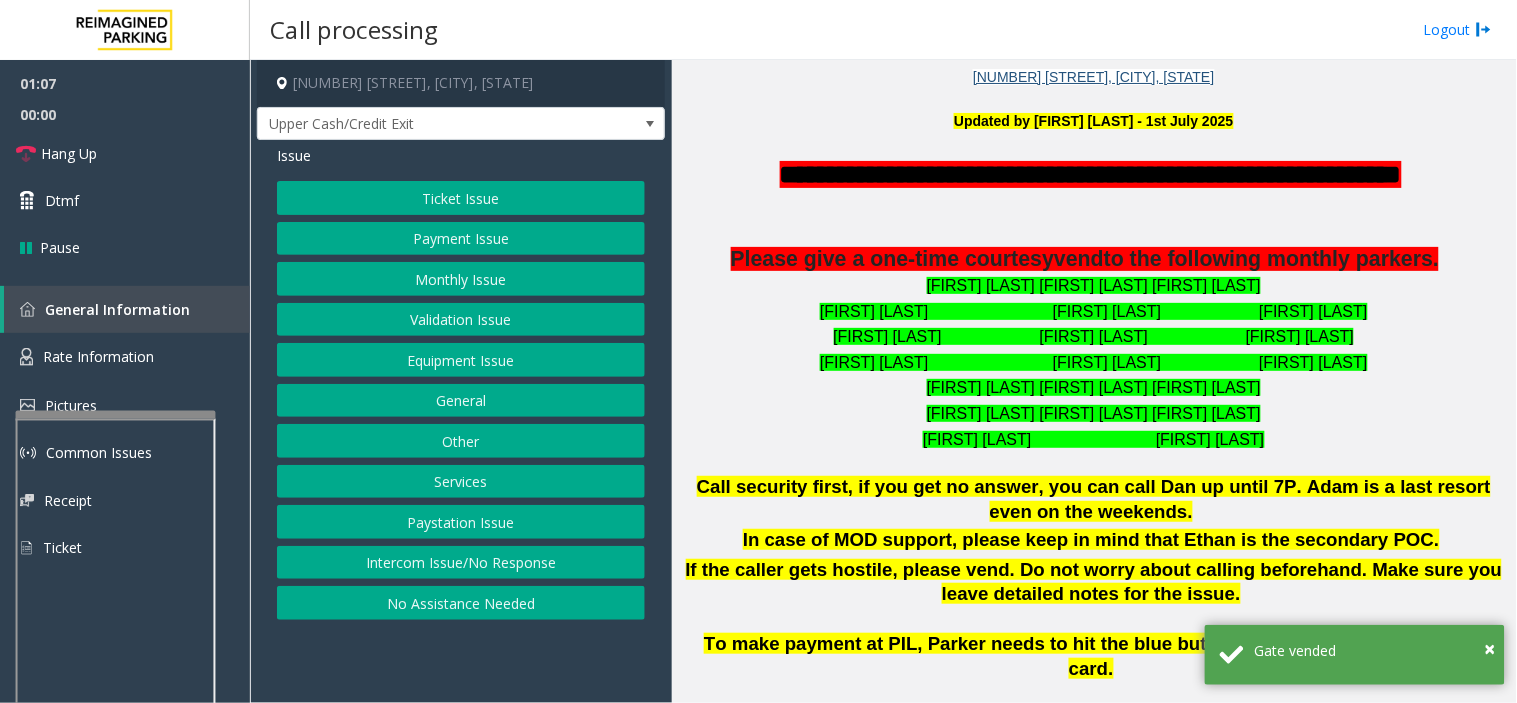 click on "Monthly Issue" 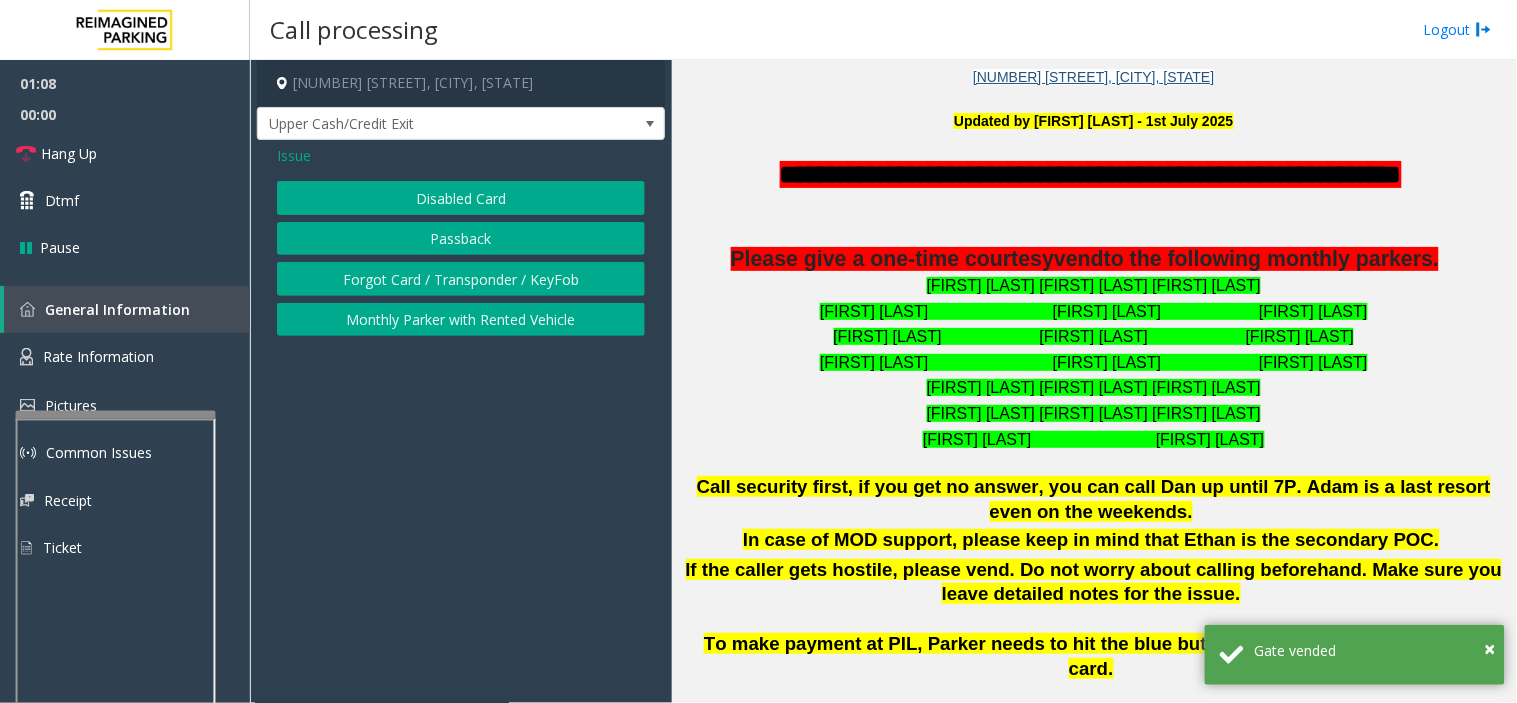 click on "Disabled Card" 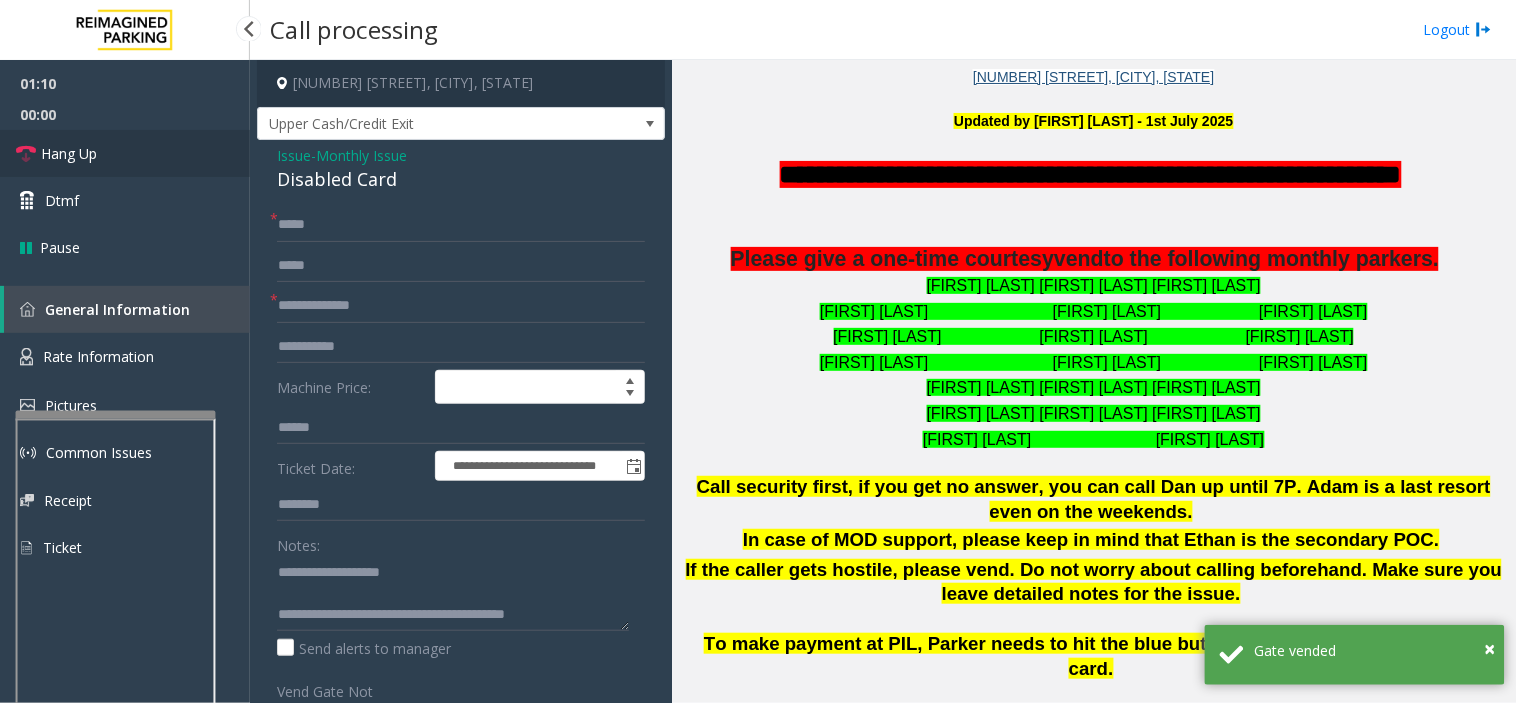 click on "Hang Up" at bounding box center (125, 153) 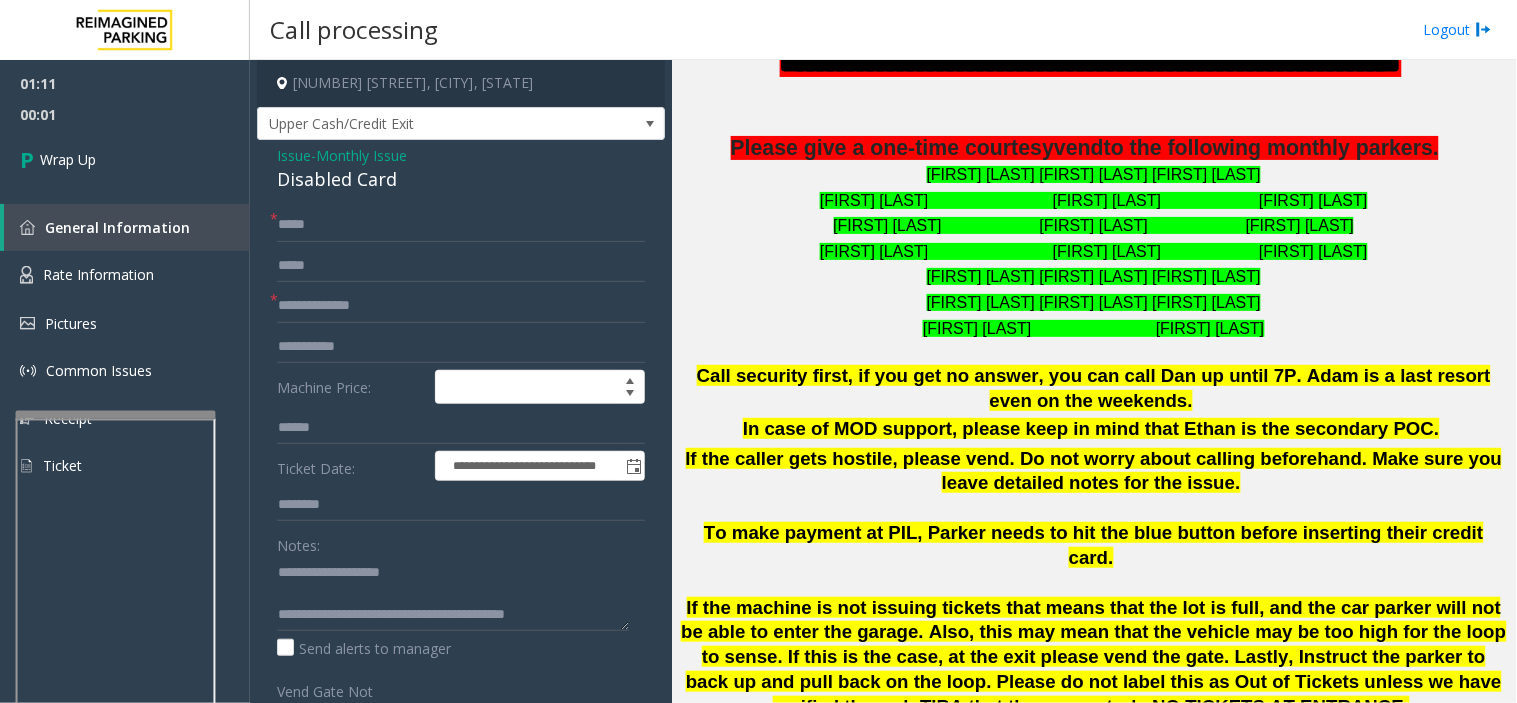 scroll, scrollTop: 1000, scrollLeft: 0, axis: vertical 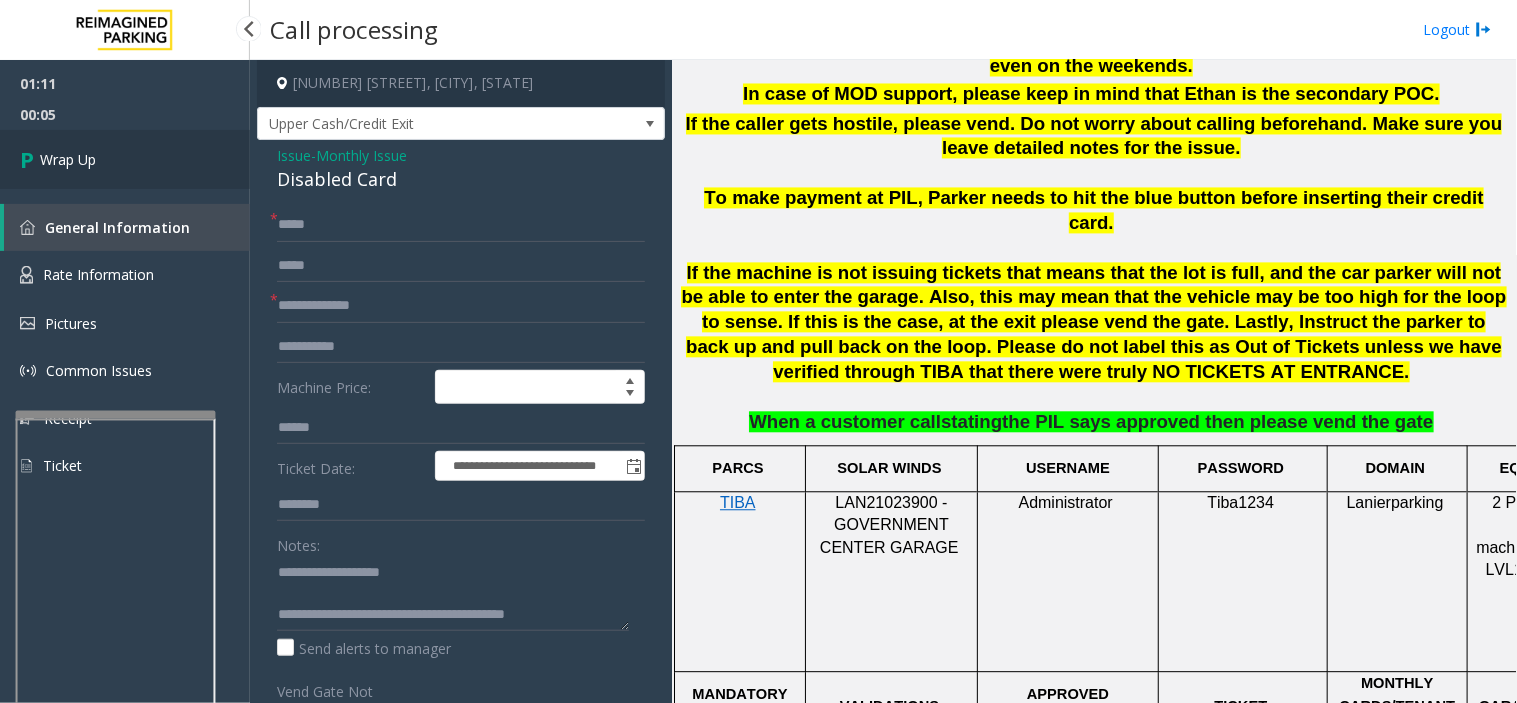 click on "Wrap Up" at bounding box center (125, 159) 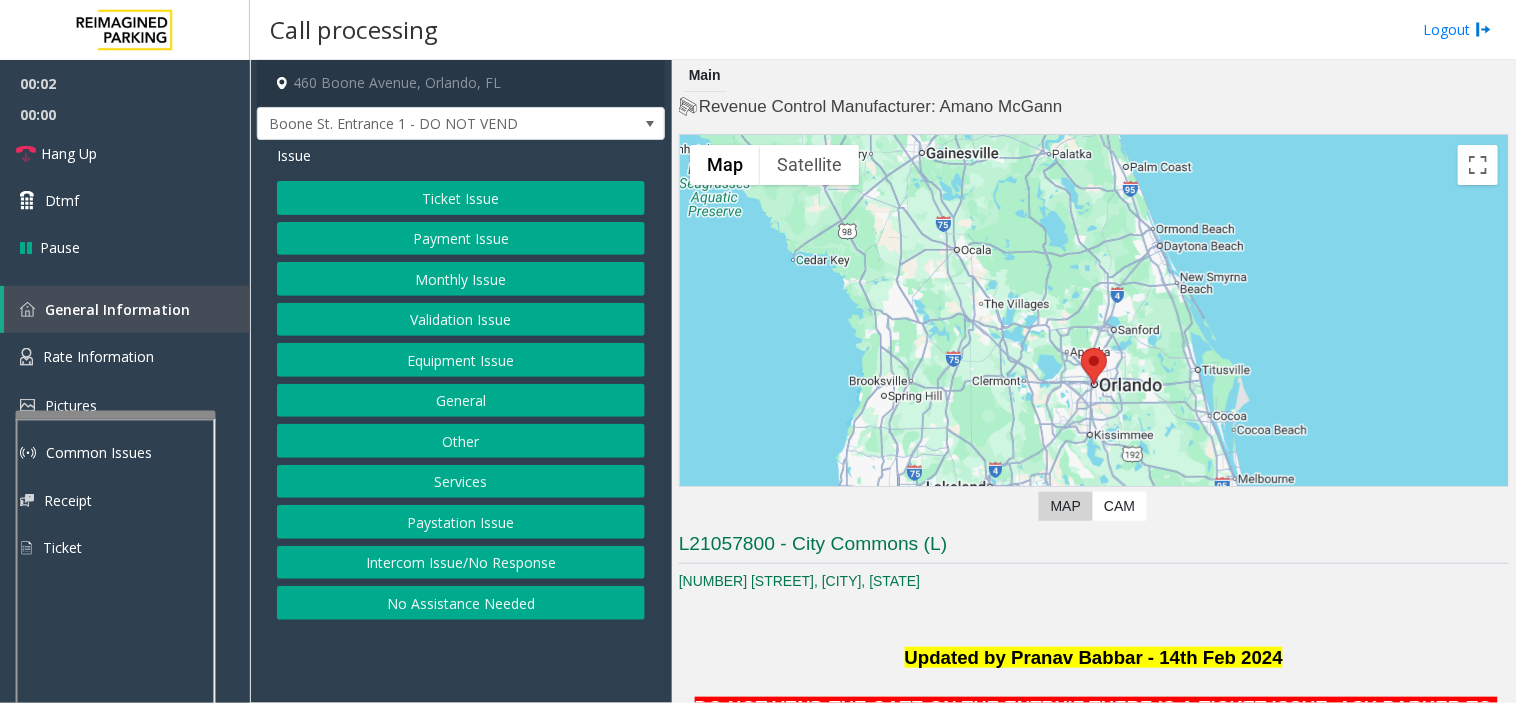 drag, startPoint x: 540, startPoint y: 646, endPoint x: 510, endPoint y: 653, distance: 30.805843 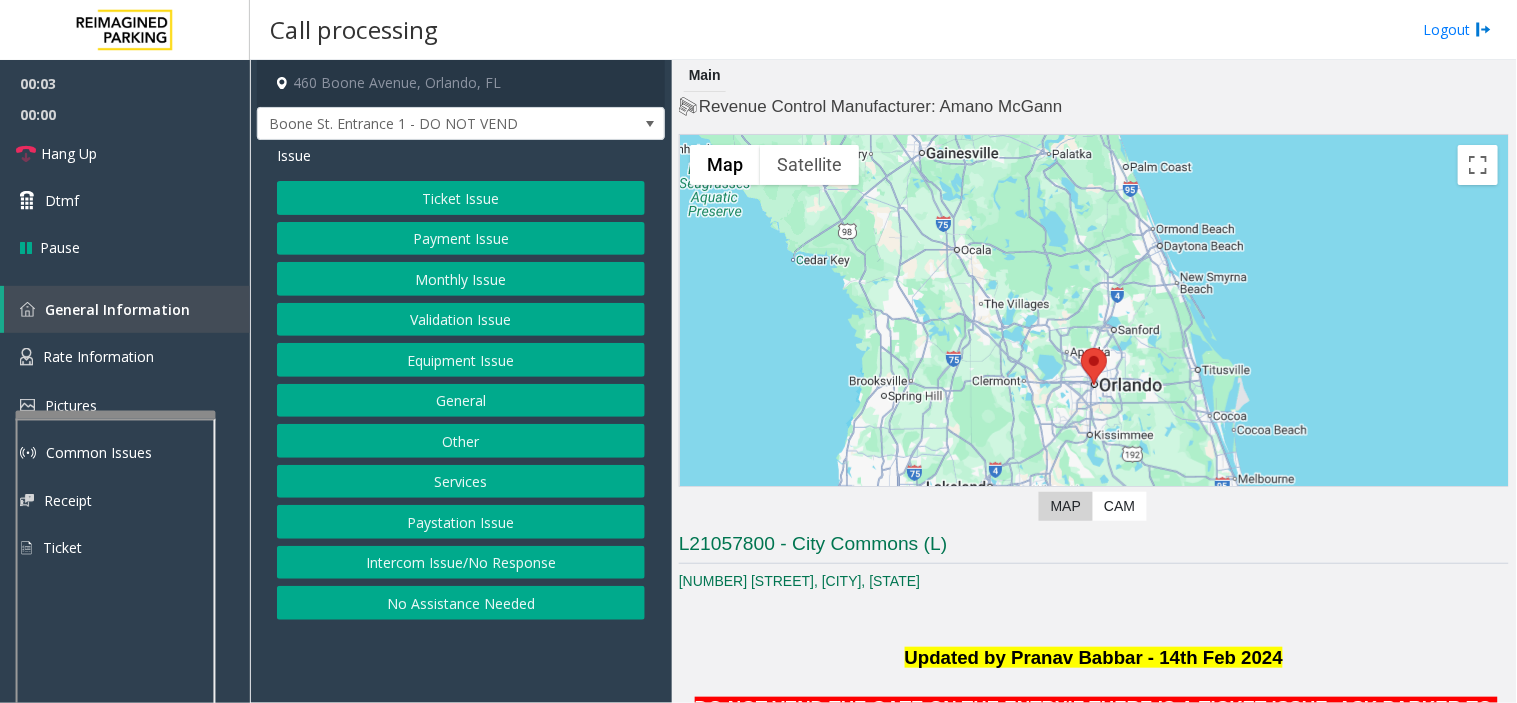 scroll, scrollTop: 555, scrollLeft: 0, axis: vertical 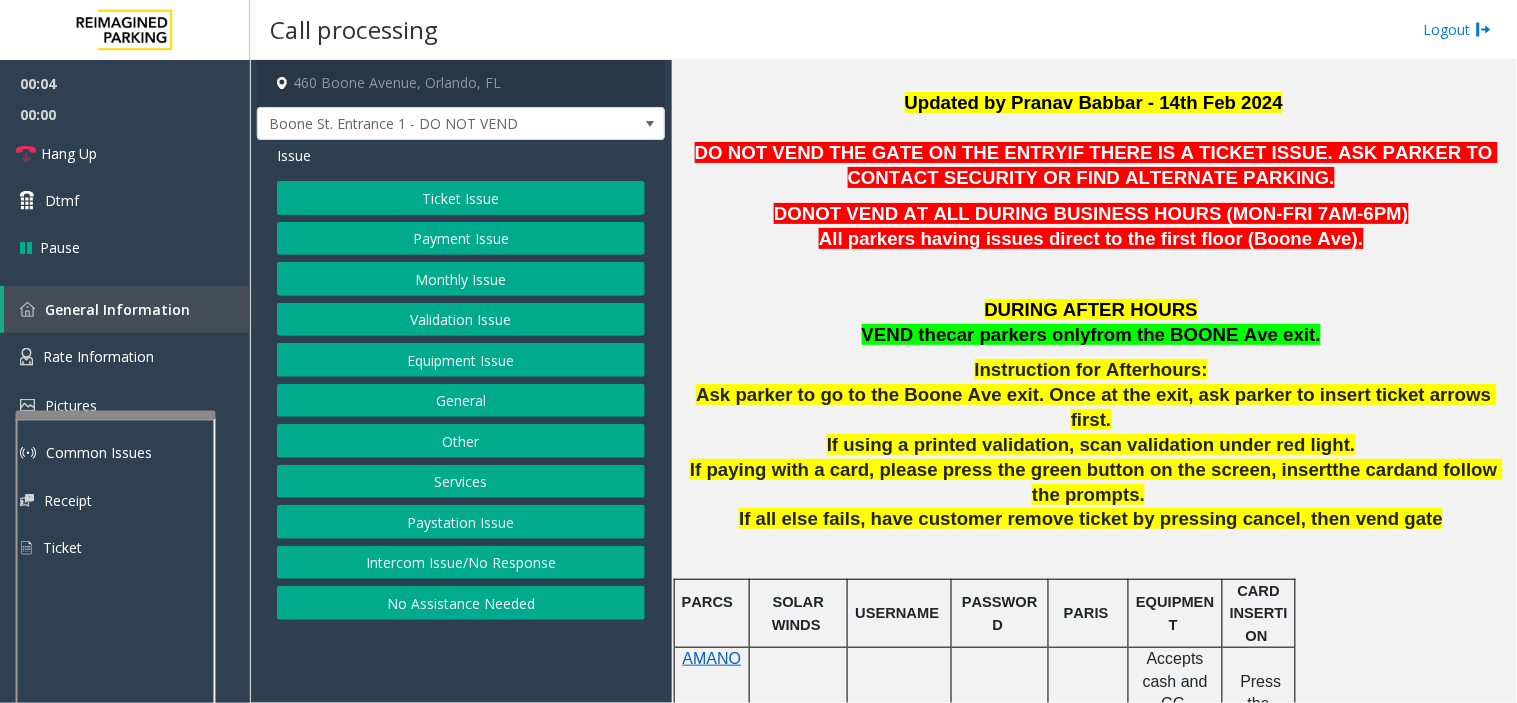 click on "Intercom Issue/No Response" 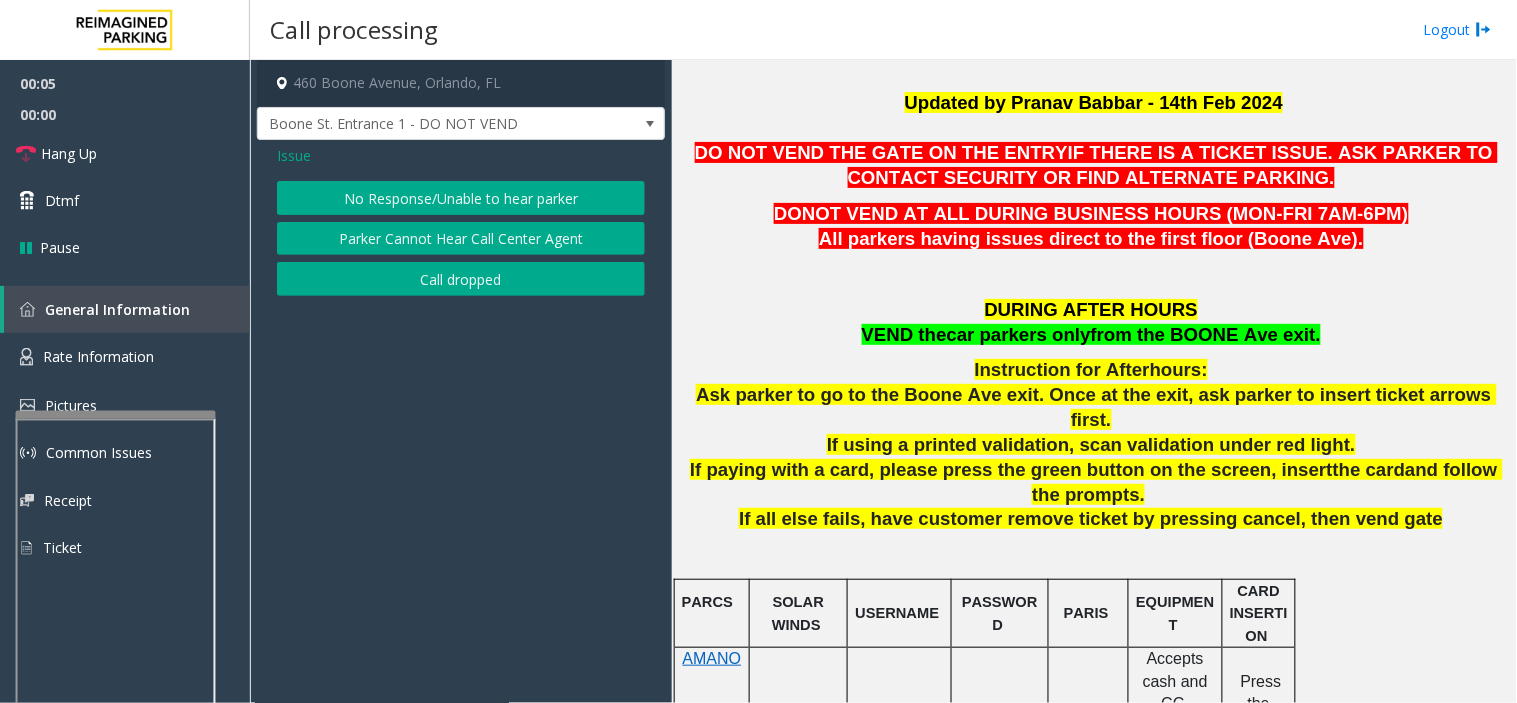 click on "No Response/Unable to hear parker" 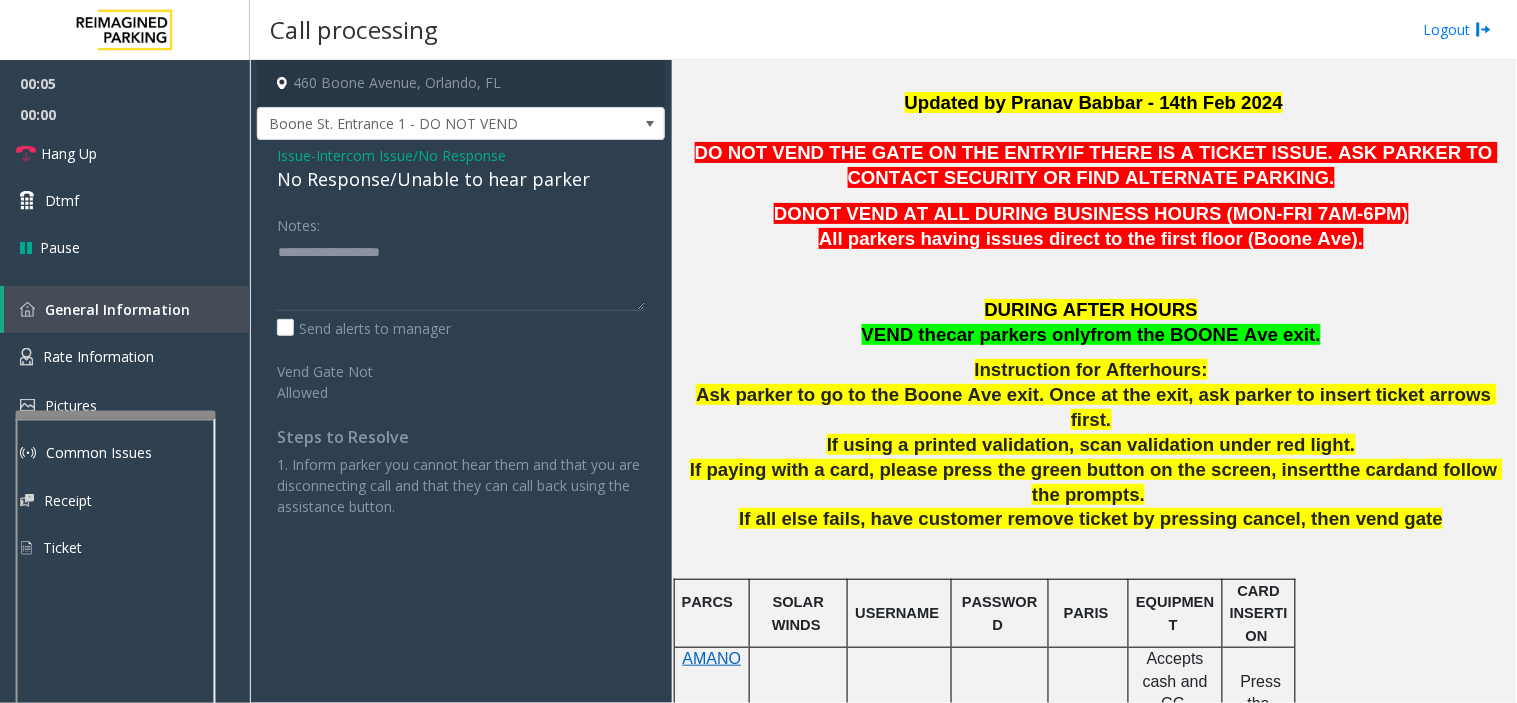 click on "No Response/Unable to hear parker" 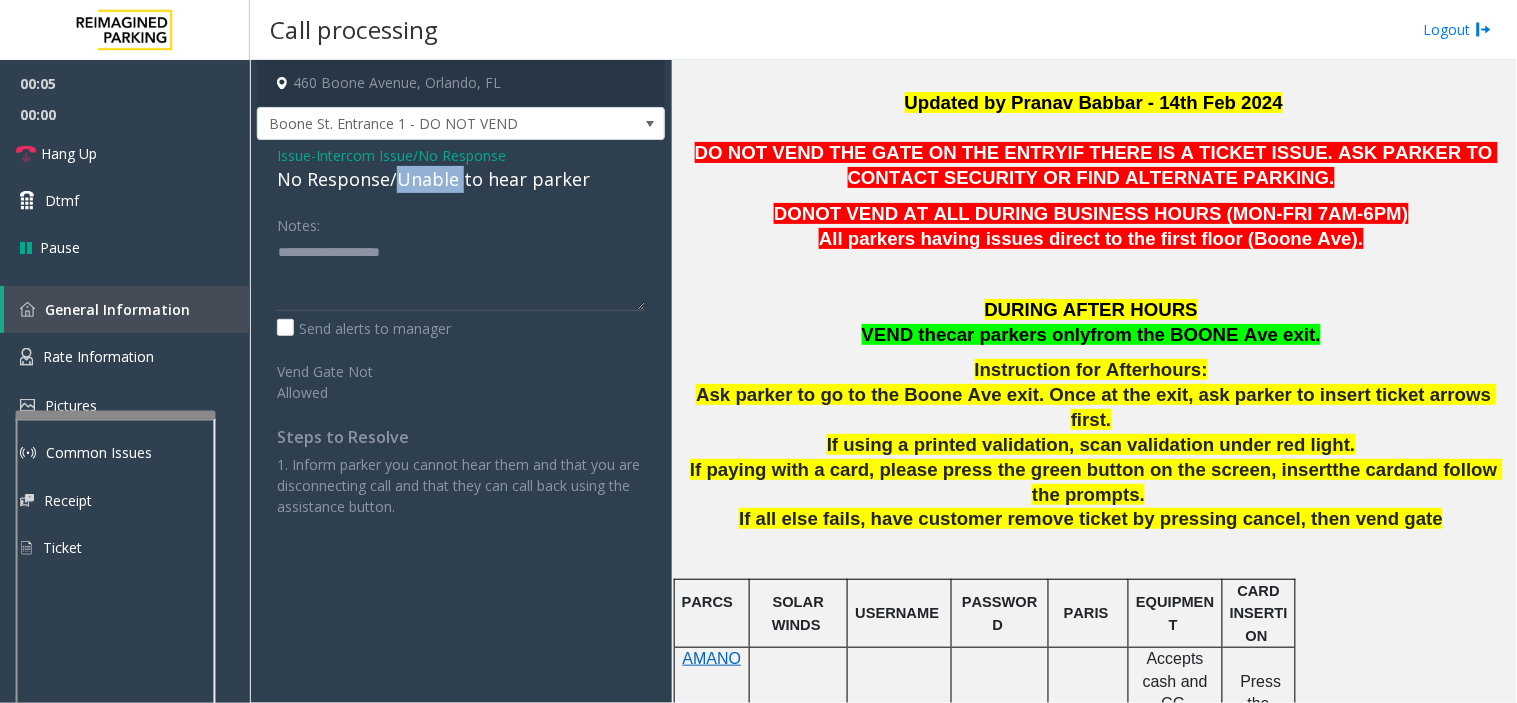 click on "No Response/Unable to hear parker" 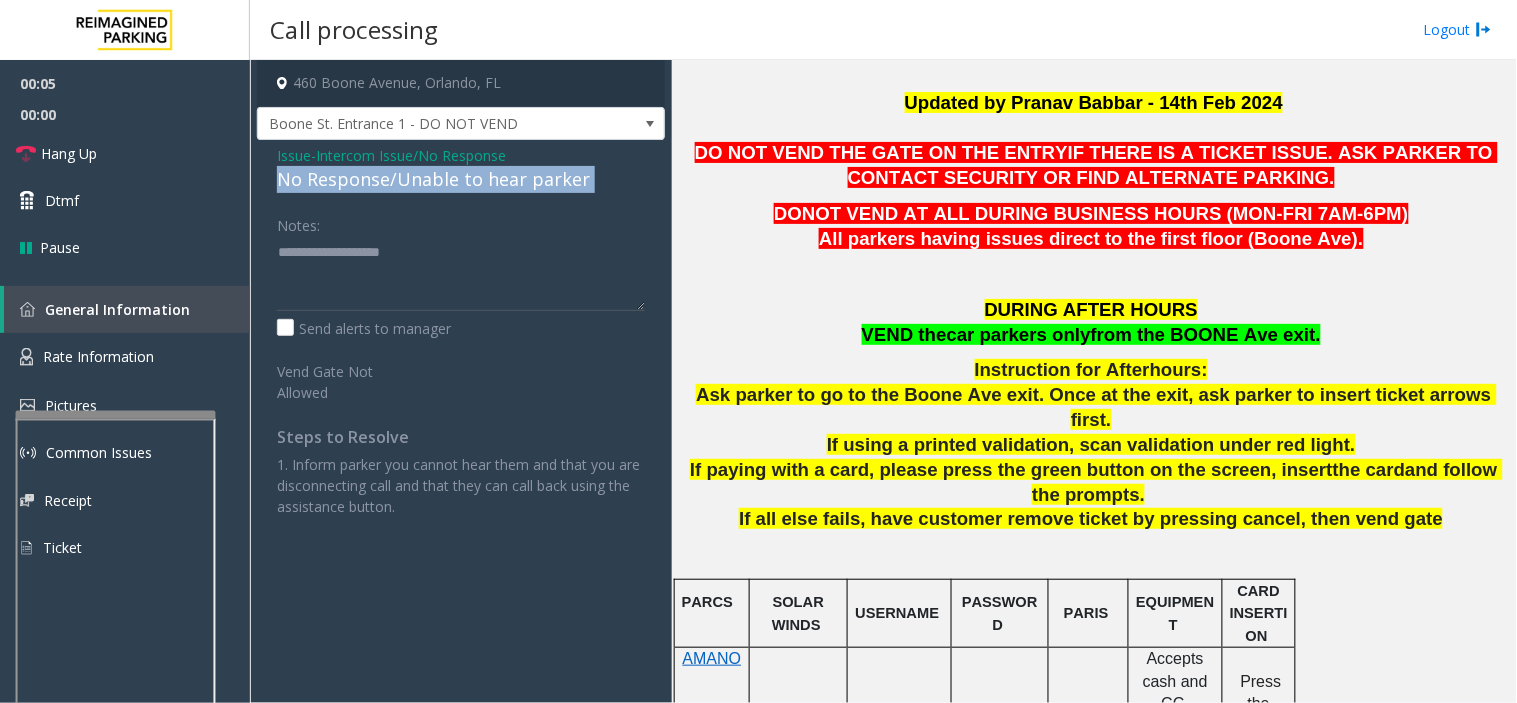 click on "No Response/Unable to hear parker" 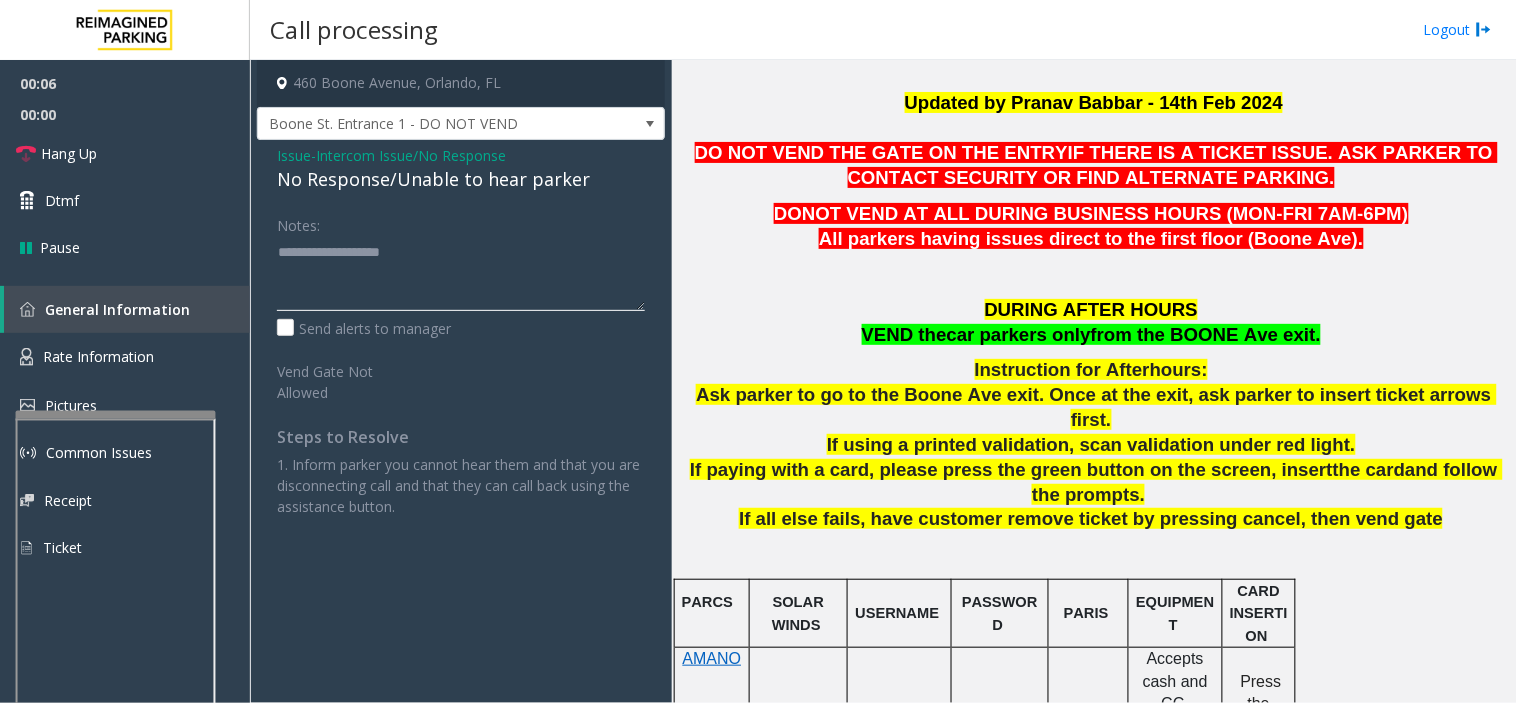 click 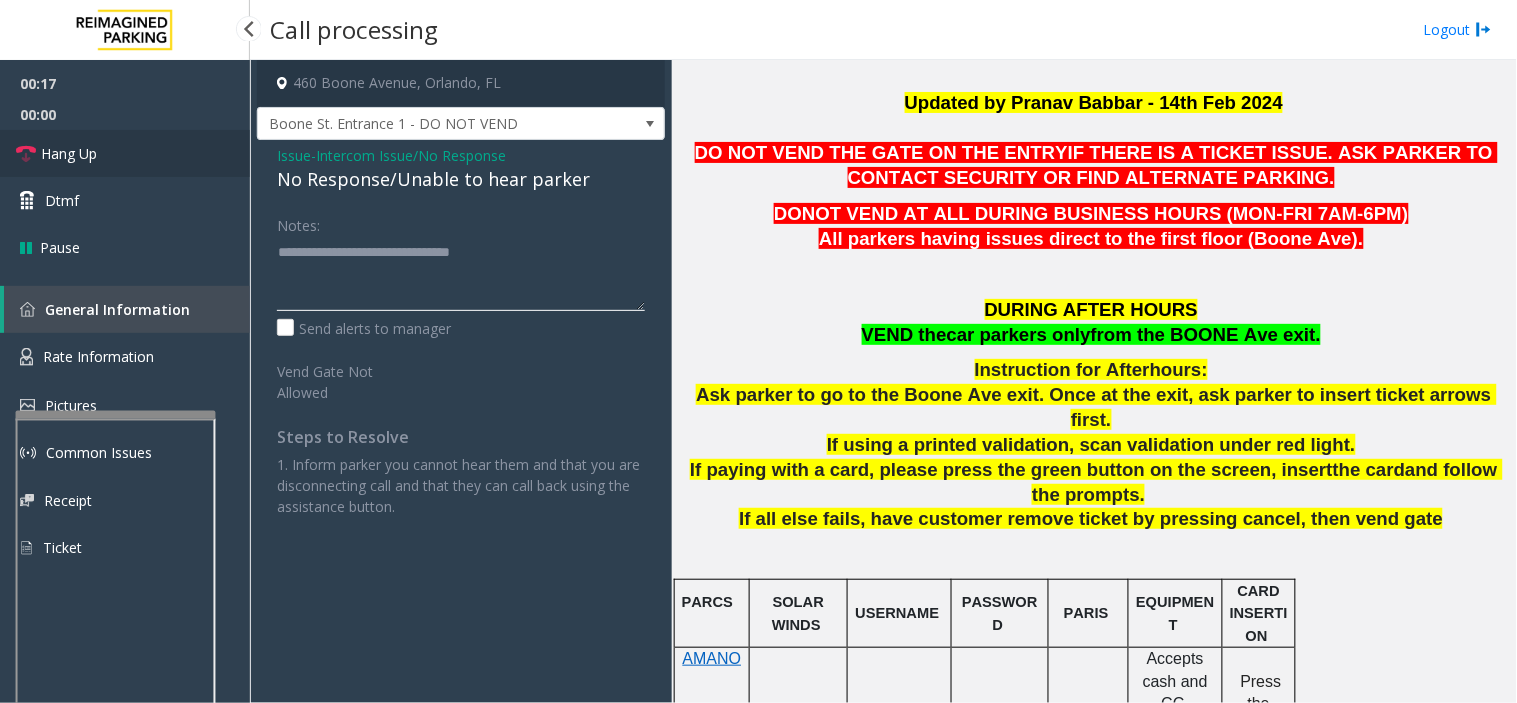 type on "**********" 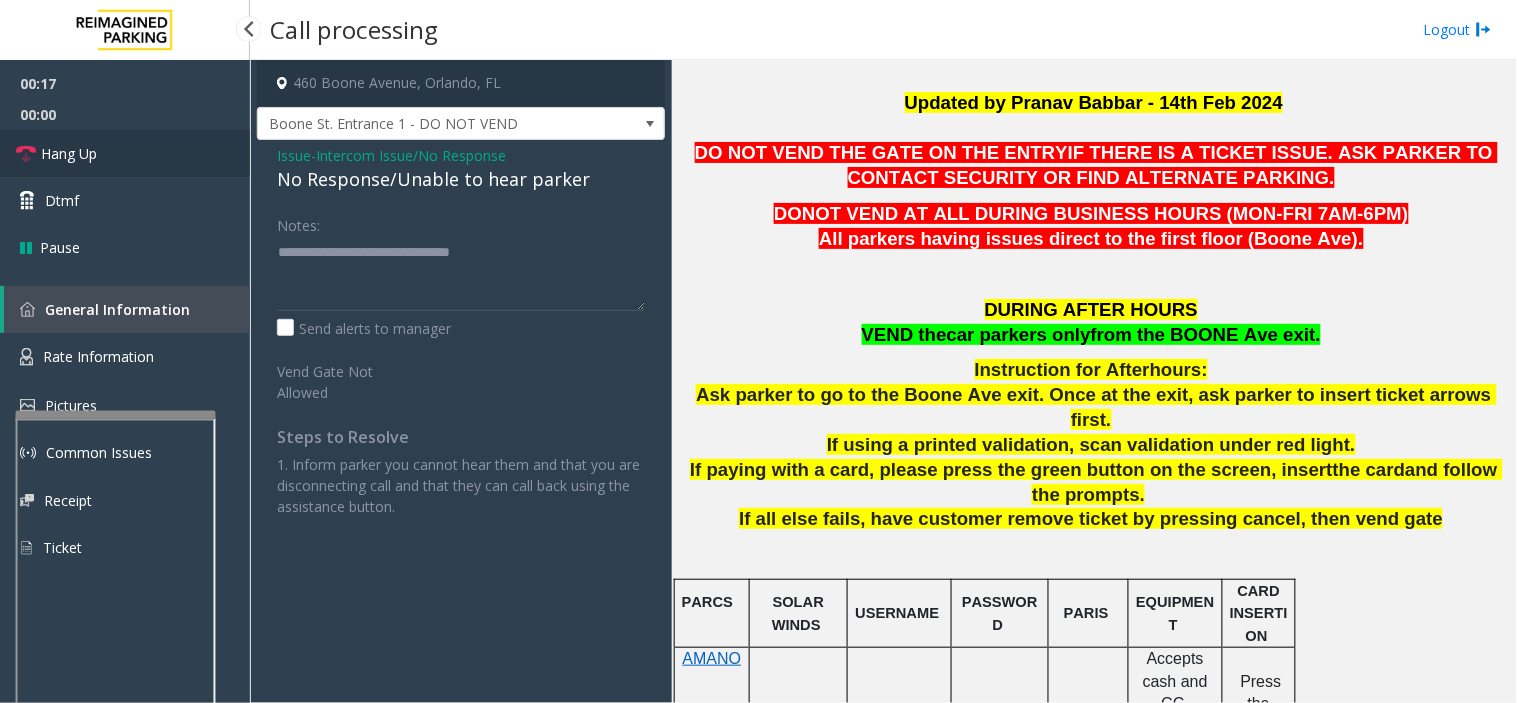 click on "Hang Up" at bounding box center (125, 153) 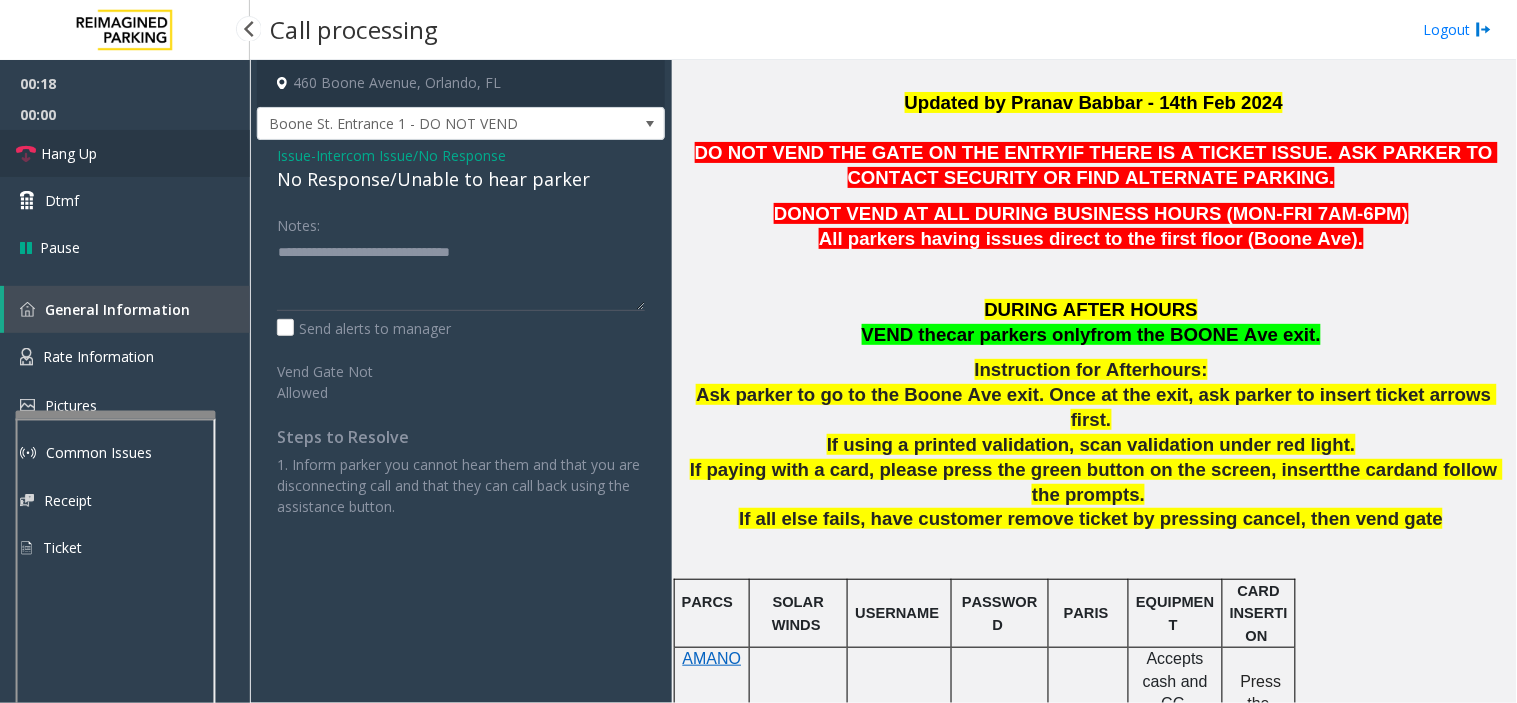 click on "Hang Up" at bounding box center (125, 153) 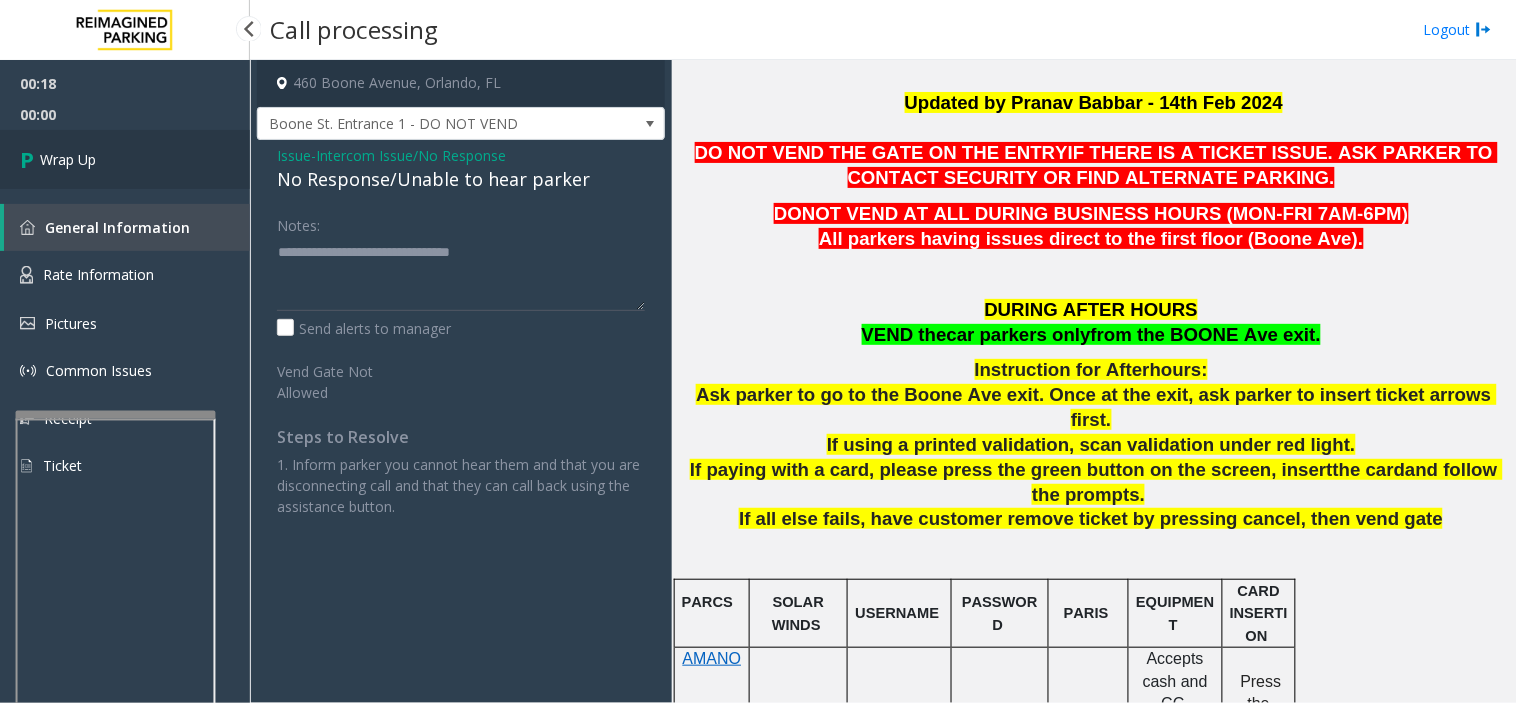 click on "Wrap Up" at bounding box center (125, 159) 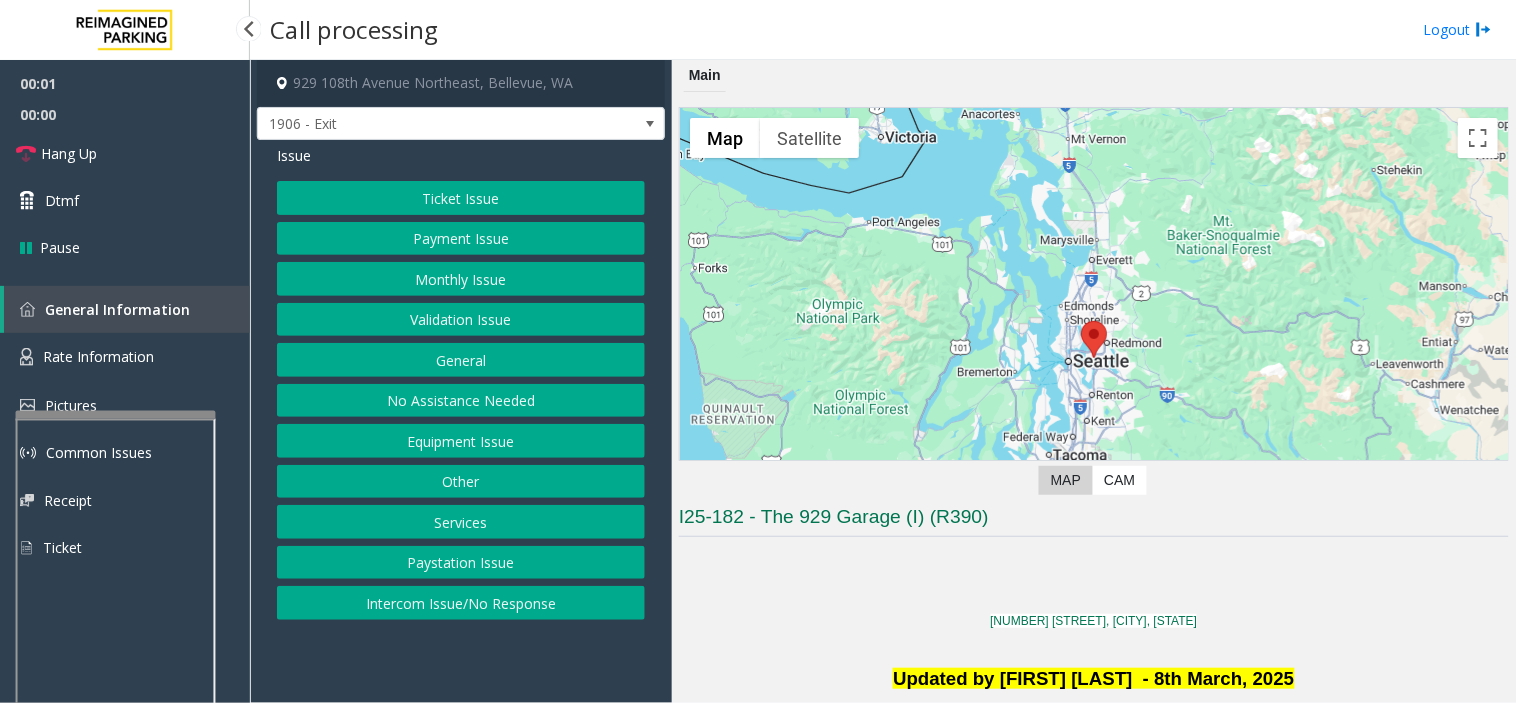 scroll, scrollTop: 555, scrollLeft: 0, axis: vertical 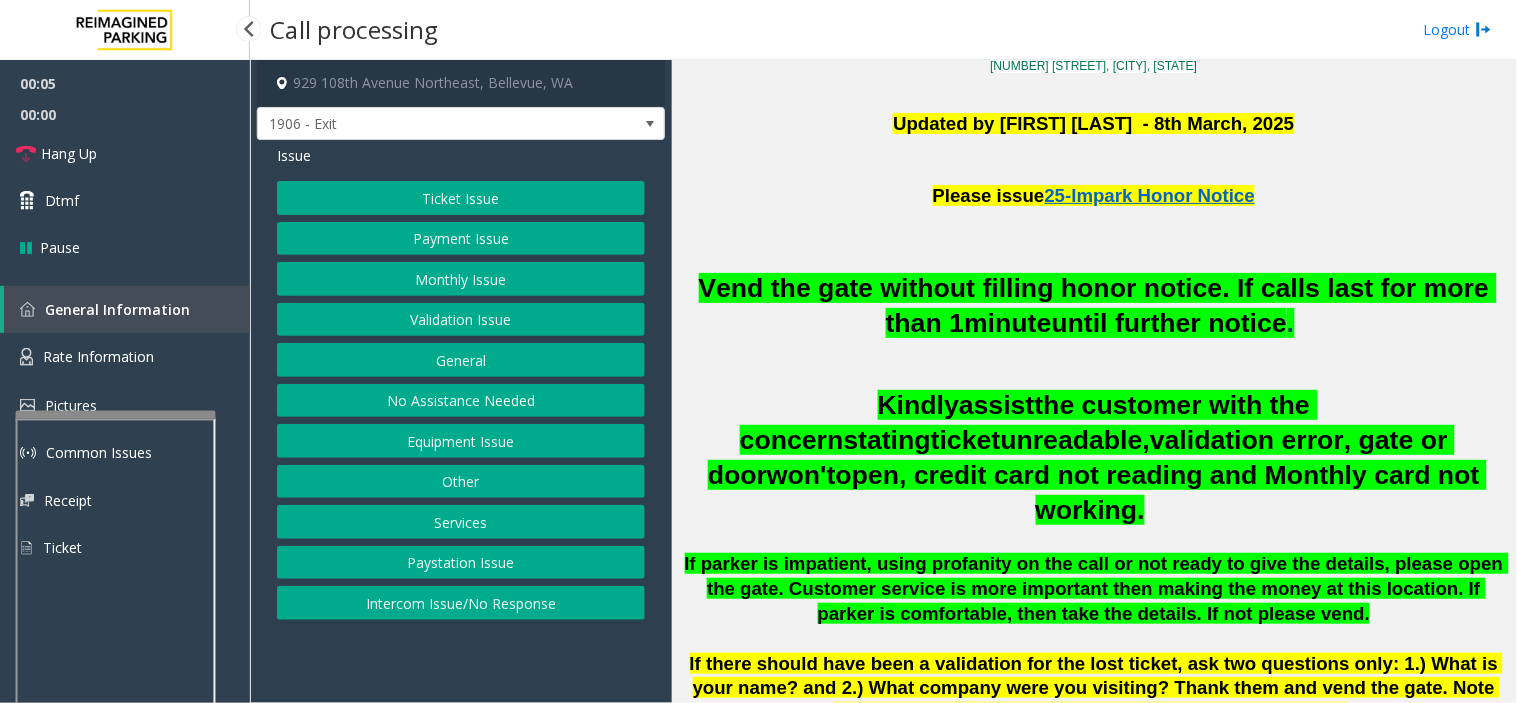 click on "Validation Issue" 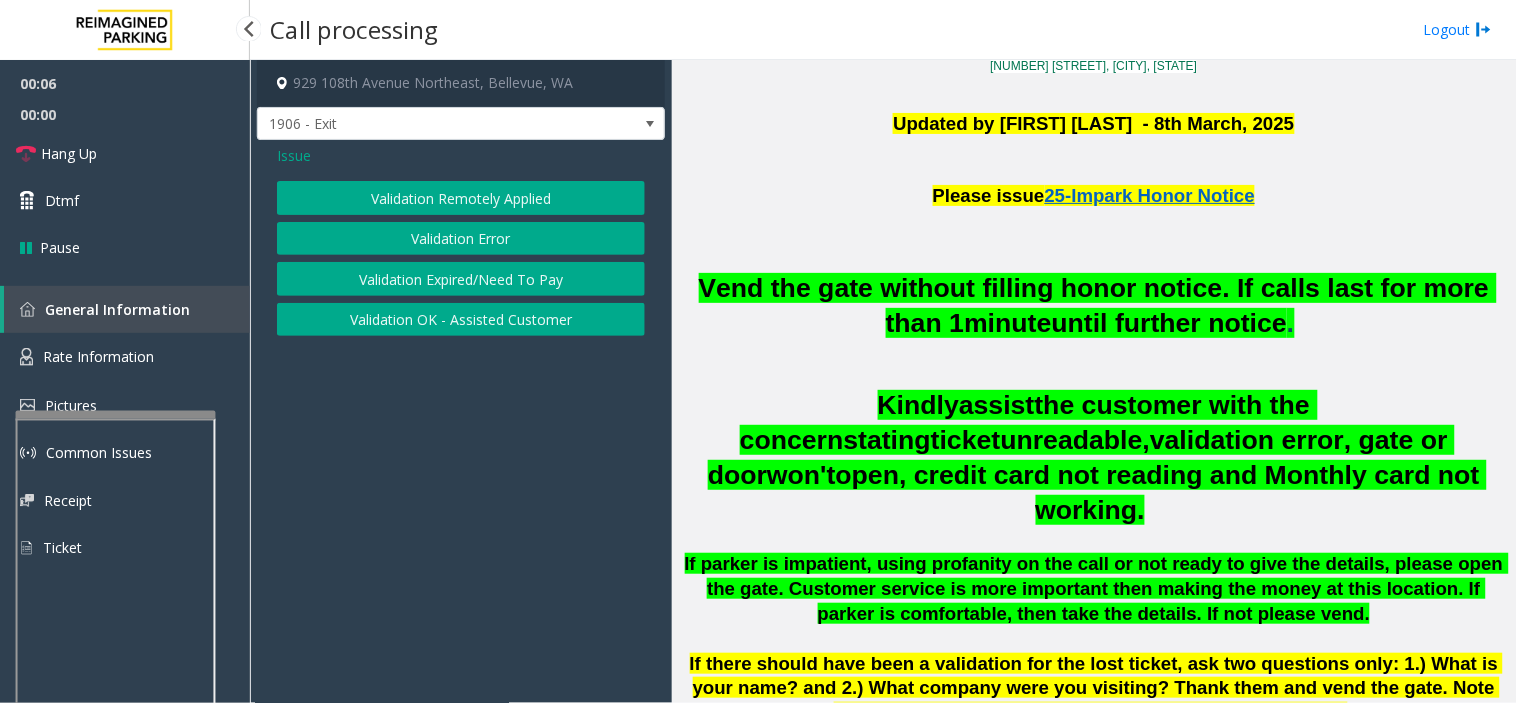 click on "Validation Remotely Applied   Validation Error   Validation Expired/Need To Pay   Validation OK - Assisted Customer" 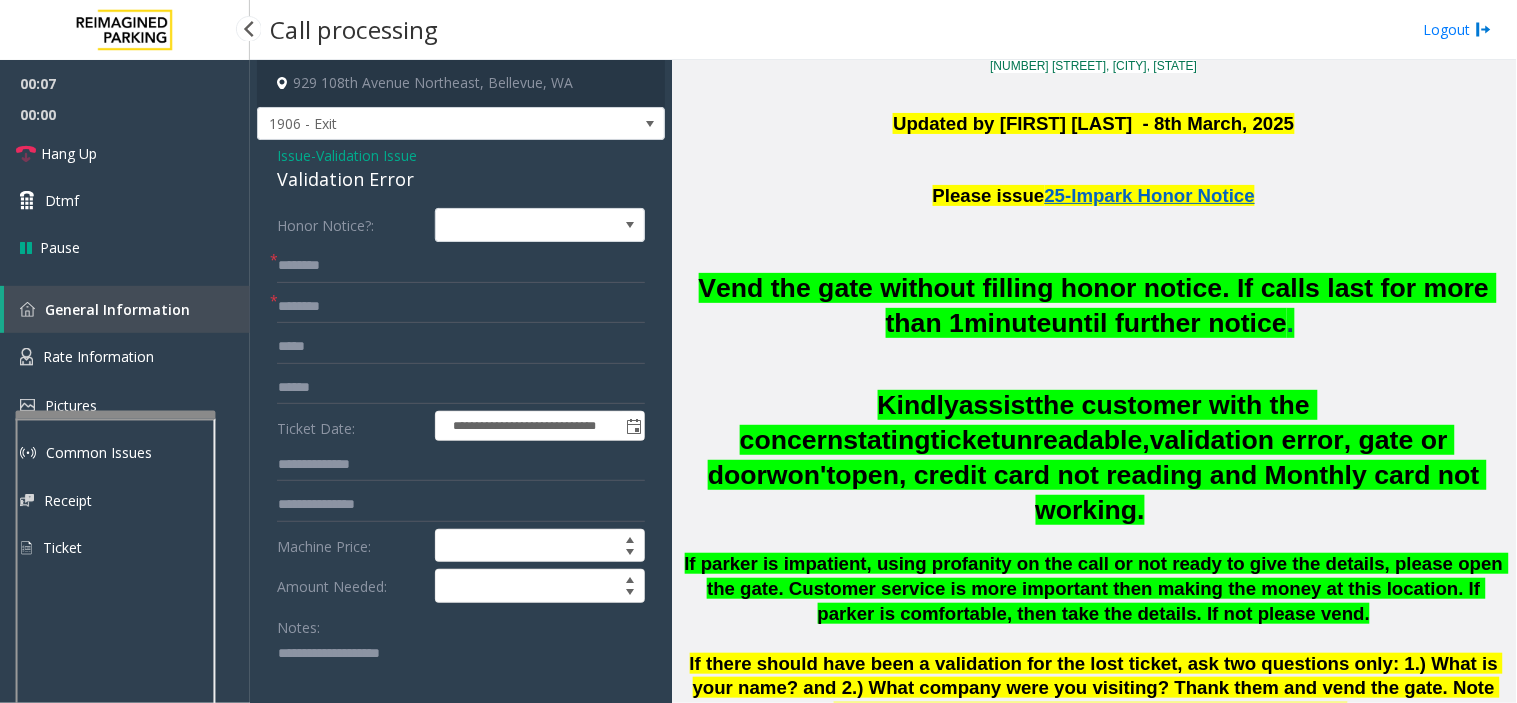 drag, startPoint x: 372, startPoint y: 636, endPoint x: 372, endPoint y: 673, distance: 37 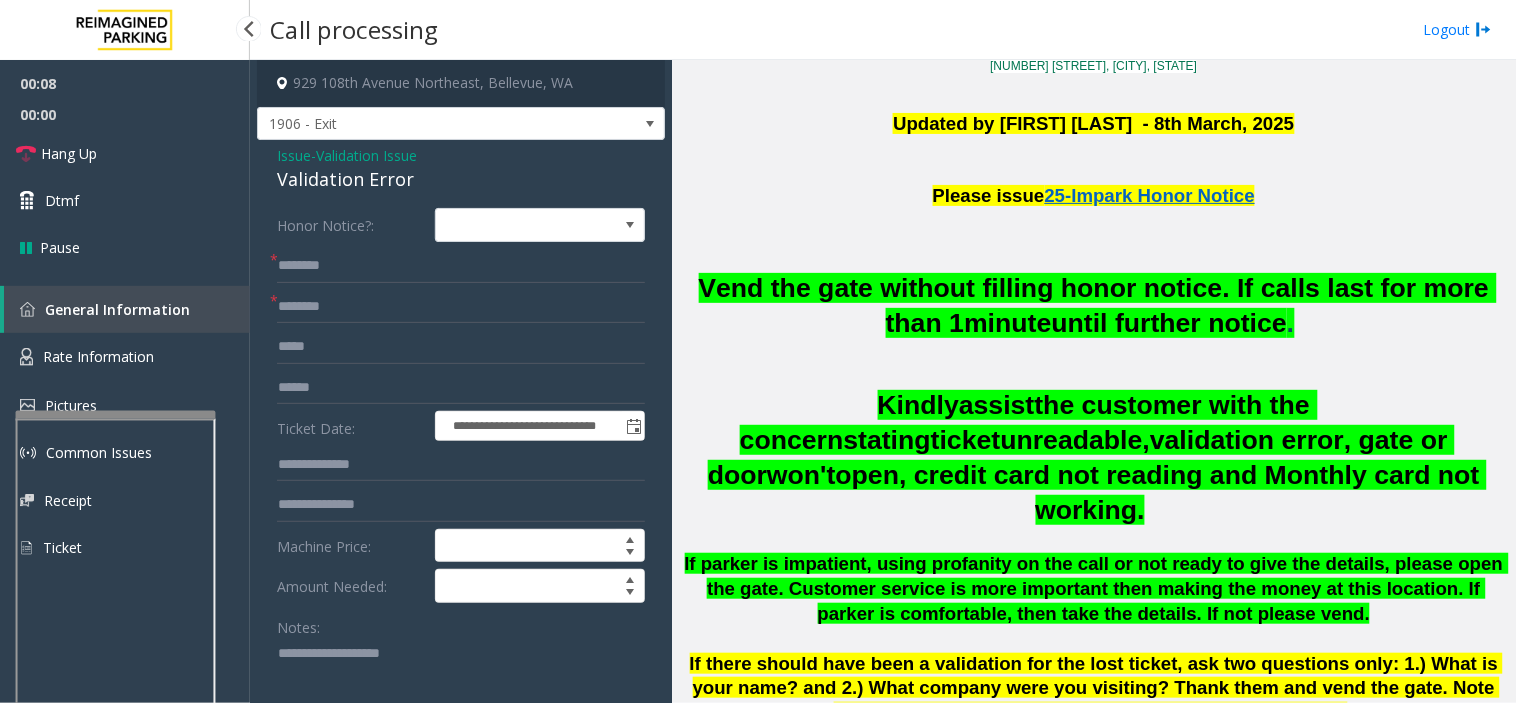 paste on "**********" 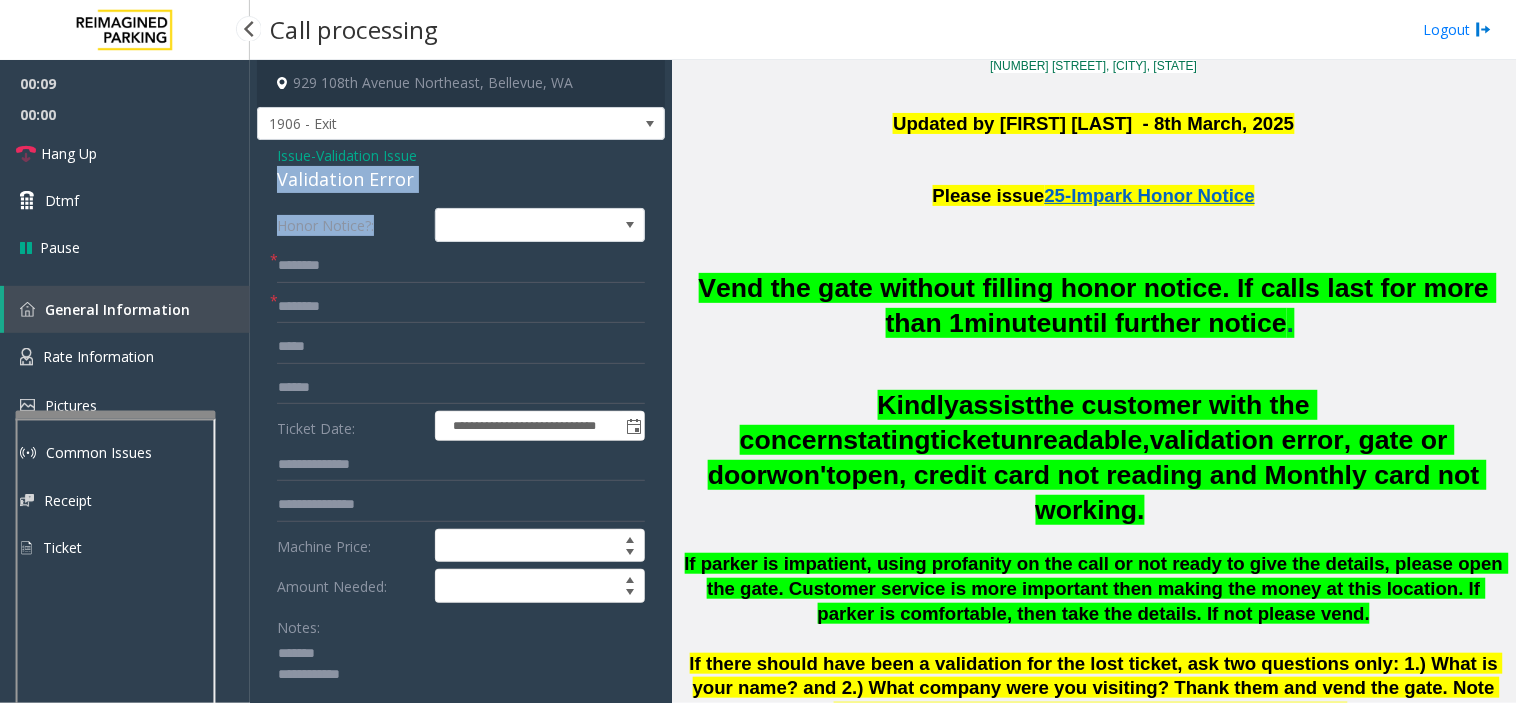 drag, startPoint x: 272, startPoint y: 174, endPoint x: 435, endPoint y: 194, distance: 164.22241 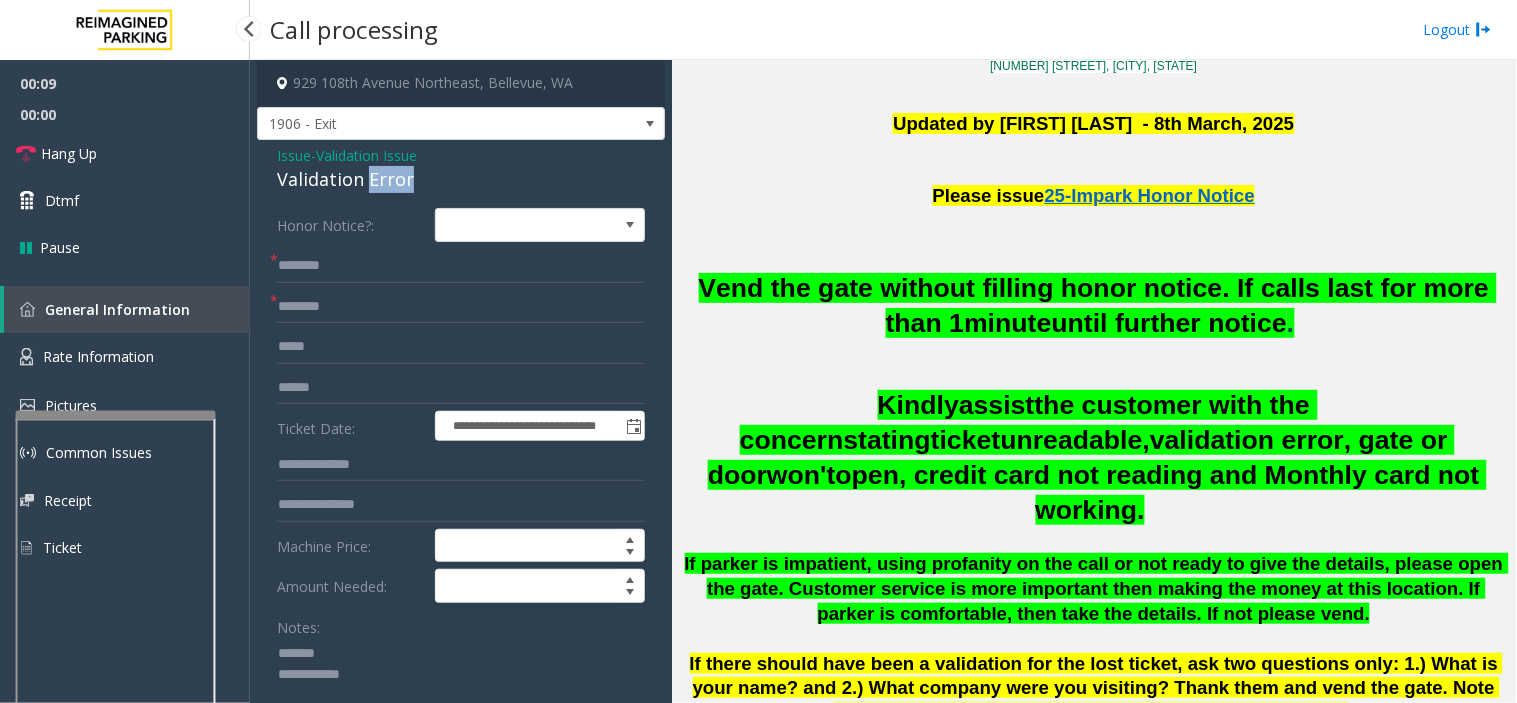 click on "Validation Error" 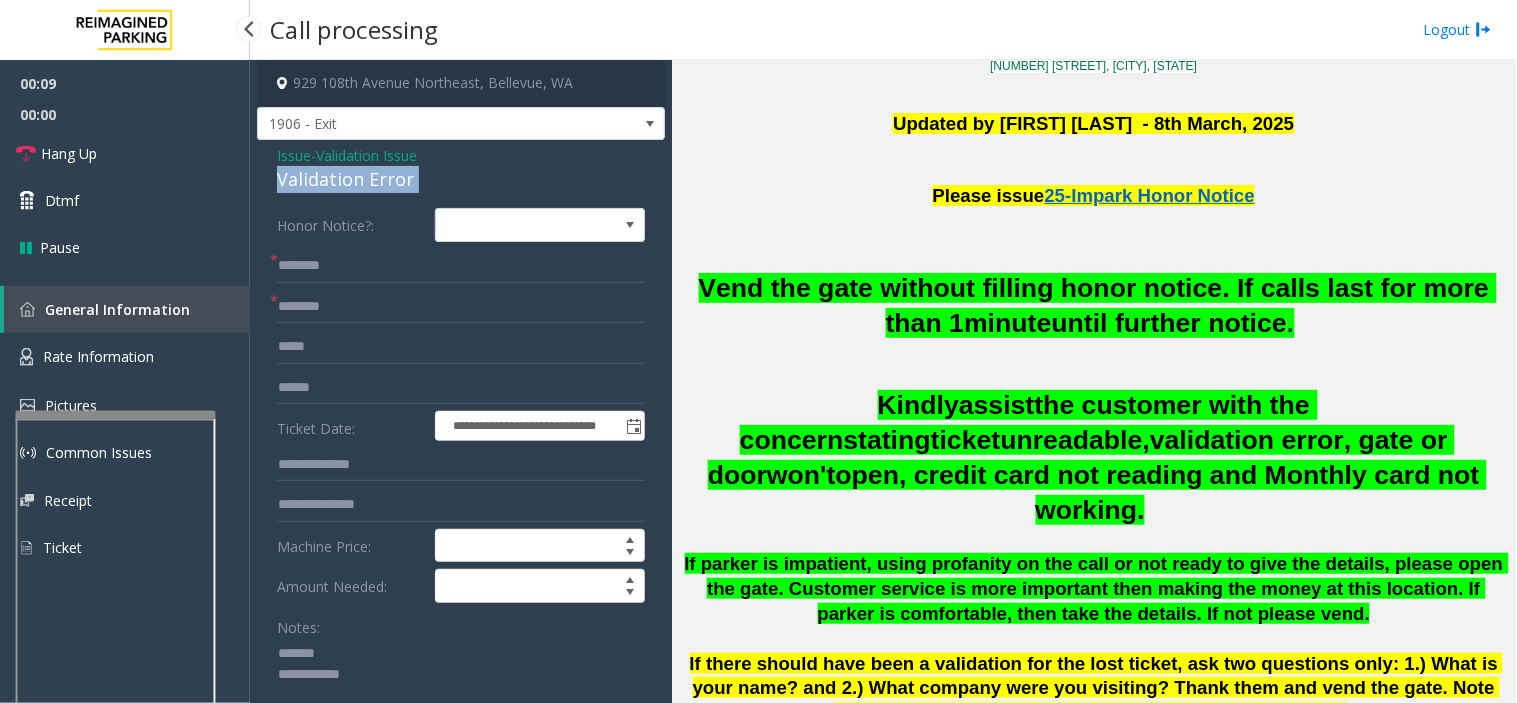 click on "Validation Error" 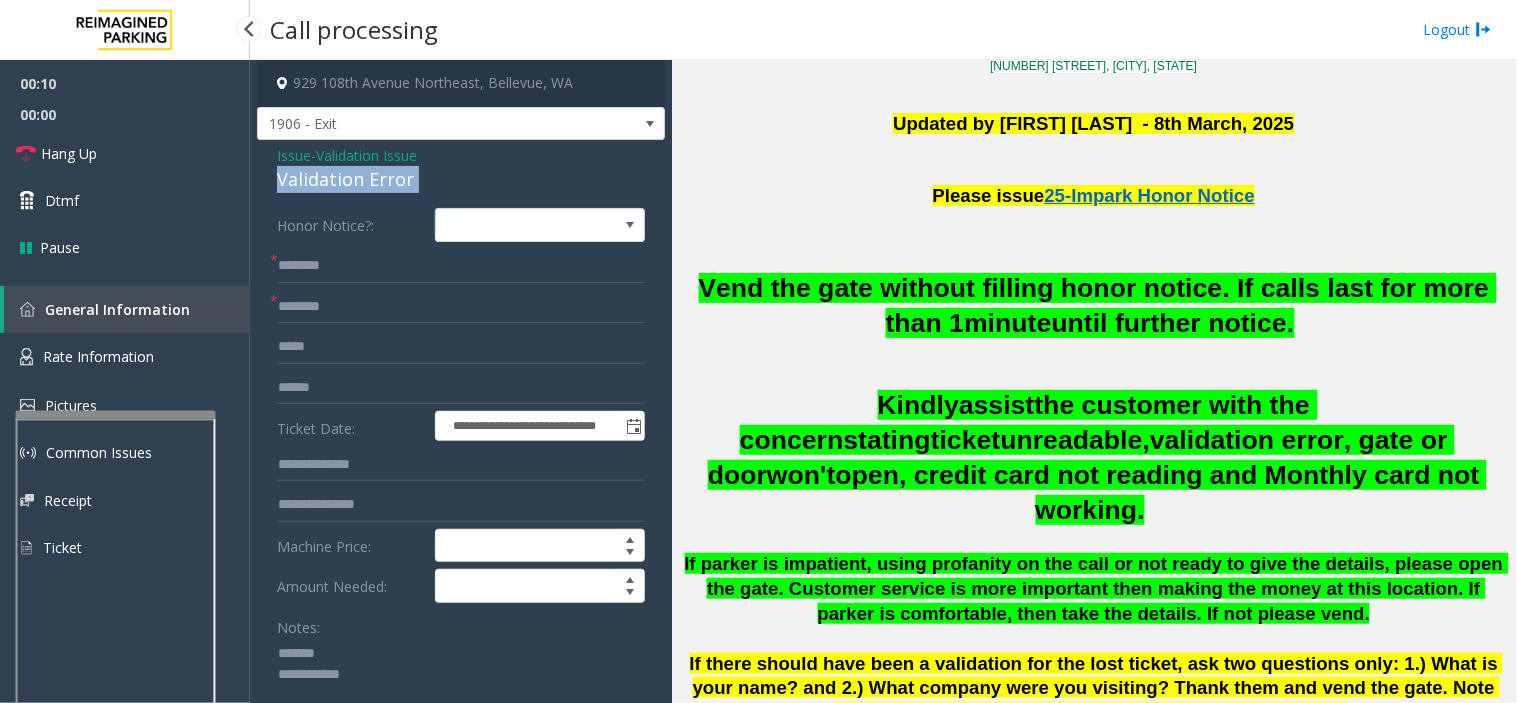 scroll, scrollTop: 73, scrollLeft: 0, axis: vertical 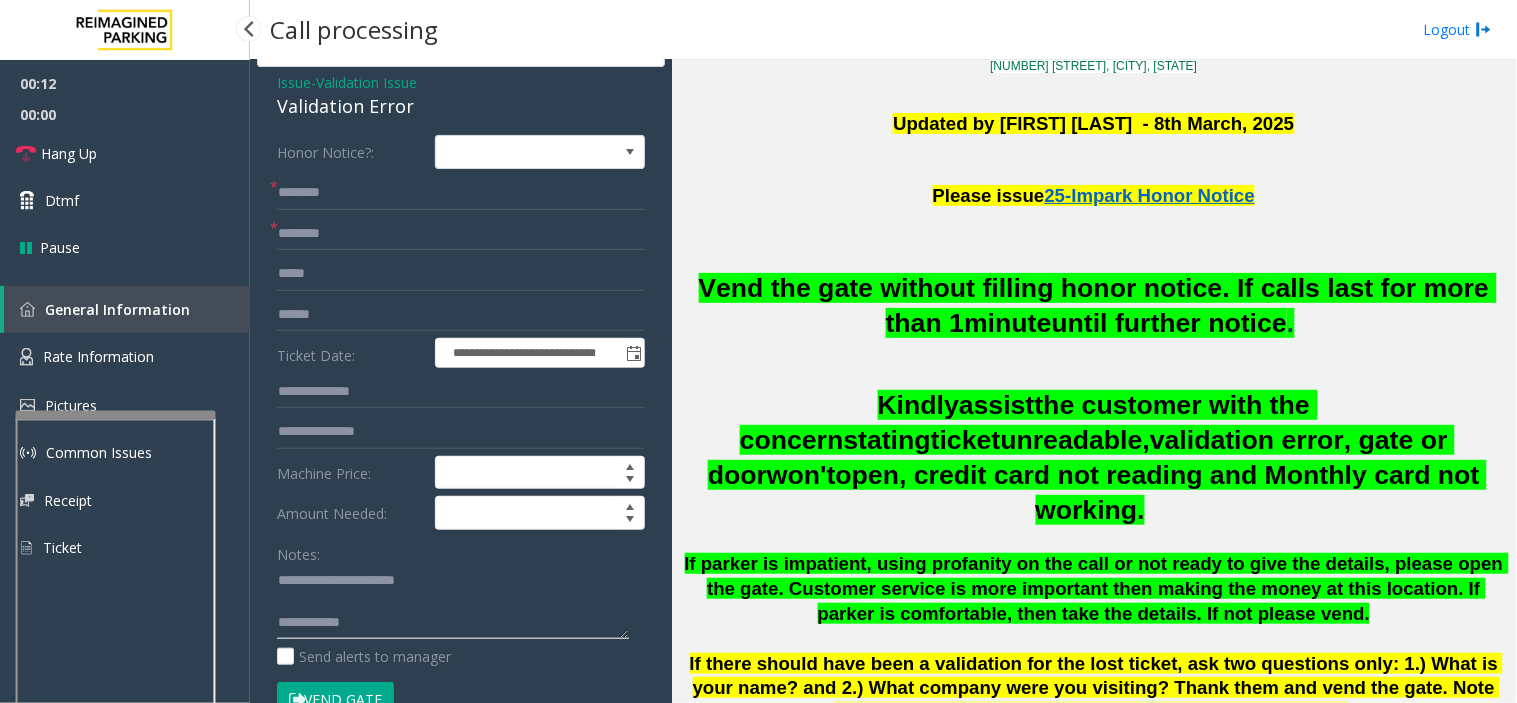 click 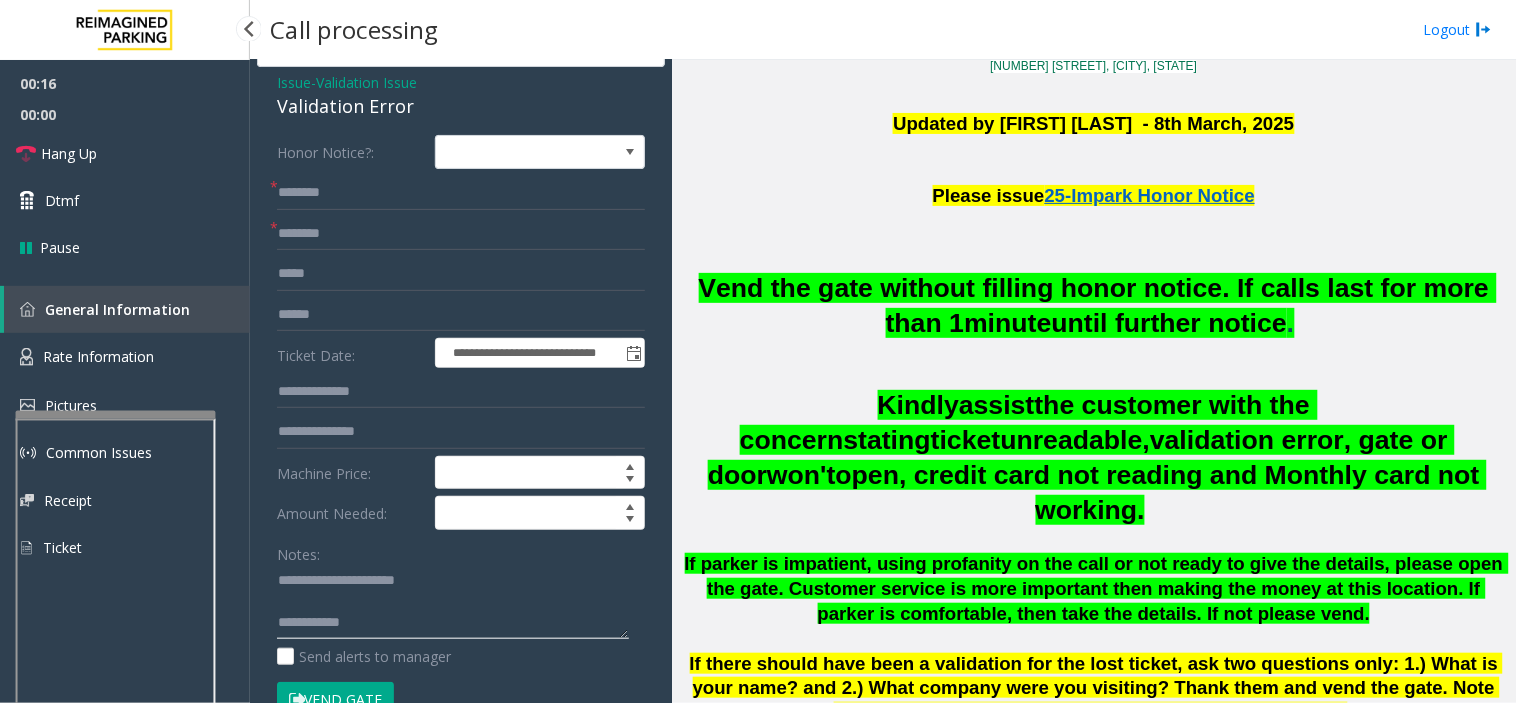 drag, startPoint x: 475, startPoint y: 605, endPoint x: 438, endPoint y: 615, distance: 38.327538 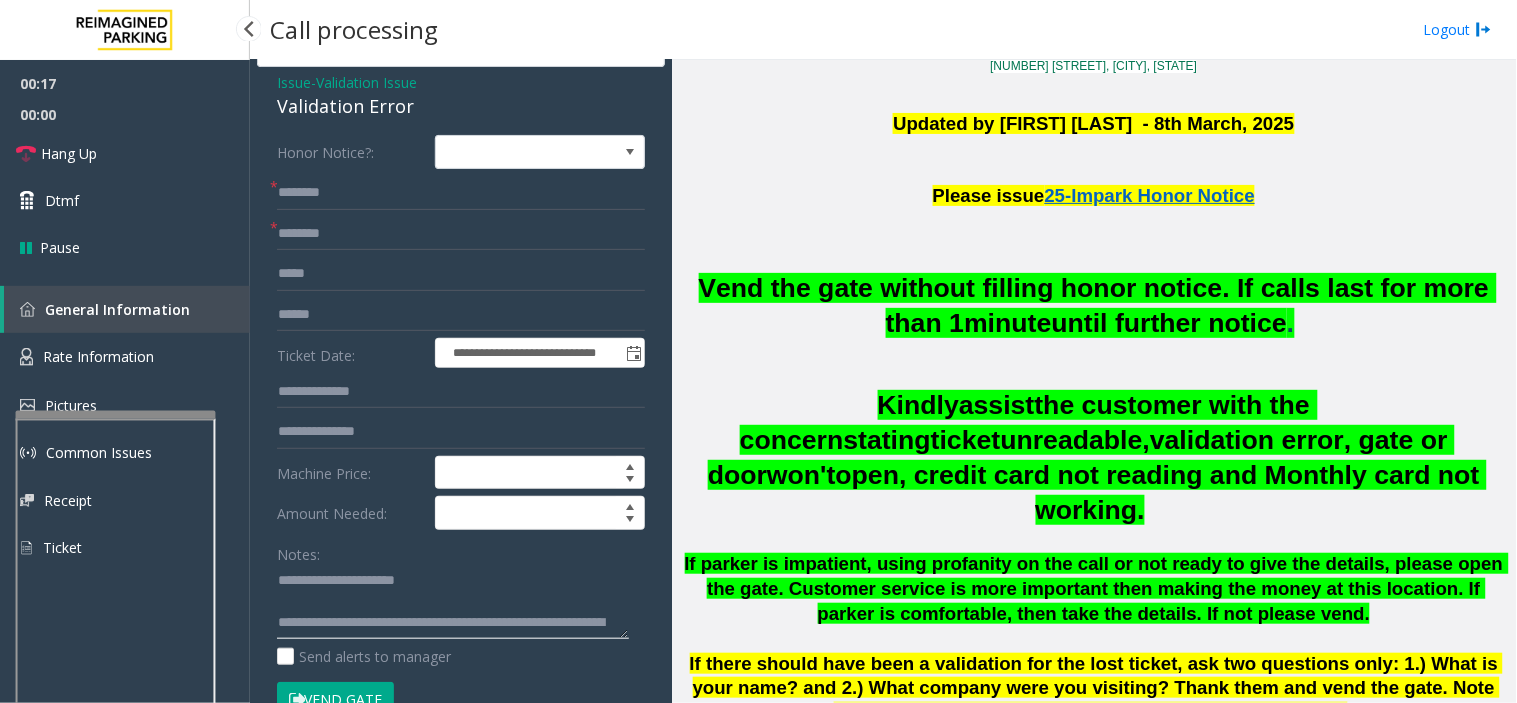 scroll, scrollTop: 35, scrollLeft: 0, axis: vertical 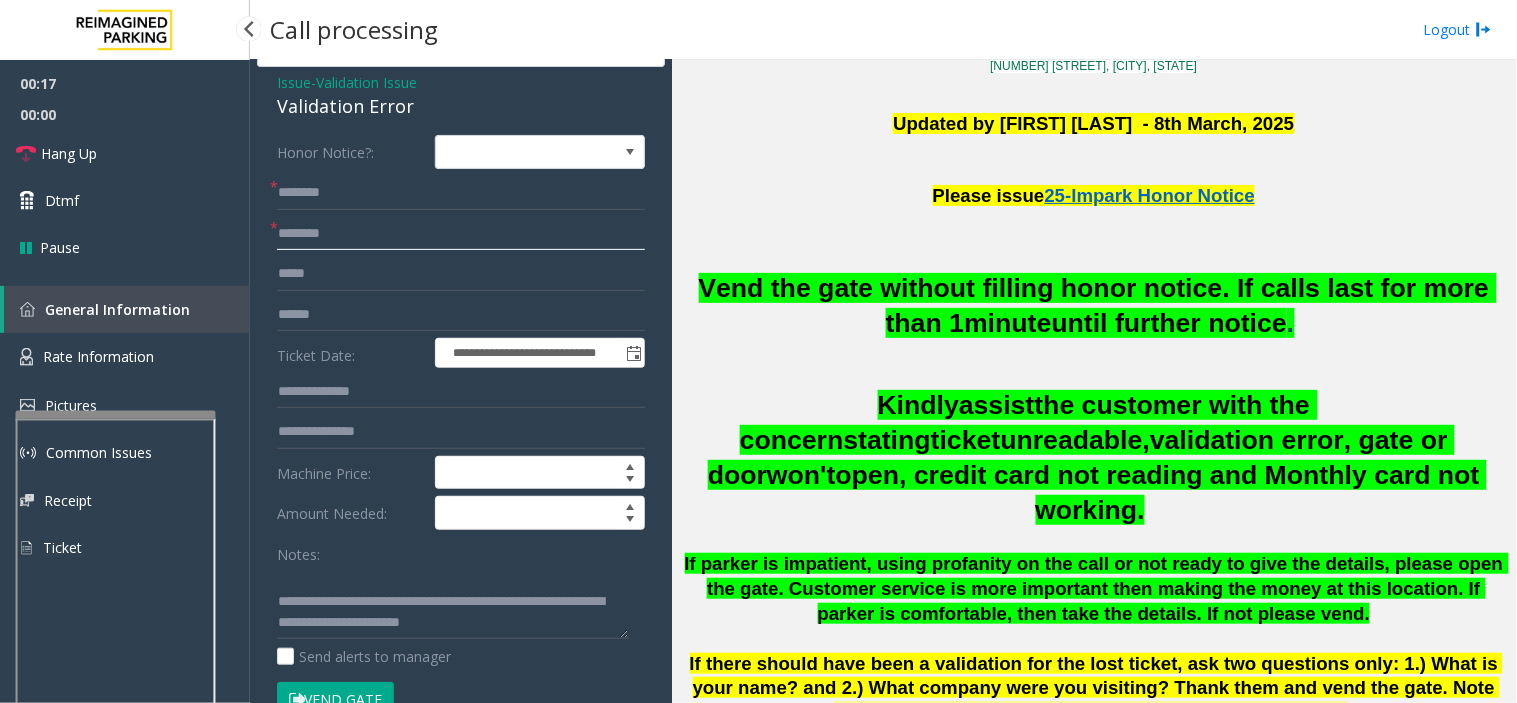 click 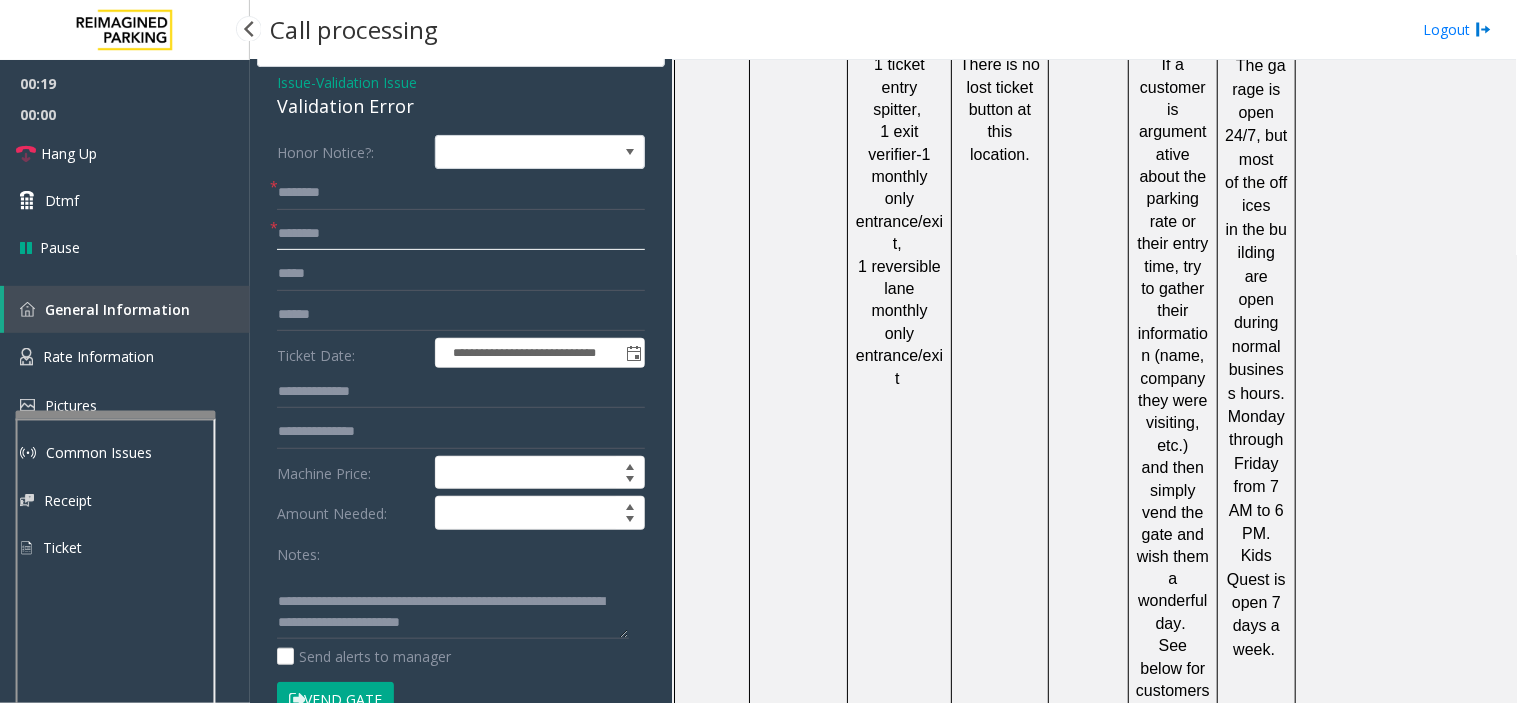 scroll, scrollTop: 3000, scrollLeft: 0, axis: vertical 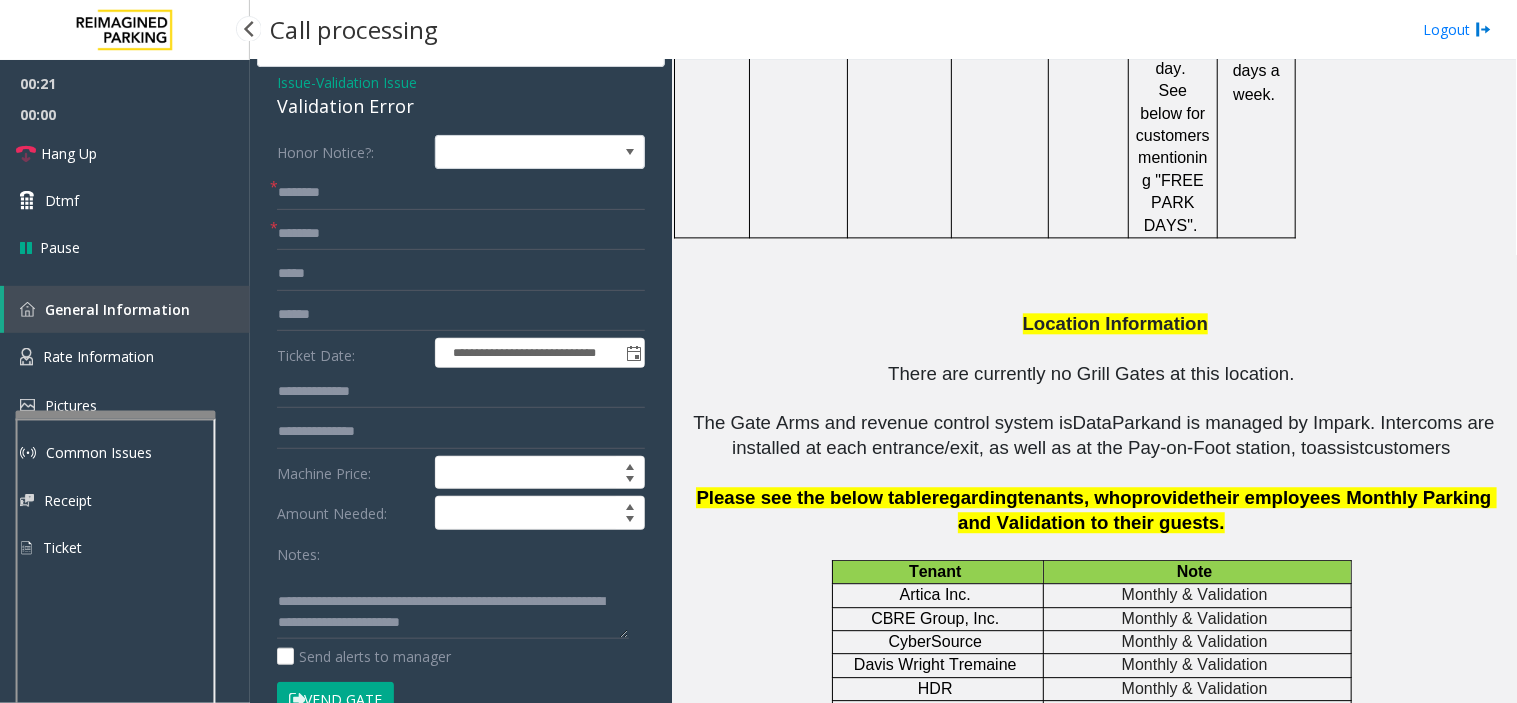 click on "Omniva" 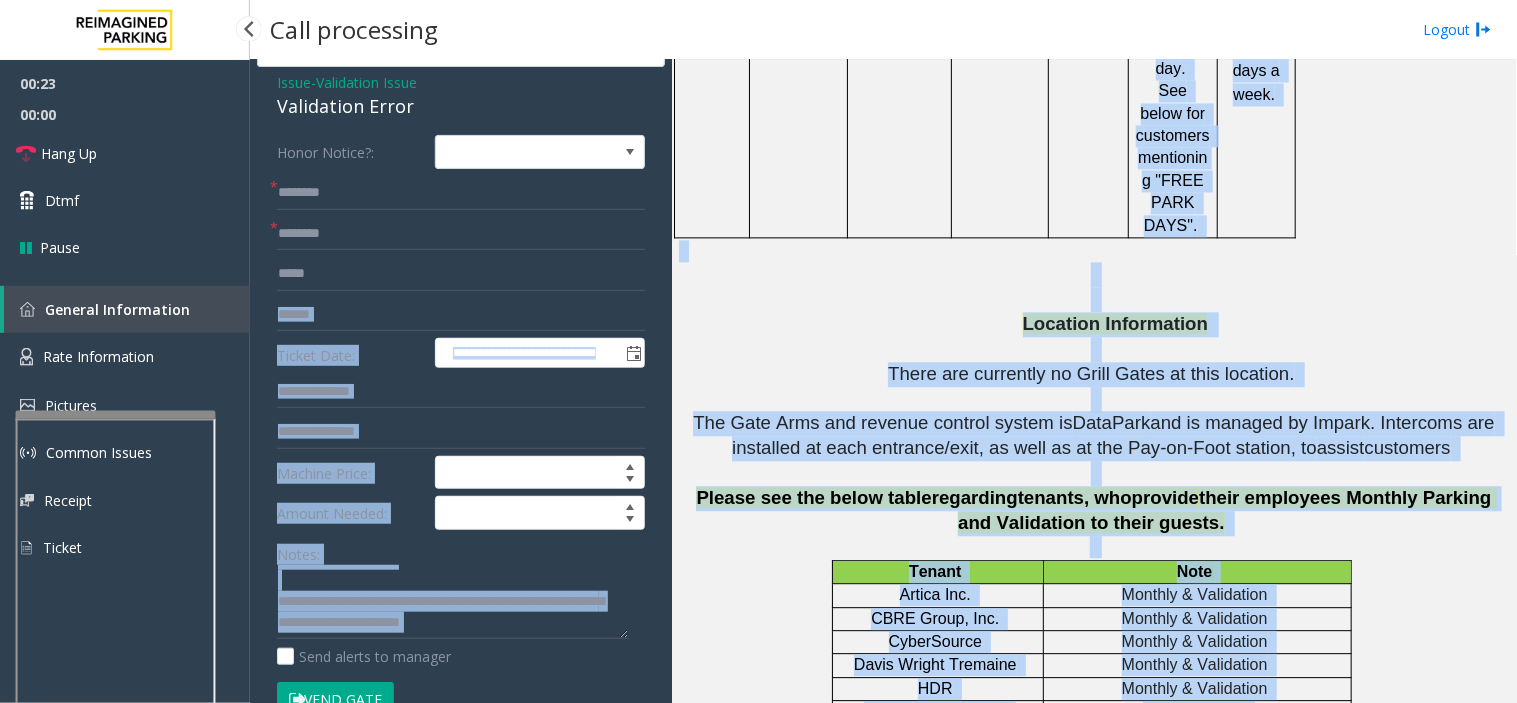 drag, startPoint x: 932, startPoint y: 652, endPoint x: 1064, endPoint y: 478, distance: 218.40329 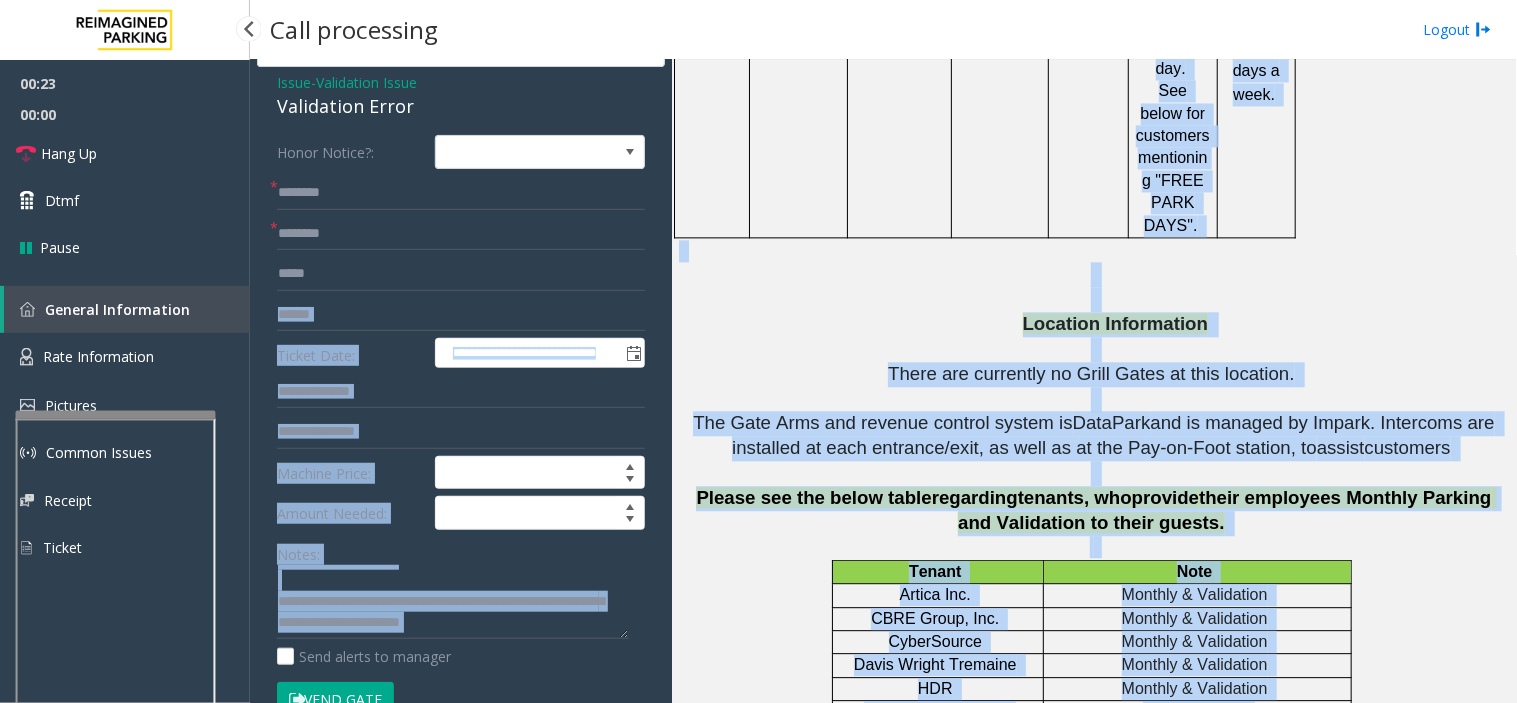 click on "CAM I25-182 - The 929 Garage (I) (R390) 929 108th Ave. NE Bellevue, WA Updated by [NAME] - [DATE] Please issue 25-Impark Honor Notice minute until further notice . Kindly assist stating ." 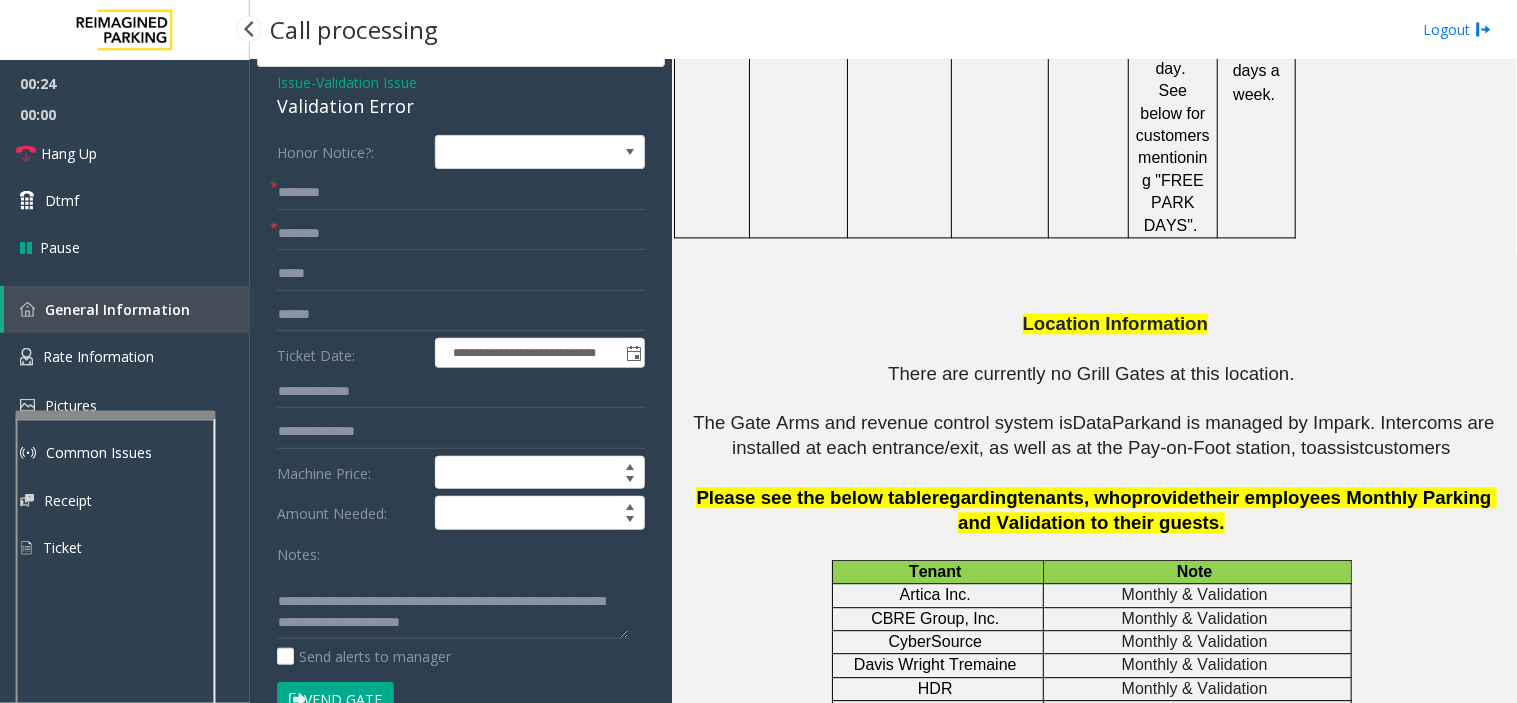 click on "Omniva" 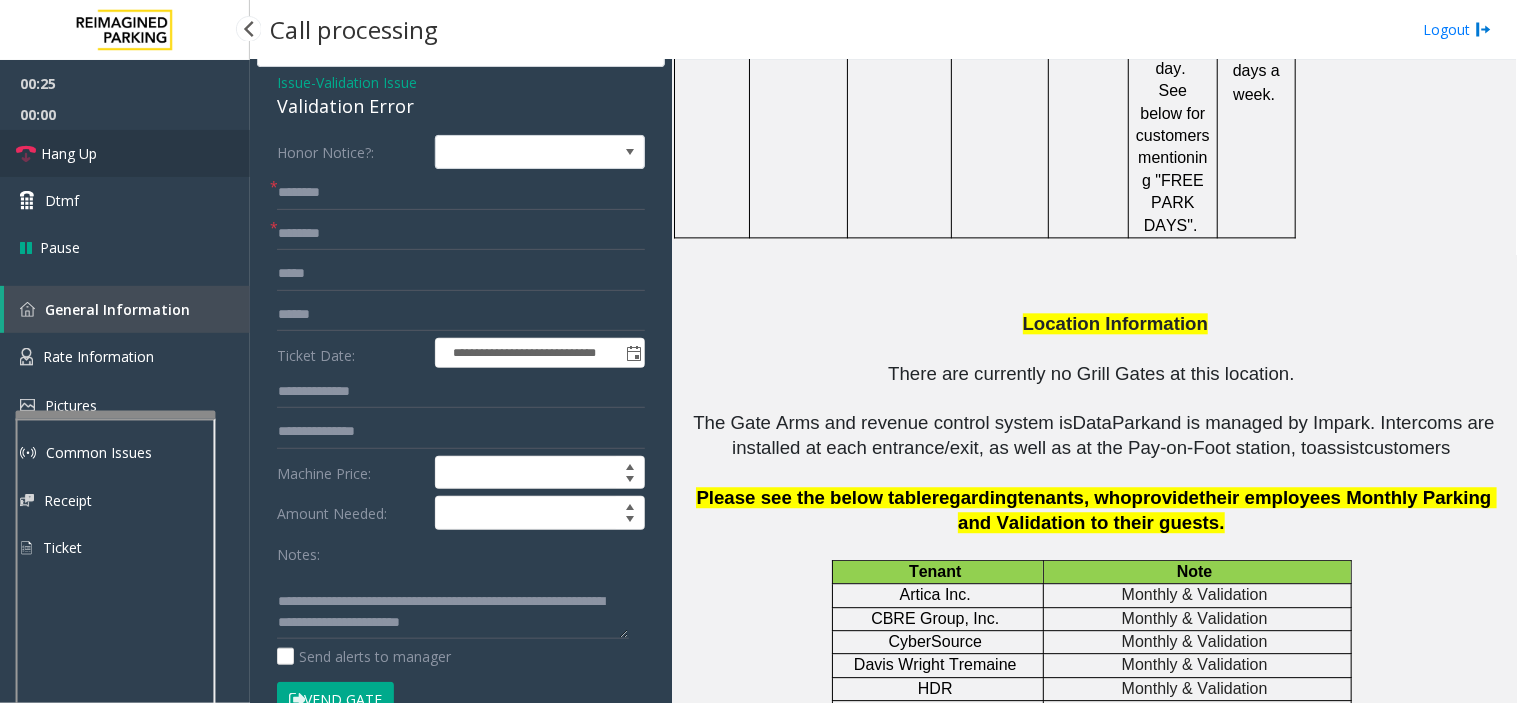 click on "Hang Up" at bounding box center (125, 153) 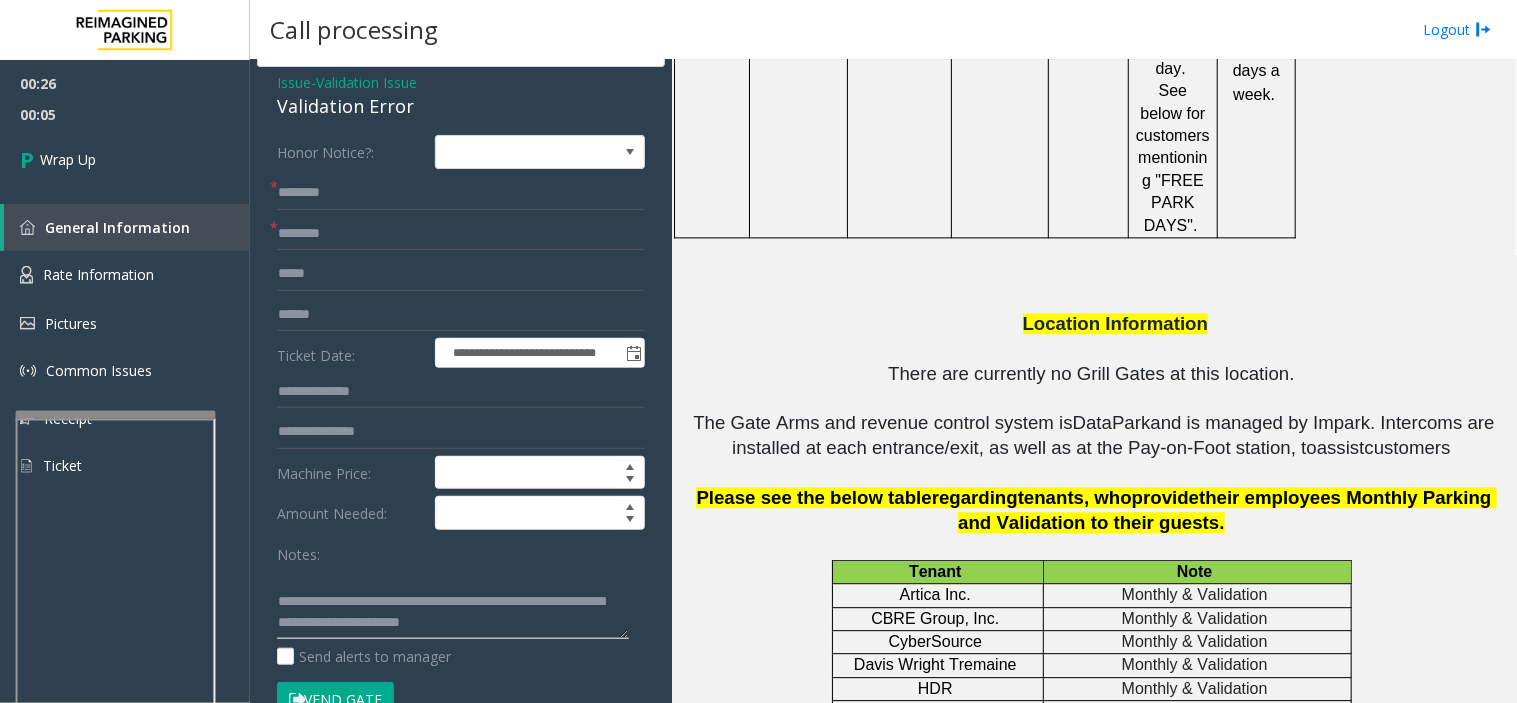 drag, startPoint x: 444, startPoint y: 594, endPoint x: 587, endPoint y: 610, distance: 143.89232 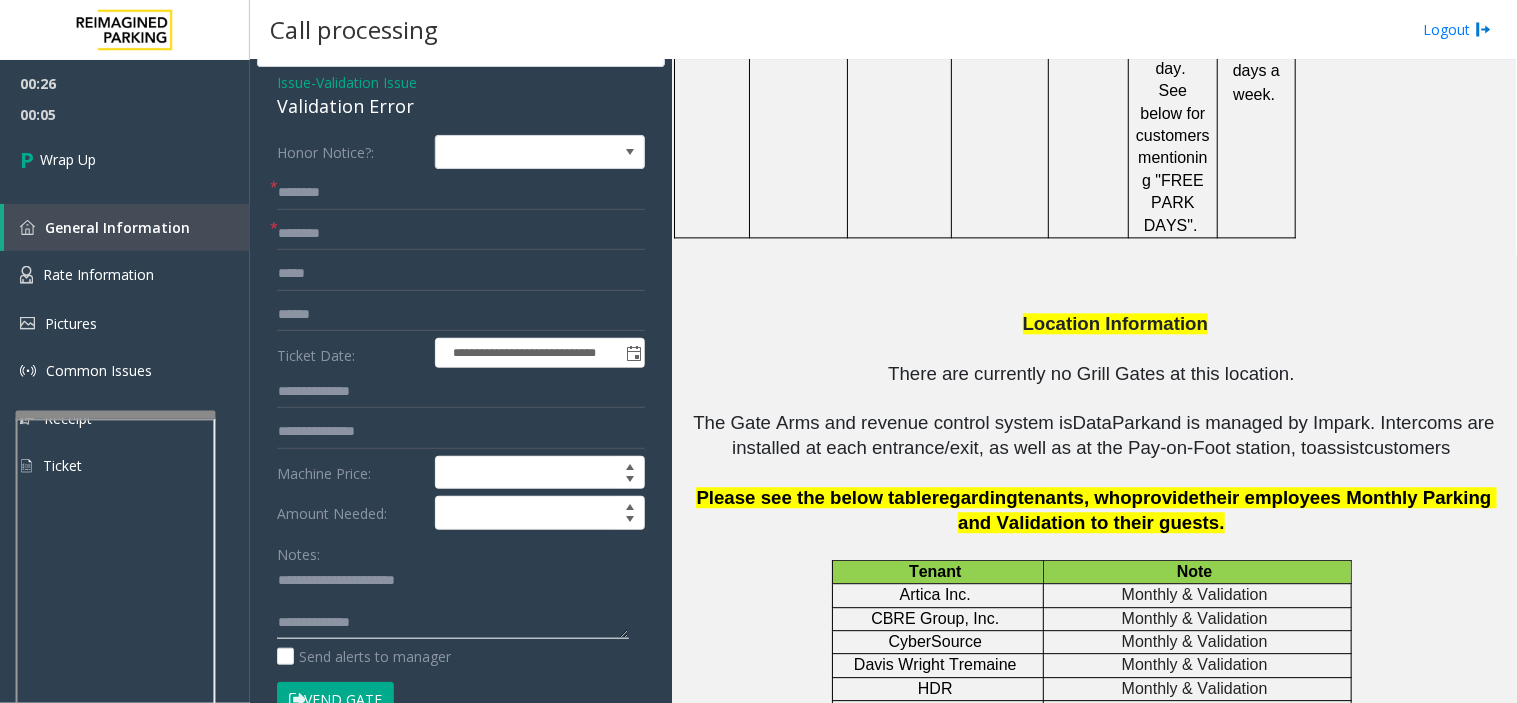 scroll, scrollTop: 21, scrollLeft: 0, axis: vertical 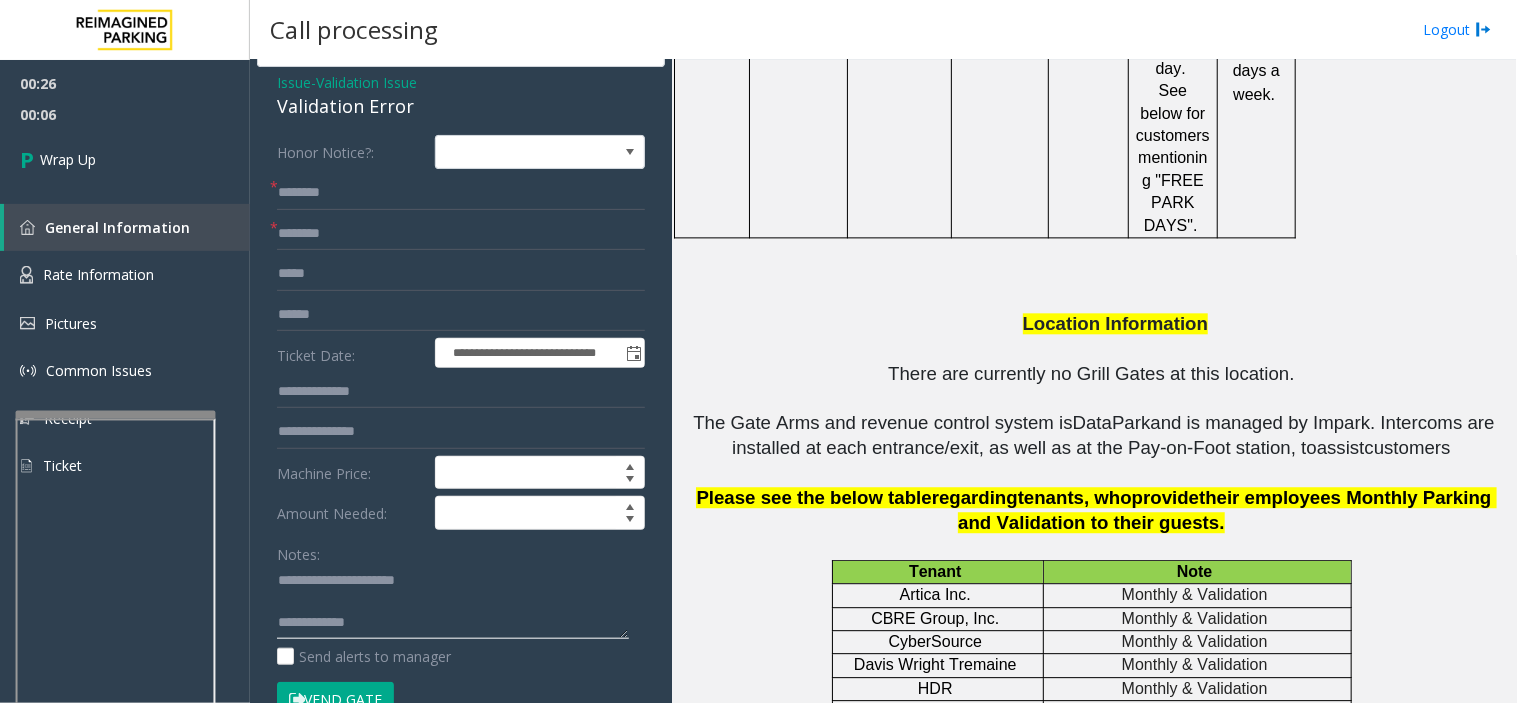 paste on "**********" 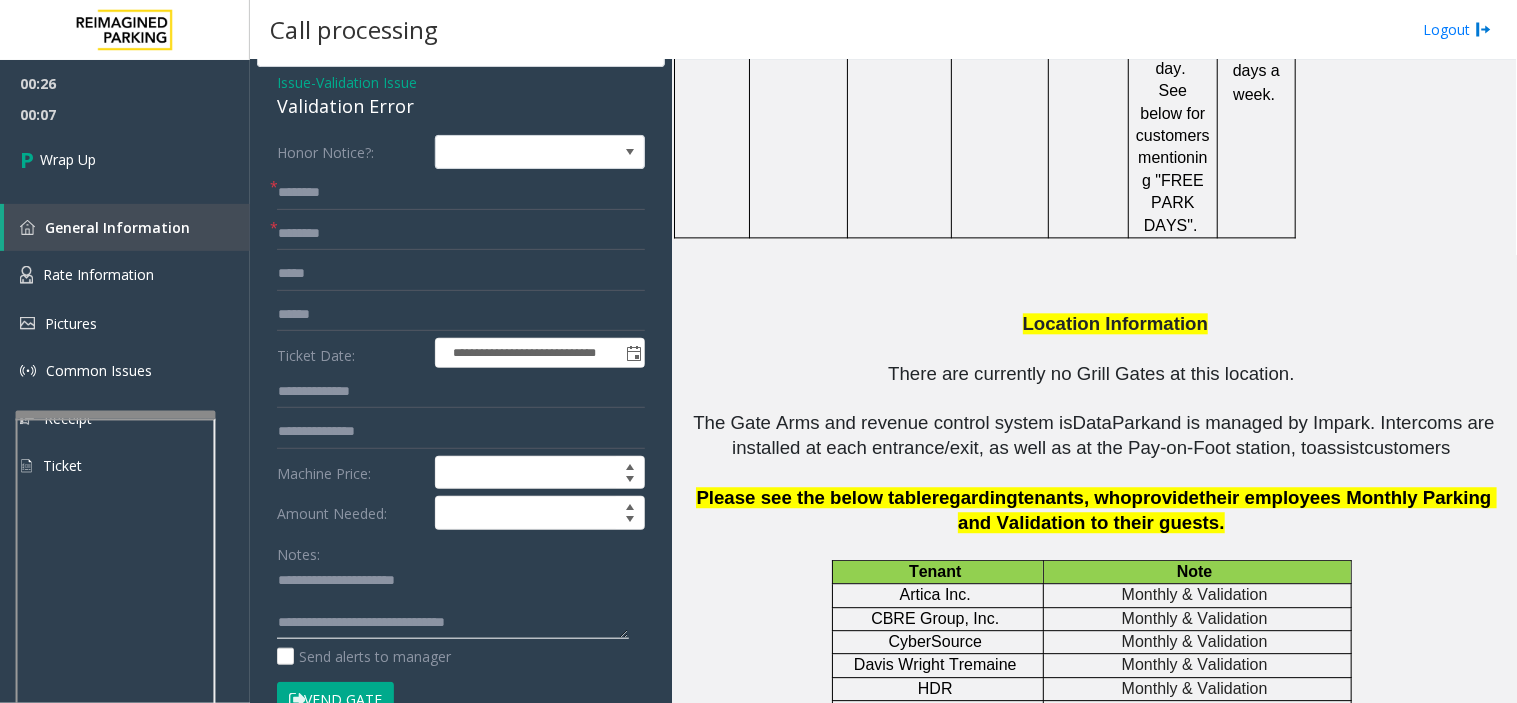 type on "**********" 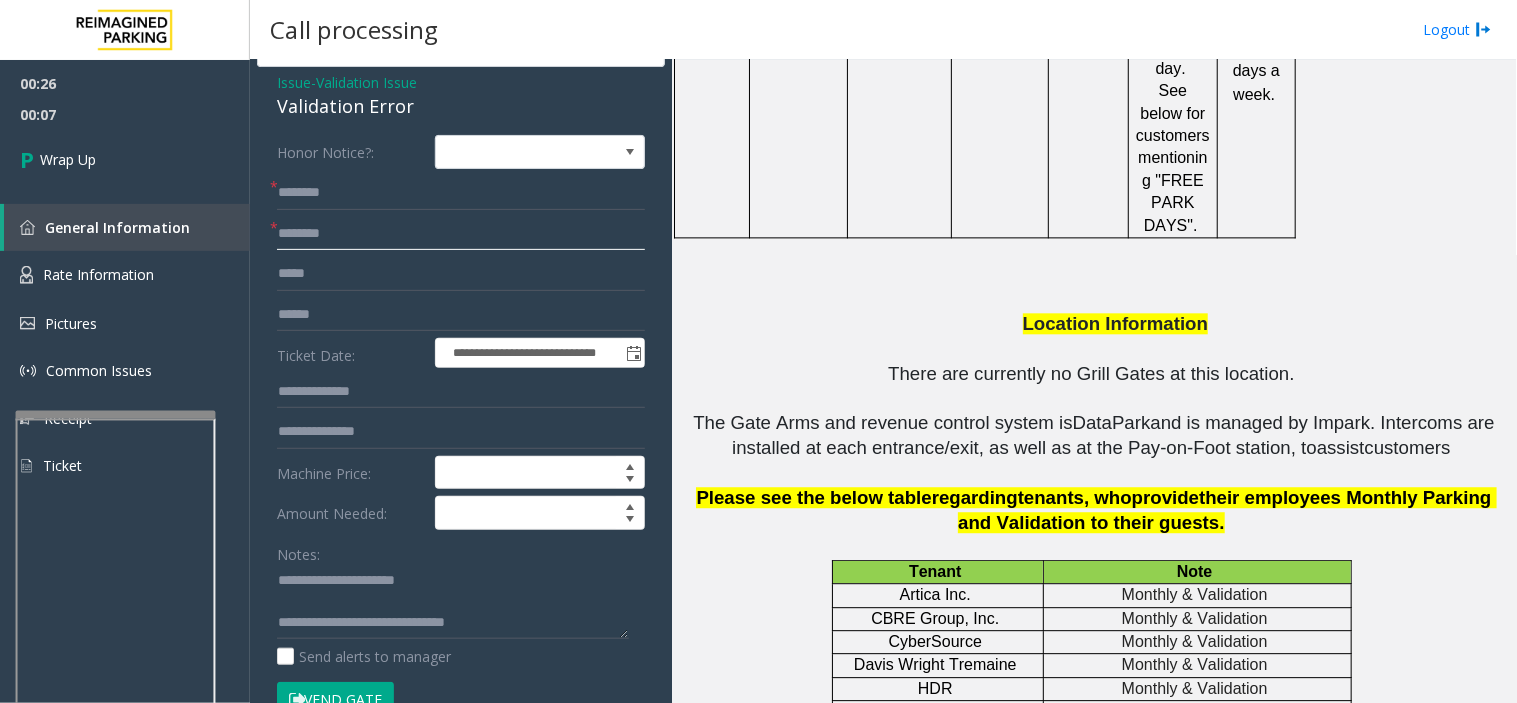 click 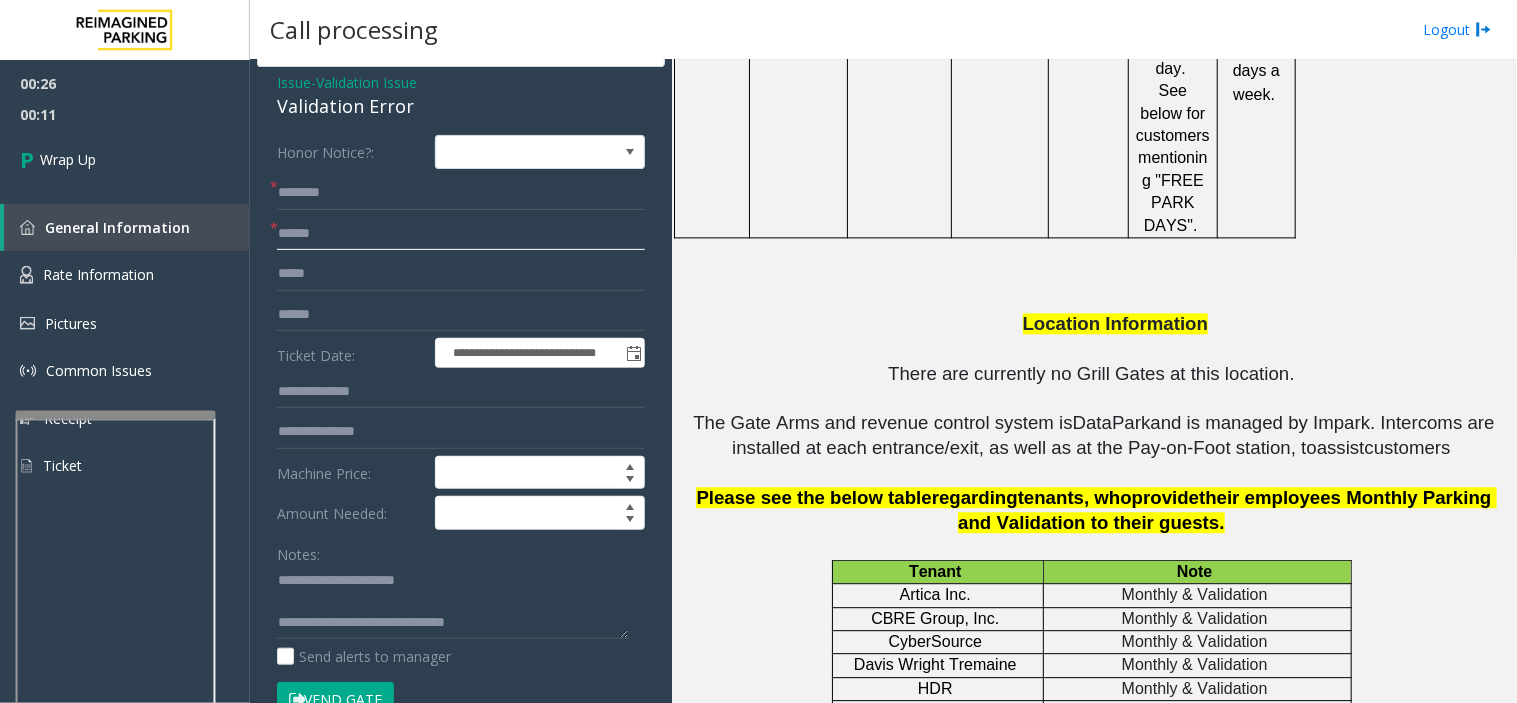 type on "******" 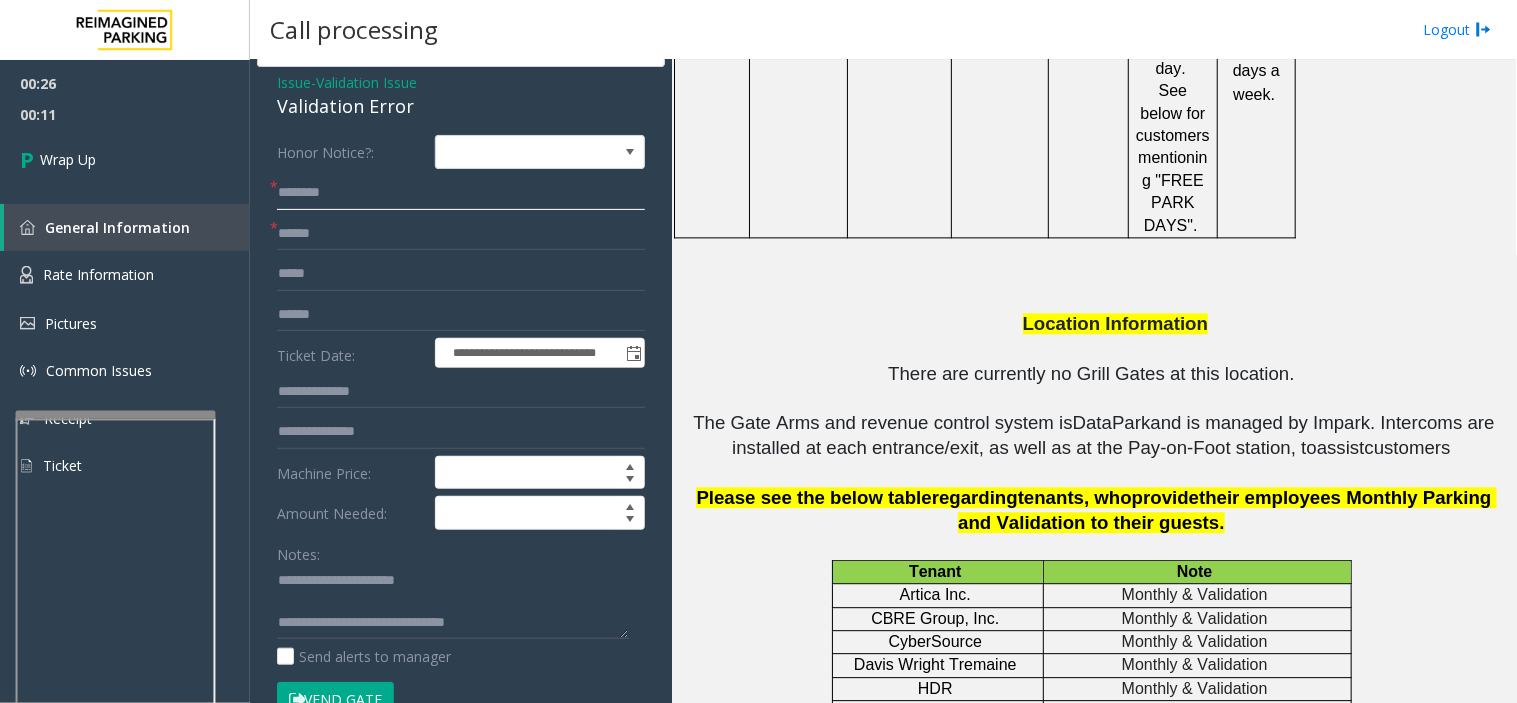click 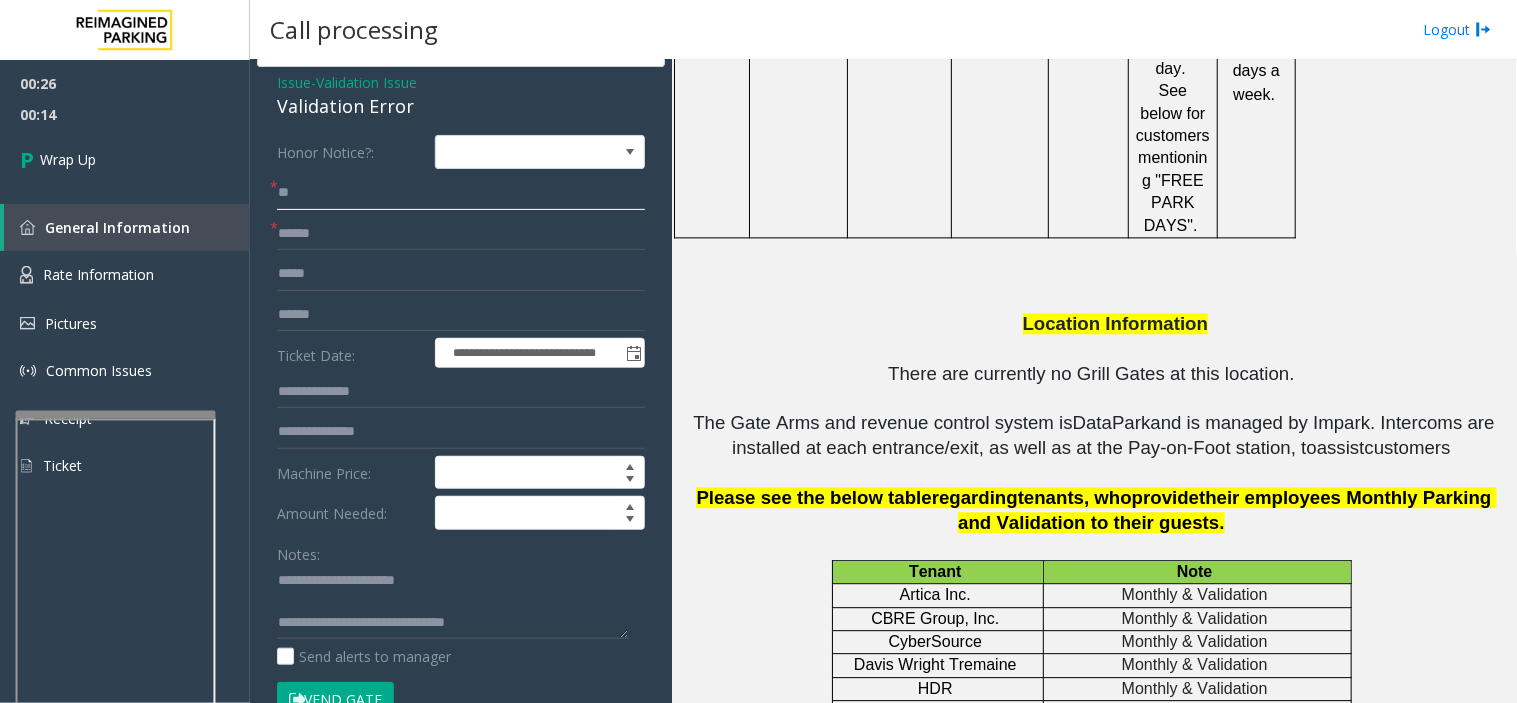 scroll, scrollTop: 0, scrollLeft: 0, axis: both 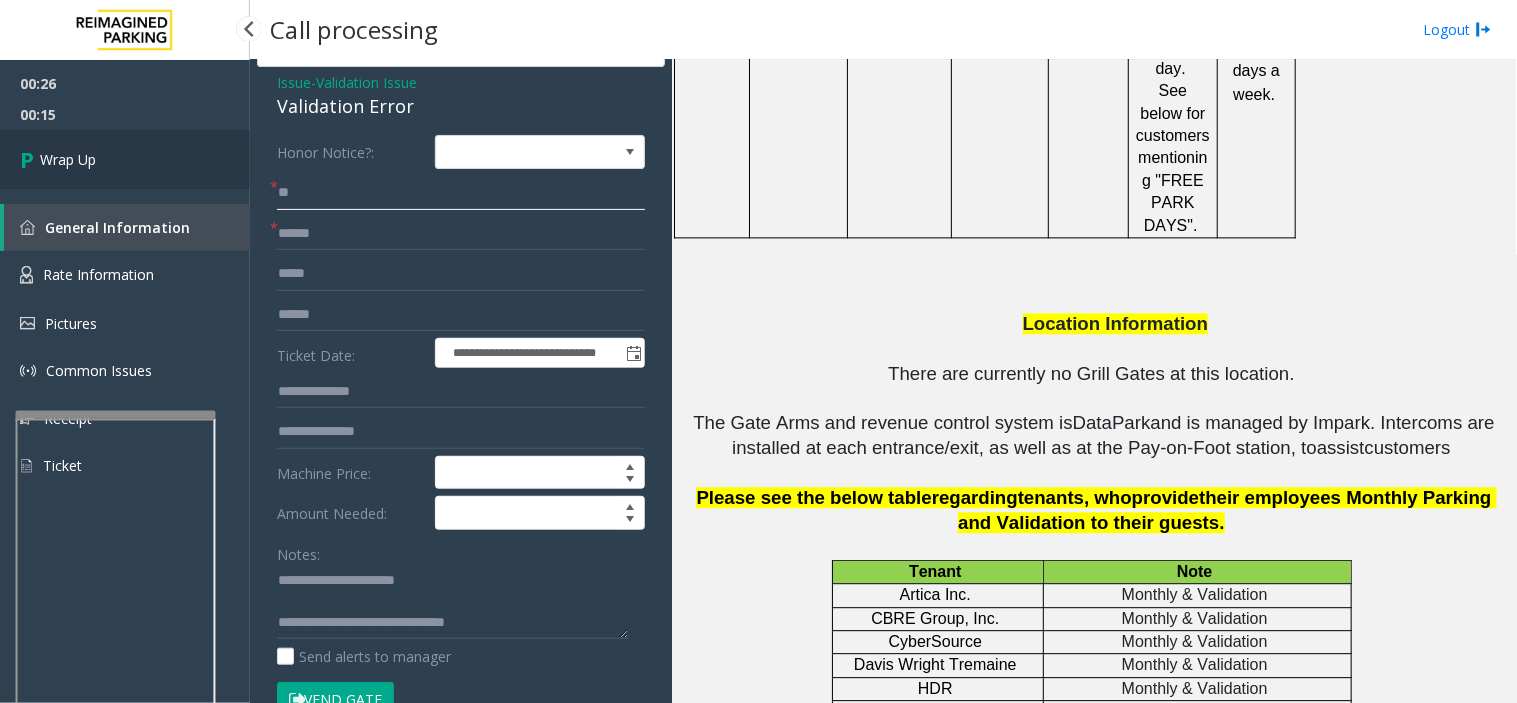 type on "**" 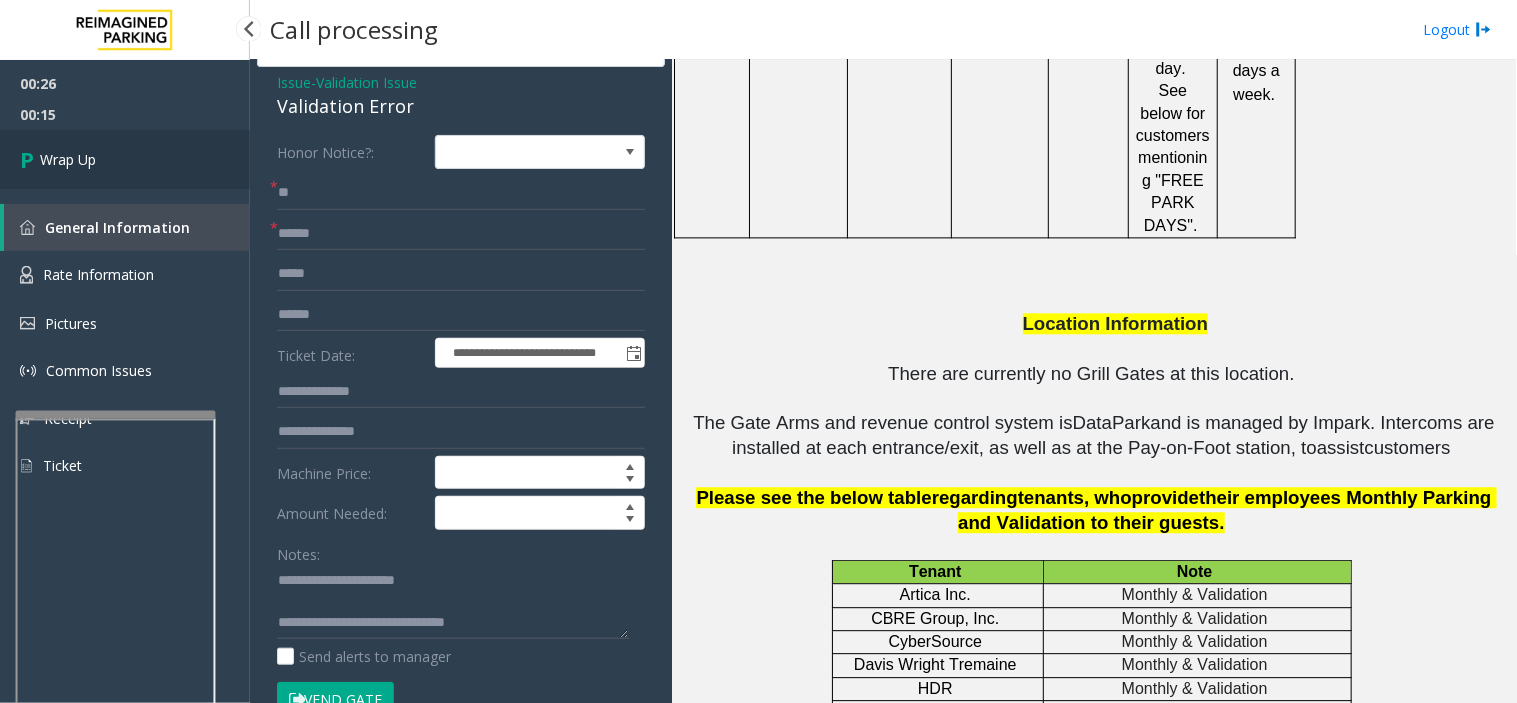 click on "Wrap Up" at bounding box center (125, 159) 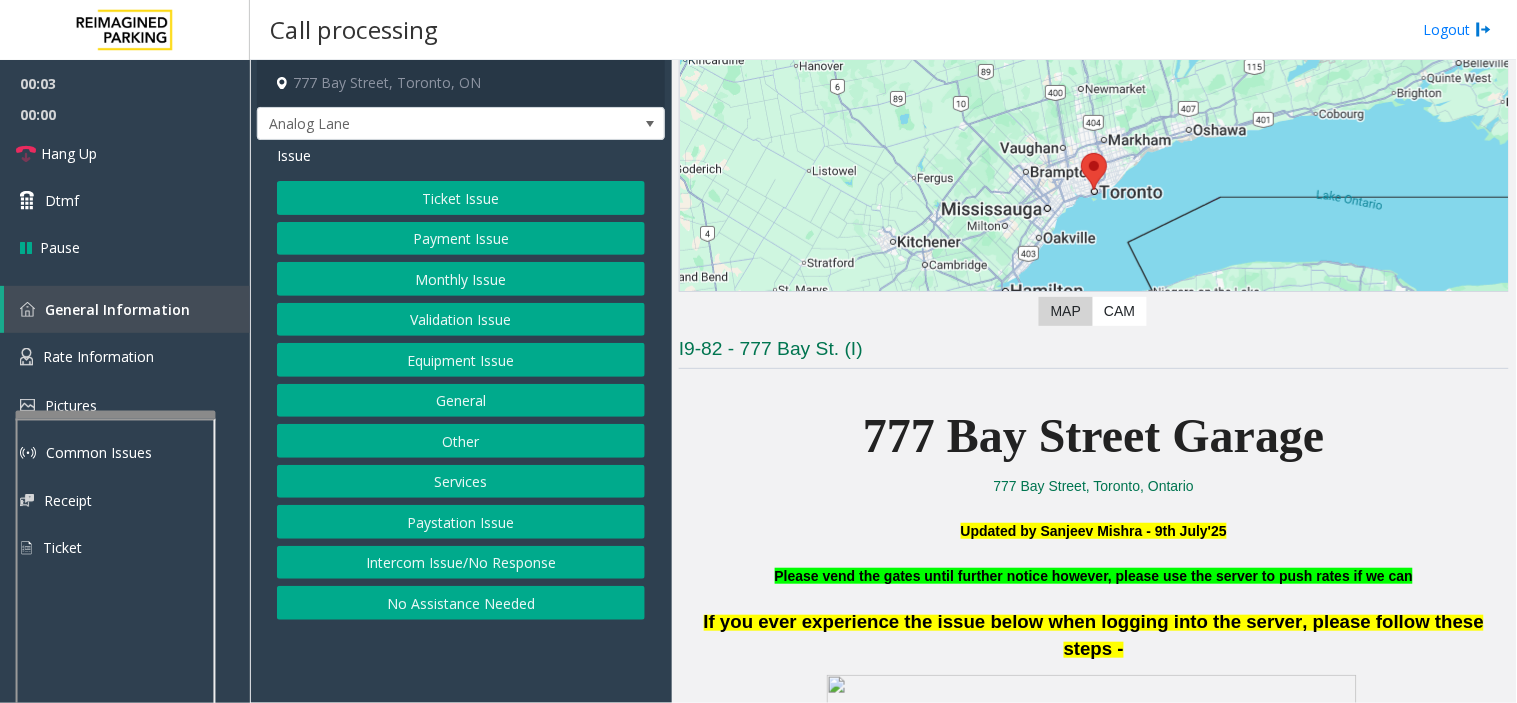 scroll, scrollTop: 444, scrollLeft: 0, axis: vertical 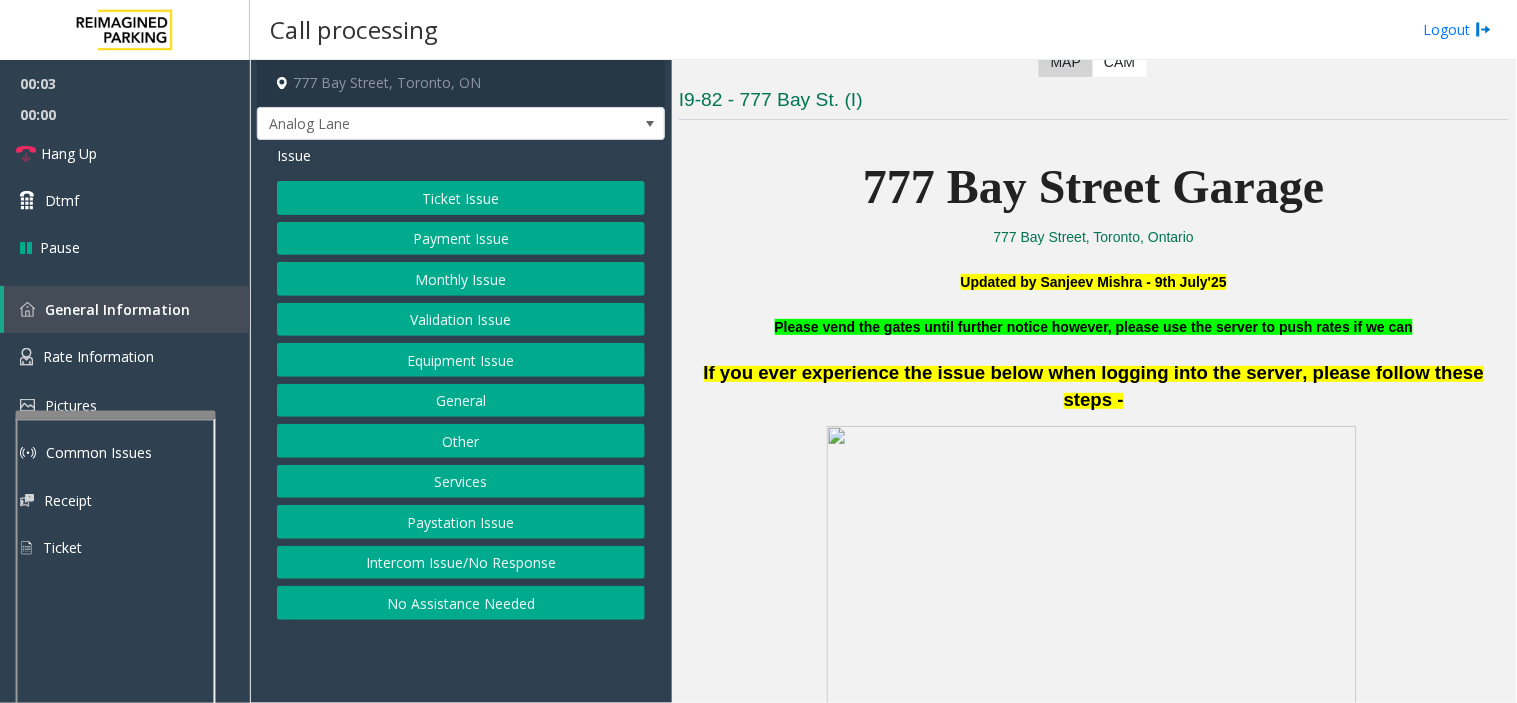 drag, startPoint x: 577, startPoint y: 671, endPoint x: 538, endPoint y: 686, distance: 41.785164 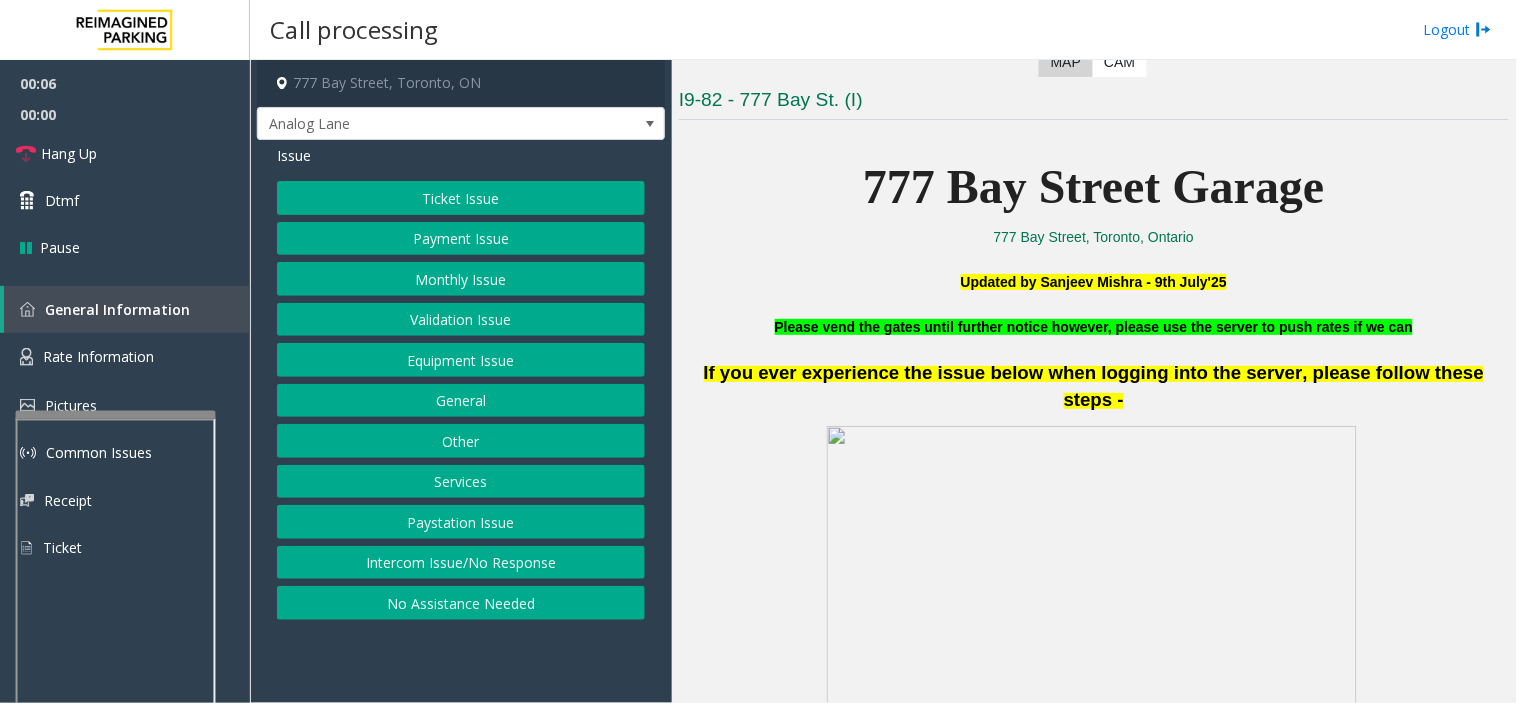 click on "Intercom Issue/No Response" 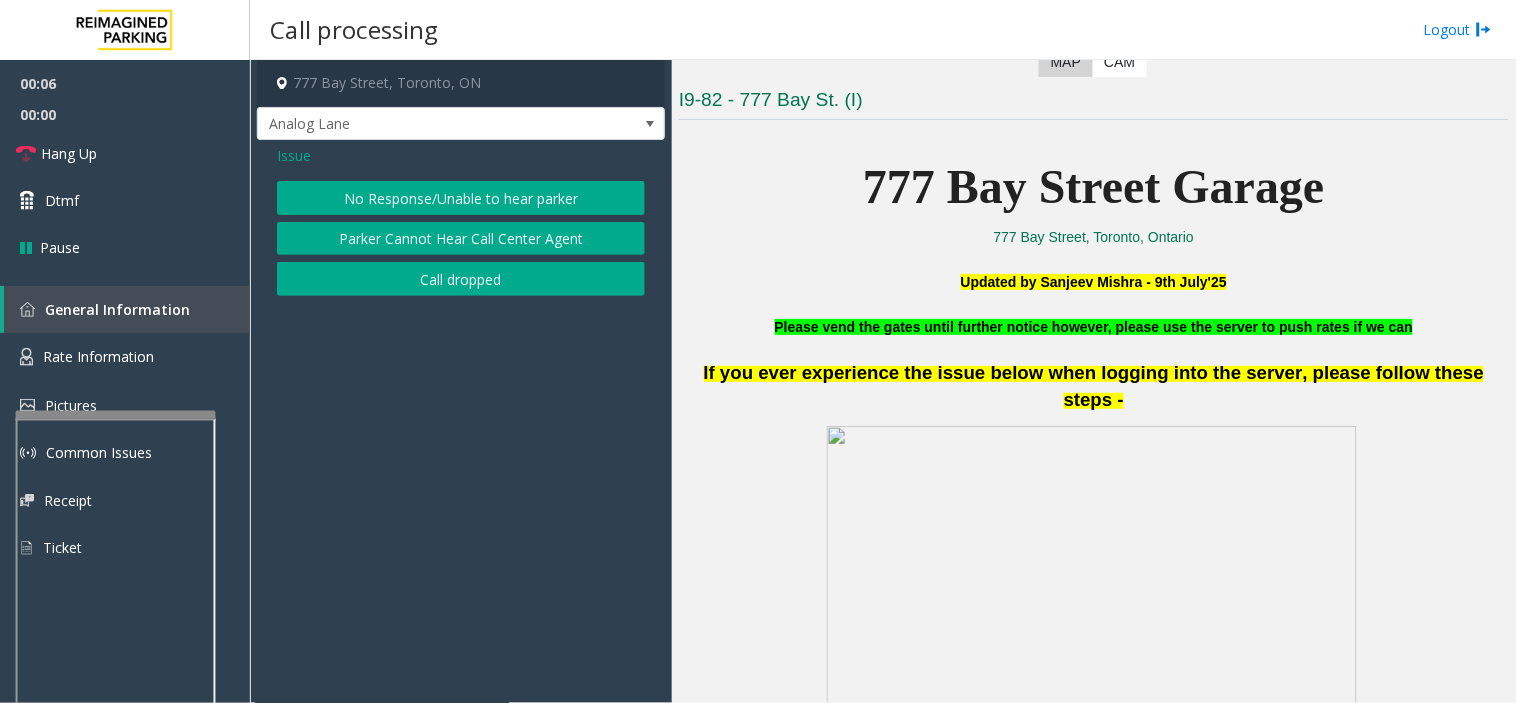 click on "Issue  No Response/Unable to hear parker   Parker Cannot Hear Call Center Agent   Call dropped" 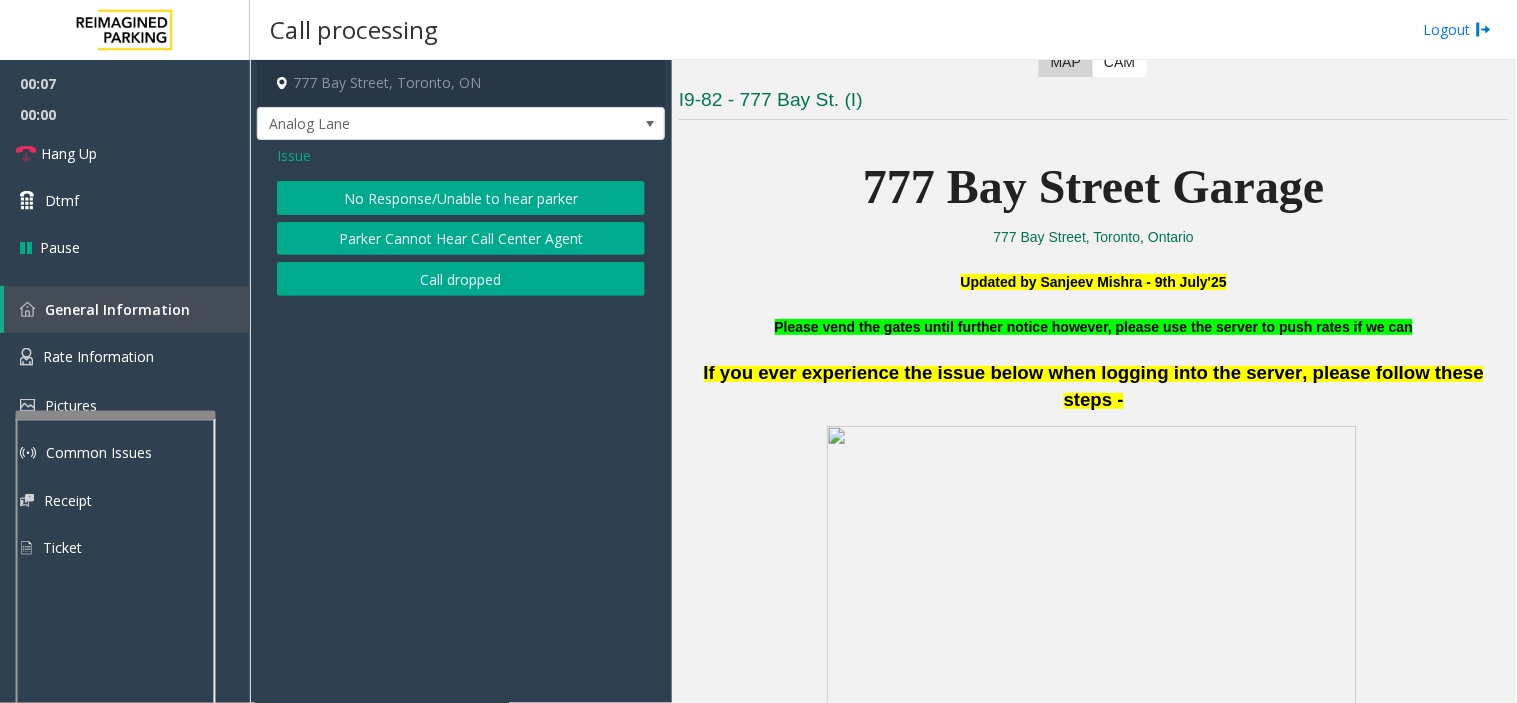 click on "Issue  No Response/Unable to hear parker   Parker Cannot Hear Call Center Agent   Call dropped" 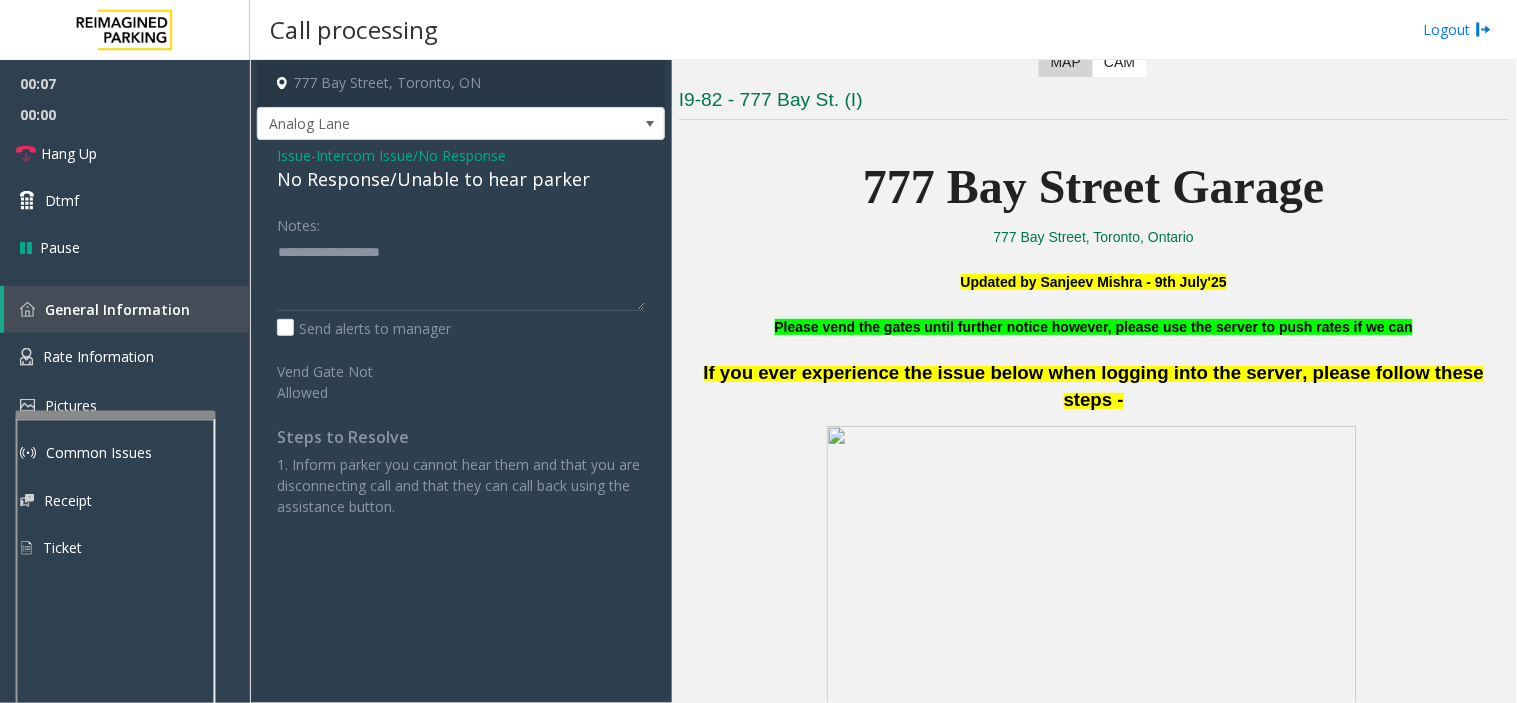 click on "No Response/Unable to hear parker" 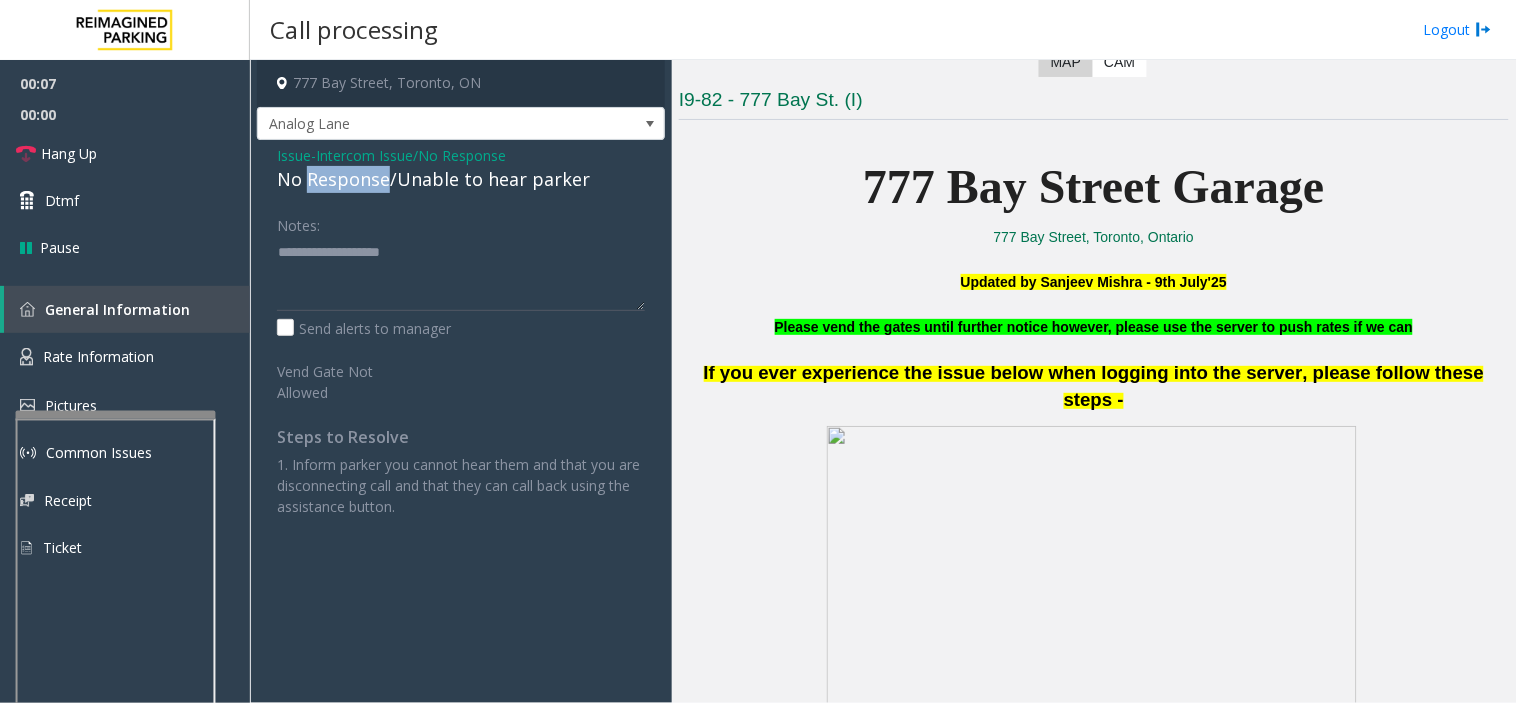 click on "No Response/Unable to hear parker" 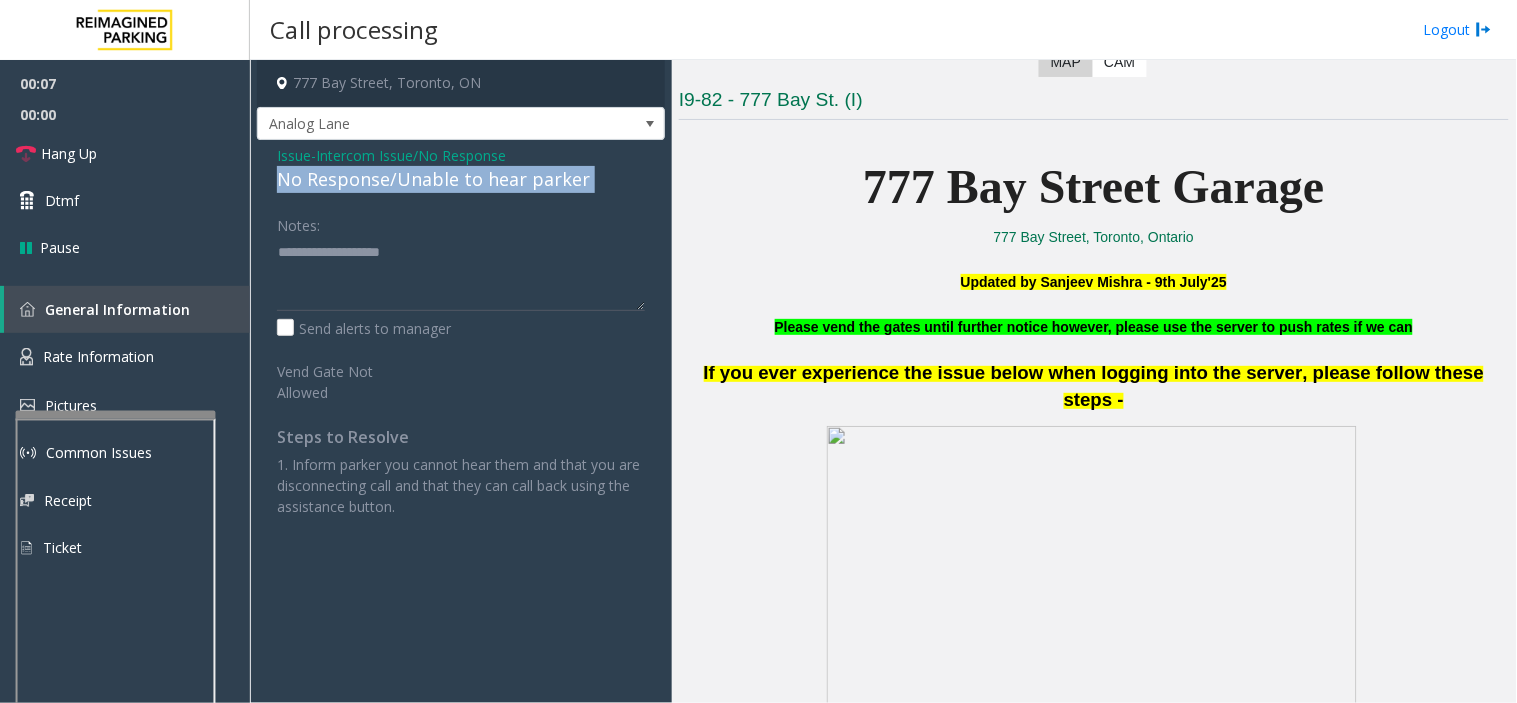 click on "No Response/Unable to hear parker" 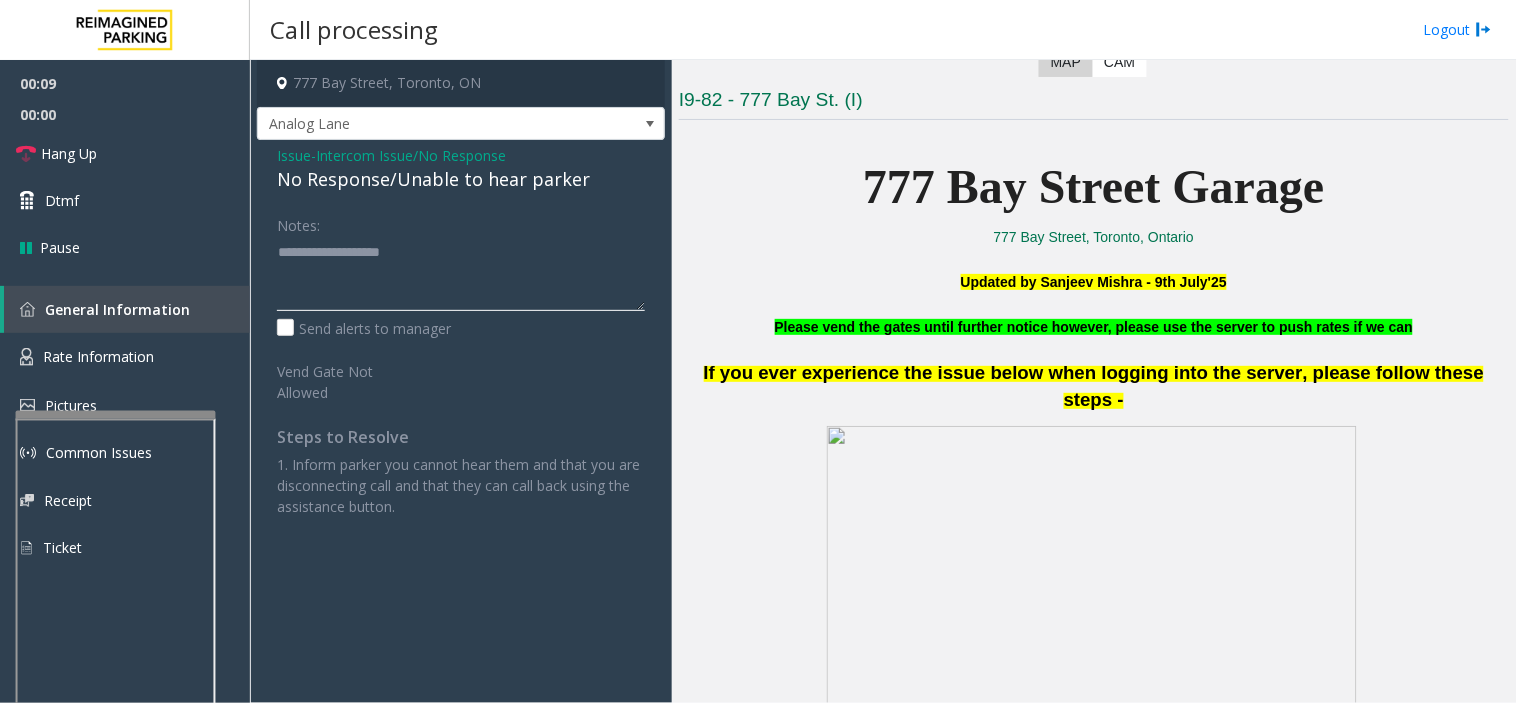 paste on "**********" 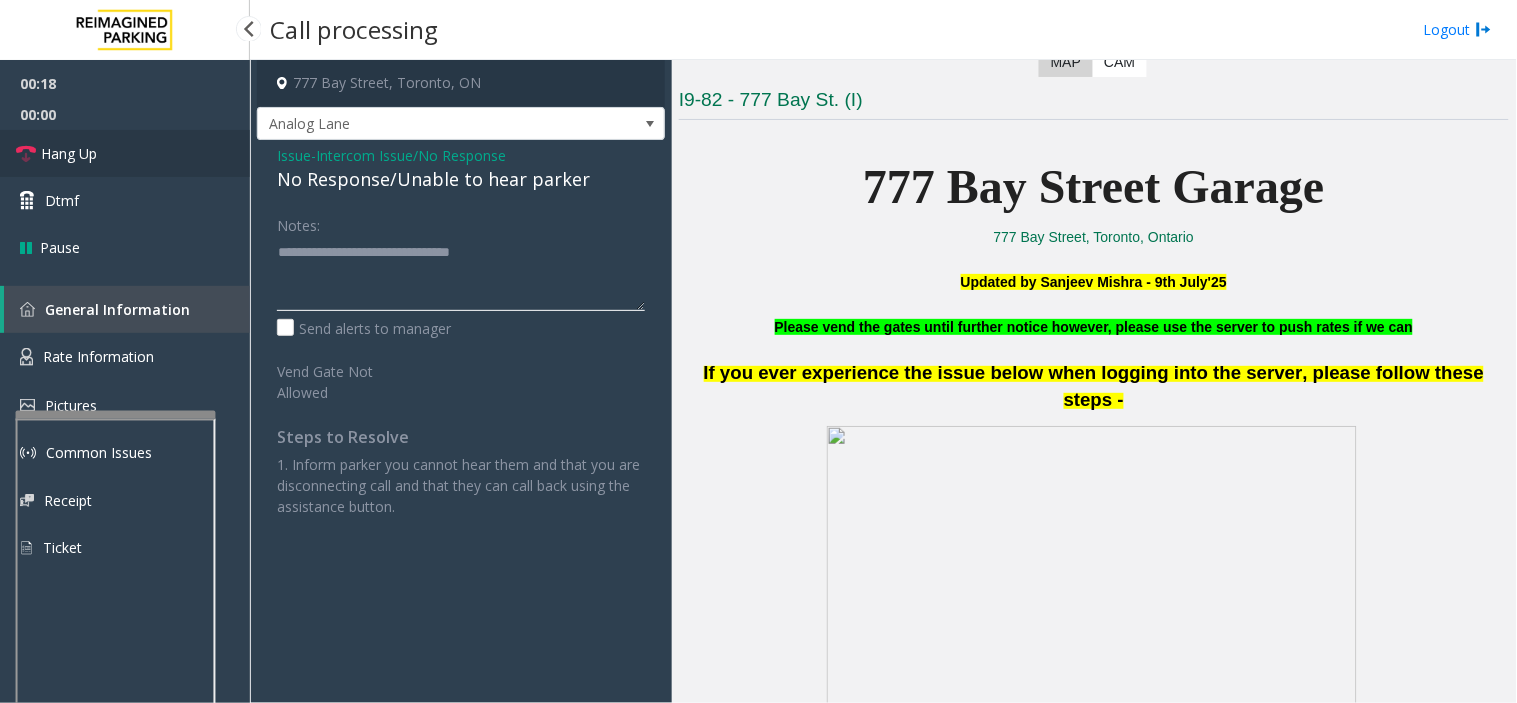 type on "**********" 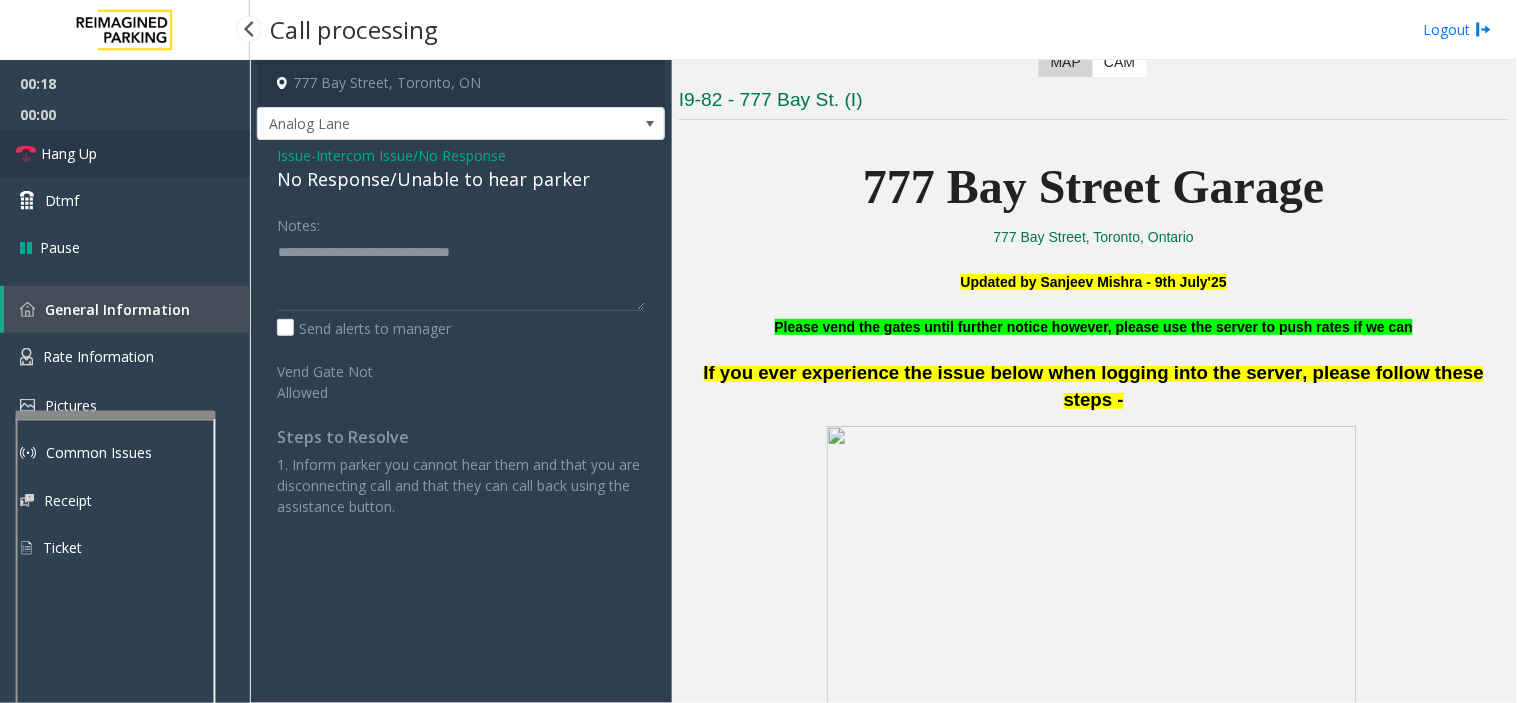 click on "Hang Up" at bounding box center [125, 153] 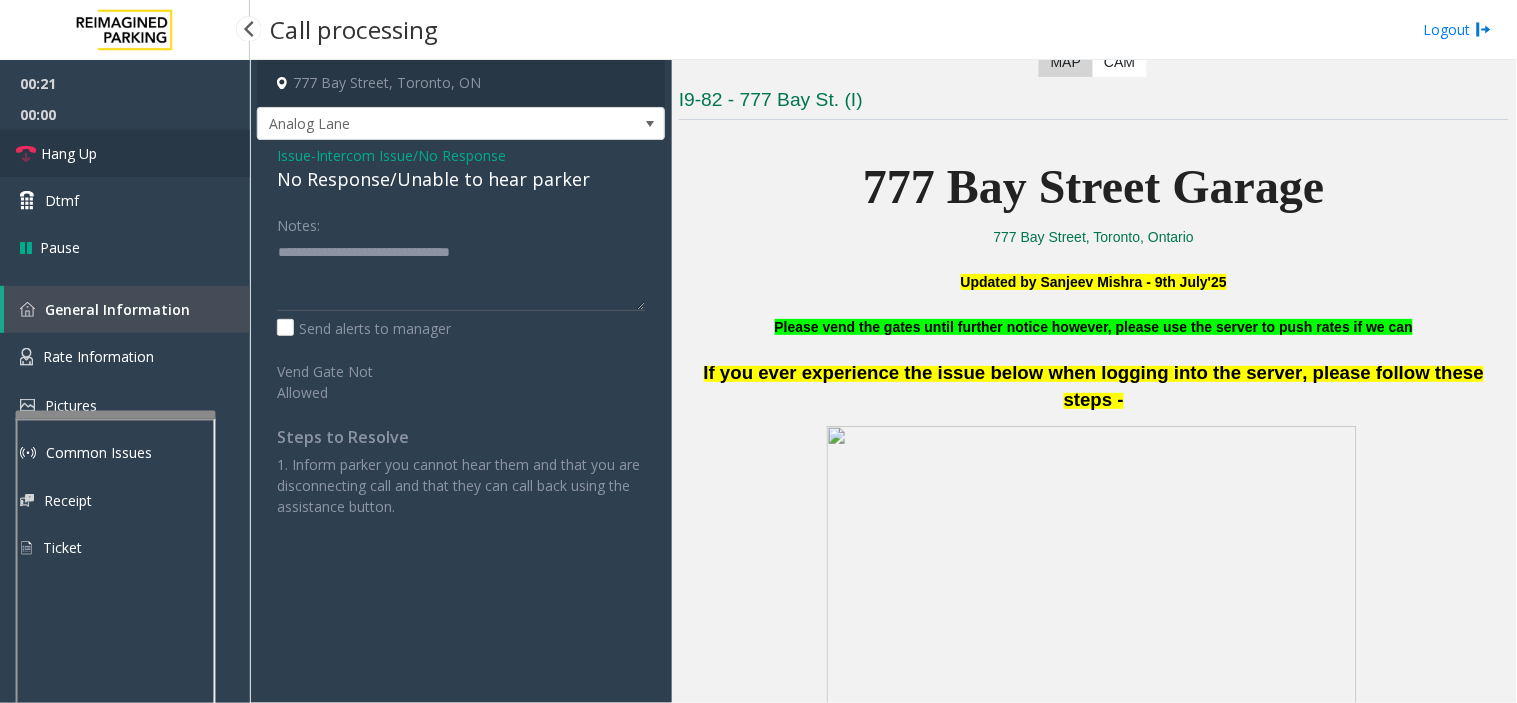 click on "Hang Up" at bounding box center (125, 153) 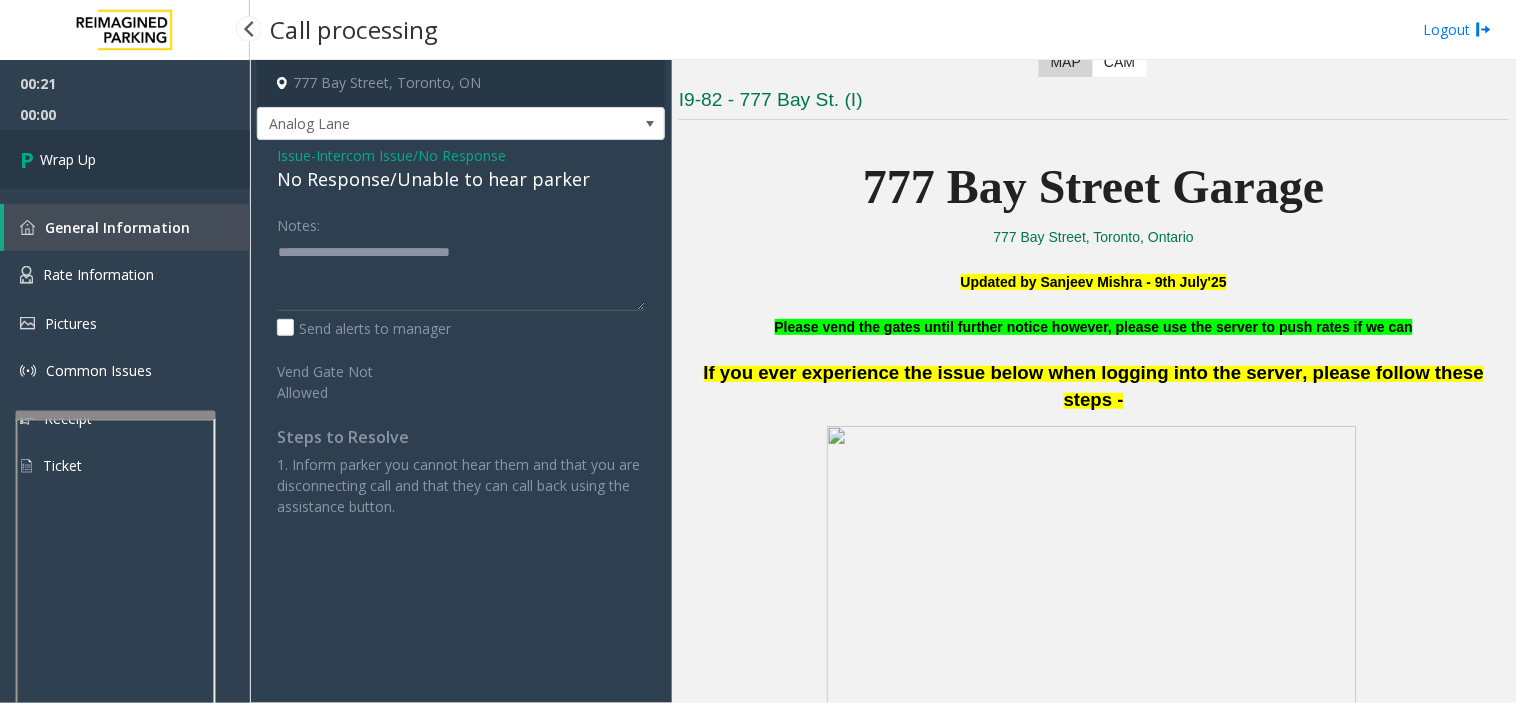 click on "Wrap Up" at bounding box center [125, 159] 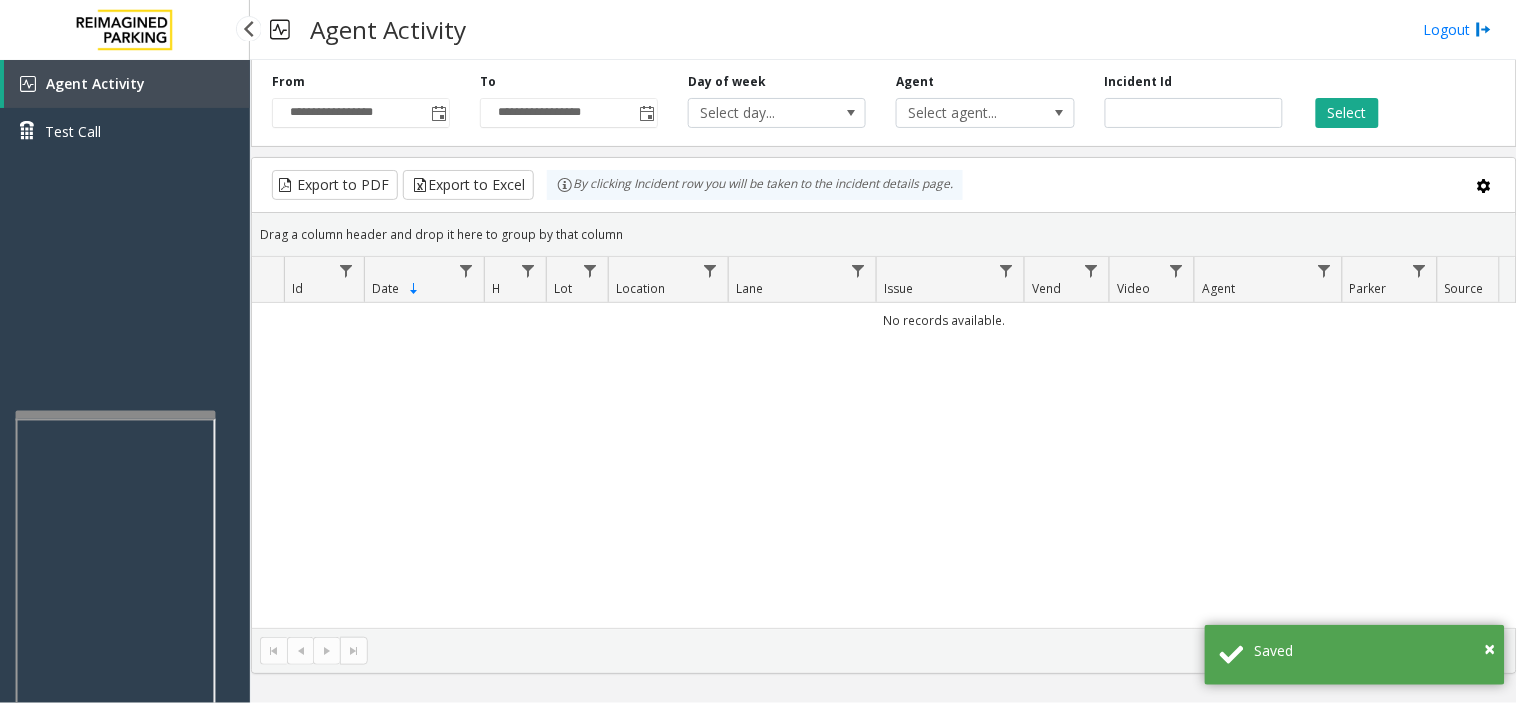 drag, startPoint x: 80, startPoint y: 247, endPoint x: 37, endPoint y: 297, distance: 65.946945 